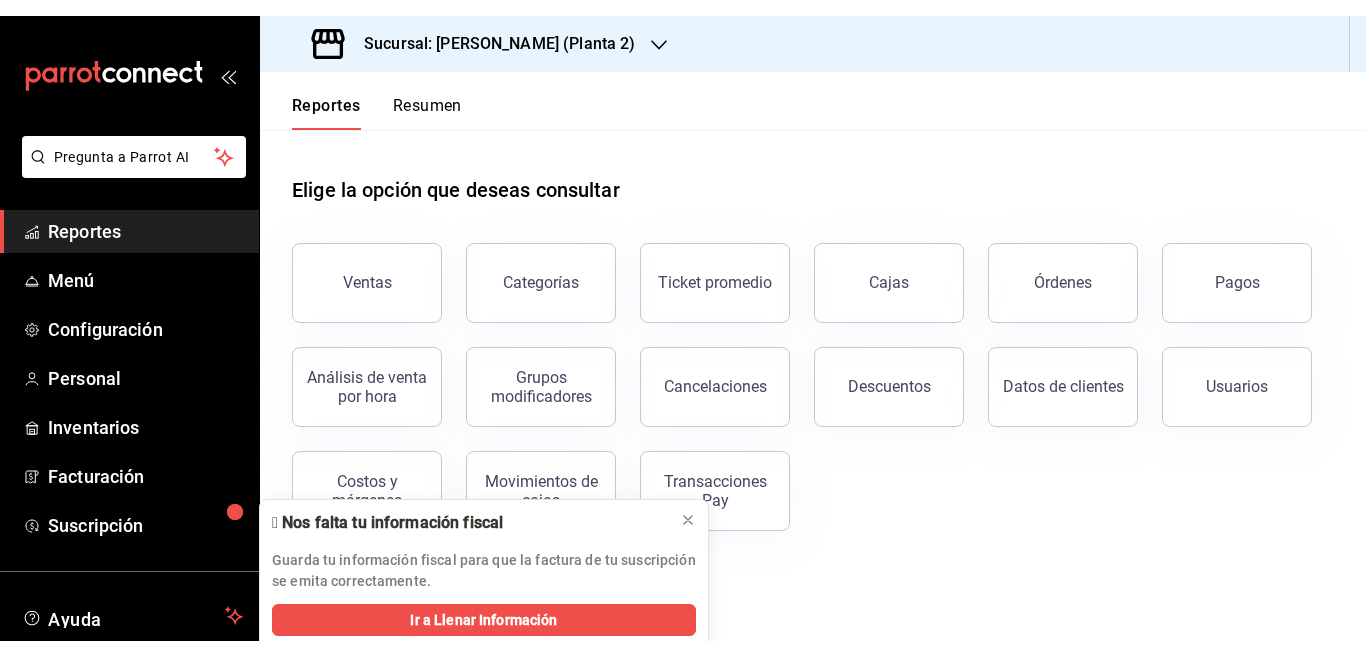 scroll, scrollTop: 0, scrollLeft: 0, axis: both 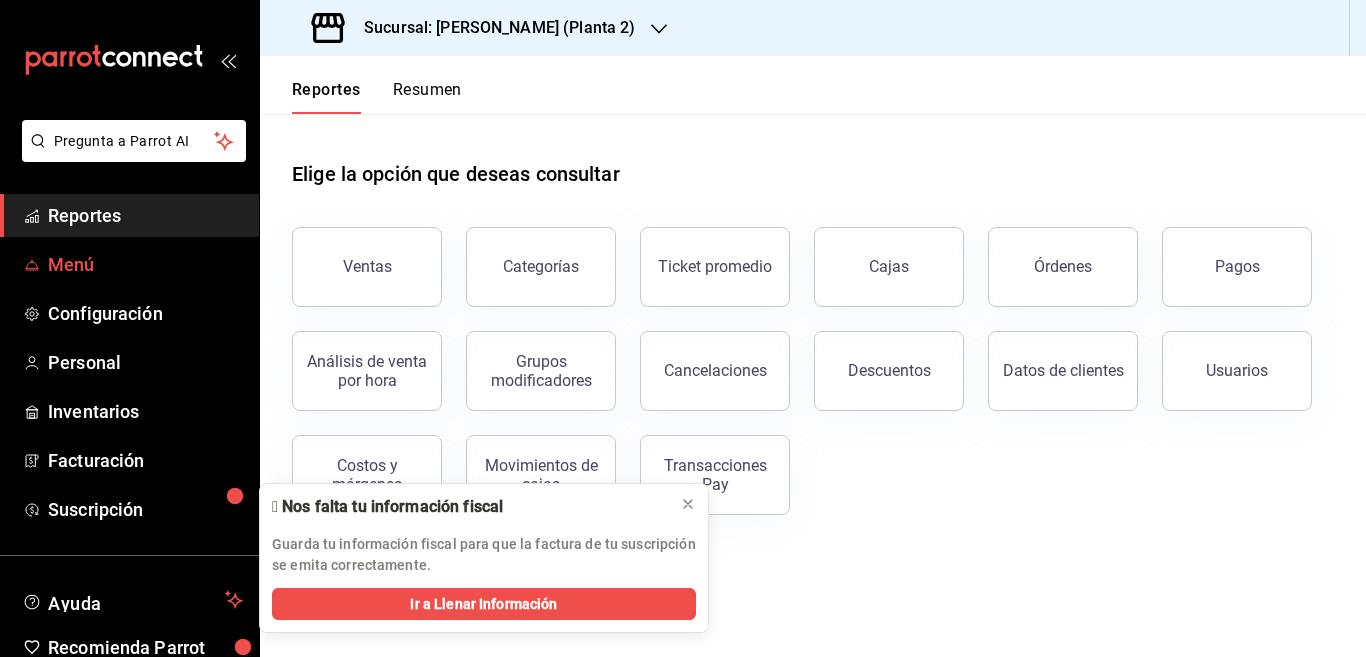 click on "Menú" at bounding box center (145, 264) 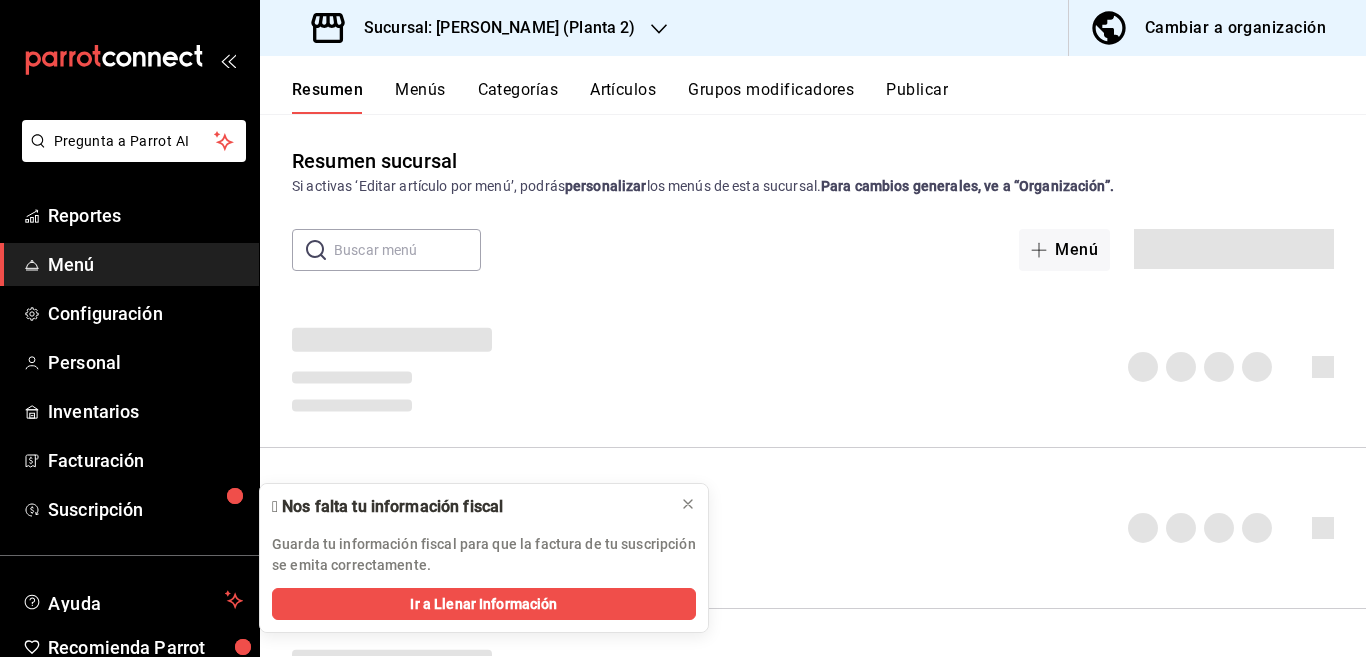 click at bounding box center [813, 528] 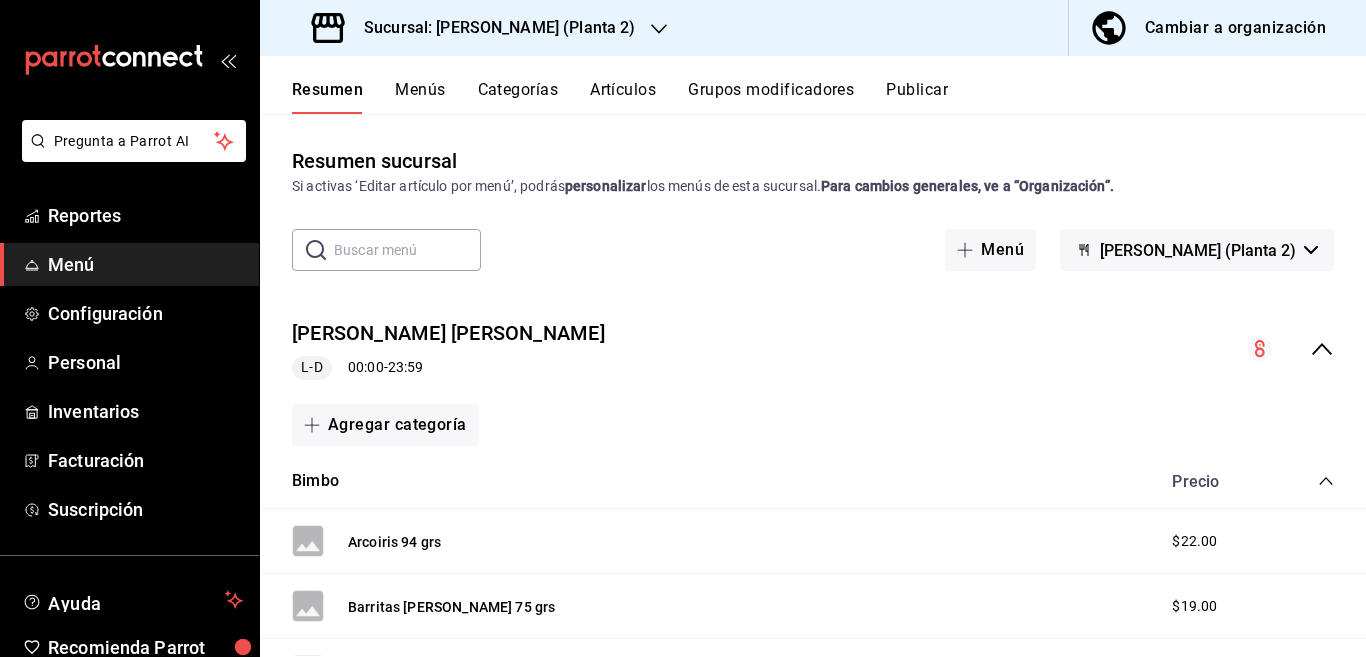 click on "Categorías" at bounding box center (518, 97) 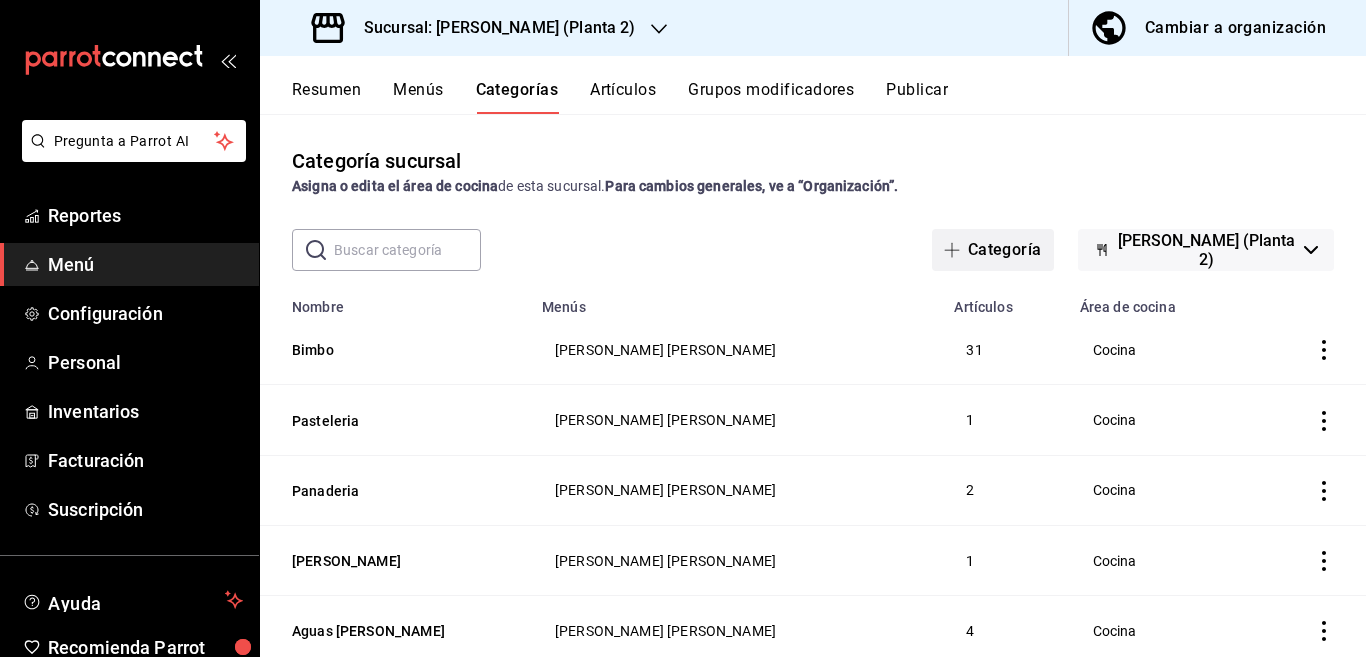 click on "Categoría" at bounding box center [993, 250] 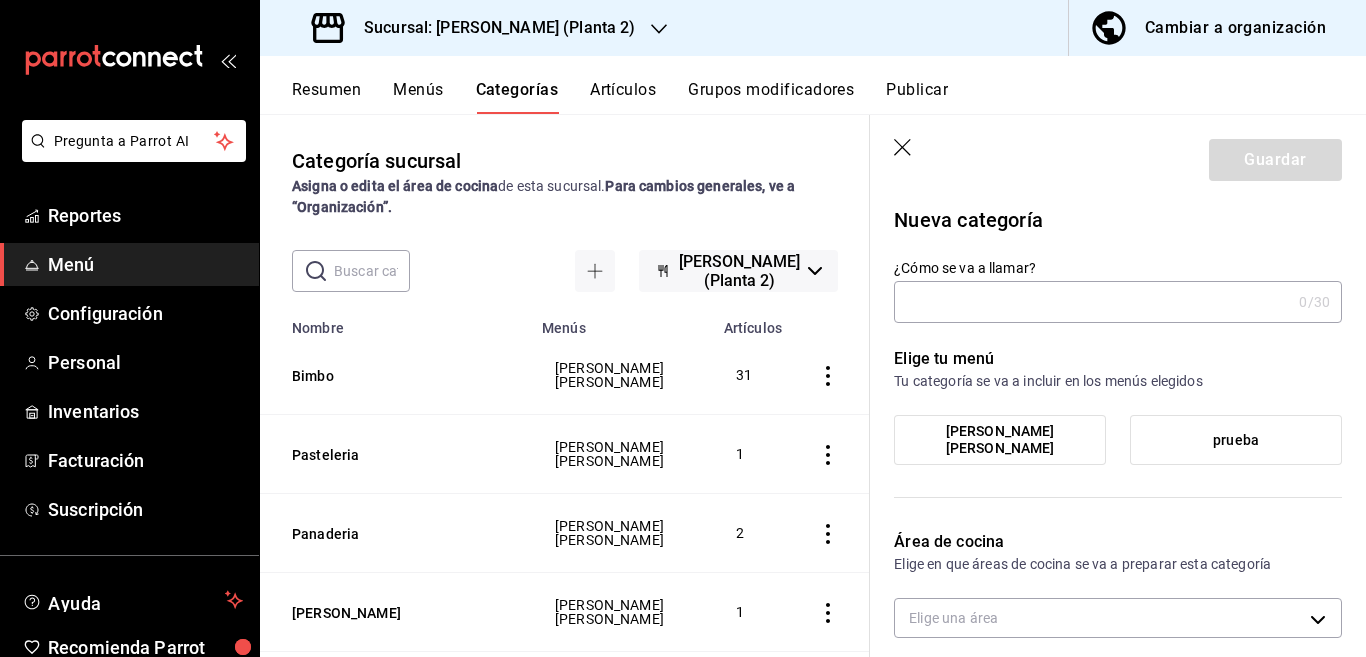 type on "edea0883-07bb-44bc-9fb3-c6cd63318a6b" 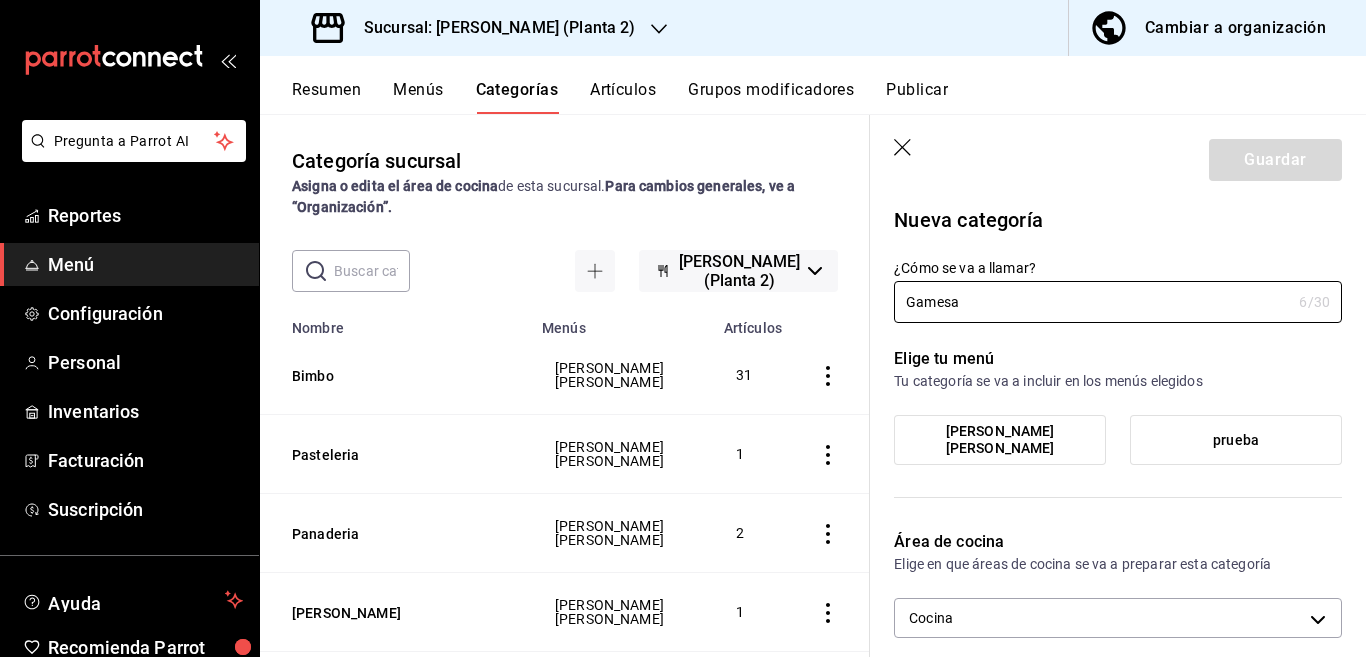 scroll, scrollTop: 81, scrollLeft: 0, axis: vertical 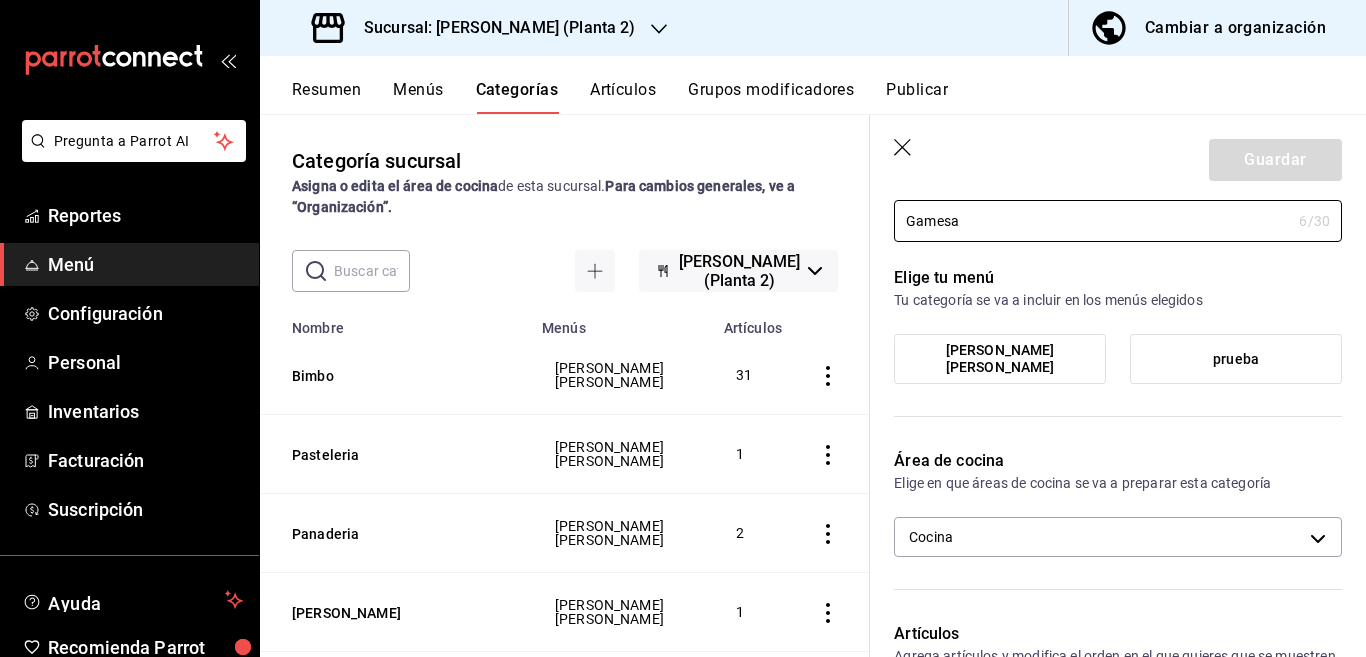 type on "Gamesa" 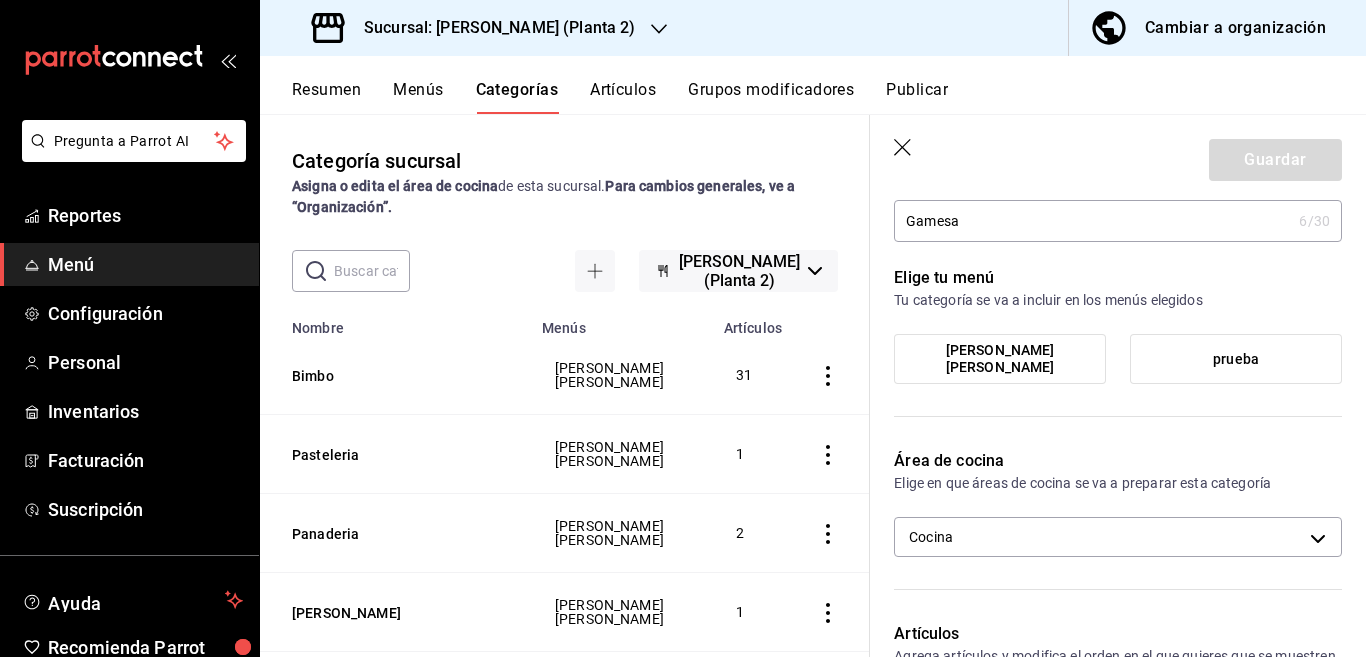 click on "[PERSON_NAME] [PERSON_NAME]" at bounding box center (1000, 359) 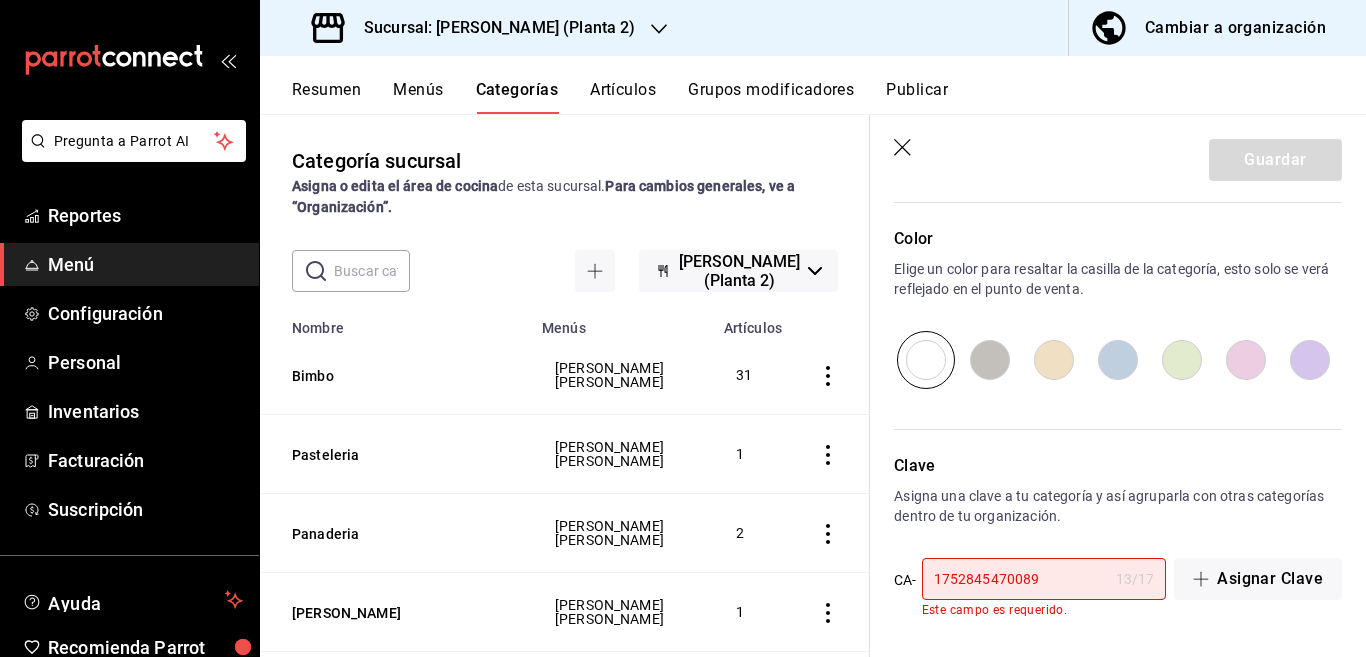 scroll, scrollTop: 672, scrollLeft: 0, axis: vertical 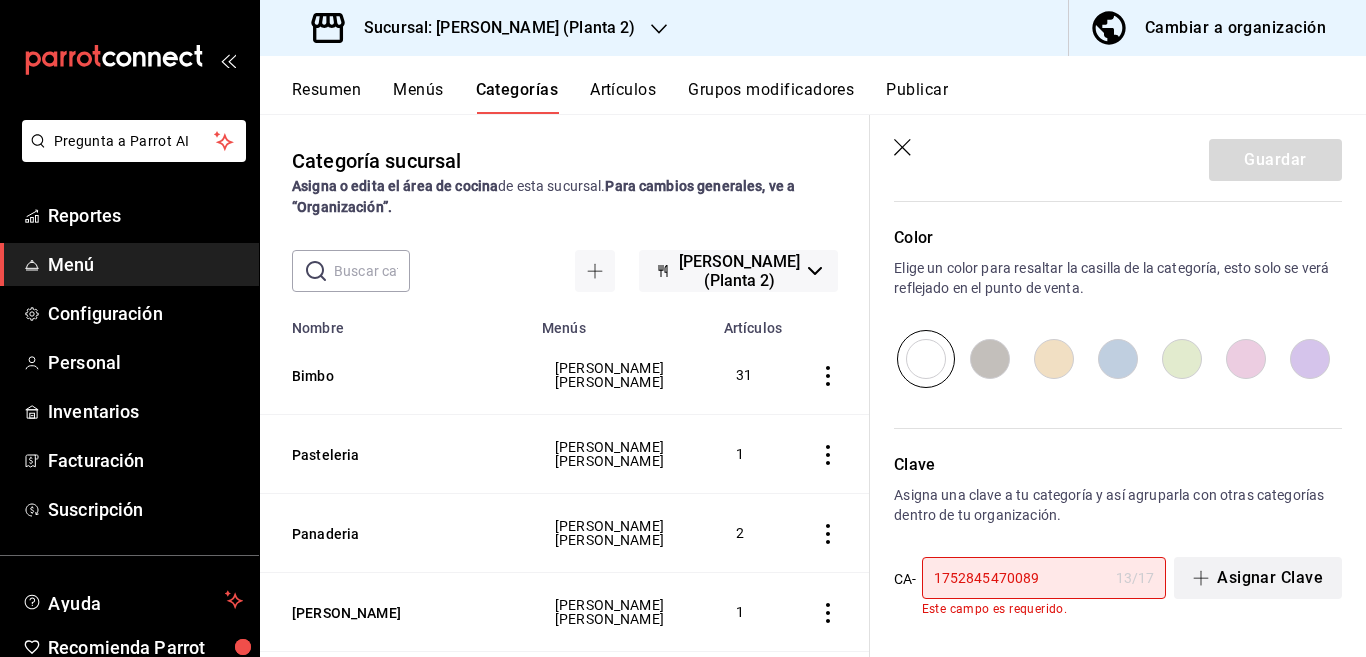 click on "Asignar Clave" at bounding box center [1258, 578] 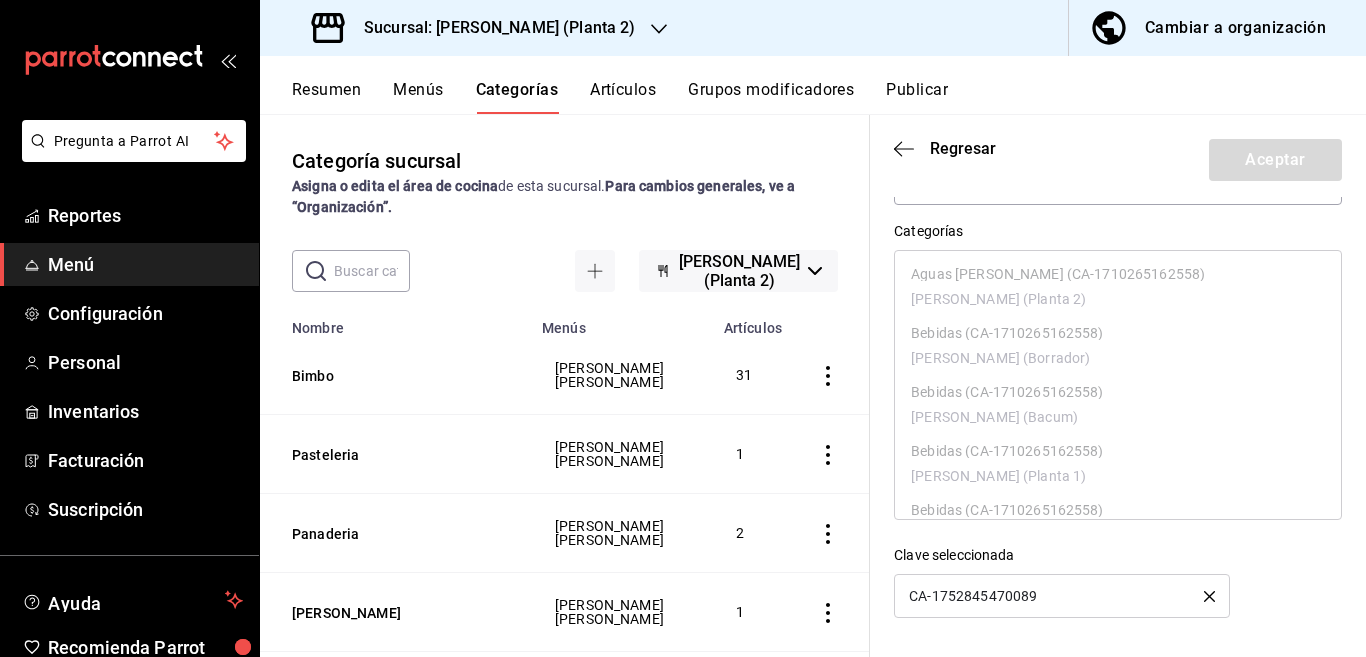 scroll, scrollTop: 111, scrollLeft: 0, axis: vertical 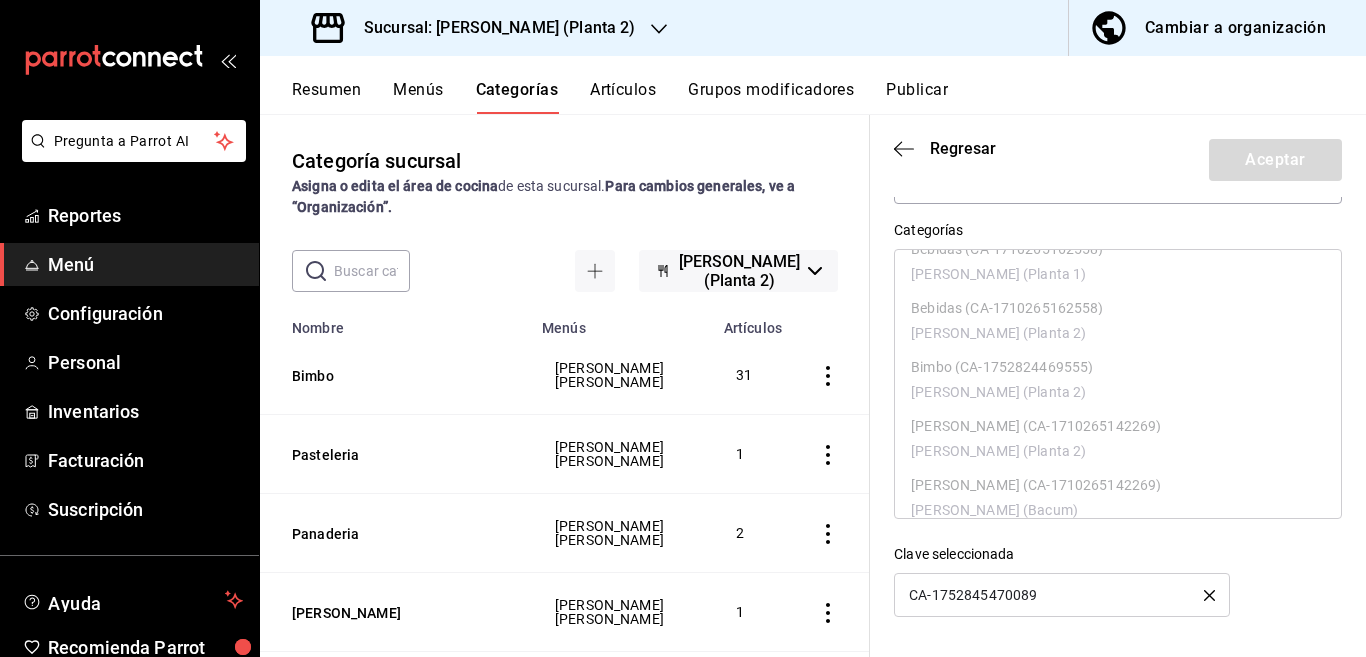 click on "Aguas [PERSON_NAME] (CA-1710265162558) [PERSON_NAME] (Planta 2) Bebidas (CA-1710265162558) Yazaki (Borrador) Bebidas (CA-1710265162558) [PERSON_NAME] (Bacum) Bebidas (CA-1710265162558) [PERSON_NAME] (Planta 1) Bebidas (CA-1710265162558) [PERSON_NAME] (Planta 2) Bimbo (CA-1752824469555) [PERSON_NAME] (Planta 2) [PERSON_NAME] ([GEOGRAPHIC_DATA]-1710265142269) [PERSON_NAME] (Planta 2) [GEOGRAPHIC_DATA] (CA-1710265142269) [PERSON_NAME] (Bacum) [GEOGRAPHIC_DATA] ([GEOGRAPHIC_DATA]-1710265142269) Yazaki (Borrador) [GEOGRAPHIC_DATA] ([GEOGRAPHIC_DATA]-1710265142269) [PERSON_NAME] (Planta 1) Coca Cola (CA-1752670046646) [PERSON_NAME] (Planta 2) comedor (CA-1719607590674) [PERSON_NAME] (Planta 2) Comedor (CA-1718826103249) [PERSON_NAME] ([GEOGRAPHIC_DATA]) Dulceria ([GEOGRAPHIC_DATA]-1710283557572) [PERSON_NAME] (Planta 2) [GEOGRAPHIC_DATA] ([GEOGRAPHIC_DATA]-1710283557572) [PERSON_NAME] (Borrador) Dulces (CA-1710283557572) [PERSON_NAME] (Planta 1) Dulces (CA-1710283557572) [PERSON_NAME] (Bacum) Extras (CA-1723674755974) [PERSON_NAME] (Planta 1) Galletas (CA-1710265174561) [PERSON_NAME] (Planta 1) Galletas (CA-1710265174561) [PERSON_NAME] (Borrador)" at bounding box center (1118, 647) 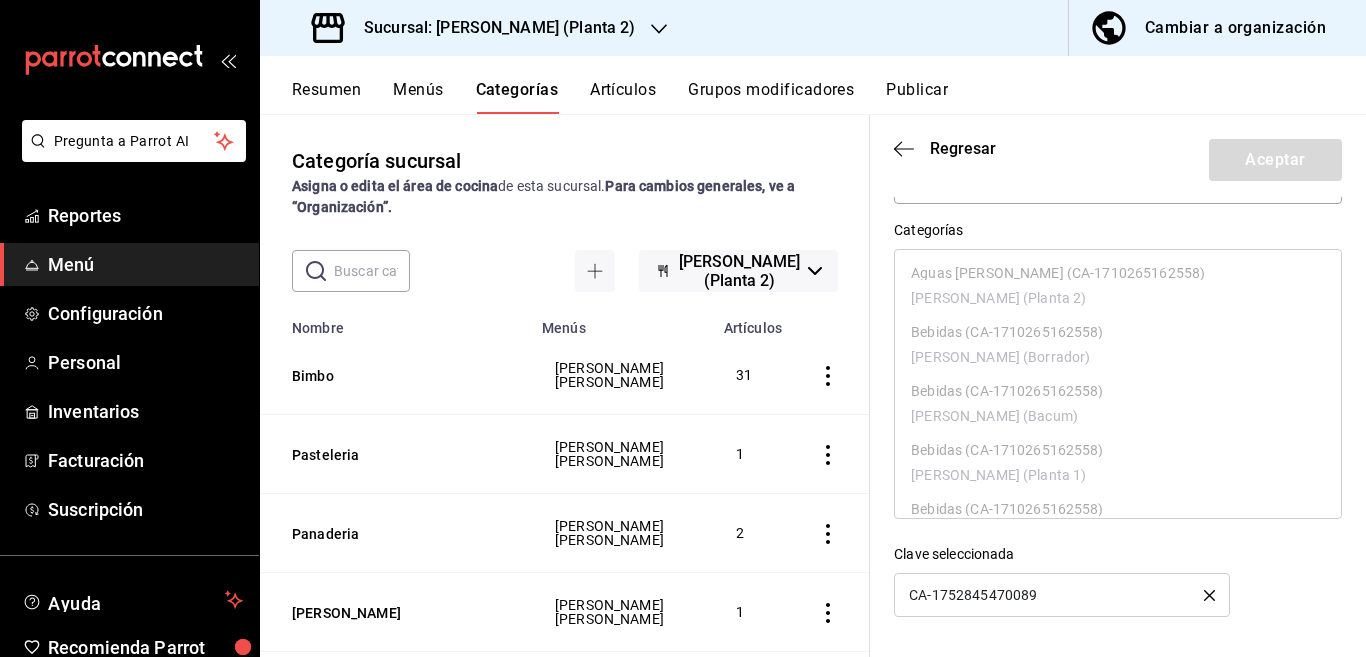 scroll, scrollTop: 0, scrollLeft: 0, axis: both 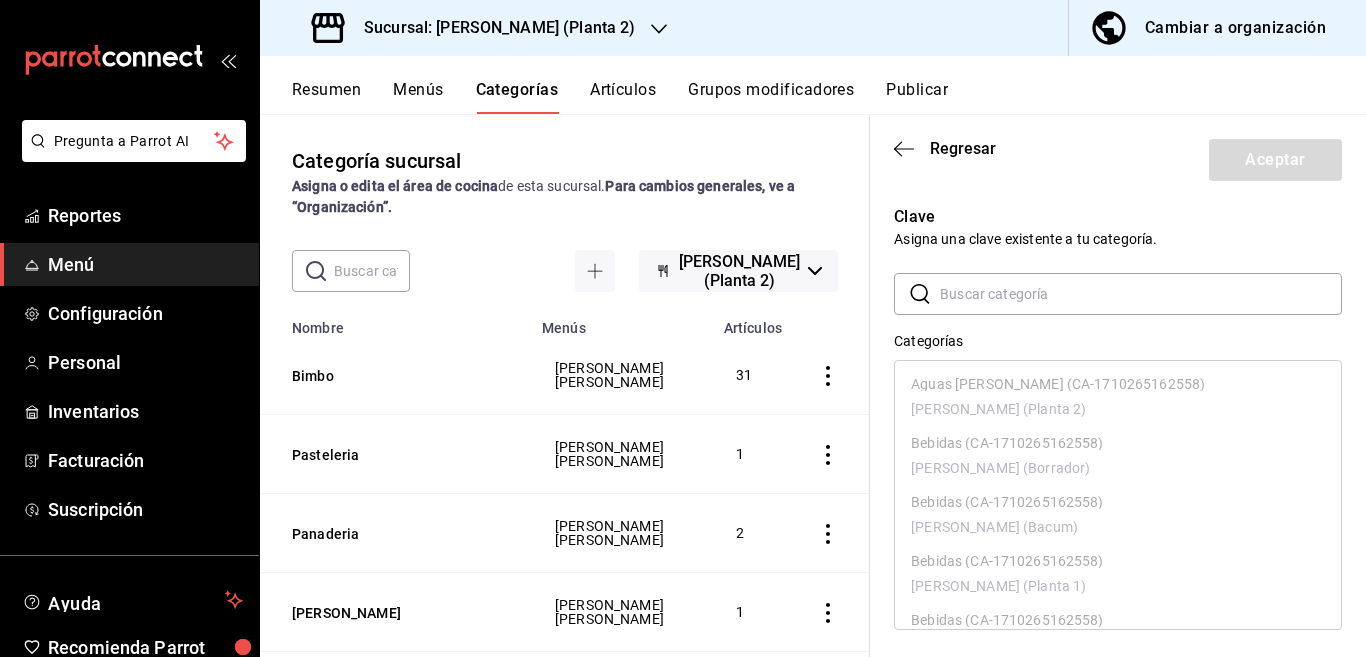 click at bounding box center [1141, 294] 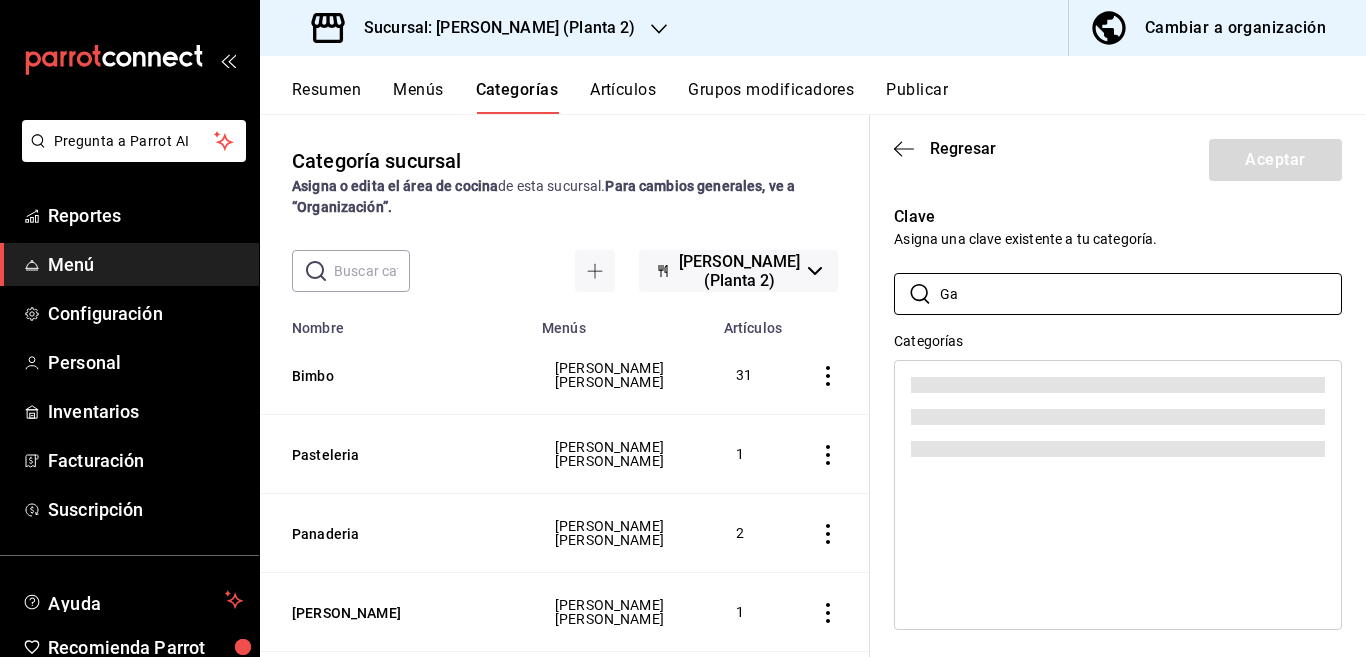 type on "G" 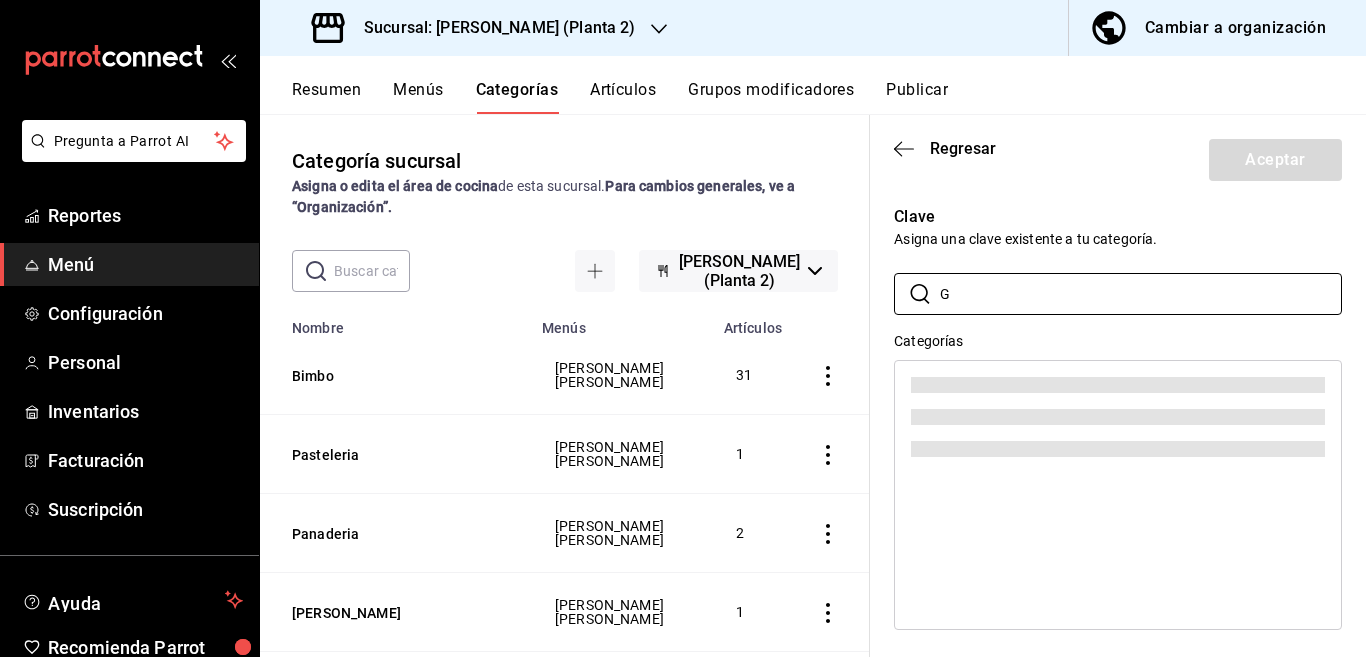 type 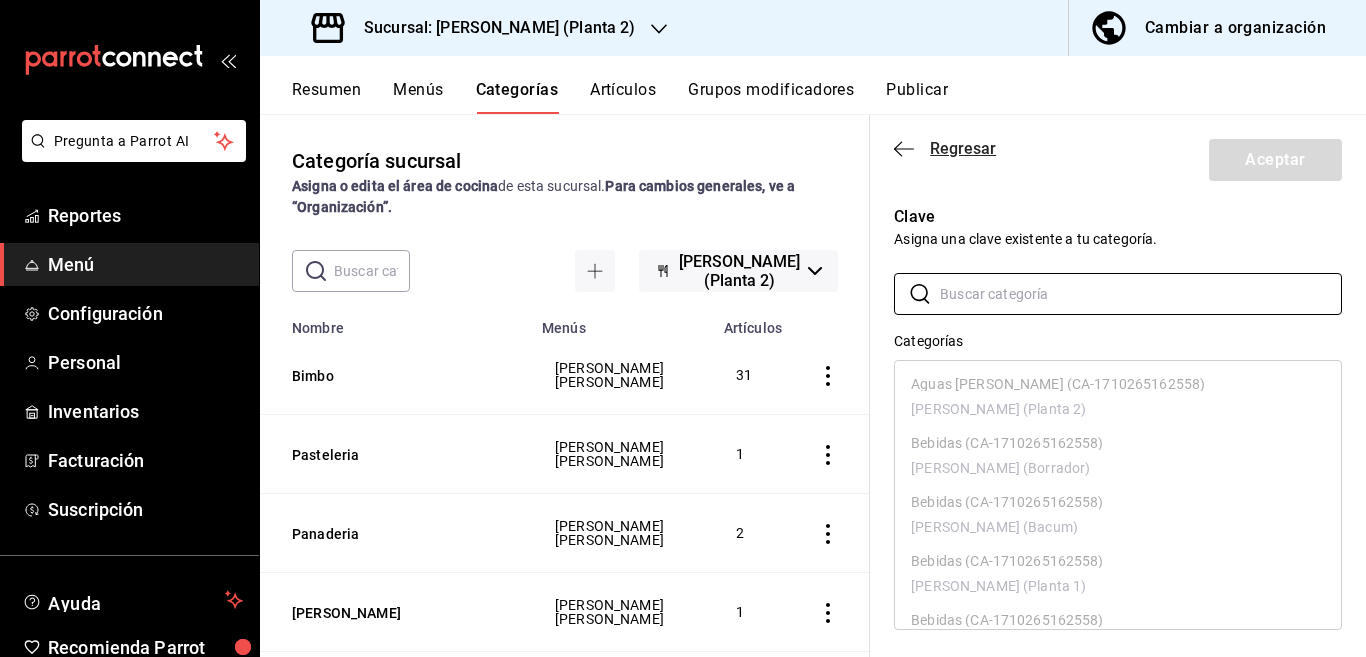 click 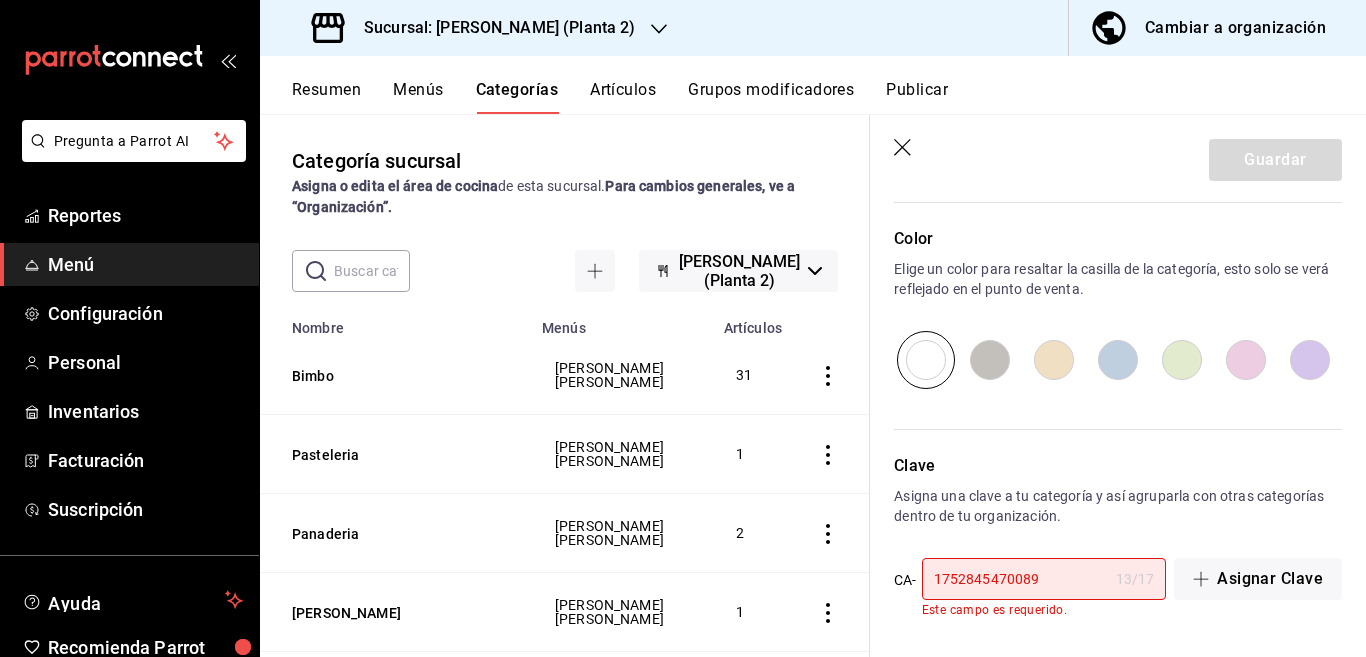 scroll, scrollTop: 672, scrollLeft: 0, axis: vertical 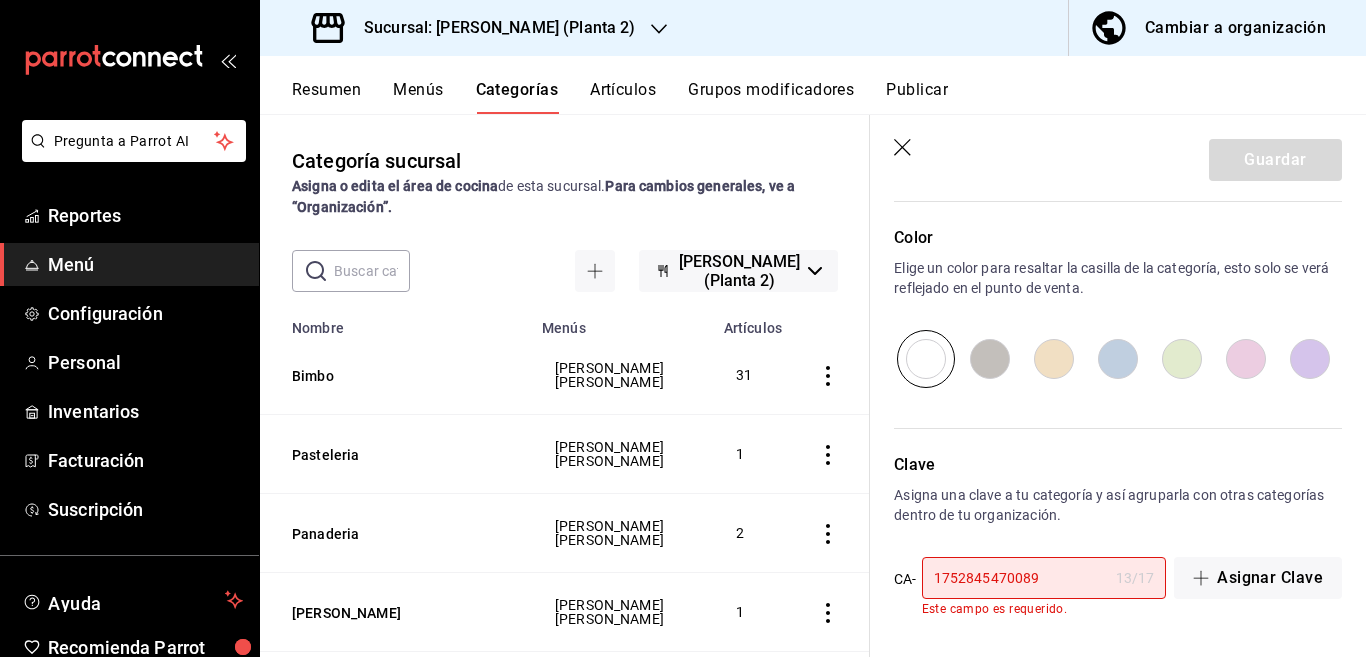 click on "13 / 17" at bounding box center (1135, 578) 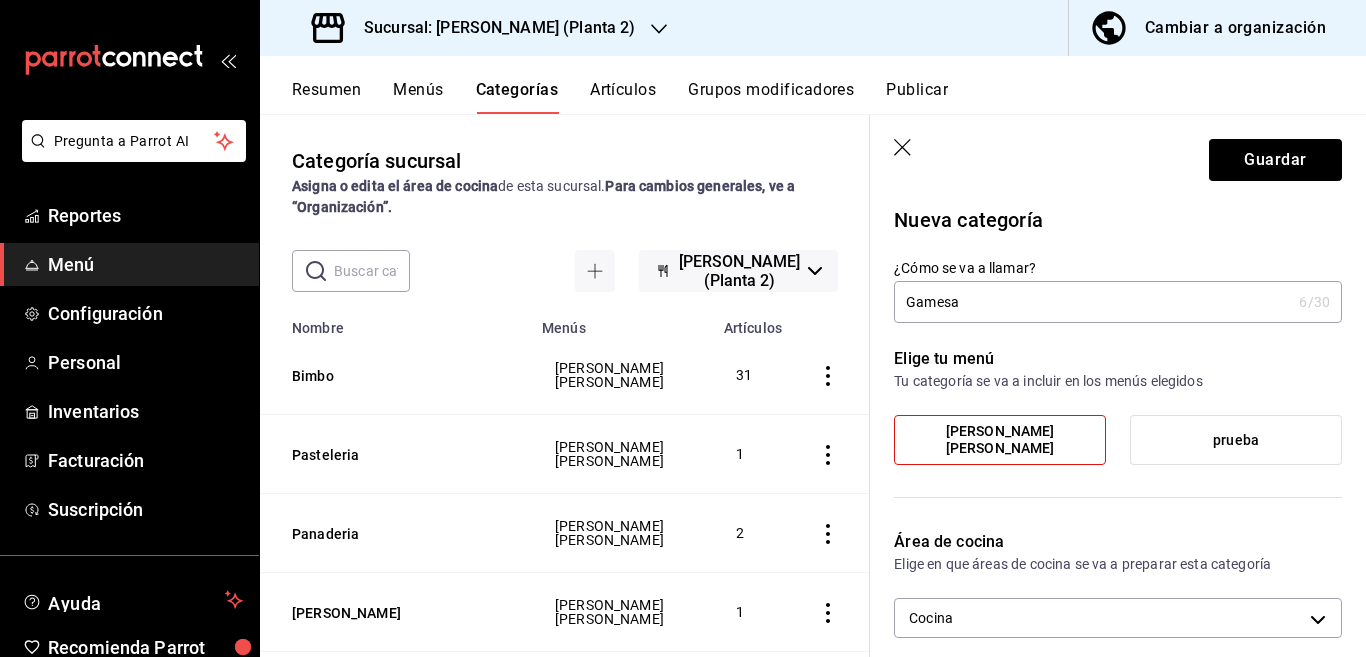 scroll, scrollTop: 0, scrollLeft: 0, axis: both 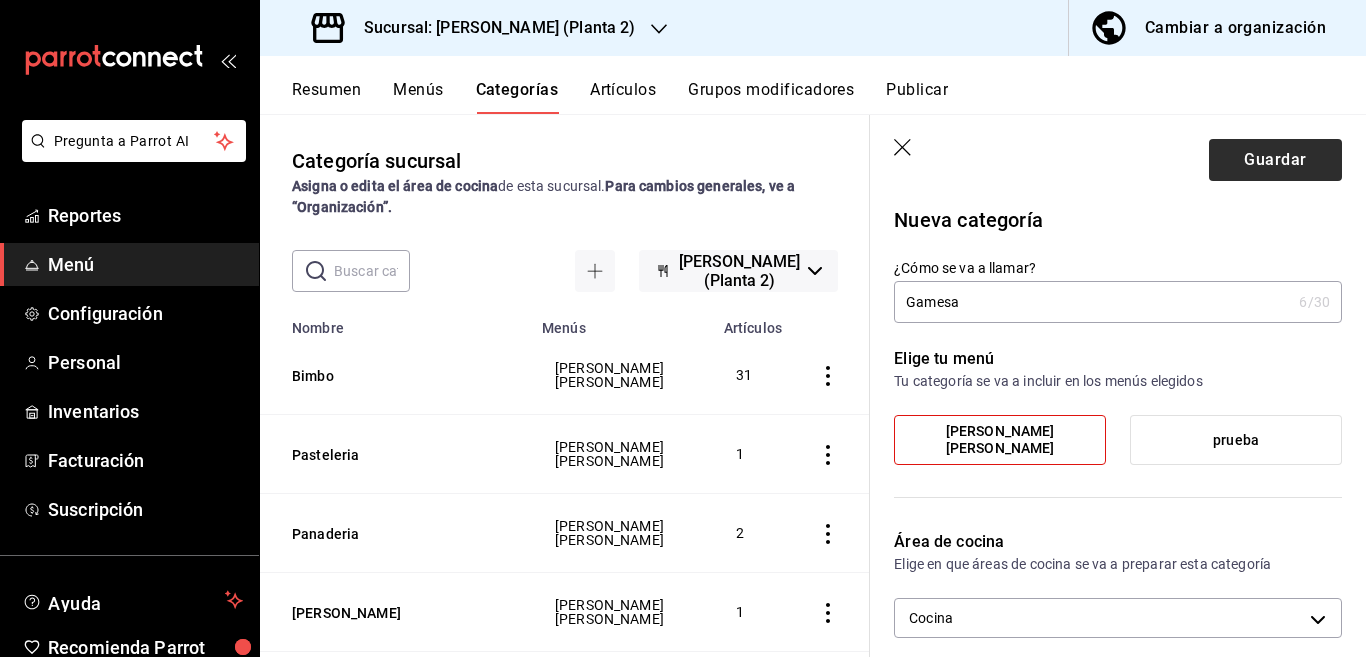 type on "17528454700891" 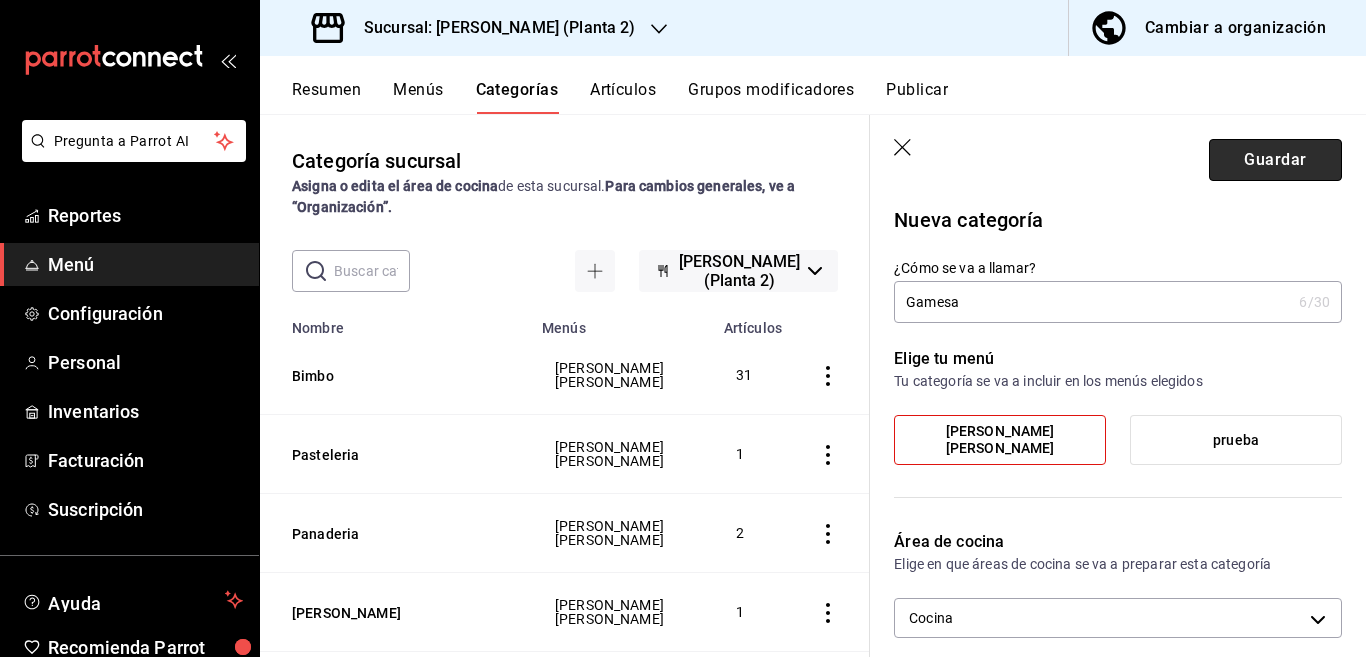 click on "Guardar" at bounding box center [1275, 160] 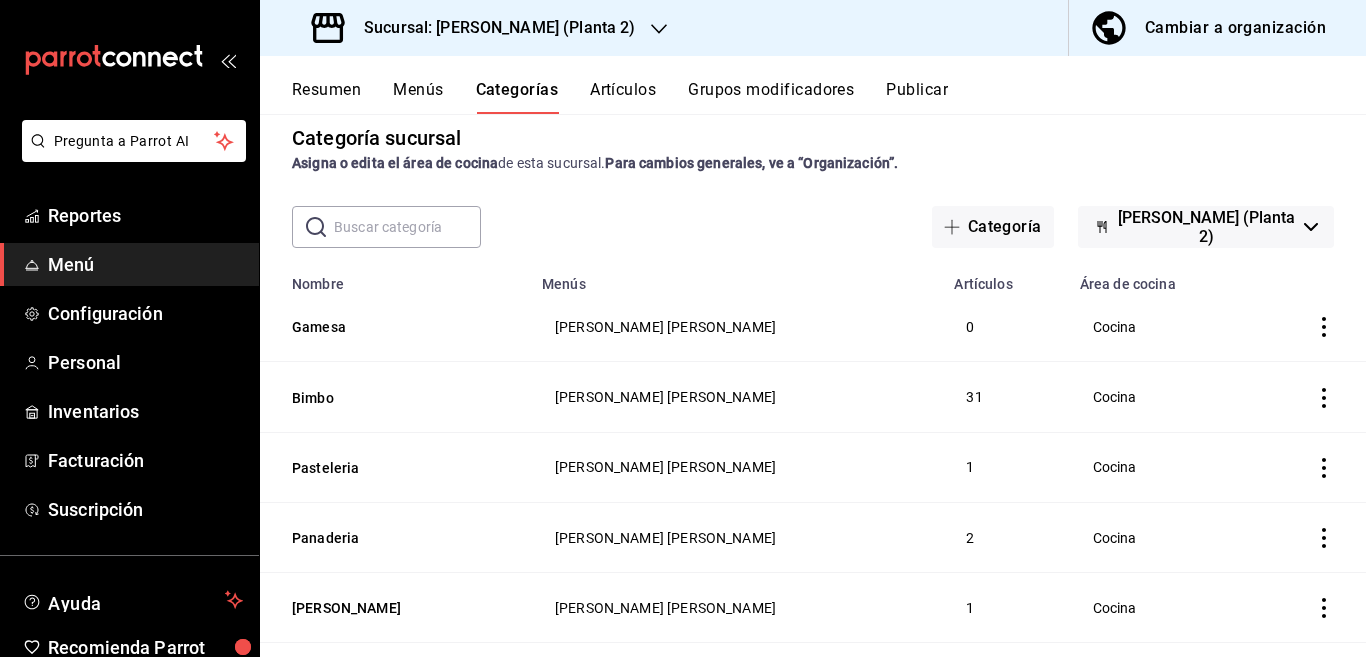 scroll, scrollTop: 0, scrollLeft: 0, axis: both 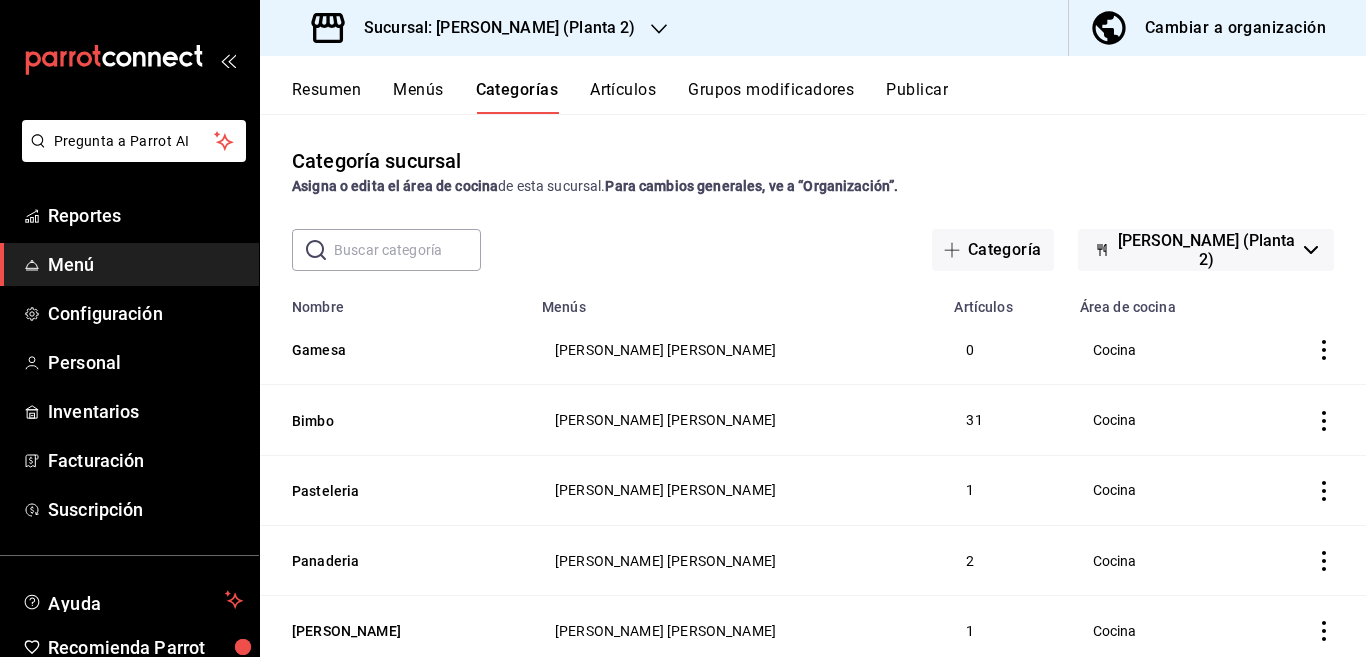 click on "Artículos" at bounding box center [623, 97] 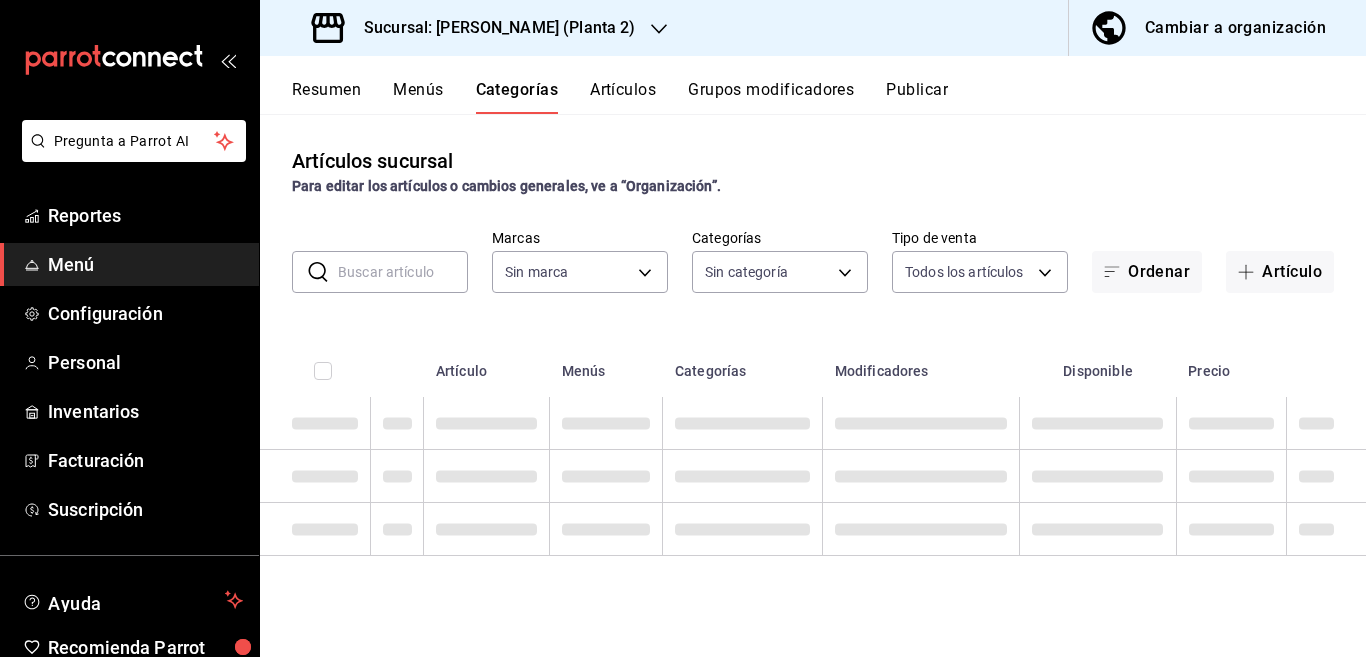 click at bounding box center (403, 272) 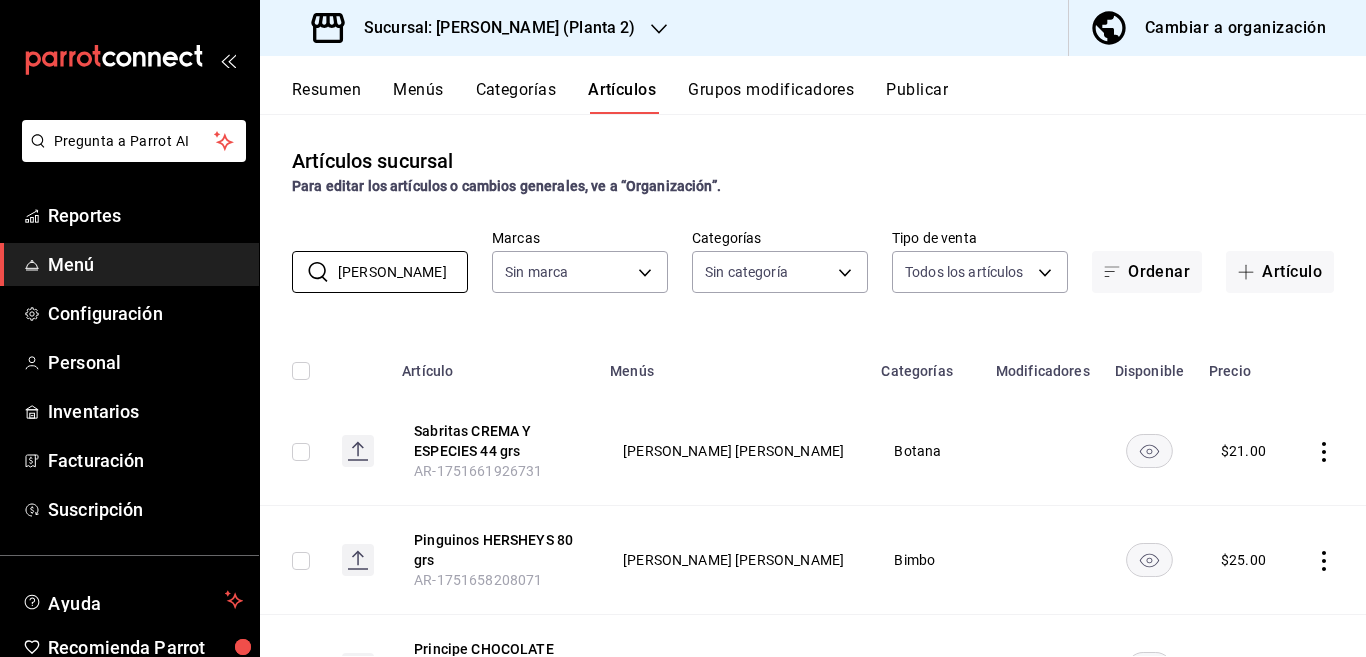 type on "barras de coco" 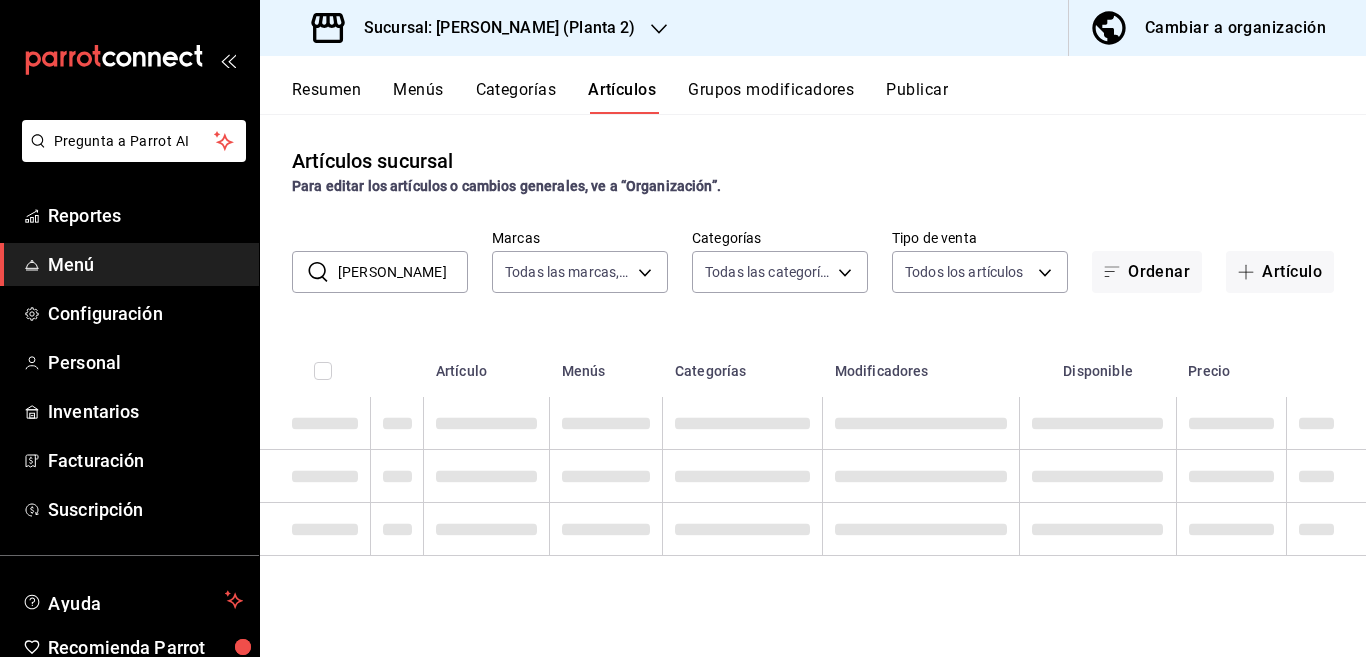 type on "934ae7de-4970-466c-89d7-38e5712c0cf6" 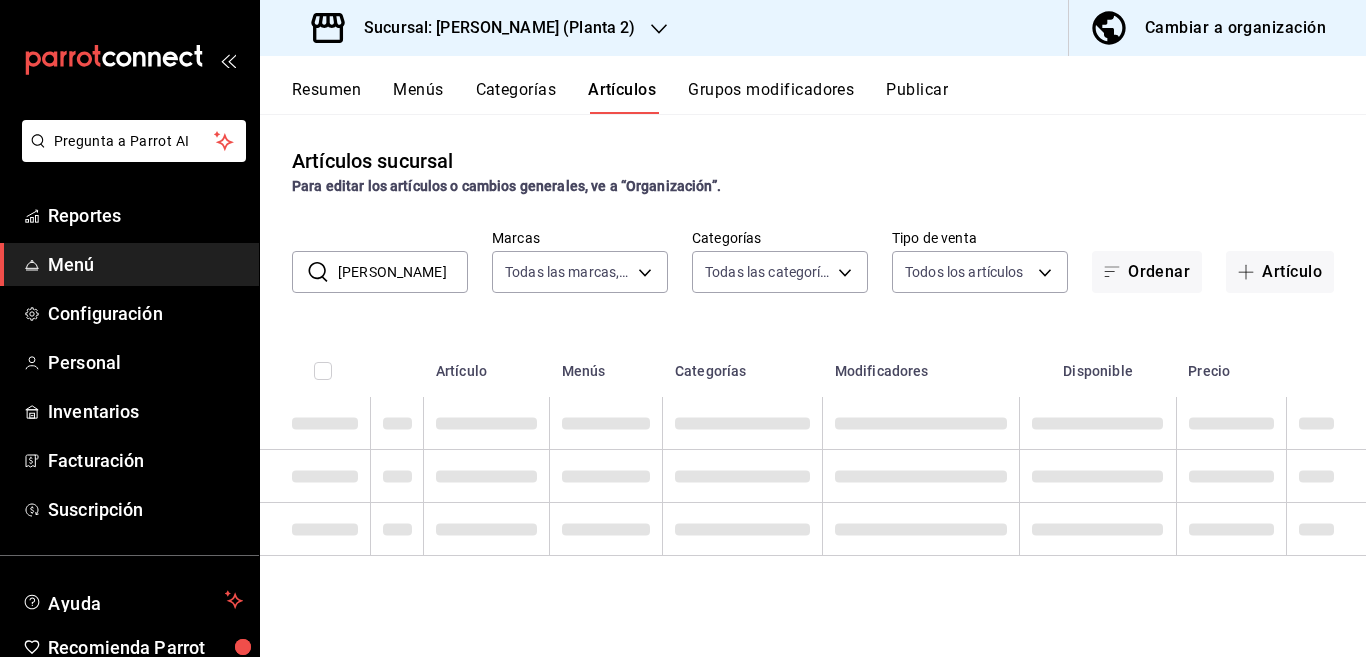 type on "2878f625-1692-40d2-9460-18f1b441e048,184b205a-e02c-4663-837a-e348461818dc,fd69ee58-f811-4e97-8ba2-dbfe97784180,aea24832-4f3f-4194-a661-bb253601a0a3,eb8a40ae-f1af-49d3-8dca-dc731b16e0a0,ade4450b-dd3c-4516-92b7-4b4a6ca6727f,14899659-e4bd-48e6-98b0-9e19f3a2236d,1ece8ffc-b755-4f6a-8142-585b3c9bc9b1,cdeb7bca-2ed8-43a4-a25b-50b59509abae,501cec9f-e51b-4f3f-a359-e81cc3f140bc,b76621e8-71b8-4c6c-a04c-afd85cd422a3,1a32cf32-58a2-4ba3-8432-82e0b162b0b7,208b4a7d-2dc4-464e-b193-efa9ab63cce5,6b47719d-9519-4813-ba28-e34a407dff91" 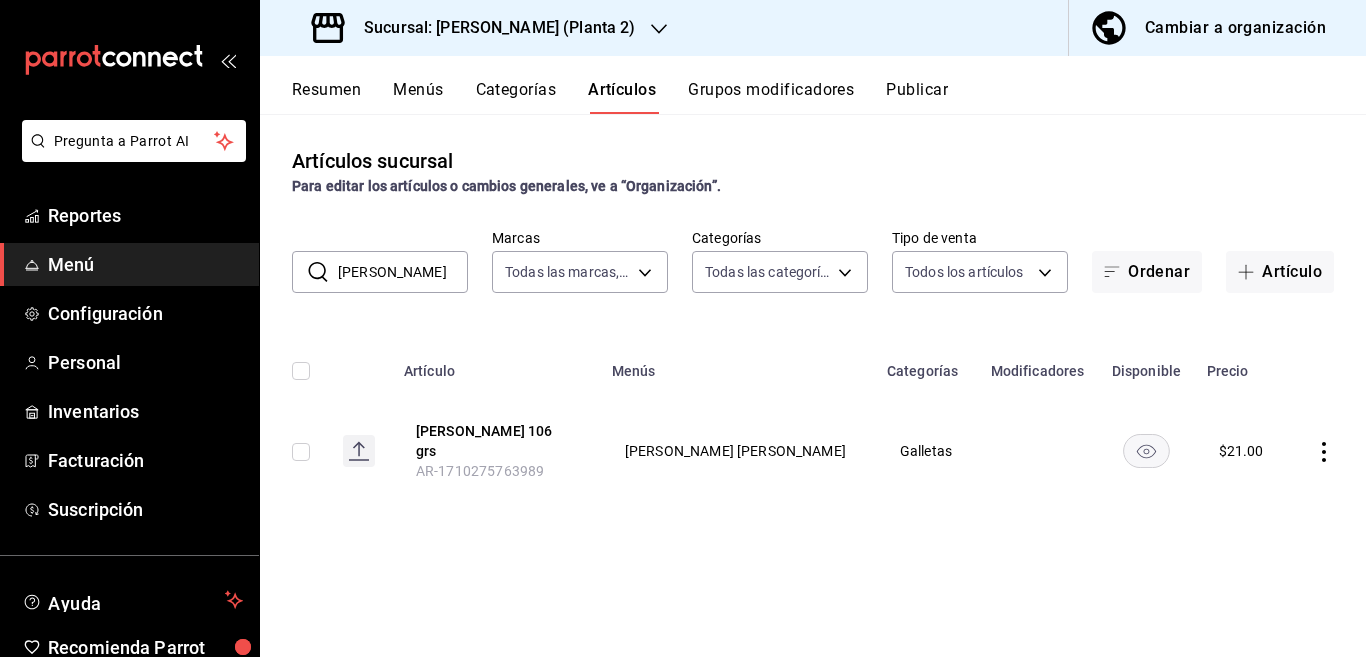 click 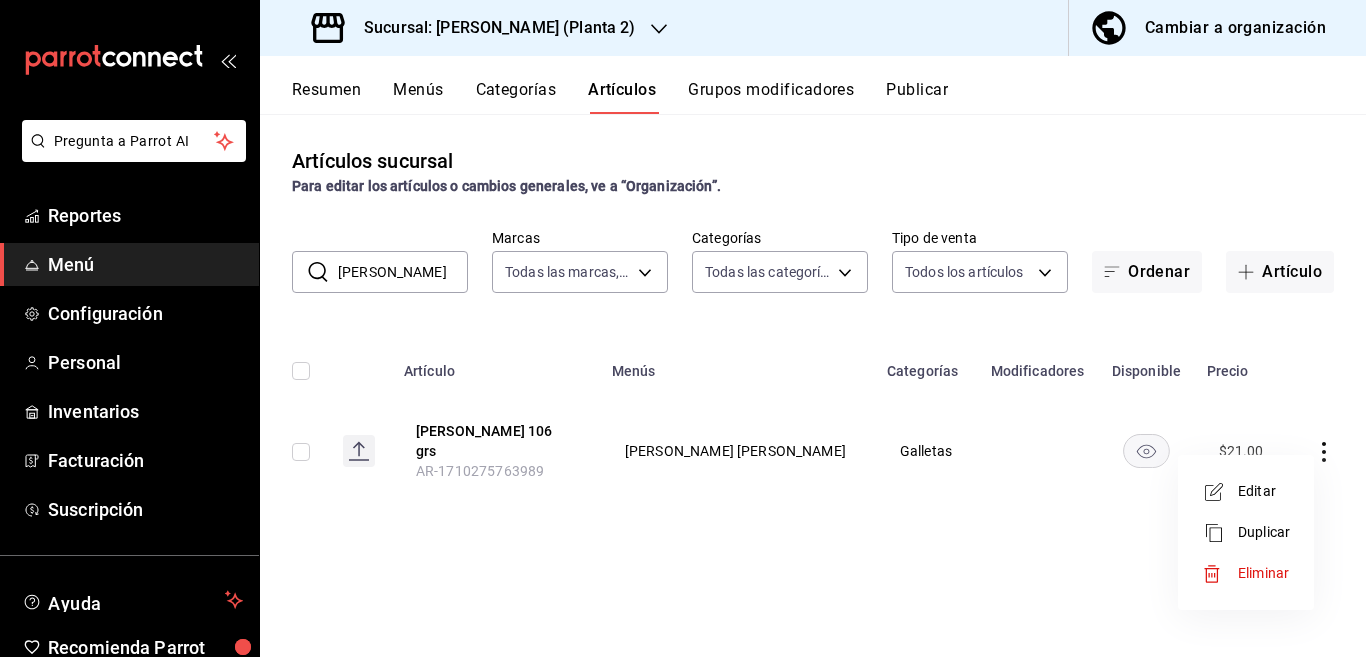 click on "Editar" at bounding box center (1264, 491) 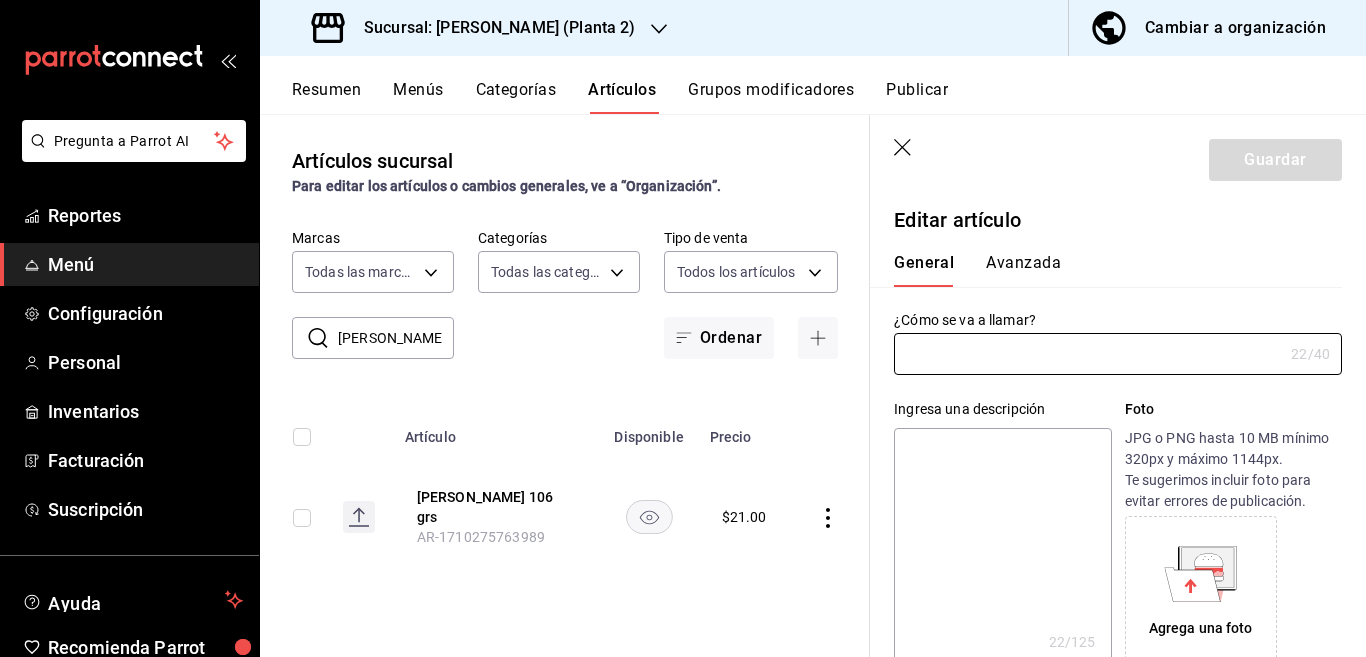 type on "Barras de Coco 106 grs" 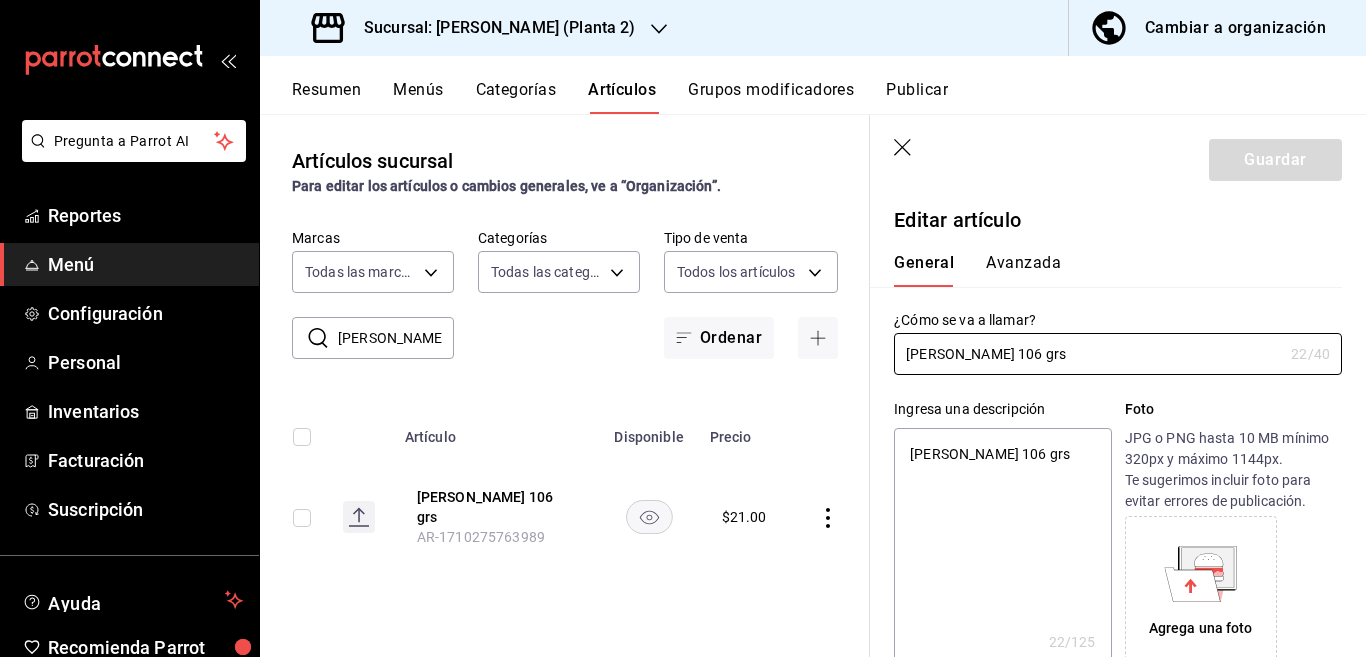 type on "x" 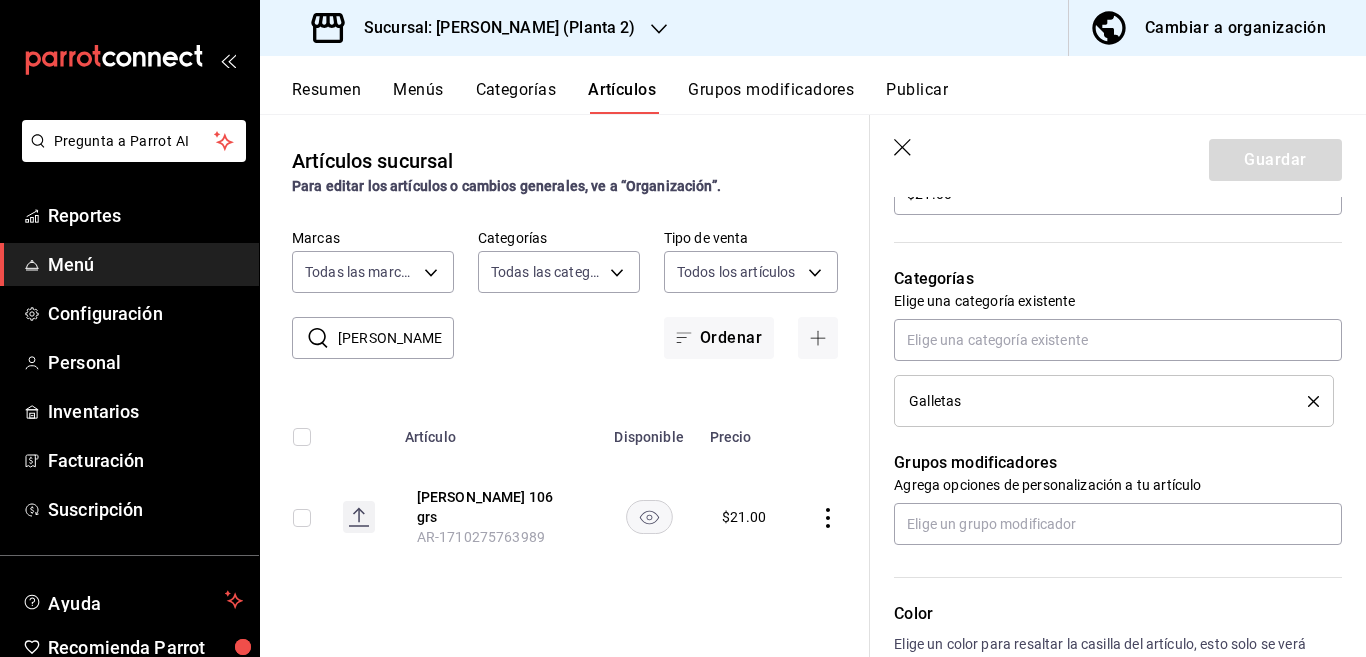 scroll, scrollTop: 650, scrollLeft: 0, axis: vertical 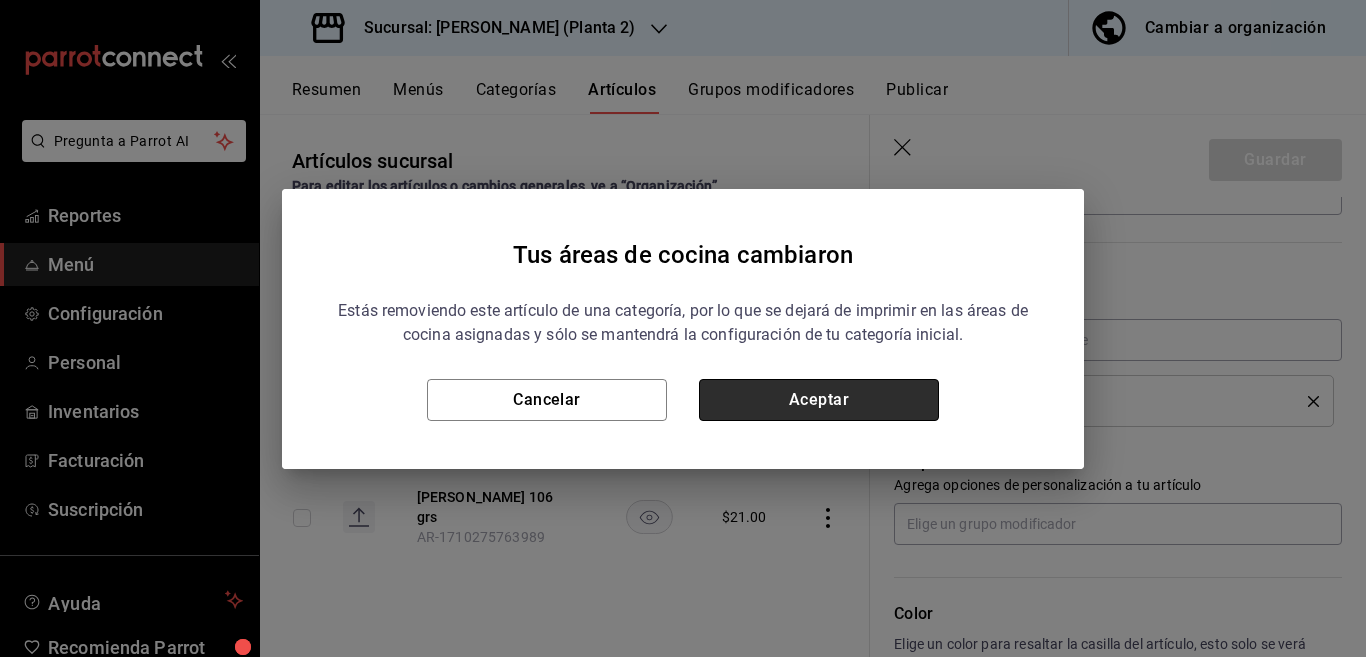 click on "Aceptar" at bounding box center [819, 400] 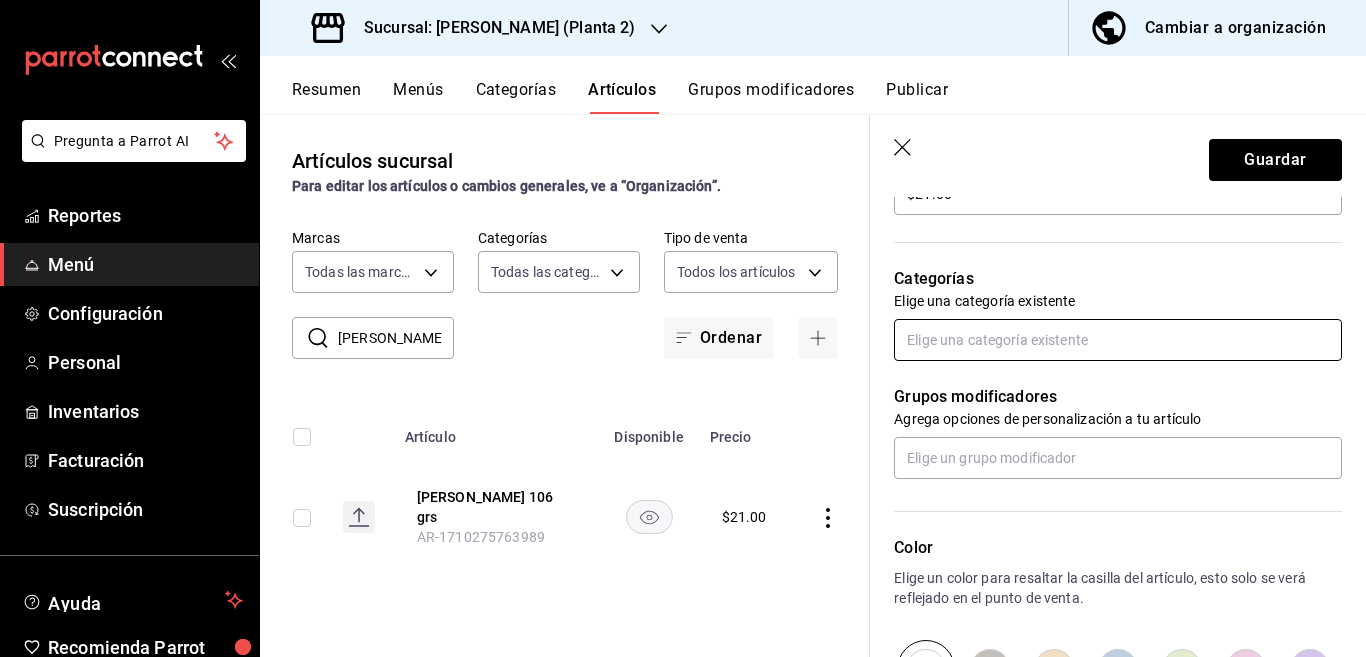 click at bounding box center (1118, 340) 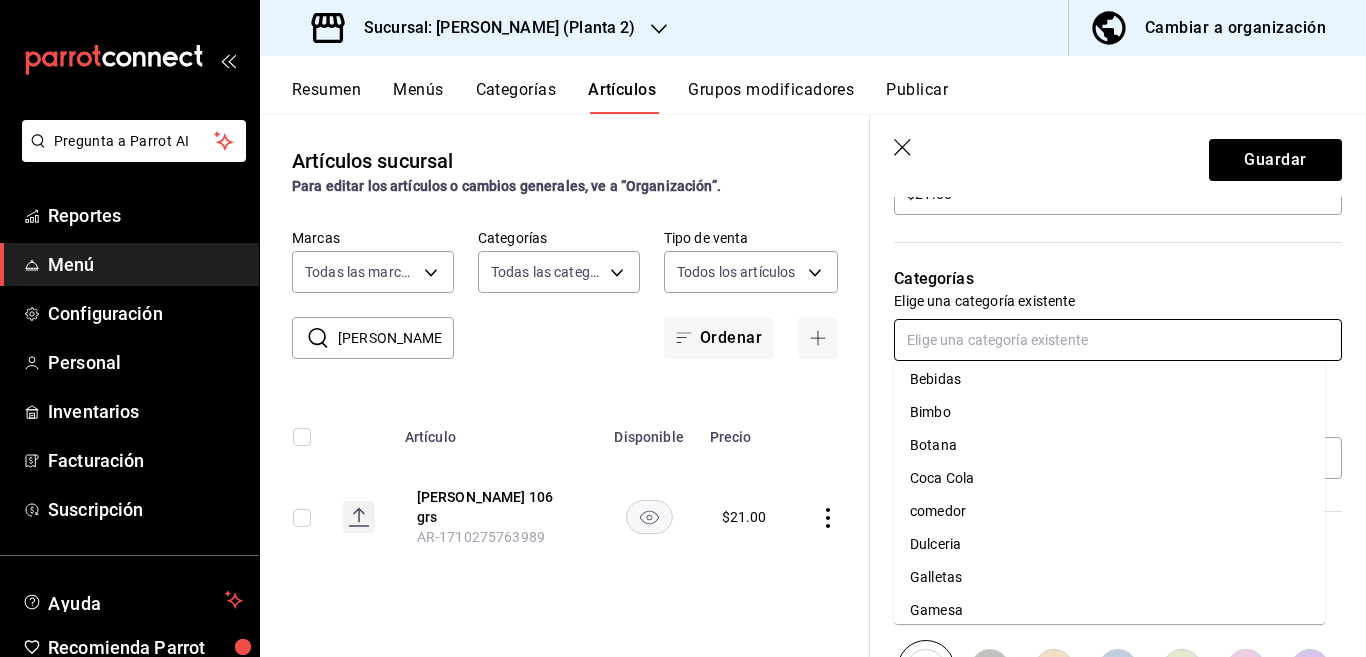 scroll, scrollTop: 78, scrollLeft: 0, axis: vertical 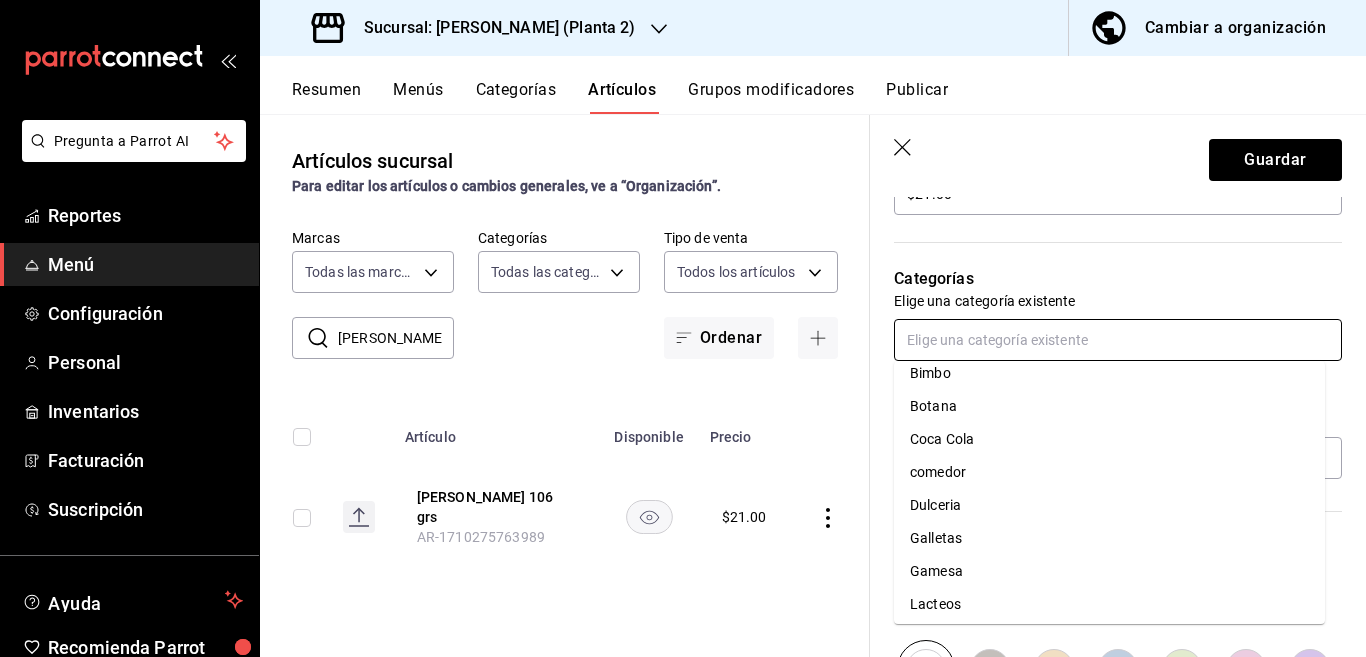 click on "Gamesa" at bounding box center (1109, 571) 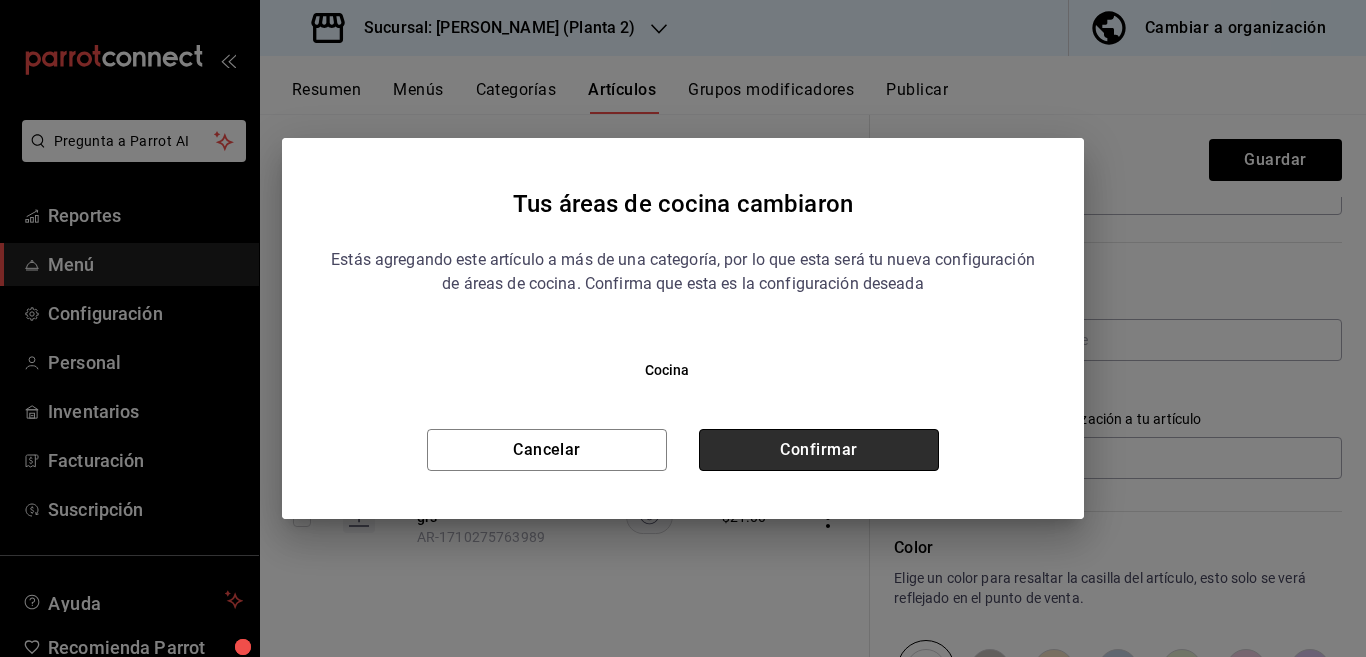 click on "Confirmar" at bounding box center (819, 450) 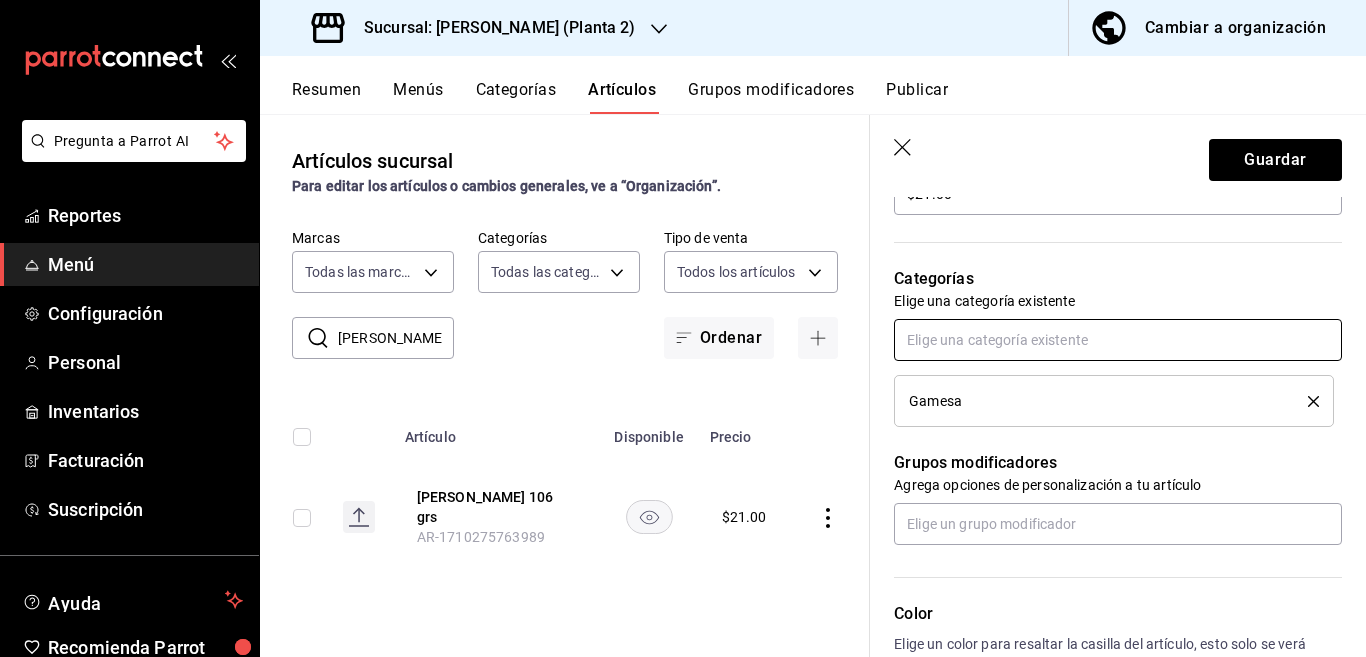 scroll, scrollTop: 650, scrollLeft: 0, axis: vertical 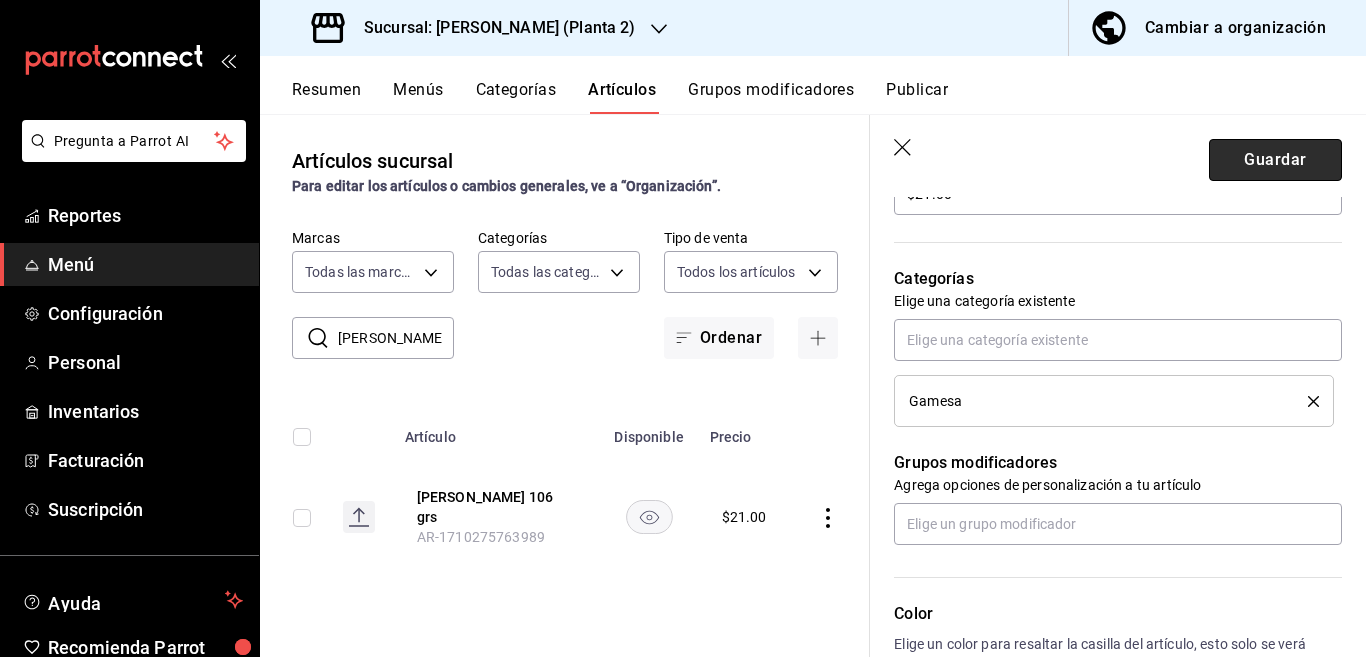 click on "Guardar" at bounding box center [1275, 160] 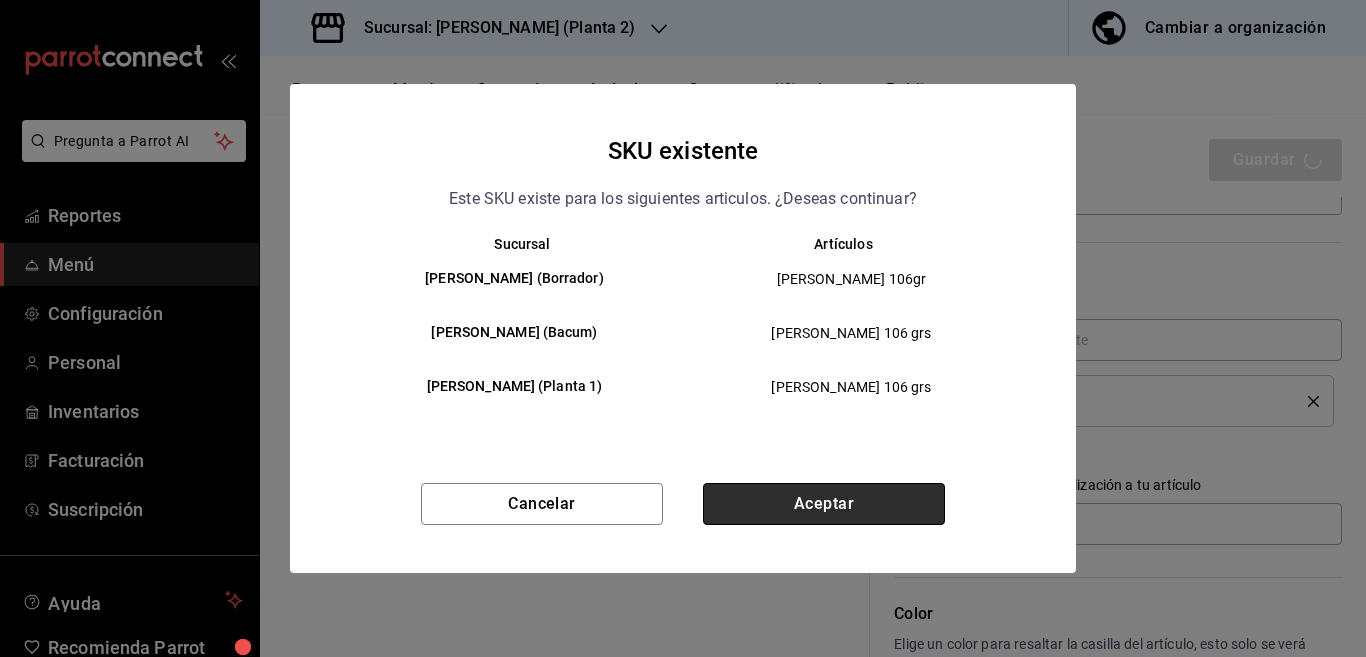 click on "Aceptar" at bounding box center [824, 504] 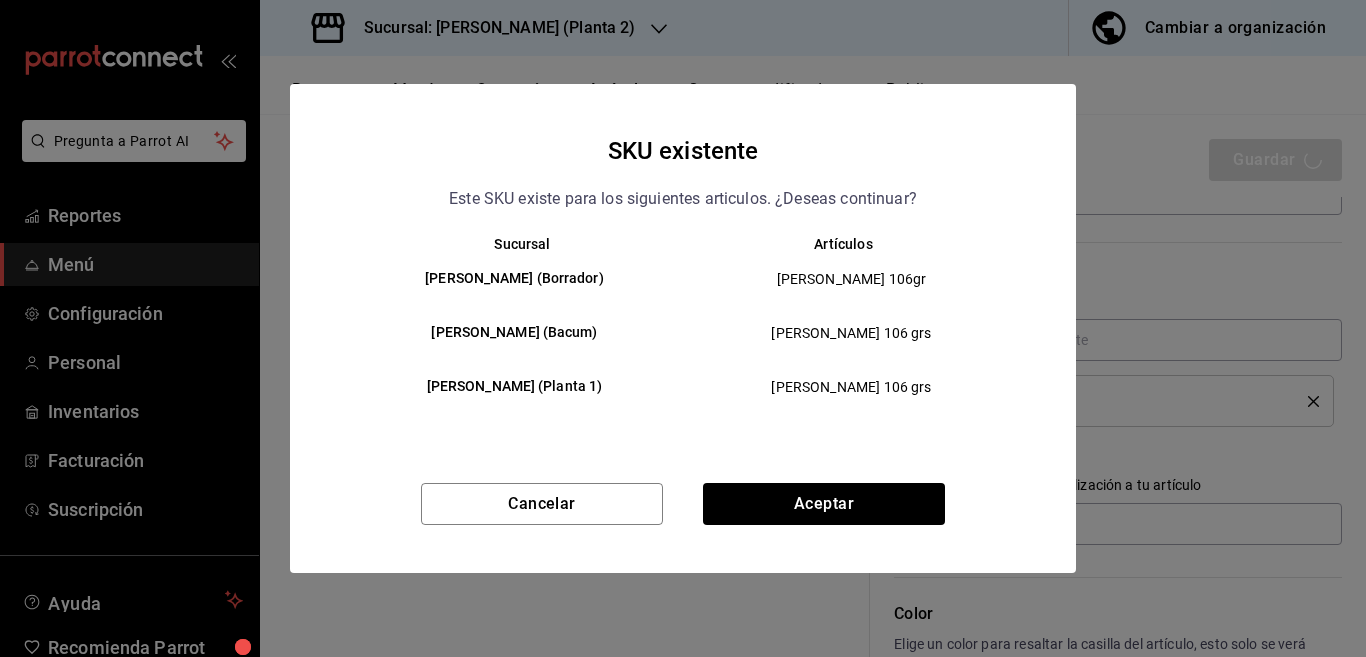 type on "x" 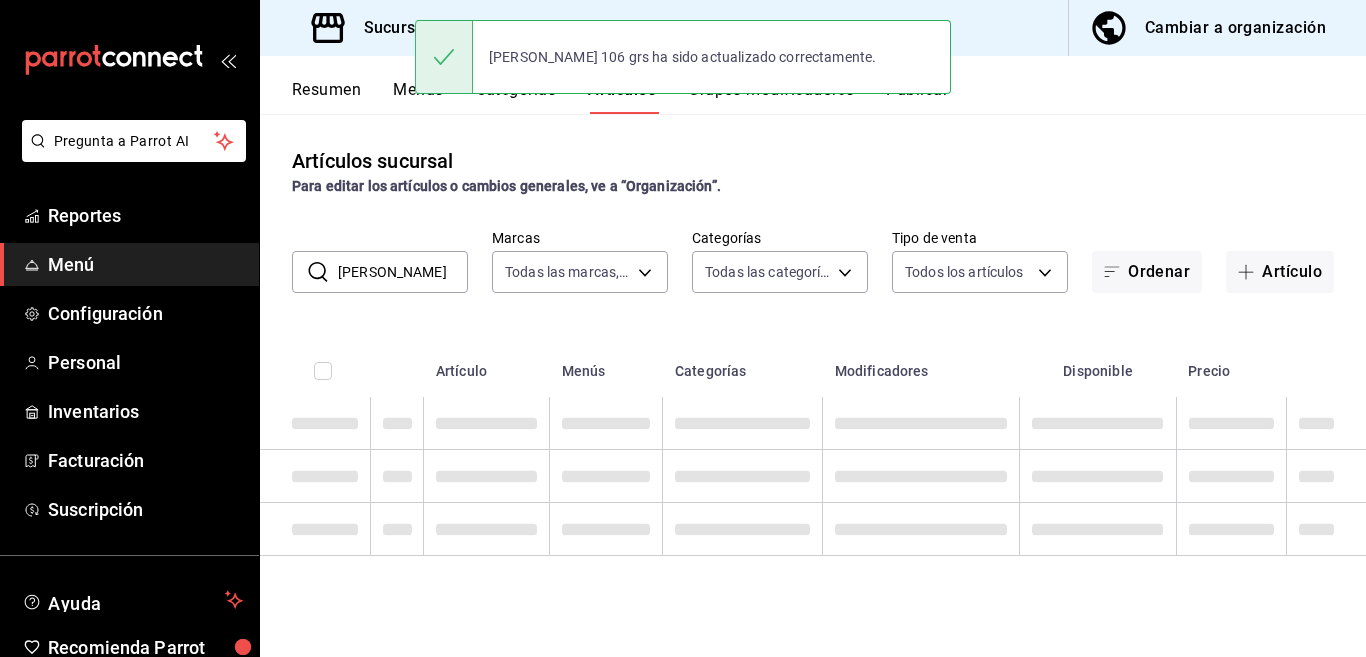 scroll, scrollTop: 0, scrollLeft: 0, axis: both 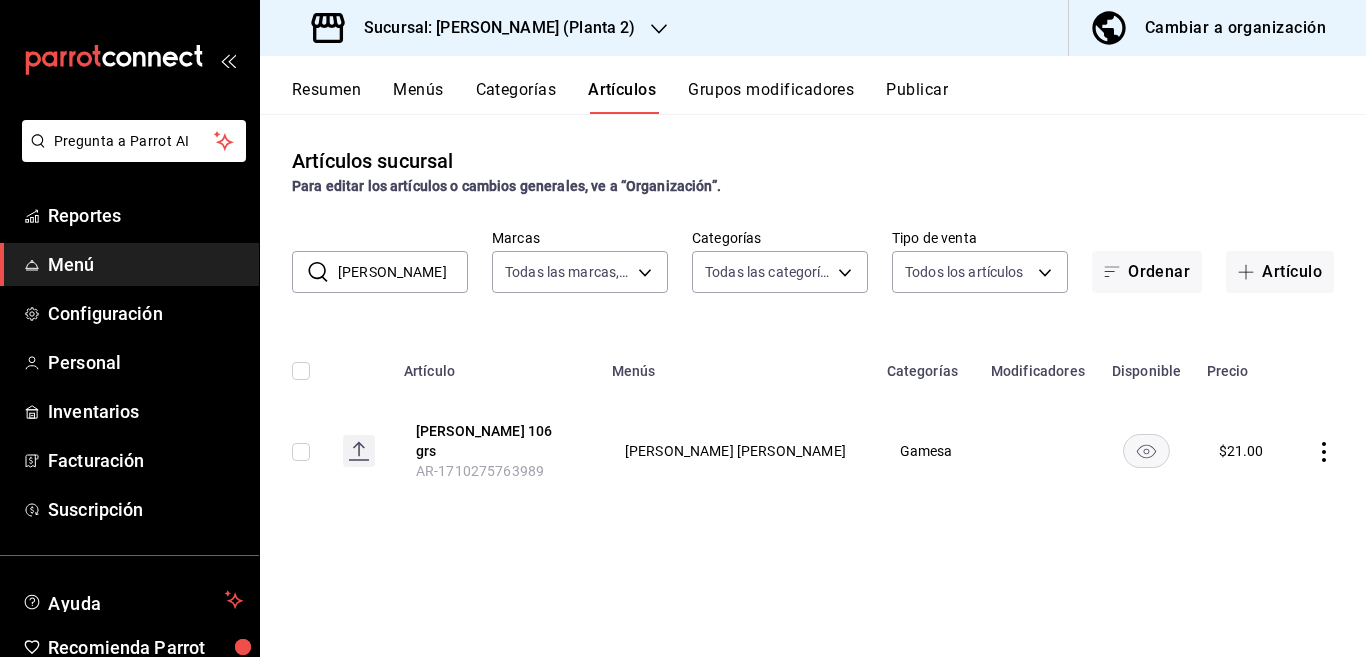 click on "barras de coco" at bounding box center [403, 272] 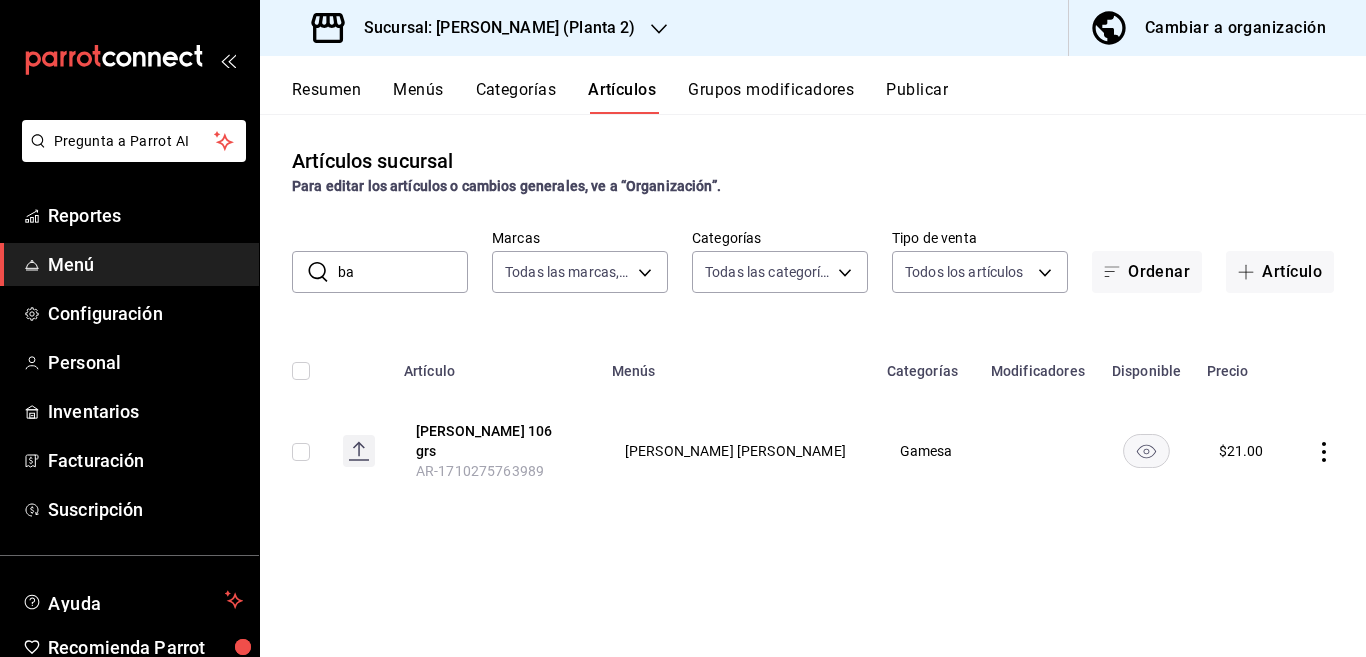 type on "b" 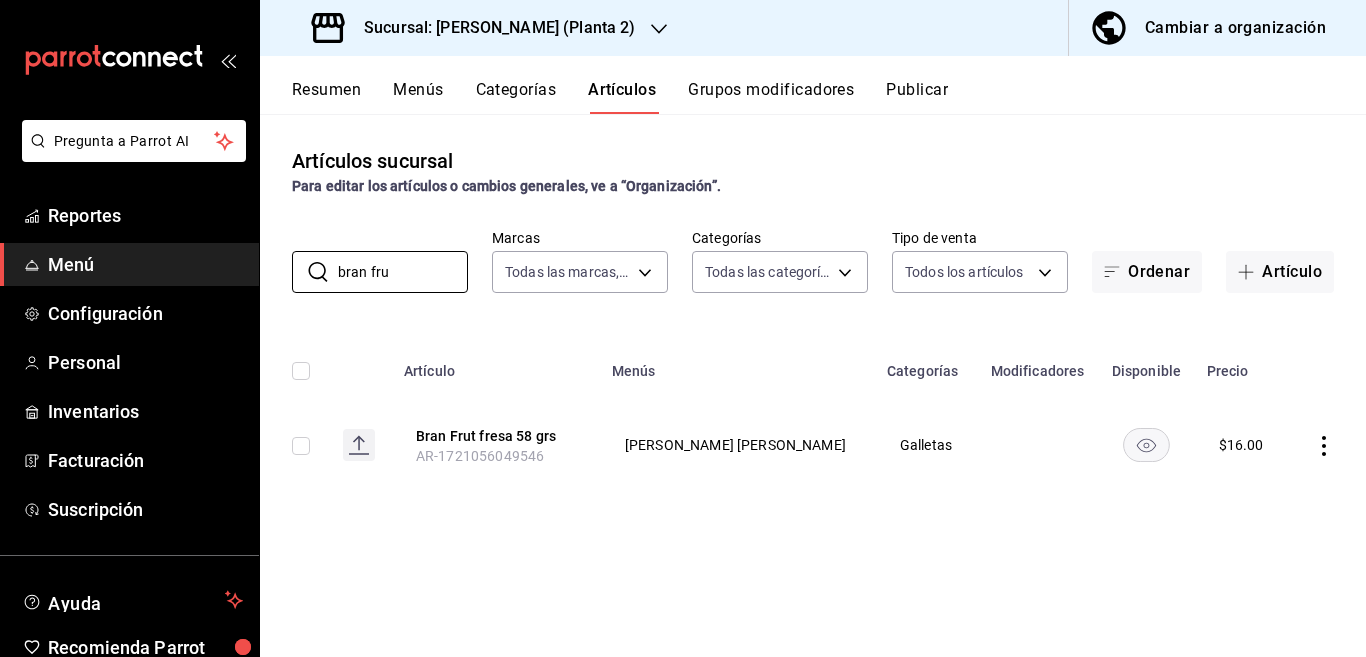 type on "bran fru" 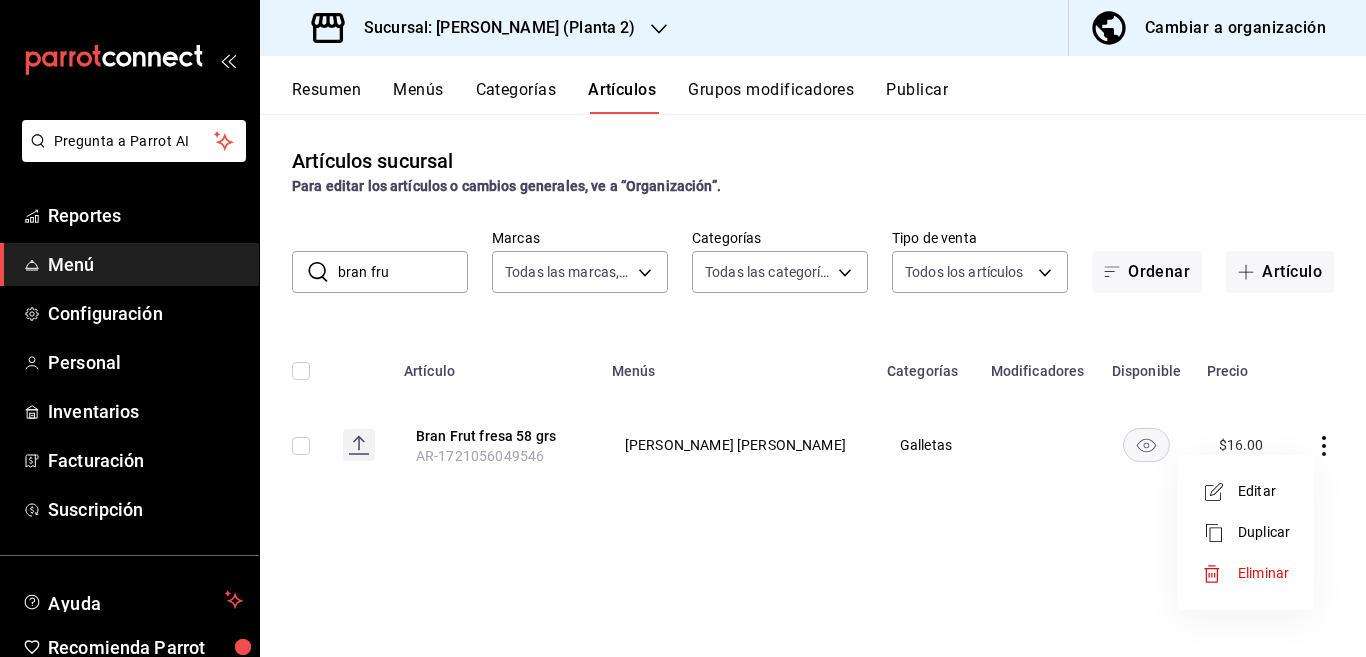 click on "Editar" at bounding box center [1264, 491] 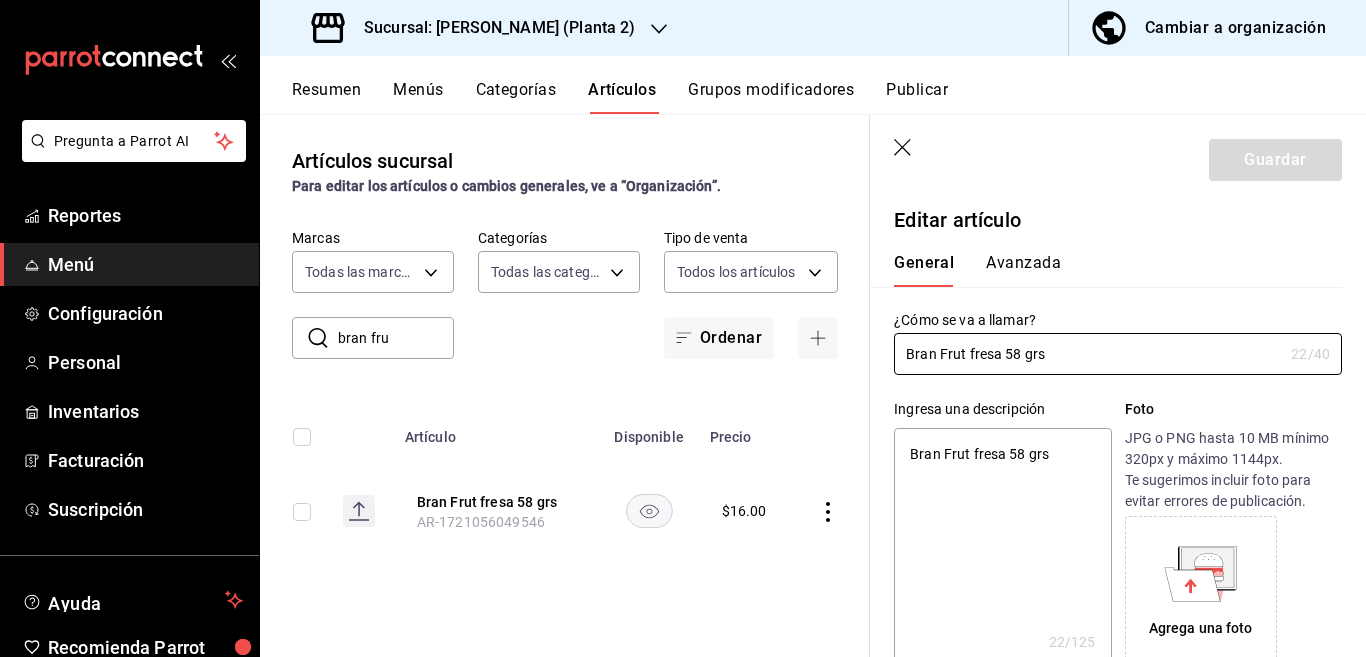 type on "x" 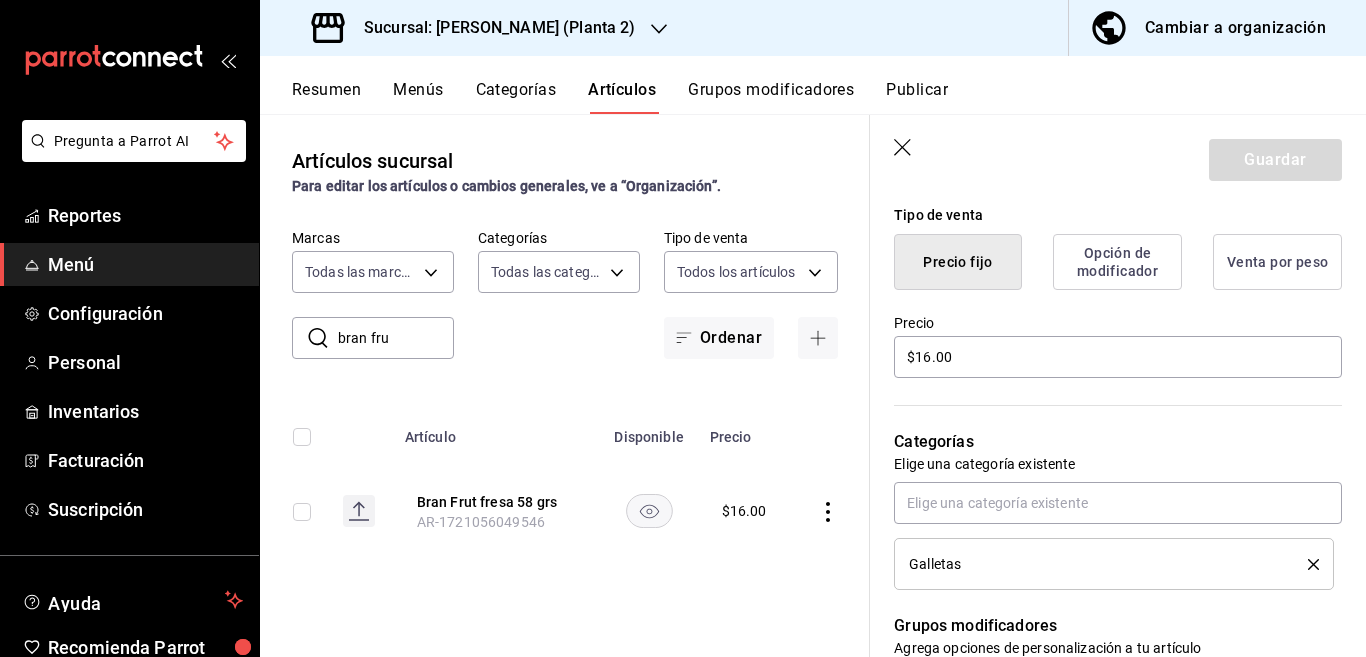 scroll, scrollTop: 569, scrollLeft: 0, axis: vertical 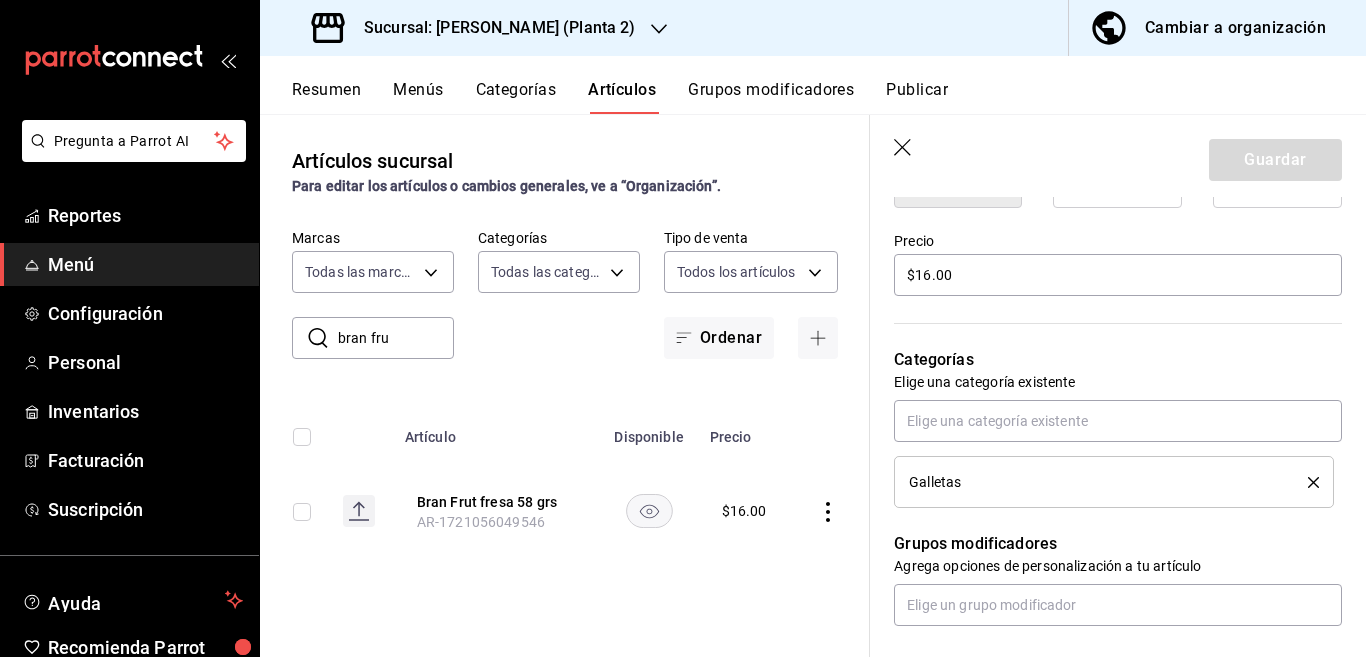 click 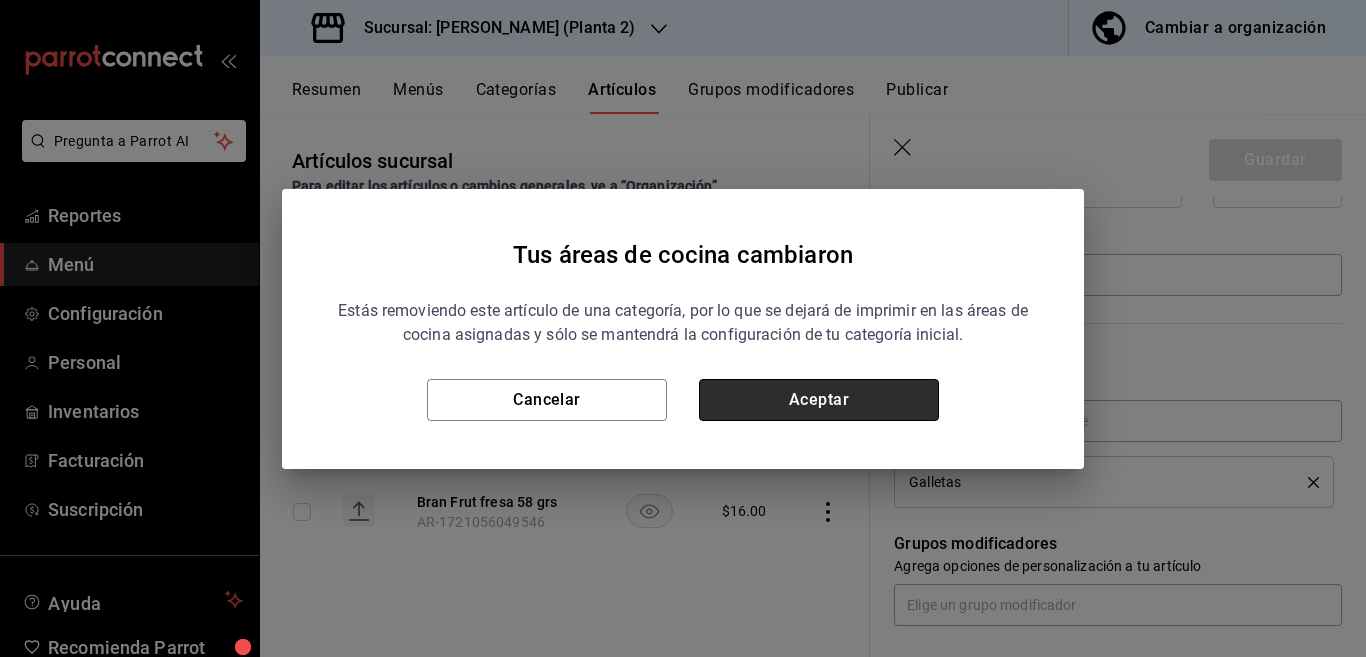 click on "Aceptar" at bounding box center [819, 400] 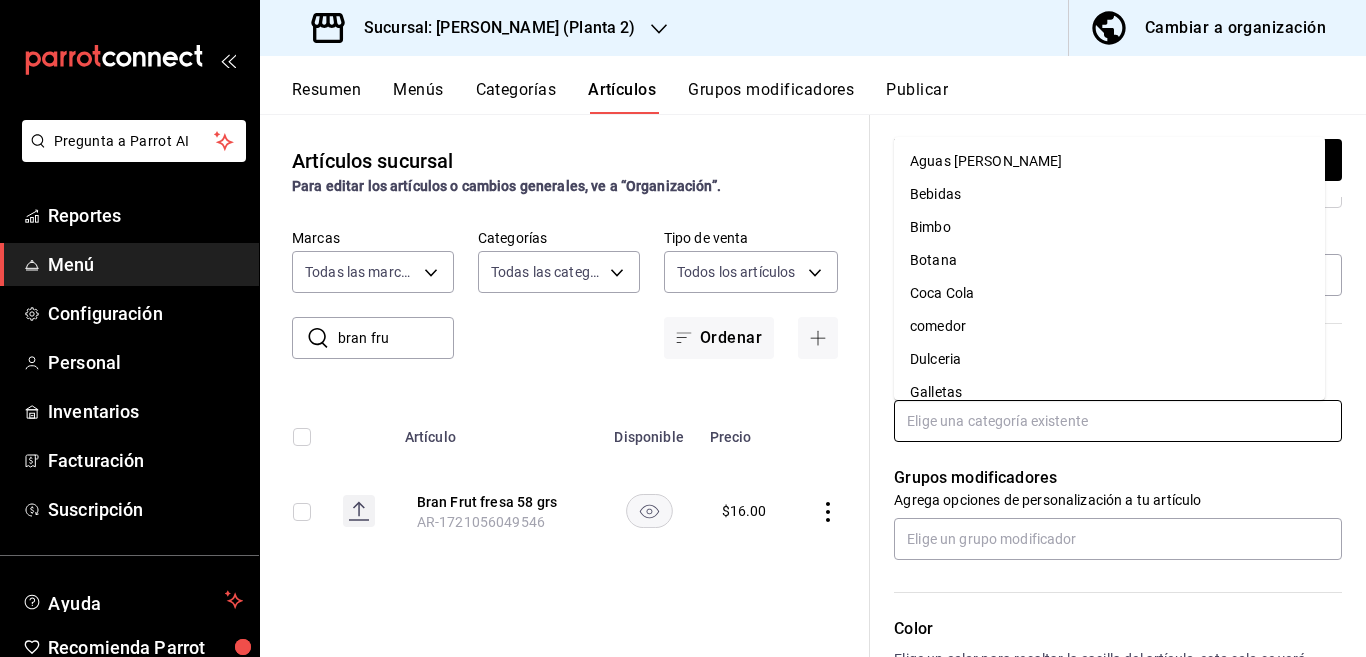 click at bounding box center [1118, 421] 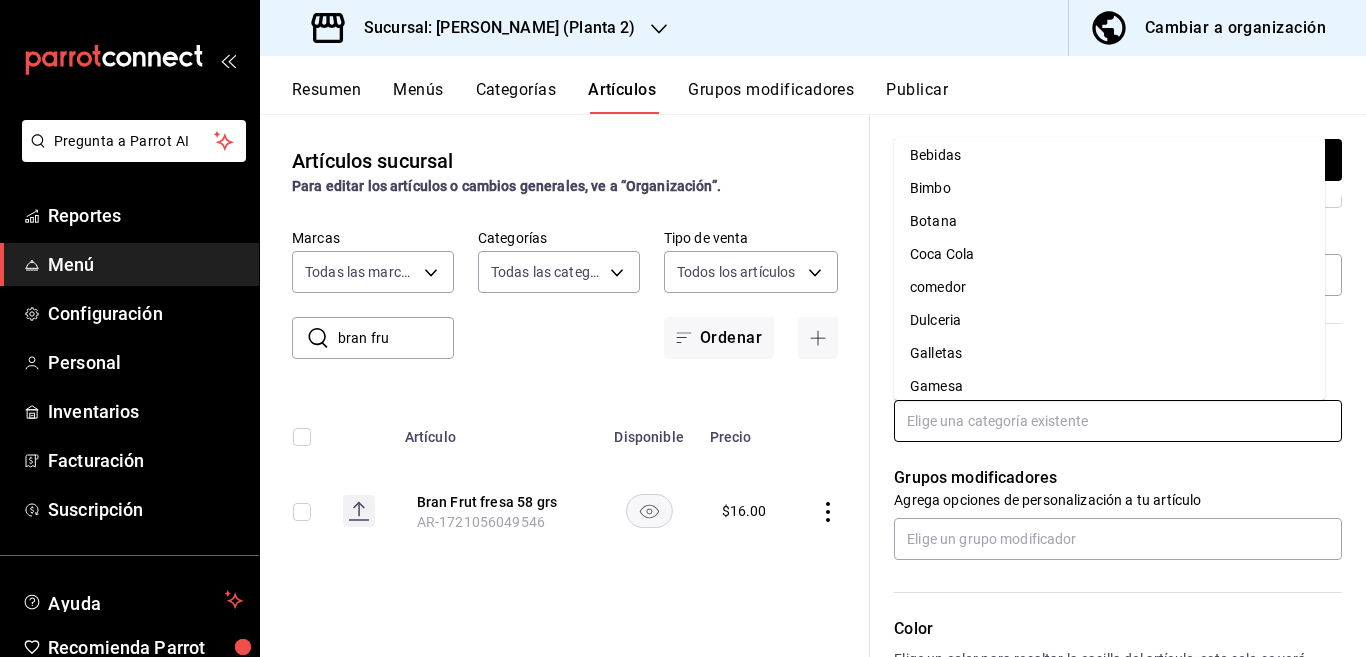 scroll, scrollTop: 78, scrollLeft: 0, axis: vertical 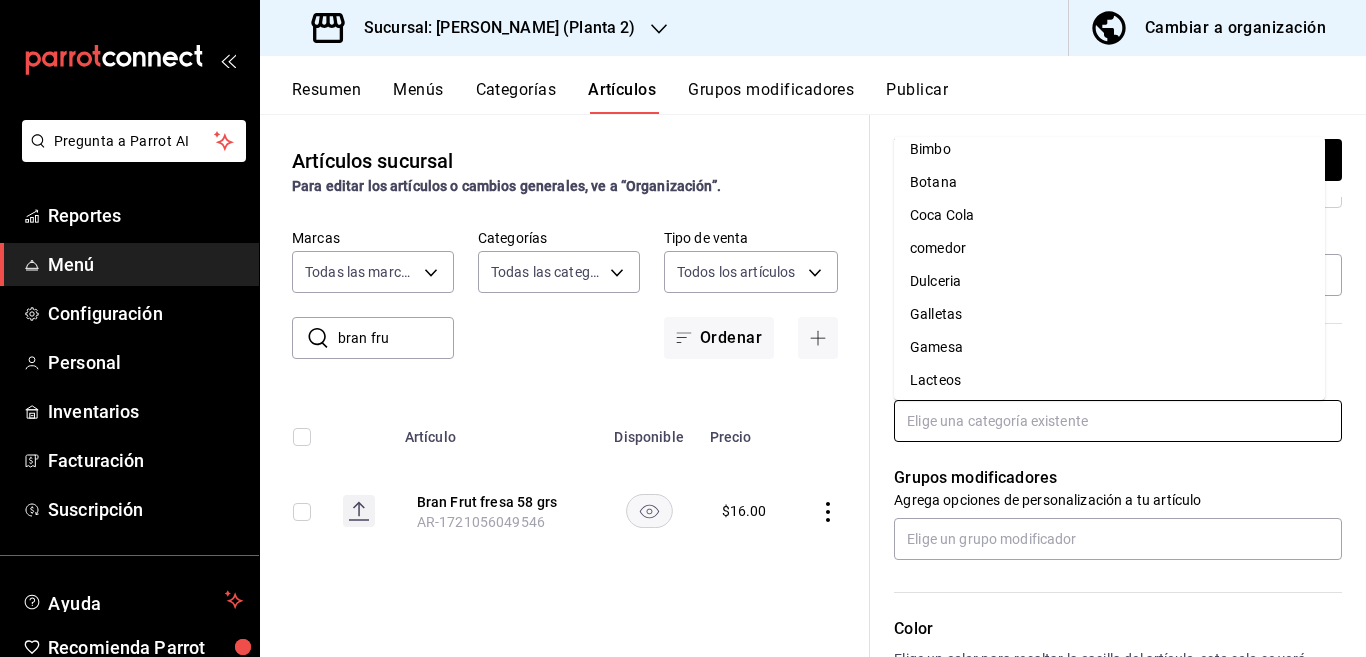 click on "Gamesa" at bounding box center (1109, 347) 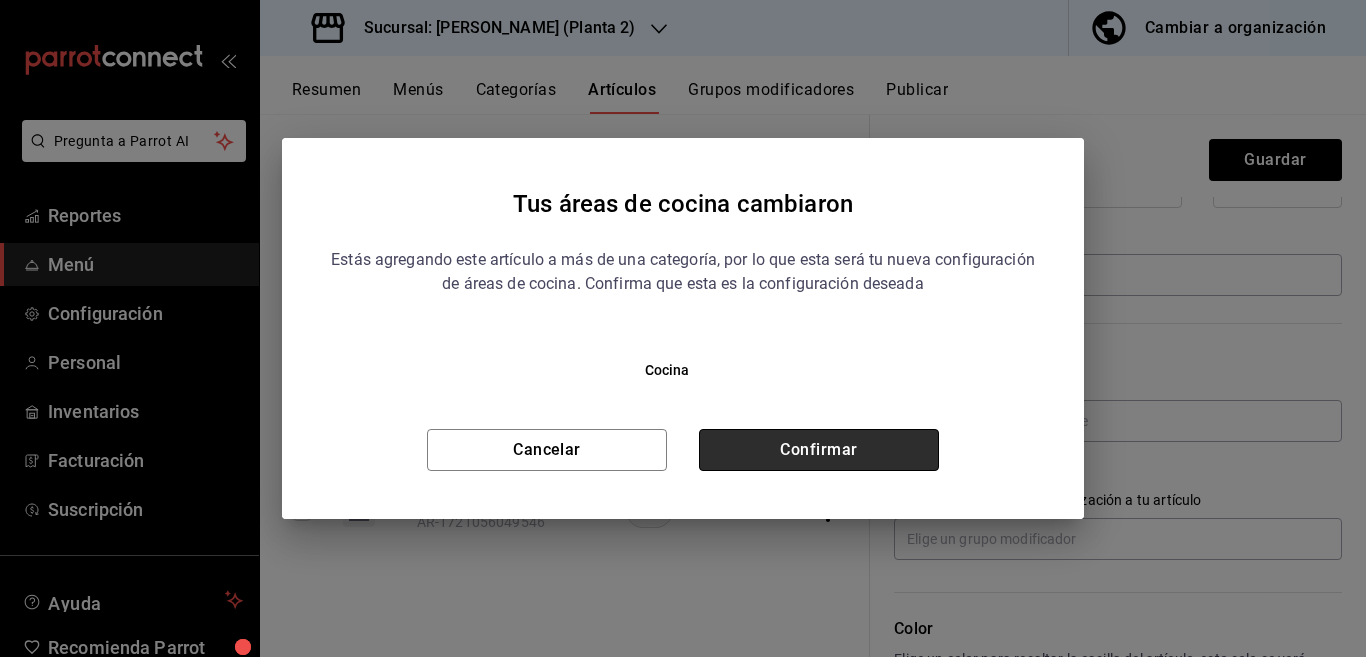 click on "Confirmar" at bounding box center (819, 450) 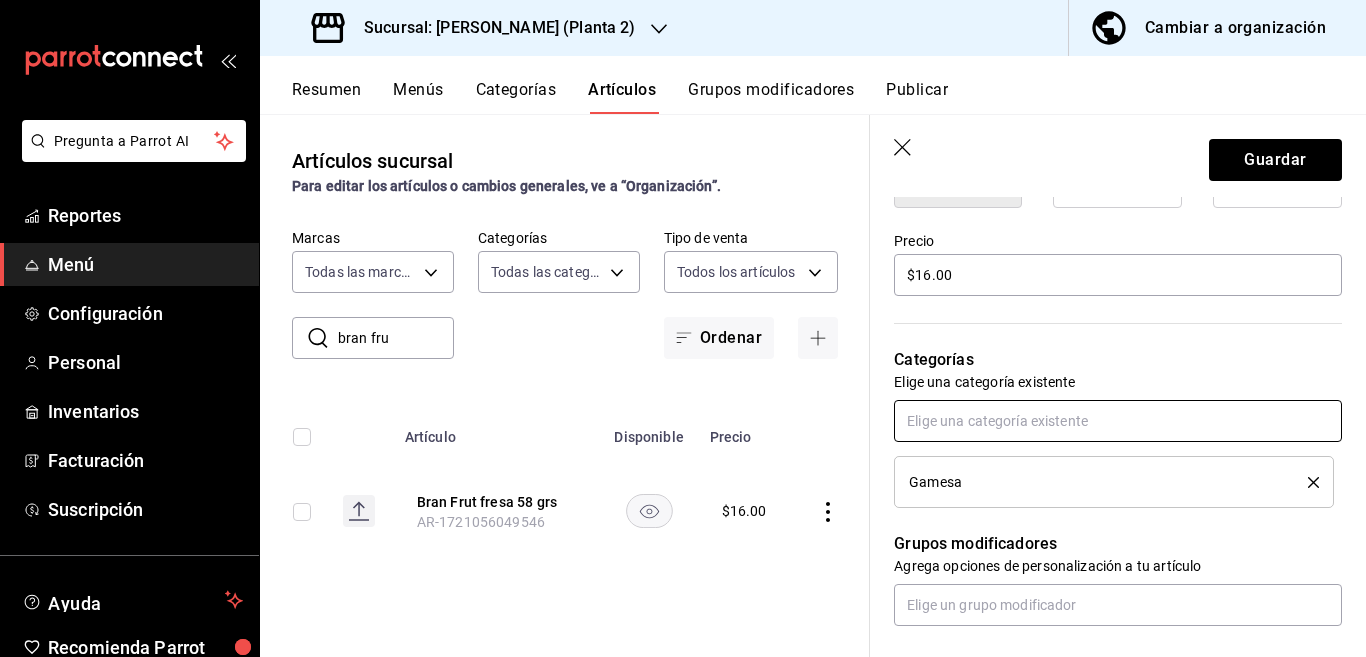 scroll, scrollTop: 569, scrollLeft: 0, axis: vertical 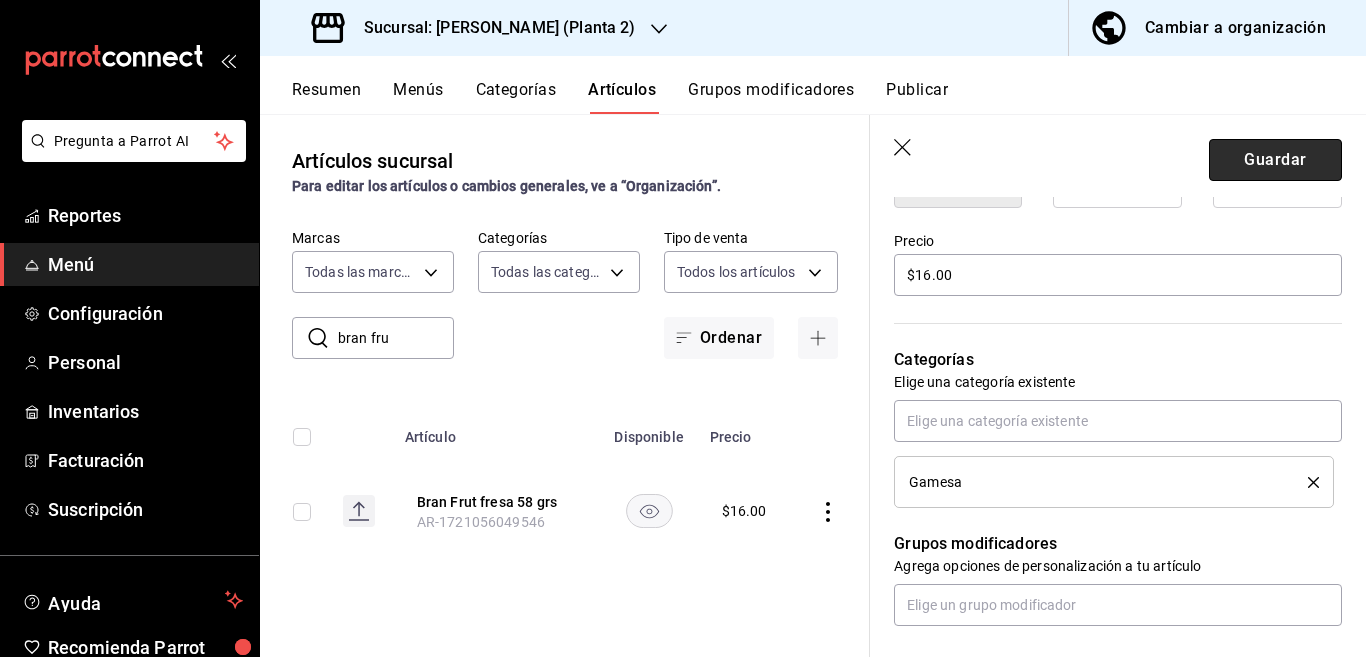 click on "Guardar" at bounding box center [1275, 160] 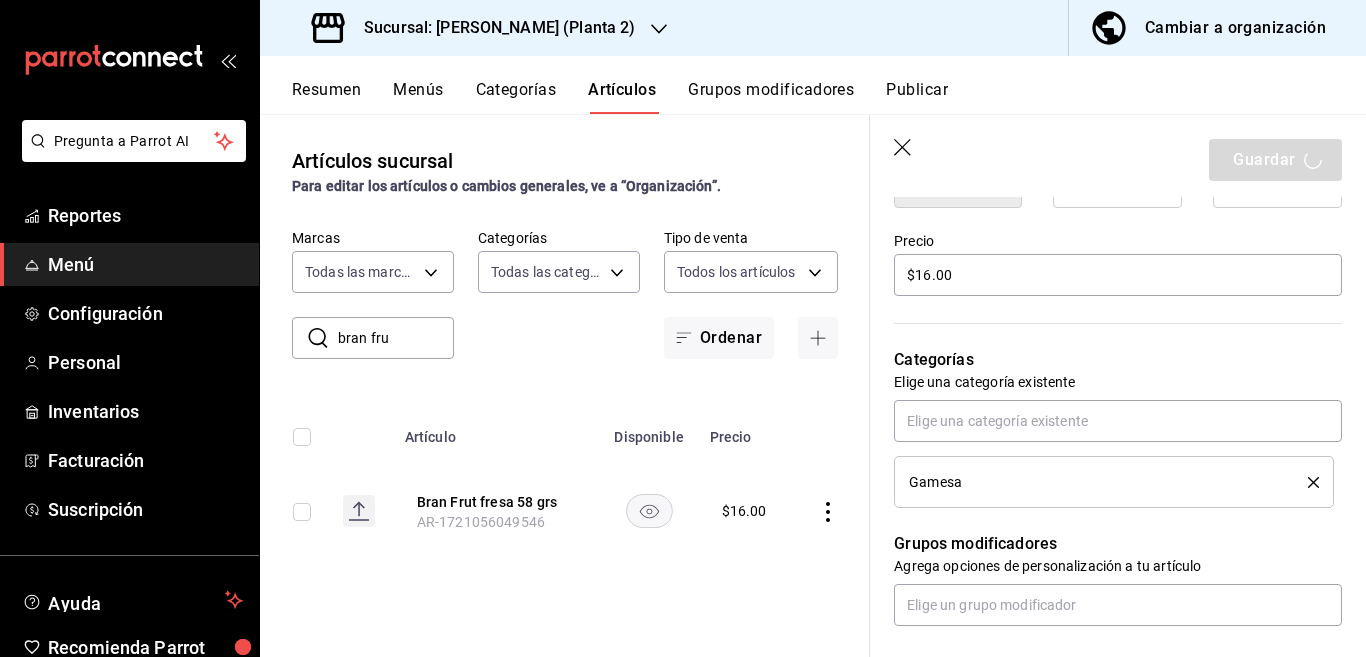 type on "x" 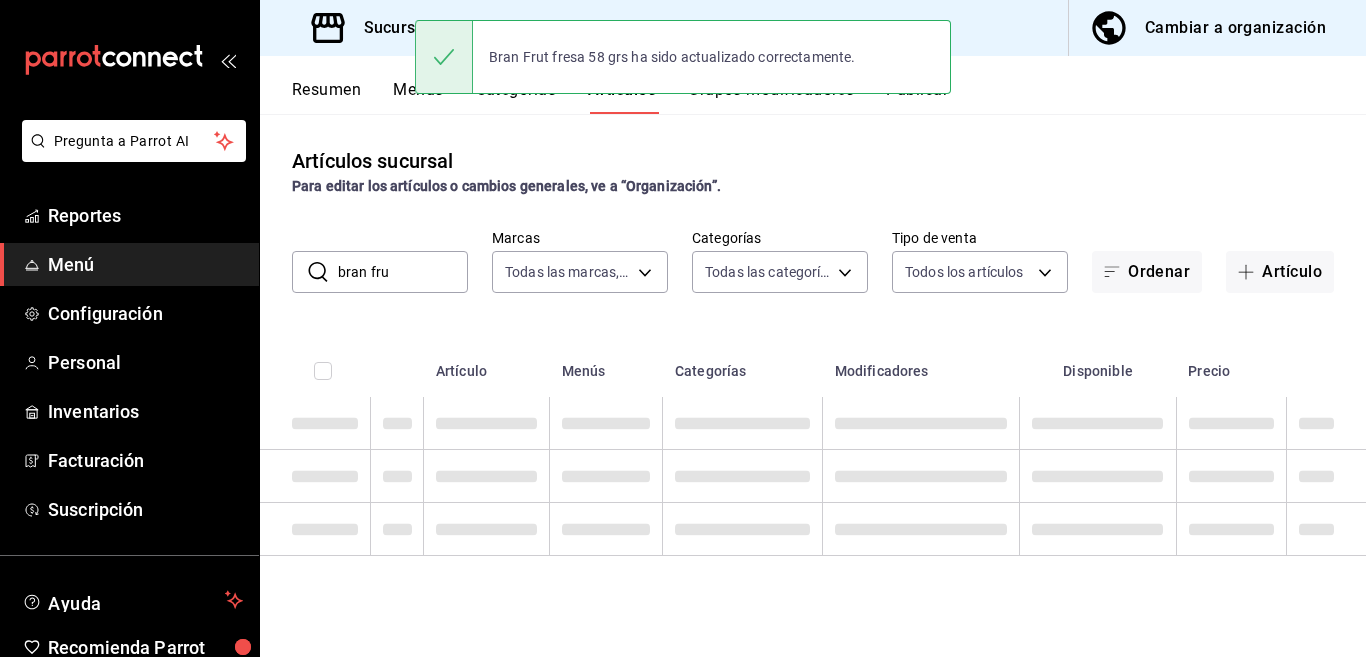 scroll, scrollTop: 0, scrollLeft: 0, axis: both 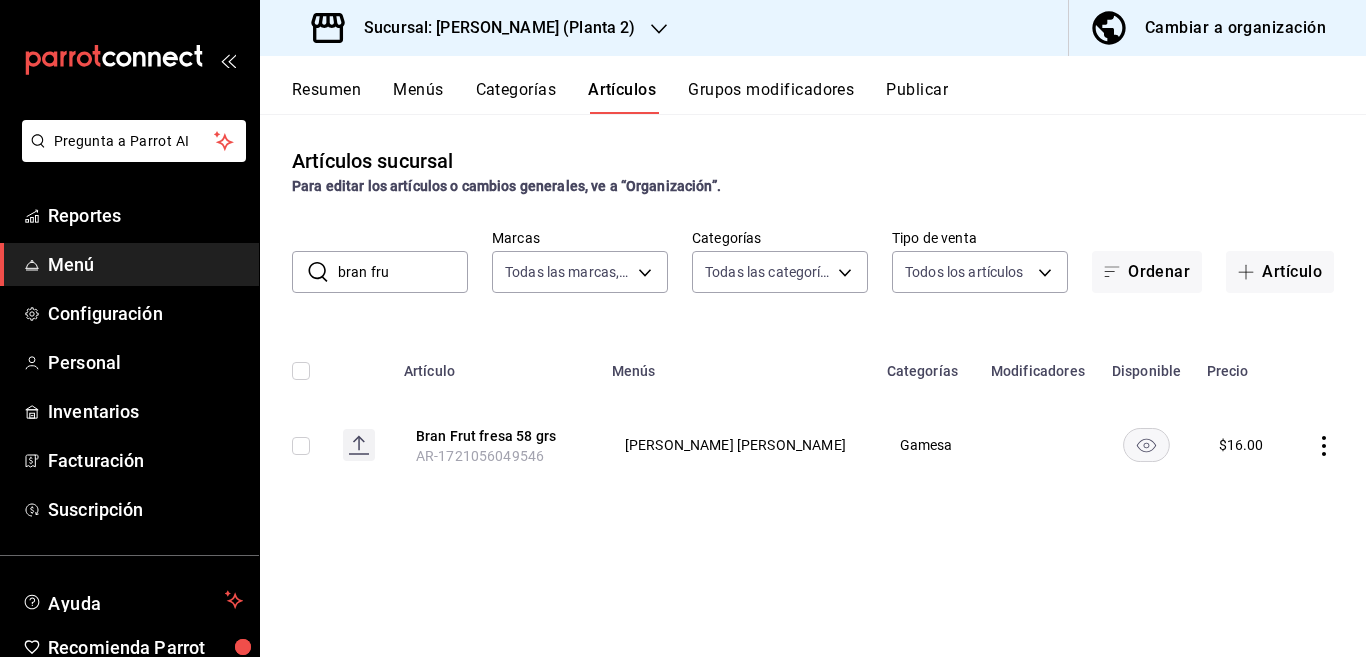 click on "bran fru" at bounding box center [403, 272] 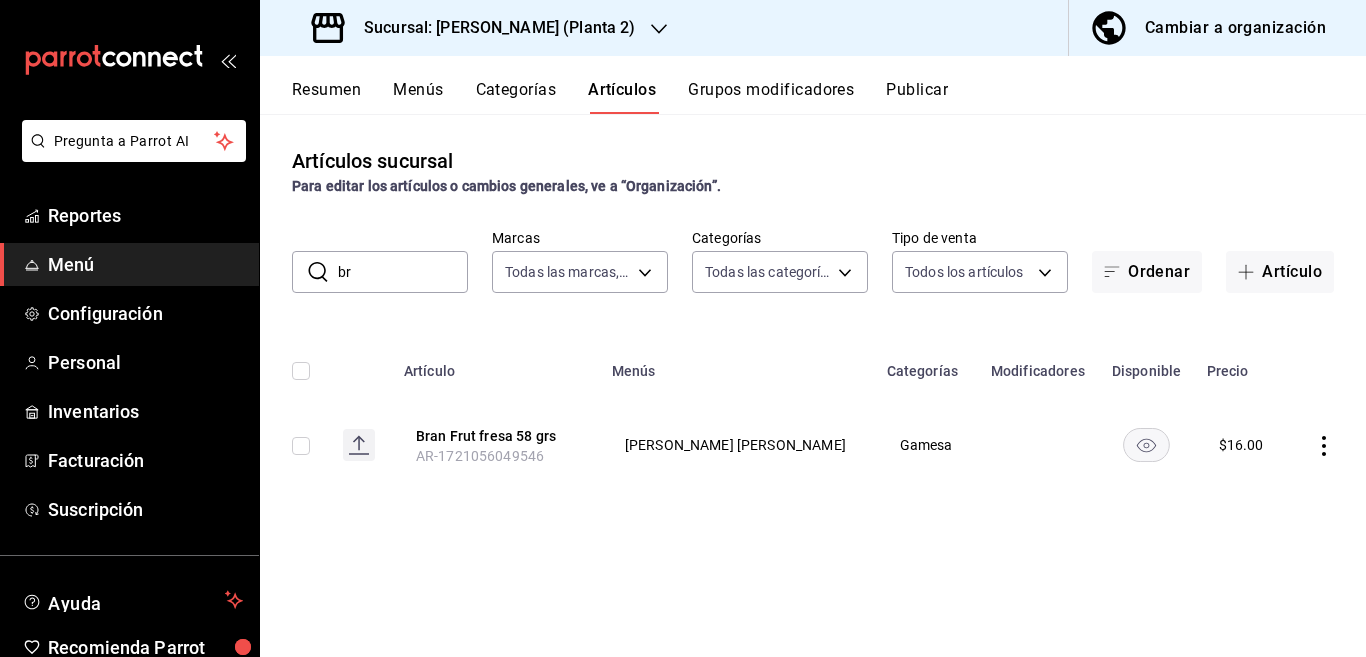type on "b" 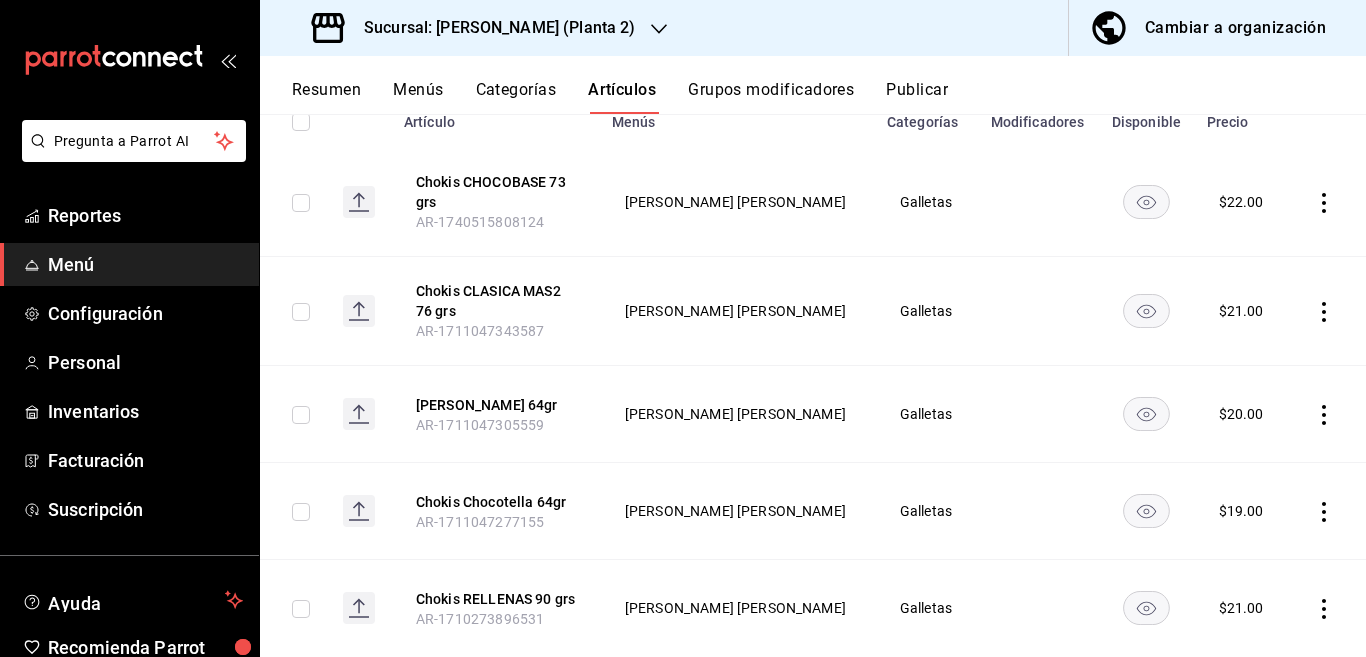 scroll, scrollTop: 243, scrollLeft: 0, axis: vertical 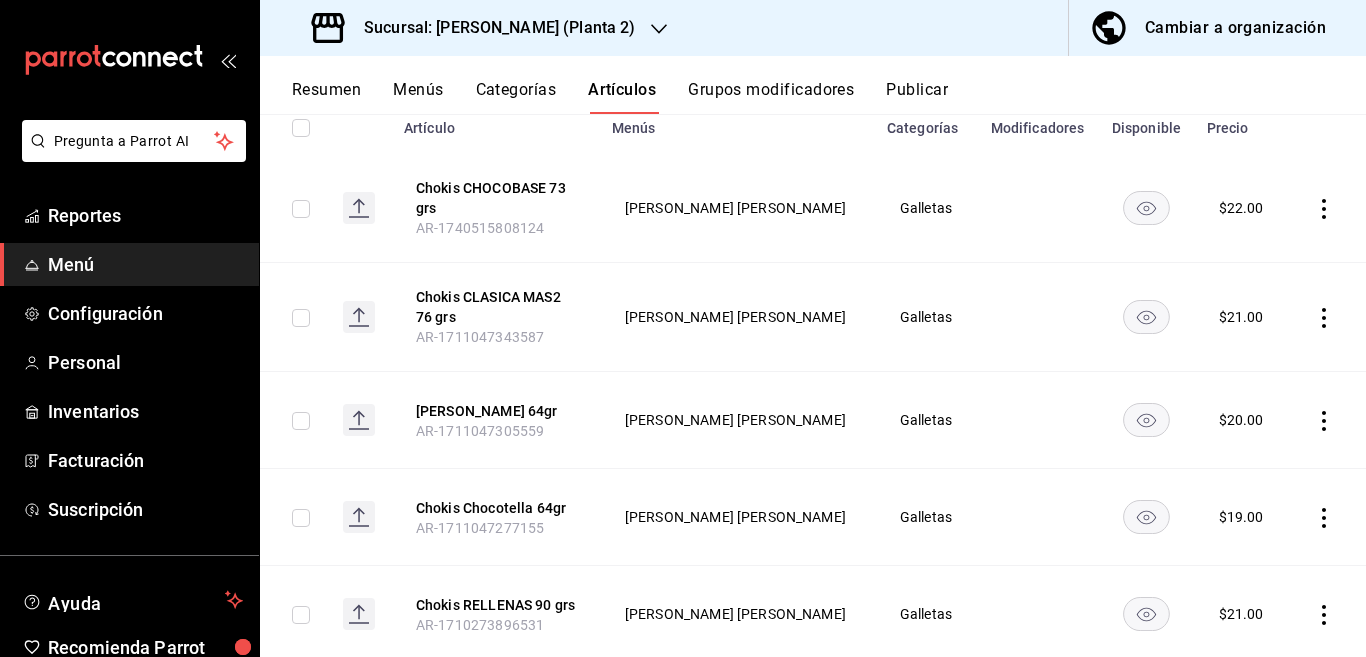 type on "chokis" 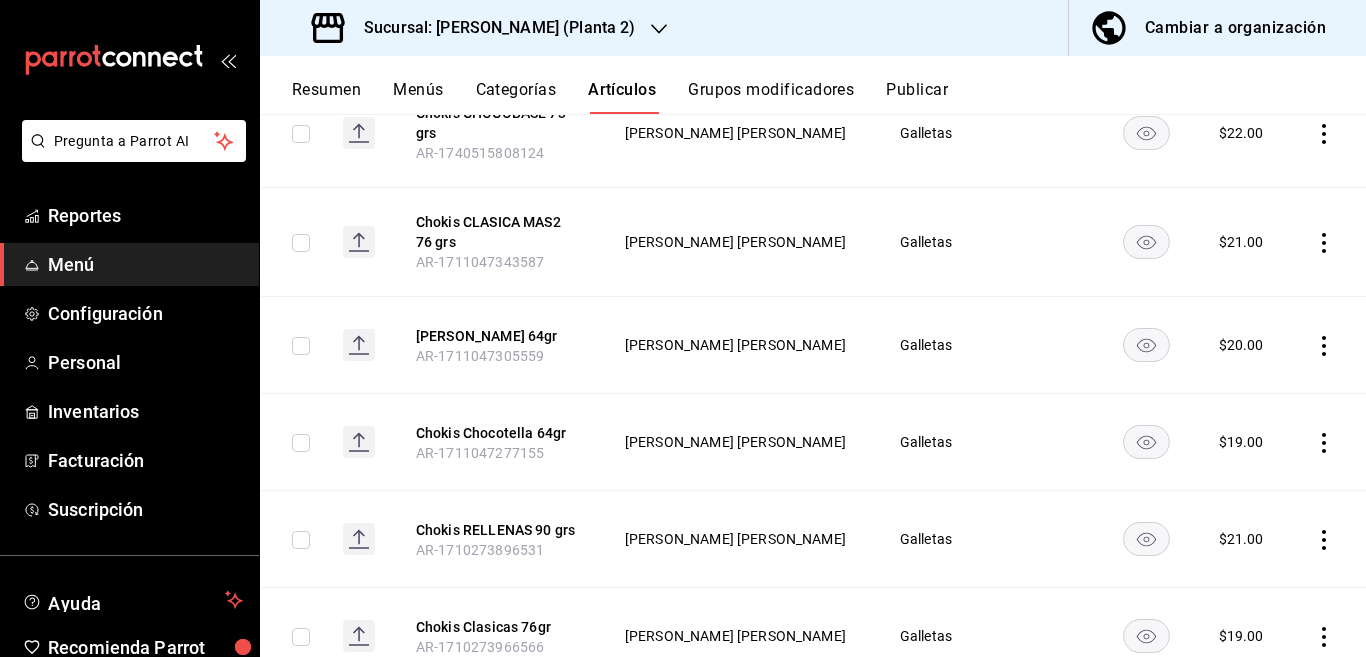 scroll, scrollTop: 325, scrollLeft: 0, axis: vertical 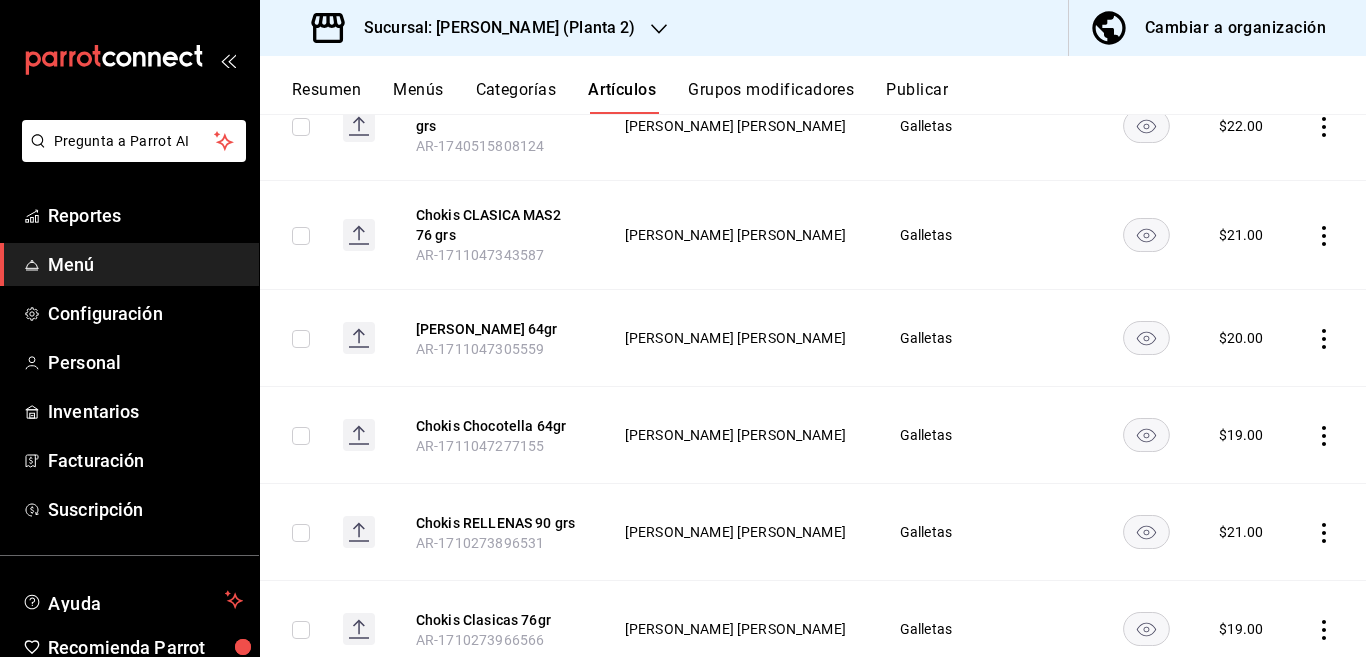 click 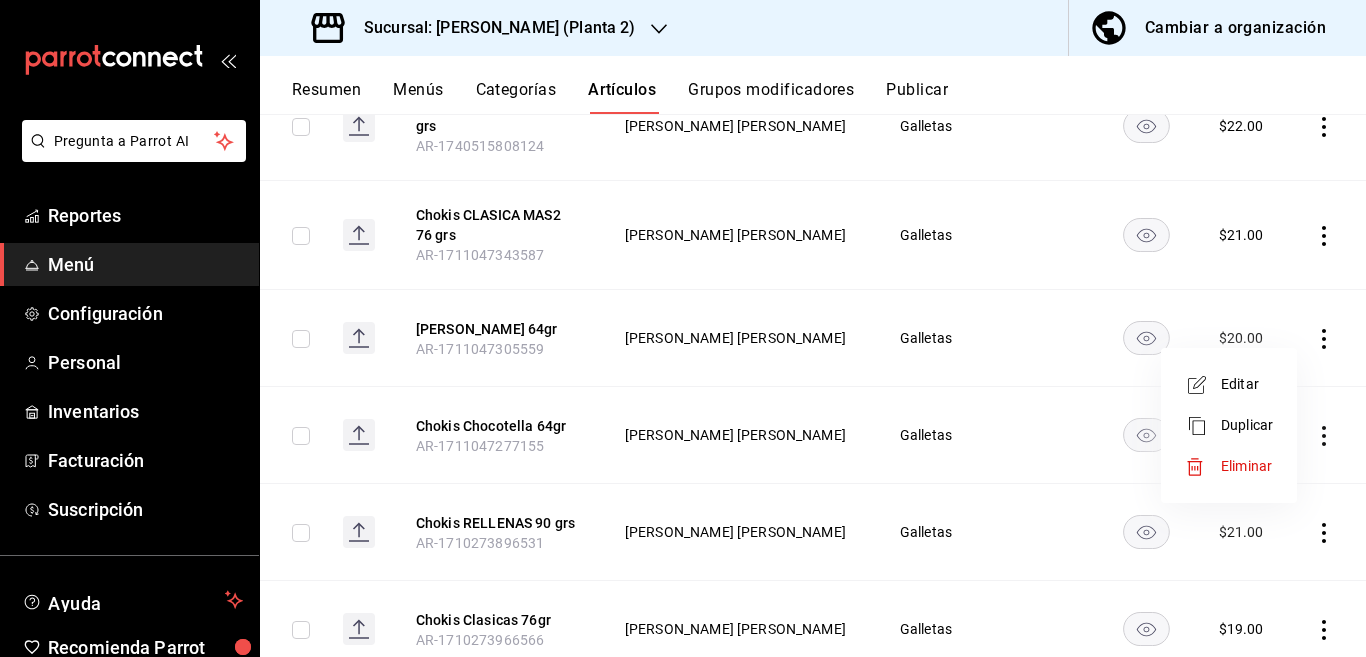 click on "Eliminar" at bounding box center (1246, 466) 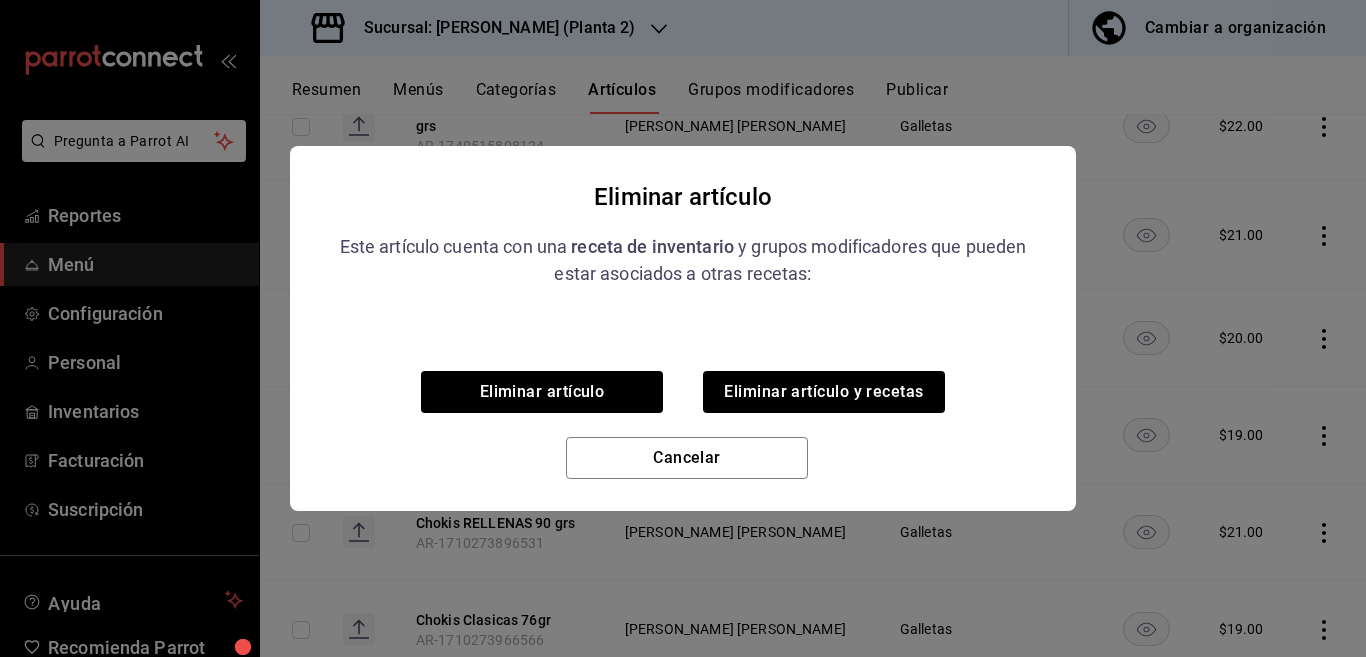 scroll, scrollTop: 325, scrollLeft: 0, axis: vertical 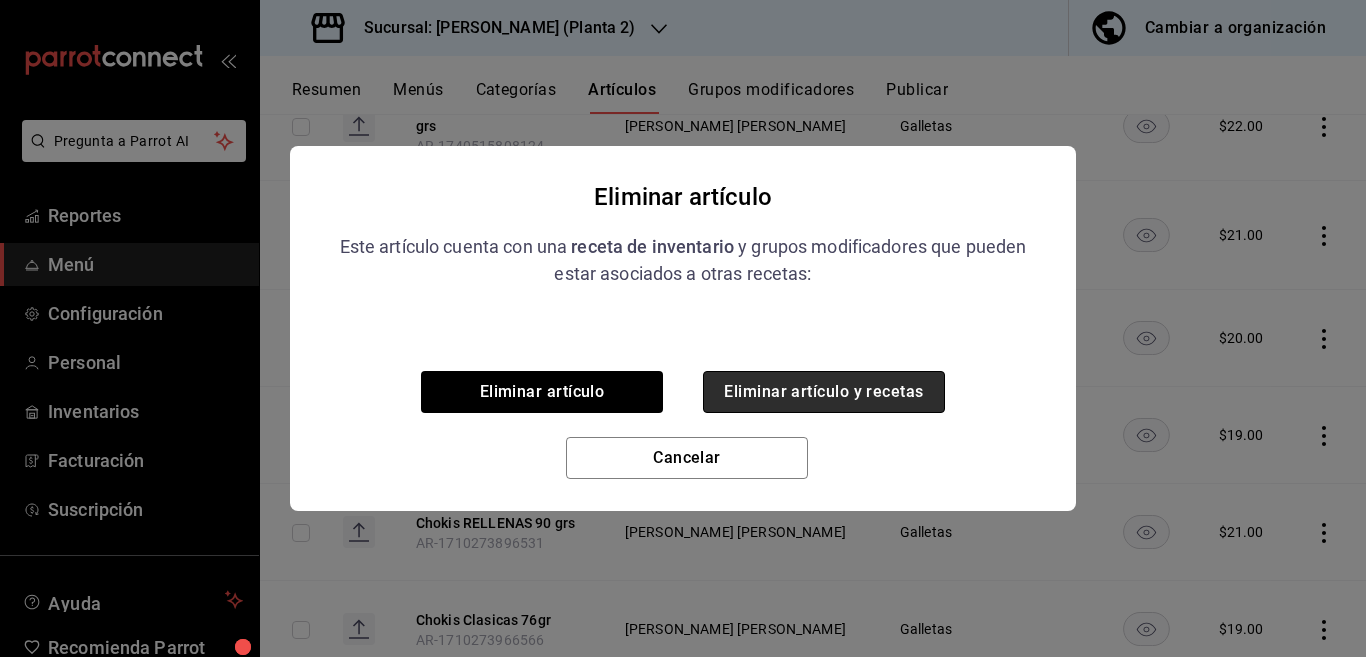 click on "Eliminar artículo y recetas" at bounding box center [824, 392] 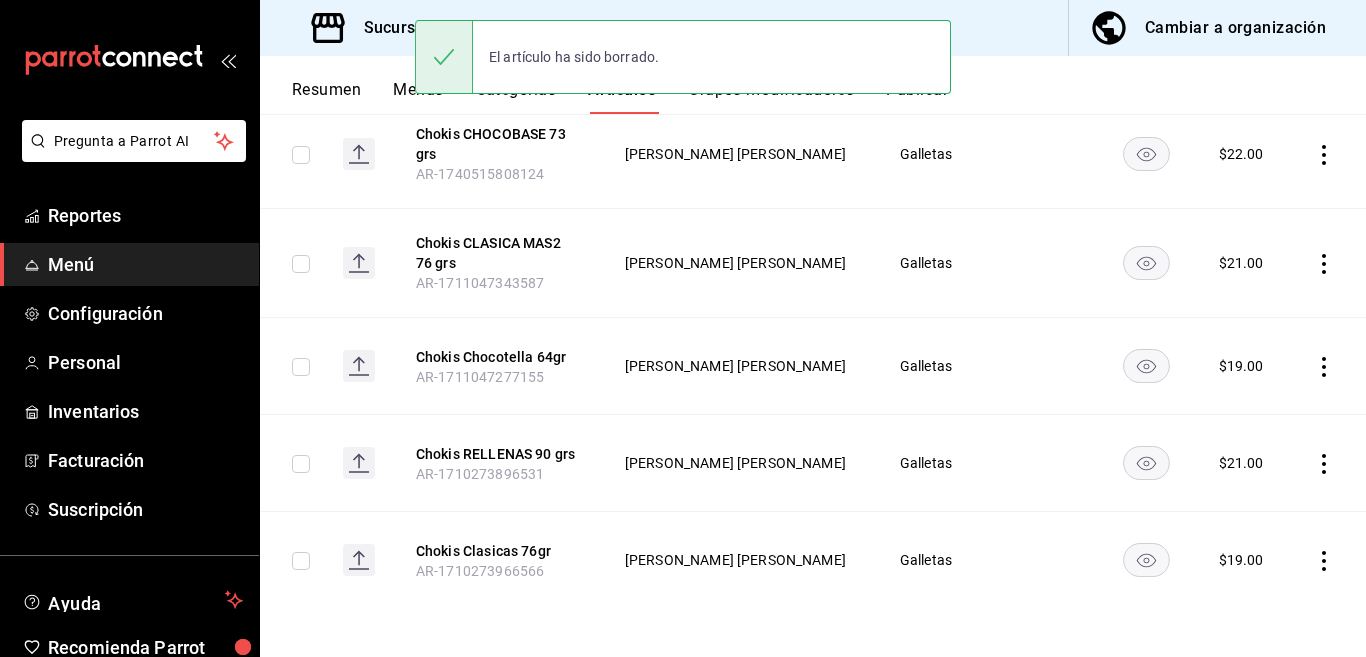 scroll, scrollTop: 309, scrollLeft: 0, axis: vertical 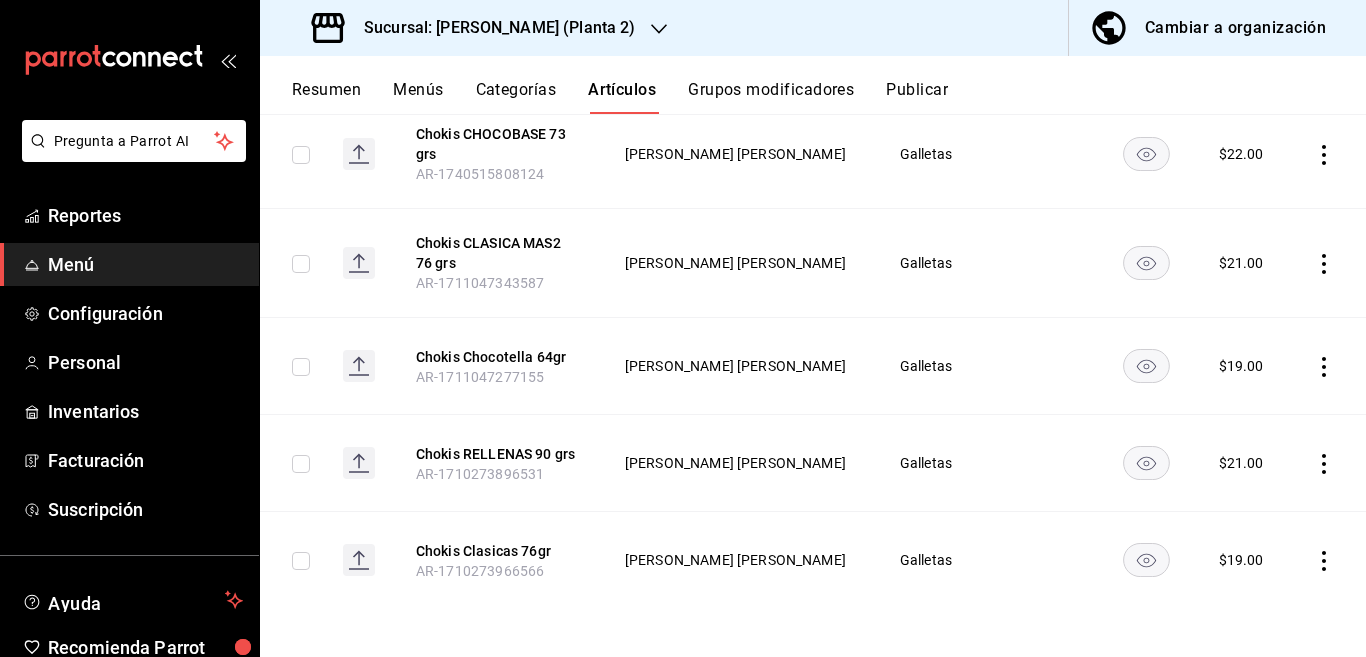 click 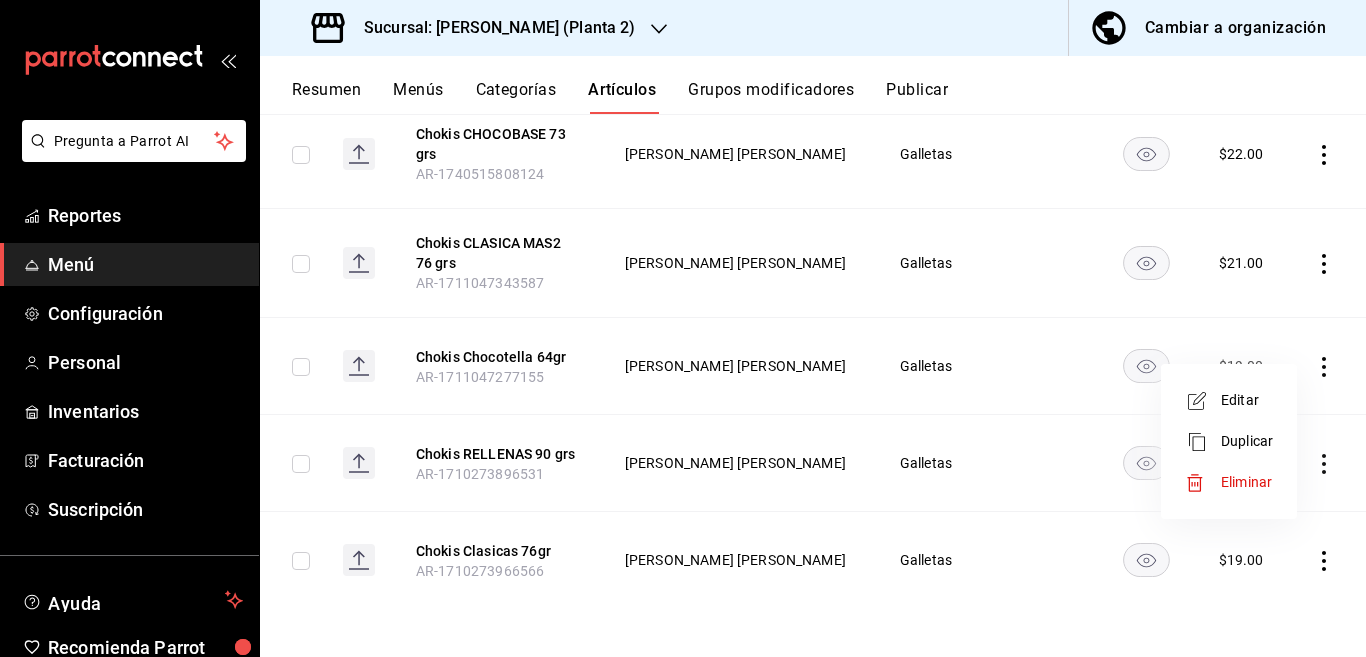 click on "Eliminar" at bounding box center [1246, 482] 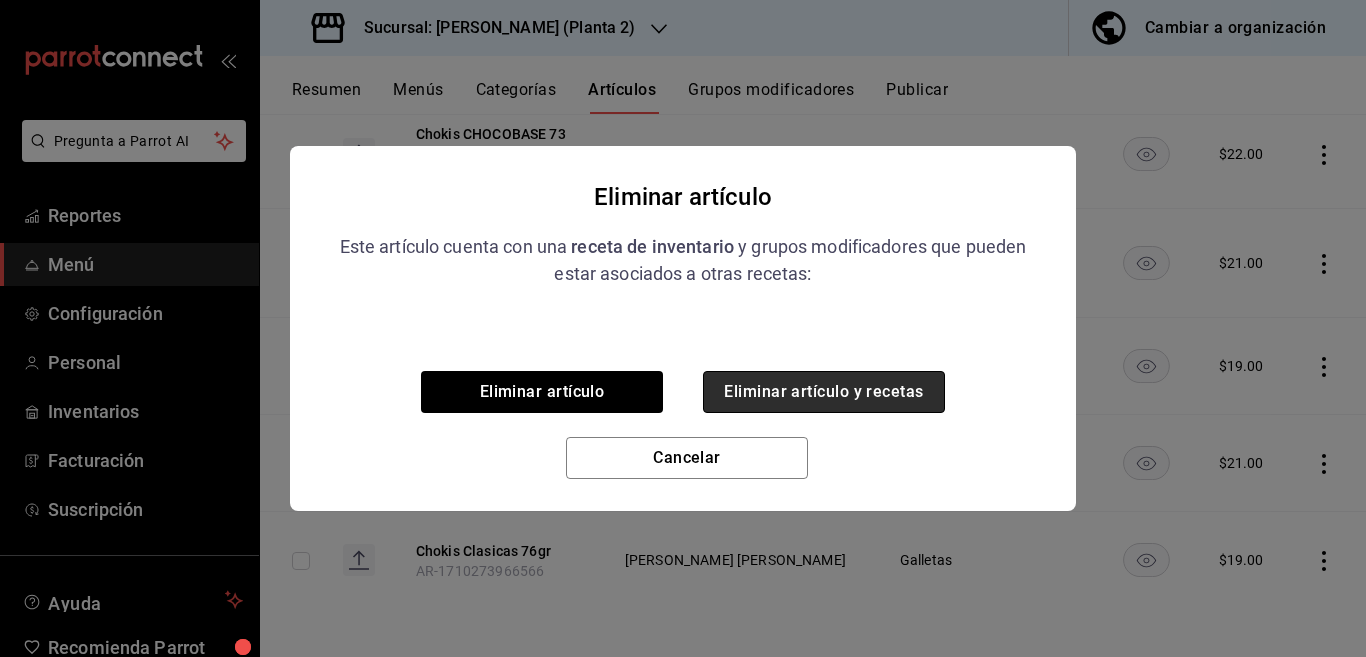 click on "Eliminar artículo y recetas" at bounding box center (824, 392) 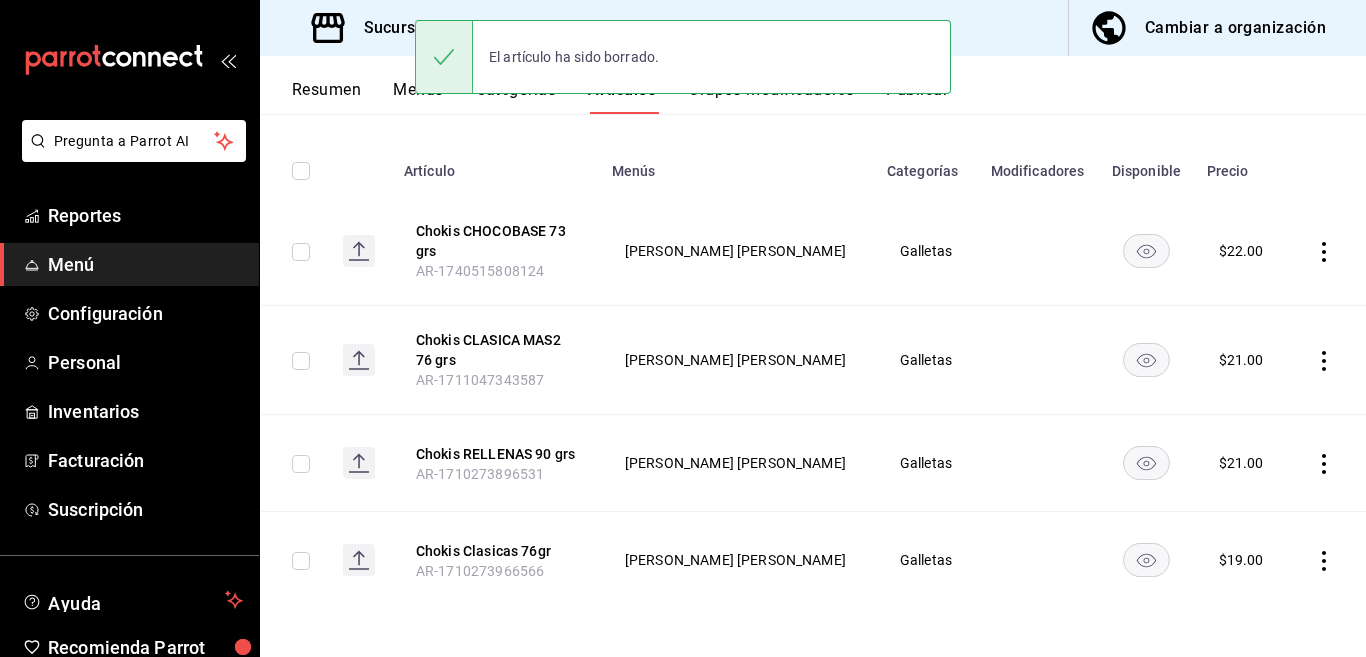 scroll, scrollTop: 212, scrollLeft: 0, axis: vertical 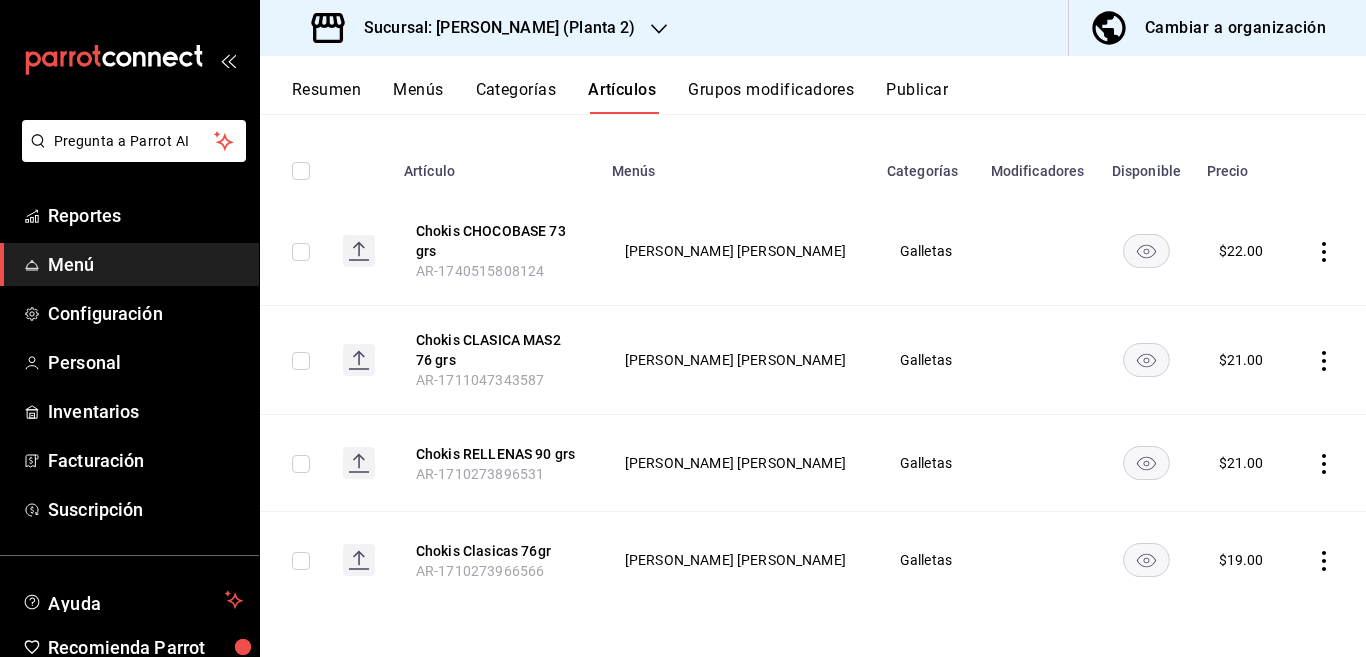 click 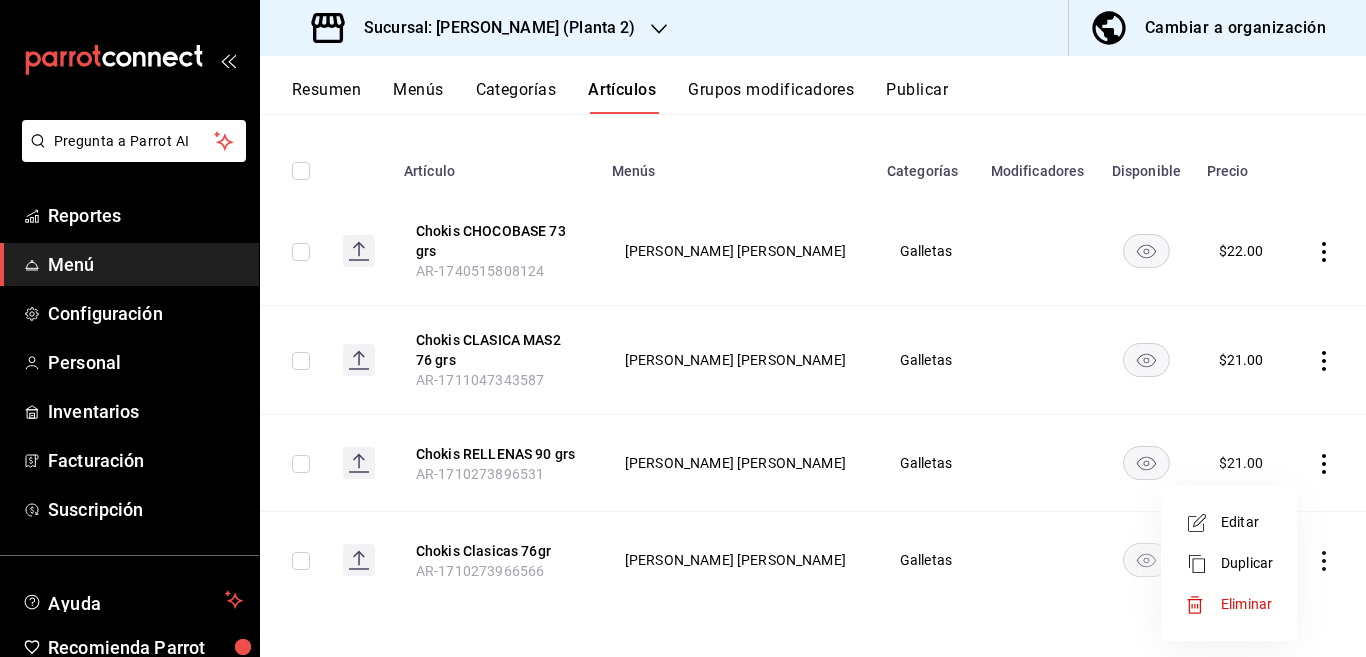 click on "Eliminar" at bounding box center [1246, 604] 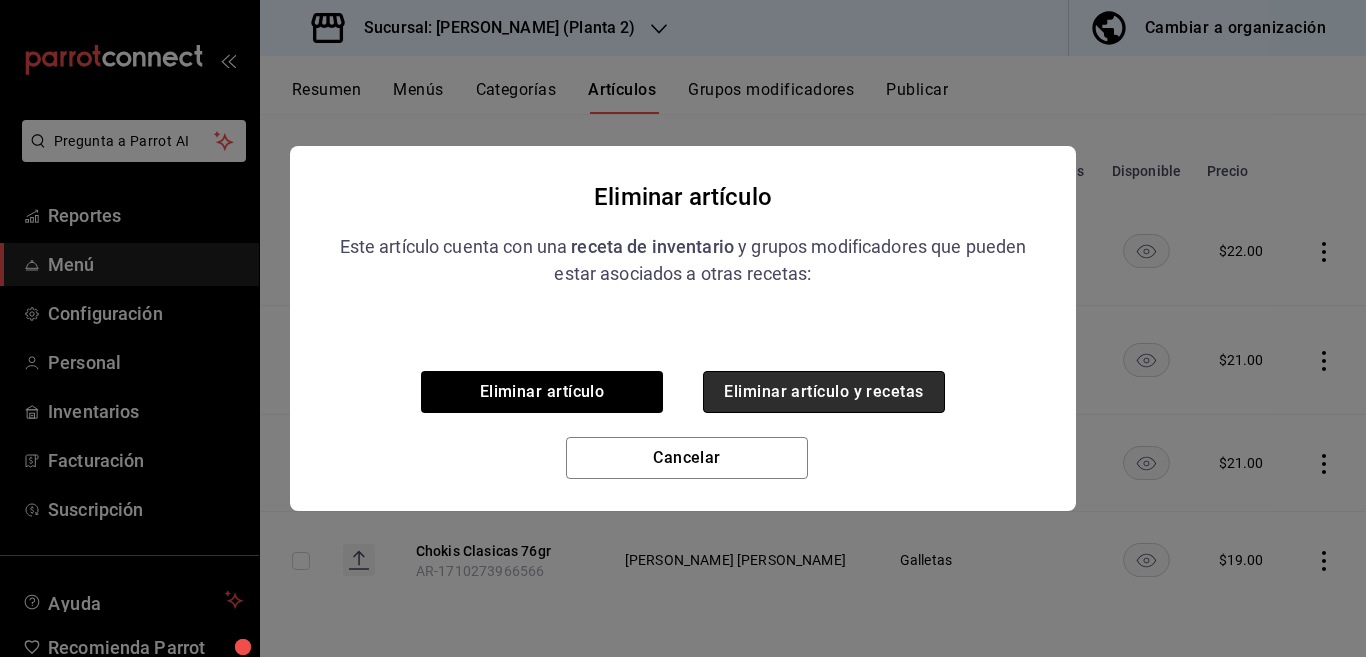 click on "Eliminar artículo y recetas" at bounding box center (824, 392) 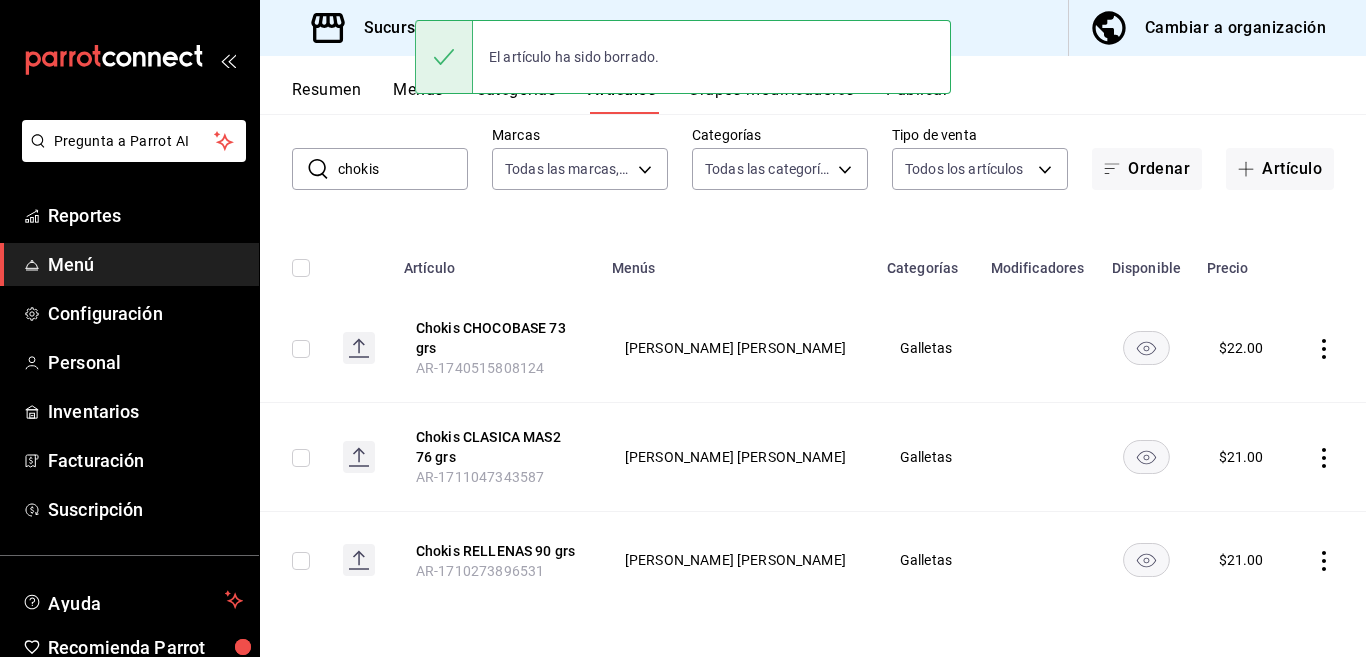 scroll, scrollTop: 115, scrollLeft: 0, axis: vertical 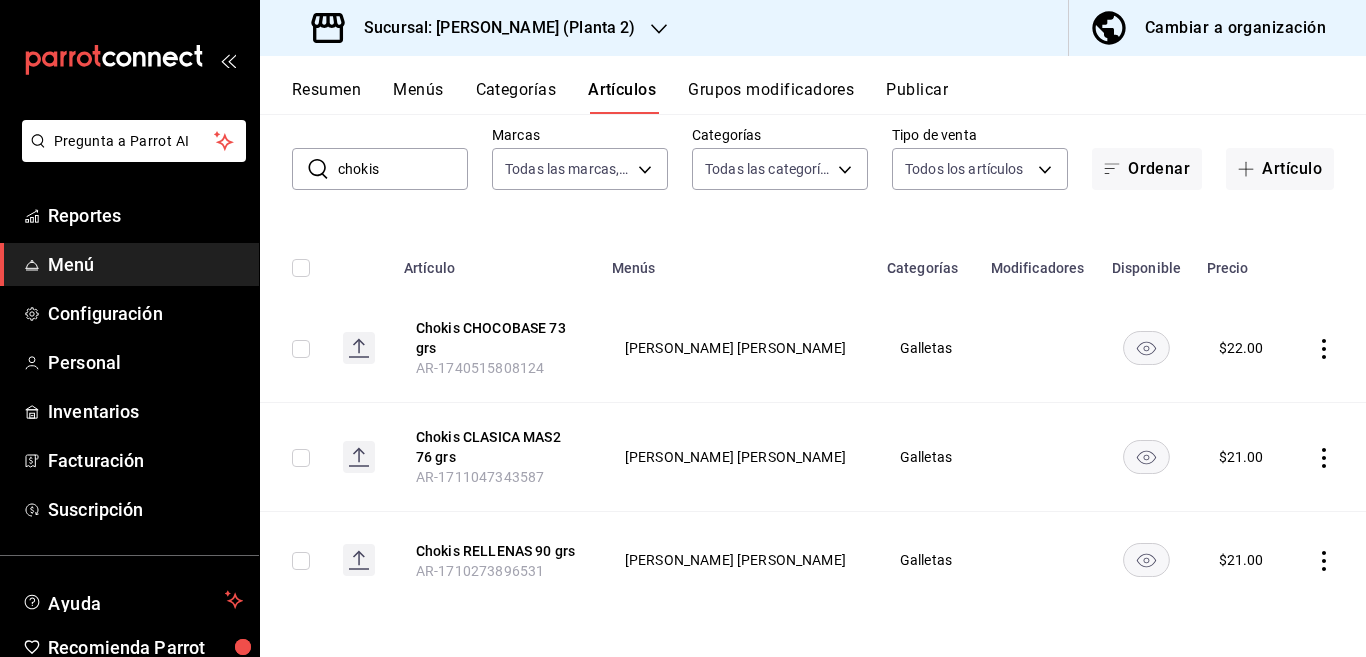 click 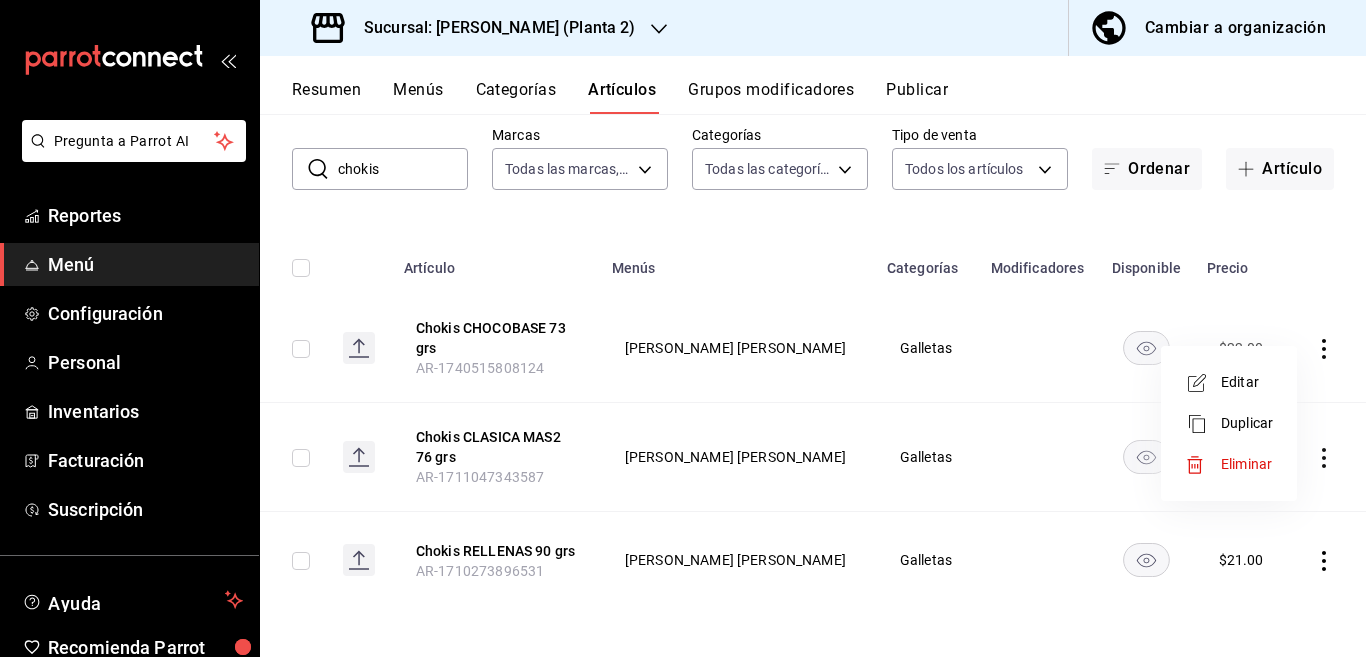 click on "Editar" at bounding box center (1247, 382) 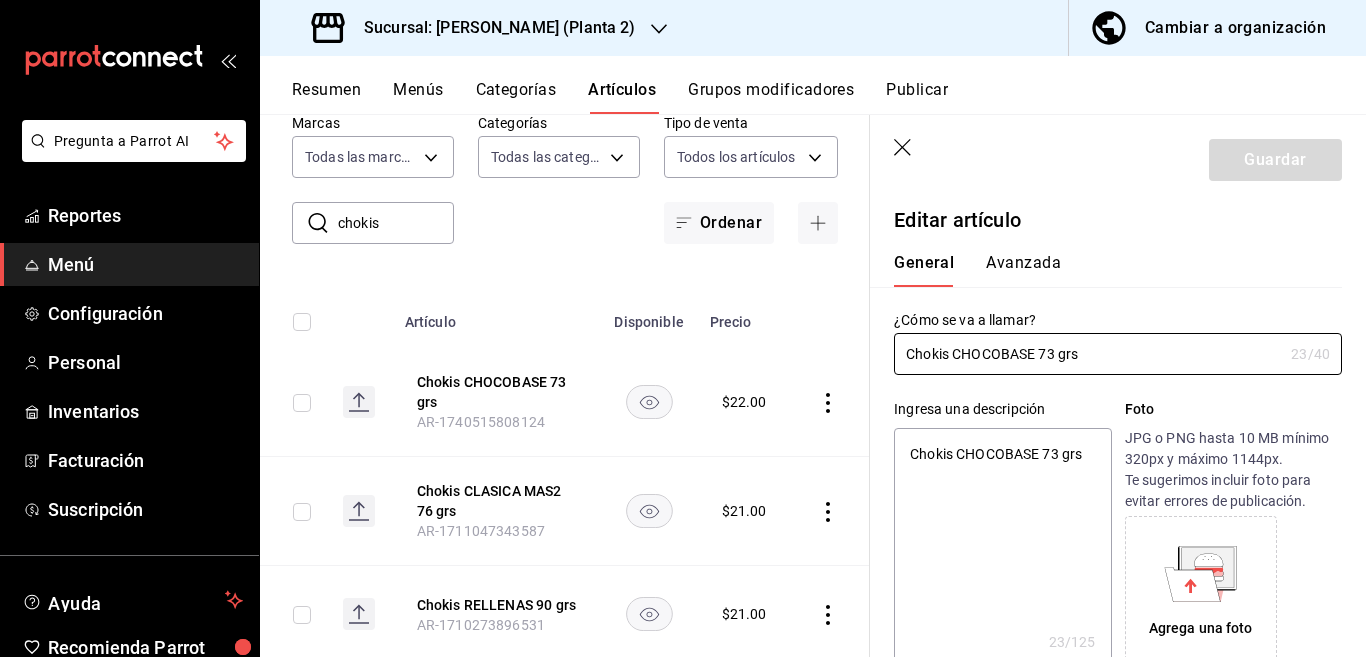 type on "x" 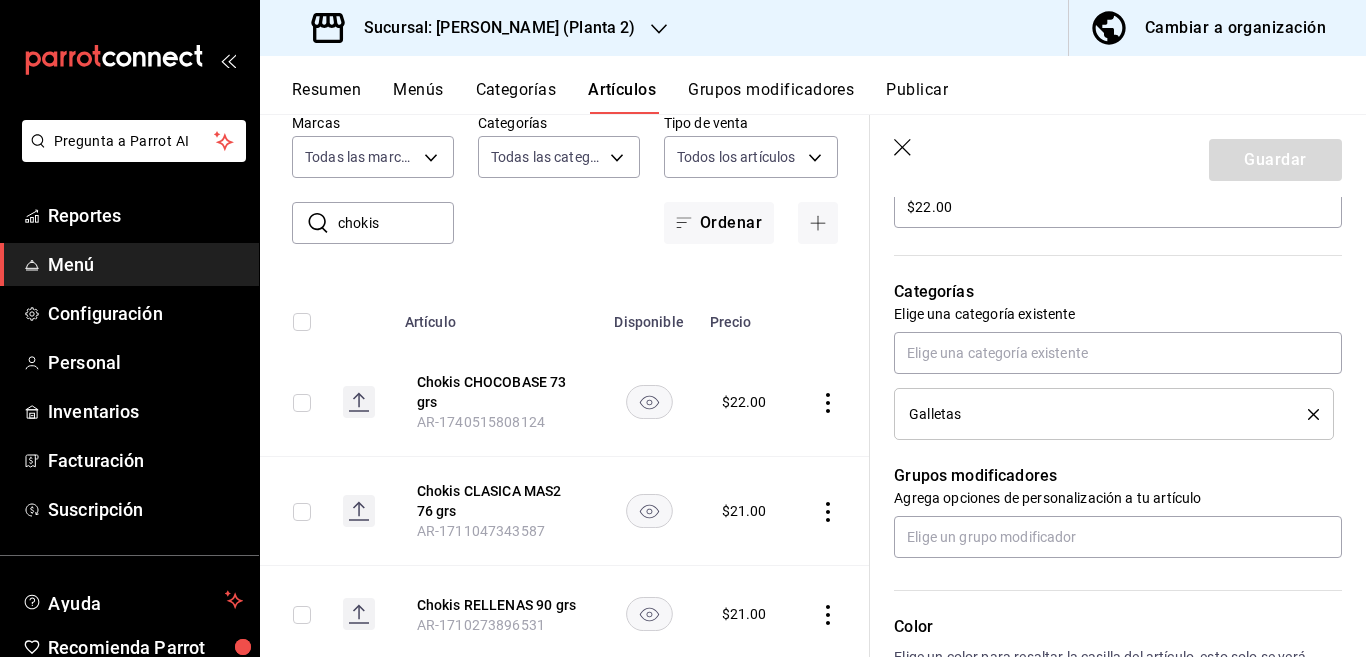 scroll, scrollTop: 650, scrollLeft: 0, axis: vertical 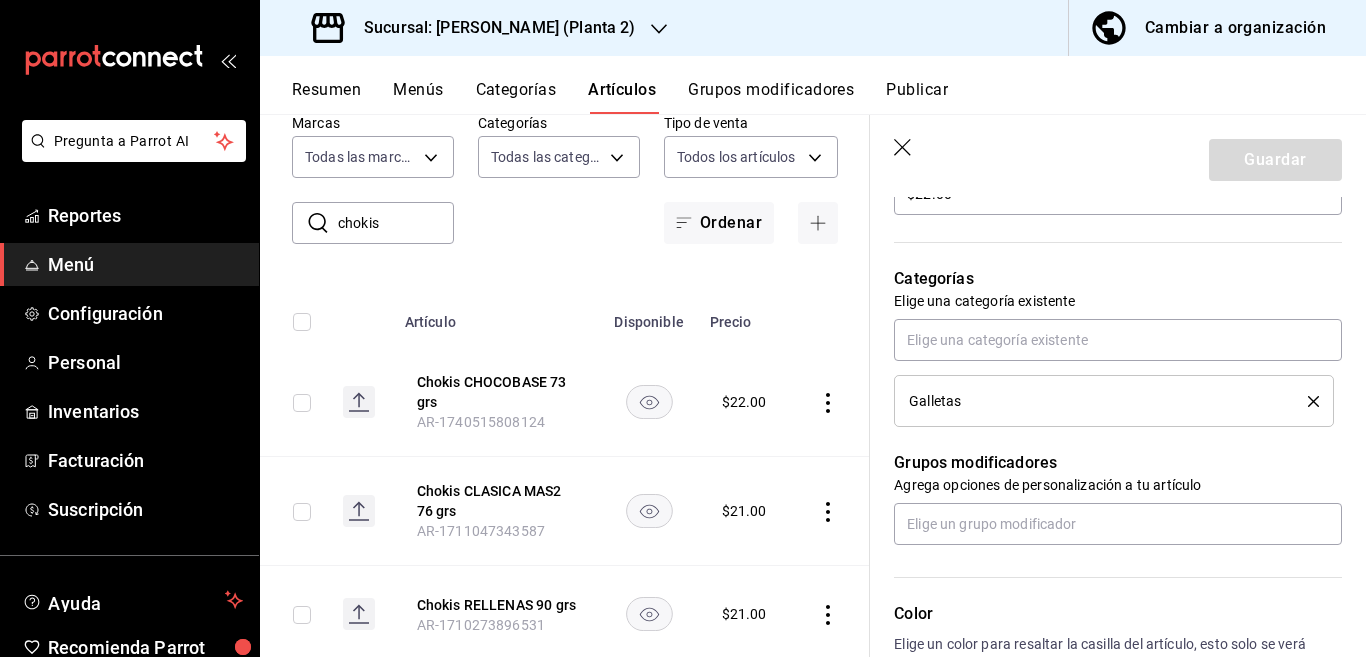 click 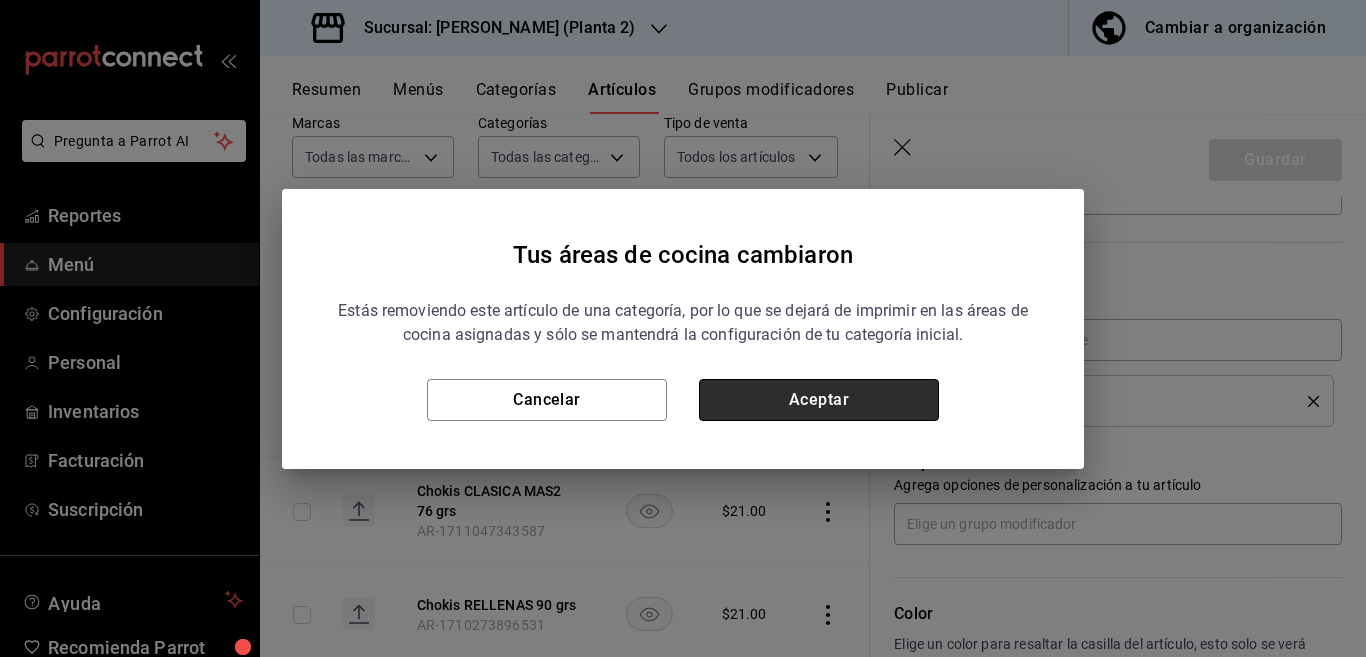 click on "Aceptar" at bounding box center (819, 400) 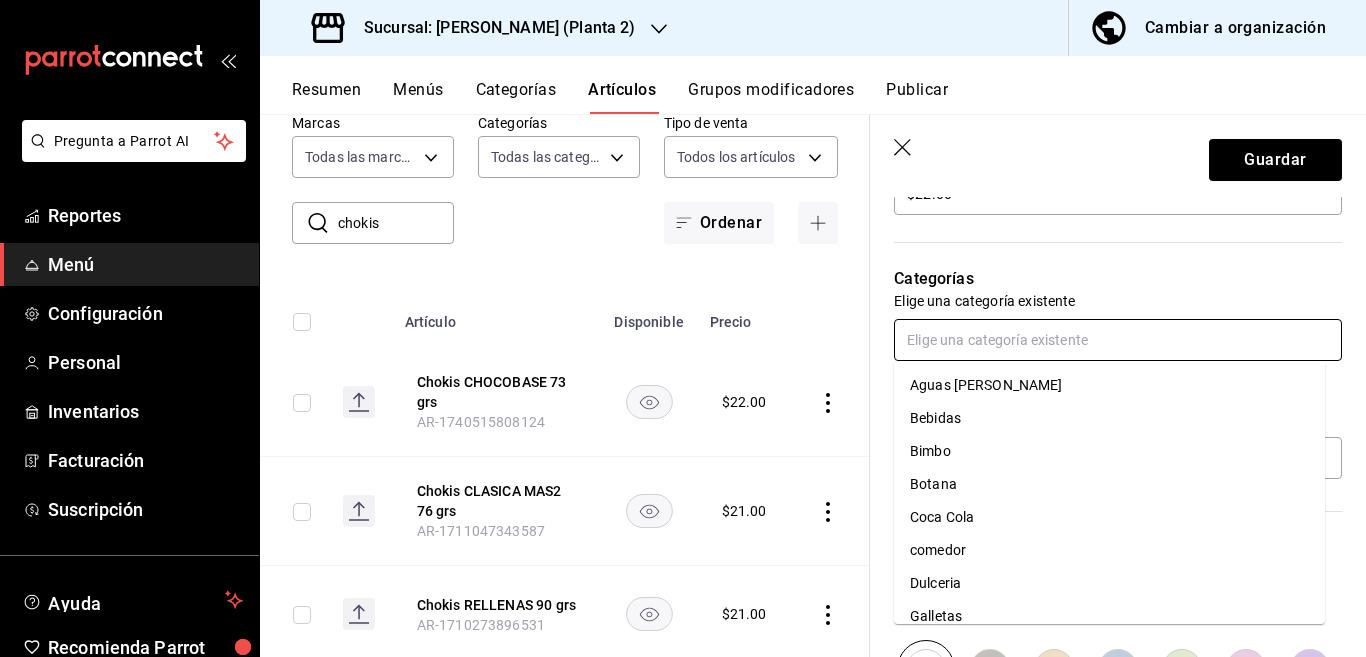 click at bounding box center [1118, 340] 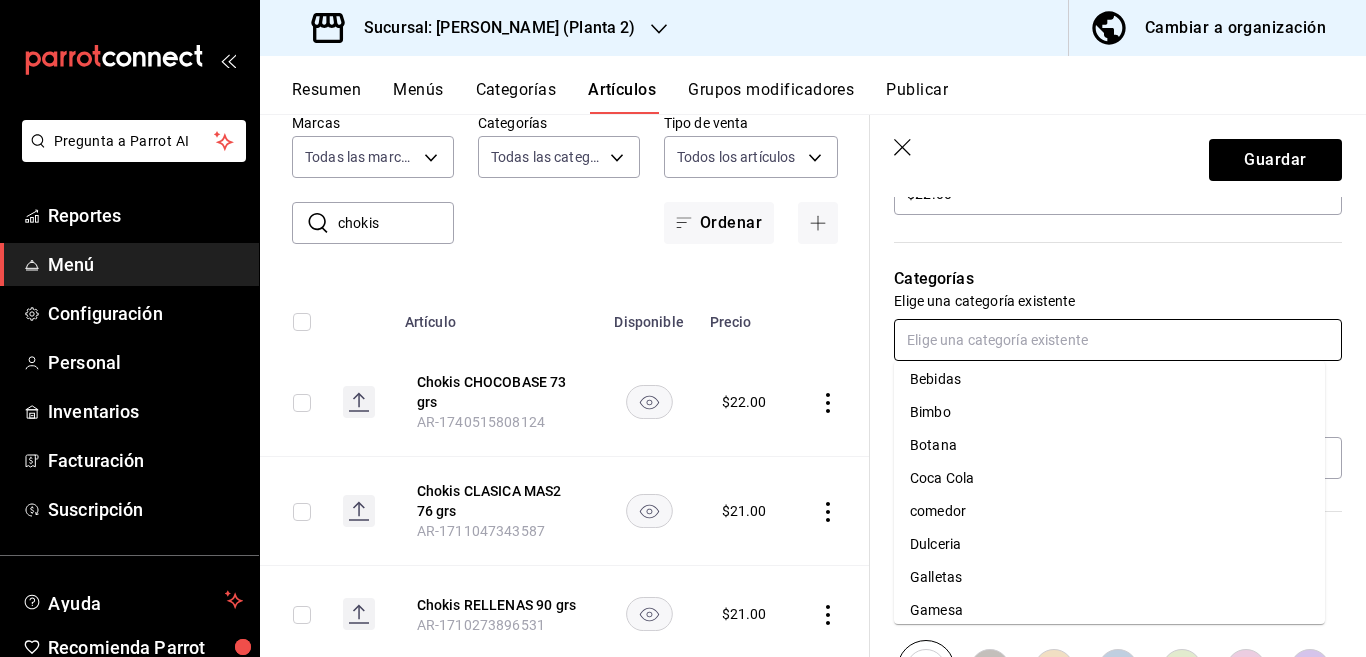 click on "Gamesa" at bounding box center (1109, 610) 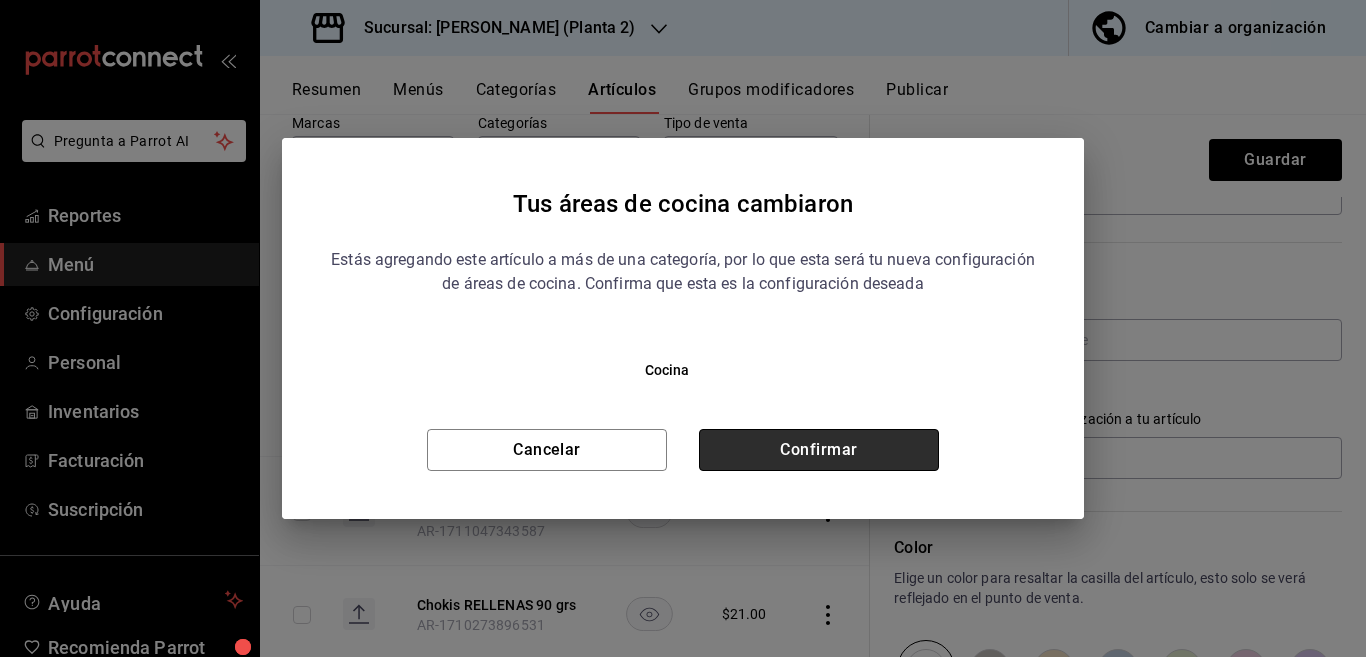 click on "Confirmar" at bounding box center [819, 450] 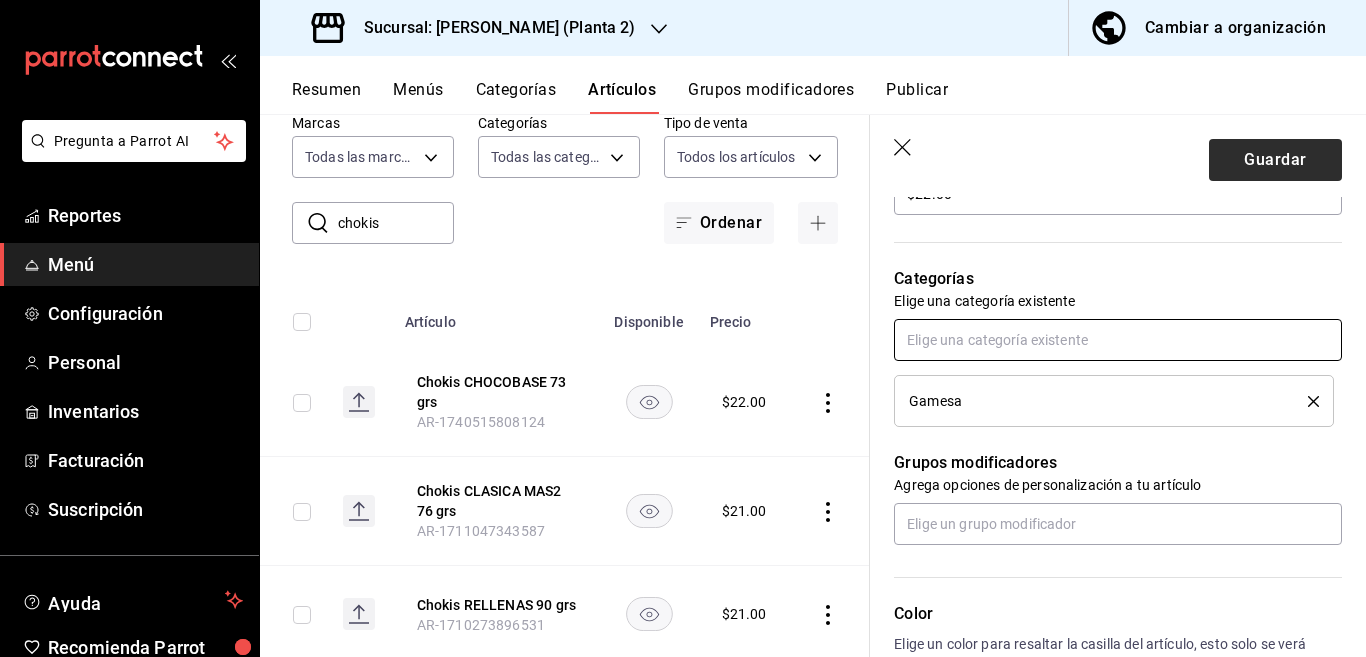scroll, scrollTop: 650, scrollLeft: 0, axis: vertical 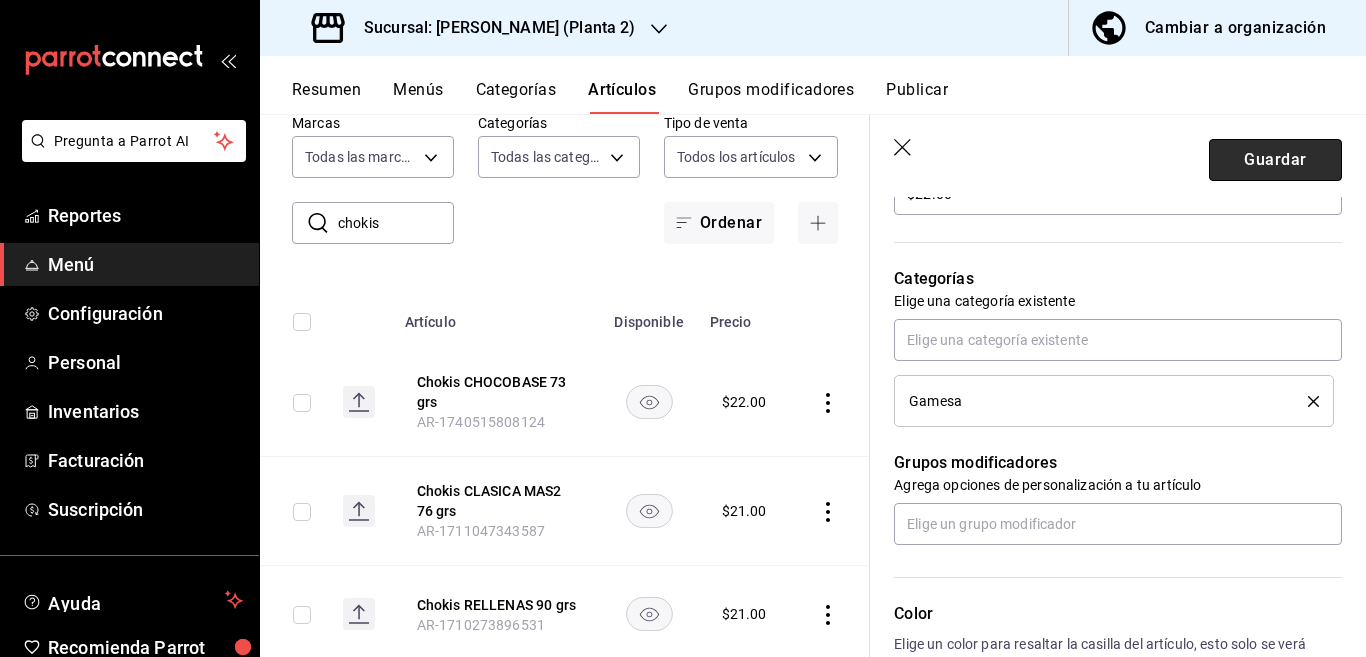 click on "Guardar" at bounding box center (1275, 160) 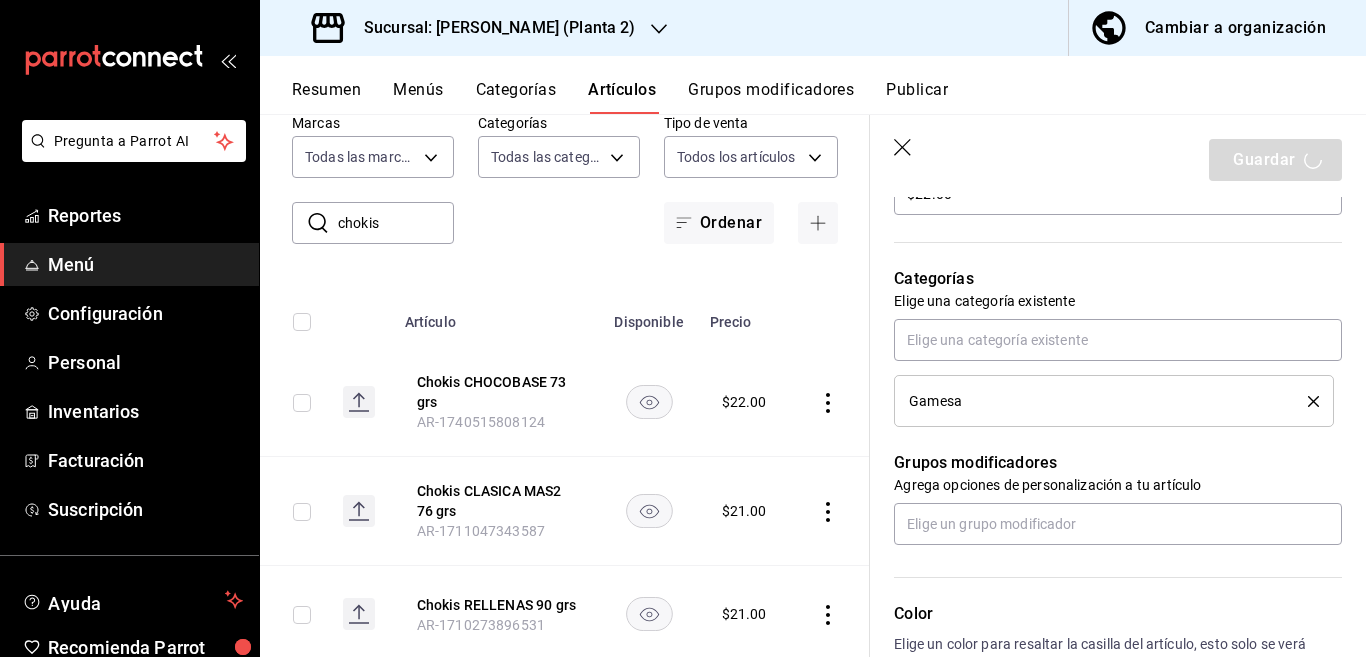 type on "x" 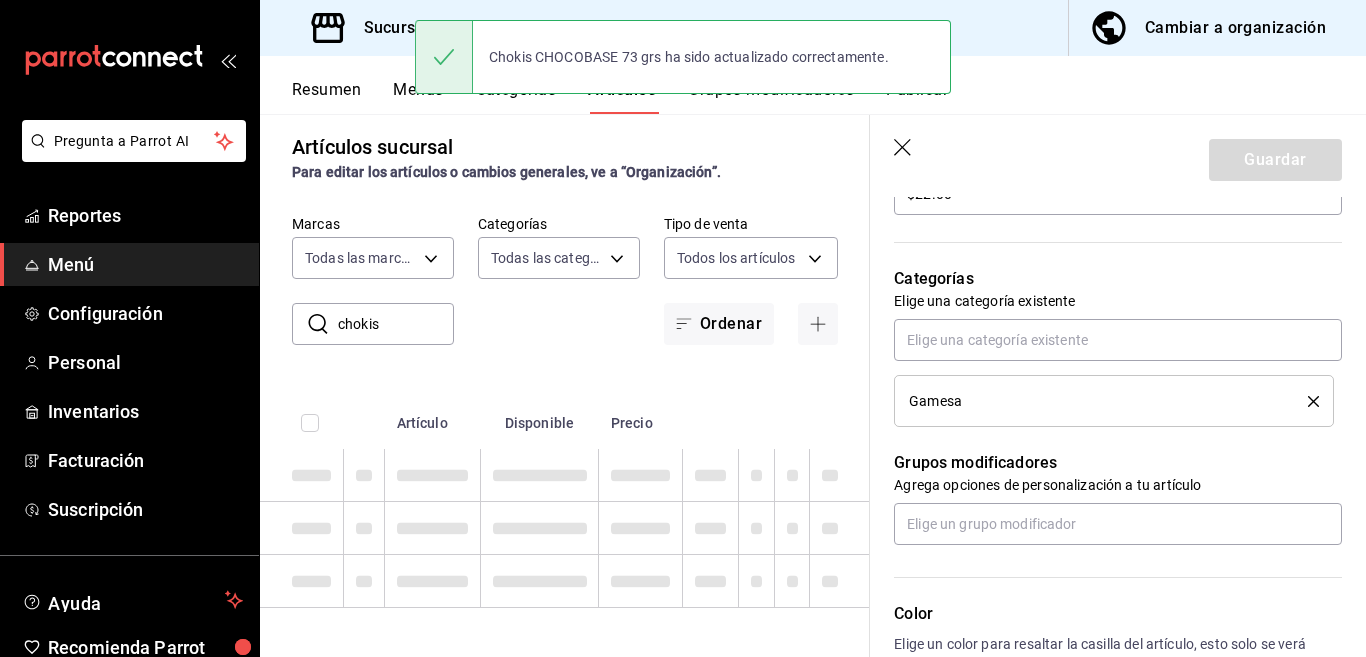 type 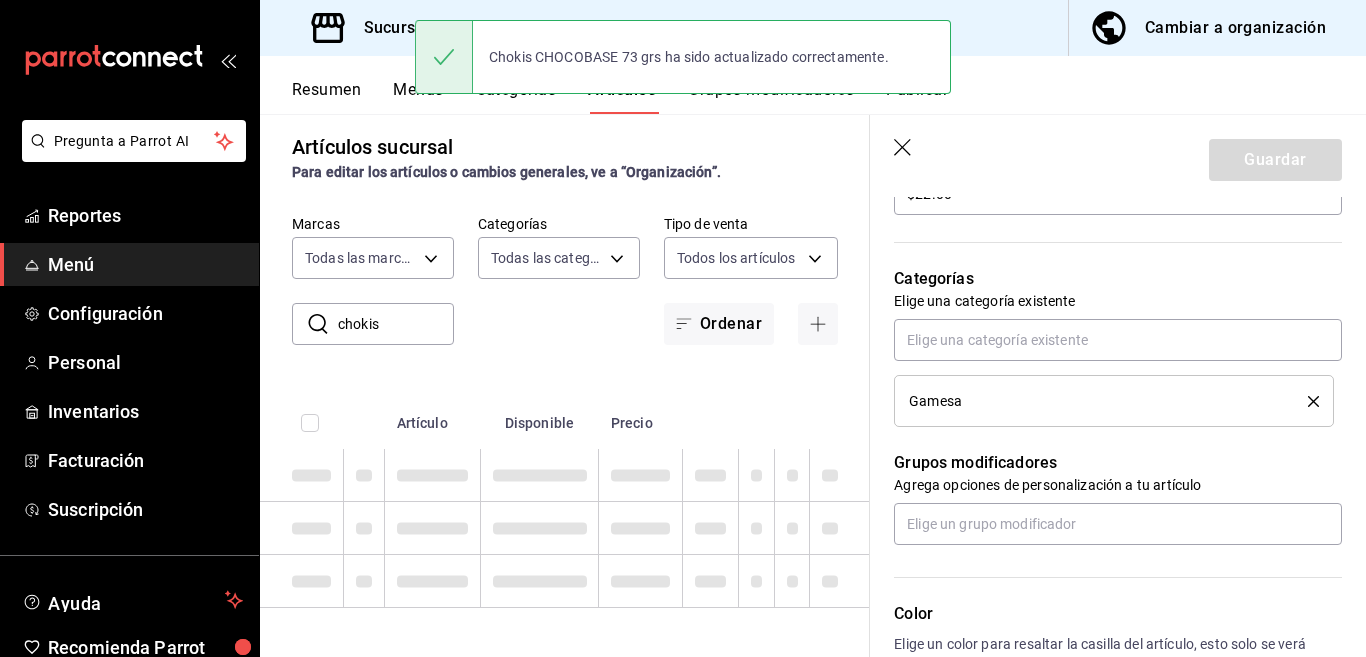 type 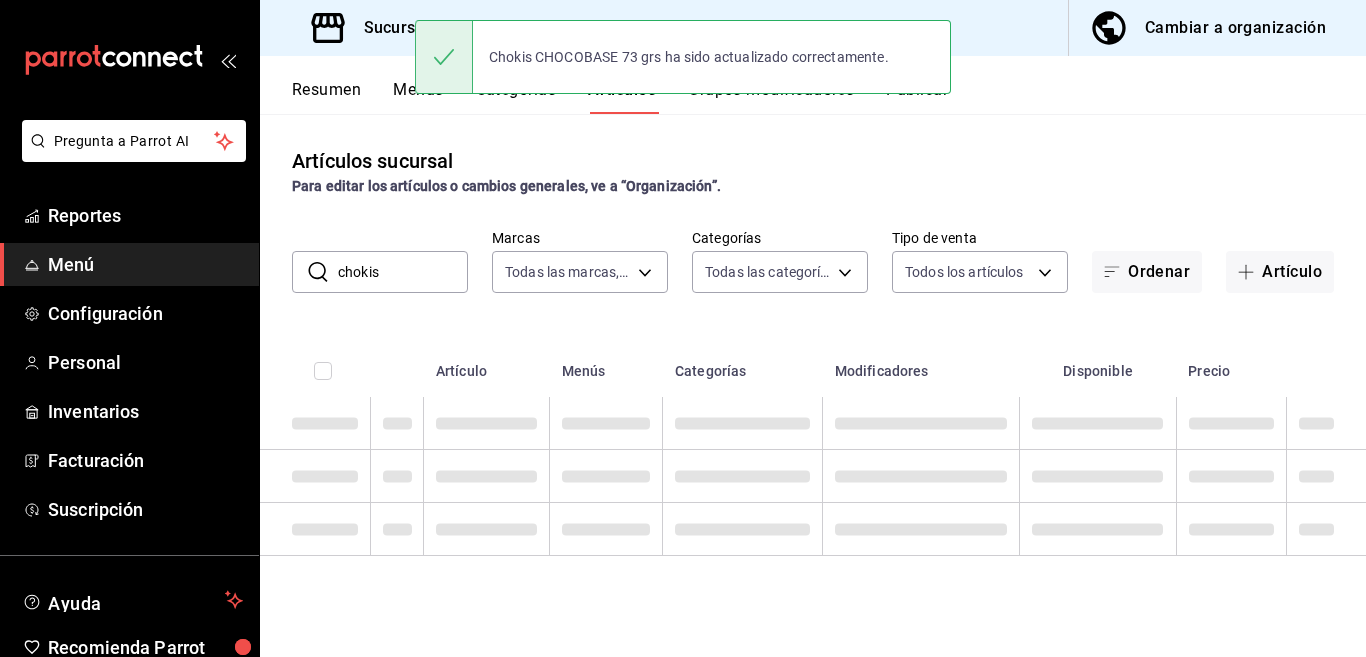 scroll, scrollTop: 0, scrollLeft: 0, axis: both 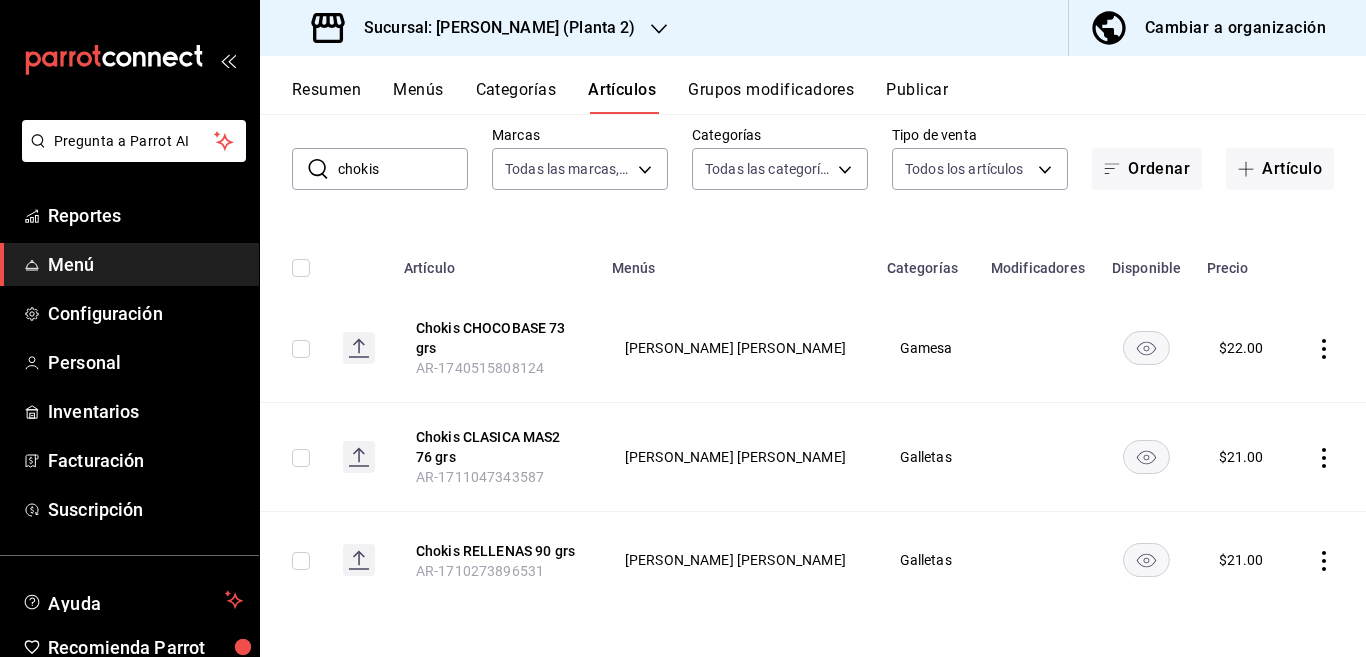 click 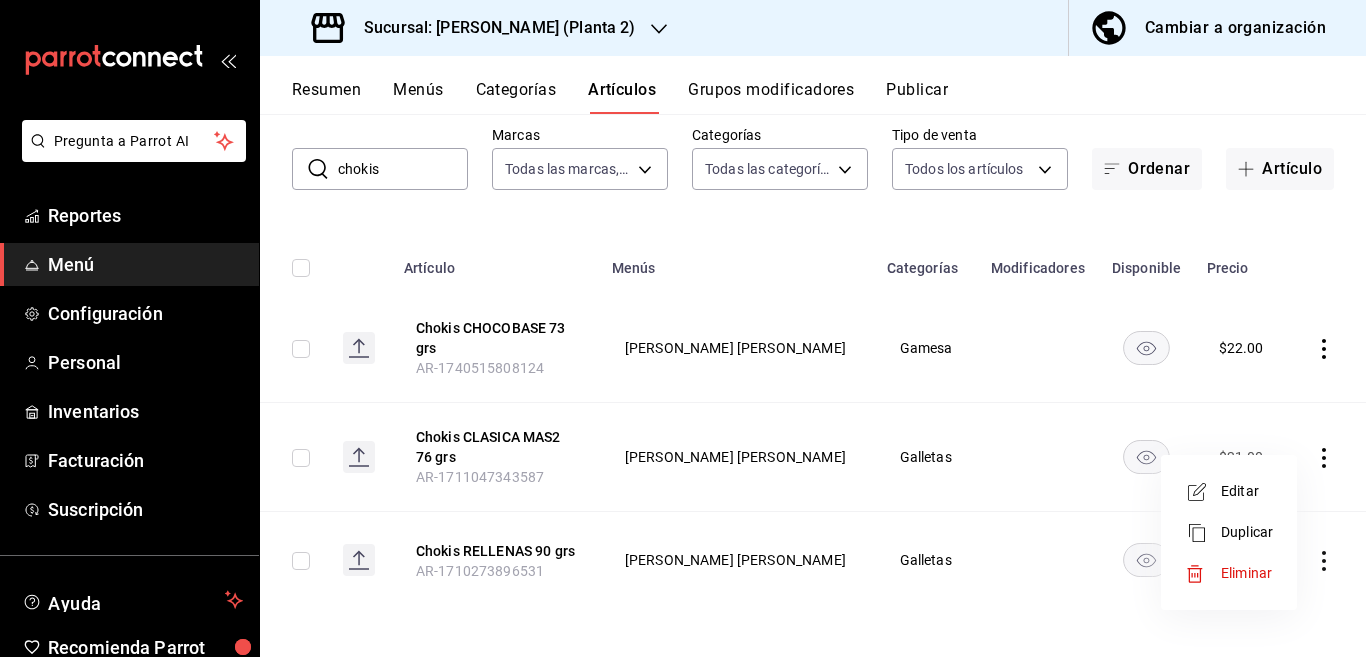 click on "Editar" at bounding box center (1247, 491) 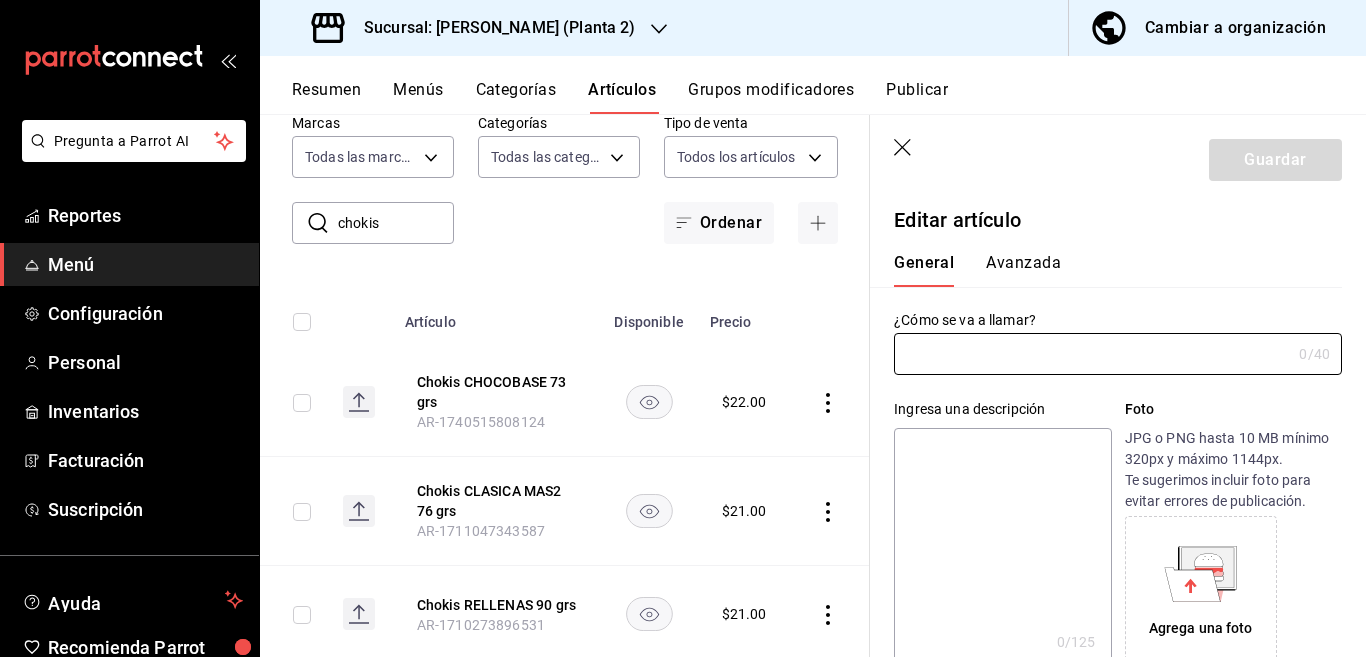 type on "Chokis CLASICA MAS2 76 grs" 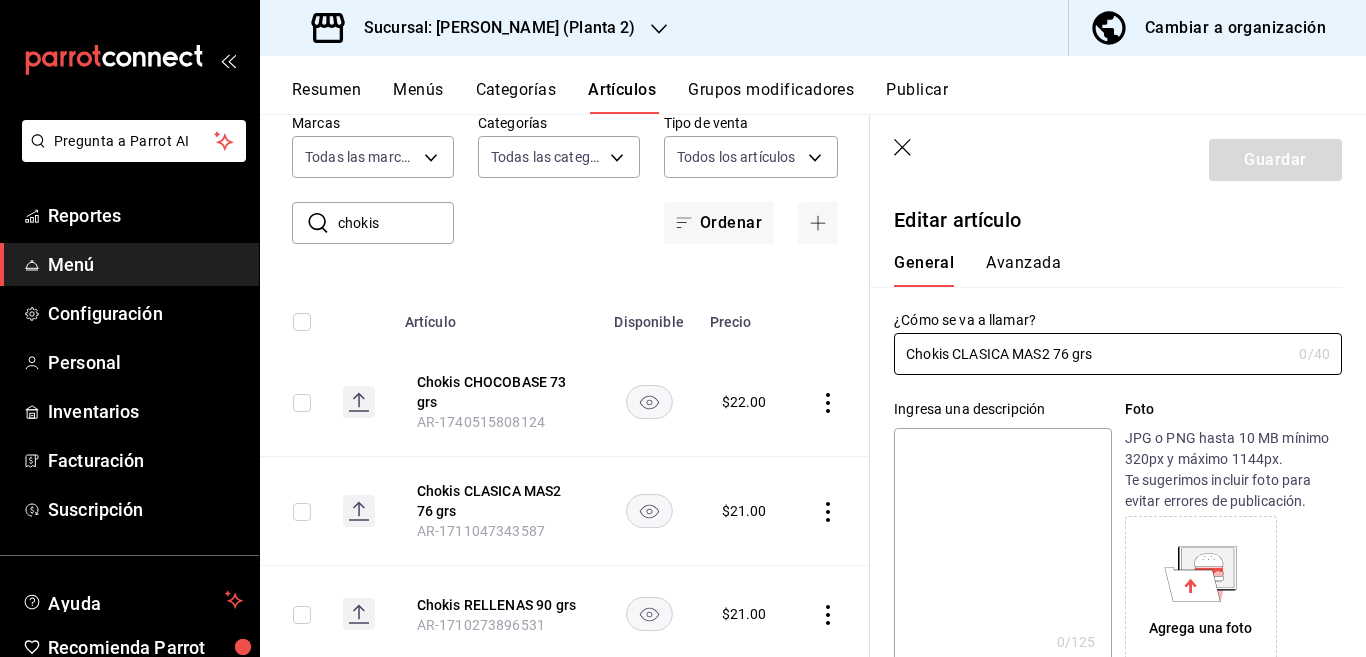 type on "Chokis CLASICA MAS2 76 grs" 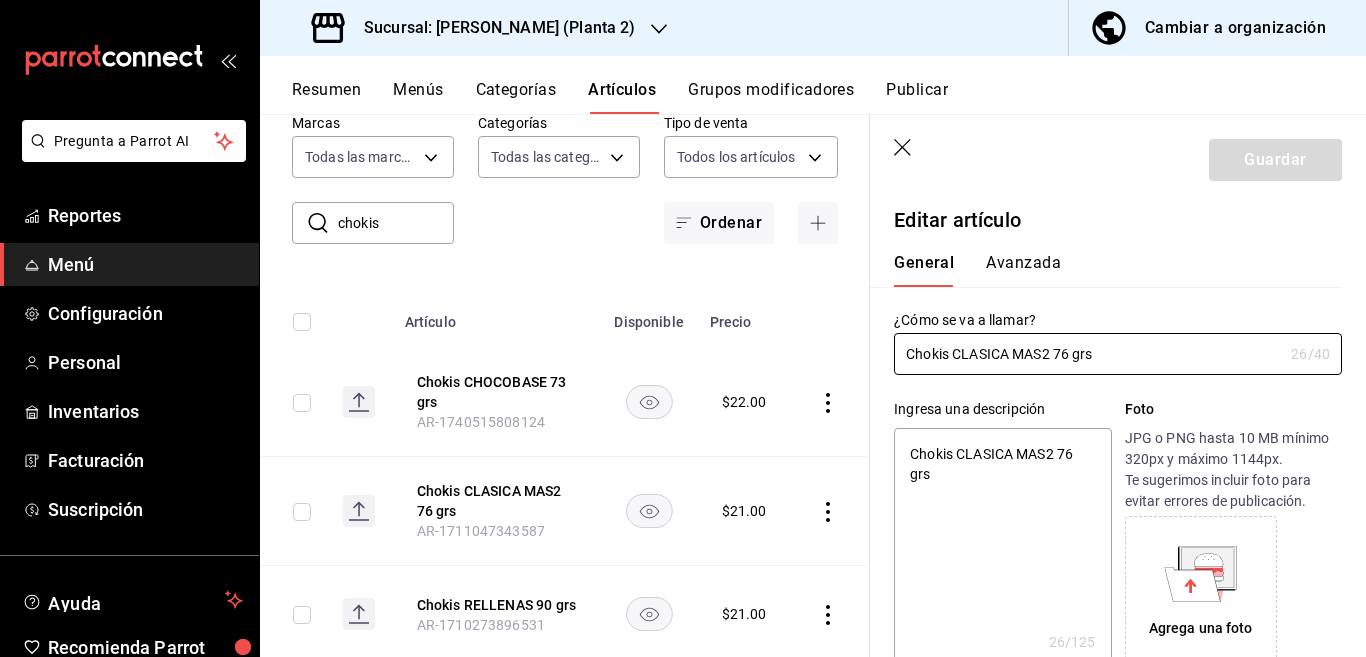 type on "x" 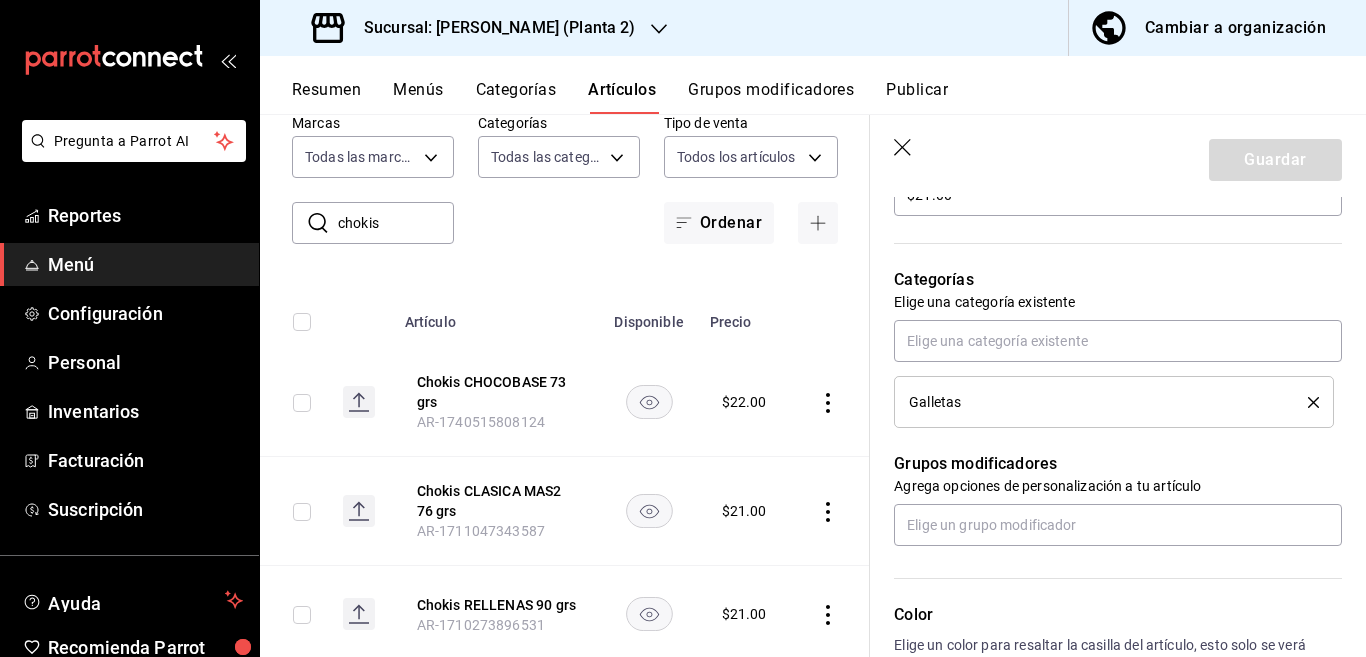 scroll, scrollTop: 650, scrollLeft: 0, axis: vertical 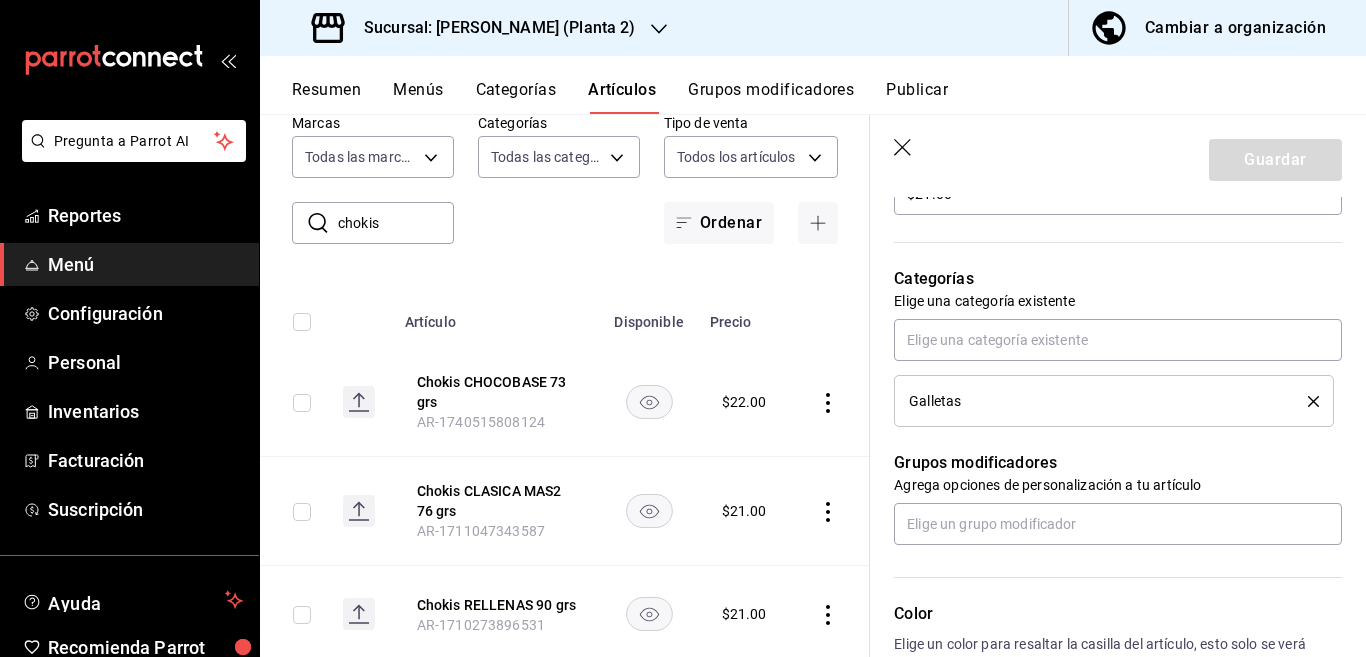 click 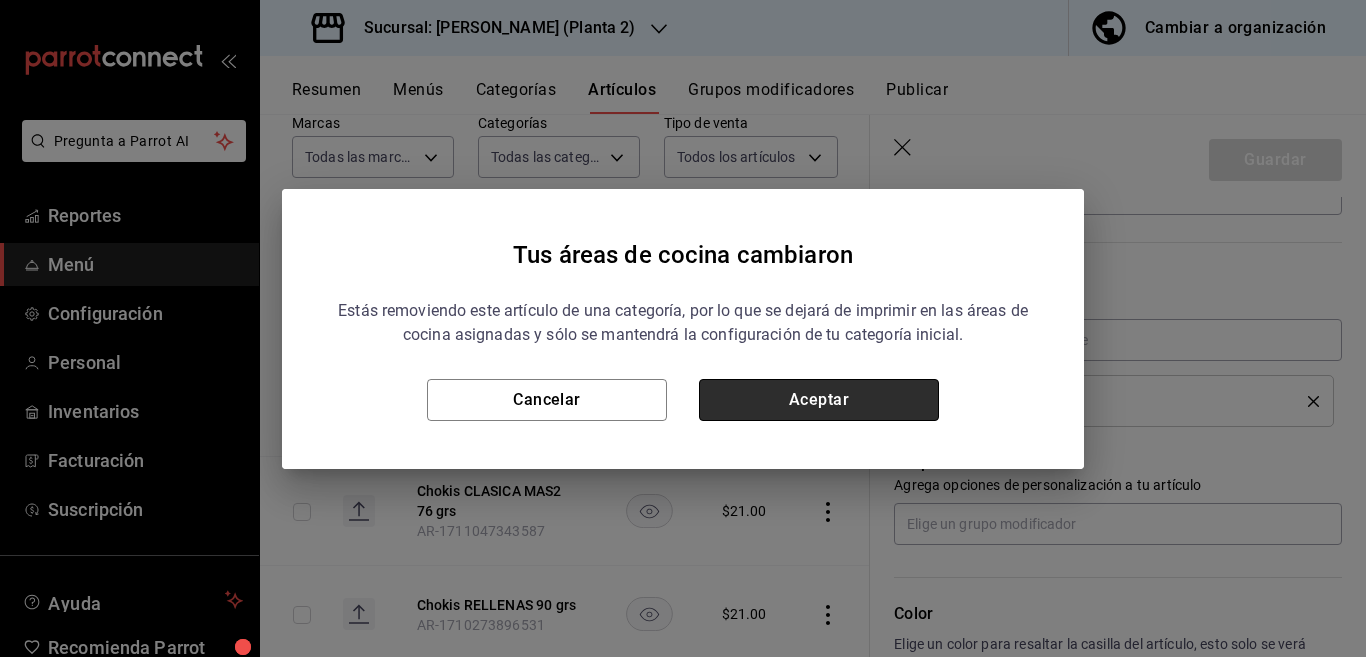 click on "Aceptar" at bounding box center [819, 400] 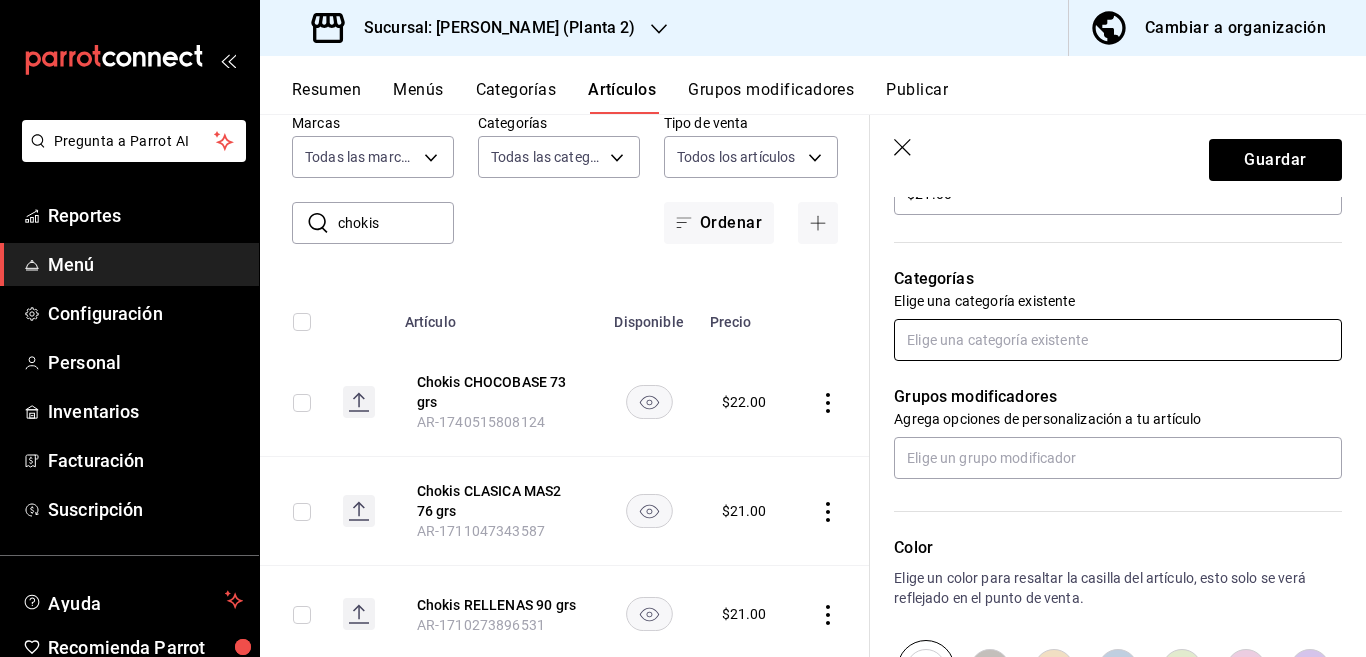 click at bounding box center (1118, 340) 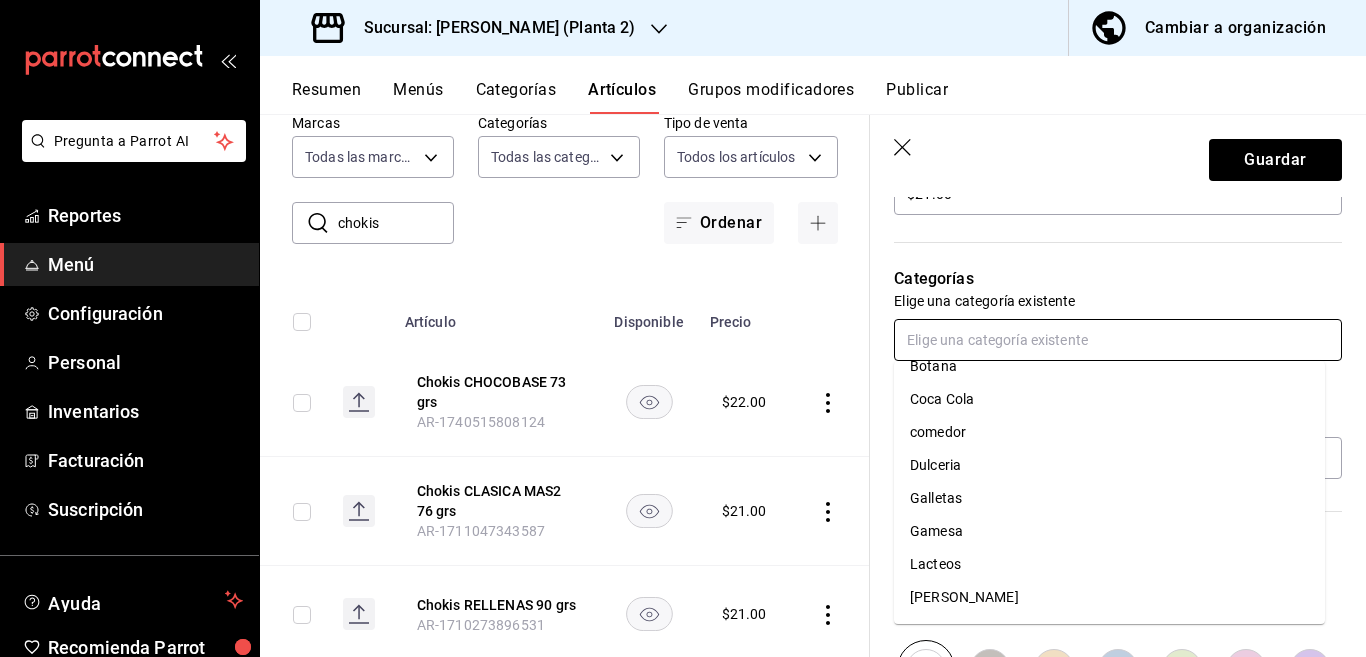 scroll, scrollTop: 118, scrollLeft: 0, axis: vertical 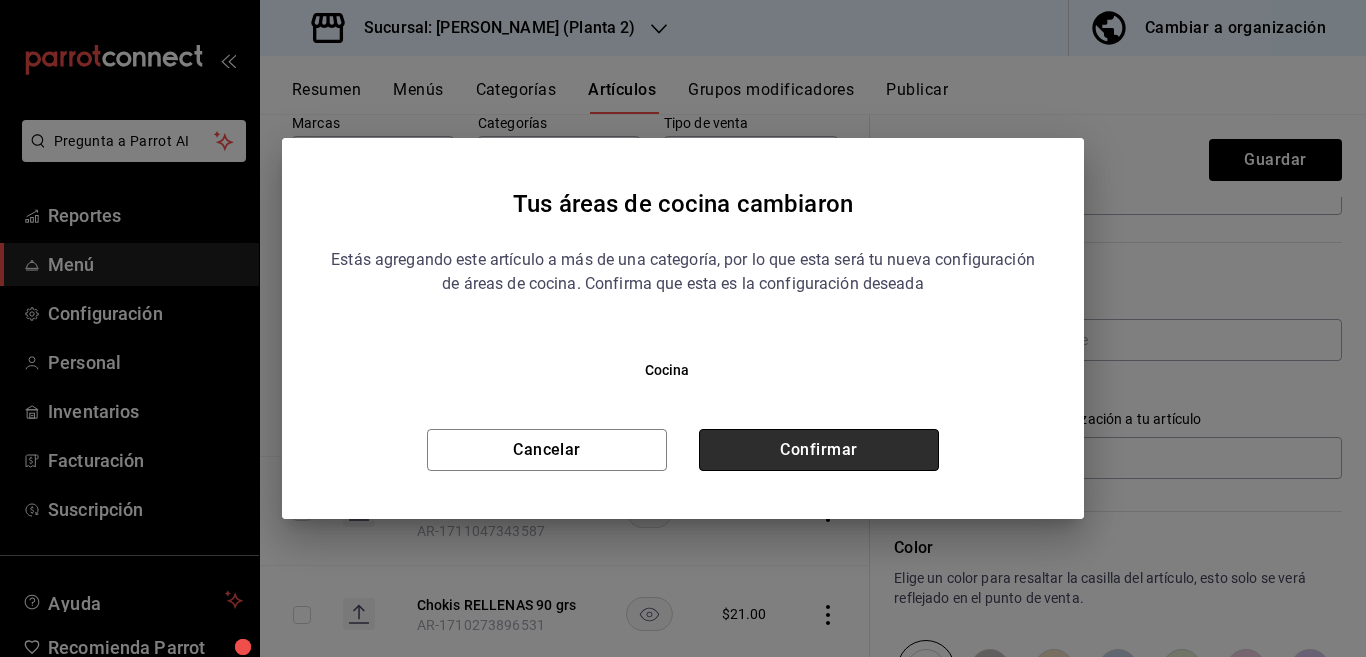 click on "Confirmar" at bounding box center (819, 450) 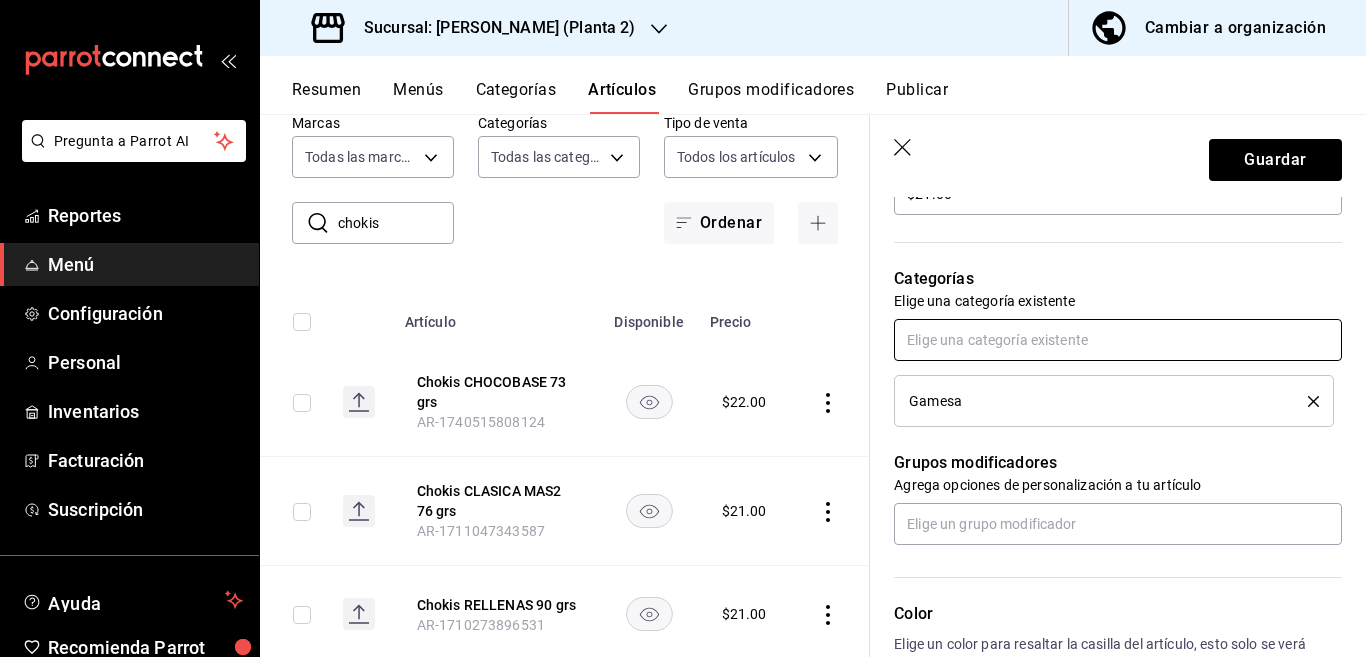 scroll, scrollTop: 650, scrollLeft: 0, axis: vertical 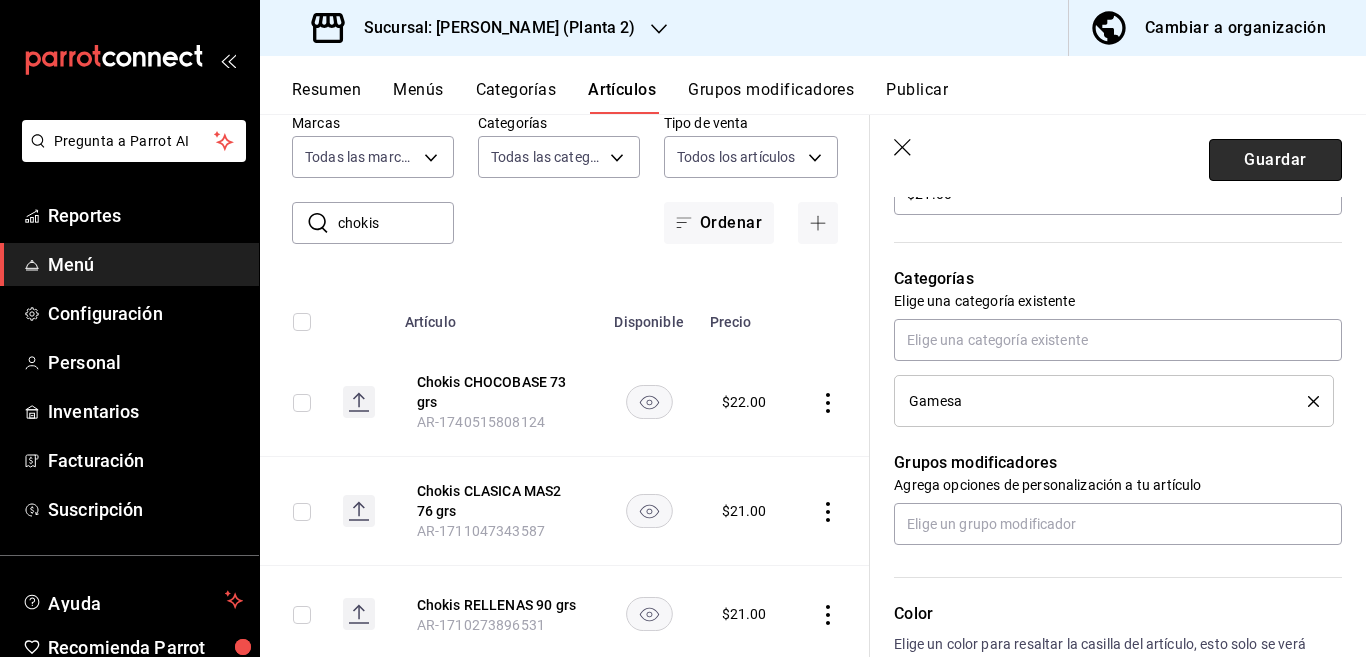 click on "Guardar" at bounding box center [1275, 160] 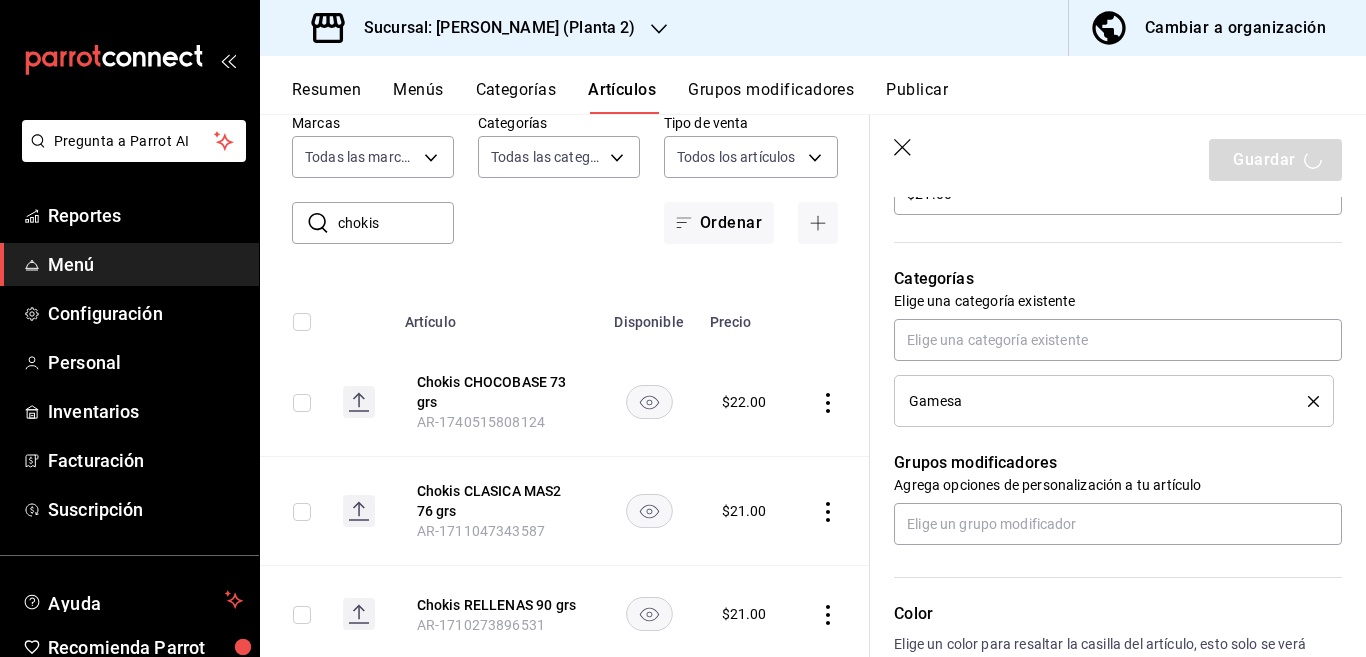 type on "x" 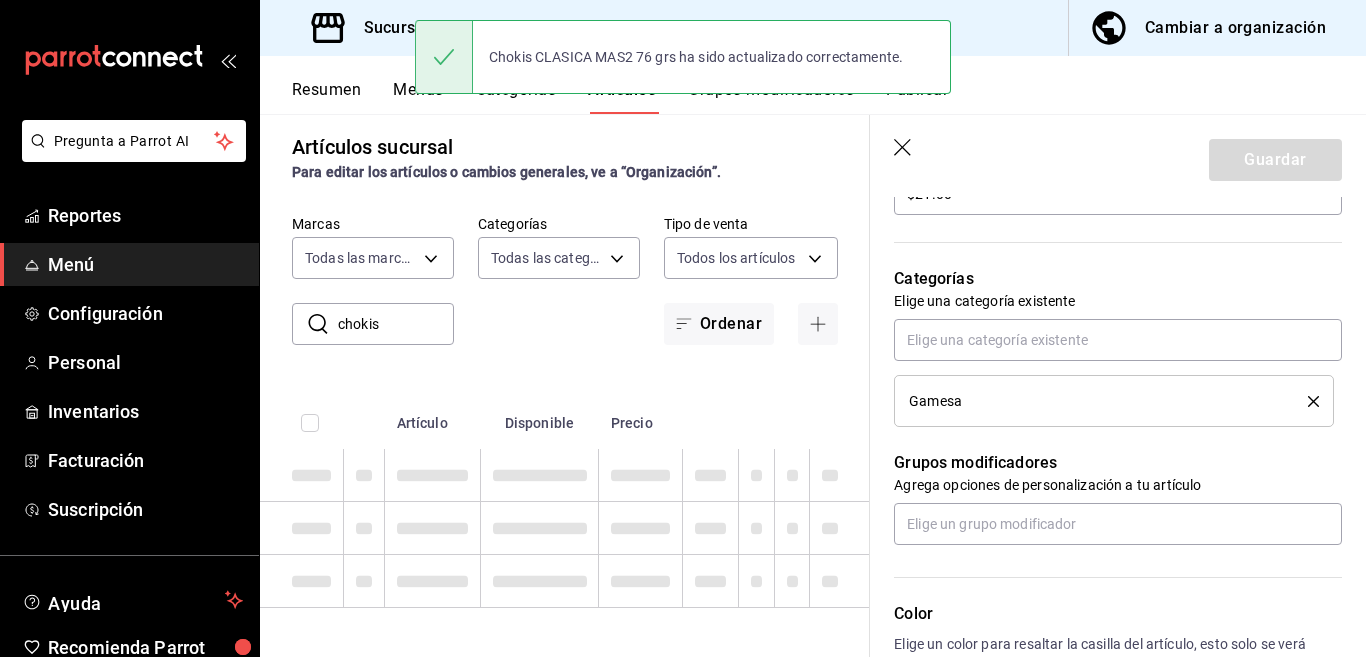 type 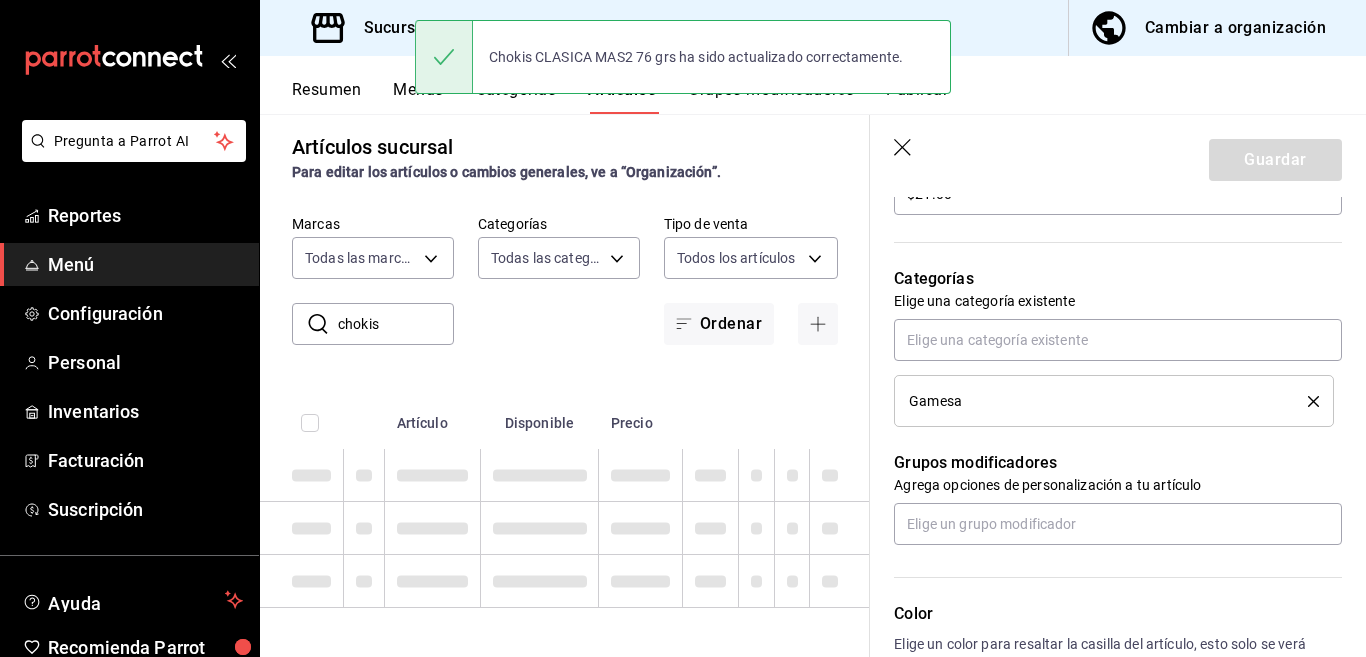 type 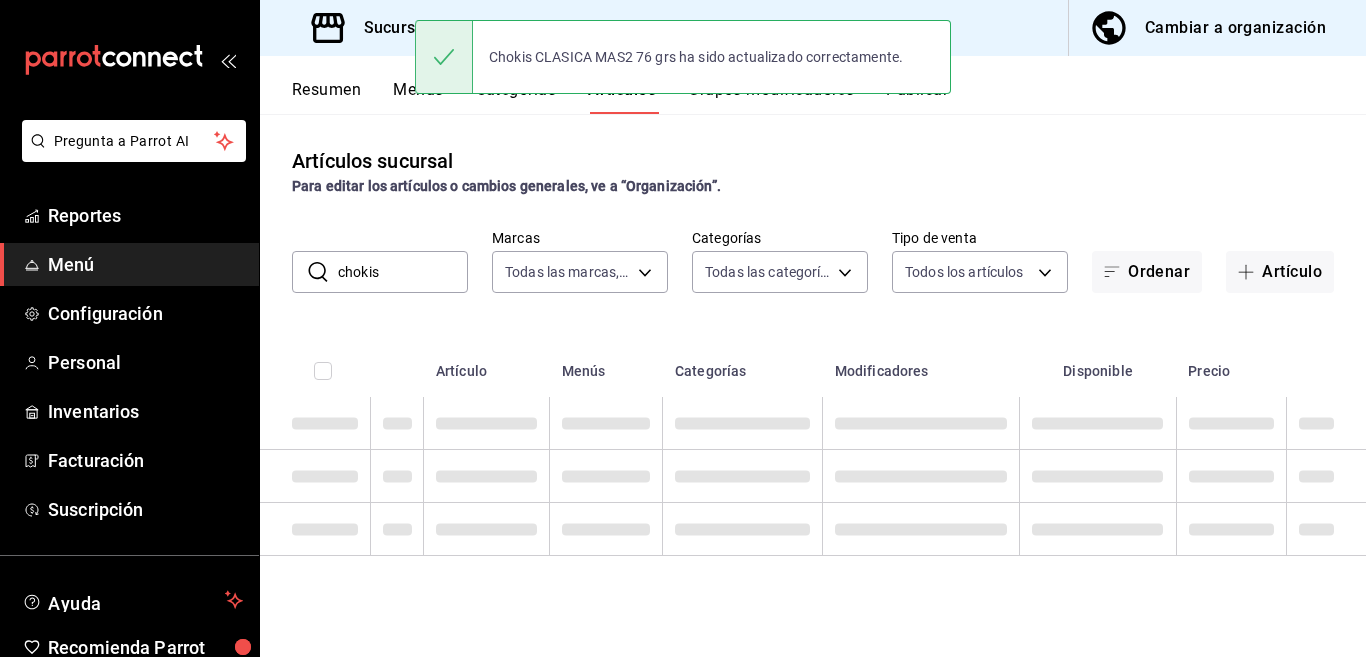 scroll, scrollTop: 0, scrollLeft: 0, axis: both 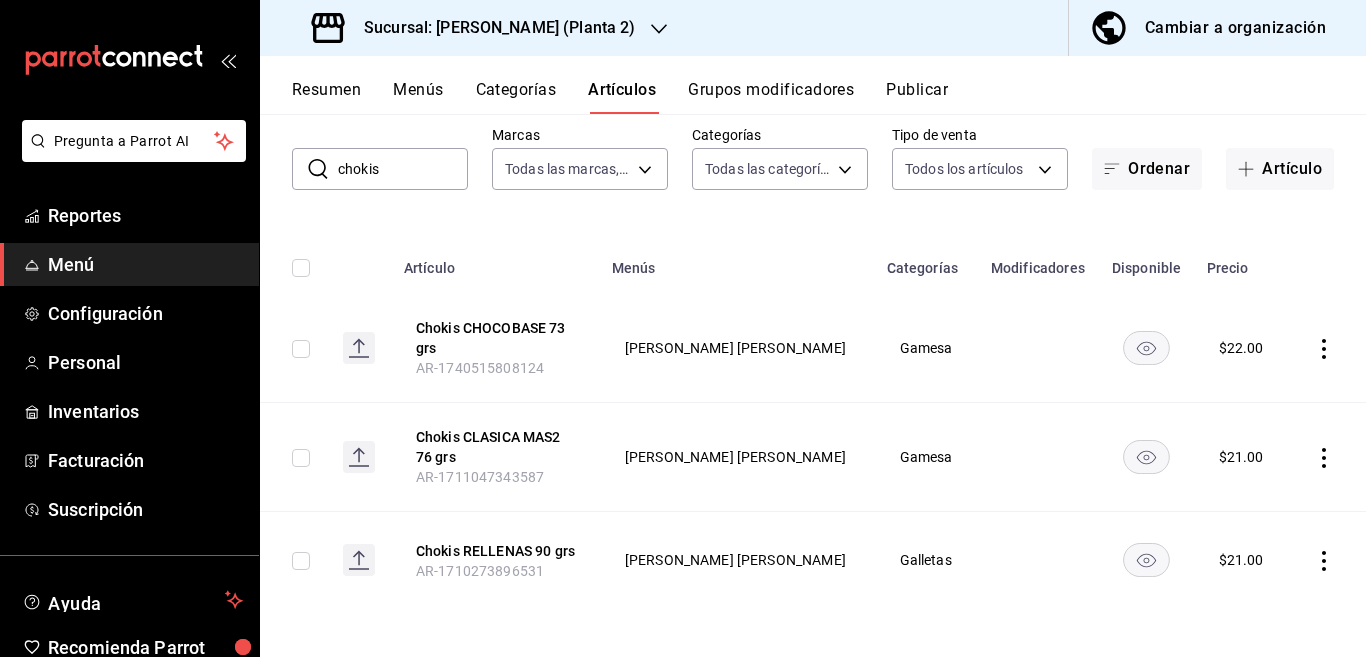 click 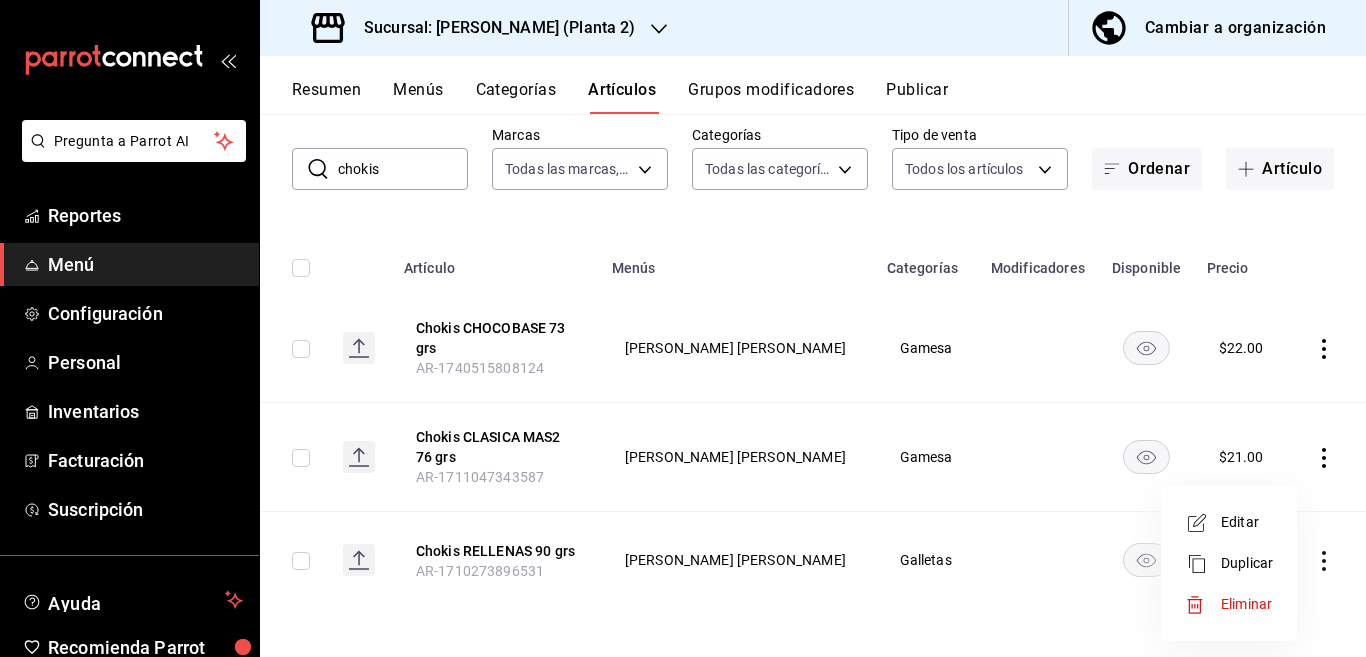 click on "Editar" at bounding box center (1247, 522) 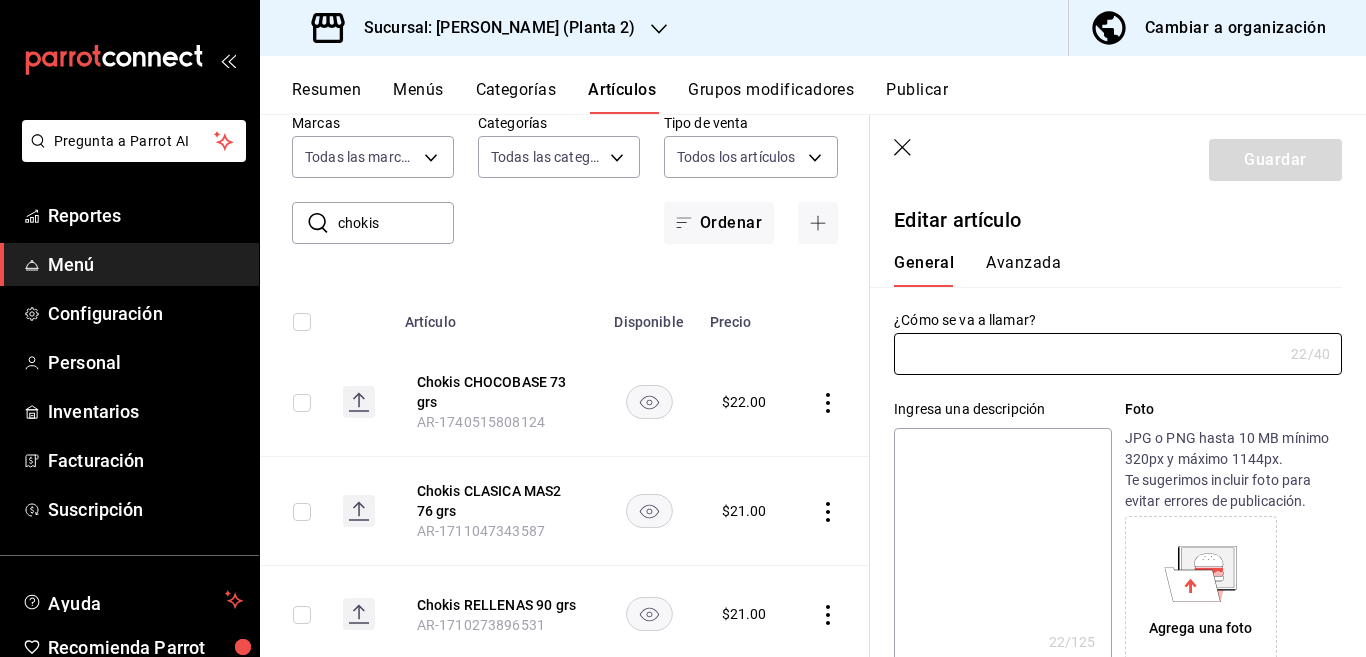 type on "Chokis RELLENAS 90 grs" 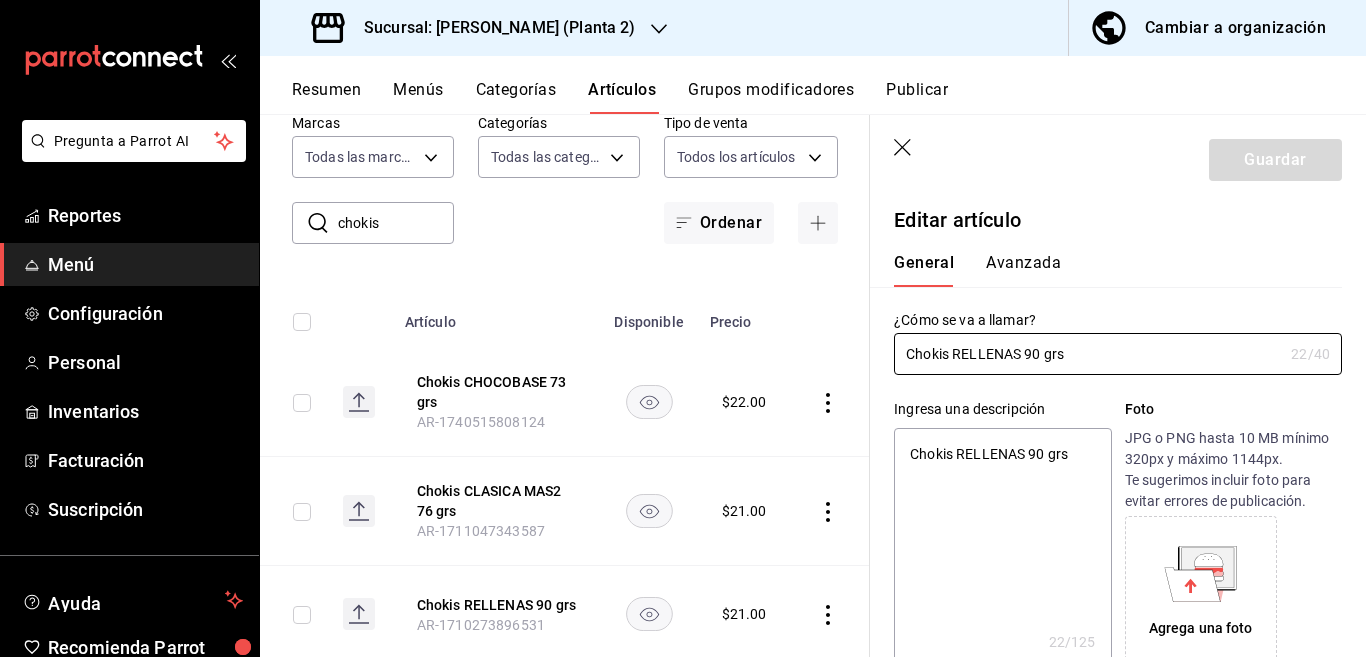 type on "x" 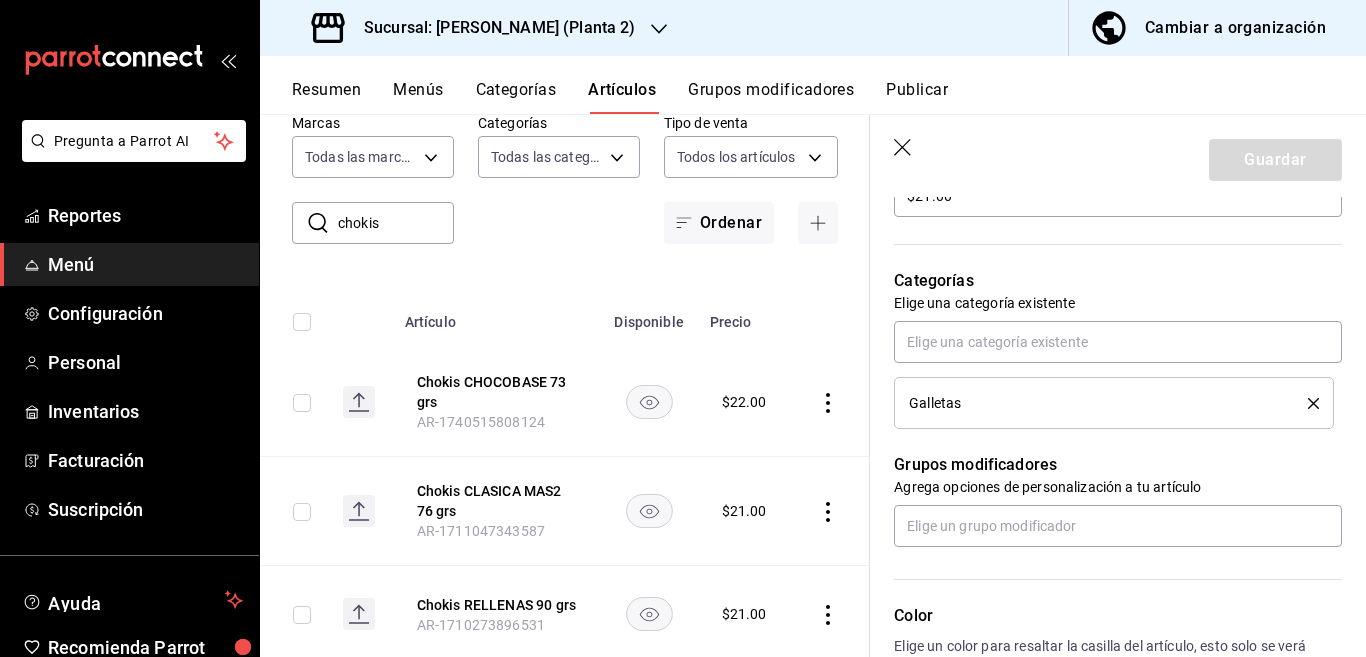 scroll, scrollTop: 650, scrollLeft: 0, axis: vertical 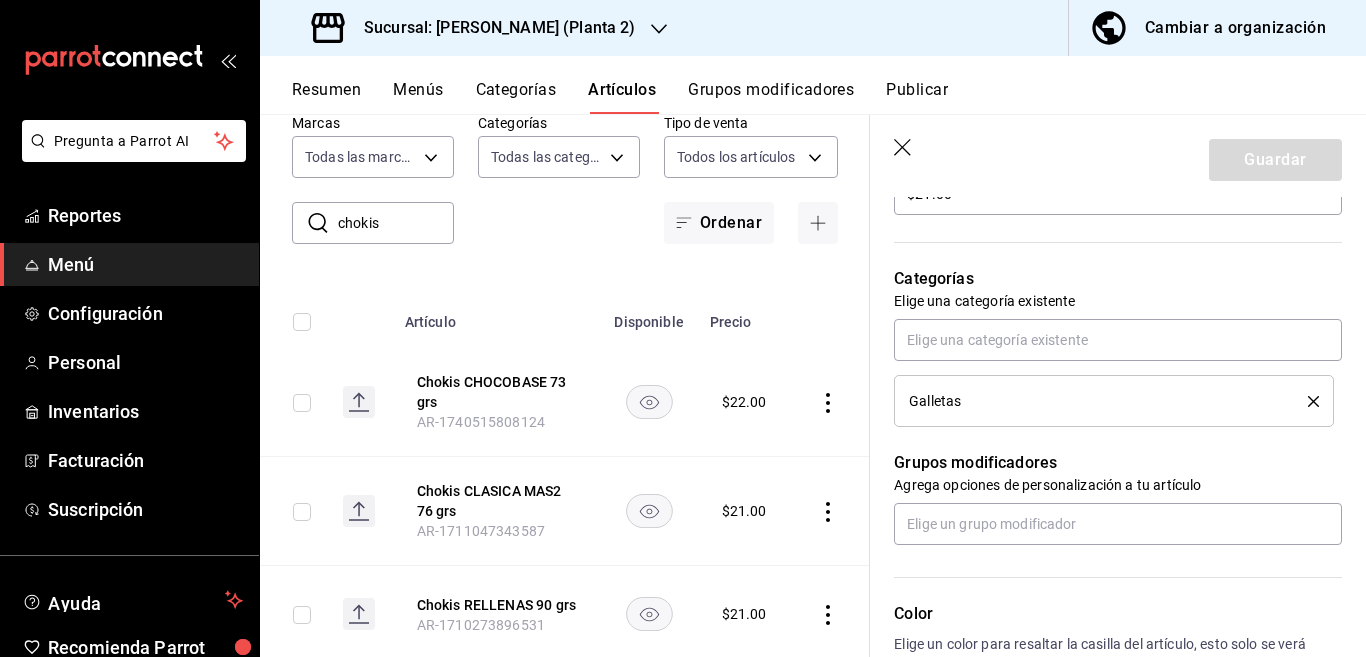 click 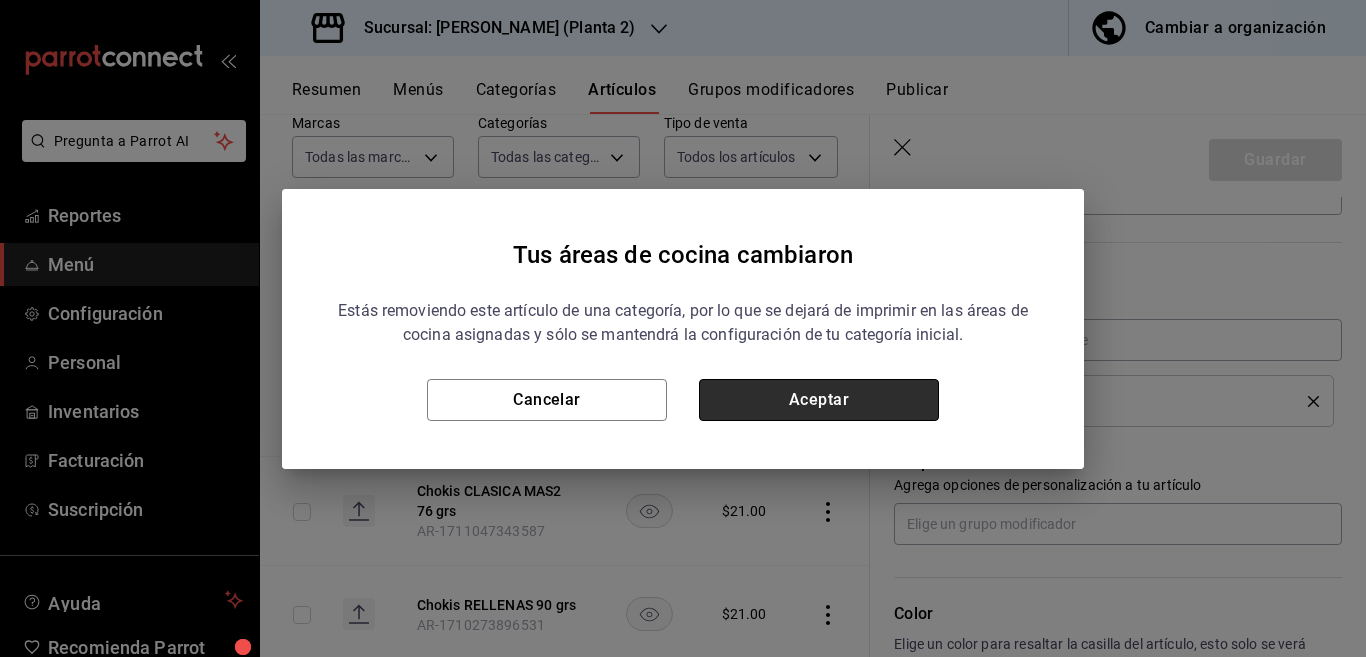 click on "Aceptar" at bounding box center (819, 400) 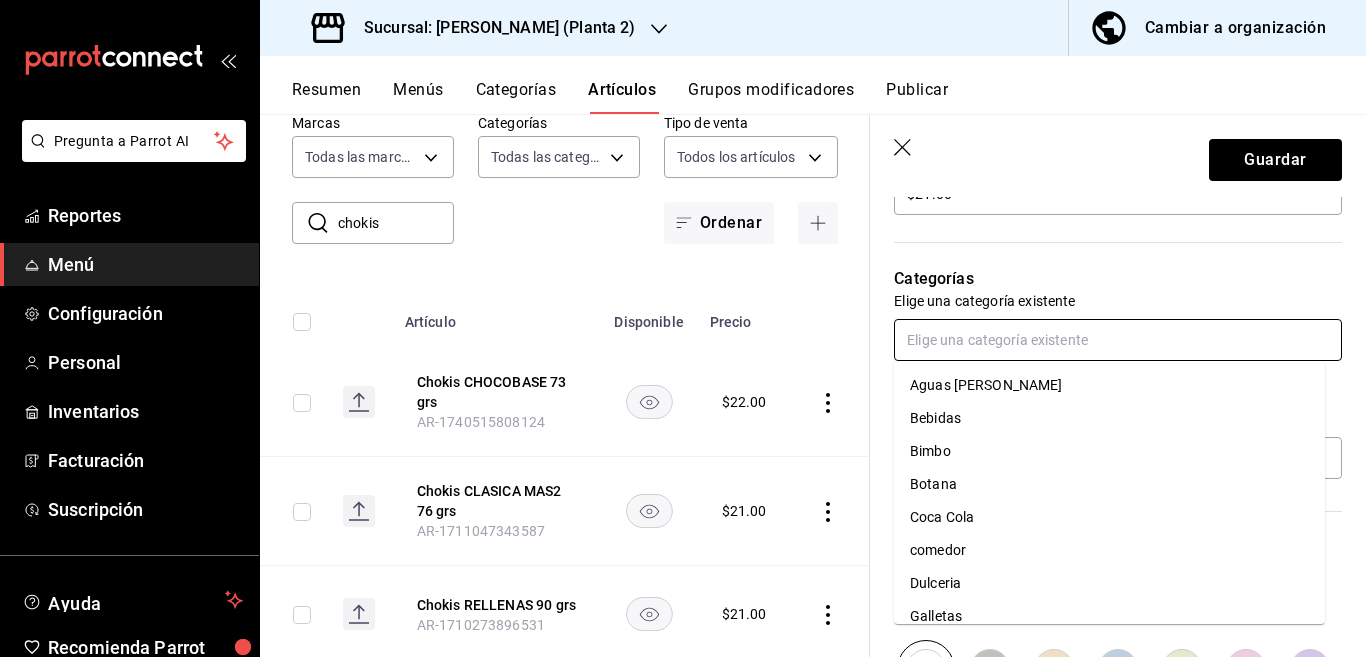 click at bounding box center [1118, 340] 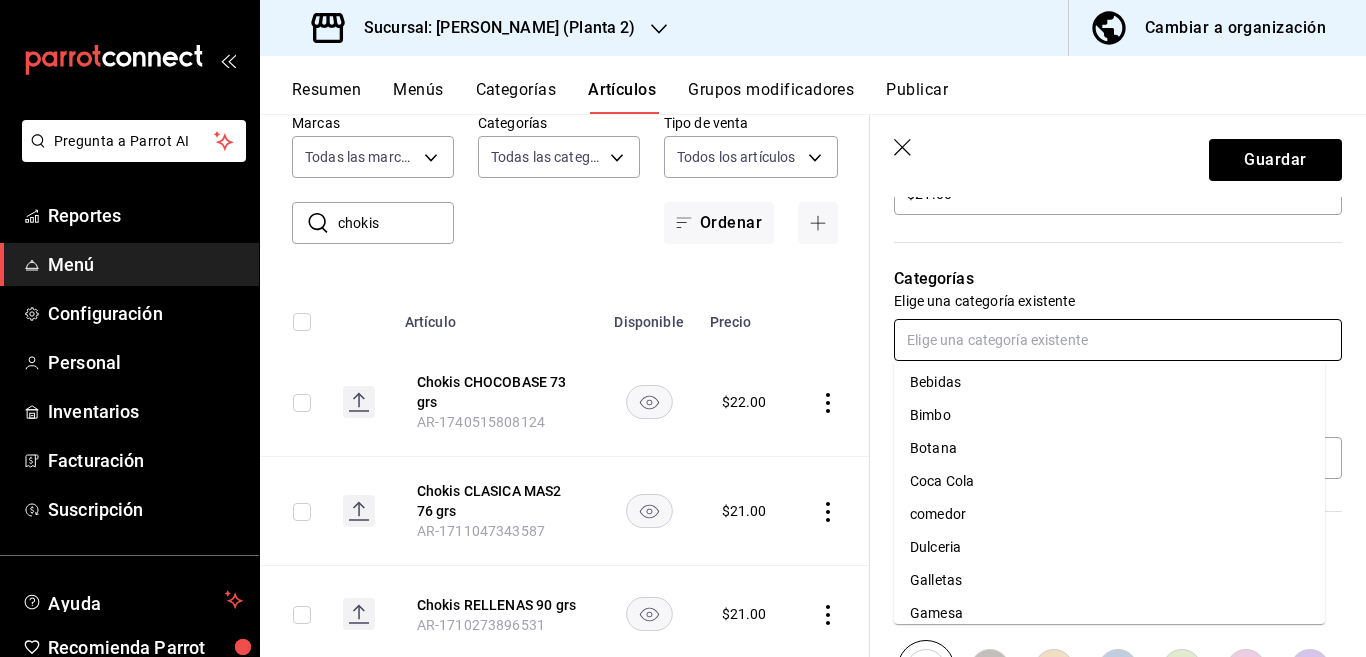 scroll, scrollTop: 39, scrollLeft: 0, axis: vertical 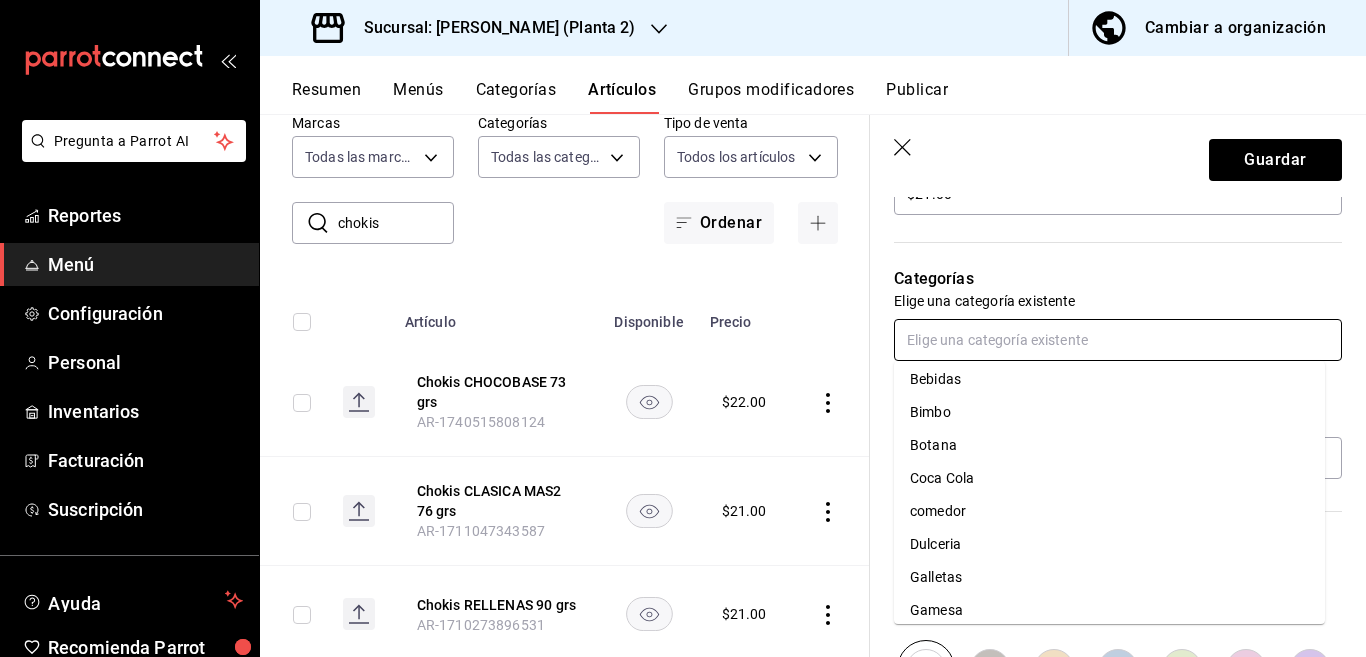 click on "Gamesa" at bounding box center (1109, 610) 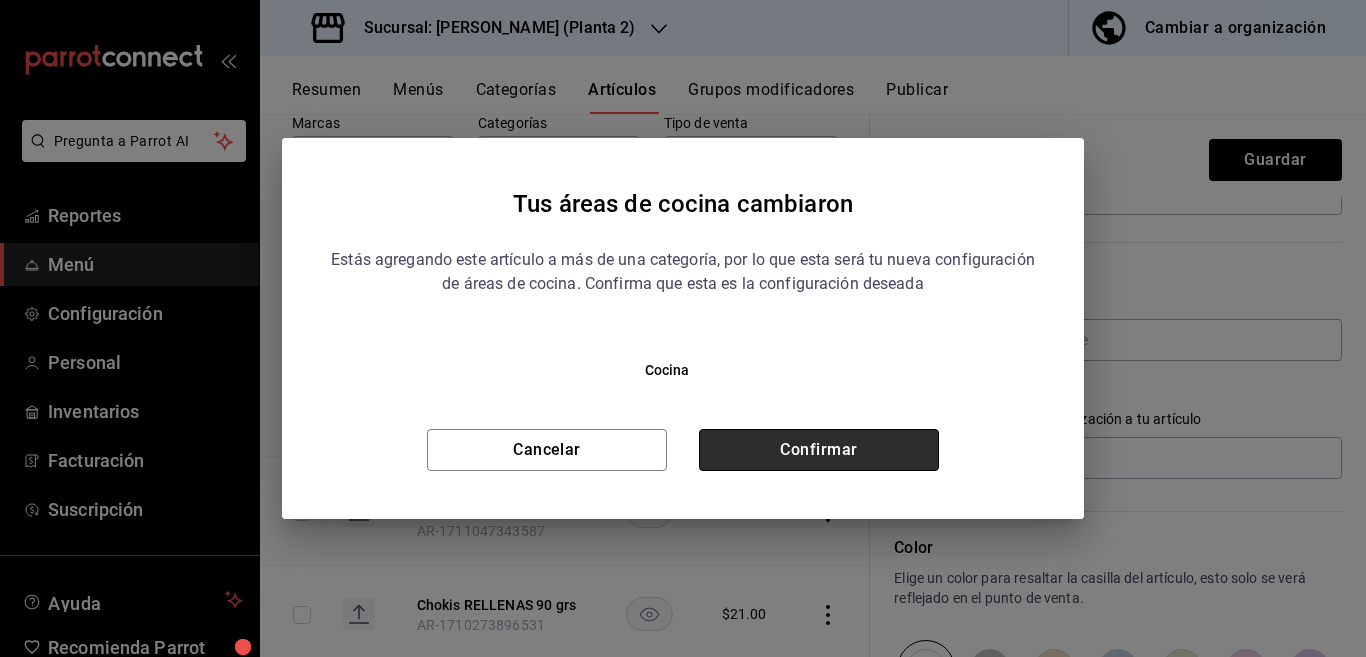 click on "Confirmar" at bounding box center [819, 450] 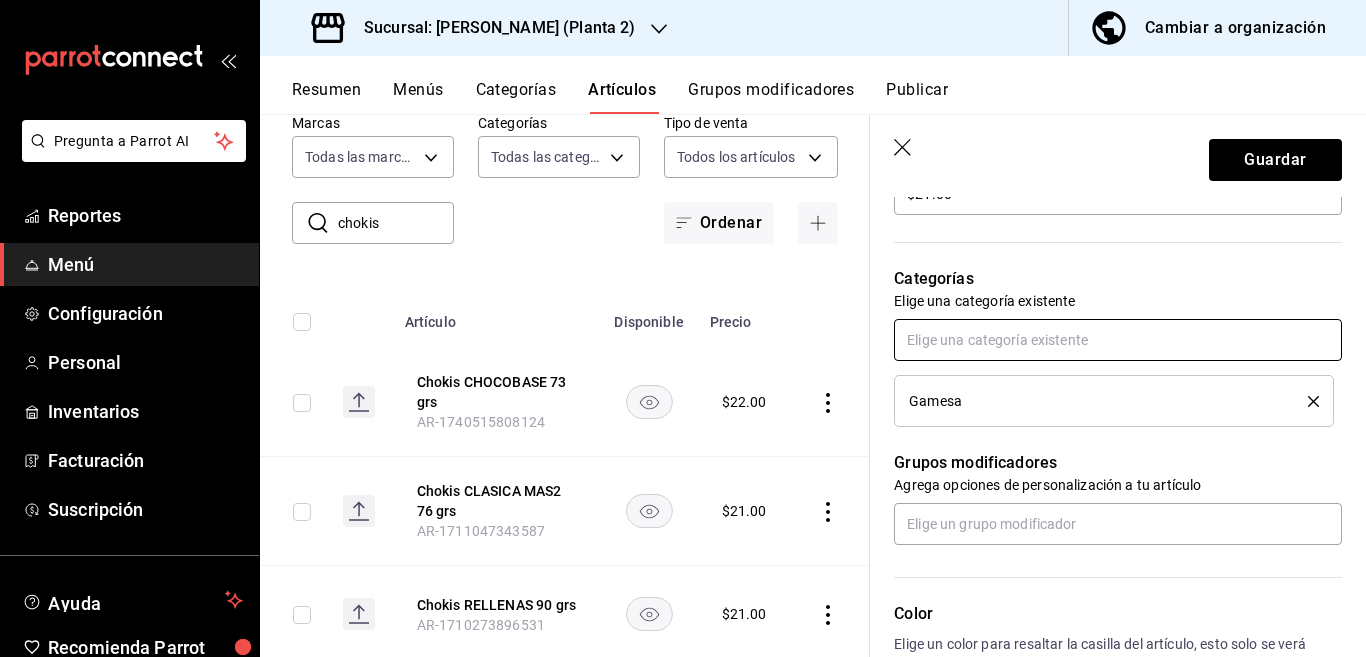scroll, scrollTop: 650, scrollLeft: 0, axis: vertical 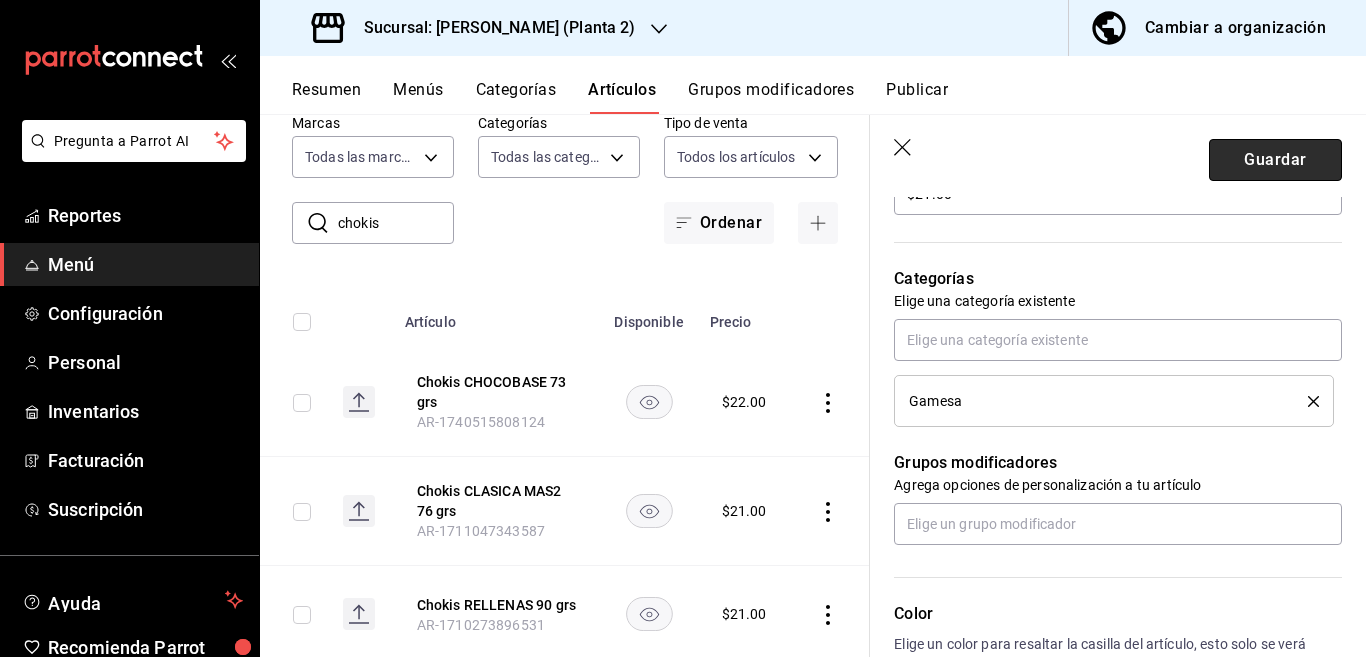 click on "Guardar" at bounding box center (1275, 160) 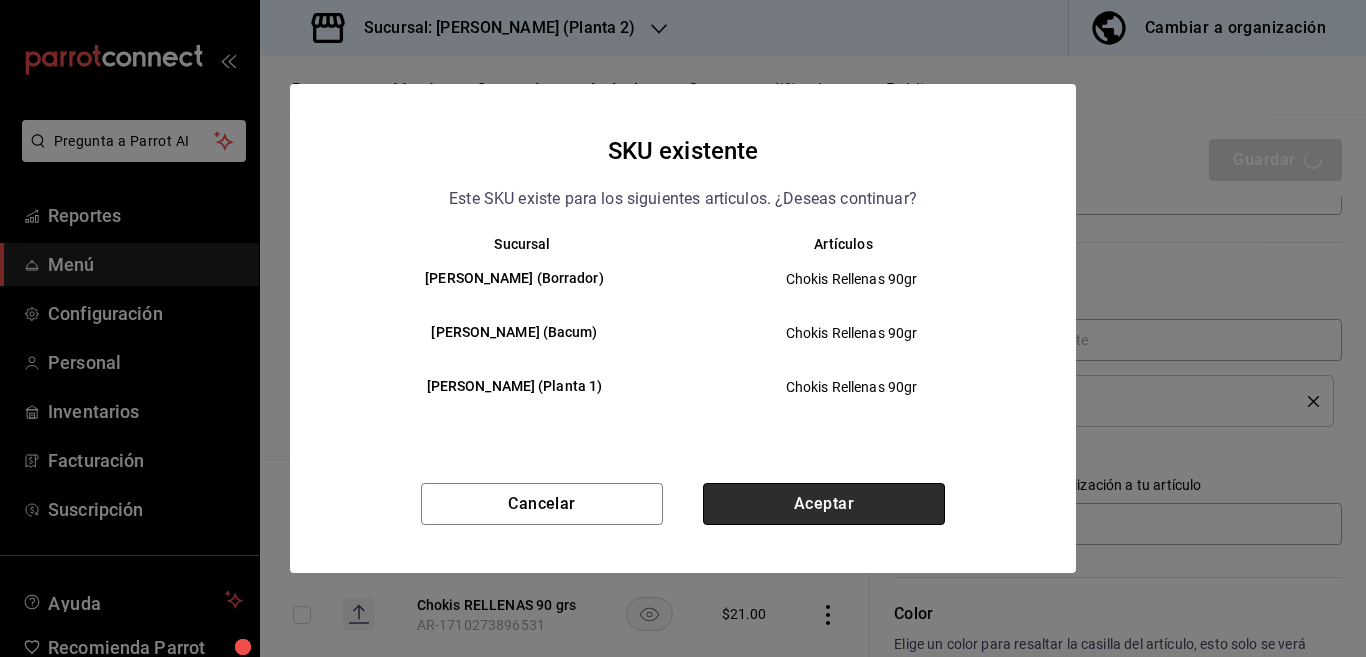 click on "Aceptar" at bounding box center (824, 504) 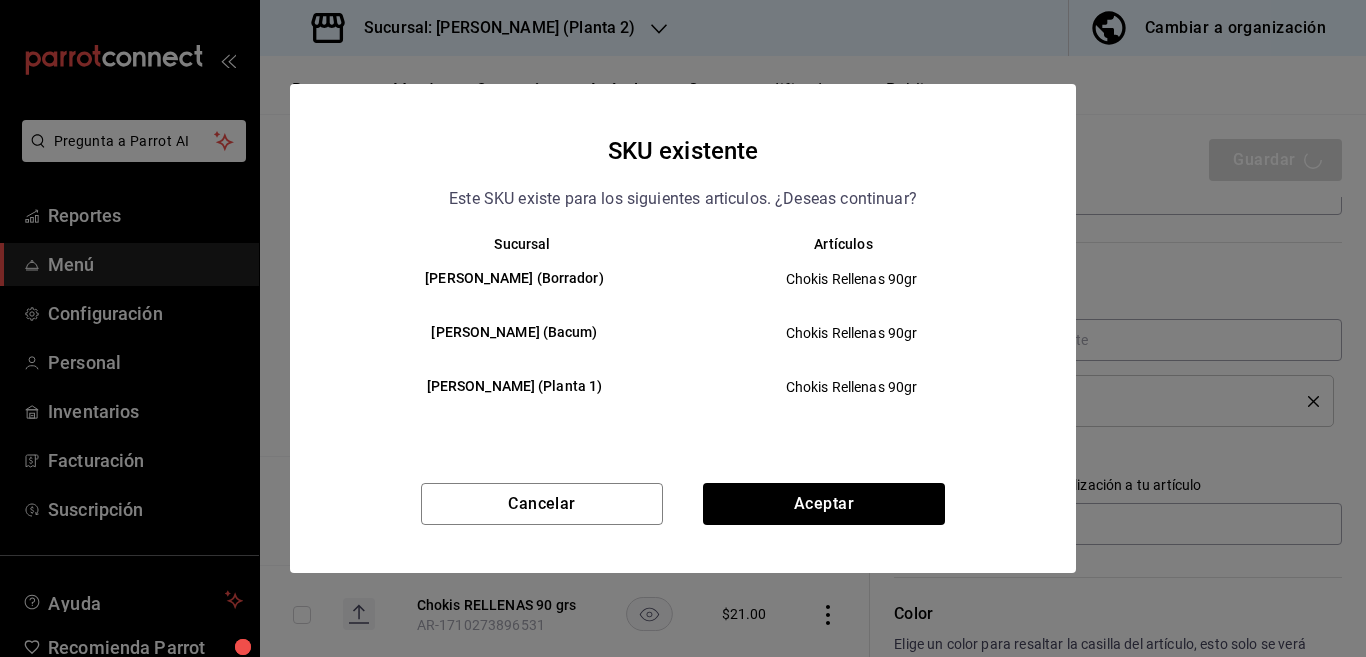 type on "x" 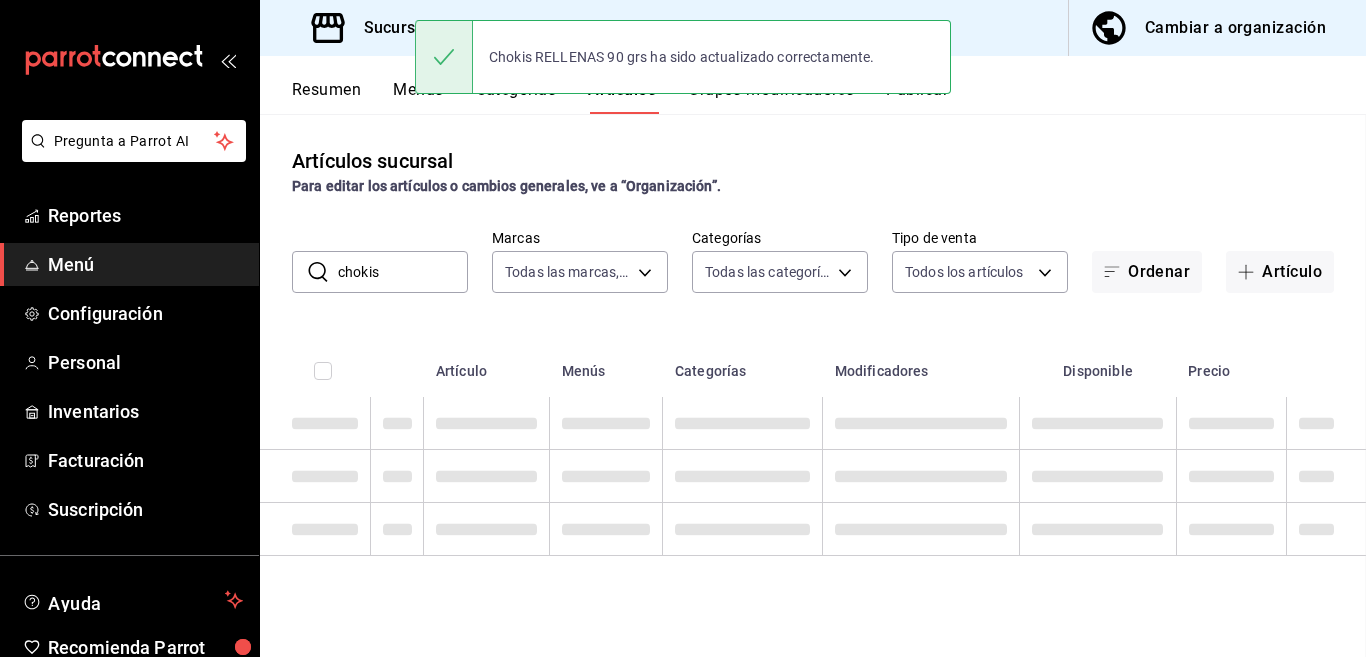 scroll, scrollTop: 0, scrollLeft: 0, axis: both 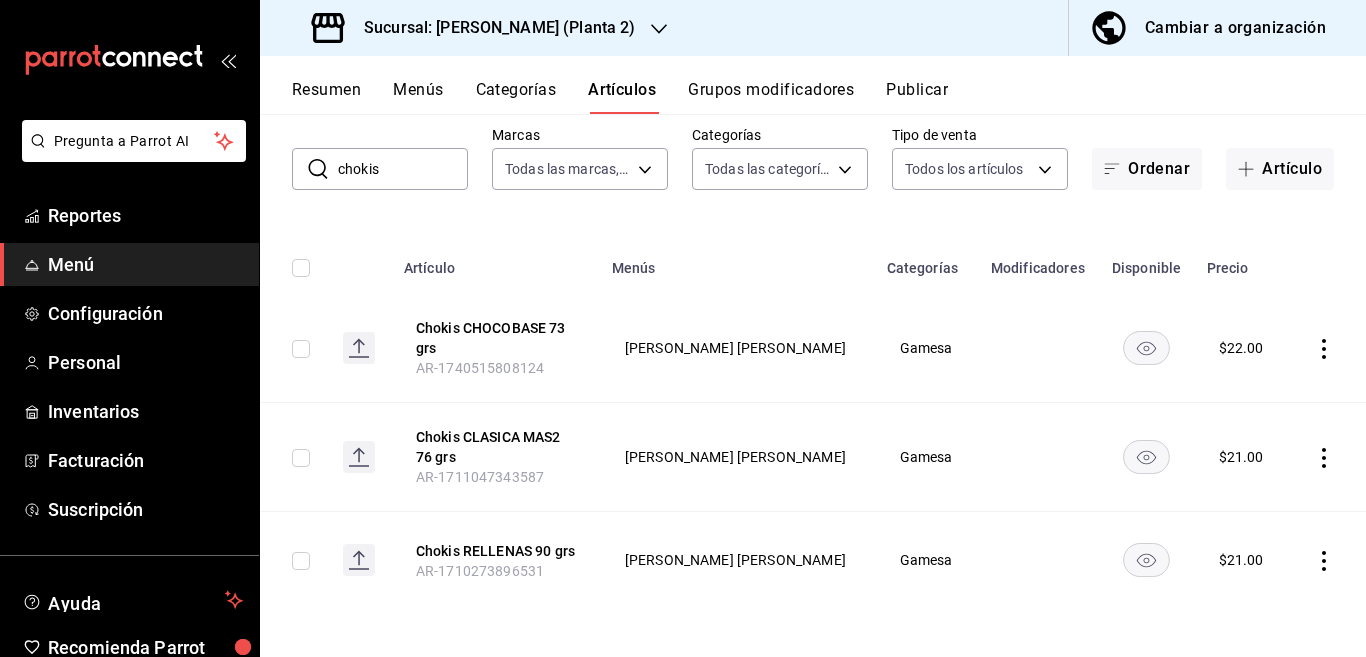 click on "chokis" at bounding box center [403, 169] 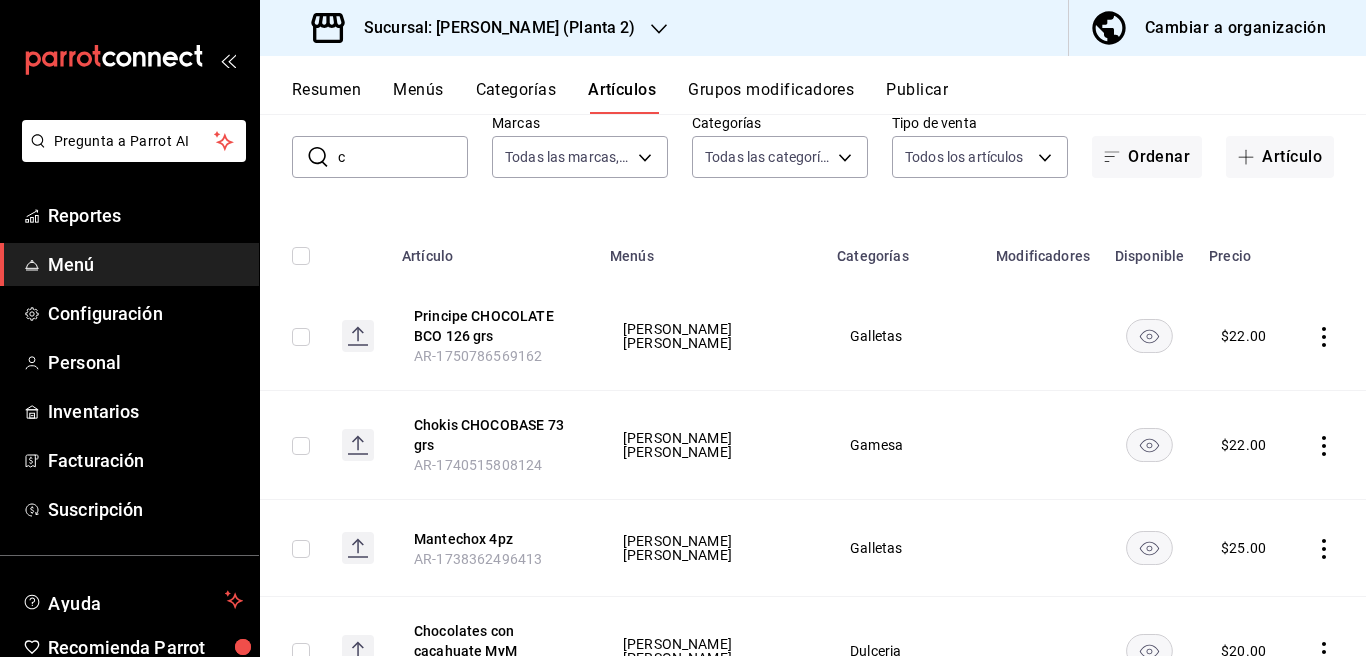 scroll, scrollTop: 0, scrollLeft: 0, axis: both 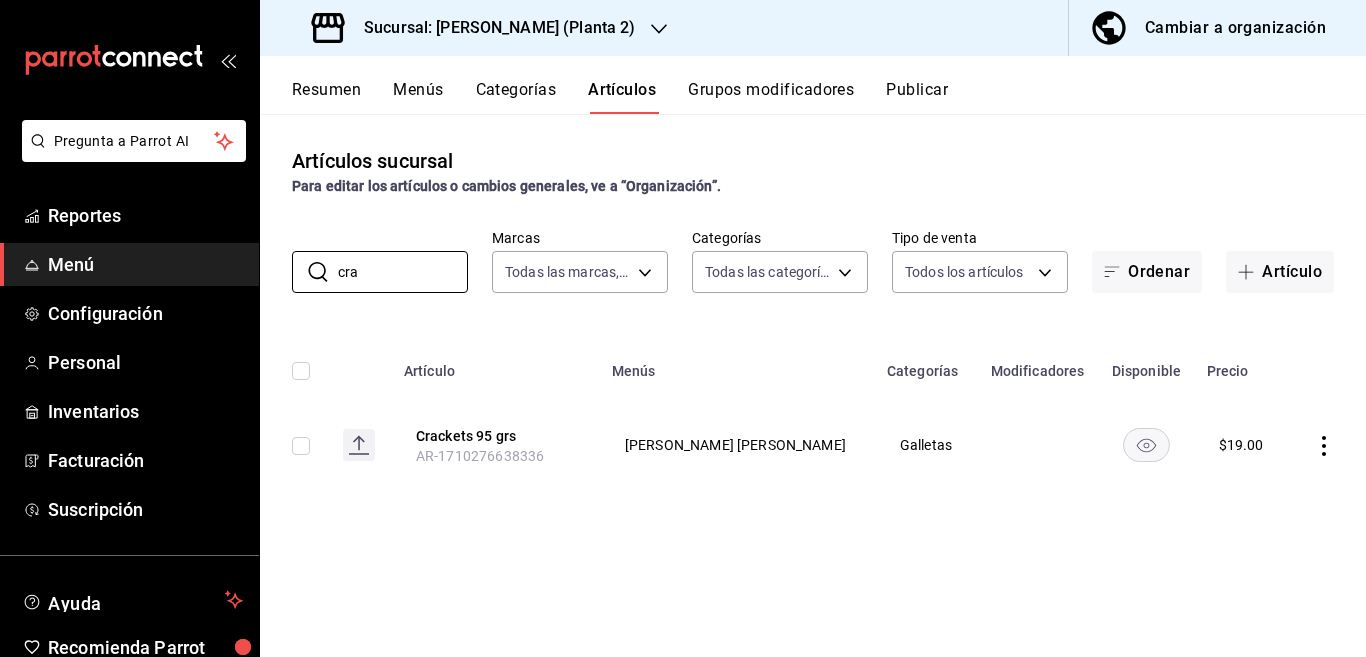 type on "cra" 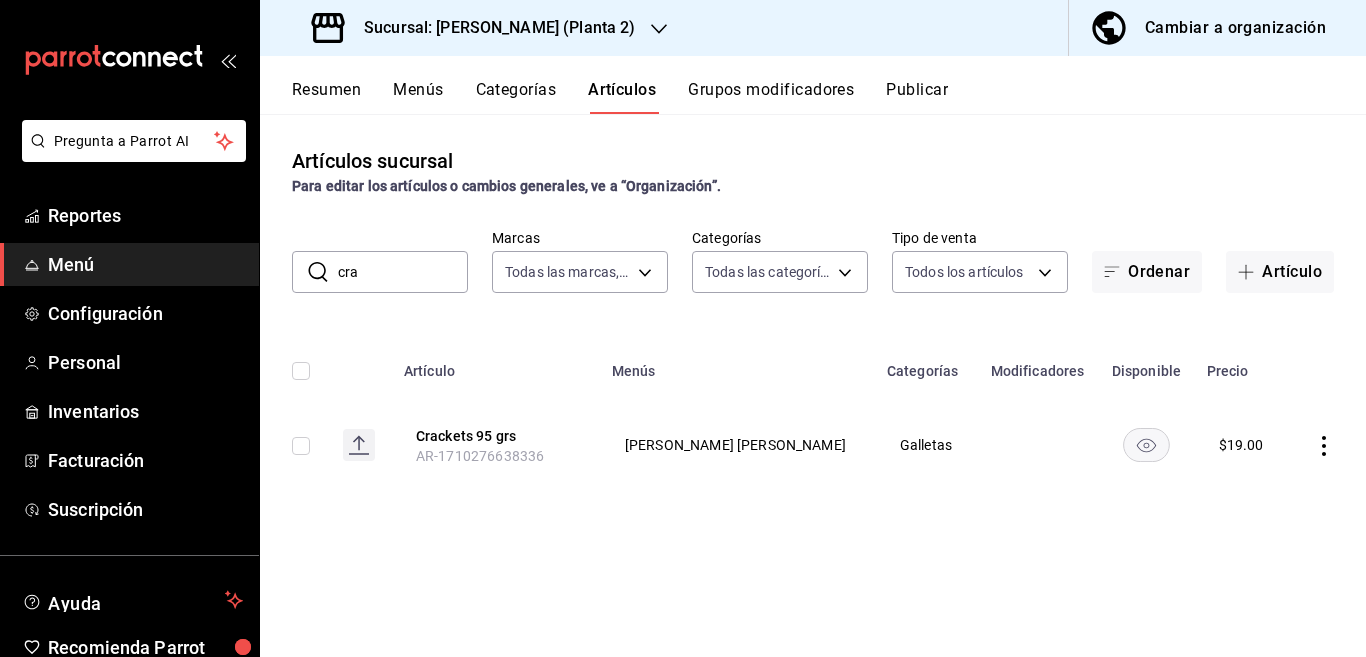 click 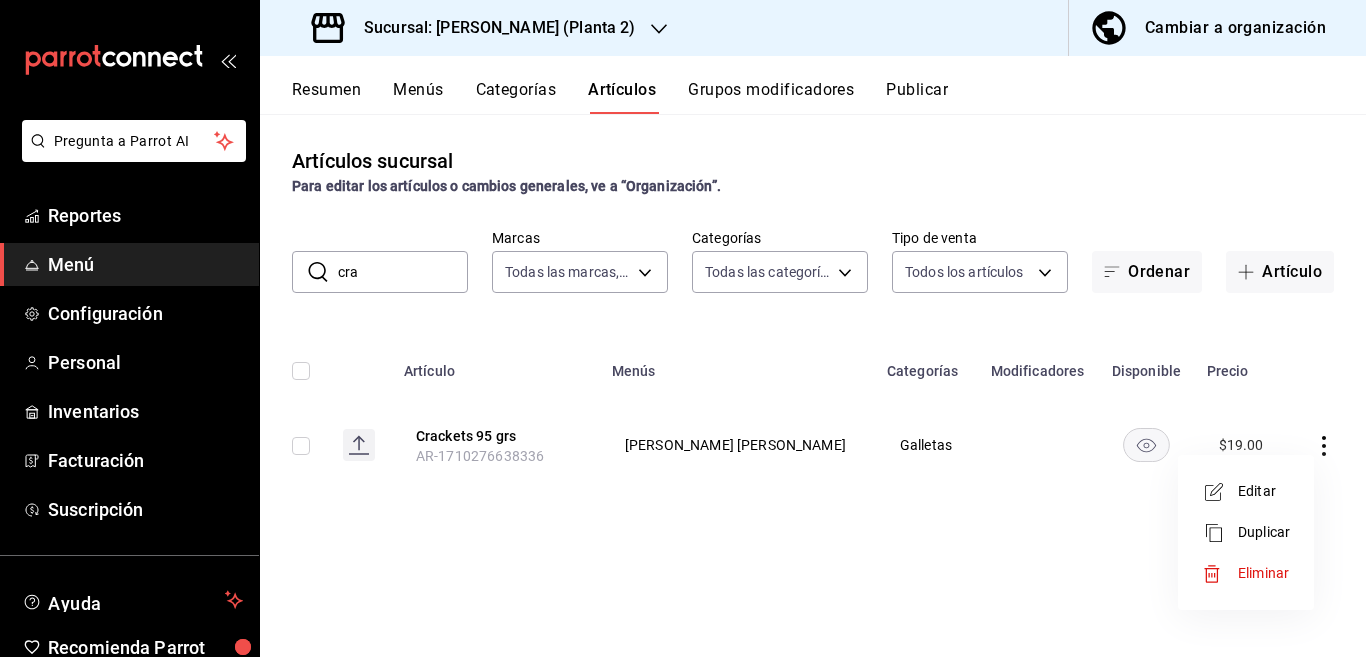 click on "Editar" at bounding box center [1264, 491] 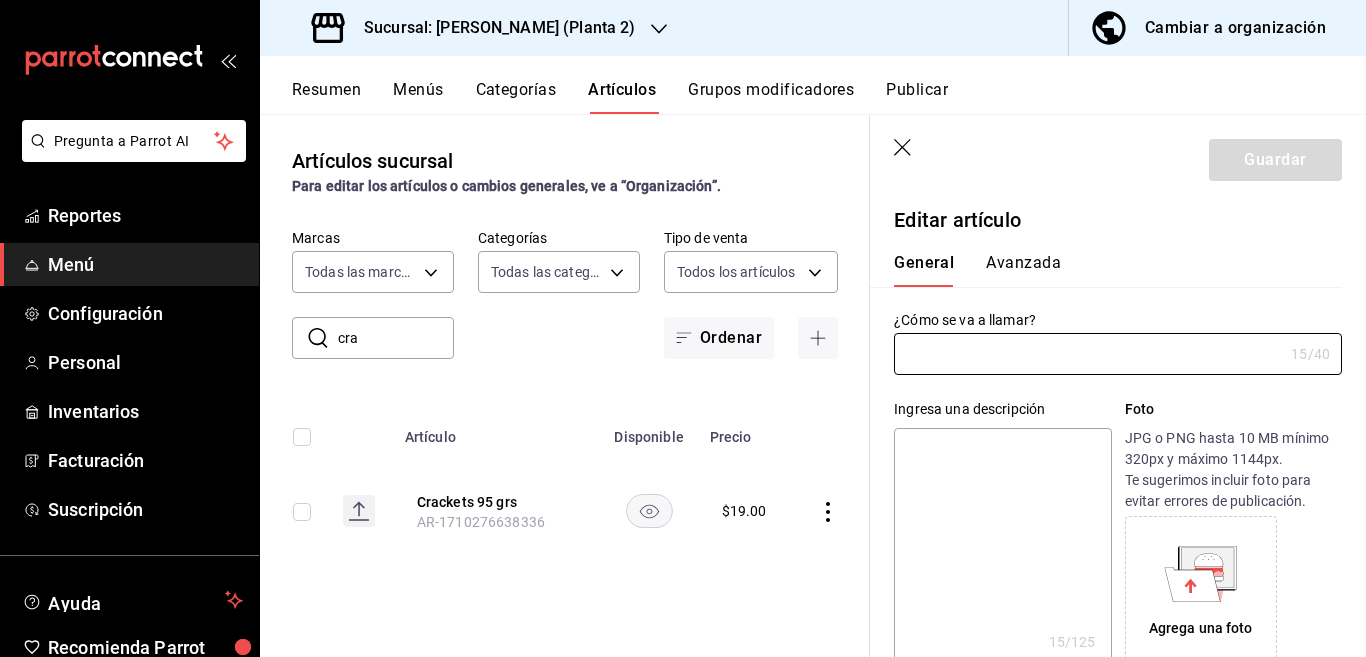 type on "Crackets 95 grs" 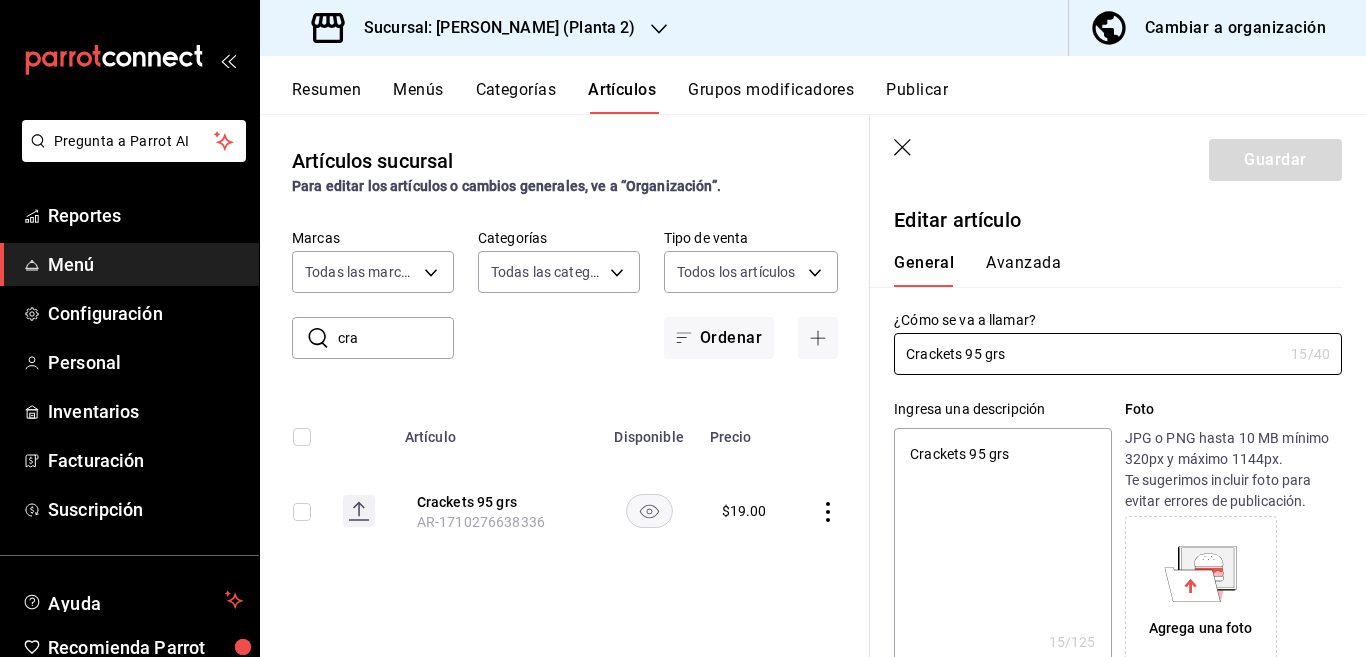 type on "x" 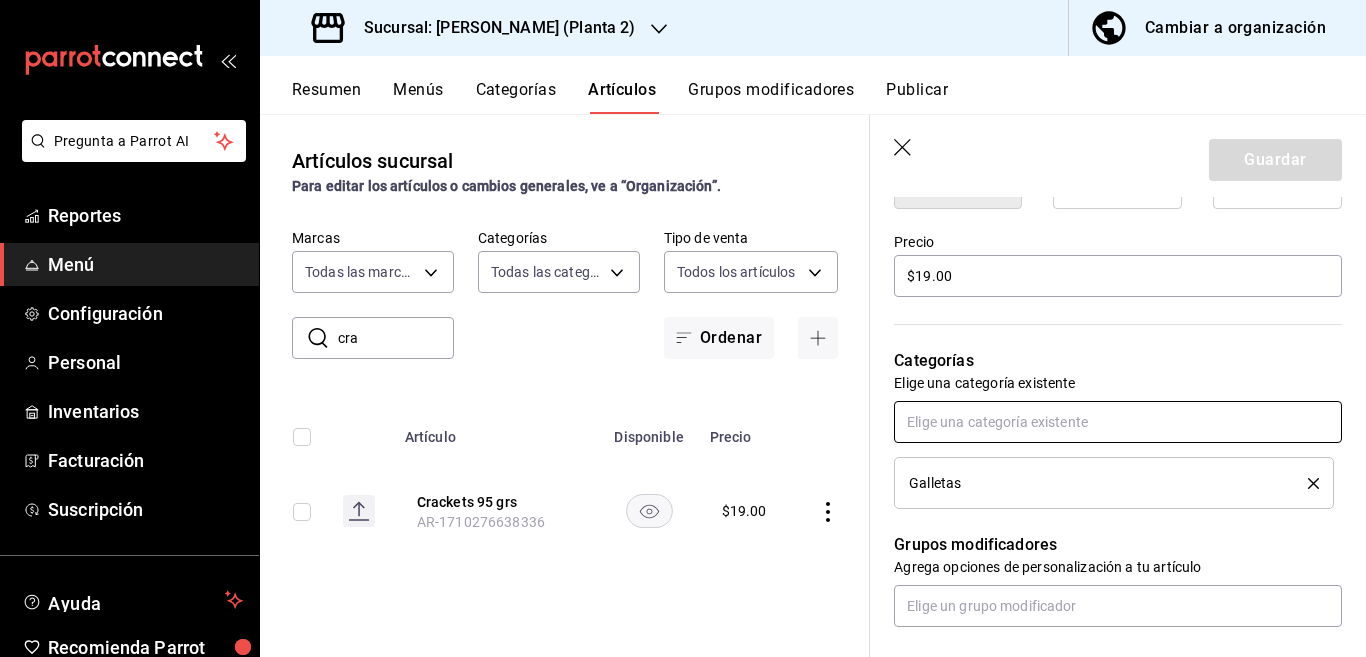 scroll, scrollTop: 569, scrollLeft: 0, axis: vertical 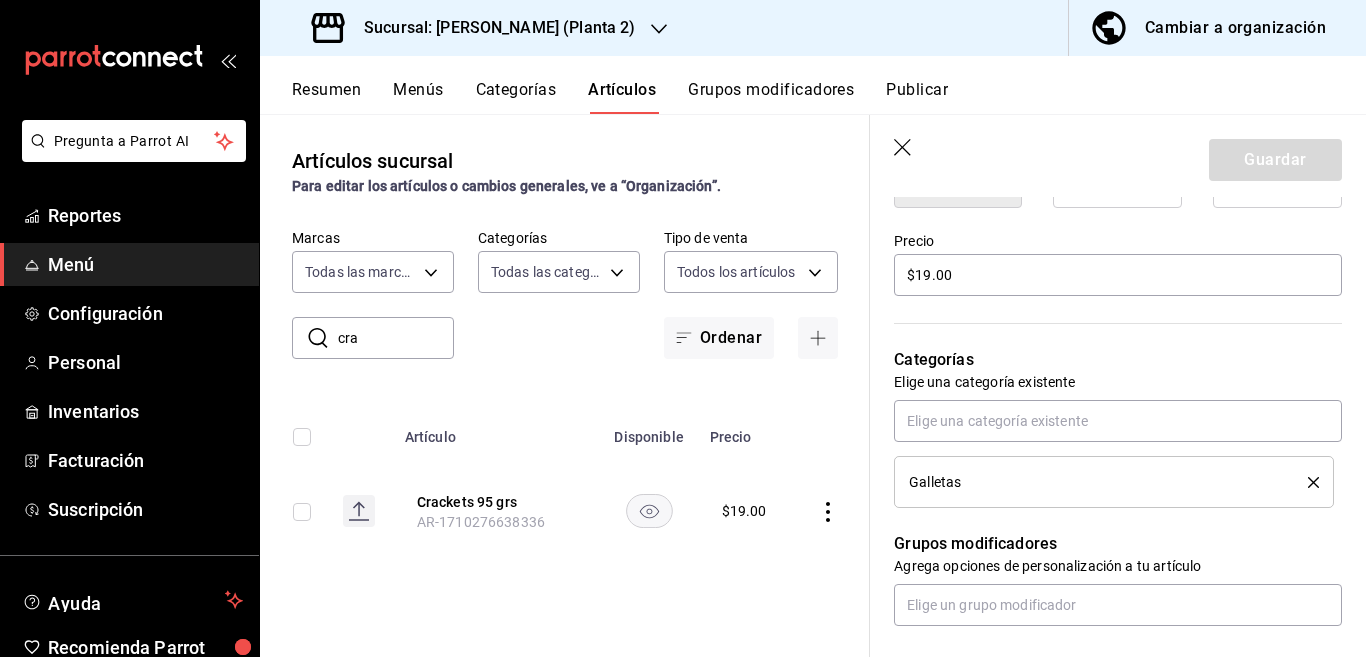 click 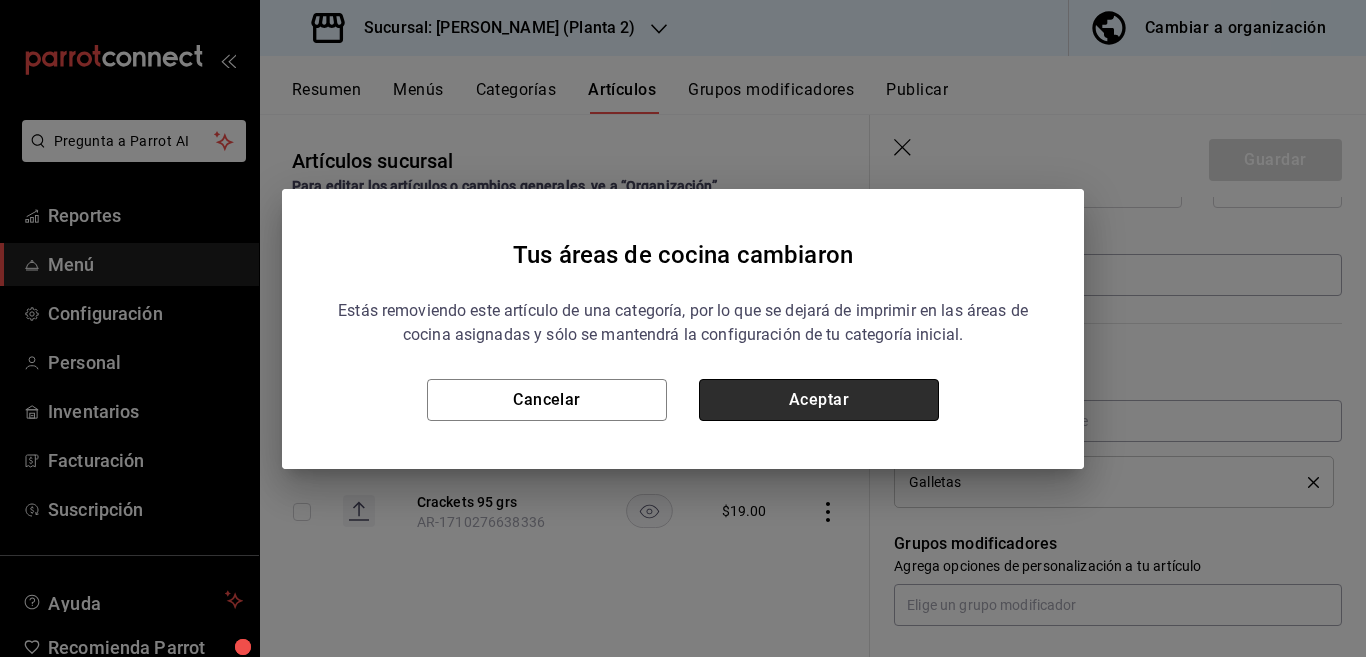 click on "Aceptar" at bounding box center (819, 400) 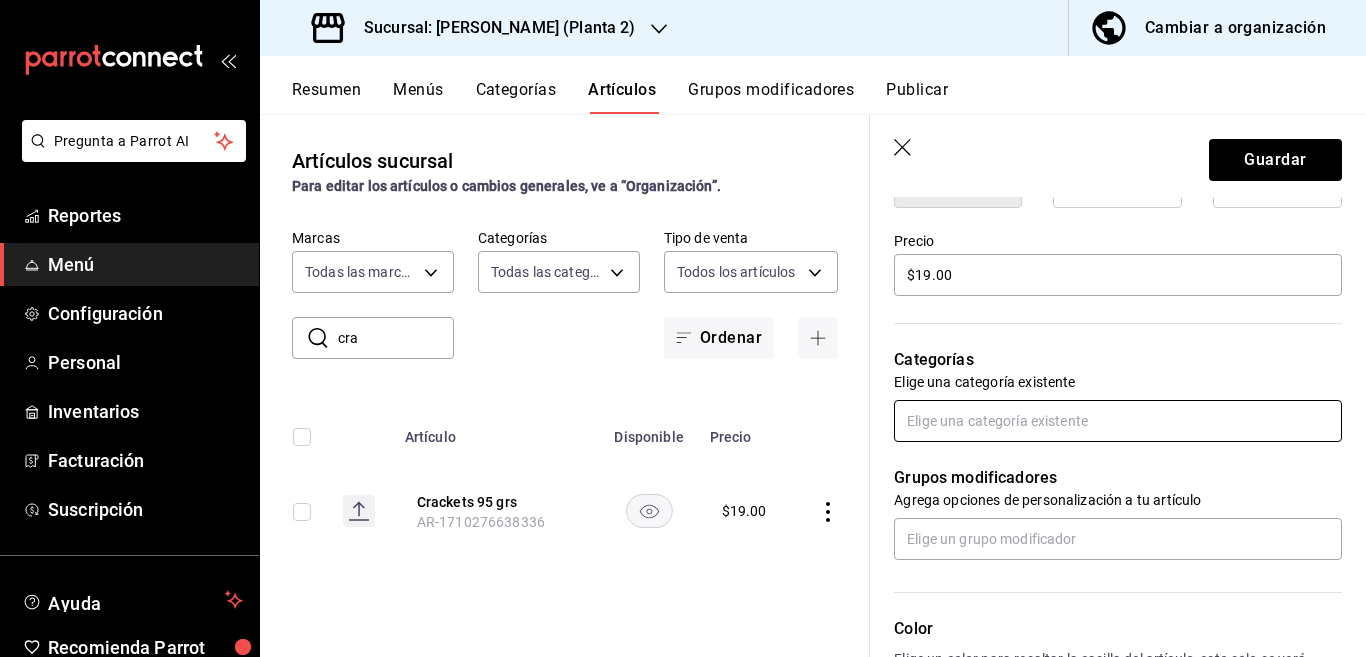 click at bounding box center [1118, 421] 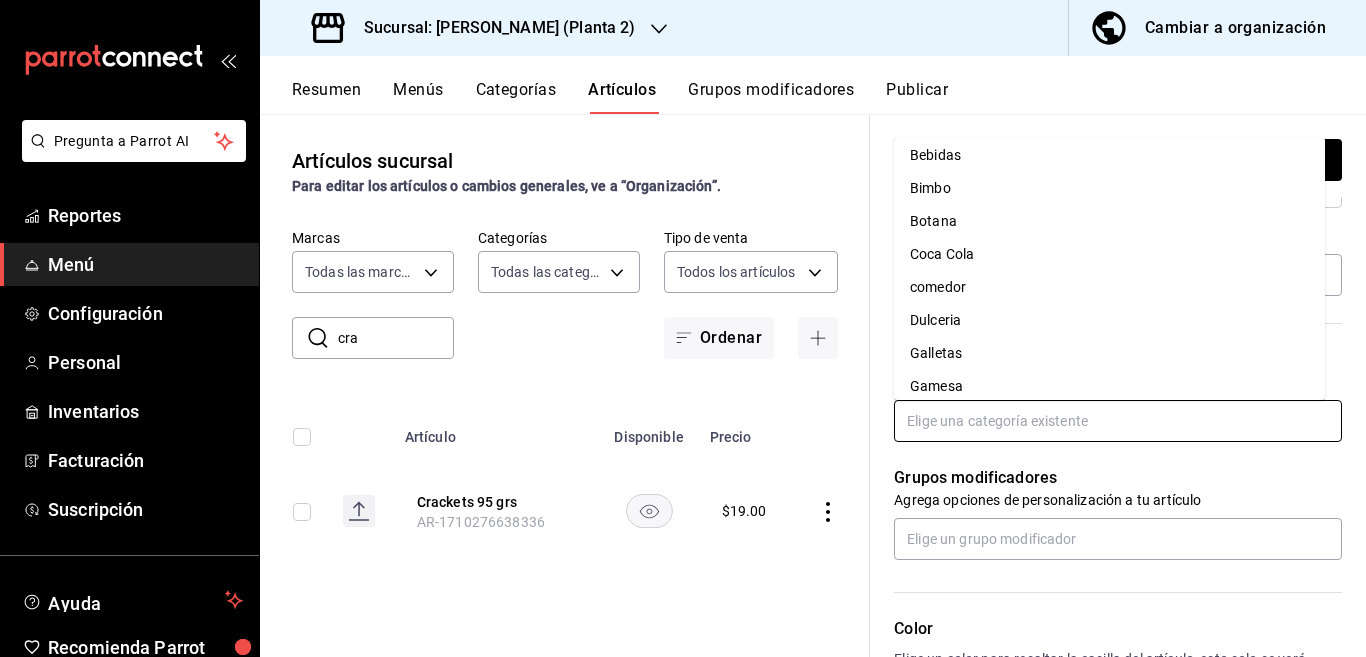 scroll, scrollTop: 78, scrollLeft: 0, axis: vertical 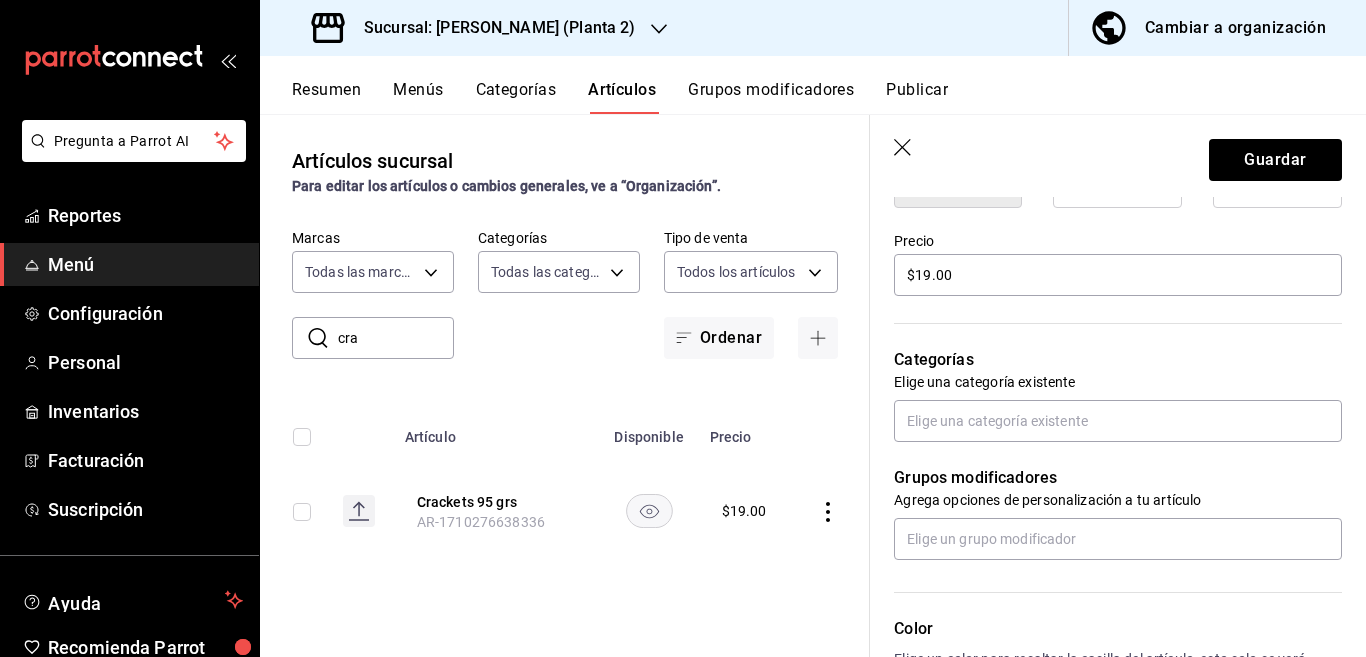 click on "Categorías Elige una categoría existente" at bounding box center [1106, 370] 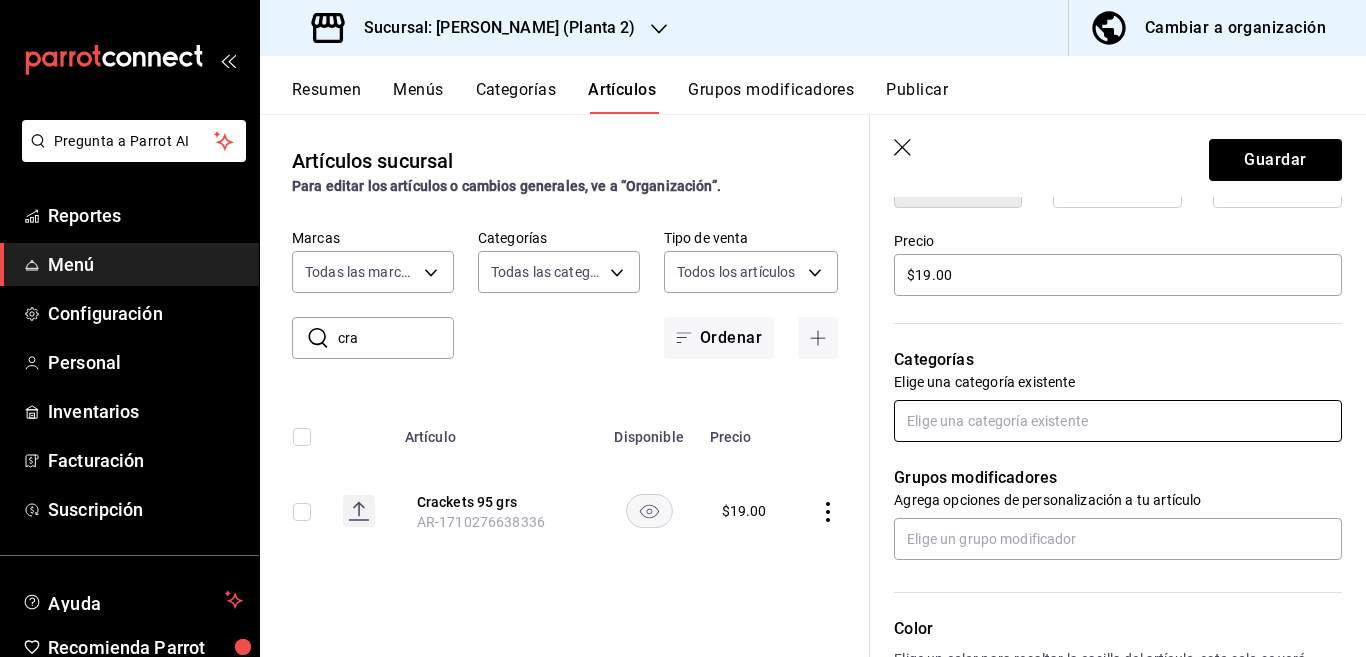 click at bounding box center [1118, 421] 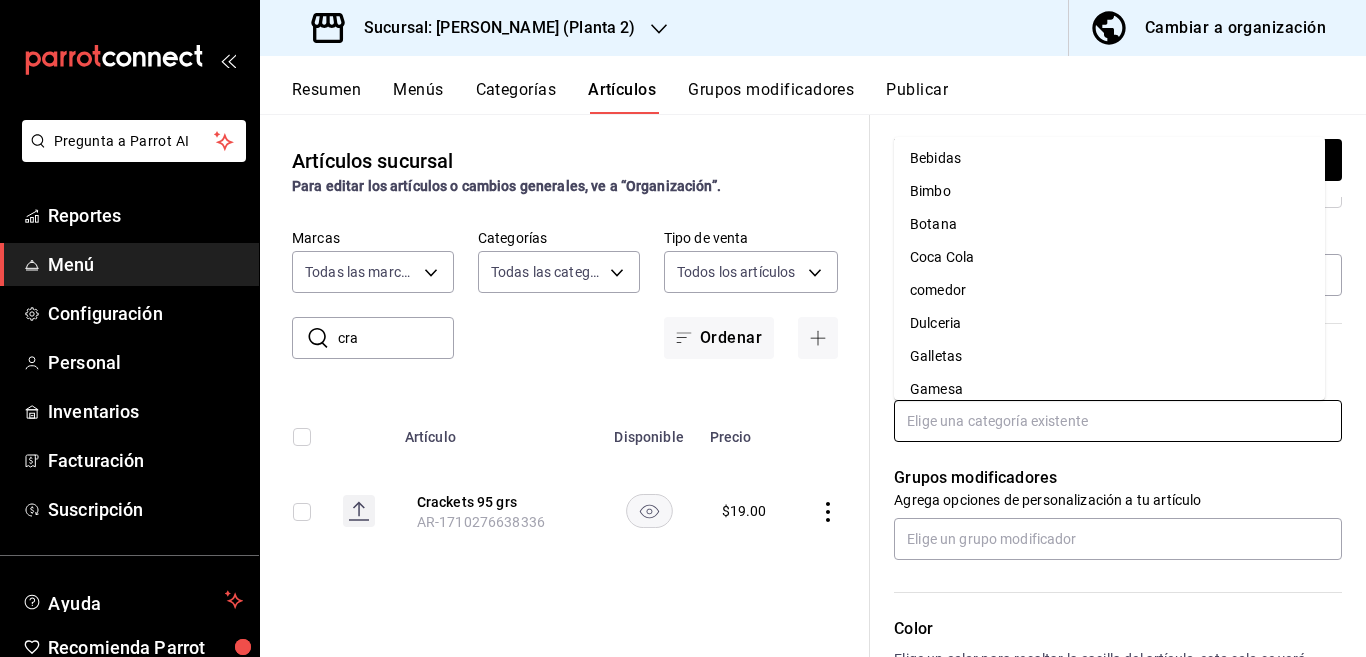scroll, scrollTop: 39, scrollLeft: 0, axis: vertical 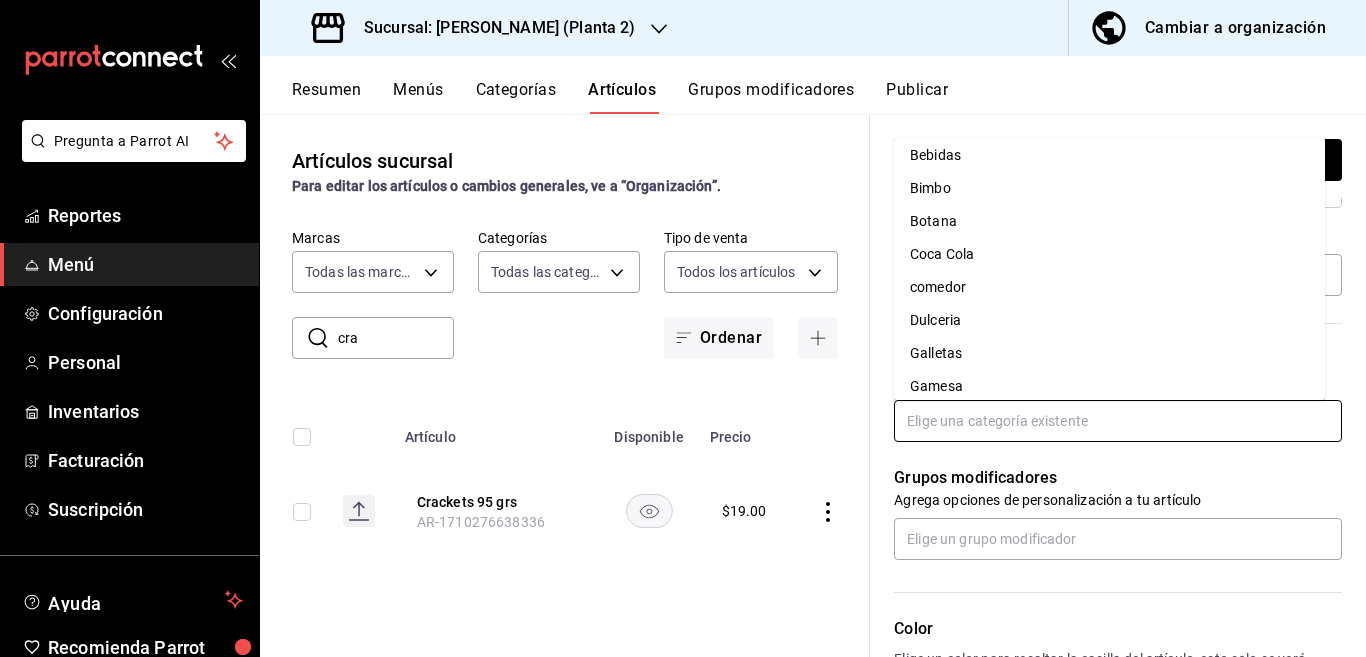 click on "Gamesa" at bounding box center [1109, 386] 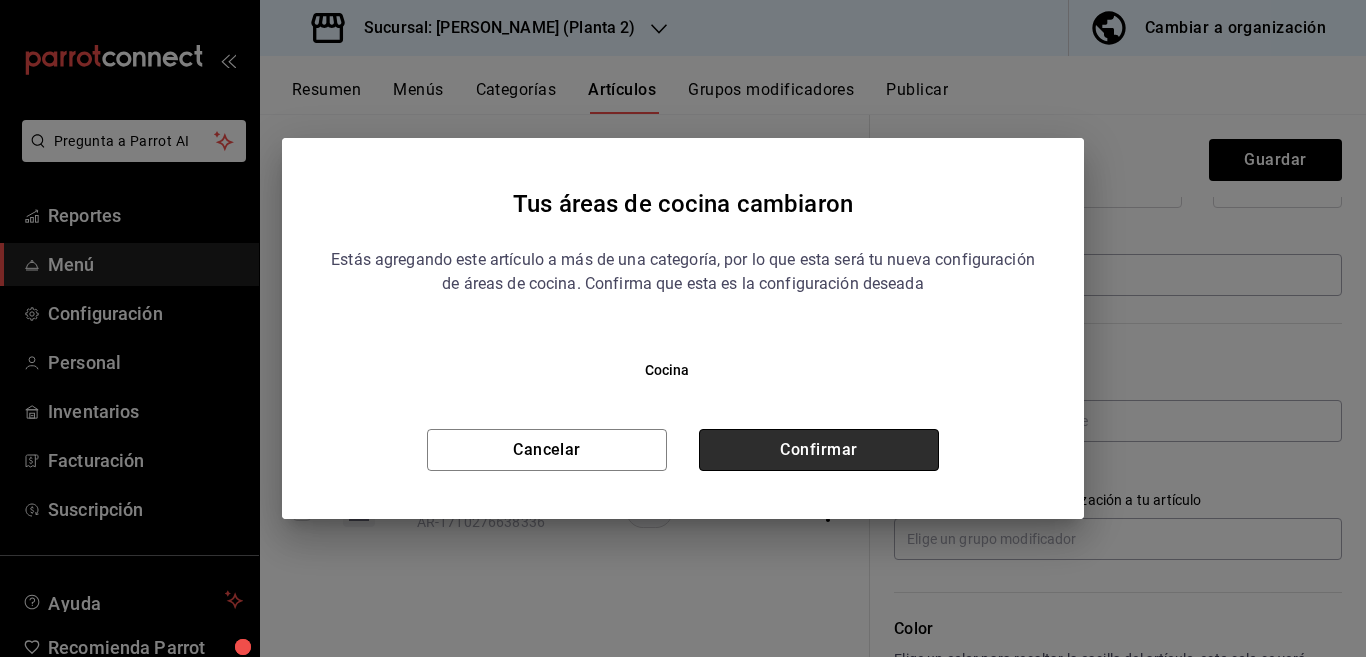 click on "Confirmar" at bounding box center (819, 450) 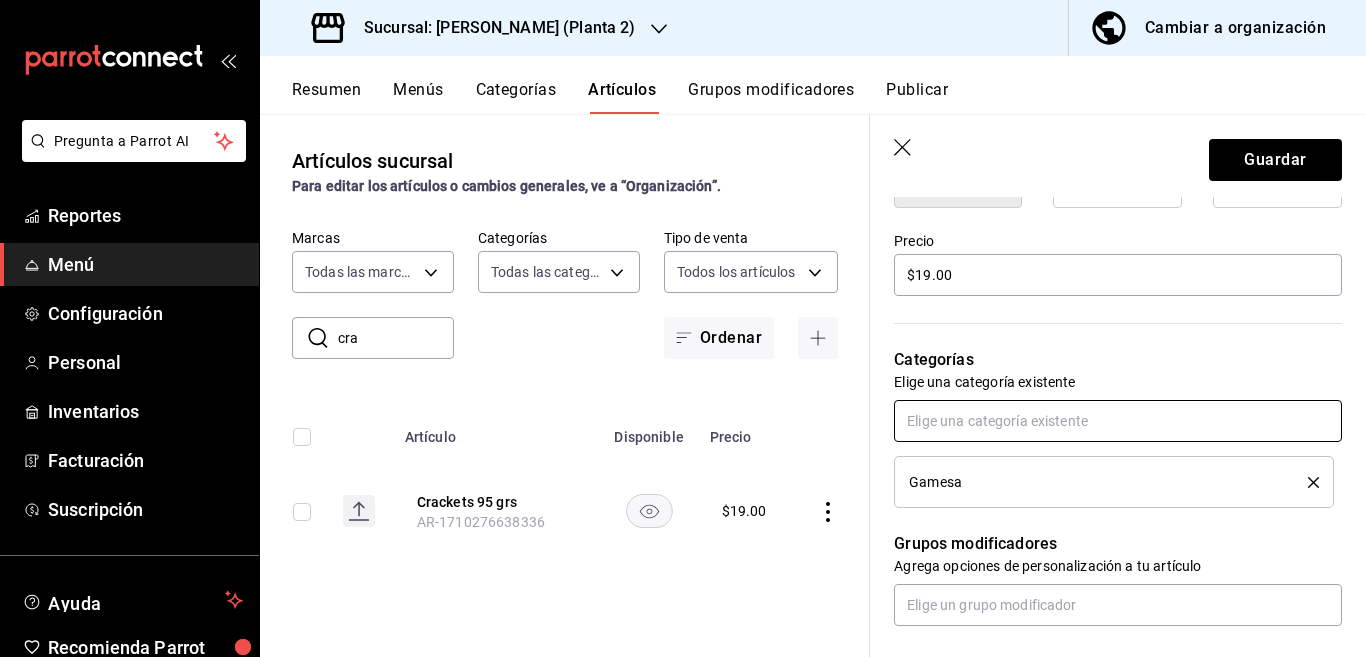scroll, scrollTop: 569, scrollLeft: 0, axis: vertical 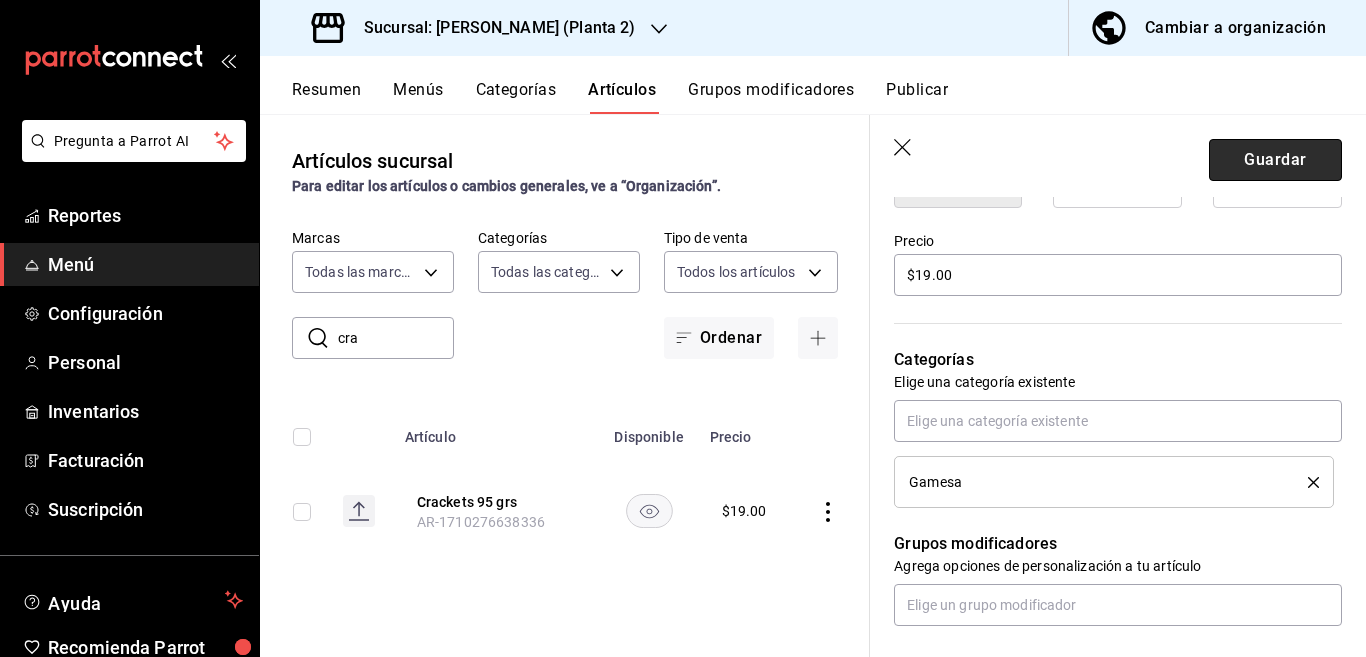 click on "Guardar" at bounding box center (1275, 160) 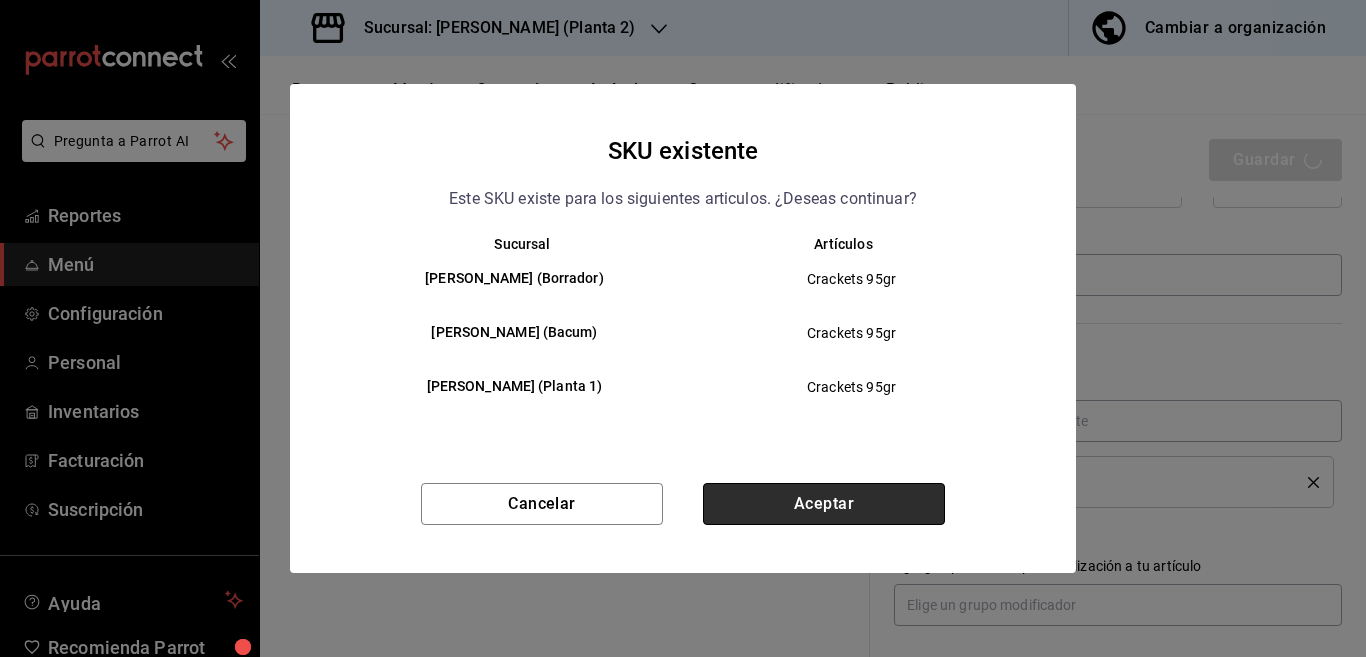 click on "Aceptar" at bounding box center (824, 504) 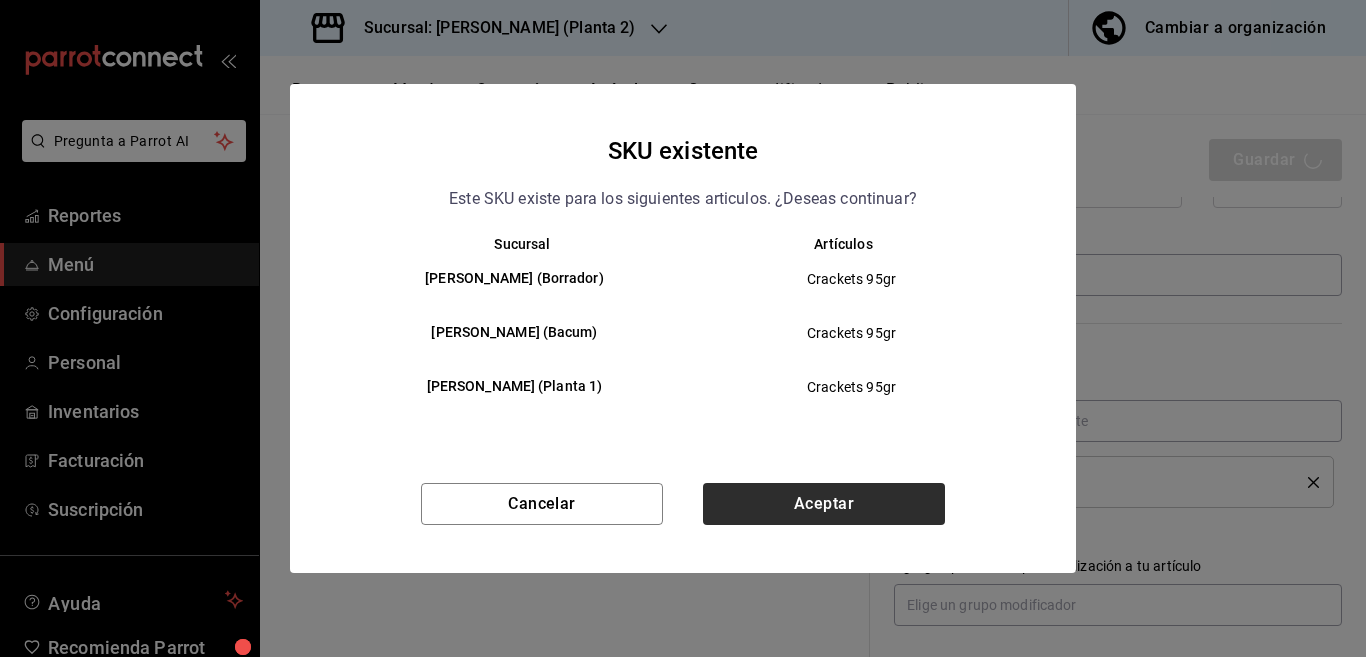 type on "x" 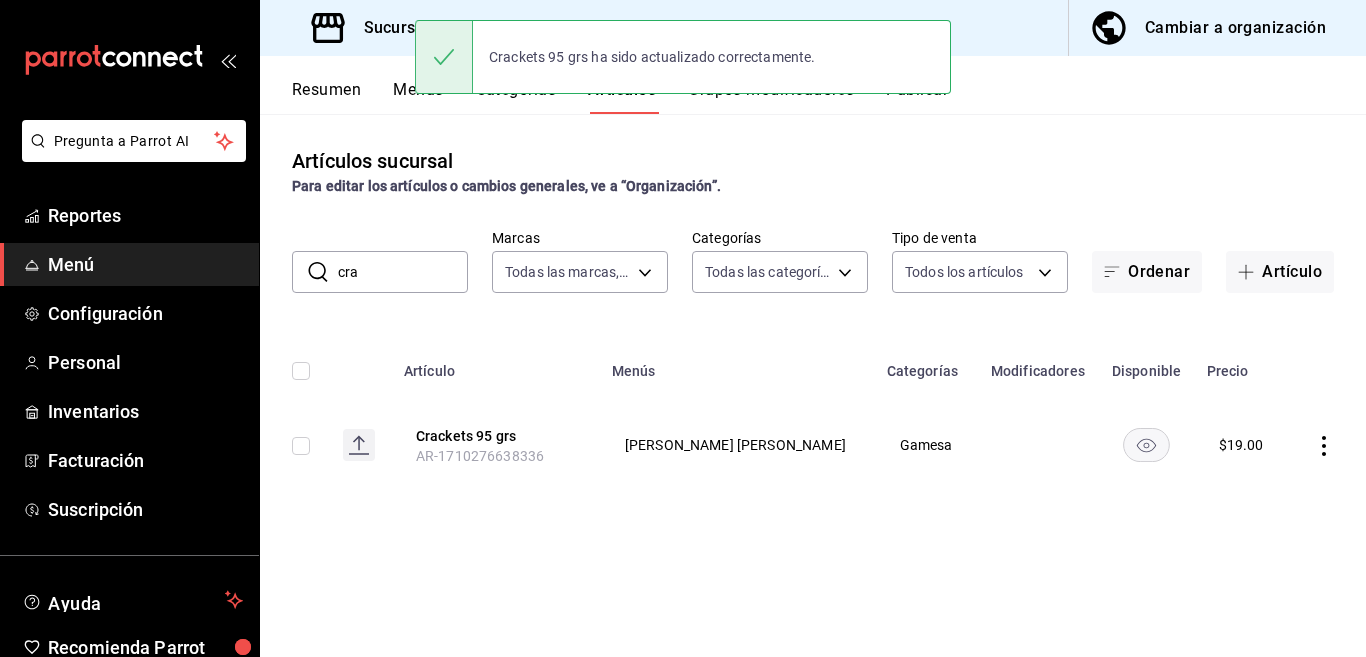 scroll, scrollTop: 0, scrollLeft: 0, axis: both 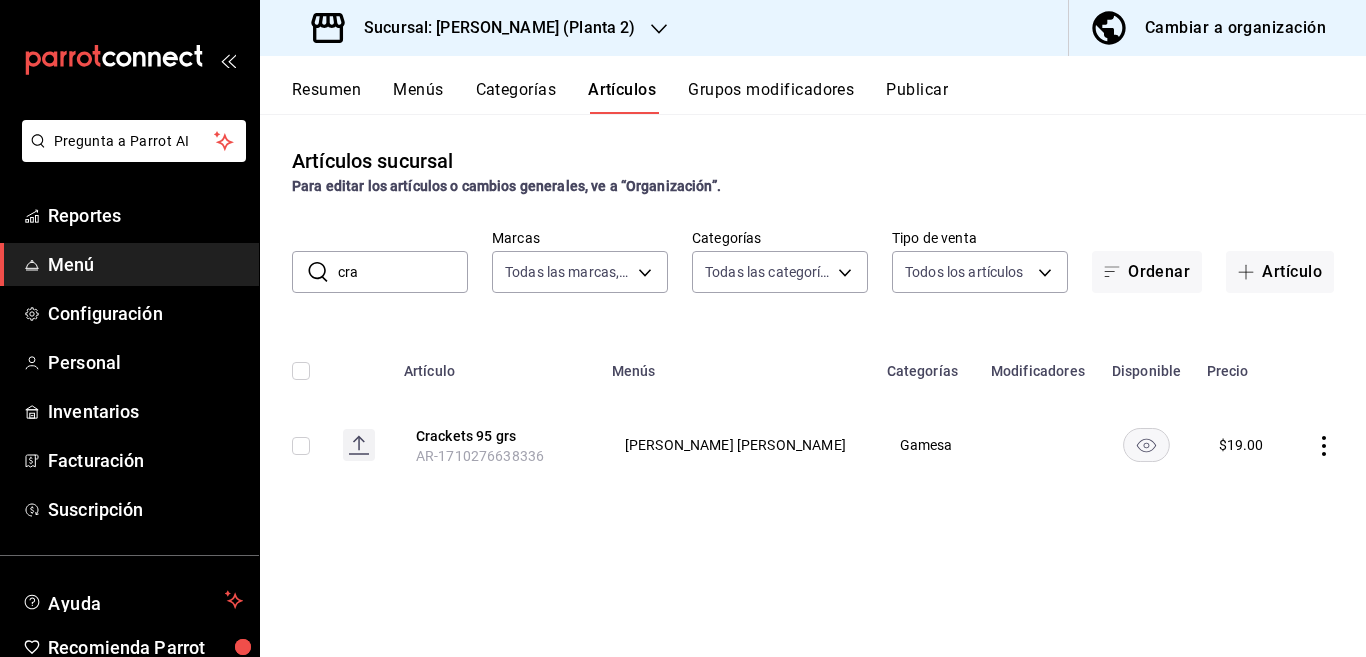 click on "cra" at bounding box center [403, 272] 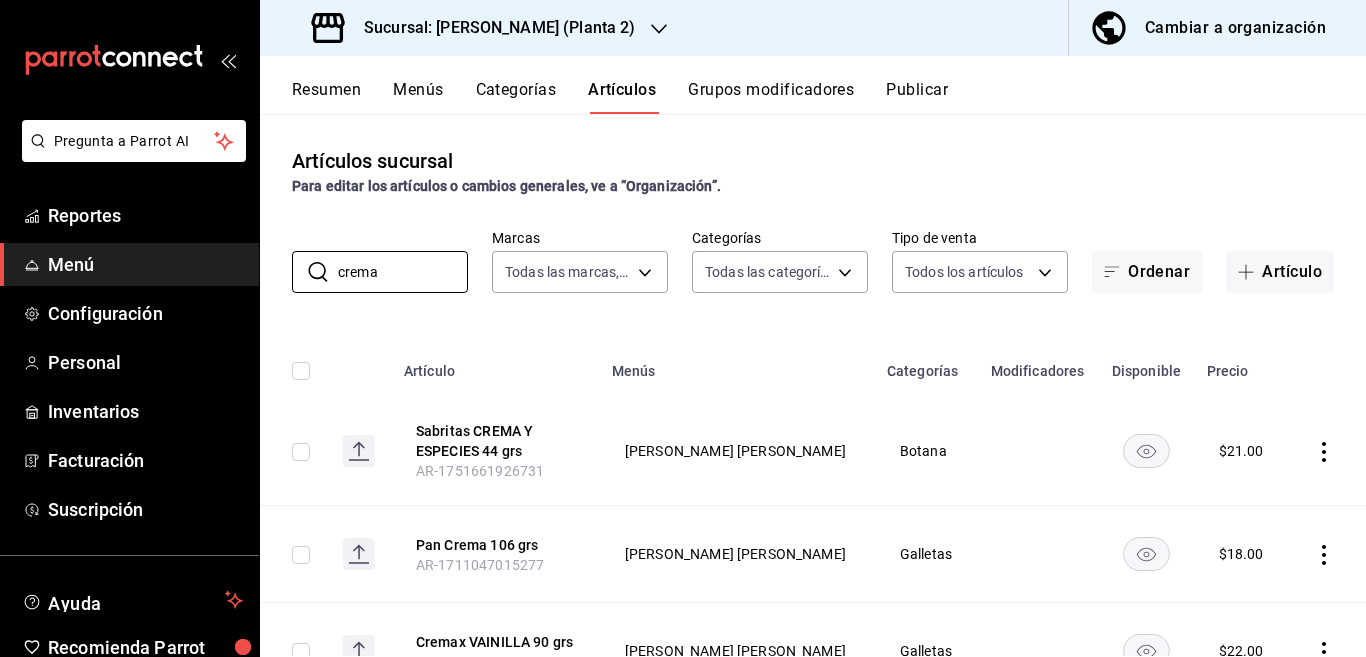 click on "Artículos sucursal Para editar los artículos o cambios generales, ve a “Organización”. ​ crema ​ Marcas Todas las marcas, Sin marca 934ae7de-4970-466c-89d7-38e5712c0cf6 Categorías Todas las categorías, Sin categoría 2878f625-1692-40d2-9460-18f1b441e048,184b205a-e02c-4663-837a-e348461818dc,fd69ee58-f811-4e97-8ba2-dbfe97784180,aea24832-4f3f-4194-a661-bb253601a0a3,eb8a40ae-f1af-49d3-8dca-dc731b16e0a0,ade4450b-dd3c-4516-92b7-4b4a6ca6727f,14899659-e4bd-48e6-98b0-9e19f3a2236d,1ece8ffc-b755-4f6a-8142-585b3c9bc9b1,cdeb7bca-2ed8-43a4-a25b-50b59509abae,501cec9f-e51b-4f3f-a359-e81cc3f140bc,b76621e8-71b8-4c6c-a04c-afd85cd422a3,1a32cf32-58a2-4ba3-8432-82e0b162b0b7,208b4a7d-2dc4-464e-b193-efa9ab63cce5,6b47719d-9519-4813-ba28-e34a407dff91 Tipo de venta Todos los artículos ALL Ordenar Artículo Artículo Menús Categorías Modificadores Disponible Precio Sabritas CREMA Y ESPECIES 44 grs AR-1751661926731 Menu Yazakis Obregon Botana $ 21.00 Pan Crema 106 grs AR-1711047015277 Menu Yazakis Obregon Galletas $ 18.00" at bounding box center [813, 385] 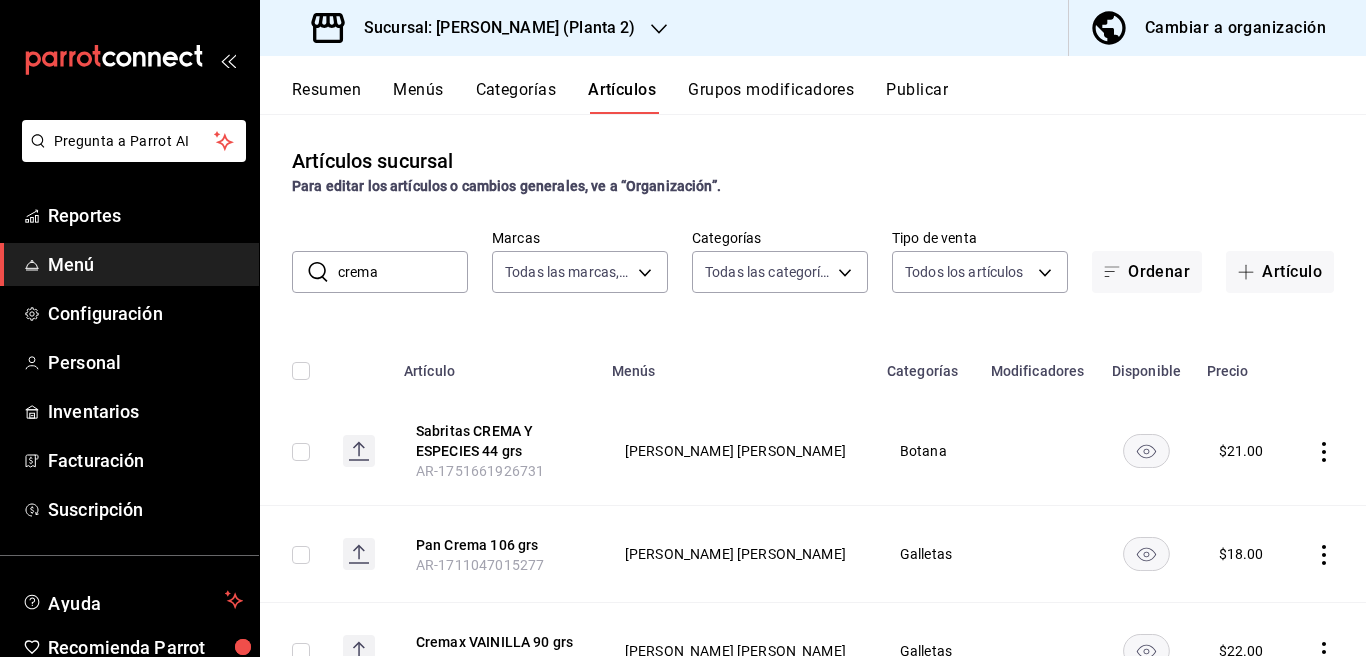 drag, startPoint x: 381, startPoint y: 273, endPoint x: 392, endPoint y: 275, distance: 11.18034 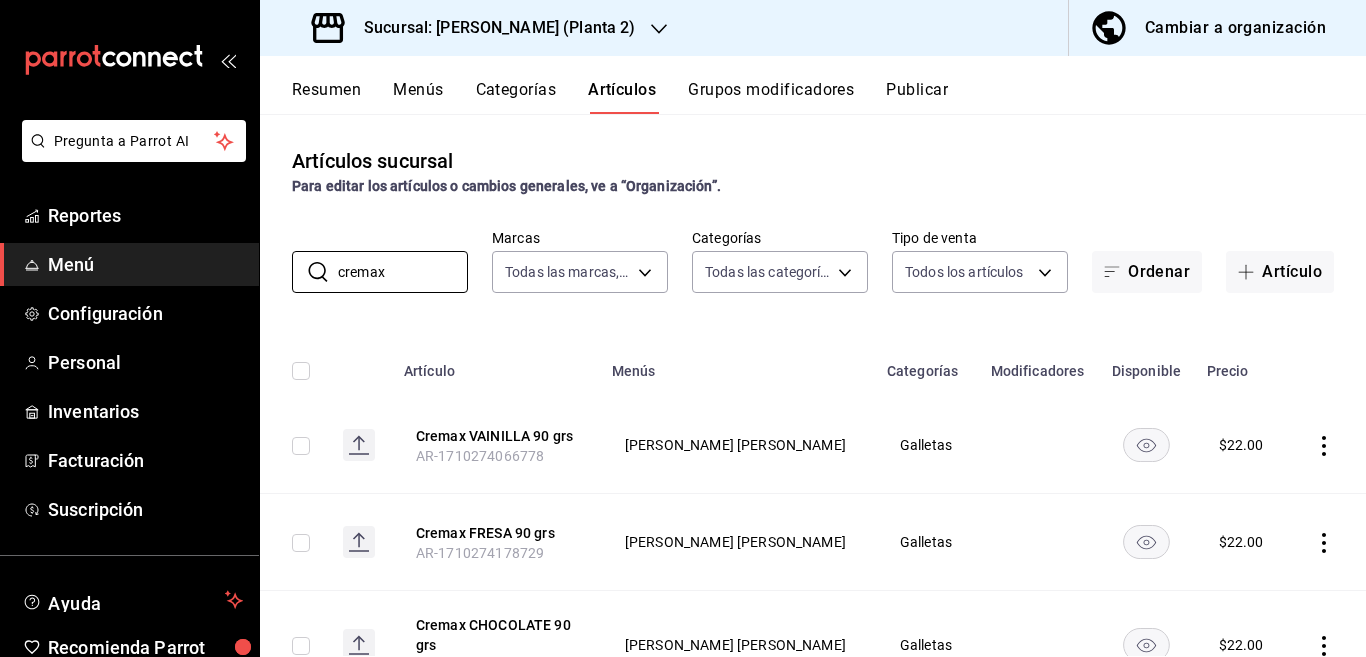 type on "cremax" 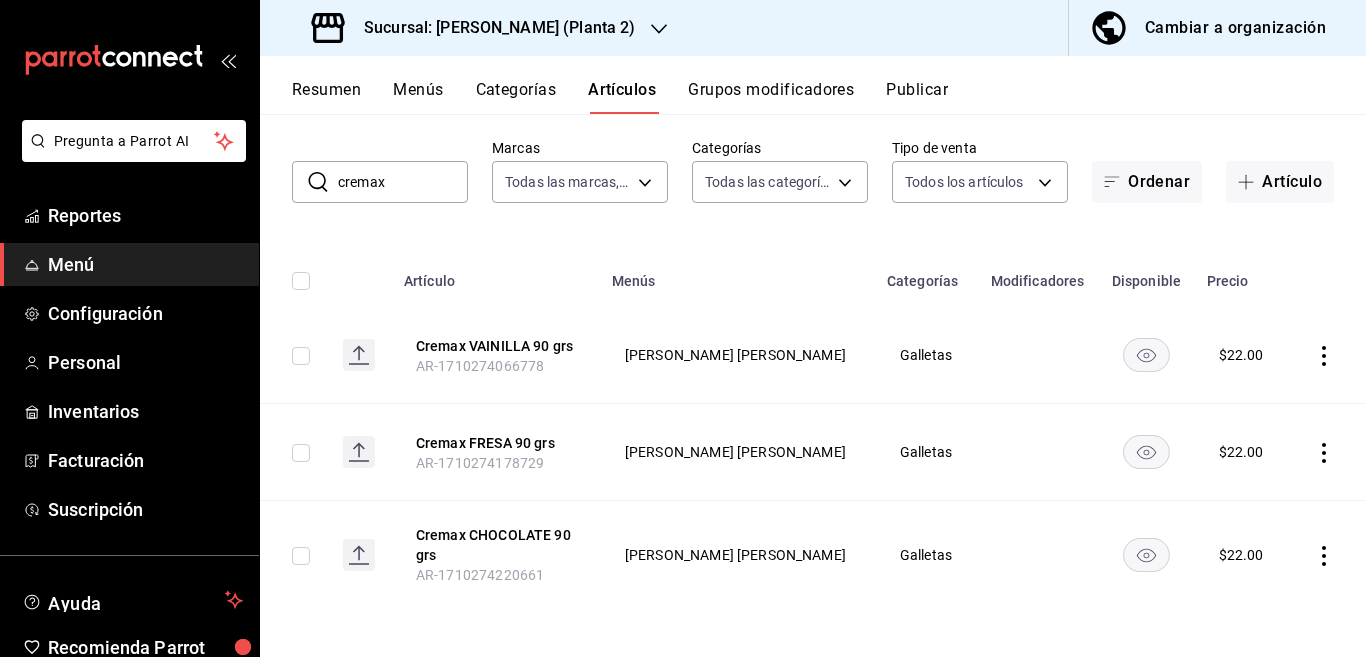 scroll, scrollTop: 91, scrollLeft: 0, axis: vertical 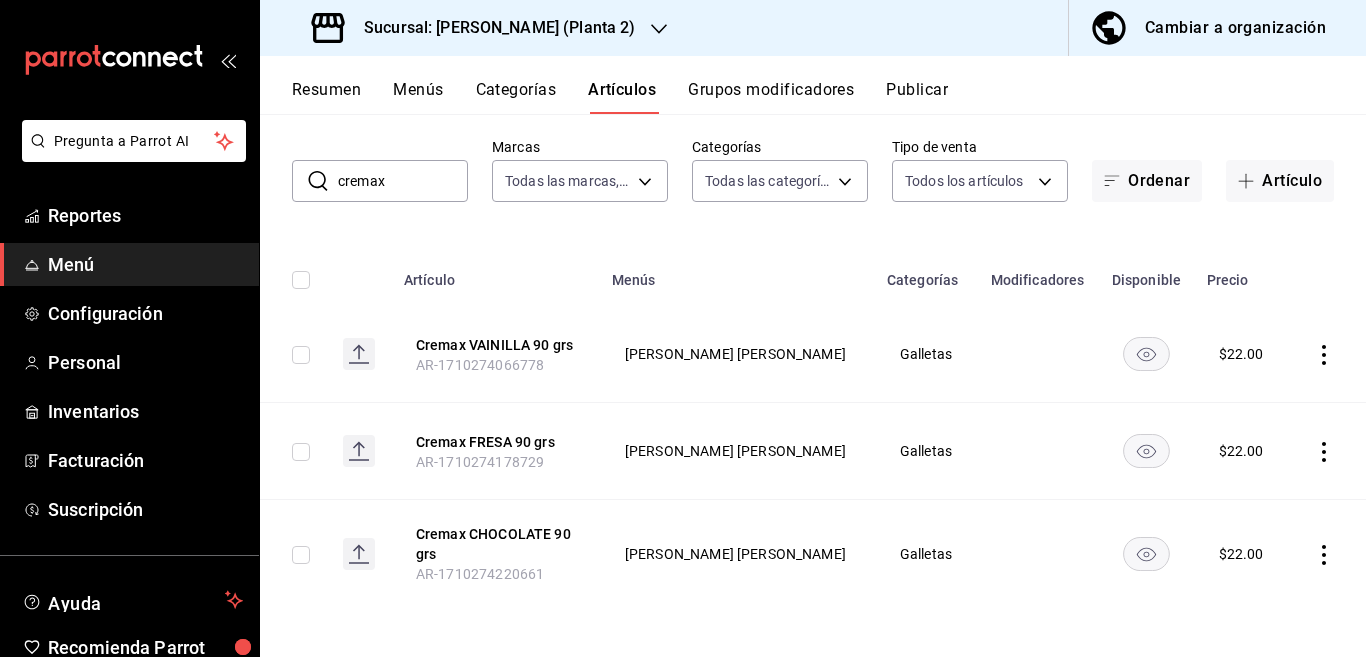 click 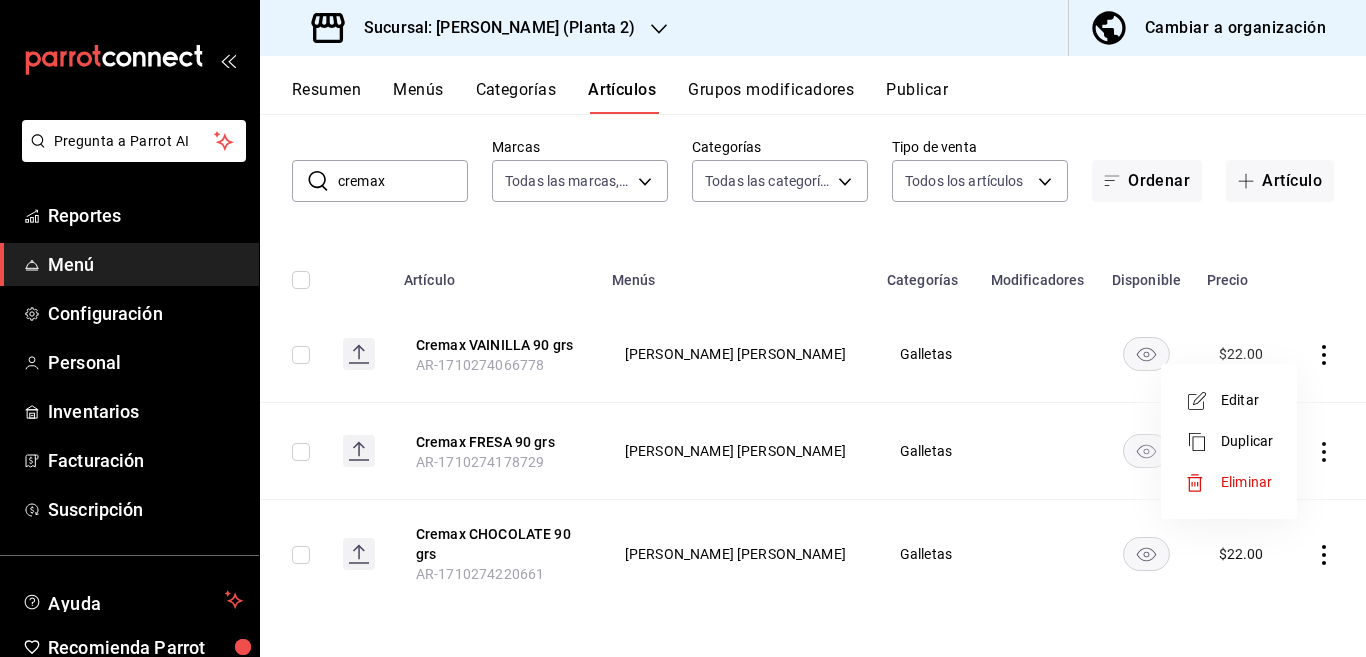 click on "Editar" at bounding box center (1247, 400) 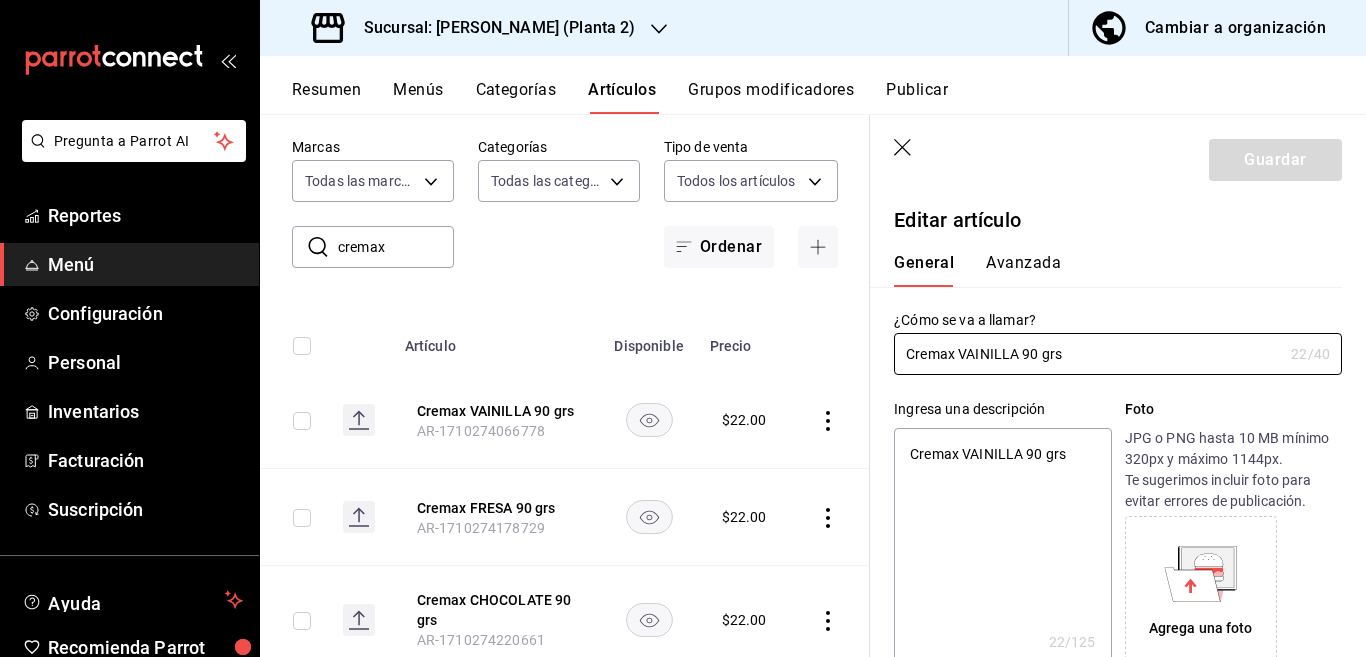 type on "x" 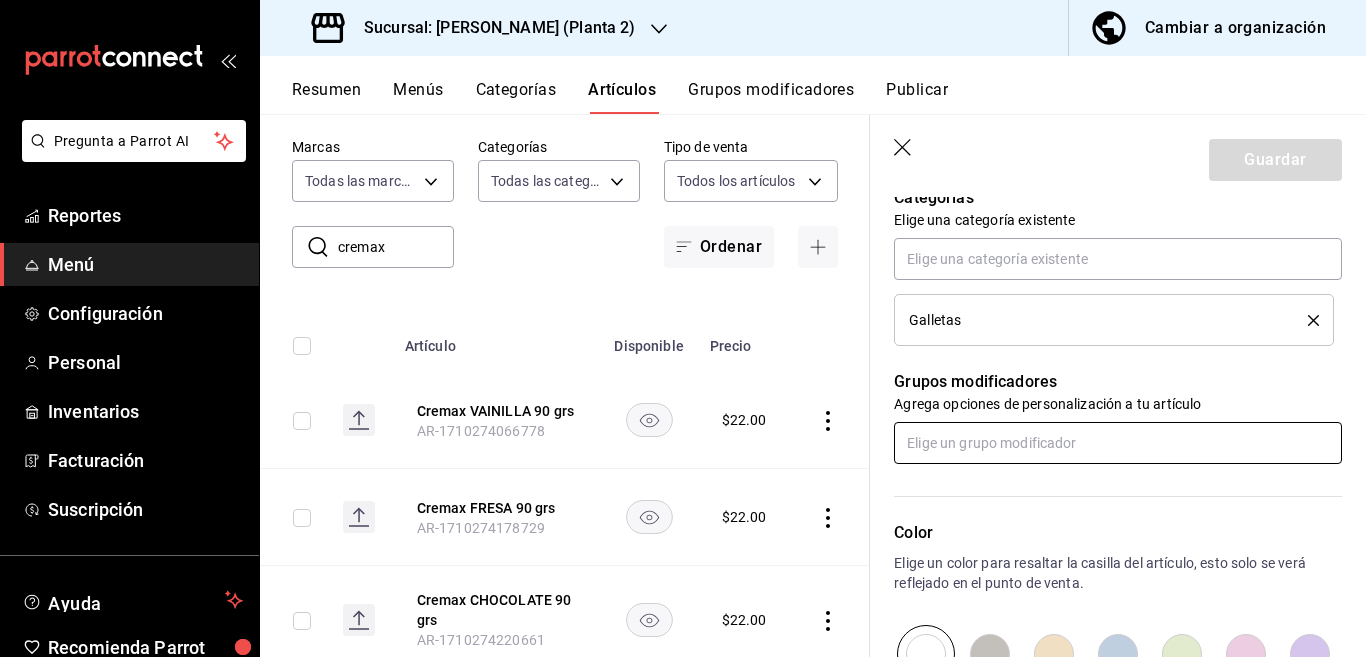scroll, scrollTop: 731, scrollLeft: 0, axis: vertical 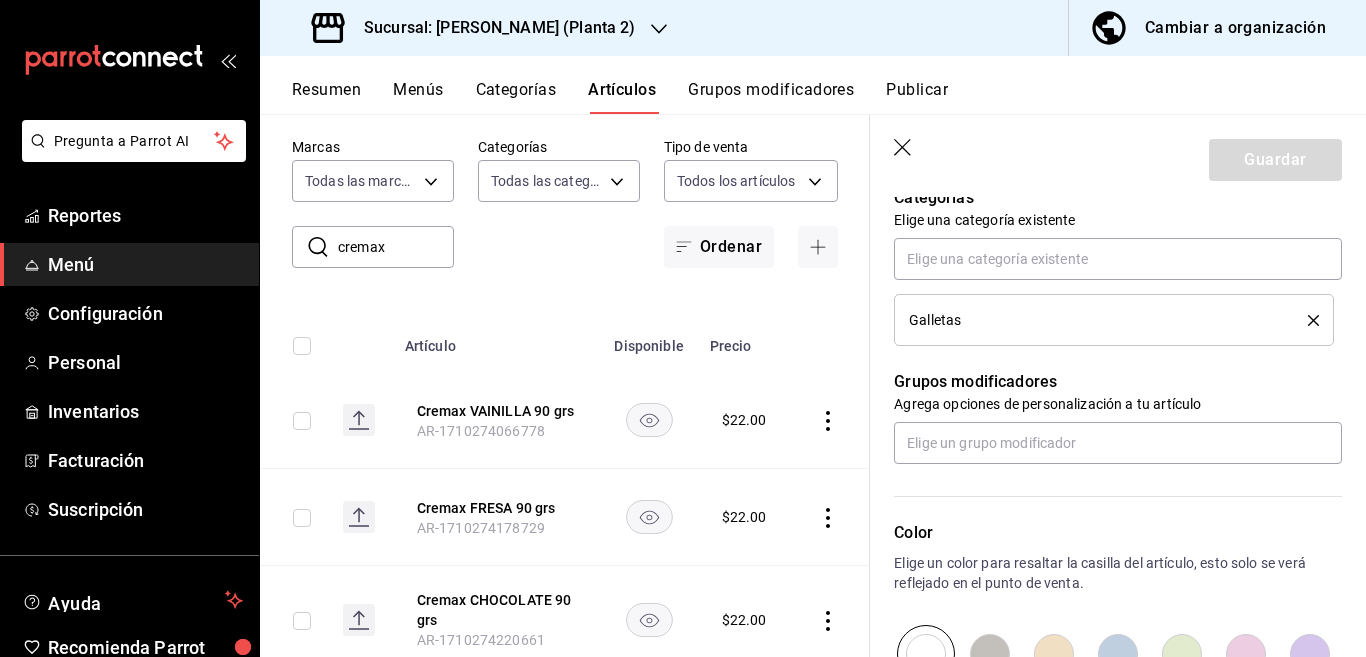 click 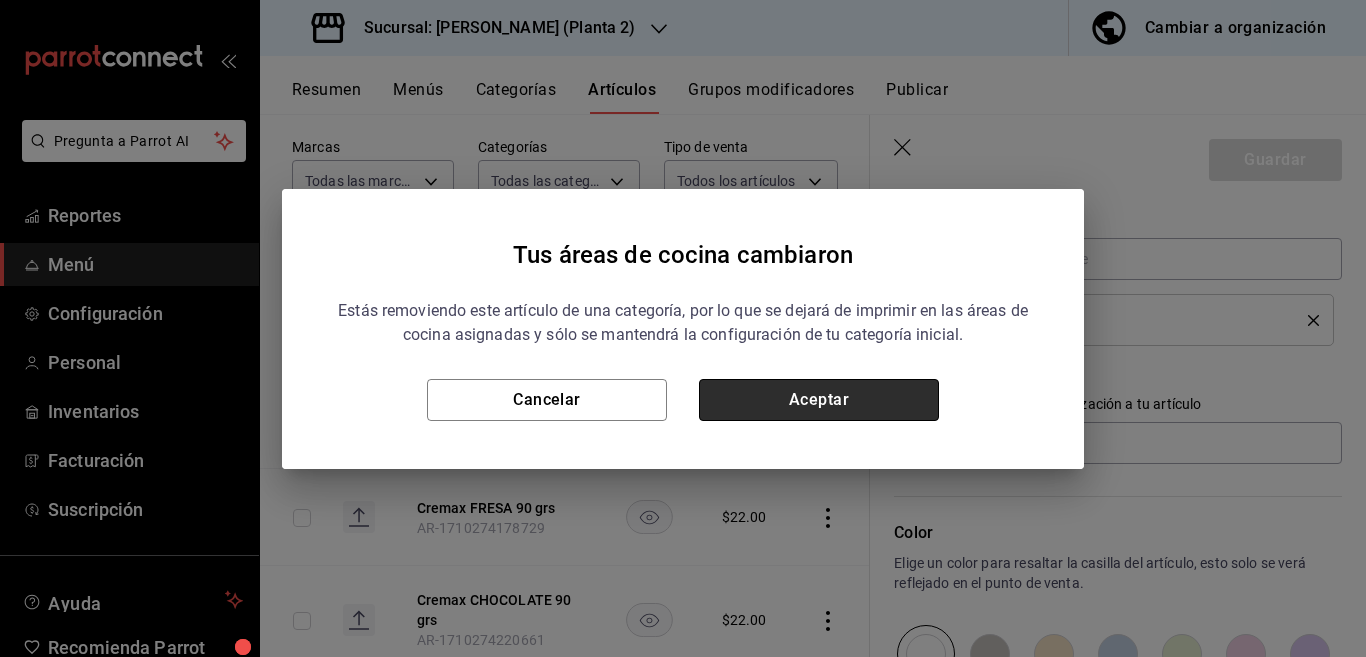 click on "Aceptar" at bounding box center (819, 400) 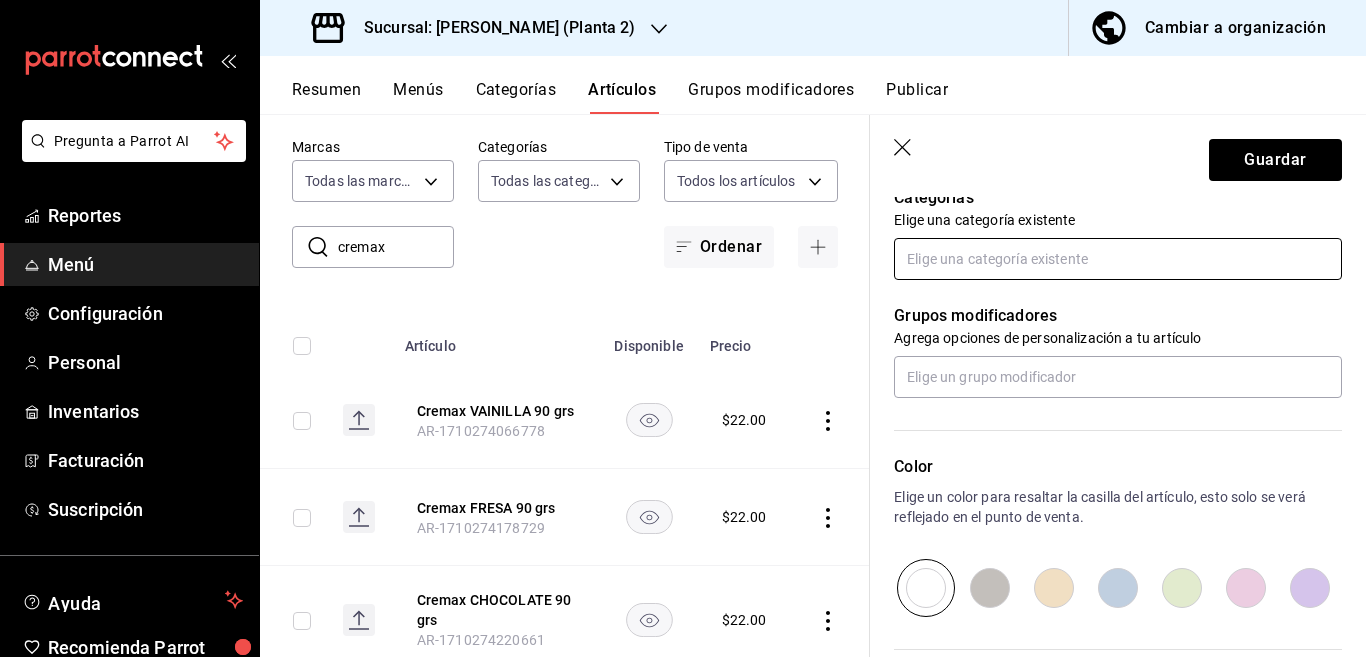 click at bounding box center [1118, 259] 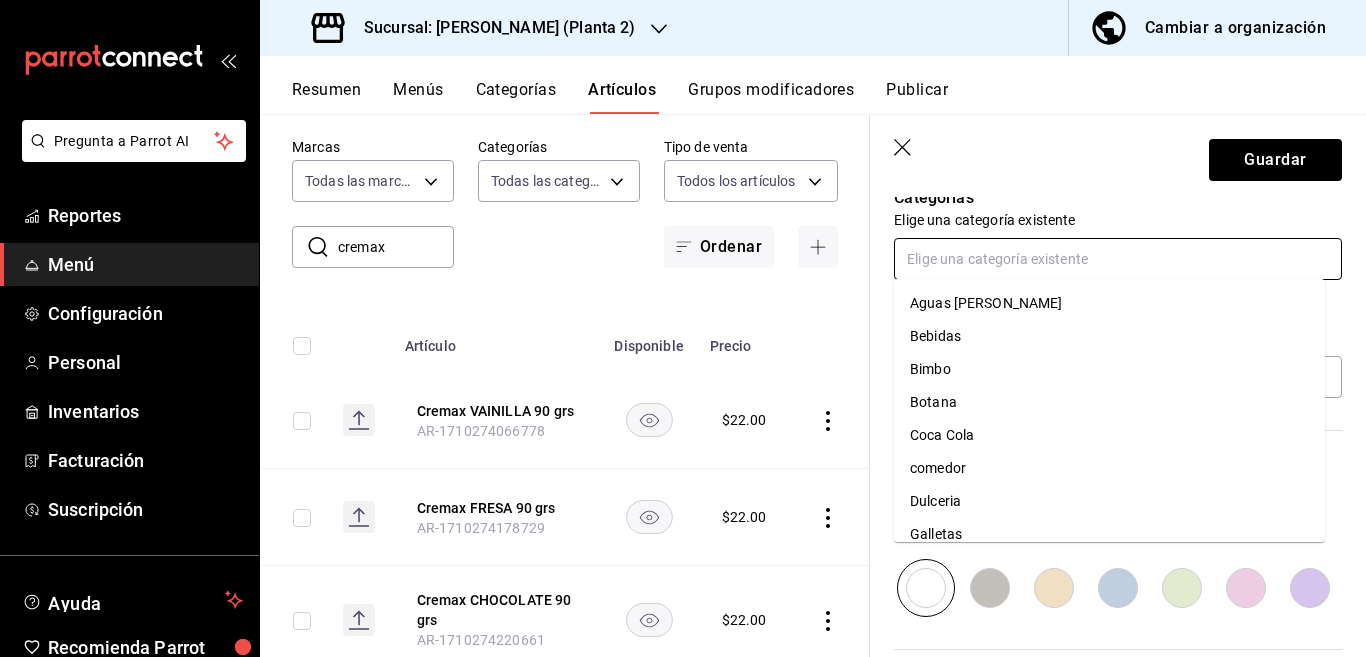 scroll, scrollTop: 39, scrollLeft: 0, axis: vertical 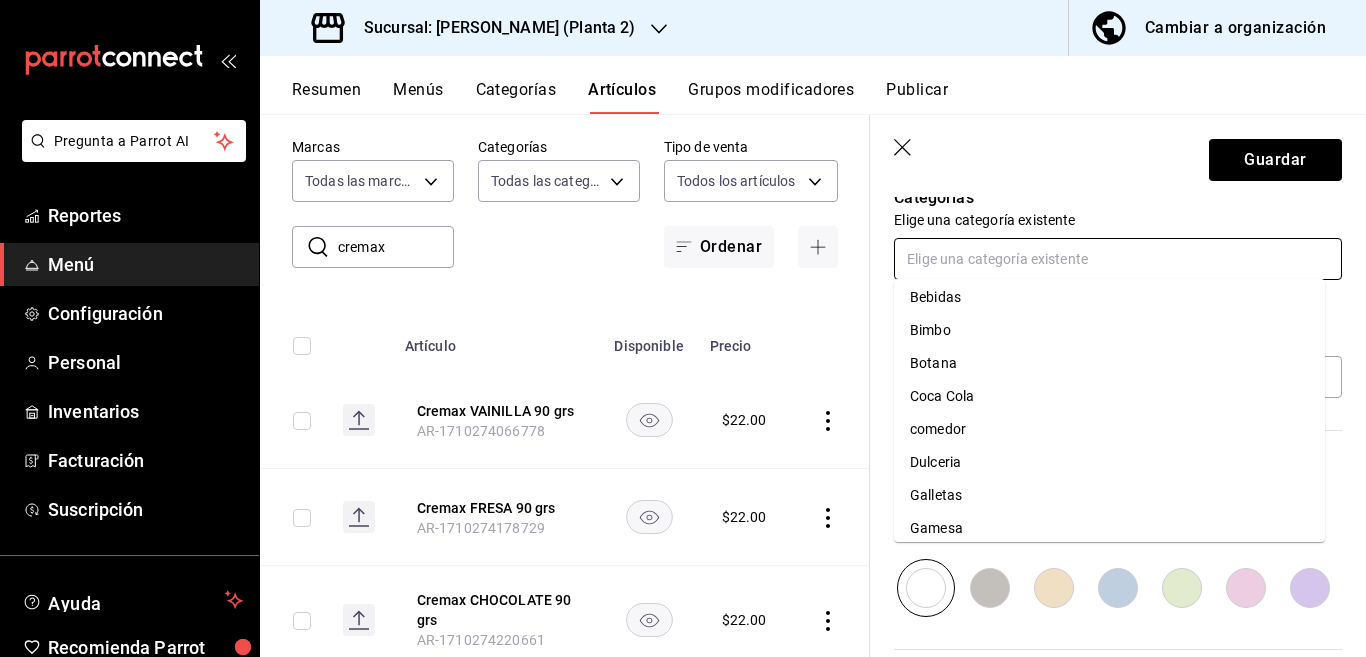 click on "Gamesa" at bounding box center (1109, 528) 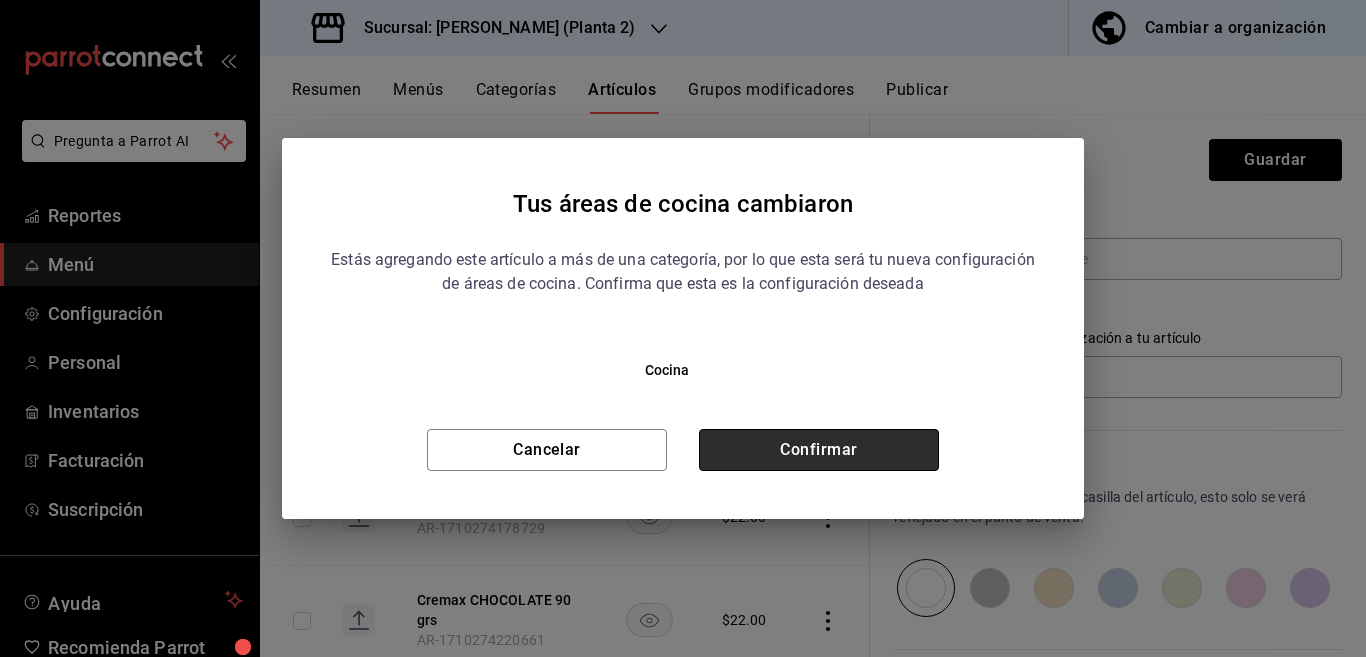 click on "Confirmar" at bounding box center (819, 450) 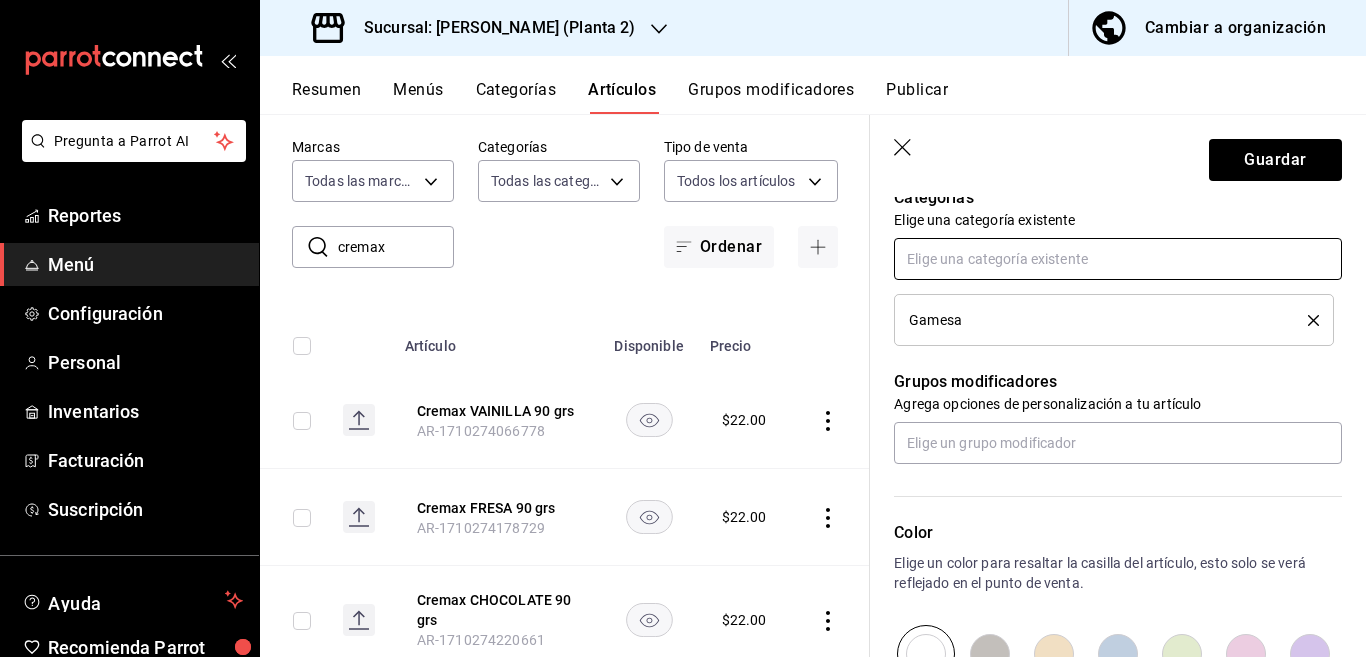 scroll, scrollTop: 732, scrollLeft: 0, axis: vertical 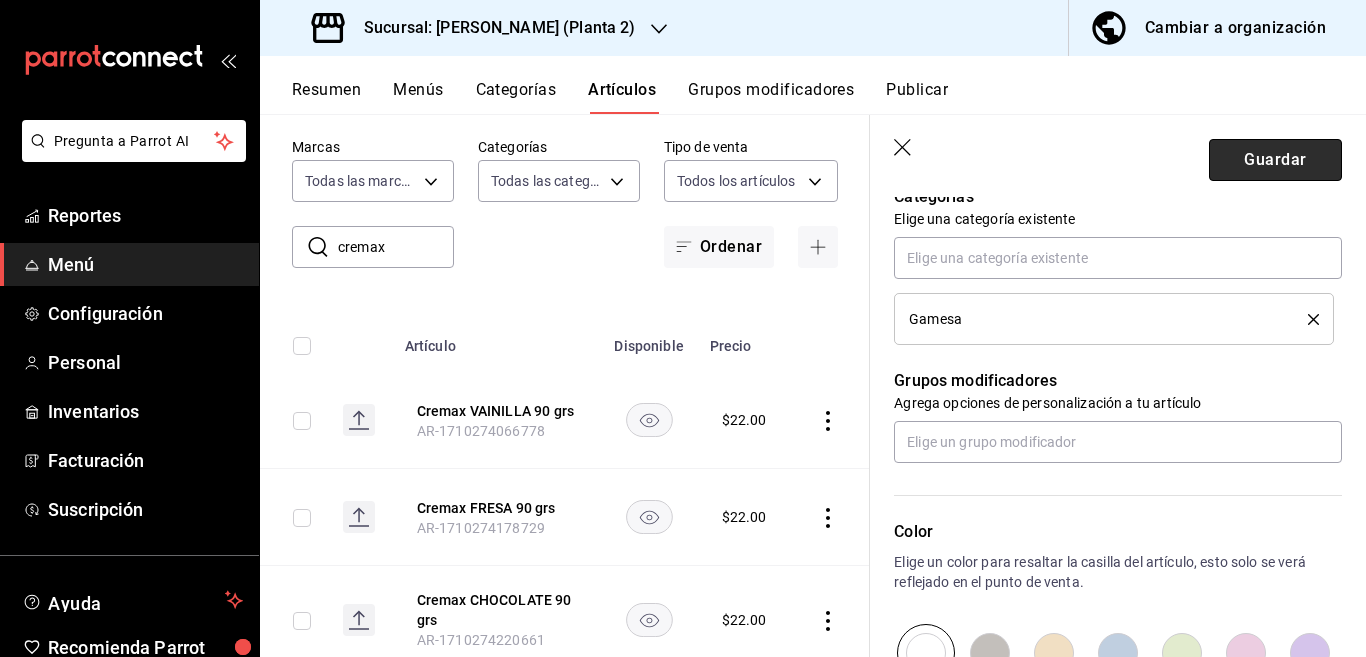 click on "Guardar" at bounding box center (1275, 160) 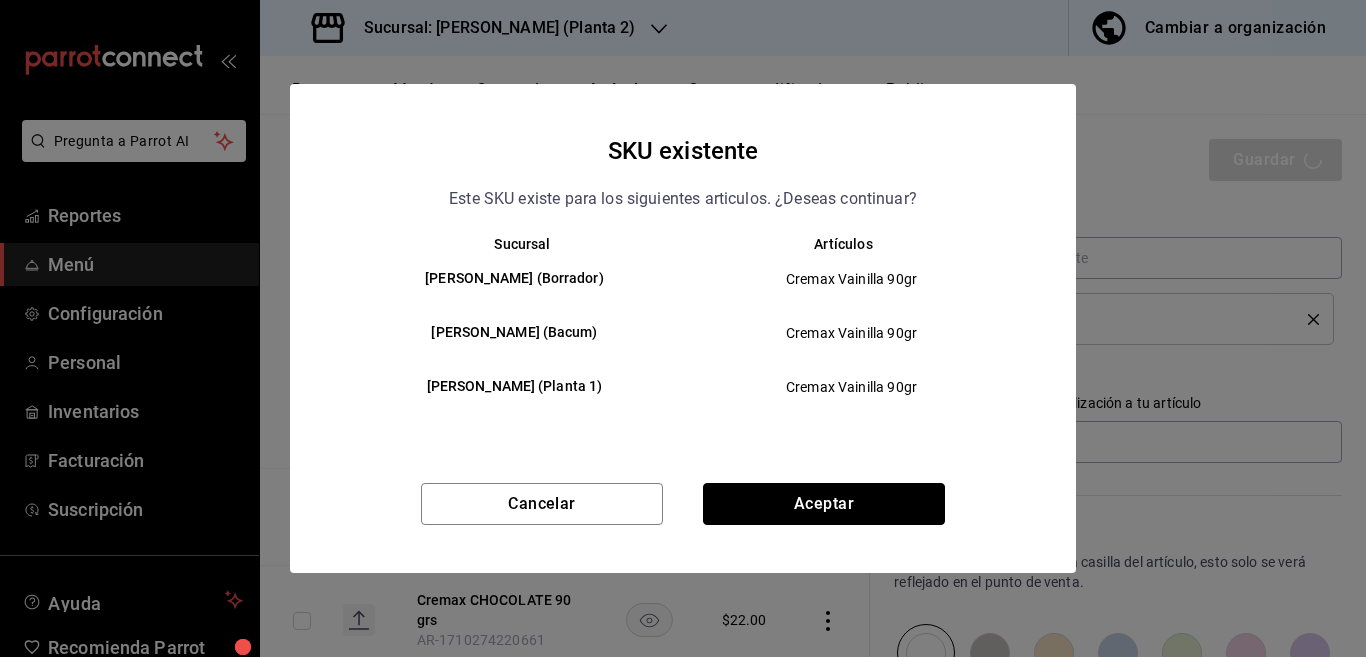 click on "Aceptar" at bounding box center [824, 504] 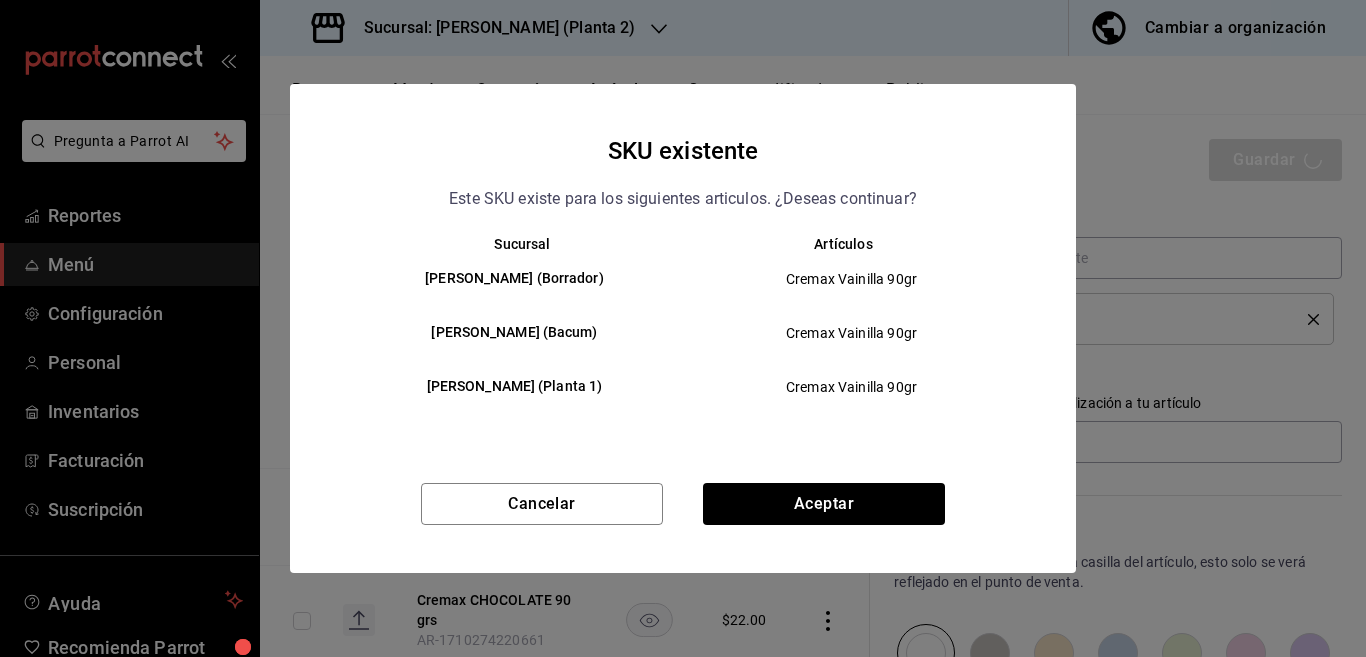 type on "x" 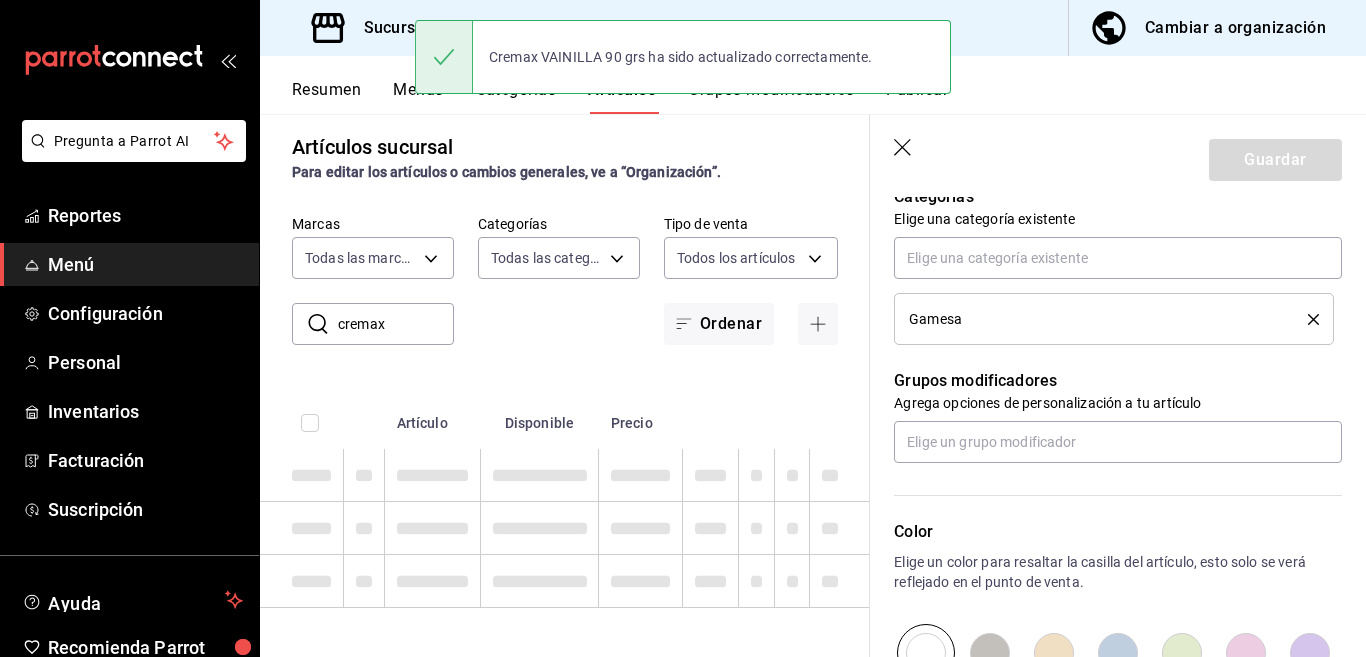 type 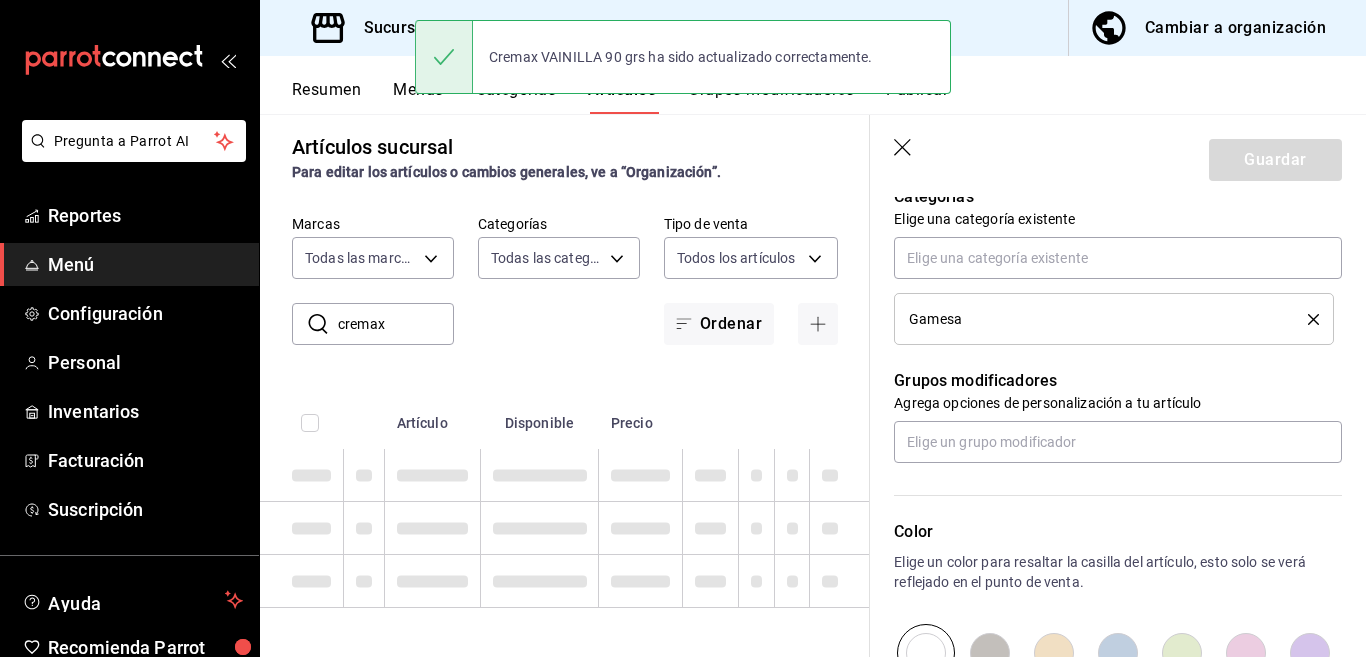 type 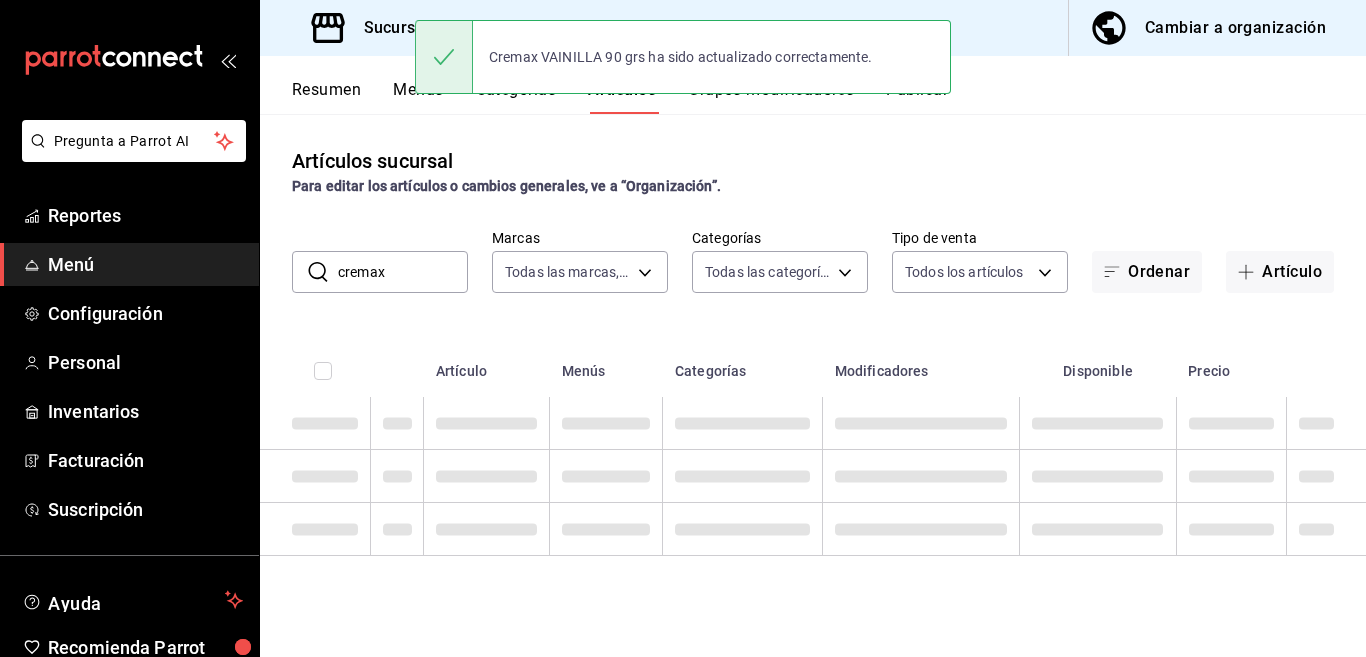scroll, scrollTop: 0, scrollLeft: 0, axis: both 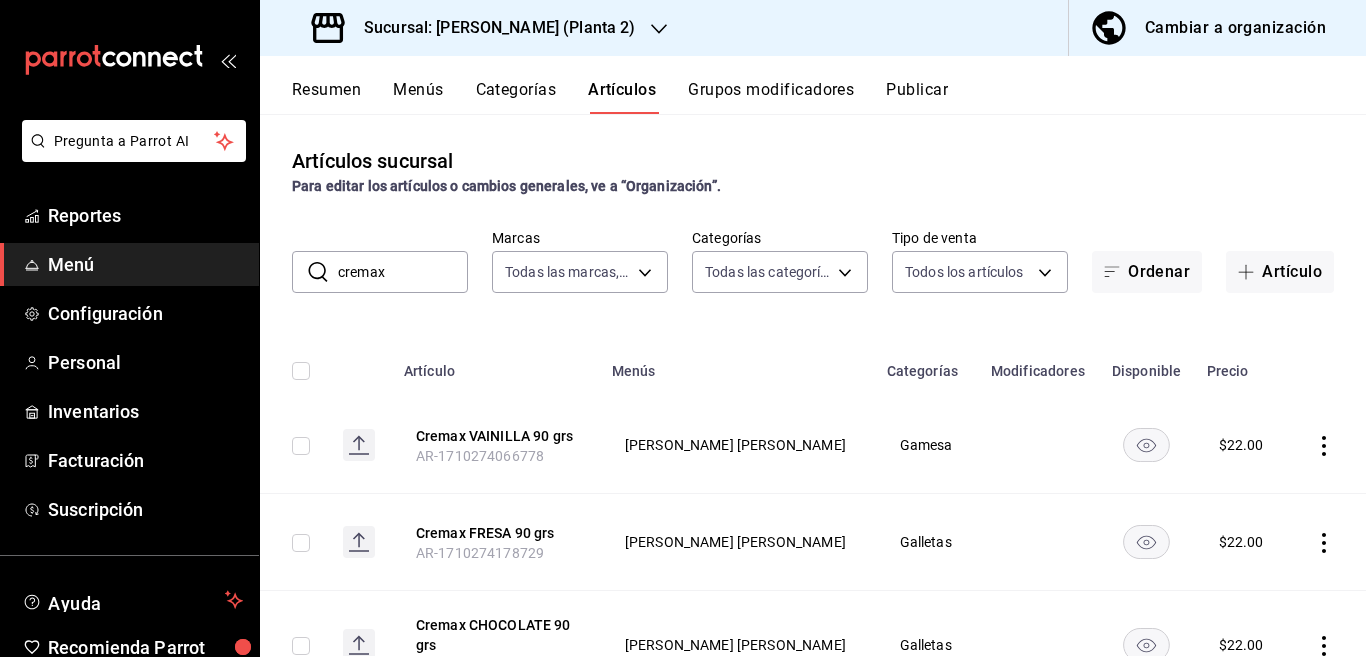 click 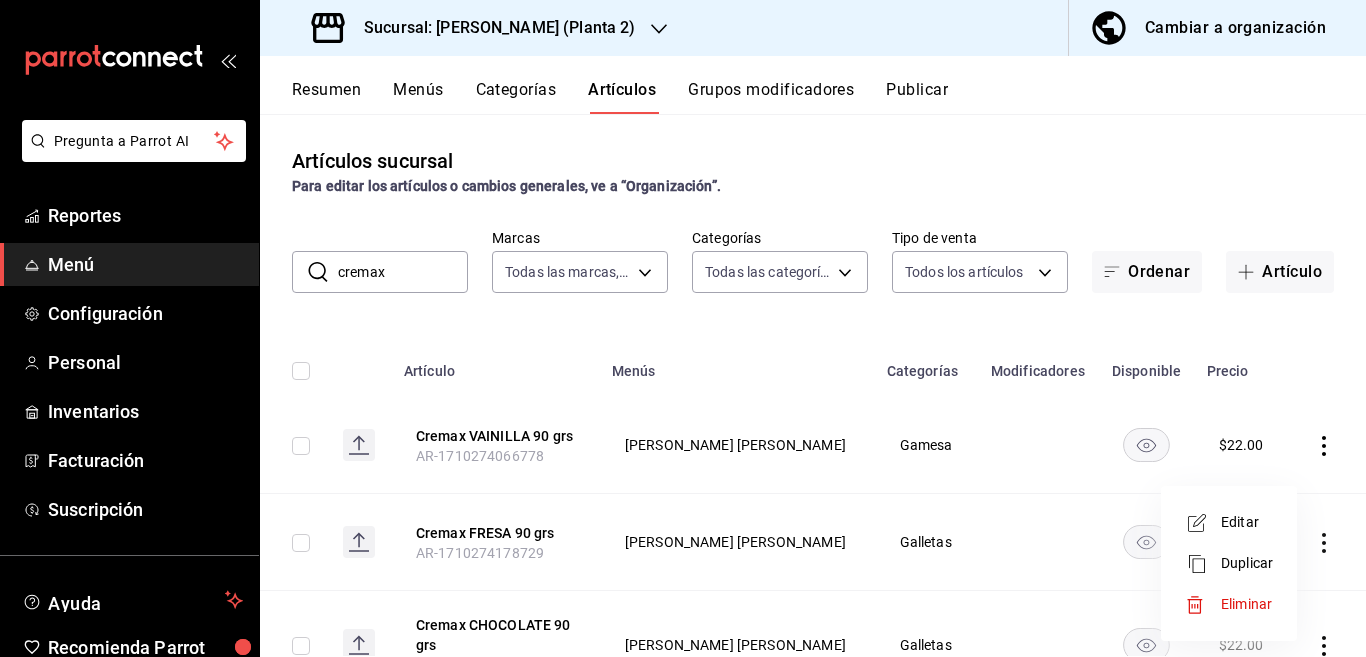 click on "Editar" at bounding box center (1247, 522) 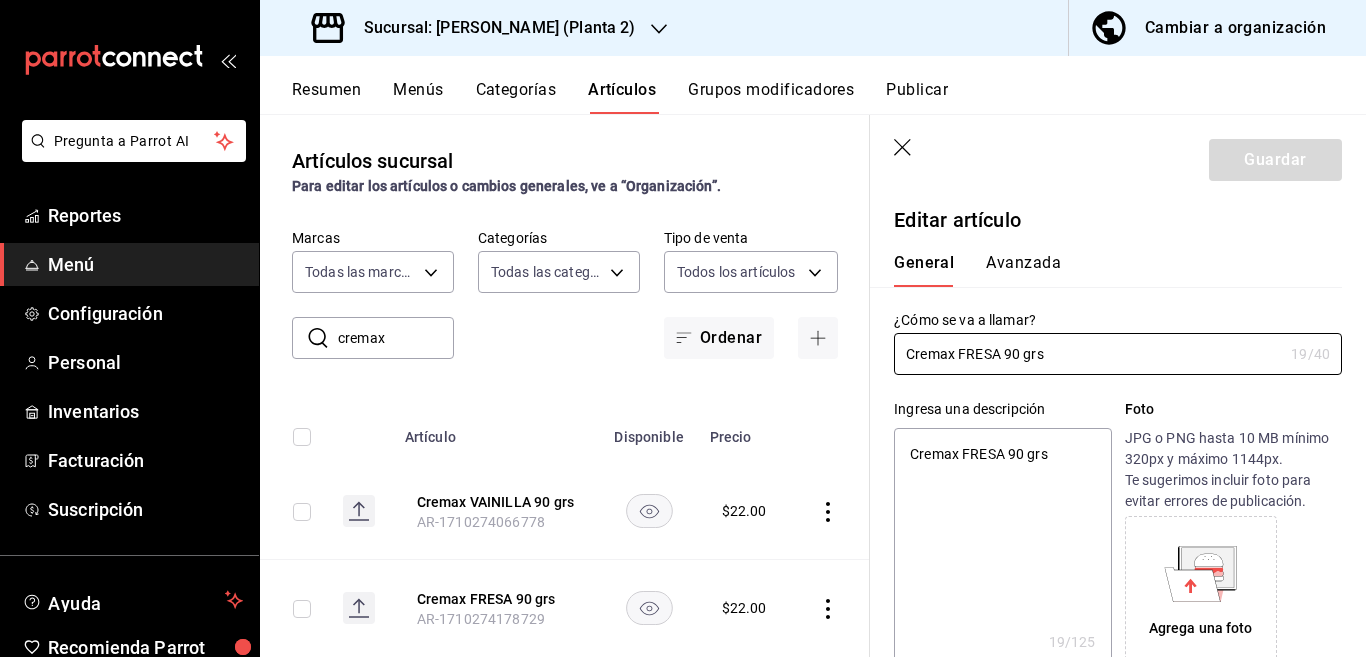 type on "x" 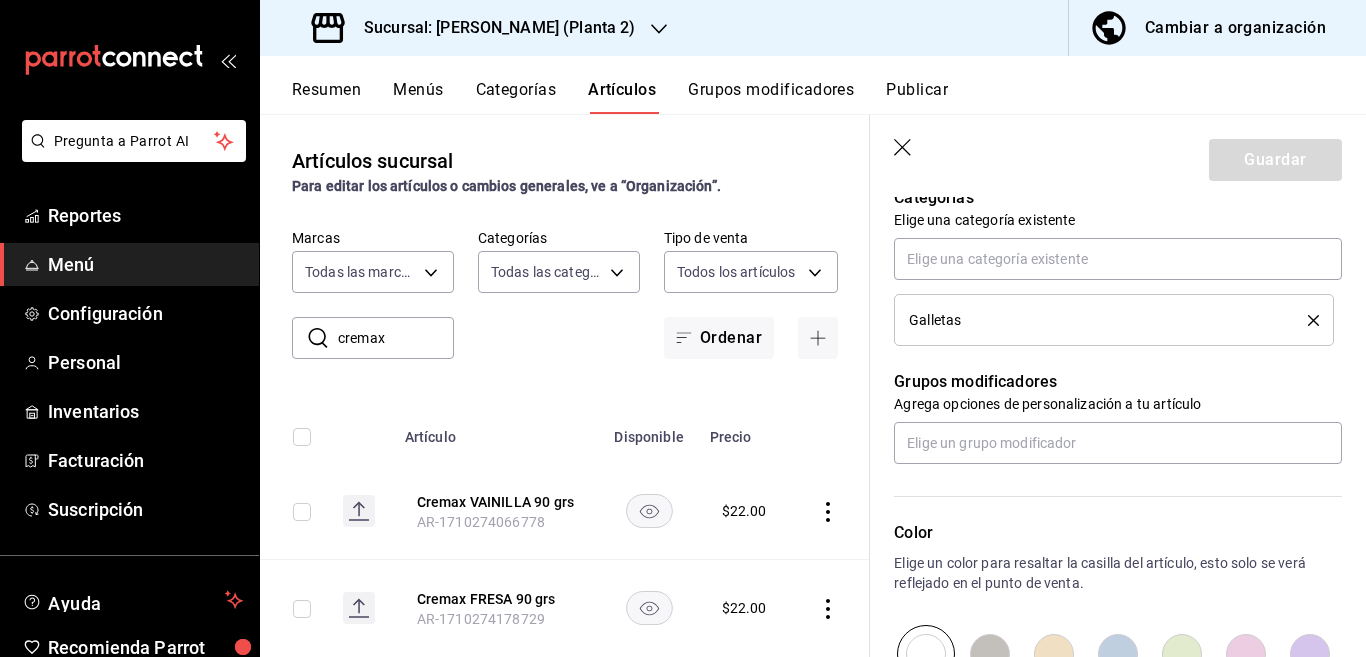 scroll, scrollTop: 650, scrollLeft: 0, axis: vertical 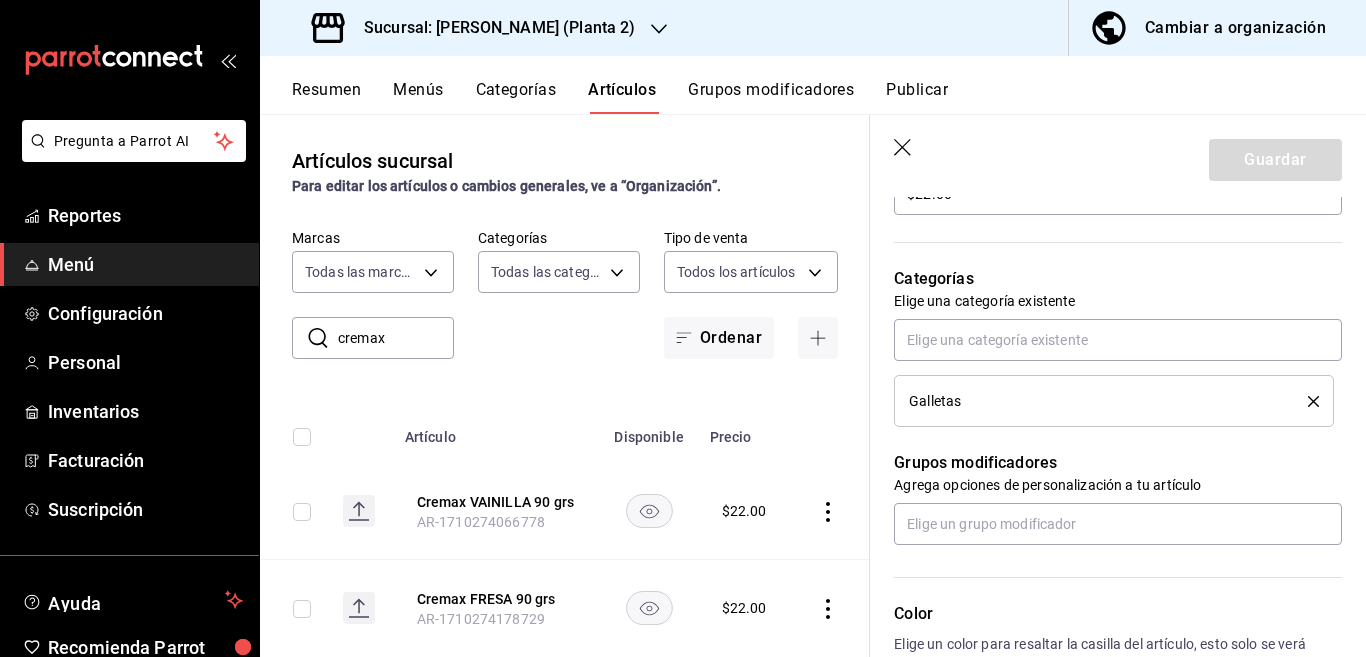 click 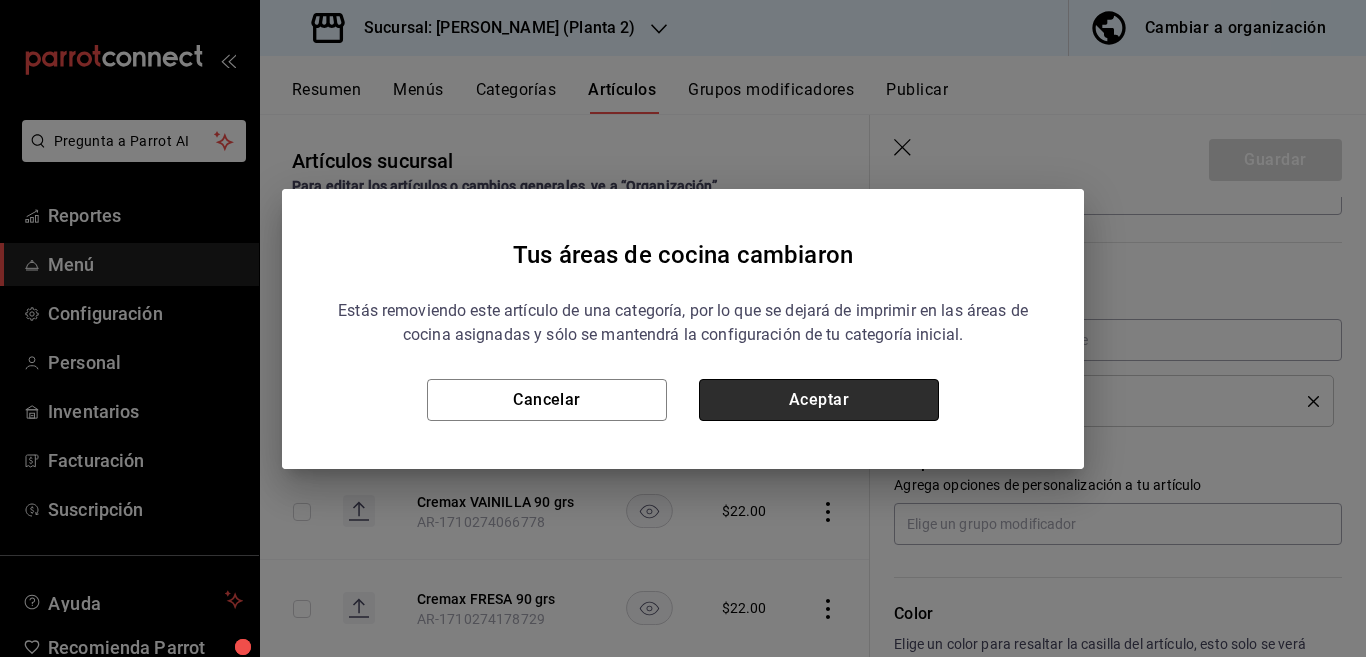 click on "Aceptar" at bounding box center [819, 400] 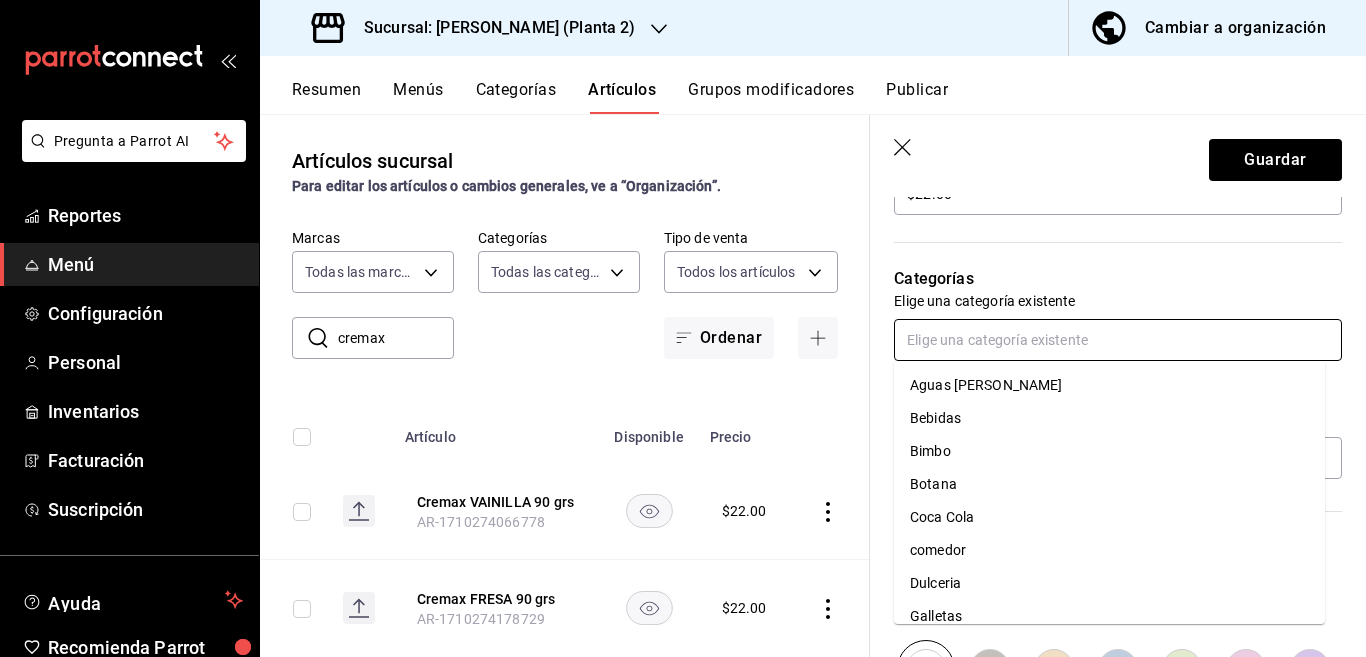 click at bounding box center [1118, 340] 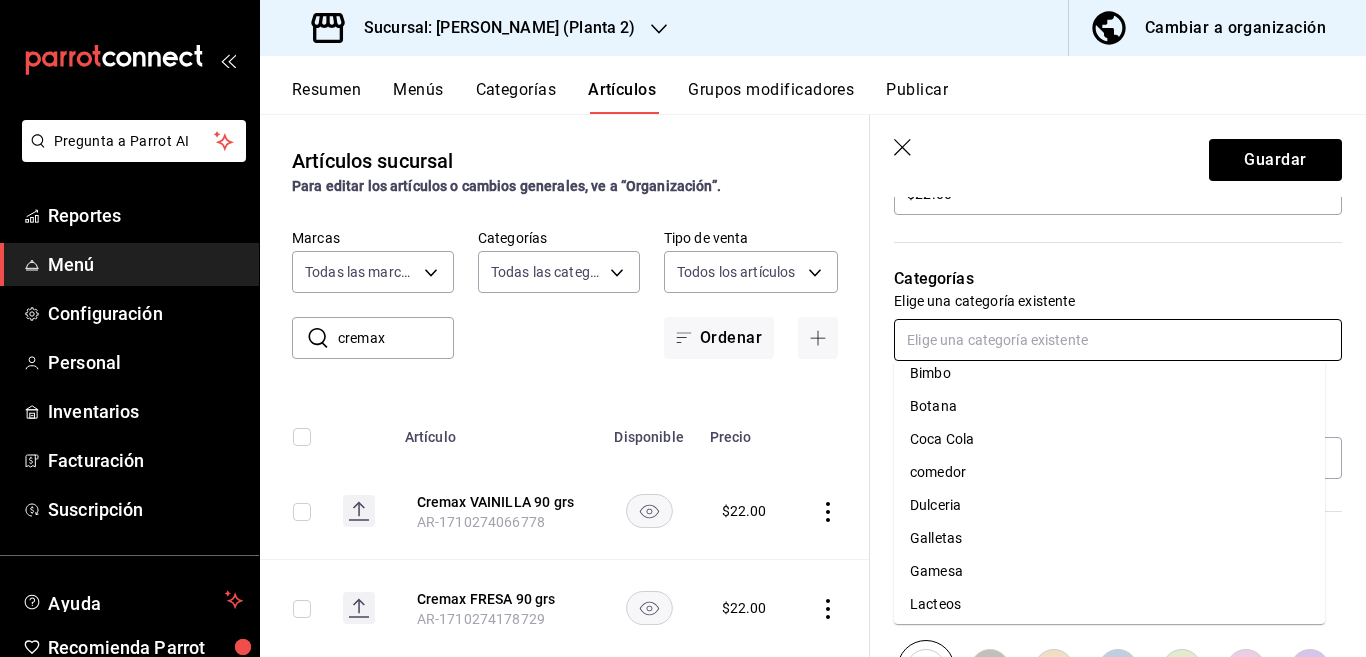 scroll, scrollTop: 78, scrollLeft: 0, axis: vertical 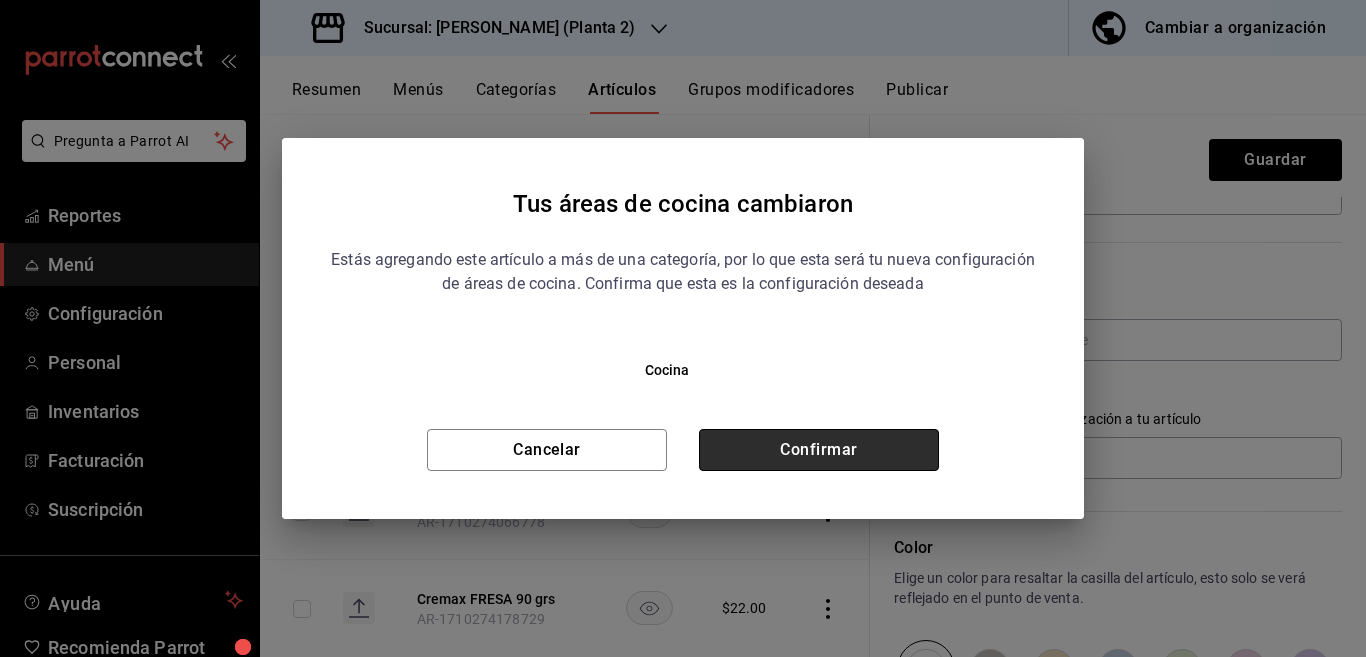 click on "Confirmar" at bounding box center (819, 450) 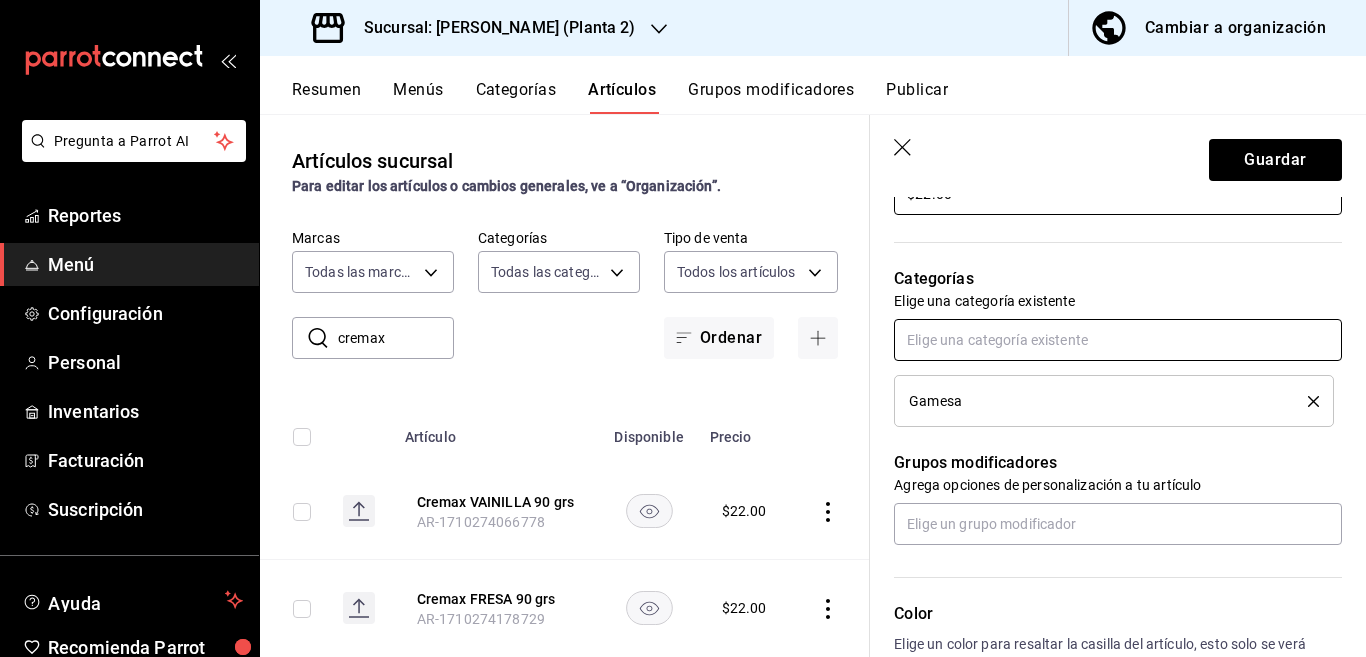 scroll, scrollTop: 650, scrollLeft: 0, axis: vertical 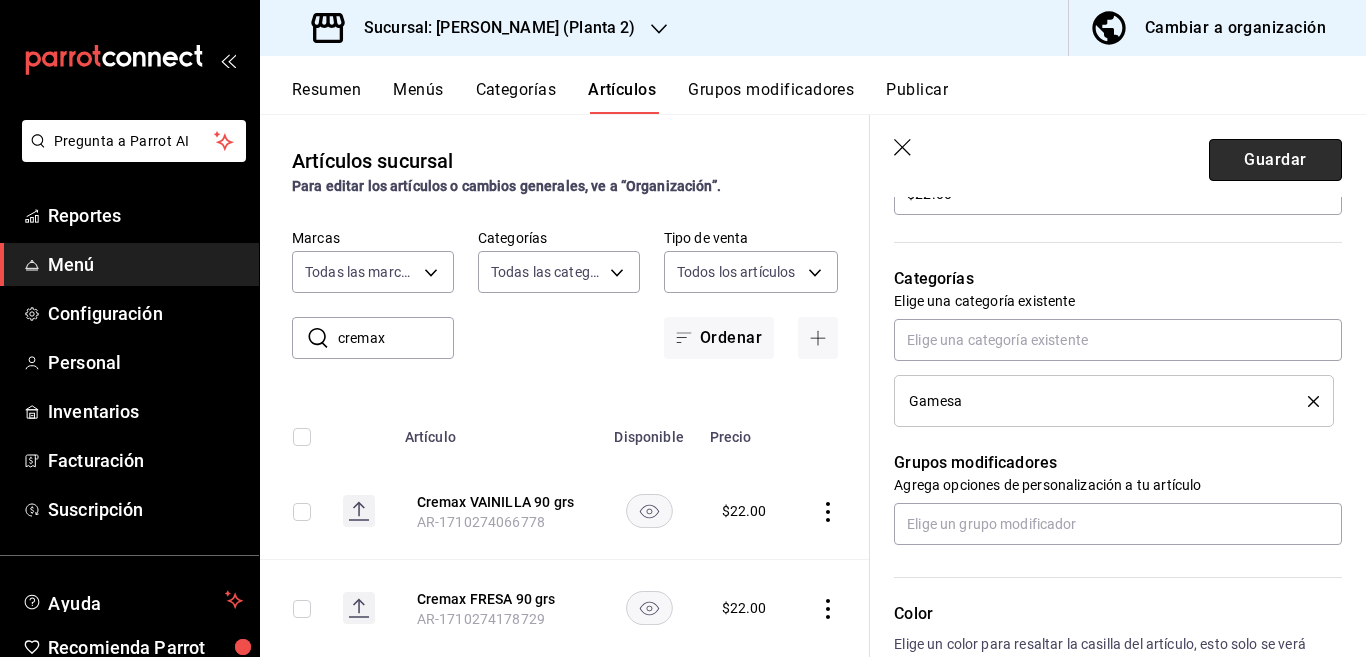 click on "Guardar" at bounding box center (1275, 160) 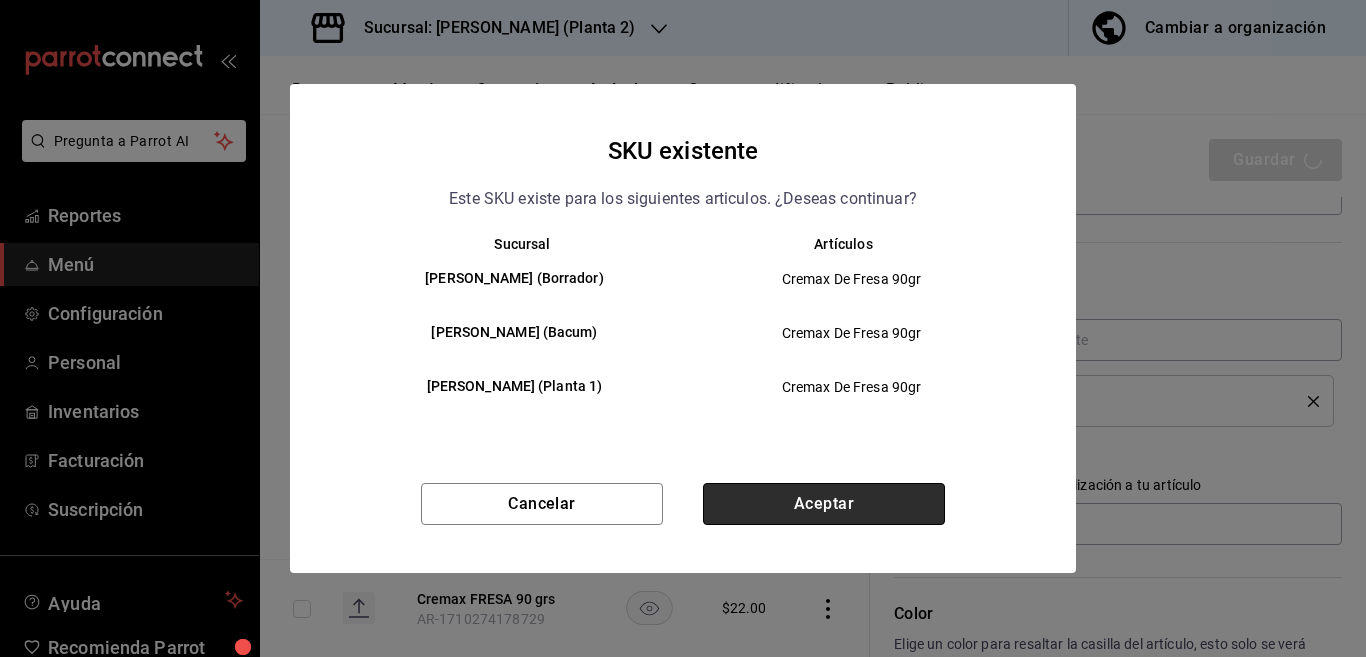 click on "Aceptar" at bounding box center [824, 504] 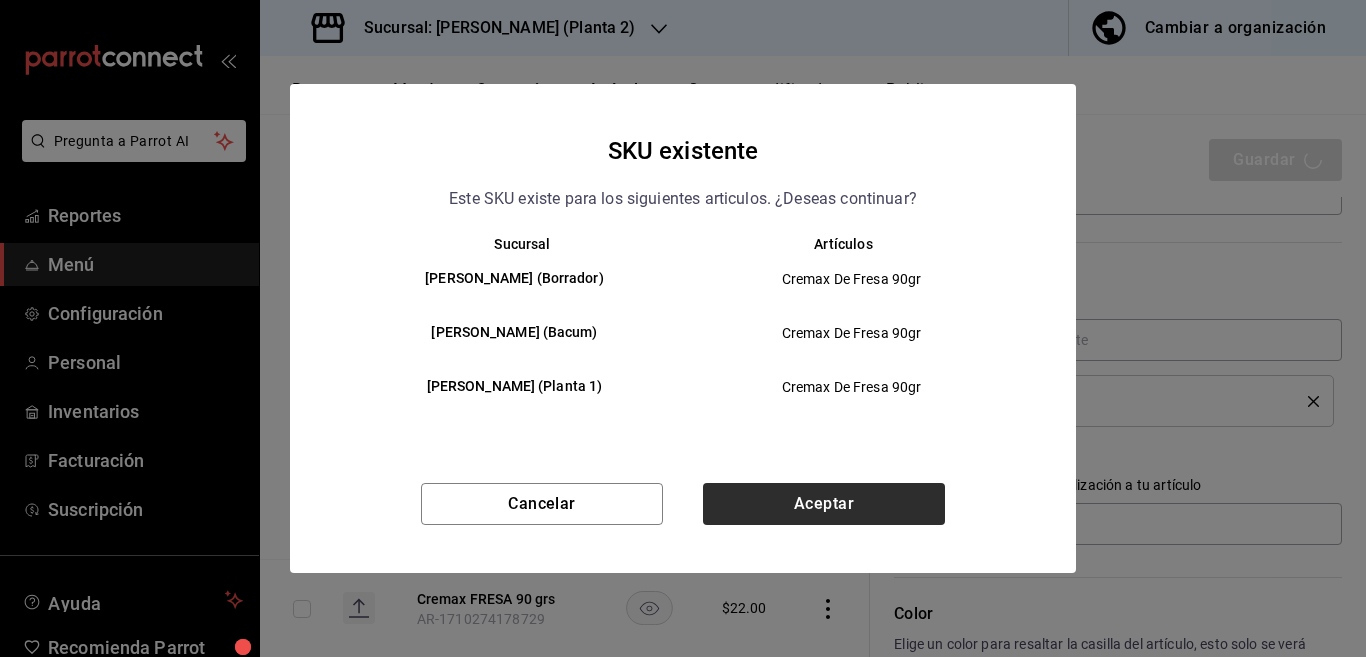 type on "x" 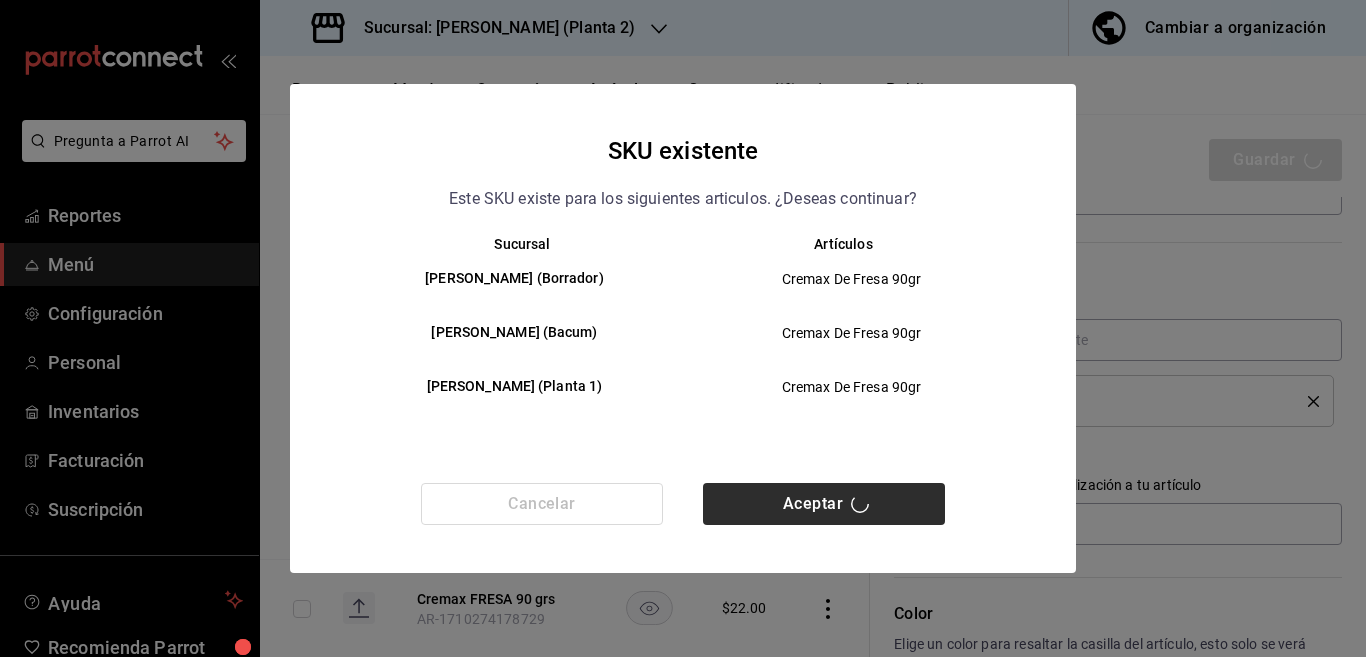 type 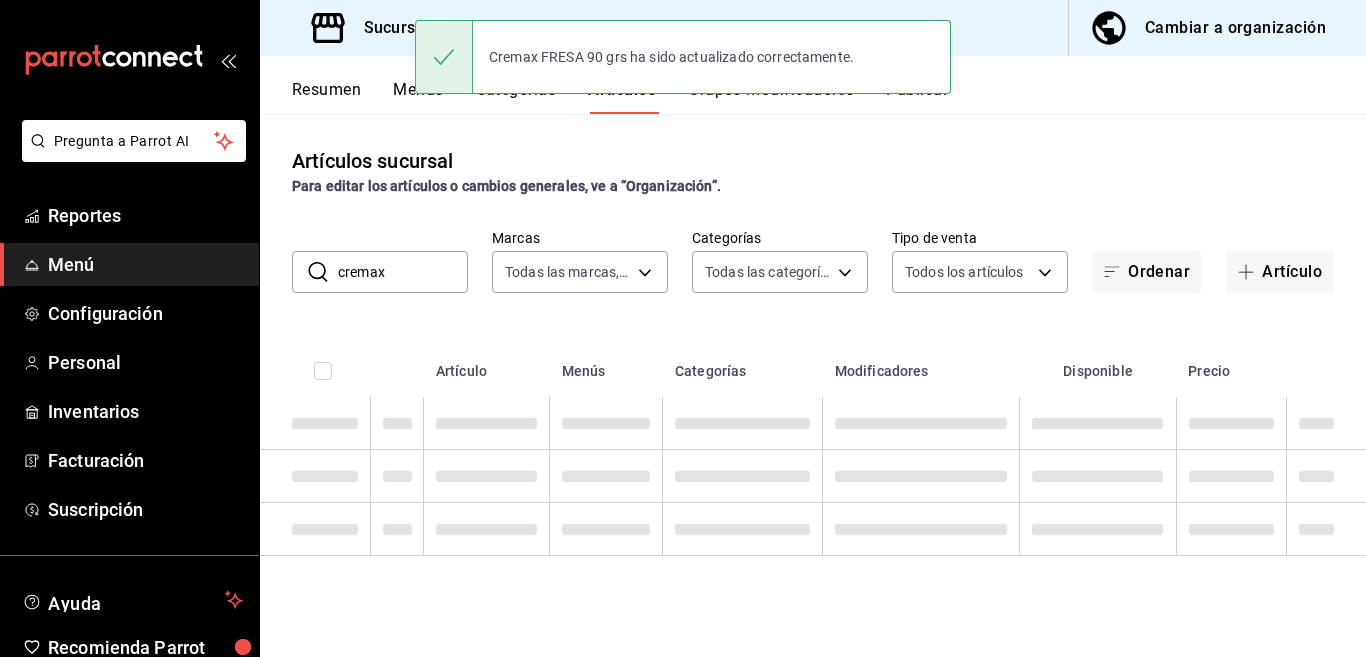 scroll, scrollTop: 0, scrollLeft: 0, axis: both 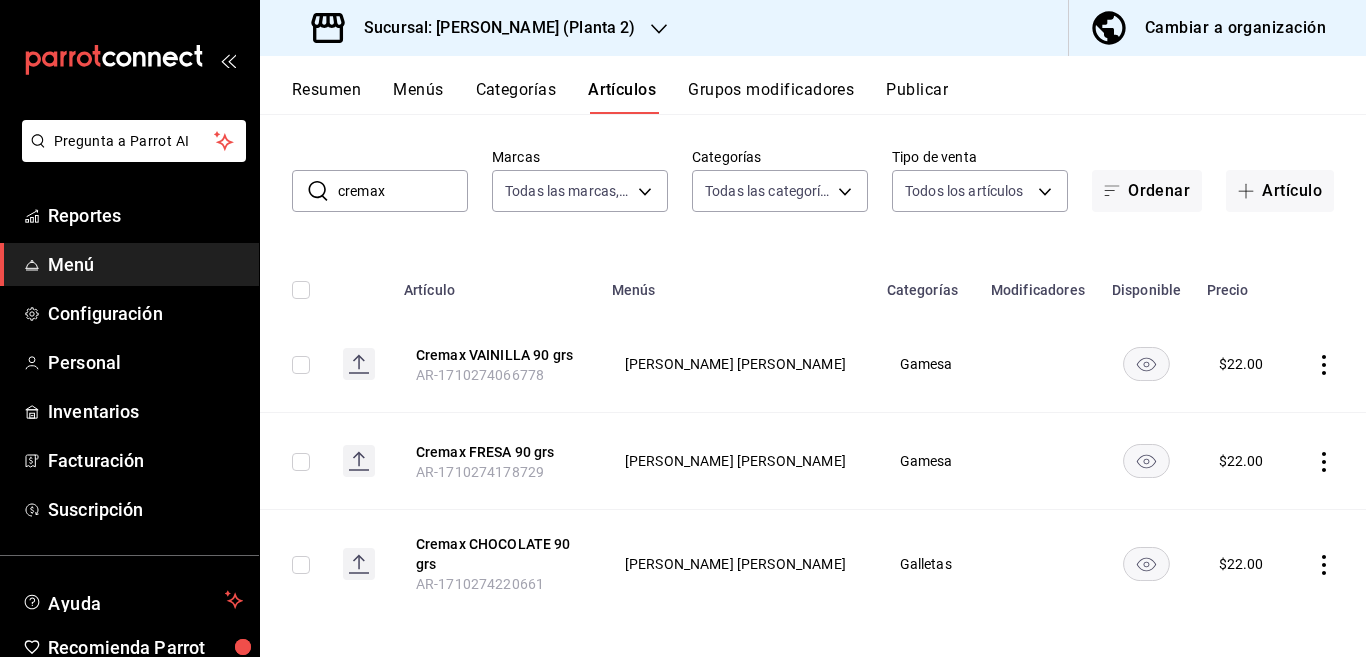 click 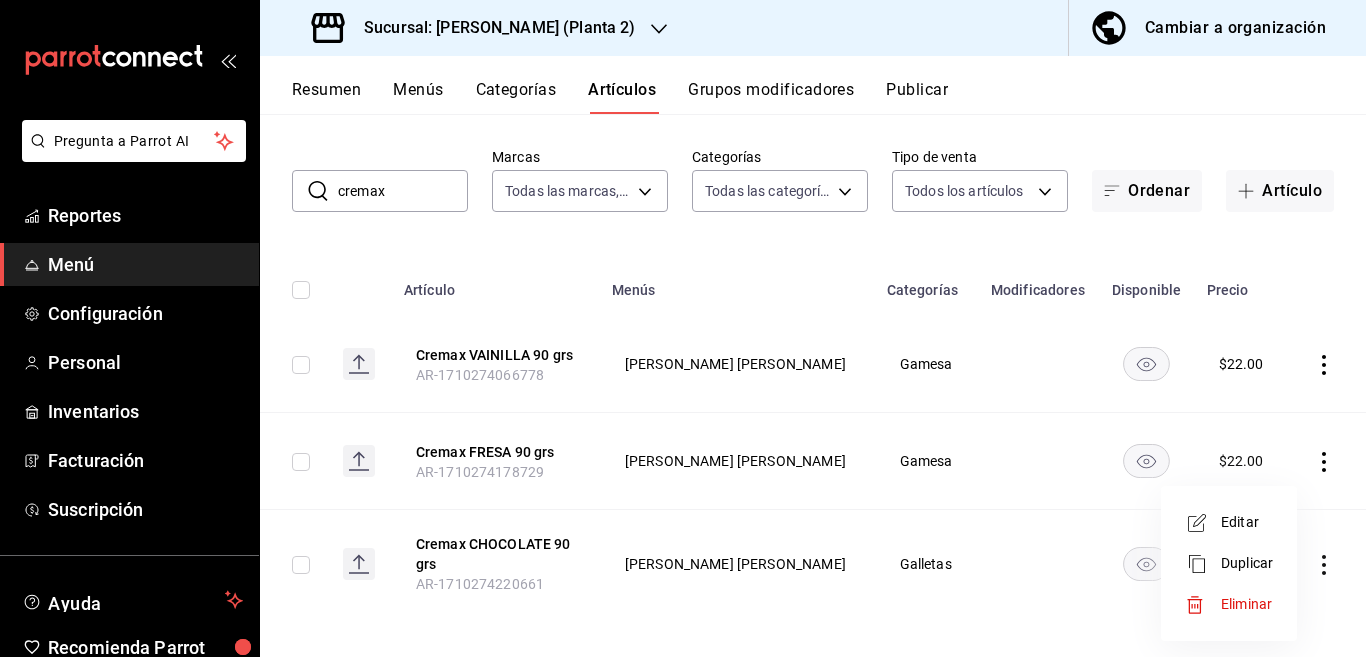 click on "Editar" at bounding box center (1247, 522) 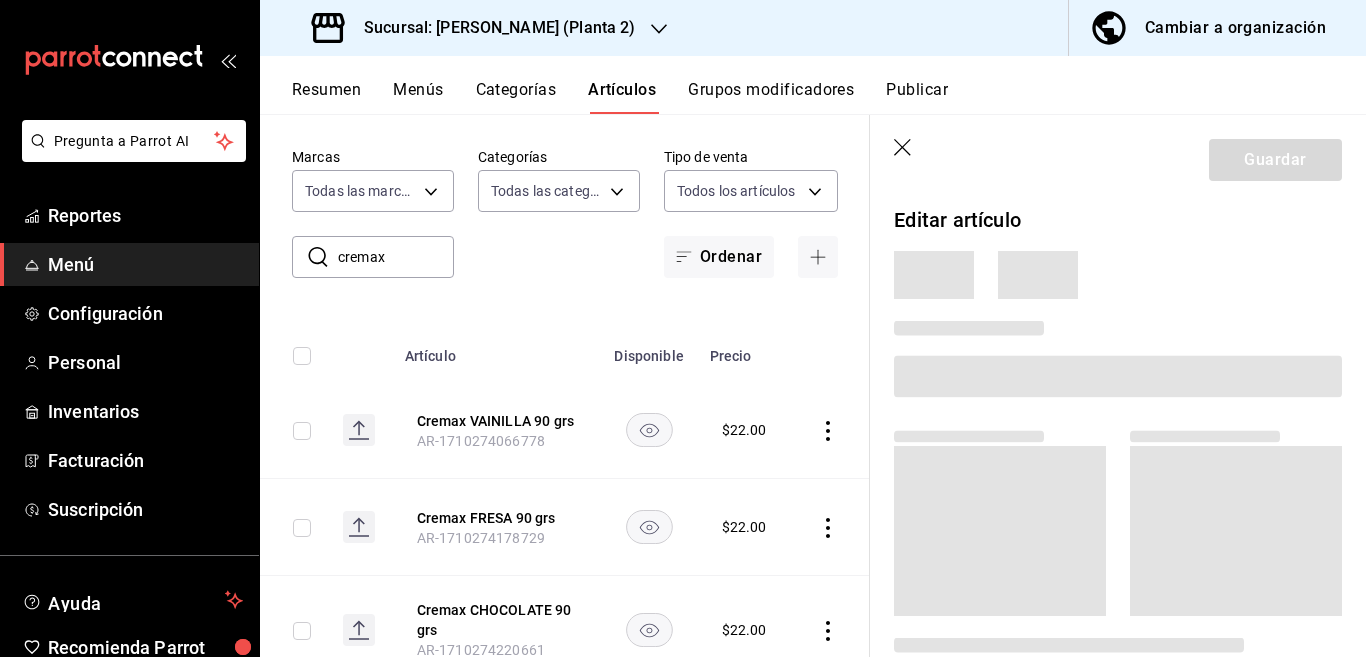 scroll, scrollTop: 81, scrollLeft: 0, axis: vertical 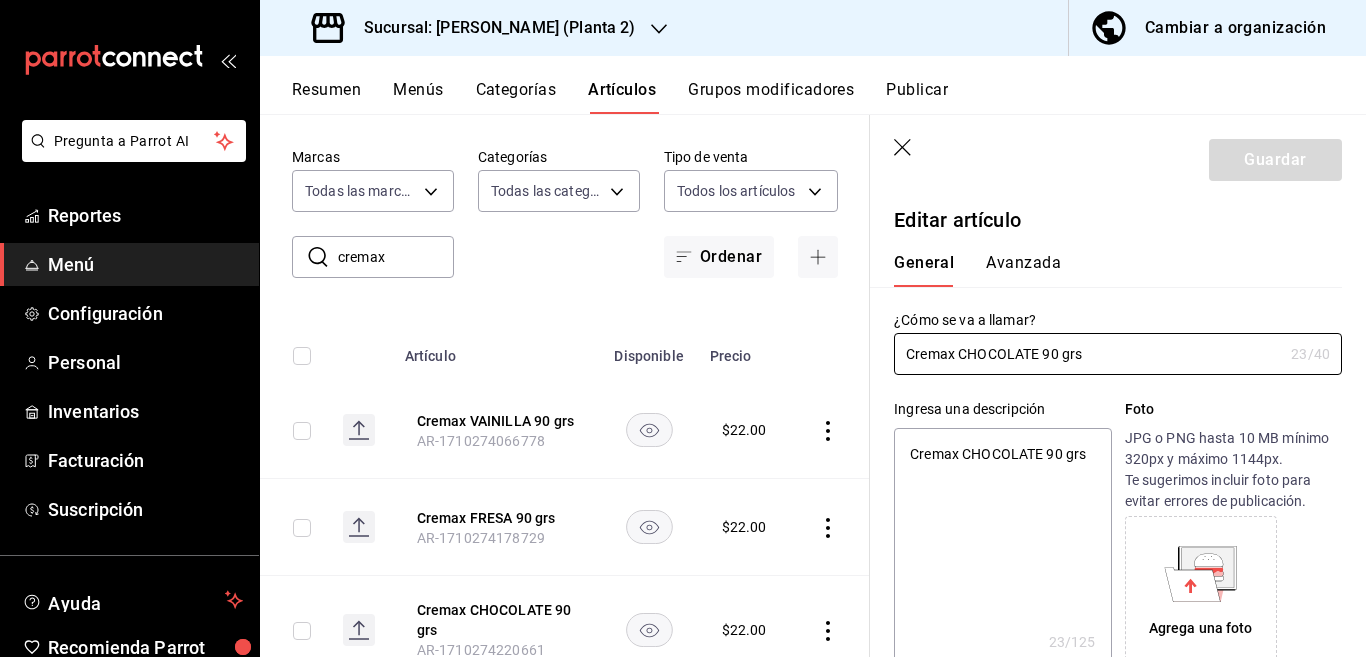 type on "x" 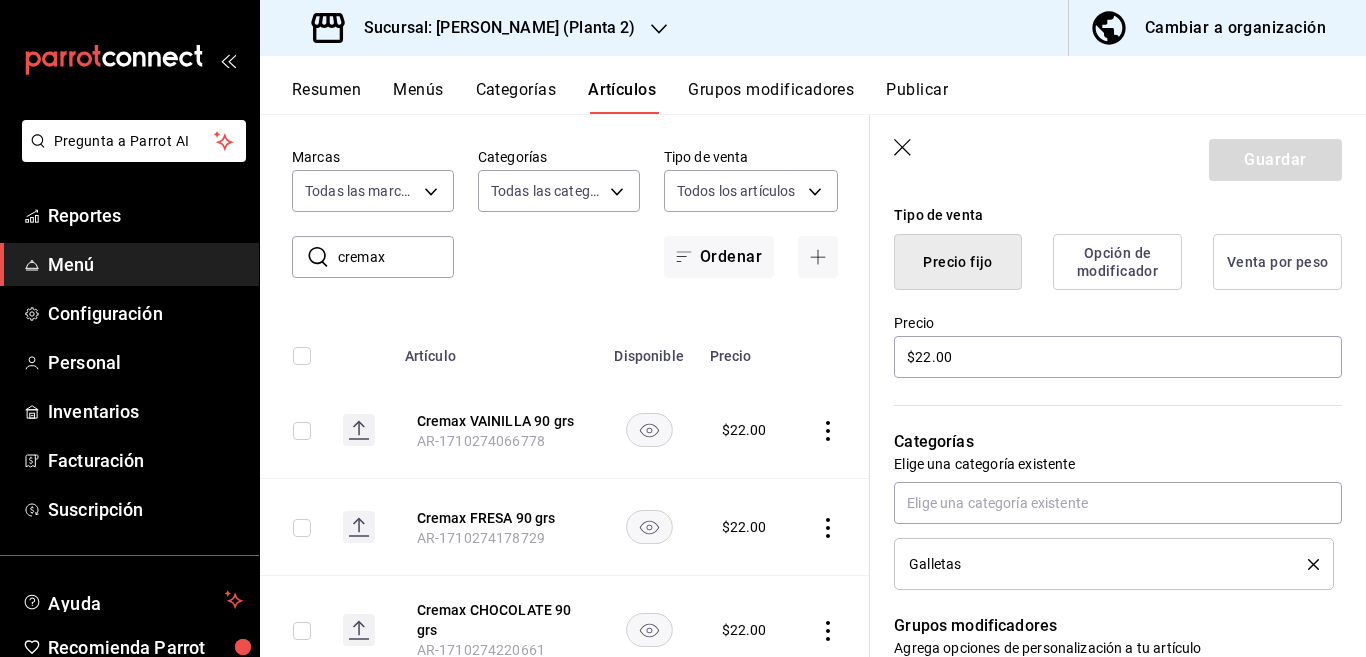 scroll, scrollTop: 569, scrollLeft: 0, axis: vertical 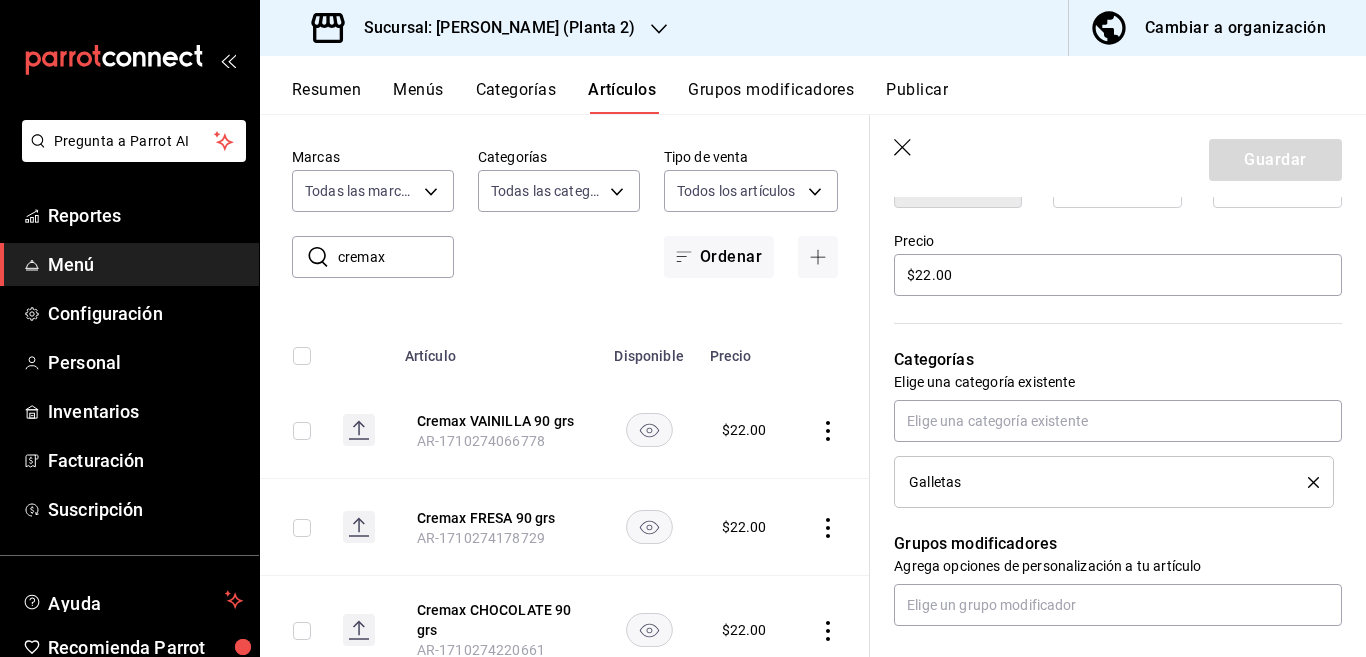 click 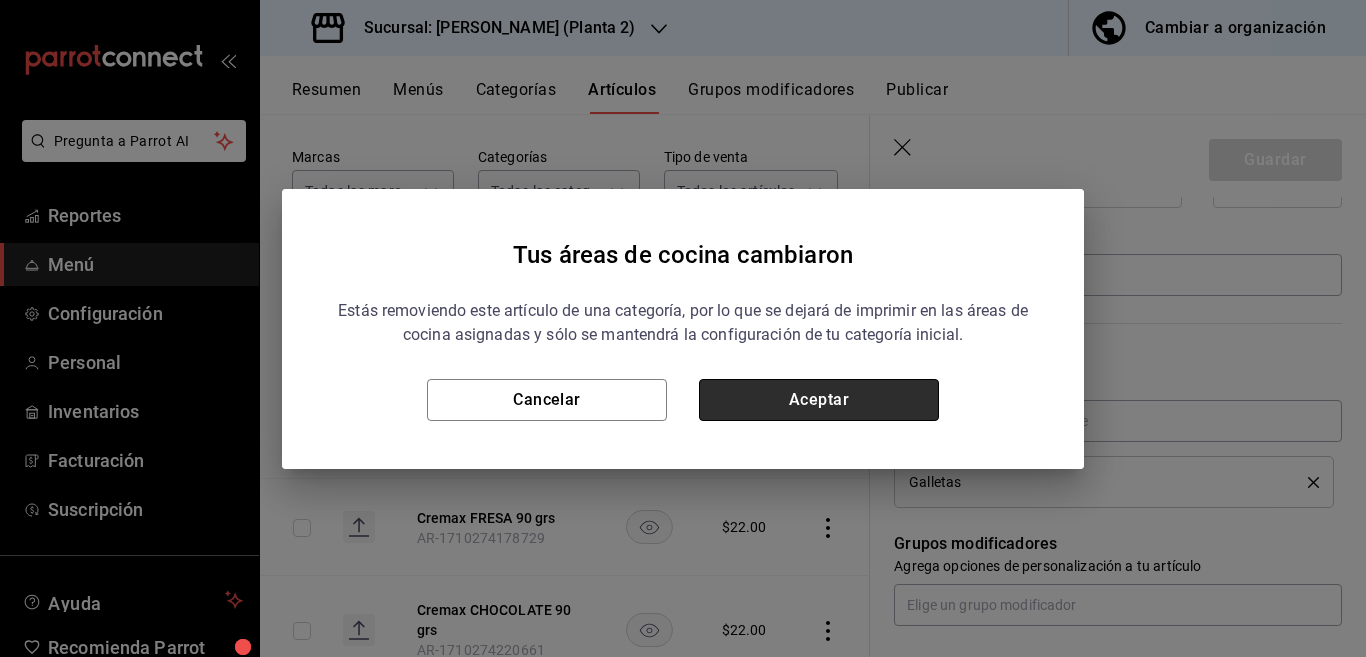 click on "Aceptar" at bounding box center [819, 400] 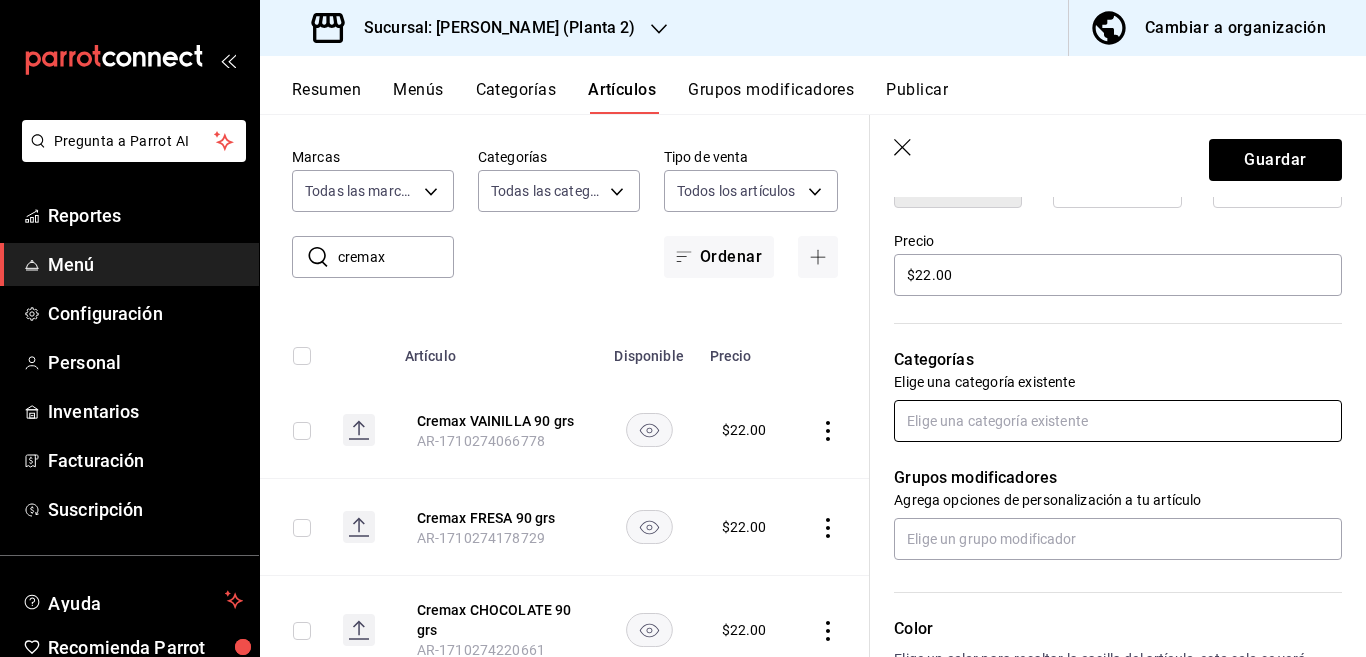 click at bounding box center [1118, 421] 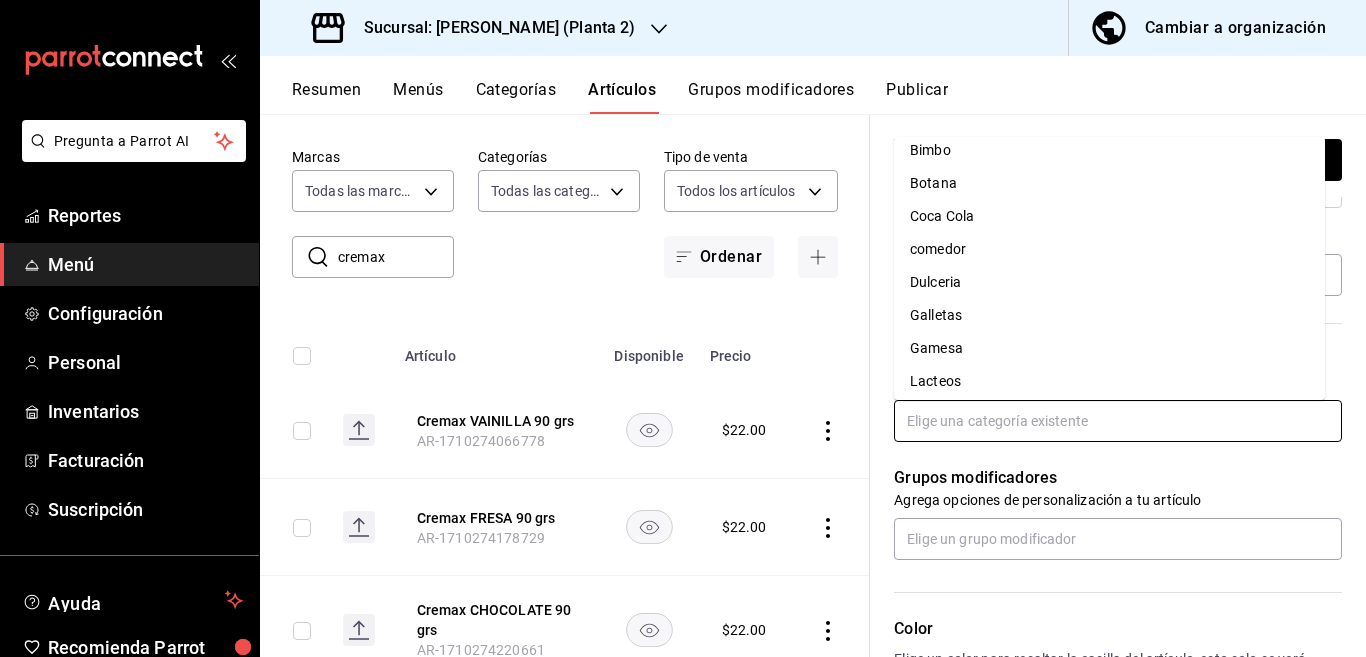 scroll, scrollTop: 78, scrollLeft: 0, axis: vertical 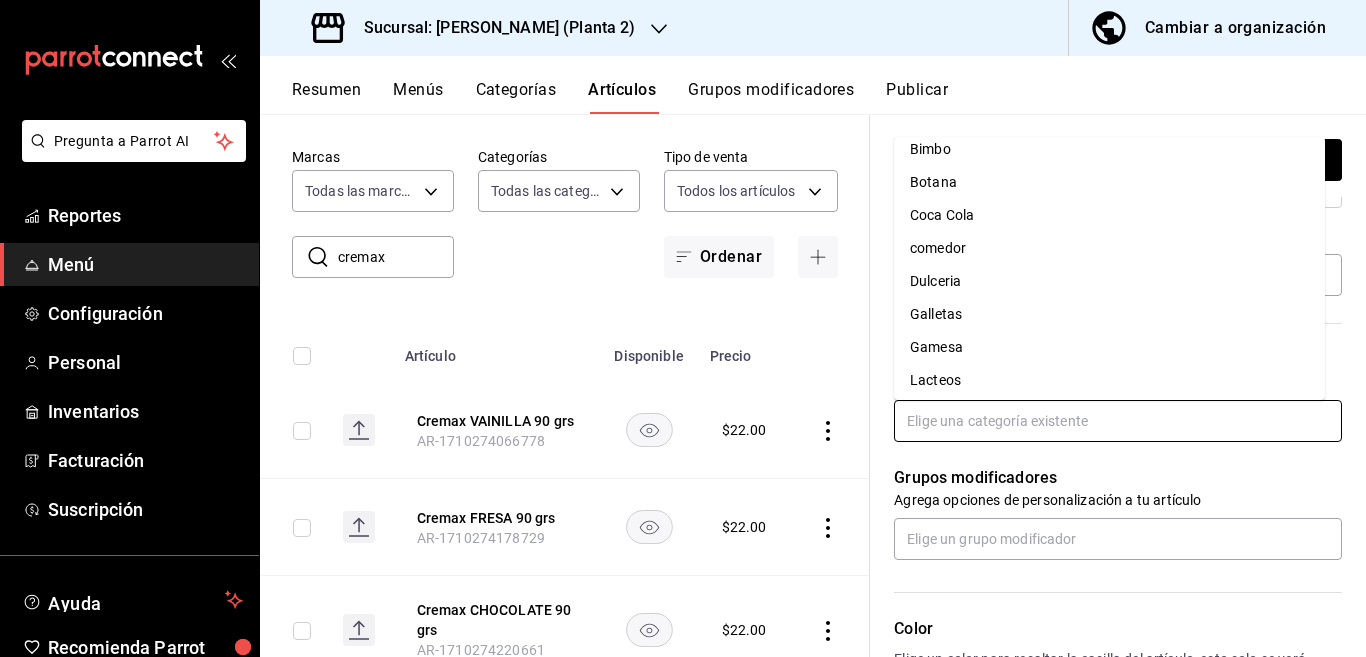 click on "Gamesa" at bounding box center (1109, 347) 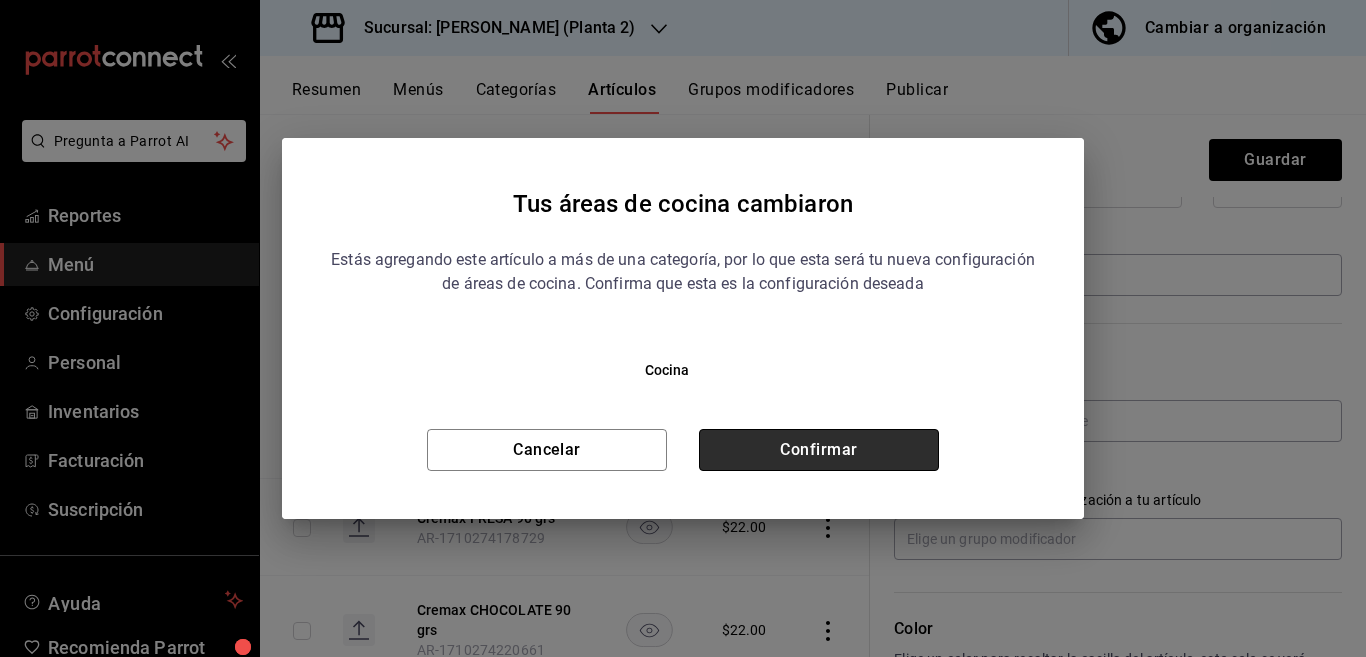 click on "Confirmar" at bounding box center (819, 450) 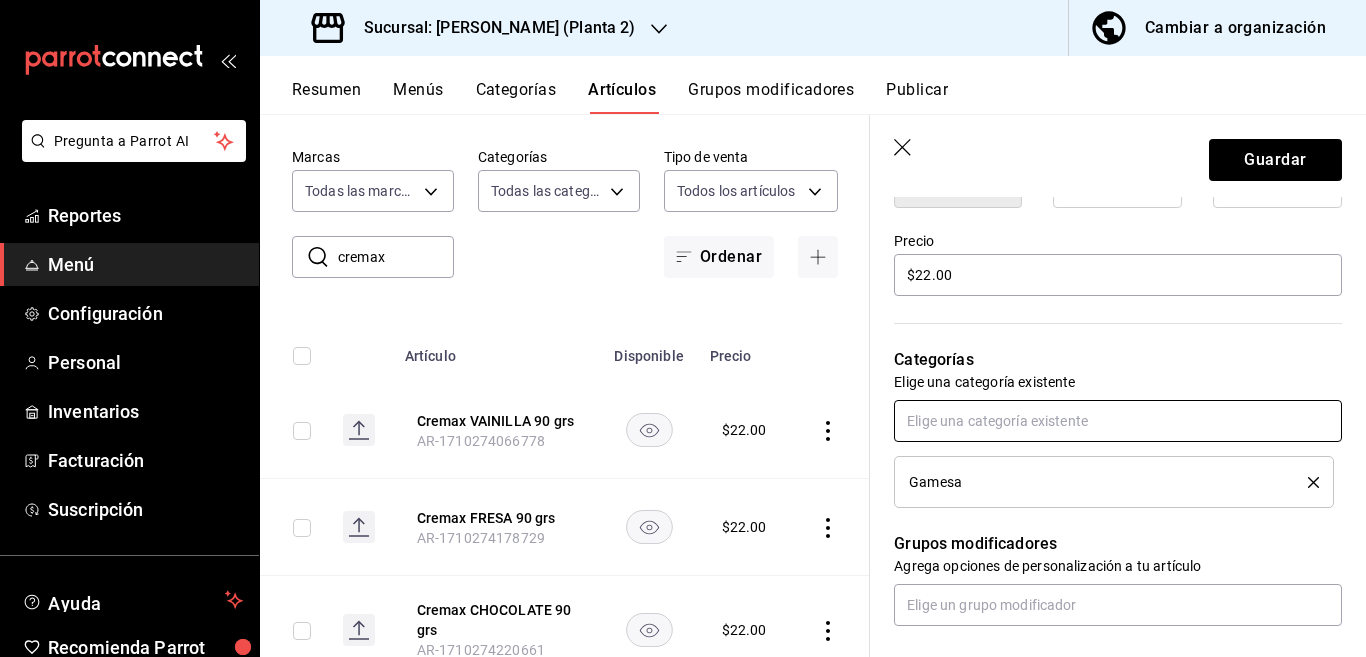 scroll, scrollTop: 569, scrollLeft: 0, axis: vertical 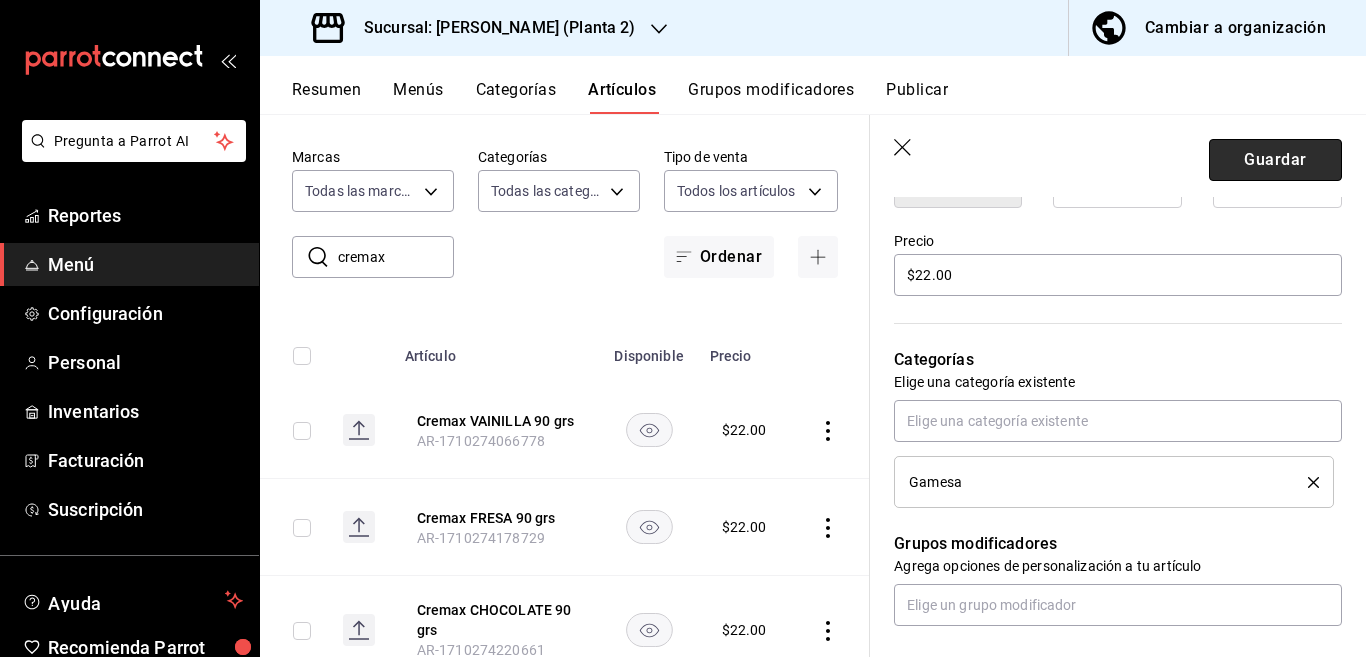 click on "Guardar" at bounding box center [1275, 160] 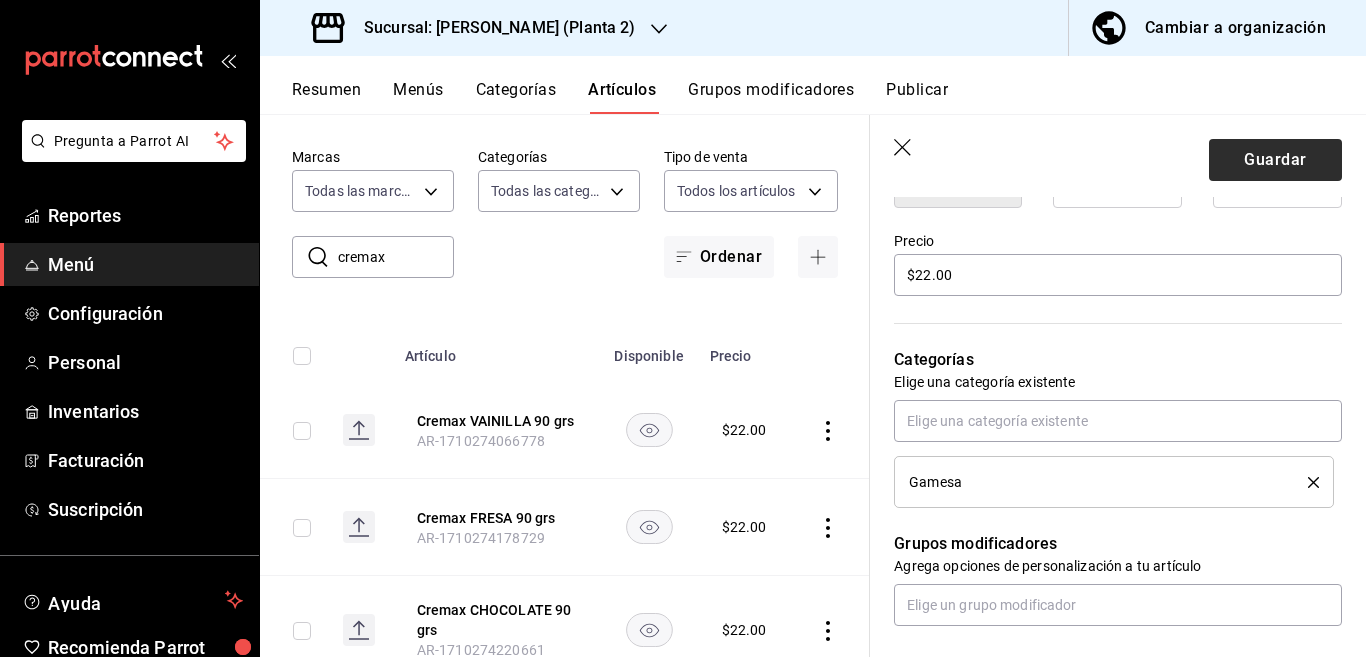 click on "Guardar" at bounding box center (1275, 160) 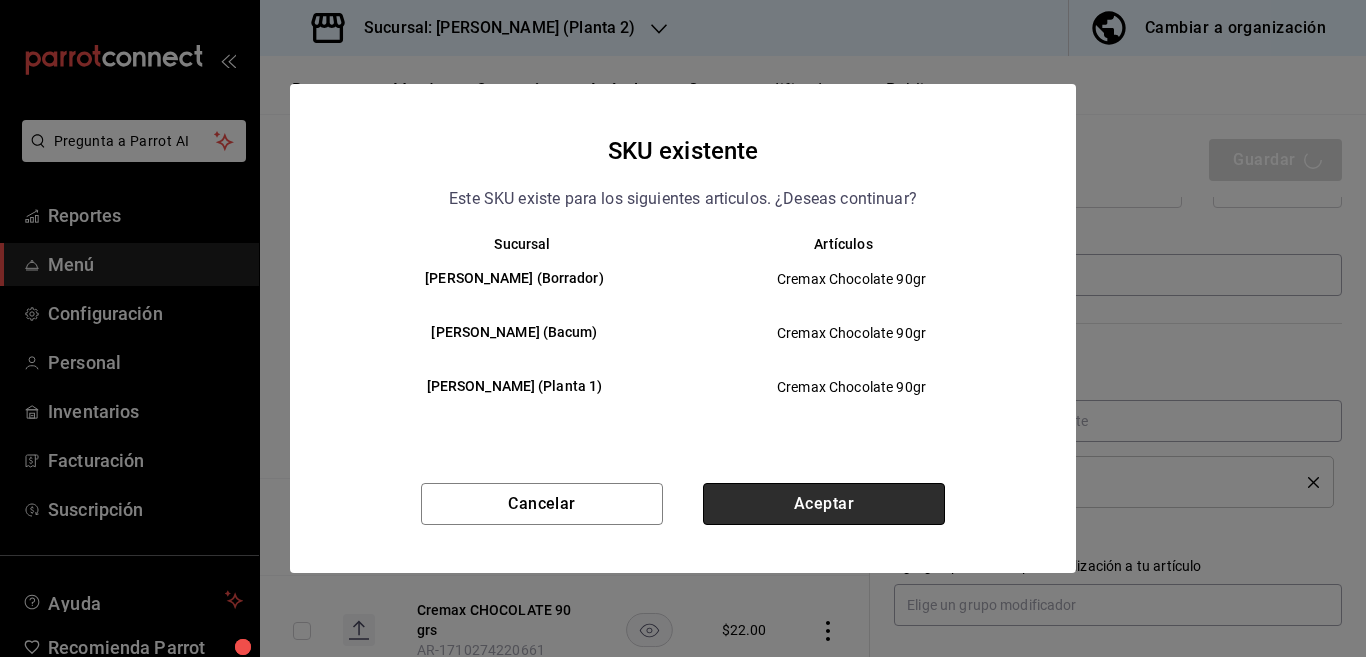drag, startPoint x: 845, startPoint y: 505, endPoint x: 775, endPoint y: 506, distance: 70.00714 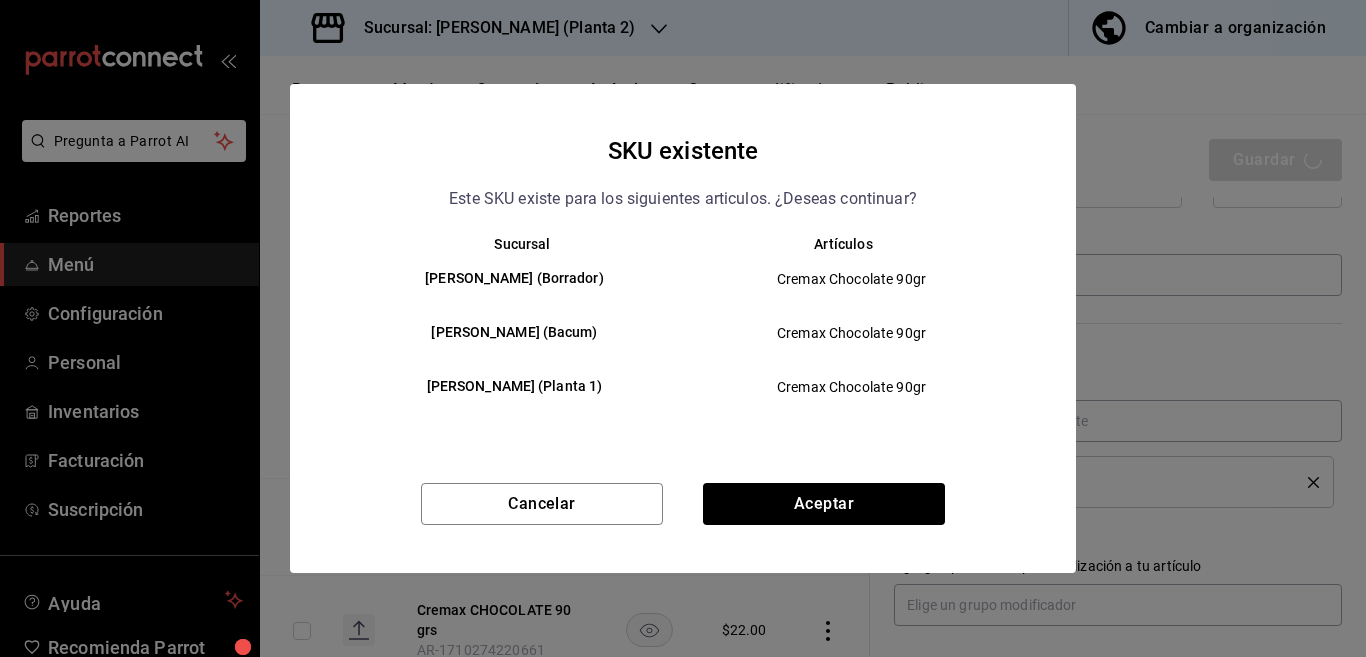 type on "x" 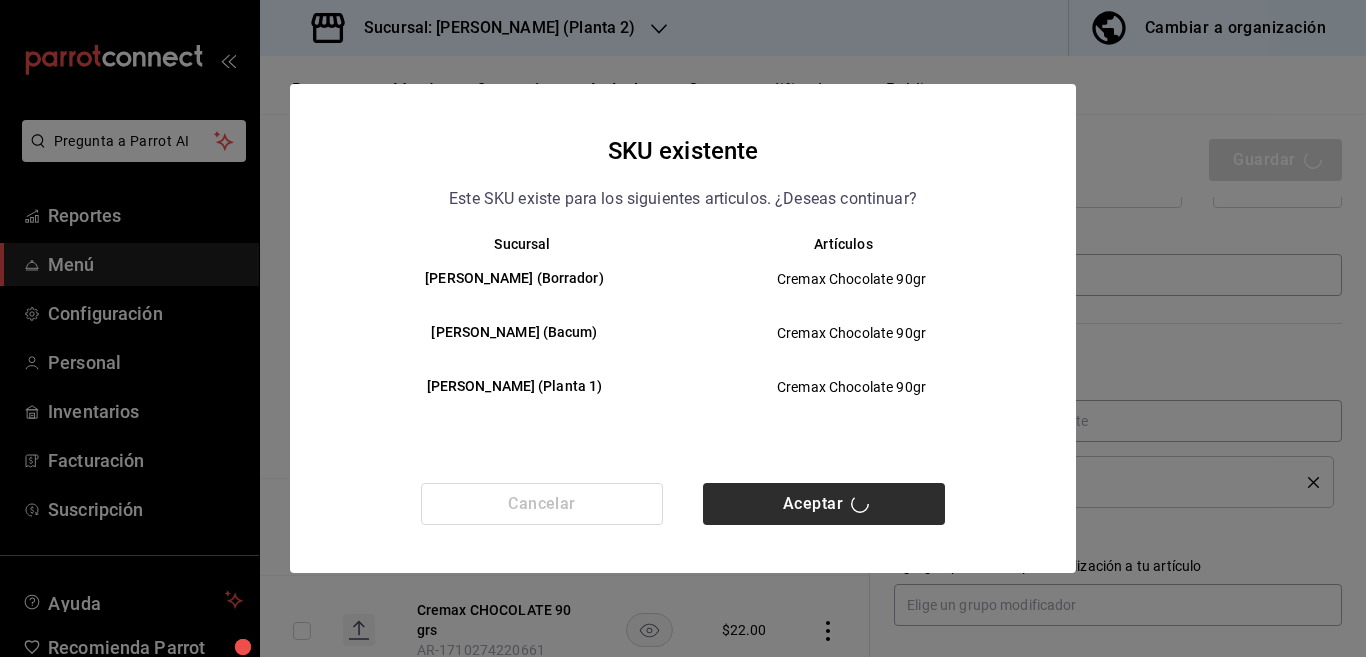 type 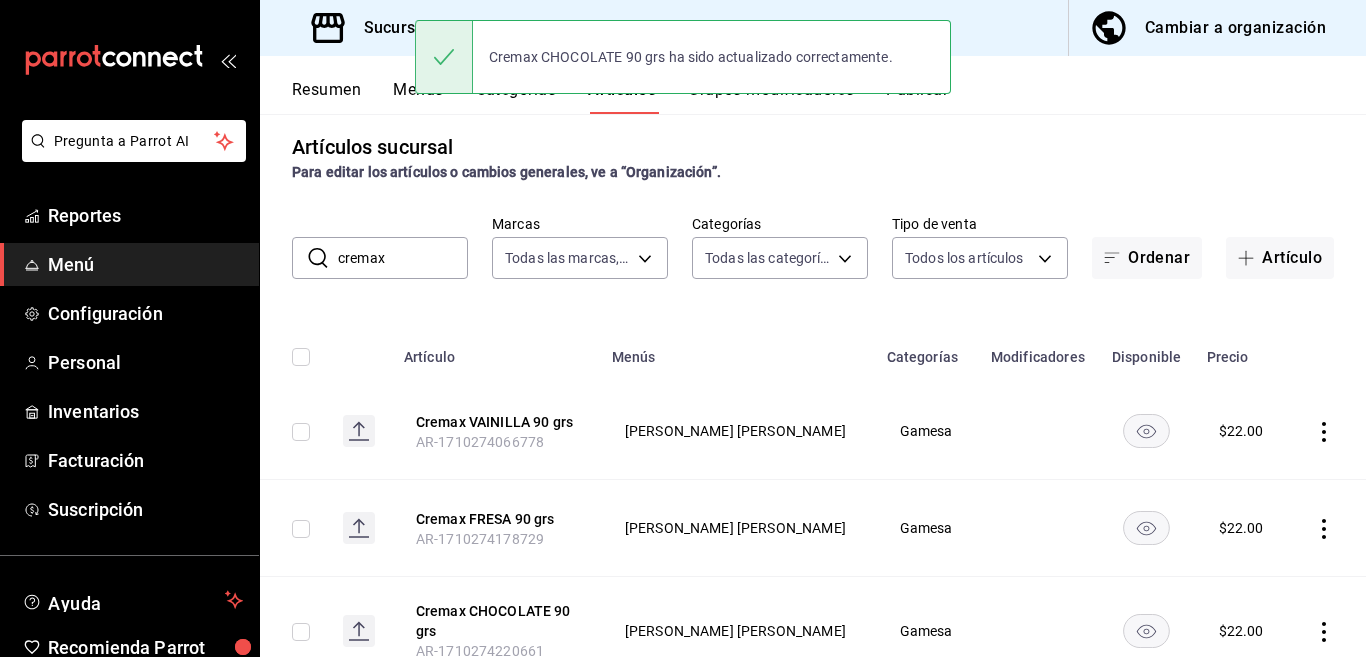 scroll, scrollTop: 0, scrollLeft: 0, axis: both 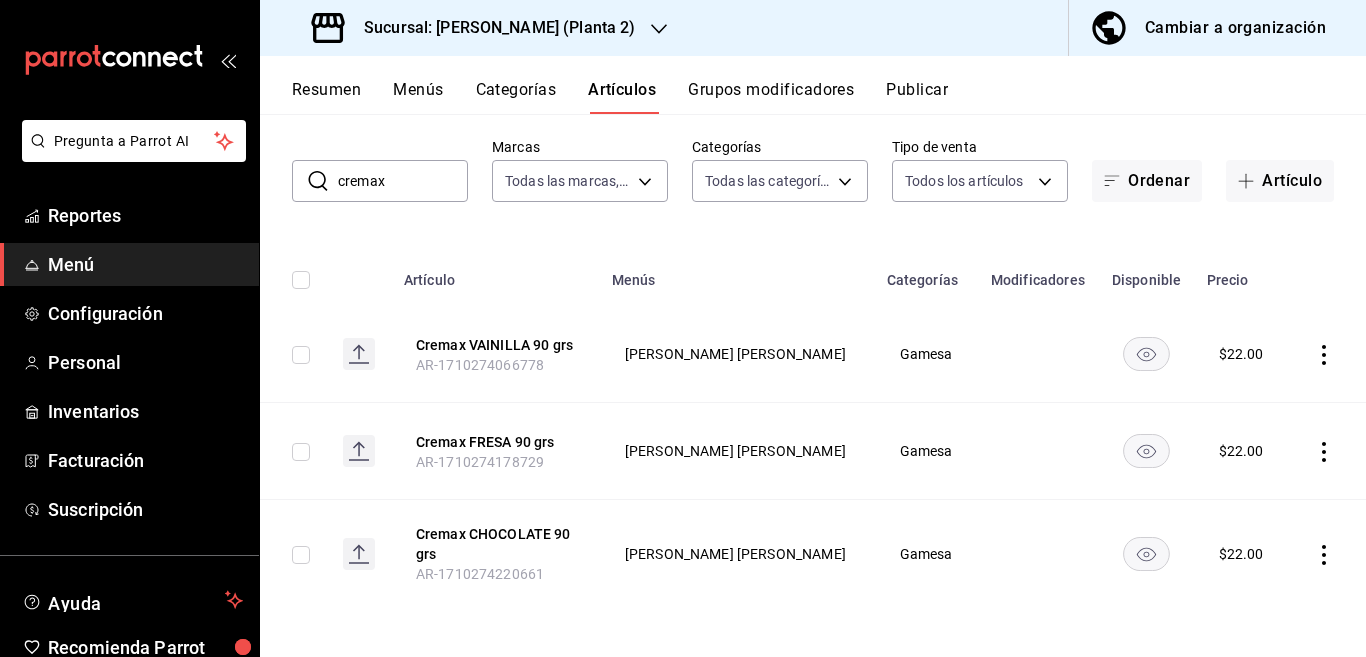 click on "cremax" at bounding box center (403, 181) 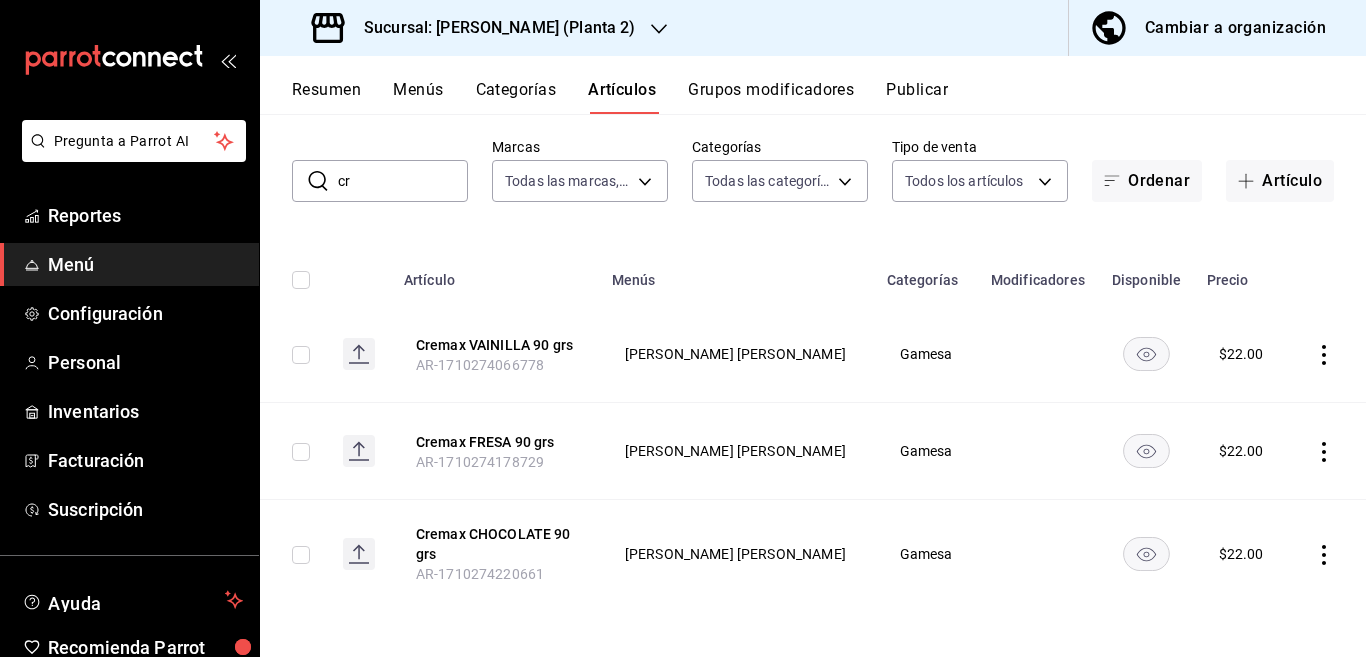 type on "c" 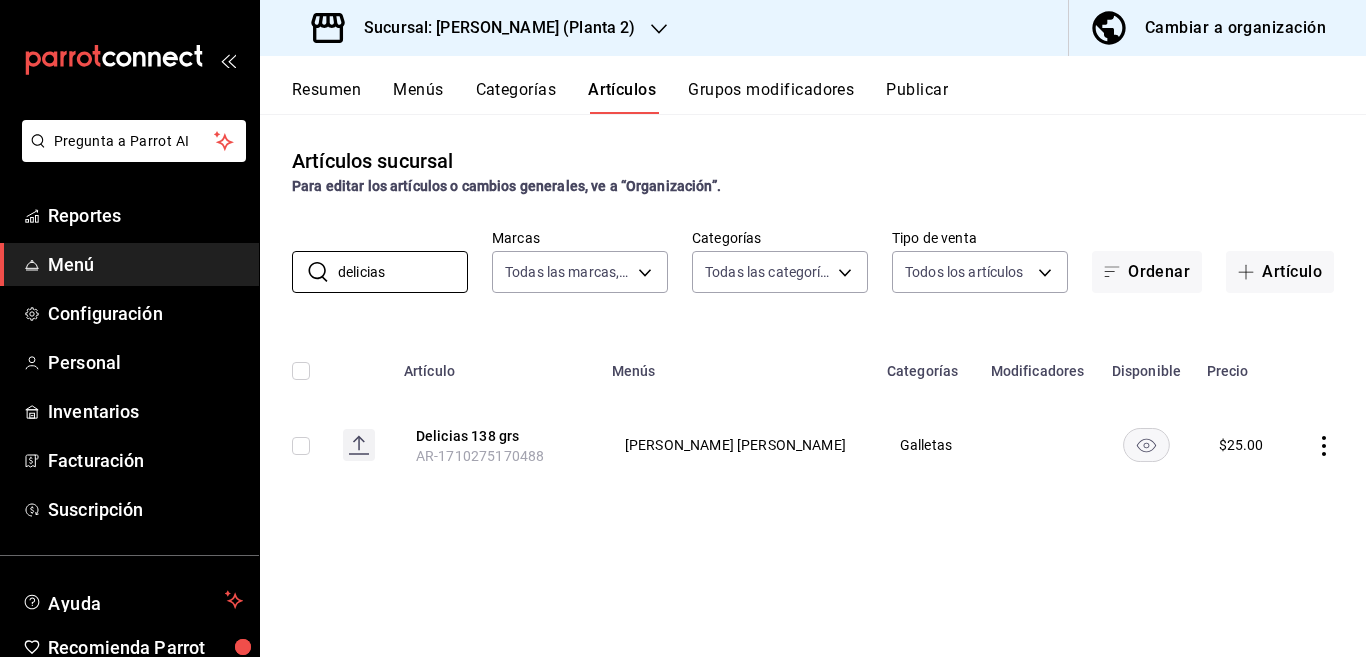 scroll, scrollTop: 0, scrollLeft: 0, axis: both 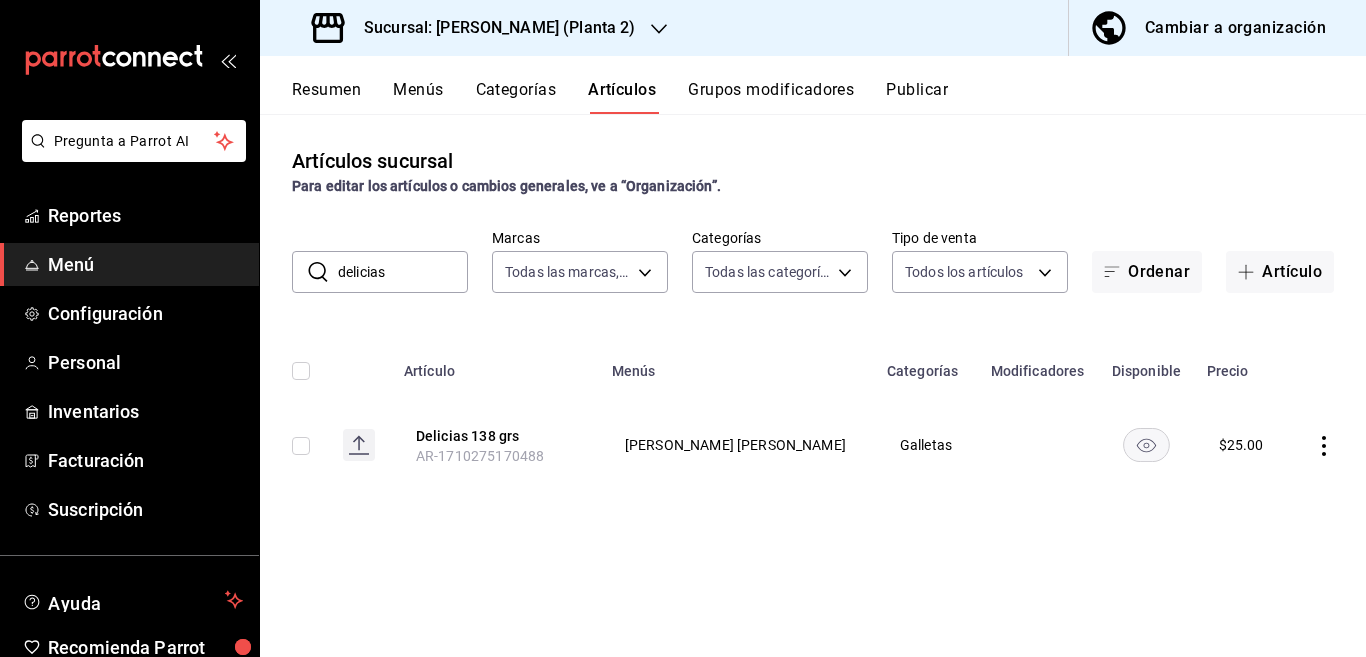 click 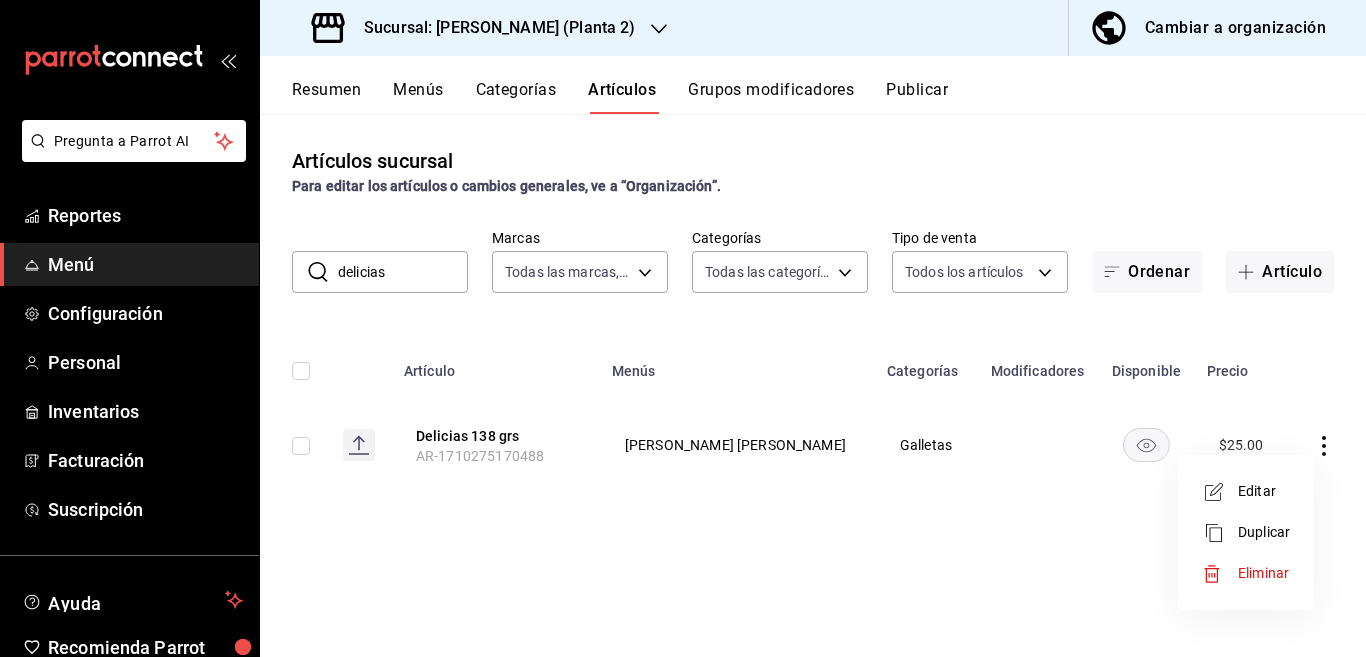 click on "Editar" at bounding box center [1264, 491] 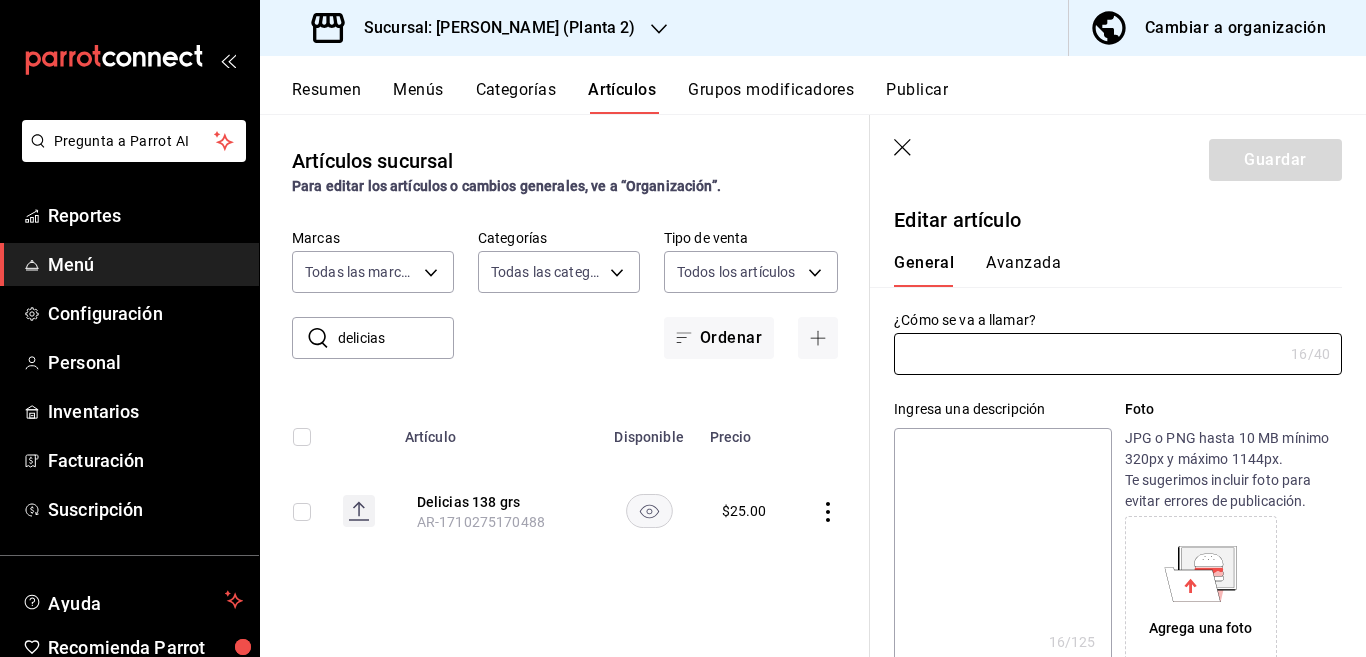 type on "Delicias 138 grs" 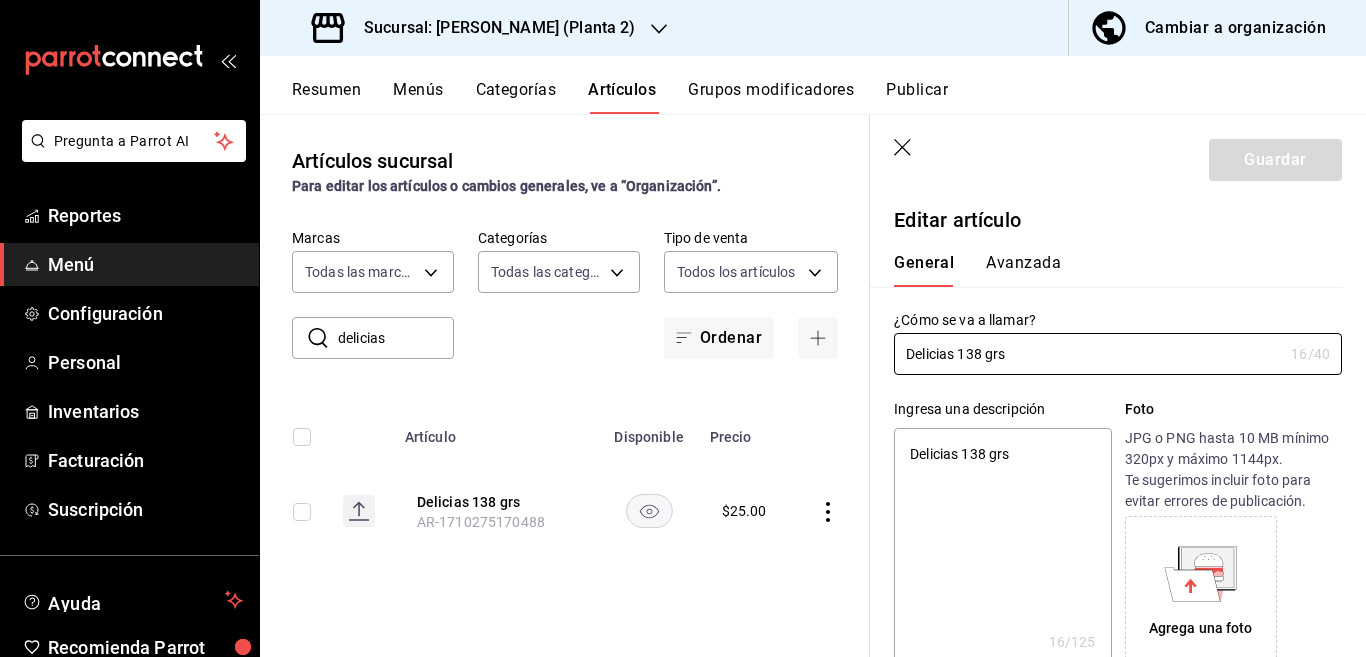 type on "x" 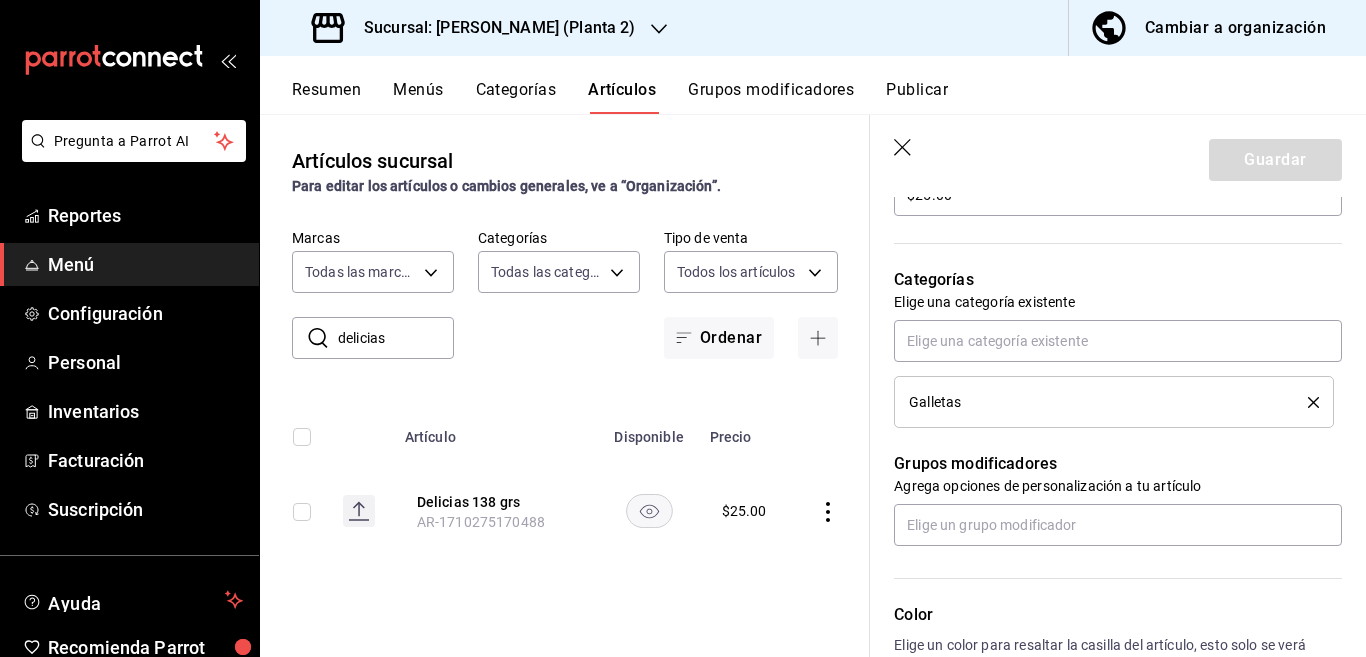 scroll, scrollTop: 650, scrollLeft: 0, axis: vertical 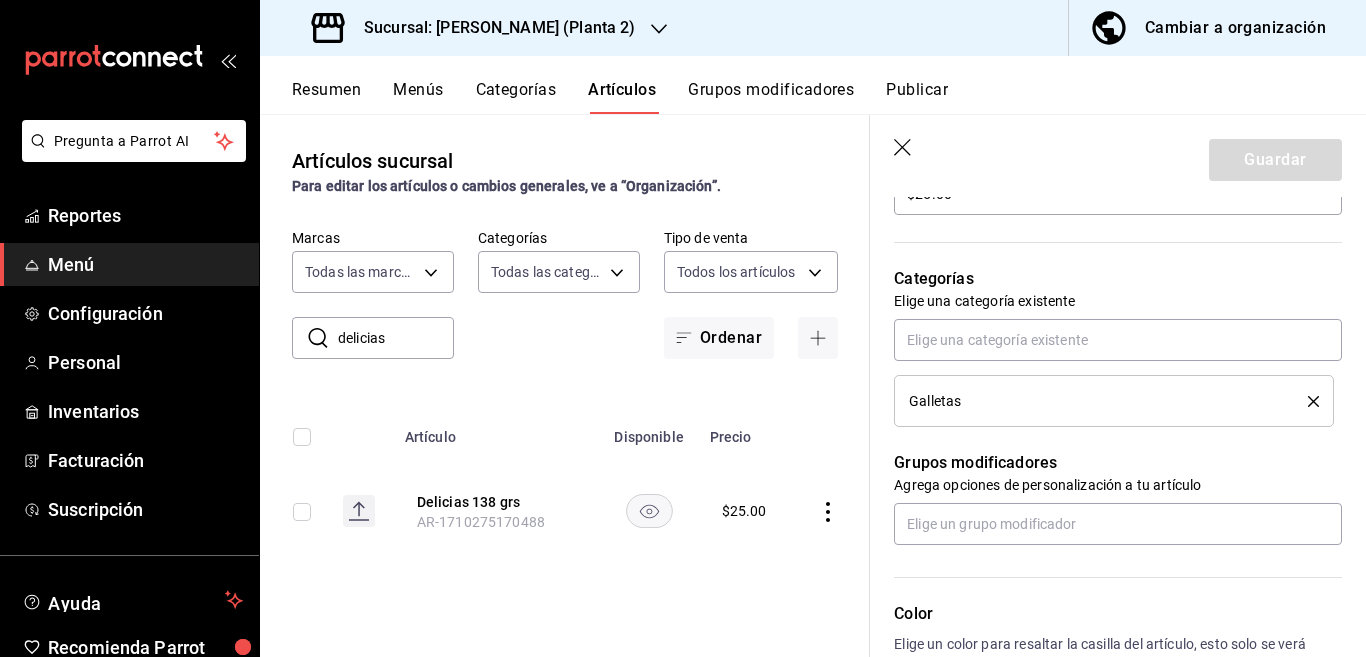 click 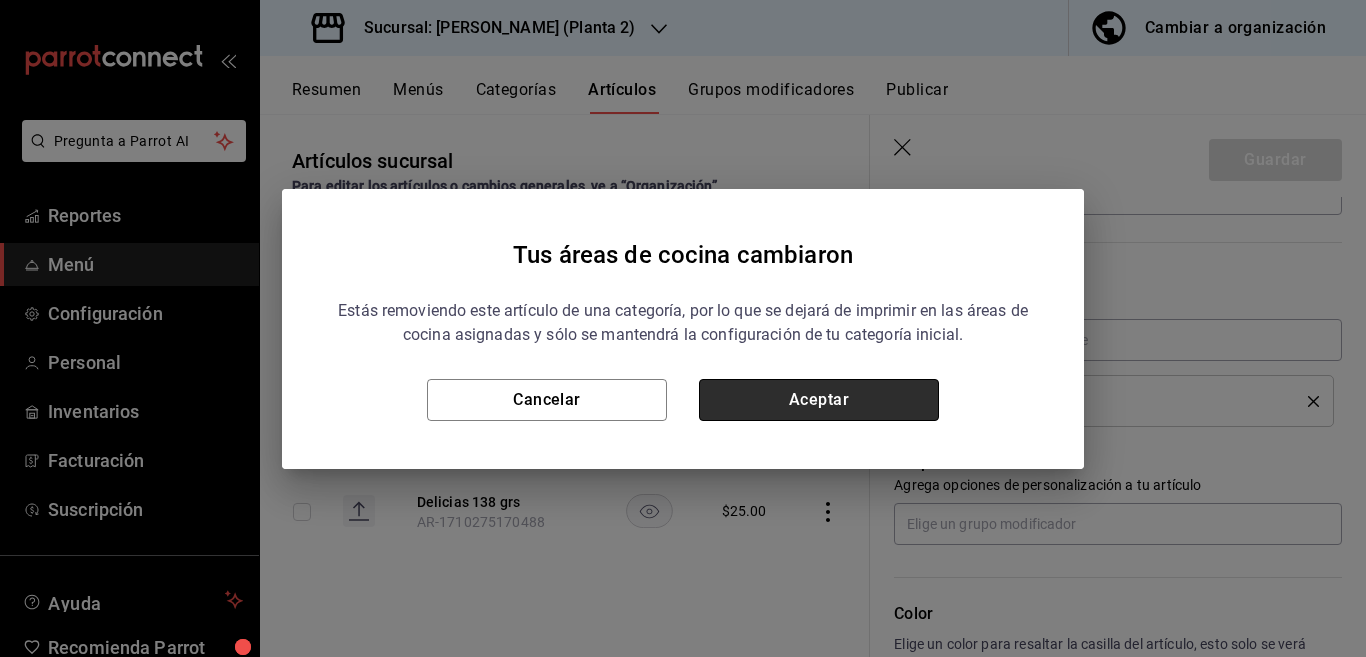 click on "Aceptar" at bounding box center (819, 400) 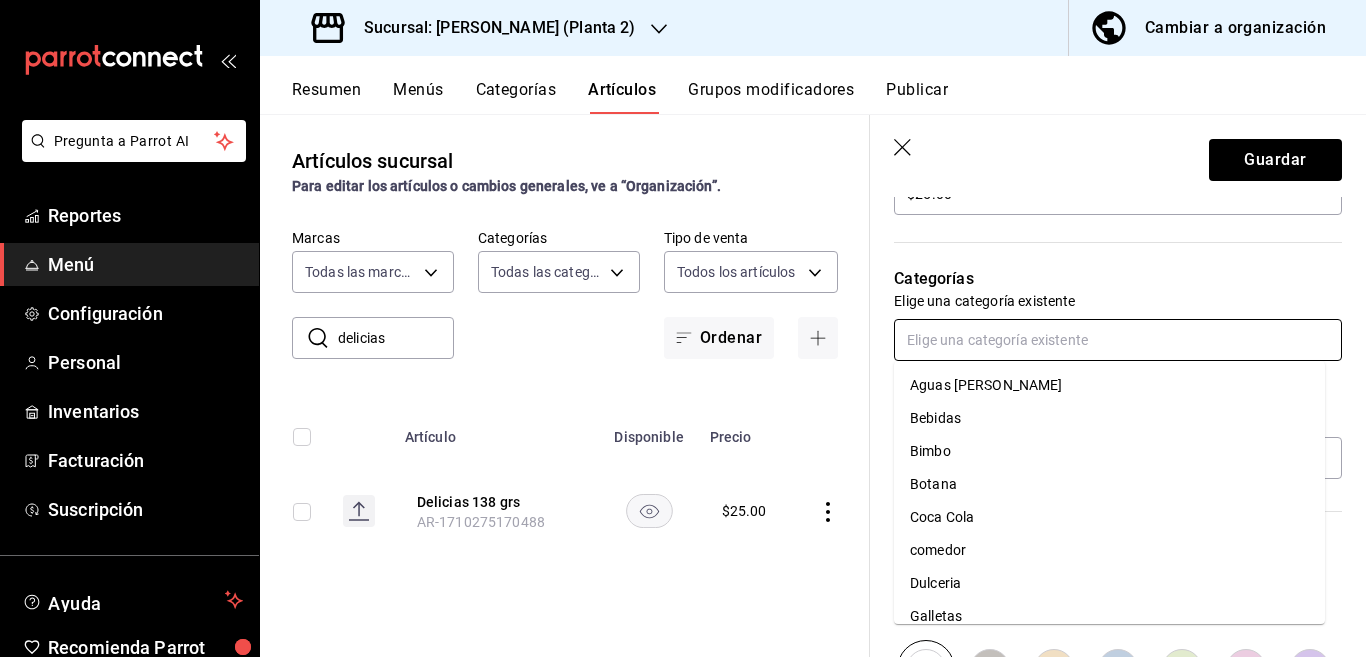 click at bounding box center (1118, 340) 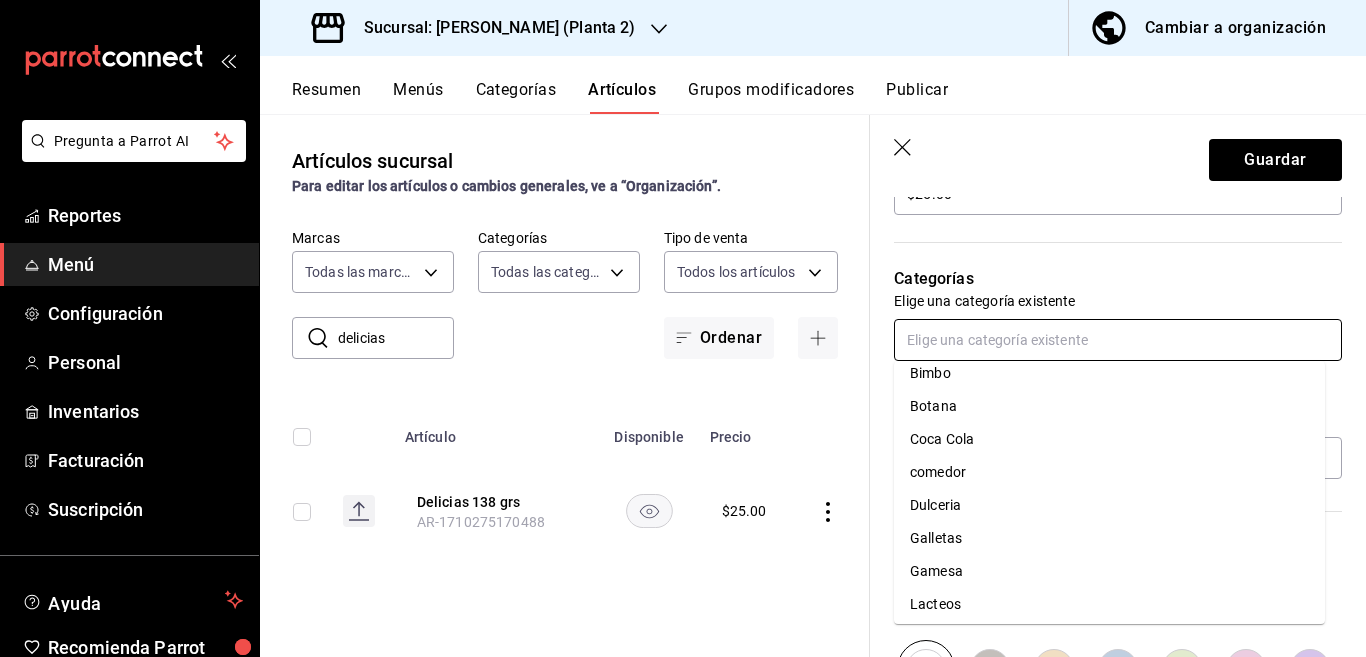 scroll, scrollTop: 118, scrollLeft: 0, axis: vertical 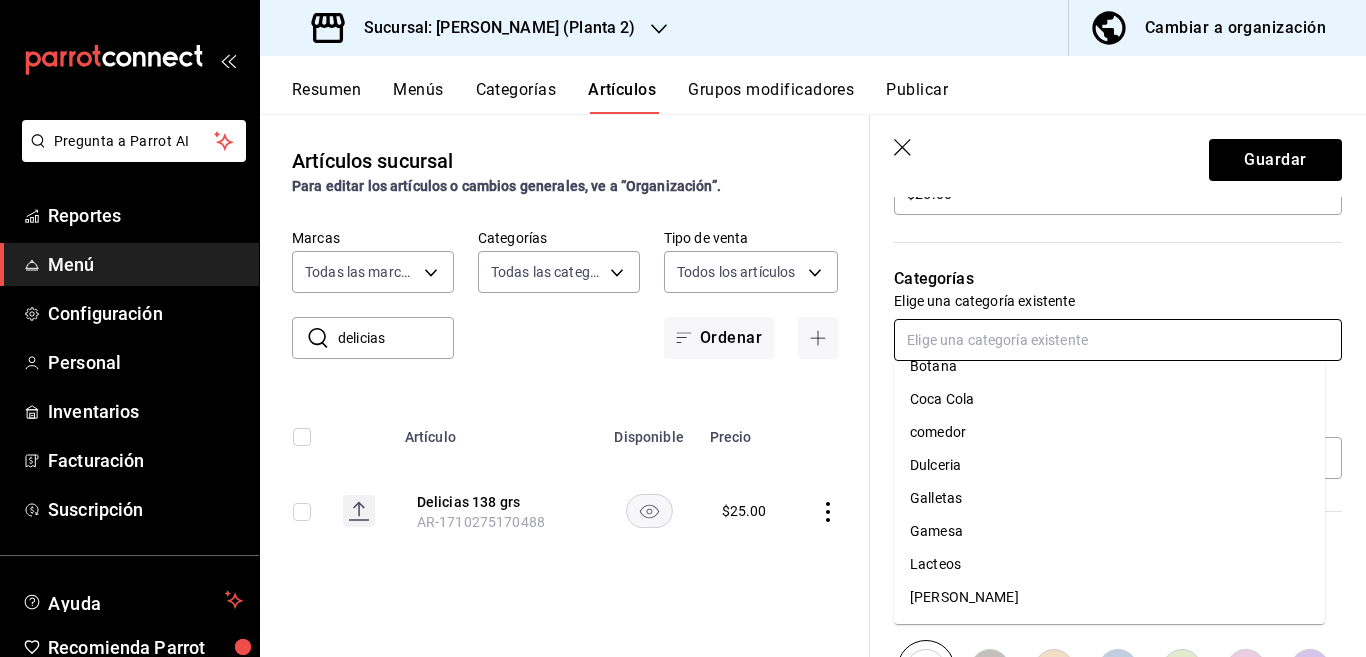 drag, startPoint x: 949, startPoint y: 528, endPoint x: 940, endPoint y: 539, distance: 14.21267 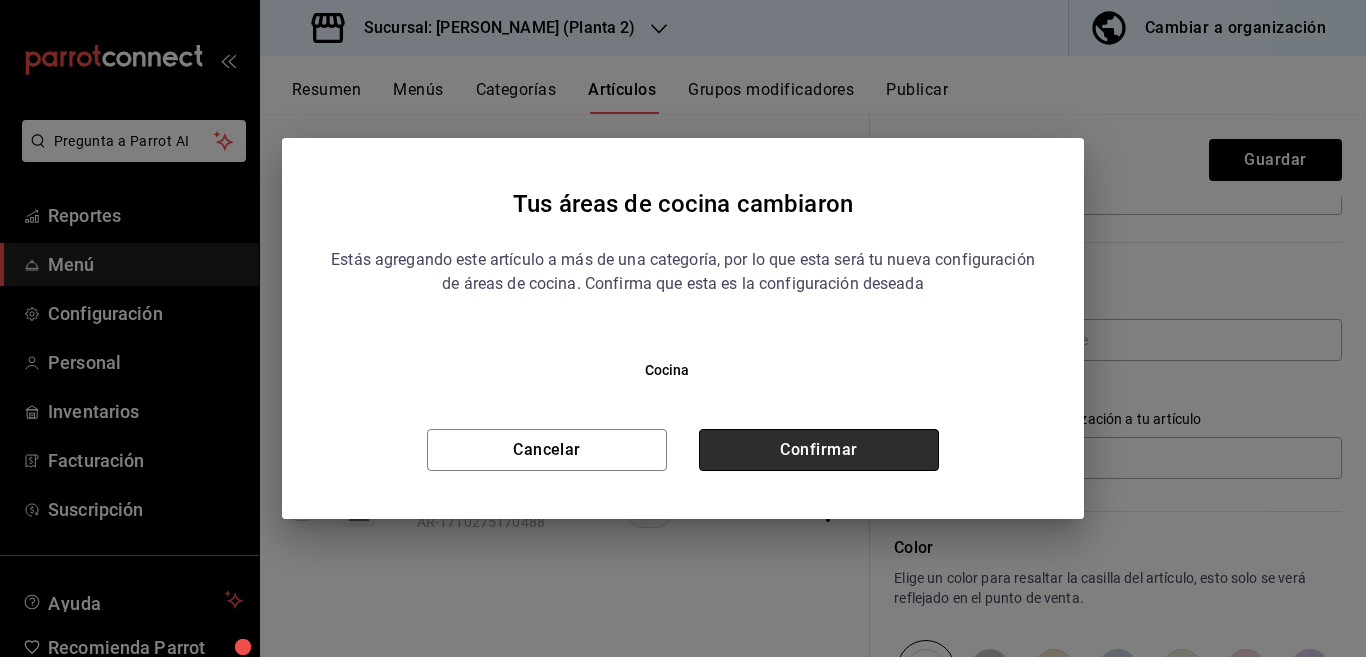 click on "Confirmar" at bounding box center [819, 450] 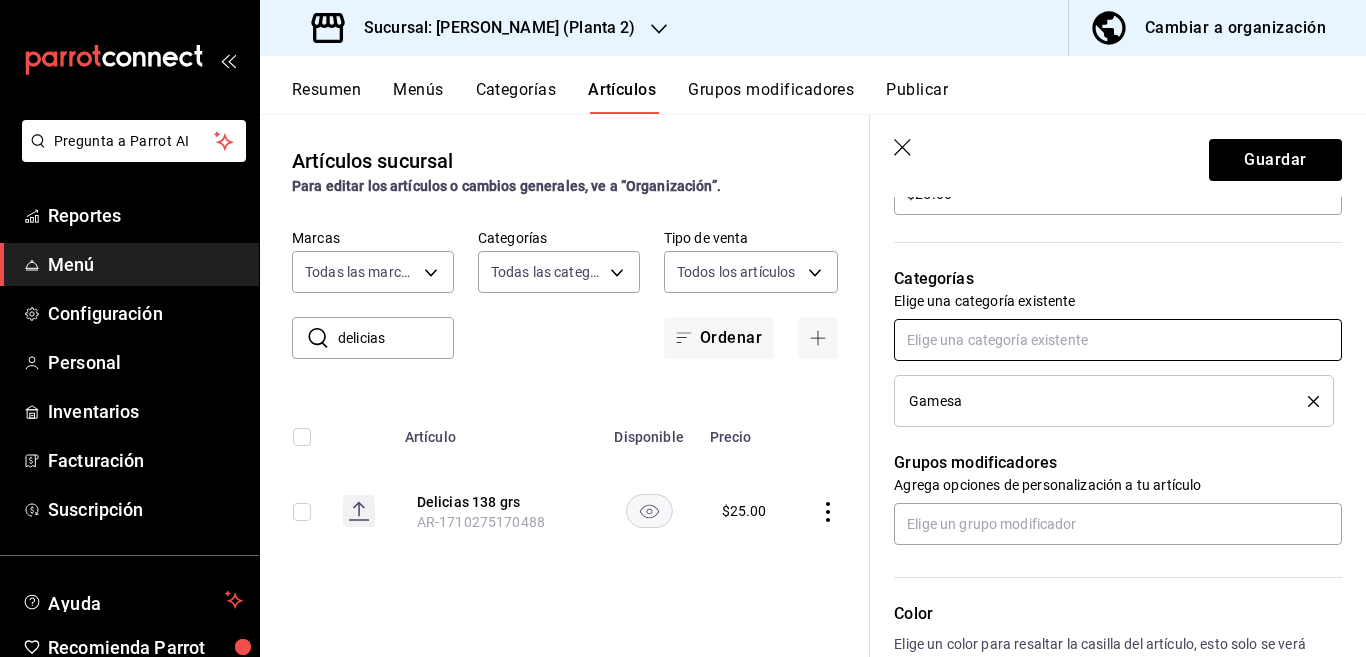 scroll, scrollTop: 650, scrollLeft: 0, axis: vertical 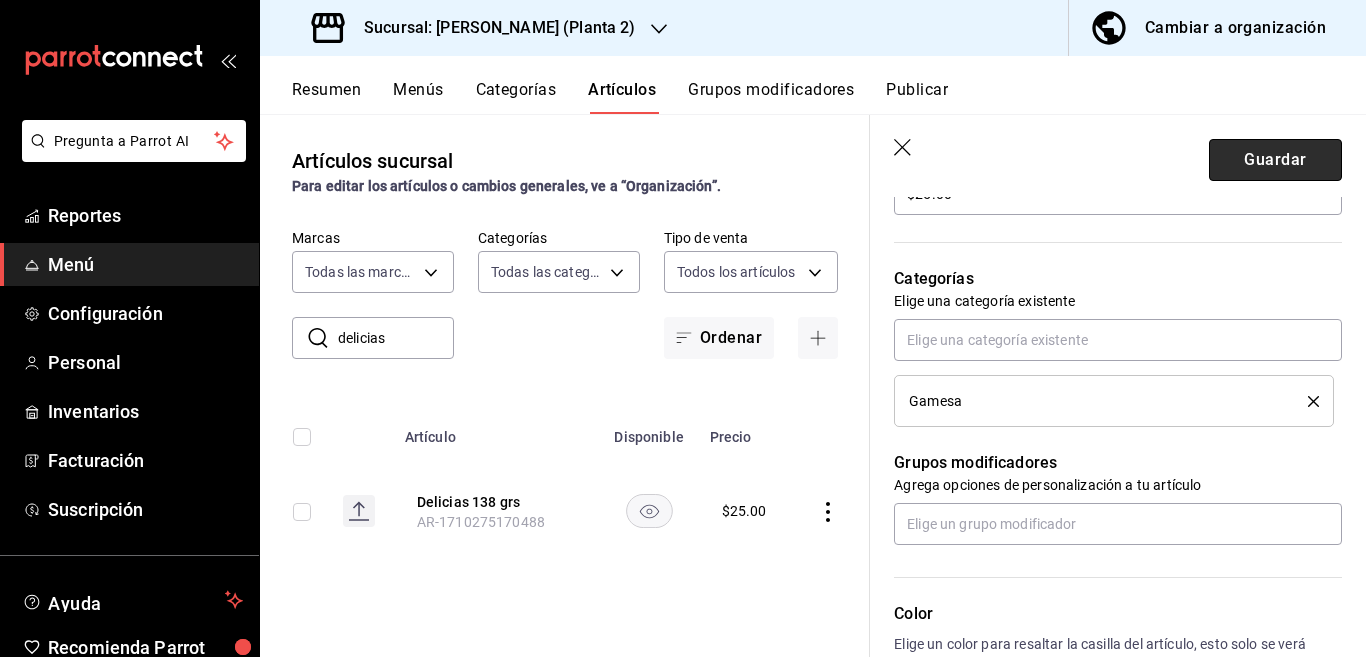 click on "Guardar" at bounding box center (1275, 160) 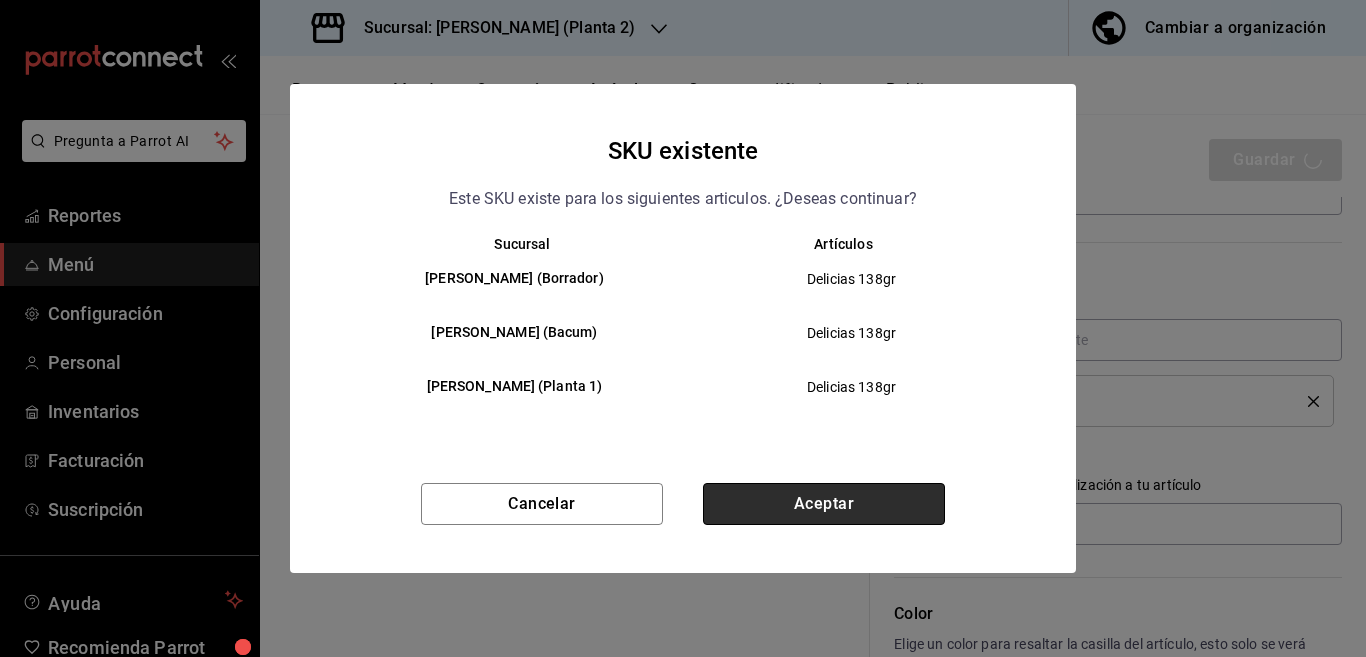 click on "Aceptar" at bounding box center [824, 504] 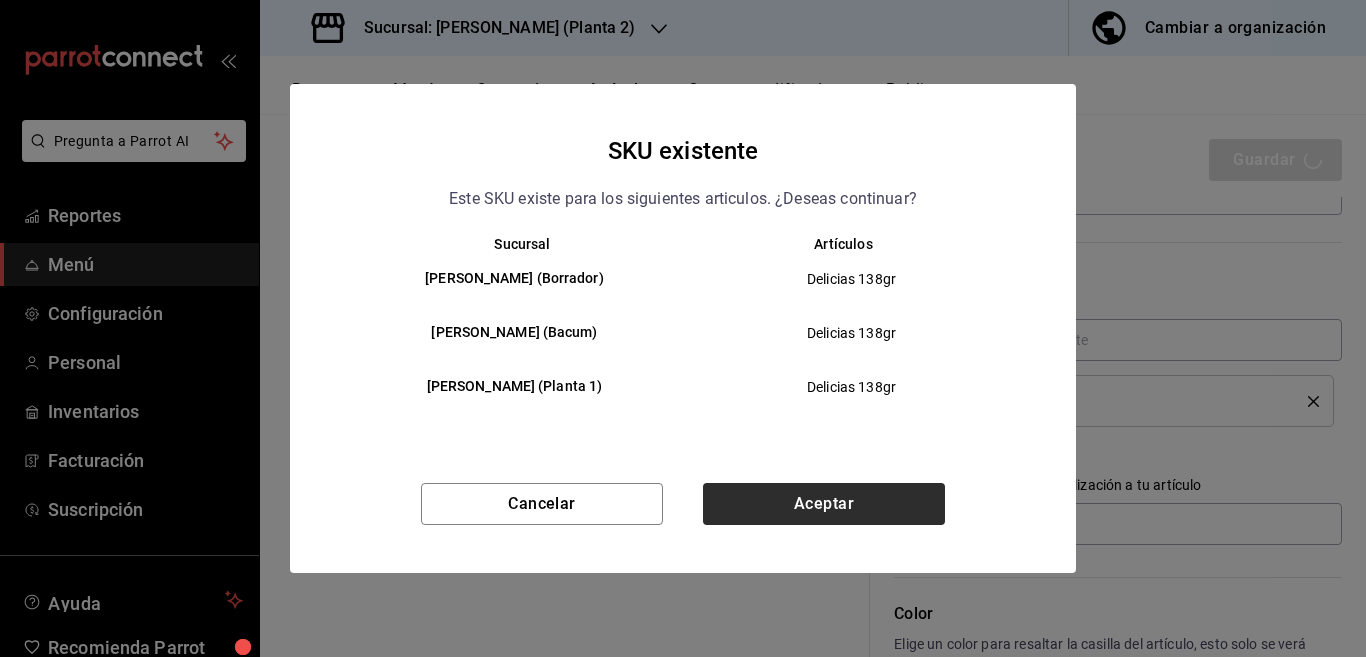 type on "x" 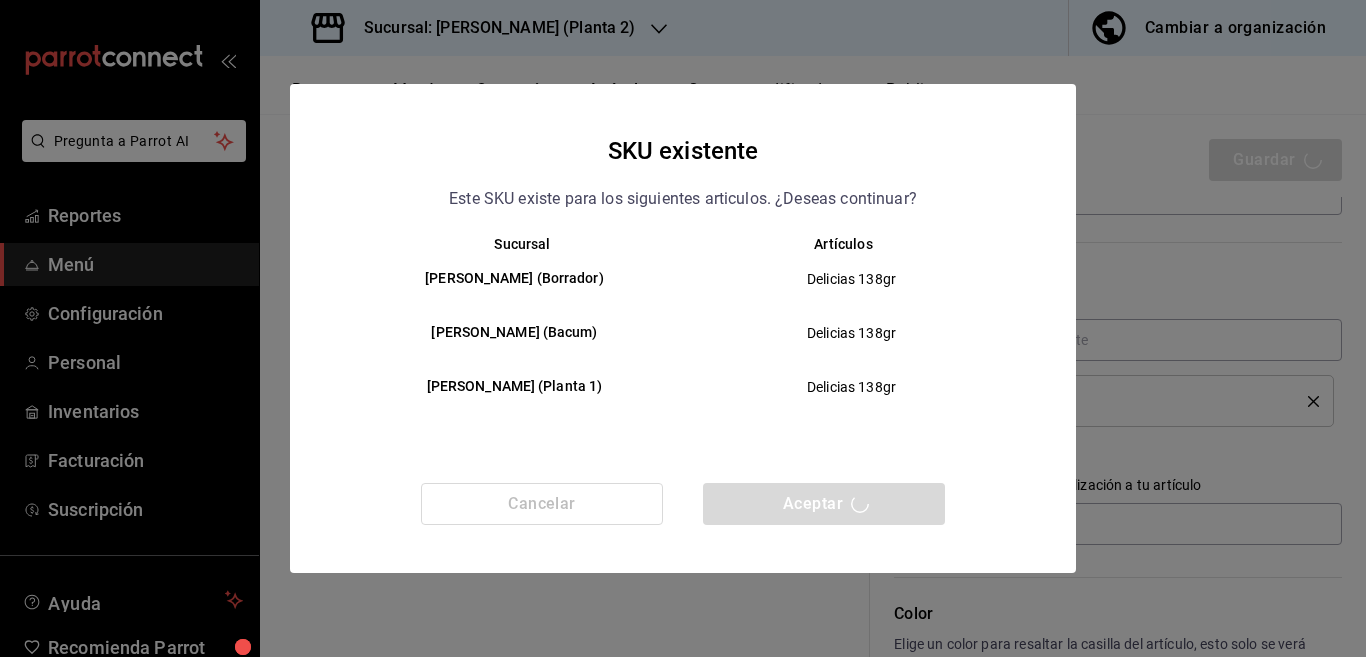 type 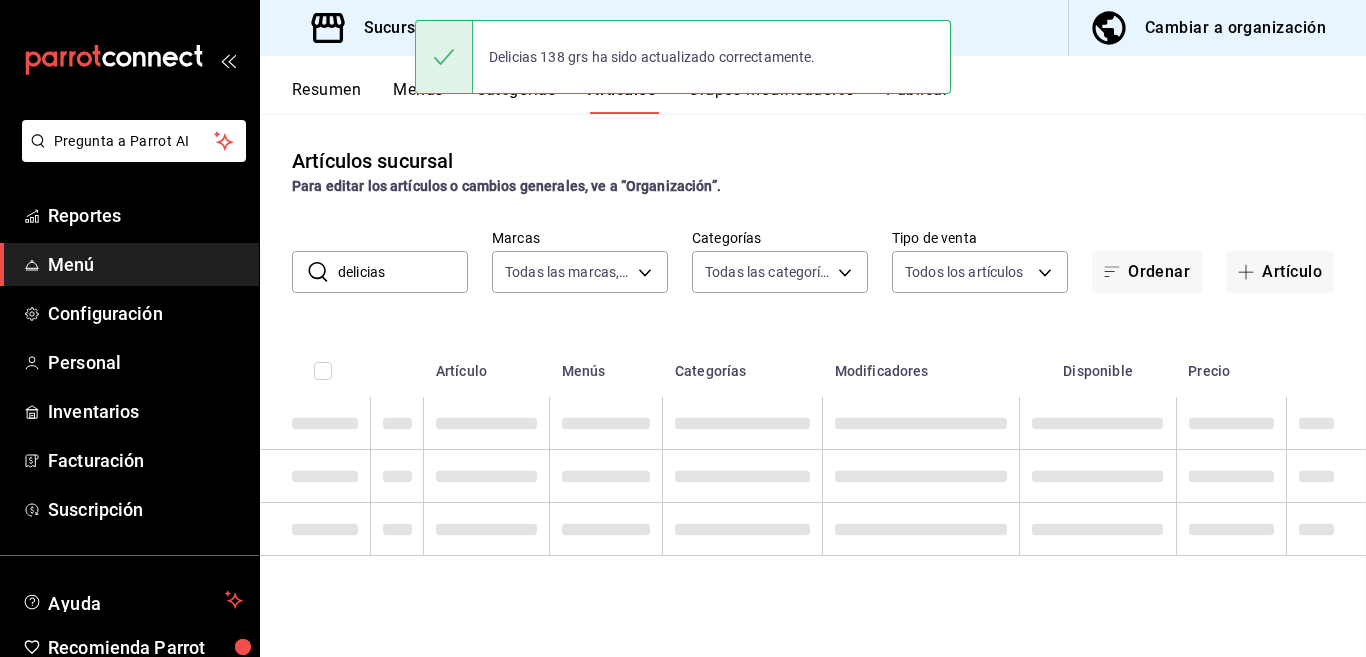 scroll, scrollTop: 0, scrollLeft: 0, axis: both 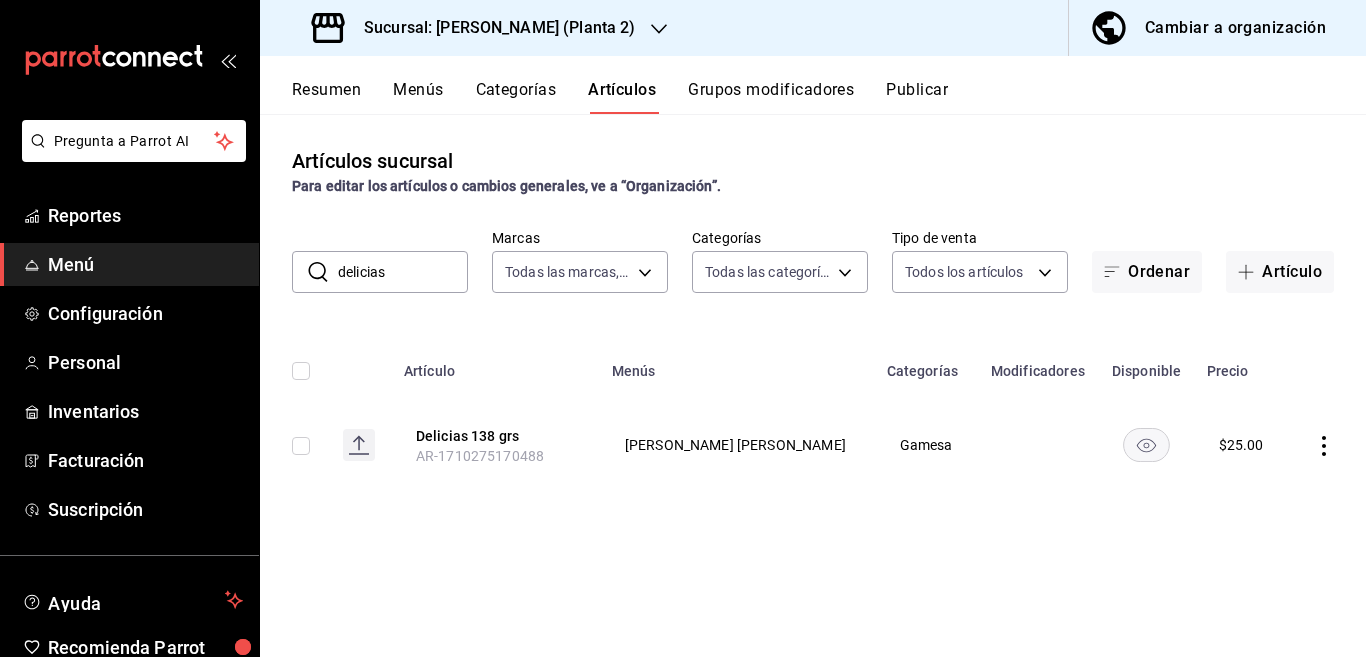 click on "delicias" at bounding box center (403, 272) 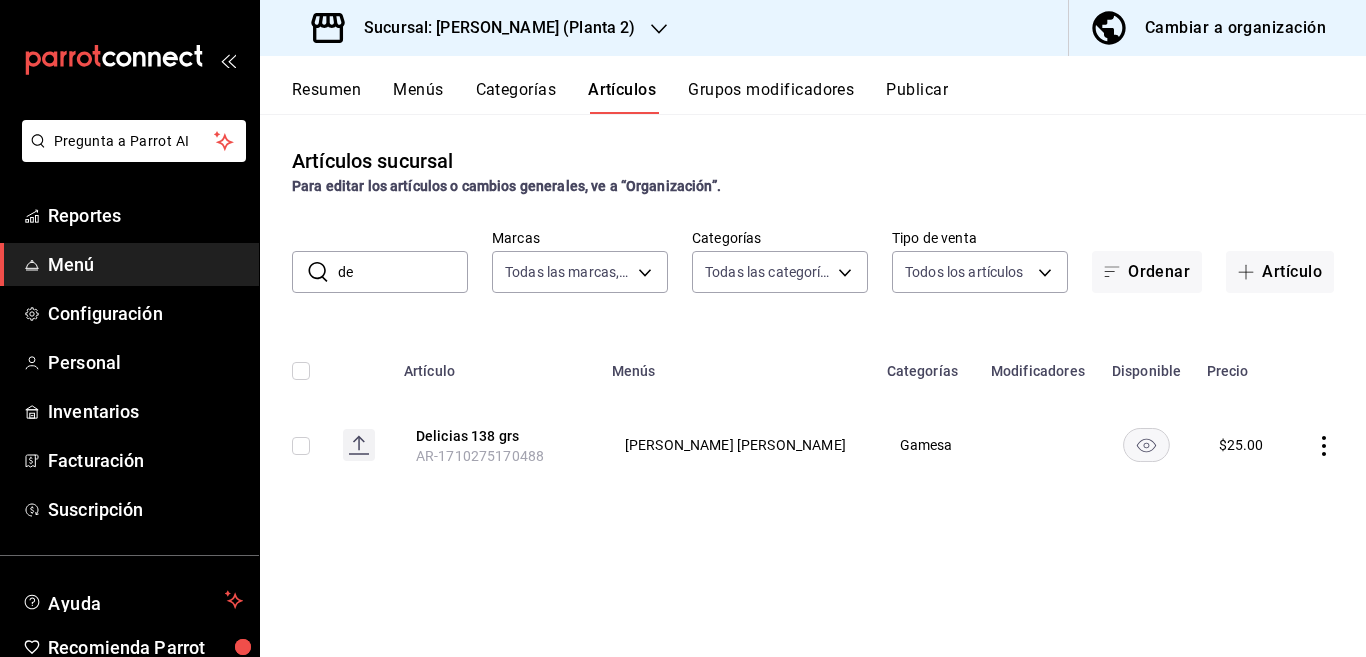 type on "d" 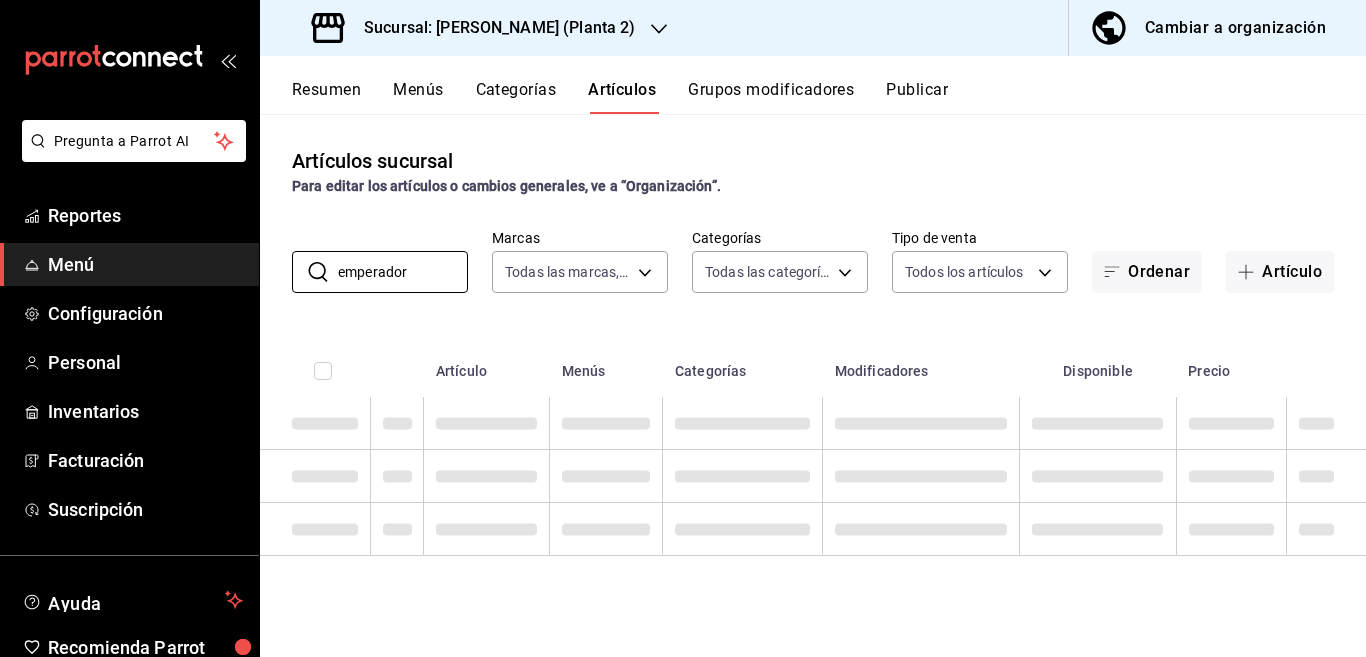 type on "emperador" 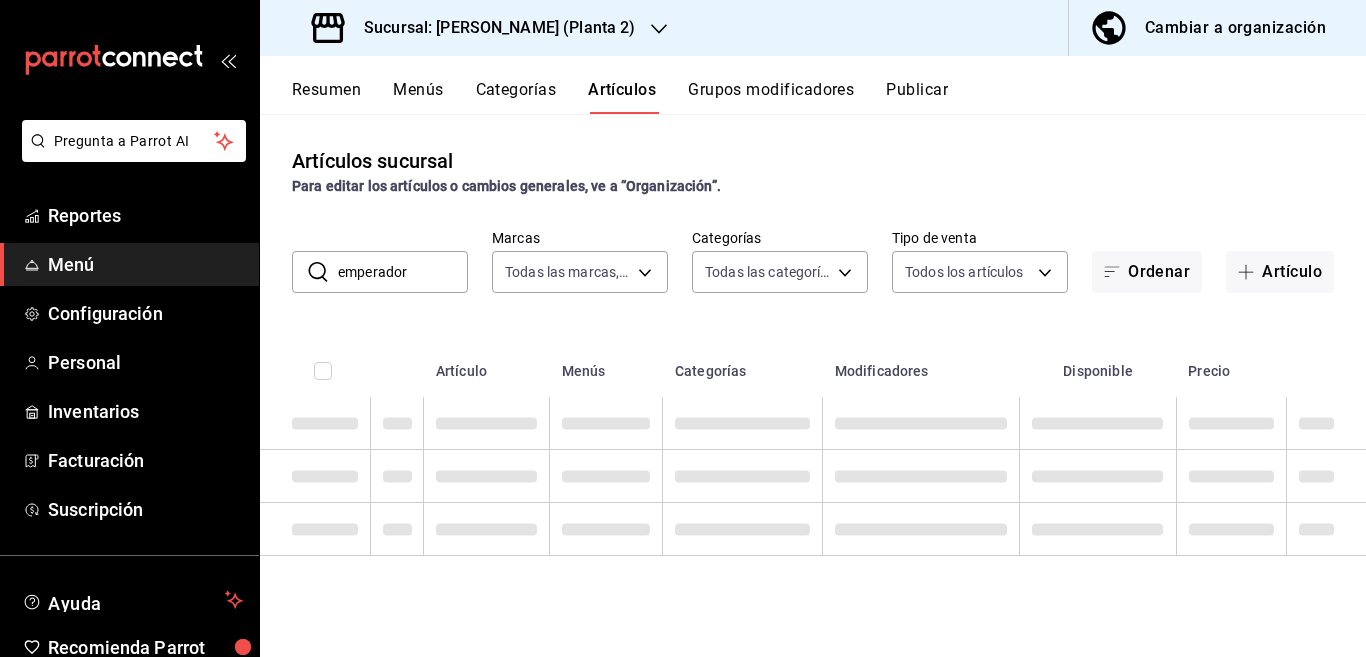 click on "Artículos sucursal Para editar los artículos o cambios generales, ve a “Organización”. ​ emperador ​ Marcas Todas las marcas, Sin marca 934ae7de-4970-466c-89d7-38e5712c0cf6 Categorías Todas las categorías, Sin categoría 2878f625-1692-40d2-9460-18f1b441e048,184b205a-e02c-4663-837a-e348461818dc,fd69ee58-f811-4e97-8ba2-dbfe97784180,aea24832-4f3f-4194-a661-bb253601a0a3,eb8a40ae-f1af-49d3-8dca-dc731b16e0a0,ade4450b-dd3c-4516-92b7-4b4a6ca6727f,14899659-e4bd-48e6-98b0-9e19f3a2236d,1ece8ffc-b755-4f6a-8142-585b3c9bc9b1,cdeb7bca-2ed8-43a4-a25b-50b59509abae,501cec9f-e51b-4f3f-a359-e81cc3f140bc,b76621e8-71b8-4c6c-a04c-afd85cd422a3,1a32cf32-58a2-4ba3-8432-82e0b162b0b7,208b4a7d-2dc4-464e-b193-efa9ab63cce5,6b47719d-9519-4813-ba28-e34a407dff91 Tipo de venta Todos los artículos ALL Ordenar Artículo Artículo Menús Categorías Modificadores Disponible Precio" at bounding box center (813, 385) 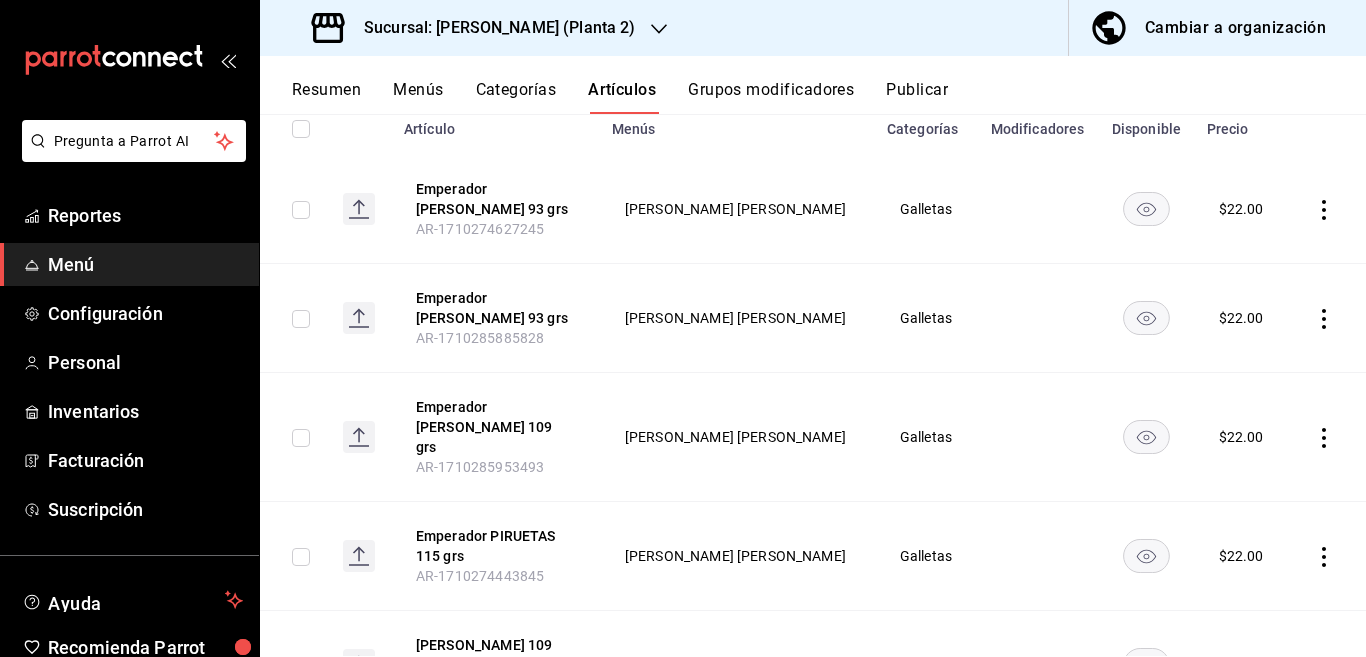 scroll, scrollTop: 243, scrollLeft: 0, axis: vertical 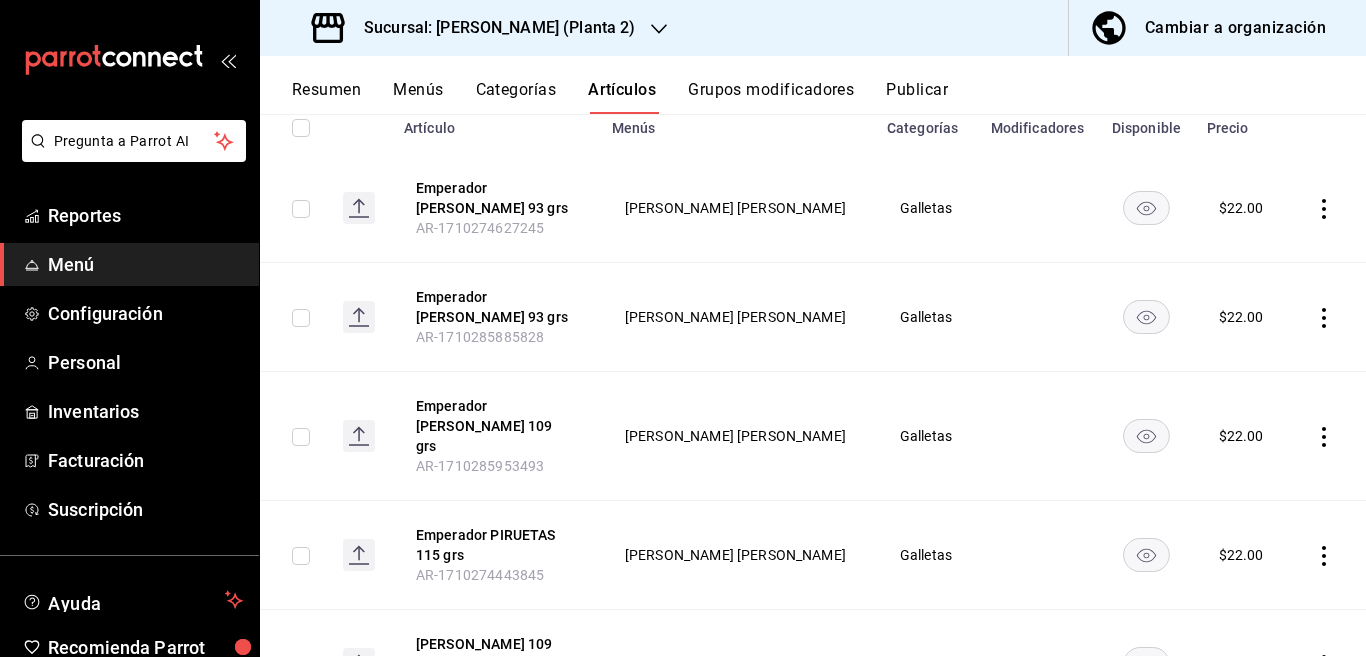 click 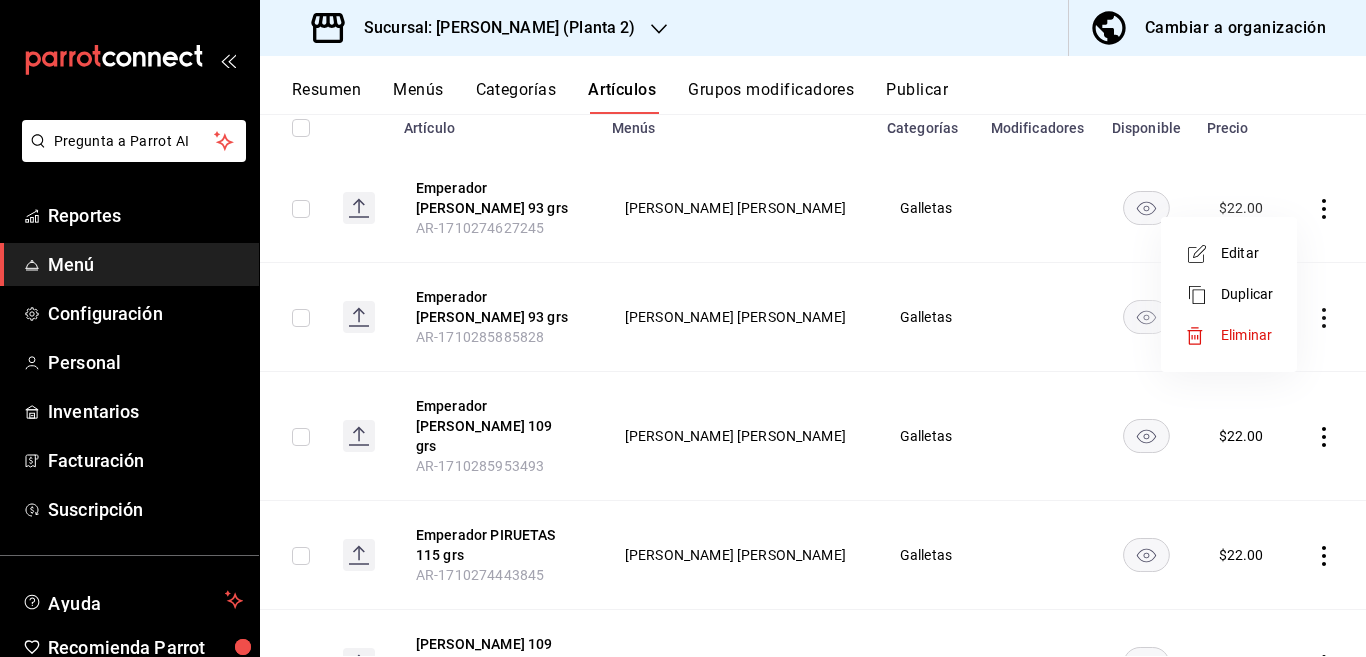 click on "Editar" at bounding box center [1247, 253] 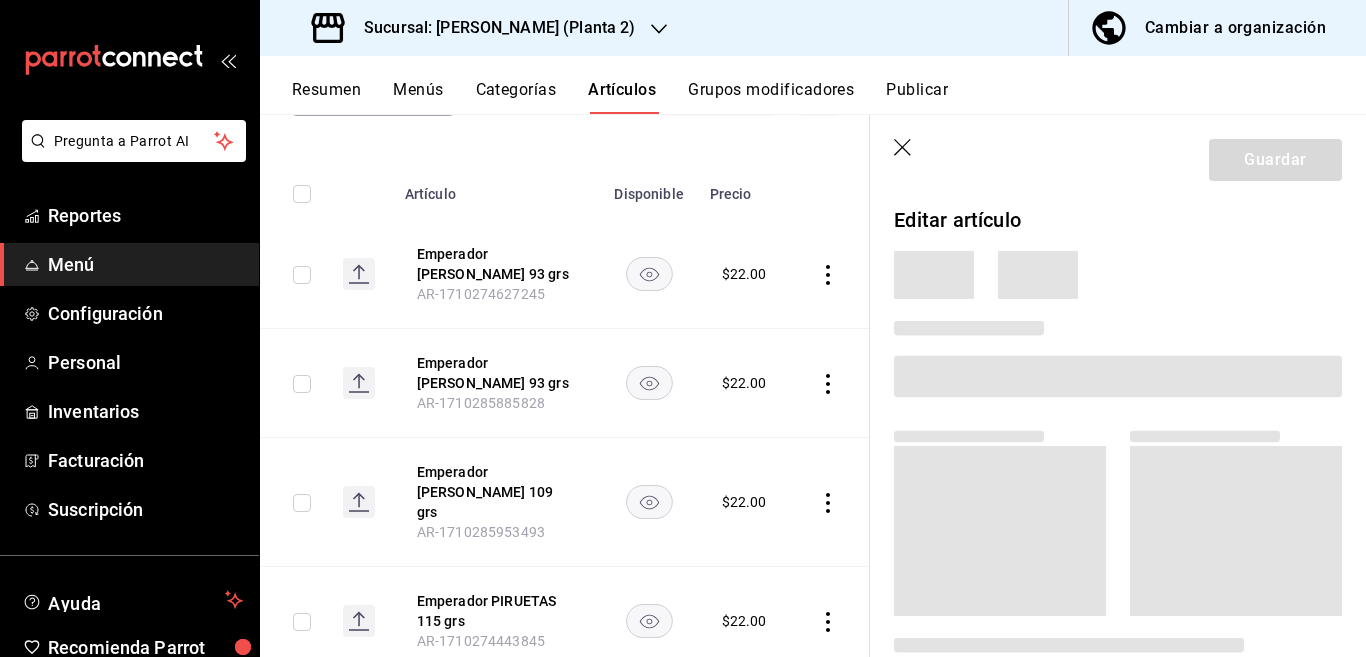 scroll, scrollTop: 244, scrollLeft: 0, axis: vertical 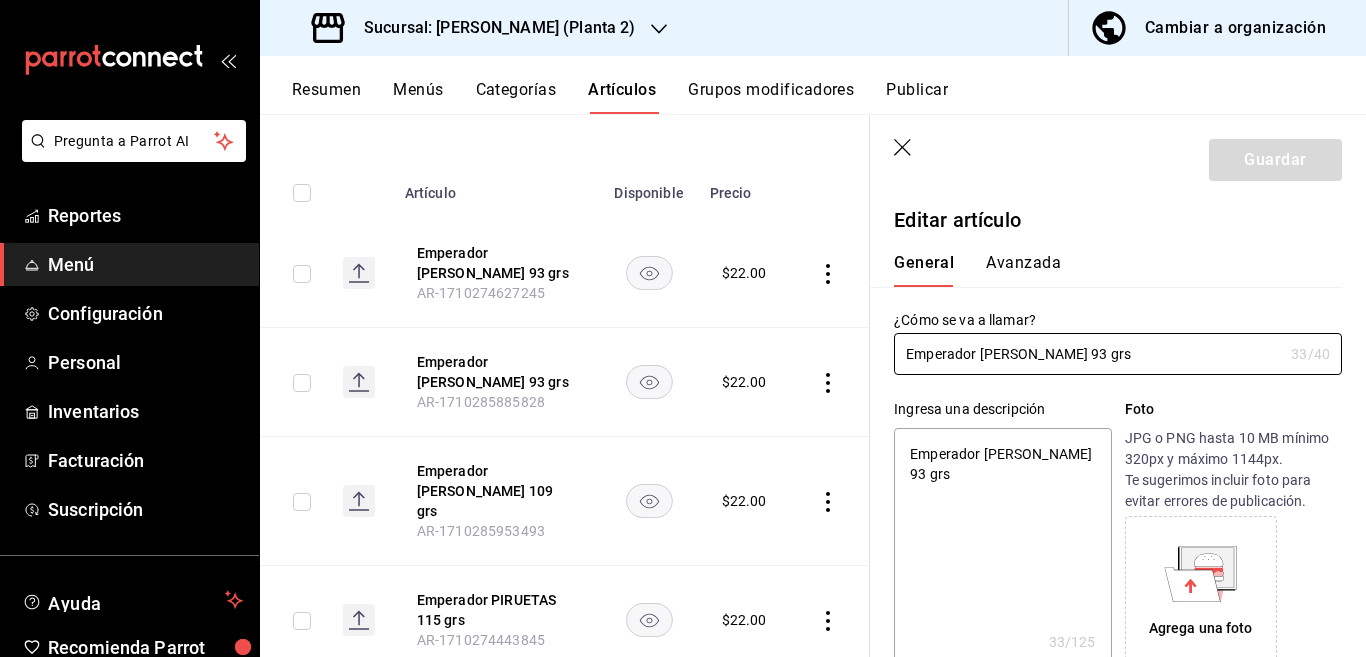 type on "x" 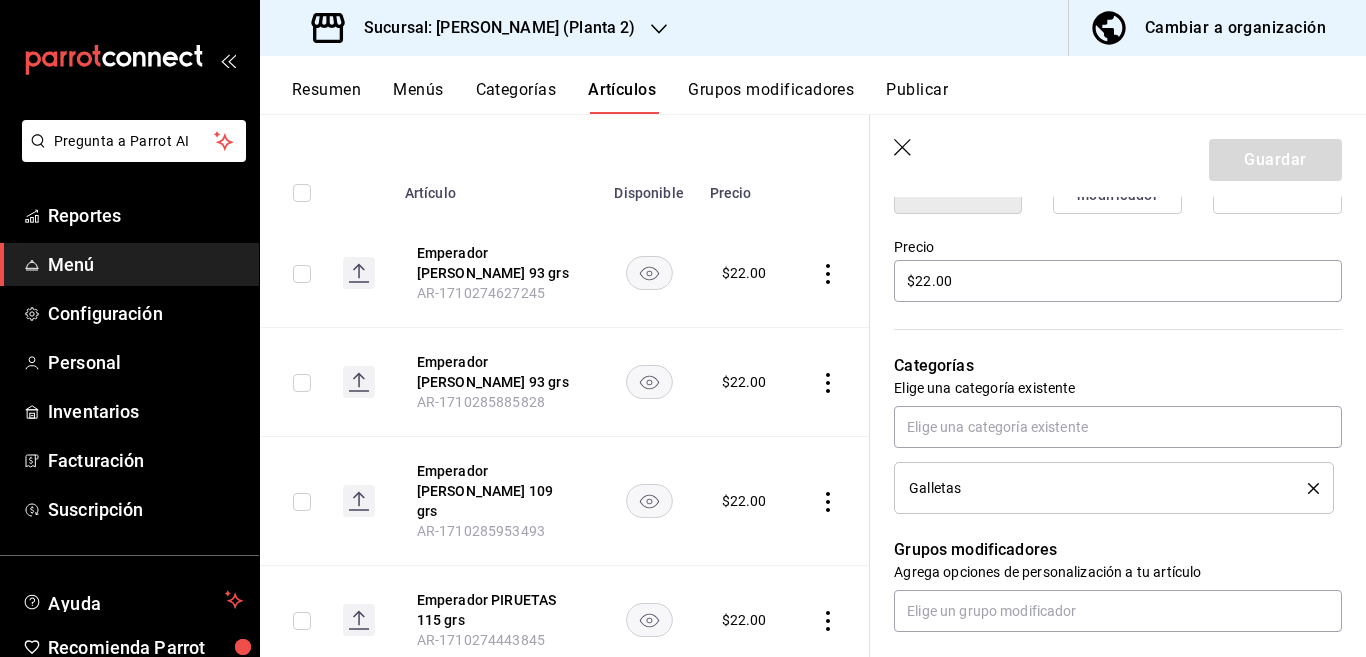 scroll, scrollTop: 569, scrollLeft: 0, axis: vertical 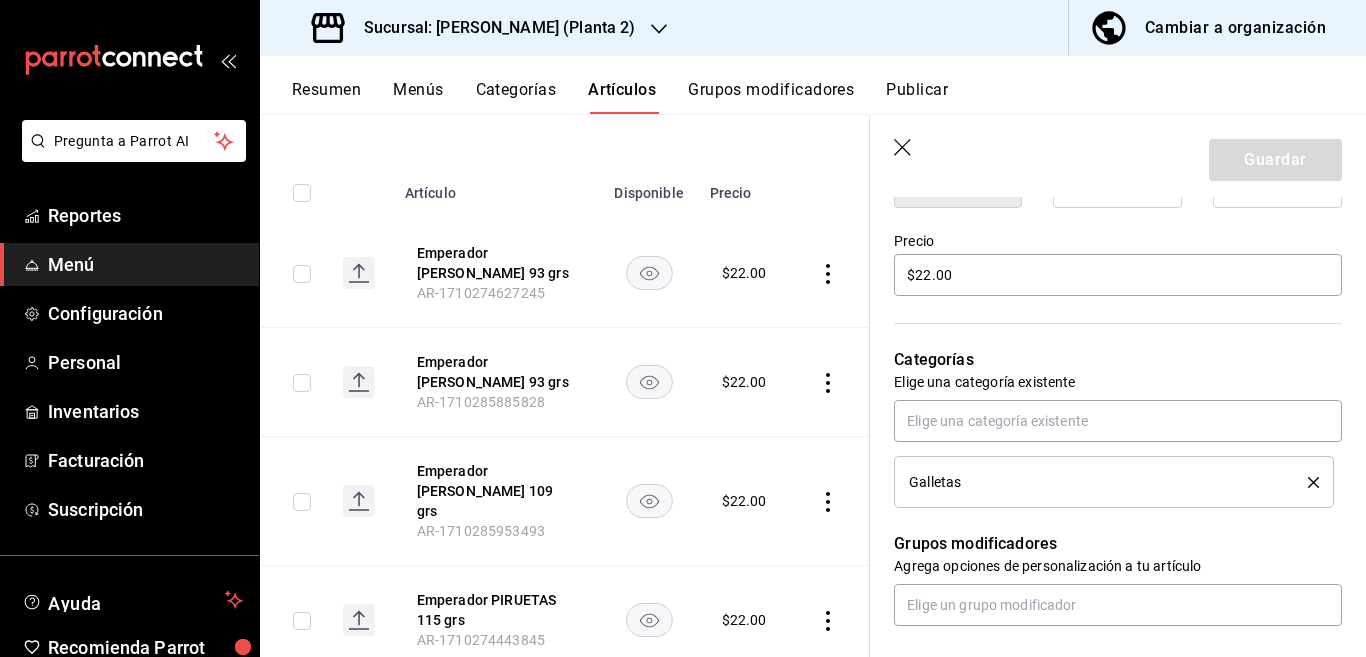 click 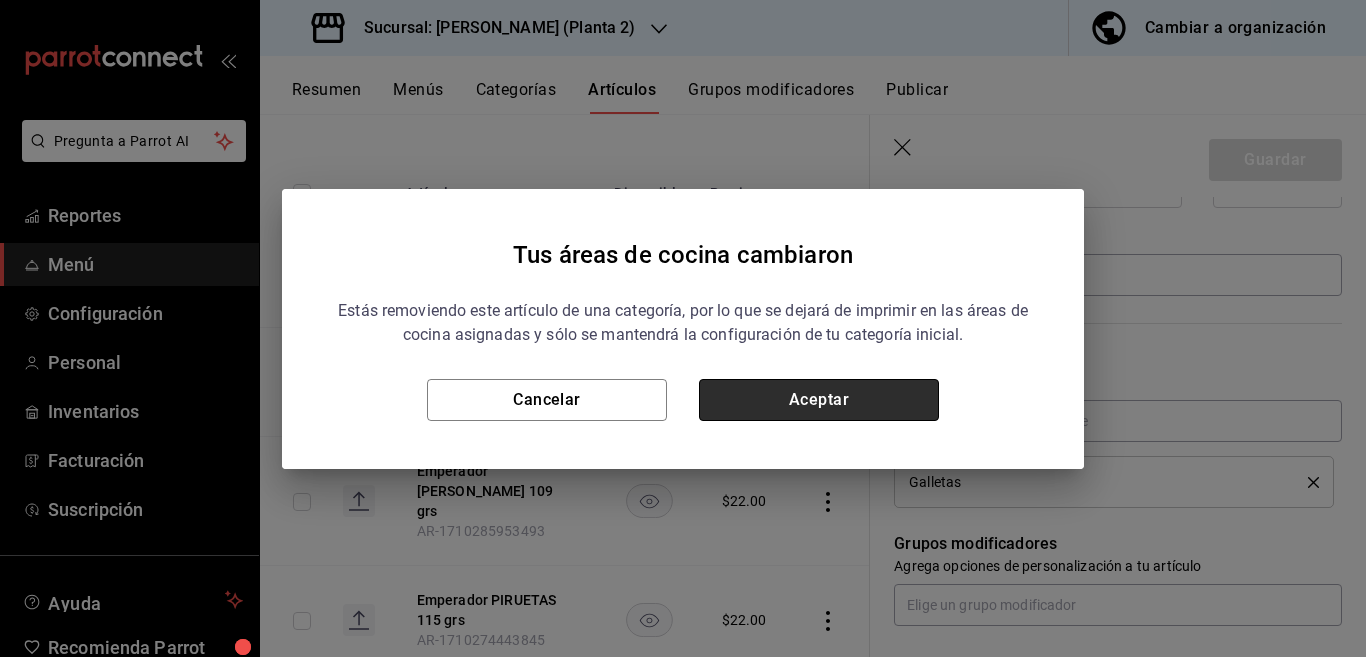 click on "Aceptar" at bounding box center (819, 400) 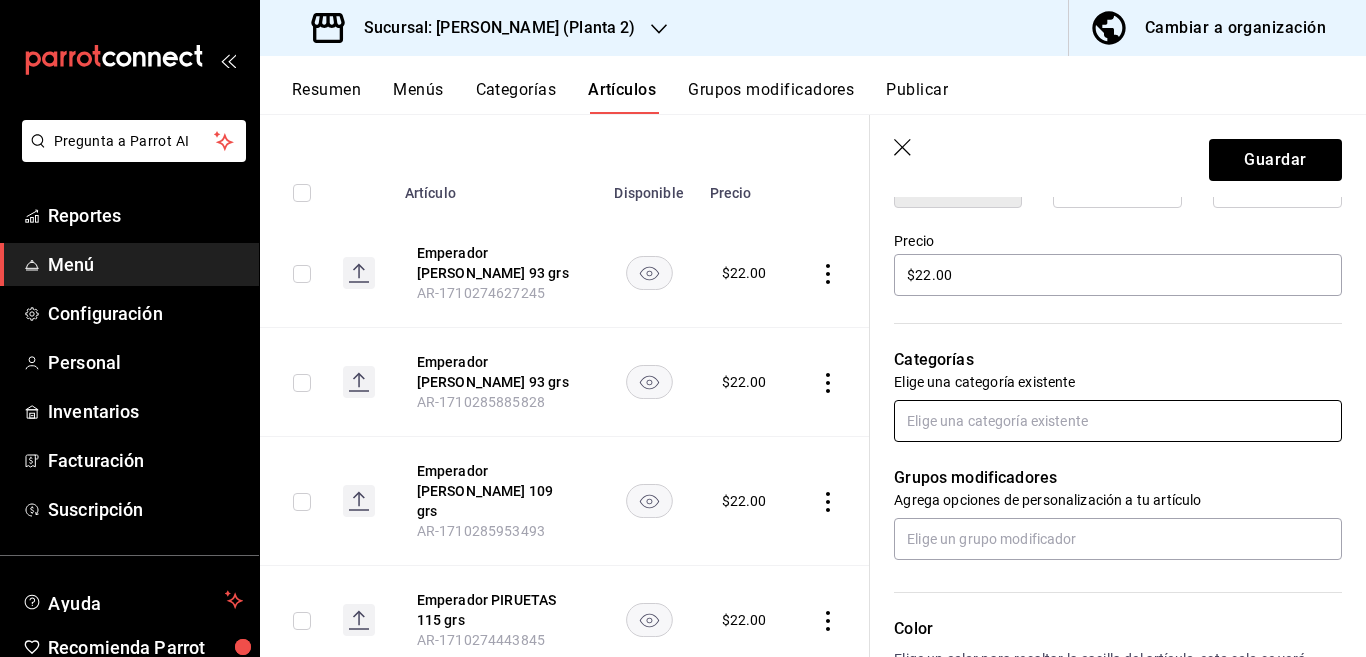 click at bounding box center [1118, 421] 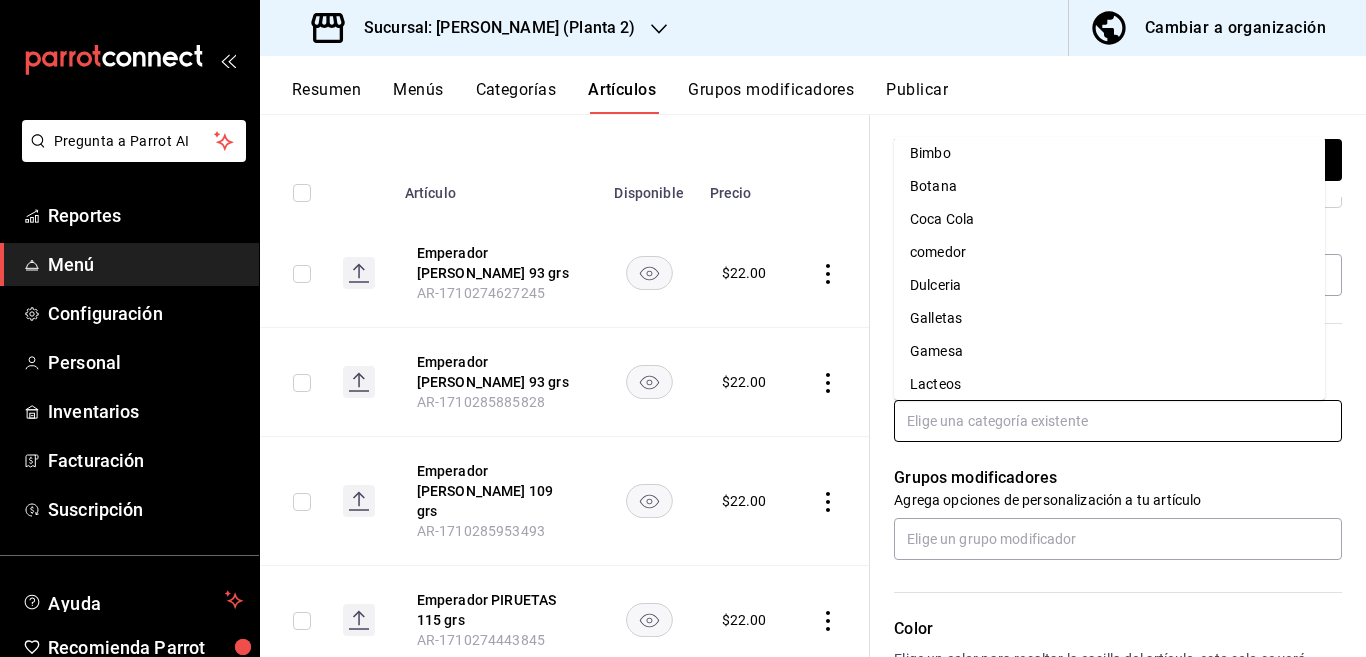 scroll, scrollTop: 78, scrollLeft: 0, axis: vertical 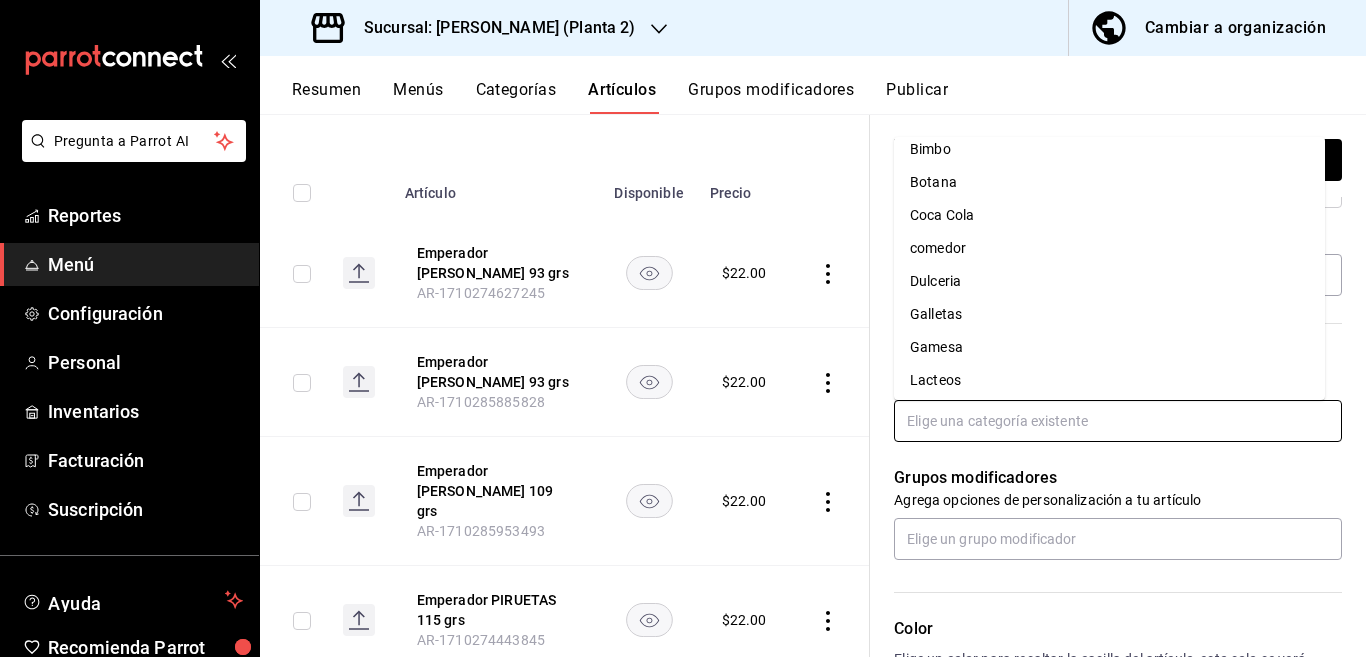 click on "Gamesa" at bounding box center (1109, 347) 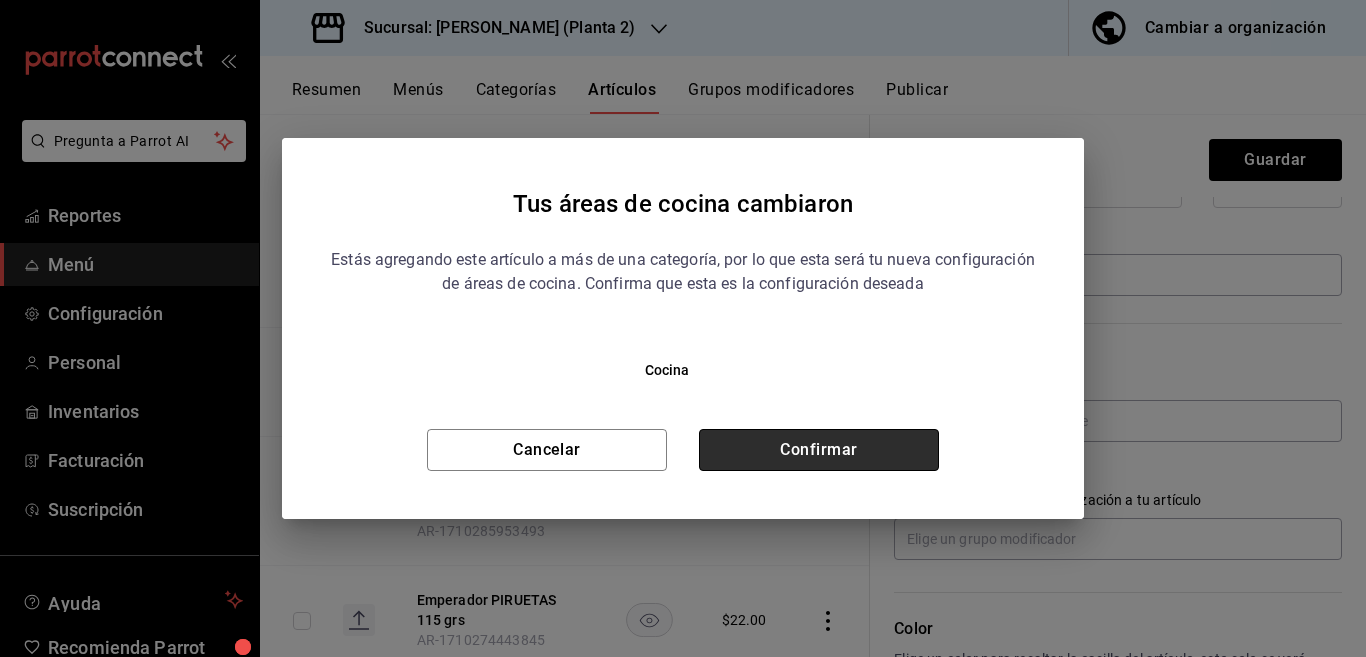 click on "Confirmar" at bounding box center [819, 450] 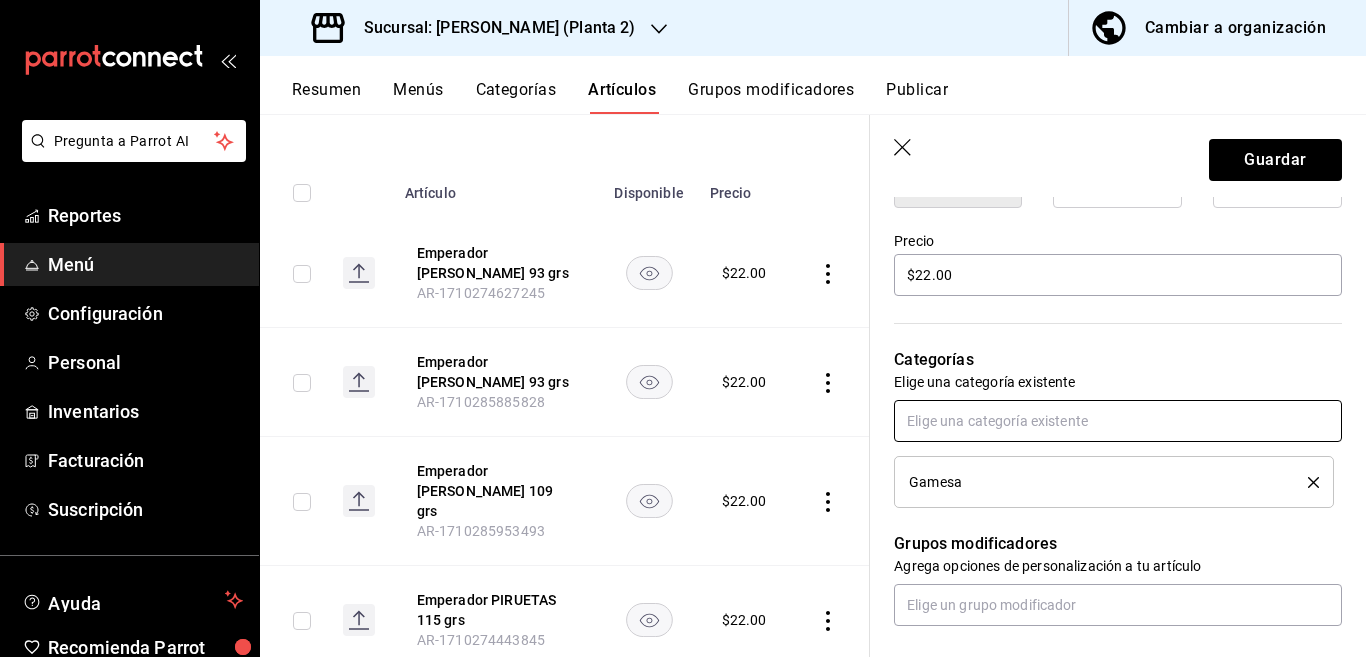 scroll, scrollTop: 569, scrollLeft: 0, axis: vertical 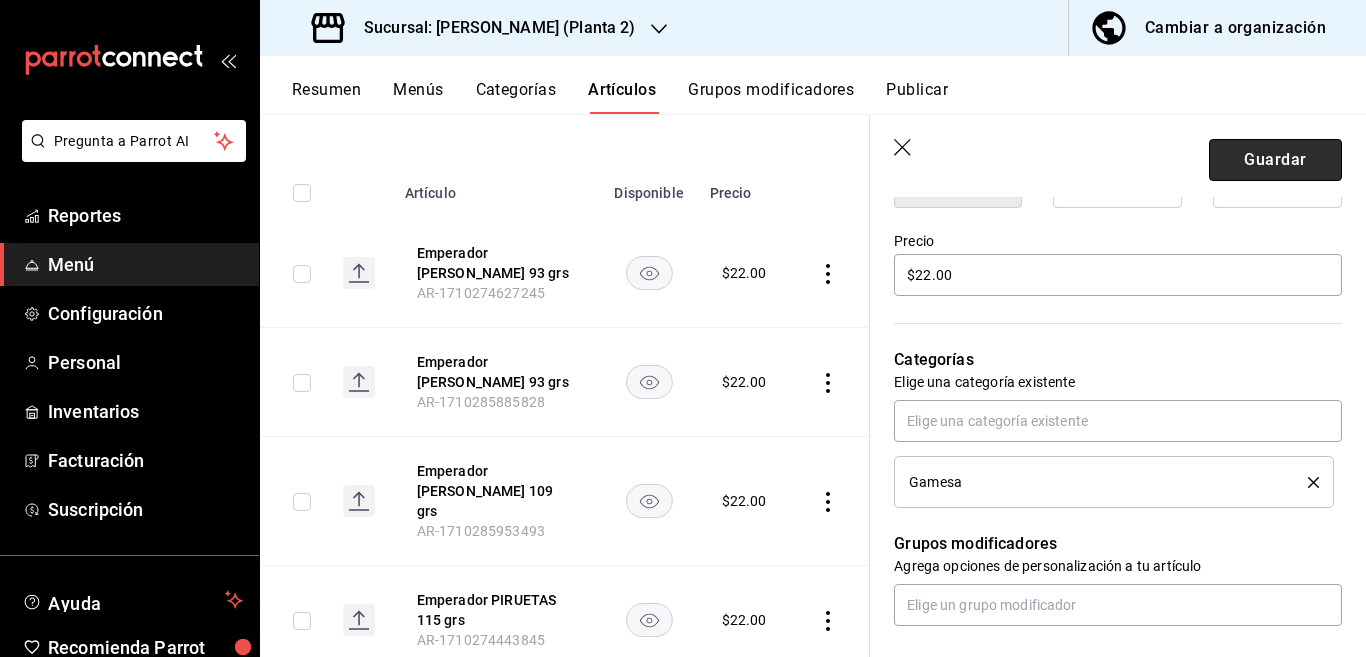 click on "Guardar" at bounding box center (1275, 160) 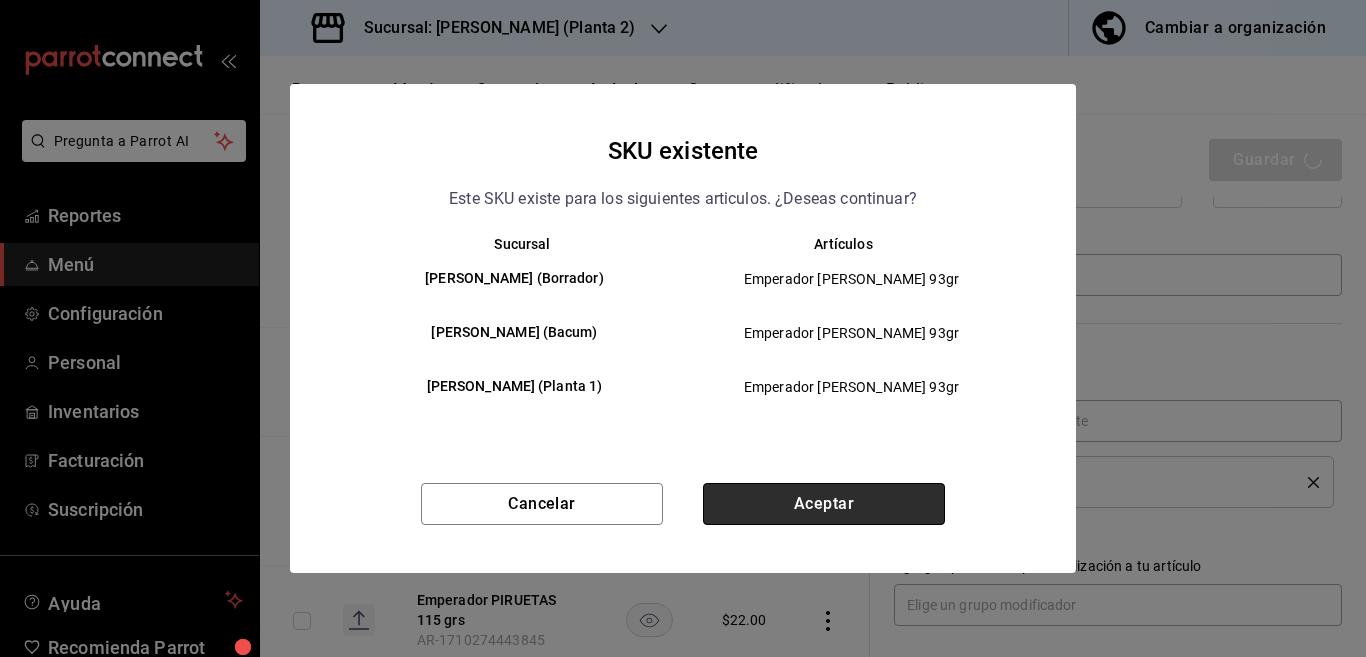 click on "Aceptar" at bounding box center (824, 504) 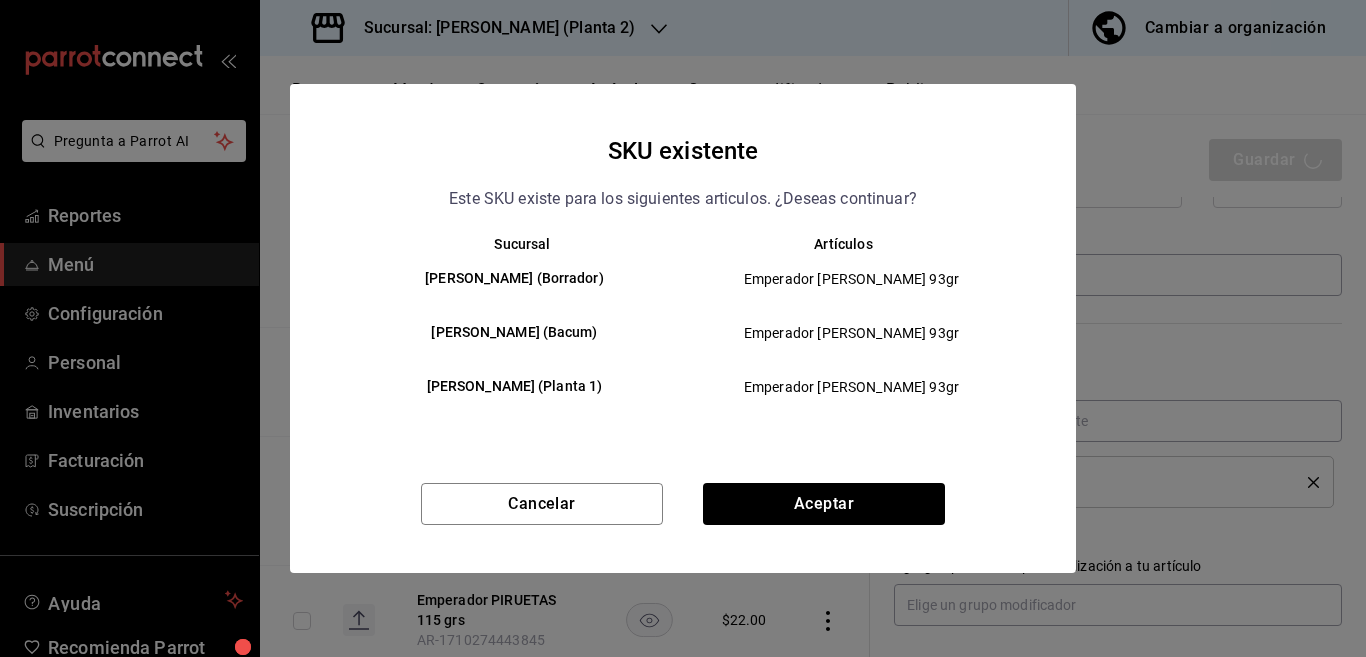 type on "x" 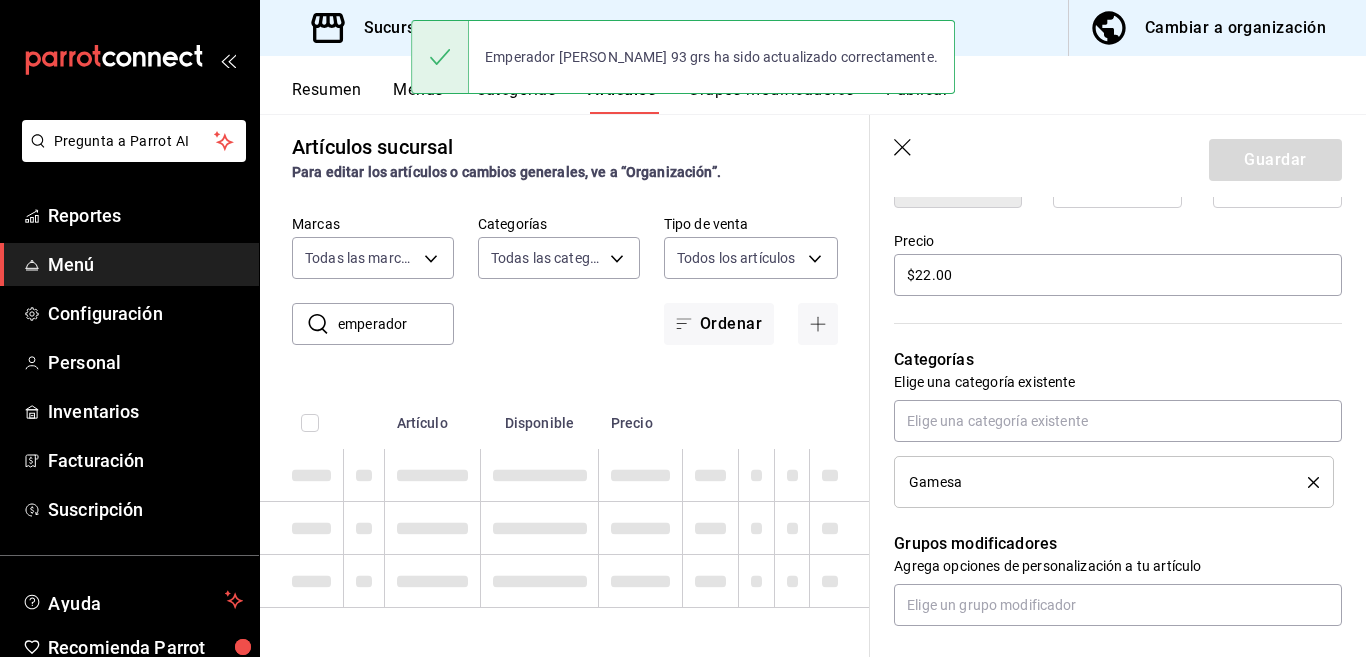 type 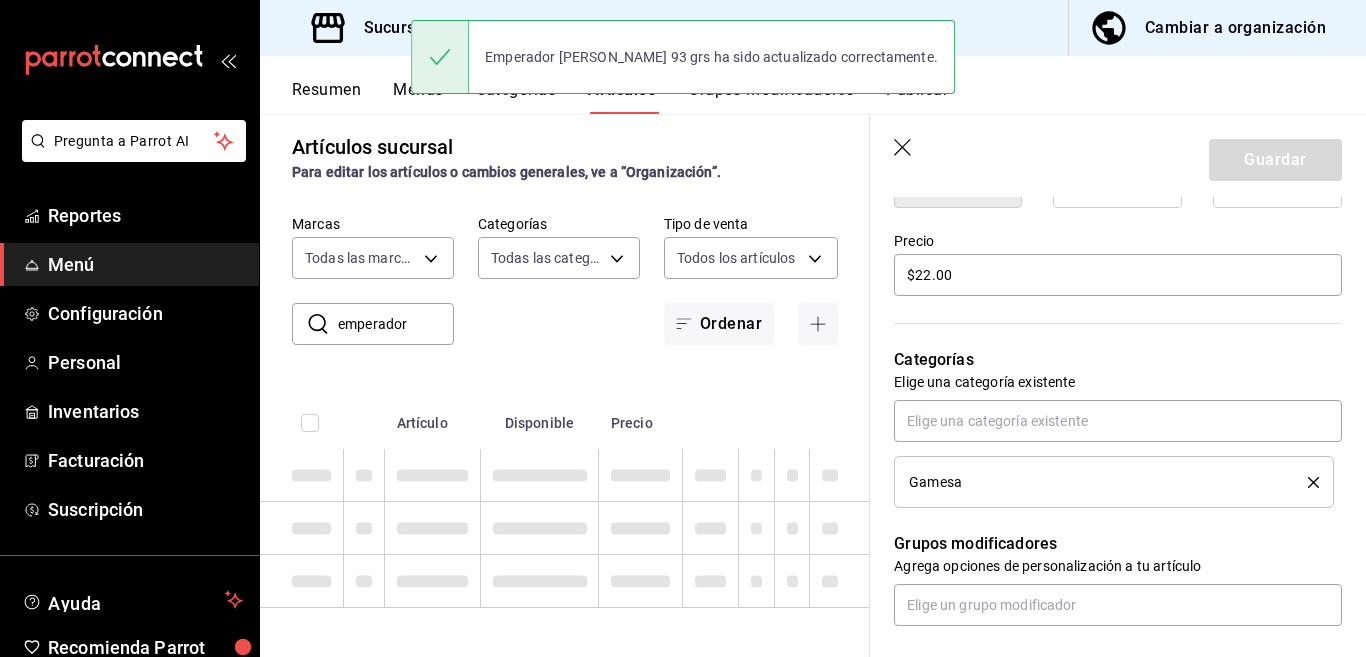type 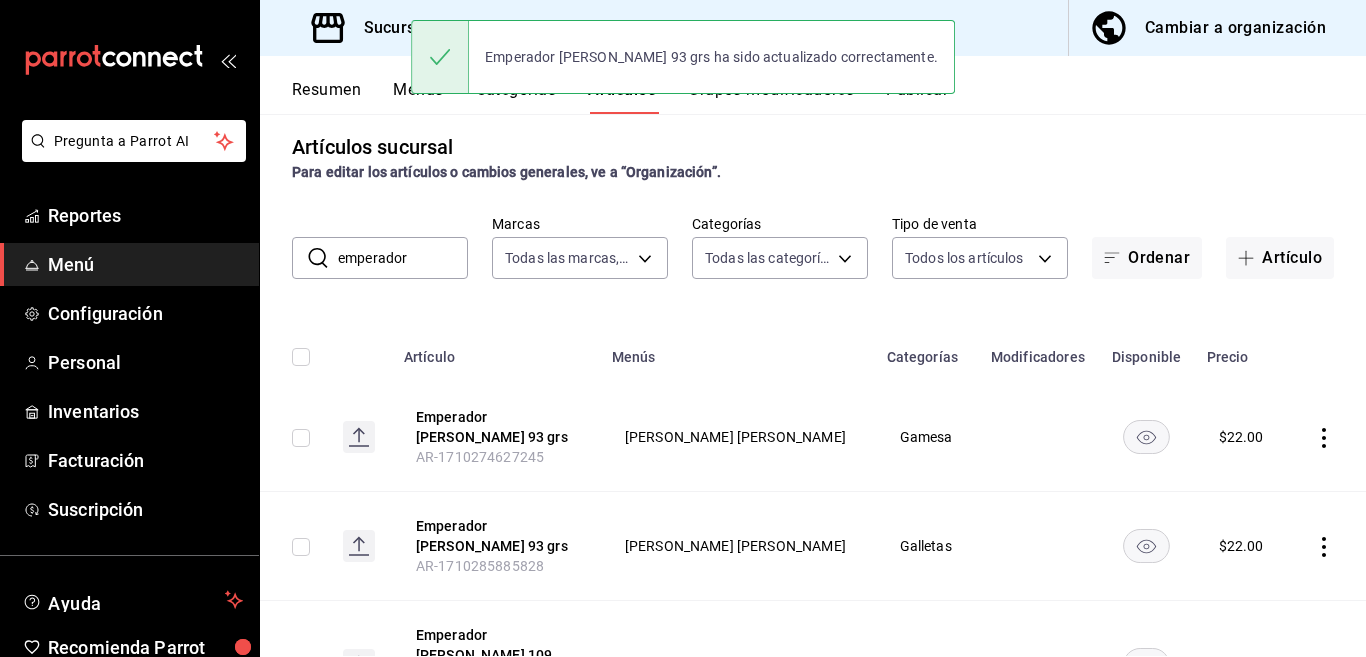 scroll, scrollTop: 0, scrollLeft: 0, axis: both 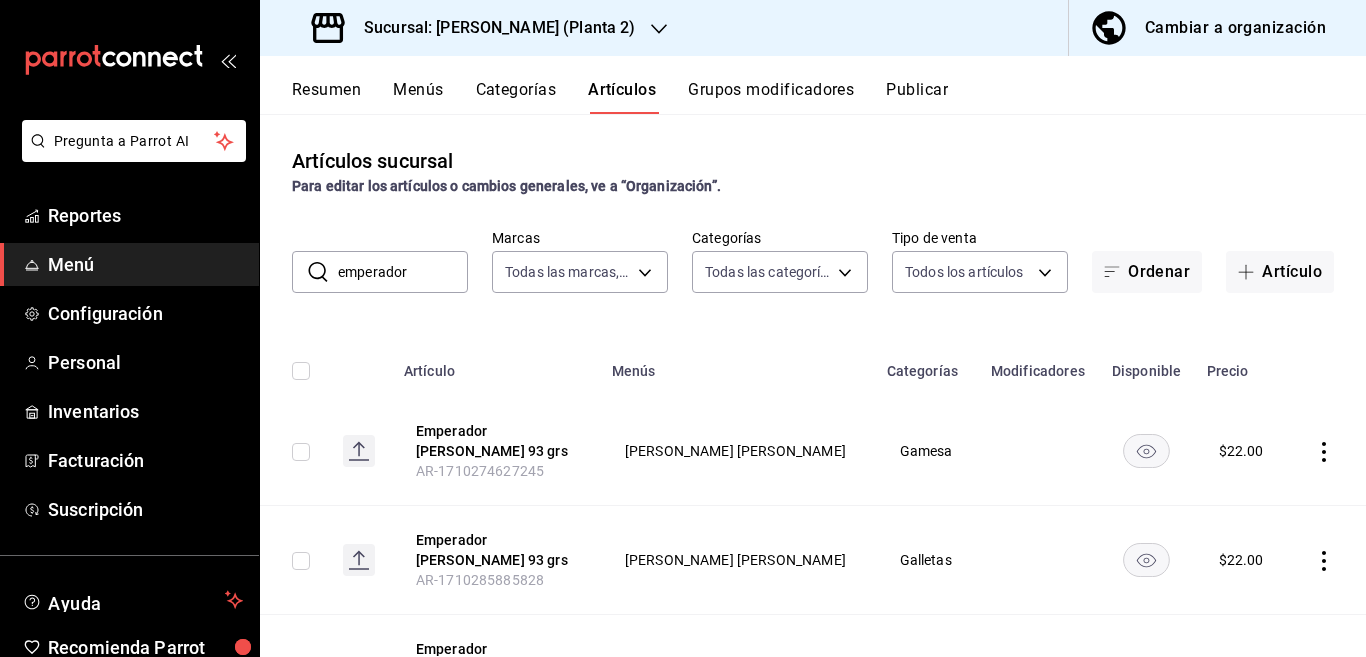 click 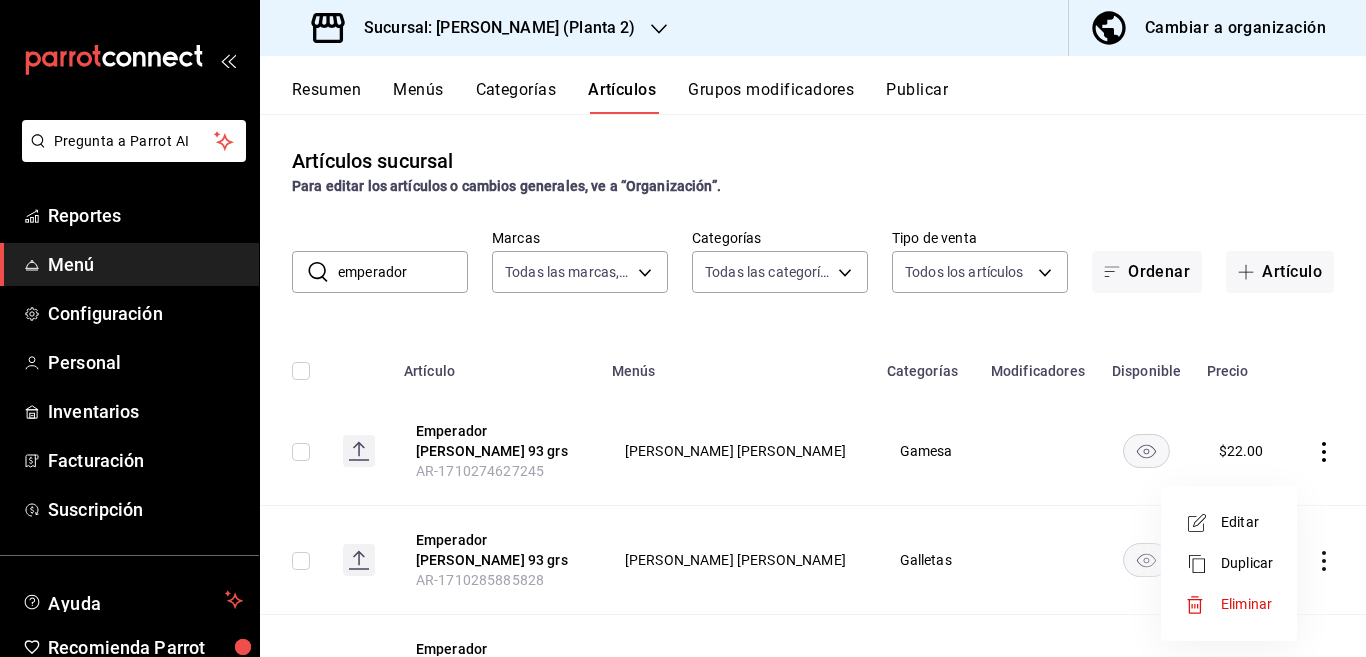 click on "Editar" at bounding box center (1247, 522) 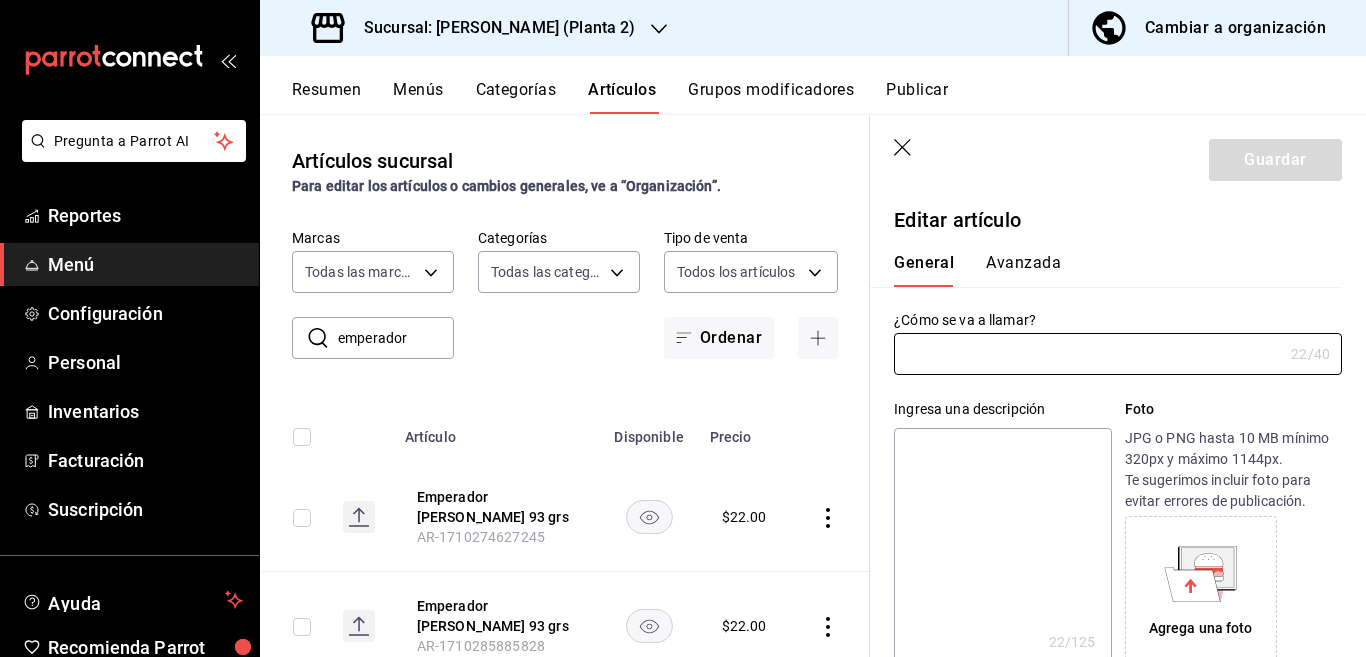 type on "Emperador ZENZO 93 grs" 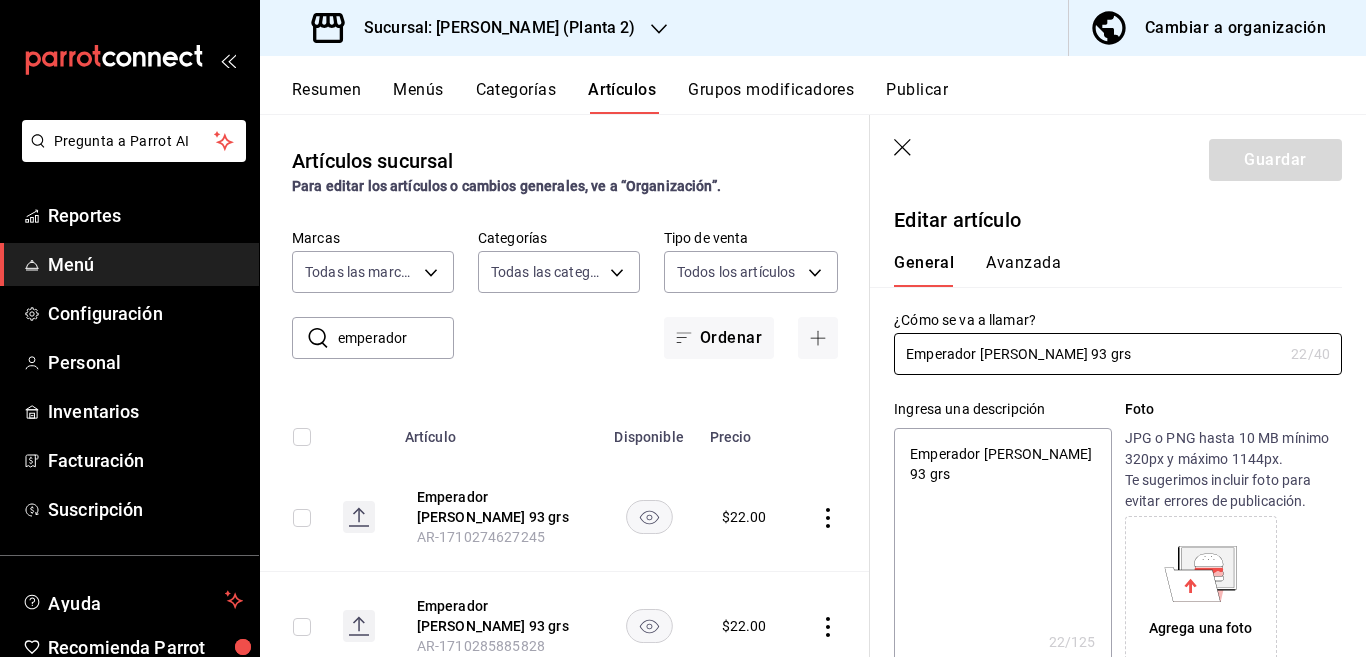 type on "x" 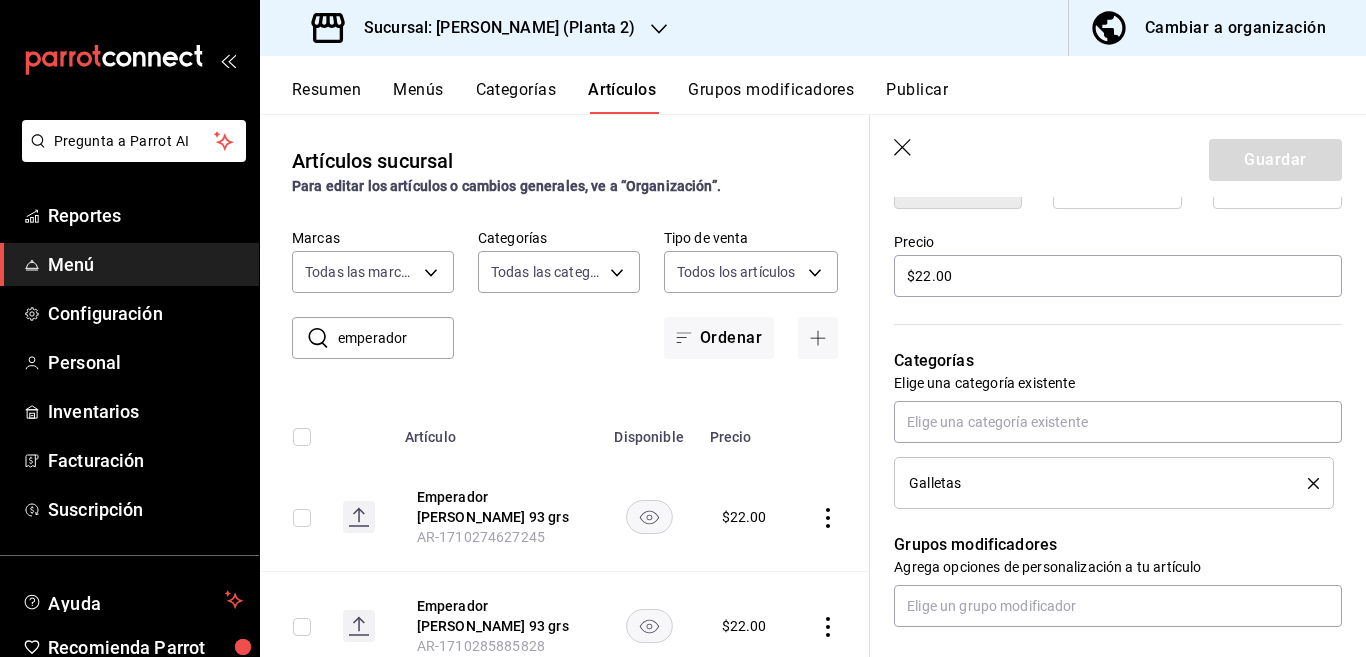 scroll, scrollTop: 569, scrollLeft: 0, axis: vertical 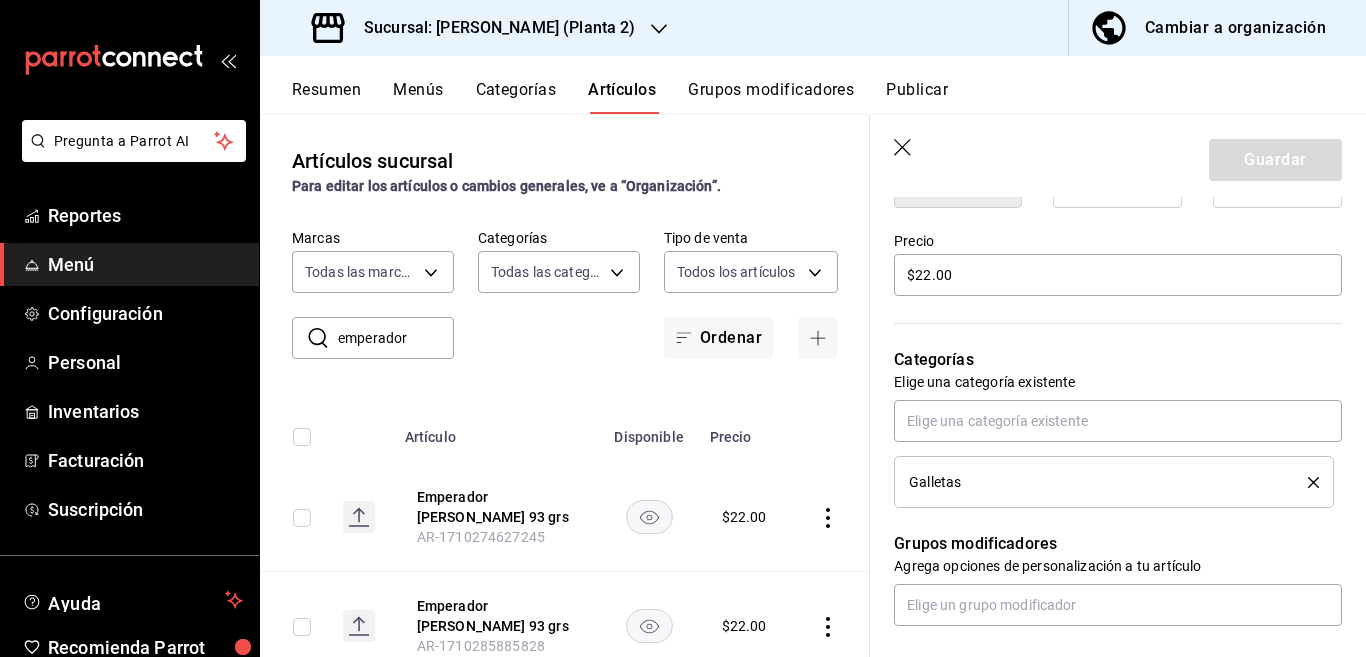 click 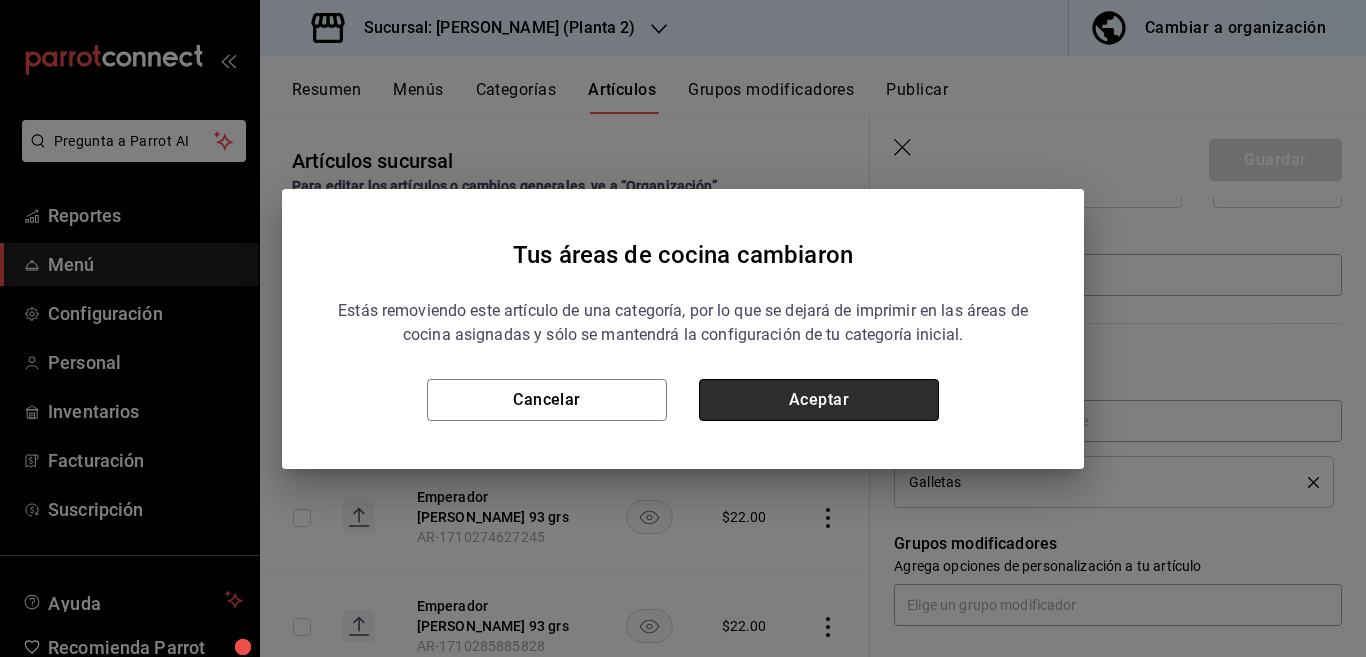 click on "Aceptar" at bounding box center (819, 400) 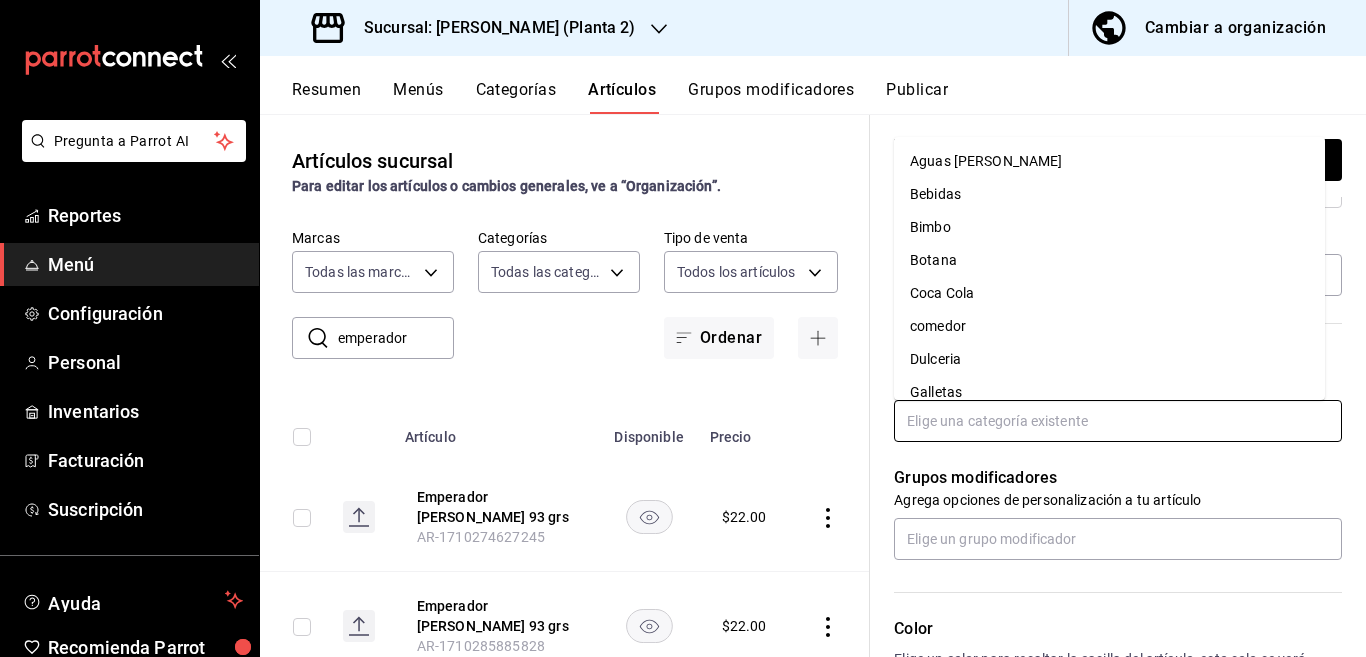 click at bounding box center (1118, 421) 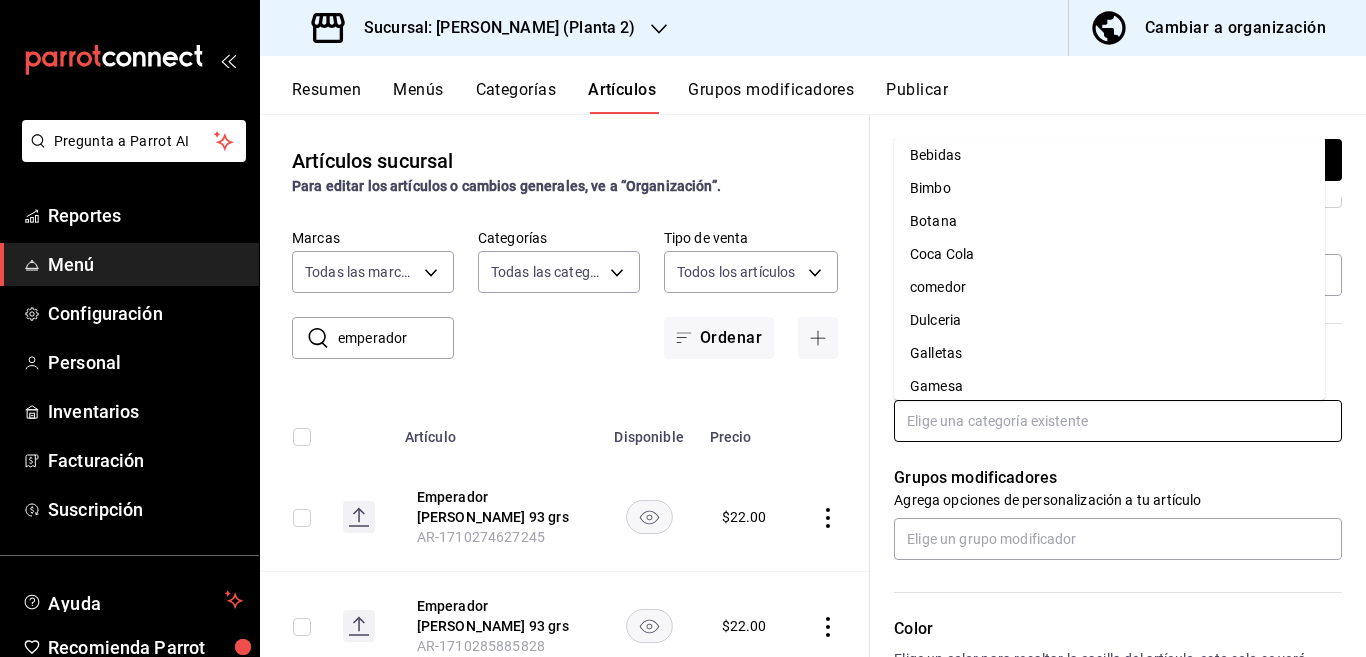 scroll, scrollTop: 78, scrollLeft: 0, axis: vertical 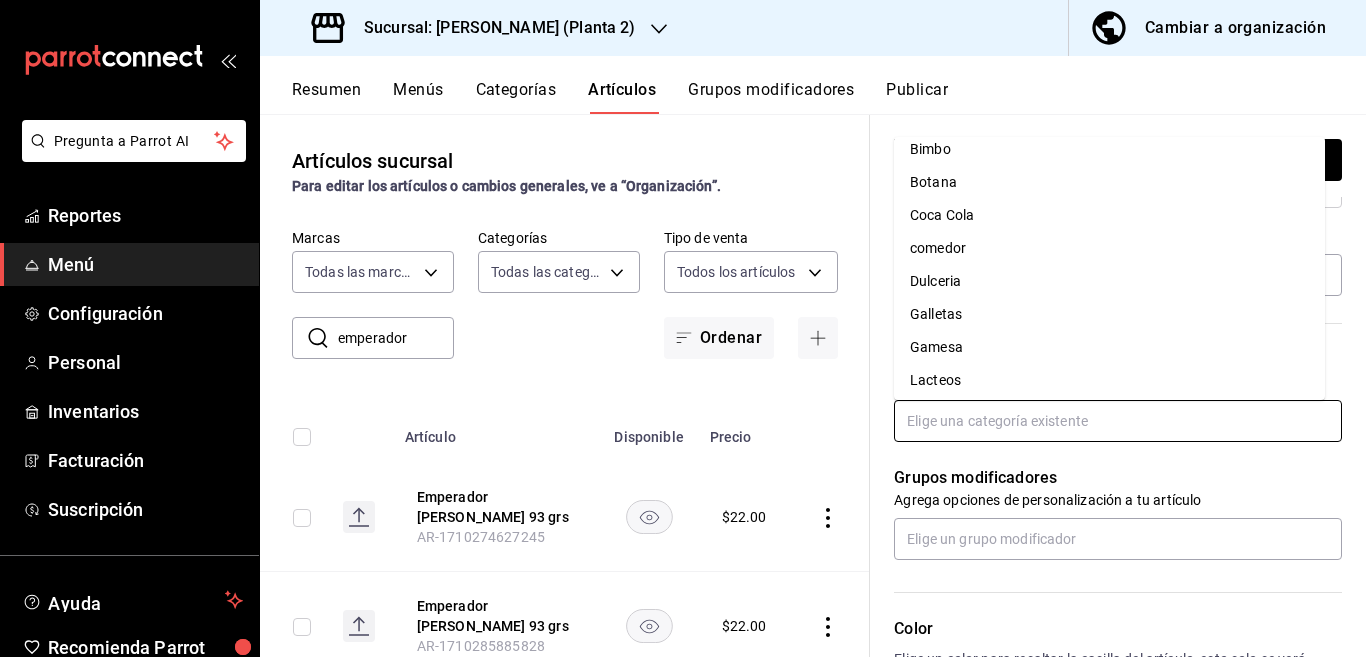 click on "Gamesa" at bounding box center [1109, 347] 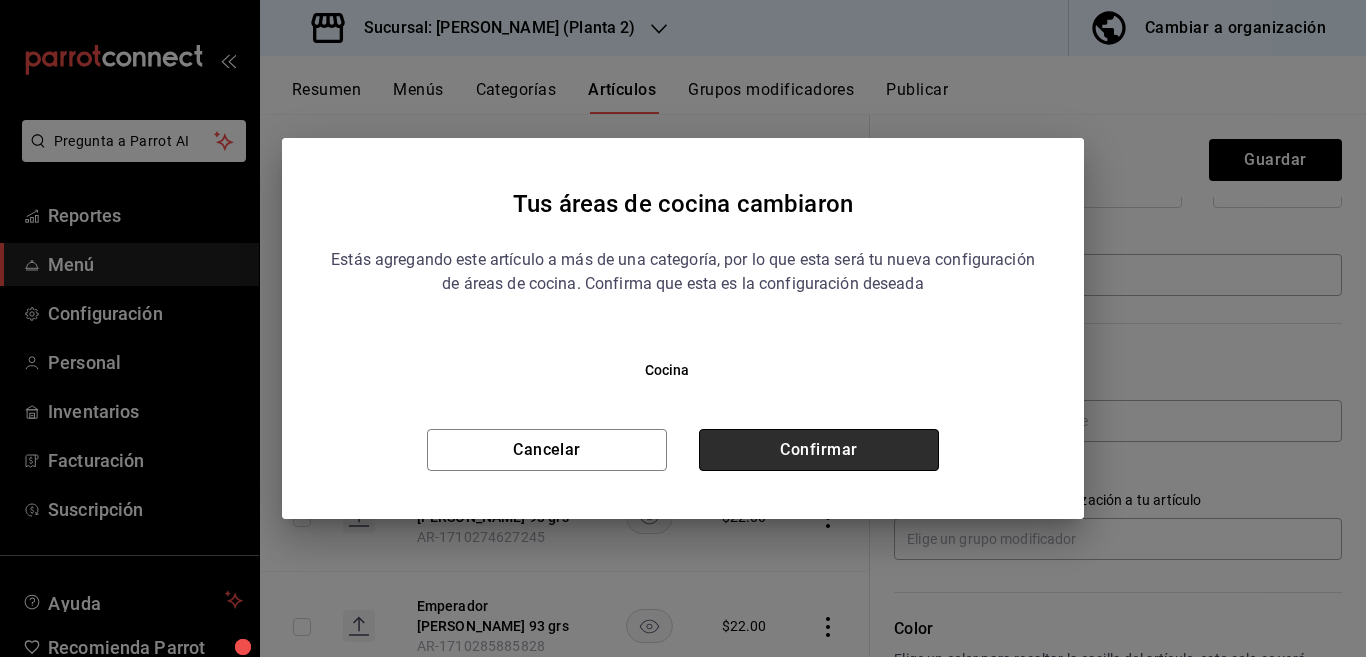 click on "Confirmar" at bounding box center (819, 450) 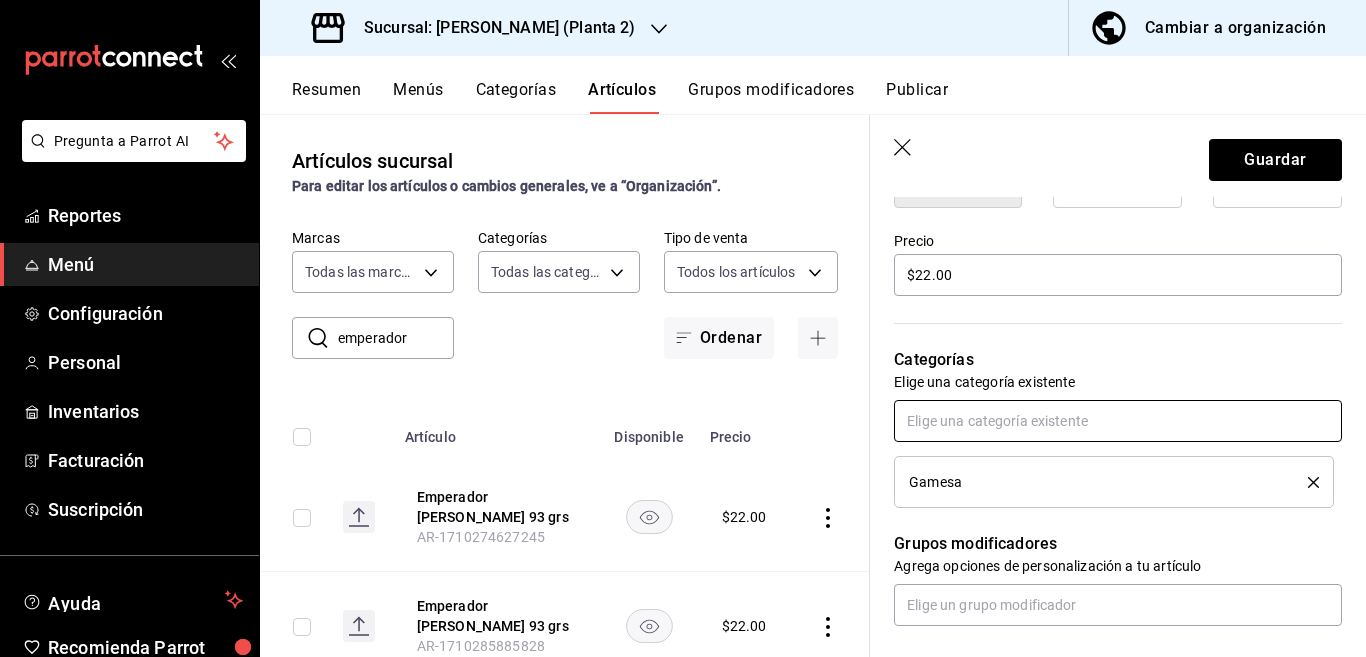 scroll, scrollTop: 569, scrollLeft: 0, axis: vertical 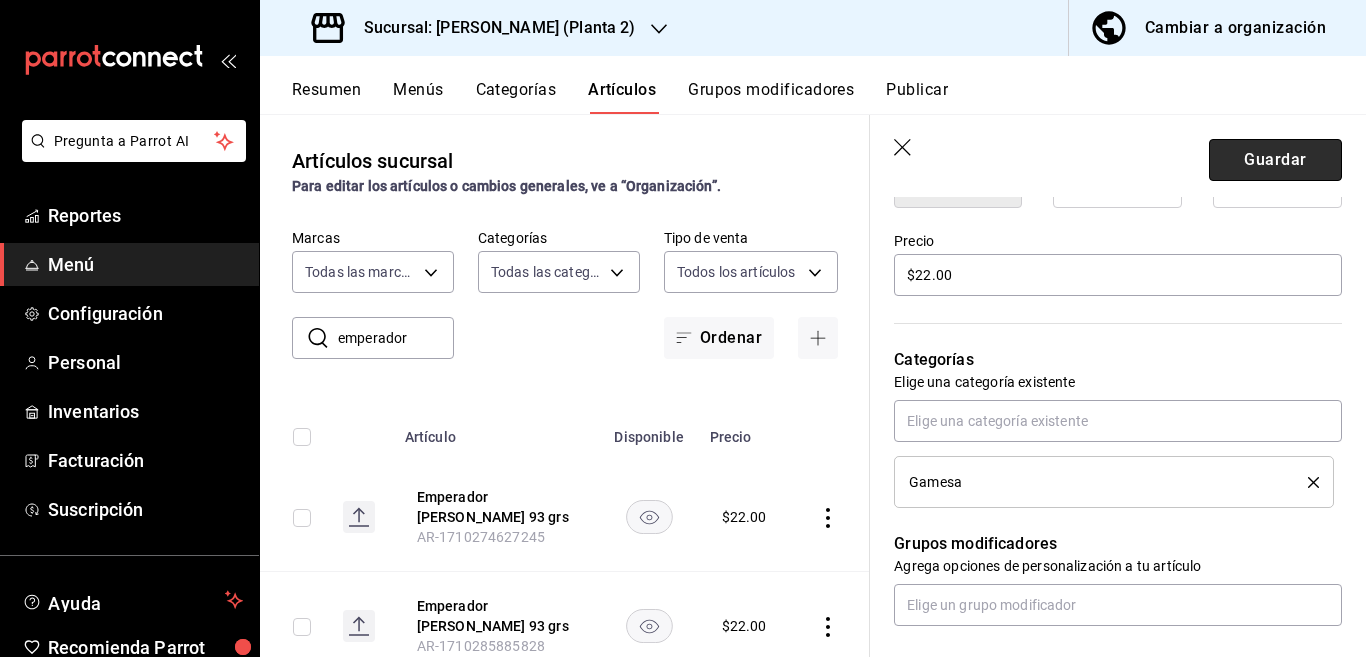 click on "Guardar" at bounding box center [1275, 160] 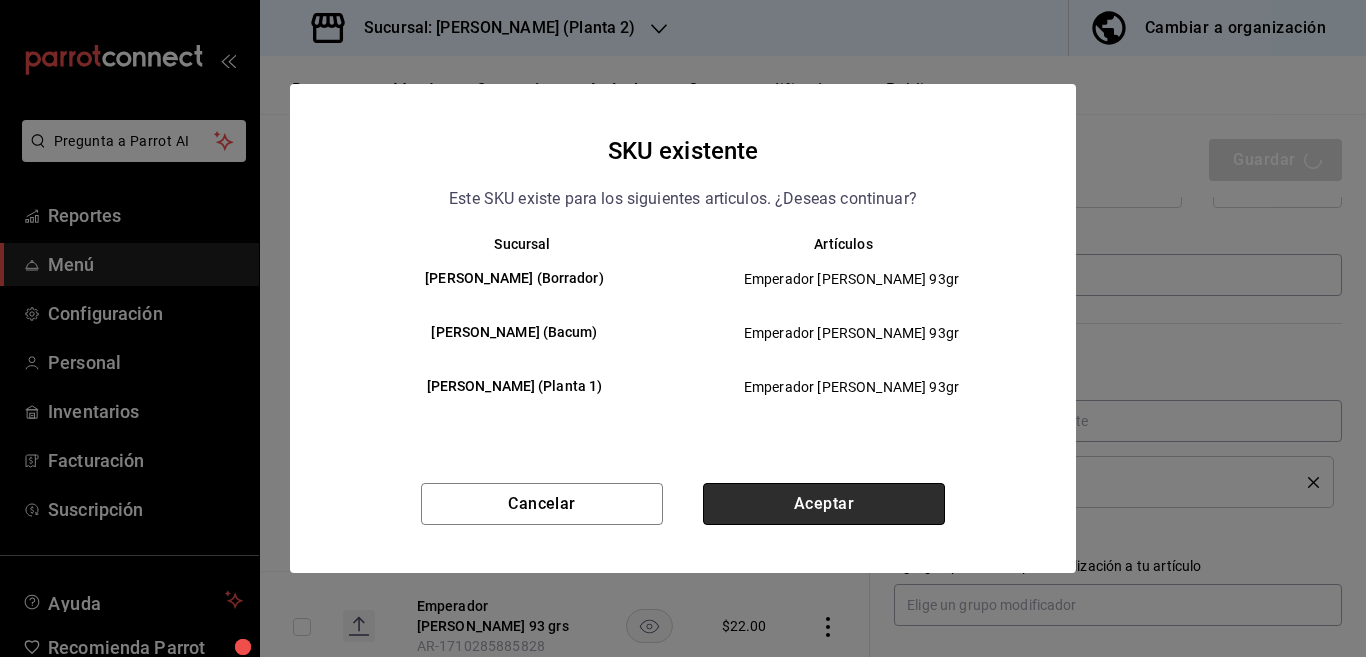 click on "Aceptar" at bounding box center (824, 504) 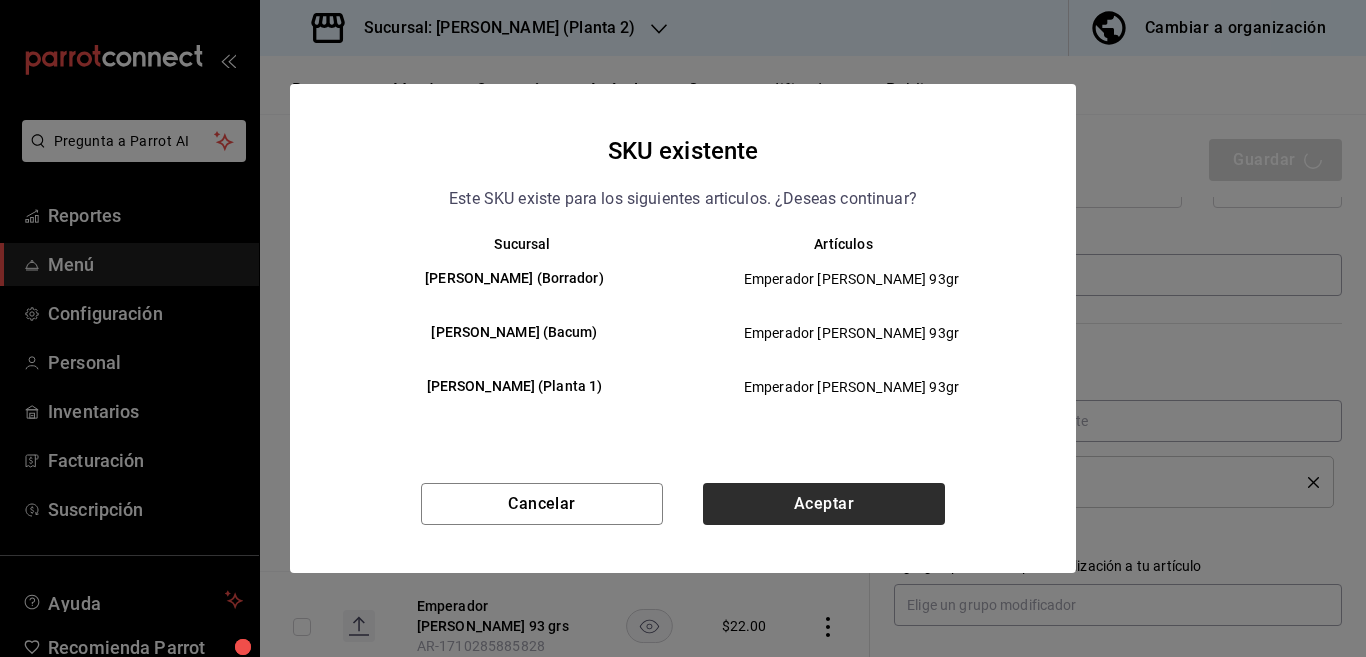 type on "x" 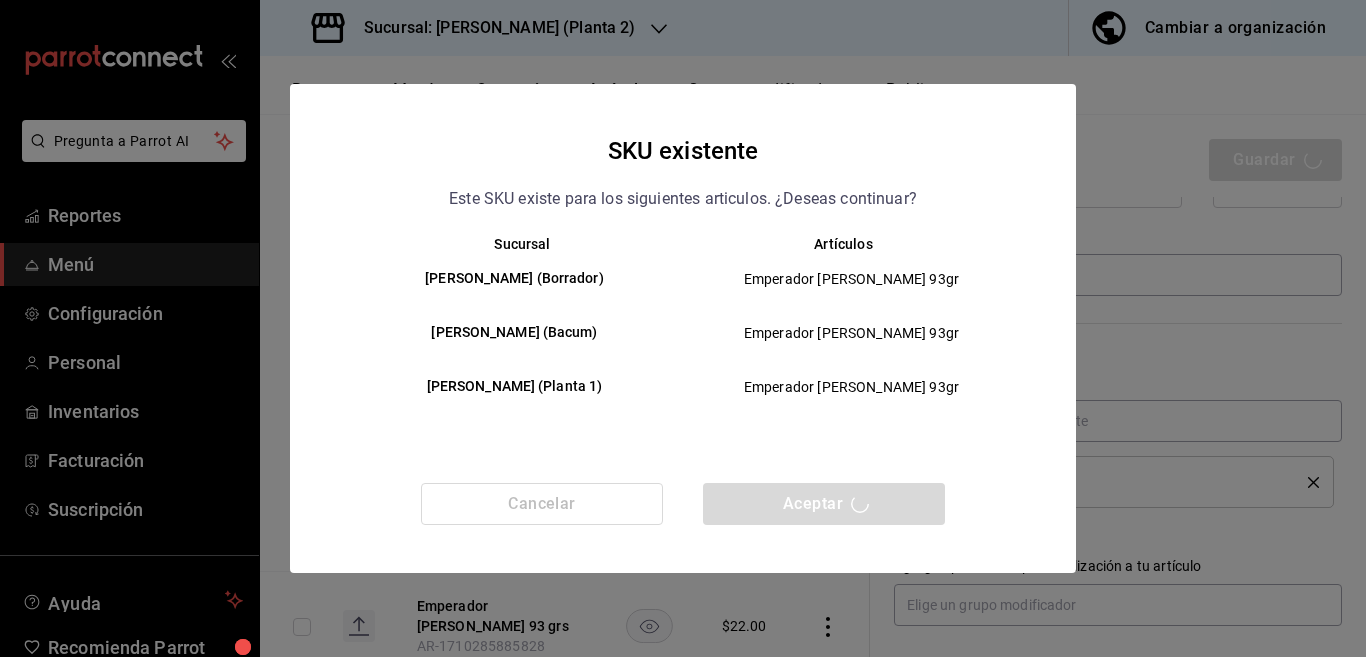 type 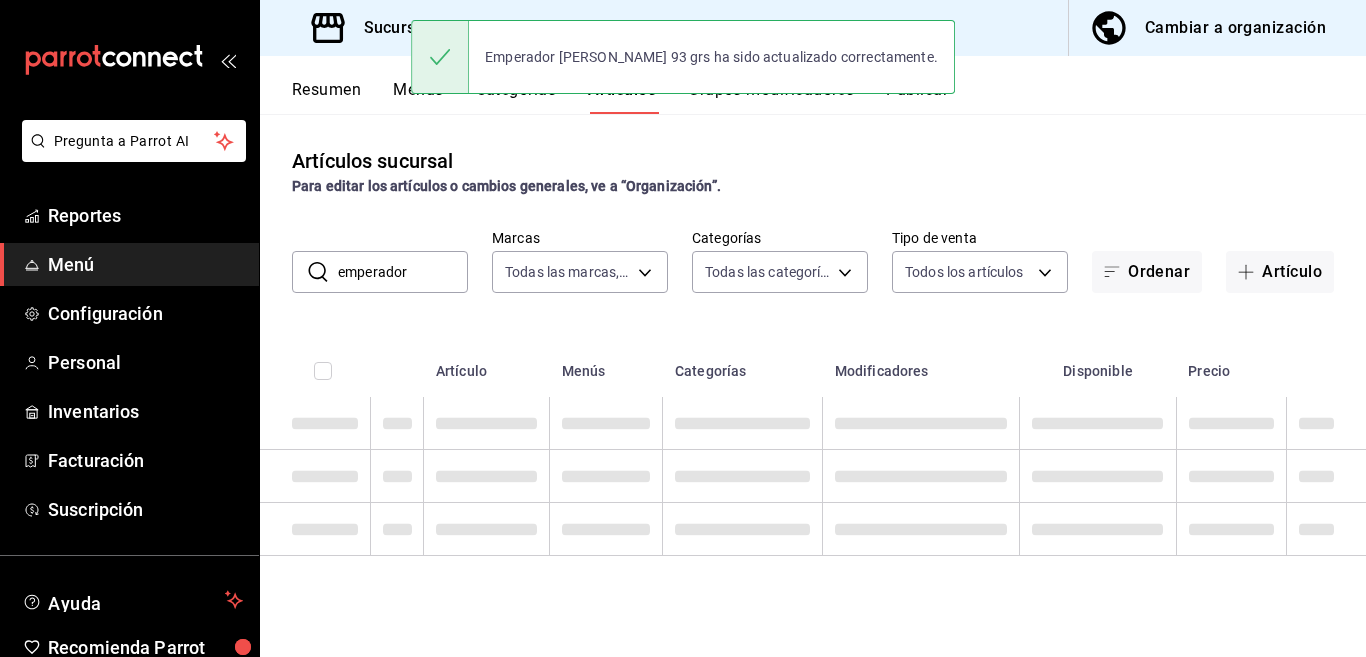 scroll, scrollTop: 0, scrollLeft: 0, axis: both 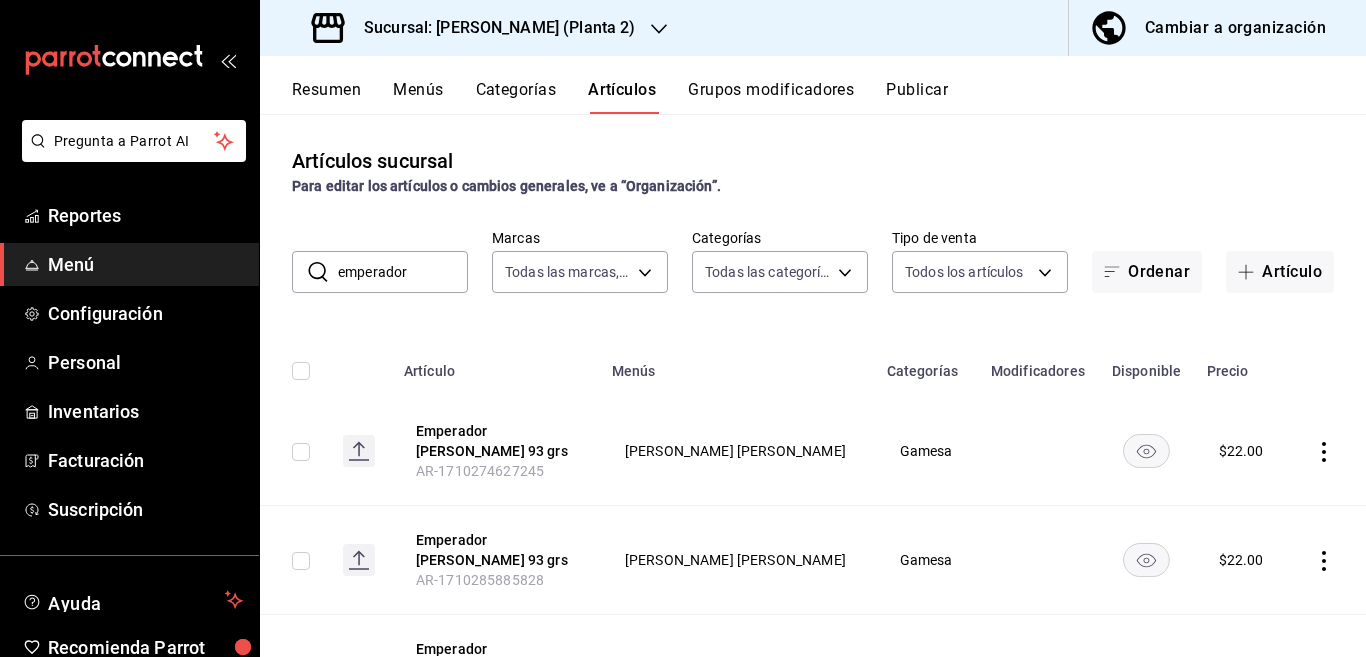 click at bounding box center (1146, 451) 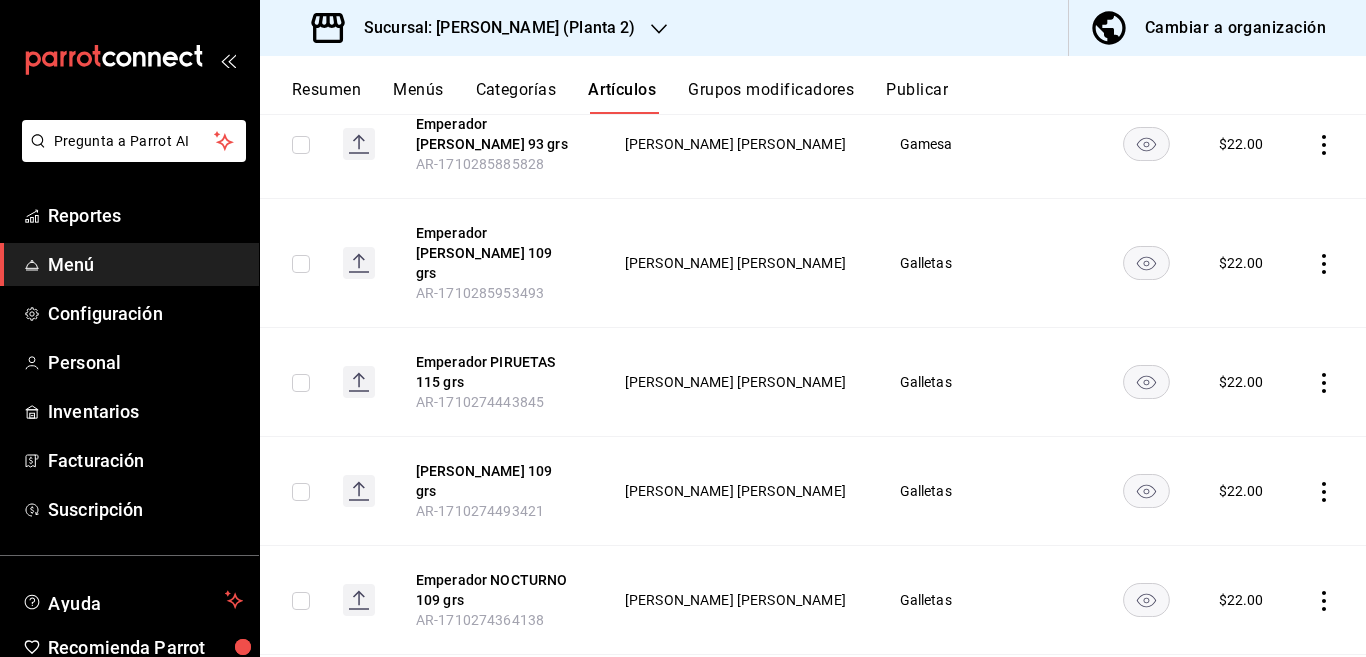 scroll, scrollTop: 579, scrollLeft: 0, axis: vertical 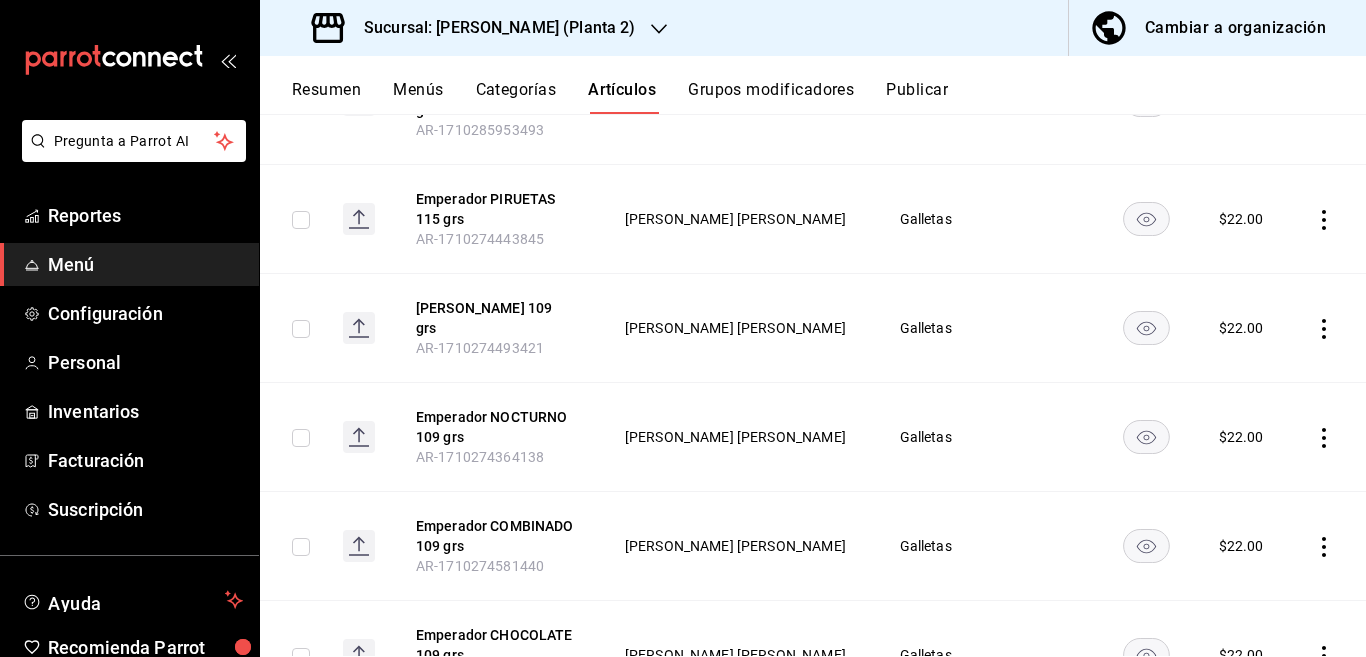 click 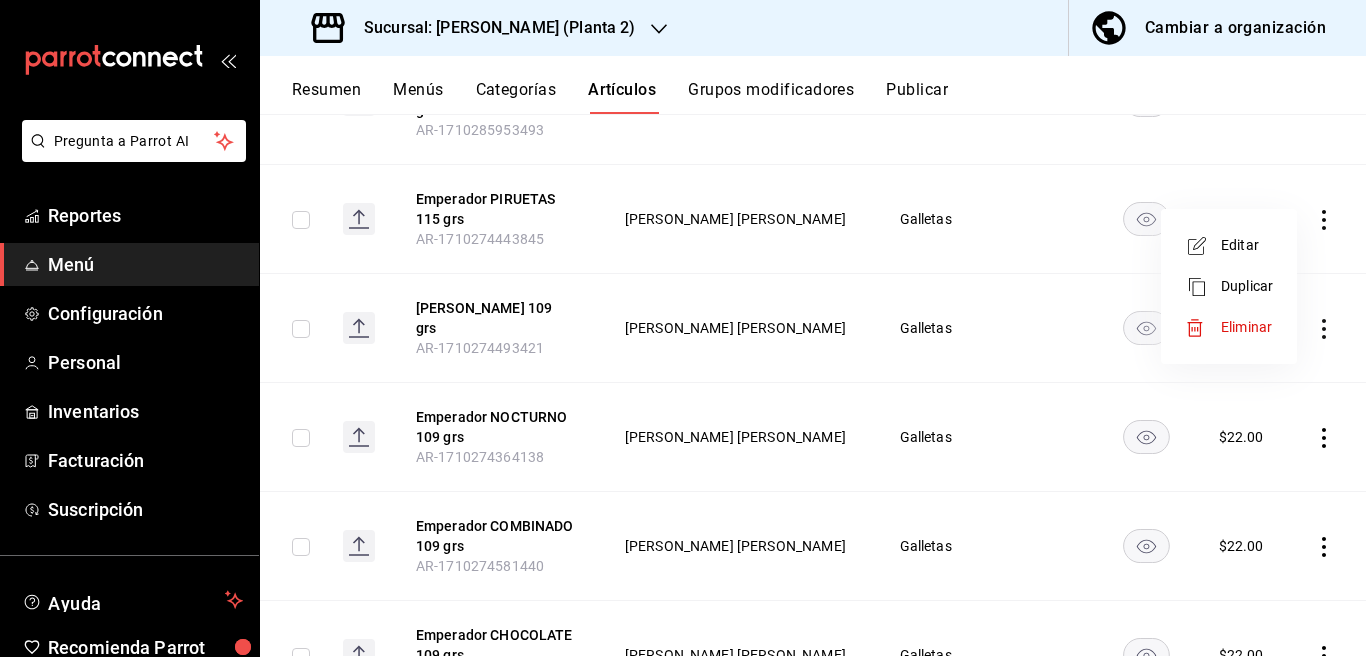 click on "Editar" at bounding box center (1247, 245) 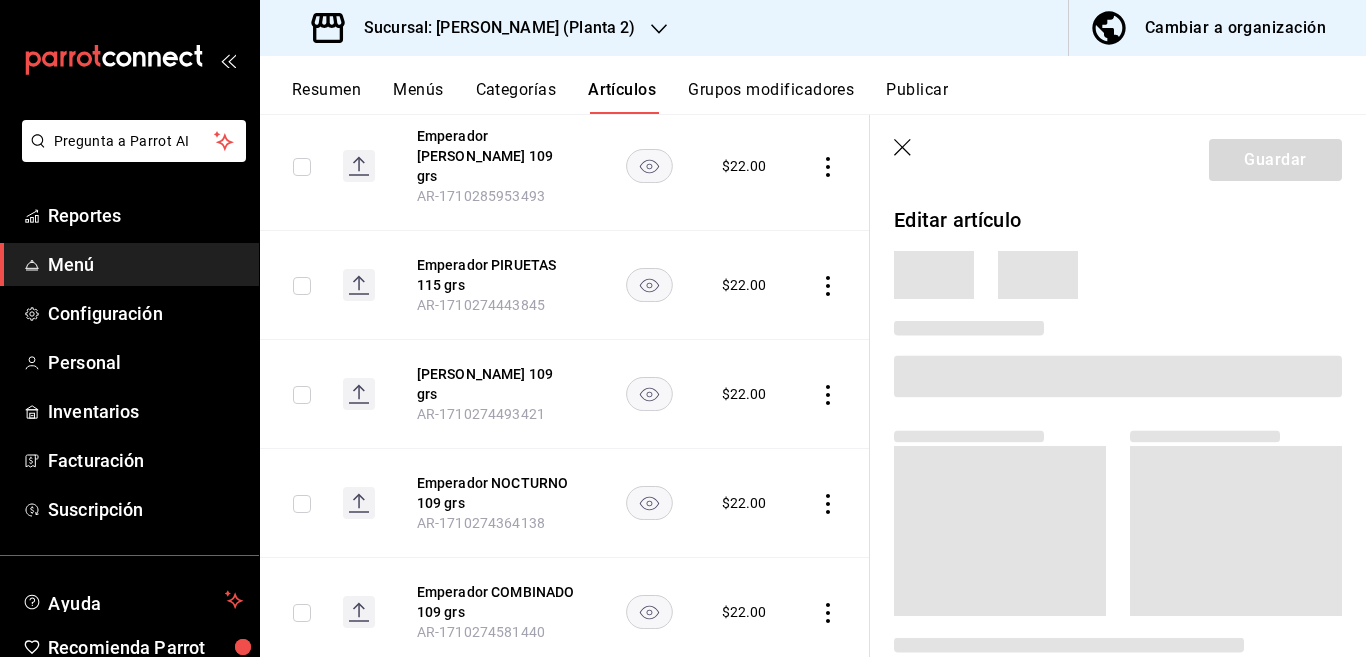 scroll, scrollTop: 579, scrollLeft: 0, axis: vertical 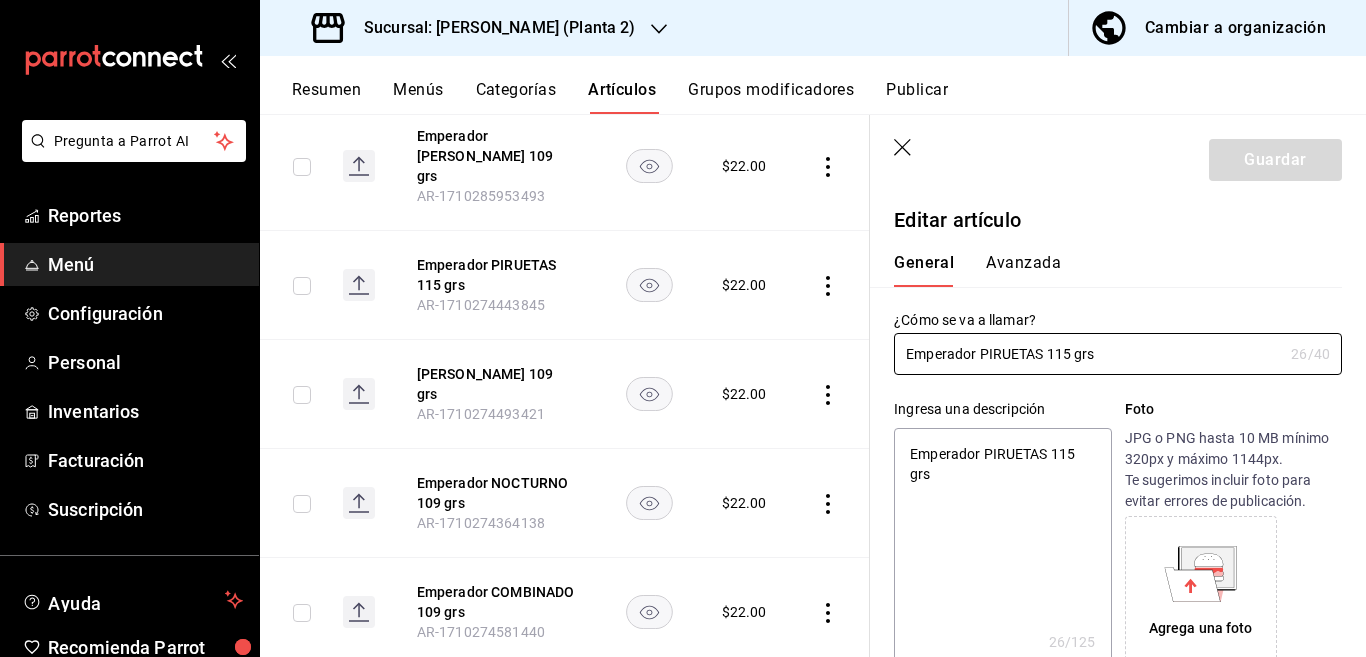 type on "x" 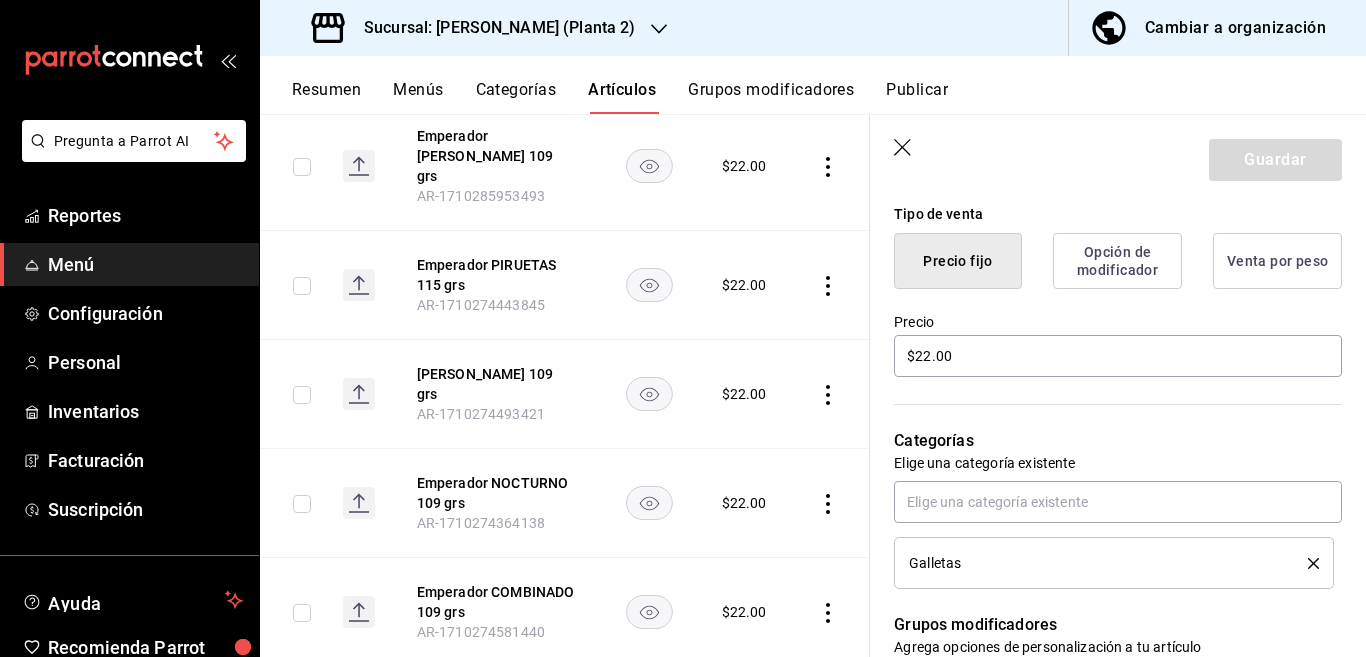 scroll, scrollTop: 569, scrollLeft: 0, axis: vertical 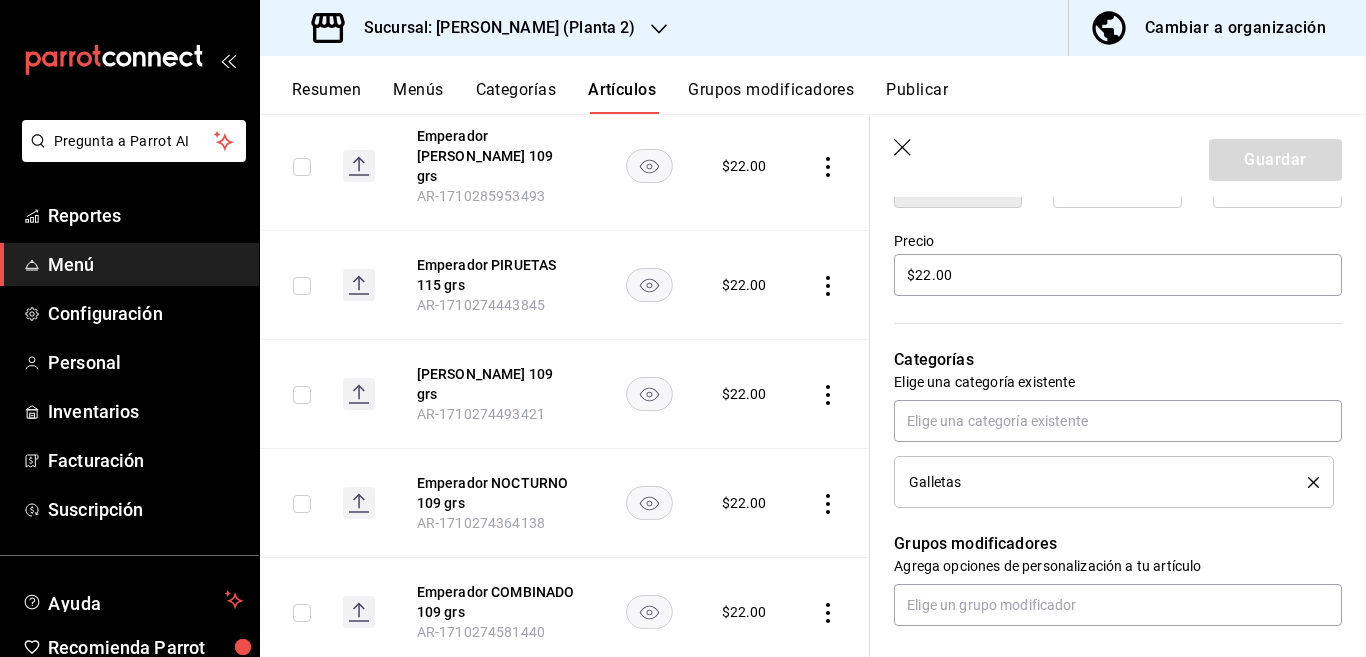 click 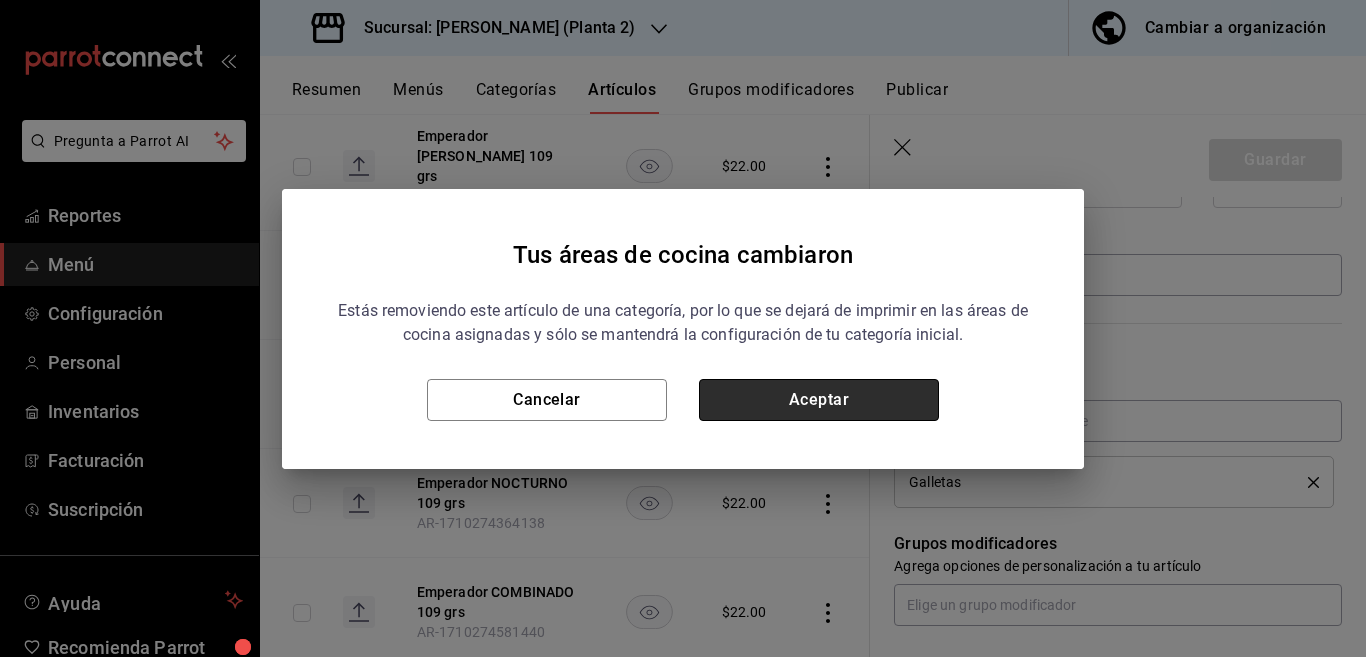 click on "Aceptar" at bounding box center (819, 400) 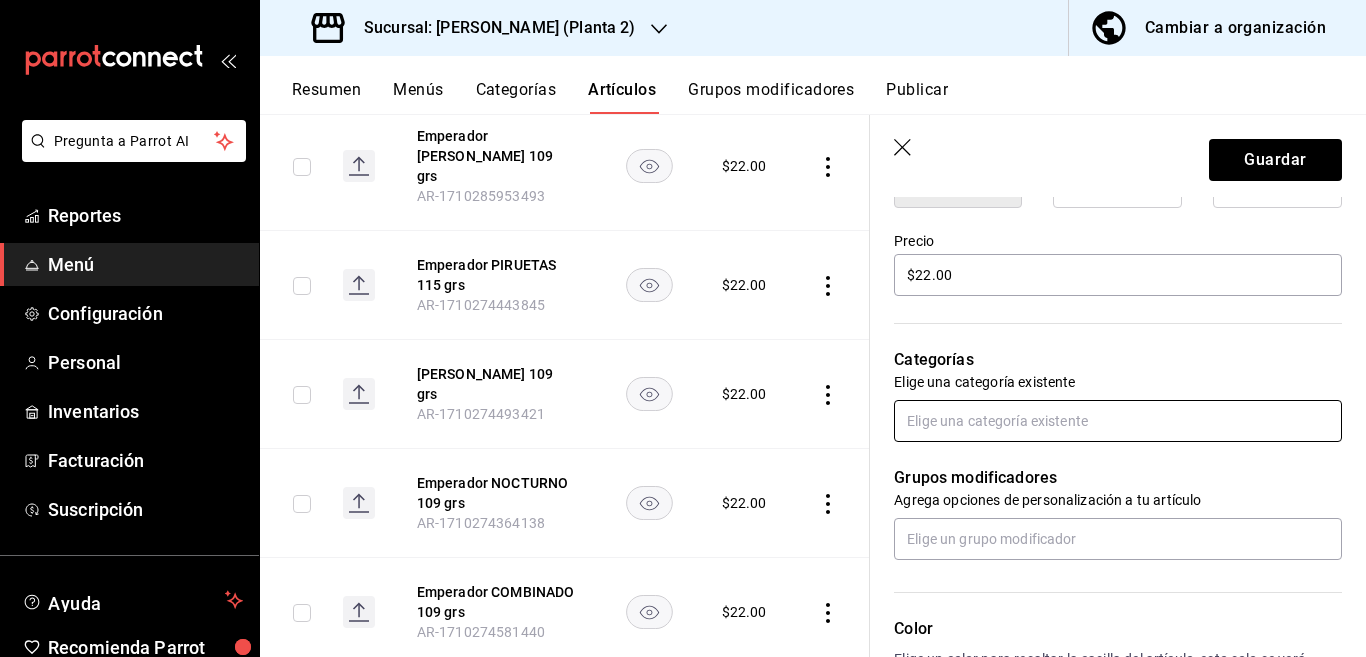 click at bounding box center [1118, 421] 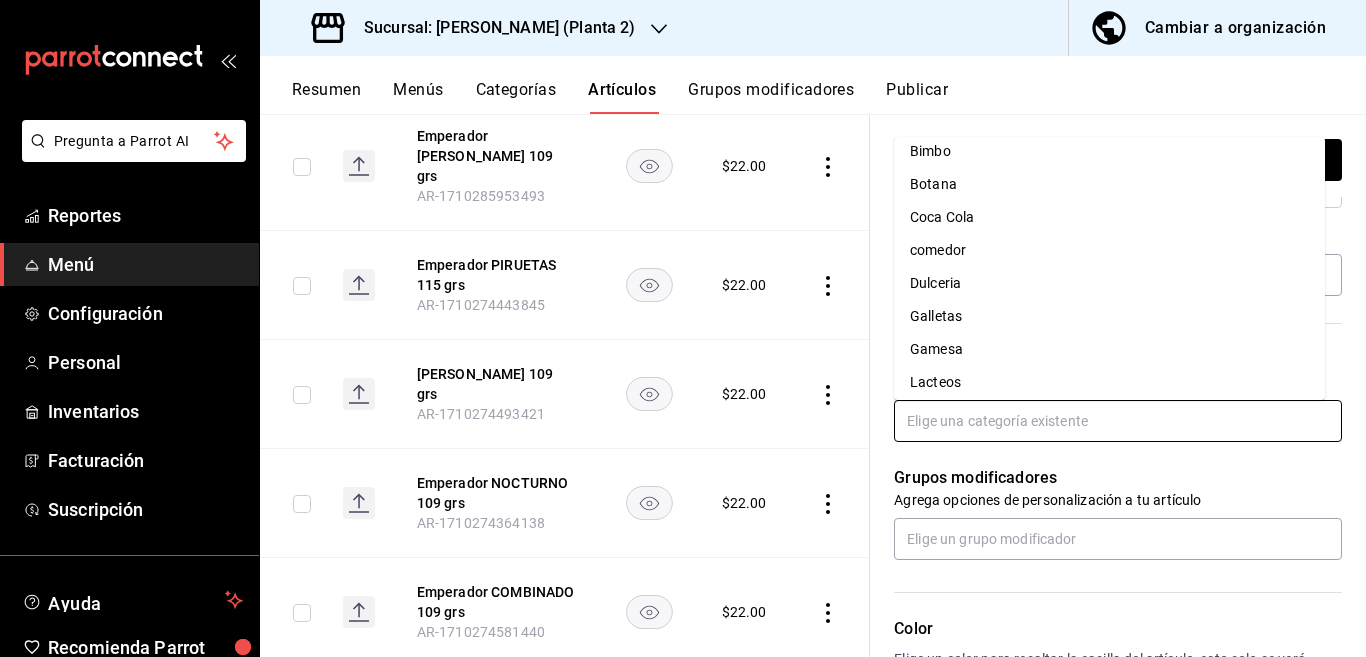 scroll, scrollTop: 78, scrollLeft: 0, axis: vertical 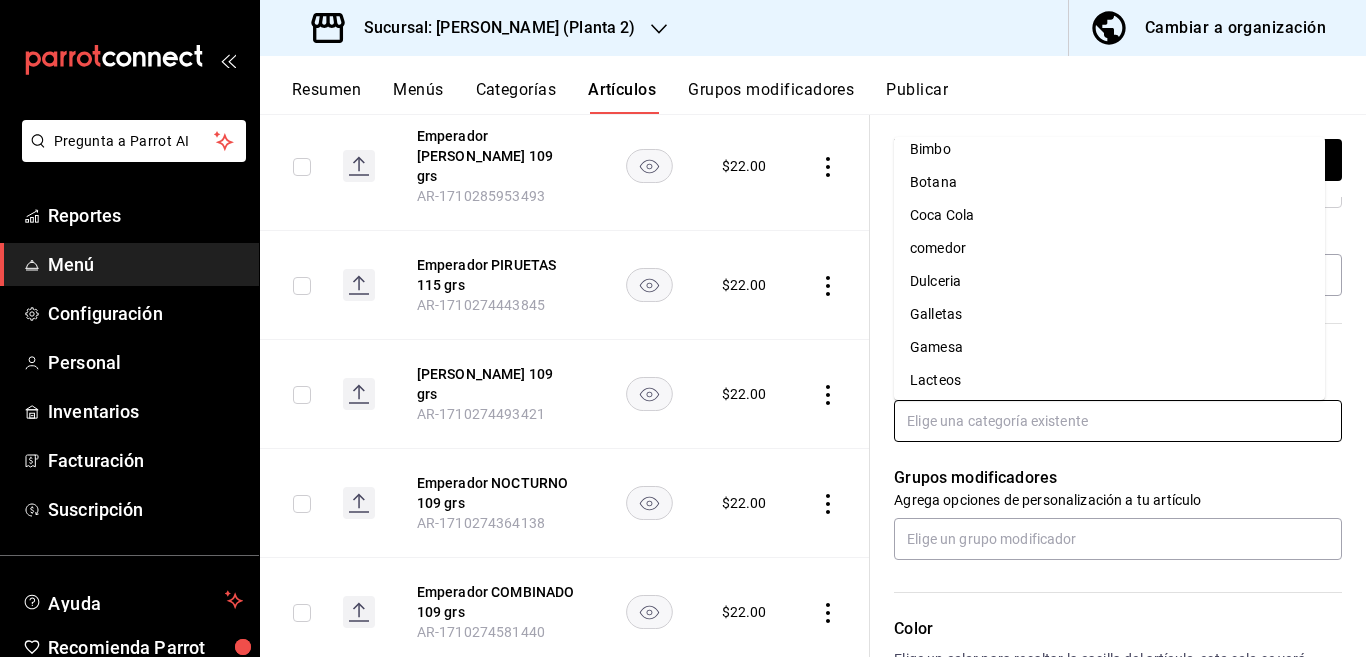 click on "Gamesa" at bounding box center (1109, 347) 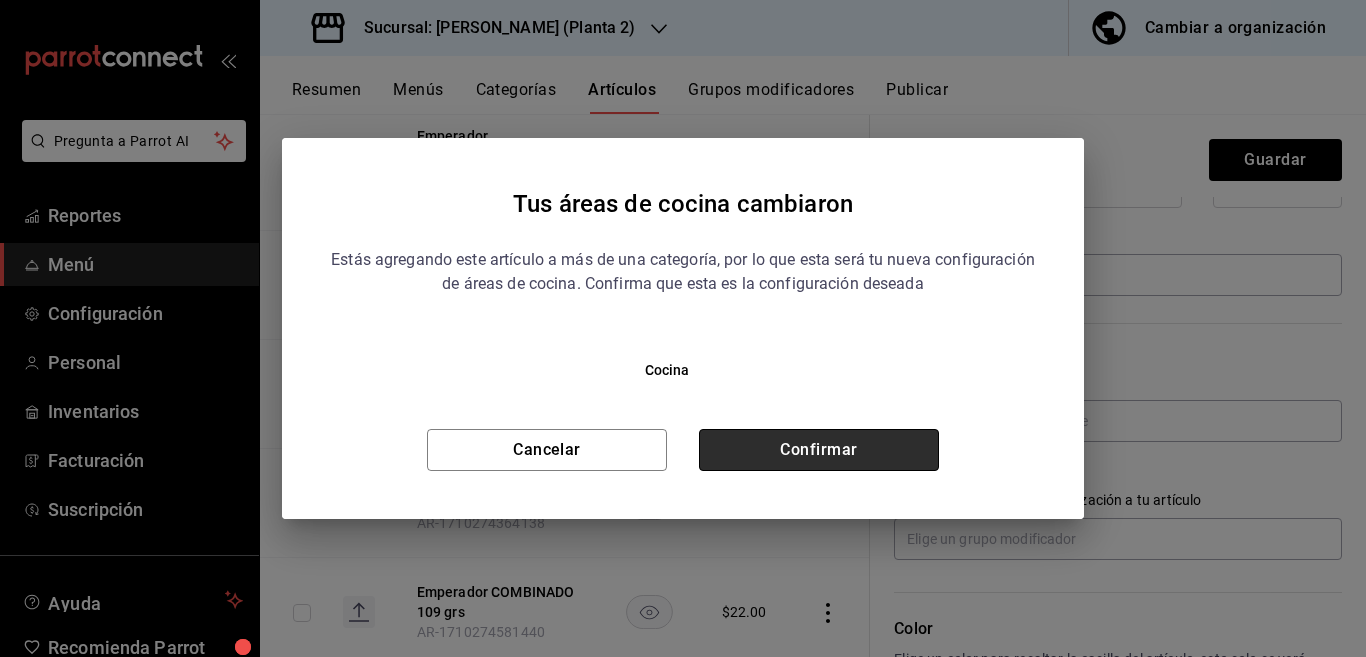 click on "Confirmar" at bounding box center [819, 450] 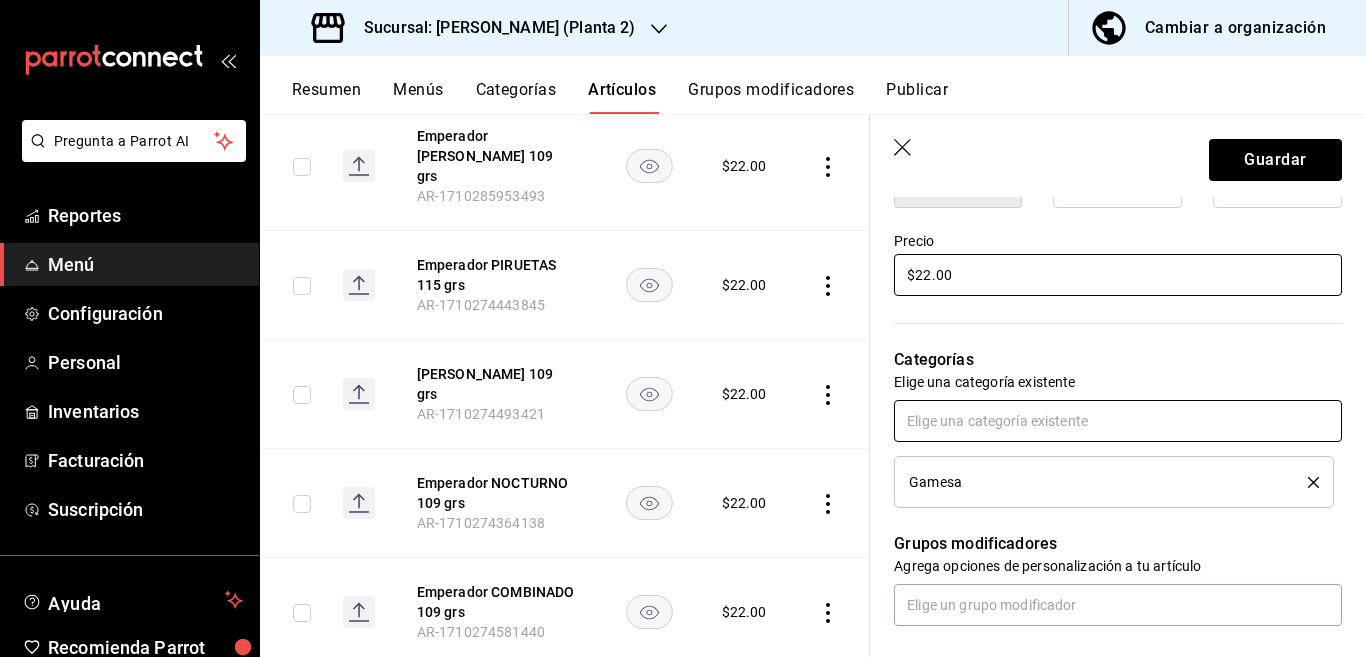 scroll, scrollTop: 569, scrollLeft: 0, axis: vertical 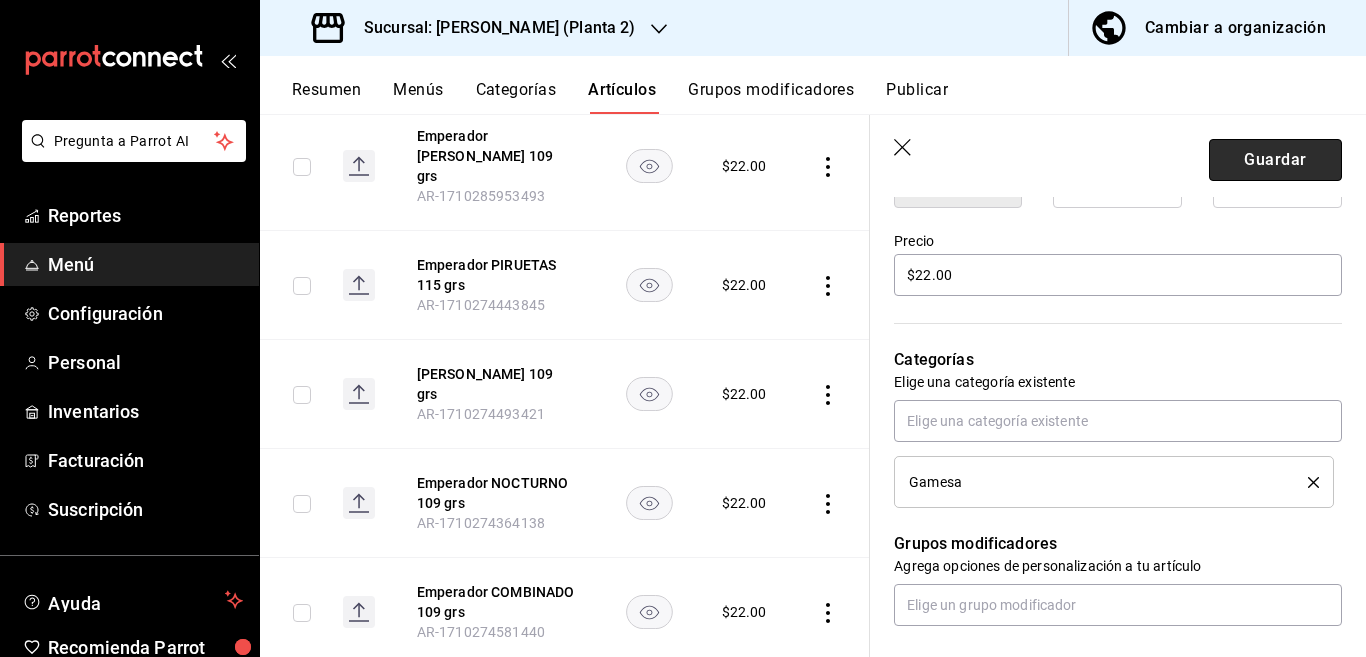 click on "Guardar" at bounding box center (1275, 160) 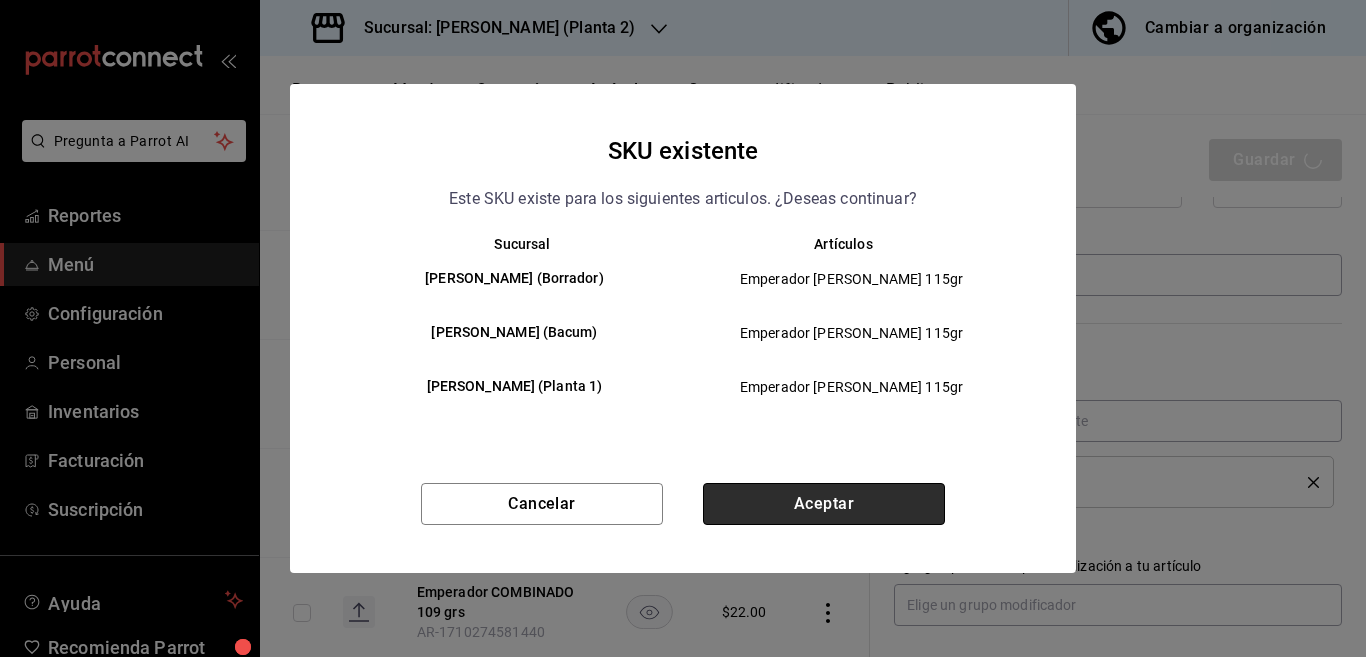 click on "Aceptar" at bounding box center (824, 504) 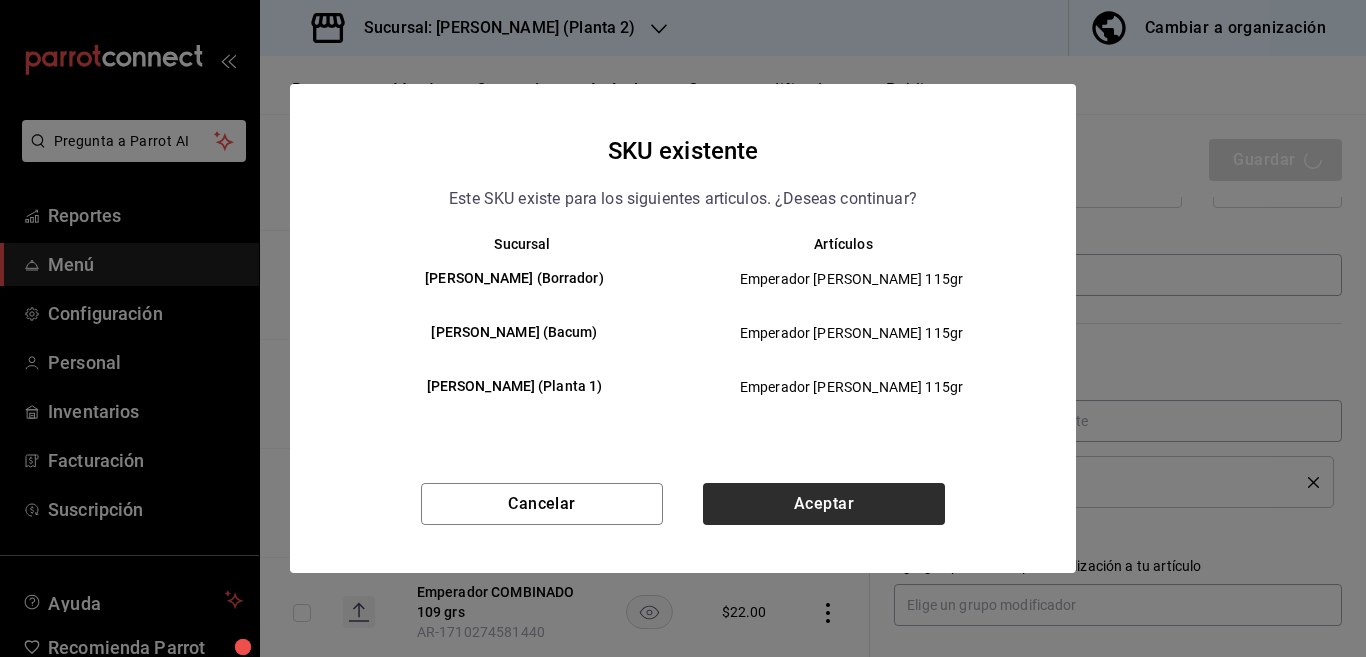 type on "x" 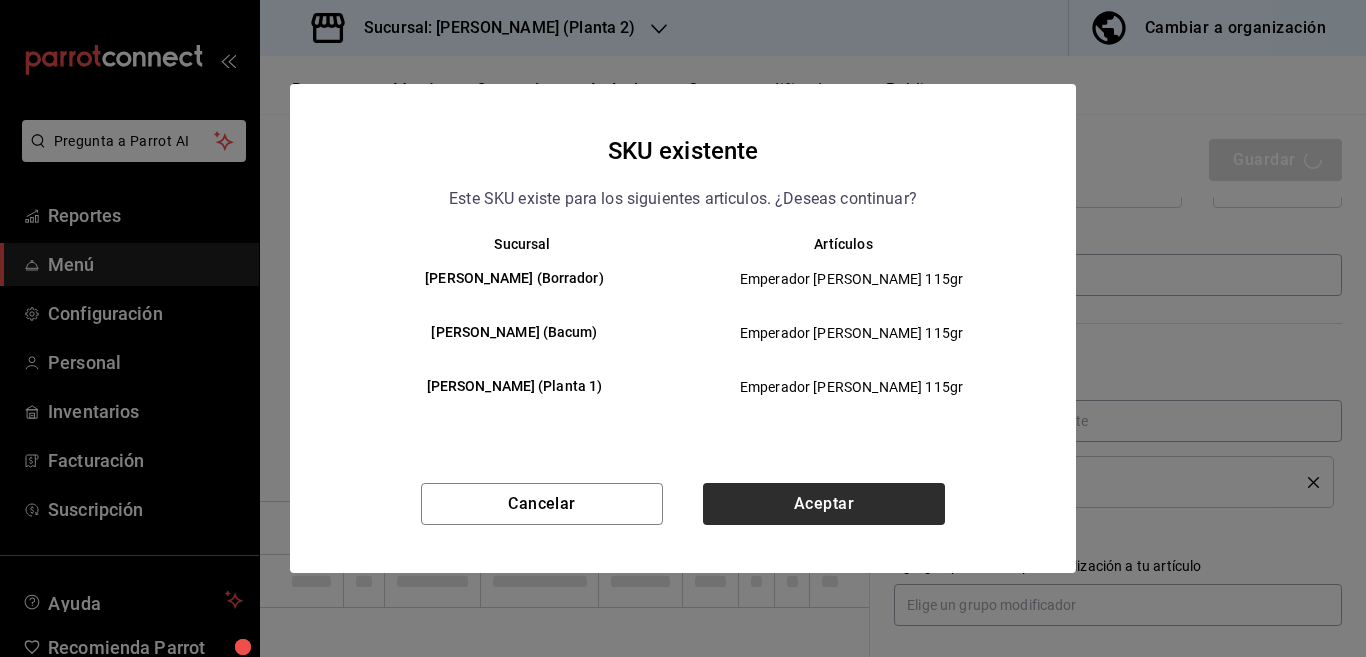 type 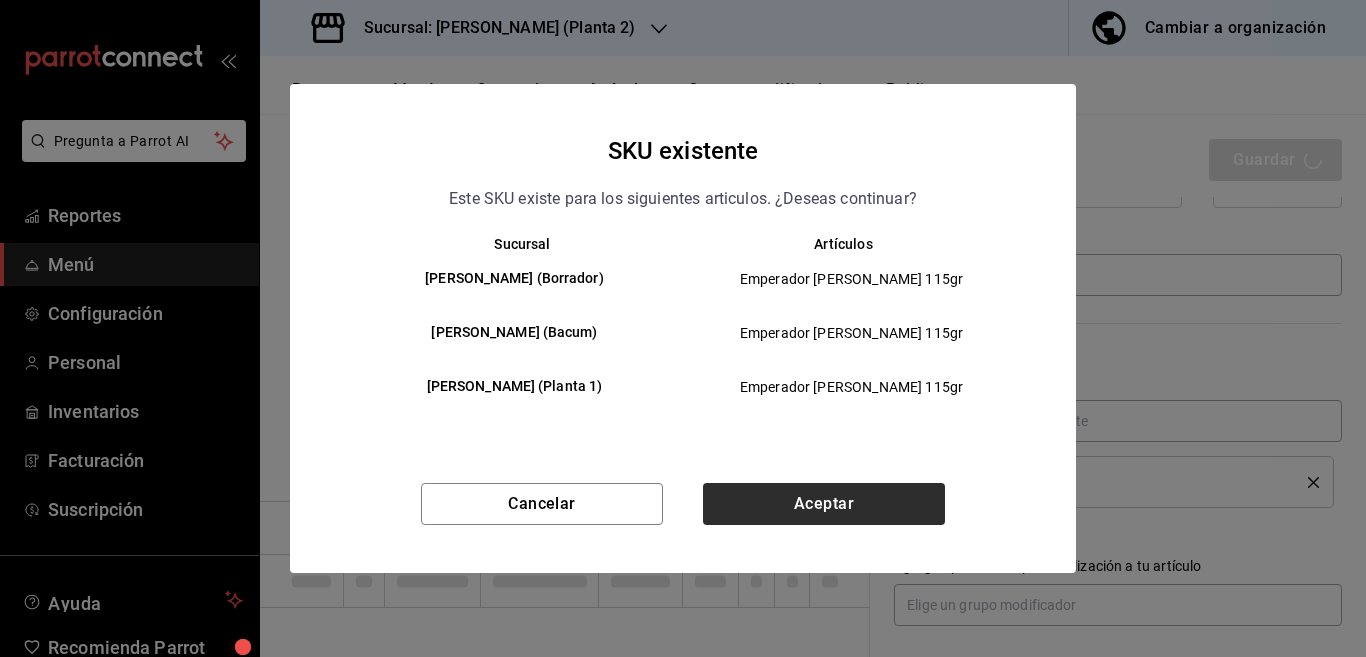 type 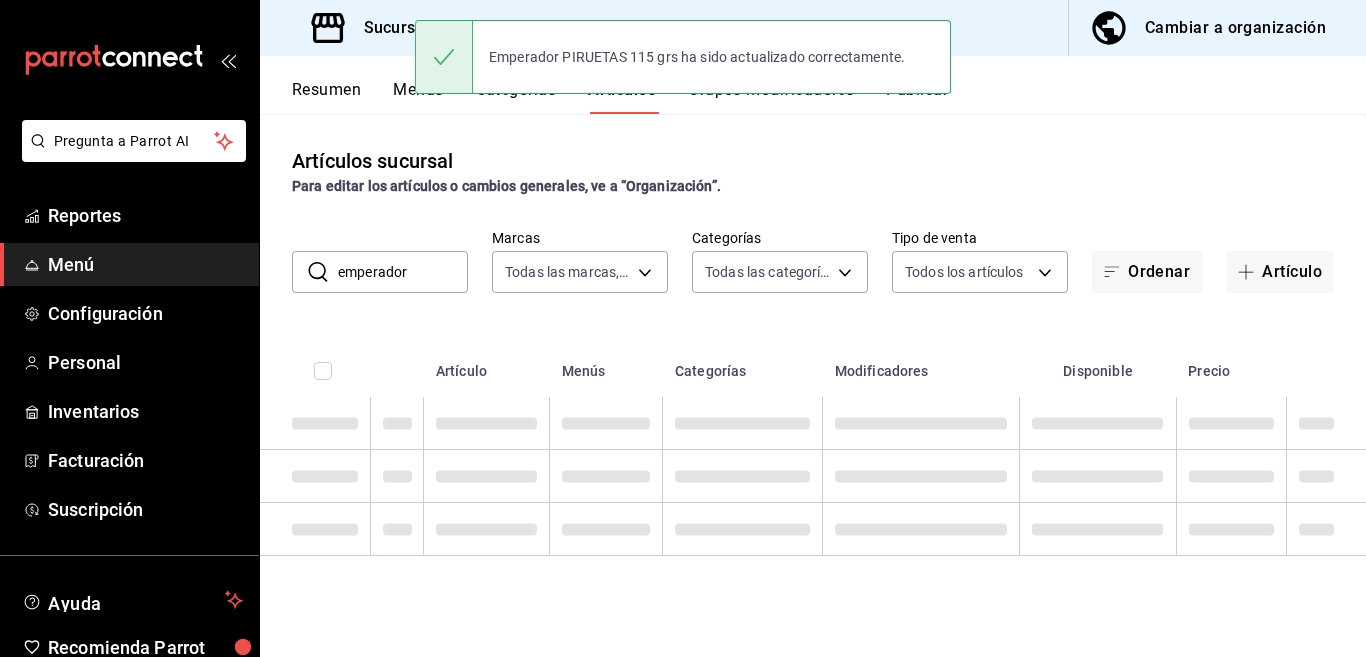 scroll, scrollTop: 0, scrollLeft: 0, axis: both 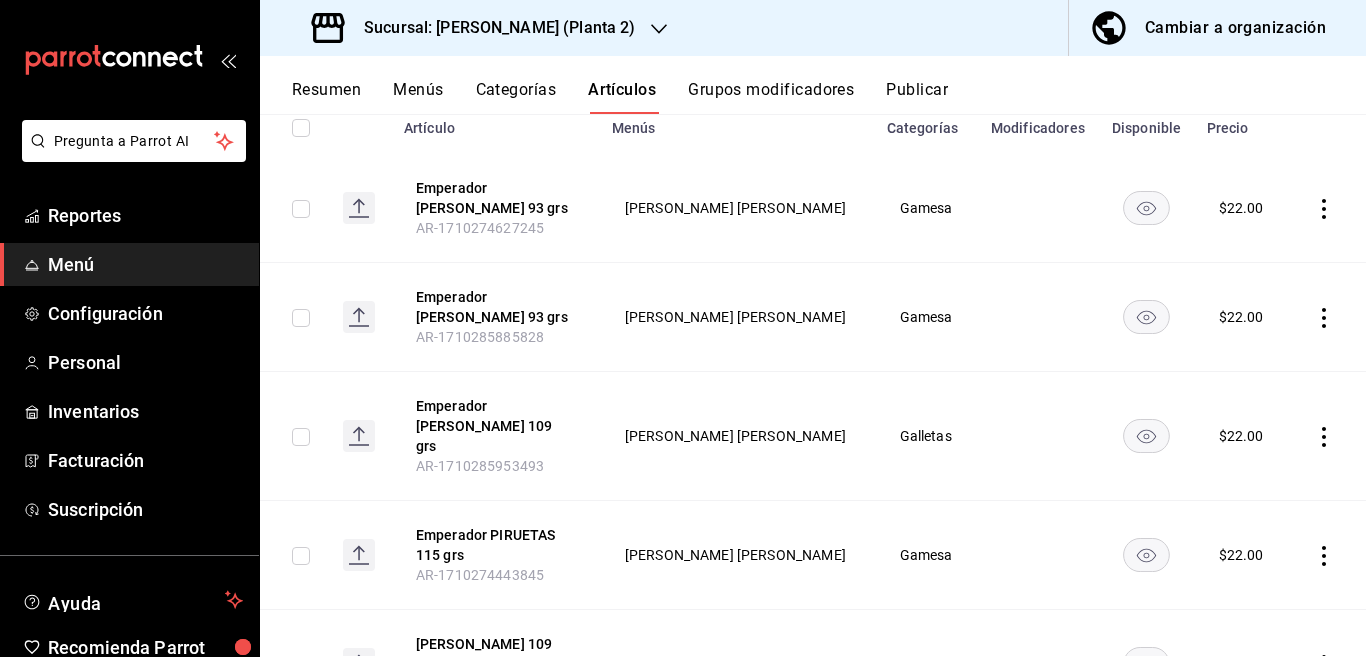 click 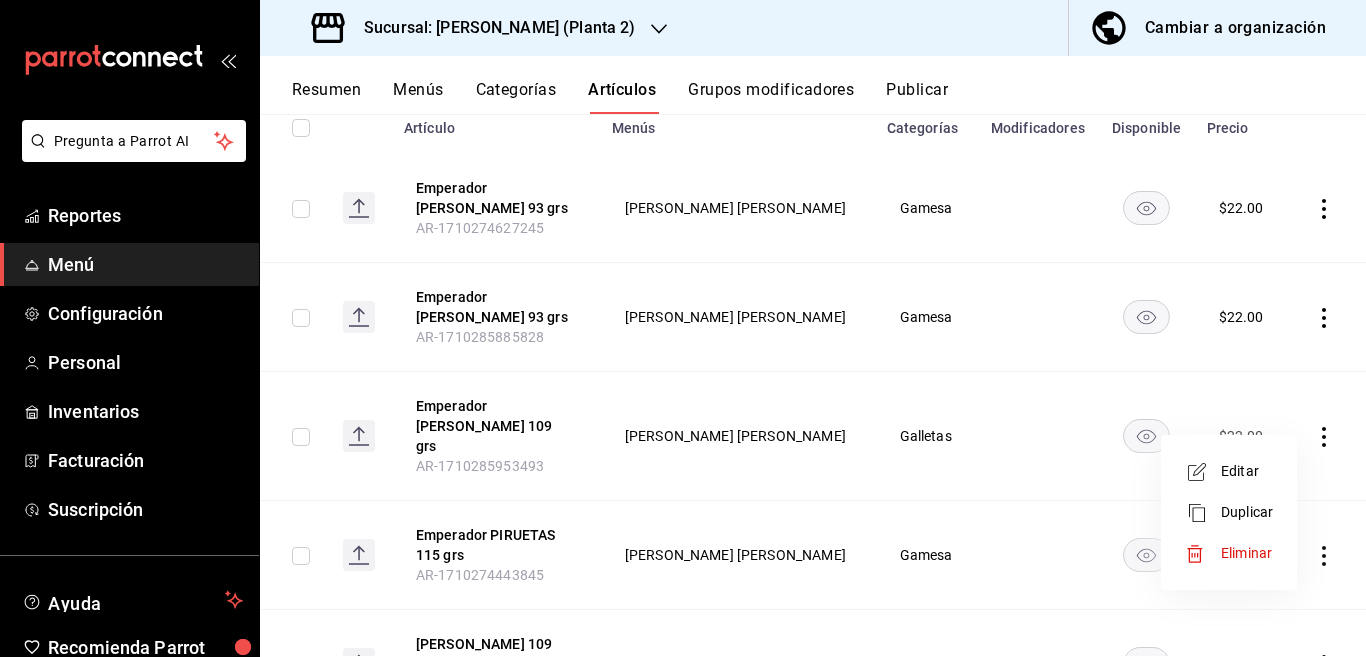 click on "Editar" at bounding box center (1247, 471) 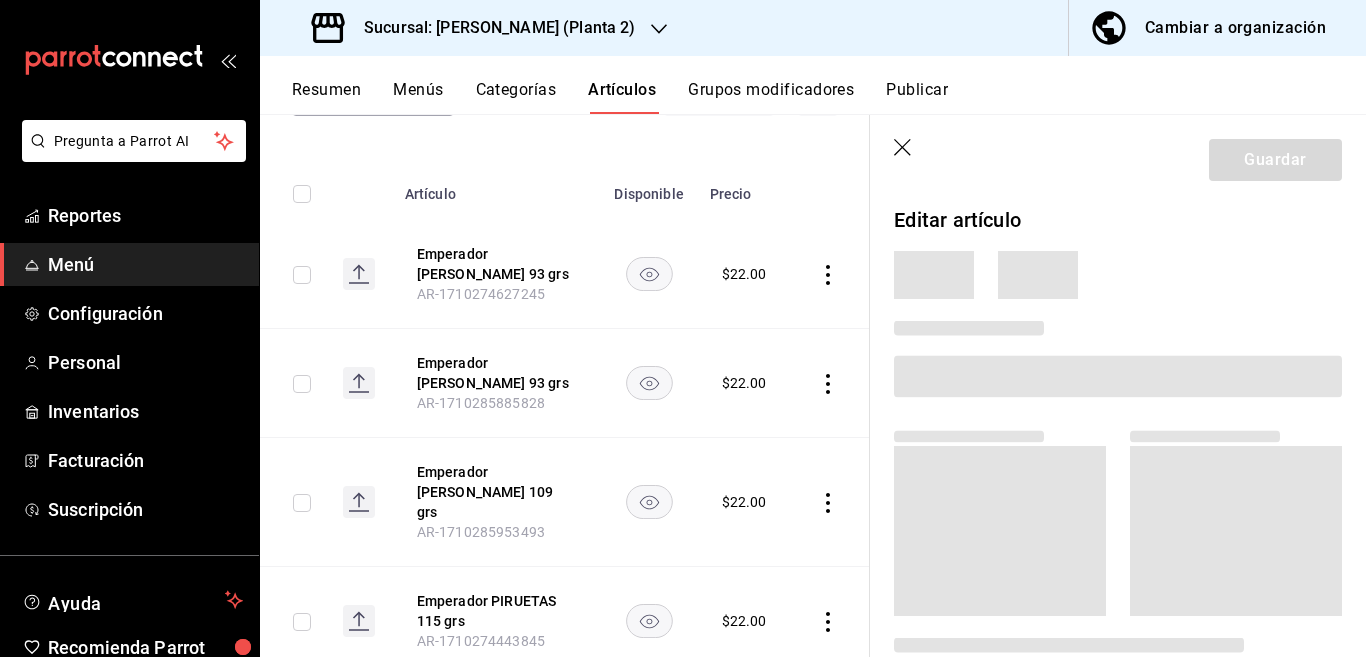 scroll, scrollTop: 244, scrollLeft: 0, axis: vertical 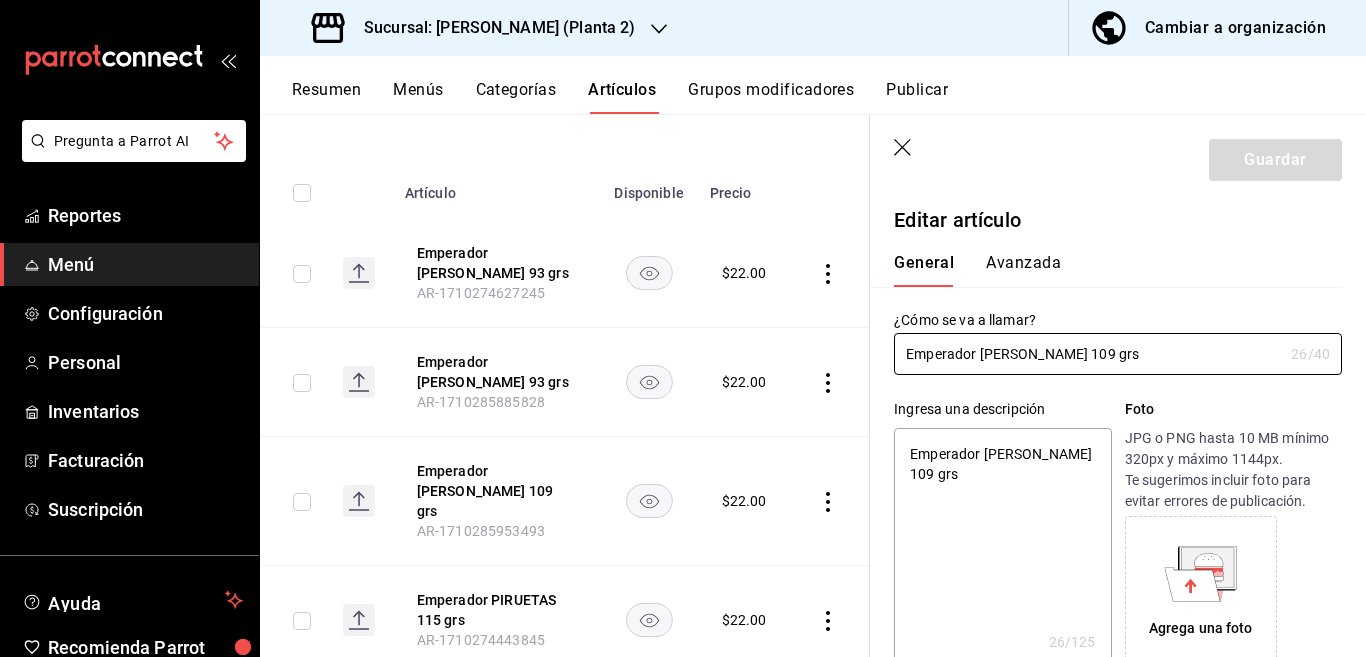 type on "x" 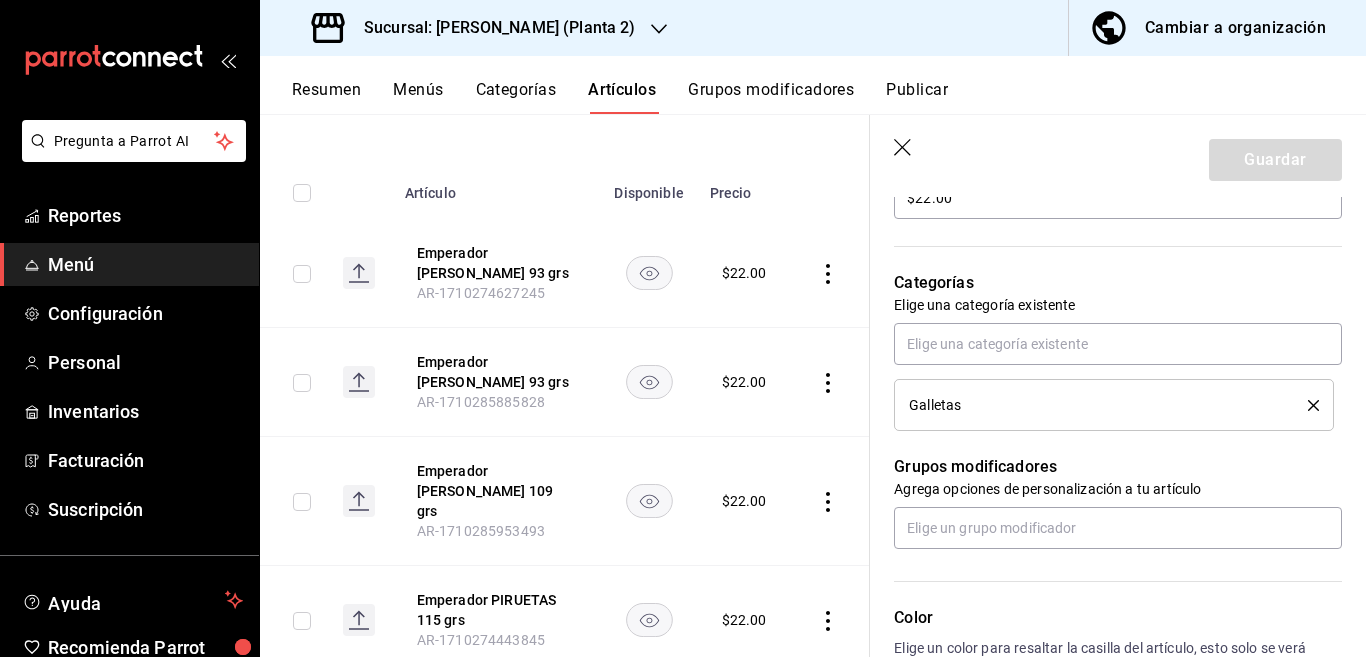 scroll, scrollTop: 650, scrollLeft: 0, axis: vertical 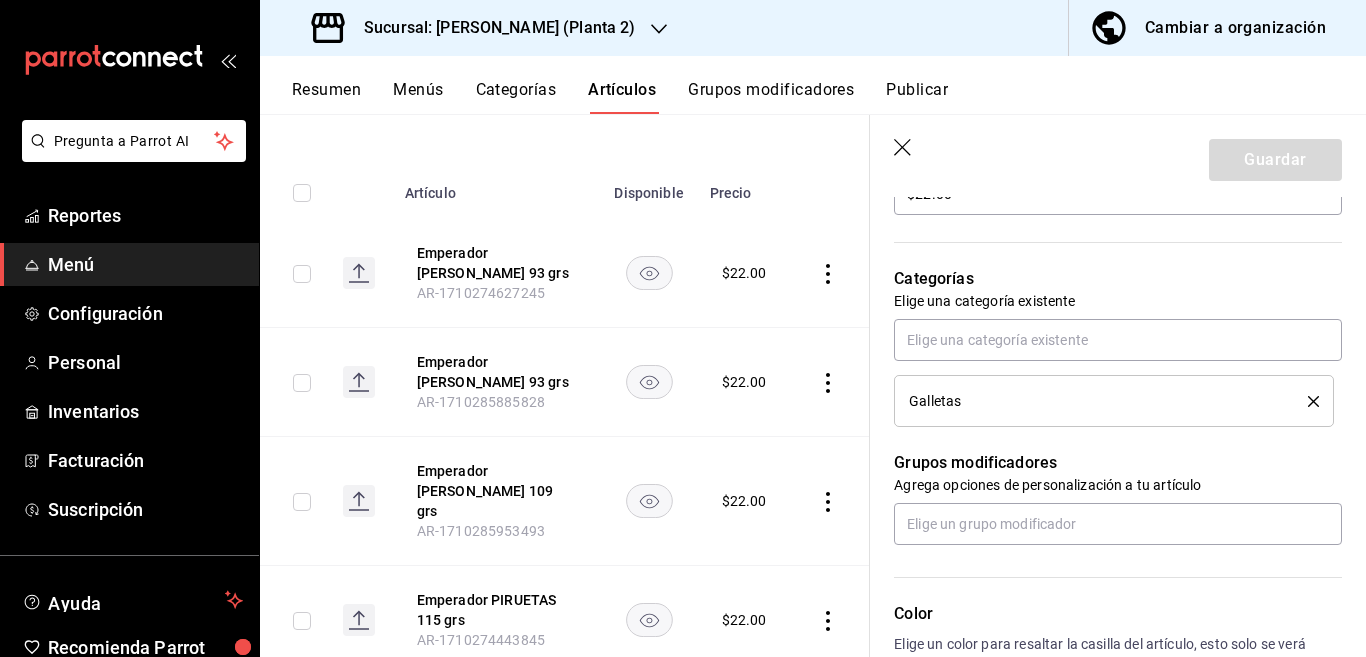 click 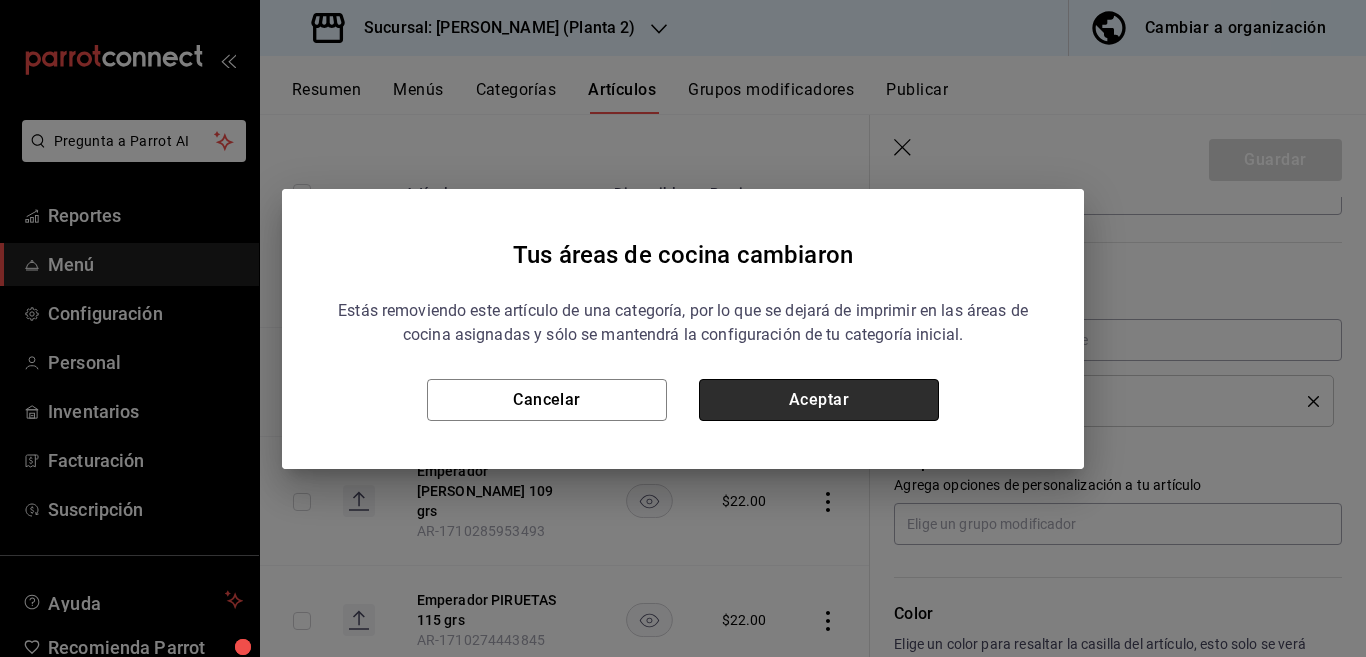 click on "Aceptar" at bounding box center (819, 400) 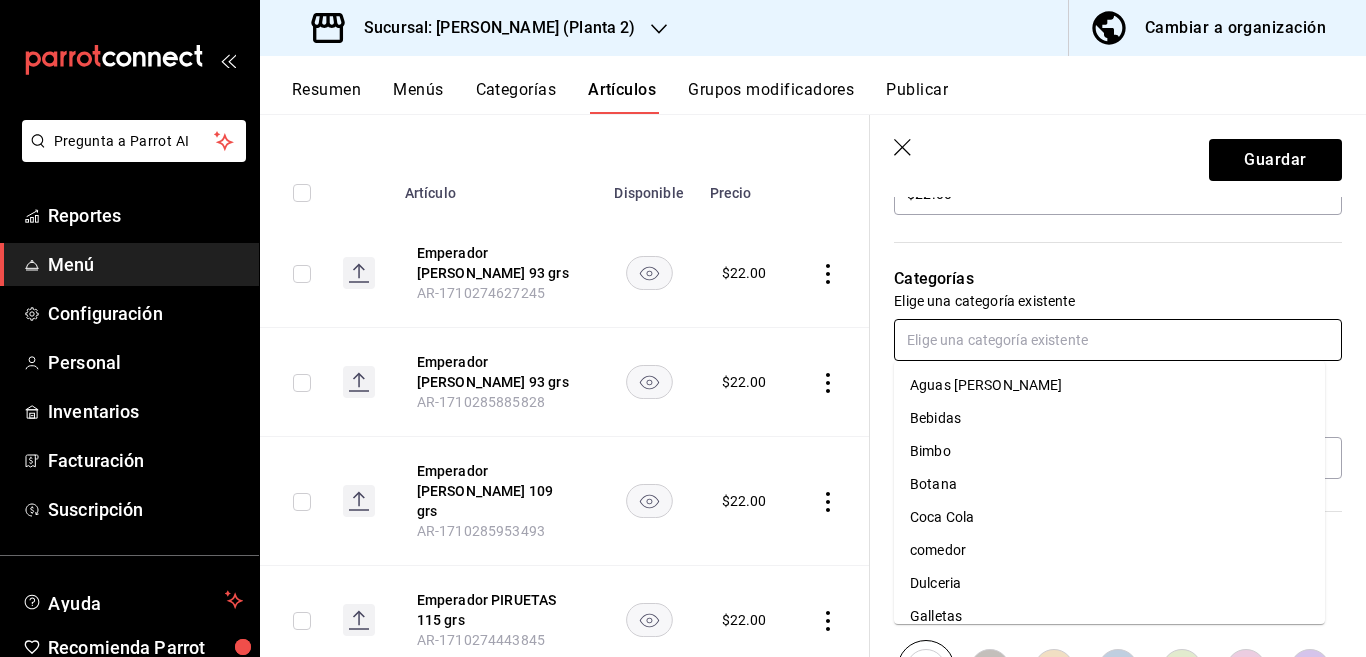 click at bounding box center [1118, 340] 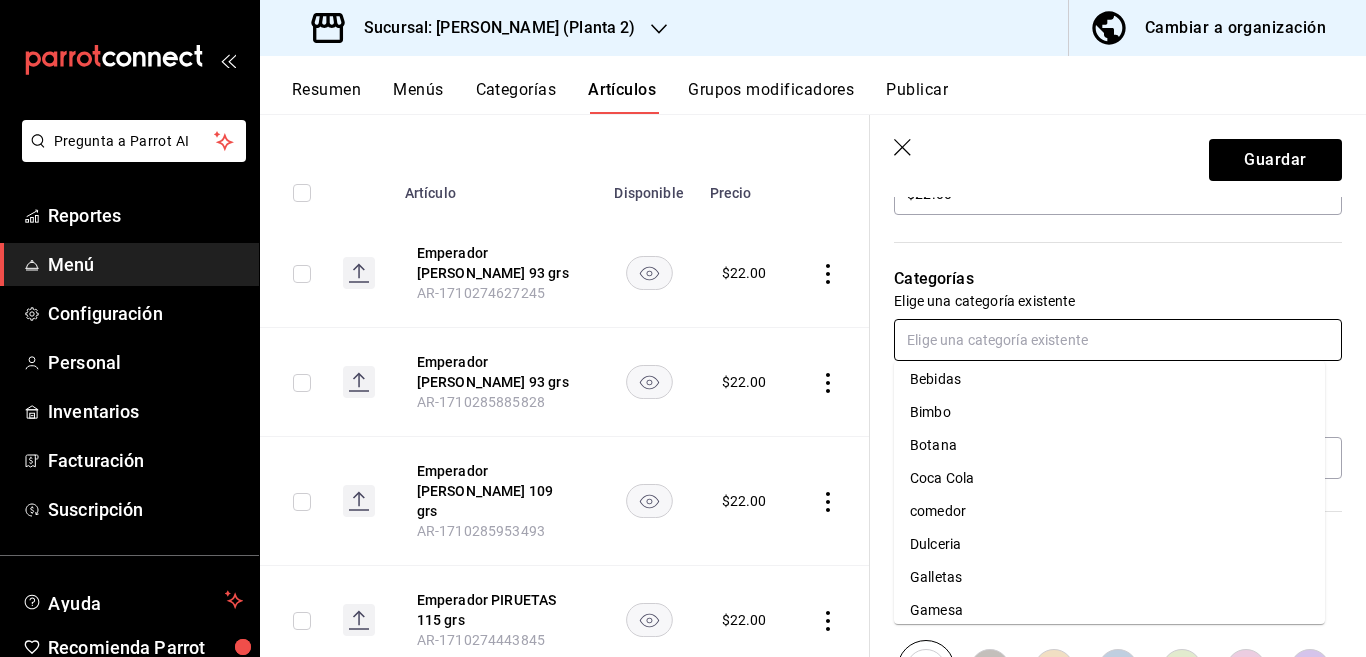 scroll, scrollTop: 78, scrollLeft: 0, axis: vertical 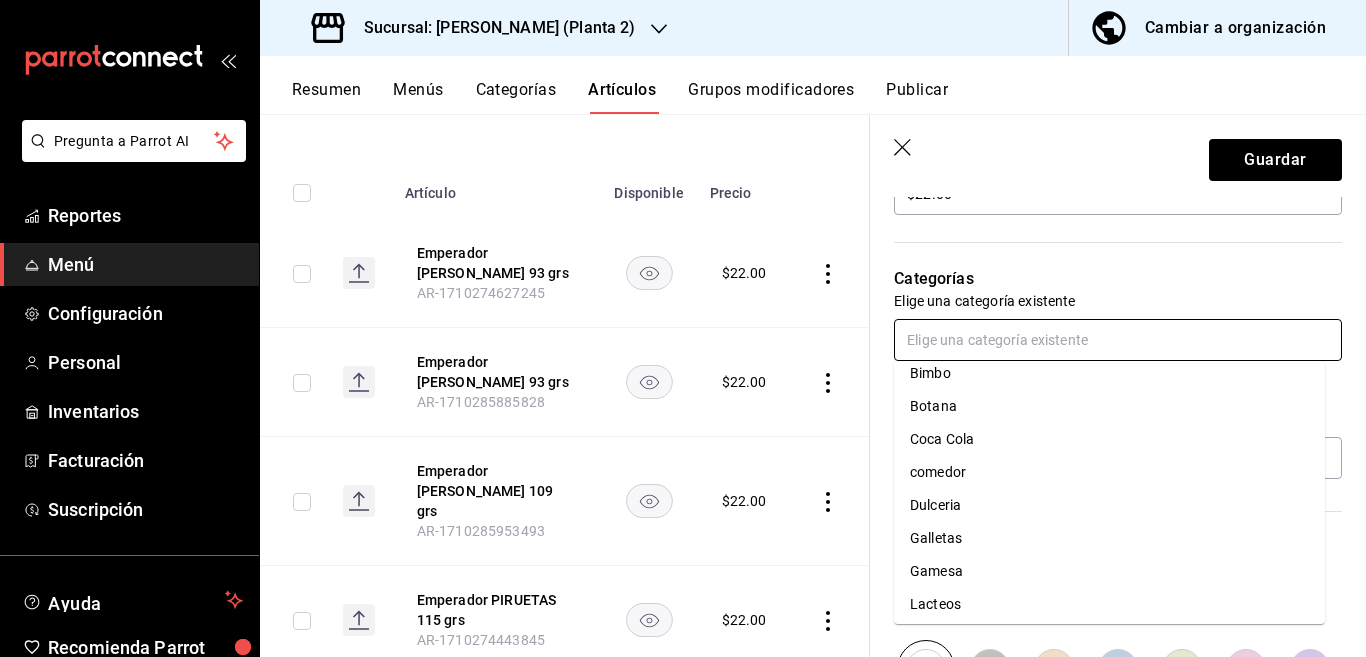 click on "Gamesa" at bounding box center (1109, 571) 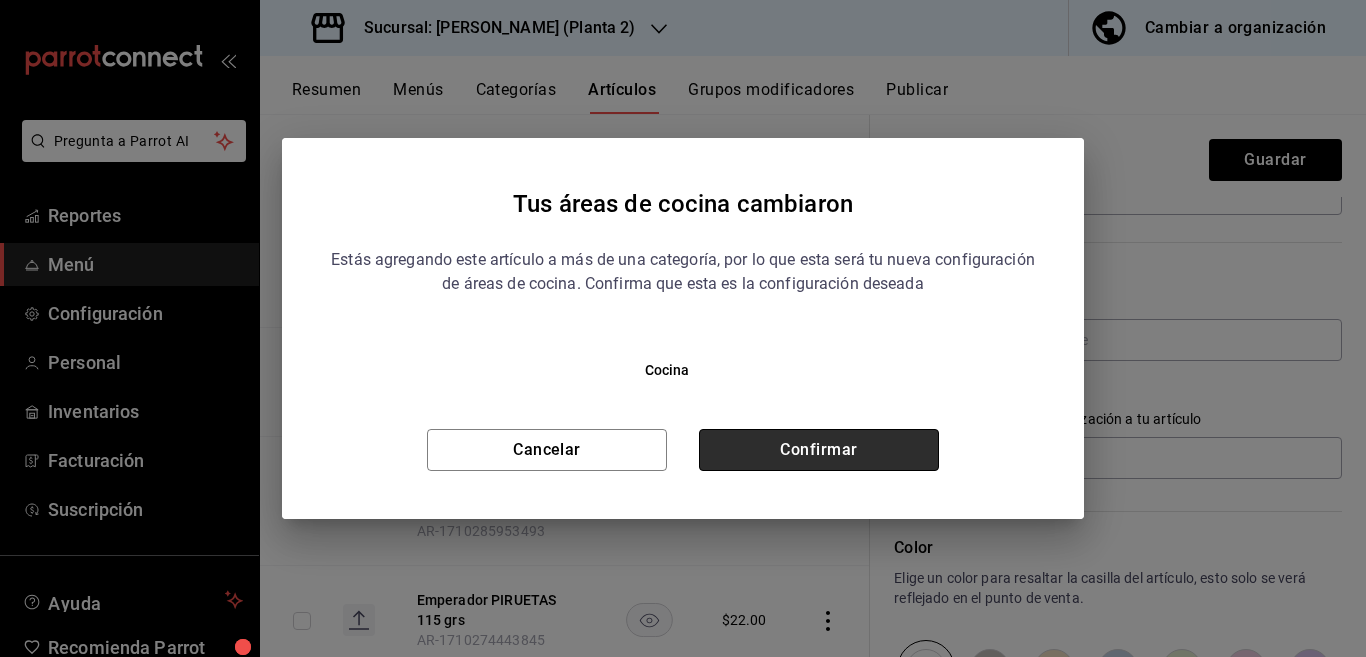 click on "Confirmar" at bounding box center (819, 450) 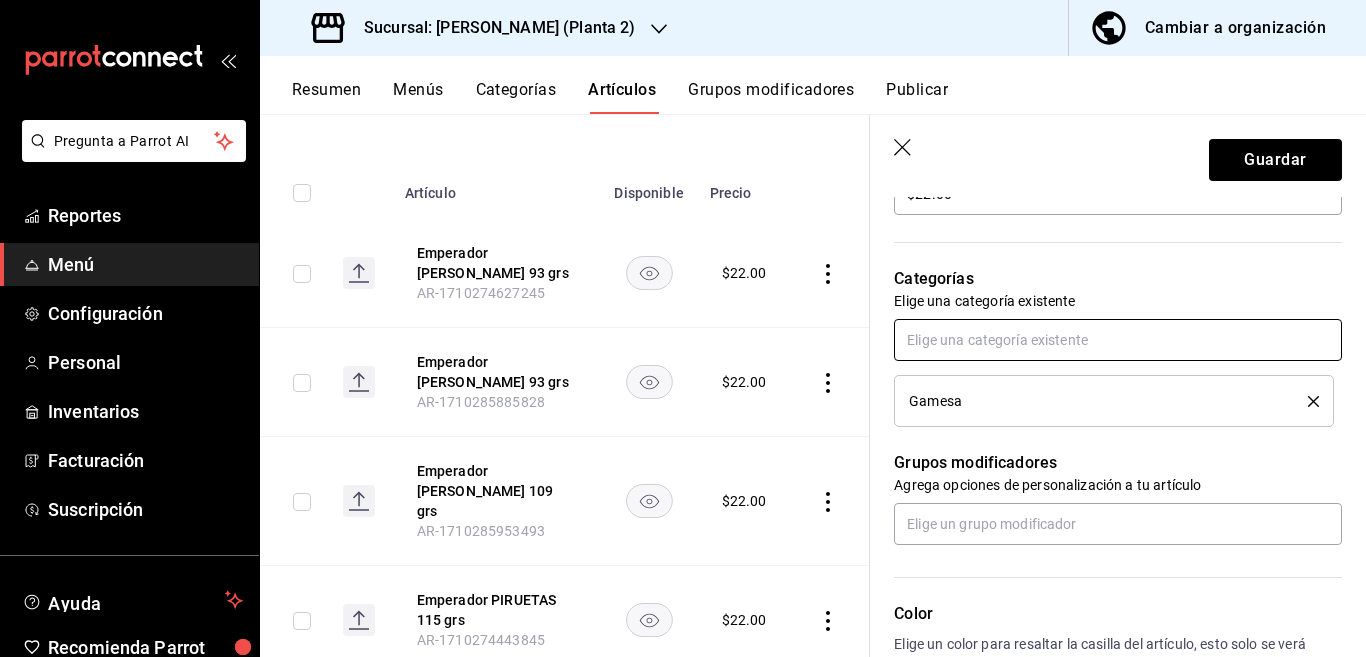 scroll, scrollTop: 650, scrollLeft: 0, axis: vertical 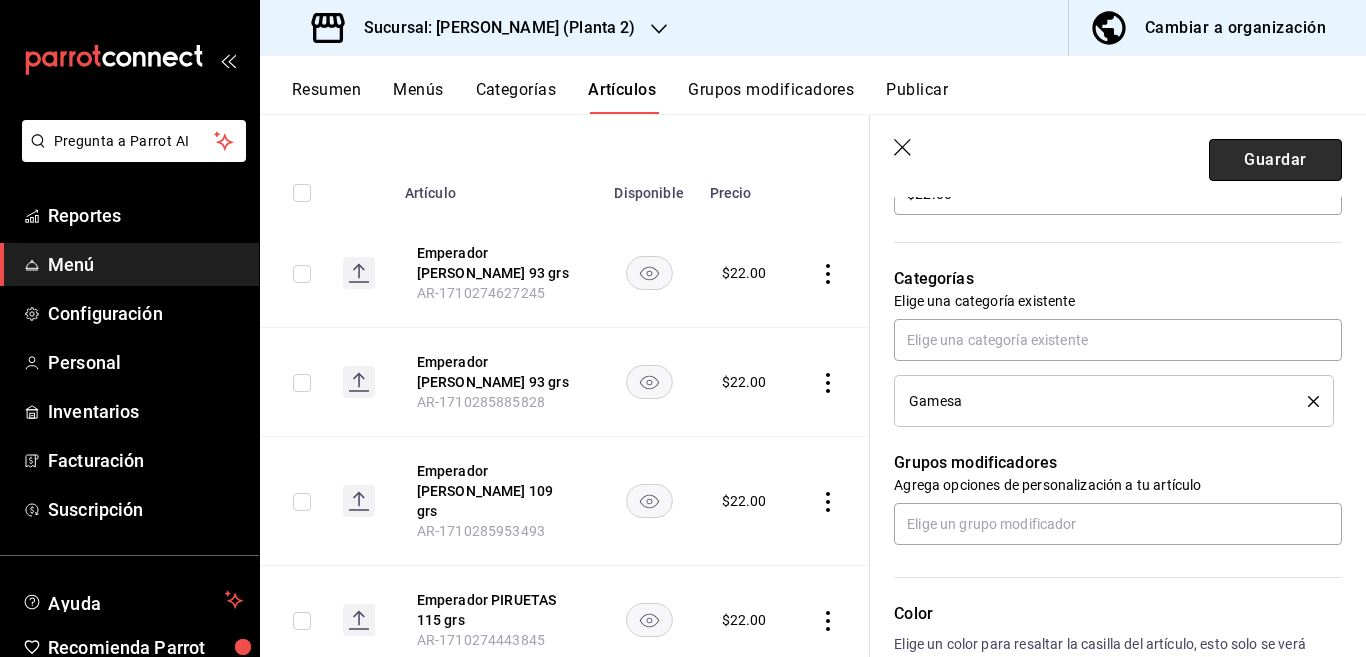 click on "Guardar" at bounding box center (1275, 160) 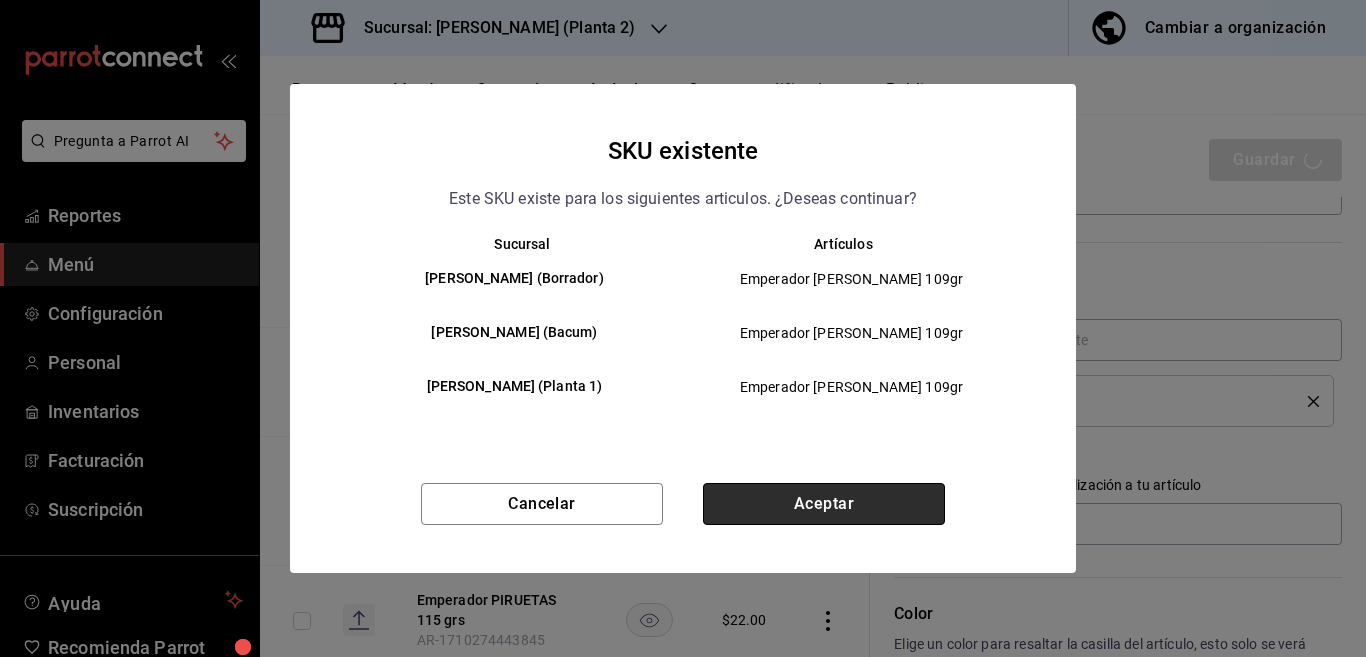click on "Aceptar" at bounding box center [824, 504] 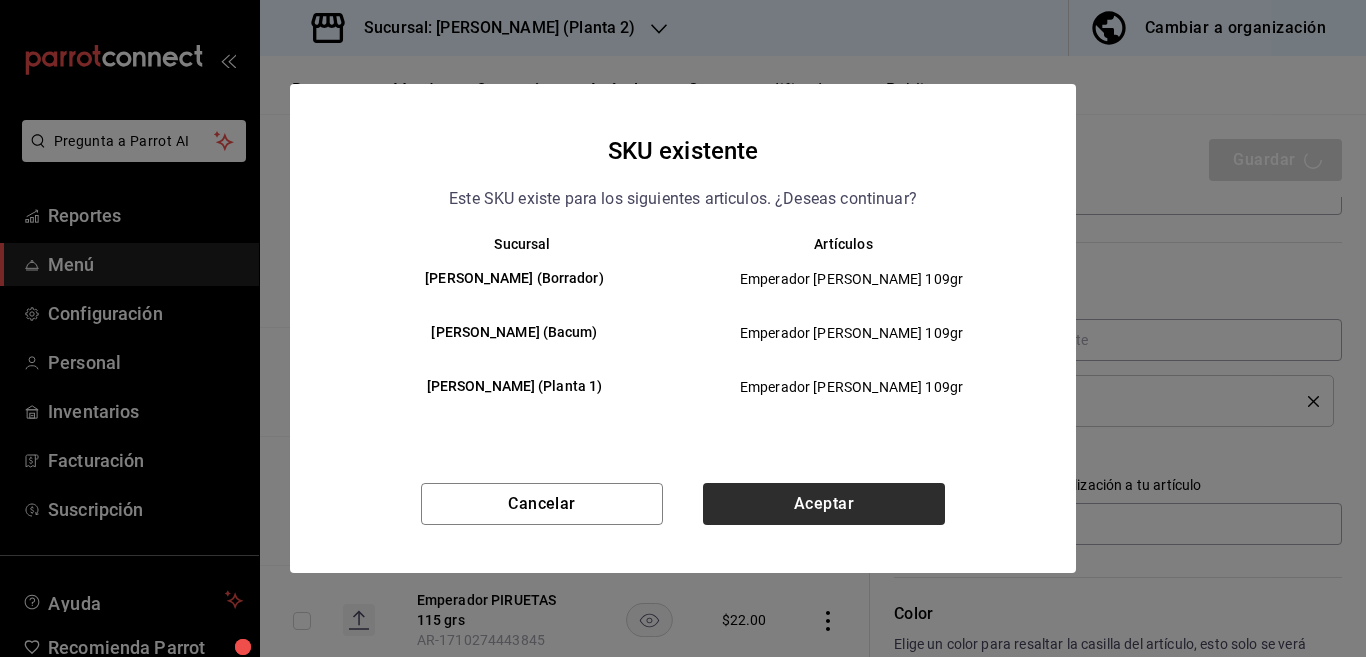 type on "x" 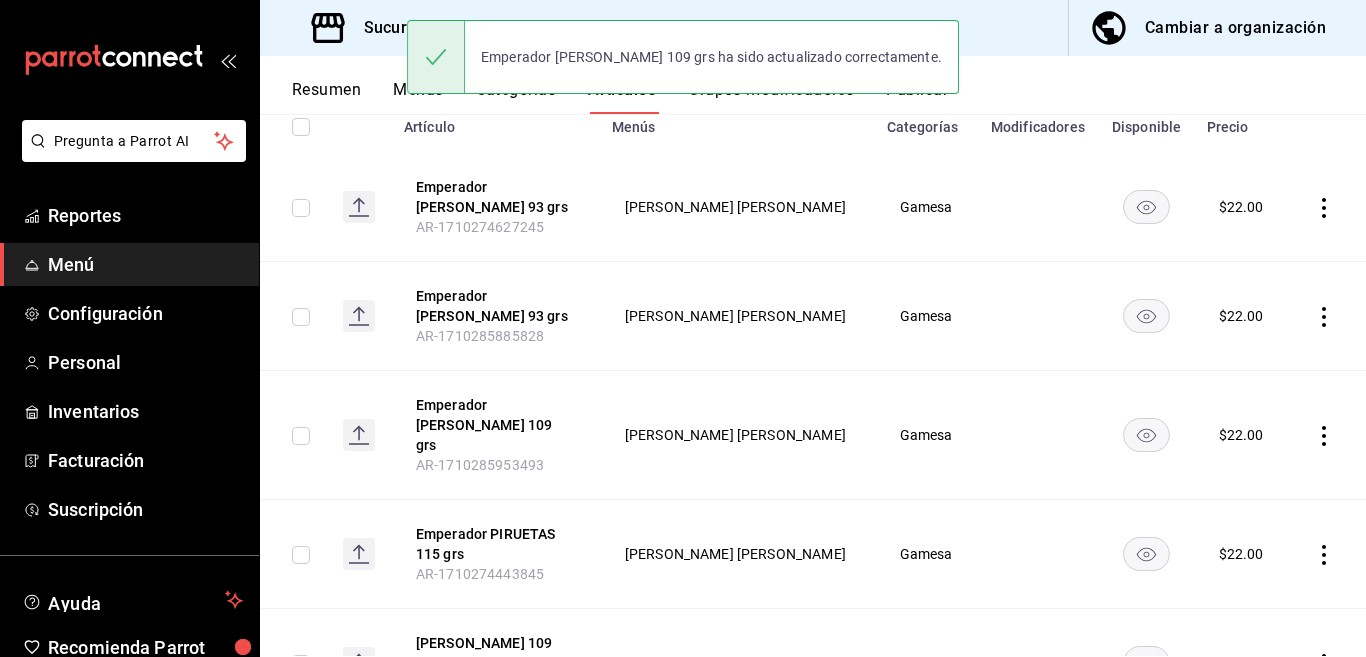 scroll, scrollTop: 0, scrollLeft: 0, axis: both 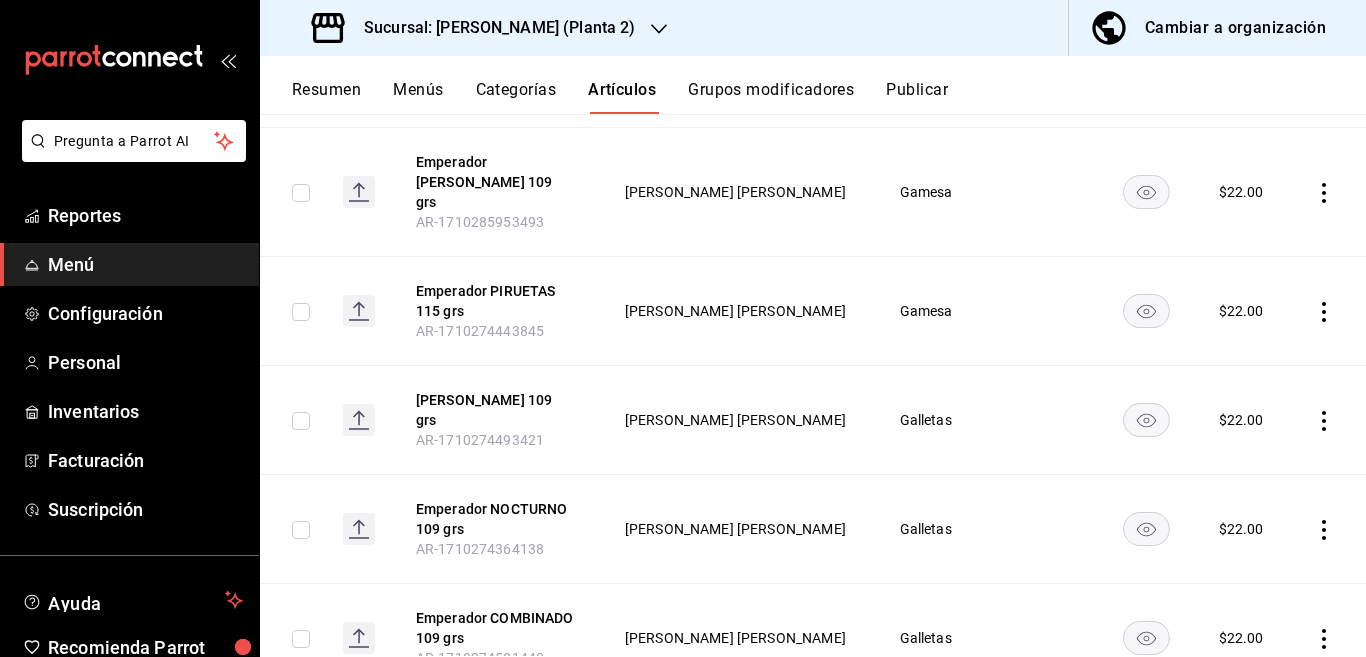 click 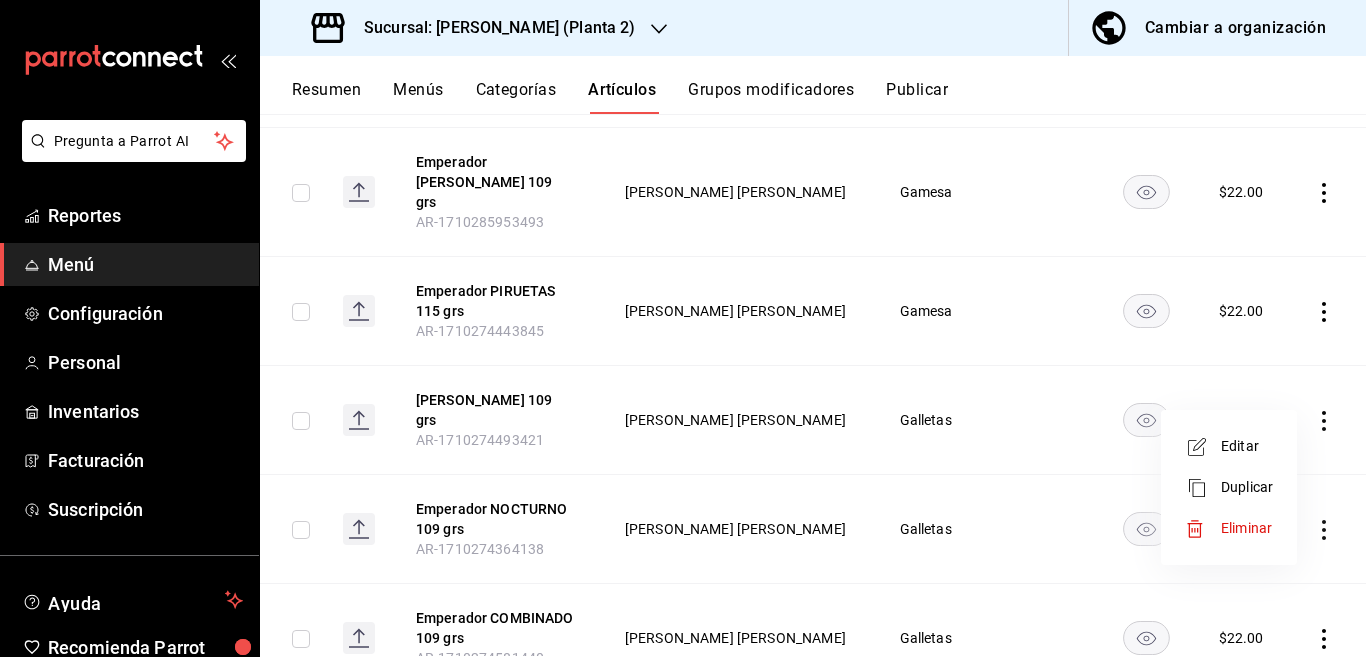 click on "Editar" at bounding box center [1247, 446] 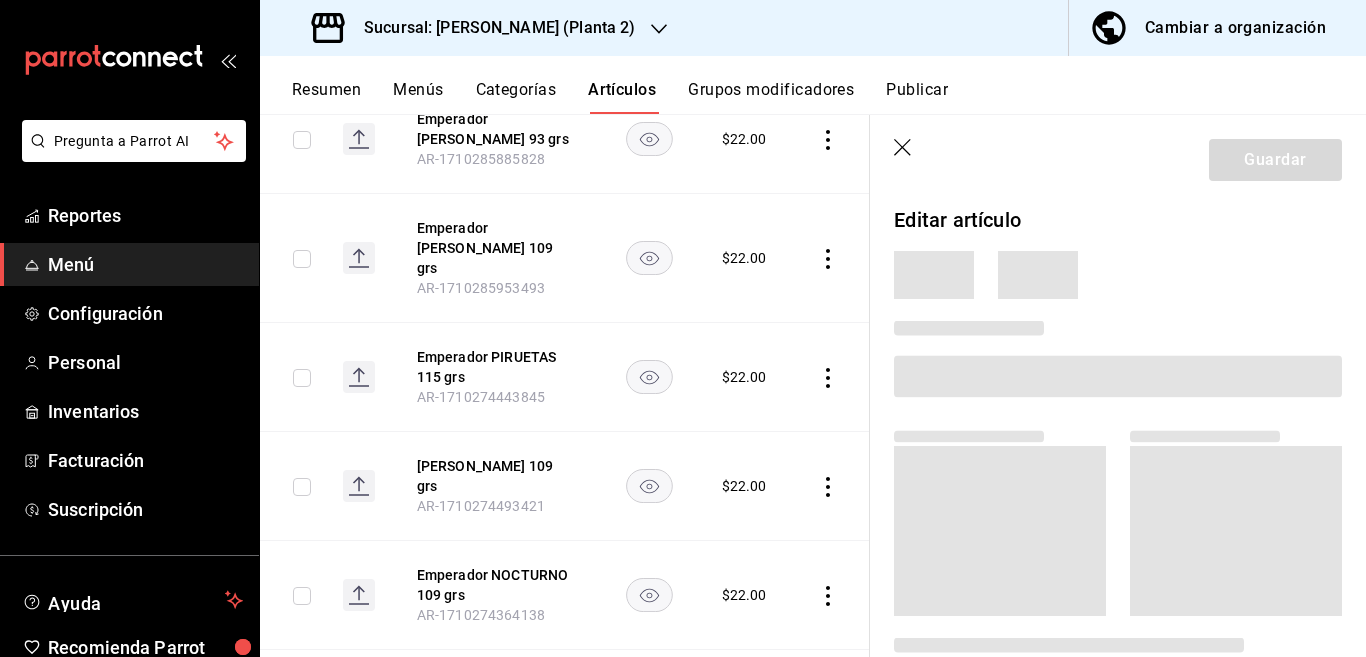 scroll, scrollTop: 488, scrollLeft: 0, axis: vertical 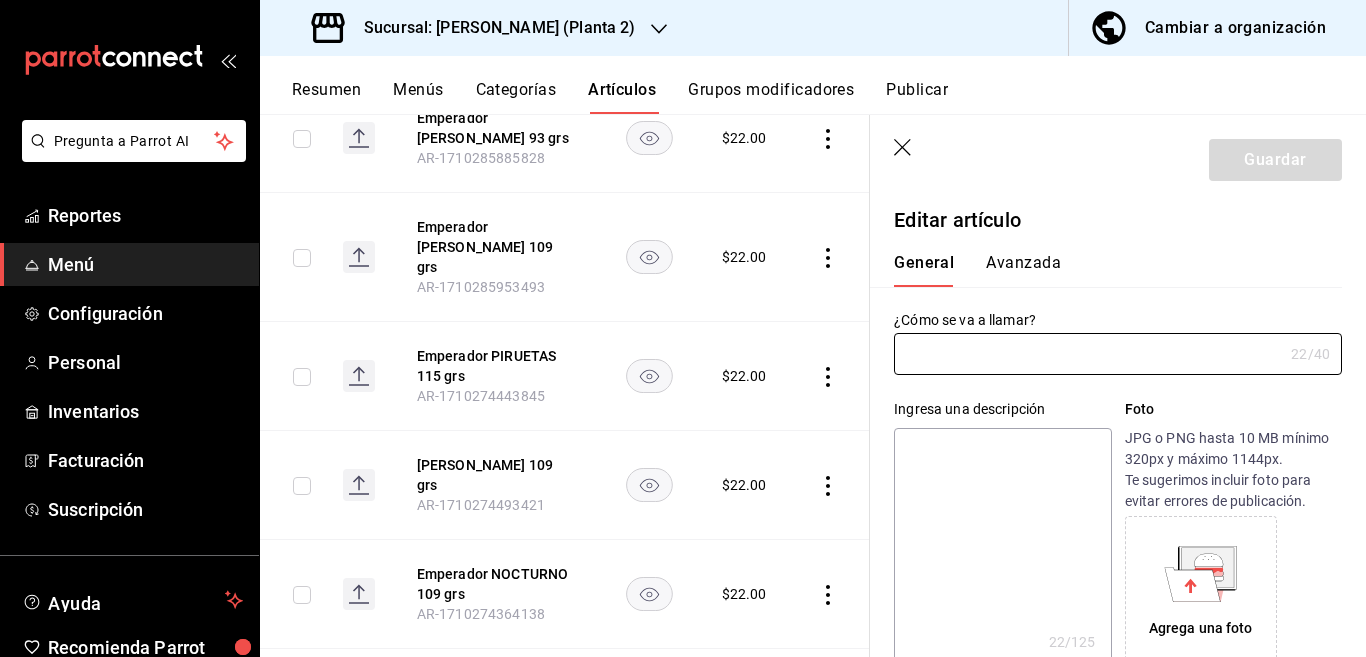 type on "Emperador NUEZ 109 grs" 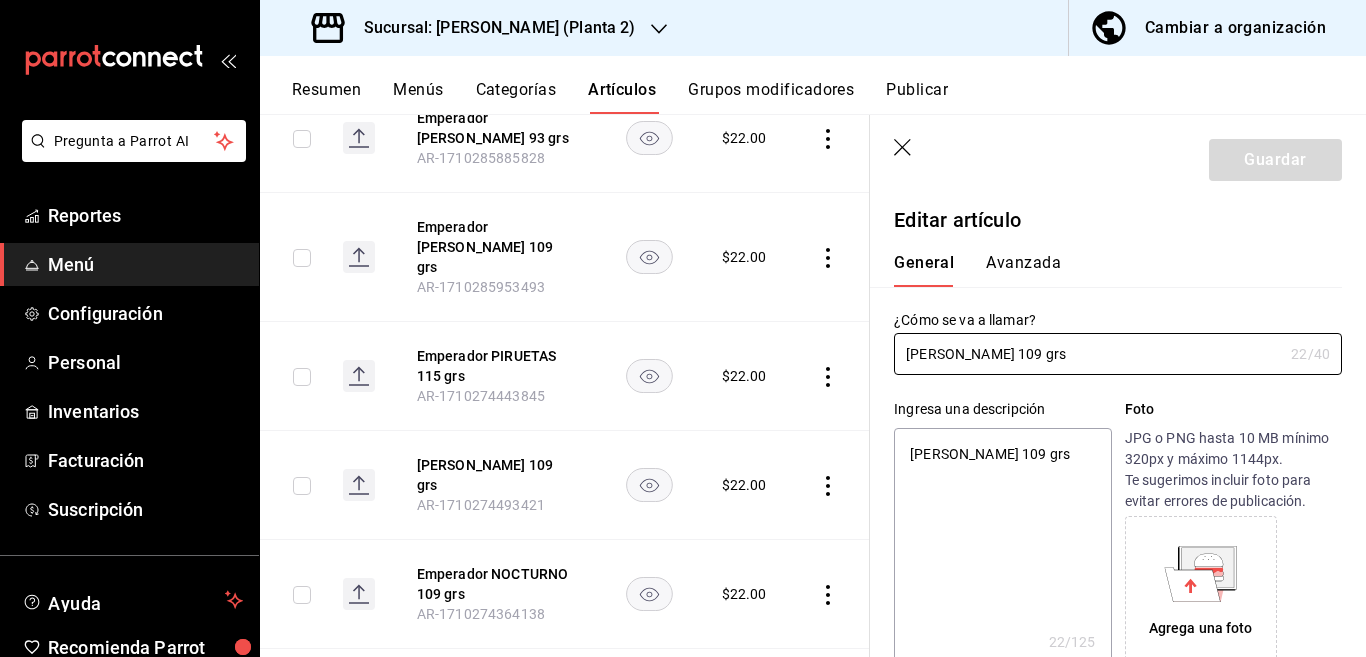 type on "x" 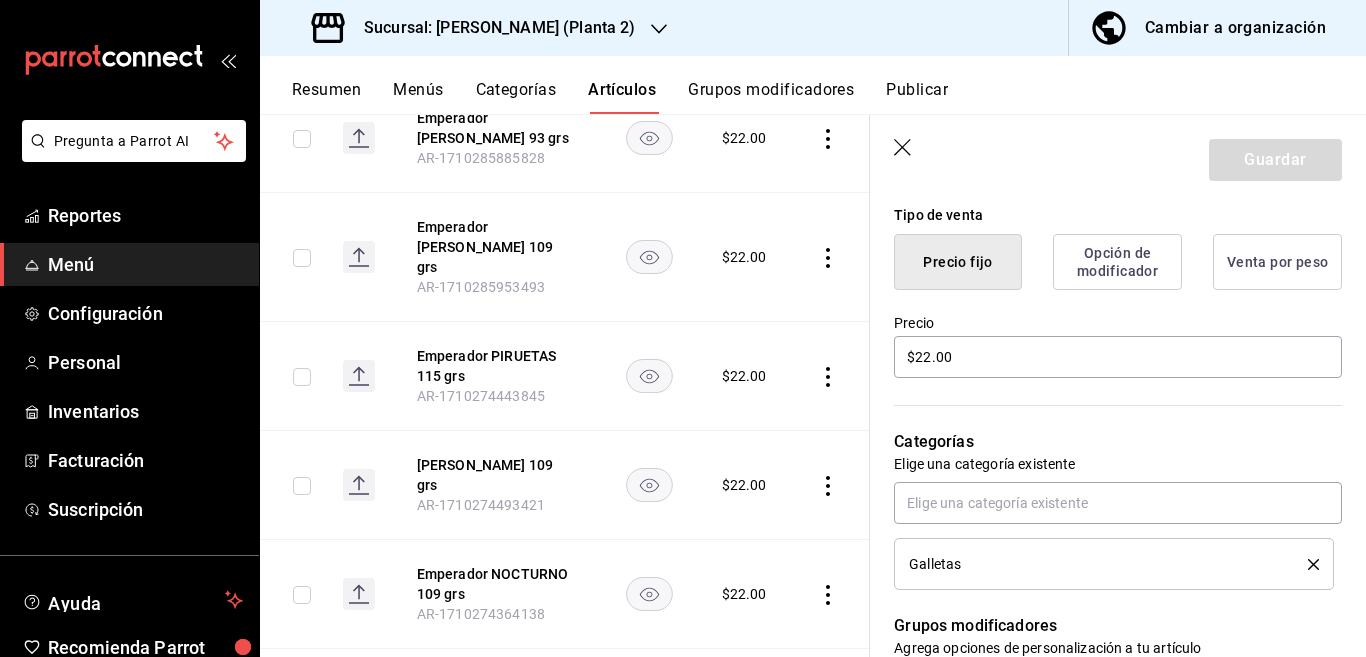 scroll, scrollTop: 569, scrollLeft: 0, axis: vertical 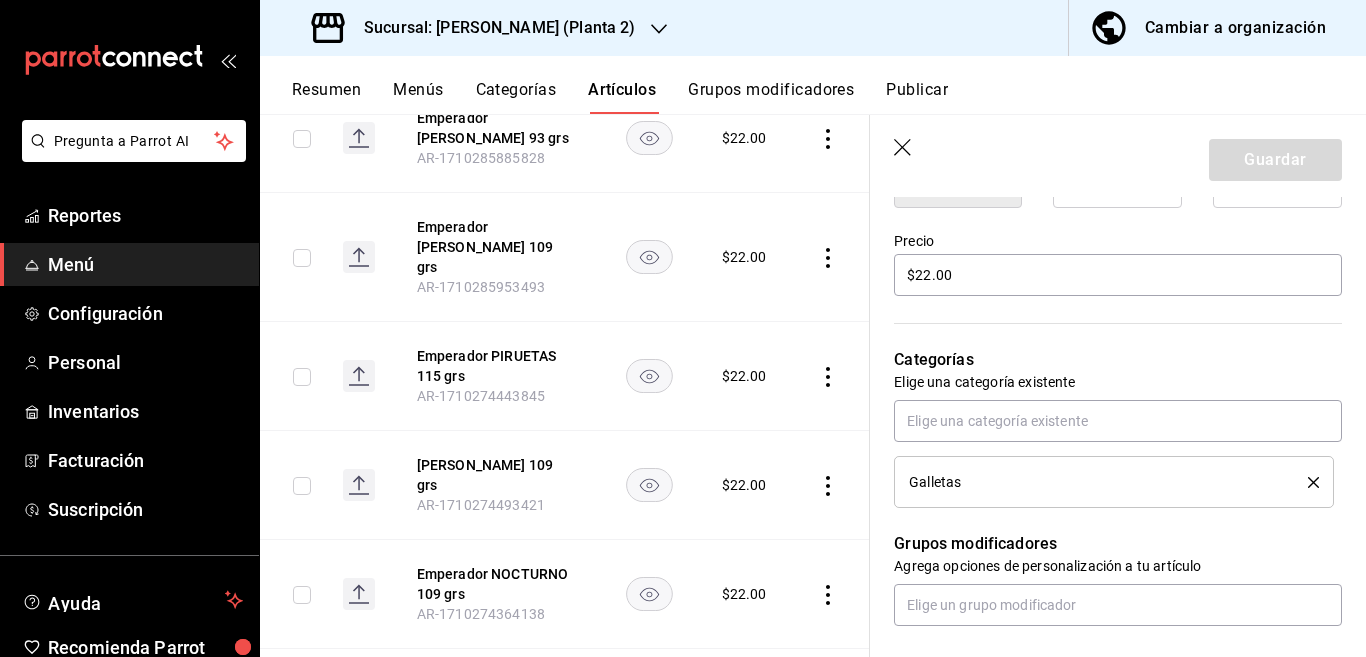 click 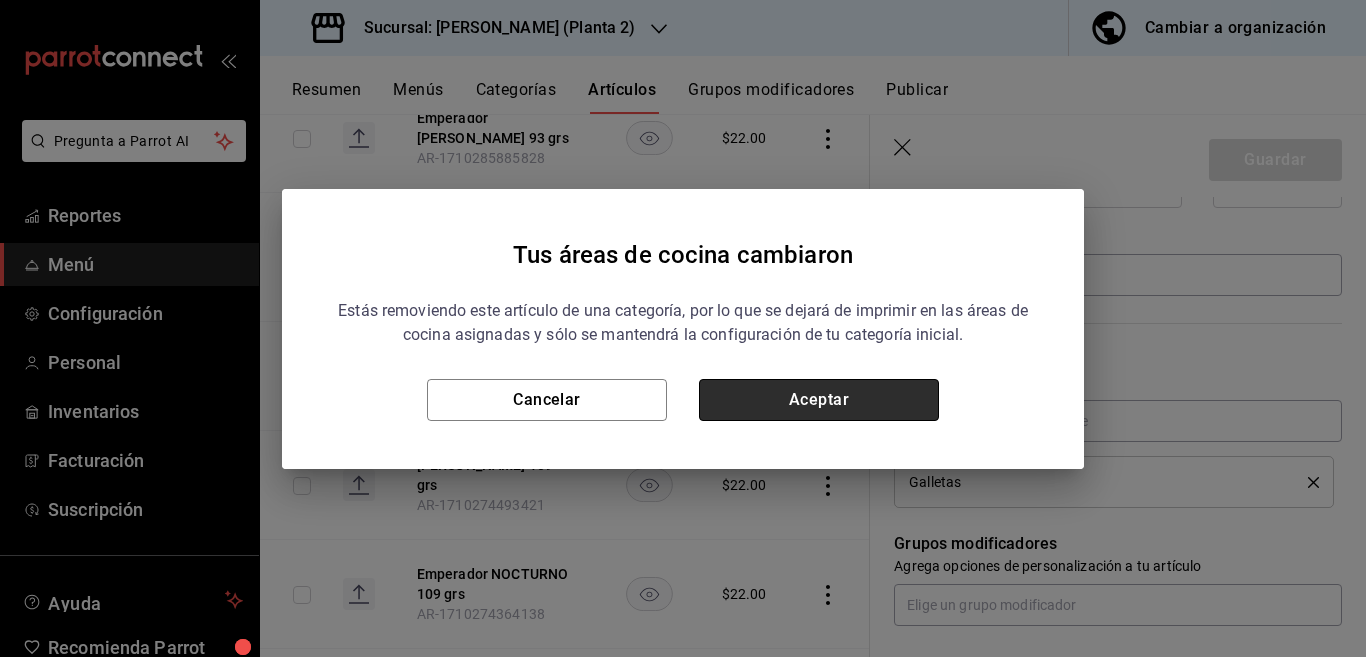 click on "Aceptar" at bounding box center [819, 400] 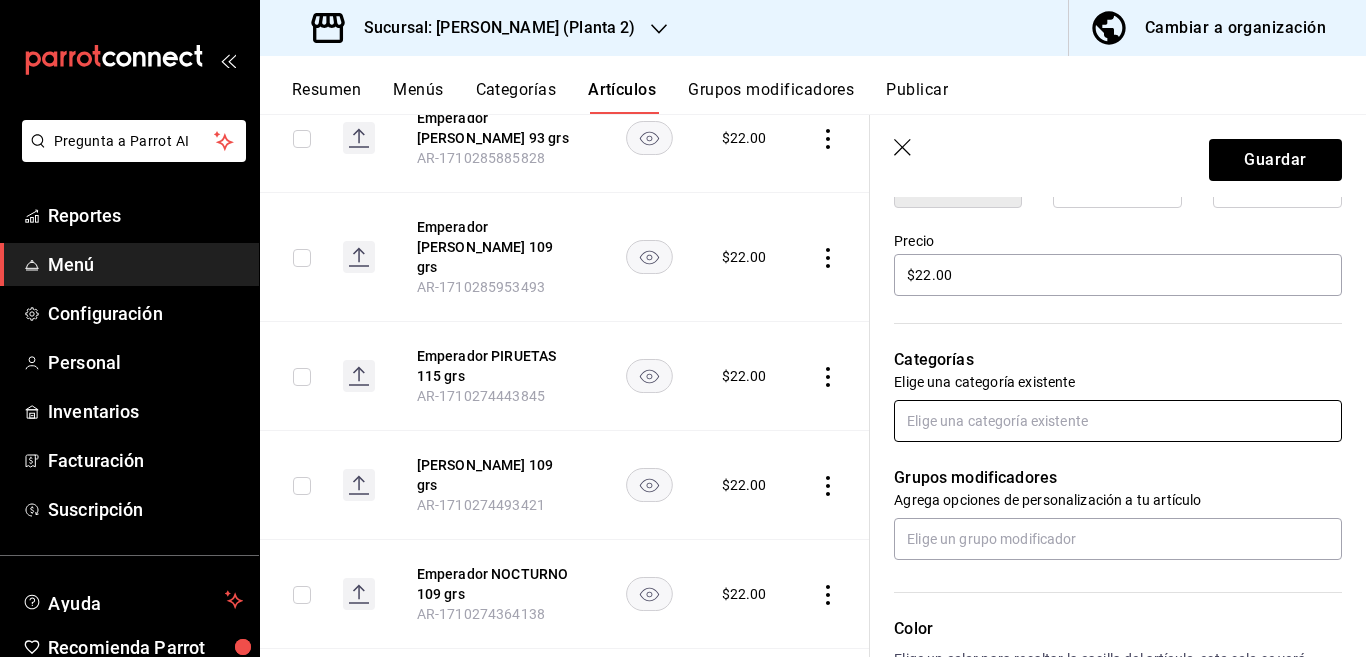 click at bounding box center (1118, 421) 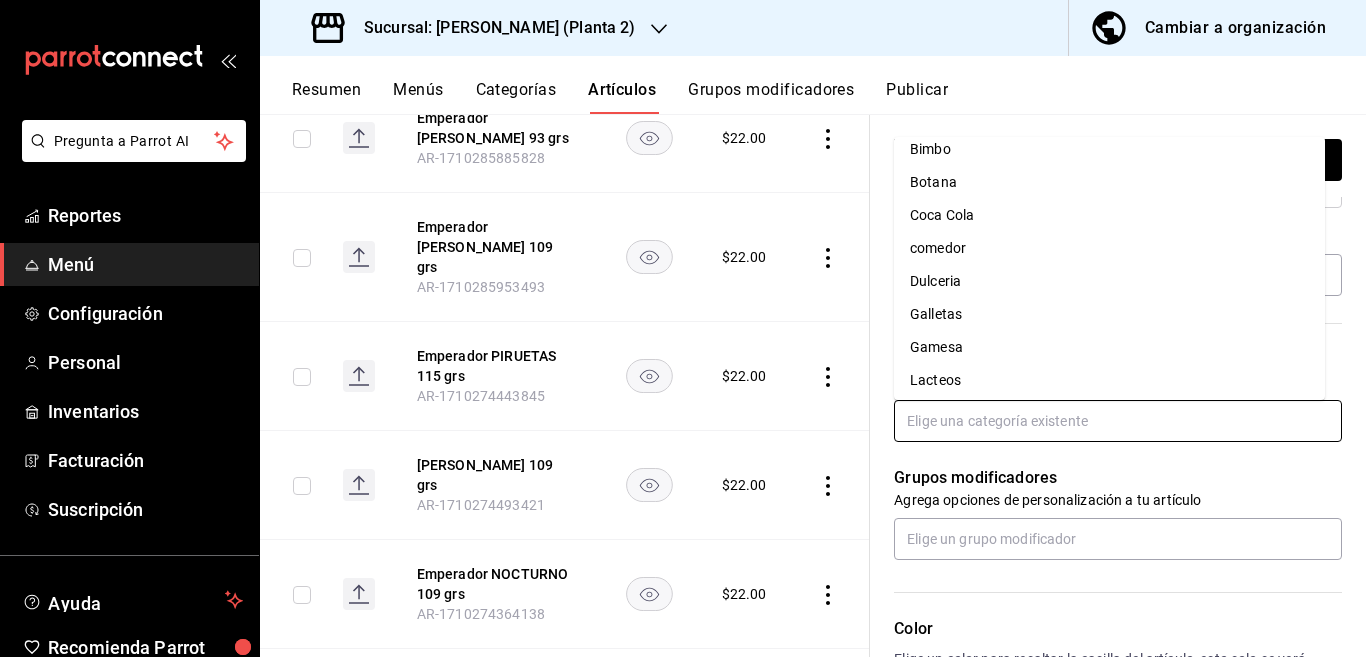 scroll, scrollTop: 78, scrollLeft: 0, axis: vertical 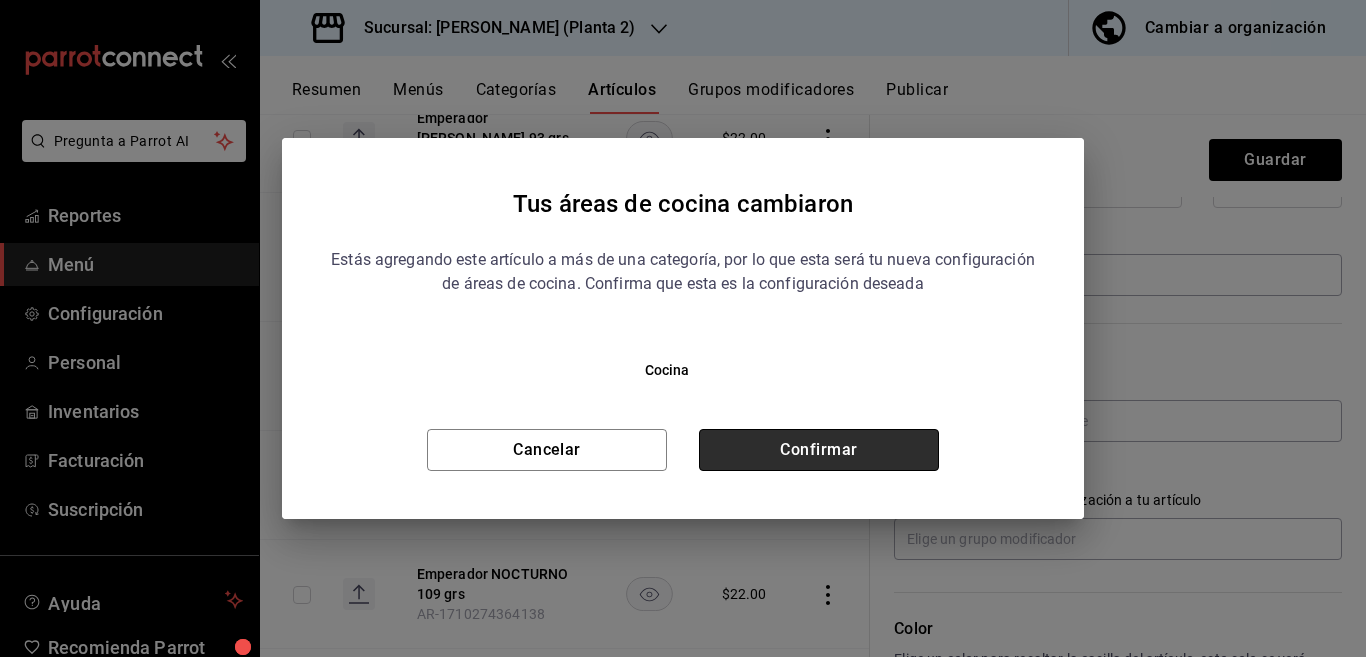click on "Confirmar" at bounding box center (819, 450) 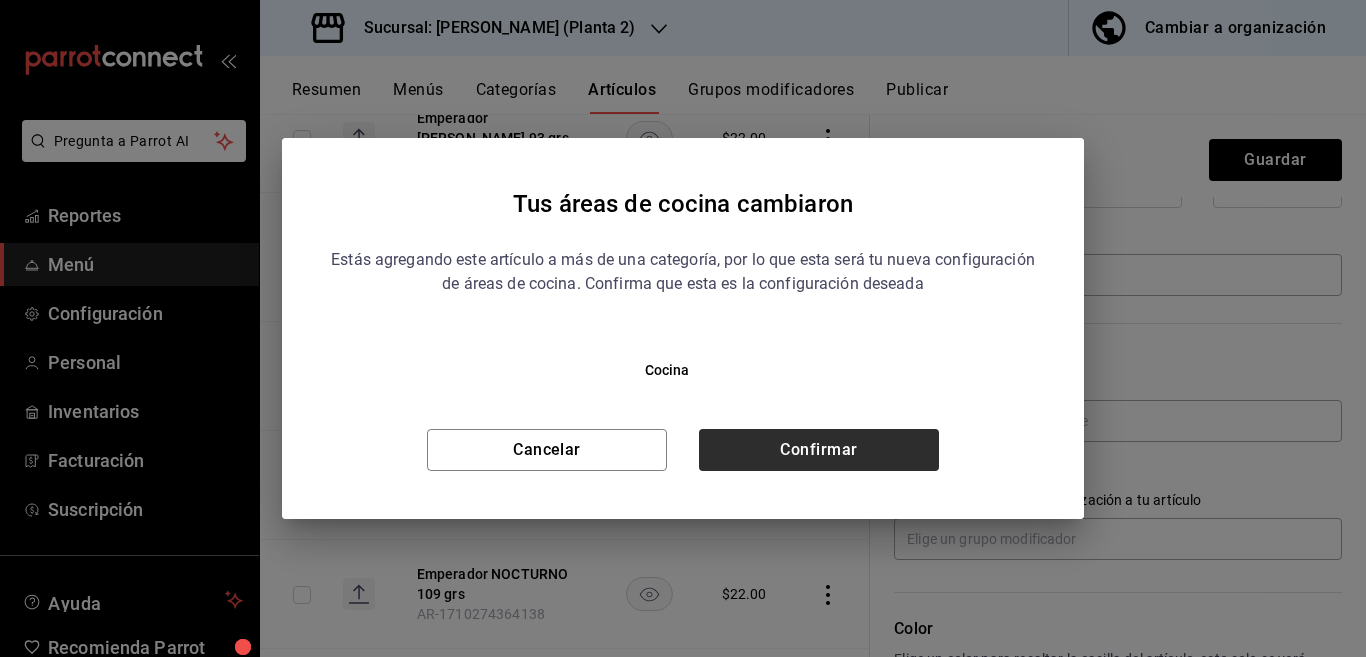 click at bounding box center (831, 485) 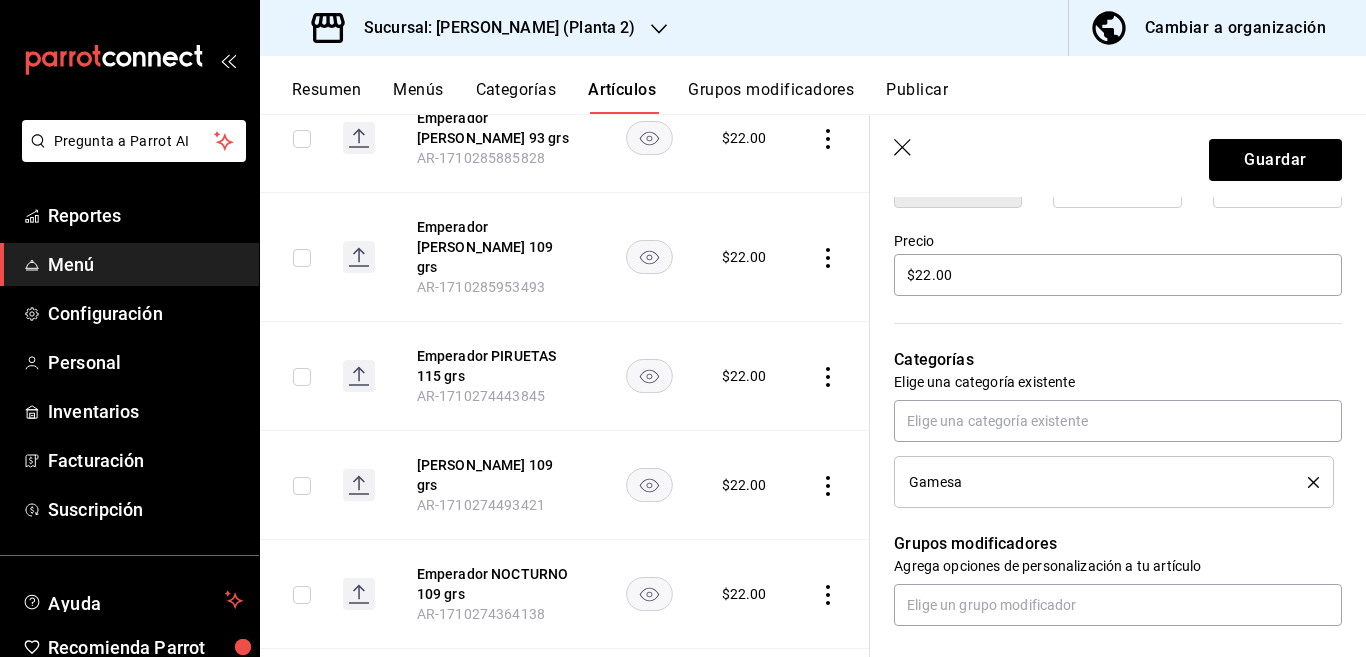 scroll, scrollTop: 569, scrollLeft: 0, axis: vertical 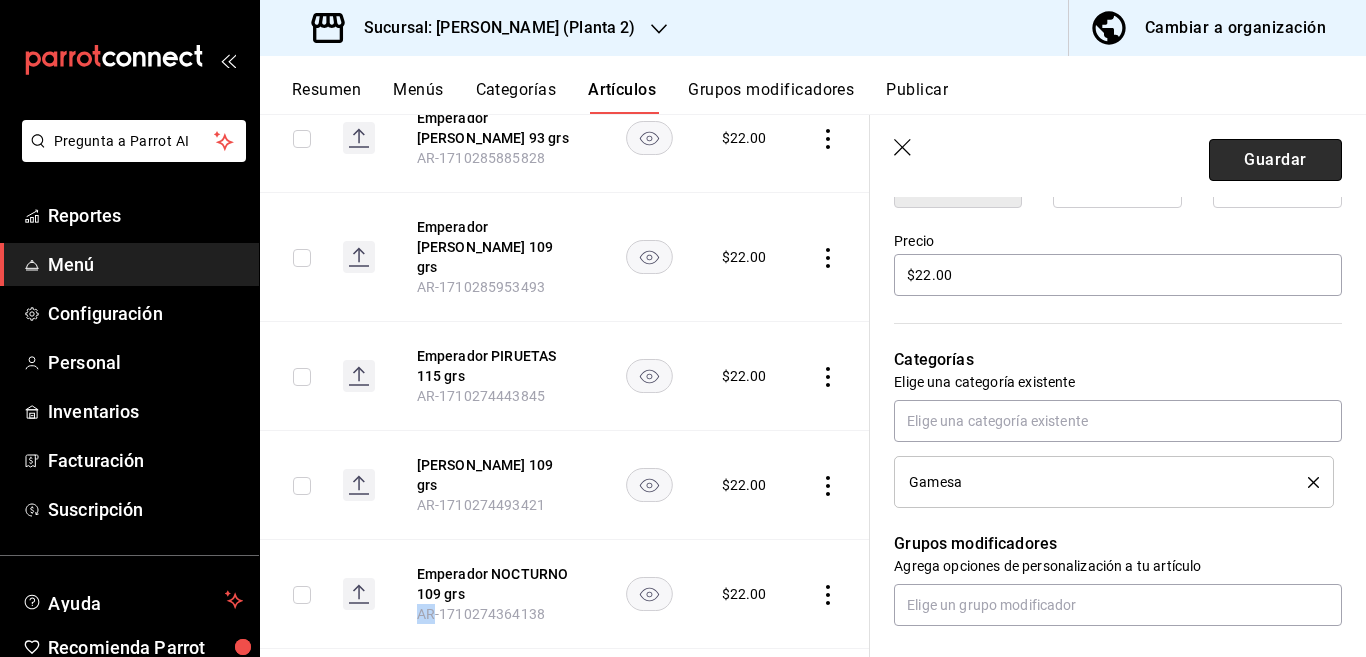 click on "Guardar" at bounding box center (1275, 160) 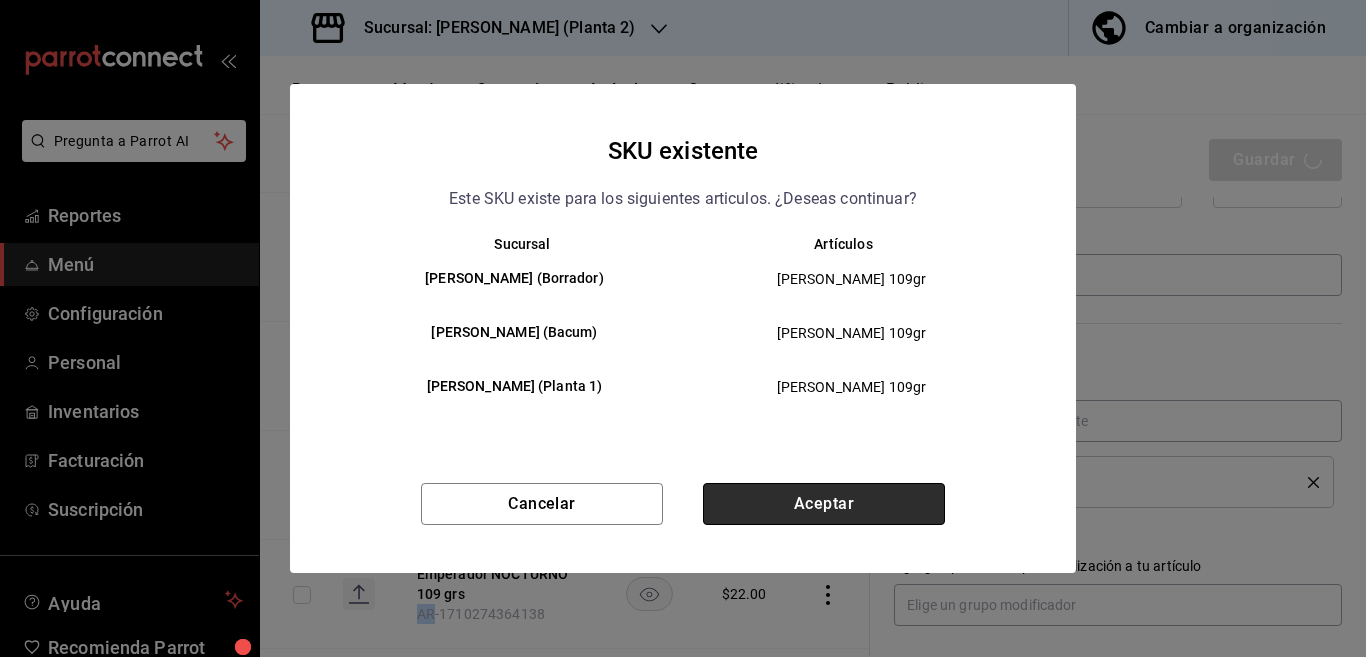 click on "Aceptar" at bounding box center (824, 504) 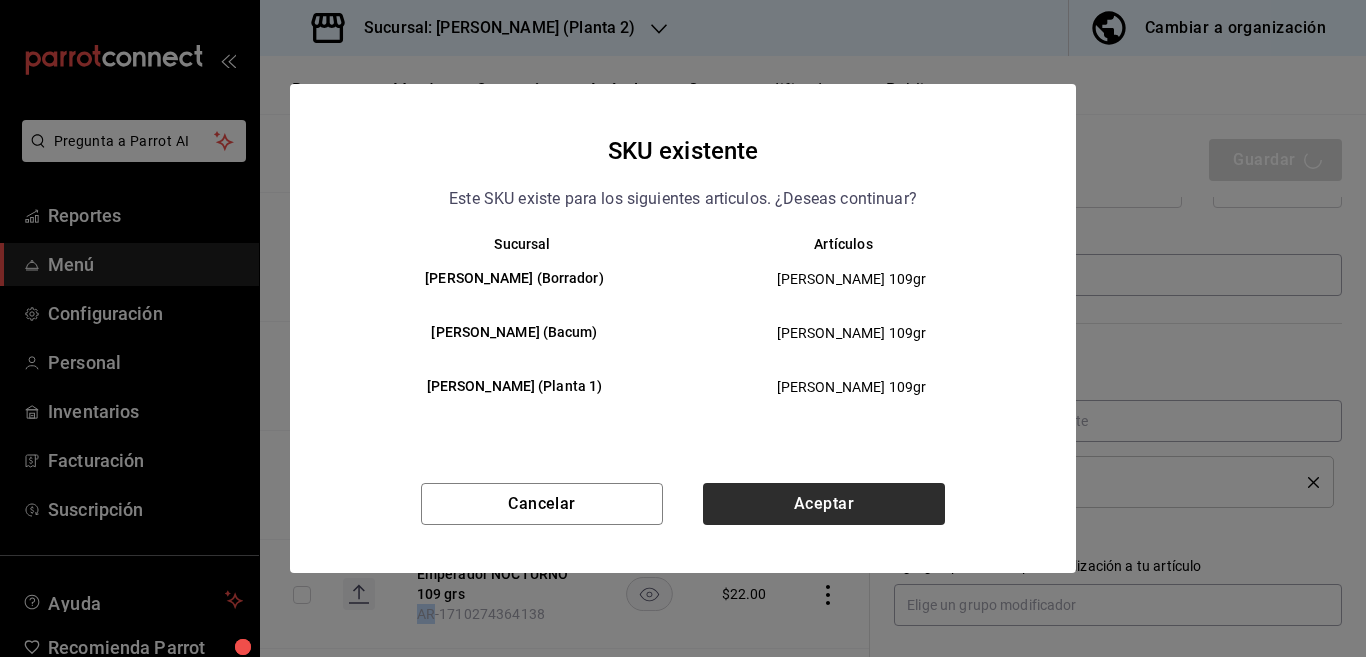 type on "x" 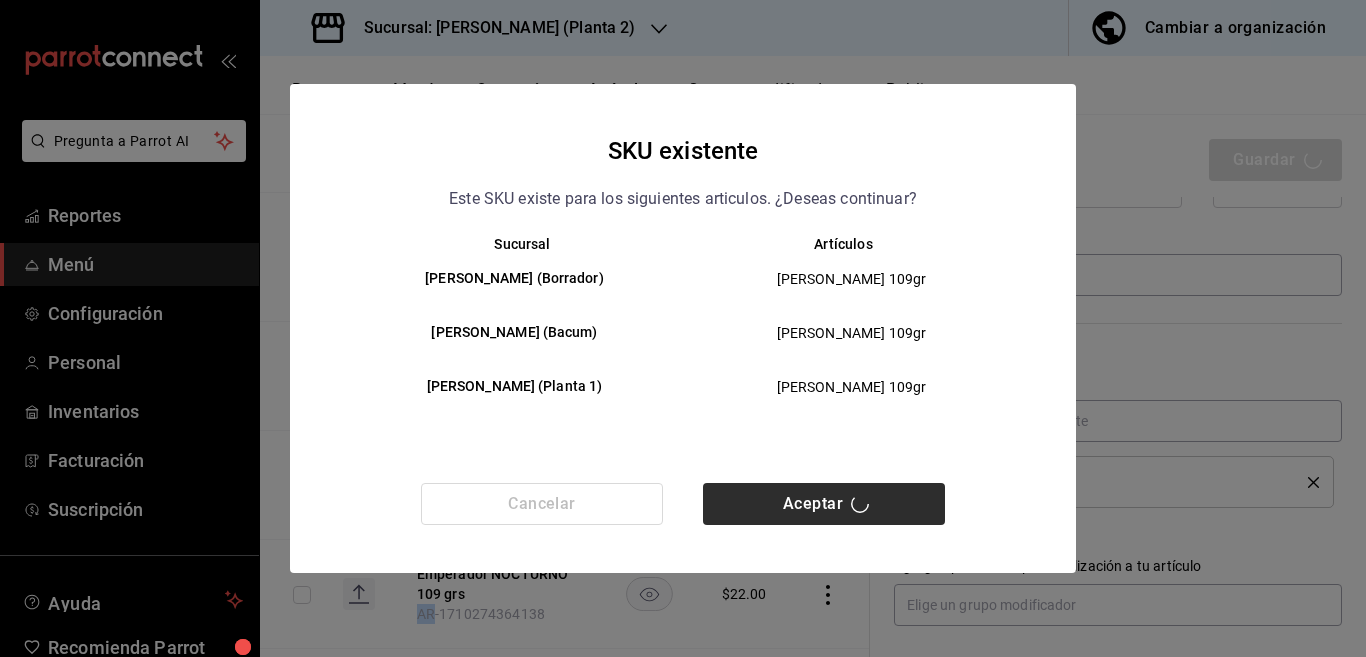 type 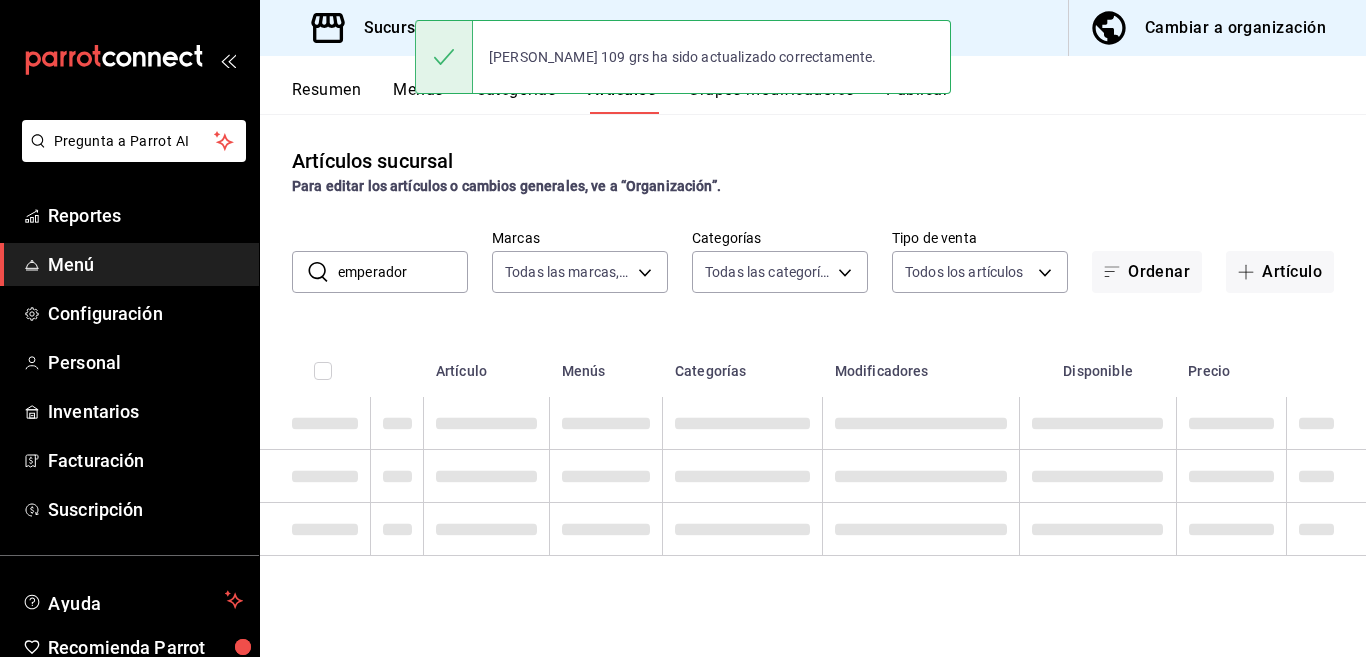 scroll, scrollTop: 0, scrollLeft: 0, axis: both 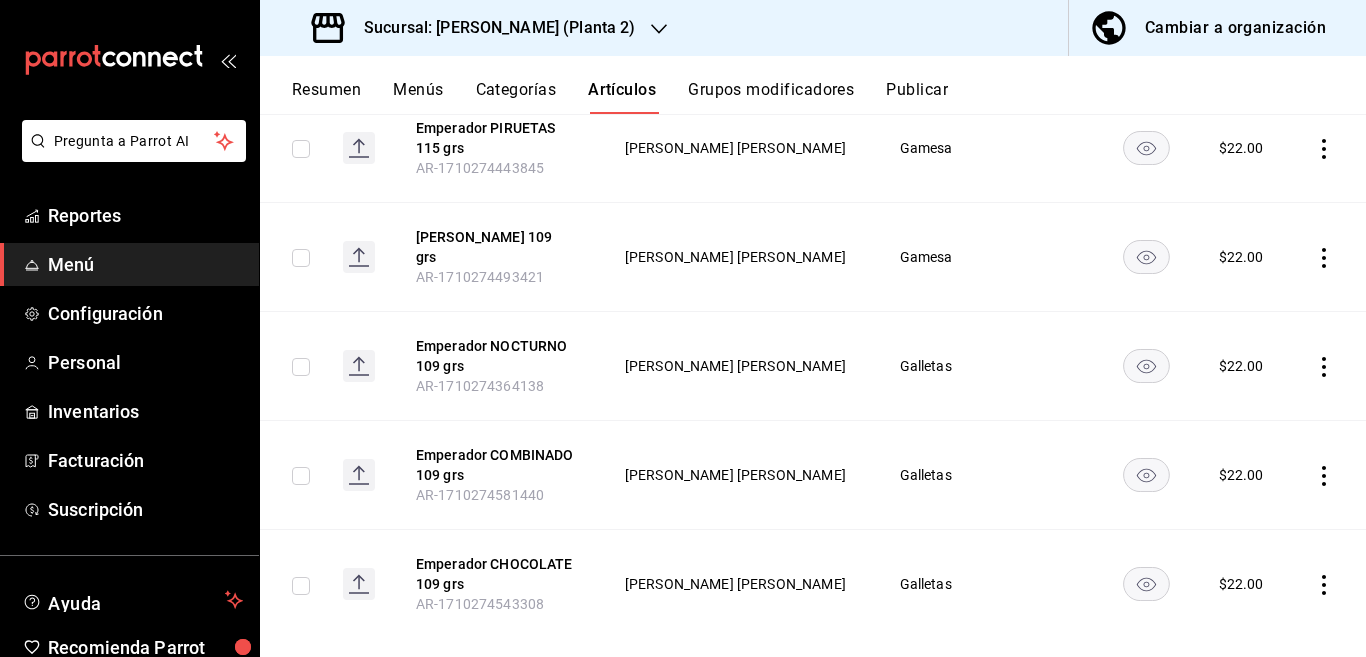 click 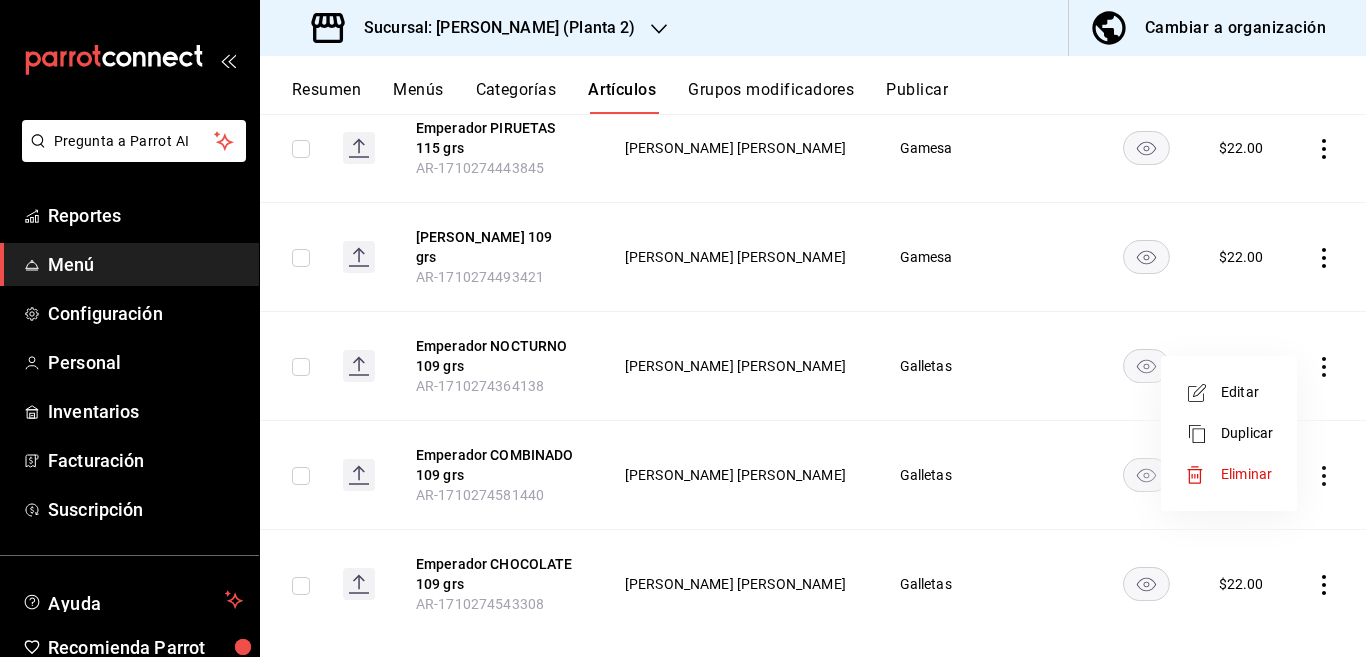 click on "Editar" at bounding box center (1247, 392) 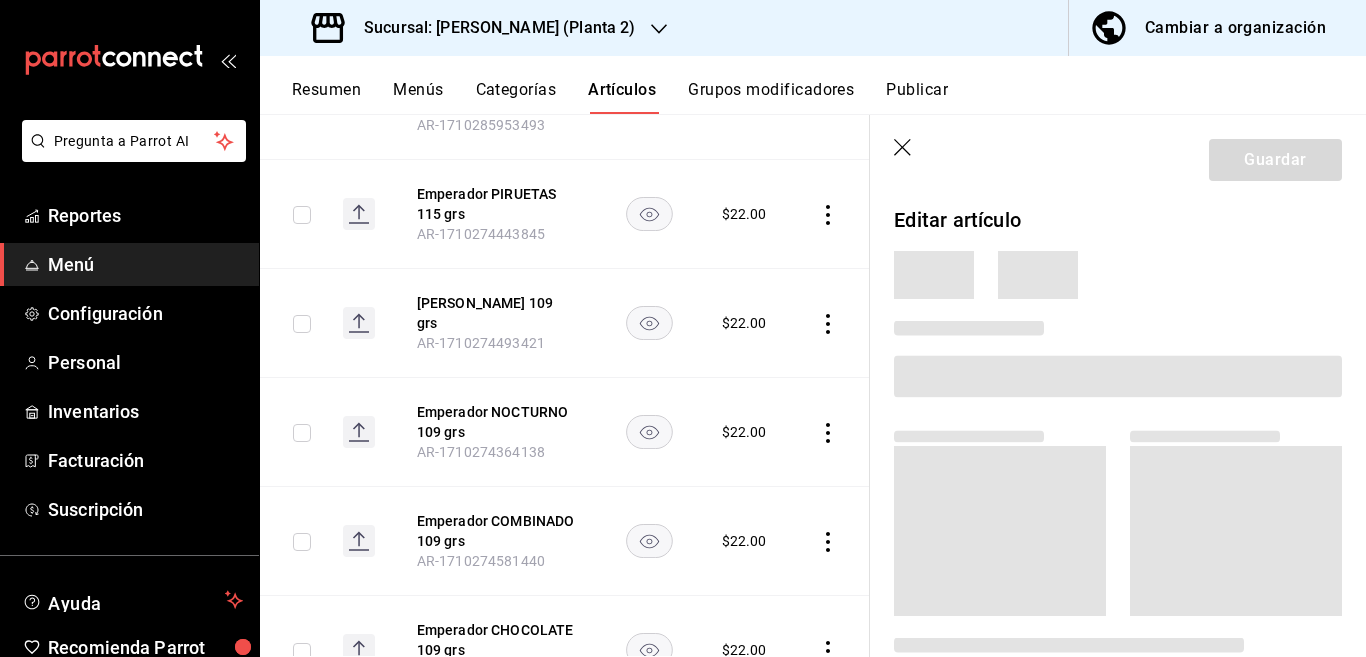 scroll, scrollTop: 650, scrollLeft: 0, axis: vertical 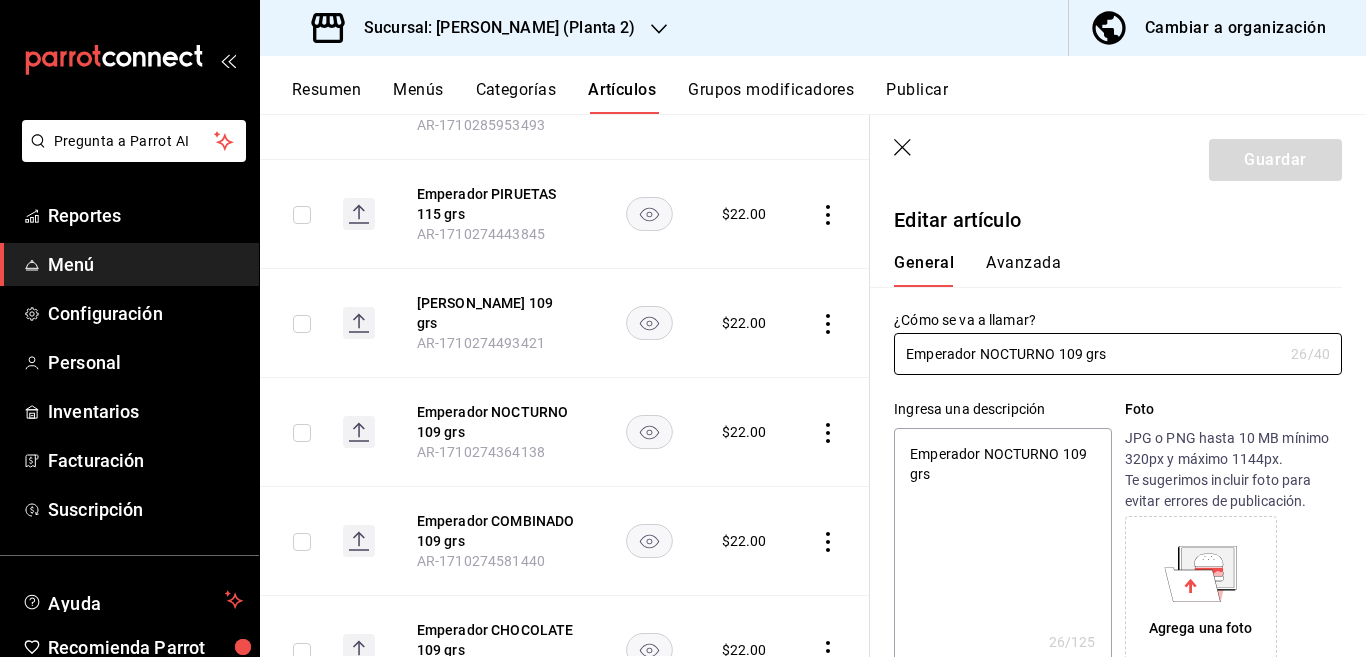 type on "x" 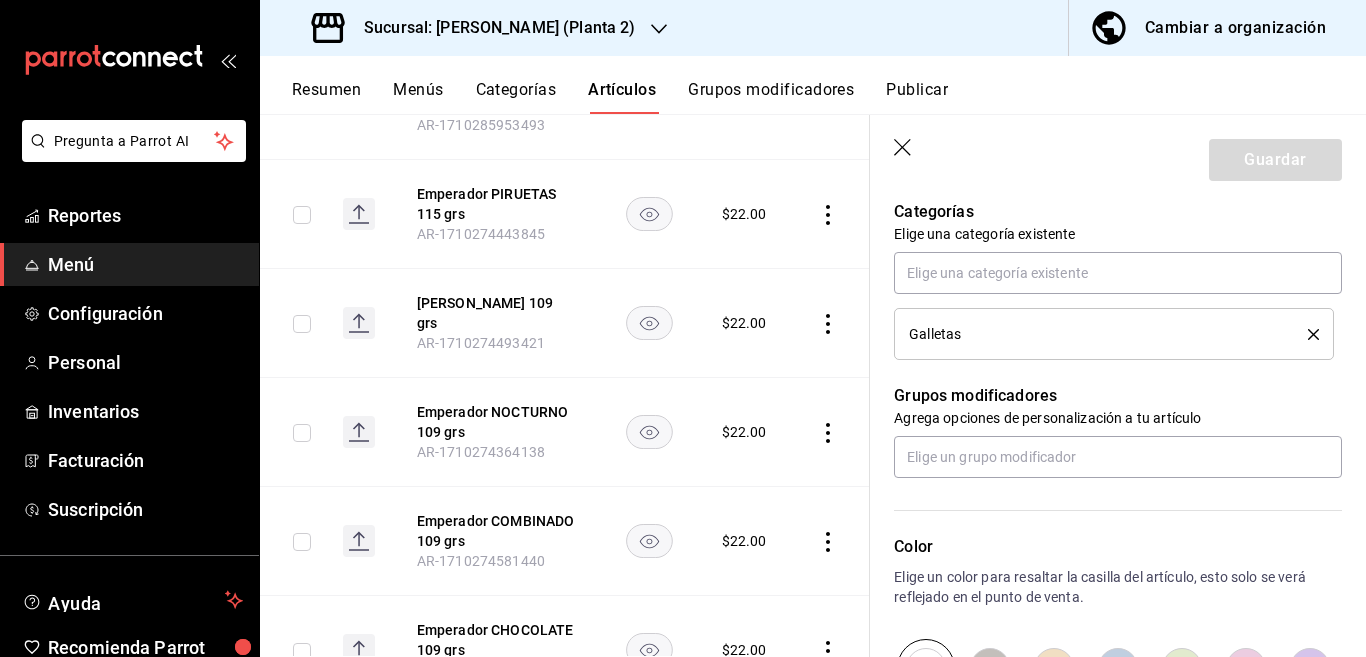scroll, scrollTop: 731, scrollLeft: 0, axis: vertical 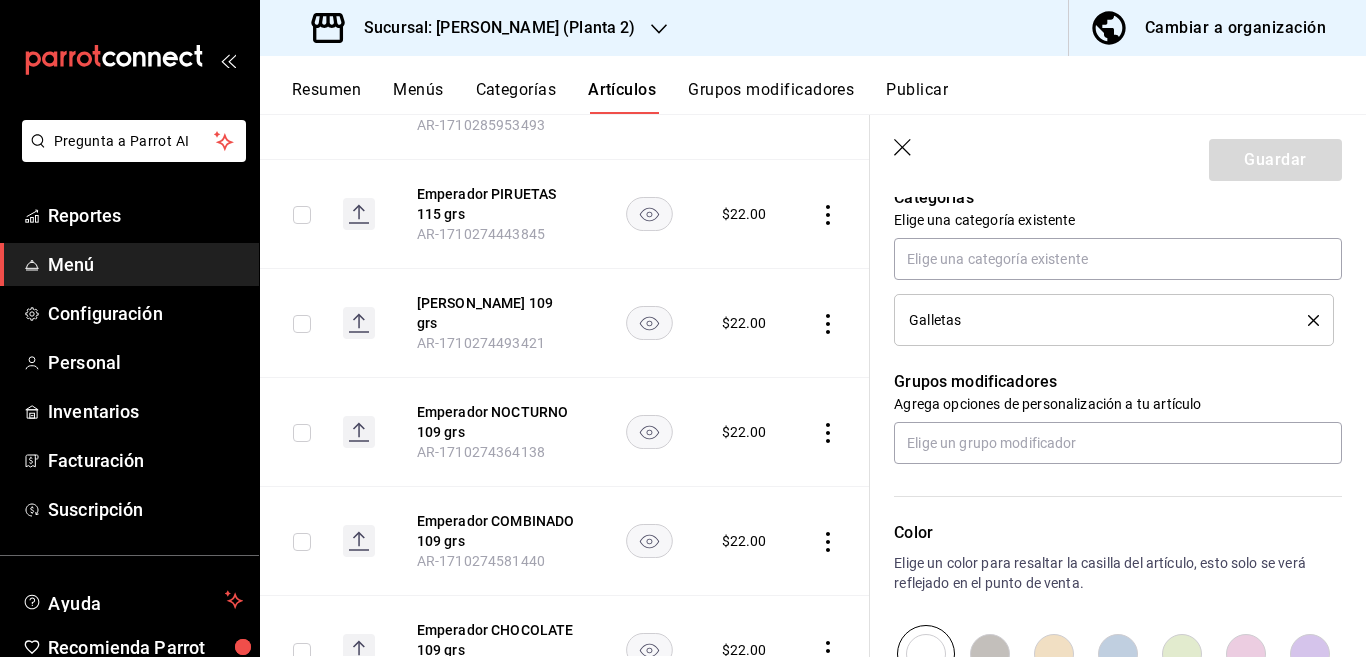 click 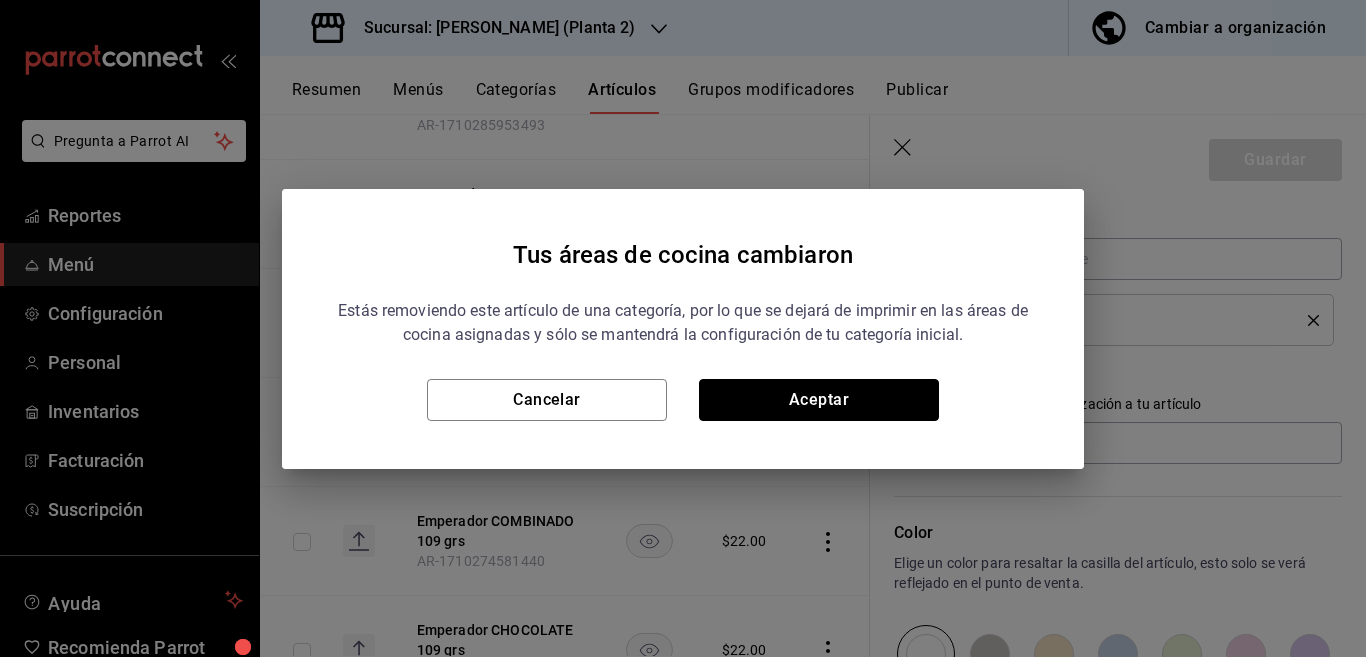 click on "Aceptar" at bounding box center [819, 400] 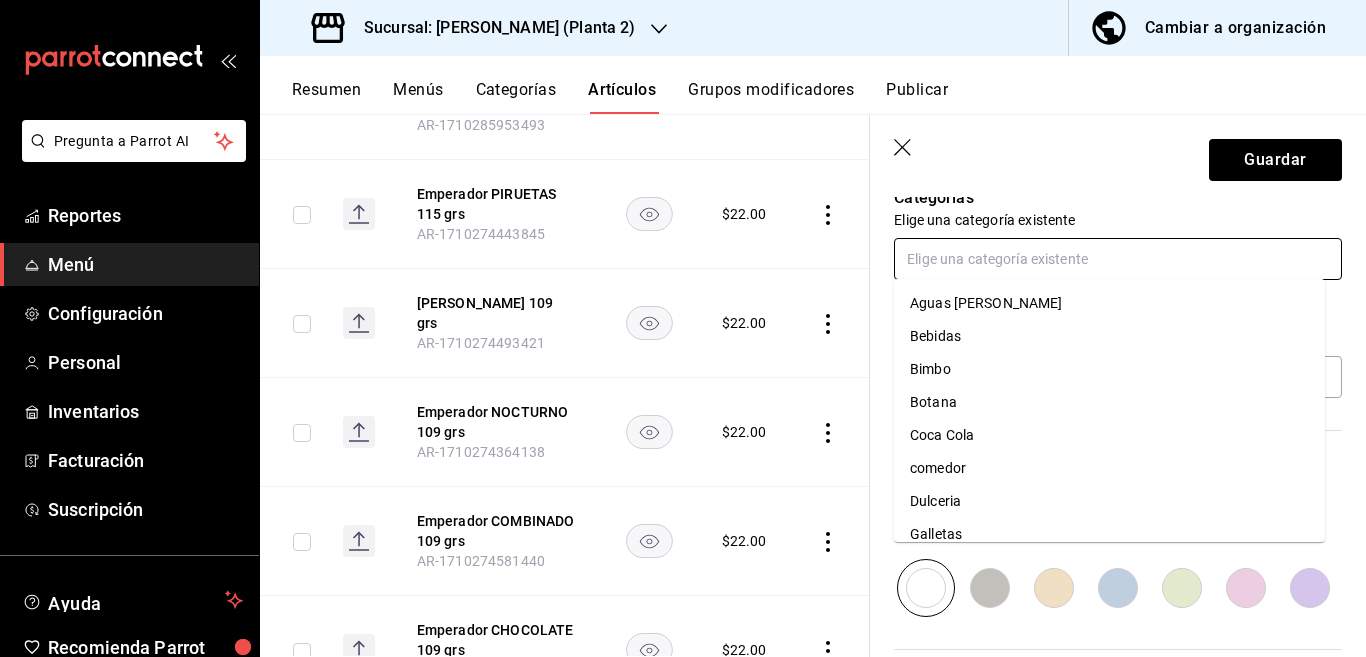 click at bounding box center (1118, 259) 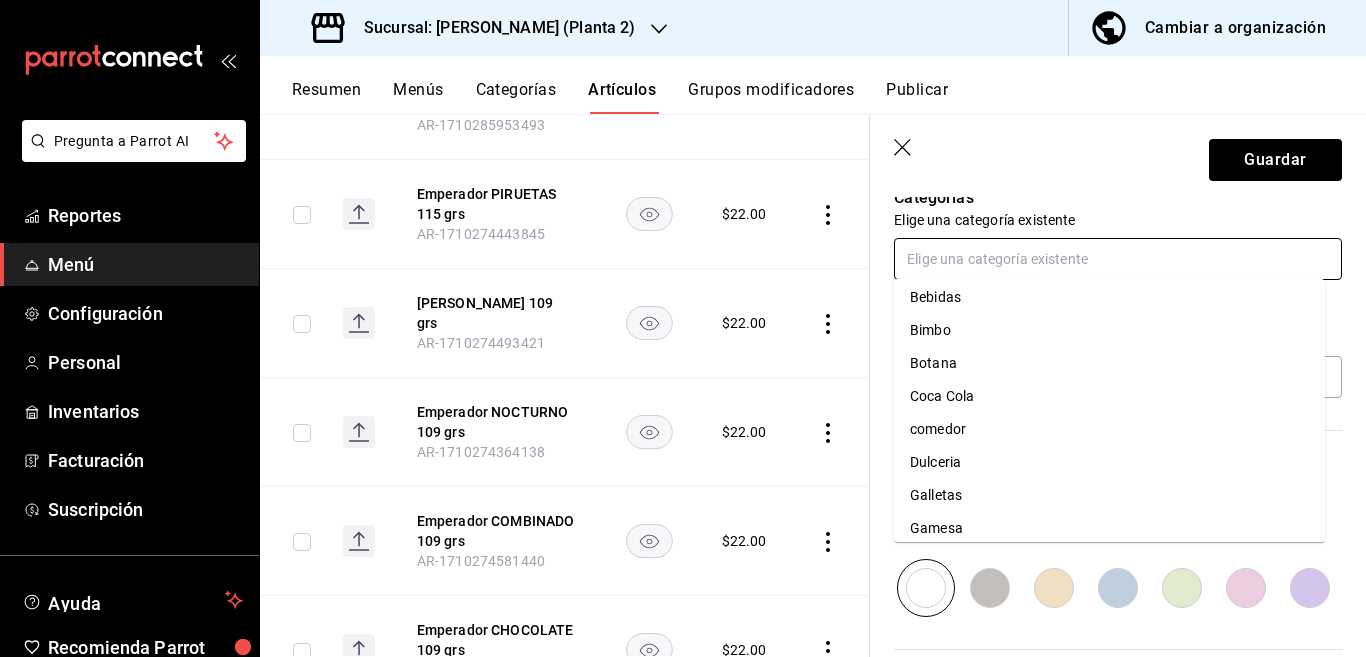 scroll, scrollTop: 78, scrollLeft: 0, axis: vertical 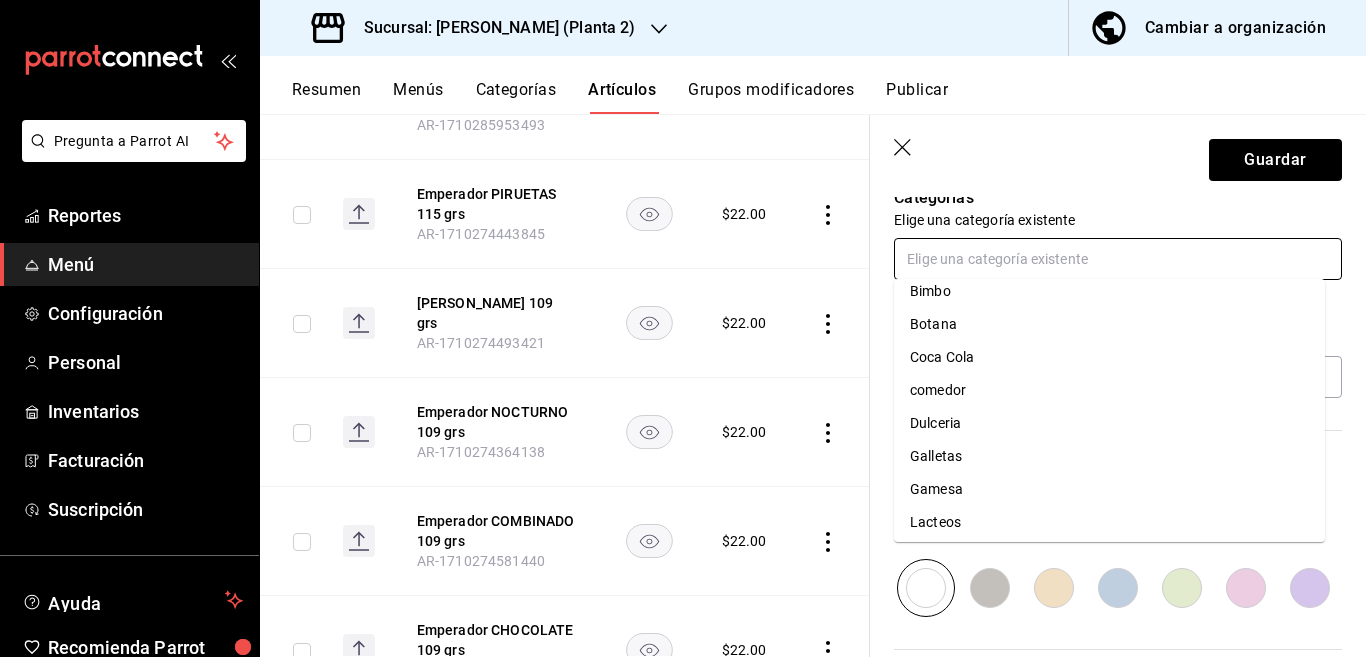 click on "Gamesa" at bounding box center (1109, 489) 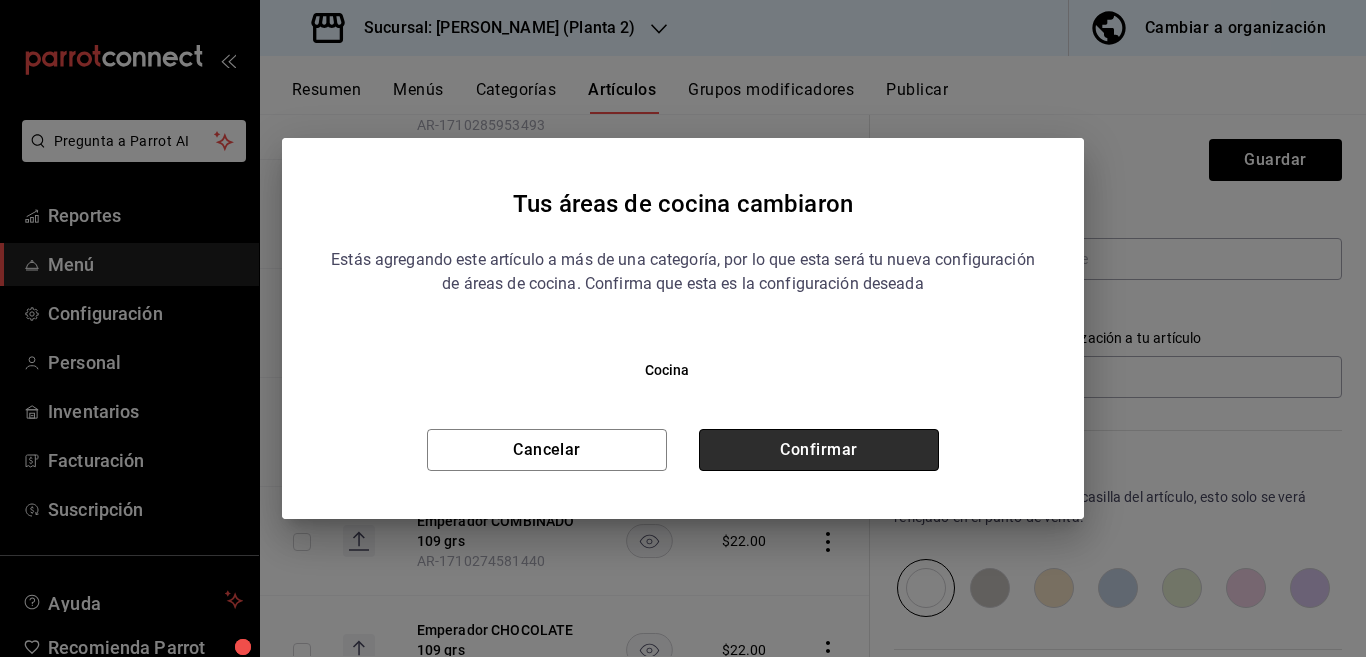 click on "Confirmar" at bounding box center (819, 450) 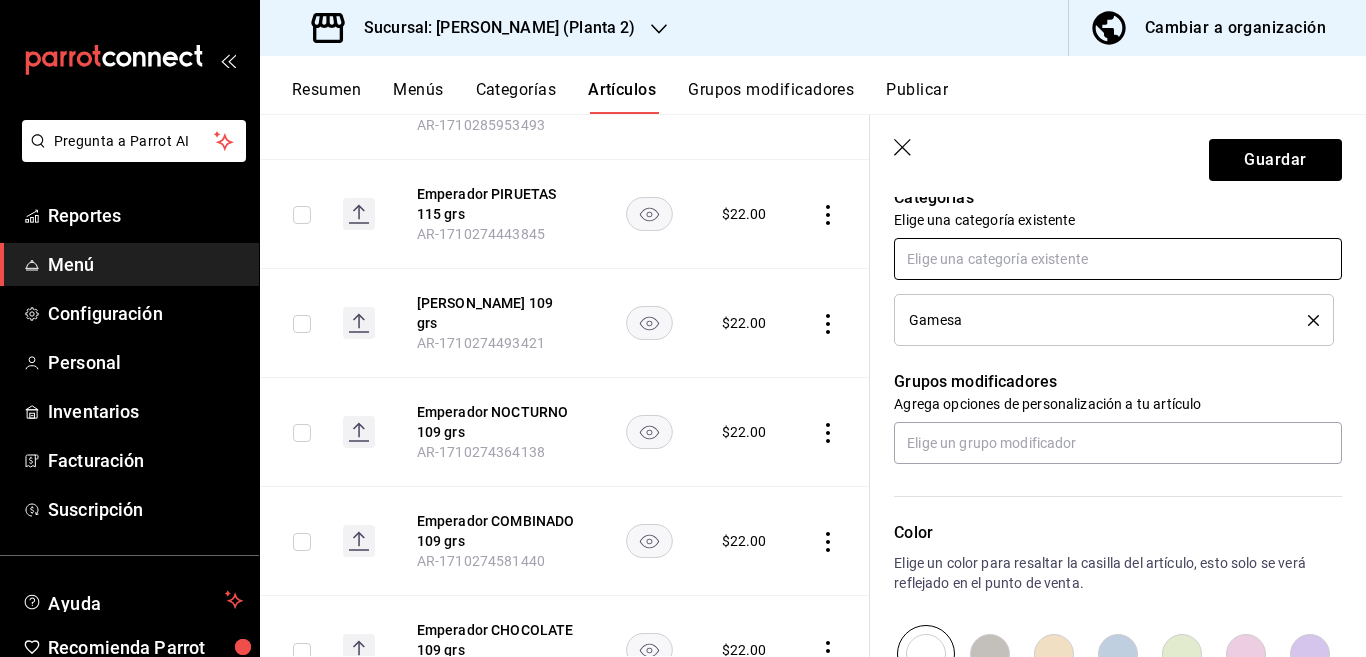 scroll, scrollTop: 732, scrollLeft: 0, axis: vertical 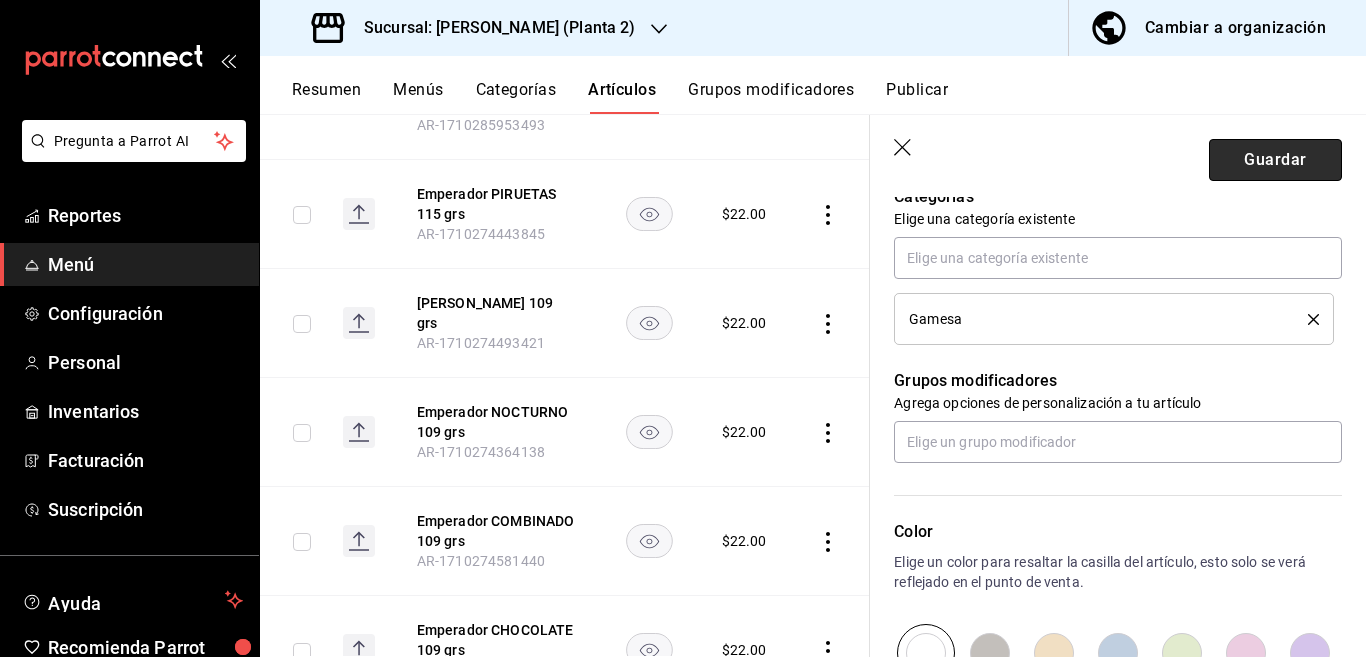 click on "Guardar" at bounding box center [1275, 160] 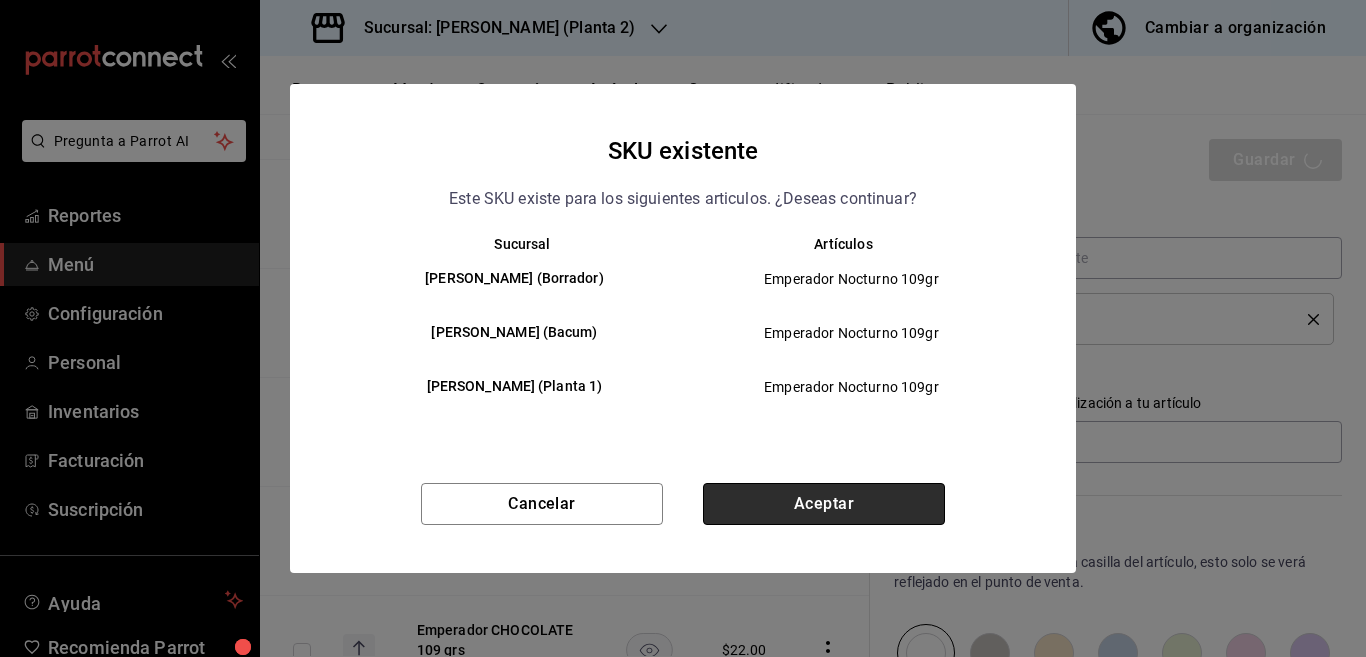 click on "Aceptar" at bounding box center [824, 504] 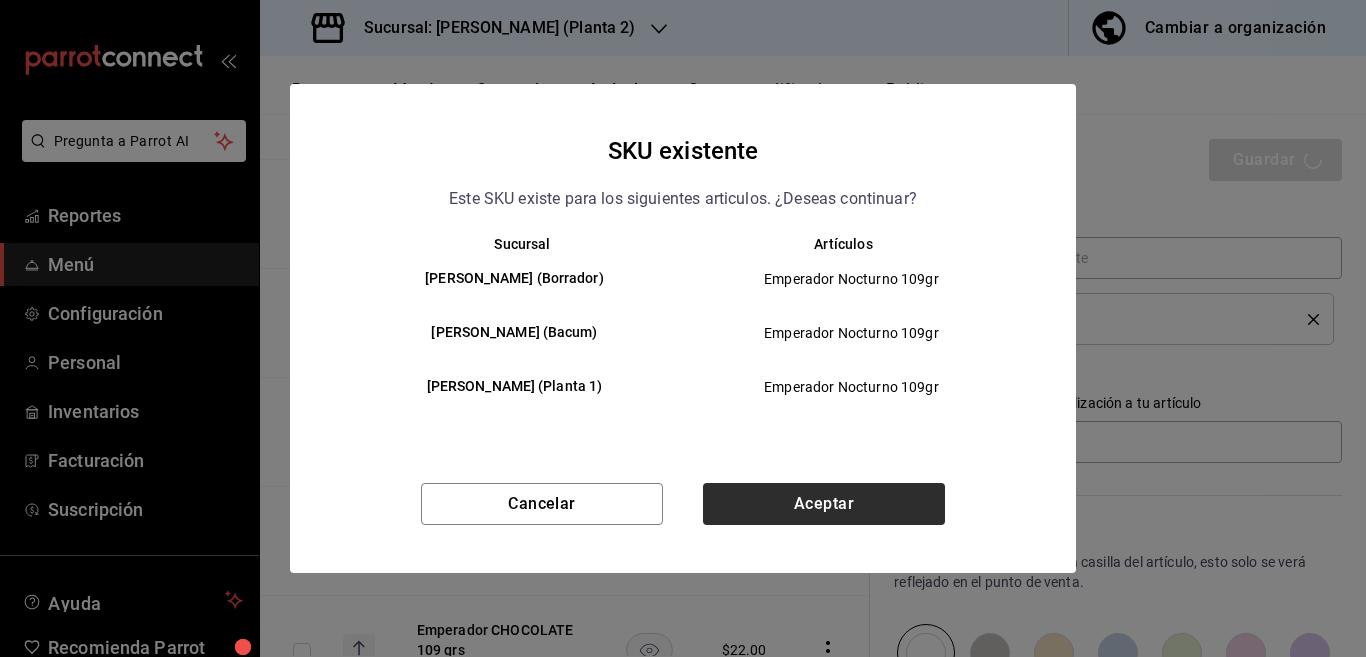 type on "x" 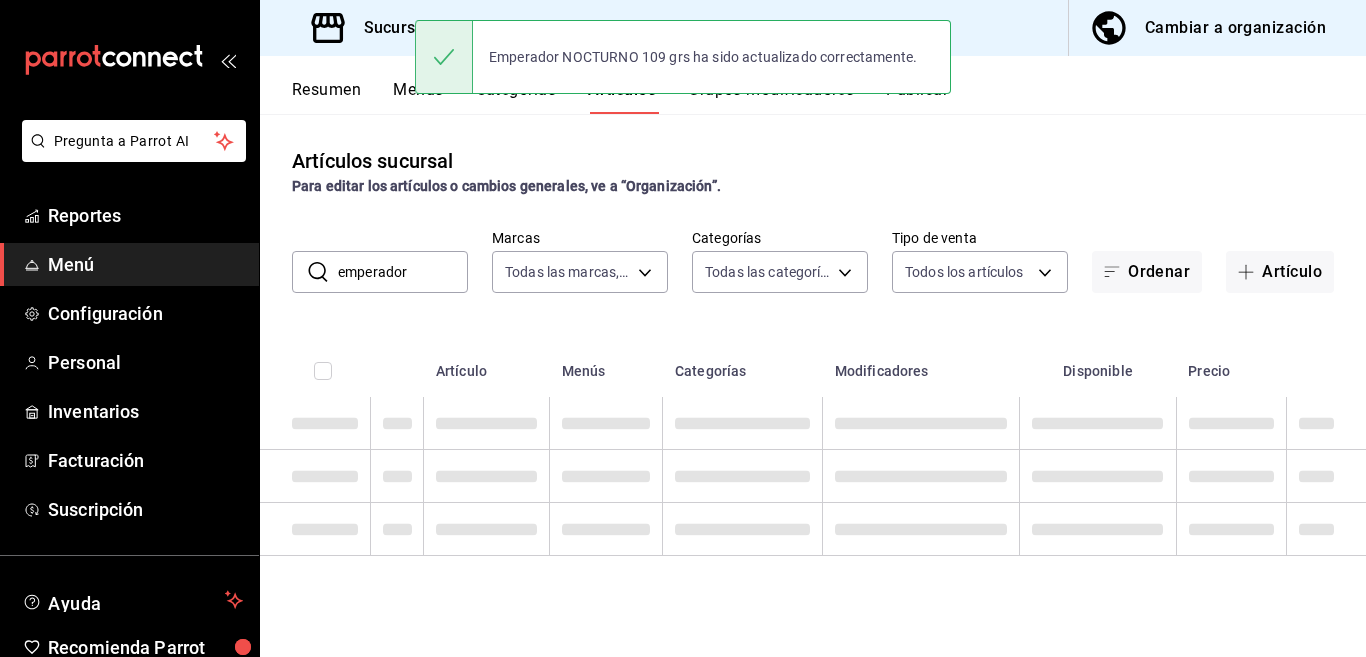 scroll, scrollTop: 0, scrollLeft: 0, axis: both 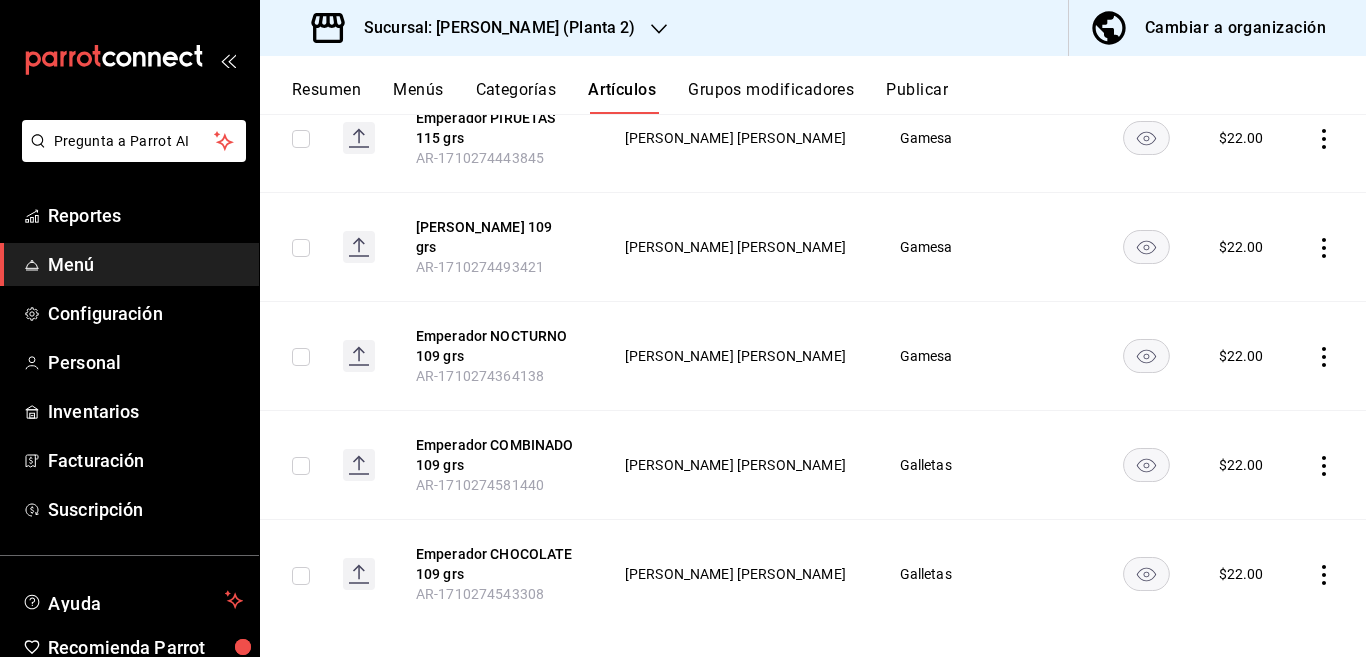 click 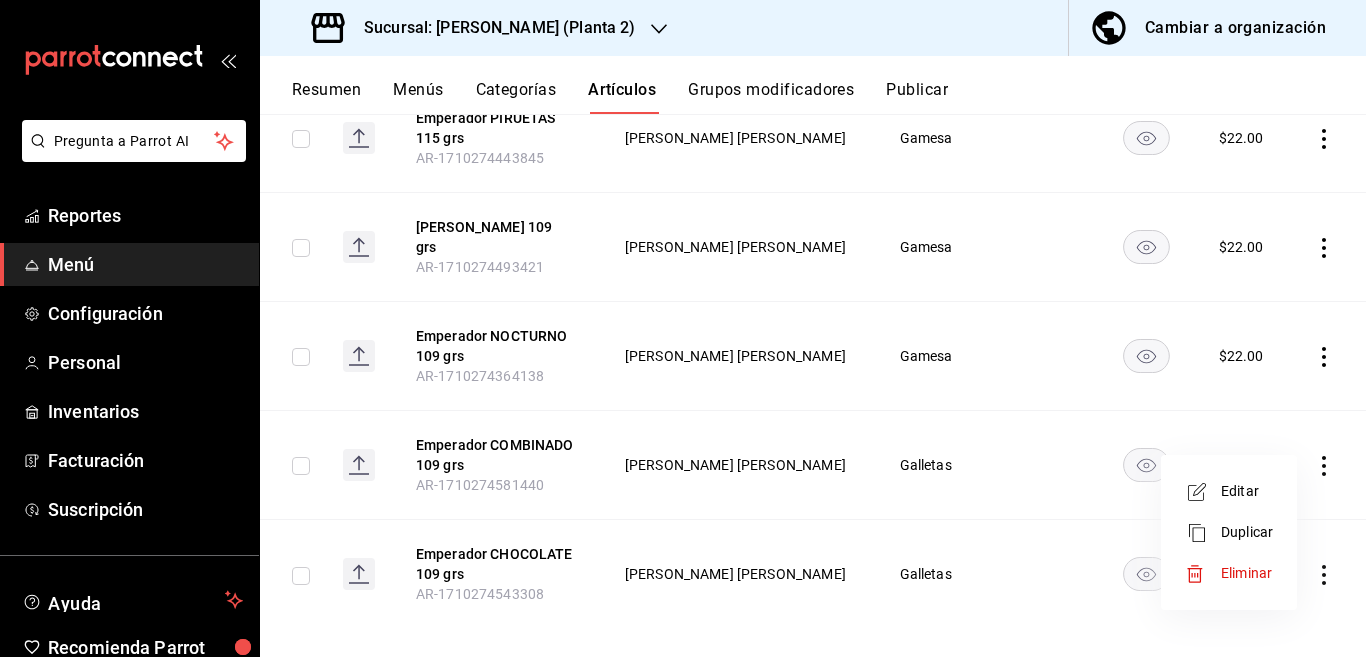click on "Editar" at bounding box center (1247, 491) 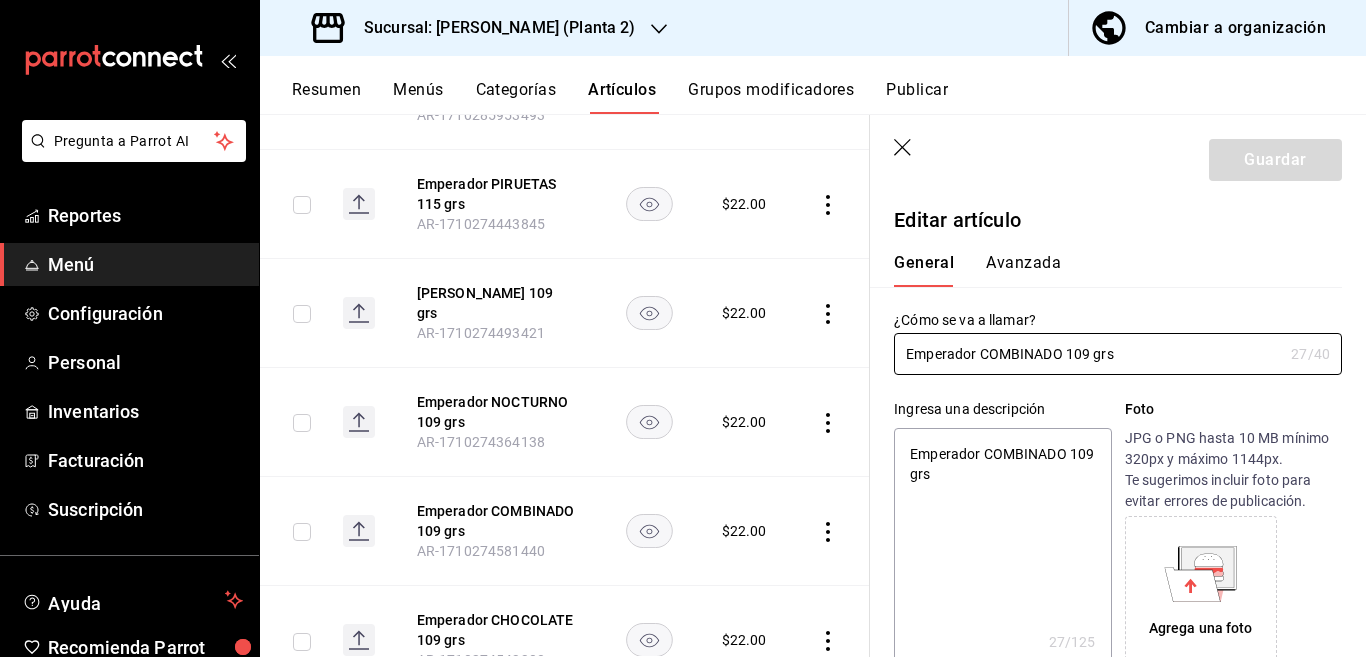 type on "x" 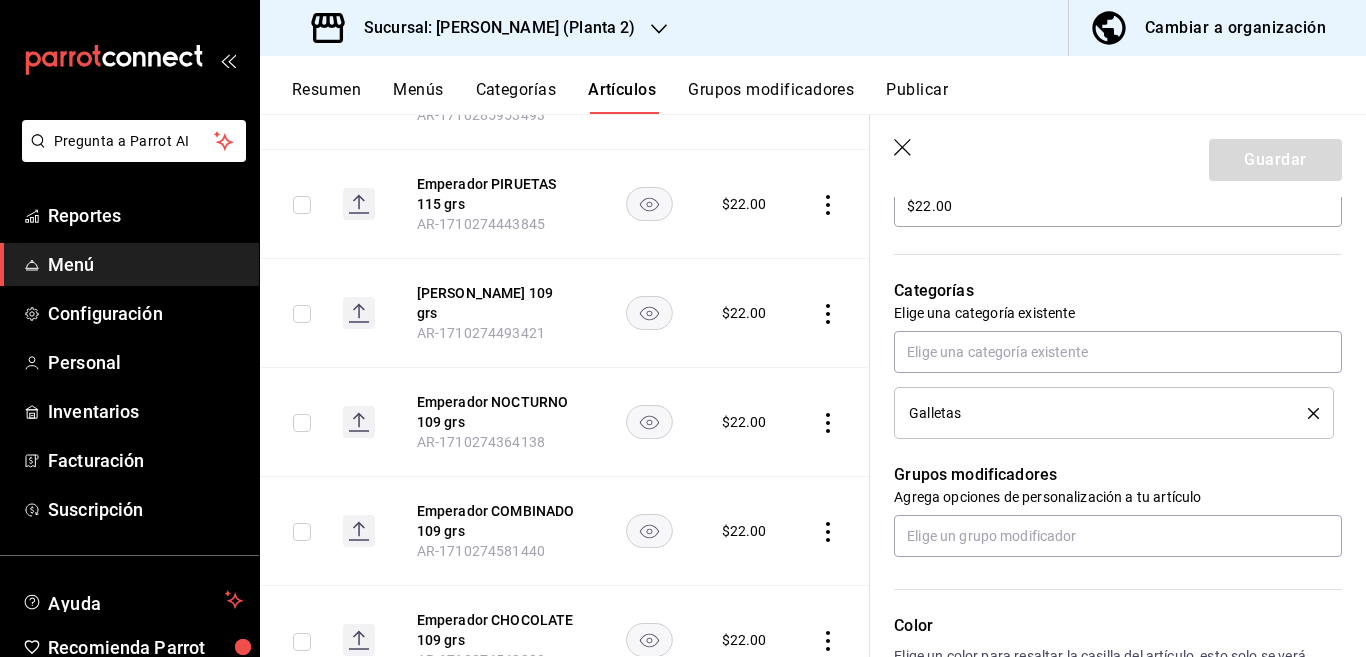 scroll, scrollTop: 650, scrollLeft: 0, axis: vertical 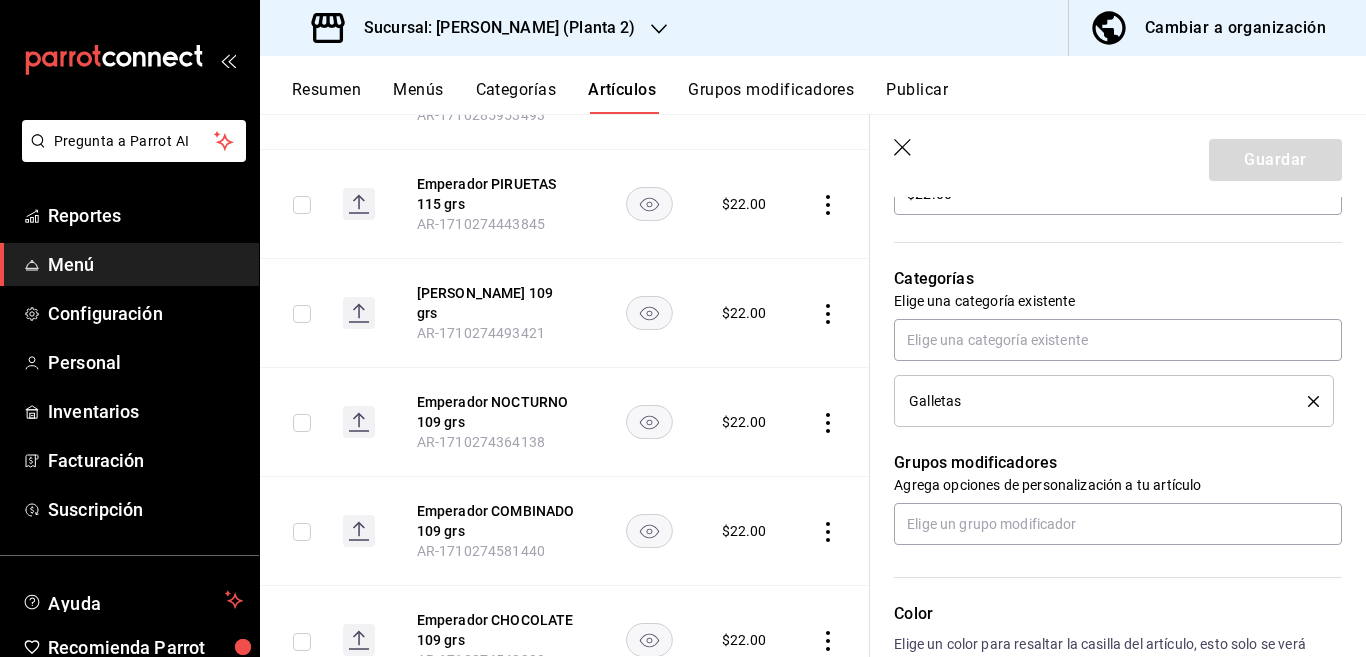 click 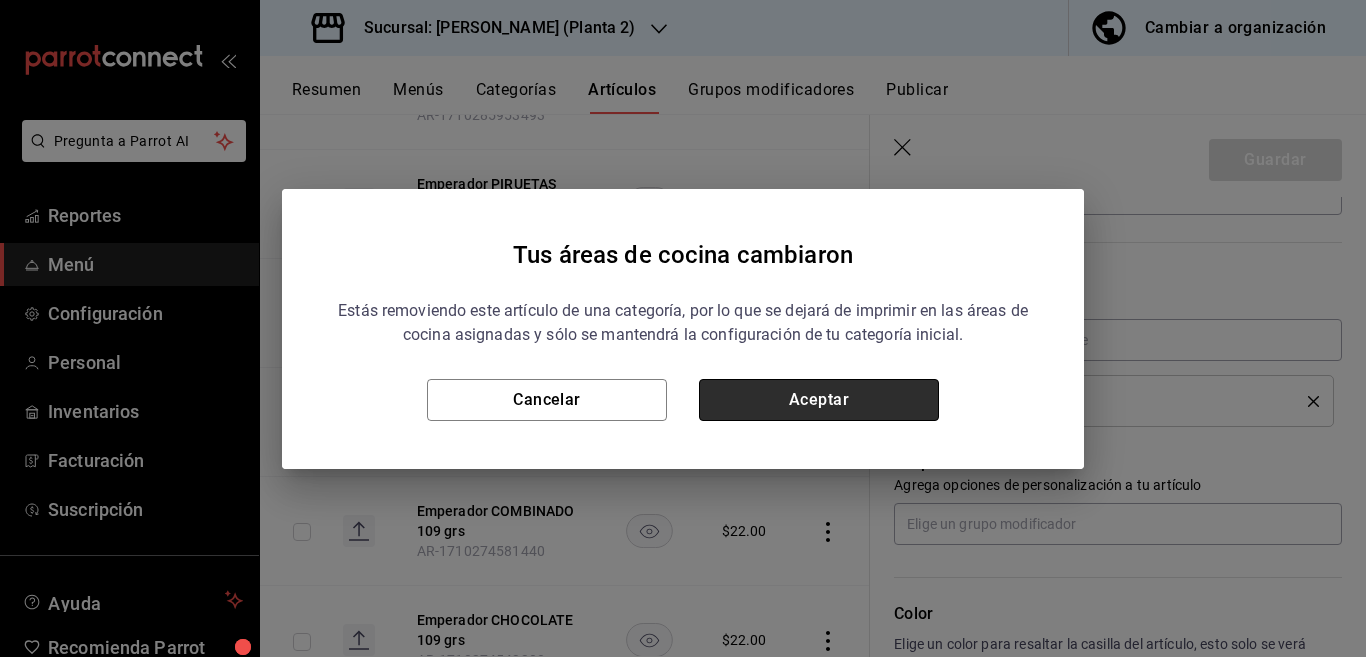 click on "Aceptar" at bounding box center [819, 400] 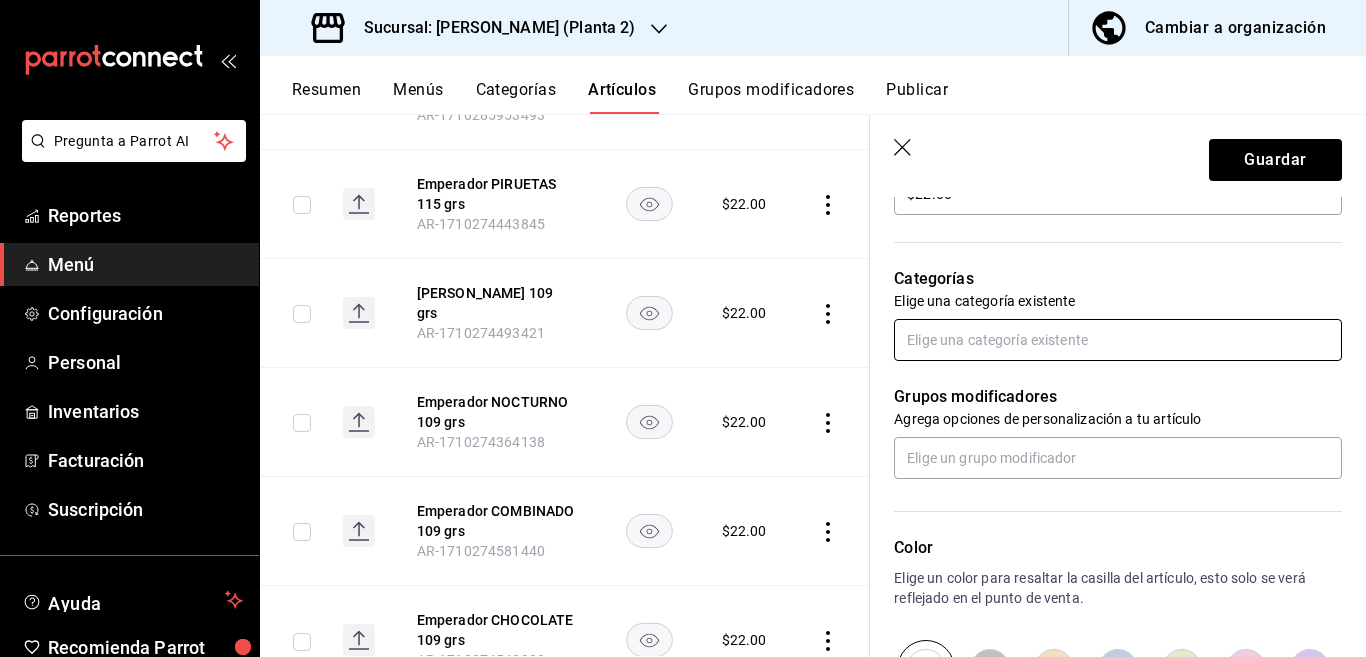 click at bounding box center (1118, 340) 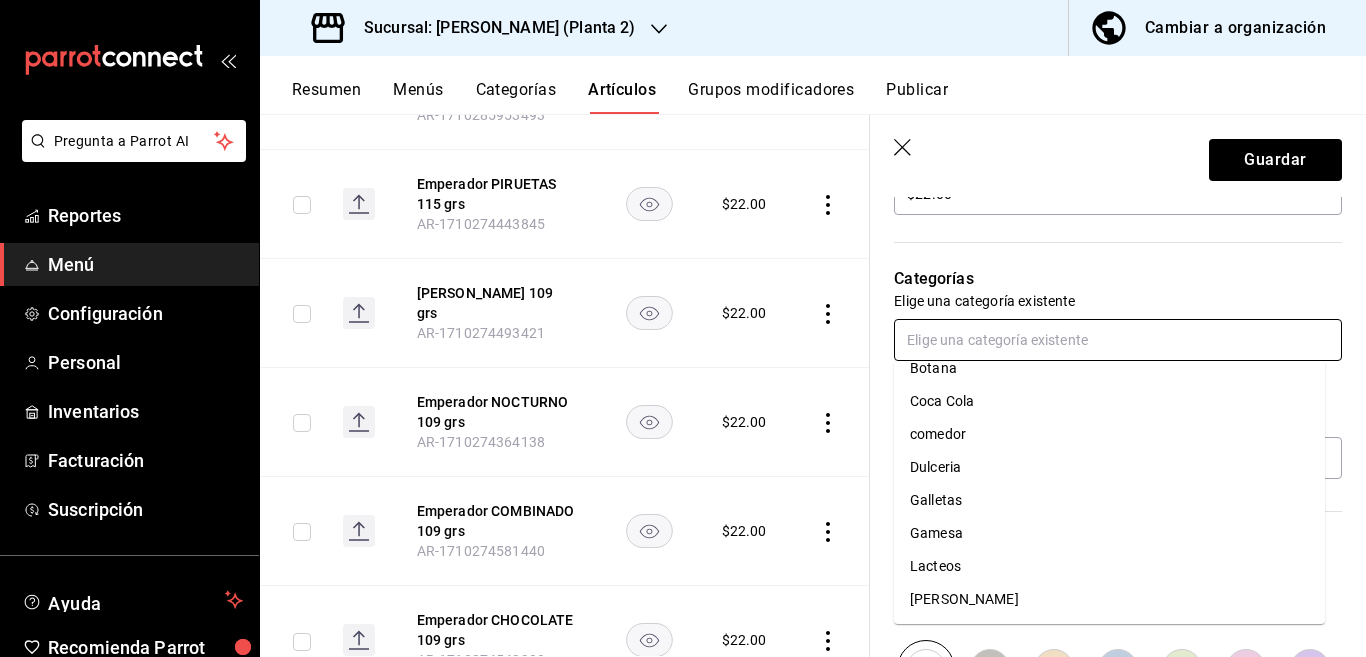 scroll, scrollTop: 118, scrollLeft: 0, axis: vertical 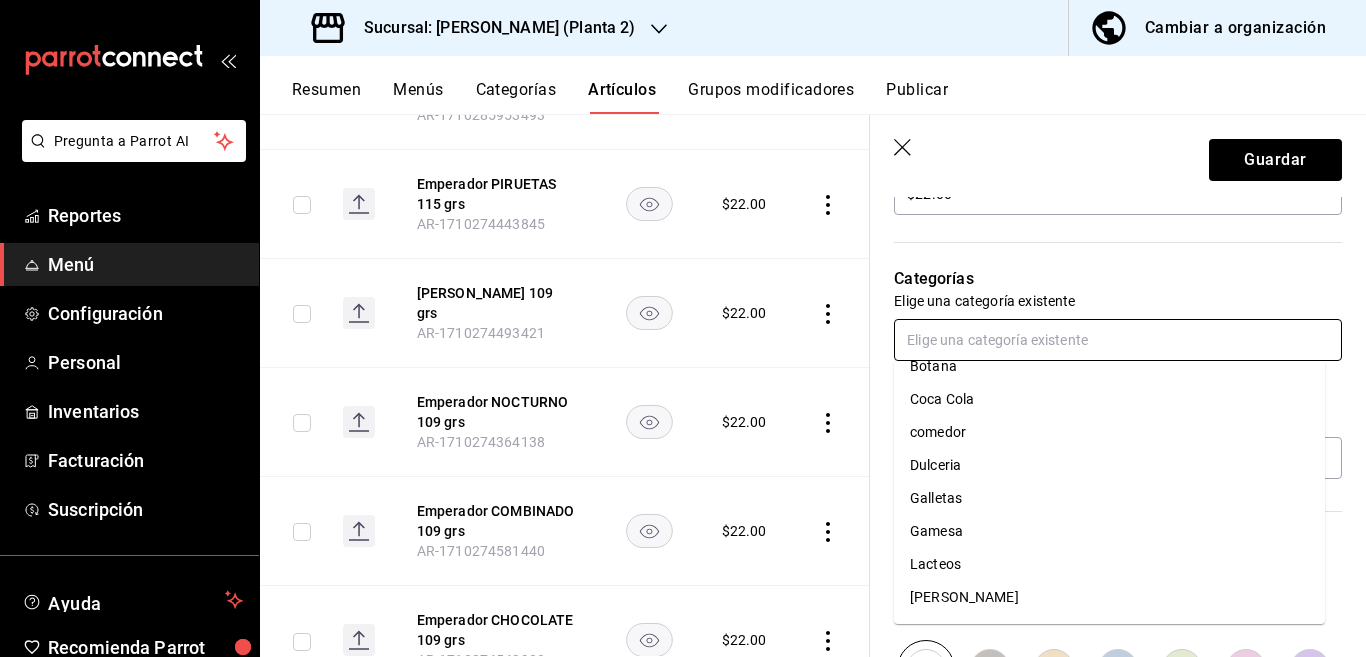 click on "Gamesa" at bounding box center [1109, 531] 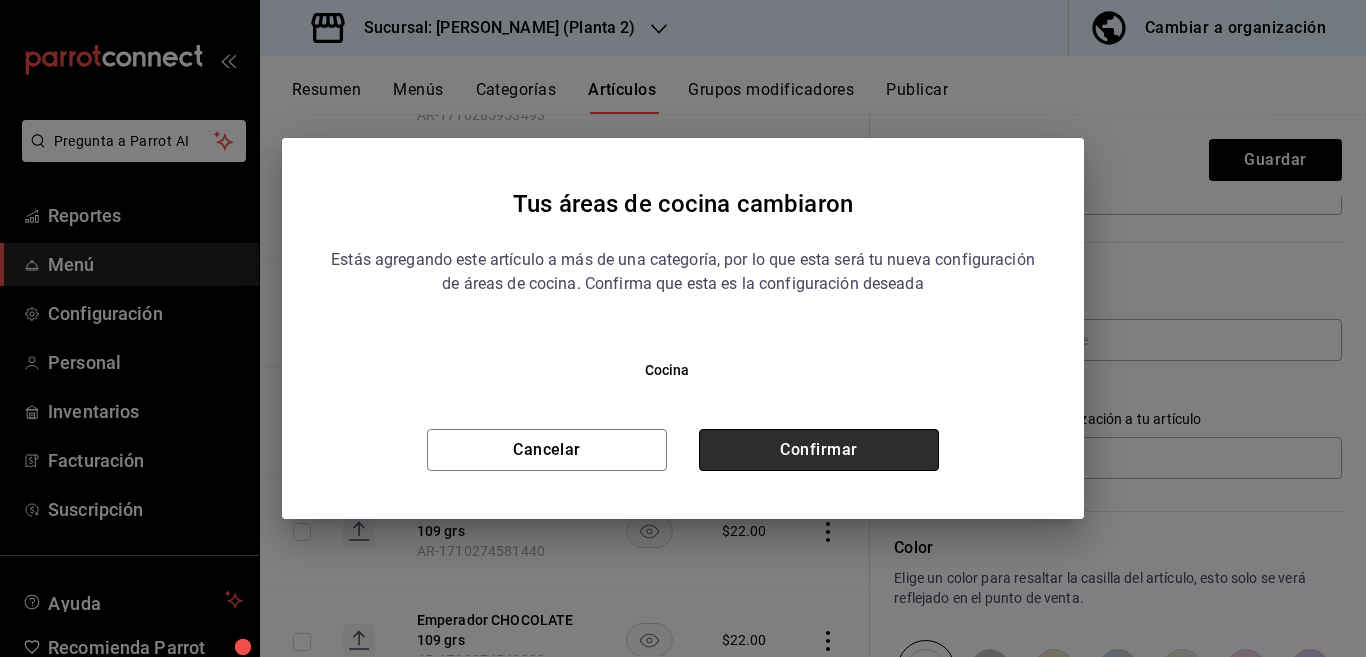 click on "Confirmar" at bounding box center (819, 450) 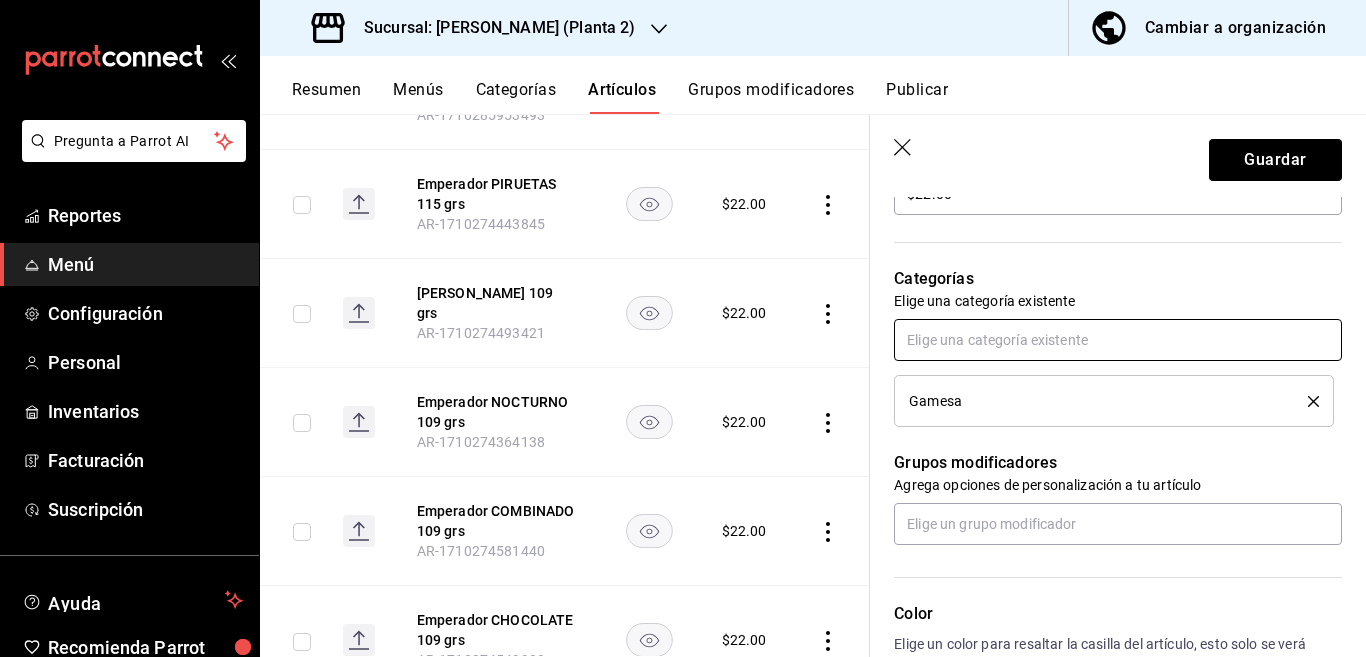 scroll, scrollTop: 650, scrollLeft: 0, axis: vertical 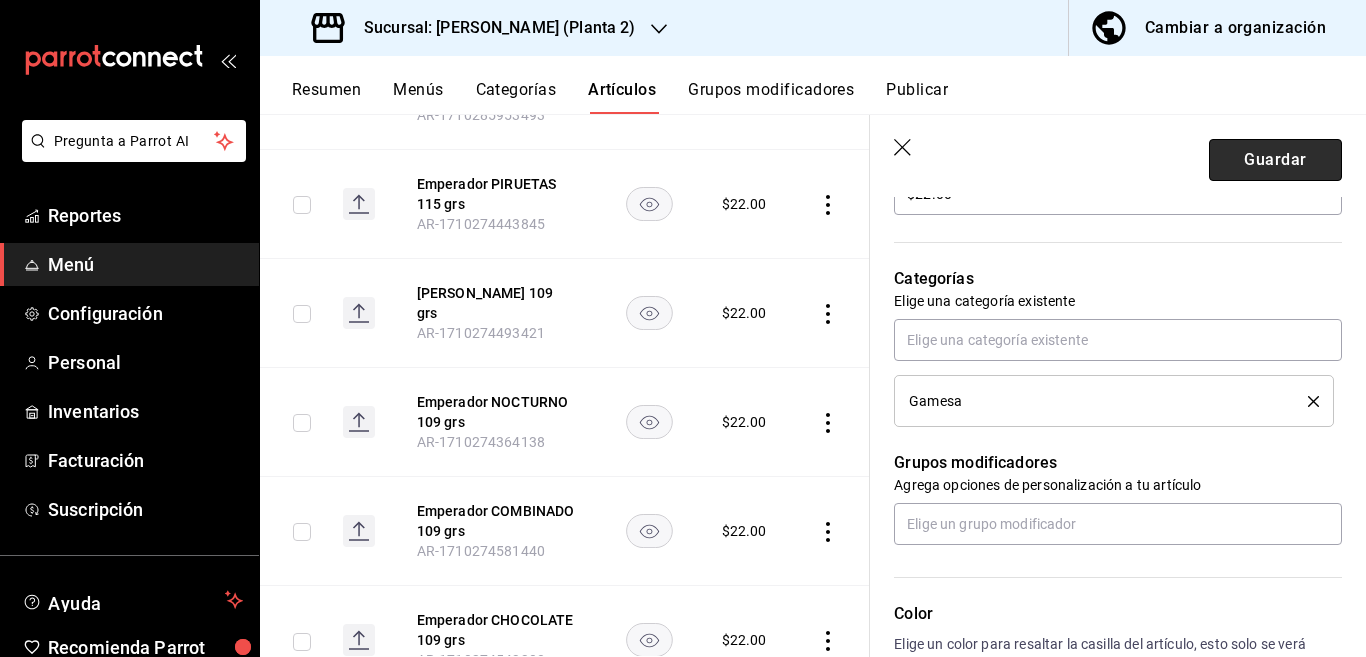 click on "Guardar" at bounding box center (1275, 160) 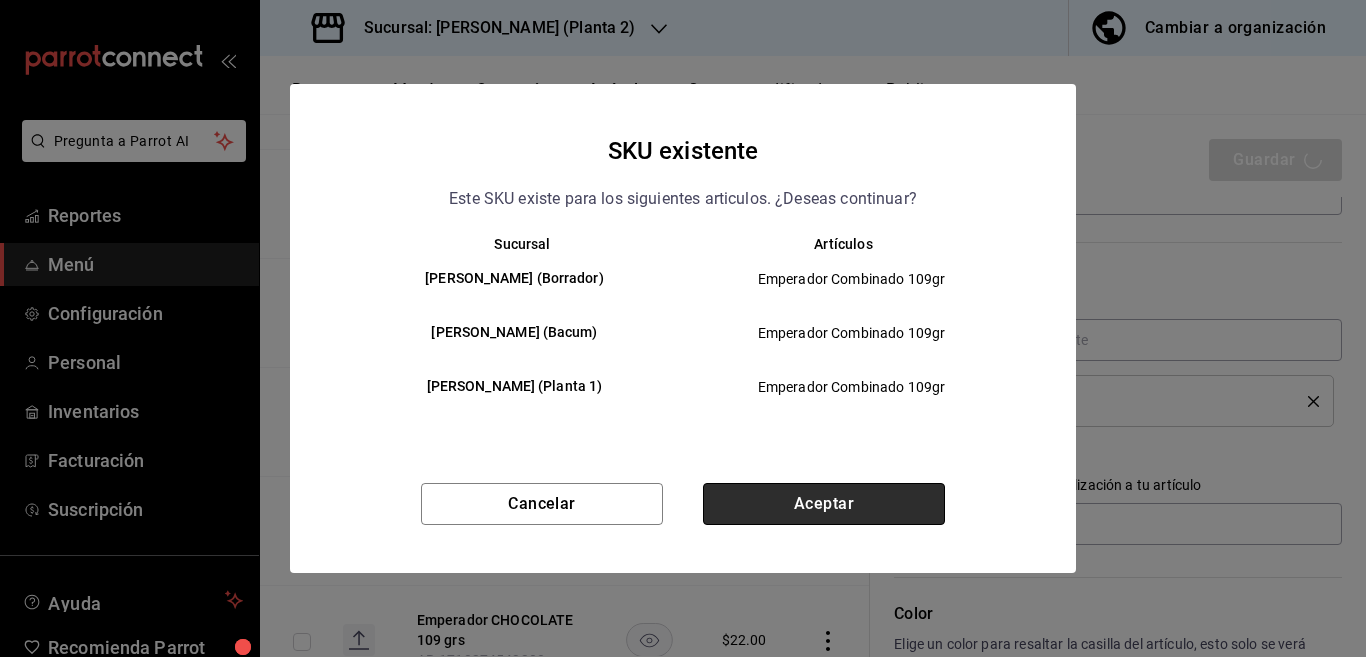 click on "Aceptar" at bounding box center (824, 504) 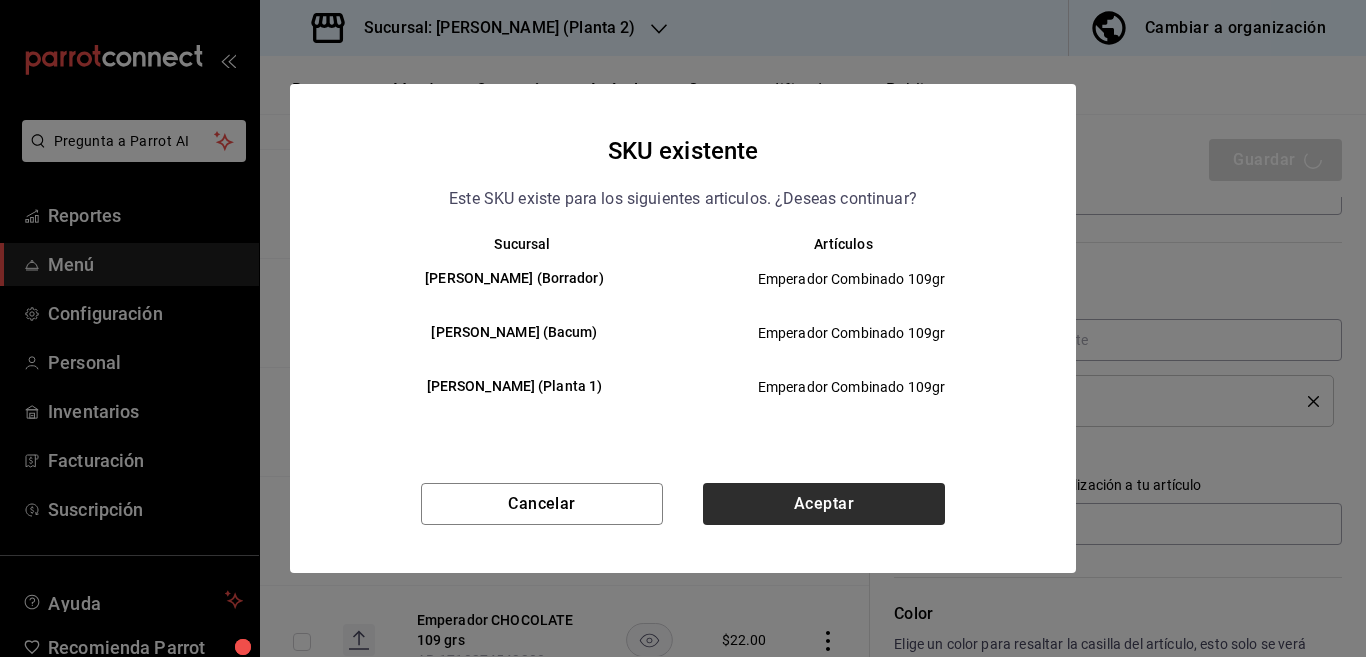 type on "x" 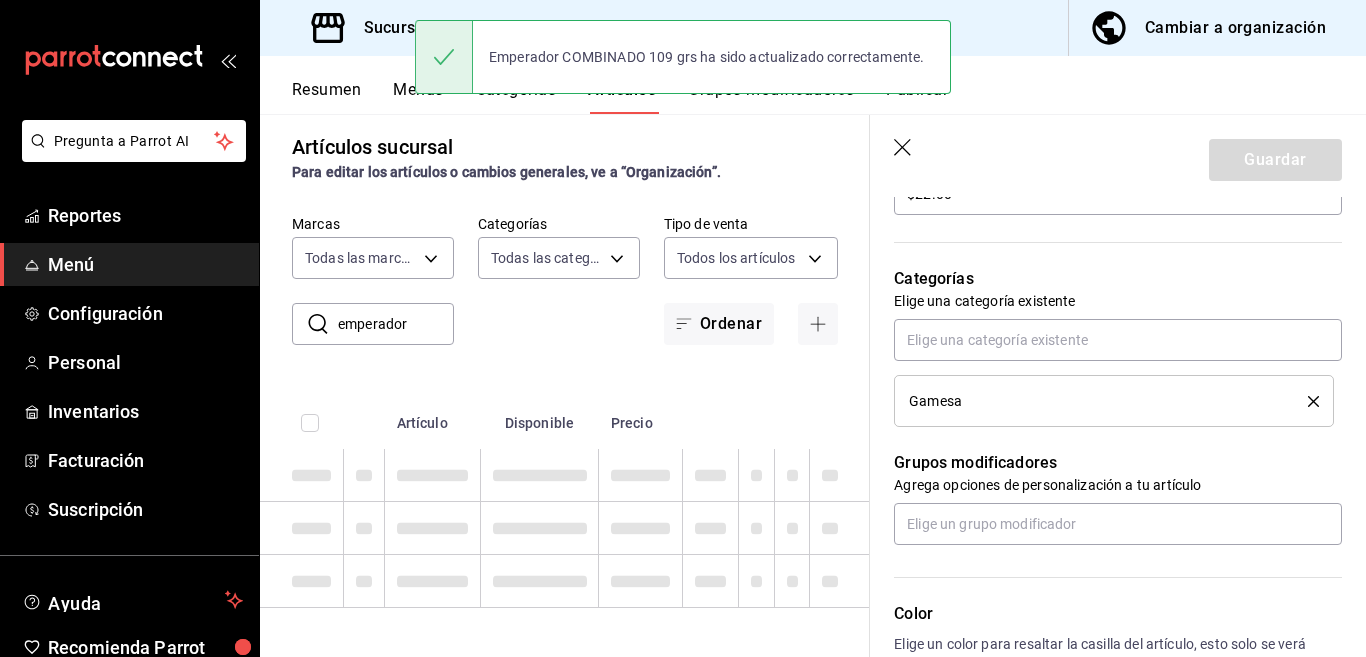 scroll, scrollTop: 0, scrollLeft: 0, axis: both 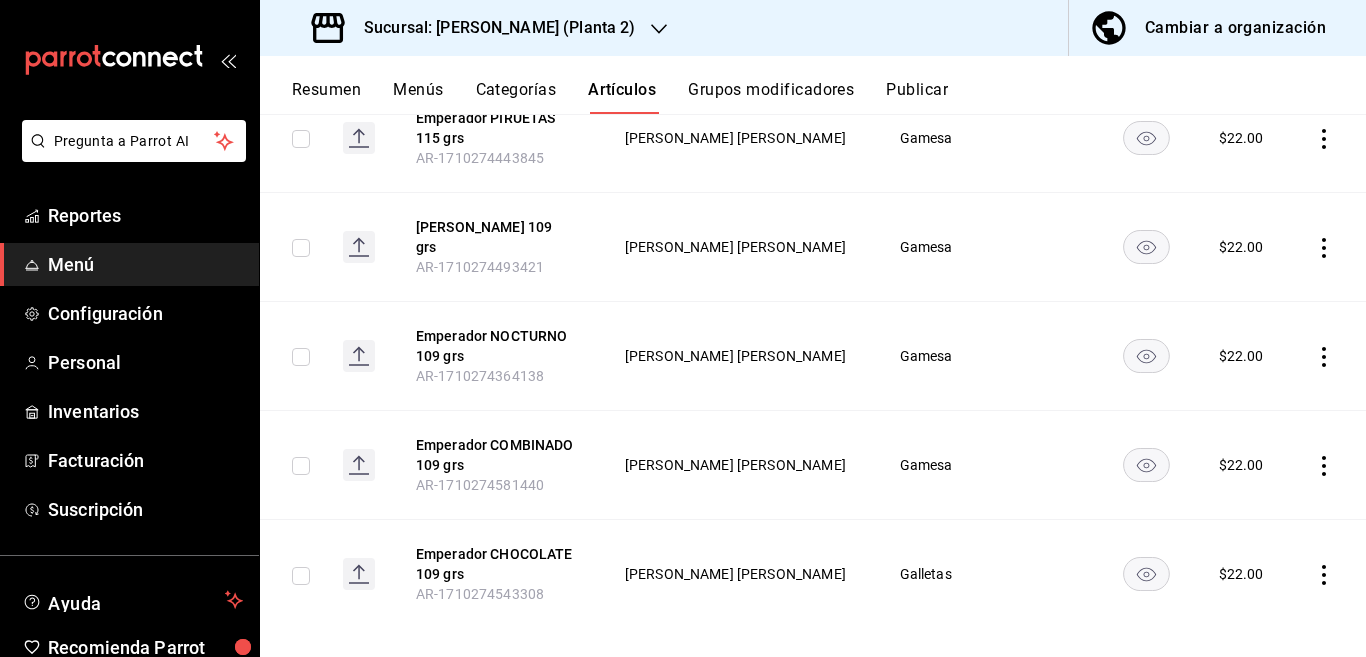 click 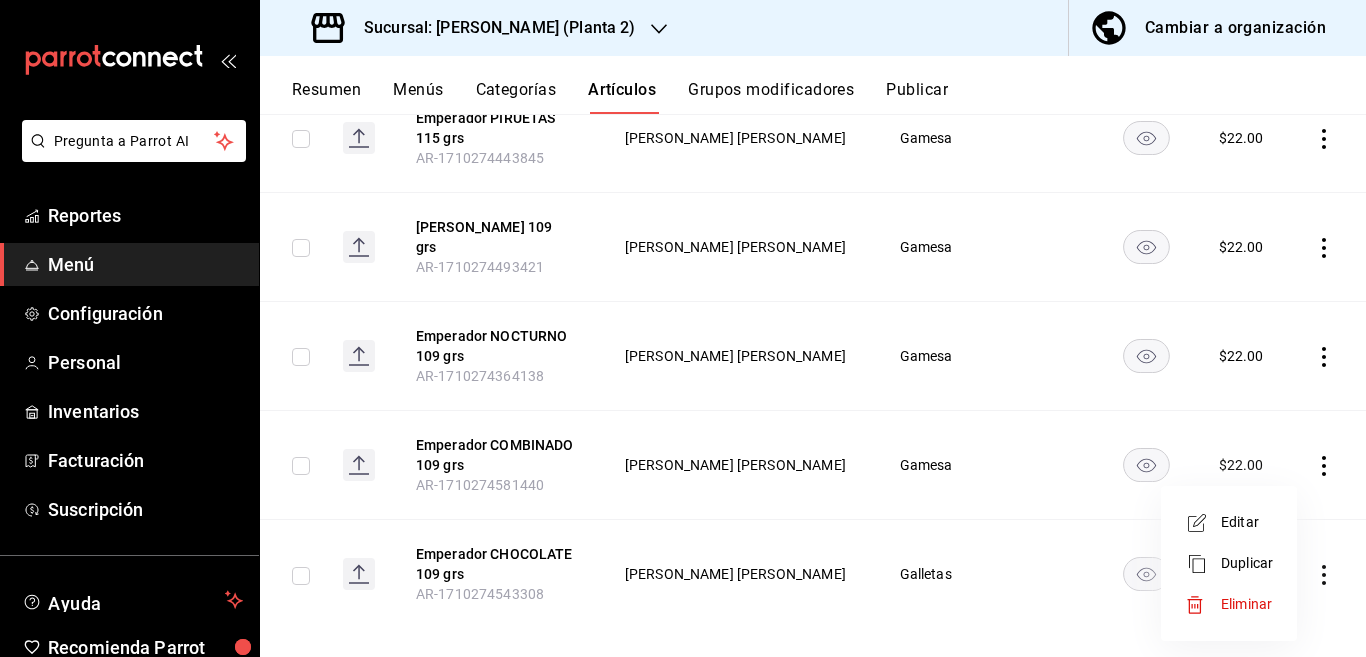 click on "Editar" at bounding box center (1247, 522) 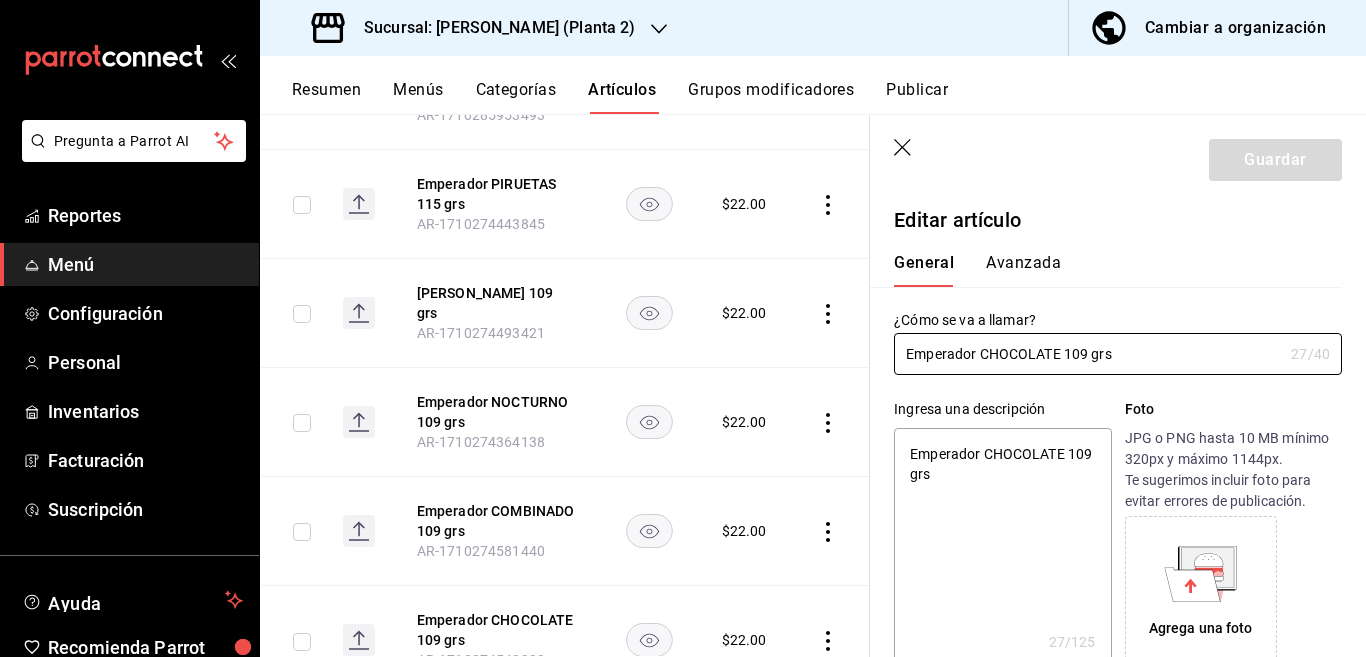 type on "x" 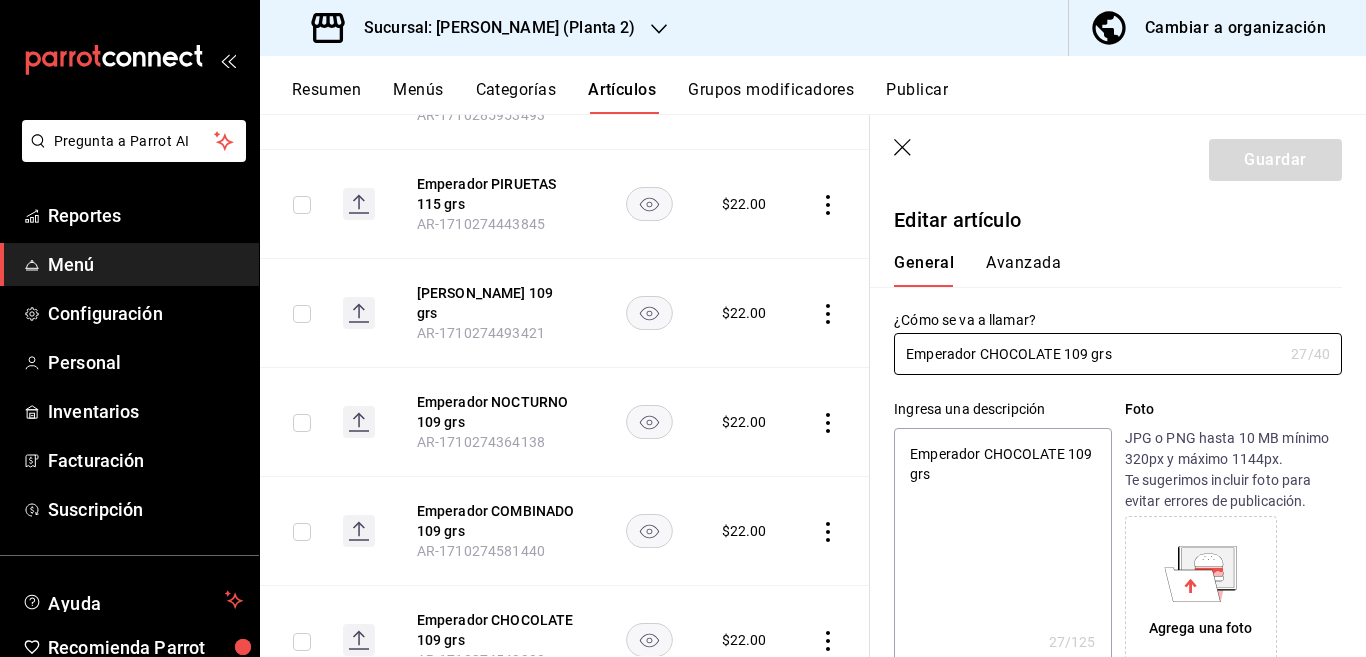 type on "$22.00" 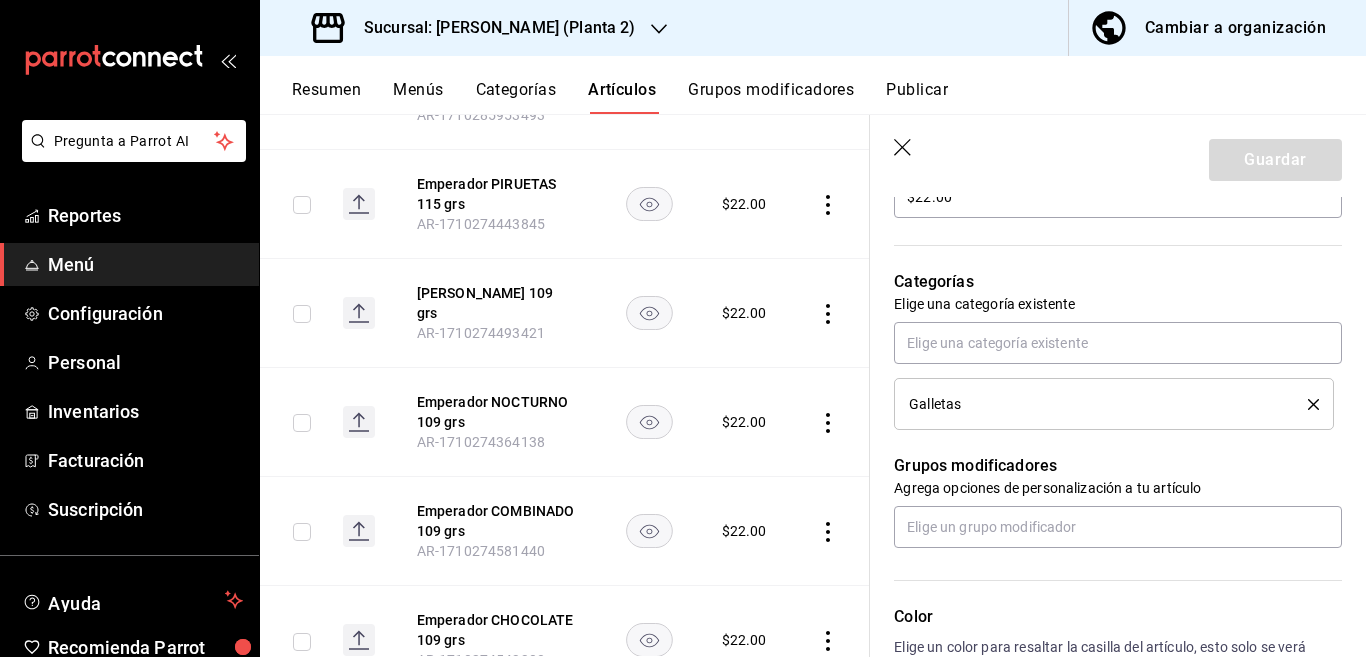 scroll, scrollTop: 650, scrollLeft: 0, axis: vertical 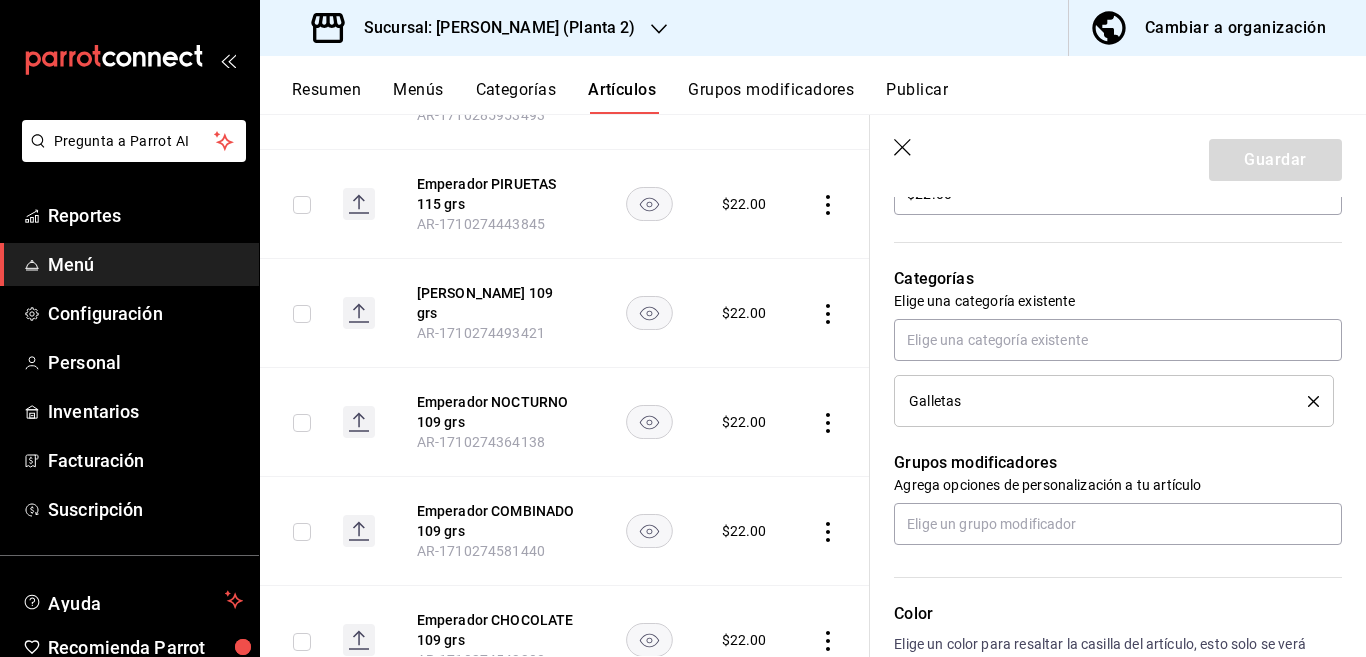 click 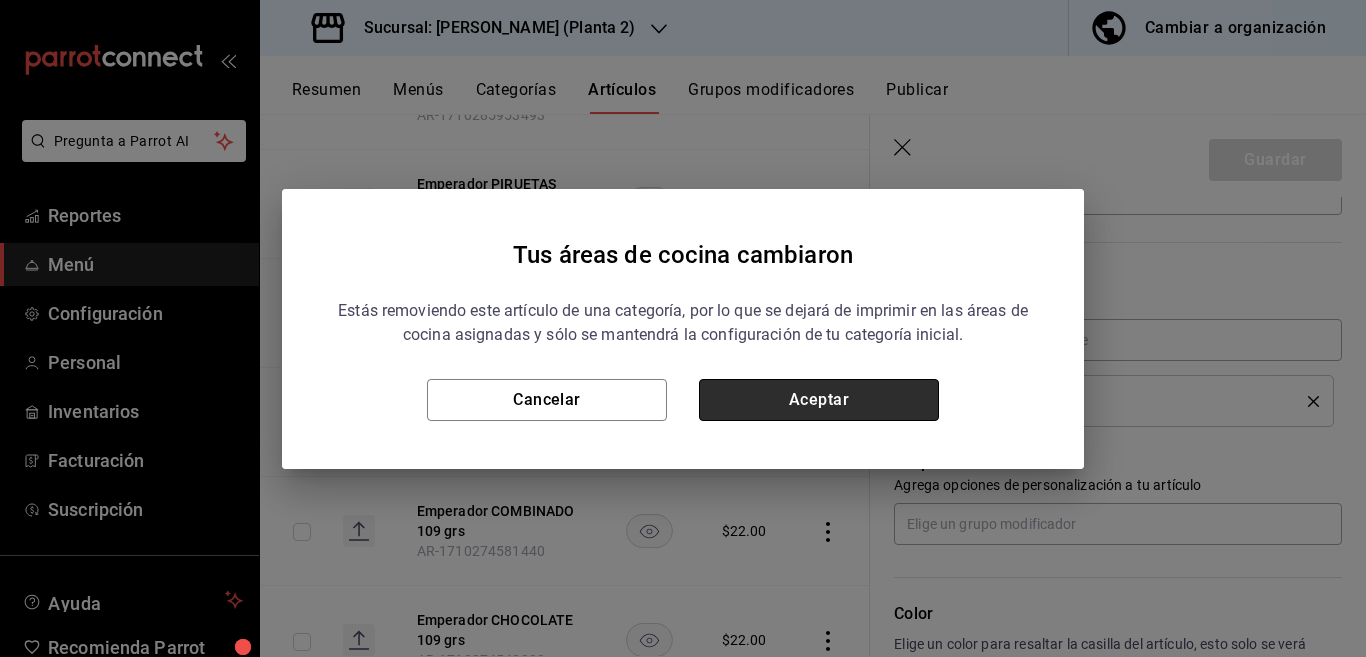 click on "Aceptar" at bounding box center [819, 400] 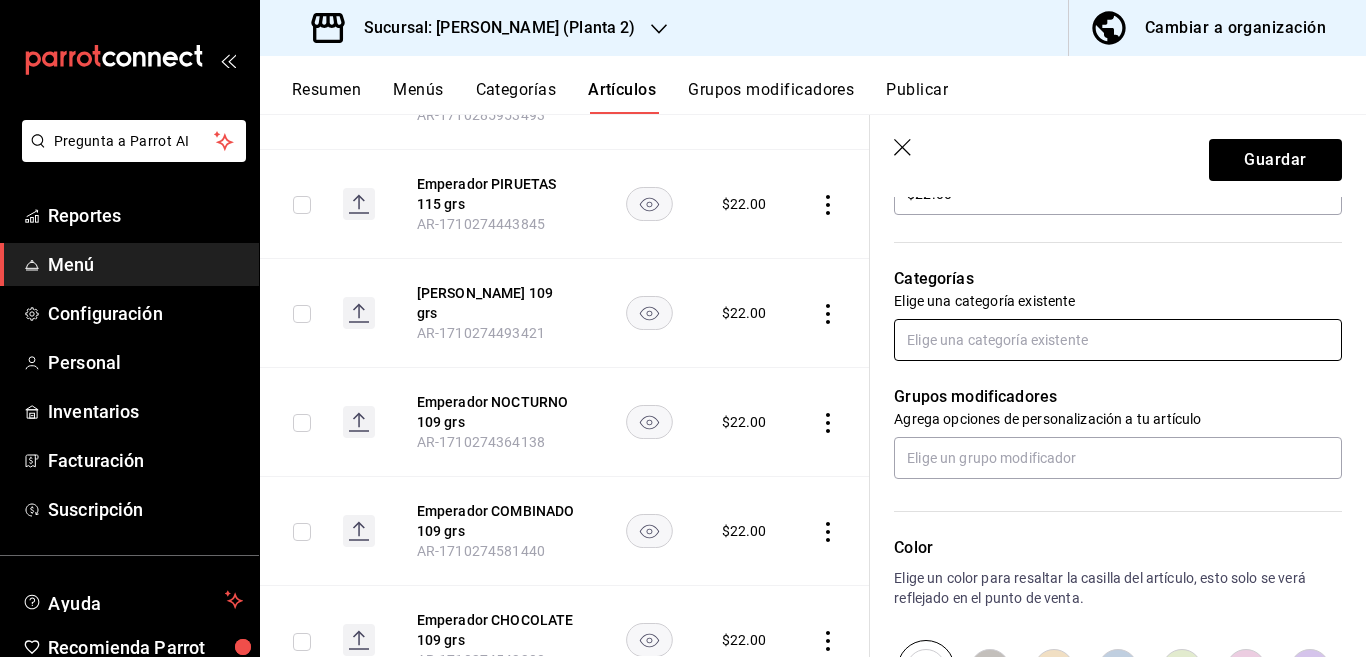 click at bounding box center [1118, 340] 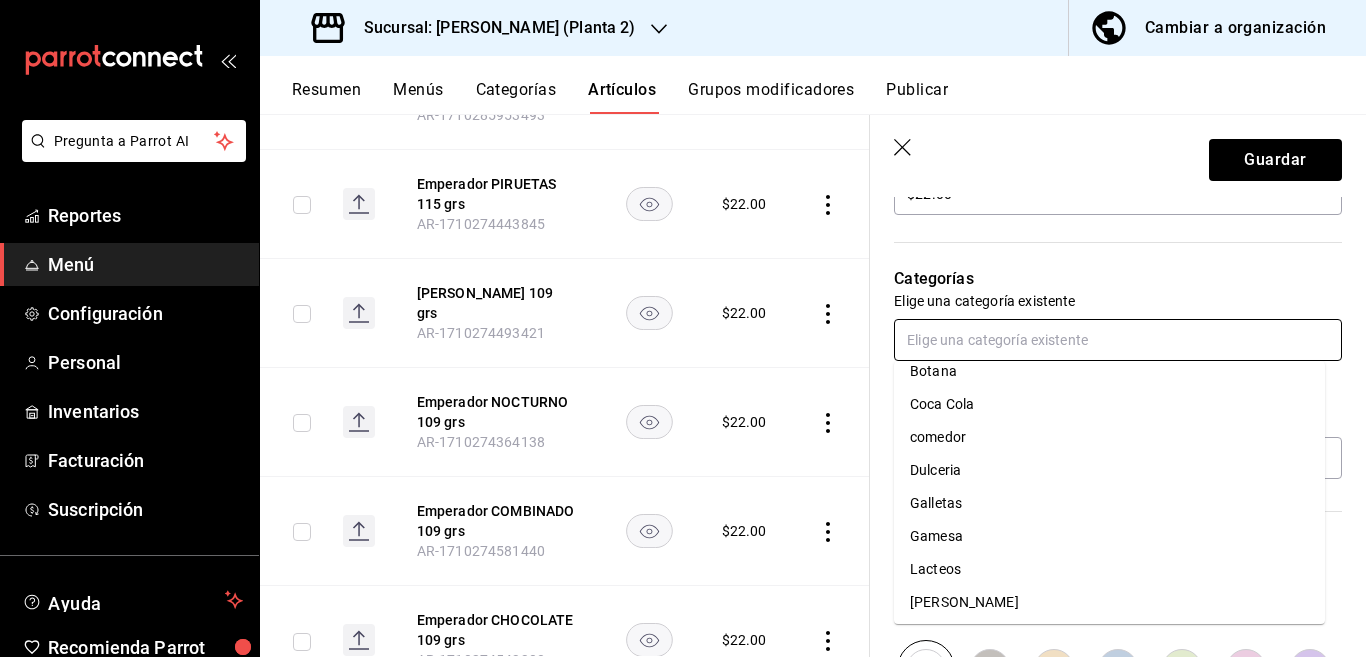 scroll, scrollTop: 118, scrollLeft: 0, axis: vertical 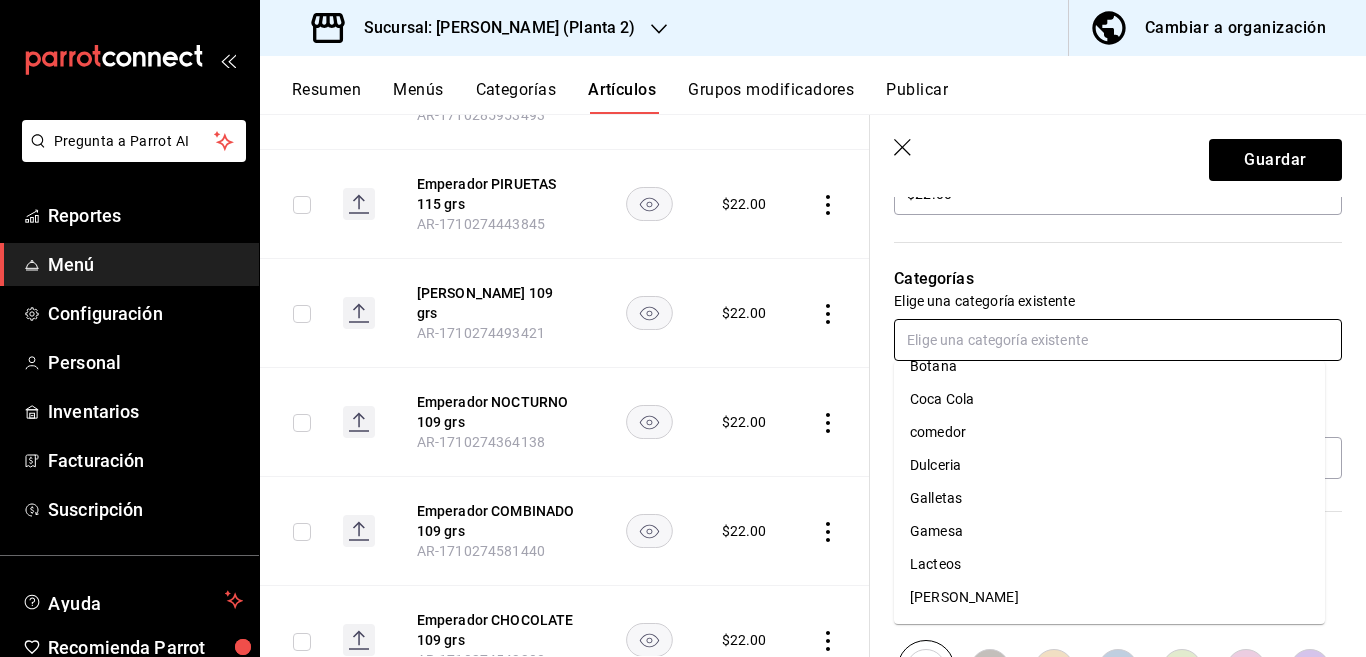 click on "Gamesa" at bounding box center [1109, 531] 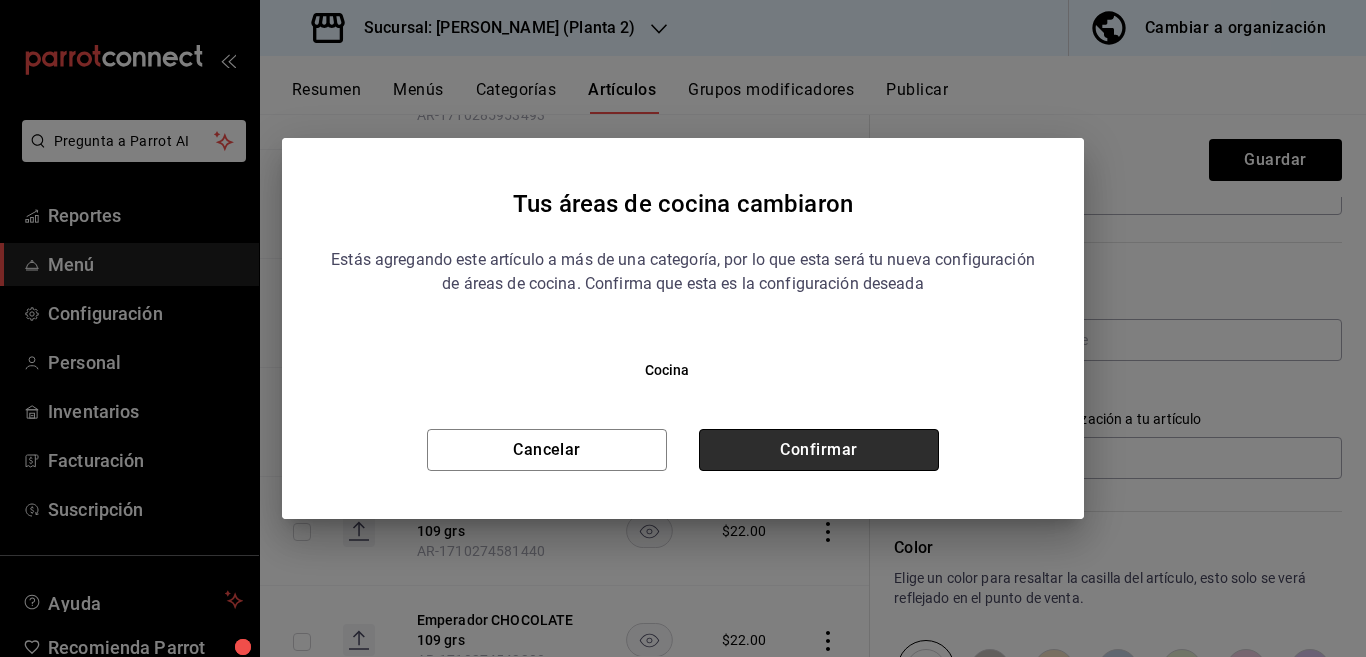 click on "Confirmar" at bounding box center [819, 450] 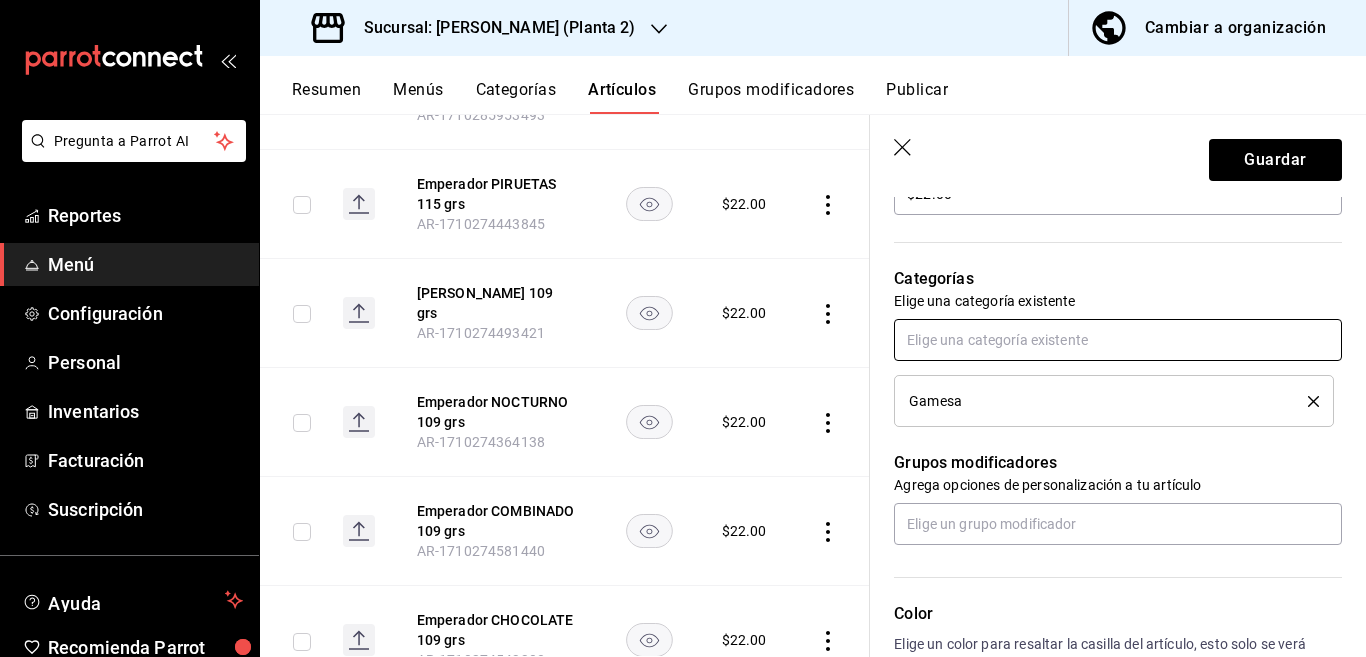 scroll, scrollTop: 650, scrollLeft: 0, axis: vertical 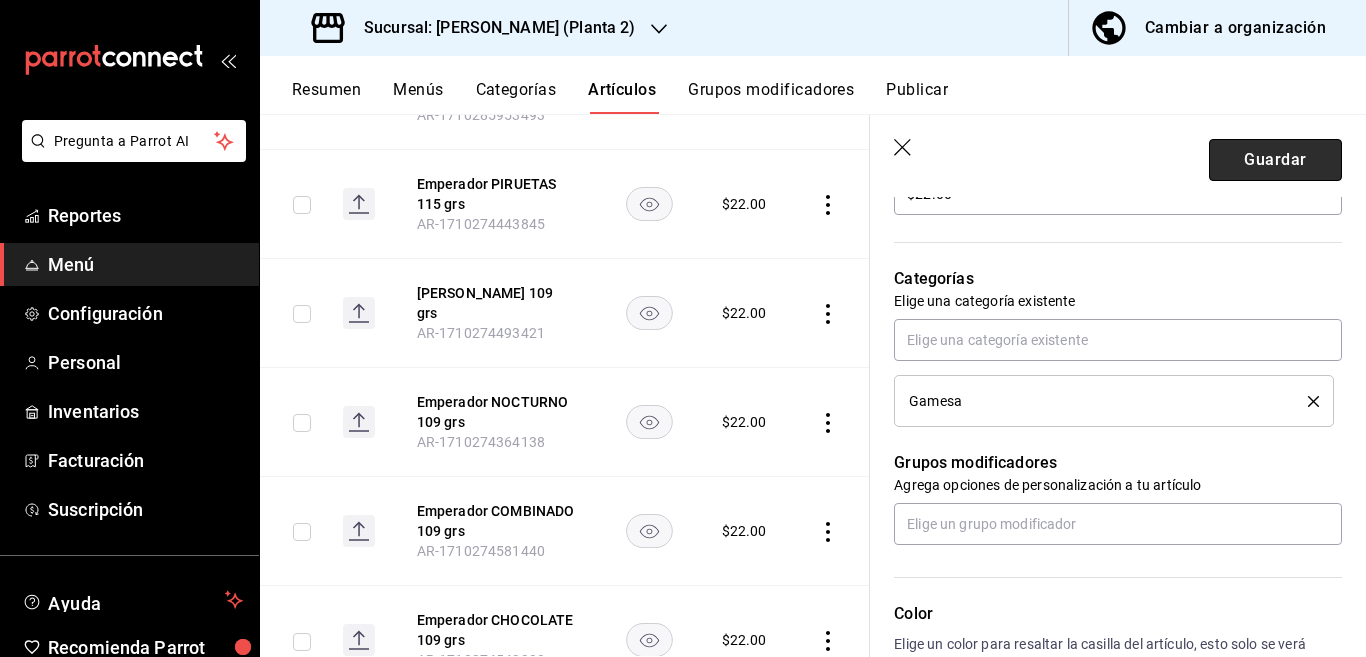 click on "Guardar" at bounding box center [1275, 160] 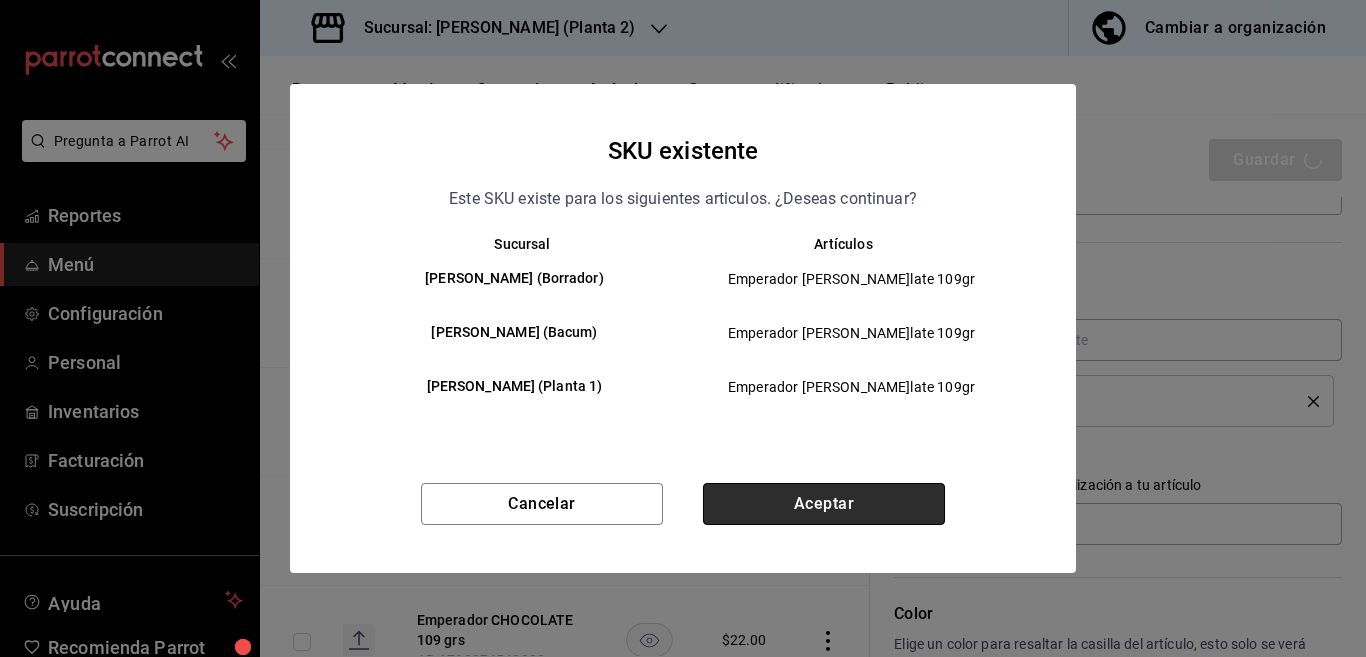 click on "Aceptar" at bounding box center [824, 504] 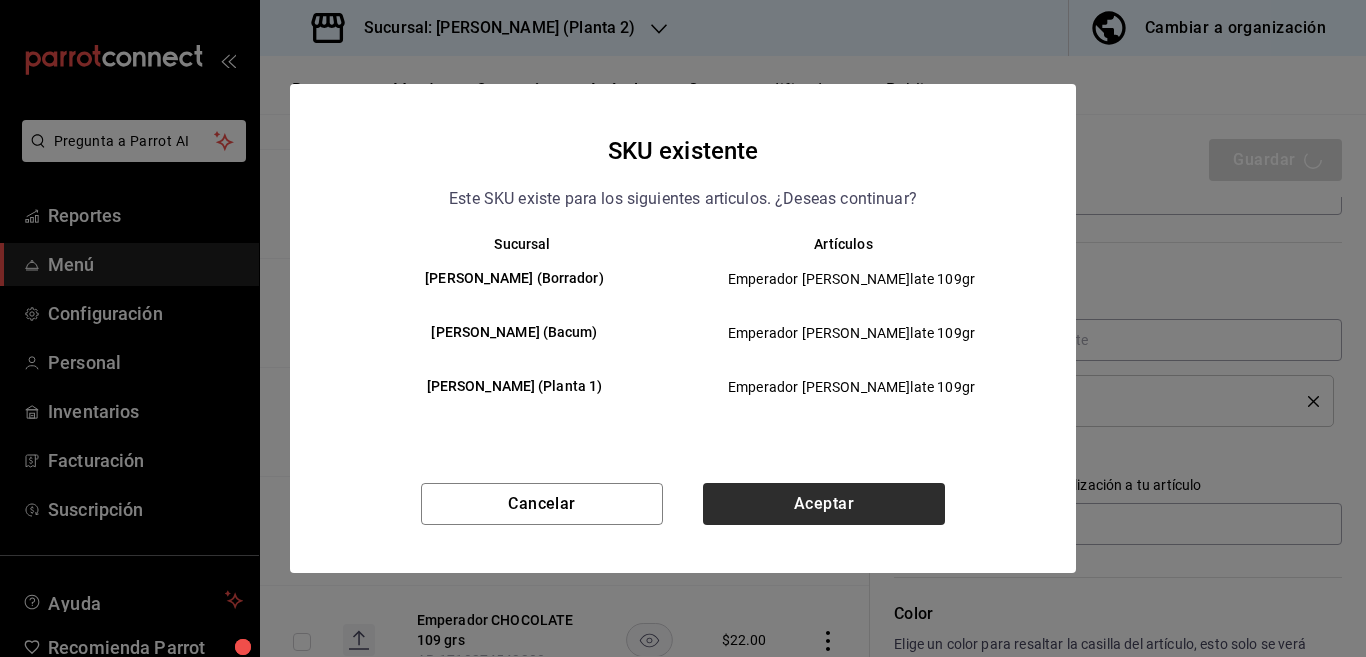 type on "x" 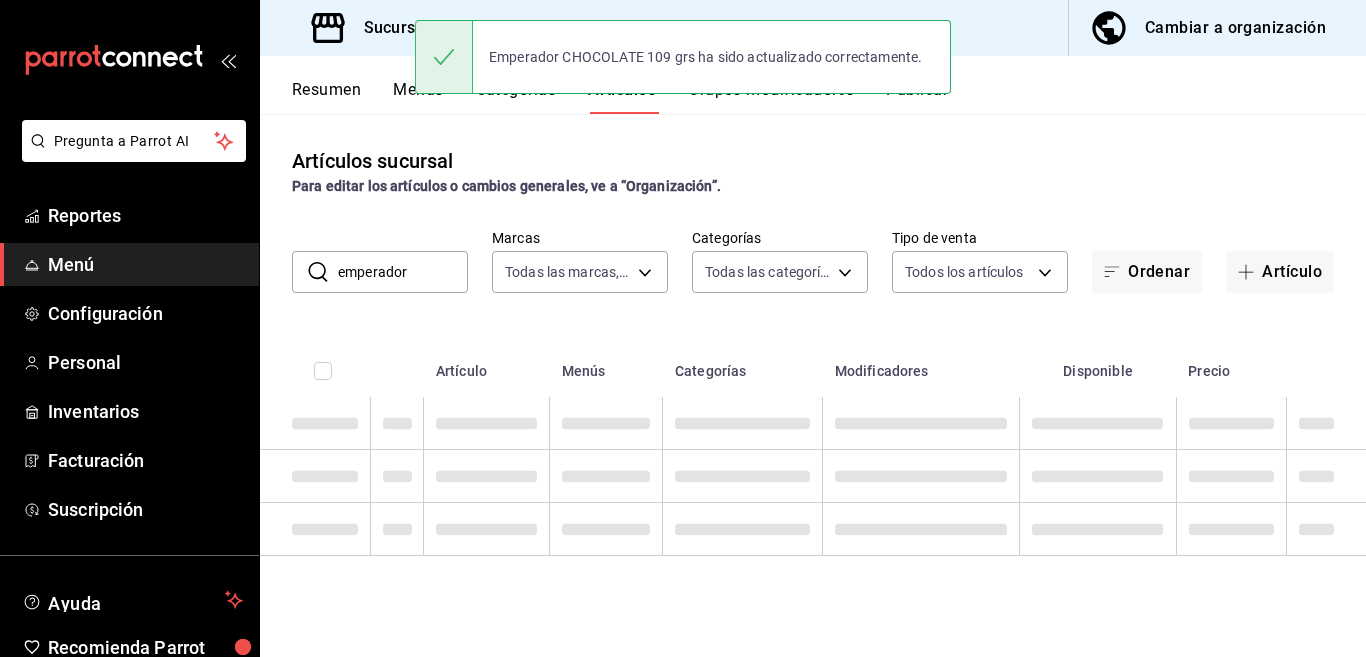 scroll, scrollTop: 0, scrollLeft: 0, axis: both 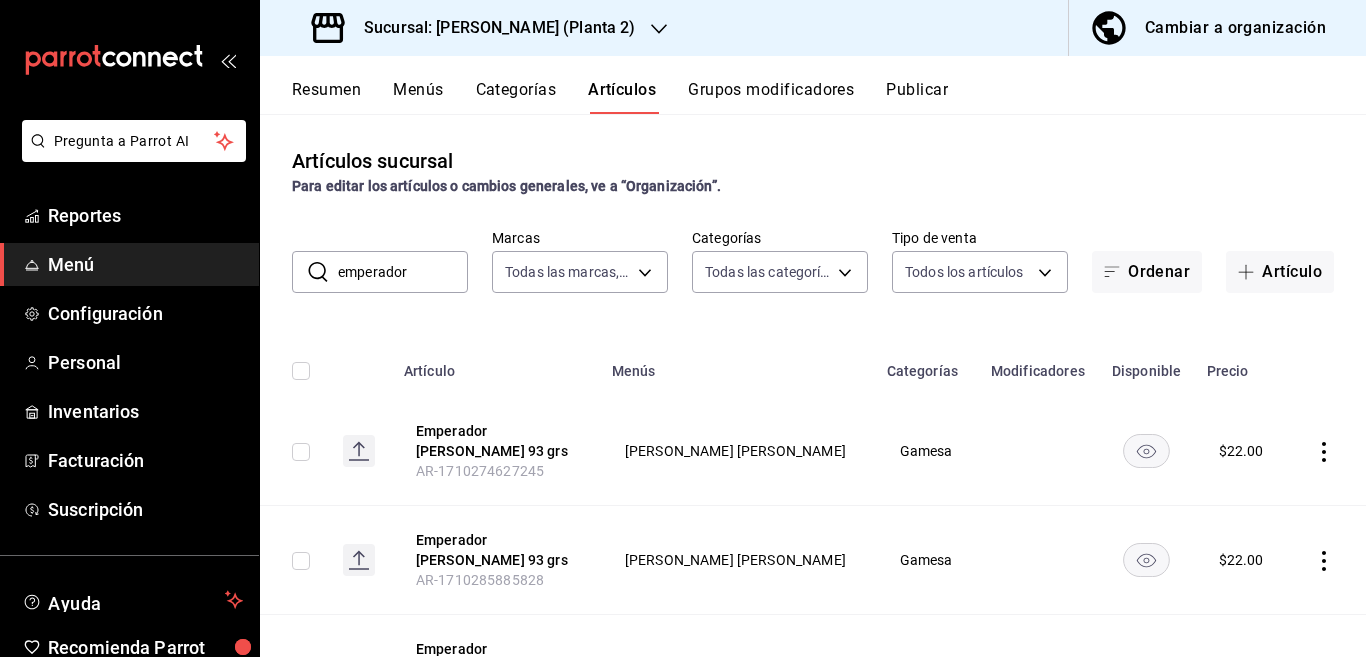 click on "emperador" at bounding box center (403, 272) 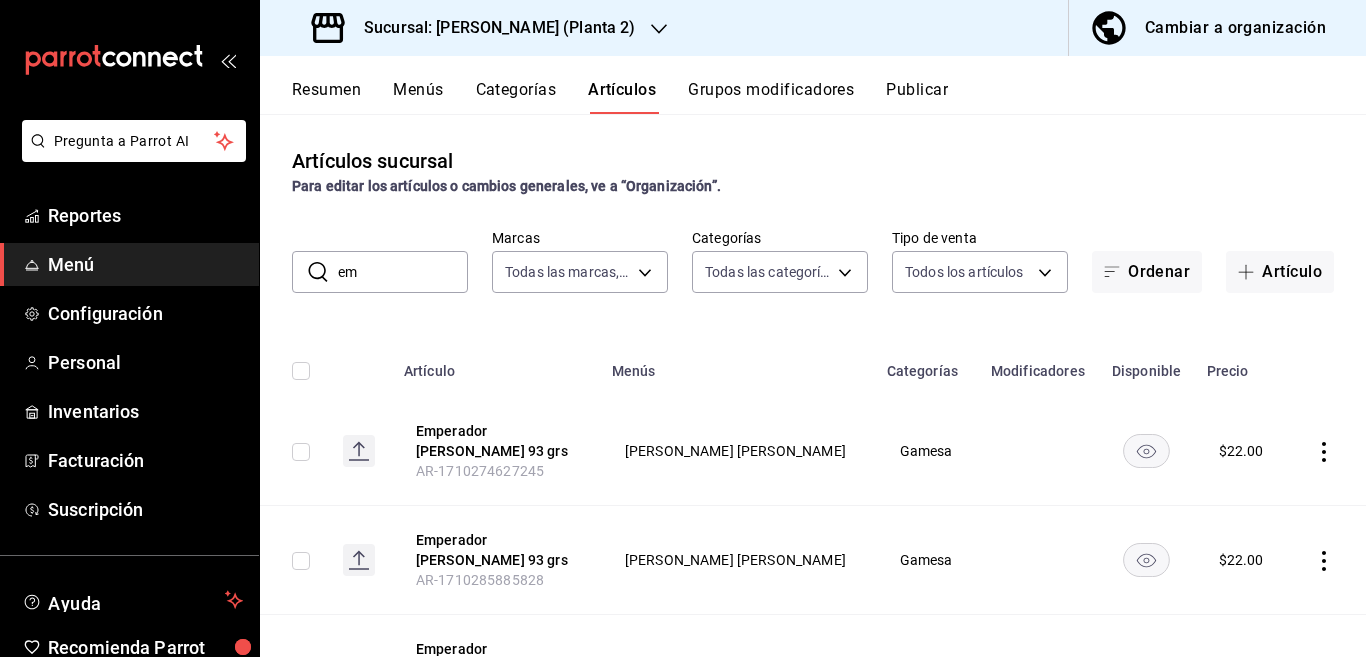 type on "e" 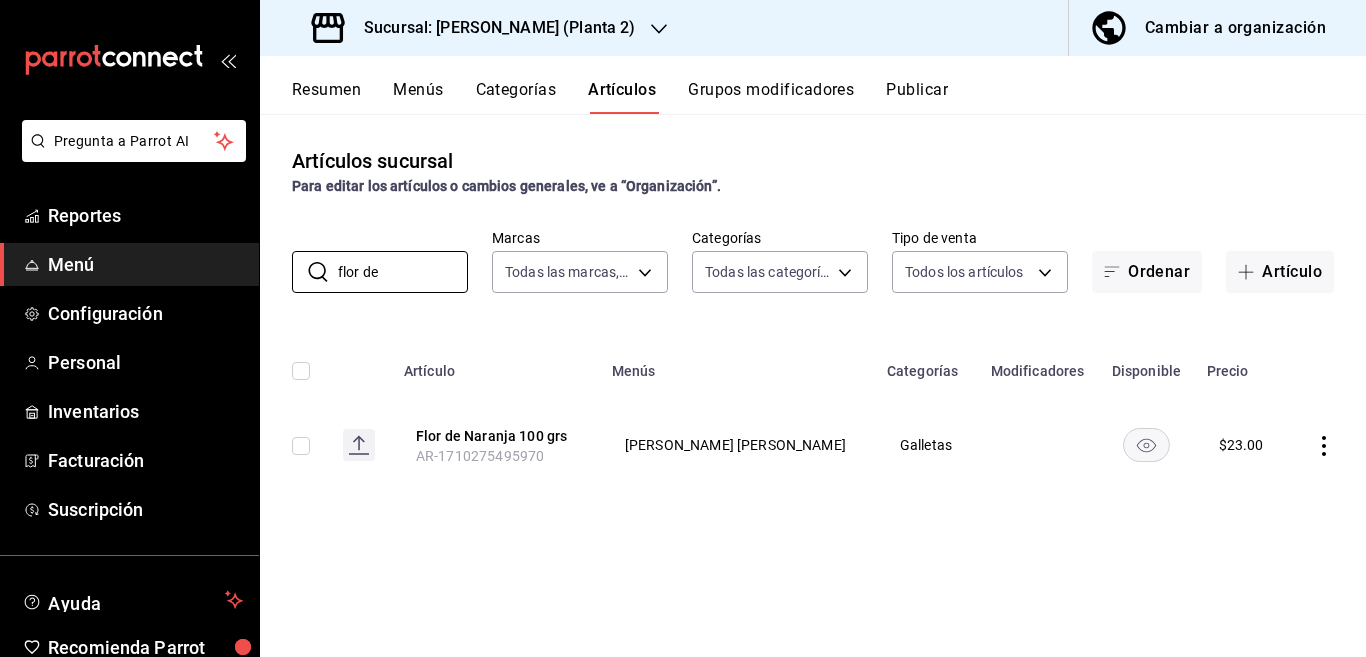 type on "flor de" 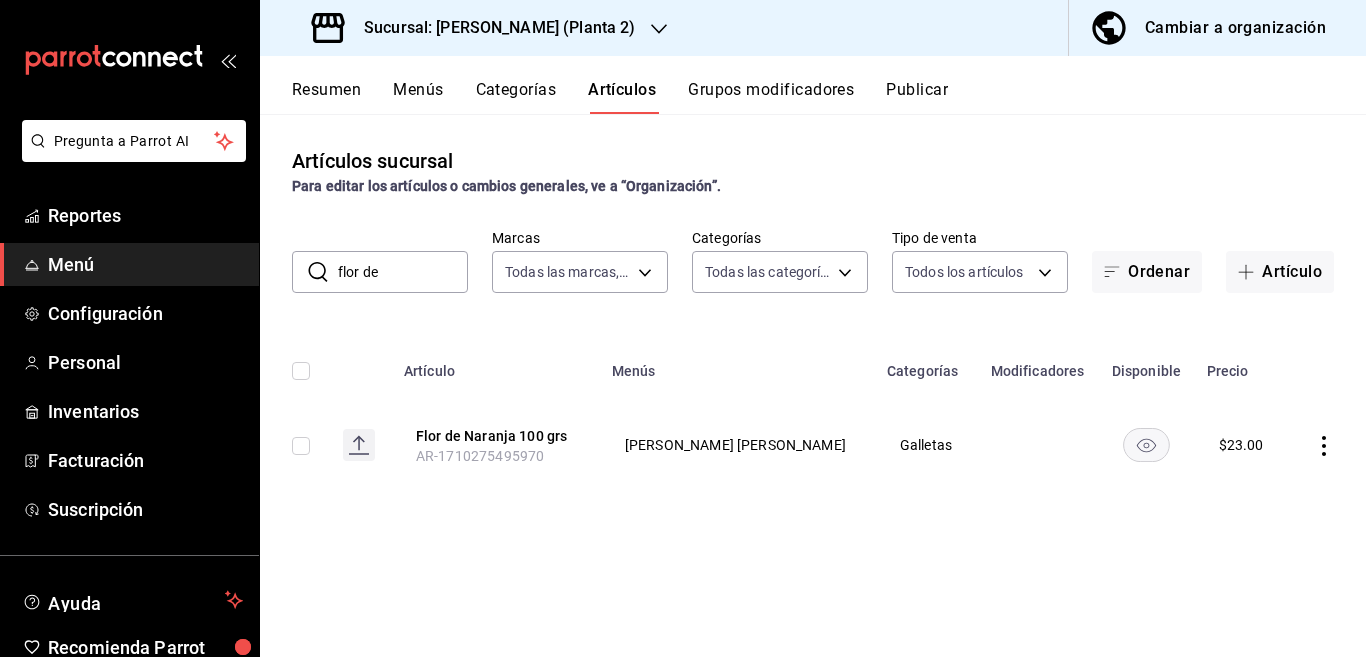 click 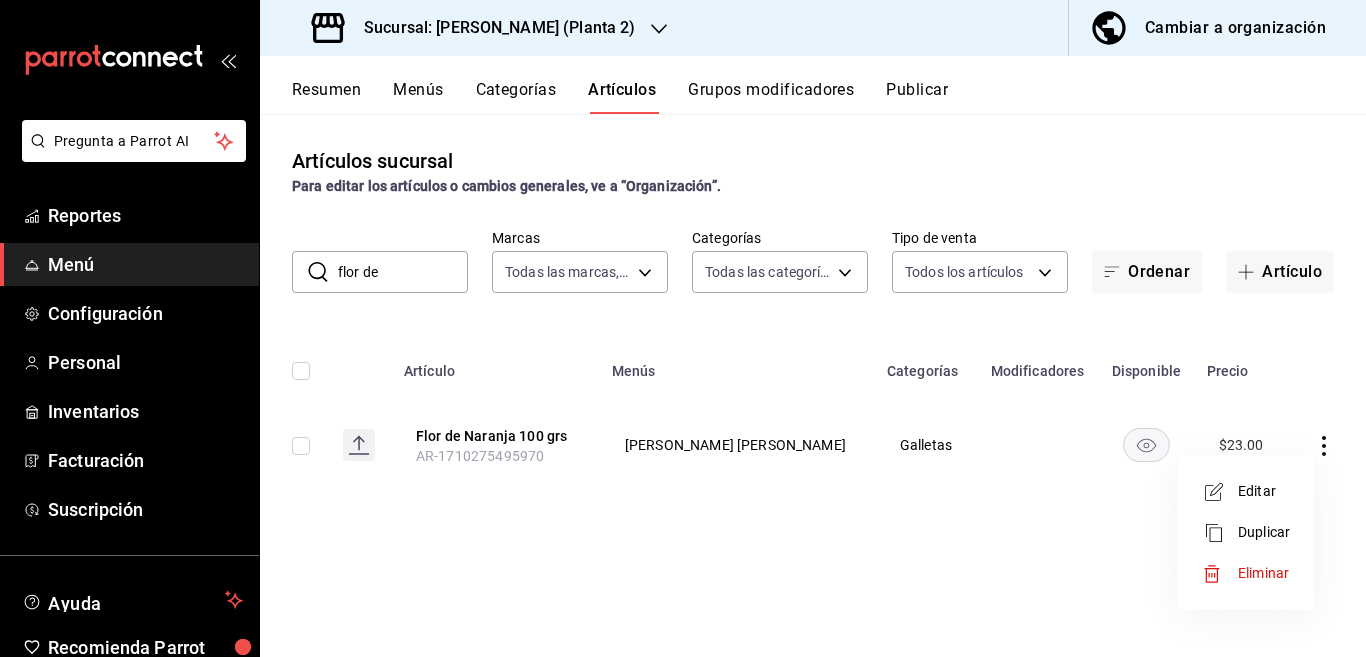 click on "Editar" at bounding box center (1264, 491) 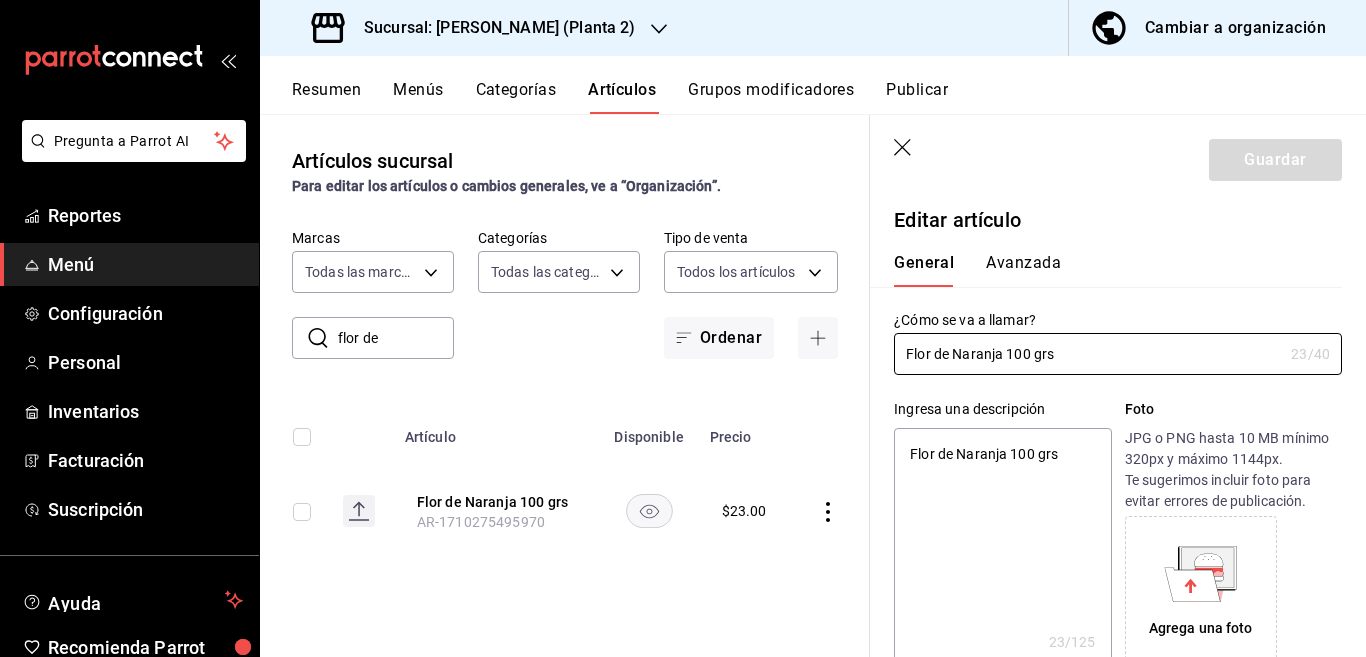 type on "x" 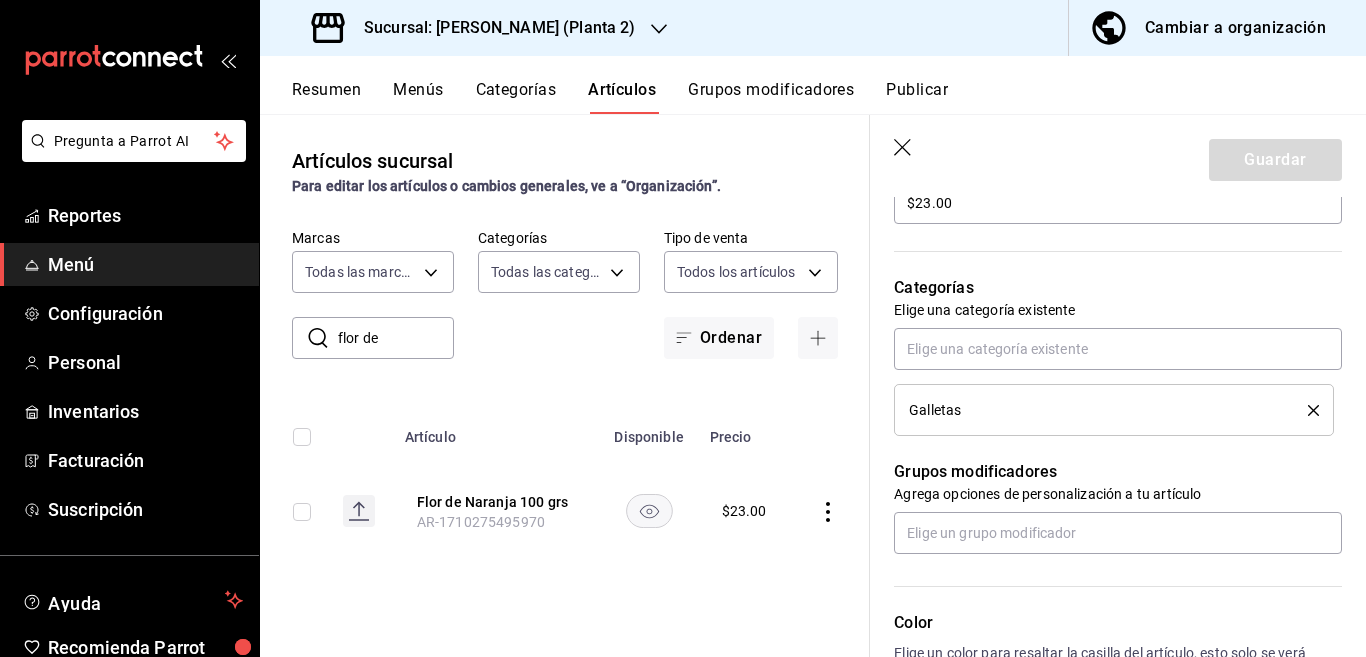 scroll, scrollTop: 650, scrollLeft: 0, axis: vertical 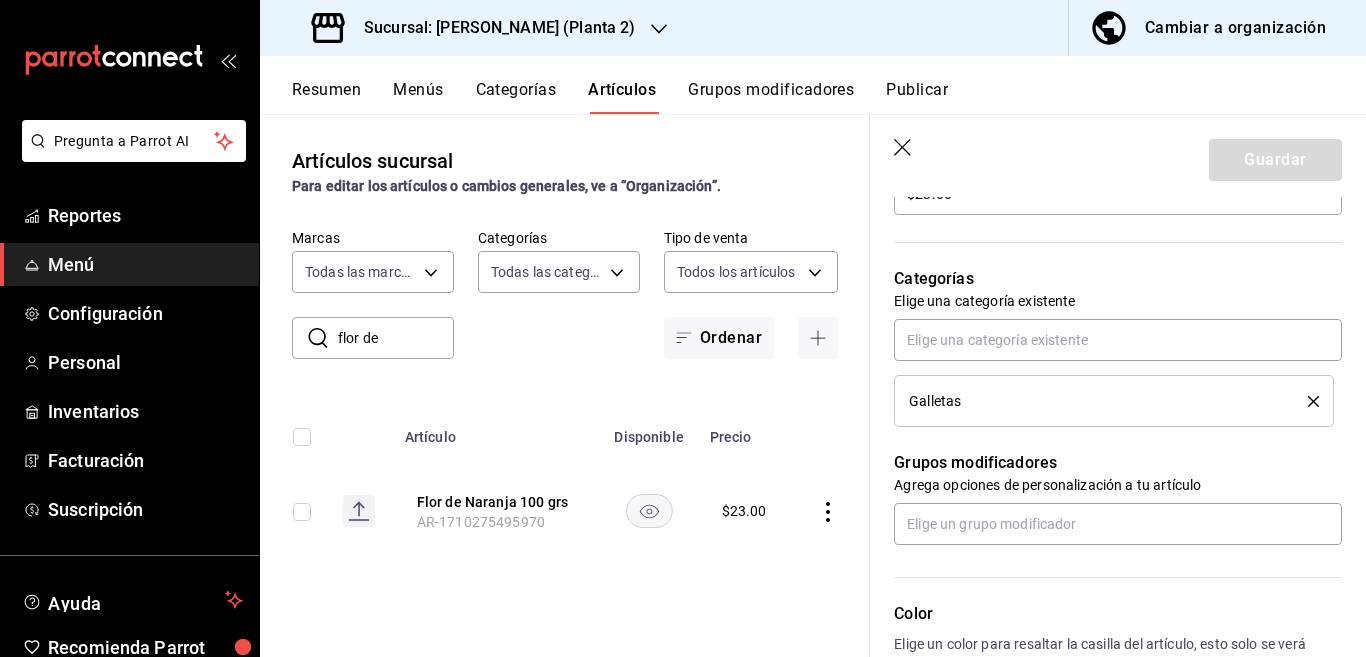 click 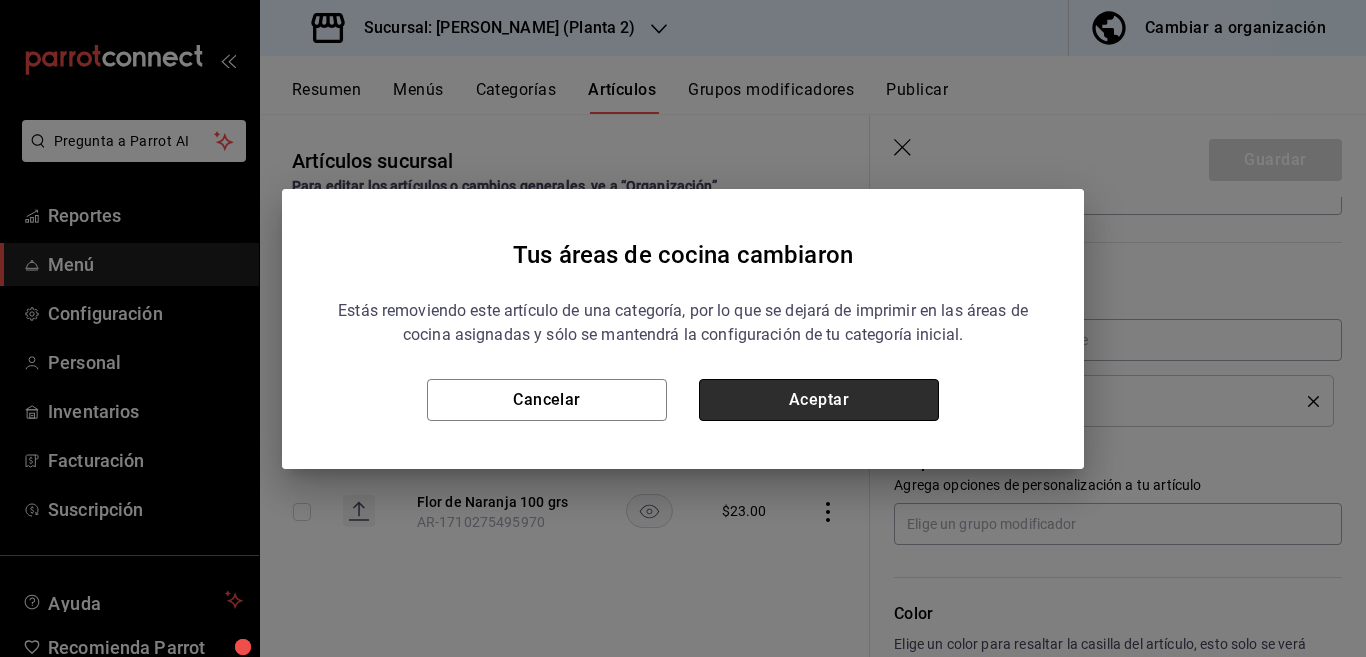 click on "Aceptar" at bounding box center (819, 400) 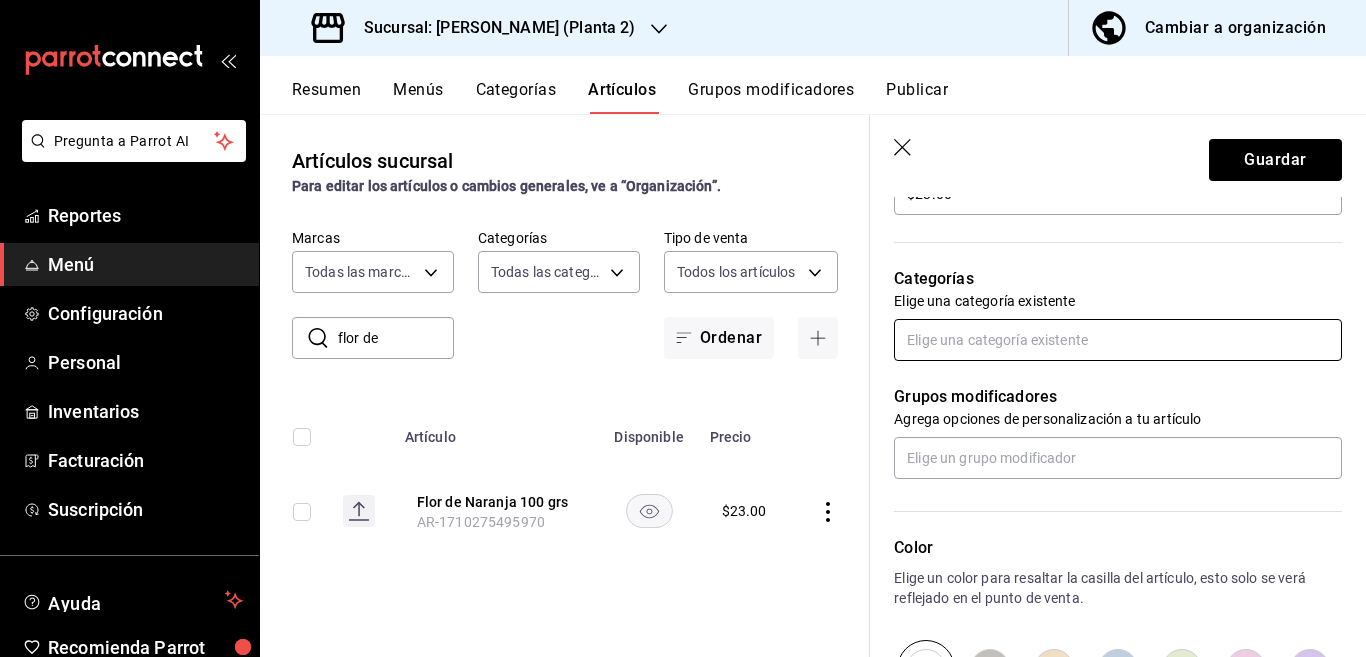 click at bounding box center (1118, 340) 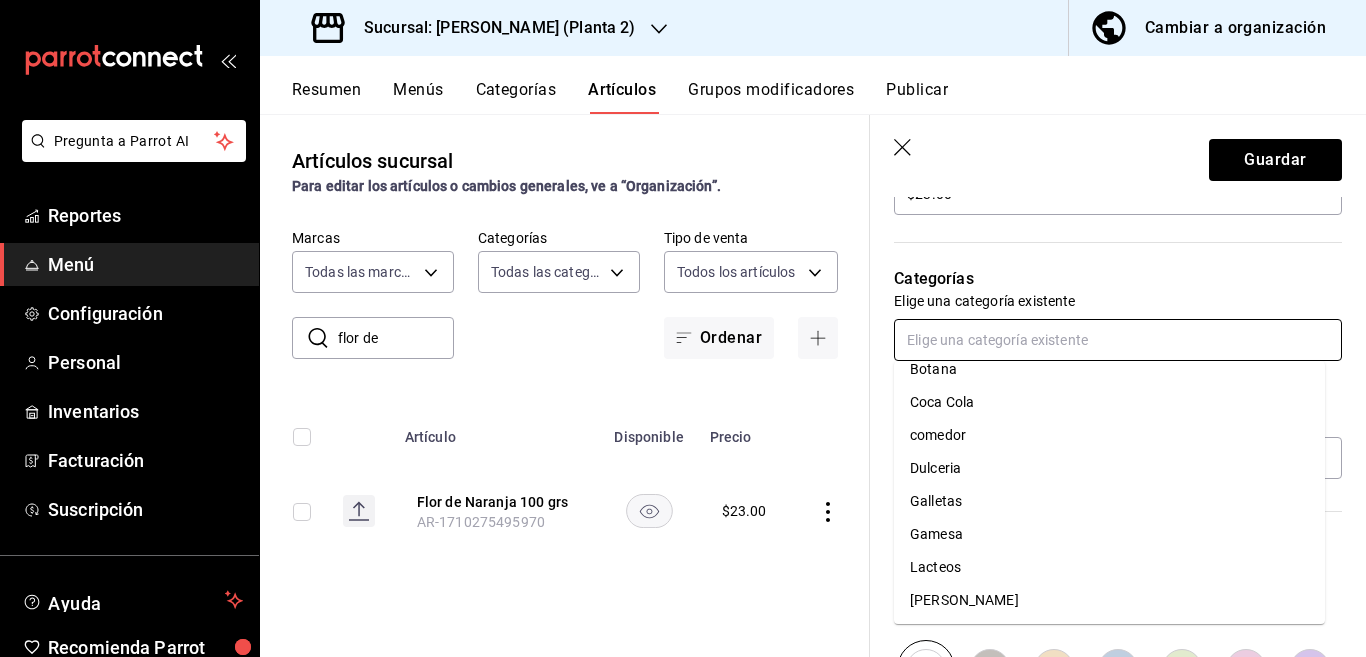 scroll, scrollTop: 118, scrollLeft: 0, axis: vertical 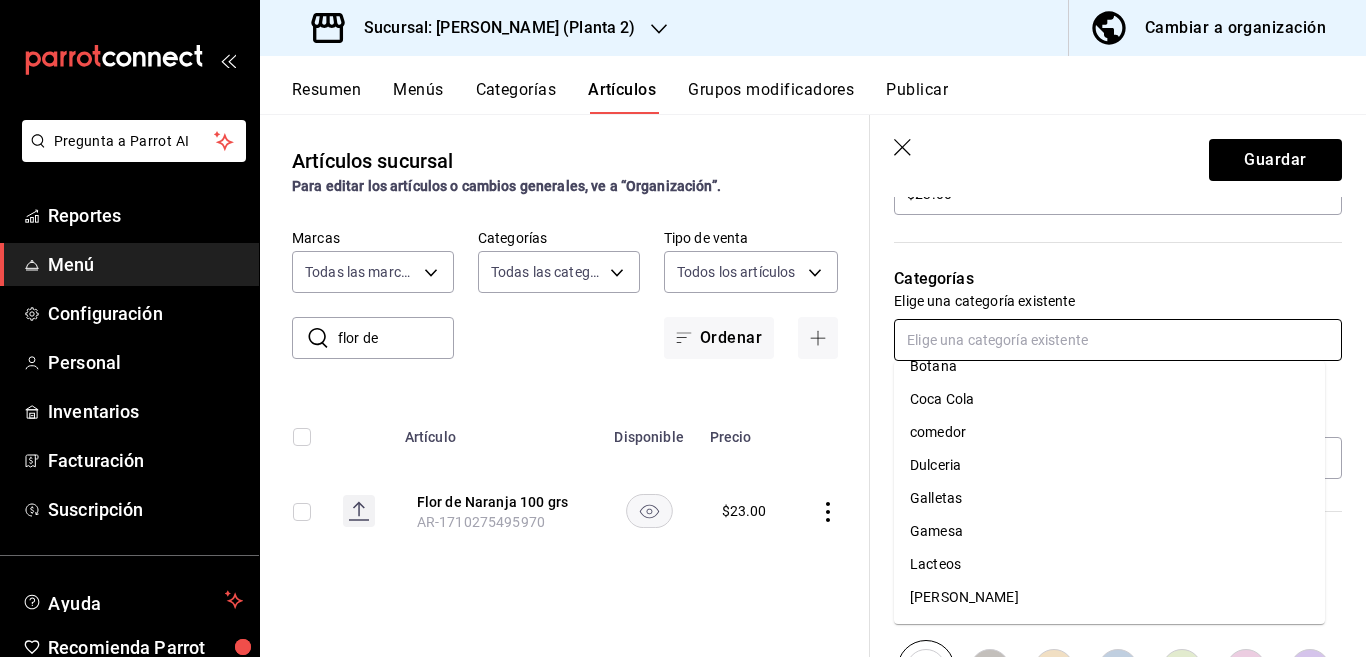 click on "Gamesa" at bounding box center (1109, 531) 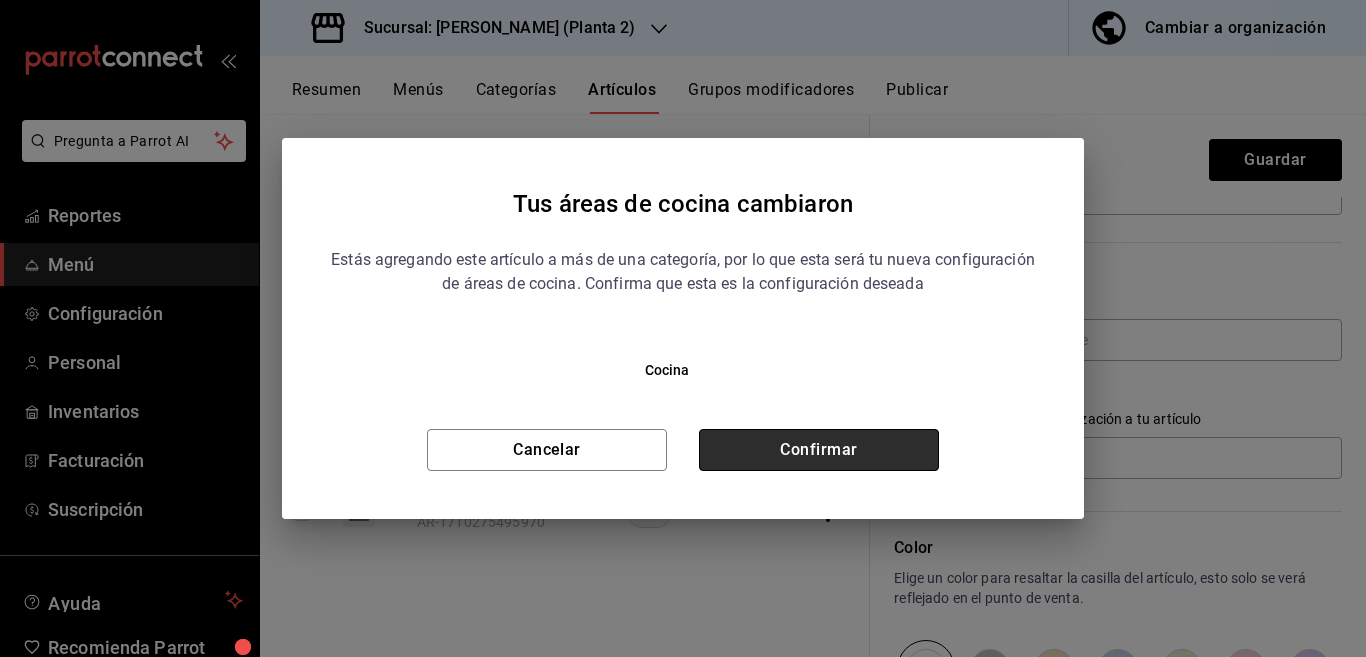 click on "Confirmar" at bounding box center (819, 450) 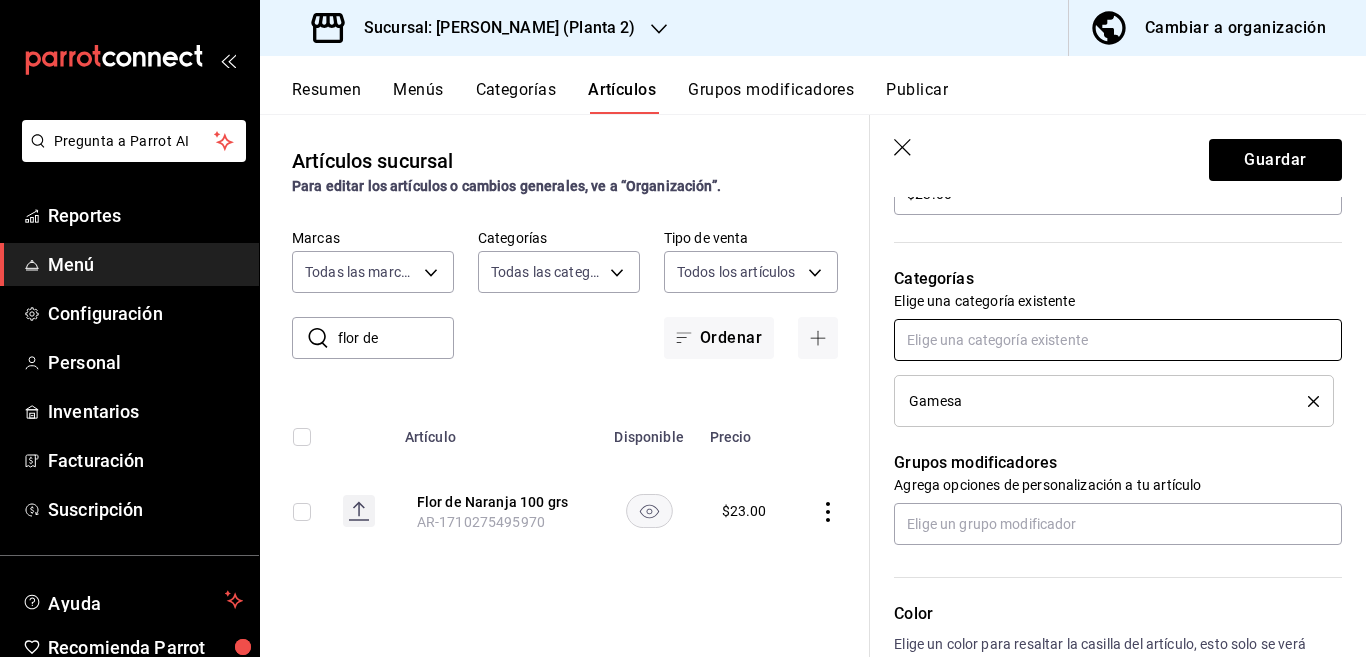 scroll, scrollTop: 650, scrollLeft: 0, axis: vertical 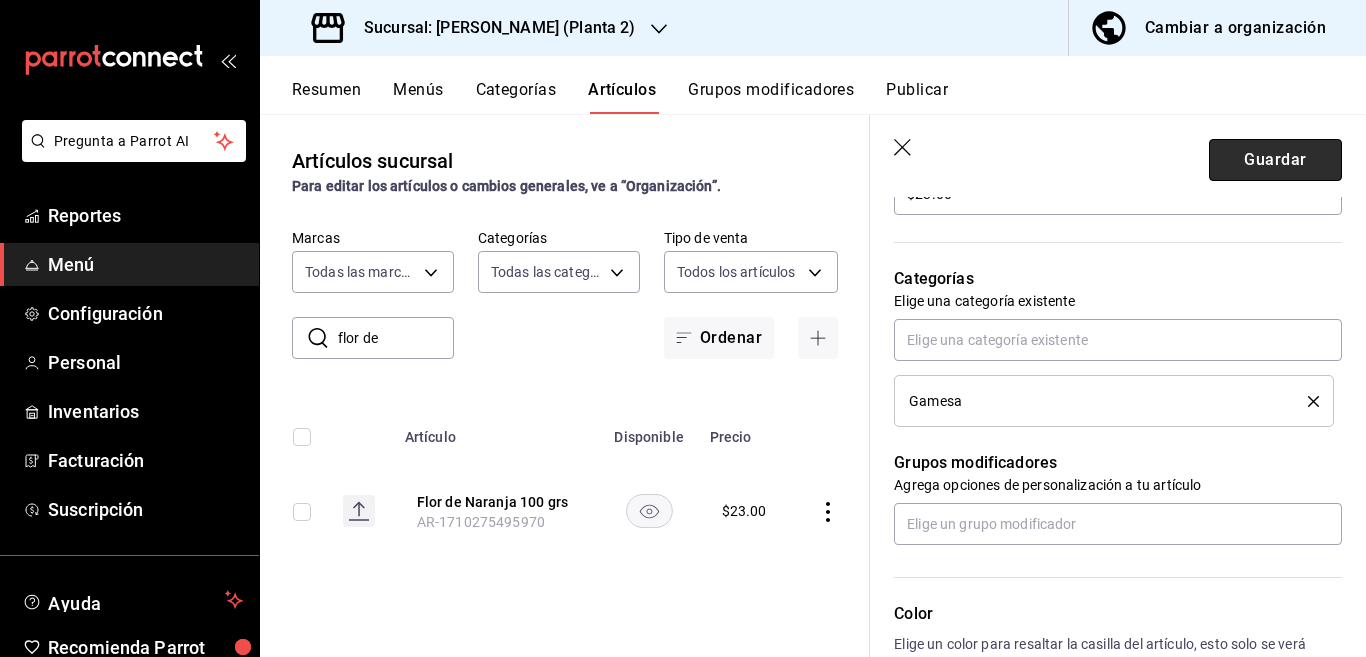 click on "Guardar" at bounding box center (1275, 160) 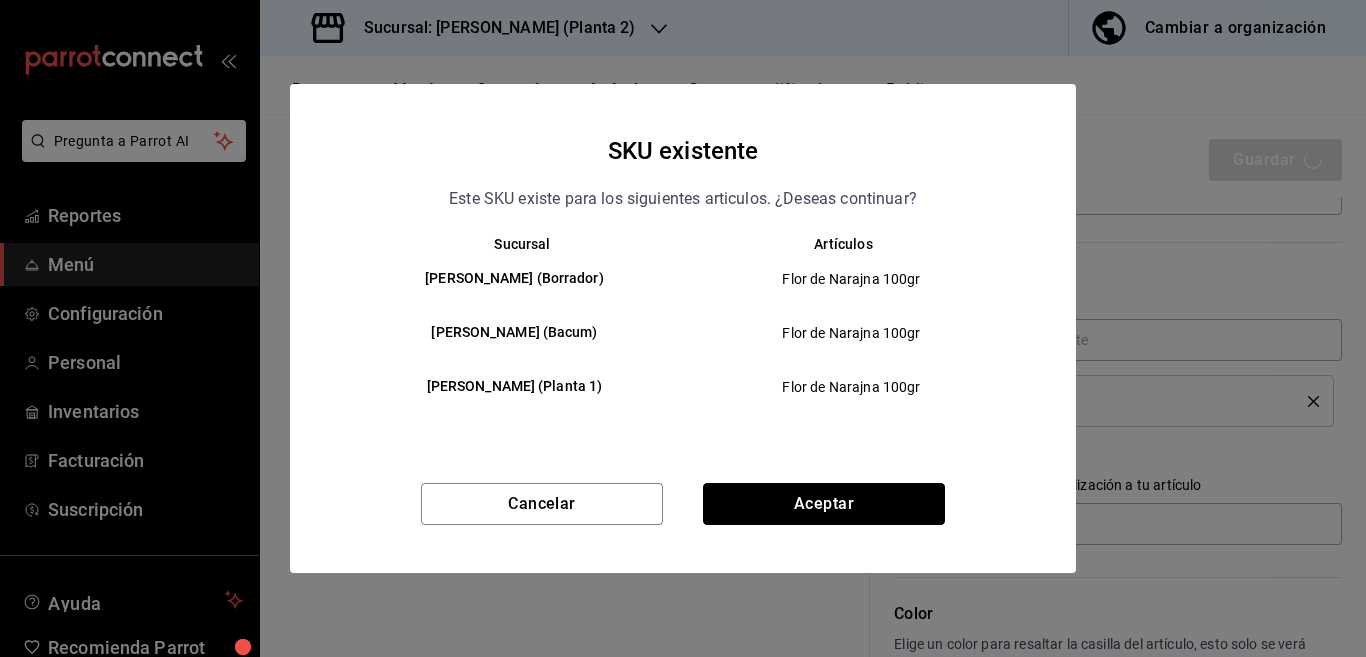 click on "Aceptar" at bounding box center [824, 504] 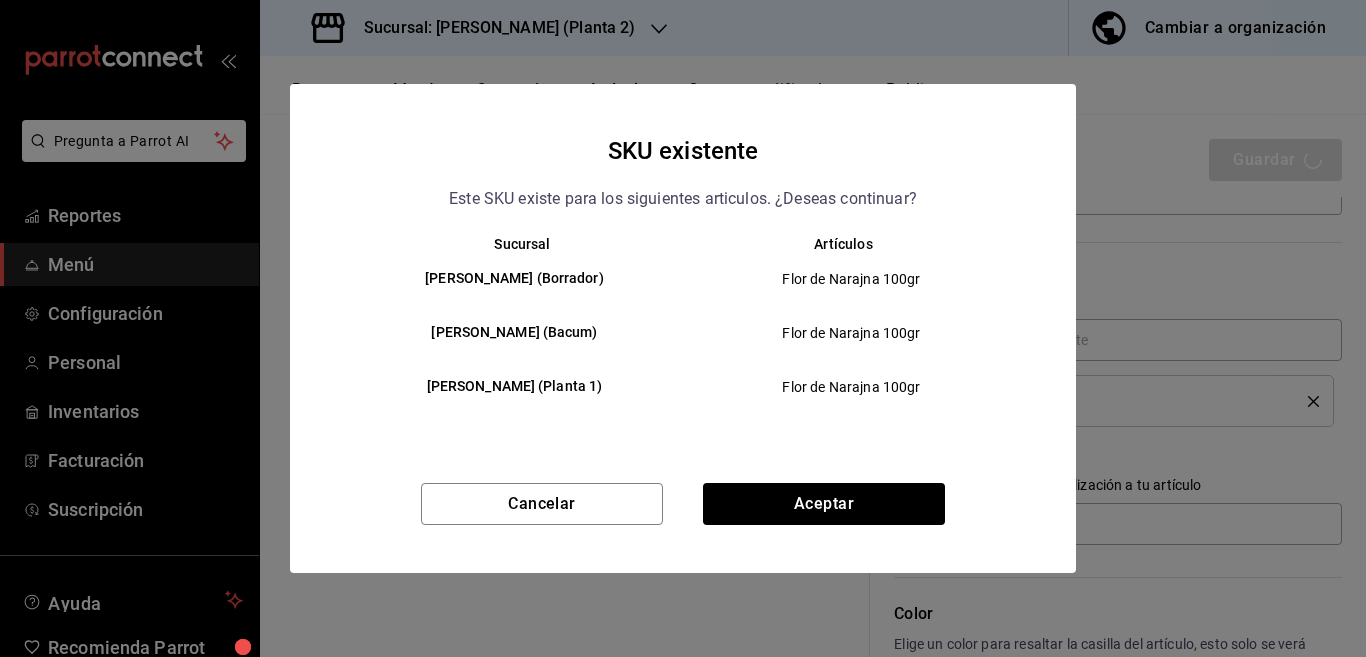type on "x" 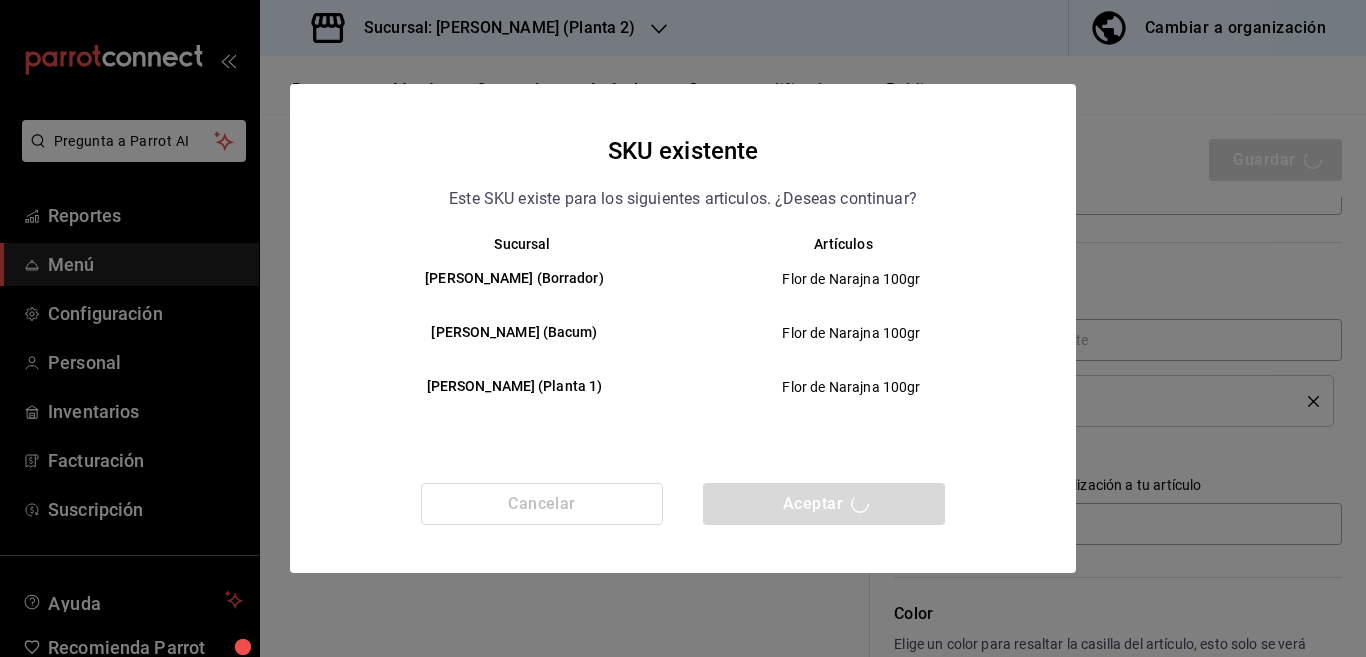 type 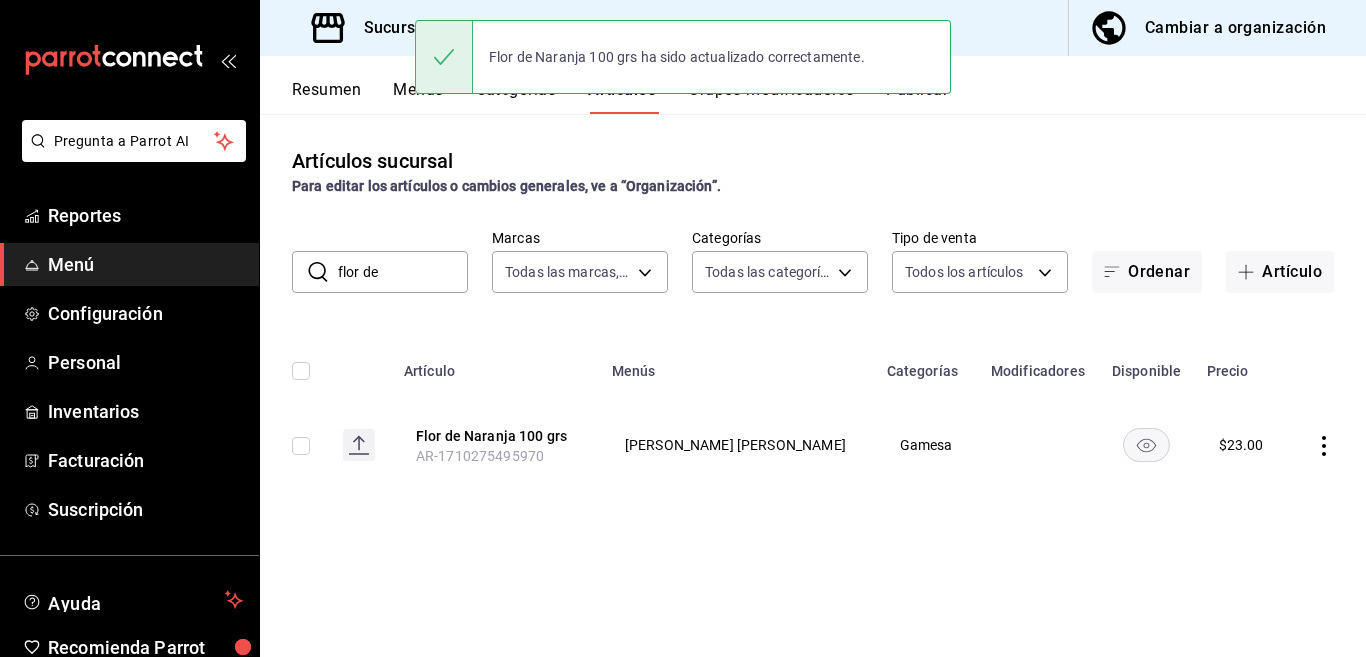 scroll, scrollTop: 0, scrollLeft: 0, axis: both 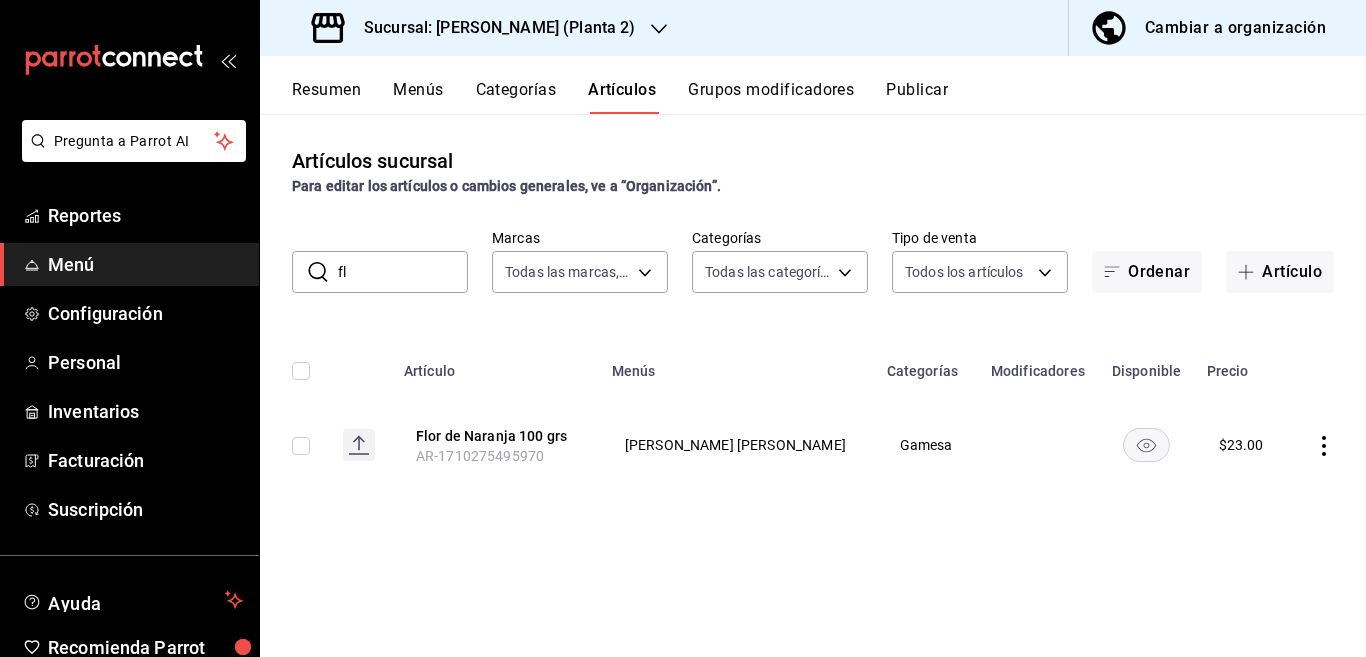 type on "f" 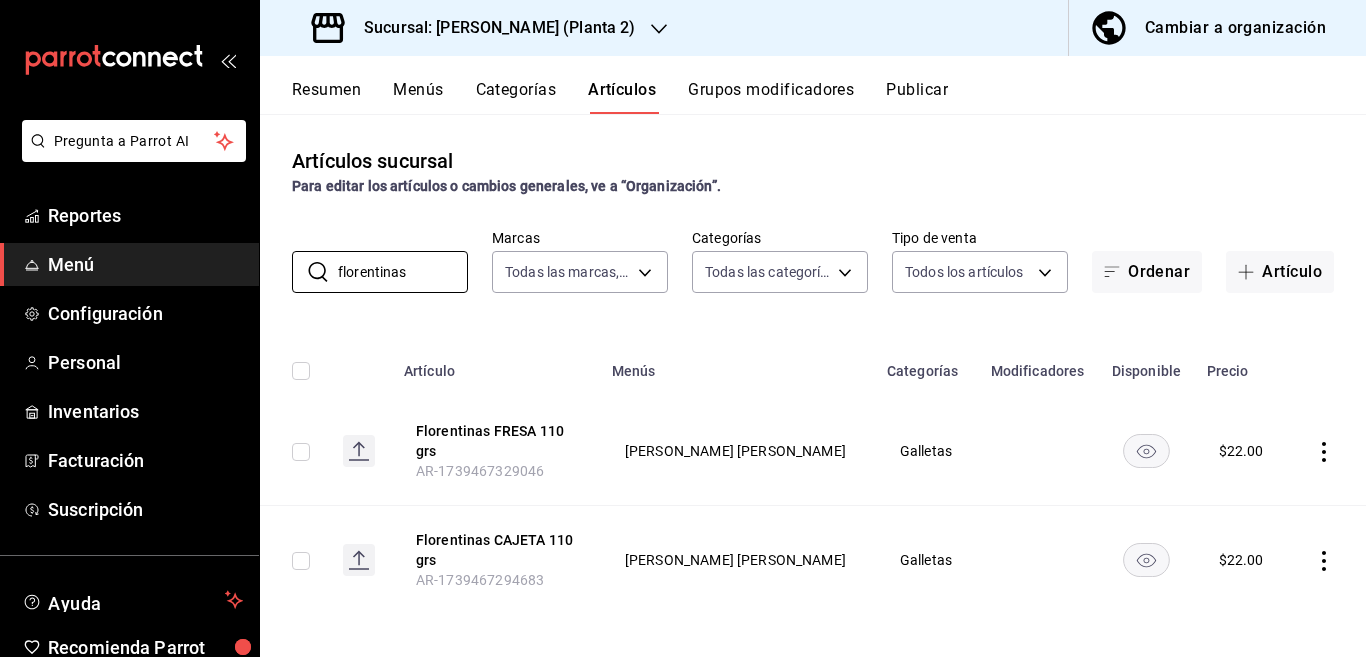scroll, scrollTop: 6, scrollLeft: 0, axis: vertical 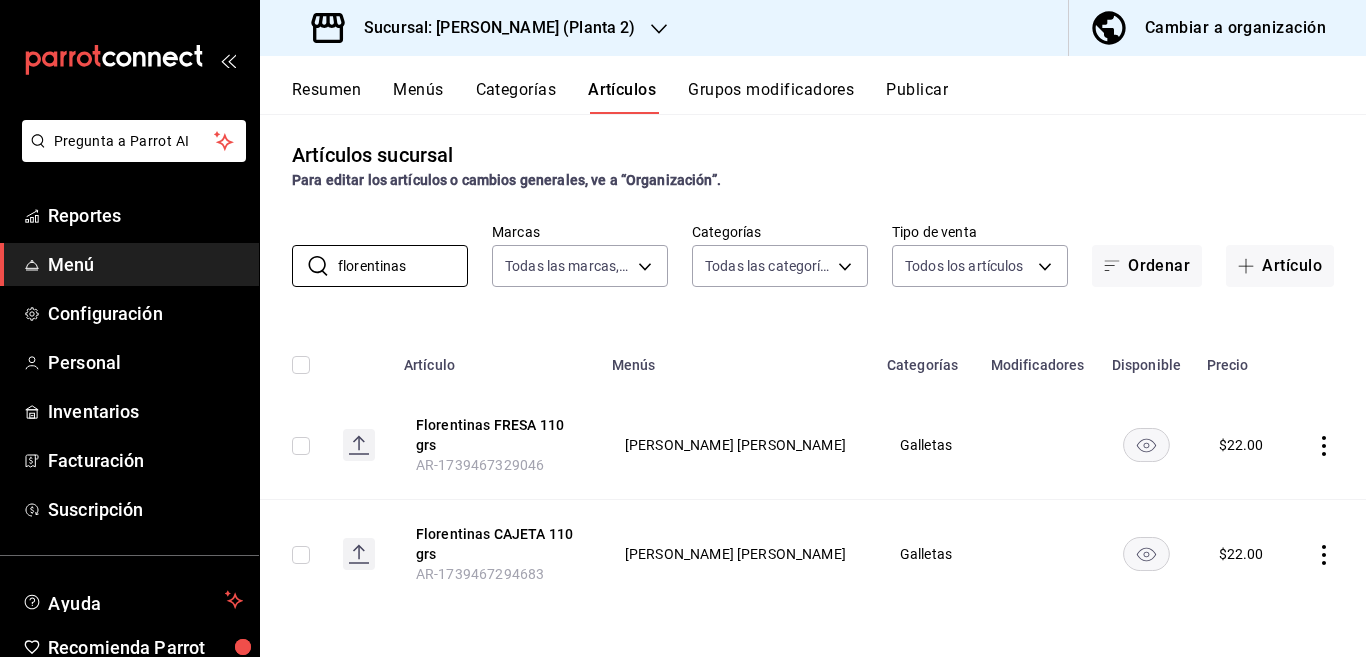 type on "florentinas" 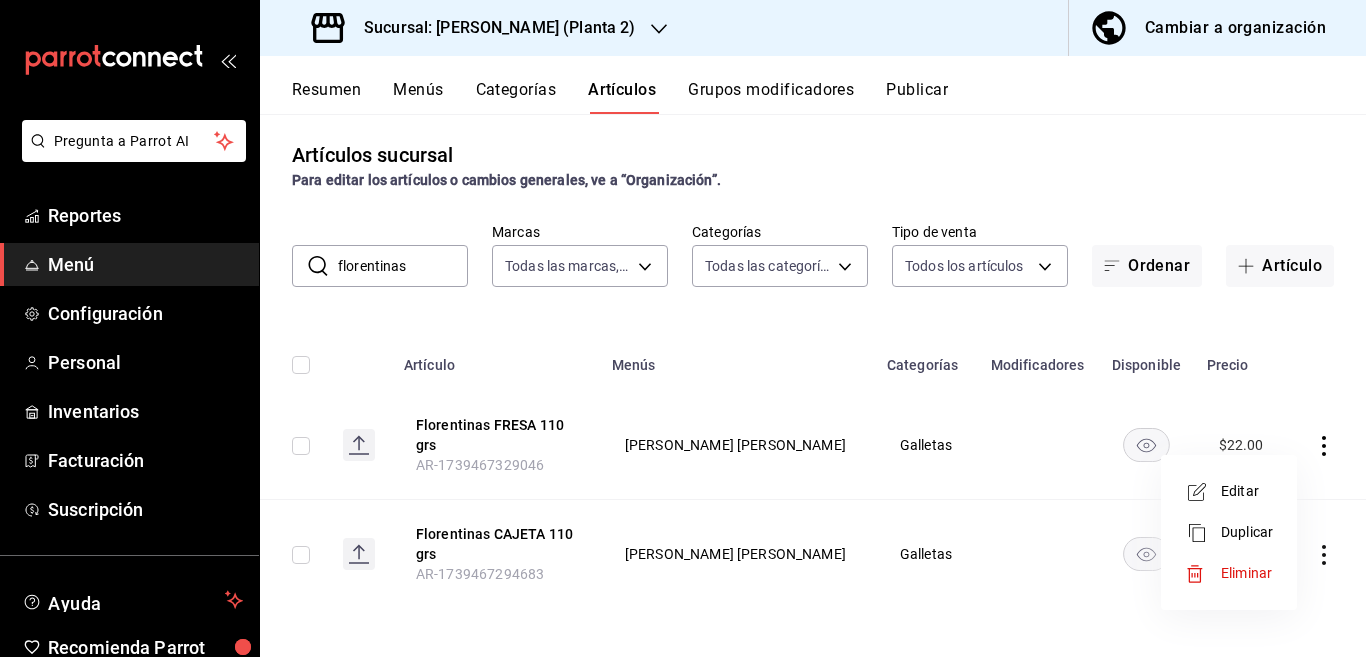 click on "Editar" at bounding box center (1247, 491) 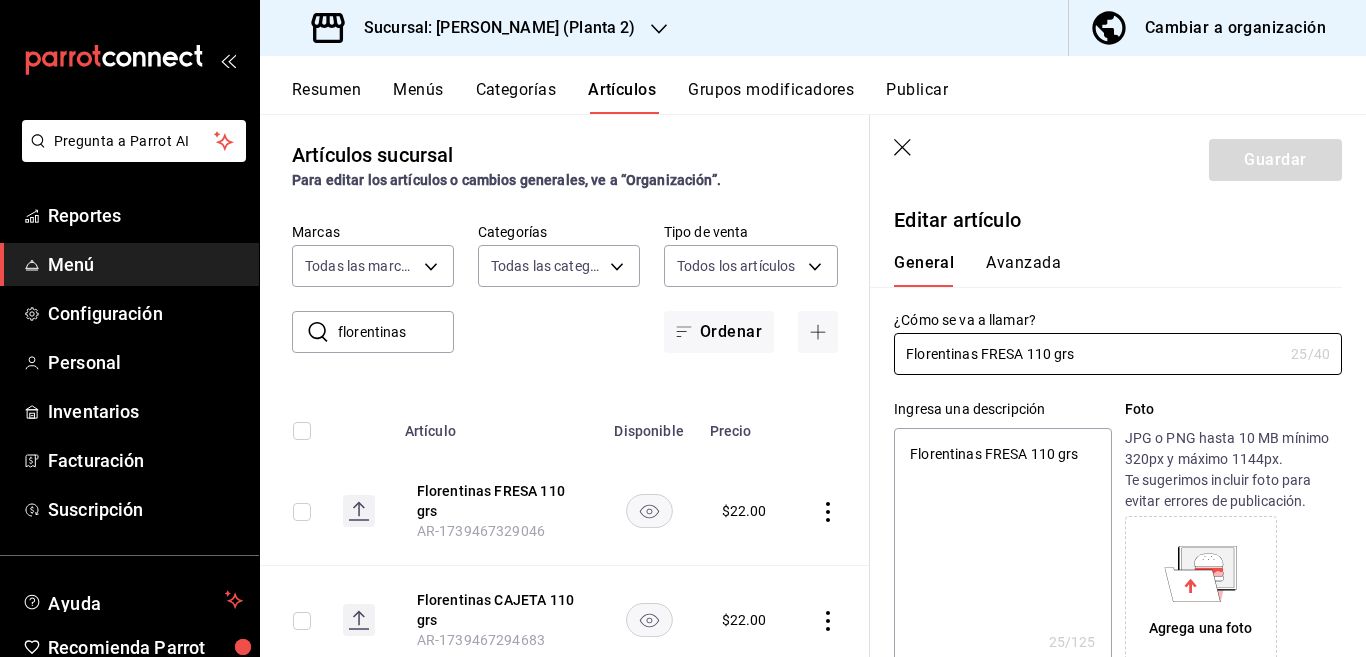 type on "x" 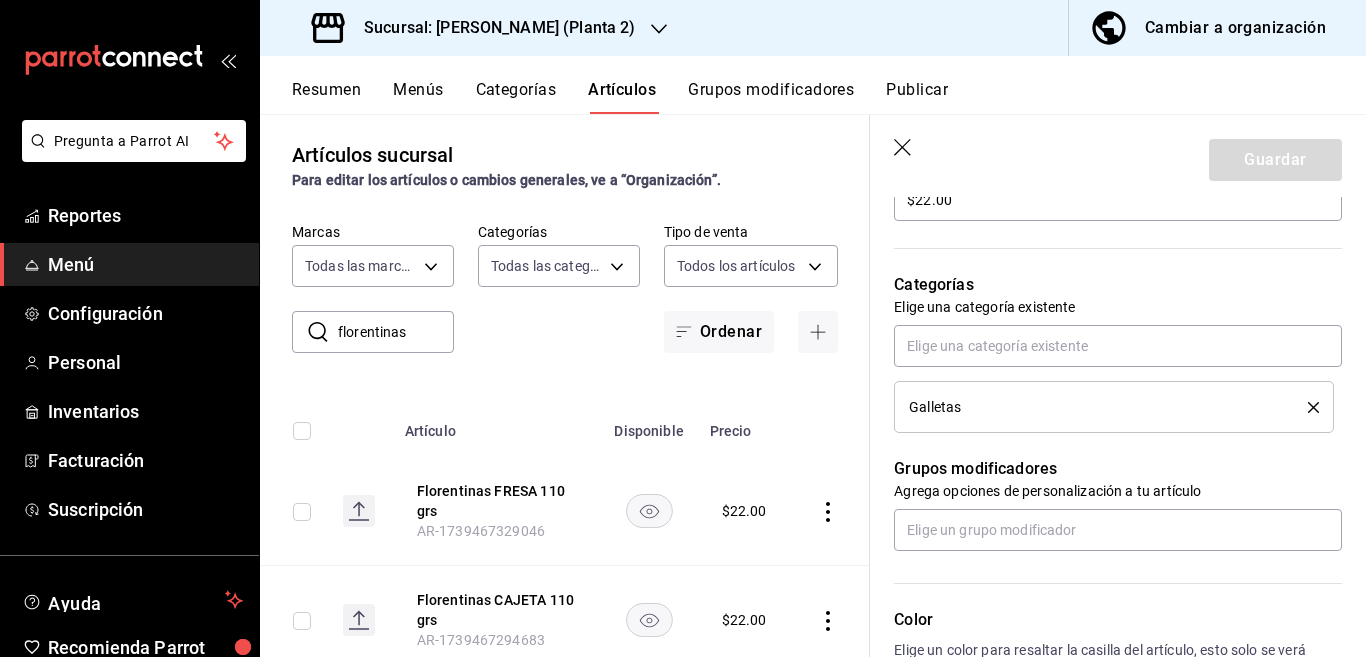 scroll, scrollTop: 650, scrollLeft: 0, axis: vertical 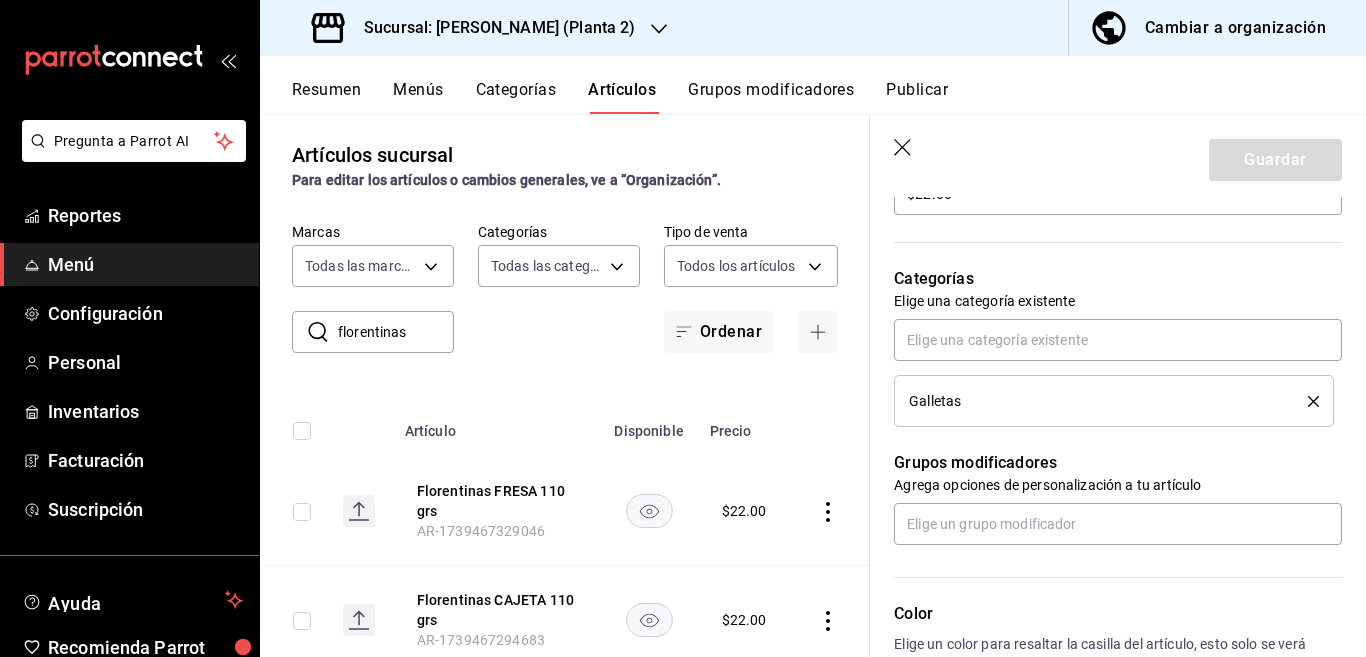 click 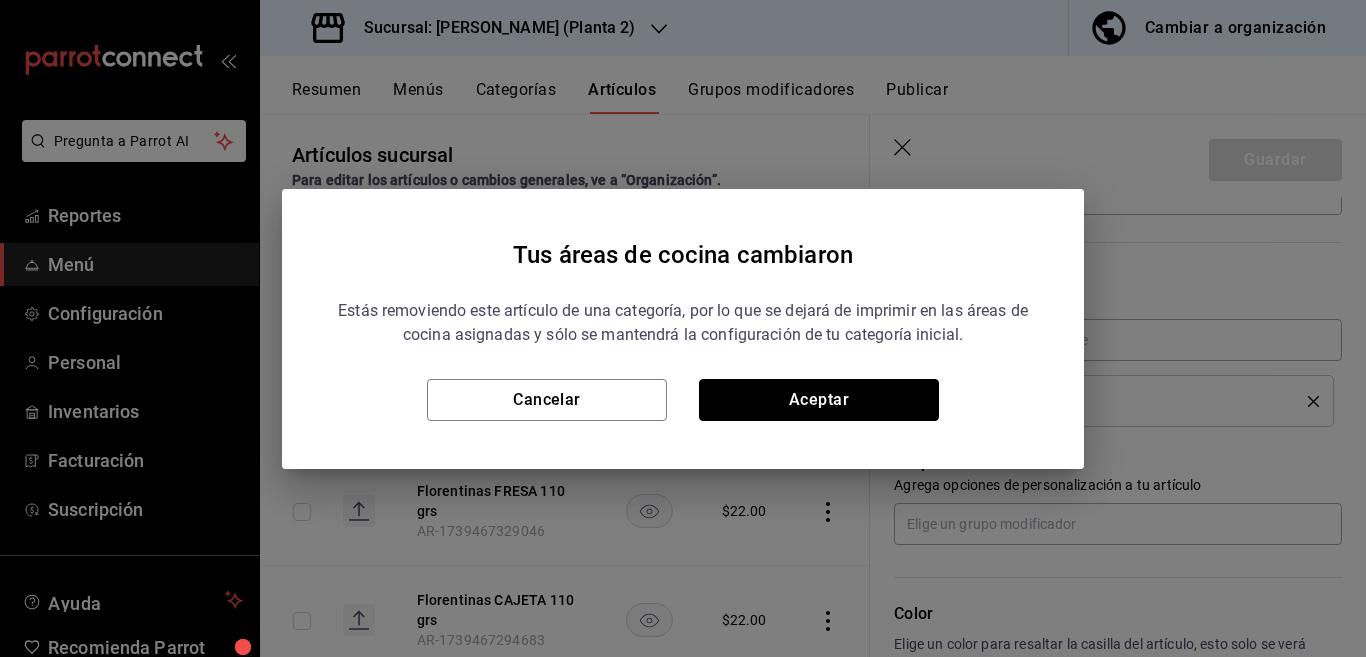 click on "Aceptar" at bounding box center [819, 400] 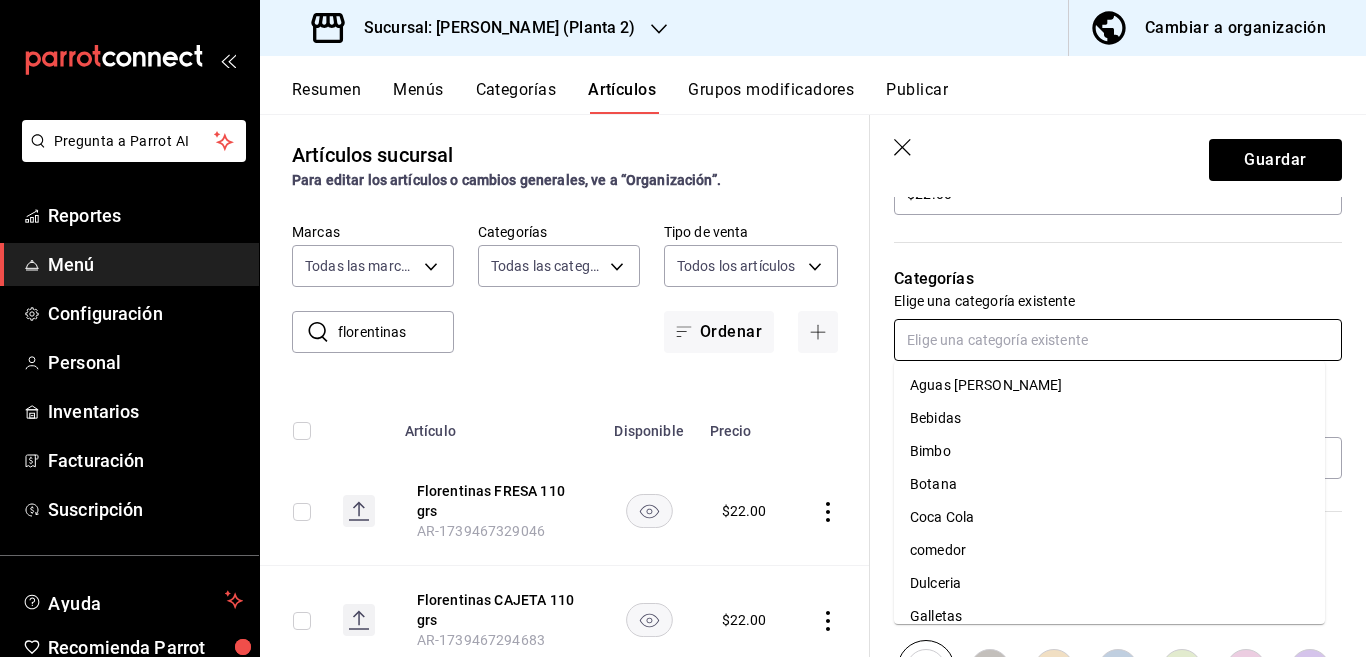 click at bounding box center (1118, 340) 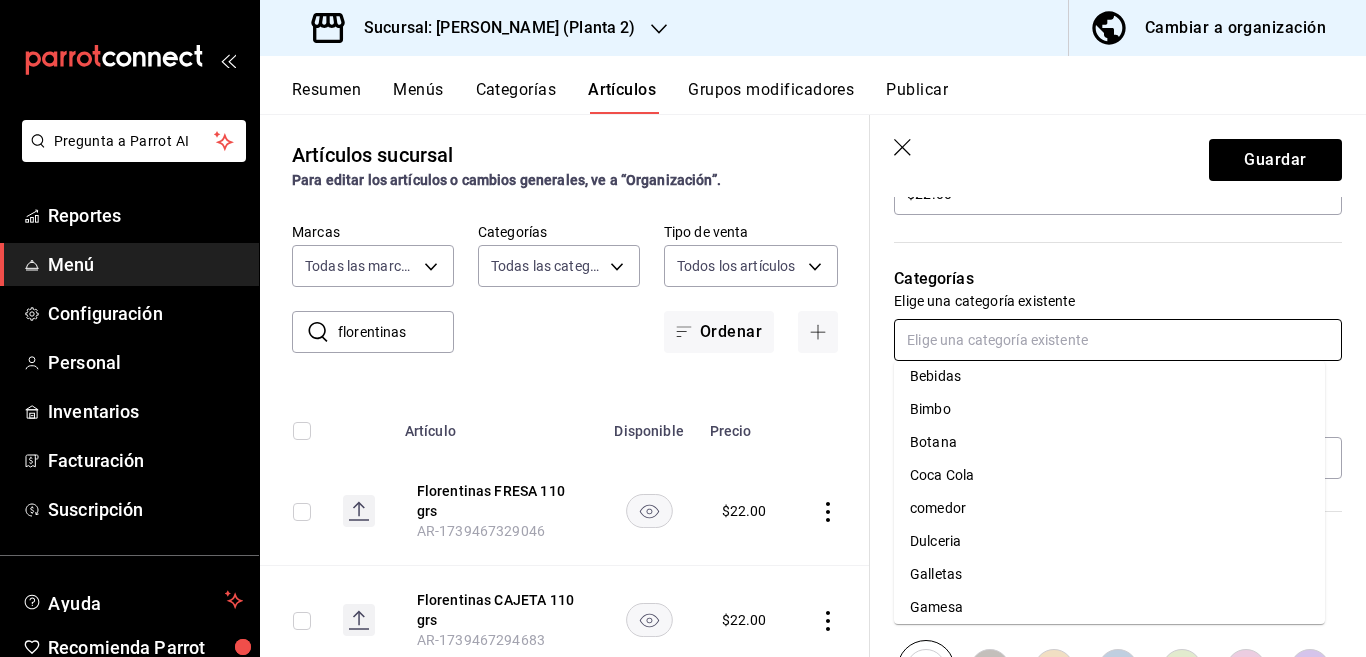 scroll, scrollTop: 78, scrollLeft: 0, axis: vertical 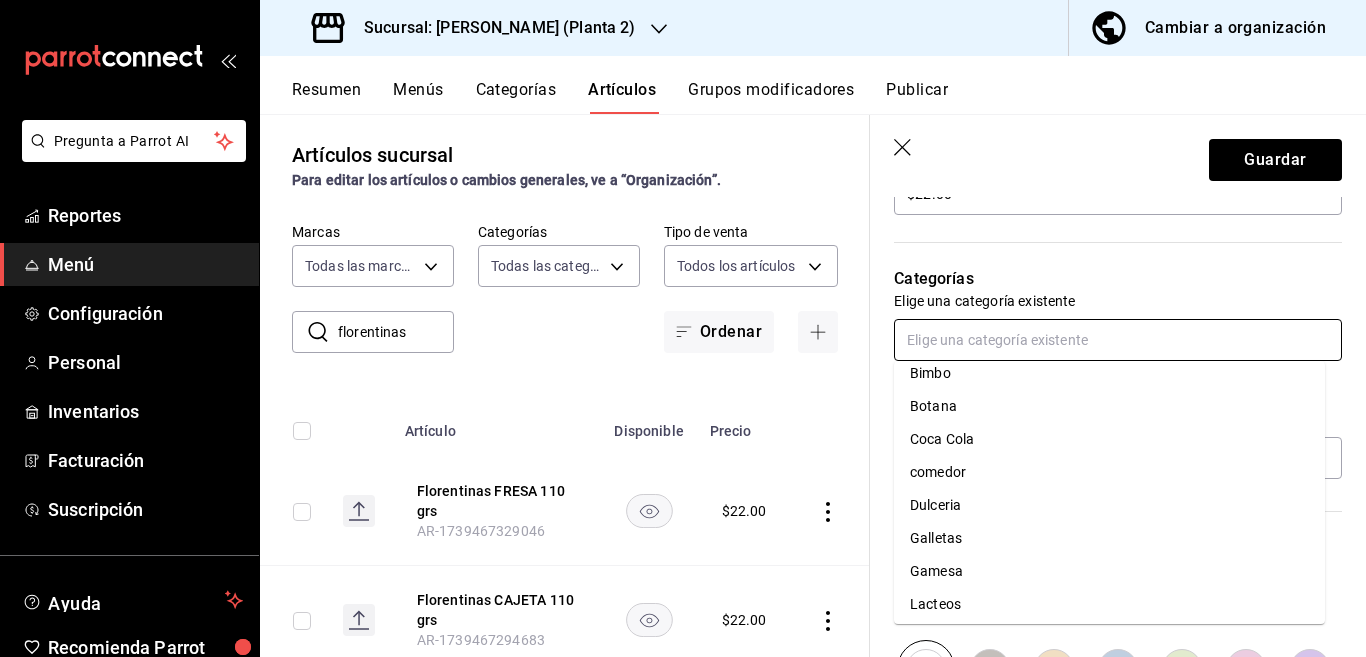 click on "Gamesa" at bounding box center (1109, 571) 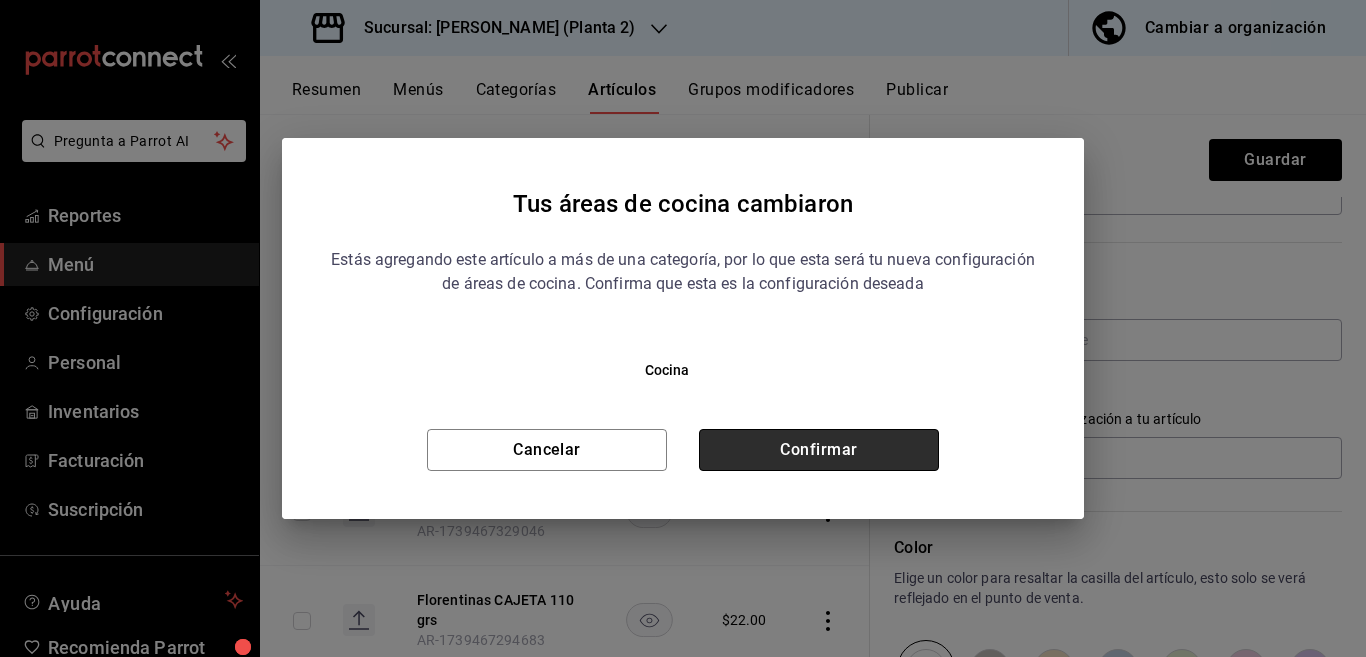 click on "Confirmar" at bounding box center [819, 450] 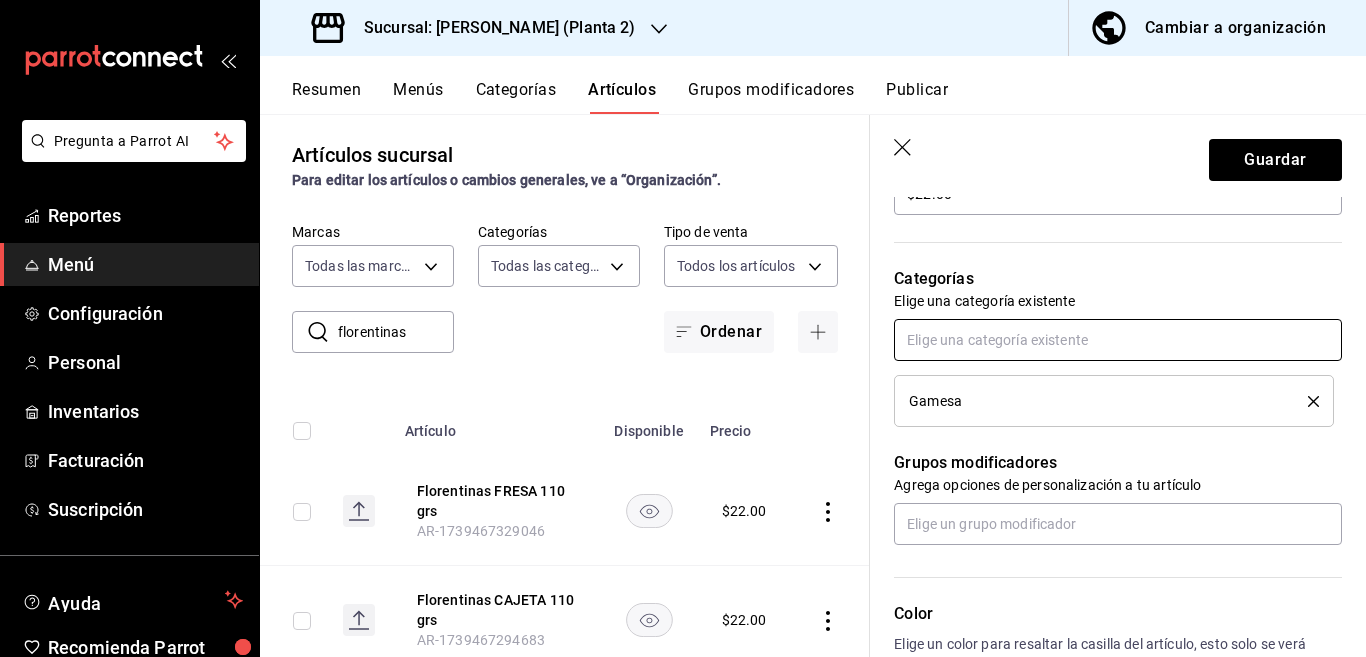 scroll, scrollTop: 650, scrollLeft: 0, axis: vertical 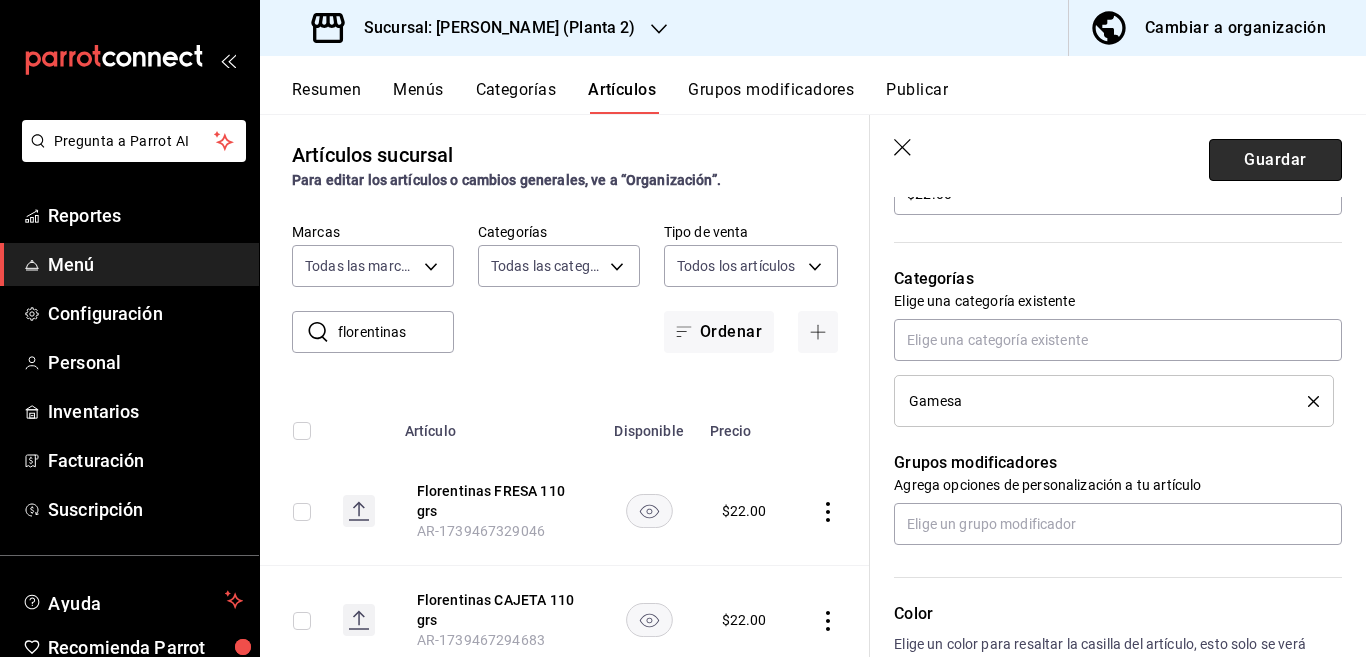 click on "Guardar" at bounding box center (1275, 160) 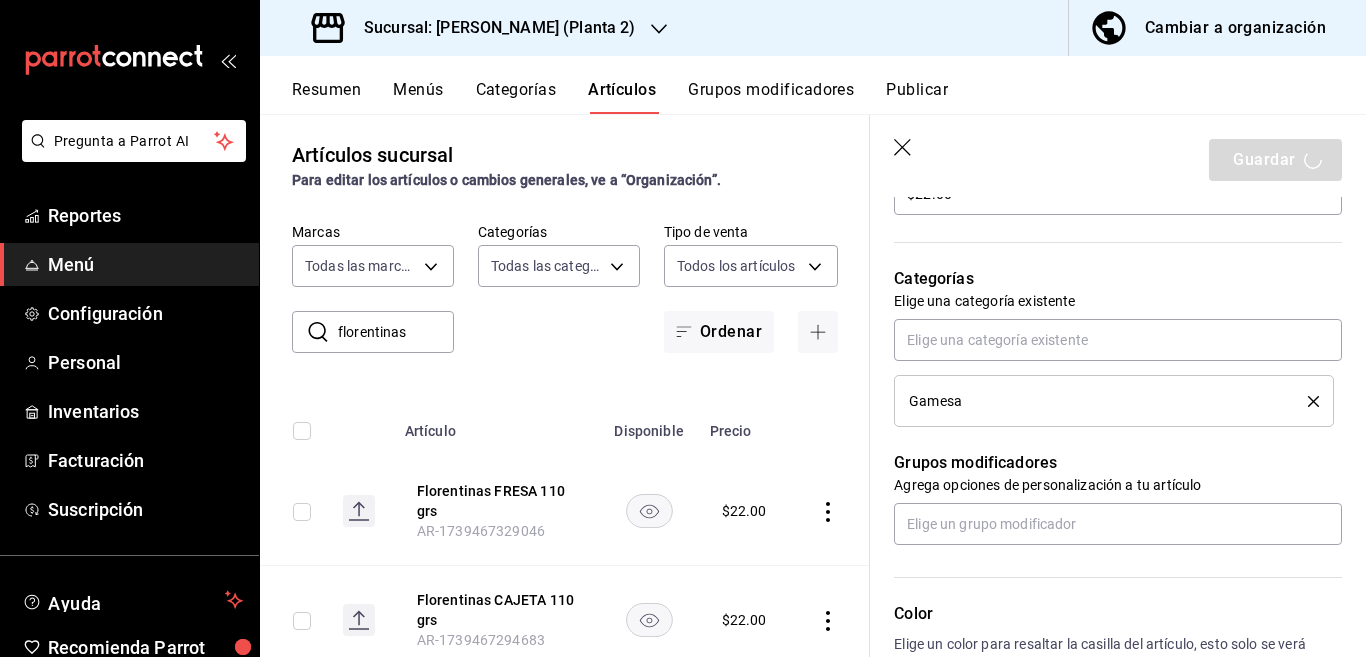 type on "x" 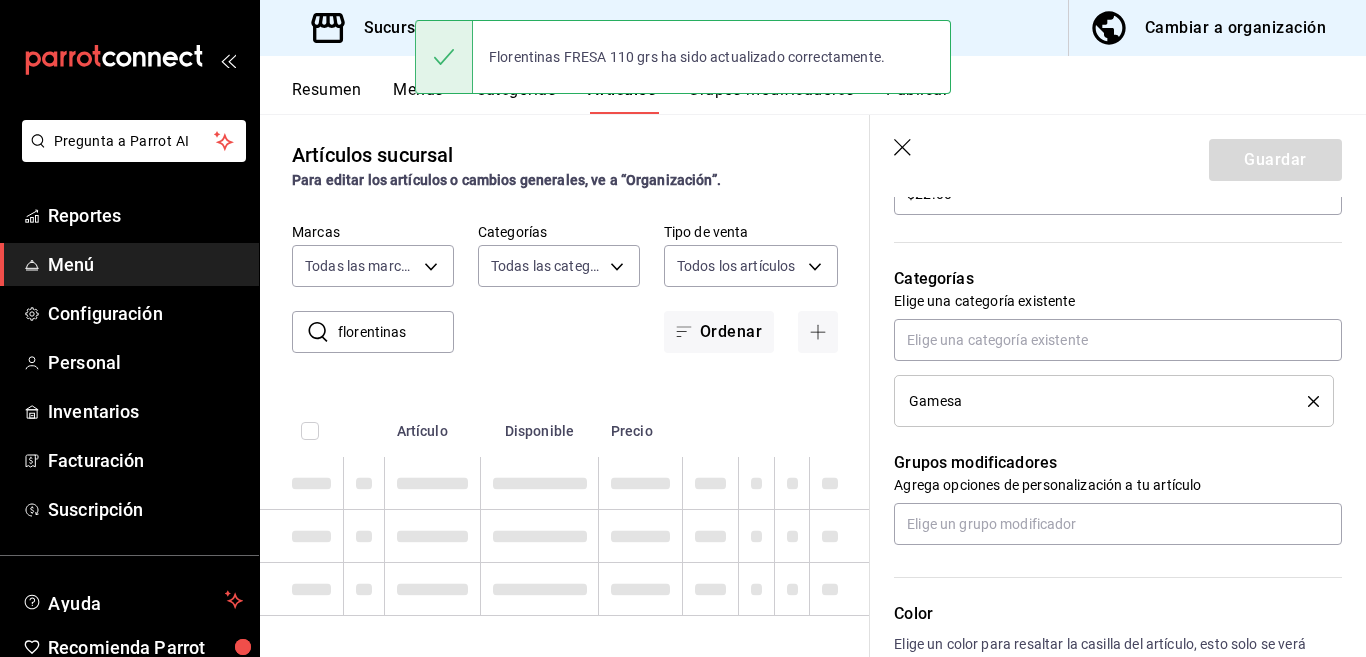 type 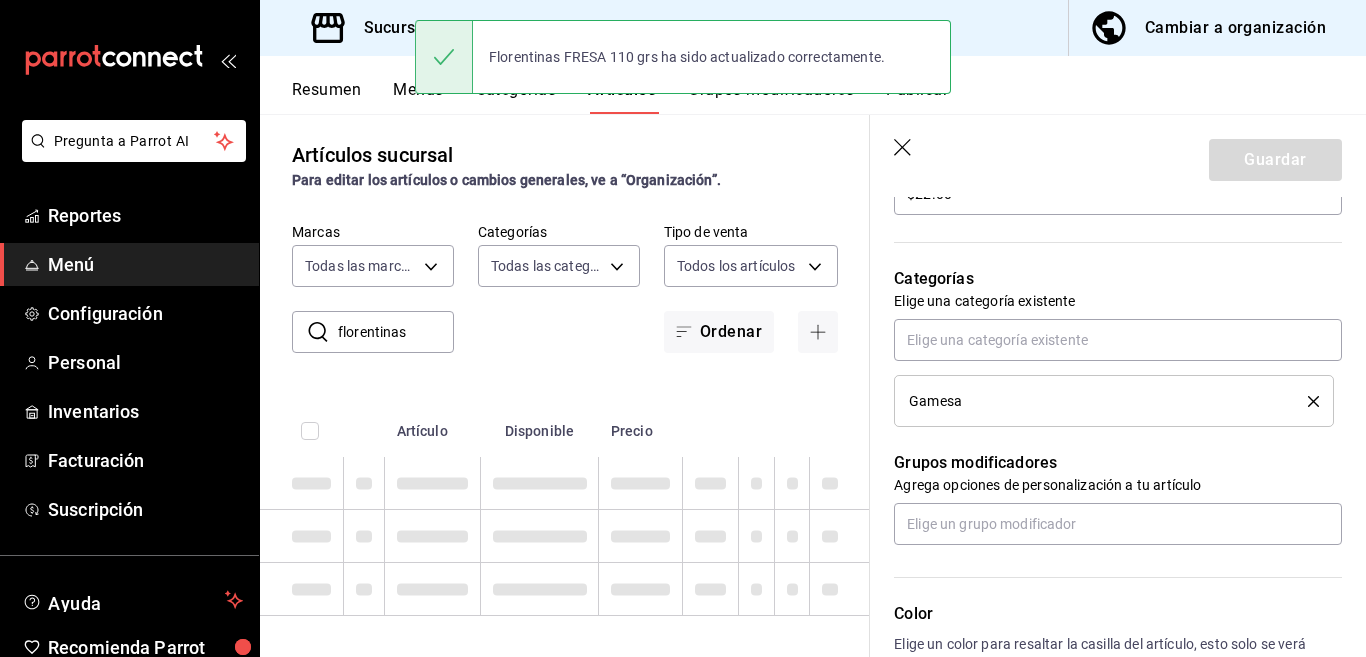 type 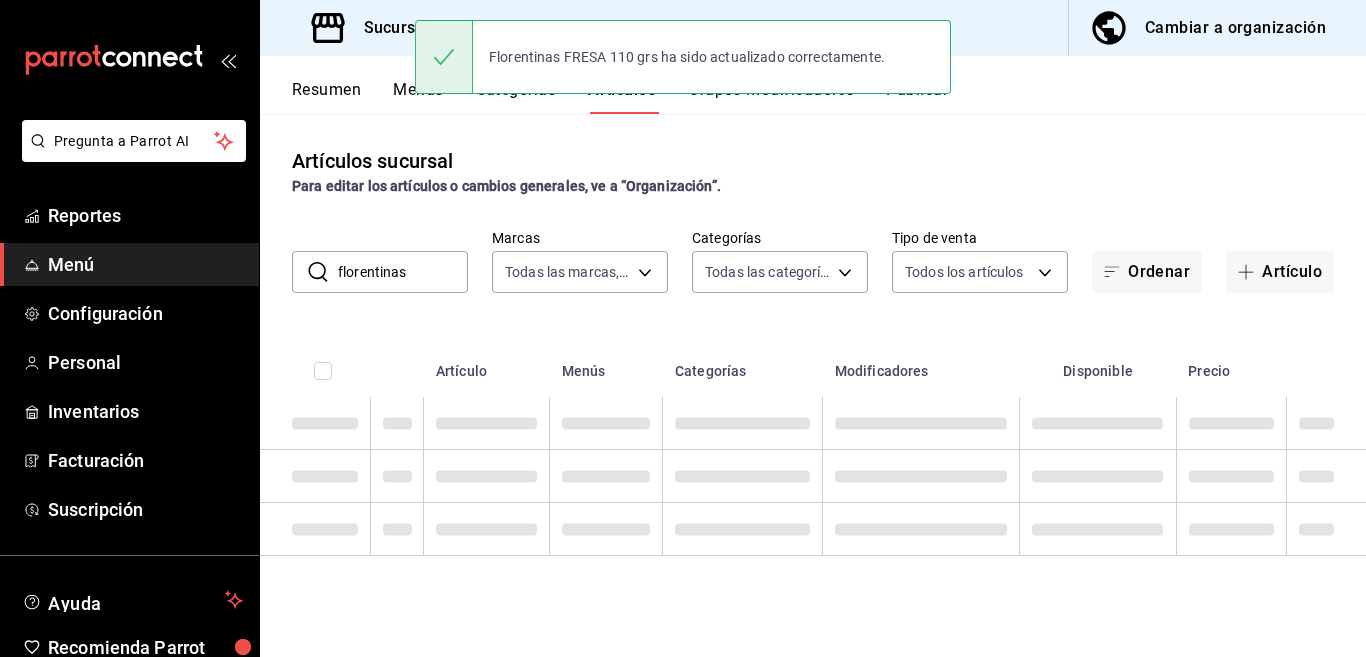 scroll, scrollTop: 0, scrollLeft: 0, axis: both 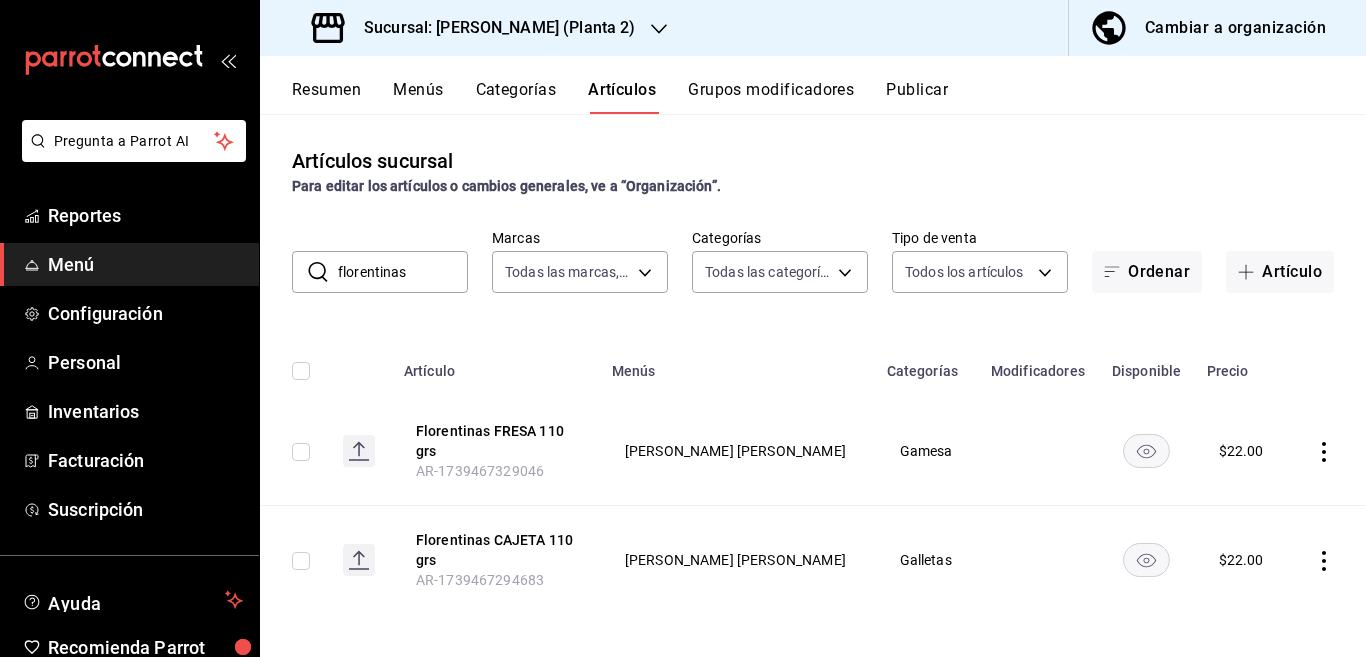 click 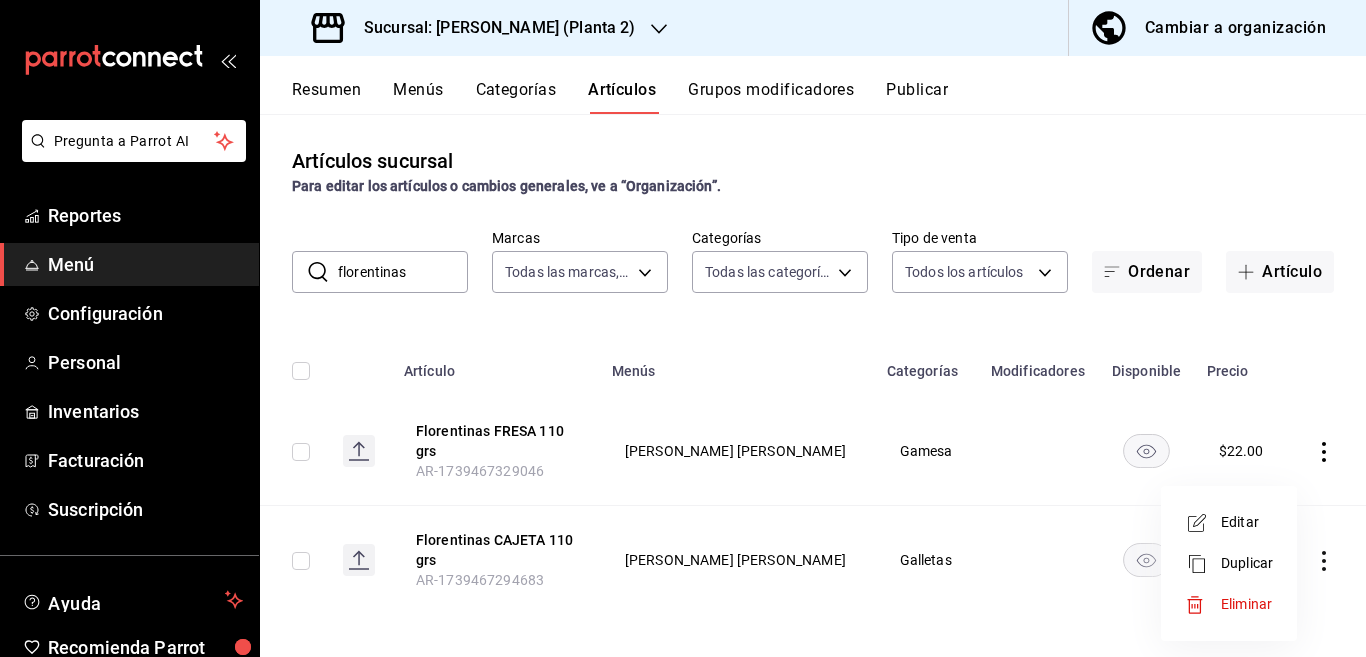 click on "Editar" at bounding box center (1247, 522) 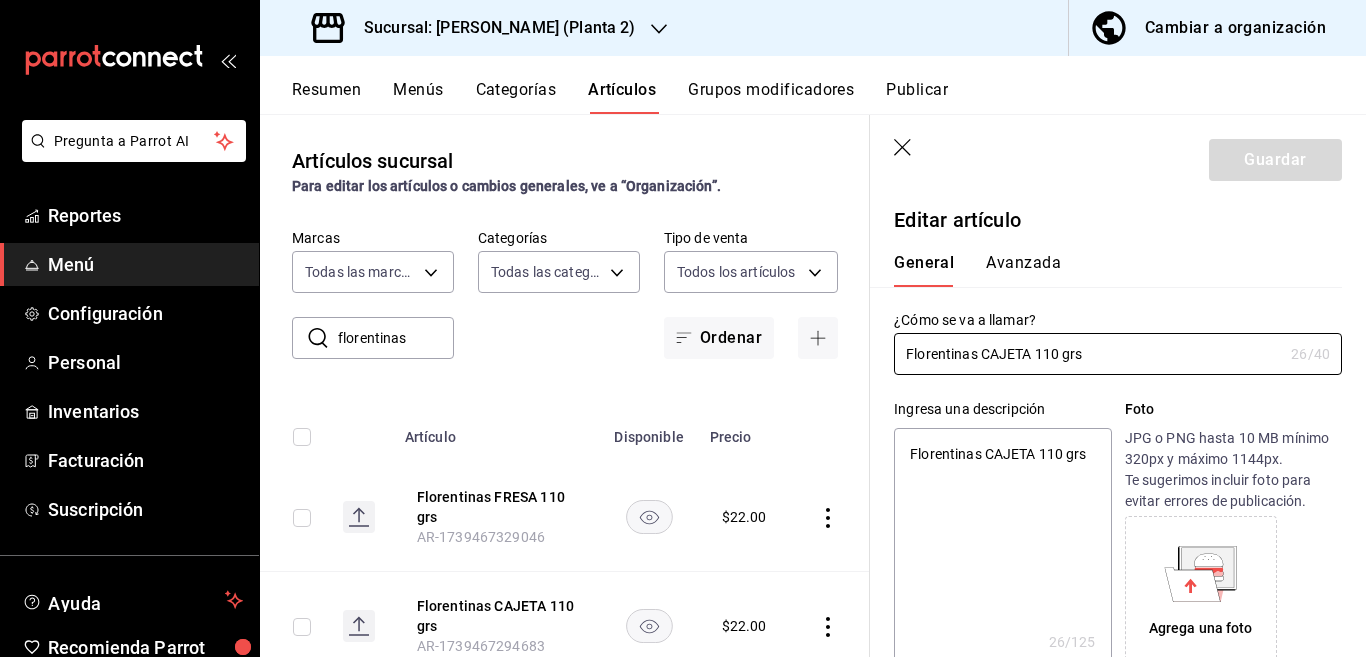 type on "x" 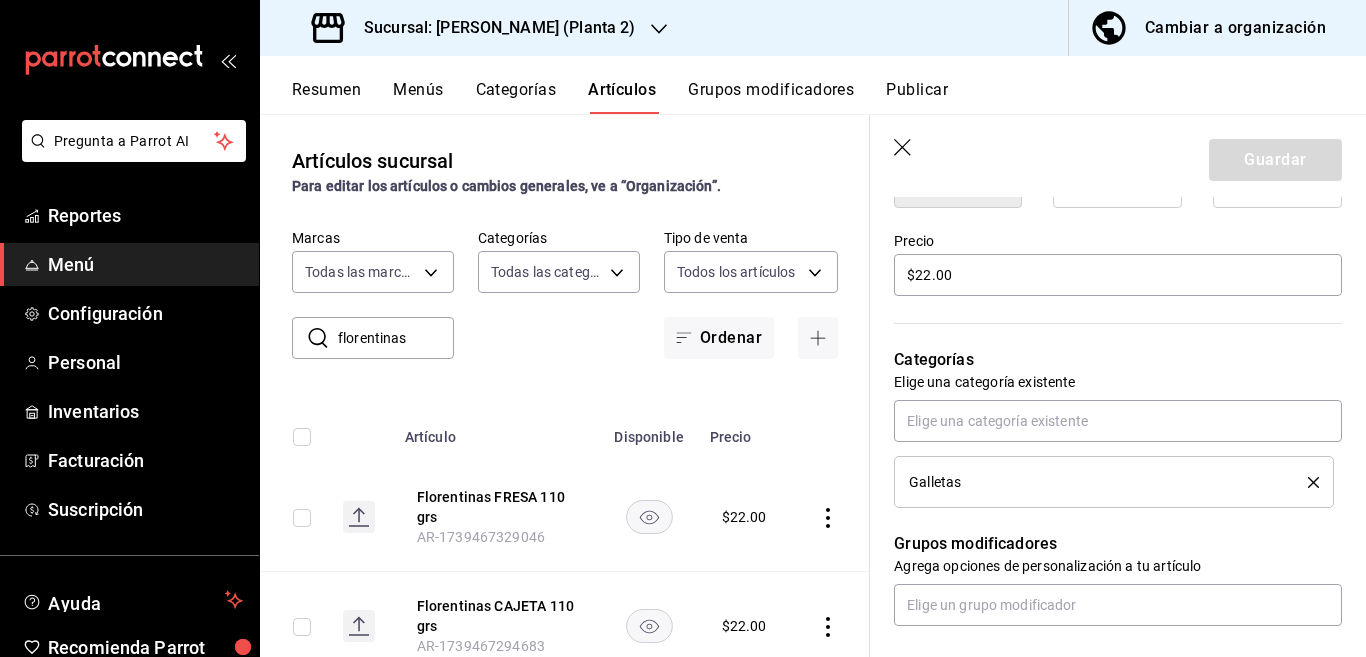 scroll, scrollTop: 650, scrollLeft: 0, axis: vertical 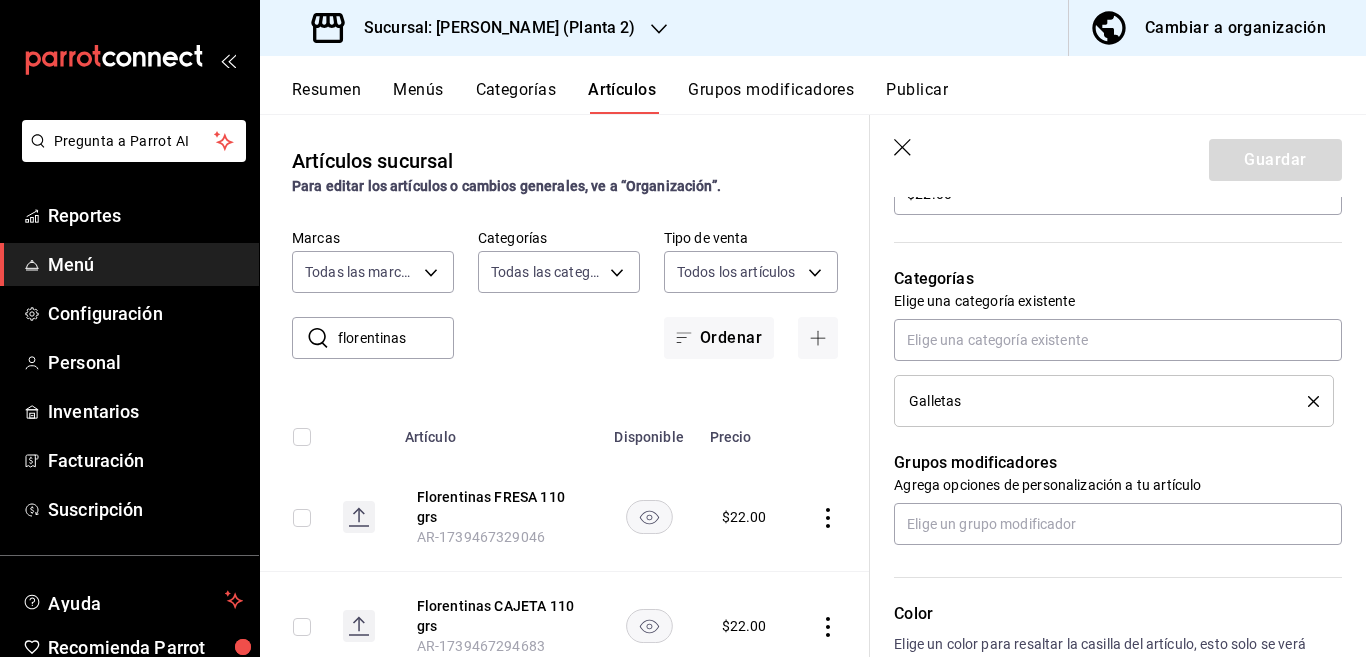 click 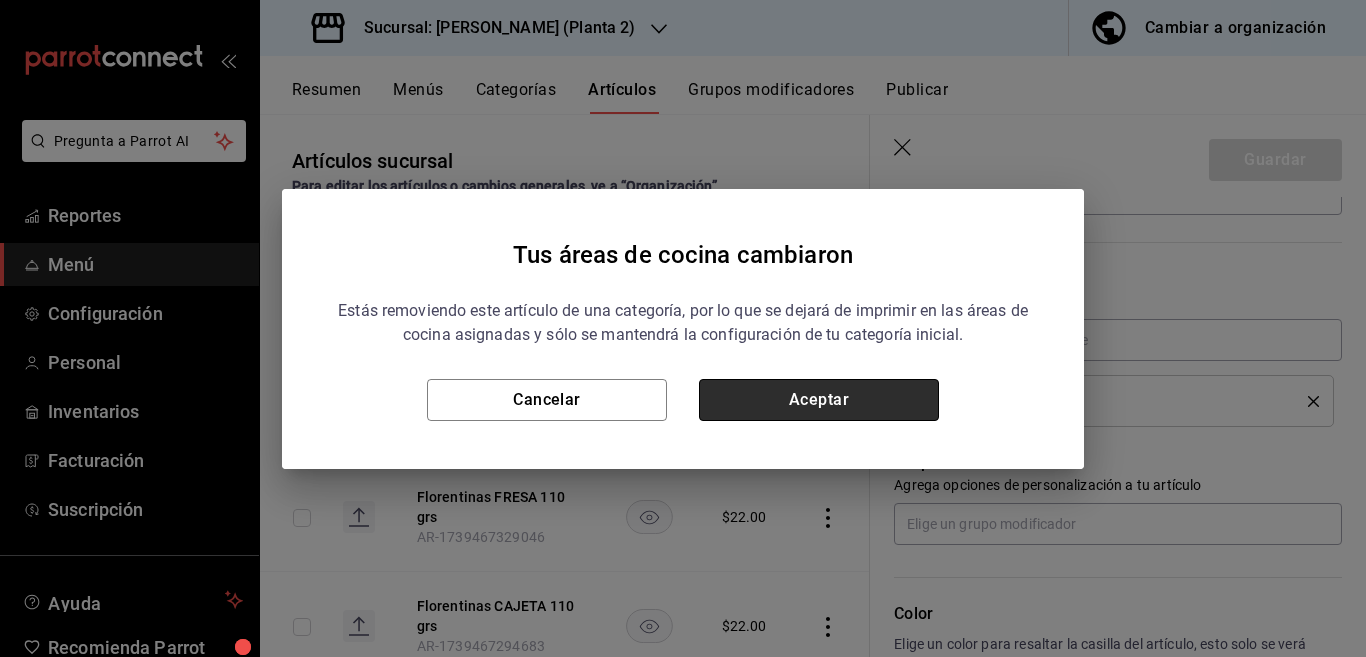 click on "Aceptar" at bounding box center (819, 400) 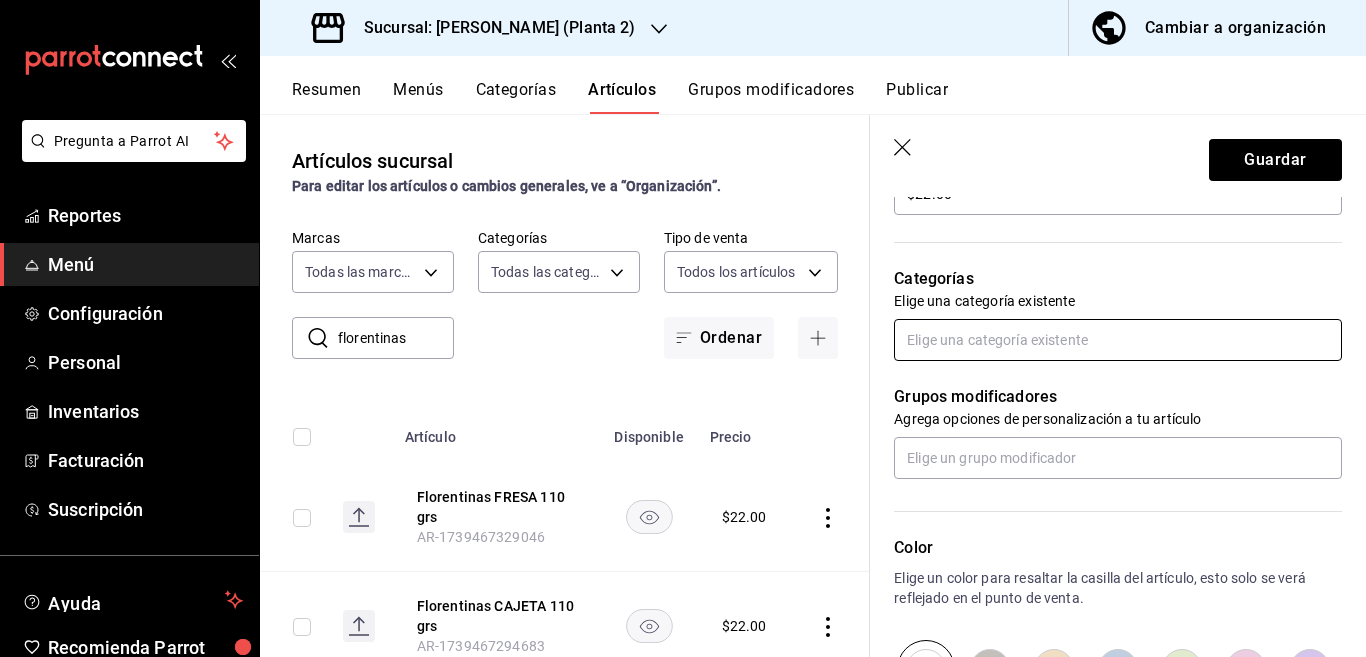 click at bounding box center (1118, 340) 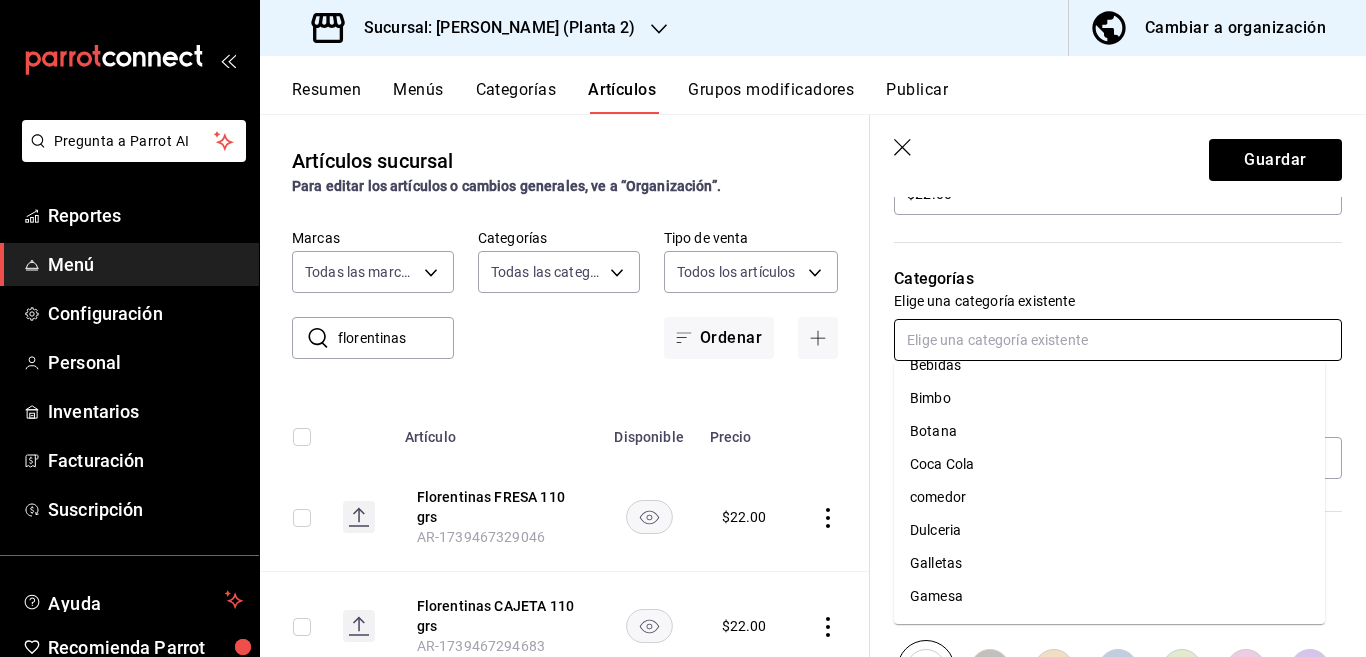 scroll, scrollTop: 78, scrollLeft: 0, axis: vertical 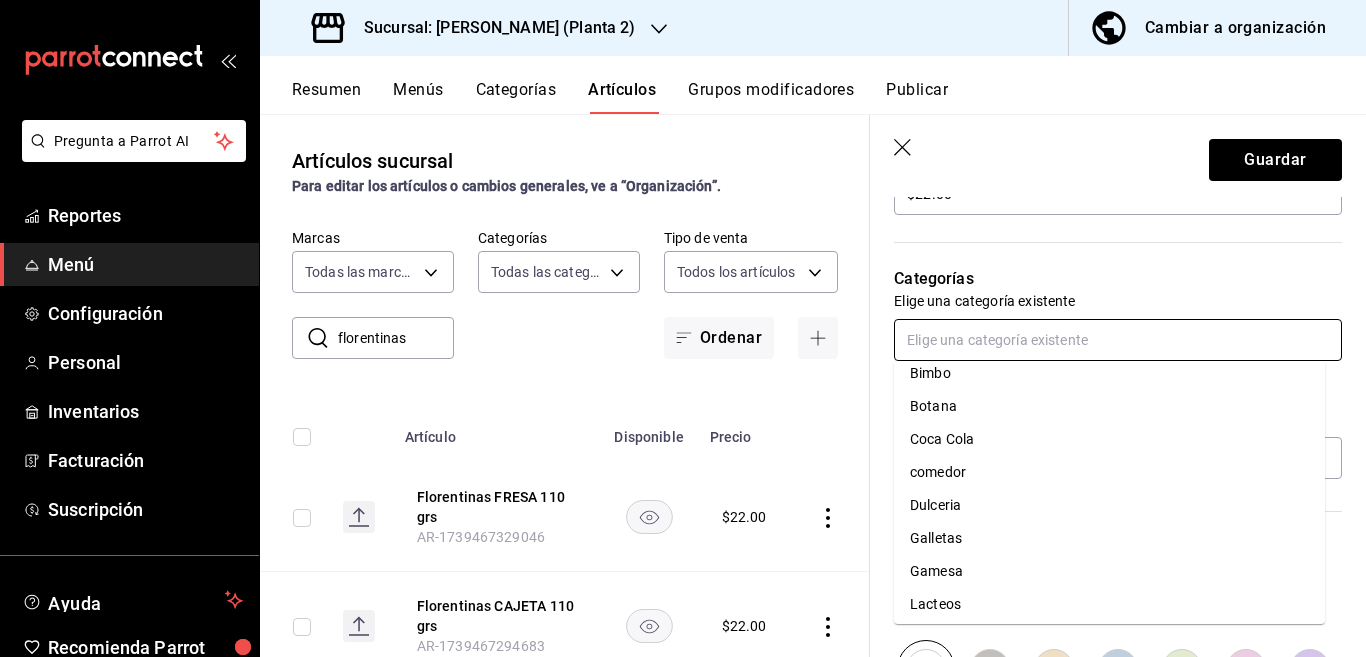 click on "Gamesa" at bounding box center [1109, 571] 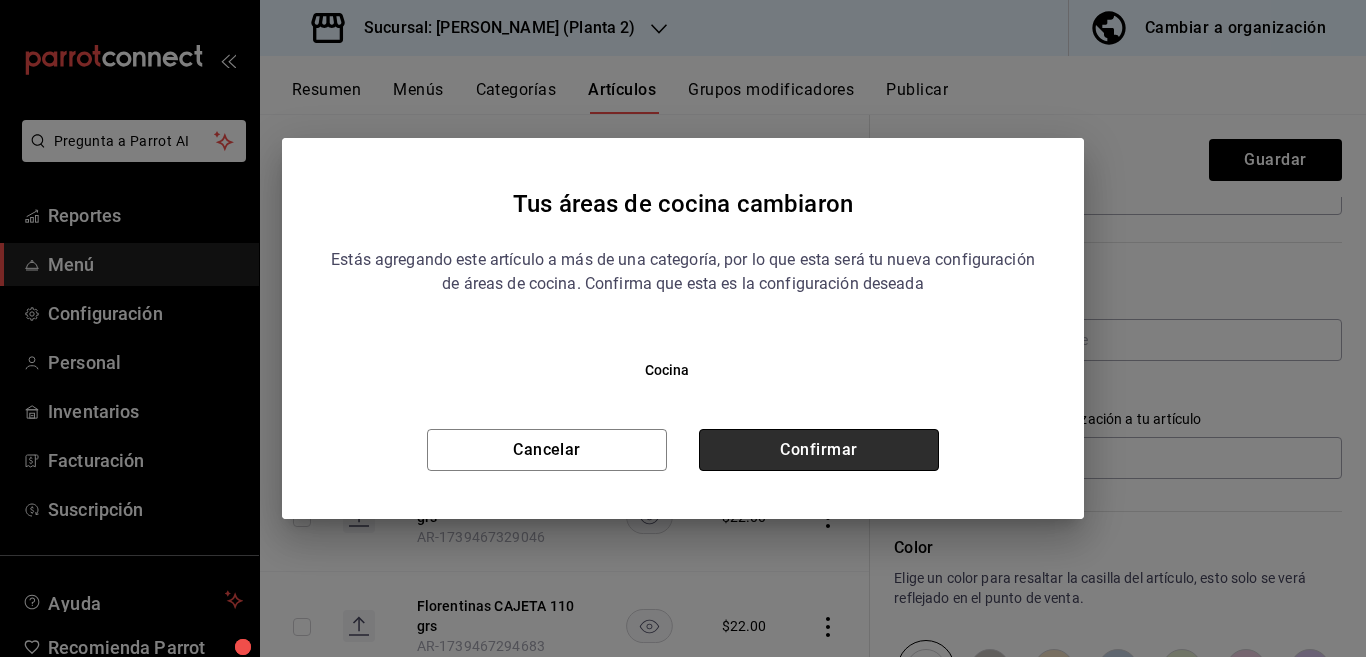 click on "Confirmar" at bounding box center (819, 450) 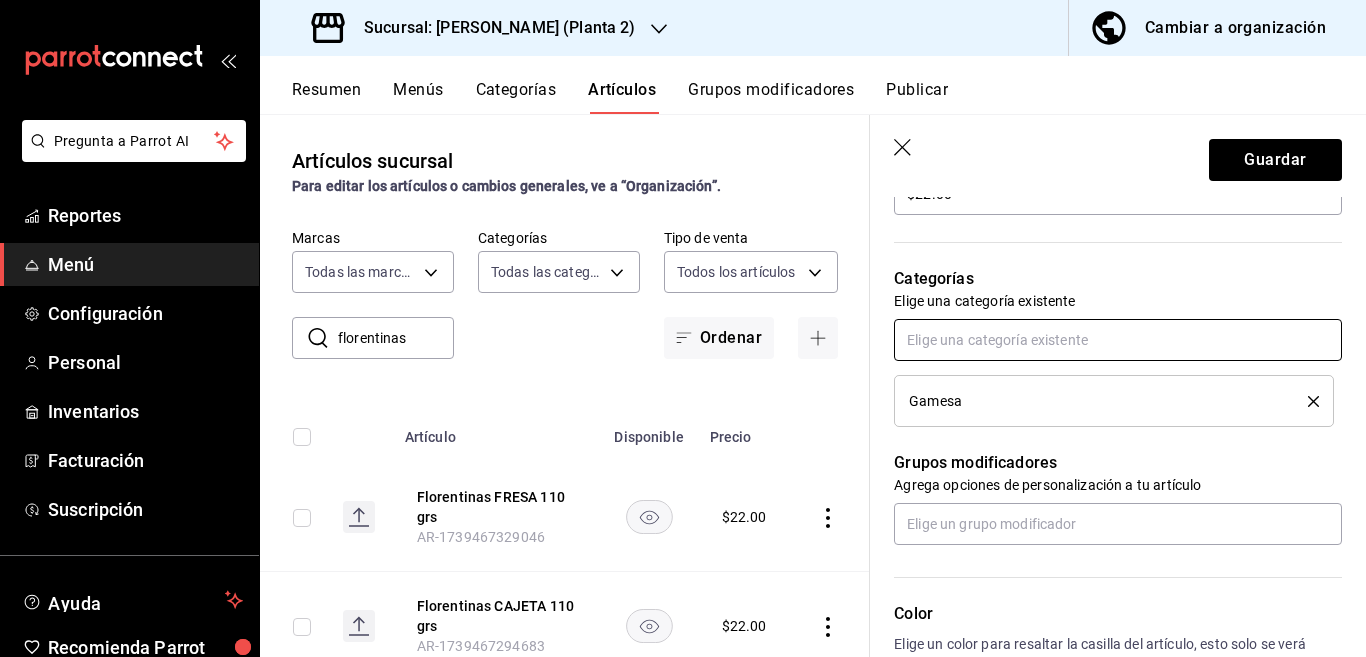 scroll, scrollTop: 650, scrollLeft: 0, axis: vertical 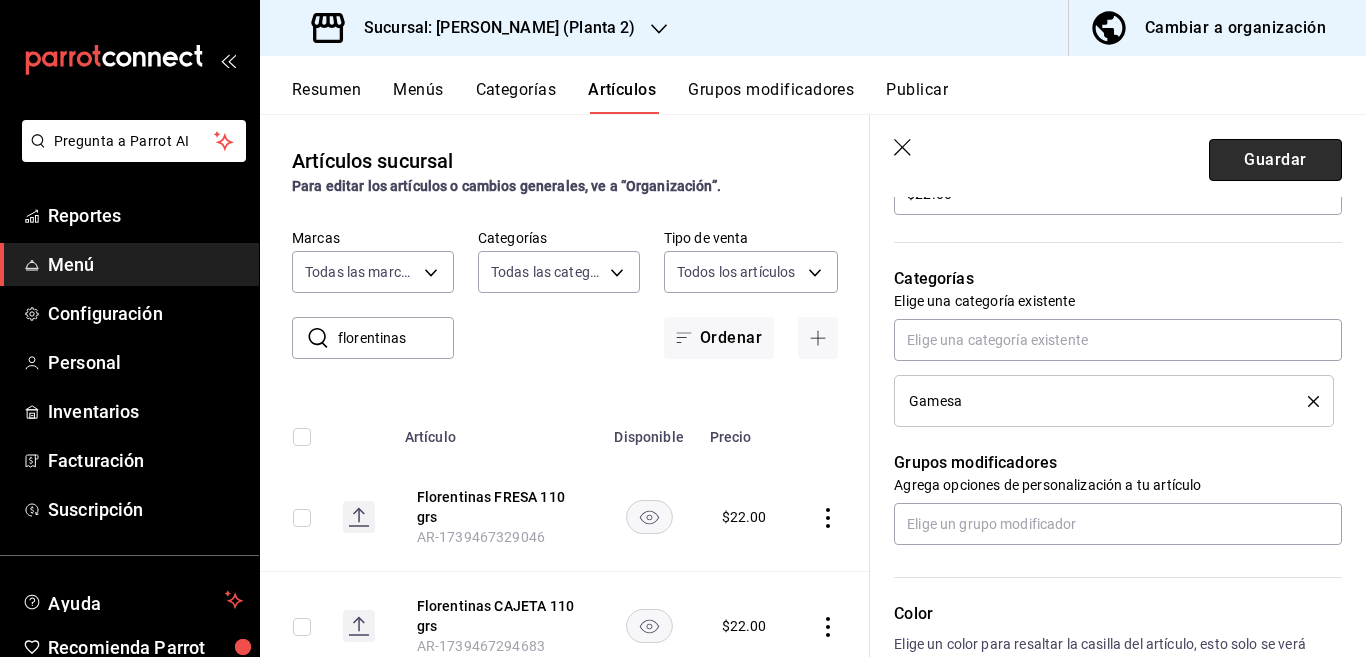 click on "Guardar" at bounding box center [1275, 160] 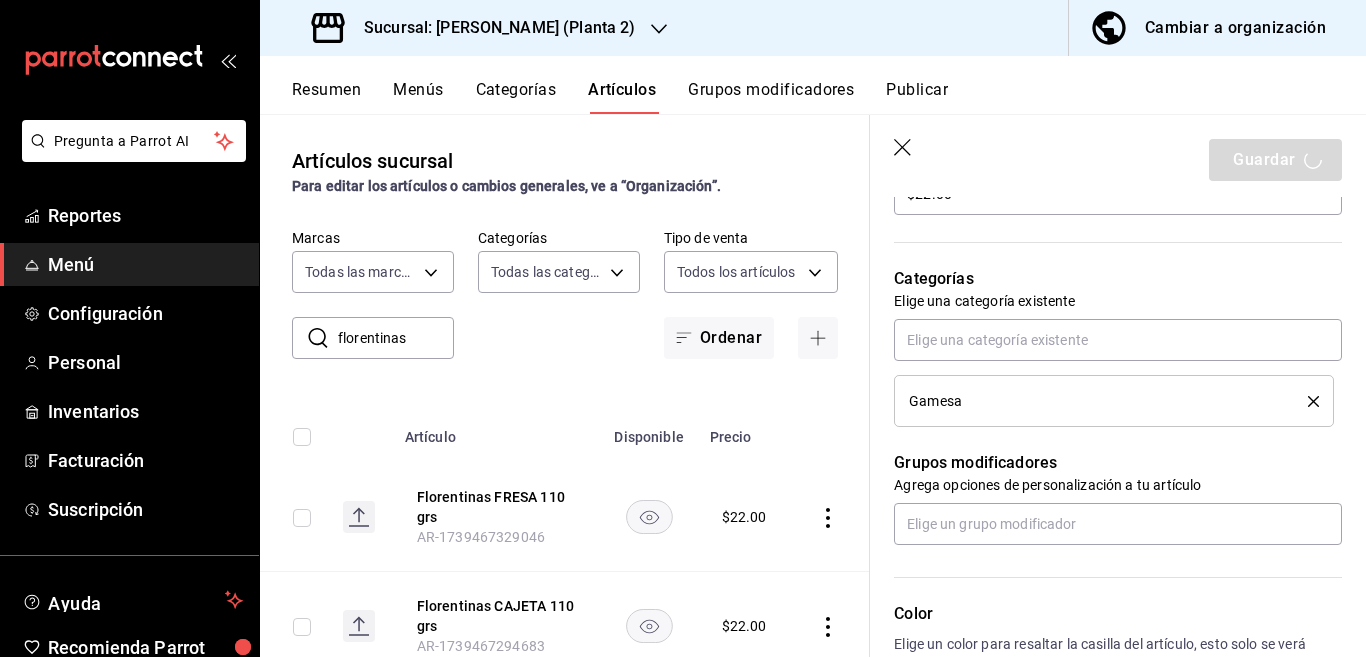 type on "x" 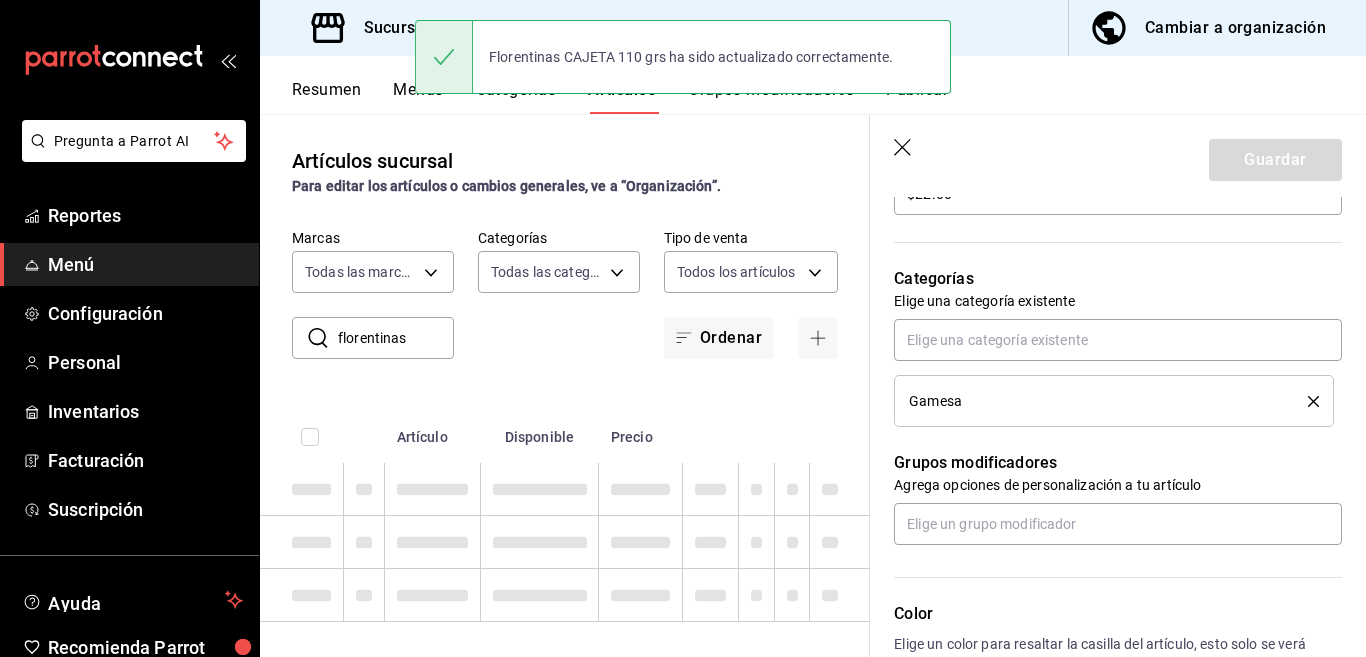 type 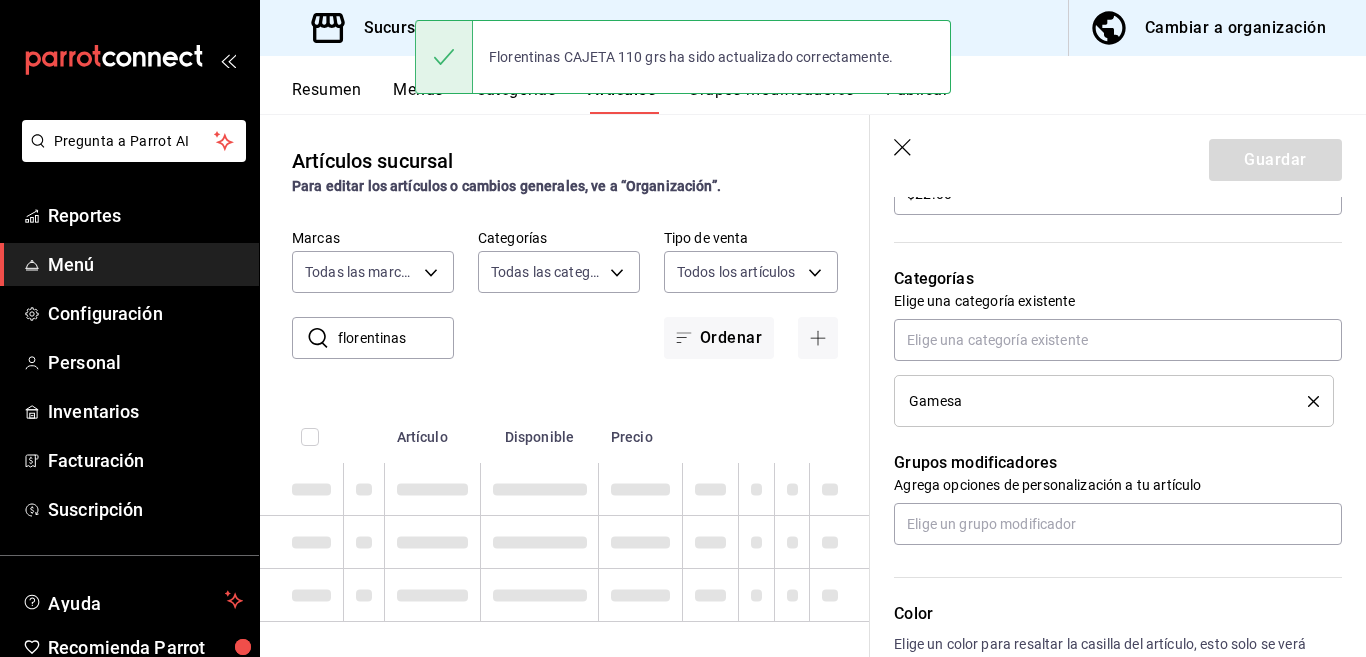 type 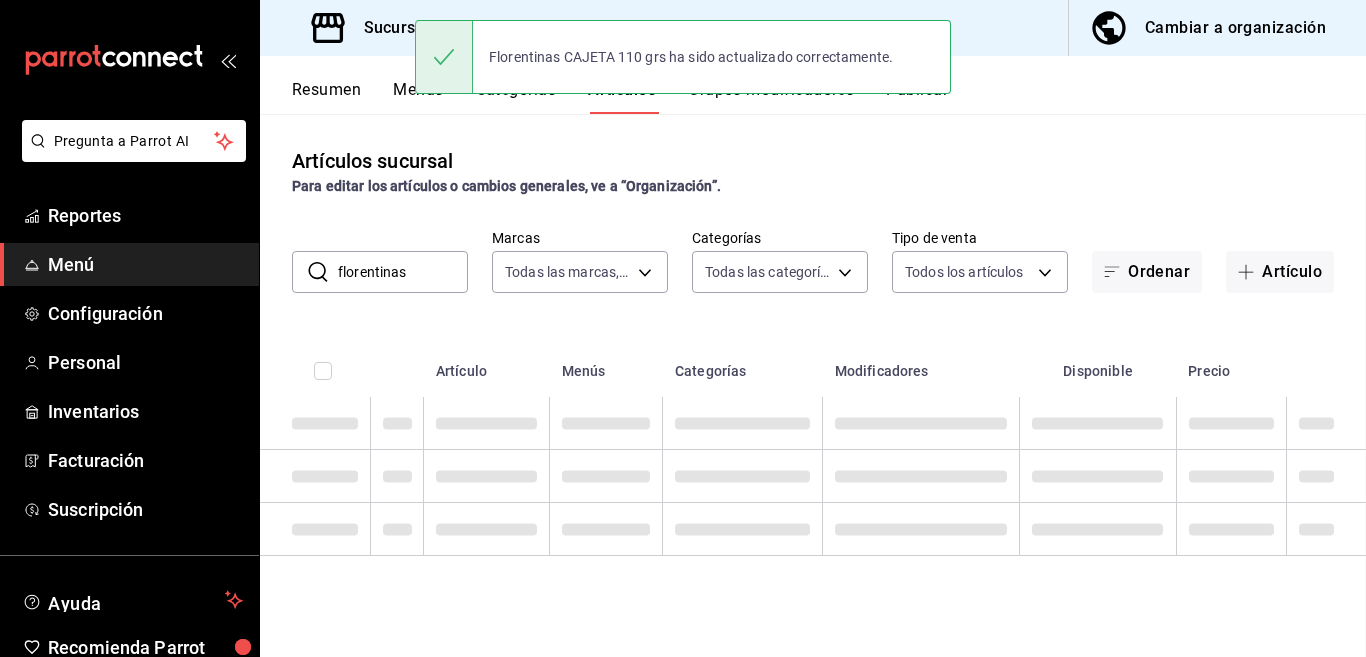 scroll, scrollTop: 0, scrollLeft: 0, axis: both 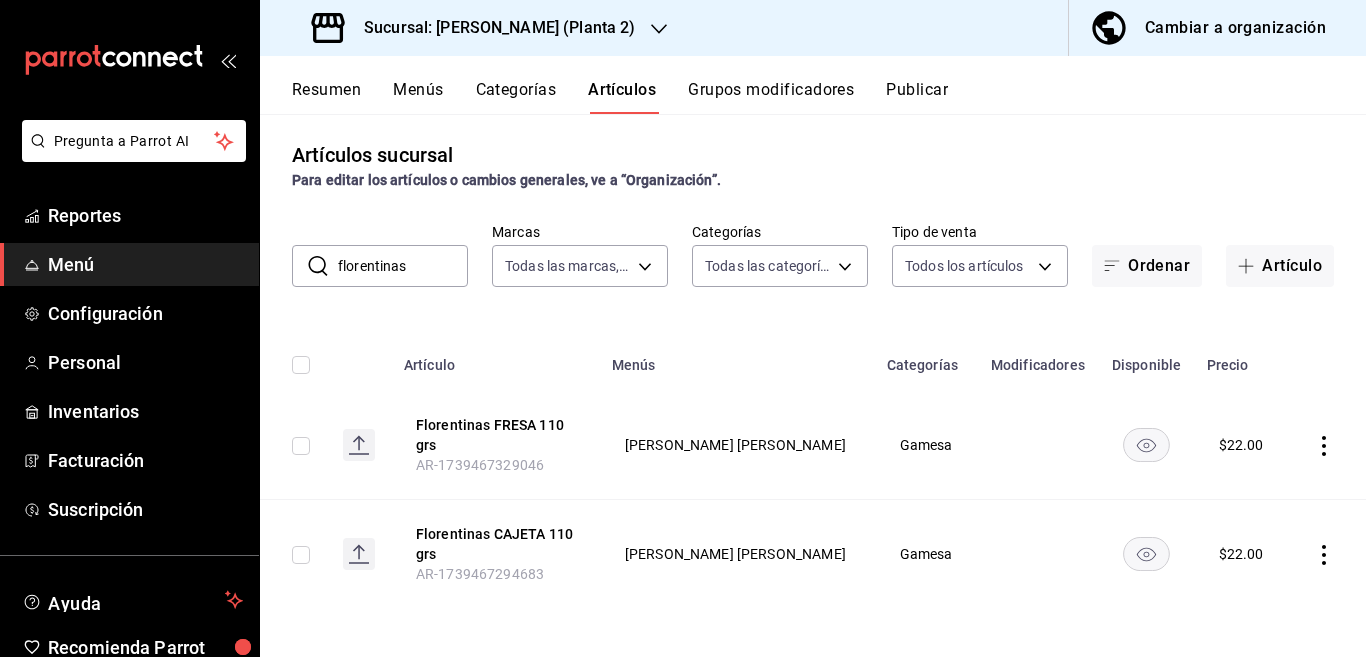 click on "florentinas" at bounding box center [403, 266] 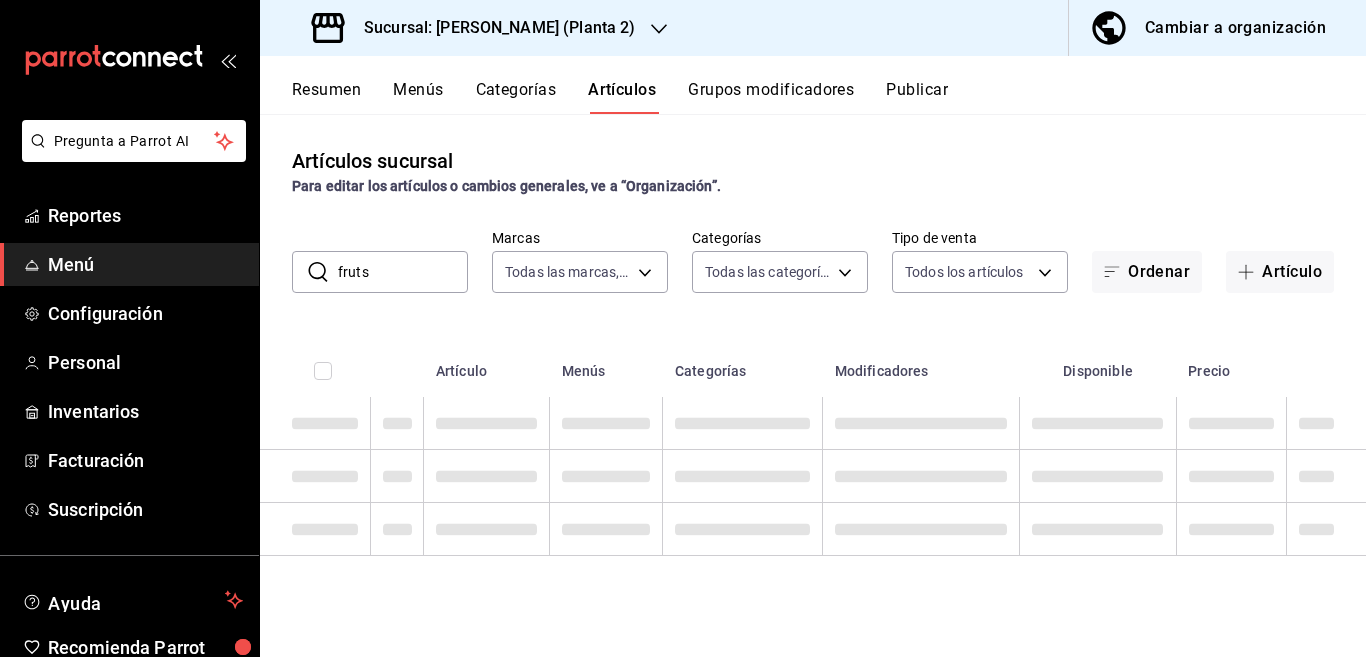 scroll, scrollTop: 0, scrollLeft: 0, axis: both 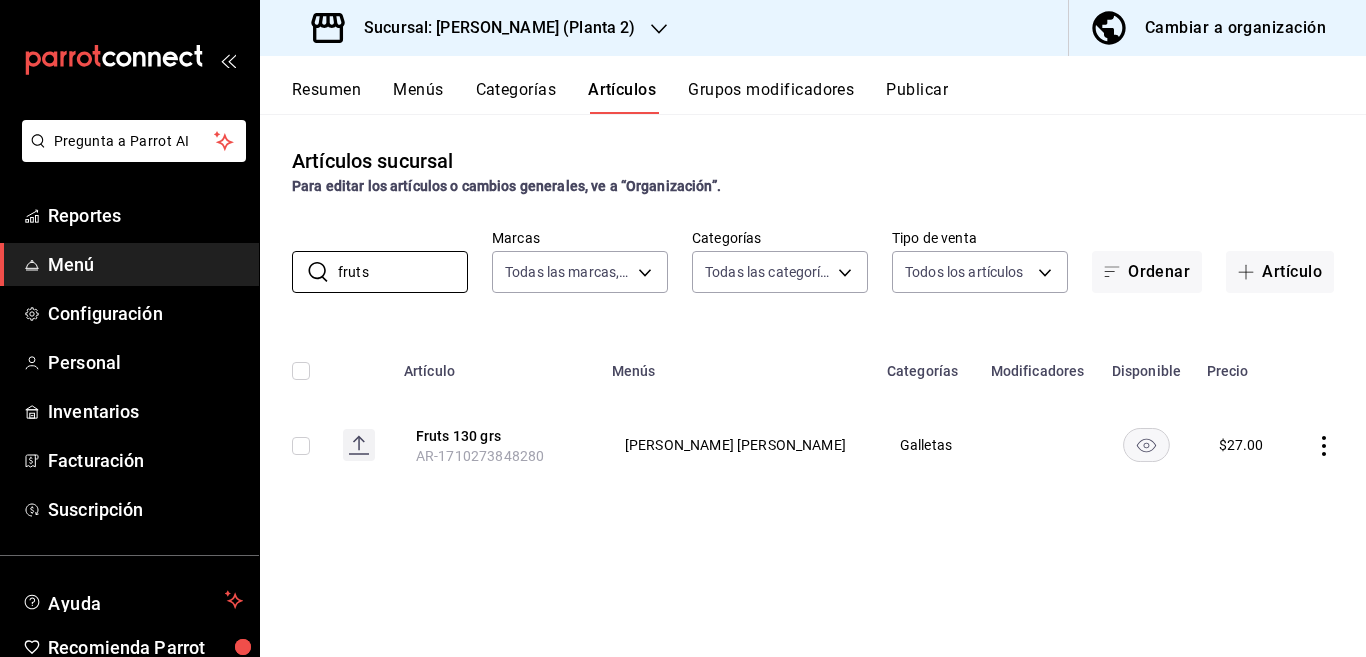 type on "fruts" 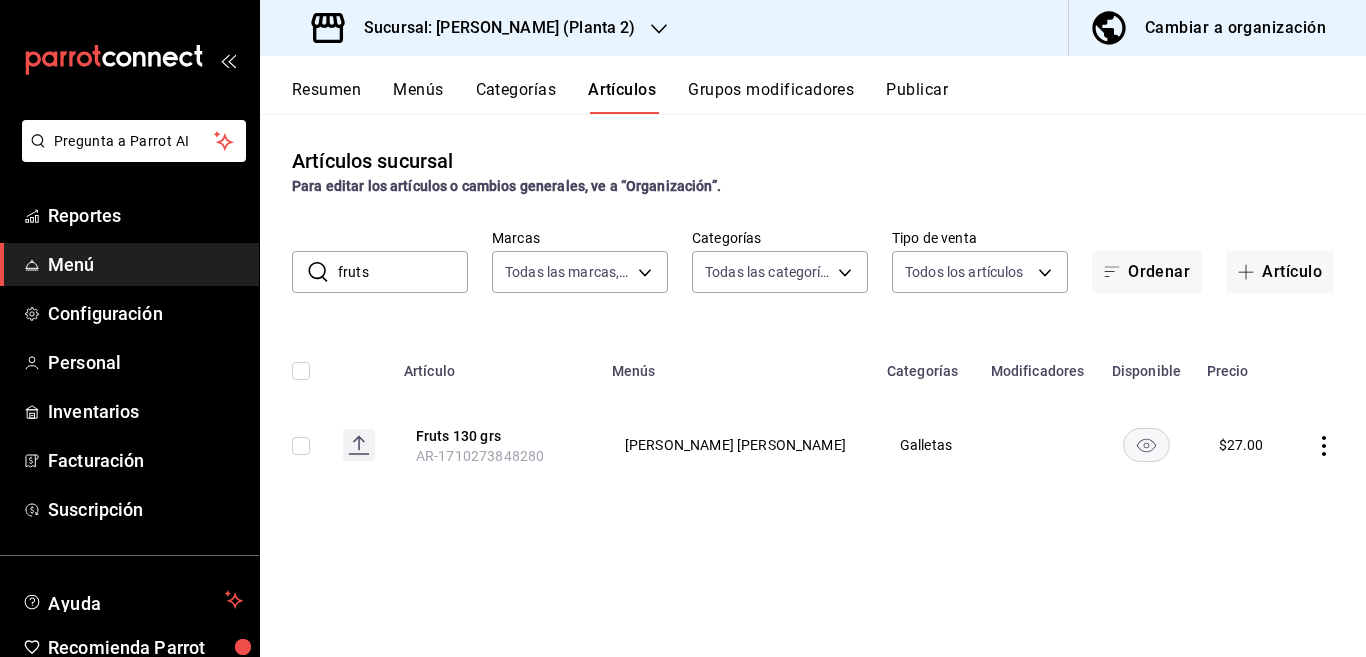 click 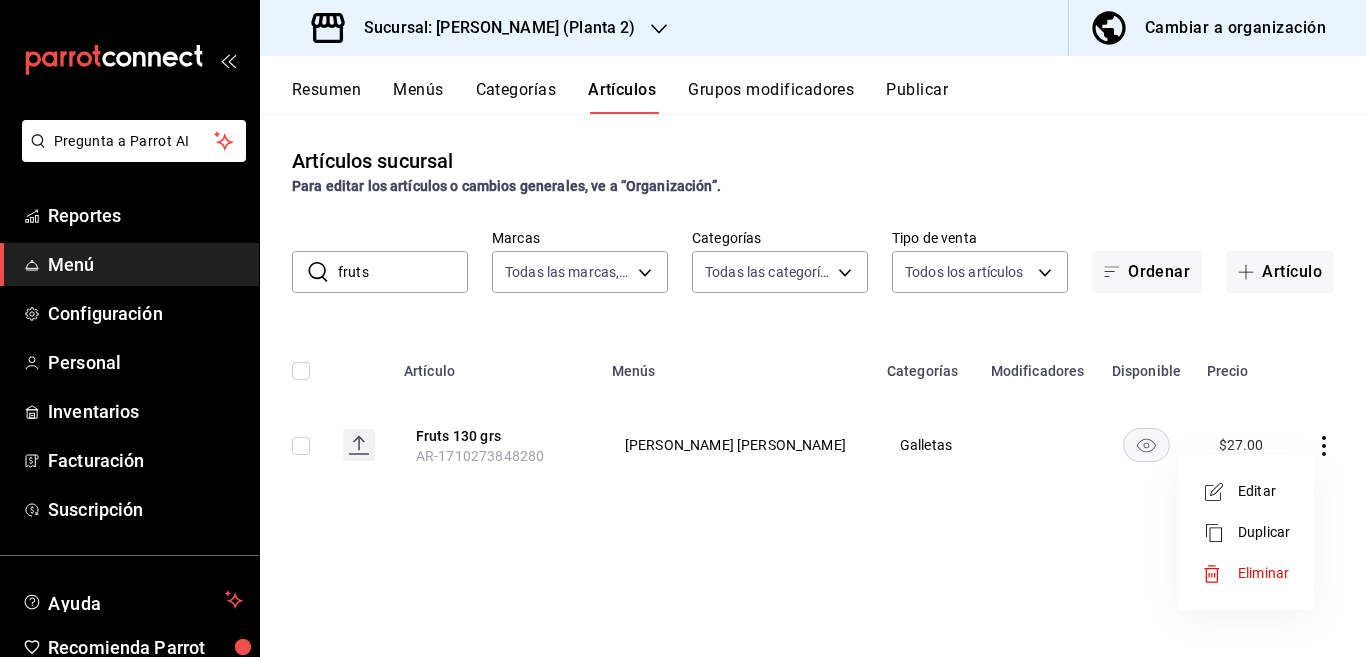 click on "Editar" at bounding box center [1264, 491] 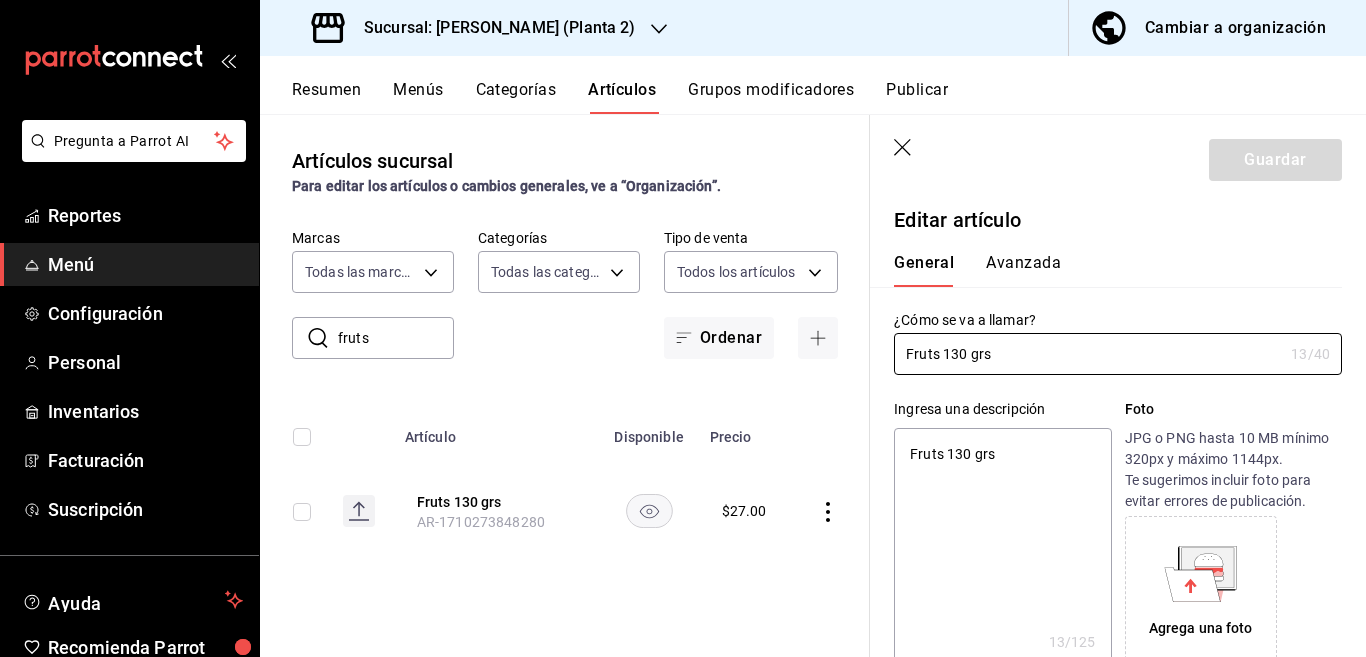 type on "x" 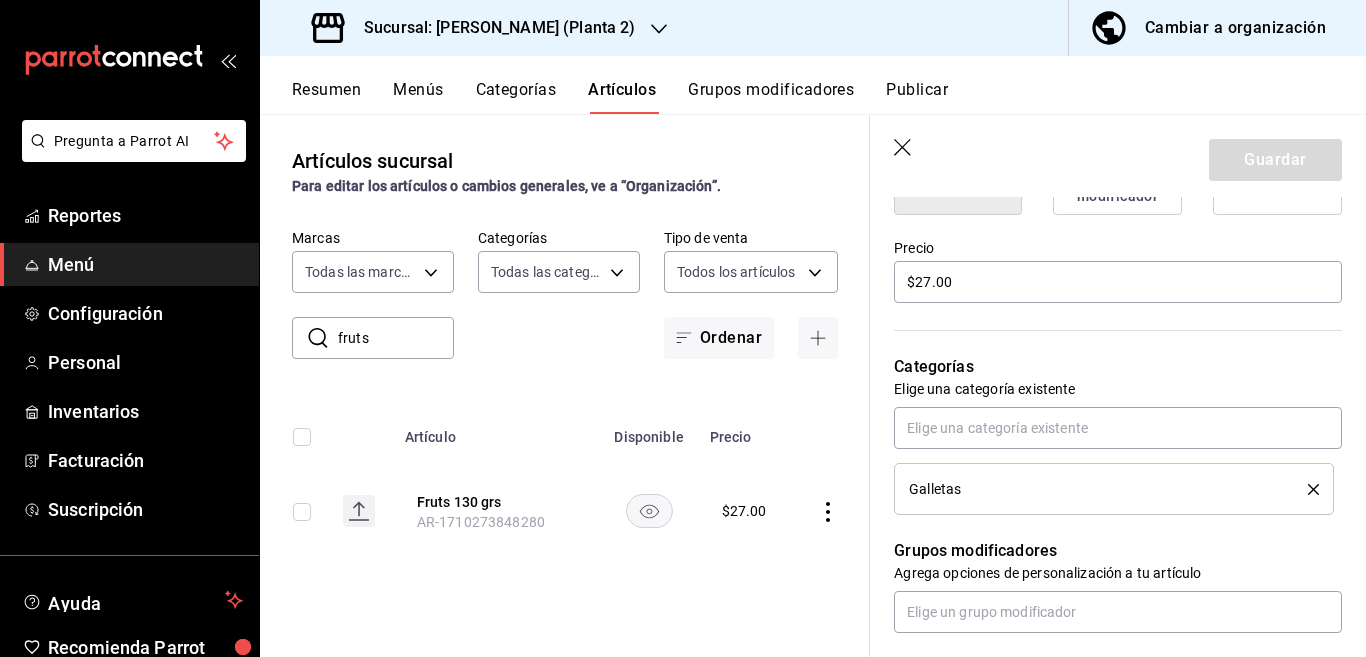 scroll, scrollTop: 569, scrollLeft: 0, axis: vertical 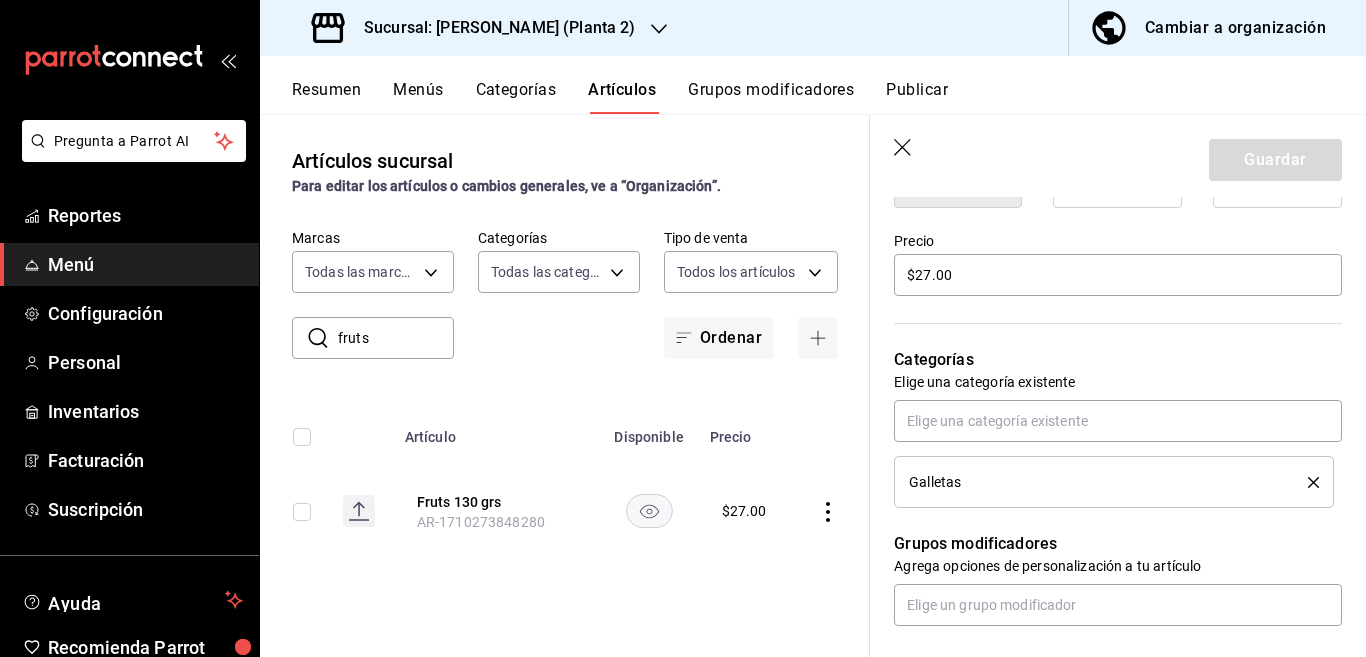click 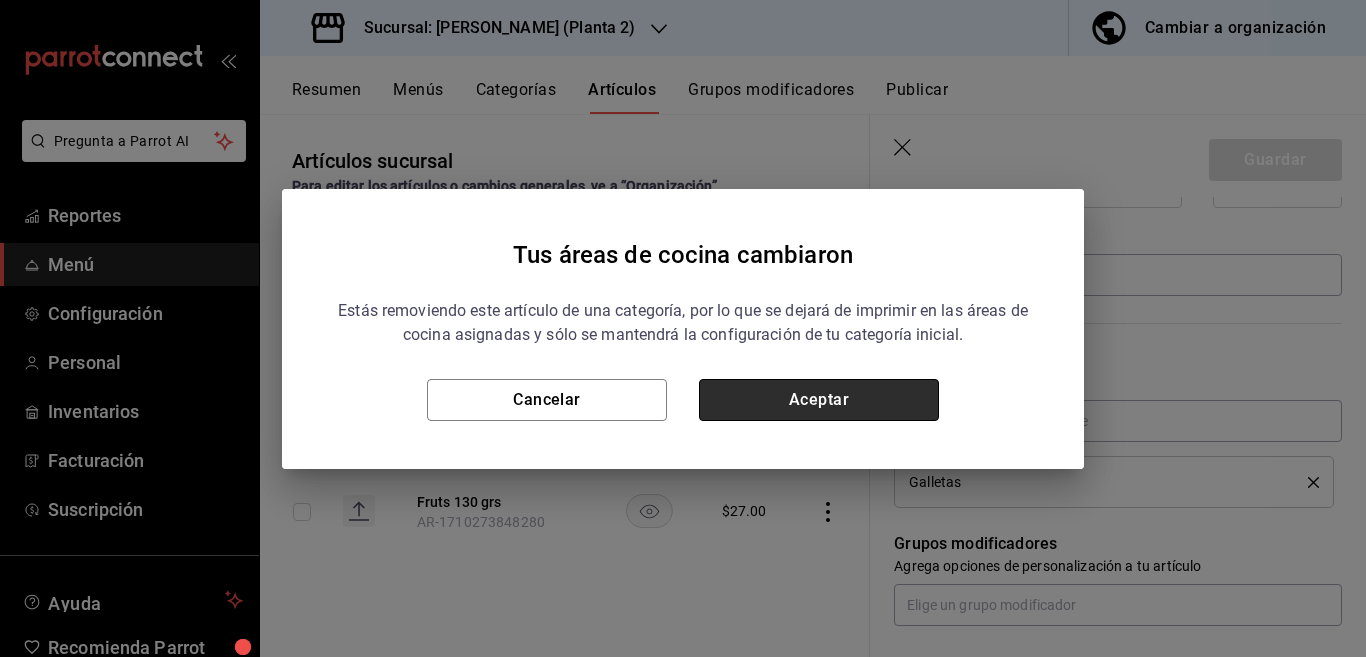 click on "Aceptar" at bounding box center [819, 400] 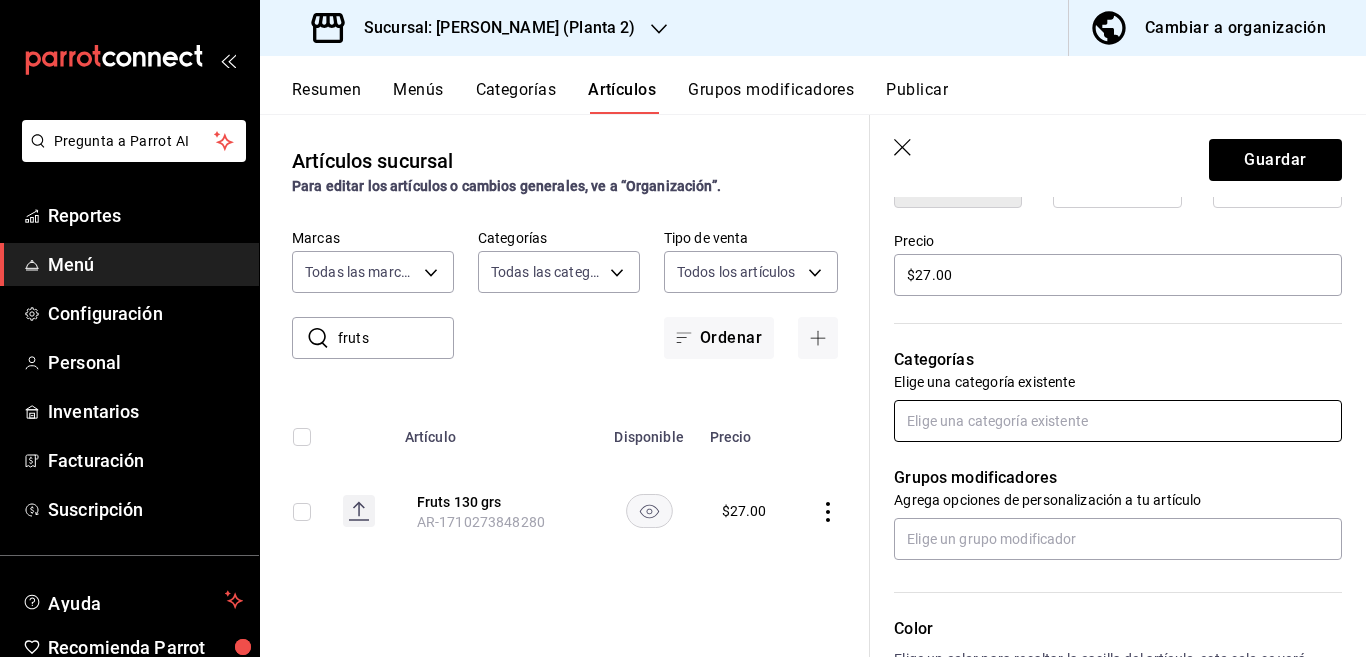 click at bounding box center [1118, 421] 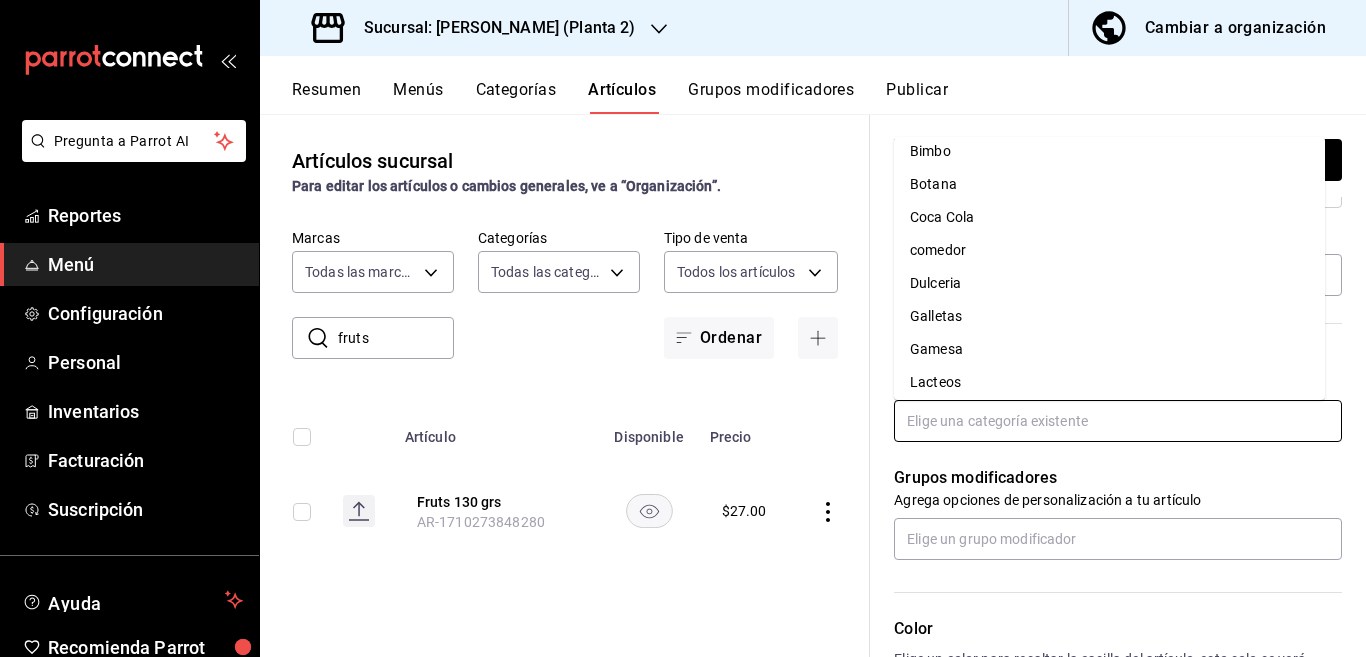 scroll, scrollTop: 78, scrollLeft: 0, axis: vertical 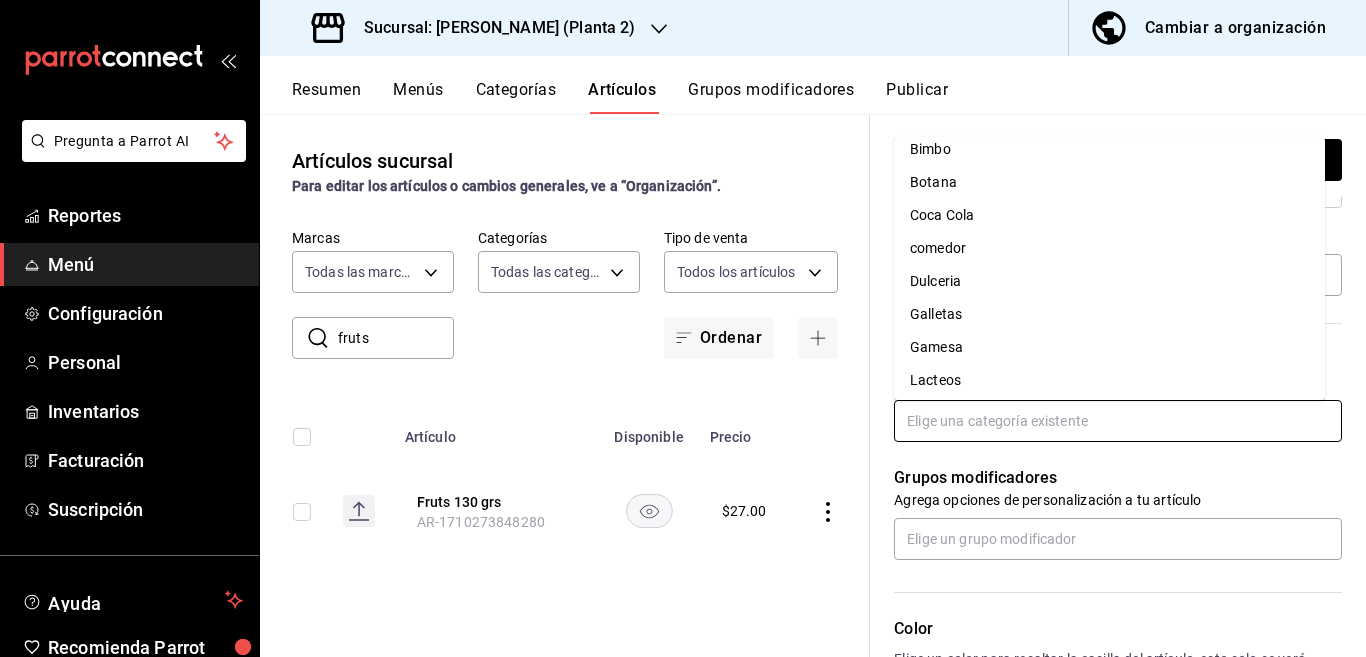 click on "Galletas" at bounding box center (1109, 314) 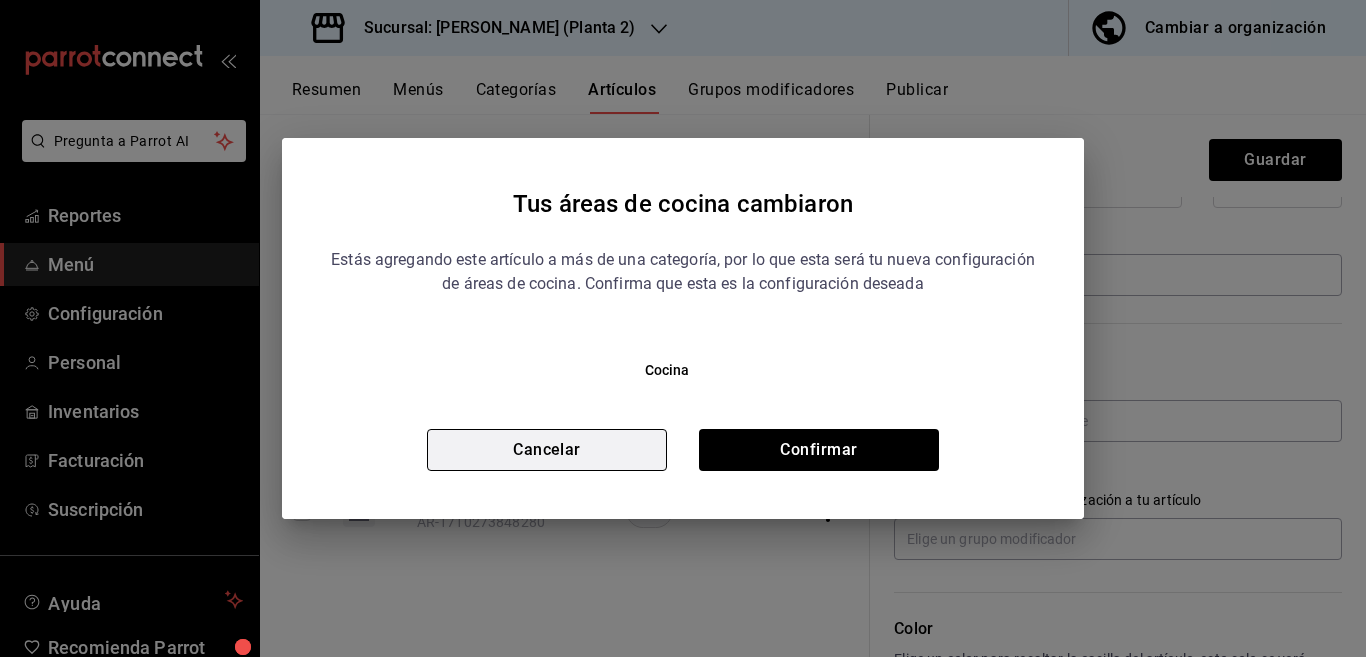 click on "Cancelar" at bounding box center (547, 450) 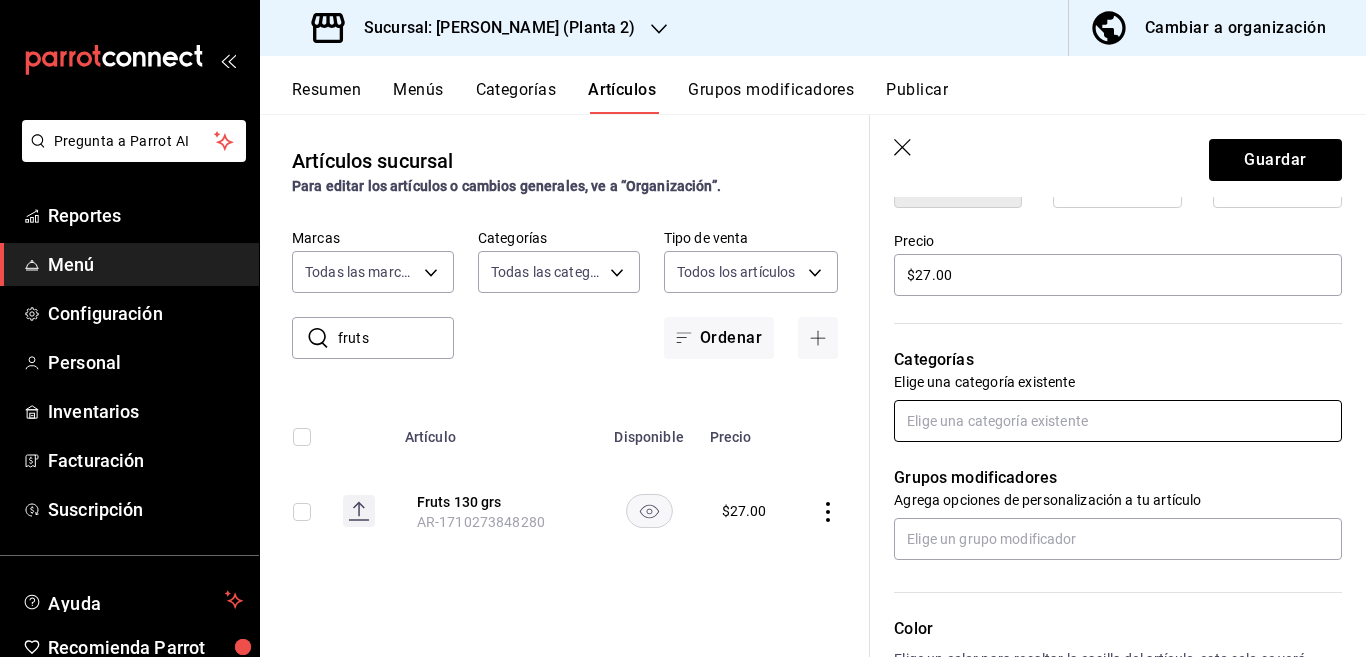 scroll, scrollTop: 569, scrollLeft: 0, axis: vertical 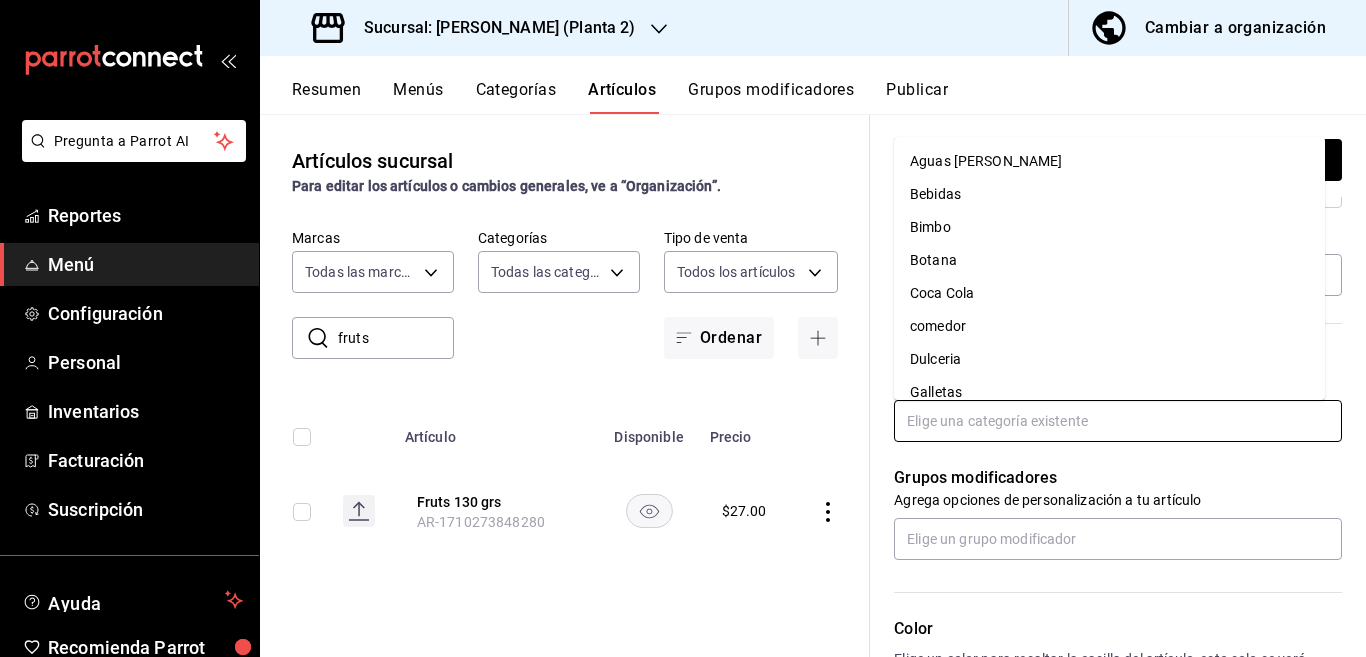 click at bounding box center (1118, 421) 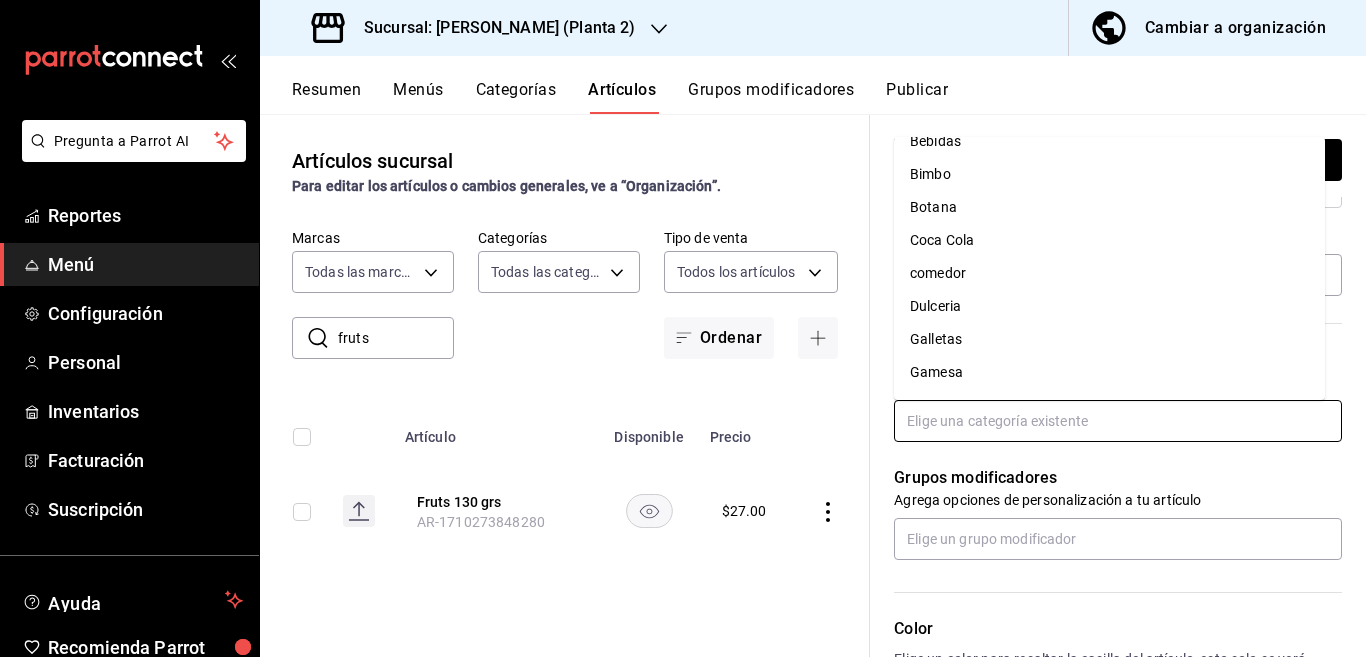 scroll, scrollTop: 78, scrollLeft: 0, axis: vertical 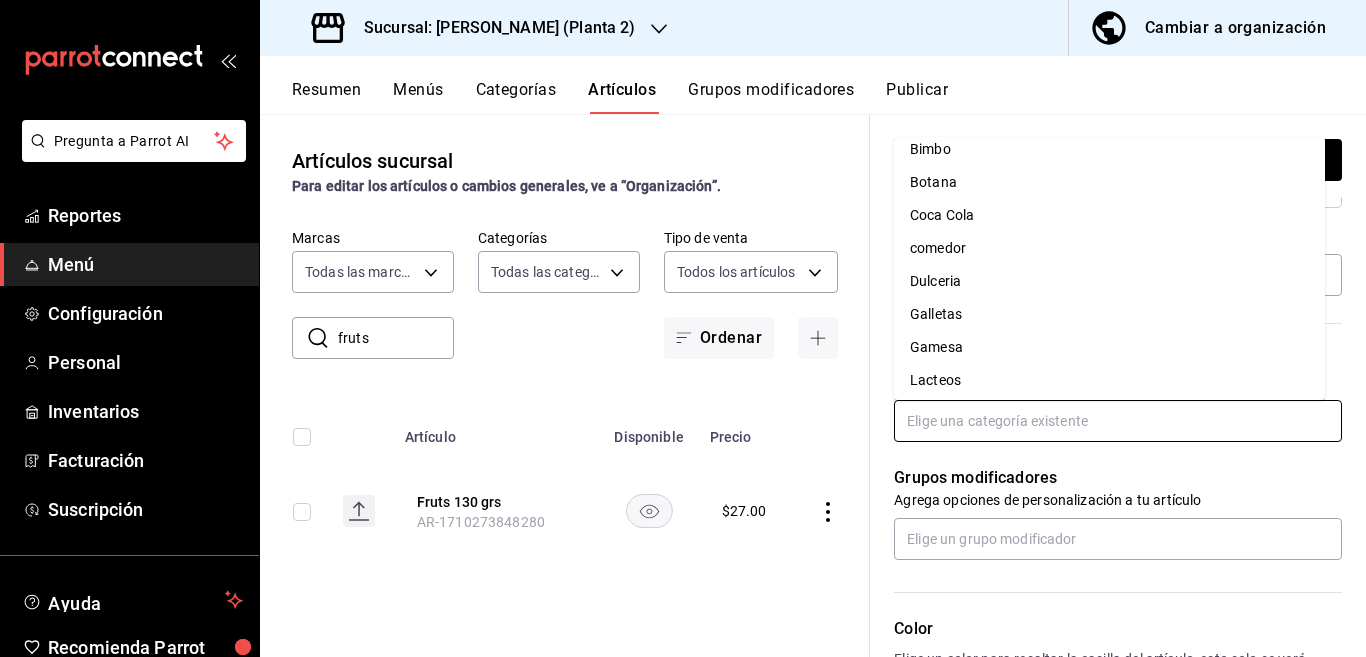 click on "Gamesa" at bounding box center [1109, 347] 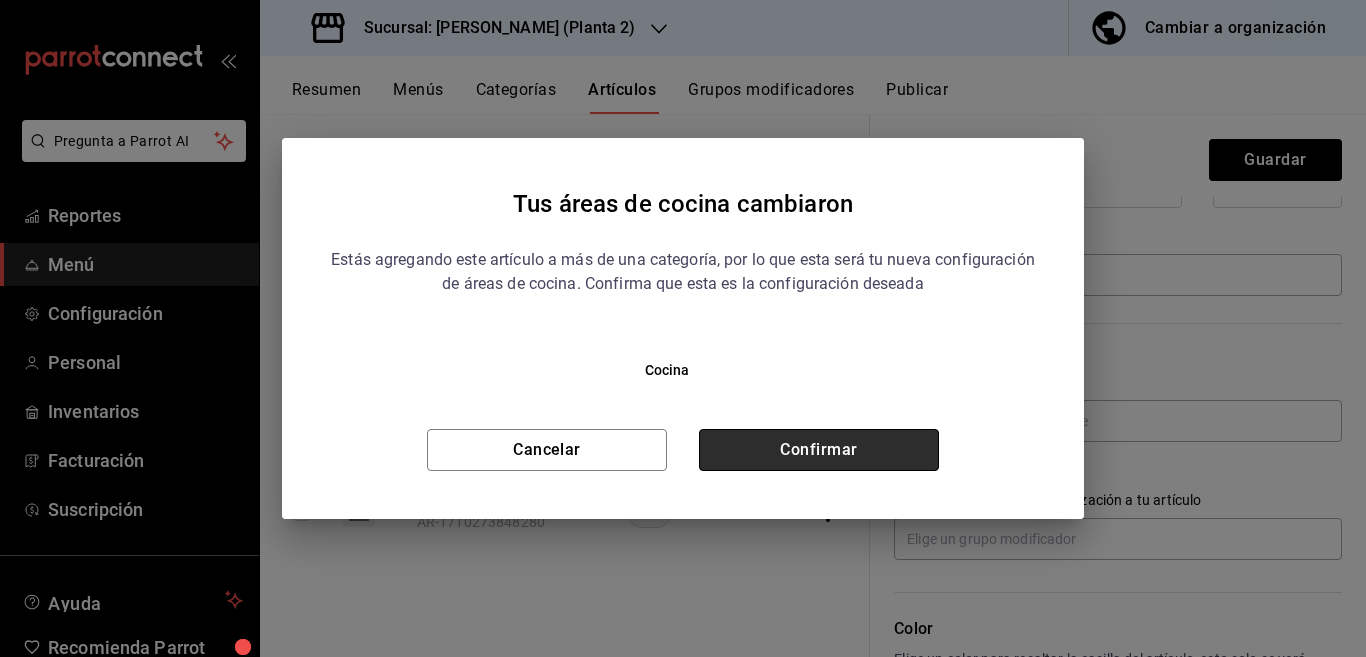 click on "Confirmar" at bounding box center [819, 450] 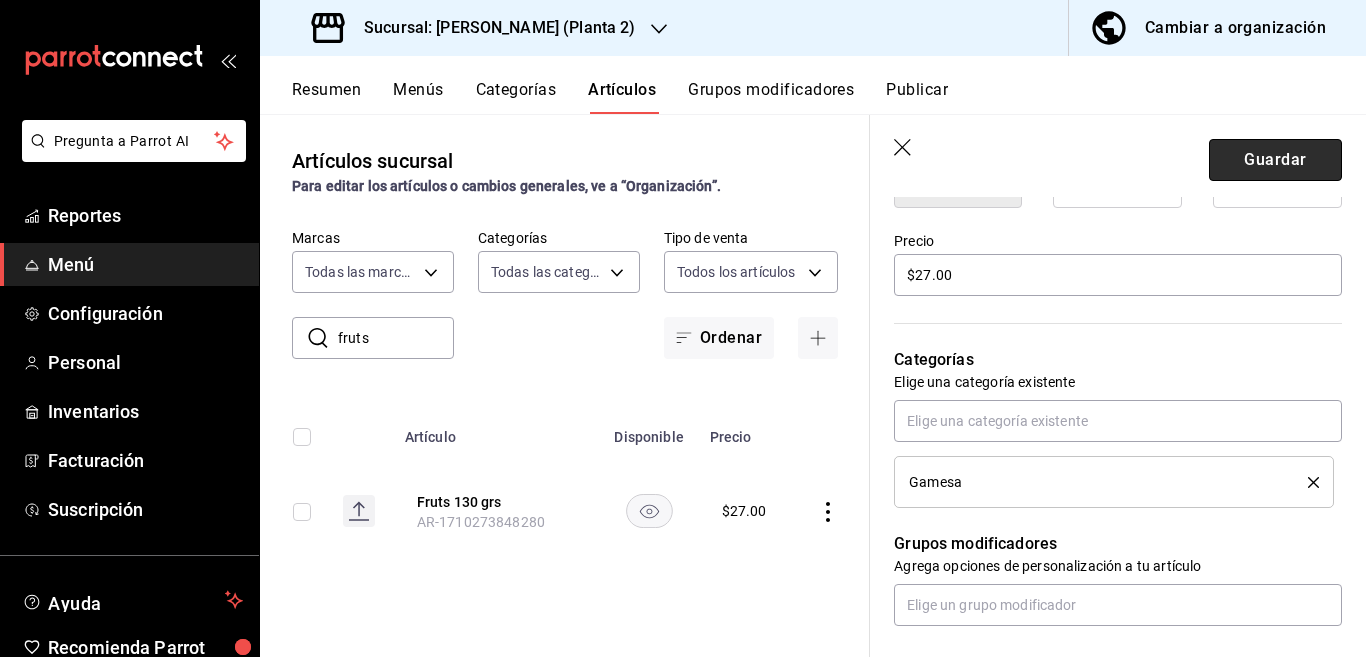 click on "Guardar" at bounding box center [1275, 160] 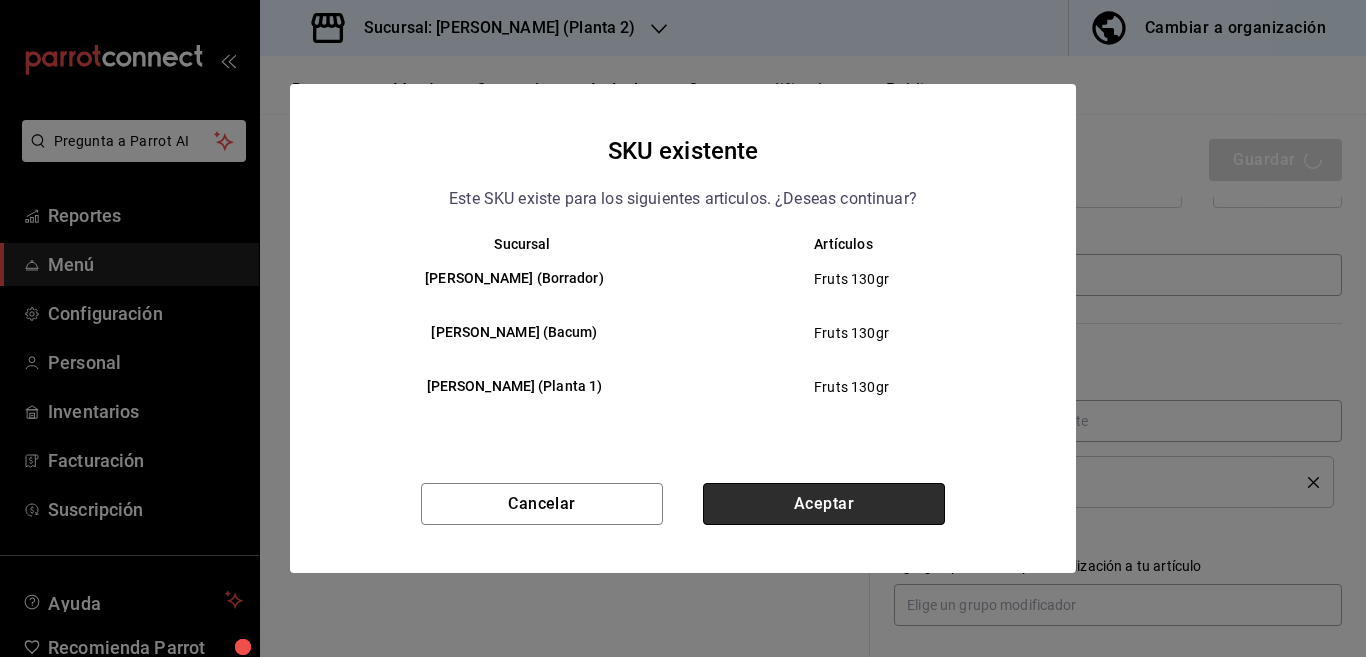 click on "Aceptar" at bounding box center [824, 504] 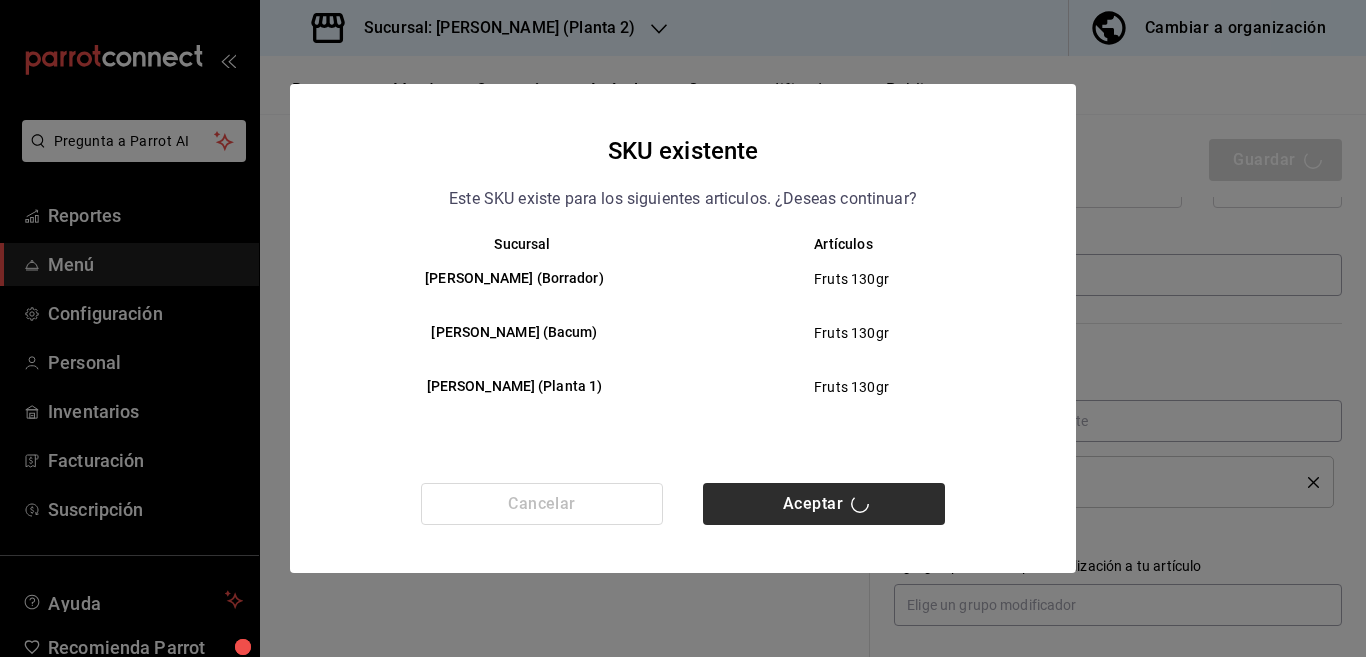 type on "x" 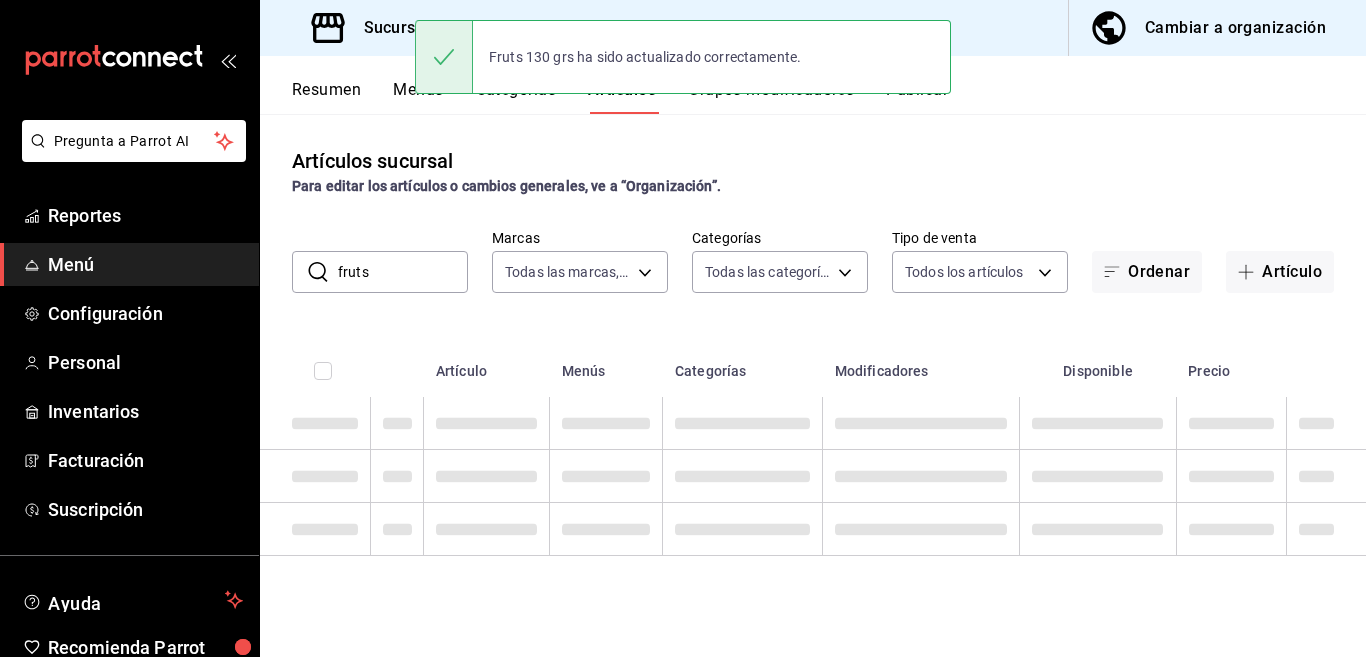 scroll, scrollTop: 0, scrollLeft: 0, axis: both 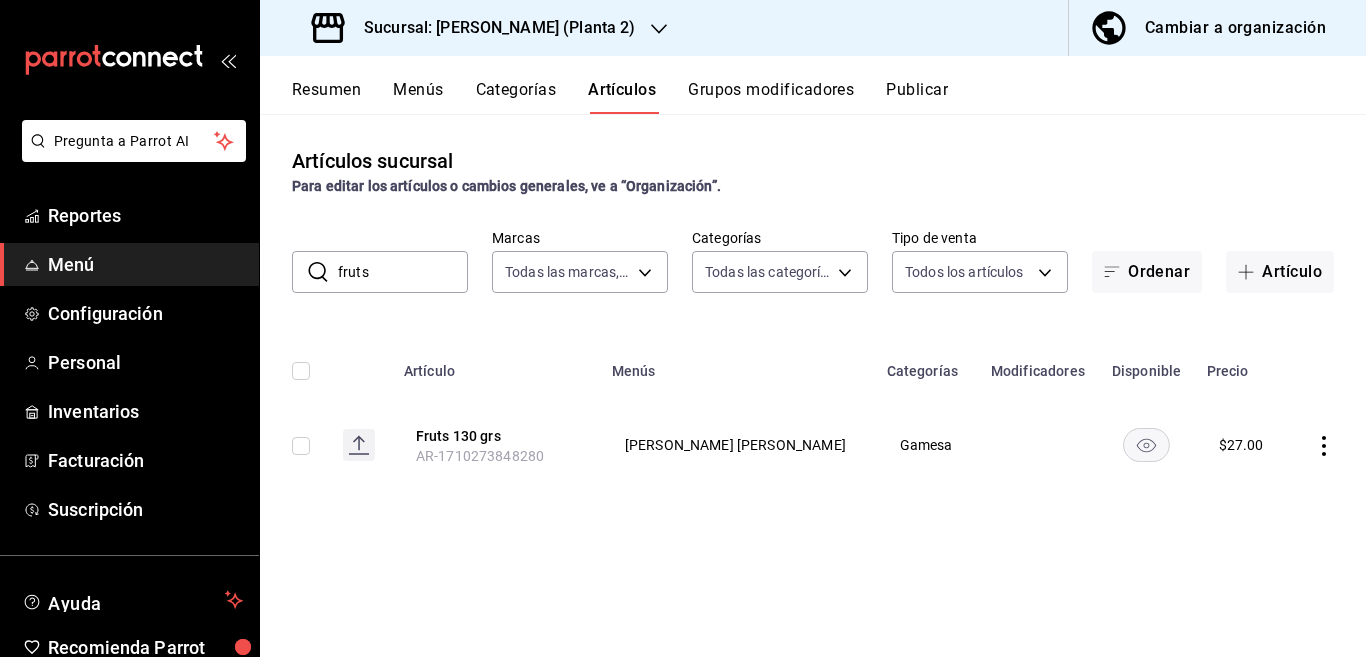 click on "fruts" at bounding box center [403, 272] 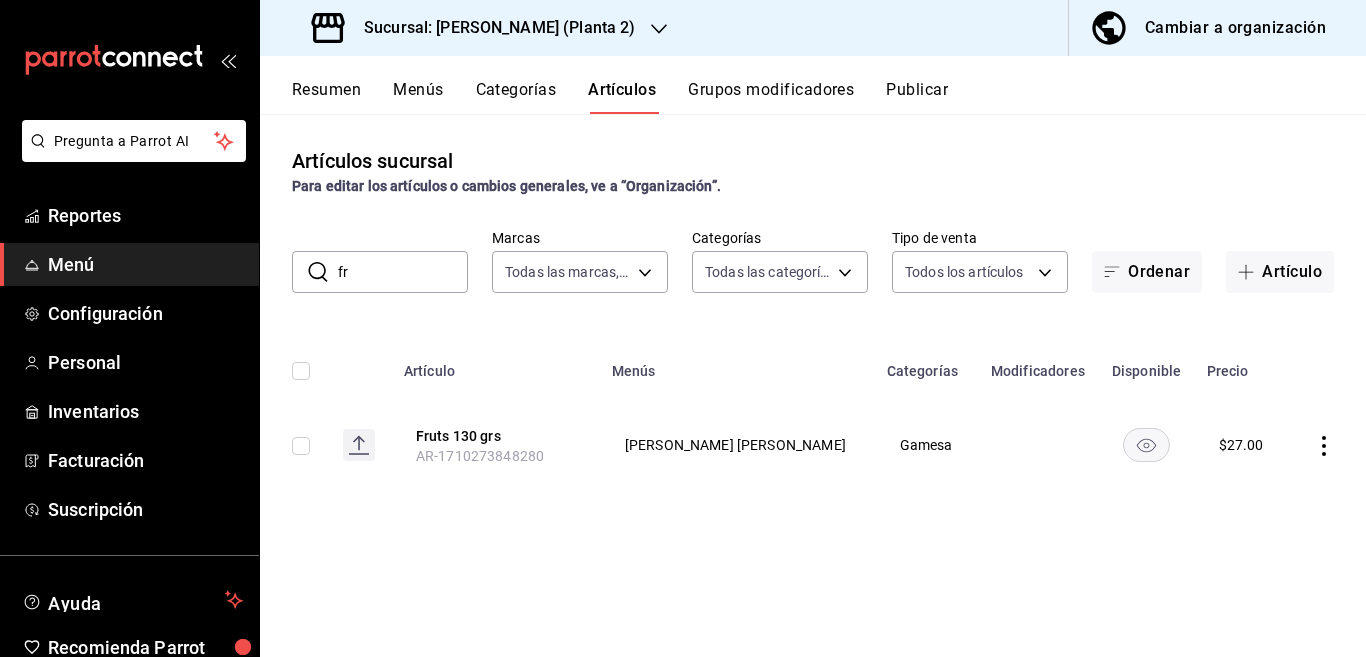 type on "f" 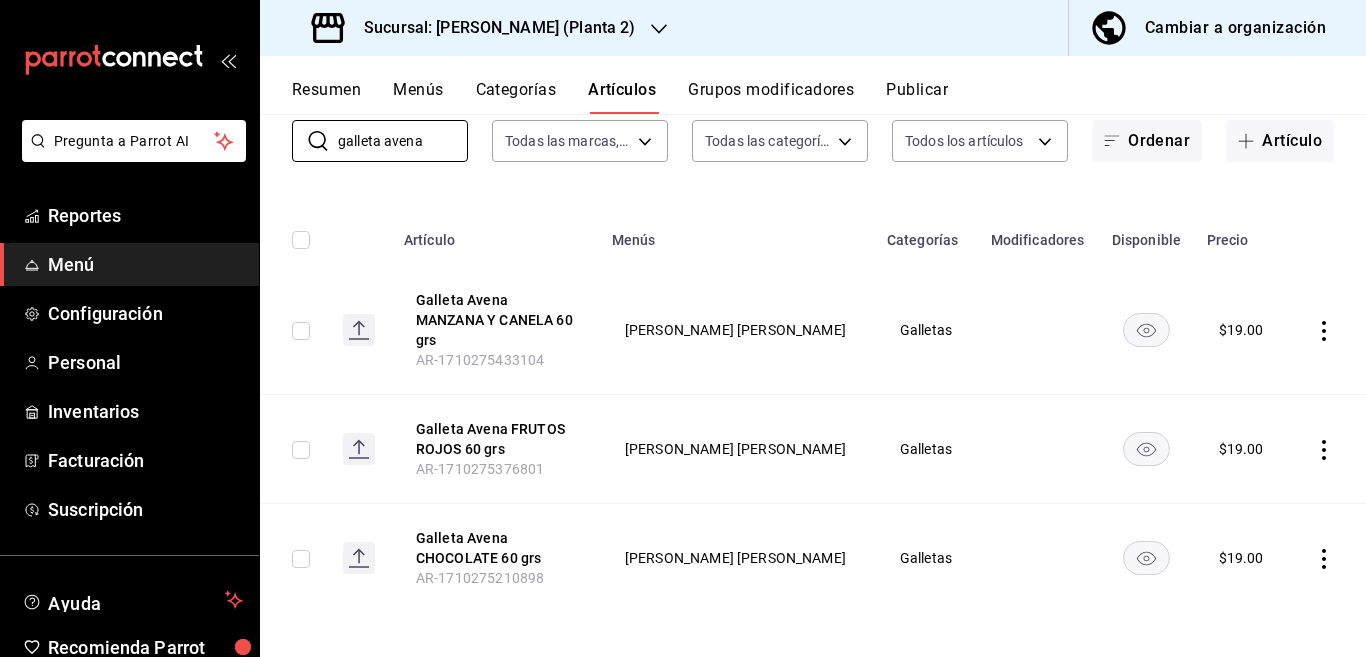scroll, scrollTop: 135, scrollLeft: 0, axis: vertical 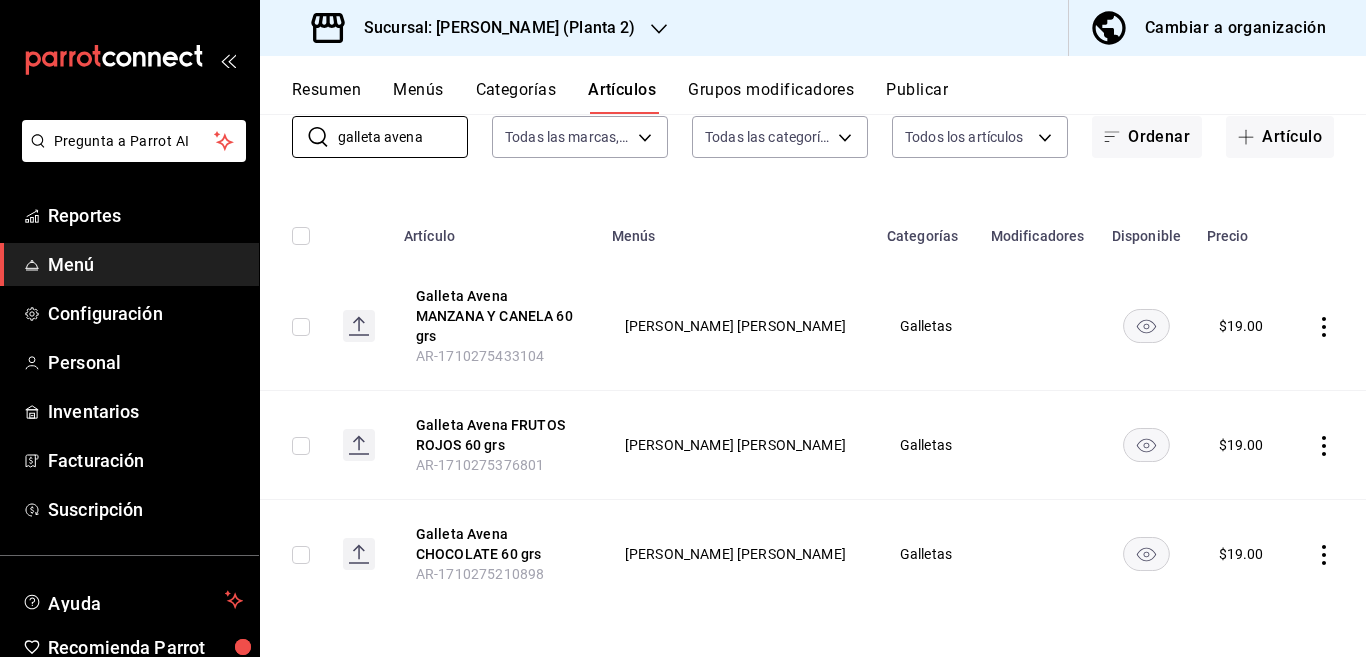 type on "galleta avena" 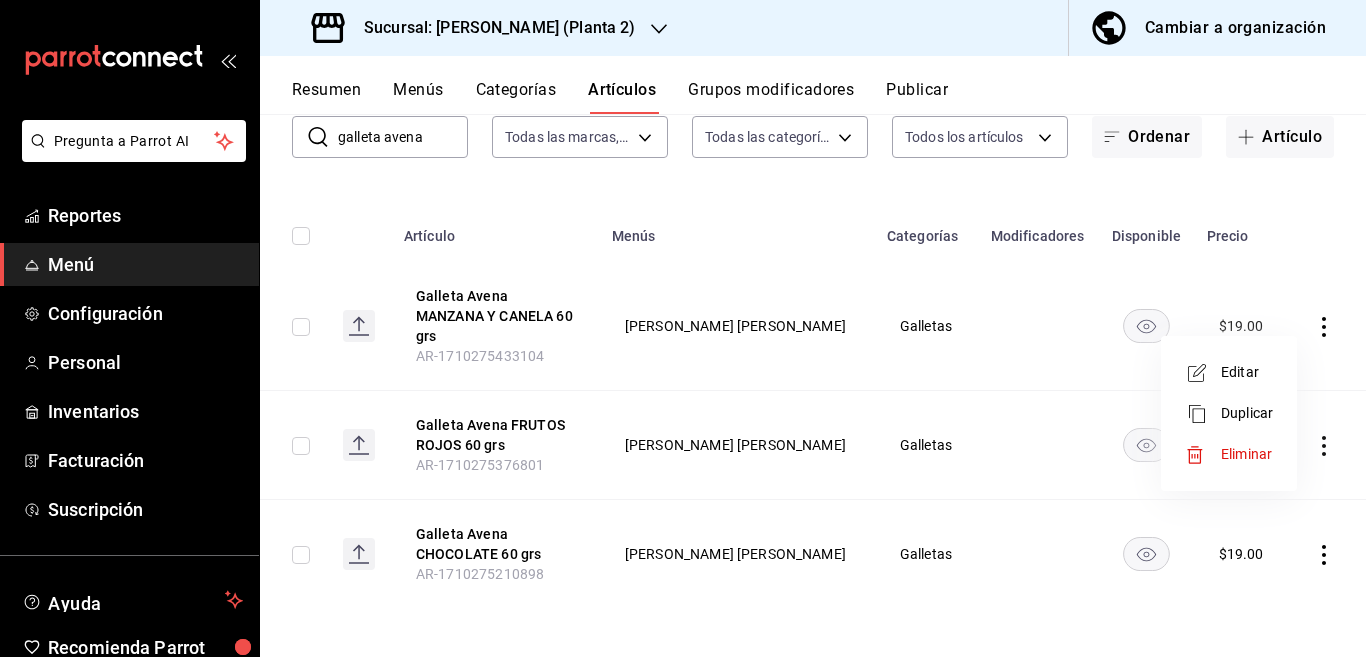 click on "Editar" at bounding box center [1247, 372] 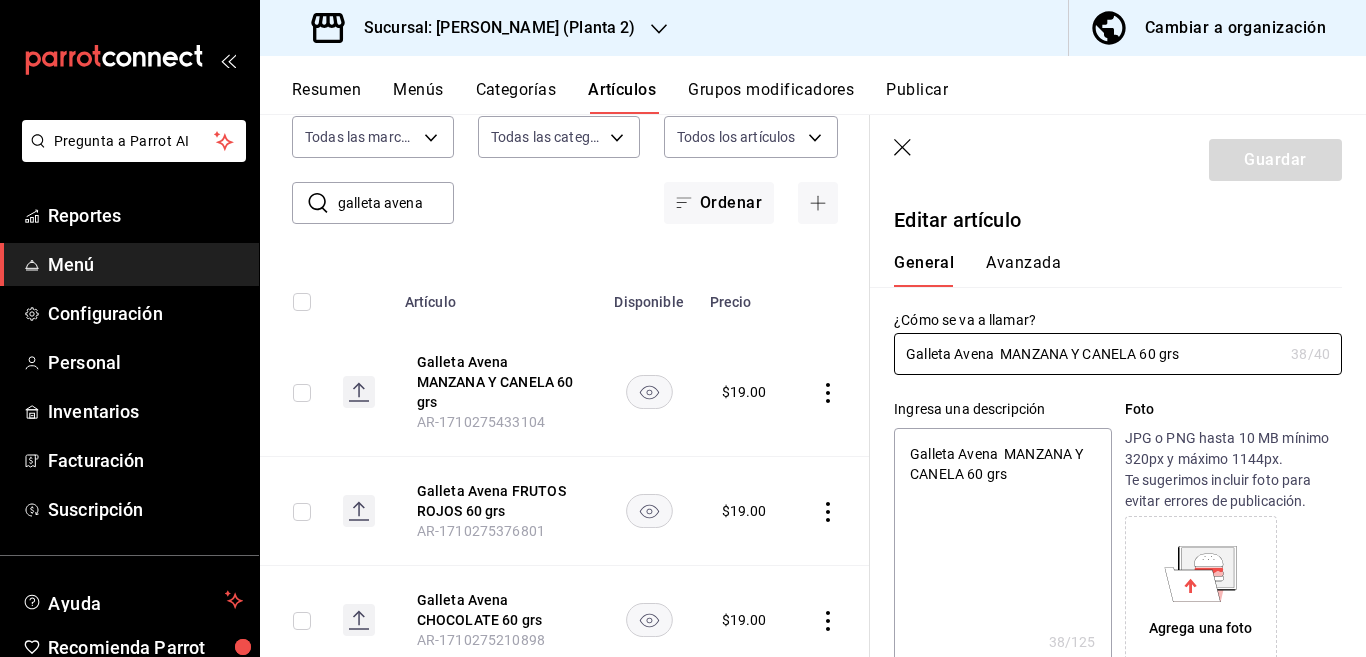 type on "x" 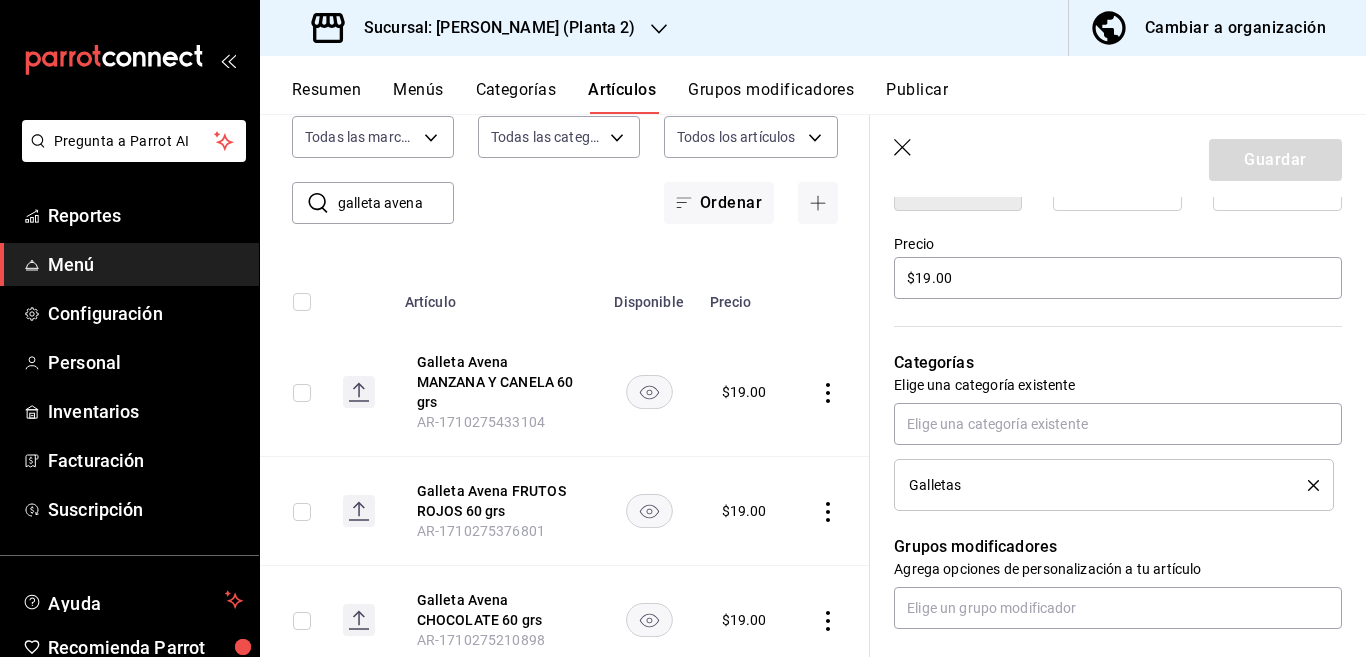 scroll, scrollTop: 569, scrollLeft: 0, axis: vertical 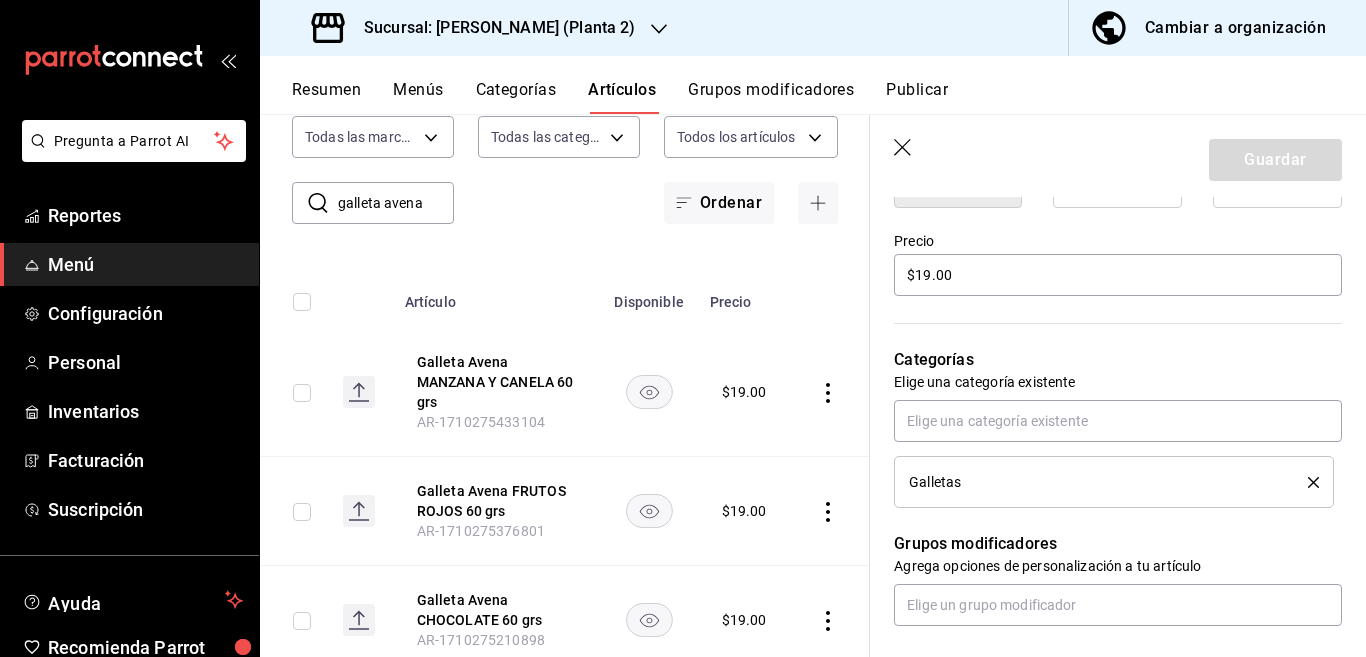 click 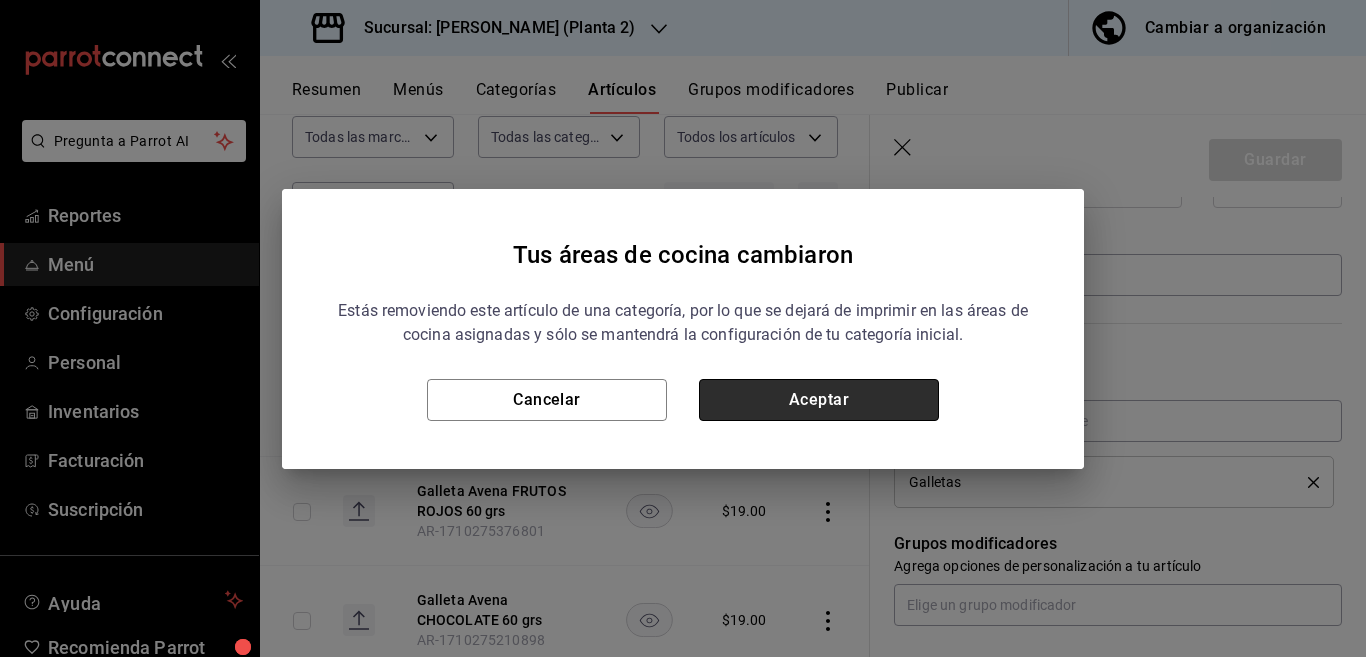 click on "Aceptar" at bounding box center [819, 400] 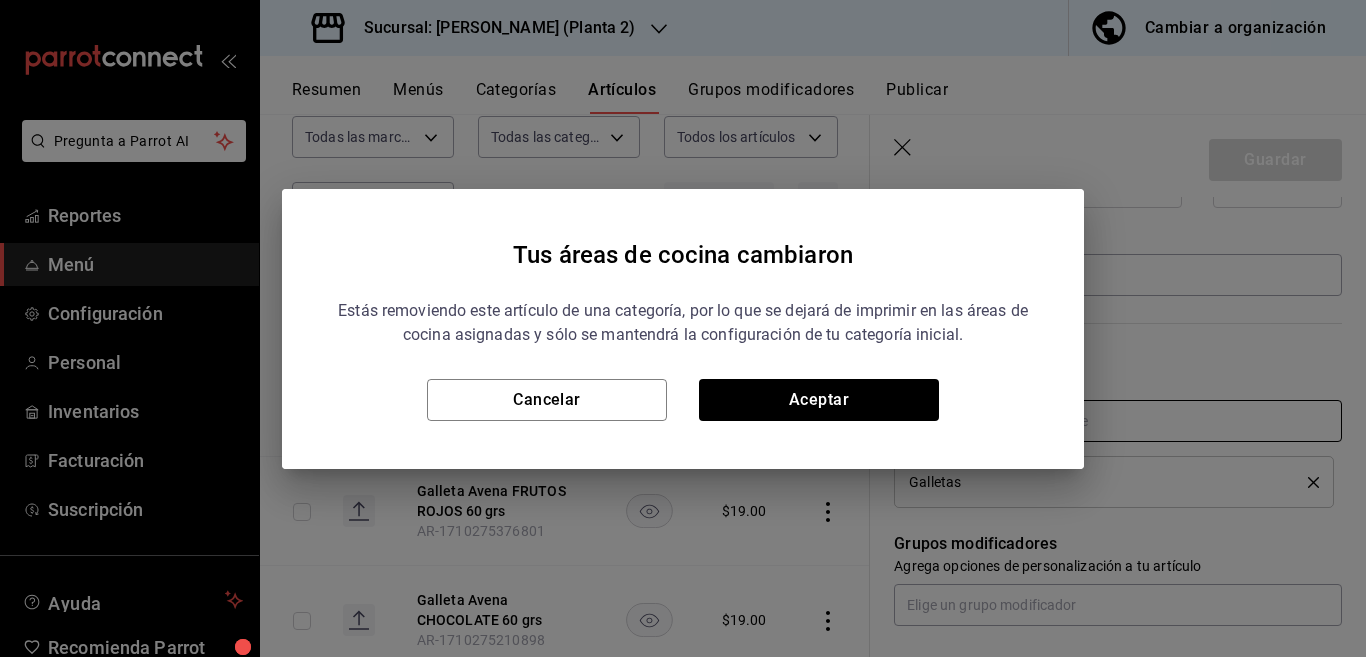 click at bounding box center (1118, 421) 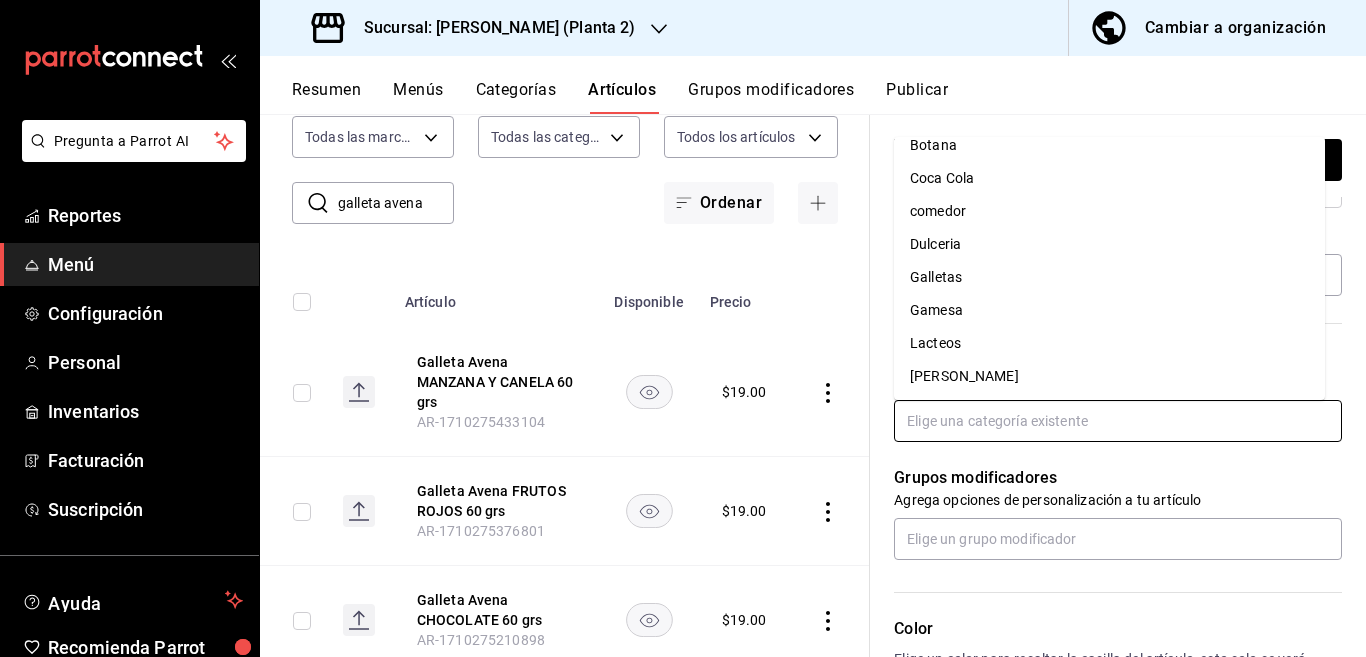 scroll, scrollTop: 118, scrollLeft: 0, axis: vertical 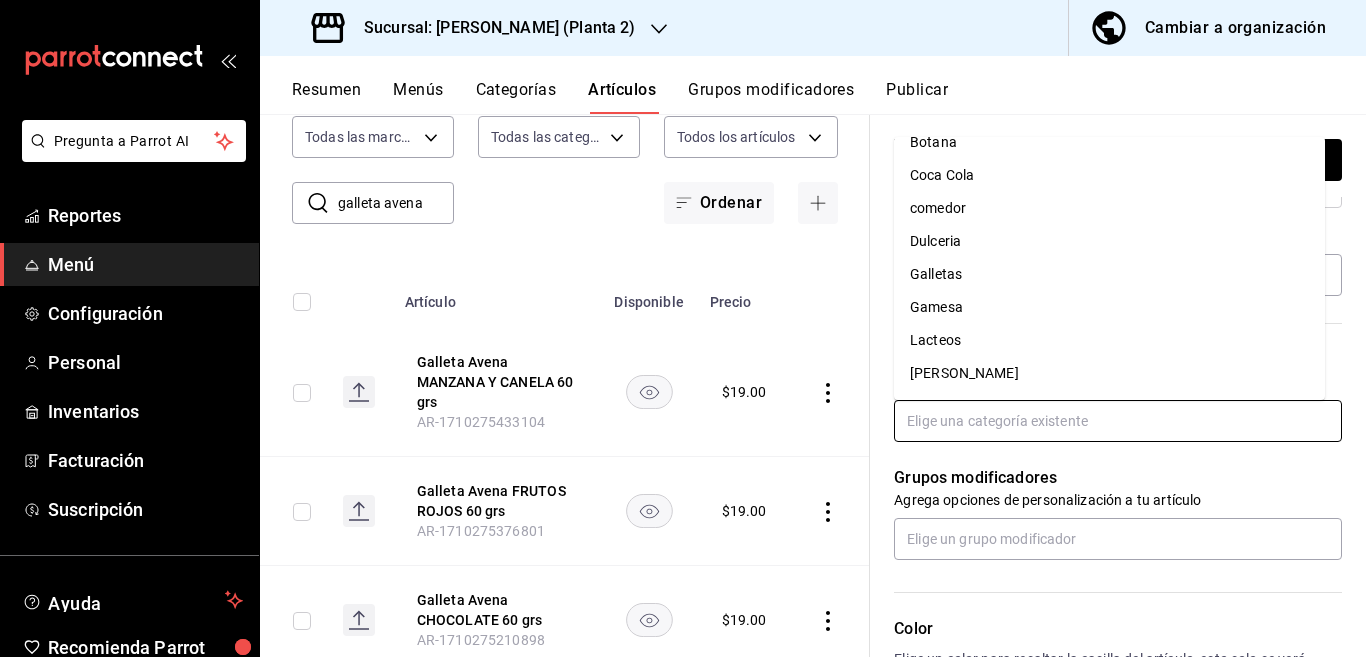 click on "Gamesa" at bounding box center (1109, 307) 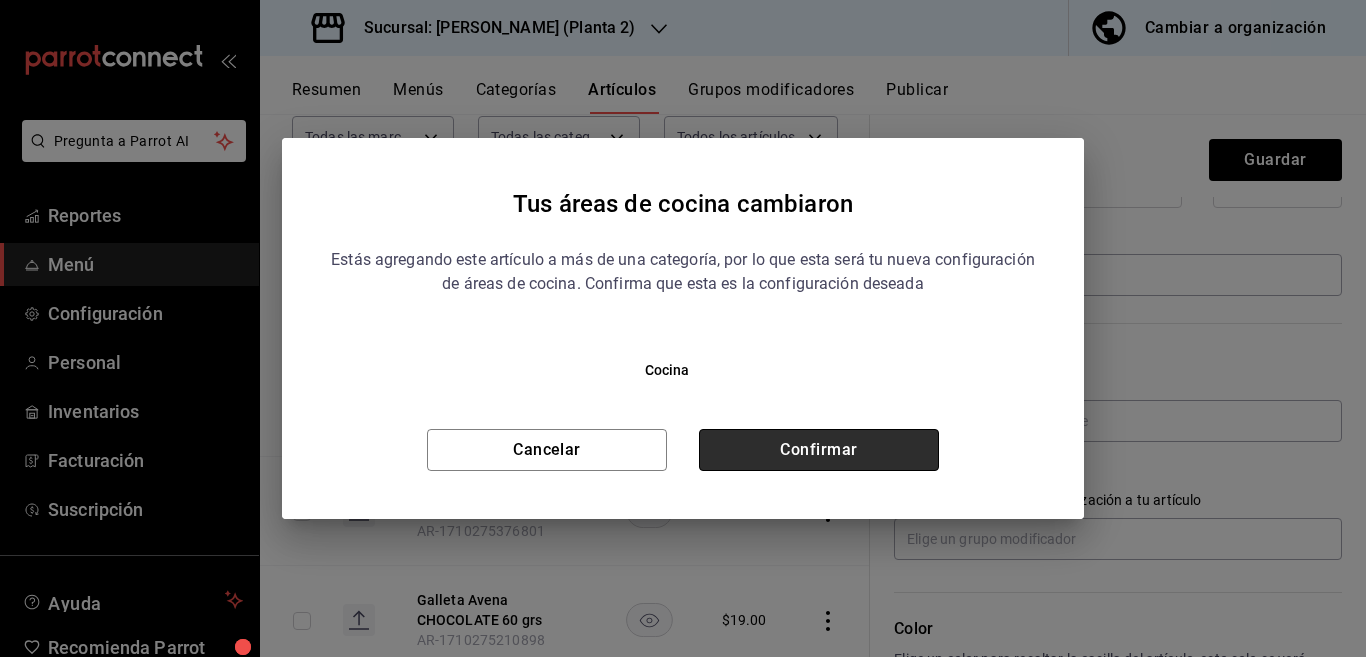 click on "Confirmar" at bounding box center [819, 450] 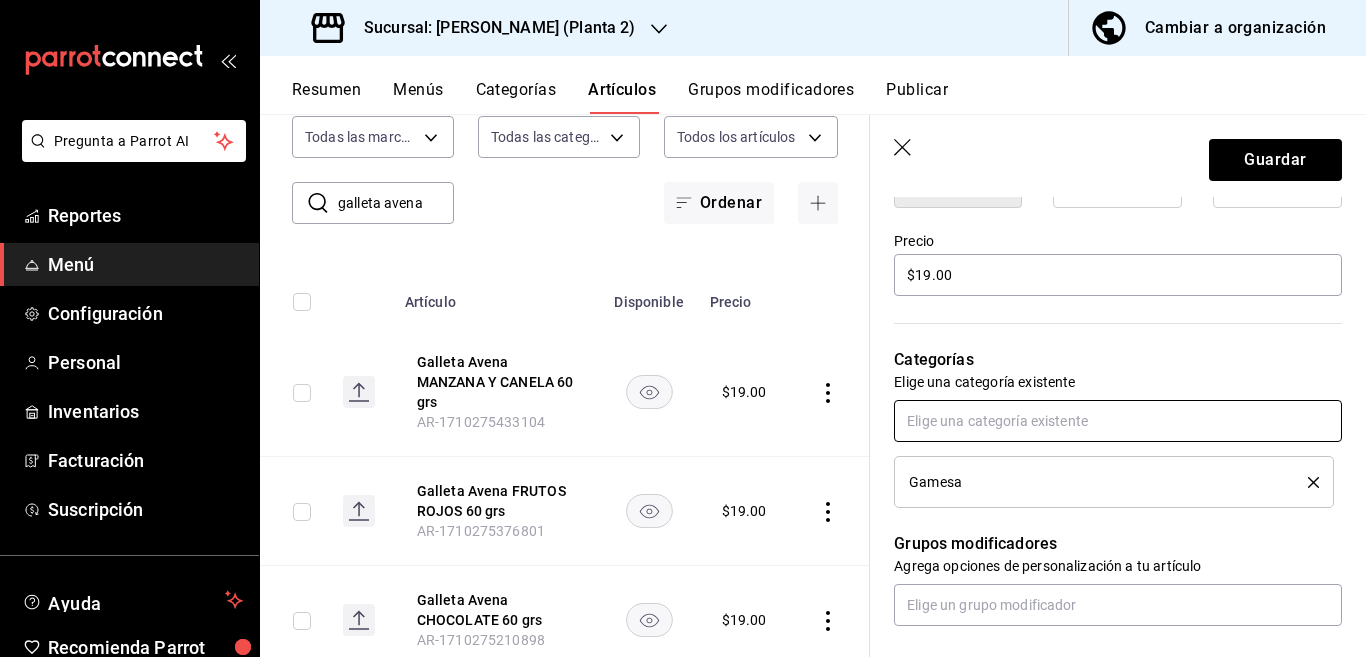 scroll, scrollTop: 569, scrollLeft: 0, axis: vertical 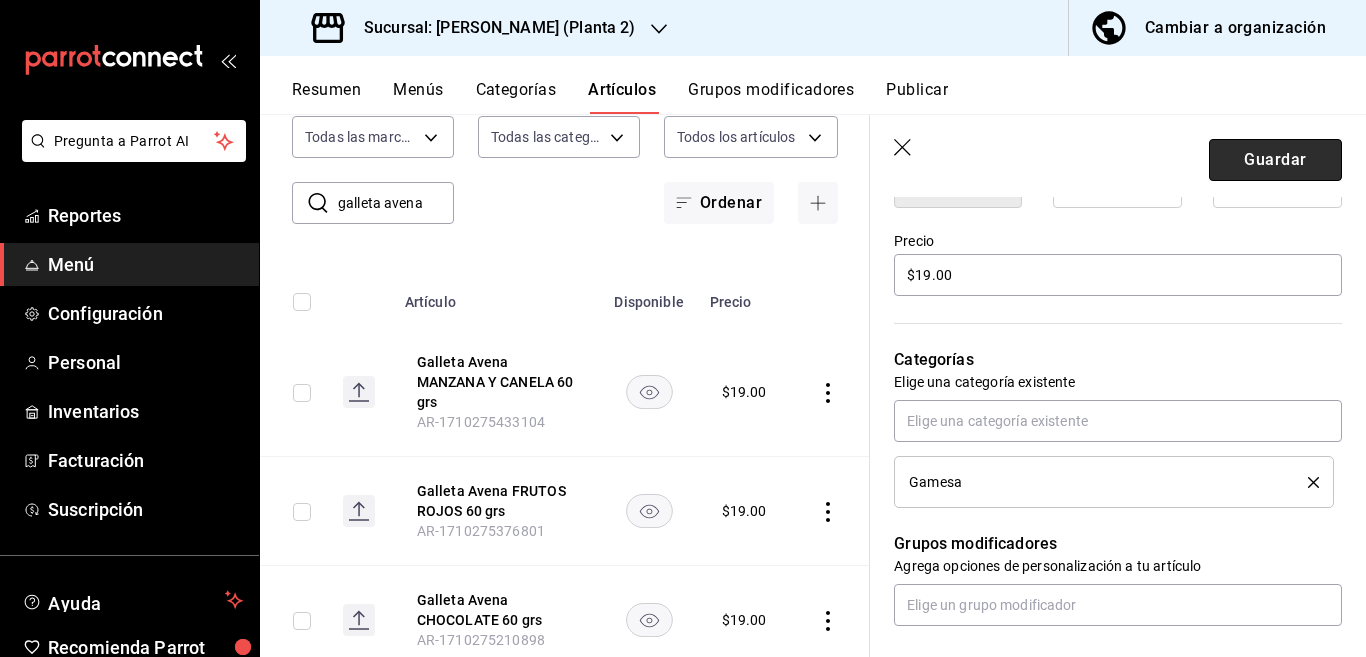 click on "Guardar" at bounding box center (1275, 160) 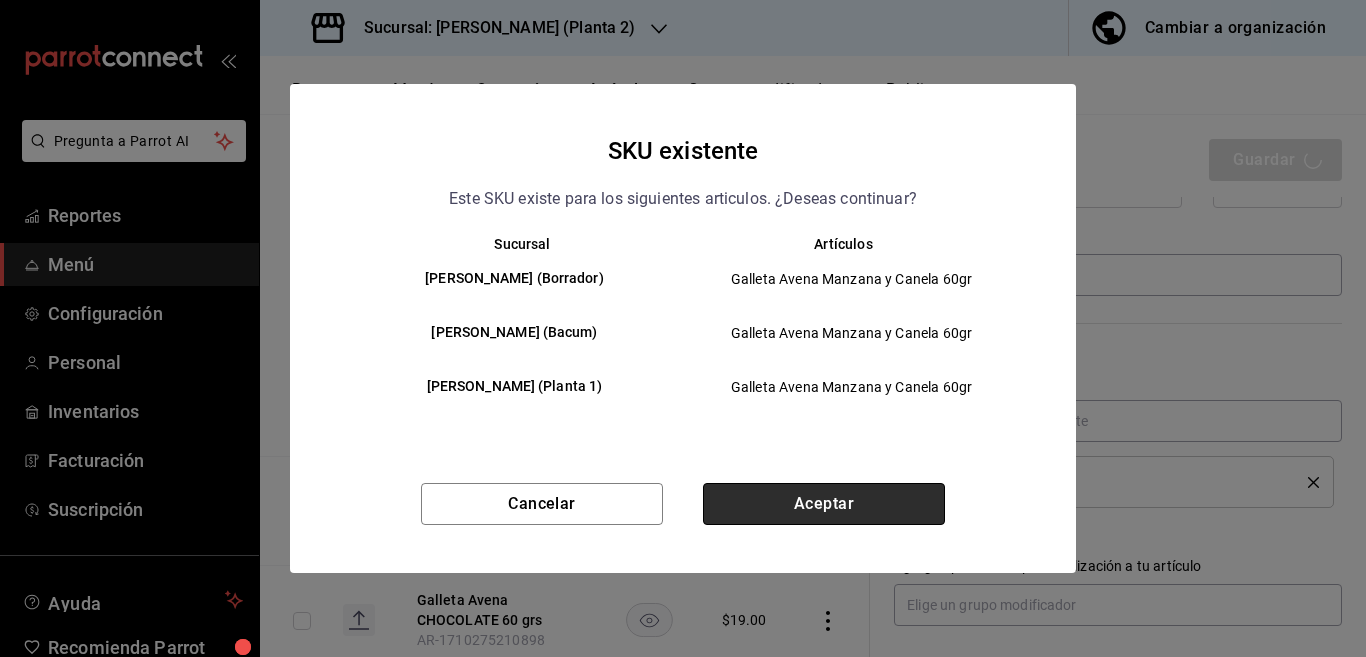 click on "Aceptar" at bounding box center [824, 504] 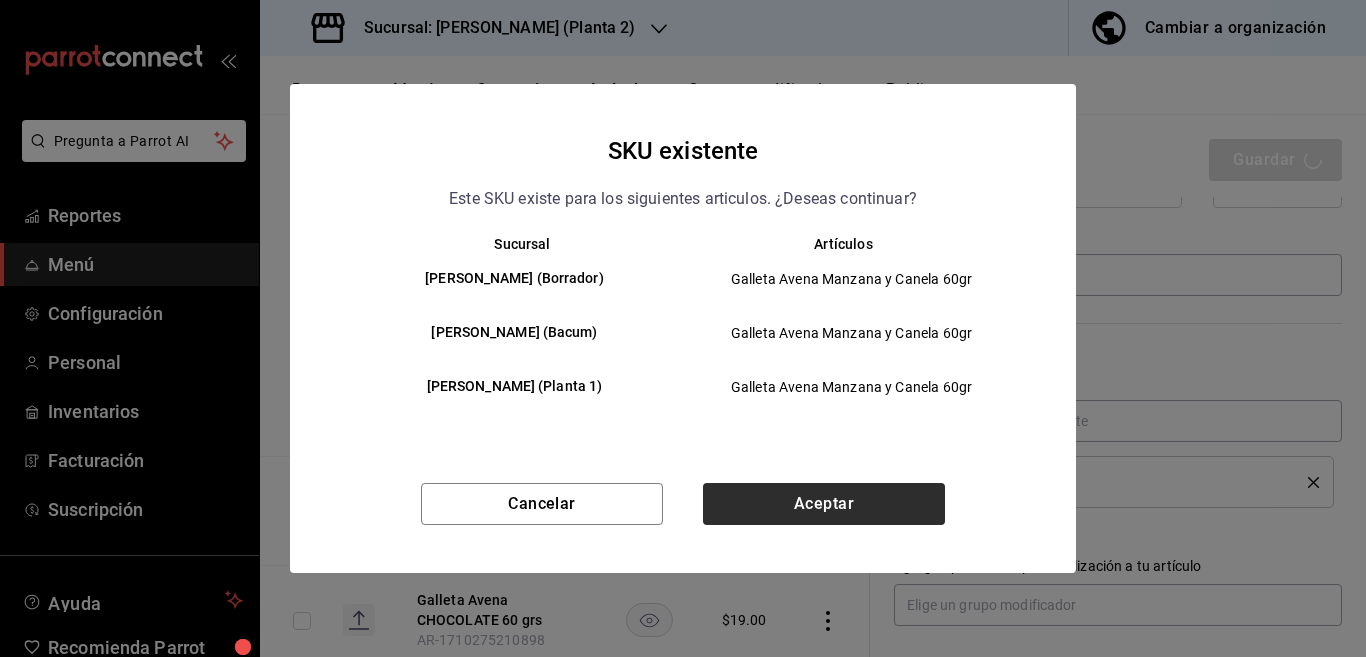 type on "x" 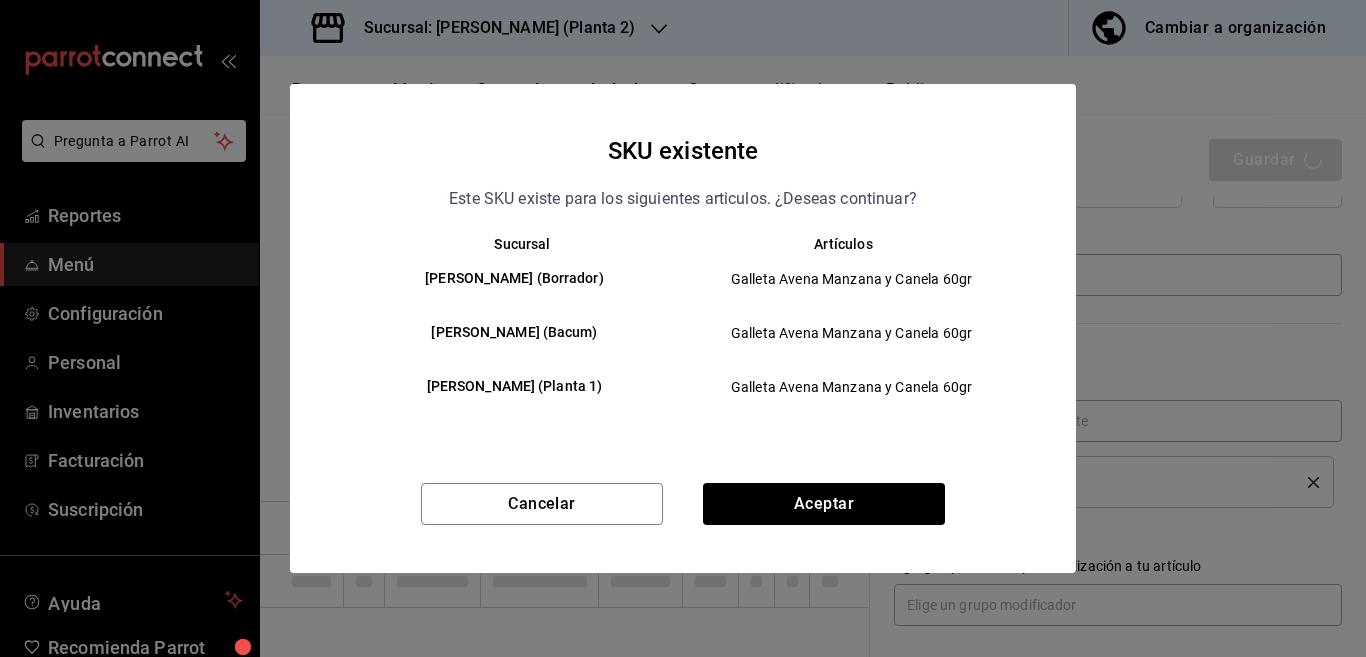 type 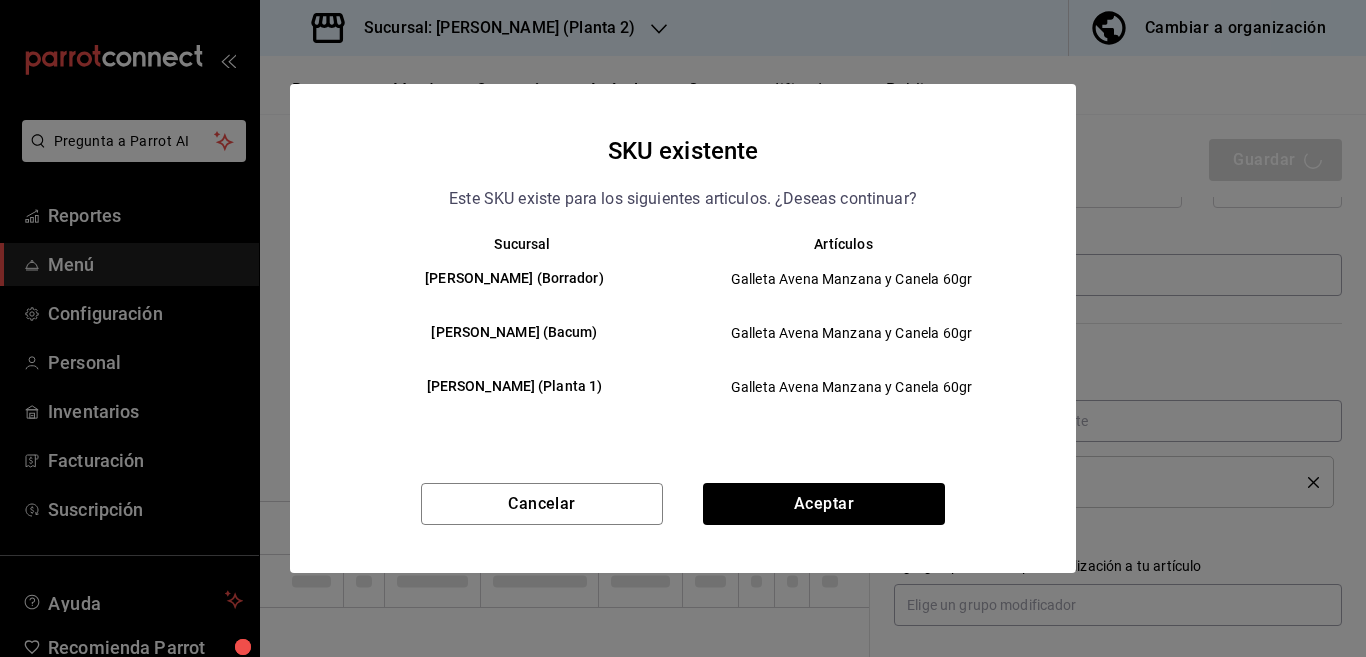 type 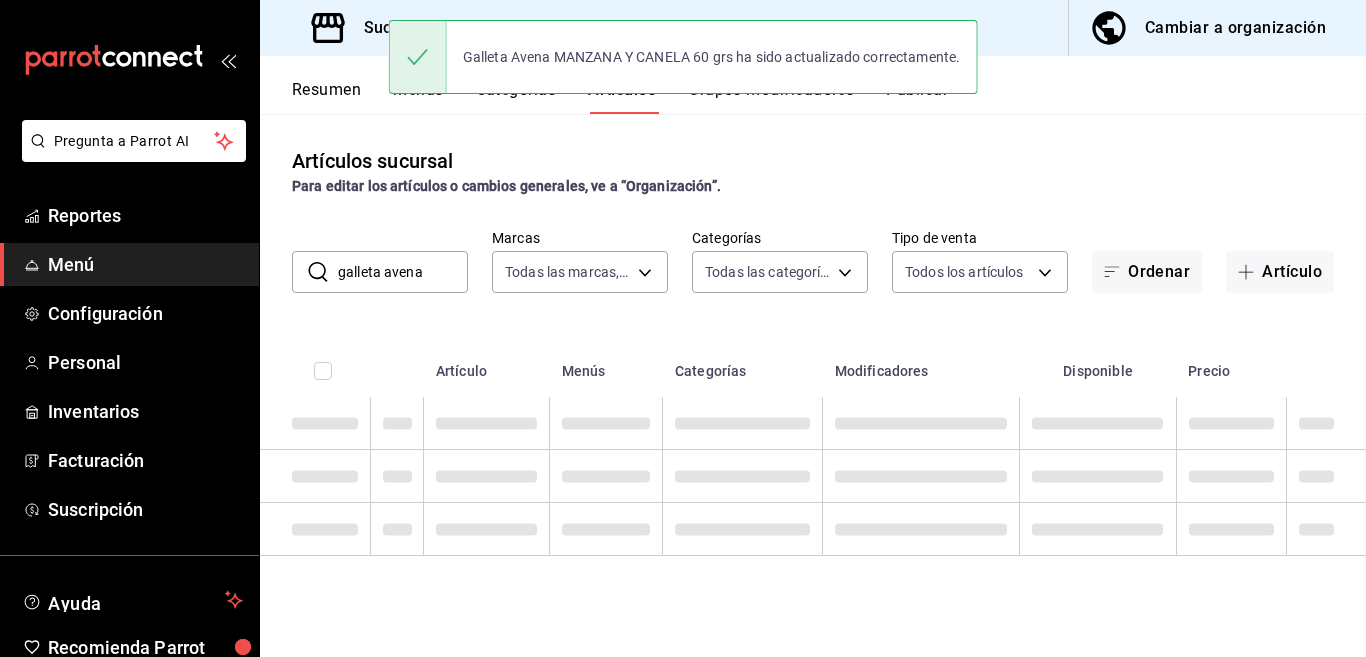 scroll, scrollTop: 0, scrollLeft: 0, axis: both 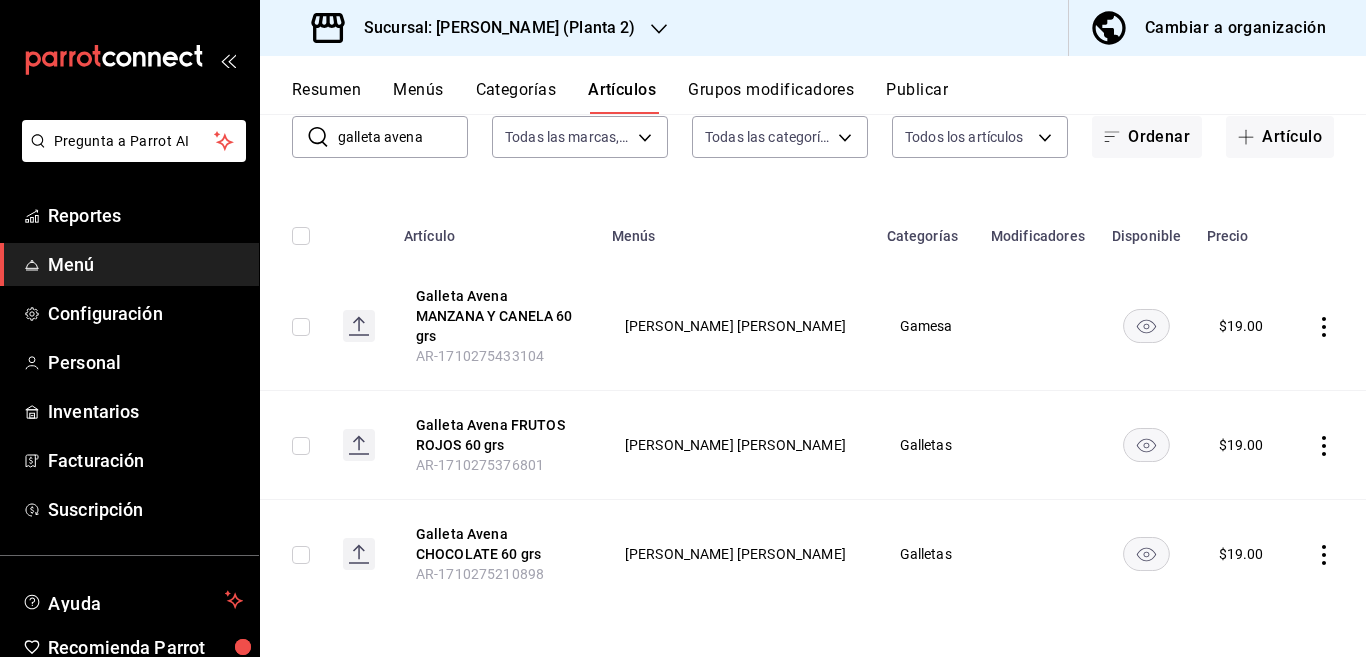 click 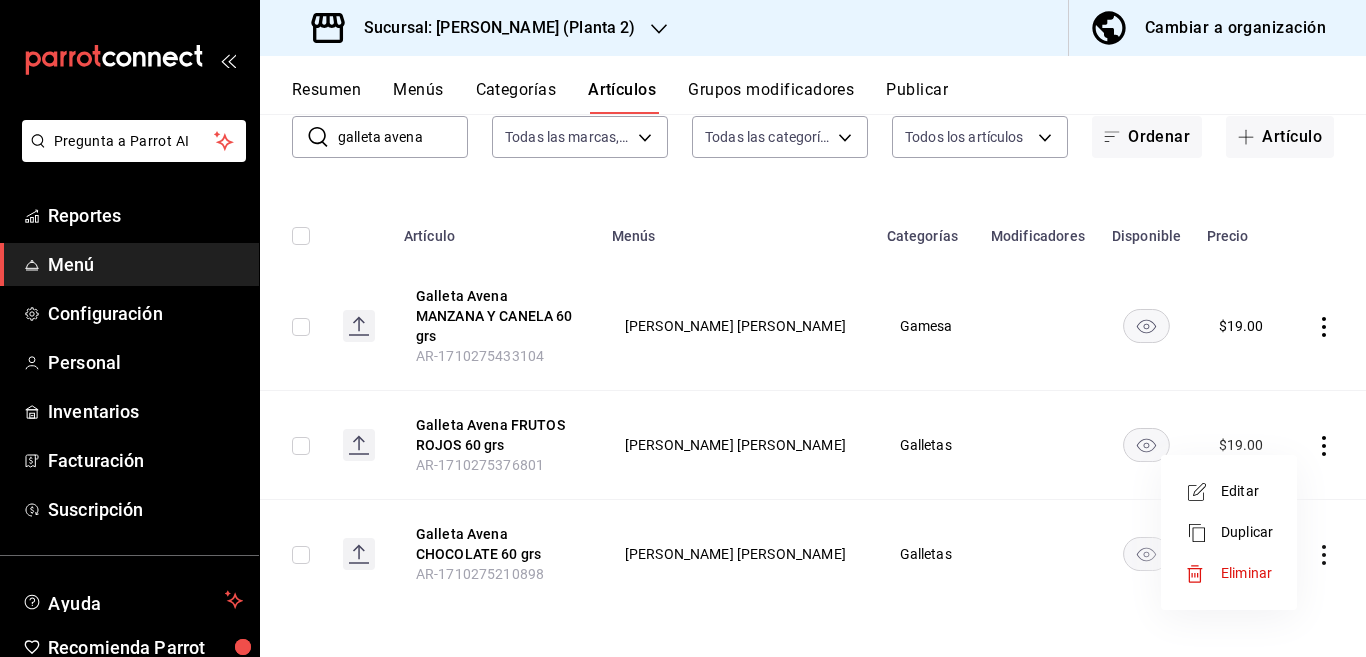 click on "Editar" at bounding box center (1247, 491) 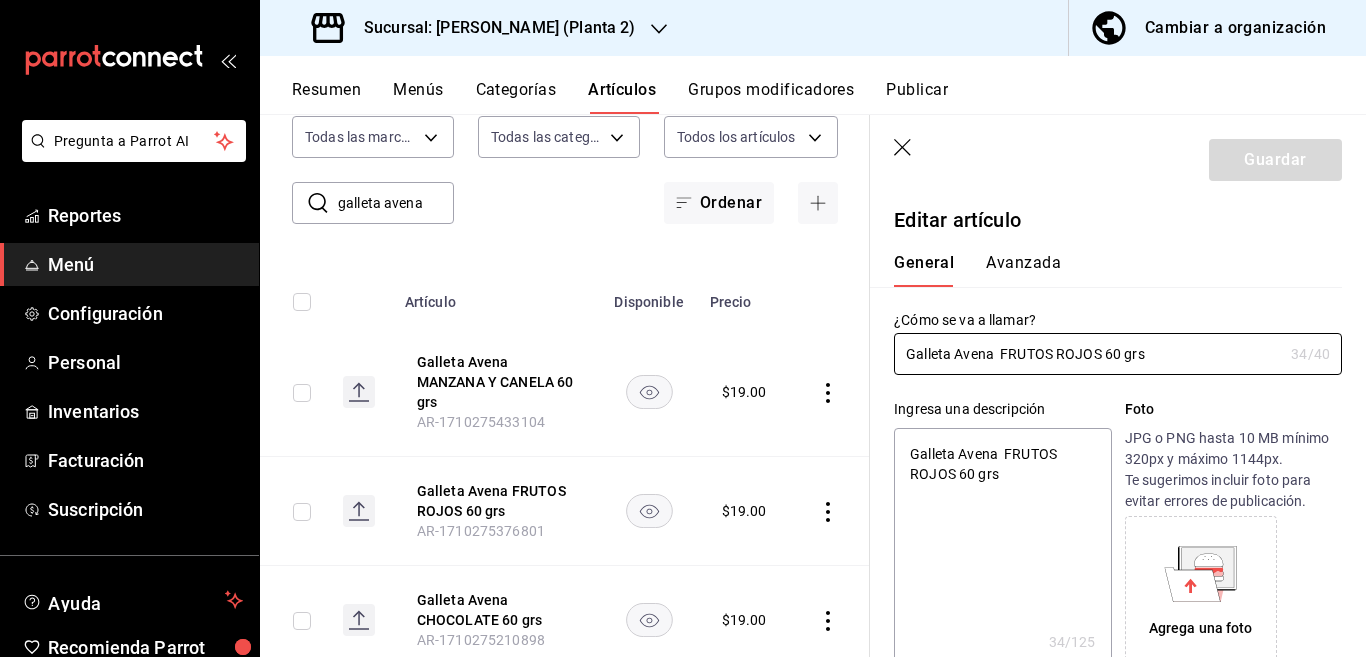 type on "x" 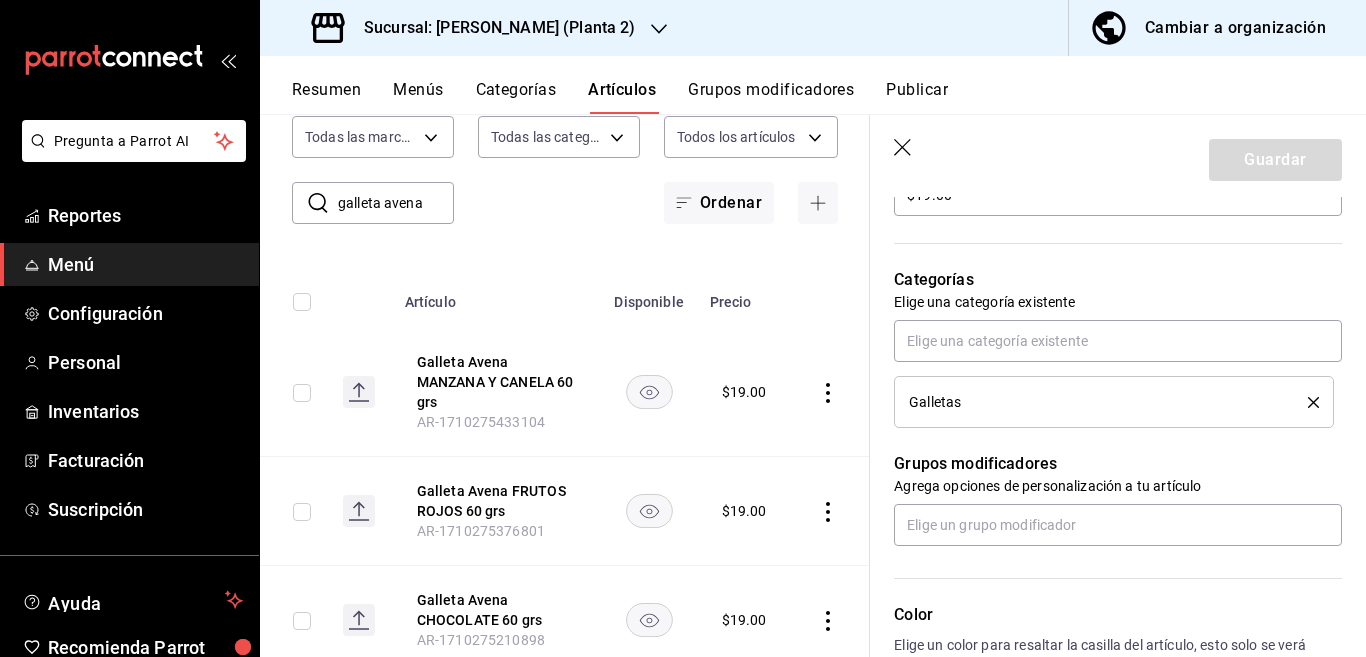 scroll, scrollTop: 650, scrollLeft: 0, axis: vertical 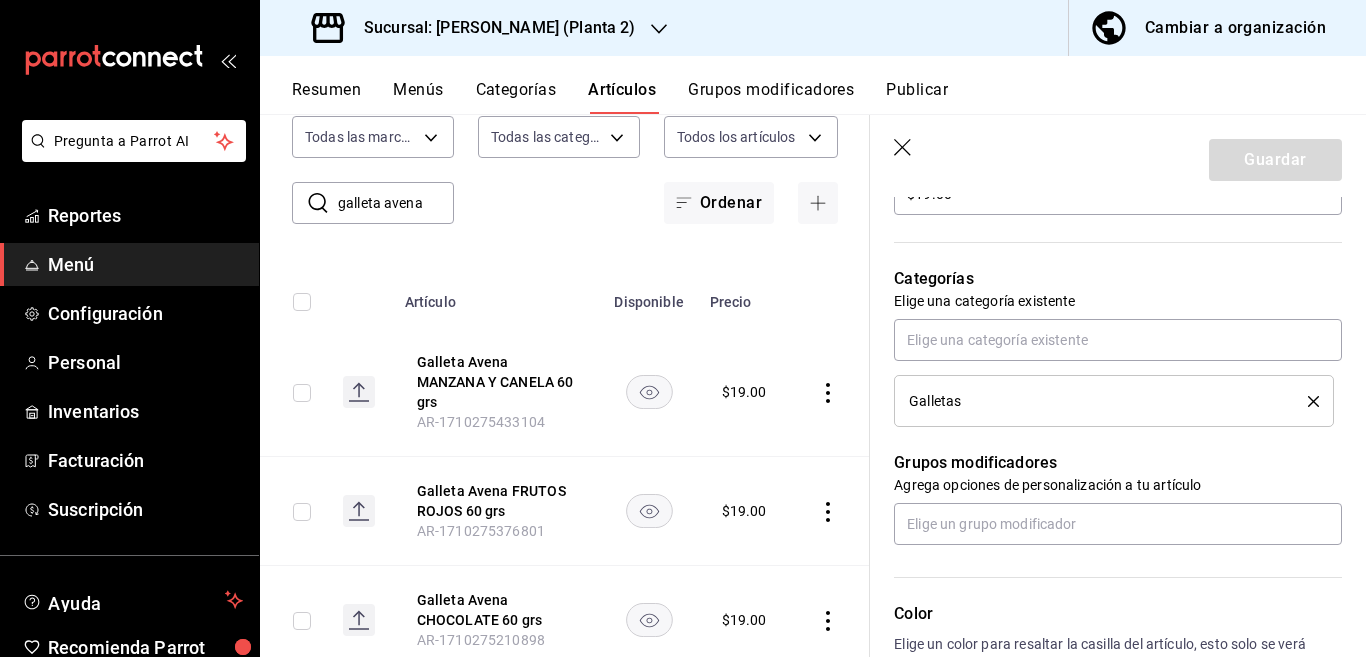 click 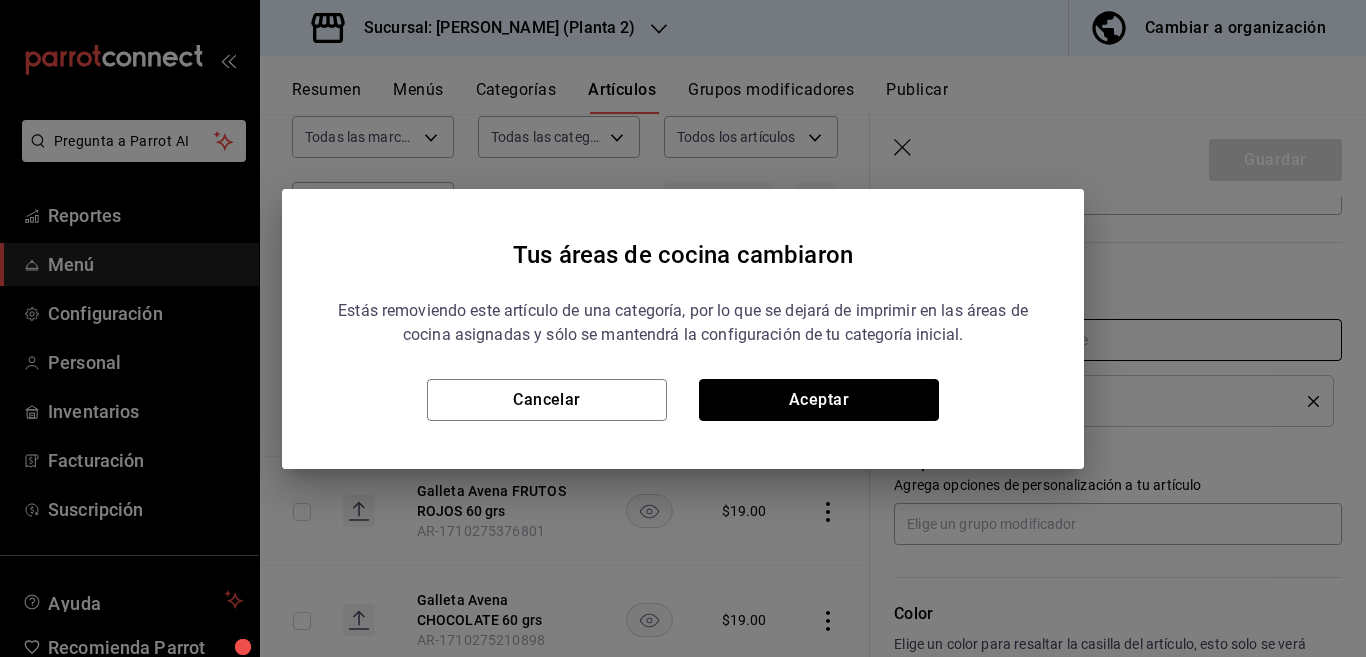 click on "Aceptar" at bounding box center [819, 400] 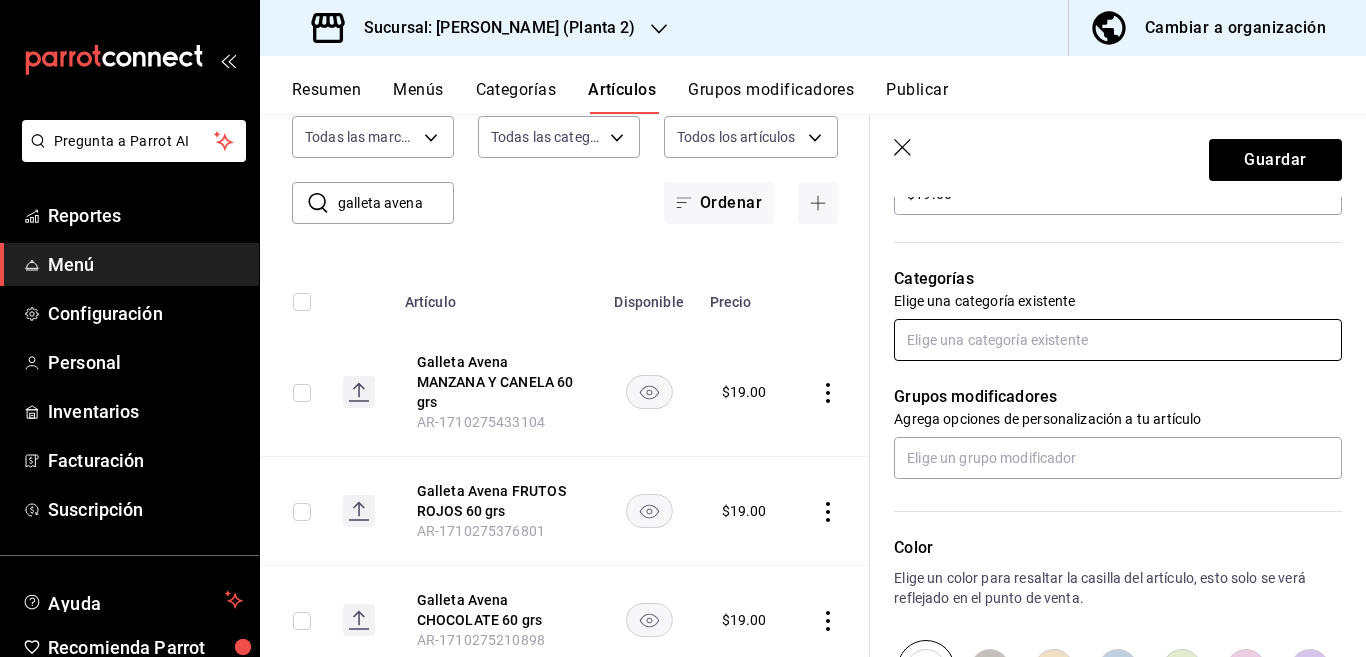 click at bounding box center [1118, 340] 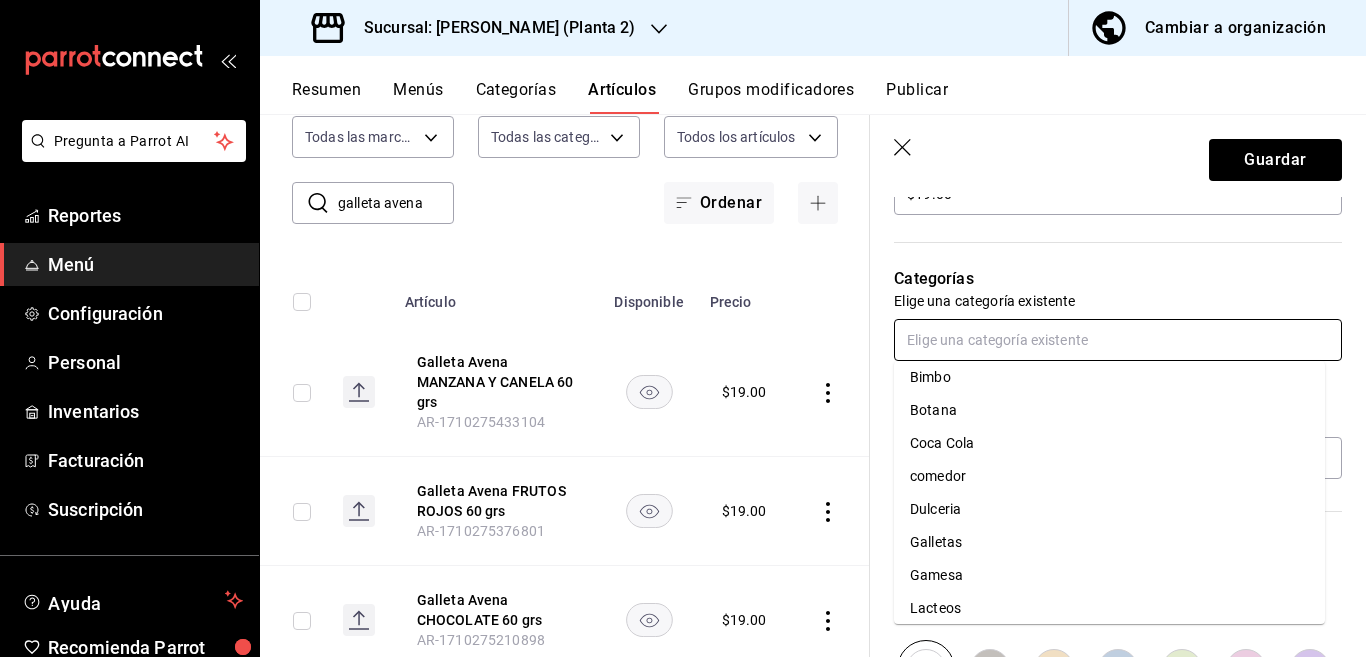 scroll, scrollTop: 78, scrollLeft: 0, axis: vertical 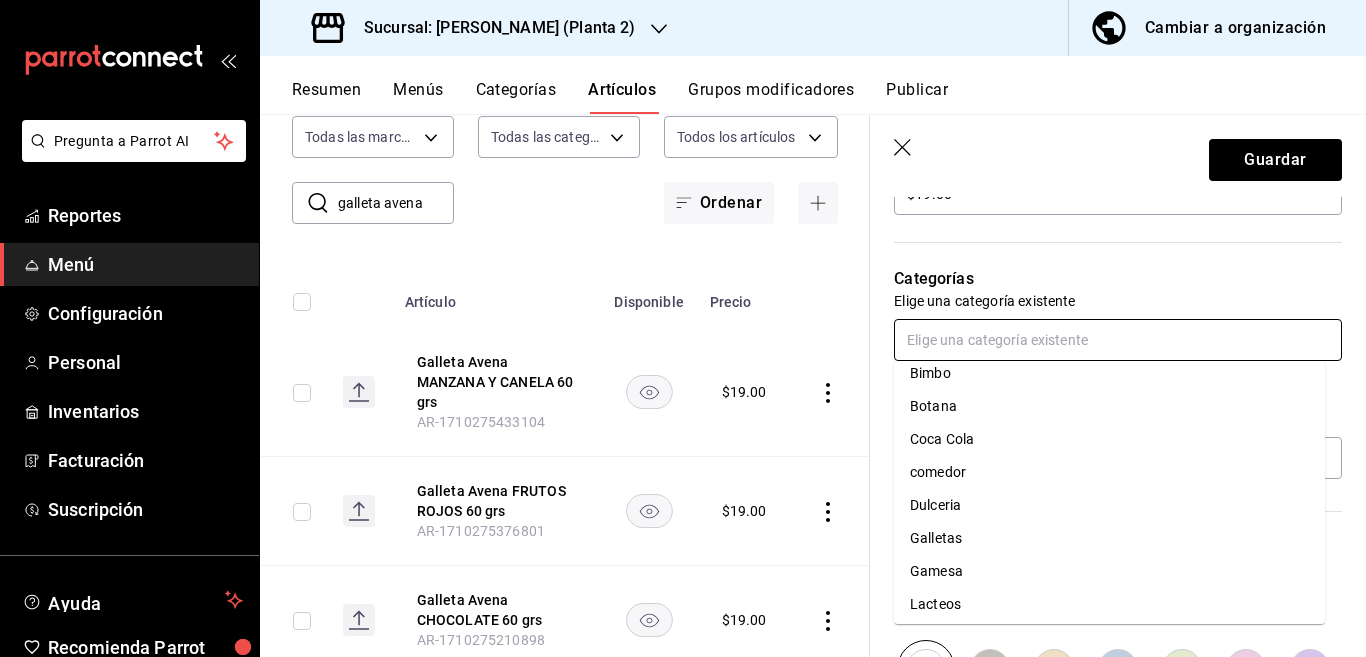 click on "Gamesa" at bounding box center [1109, 571] 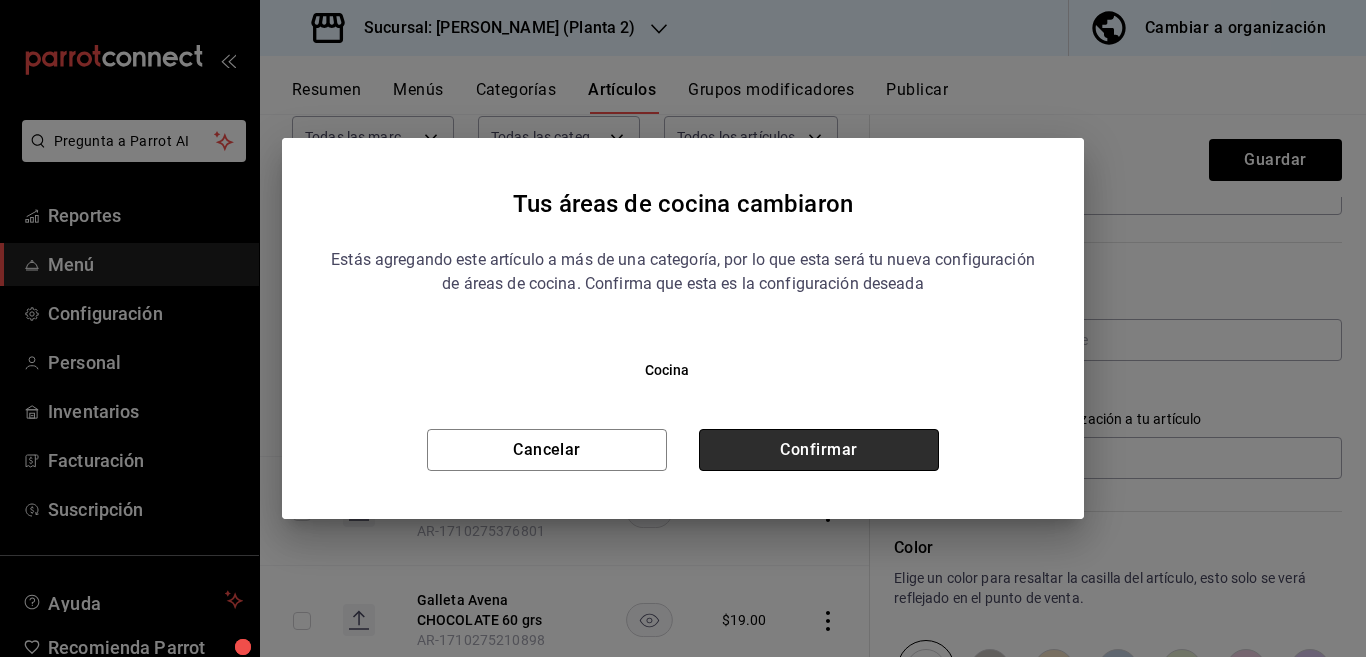 click on "Confirmar" at bounding box center [819, 450] 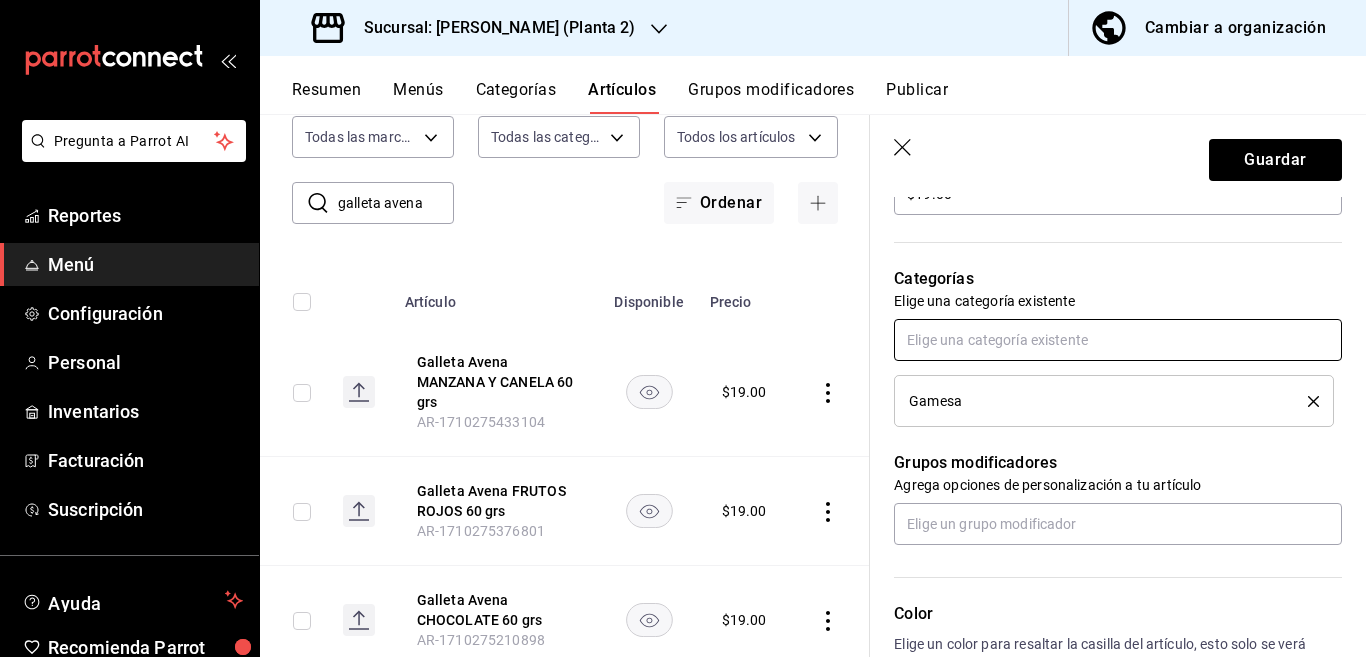 scroll, scrollTop: 650, scrollLeft: 0, axis: vertical 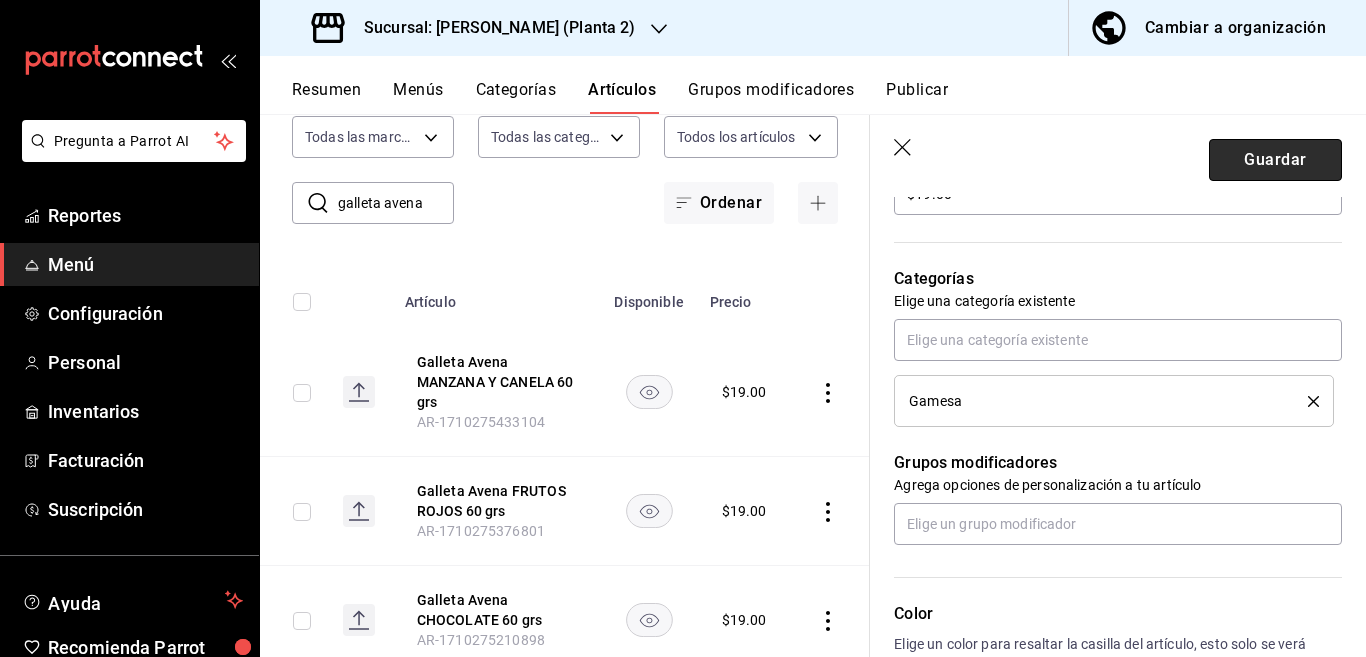 click on "Guardar" at bounding box center (1275, 160) 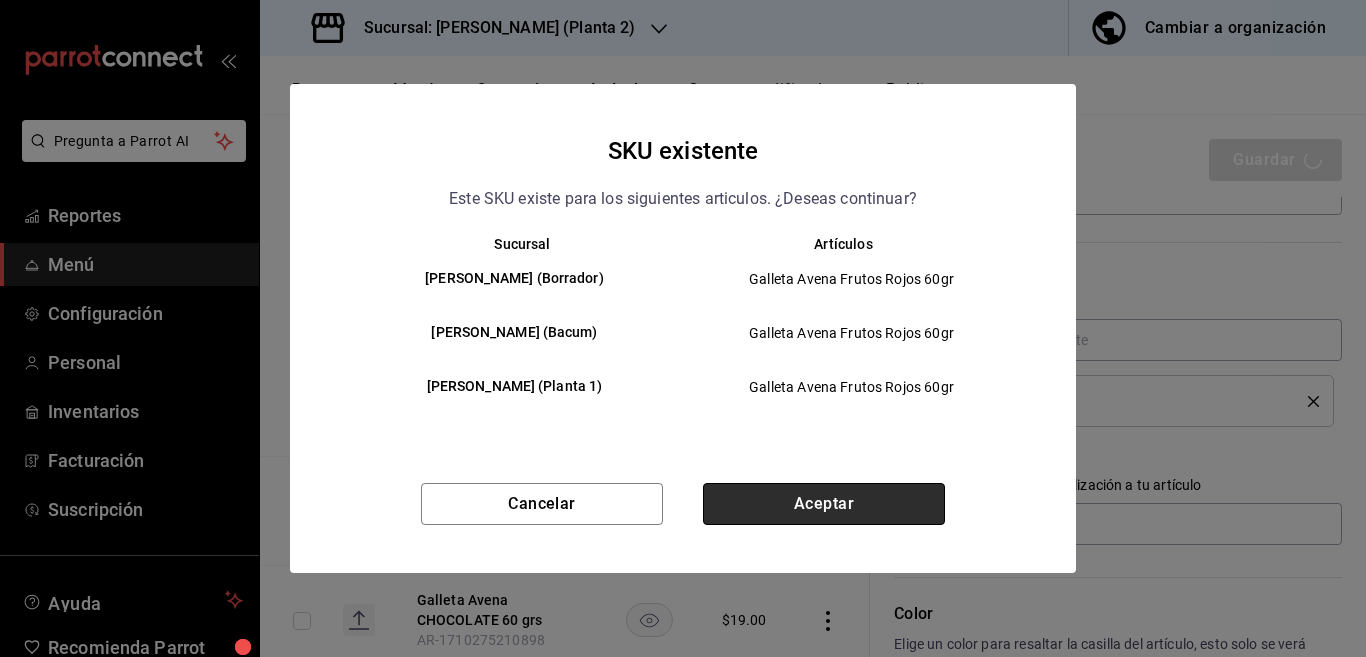 click on "Aceptar" at bounding box center (824, 504) 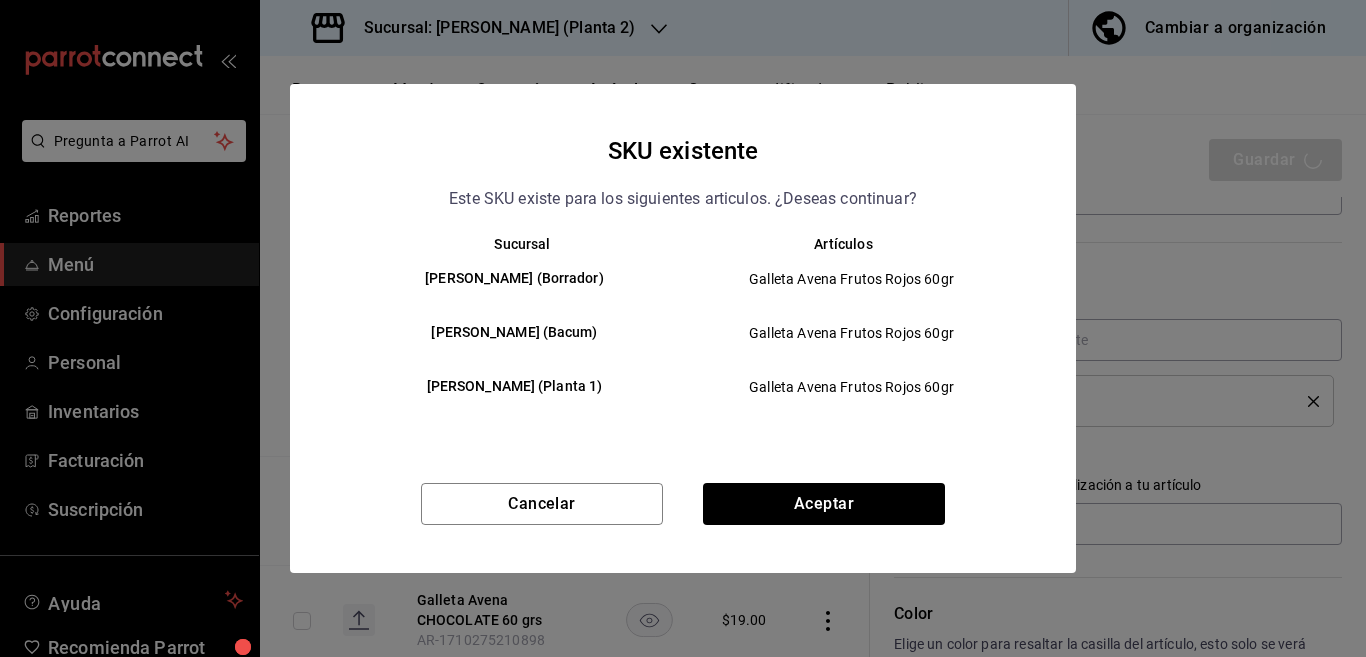 type on "x" 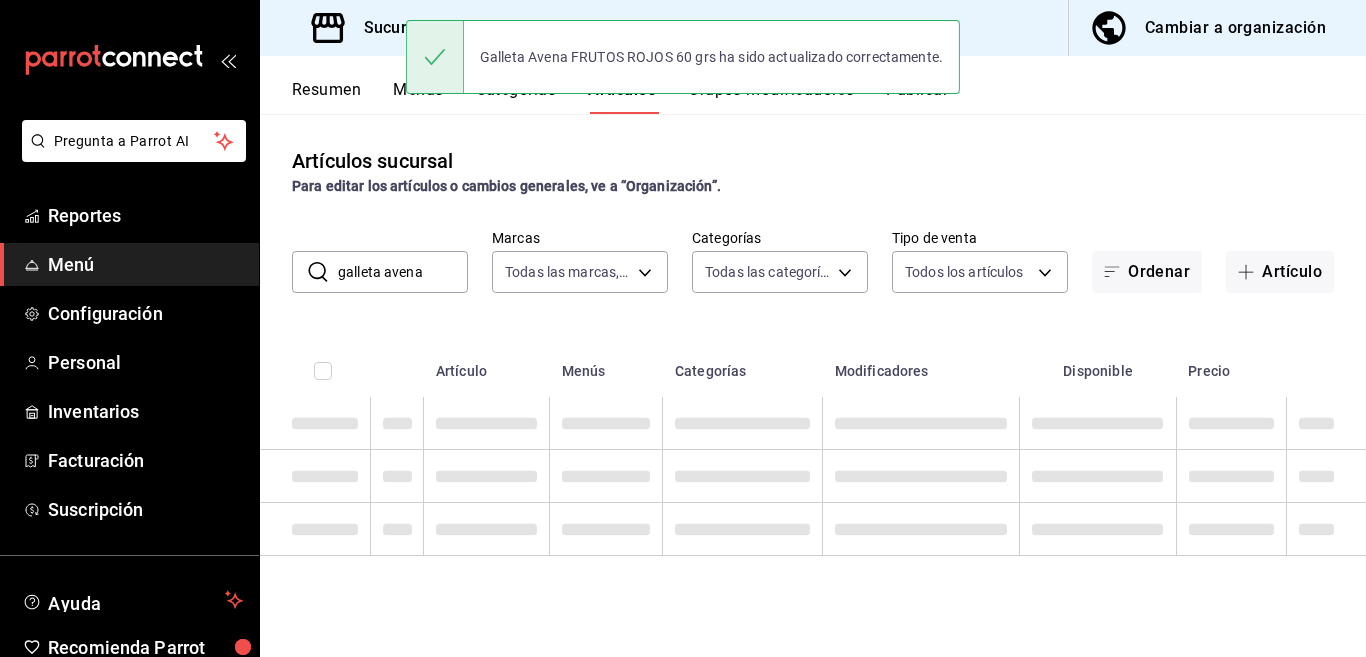 scroll, scrollTop: 0, scrollLeft: 0, axis: both 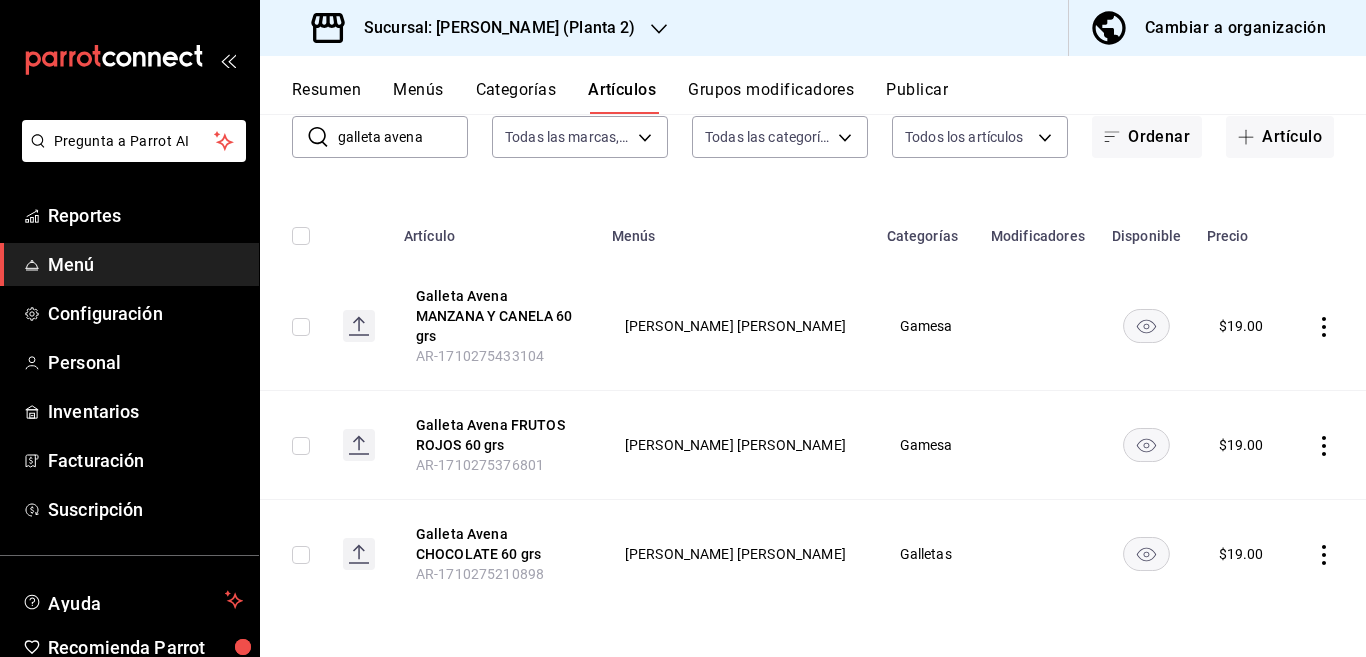 drag, startPoint x: 1305, startPoint y: 552, endPoint x: 1241, endPoint y: 579, distance: 69.46222 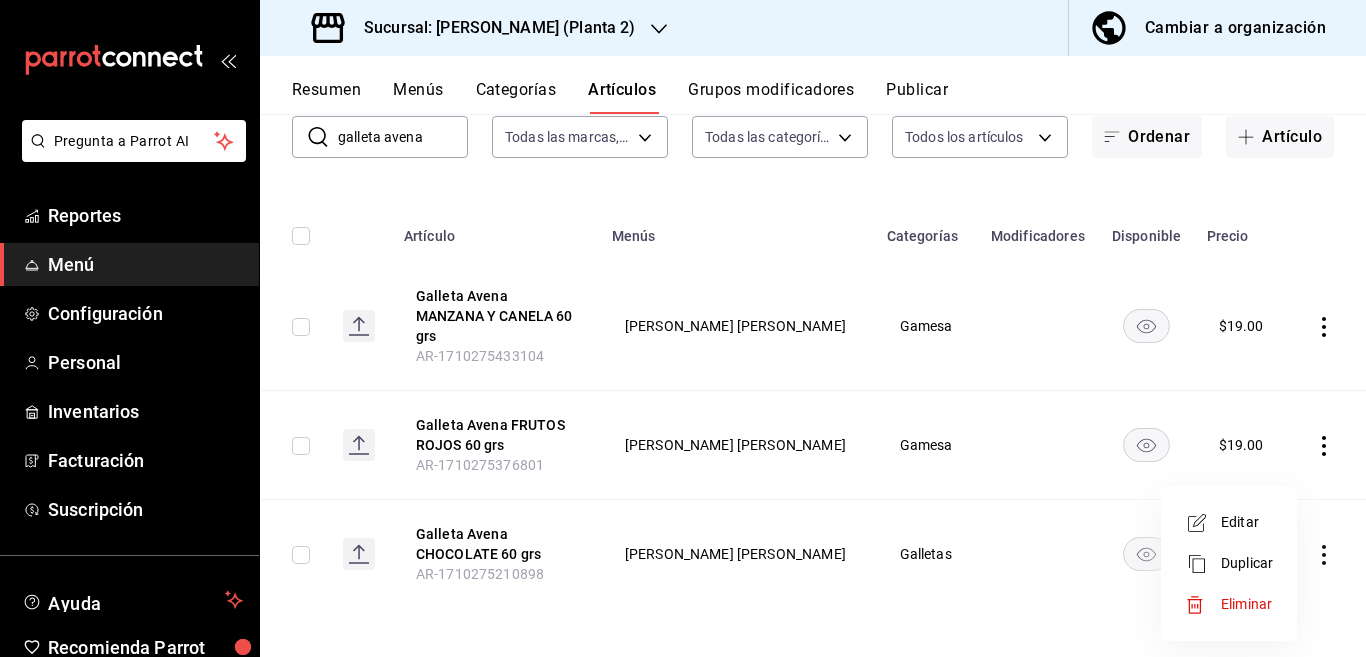 click on "Editar" at bounding box center [1247, 522] 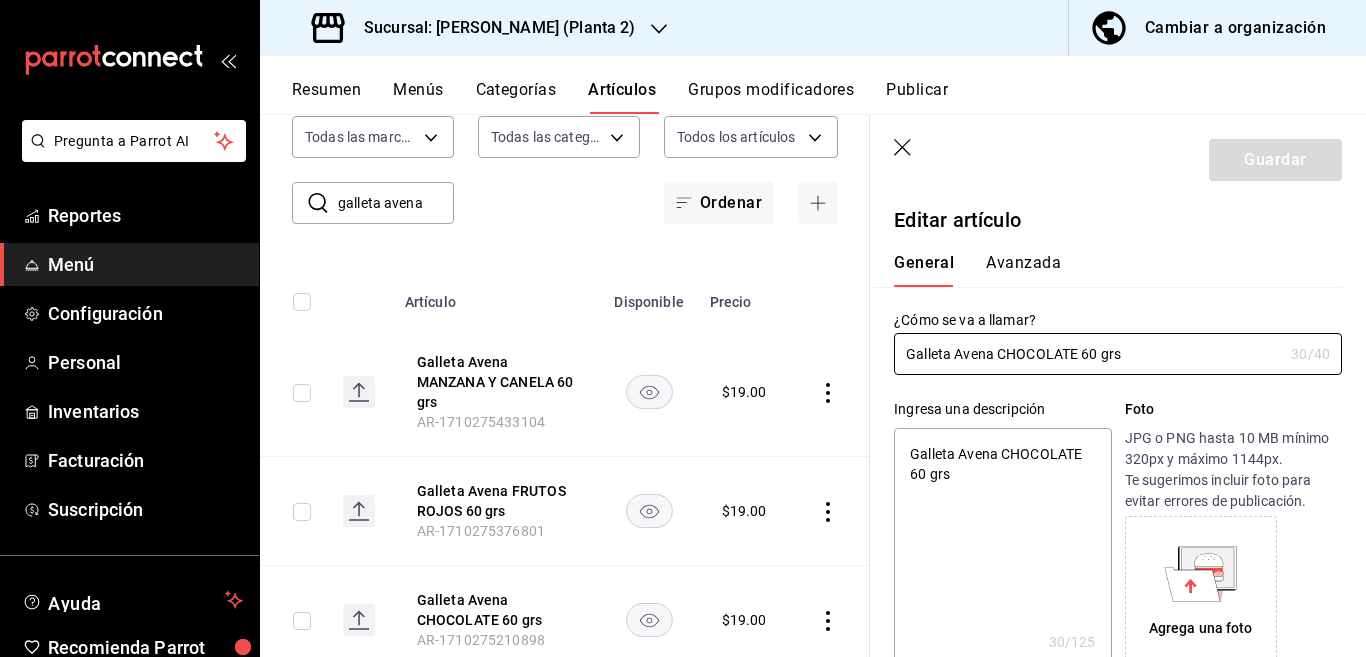 type on "x" 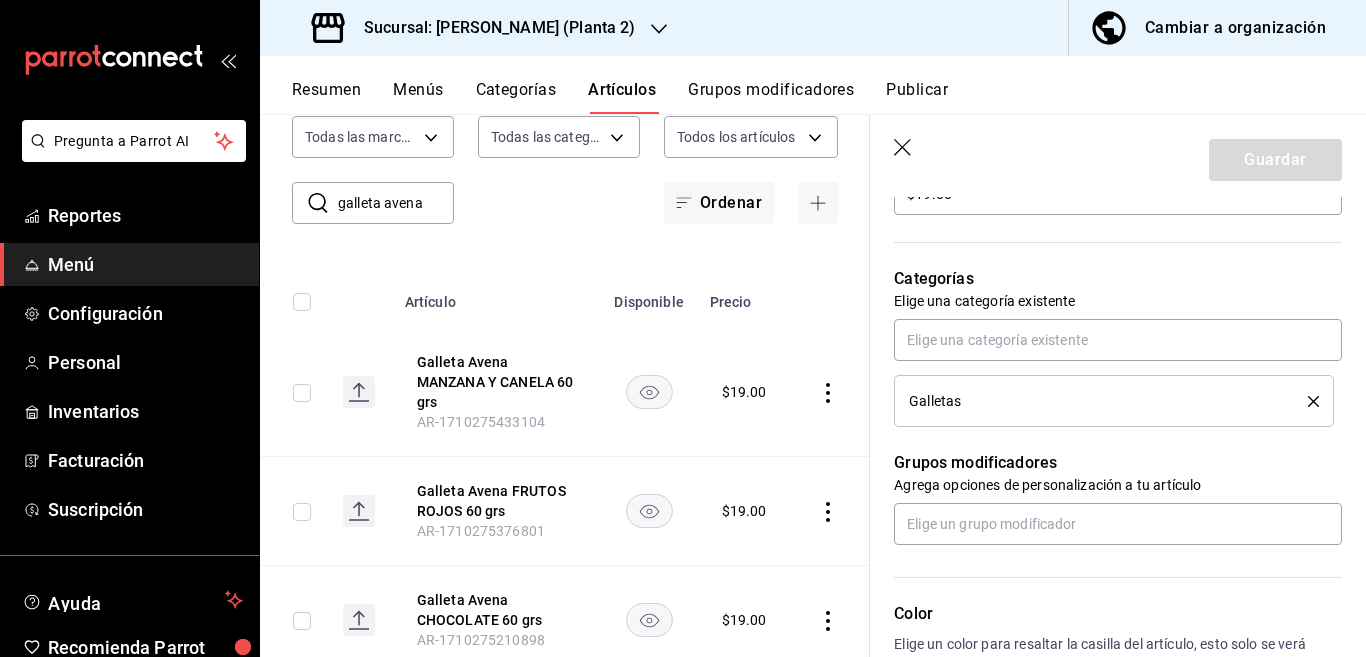 scroll, scrollTop: 650, scrollLeft: 0, axis: vertical 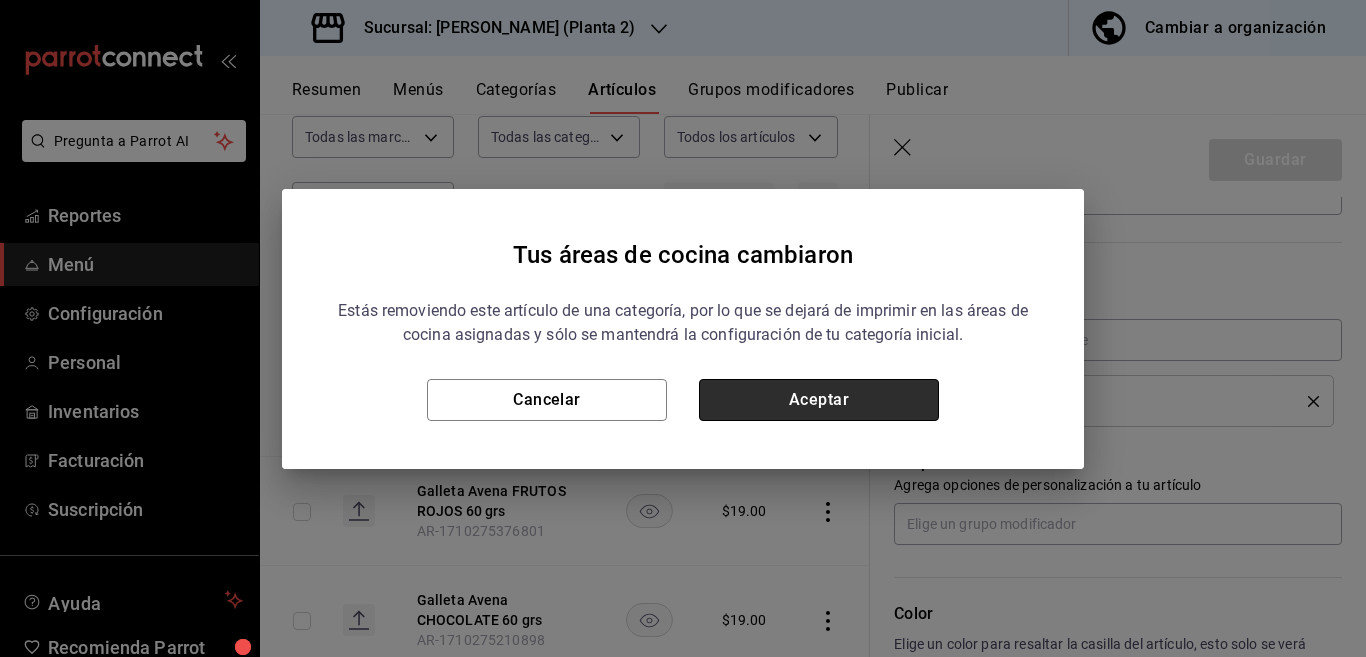 click on "Aceptar" at bounding box center (819, 400) 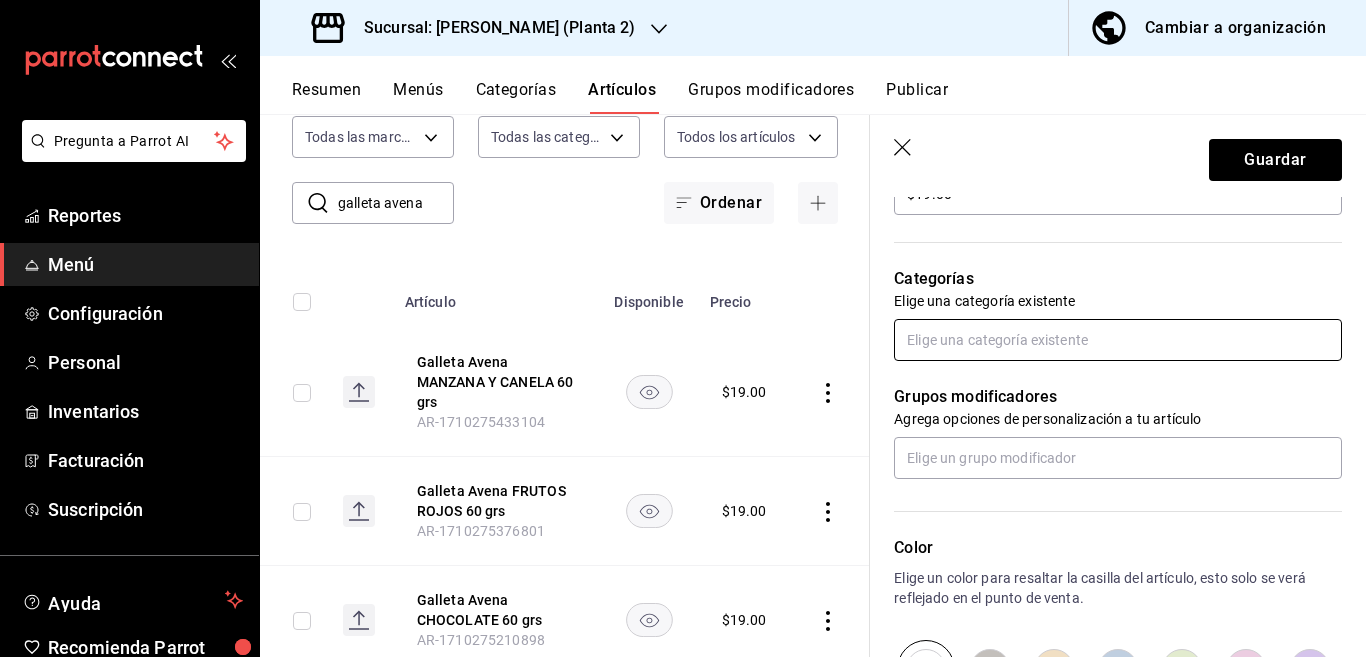 click at bounding box center (1118, 340) 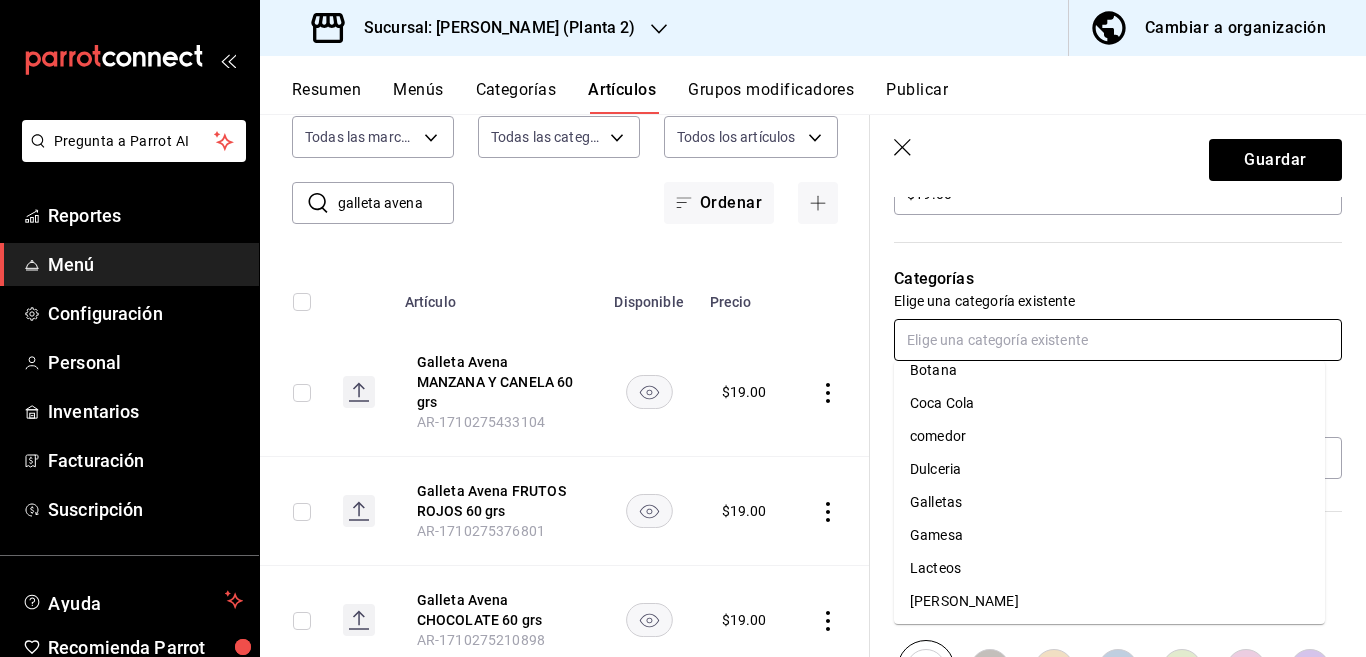 scroll, scrollTop: 118, scrollLeft: 0, axis: vertical 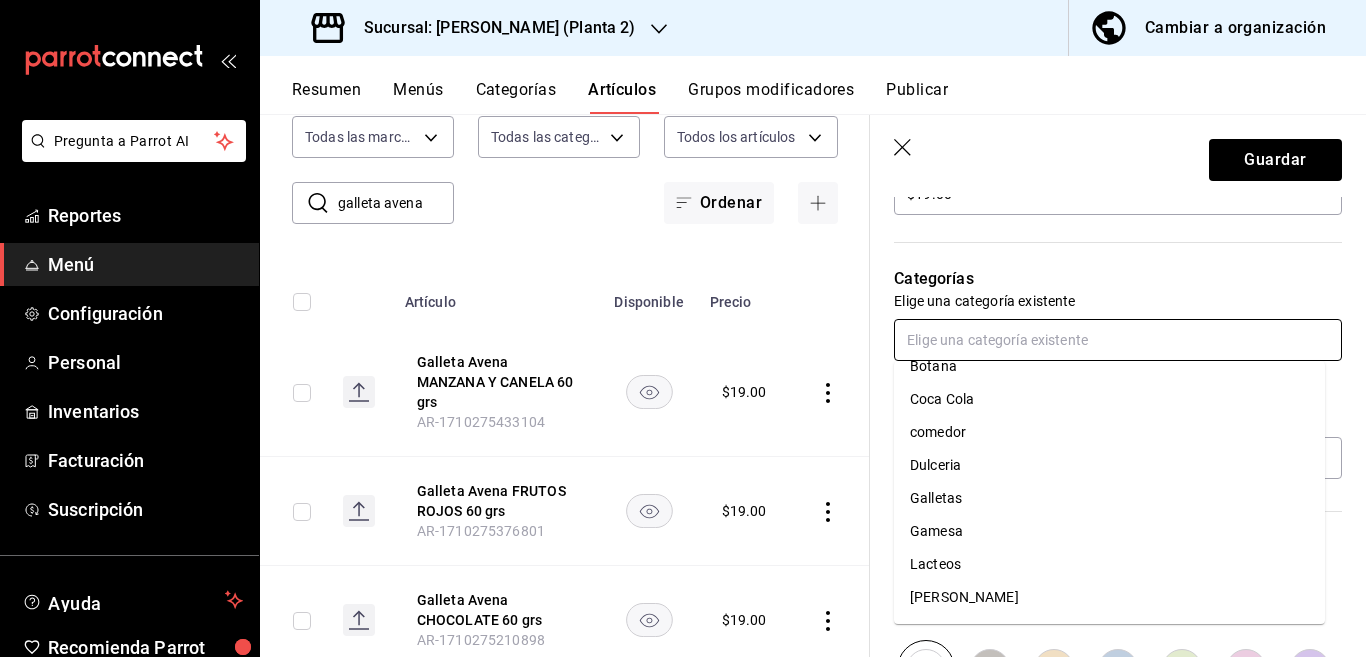 click on "Gamesa" at bounding box center (1109, 531) 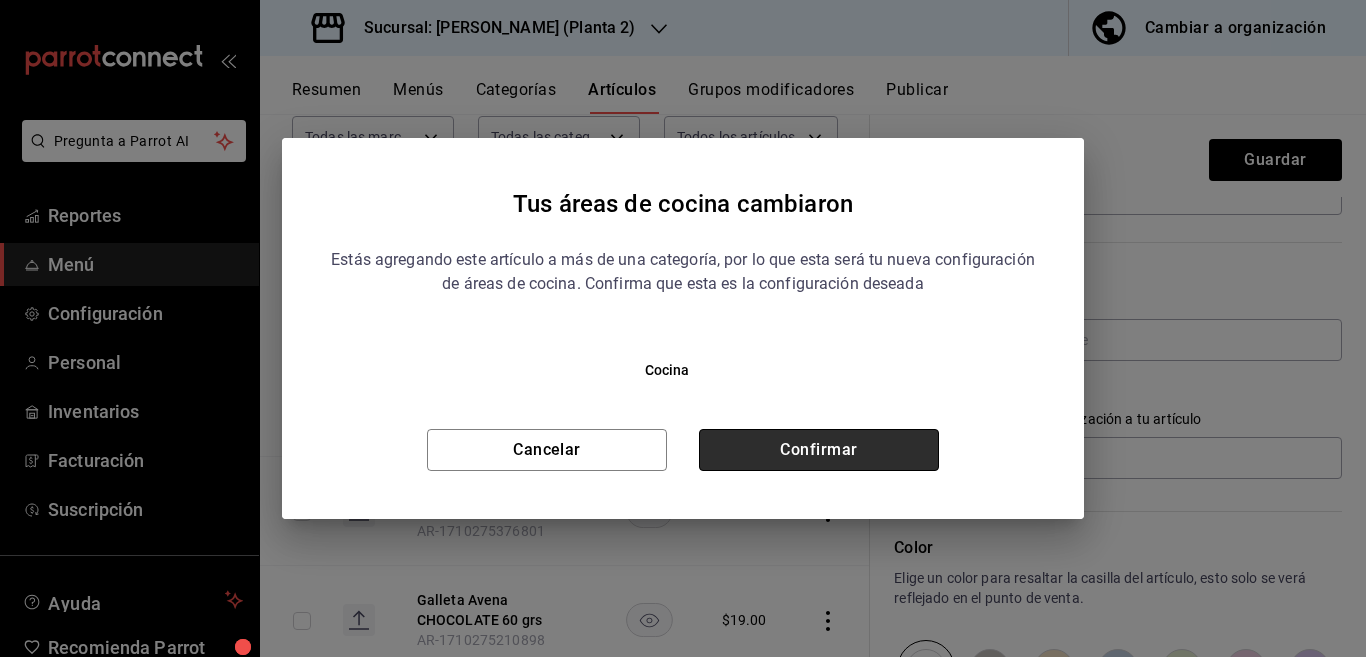 click on "Confirmar" at bounding box center [819, 450] 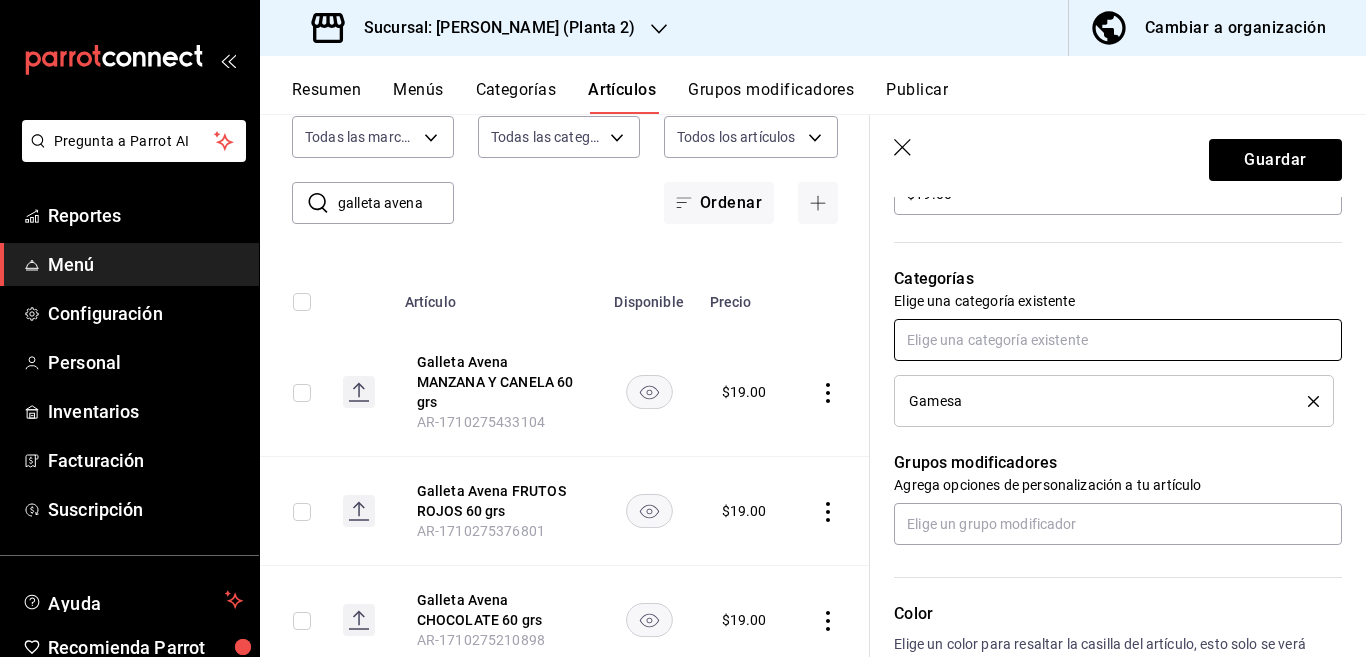 scroll, scrollTop: 650, scrollLeft: 0, axis: vertical 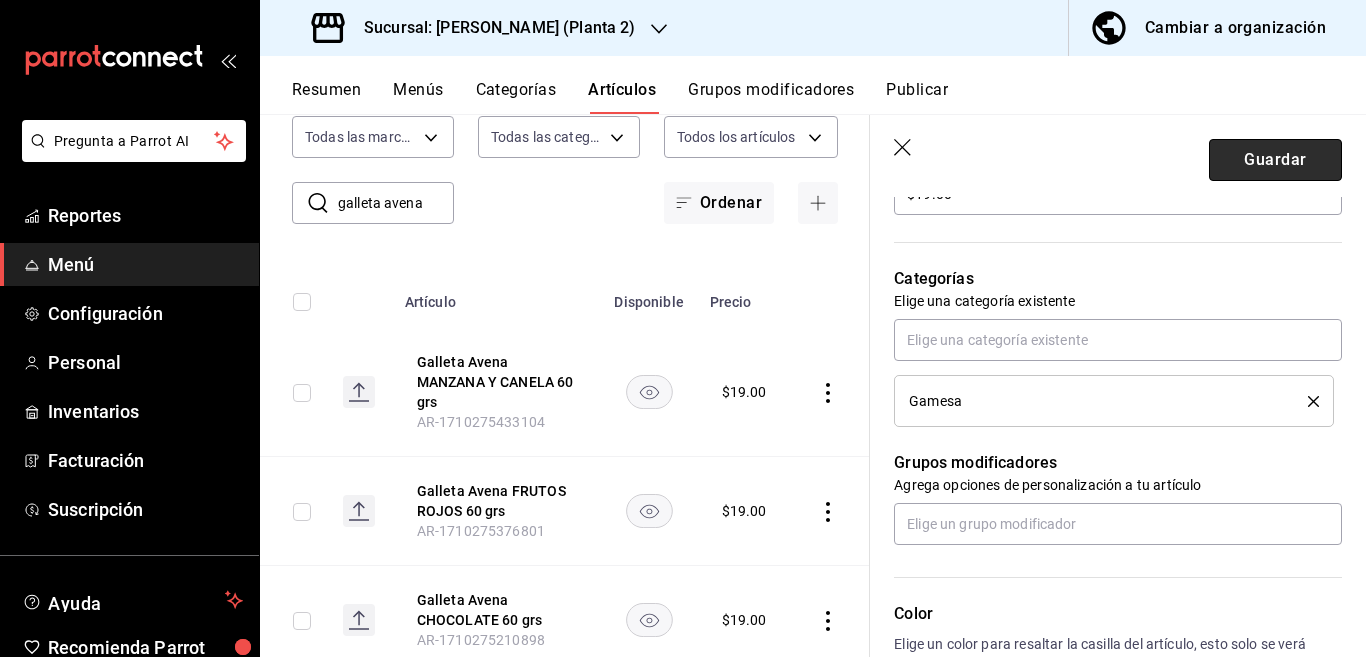 click on "Guardar" at bounding box center (1275, 160) 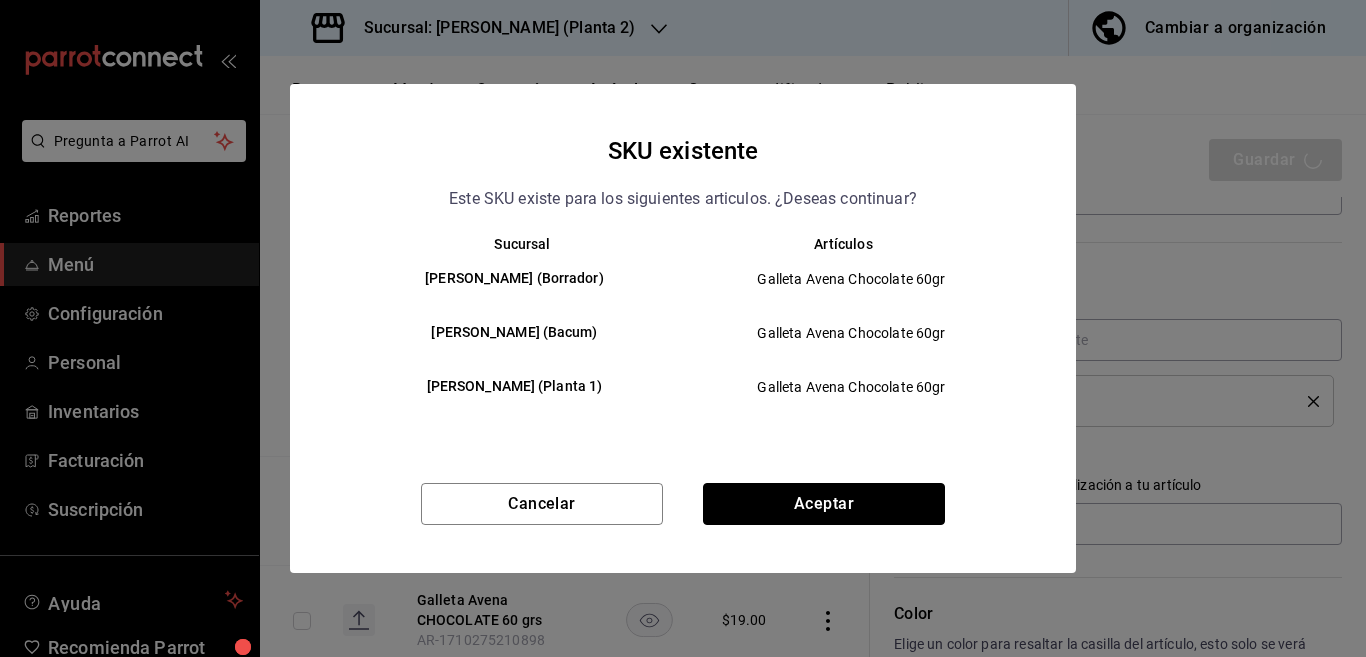 drag, startPoint x: 829, startPoint y: 510, endPoint x: 800, endPoint y: 503, distance: 29.832869 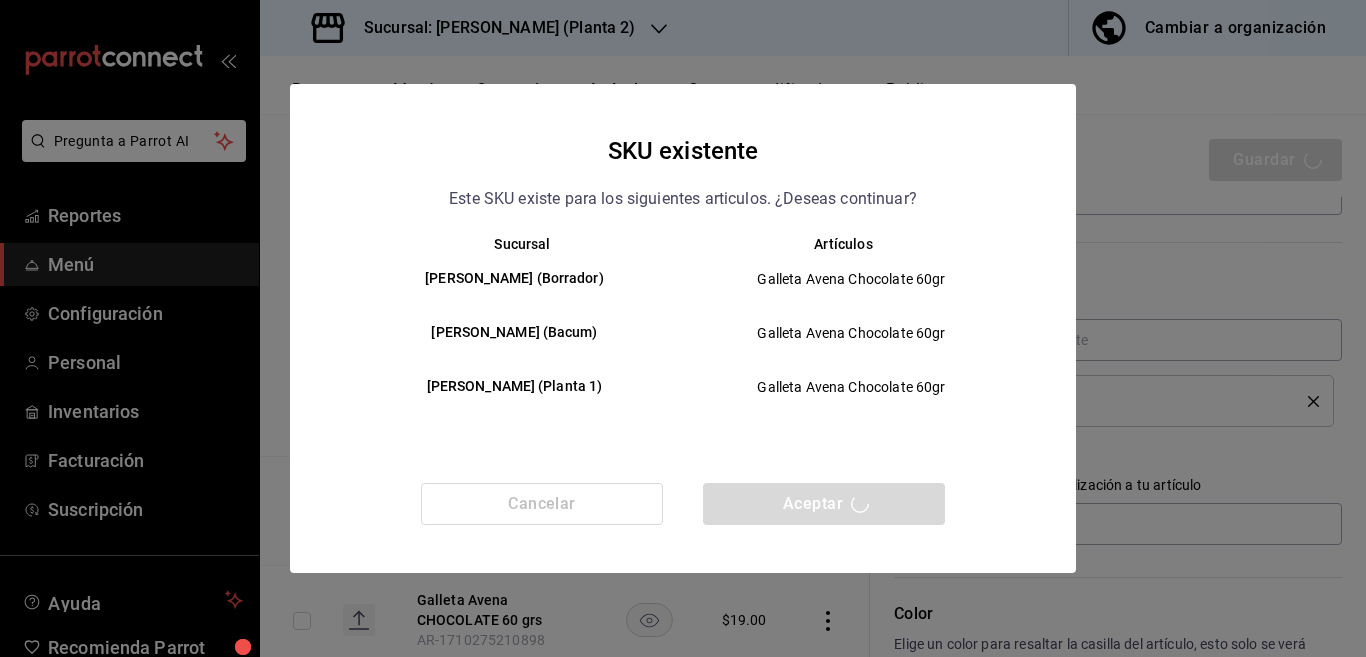 type on "x" 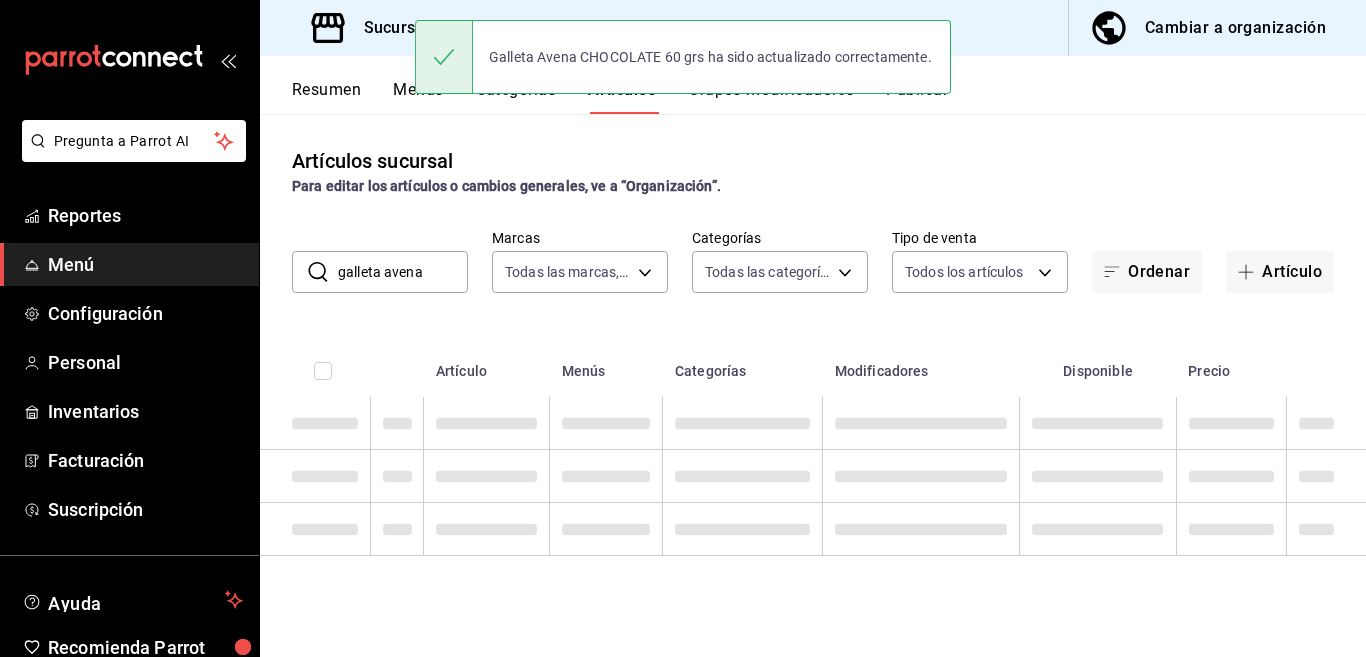 scroll, scrollTop: 0, scrollLeft: 0, axis: both 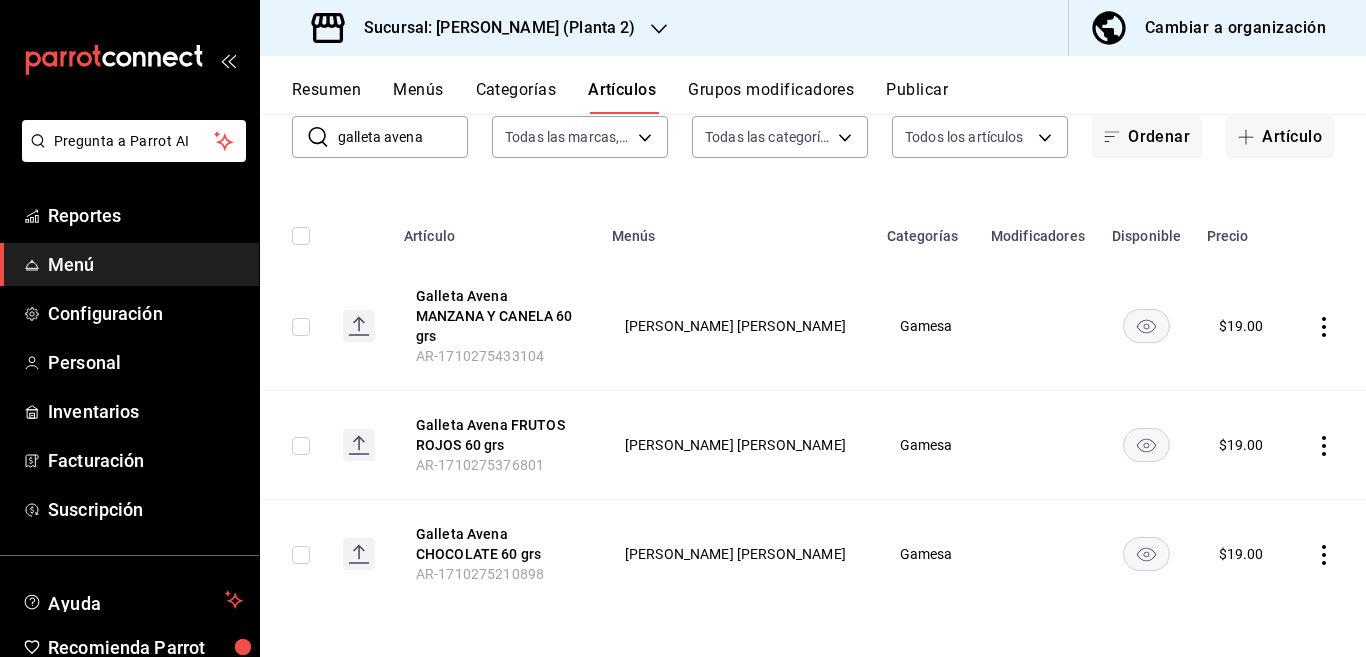 click on "galleta avena" at bounding box center (403, 137) 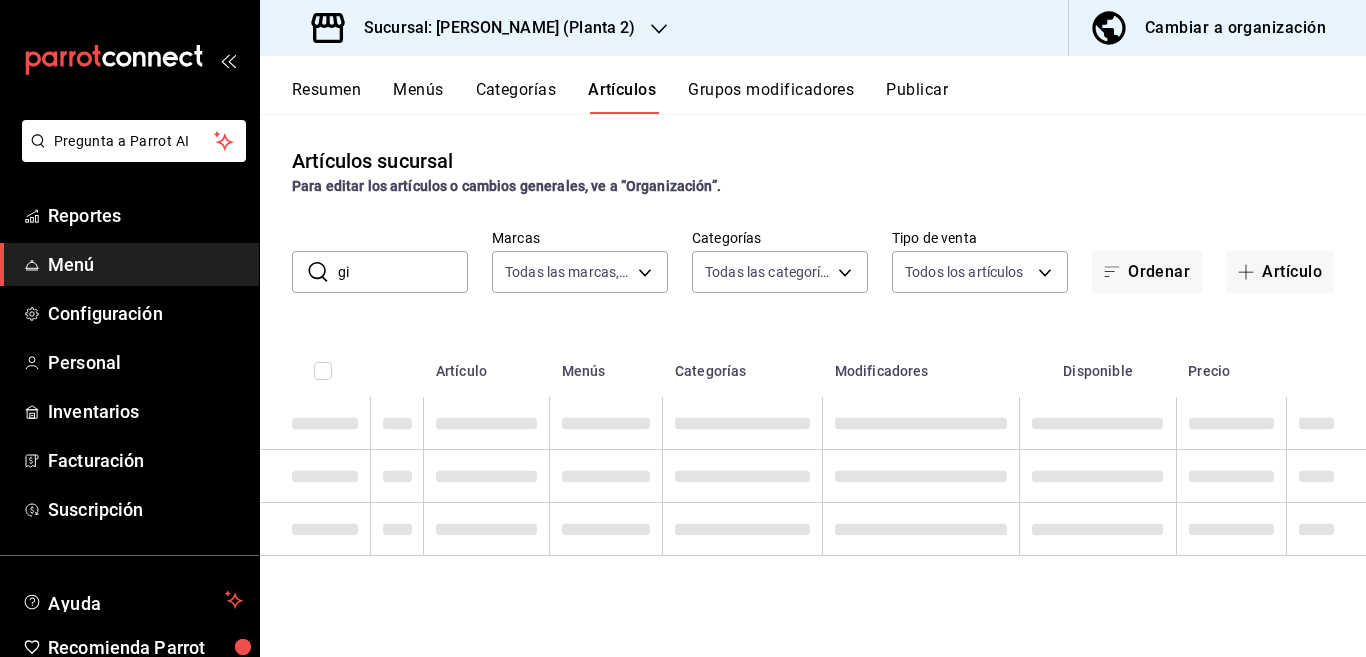 scroll, scrollTop: 0, scrollLeft: 0, axis: both 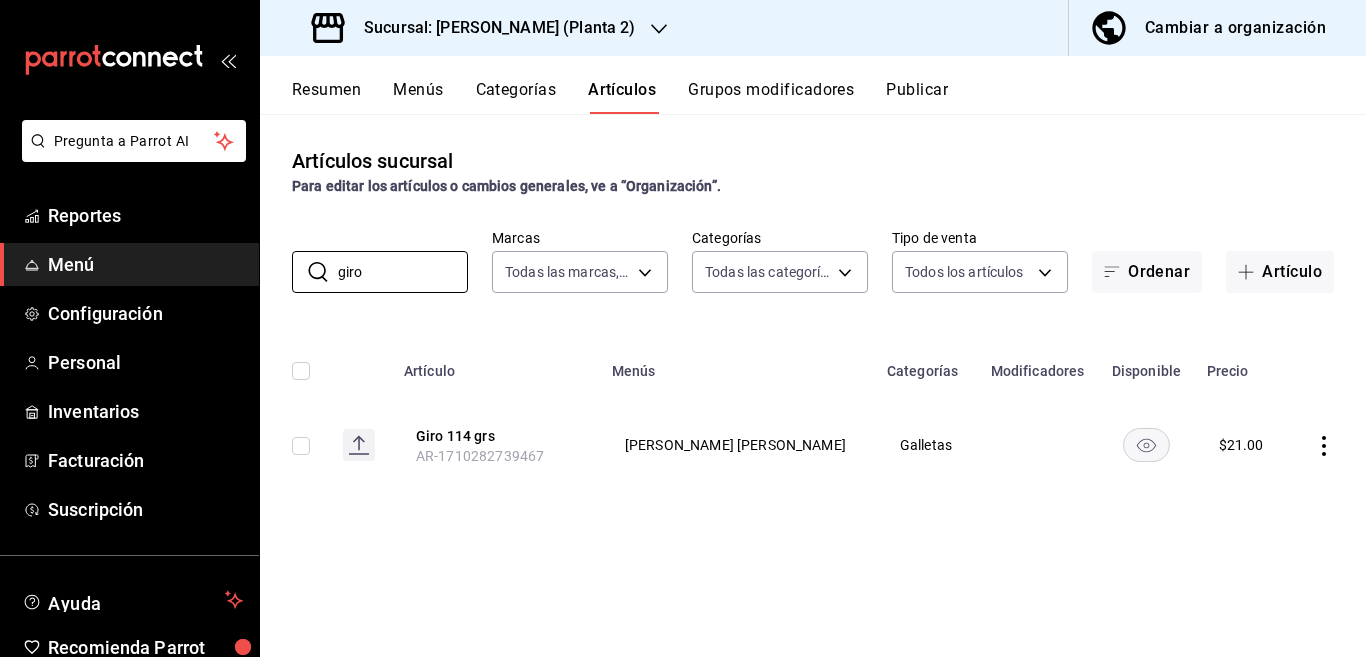 type on "giro" 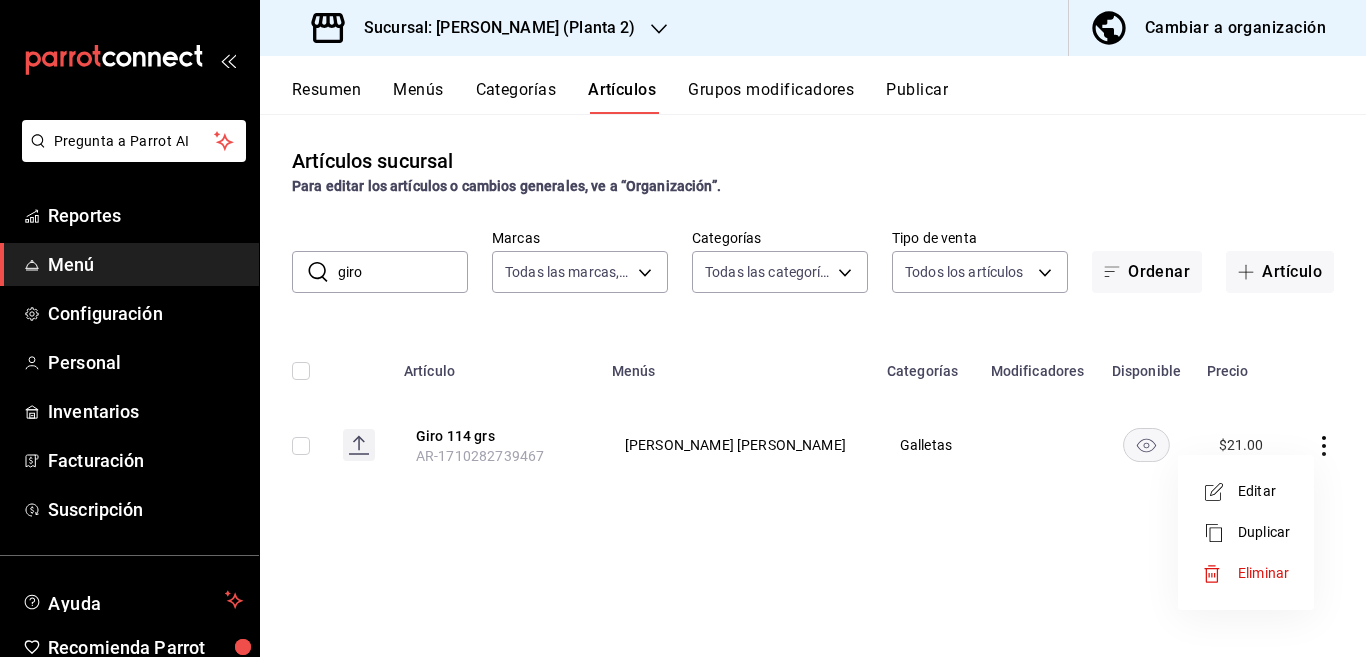 click on "Editar" at bounding box center [1264, 491] 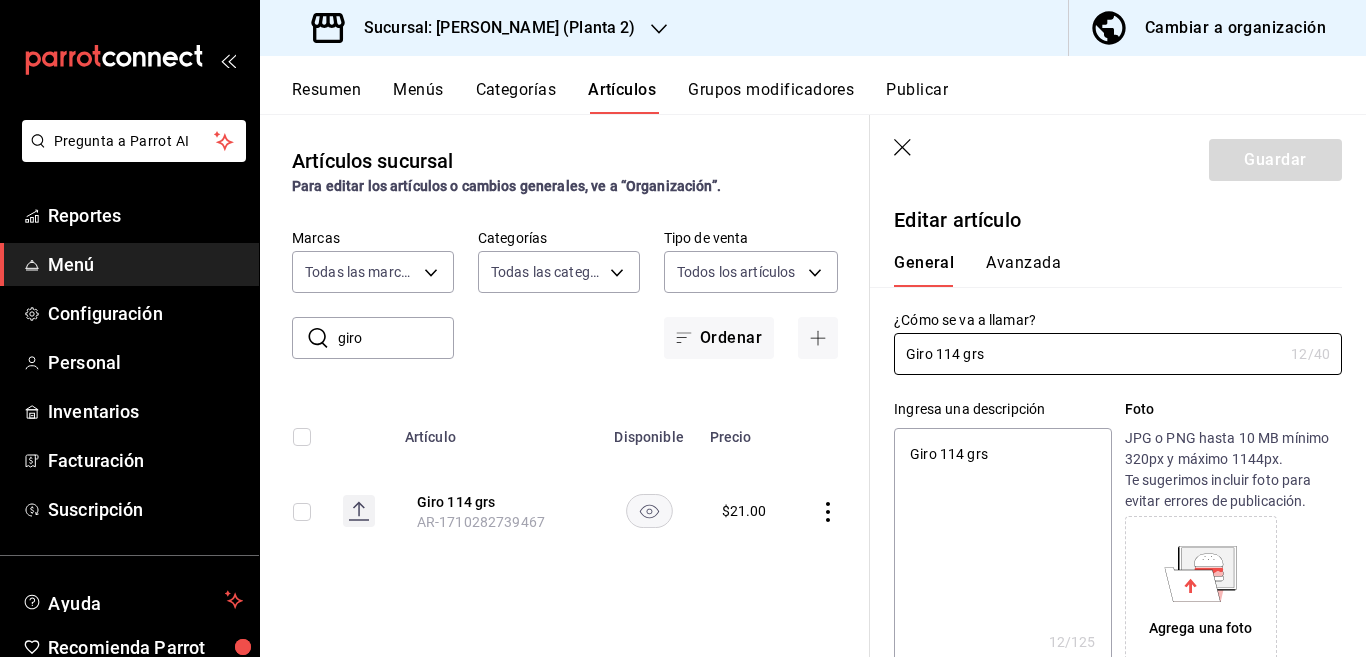 type on "x" 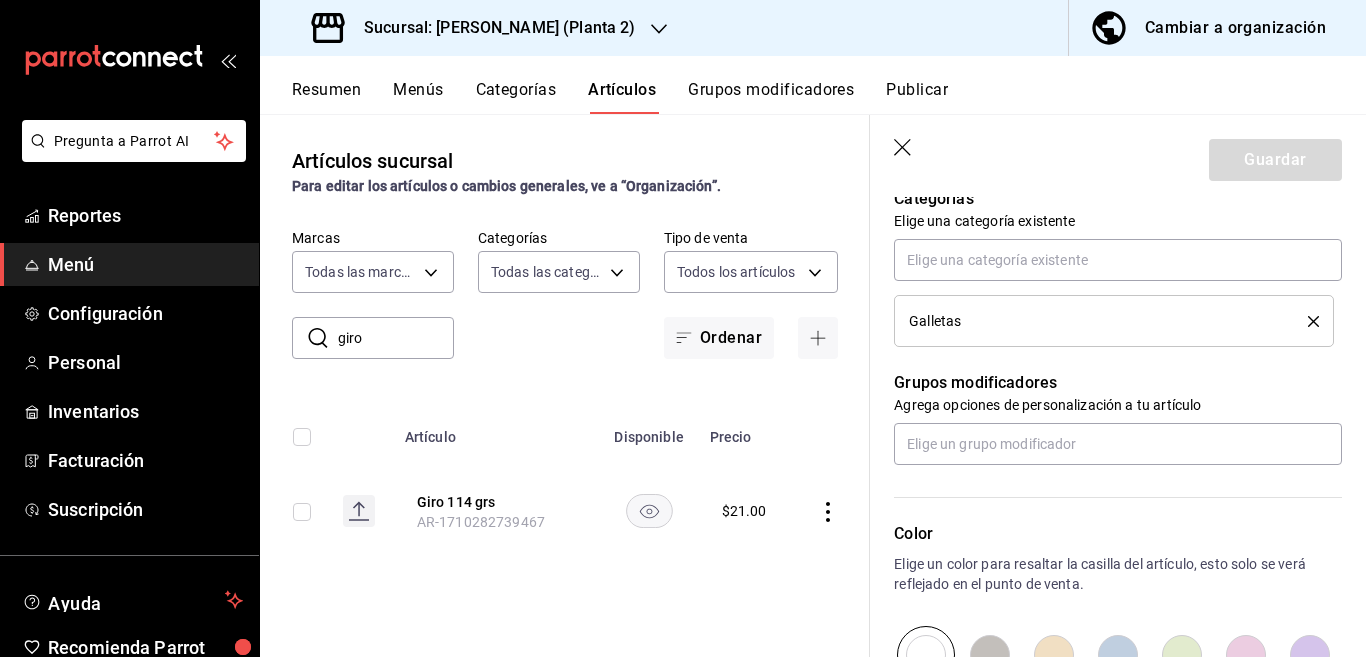 scroll, scrollTop: 731, scrollLeft: 0, axis: vertical 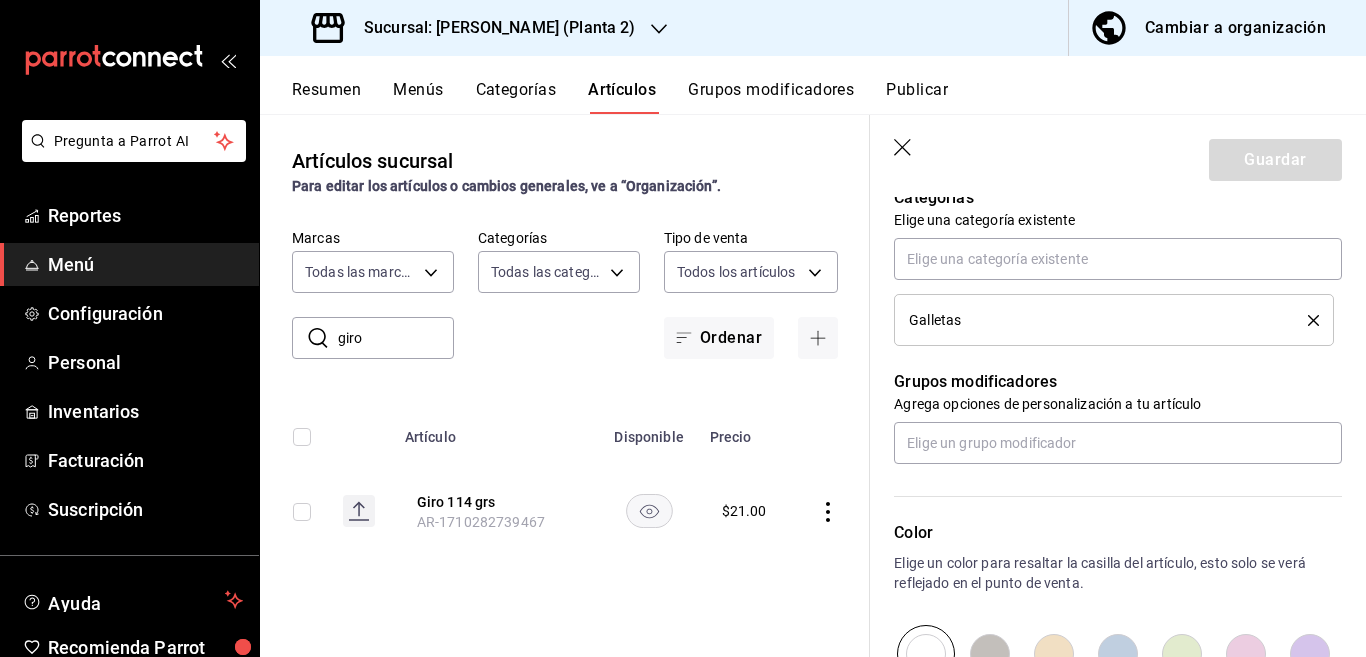 click 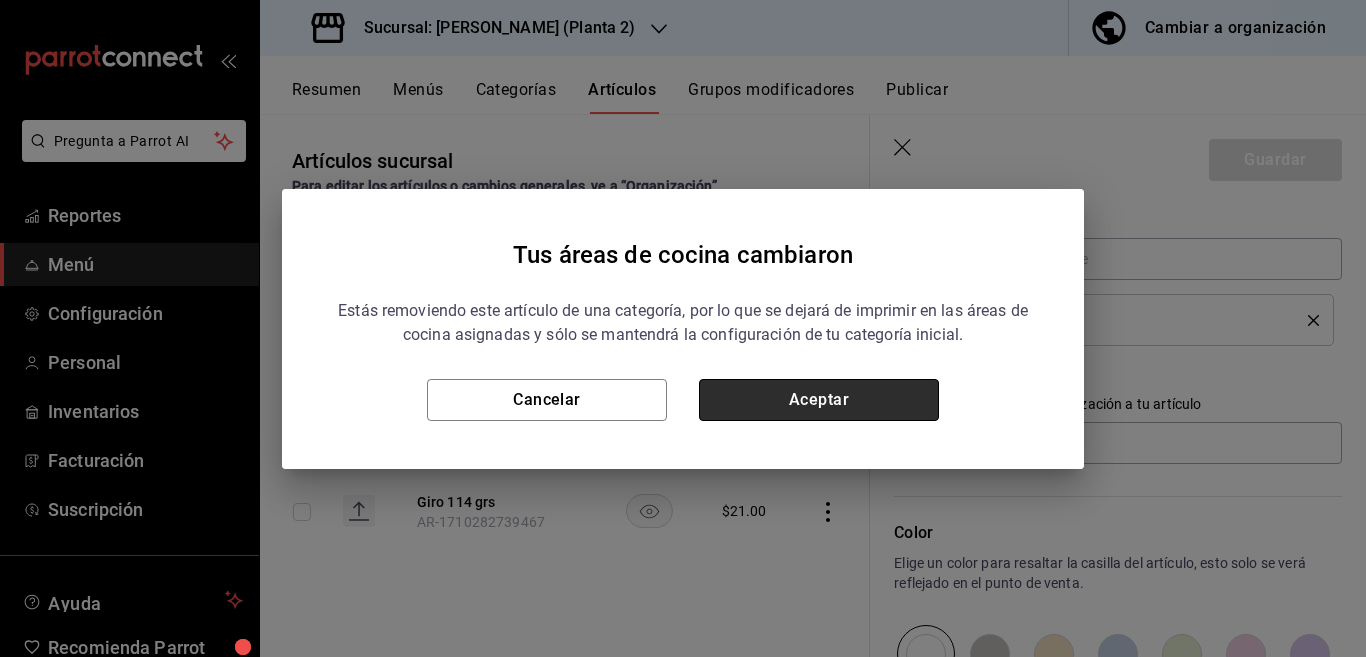 click on "Aceptar" at bounding box center (819, 400) 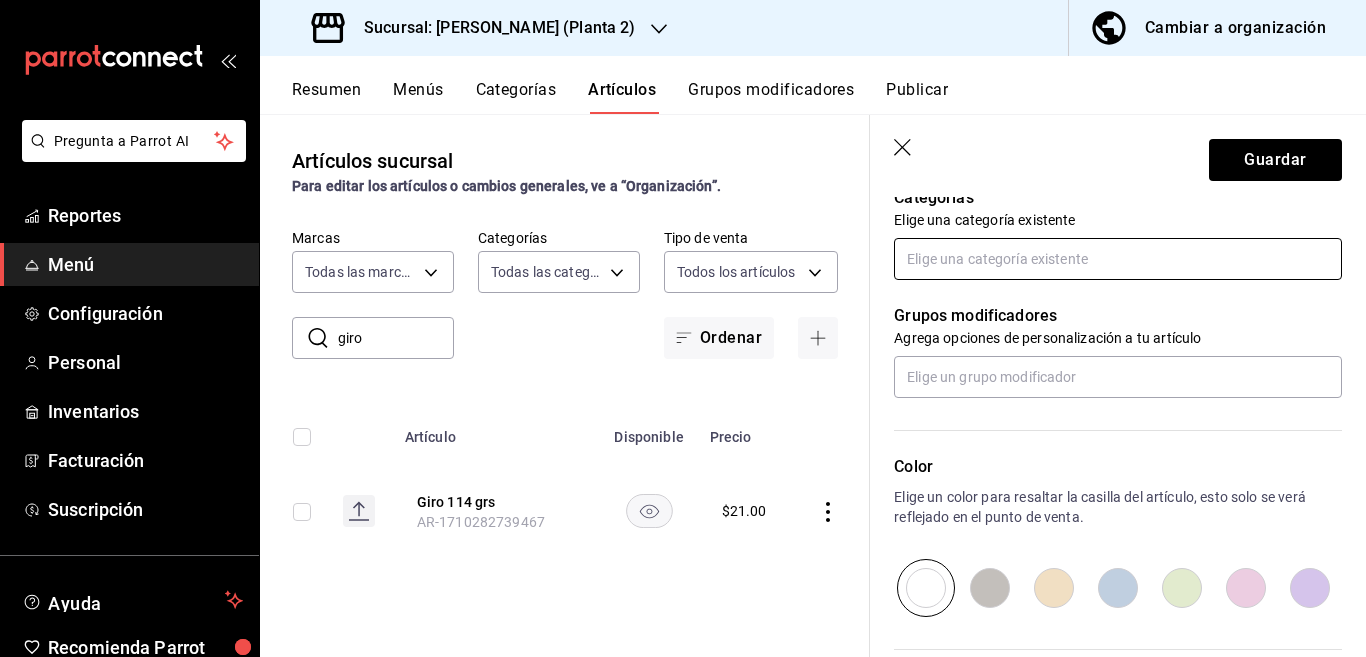 click at bounding box center [1118, 259] 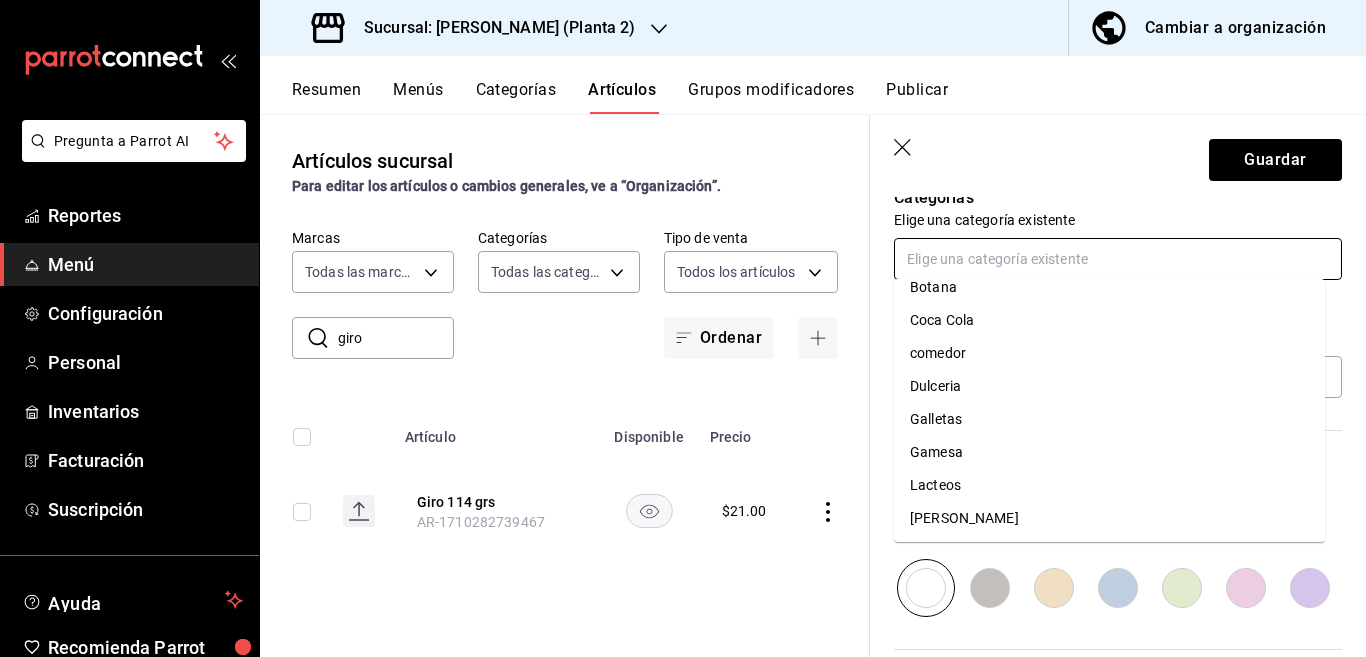 scroll, scrollTop: 118, scrollLeft: 0, axis: vertical 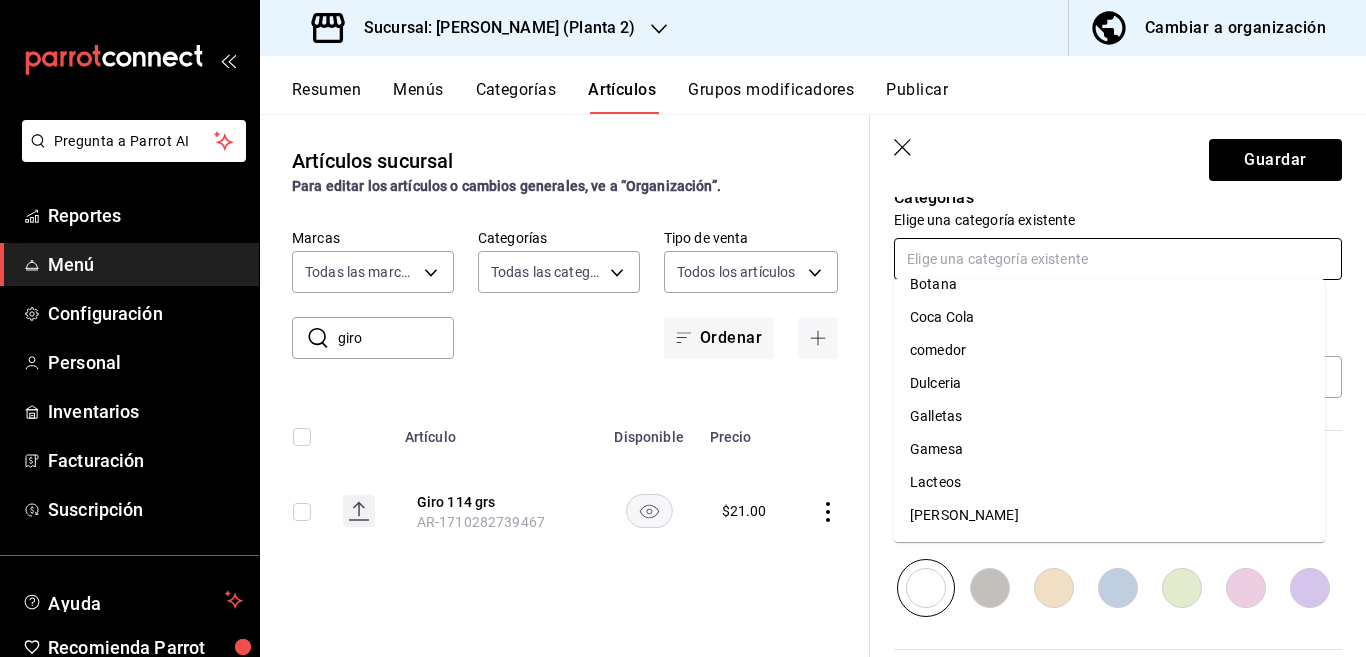 click on "Gamesa" at bounding box center [1109, 449] 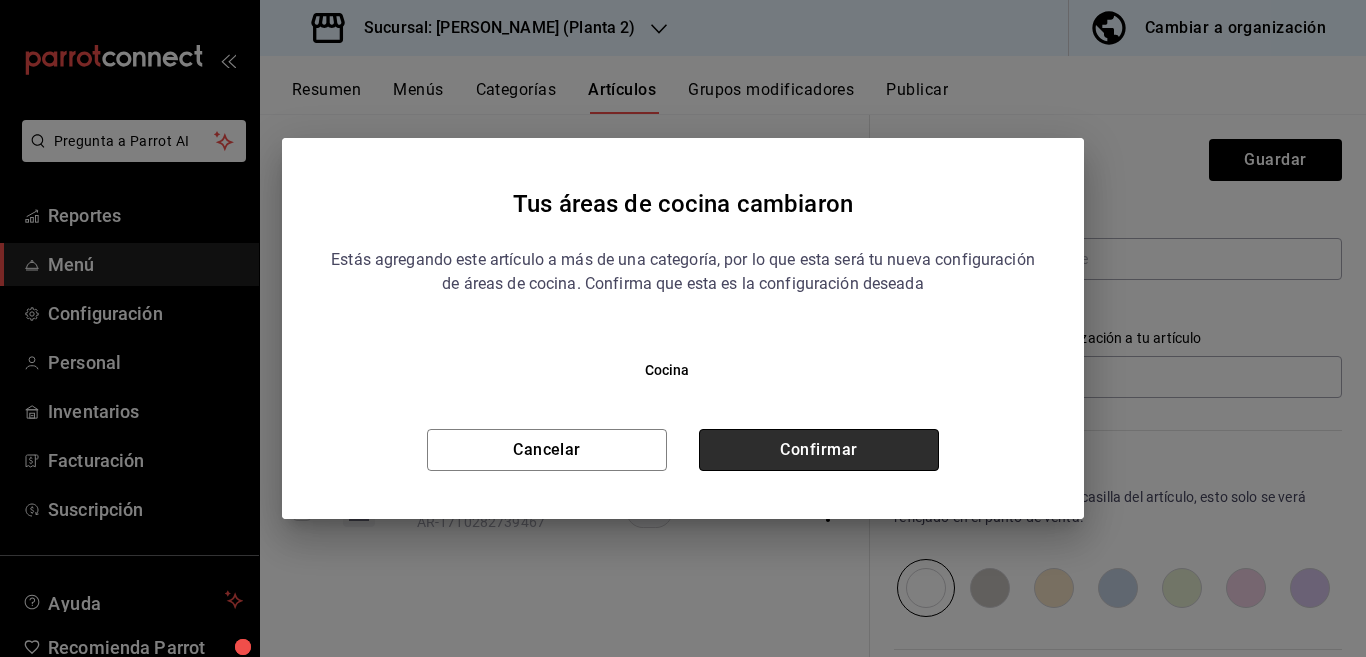 click on "Confirmar" at bounding box center [819, 450] 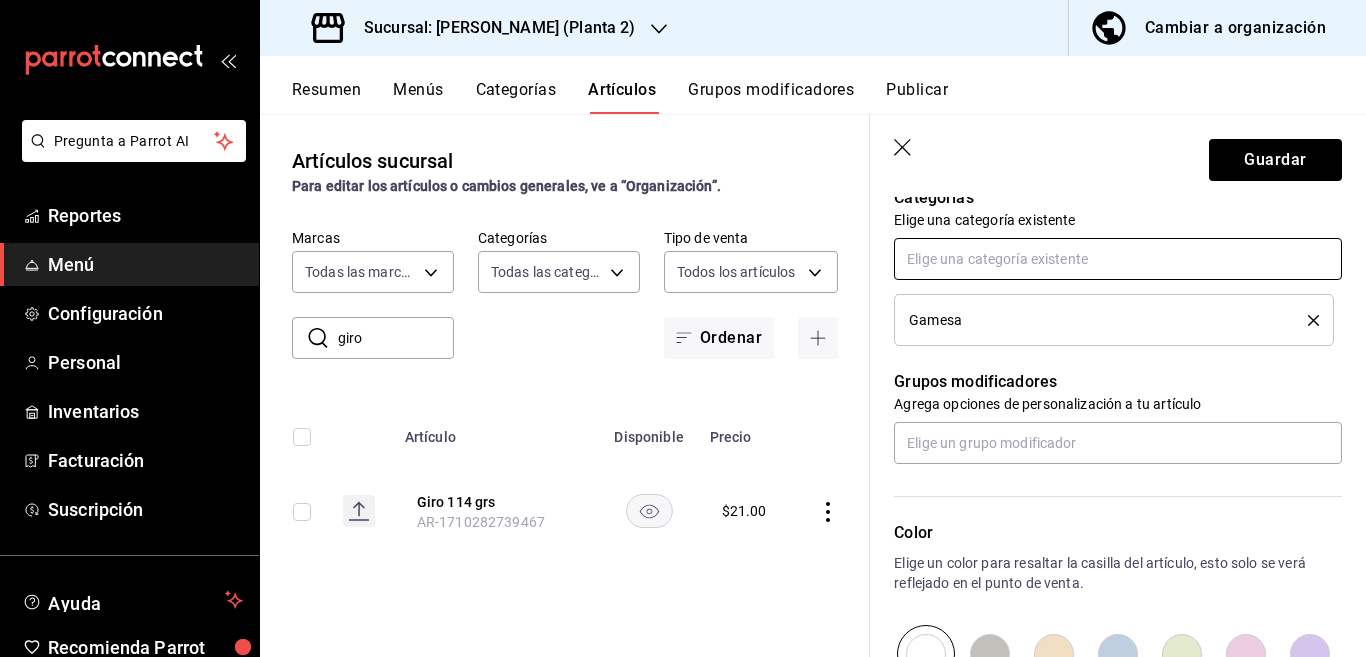 scroll, scrollTop: 732, scrollLeft: 0, axis: vertical 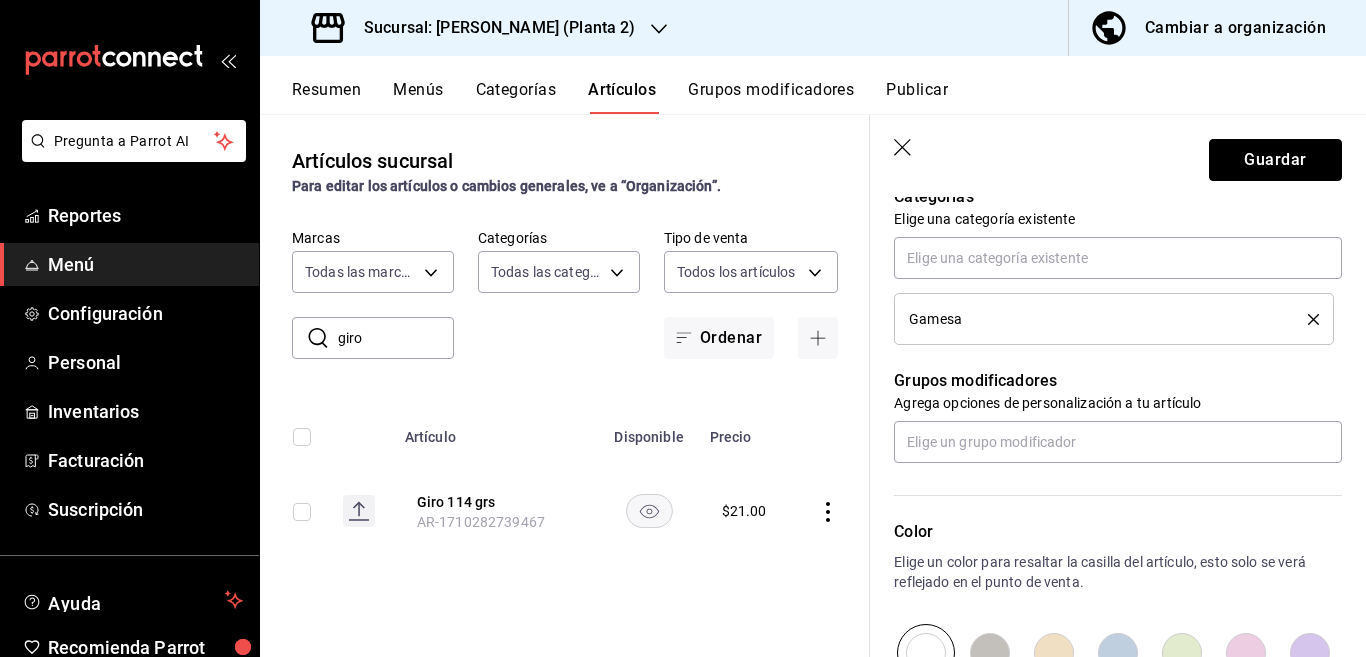 drag, startPoint x: 1244, startPoint y: 159, endPoint x: 1281, endPoint y: 160, distance: 37.01351 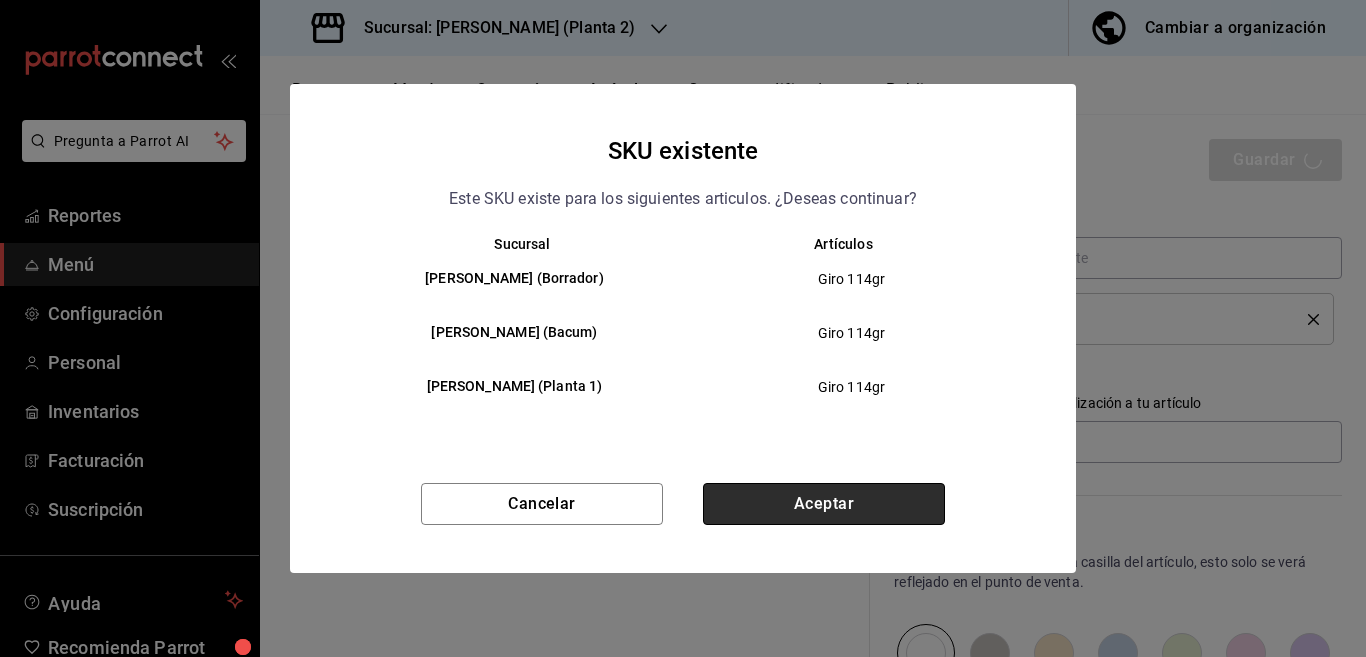 click on "Aceptar" at bounding box center (824, 504) 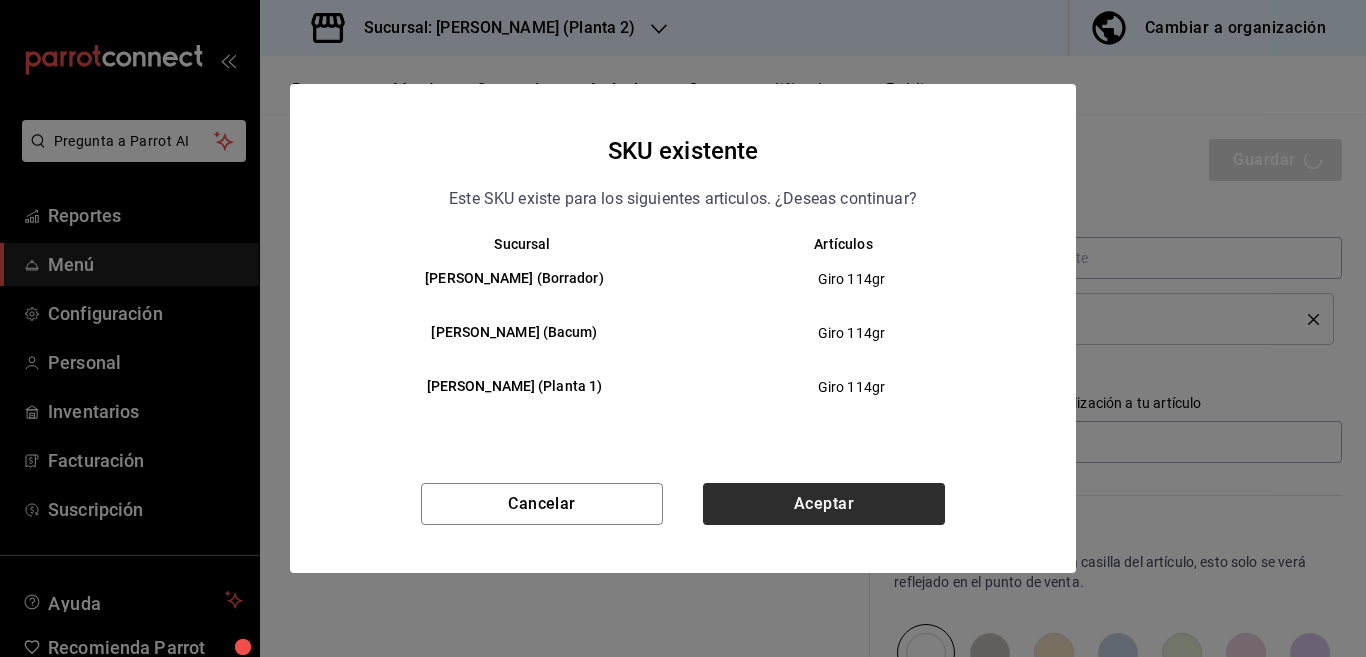 type on "x" 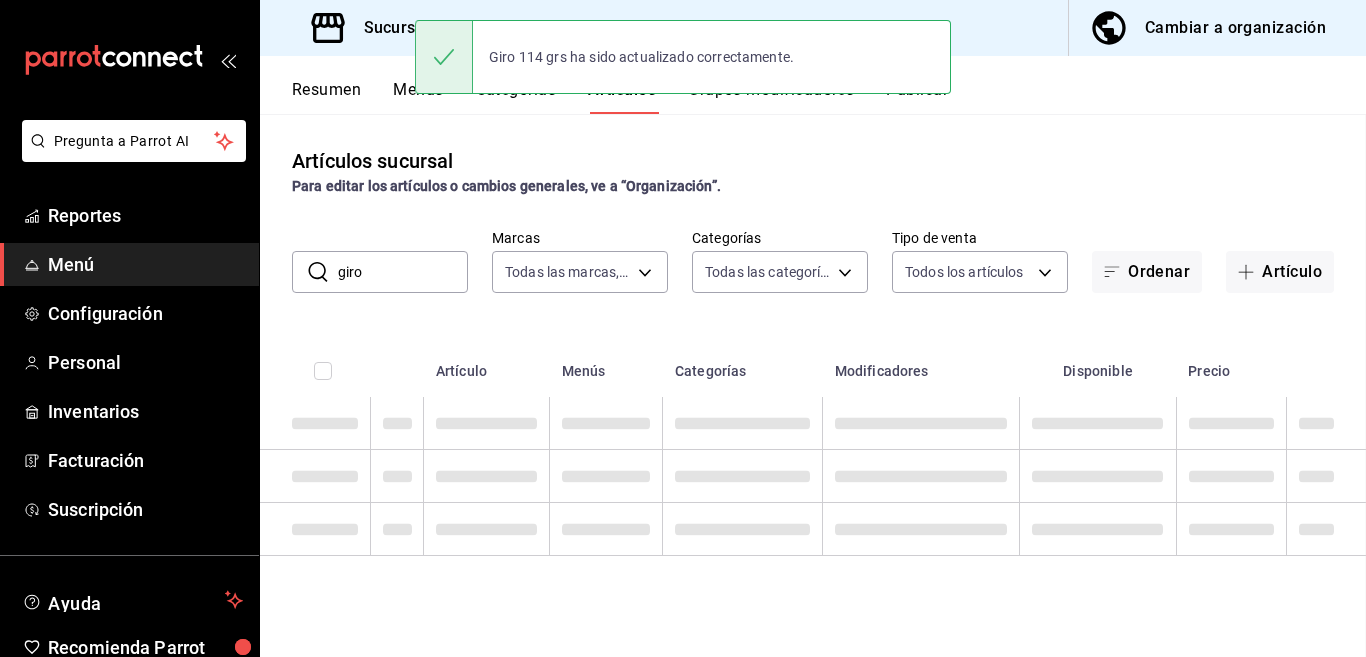 scroll, scrollTop: 0, scrollLeft: 0, axis: both 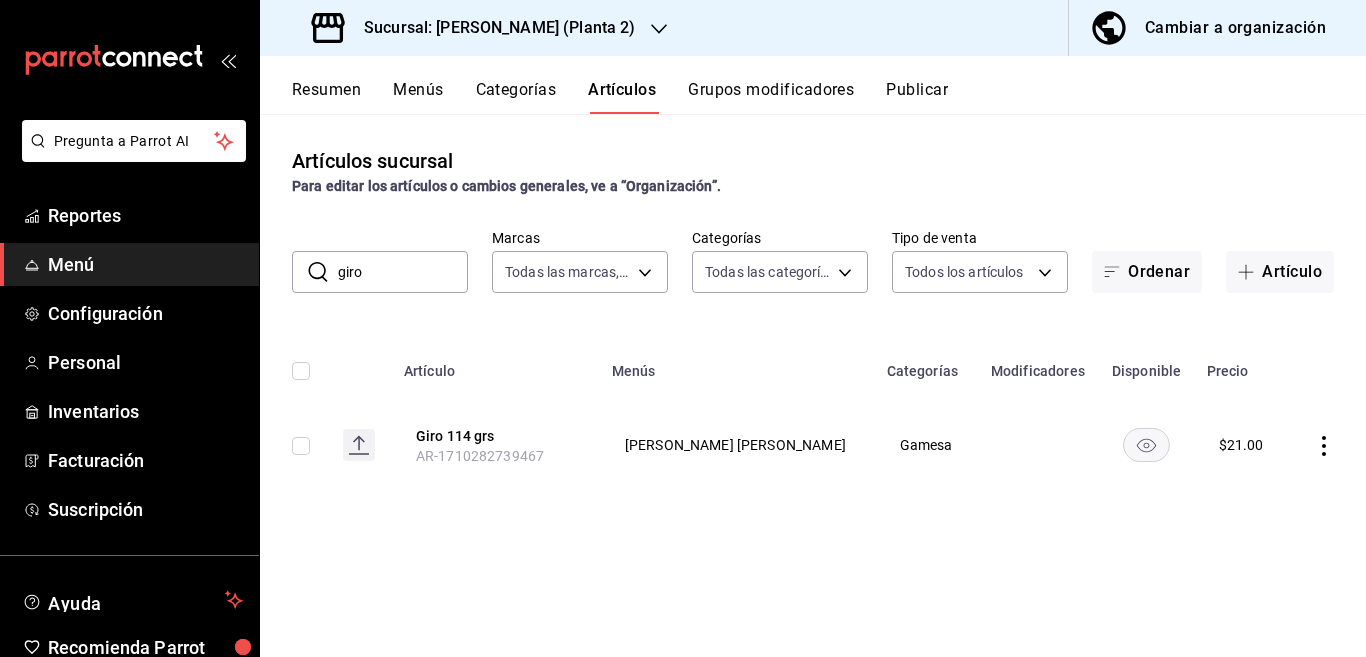 click on "giro" at bounding box center (403, 272) 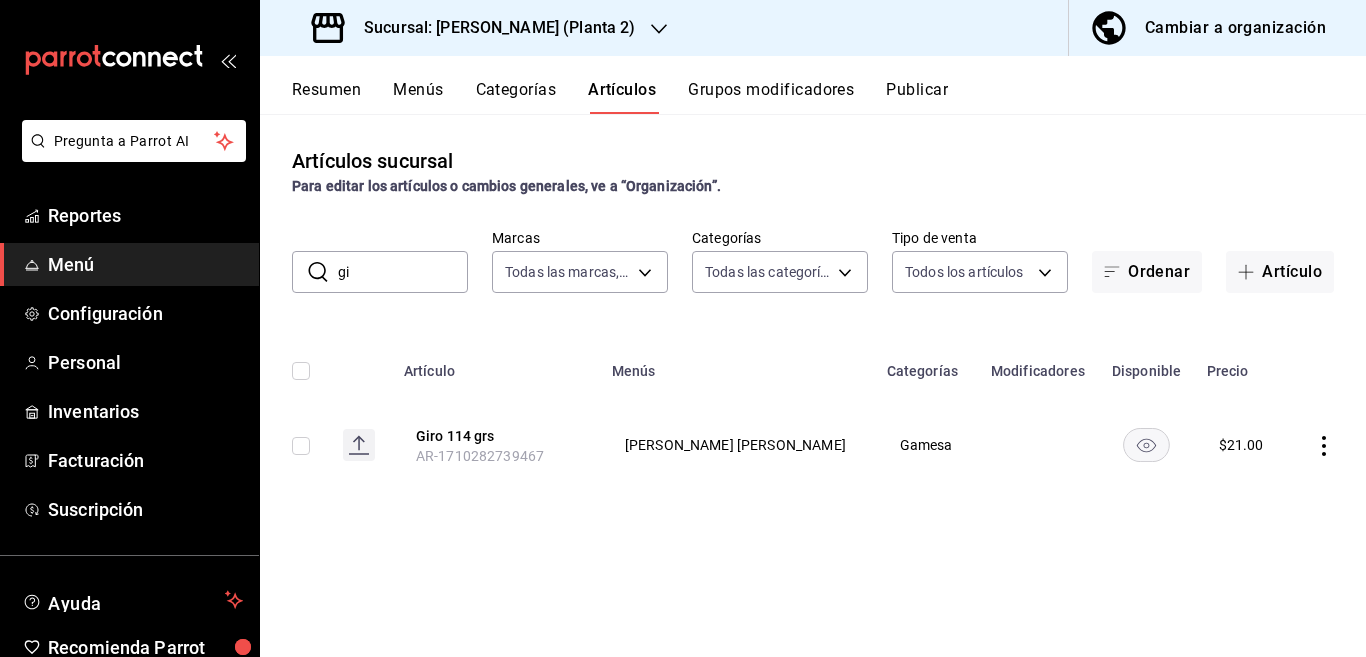 type on "g" 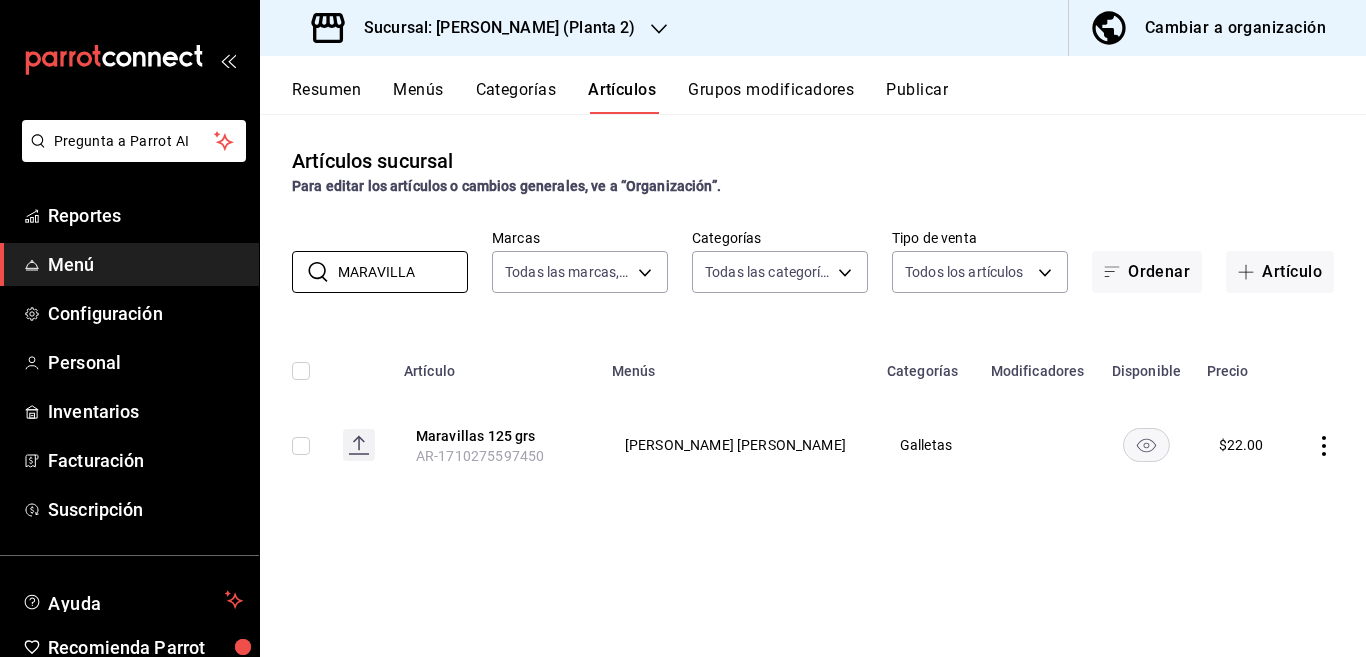 type on "MARAVILLA" 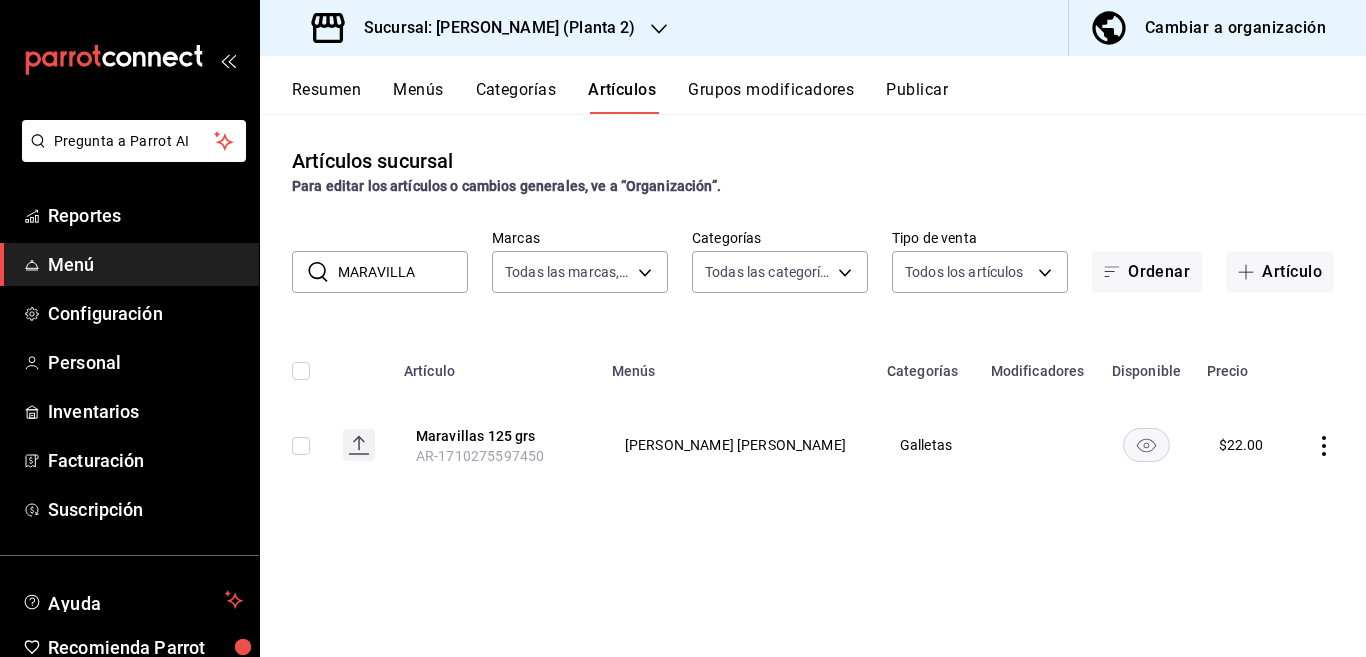 click 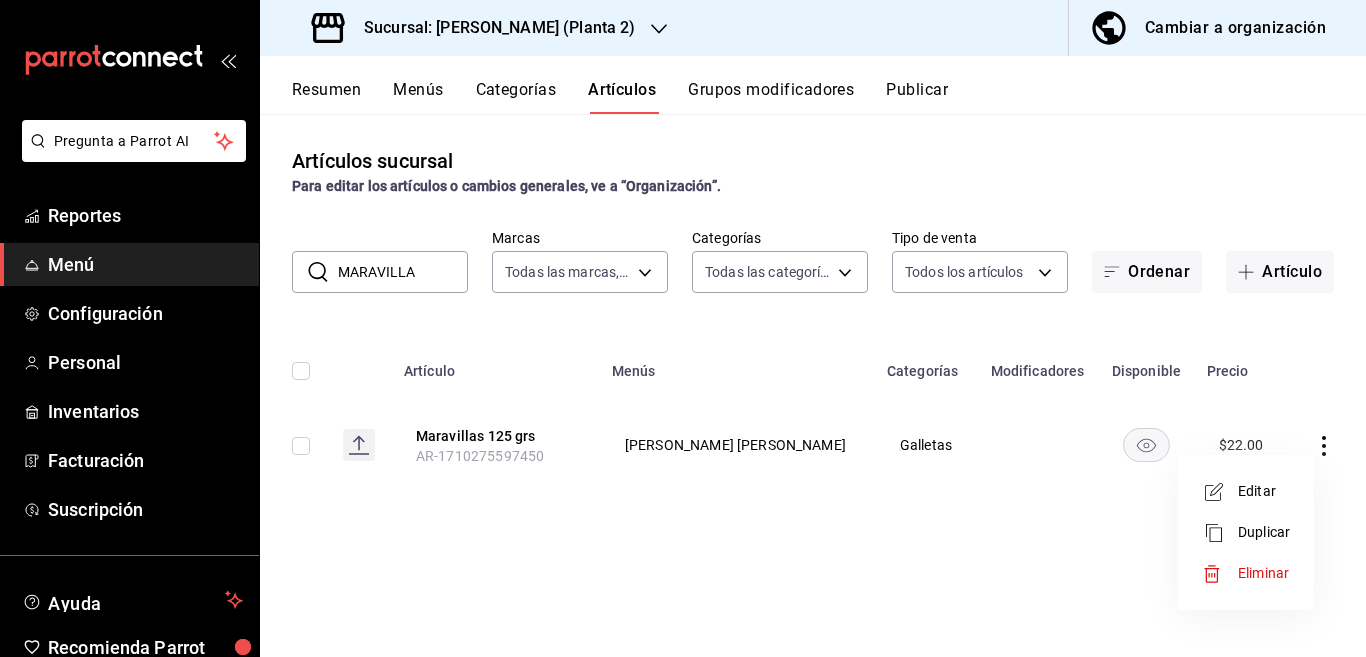 click on "Editar" at bounding box center [1264, 491] 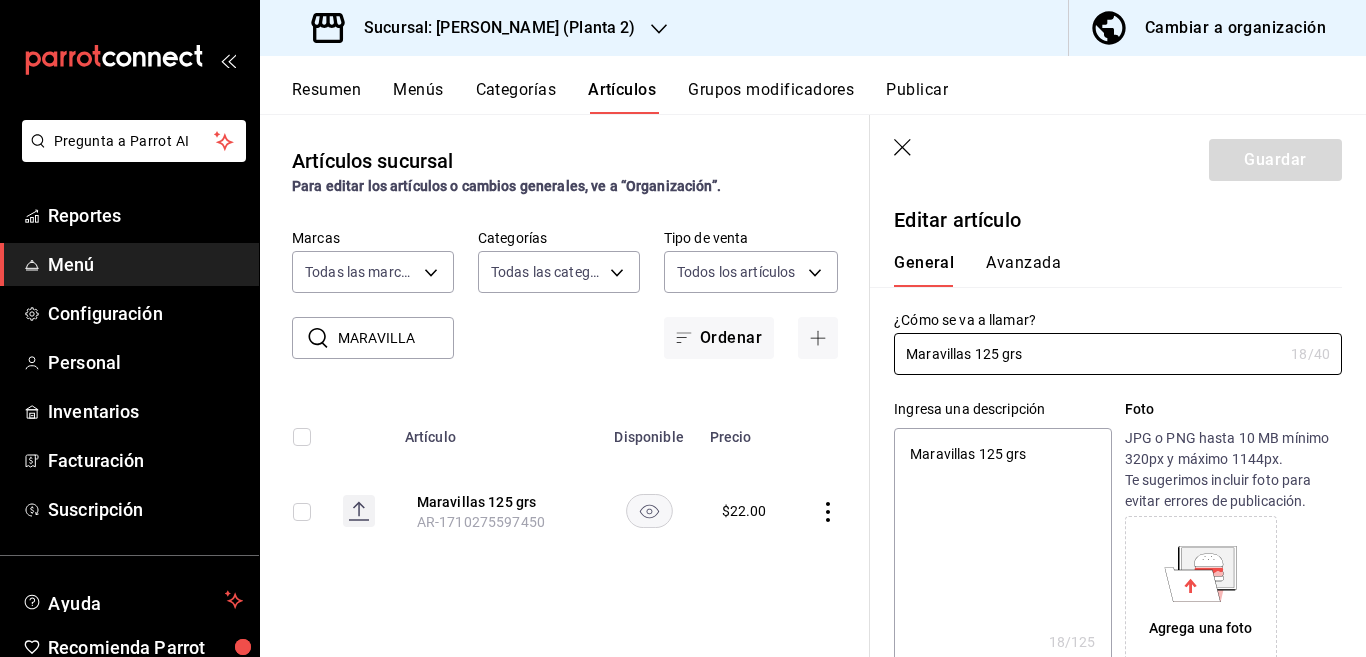 type on "x" 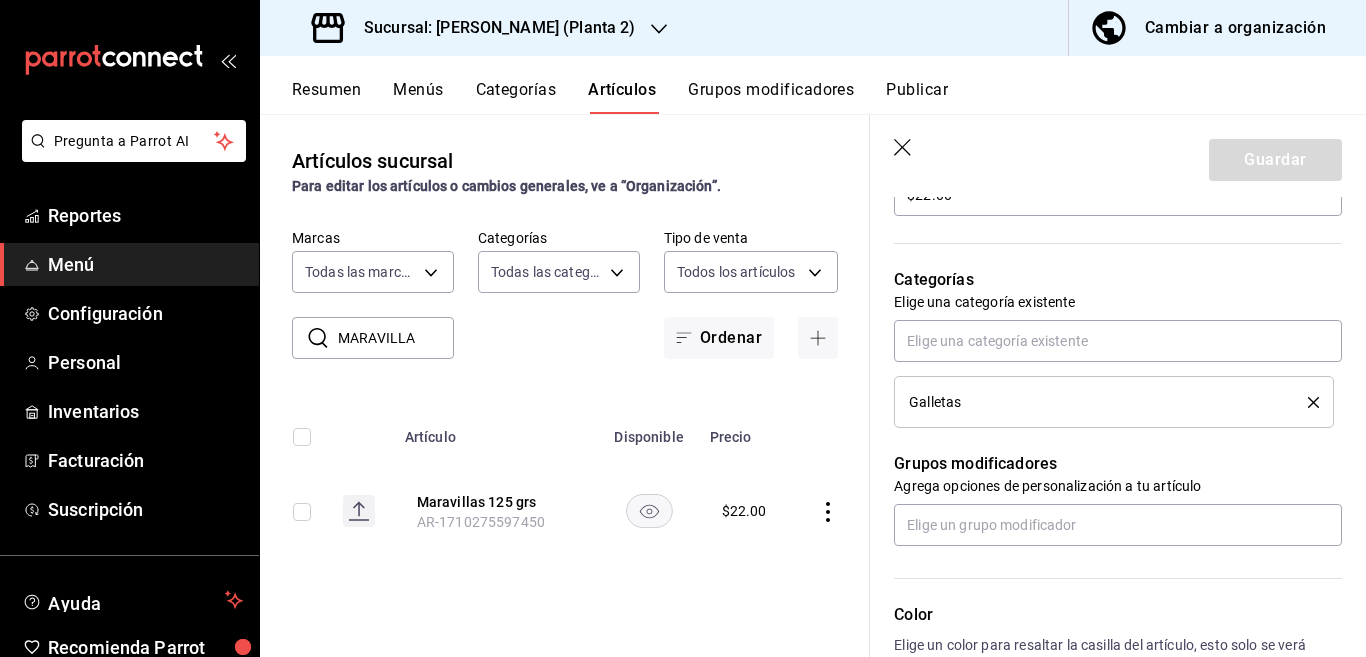 scroll, scrollTop: 650, scrollLeft: 0, axis: vertical 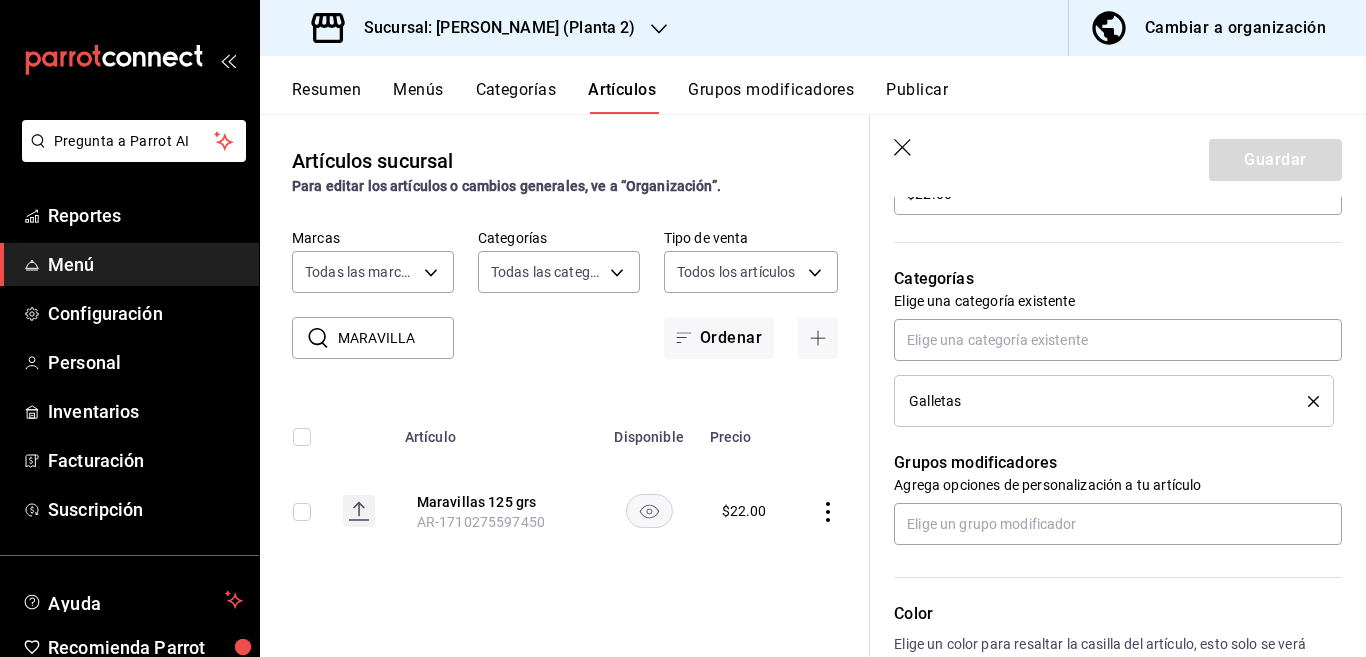 click 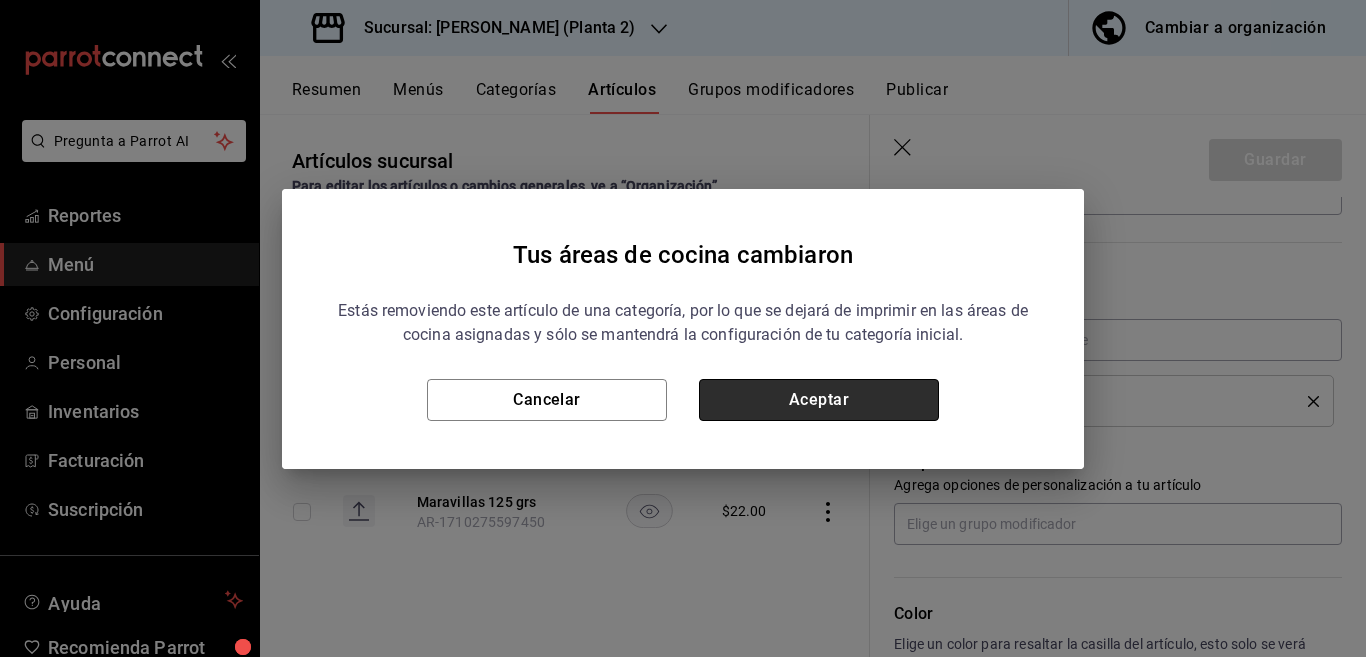 click on "Aceptar" at bounding box center [819, 400] 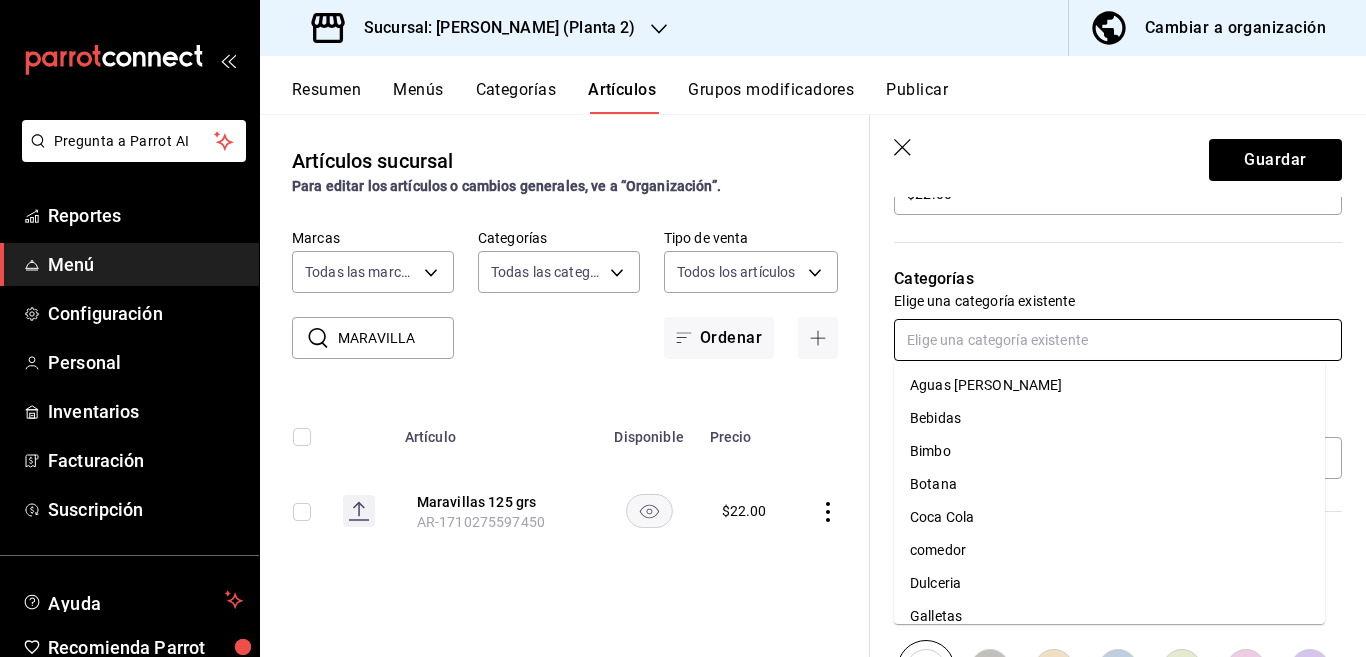 click at bounding box center [1118, 340] 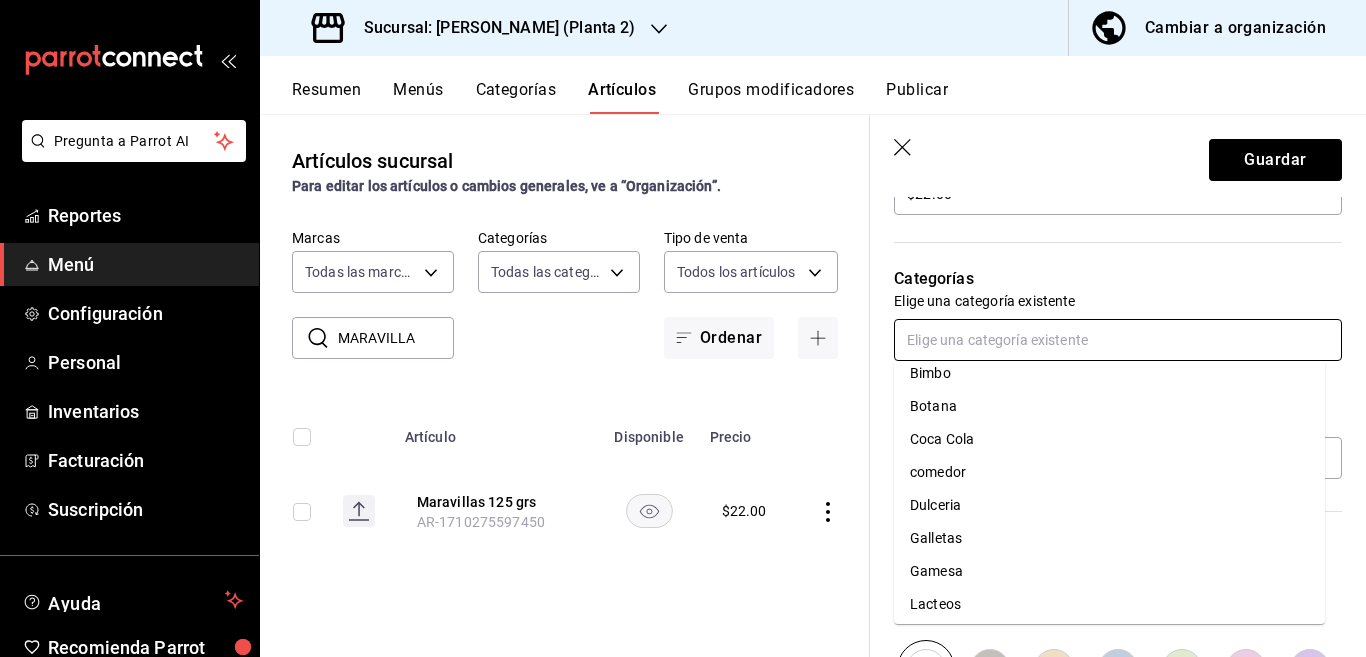 scroll, scrollTop: 118, scrollLeft: 0, axis: vertical 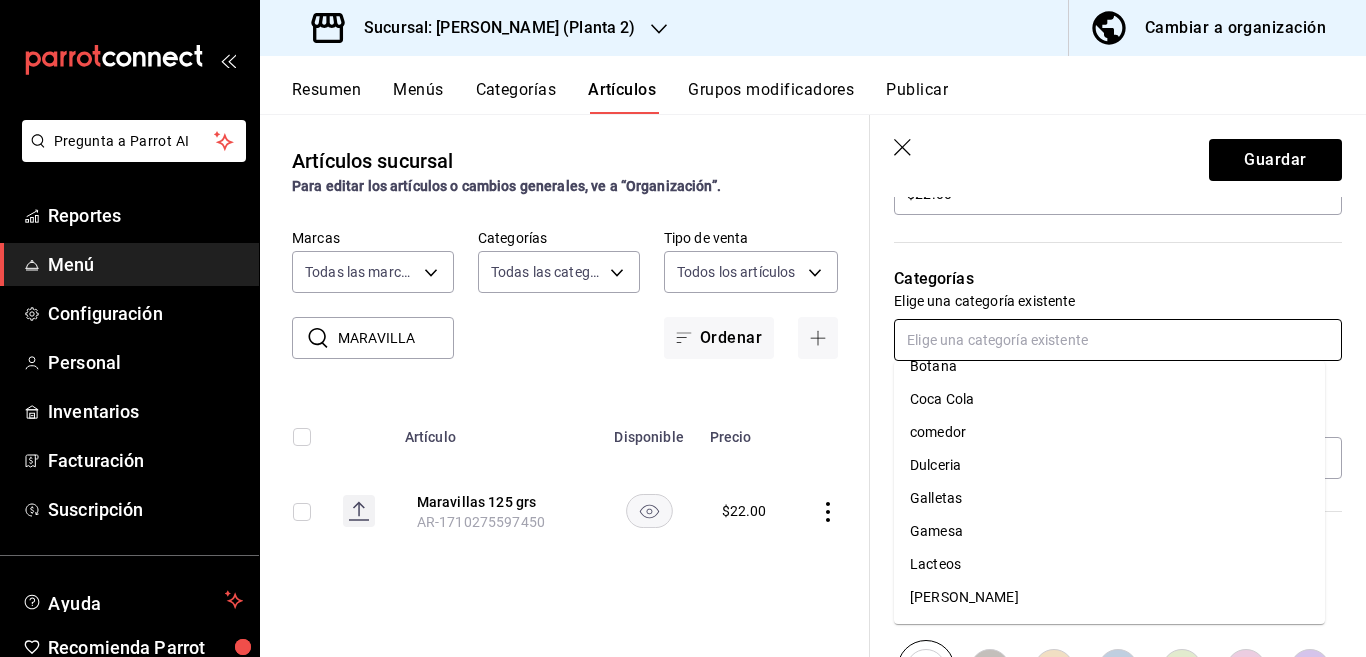 click on "Gamesa" at bounding box center [1109, 531] 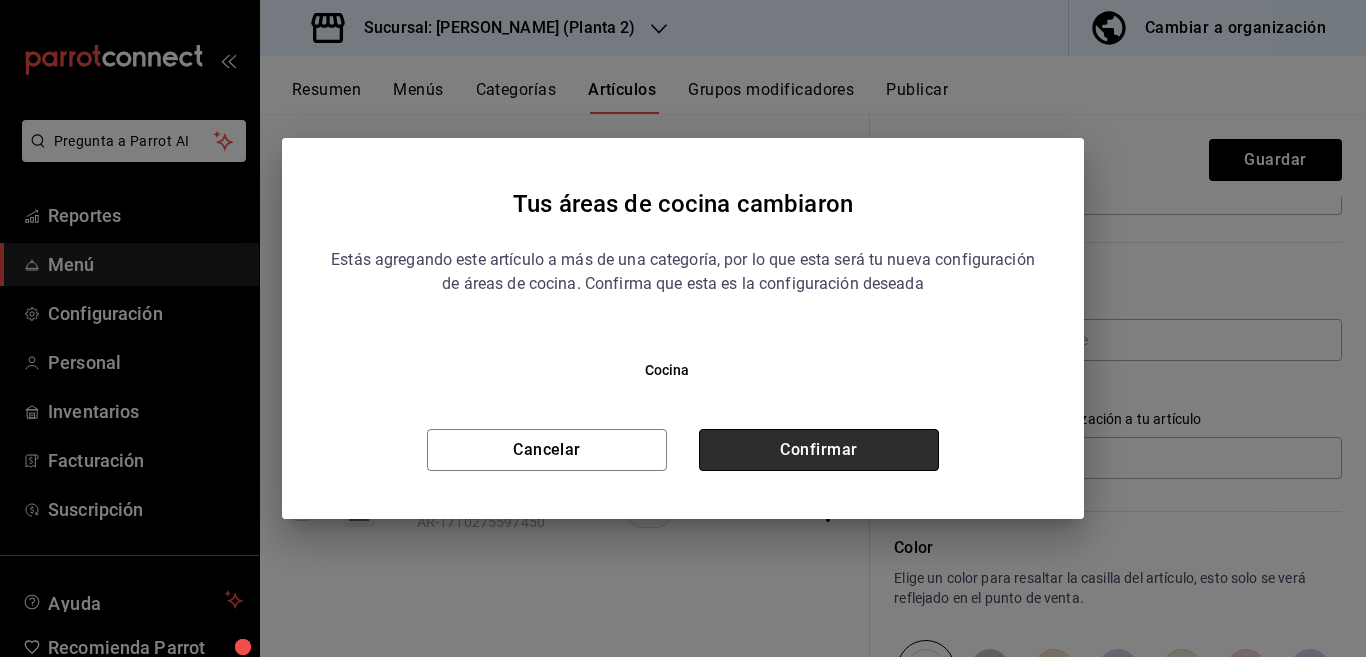 click on "Confirmar" at bounding box center (819, 450) 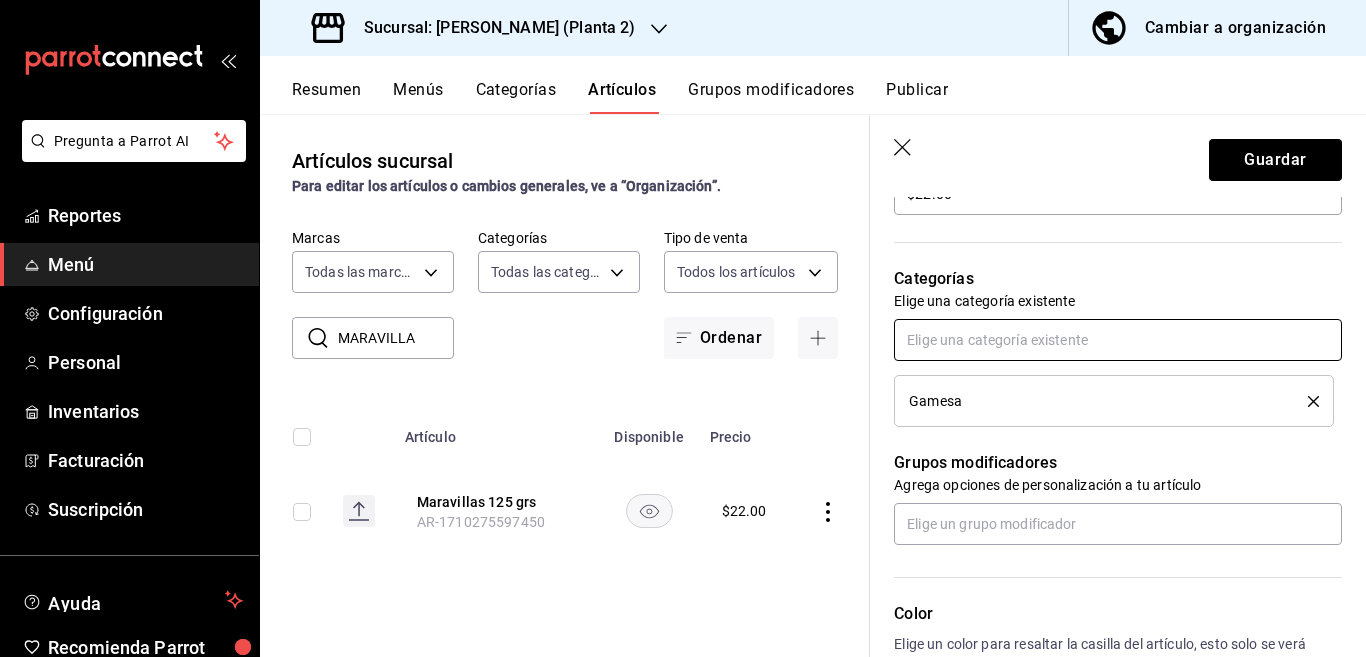 scroll, scrollTop: 650, scrollLeft: 0, axis: vertical 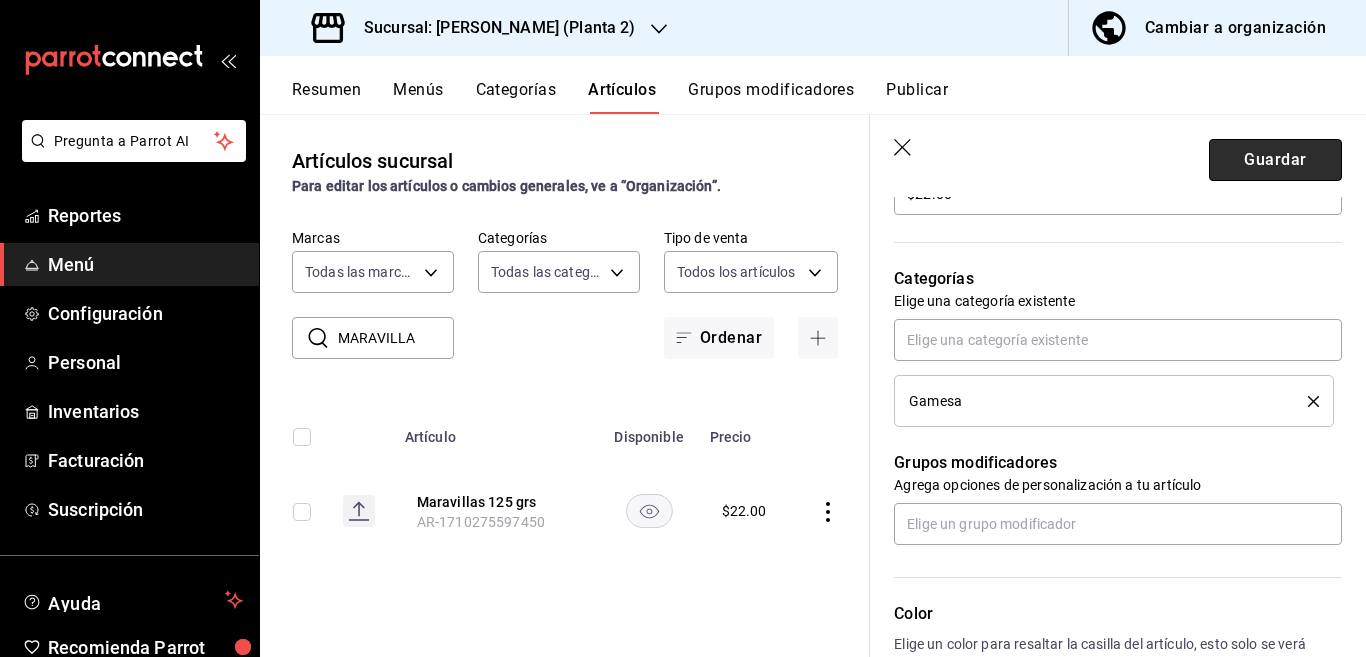 click on "Guardar" at bounding box center (1275, 160) 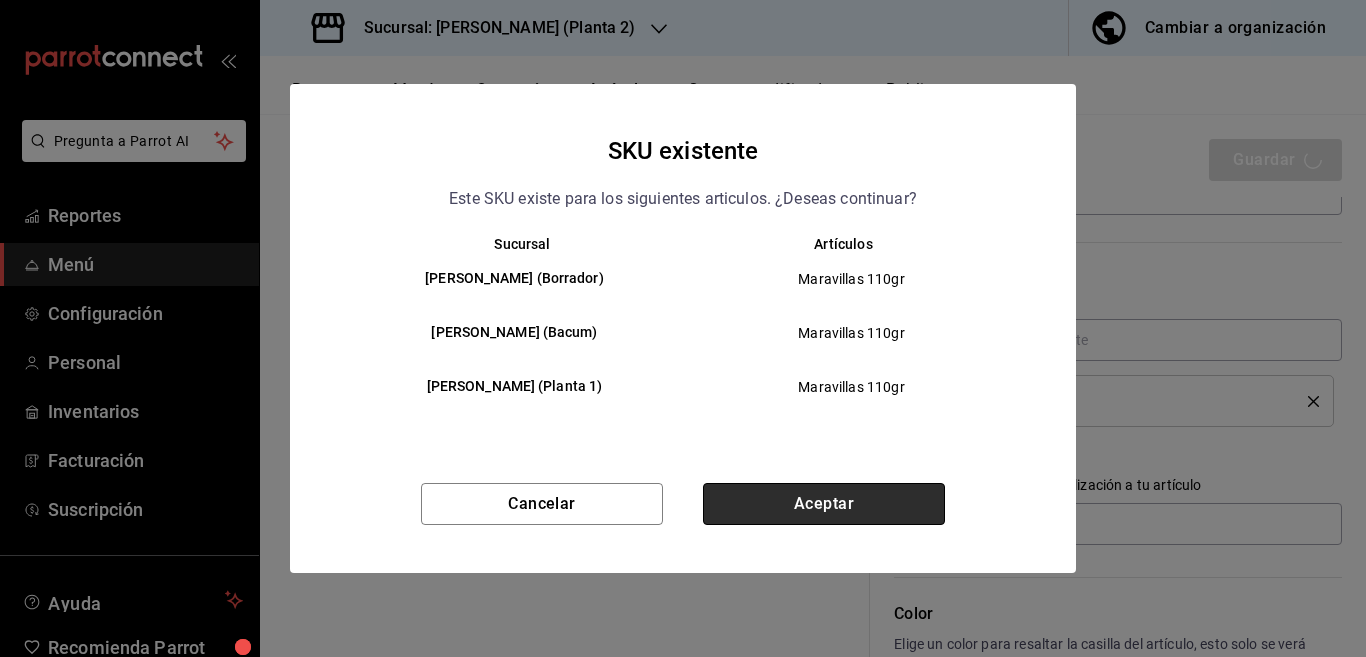 click on "Aceptar" at bounding box center [824, 504] 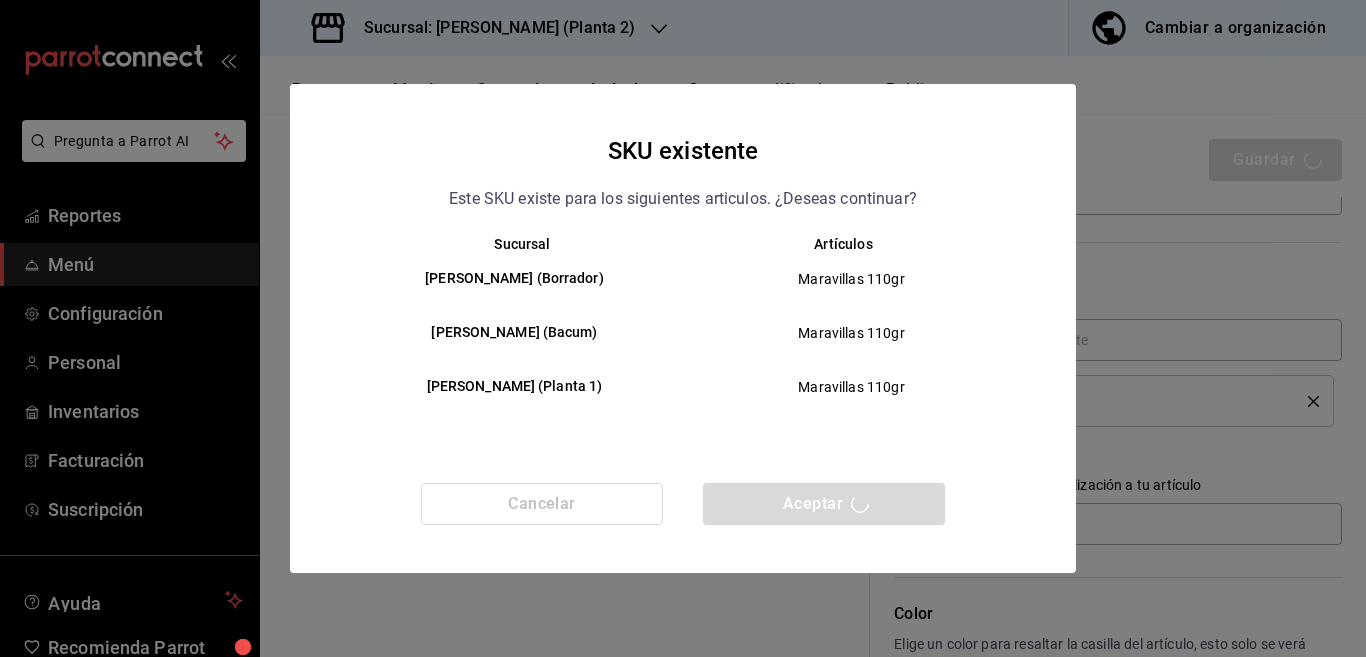 type on "x" 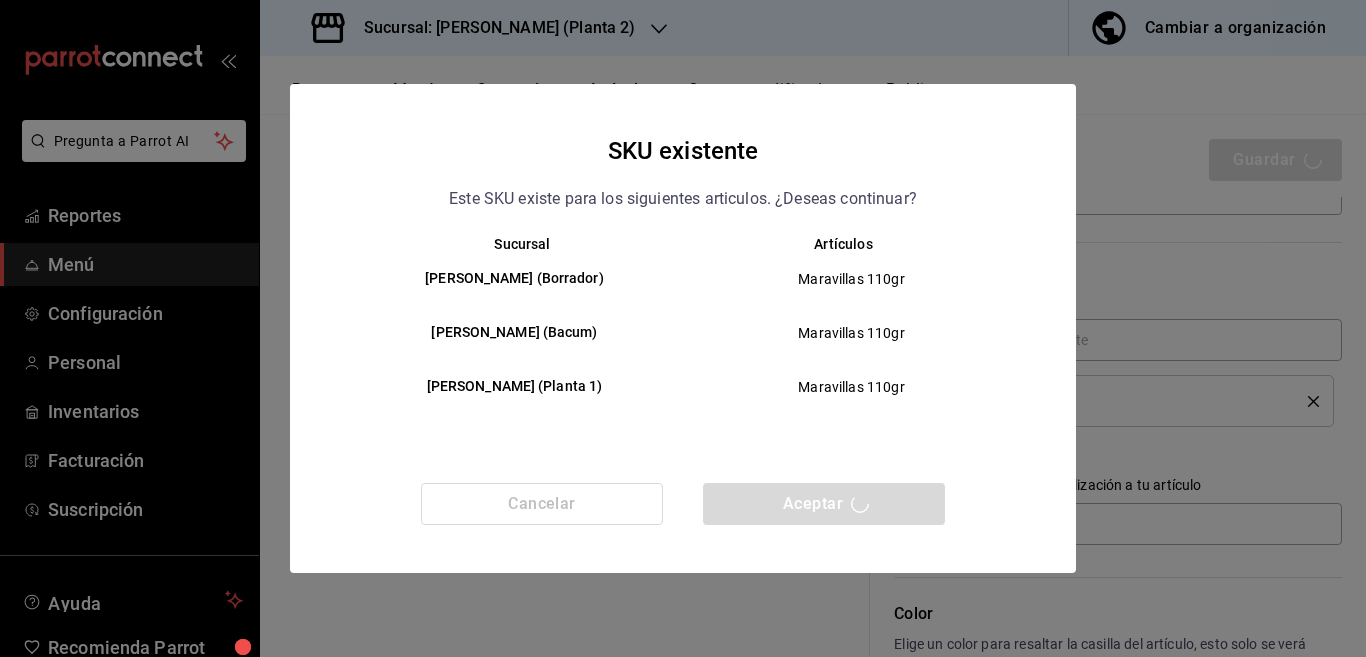 type 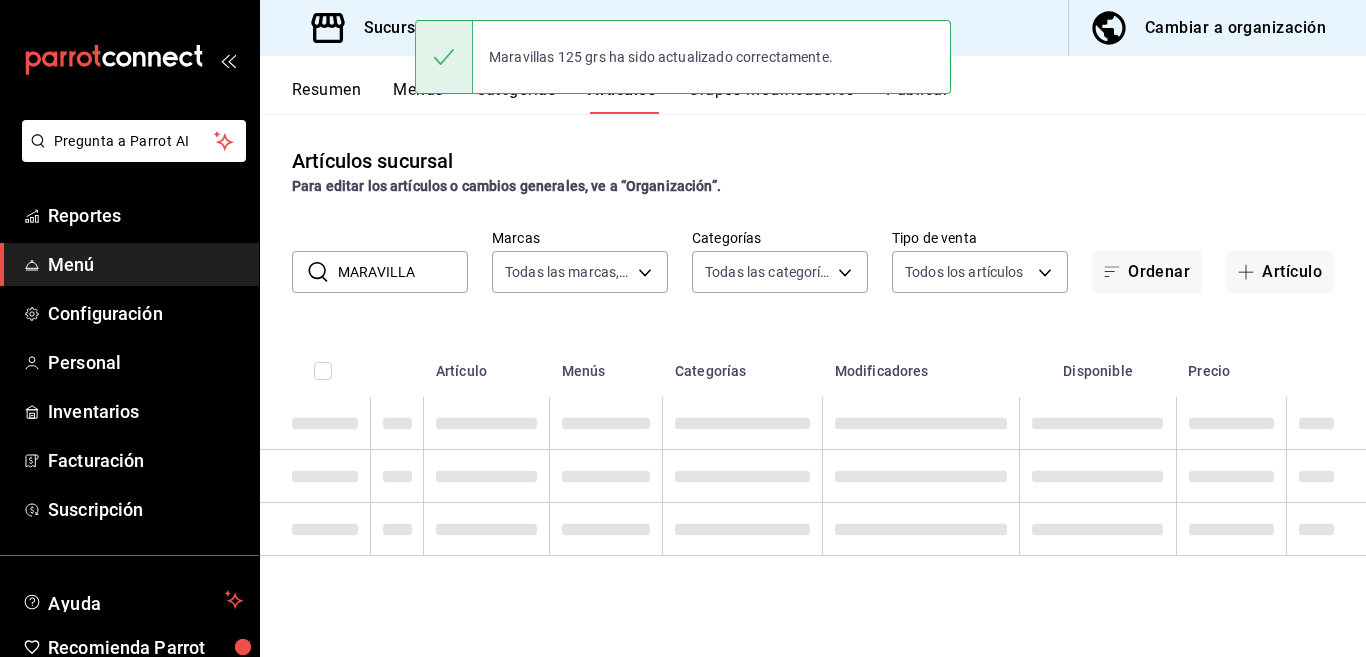 scroll, scrollTop: 0, scrollLeft: 0, axis: both 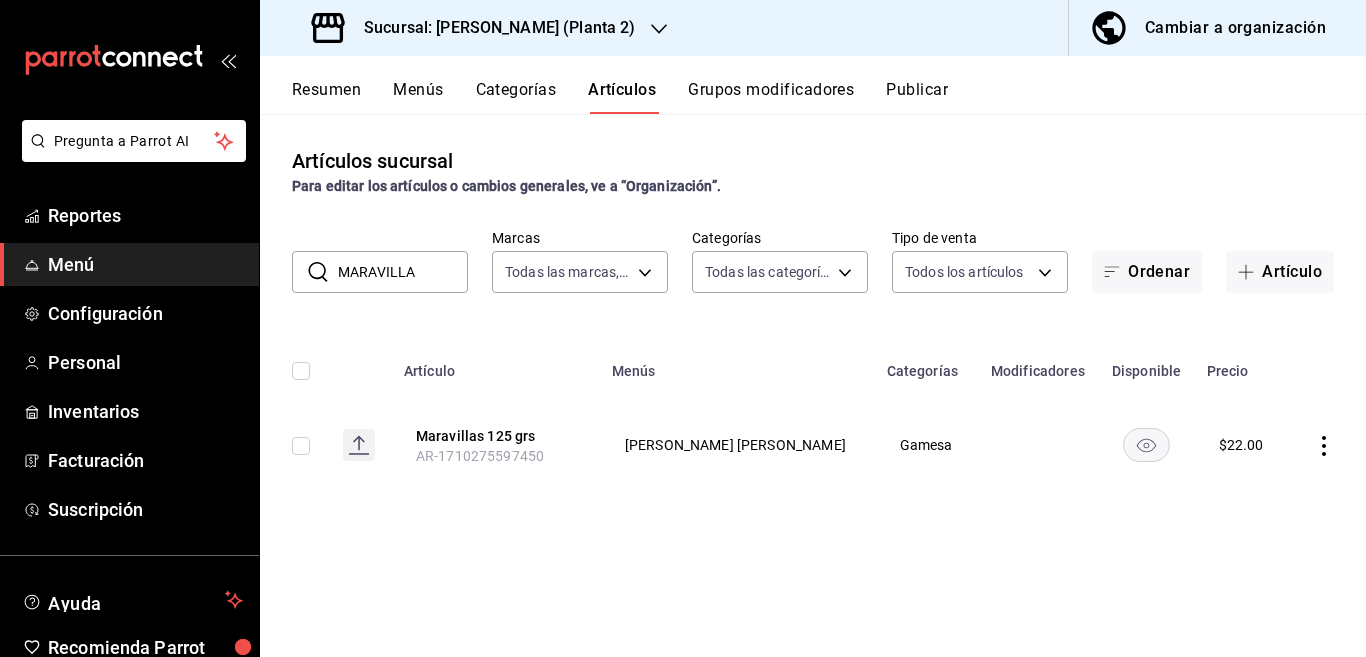 click on "MARAVILLA" at bounding box center [403, 272] 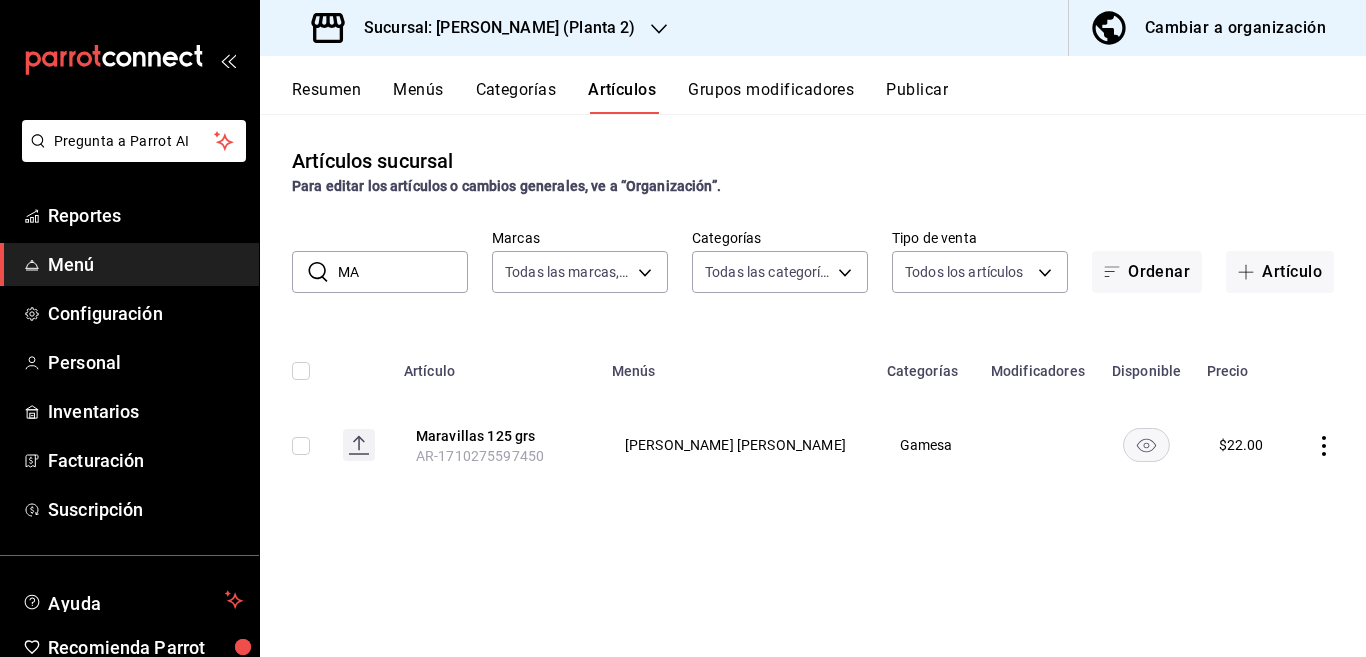 type on "M" 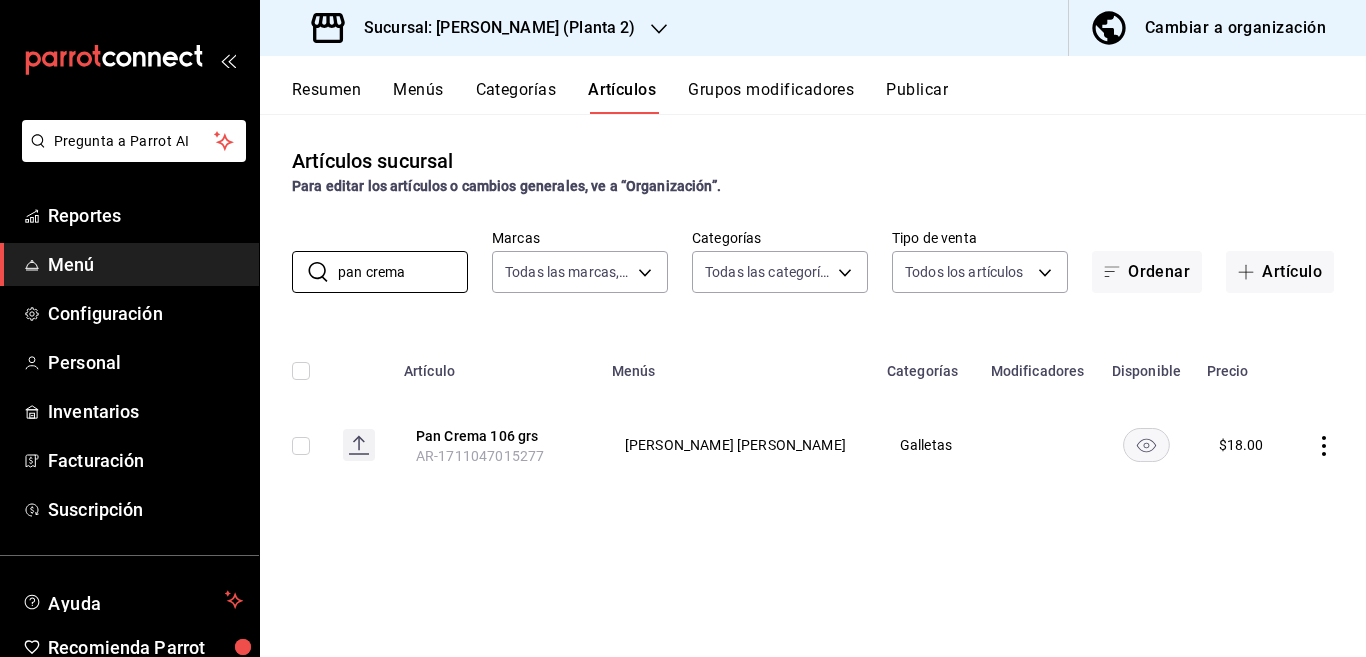 type on "pan crema" 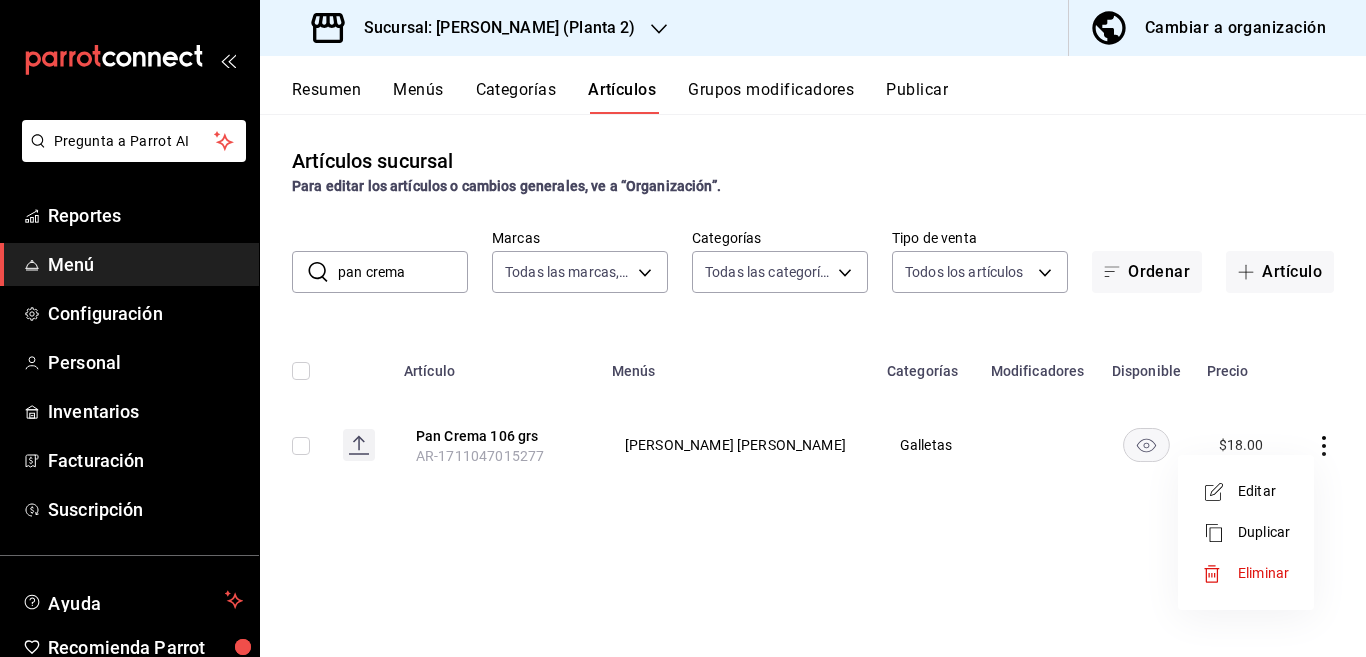click on "Editar" at bounding box center (1264, 491) 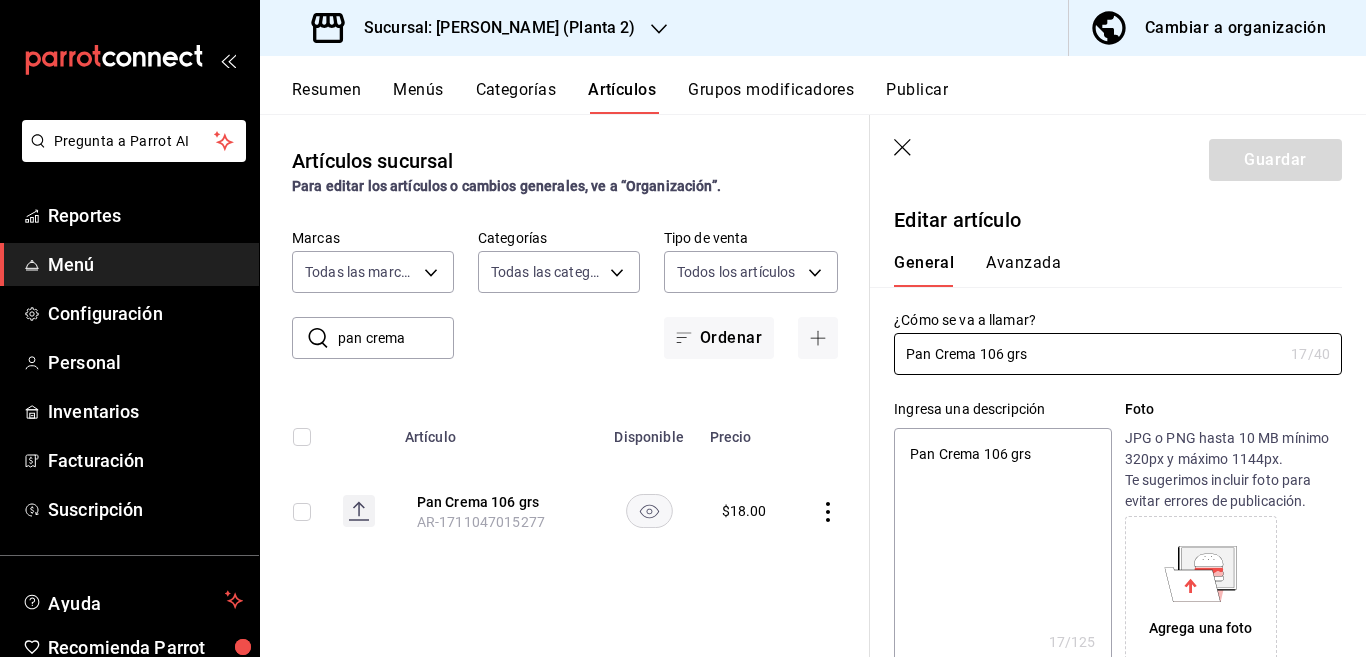 type on "x" 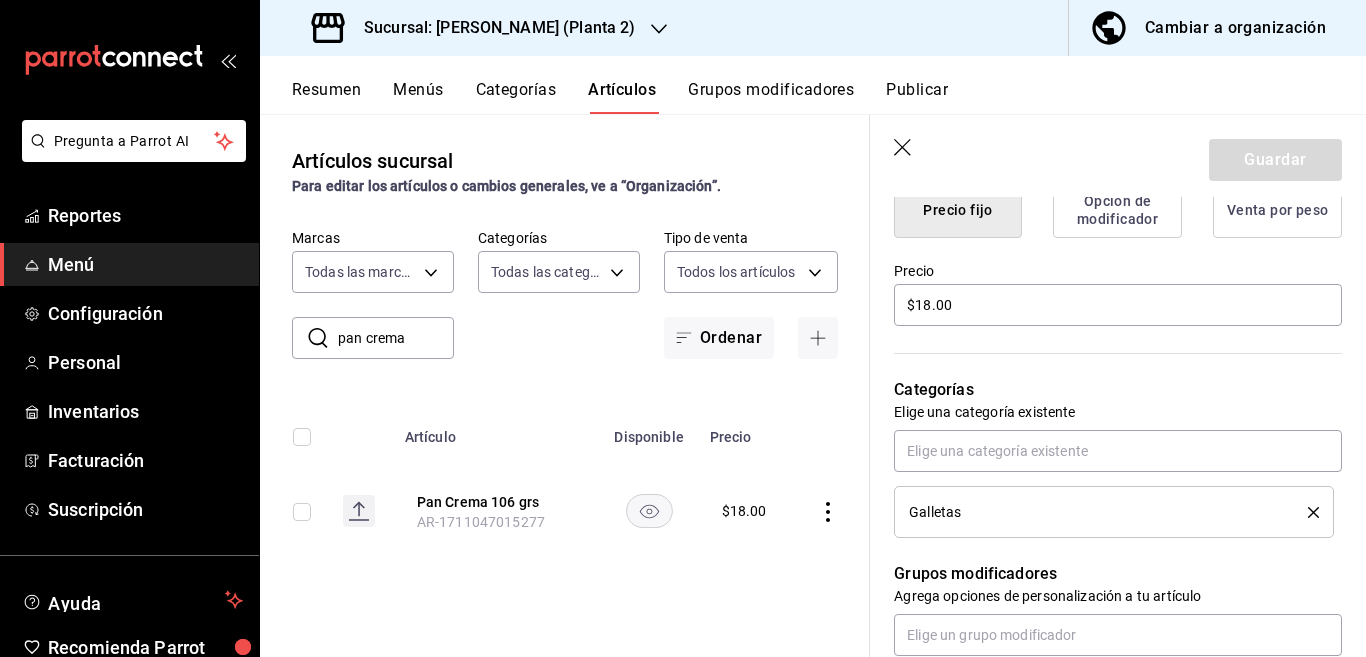scroll, scrollTop: 569, scrollLeft: 0, axis: vertical 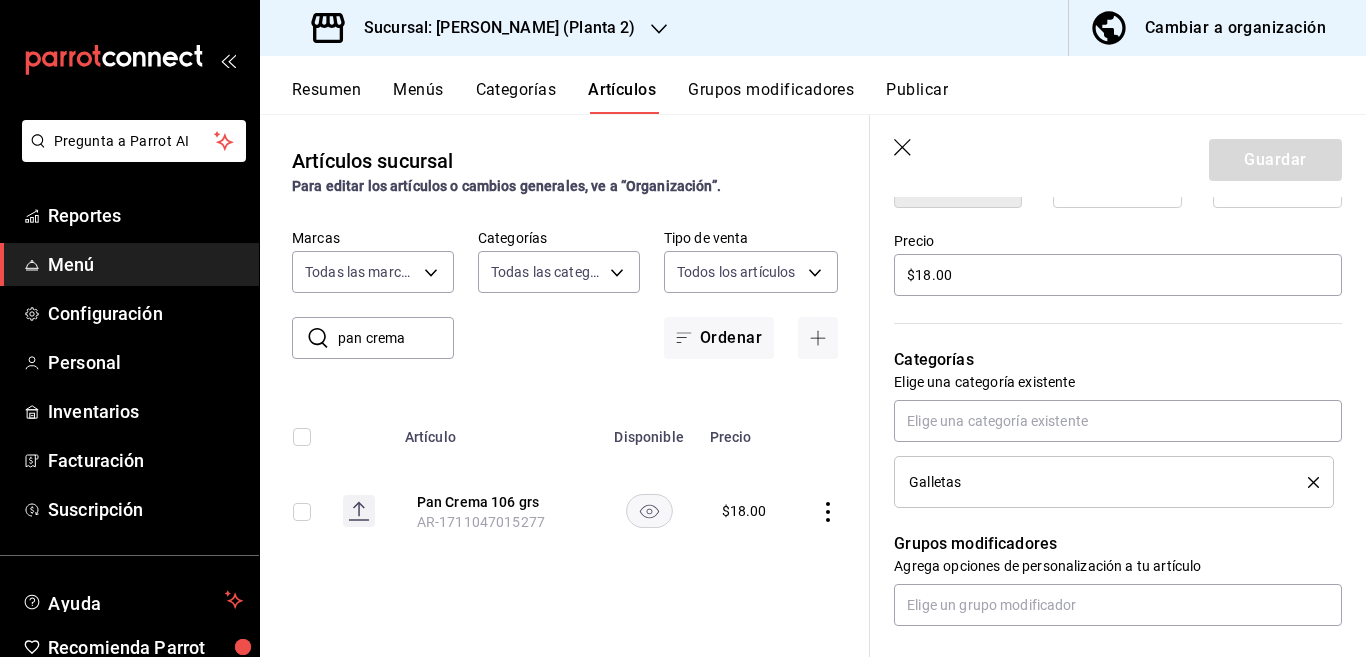 click 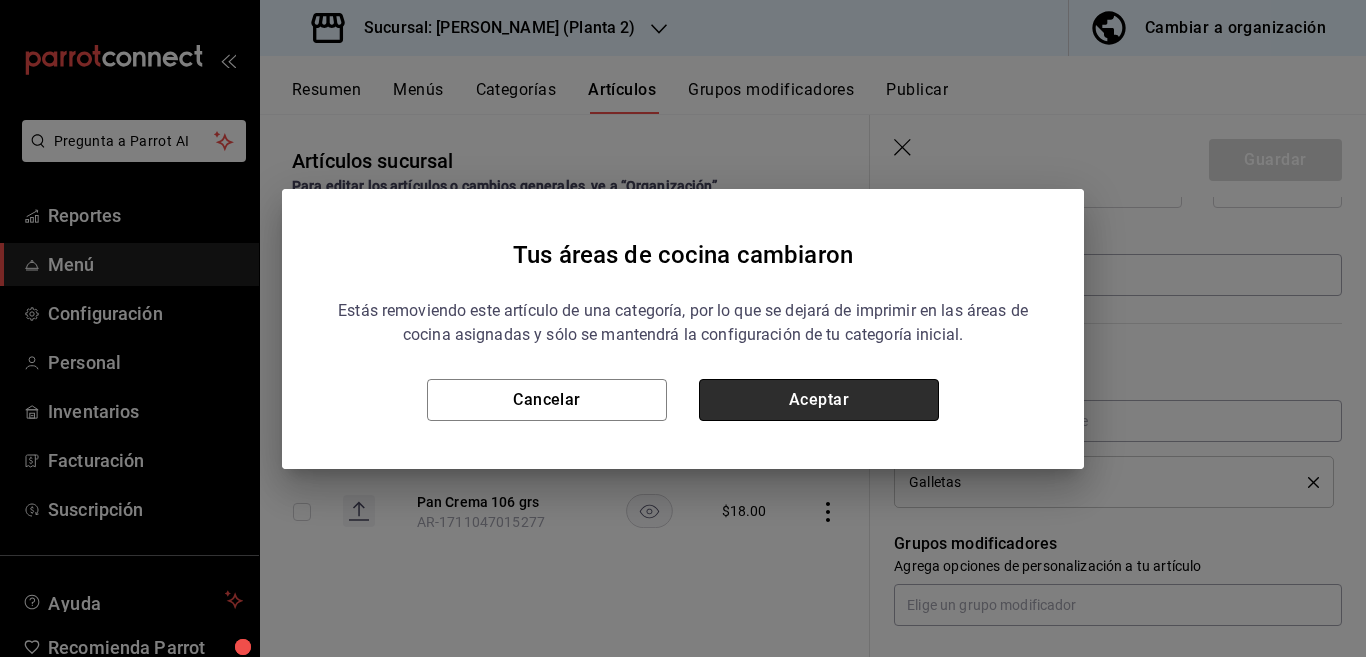 click on "Aceptar" at bounding box center (819, 400) 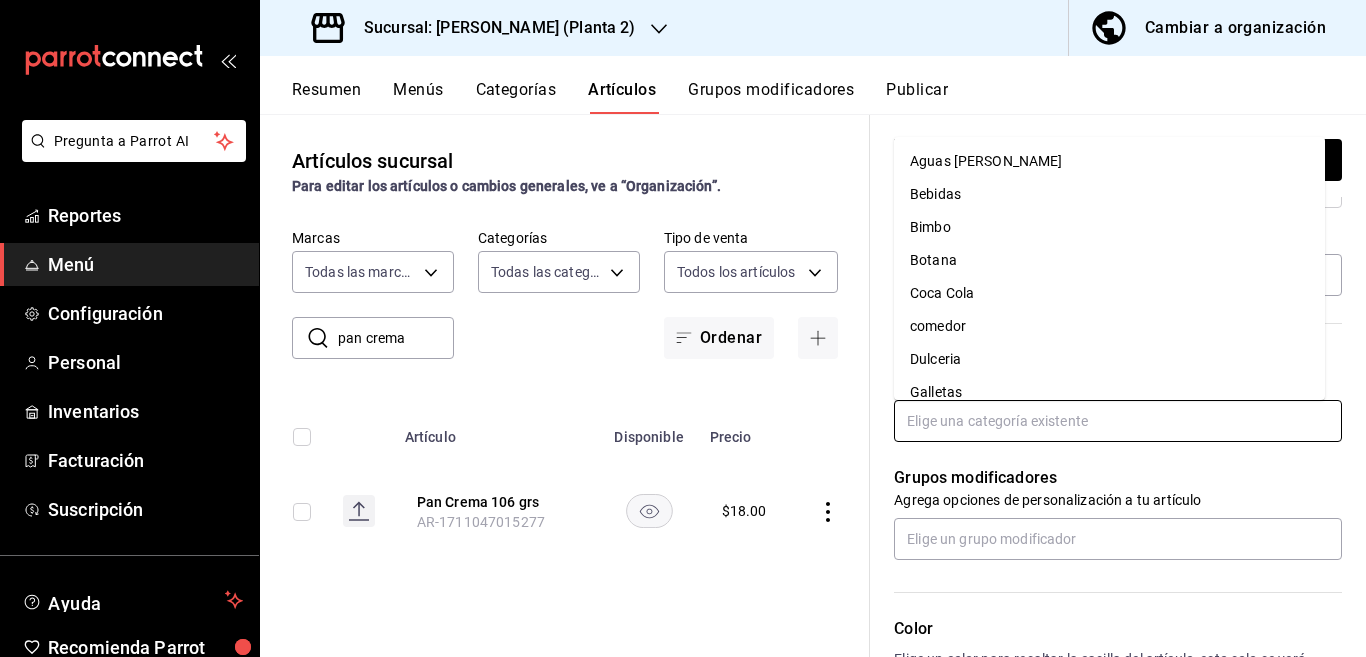 click at bounding box center (1118, 421) 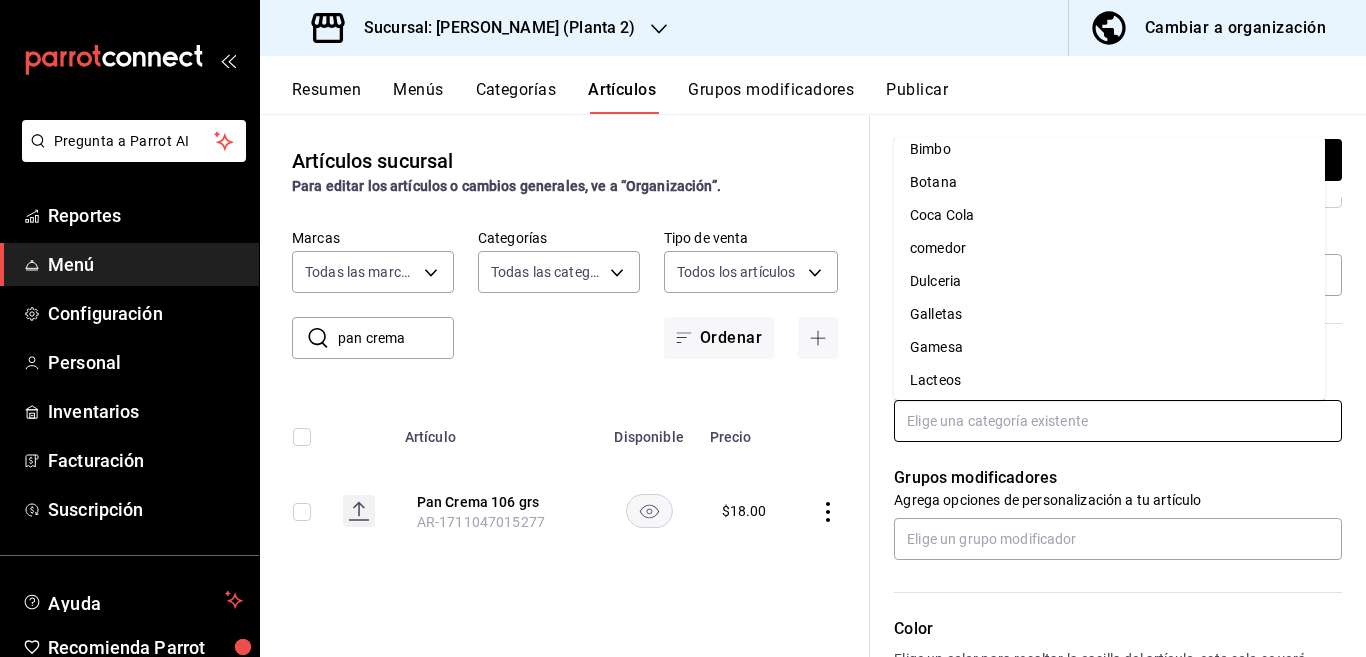 scroll, scrollTop: 118, scrollLeft: 0, axis: vertical 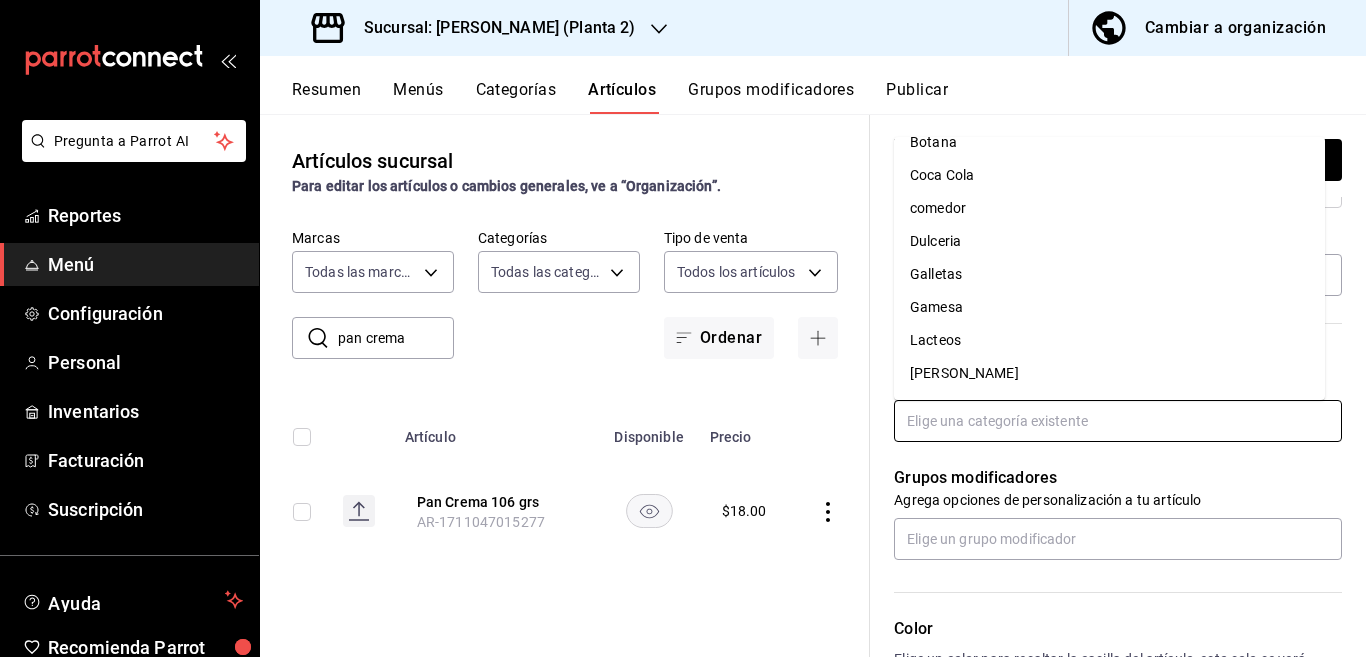 click on "Gamesa" at bounding box center [1109, 307] 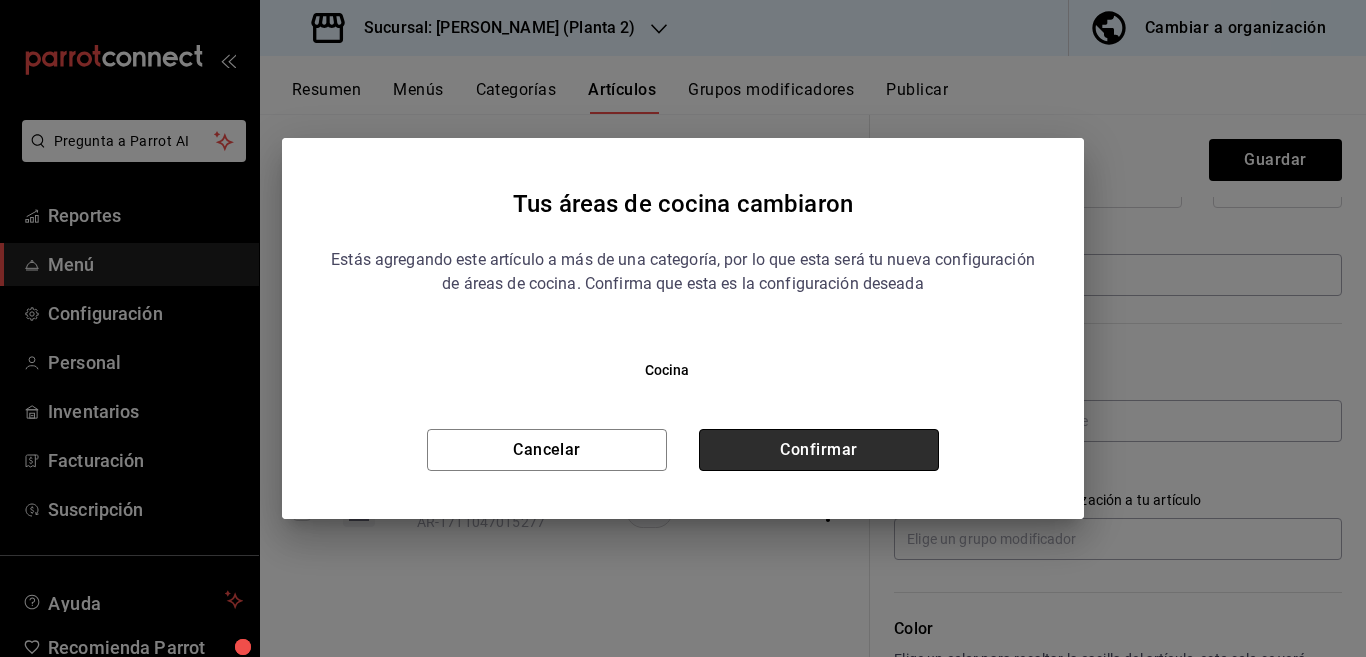 click on "Confirmar" at bounding box center (819, 450) 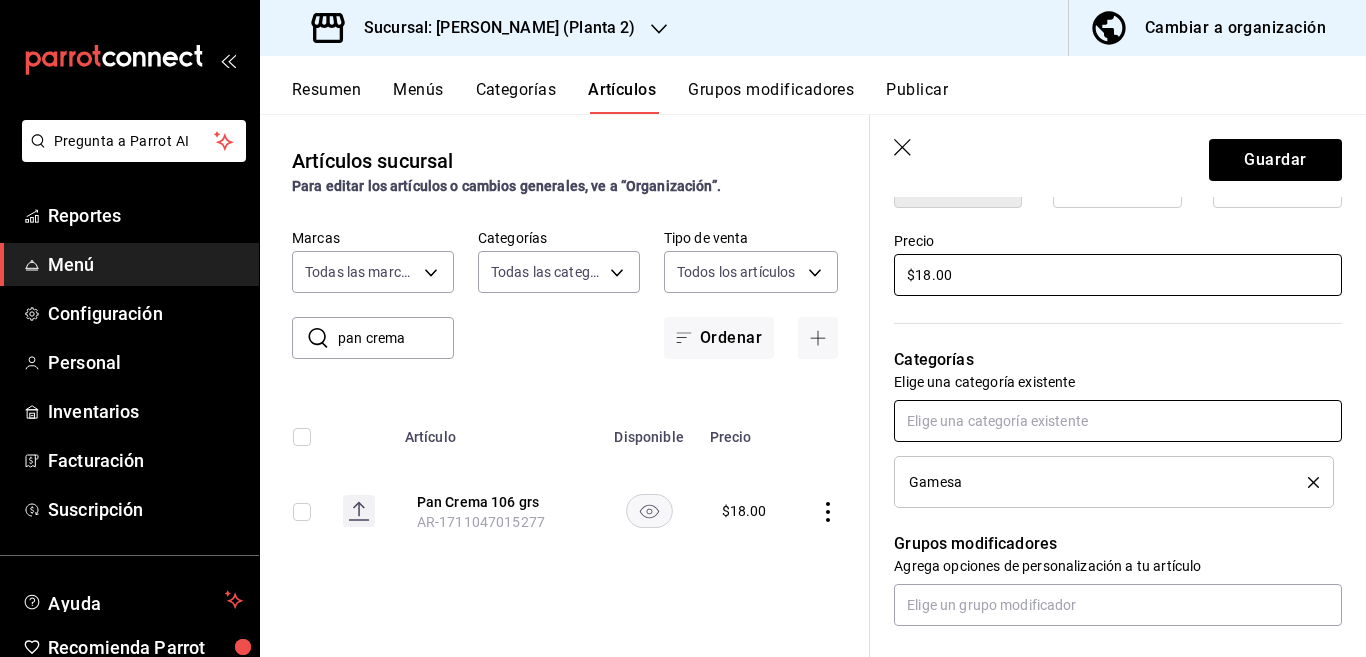 scroll, scrollTop: 569, scrollLeft: 0, axis: vertical 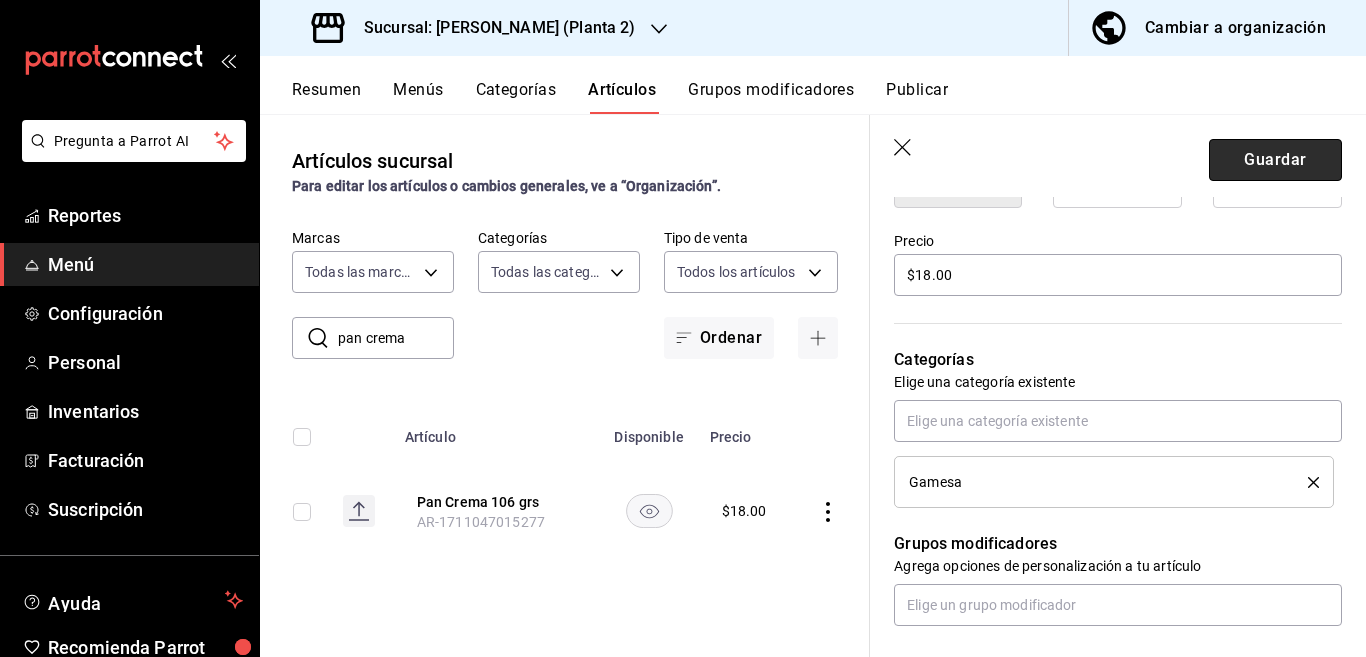 click on "Guardar" at bounding box center [1275, 160] 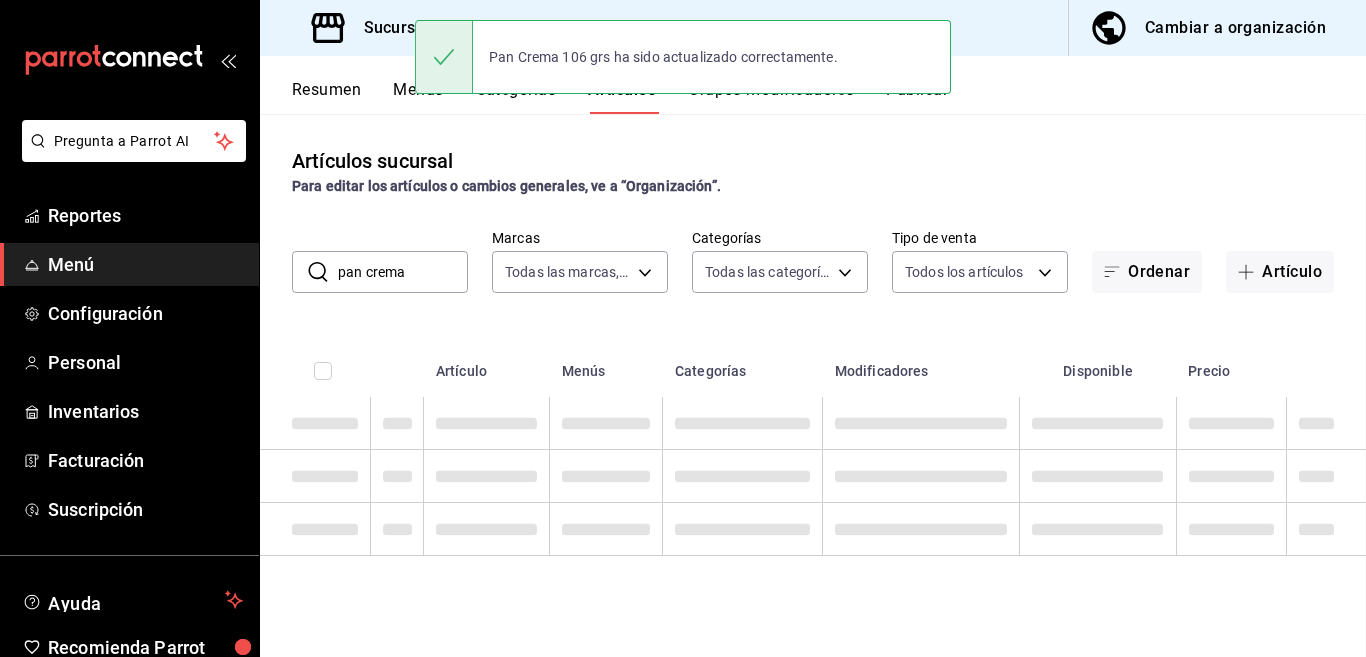 scroll, scrollTop: 0, scrollLeft: 0, axis: both 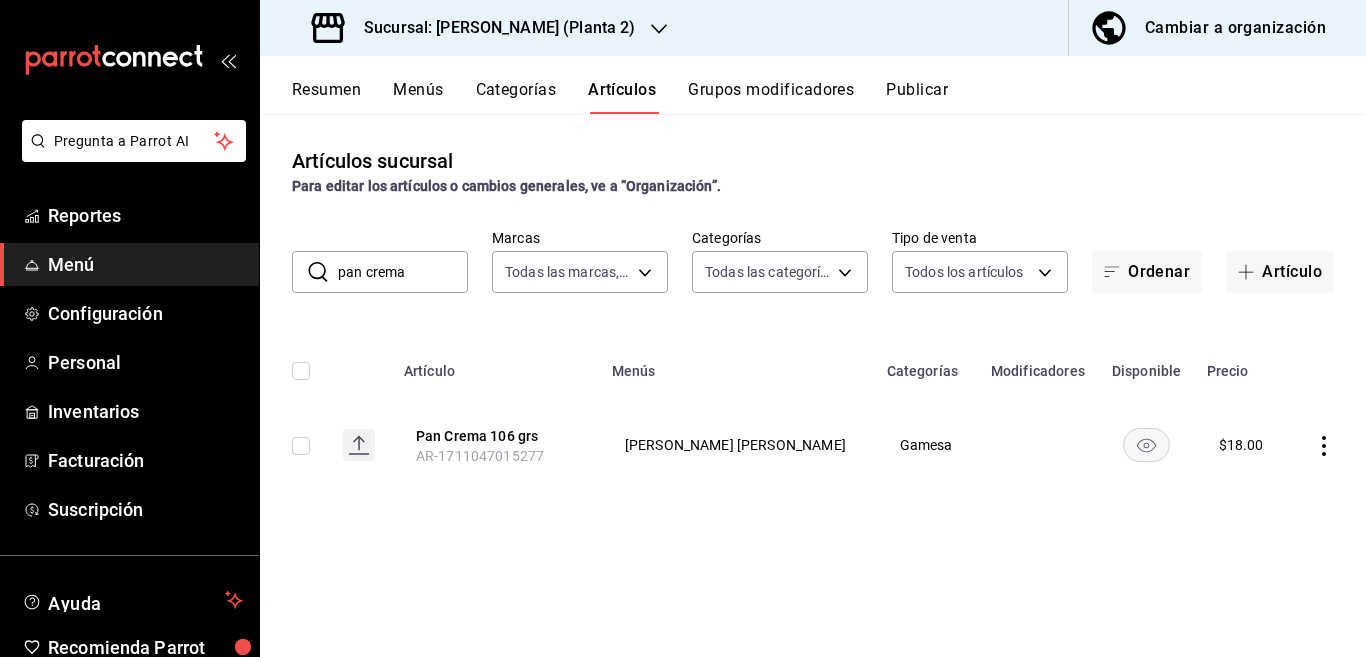 click on "pan crema" at bounding box center (403, 272) 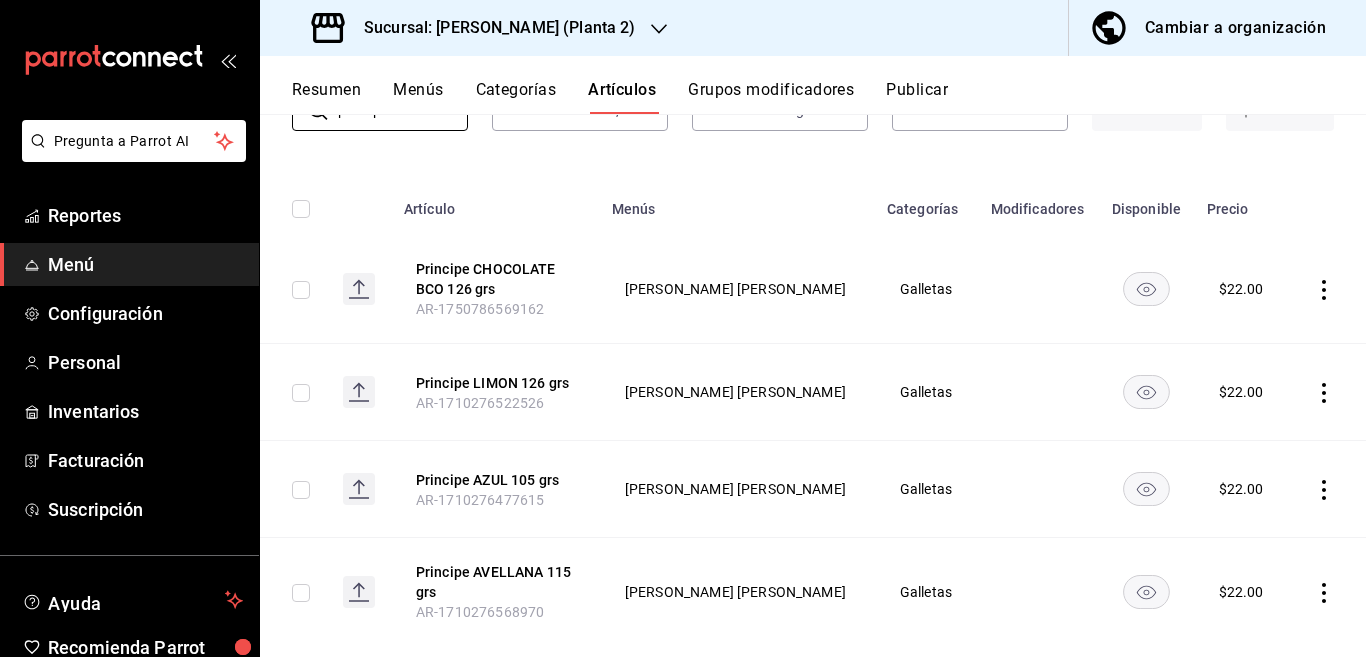 scroll, scrollTop: 200, scrollLeft: 0, axis: vertical 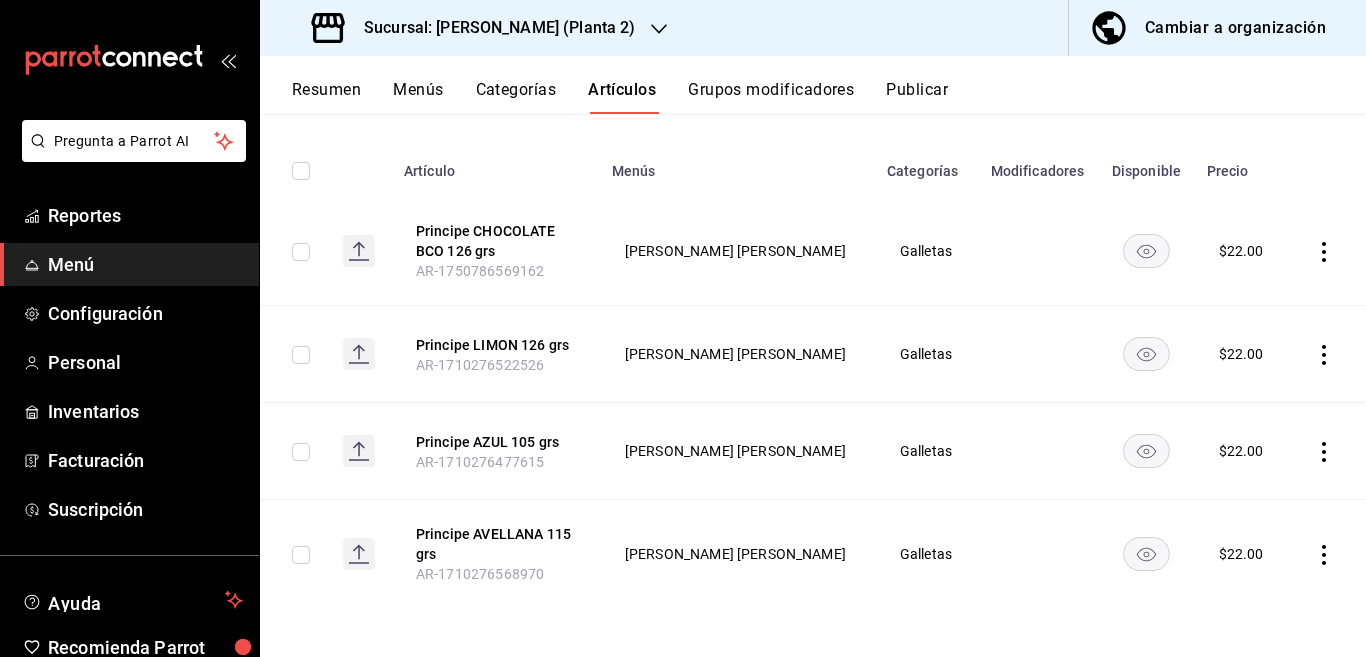 click 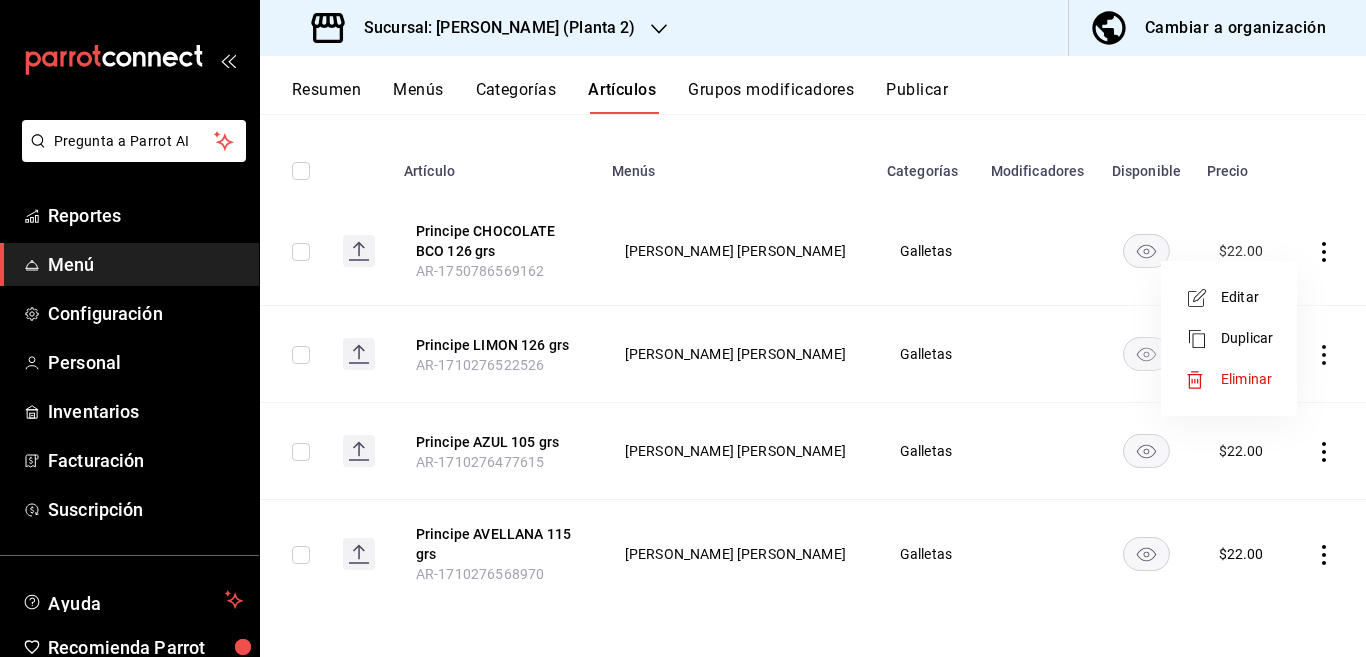 click on "Editar" at bounding box center [1247, 297] 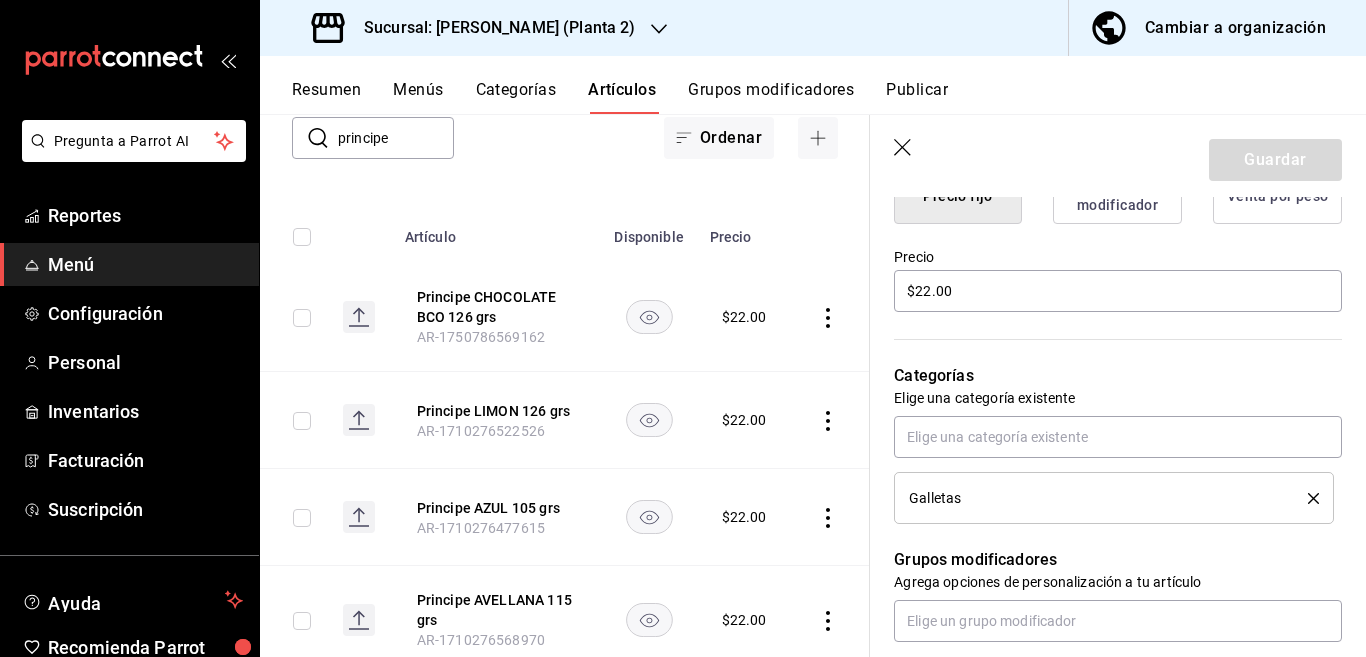 scroll, scrollTop: 569, scrollLeft: 0, axis: vertical 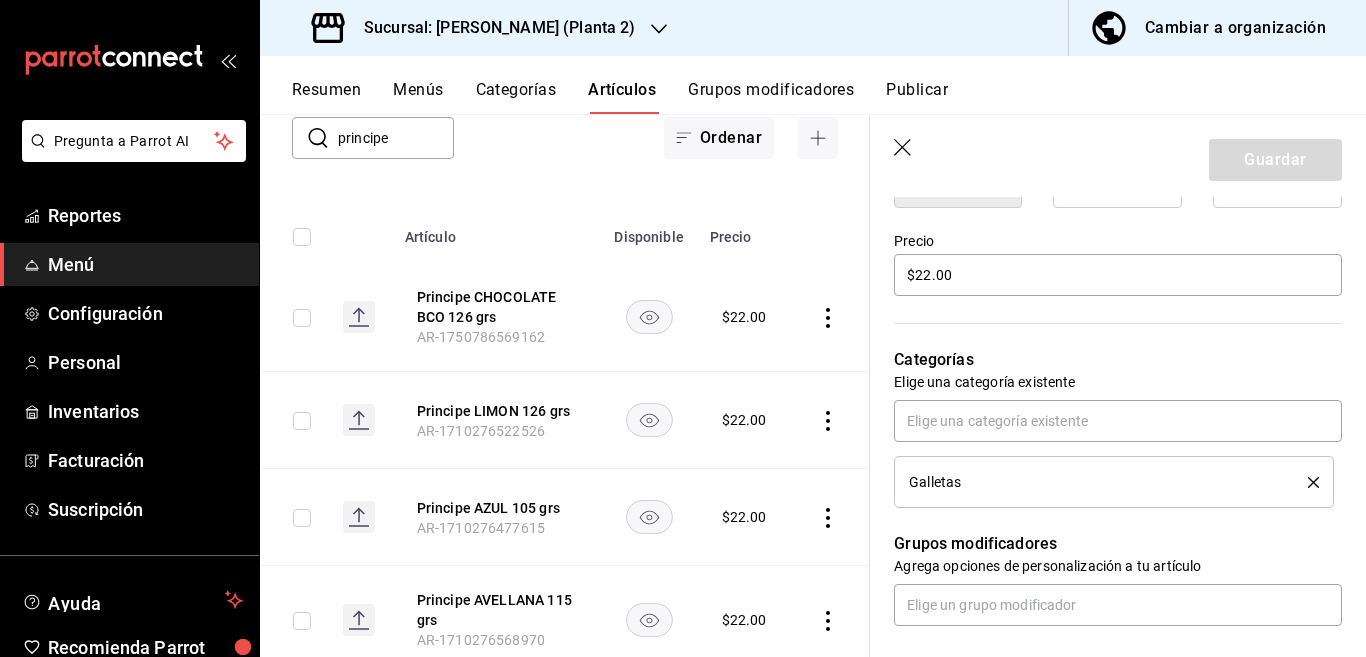 click 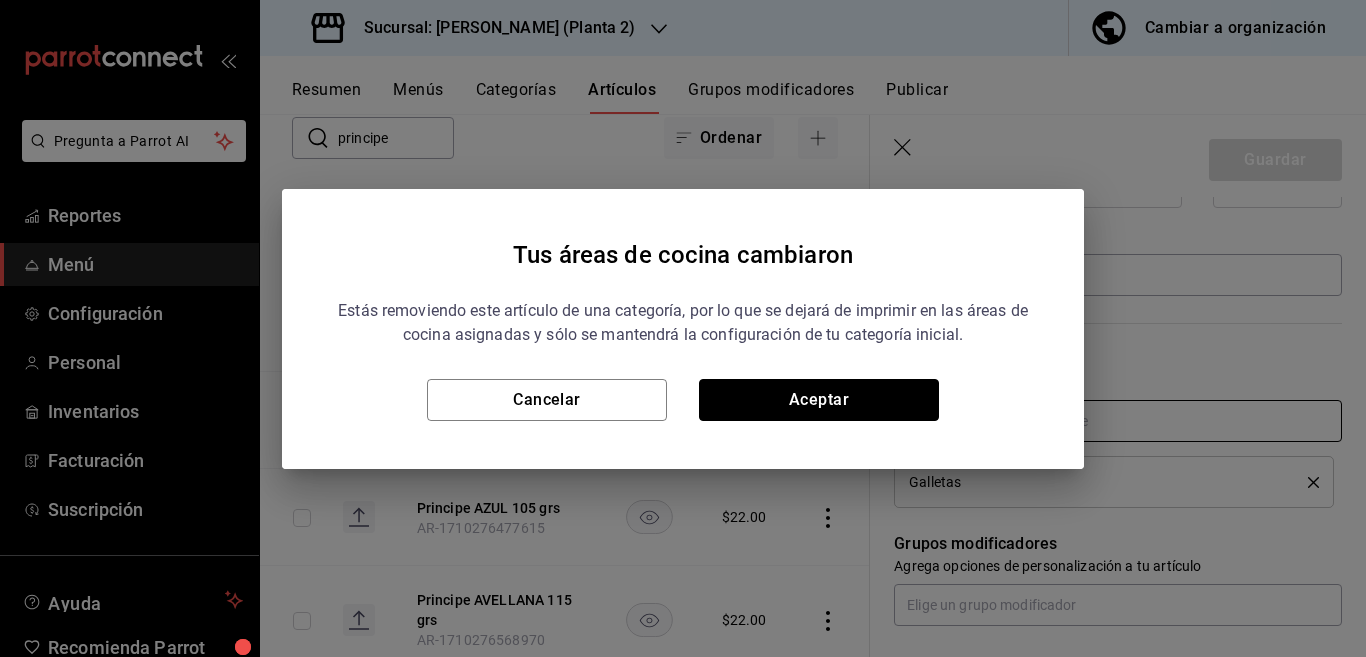 drag, startPoint x: 859, startPoint y: 397, endPoint x: 967, endPoint y: 407, distance: 108.461975 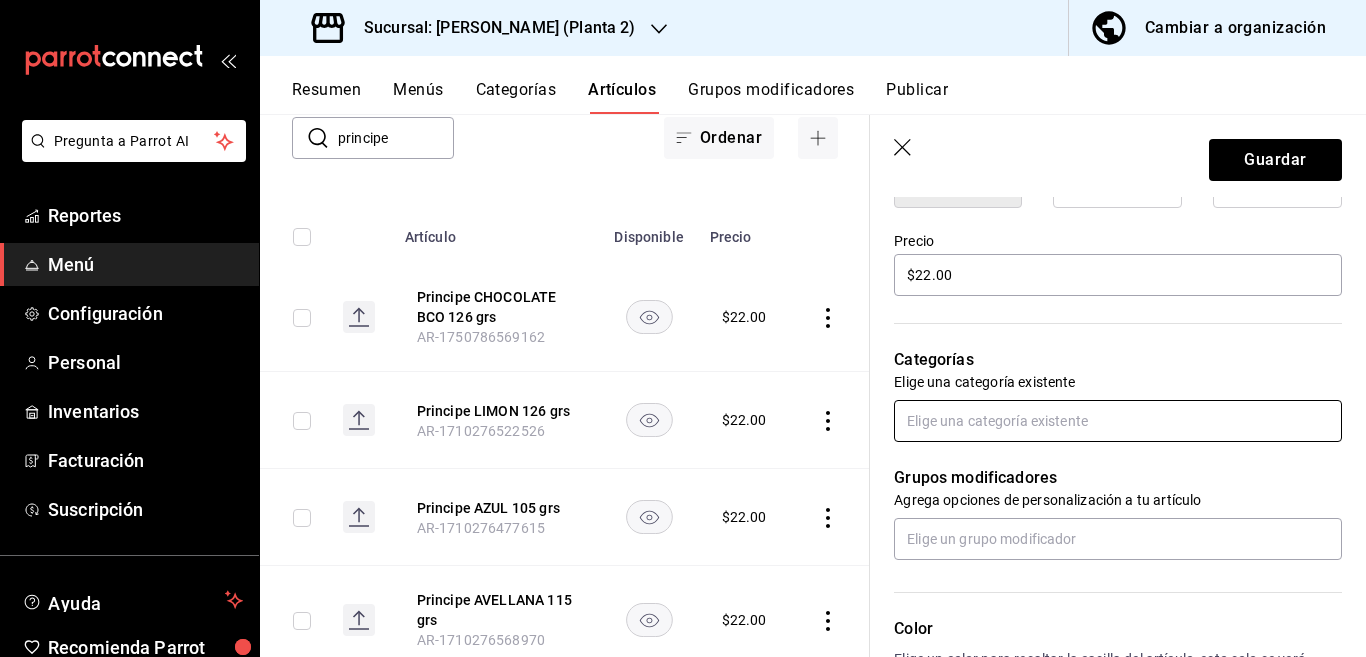 click at bounding box center [1118, 421] 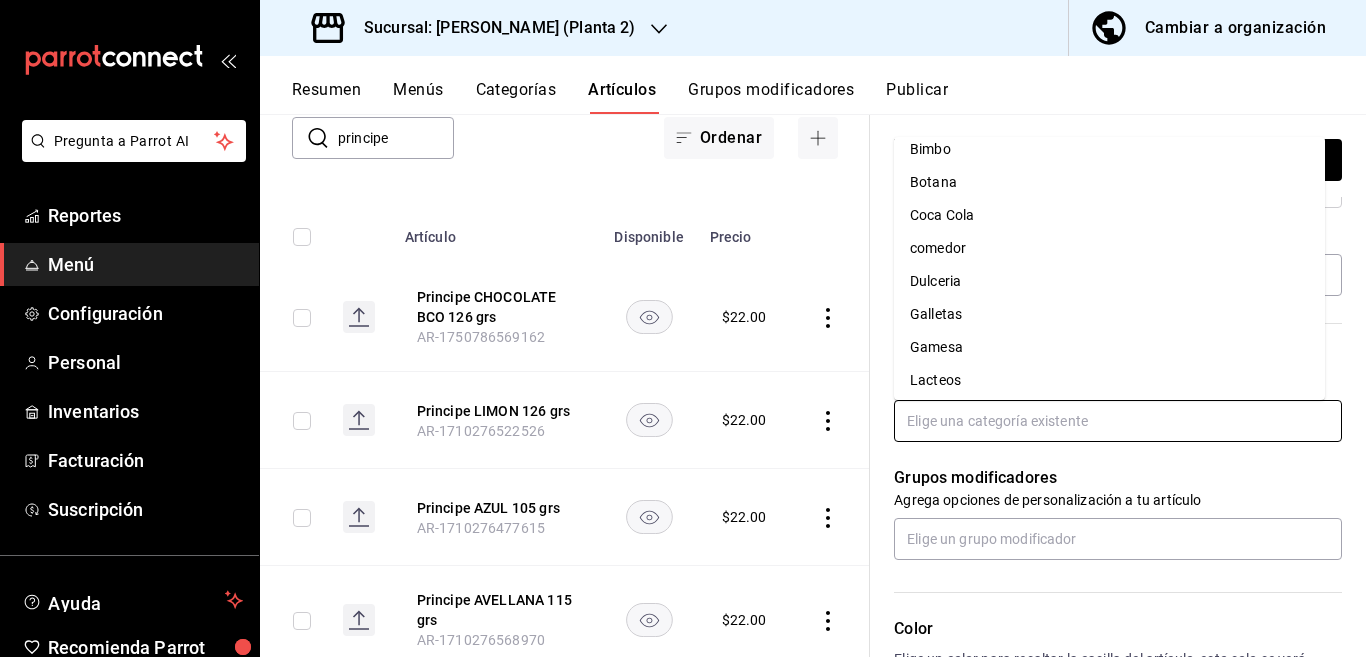 scroll, scrollTop: 118, scrollLeft: 0, axis: vertical 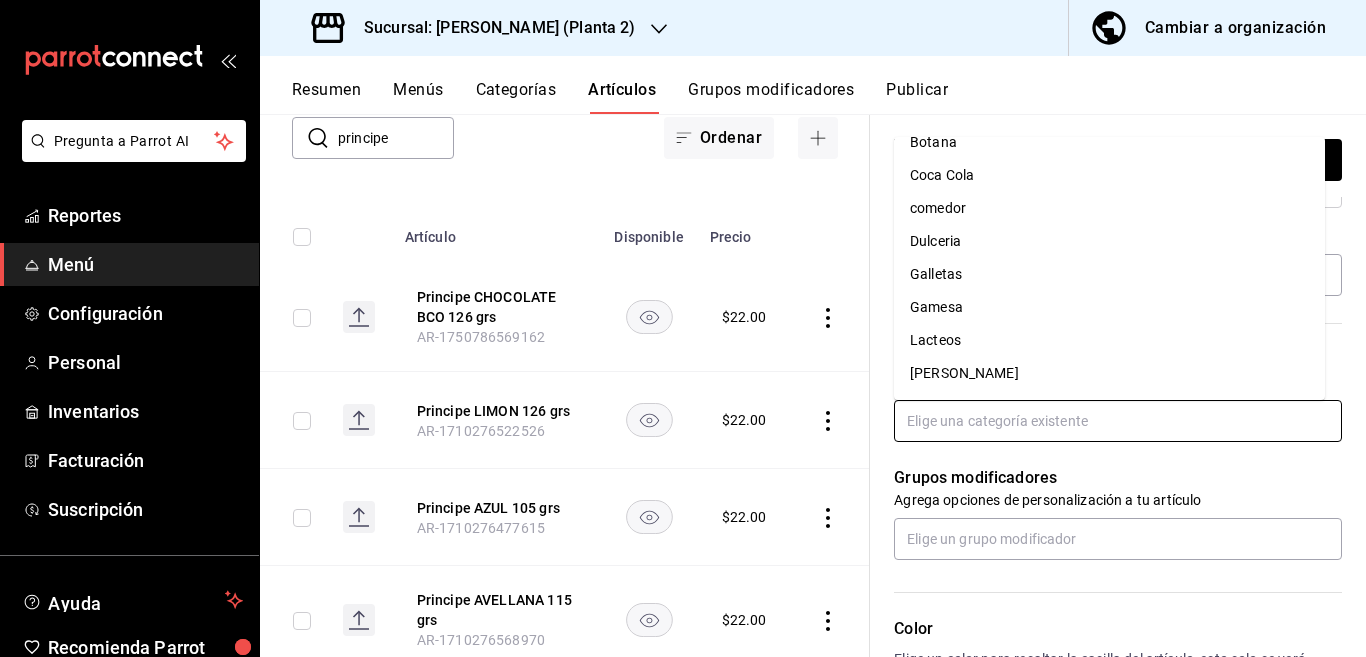 click on "Gamesa" at bounding box center [1109, 307] 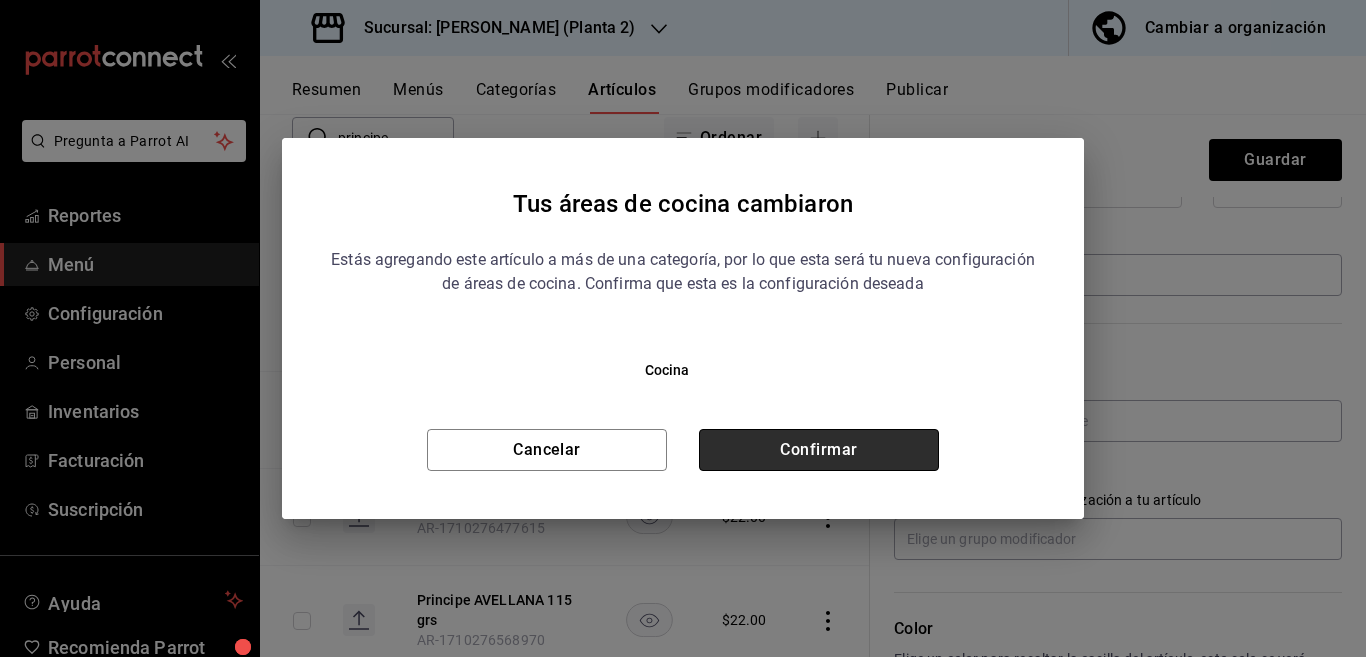 click on "Confirmar" at bounding box center (819, 450) 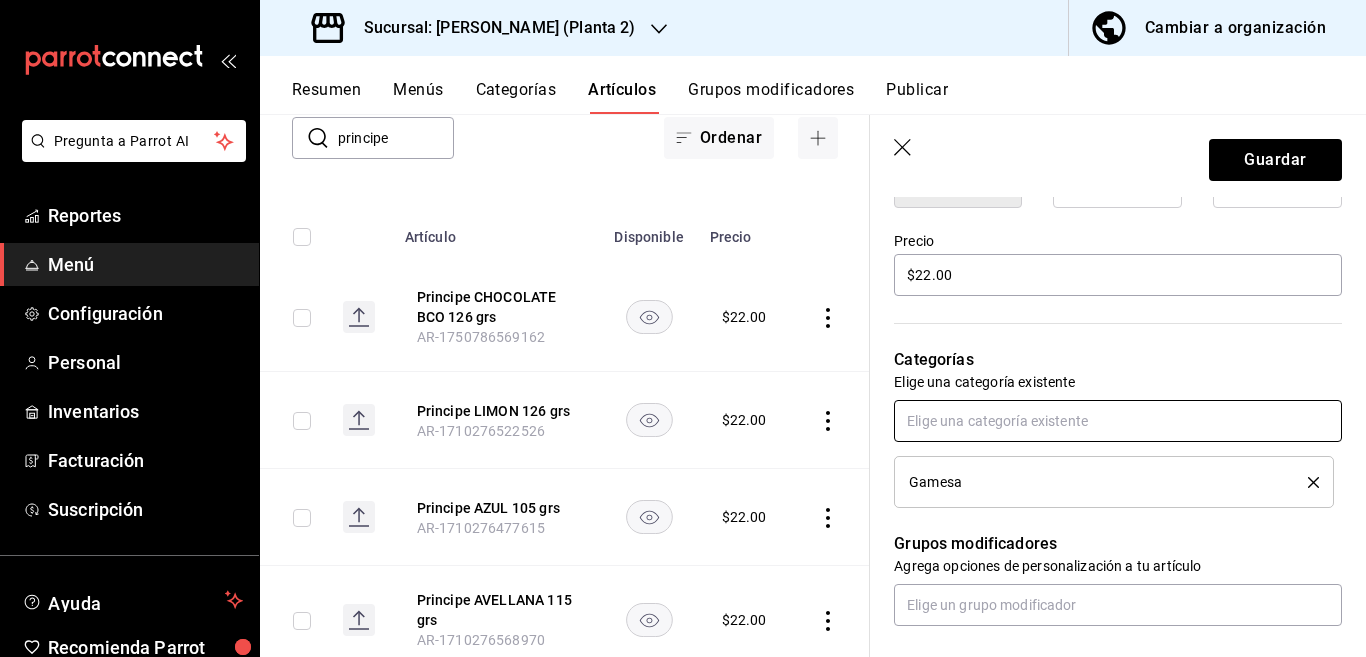 scroll, scrollTop: 569, scrollLeft: 0, axis: vertical 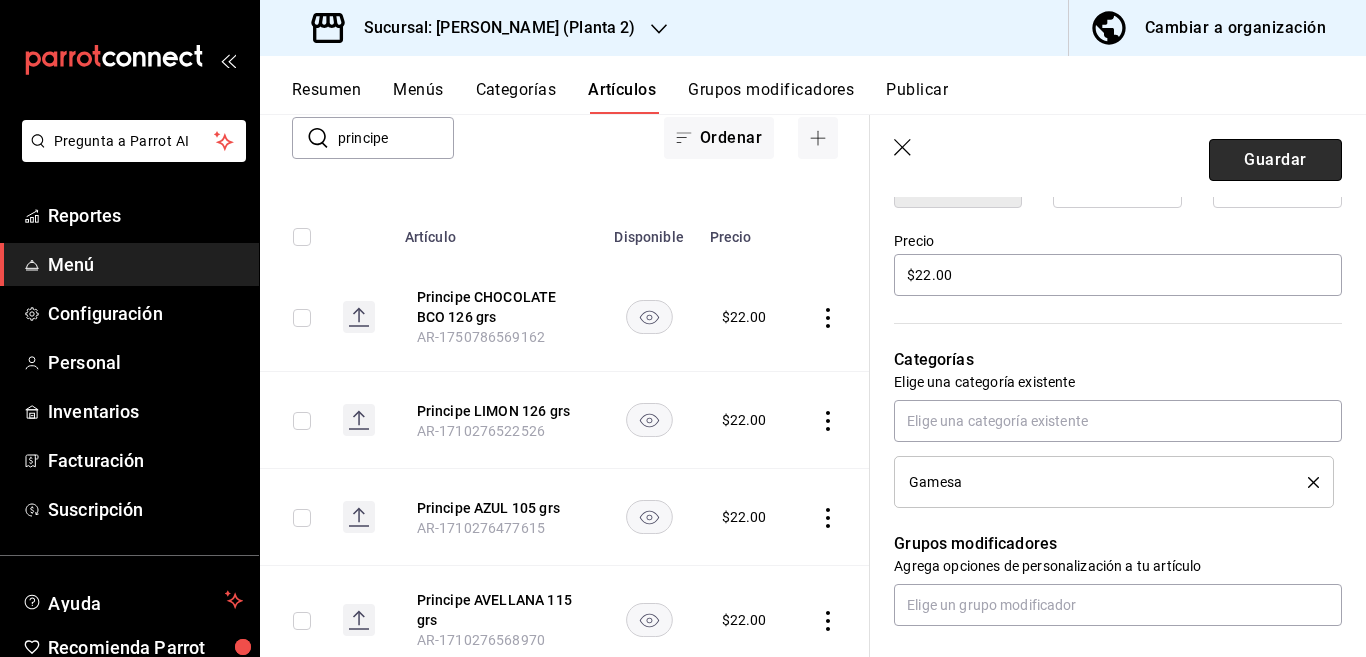 click on "Guardar" at bounding box center (1275, 160) 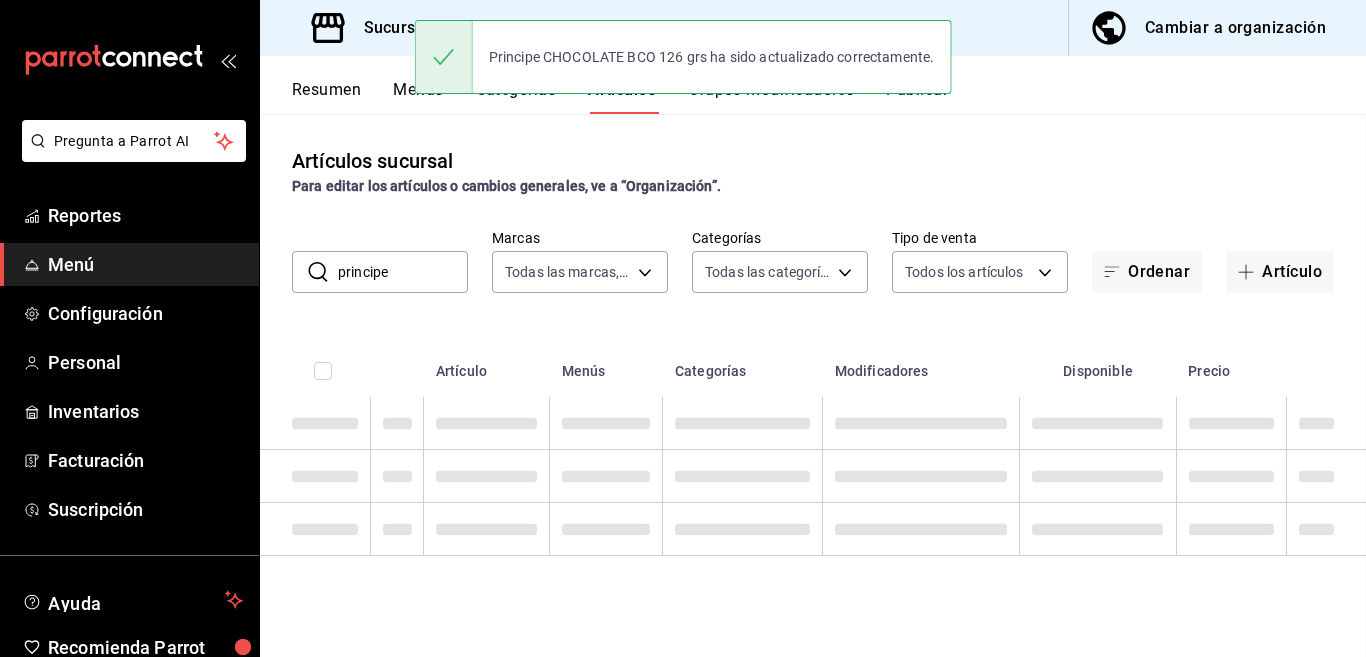 scroll, scrollTop: 0, scrollLeft: 0, axis: both 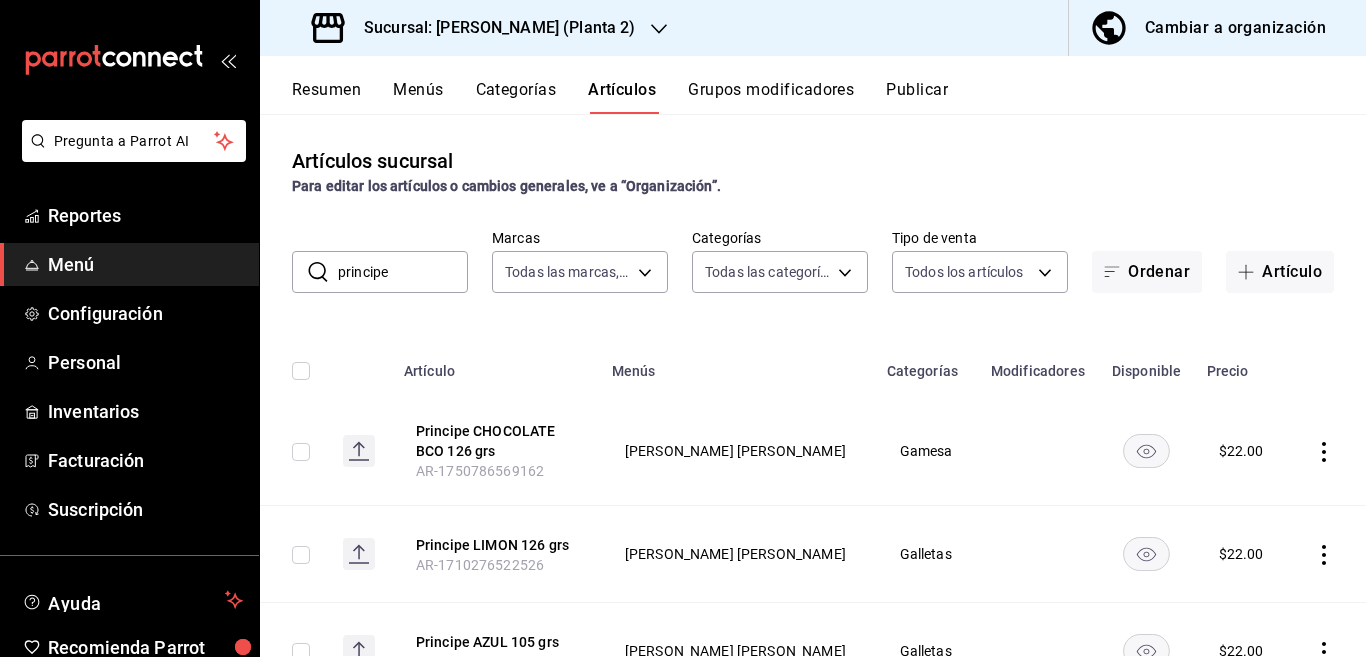 click 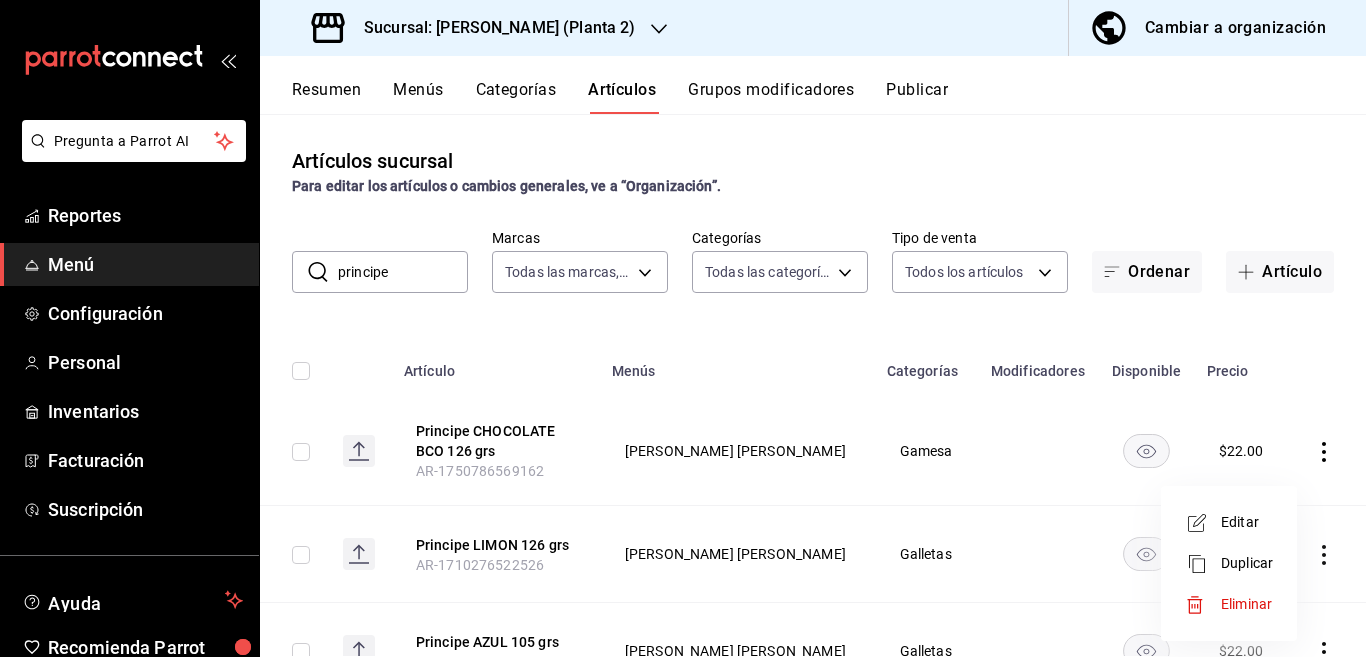 click on "Editar" at bounding box center (1247, 522) 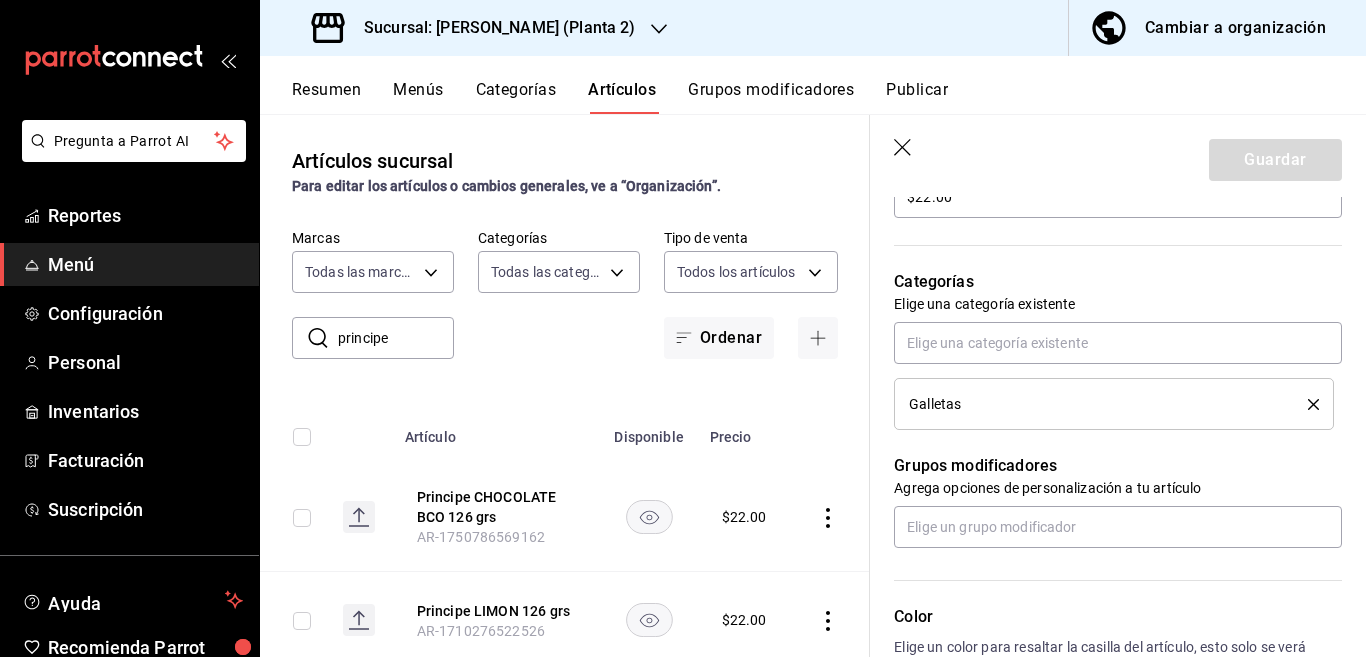 scroll, scrollTop: 731, scrollLeft: 0, axis: vertical 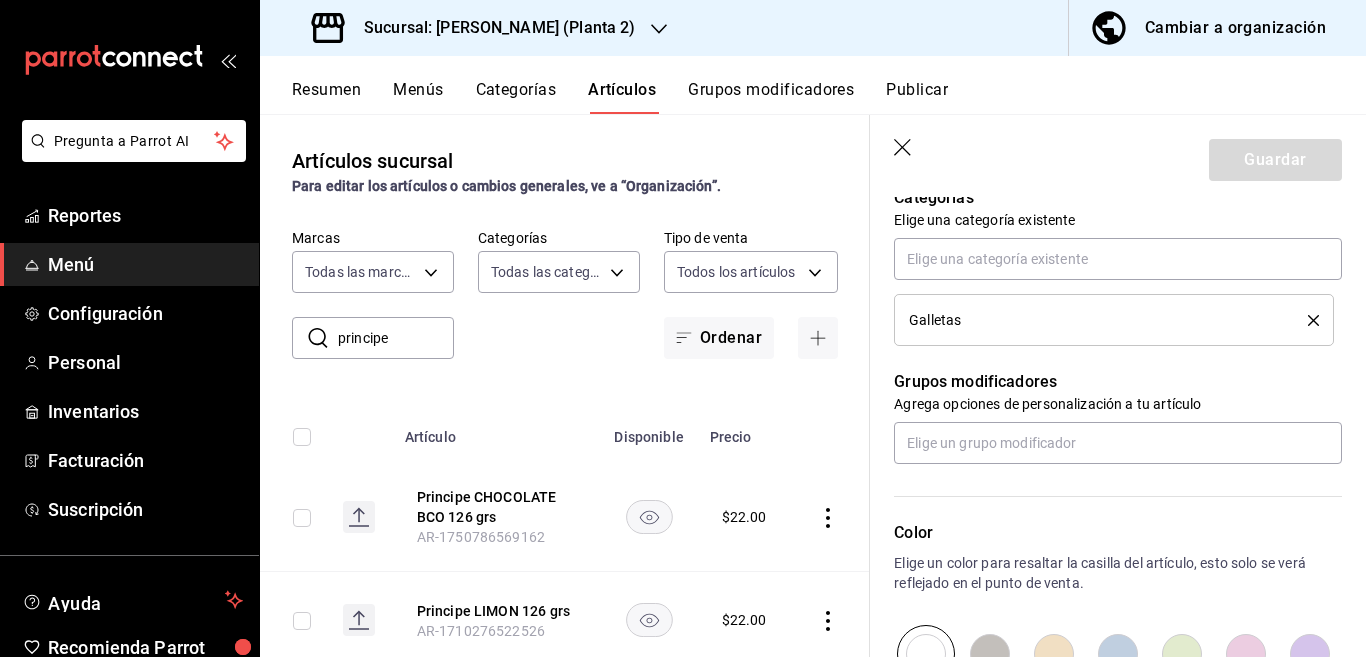 click 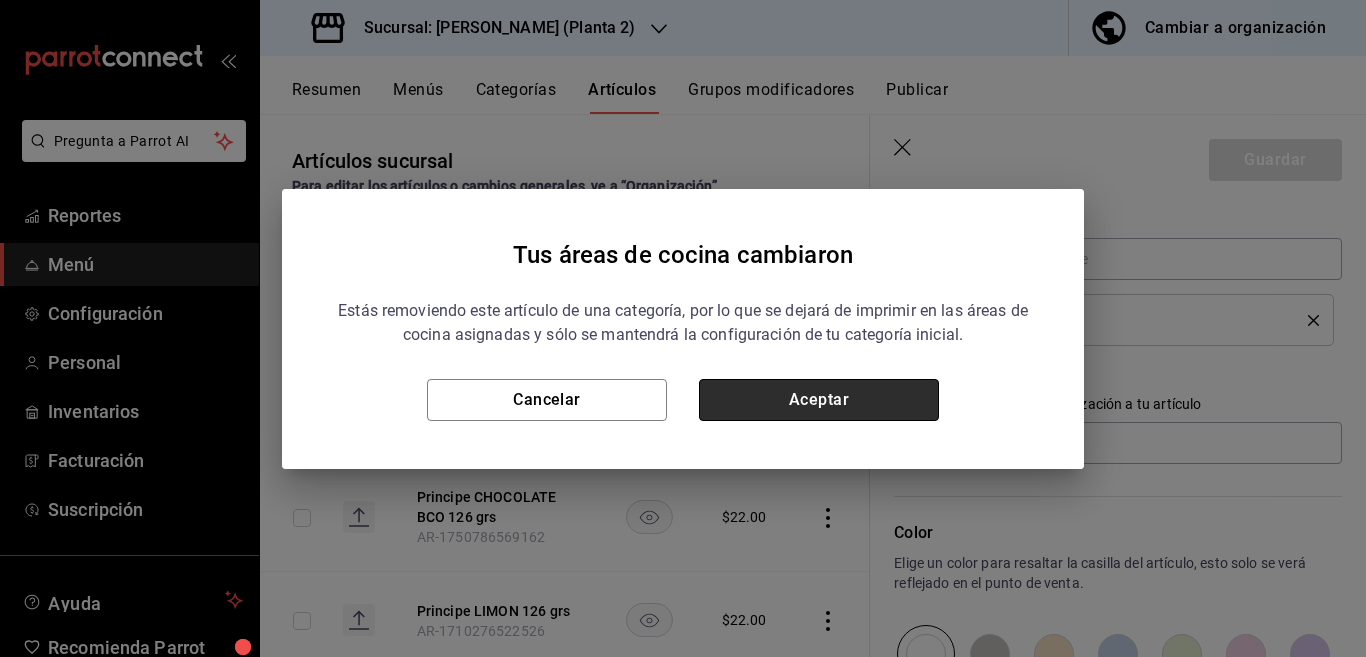 click on "Aceptar" at bounding box center [819, 400] 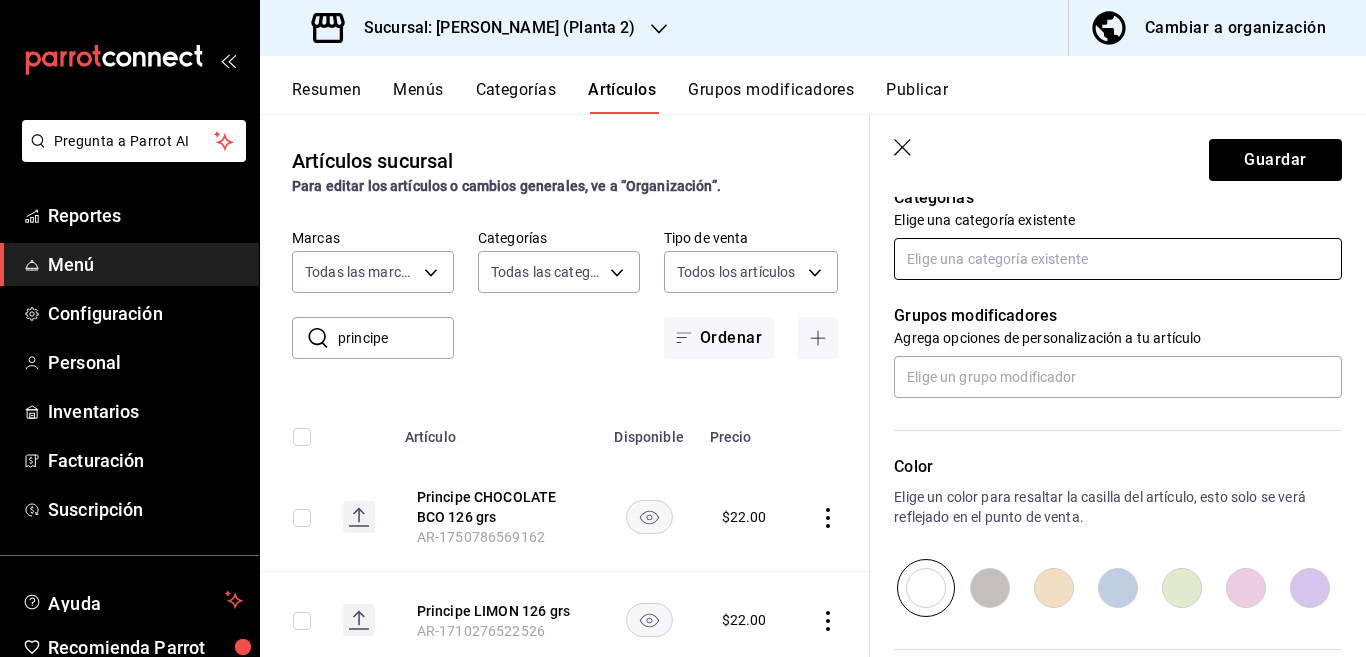 click at bounding box center [1118, 259] 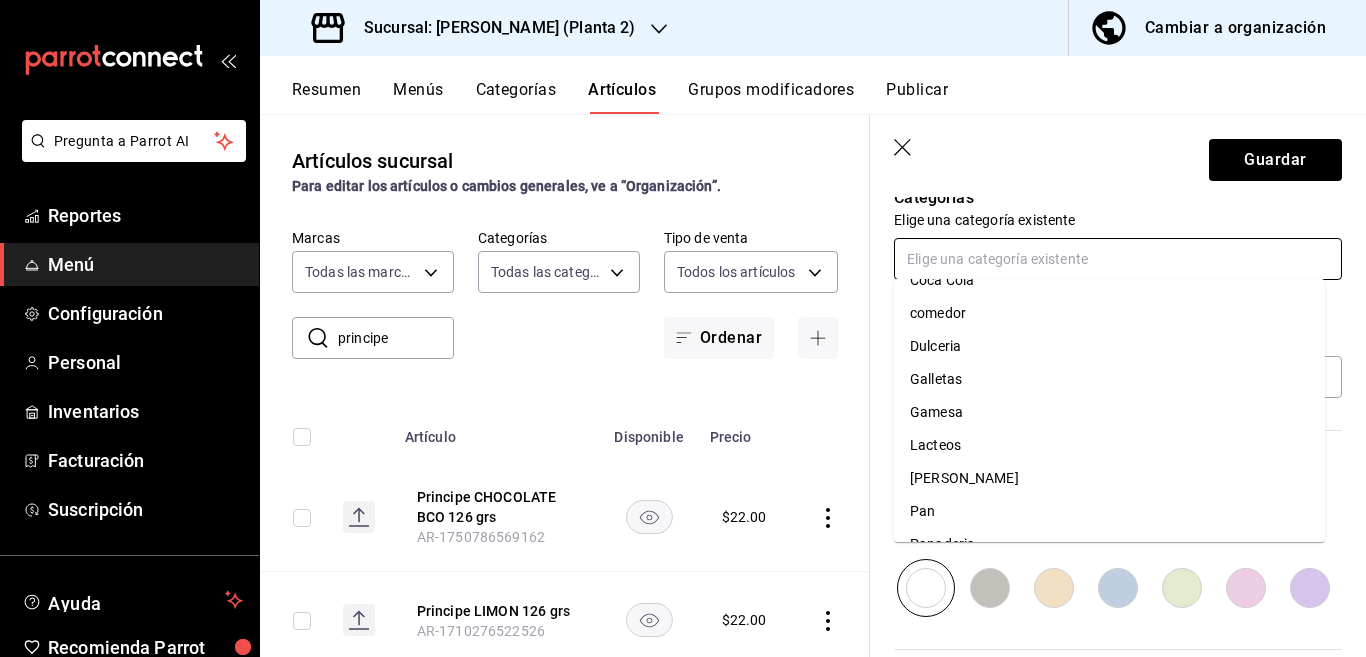 scroll, scrollTop: 157, scrollLeft: 0, axis: vertical 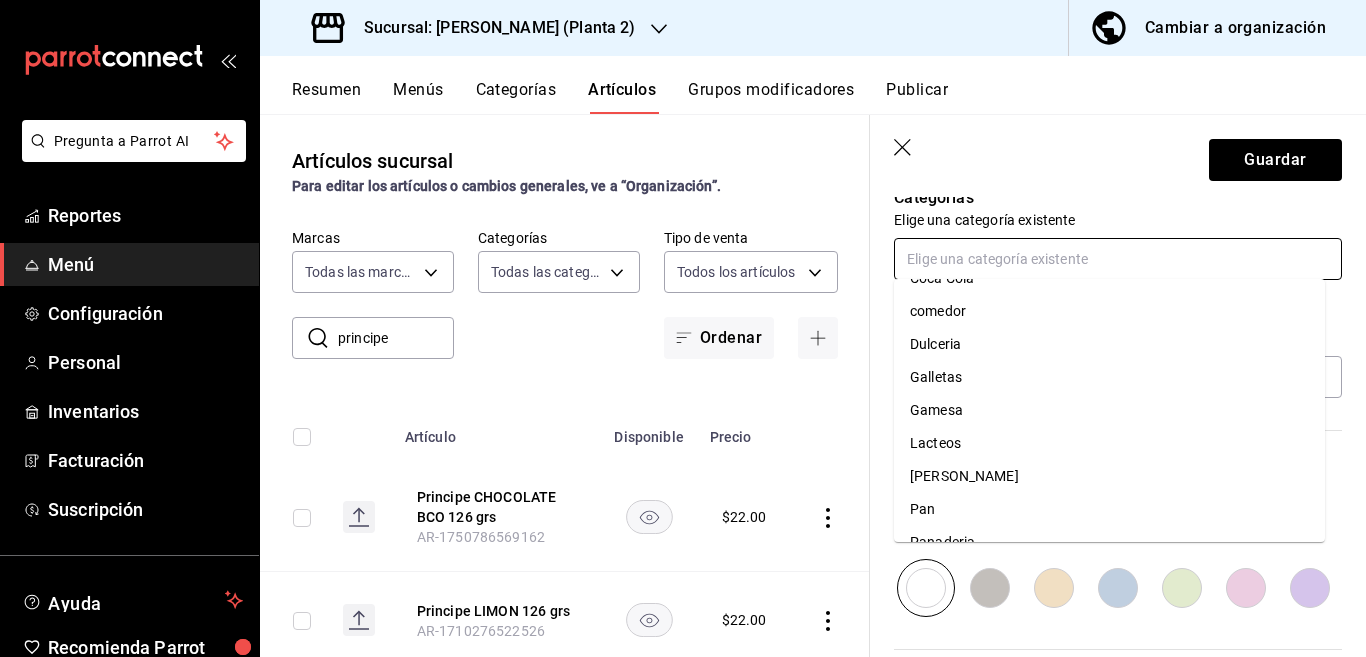 click on "Gamesa" at bounding box center [1109, 410] 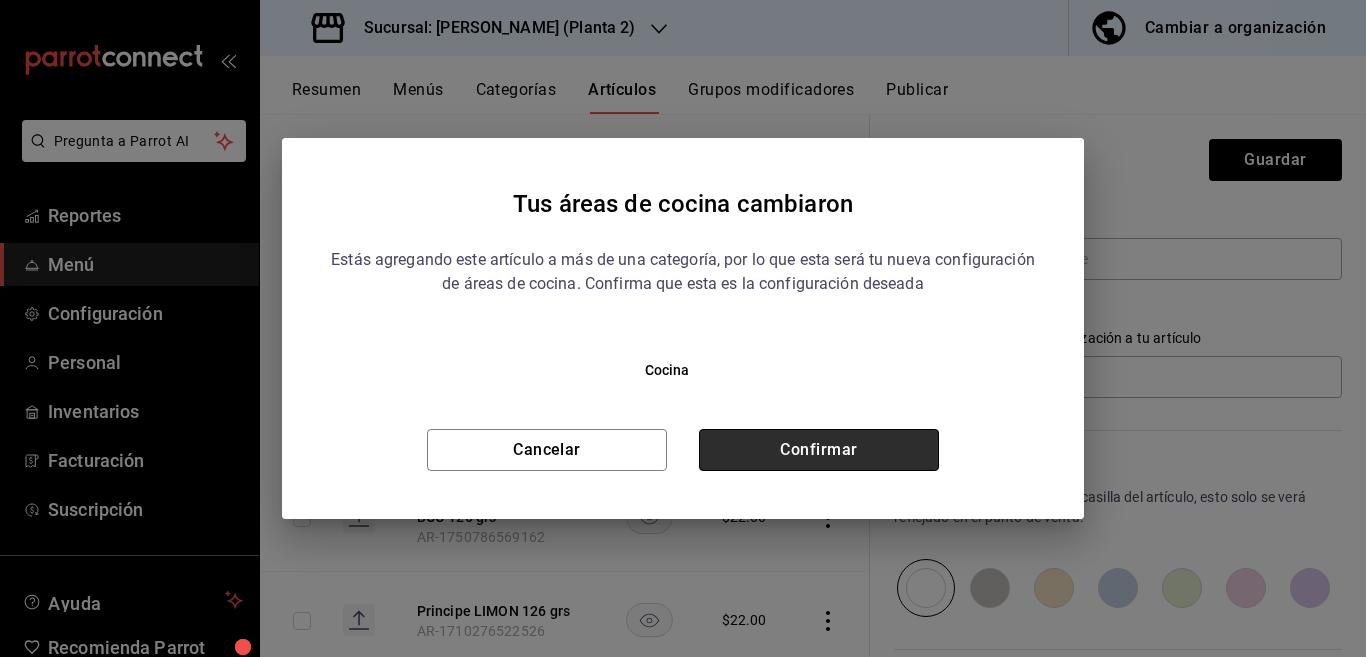 click on "Confirmar" at bounding box center (819, 450) 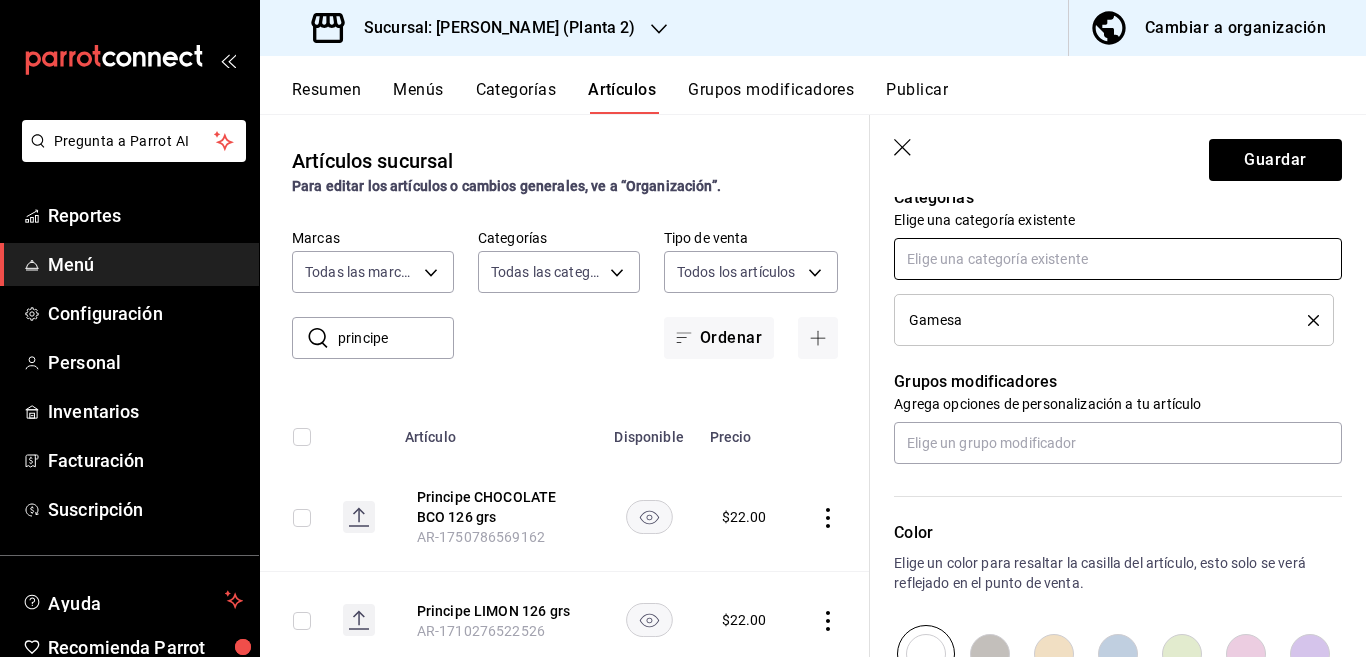 scroll, scrollTop: 732, scrollLeft: 0, axis: vertical 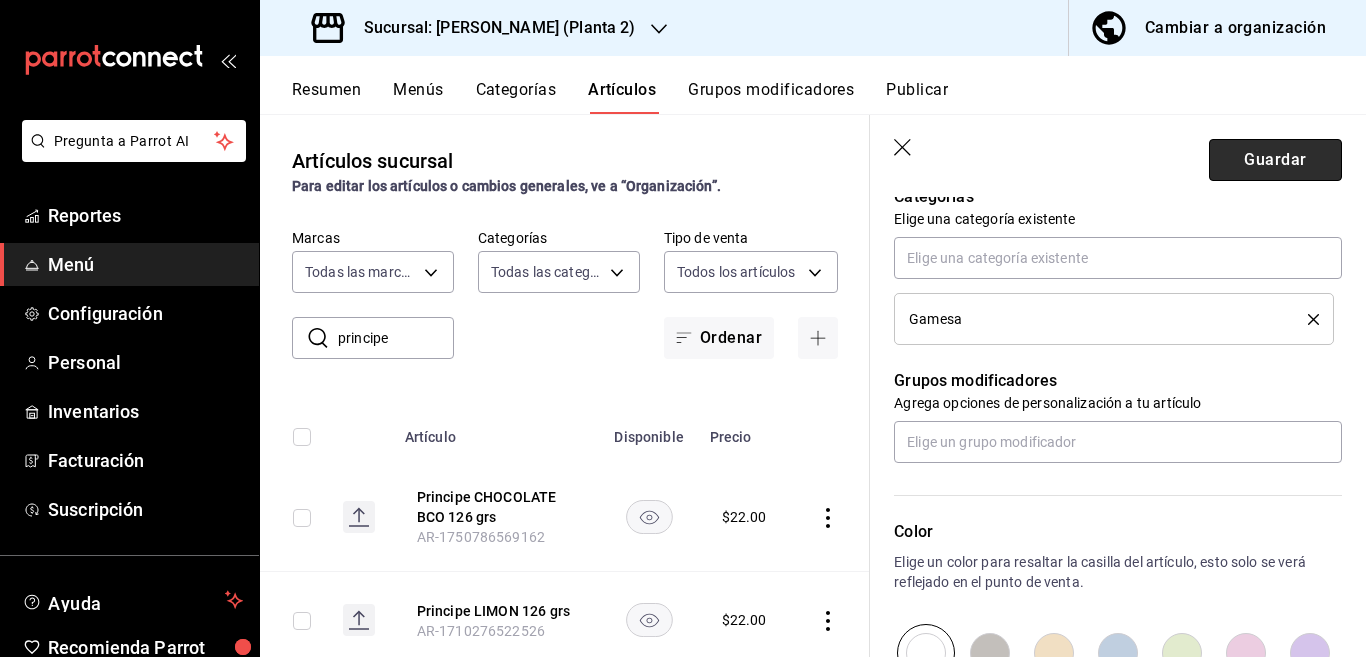 click on "Guardar" at bounding box center (1275, 160) 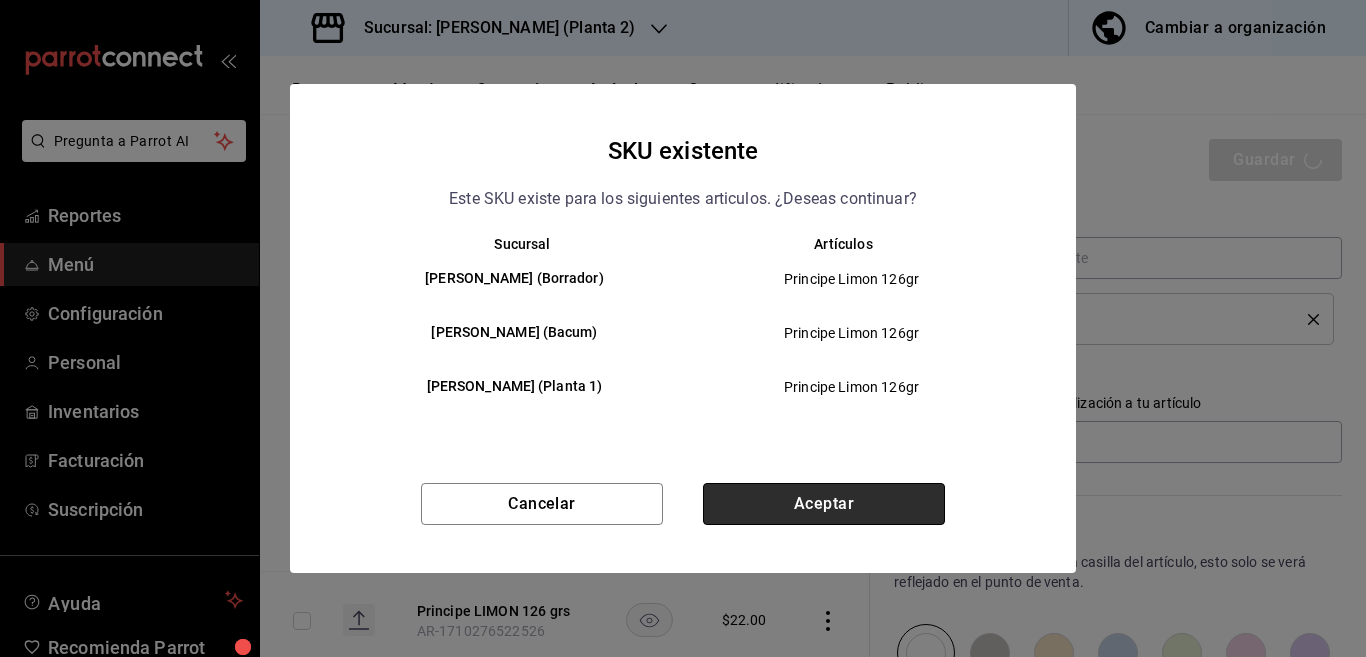 click on "Aceptar" at bounding box center (824, 504) 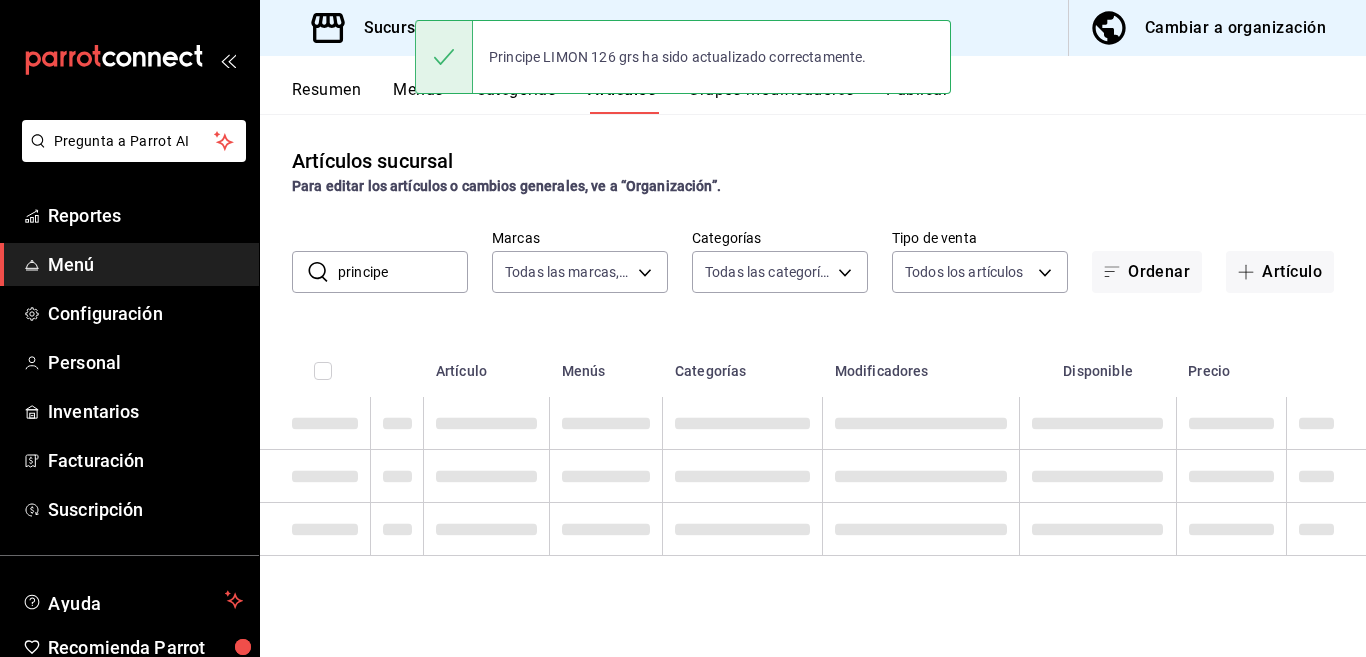 scroll, scrollTop: 0, scrollLeft: 0, axis: both 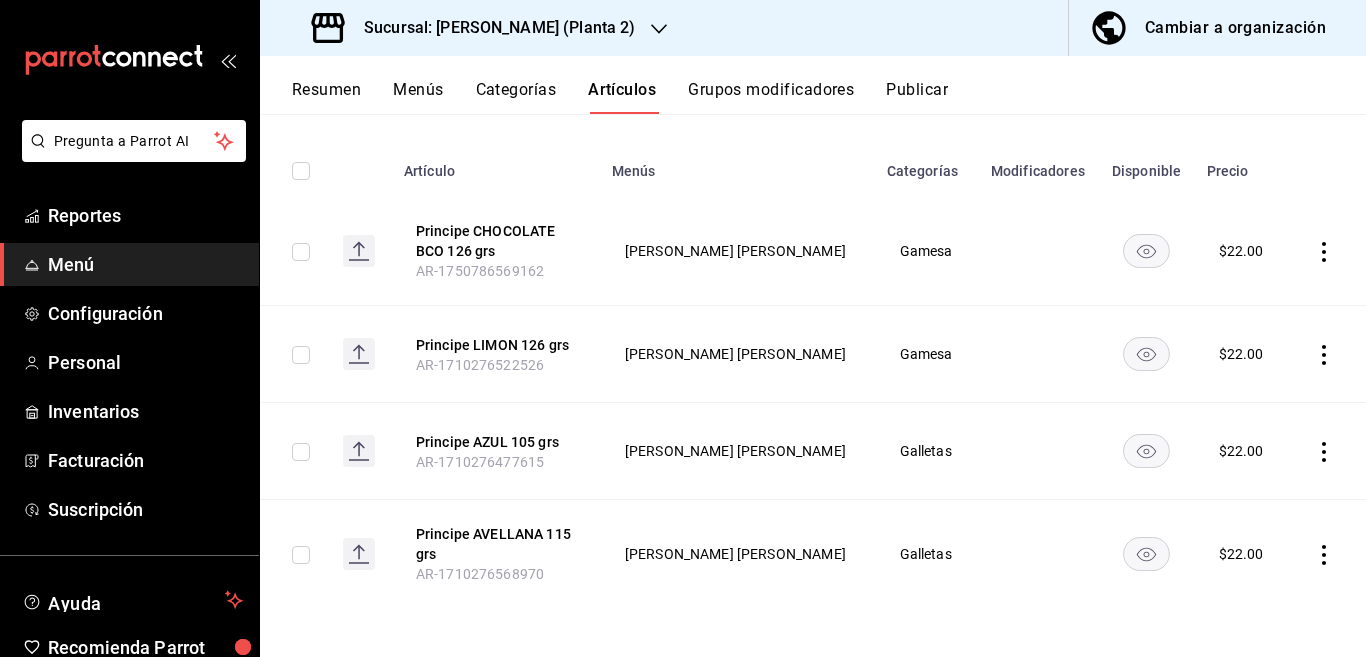 click 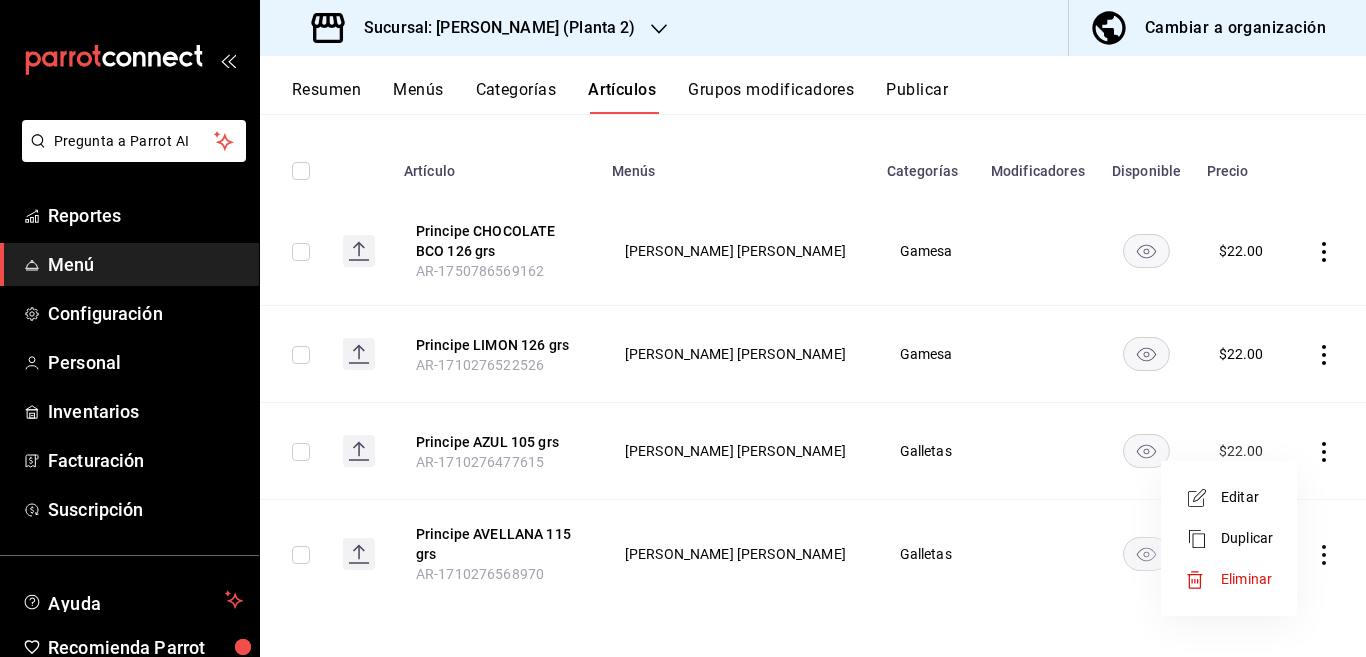 click on "Editar" at bounding box center [1247, 497] 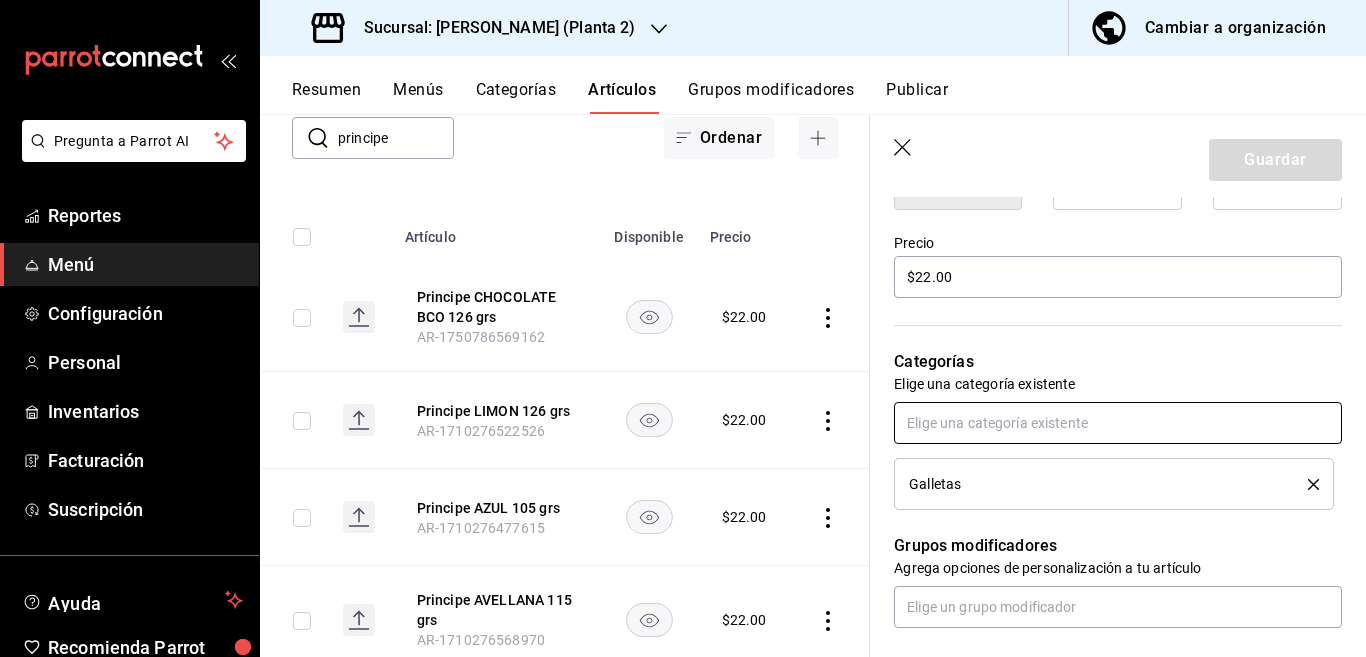scroll, scrollTop: 569, scrollLeft: 0, axis: vertical 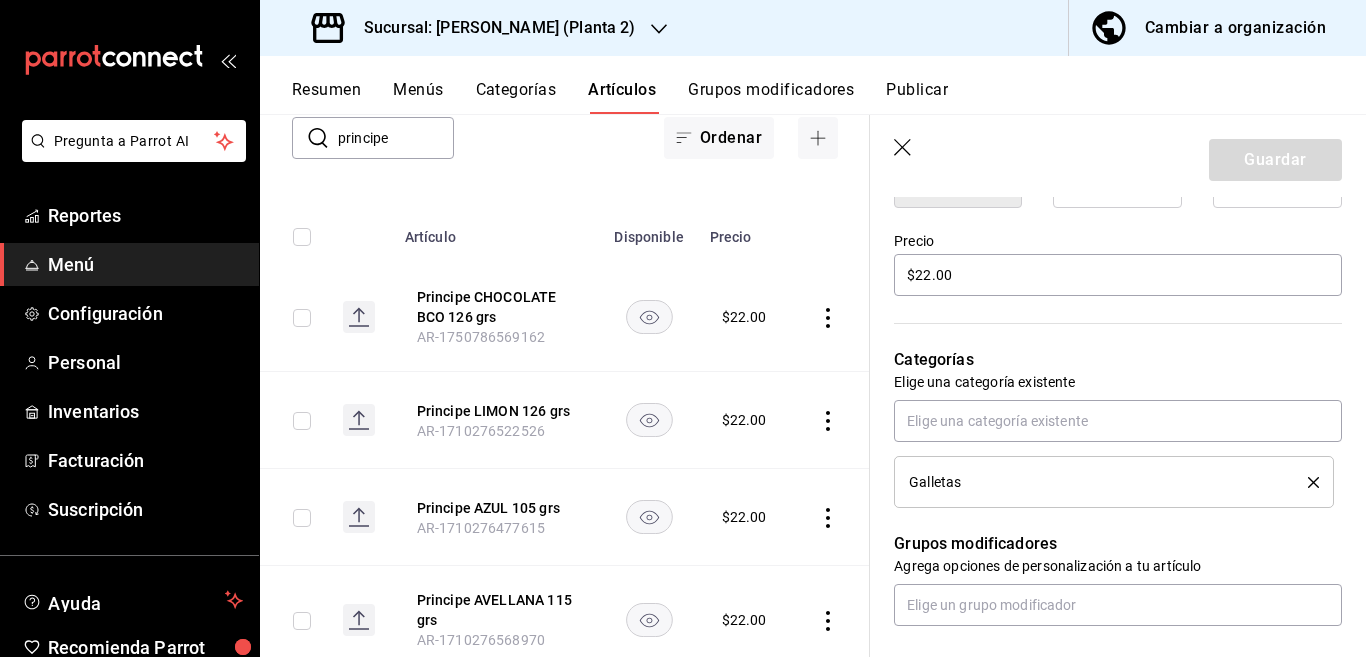 click 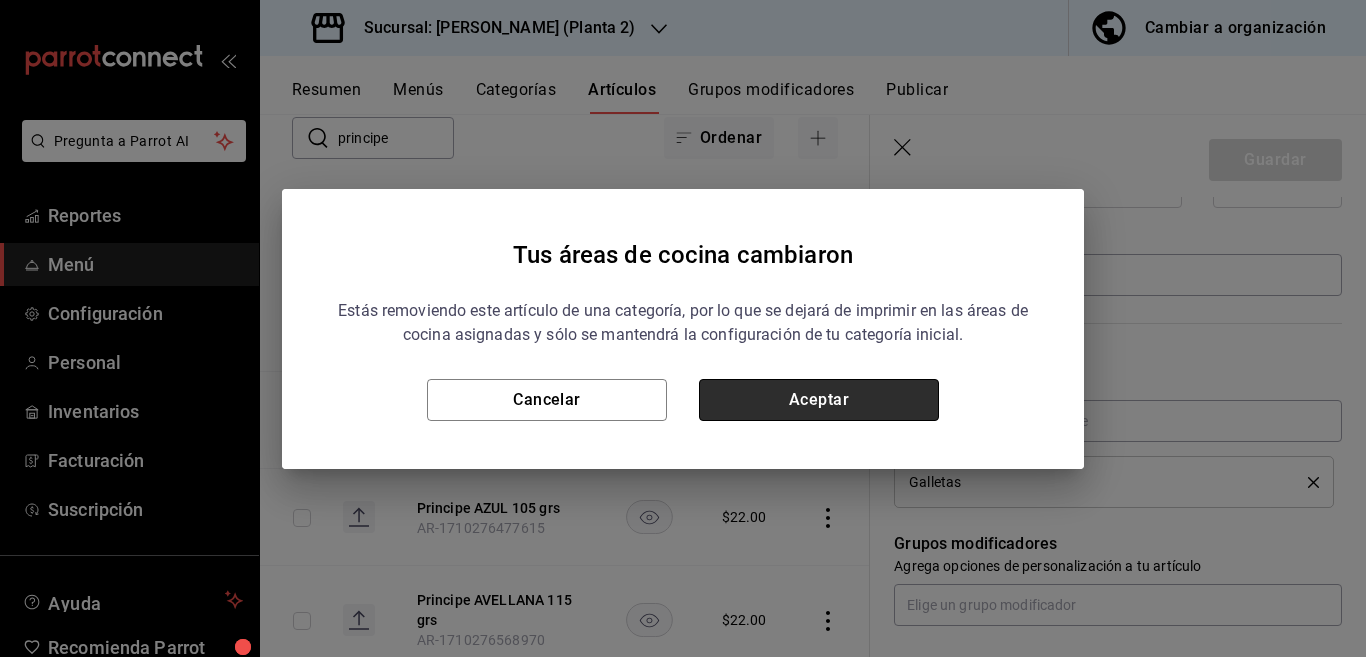 click on "Aceptar" at bounding box center [819, 400] 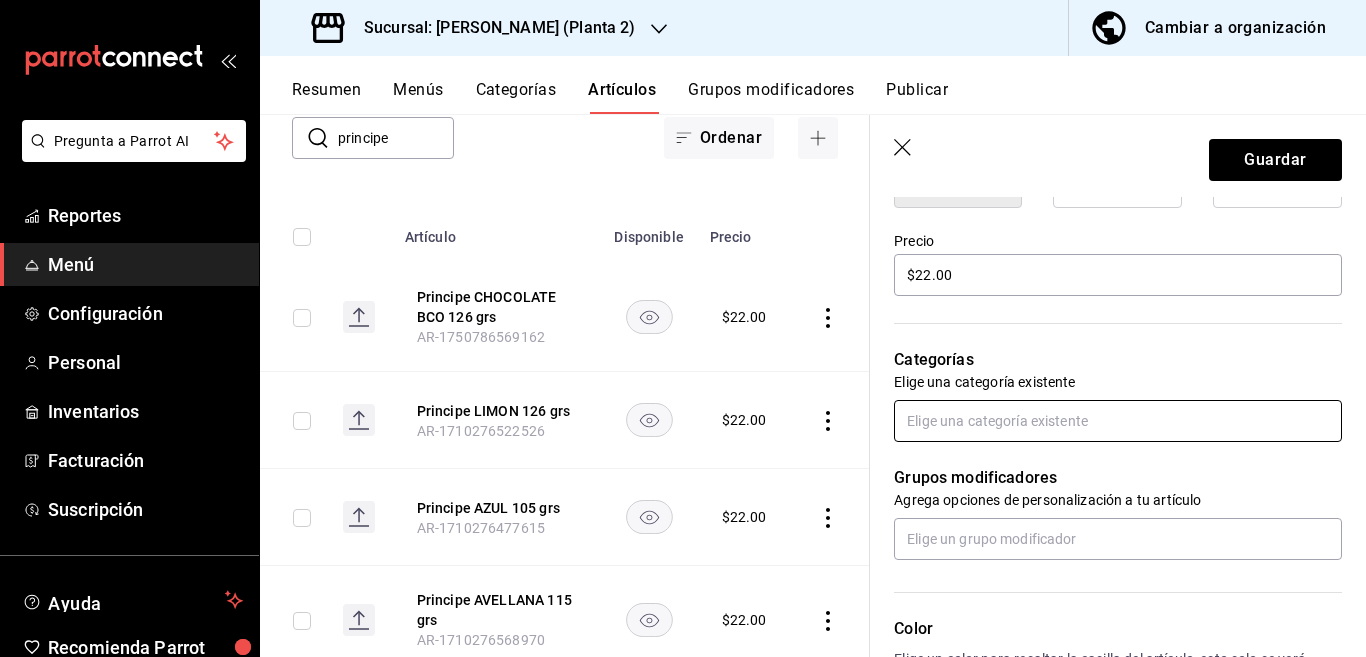click at bounding box center (1118, 421) 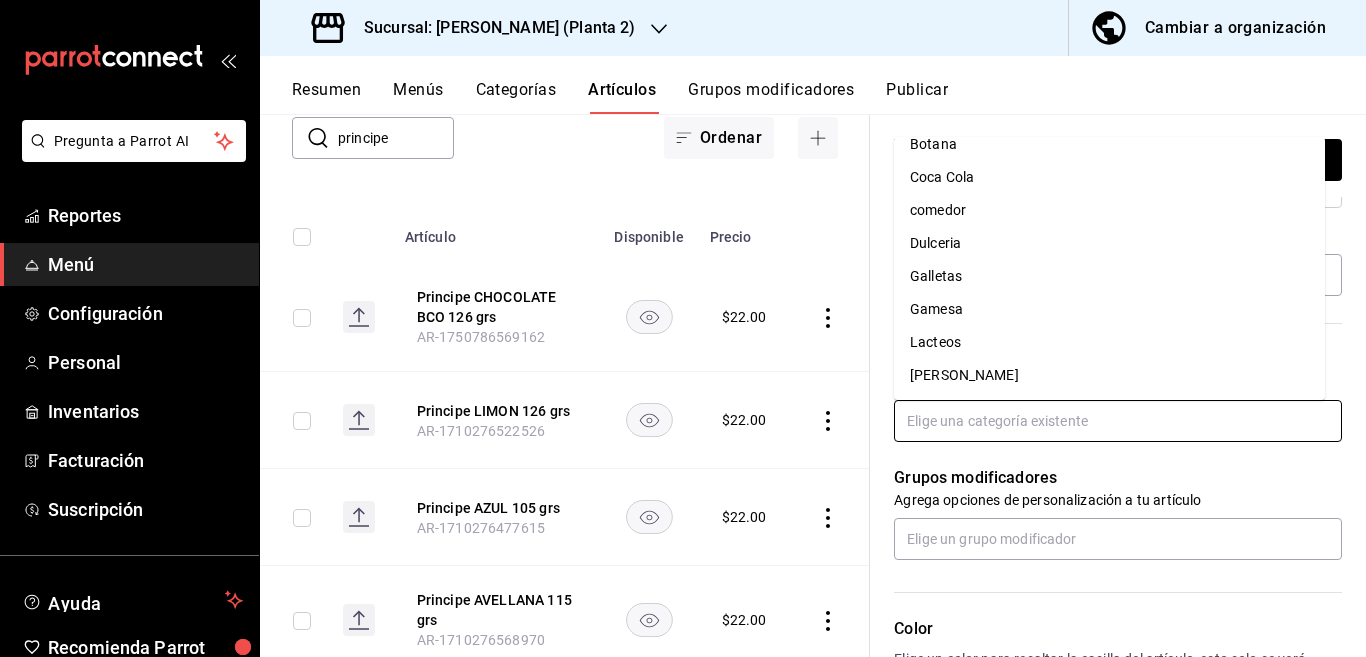 scroll, scrollTop: 118, scrollLeft: 0, axis: vertical 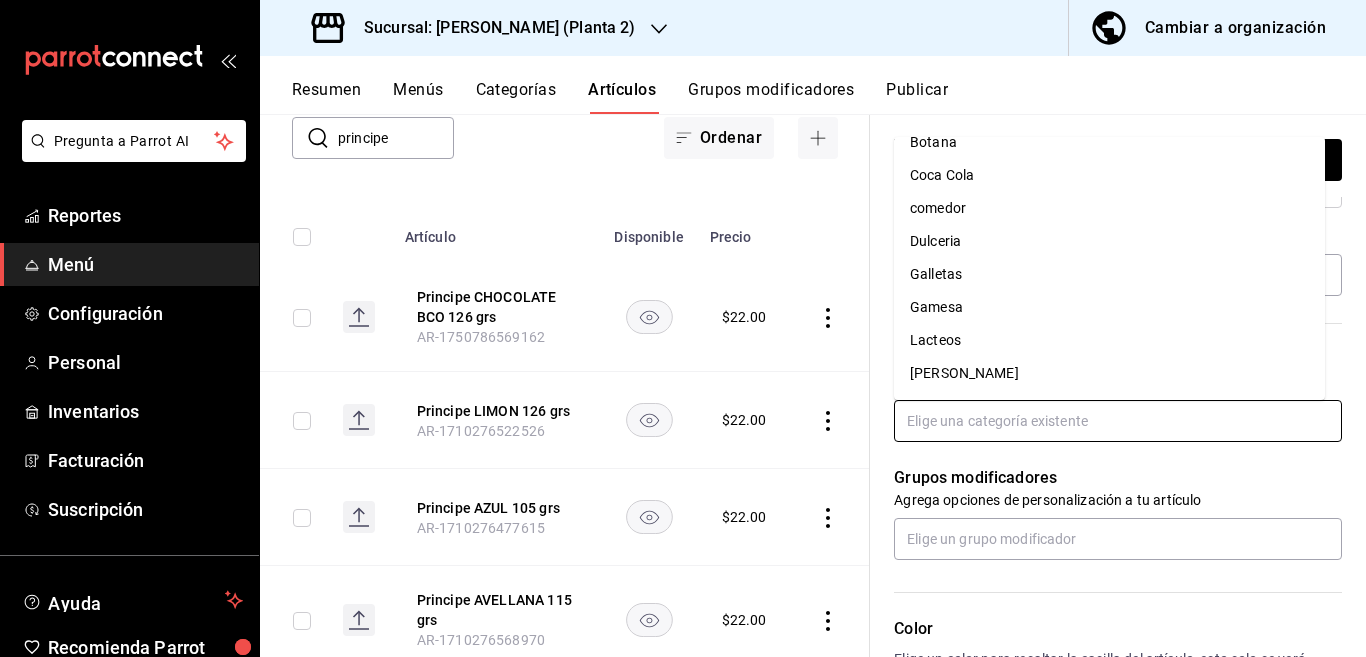 click on "Gamesa" at bounding box center [1109, 307] 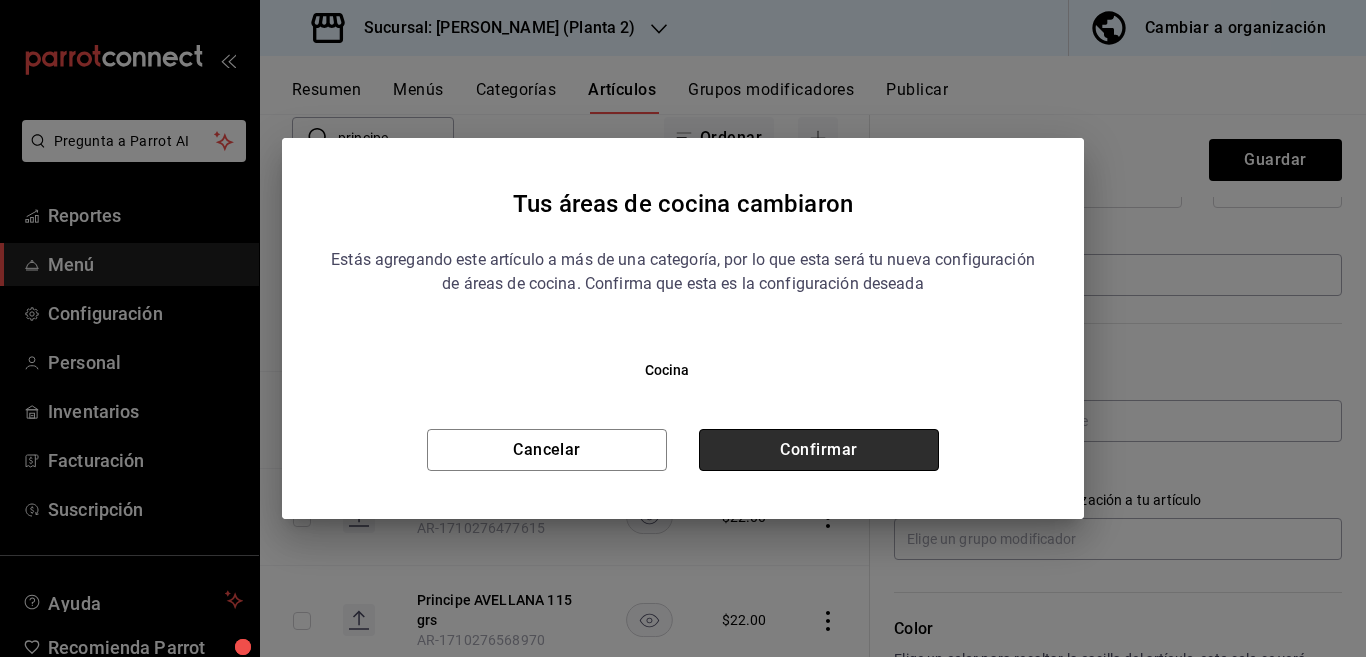 click on "Confirmar" at bounding box center [819, 450] 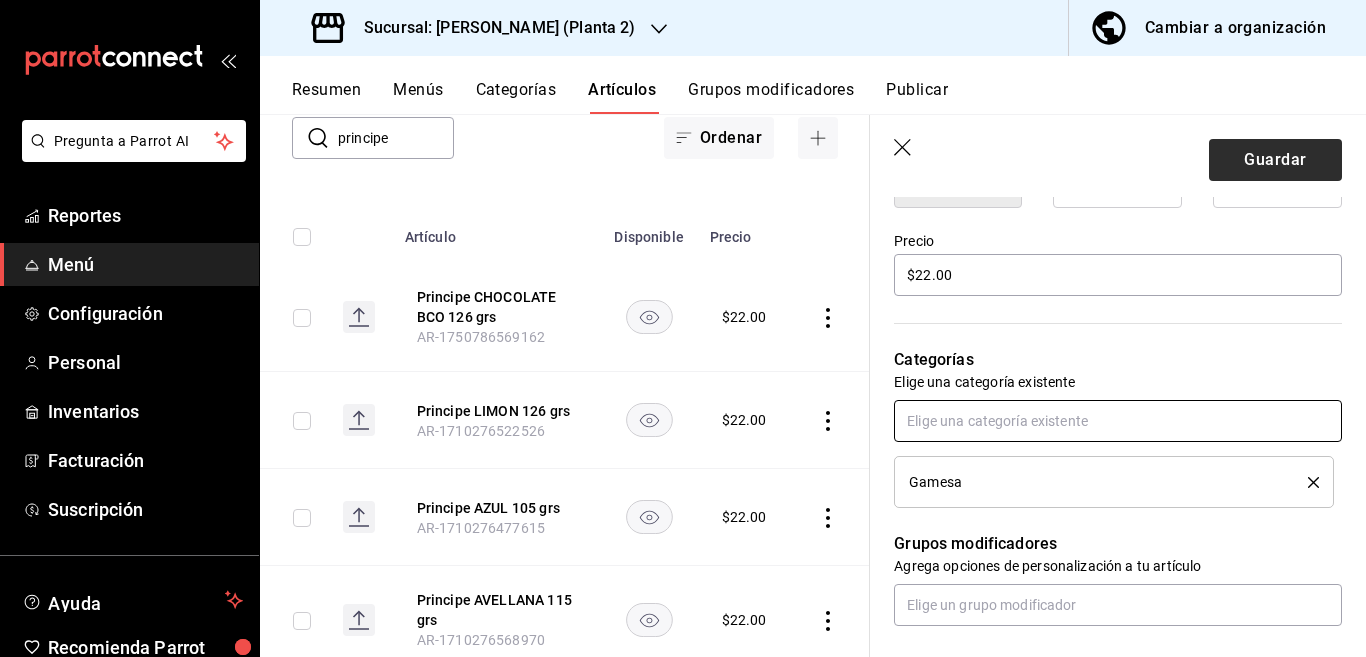 scroll, scrollTop: 569, scrollLeft: 0, axis: vertical 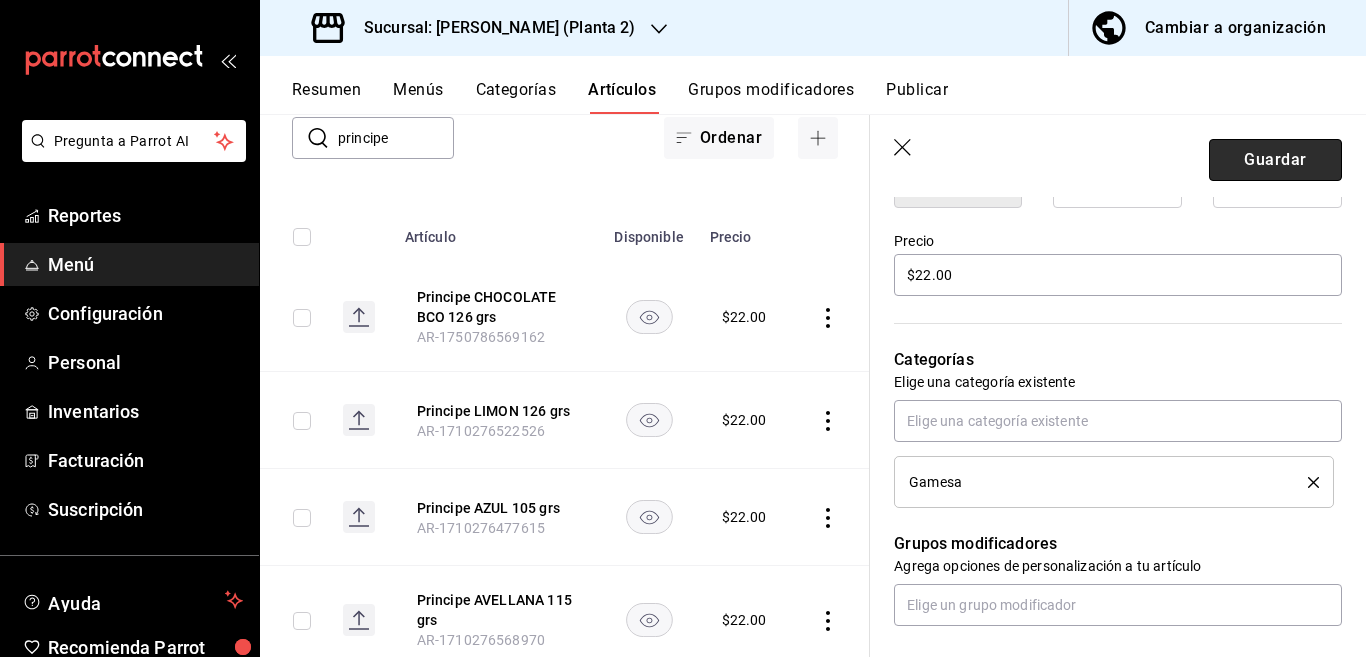 click on "Guardar" at bounding box center [1275, 160] 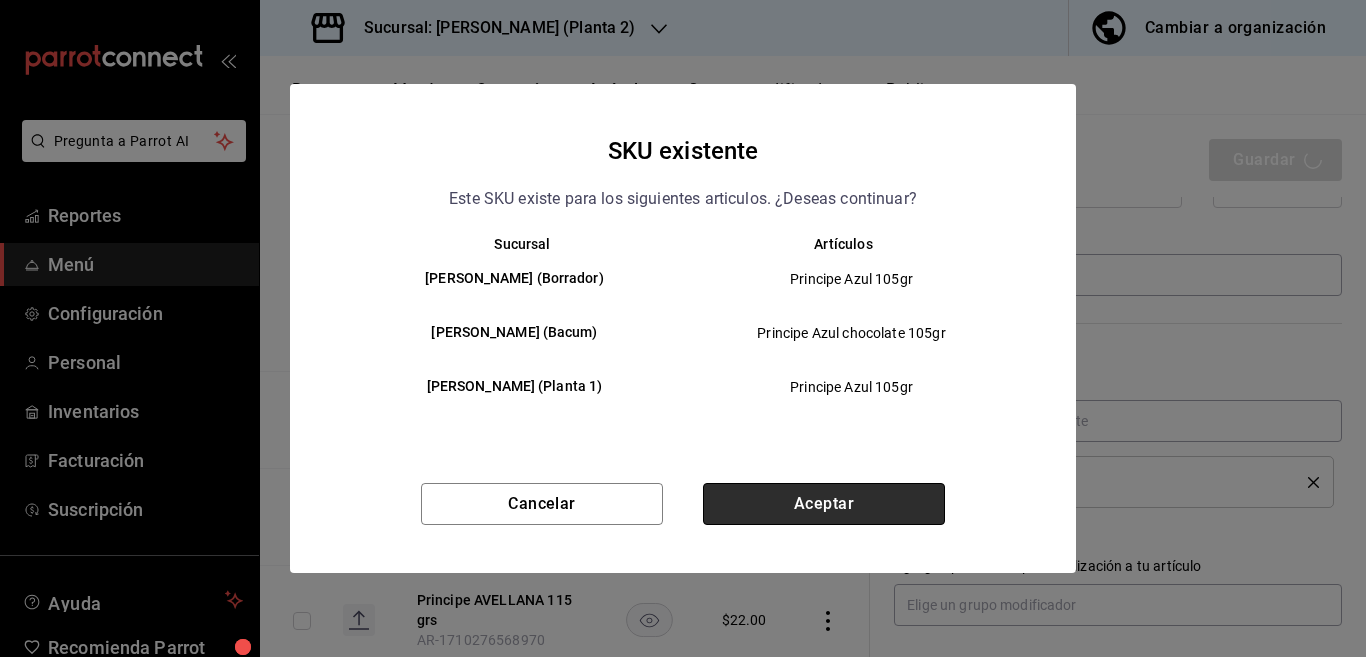 click on "Aceptar" at bounding box center (824, 504) 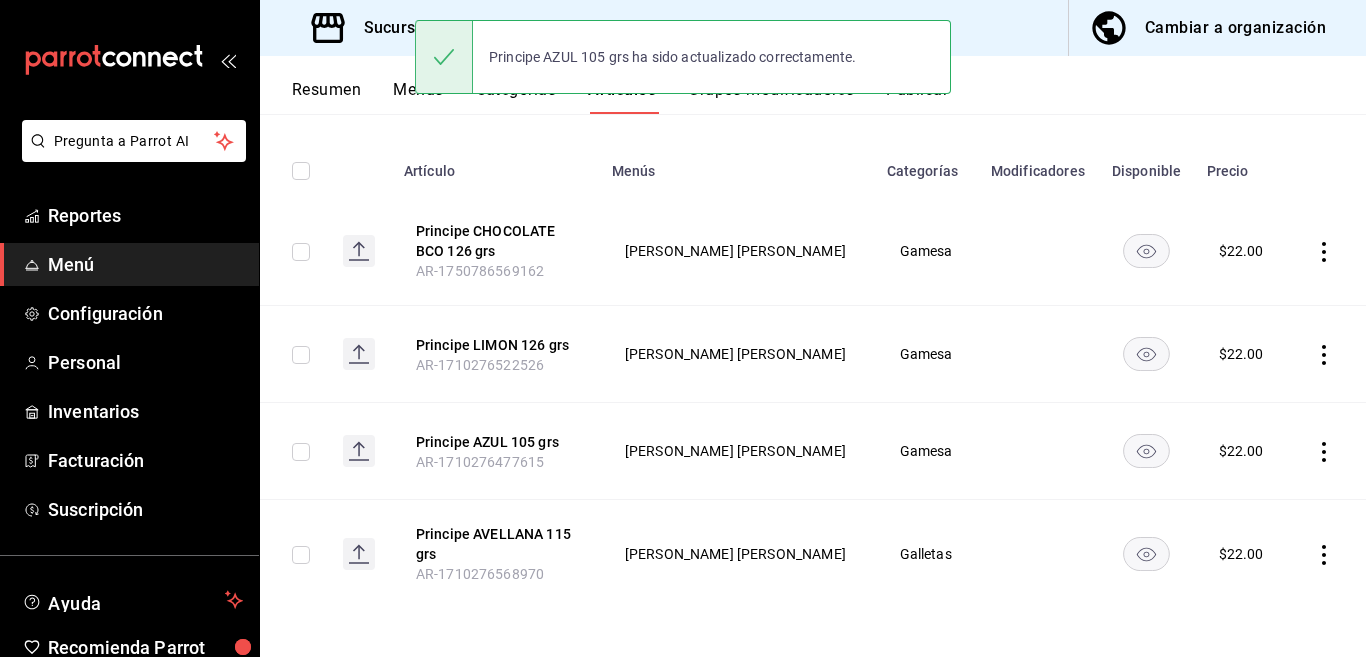 scroll, scrollTop: 0, scrollLeft: 0, axis: both 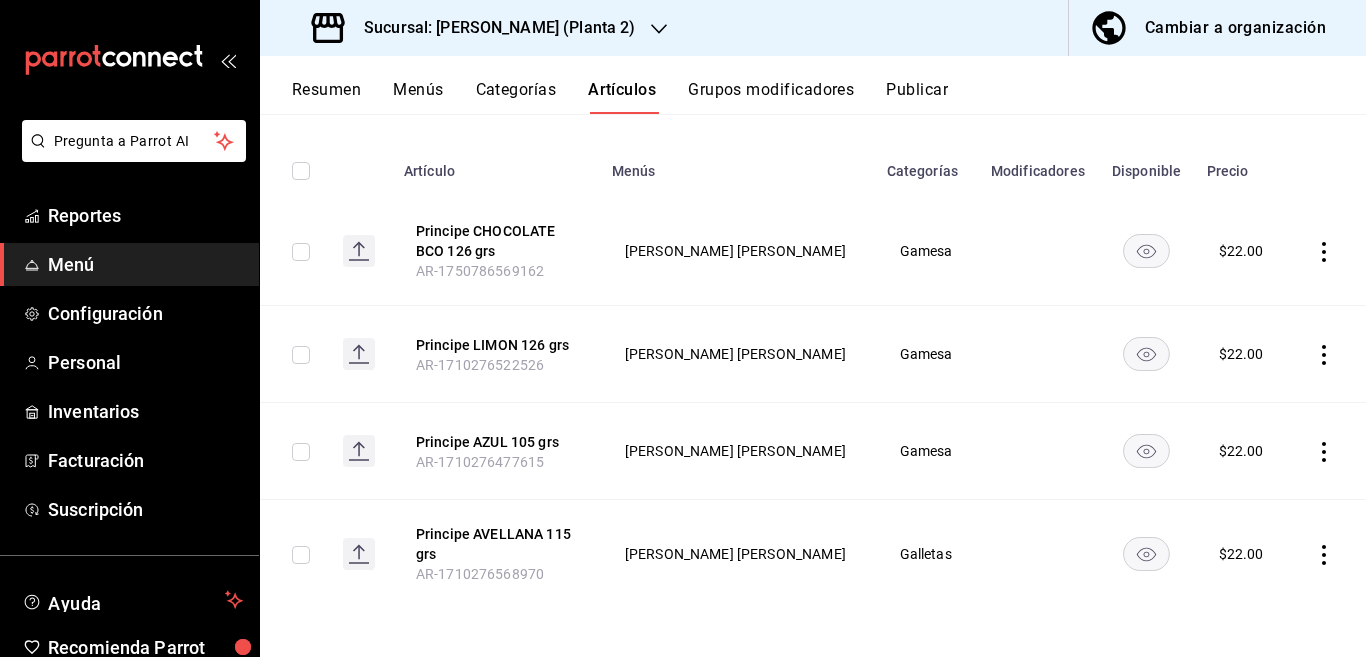 click 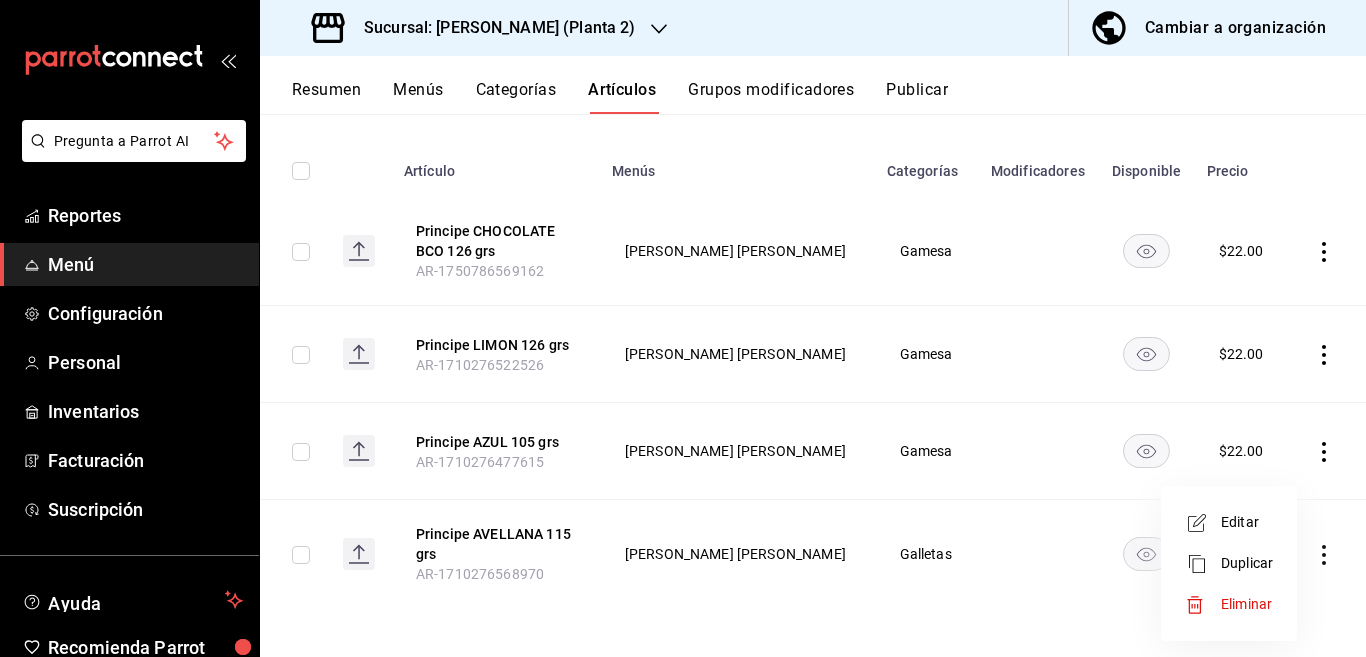 click on "Editar" at bounding box center [1247, 522] 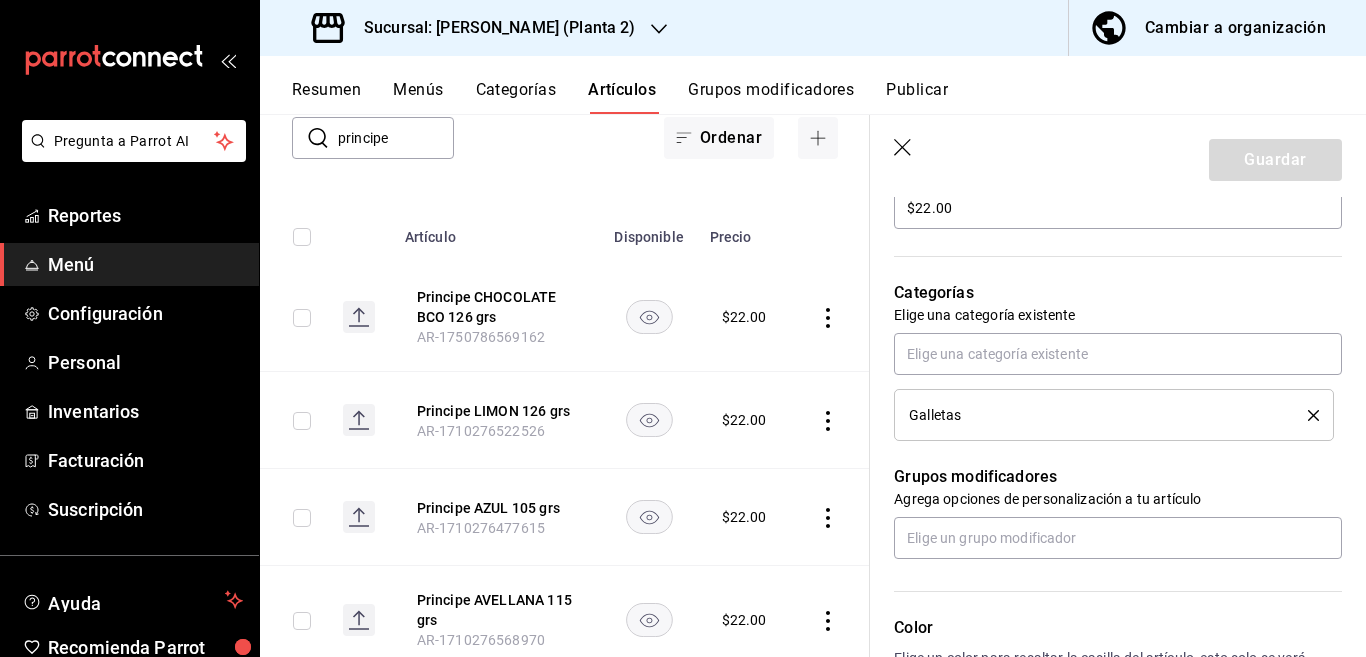 scroll, scrollTop: 650, scrollLeft: 0, axis: vertical 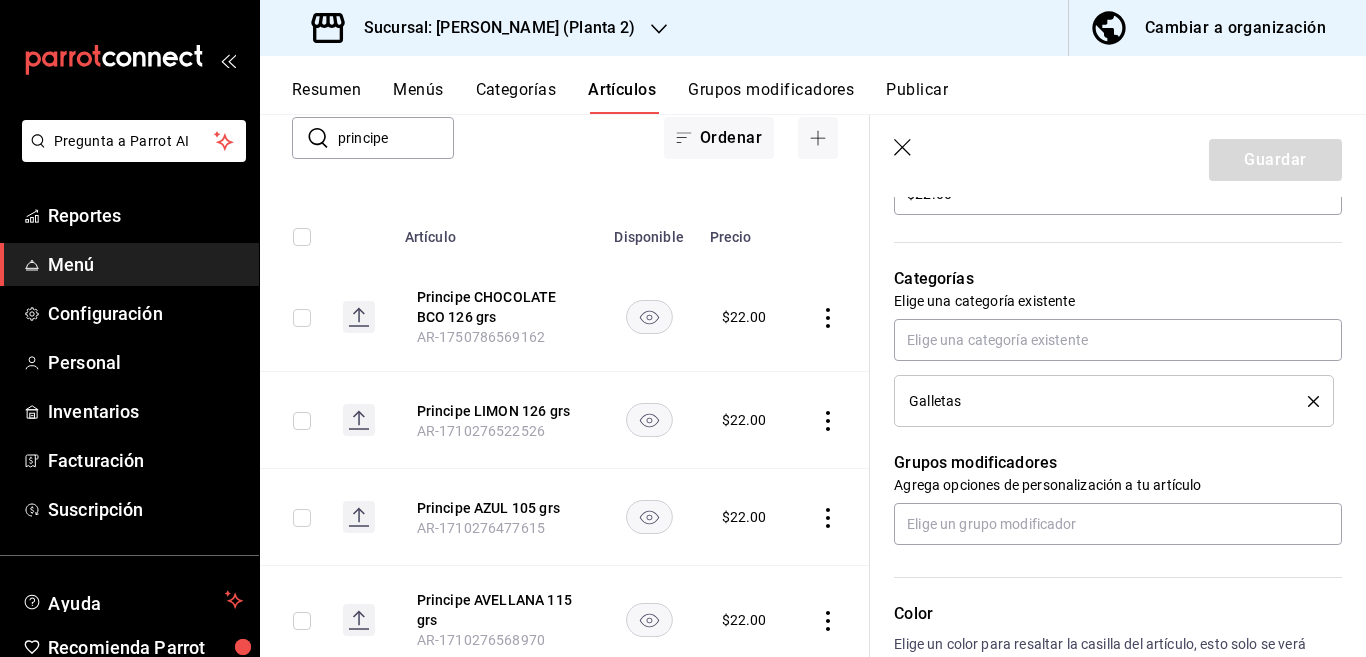 click 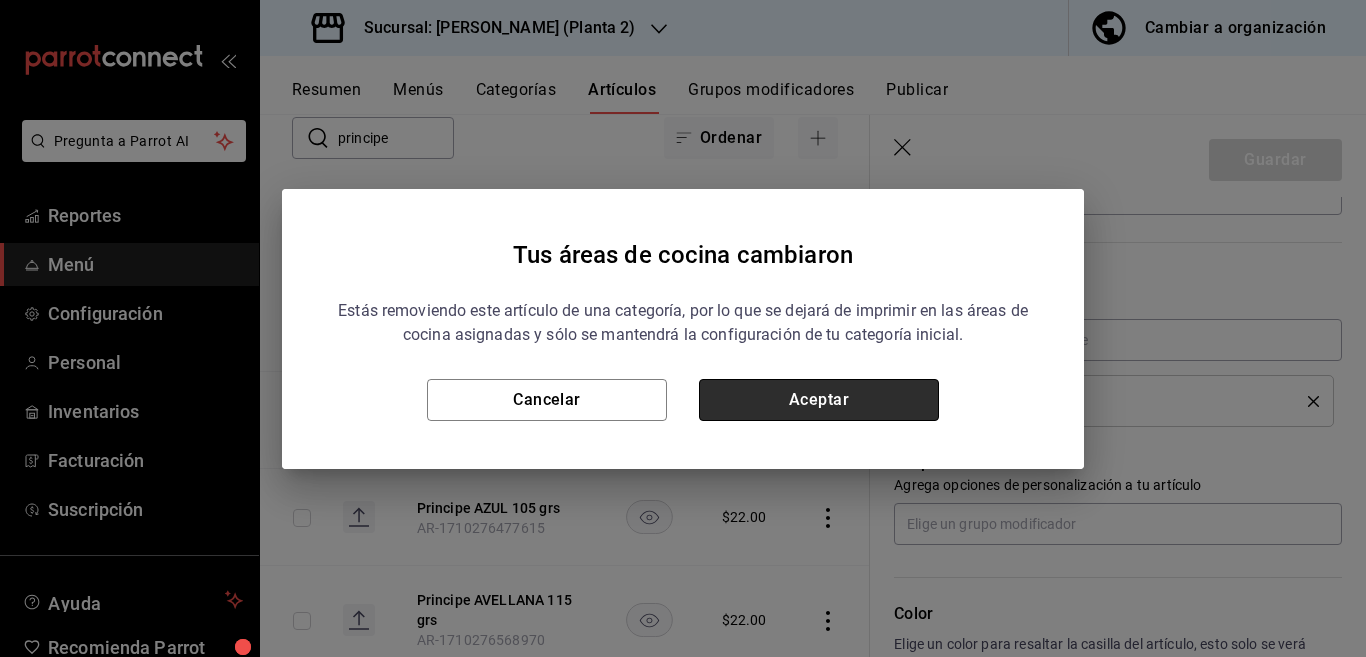 click on "Aceptar" at bounding box center [819, 400] 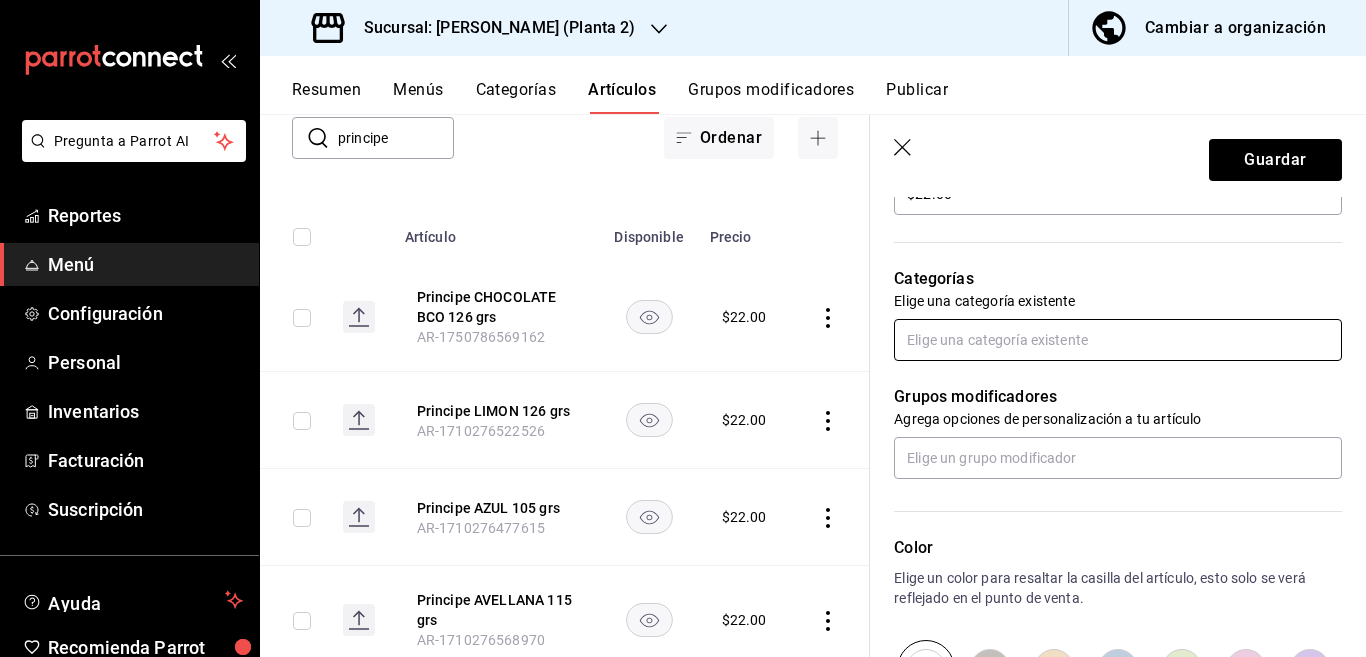 click at bounding box center [1118, 340] 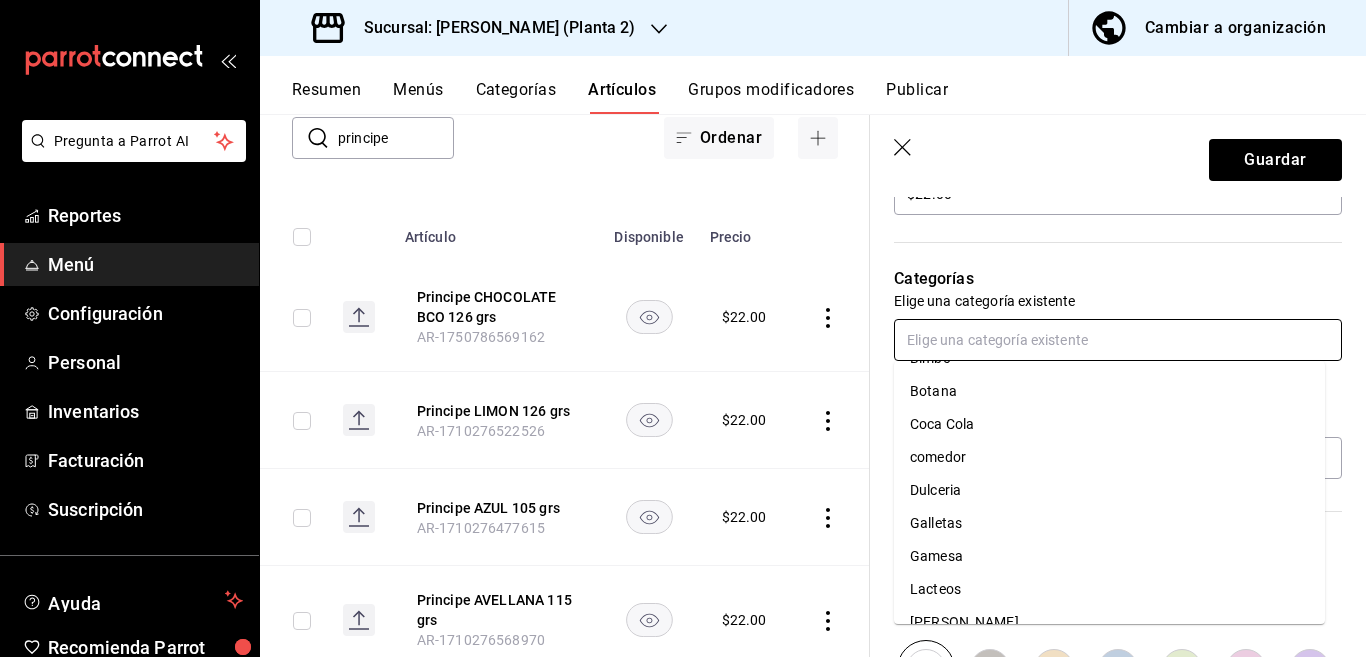 scroll, scrollTop: 118, scrollLeft: 0, axis: vertical 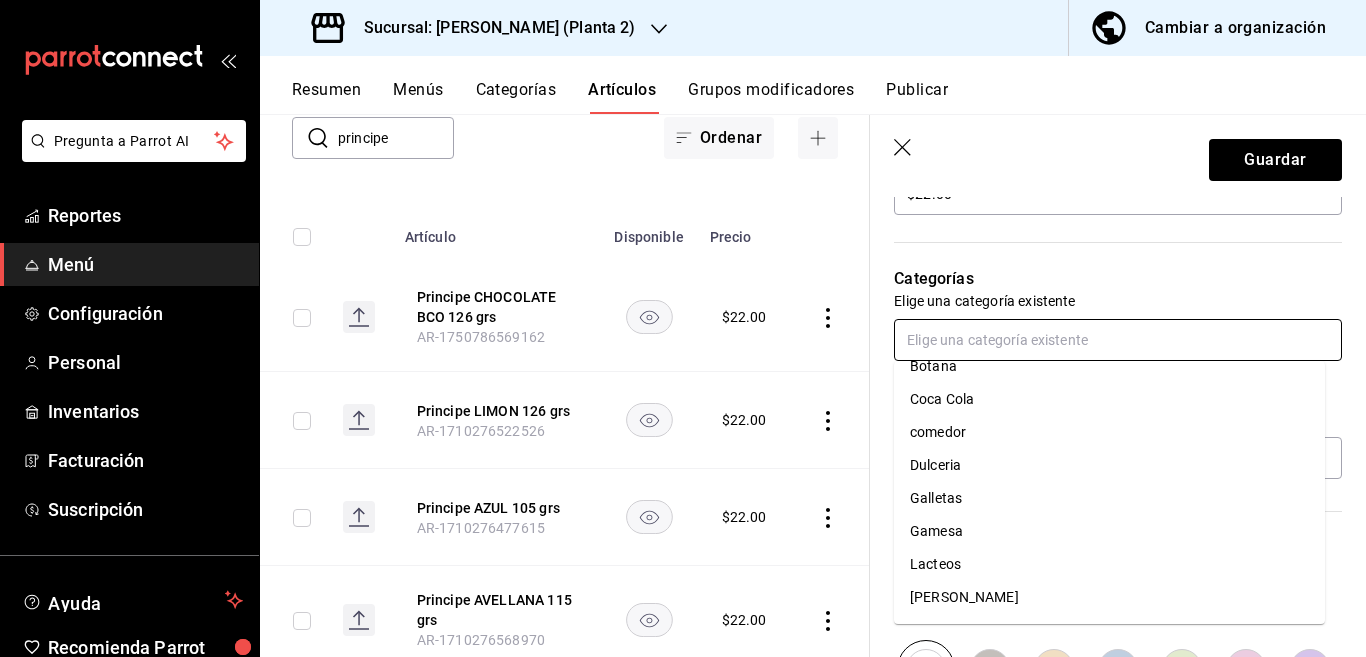 click on "Gamesa" at bounding box center [1109, 531] 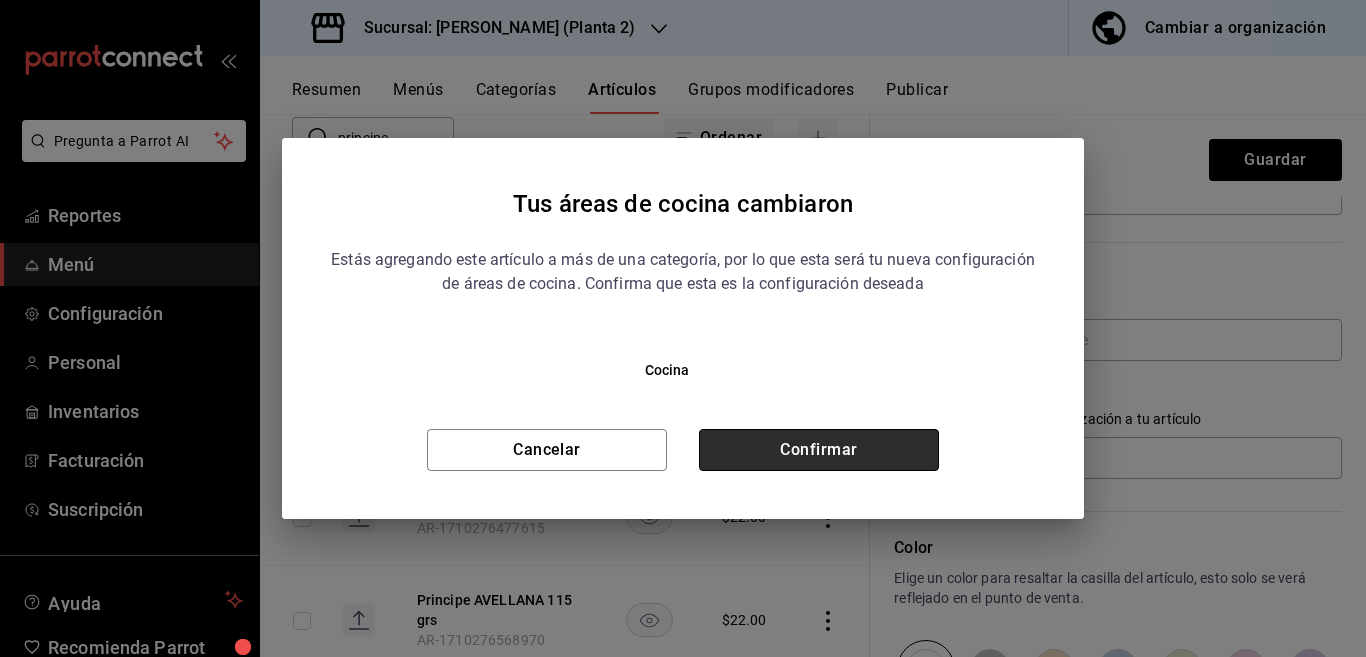 click on "Confirmar" at bounding box center (819, 450) 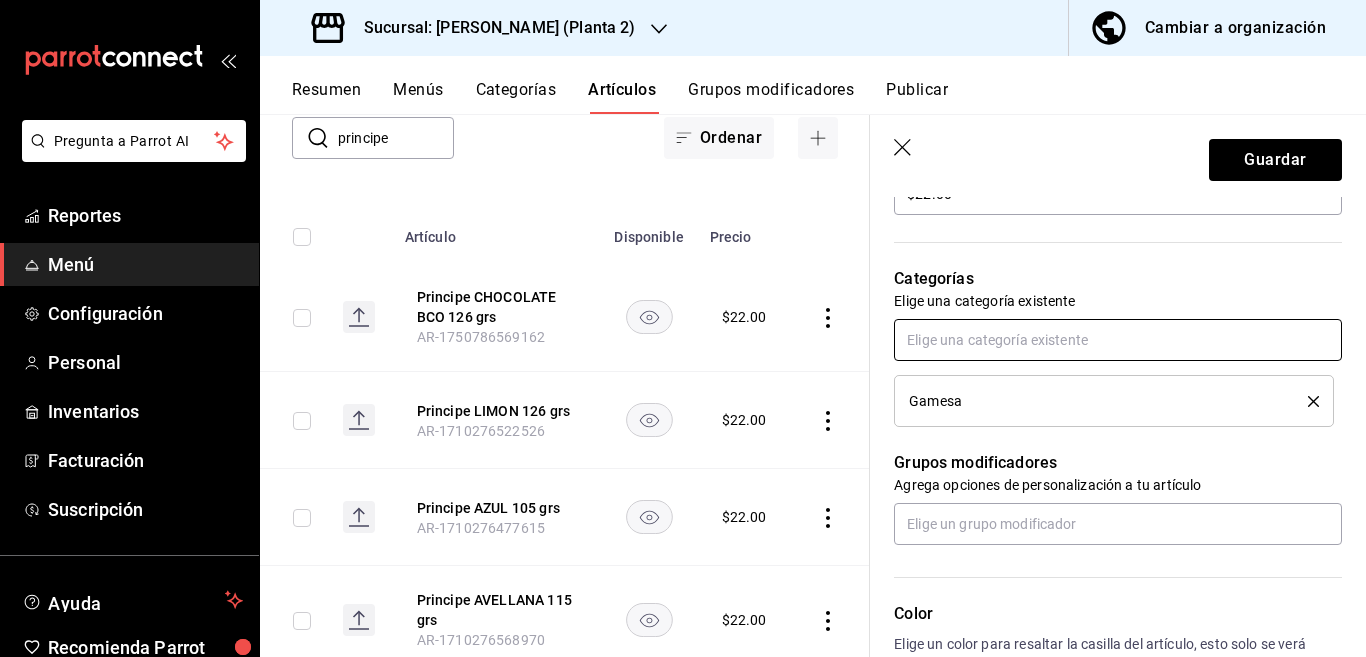 scroll, scrollTop: 650, scrollLeft: 0, axis: vertical 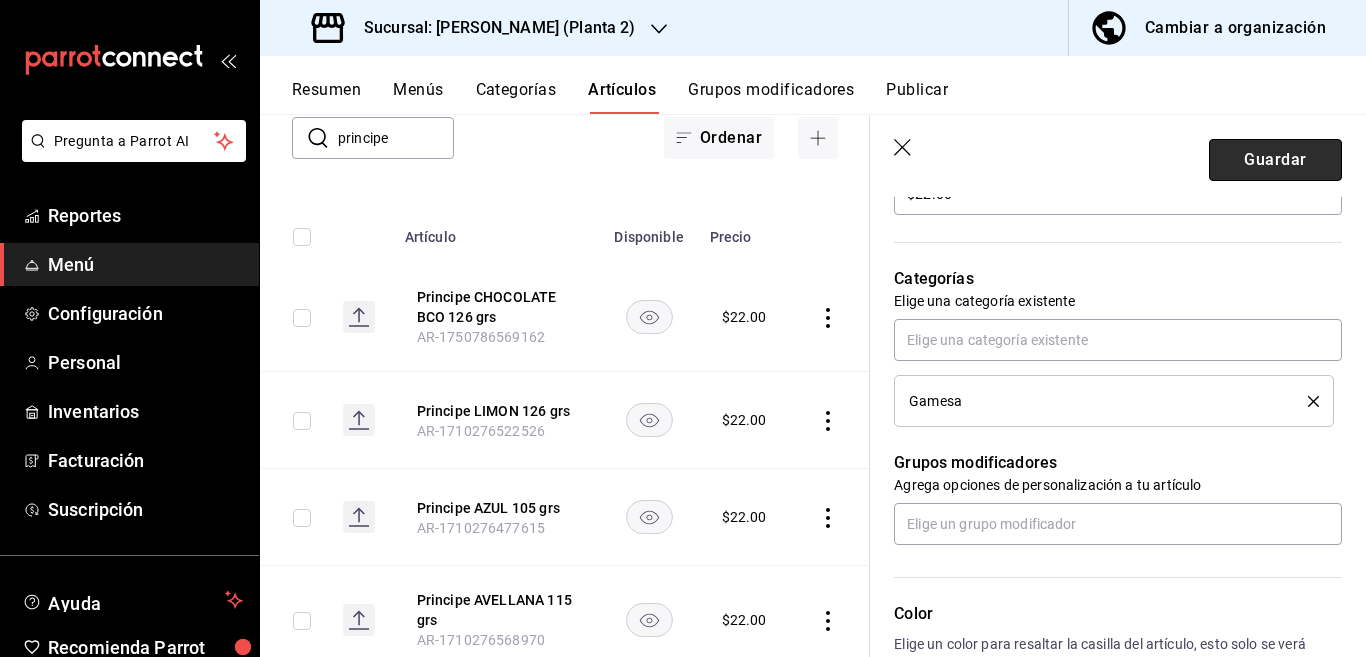 click on "Guardar" at bounding box center (1275, 160) 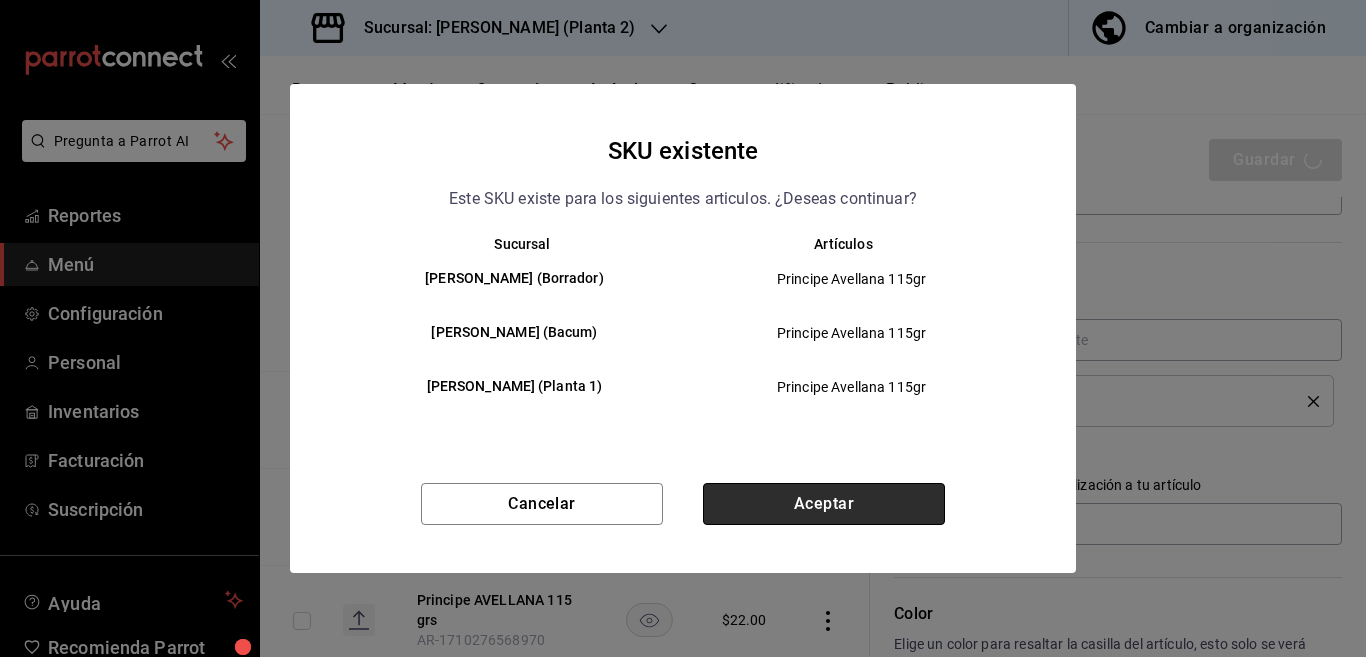 click on "Aceptar" at bounding box center [824, 504] 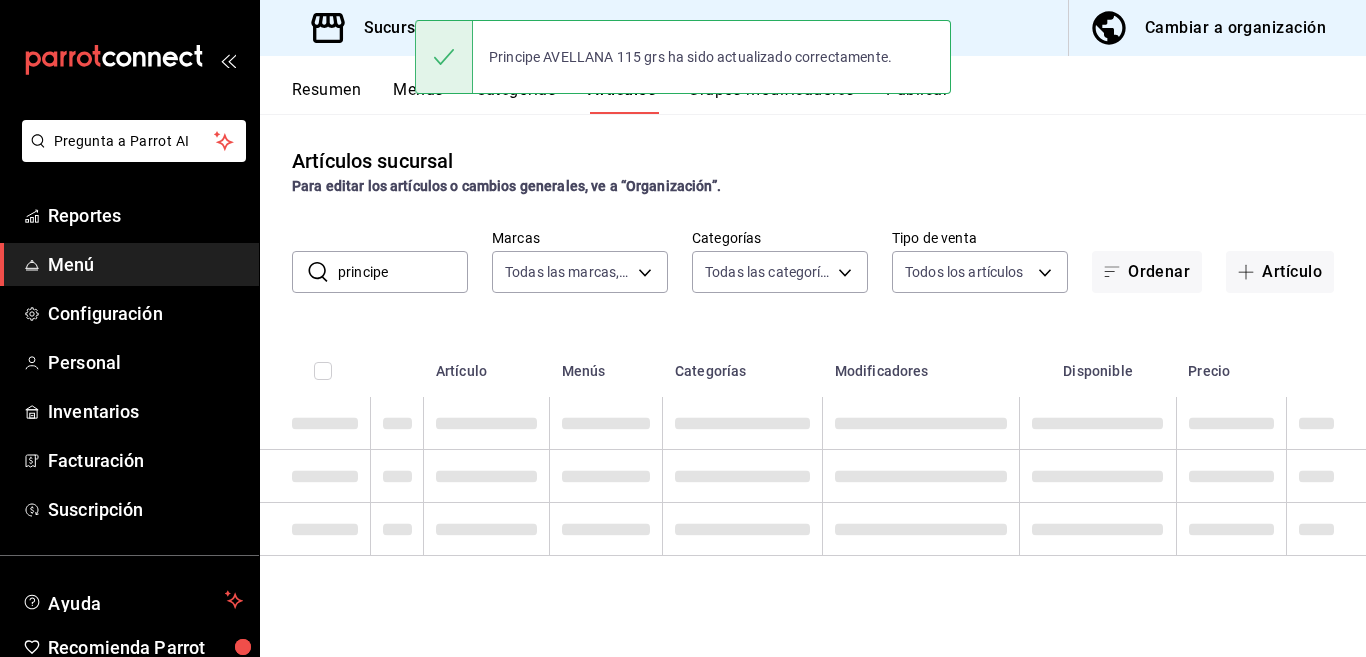 scroll, scrollTop: 0, scrollLeft: 0, axis: both 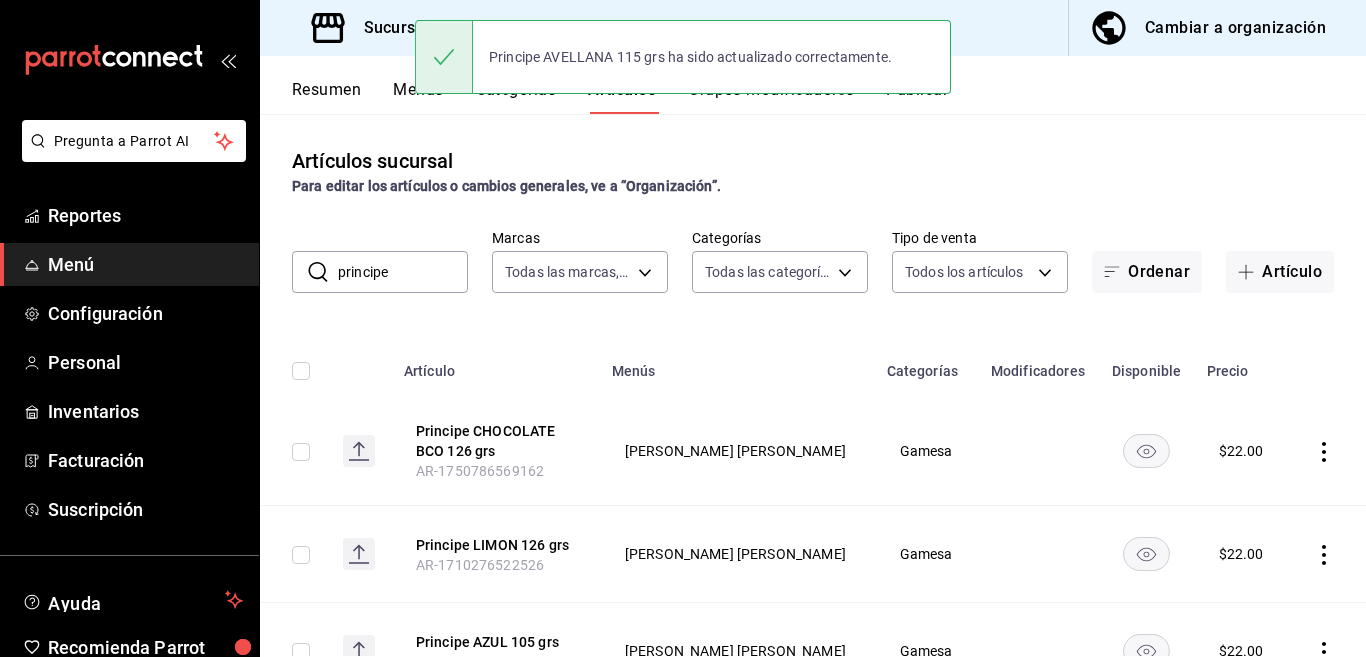 click on "principe" at bounding box center (403, 272) 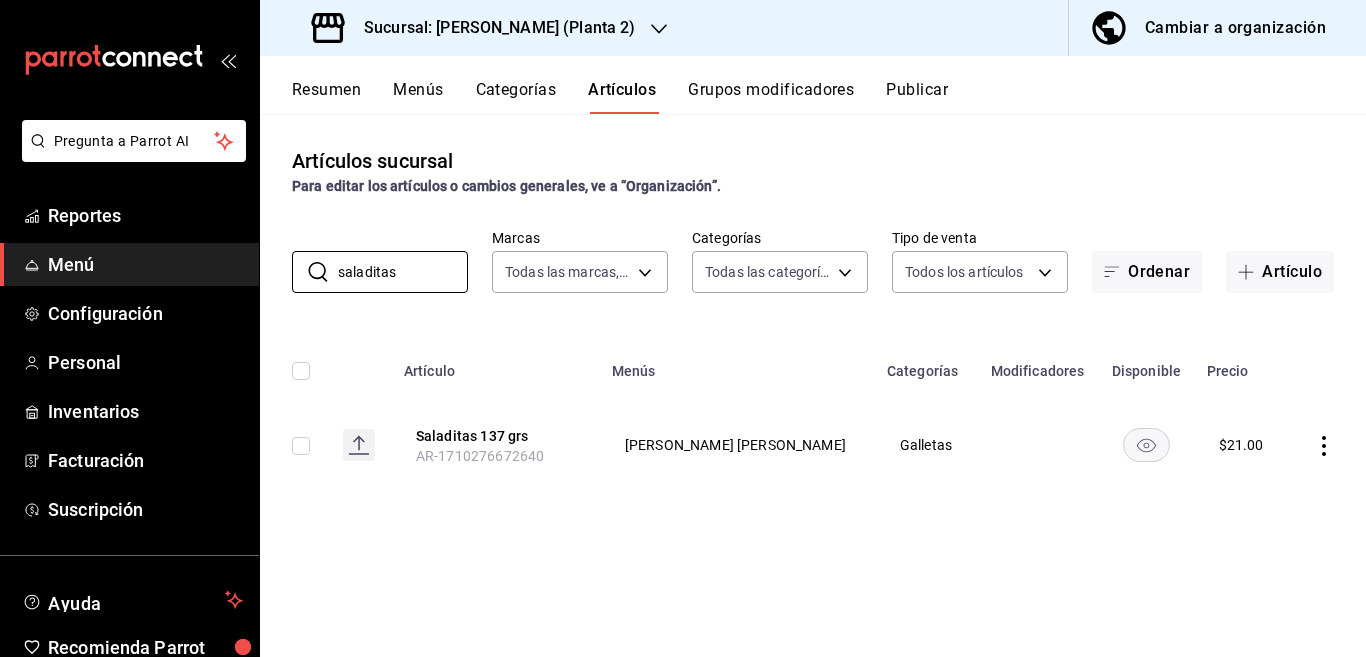 click 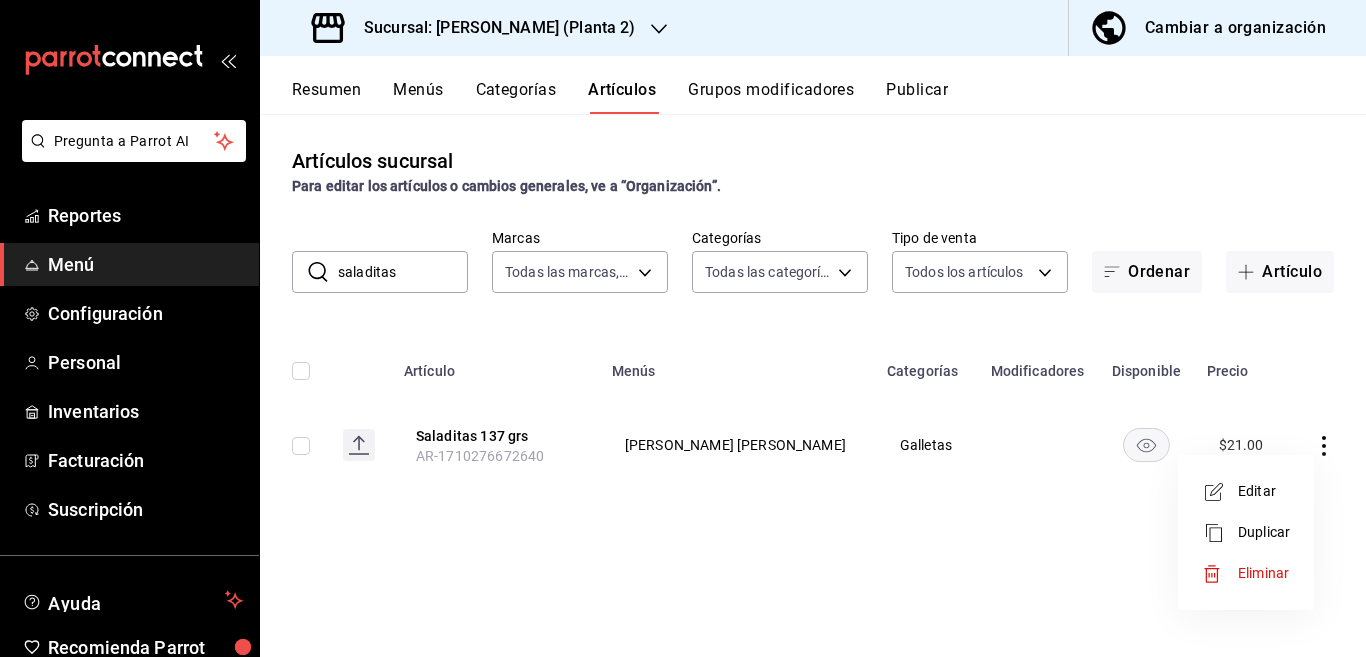 click on "Editar" at bounding box center (1264, 491) 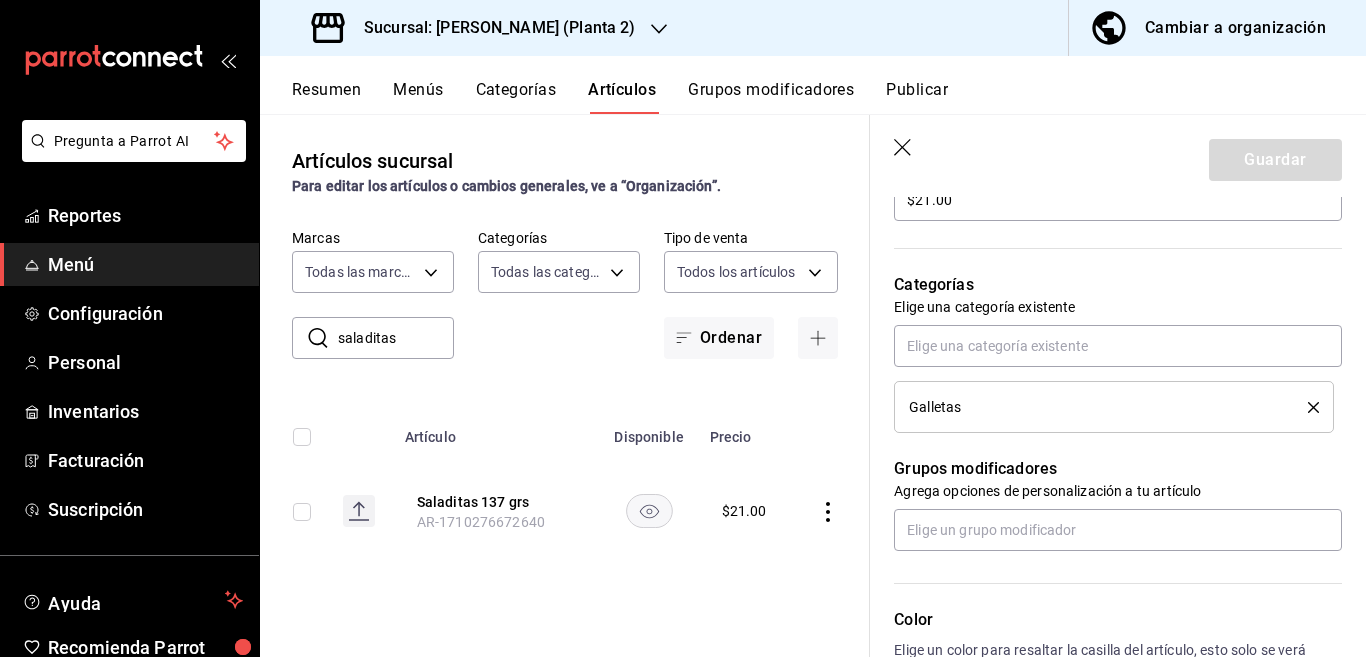 scroll, scrollTop: 650, scrollLeft: 0, axis: vertical 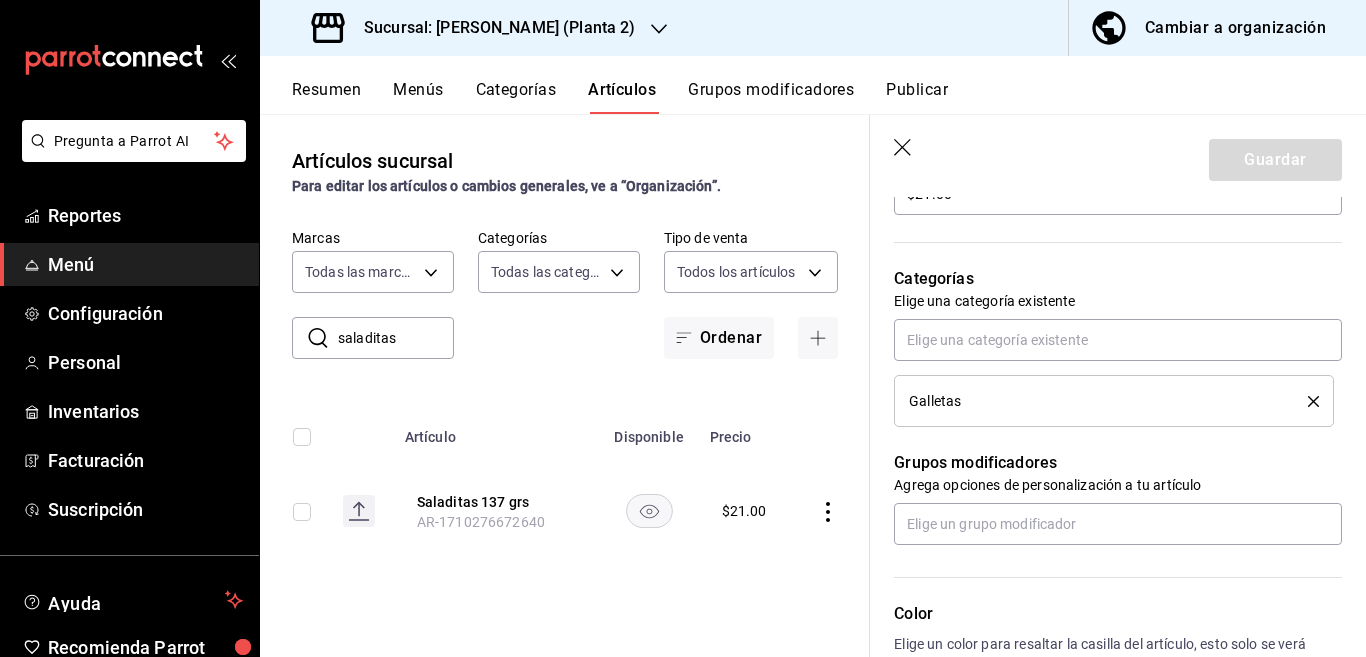 click 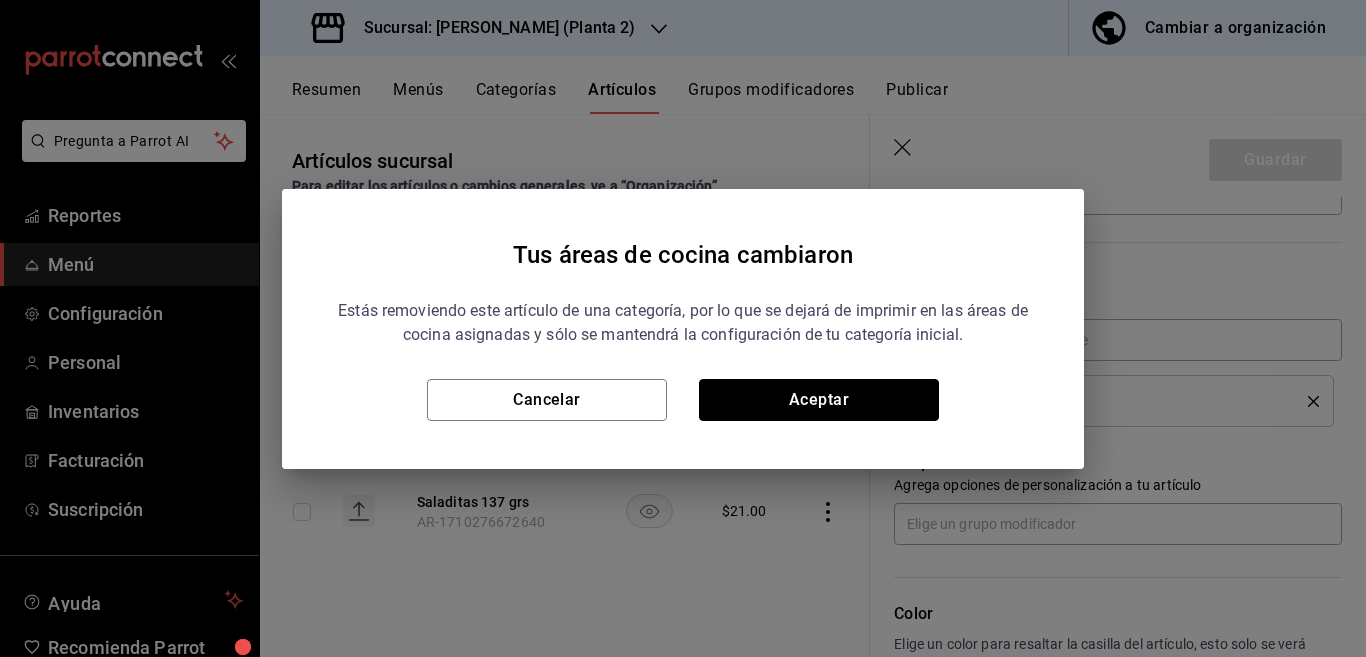 drag, startPoint x: 862, startPoint y: 393, endPoint x: 974, endPoint y: 364, distance: 115.69356 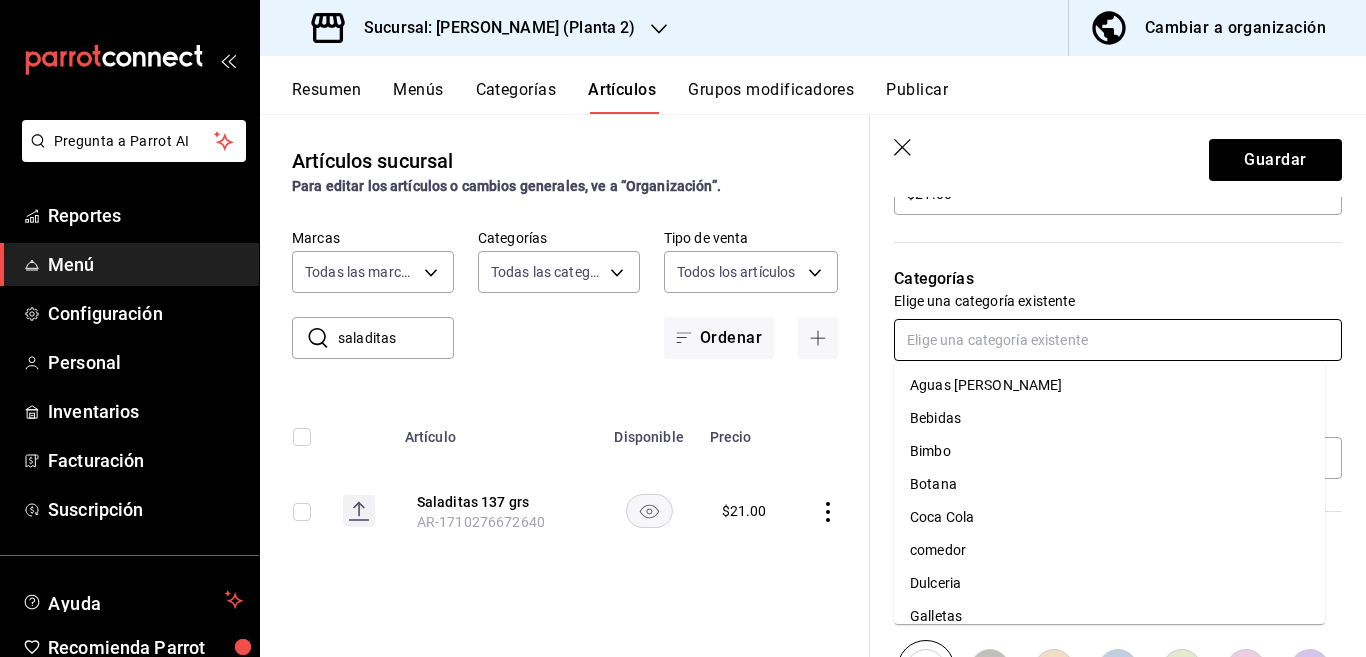 click at bounding box center (1118, 340) 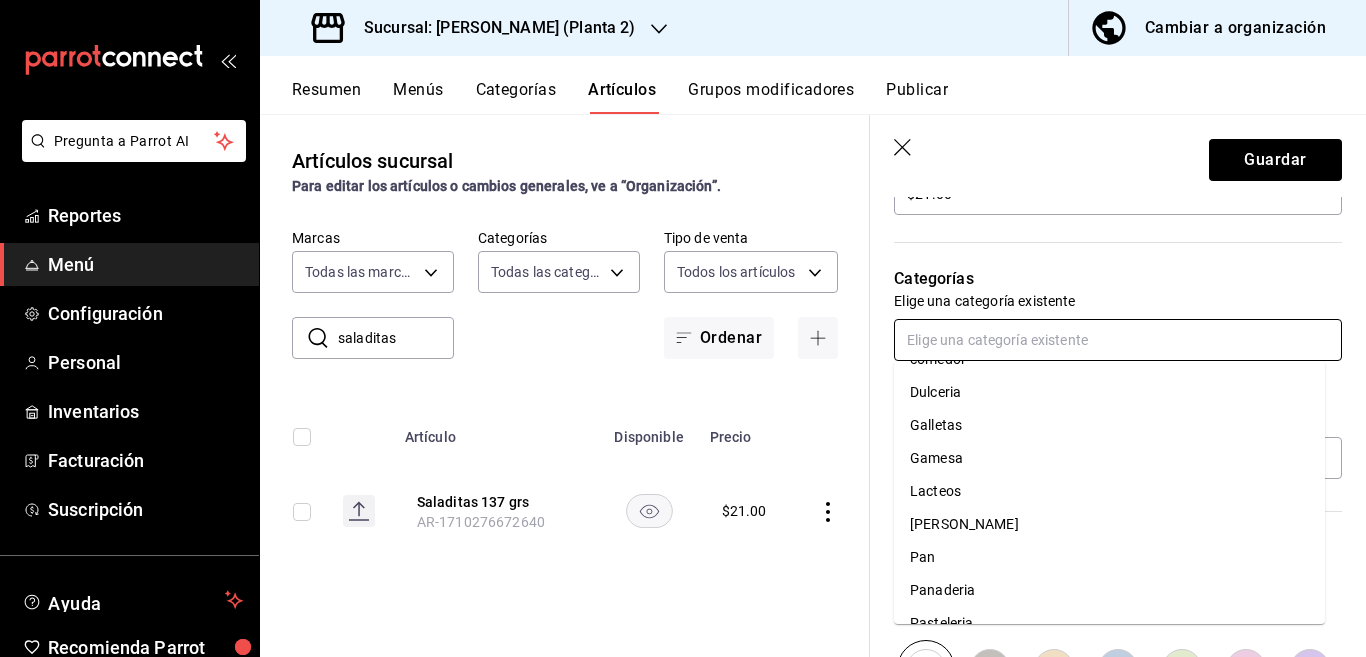 scroll, scrollTop: 197, scrollLeft: 0, axis: vertical 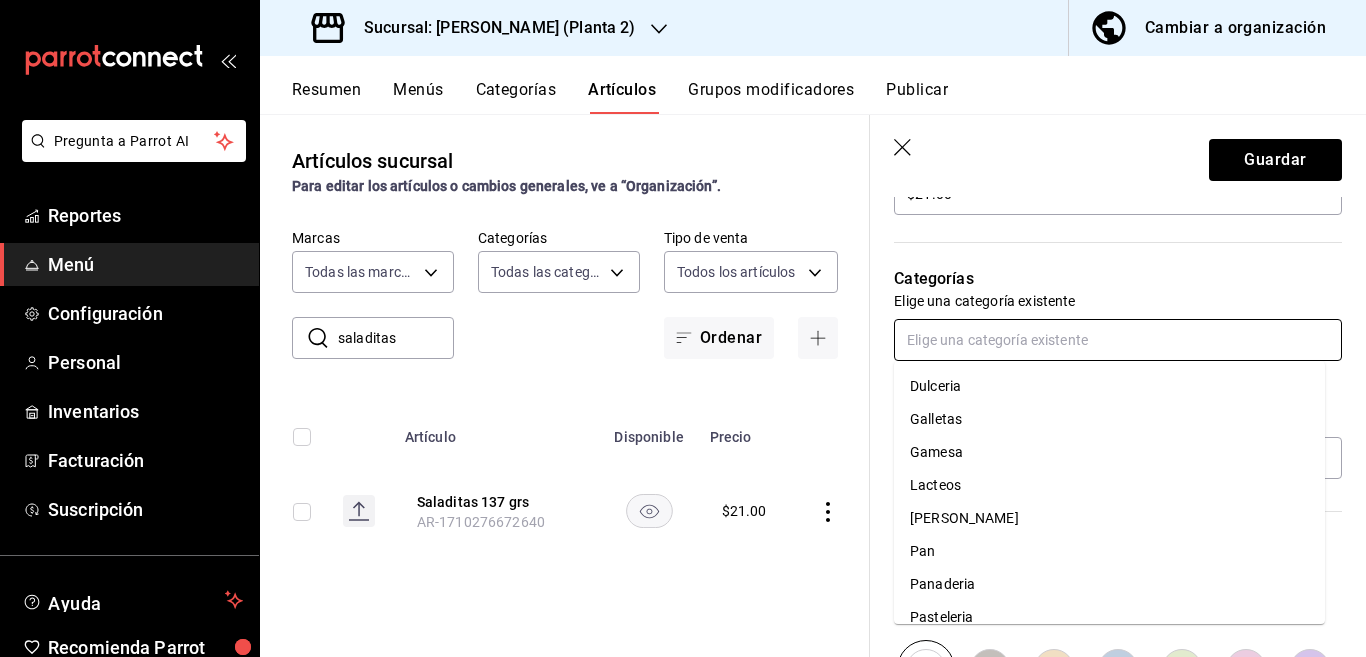 click on "Gamesa" at bounding box center [1109, 452] 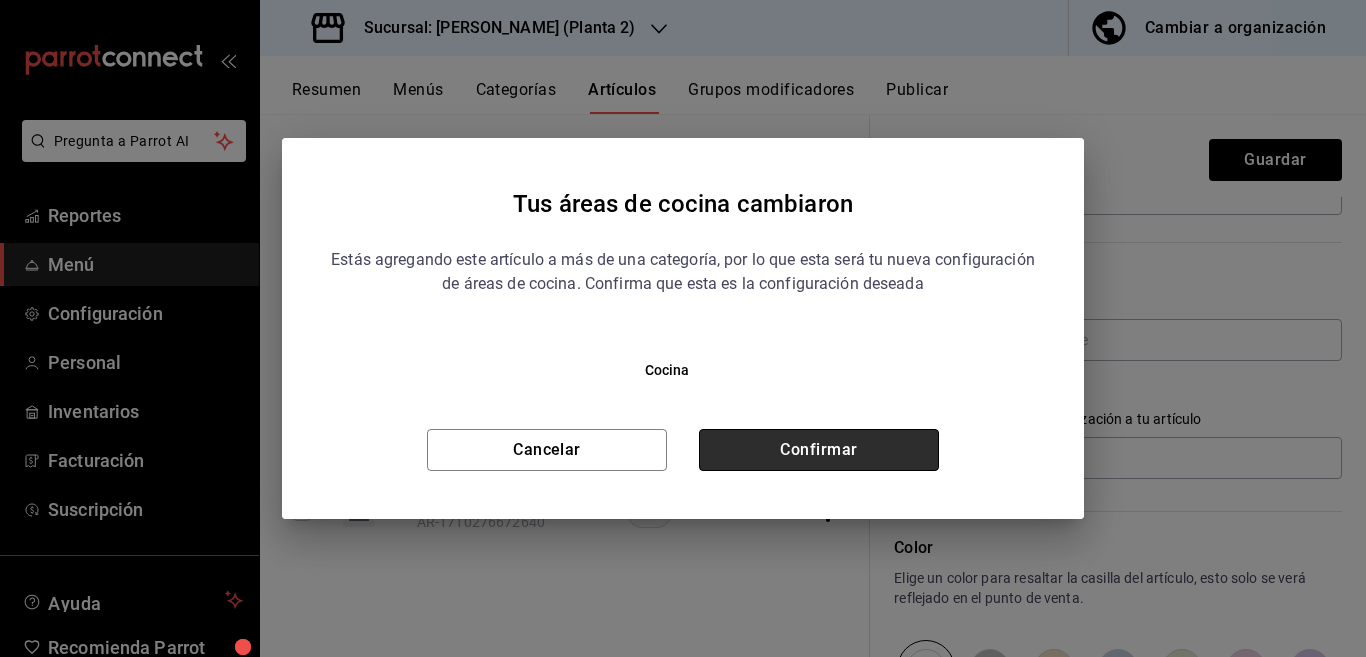 click on "Confirmar" at bounding box center (819, 450) 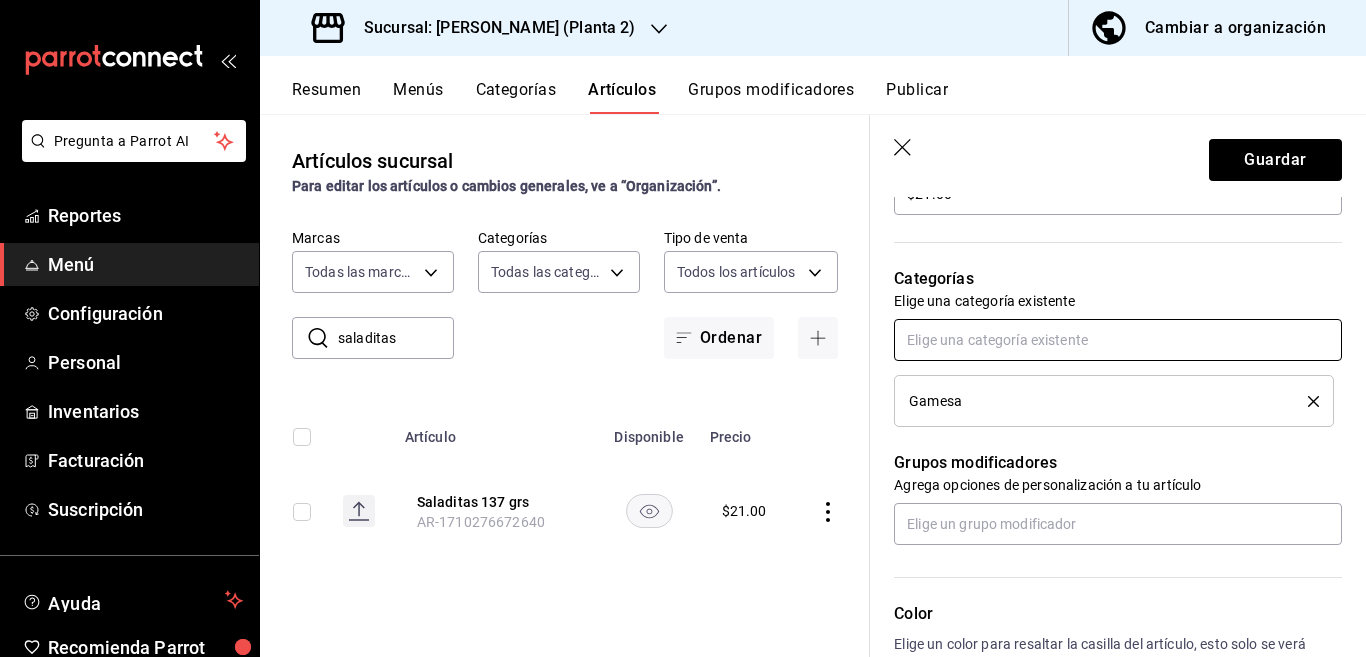 scroll, scrollTop: 650, scrollLeft: 0, axis: vertical 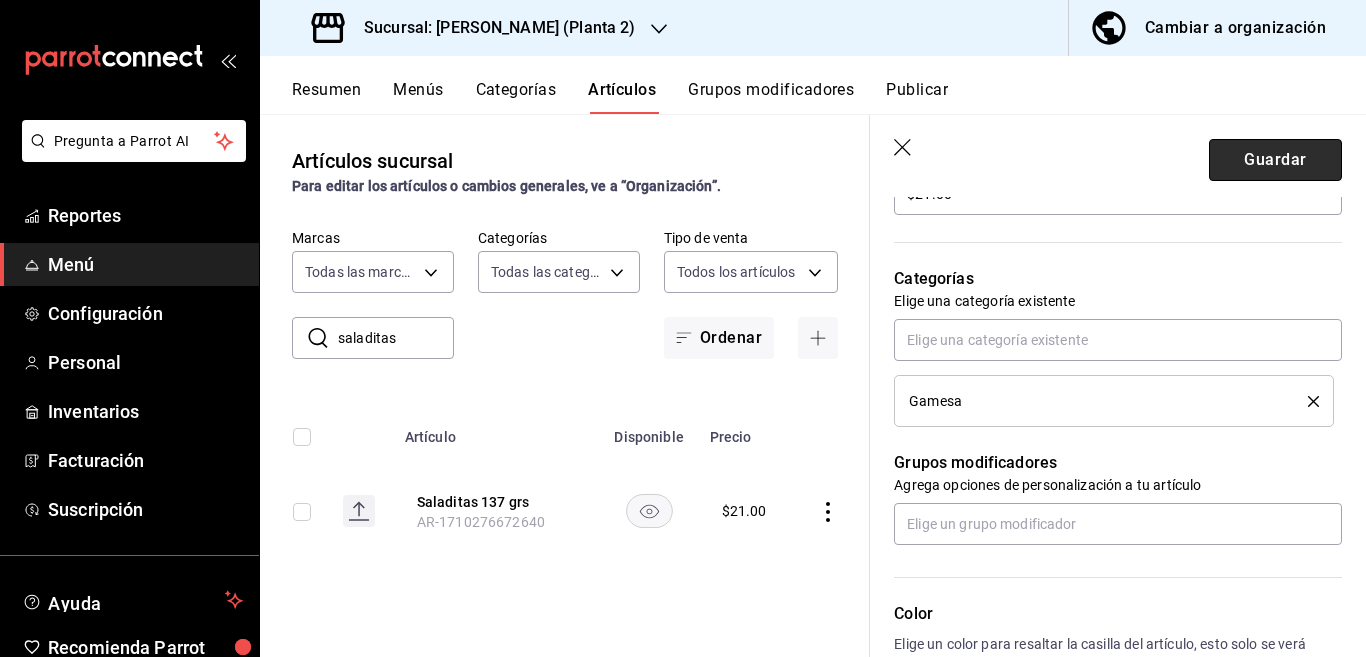 click on "Guardar" at bounding box center [1275, 160] 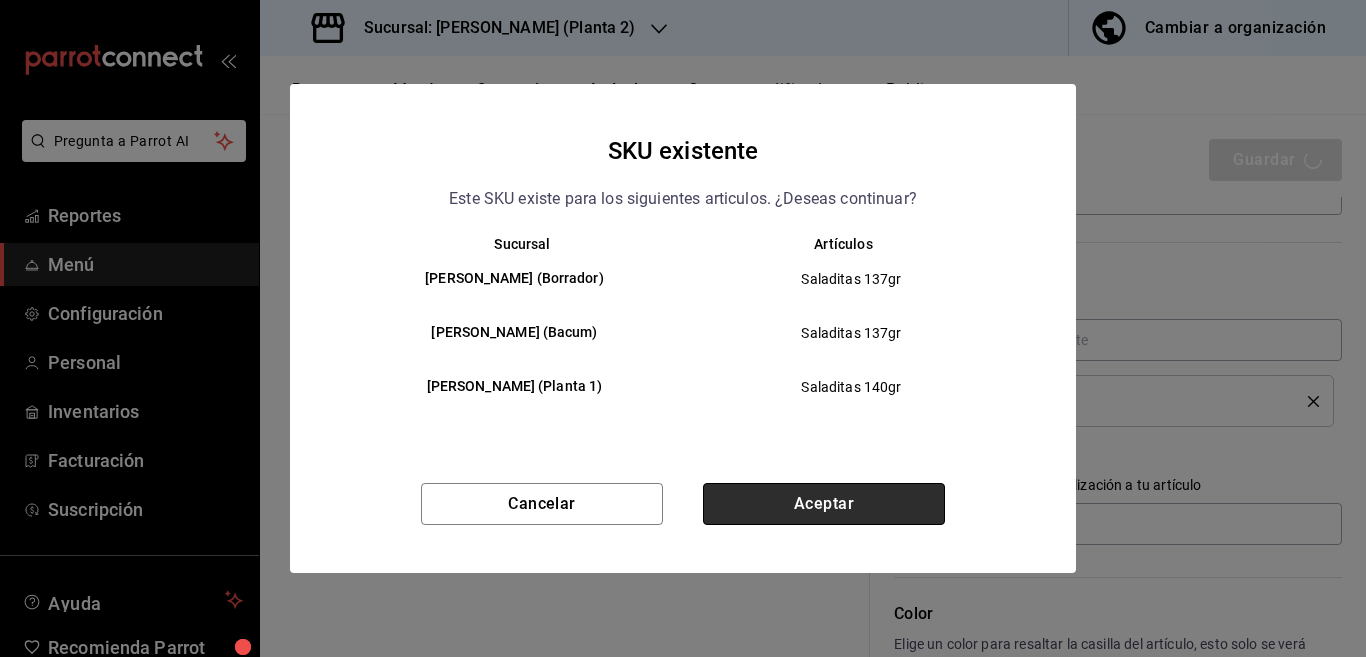 click on "Aceptar" at bounding box center [824, 504] 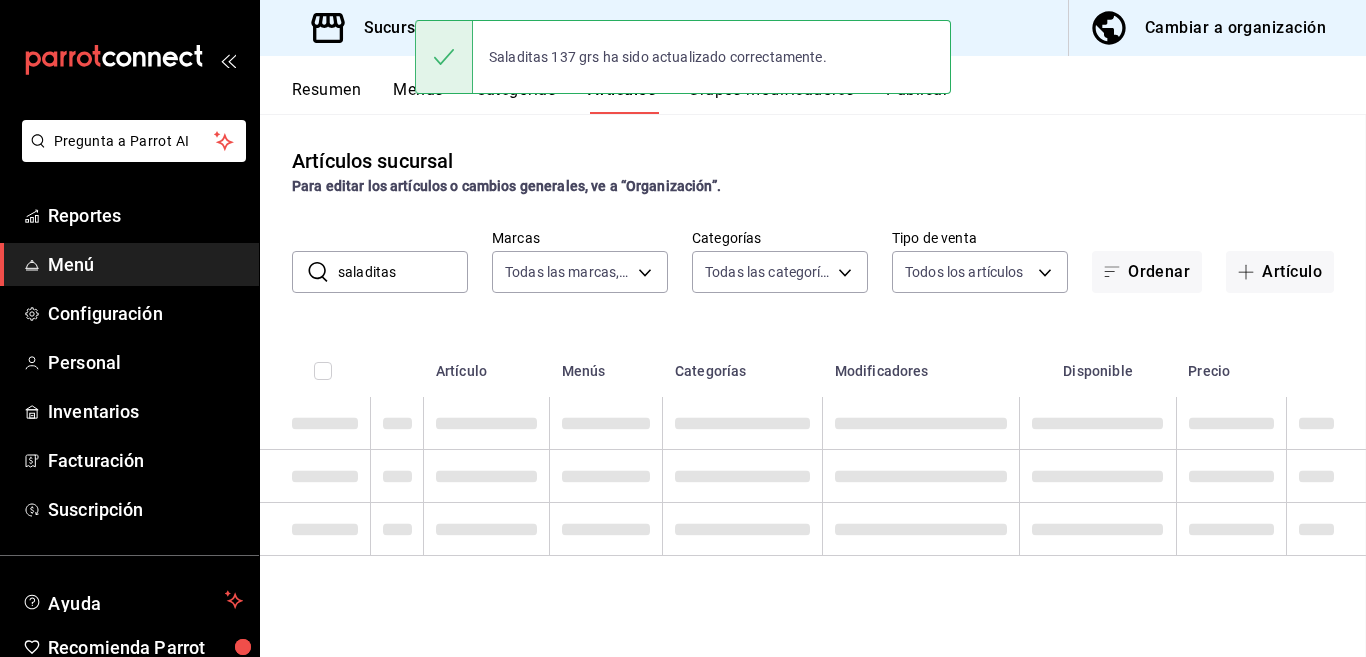 scroll, scrollTop: 0, scrollLeft: 0, axis: both 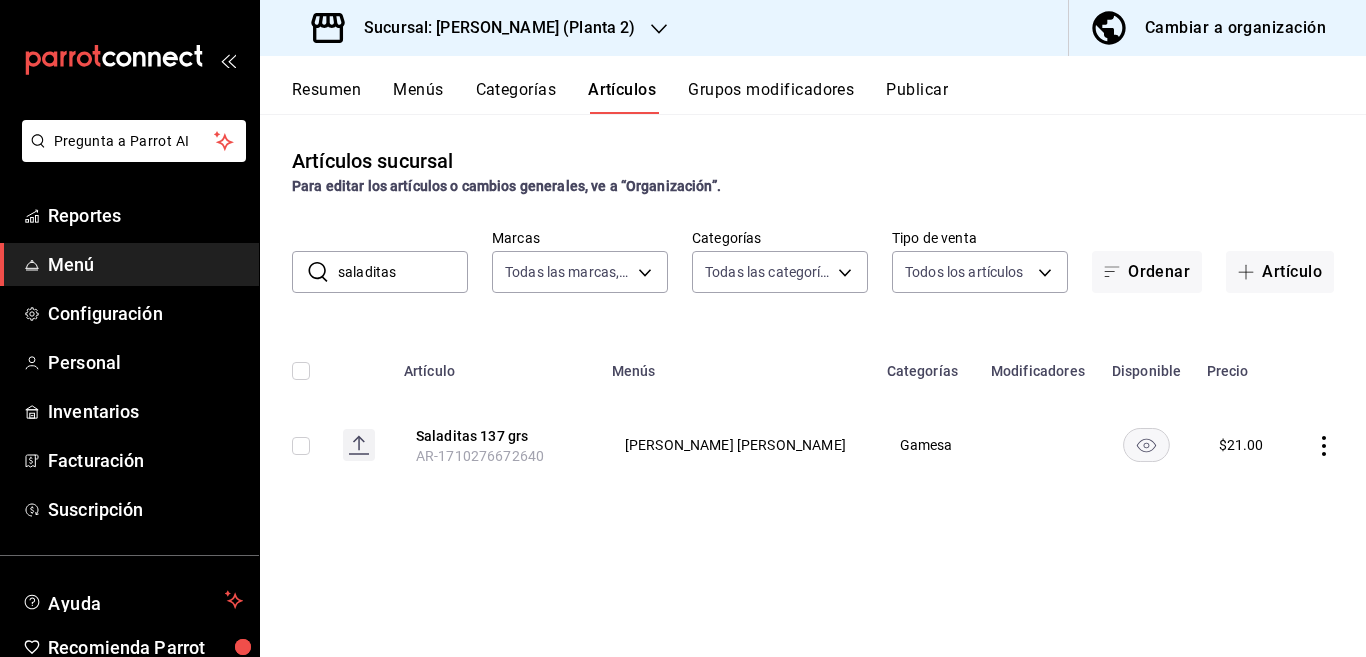 click on "Categorías" at bounding box center (516, 97) 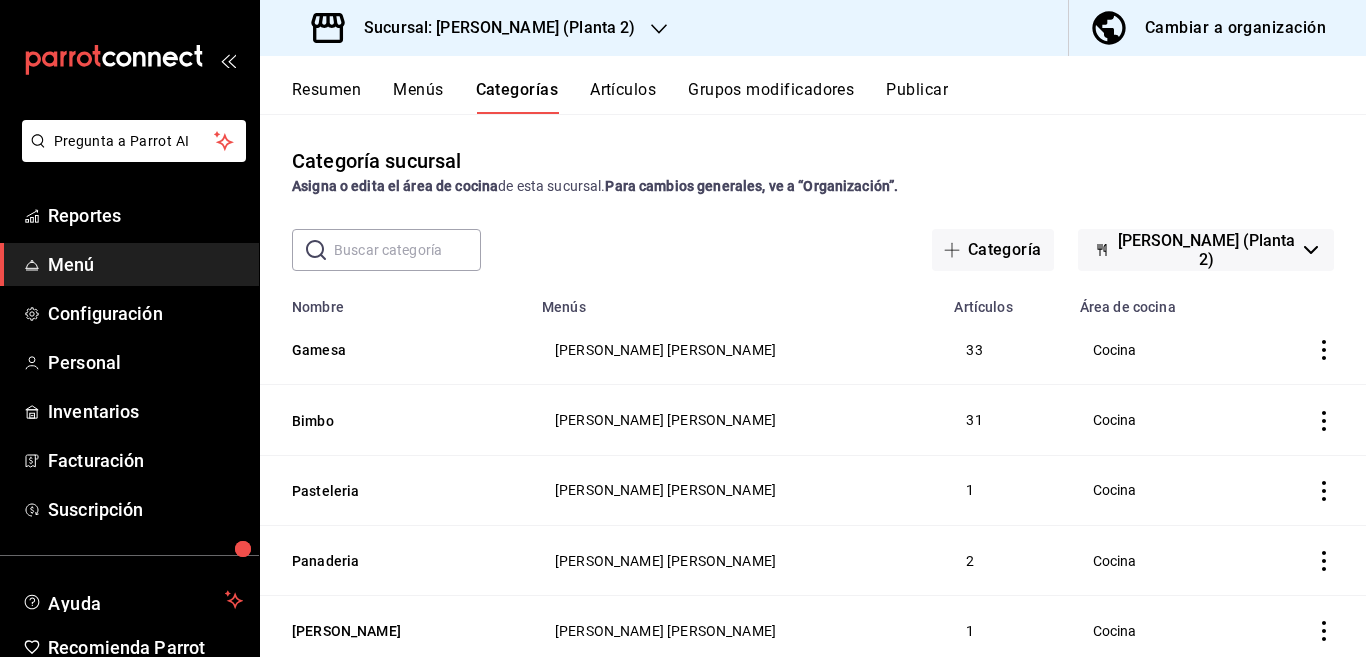 scroll, scrollTop: 98, scrollLeft: 0, axis: vertical 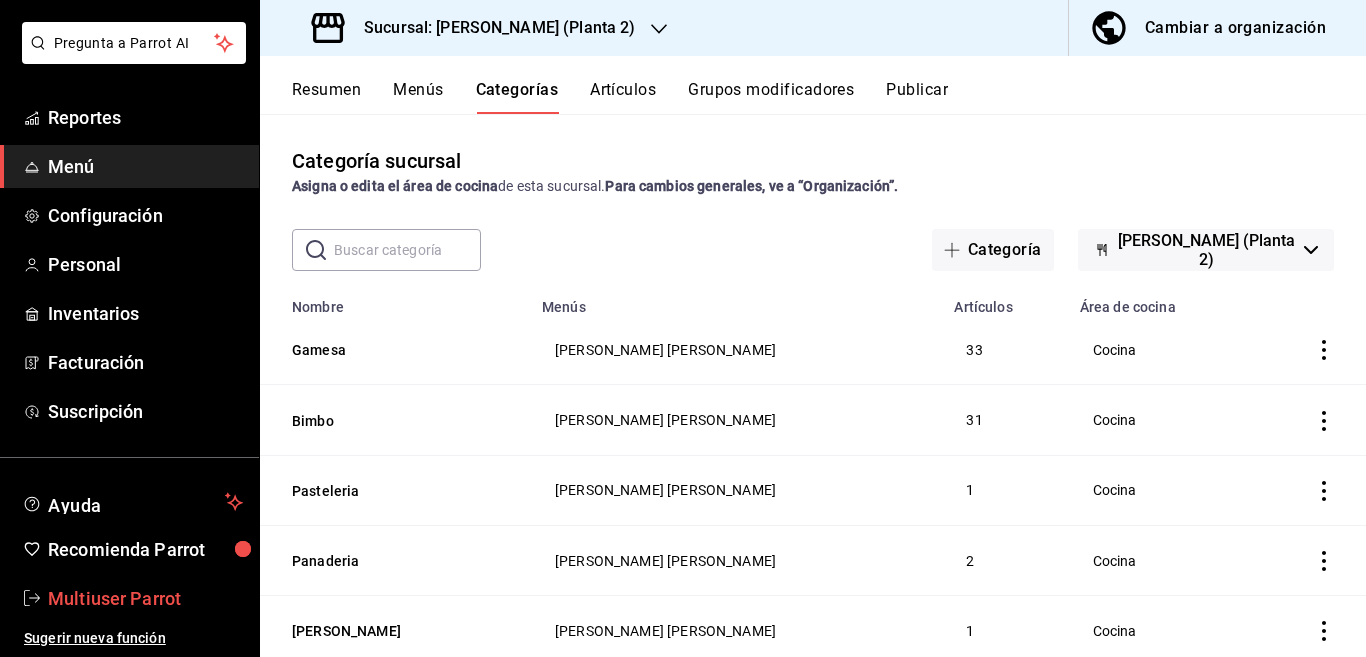 click on "Multiuser Parrot" at bounding box center [145, 598] 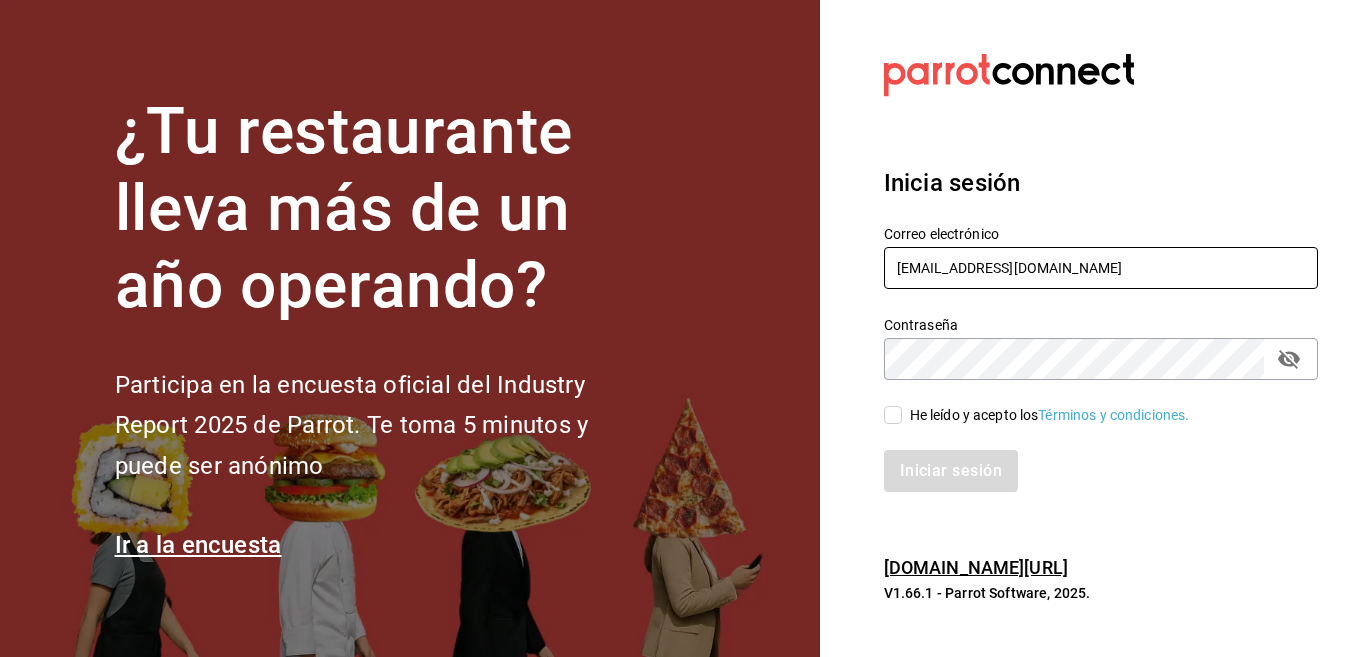 click on "Multiuser@yazaki.com" at bounding box center [1101, 268] 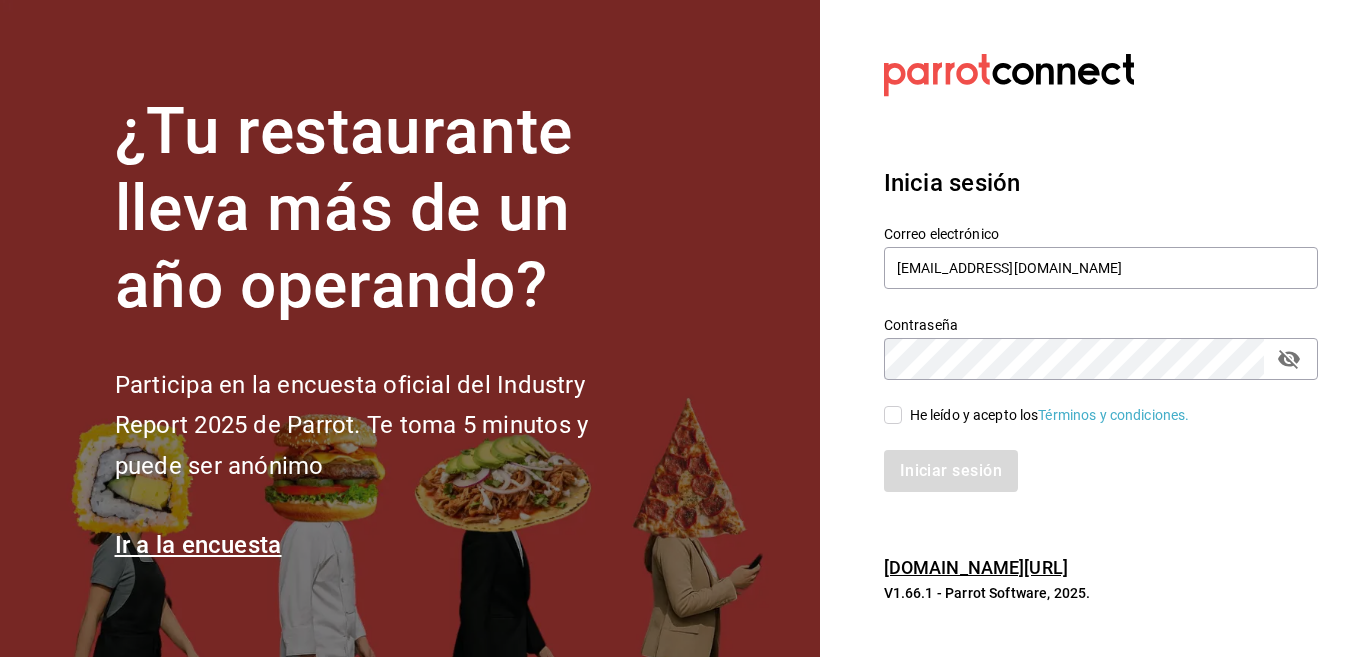 click on "He leído y acepto los  Términos y condiciones." at bounding box center [893, 415] 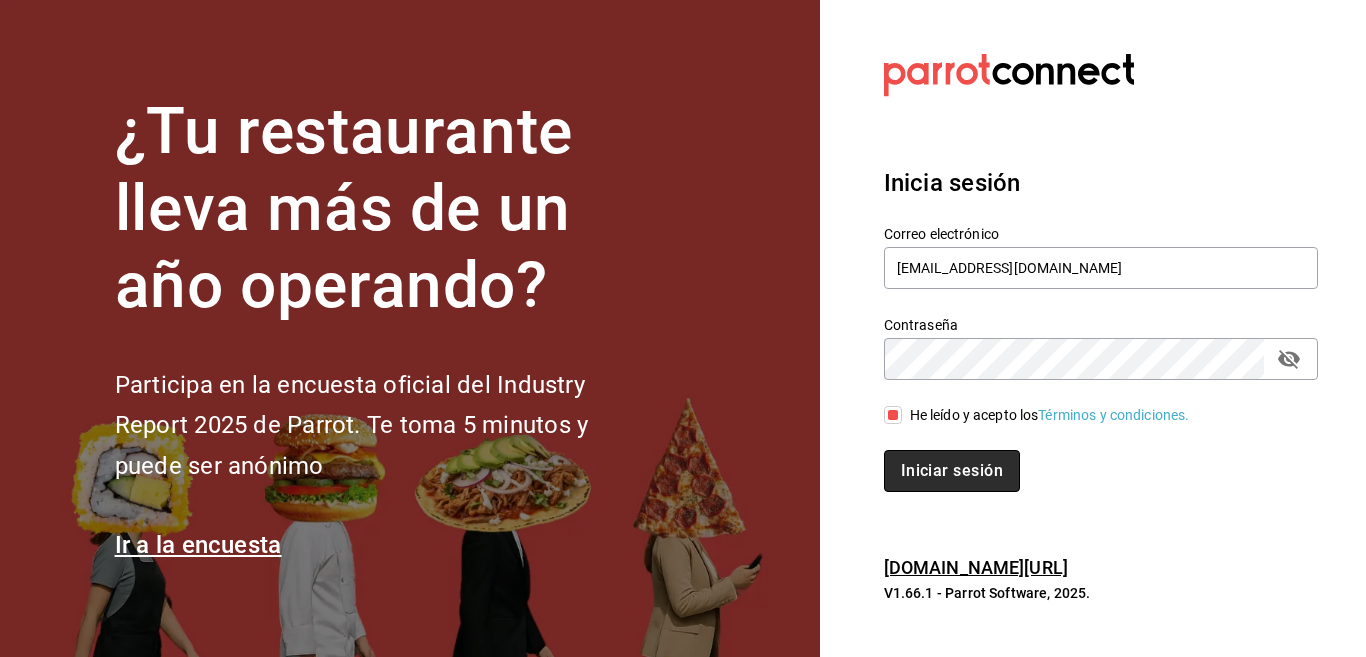 click on "Iniciar sesión" at bounding box center (952, 471) 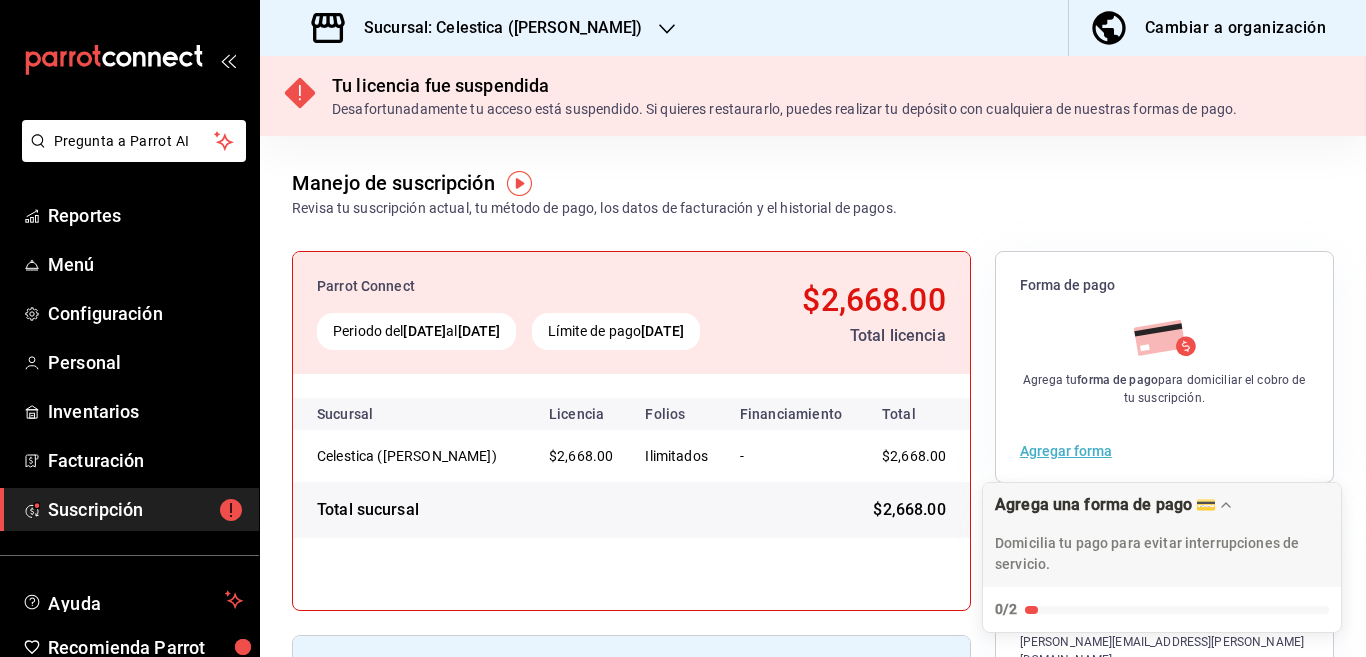scroll, scrollTop: 0, scrollLeft: 0, axis: both 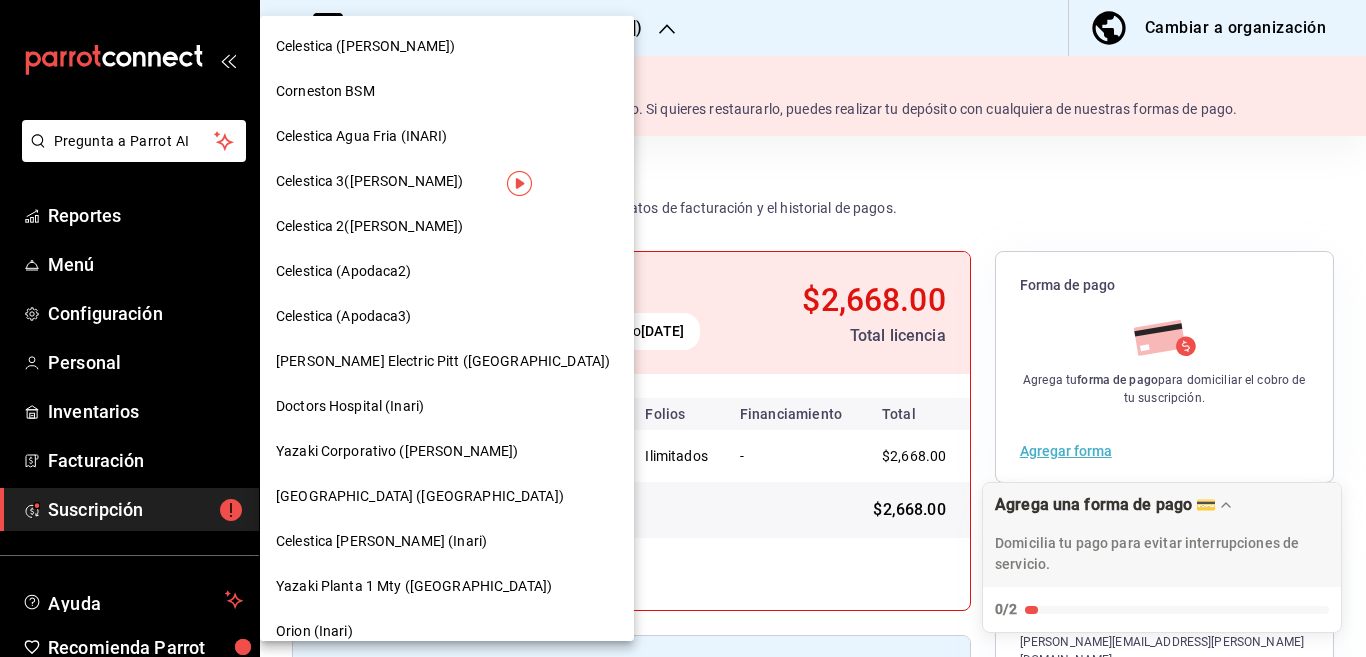 click on "Schneider Electric Pitt (Apodaca)" at bounding box center [443, 361] 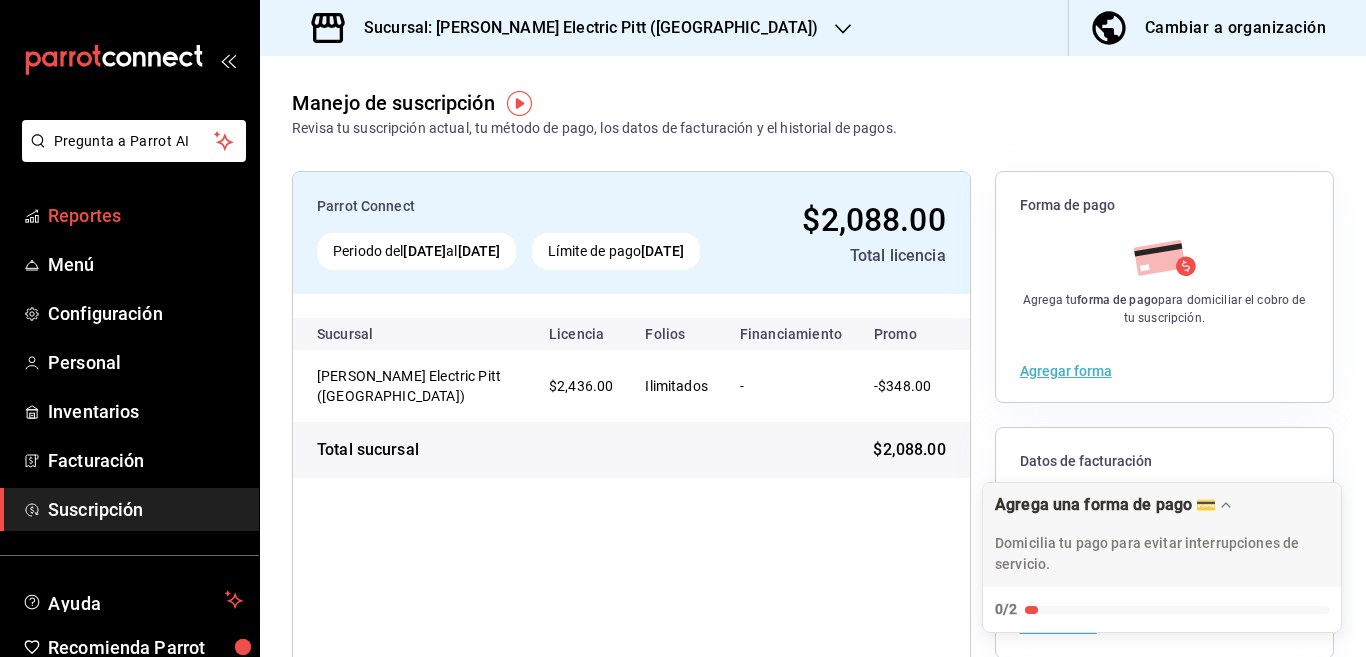 click on "Reportes" at bounding box center [145, 215] 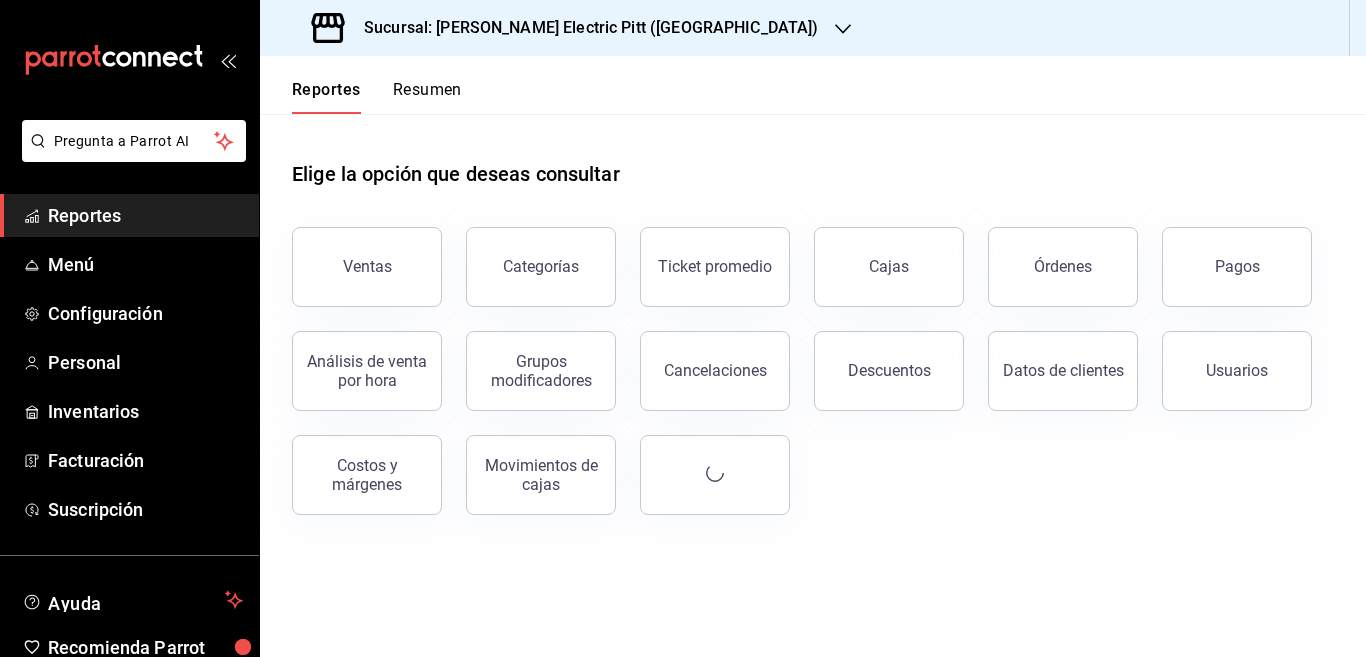 click on "Ventas" at bounding box center [367, 267] 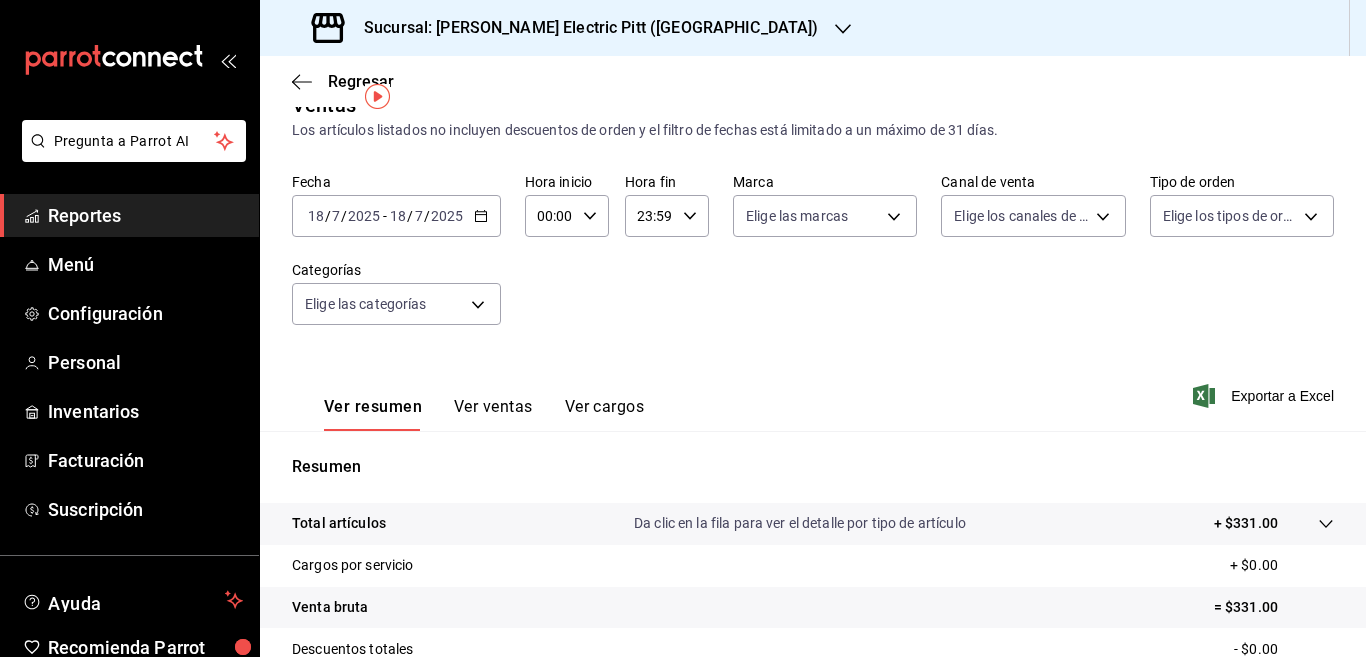 scroll, scrollTop: 30, scrollLeft: 0, axis: vertical 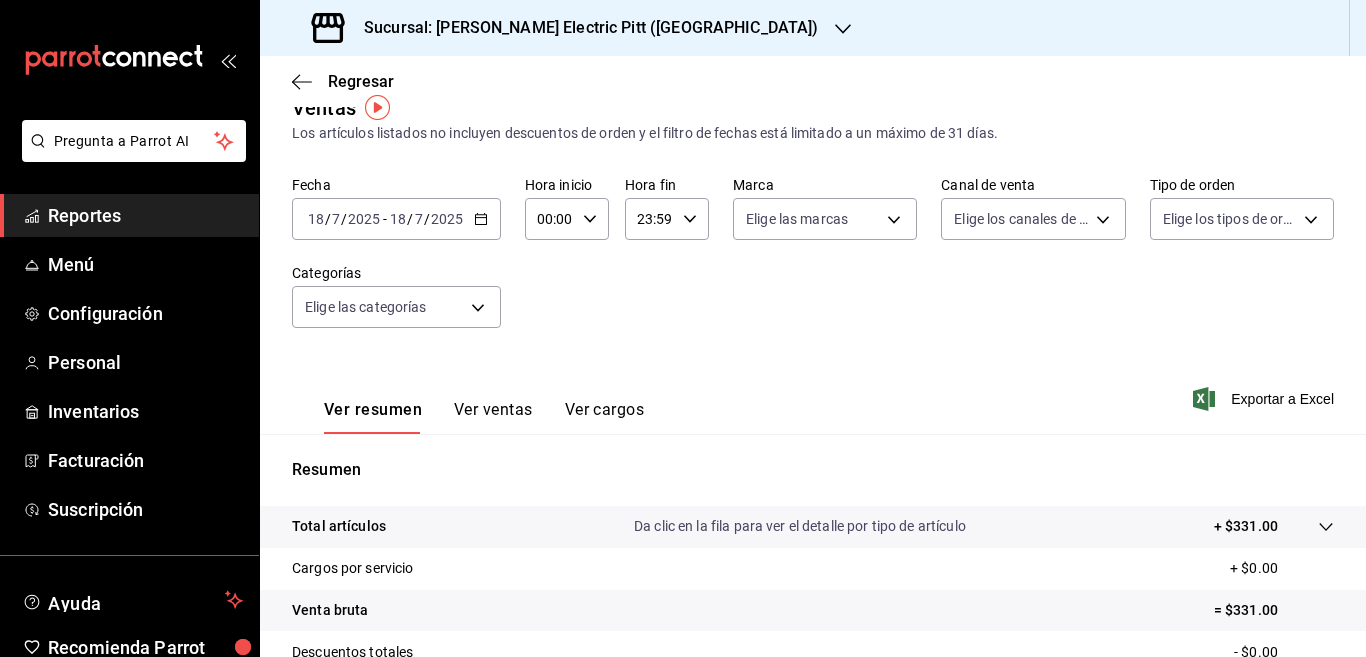 click 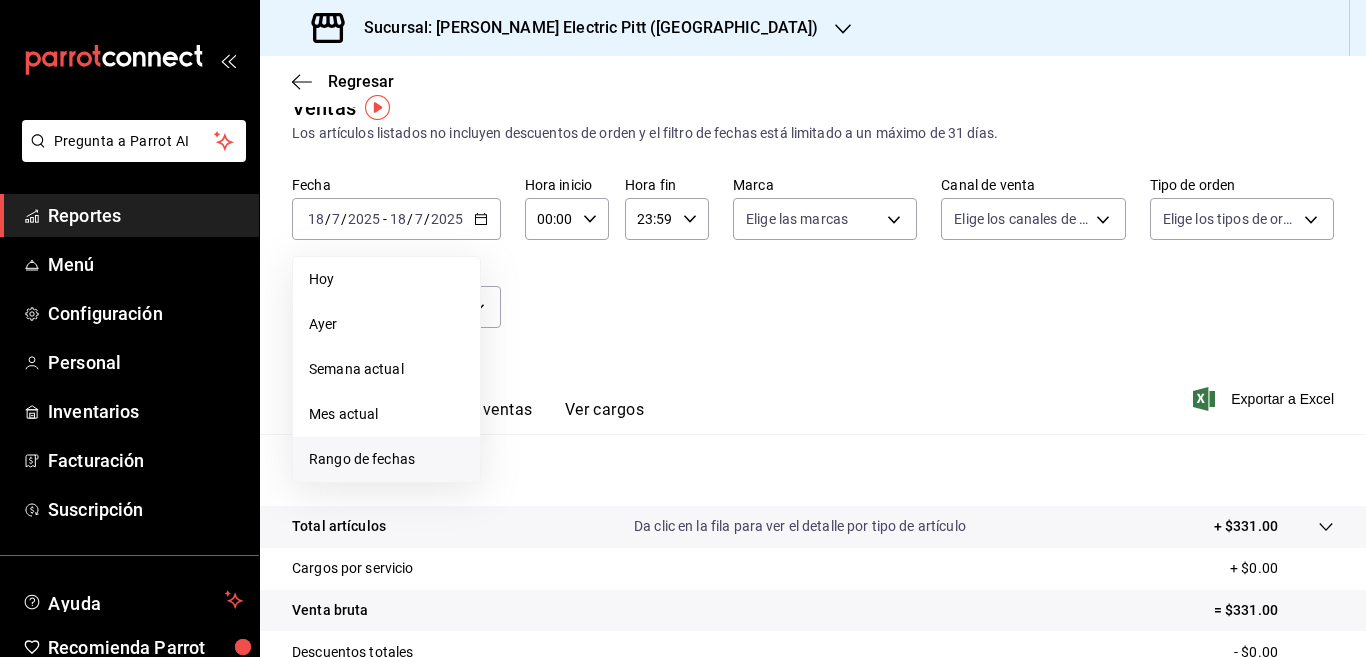 click on "Rango de fechas" at bounding box center [386, 459] 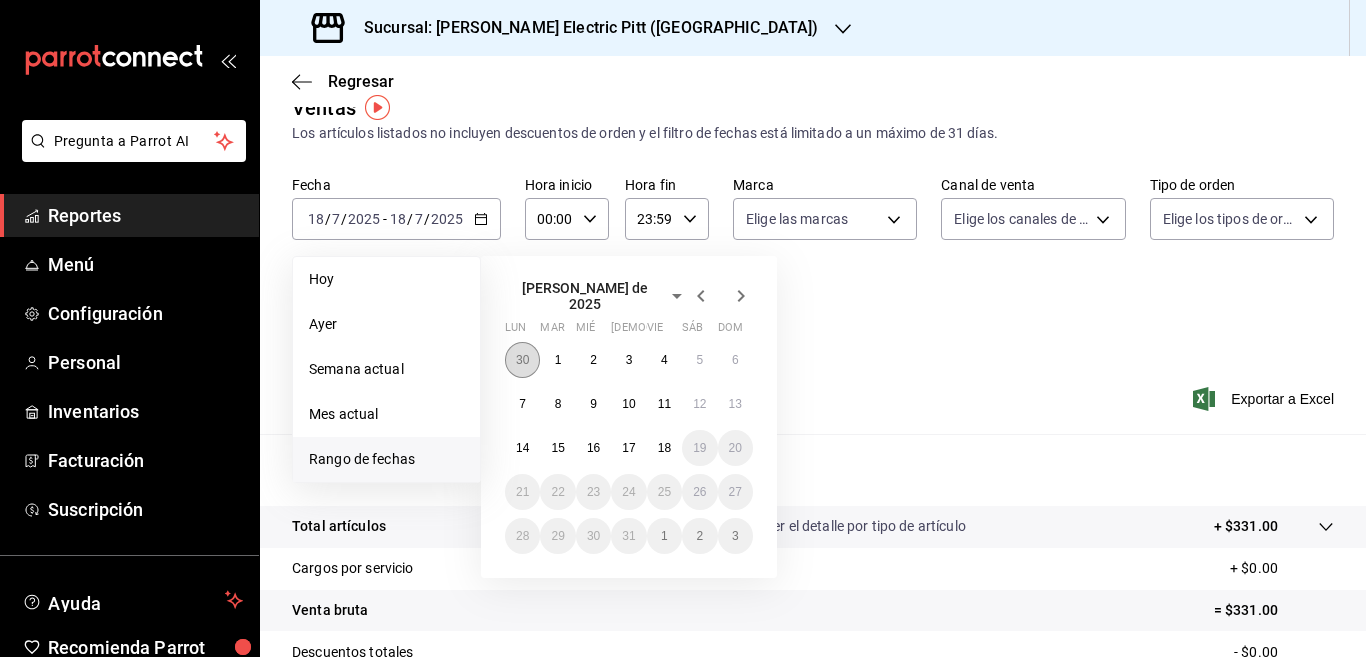 click on "30" at bounding box center (522, 360) 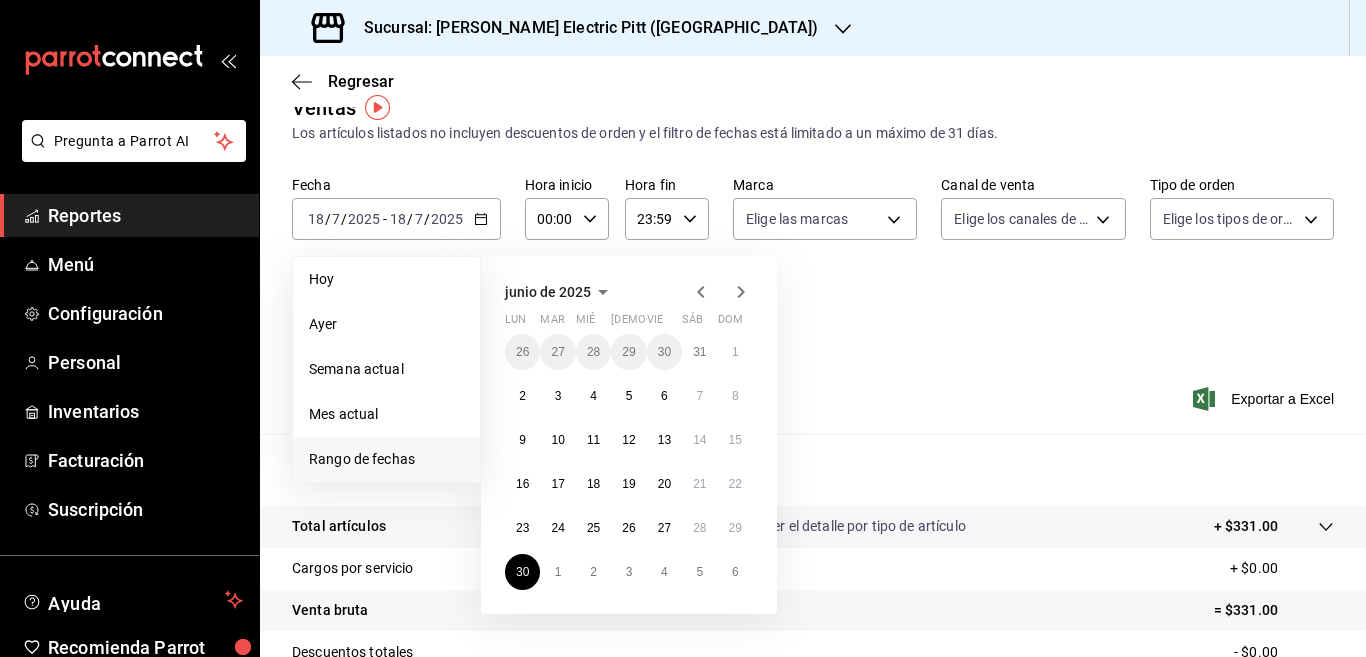 click 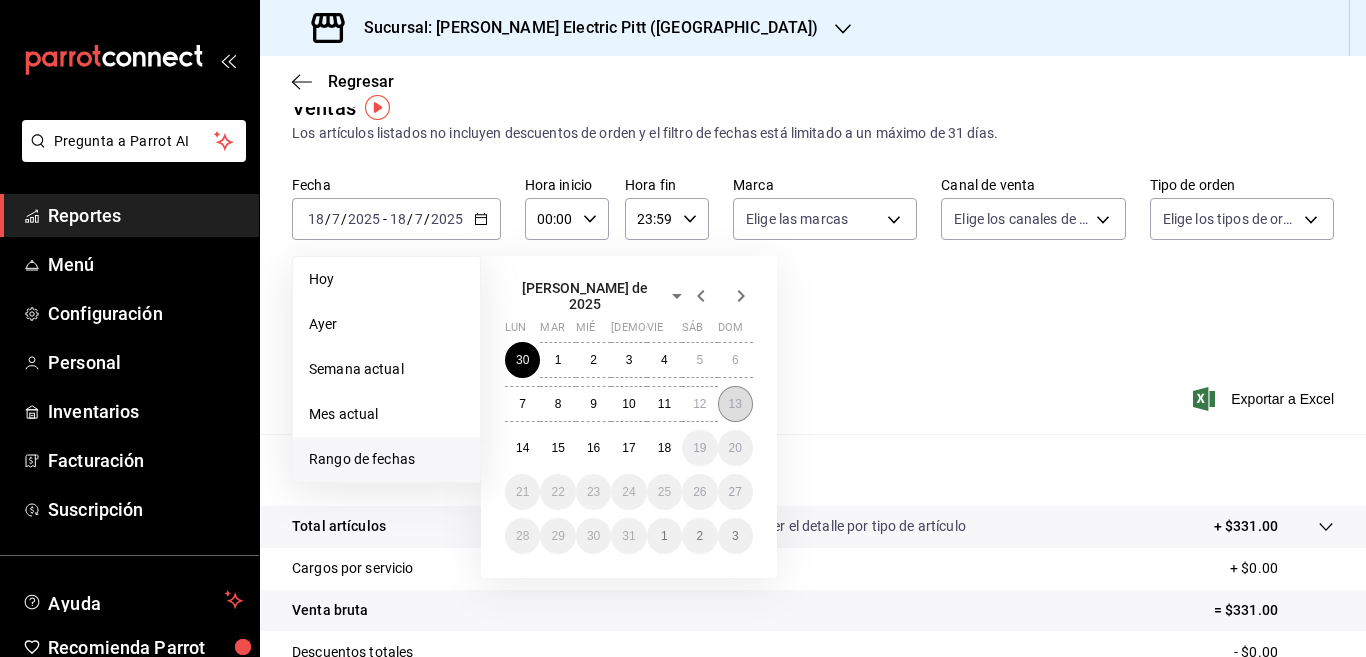 click on "13" at bounding box center (735, 404) 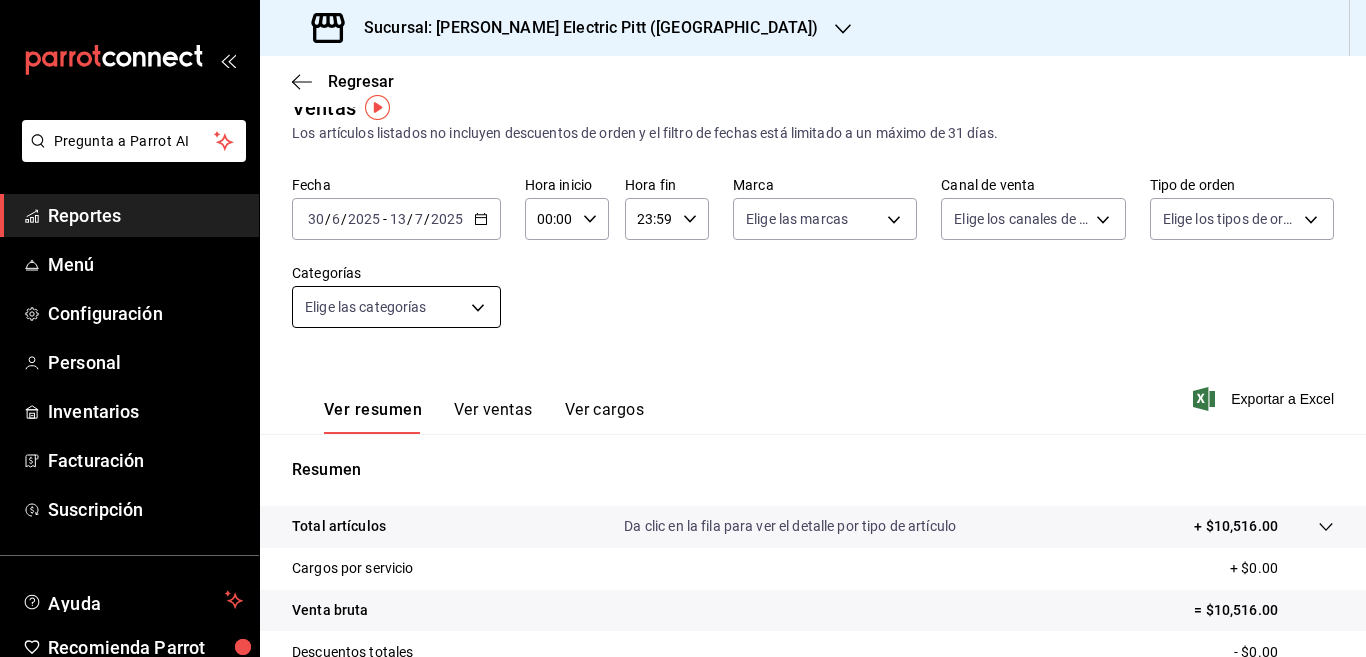 click on "Pregunta a Parrot AI Reportes   Menú   Configuración   Personal   Inventarios   Facturación   Suscripción   Ayuda Recomienda Parrot   Multiuser Parrot   Sugerir nueva función   Sucursal: Schneider Electric Pitt (Apodaca) Regresar Ventas Los artículos listados no incluyen descuentos de orden y el filtro de fechas está limitado a un máximo de 31 días. Fecha 2025-06-30 30 / 6 / 2025 - 2025-07-13 13 / 7 / 2025 Hora inicio 00:00 Hora inicio Hora fin 23:59 Hora fin Marca Elige las marcas Canal de venta Elige los canales de venta Tipo de orden Elige los tipos de orden Categorías Elige las categorías Ver resumen Ver ventas Ver cargos Exportar a Excel Resumen Total artículos Da clic en la fila para ver el detalle por tipo de artículo + $10,516.00 Cargos por servicio + $0.00 Venta bruta = $10,516.00 Descuentos totales - $0.00 Certificados de regalo - $0.00 Venta total = $10,516.00 Impuestos - $1,450.48 Venta neta = $9,065.52 GANA 1 MES GRATIS EN TU SUSCRIPCIÓN AQUÍ Ver video tutorial Ir a video Reportes" at bounding box center [683, 328] 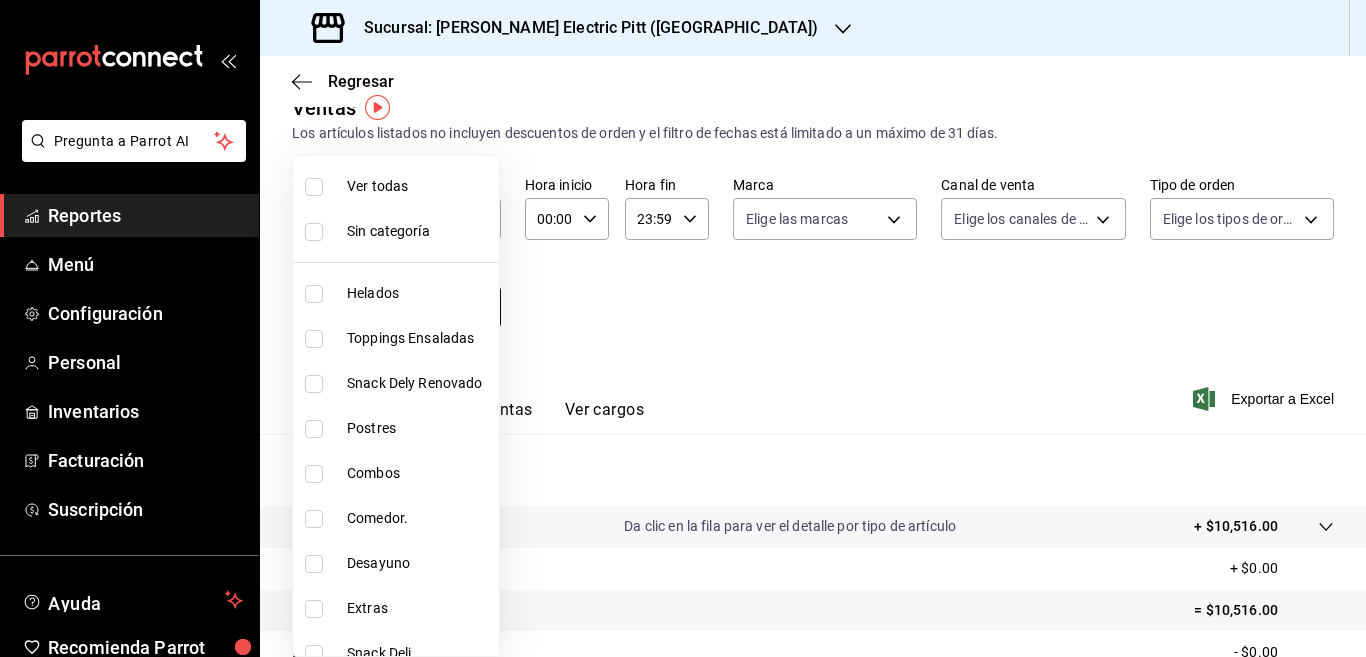 scroll, scrollTop: 31, scrollLeft: 0, axis: vertical 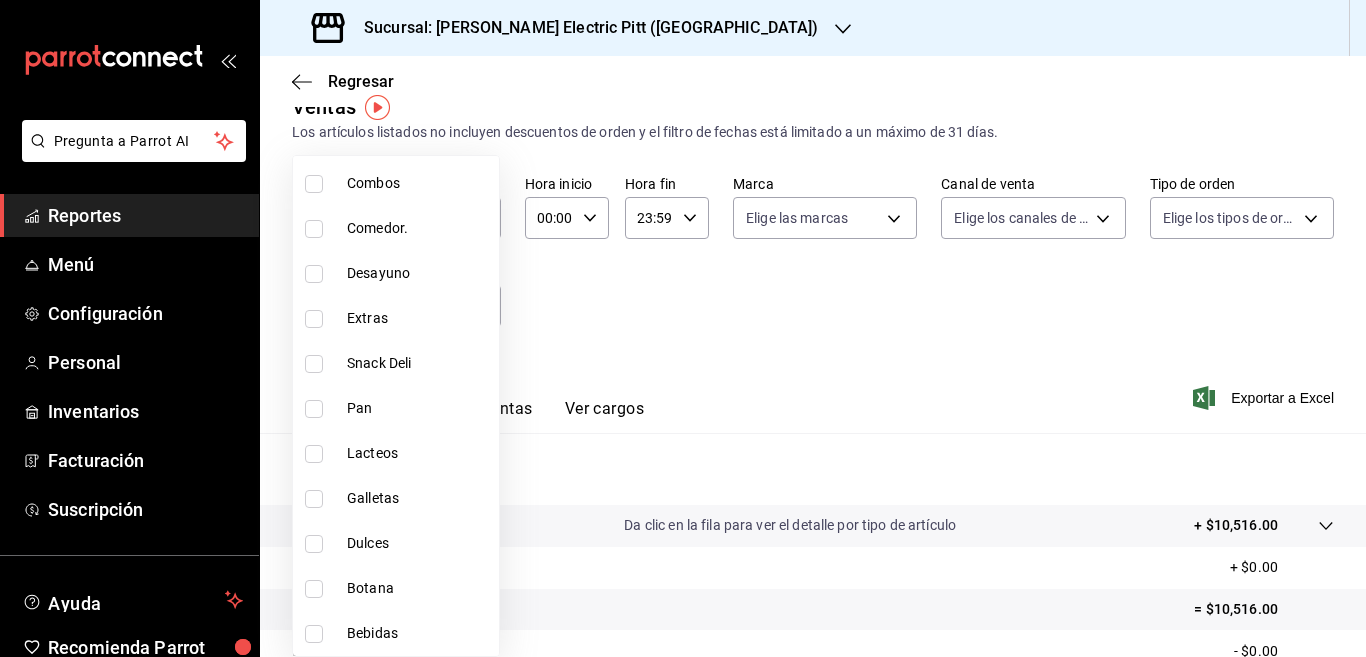 click at bounding box center [314, 589] 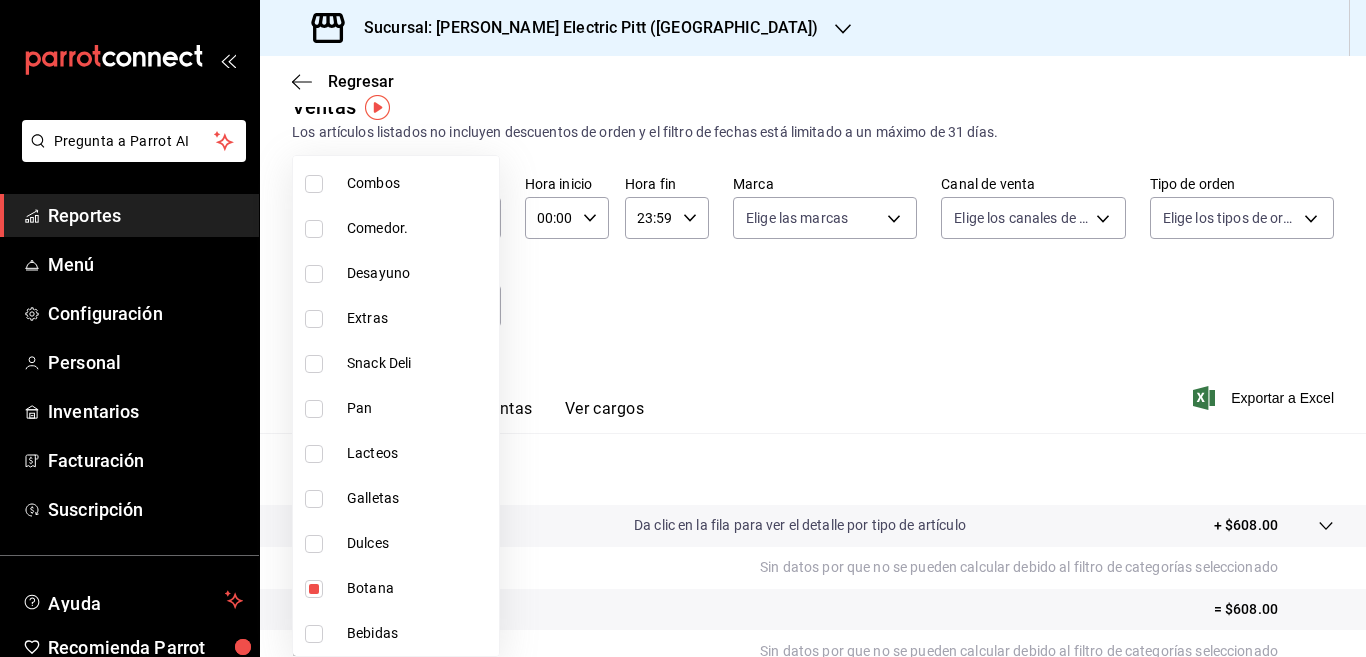 click at bounding box center [683, 328] 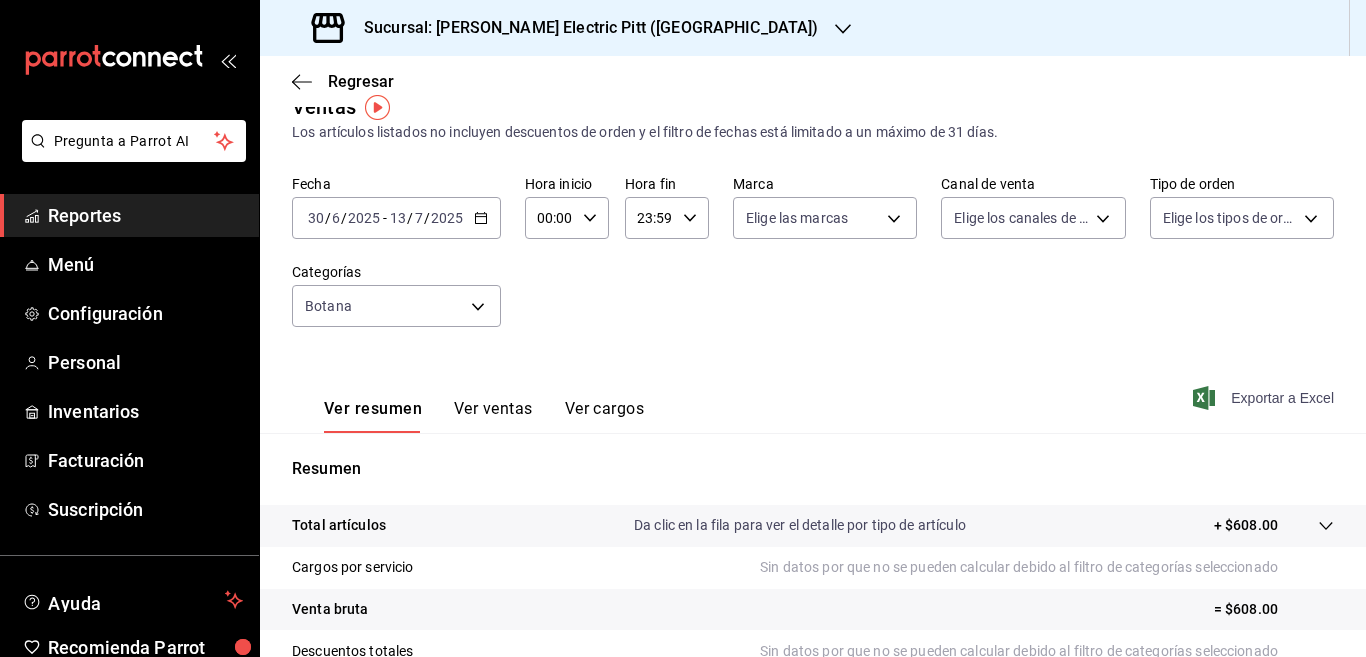 click on "Exportar a Excel" at bounding box center [1265, 398] 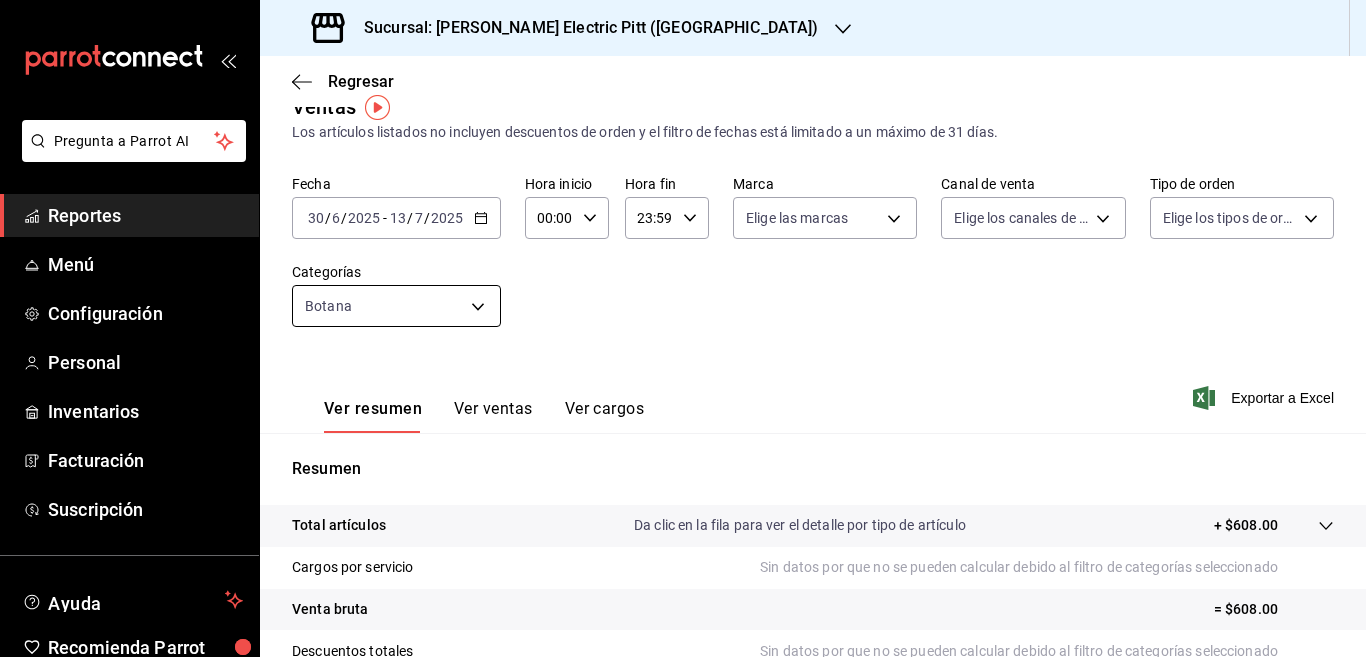 click on "Pregunta a Parrot AI Reportes   Menú   Configuración   Personal   Inventarios   Facturación   Suscripción   Ayuda Recomienda Parrot   Multiuser Parrot   Sugerir nueva función   Sucursal: Schneider Electric Pitt (Apodaca) Regresar Ventas Los artículos listados no incluyen descuentos de orden y el filtro de fechas está limitado a un máximo de 31 días. Fecha 2025-06-30 30 / 6 / 2025 - 2025-07-13 13 / 7 / 2025 Hora inicio 00:00 Hora inicio Hora fin 23:59 Hora fin Marca Elige las marcas Canal de venta Elige los canales de venta Tipo de orden Elige los tipos de orden Categorías Botana f8660408-60bd-4f1d-84cd-f6026219662d Ver resumen Ver ventas Ver cargos Exportar a Excel Resumen Total artículos Da clic en la fila para ver el detalle por tipo de artículo + $608.00 Cargos por servicio  Sin datos por que no se pueden calcular debido al filtro de categorías seleccionado Venta bruta = $608.00 Descuentos totales  Sin datos por que no se pueden calcular debido al filtro de categorías seleccionado Venta total" at bounding box center [683, 328] 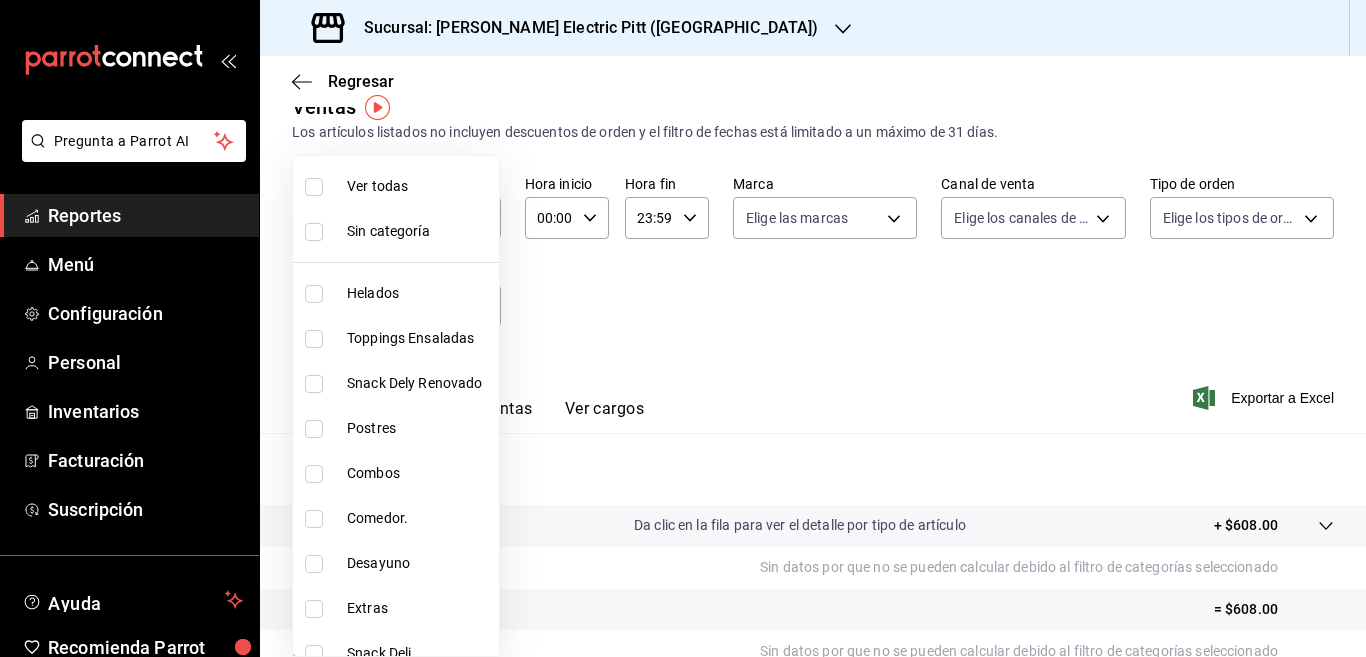click at bounding box center [314, 187] 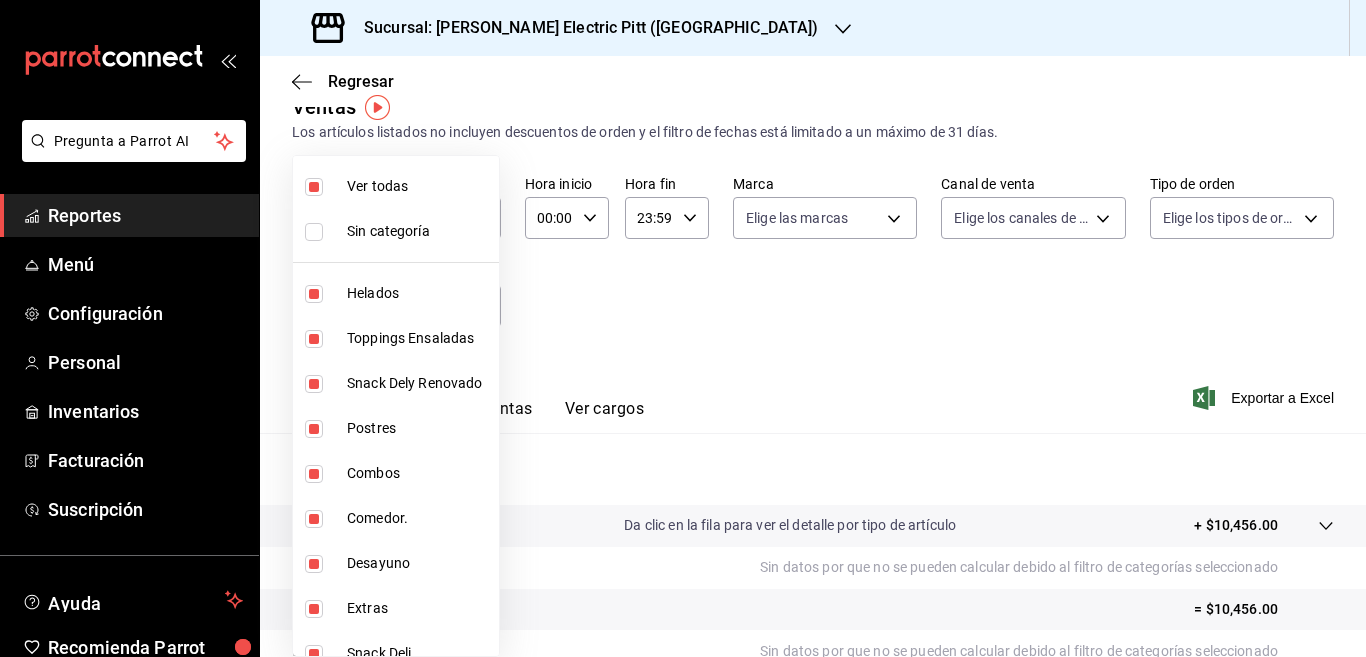 click at bounding box center [314, 232] 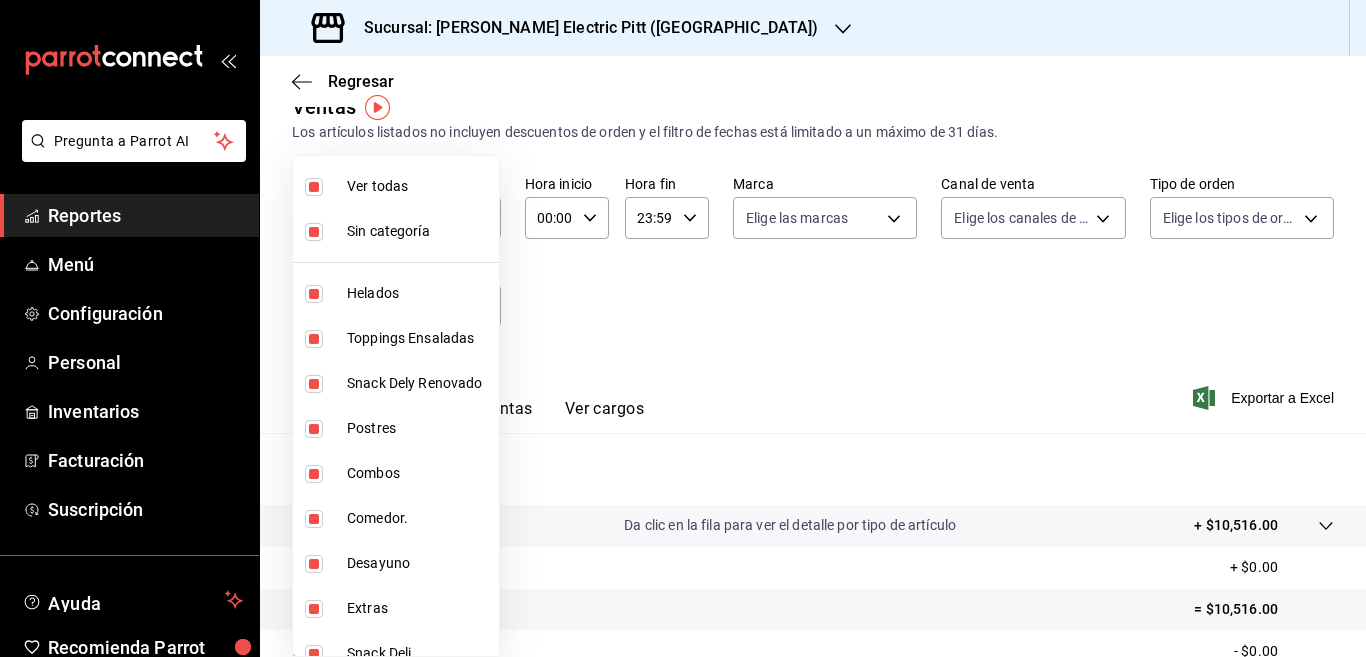 click at bounding box center [683, 328] 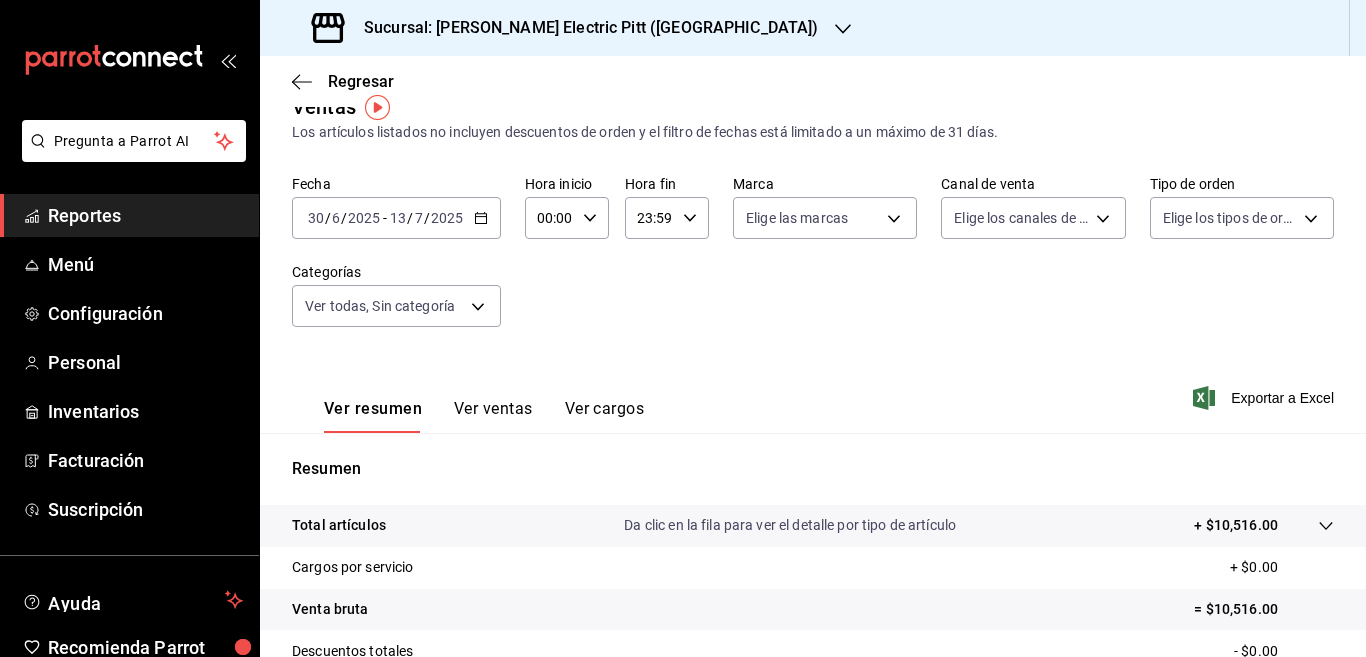 click 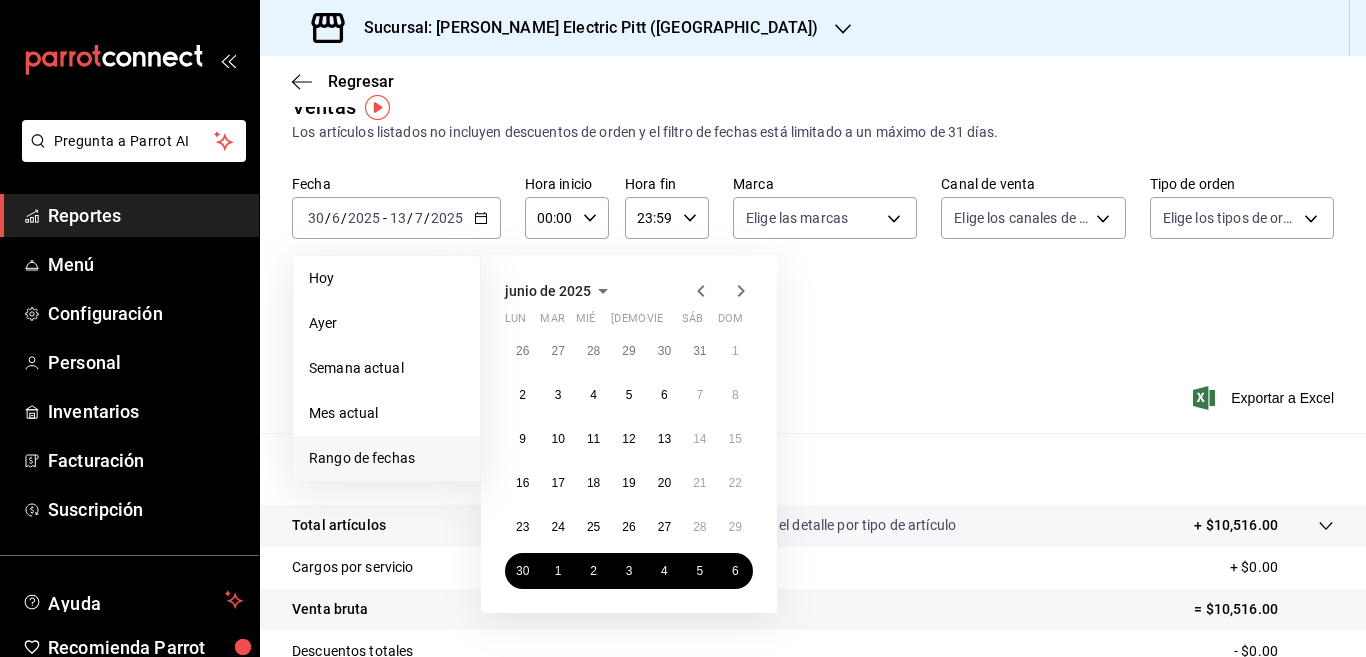 click on "Fecha 2025-06-30 30 / 6 / 2025 - 2025-07-13 13 / 7 / 2025 Hoy Ayer Semana actual Mes actual Rango de fechas junio de 2025 lun mar mié jue vie sáb dom 26 27 28 29 30 31 1 2 3 4 5 6 7 8 9 10 11 12 13 14 15 16 17 18 19 20 21 22 23 24 25 26 27 28 29 30 1 2 3 4 5 6 Hora inicio 00:00 Hora inicio Hora fin 23:59 Hora fin Marca Elige las marcas Canal de venta Elige los canales de venta Tipo de orden Elige los tipos de orden Categorías Ver todas, Sin categoría ec5ebbb5-bfba-4b0d-9864-02fe5fc0bc44,a4d0be88-a41f-4e6d-ab1e-d452b28cabd6,c9404753-ee76-4b5a-b048-377d218a135a,6f4ba454-18b1-41e6-a769-3f22fa6a94d5,82412350-c2dc-4fca-95c0-f947af1147b7,3e8bf002-2d47-4b07-a4b9-21f008df69bc,32febd23-4dac-43b8-86ff-650612ed6eef,7b0f120f-d00d-4917-a738-3adb0376eab2,fb4d95c4-5af6-464d-a1e2-c428dd337050,be74af48-ef48-4347-9189-9b3bef1f24c2,c9b8a41a-2029-4011-b5d7-7bd14c6a5bbd,52c71c86-a2ba-4eff-9cb3-855d8c55b92a,f0c9e431-c9e9-4539-a6bf-01b9d693ecba,f8660408-60bd-4f1d-84cd-f6026219662d,0c816357-3a40-4484-8f8d-0b3f42b11423" at bounding box center (813, 263) 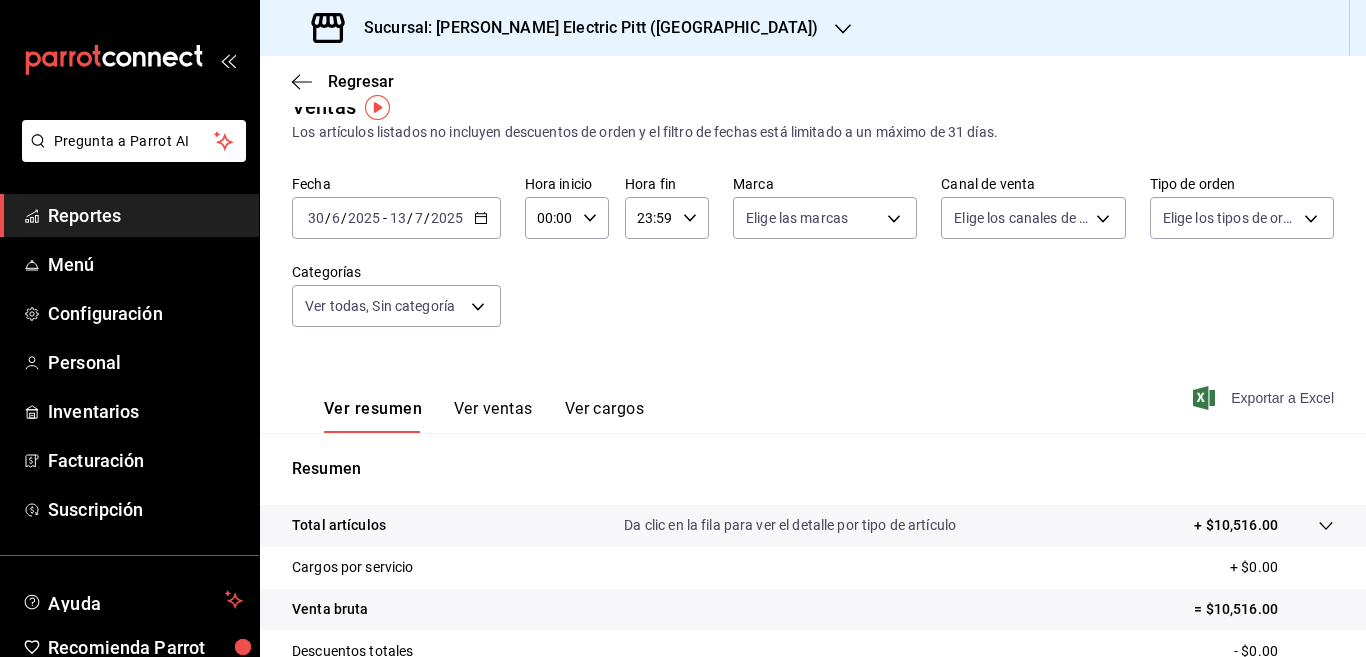 click on "Exportar a Excel" at bounding box center [1265, 398] 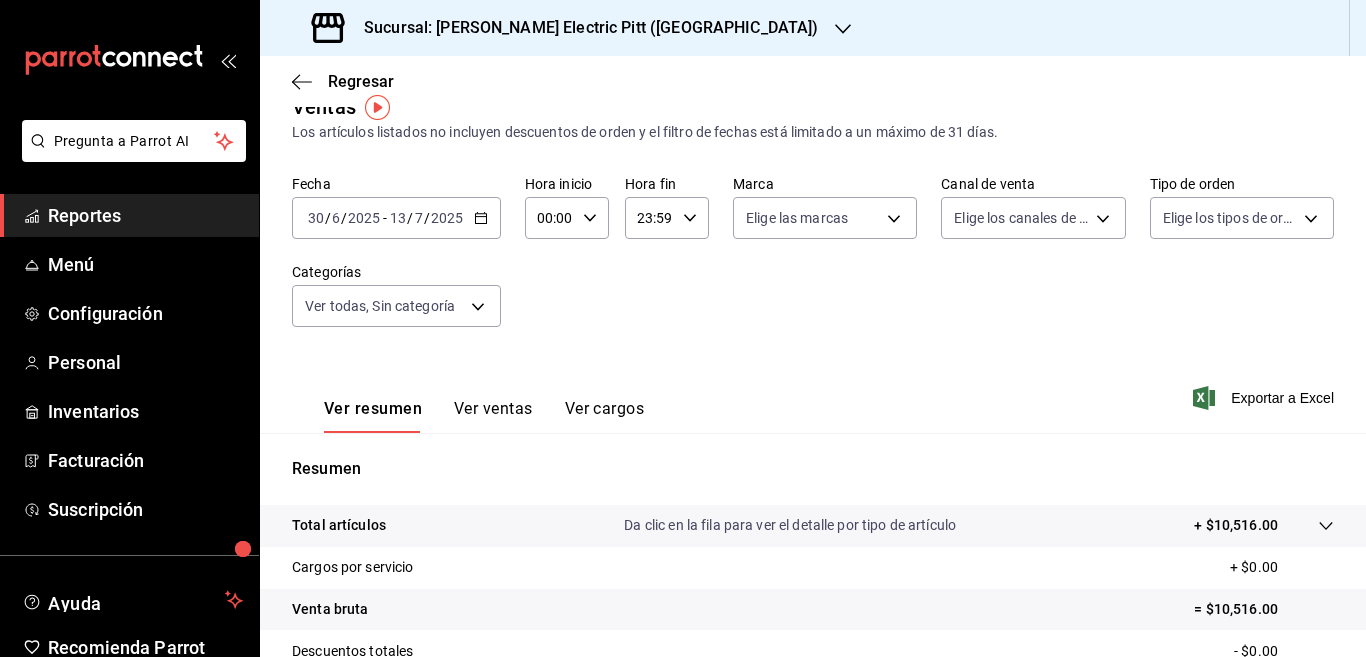 scroll, scrollTop: 98, scrollLeft: 0, axis: vertical 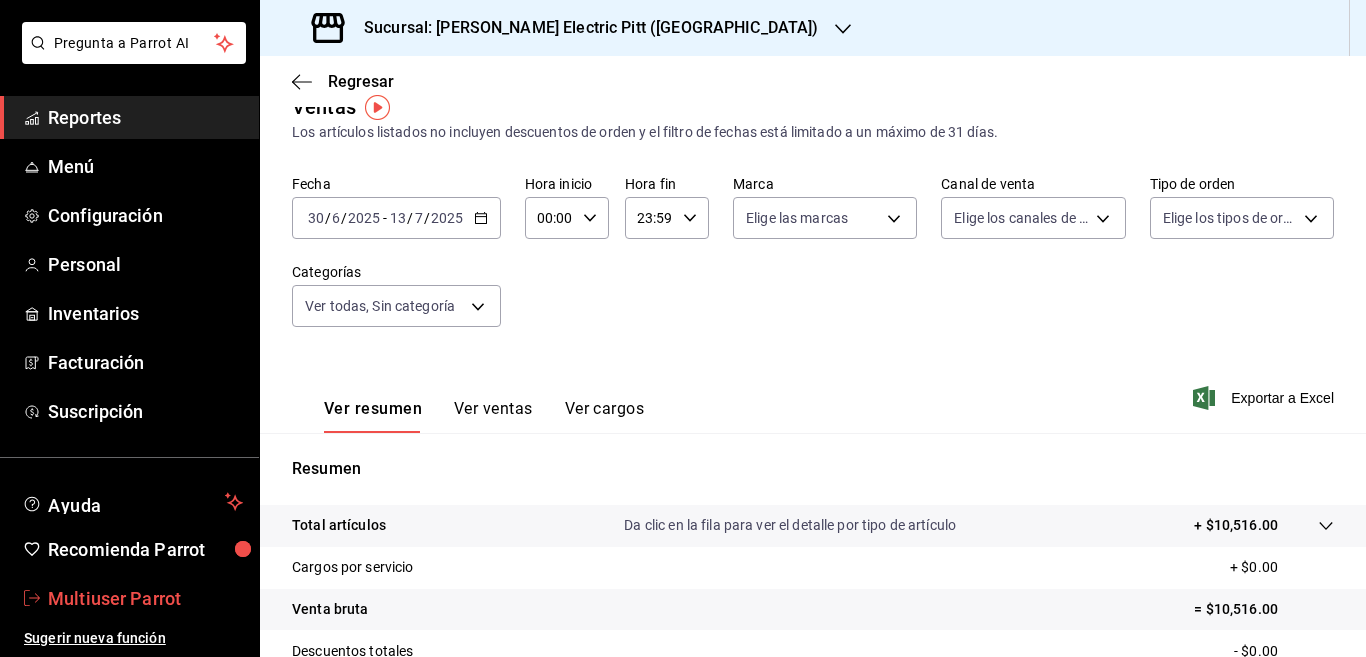 click on "Multiuser Parrot" at bounding box center [145, 598] 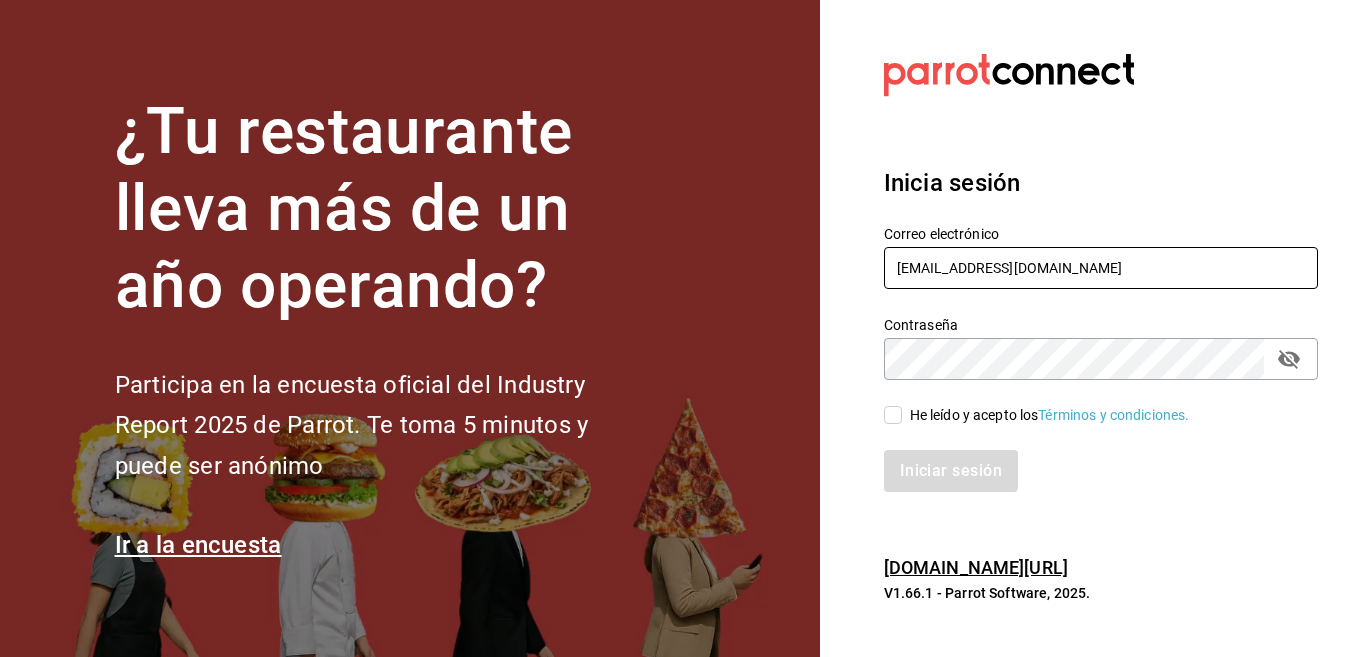 click on "[EMAIL_ADDRESS][DOMAIN_NAME]" at bounding box center [1101, 268] 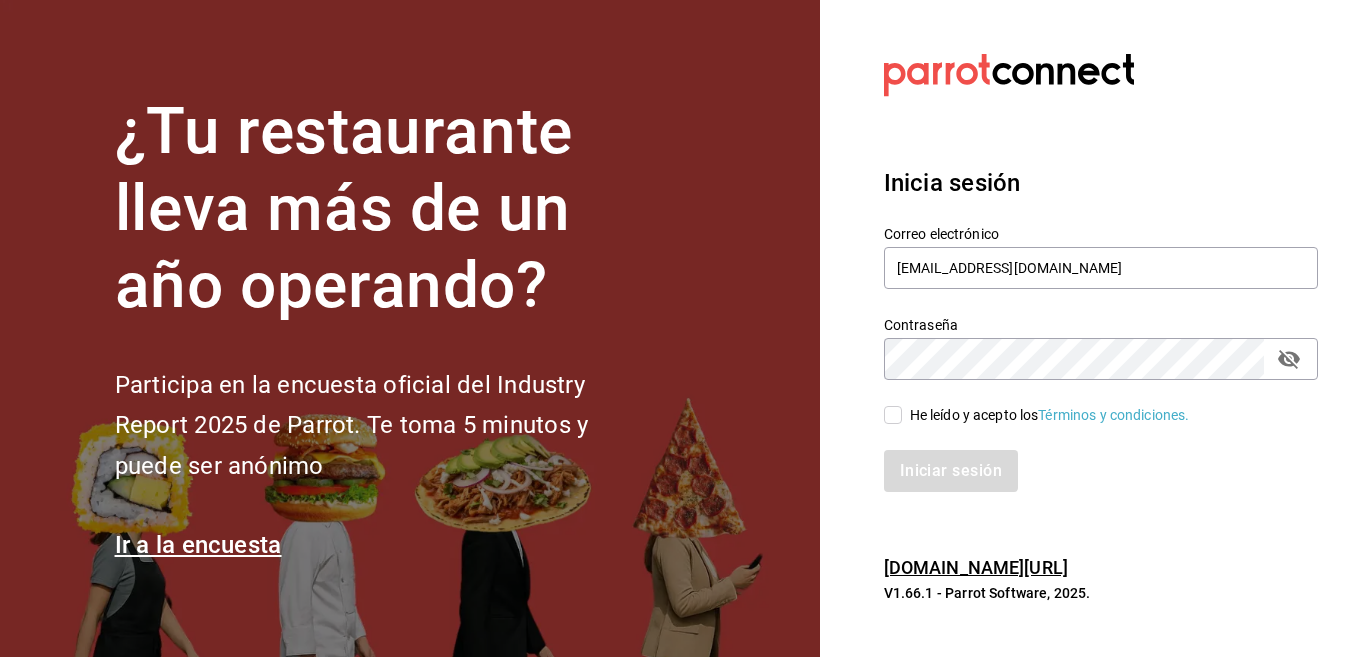 click on "He leído y acepto los  Términos y condiciones." at bounding box center (893, 415) 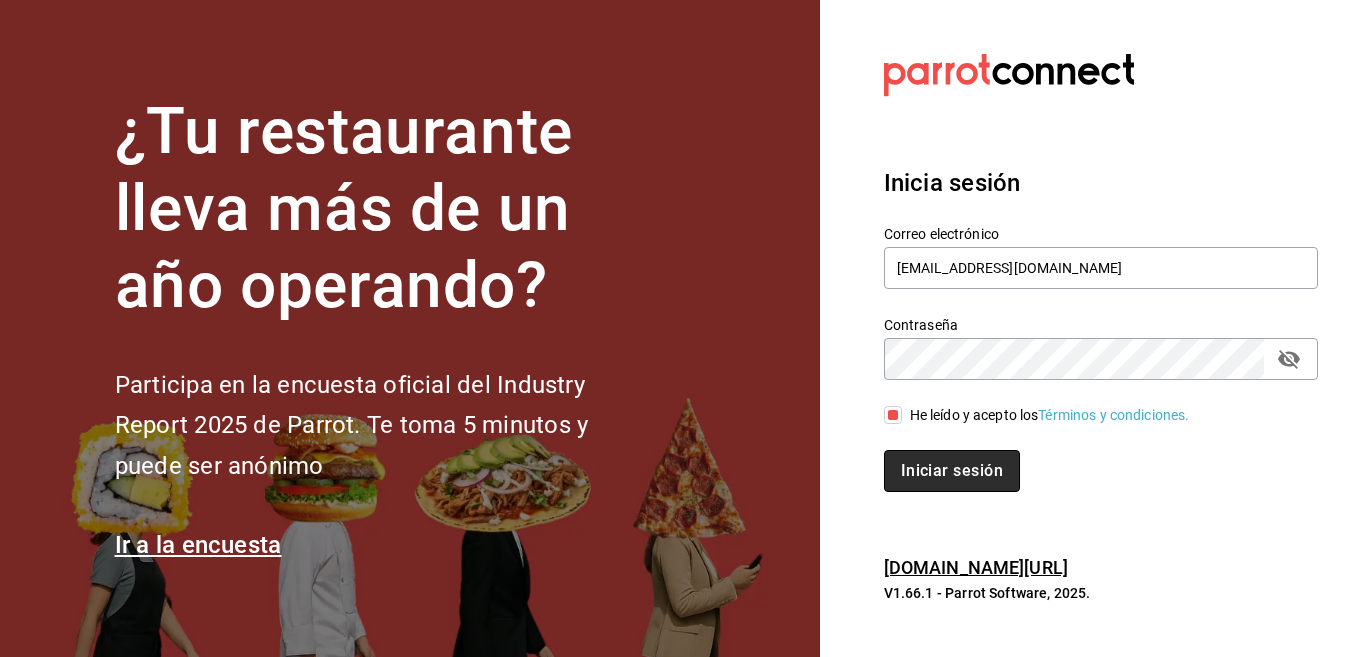click on "Iniciar sesión" at bounding box center (952, 471) 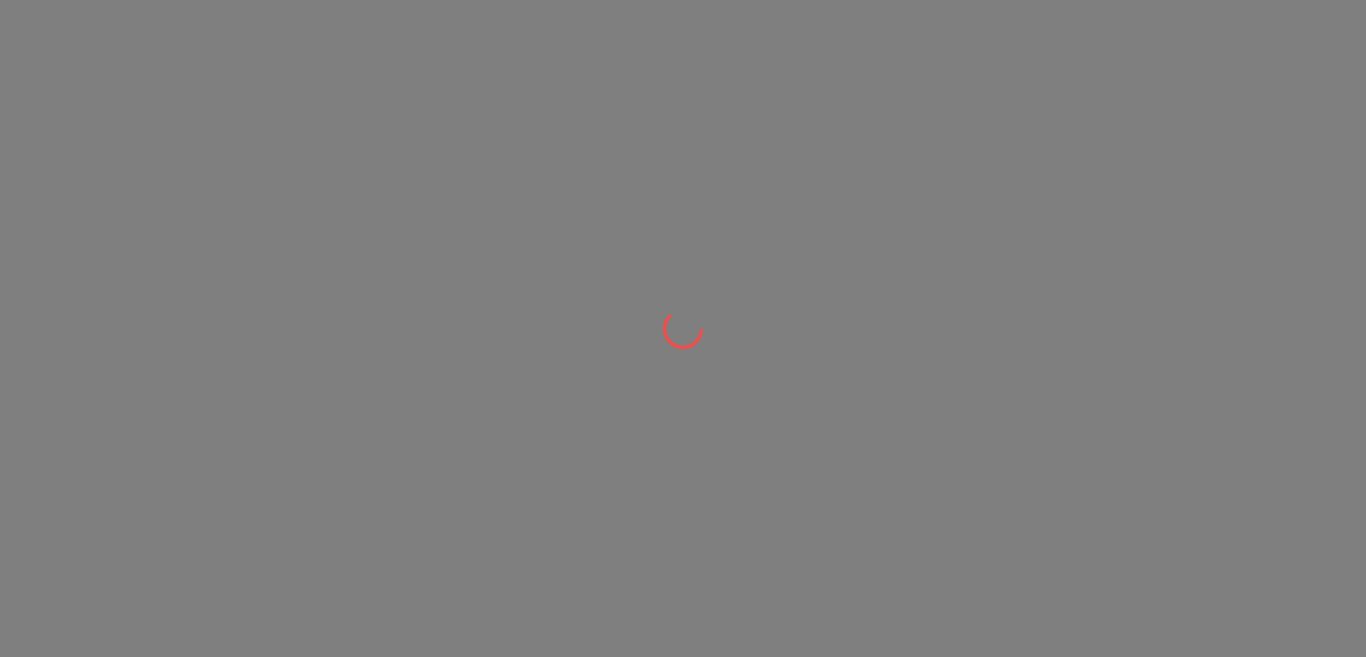 scroll, scrollTop: 0, scrollLeft: 0, axis: both 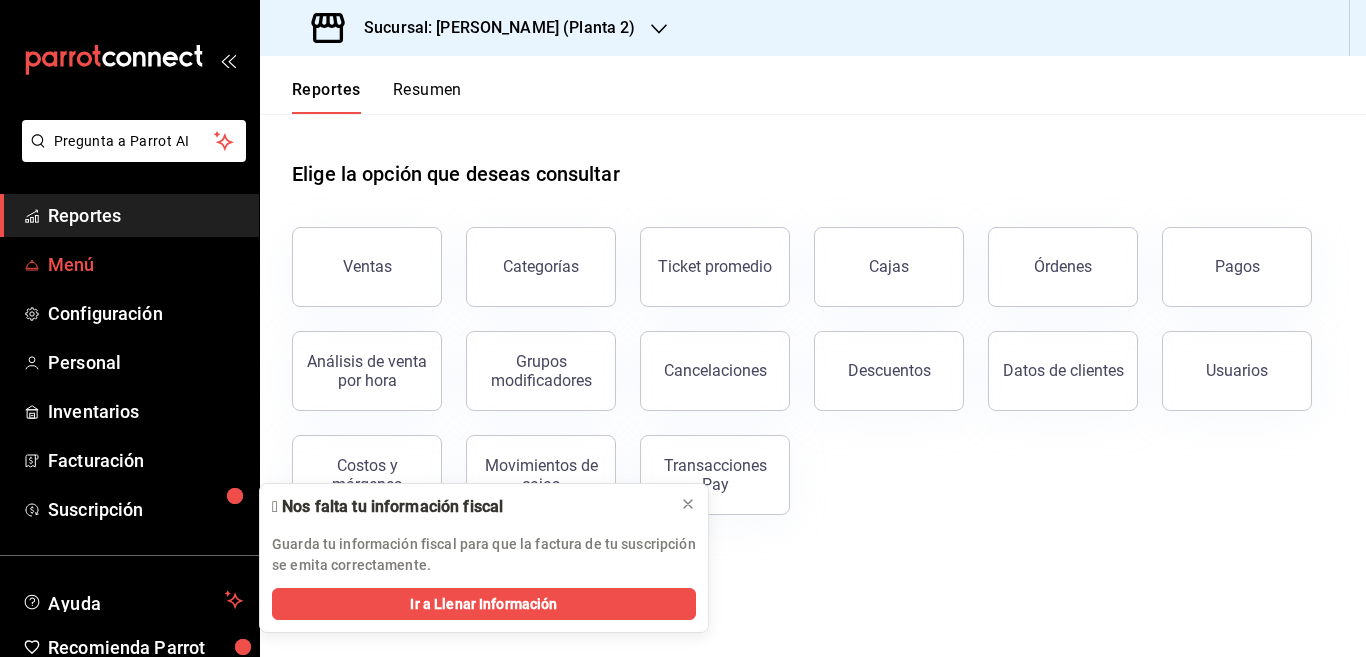 click on "Menú" at bounding box center [145, 264] 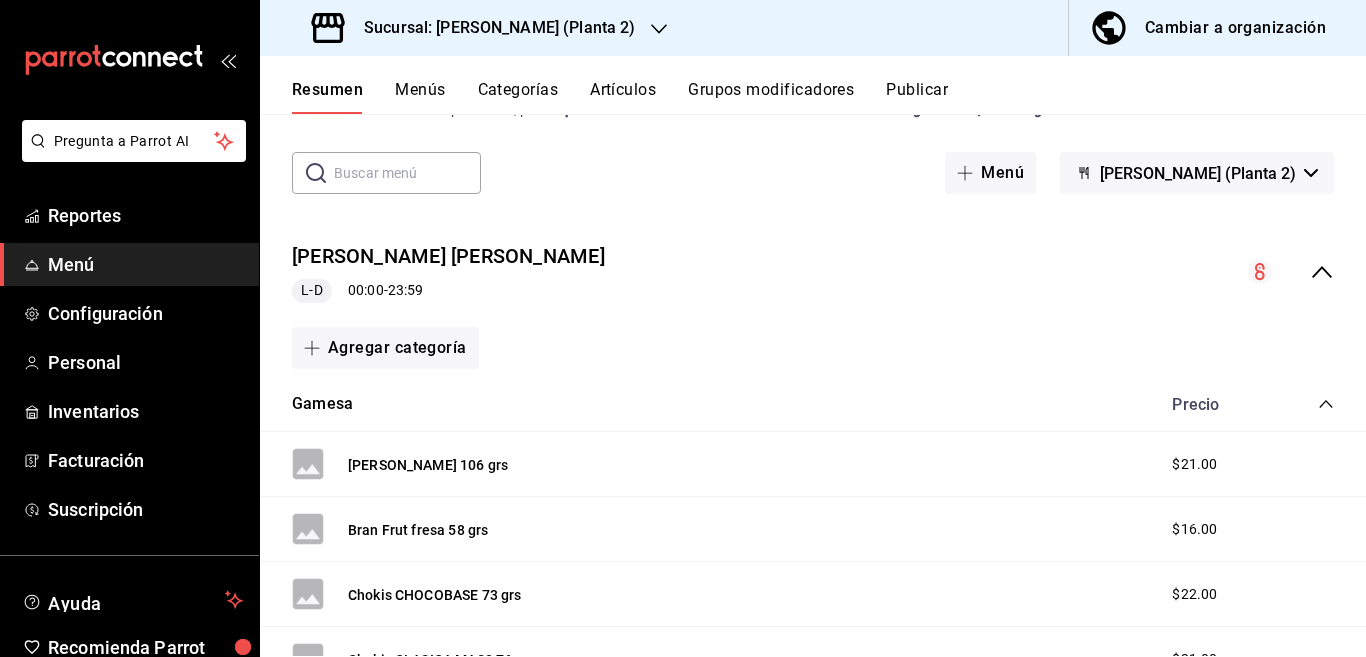 scroll, scrollTop: 81, scrollLeft: 0, axis: vertical 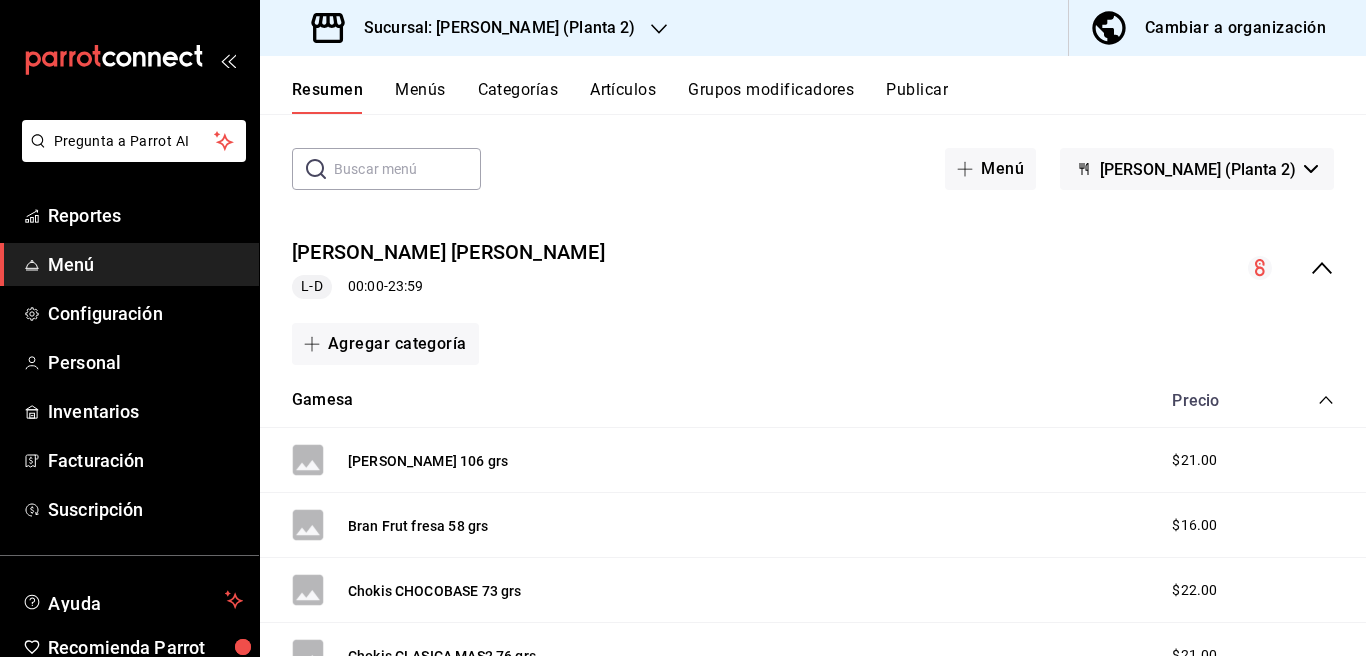 click on "Categorías" at bounding box center [518, 97] 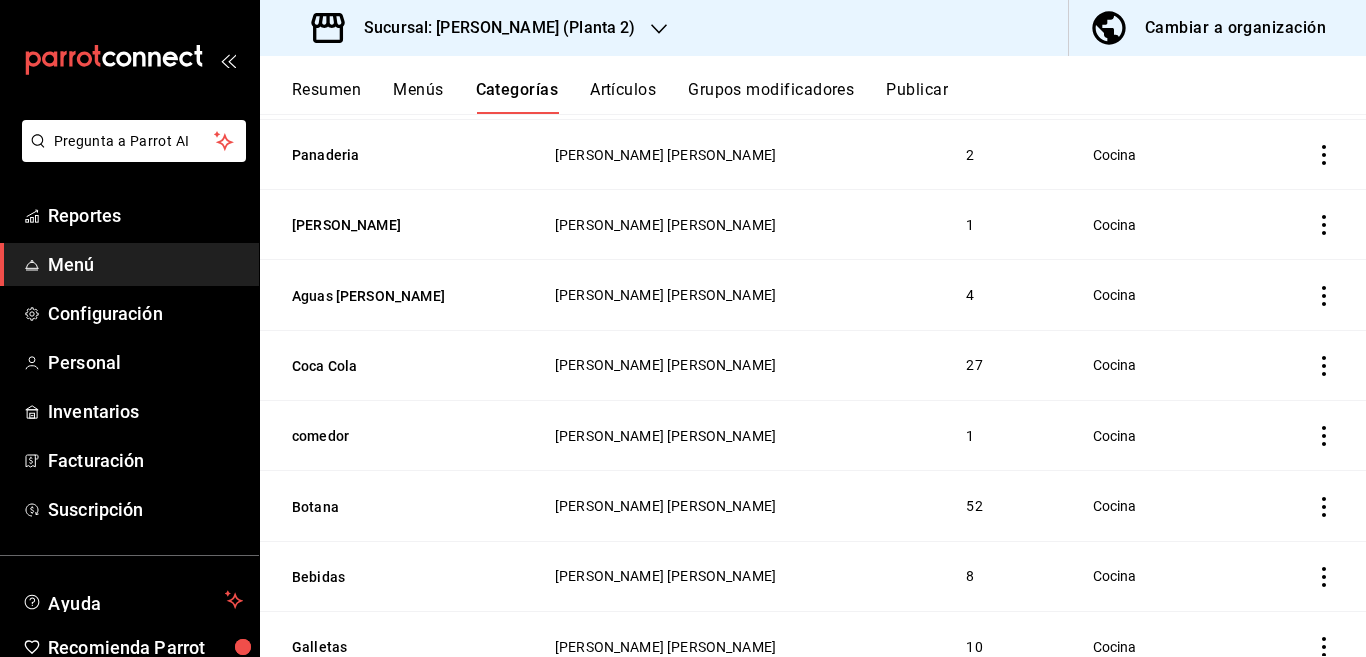 scroll, scrollTop: 487, scrollLeft: 0, axis: vertical 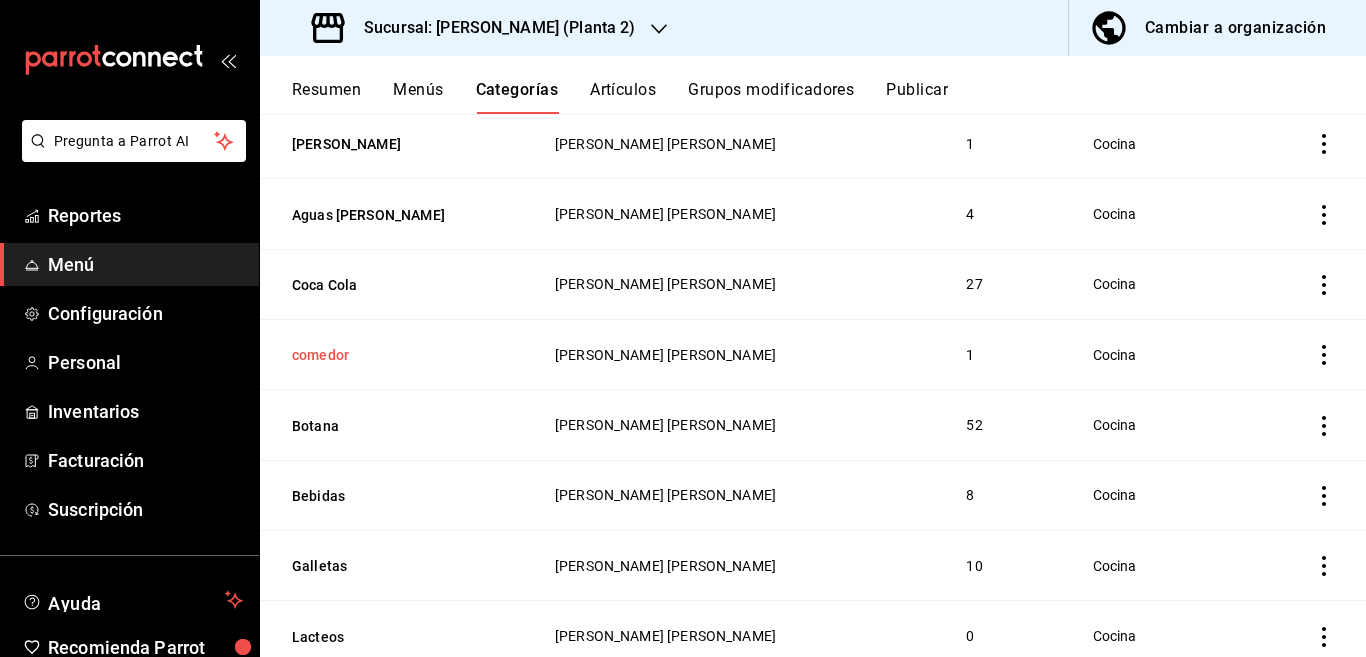 click on "comedor" at bounding box center (392, 355) 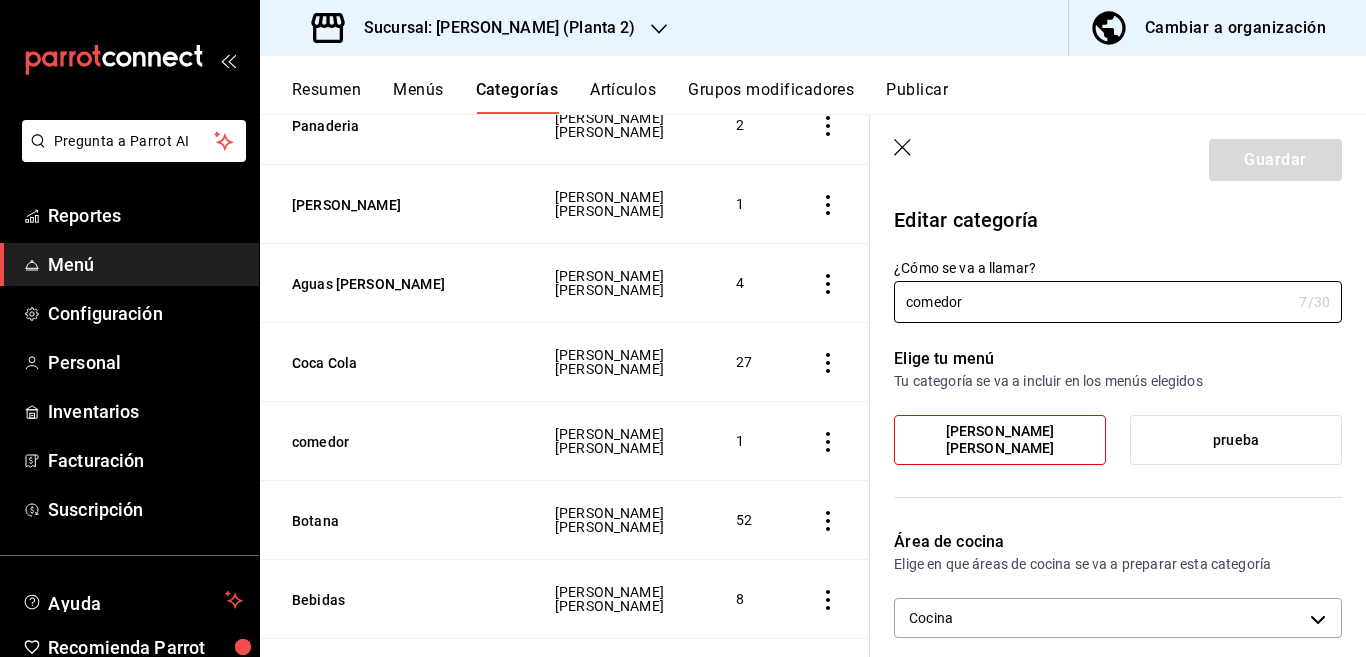 type on "edea0883-07bb-44bc-9fb3-c6cd63318a6b" 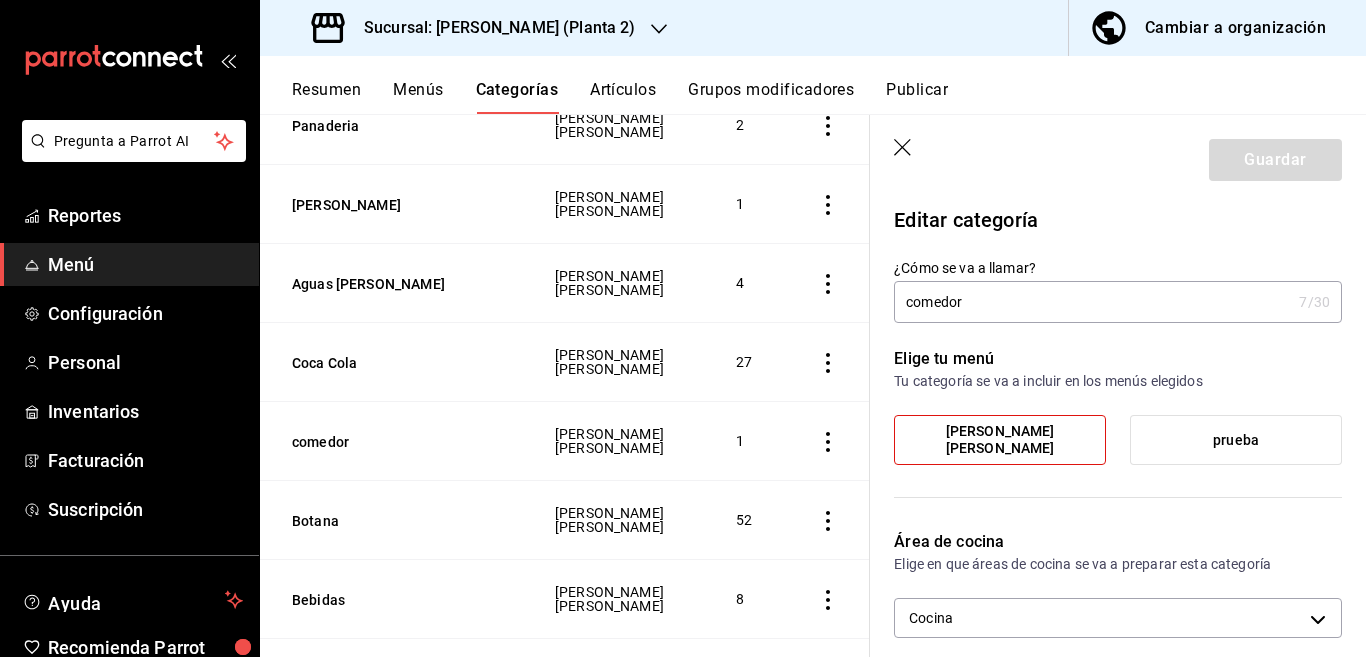 click 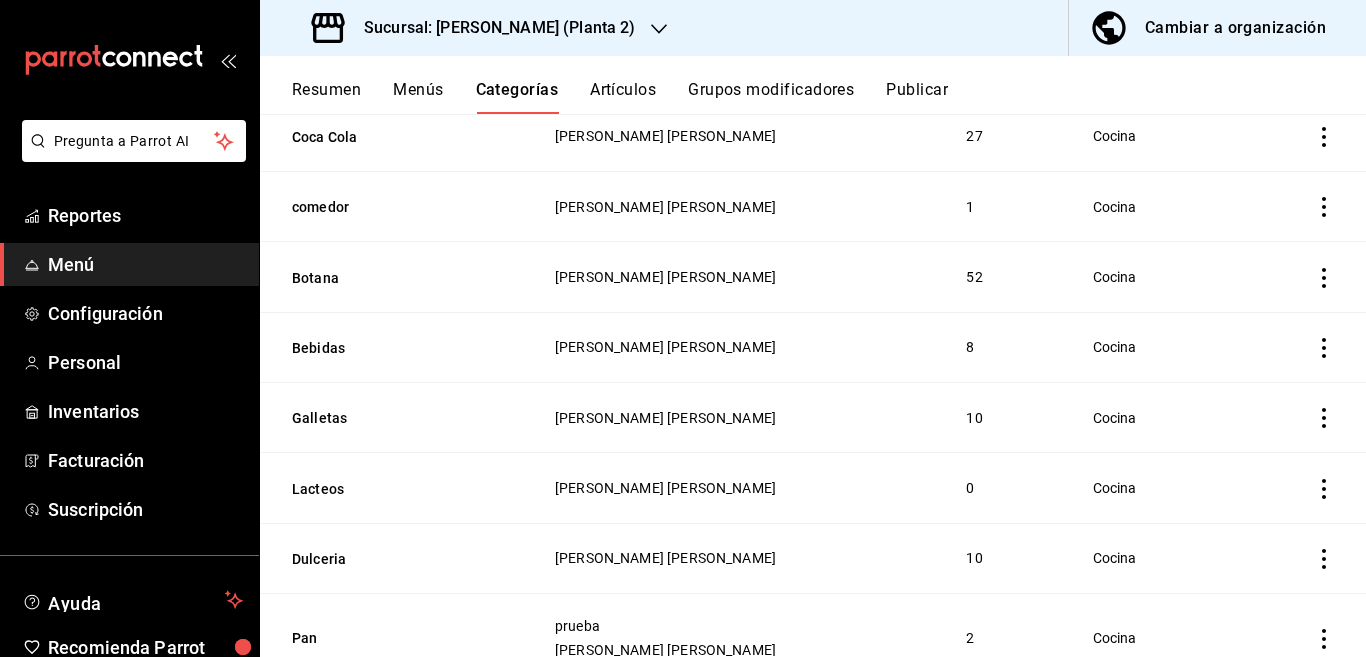 scroll, scrollTop: 697, scrollLeft: 0, axis: vertical 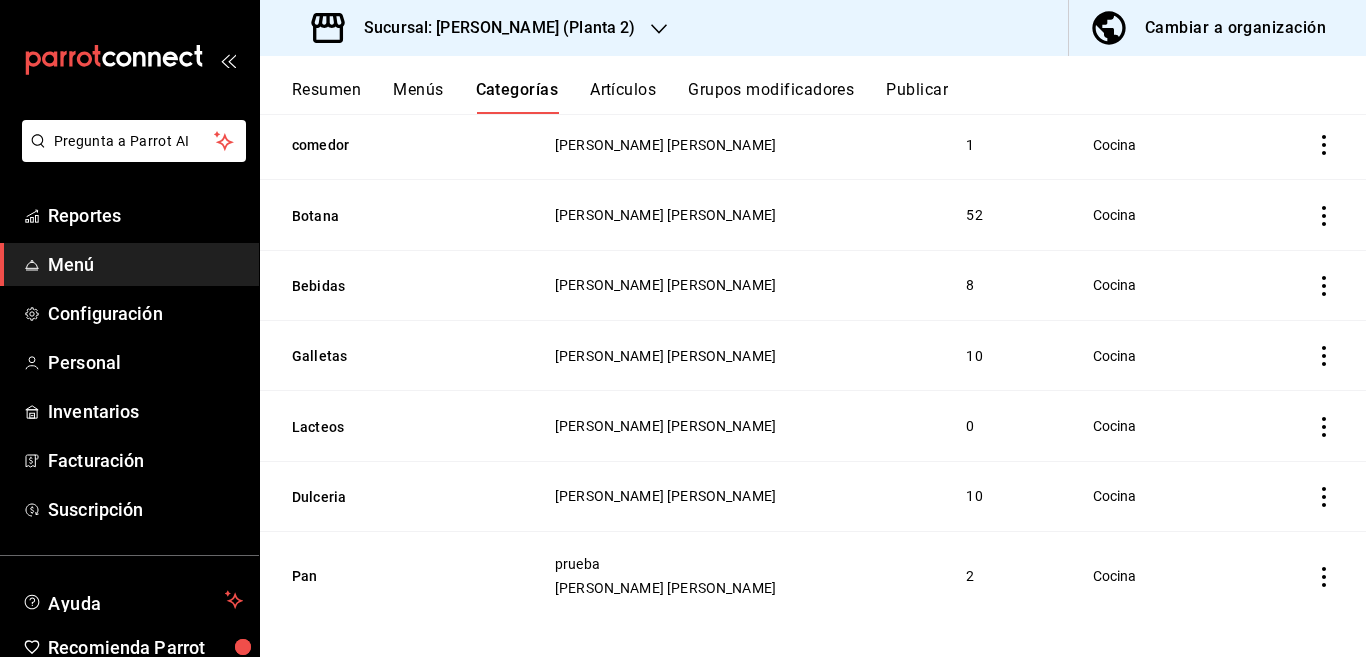 click 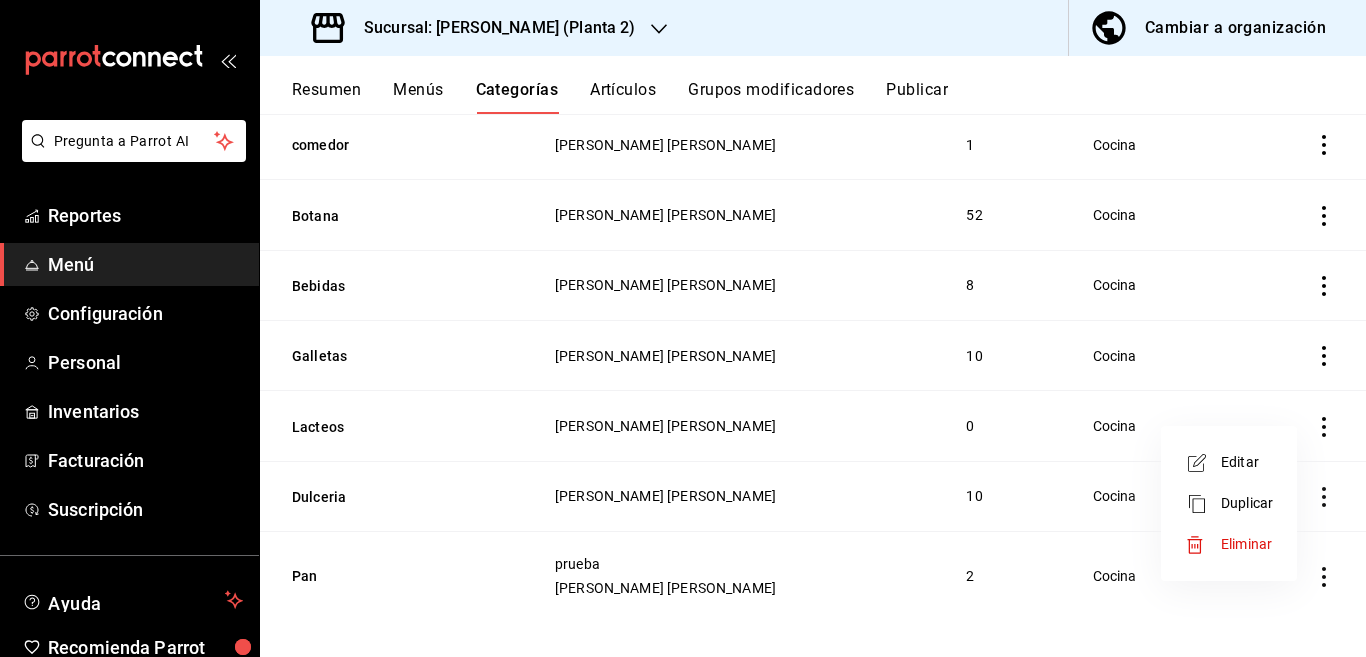 click on "Eliminar" at bounding box center (1246, 544) 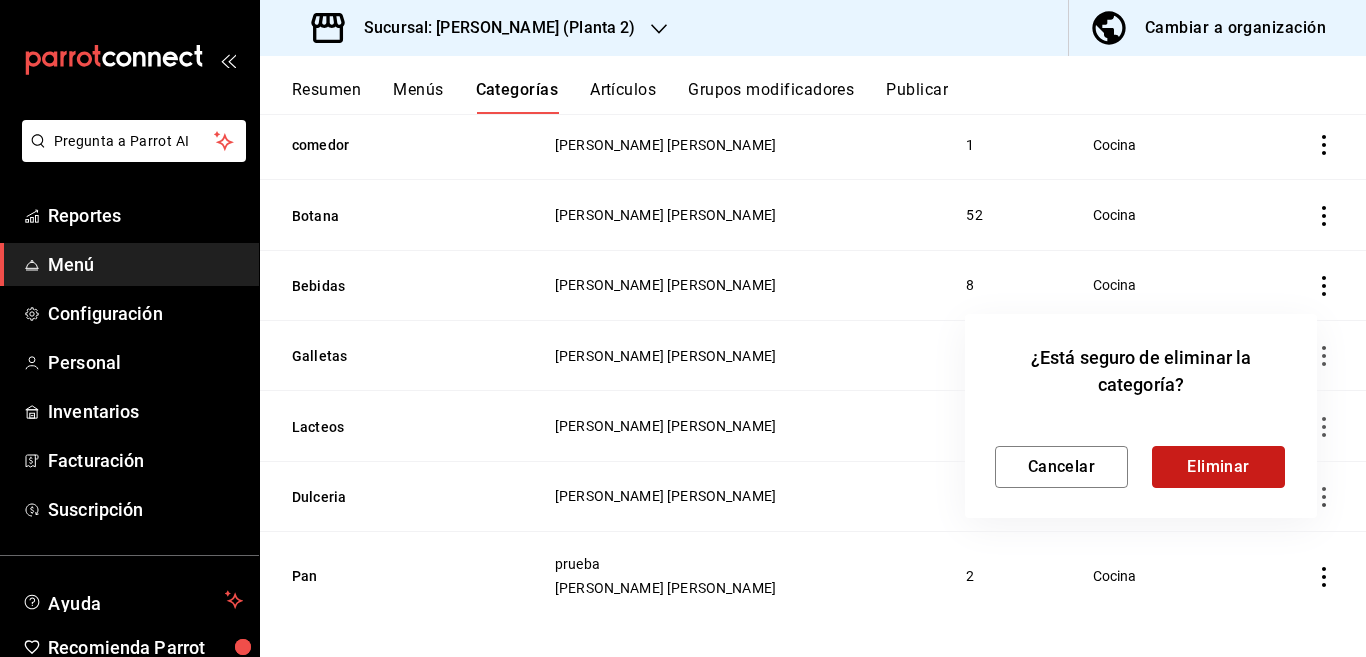 click on "Eliminar" at bounding box center (1218, 467) 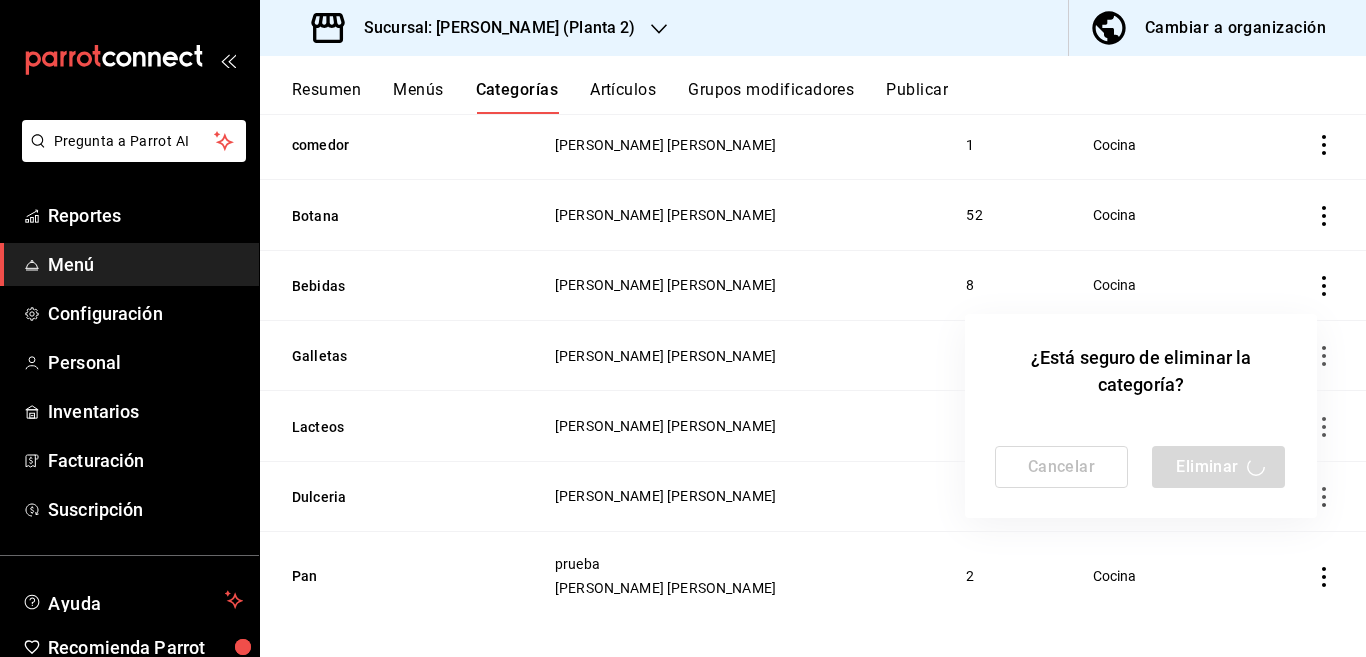 click at bounding box center (683, 328) 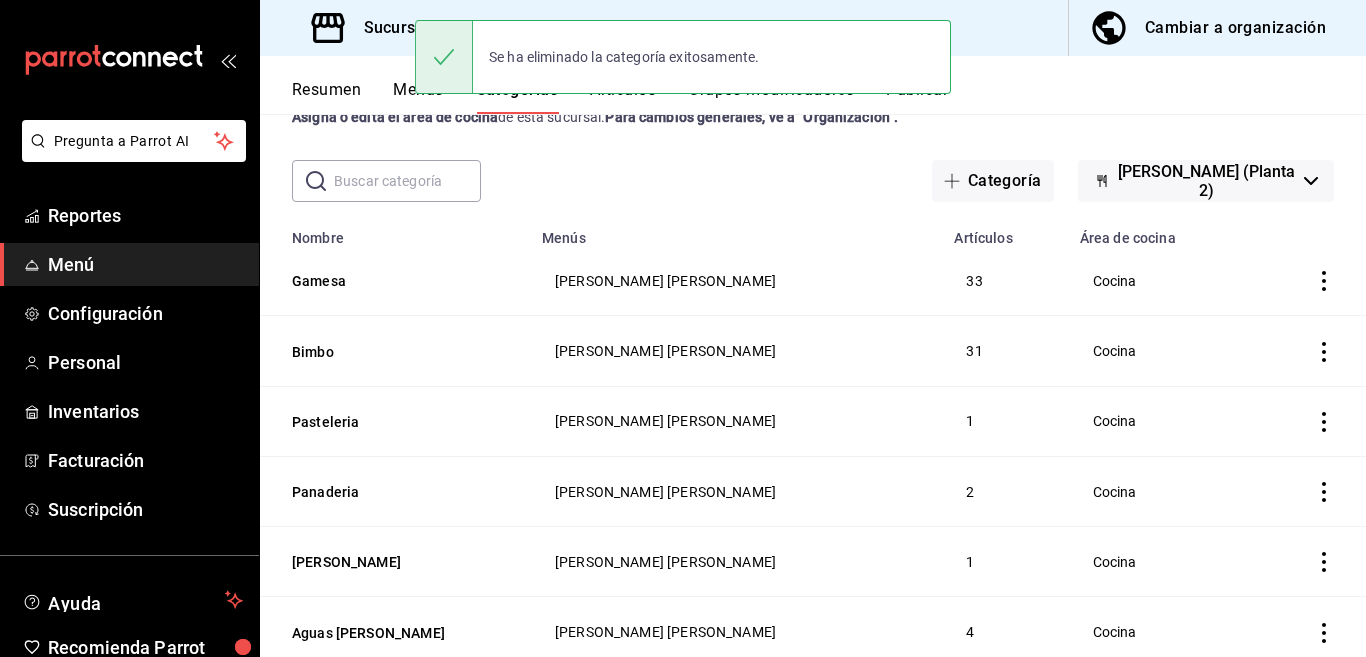 scroll, scrollTop: 0, scrollLeft: 0, axis: both 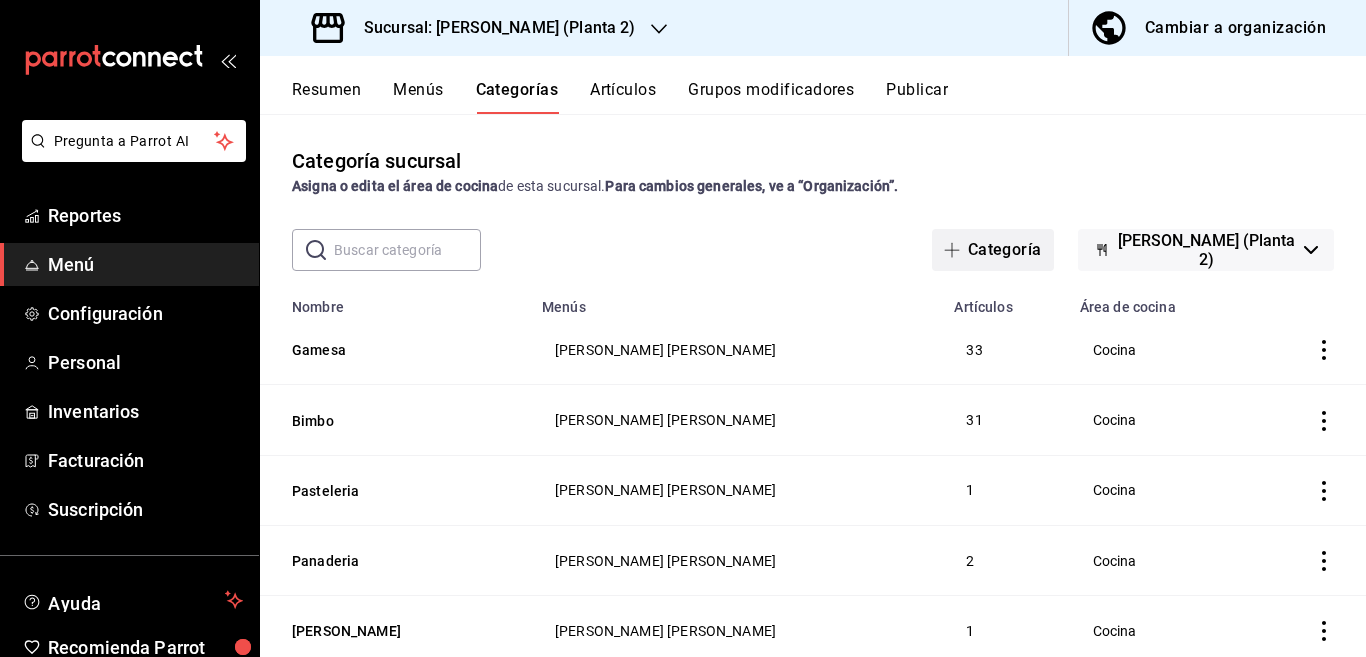 click on "Categoría" at bounding box center [993, 250] 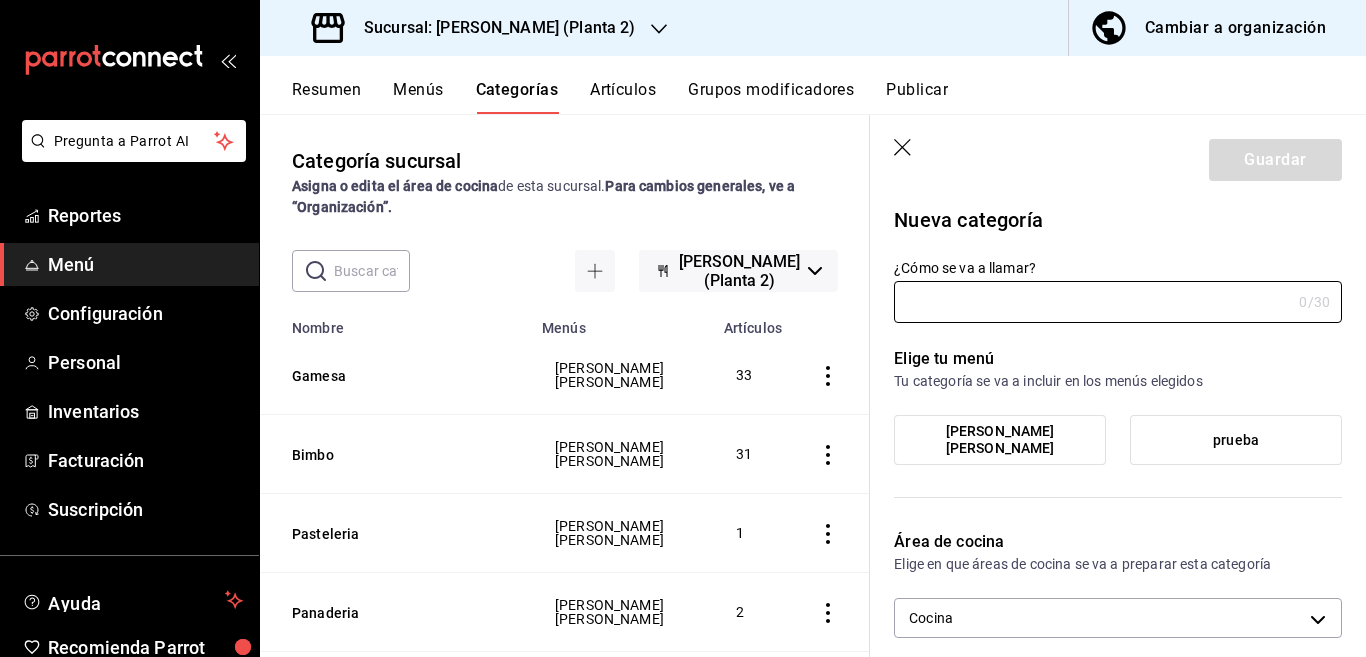 type on "edea0883-07bb-44bc-9fb3-c6cd63318a6b" 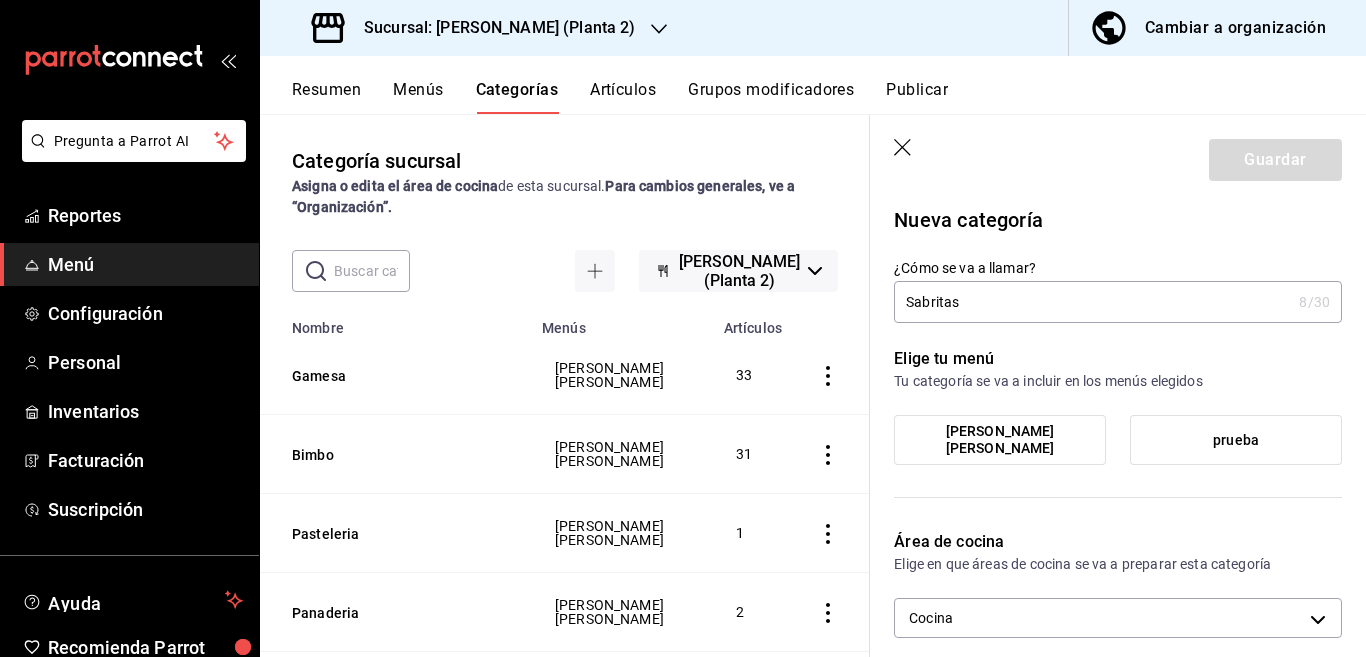 click on "Sabritas" at bounding box center (1092, 302) 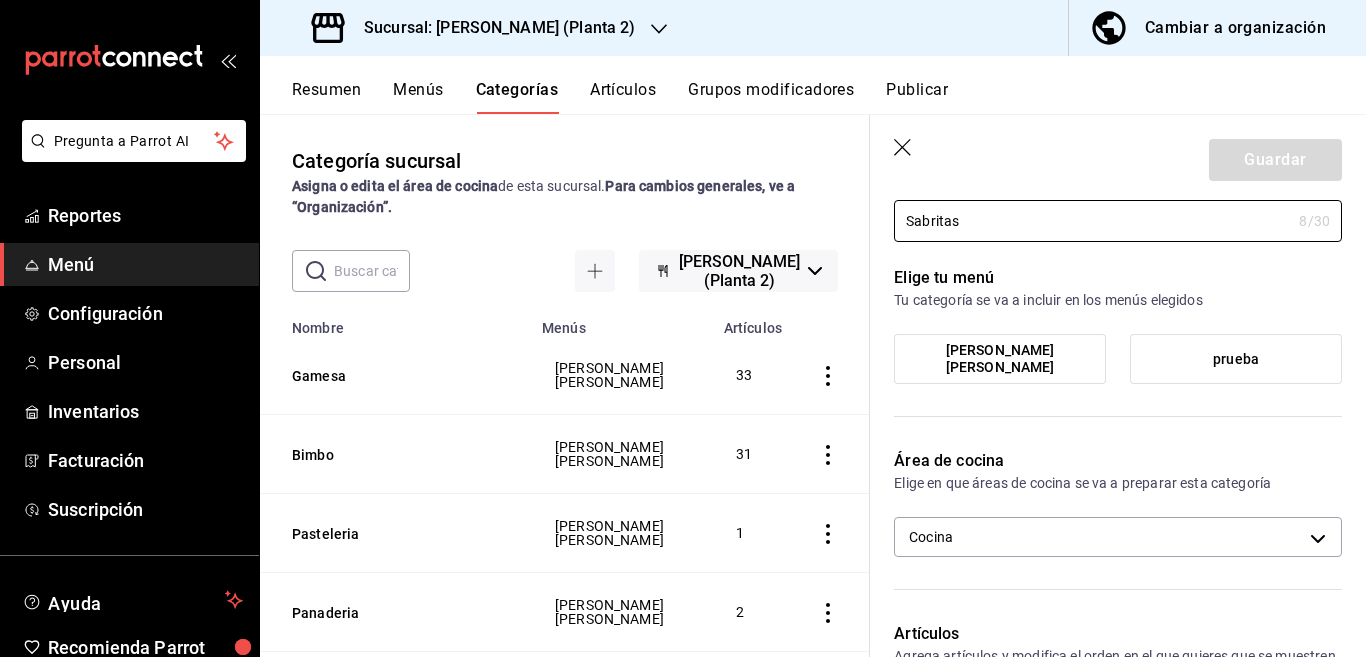scroll, scrollTop: 162, scrollLeft: 0, axis: vertical 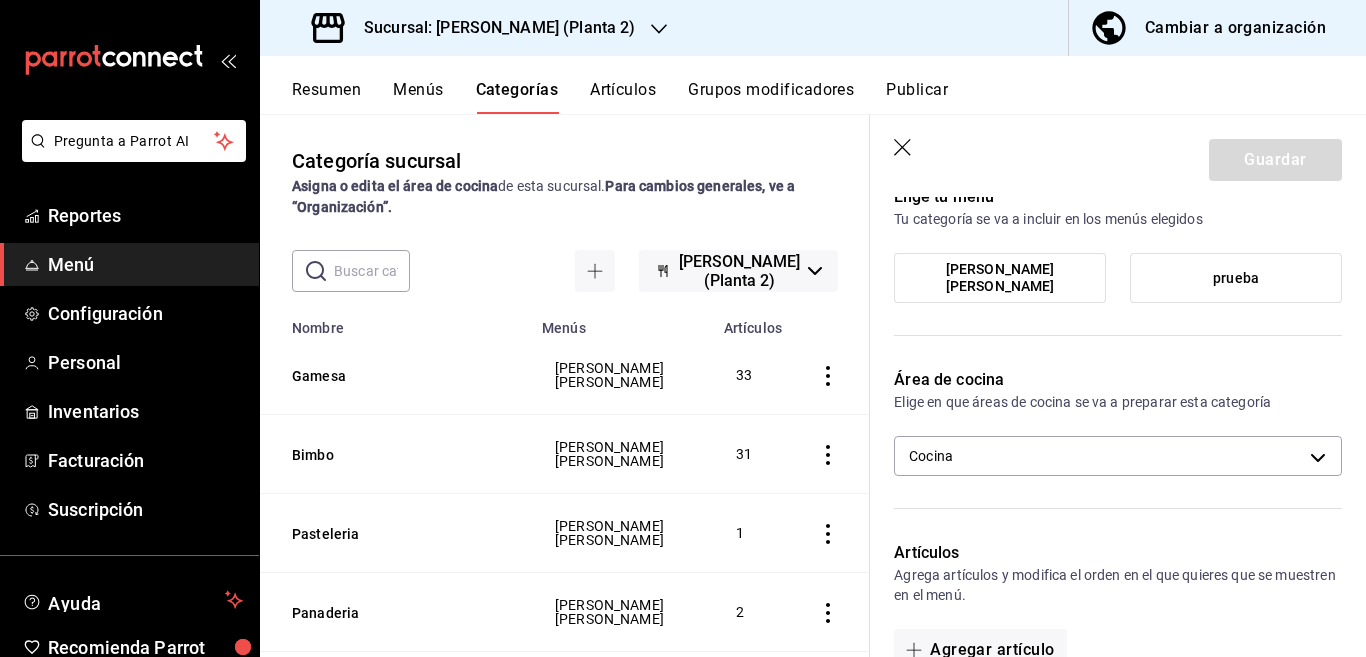 type on "Sabritas" 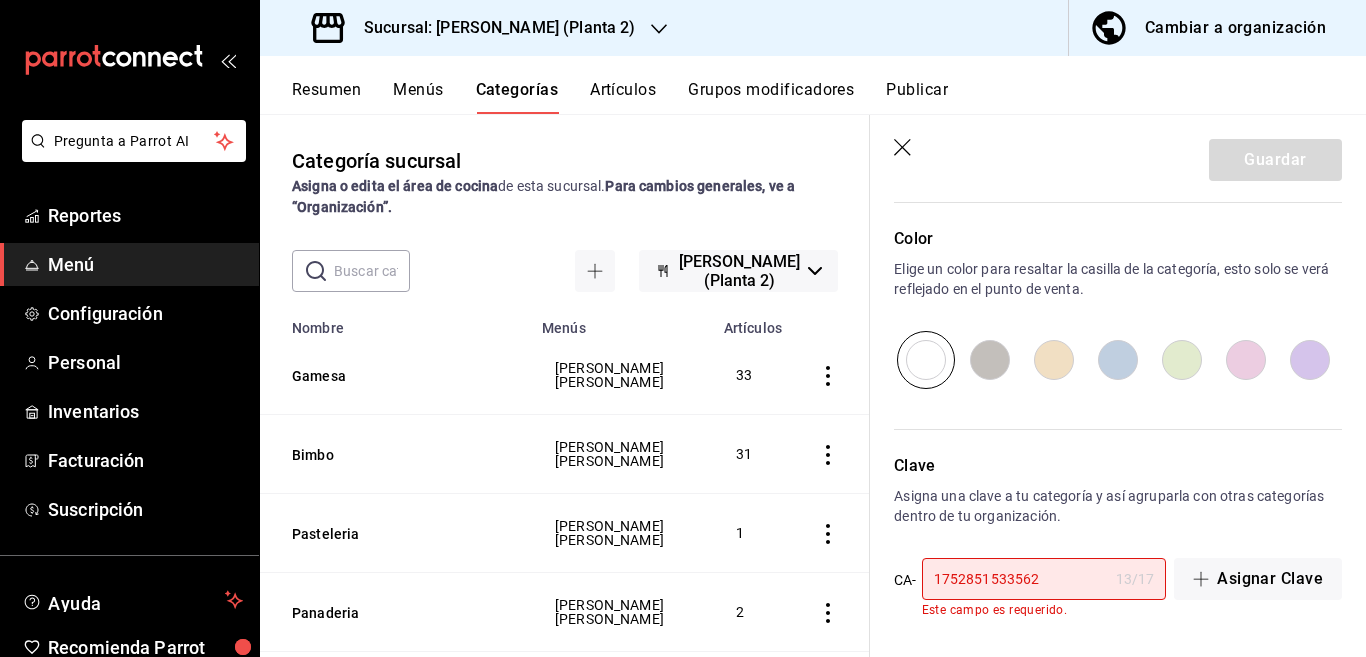 scroll, scrollTop: 672, scrollLeft: 0, axis: vertical 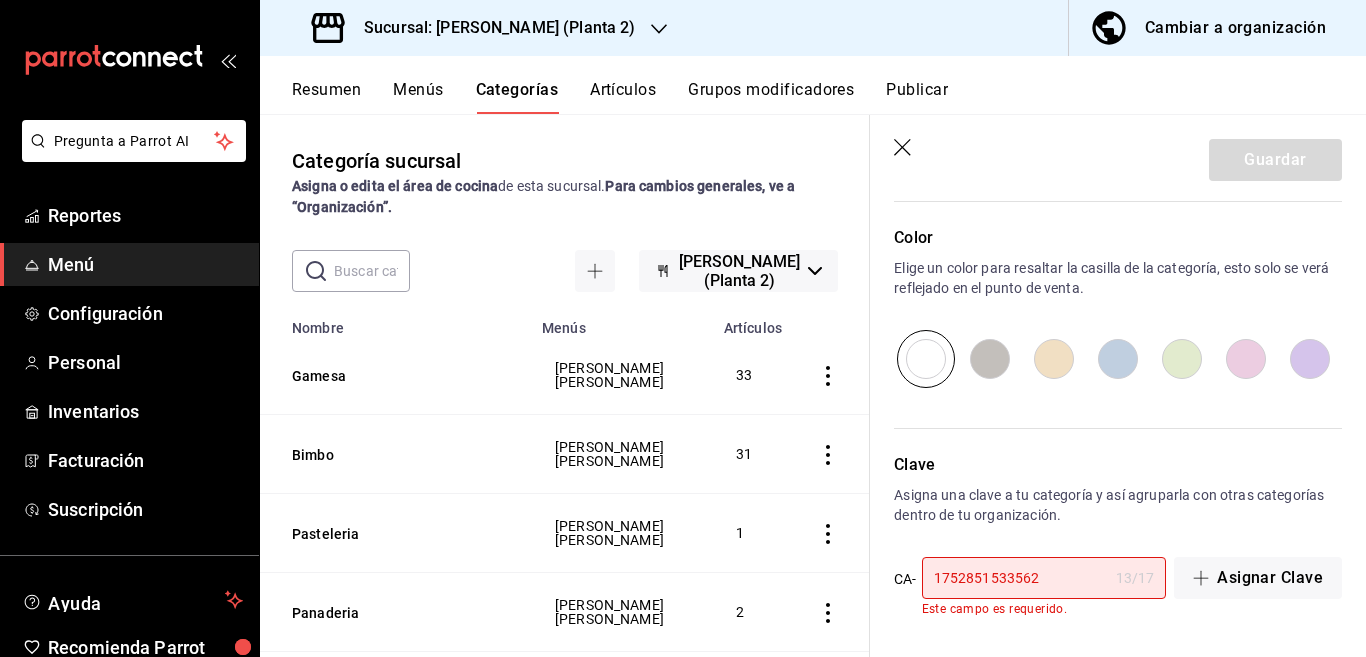 click on "1752851533562" at bounding box center [1015, 578] 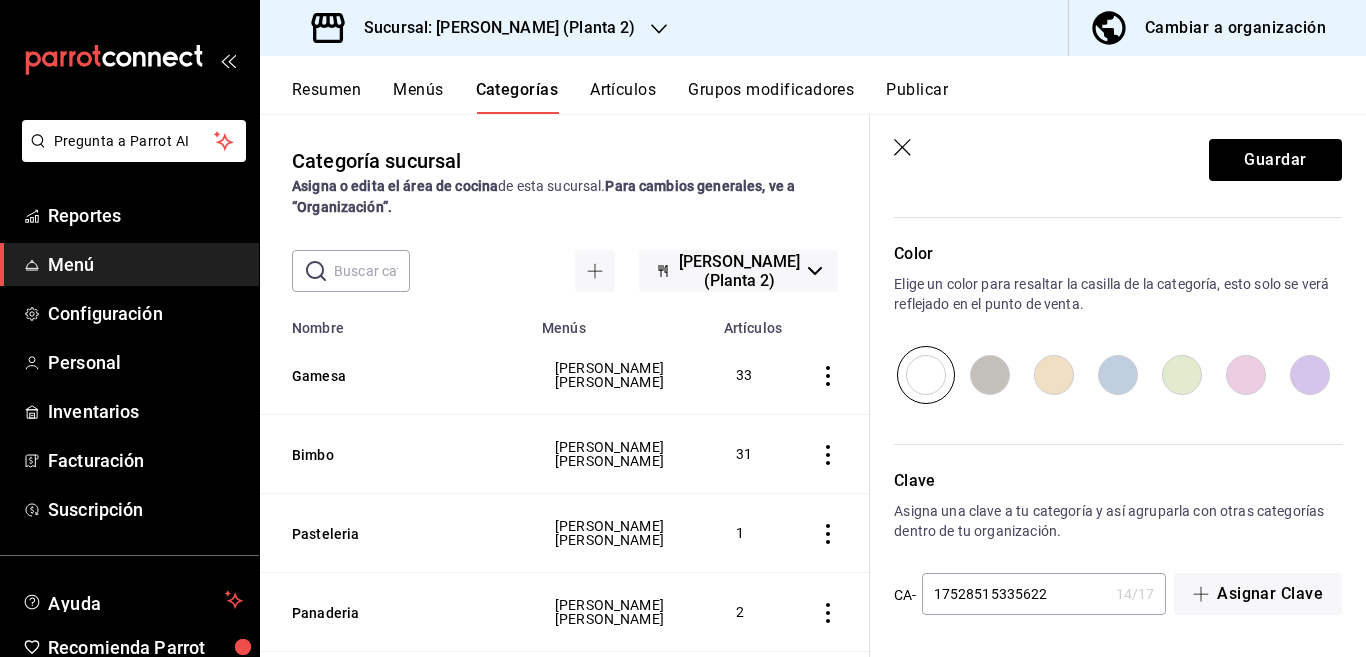 scroll, scrollTop: 656, scrollLeft: 0, axis: vertical 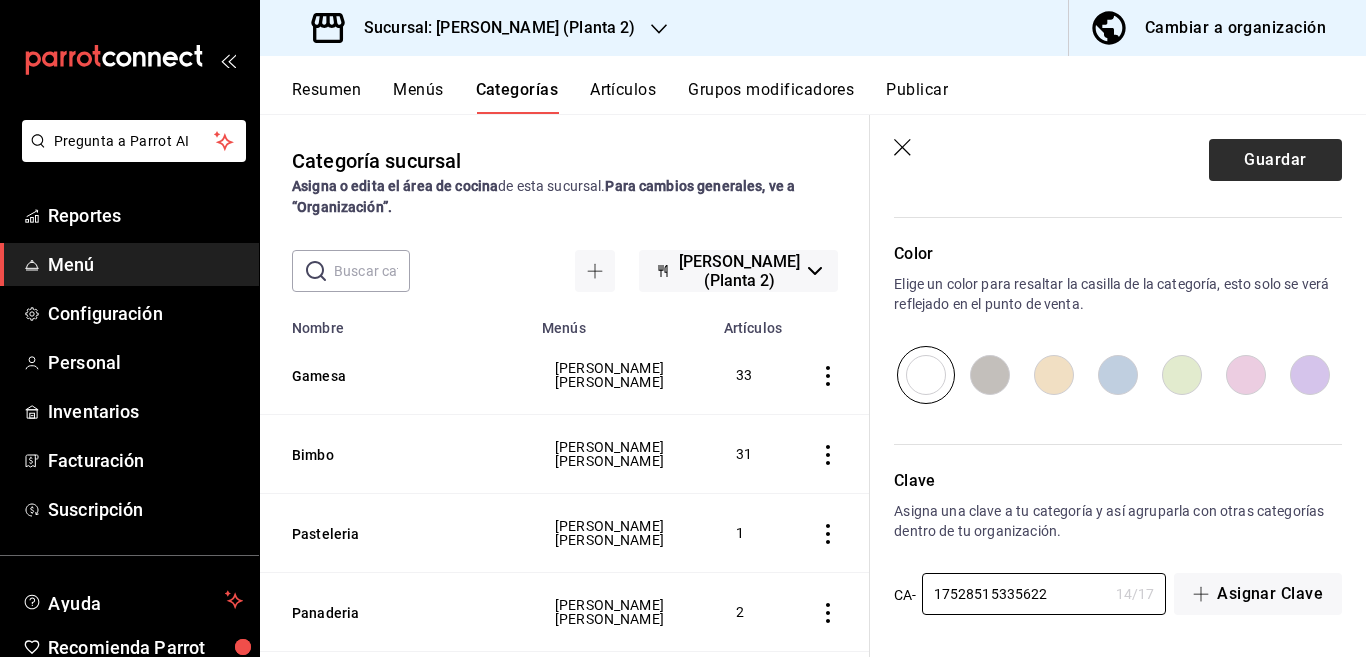 type on "17528515335622" 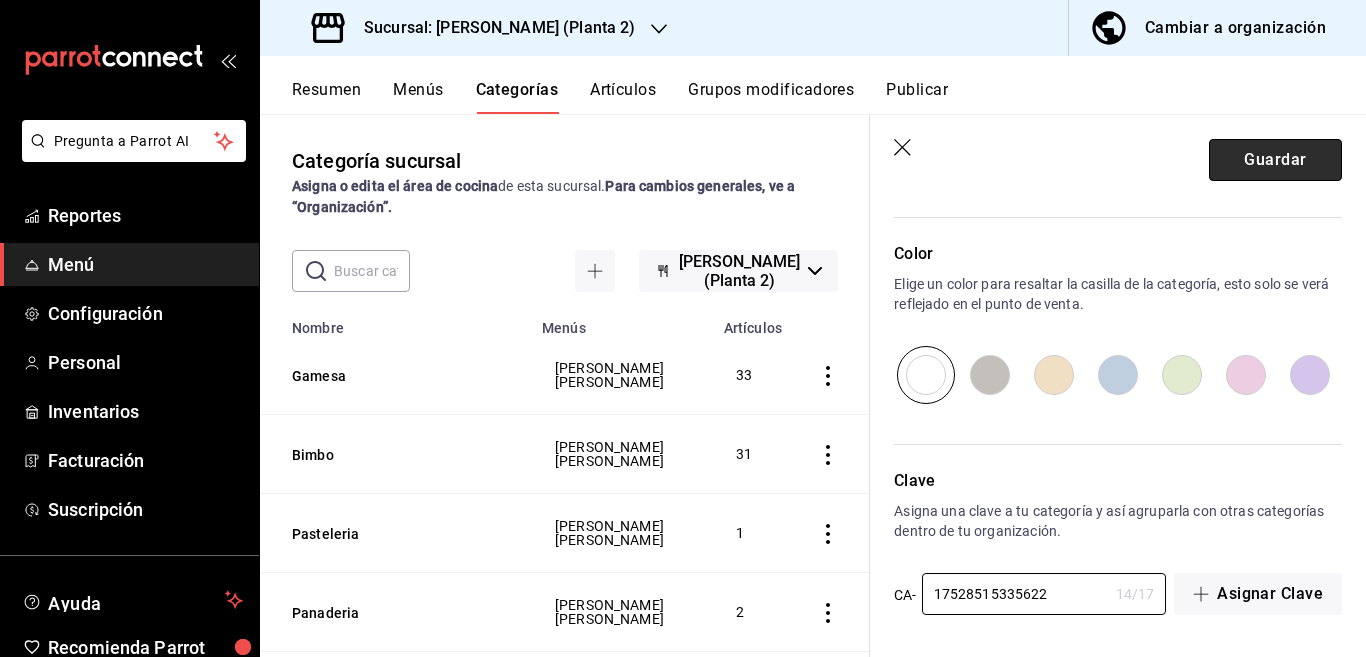 click on "Guardar" at bounding box center [1275, 160] 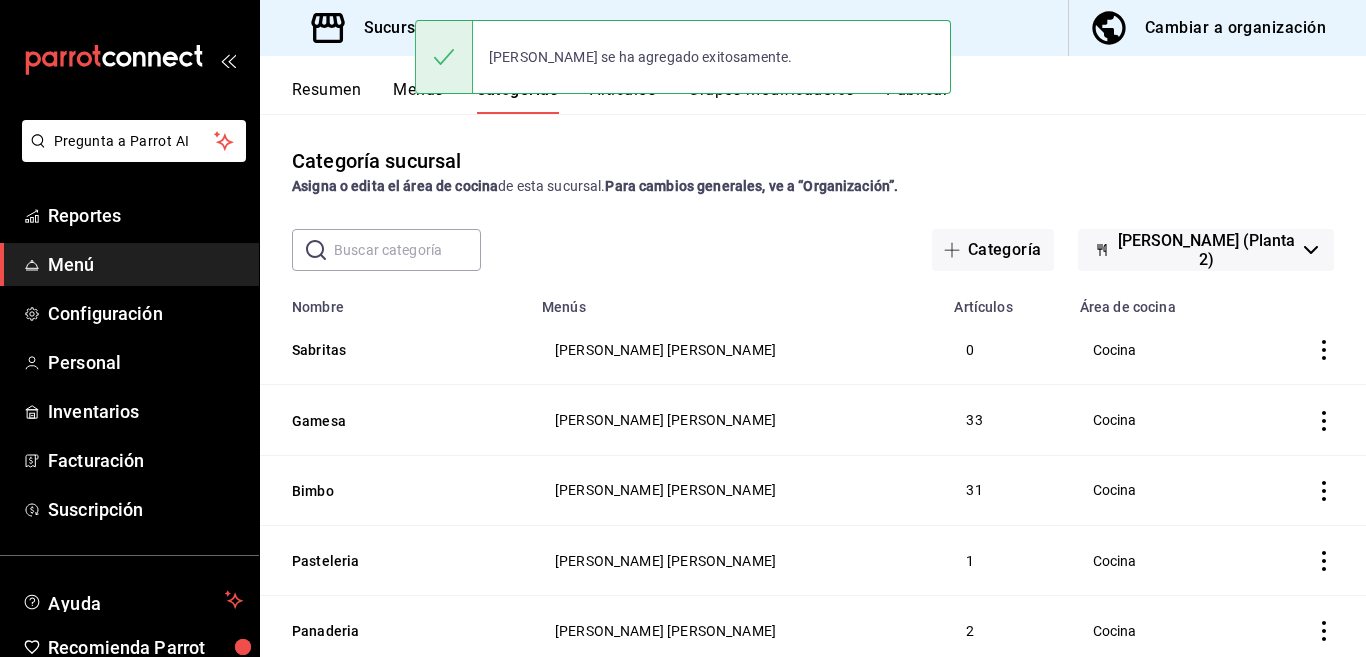 scroll, scrollTop: 0, scrollLeft: 0, axis: both 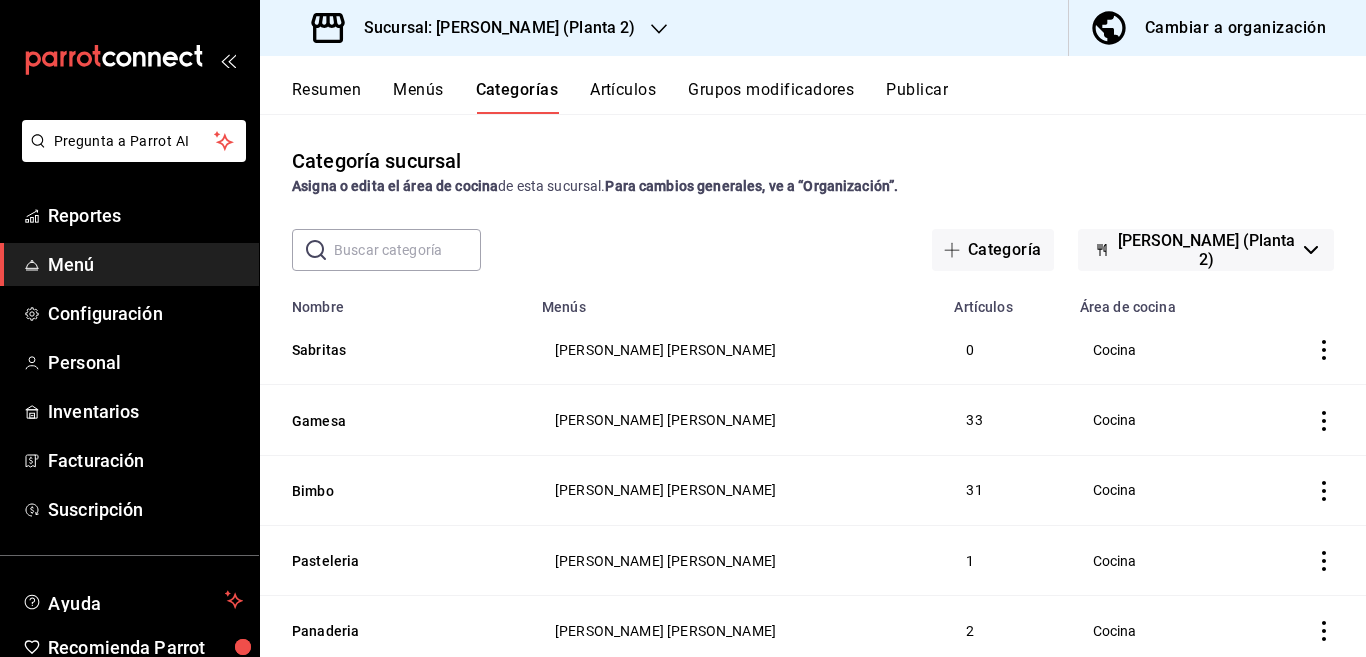 click on "Artículos" at bounding box center [623, 97] 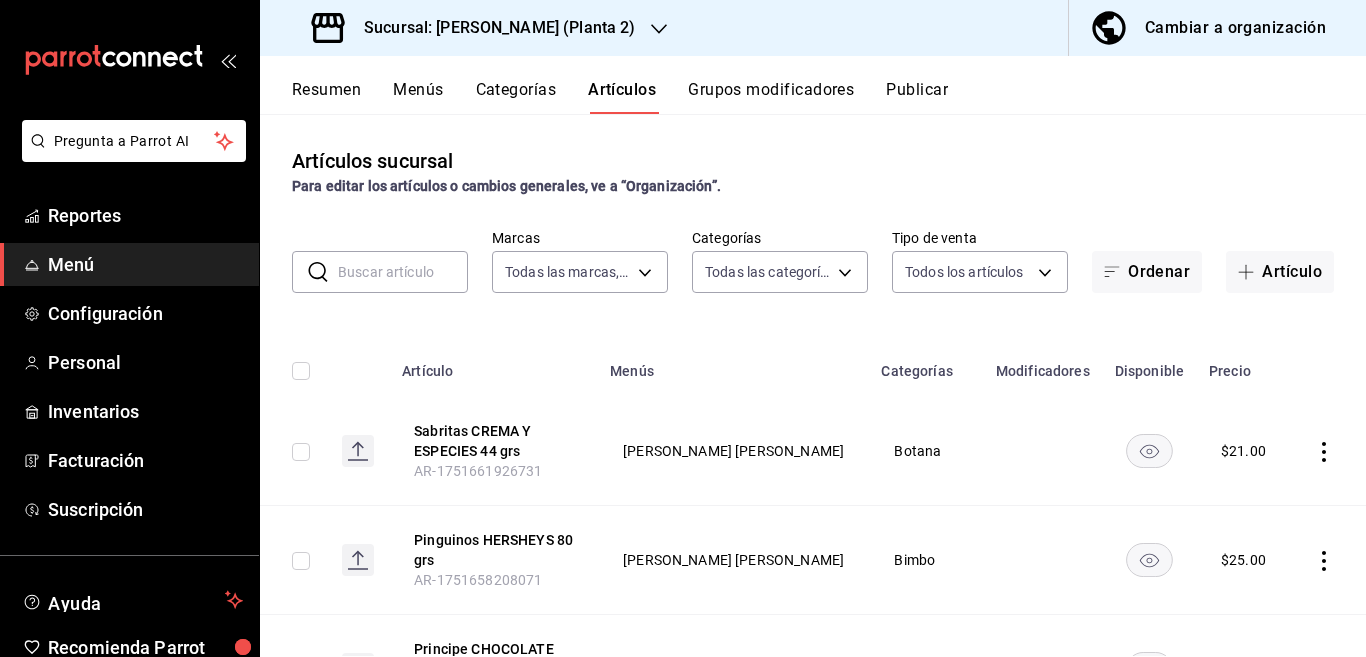 type on "934ae7de-4970-466c-89d7-38e5712c0cf6" 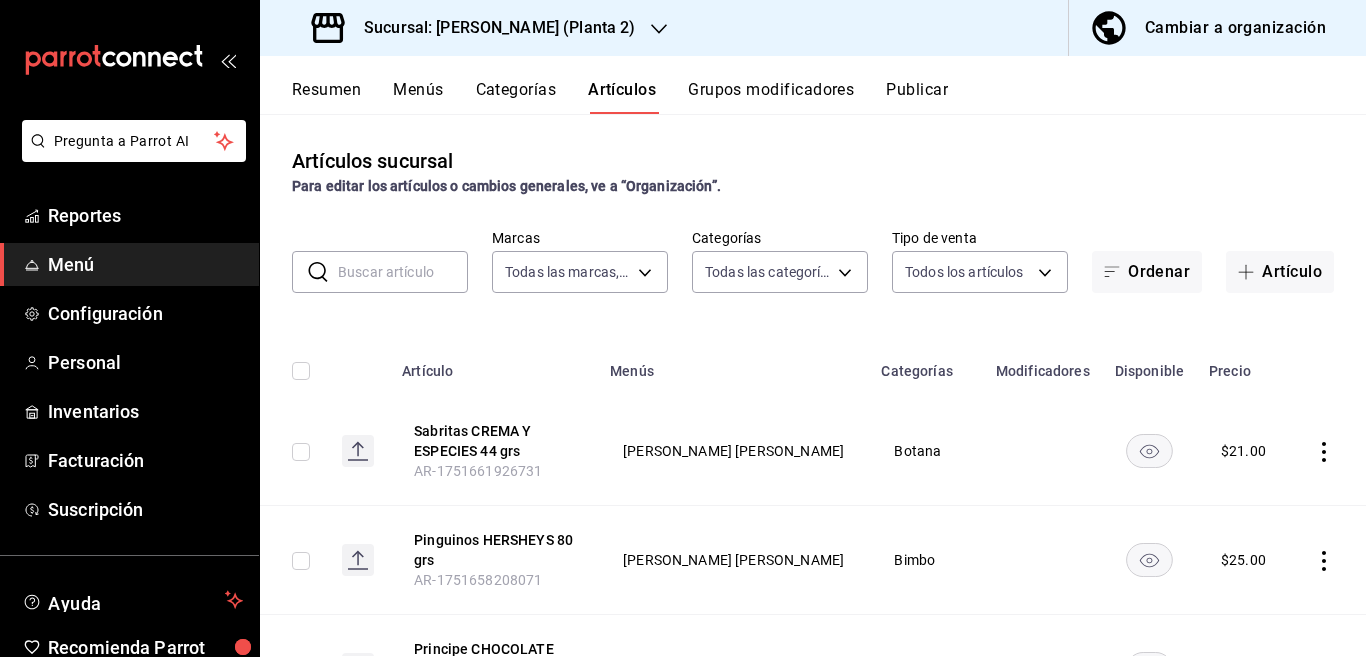 click at bounding box center (403, 272) 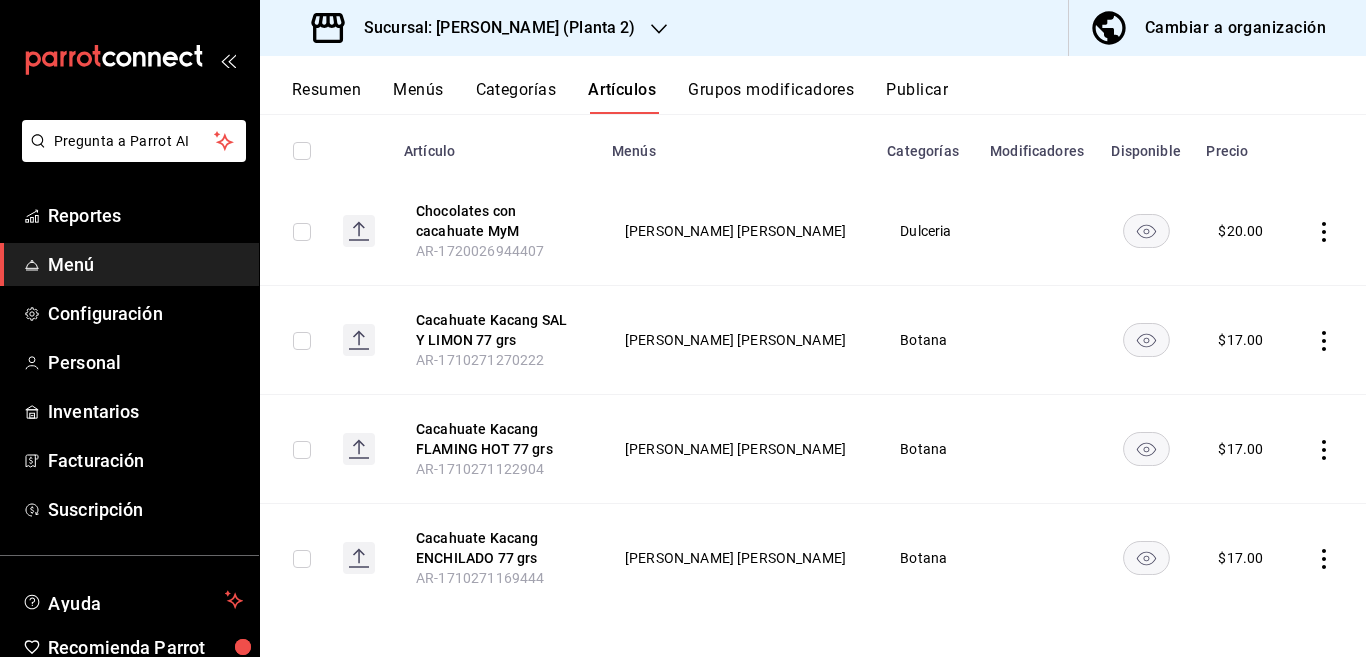 scroll, scrollTop: 224, scrollLeft: 0, axis: vertical 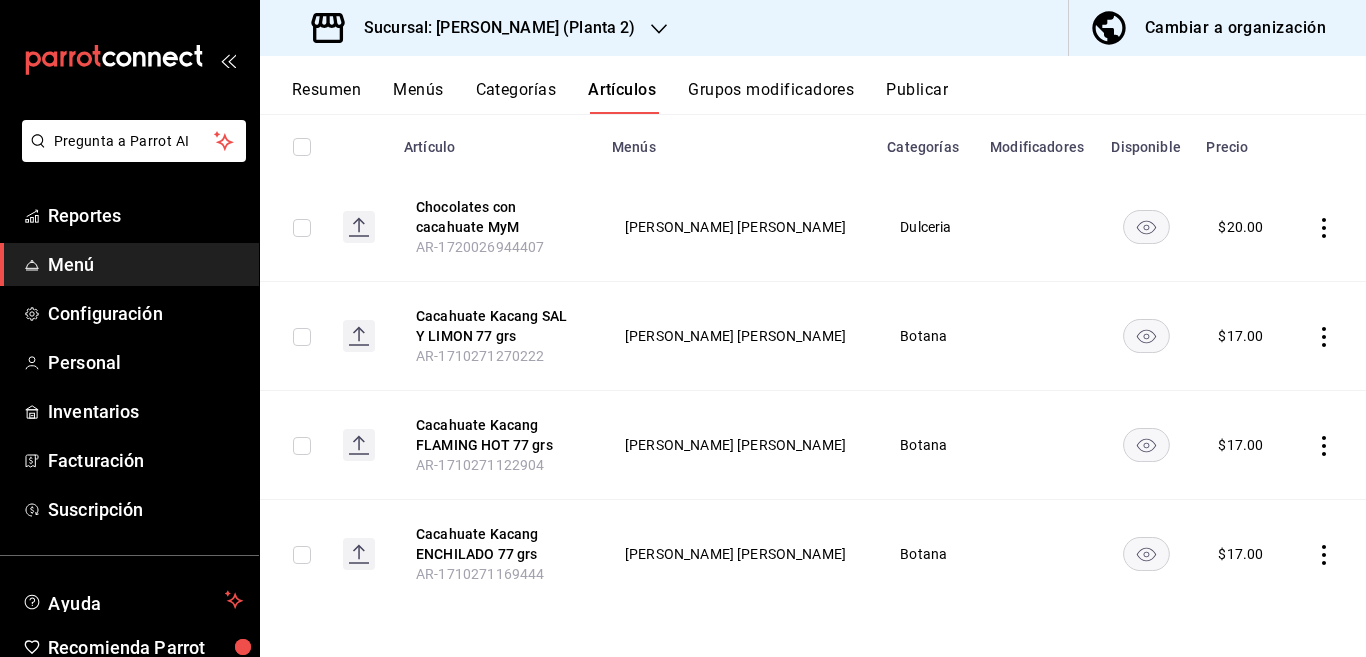type on "cacahuate" 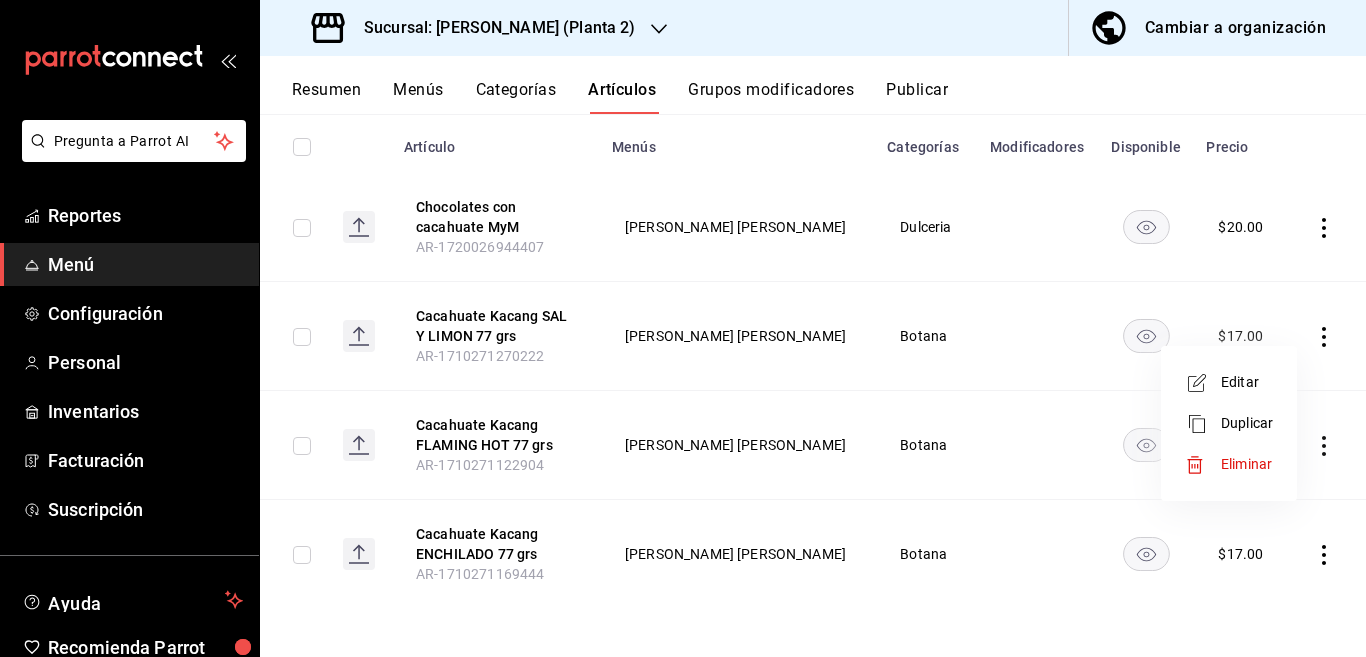 click on "Editar" at bounding box center [1247, 382] 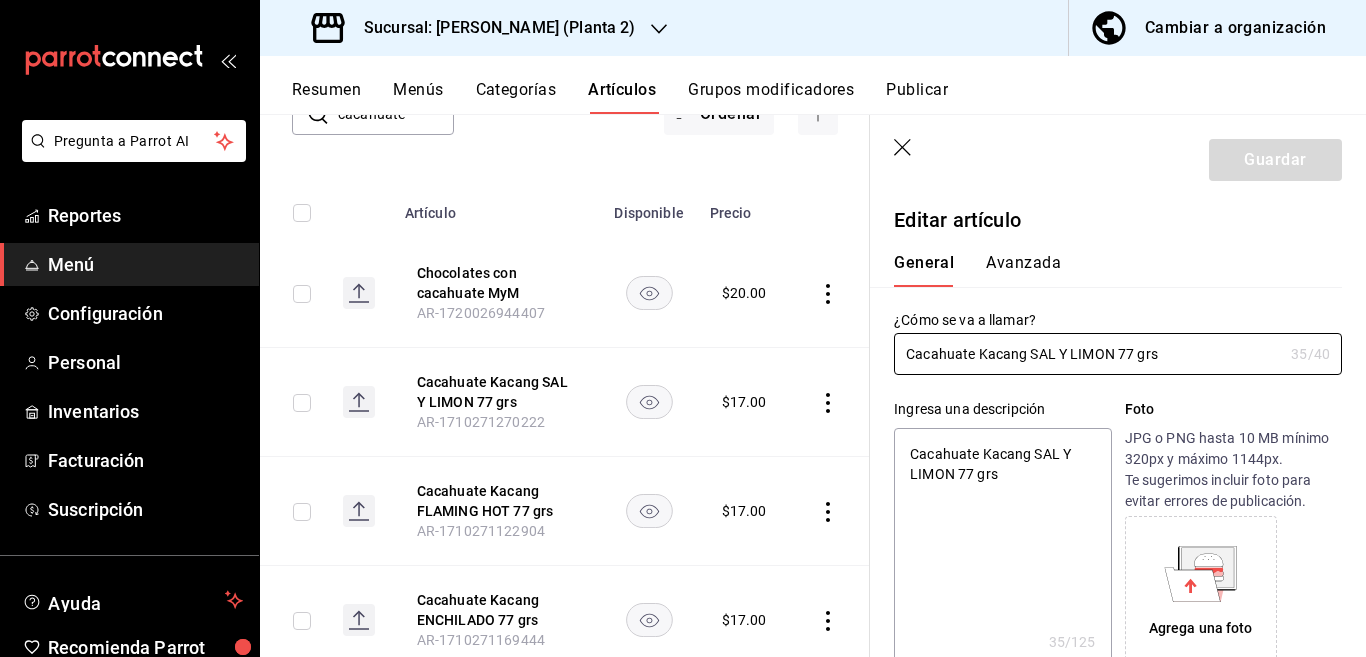type on "x" 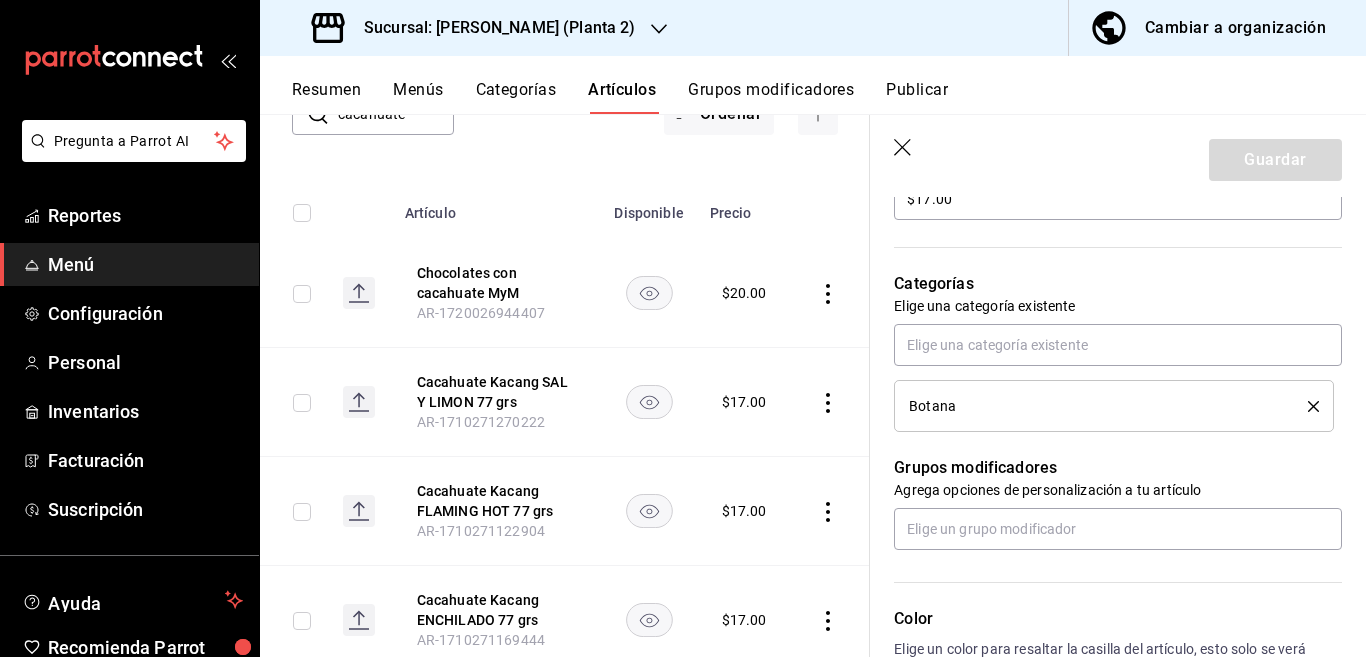 scroll, scrollTop: 650, scrollLeft: 0, axis: vertical 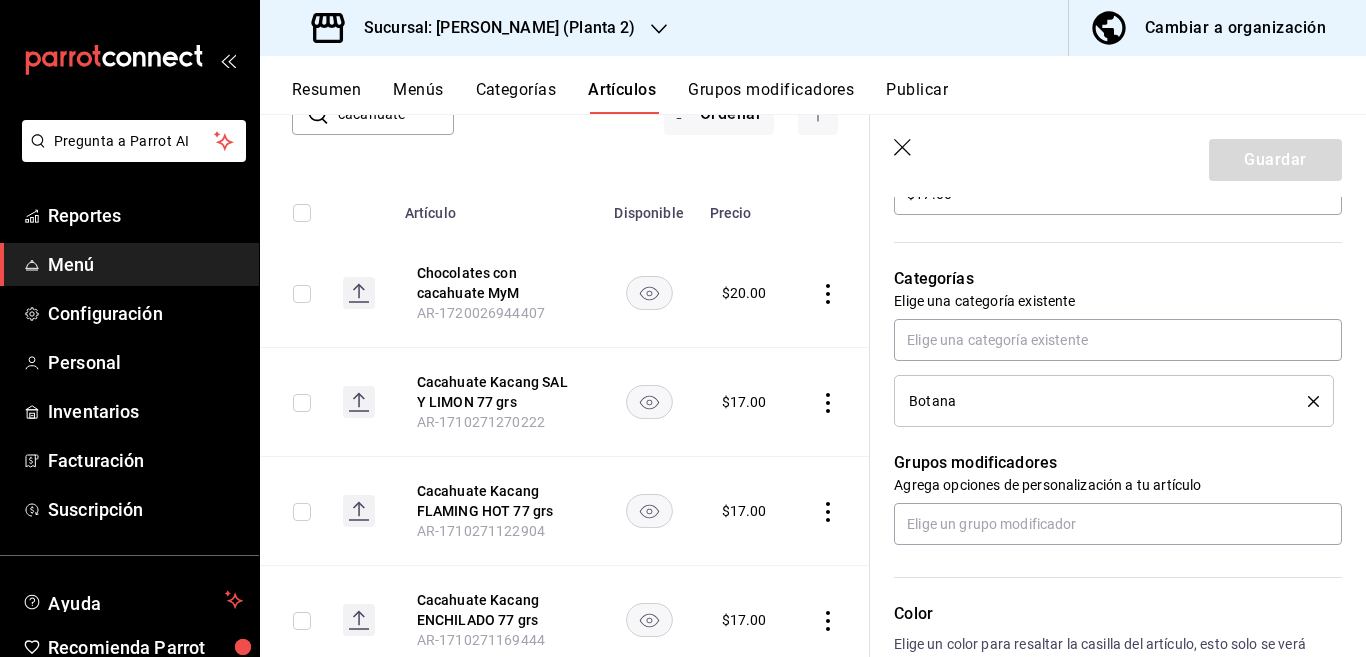 click 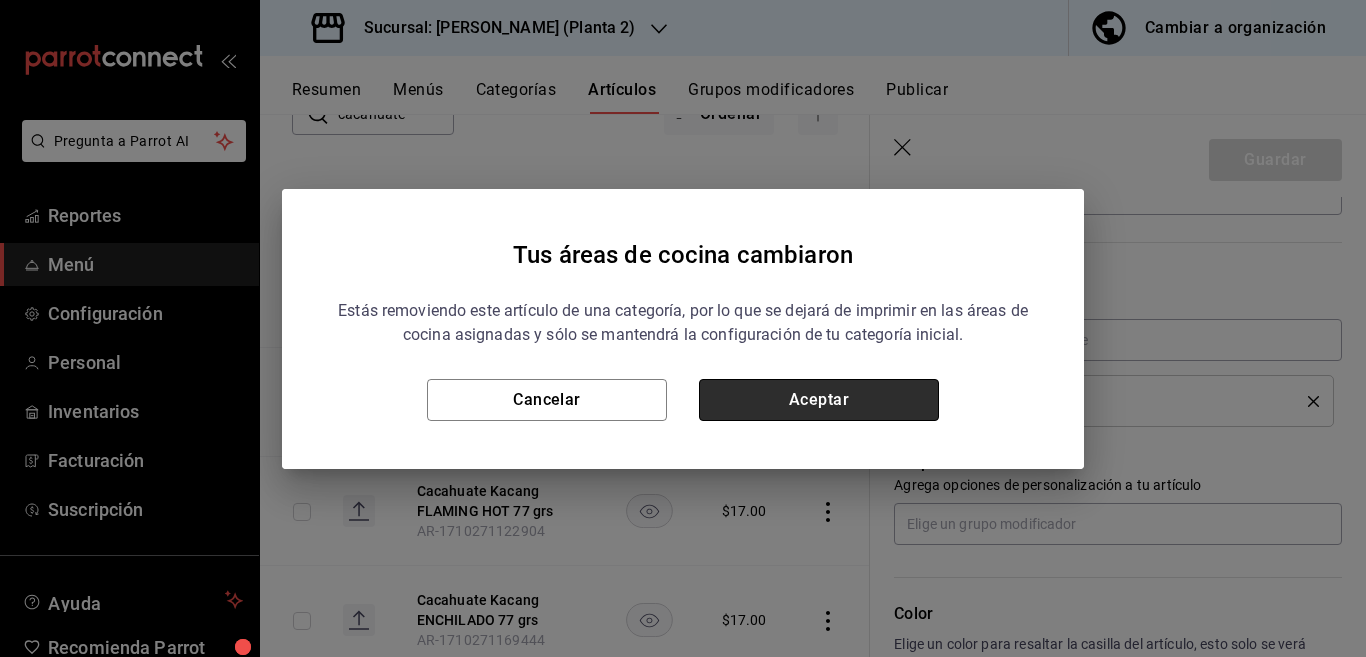 click on "Aceptar" at bounding box center [819, 400] 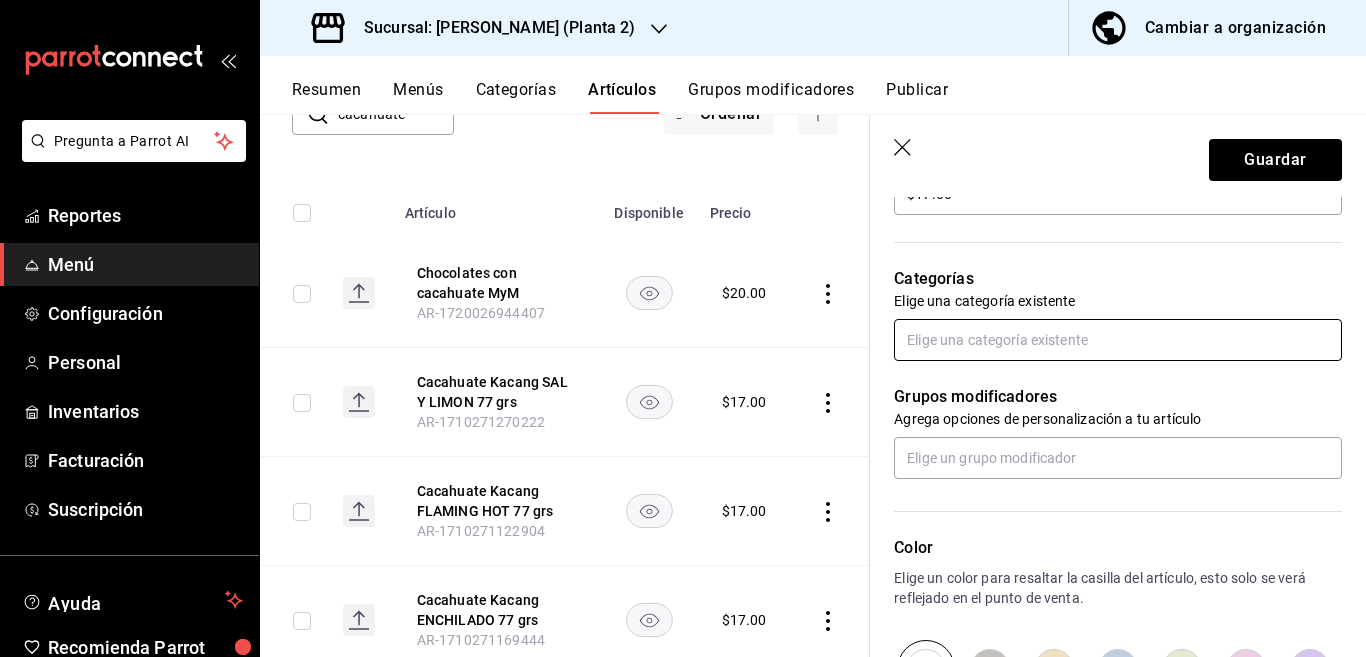 click at bounding box center [1118, 340] 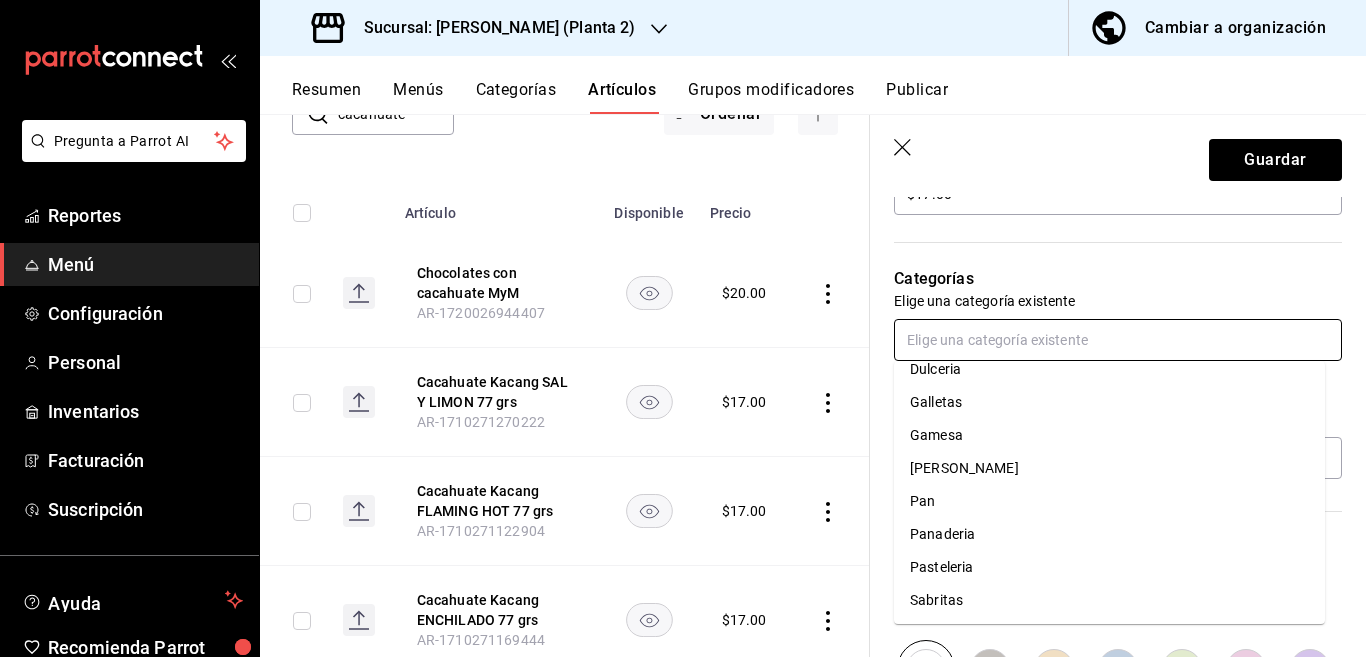 scroll, scrollTop: 215, scrollLeft: 0, axis: vertical 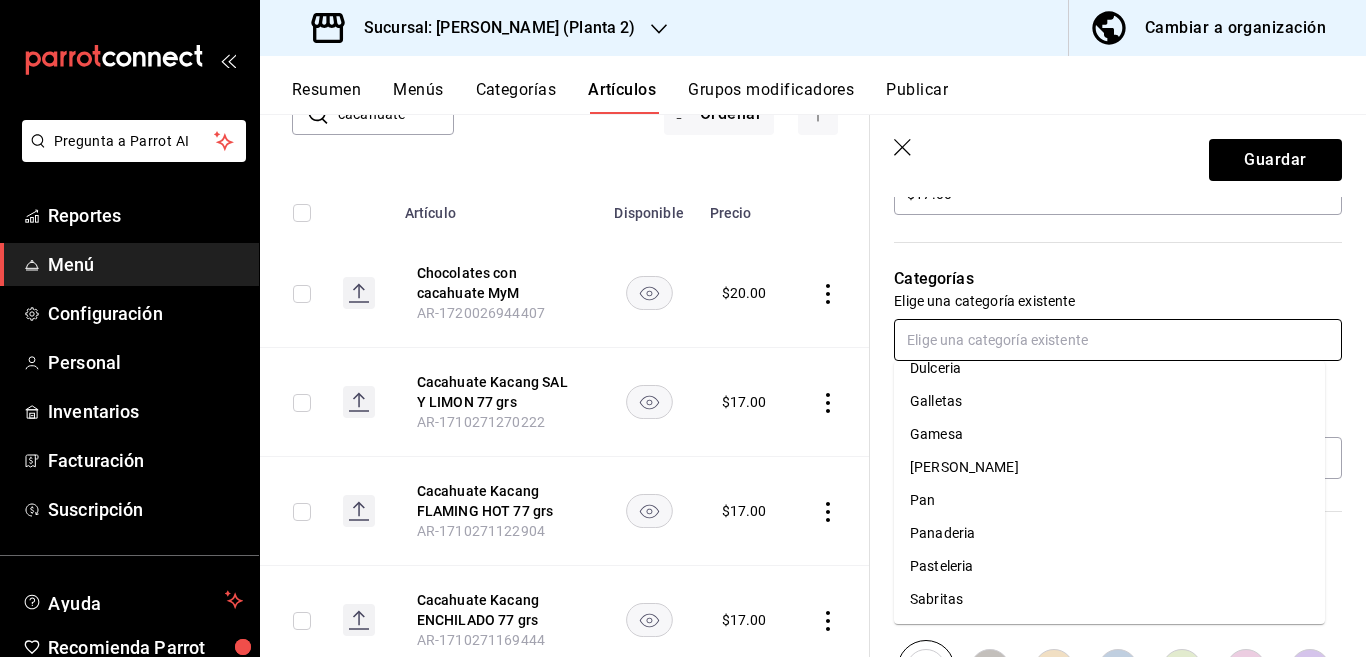 click on "Sabritas" at bounding box center (1109, 599) 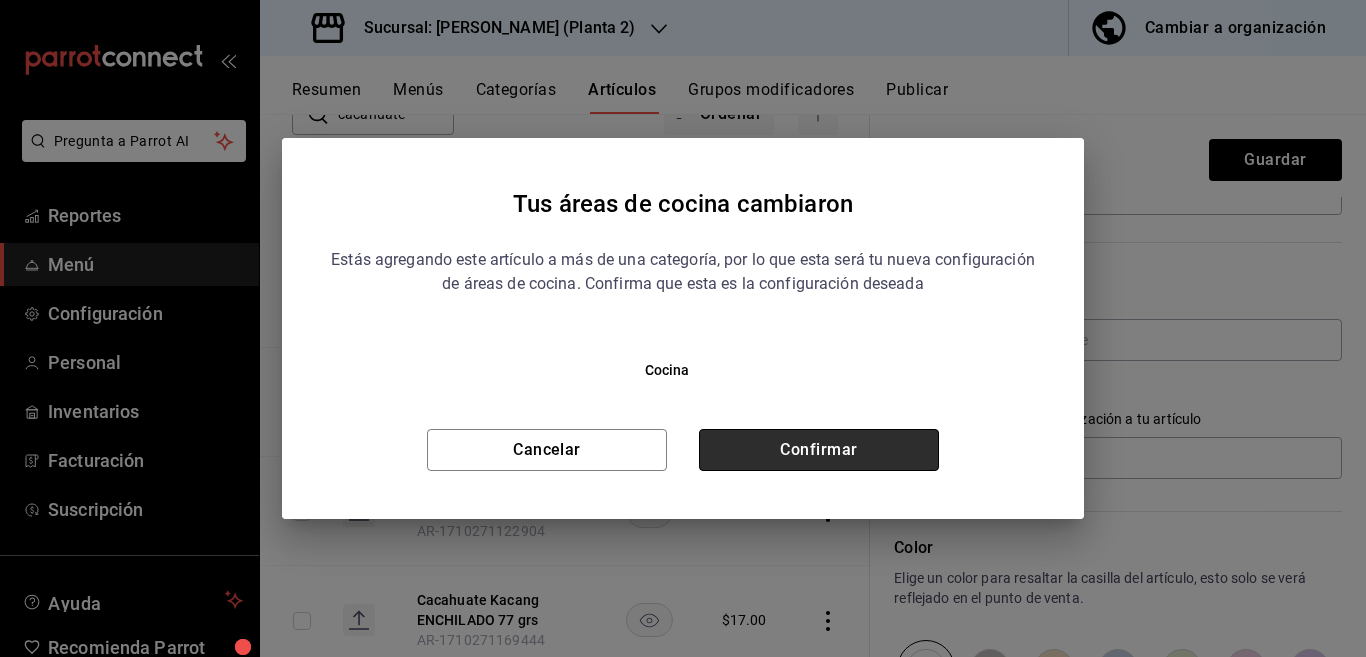 click on "Confirmar" at bounding box center [819, 450] 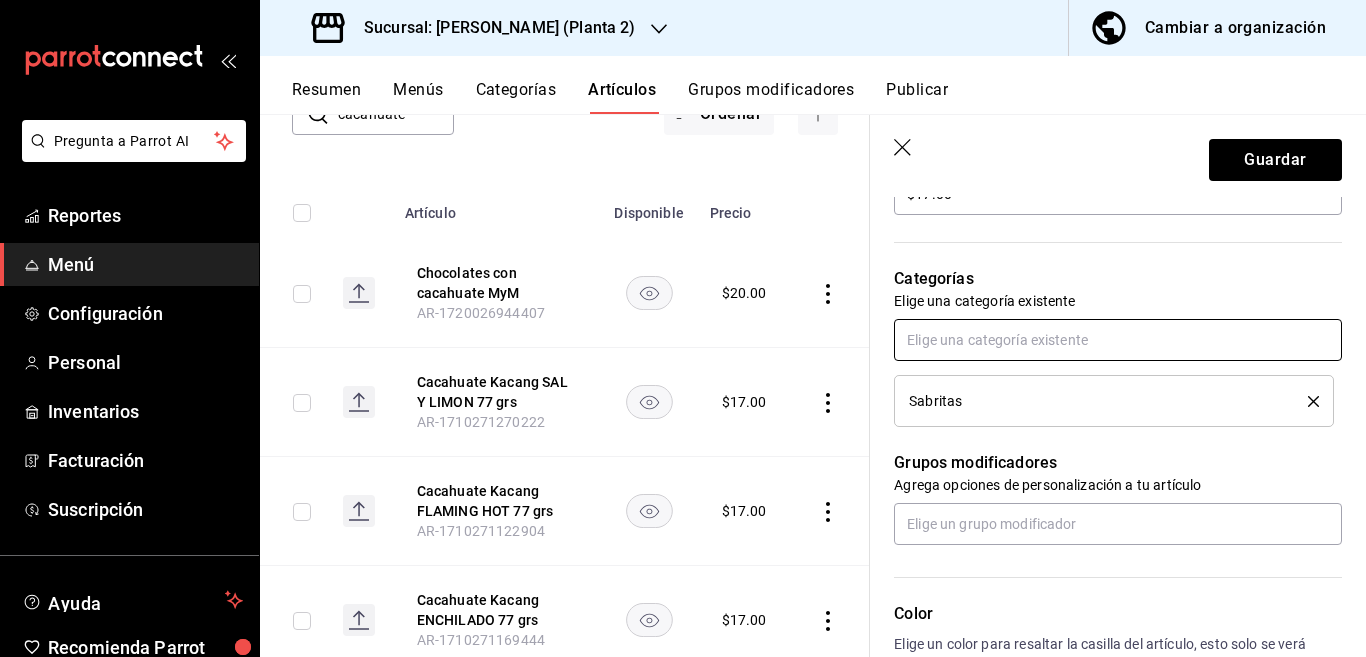scroll, scrollTop: 650, scrollLeft: 0, axis: vertical 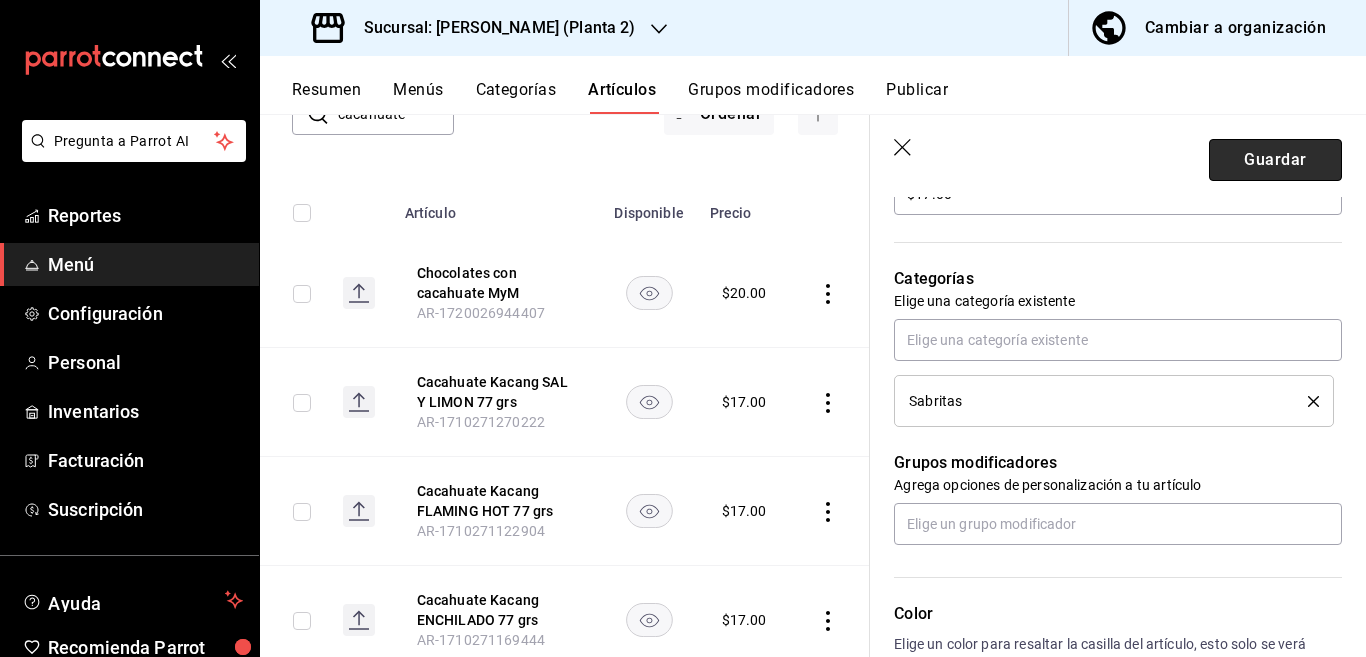 click on "Guardar" at bounding box center (1275, 160) 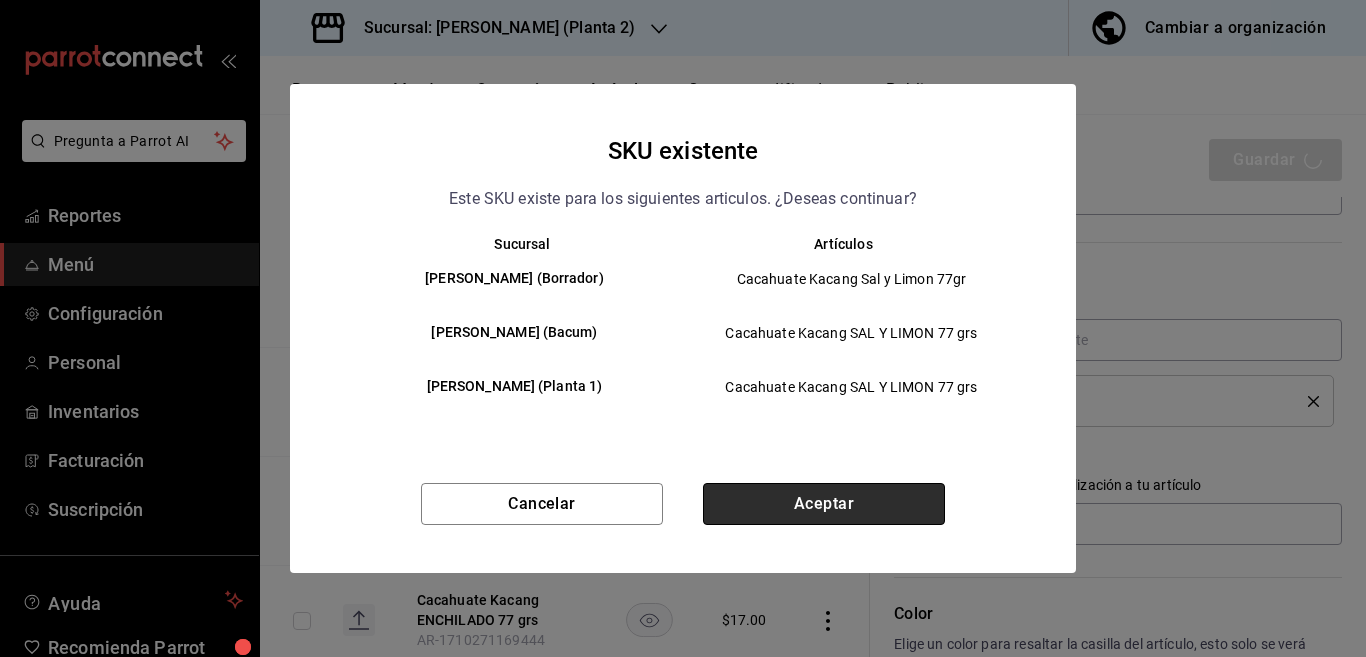 click on "Aceptar" at bounding box center [824, 504] 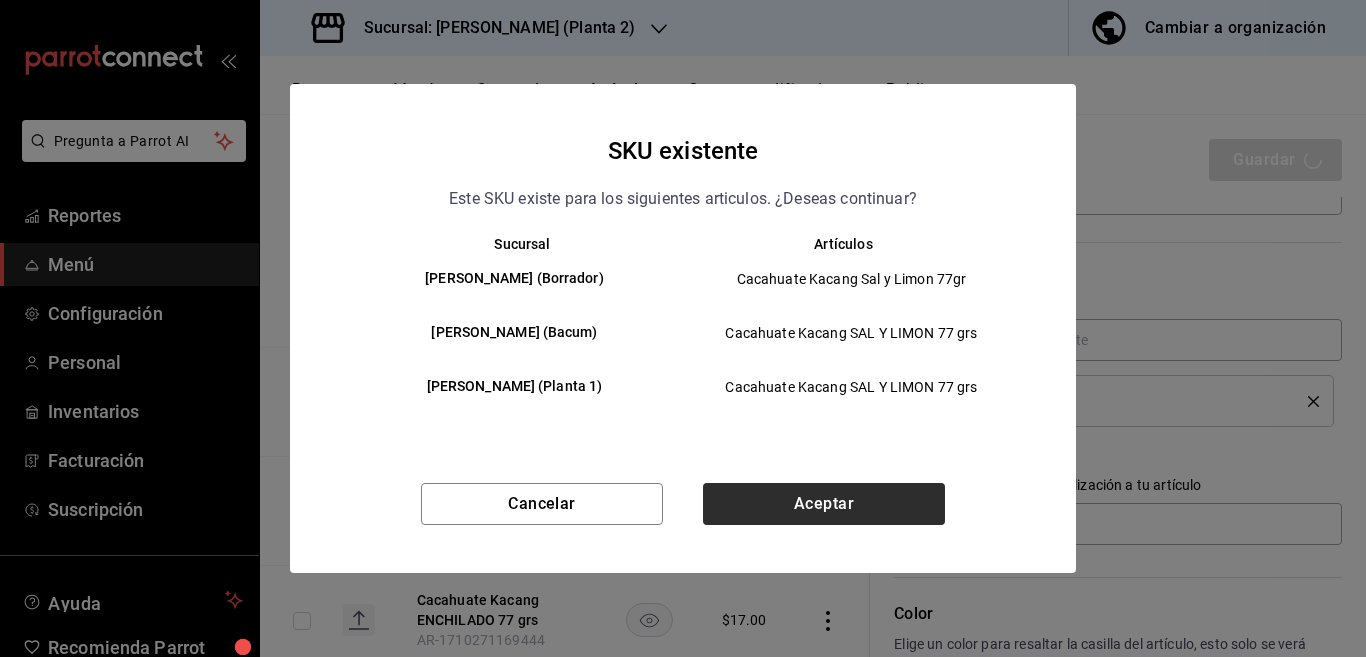 type on "x" 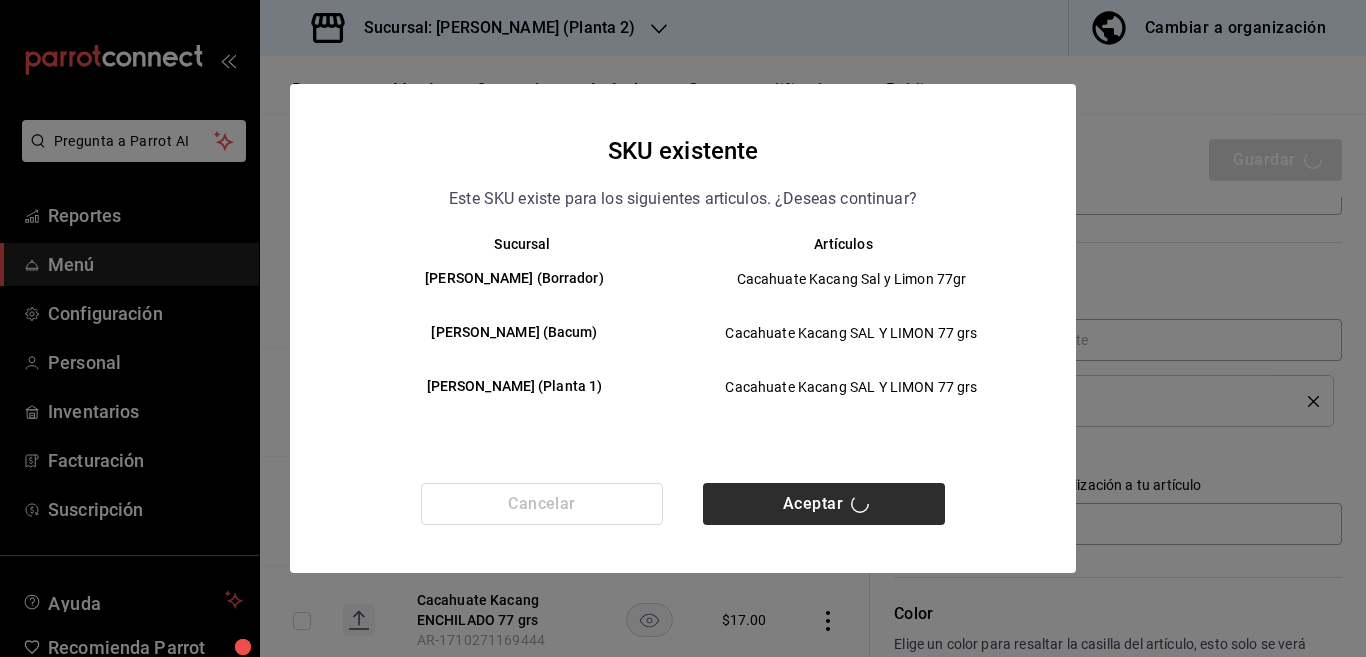 type 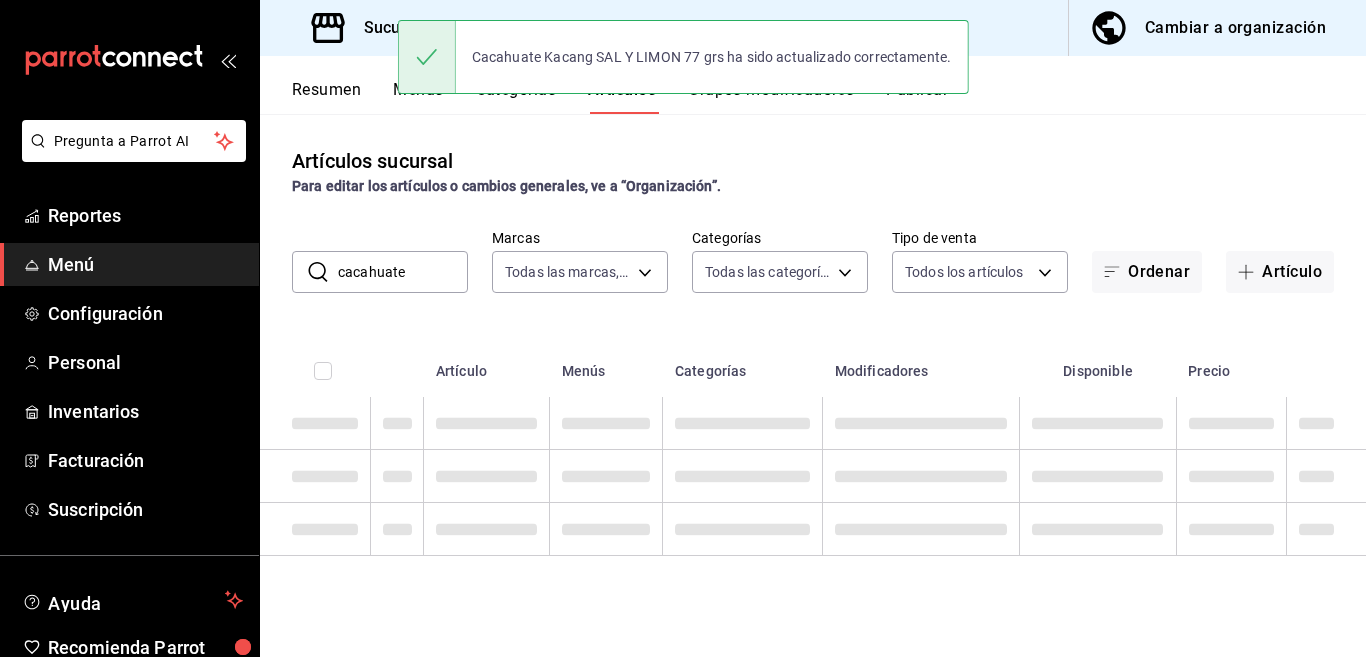 scroll, scrollTop: 0, scrollLeft: 0, axis: both 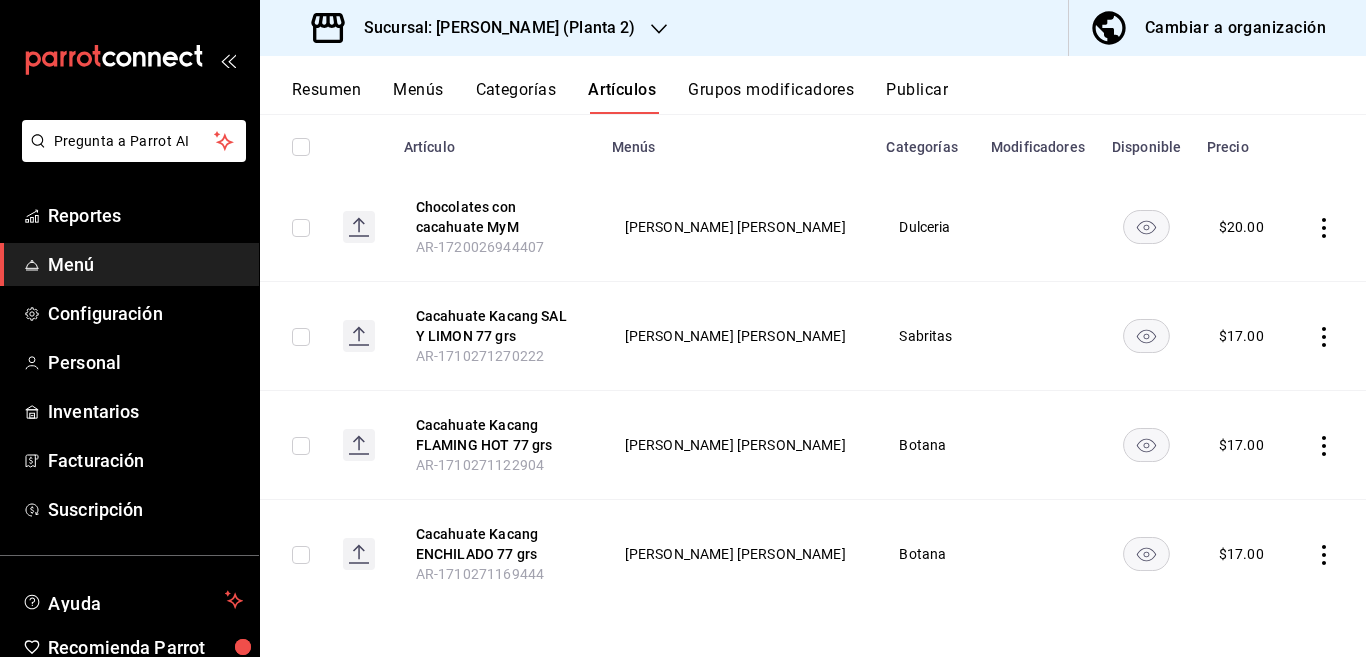click 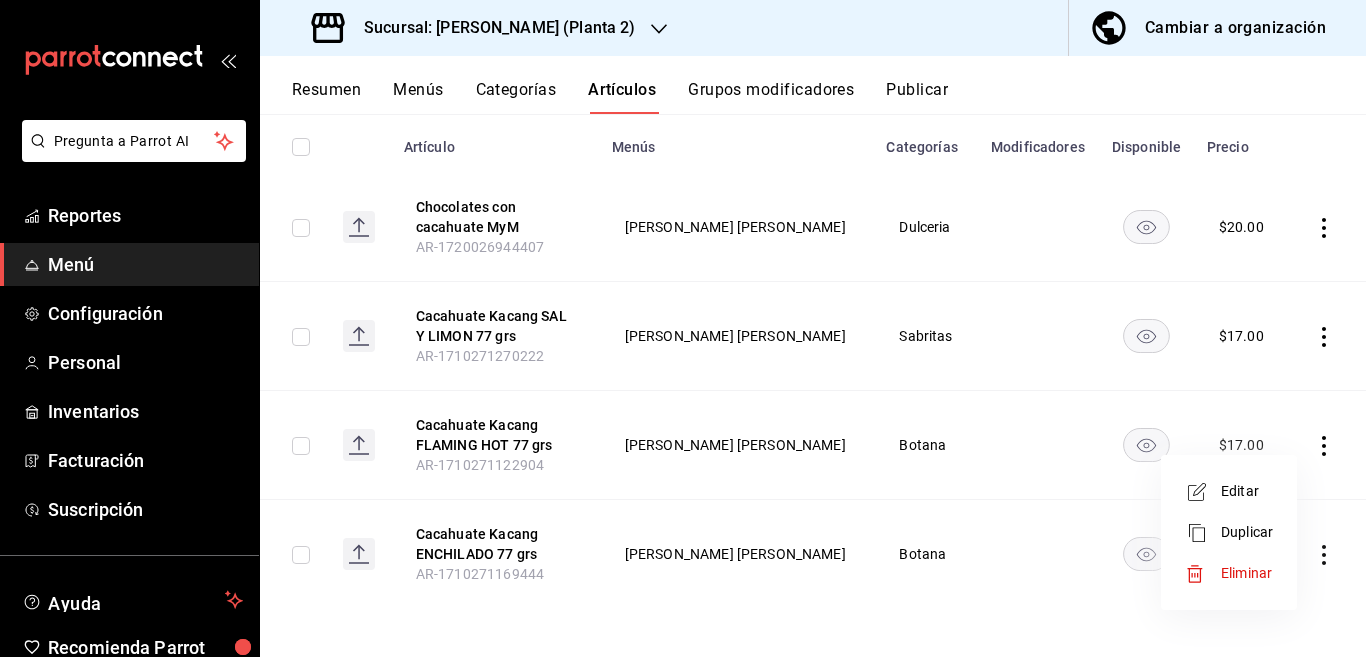 click on "Editar" at bounding box center (1247, 491) 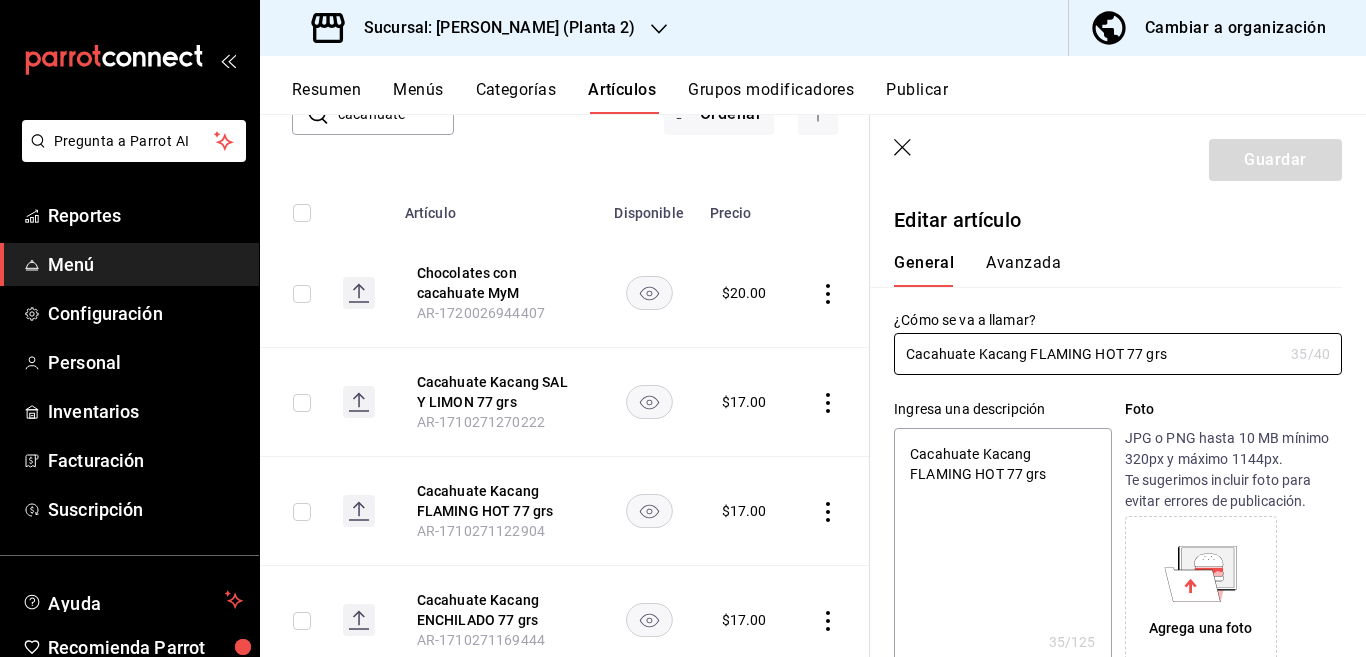 type on "x" 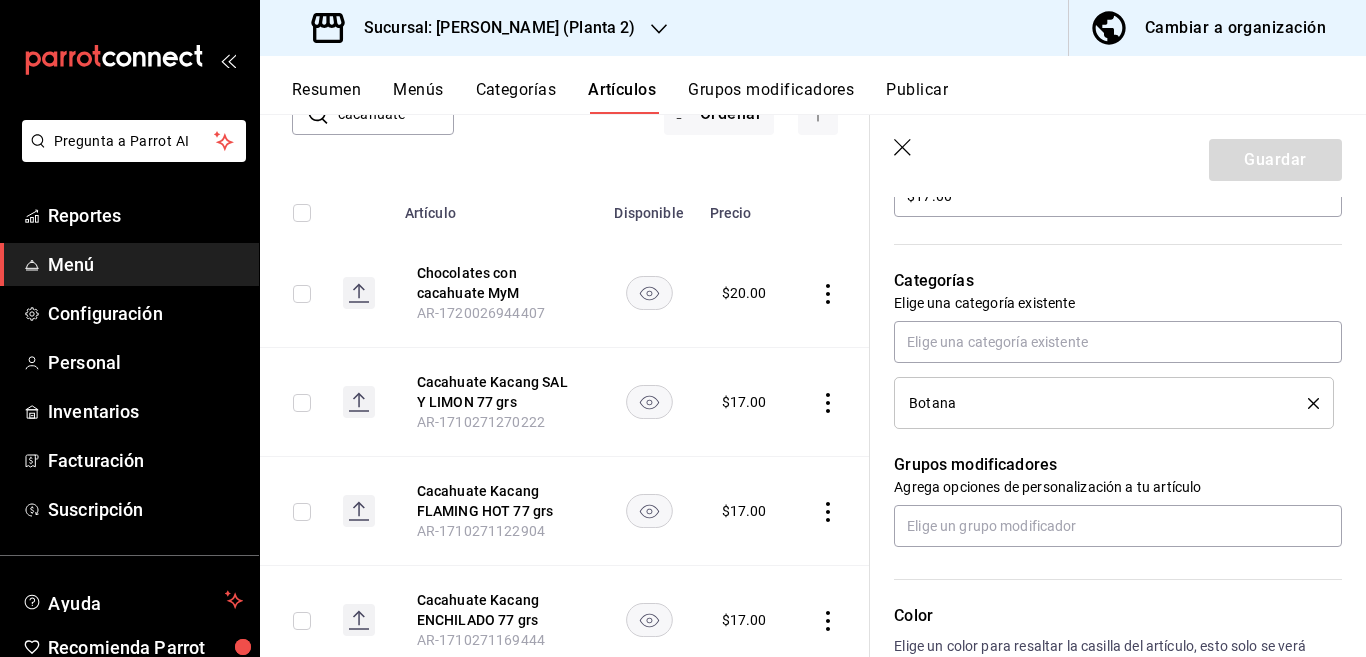 scroll, scrollTop: 650, scrollLeft: 0, axis: vertical 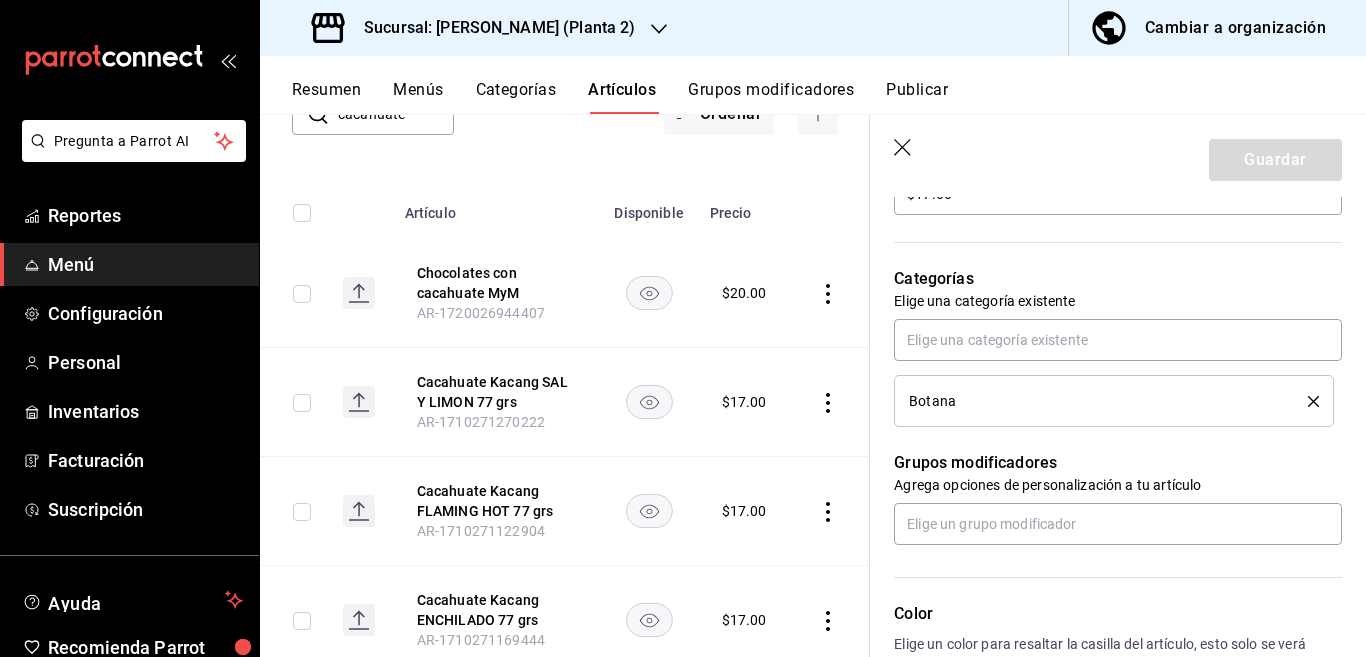 click 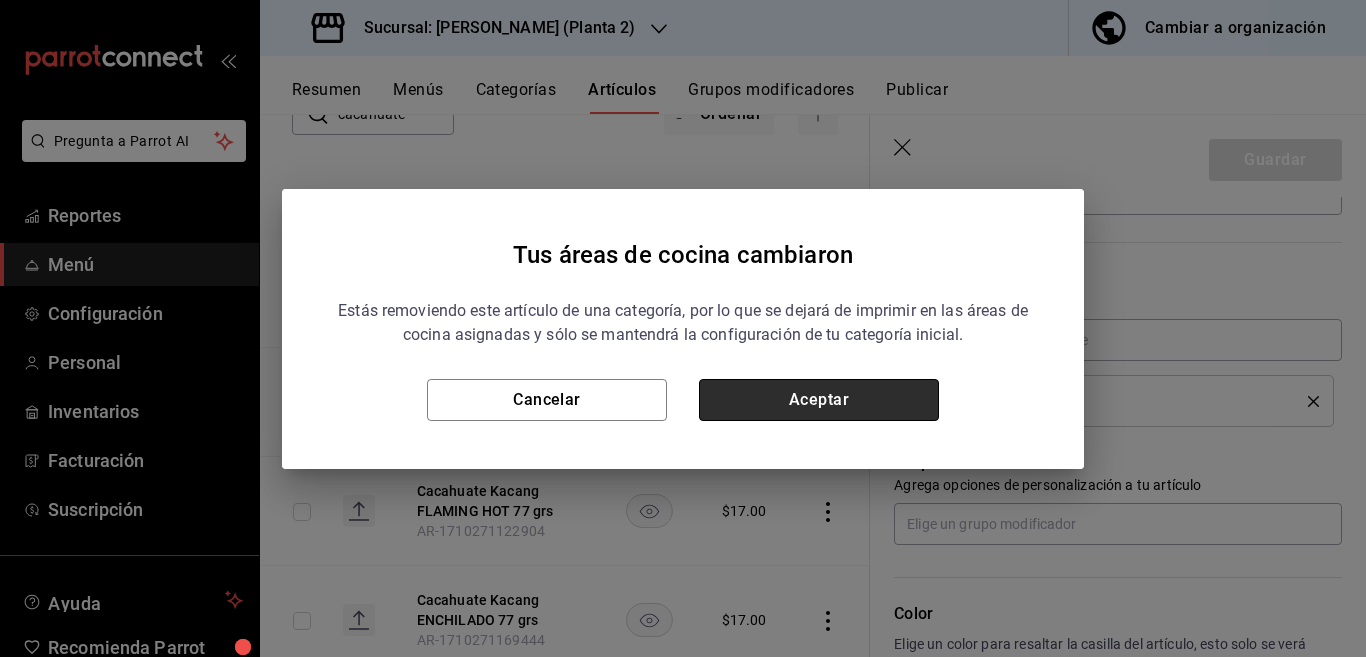 click on "Aceptar" at bounding box center [819, 400] 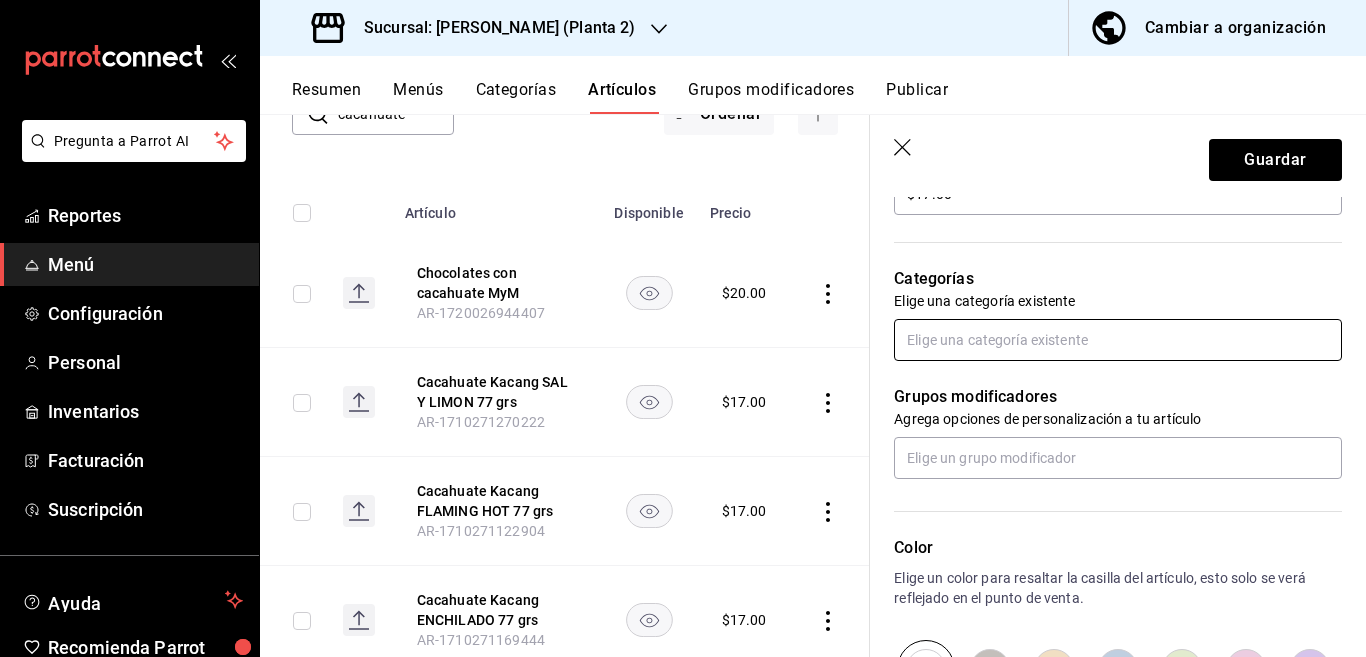 click at bounding box center [1118, 340] 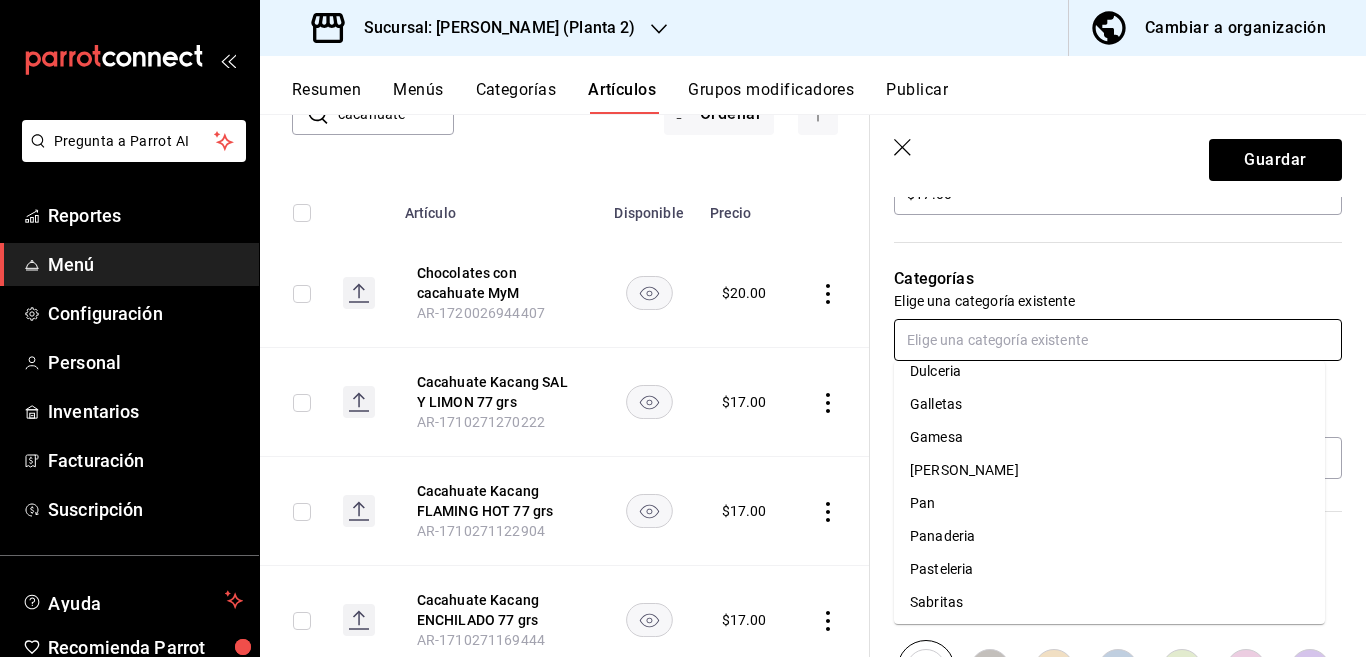 scroll, scrollTop: 215, scrollLeft: 0, axis: vertical 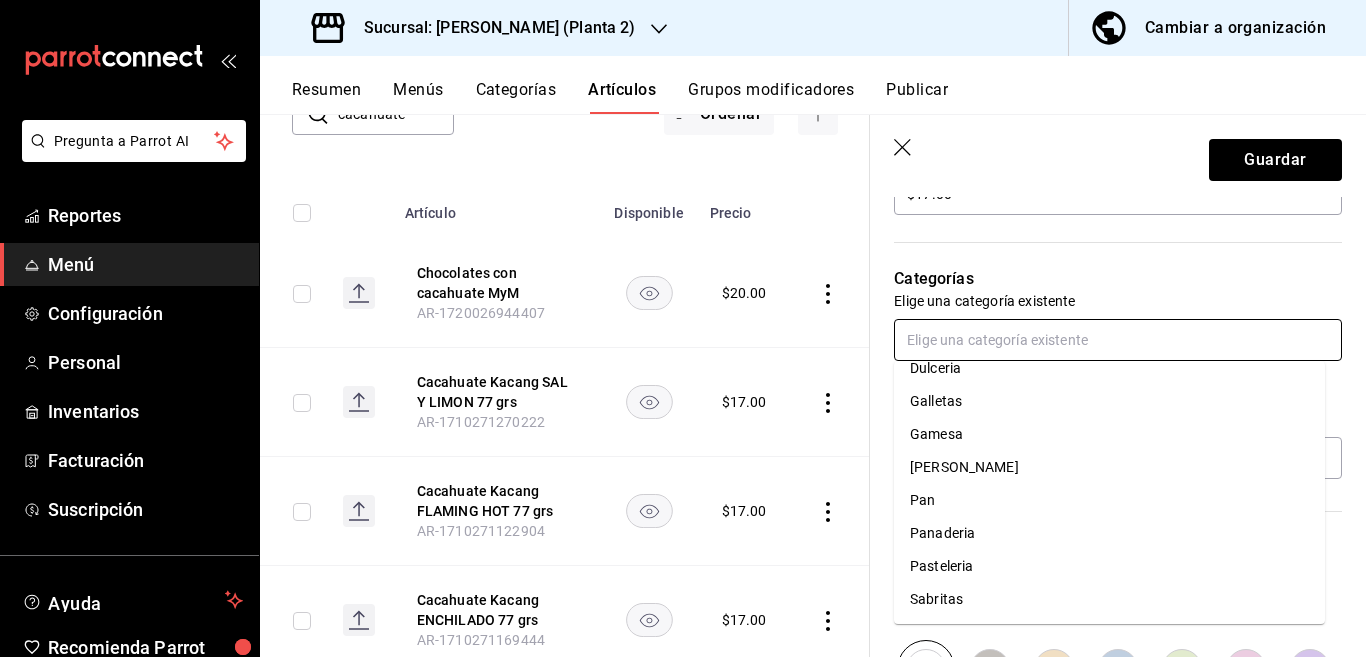 click on "Sabritas" at bounding box center (1109, 599) 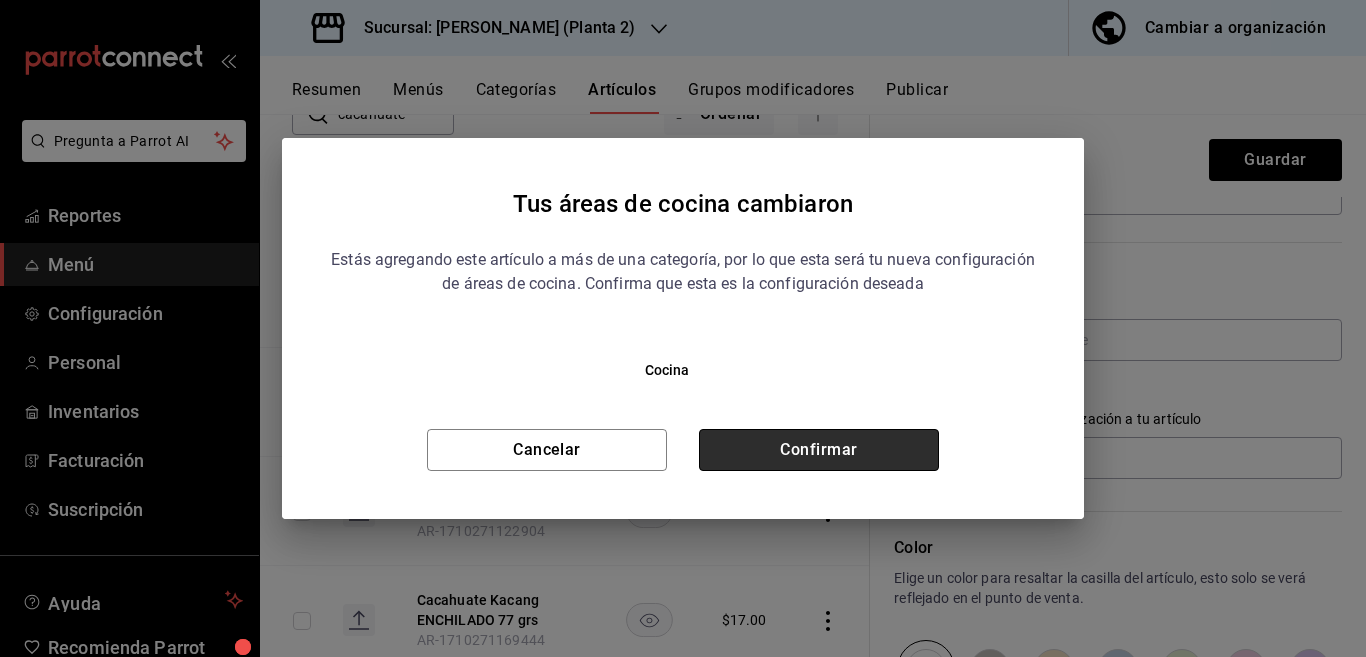 click on "Confirmar" at bounding box center (819, 450) 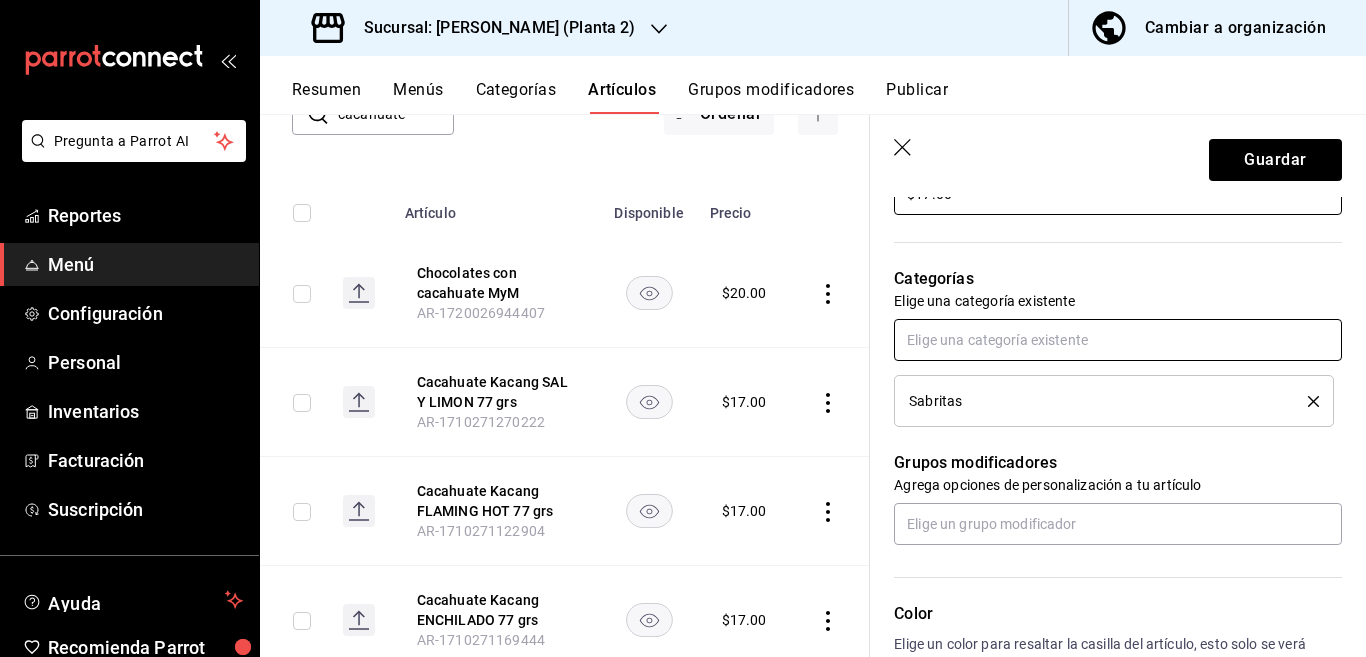 scroll, scrollTop: 650, scrollLeft: 0, axis: vertical 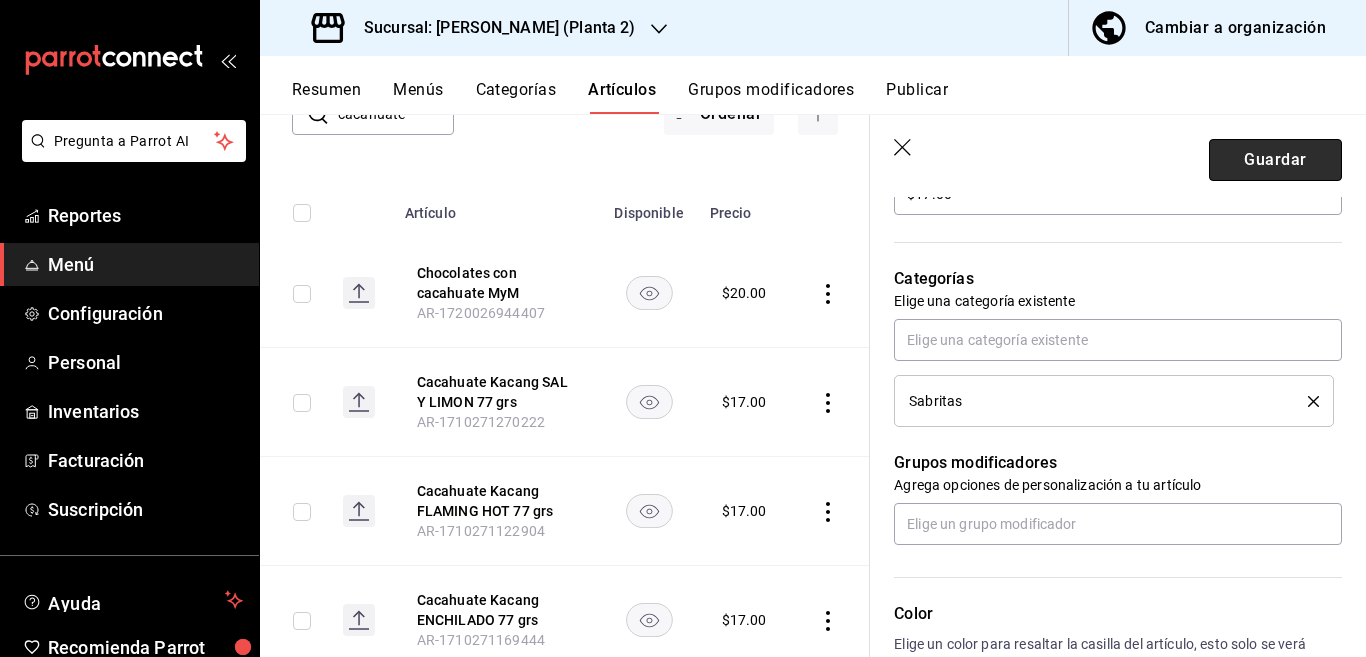 click on "Guardar" at bounding box center (1275, 160) 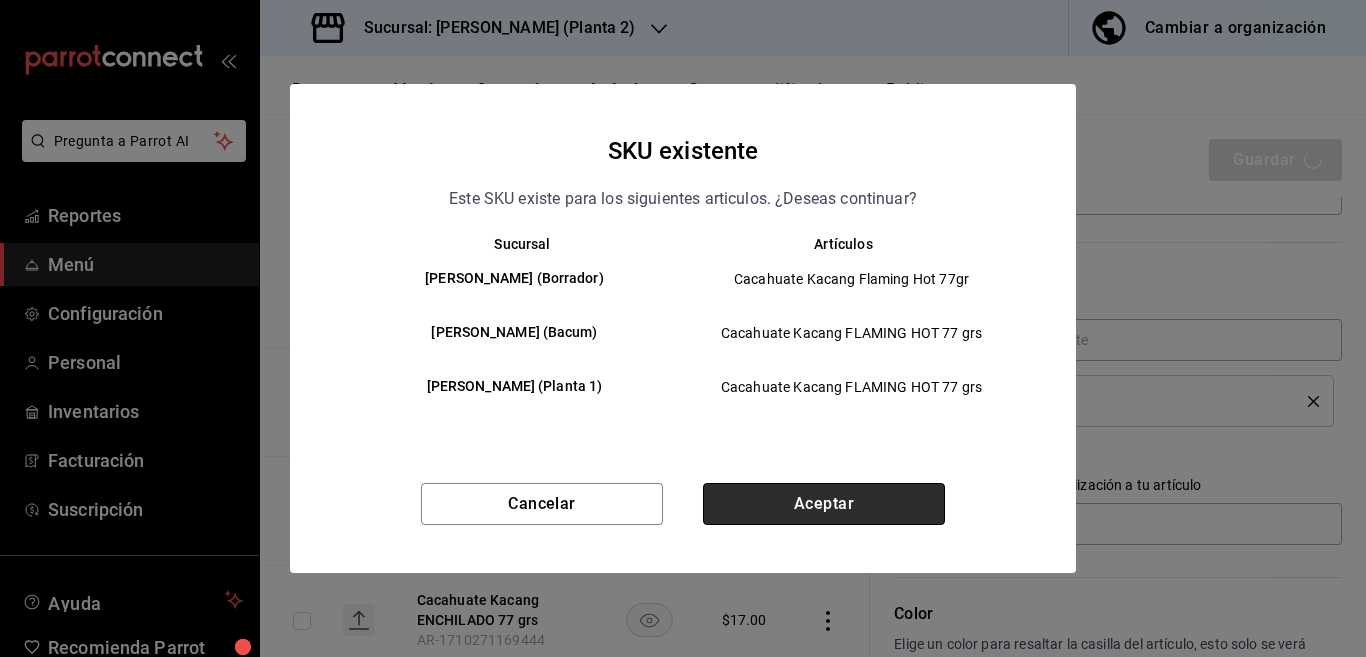 click on "Aceptar" at bounding box center [824, 504] 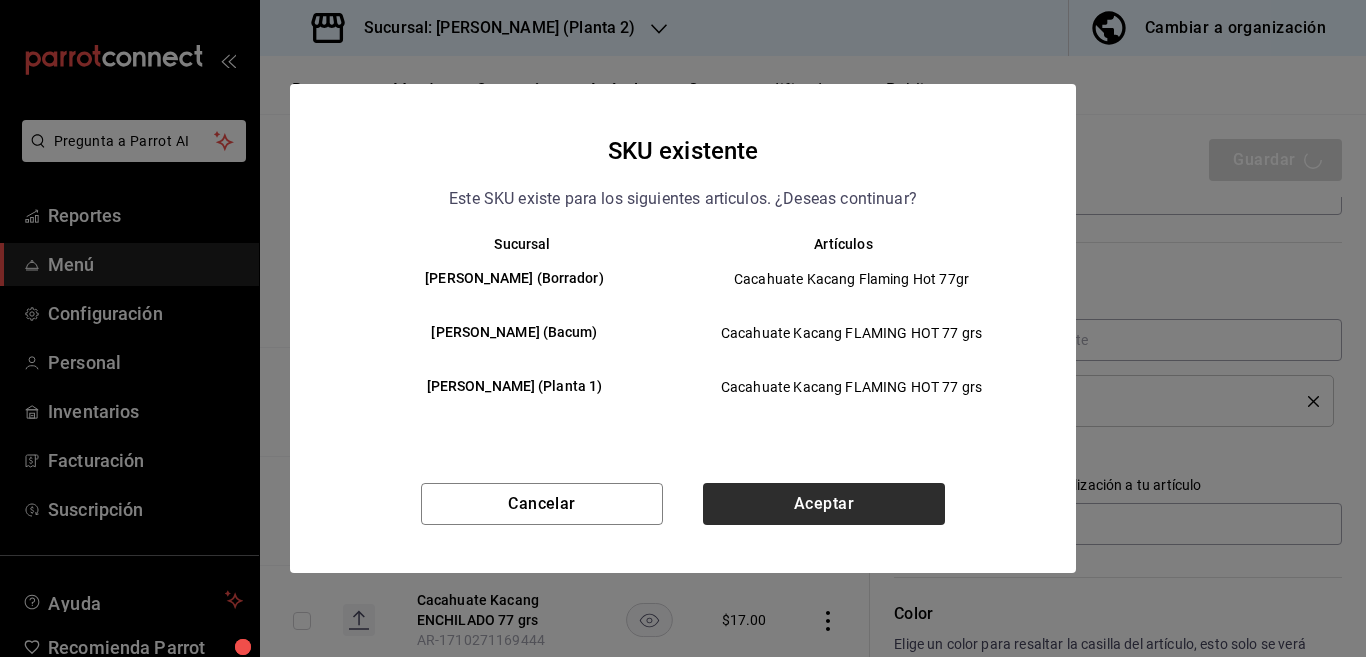 type on "x" 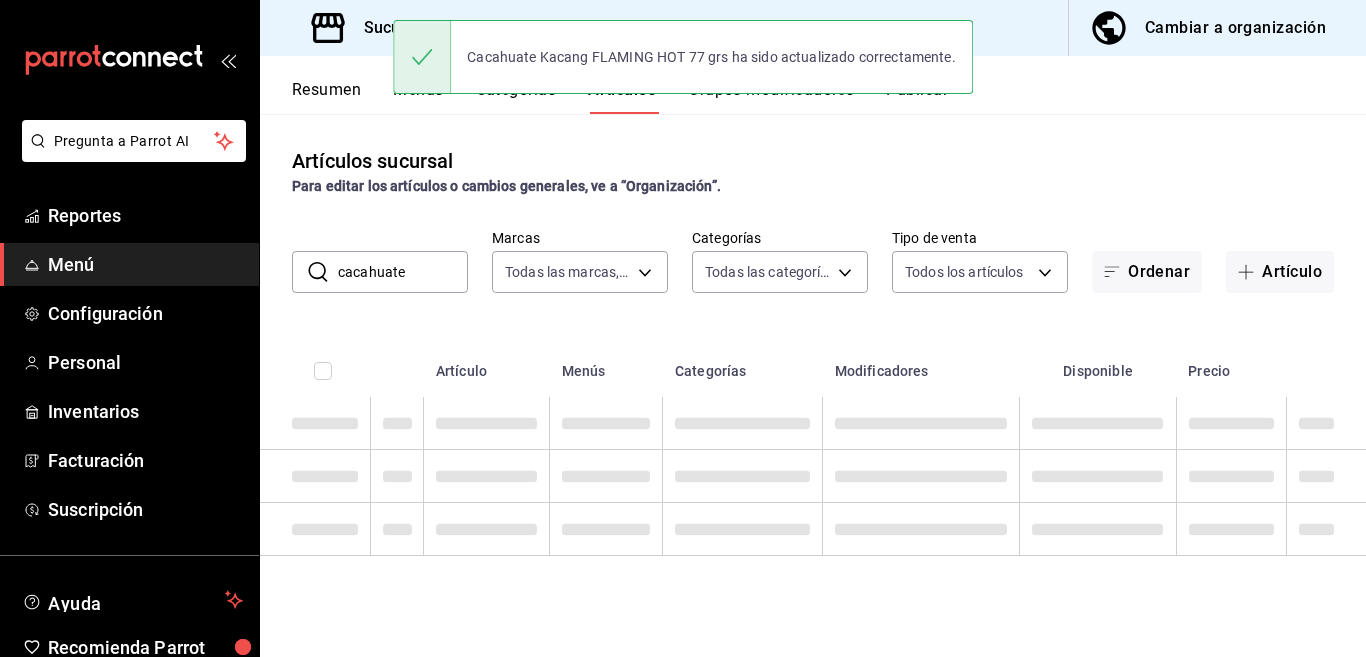 scroll, scrollTop: 0, scrollLeft: 0, axis: both 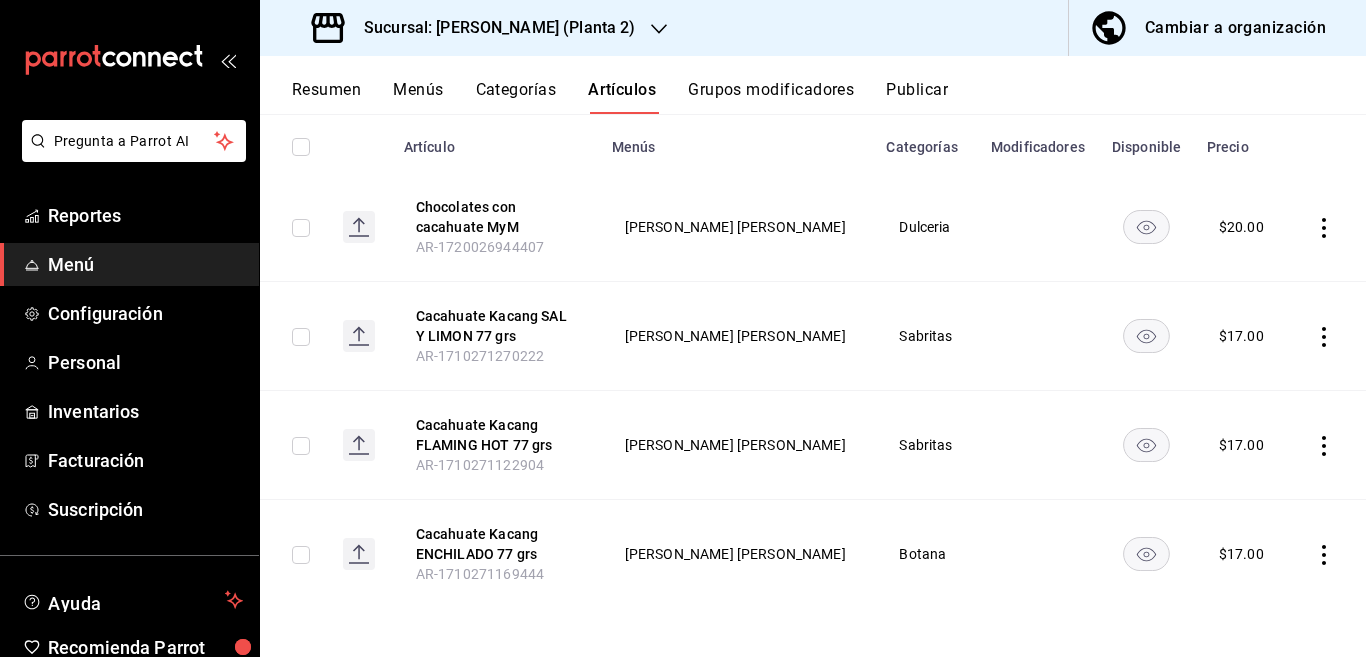 click 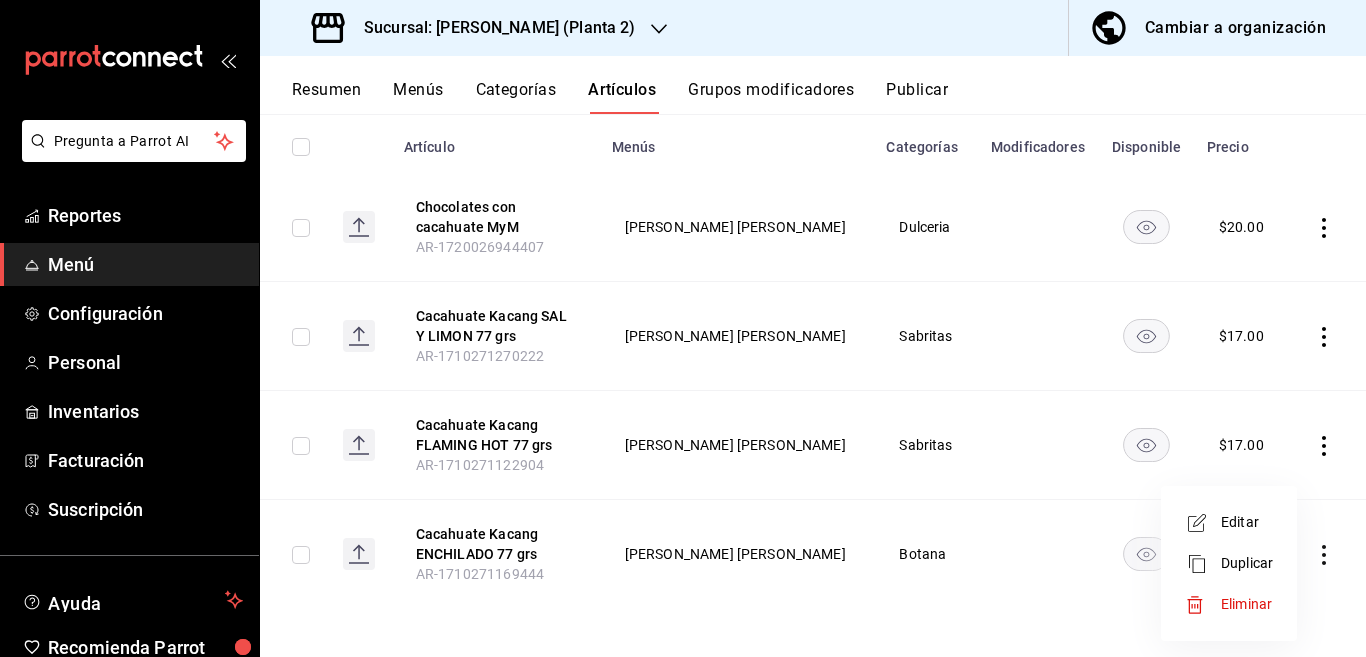 click on "Editar" at bounding box center [1247, 522] 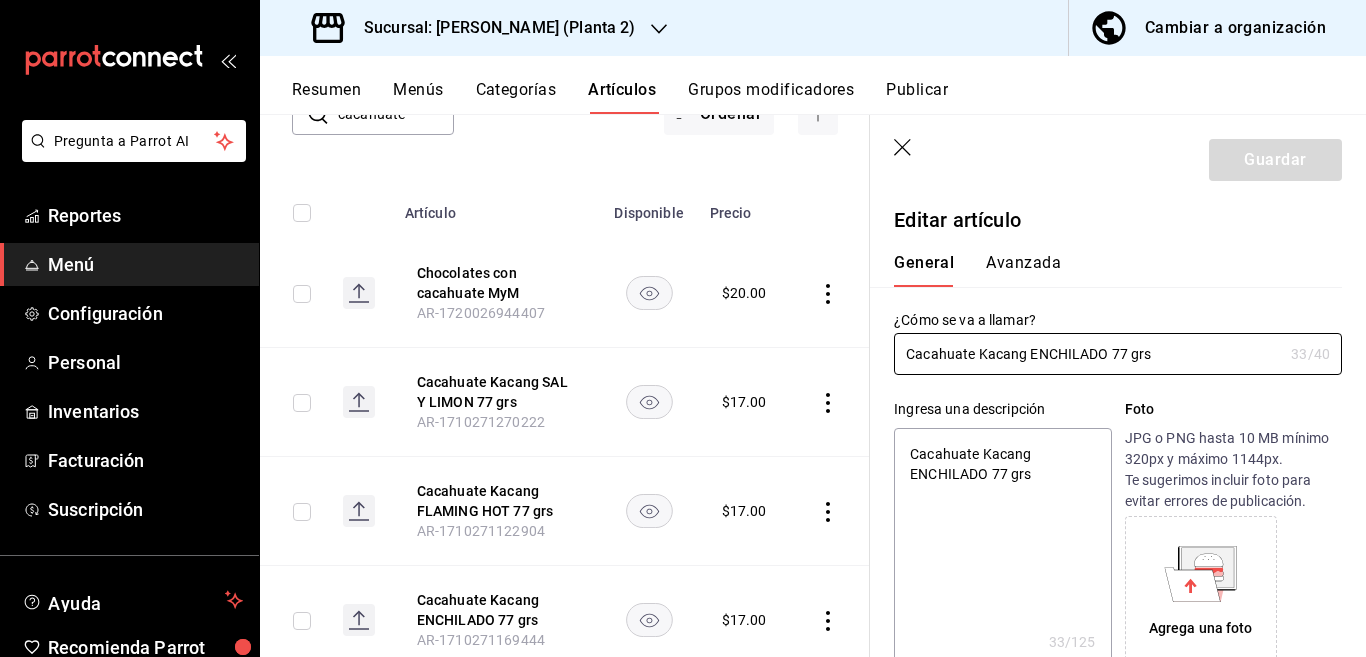 type on "x" 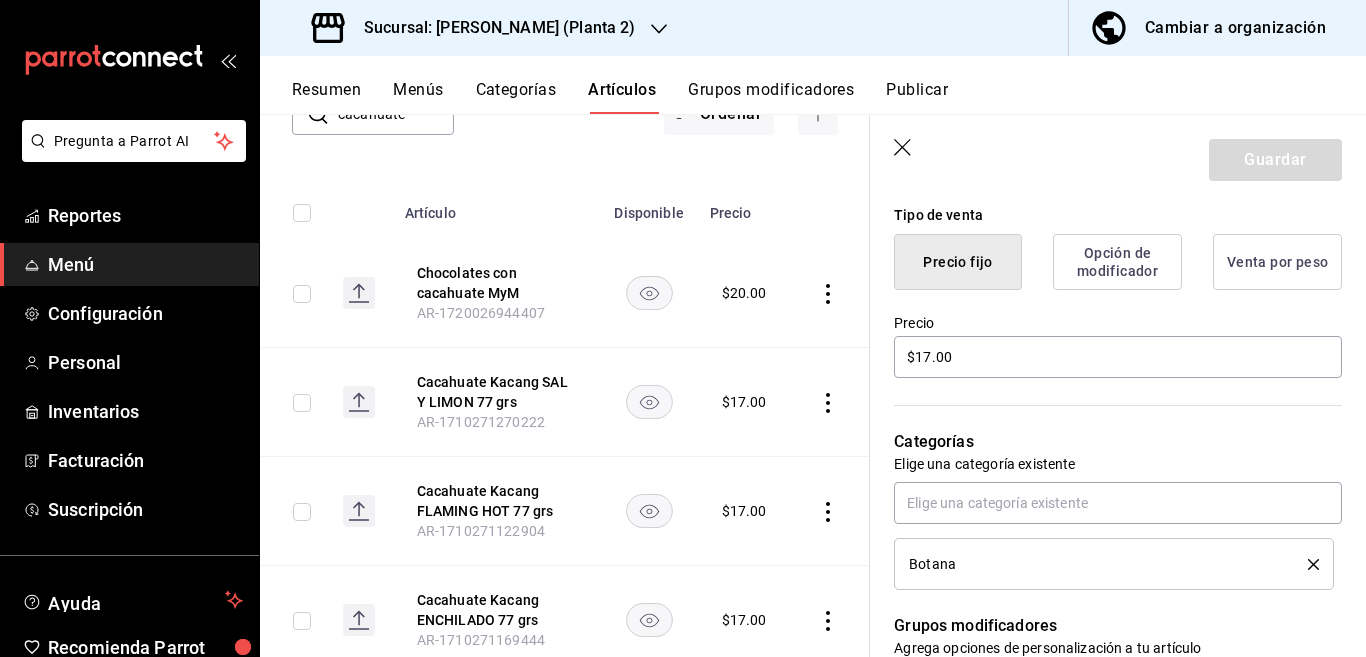 scroll, scrollTop: 569, scrollLeft: 0, axis: vertical 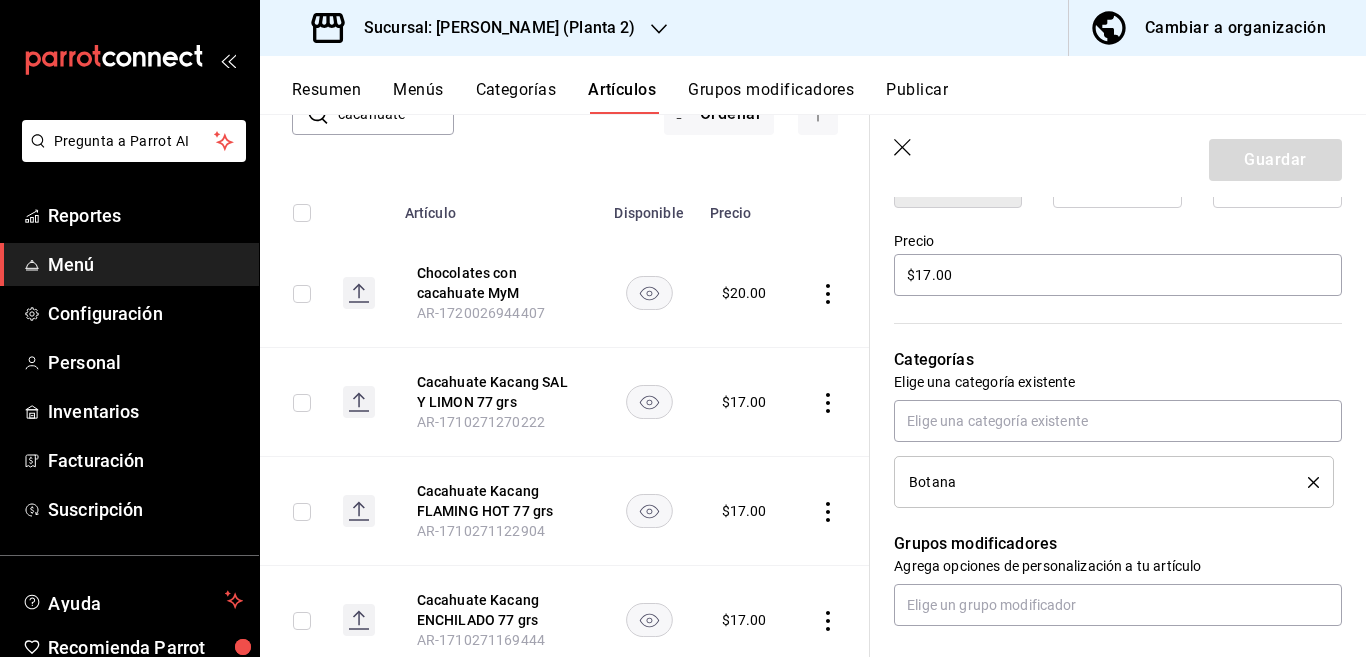 click 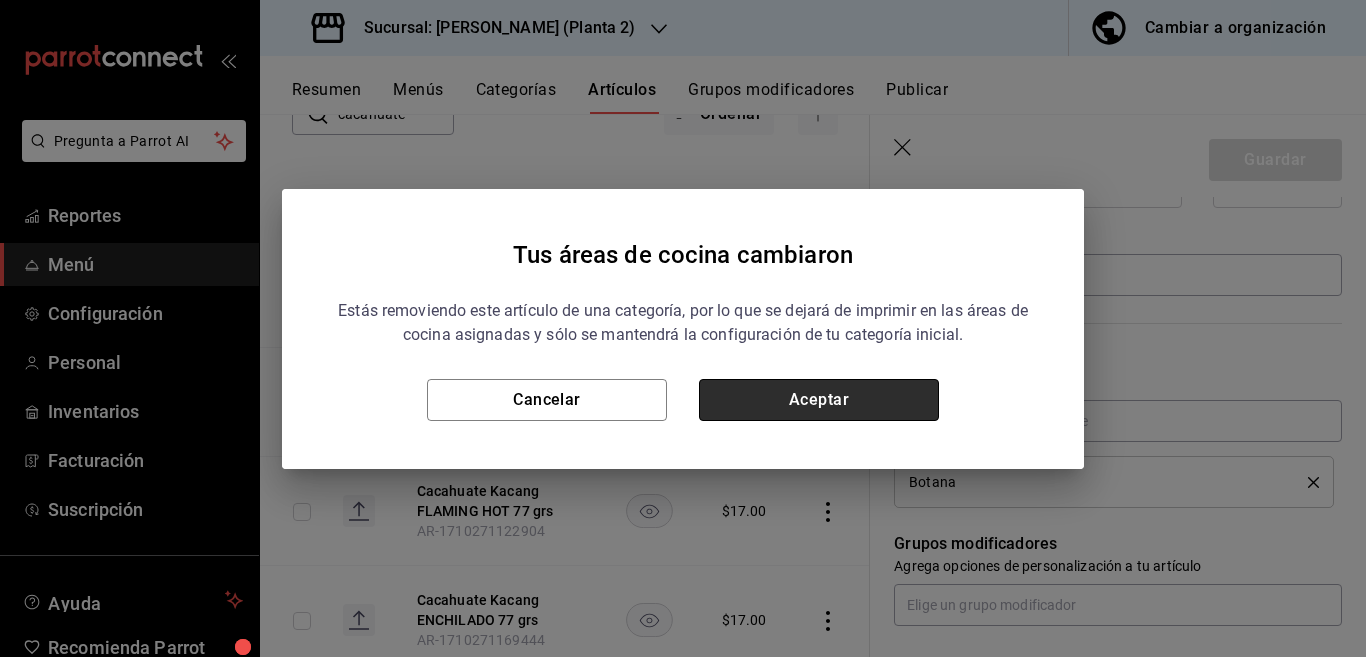 click on "Aceptar" at bounding box center [819, 400] 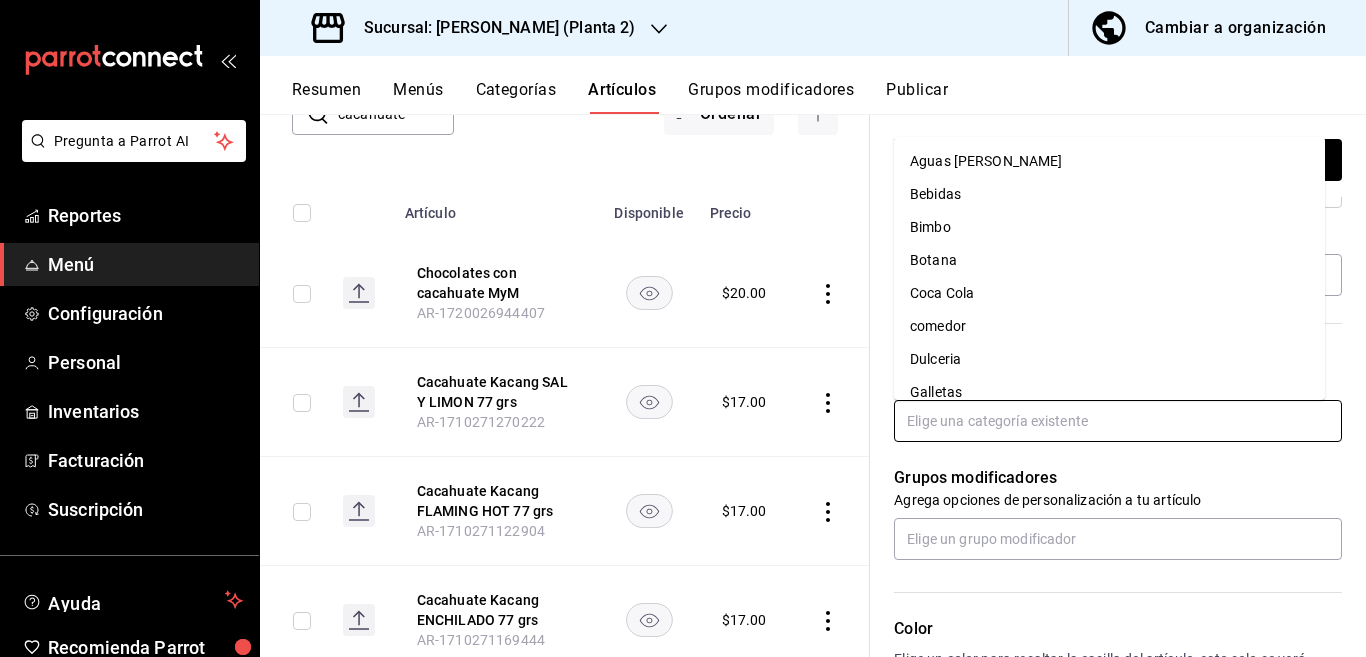 click at bounding box center [1118, 421] 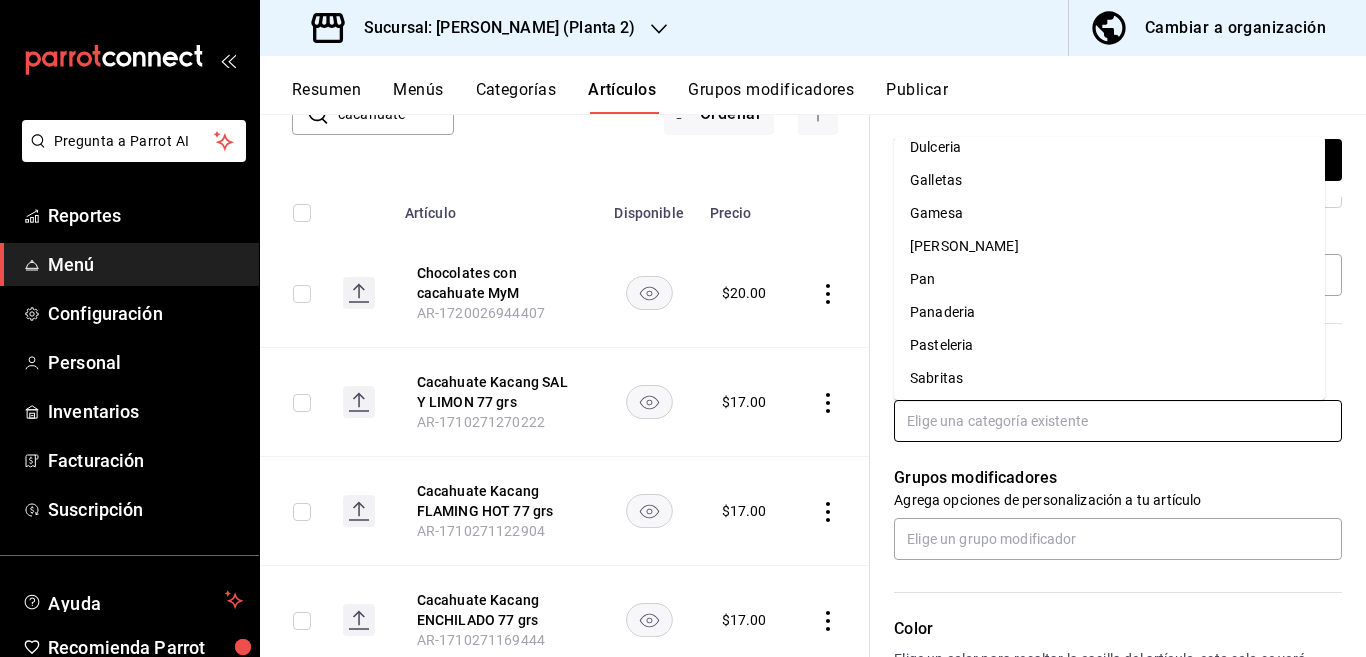 scroll, scrollTop: 215, scrollLeft: 0, axis: vertical 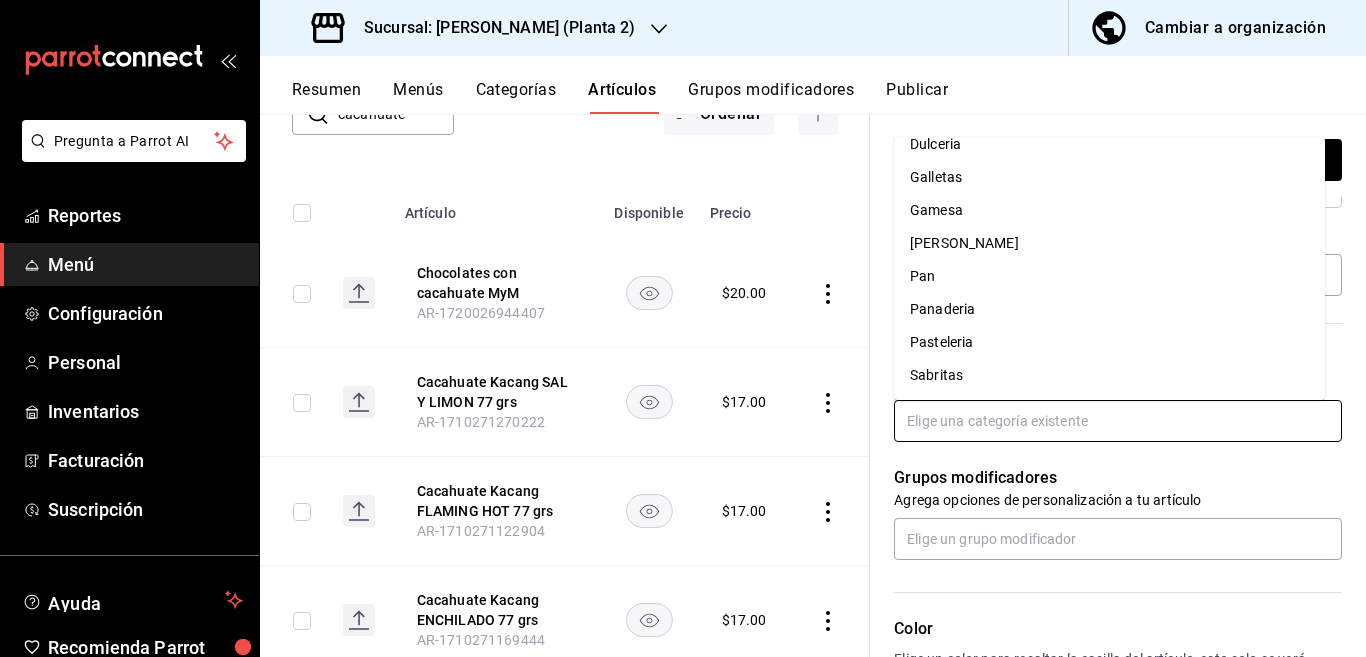 click on "Sabritas" at bounding box center [1109, 375] 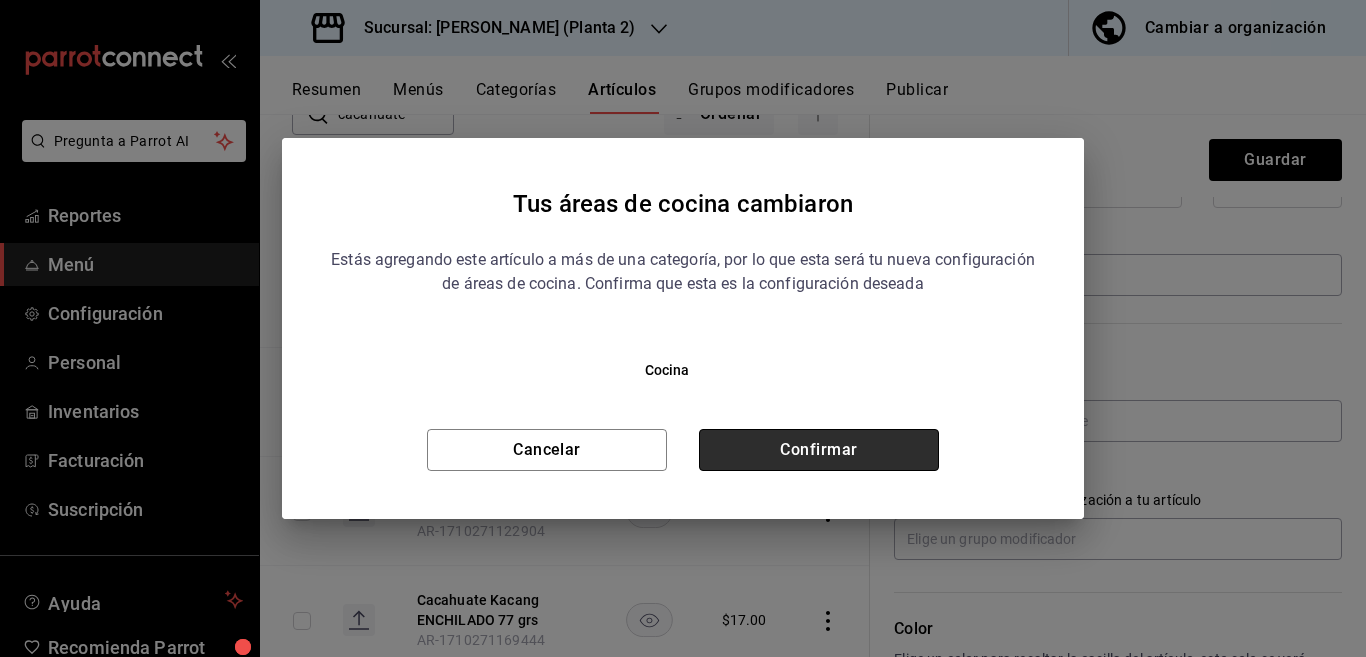 click on "Confirmar" at bounding box center [819, 450] 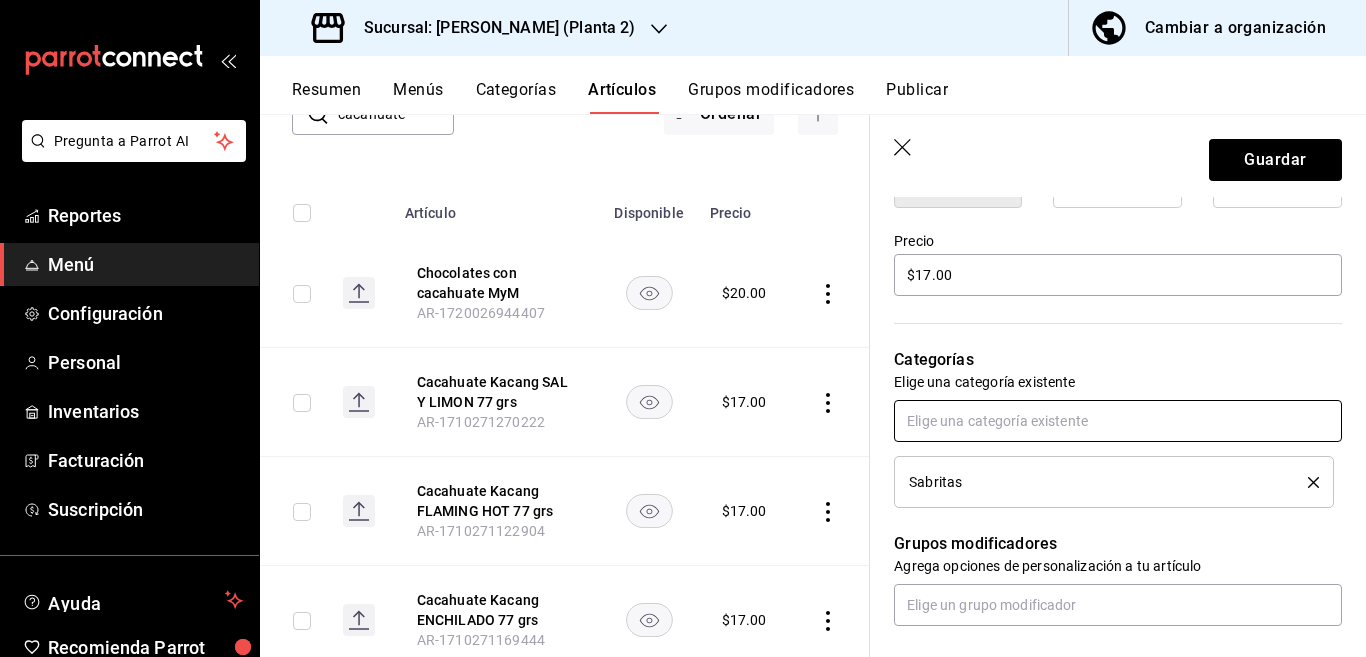 scroll, scrollTop: 569, scrollLeft: 0, axis: vertical 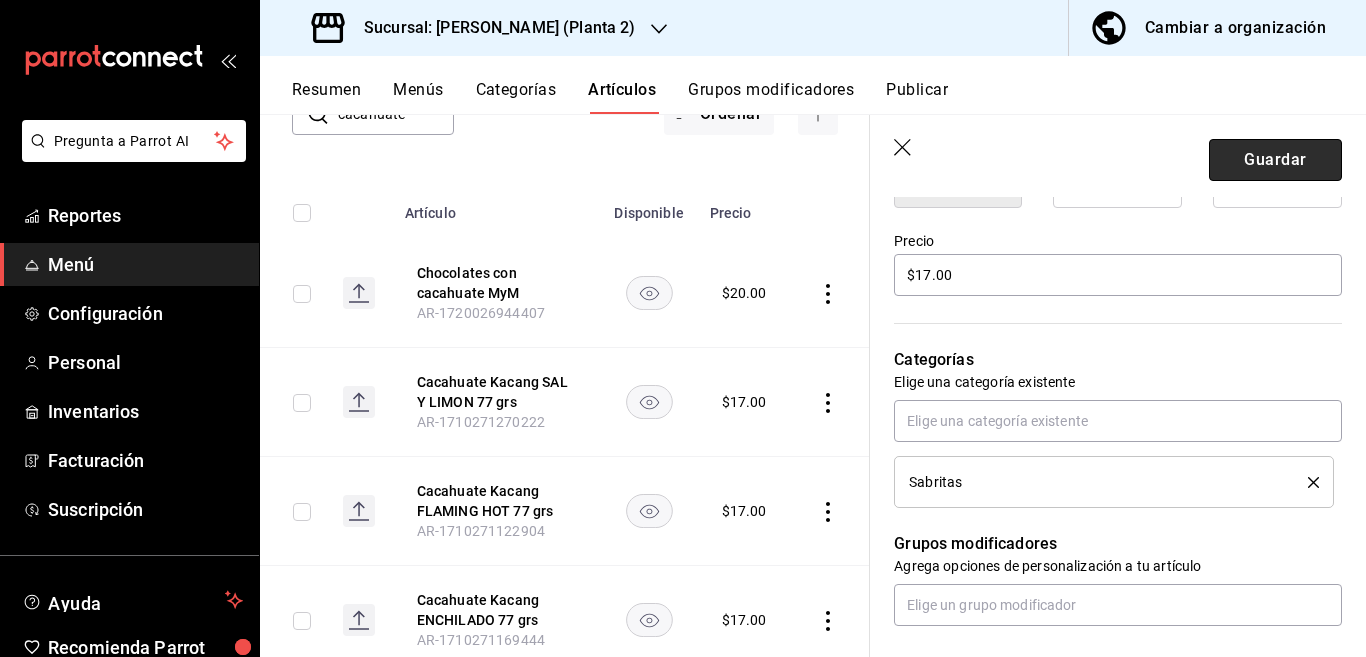 click on "Guardar" at bounding box center (1275, 160) 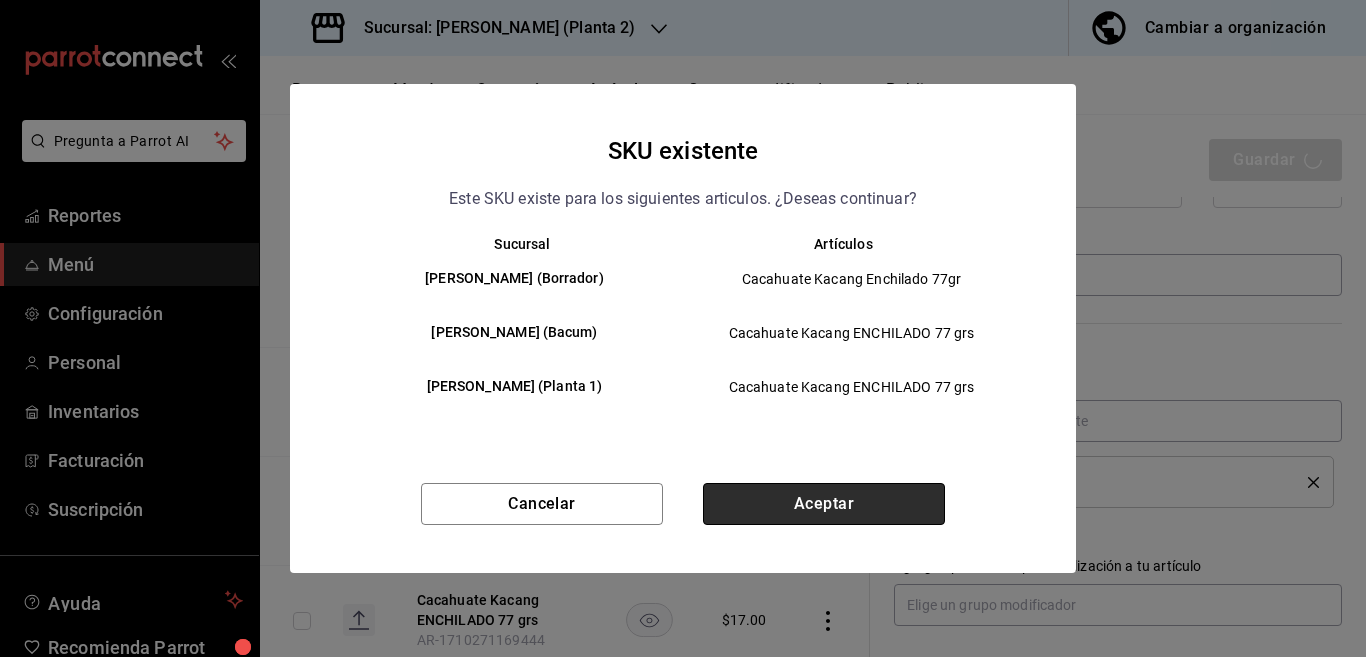 click on "Aceptar" at bounding box center (824, 504) 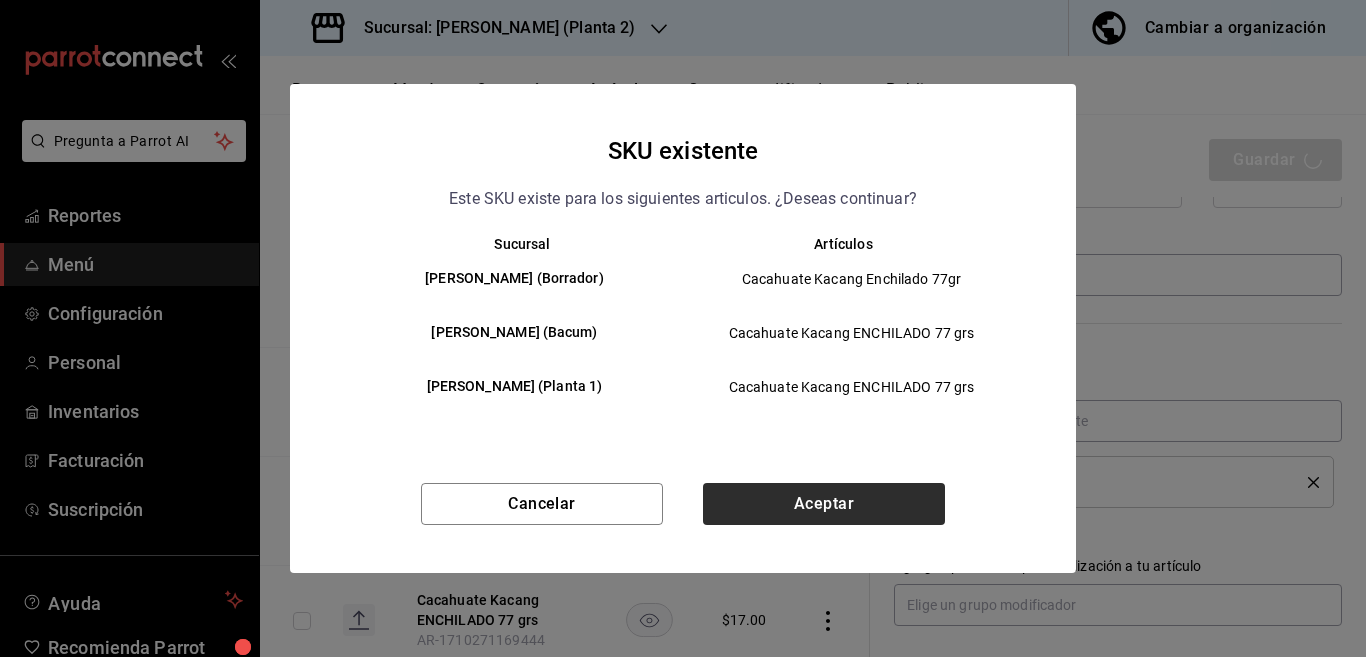 type on "x" 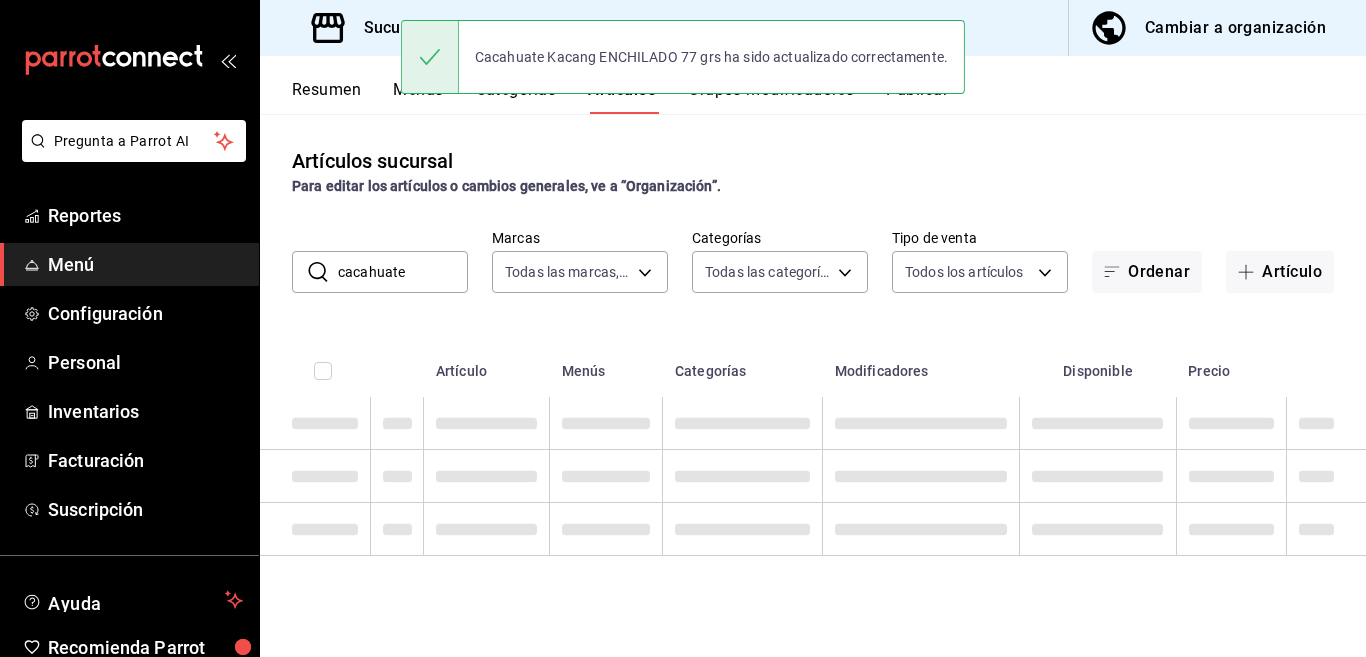 scroll, scrollTop: 0, scrollLeft: 0, axis: both 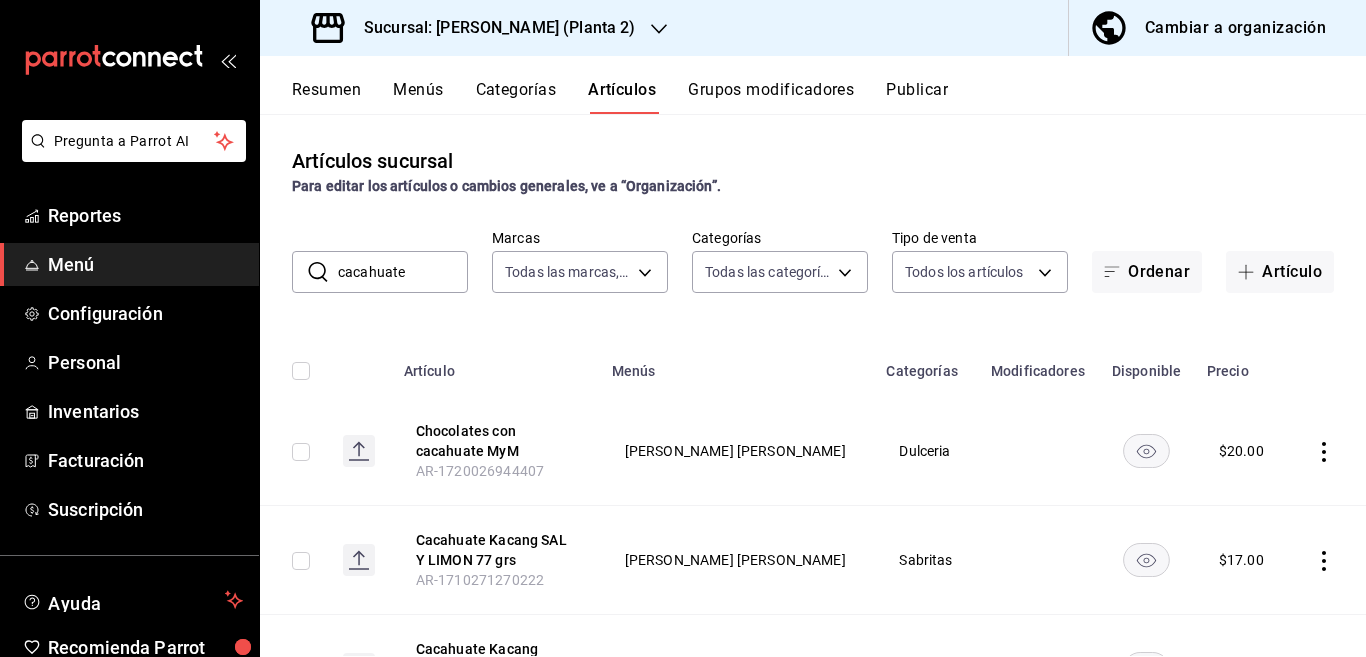 click on "cacahuate" at bounding box center (403, 272) 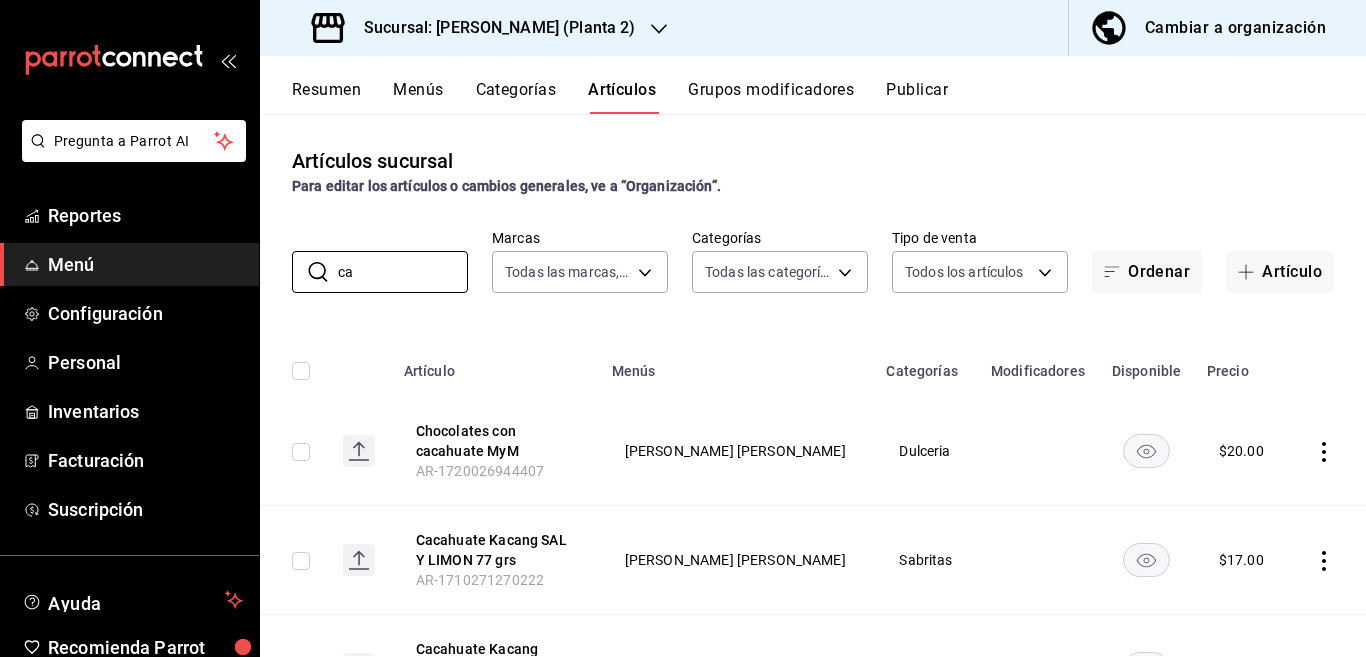 type on "c" 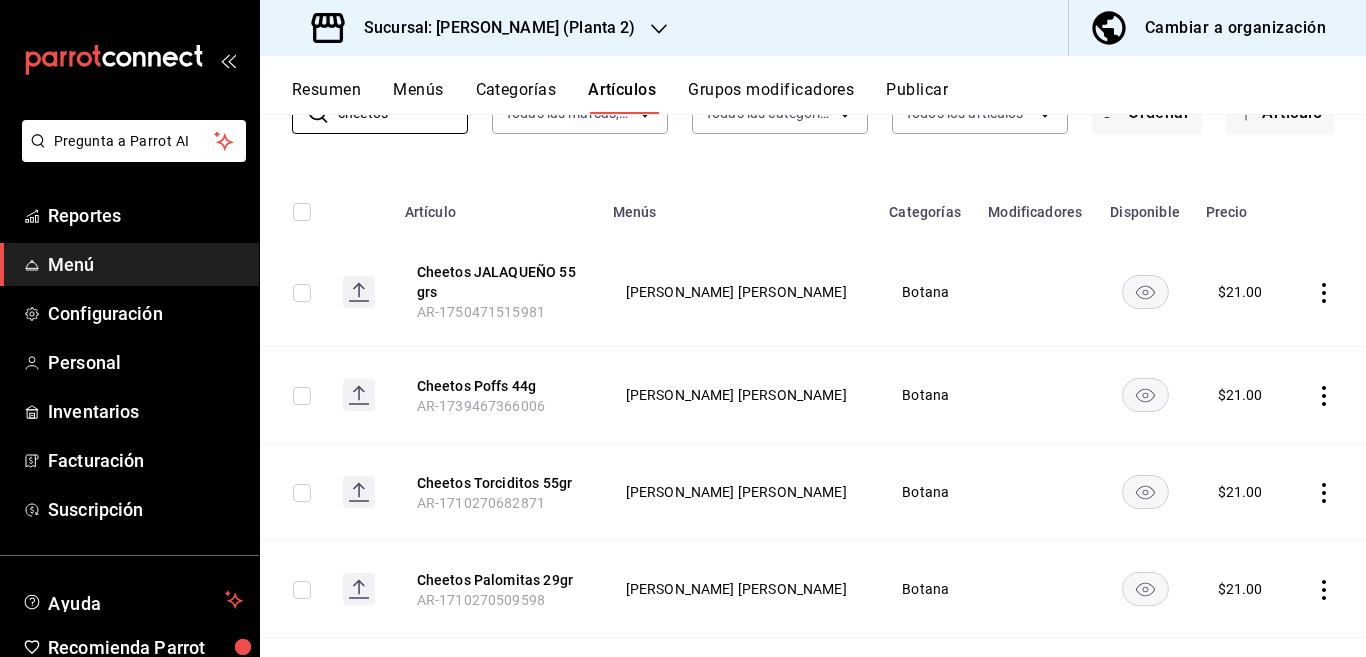 scroll, scrollTop: 162, scrollLeft: 0, axis: vertical 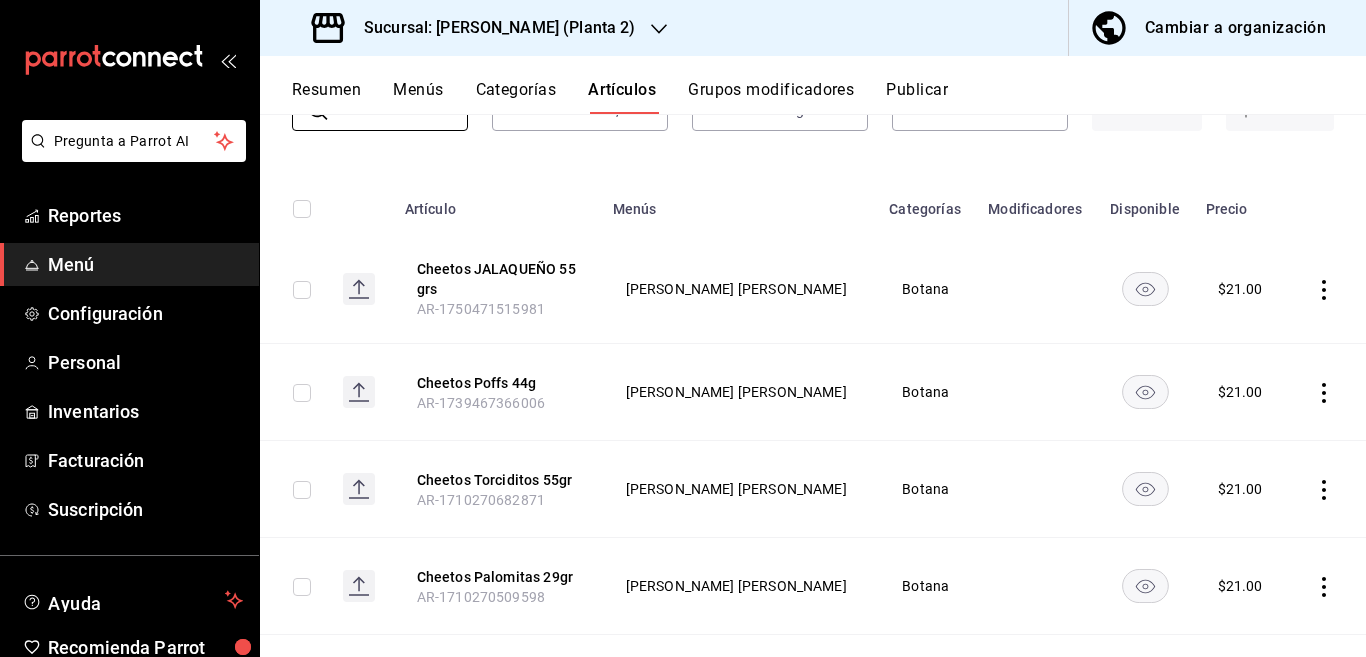 type on "cheetos" 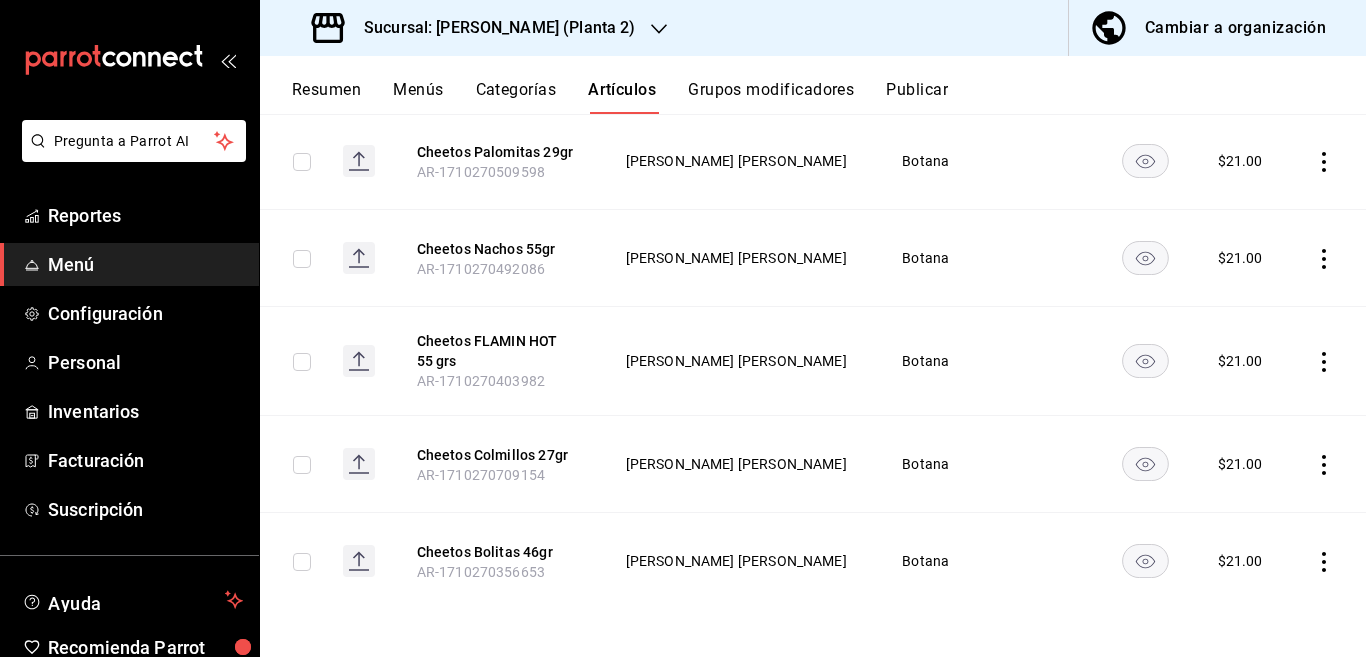scroll, scrollTop: 588, scrollLeft: 0, axis: vertical 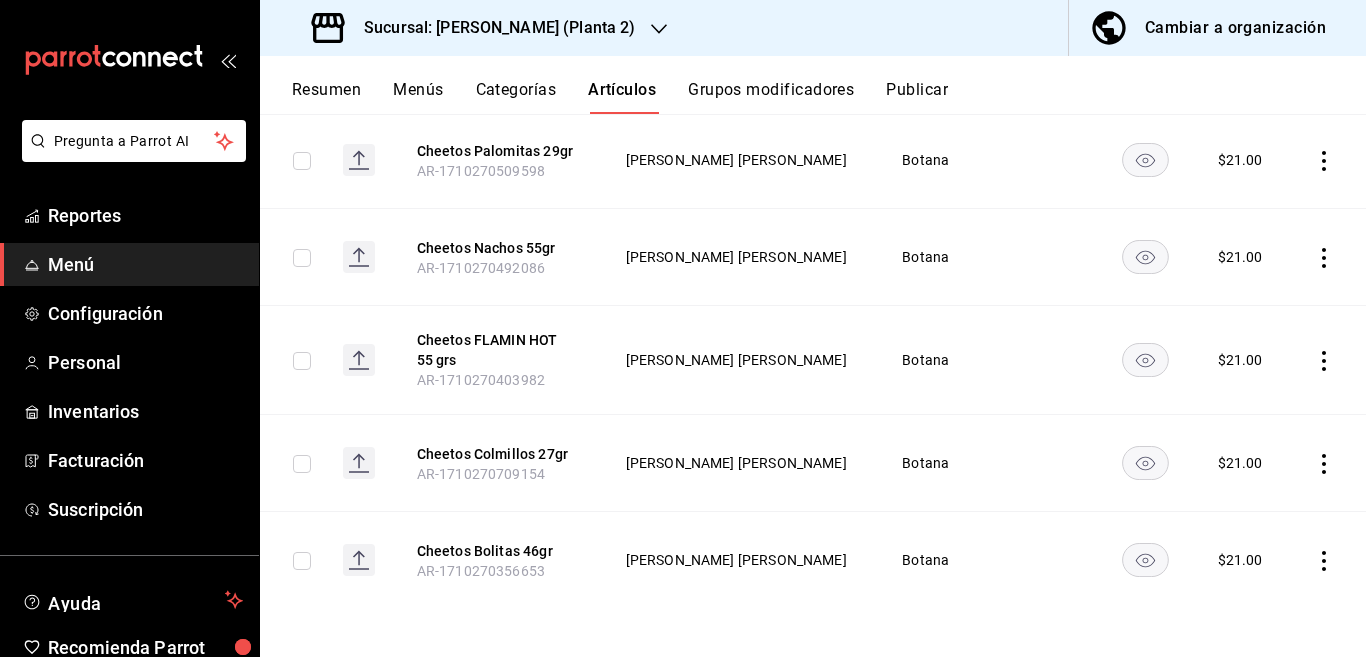 click 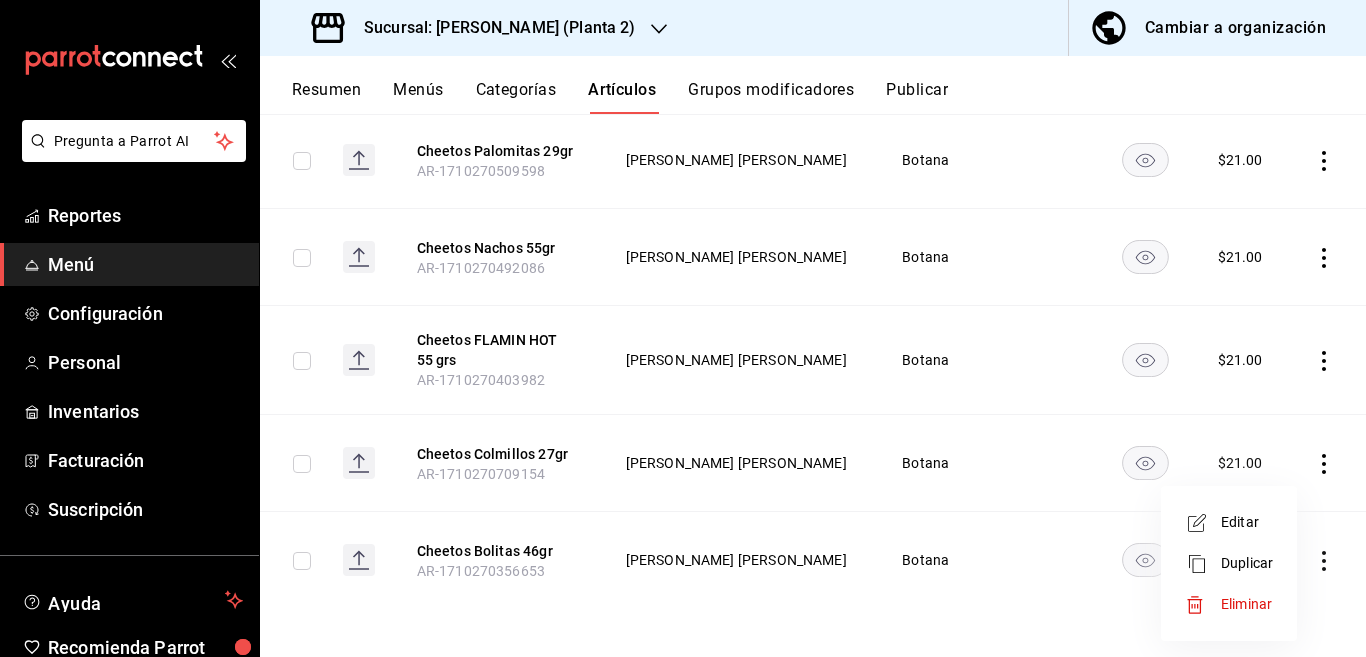 click on "Editar" at bounding box center (1247, 522) 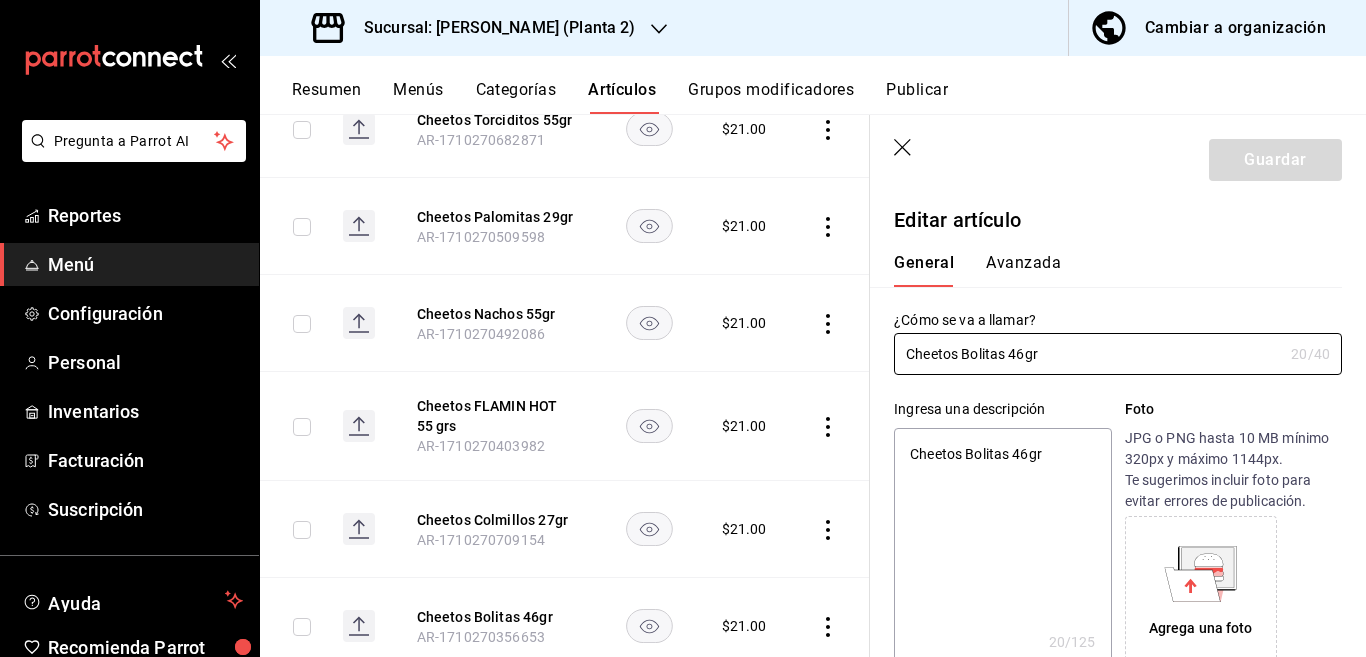 type on "x" 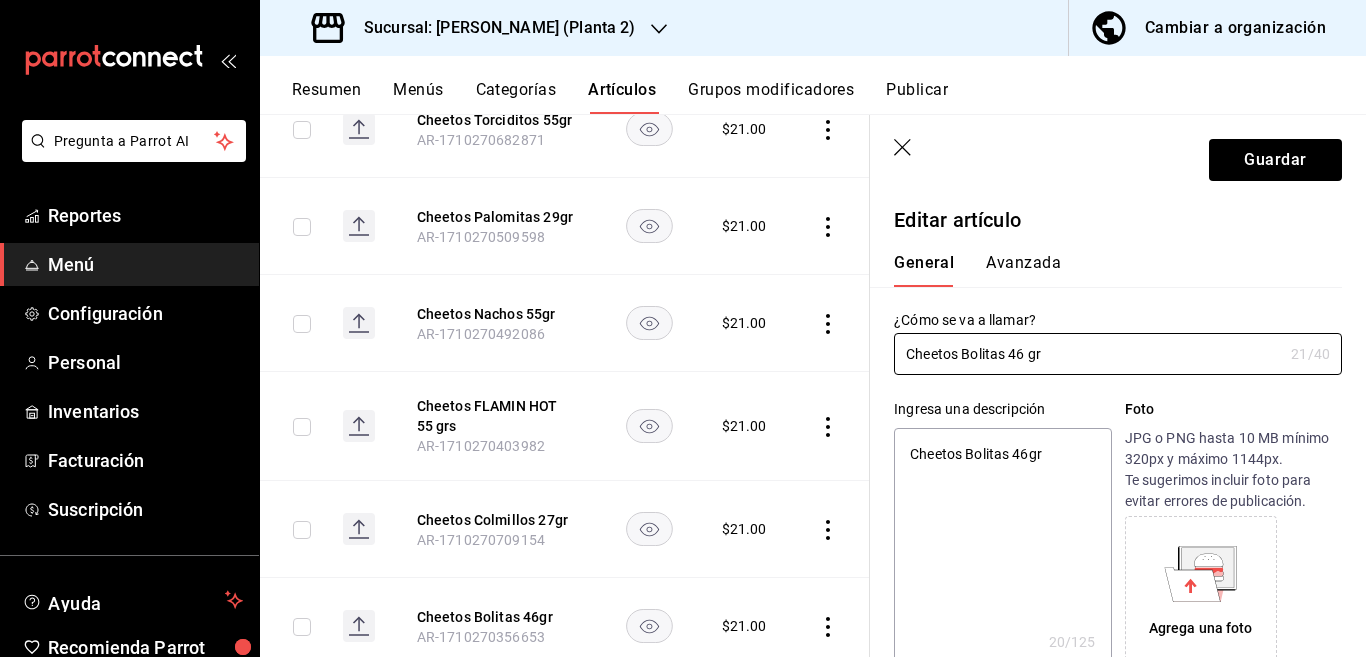 type on "x" 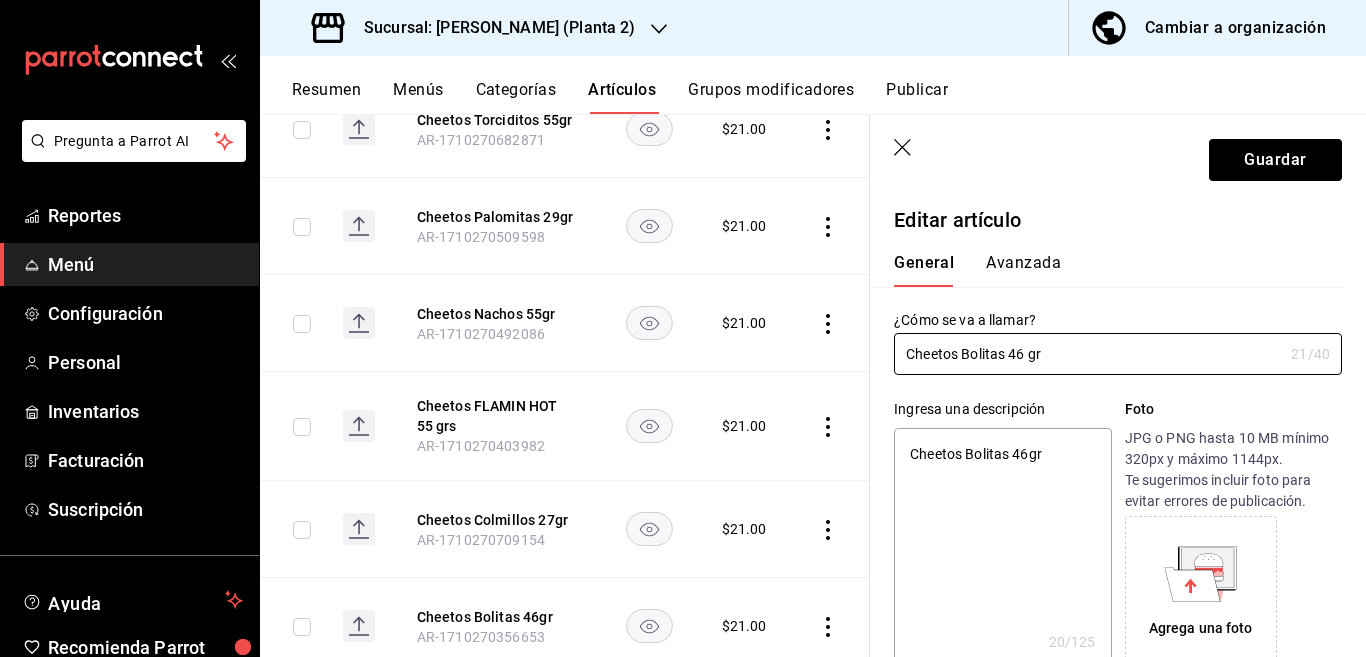 type on "Cheetos Bolitas 46 grs" 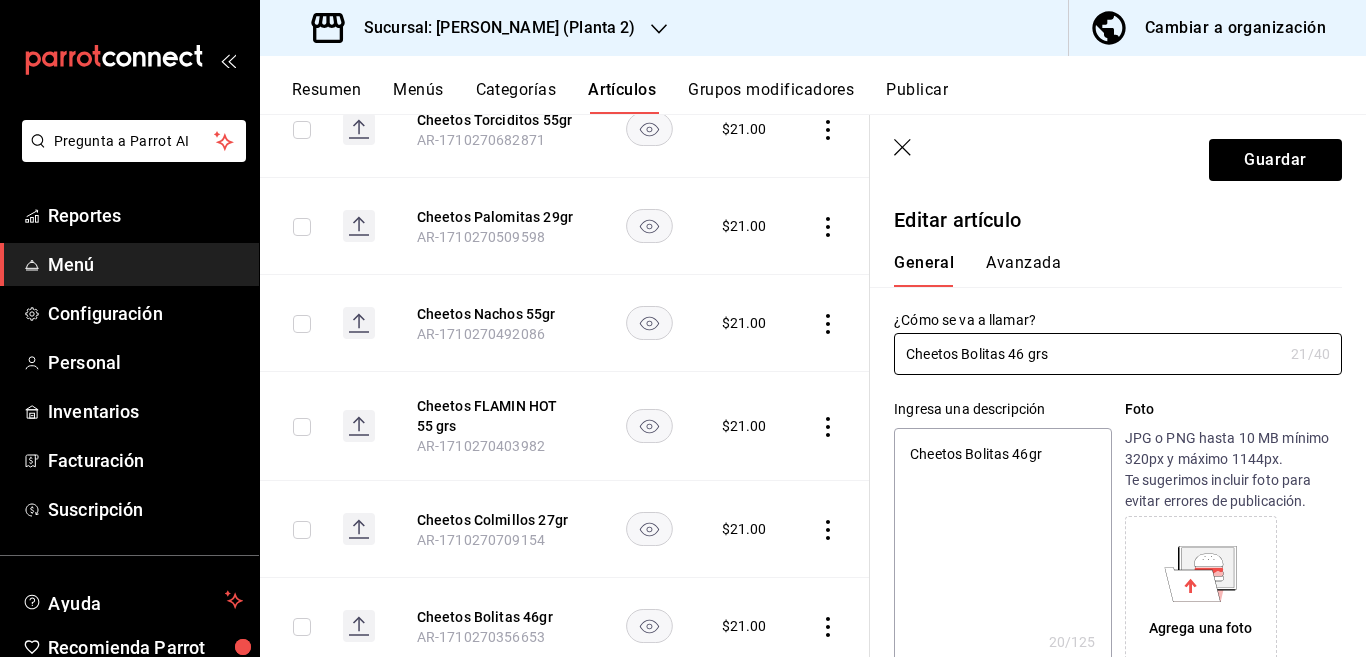 type on "x" 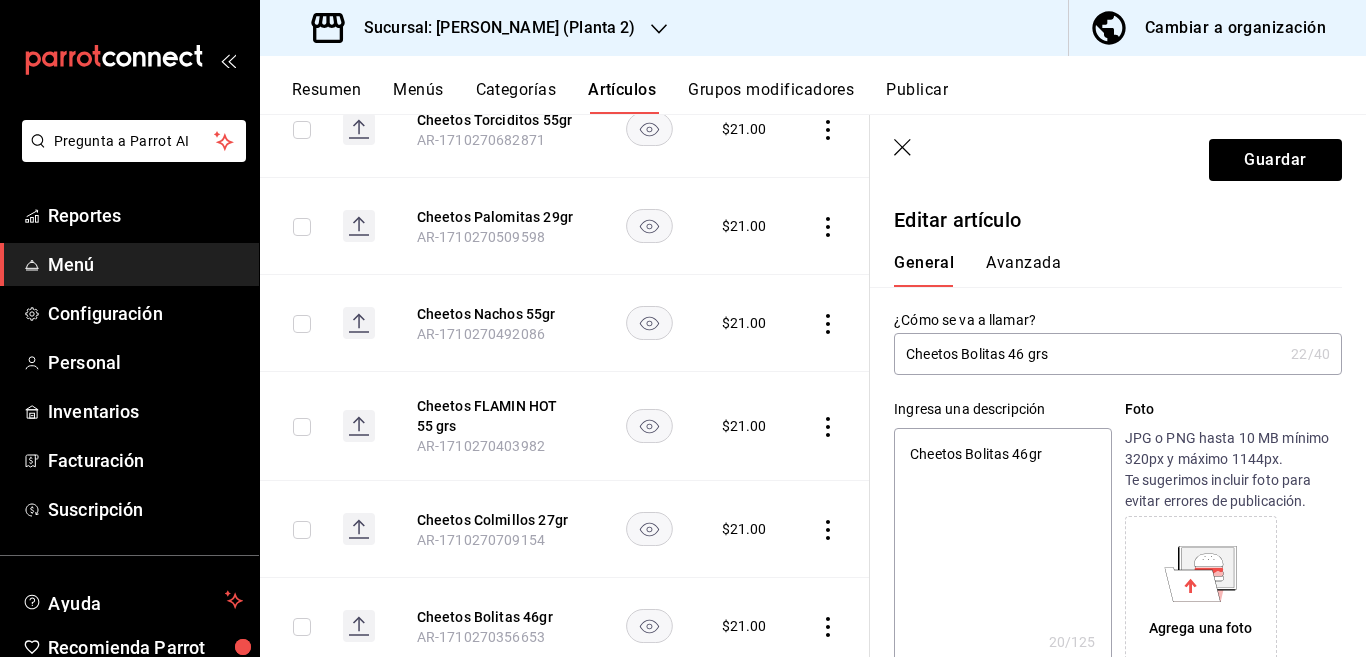 type on "Cheetos BOLITAS 46 grs" 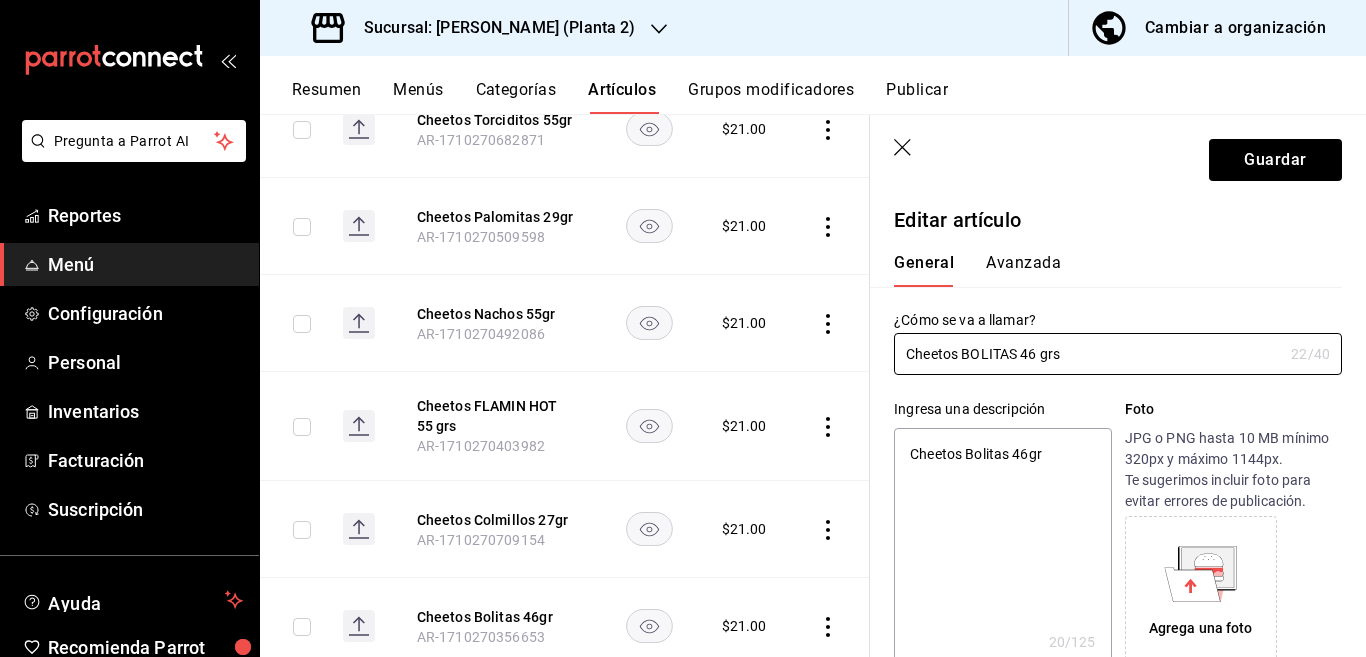 type on "x" 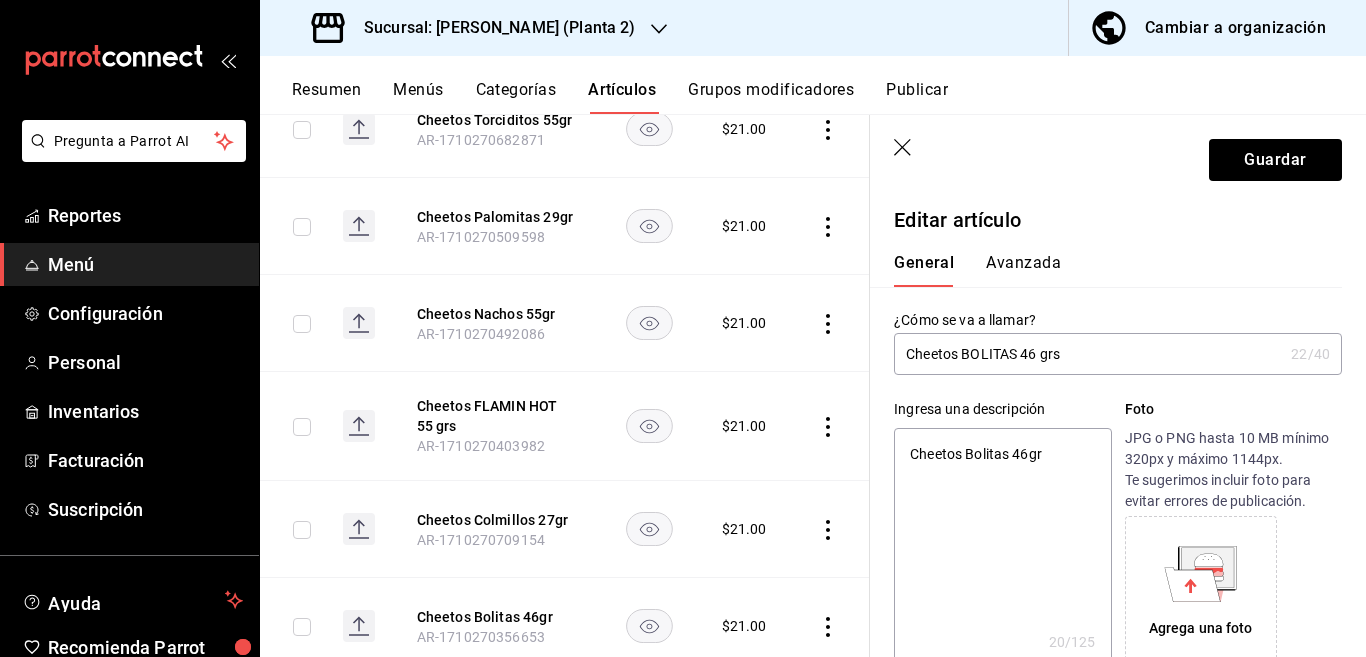 click on "Cheetos Bolitas 46gr" at bounding box center (1002, 548) 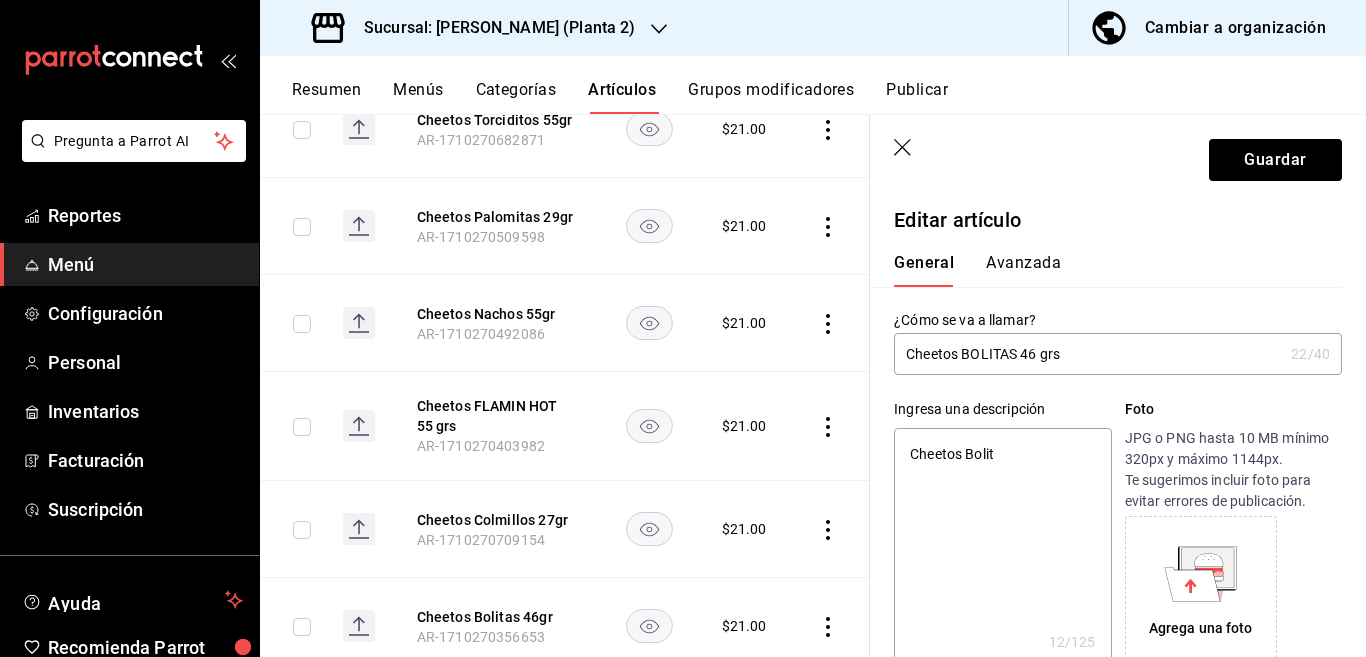 type on "Cheetos Boli" 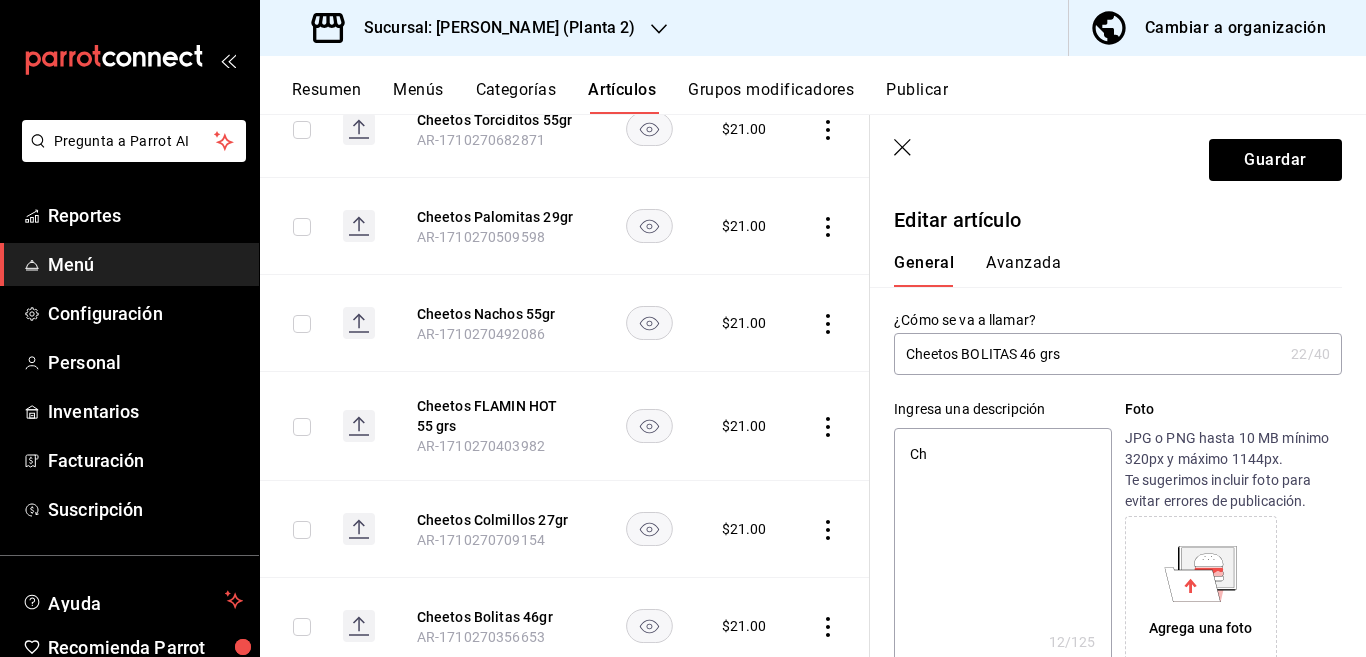 type on "C" 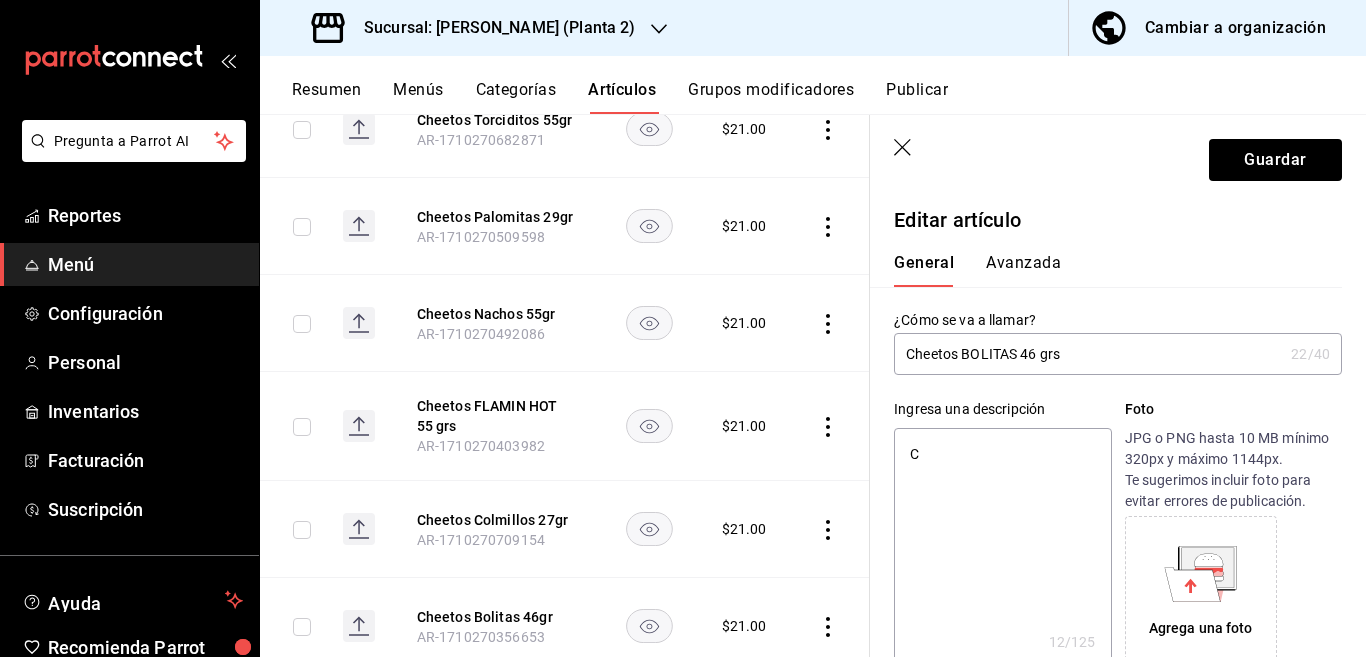 type 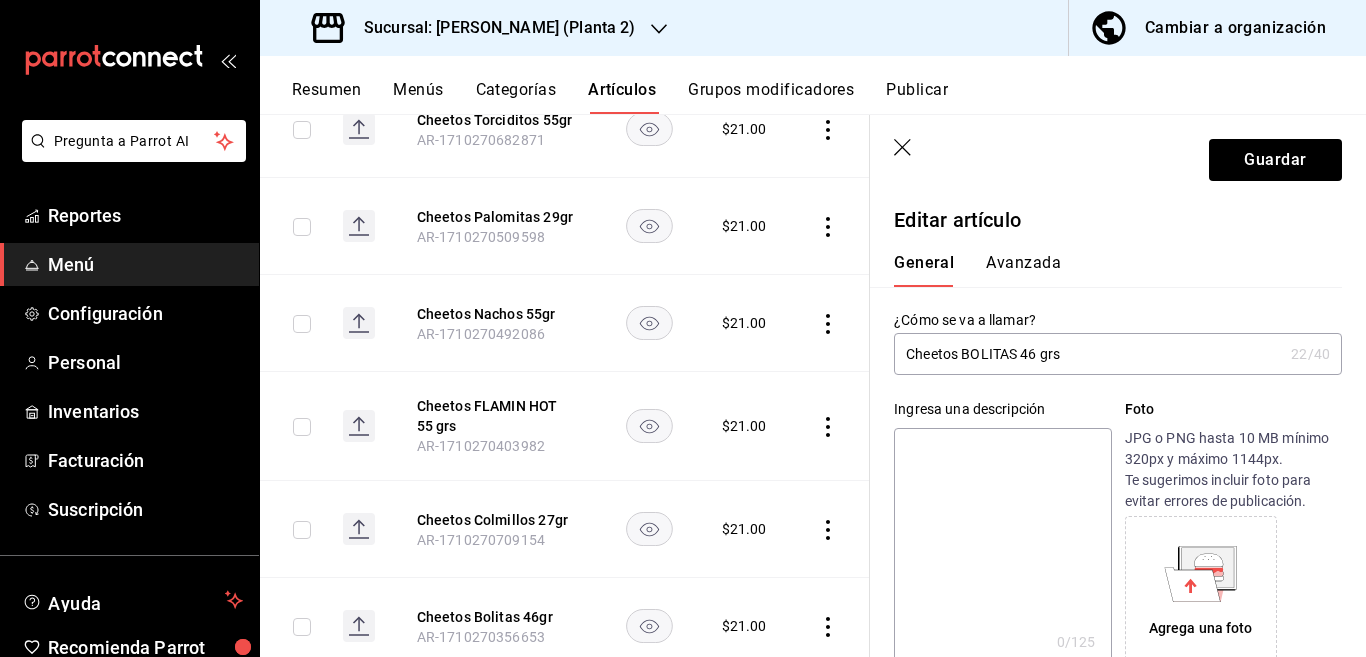 type on "x" 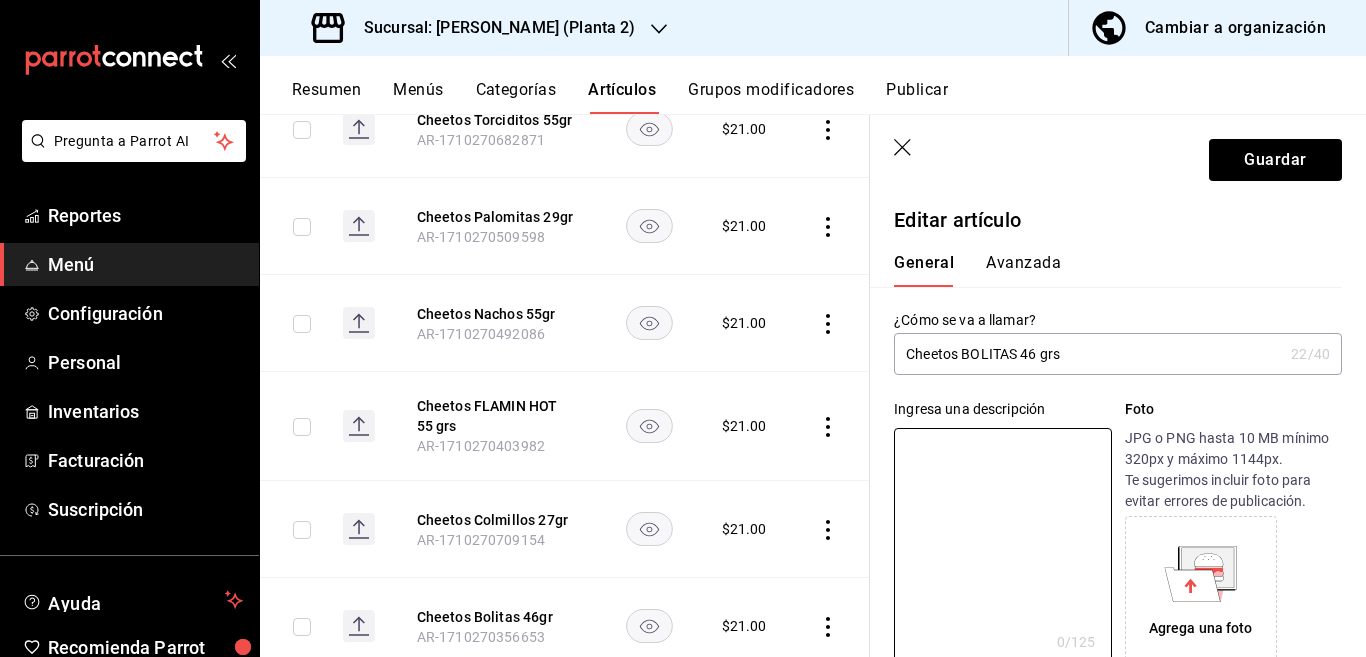 click on "Cheetos BOLITAS 46 grs" at bounding box center (1088, 354) 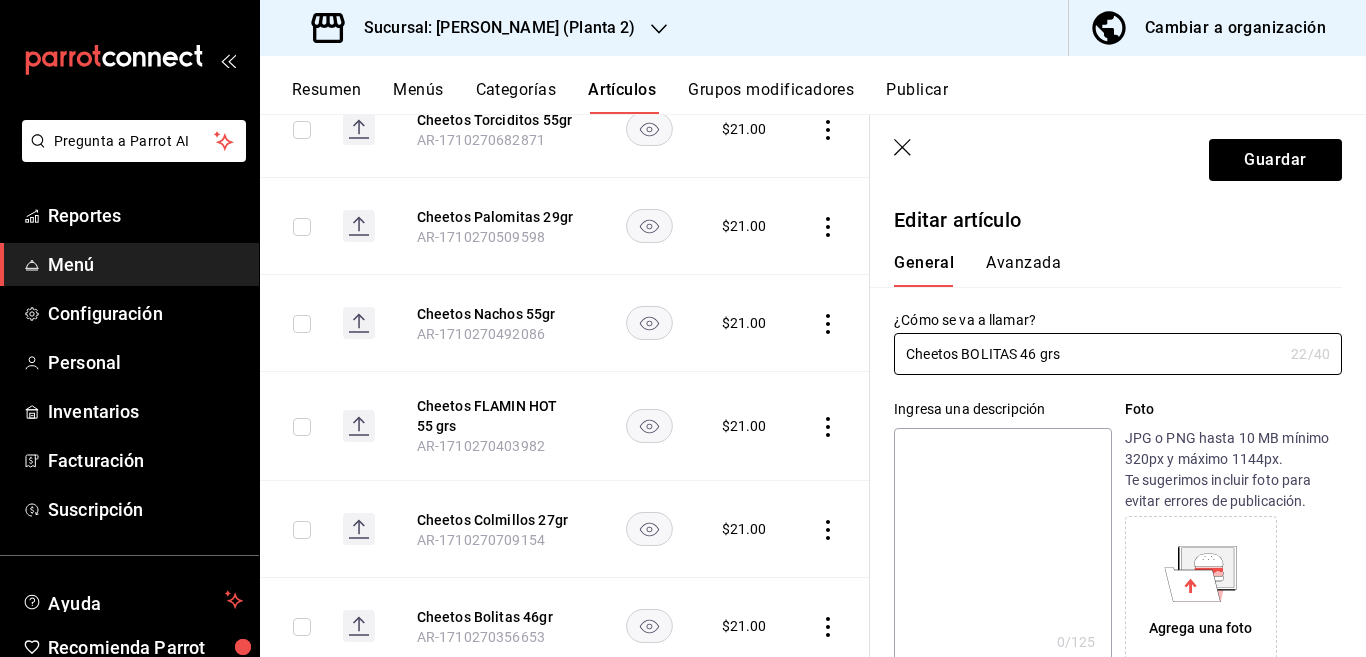 click at bounding box center (1002, 548) 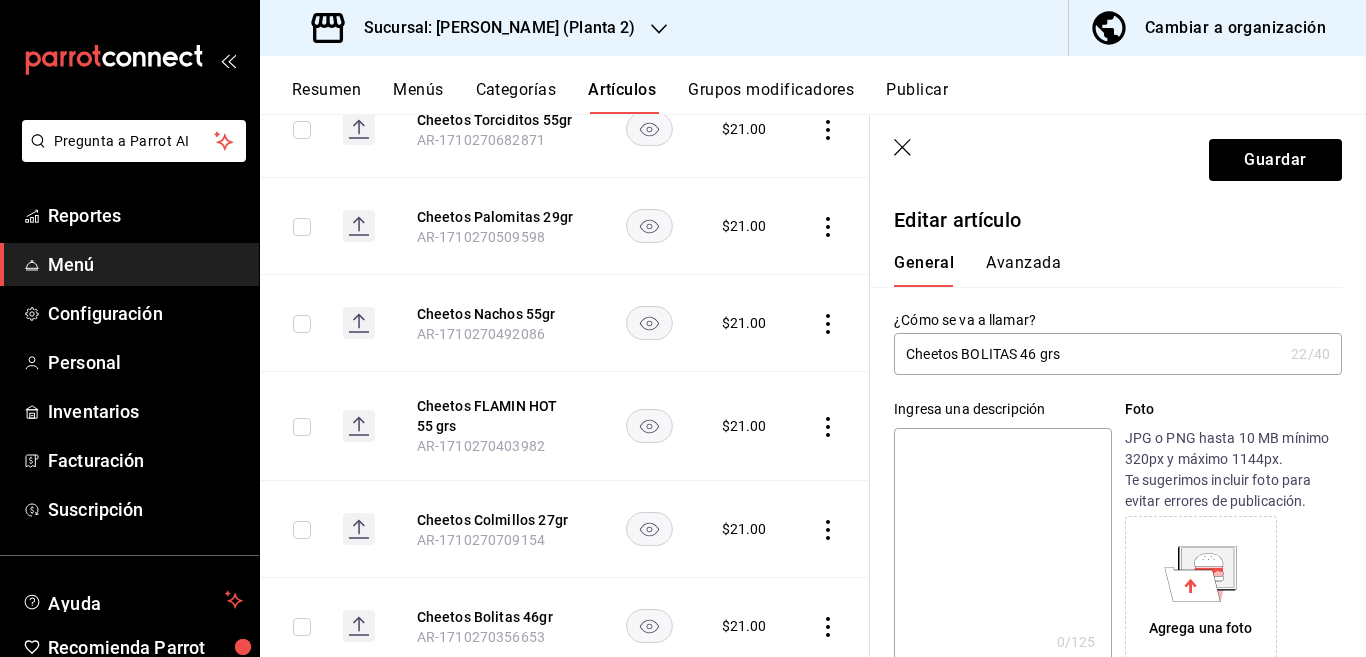 paste on "Cheetos BOLITAS 46 grs" 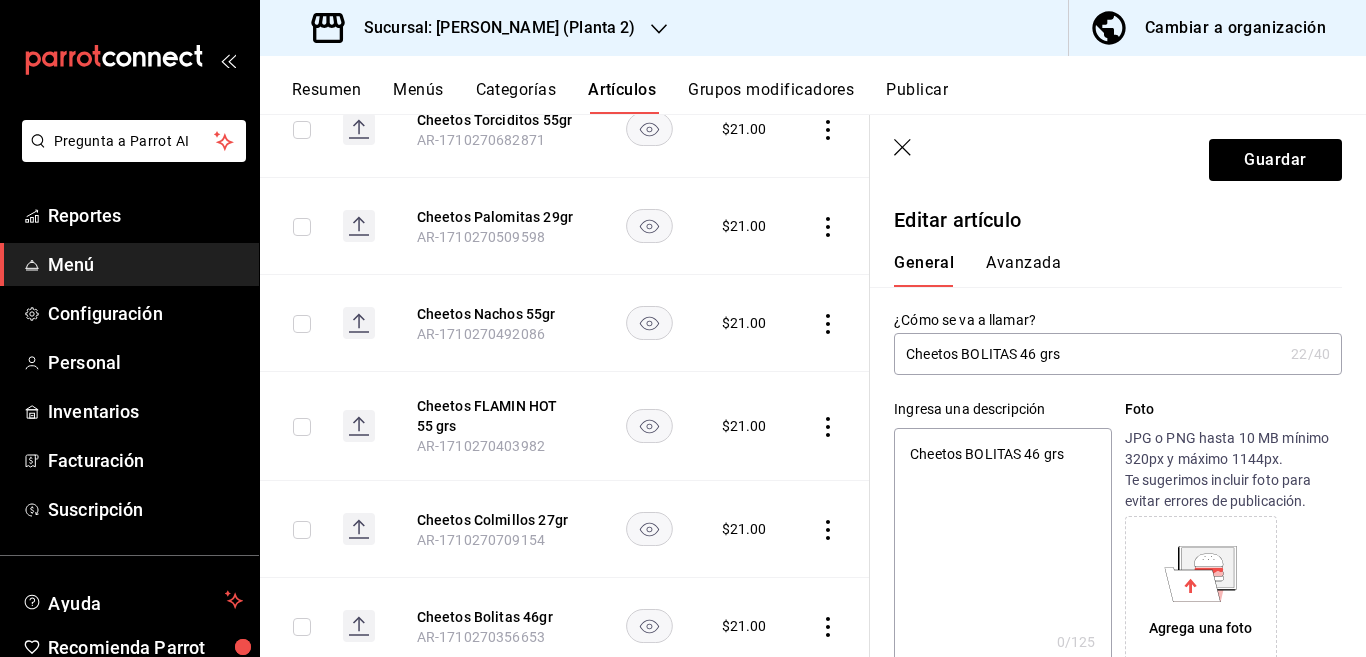 type on "x" 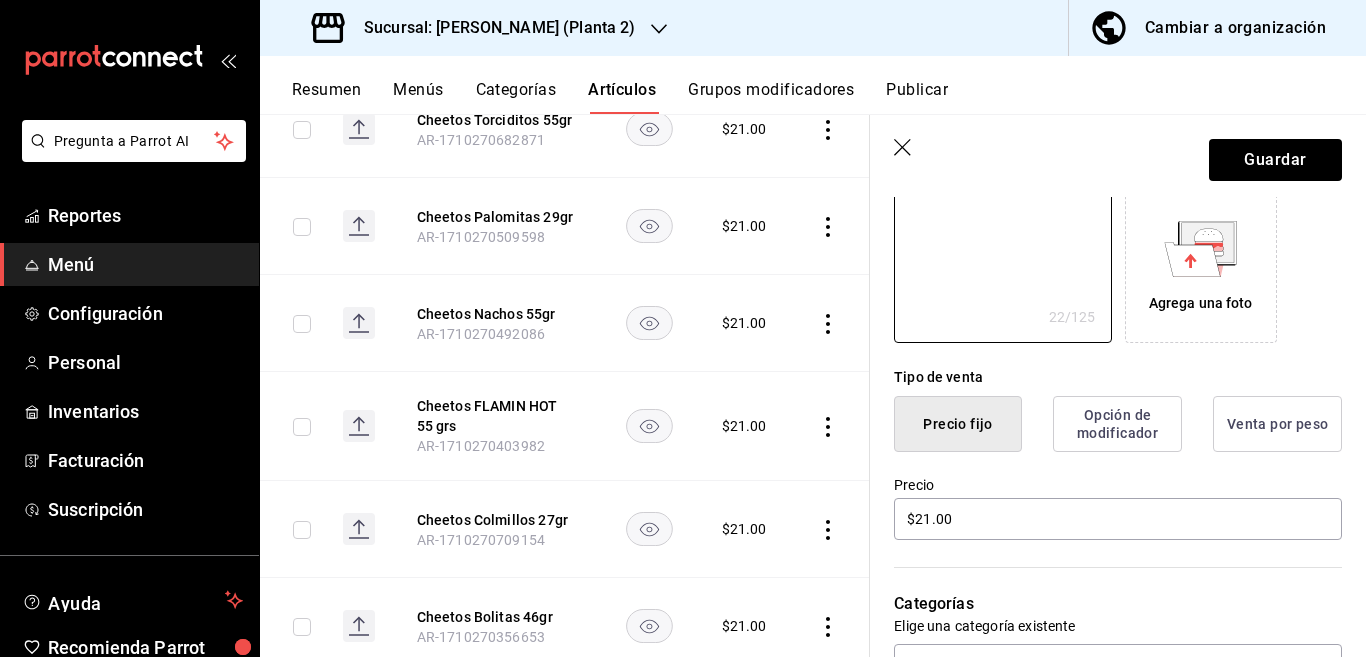 scroll, scrollTop: 406, scrollLeft: 0, axis: vertical 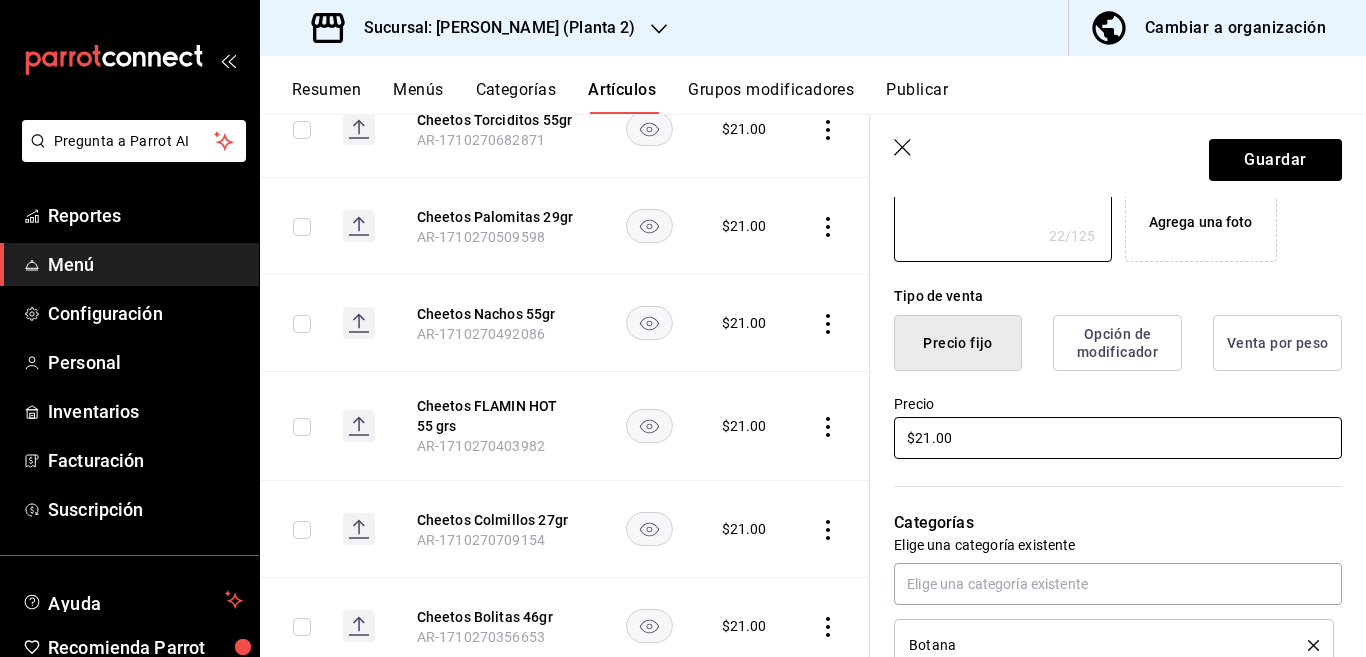 type on "Cheetos BOLITAS 46 grs" 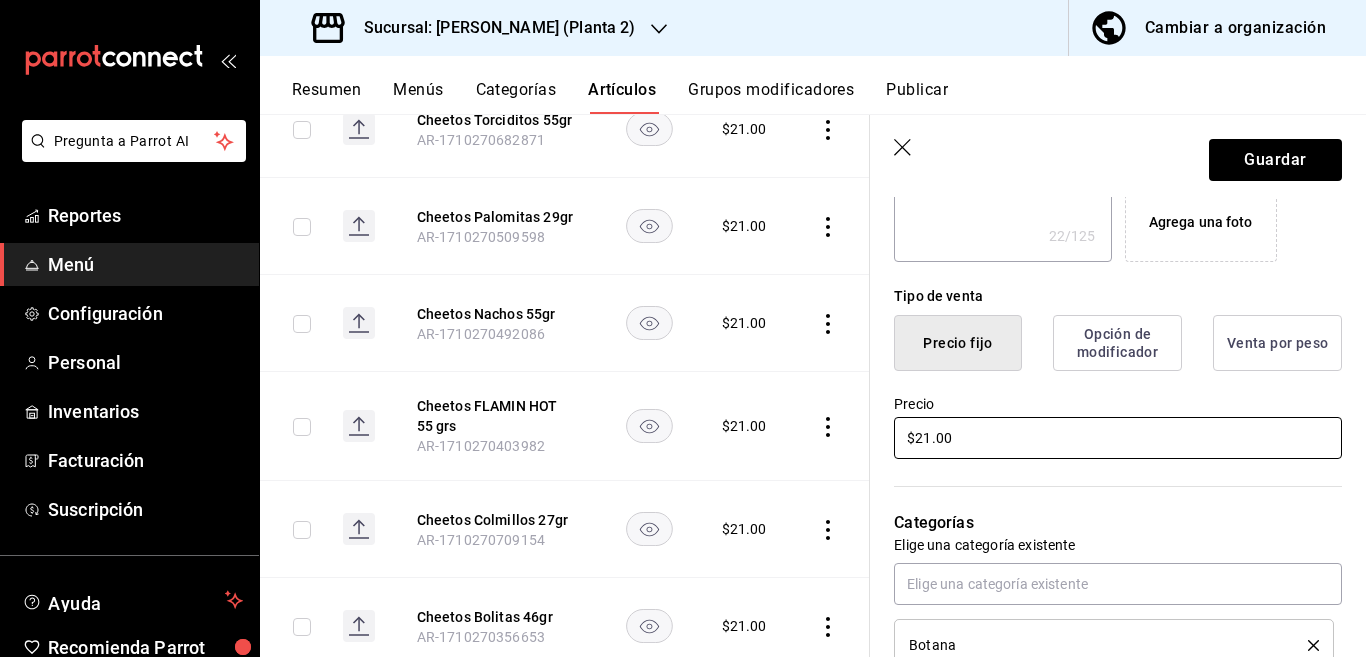scroll, scrollTop: 407, scrollLeft: 0, axis: vertical 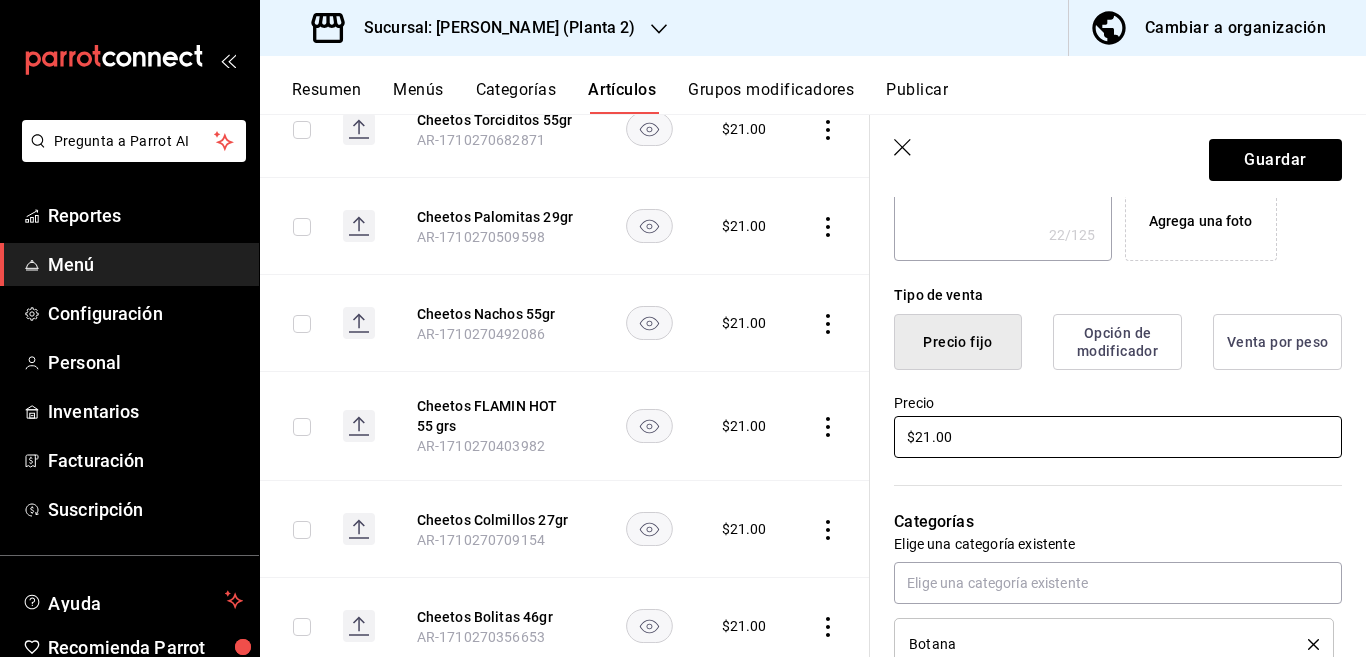 type on "$2.00" 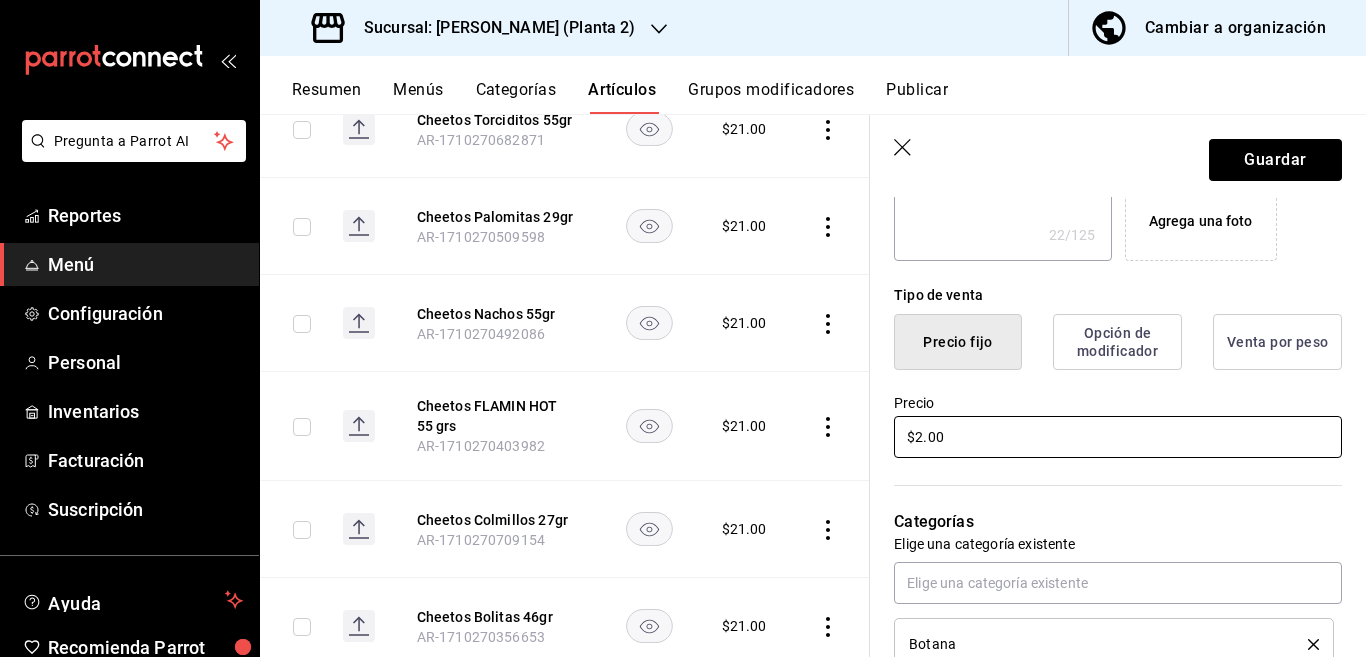 type on "x" 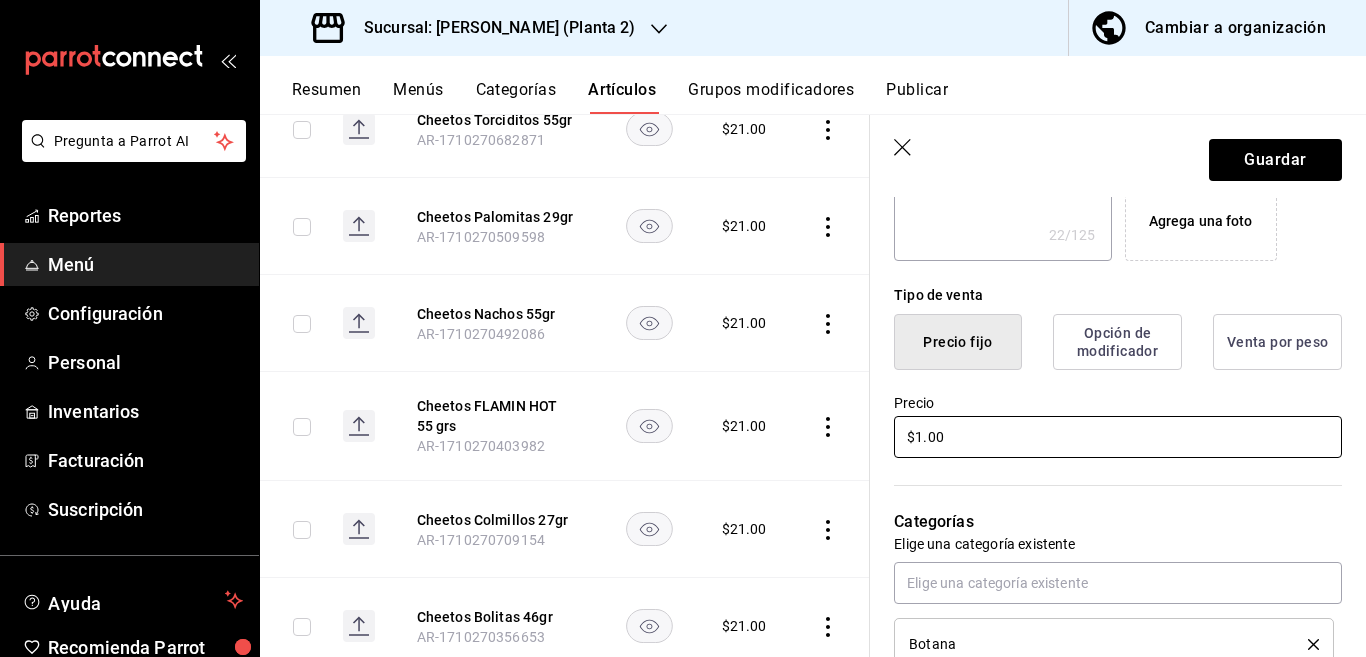 type on "$19.00" 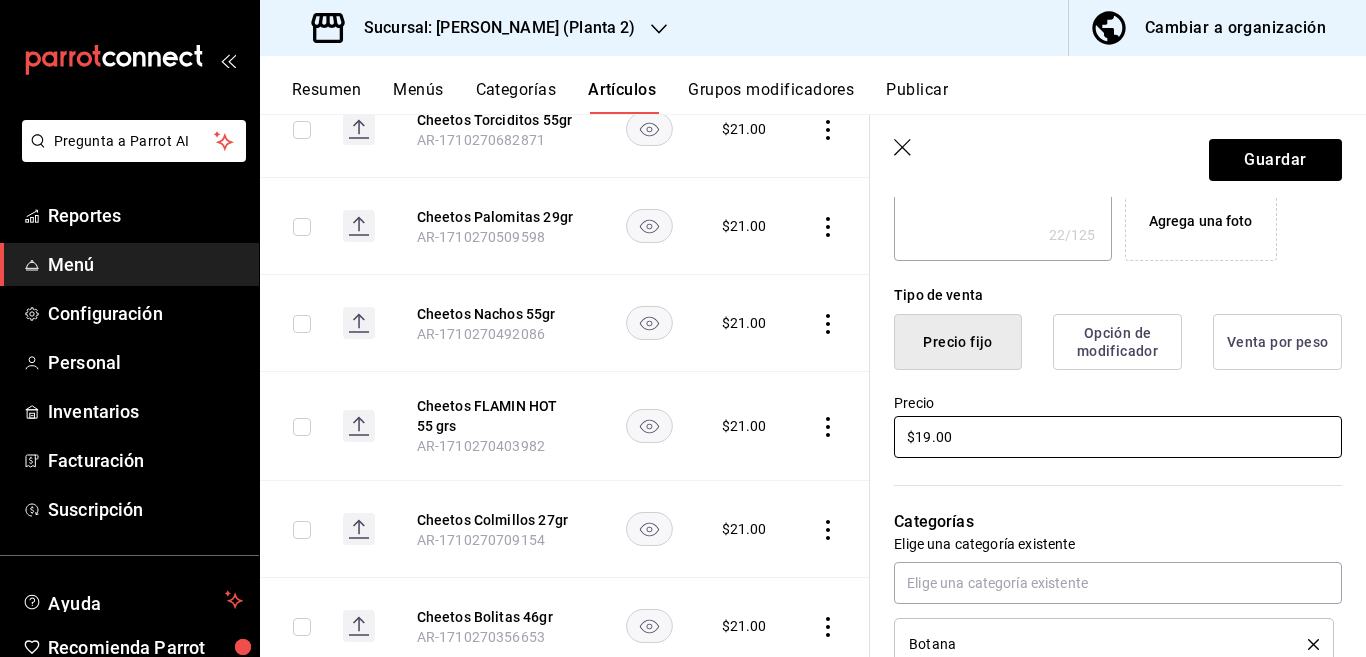 type on "x" 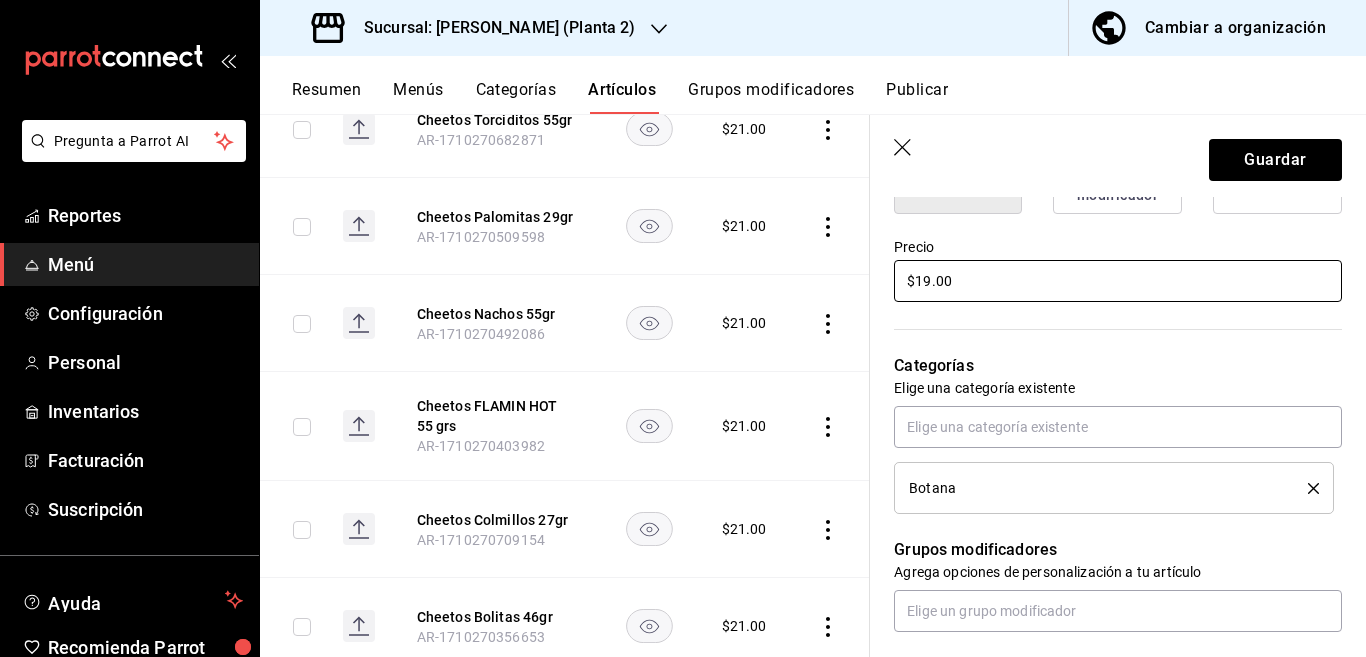 scroll, scrollTop: 569, scrollLeft: 0, axis: vertical 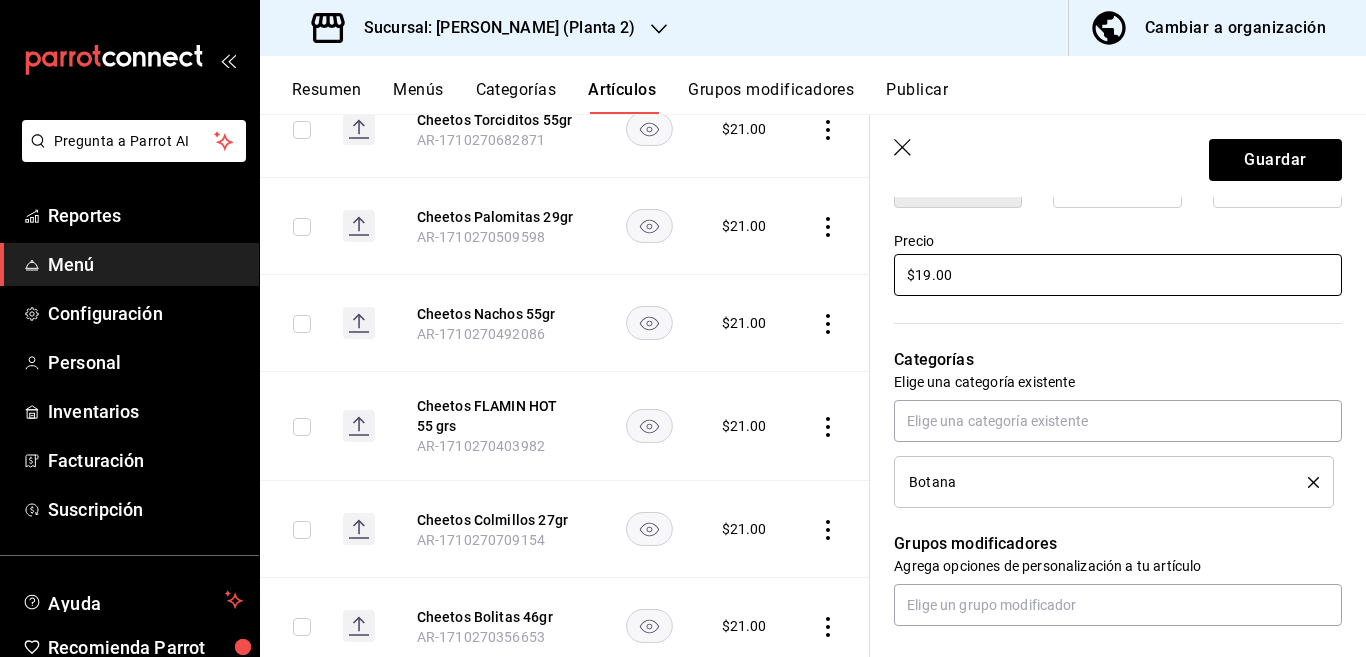 type on "$19.00" 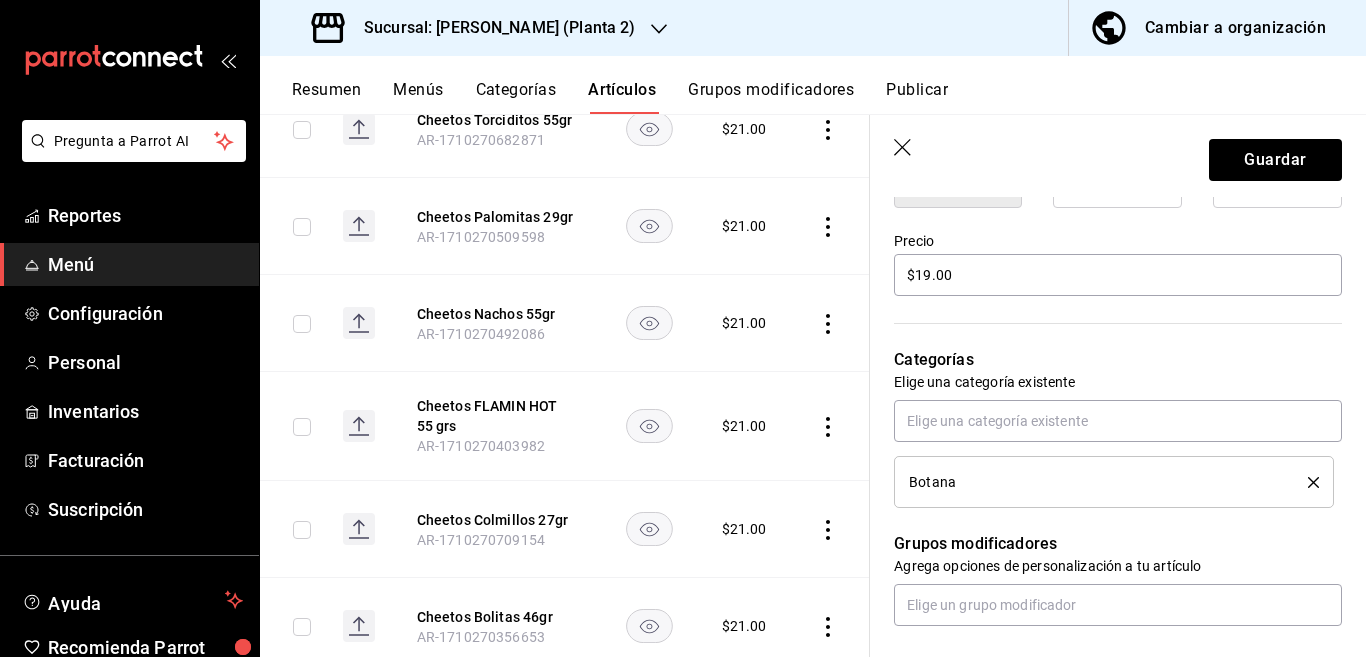 click 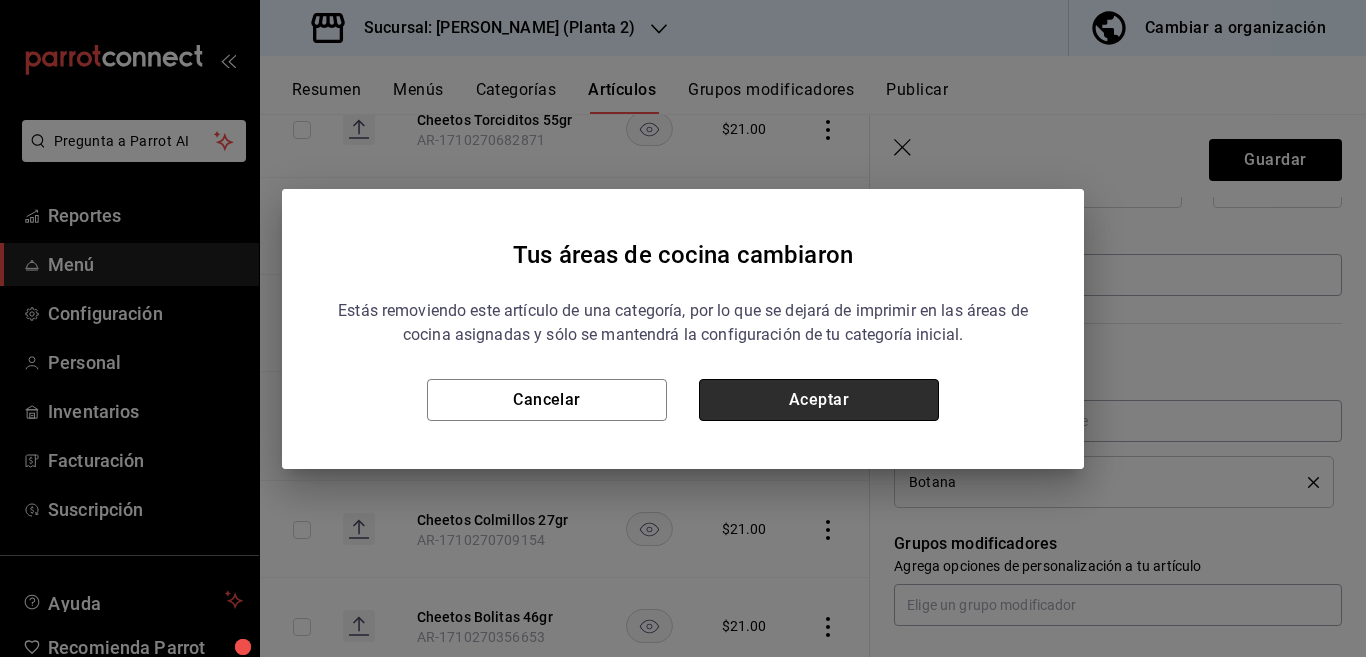 click on "Aceptar" at bounding box center [819, 400] 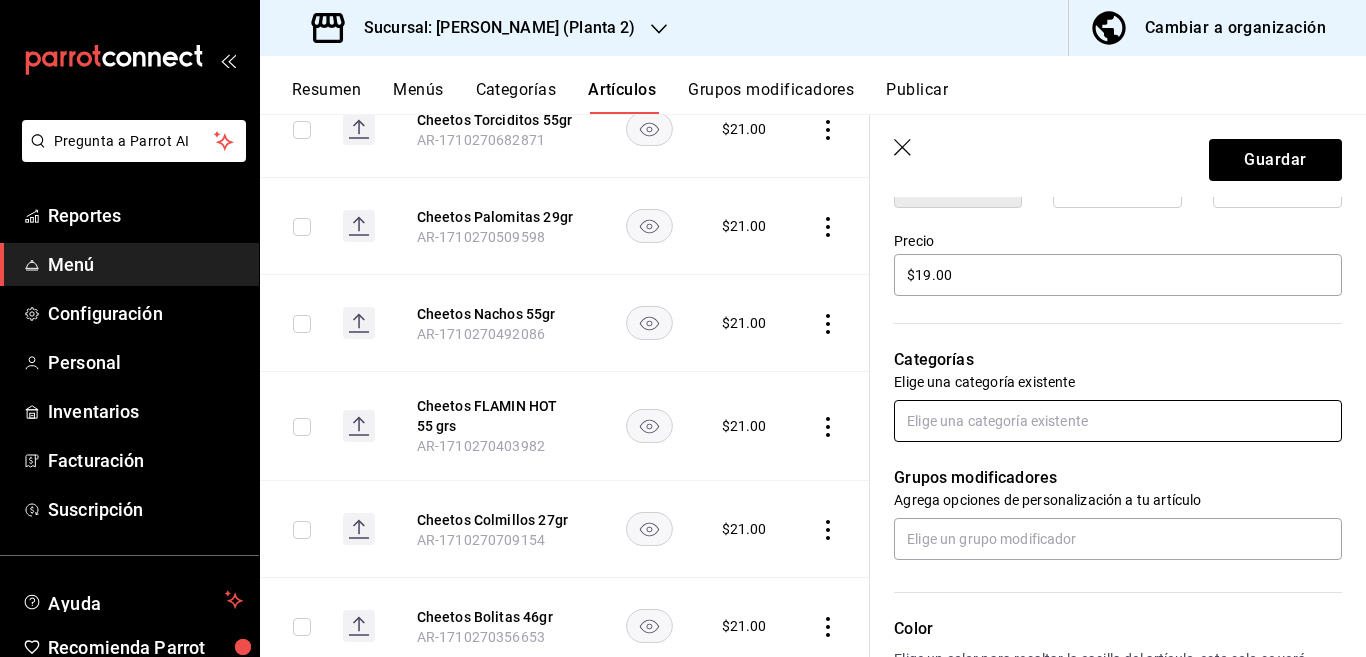 click at bounding box center [1118, 421] 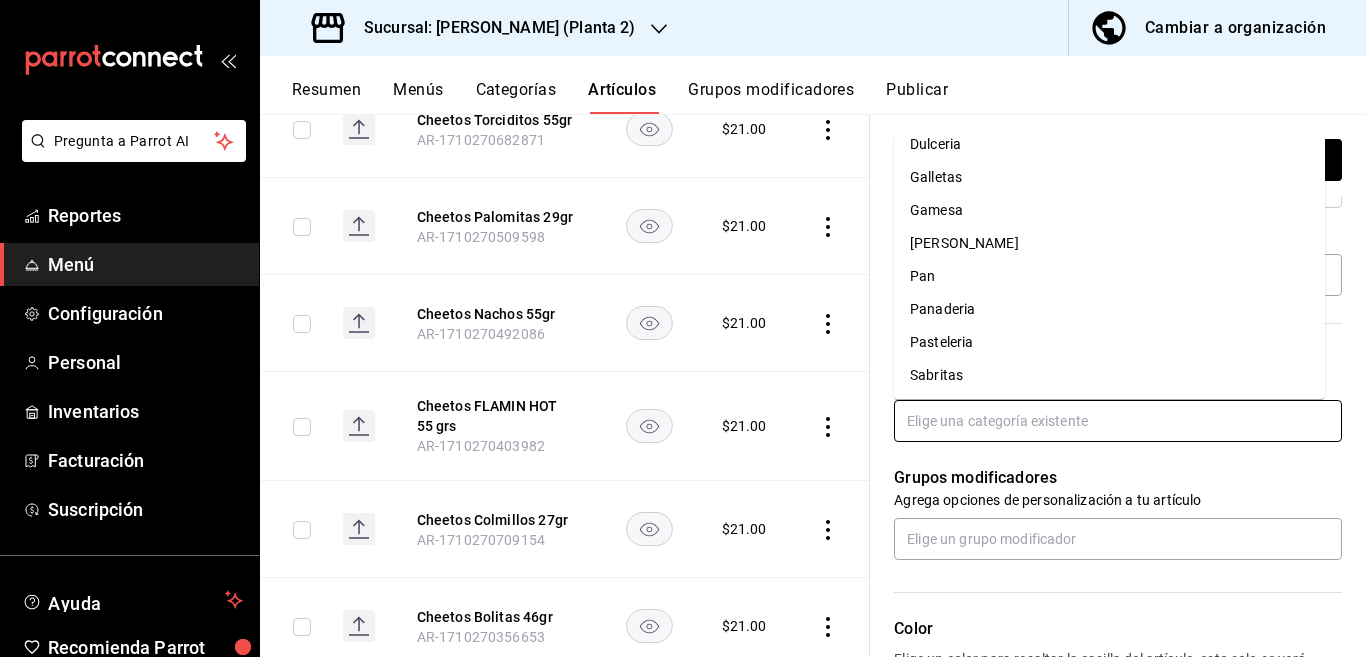 scroll, scrollTop: 215, scrollLeft: 0, axis: vertical 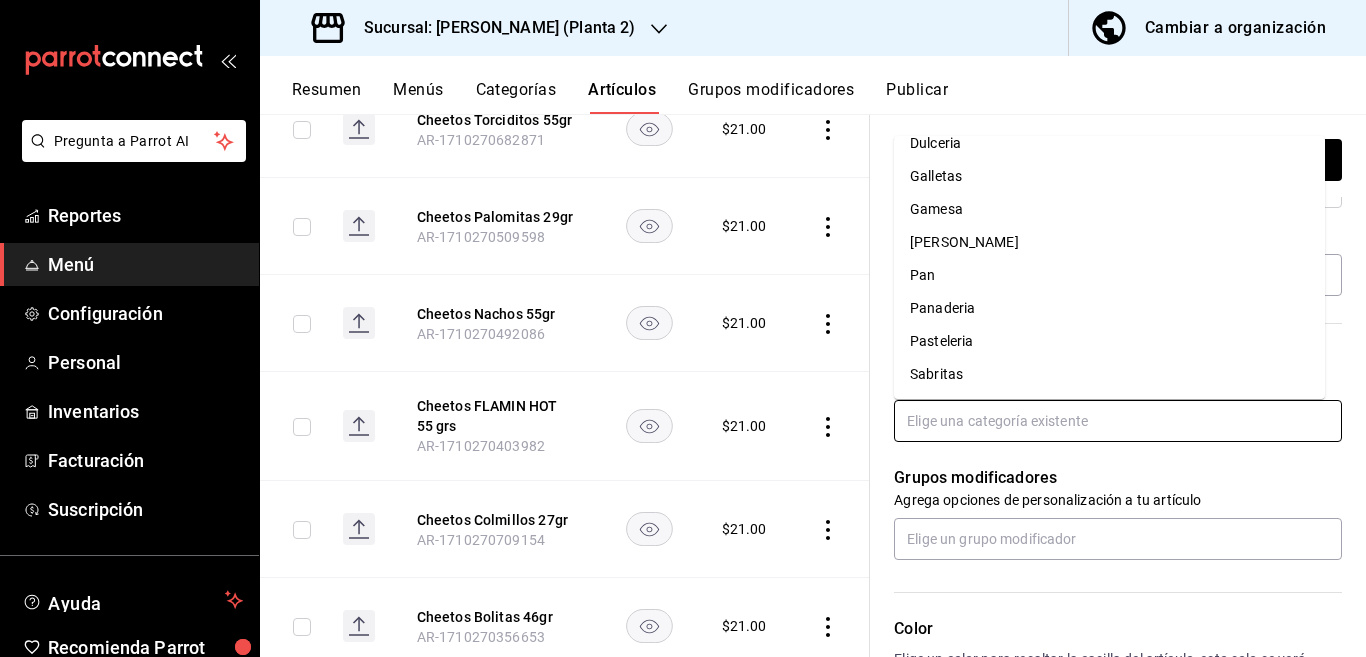 click on "Sabritas" at bounding box center [1109, 374] 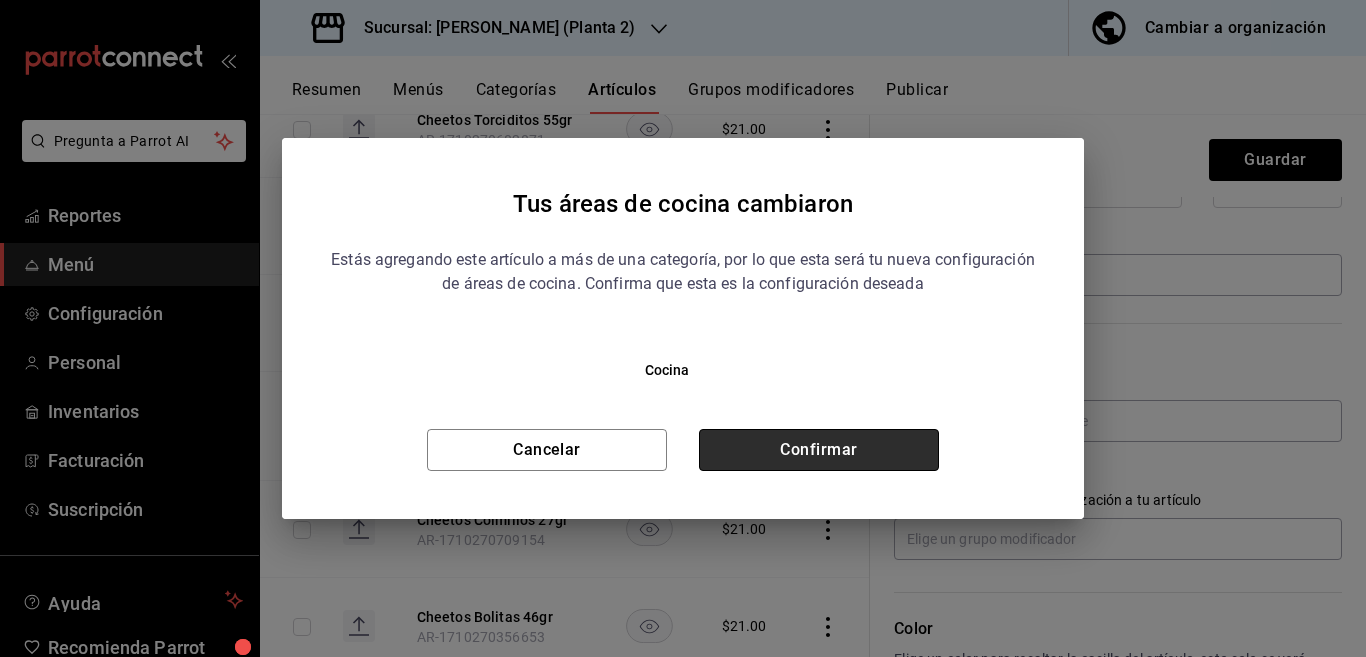 click on "Confirmar" at bounding box center (819, 450) 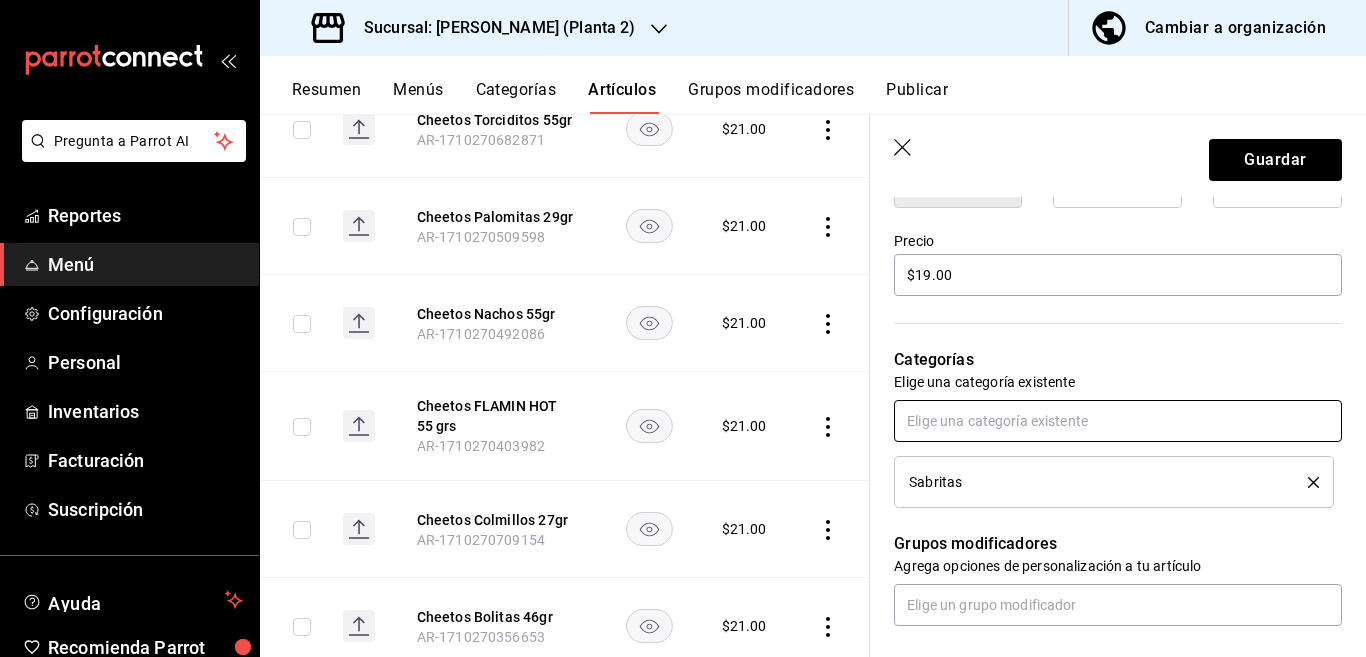 scroll, scrollTop: 570, scrollLeft: 0, axis: vertical 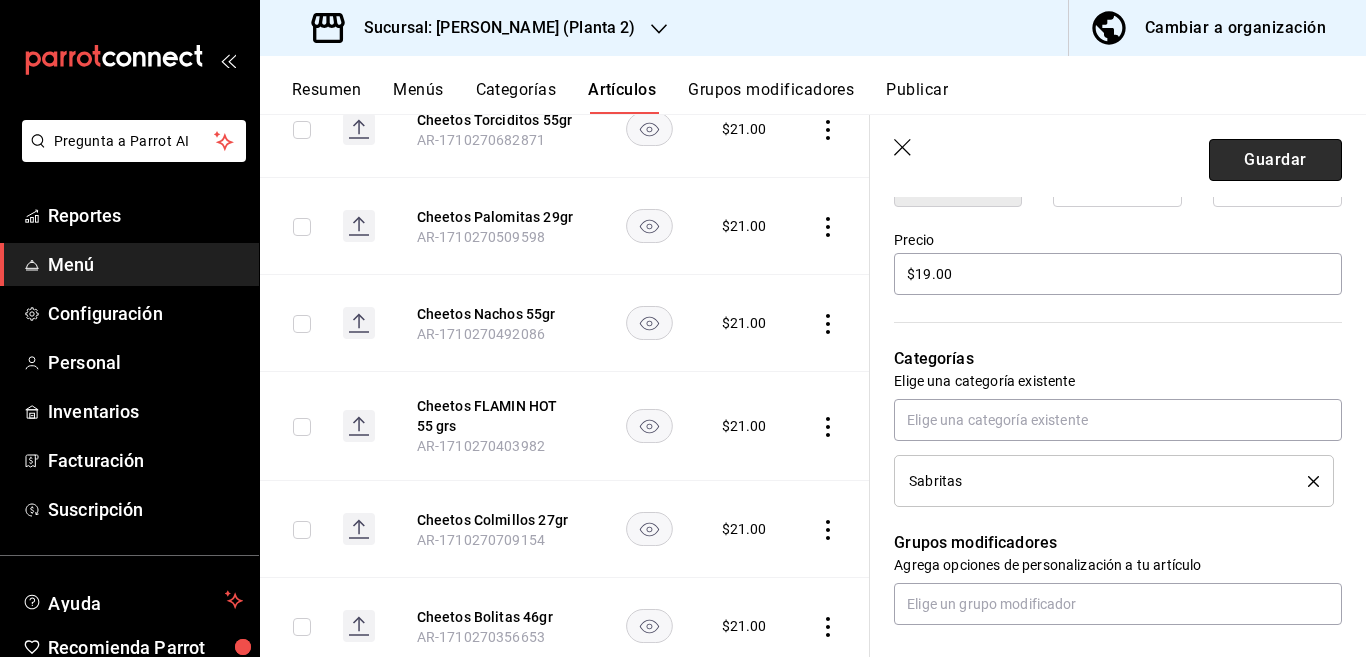 click on "Guardar" at bounding box center (1275, 160) 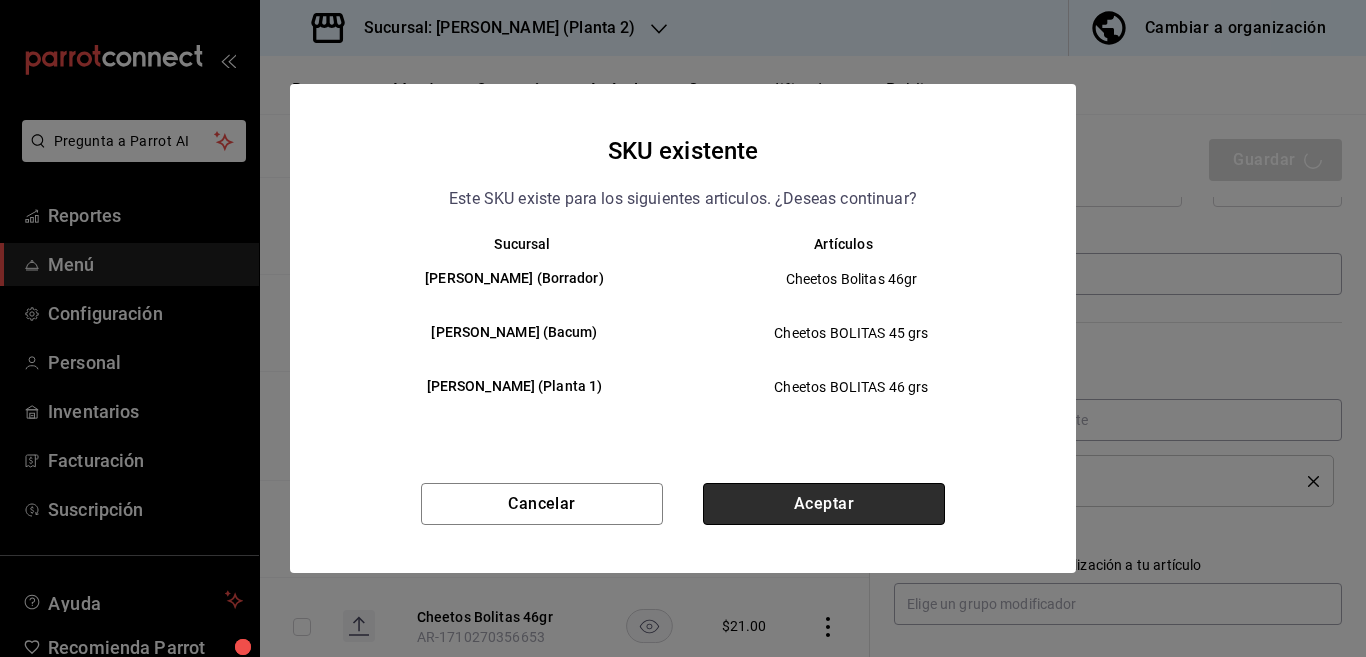 click on "Aceptar" at bounding box center [824, 504] 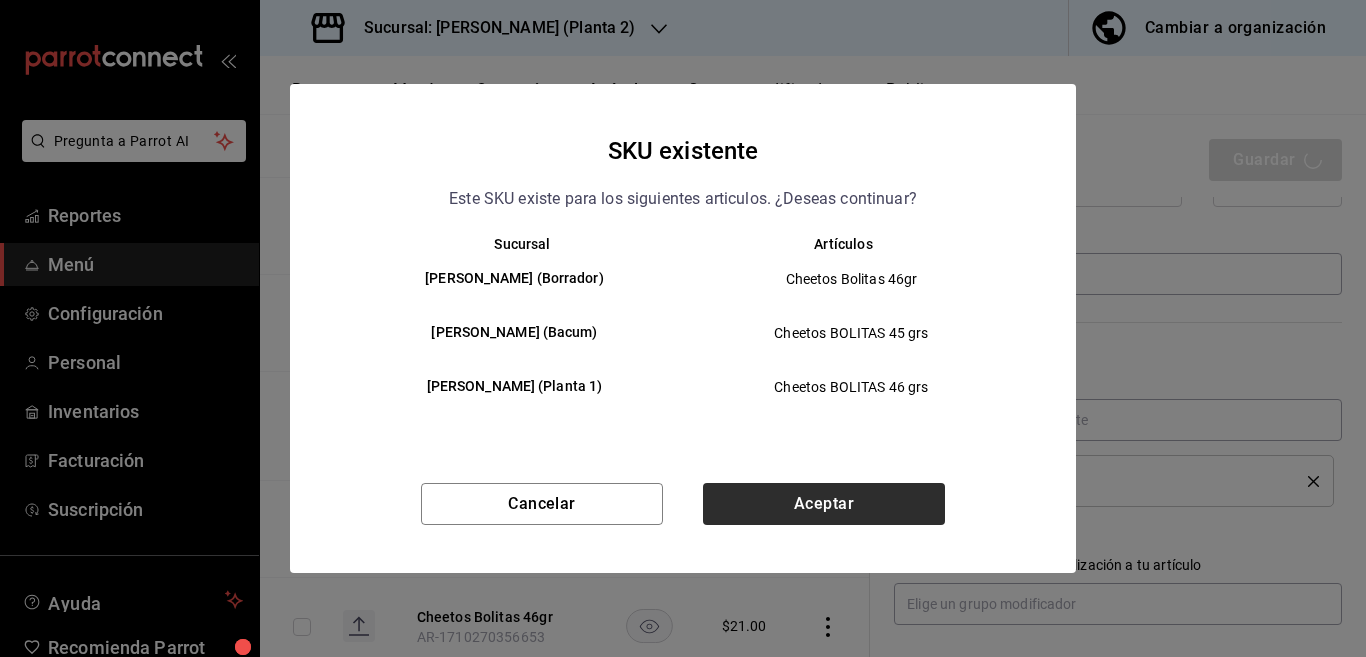 type on "x" 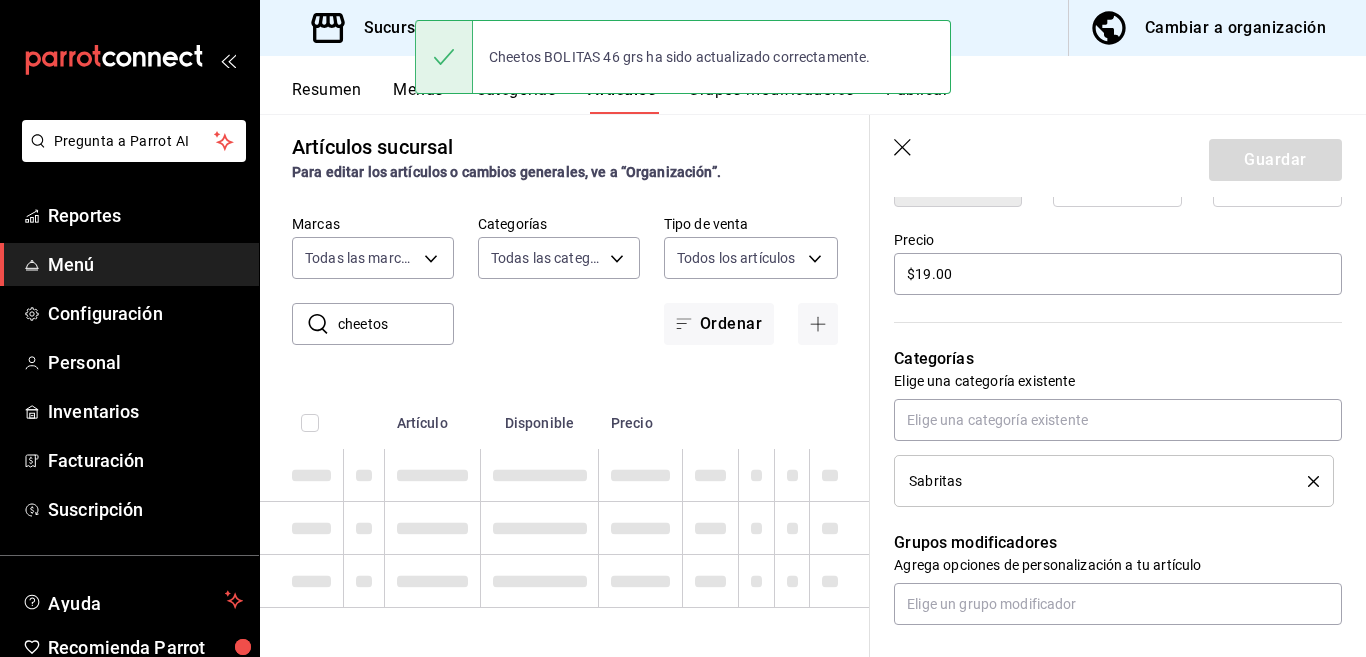 type 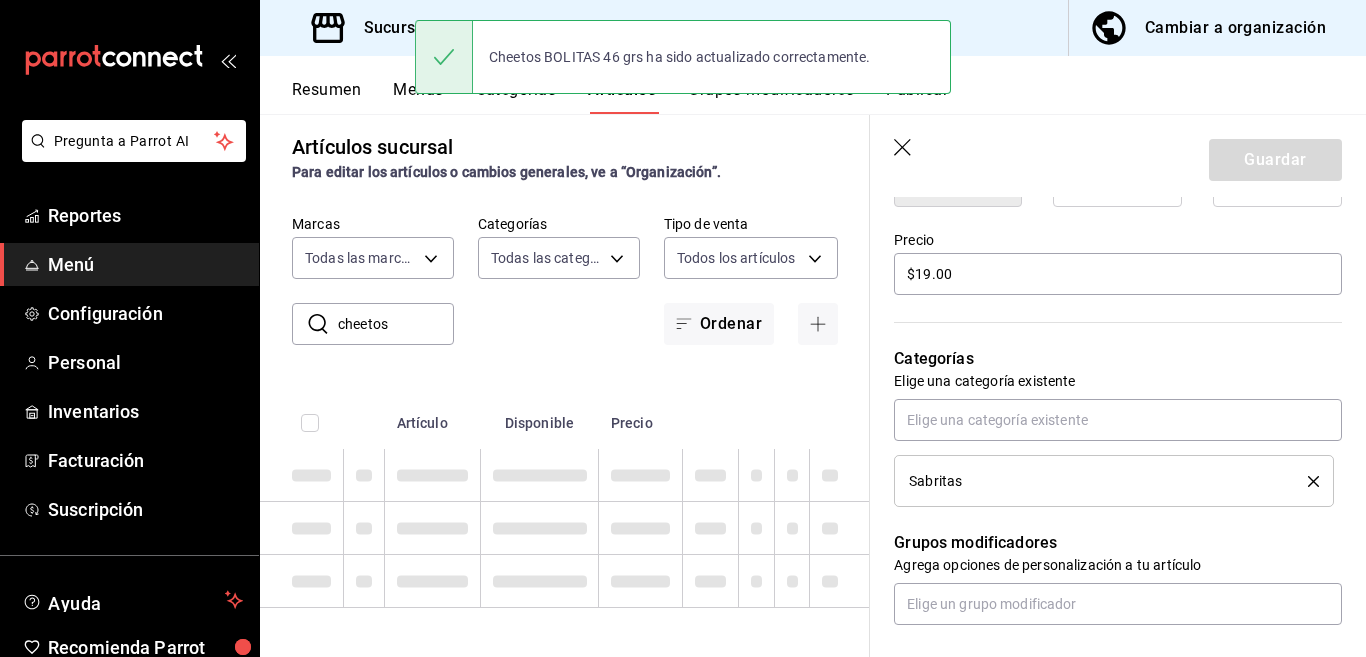 type 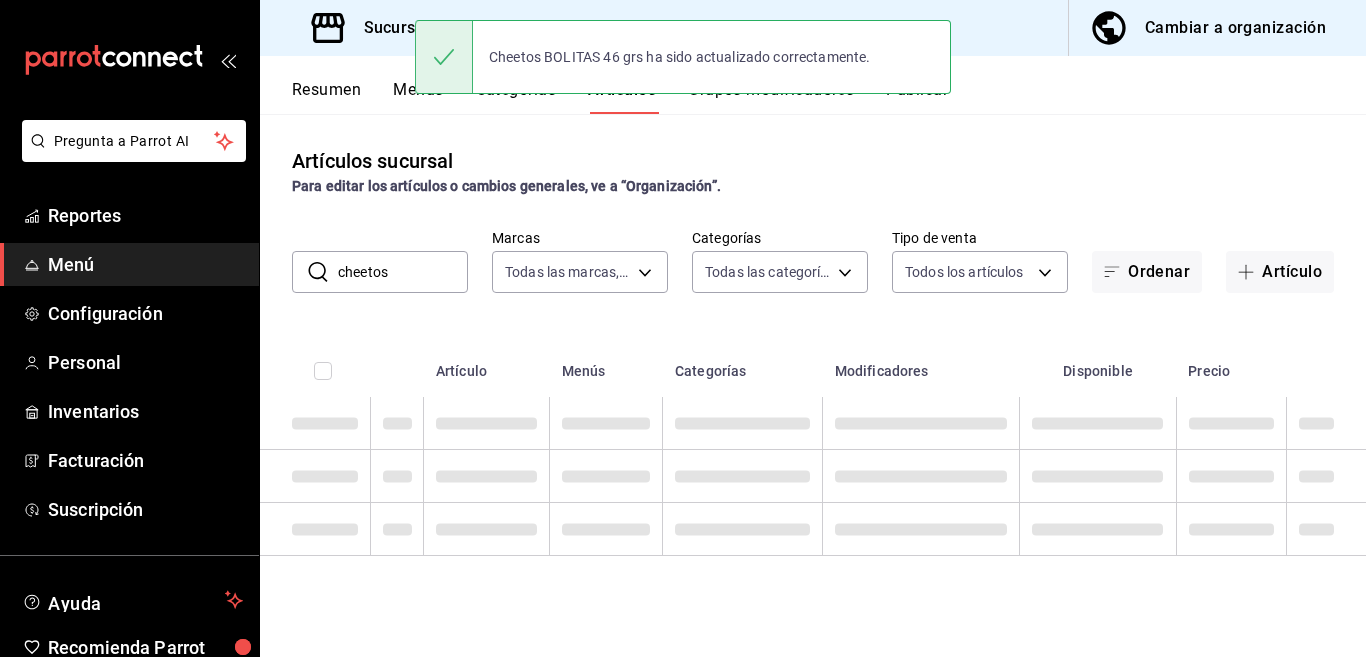 scroll, scrollTop: 0, scrollLeft: 0, axis: both 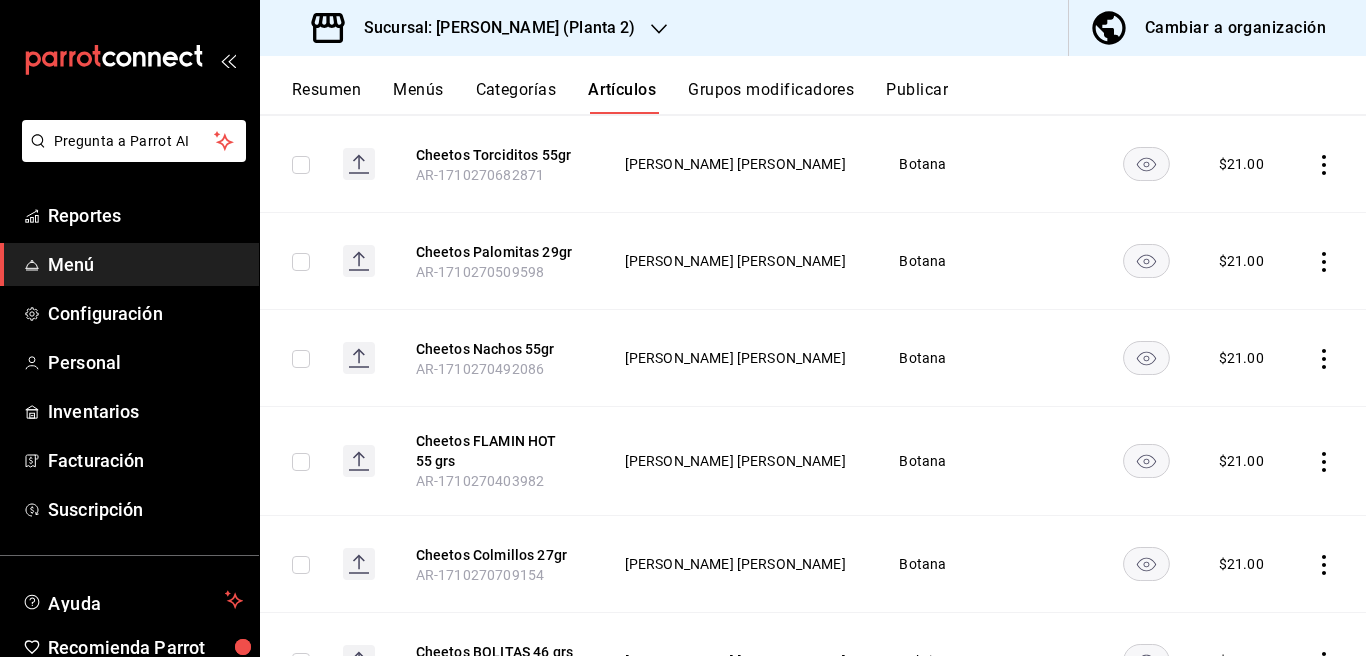 click 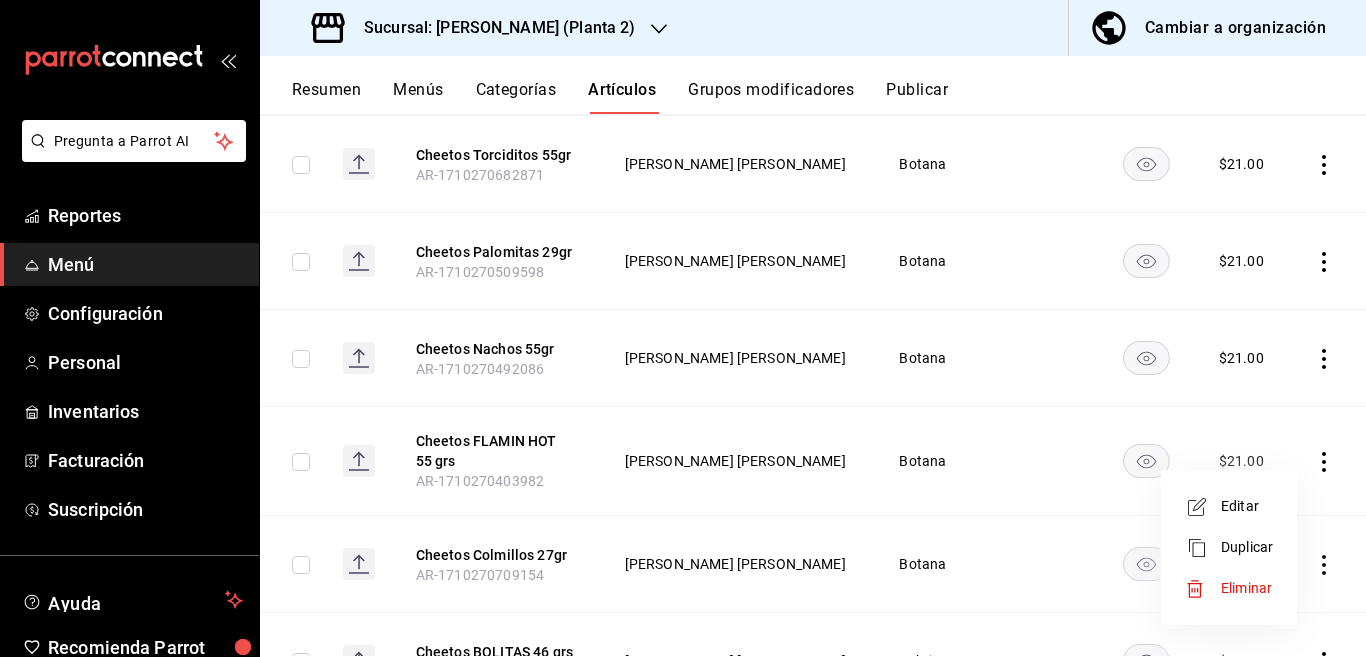 click on "Editar" at bounding box center [1247, 506] 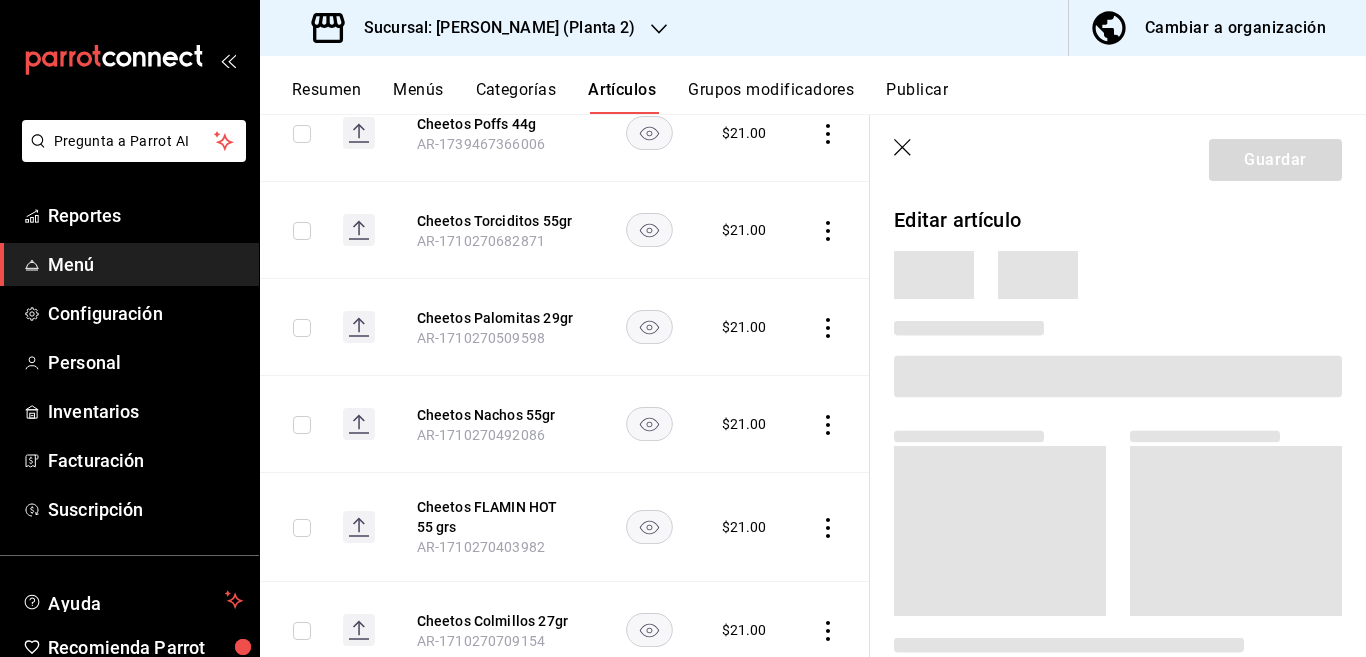 scroll, scrollTop: 488, scrollLeft: 0, axis: vertical 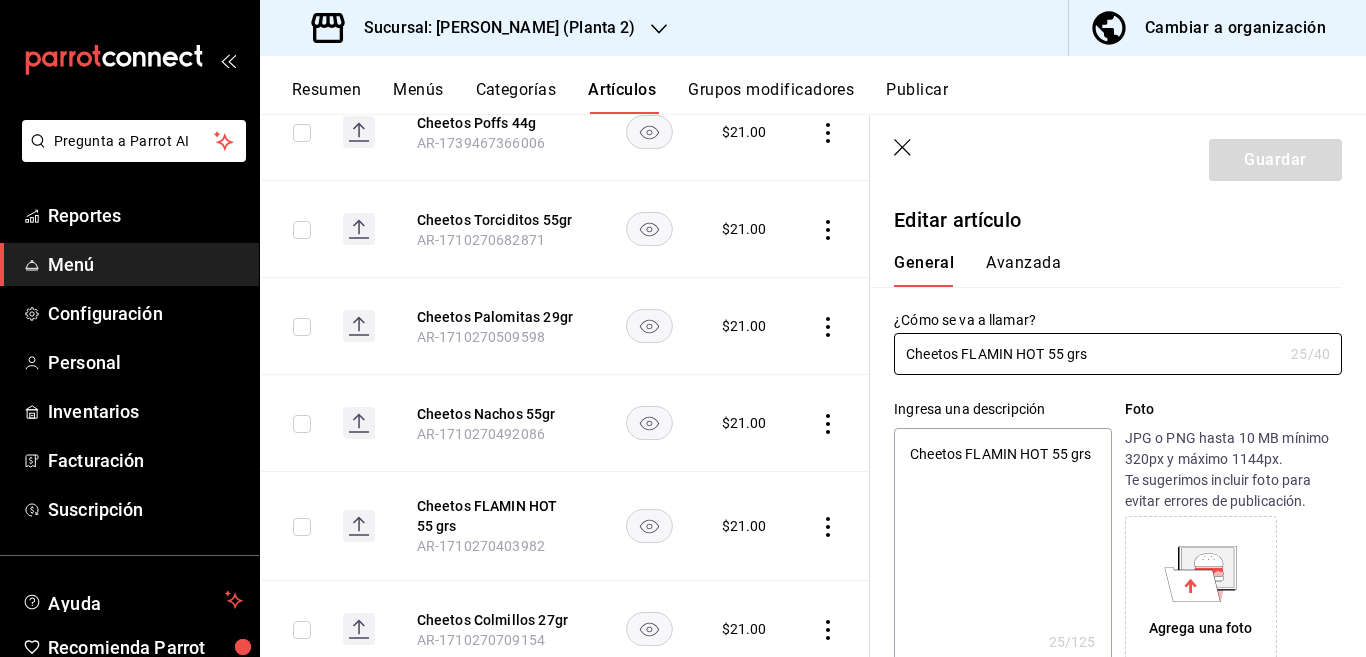 type on "x" 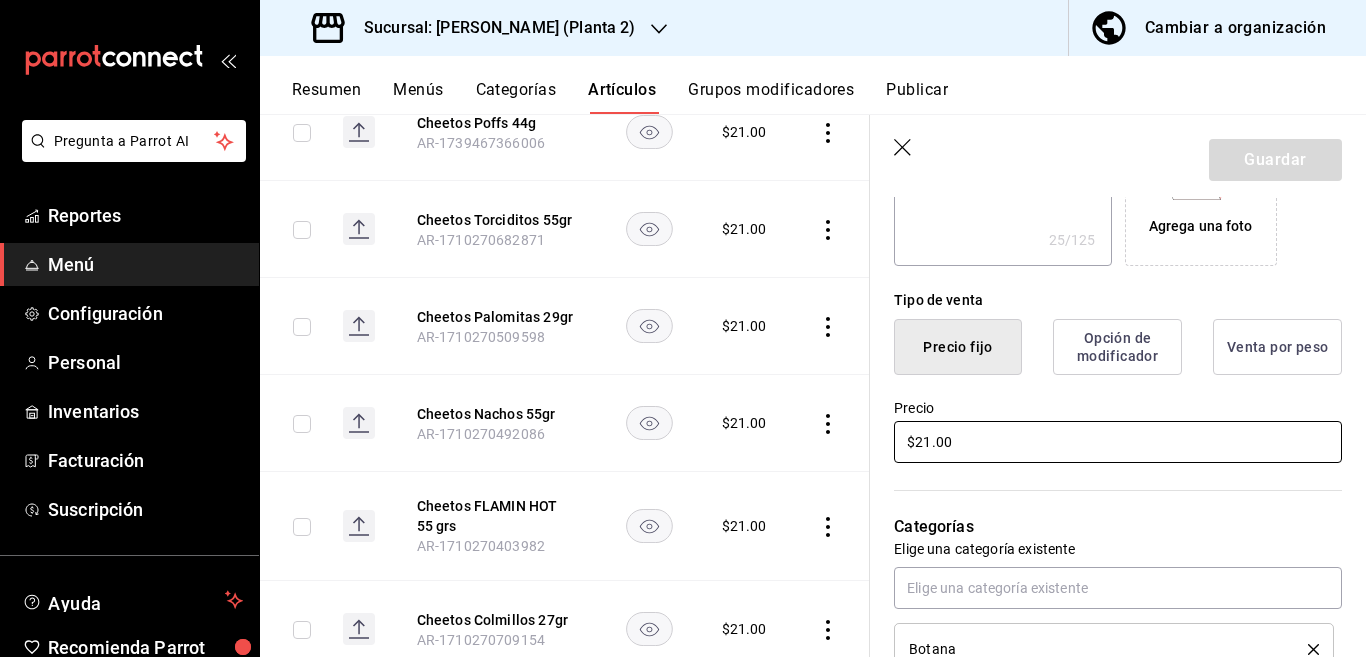 scroll, scrollTop: 406, scrollLeft: 0, axis: vertical 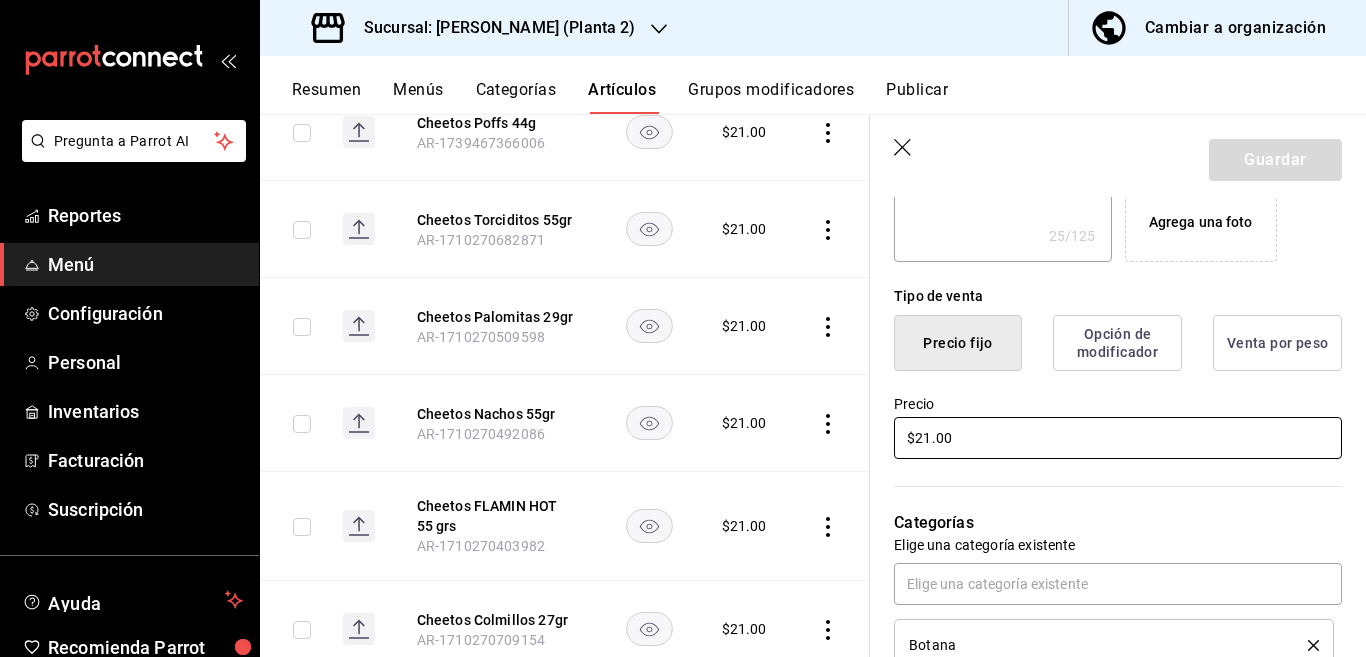 click on "$21.00" at bounding box center [1118, 438] 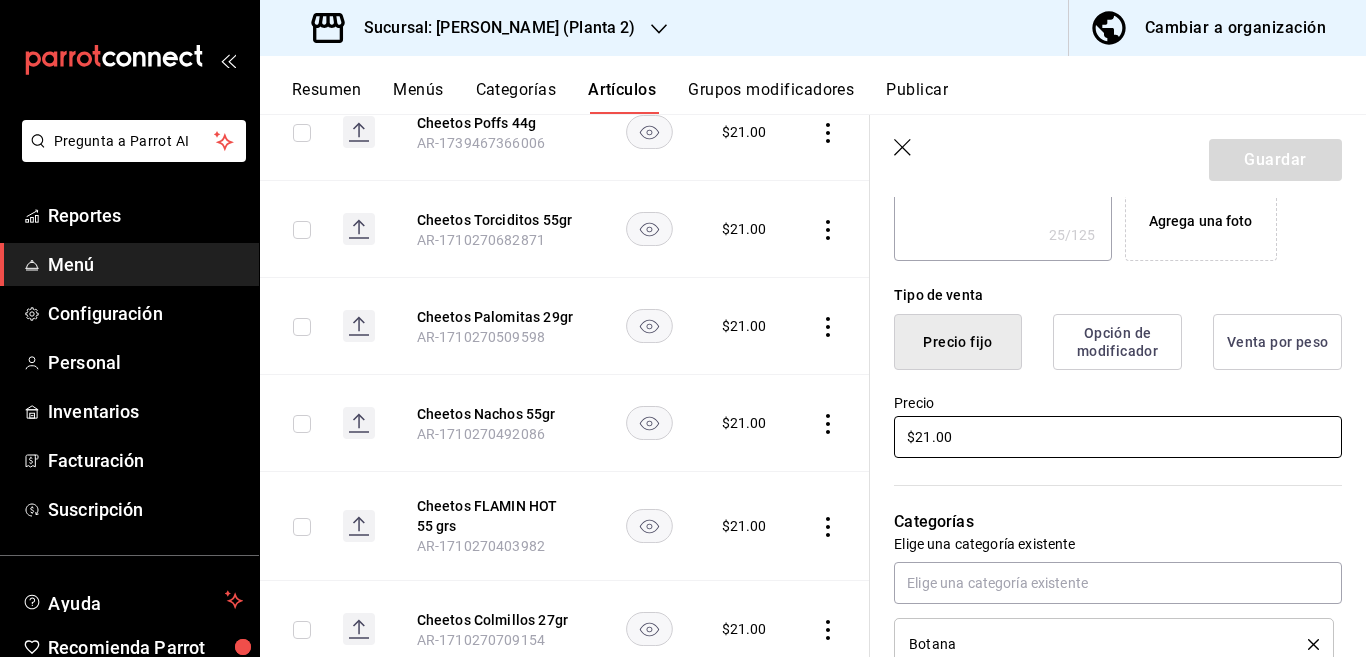 type on "$2.00" 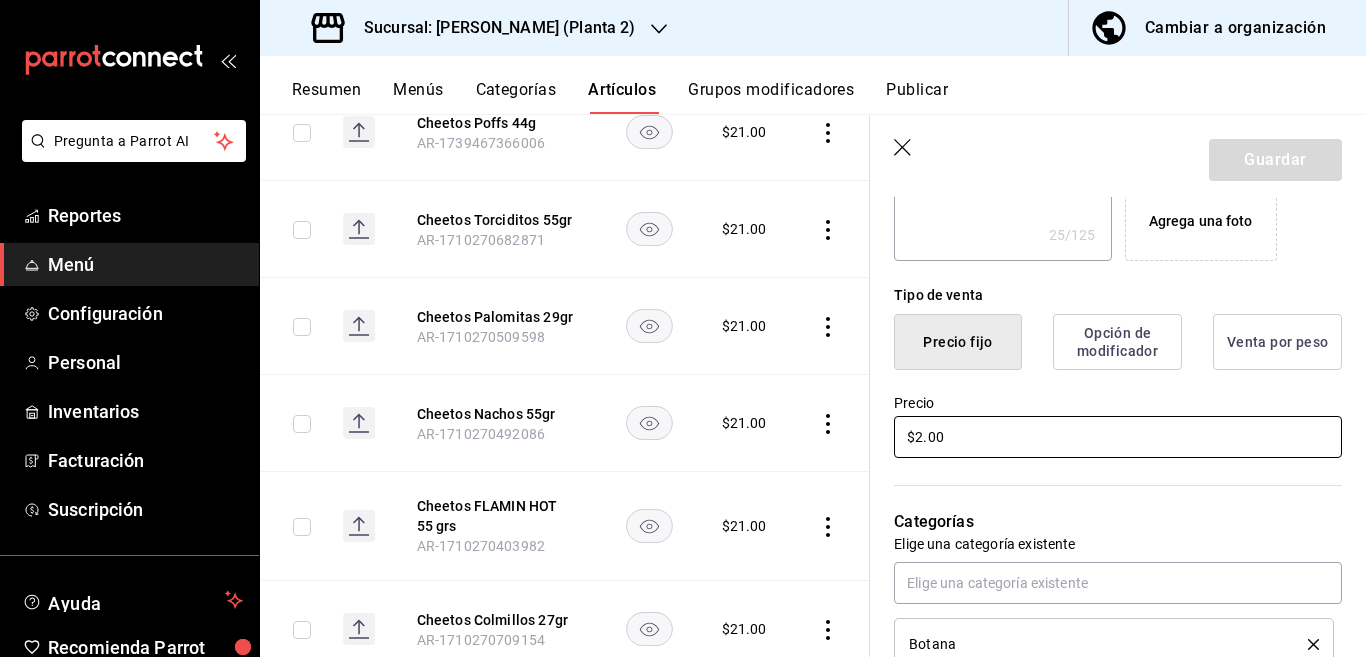 type on "x" 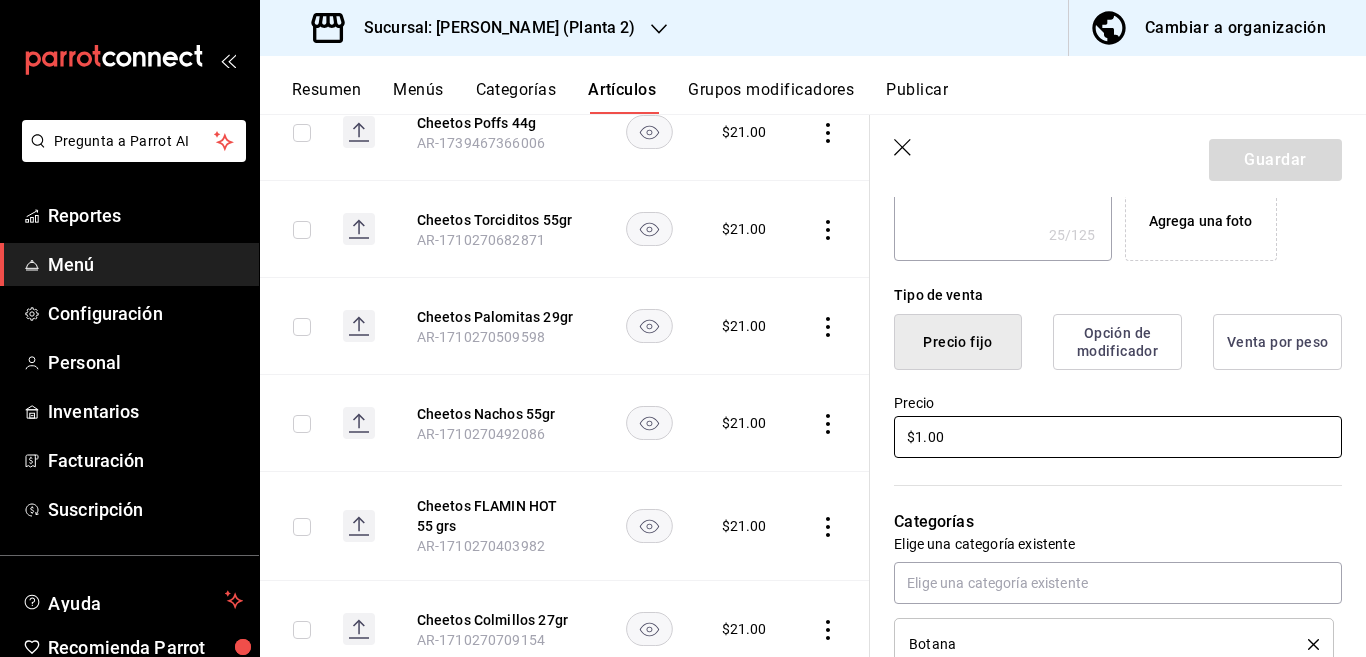 type on "$19.00" 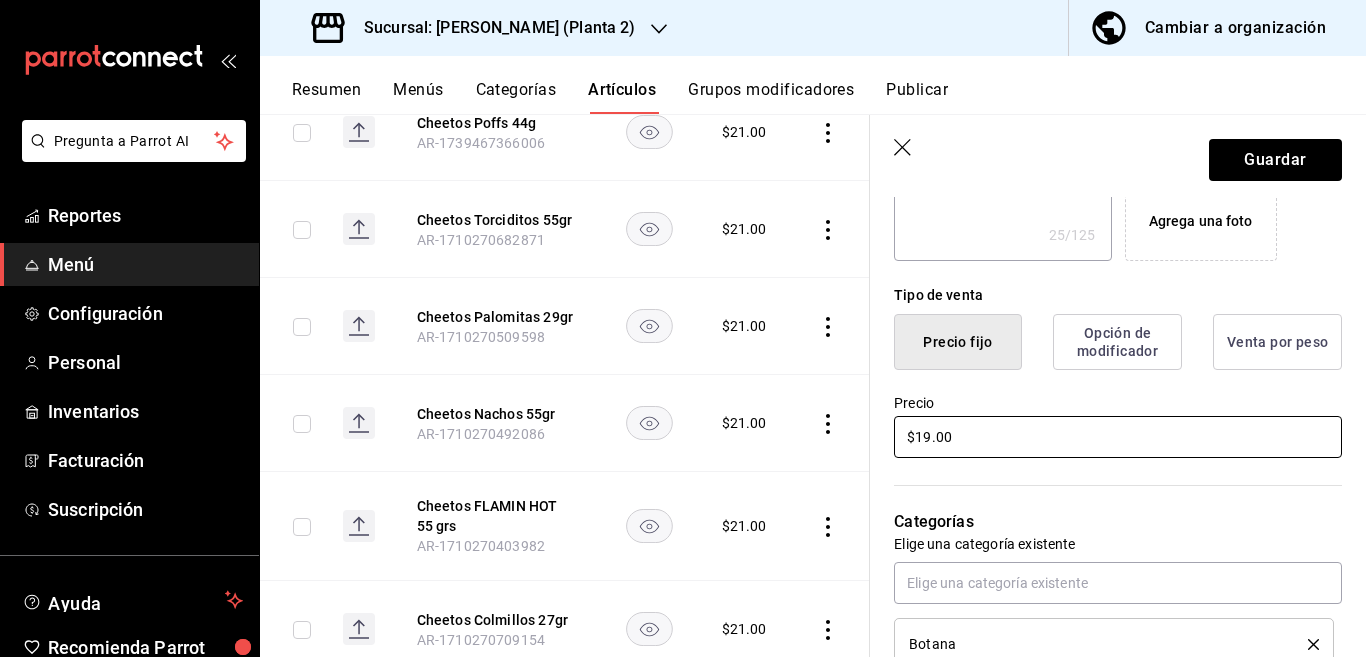 type on "x" 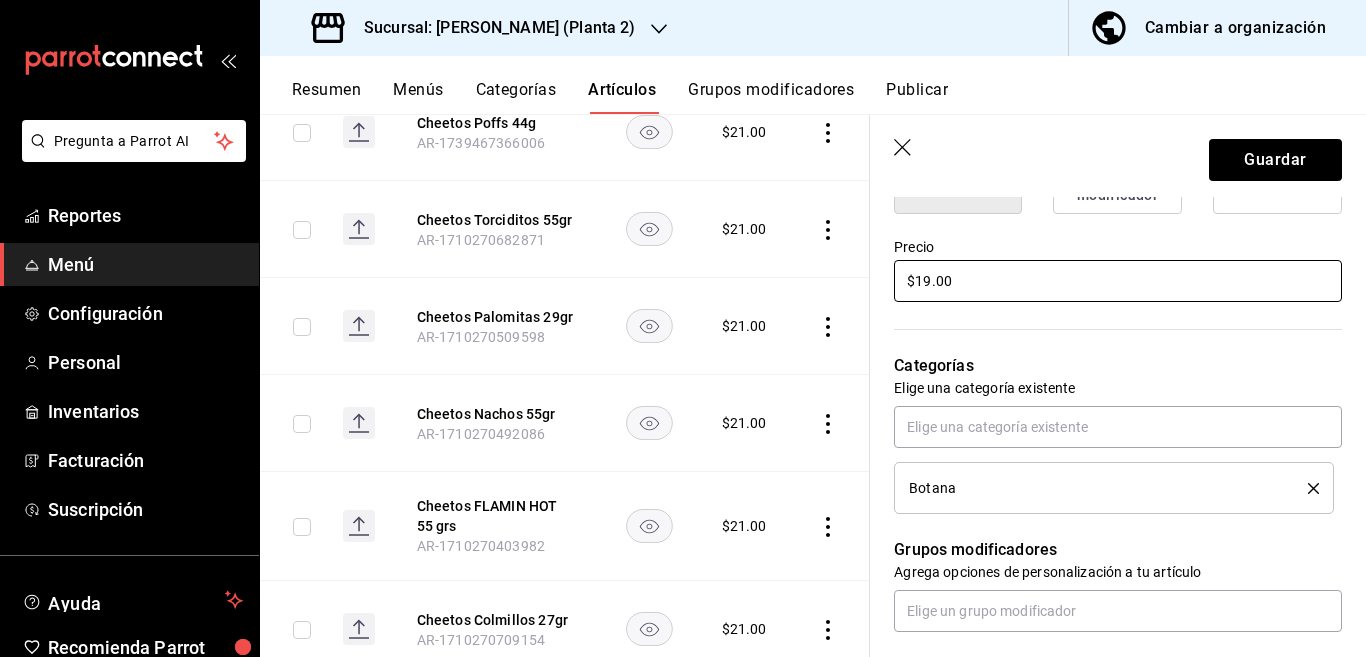scroll, scrollTop: 569, scrollLeft: 0, axis: vertical 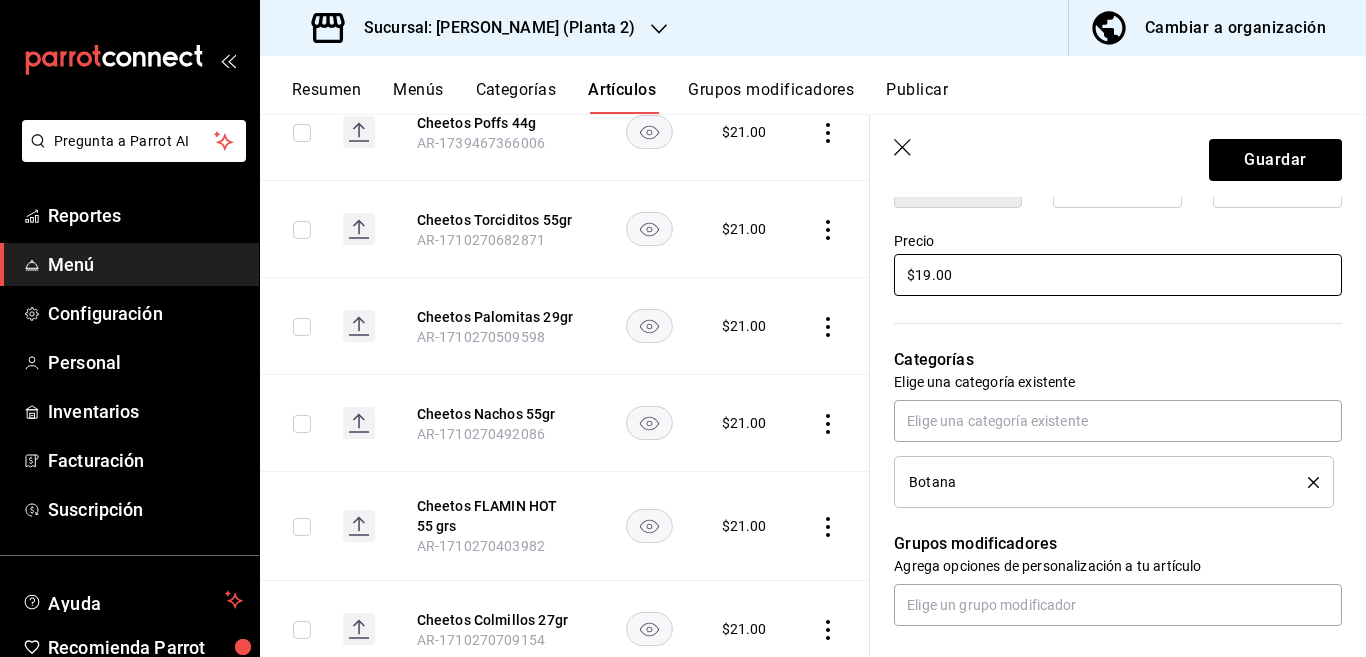 type on "$19.00" 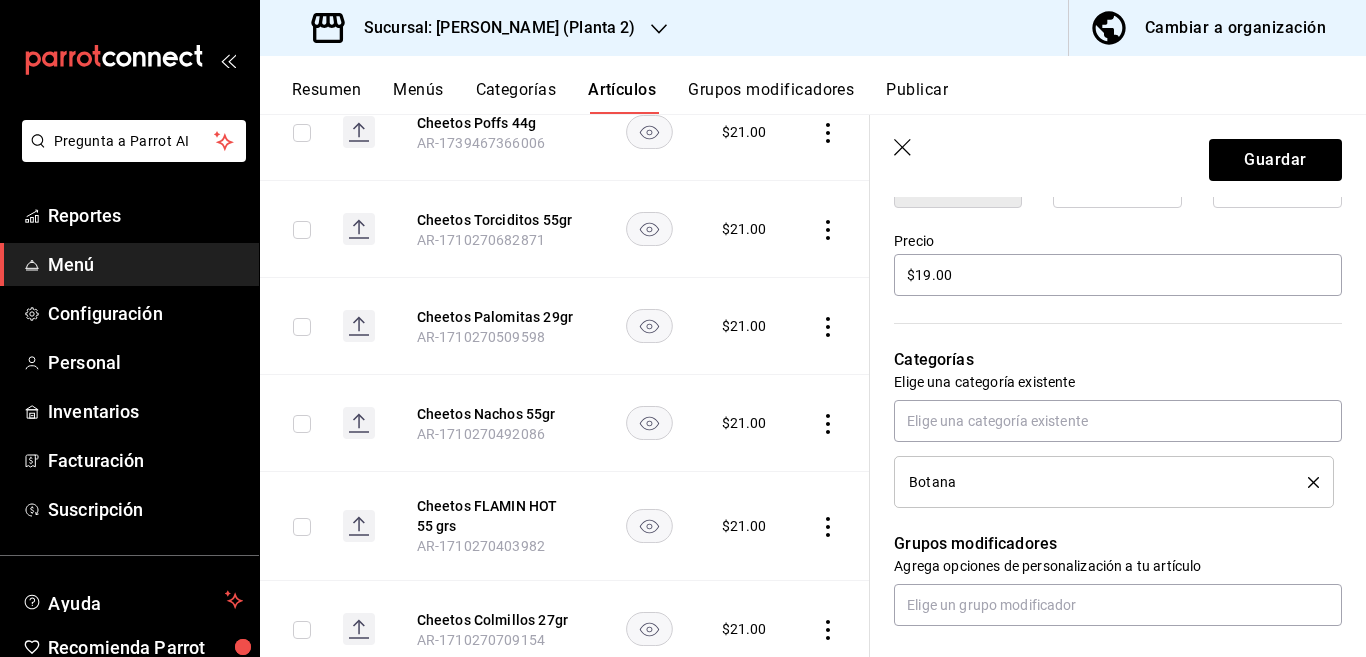 click on "Botana" at bounding box center (1114, 482) 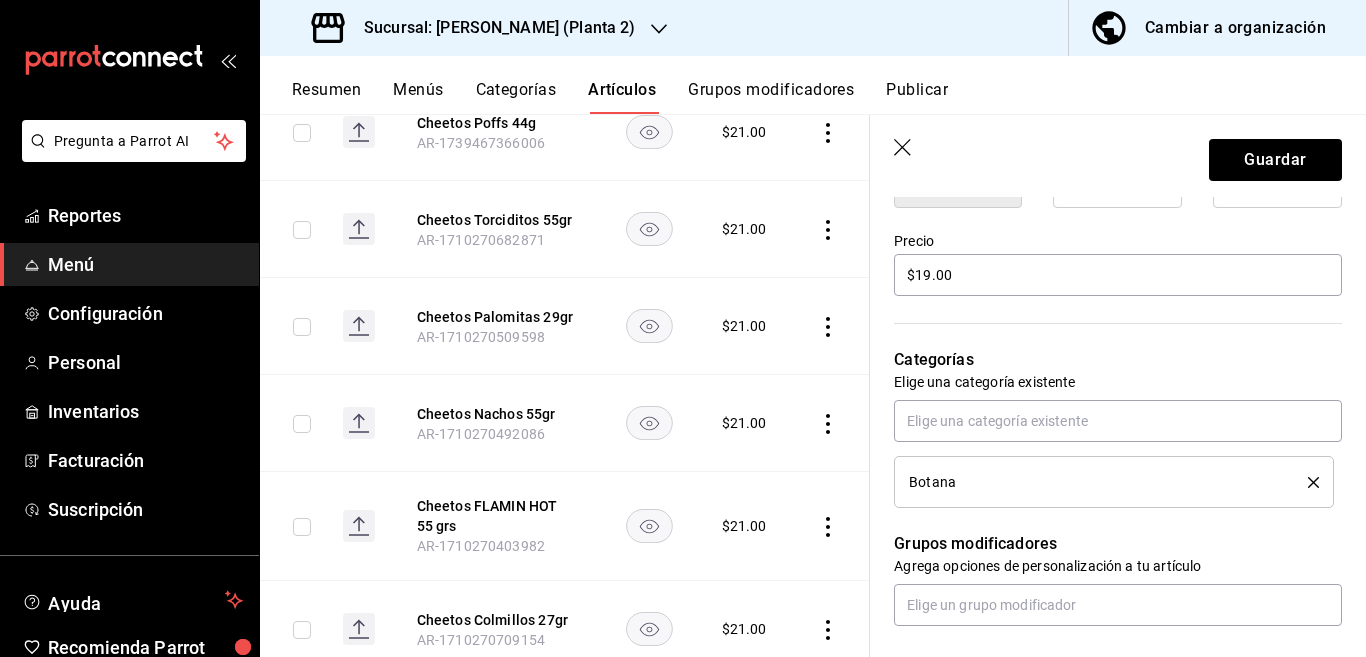 click 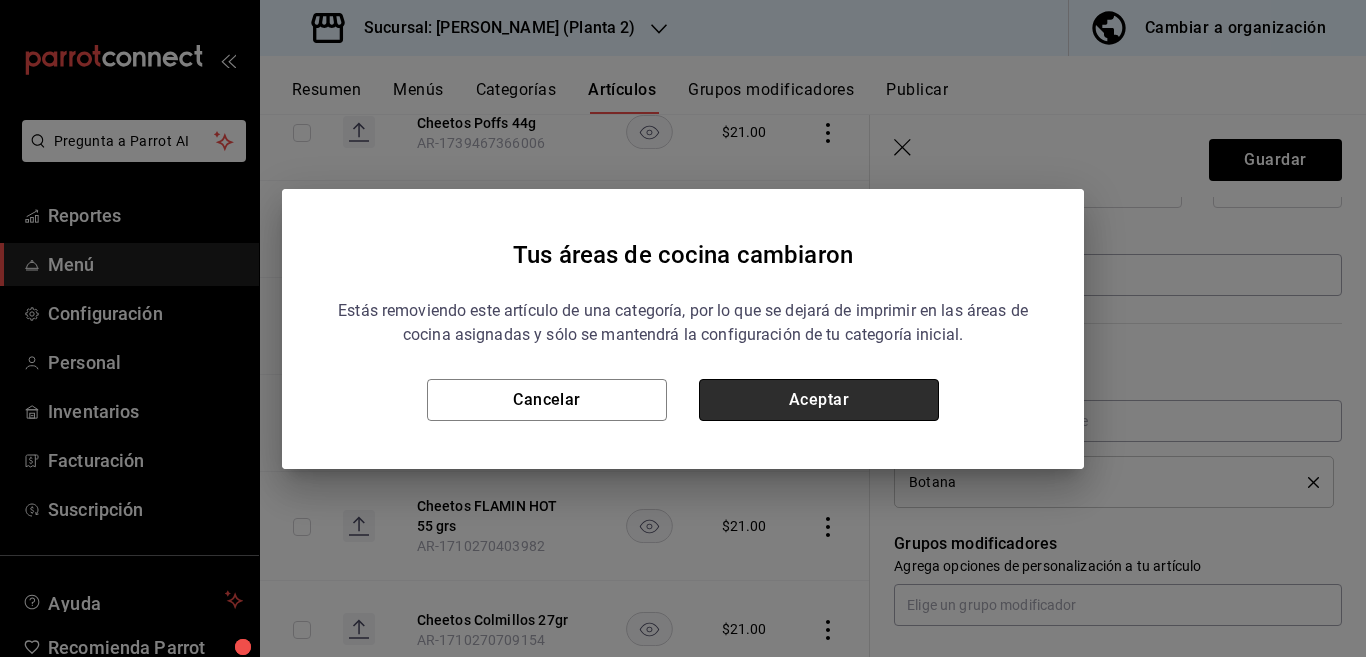 click on "Aceptar" at bounding box center (819, 400) 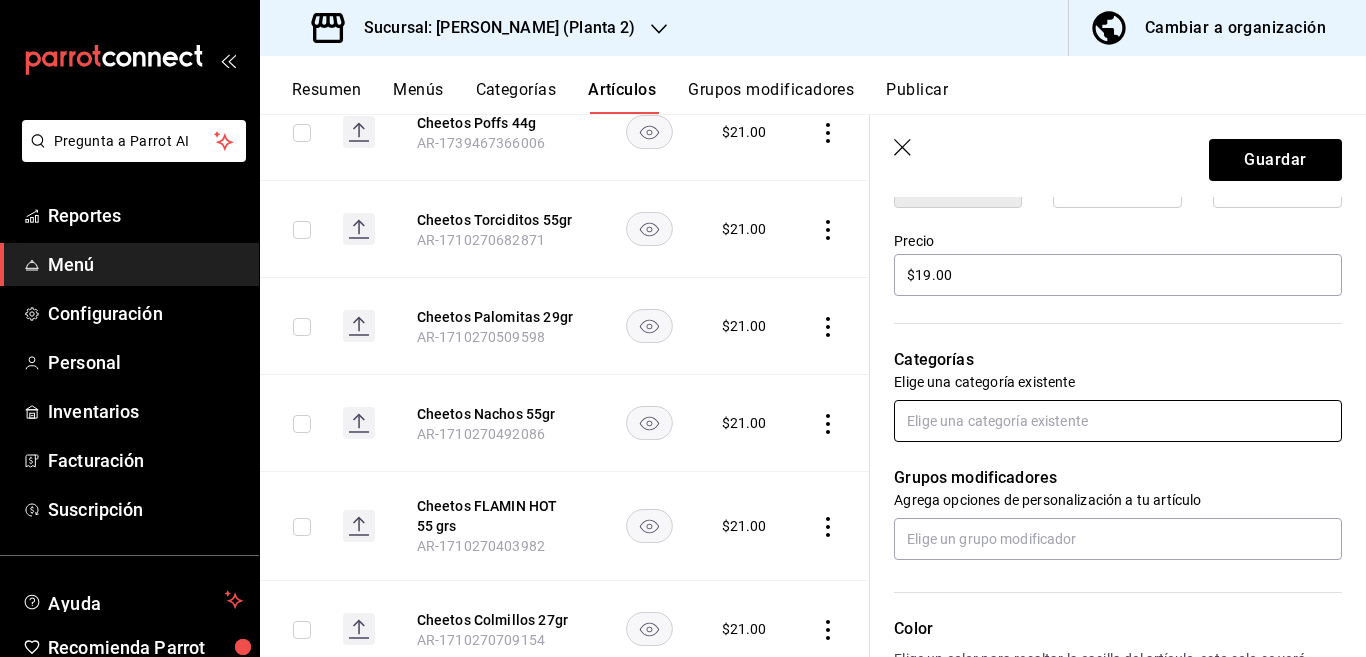 click at bounding box center (1118, 421) 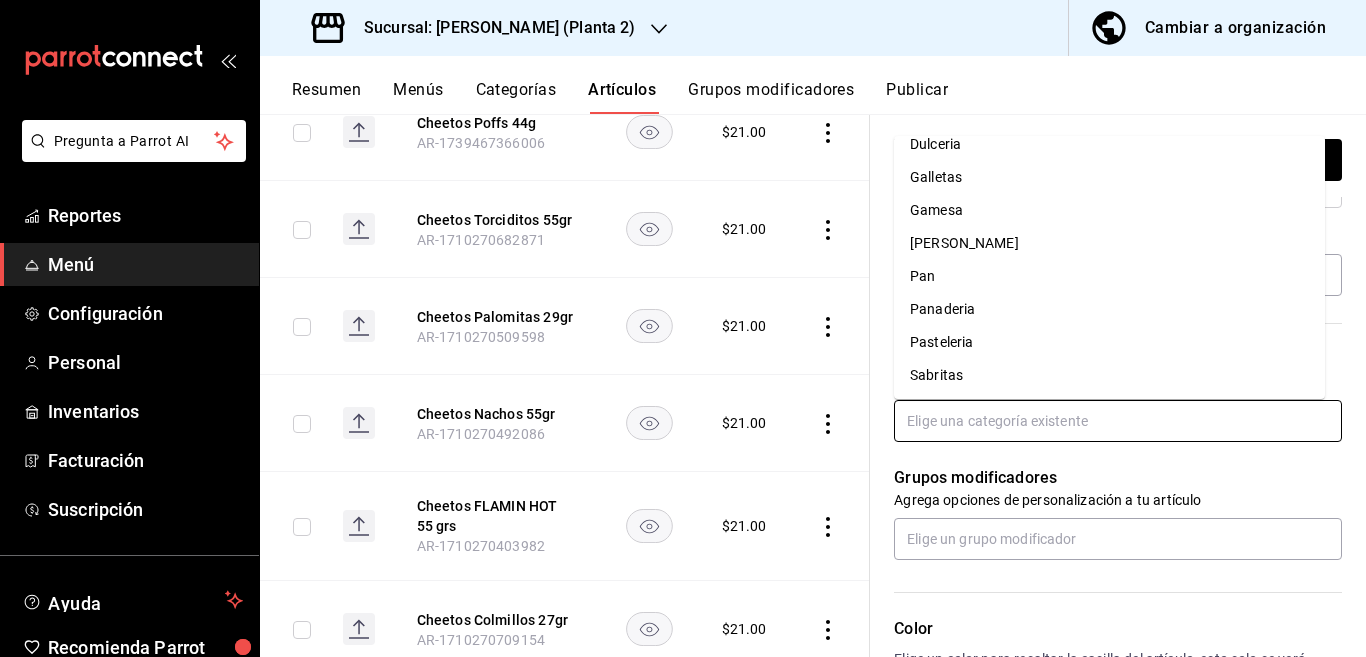 scroll, scrollTop: 215, scrollLeft: 0, axis: vertical 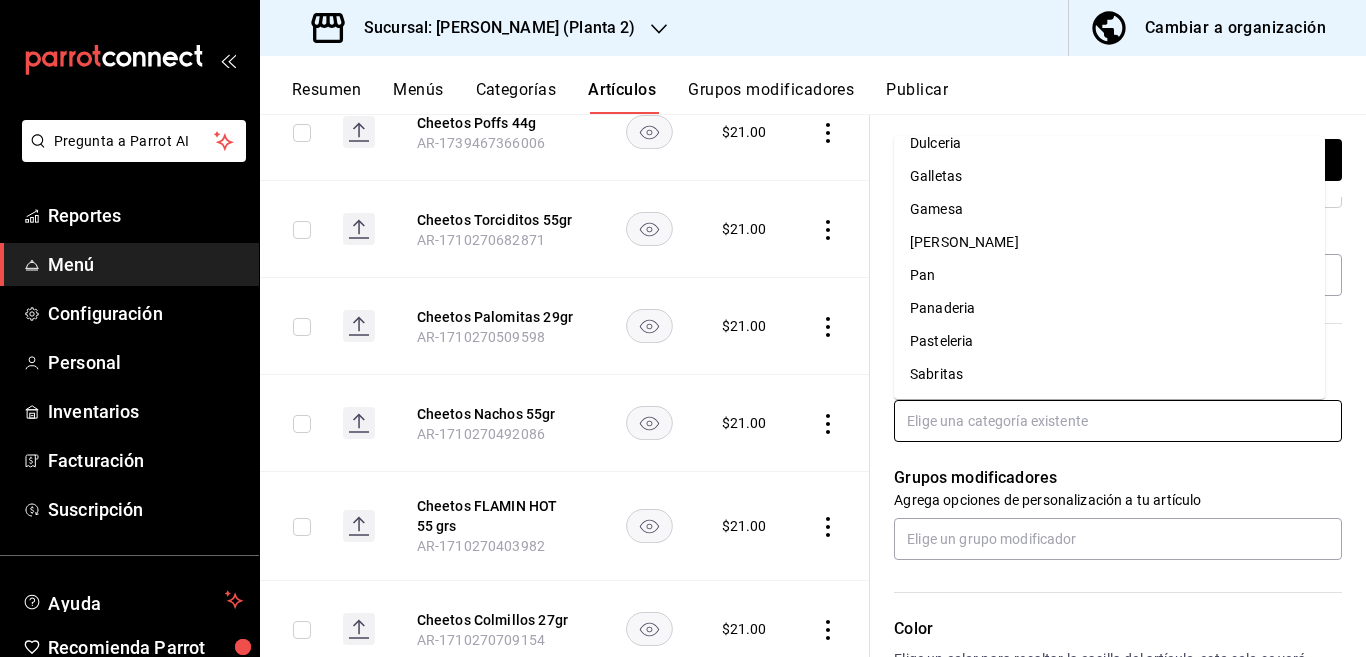 click on "Sabritas" at bounding box center [1109, 374] 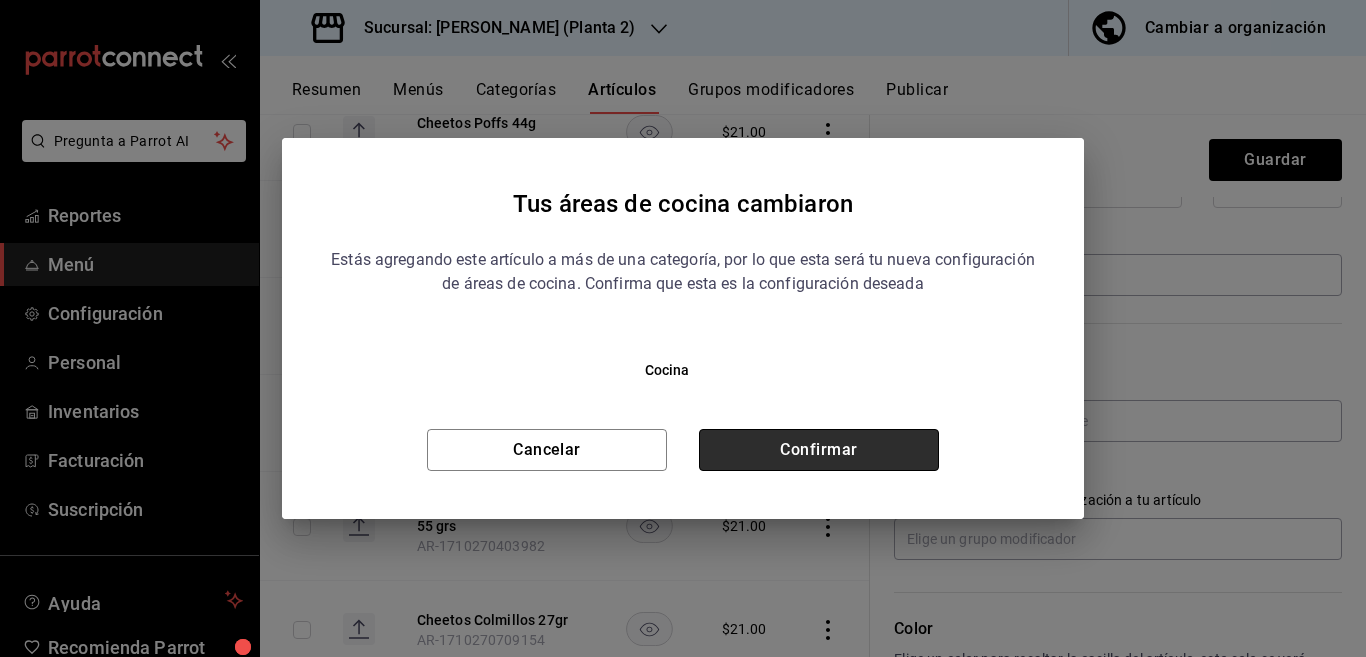 click on "Confirmar" at bounding box center (819, 450) 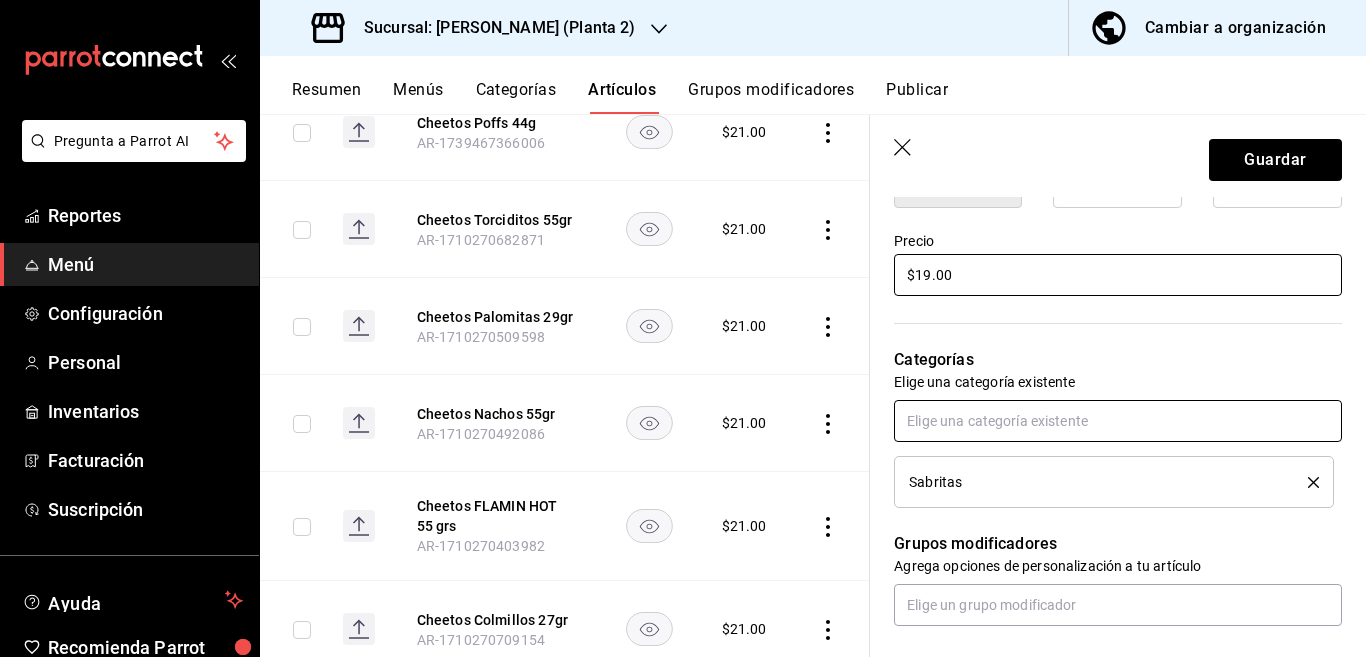 scroll, scrollTop: 570, scrollLeft: 0, axis: vertical 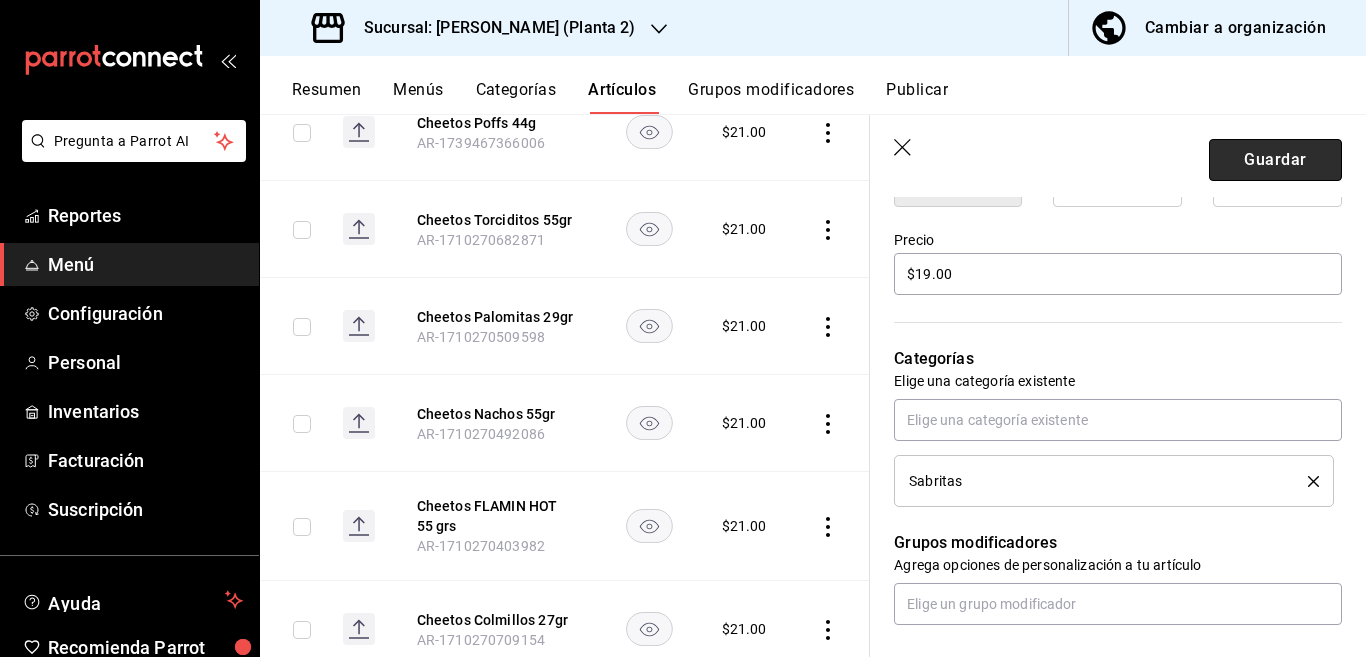 click on "Guardar" at bounding box center [1275, 160] 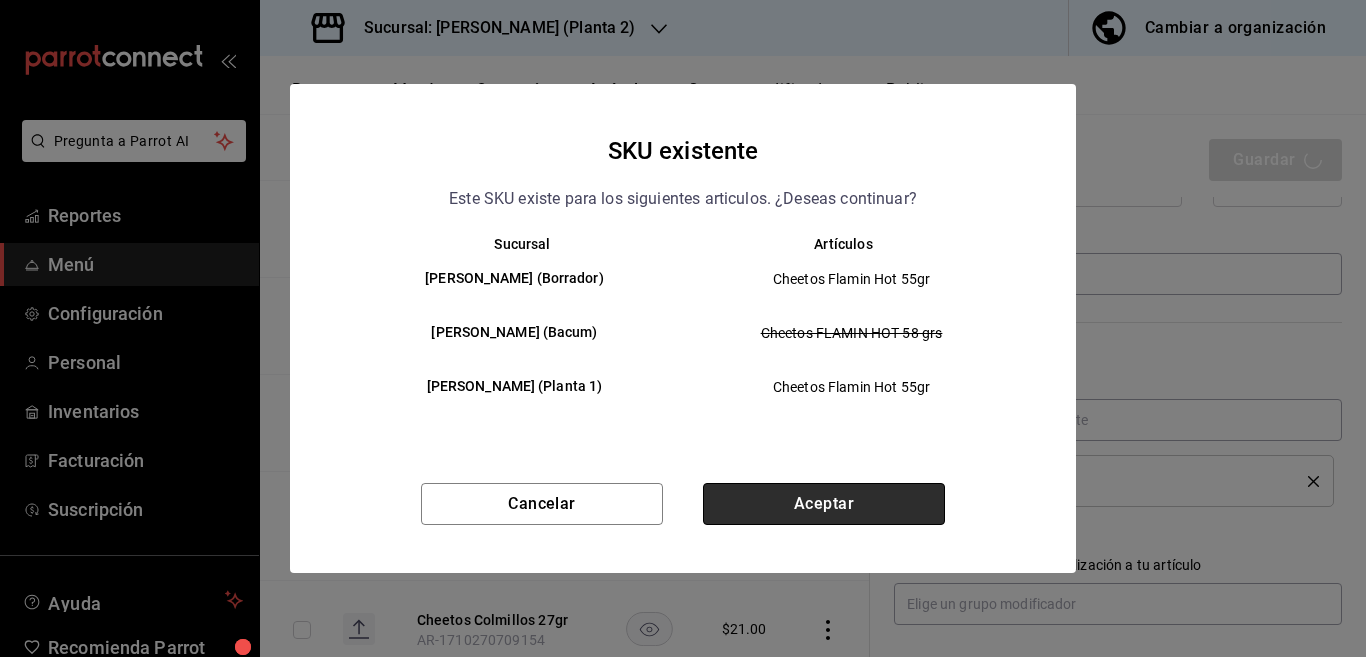 click on "Aceptar" at bounding box center [824, 504] 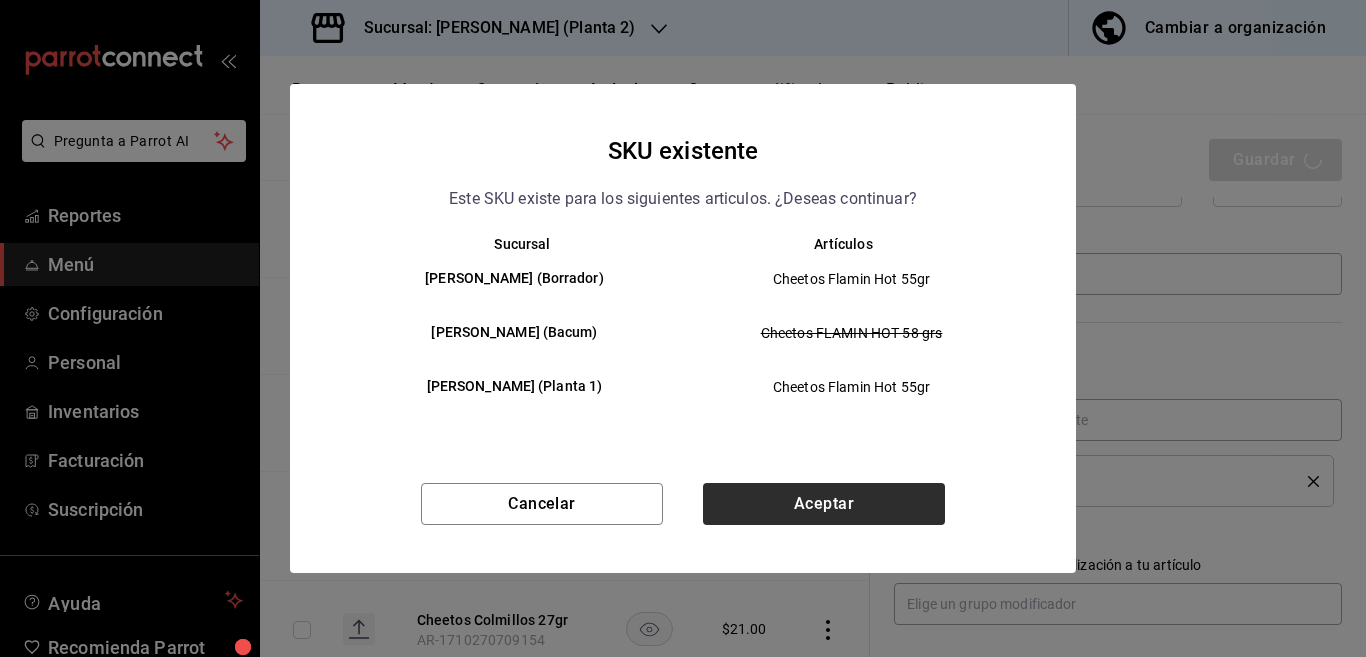type on "x" 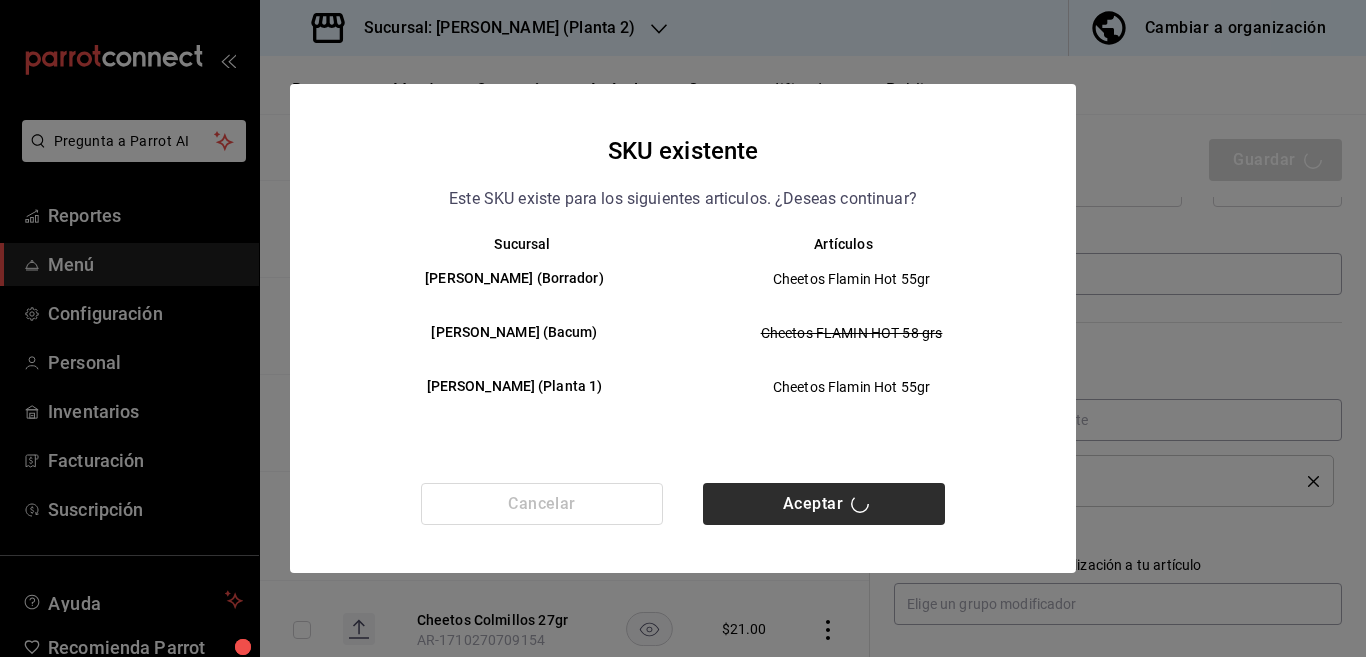 type 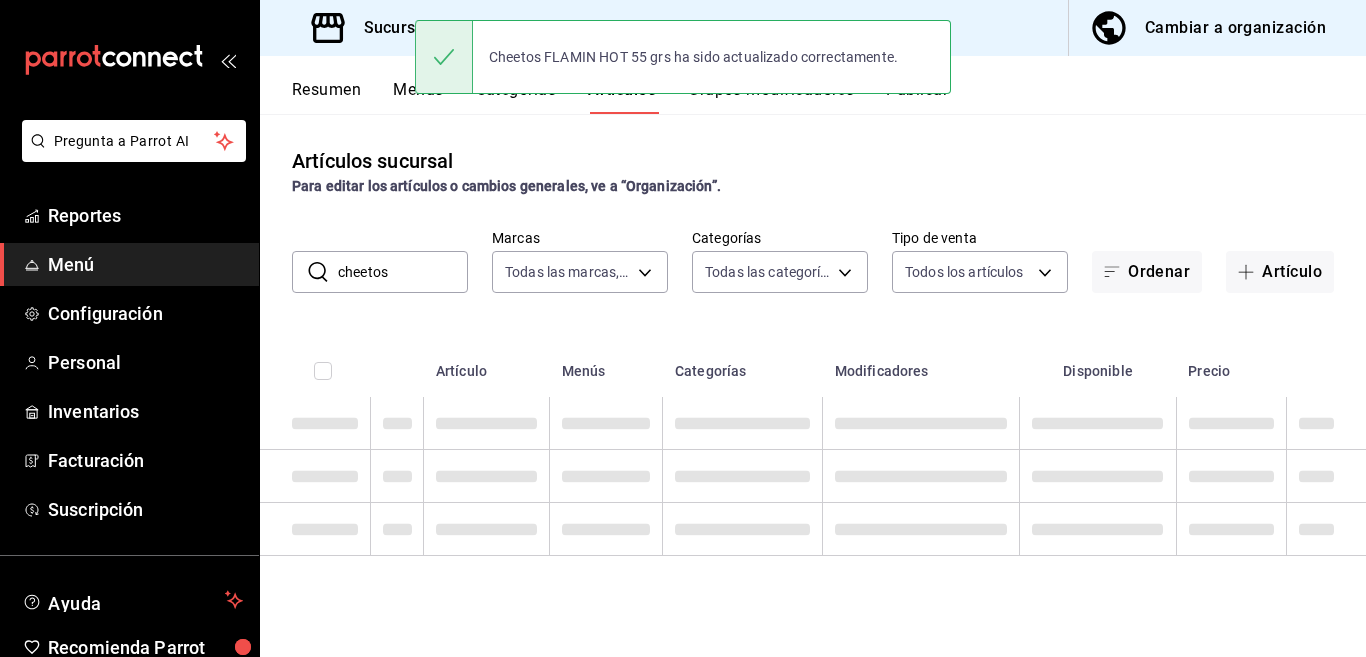 scroll, scrollTop: 0, scrollLeft: 0, axis: both 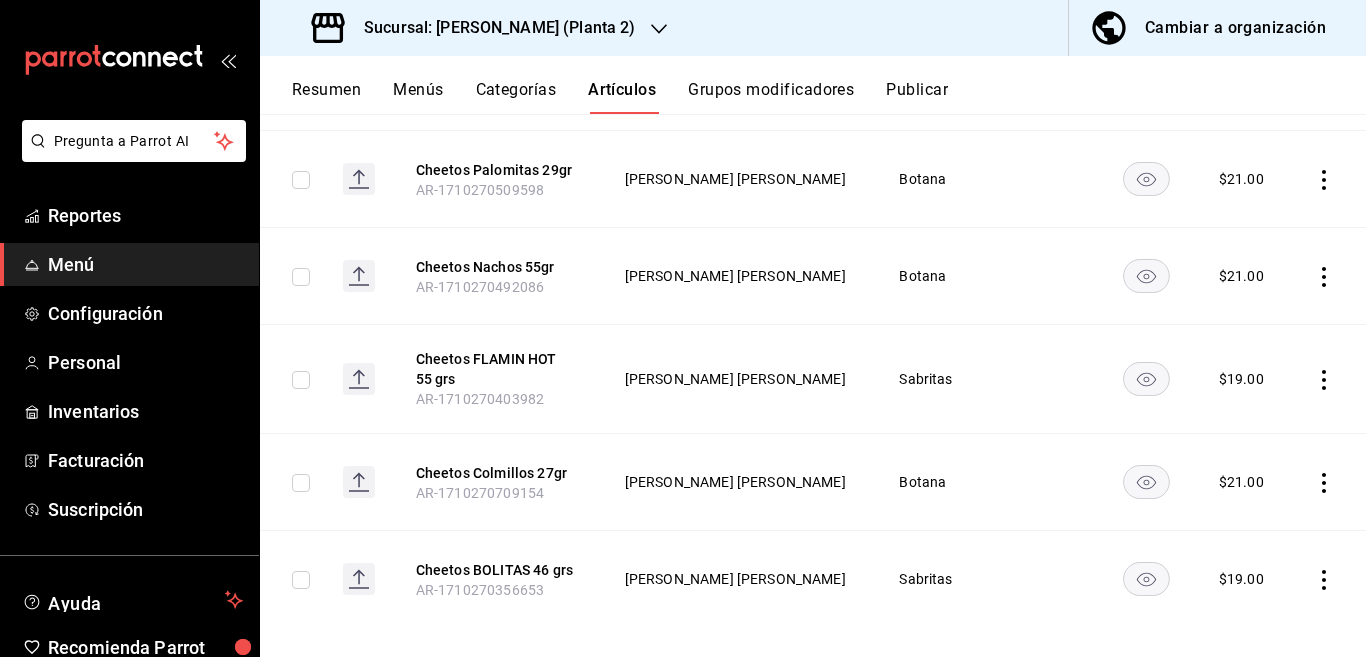click 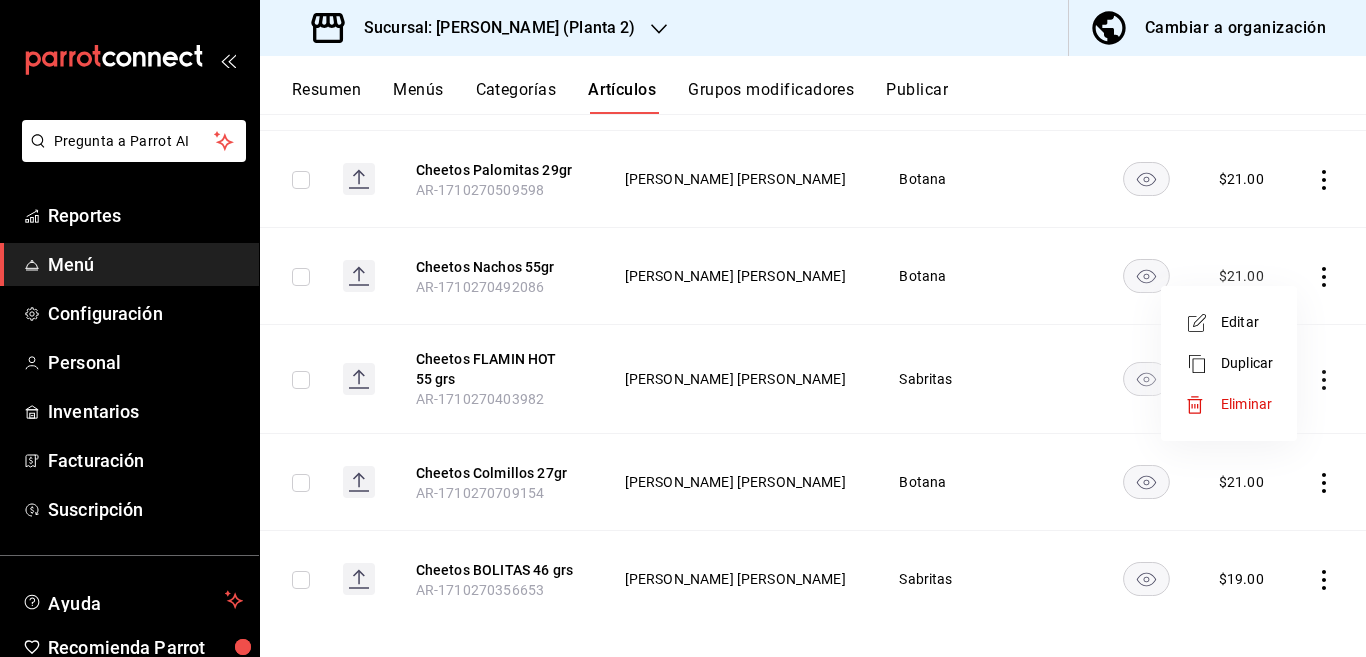 click on "Editar" at bounding box center (1247, 322) 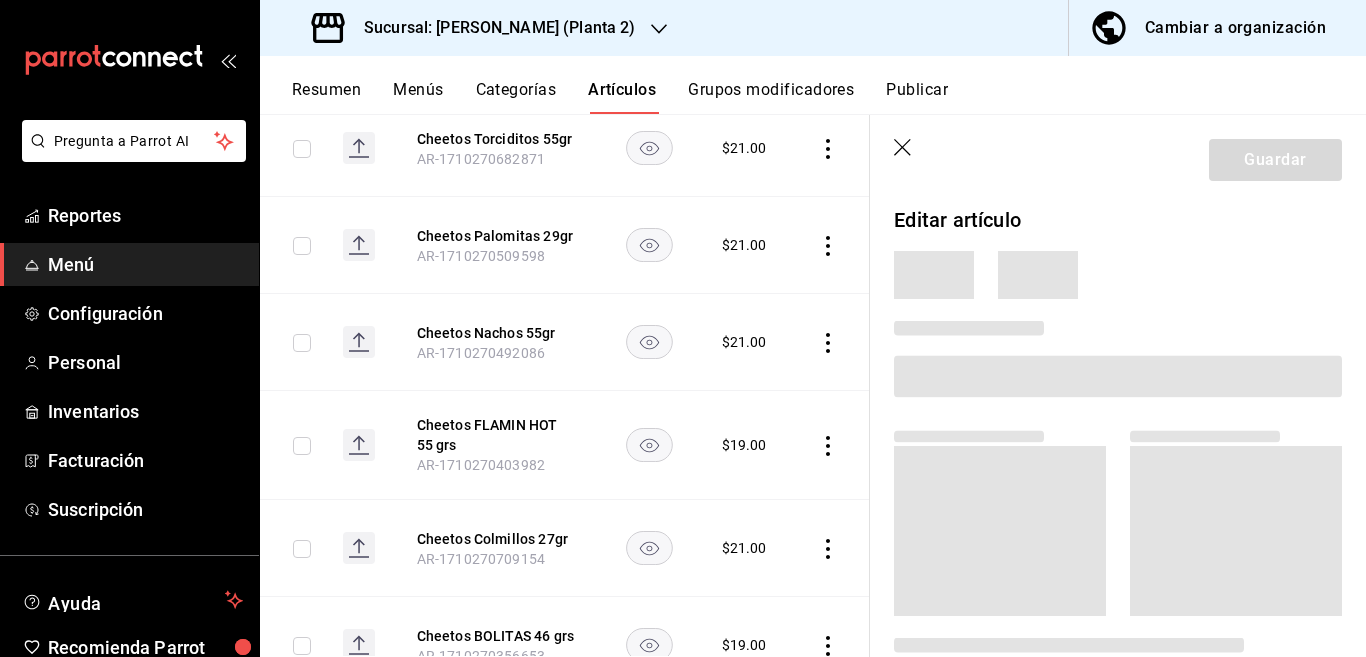 scroll, scrollTop: 569, scrollLeft: 0, axis: vertical 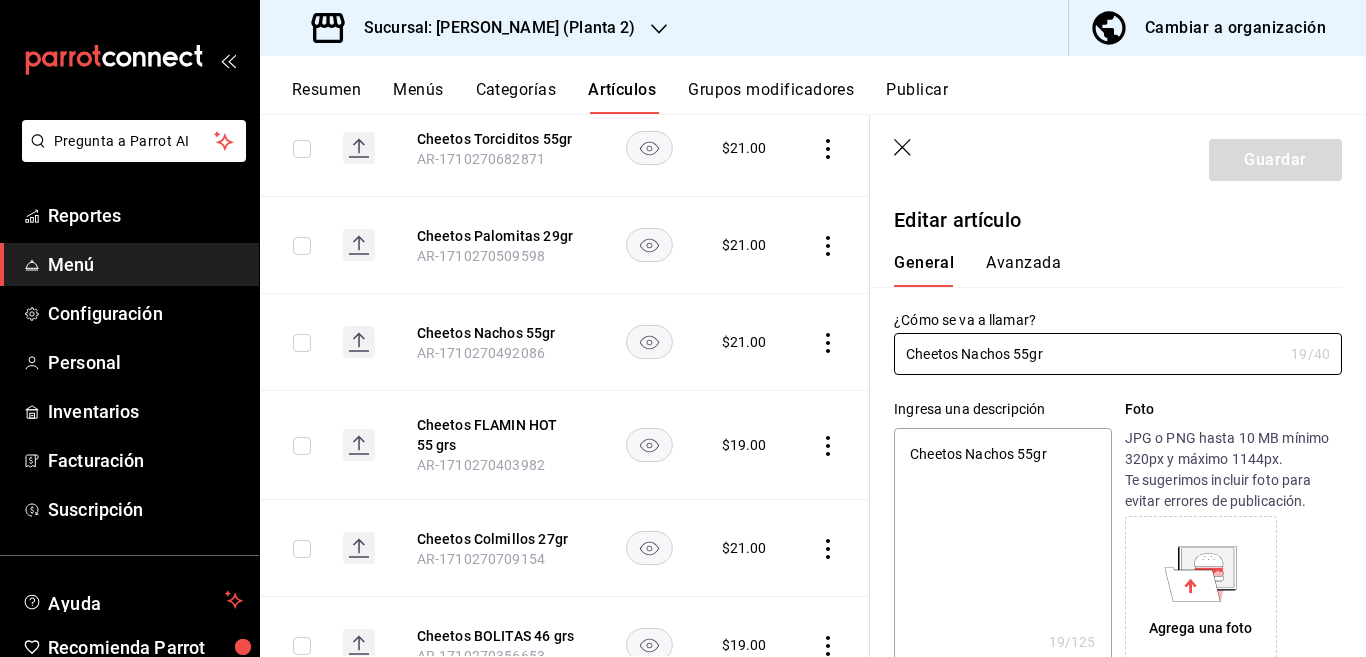 type on "x" 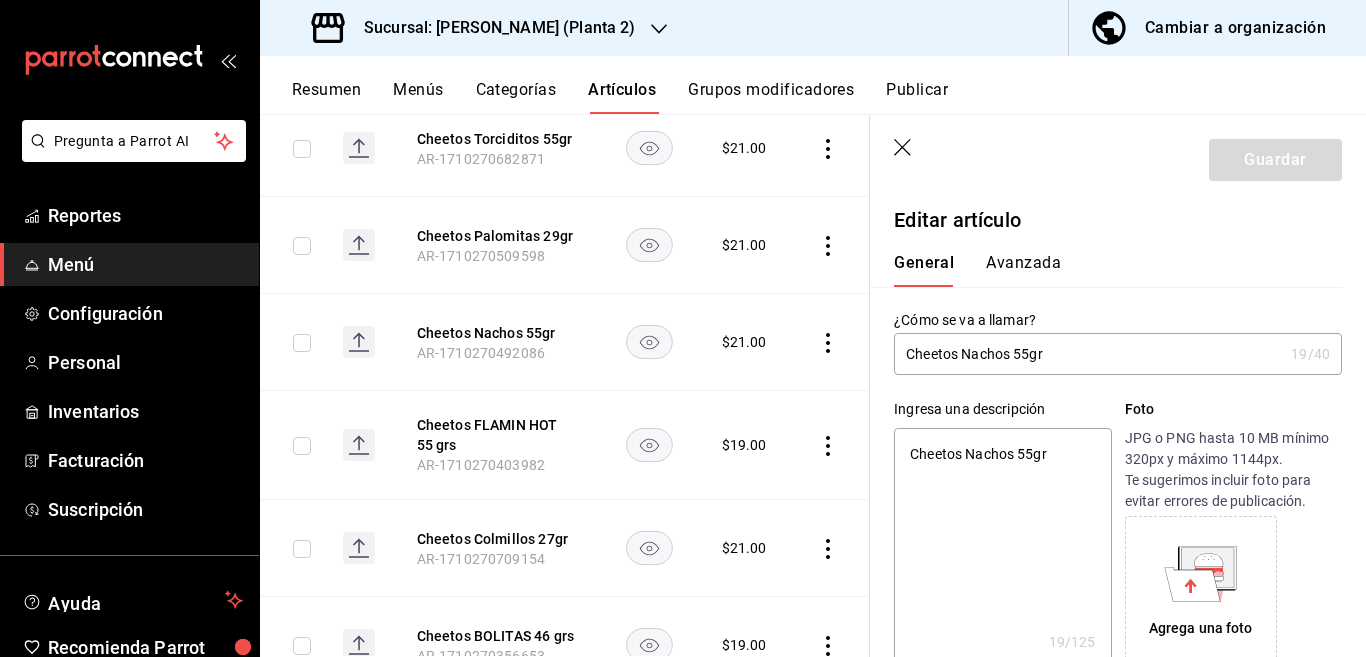 click on "Cheetos Nachos 55gr" at bounding box center (1002, 548) 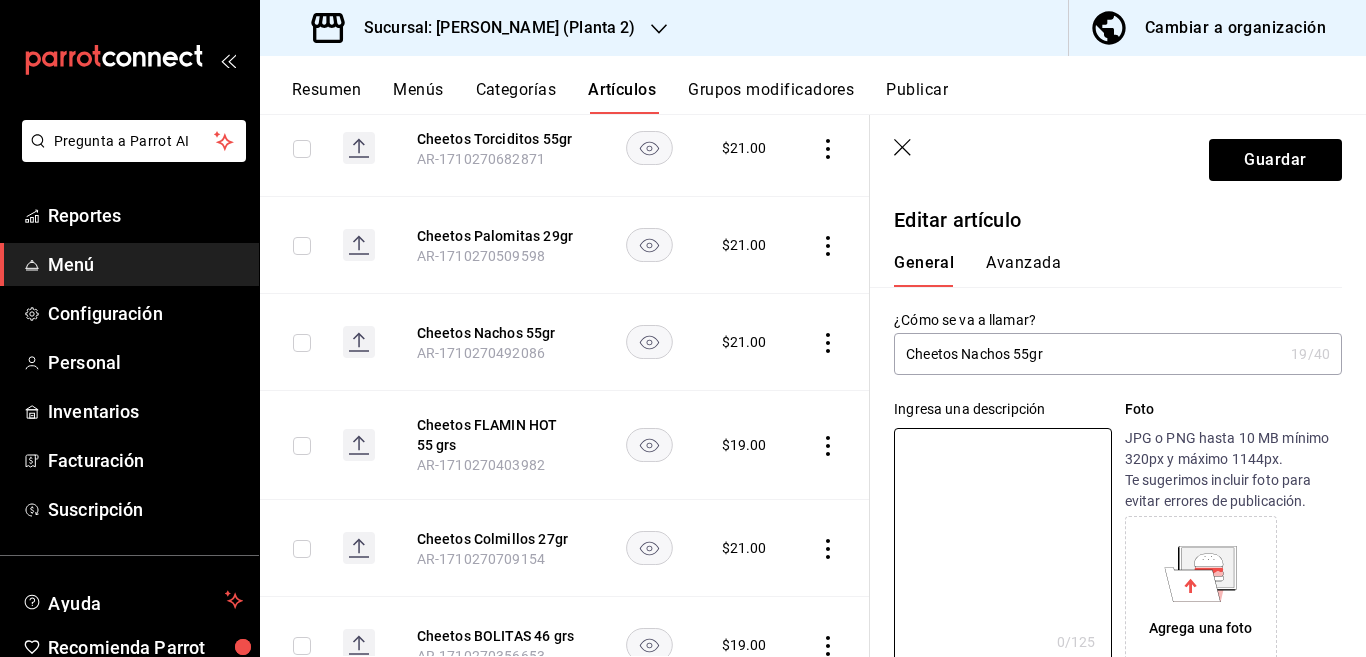type 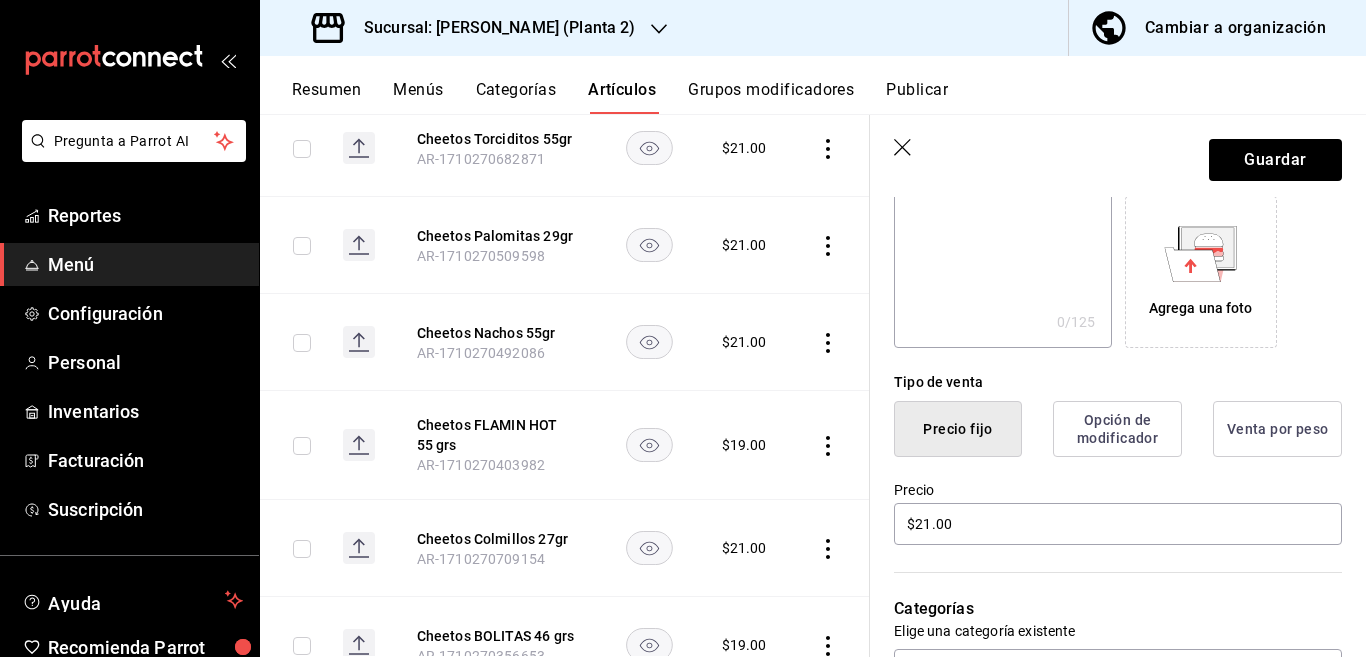 scroll, scrollTop: 325, scrollLeft: 0, axis: vertical 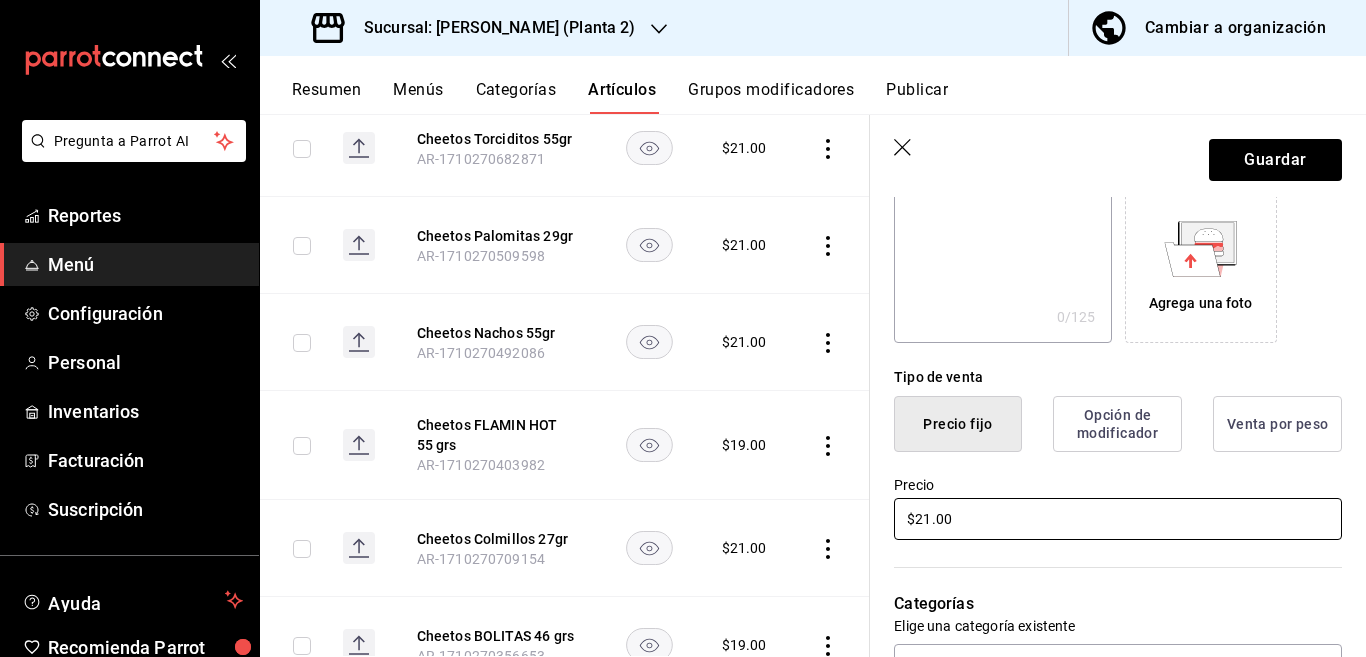 type on "Cheetos NACHOS 55 grs" 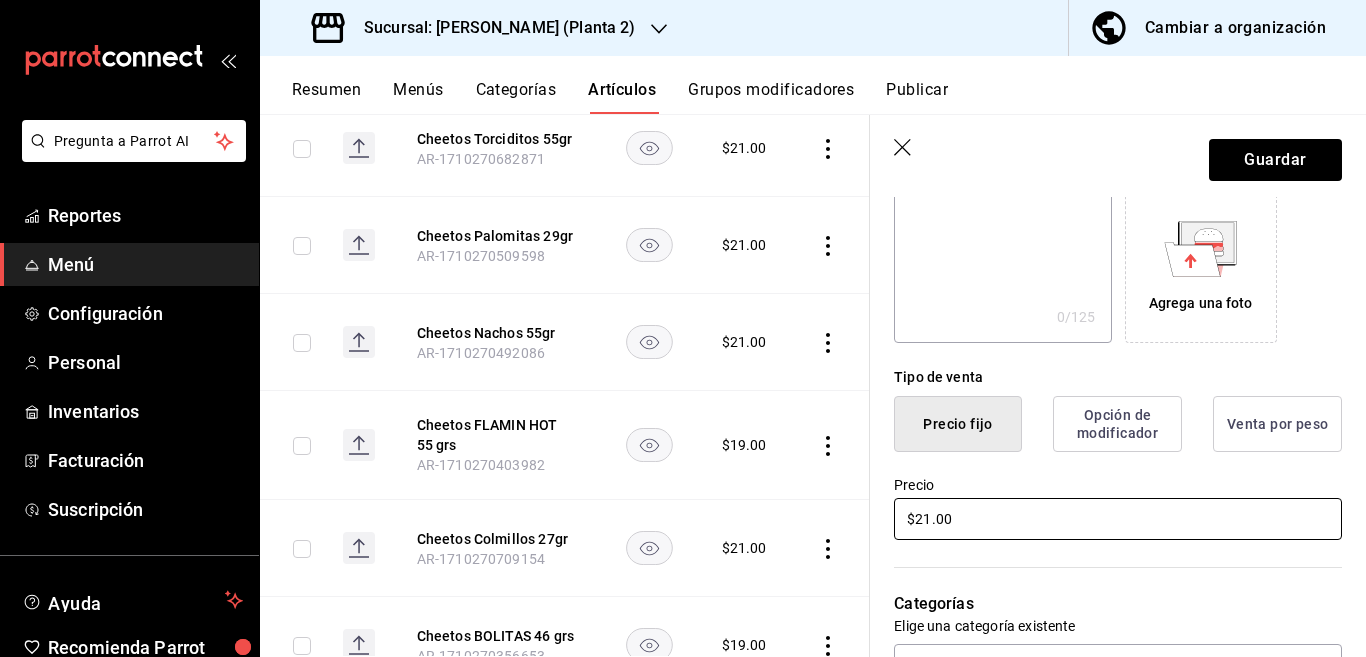 type on "$2.00" 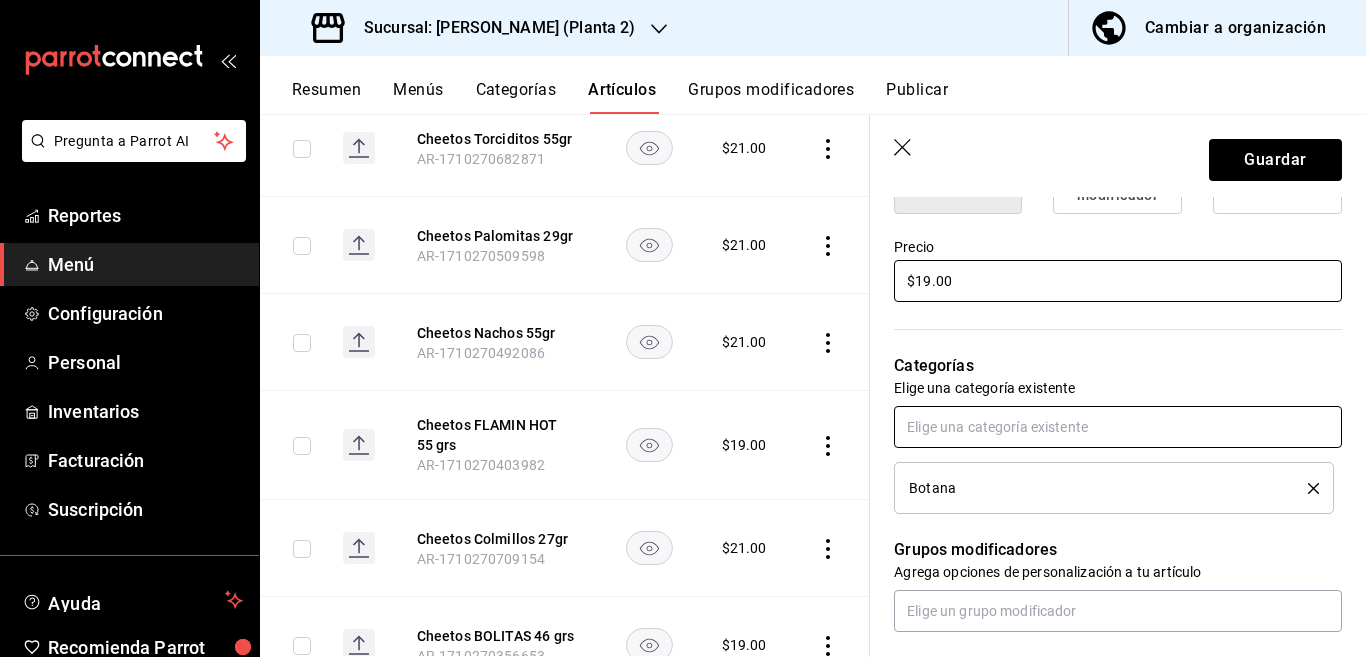 scroll, scrollTop: 568, scrollLeft: 0, axis: vertical 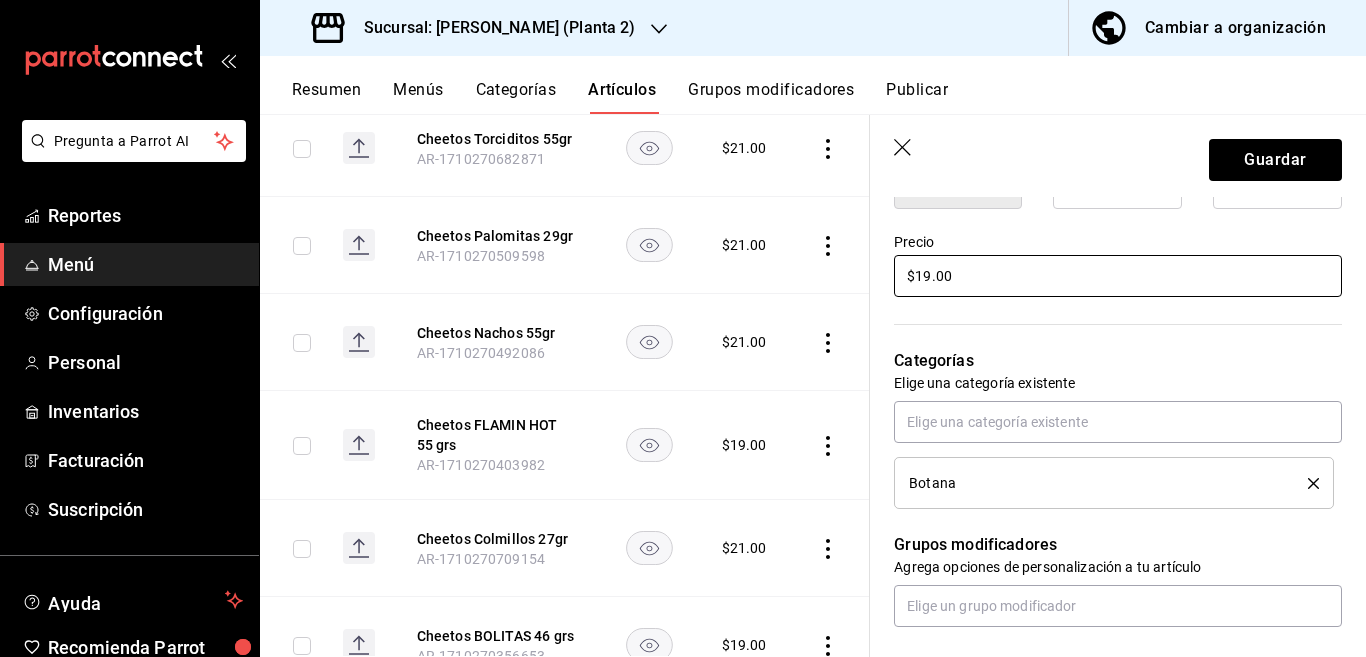 type on "$19.00" 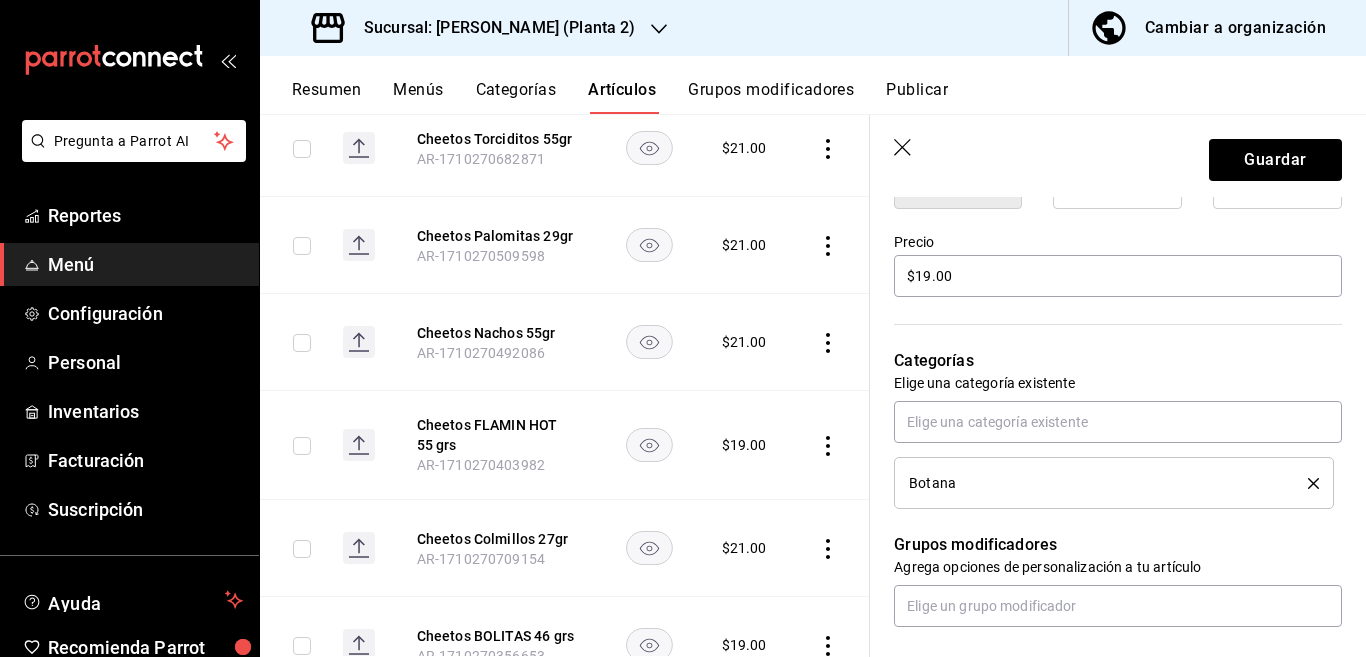 click 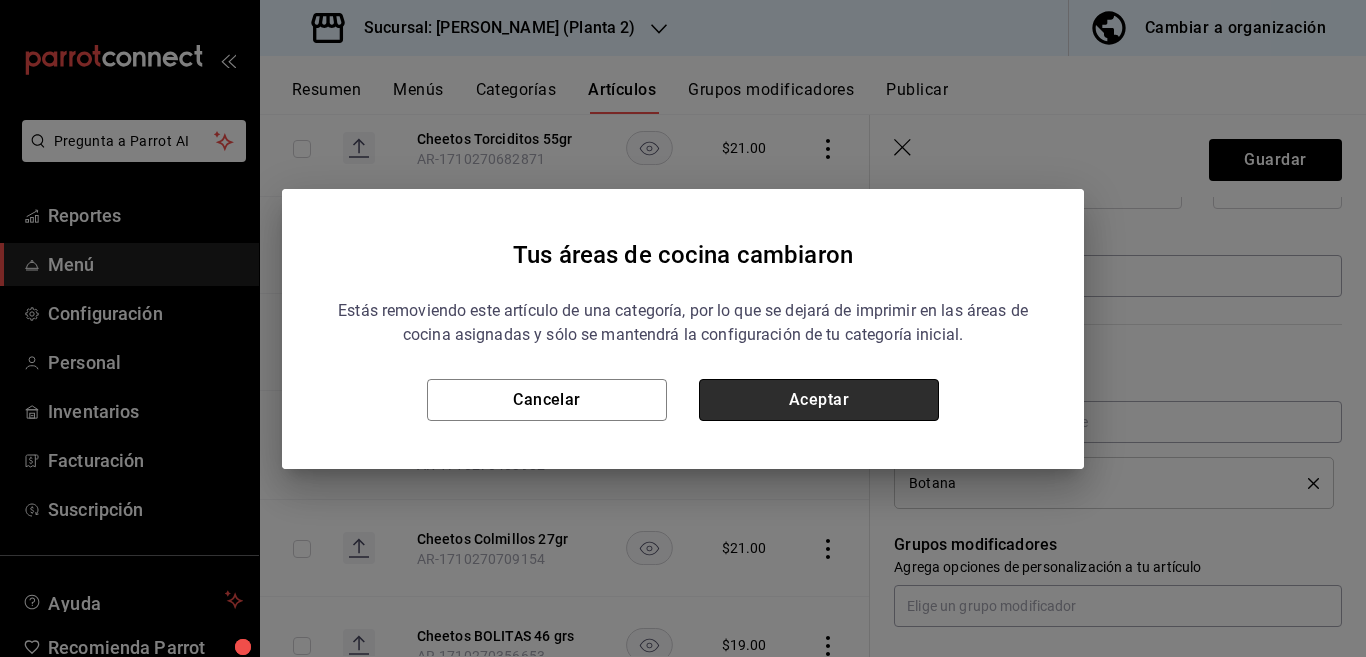 click on "Aceptar" at bounding box center (819, 400) 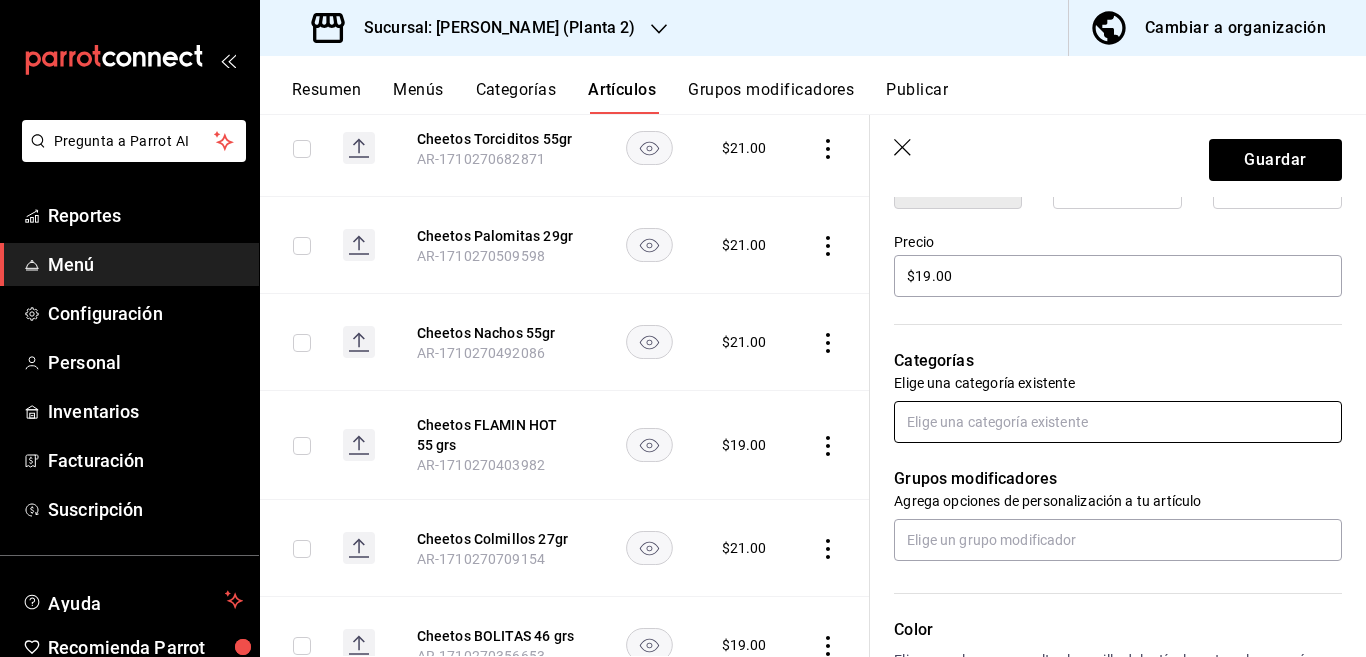 click at bounding box center [1118, 422] 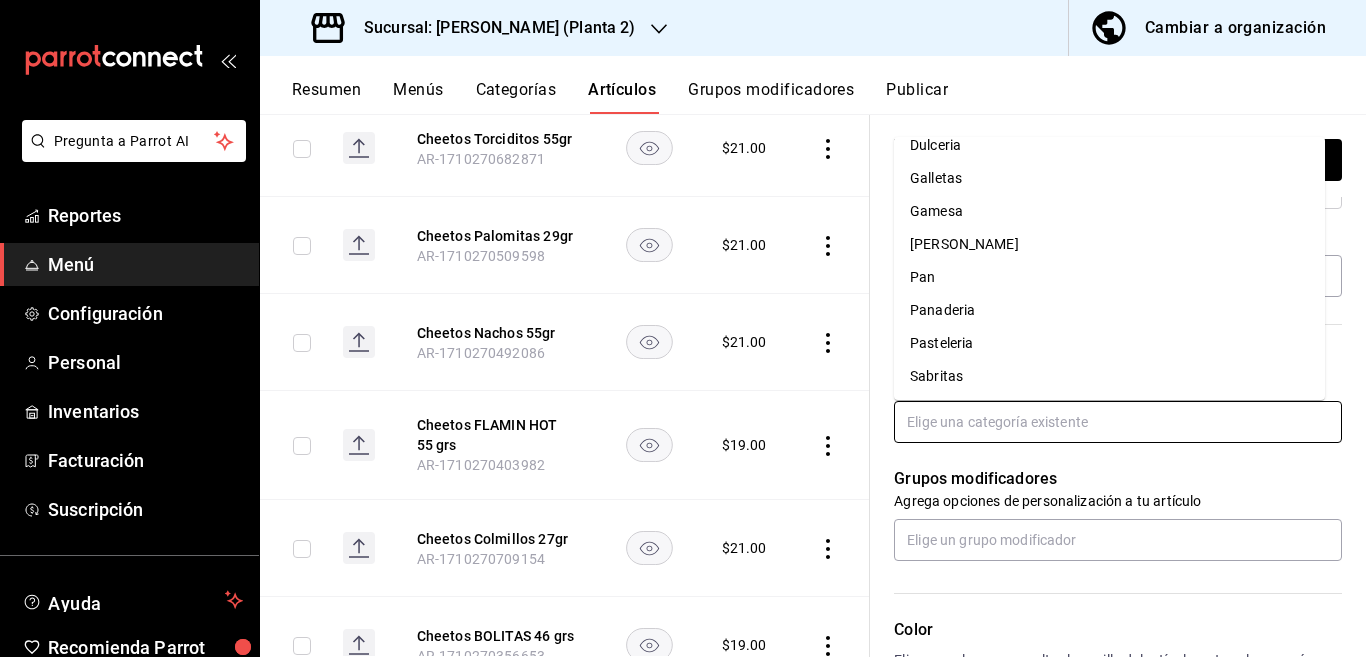 scroll, scrollTop: 215, scrollLeft: 0, axis: vertical 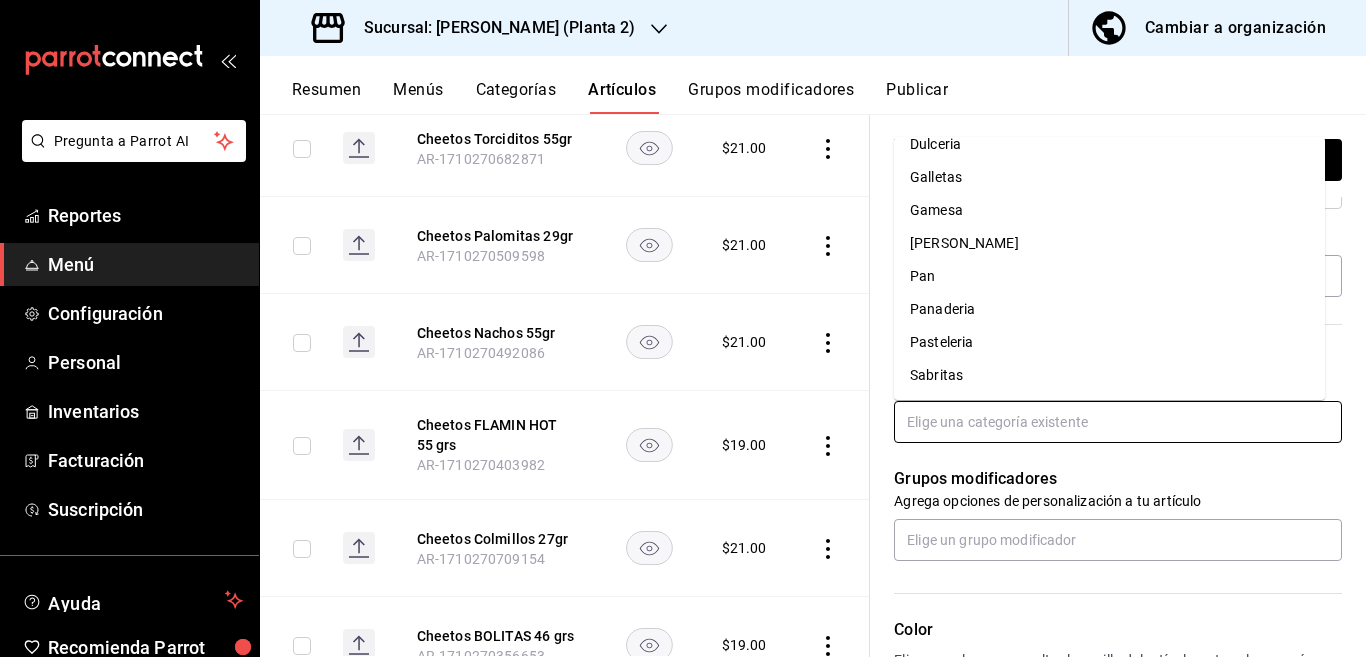 click on "Sabritas" at bounding box center (1109, 375) 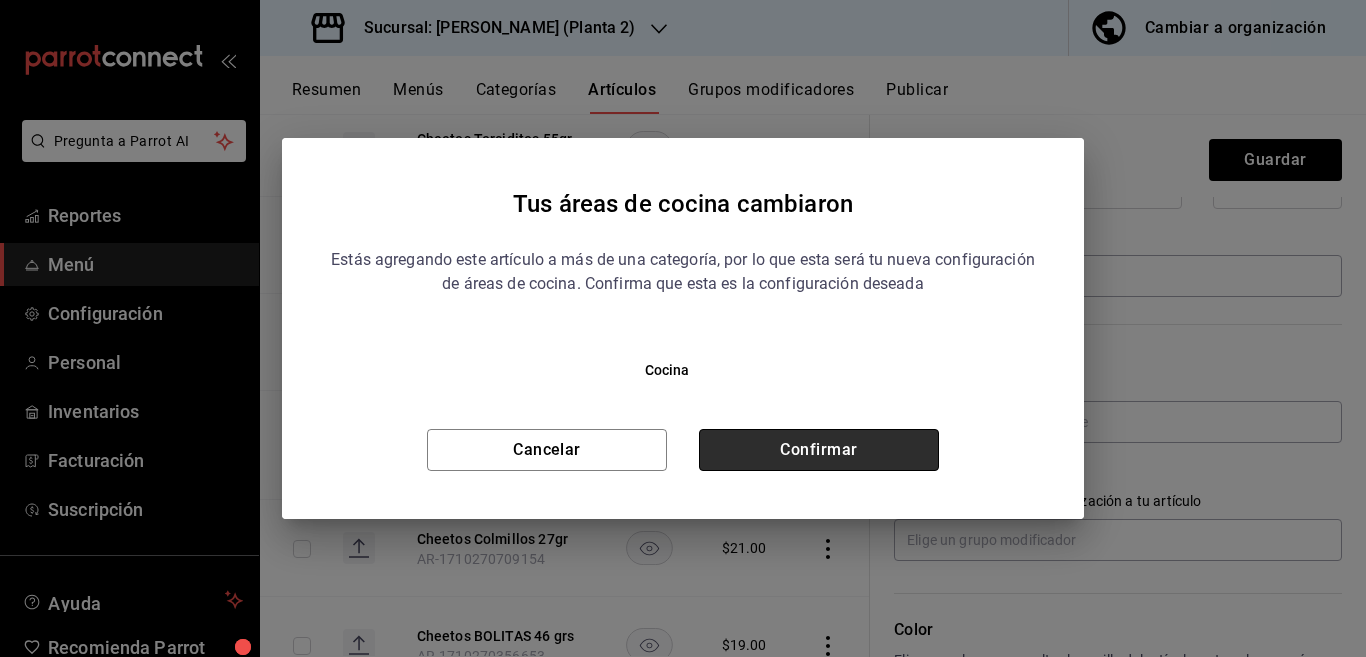 click on "Confirmar" at bounding box center [819, 450] 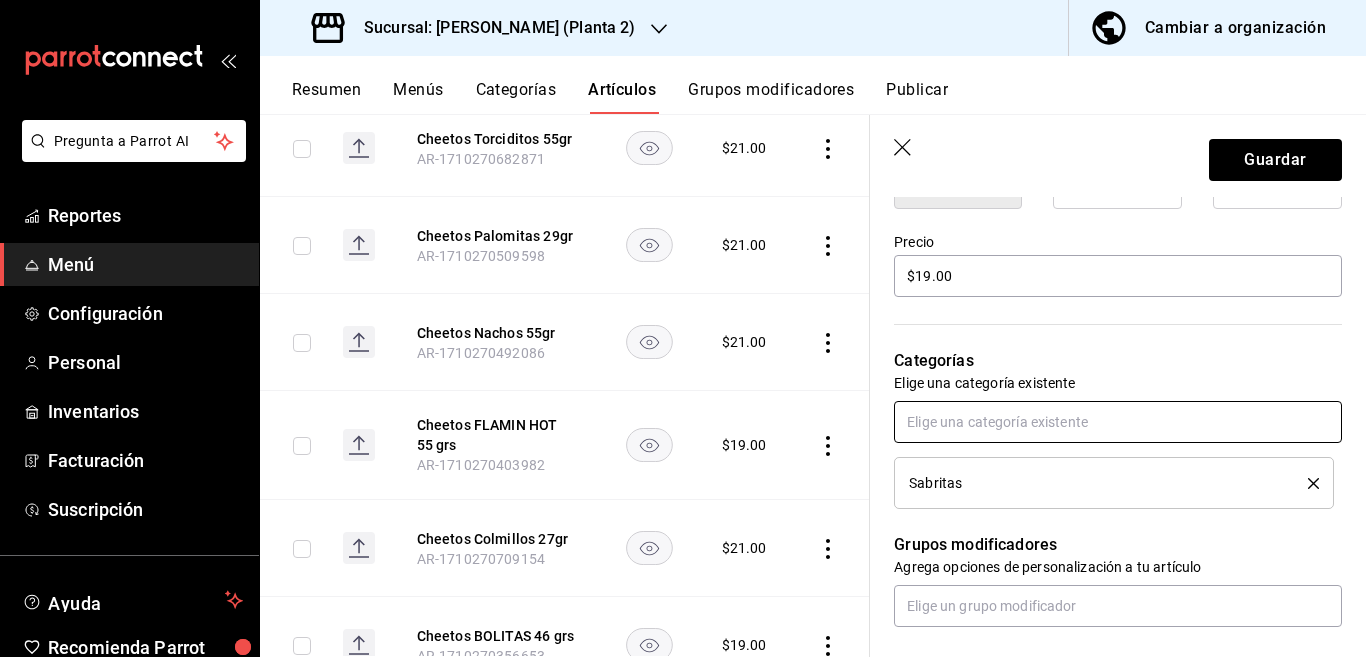 scroll, scrollTop: 569, scrollLeft: 0, axis: vertical 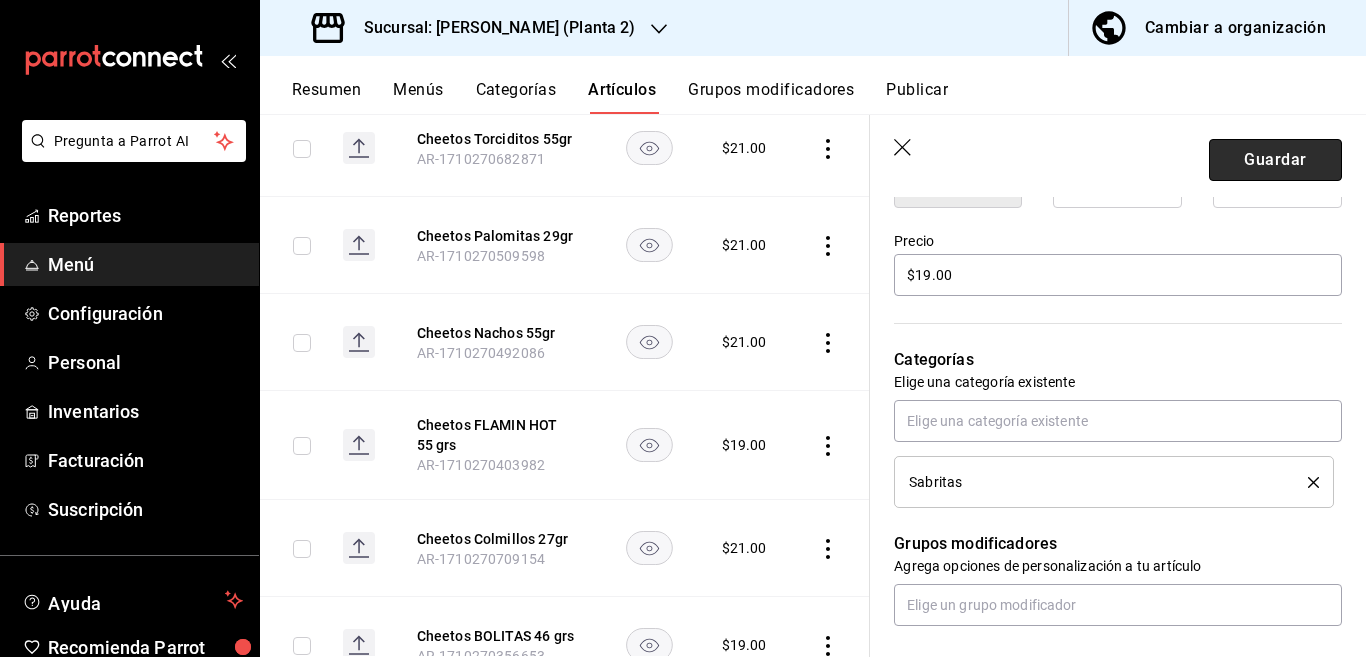 click on "Guardar" at bounding box center [1275, 160] 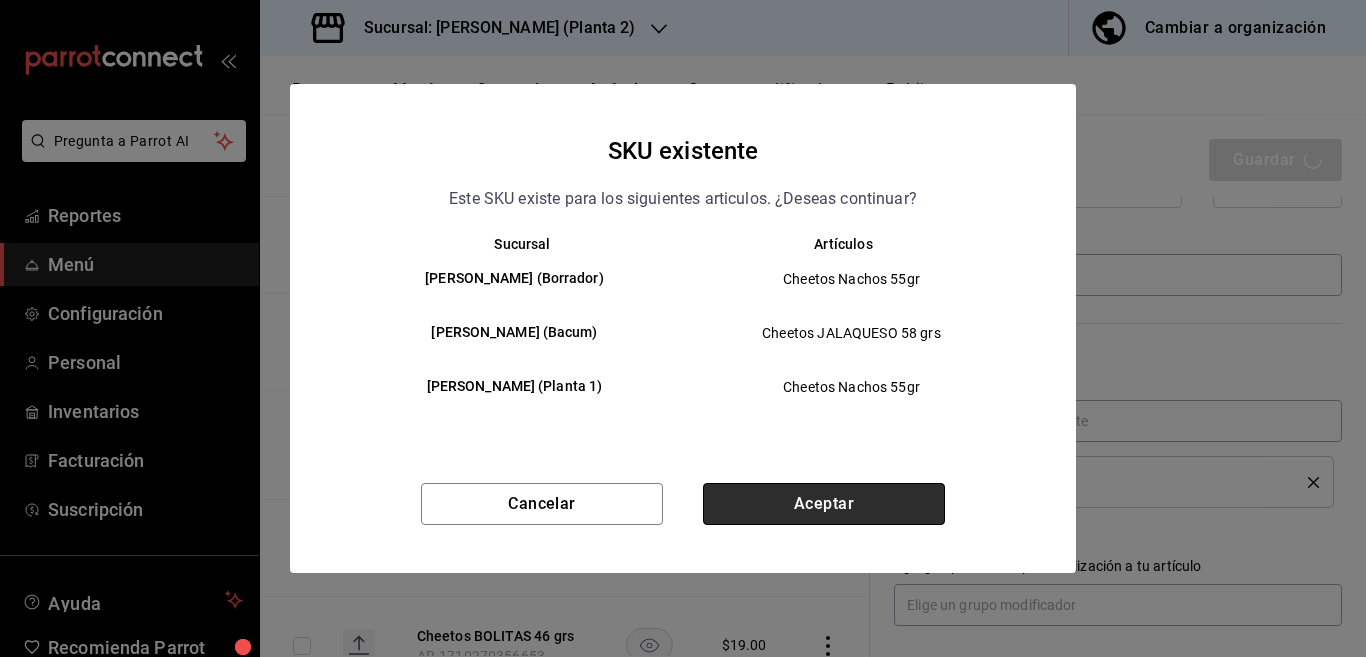 click on "Aceptar" at bounding box center [824, 504] 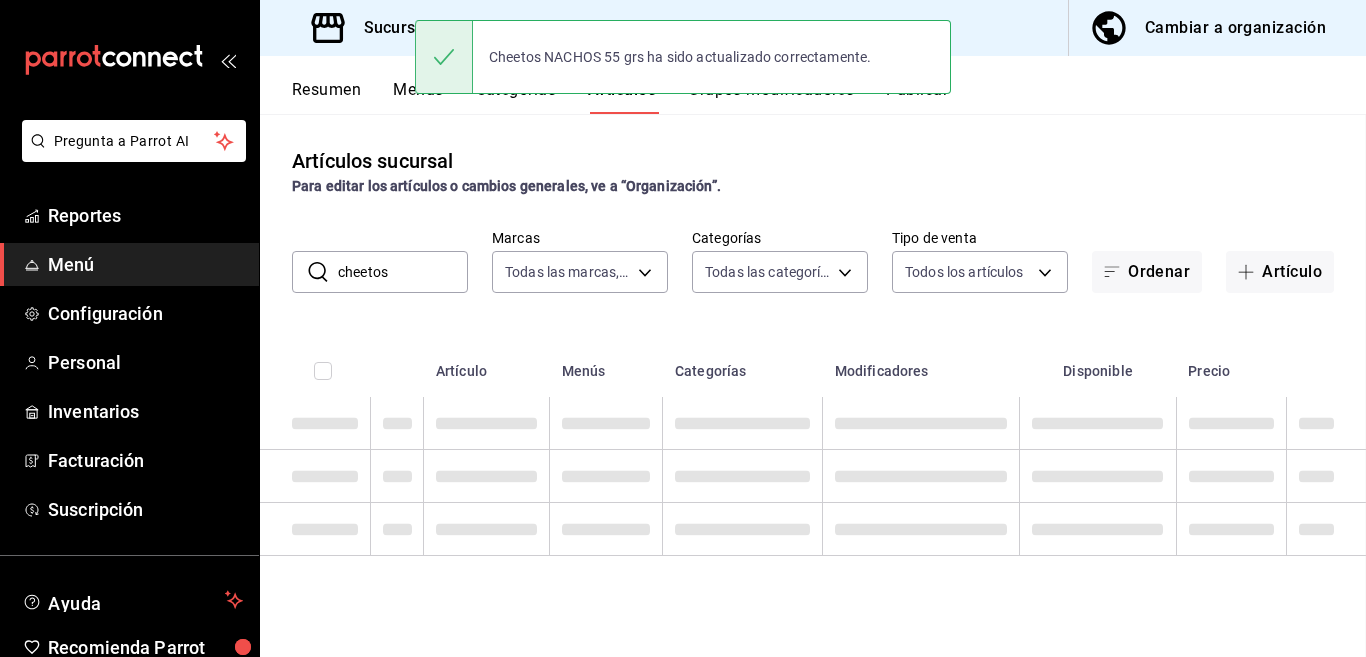 scroll, scrollTop: 0, scrollLeft: 0, axis: both 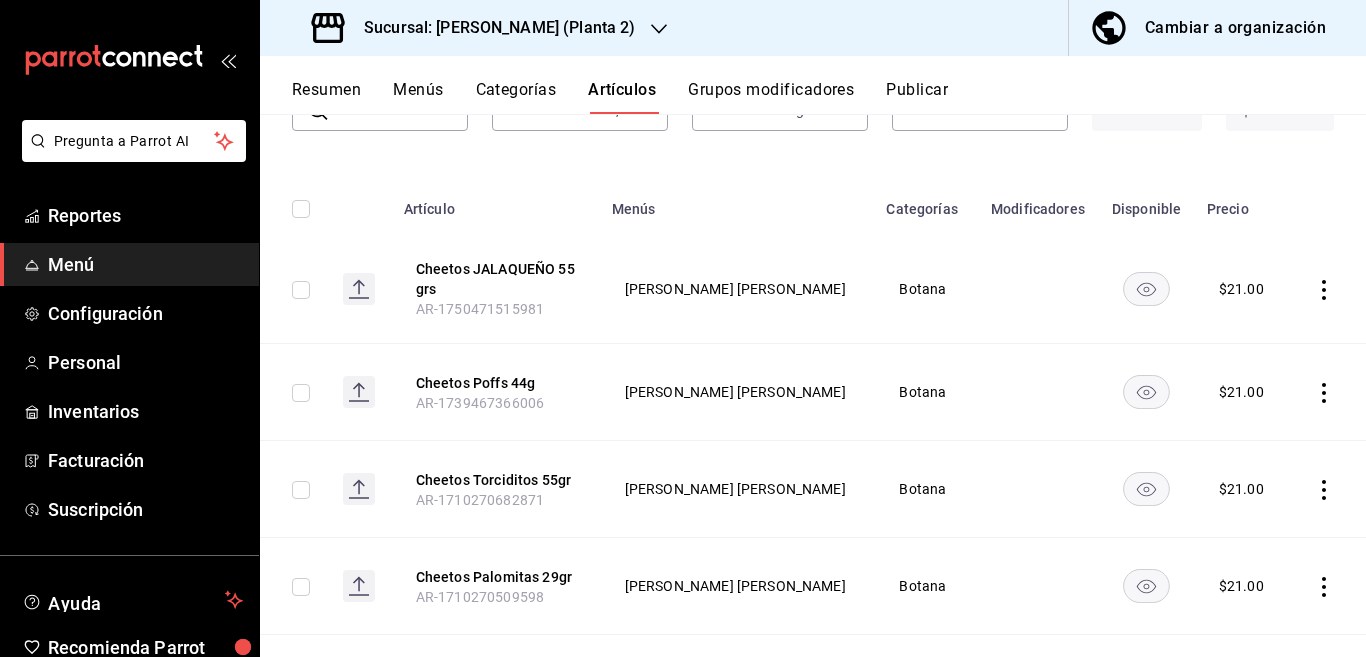 click 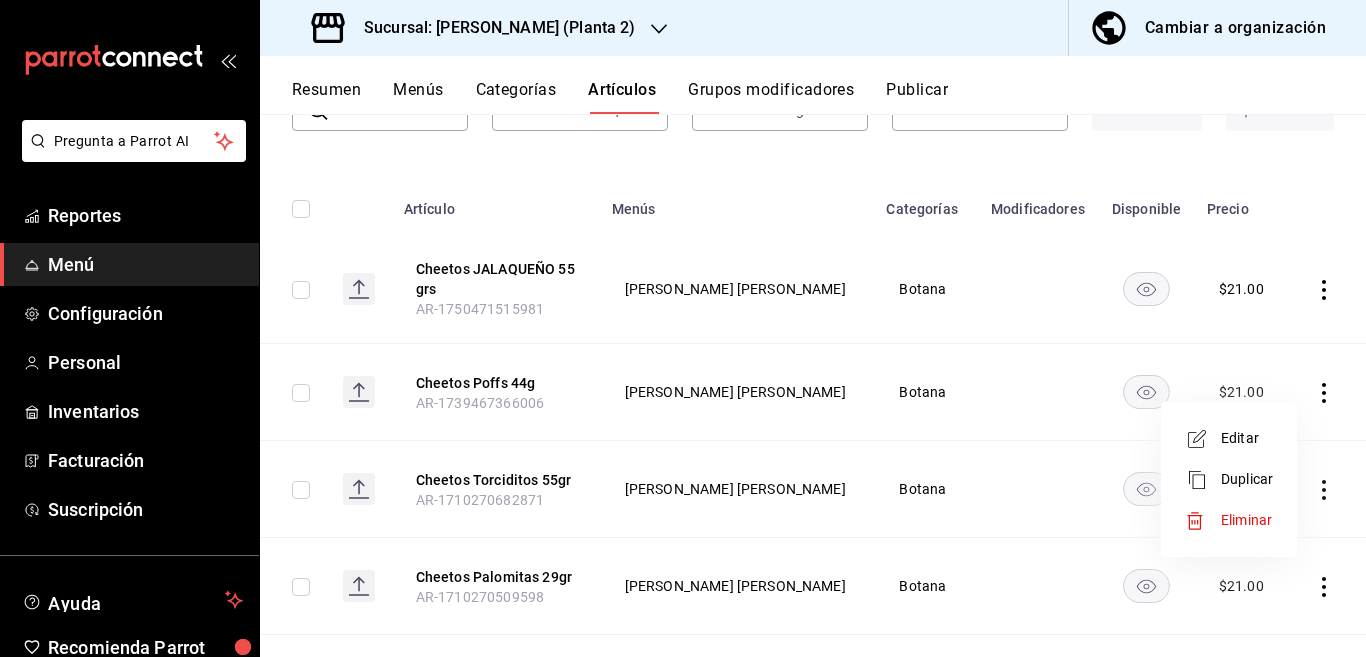 click on "Editar" at bounding box center (1247, 438) 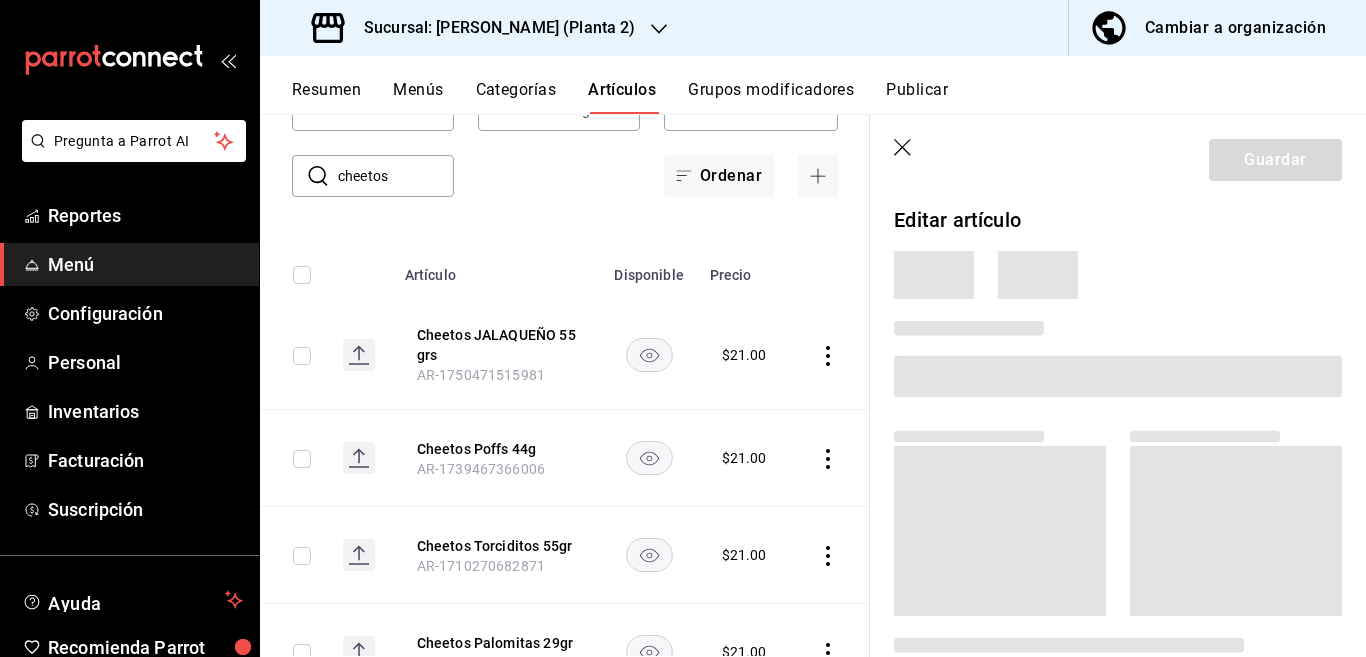 scroll, scrollTop: 163, scrollLeft: 0, axis: vertical 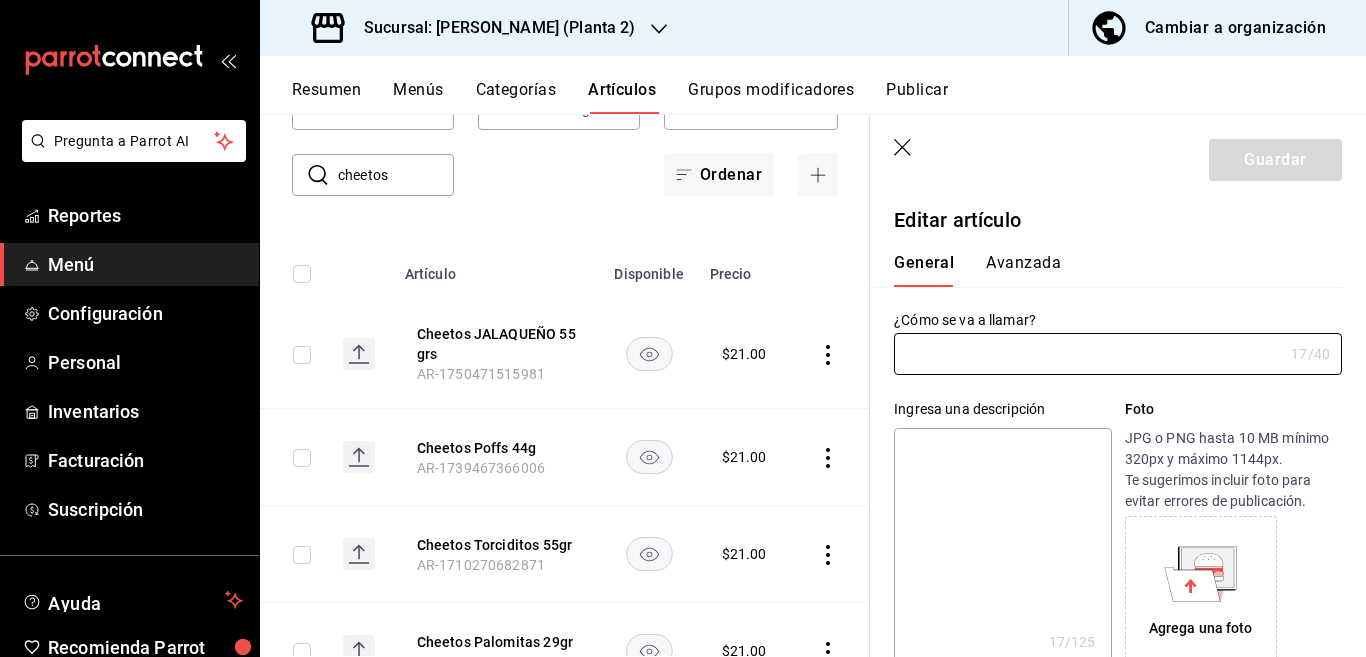 type on "Cheetos Poffs 44g" 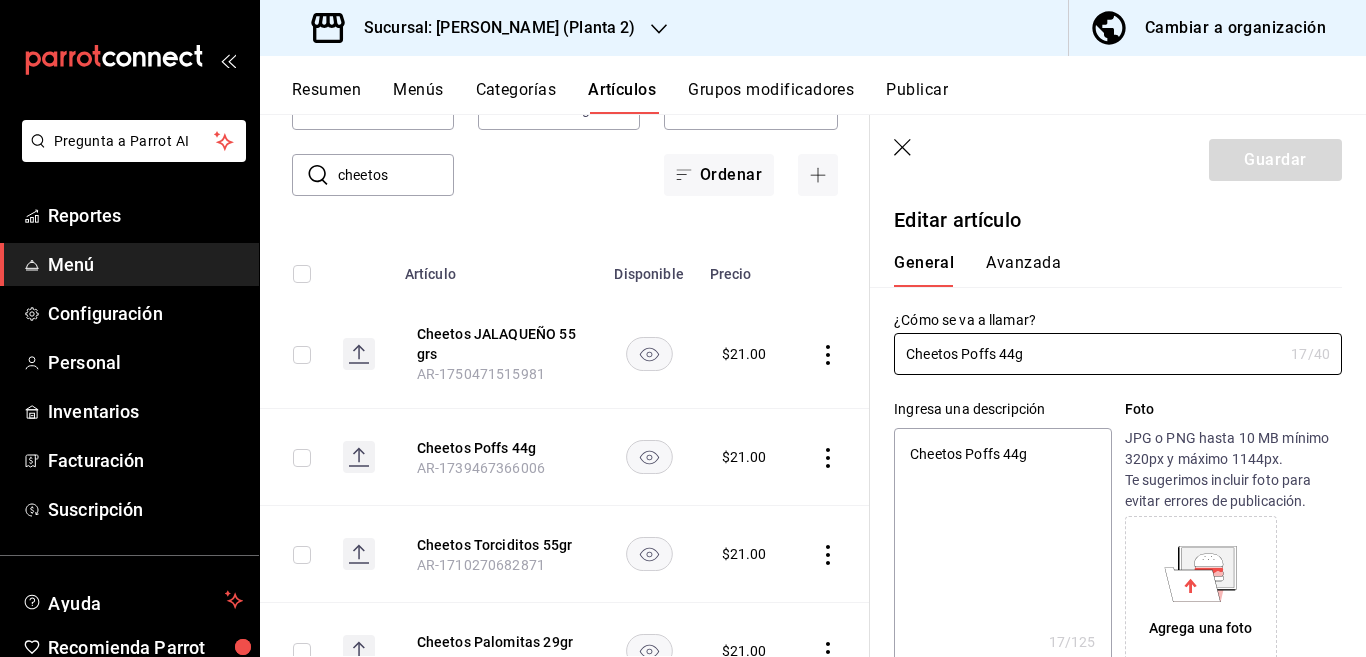 type on "x" 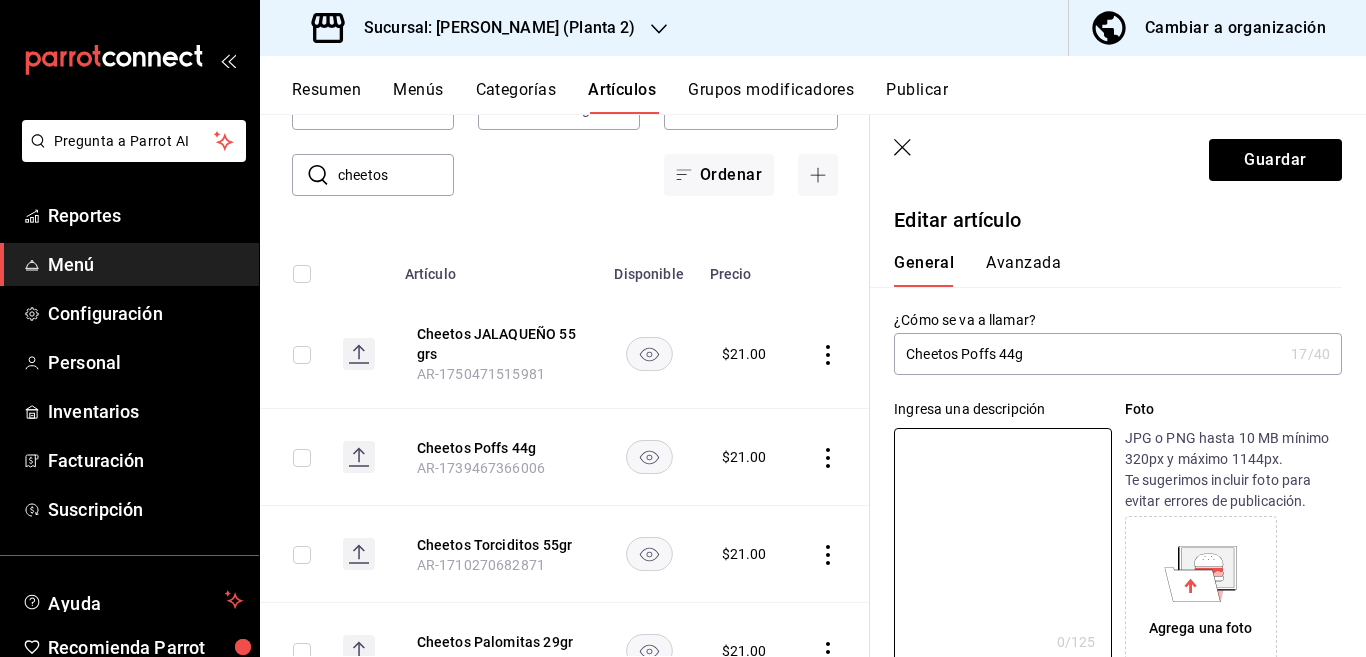 type 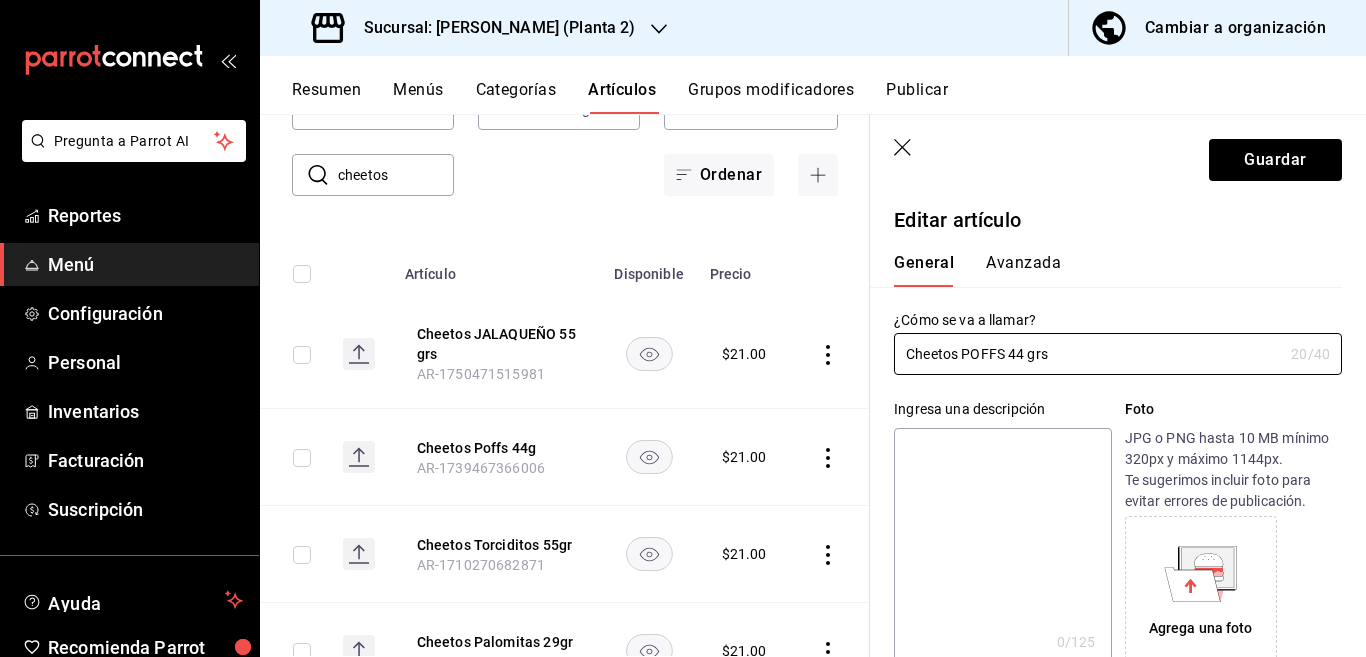 type on "Cheetos POFFS 44 grs" 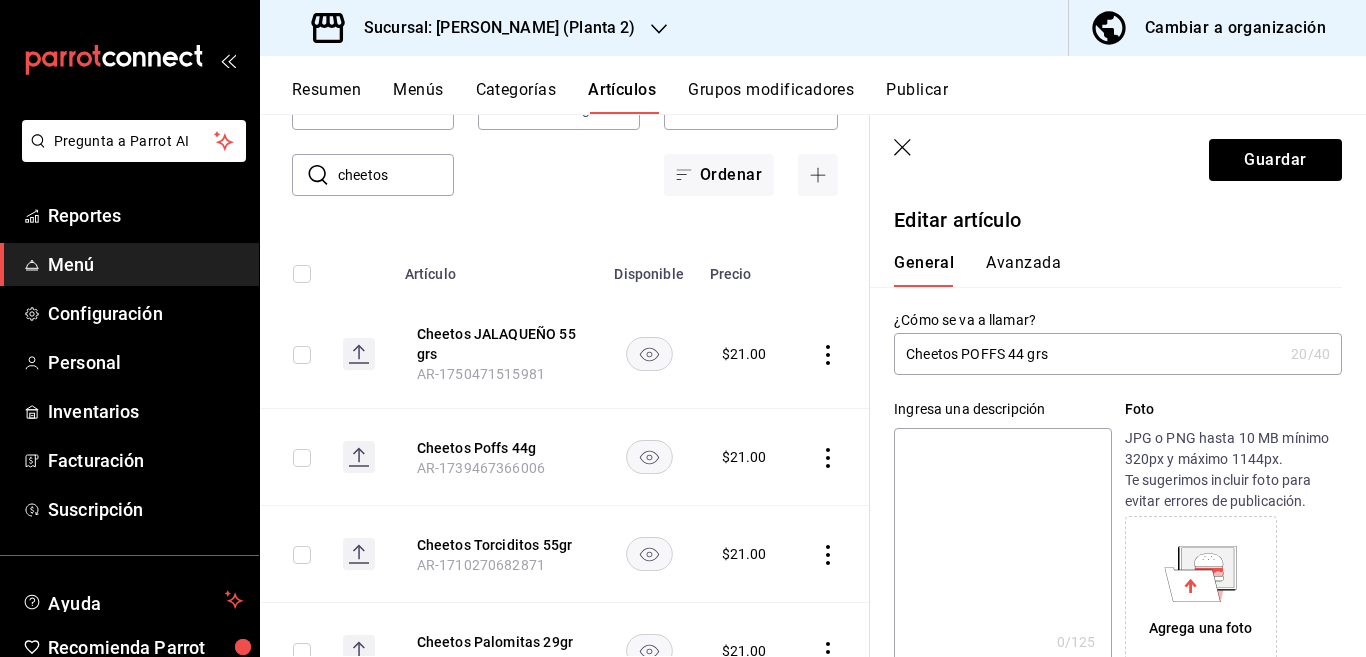 paste on "Cheetos POFFS 44 grs" 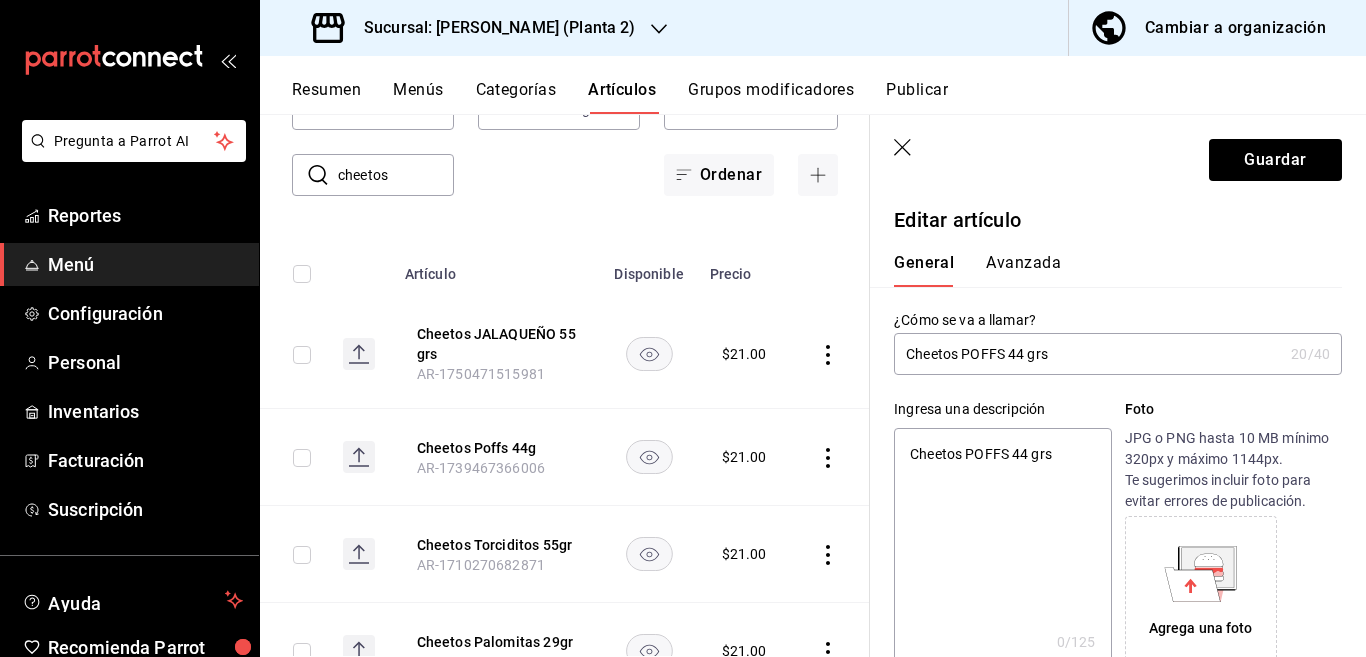type on "x" 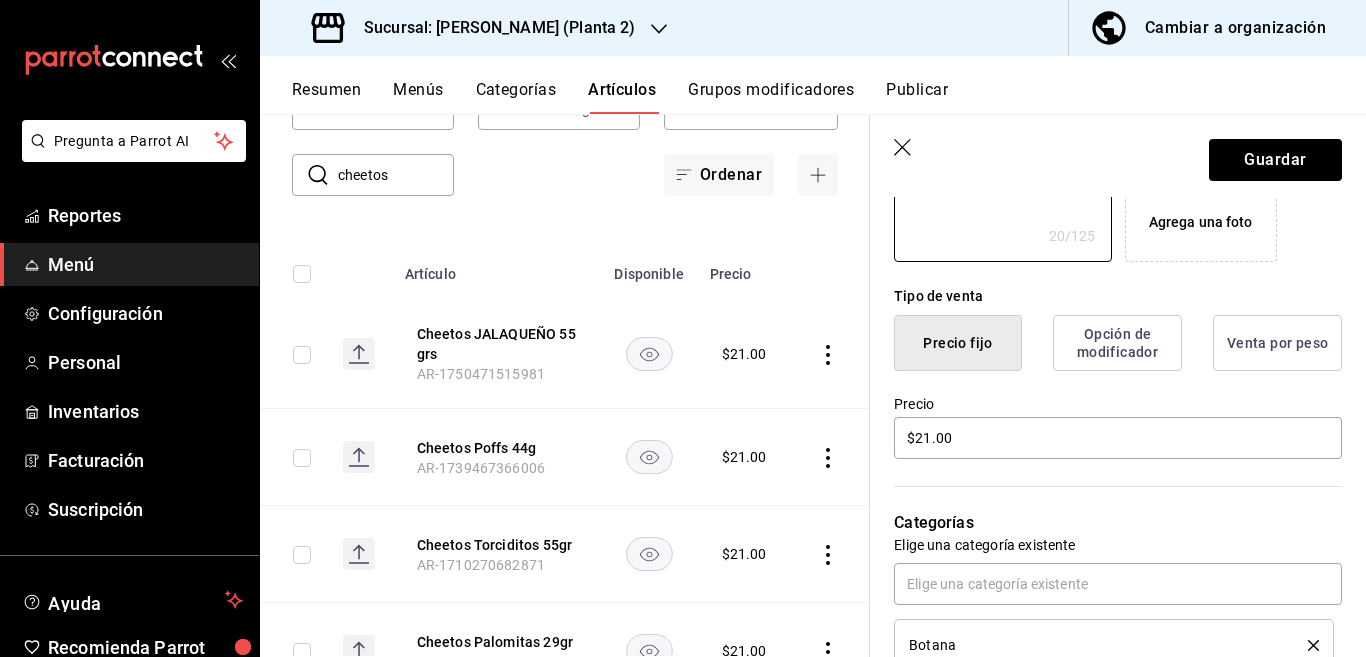 scroll, scrollTop: 406, scrollLeft: 0, axis: vertical 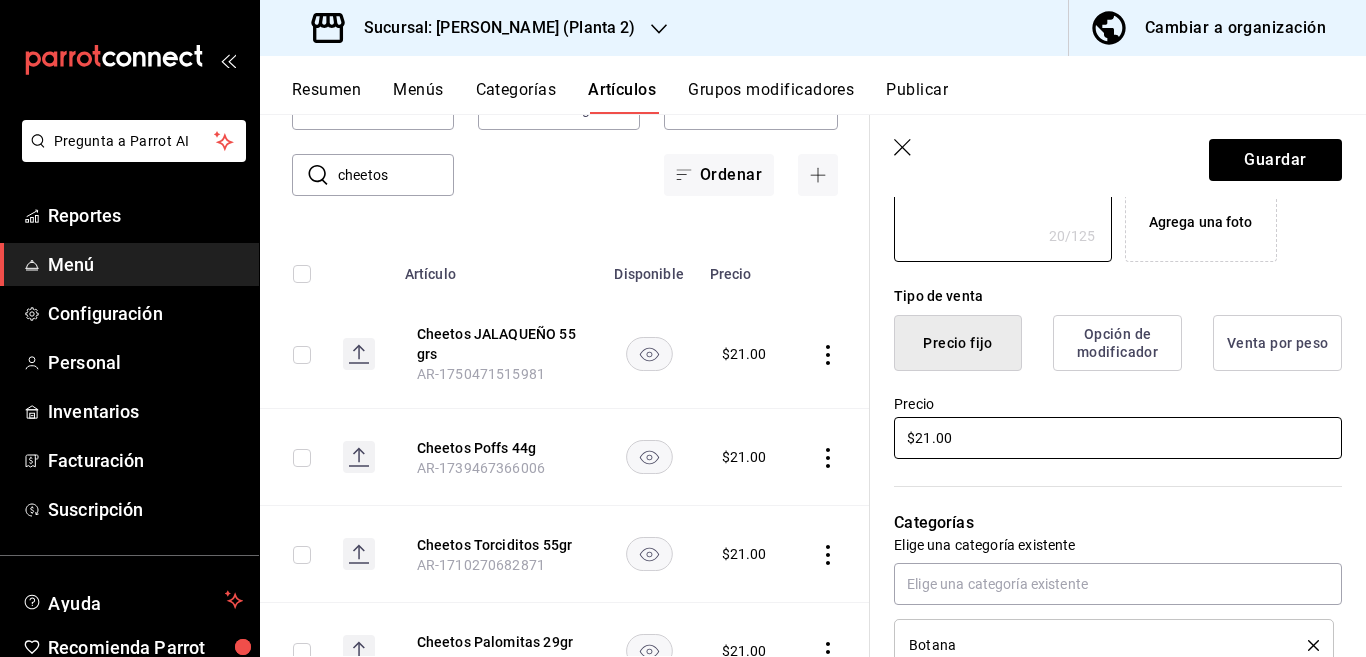 type on "Cheetos POFFS 44 grs" 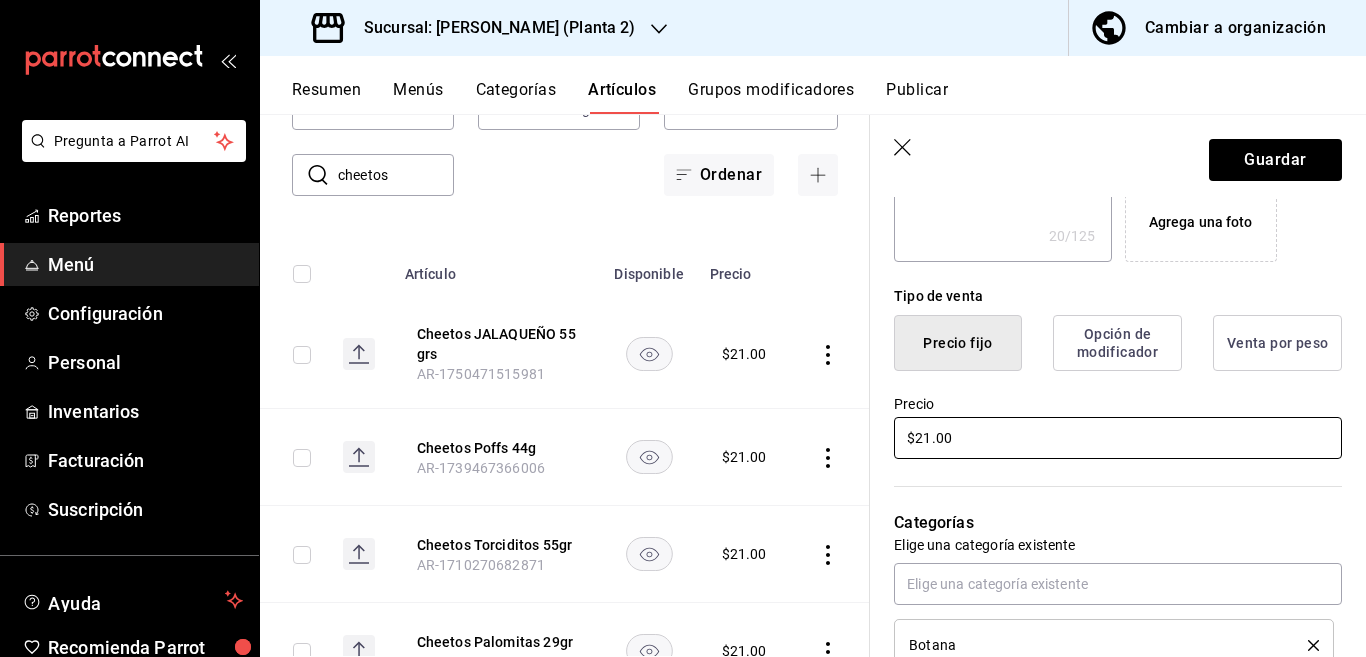 scroll, scrollTop: 407, scrollLeft: 0, axis: vertical 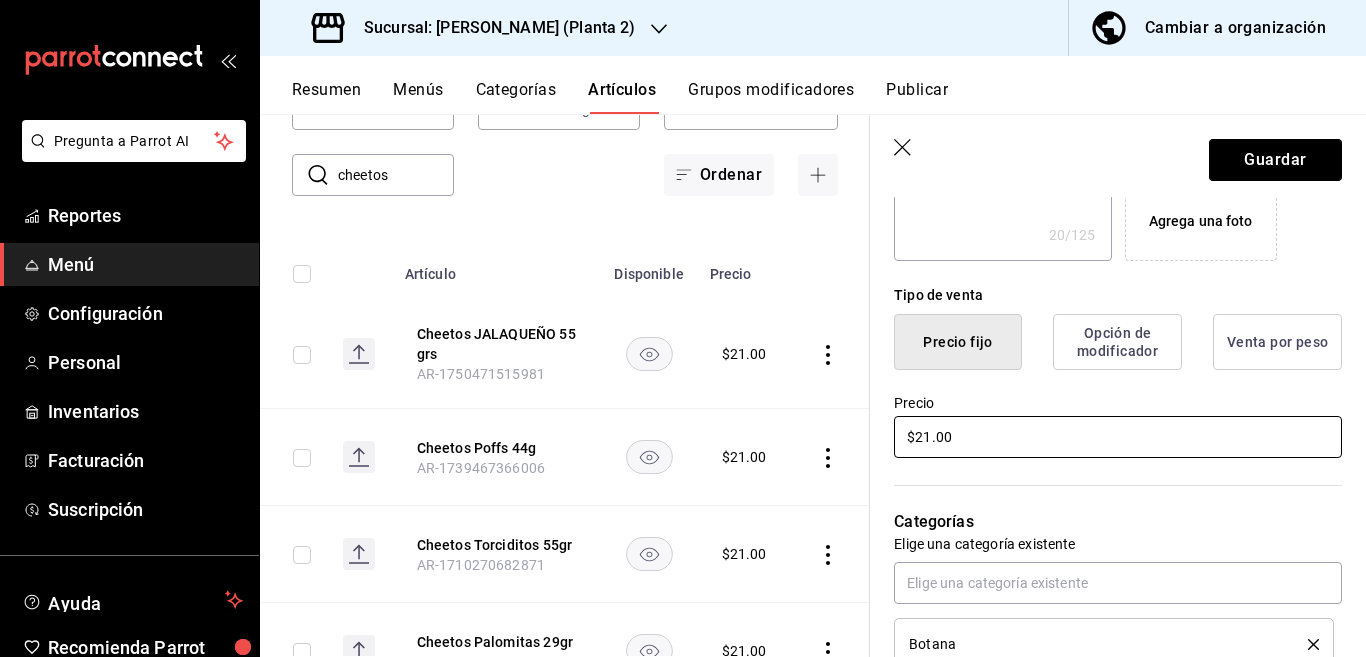 type on "$2.00" 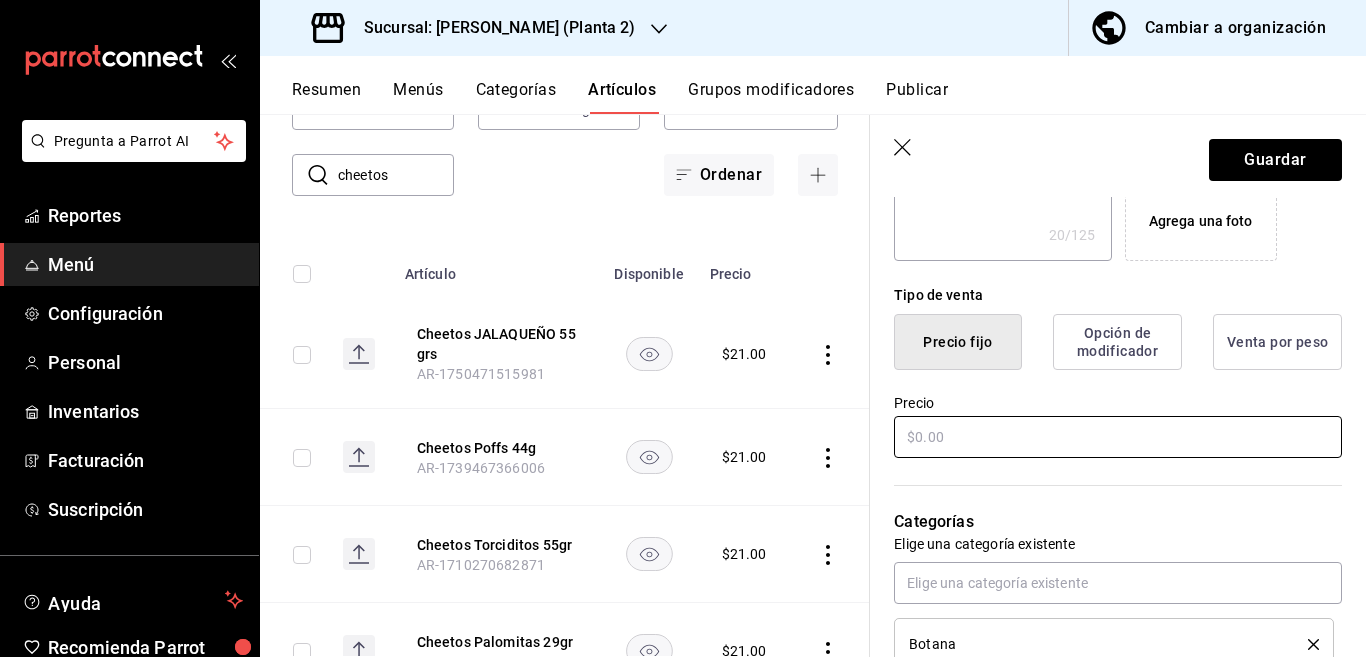 type on "$1.00" 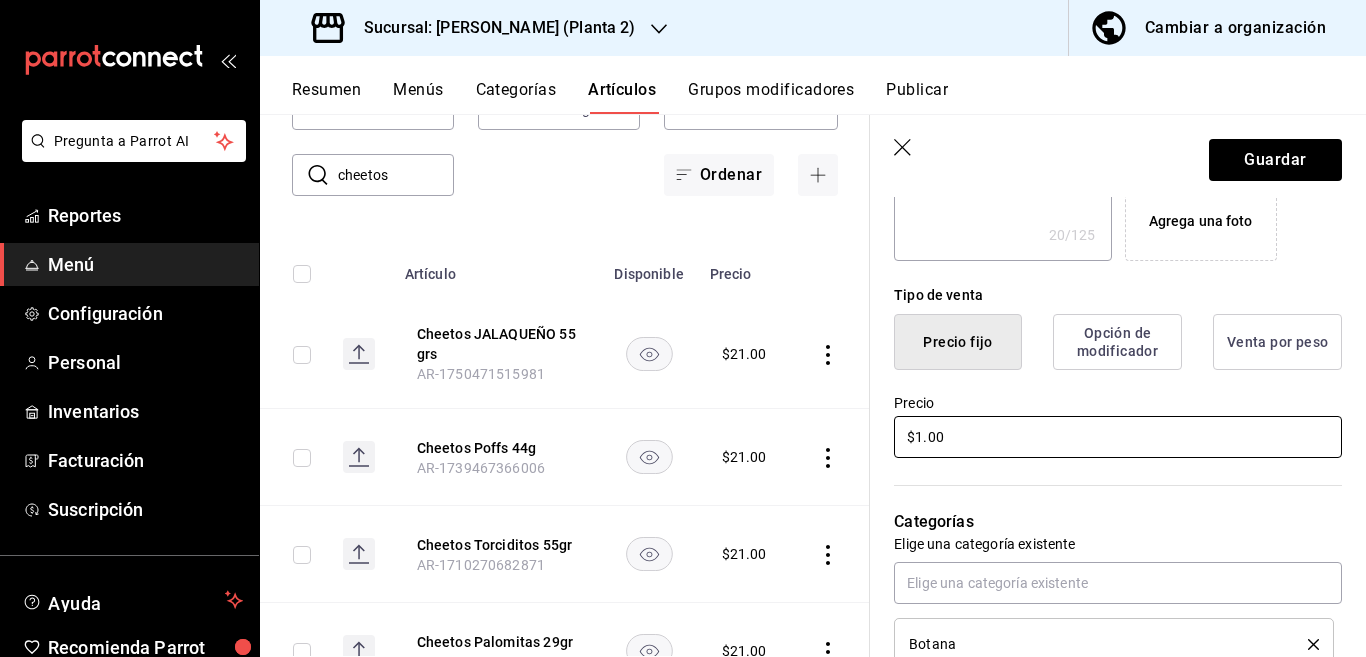 type on "x" 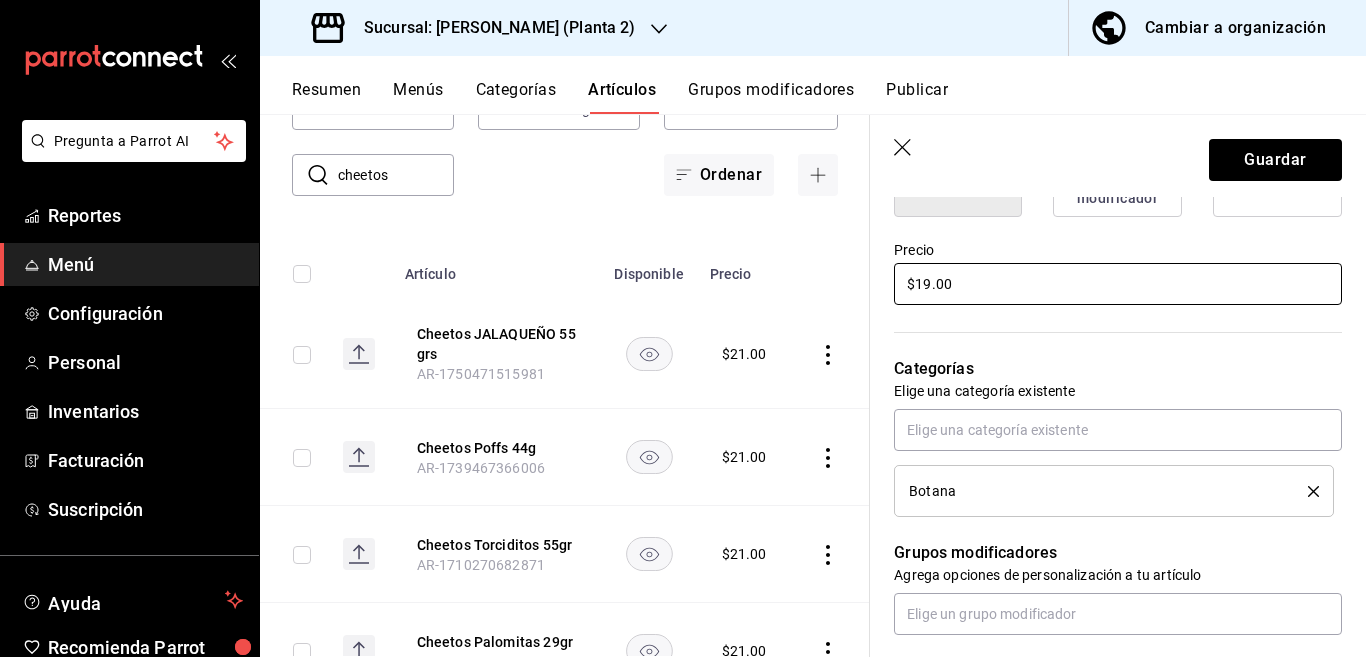 scroll, scrollTop: 569, scrollLeft: 0, axis: vertical 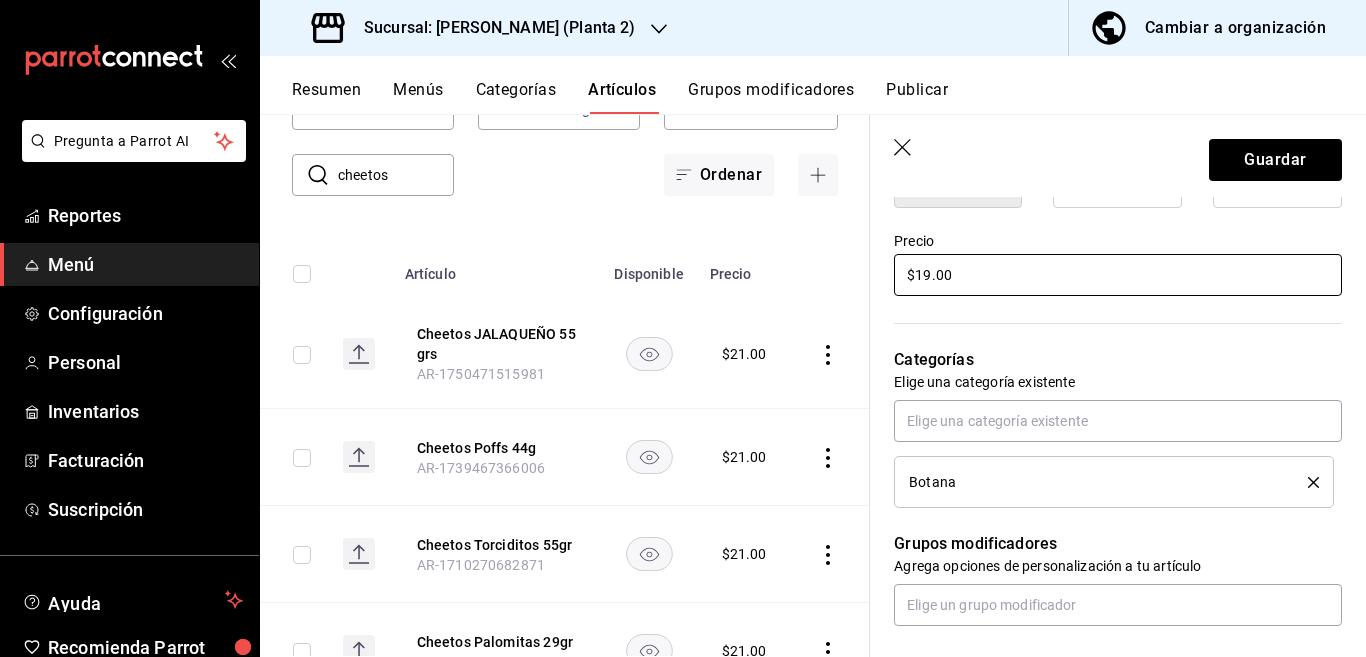 type on "$19.00" 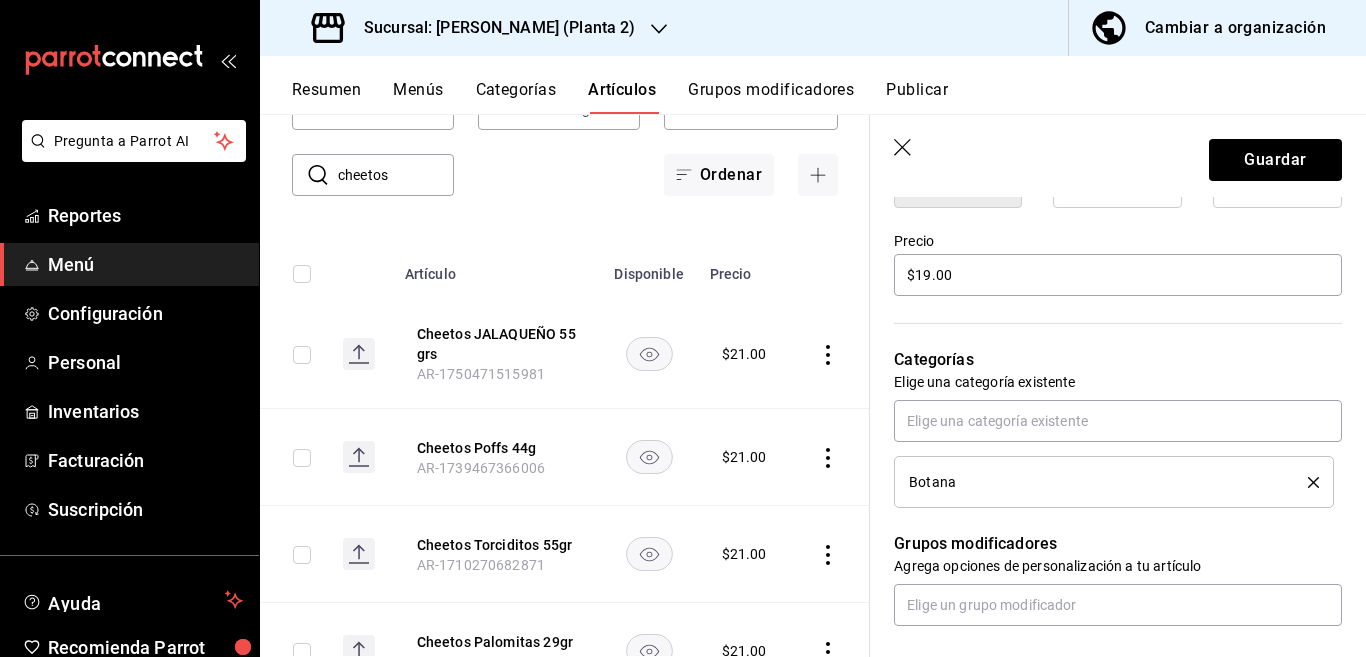 click 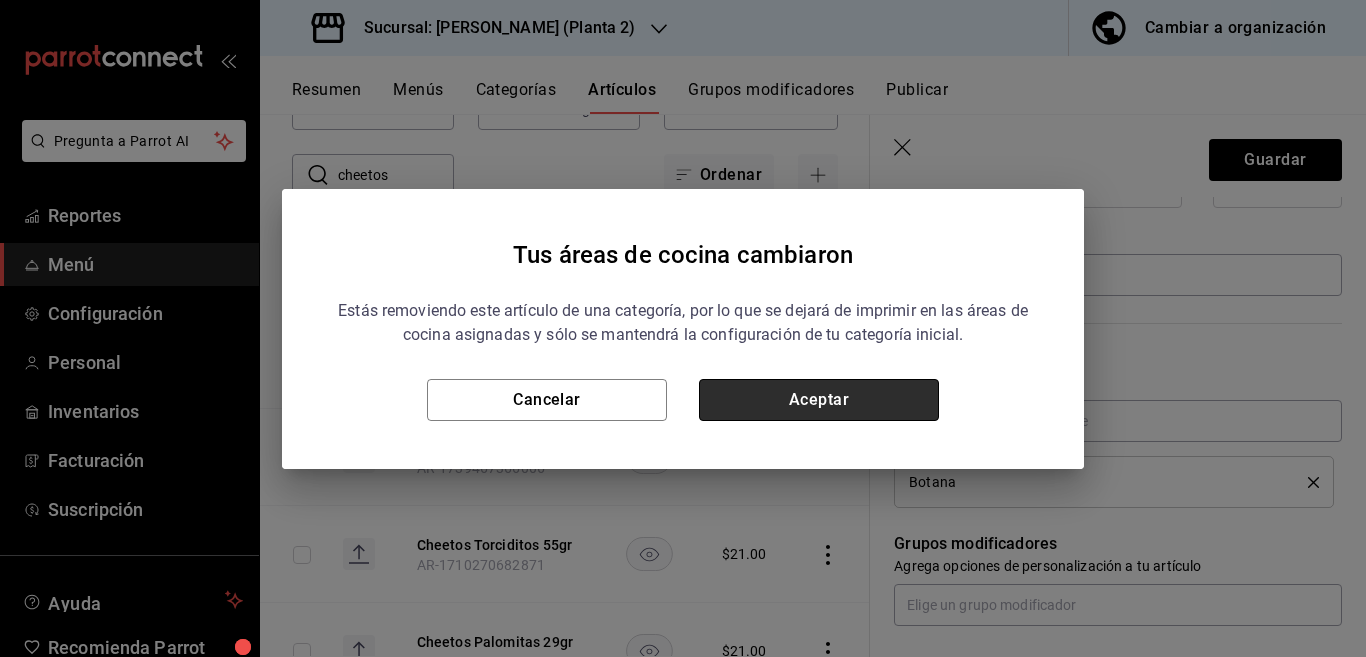 click on "Aceptar" at bounding box center (819, 400) 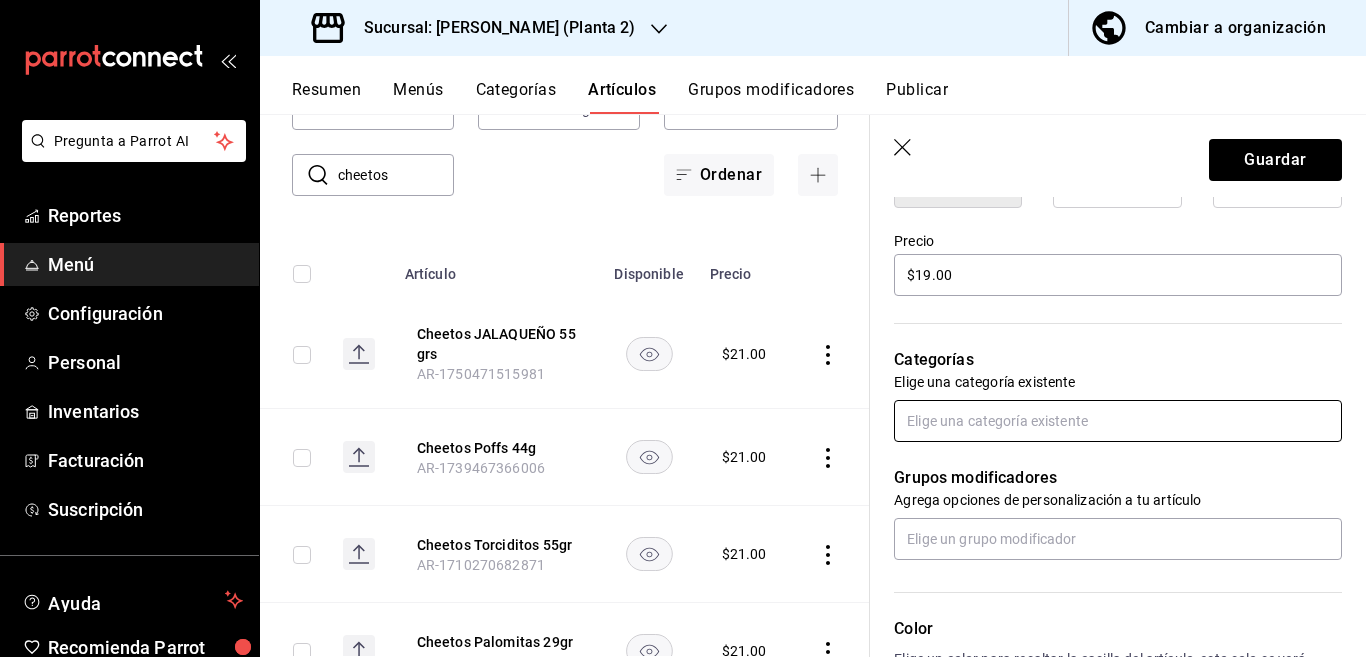 click at bounding box center (1118, 421) 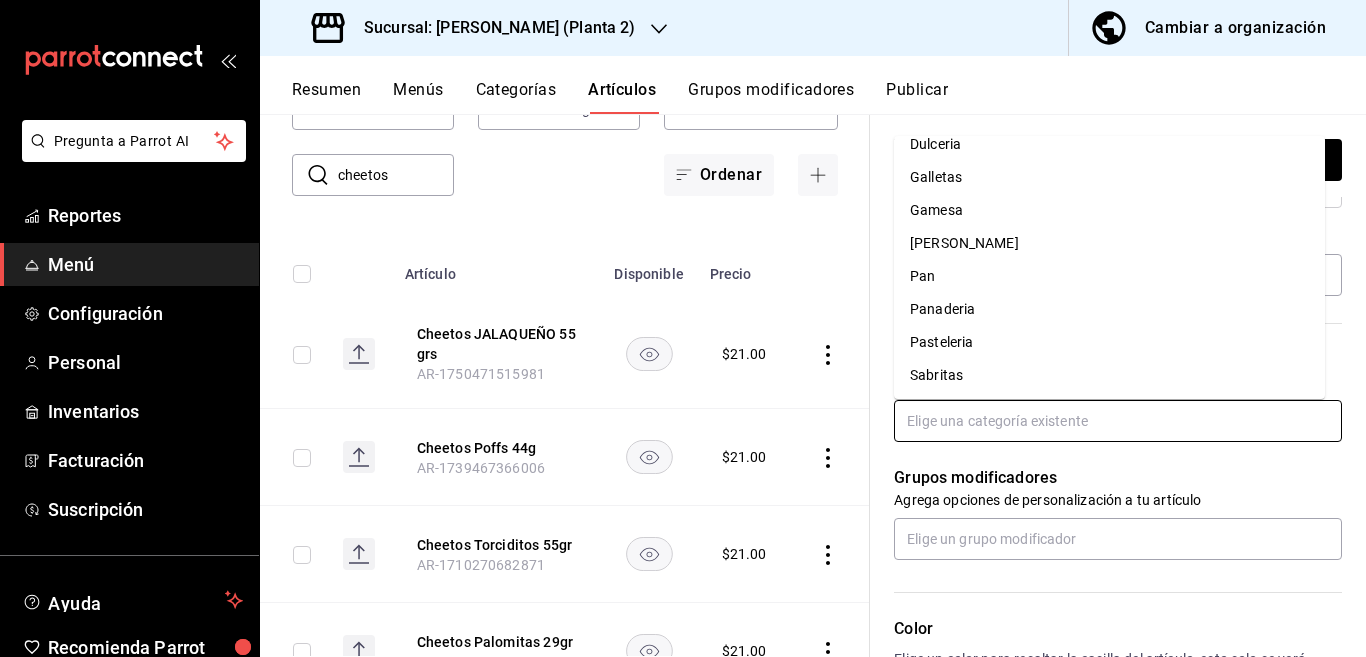 scroll, scrollTop: 215, scrollLeft: 0, axis: vertical 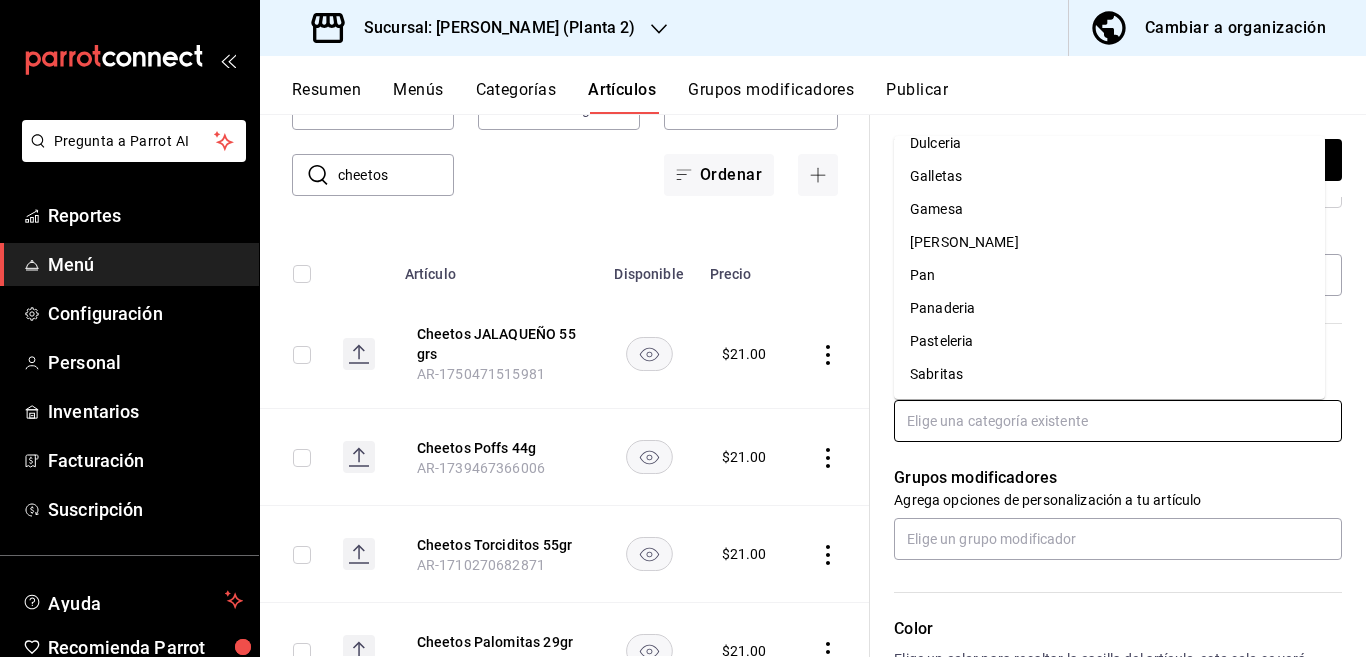 click on "Sabritas" at bounding box center [1109, 374] 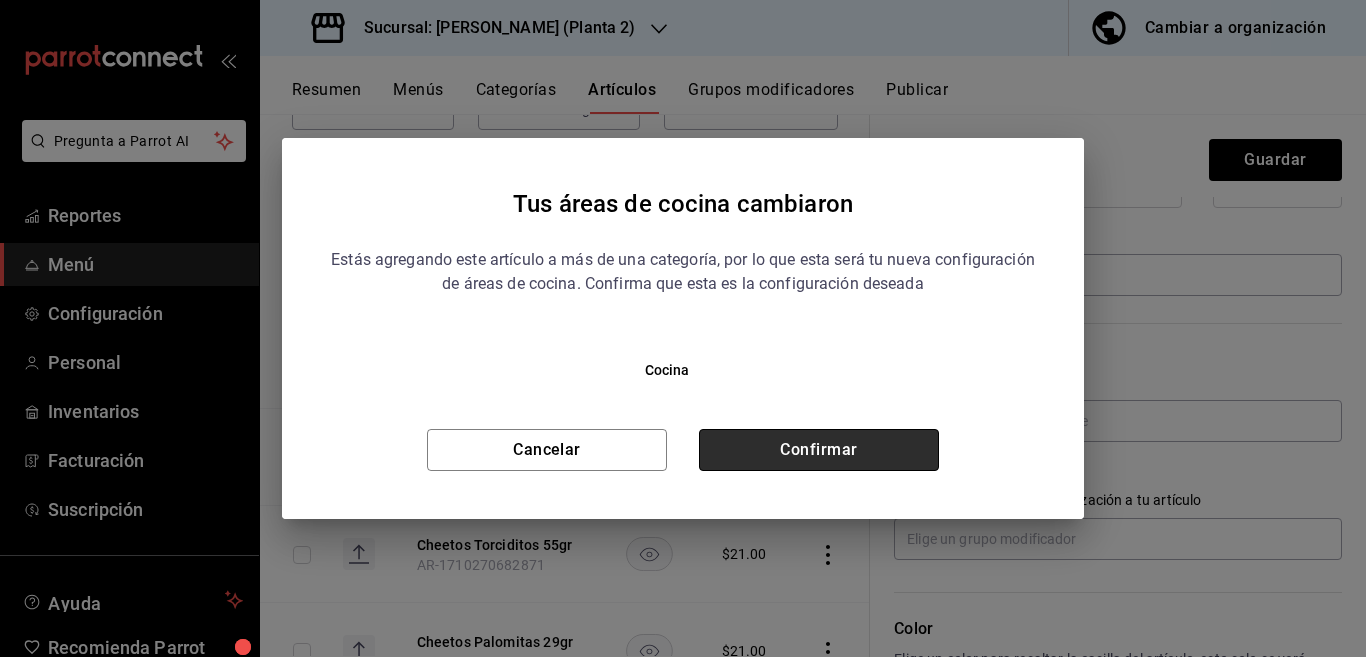 click on "Confirmar" at bounding box center [819, 450] 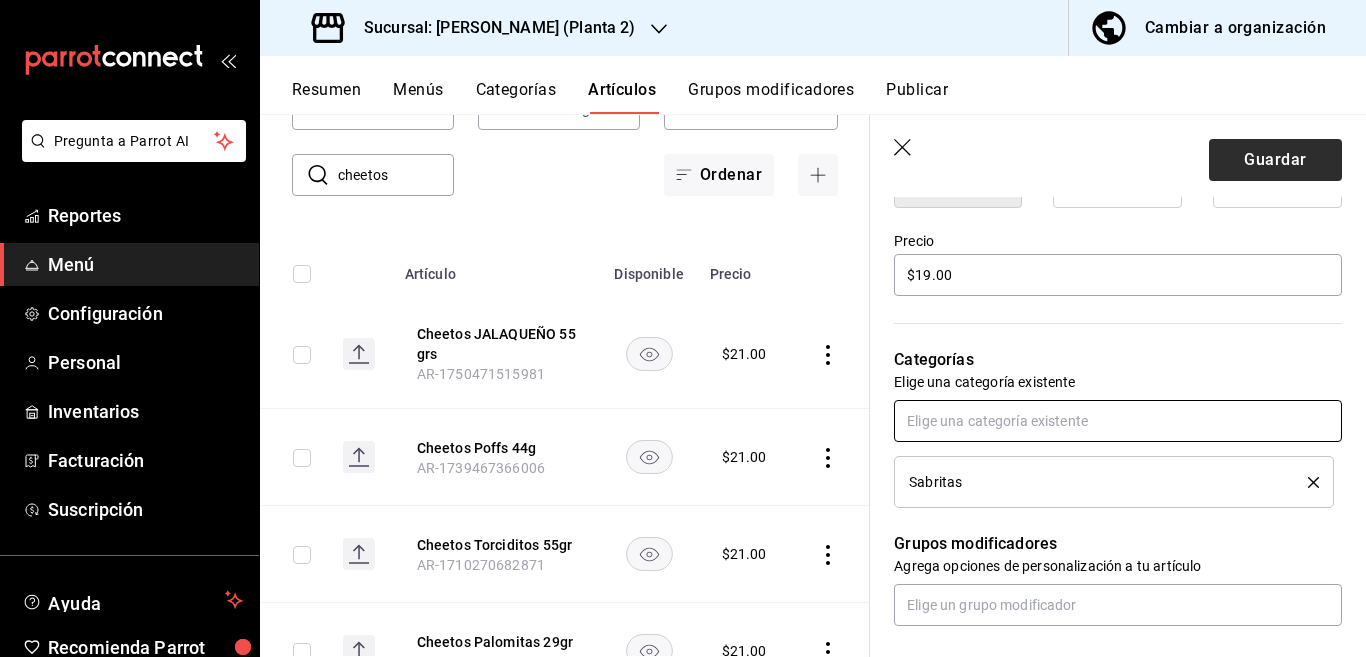 scroll, scrollTop: 570, scrollLeft: 0, axis: vertical 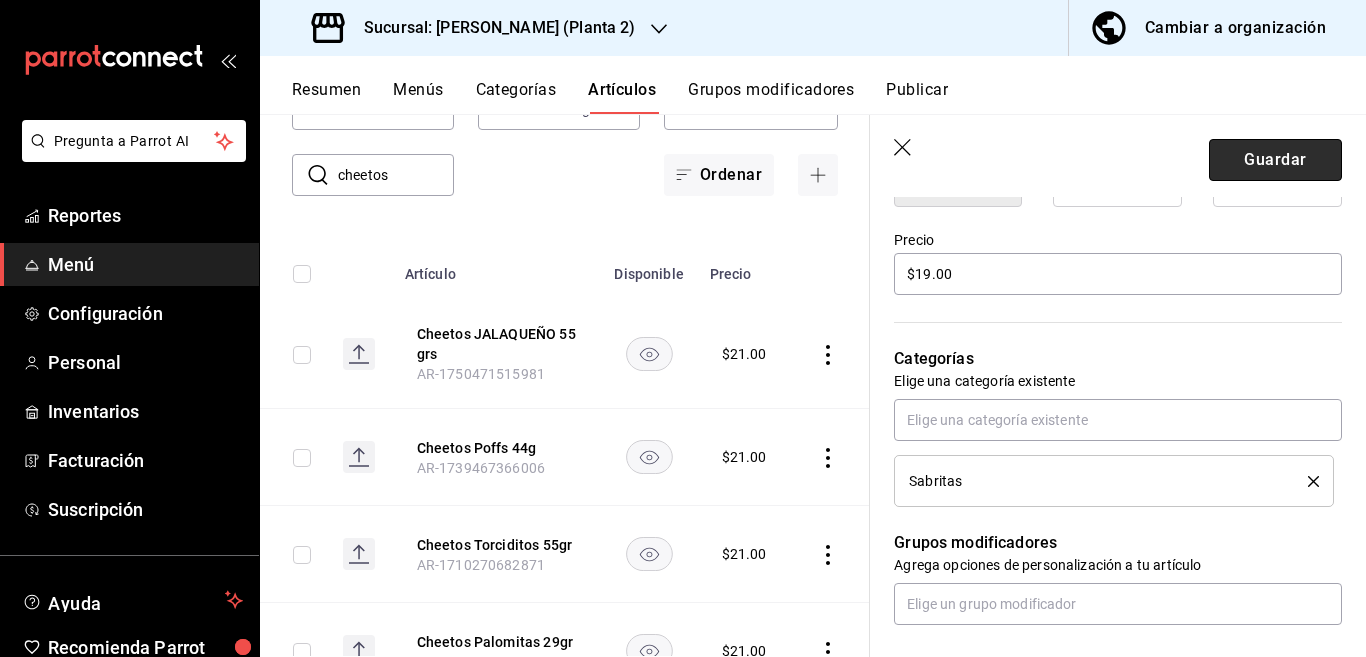 click on "Guardar" at bounding box center (1275, 160) 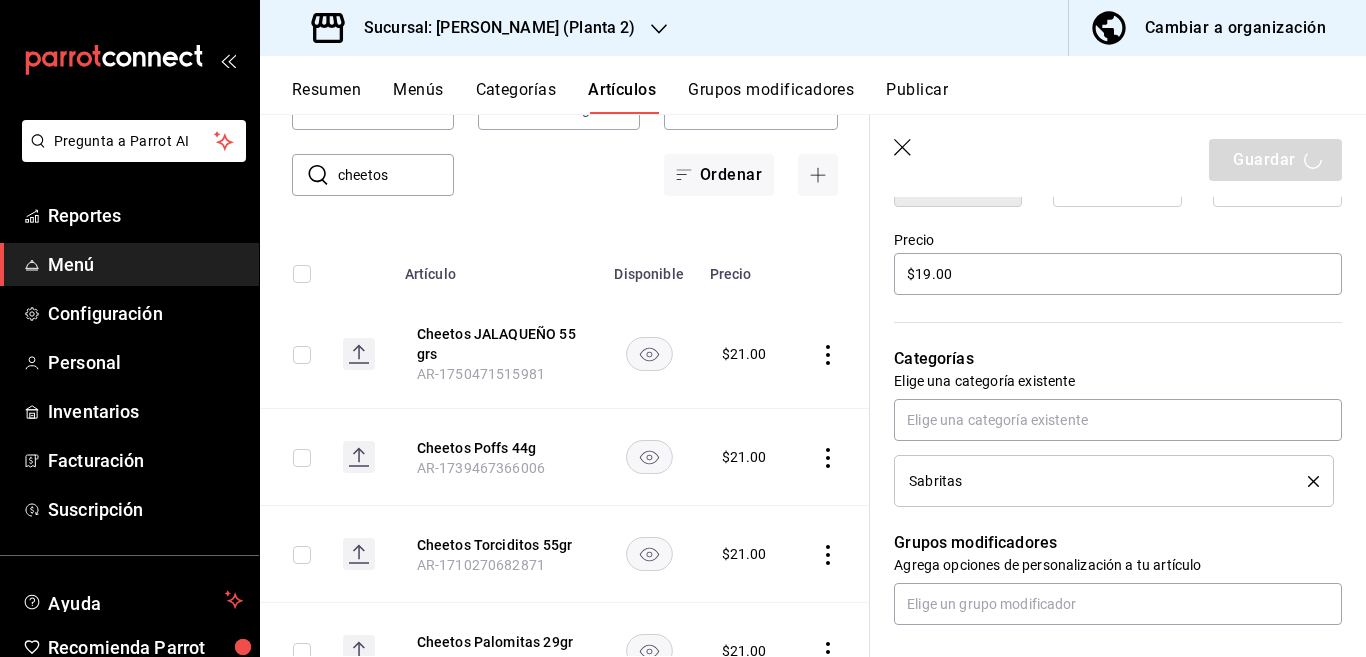 type on "x" 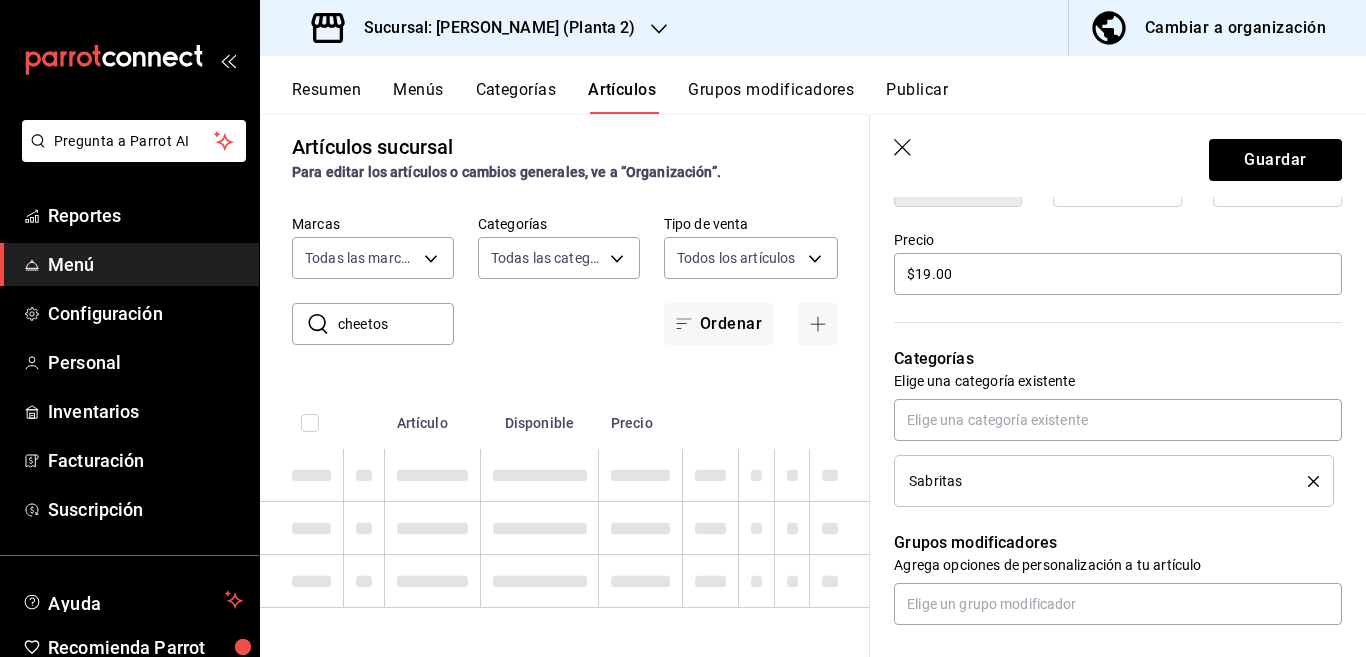 type 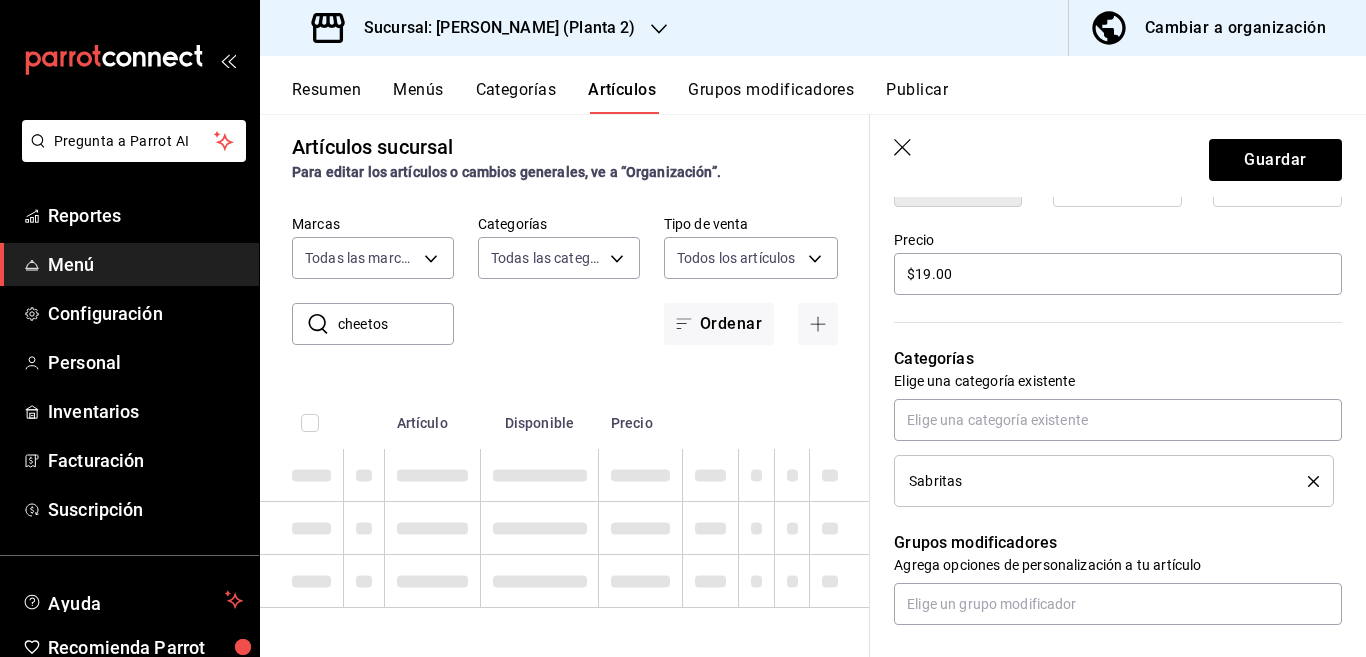 type 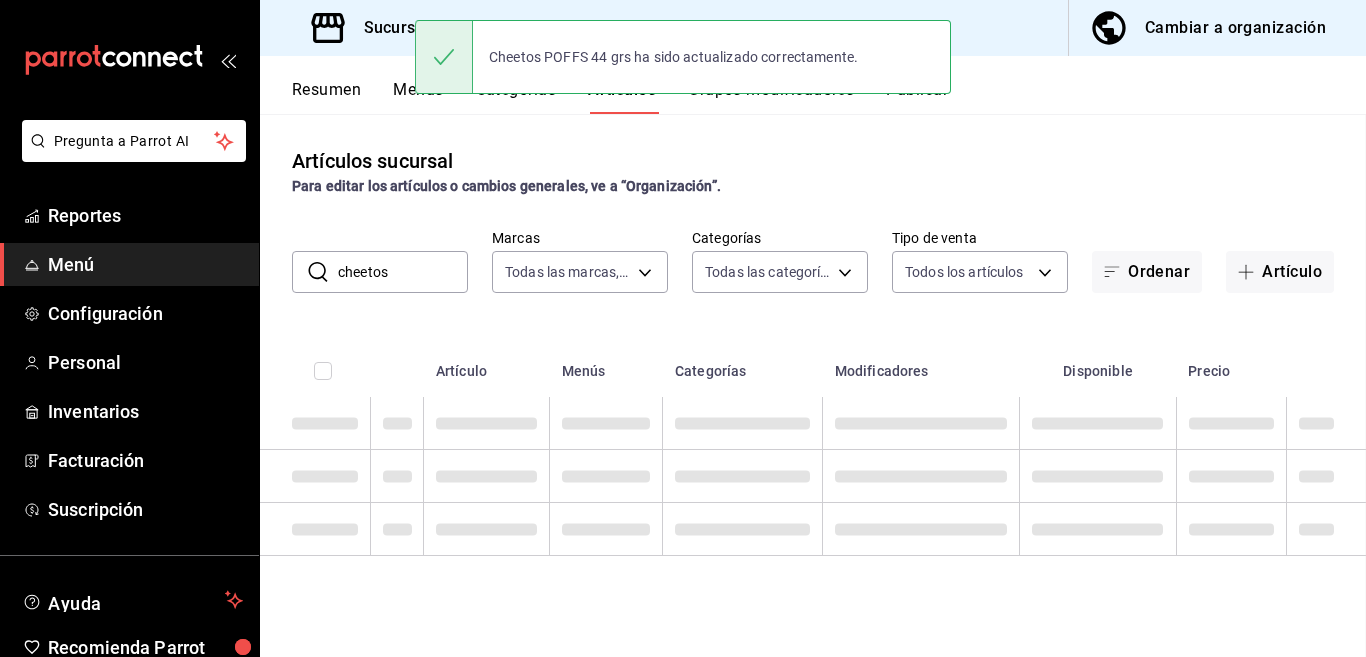 scroll, scrollTop: 0, scrollLeft: 0, axis: both 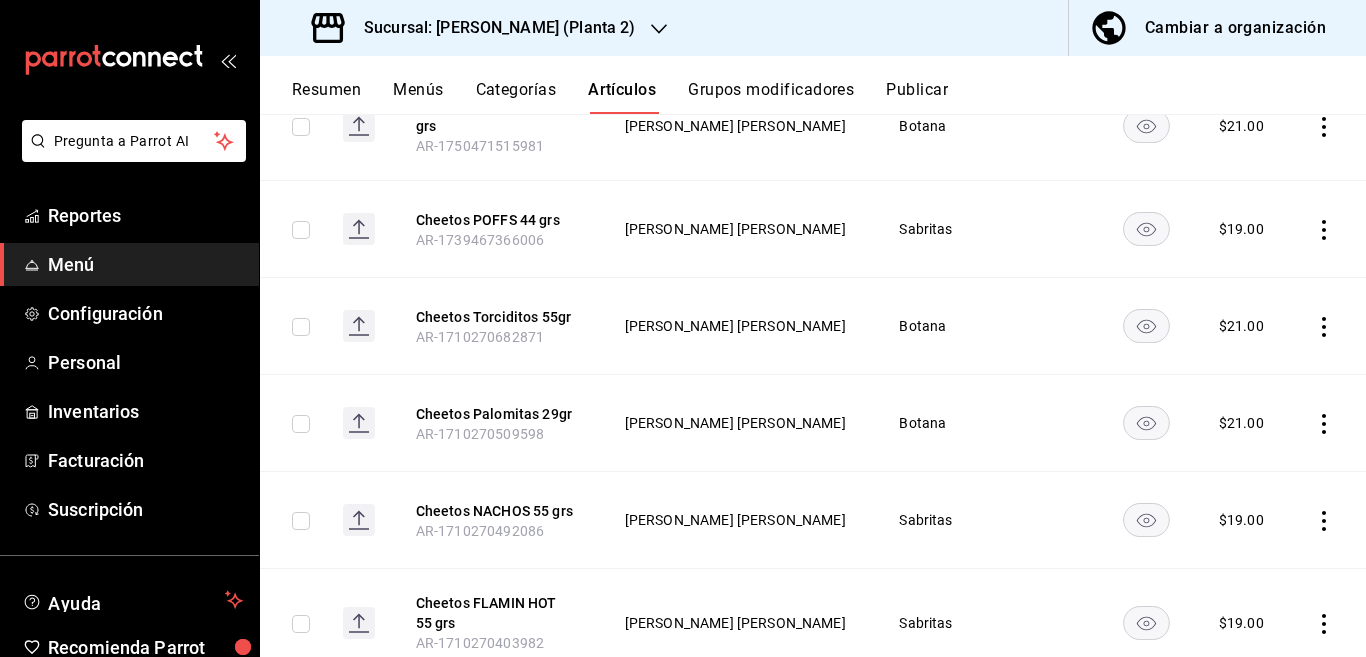 click 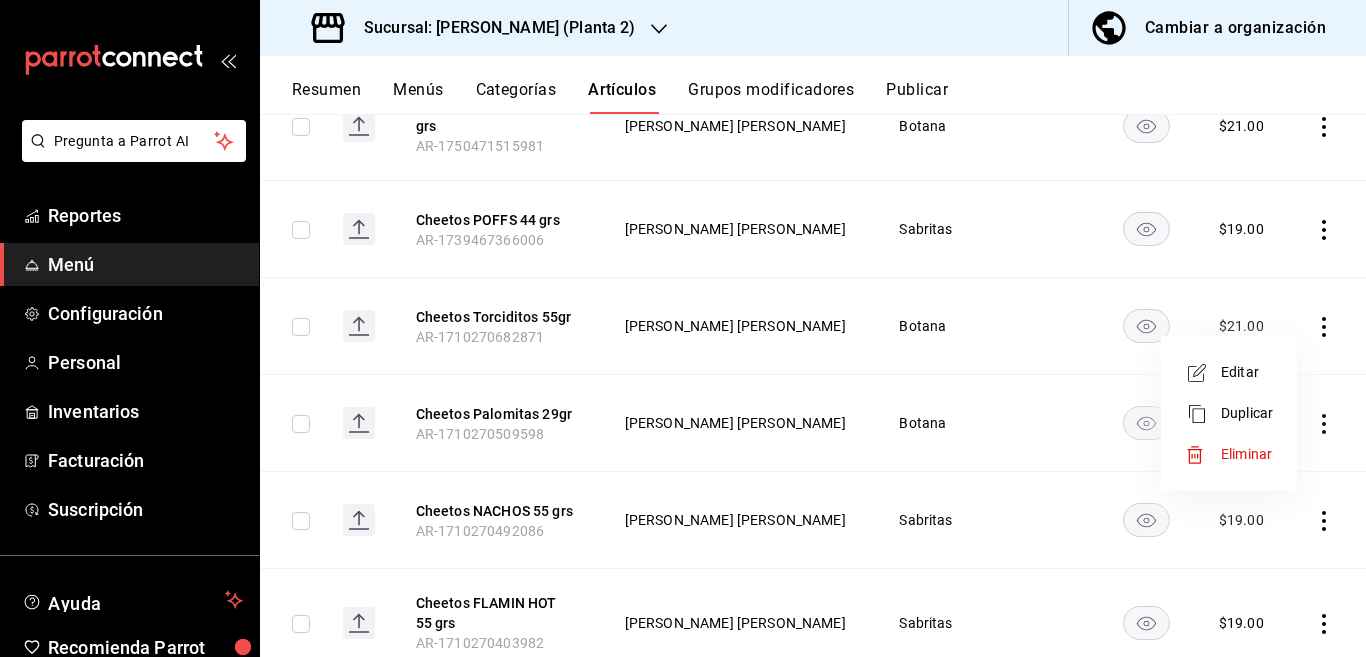 click on "Editar" at bounding box center (1247, 372) 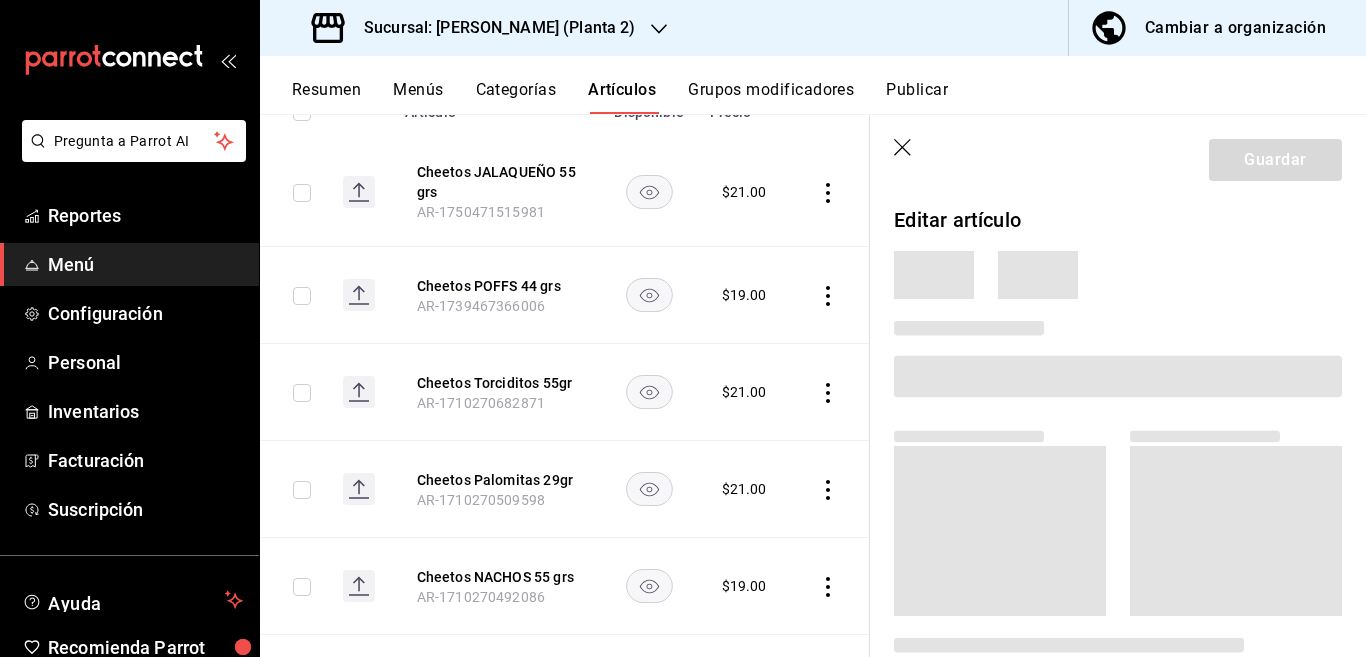 scroll, scrollTop: 325, scrollLeft: 0, axis: vertical 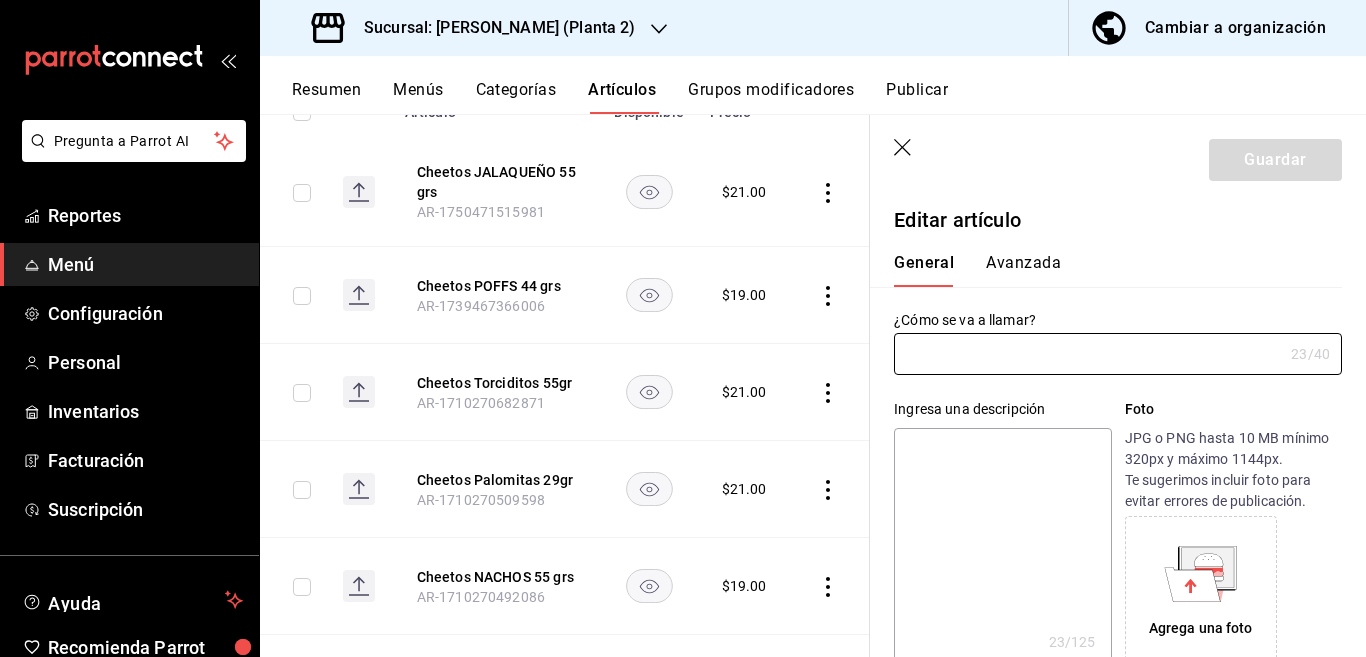 type on "Cheetos Torciditos 55gr" 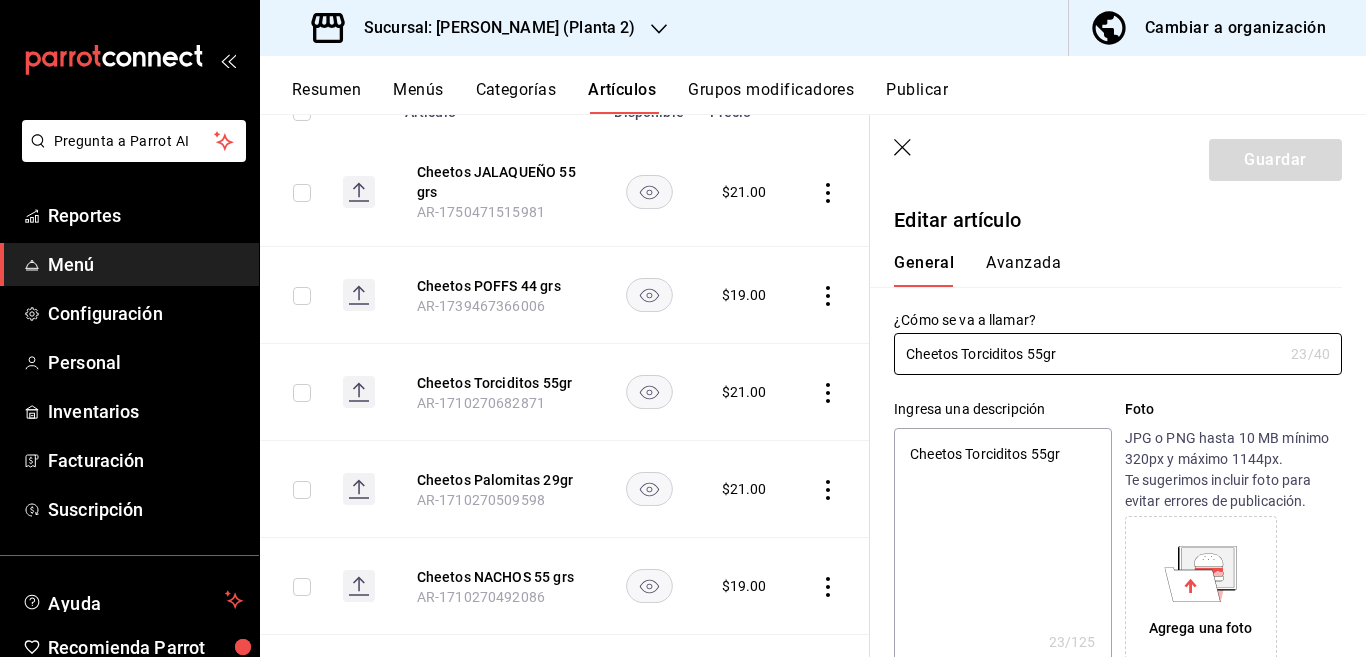 type on "x" 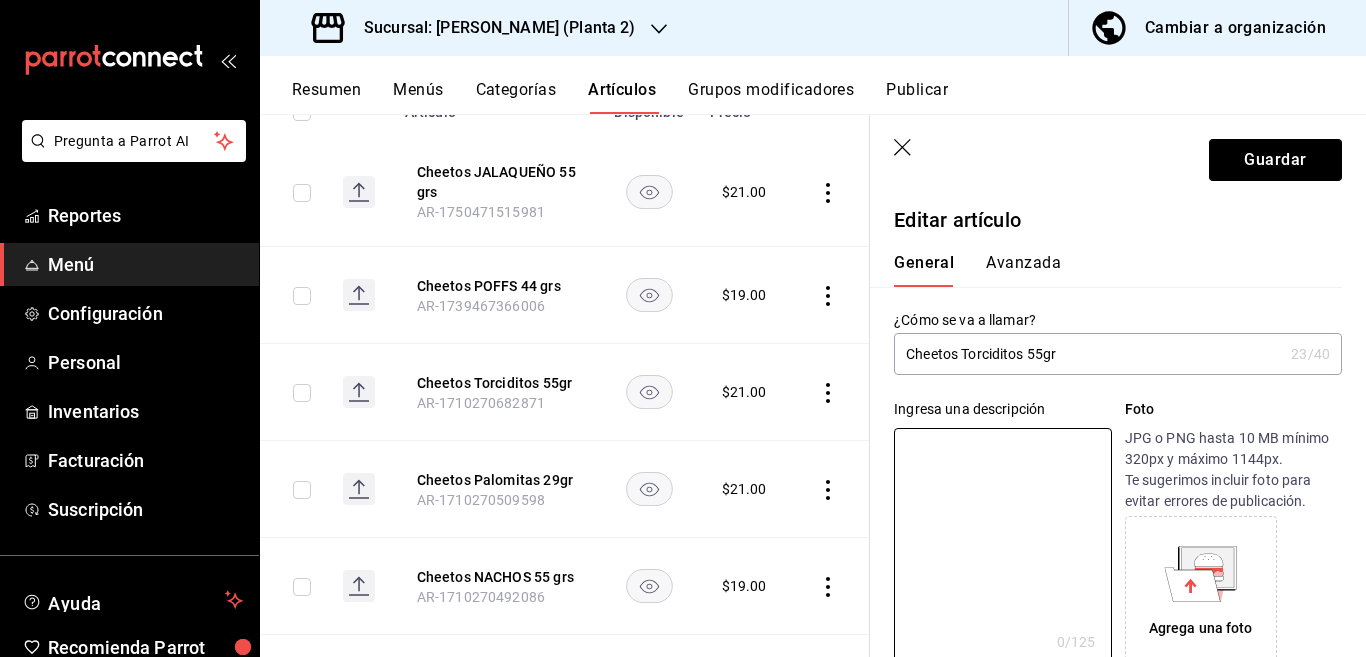 type 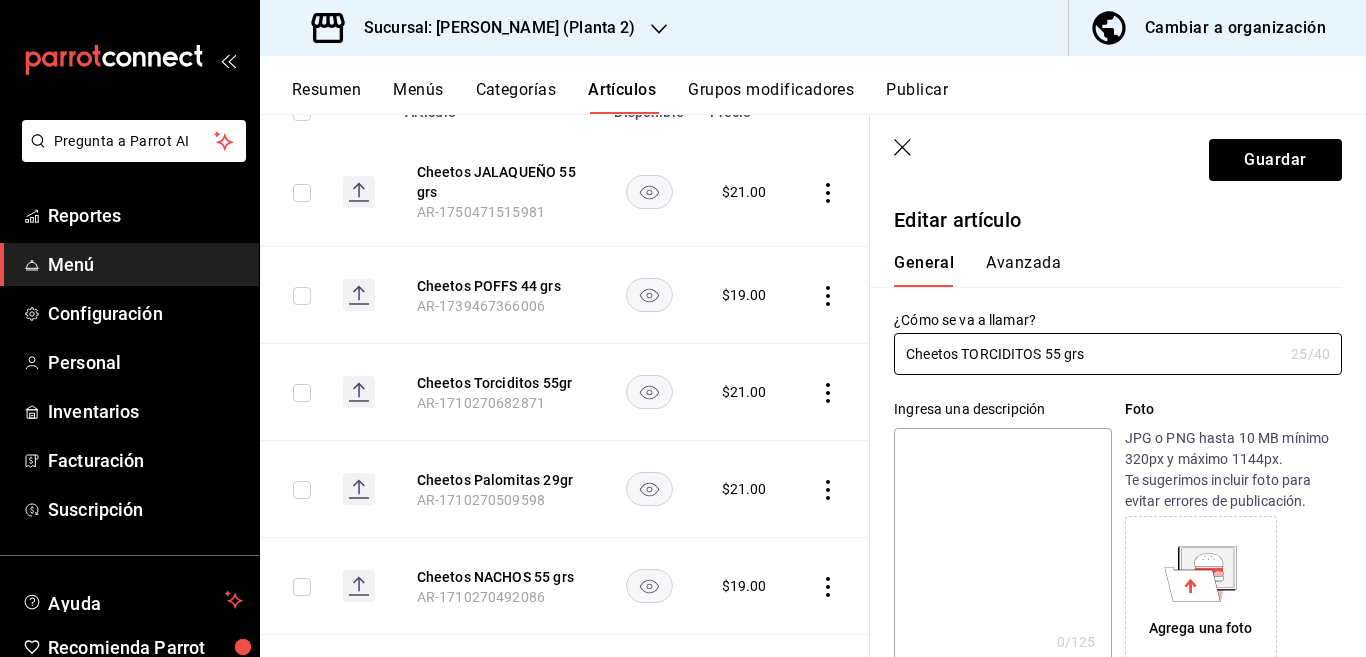 type on "Cheetos TORCIDITOS 55 grs" 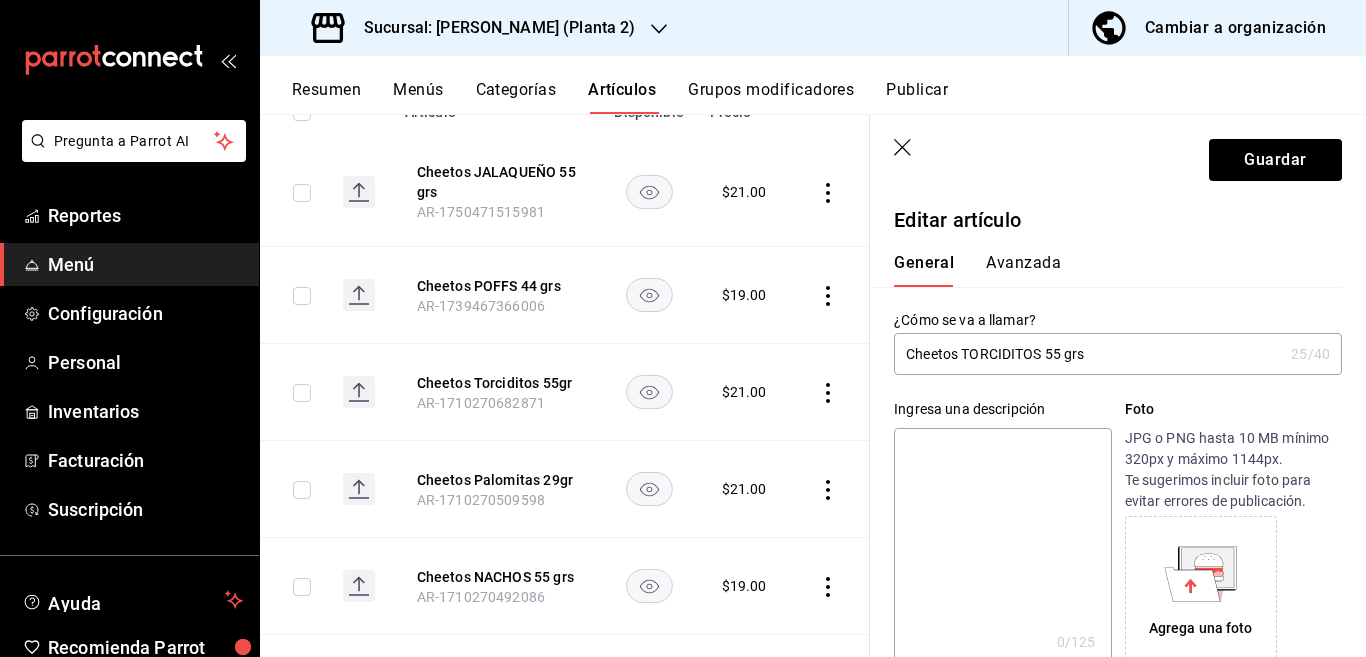 paste on "Cheetos TORCIDITOS 55 grs" 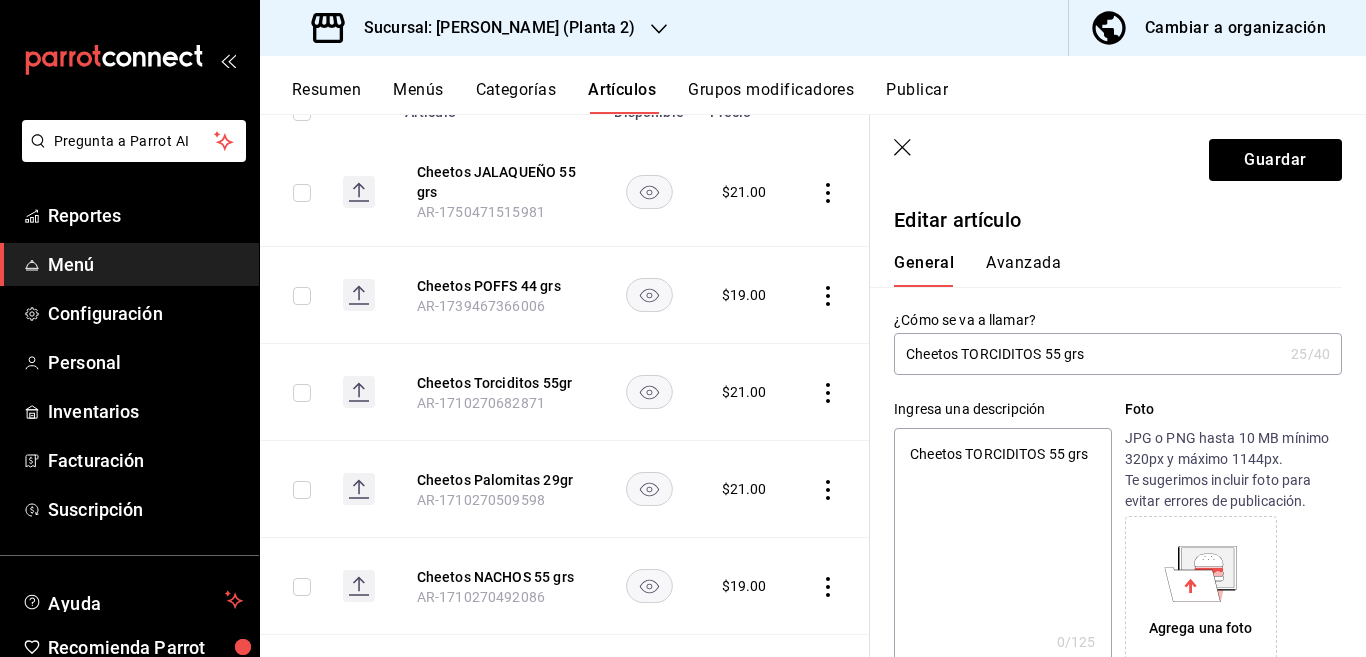 type on "x" 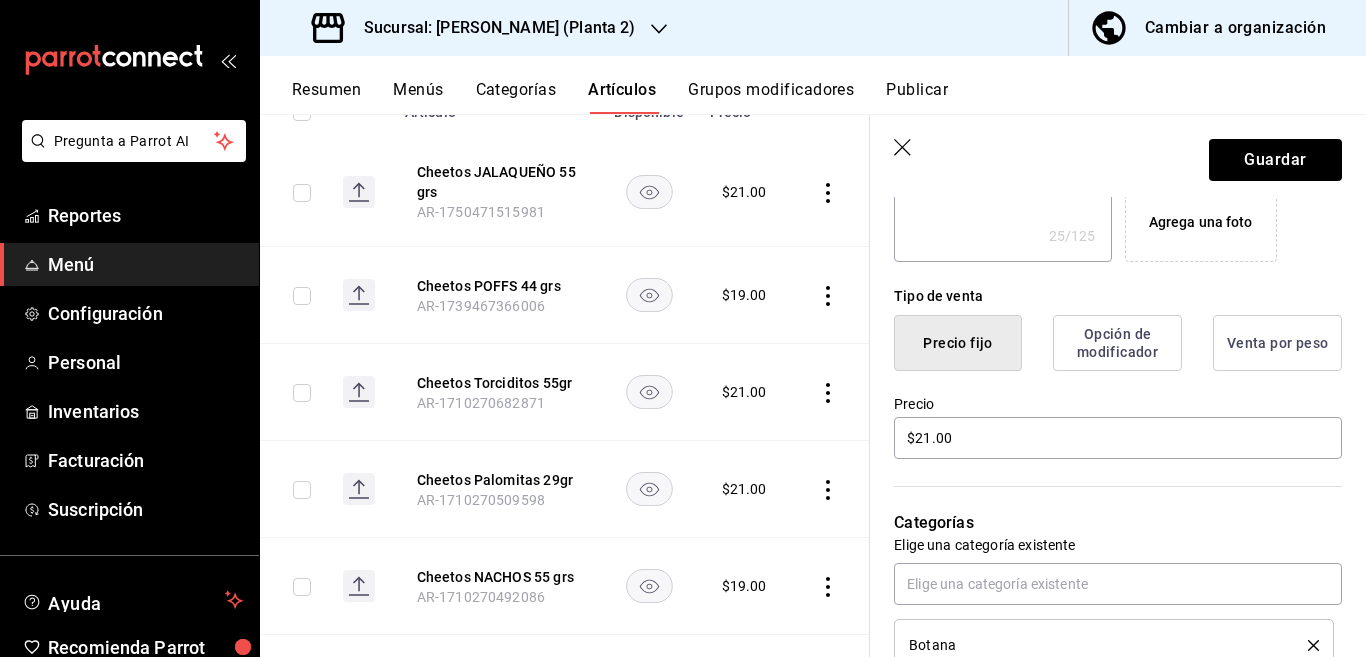scroll, scrollTop: 406, scrollLeft: 0, axis: vertical 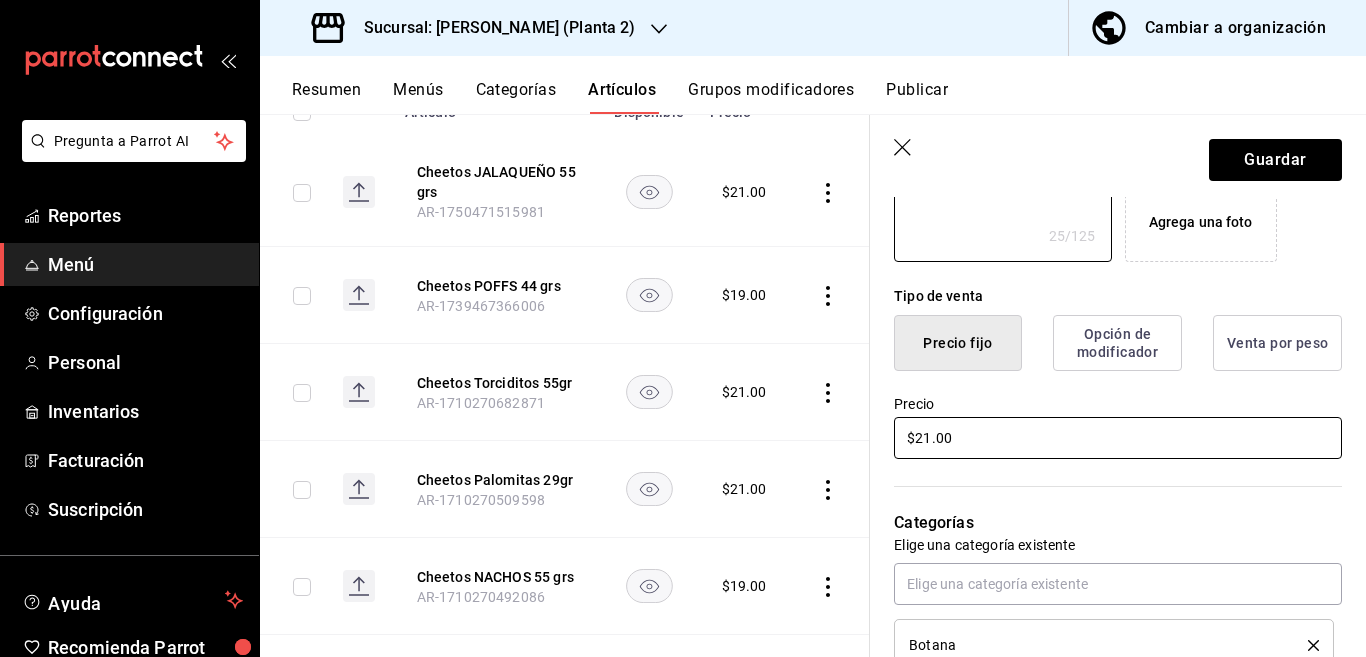 type on "Cheetos TORCIDITOS 55 grs" 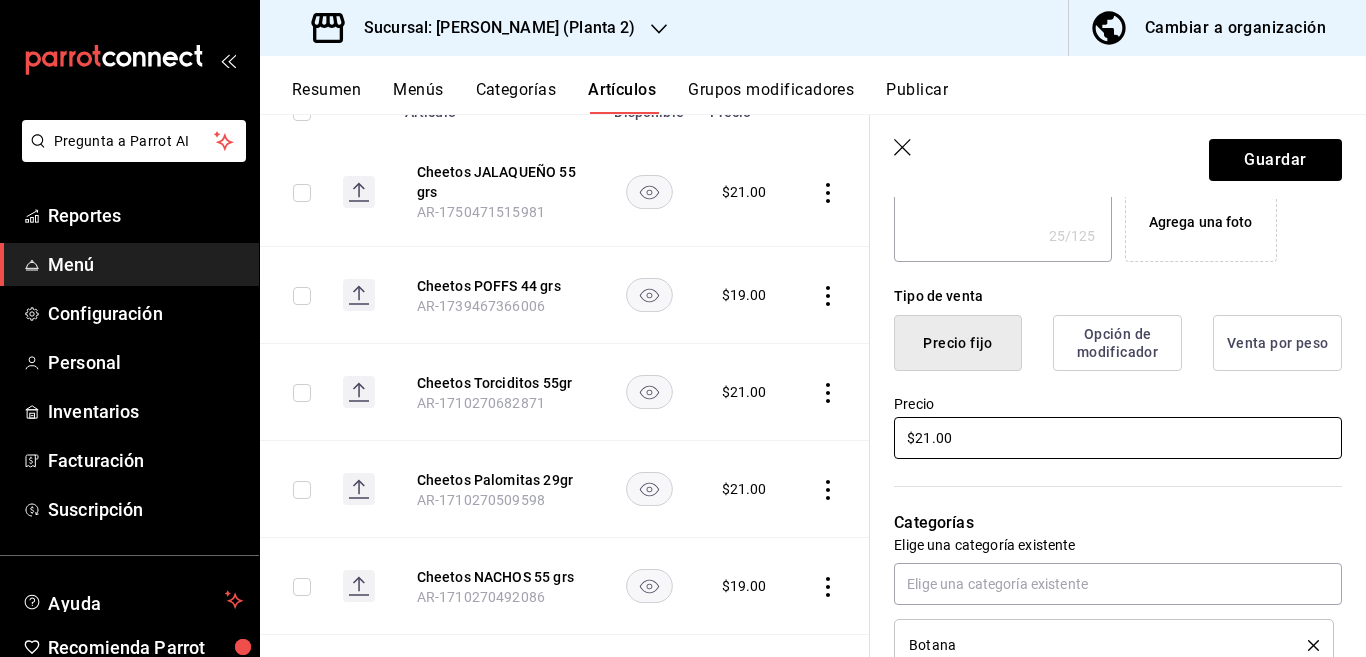 click on "$21.00" at bounding box center (1118, 438) 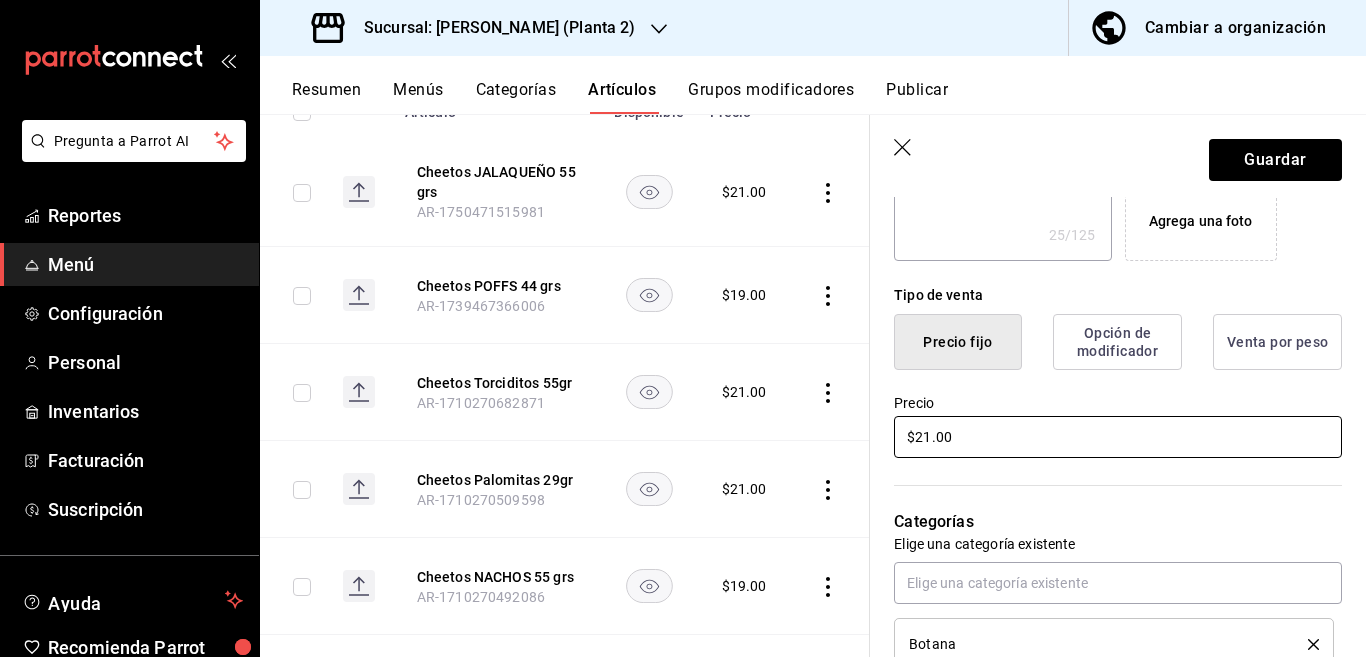 type on "$2.00" 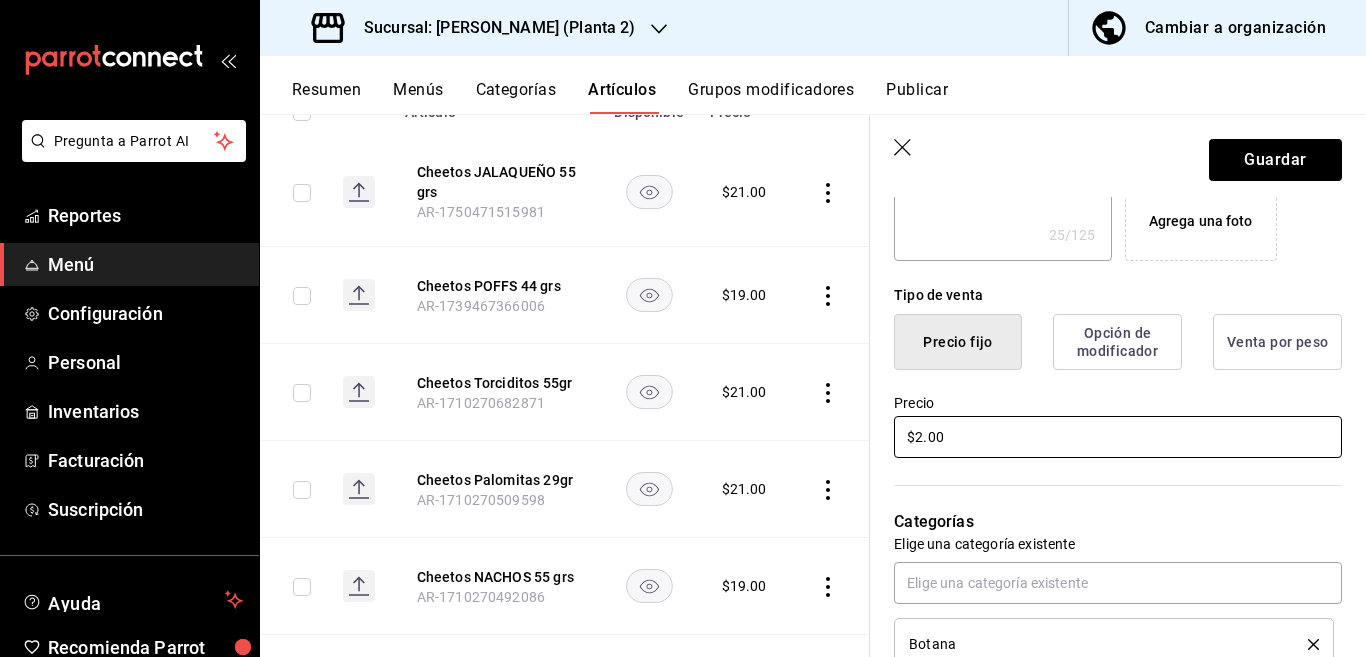 type on "x" 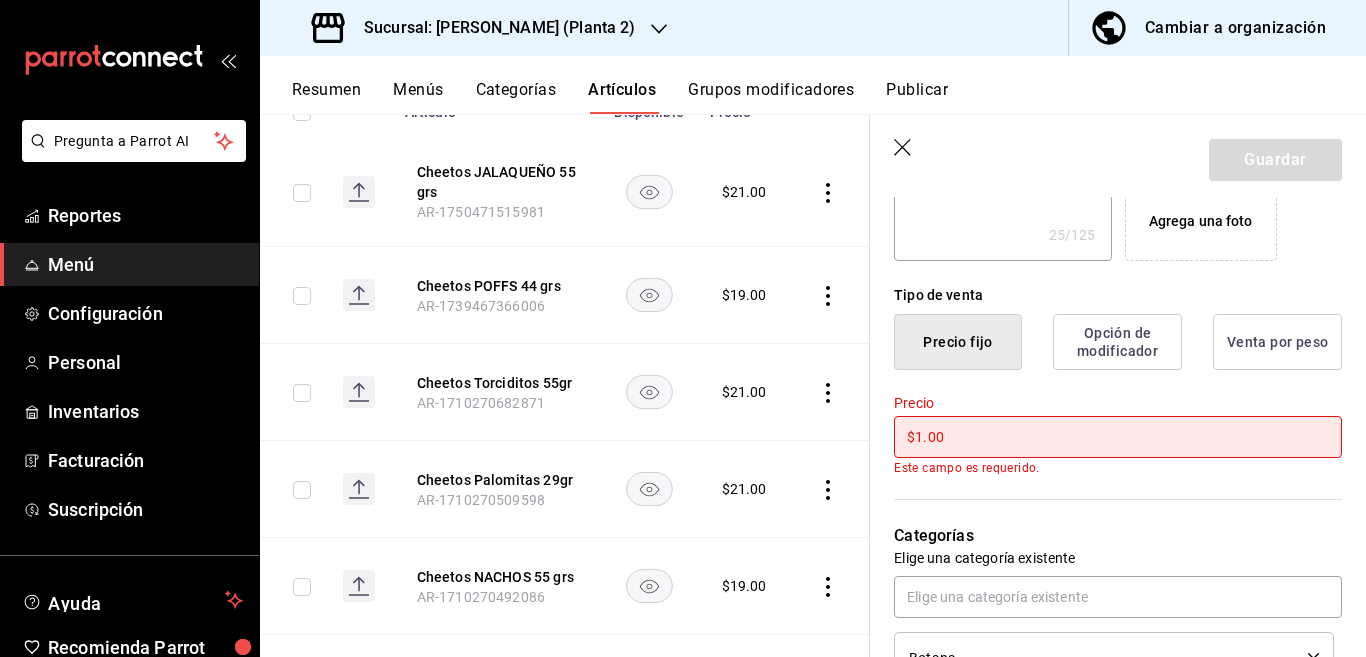 type on "$19.00" 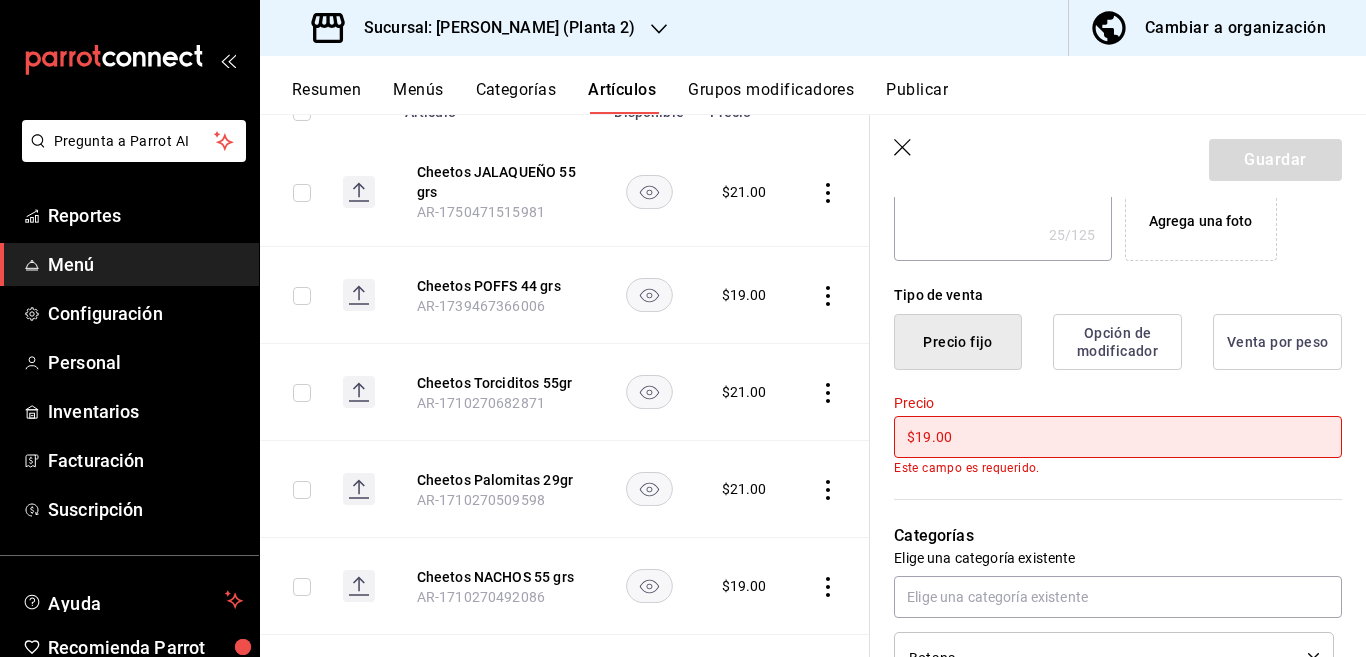 type on "x" 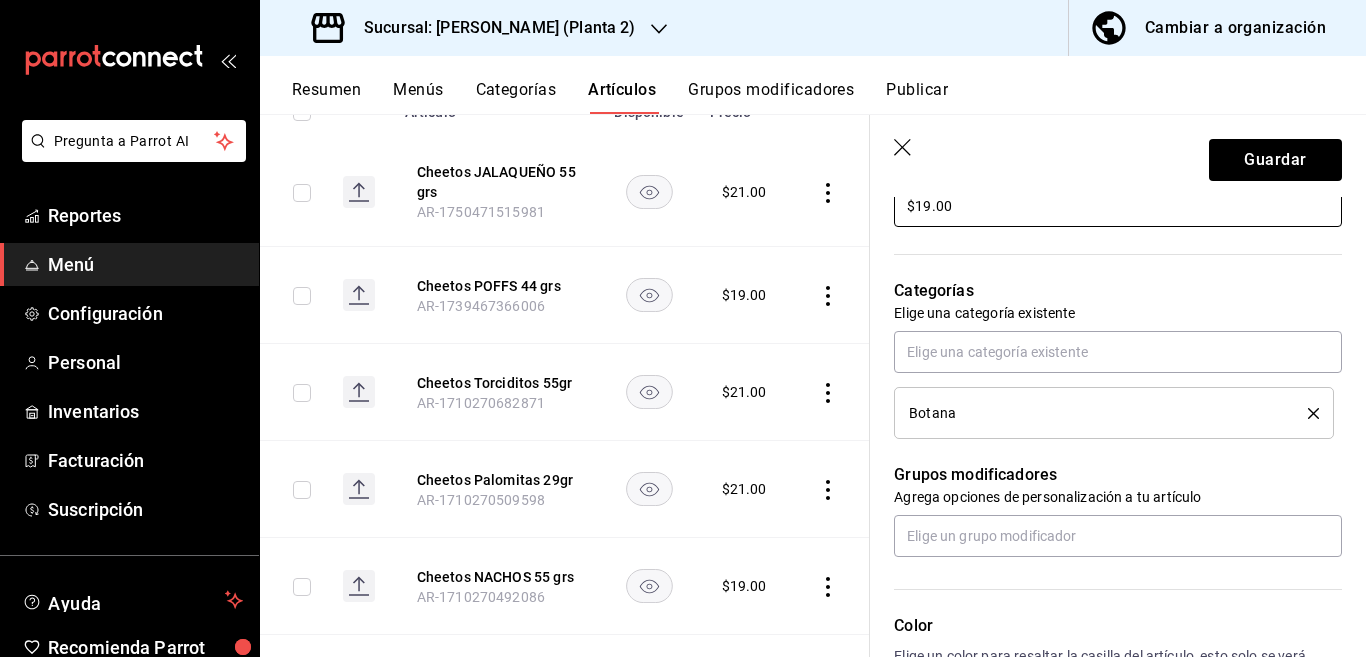 scroll, scrollTop: 650, scrollLeft: 0, axis: vertical 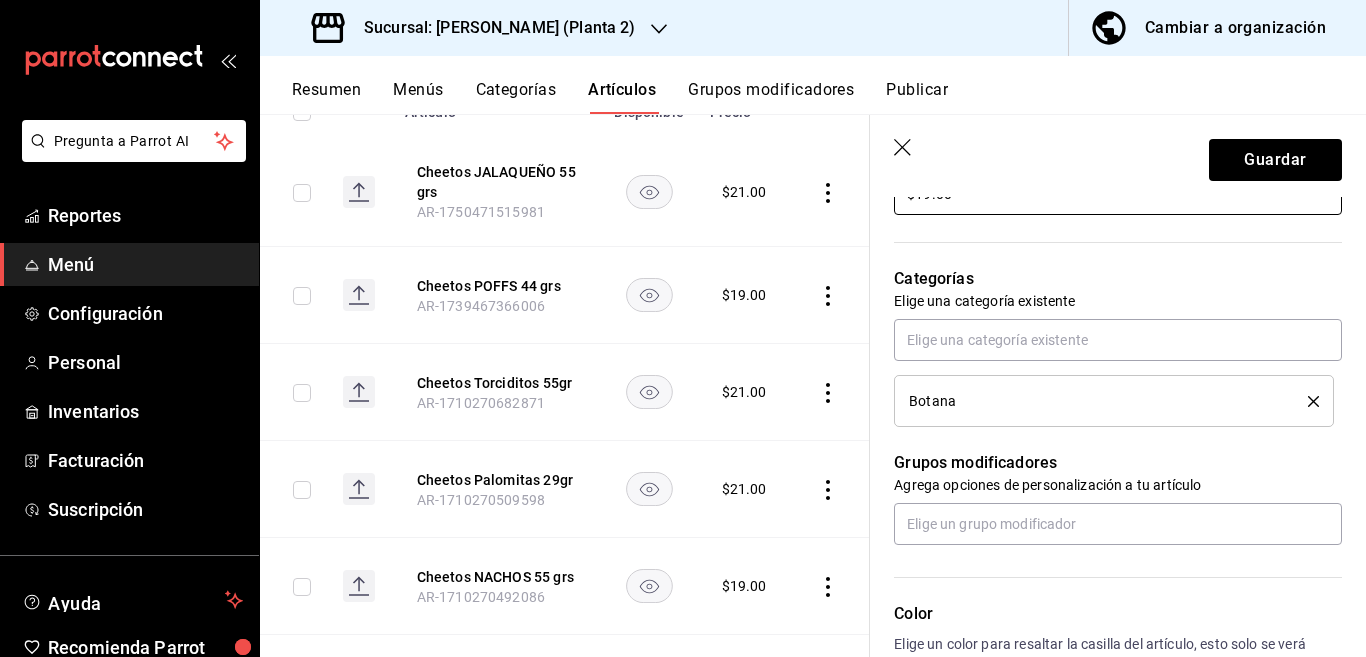 type on "$19.00" 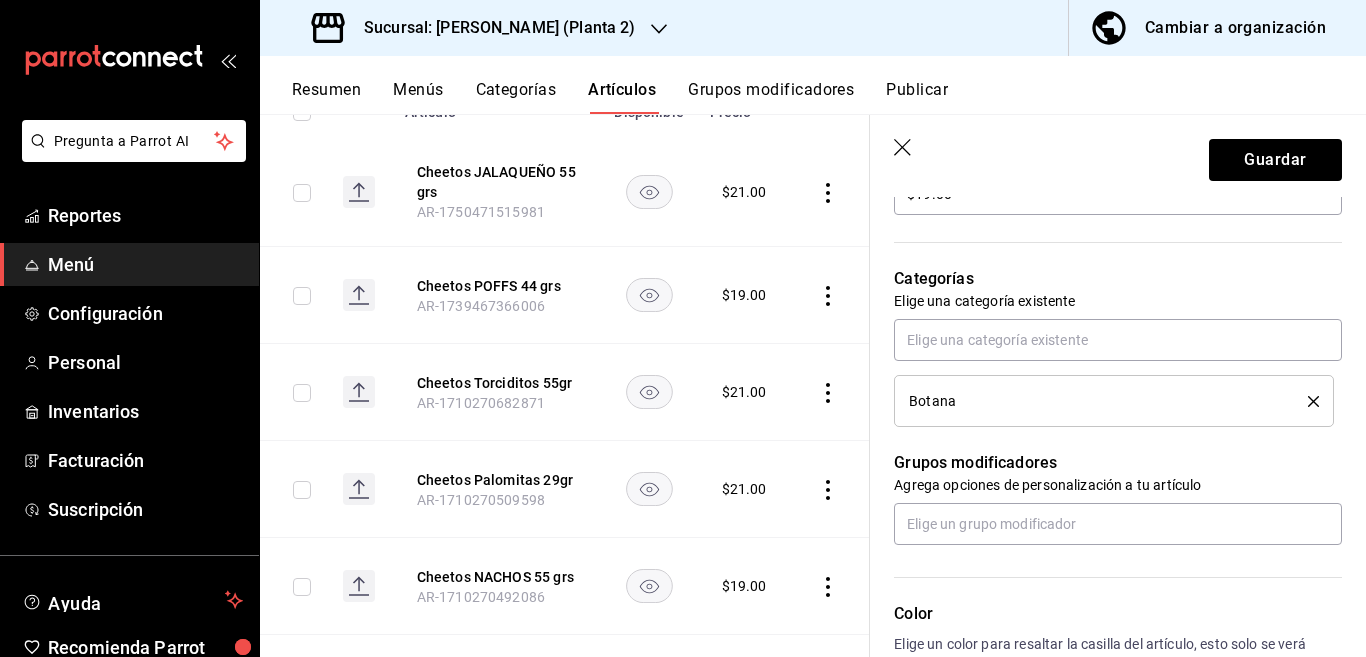 click 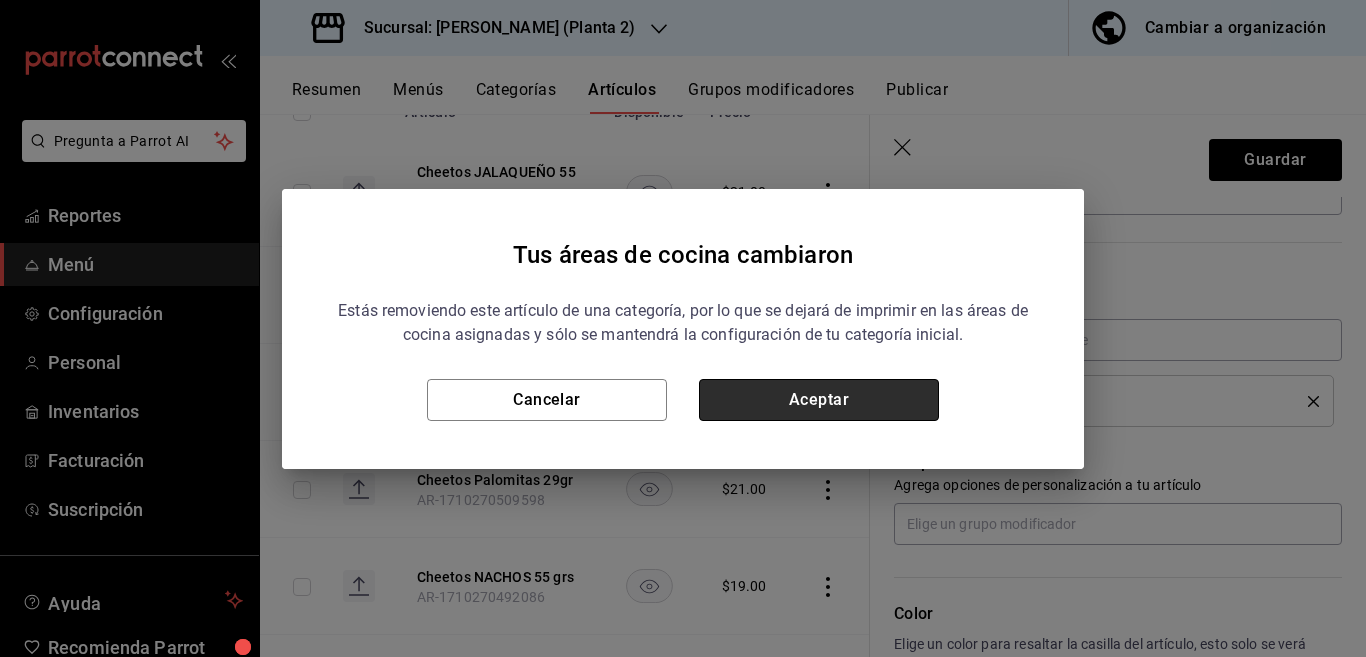 click on "Aceptar" at bounding box center [819, 400] 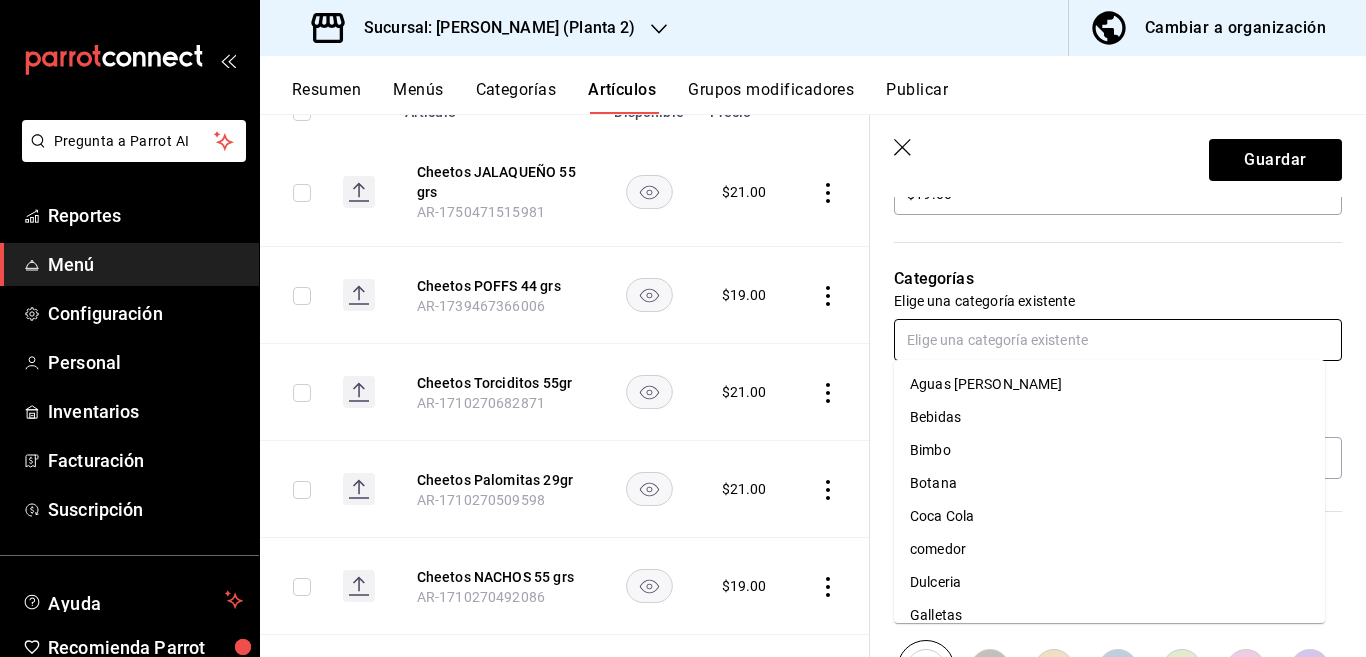 click at bounding box center [1118, 340] 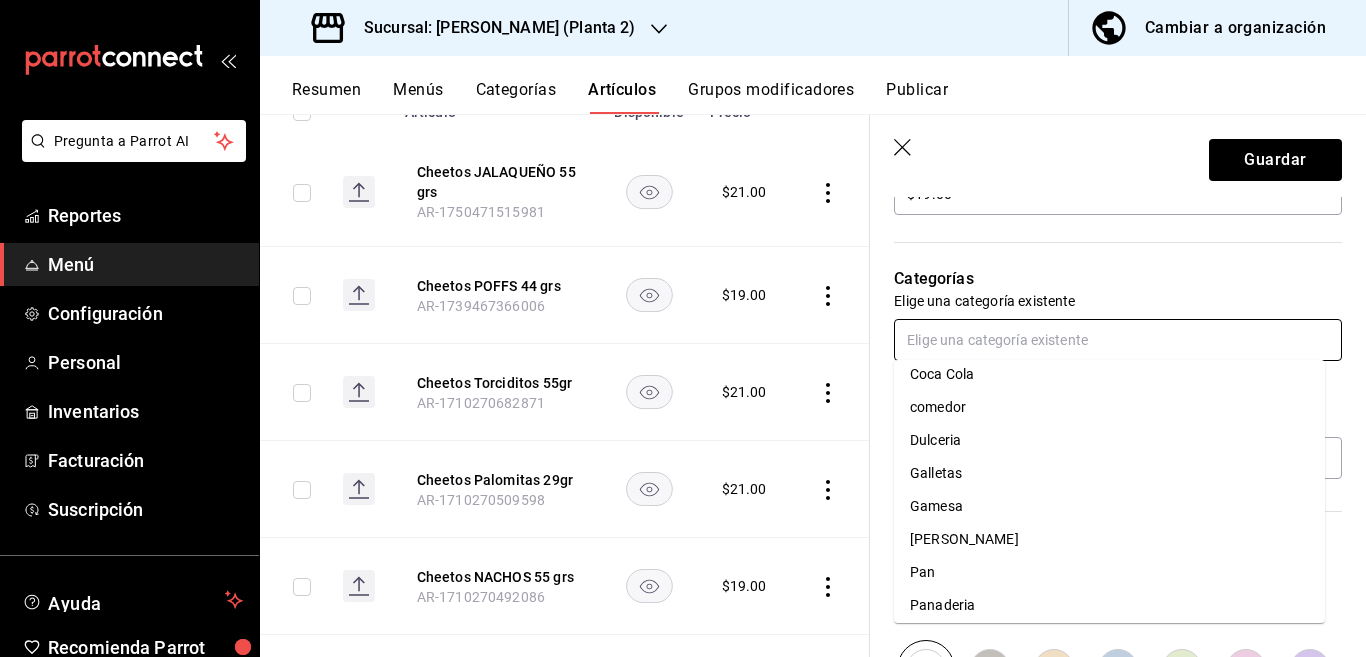 scroll, scrollTop: 215, scrollLeft: 0, axis: vertical 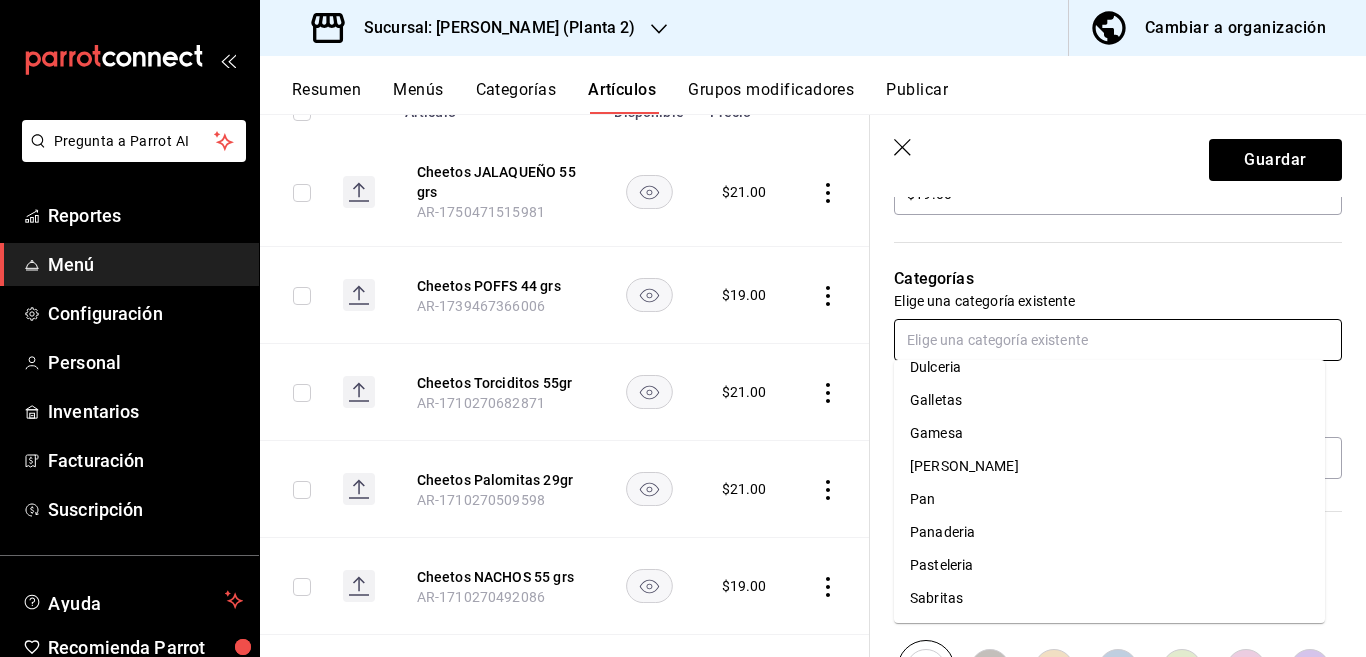 click on "Sabritas" at bounding box center [1109, 598] 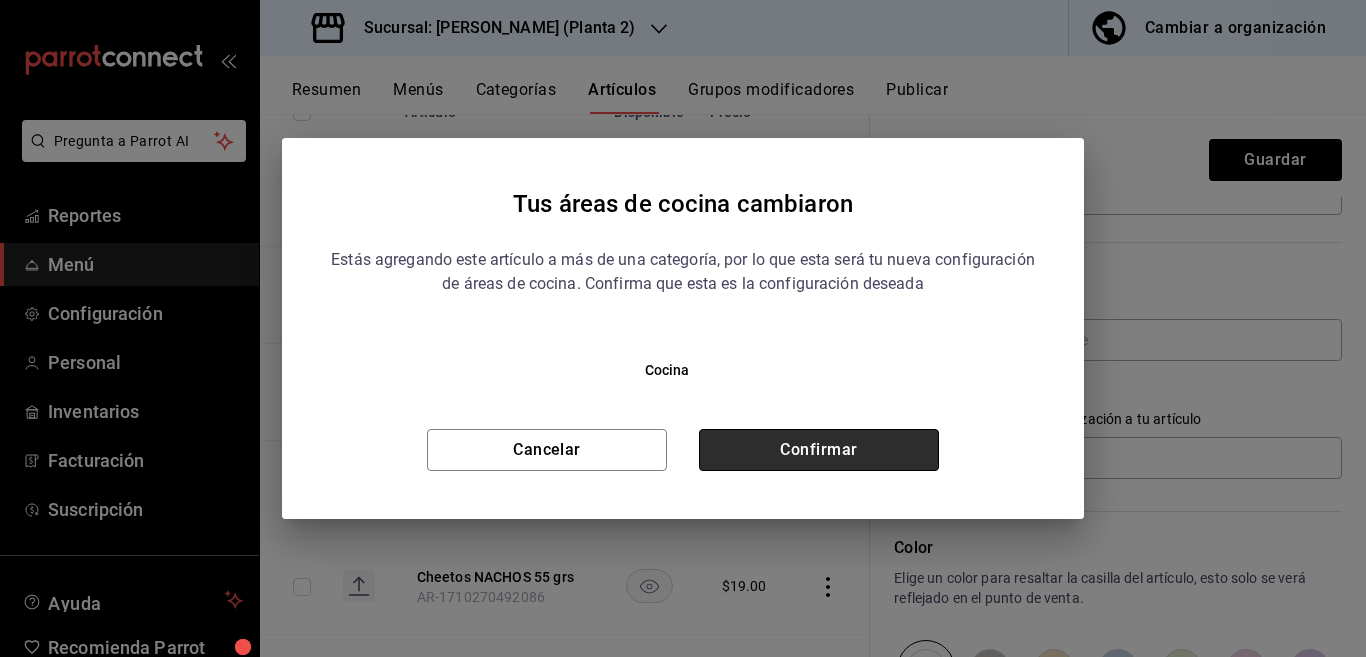 click on "Confirmar" at bounding box center [819, 450] 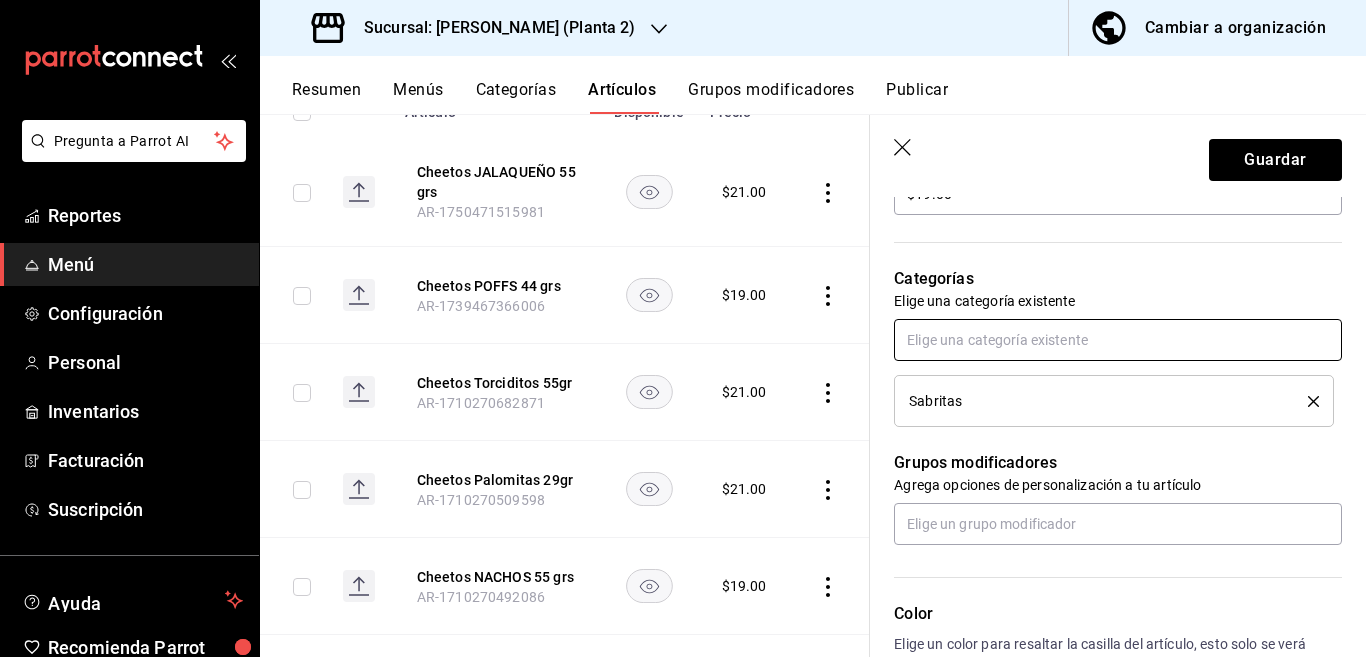 scroll, scrollTop: 651, scrollLeft: 0, axis: vertical 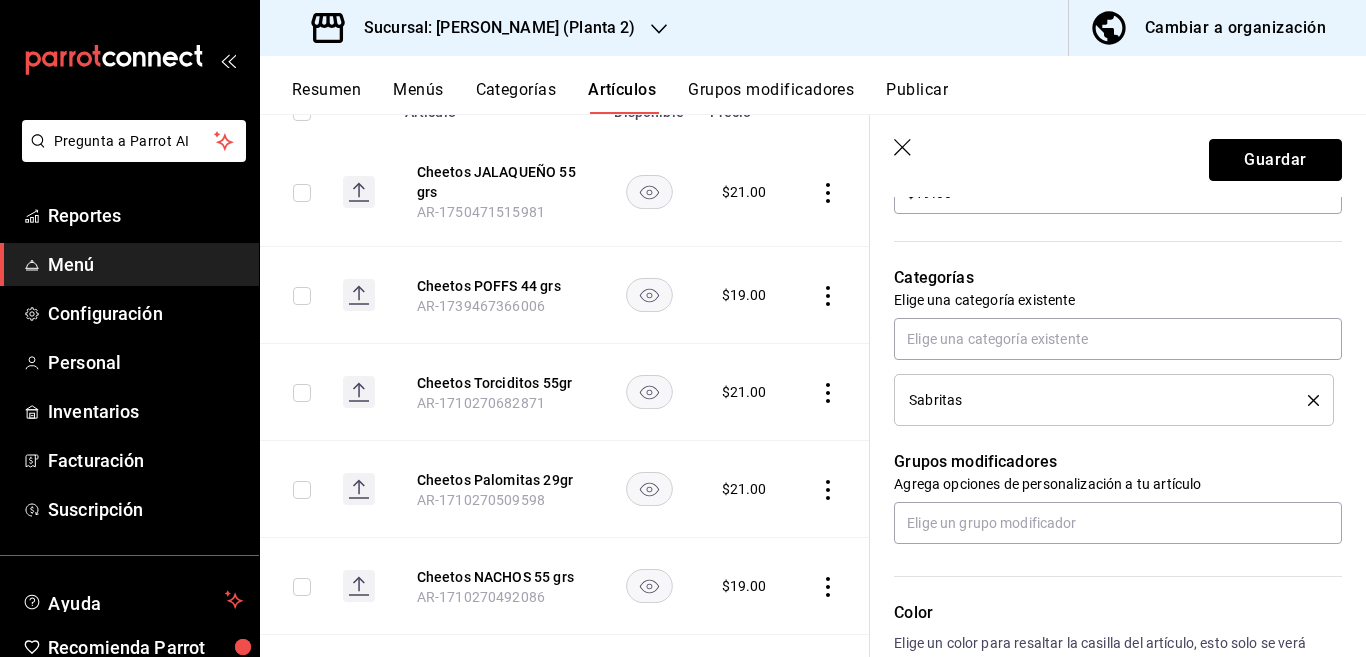 click on "Guardar" at bounding box center (1275, 160) 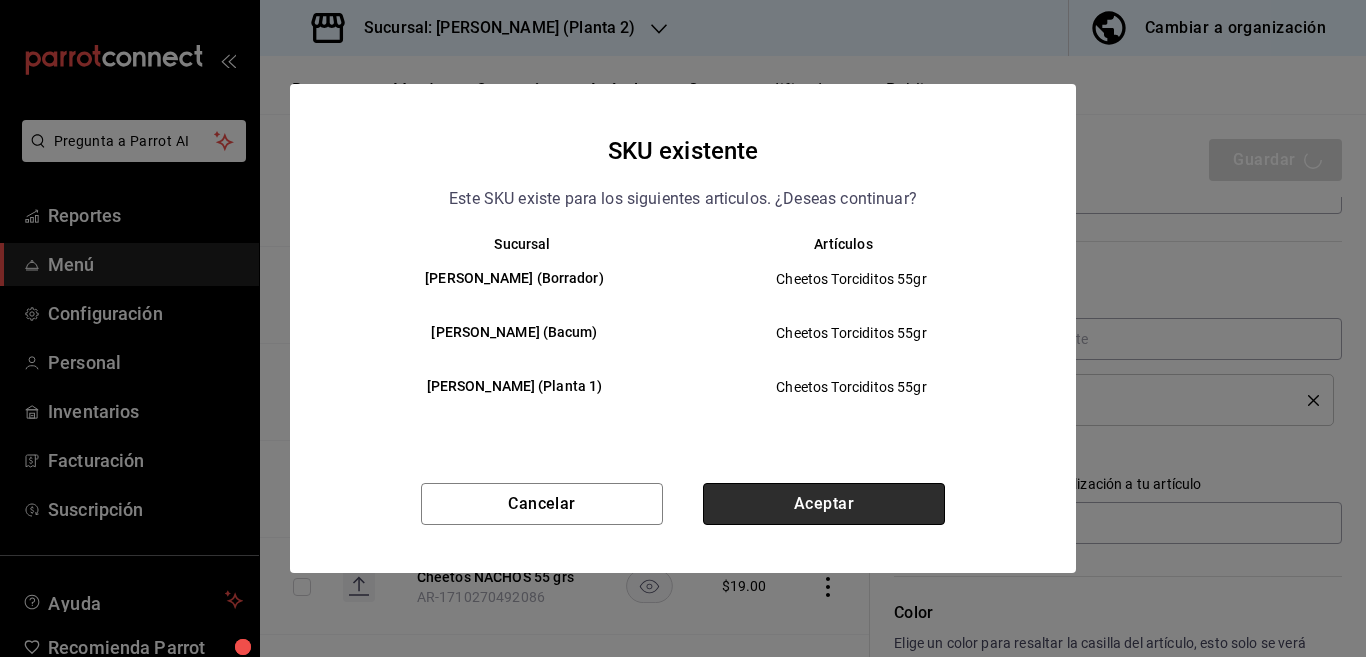 click on "Aceptar" at bounding box center [824, 504] 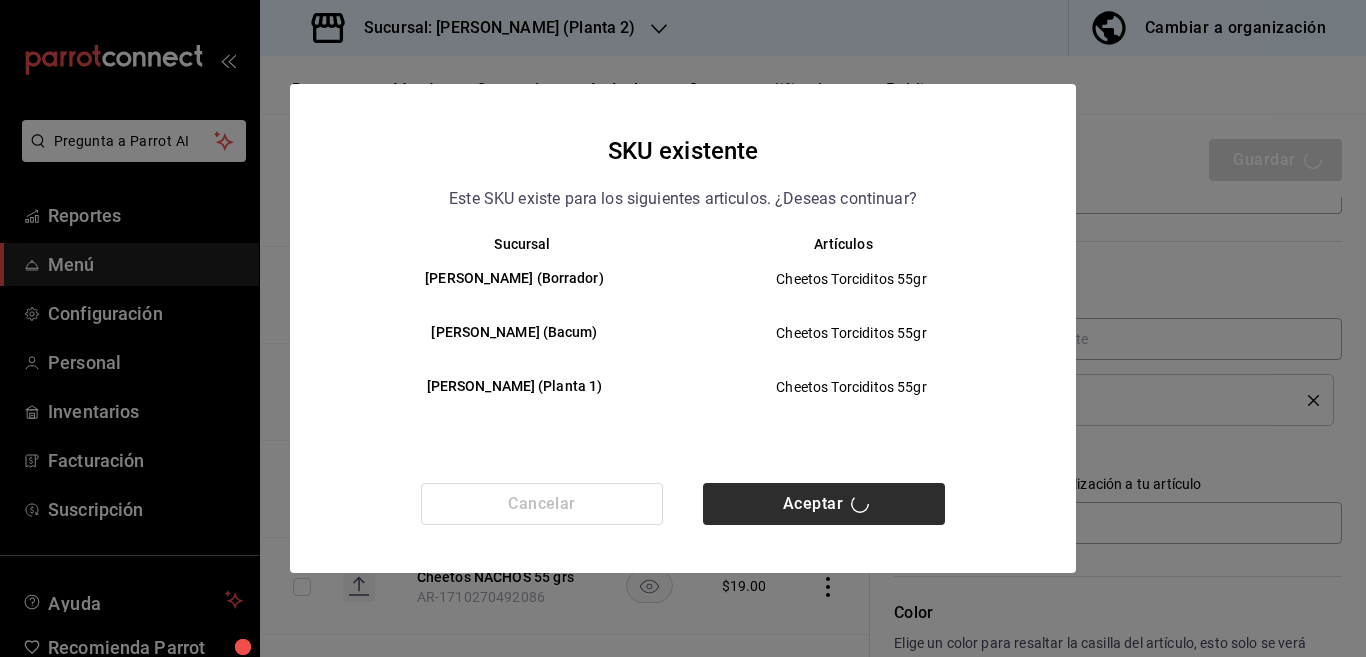type on "x" 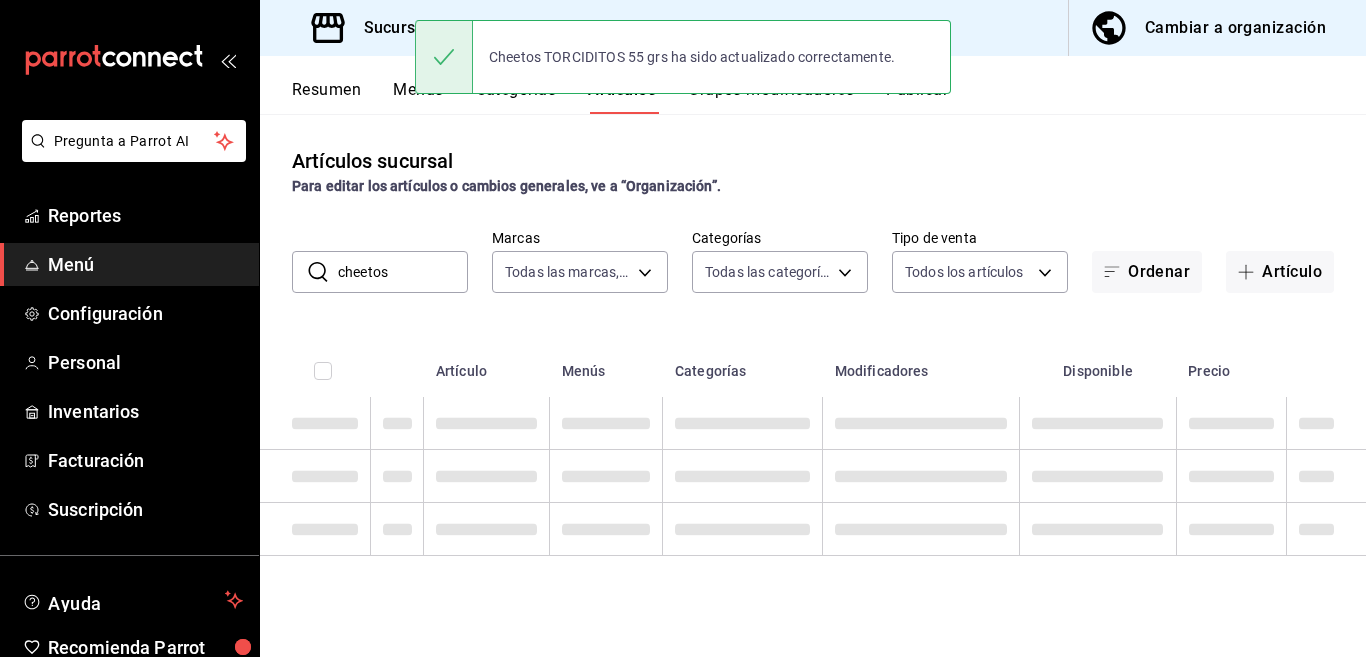 scroll, scrollTop: 0, scrollLeft: 0, axis: both 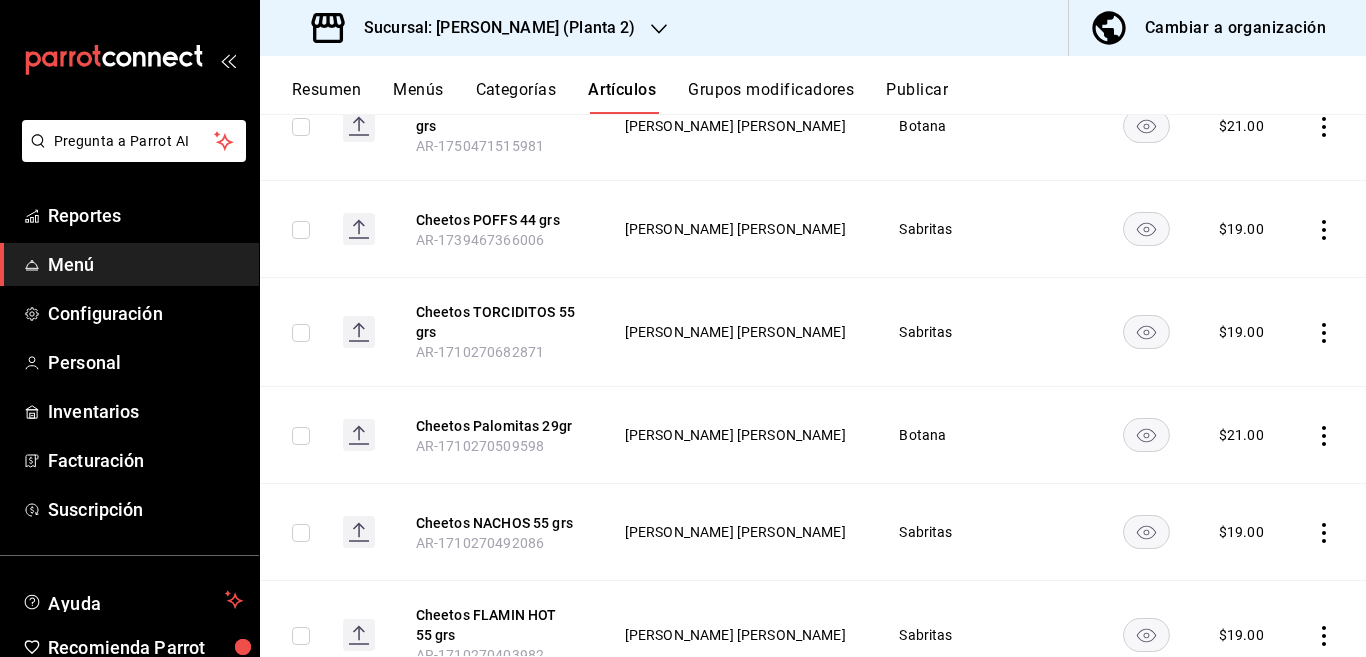 click 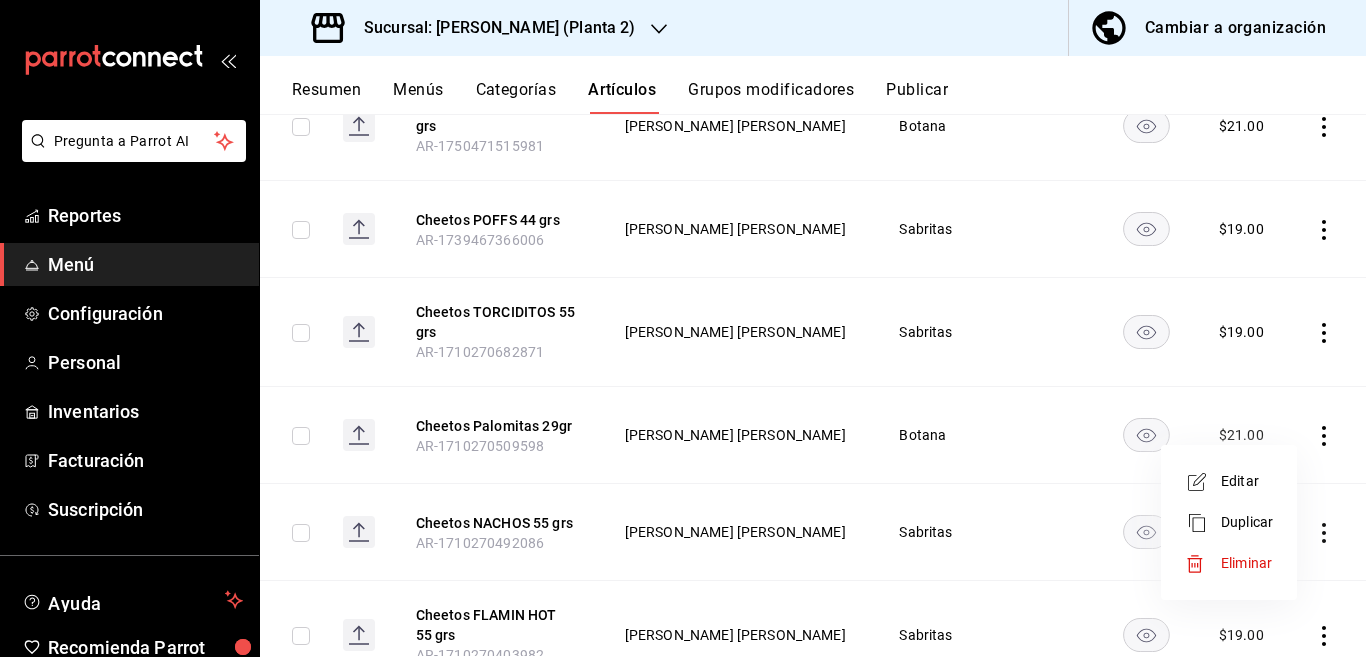 click on "Editar" at bounding box center [1247, 481] 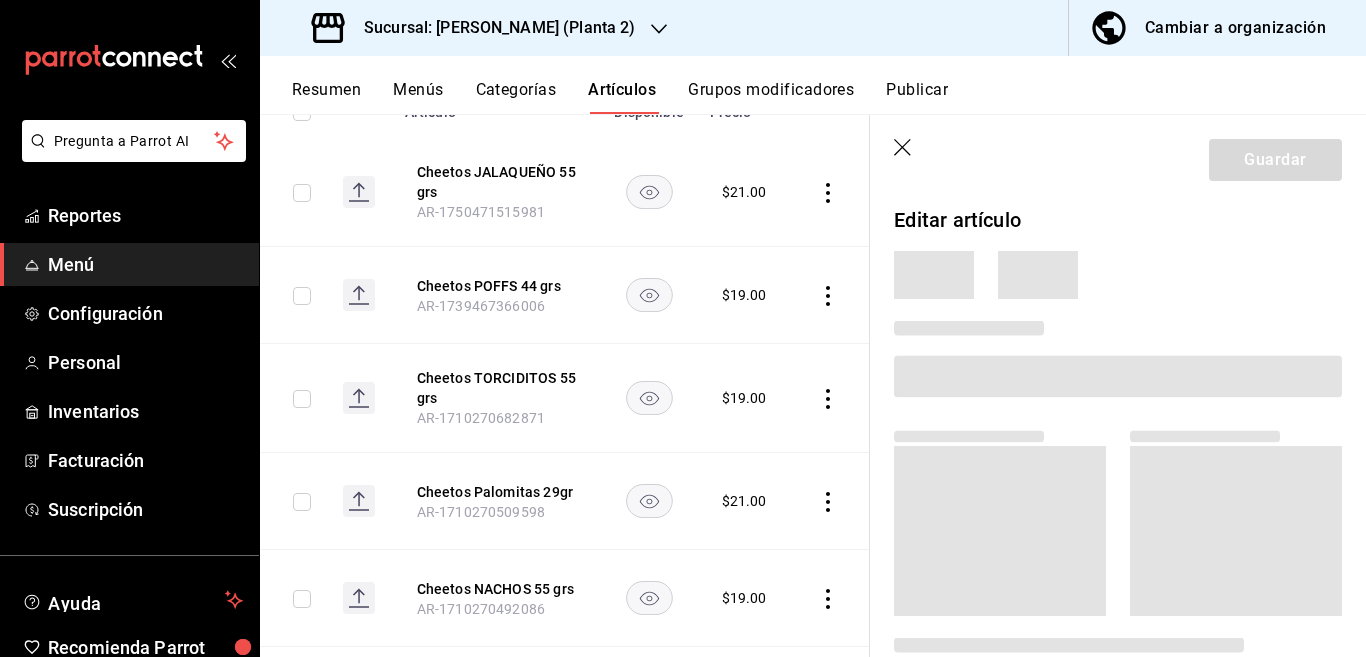 scroll, scrollTop: 325, scrollLeft: 0, axis: vertical 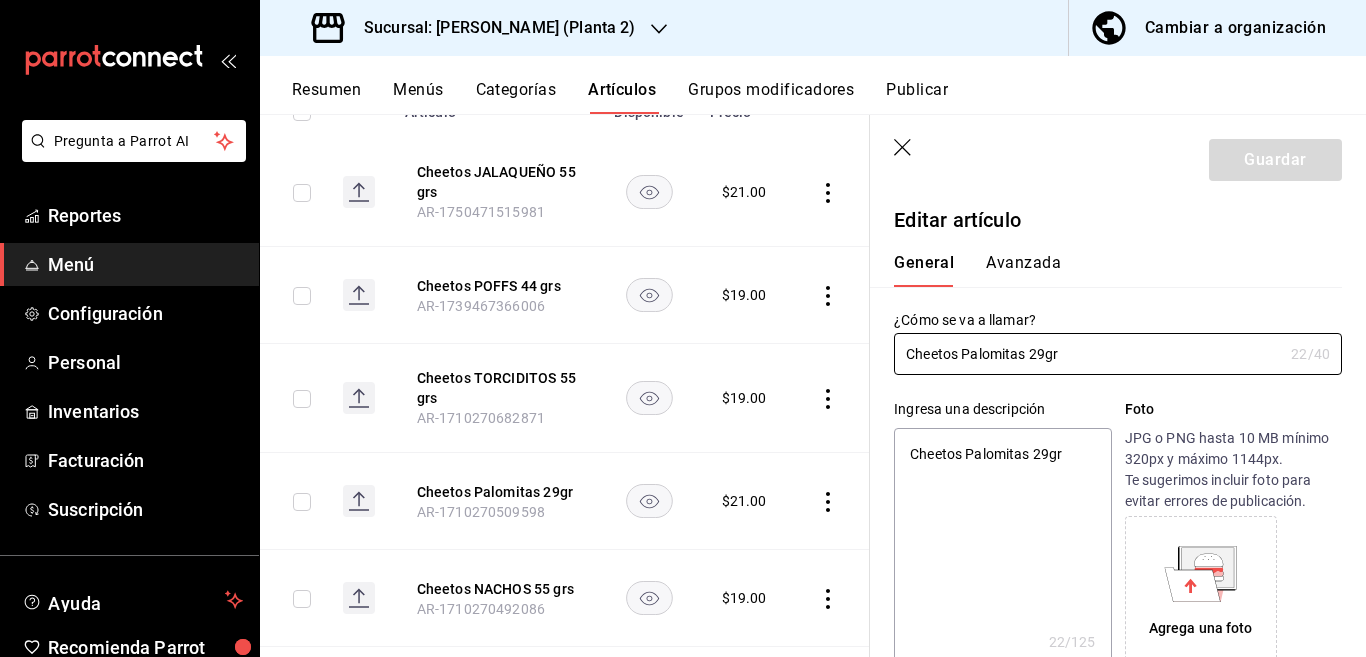 type on "x" 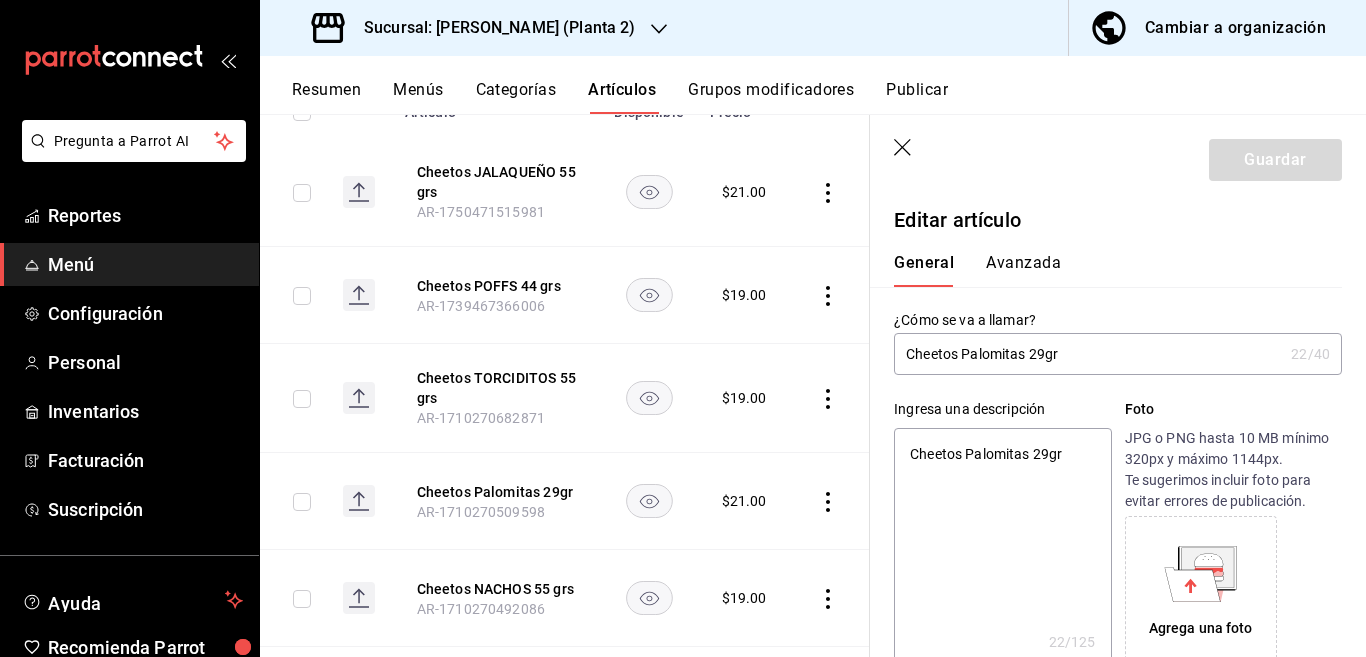 type on "Cheetos Palomitas 29 gr" 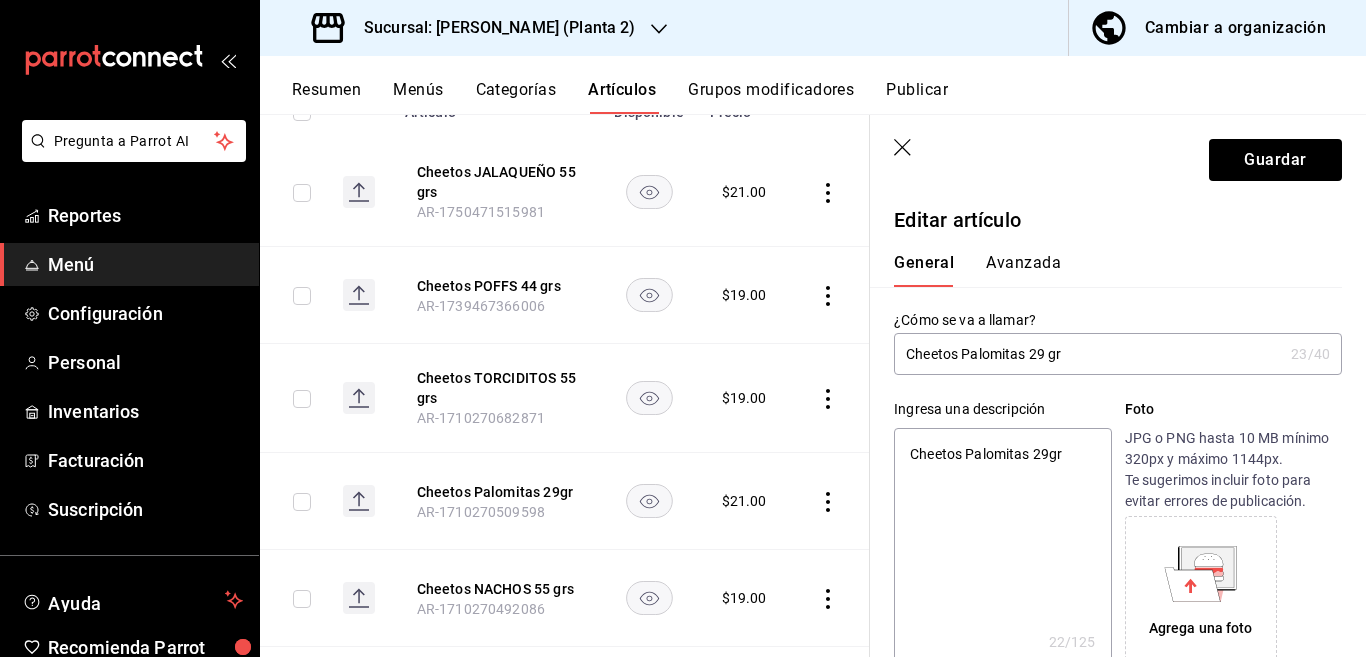type on "x" 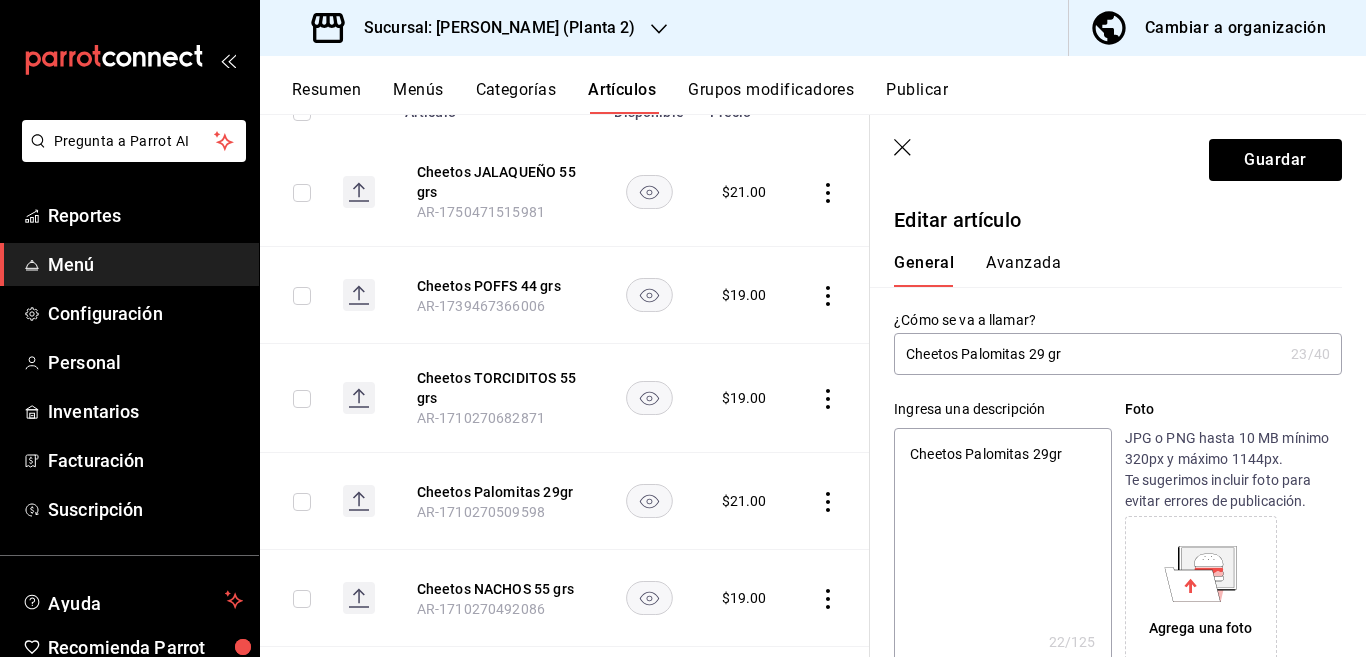 type on "Cheetos Palomitas 29 grs" 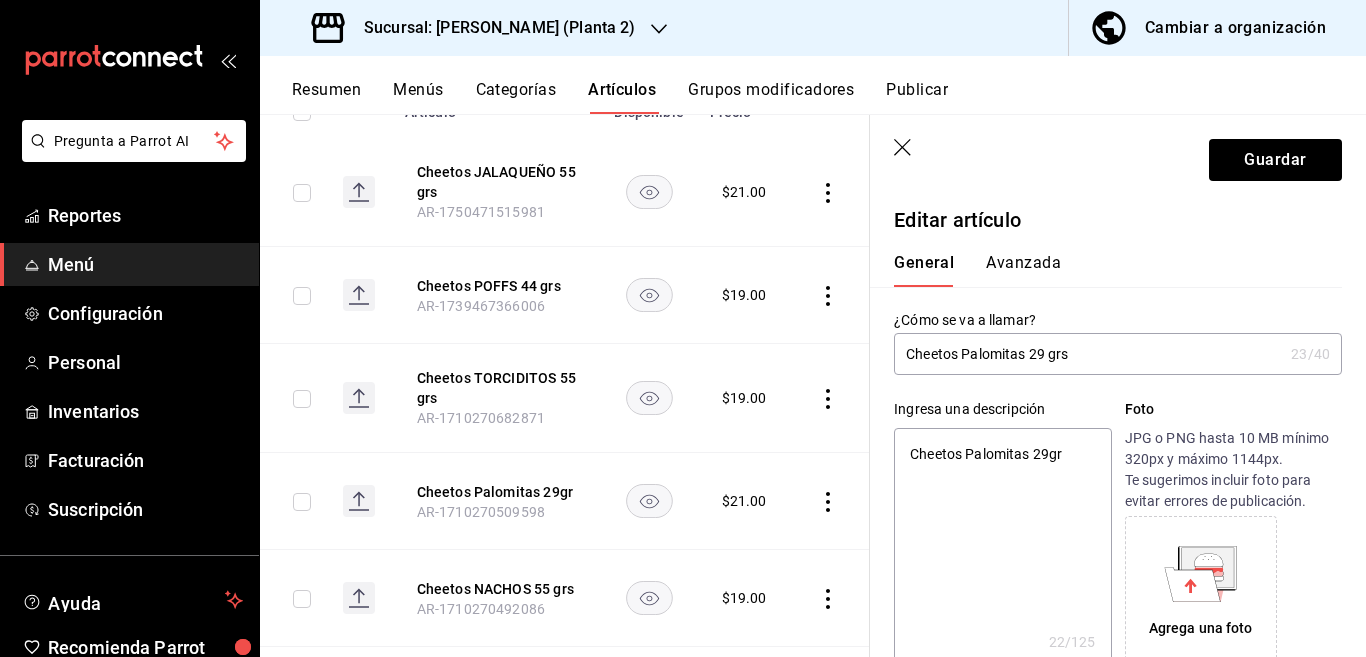 type on "x" 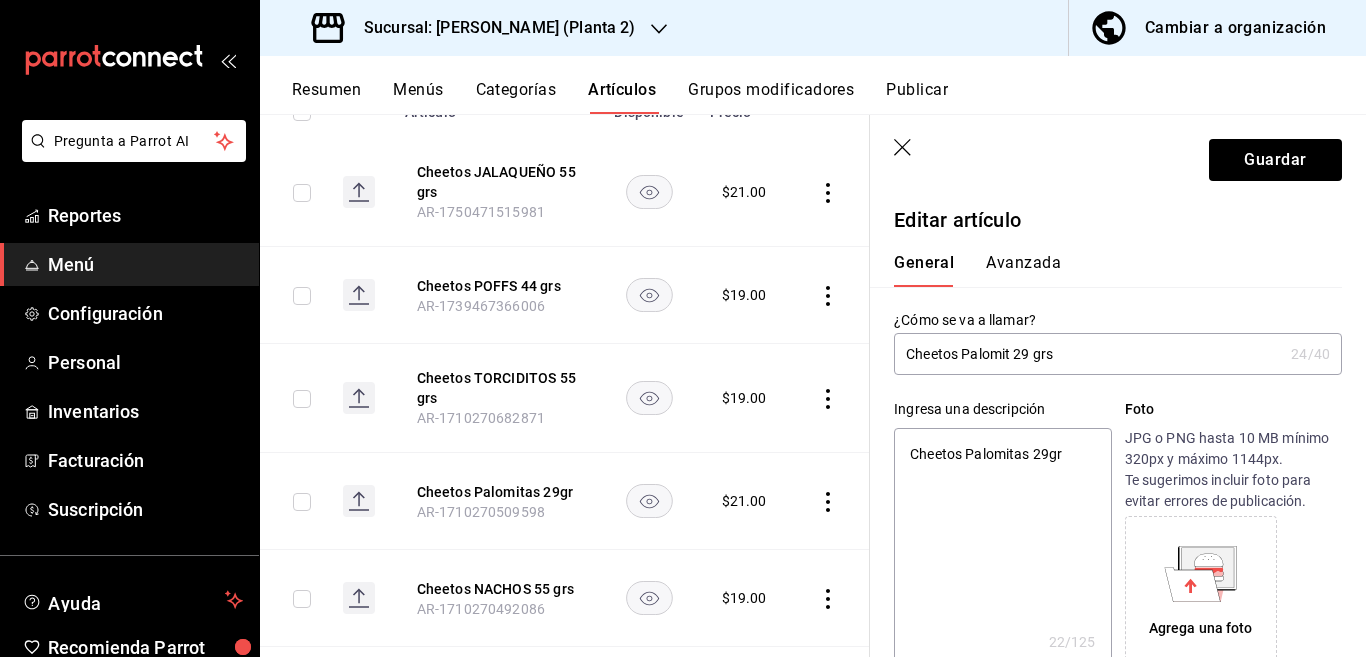 type on "Cheetos Palomi 29 grs" 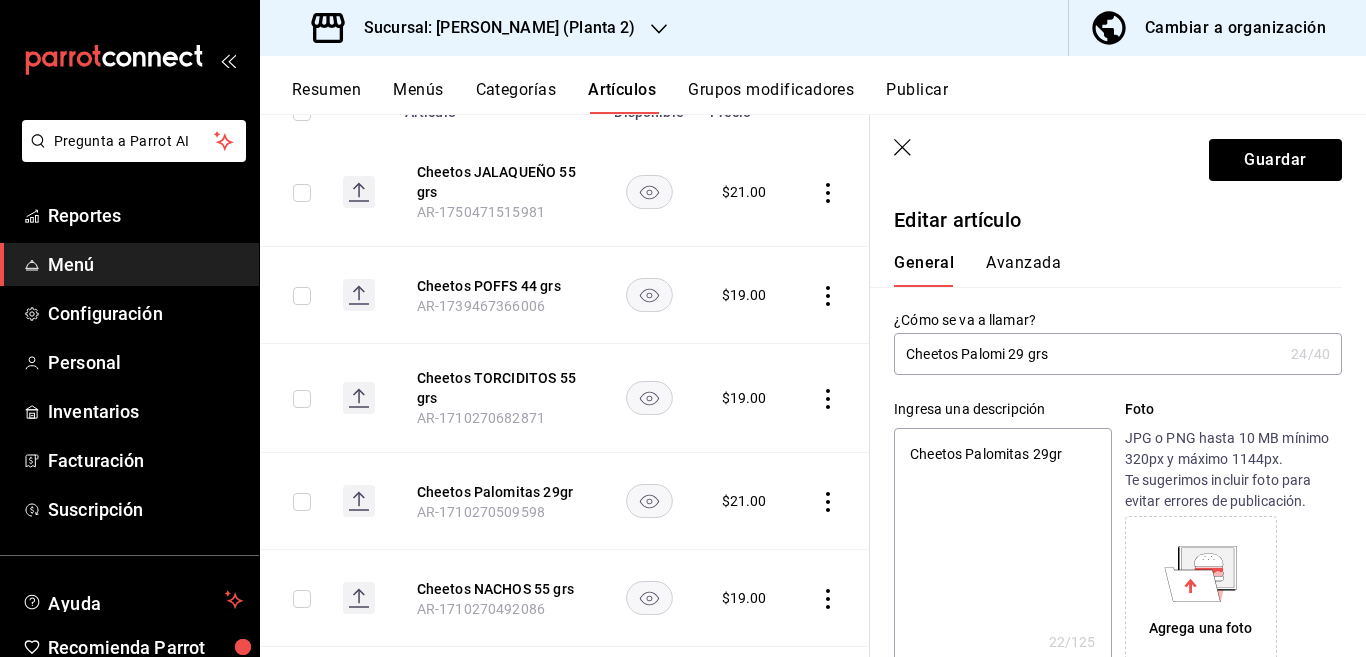 type on "x" 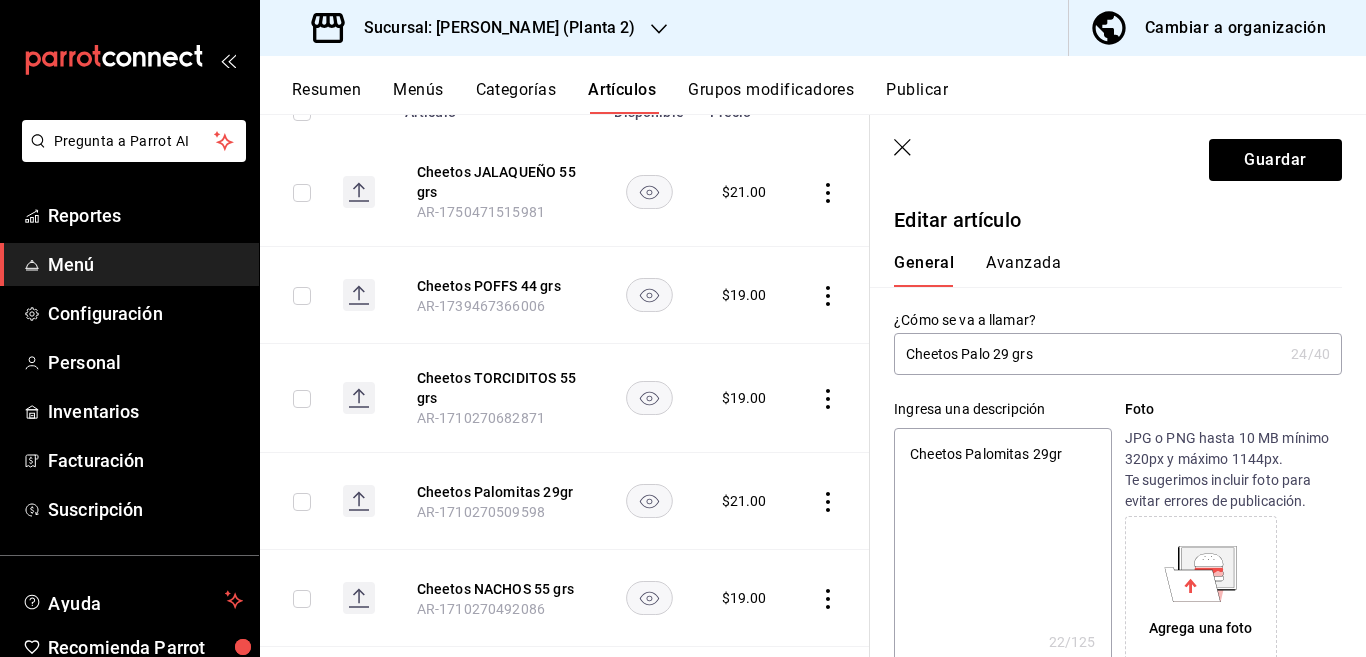 type on "Cheetos Pal 29 grs" 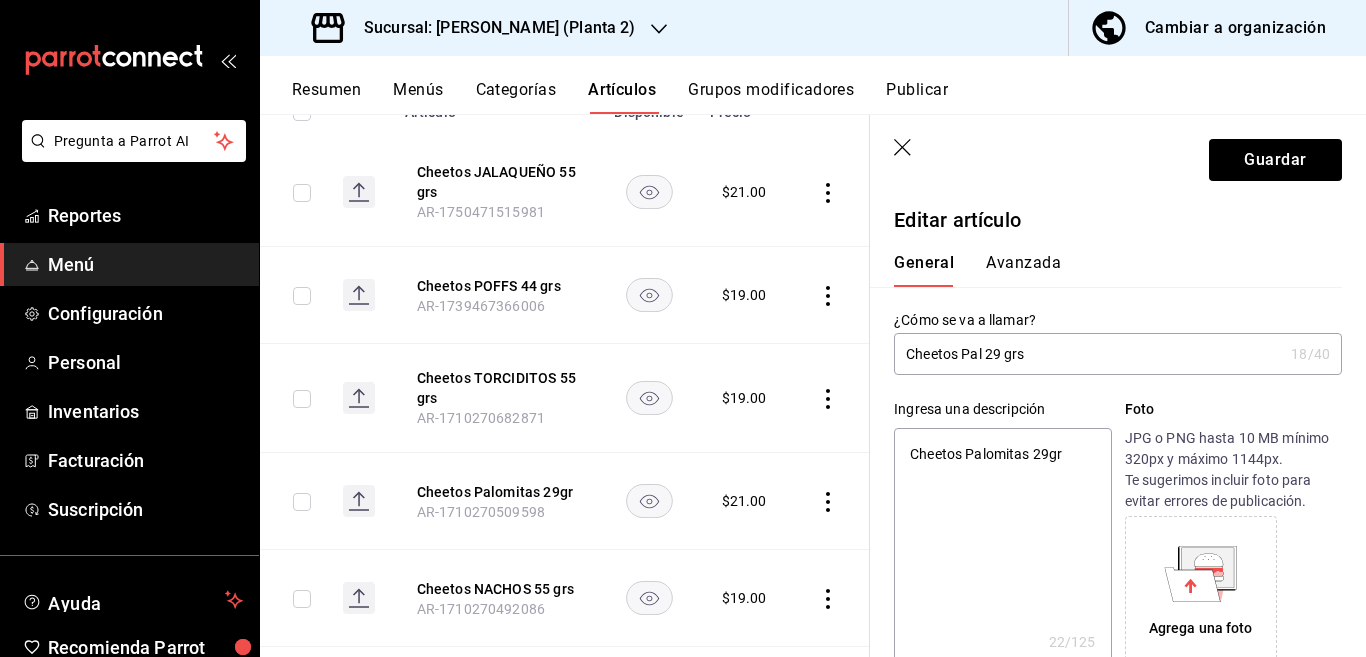 type on "x" 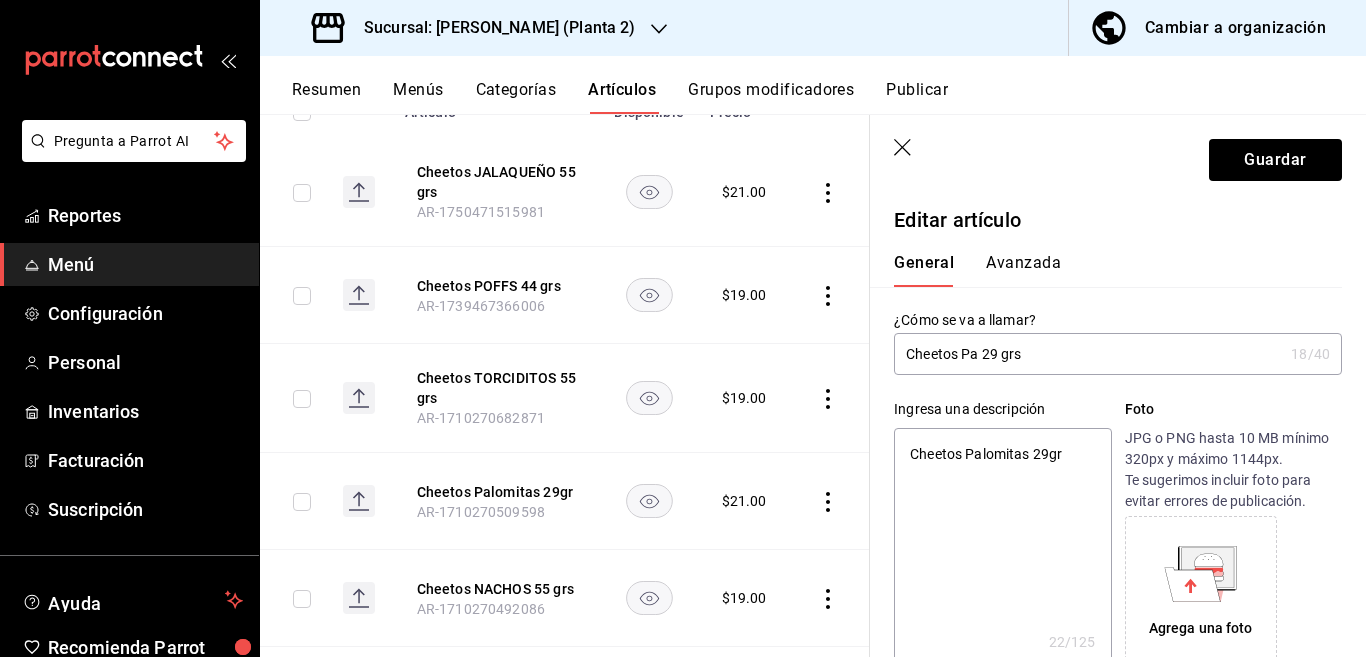 type on "x" 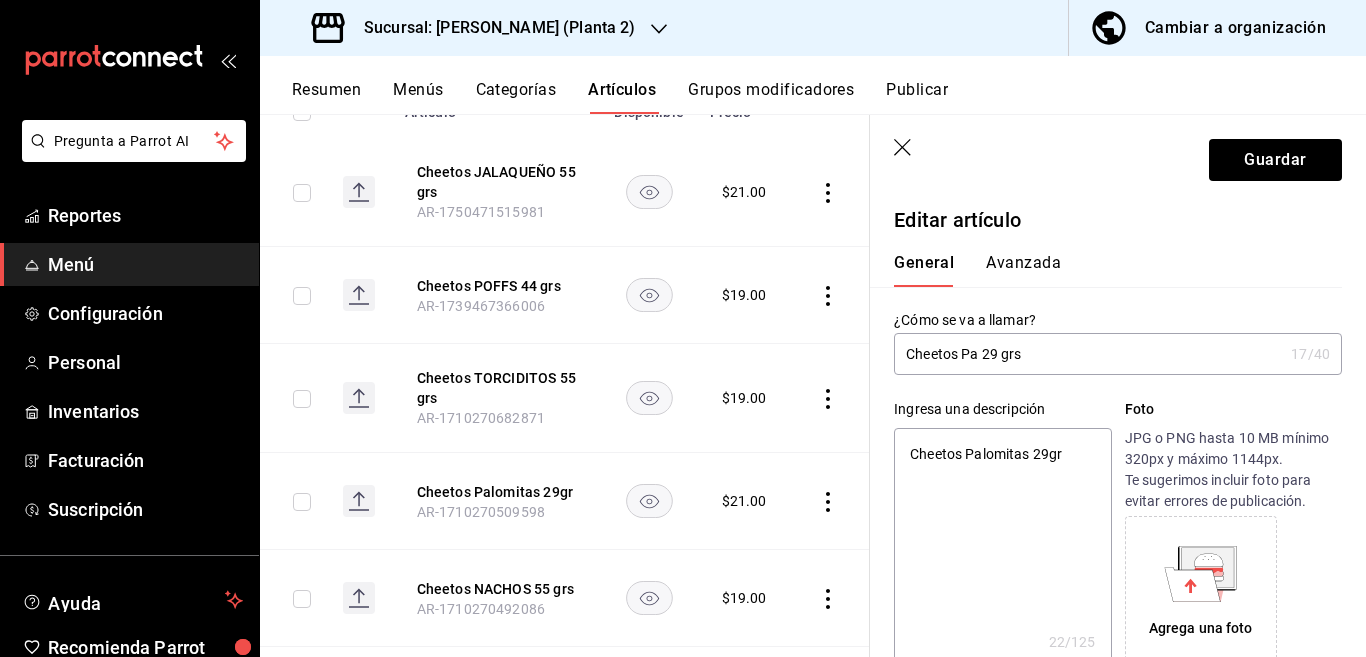 type on "Cheetos P 29 grs" 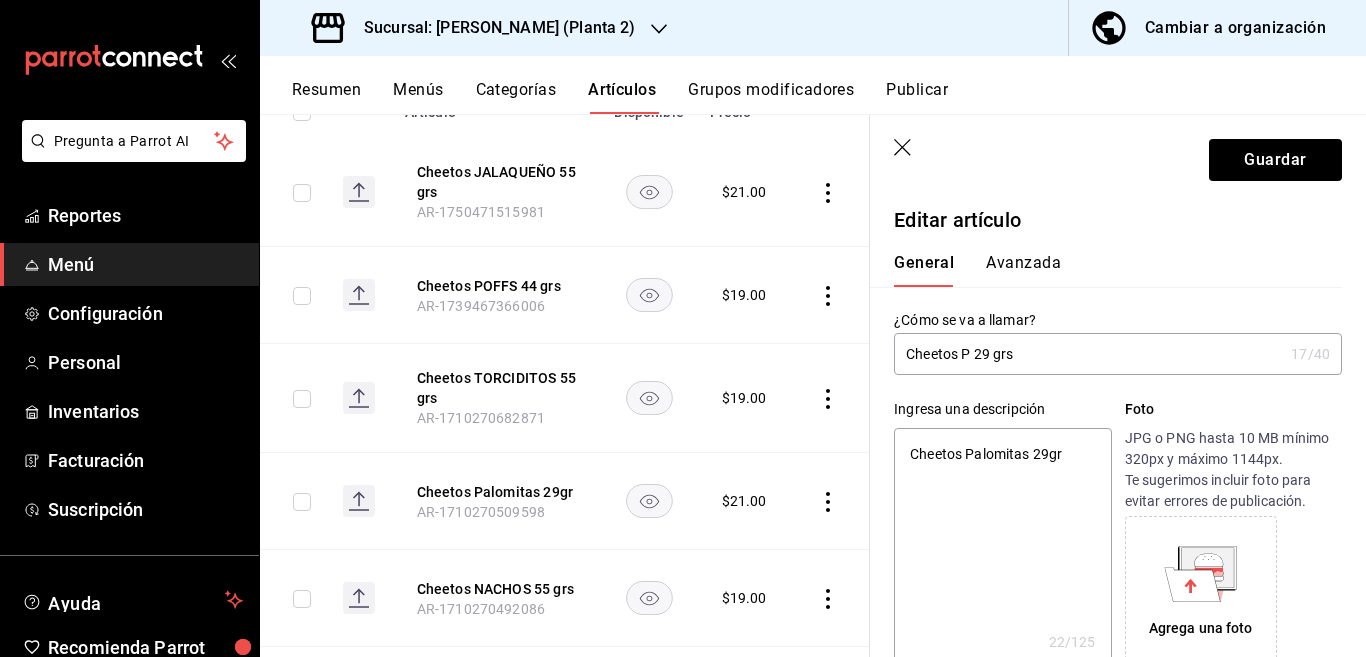 type on "x" 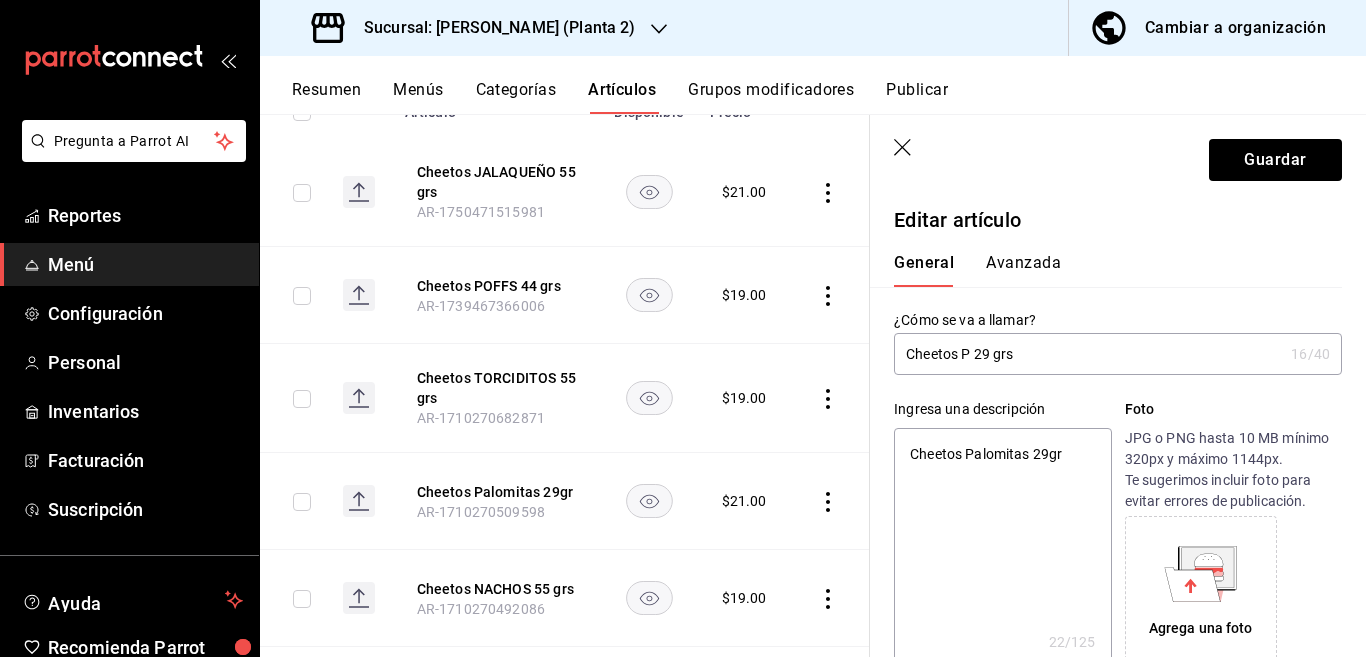 type on "Cheetos PA 29 grs" 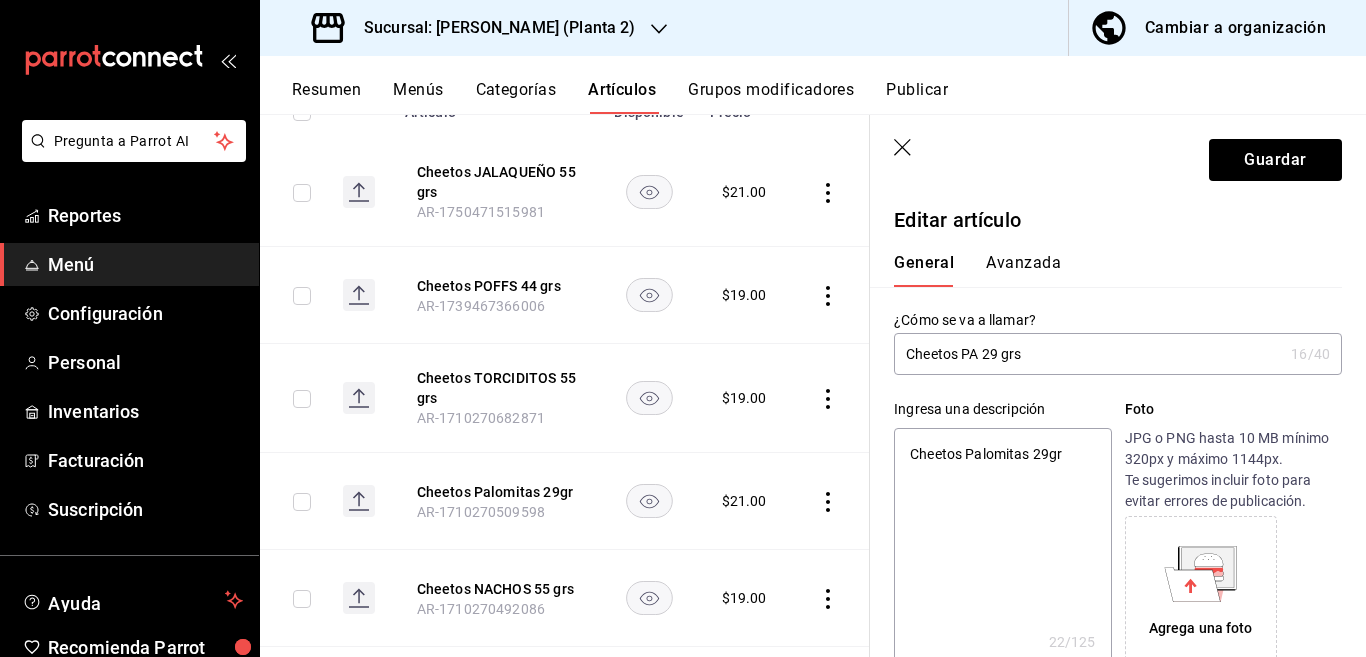 type on "x" 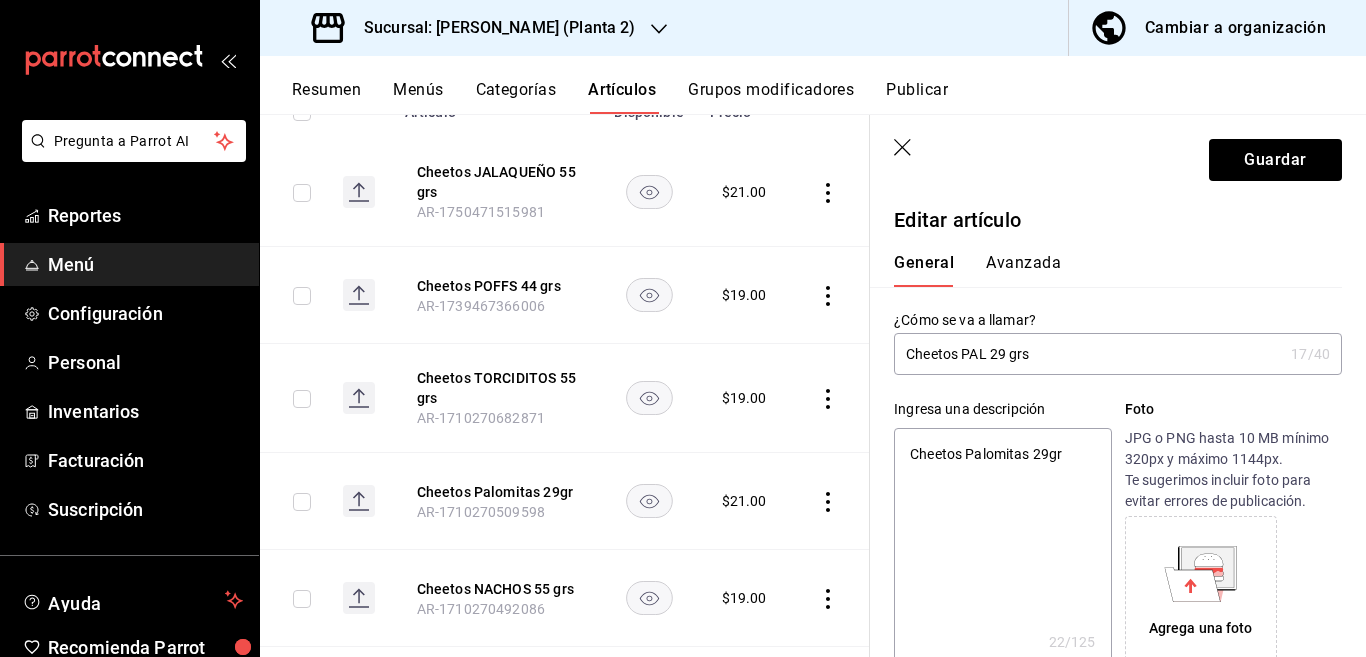 type on "Cheetos PALO 29 grs" 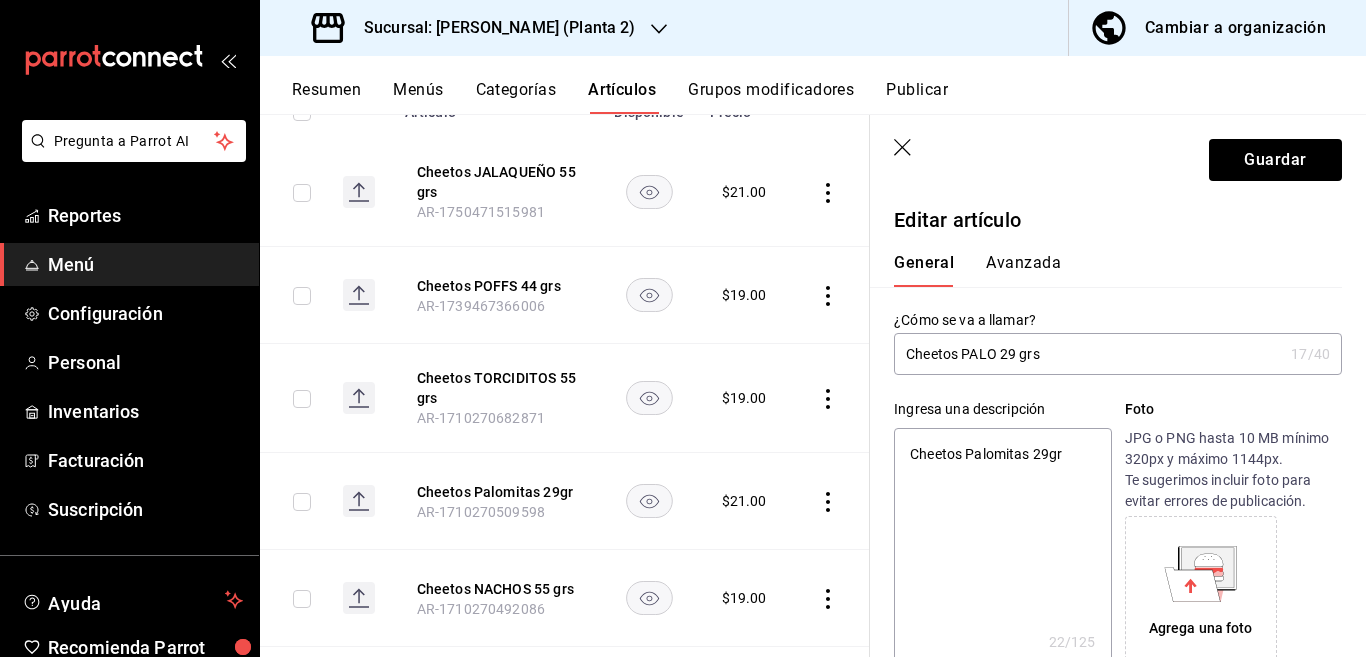 type on "x" 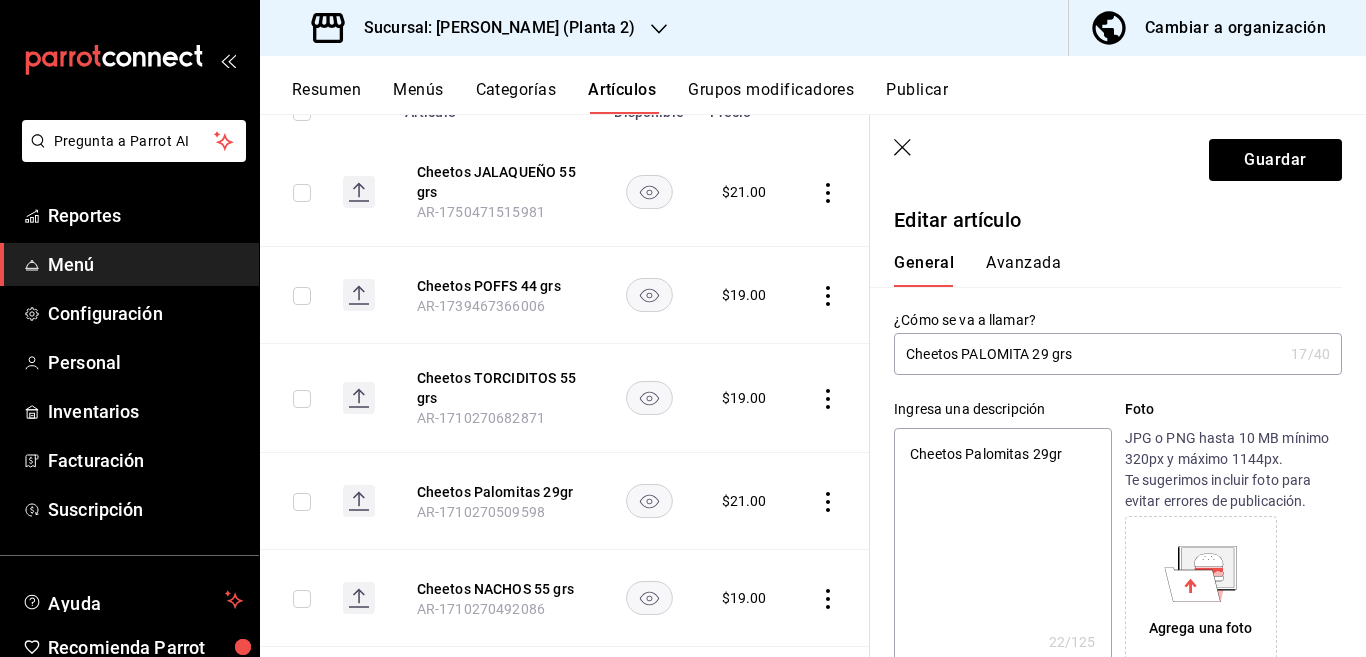 type on "Cheetos PALOMITAS 29 grs" 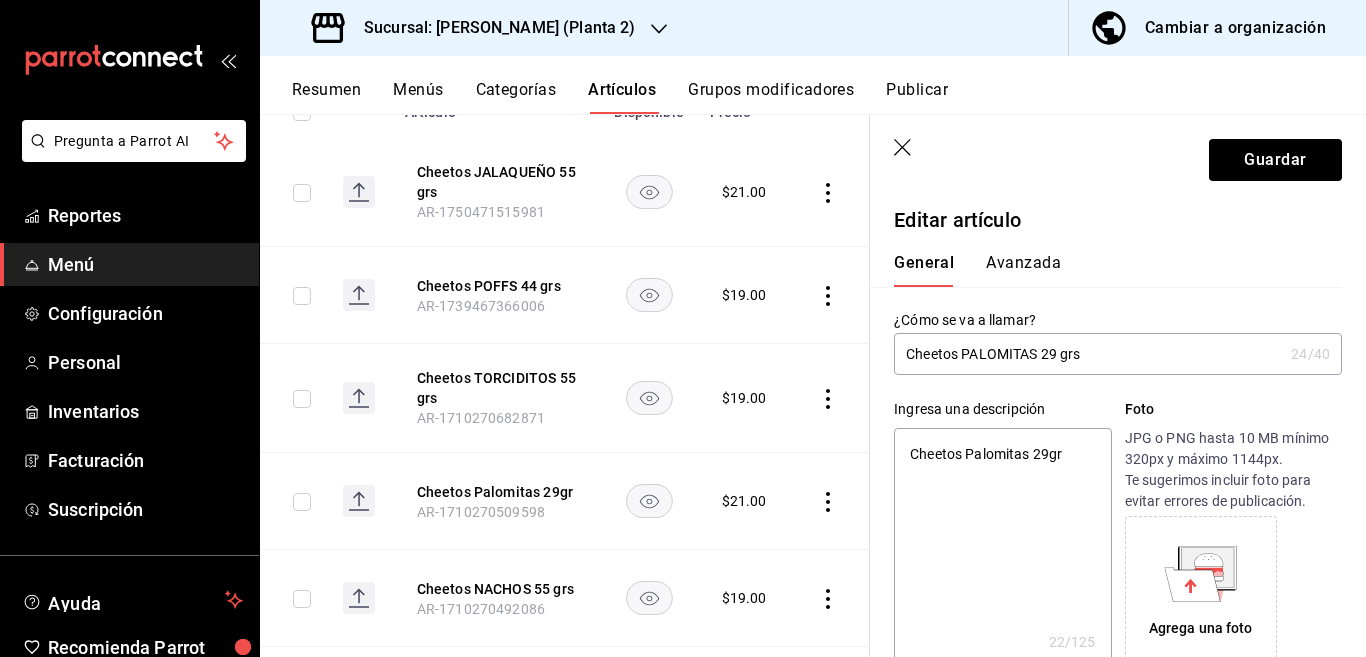type on "x" 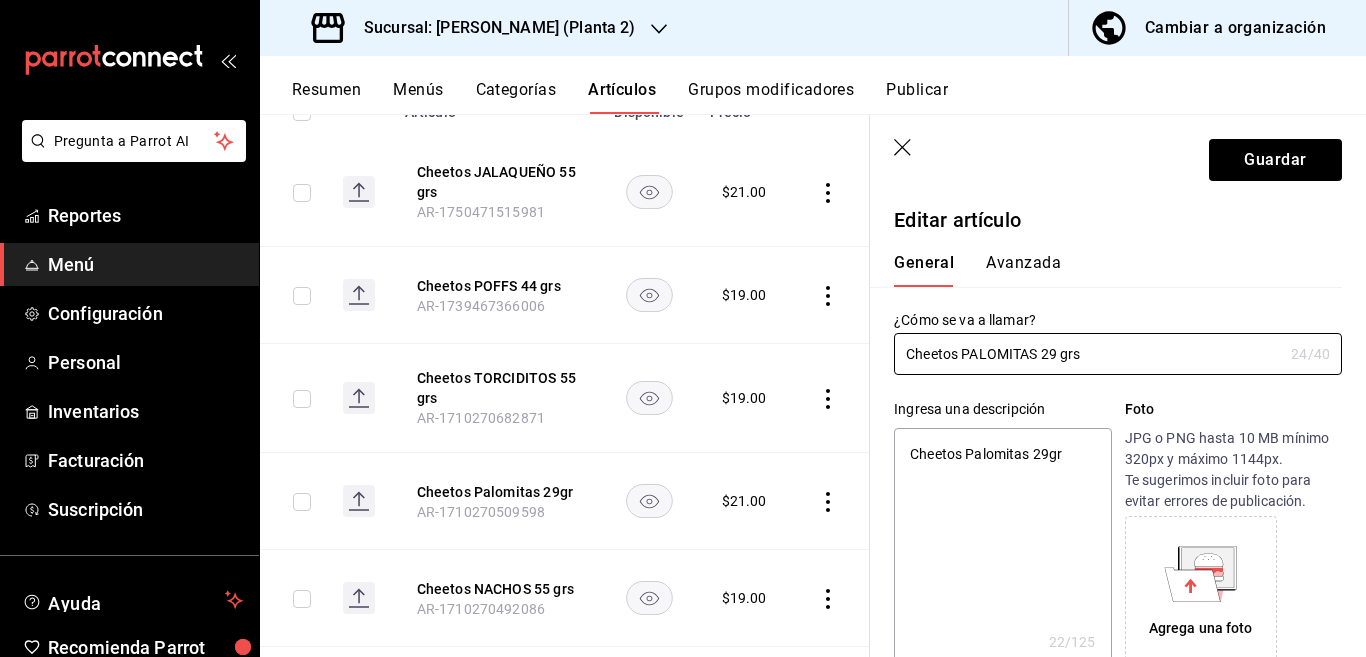 type on "Cheetos PALOMITAS 29 grs" 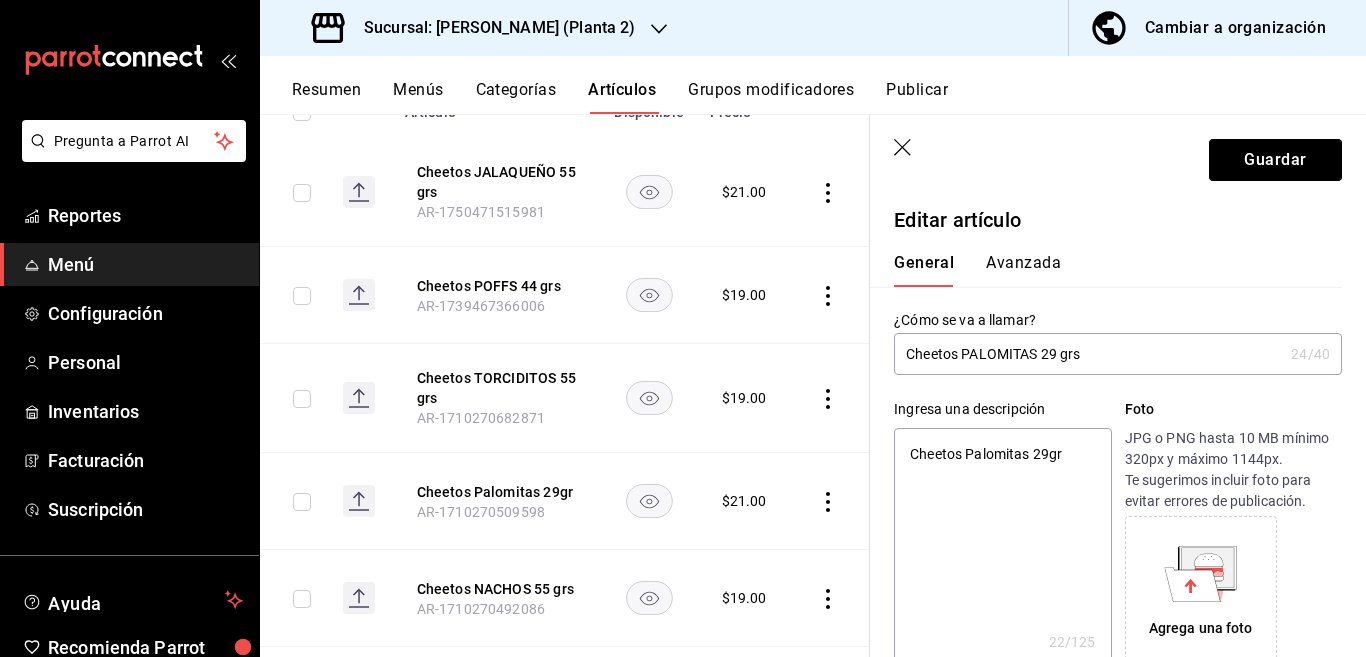 click on "Cheetos Palomitas 29gr" at bounding box center [1002, 548] 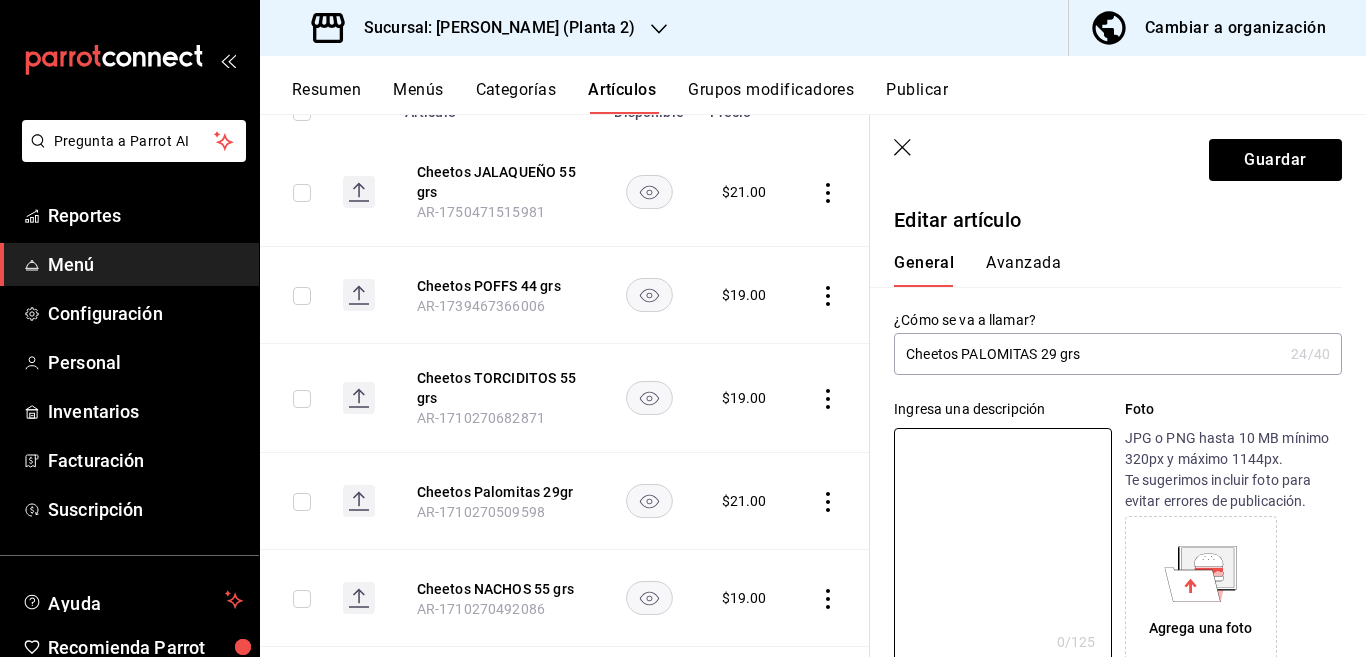 click on "Cheetos PALOMITAS 29 grs" at bounding box center (1088, 354) 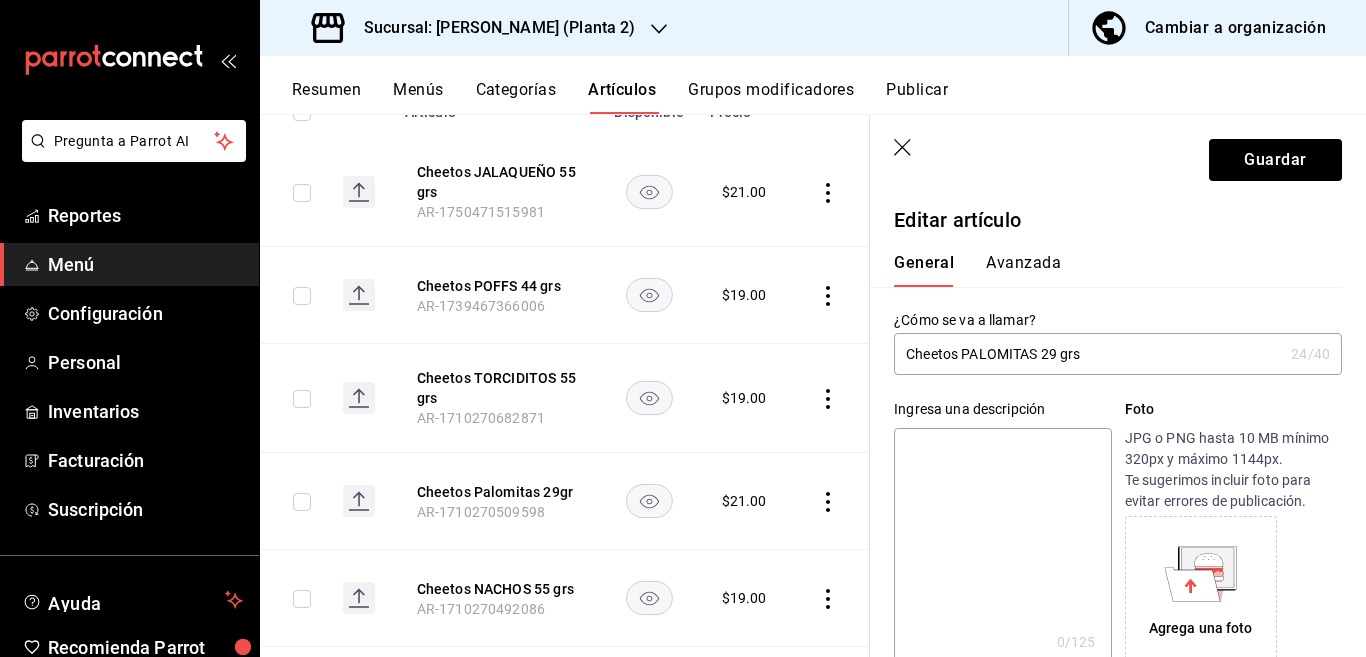 click at bounding box center (1002, 548) 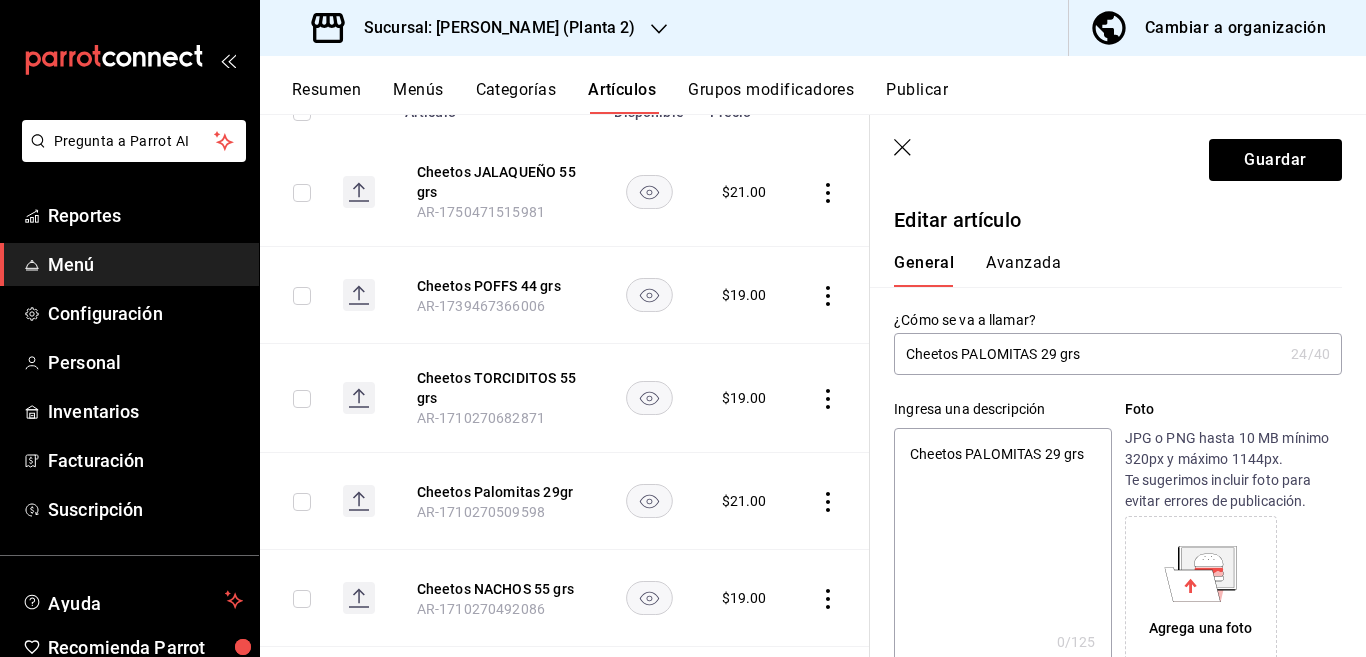 type on "x" 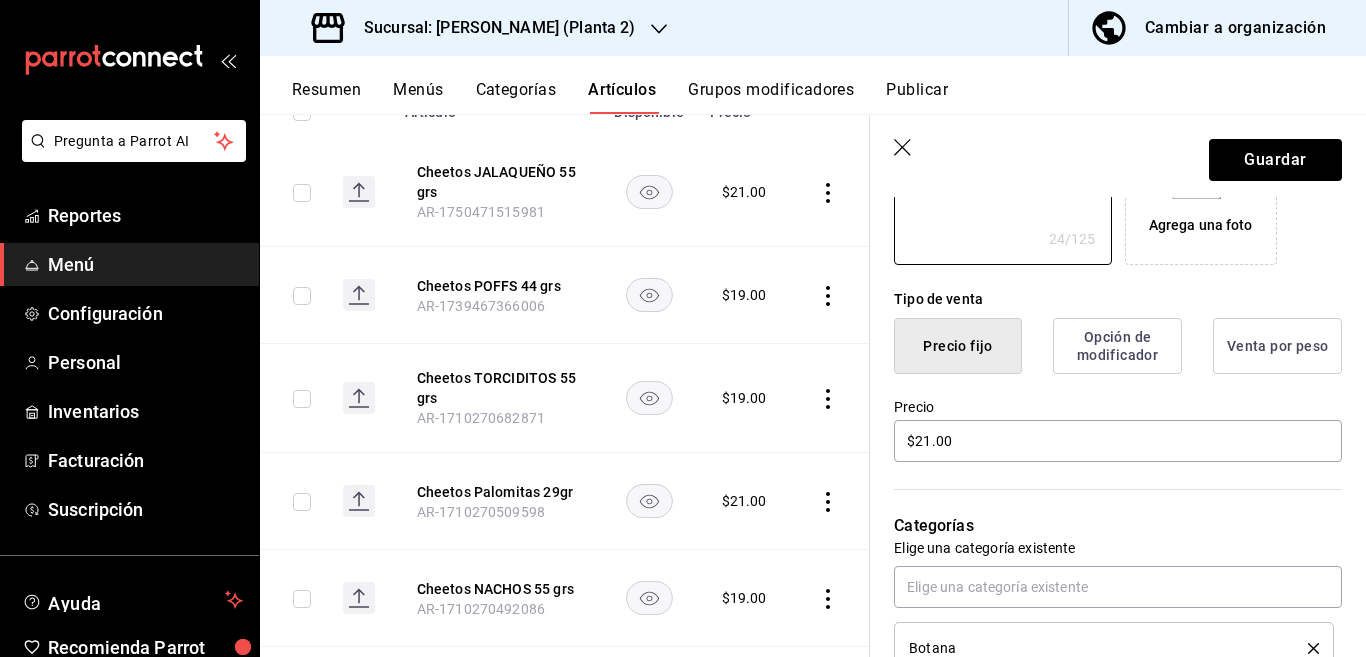 scroll, scrollTop: 406, scrollLeft: 0, axis: vertical 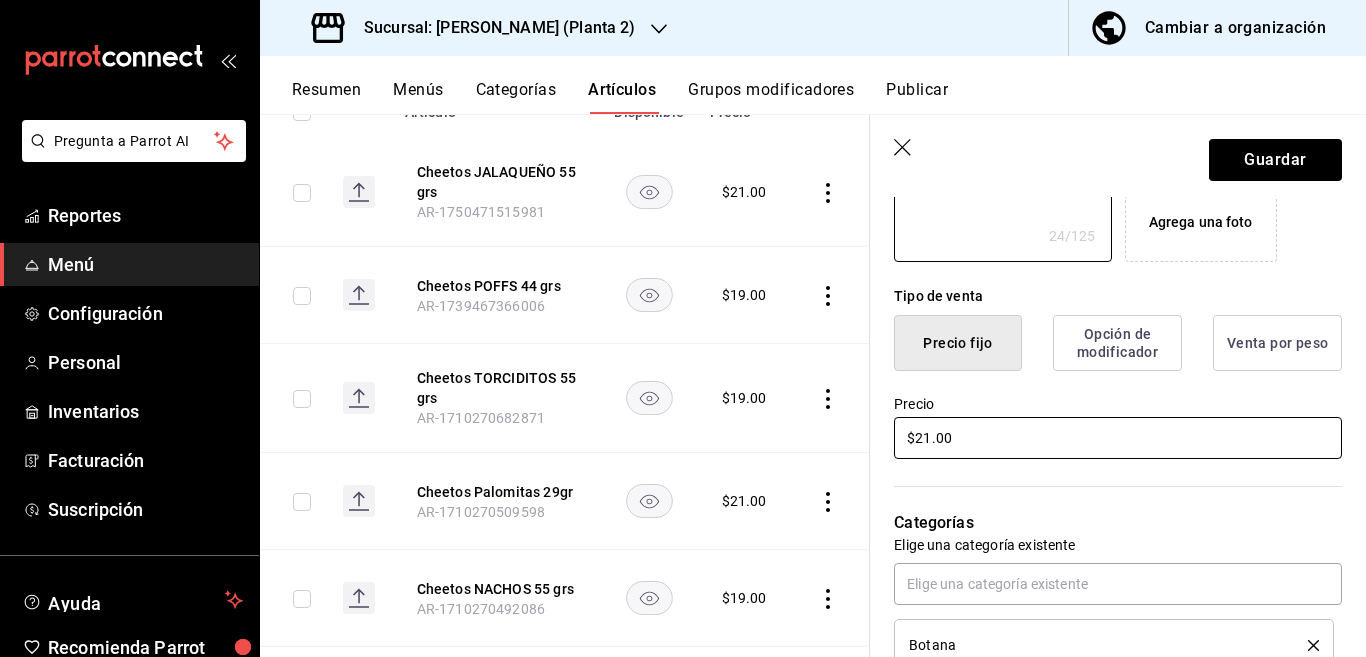 type on "Cheetos PALOMITAS 29 grs" 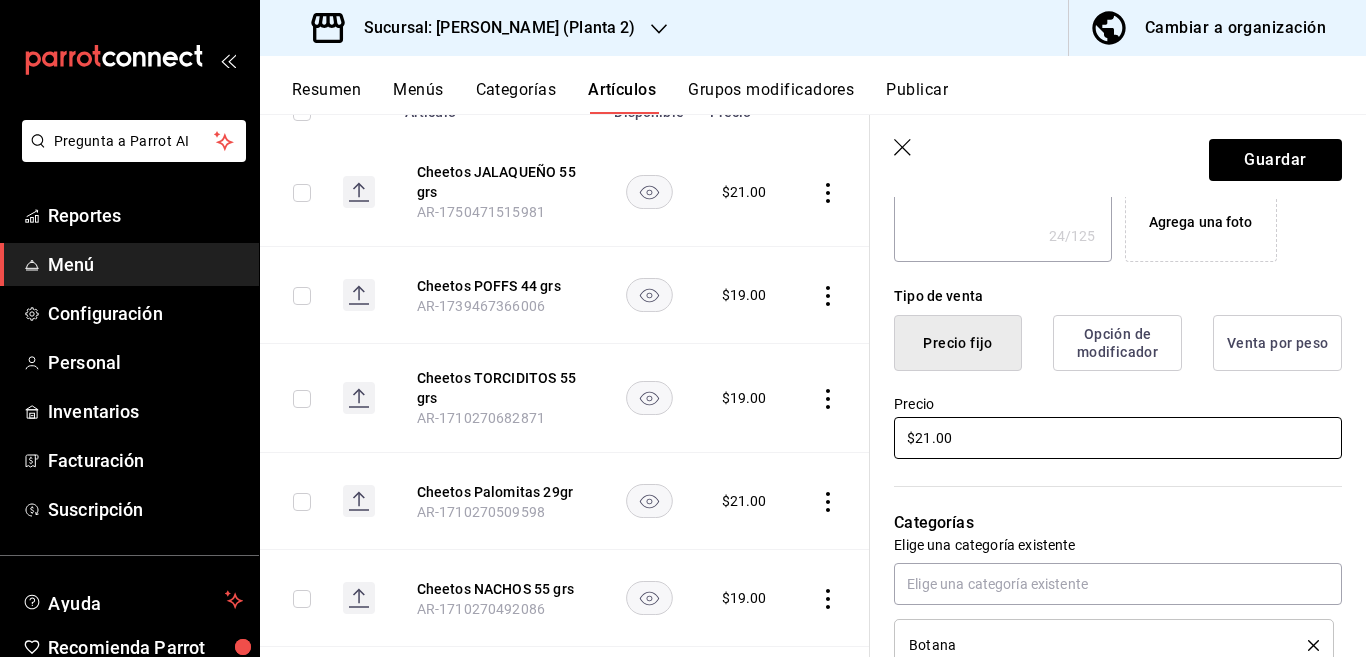 scroll, scrollTop: 407, scrollLeft: 0, axis: vertical 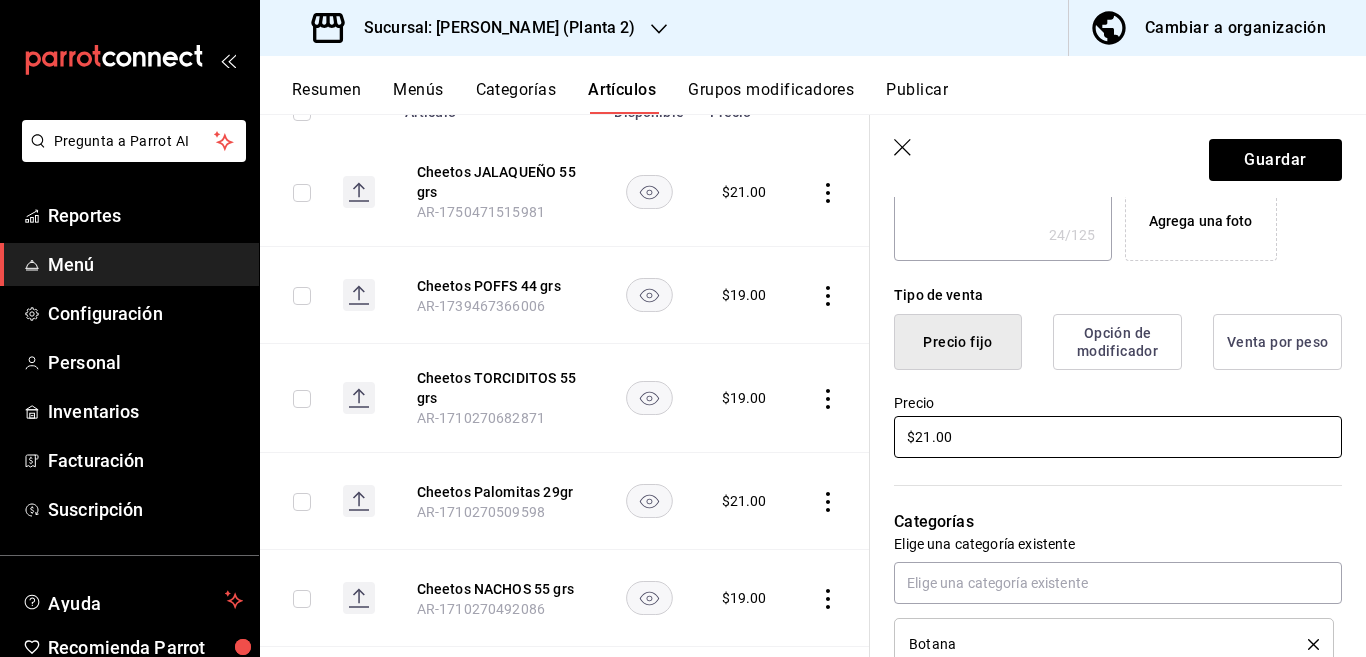 type on "$2.00" 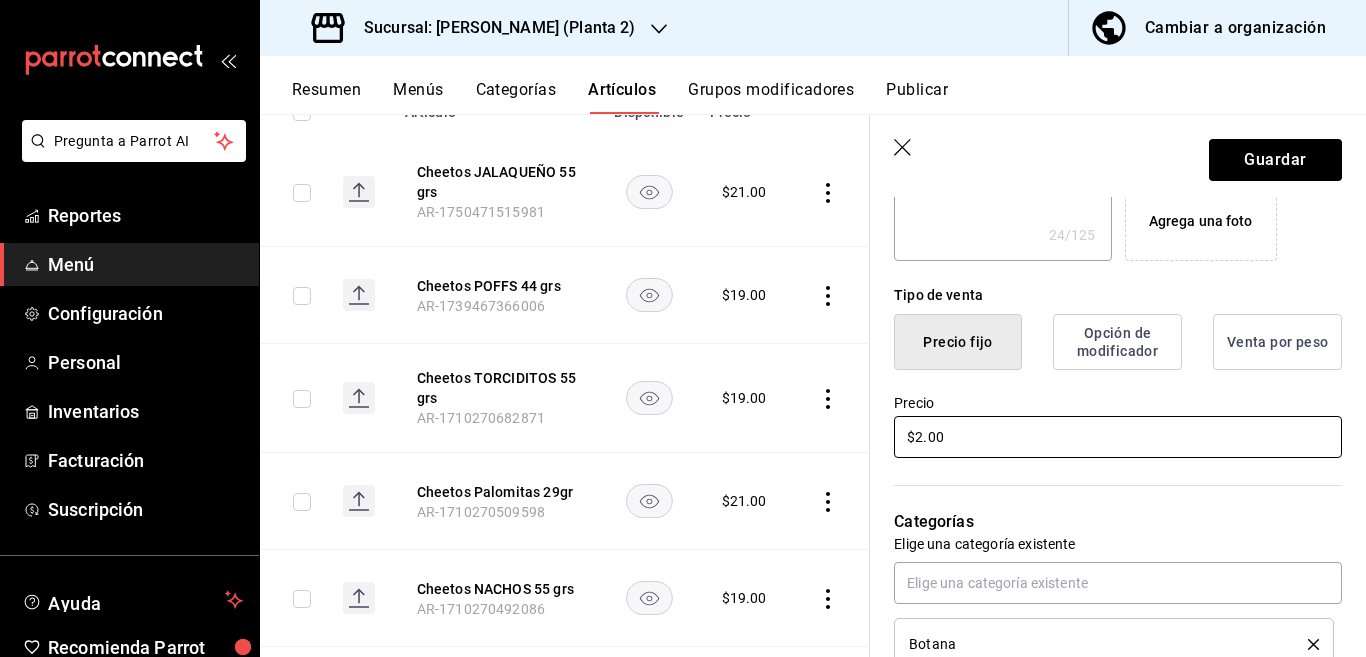 type on "x" 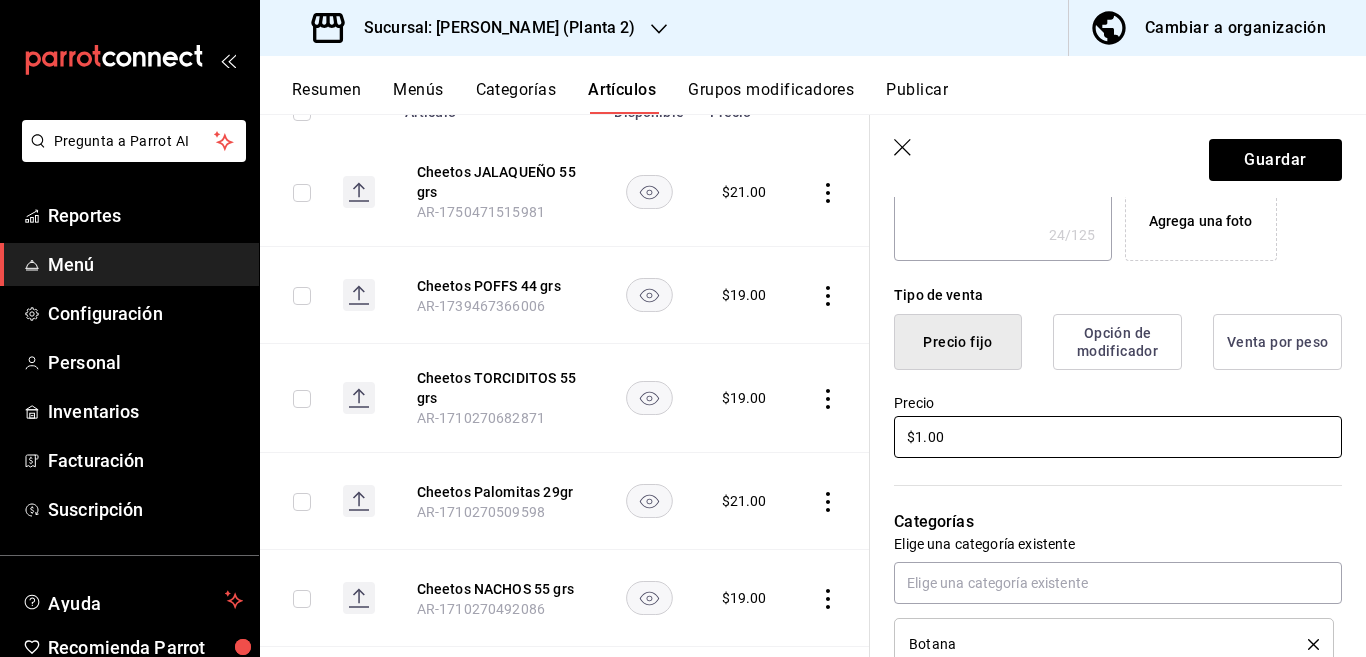 type on "$19.00" 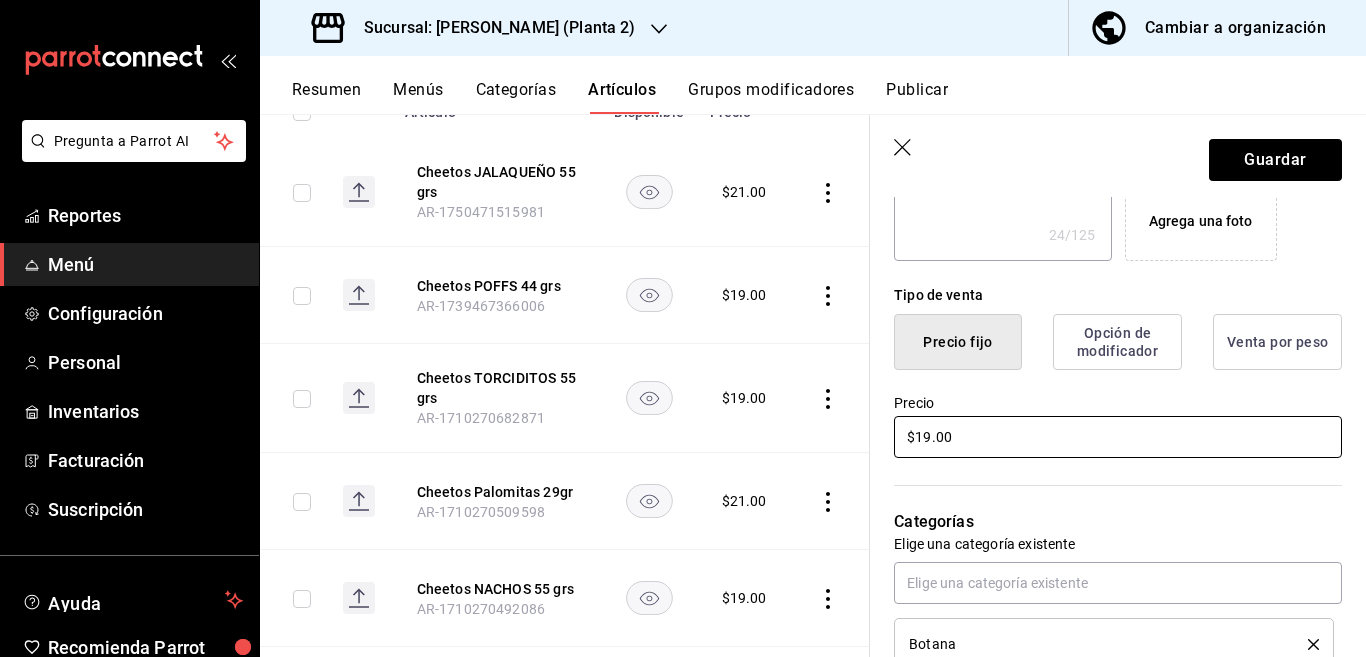 type on "x" 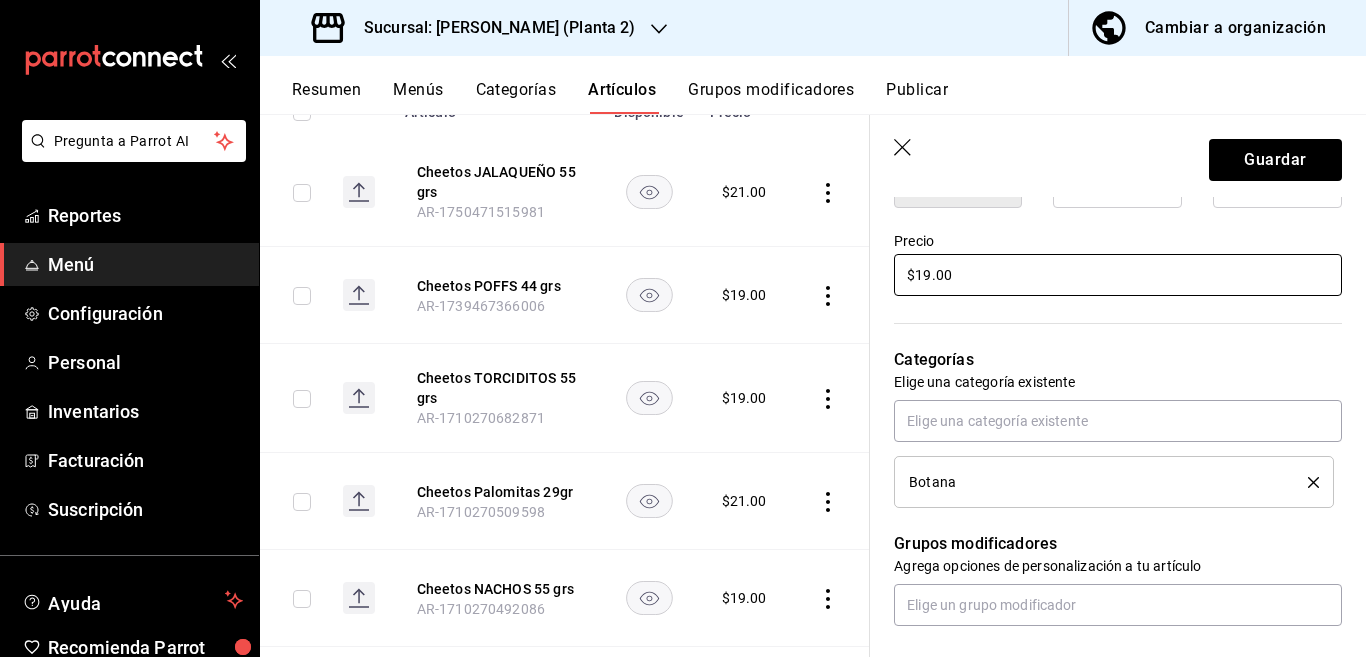 scroll, scrollTop: 569, scrollLeft: 0, axis: vertical 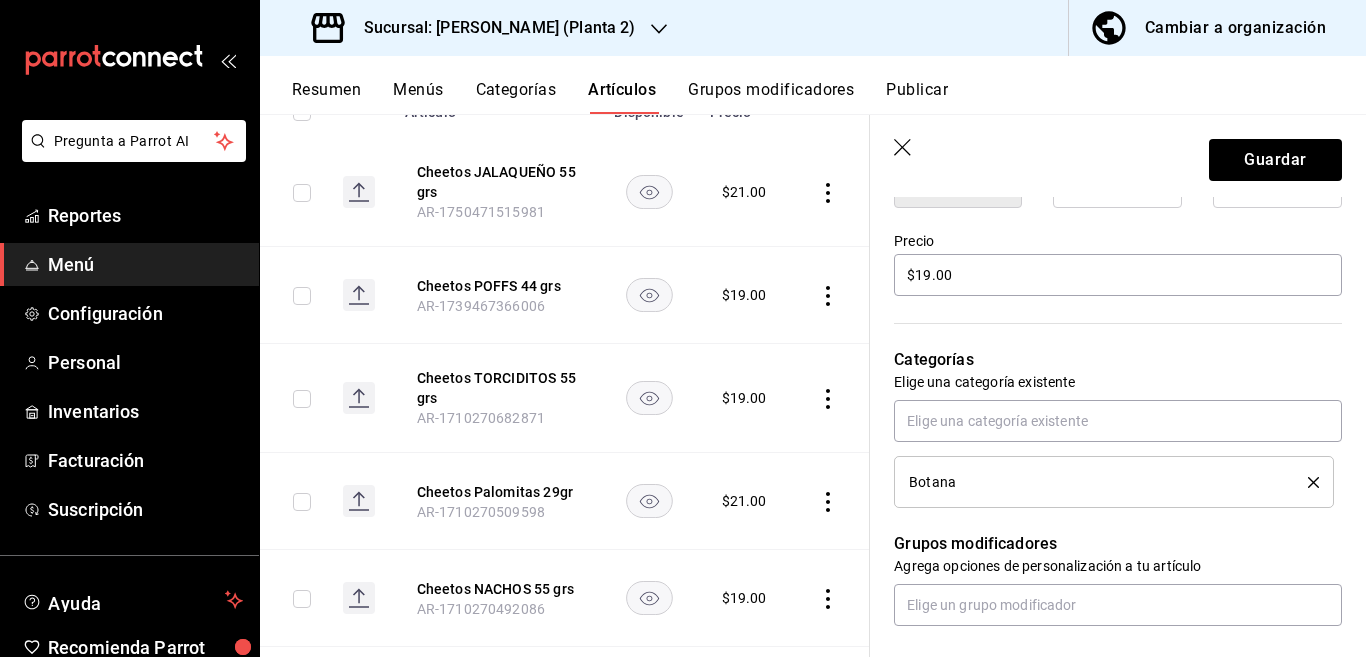 click 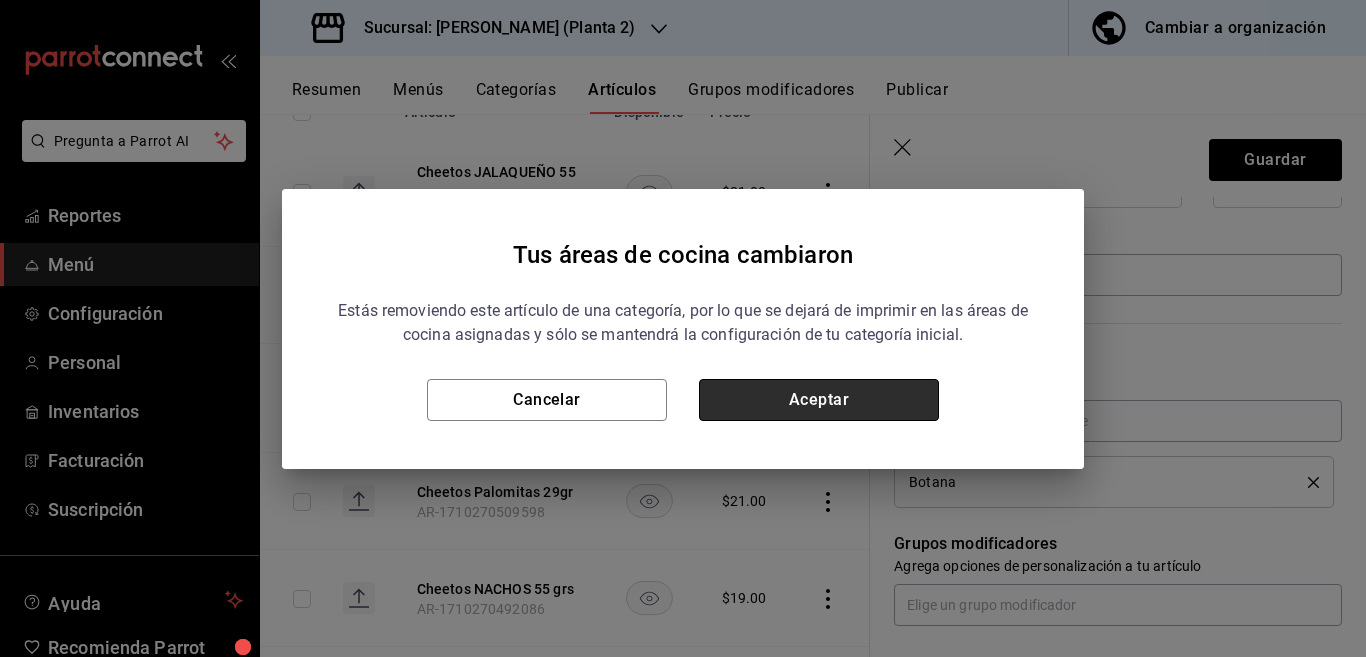 click on "Aceptar" at bounding box center [819, 400] 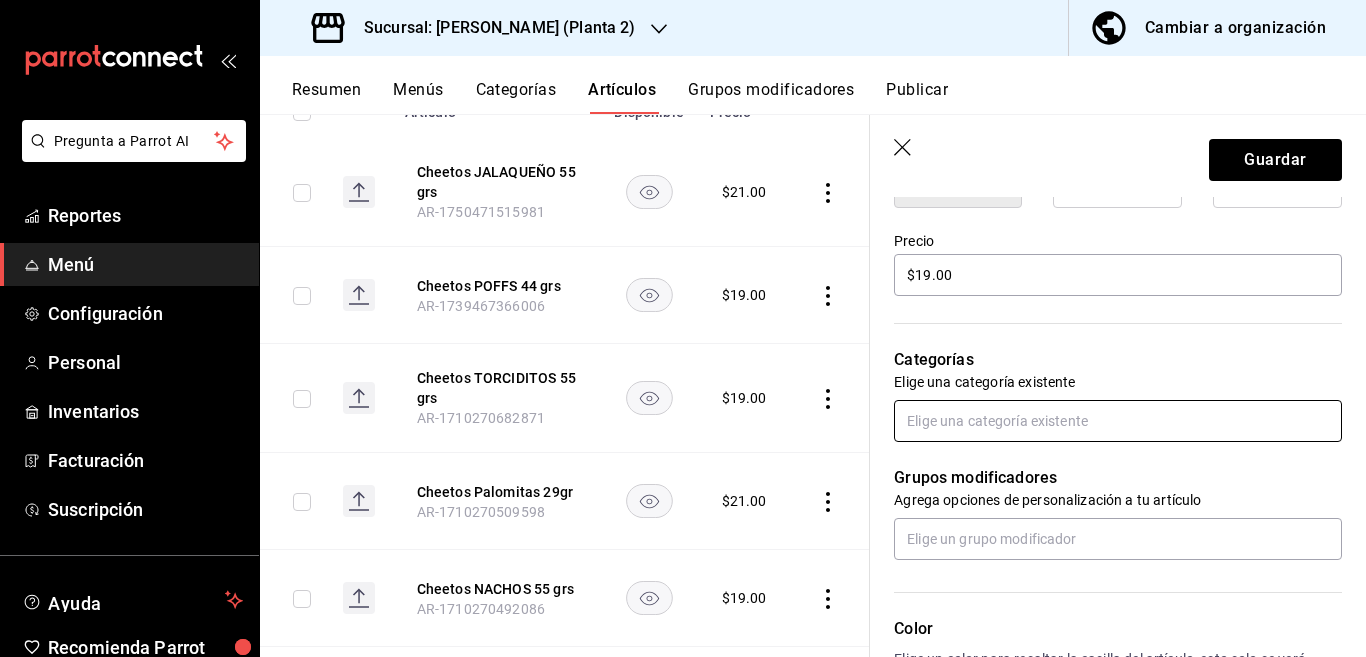 click at bounding box center [1118, 421] 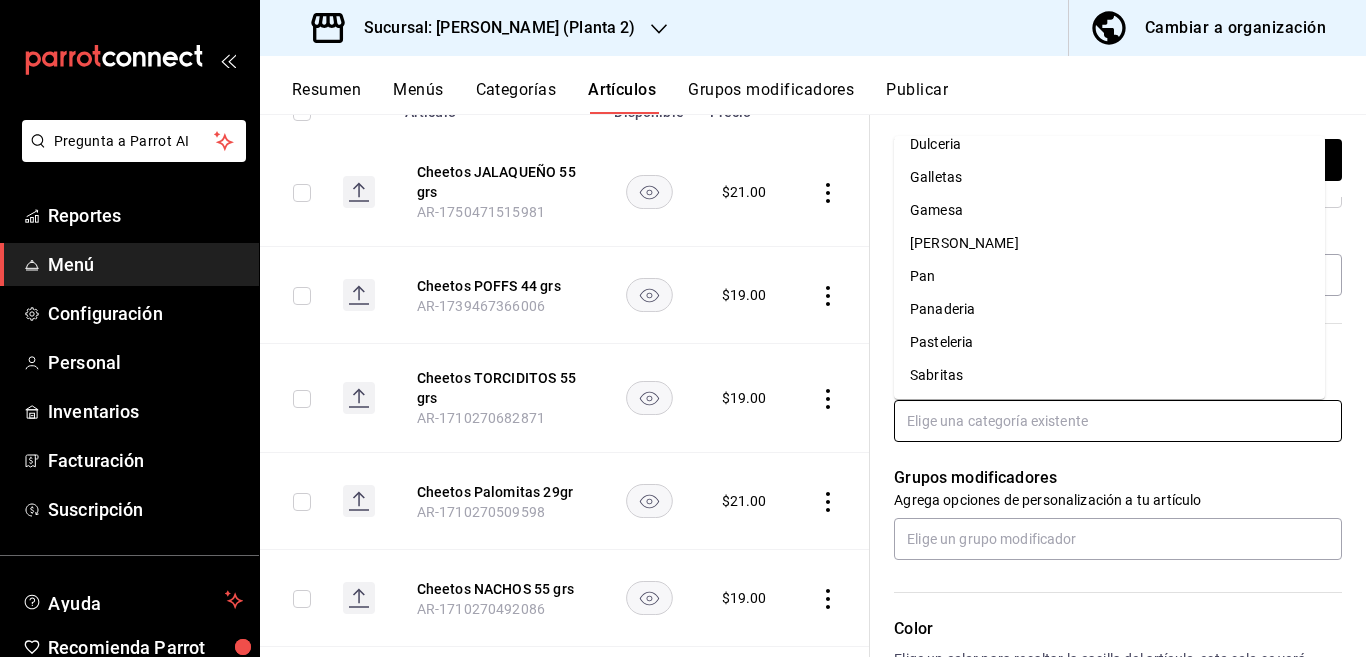 scroll, scrollTop: 215, scrollLeft: 0, axis: vertical 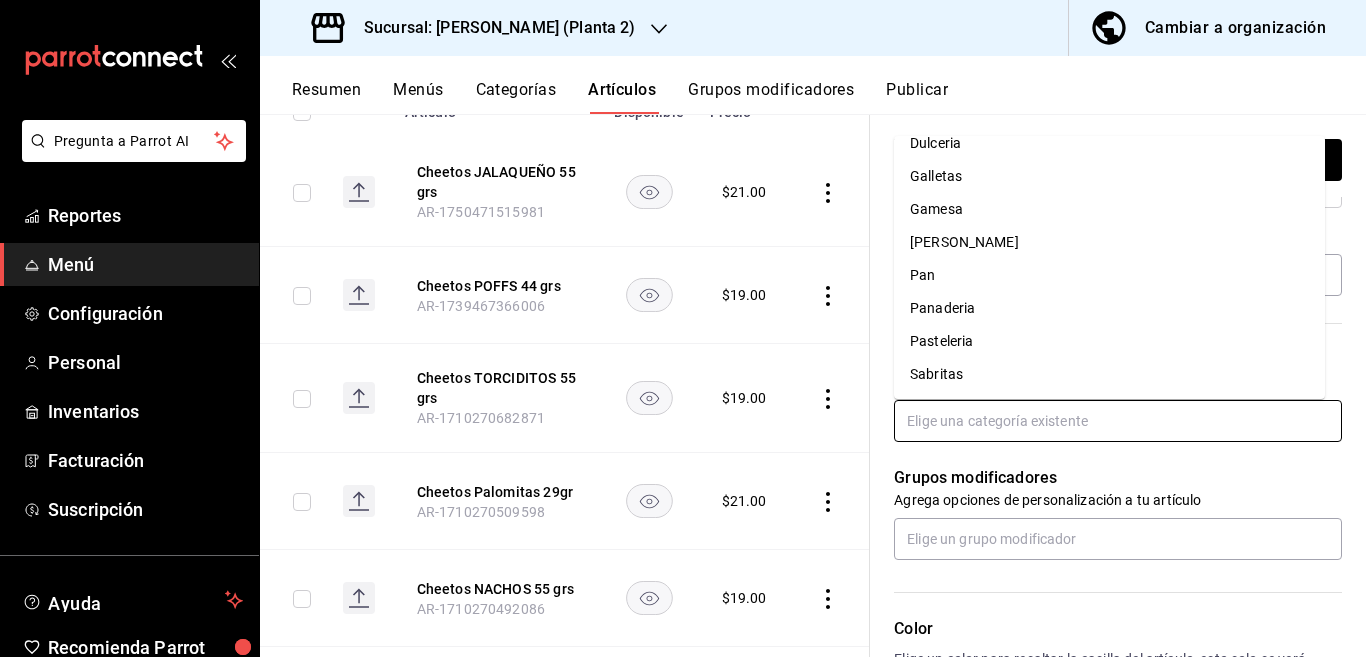 click on "Sabritas" at bounding box center (1109, 374) 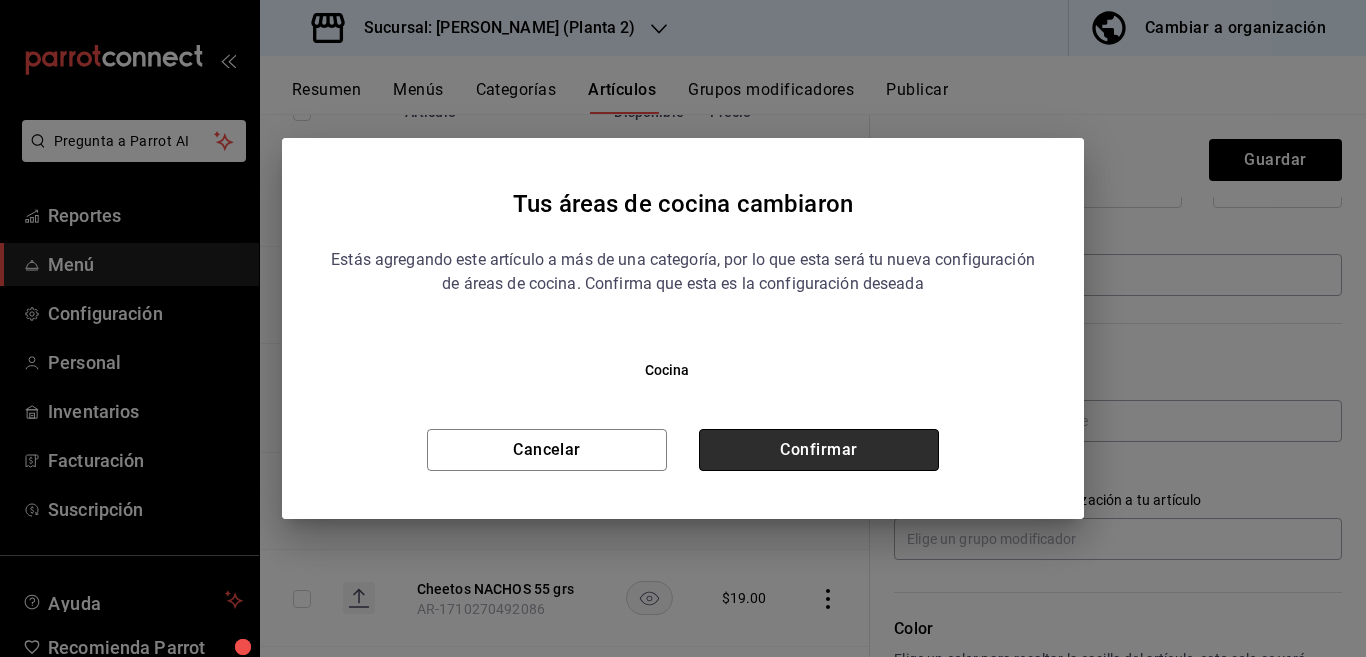 click on "Confirmar" at bounding box center [819, 450] 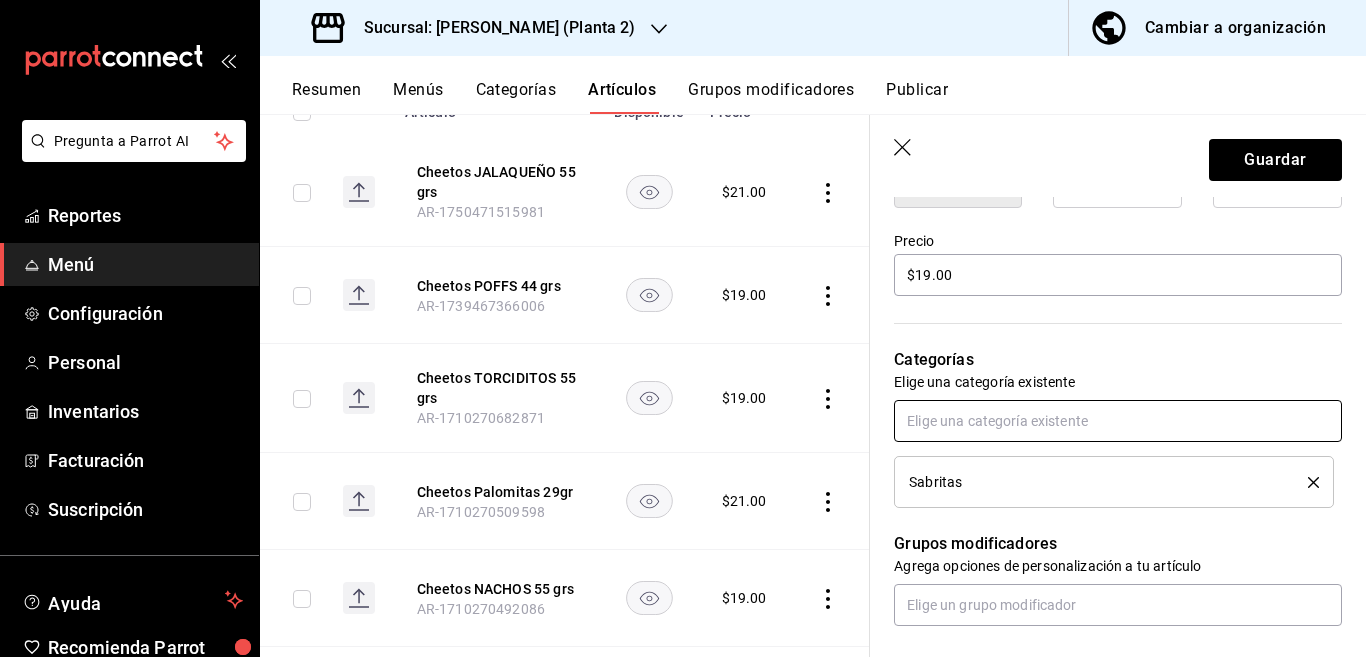 scroll, scrollTop: 570, scrollLeft: 0, axis: vertical 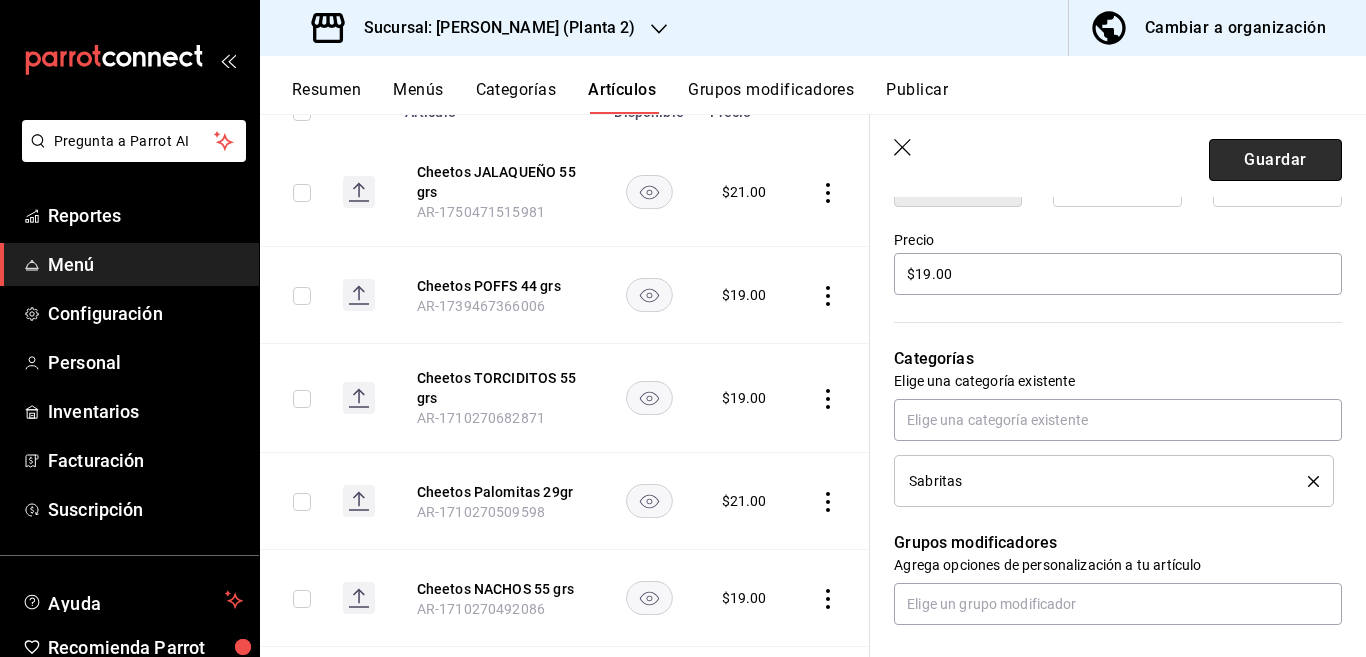 click on "Guardar" at bounding box center [1275, 160] 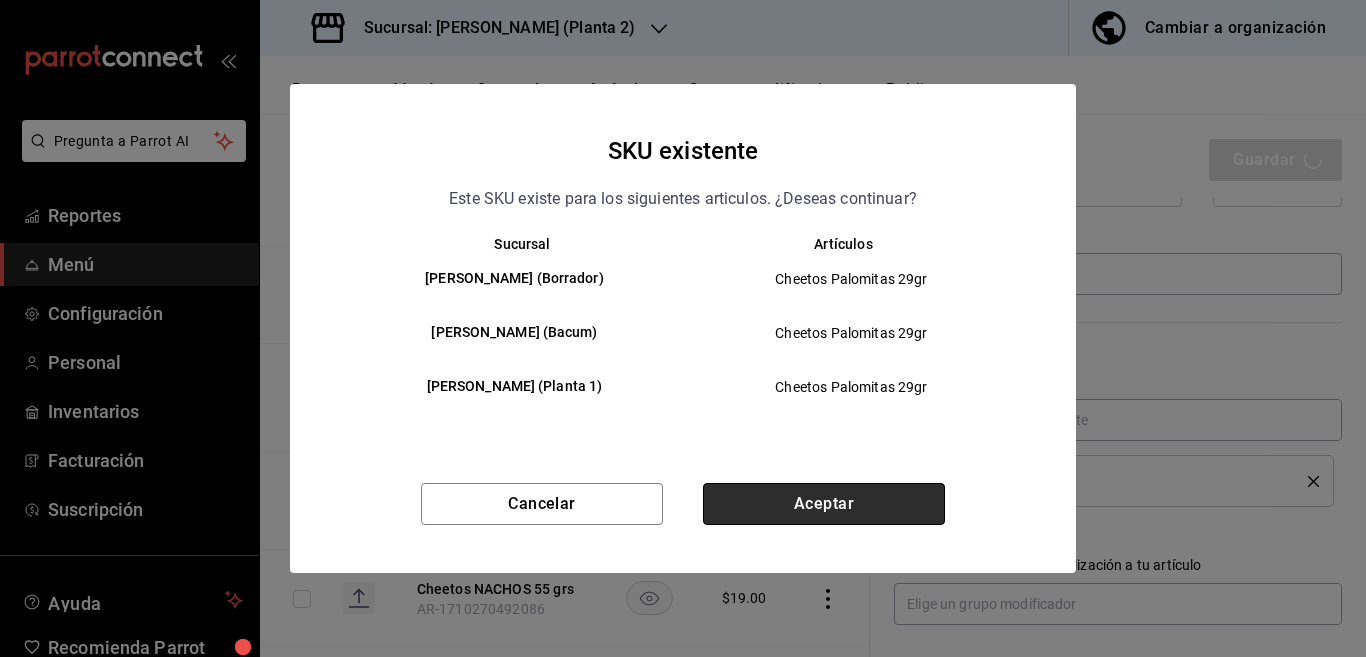 click on "Aceptar" at bounding box center (824, 504) 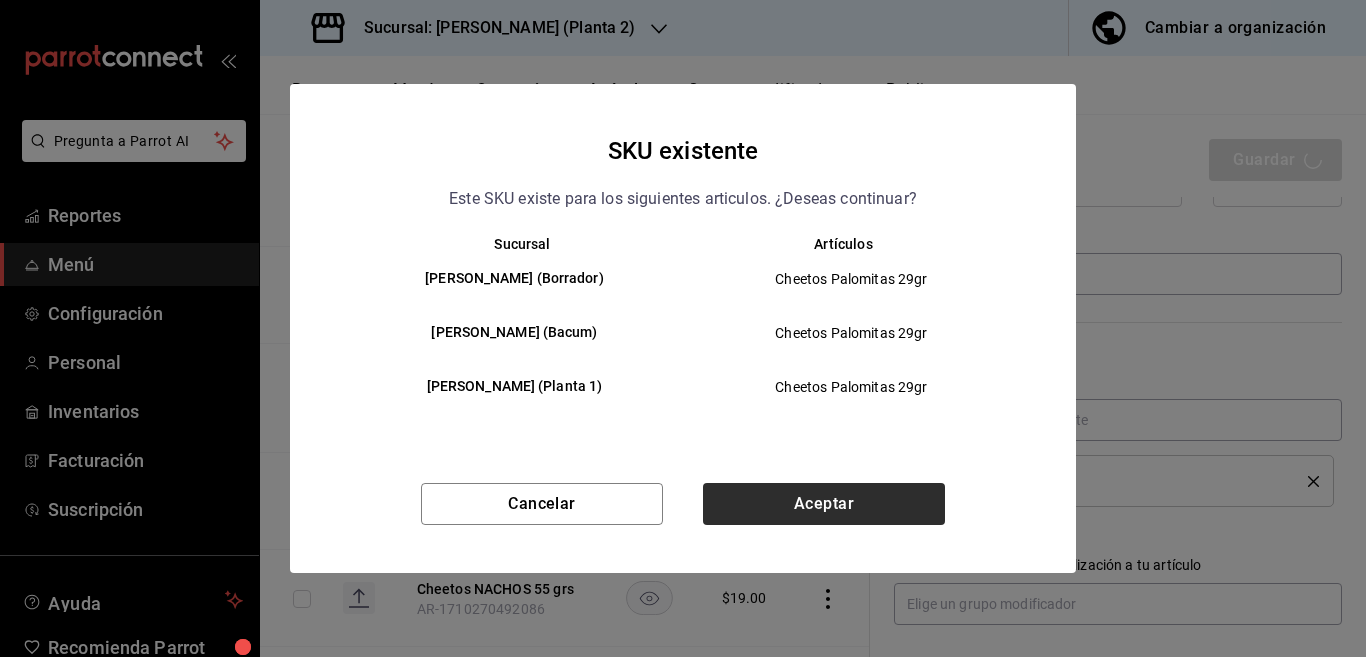 type on "x" 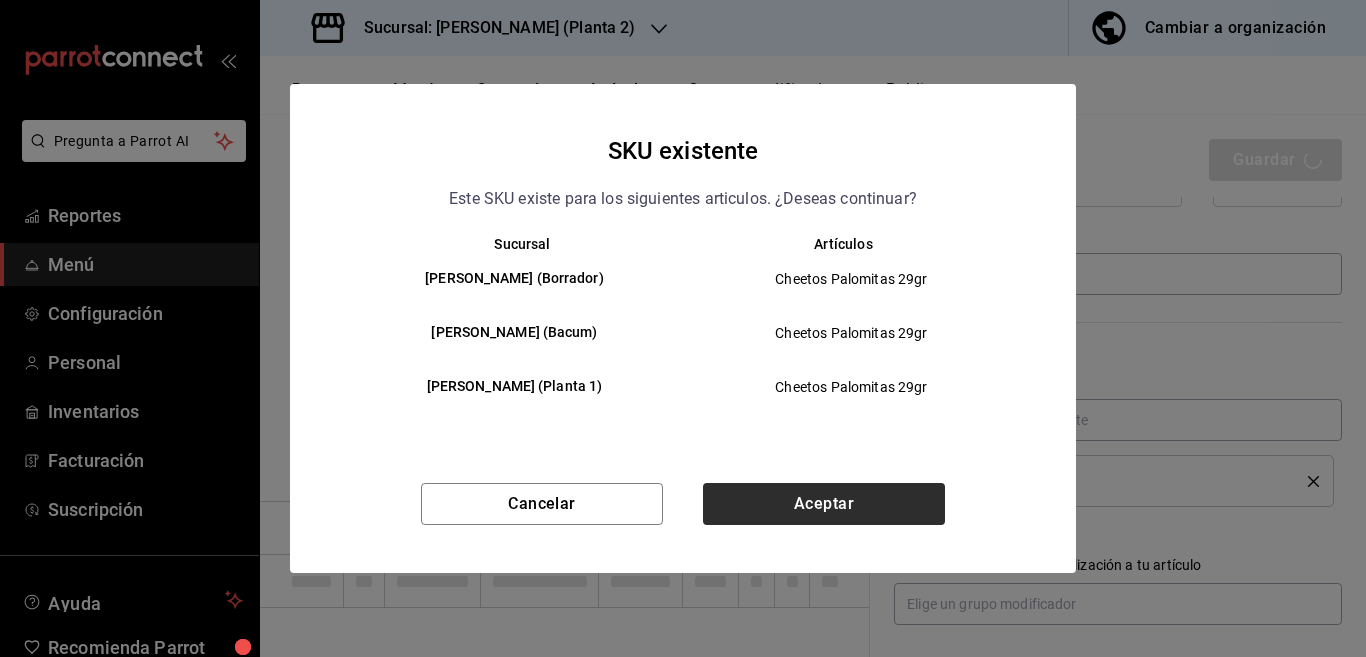 type 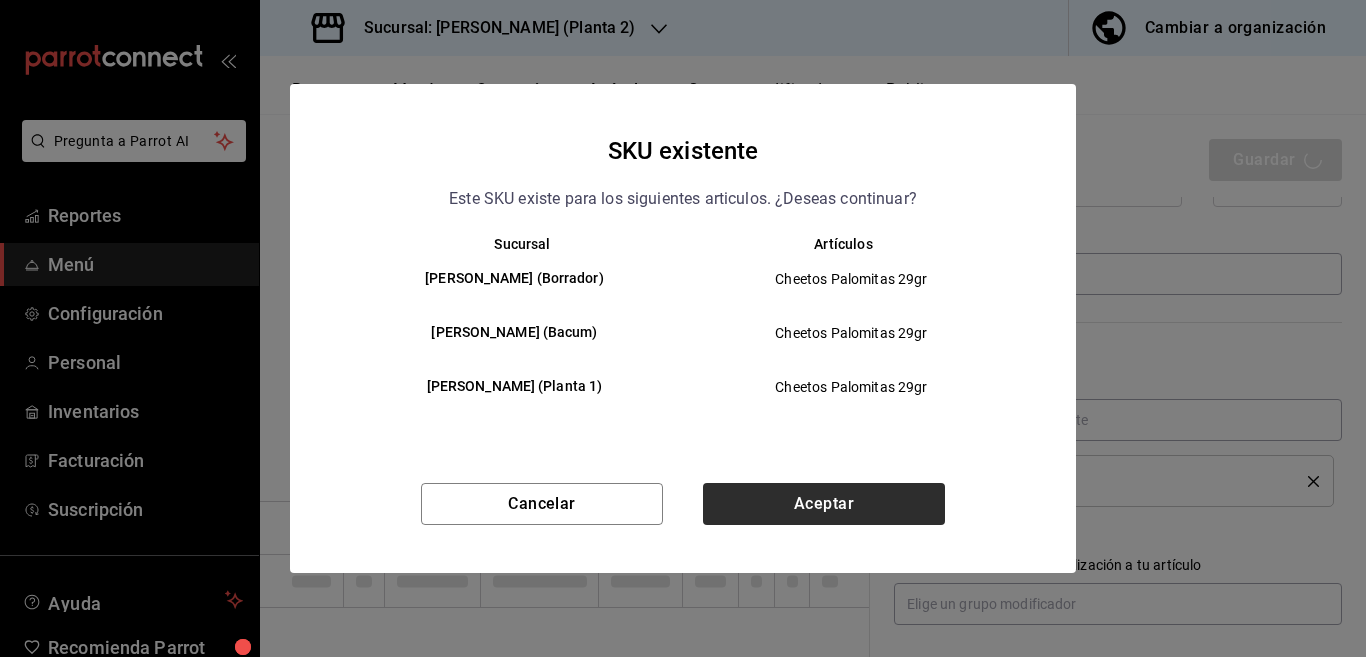 type 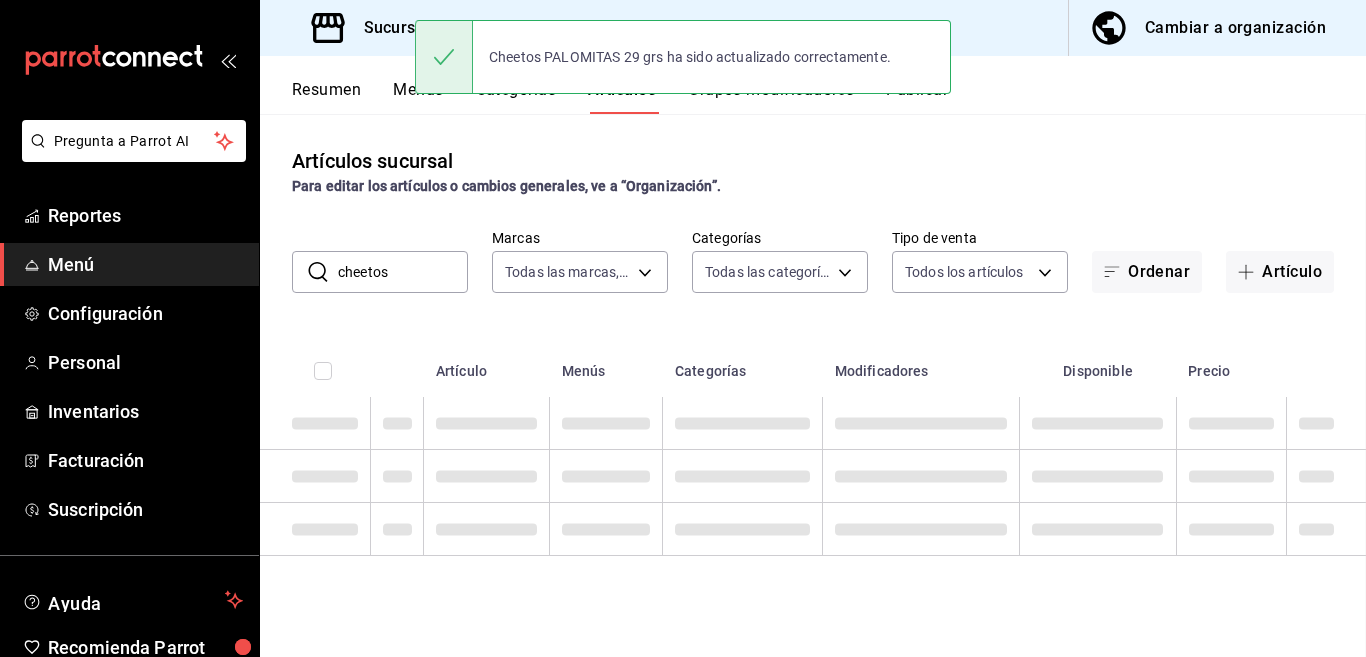 scroll, scrollTop: 0, scrollLeft: 0, axis: both 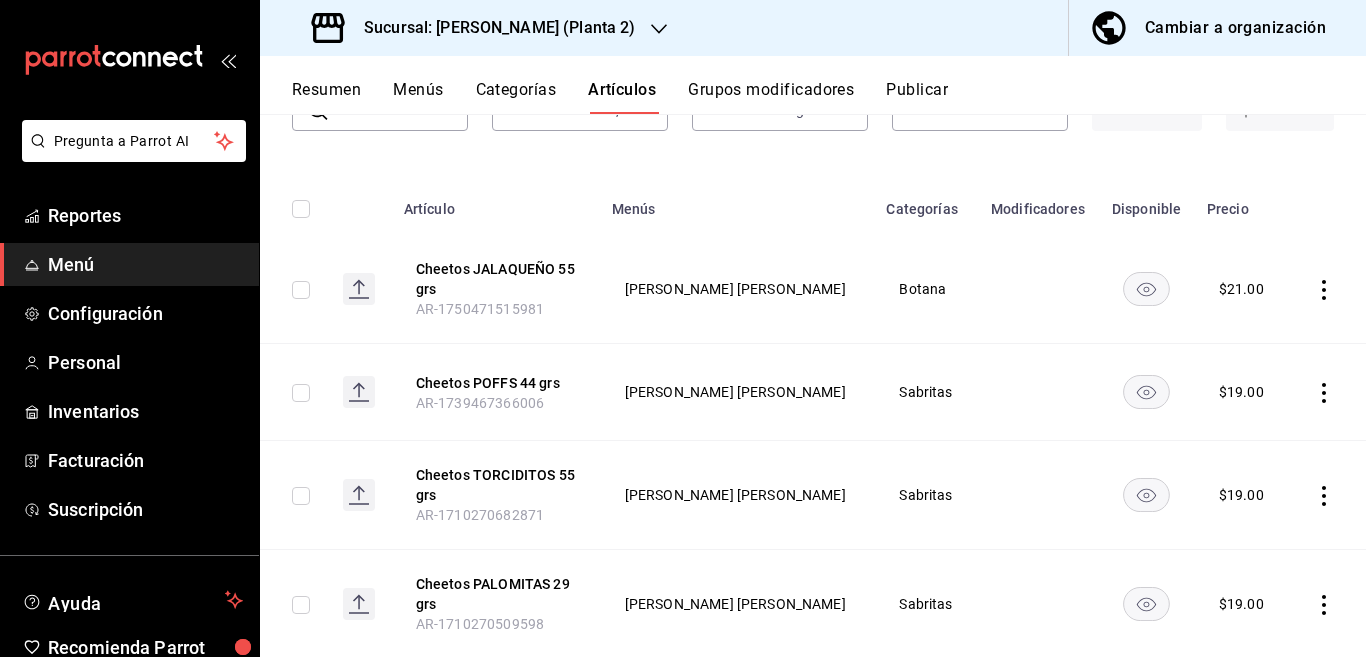 click 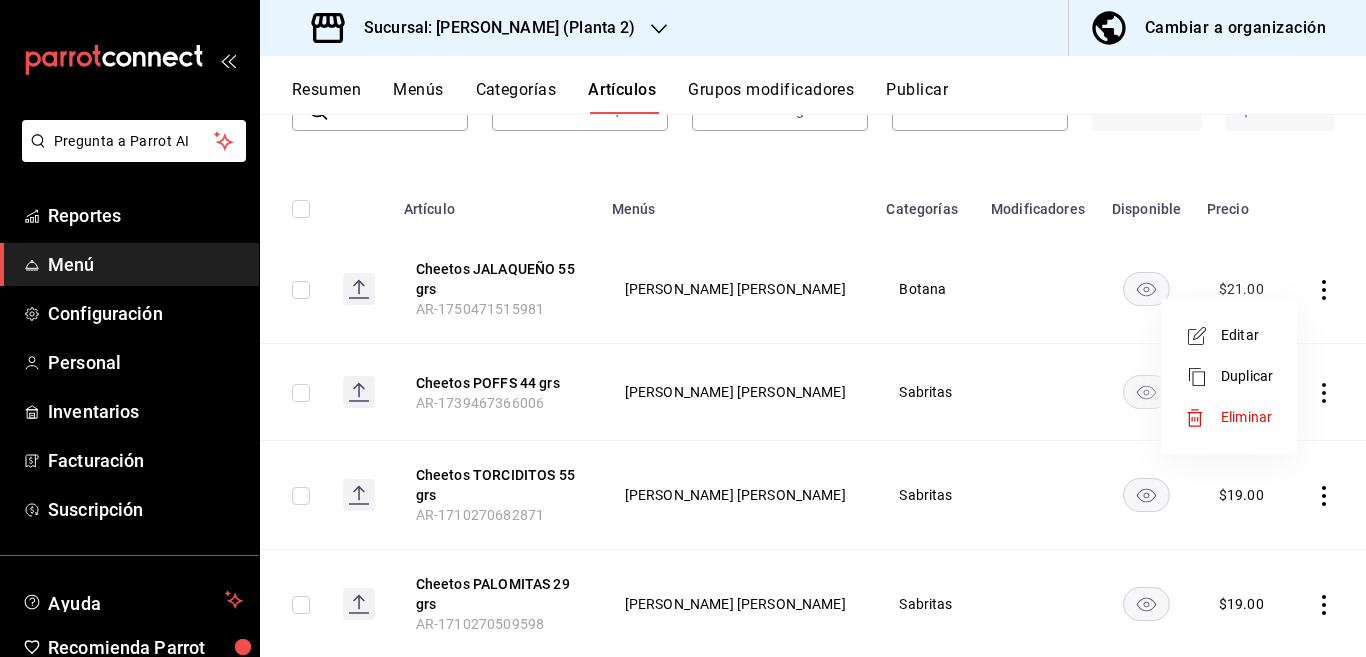 click on "Editar" at bounding box center (1247, 335) 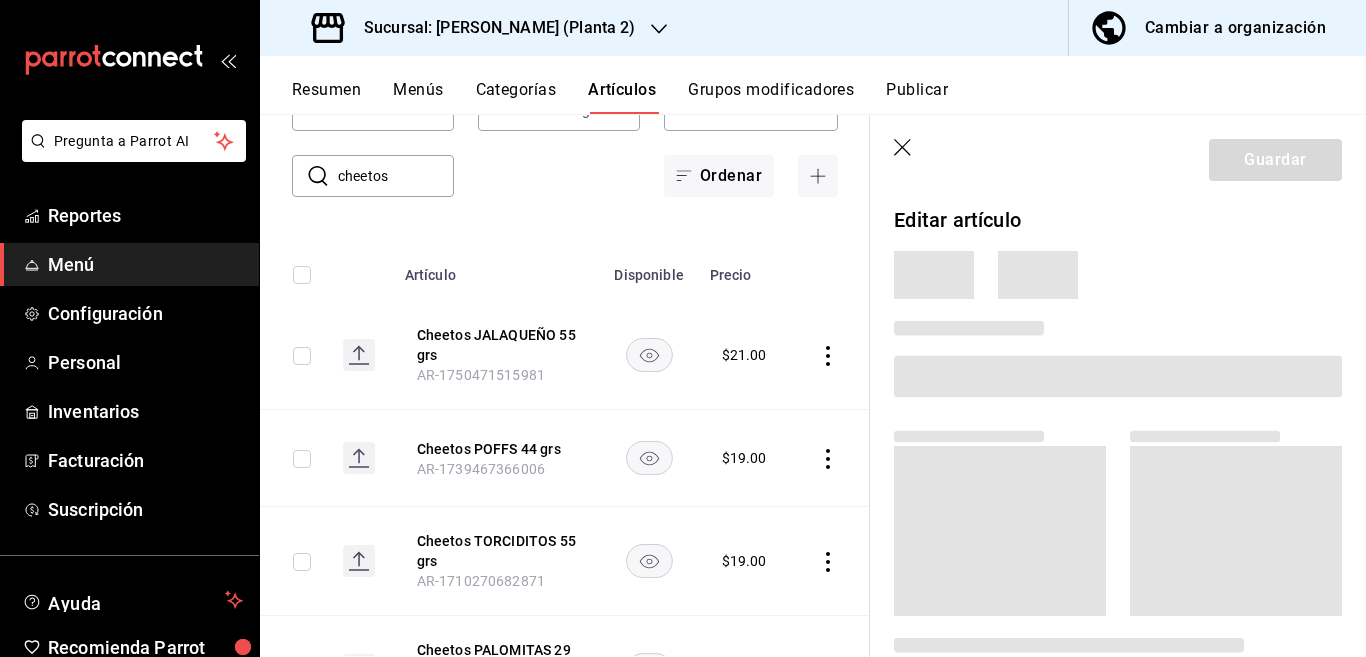 scroll, scrollTop: 163, scrollLeft: 0, axis: vertical 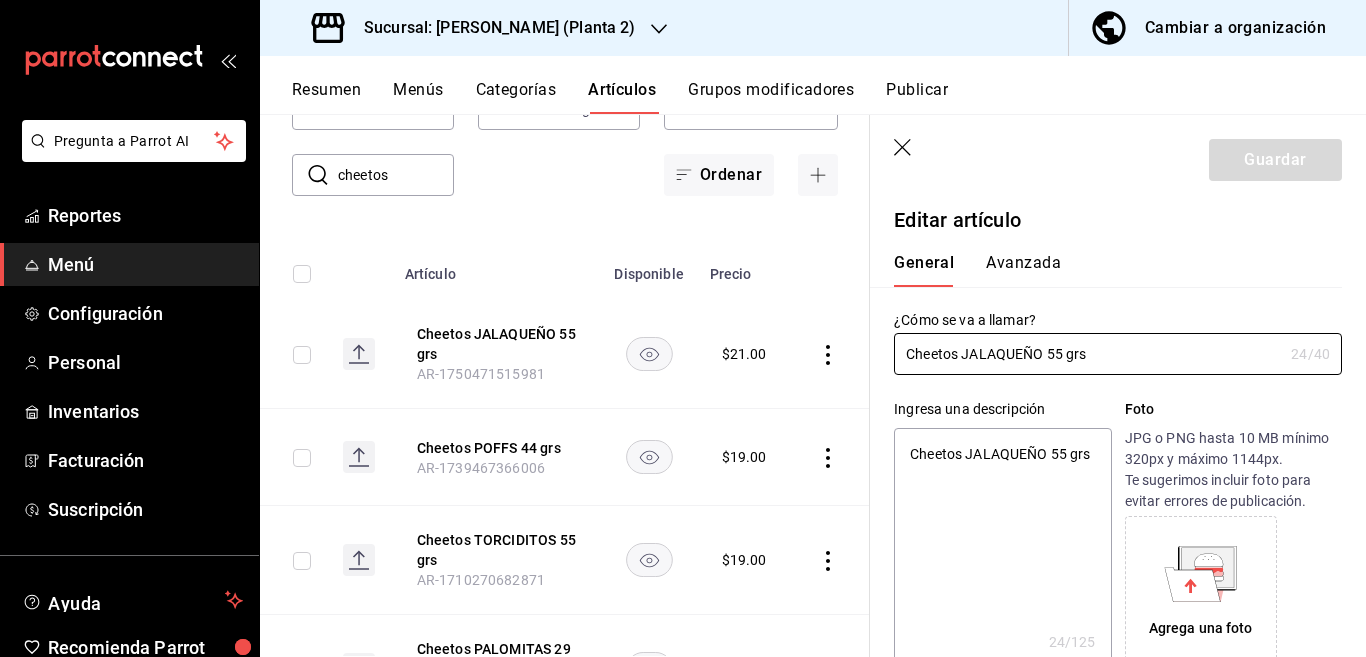 type on "x" 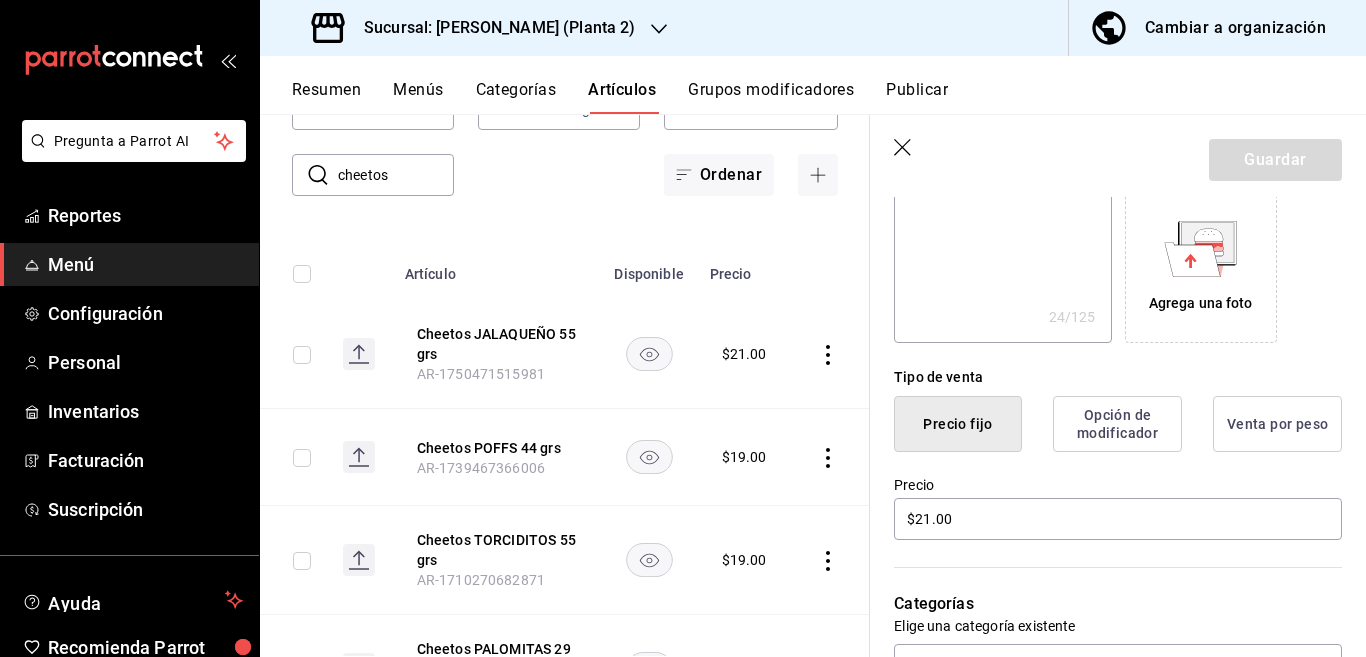 scroll, scrollTop: 406, scrollLeft: 0, axis: vertical 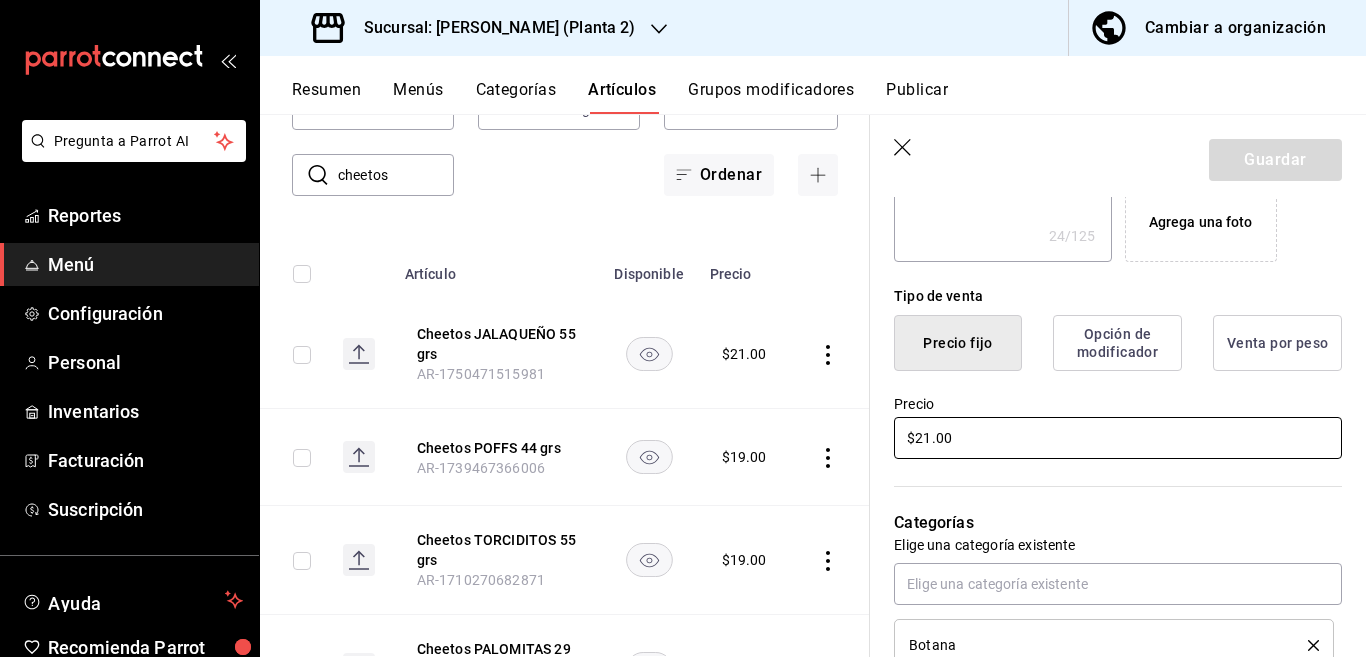 click on "$21.00" at bounding box center [1118, 438] 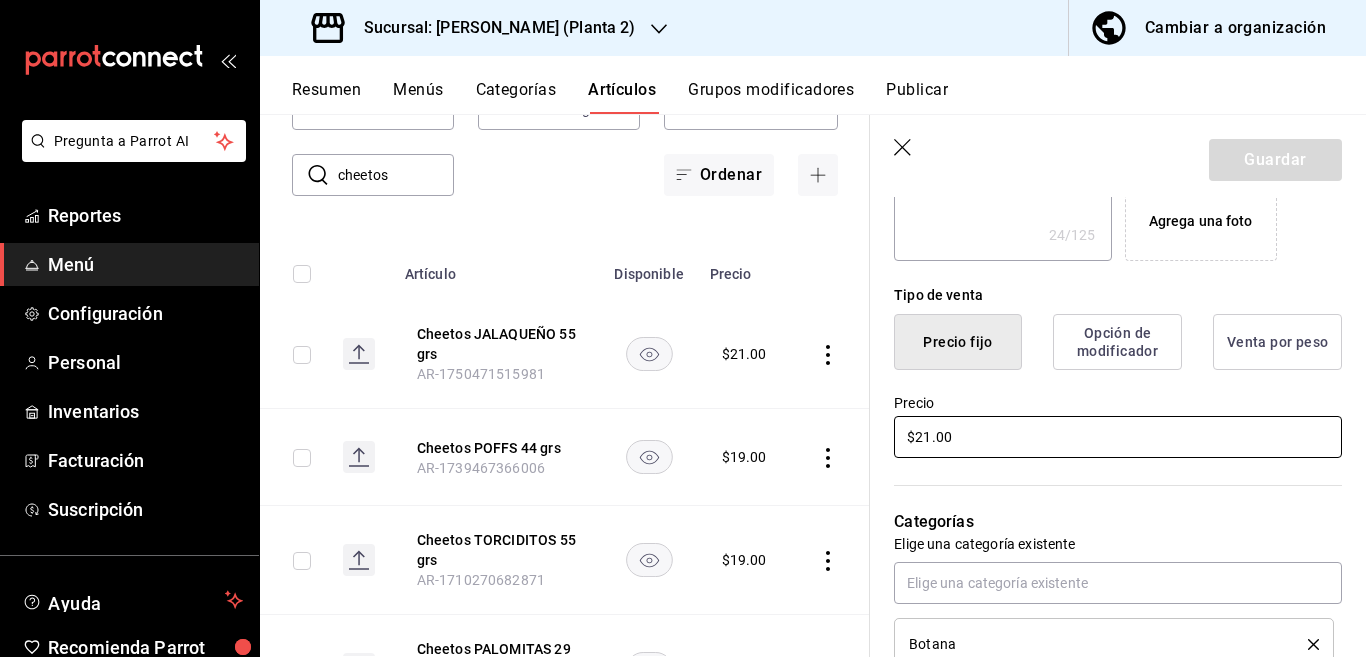 type on "$2.00" 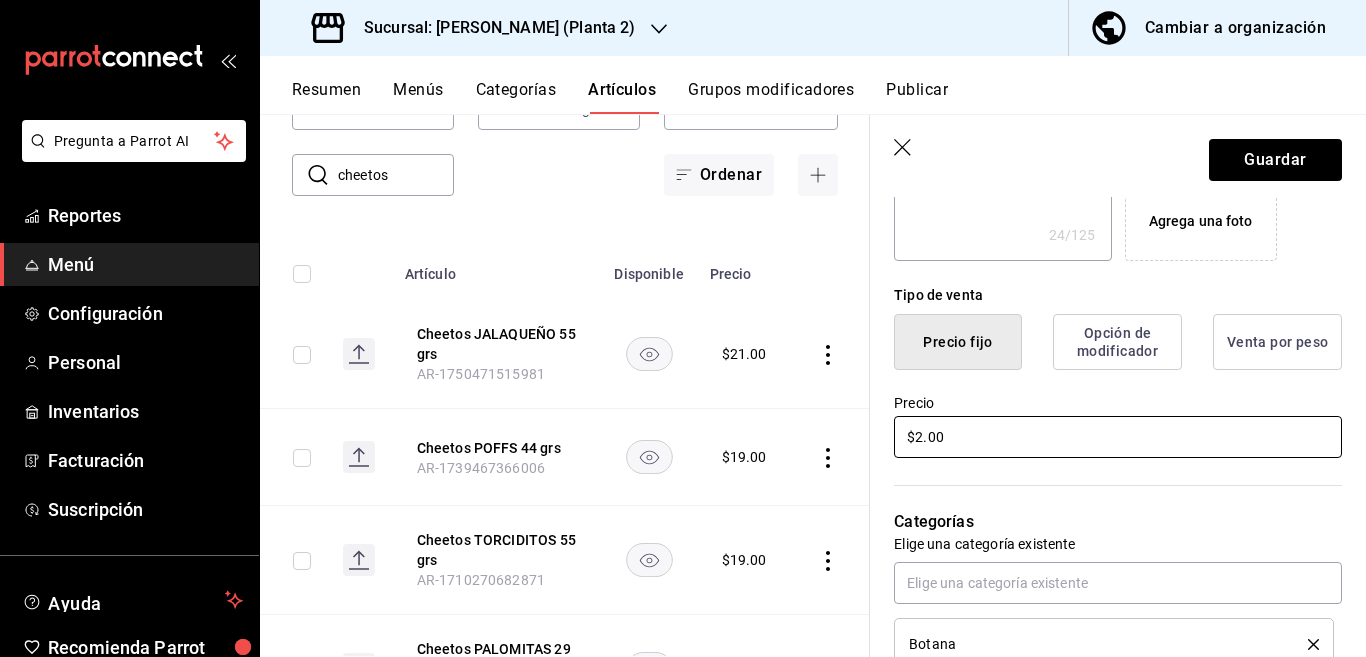 type on "x" 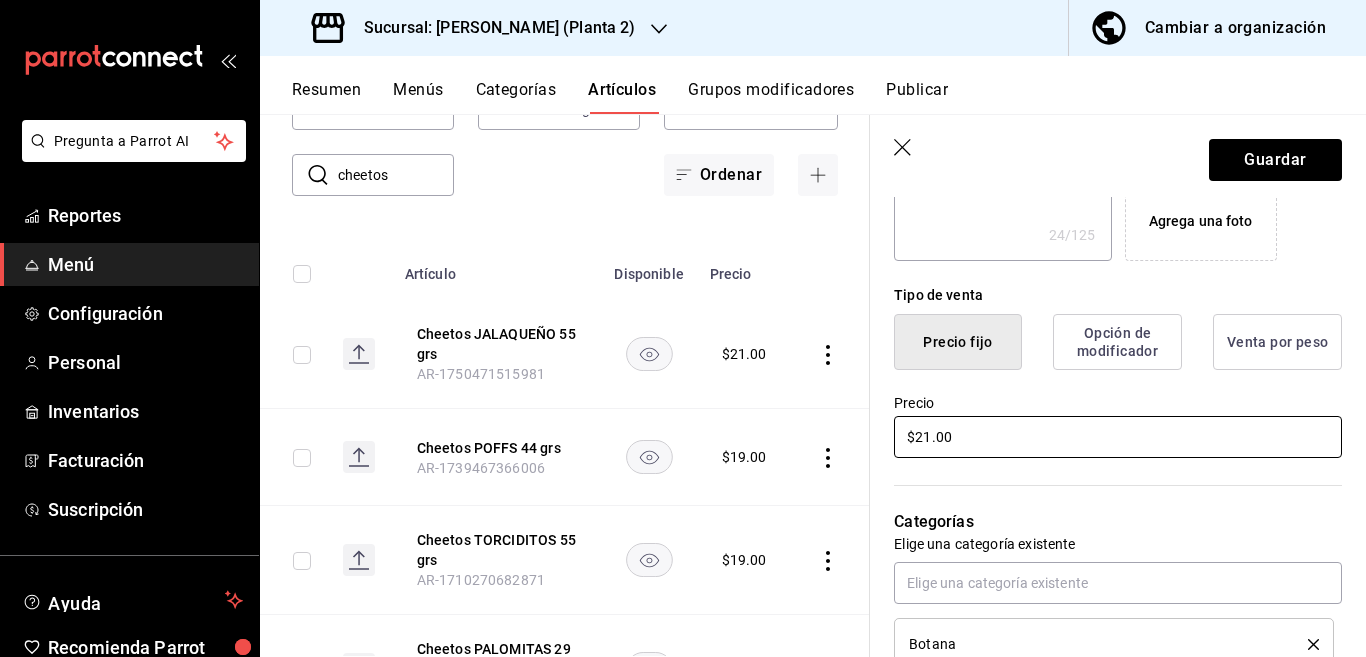 type on "$219.00" 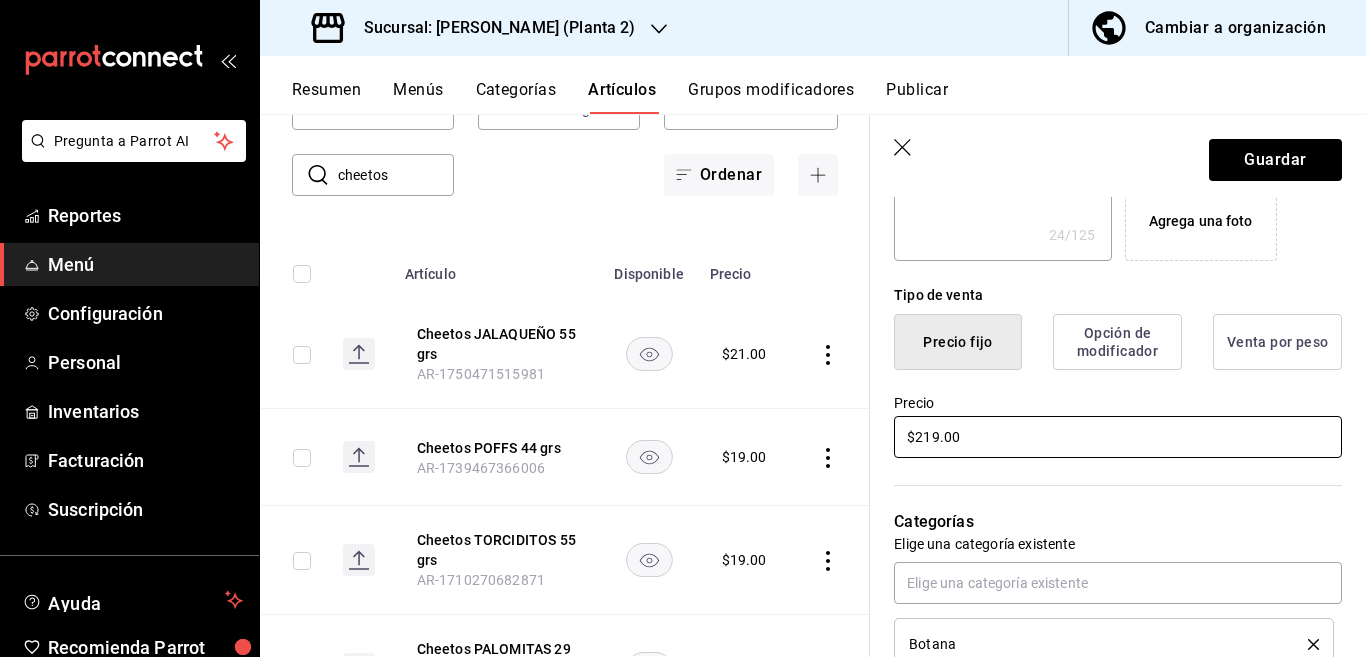 type on "x" 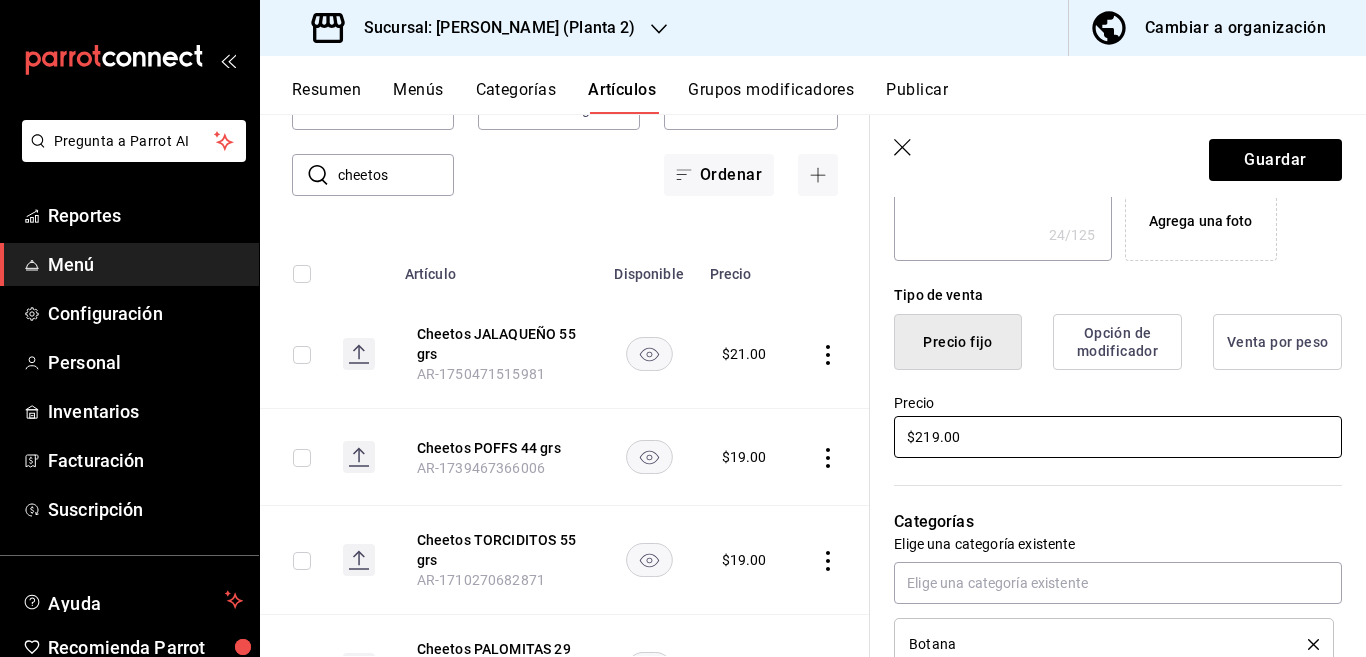 type on "$21.00" 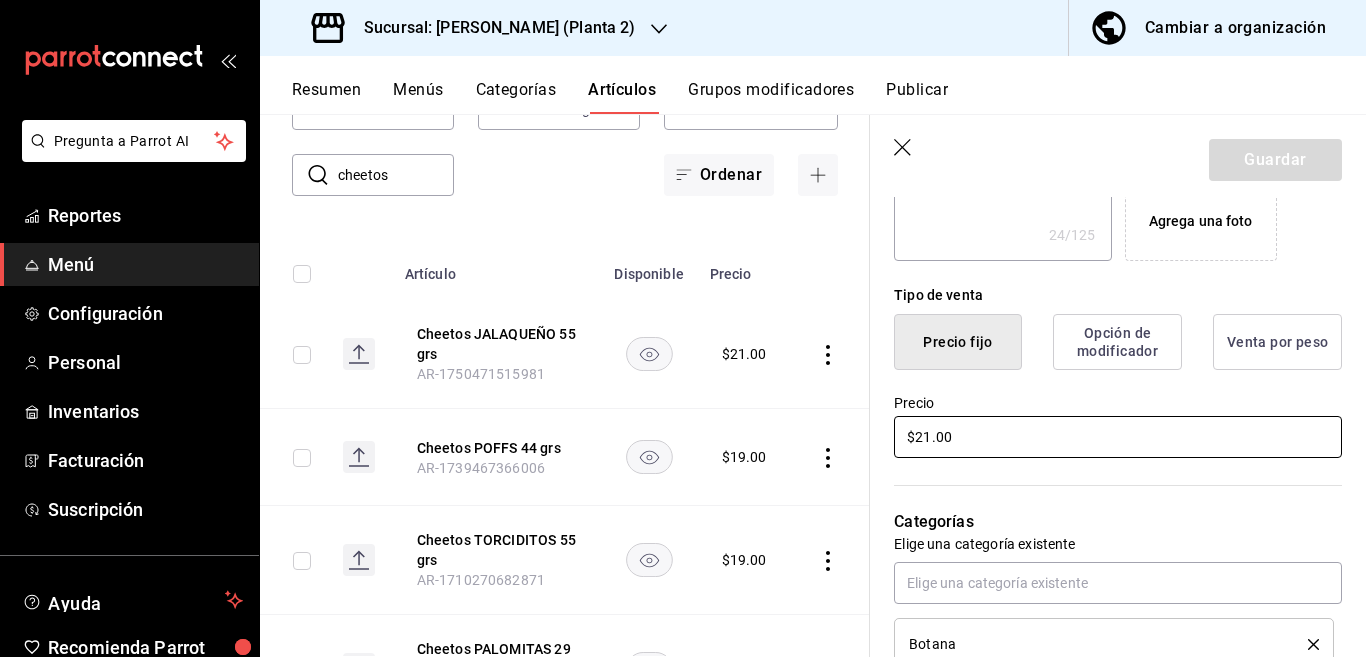 type on "x" 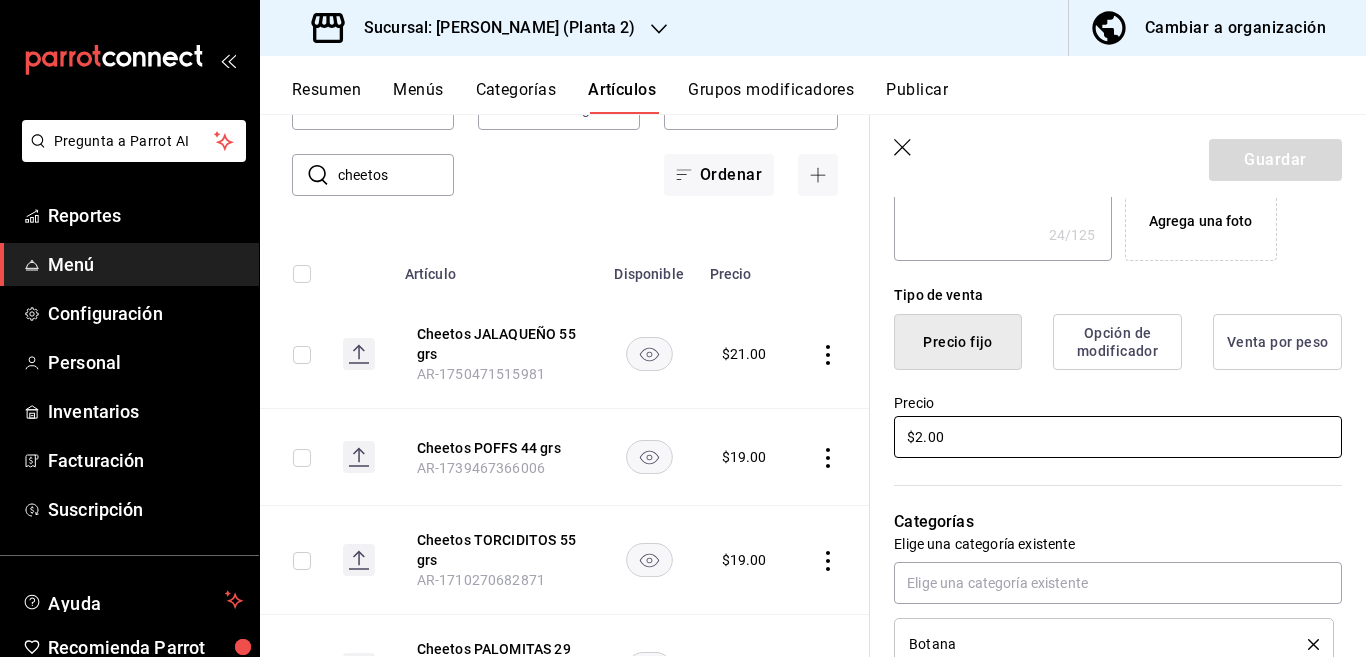 type on "x" 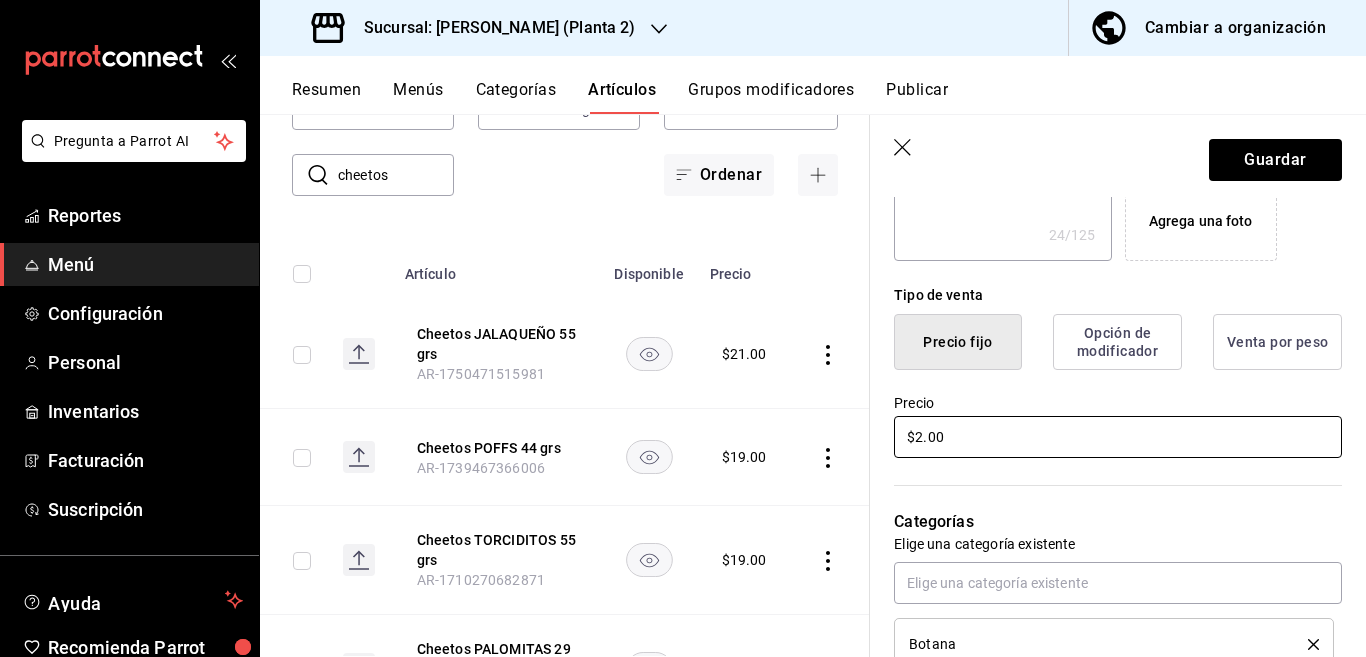 type 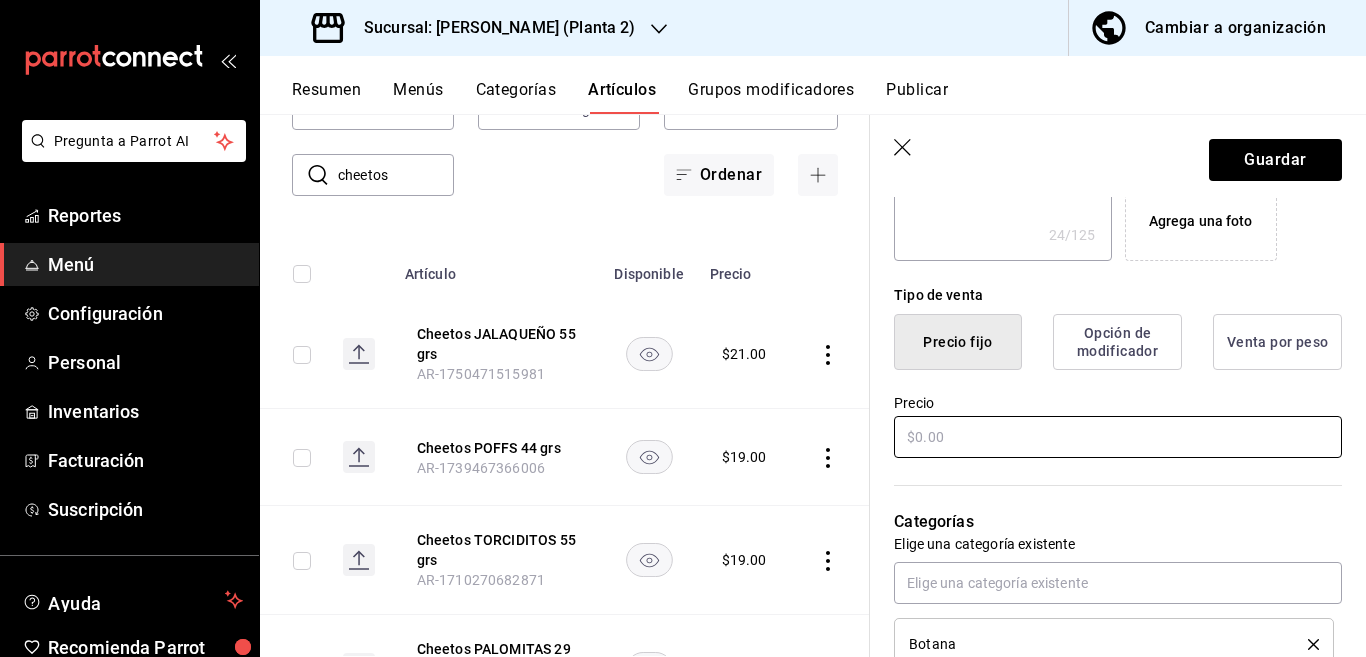 type on "x" 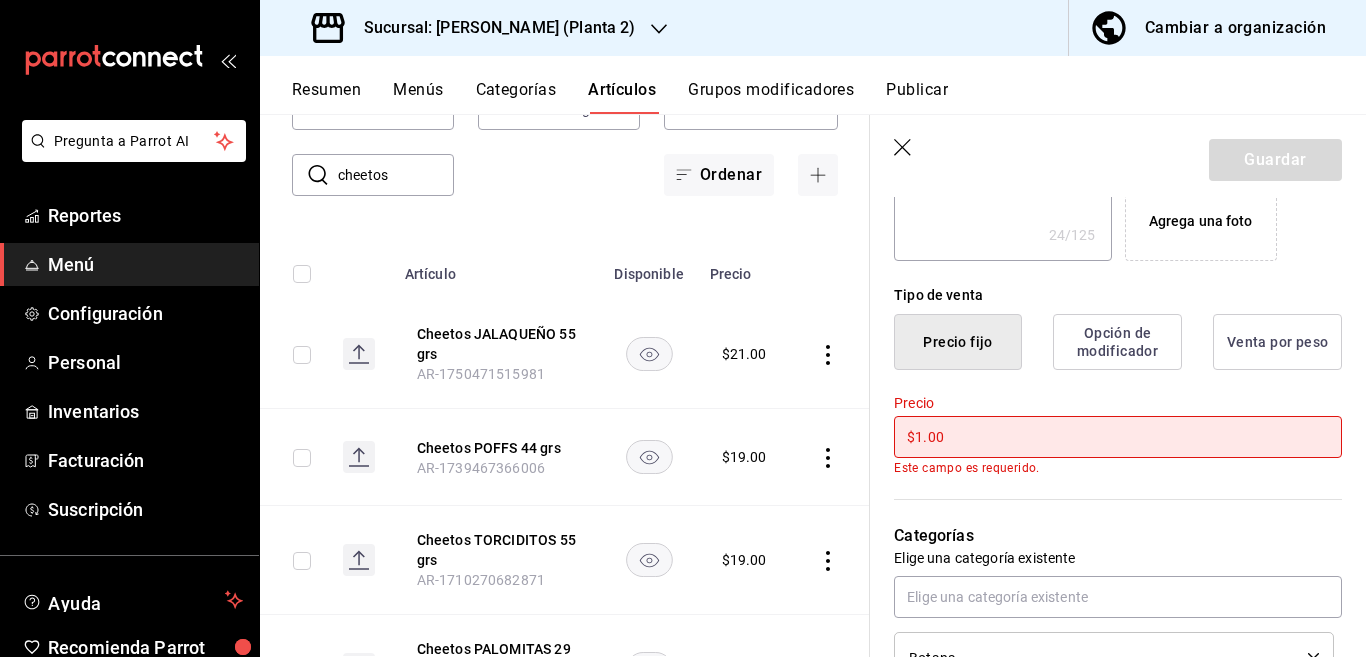type on "$19.00" 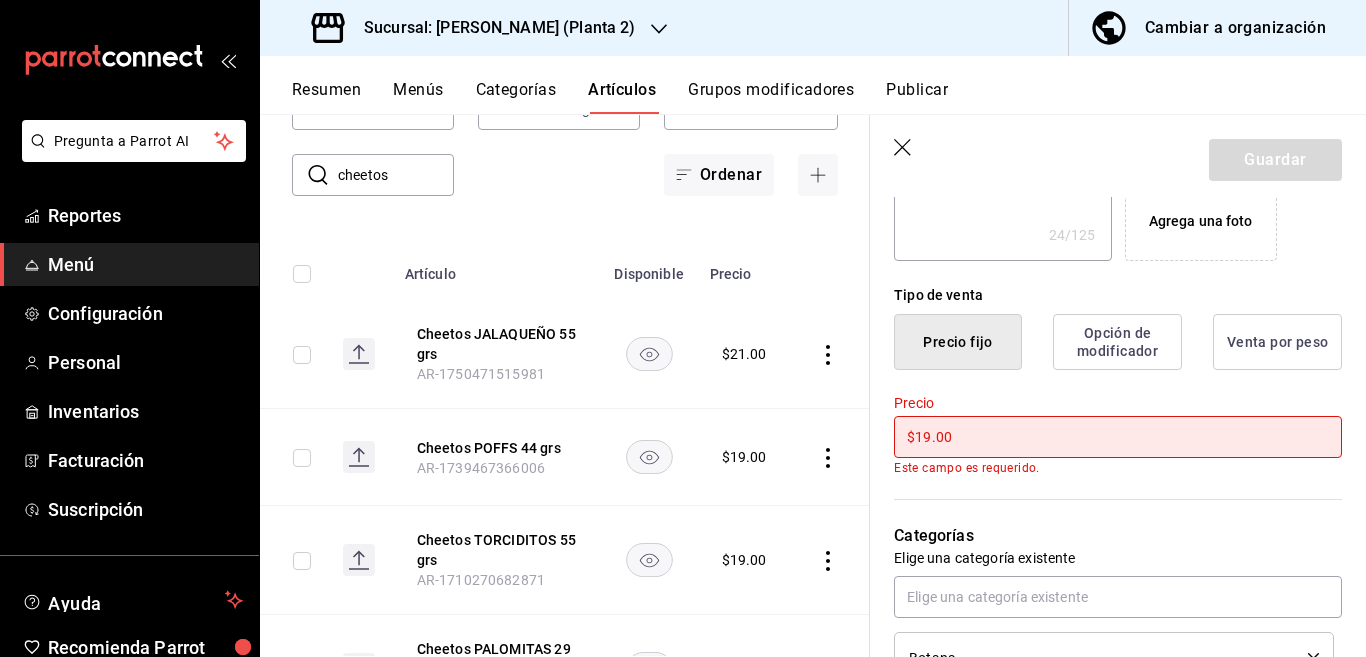 type on "x" 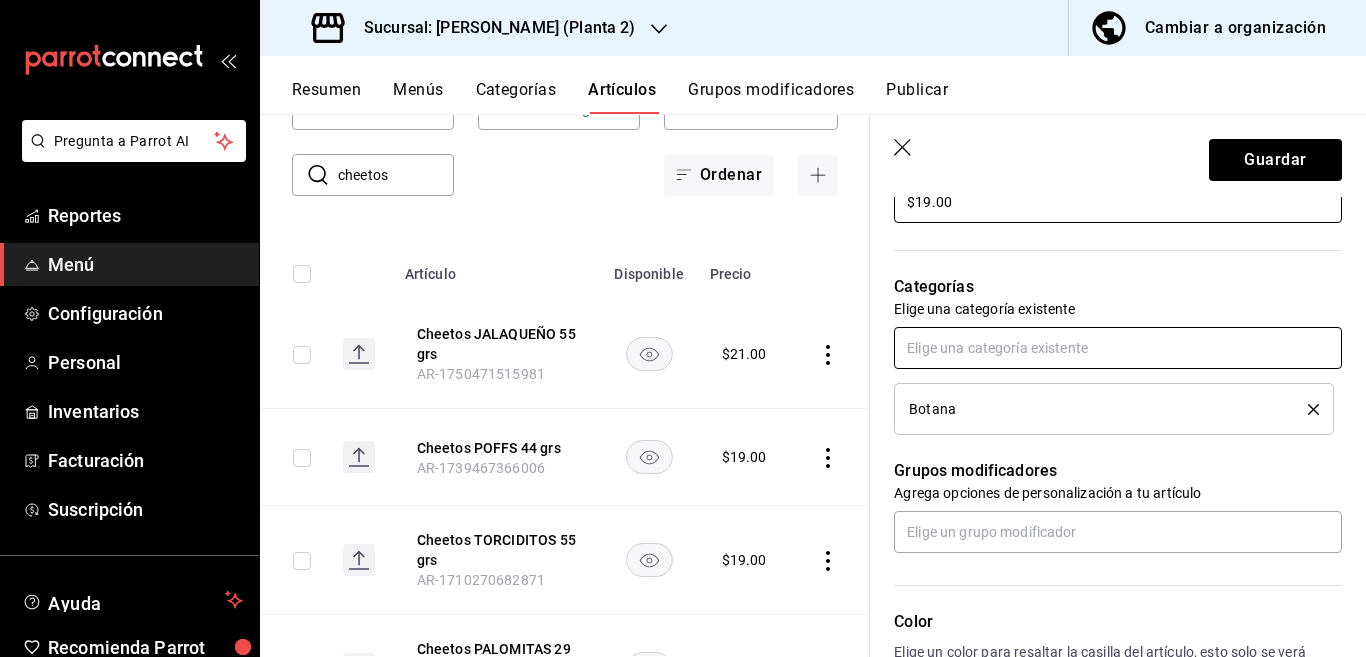 scroll, scrollTop: 650, scrollLeft: 0, axis: vertical 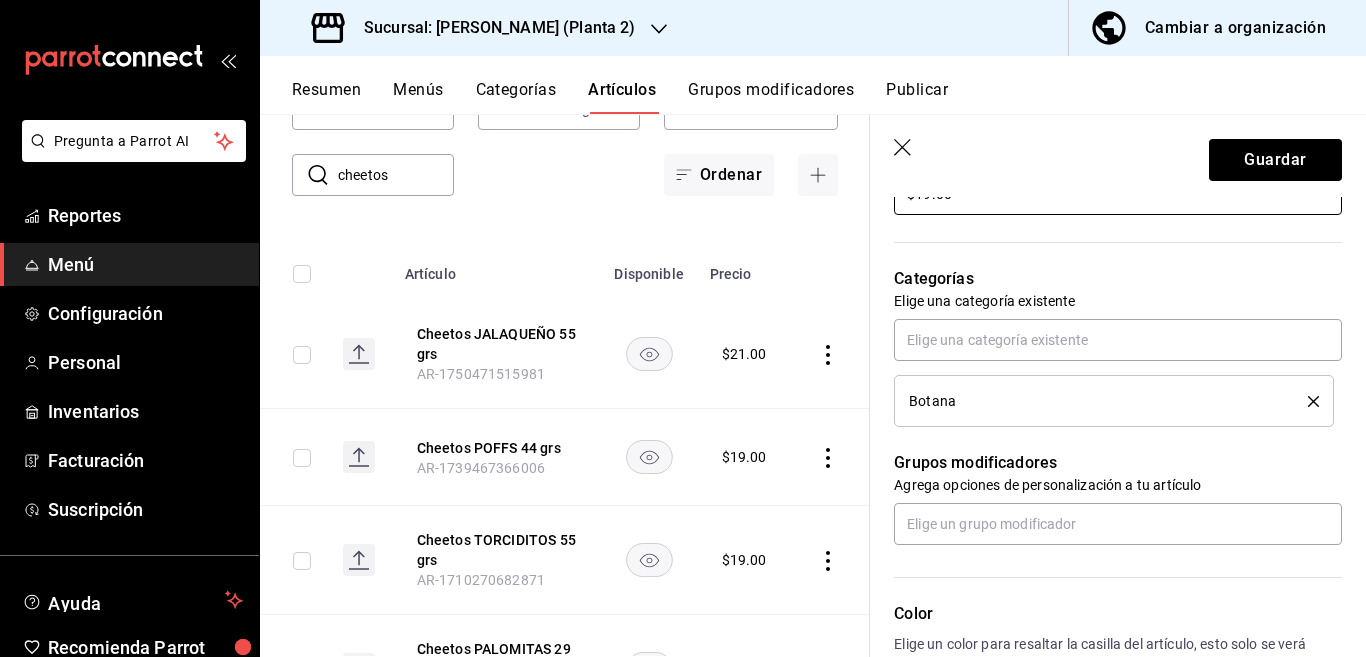 type on "$19.00" 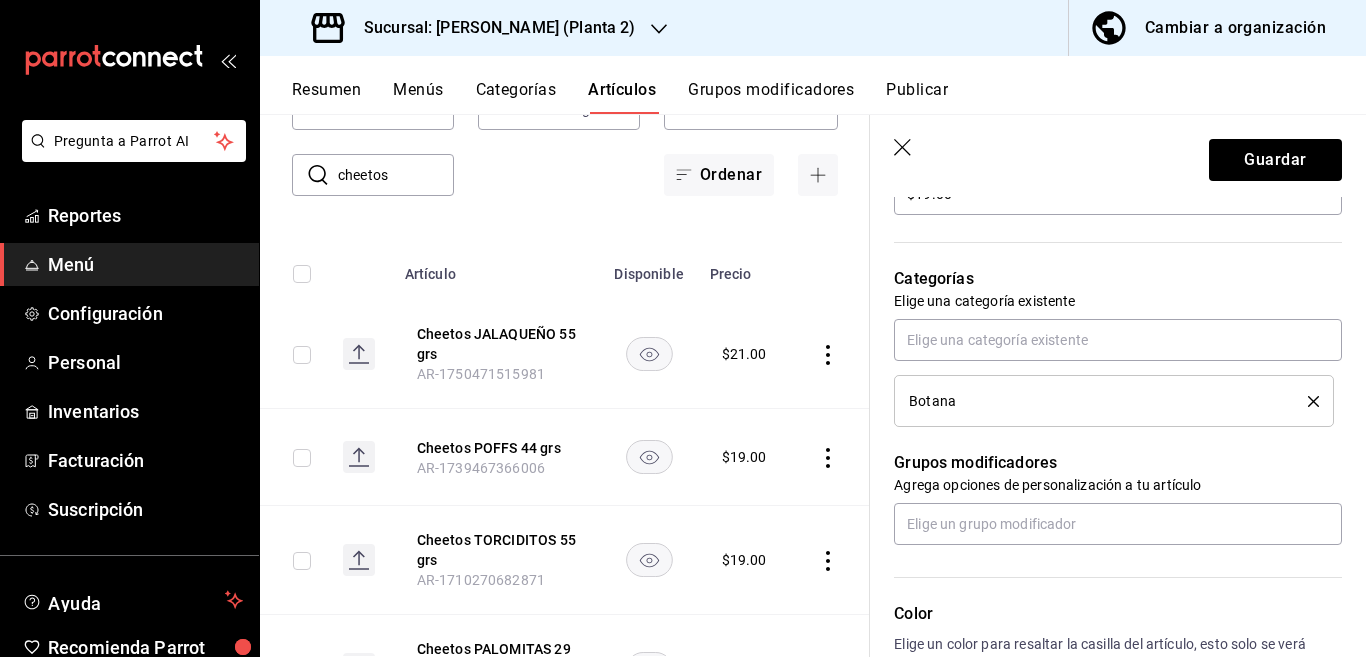 click 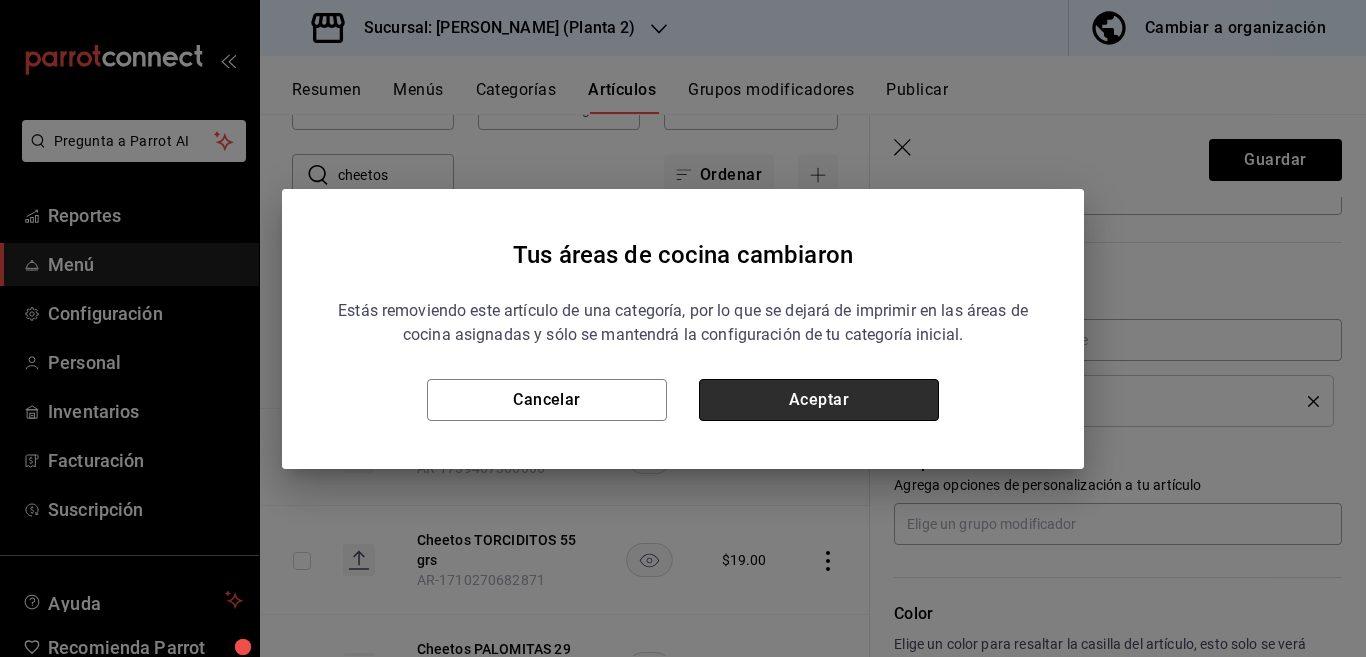 click on "Aceptar" at bounding box center (819, 400) 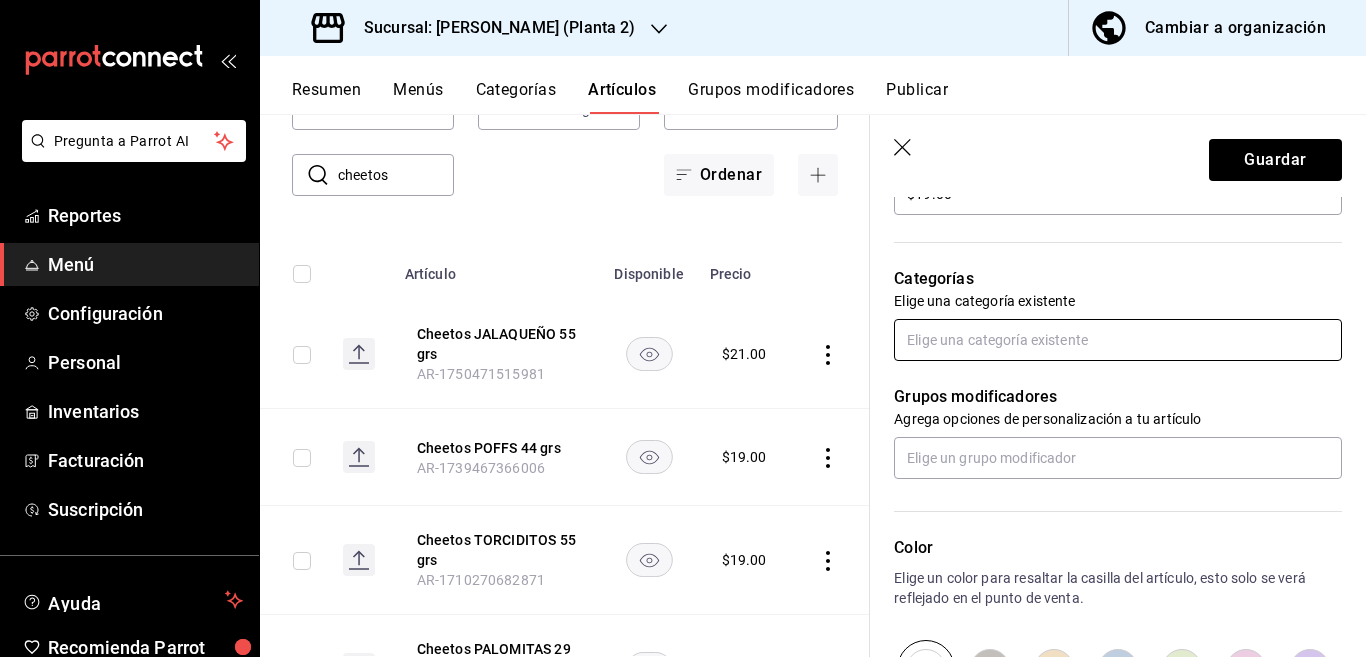 click at bounding box center [1118, 340] 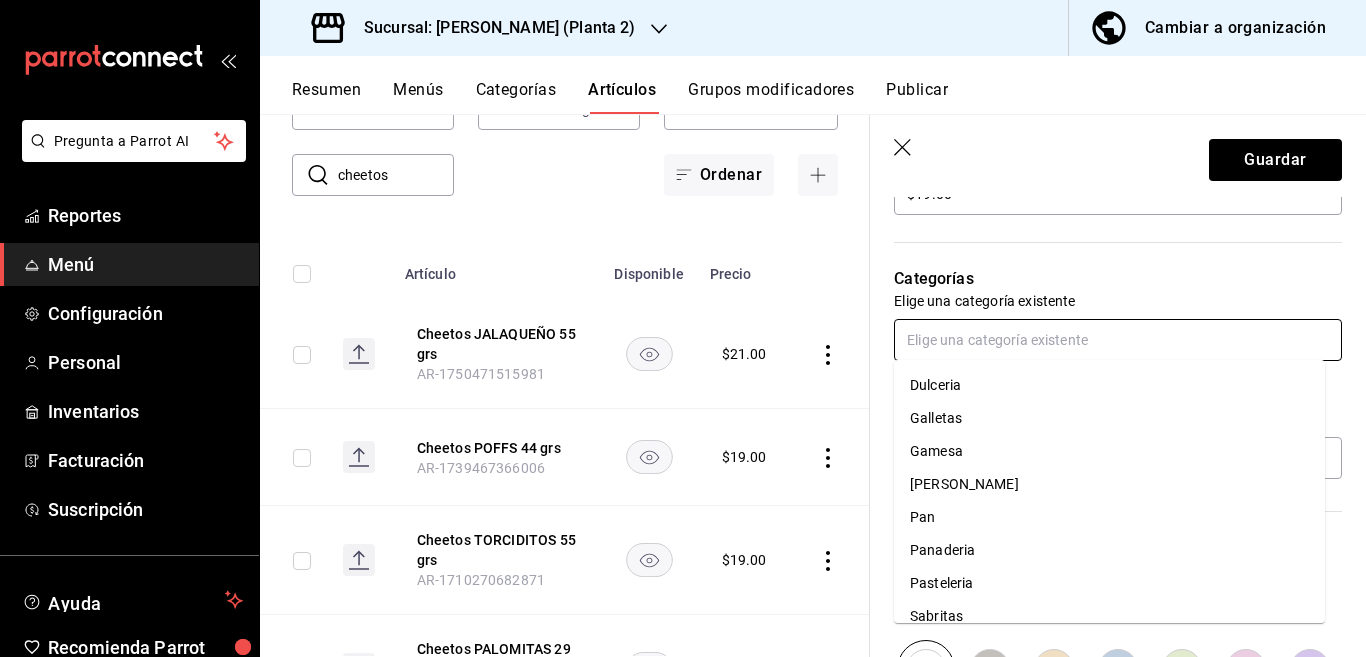 scroll, scrollTop: 197, scrollLeft: 0, axis: vertical 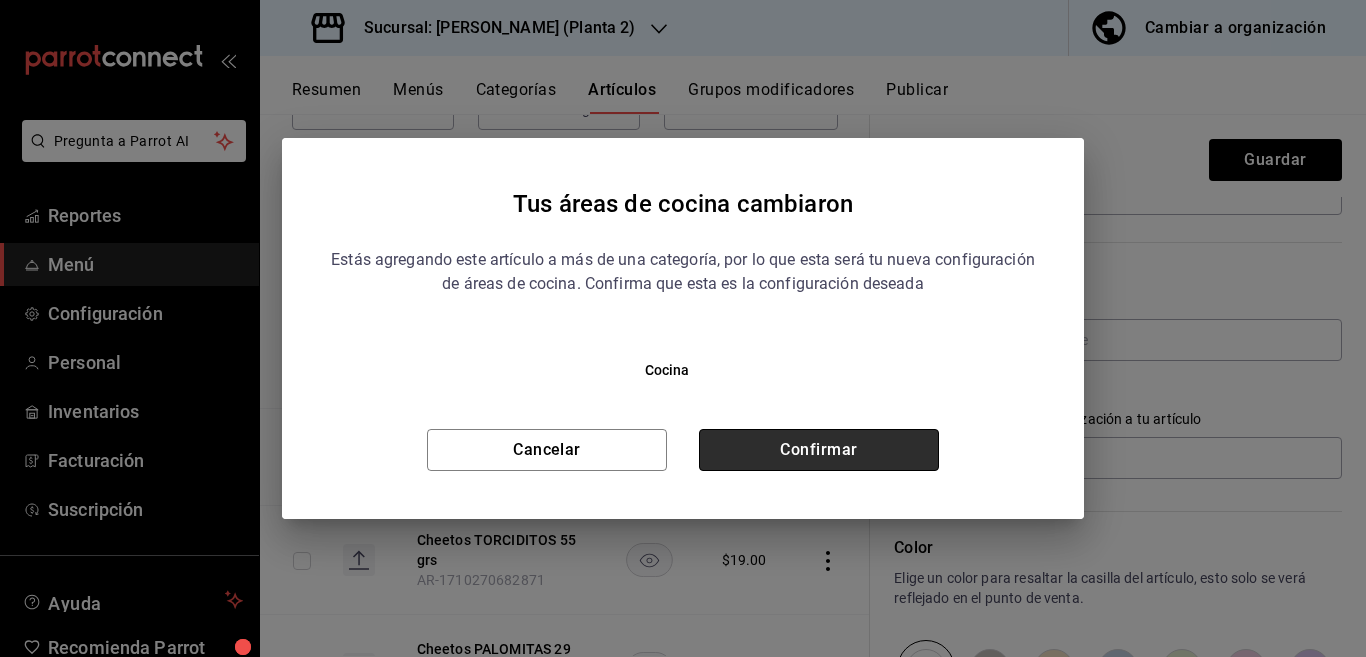 click on "Confirmar" at bounding box center [819, 450] 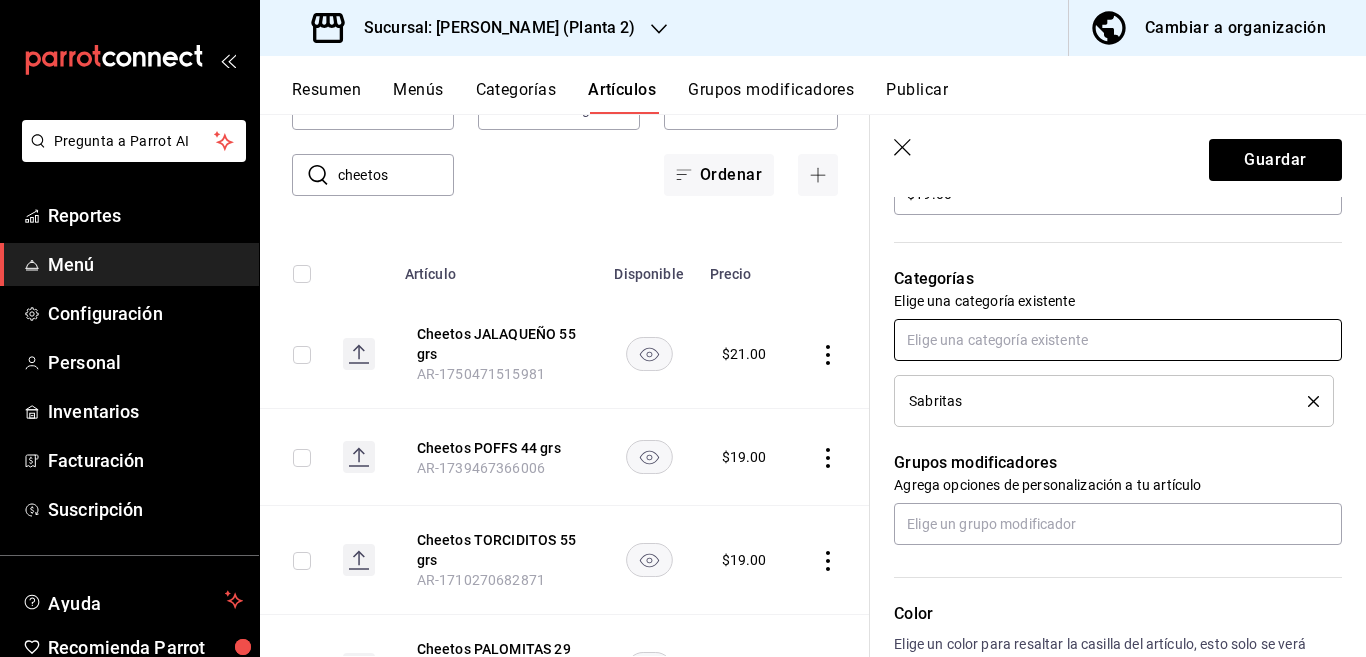 scroll, scrollTop: 651, scrollLeft: 0, axis: vertical 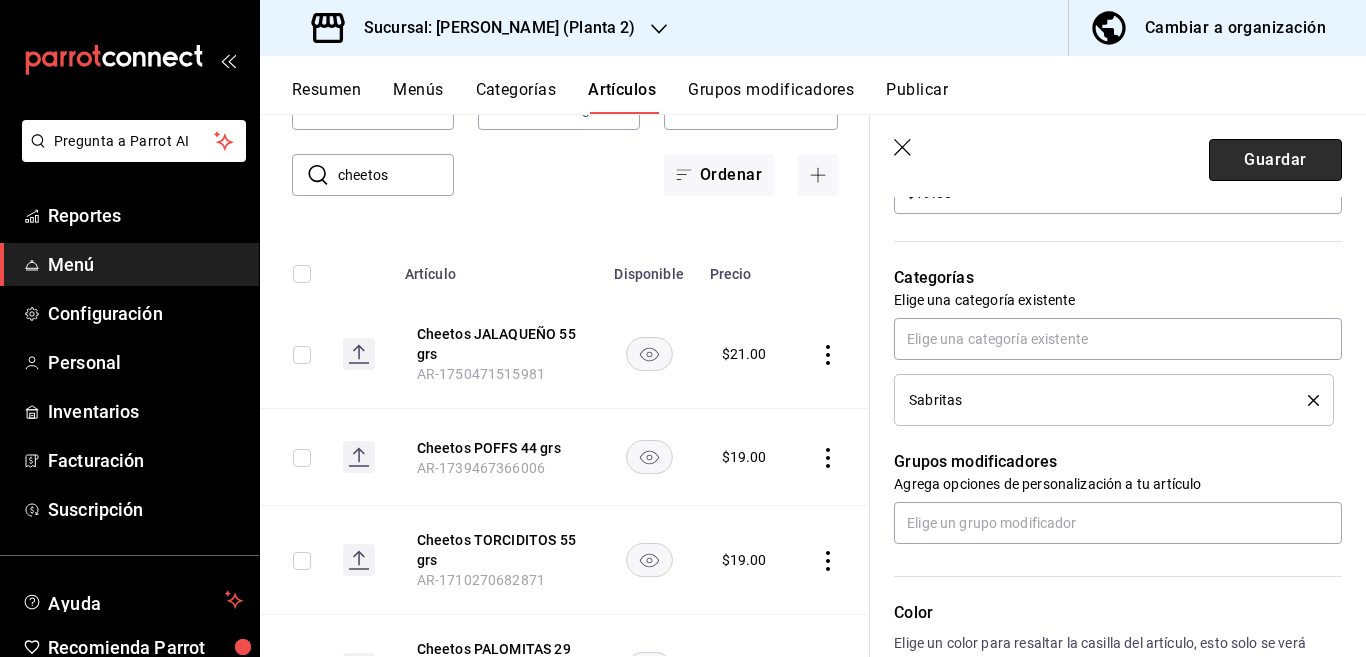 click on "Guardar" at bounding box center (1275, 160) 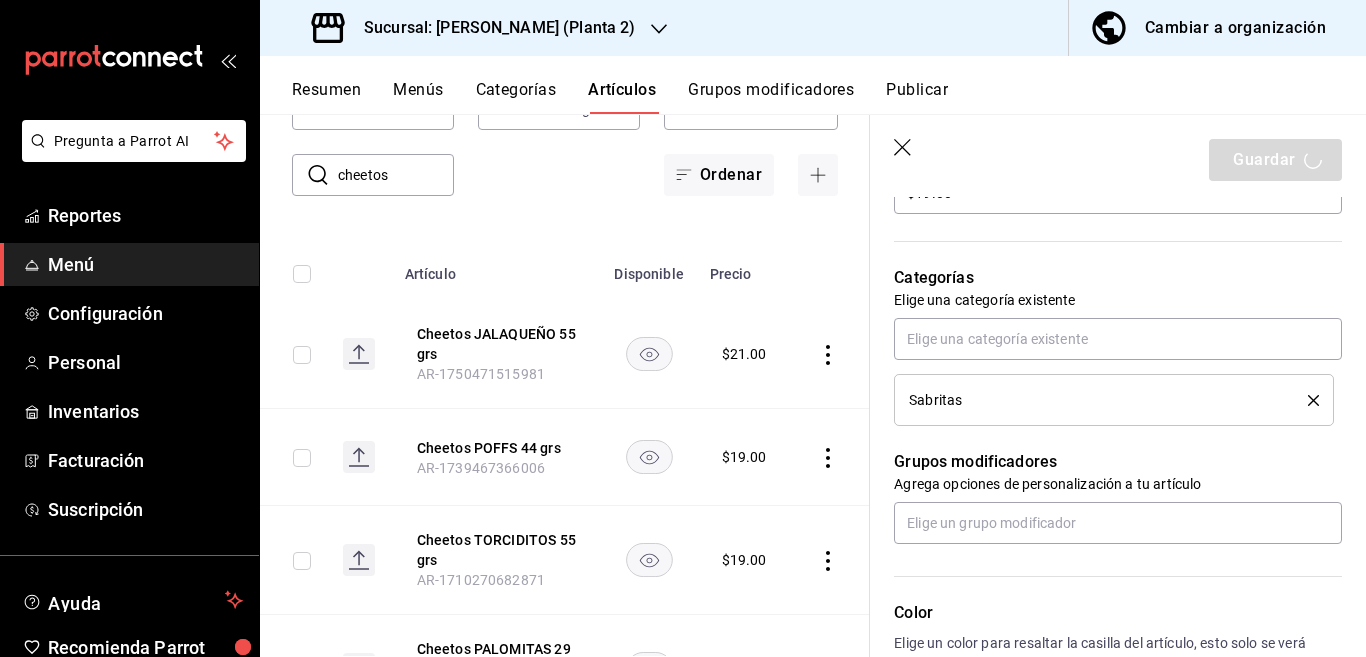 type on "x" 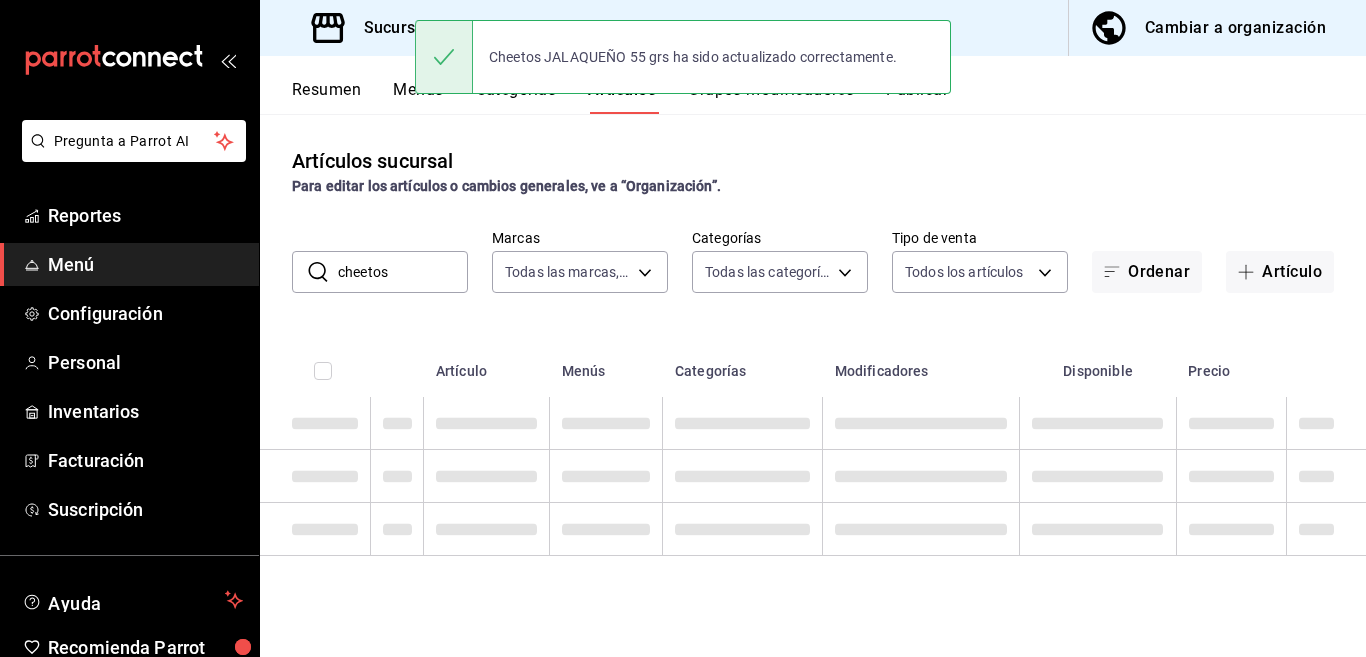 scroll, scrollTop: 0, scrollLeft: 0, axis: both 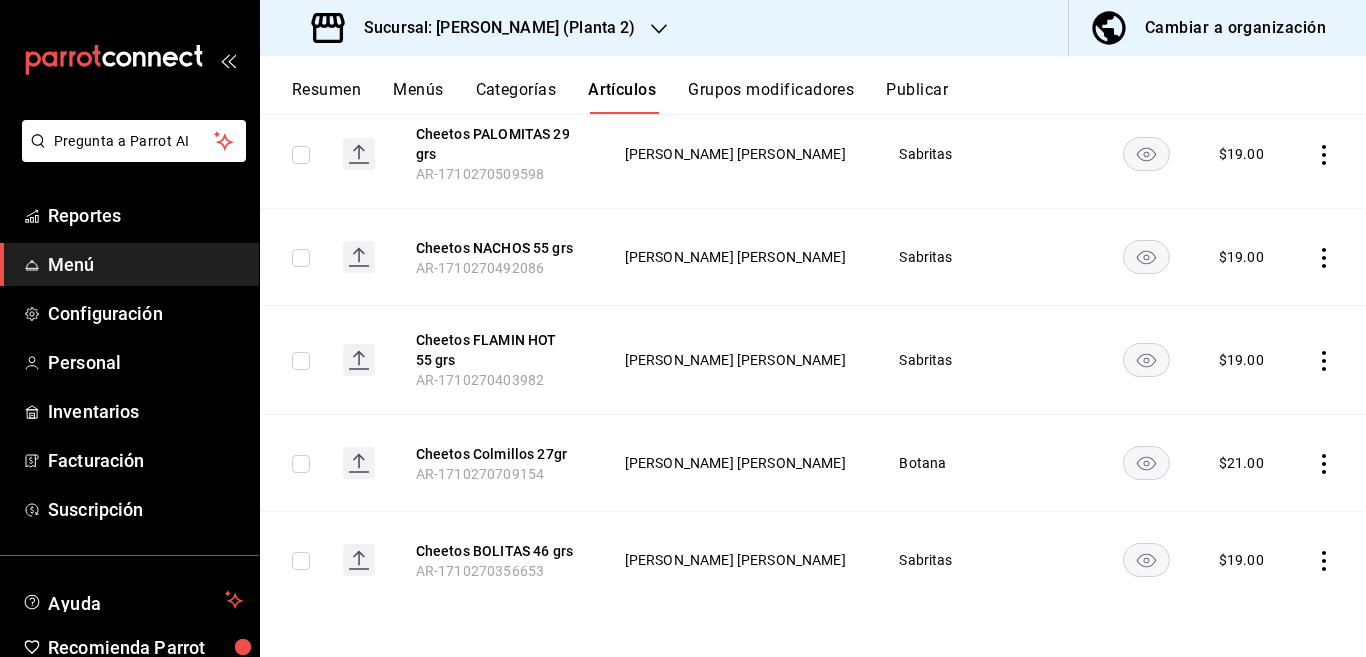 click 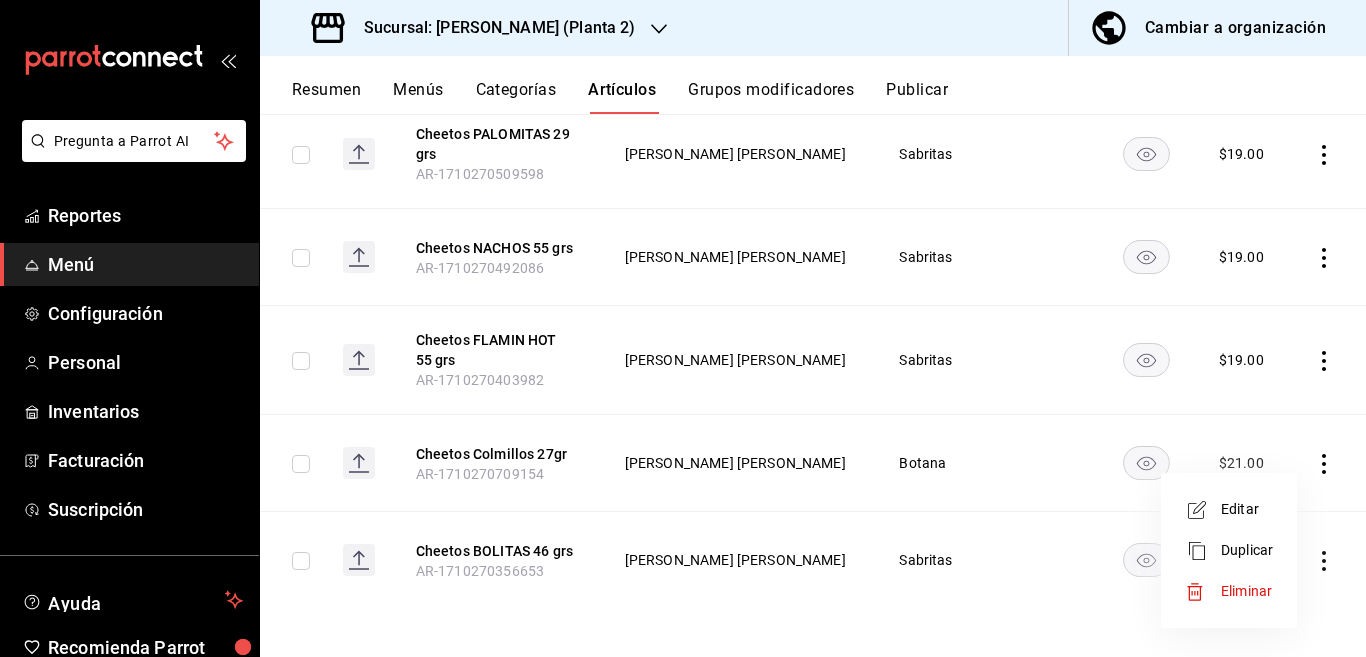 click on "Editar" at bounding box center (1247, 509) 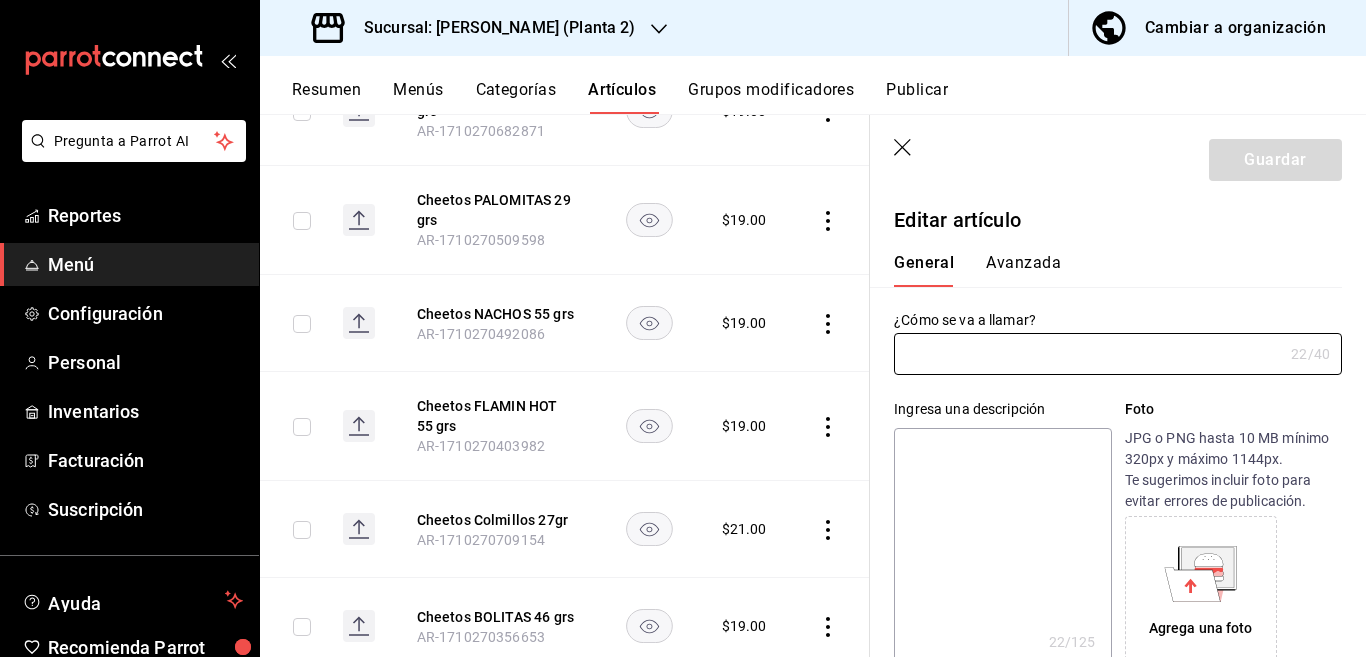 type on "Cheetos Colmillos 27gr" 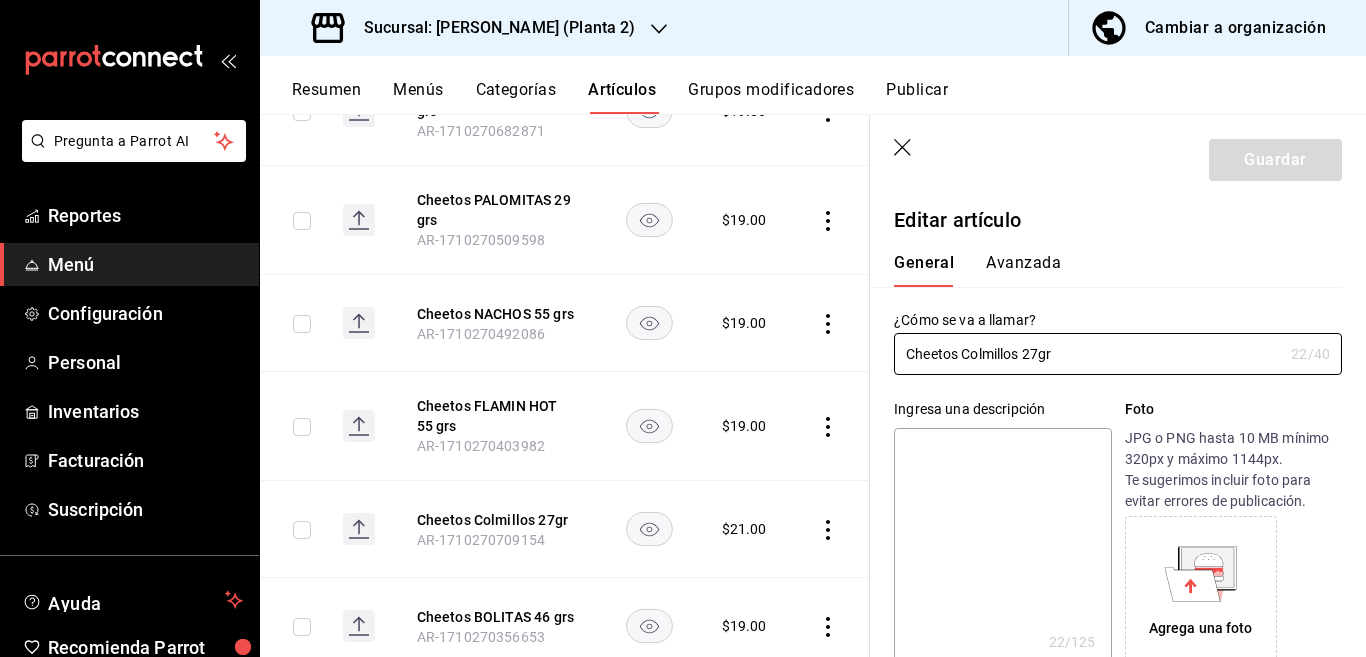 type on "Cheetos Colmillos 27gr" 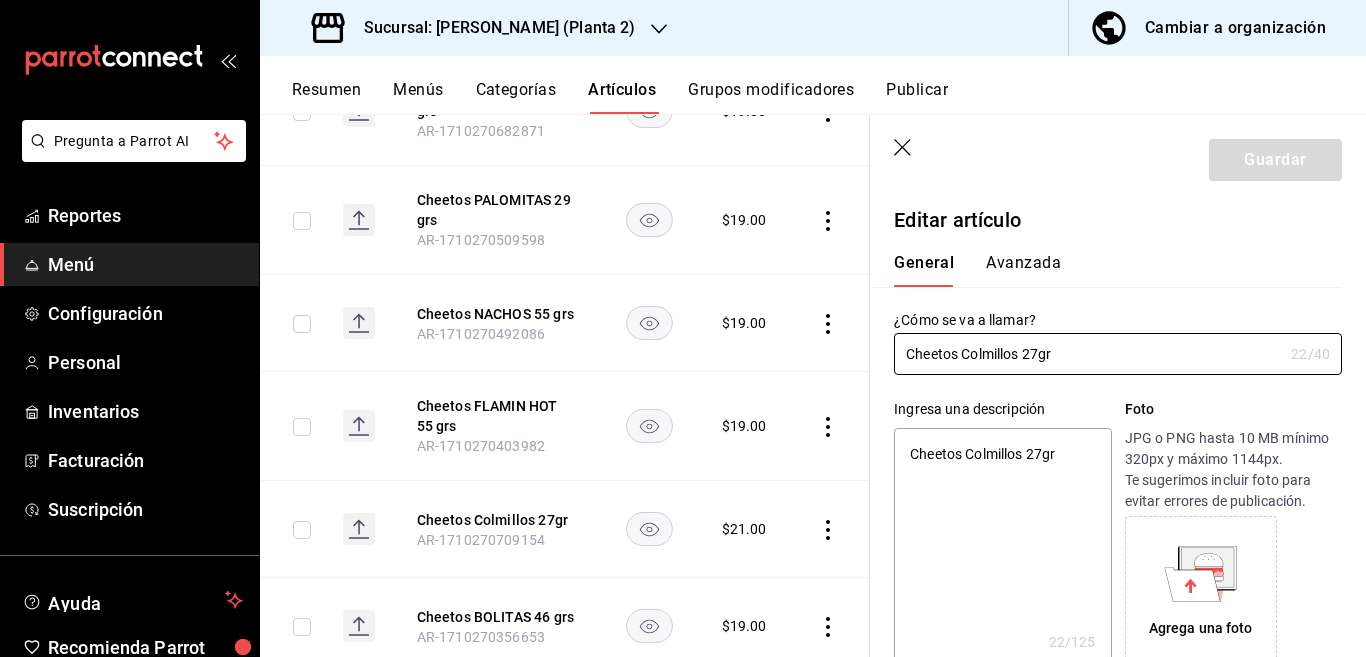 type on "x" 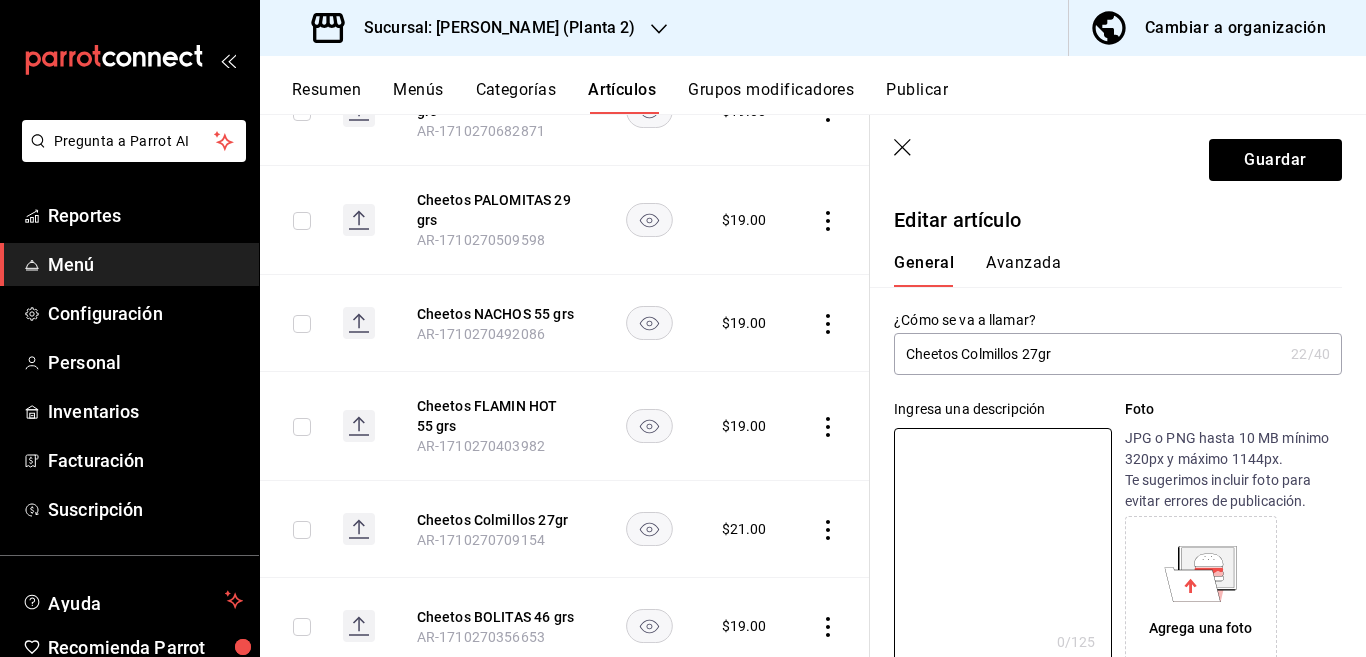 type 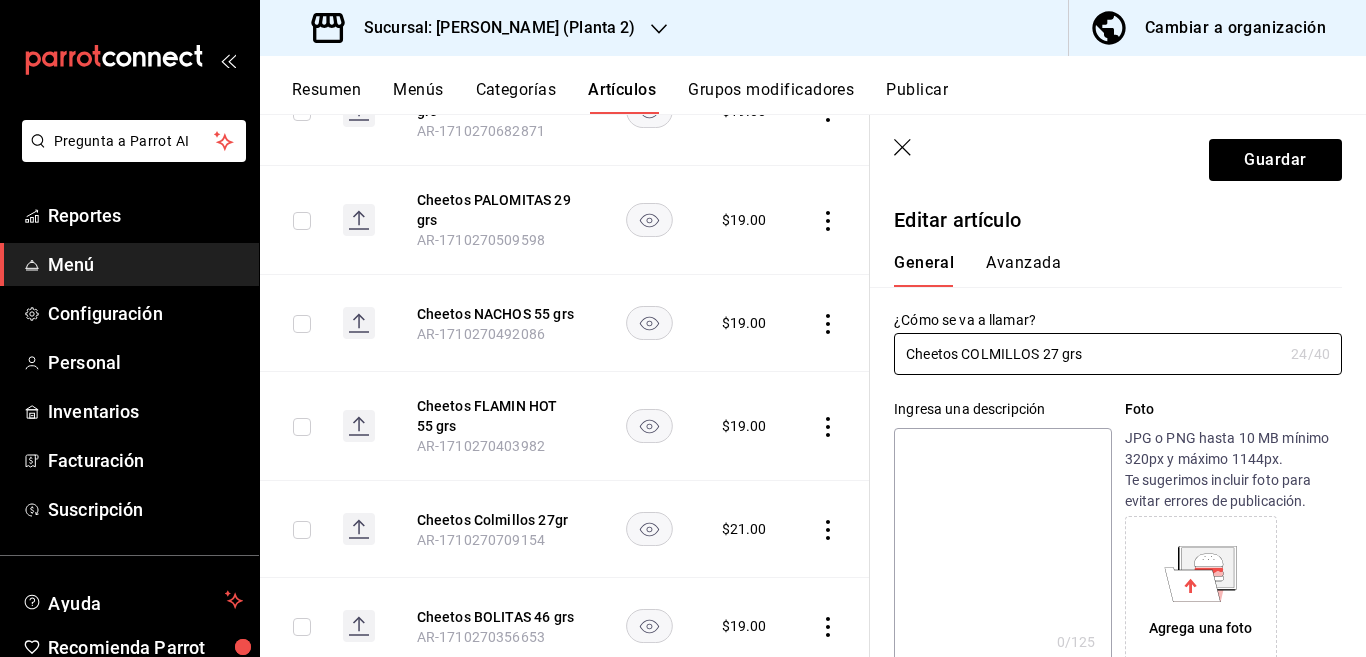 type on "Cheetos COLMILLOS 27 grs" 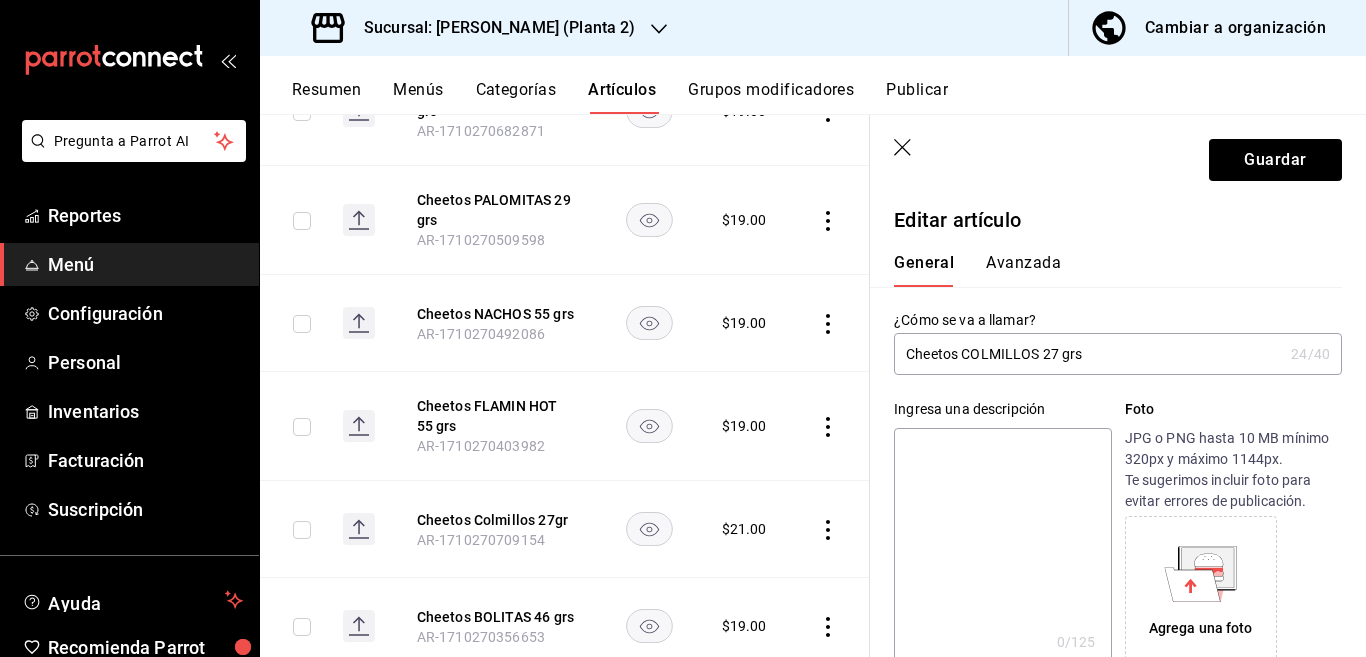 paste on "Cheetos COLMILLOS 27 grs" 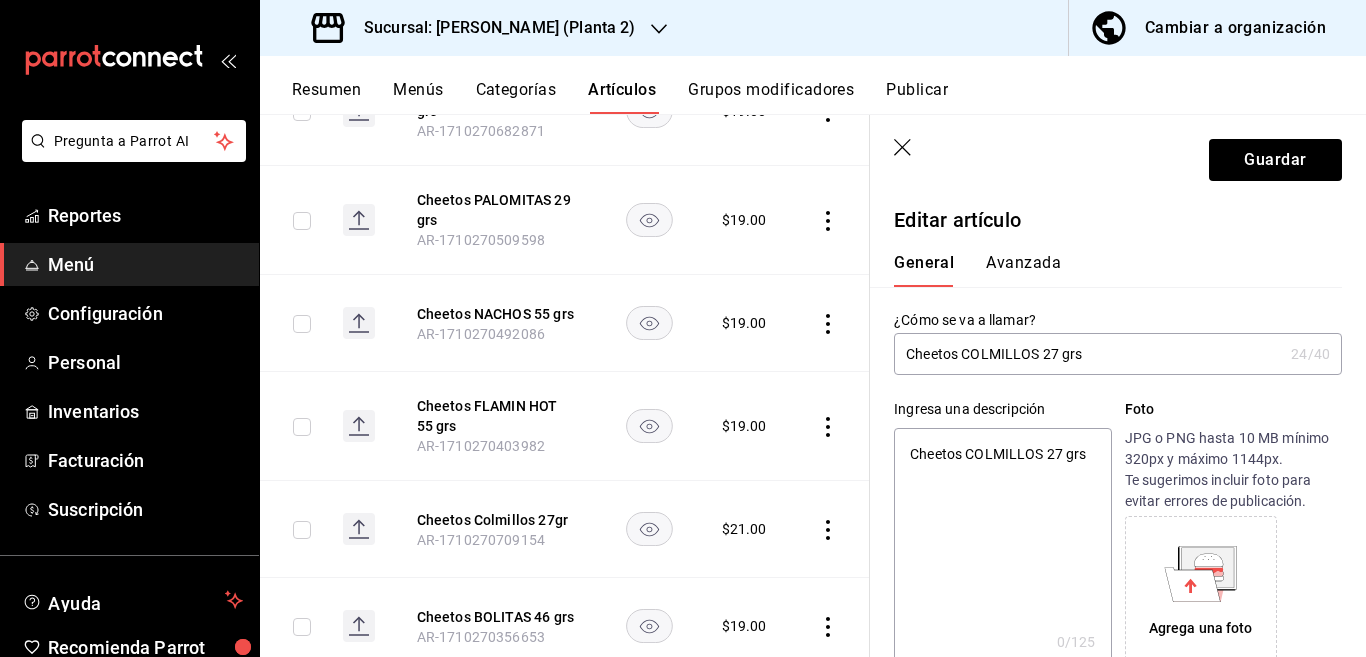 type on "x" 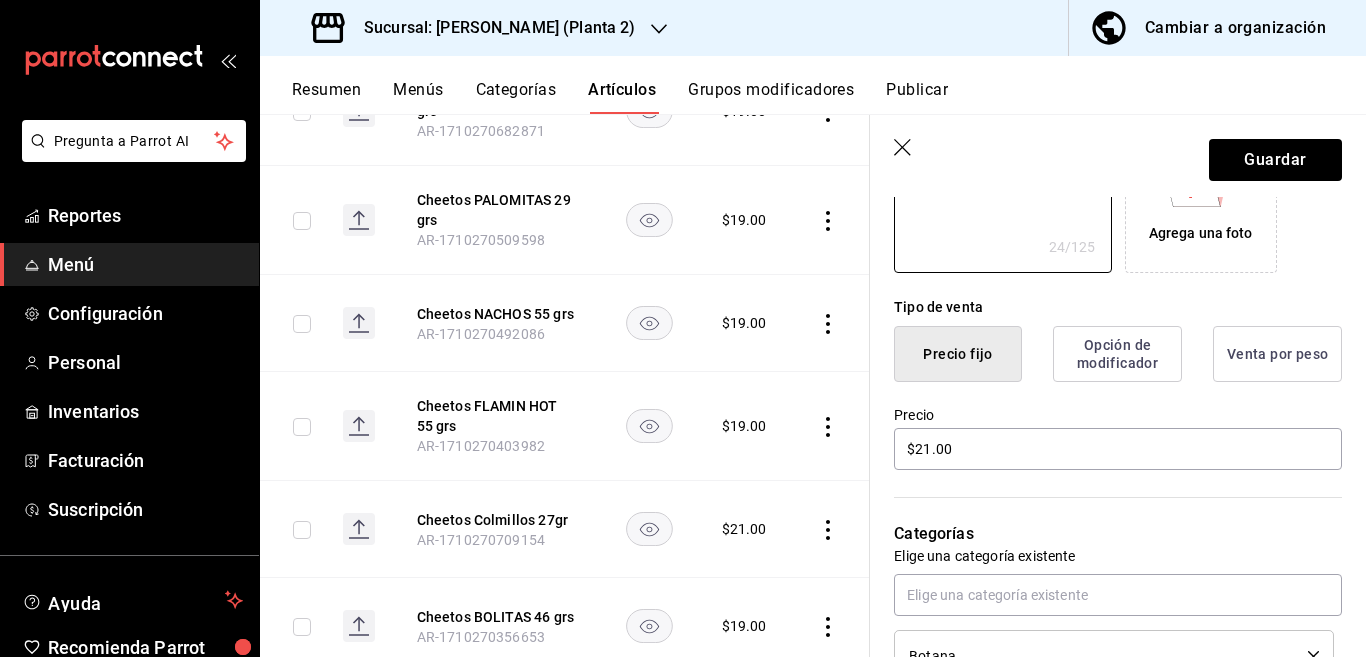 scroll, scrollTop: 406, scrollLeft: 0, axis: vertical 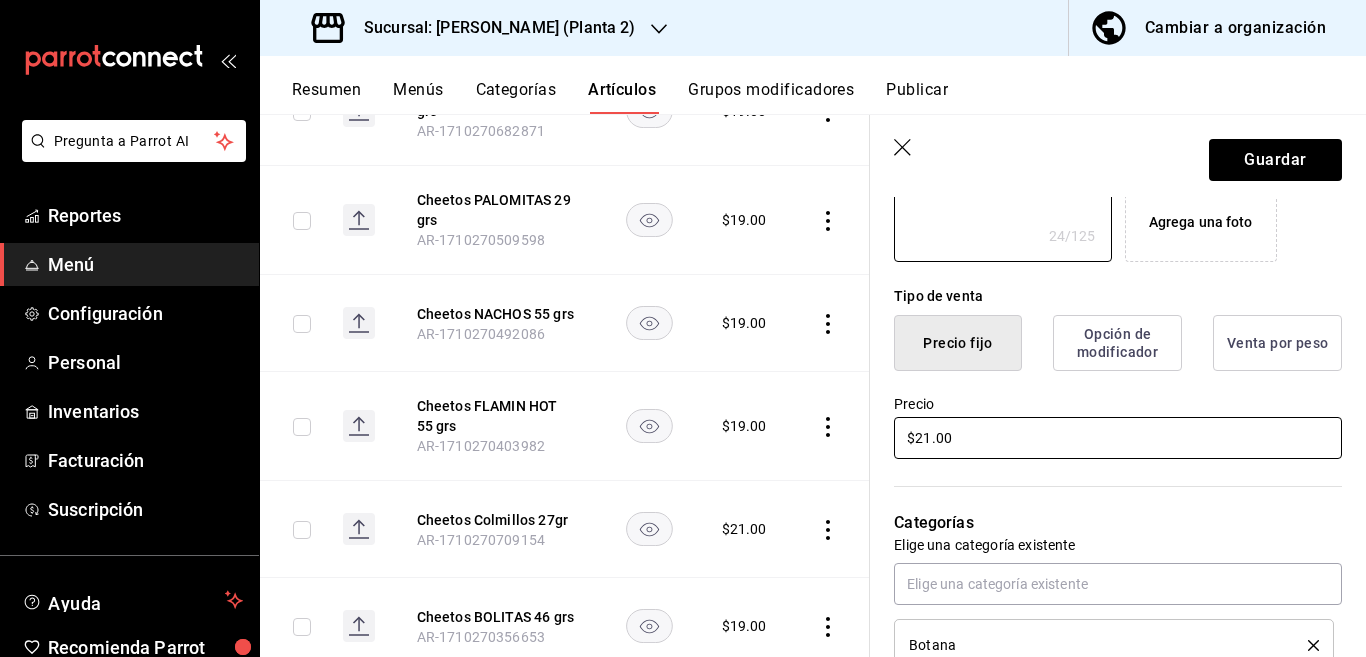 type on "Cheetos COLMILLOS 27 grs" 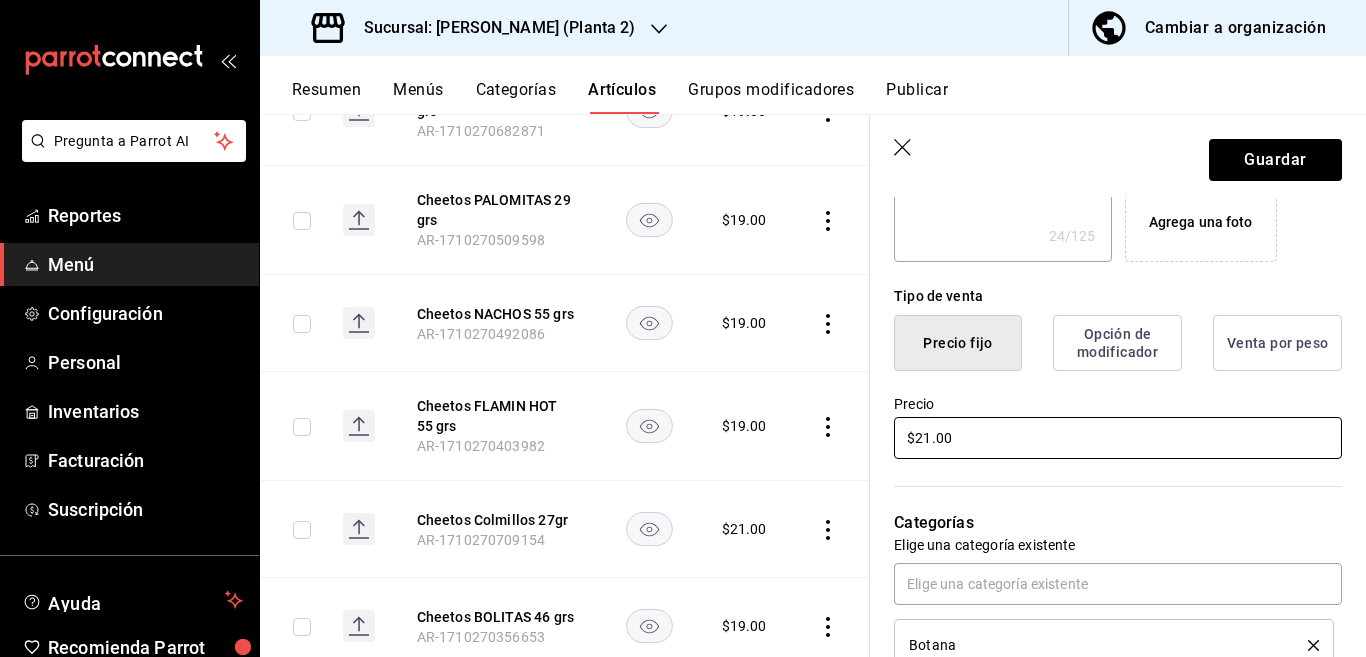 click on "$21.00" at bounding box center [1118, 438] 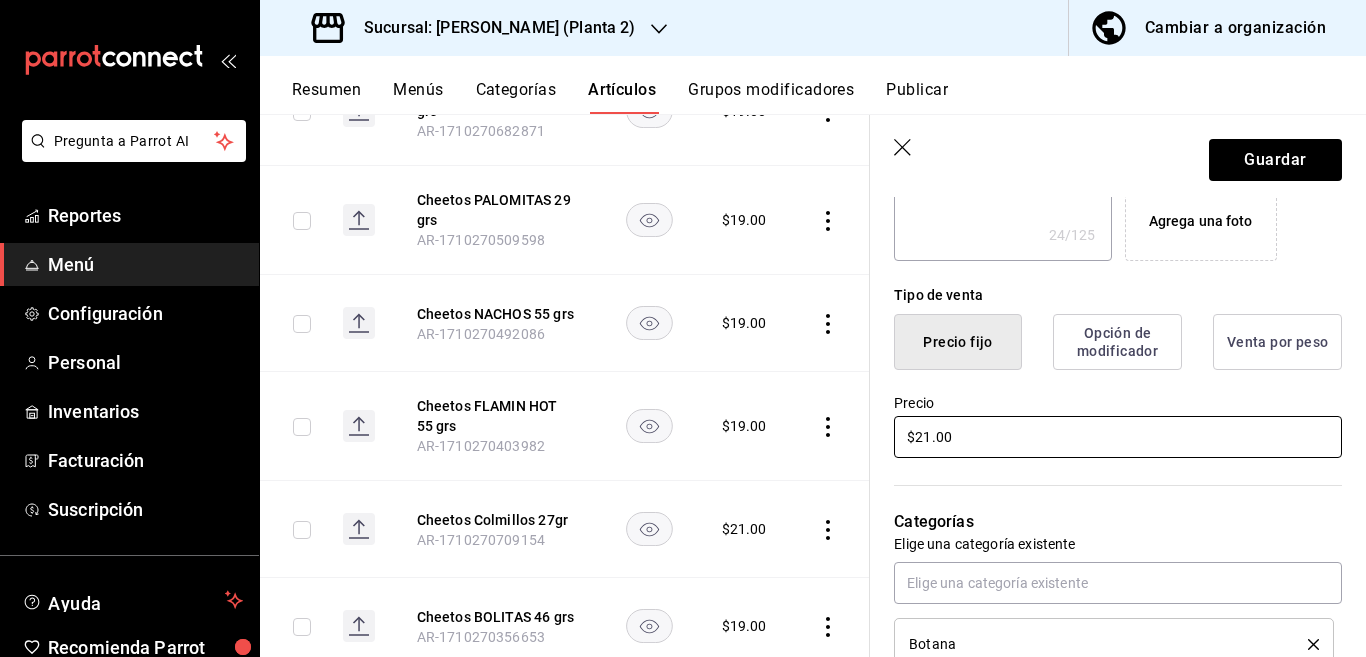 type on "$2.00" 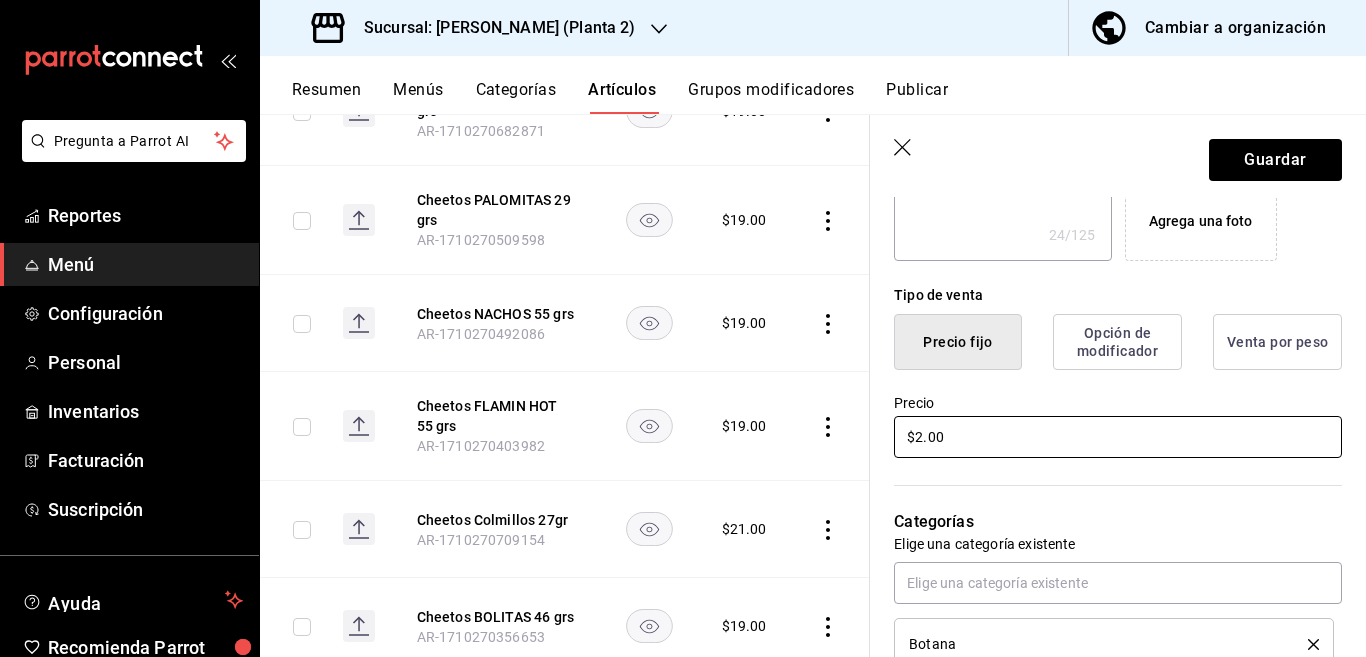 type on "x" 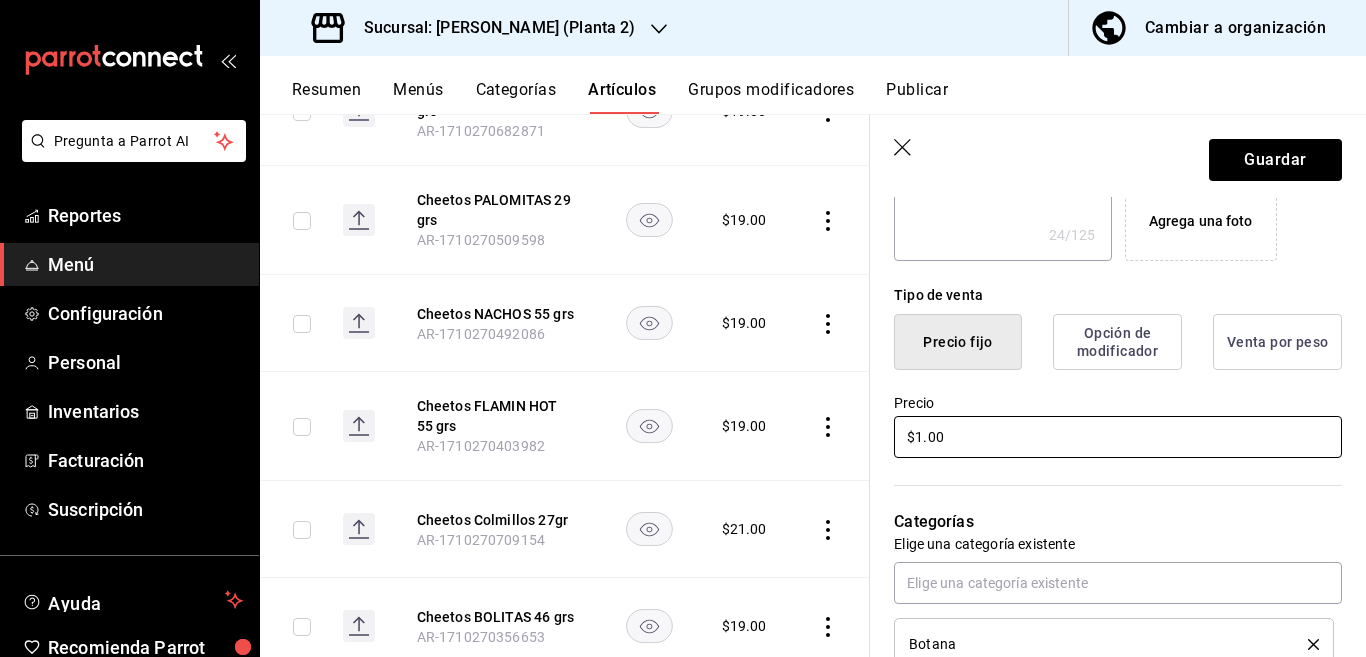 type on "$19.00" 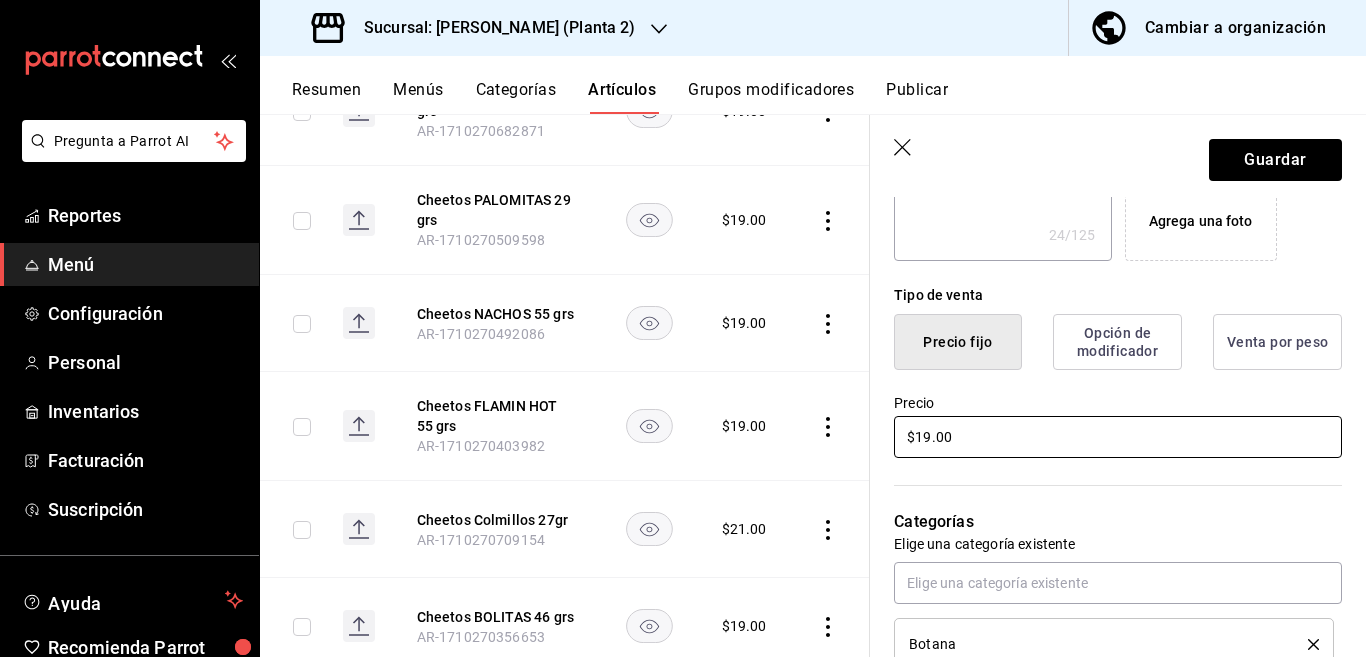 type on "x" 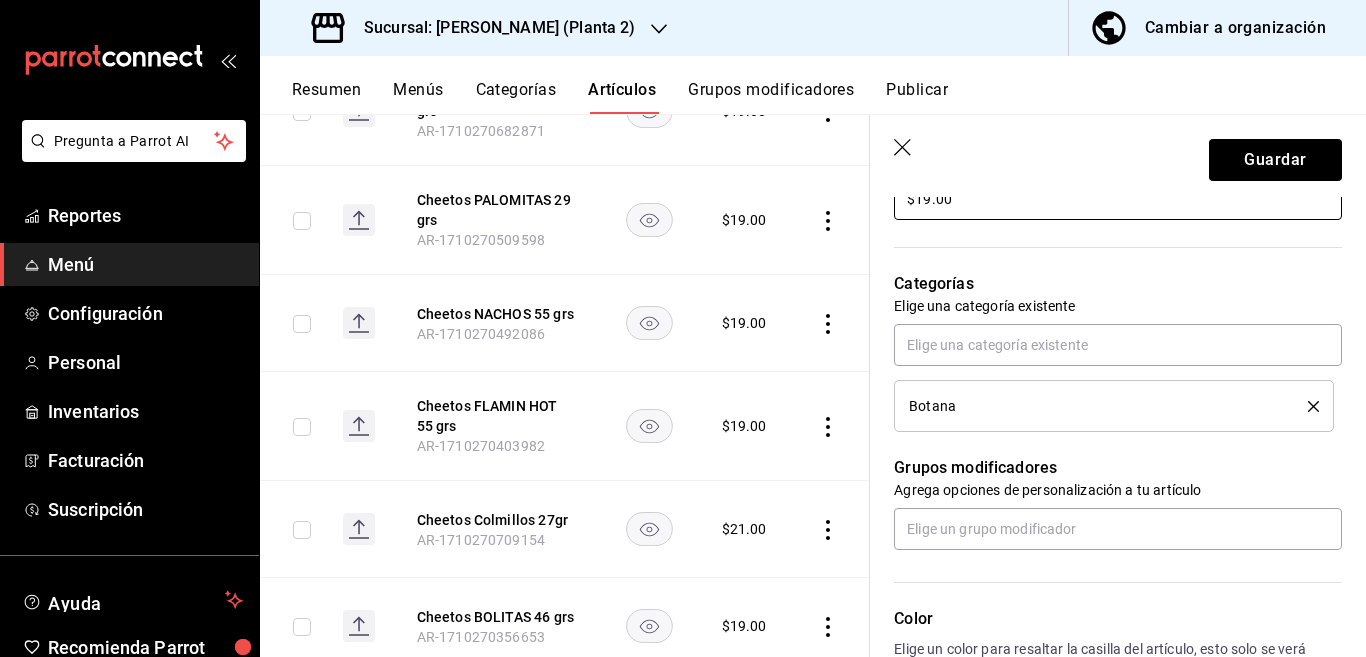 scroll, scrollTop: 650, scrollLeft: 0, axis: vertical 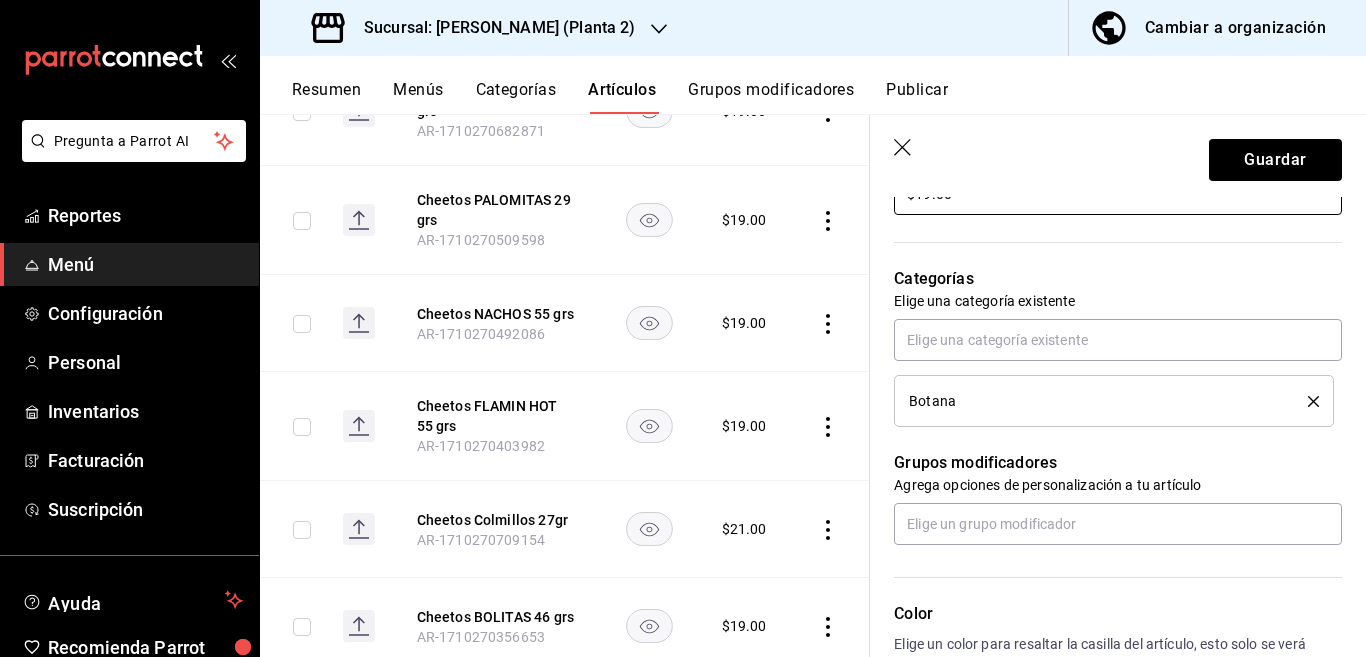 type on "$19.00" 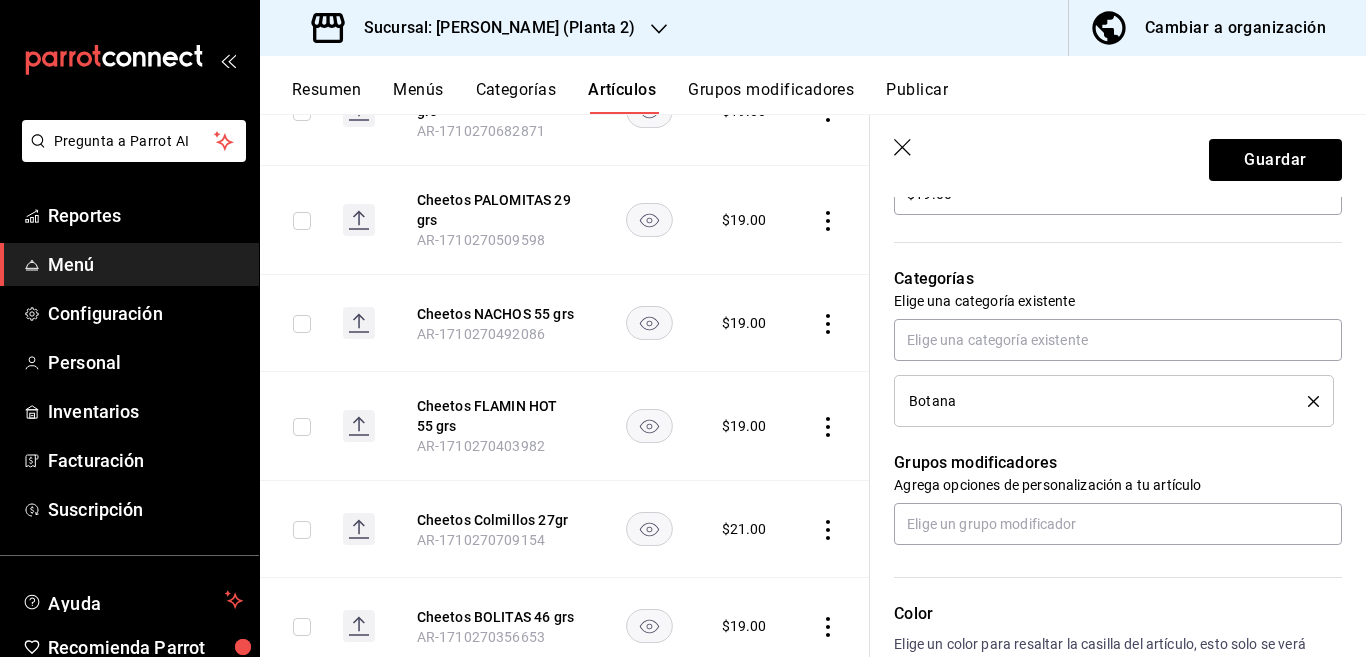 click 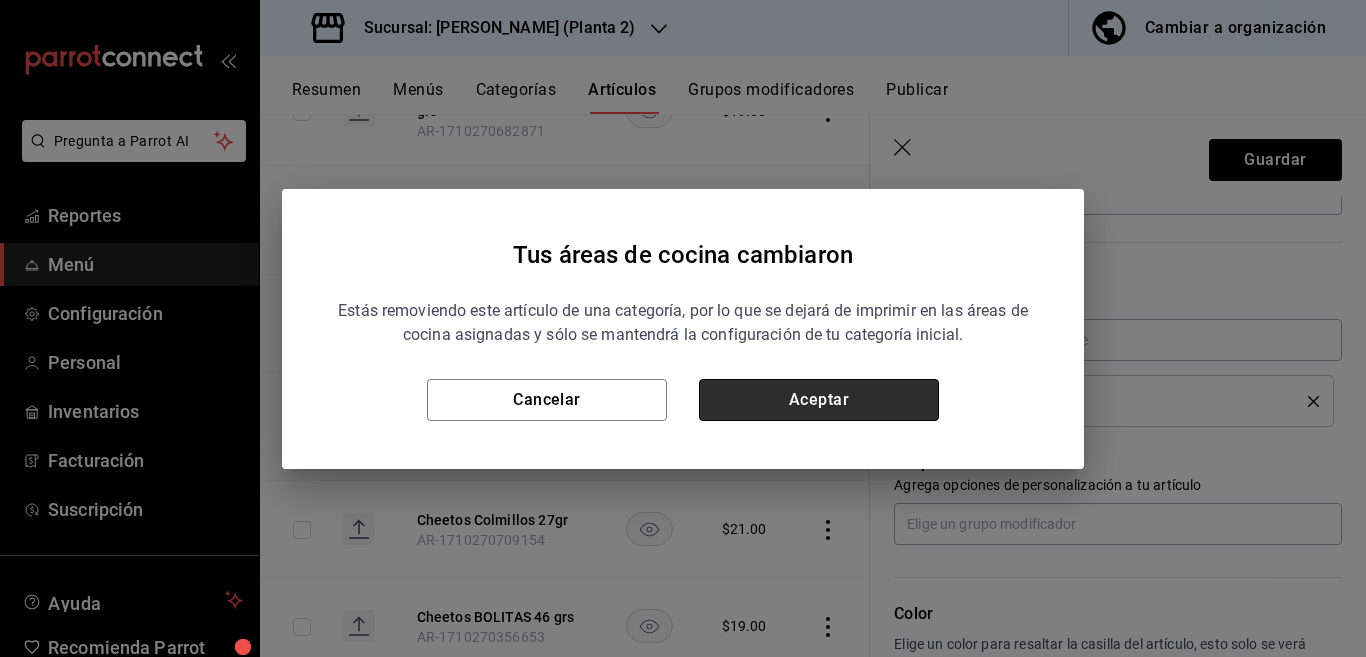 click on "Aceptar" at bounding box center (819, 400) 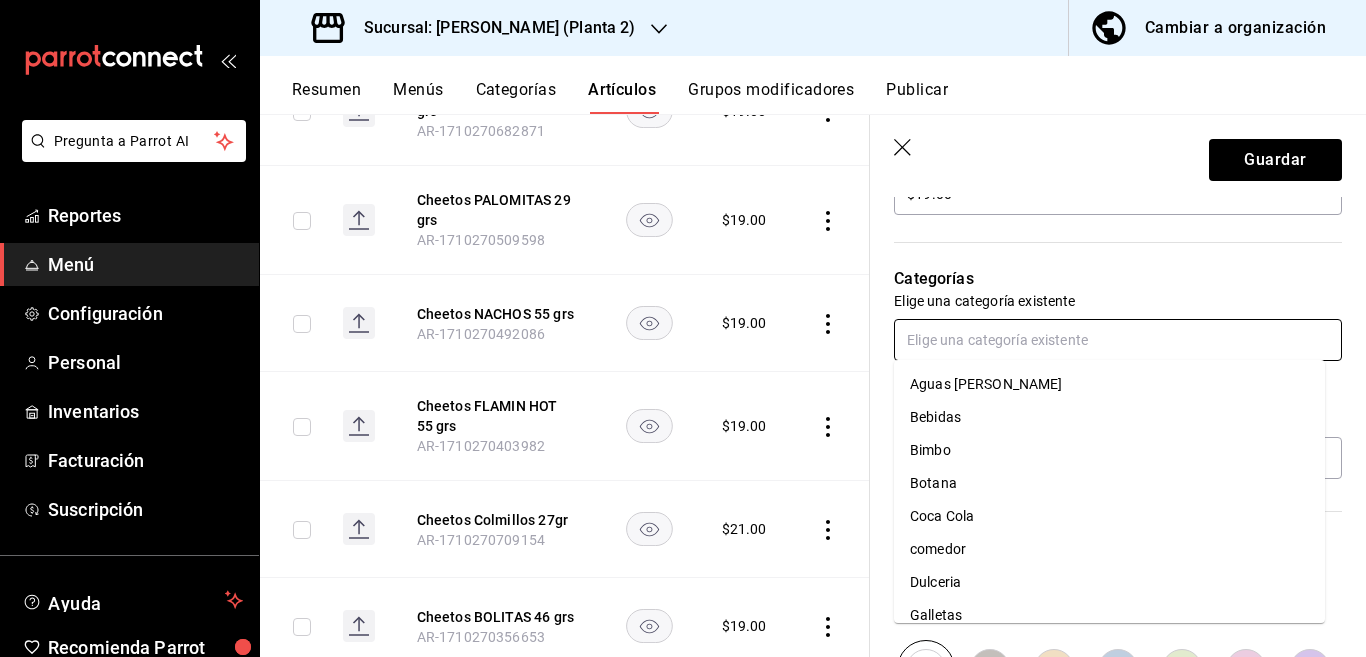 click at bounding box center [1118, 340] 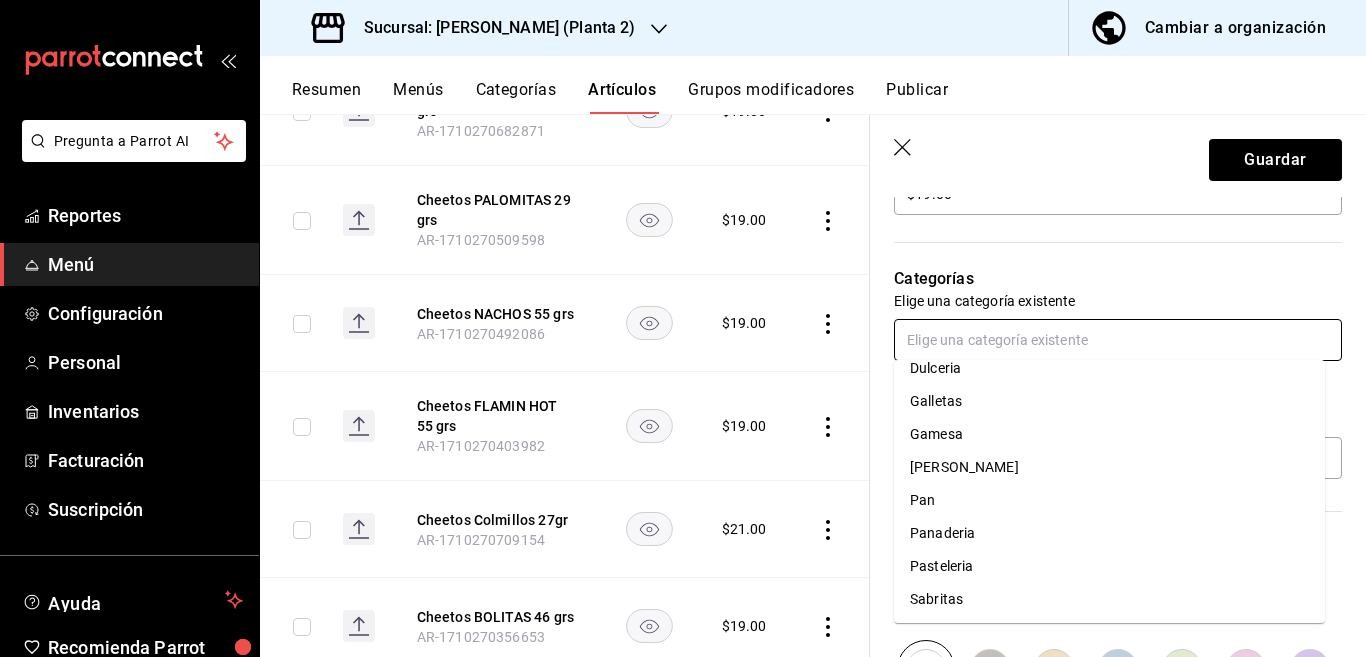 scroll, scrollTop: 215, scrollLeft: 0, axis: vertical 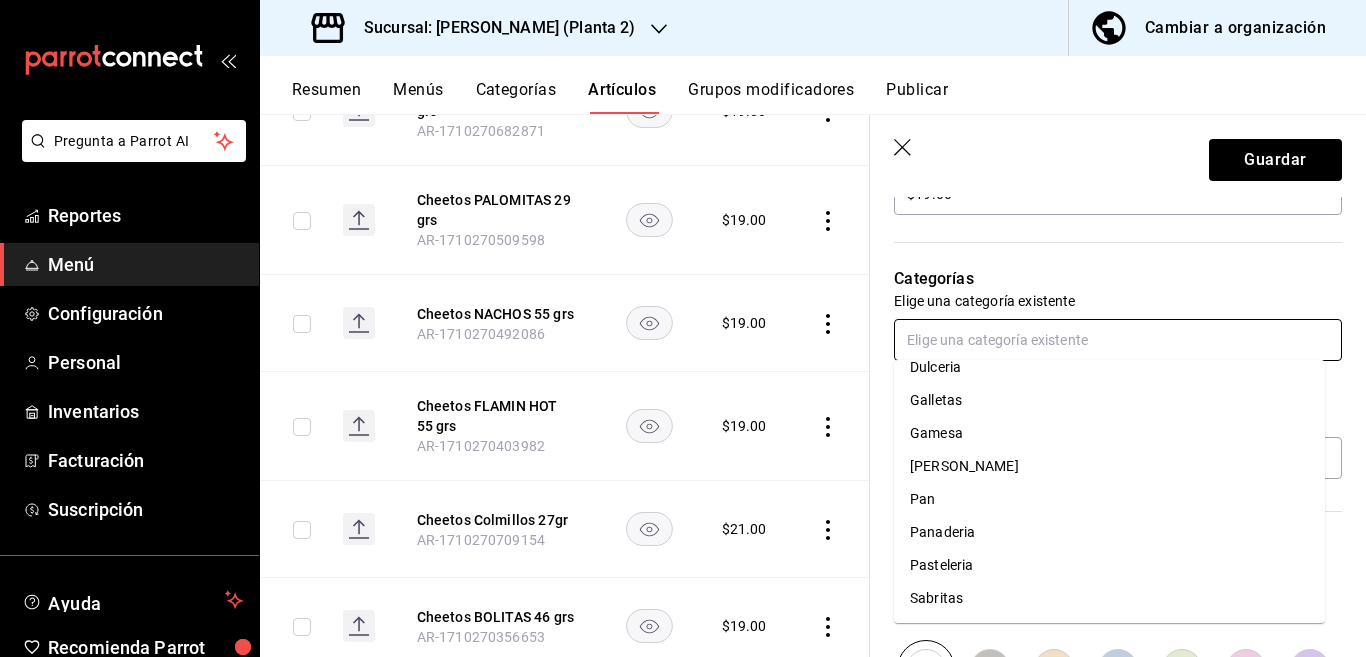 click on "Sabritas" at bounding box center [1109, 598] 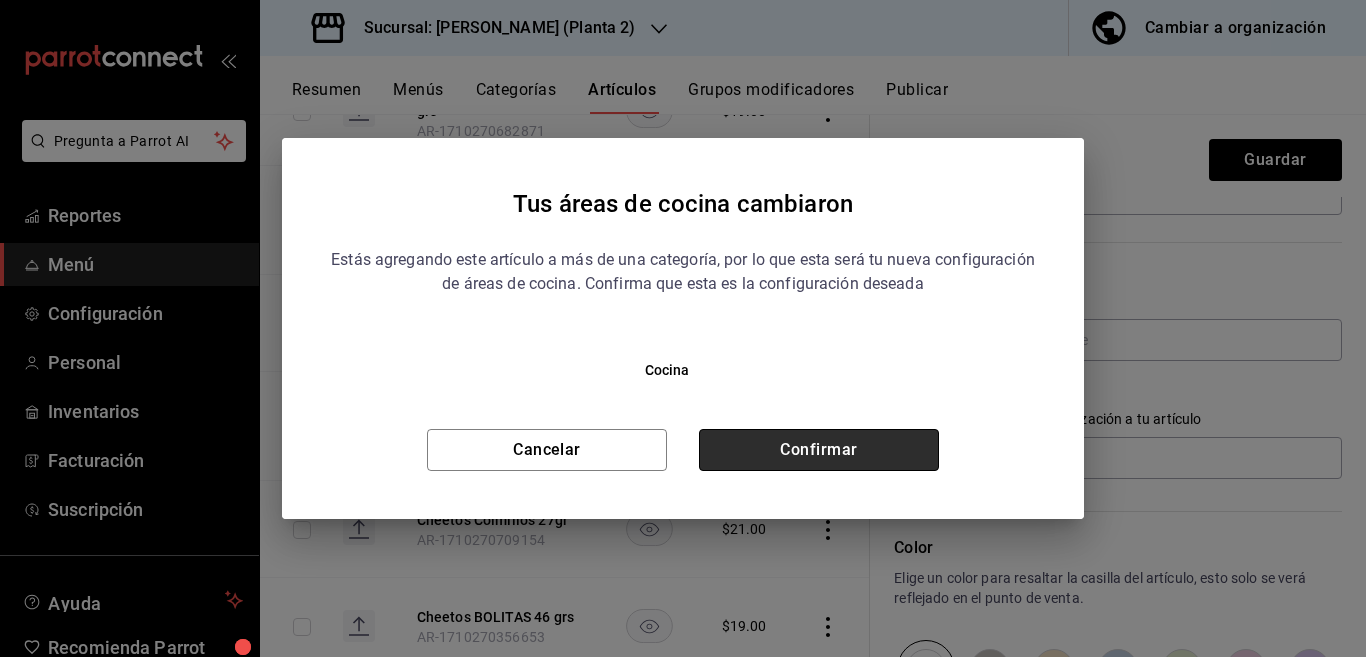 click on "Confirmar" at bounding box center [819, 450] 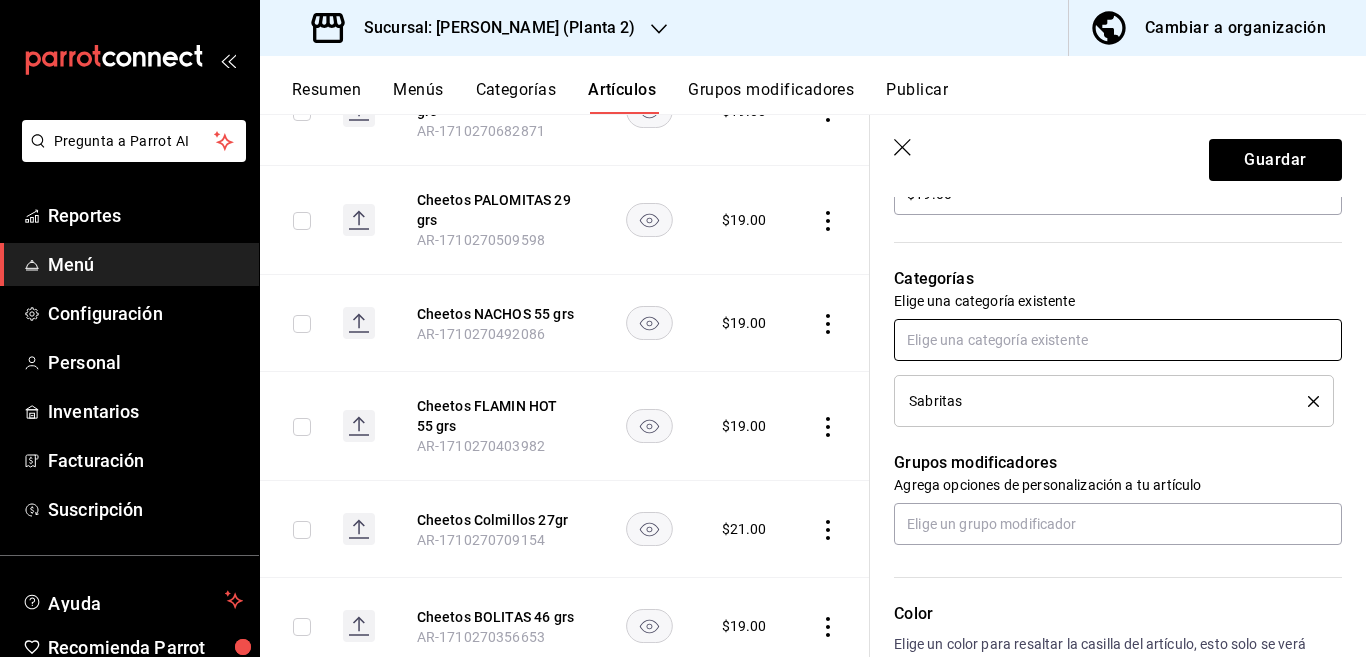 scroll, scrollTop: 651, scrollLeft: 0, axis: vertical 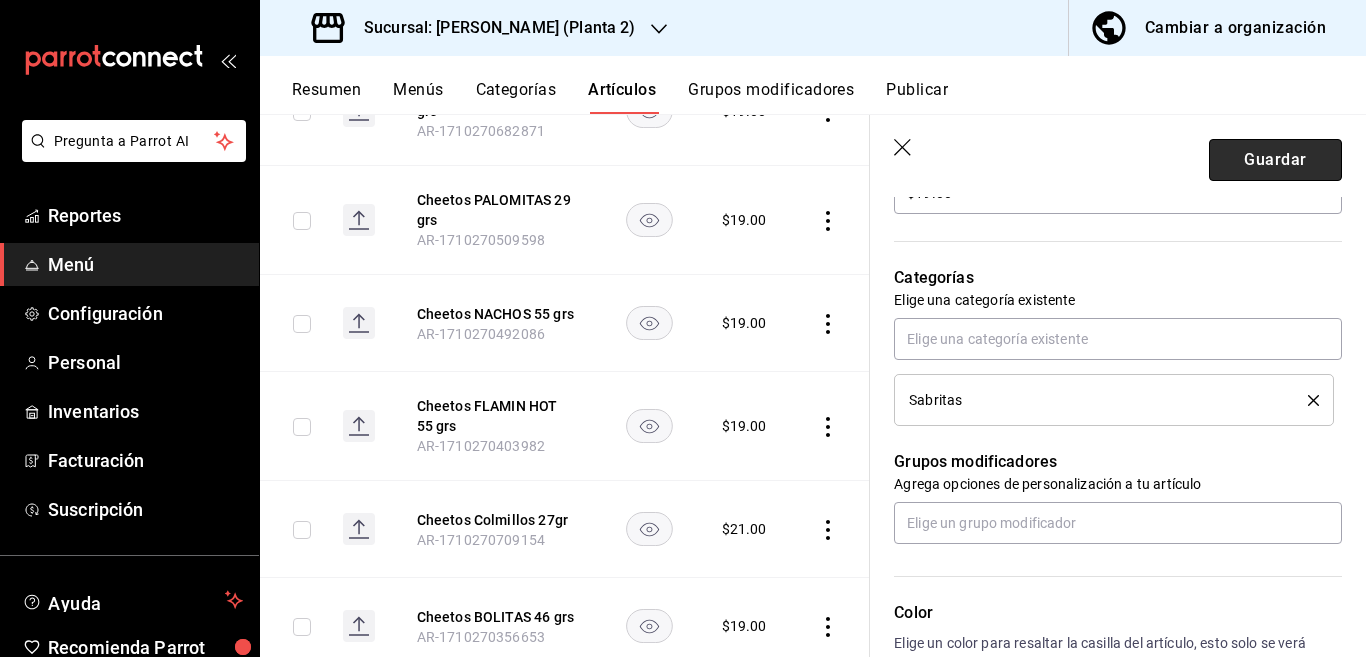 click on "Guardar" at bounding box center [1275, 160] 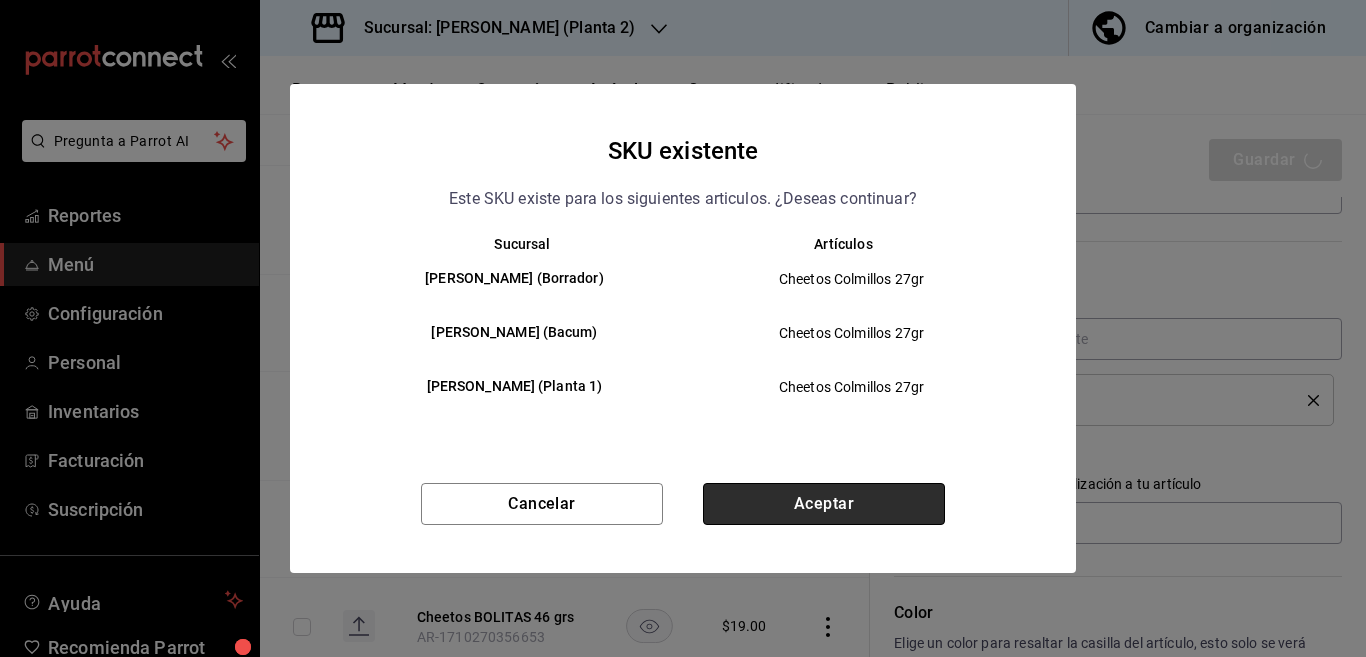 click on "Aceptar" at bounding box center [824, 504] 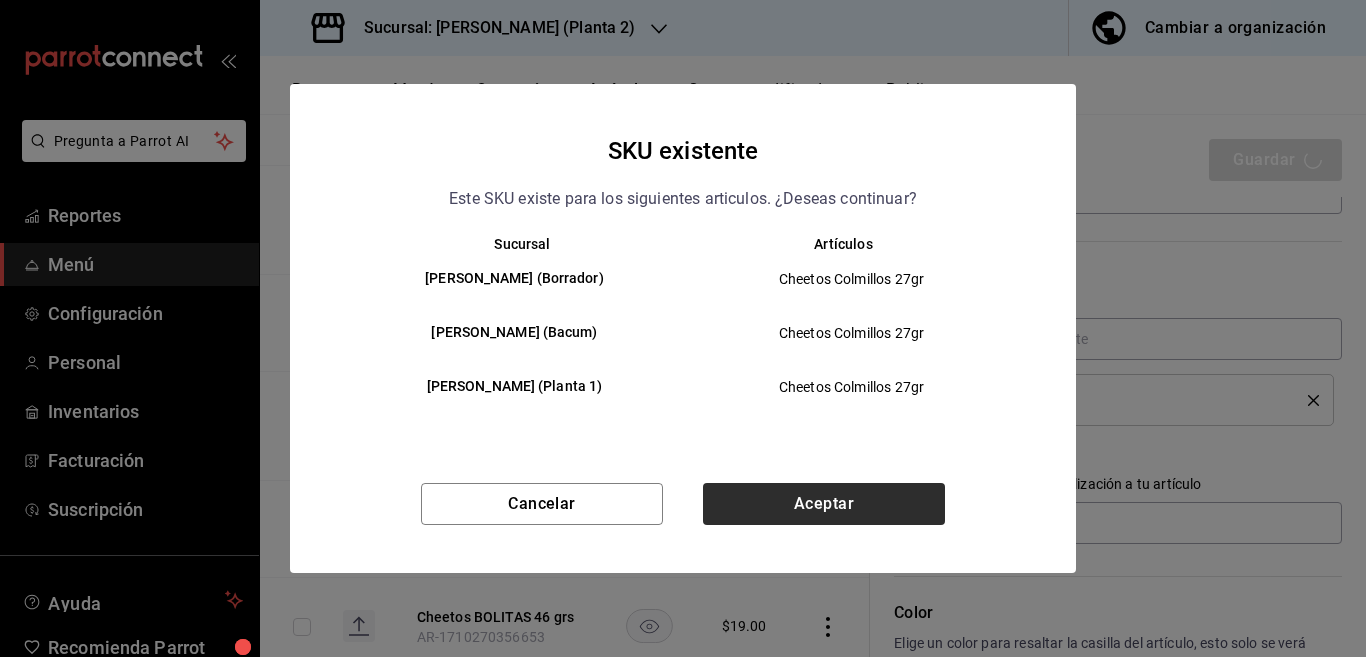 type on "x" 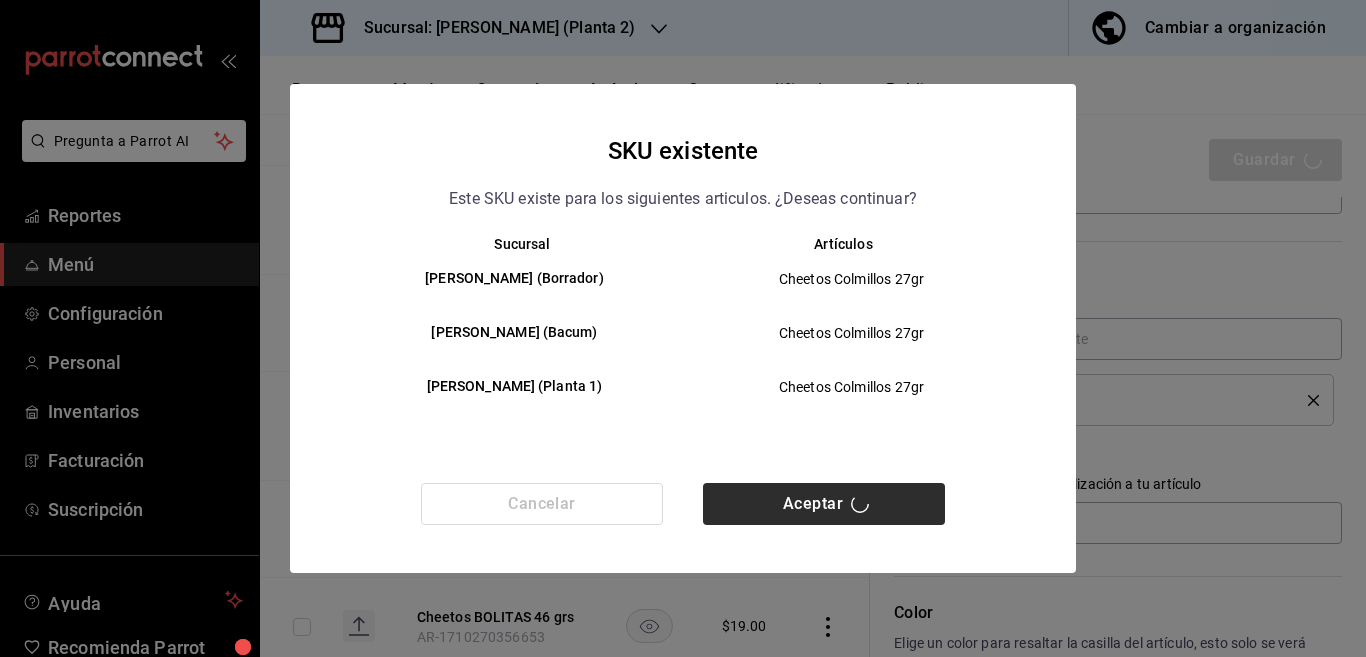 type 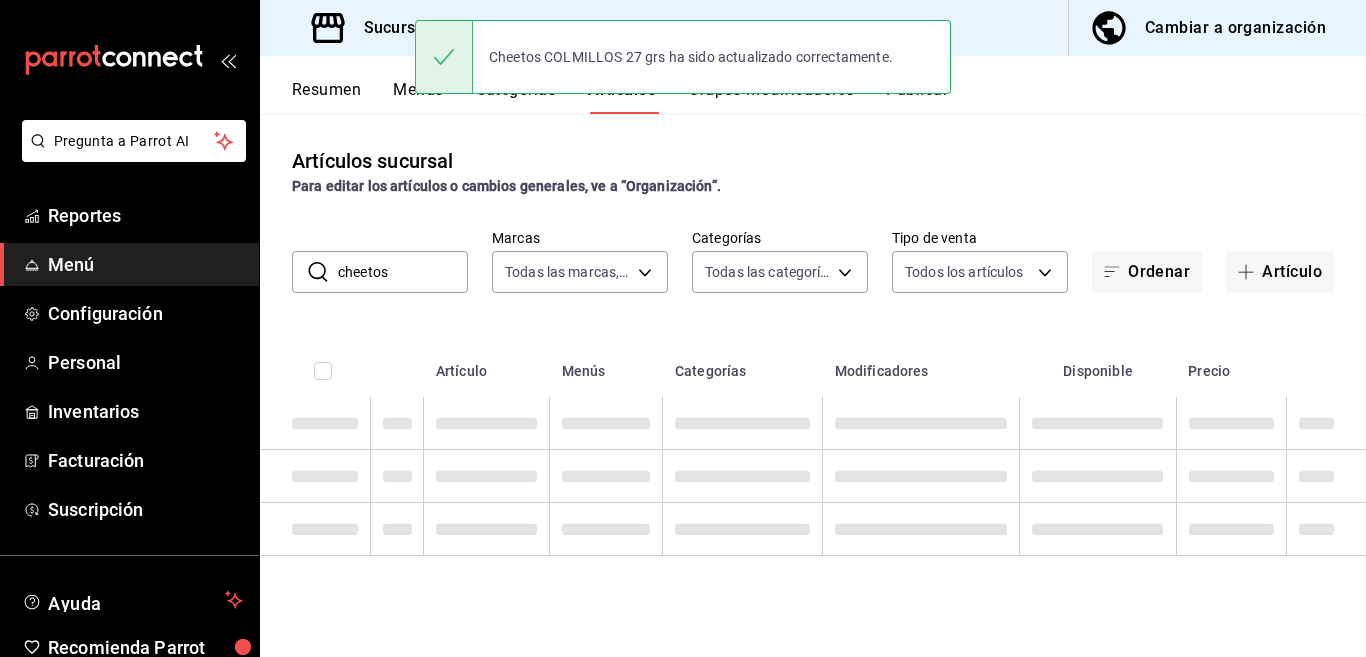 scroll, scrollTop: 0, scrollLeft: 0, axis: both 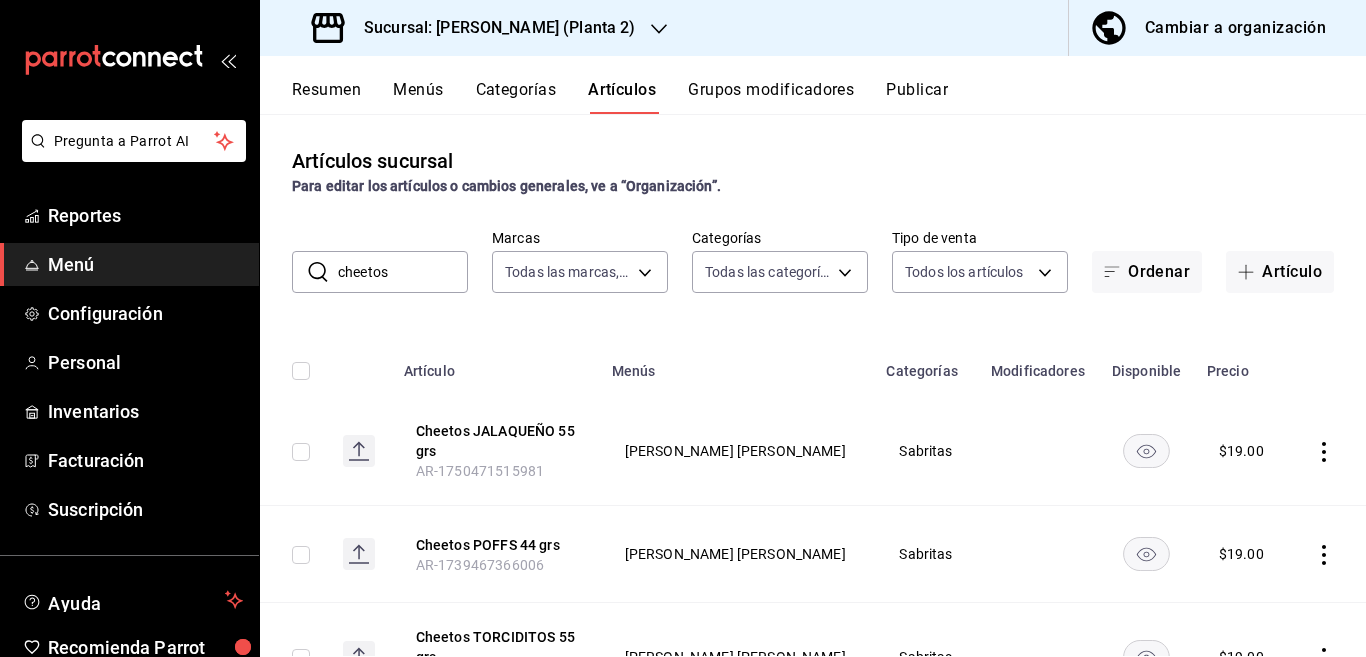 click on "cheetos" at bounding box center [403, 272] 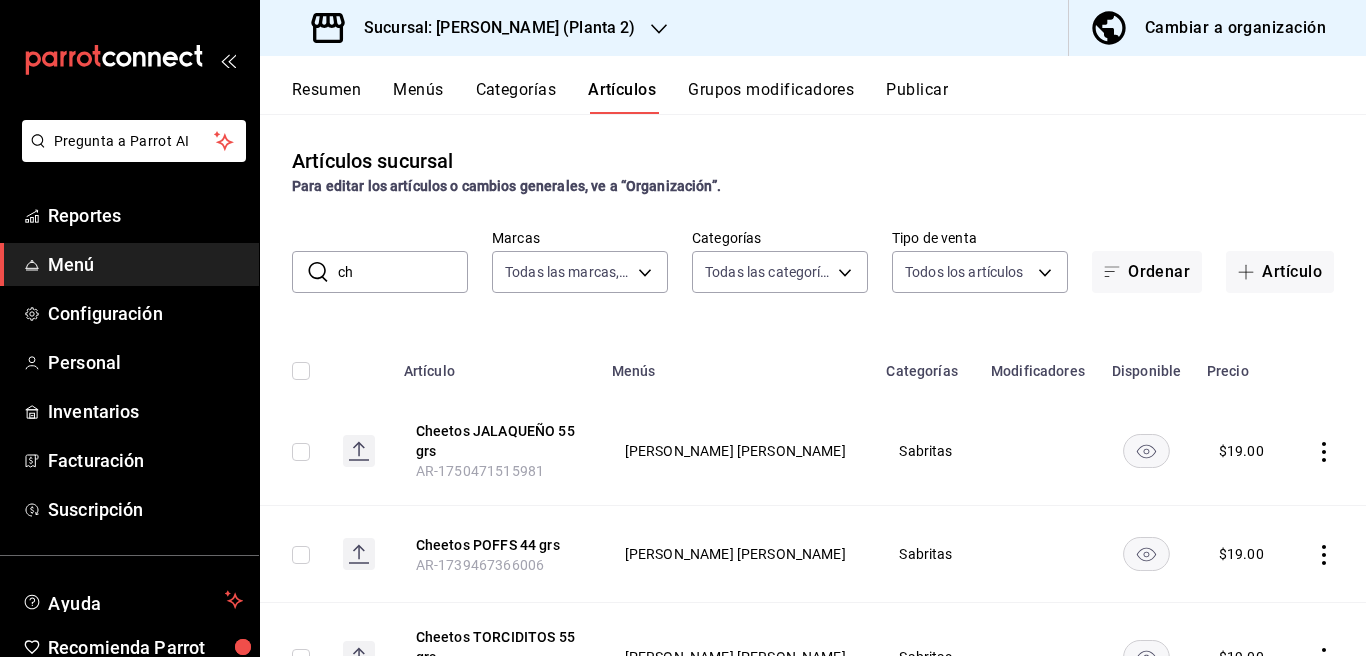 type on "c" 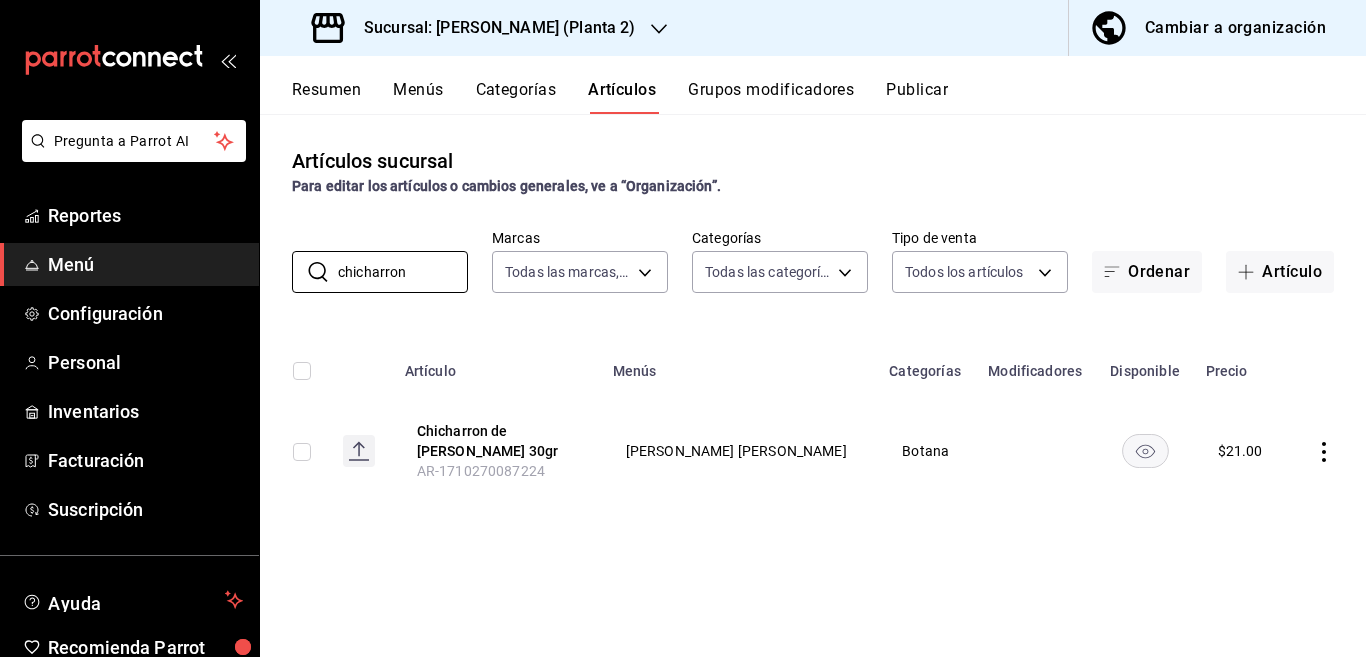 type on "chicharron" 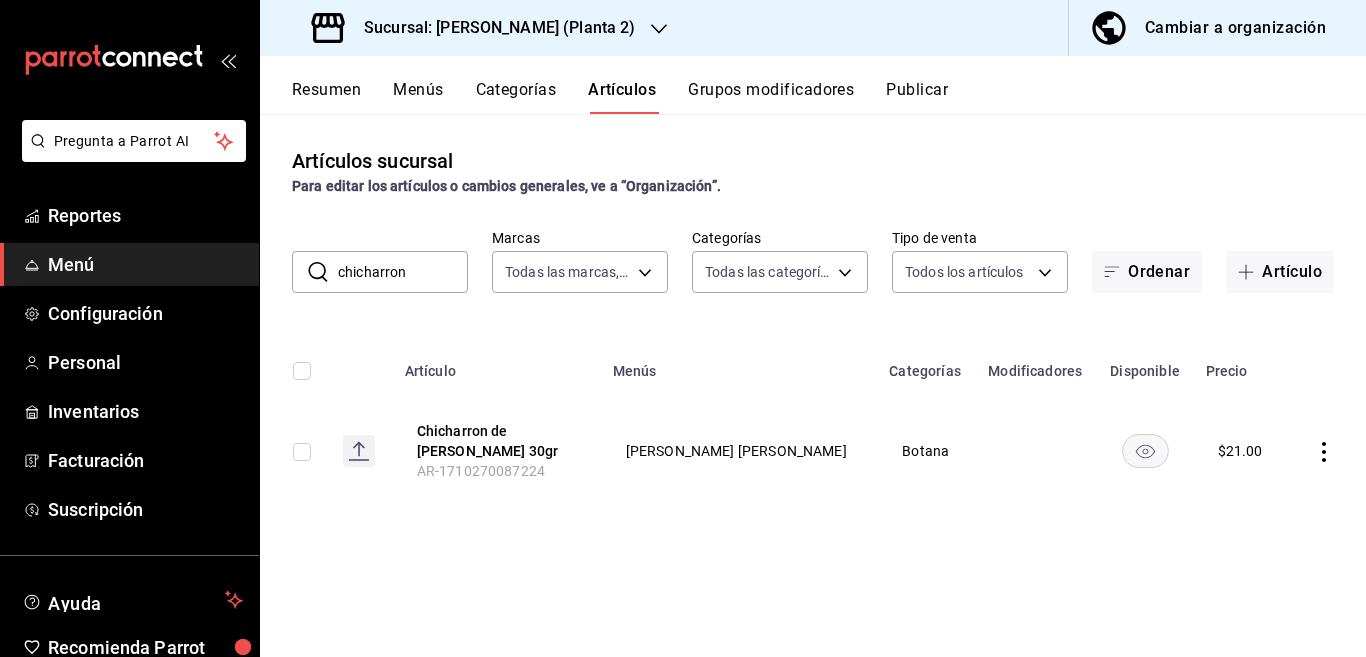 click 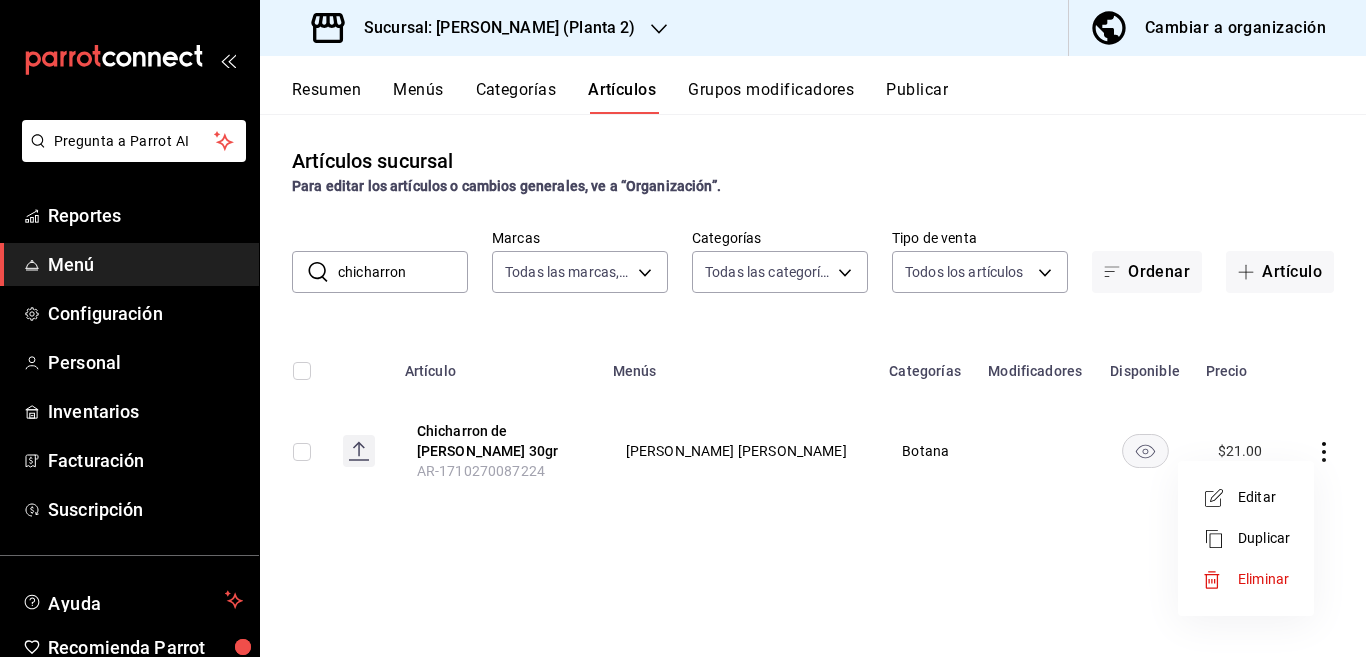 click on "Editar" at bounding box center (1264, 497) 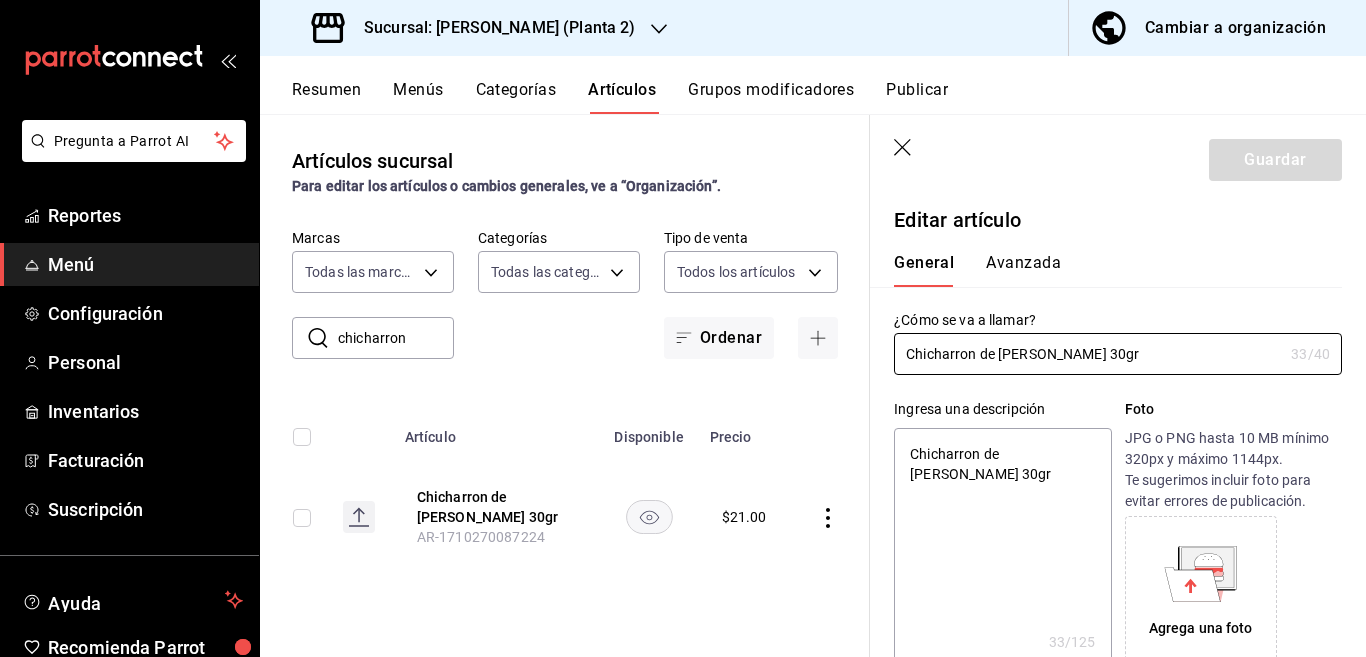 type on "x" 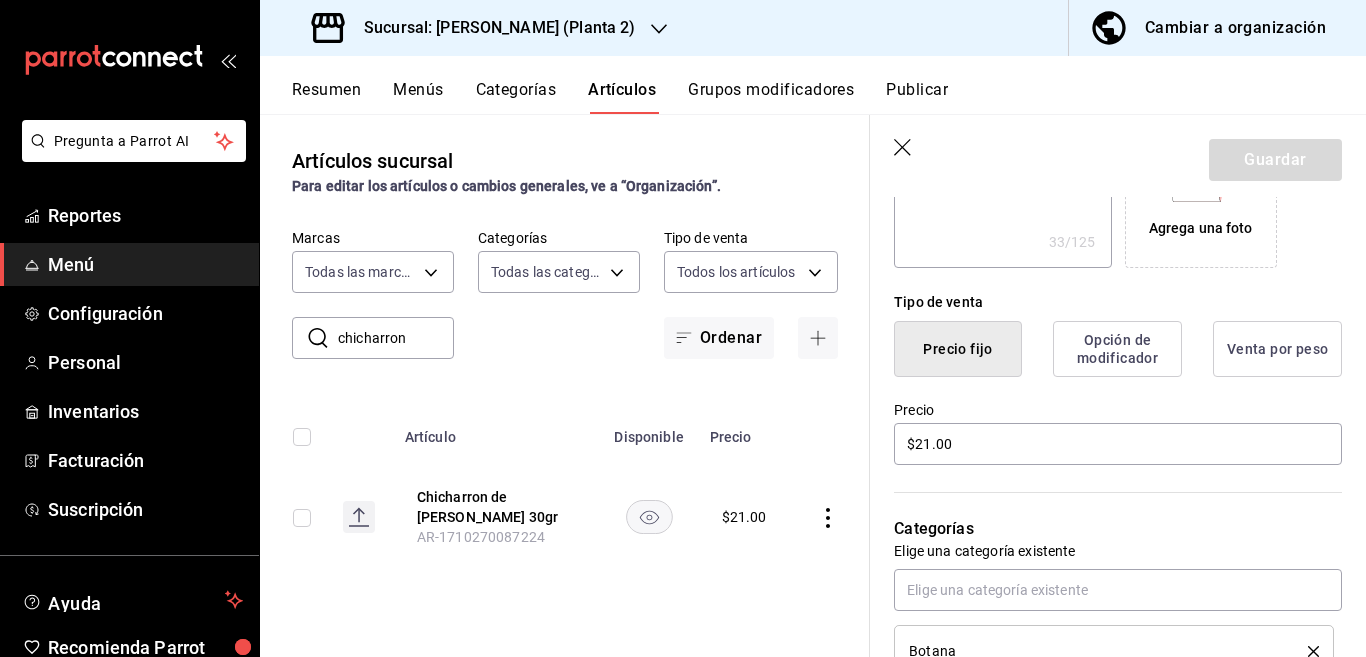 scroll, scrollTop: 406, scrollLeft: 0, axis: vertical 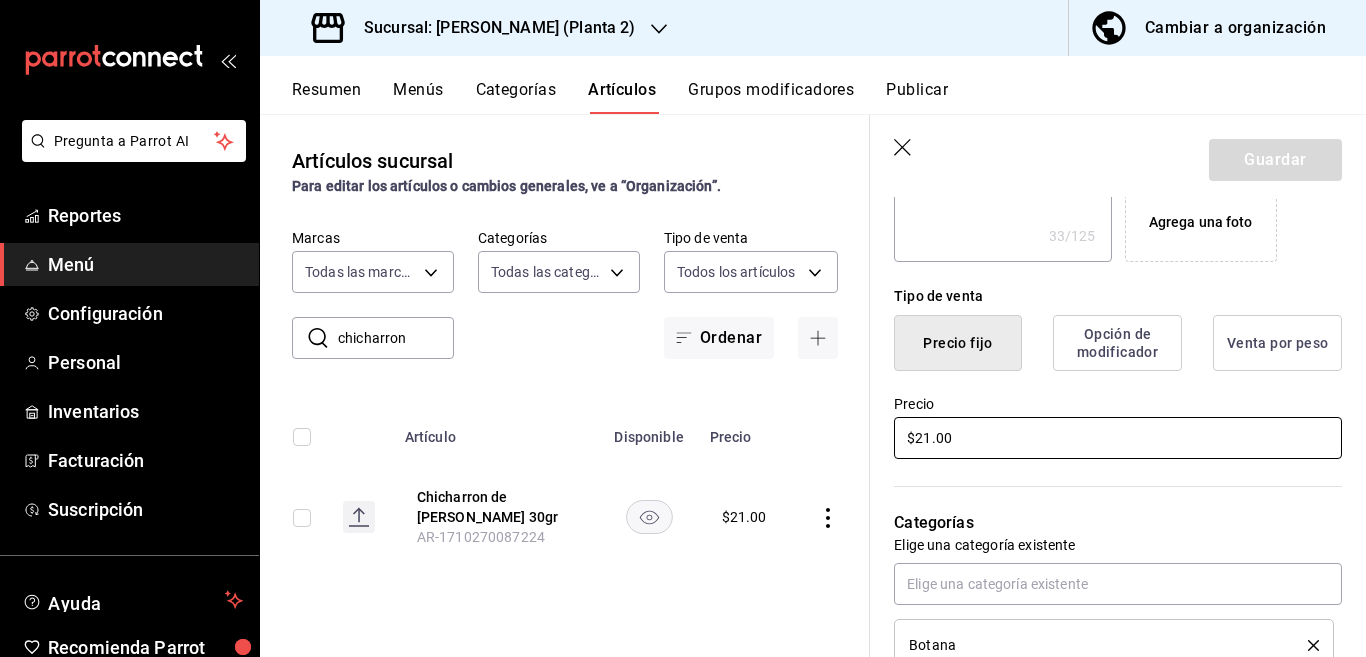 click on "$21.00" at bounding box center [1118, 438] 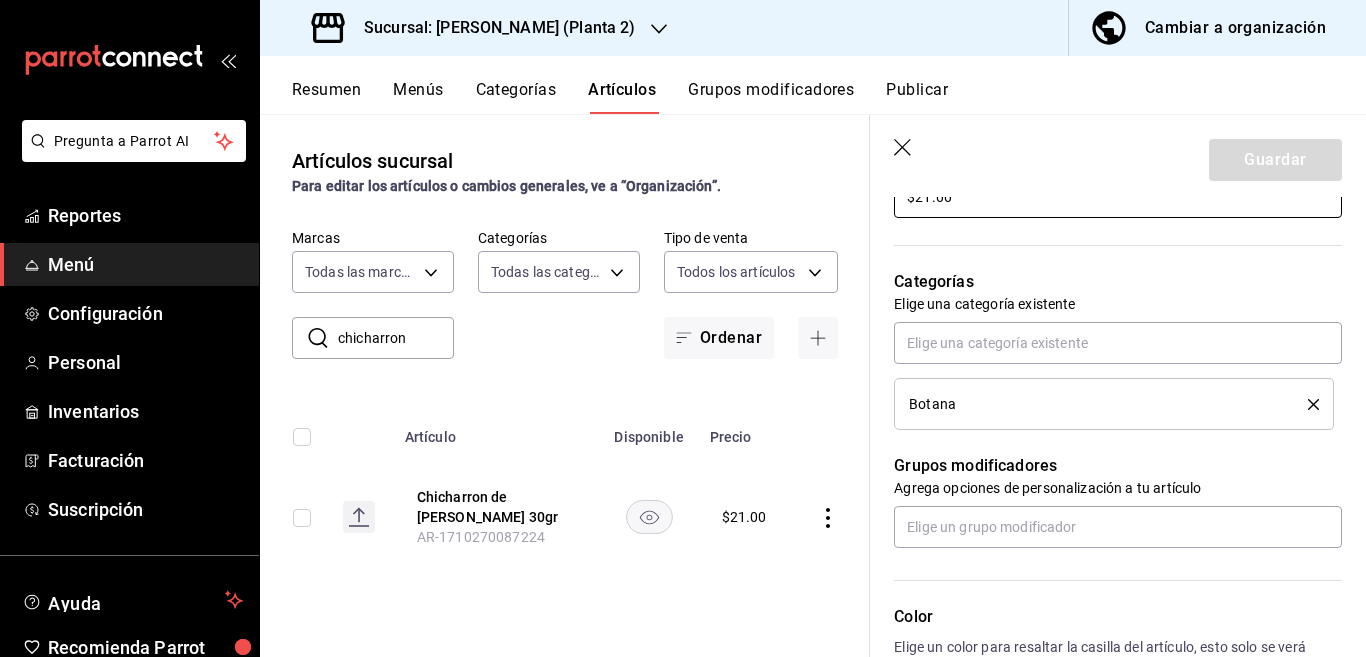 scroll, scrollTop: 650, scrollLeft: 0, axis: vertical 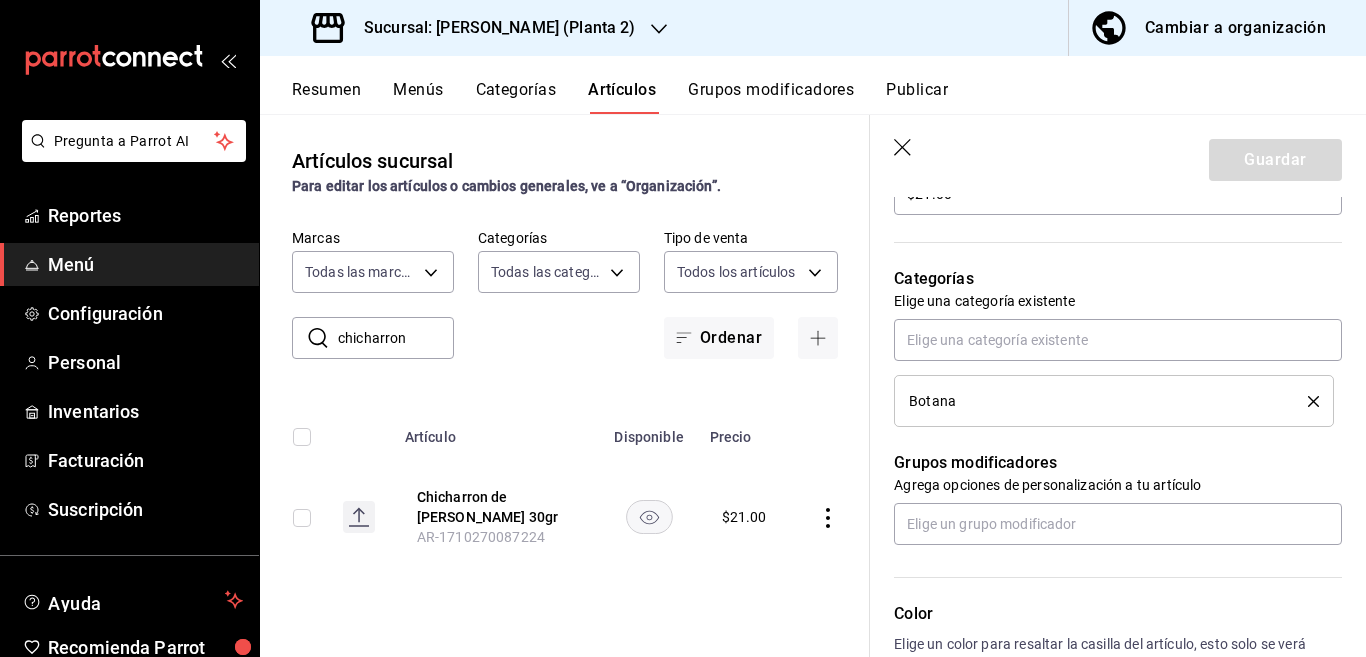 click 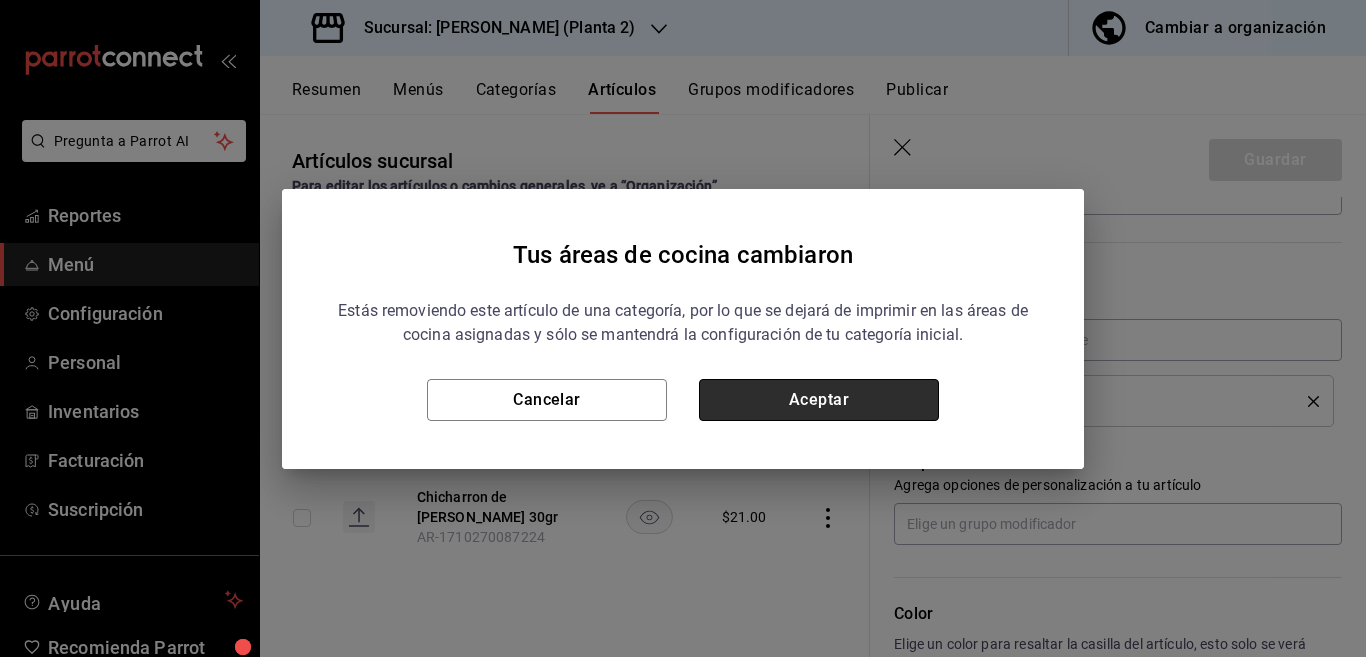 click on "Aceptar" at bounding box center (819, 400) 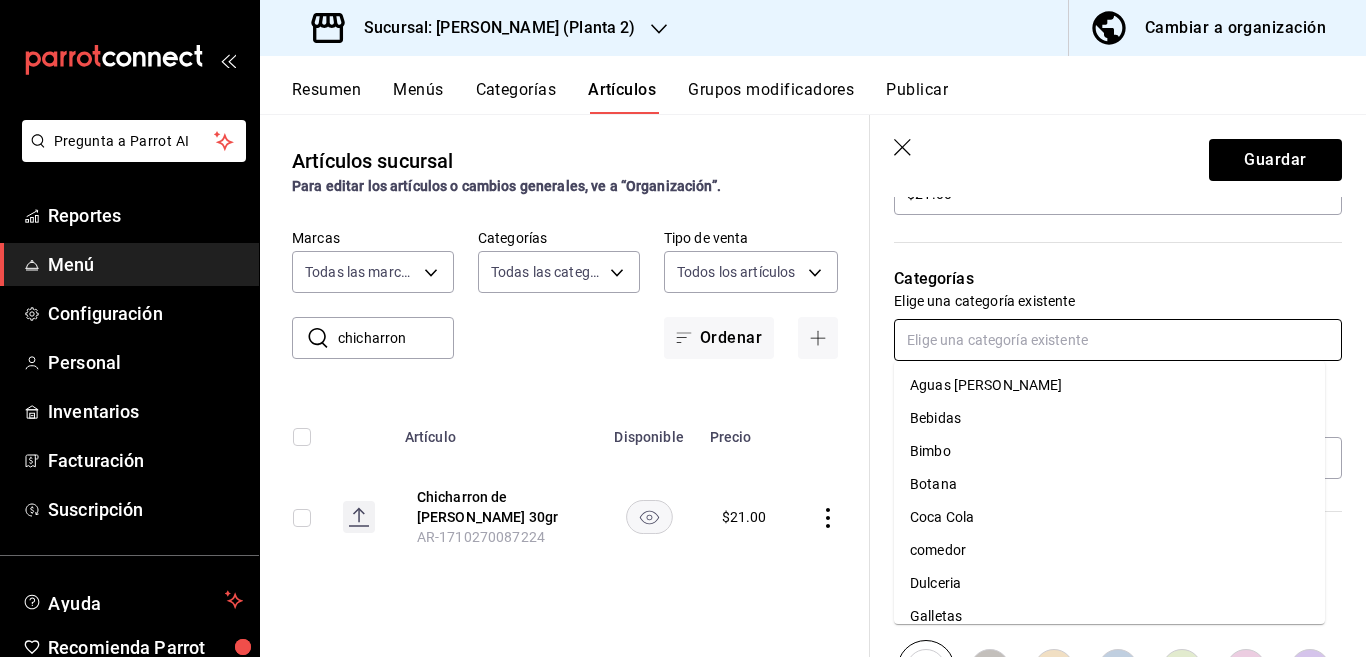 click at bounding box center [1118, 340] 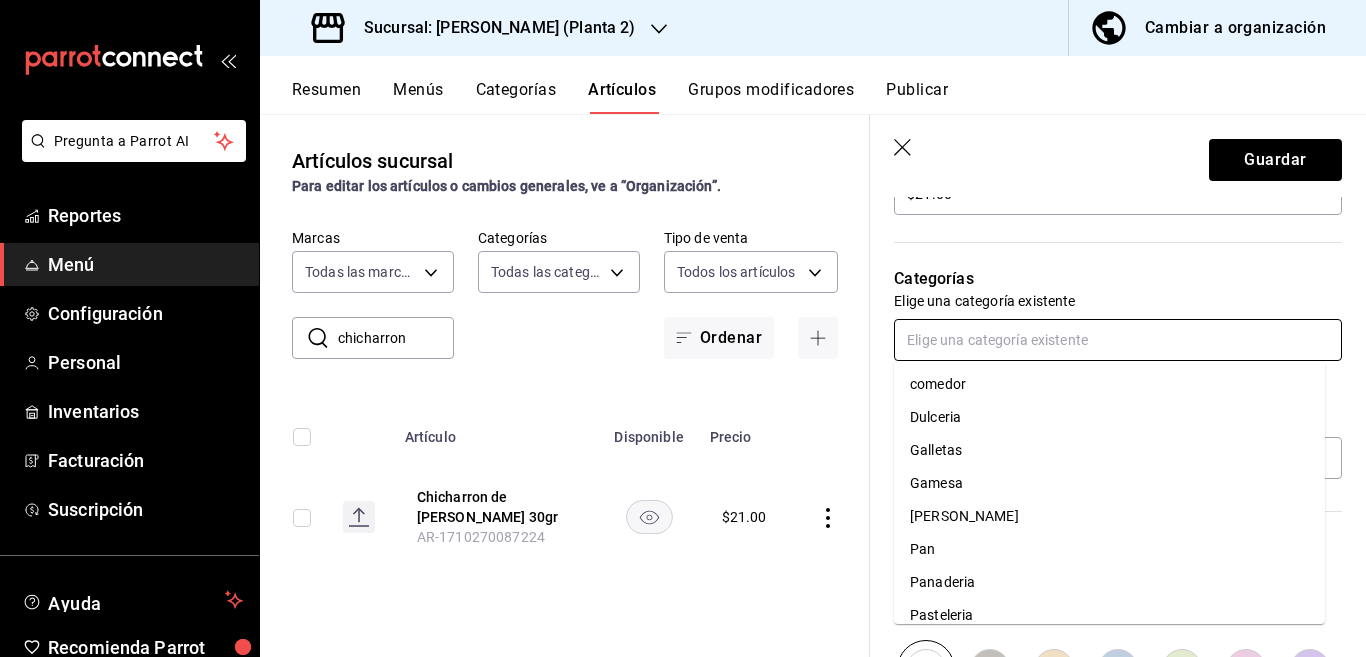 scroll, scrollTop: 197, scrollLeft: 0, axis: vertical 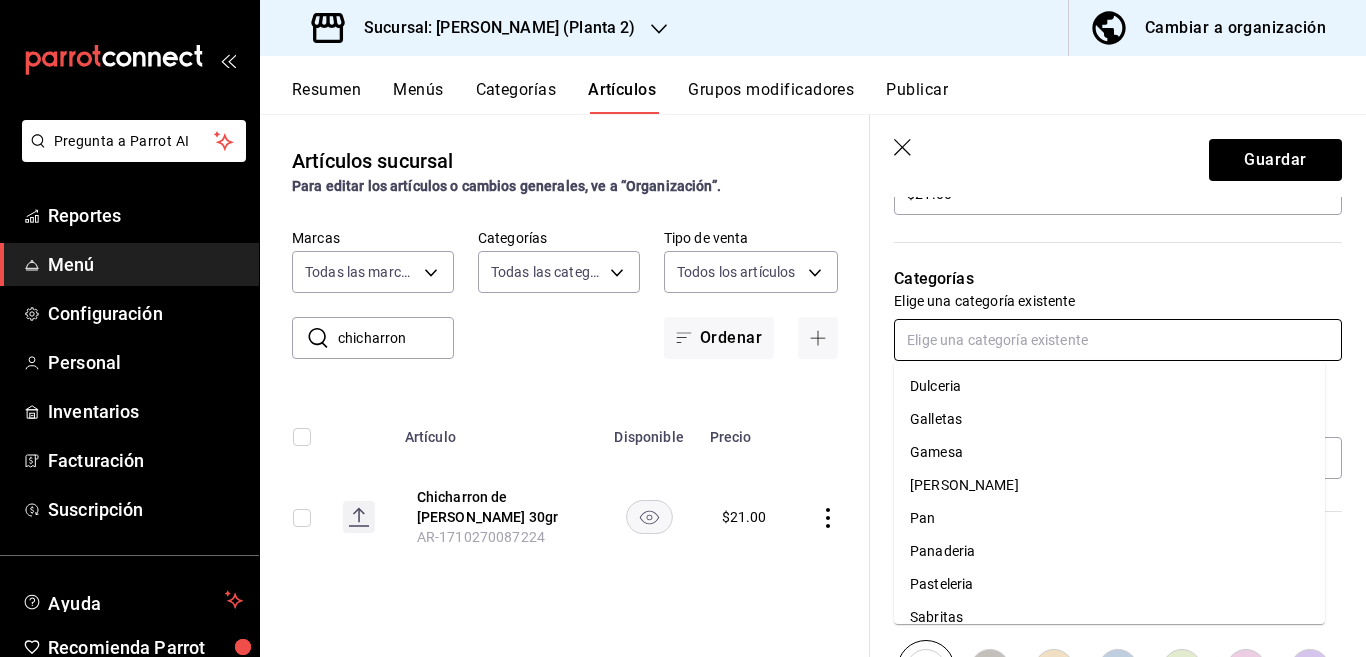 click on "Sabritas" at bounding box center (1109, 617) 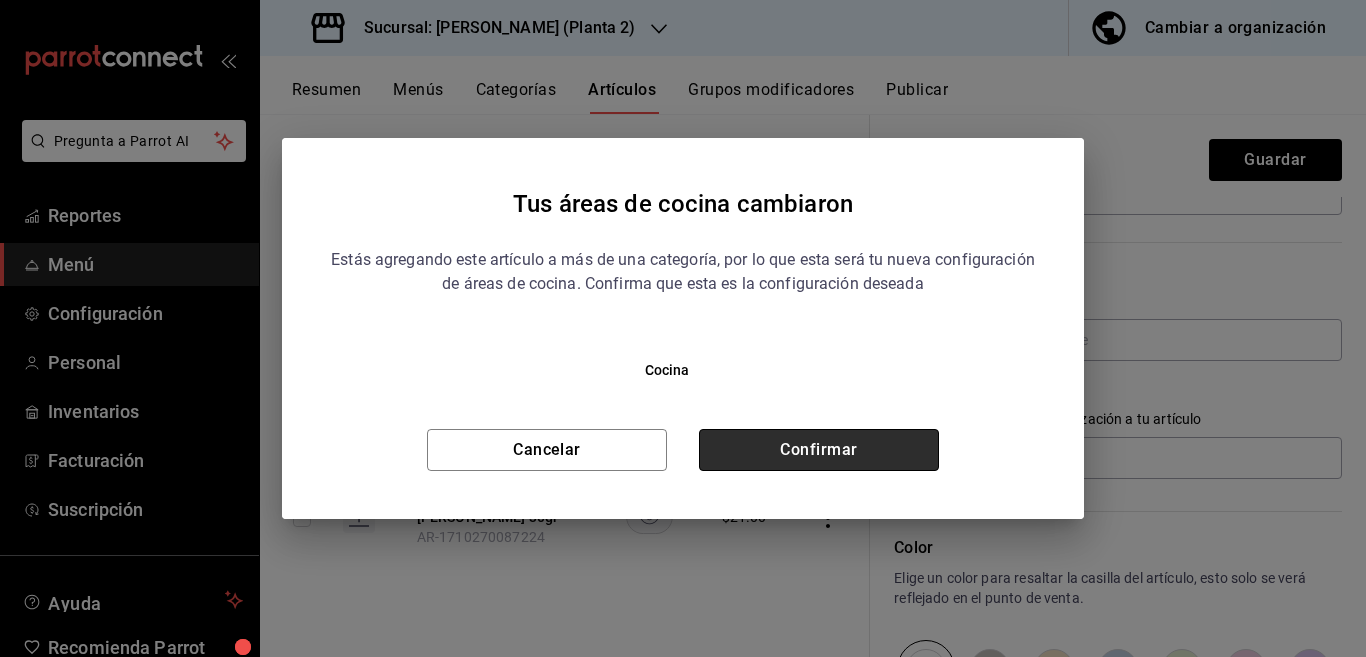 click on "Confirmar" at bounding box center [819, 450] 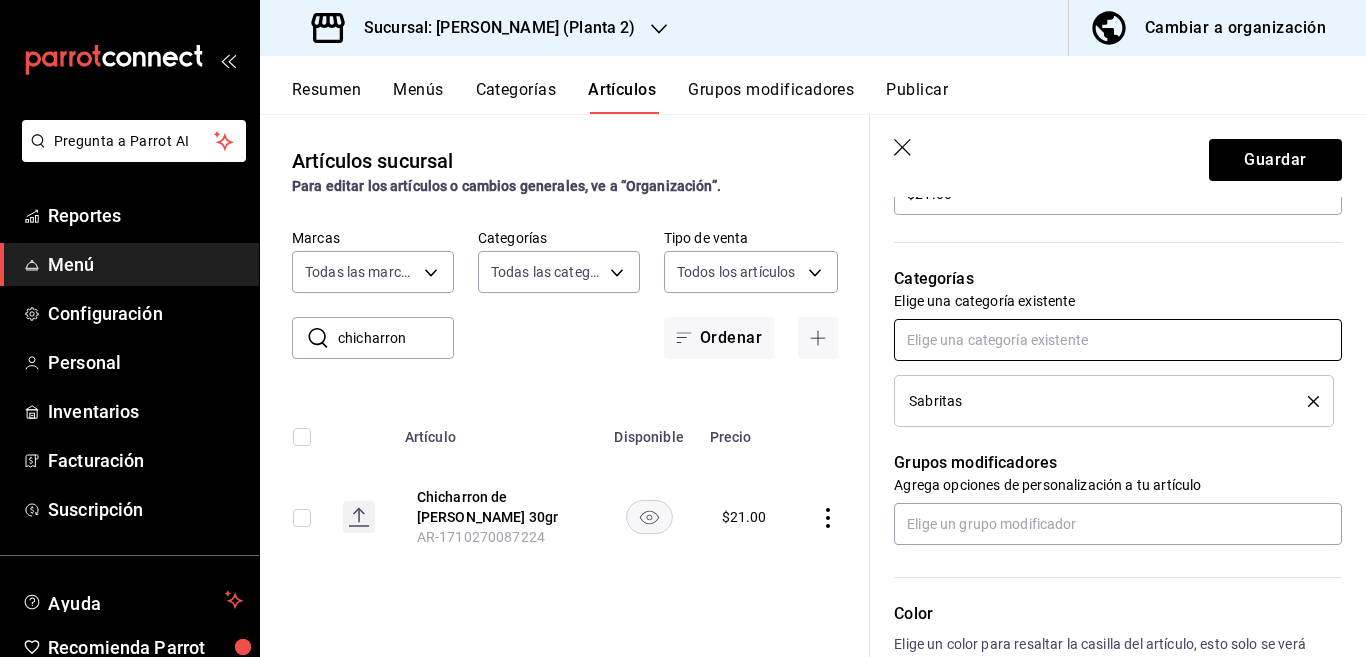 scroll, scrollTop: 650, scrollLeft: 0, axis: vertical 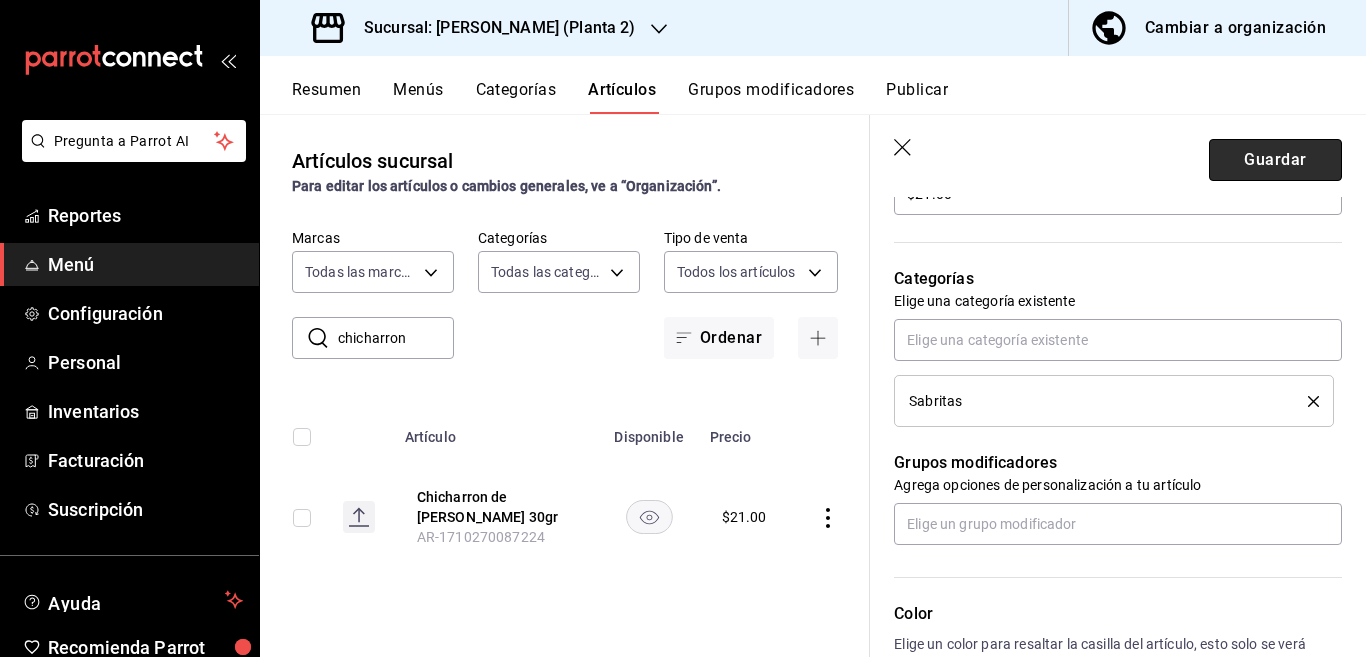 click on "Guardar" at bounding box center [1275, 160] 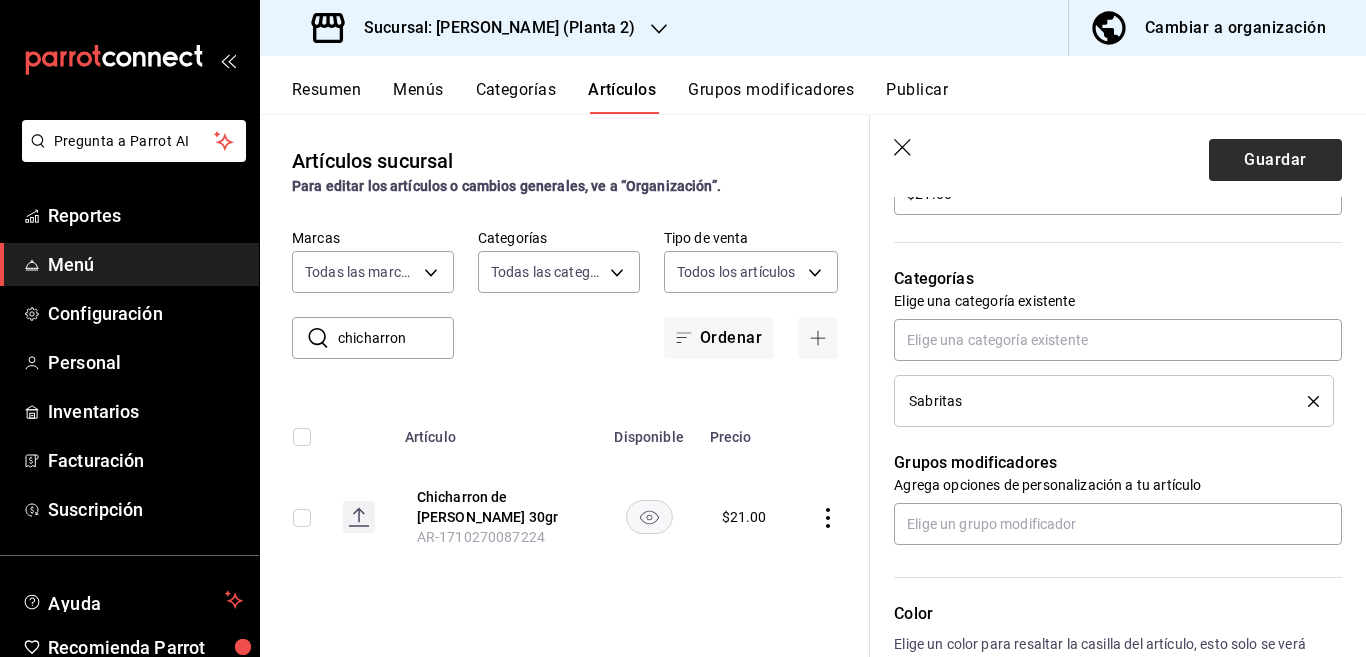 click on "Guardar" at bounding box center (1275, 160) 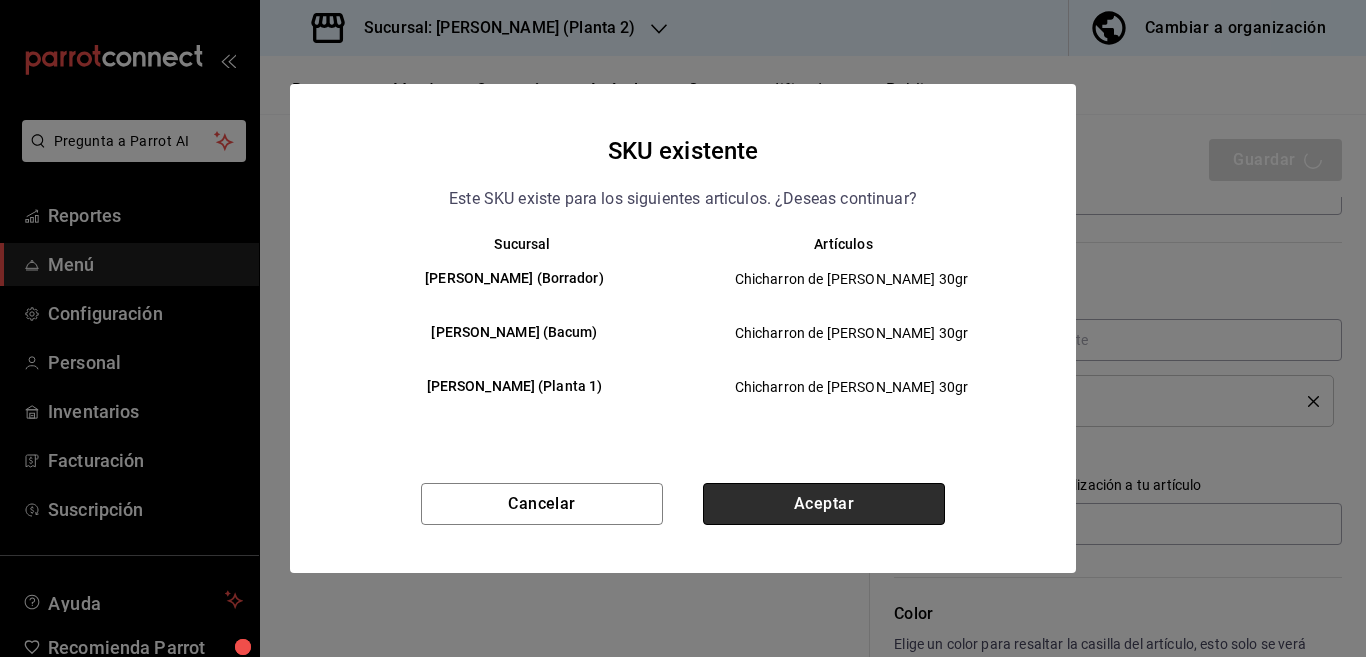 click on "Aceptar" at bounding box center (824, 504) 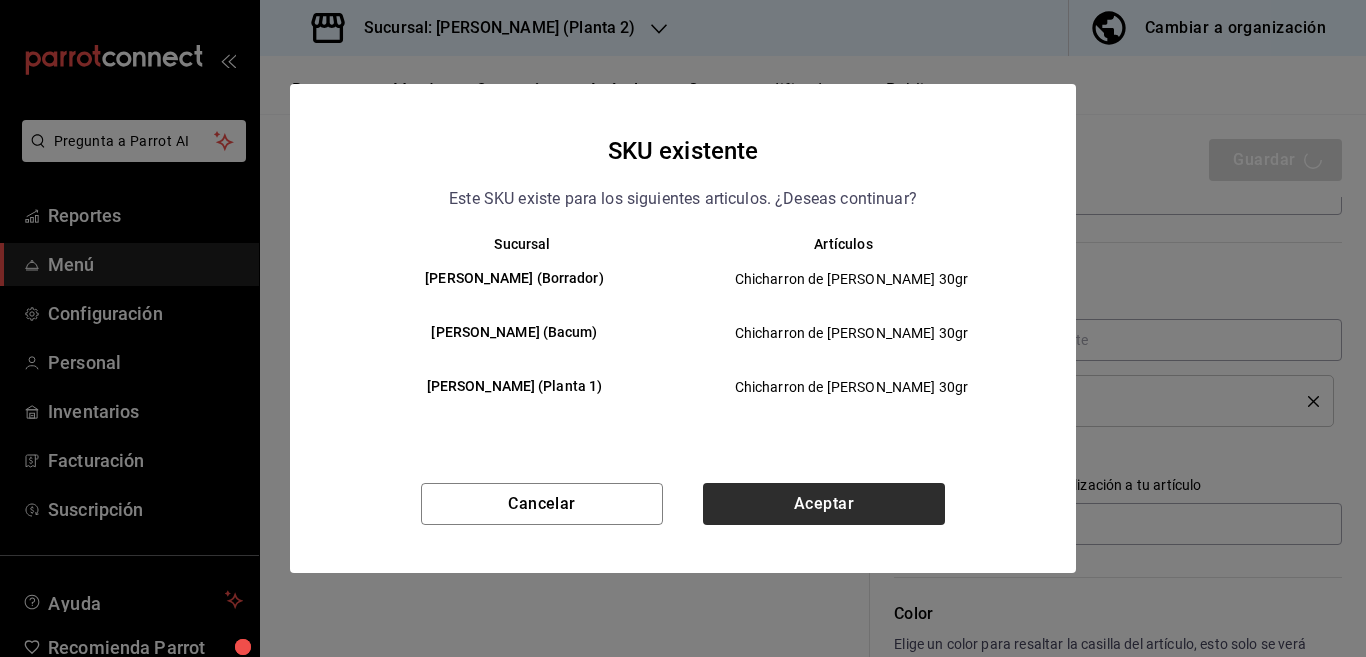 type on "x" 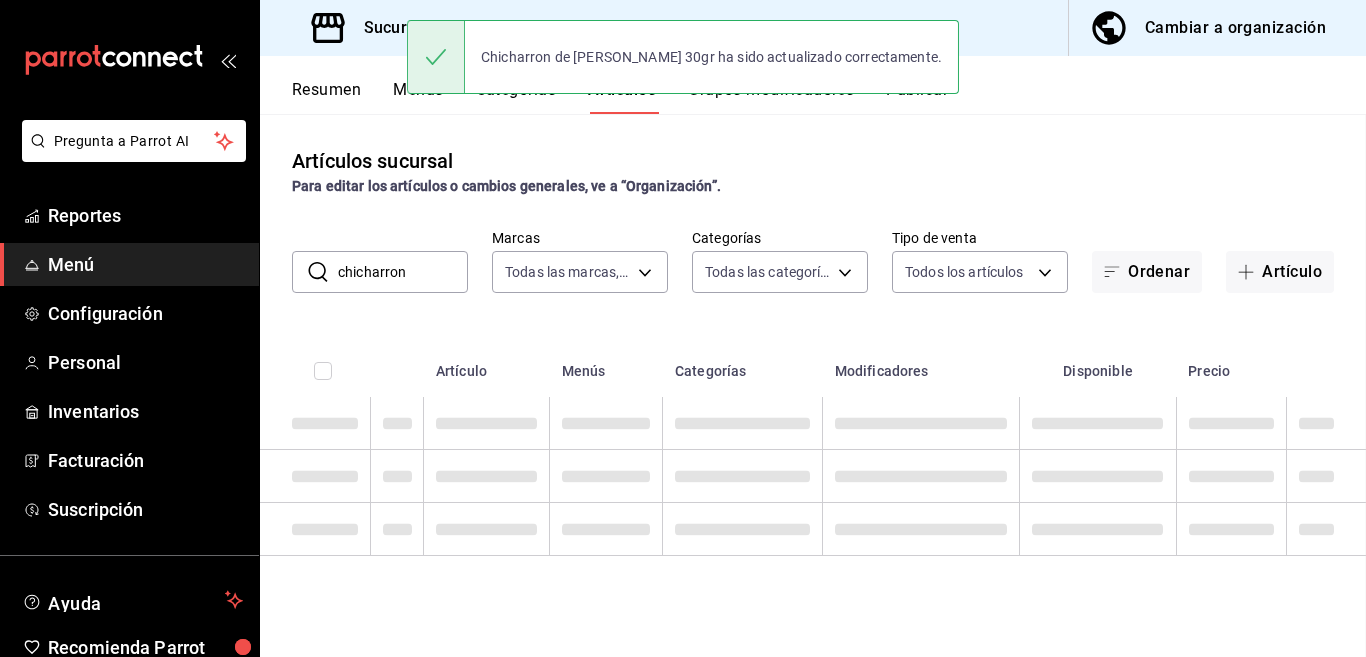 scroll, scrollTop: 0, scrollLeft: 0, axis: both 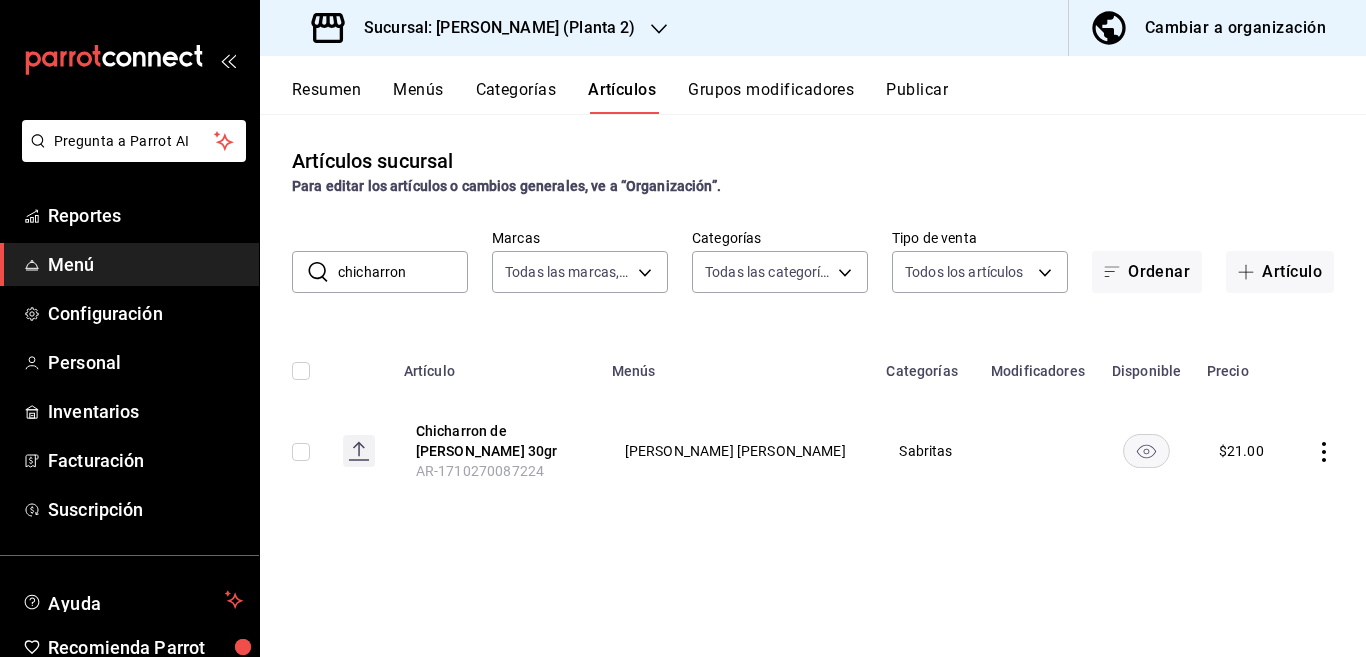 click on "chicharron" at bounding box center [403, 272] 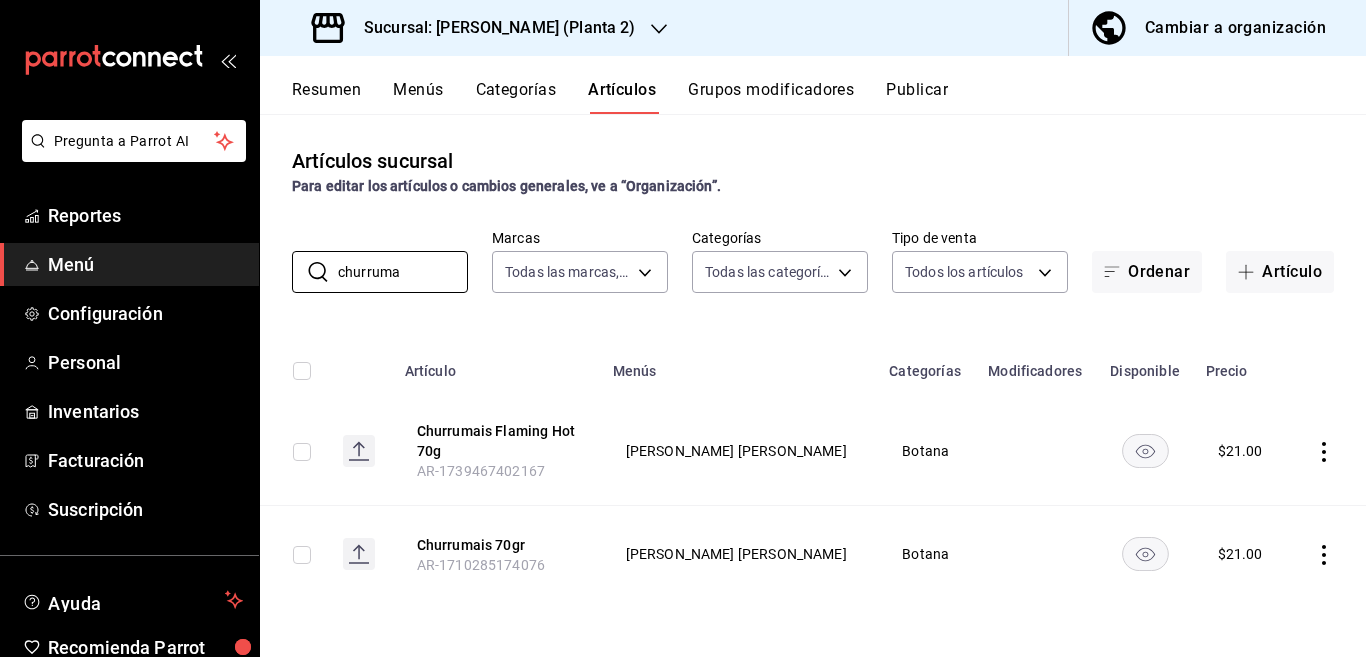 type on "churruma" 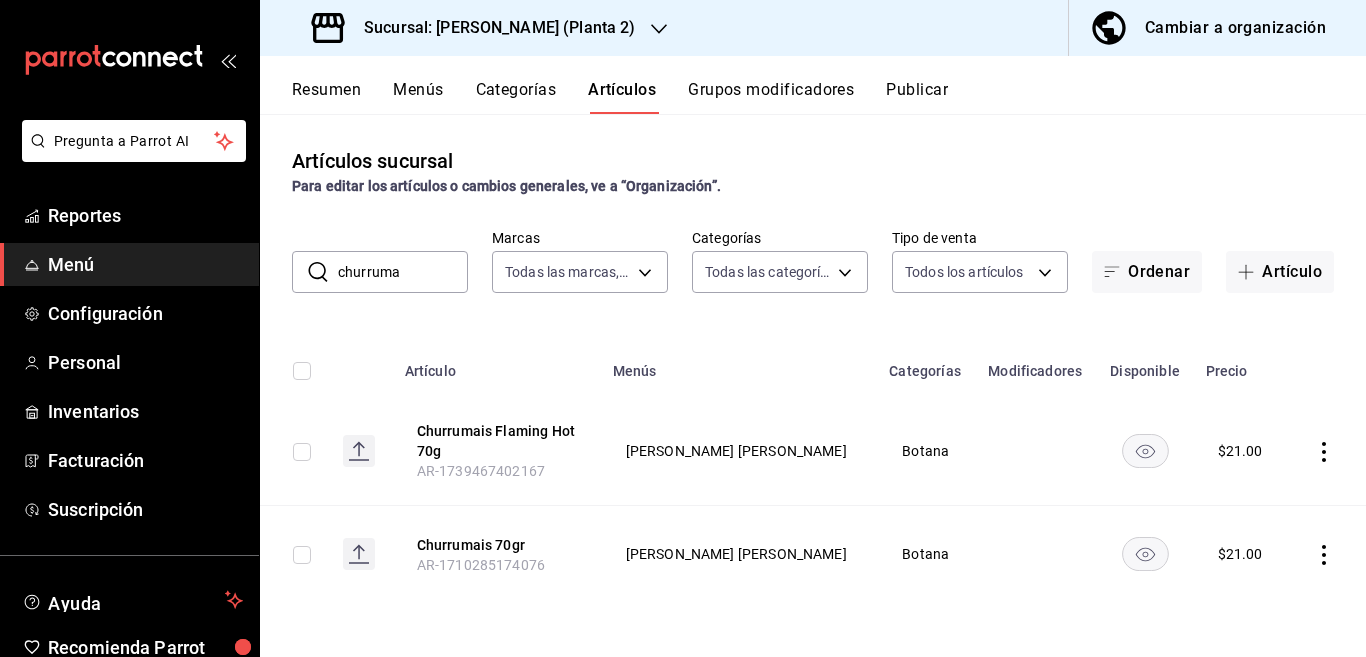 click 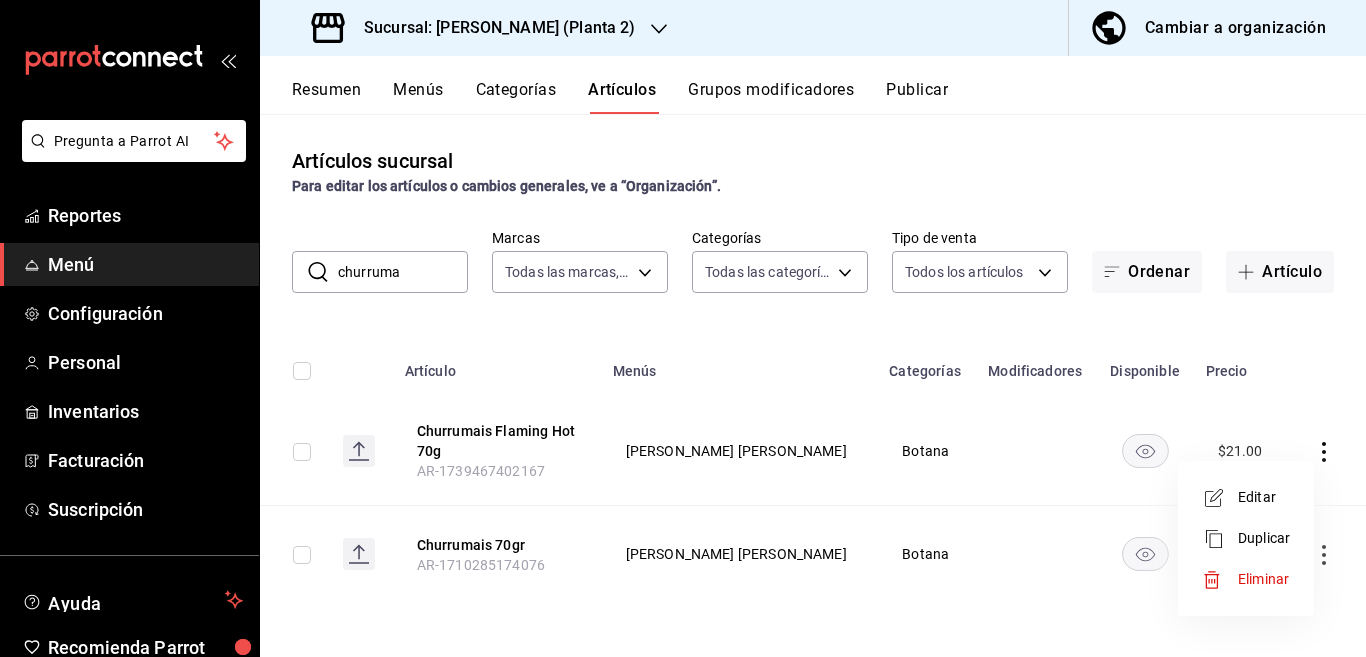 click on "Editar" at bounding box center [1264, 497] 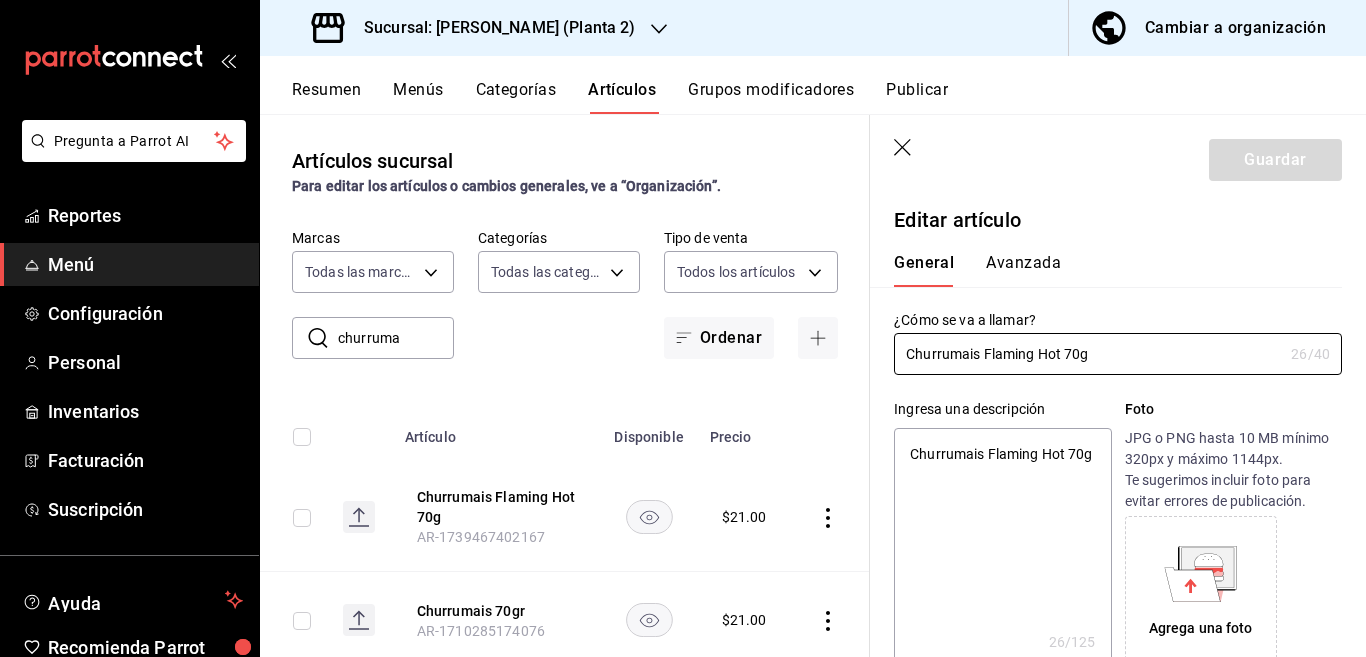 type on "x" 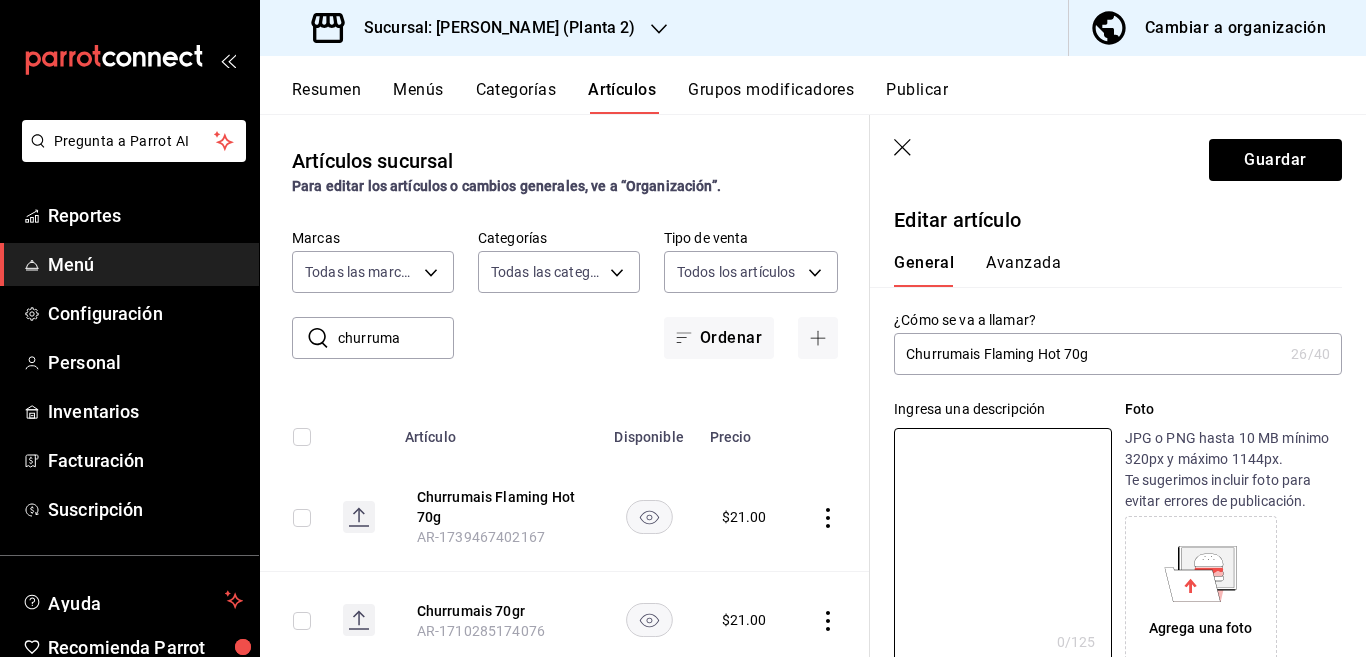 type 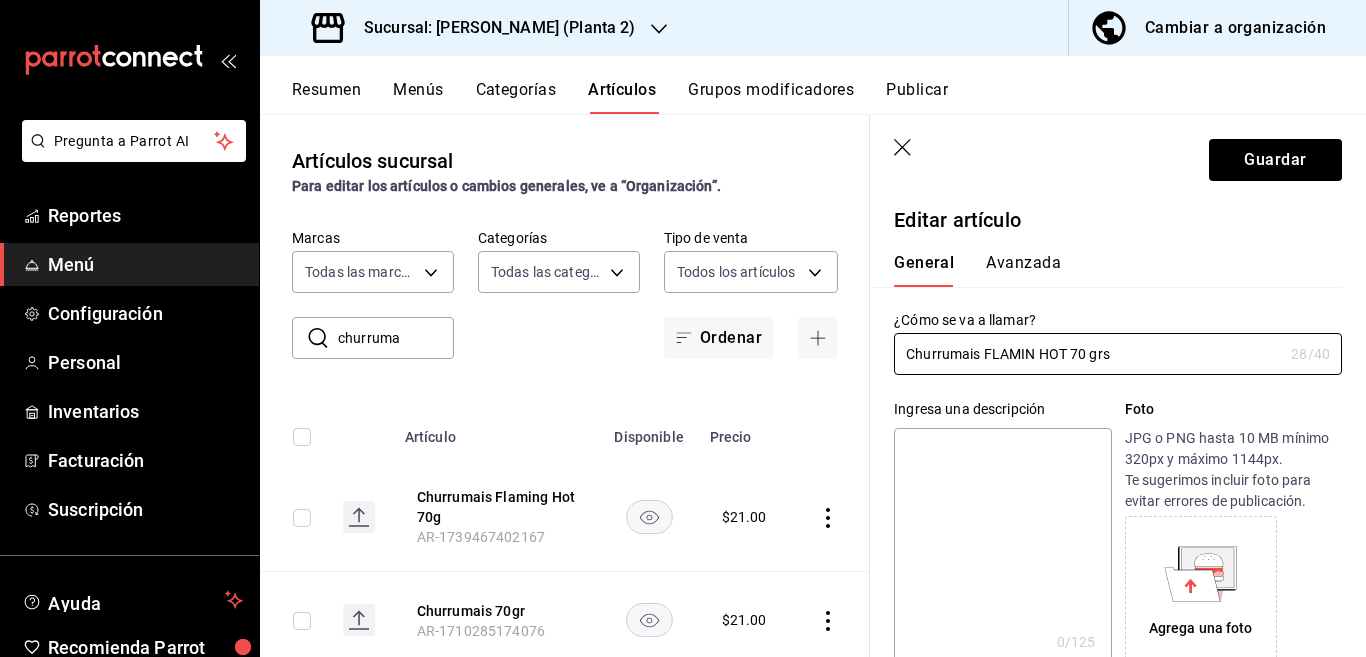 type on "Churrumais FLAMIN HOT 70 grs" 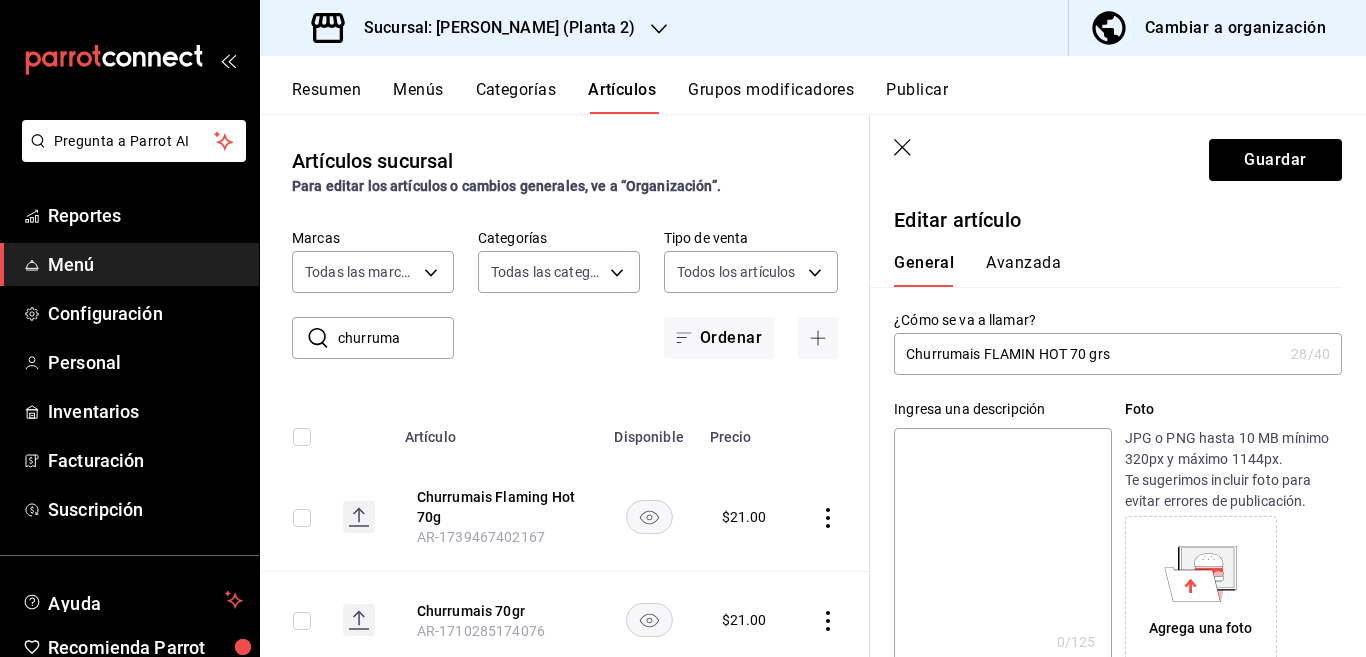 click at bounding box center (1002, 548) 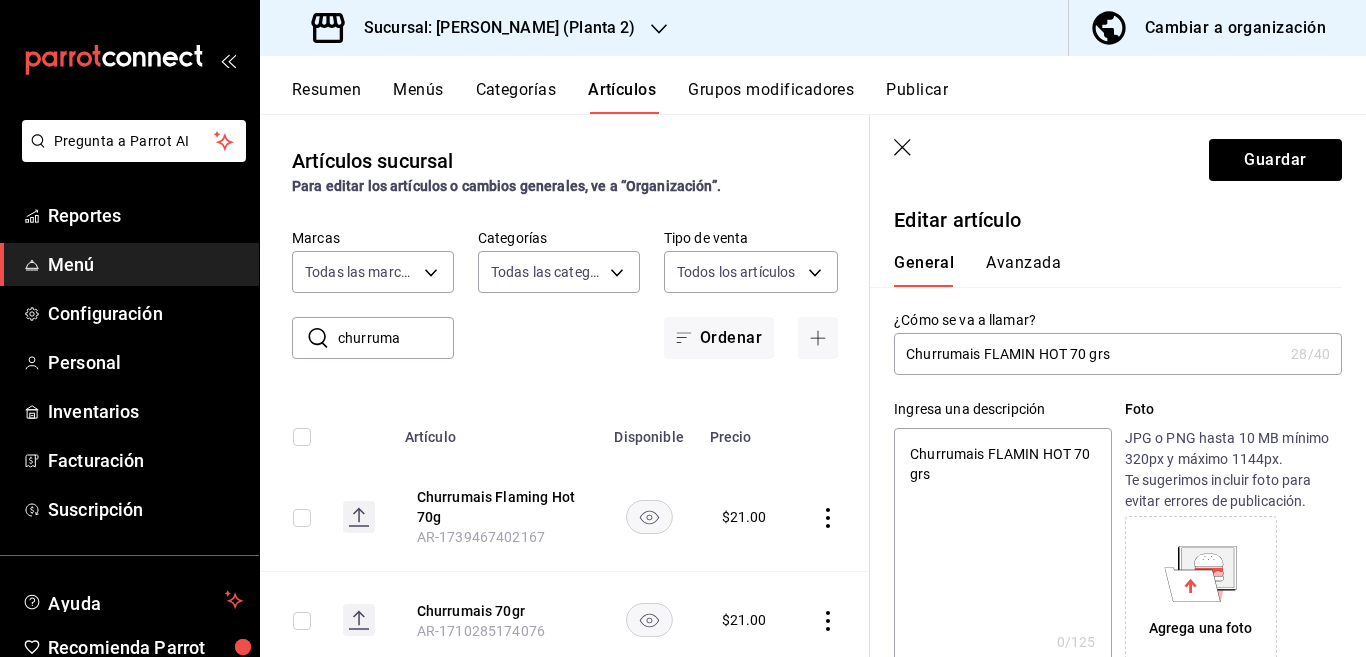 type on "x" 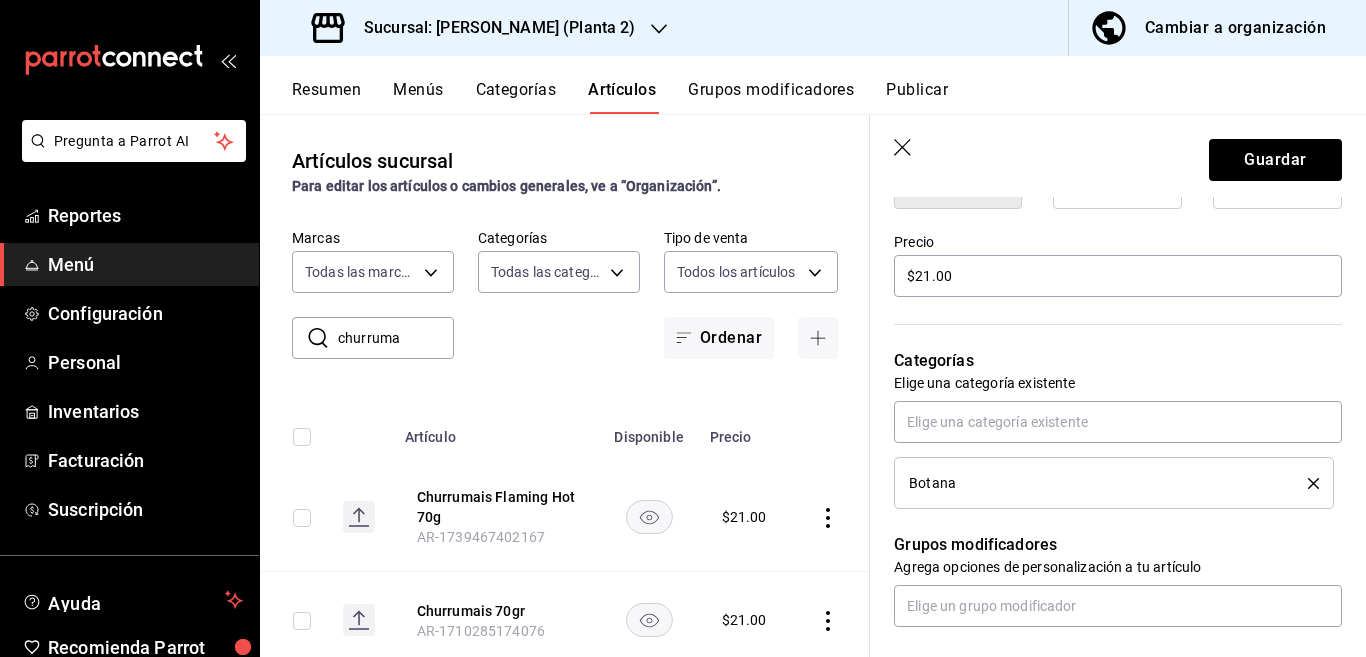 scroll, scrollTop: 569, scrollLeft: 0, axis: vertical 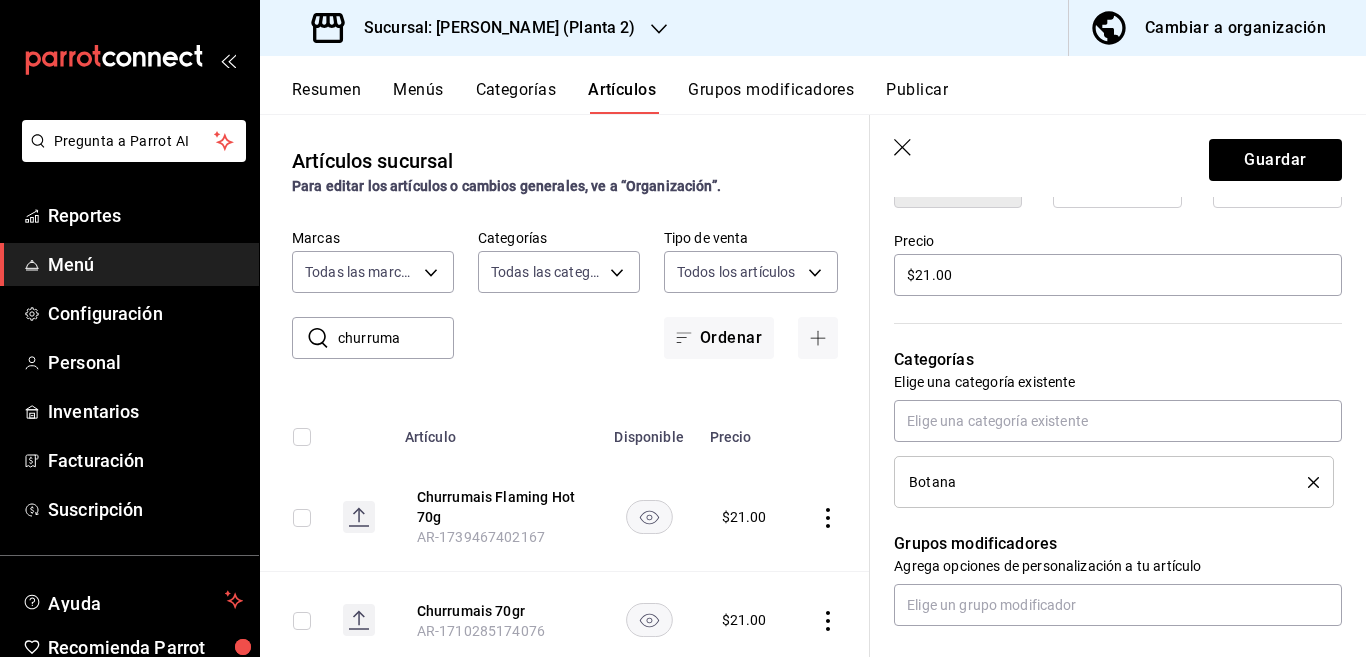 type on "Churrumais FLAMIN HOT 70 grs" 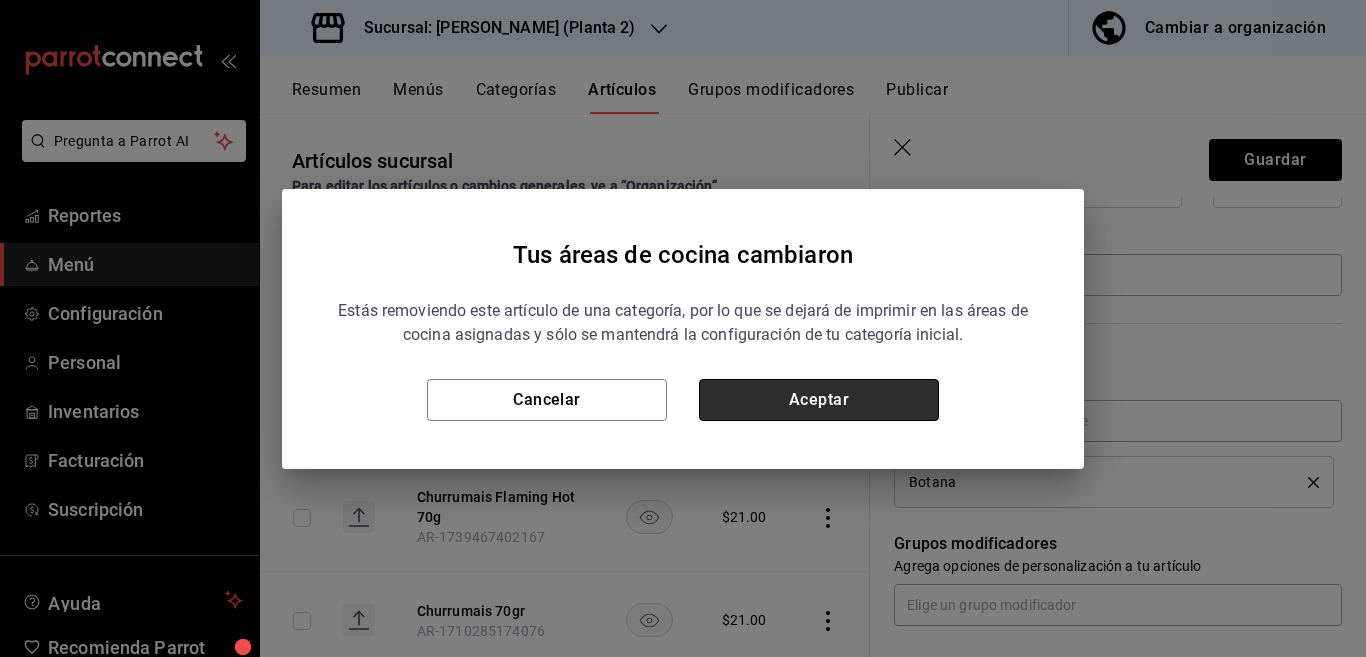 click on "Aceptar" at bounding box center [819, 400] 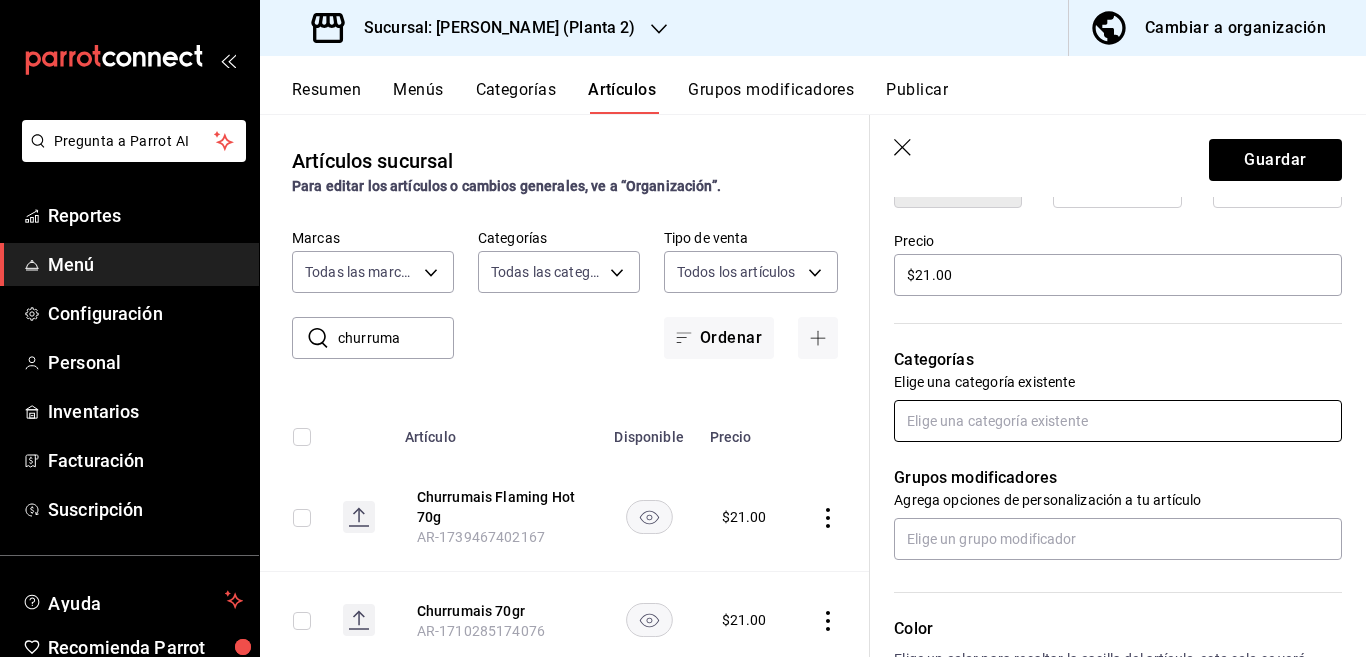 click at bounding box center [1118, 421] 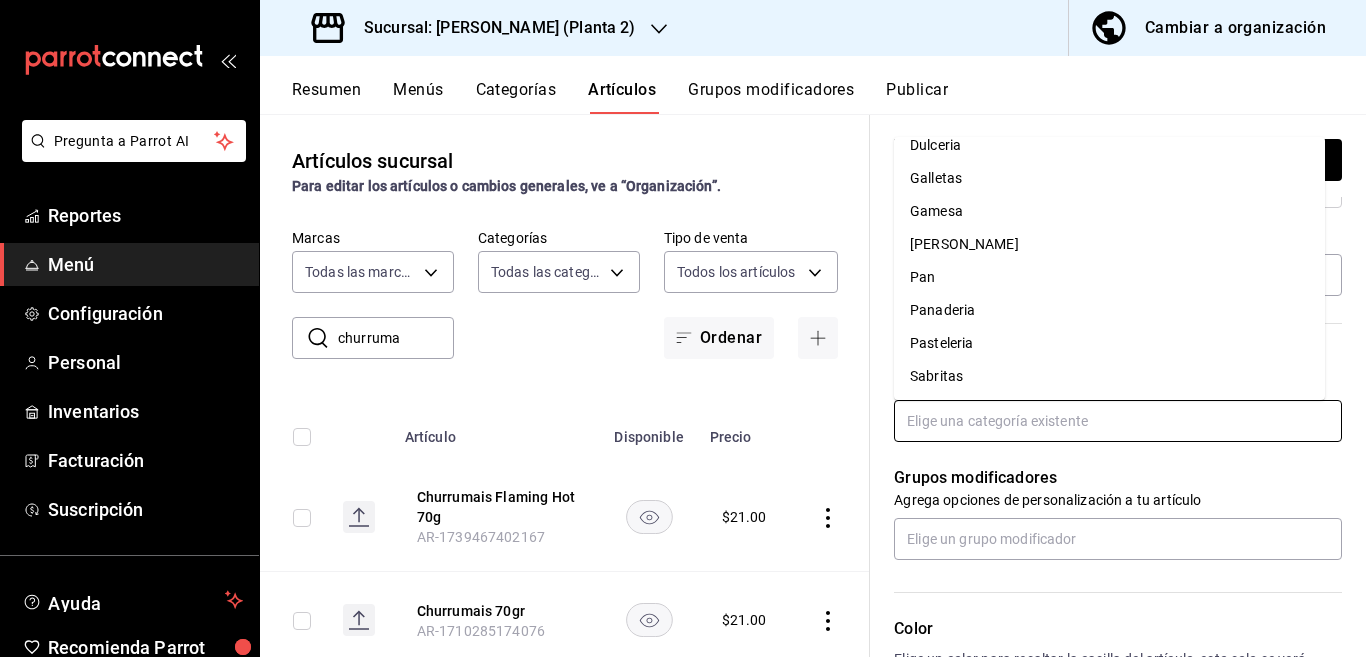 scroll, scrollTop: 215, scrollLeft: 0, axis: vertical 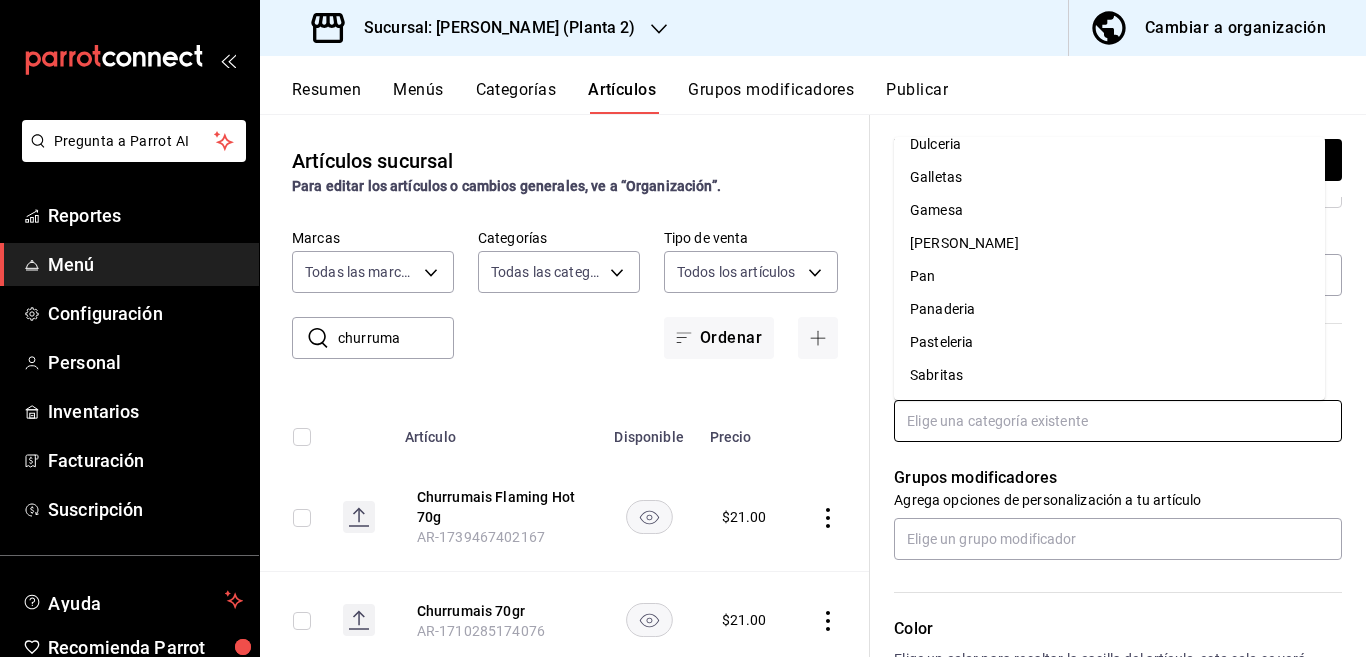 click on "Sabritas" at bounding box center (1109, 375) 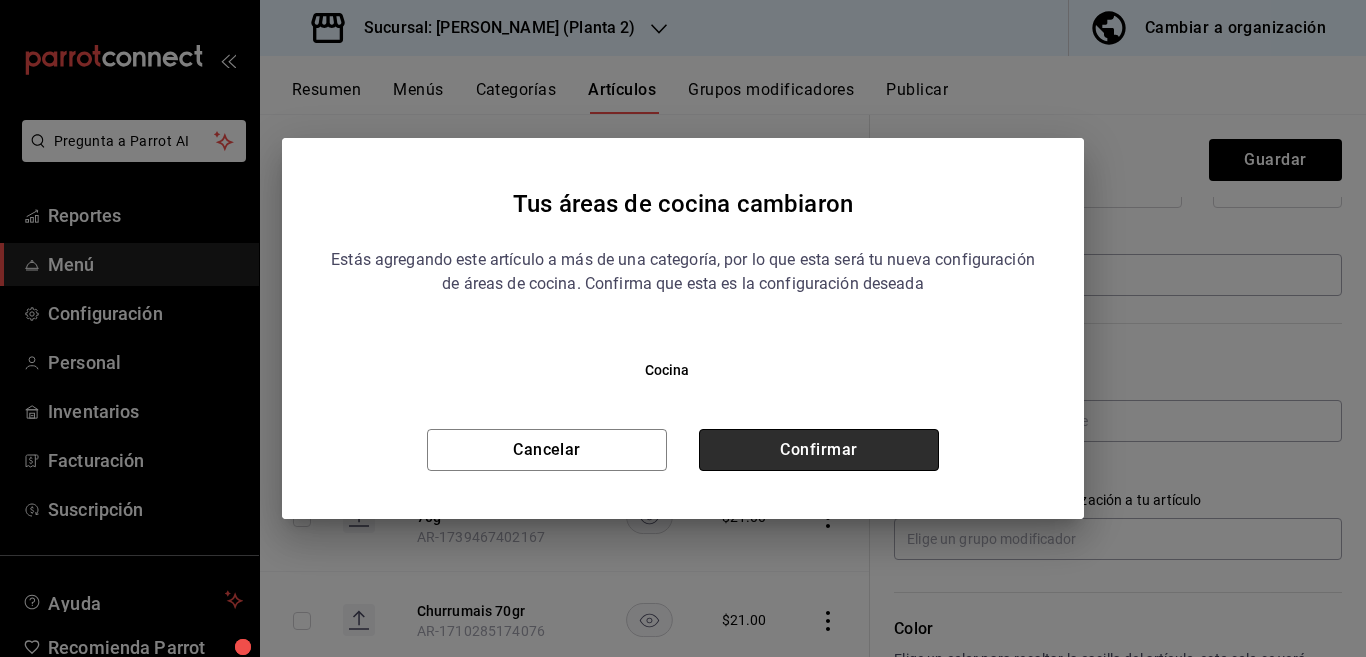 click on "Confirmar" at bounding box center [819, 450] 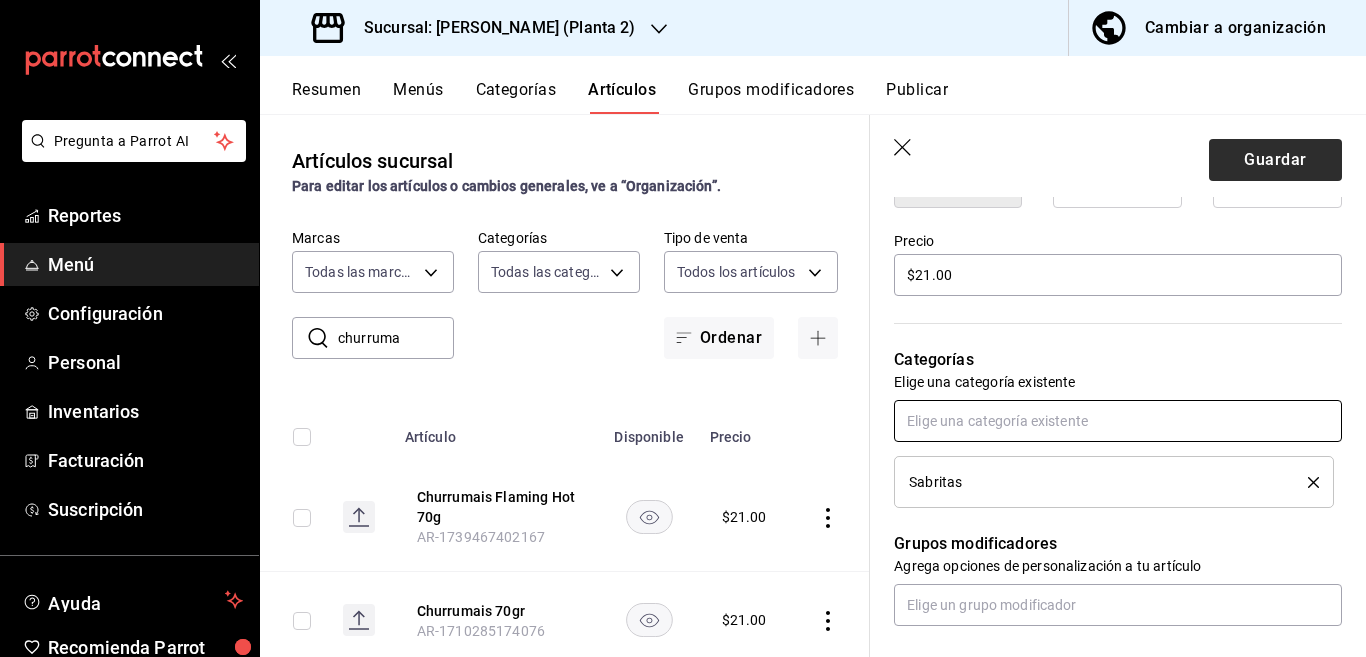 scroll, scrollTop: 569, scrollLeft: 0, axis: vertical 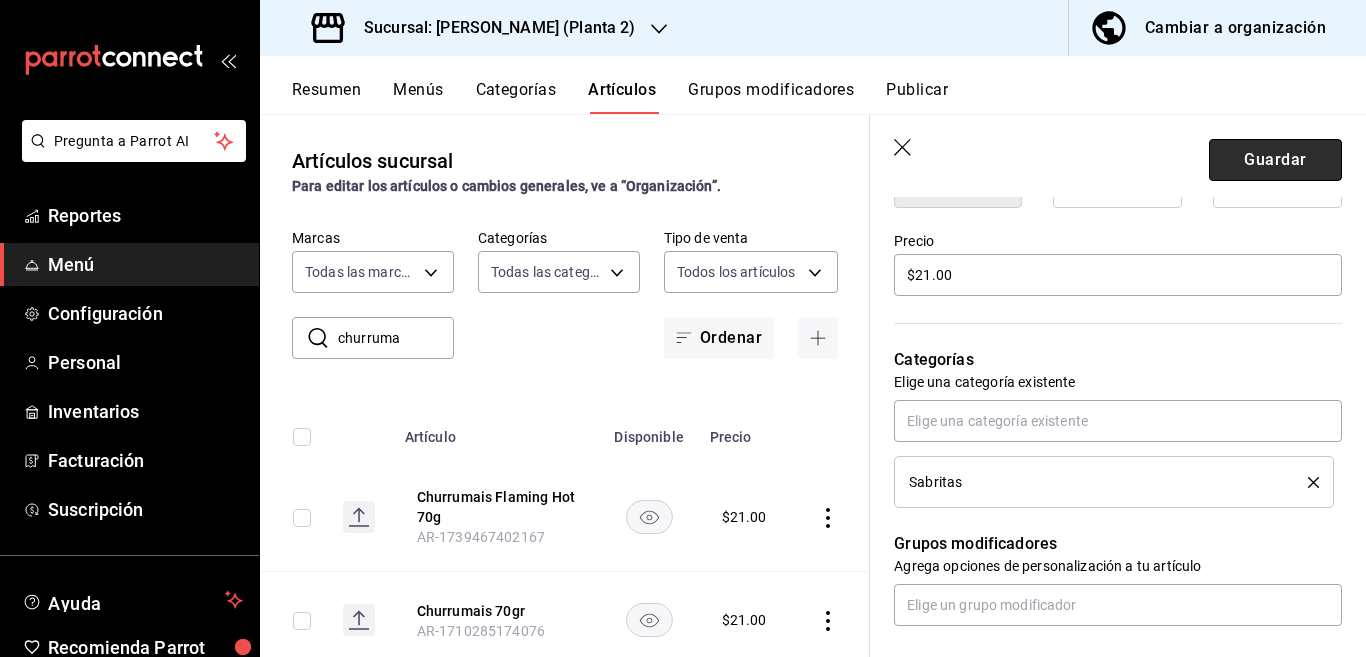 click on "Guardar" at bounding box center [1275, 160] 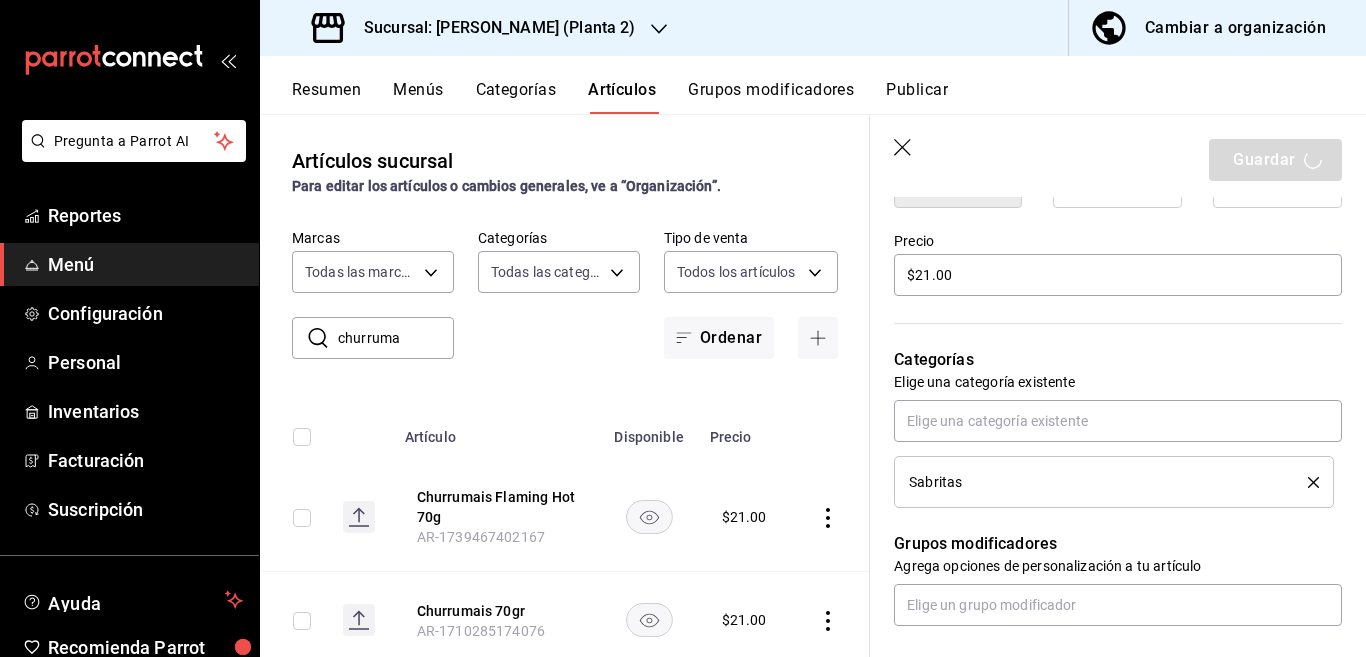type on "x" 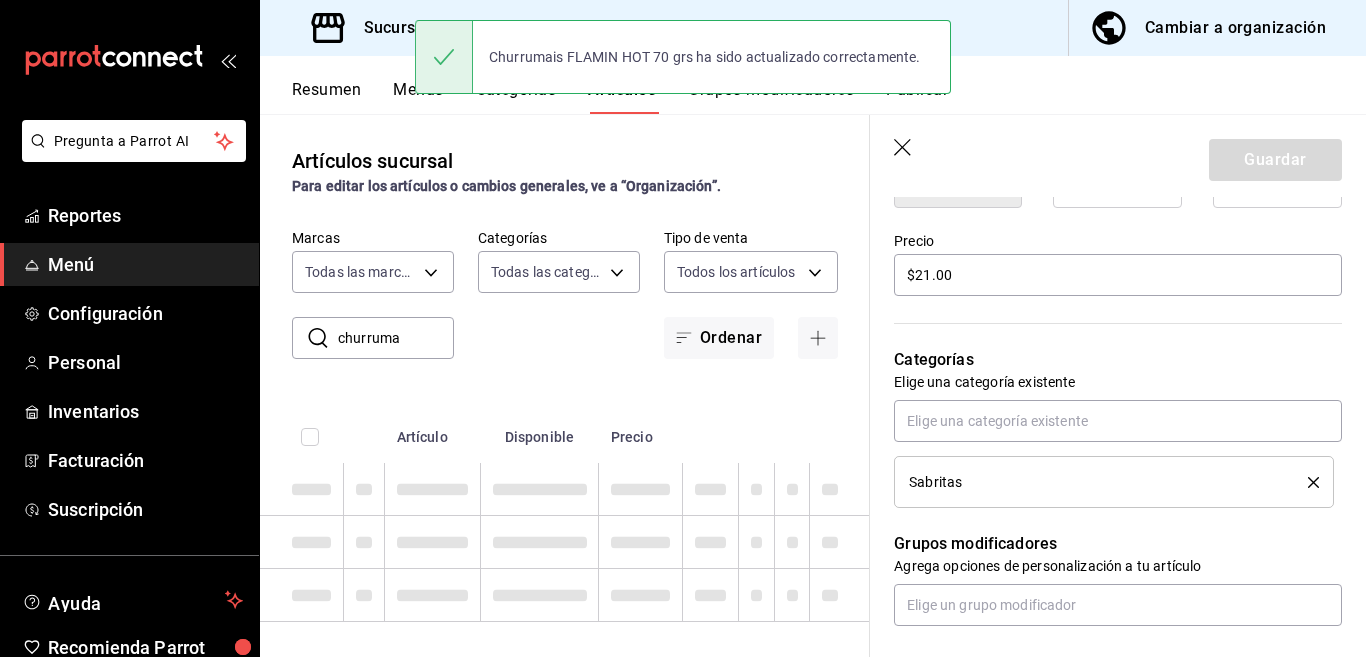 type 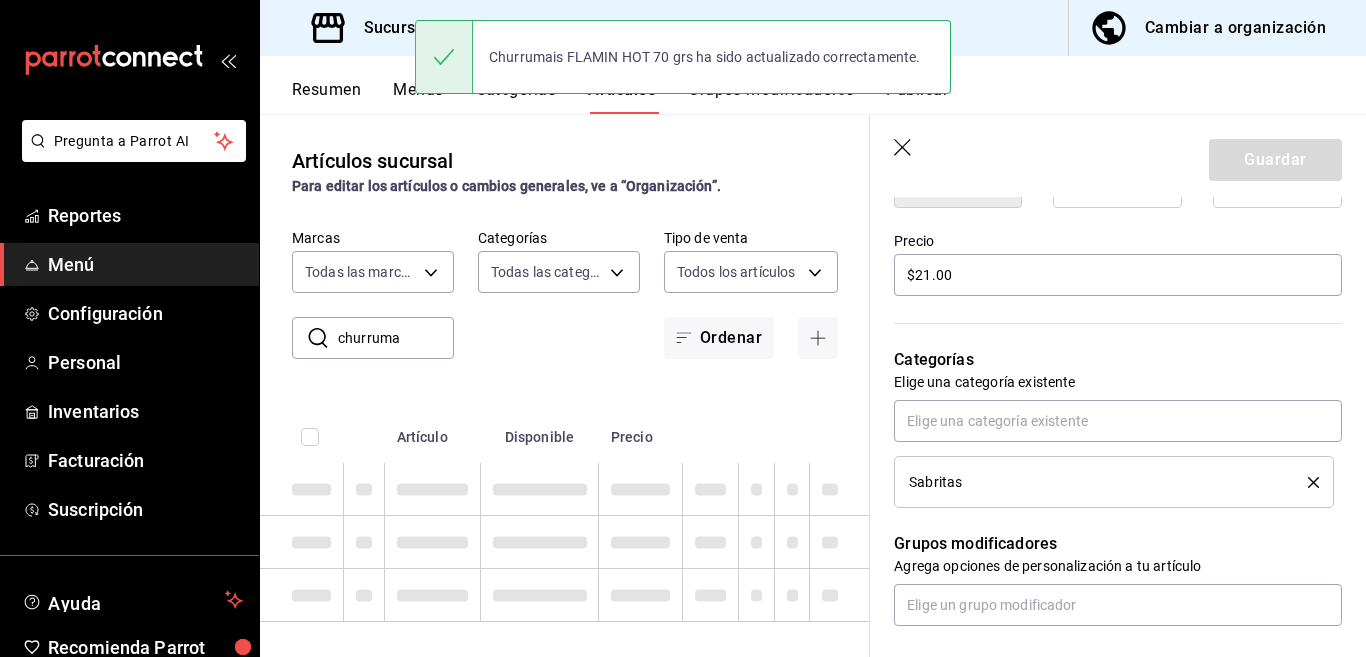 type 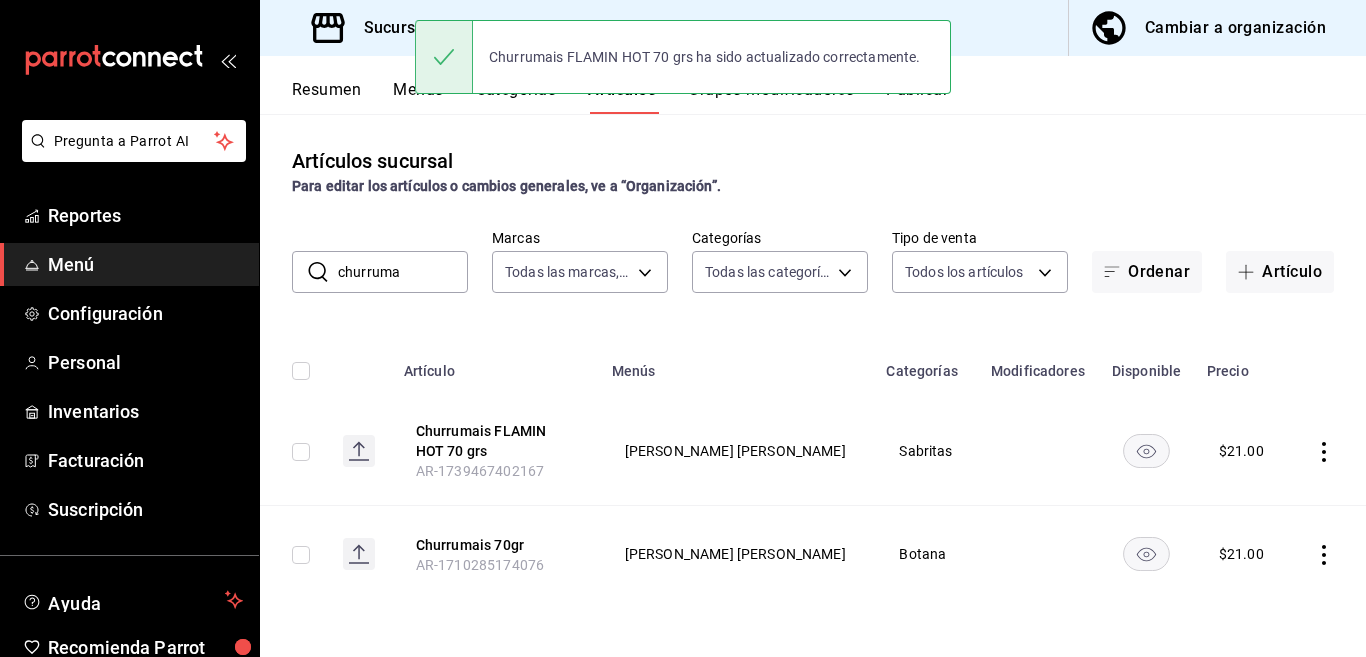 scroll, scrollTop: 0, scrollLeft: 0, axis: both 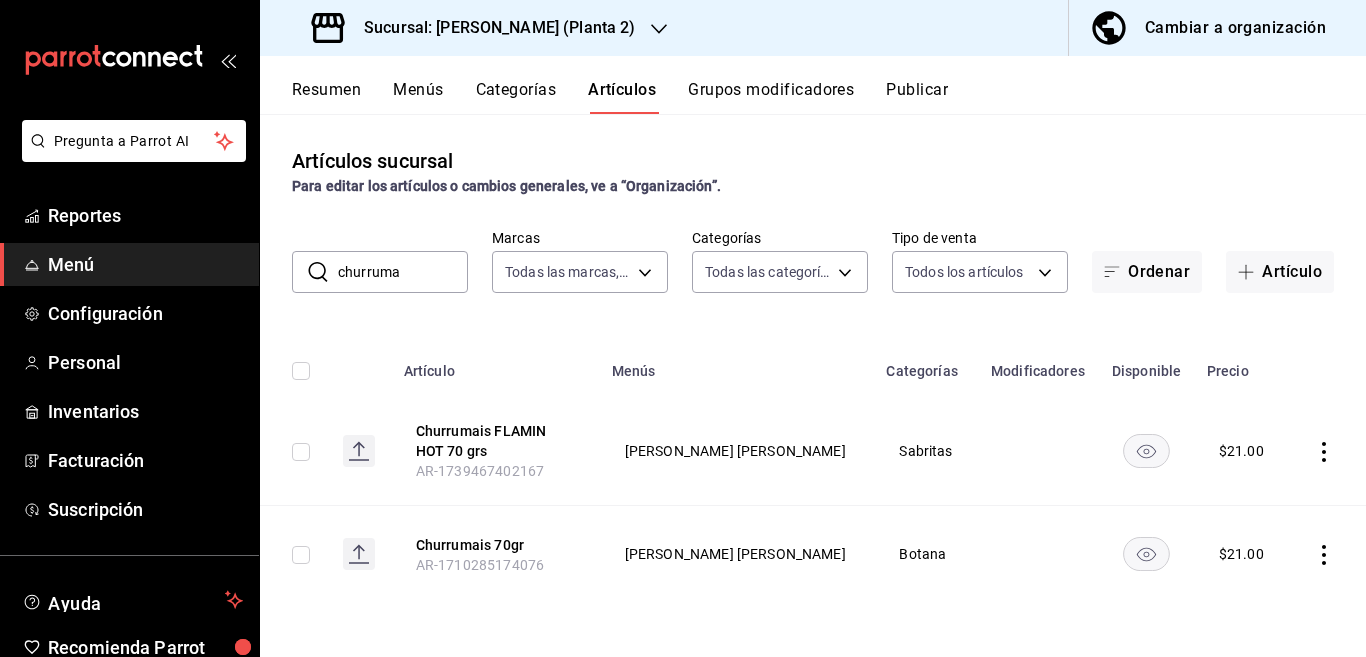 click 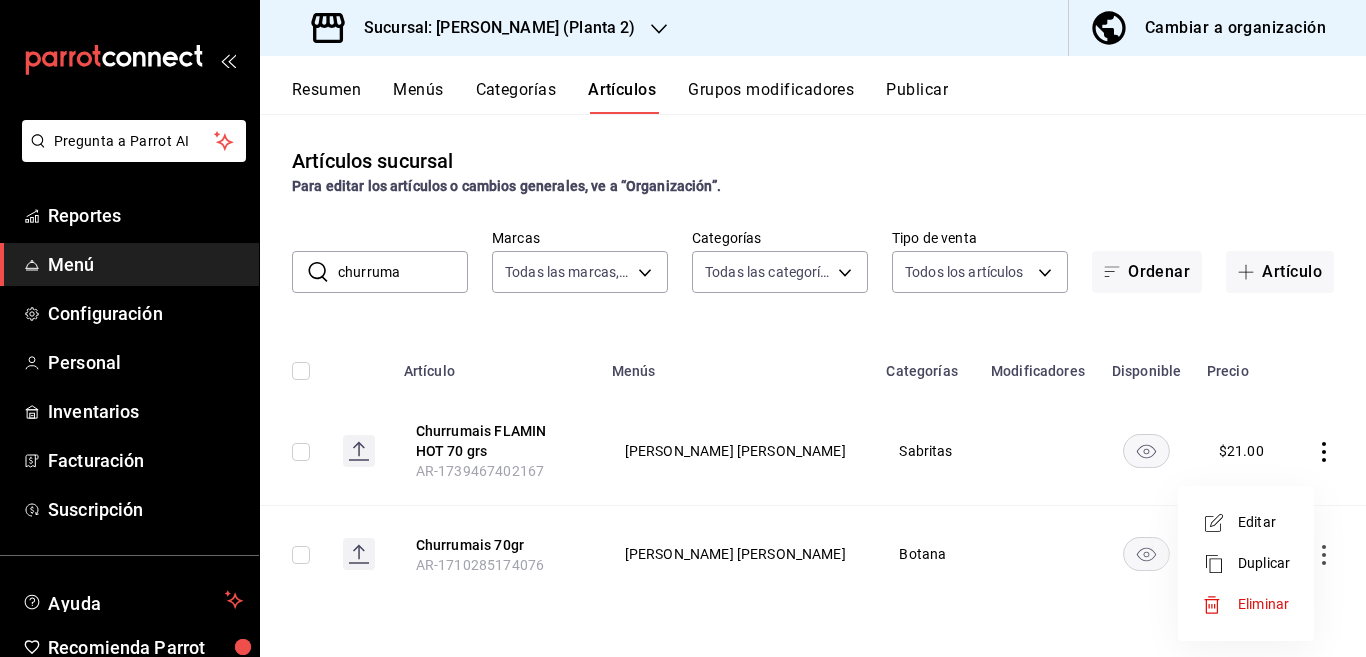 click on "Editar" at bounding box center (1264, 522) 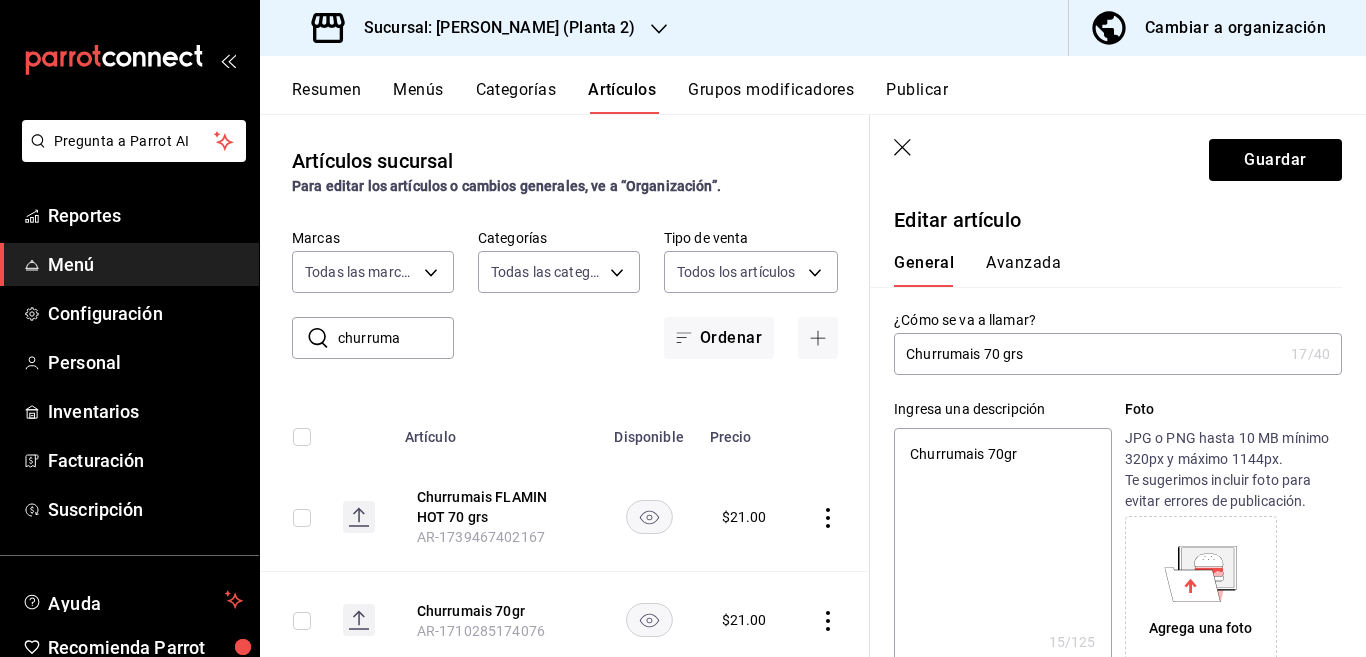 click on "Churrumais 70gr" at bounding box center (1002, 548) 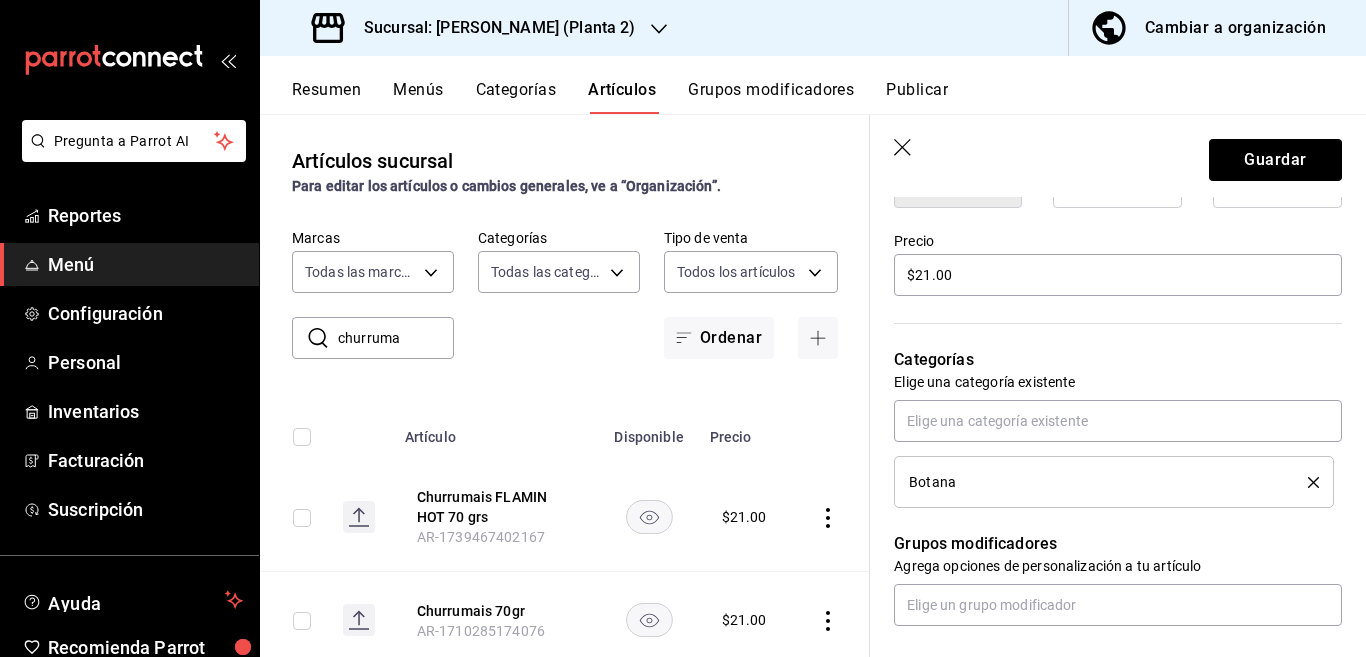 scroll, scrollTop: 650, scrollLeft: 0, axis: vertical 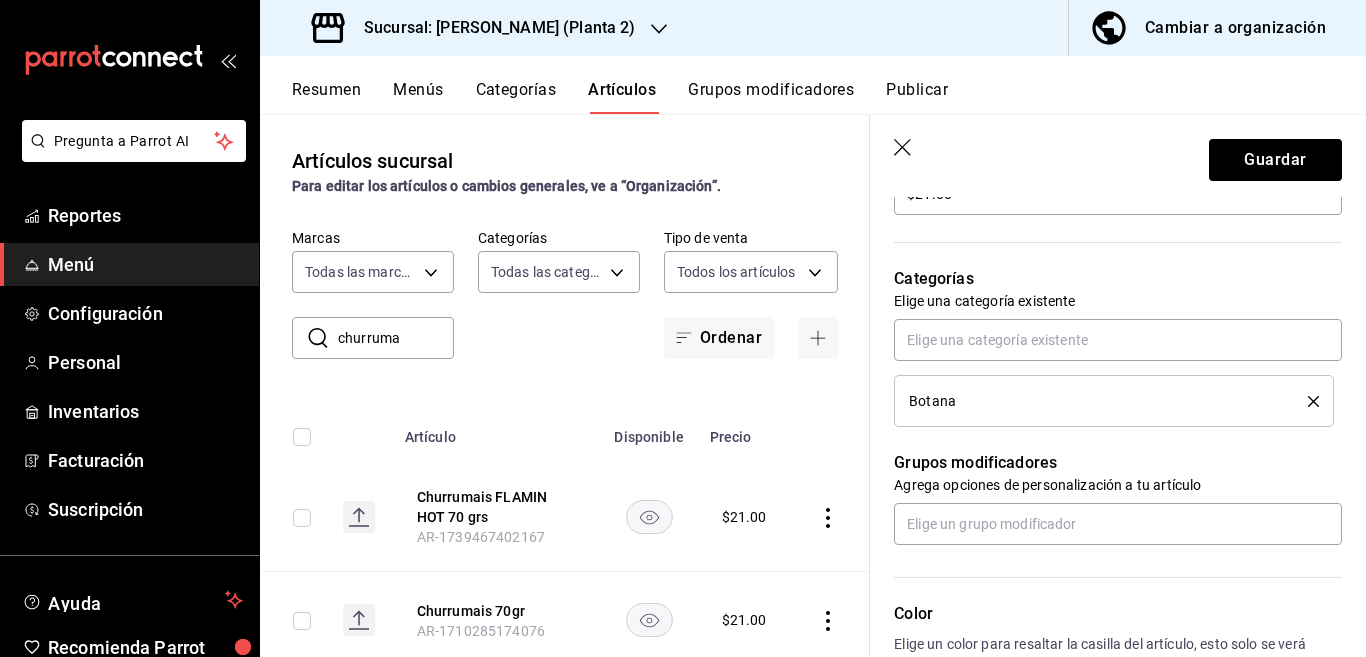 click 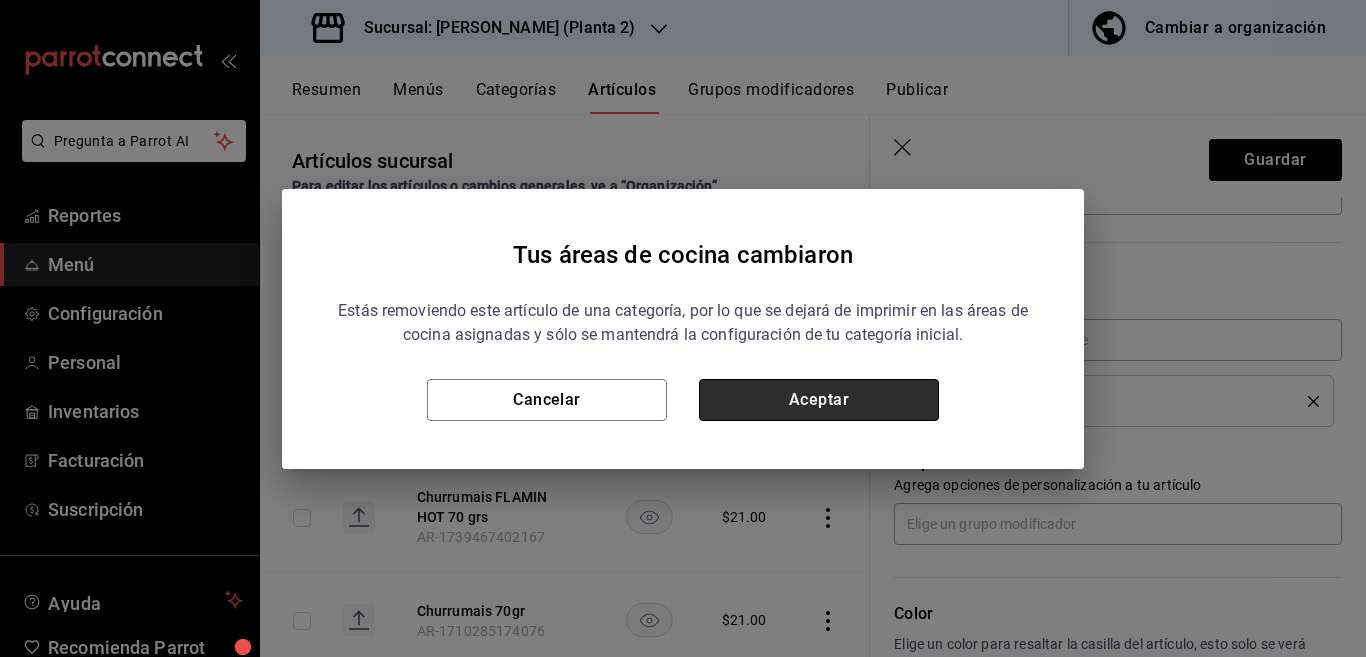 click on "Aceptar" at bounding box center [819, 400] 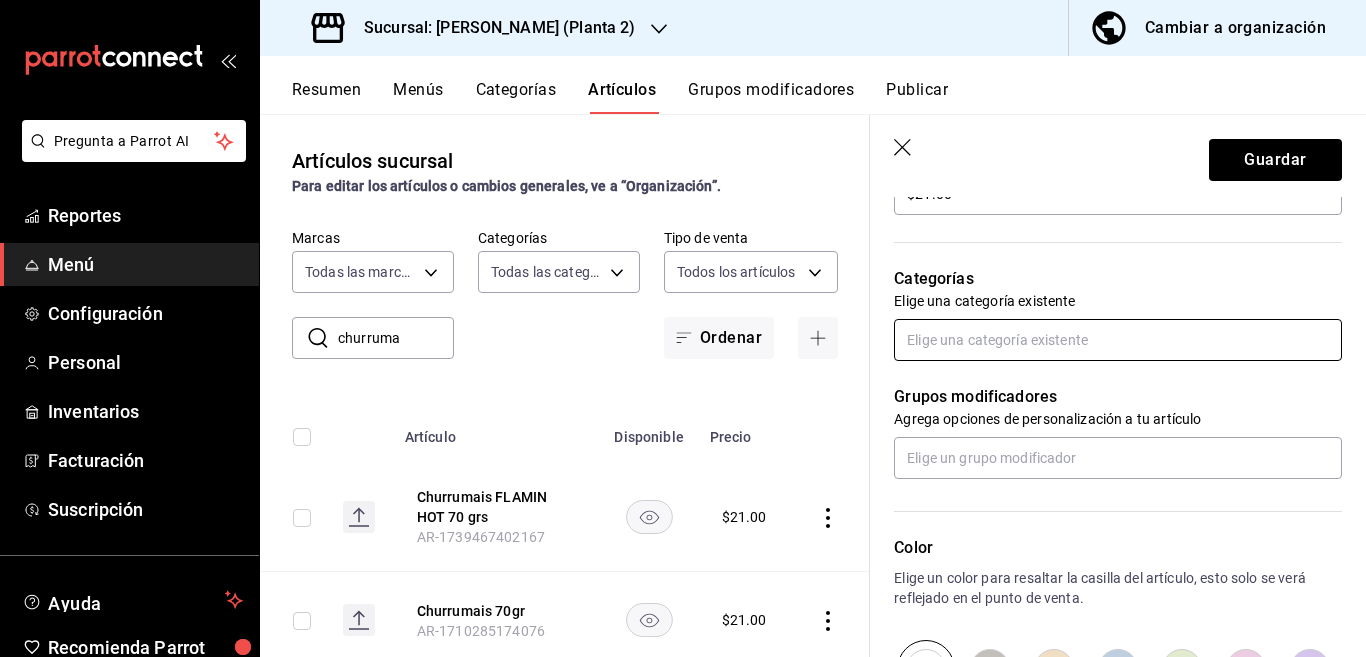click at bounding box center [1118, 340] 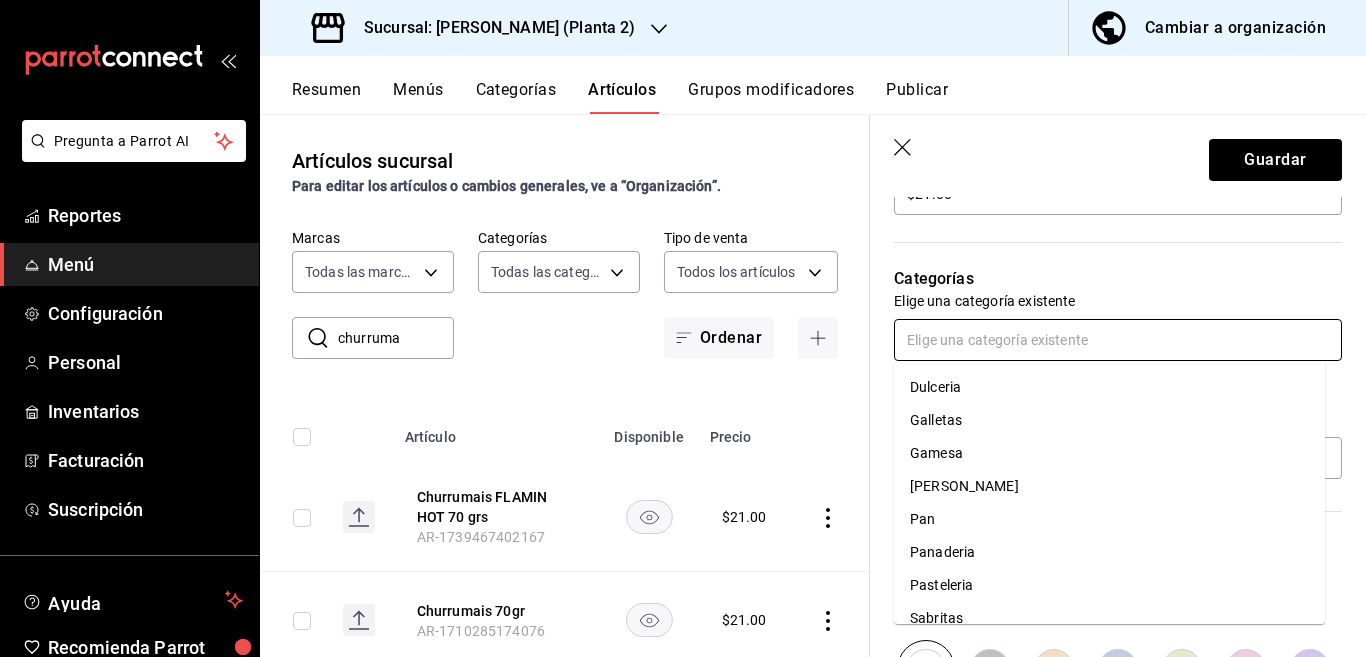scroll, scrollTop: 197, scrollLeft: 0, axis: vertical 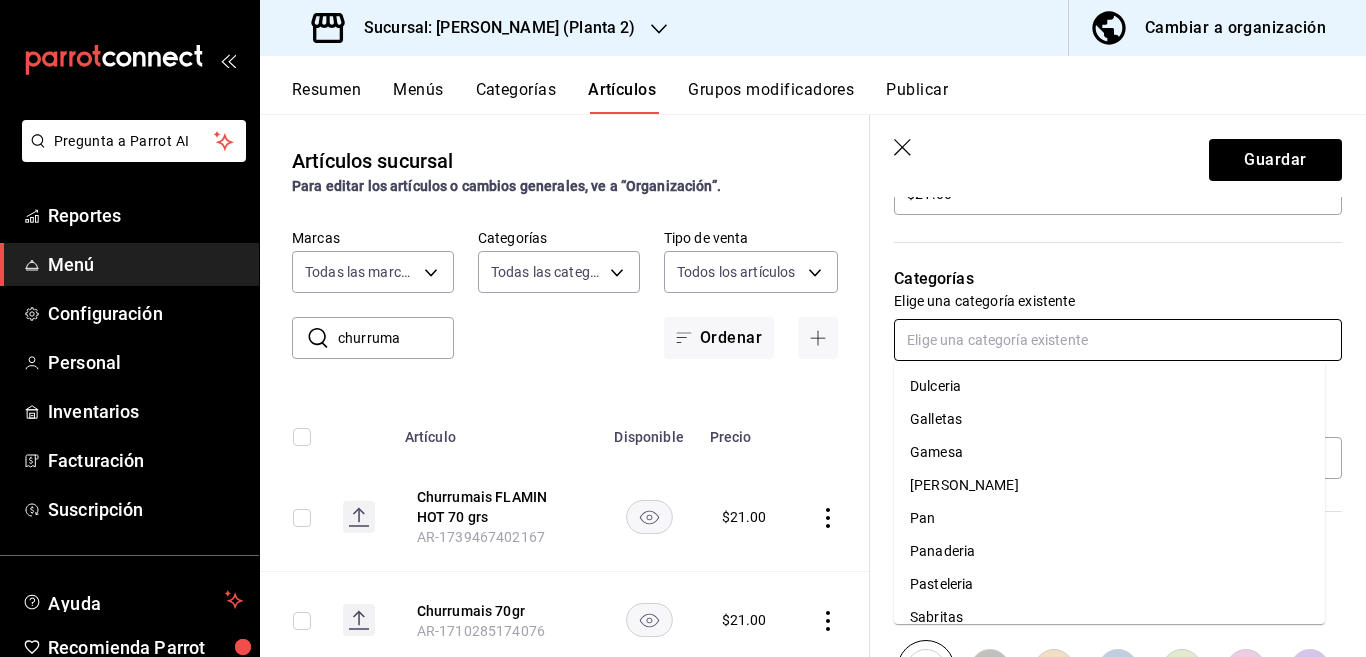 click on "Sabritas" at bounding box center (1109, 617) 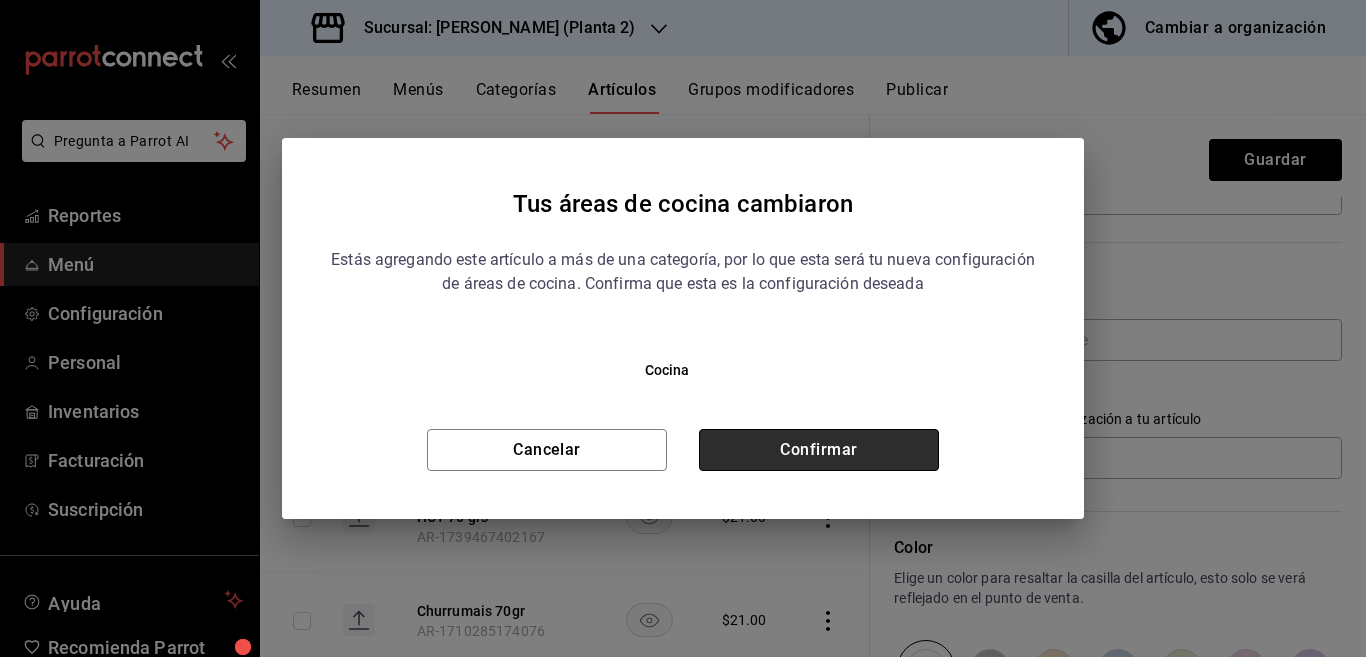 click on "Confirmar" at bounding box center [819, 450] 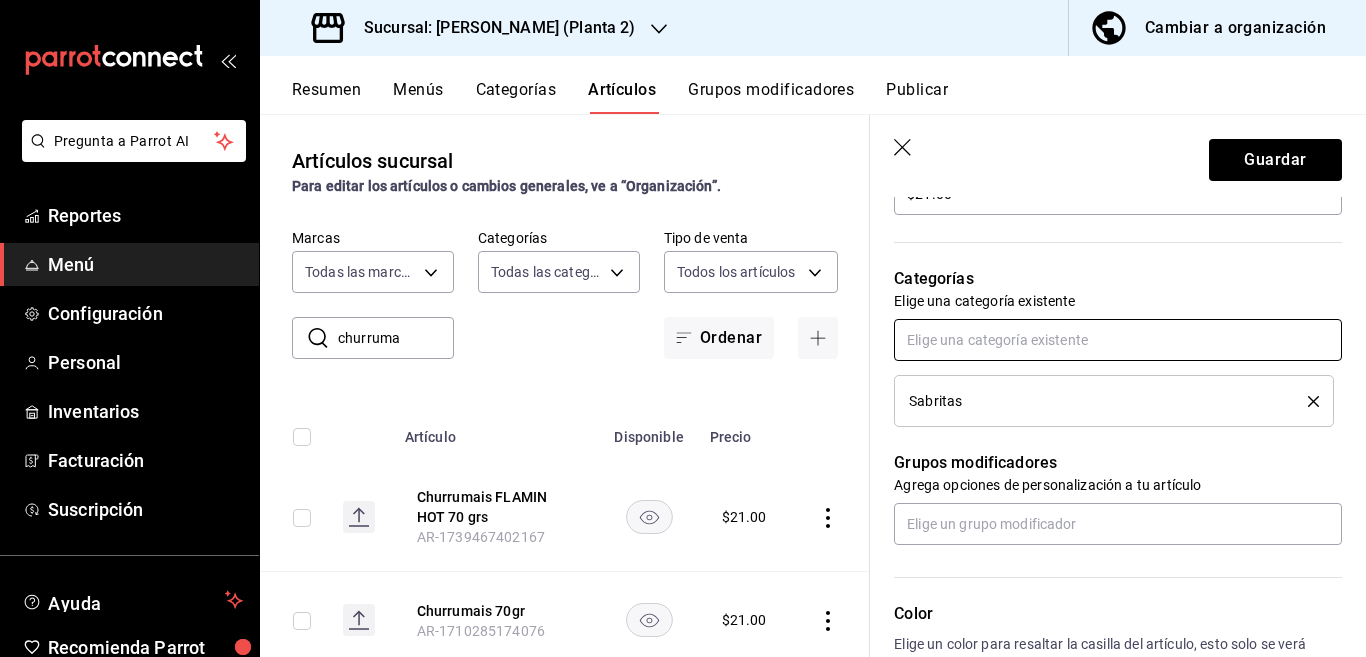 scroll, scrollTop: 650, scrollLeft: 0, axis: vertical 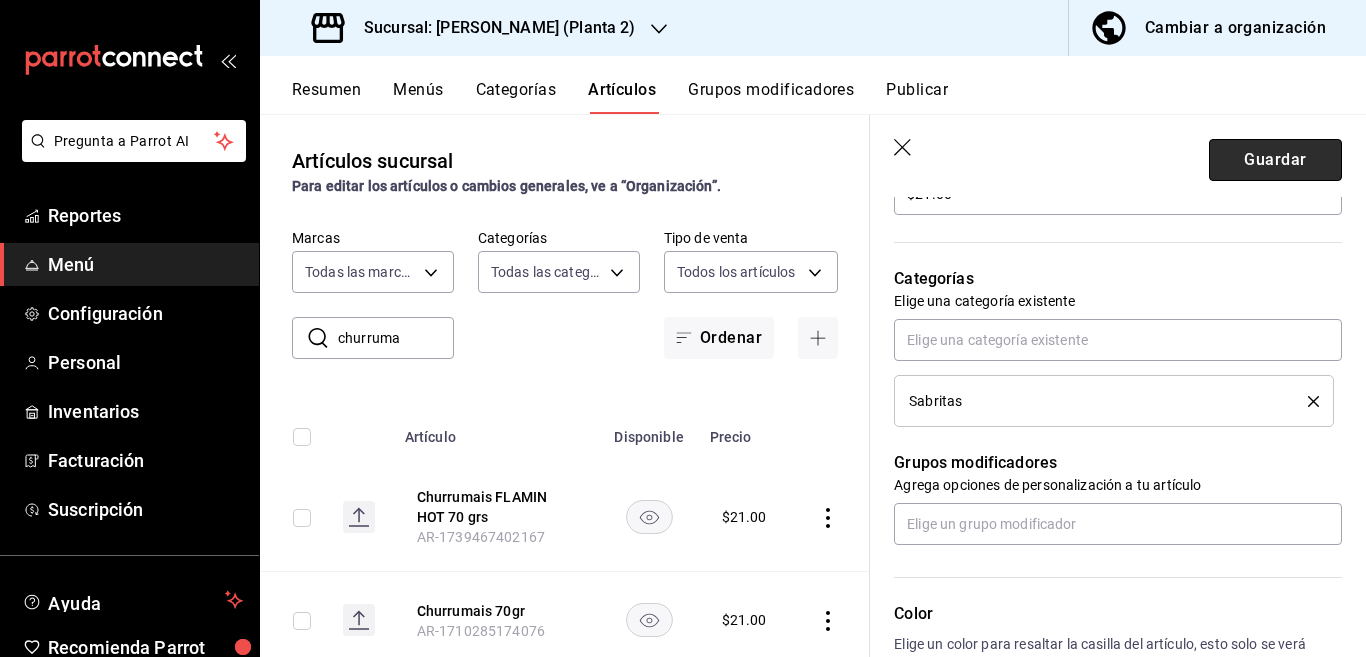 click on "Guardar" at bounding box center [1275, 160] 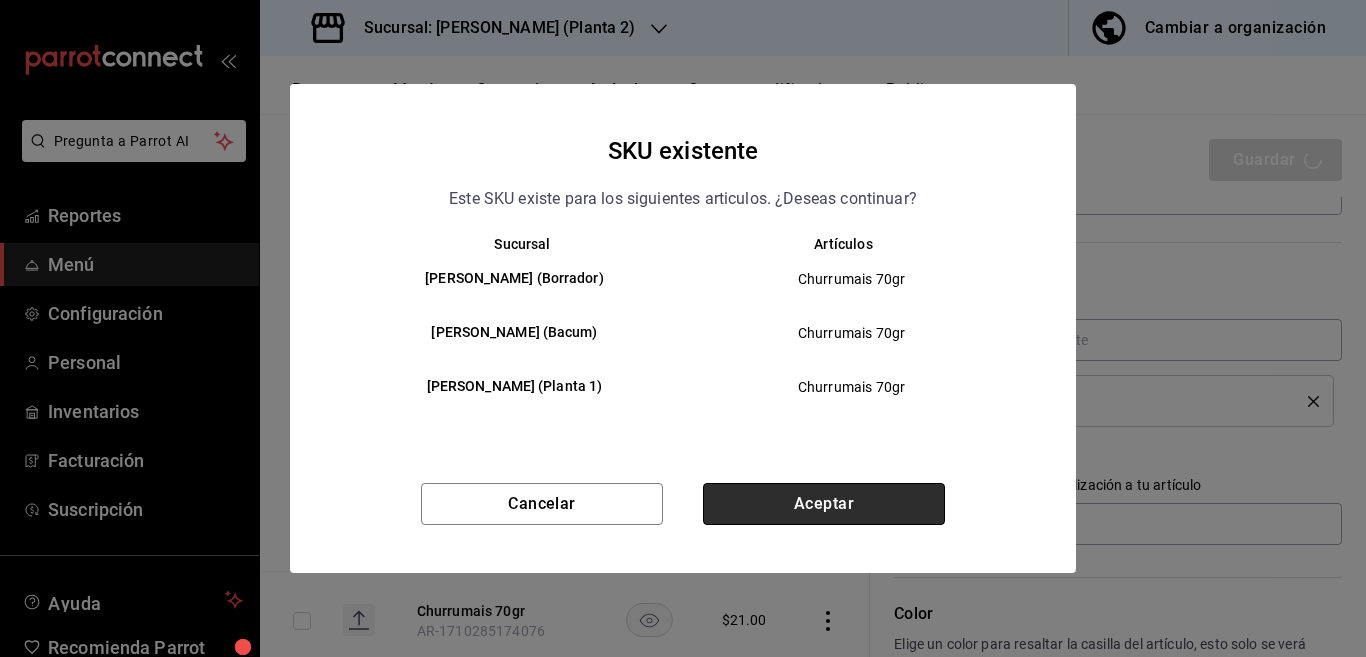 click on "Aceptar" at bounding box center (824, 504) 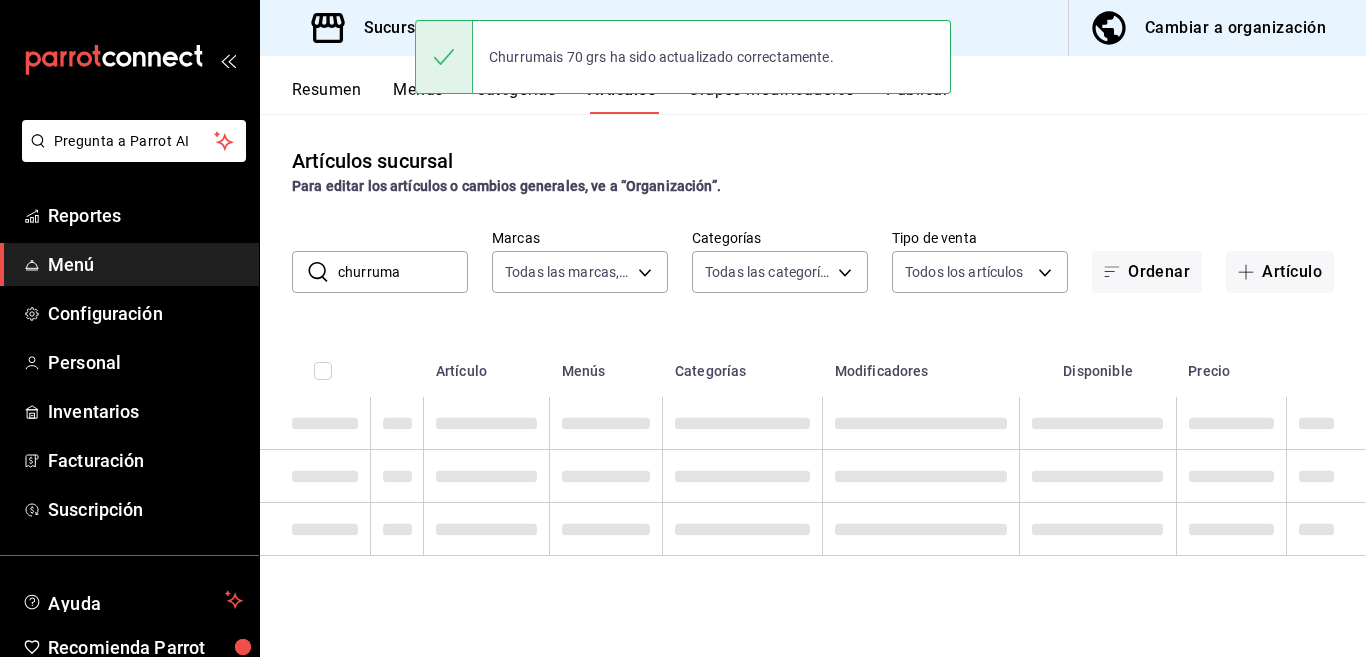 scroll, scrollTop: 0, scrollLeft: 0, axis: both 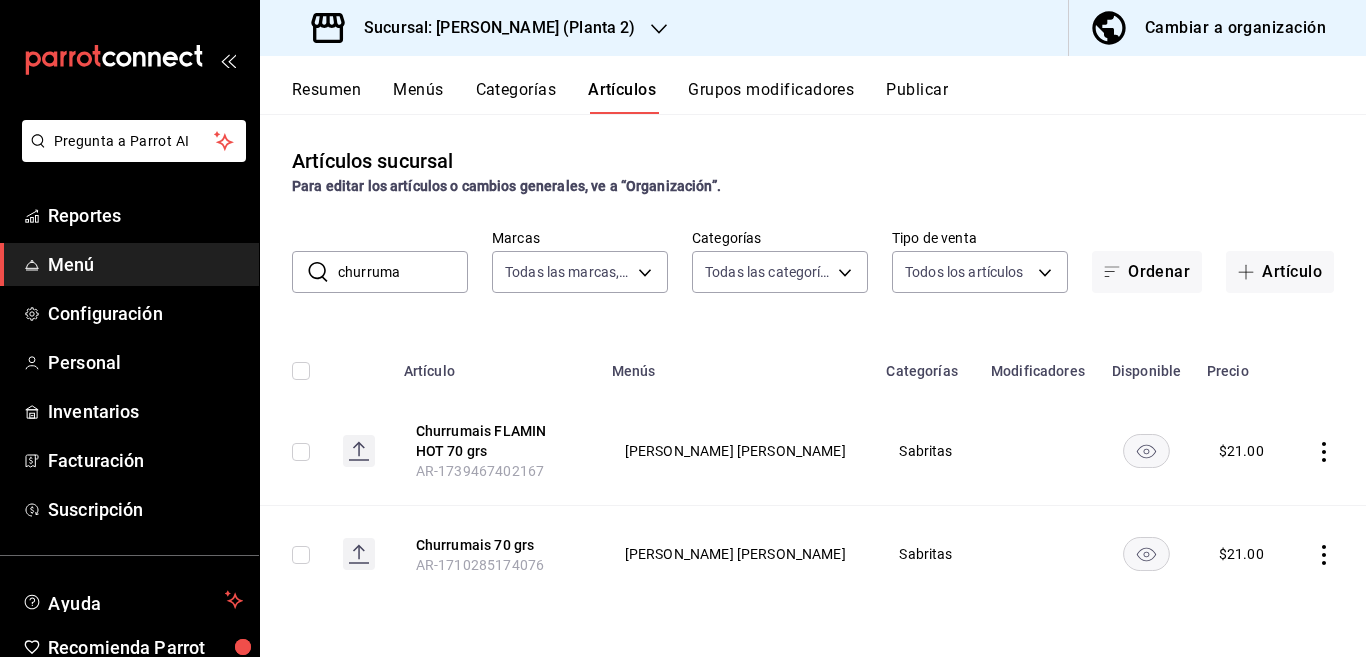 click on "churruma" at bounding box center [403, 272] 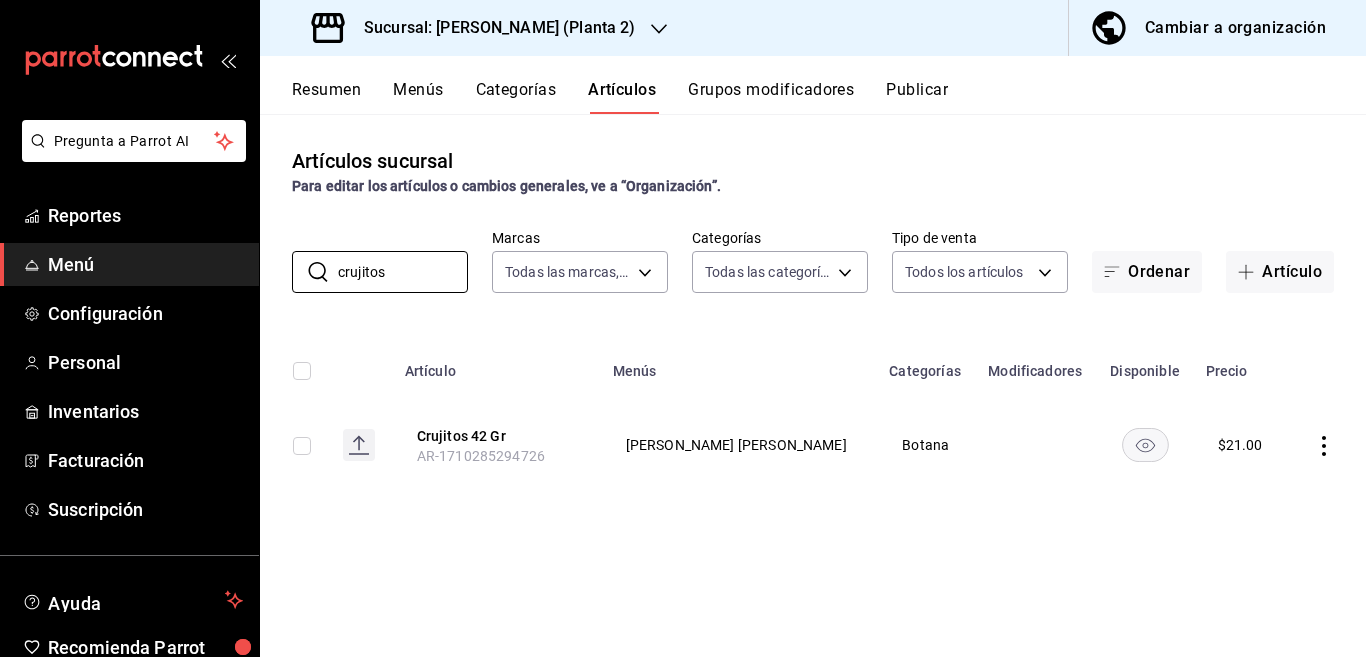 click 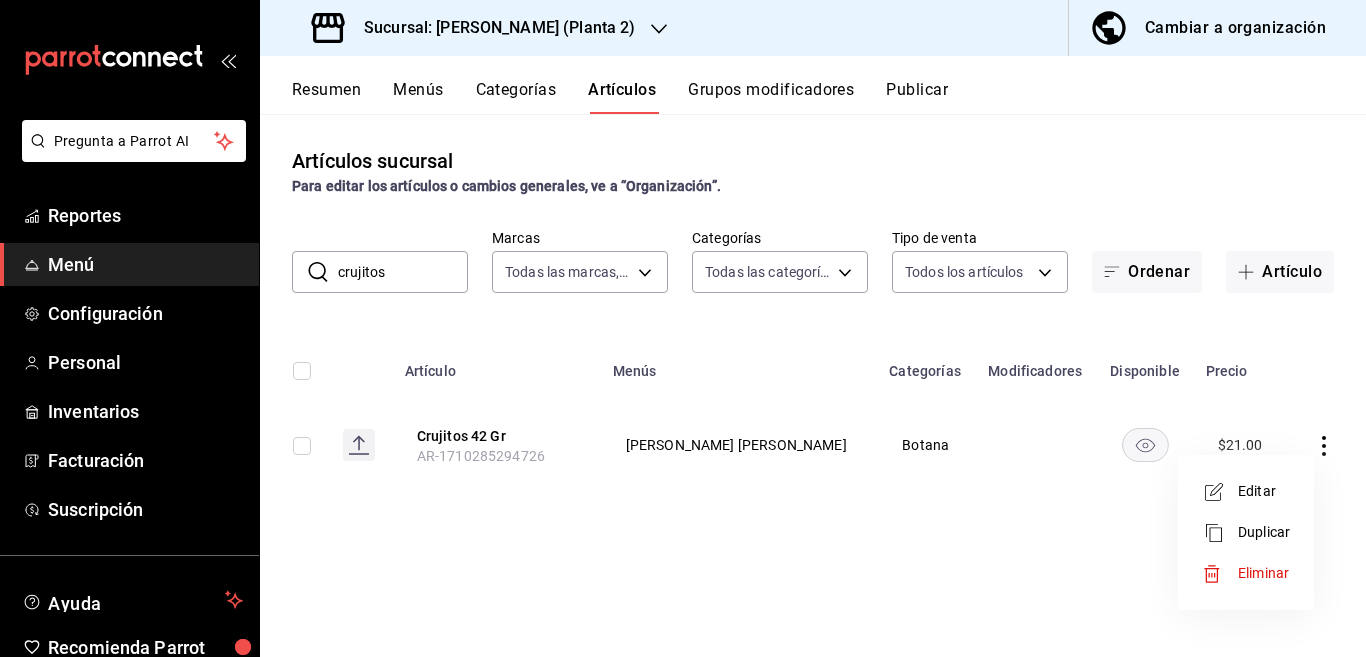 click on "Editar" at bounding box center (1264, 491) 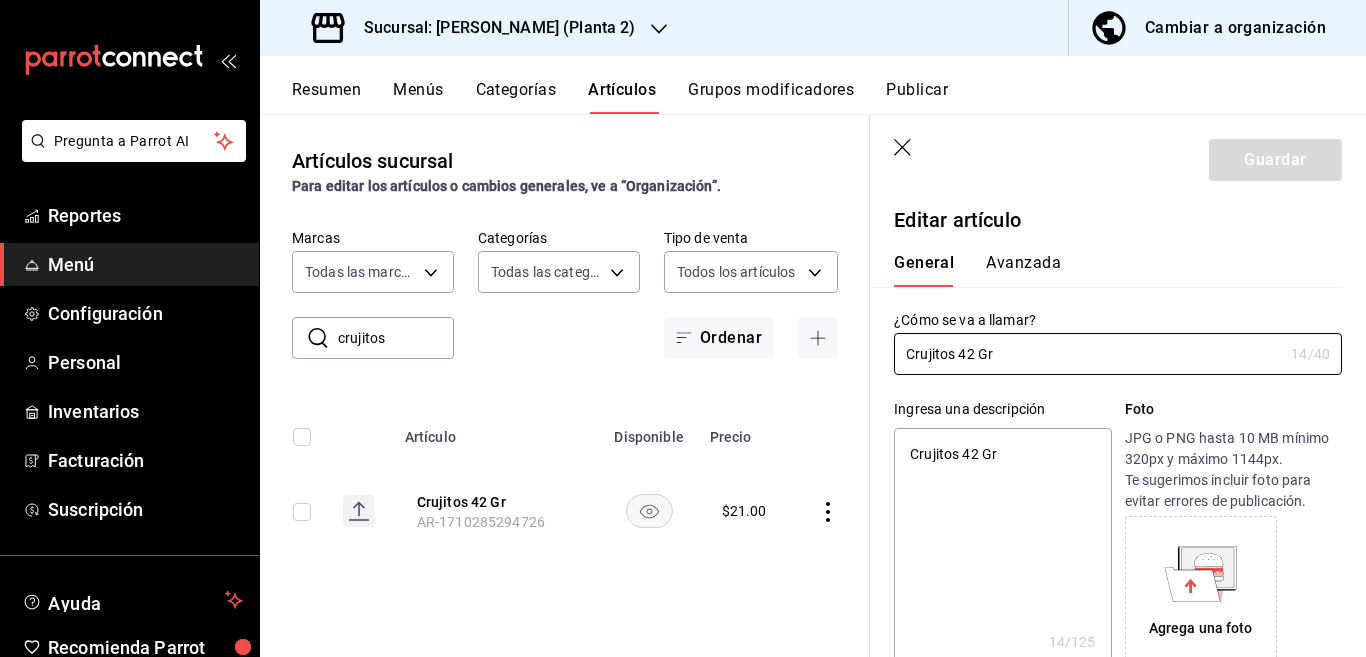 click on "Crujitos 42 Gr" at bounding box center (1002, 548) 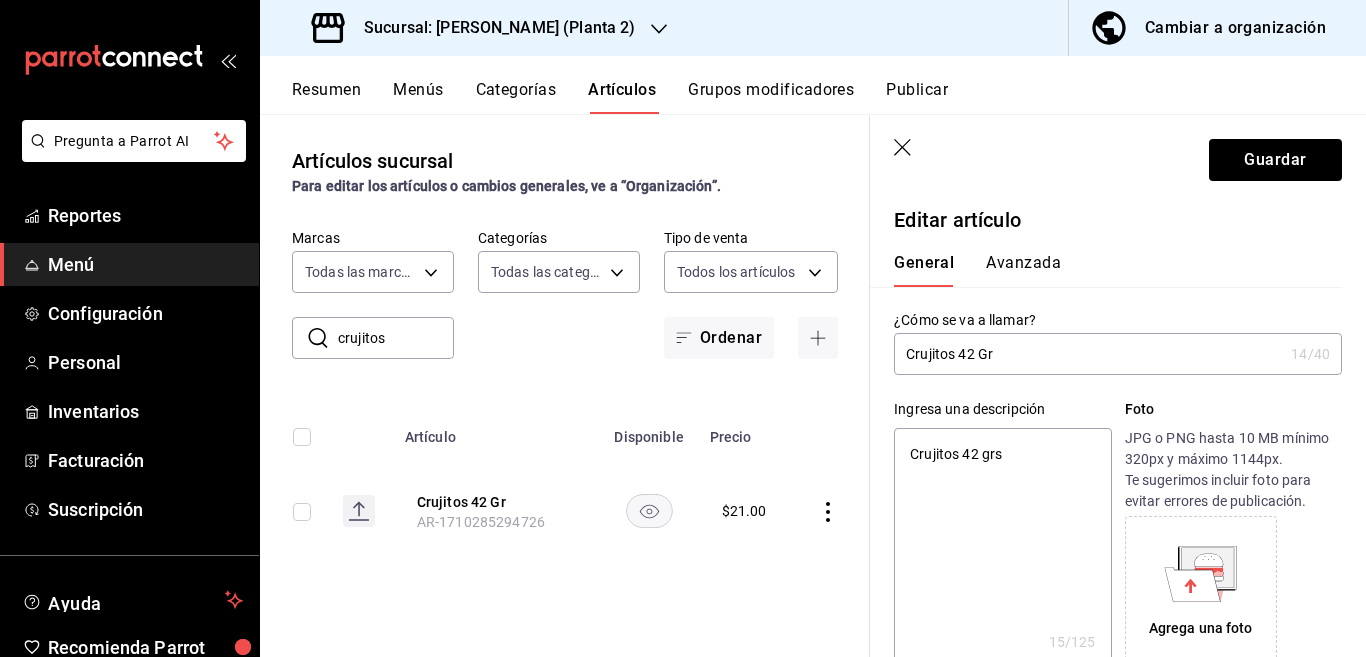 click on "Crujitos 42 Gr" at bounding box center [1088, 354] 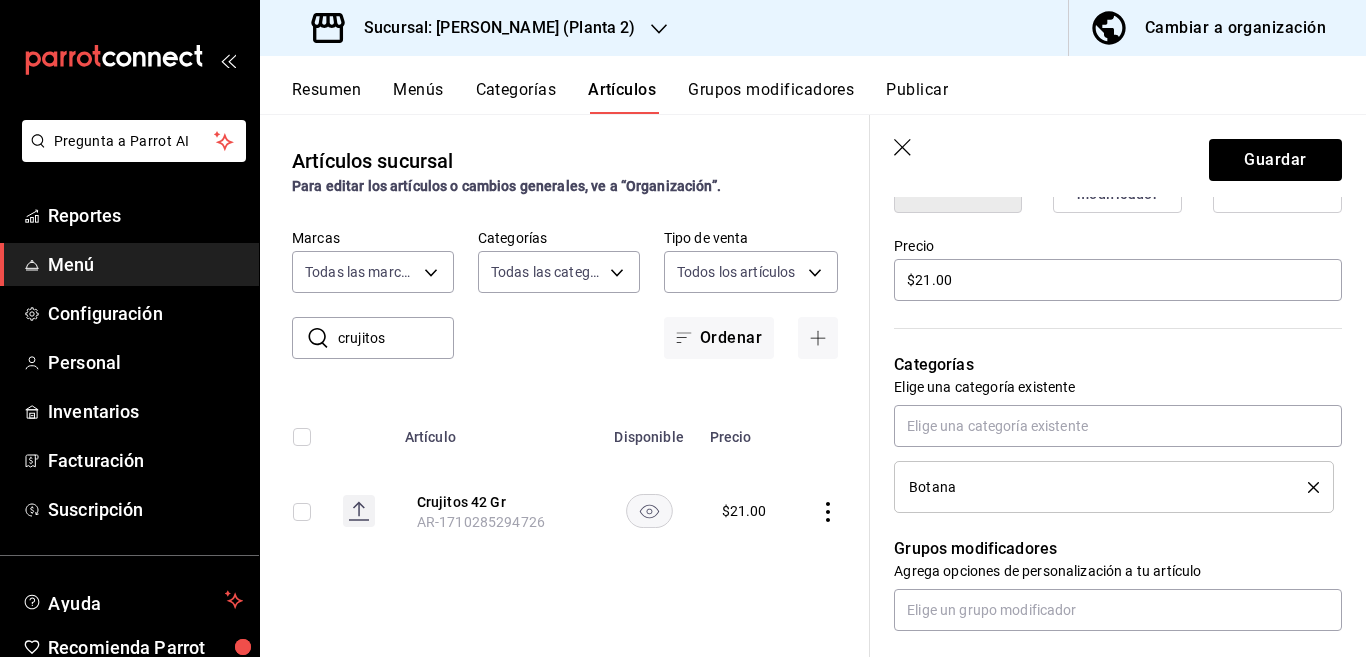 scroll, scrollTop: 650, scrollLeft: 0, axis: vertical 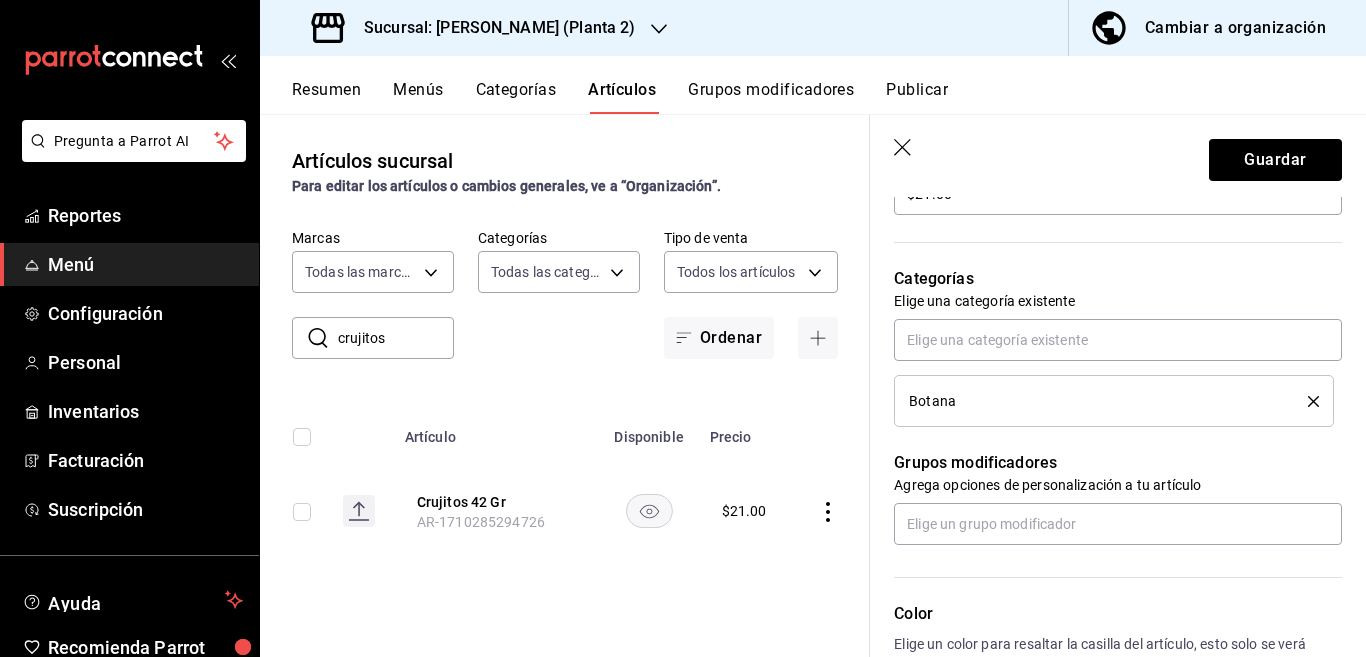 click 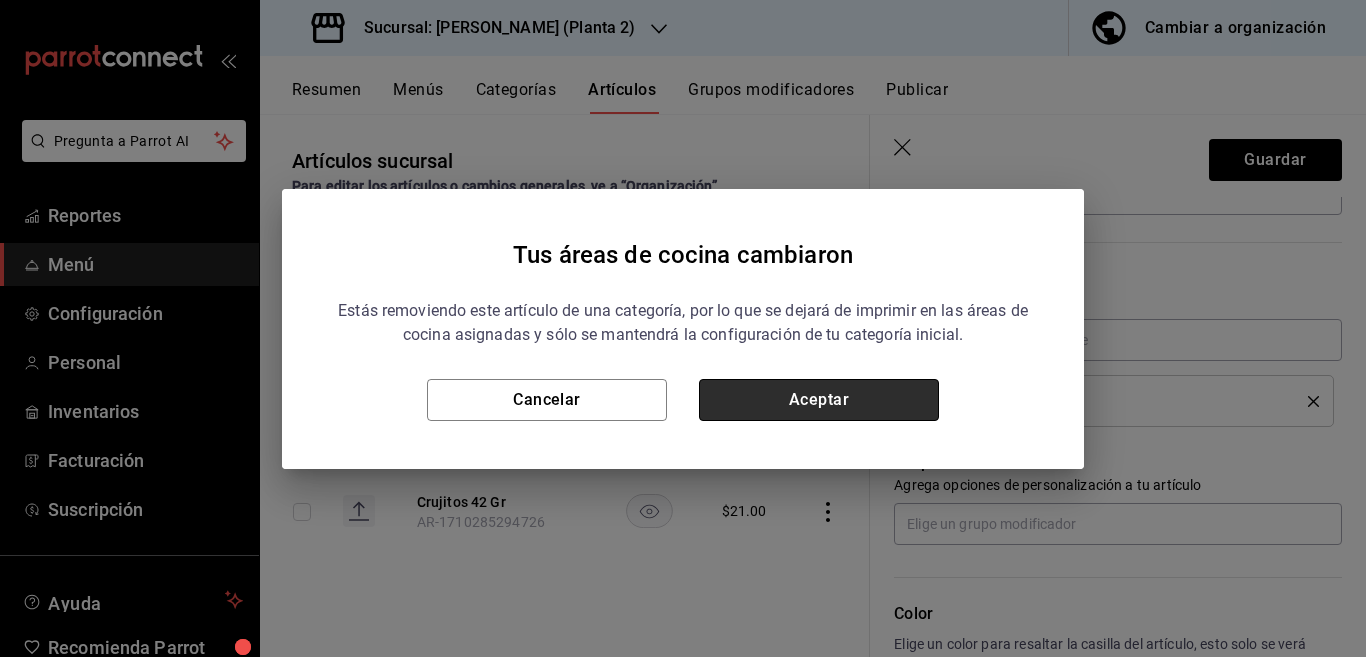 click on "Aceptar" at bounding box center [819, 400] 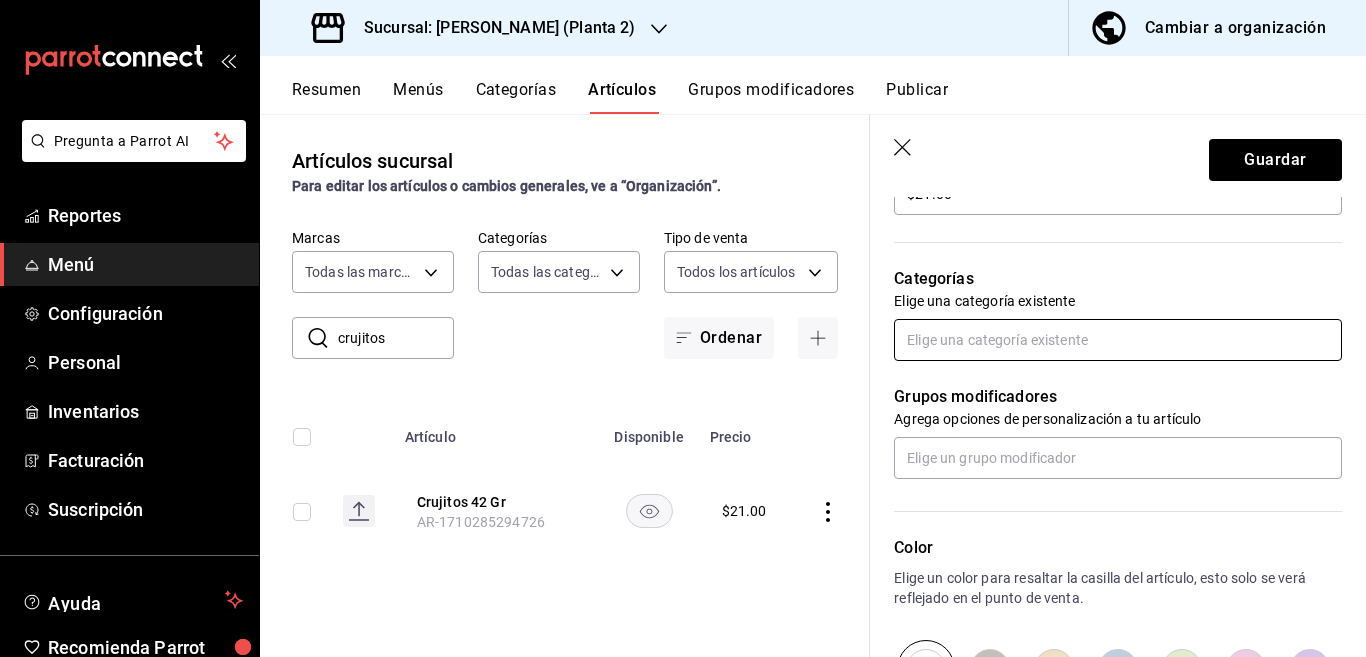 click at bounding box center [1118, 340] 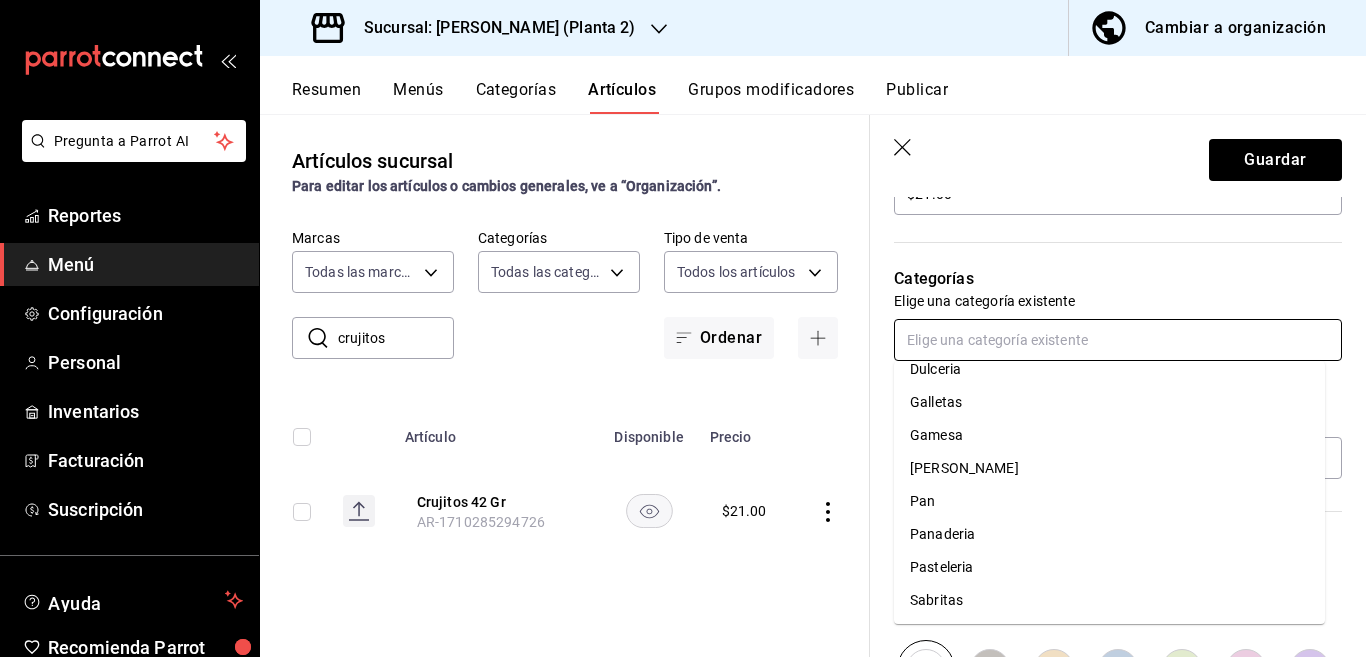 scroll, scrollTop: 215, scrollLeft: 0, axis: vertical 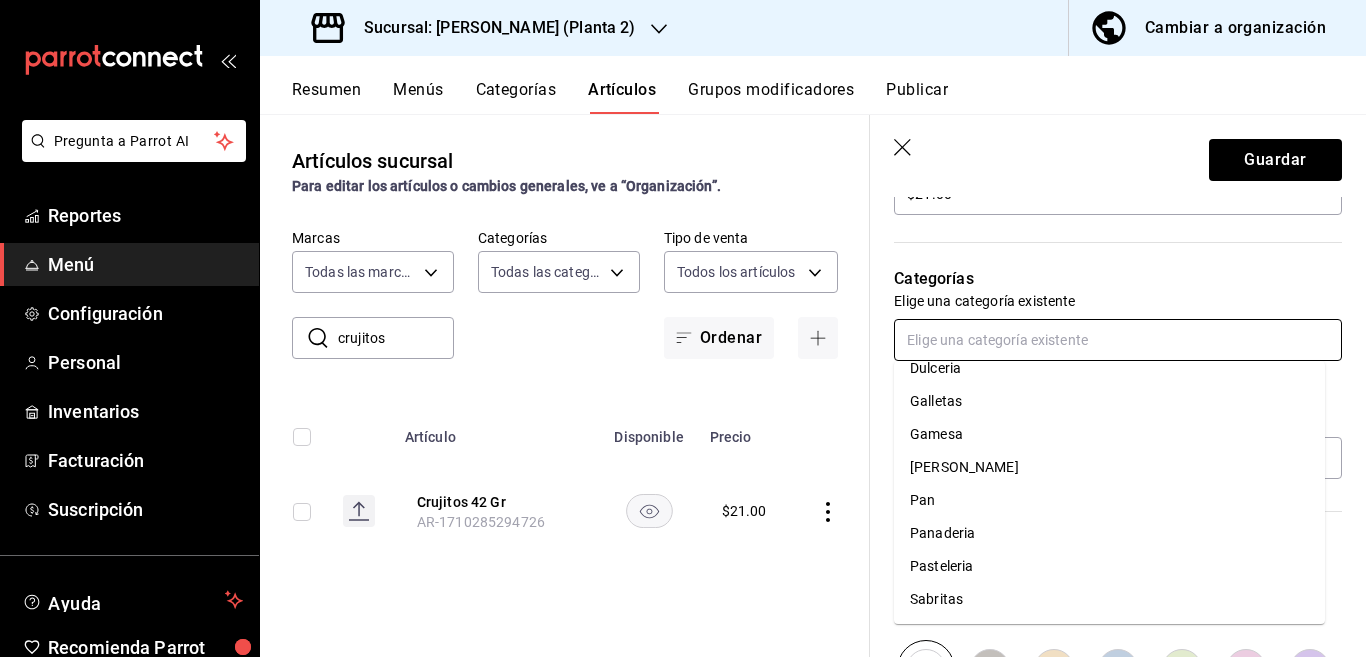 click on "Sabritas" at bounding box center (1109, 599) 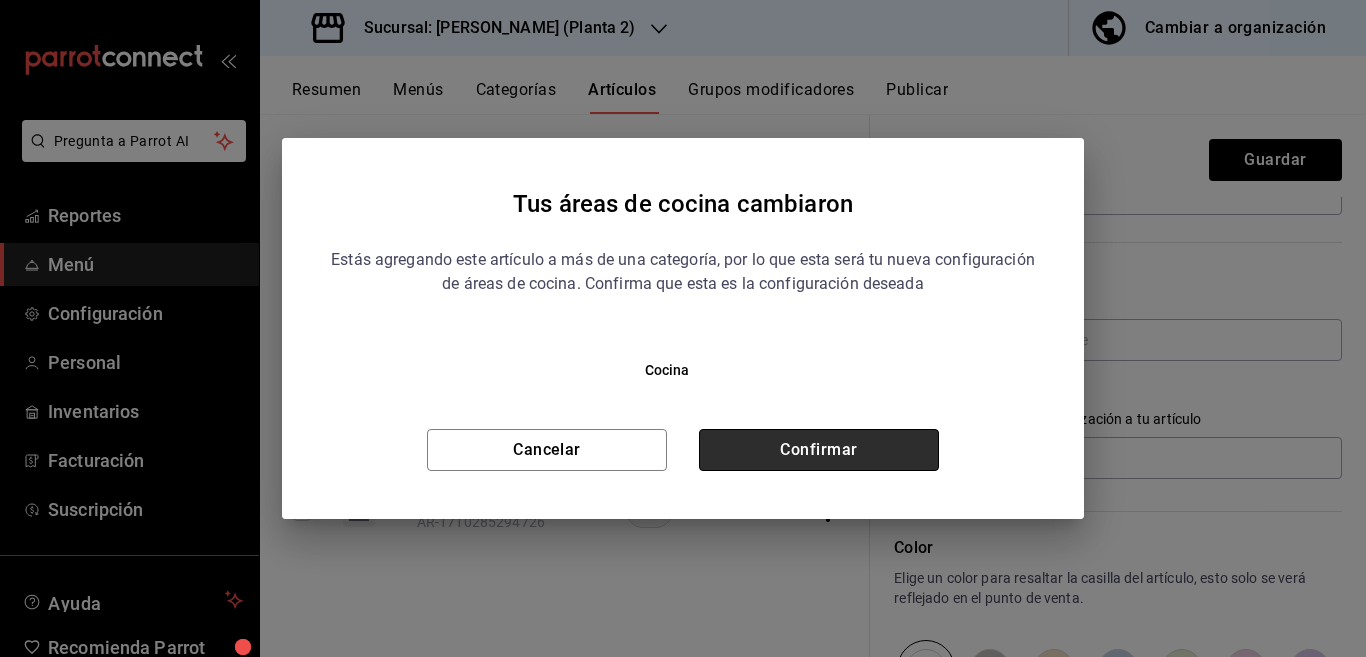 click on "Confirmar" at bounding box center [819, 450] 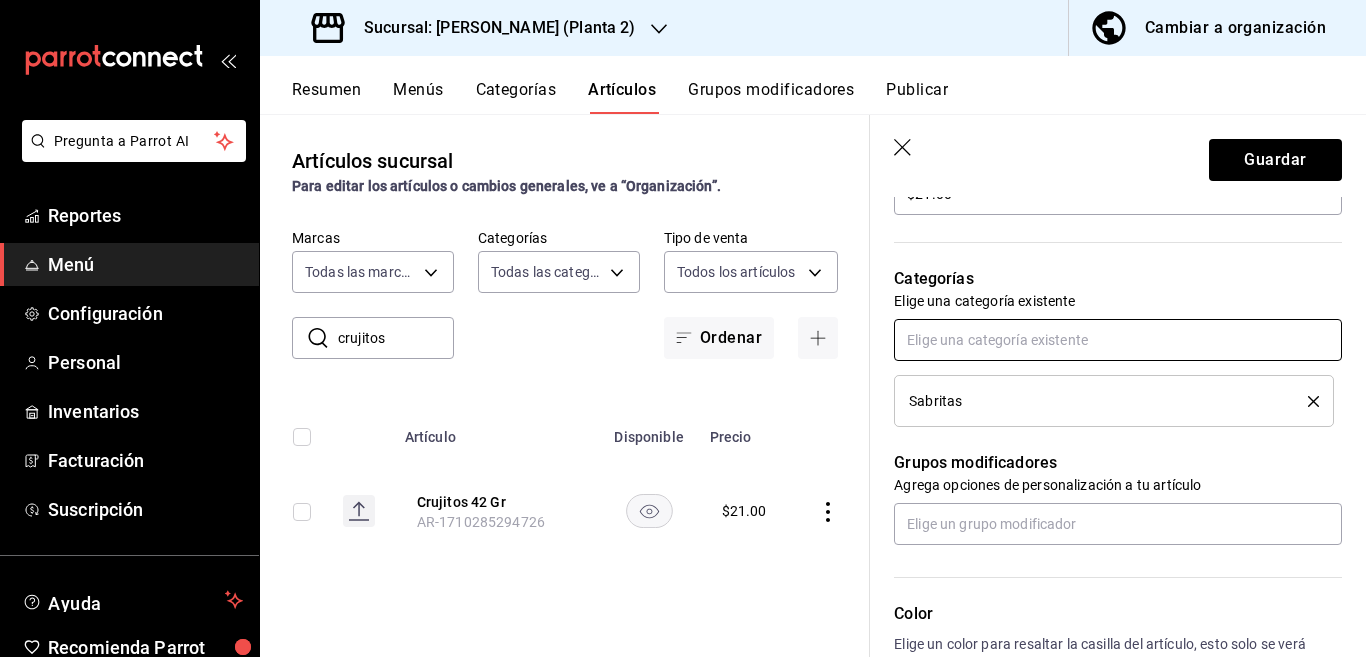 scroll, scrollTop: 650, scrollLeft: 0, axis: vertical 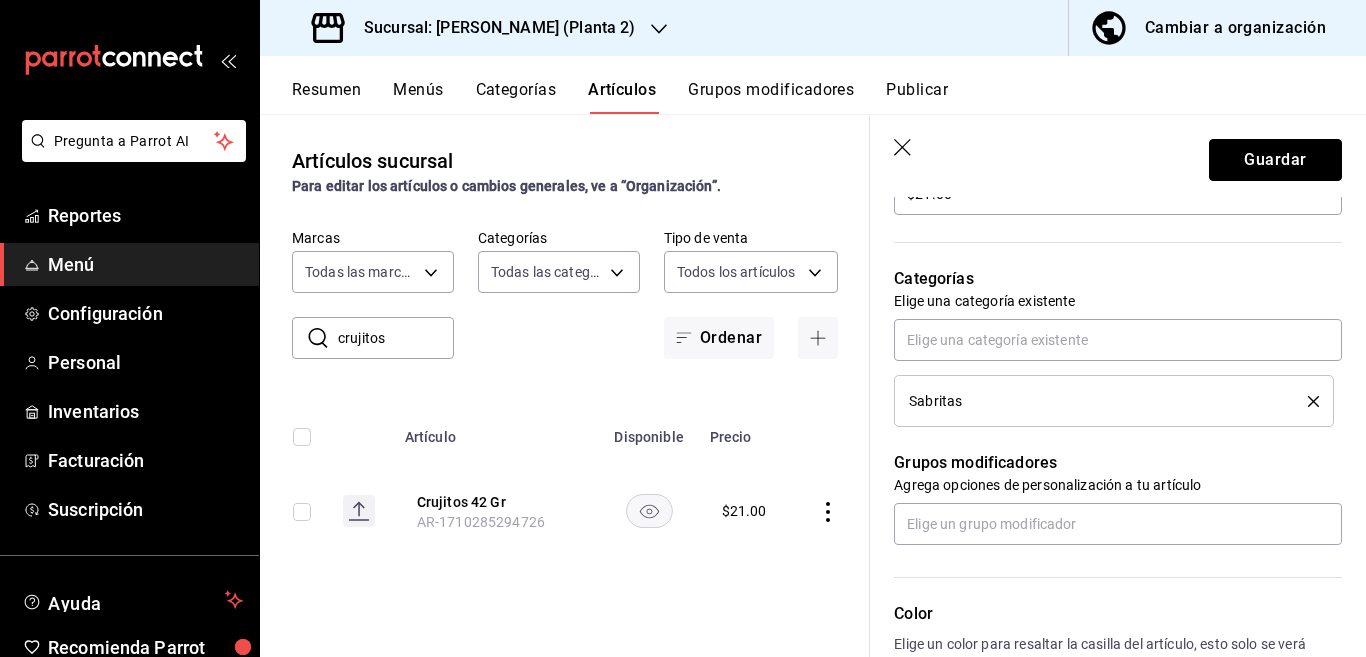 click on "Guardar" at bounding box center (1275, 160) 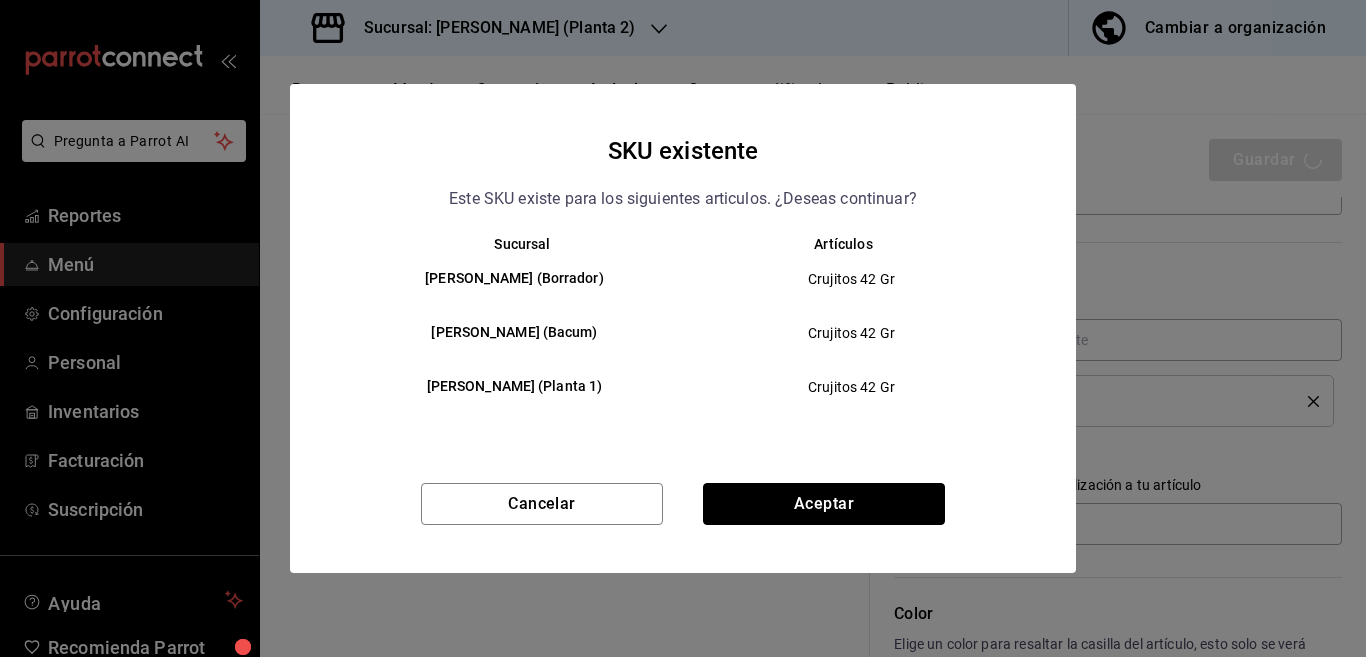 click on "Aceptar" at bounding box center (824, 504) 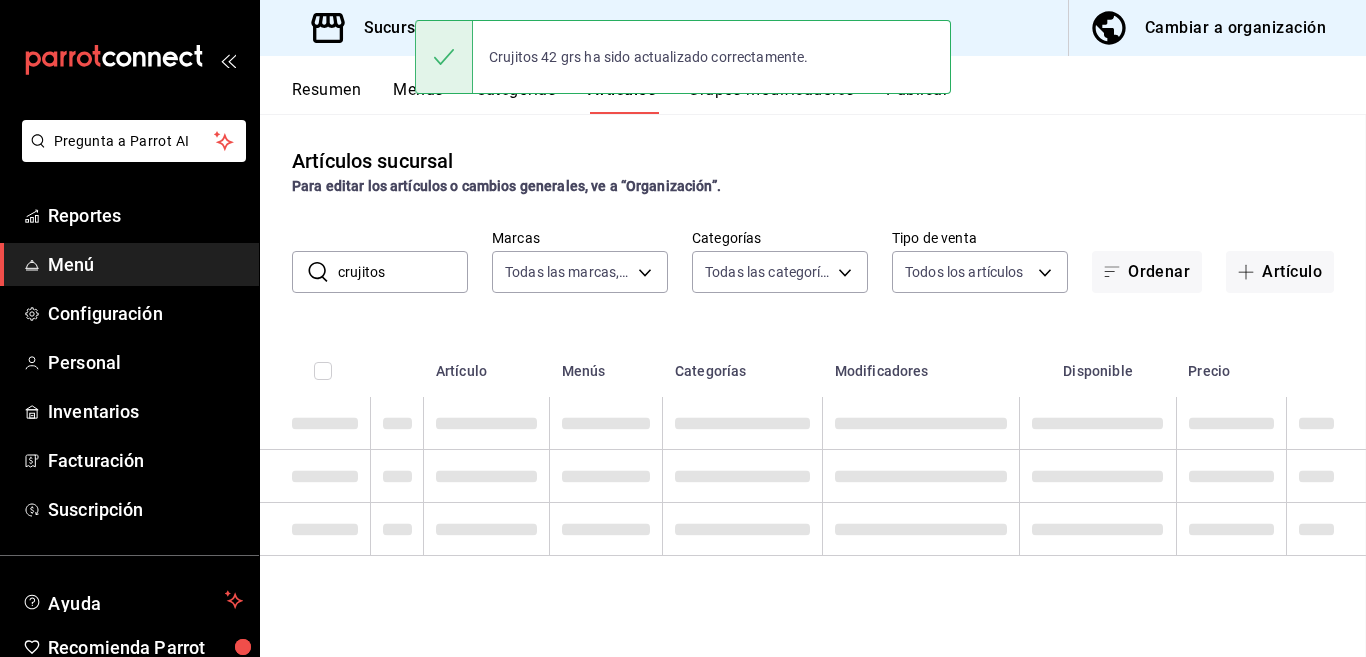 scroll, scrollTop: 0, scrollLeft: 0, axis: both 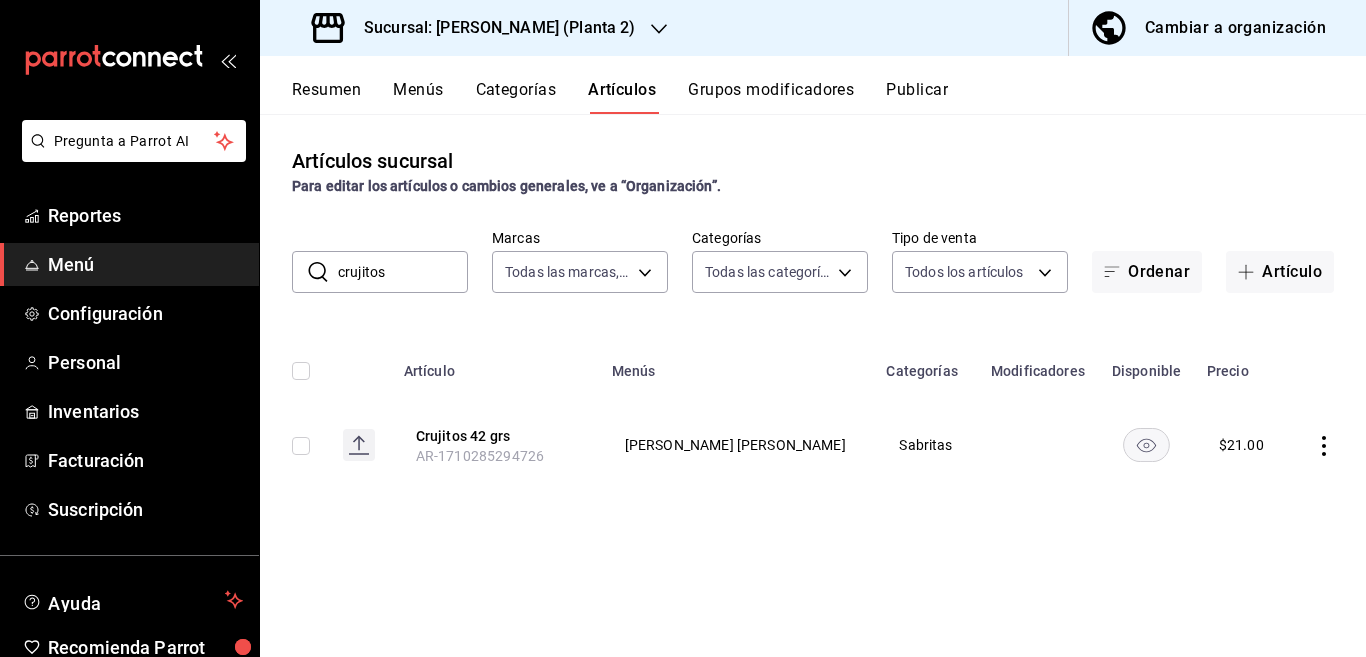 click on "crujitos" at bounding box center (403, 272) 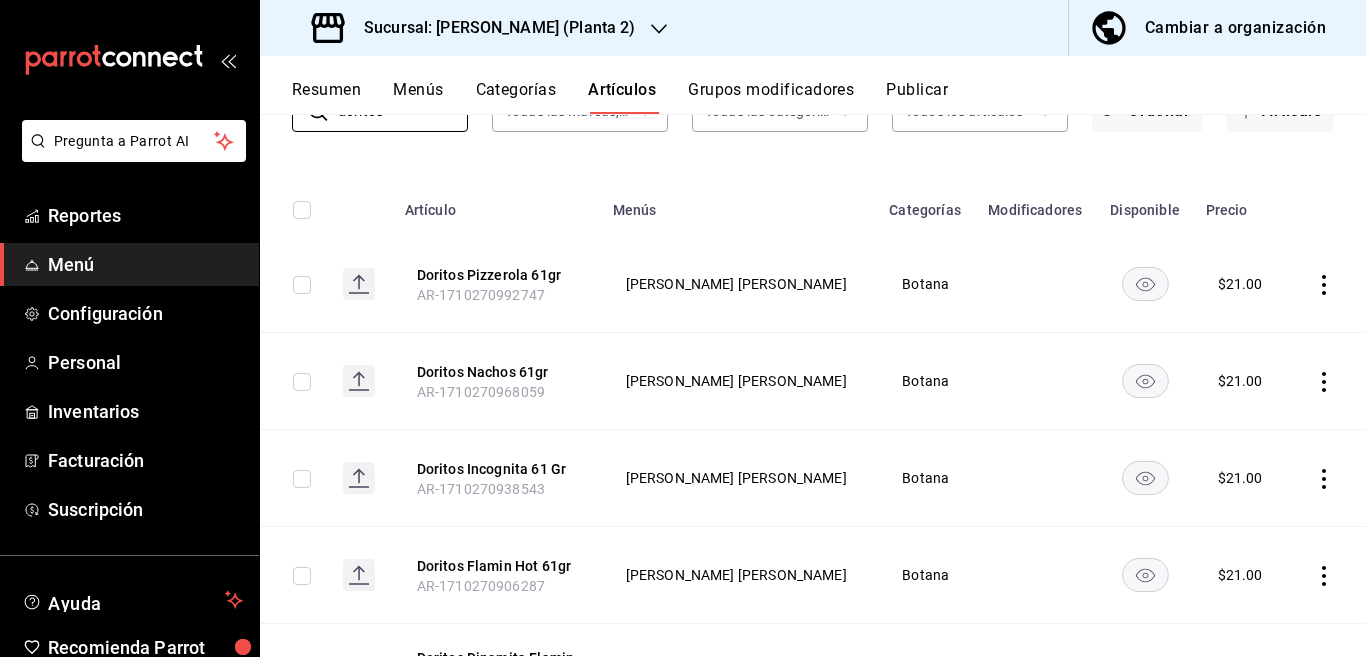 scroll, scrollTop: 162, scrollLeft: 0, axis: vertical 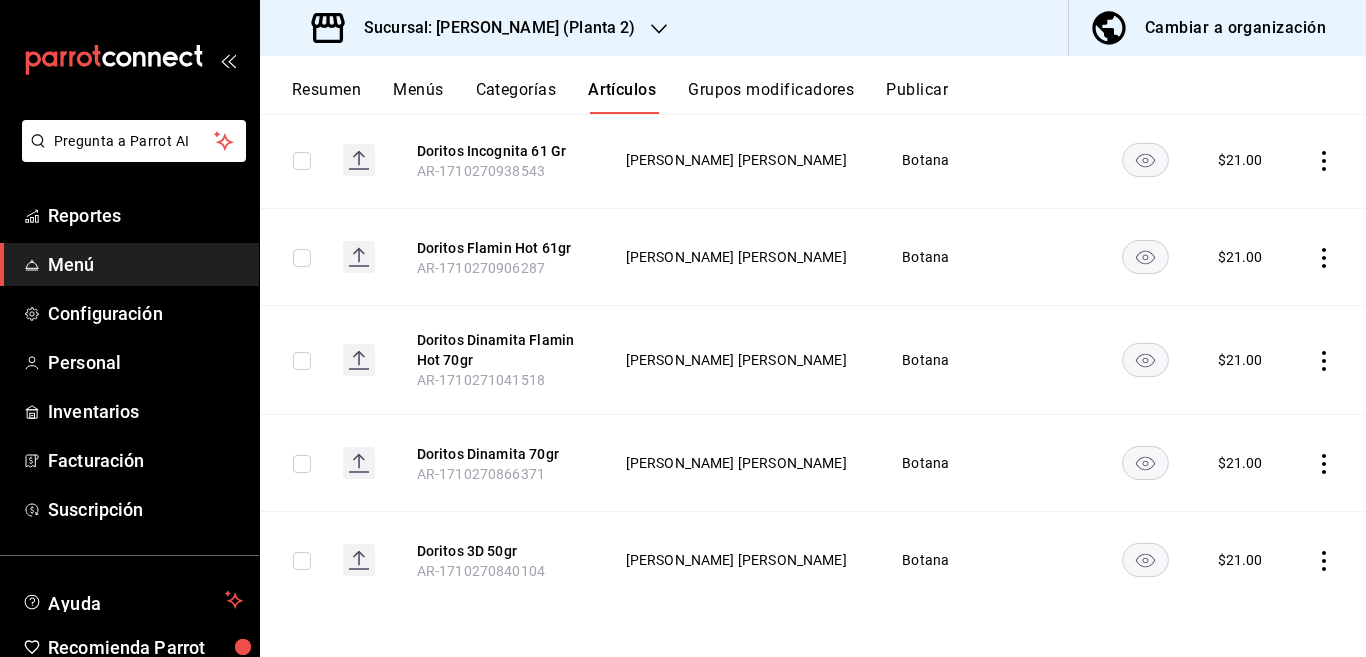 click 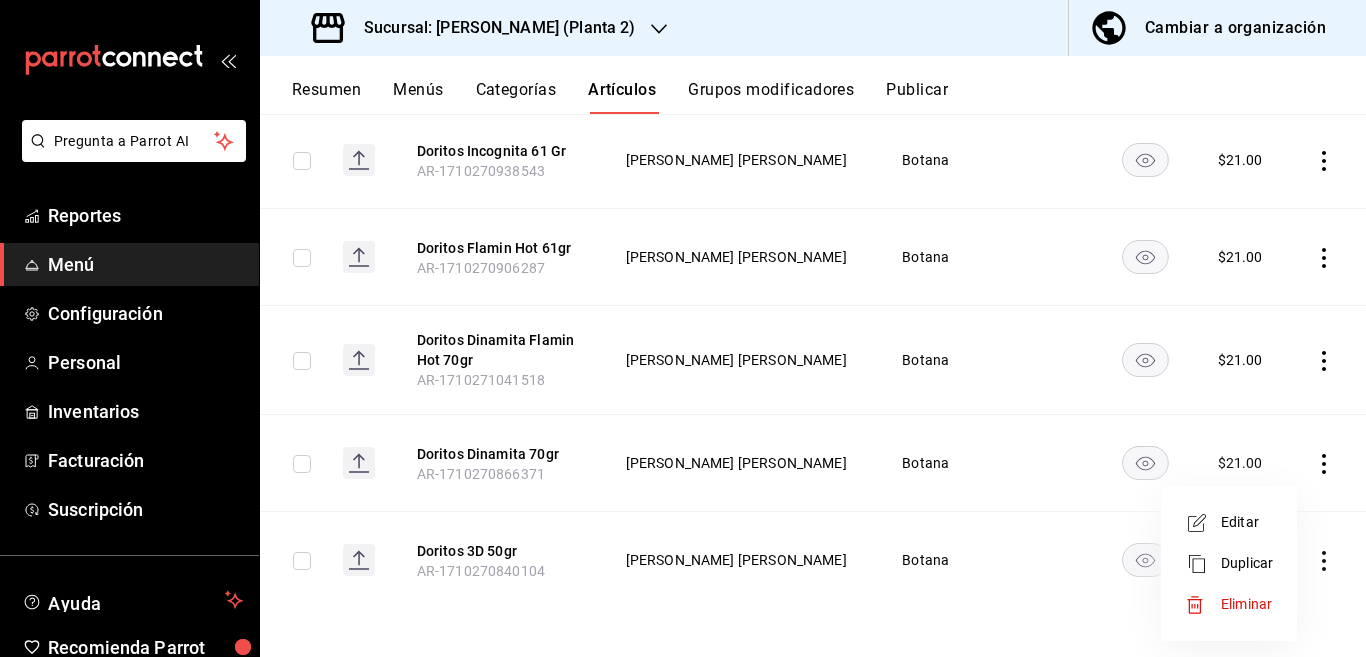 click on "Editar" at bounding box center (1247, 522) 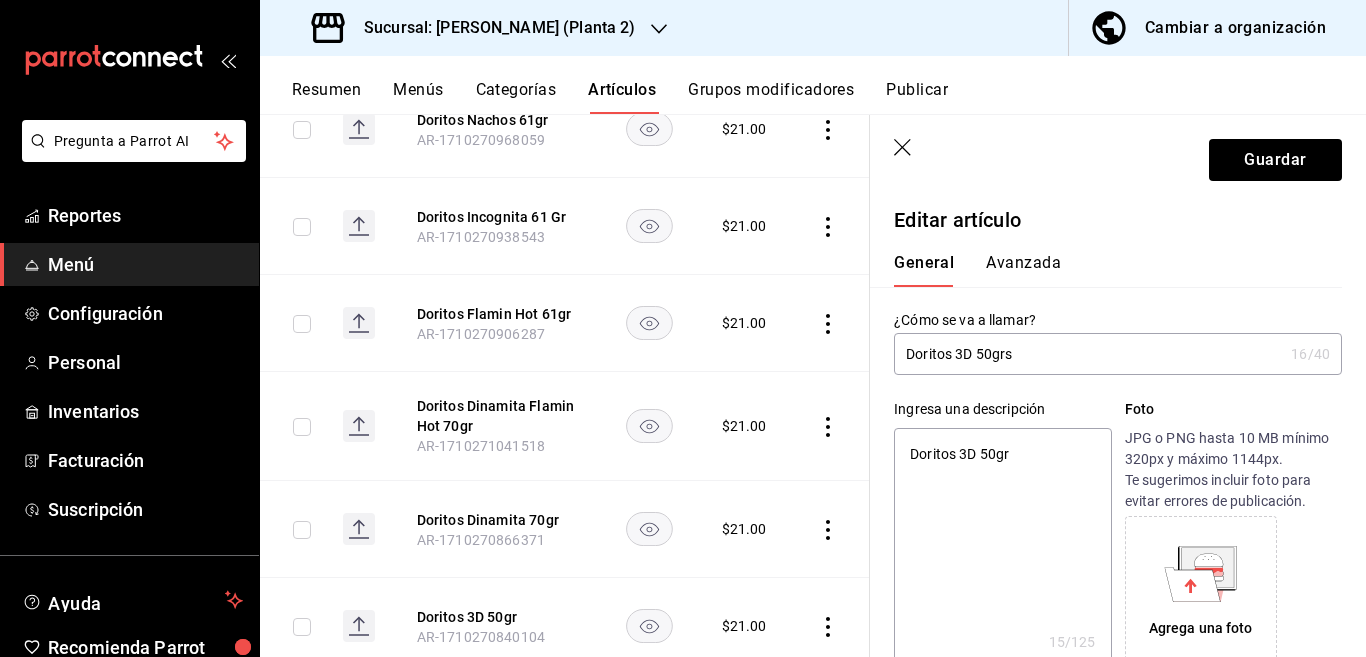 click on "Doritos 3D 50grs" at bounding box center (1088, 354) 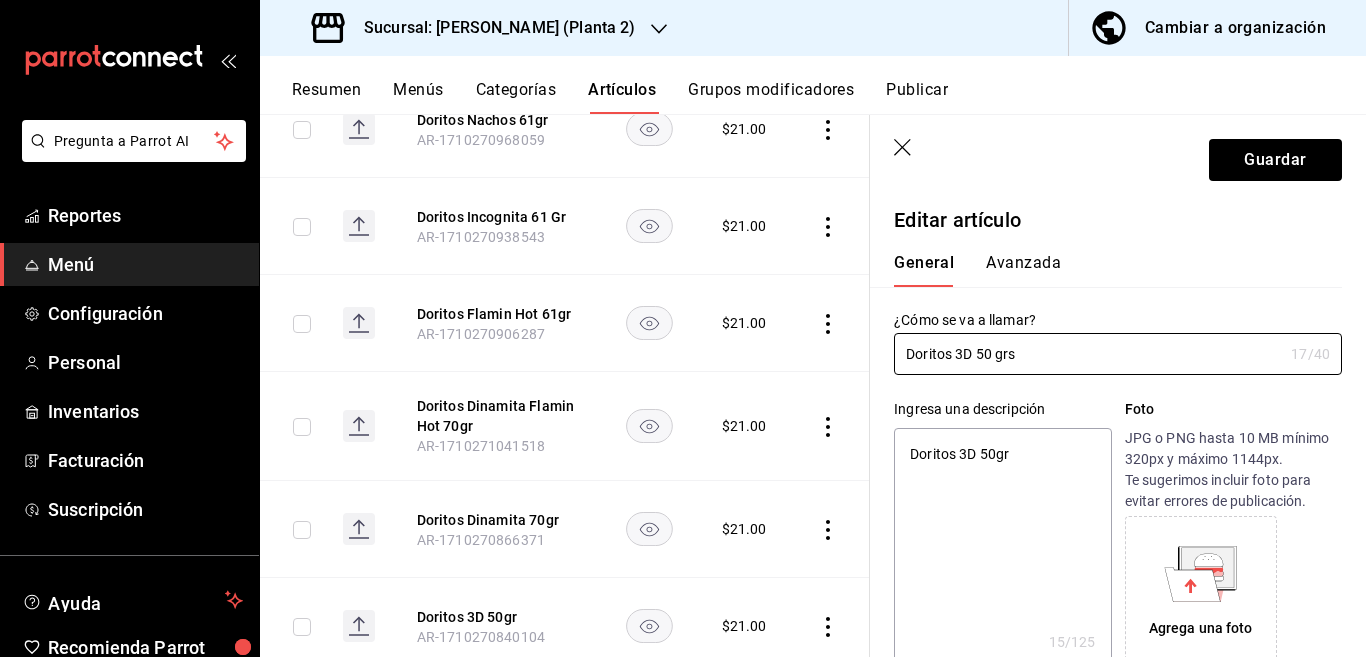 click on "Doritos 3D 50gr" at bounding box center [1002, 548] 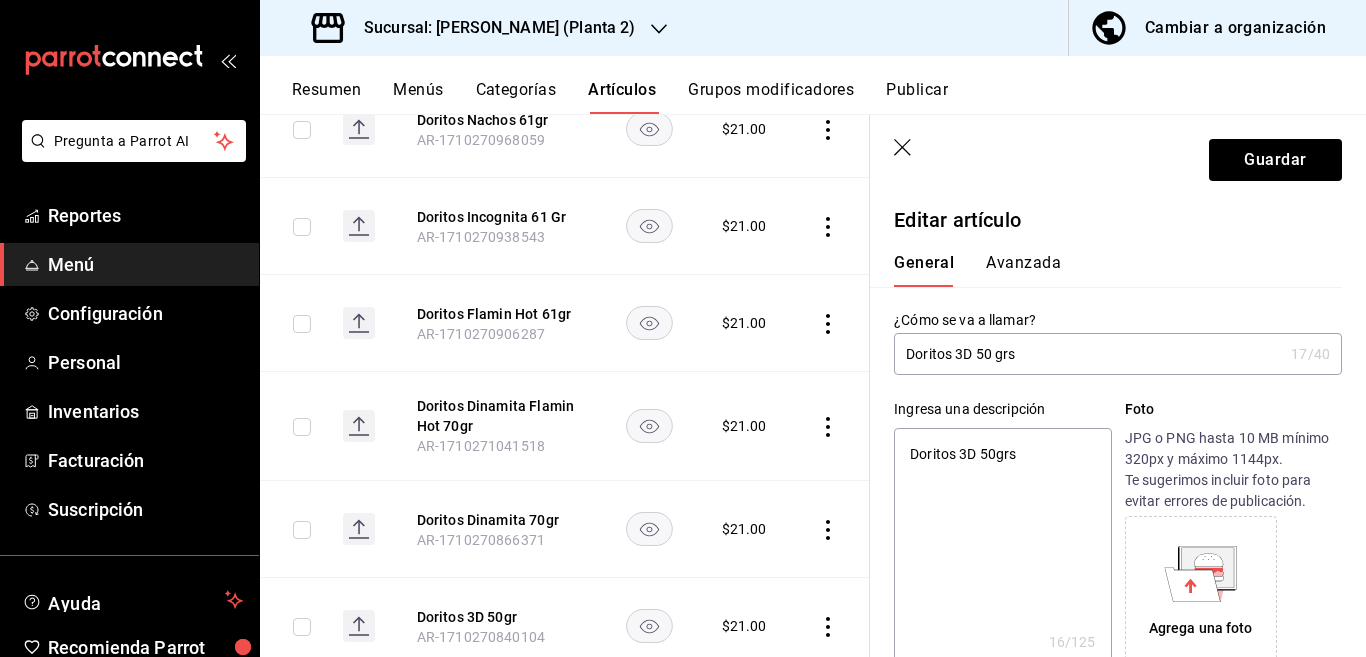 click on "Doritos 3D 50grs" at bounding box center (1002, 548) 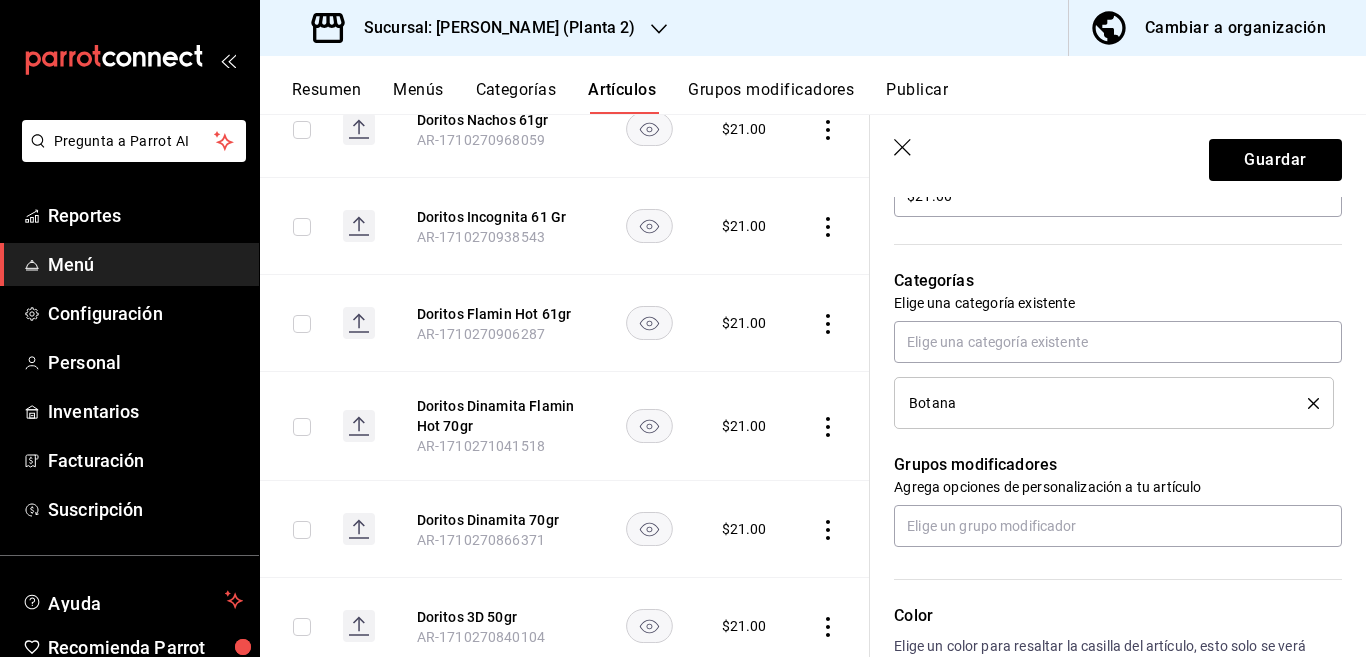 scroll, scrollTop: 650, scrollLeft: 0, axis: vertical 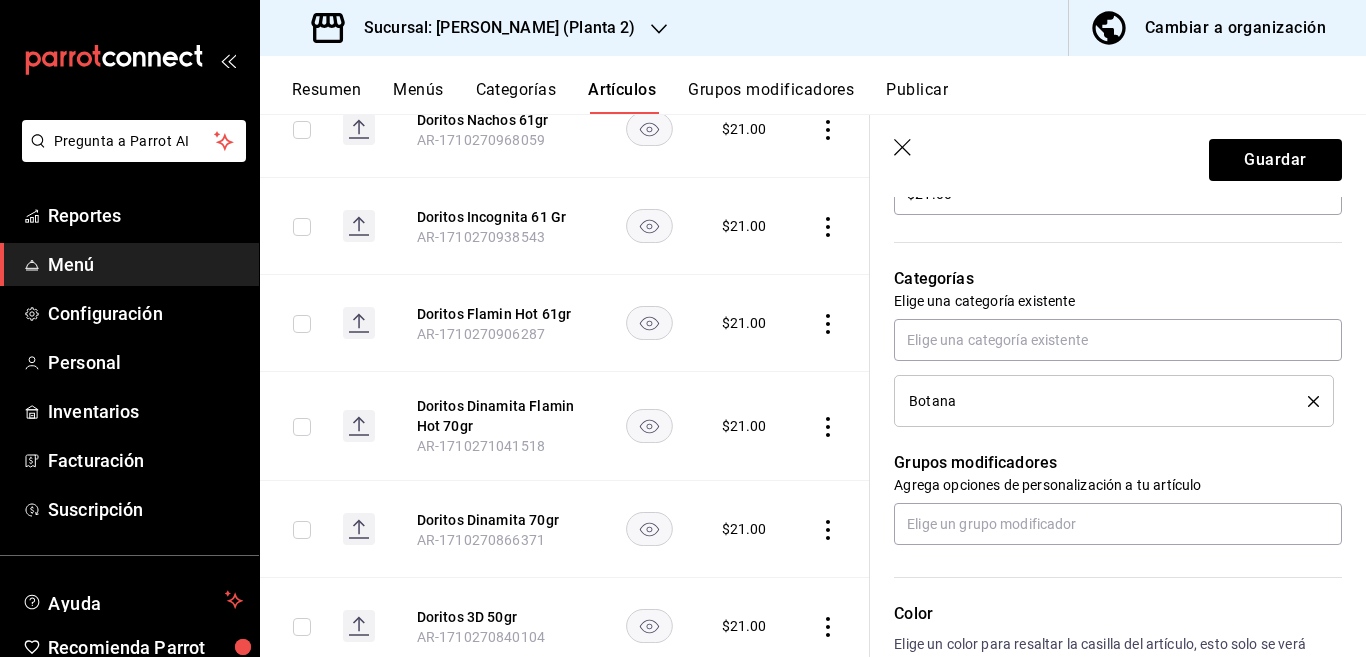click 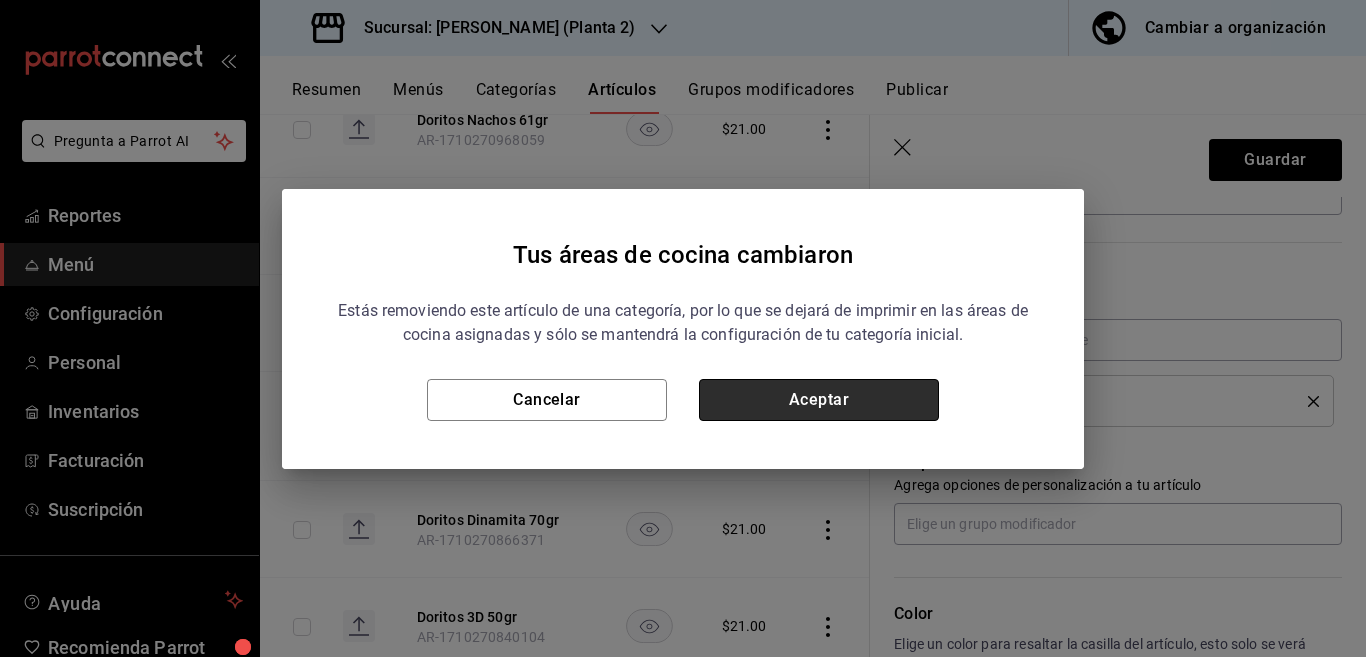 click on "Aceptar" at bounding box center [819, 400] 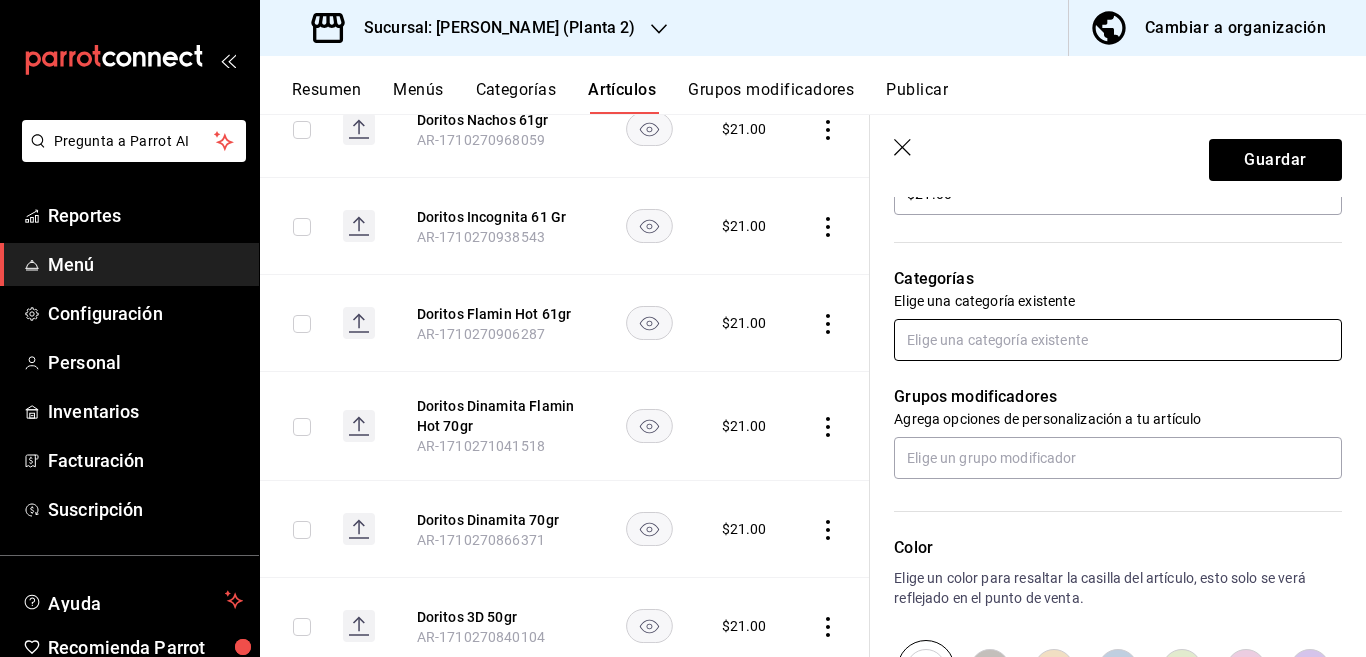 click at bounding box center (1118, 340) 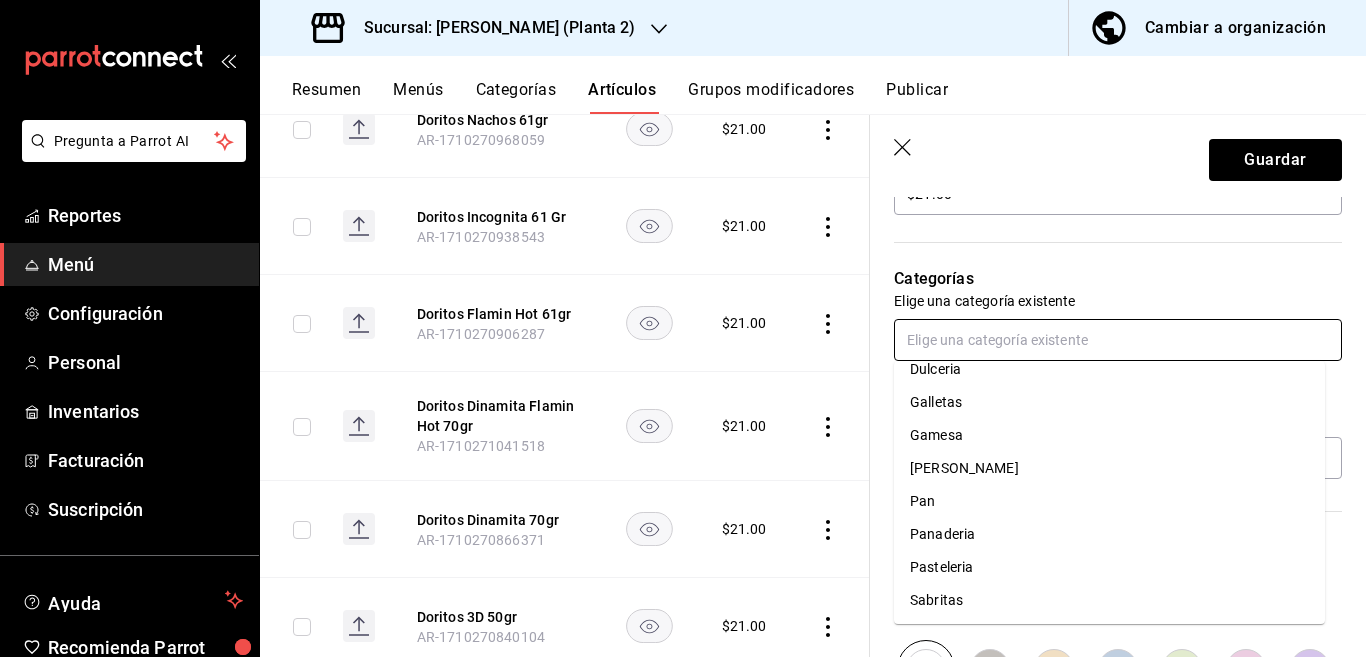 scroll, scrollTop: 215, scrollLeft: 0, axis: vertical 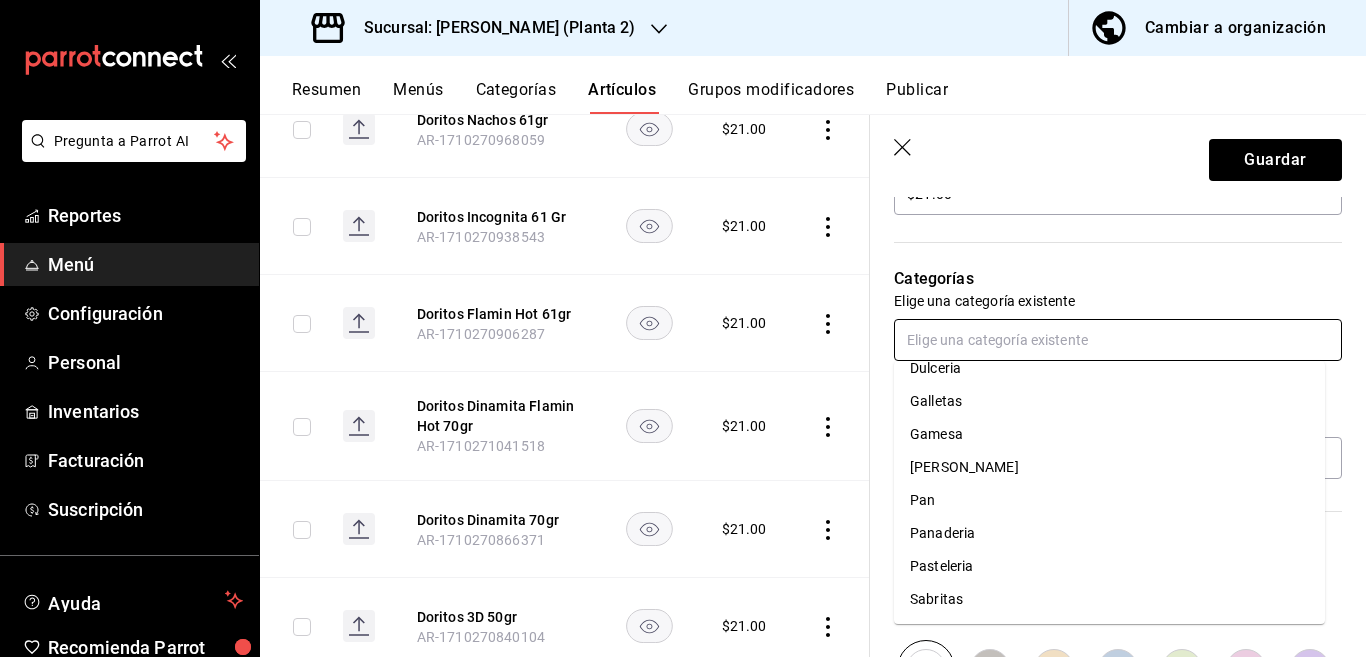 click on "Sabritas" at bounding box center (1109, 599) 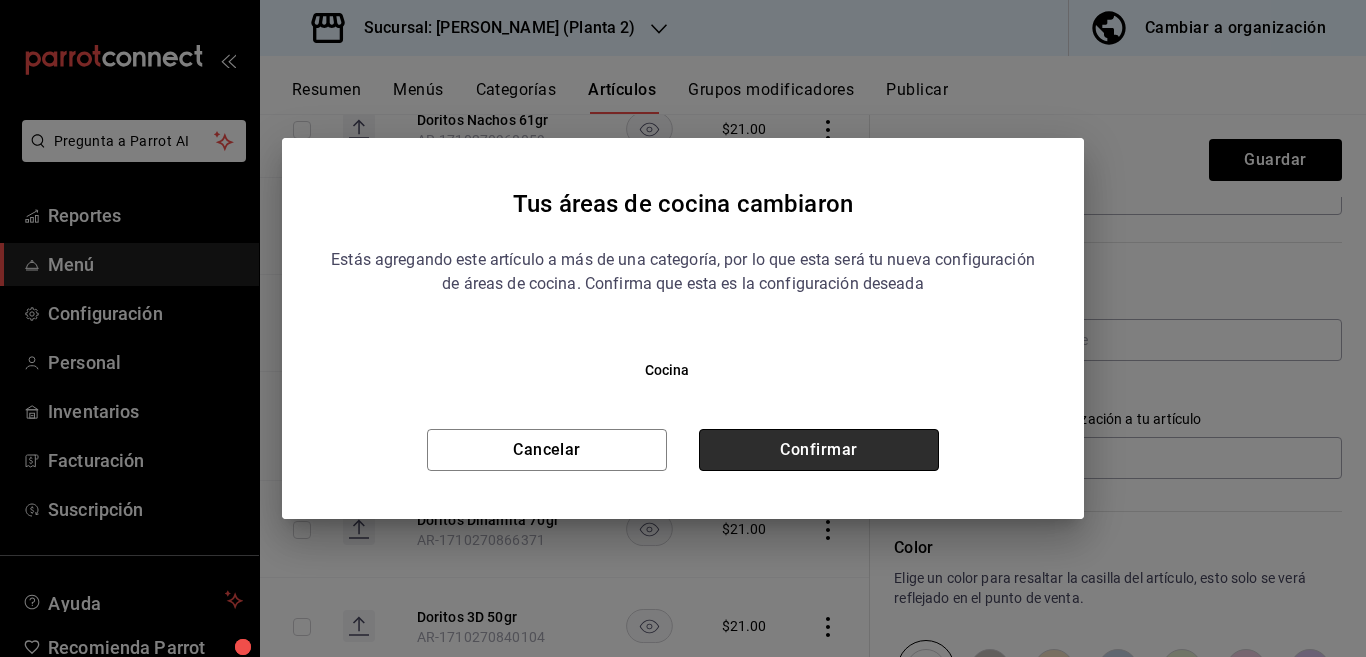 click on "Confirmar" at bounding box center (819, 450) 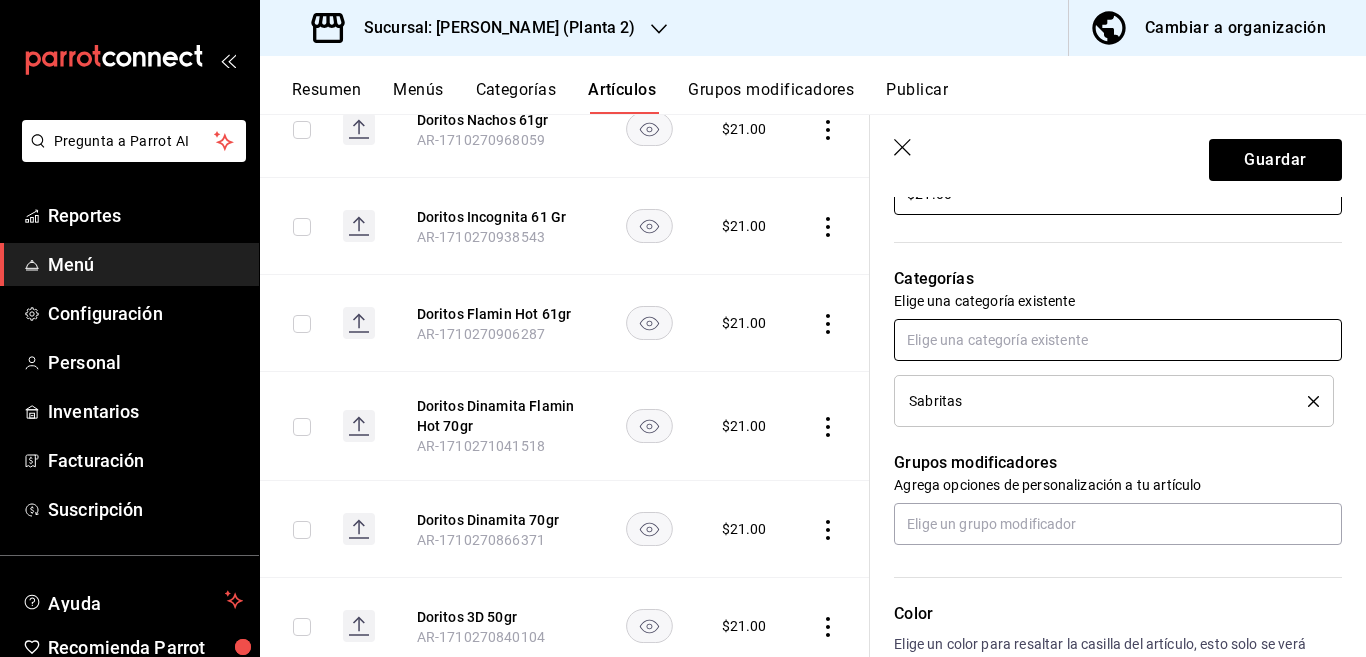 scroll, scrollTop: 650, scrollLeft: 0, axis: vertical 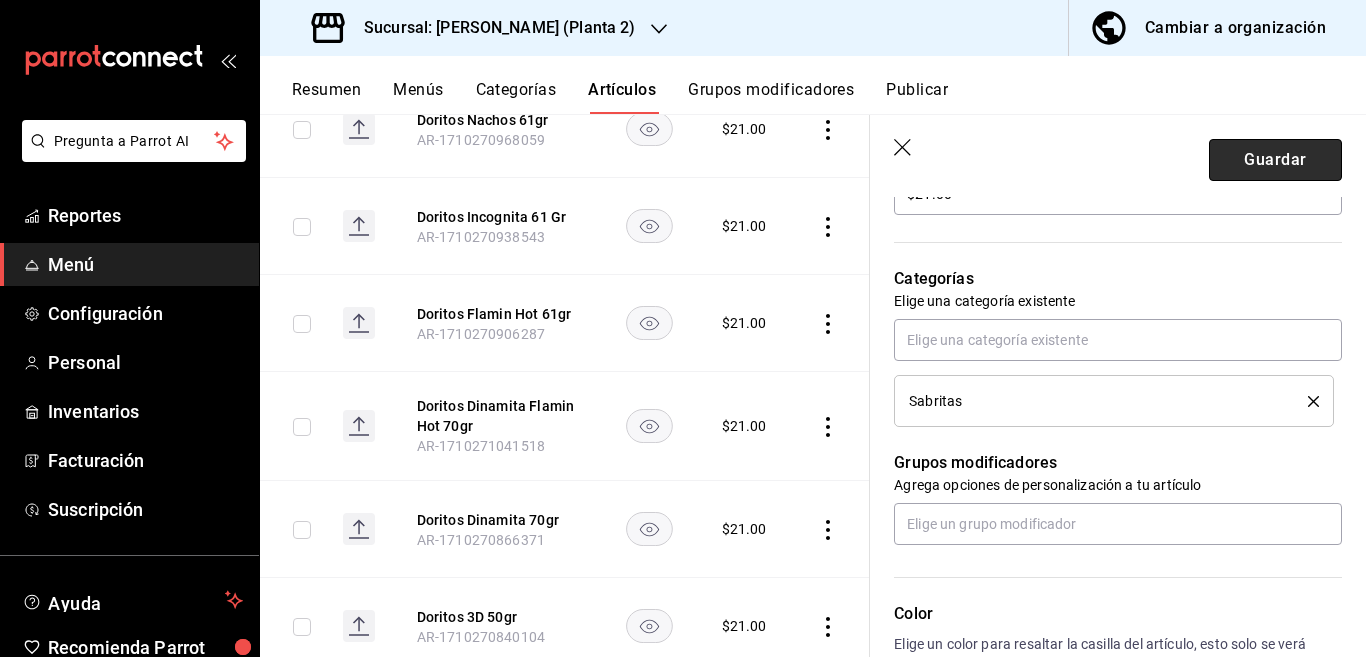 click on "Guardar" at bounding box center (1275, 160) 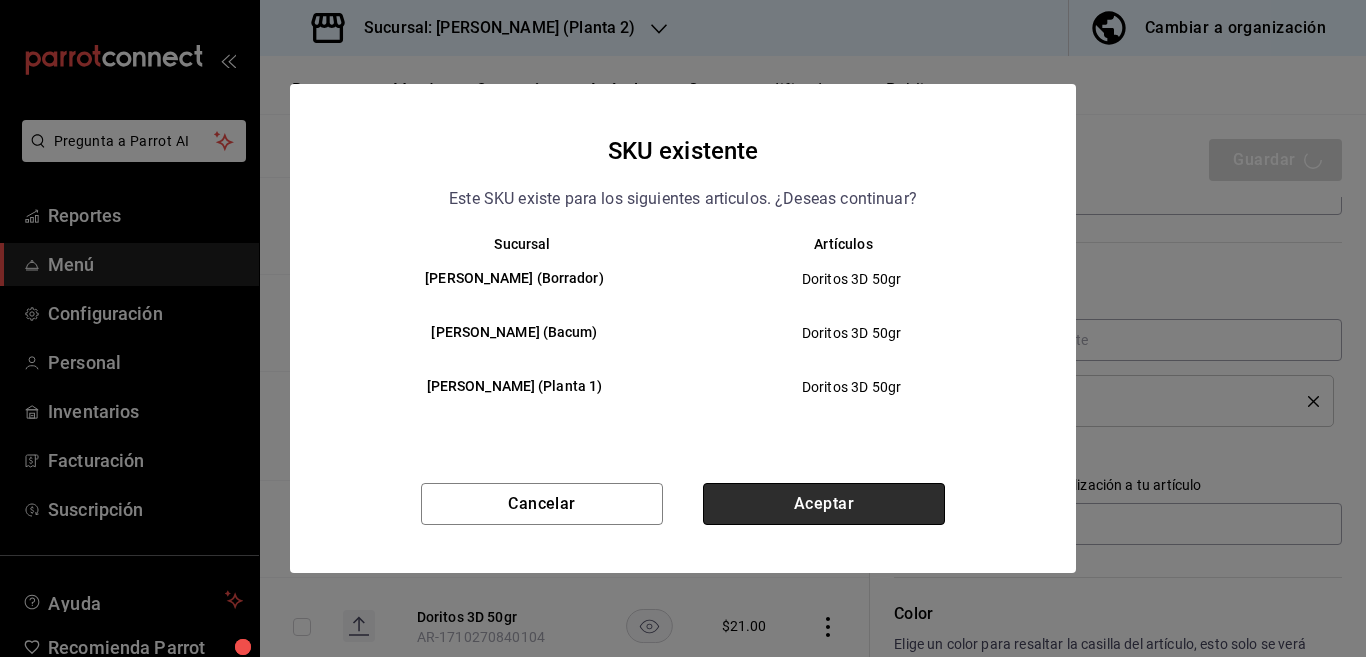 click on "Aceptar" at bounding box center [824, 504] 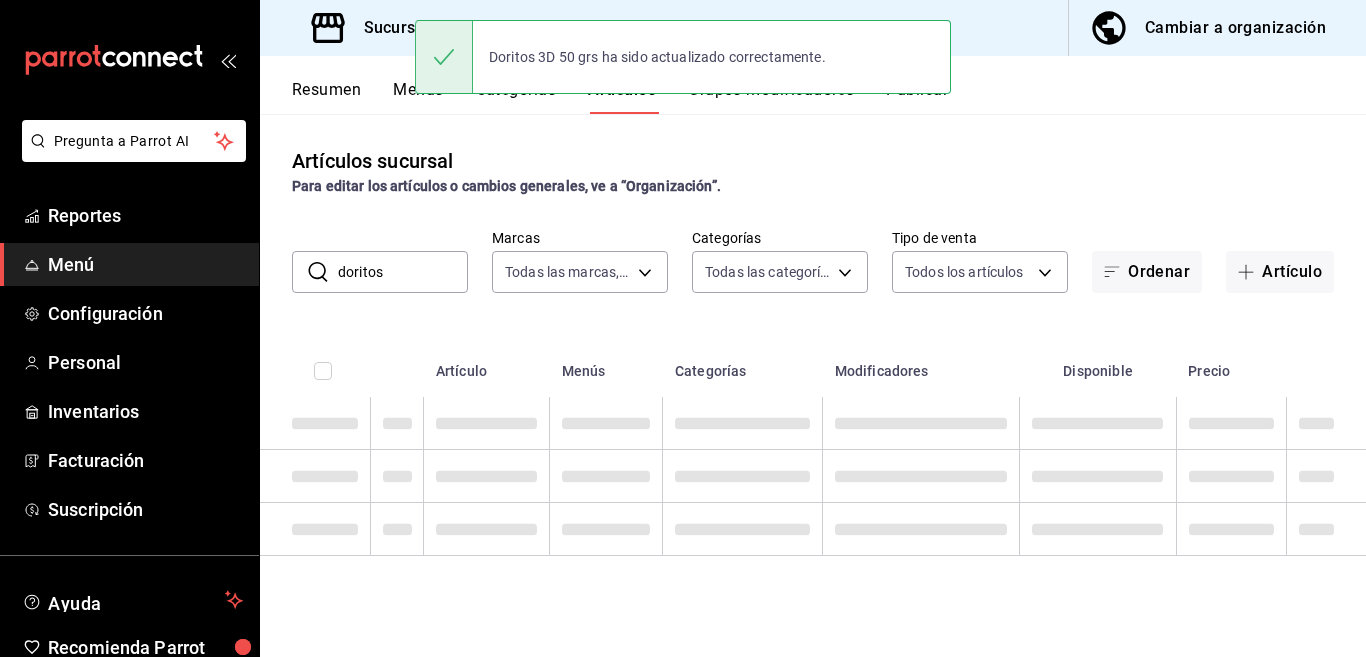 scroll, scrollTop: 0, scrollLeft: 0, axis: both 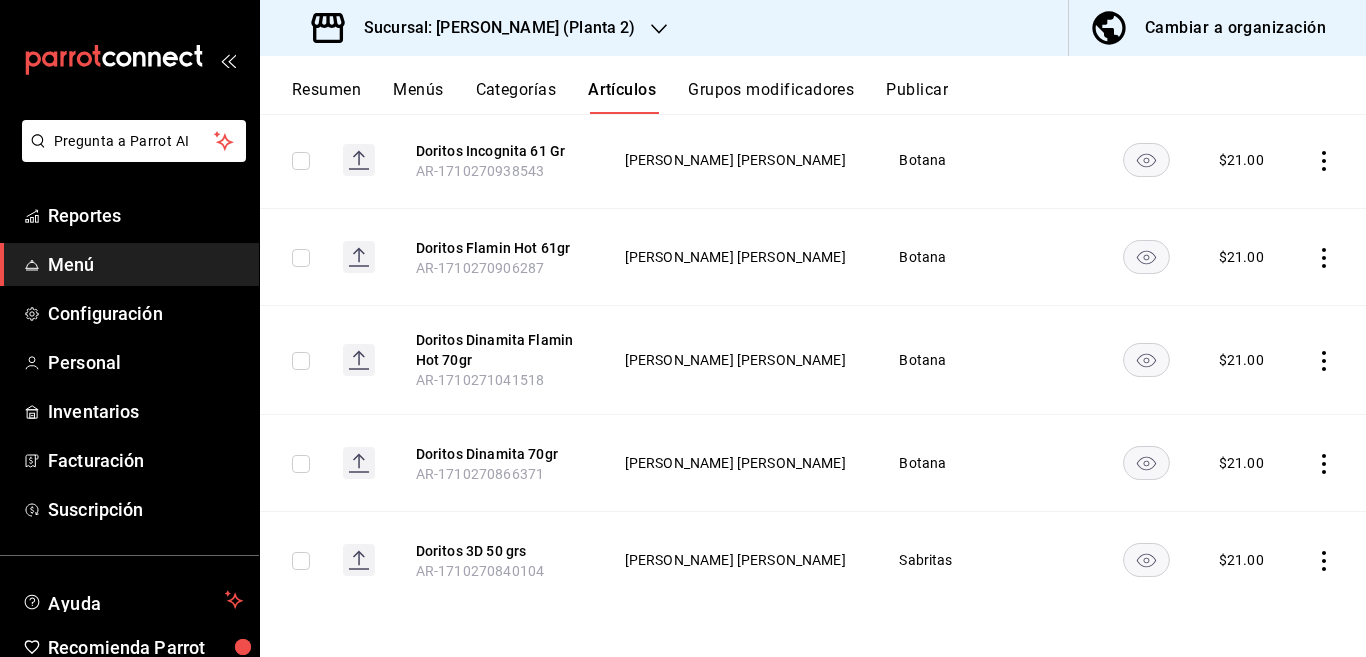 click 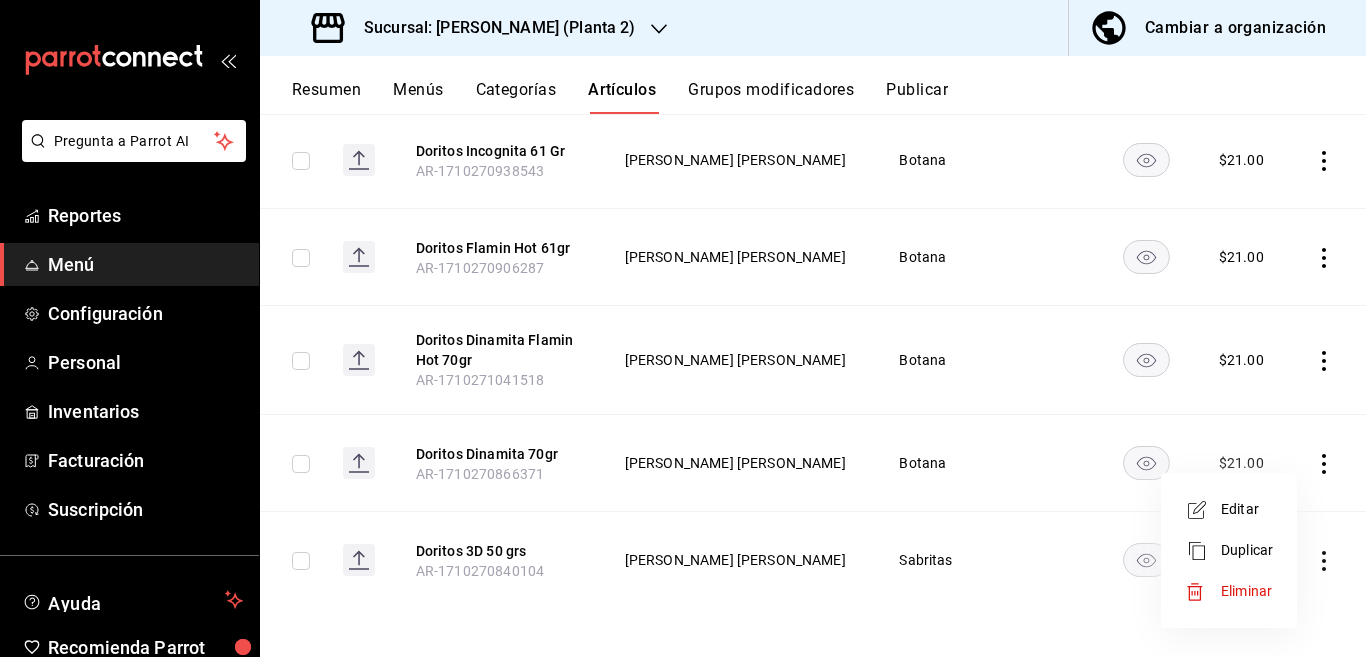 click on "Editar" at bounding box center (1247, 509) 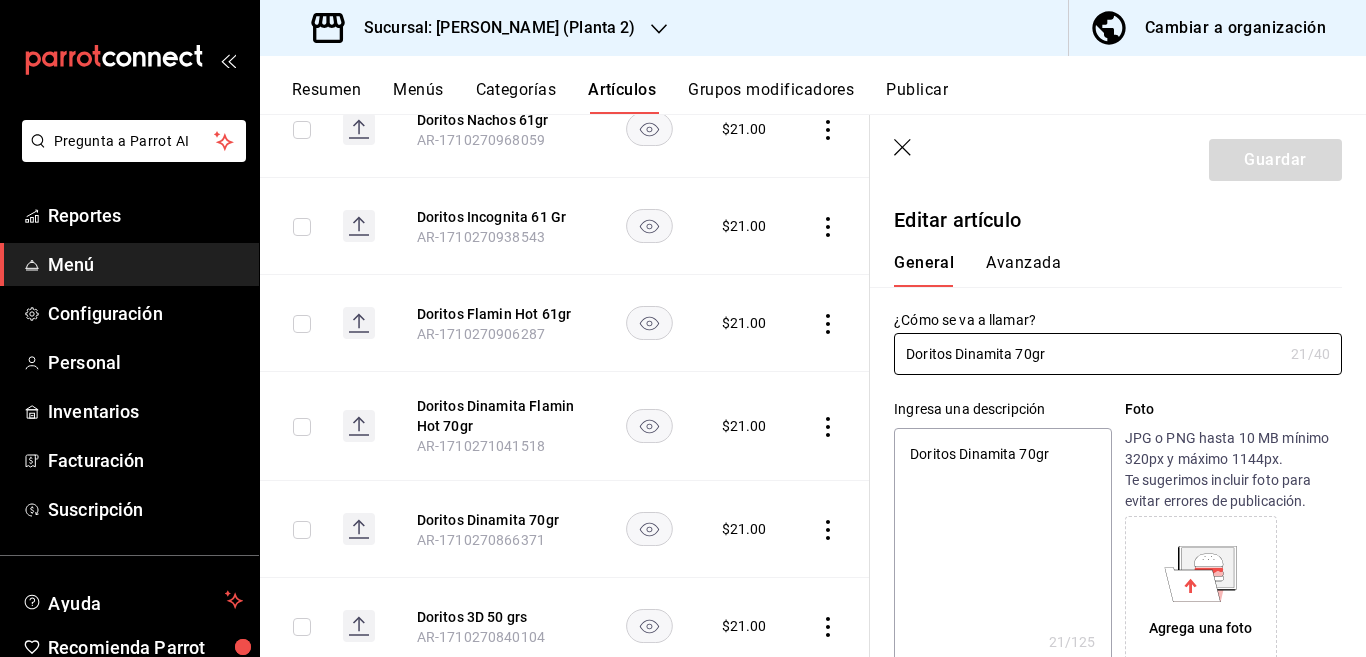 click on "Doritos Dinamita 70gr" at bounding box center (1002, 548) 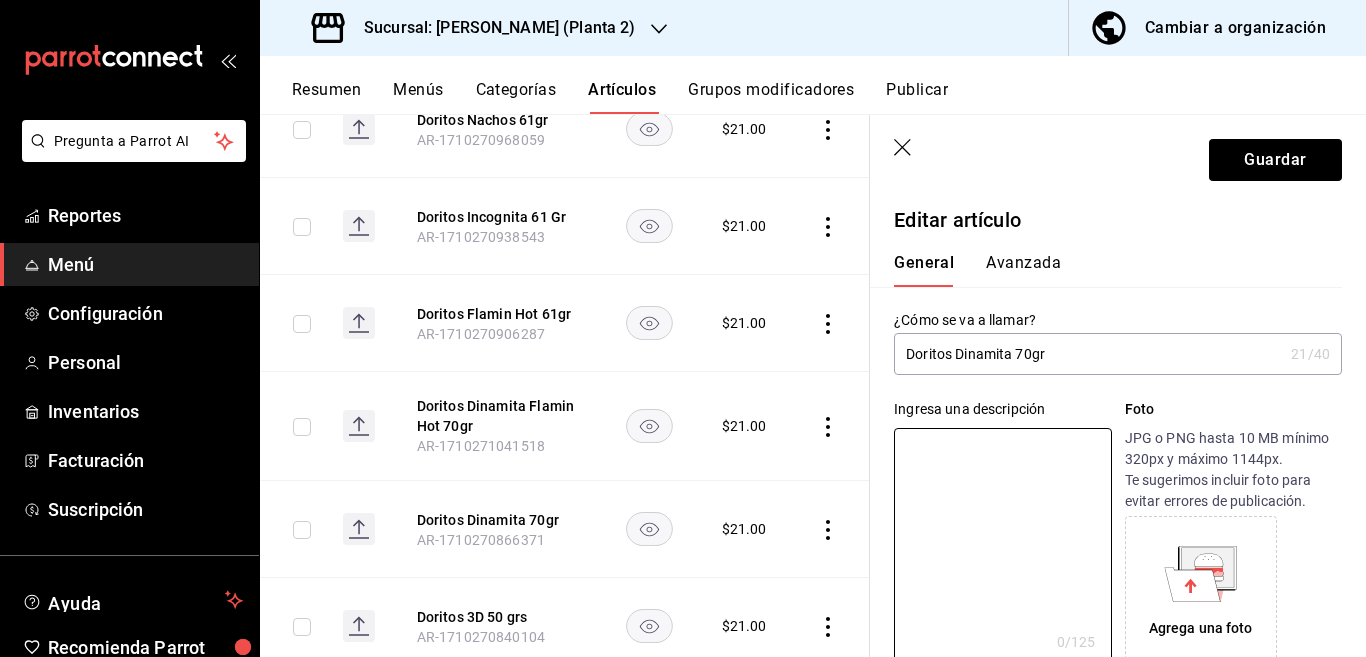click on "Doritos Dinamita 70gr" at bounding box center (1088, 354) 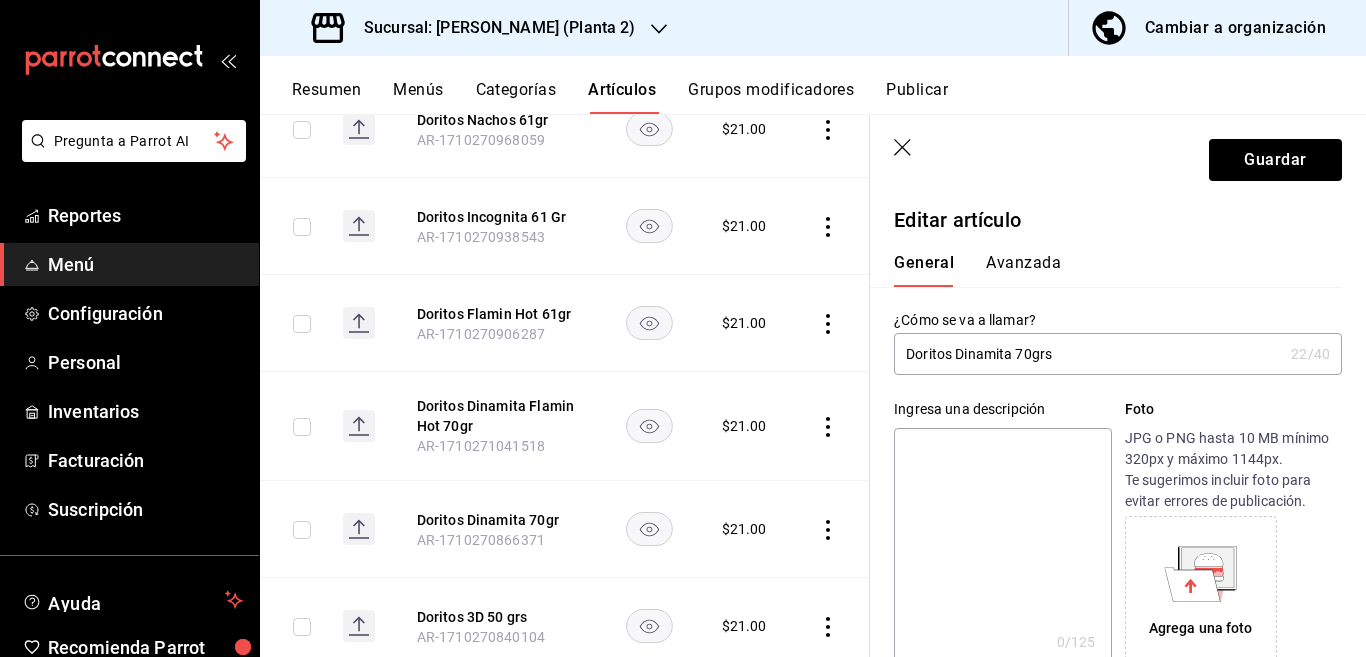 click on "Doritos Dinamita 70grs" at bounding box center (1088, 354) 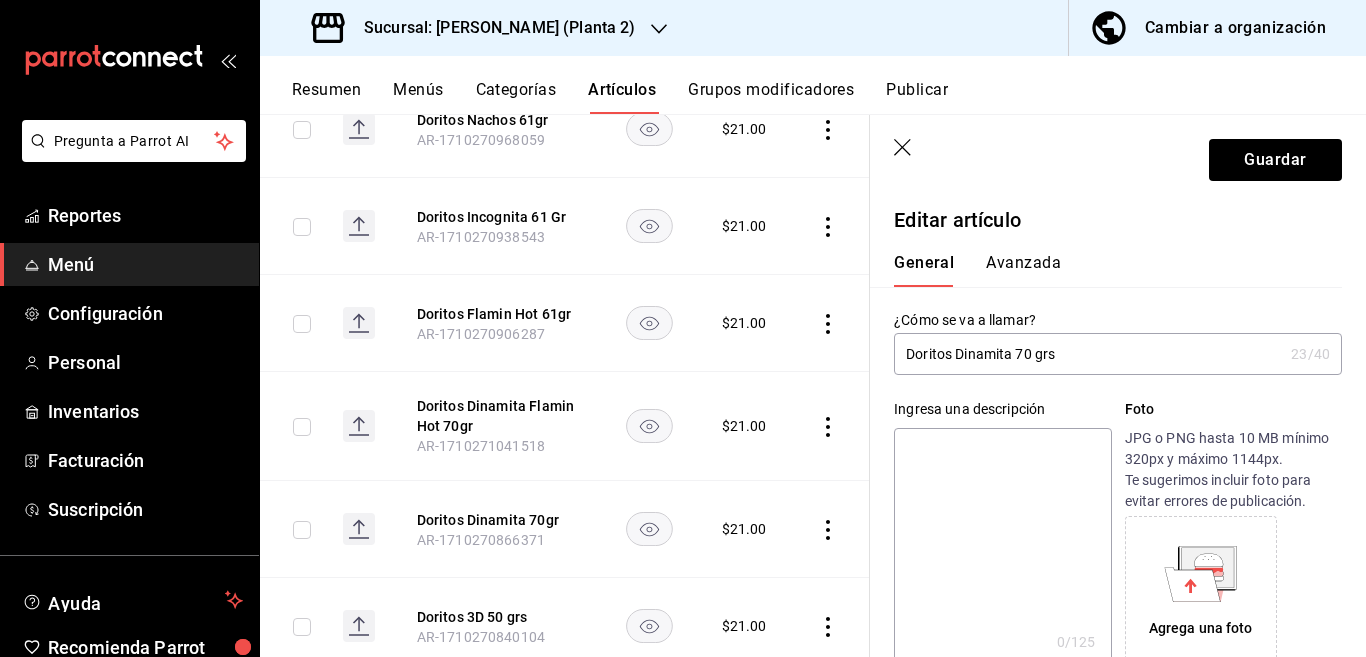 click on "Doritos Dinamita 70 grs" at bounding box center (1088, 354) 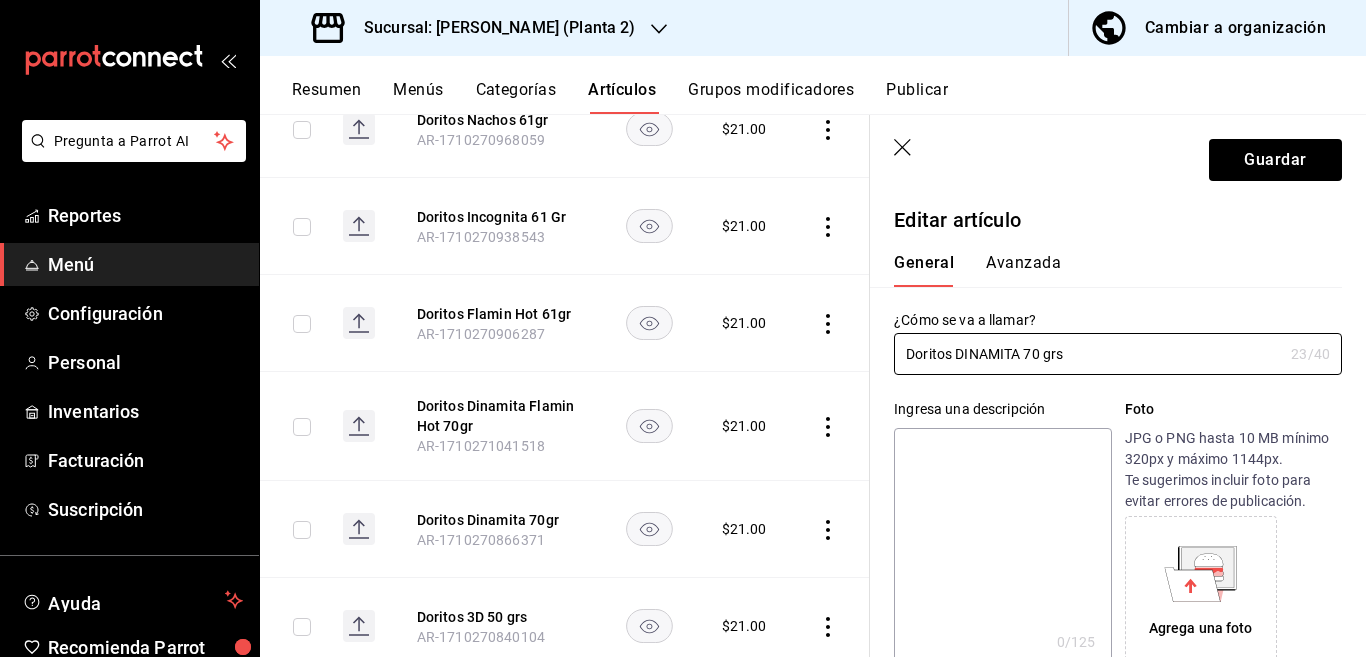 click at bounding box center [1002, 548] 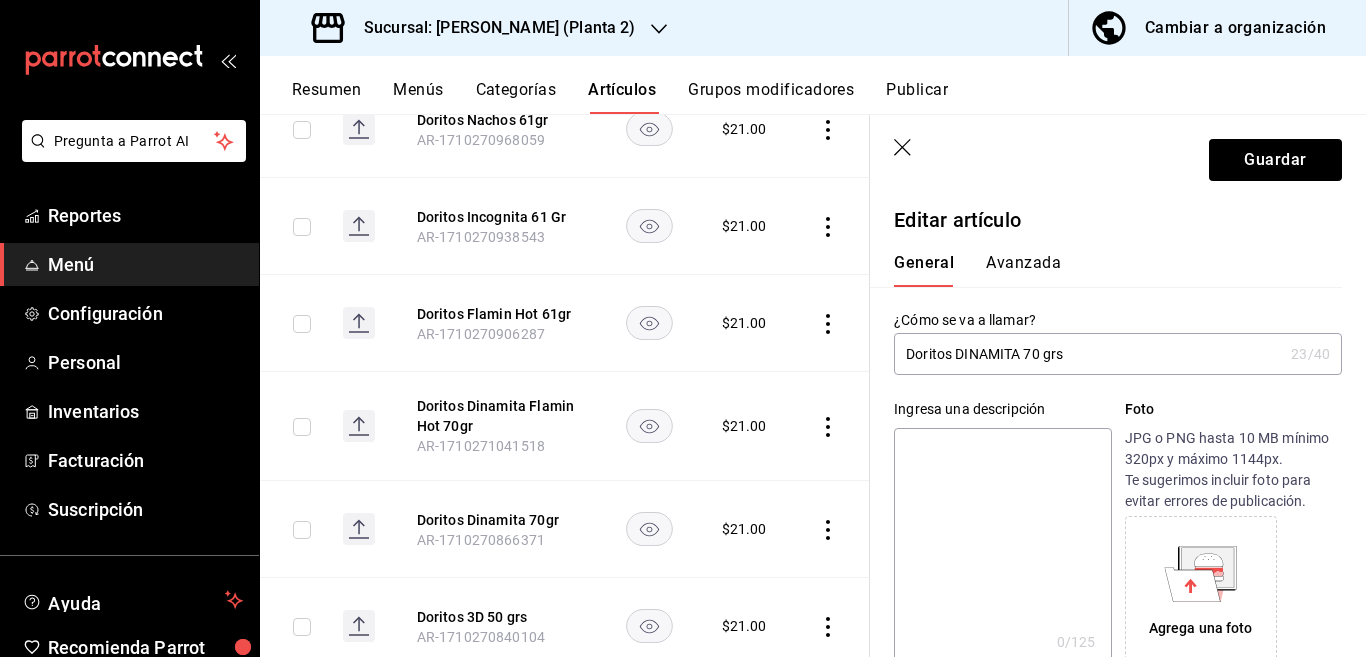 paste on "Doritos DINAMITA 70 grs" 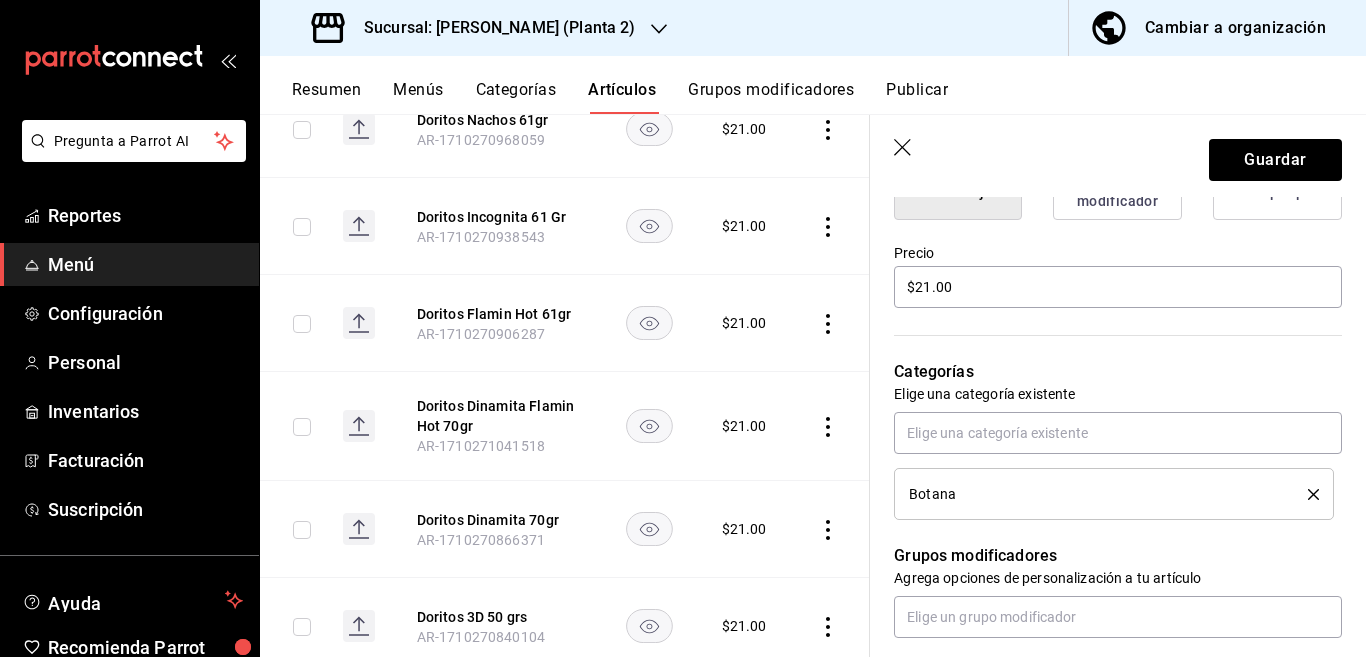 scroll, scrollTop: 569, scrollLeft: 0, axis: vertical 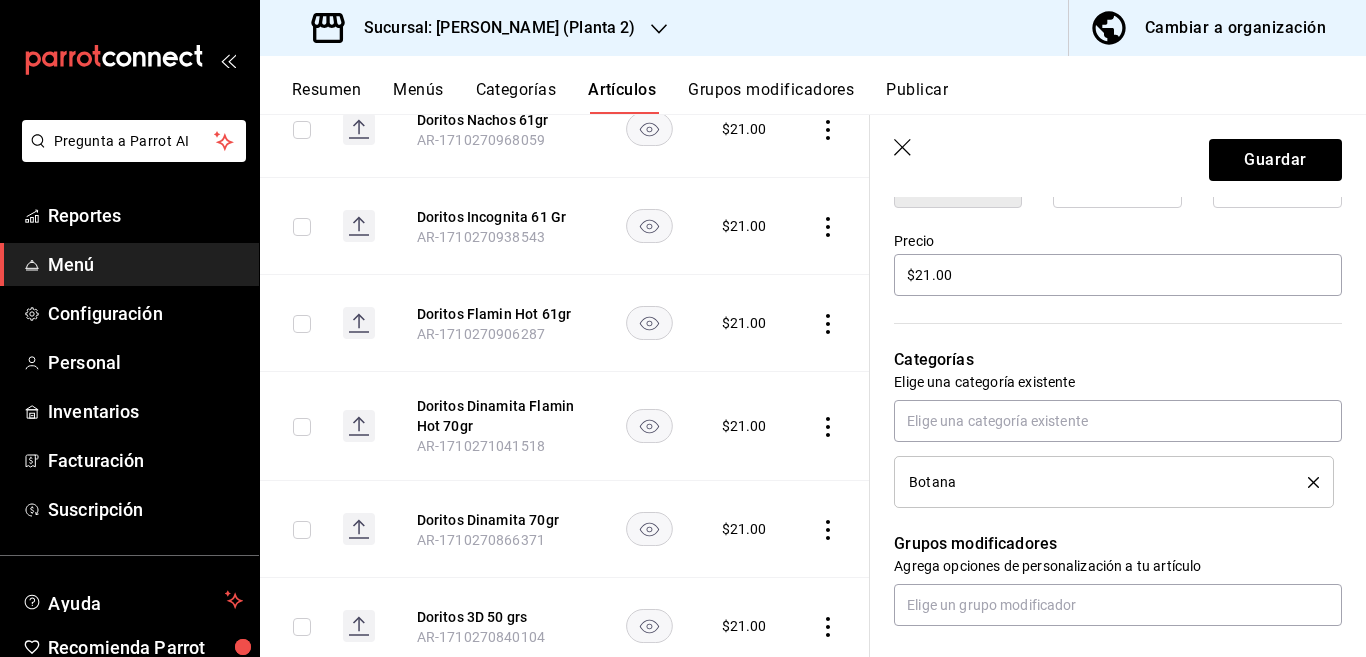 click 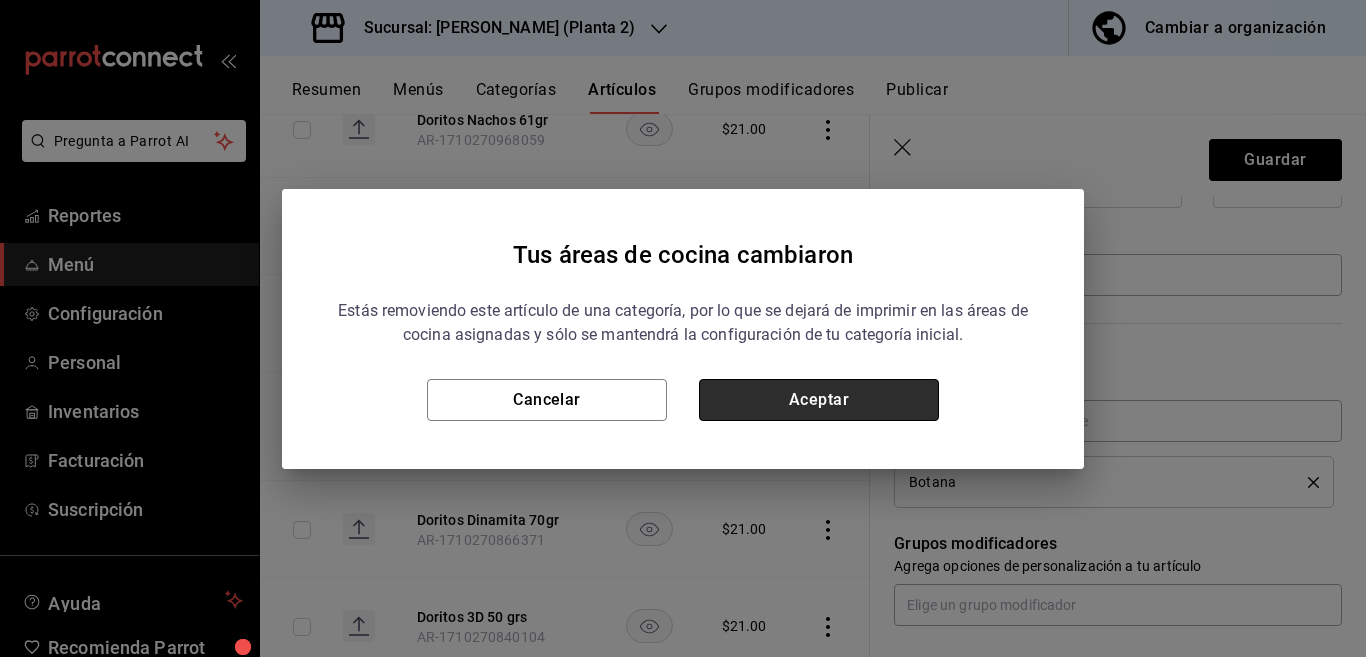 click on "Aceptar" at bounding box center (819, 400) 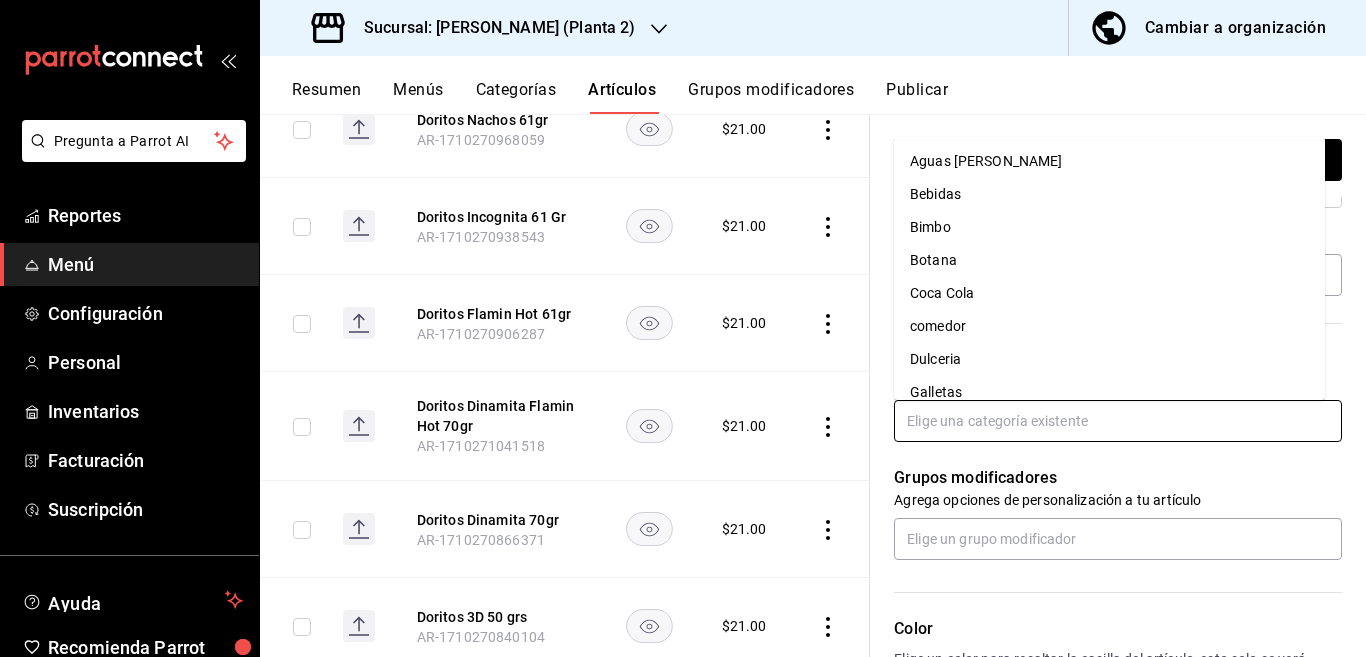 click at bounding box center (1118, 421) 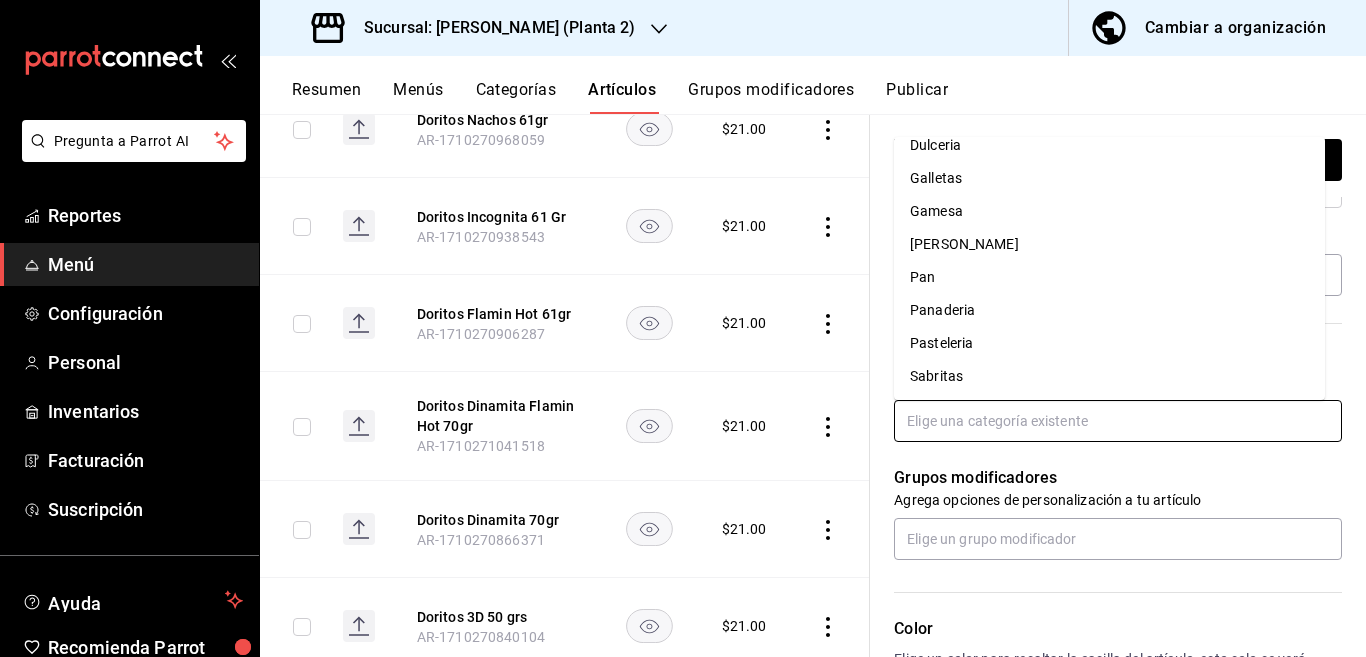 scroll, scrollTop: 215, scrollLeft: 0, axis: vertical 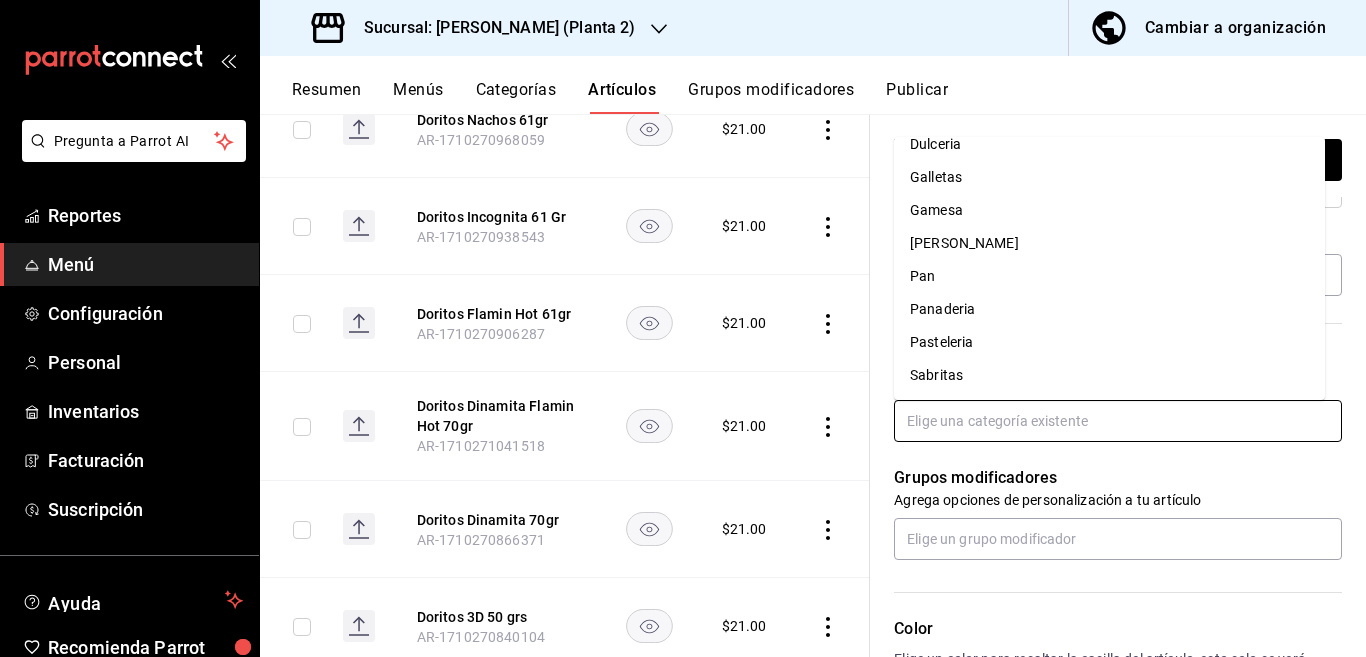click on "Sabritas" at bounding box center (1109, 375) 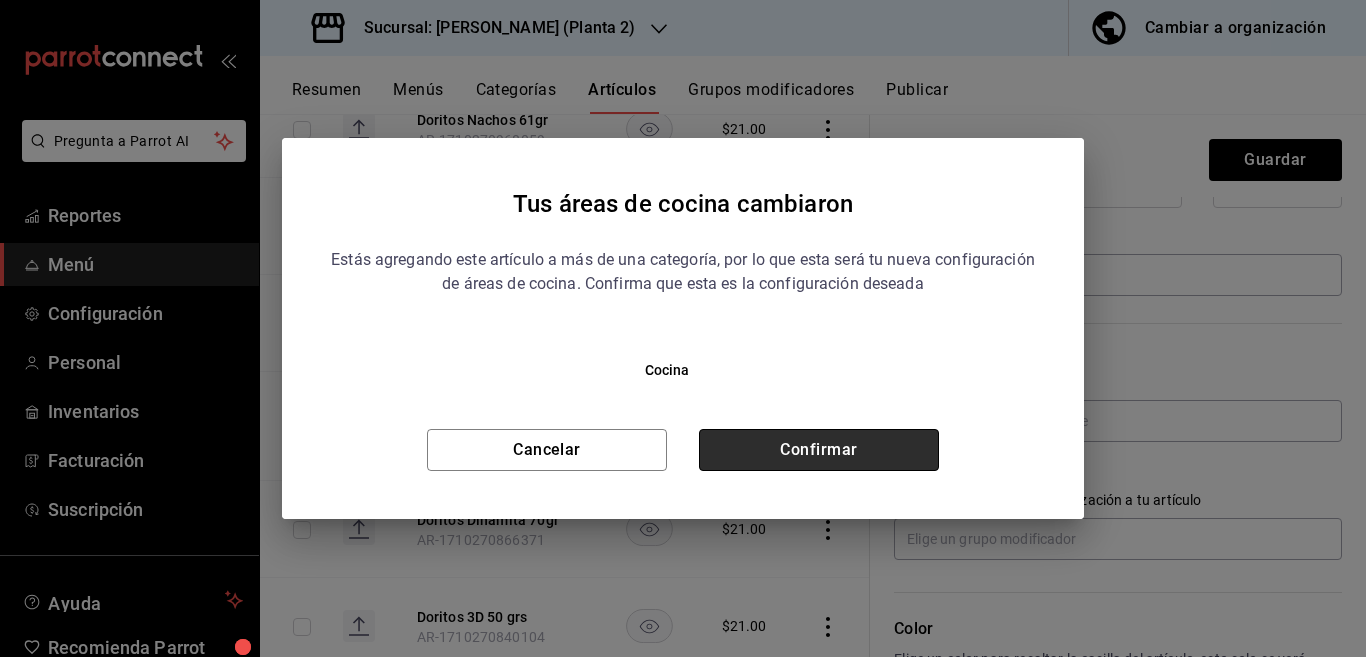 click on "Confirmar" at bounding box center (819, 450) 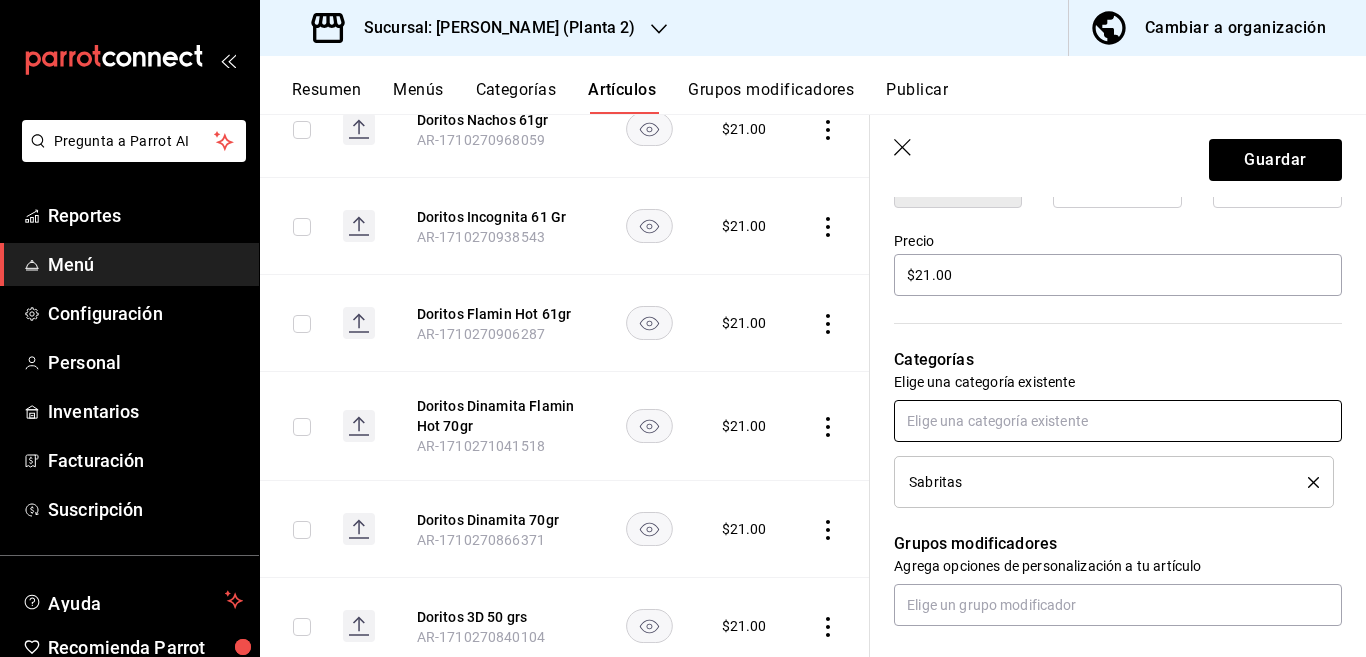 scroll, scrollTop: 569, scrollLeft: 0, axis: vertical 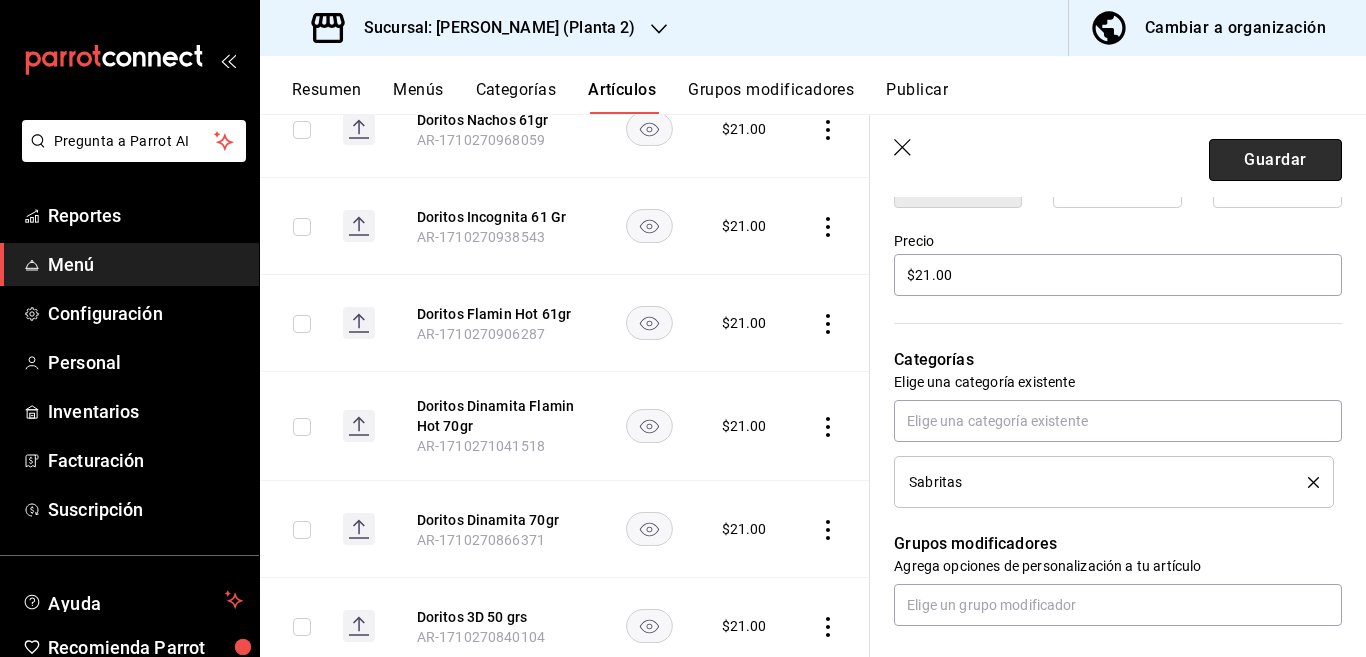 click on "Guardar" at bounding box center [1275, 160] 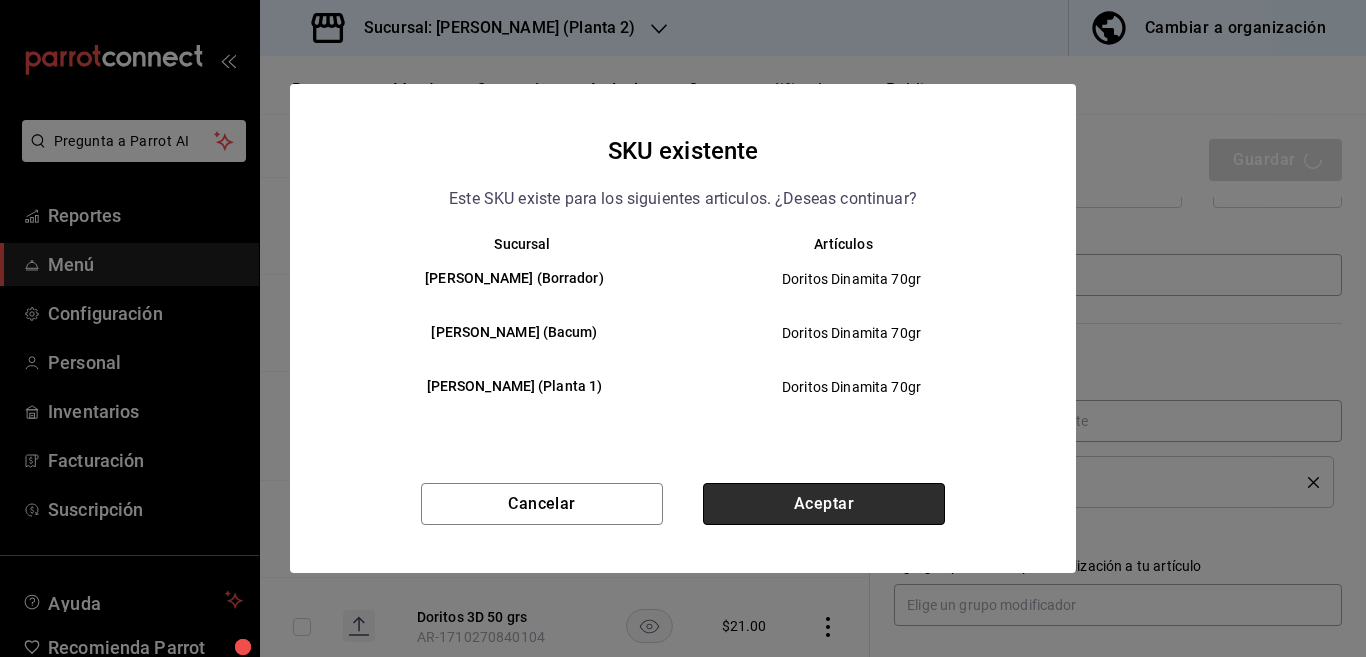 click on "Aceptar" at bounding box center [824, 504] 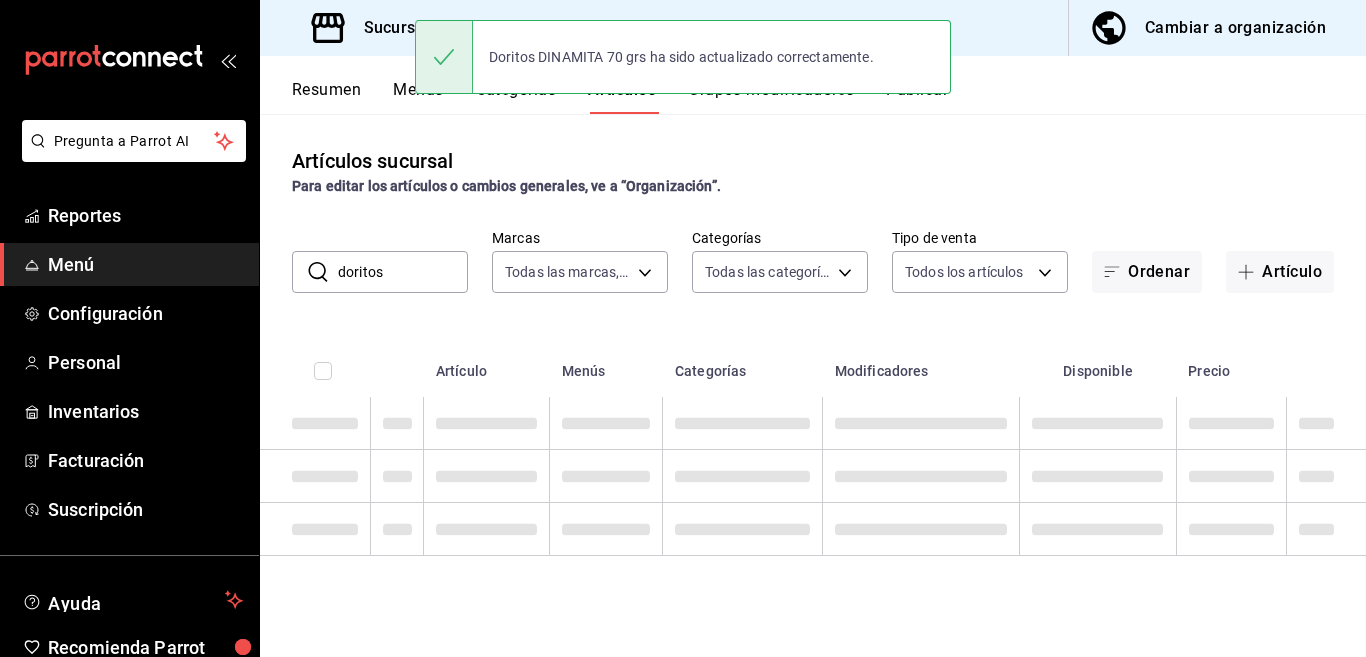 scroll, scrollTop: 0, scrollLeft: 0, axis: both 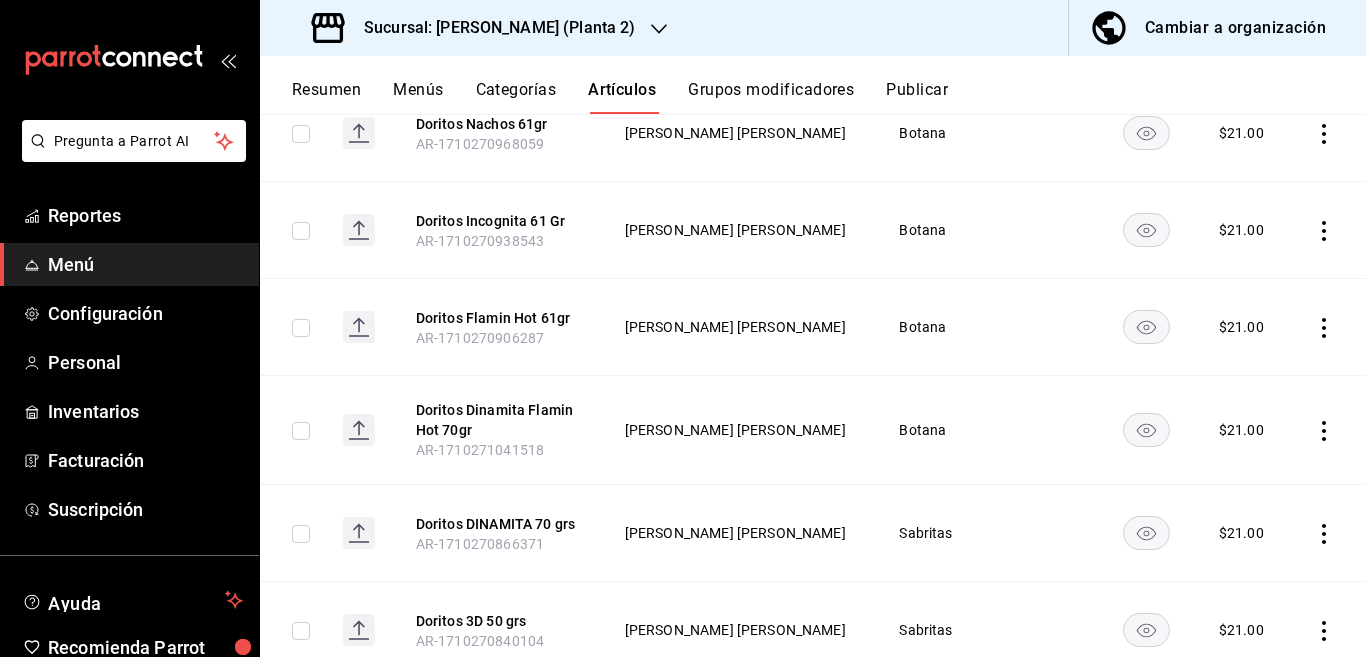 click 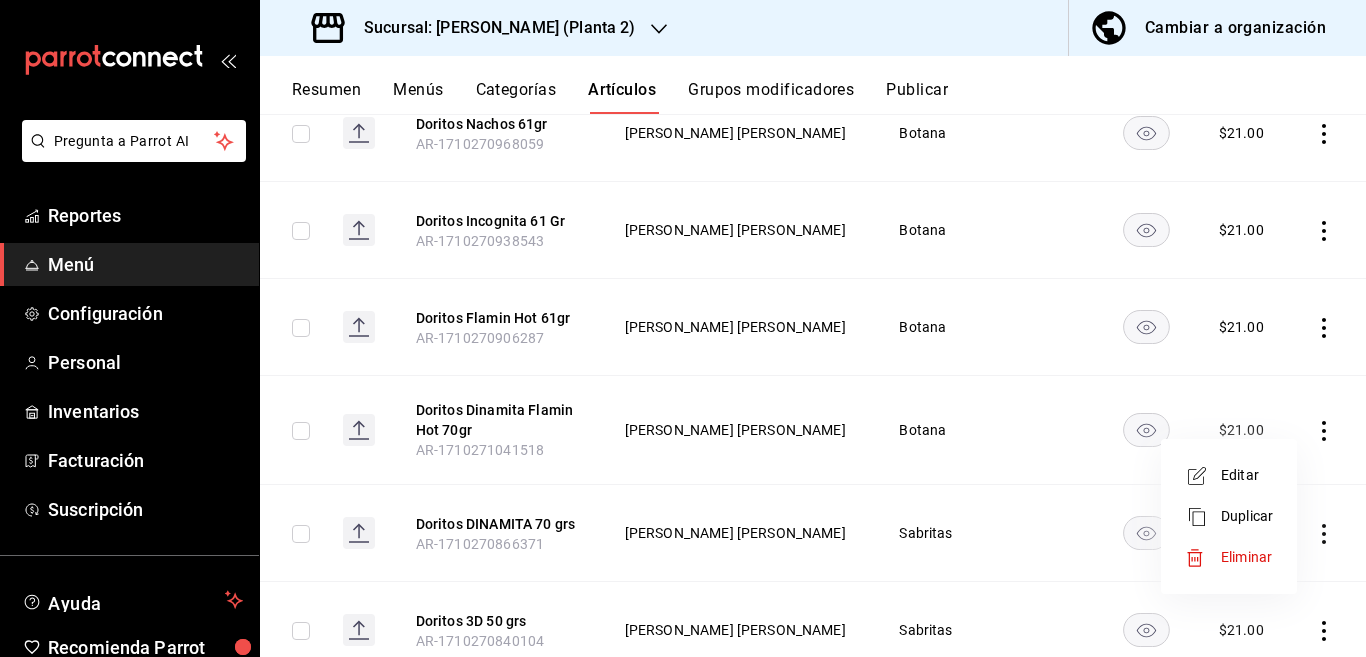 click on "Editar" at bounding box center [1247, 475] 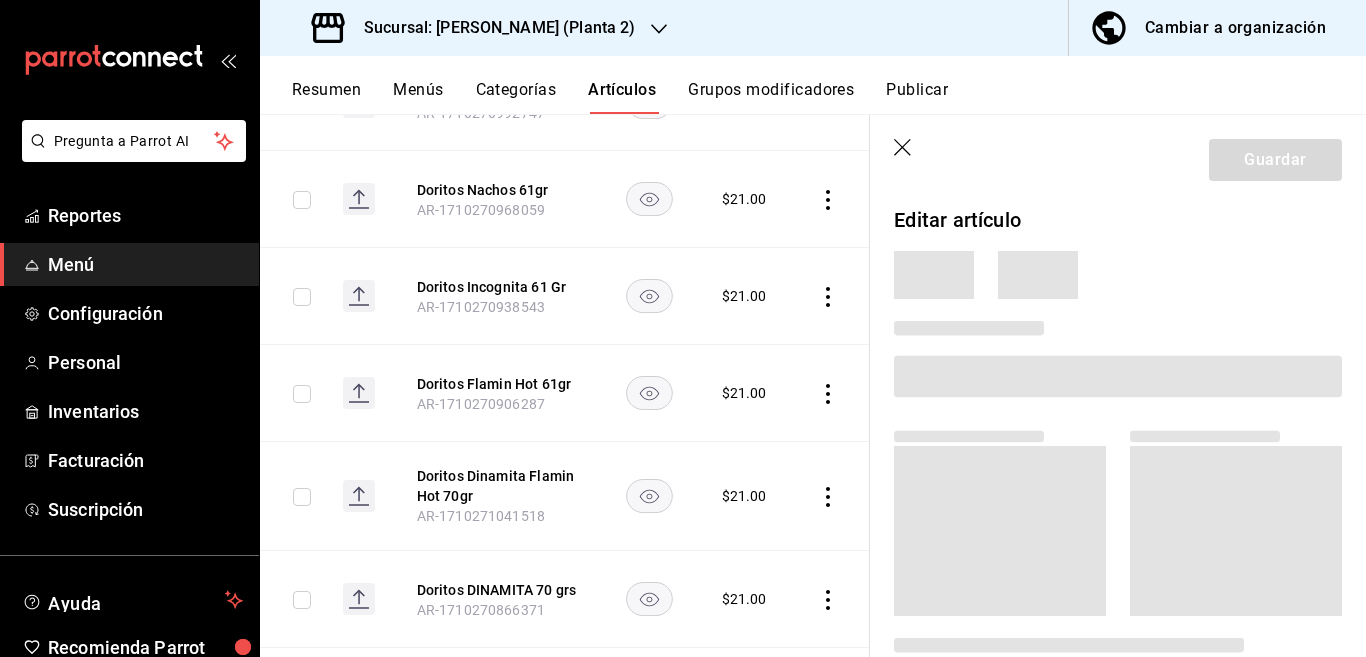 scroll, scrollTop: 410, scrollLeft: 0, axis: vertical 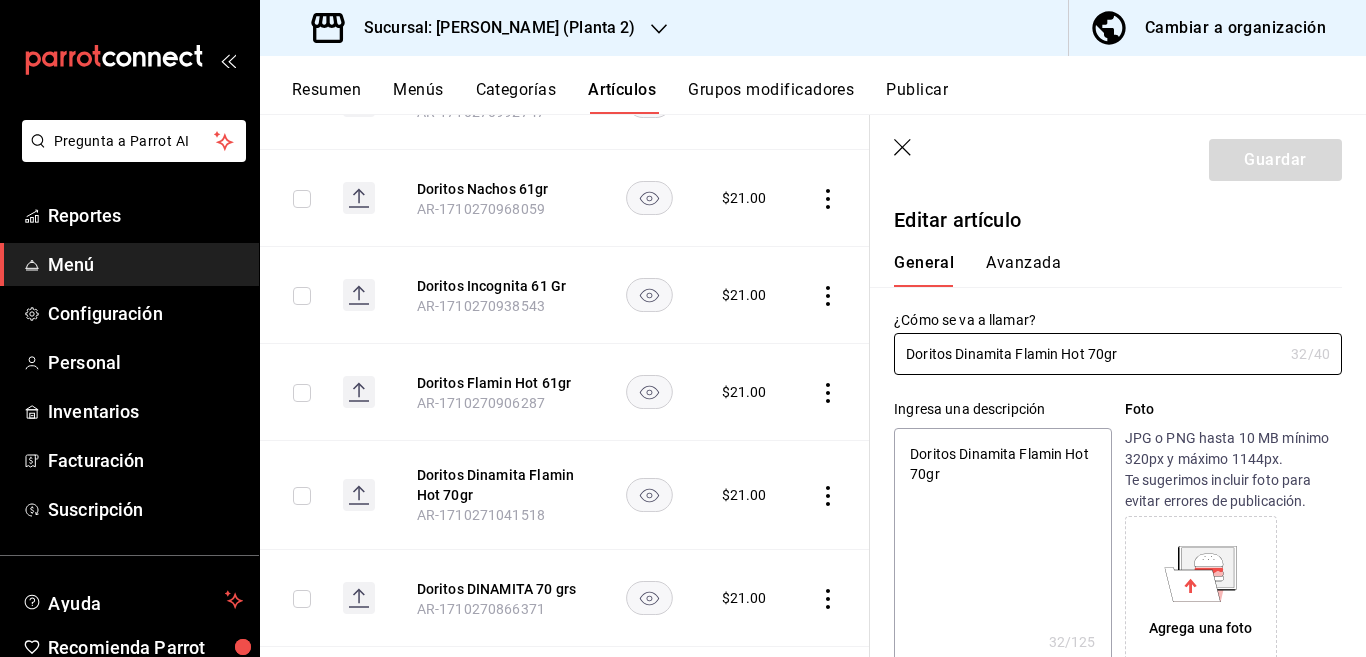 click on "Doritos Dinamita Flamin Hot 70gr" at bounding box center [1002, 548] 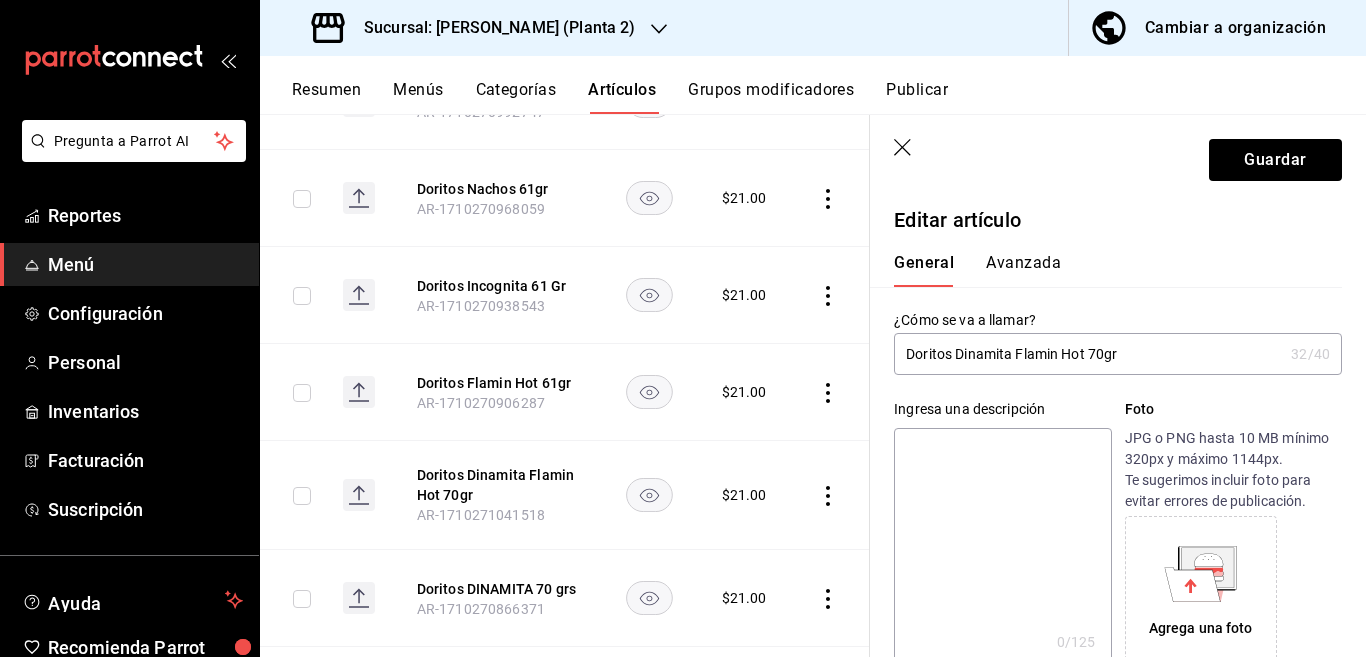 click on "Doritos Dinamita Flamin Hot 70gr" at bounding box center [1088, 354] 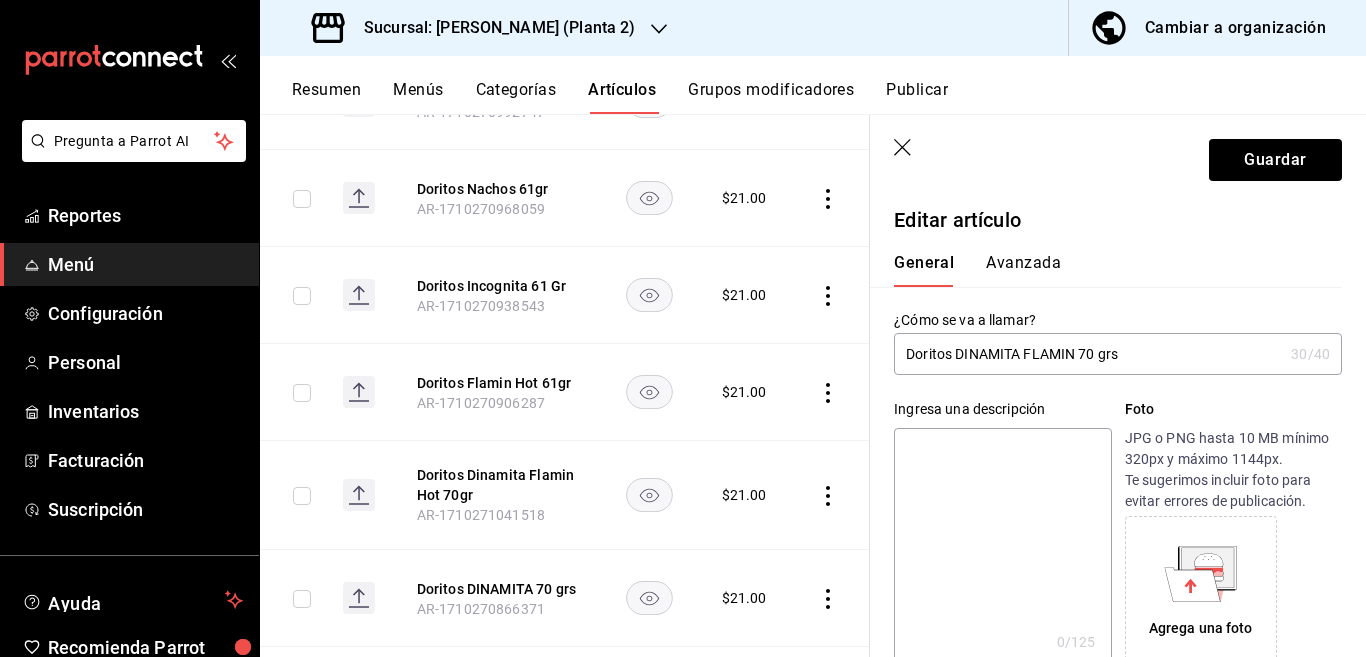 click at bounding box center [1002, 548] 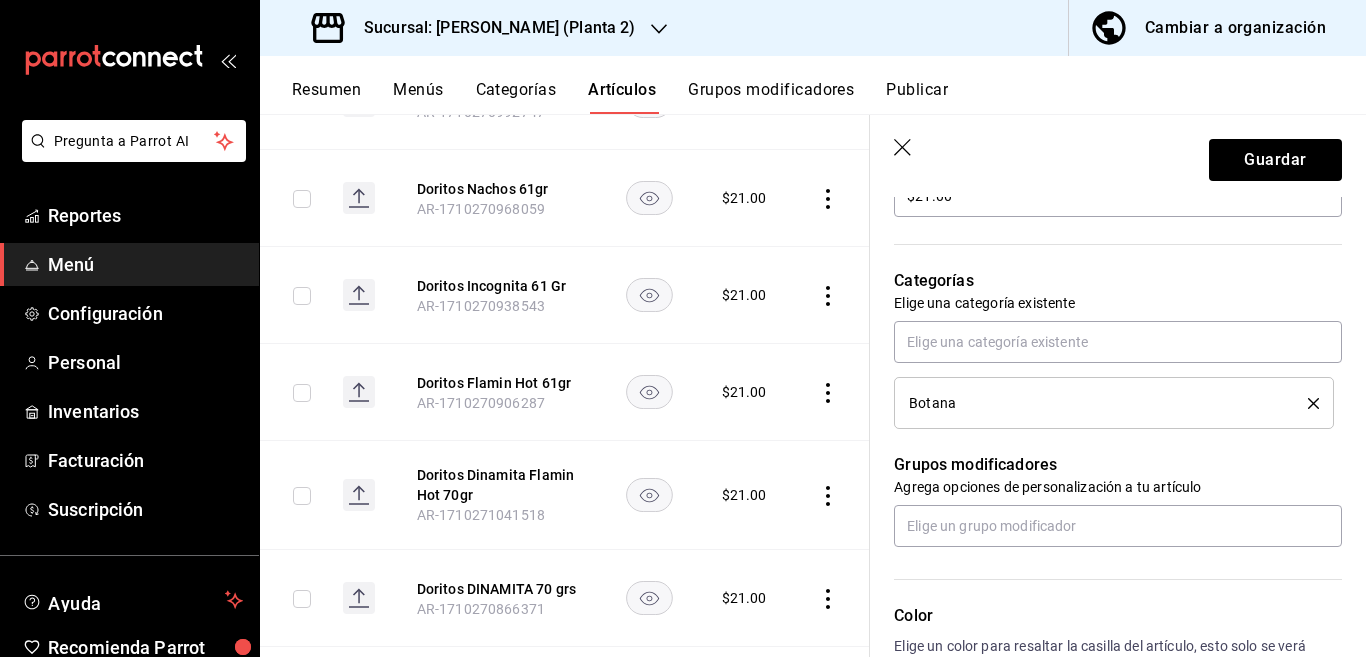 scroll, scrollTop: 650, scrollLeft: 0, axis: vertical 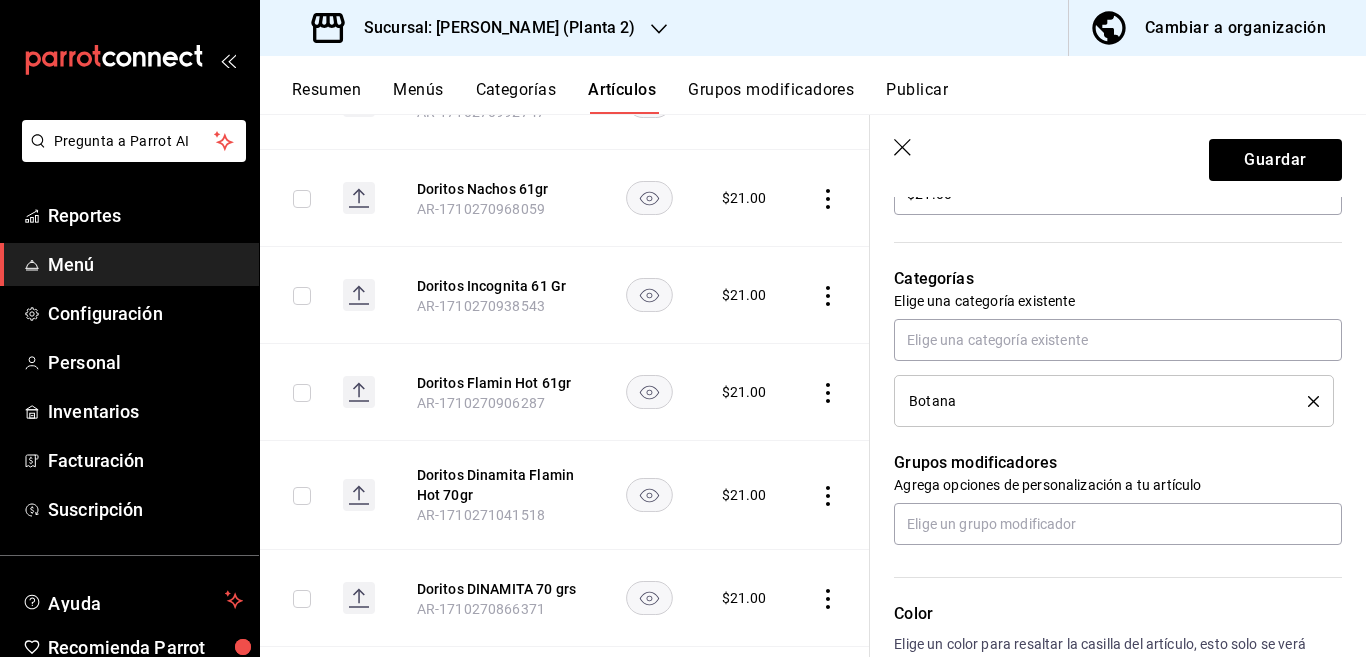 click 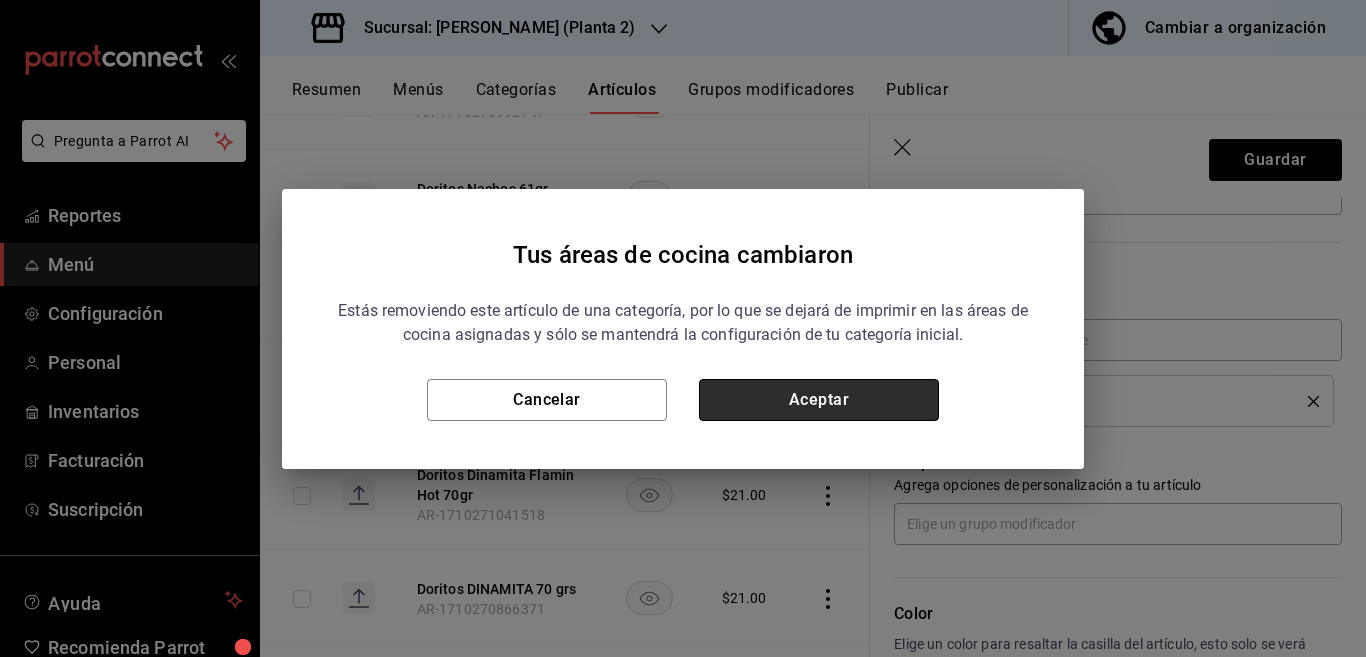 click on "Aceptar" at bounding box center [819, 400] 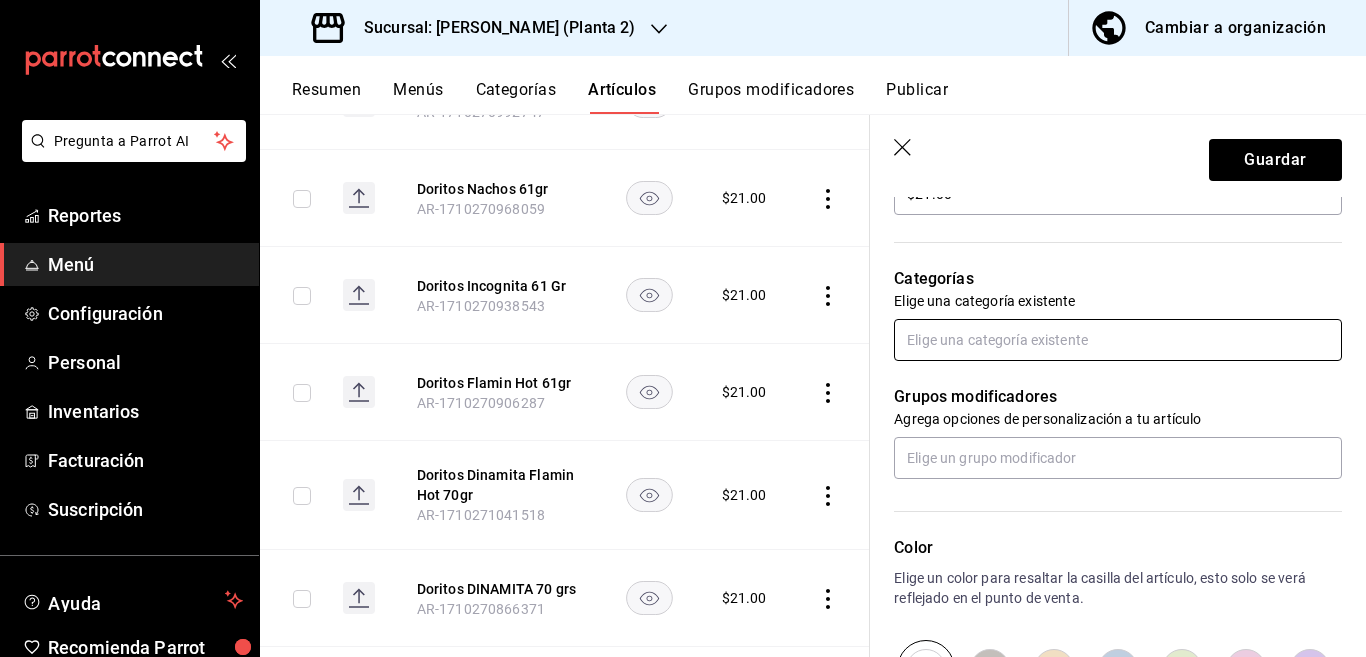 click at bounding box center [1118, 340] 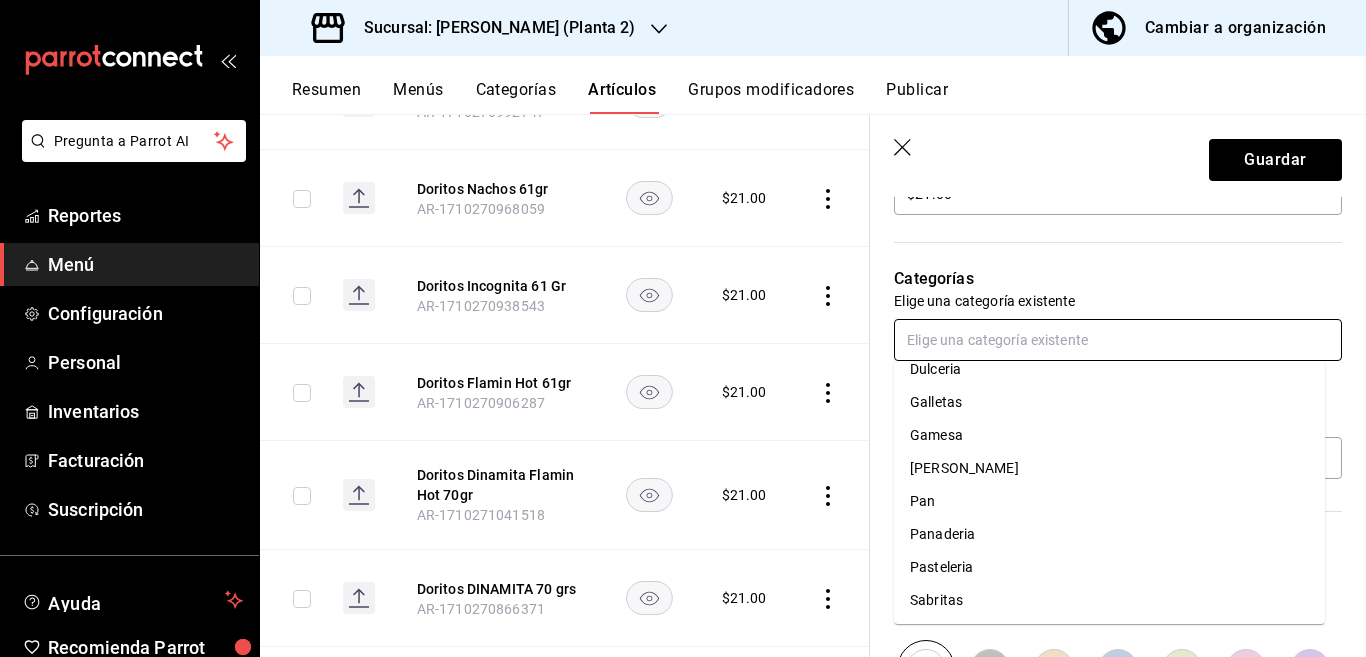 scroll, scrollTop: 215, scrollLeft: 0, axis: vertical 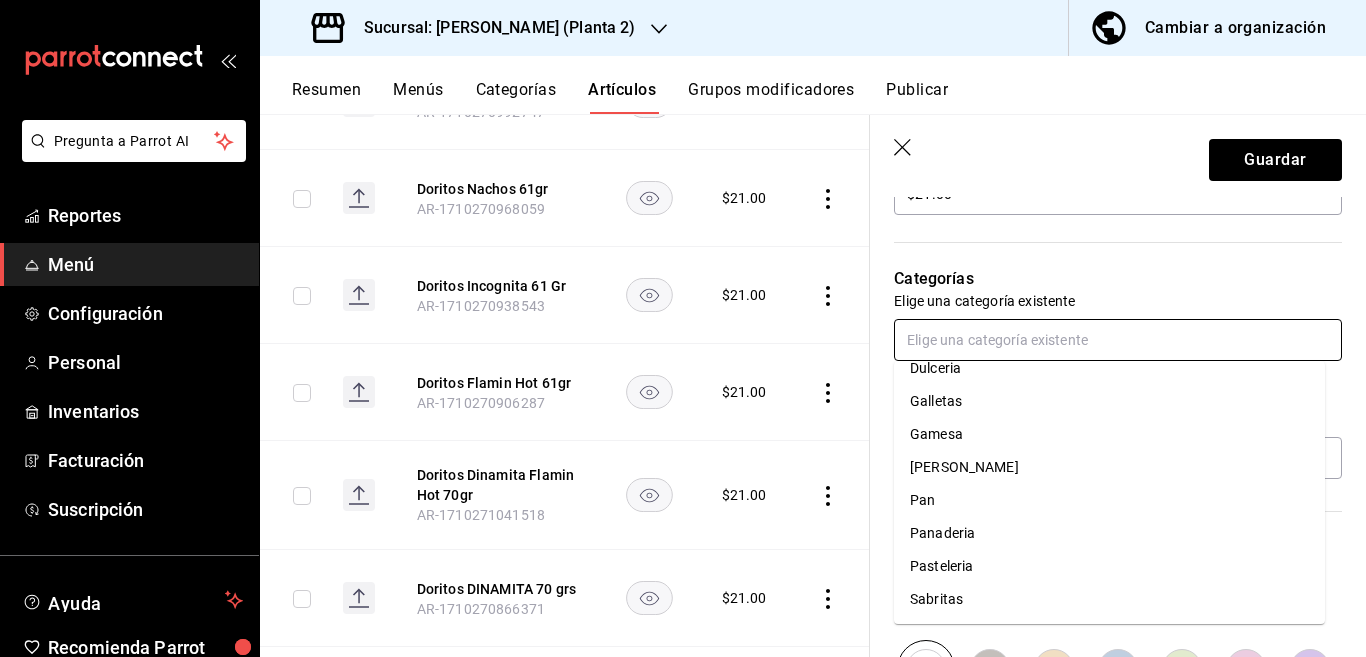 click on "Sabritas" at bounding box center (1109, 599) 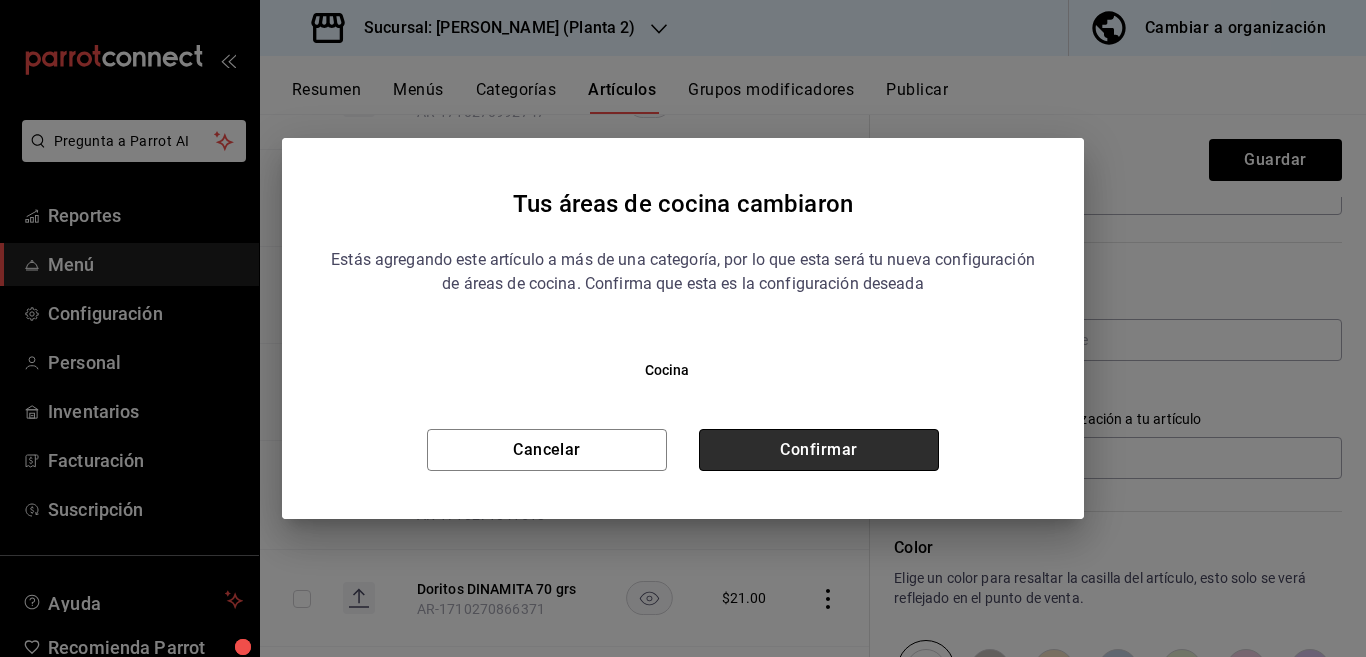 click on "Confirmar" at bounding box center (819, 450) 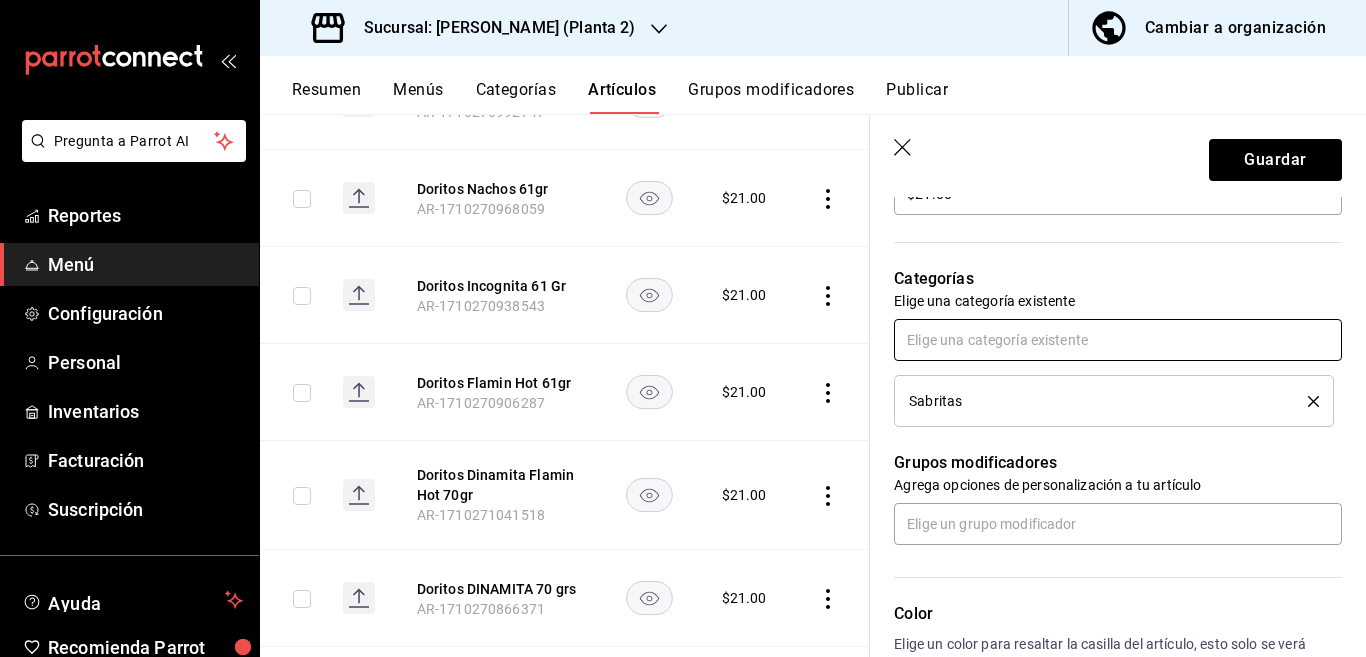 scroll, scrollTop: 650, scrollLeft: 0, axis: vertical 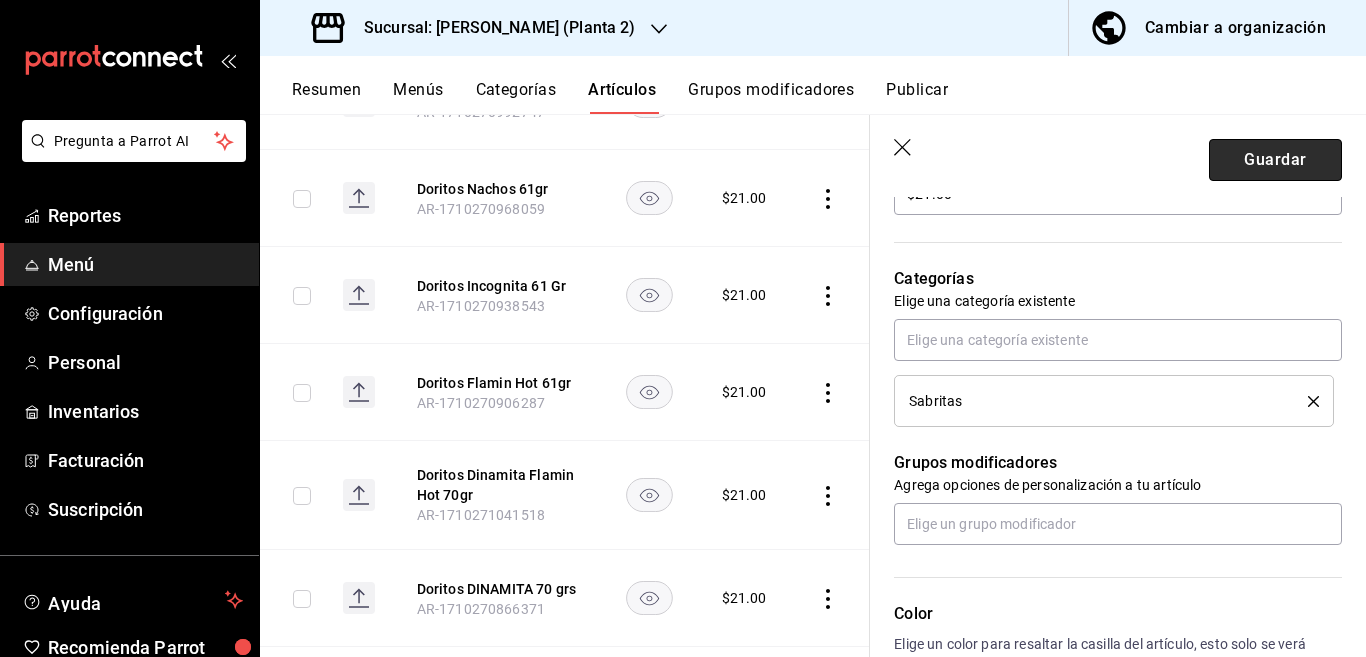 click on "Guardar" at bounding box center (1275, 160) 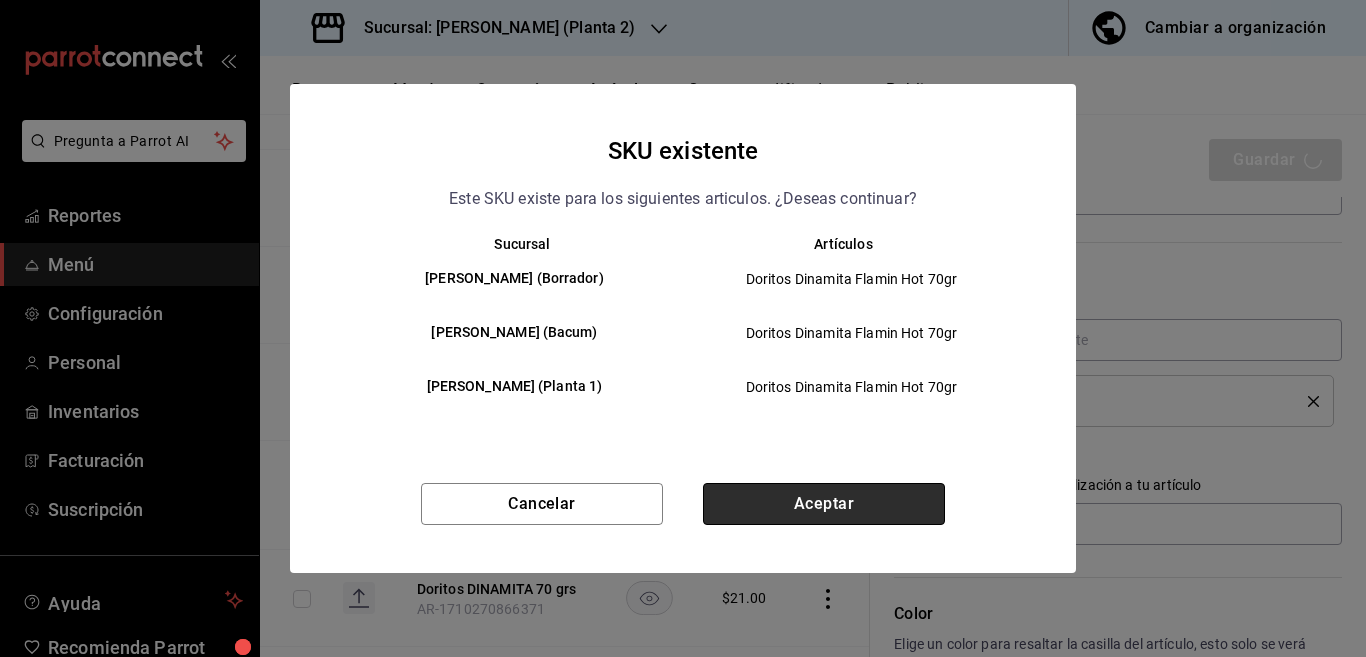 click on "Aceptar" at bounding box center (824, 504) 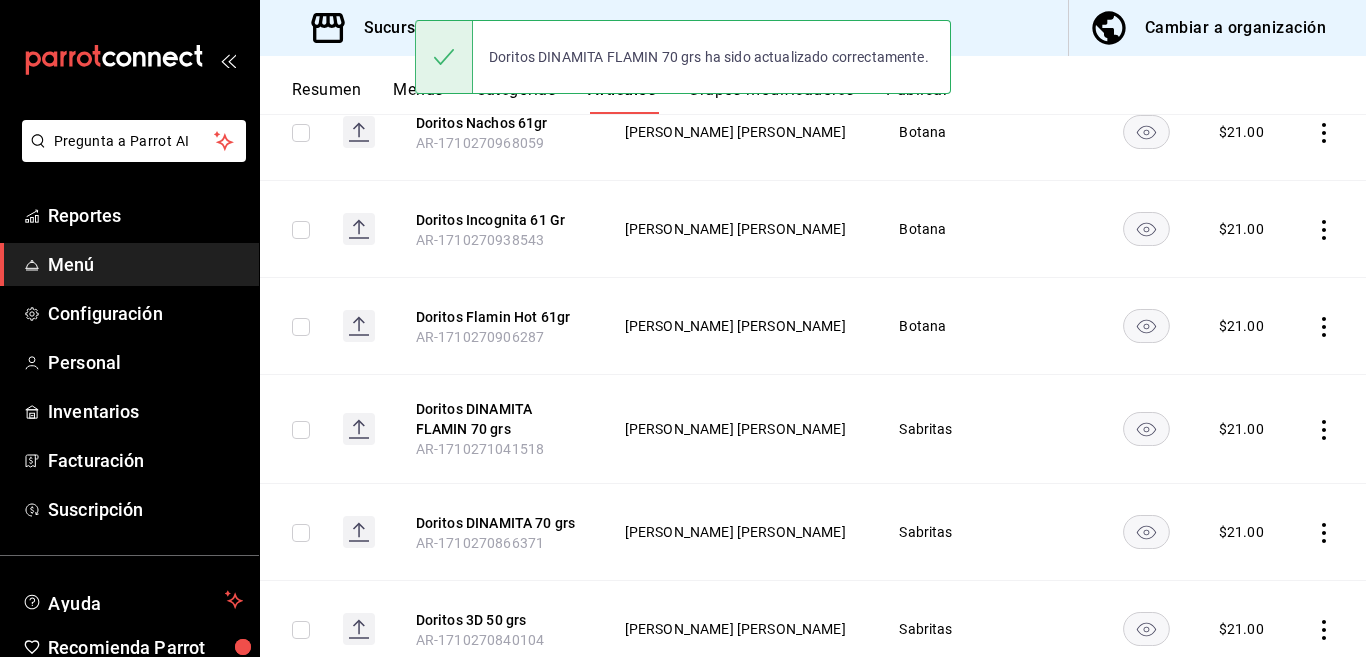 scroll, scrollTop: 0, scrollLeft: 0, axis: both 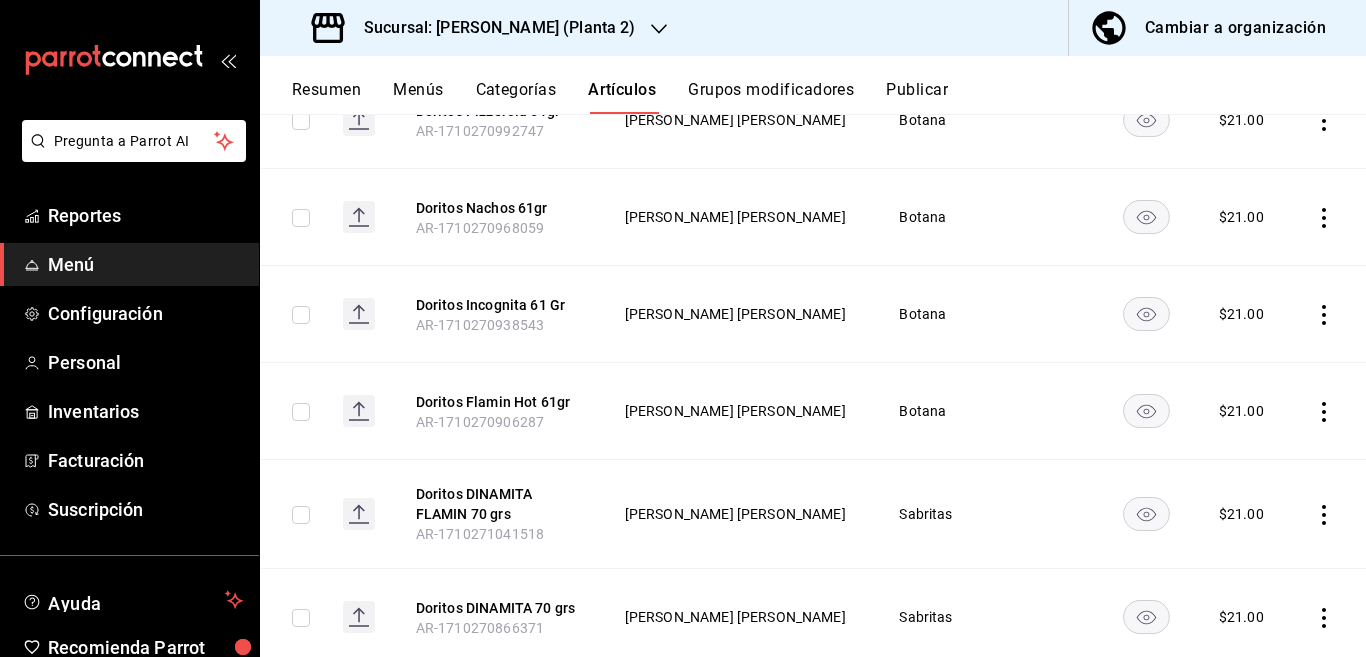 click 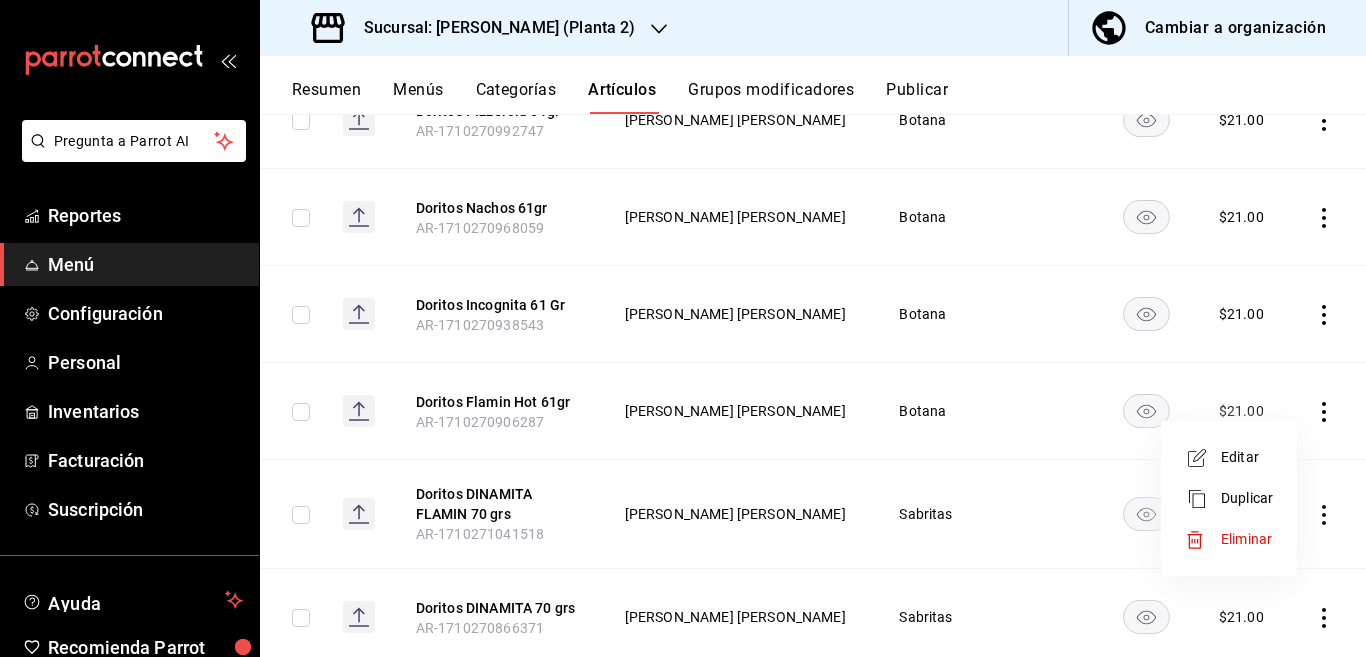 click on "Editar" at bounding box center [1247, 457] 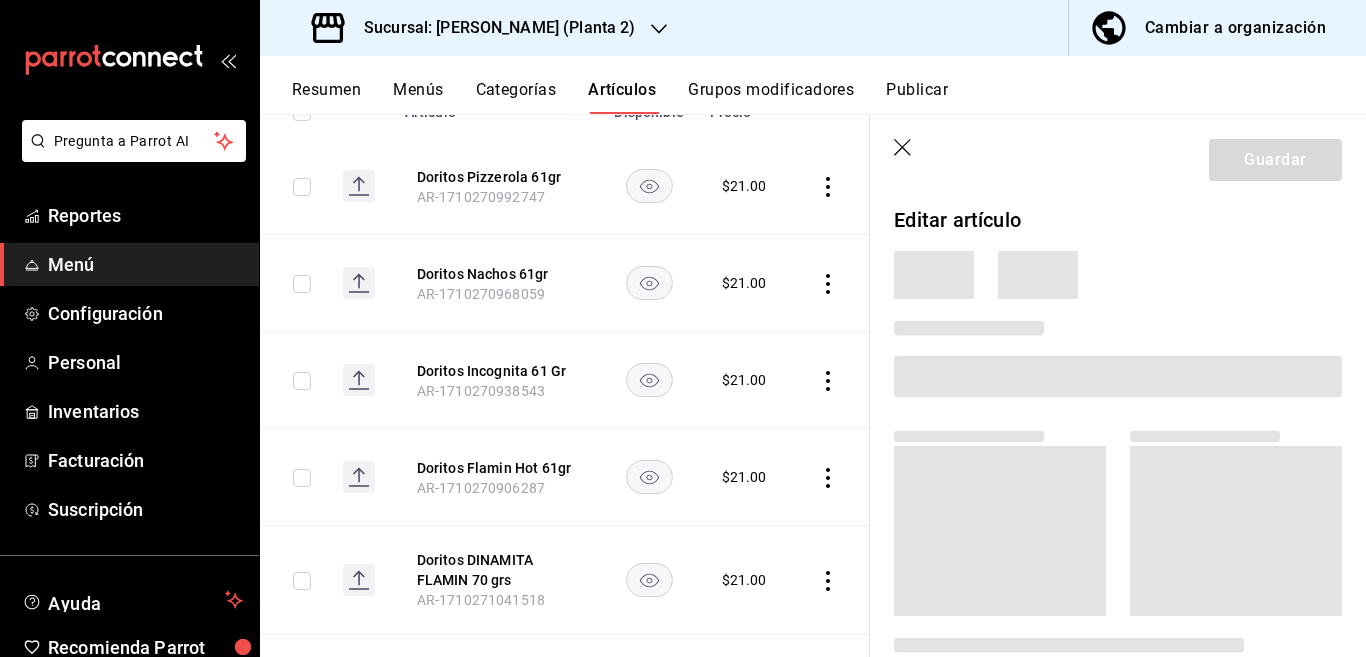 scroll, scrollTop: 325, scrollLeft: 0, axis: vertical 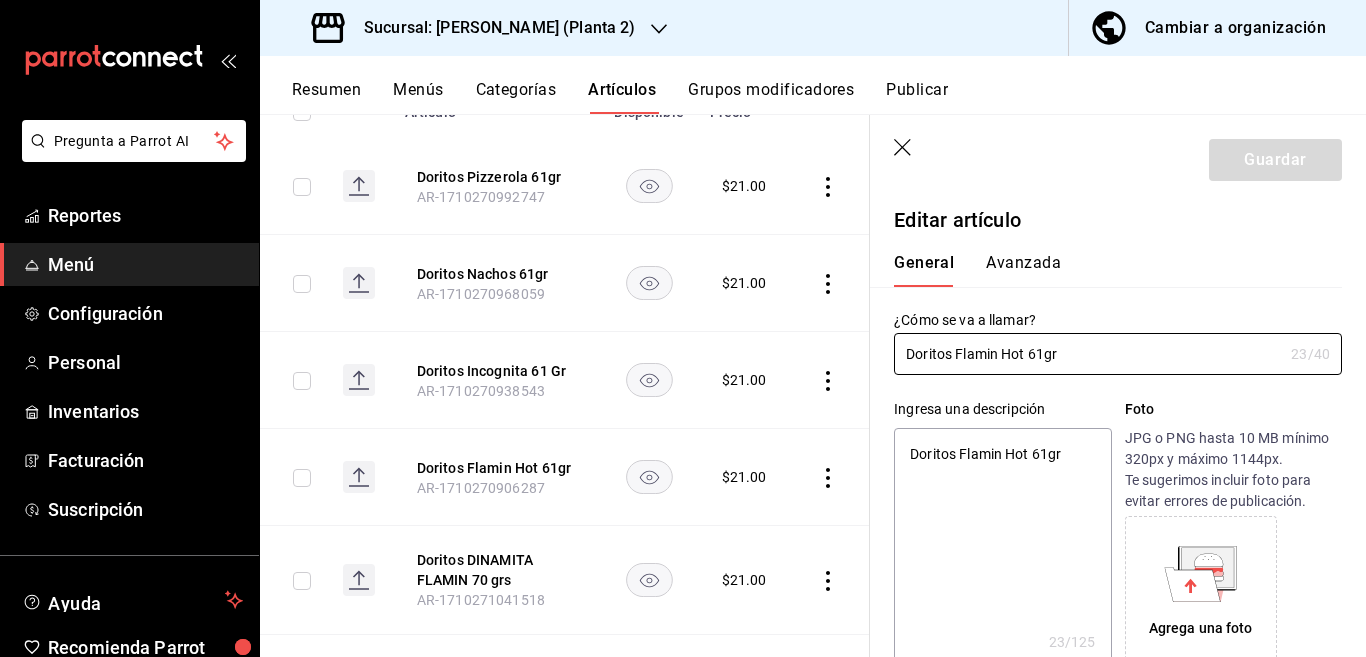 click on "Doritos Flamin Hot 61gr" at bounding box center (1002, 548) 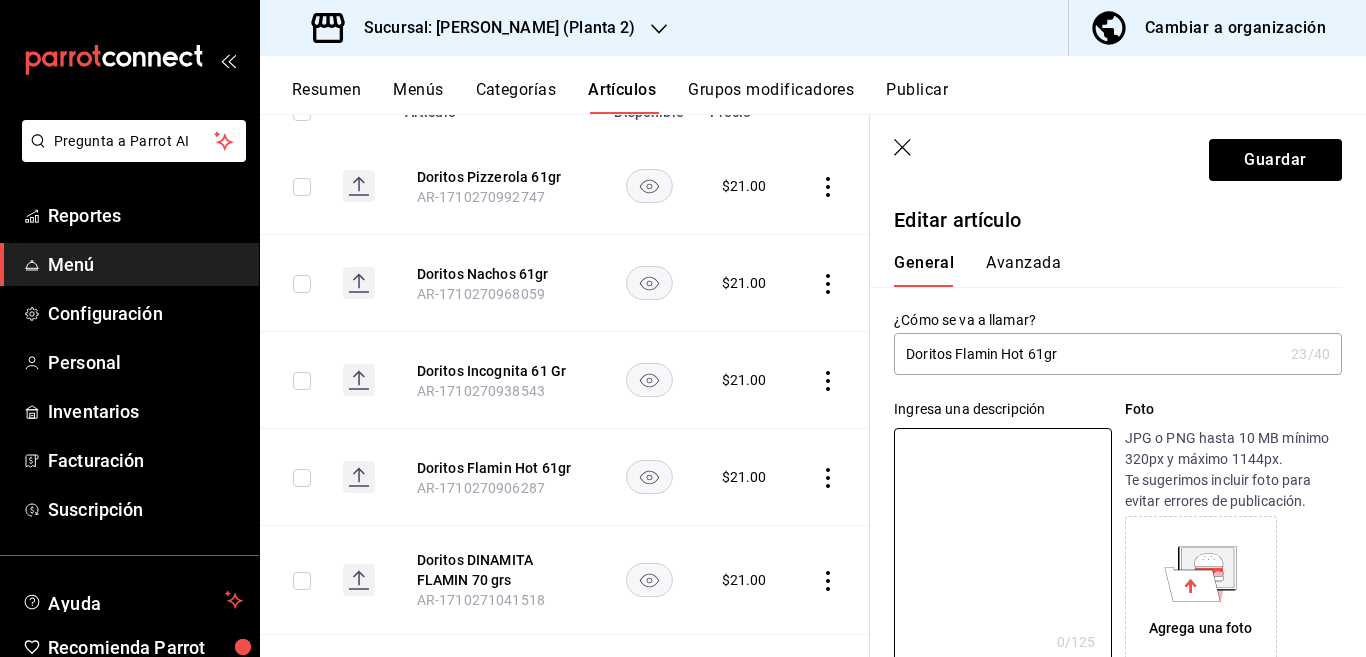 click on "Doritos Flamin Hot 61gr" at bounding box center (1088, 354) 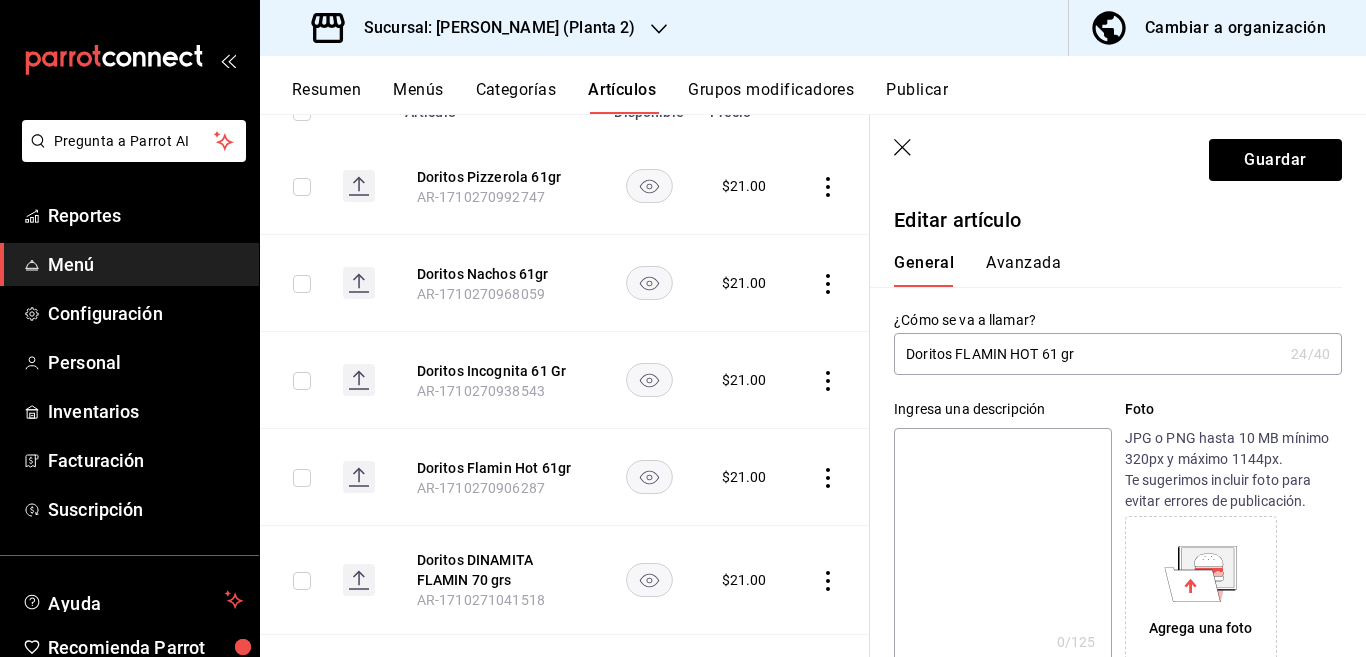 click on "Doritos FLAMIN HOT 61 gr" at bounding box center [1088, 354] 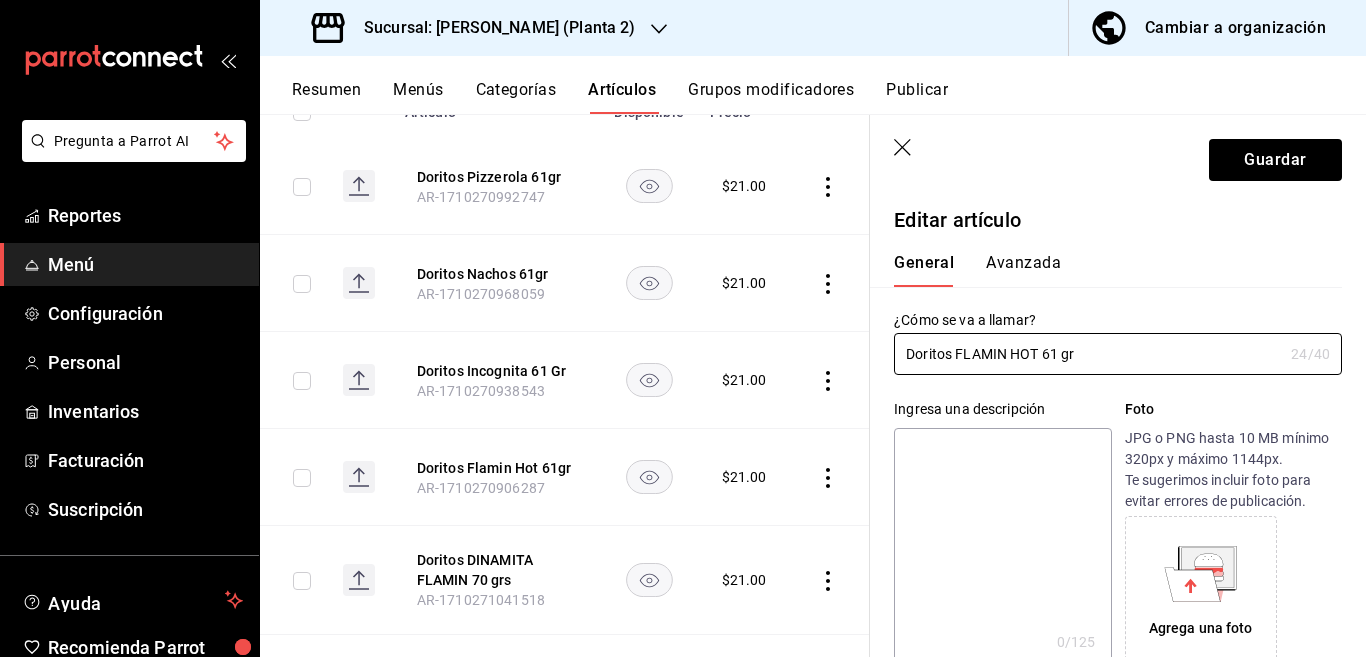click at bounding box center (1002, 548) 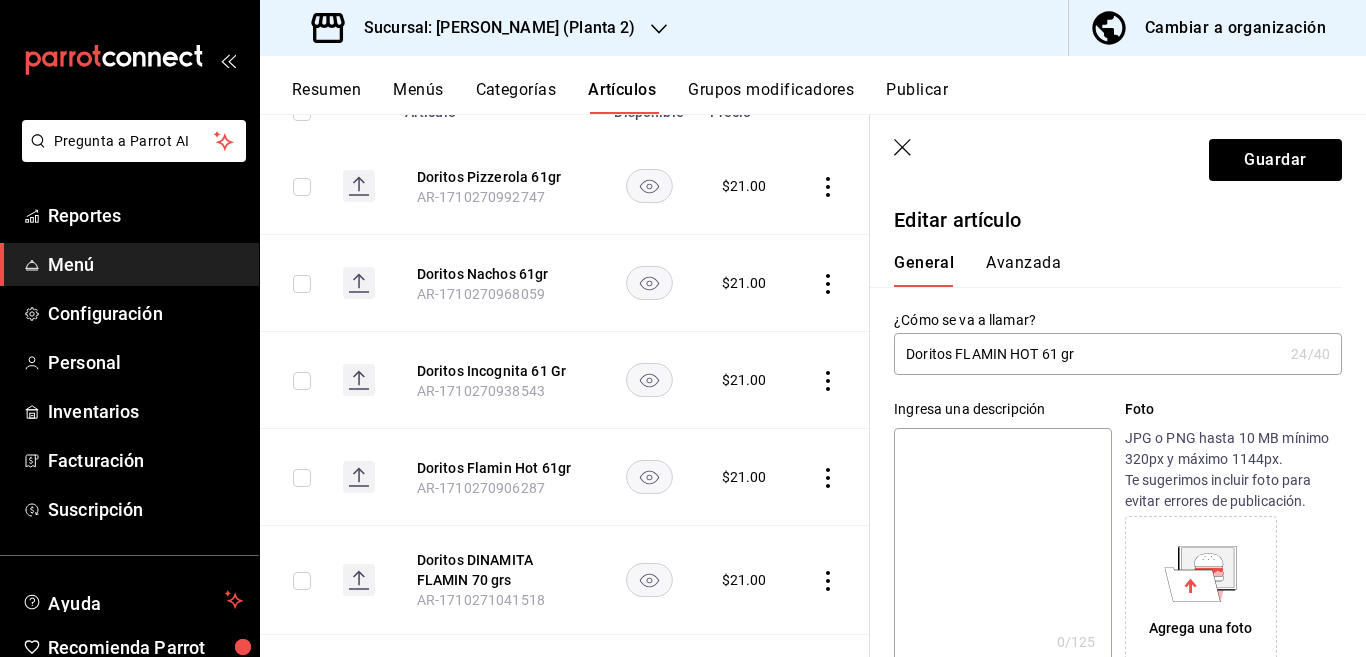paste on "Doritos FLAMIN HOT 61 gr" 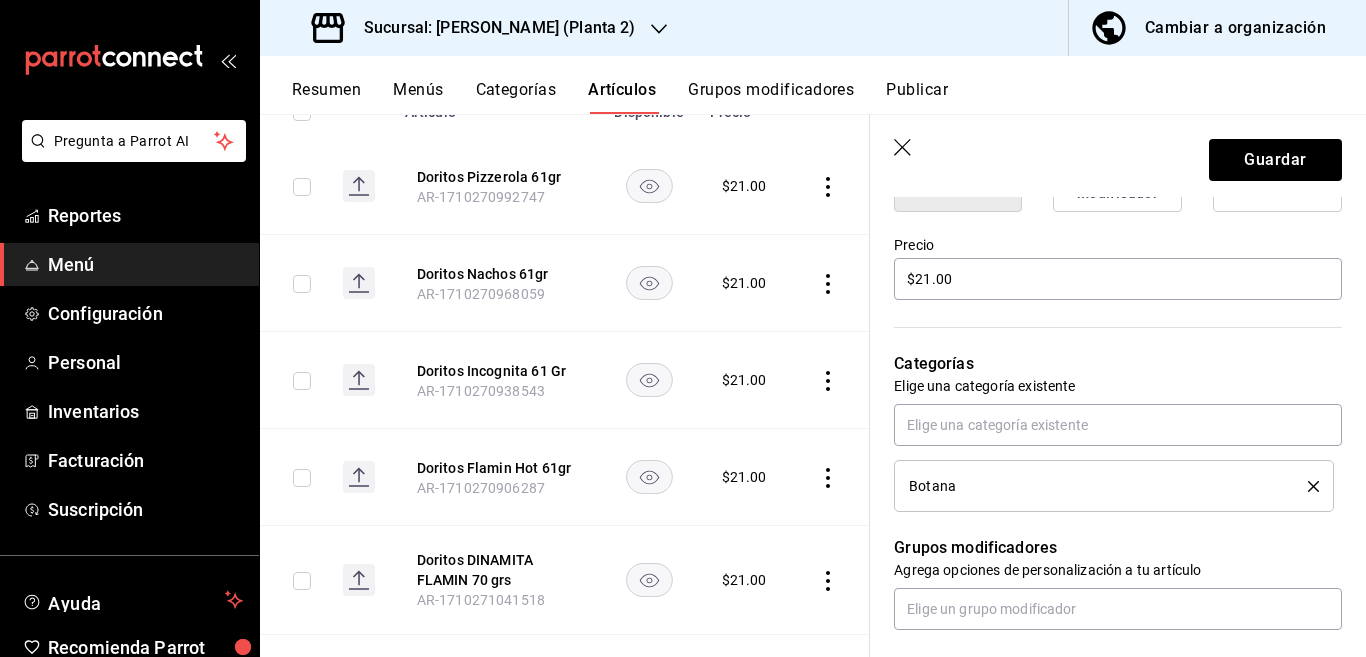 scroll, scrollTop: 569, scrollLeft: 0, axis: vertical 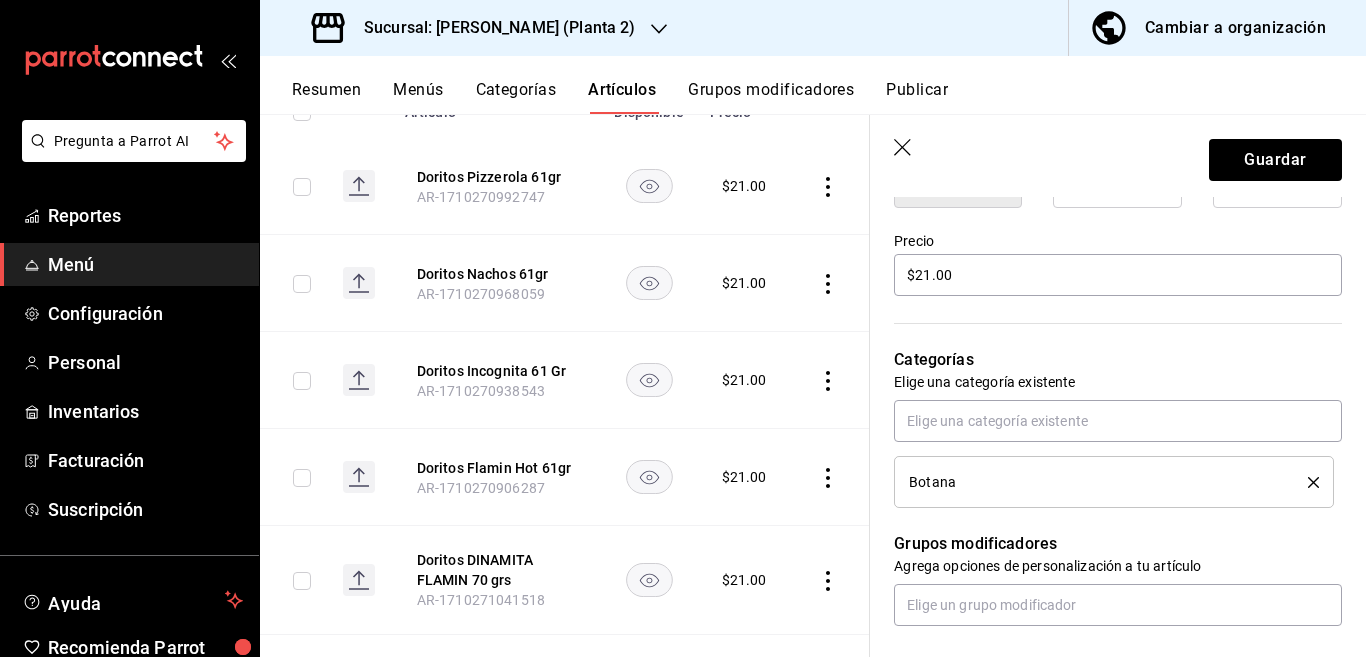 click 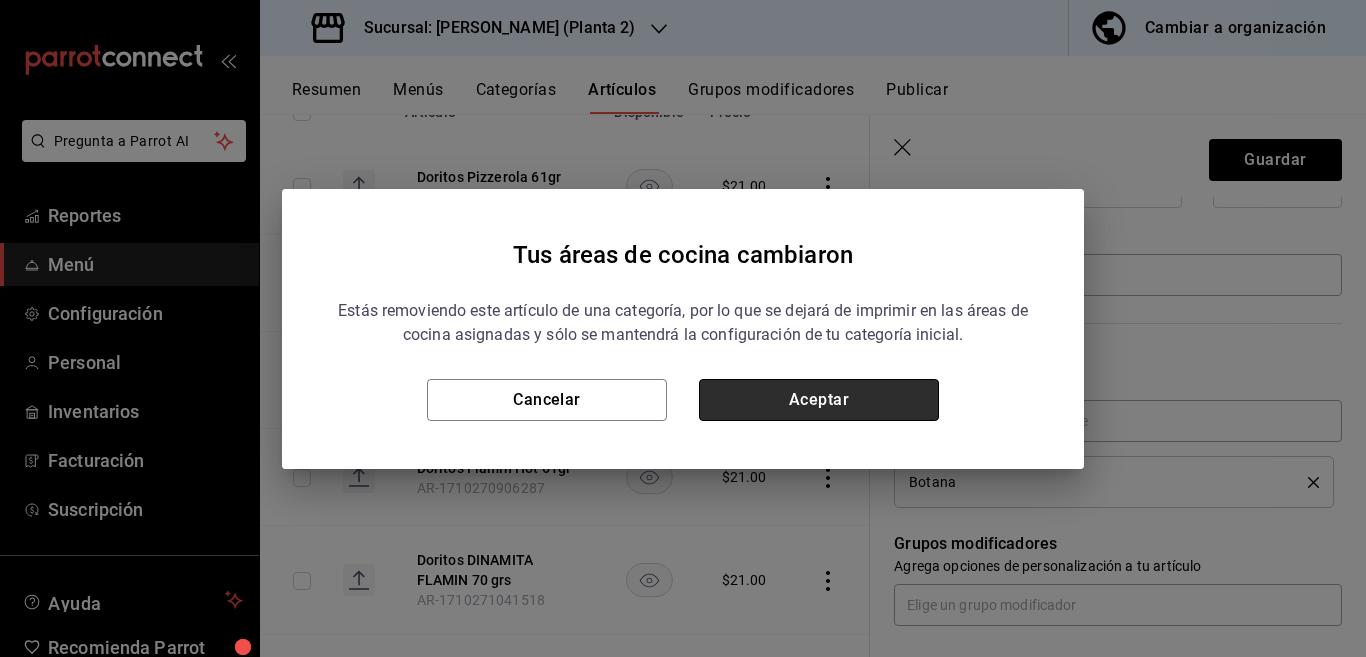 click on "Aceptar" at bounding box center [819, 400] 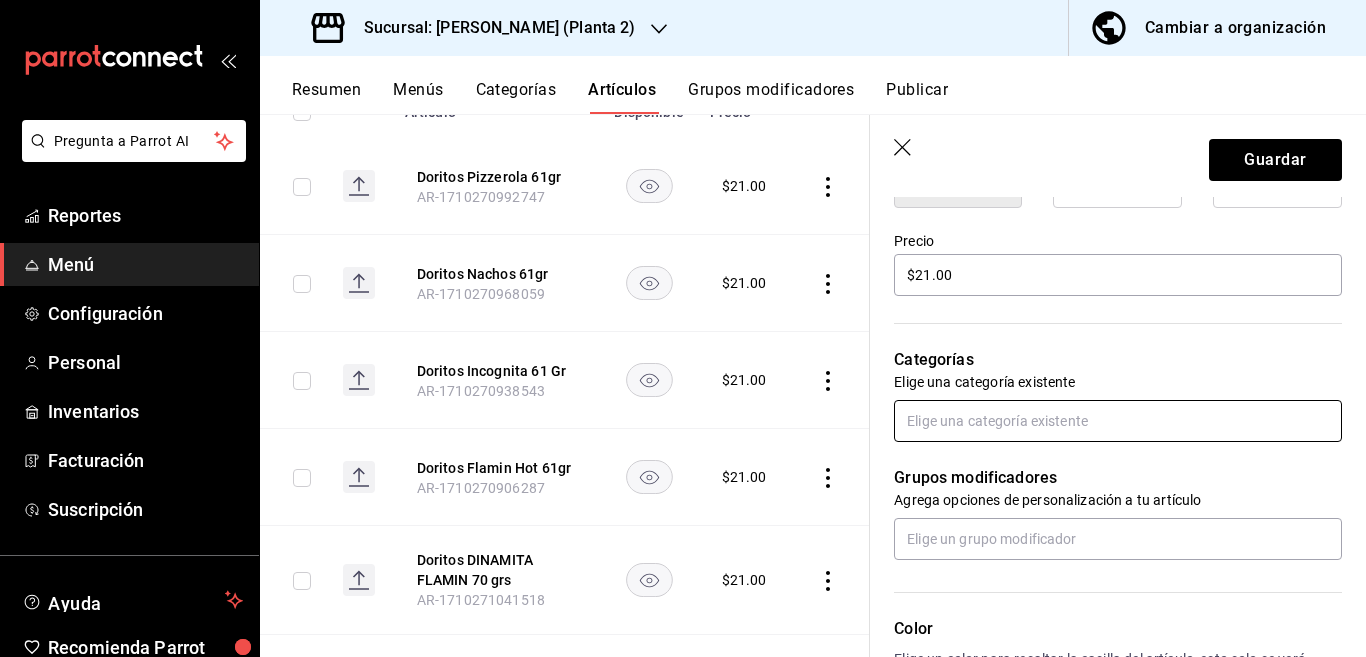 click at bounding box center [1118, 421] 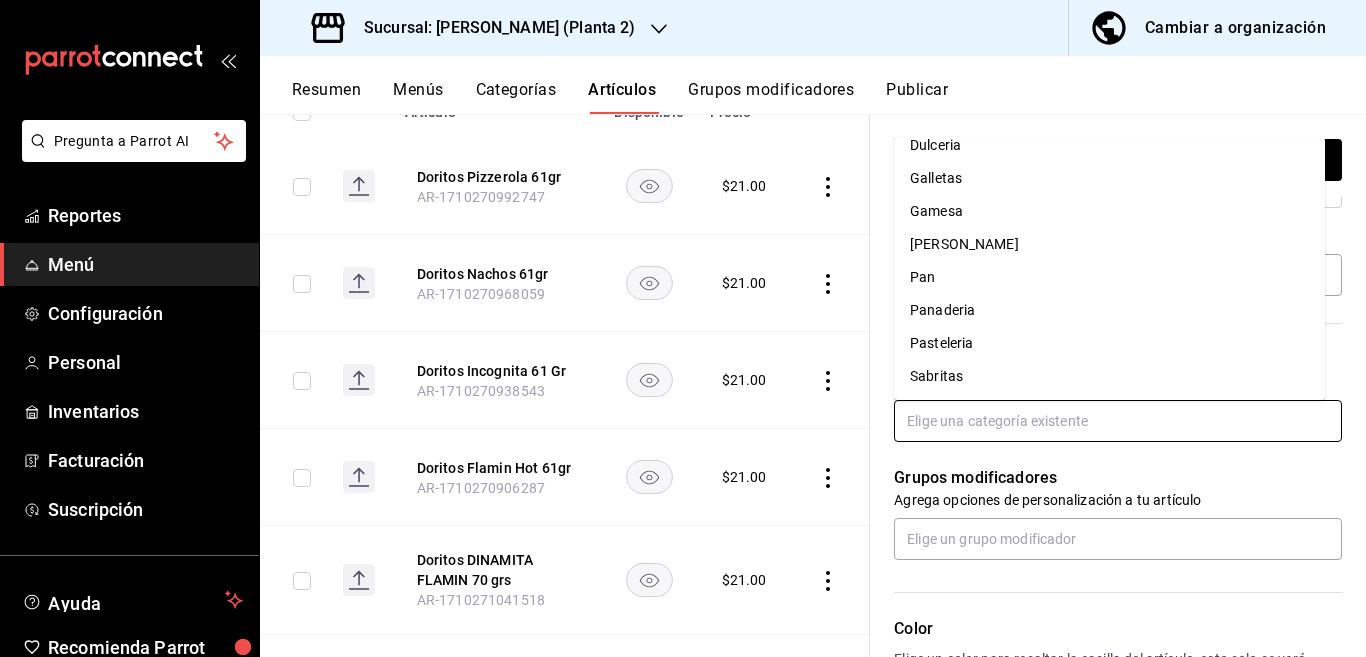 scroll, scrollTop: 215, scrollLeft: 0, axis: vertical 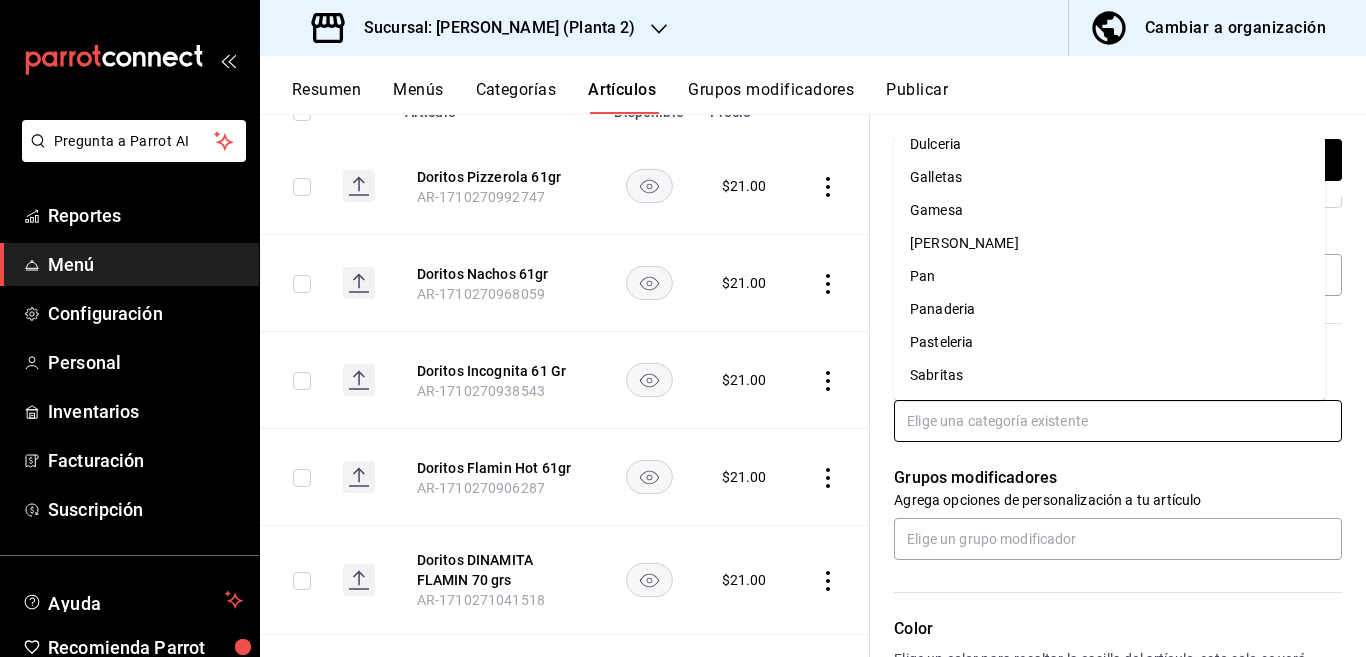 click on "Sabritas" at bounding box center [1109, 375] 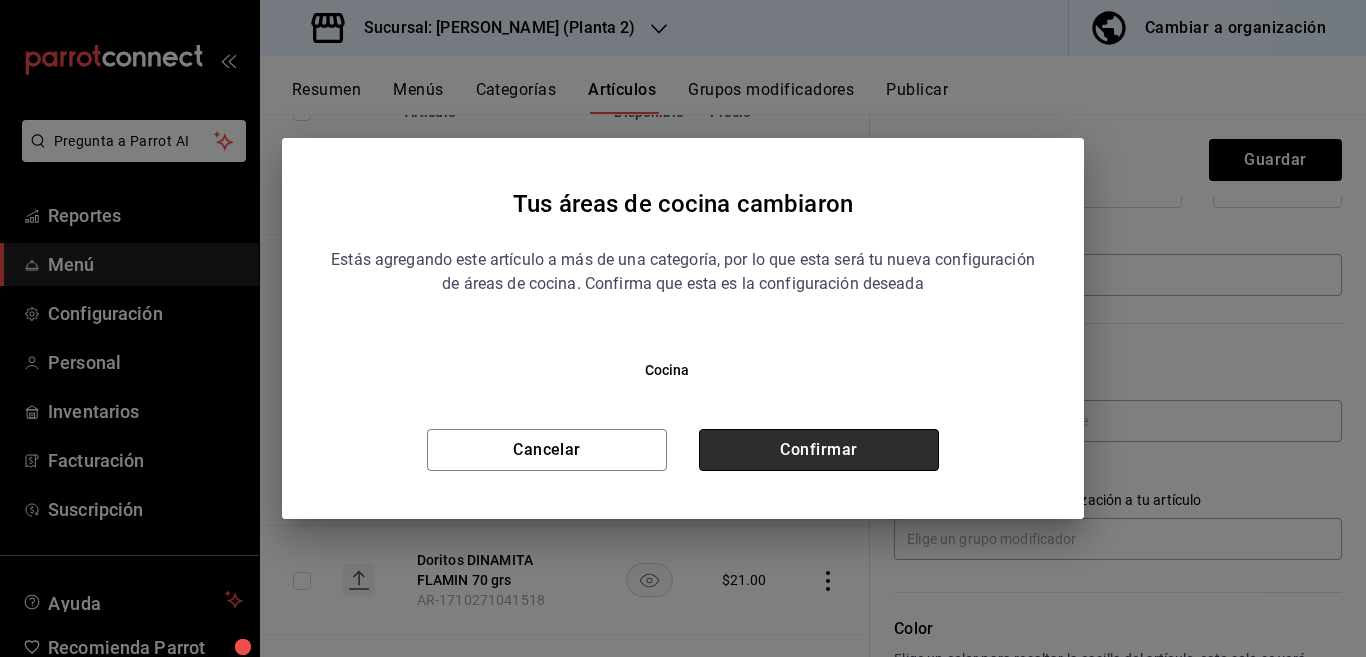click on "Confirmar" at bounding box center [819, 450] 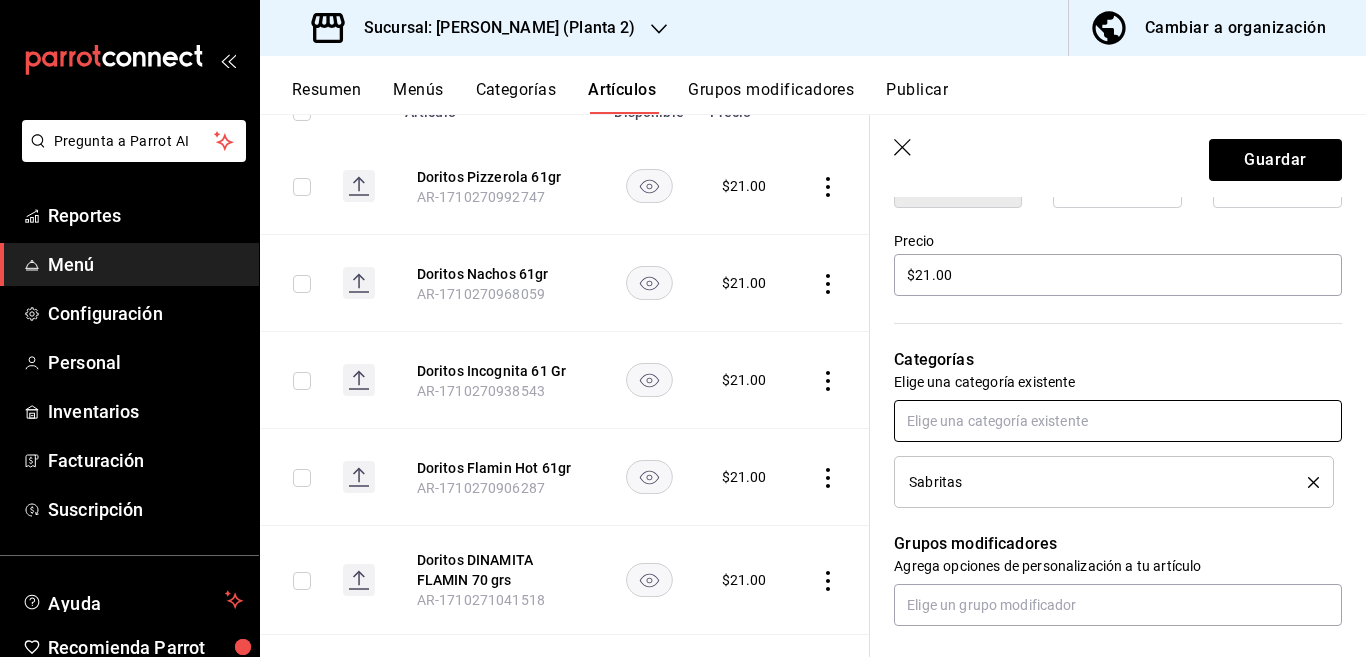 scroll, scrollTop: 569, scrollLeft: 0, axis: vertical 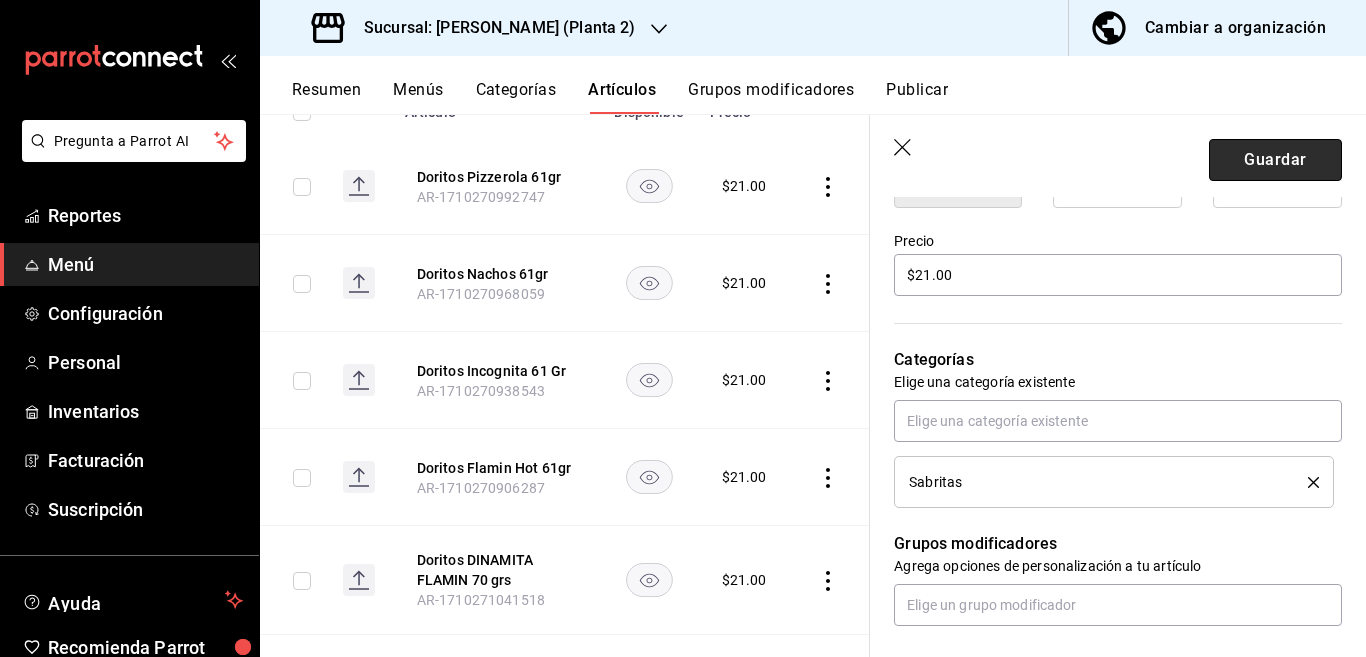 click on "Guardar" at bounding box center (1275, 160) 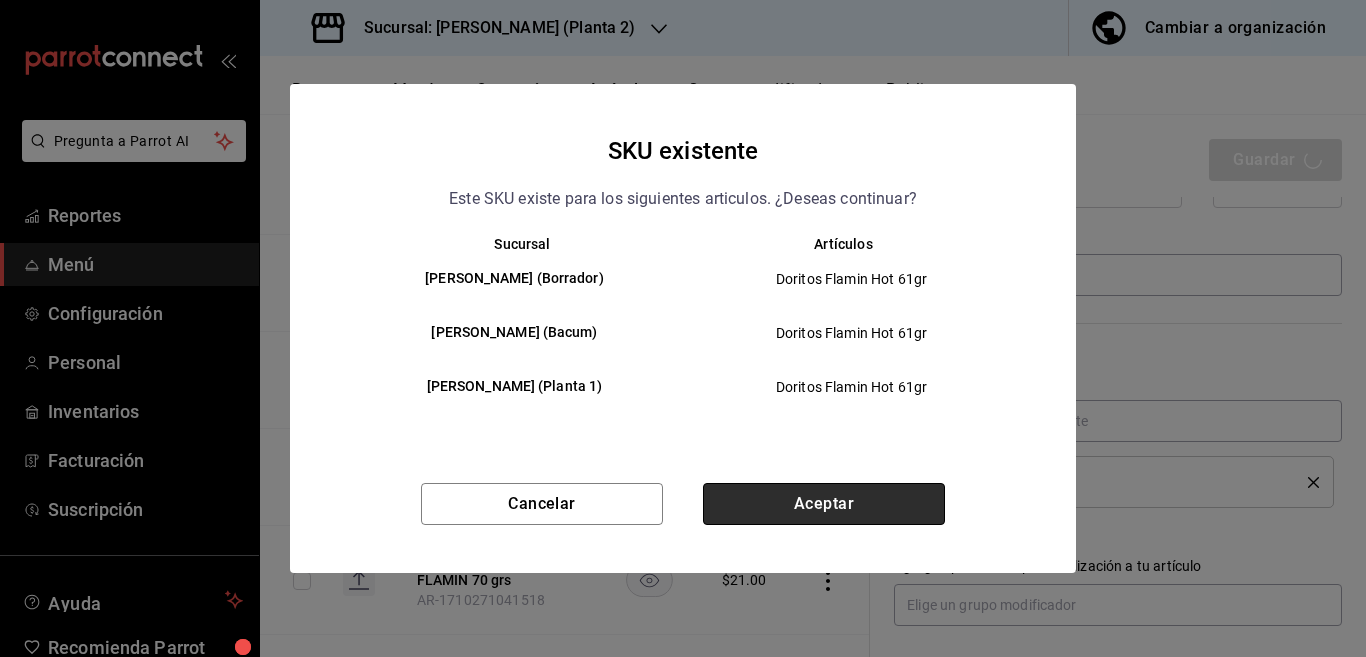 click on "Aceptar" at bounding box center [824, 504] 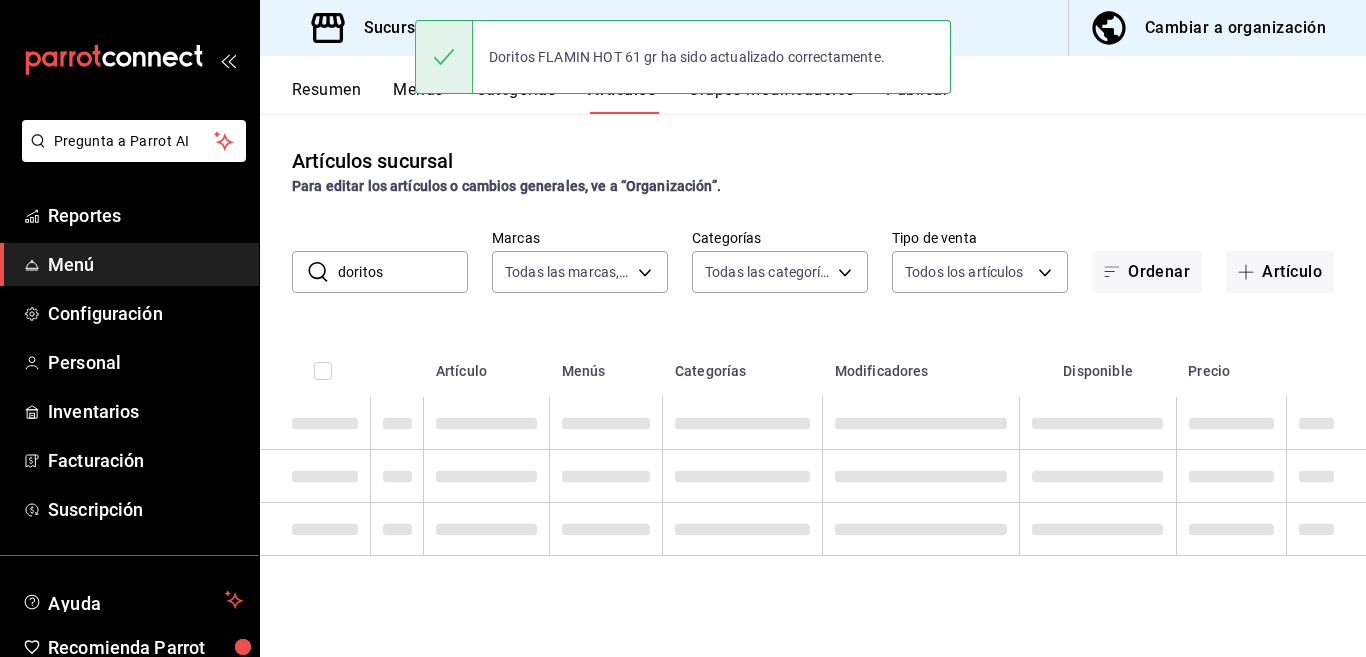 scroll, scrollTop: 0, scrollLeft: 0, axis: both 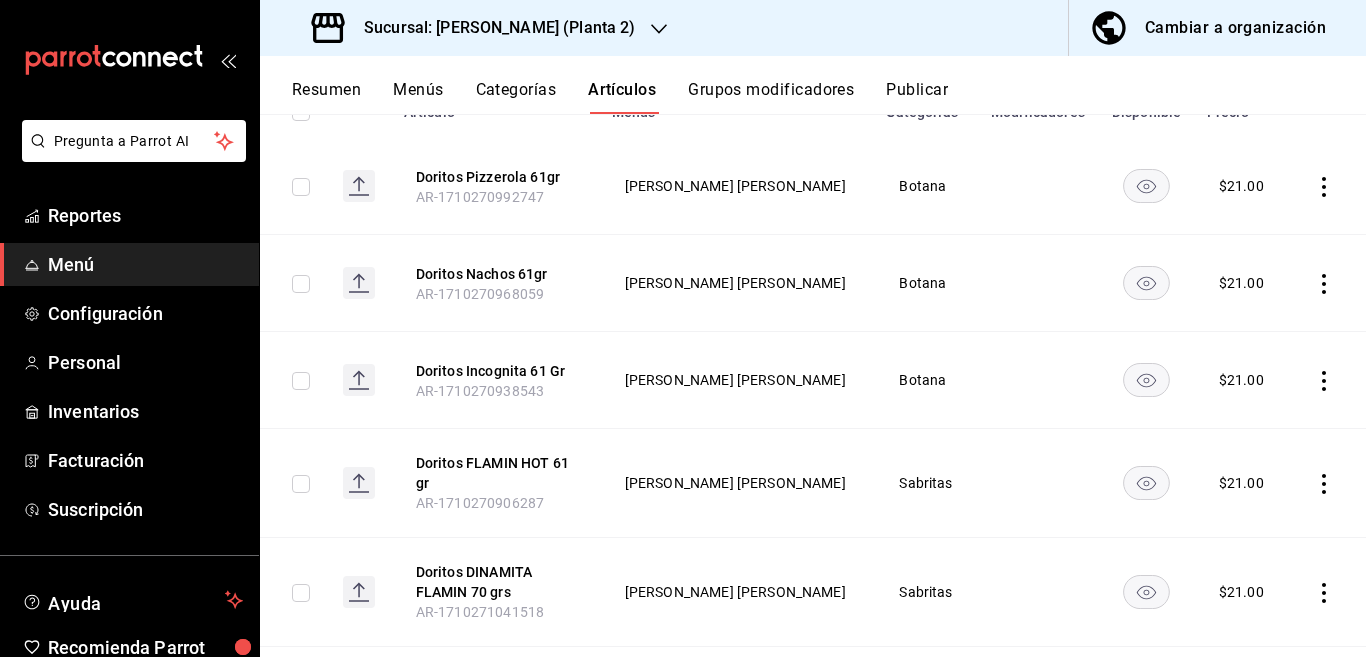 click 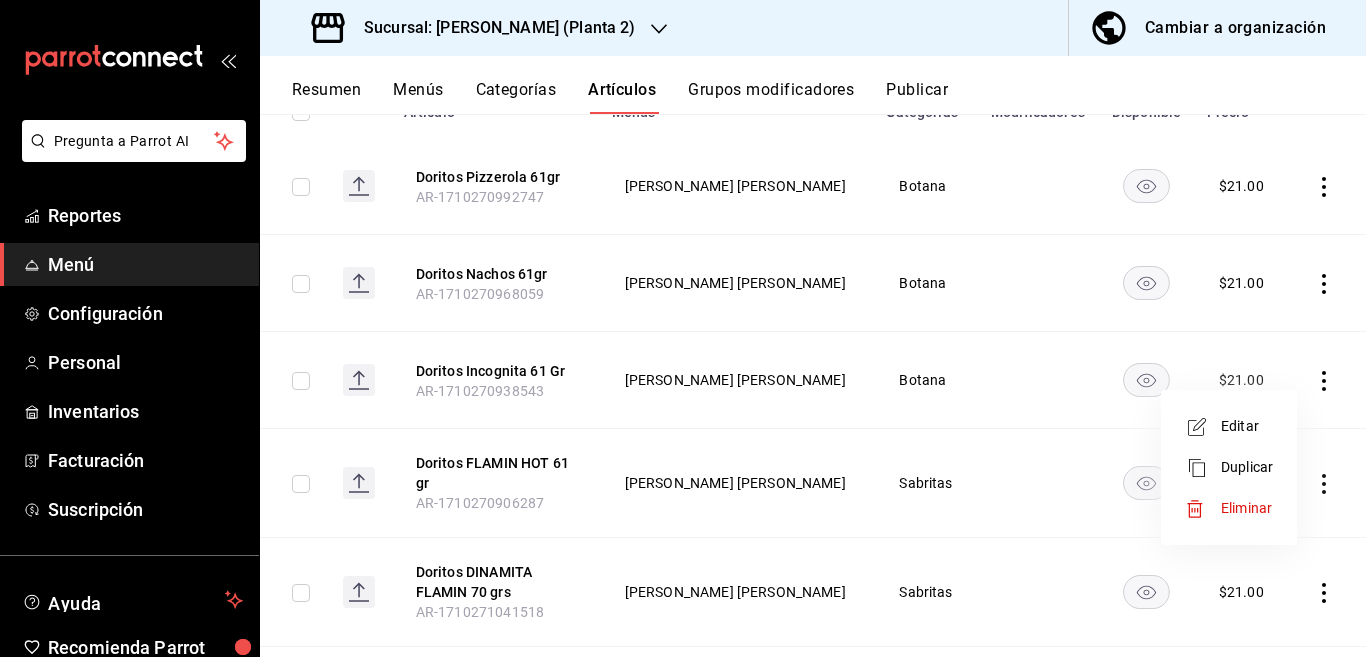 click on "Editar" at bounding box center (1247, 426) 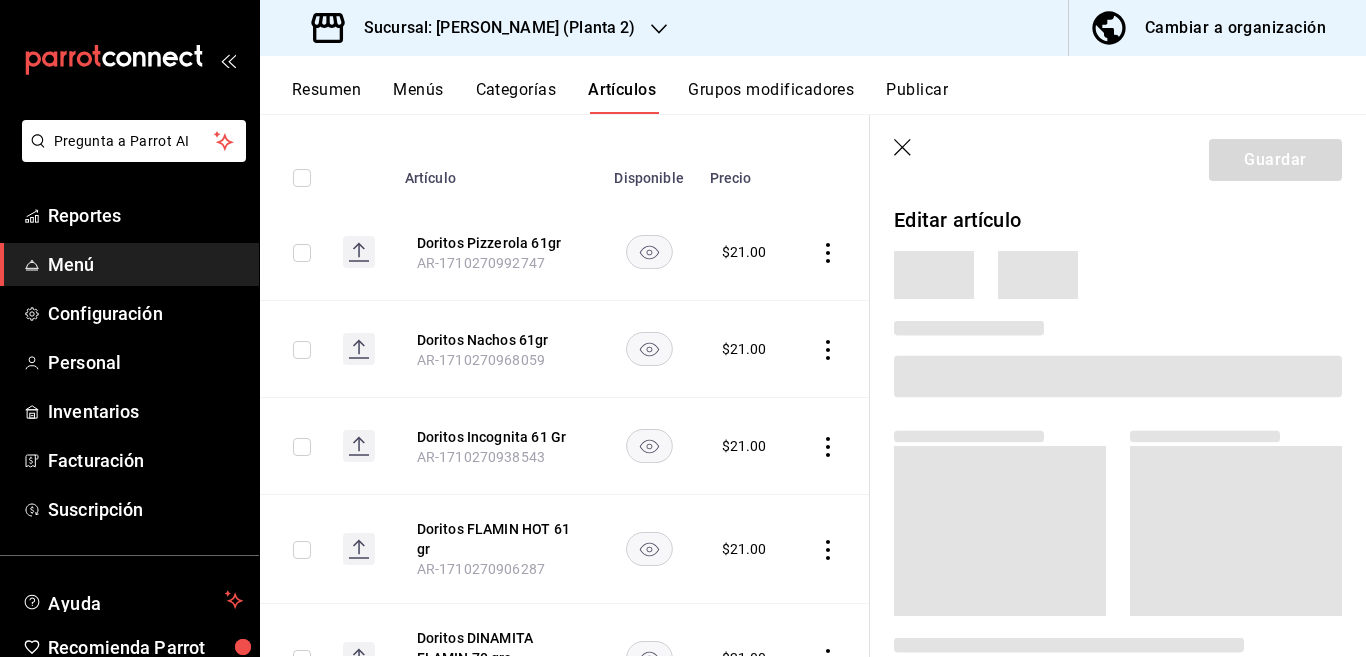 scroll, scrollTop: 259, scrollLeft: 0, axis: vertical 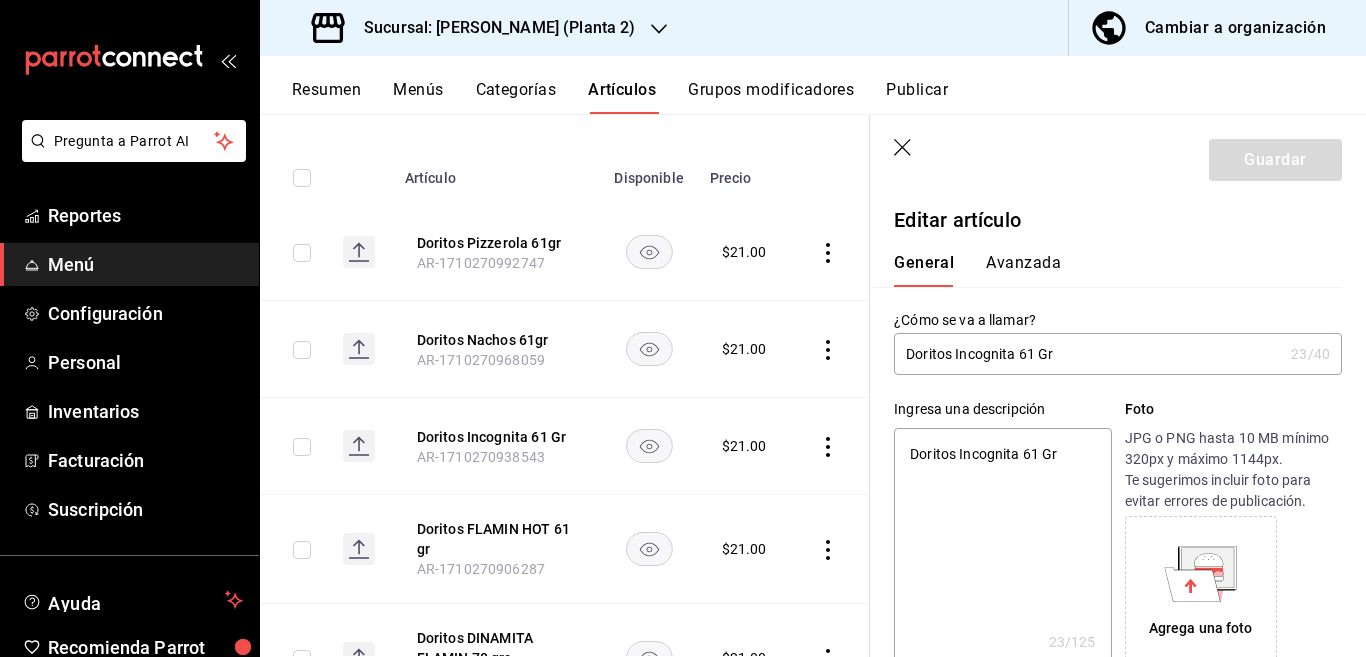 click on "Doritos Incognita 61 Gr" at bounding box center [1002, 548] 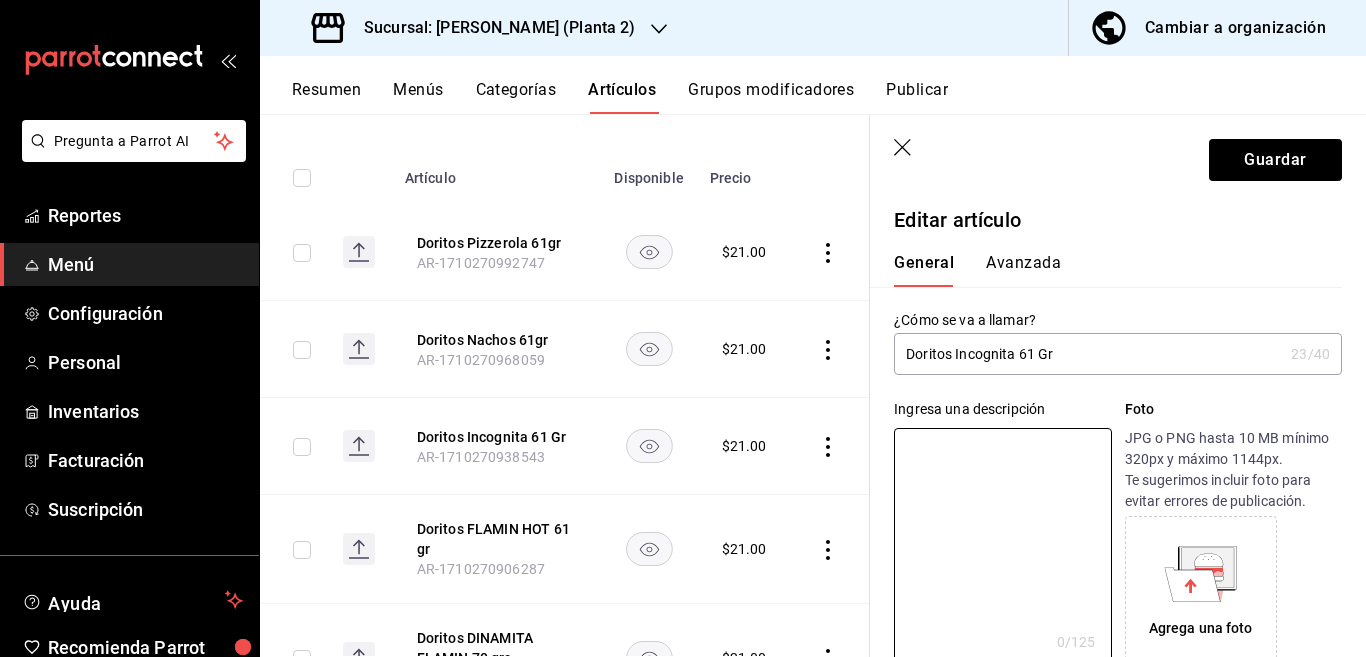 click on "Doritos Incognita 61 Gr" at bounding box center [1088, 354] 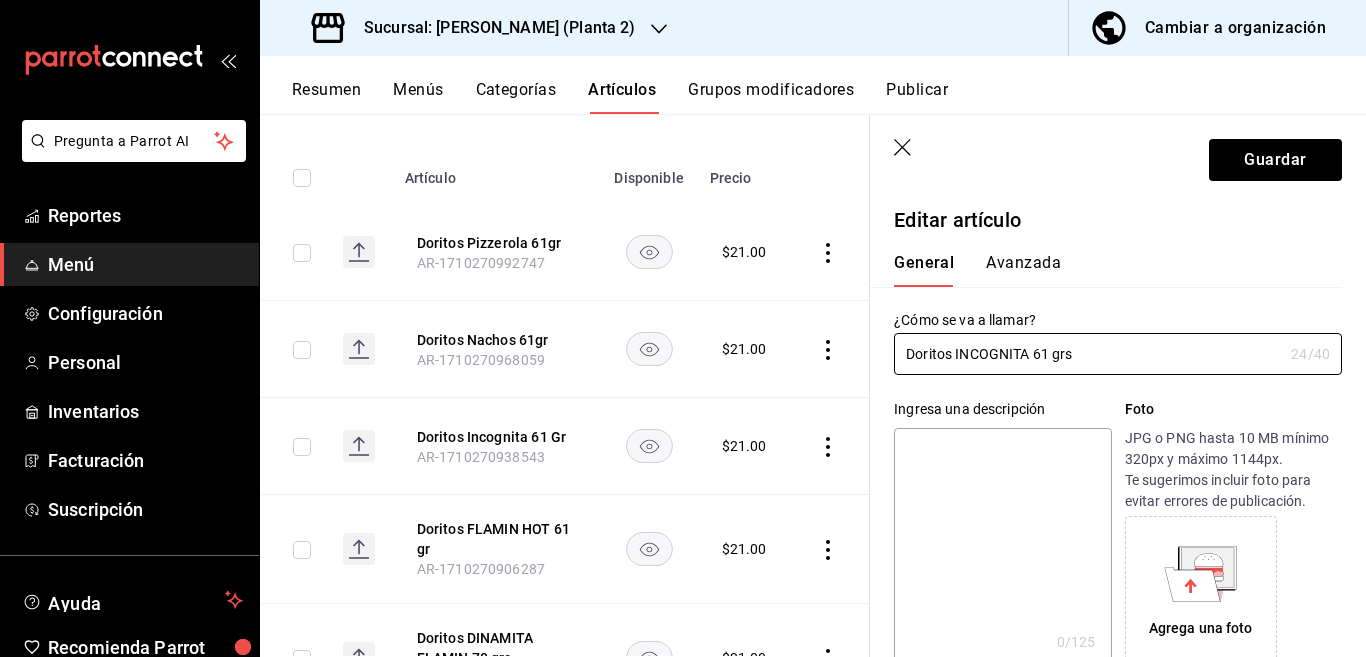 click at bounding box center [1002, 548] 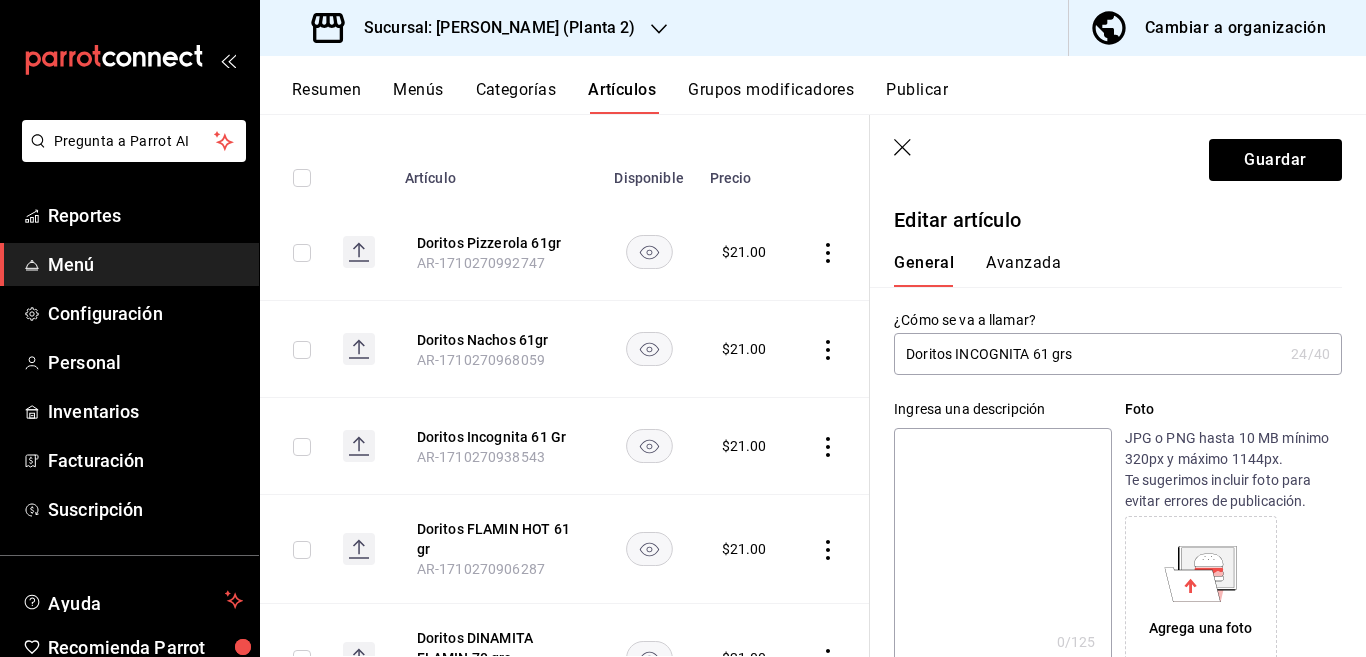 paste on "Doritos INCOGNITA 61 grs" 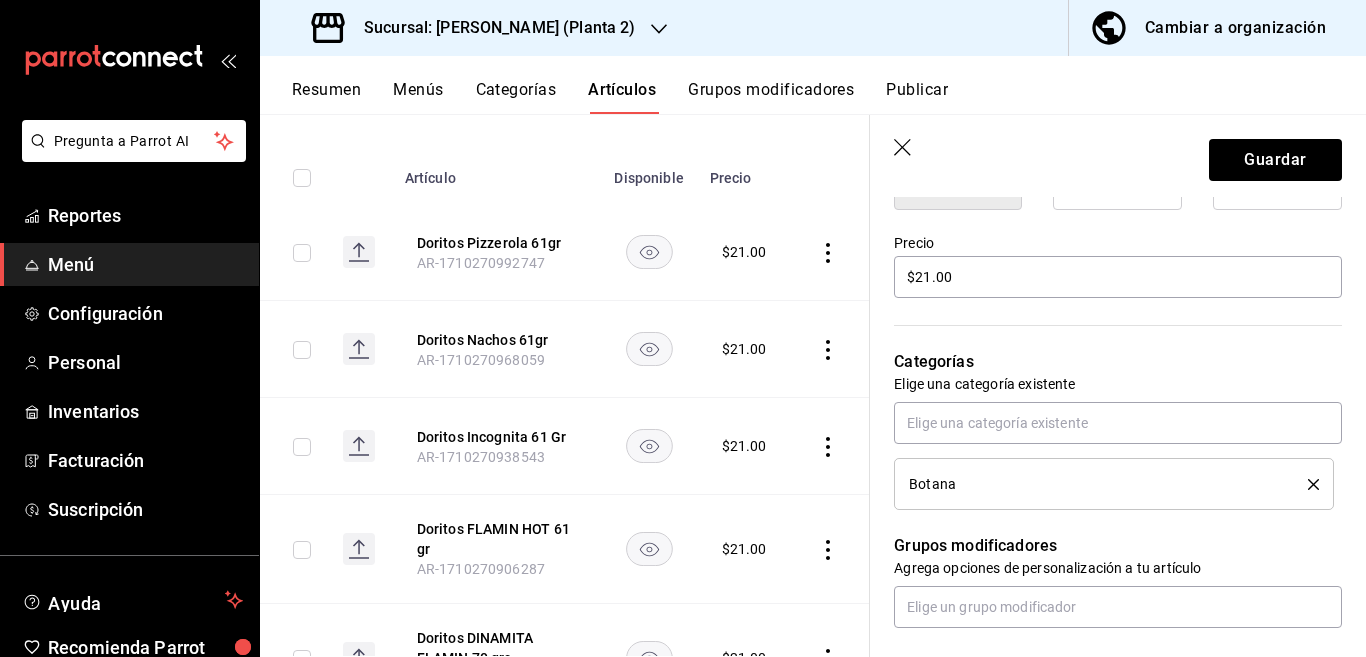 scroll, scrollTop: 569, scrollLeft: 0, axis: vertical 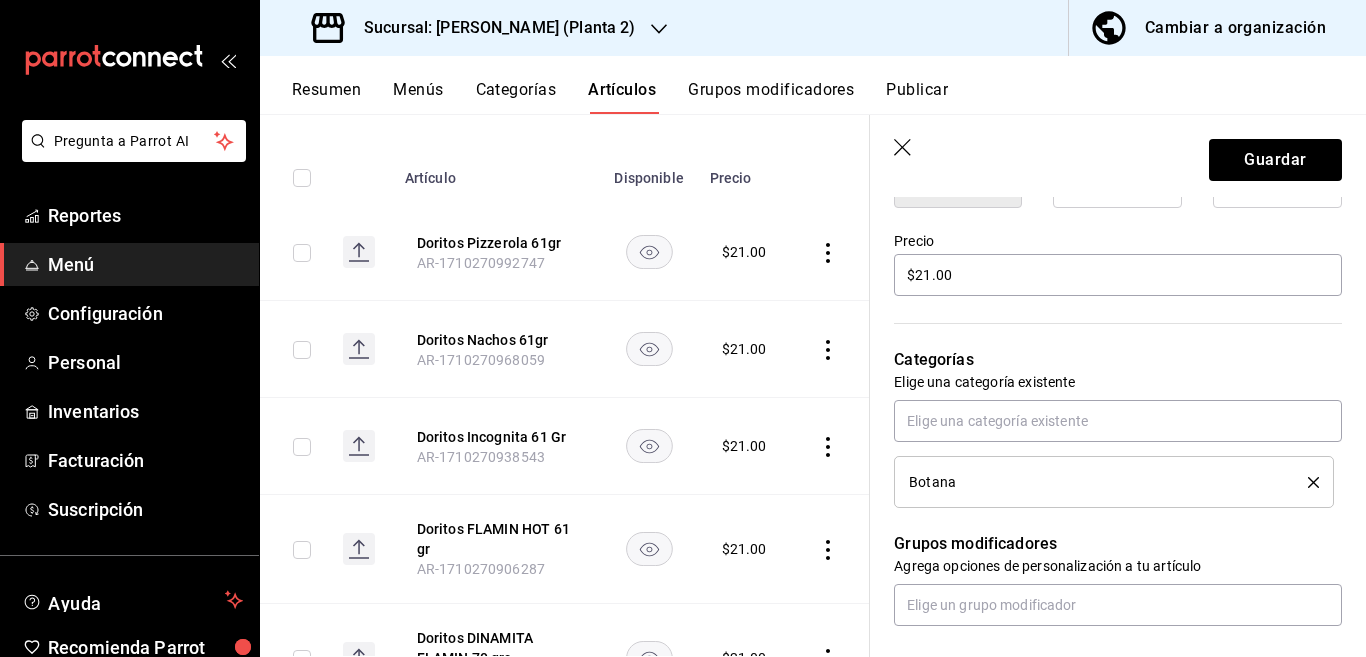click 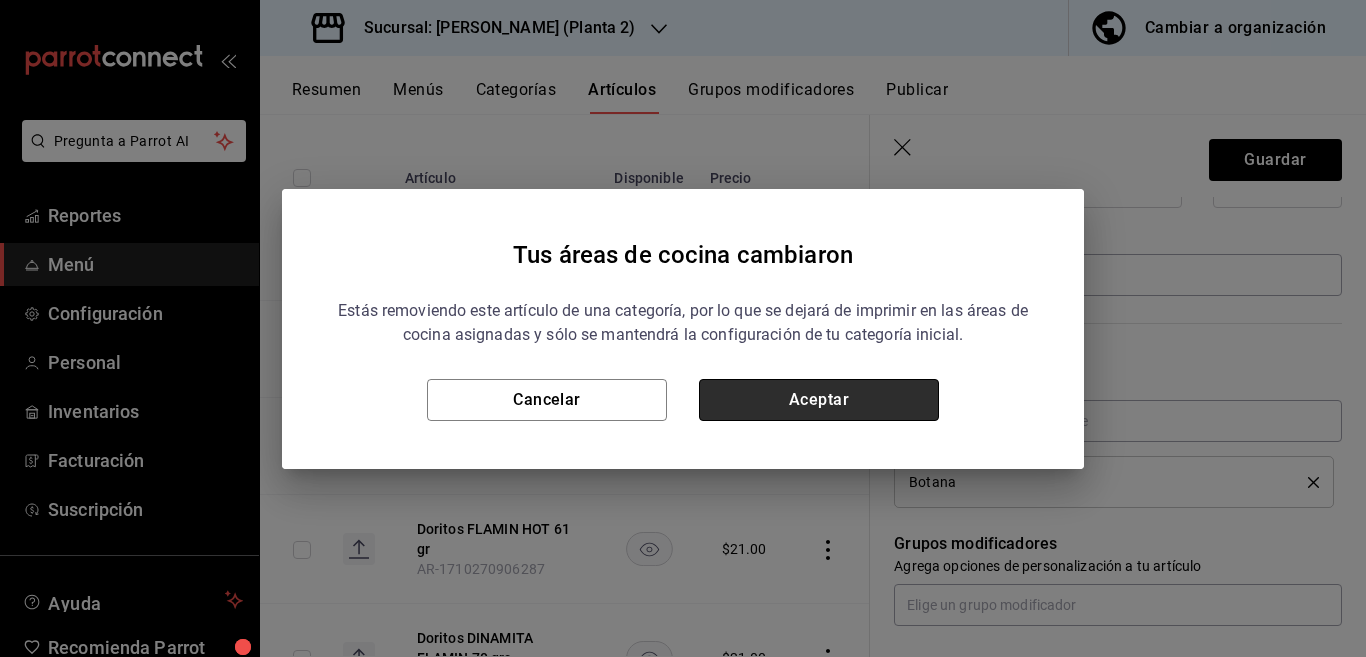 click on "Aceptar" at bounding box center (819, 400) 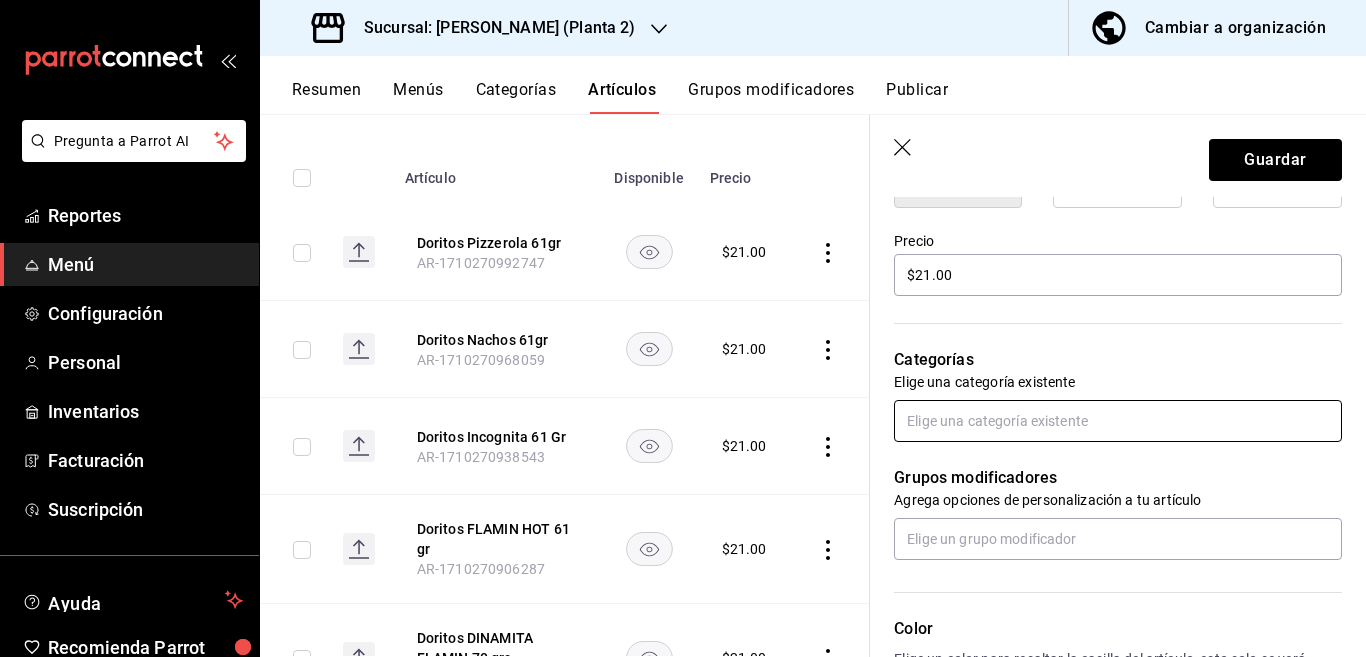 click at bounding box center (1118, 421) 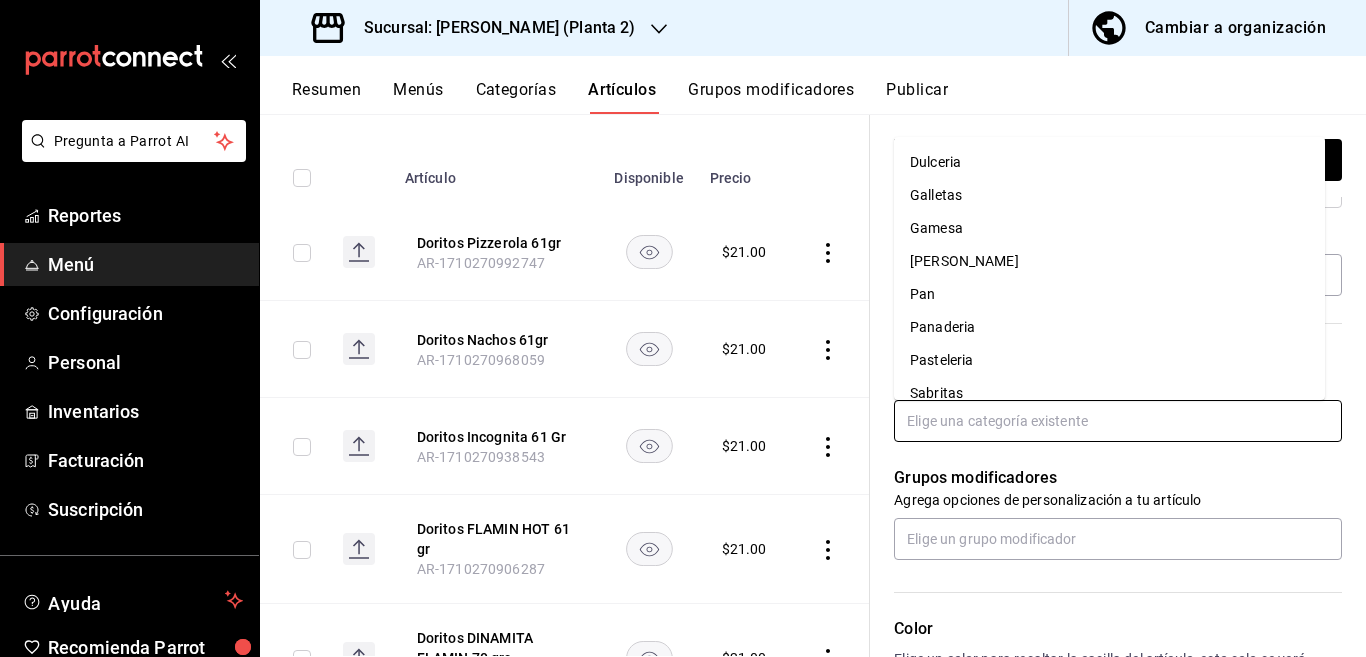 scroll, scrollTop: 215, scrollLeft: 0, axis: vertical 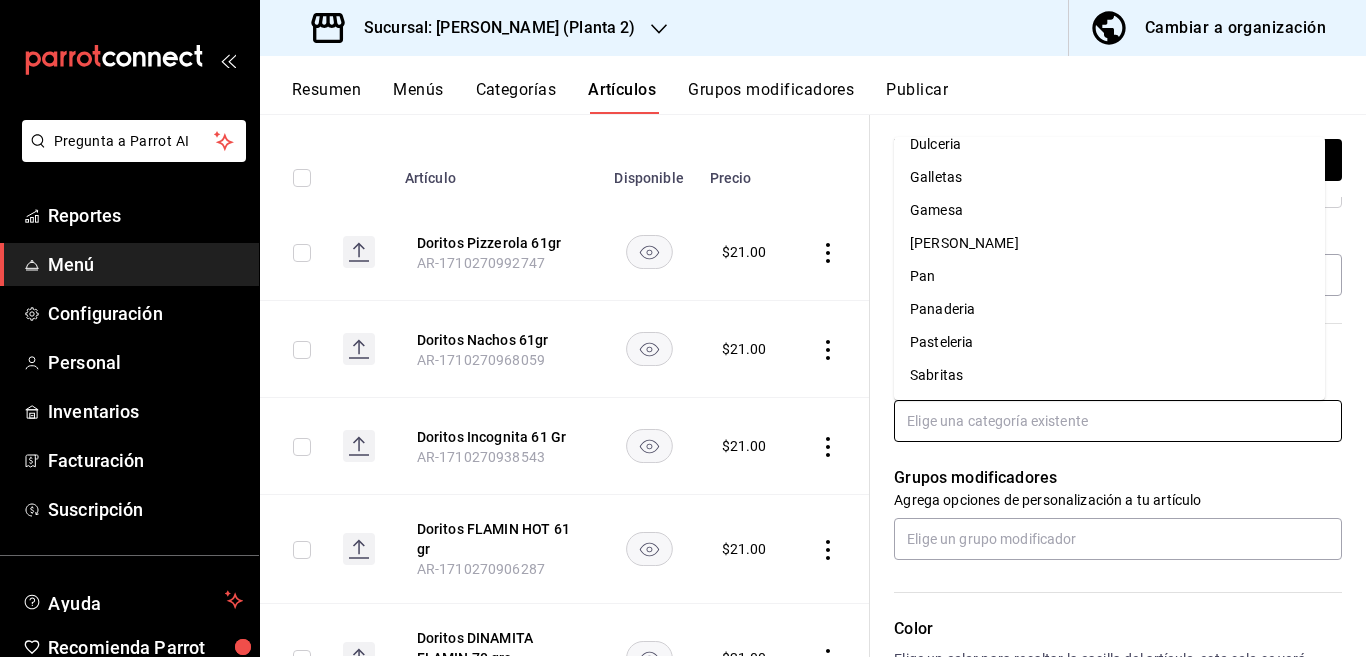 click on "Sabritas" at bounding box center (1109, 375) 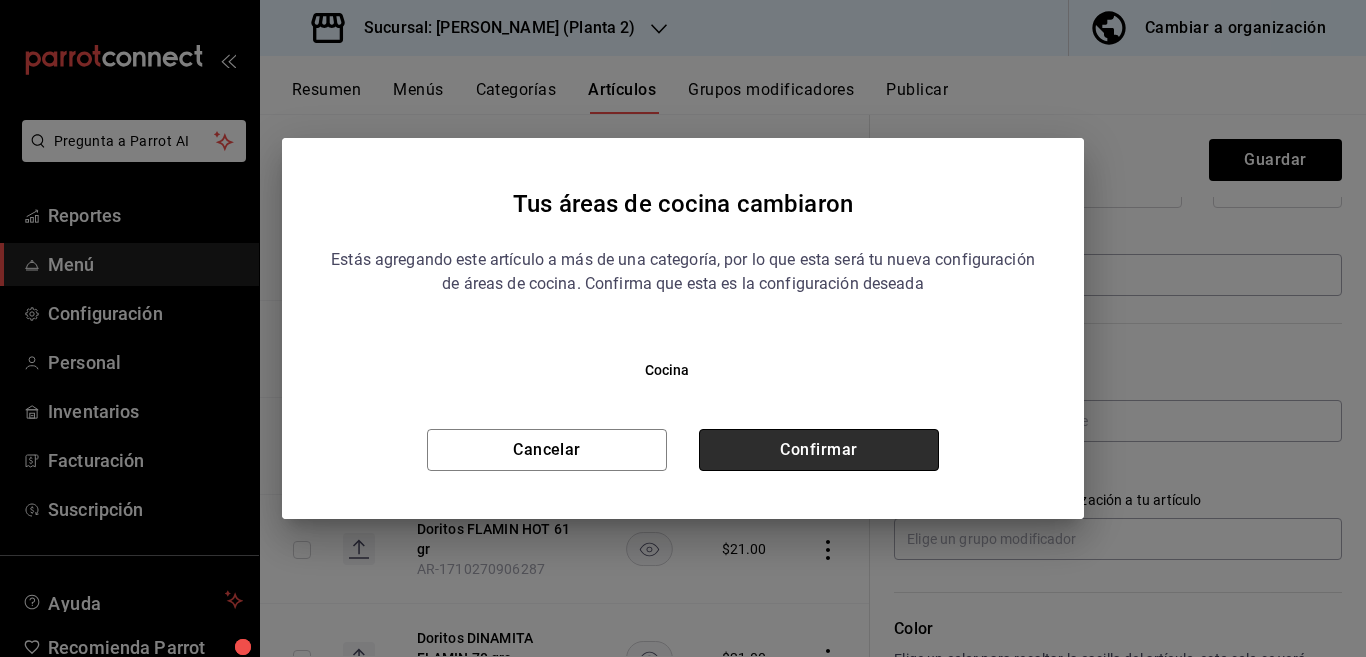 click on "Confirmar" at bounding box center [819, 450] 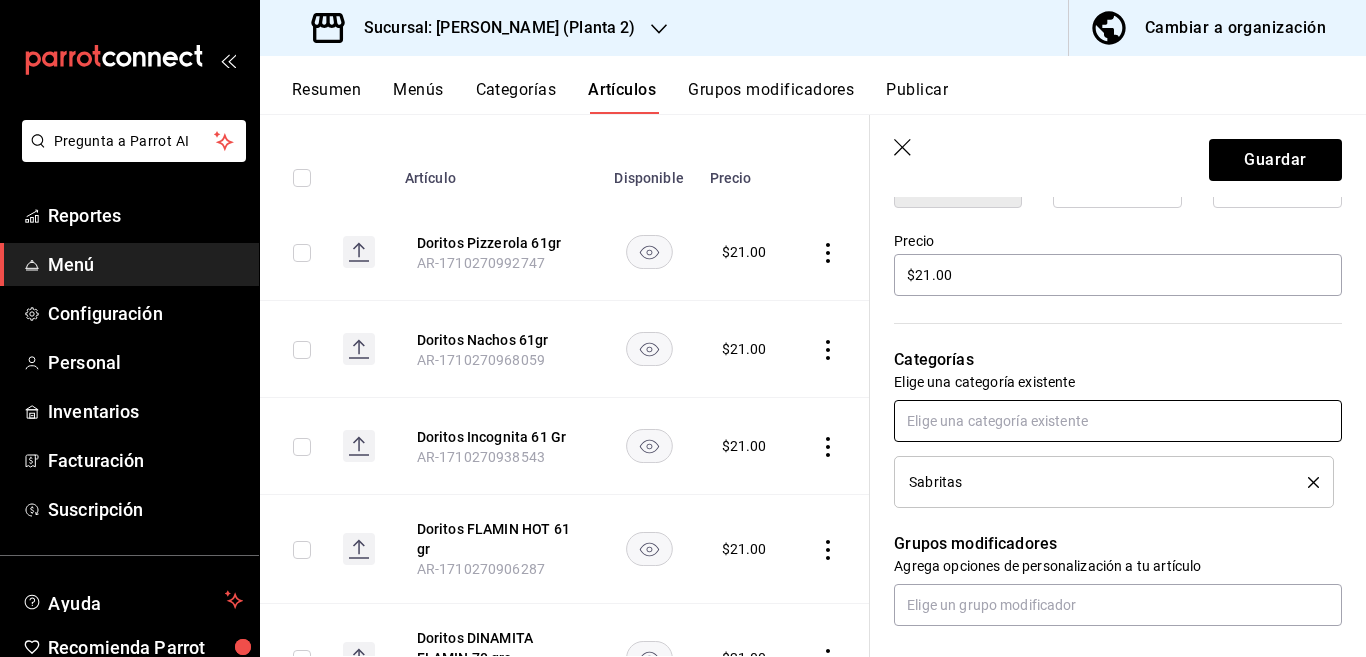 scroll, scrollTop: 569, scrollLeft: 0, axis: vertical 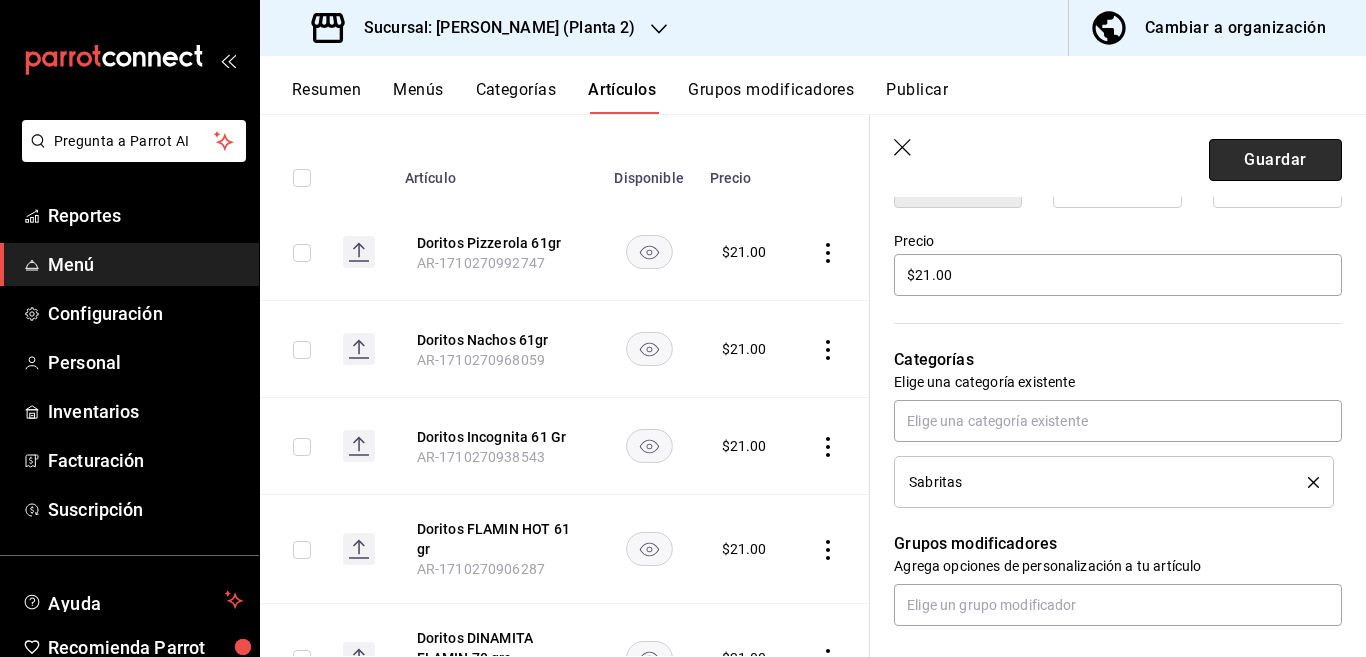 click on "Guardar" at bounding box center (1275, 160) 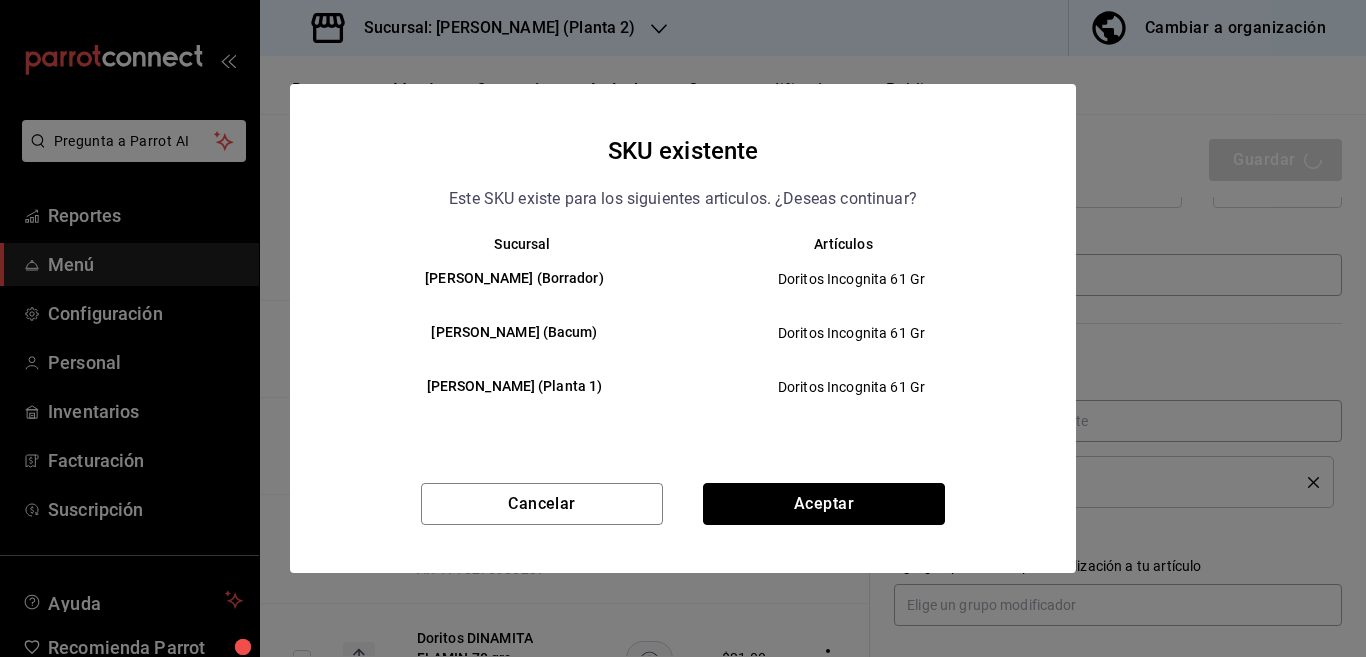 click on "Aceptar" at bounding box center [824, 504] 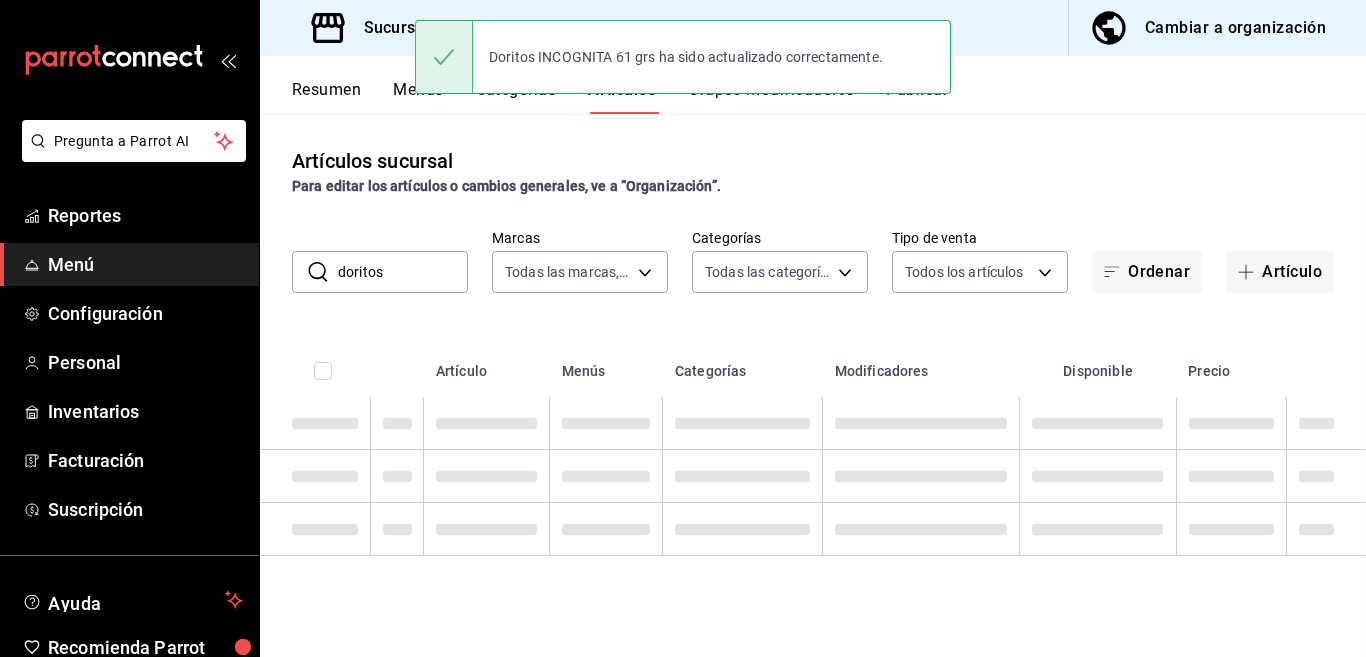 scroll, scrollTop: 0, scrollLeft: 0, axis: both 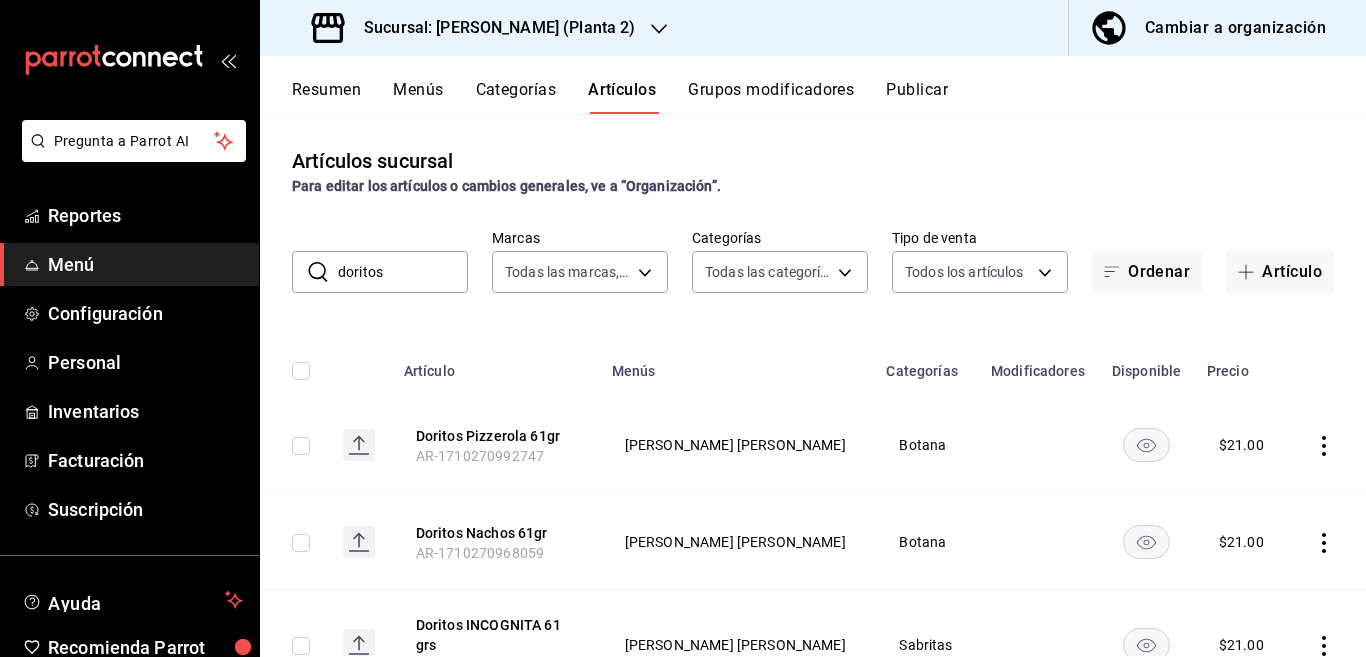 click 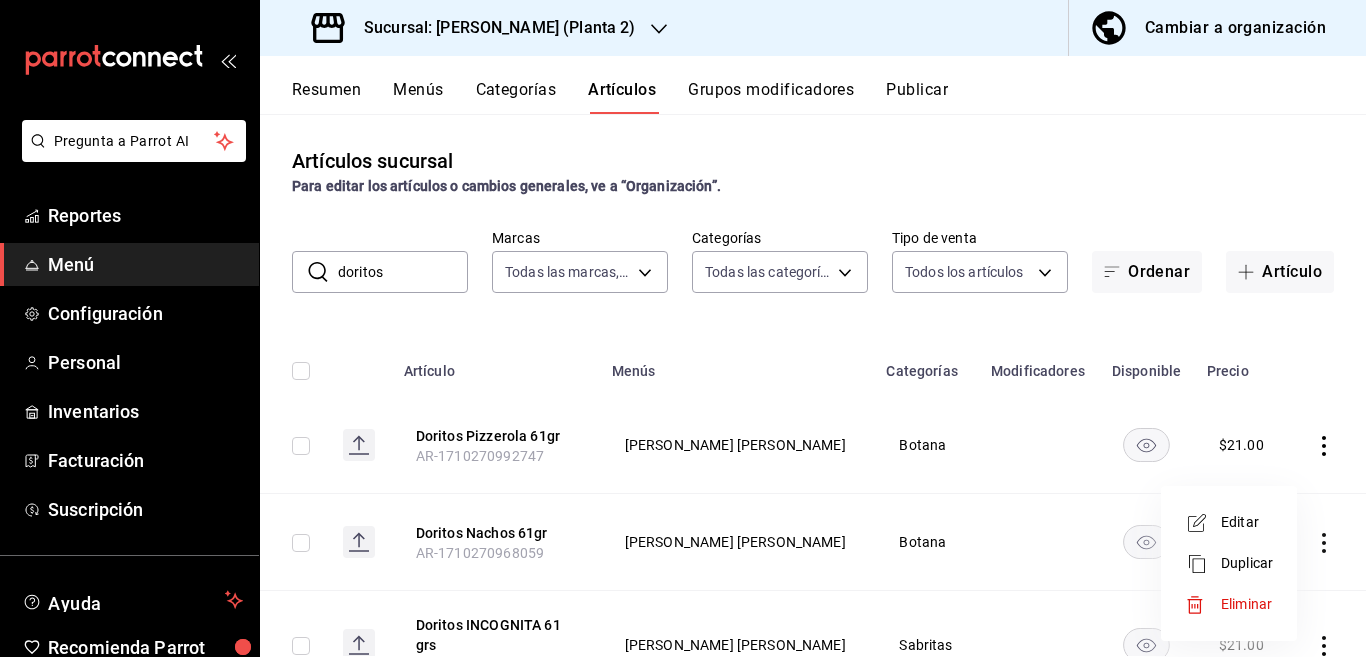 drag, startPoint x: 1239, startPoint y: 521, endPoint x: 854, endPoint y: 450, distance: 391.492 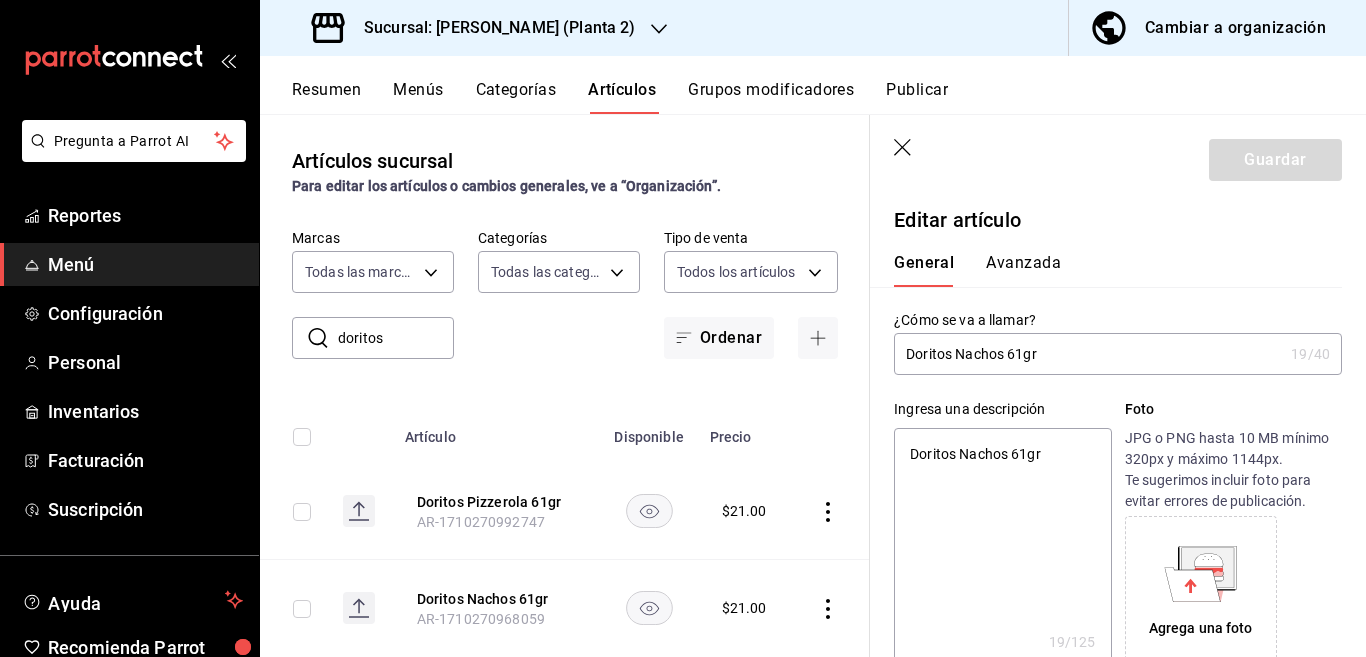 click on "Doritos Nachos 61gr" at bounding box center (1002, 548) 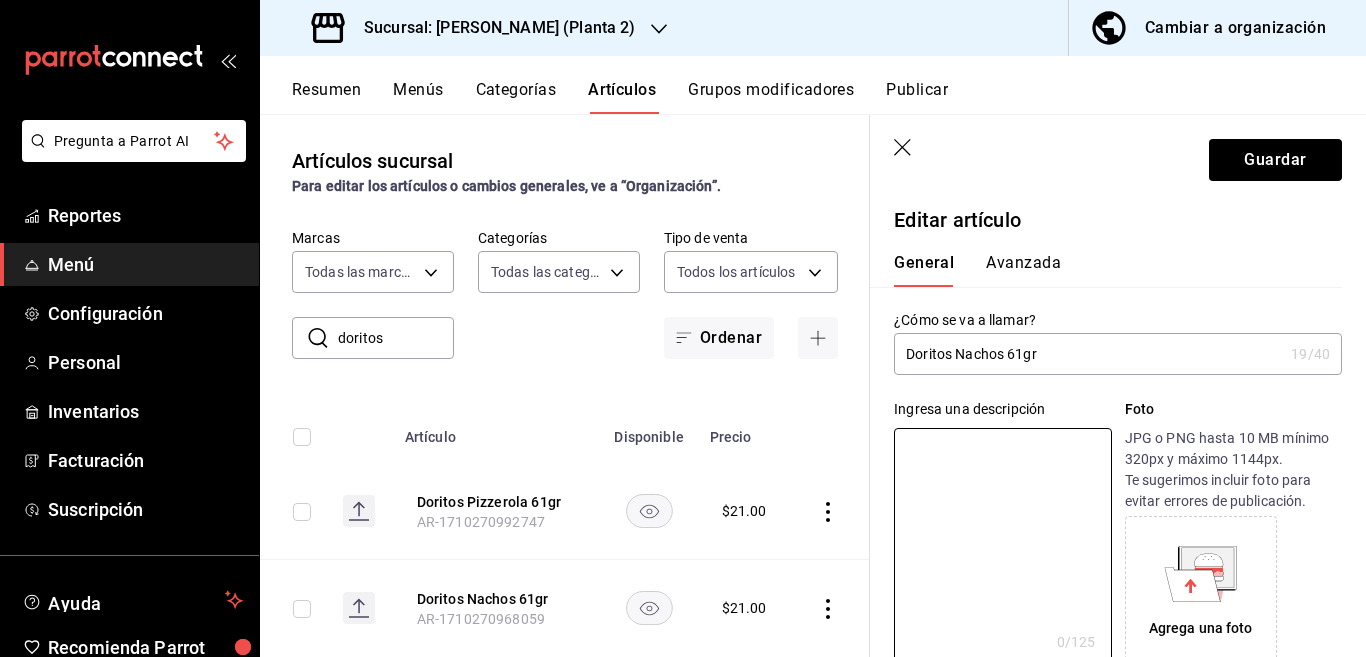 click on "Doritos Nachos 61gr" at bounding box center (1088, 354) 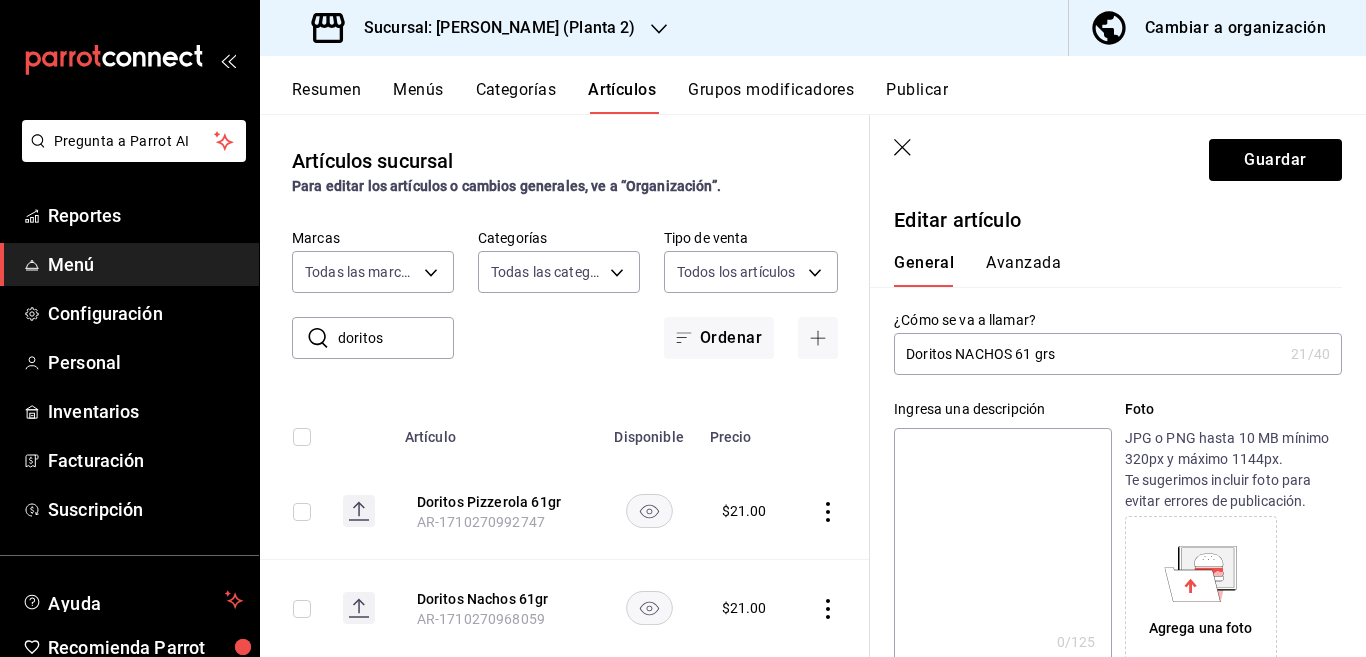 click at bounding box center [1002, 548] 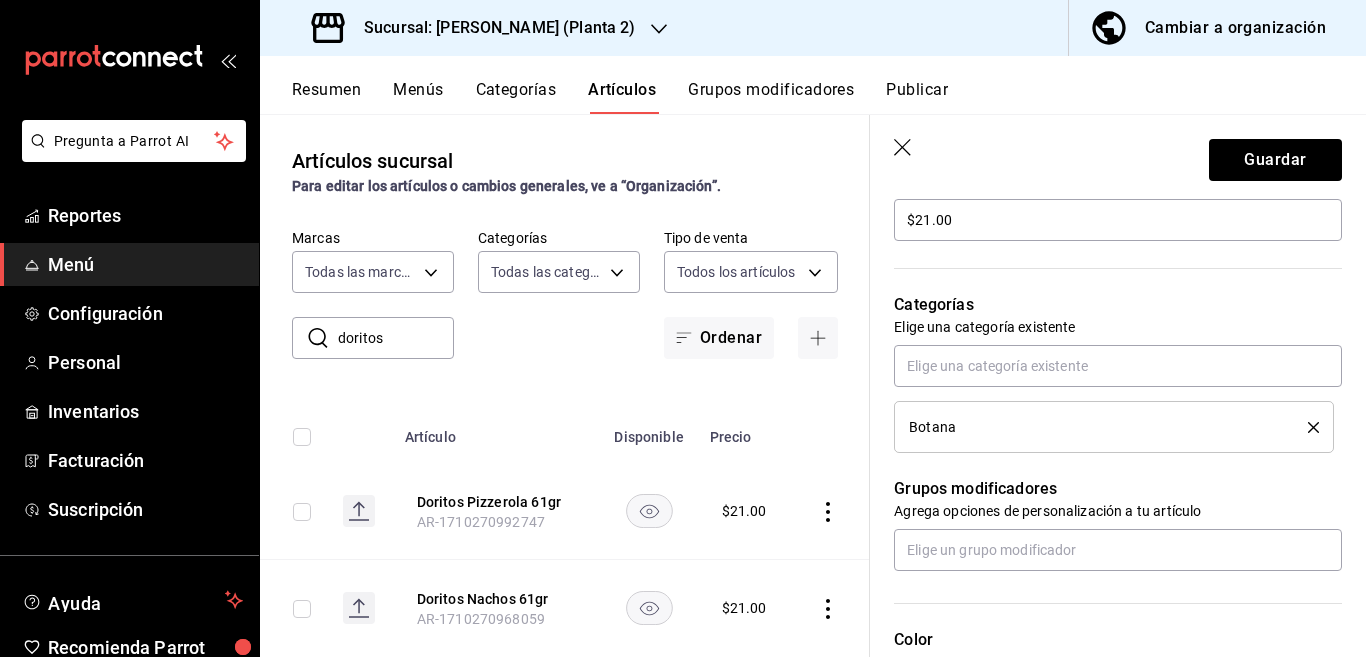 scroll, scrollTop: 650, scrollLeft: 0, axis: vertical 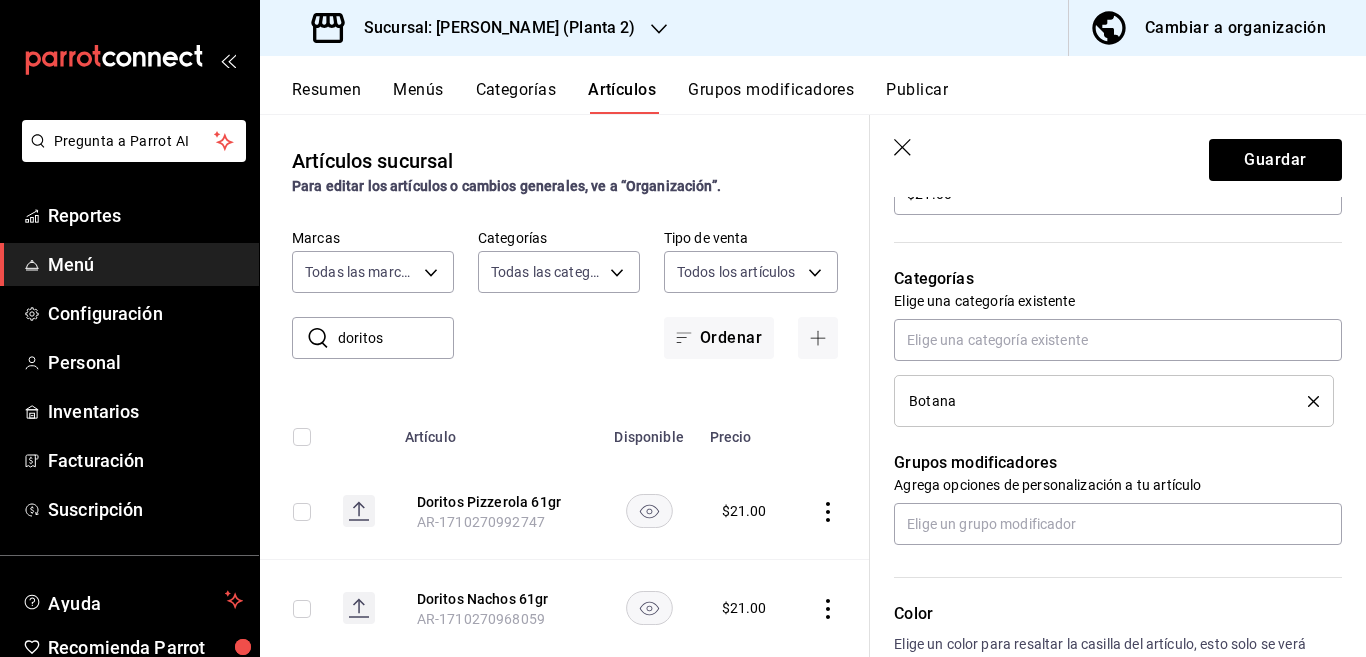 click 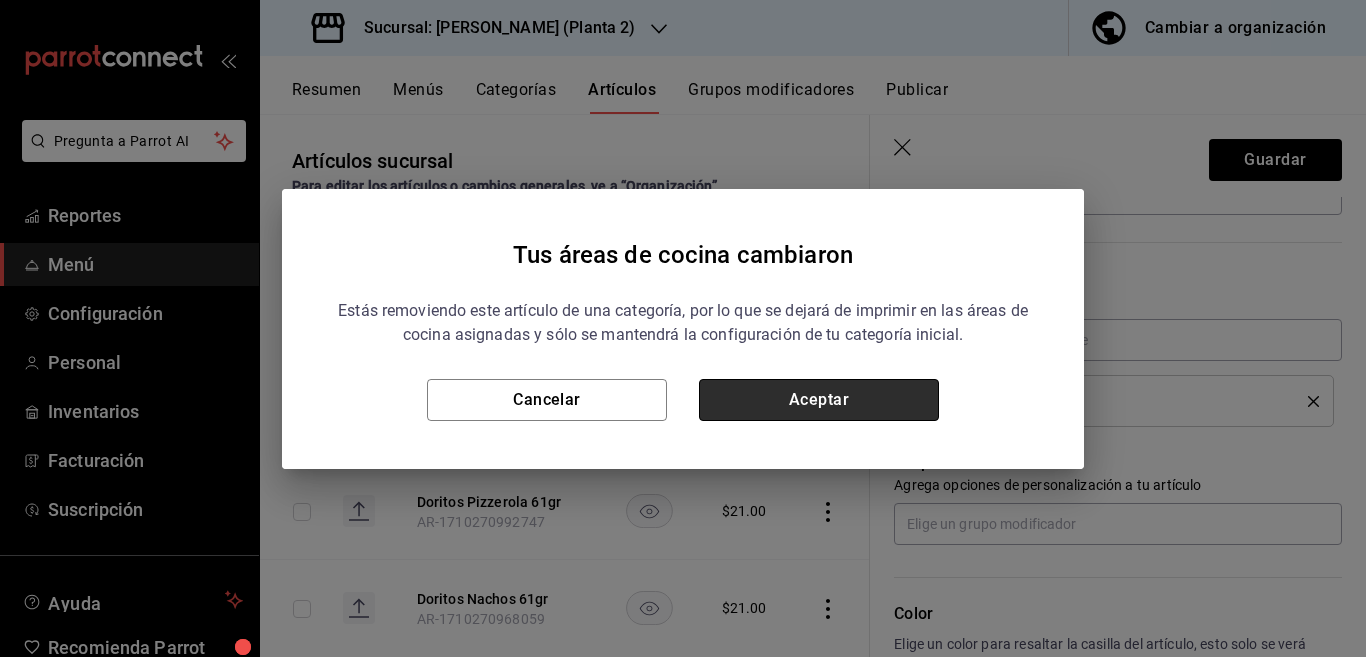 click on "Aceptar" at bounding box center [819, 400] 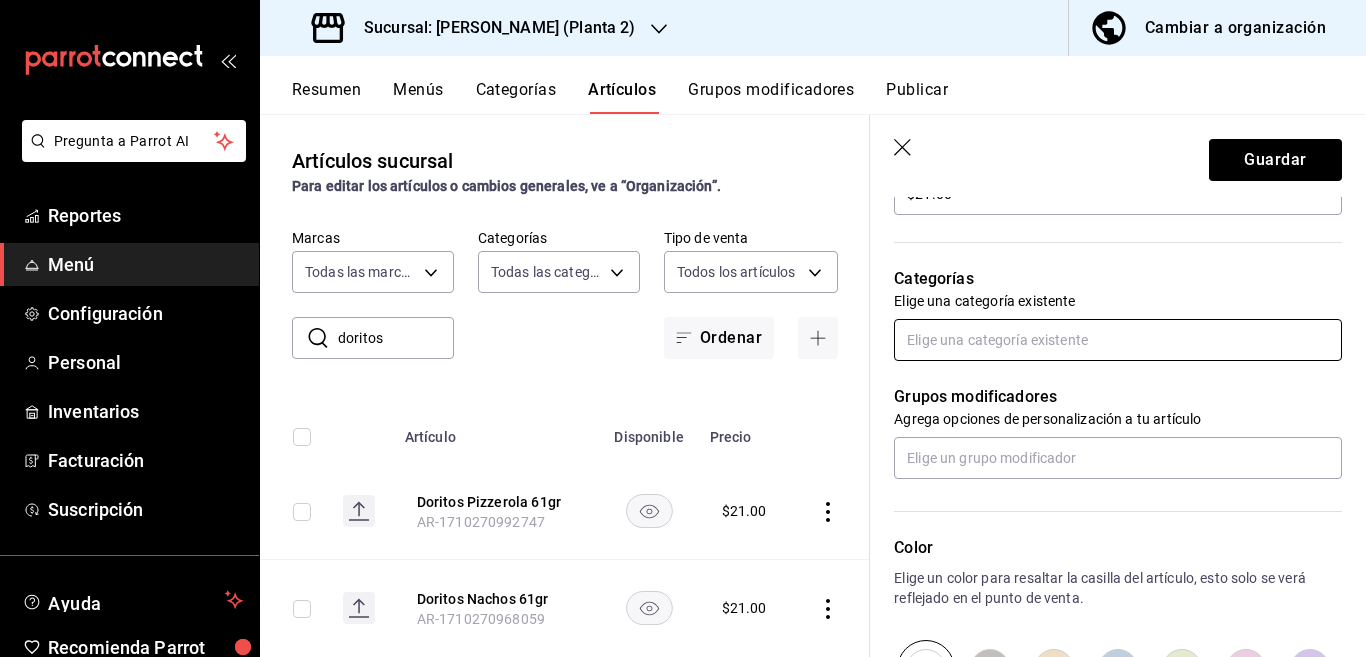 click at bounding box center [1118, 340] 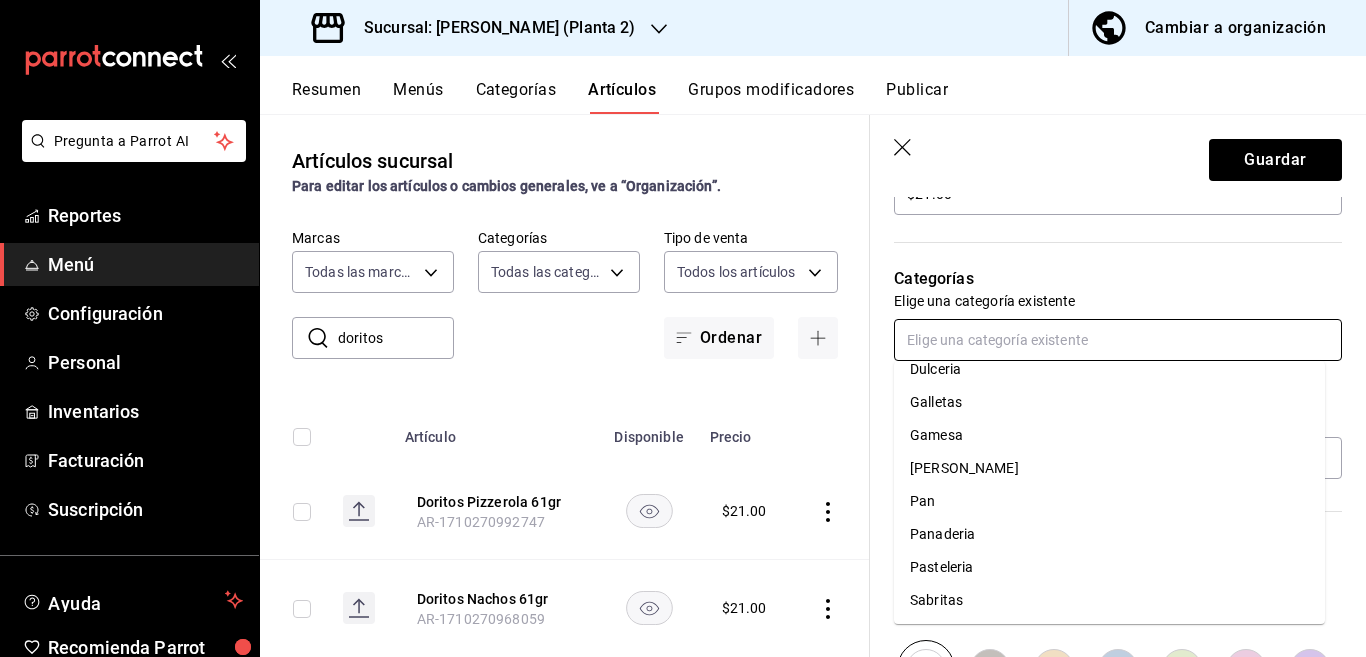 scroll, scrollTop: 215, scrollLeft: 0, axis: vertical 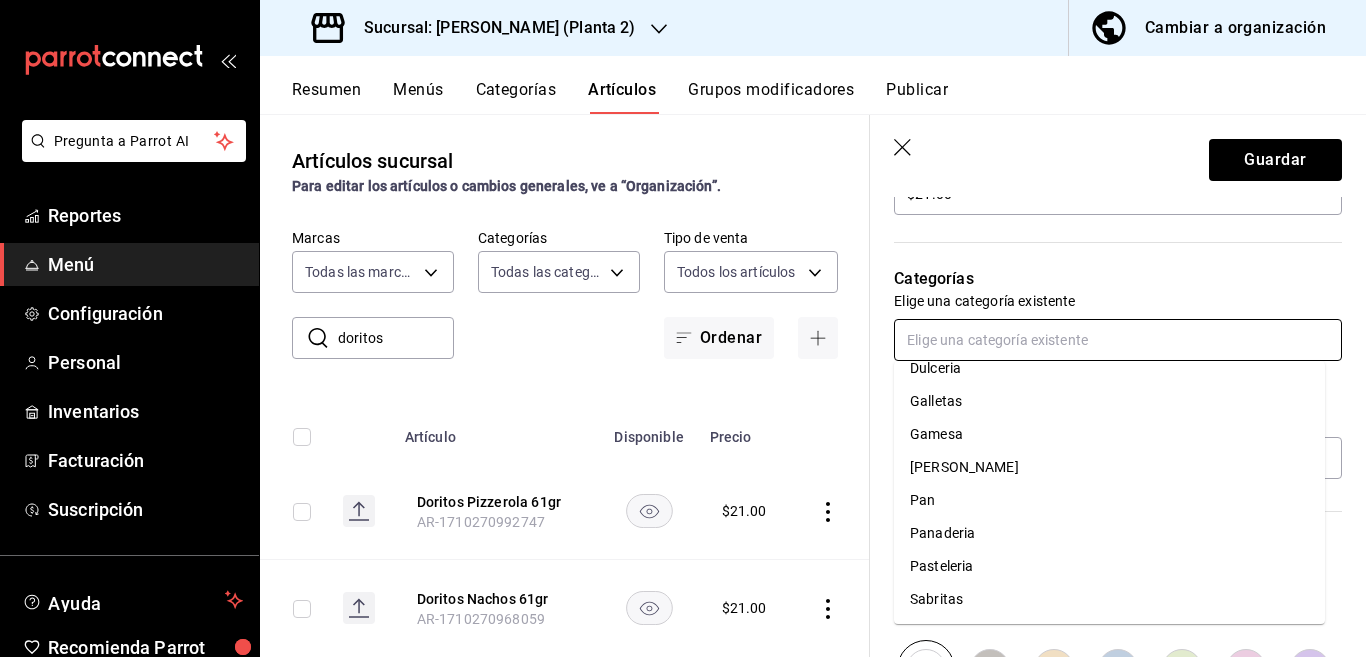 click on "Sabritas" at bounding box center [1109, 599] 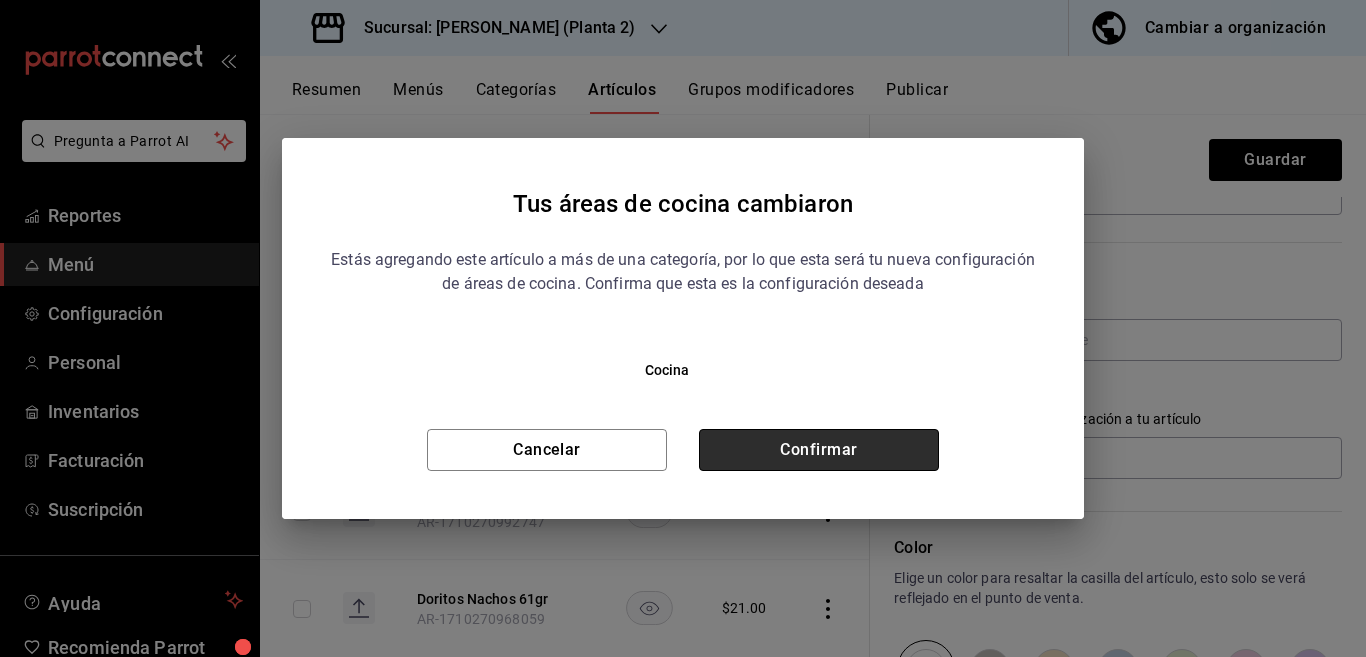 click on "Confirmar" at bounding box center (819, 450) 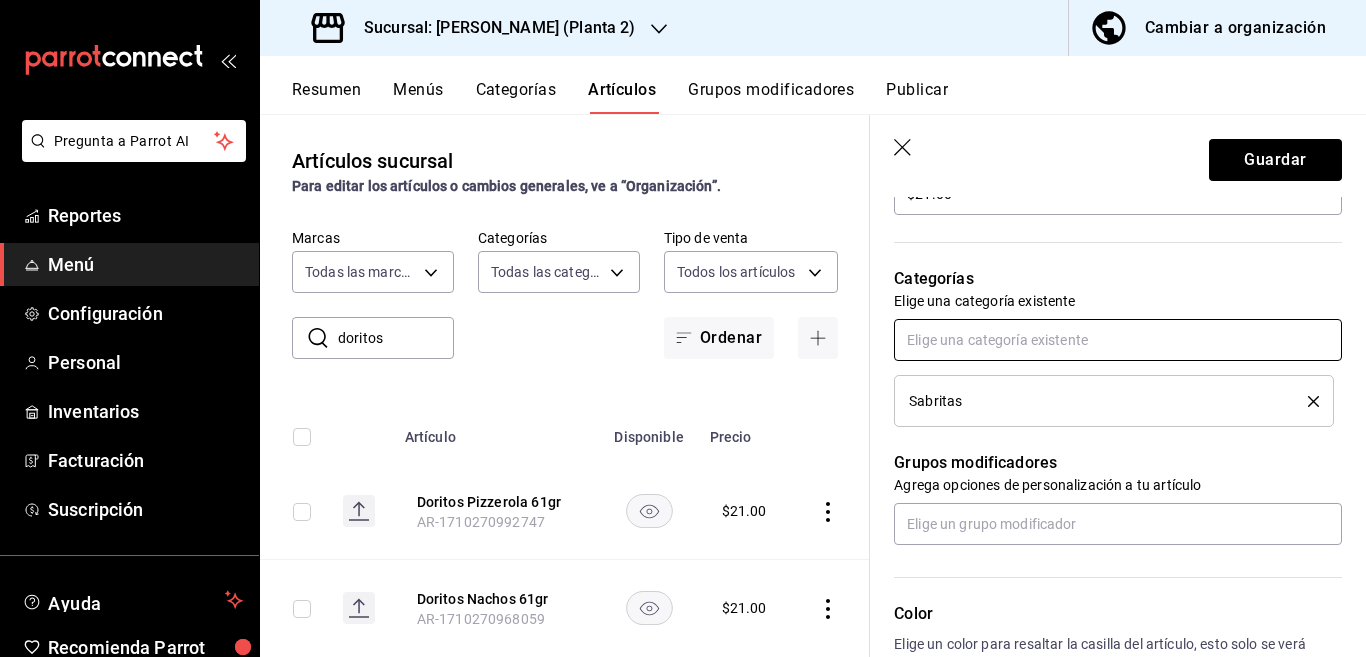 scroll, scrollTop: 650, scrollLeft: 0, axis: vertical 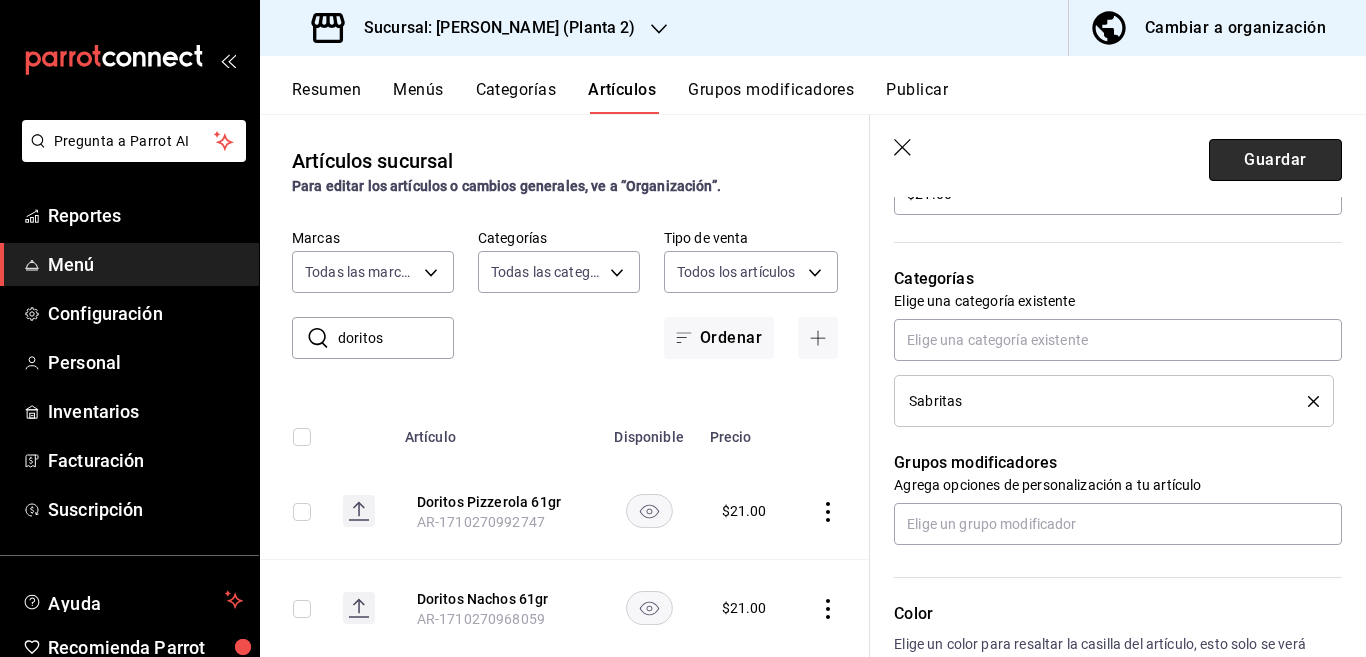 click on "Guardar" at bounding box center (1275, 160) 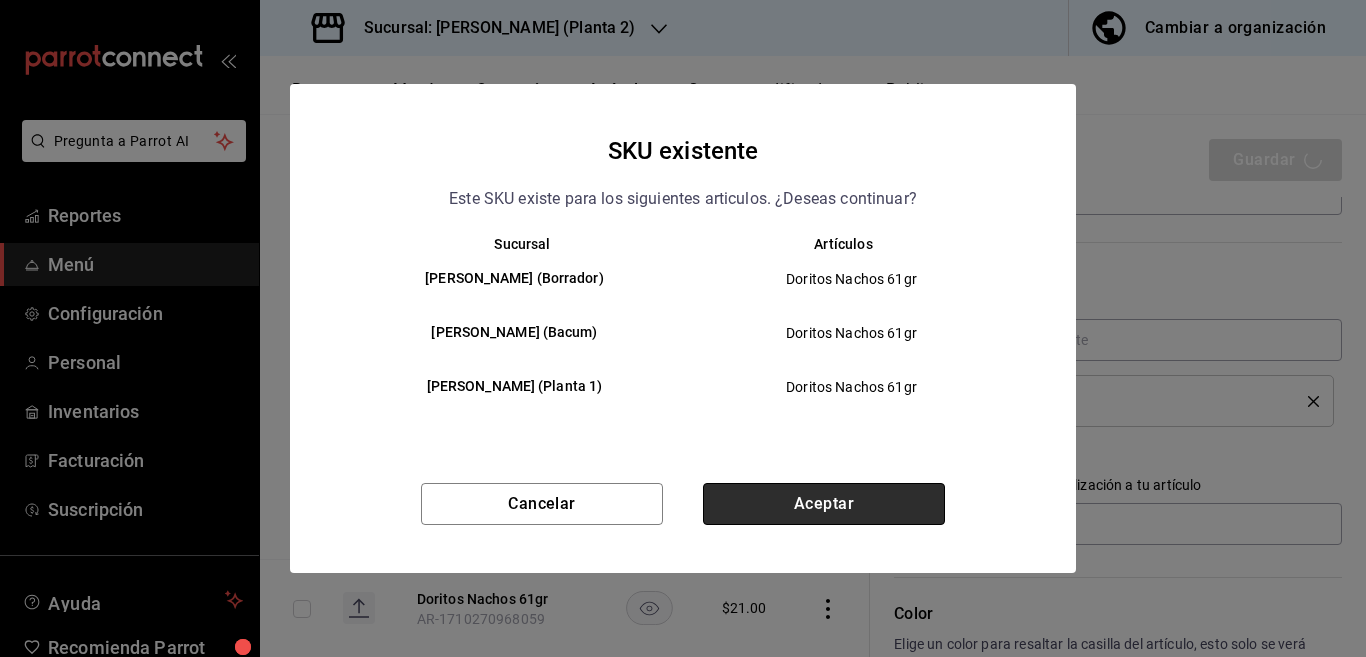 click on "Aceptar" at bounding box center [824, 504] 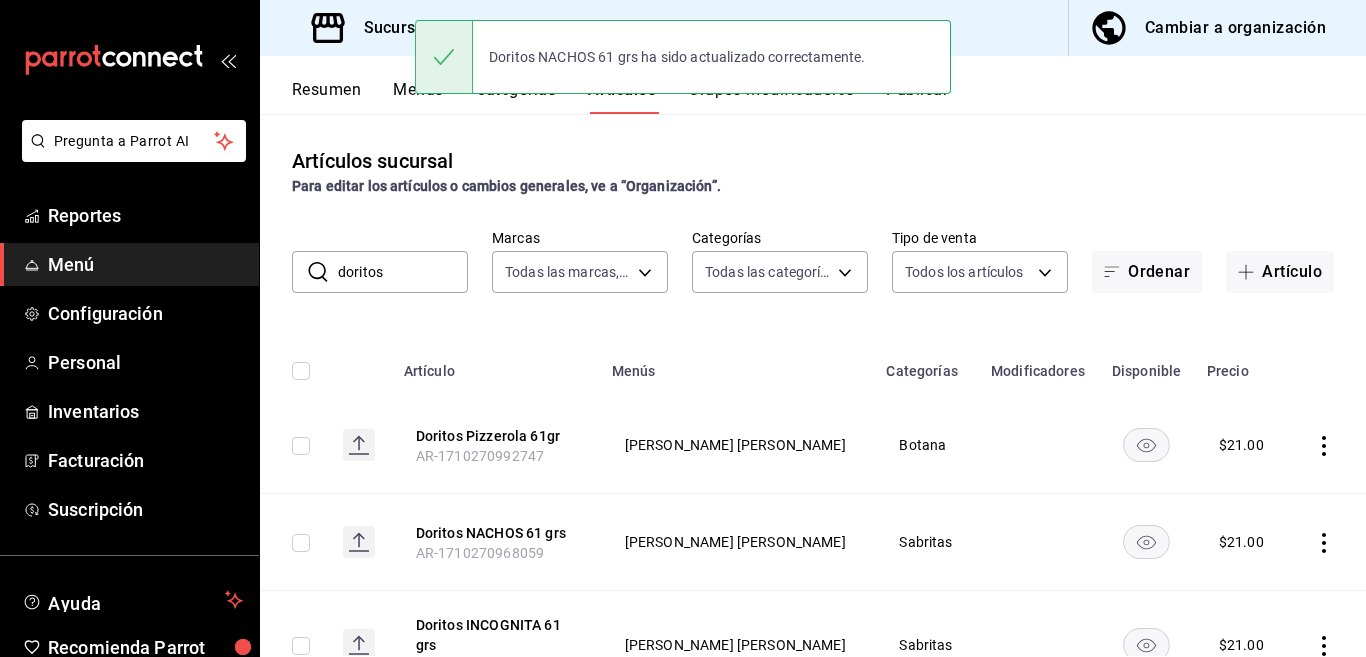 scroll, scrollTop: 0, scrollLeft: 0, axis: both 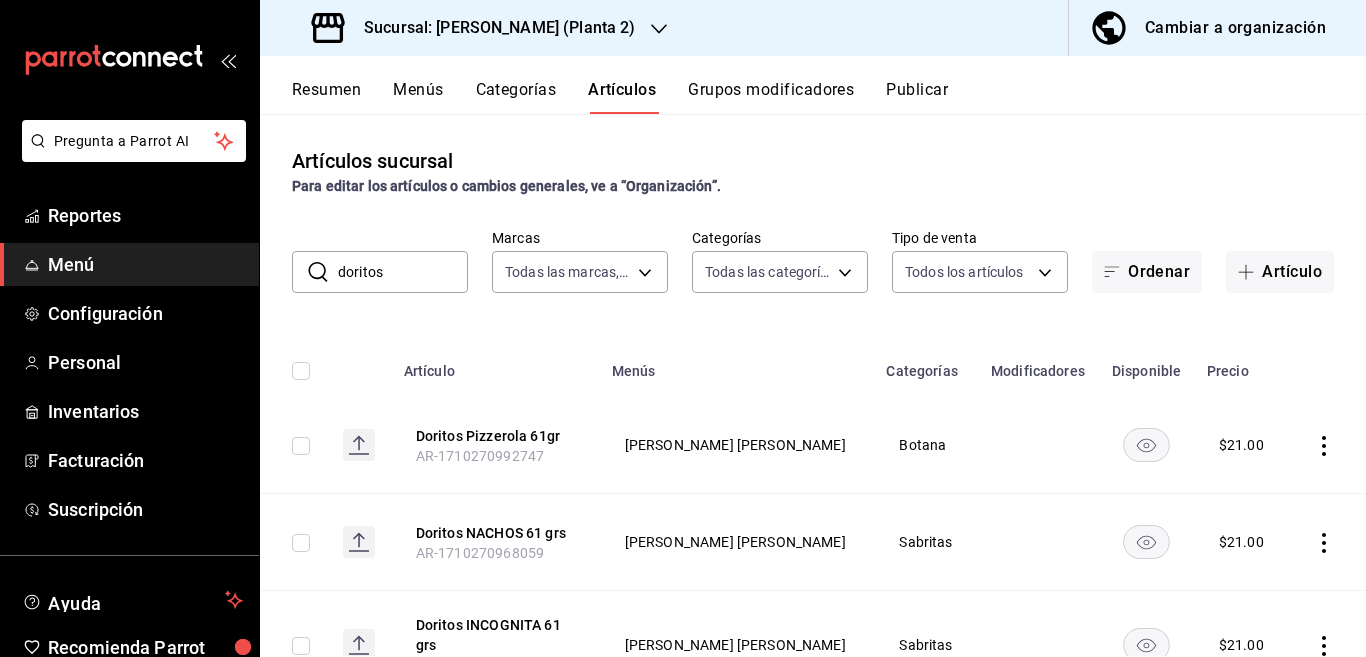 click 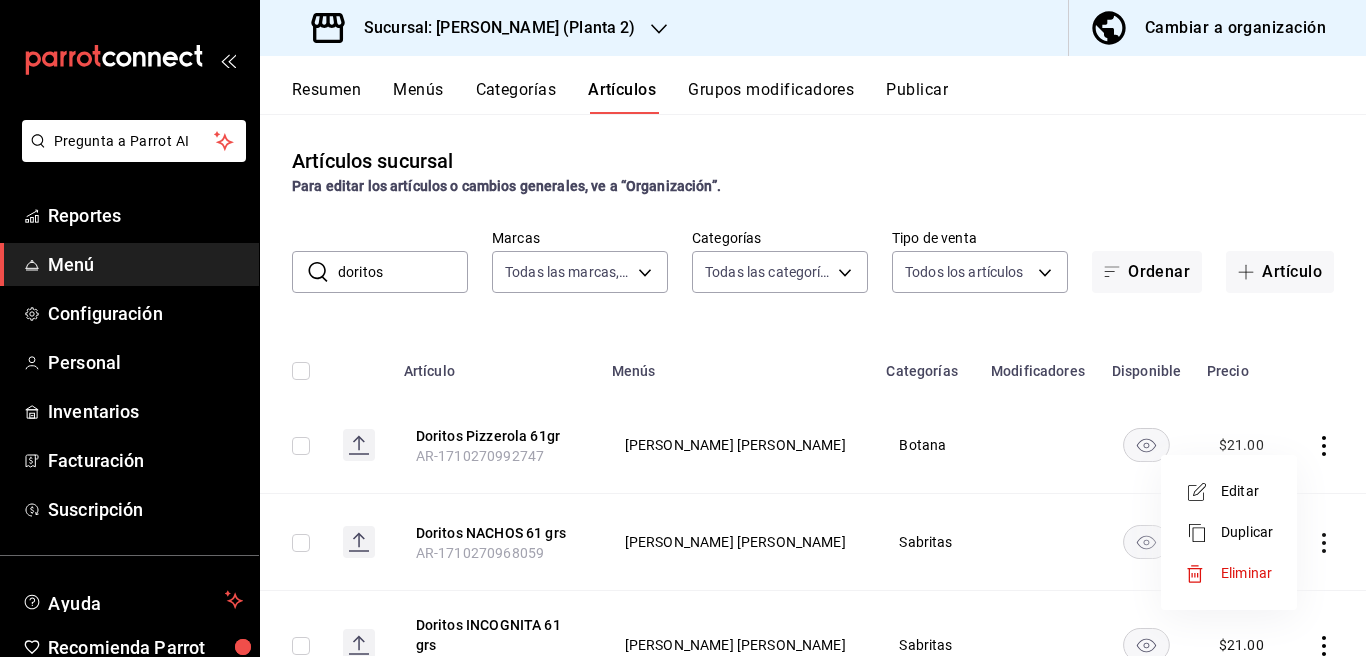 click on "Editar" at bounding box center [1247, 491] 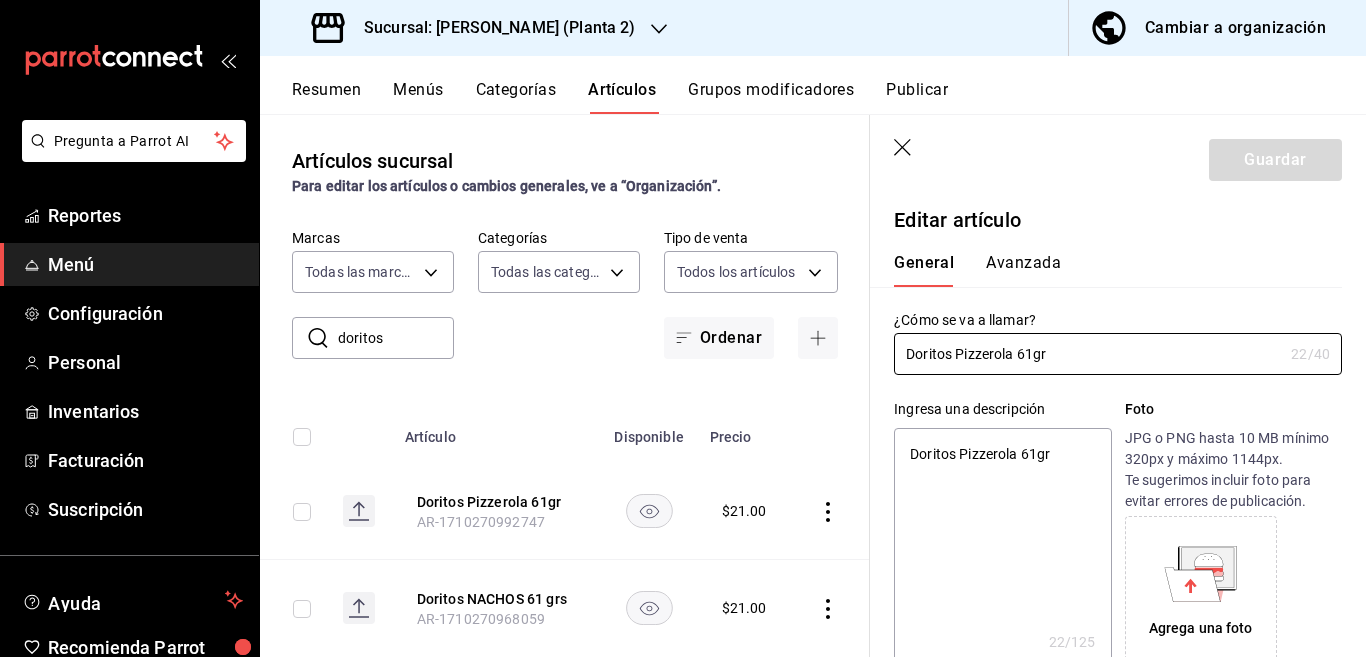 click on "Doritos Pizzerola 61gr" at bounding box center (1002, 548) 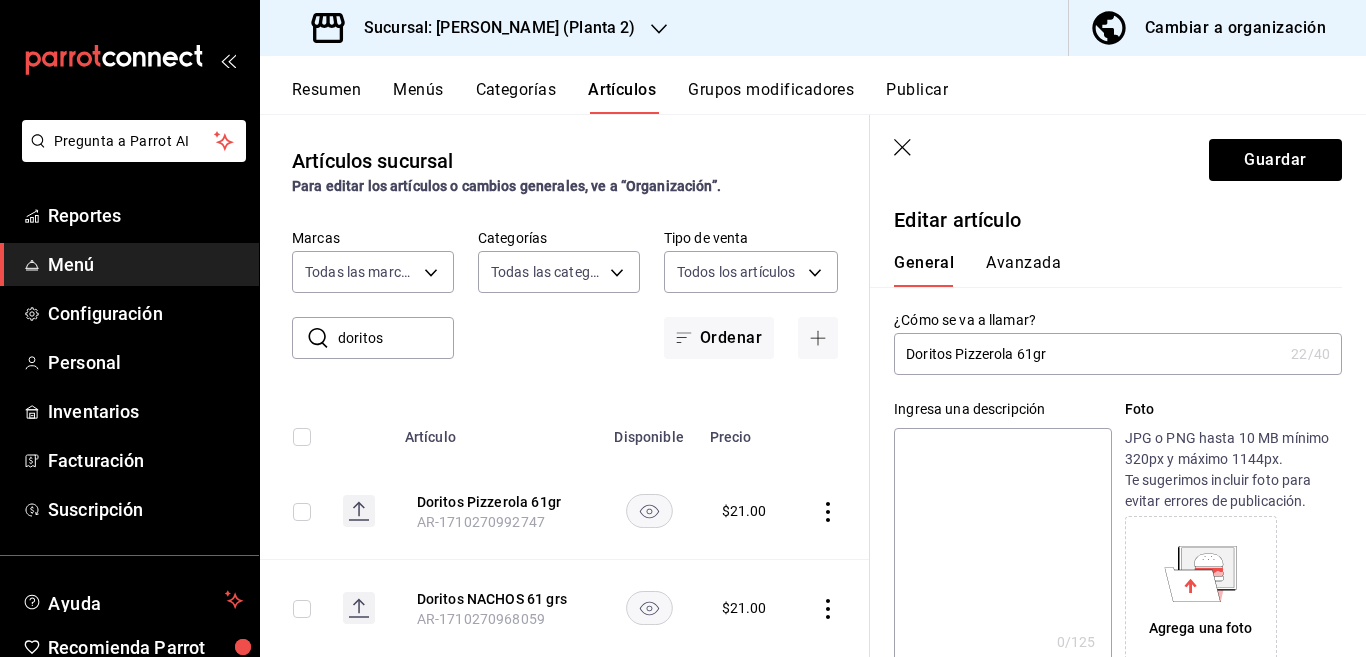 click on "Doritos Pizzerola 61gr" at bounding box center (1088, 354) 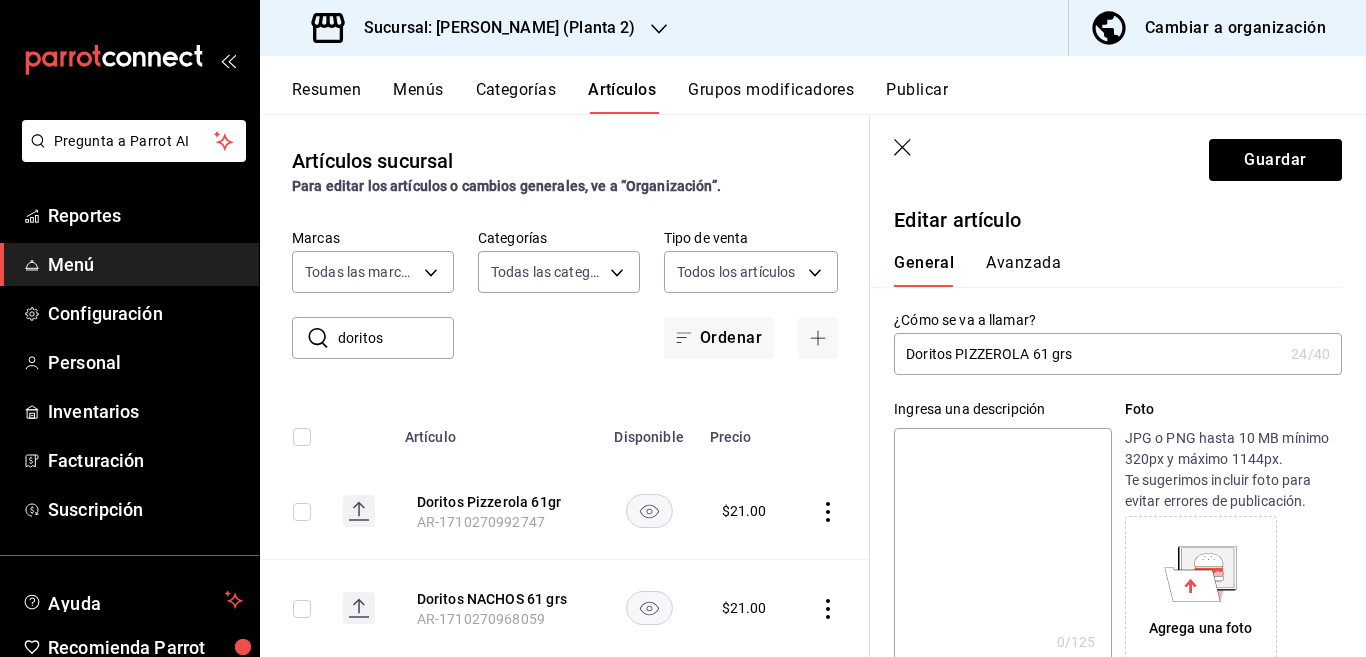 click on "Doritos PIZZEROLA 61 grs" at bounding box center [1088, 354] 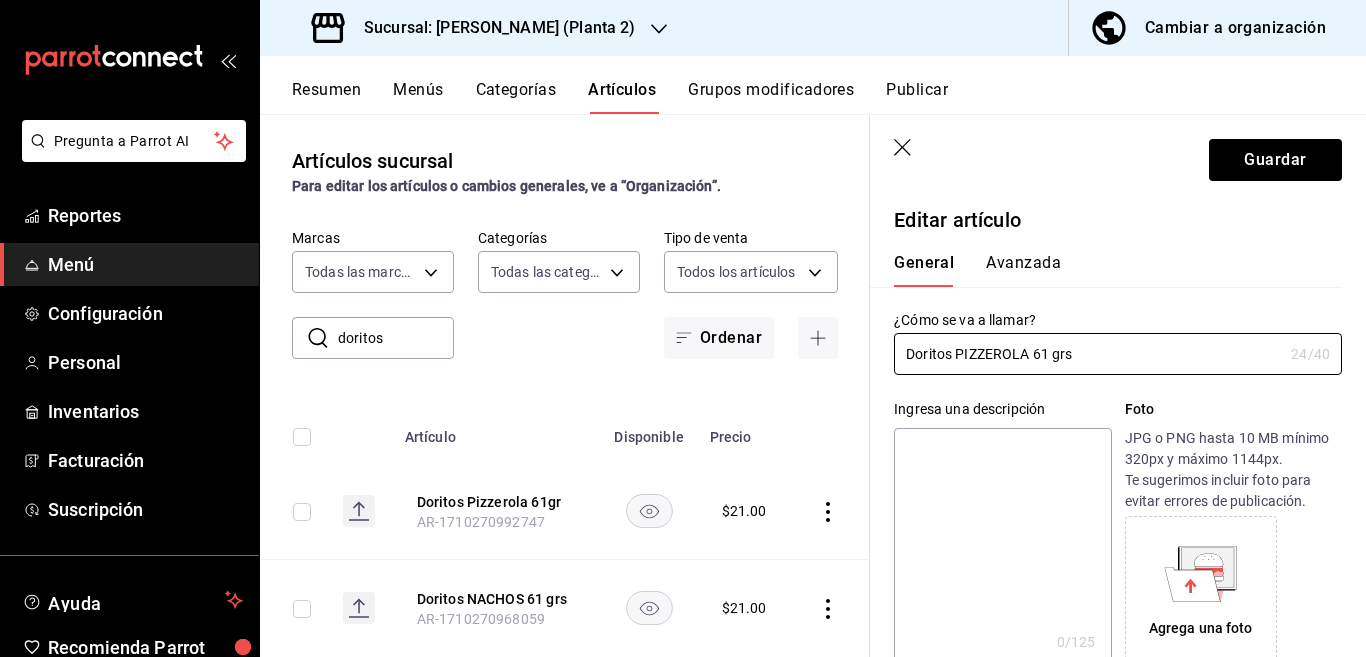click at bounding box center (1002, 548) 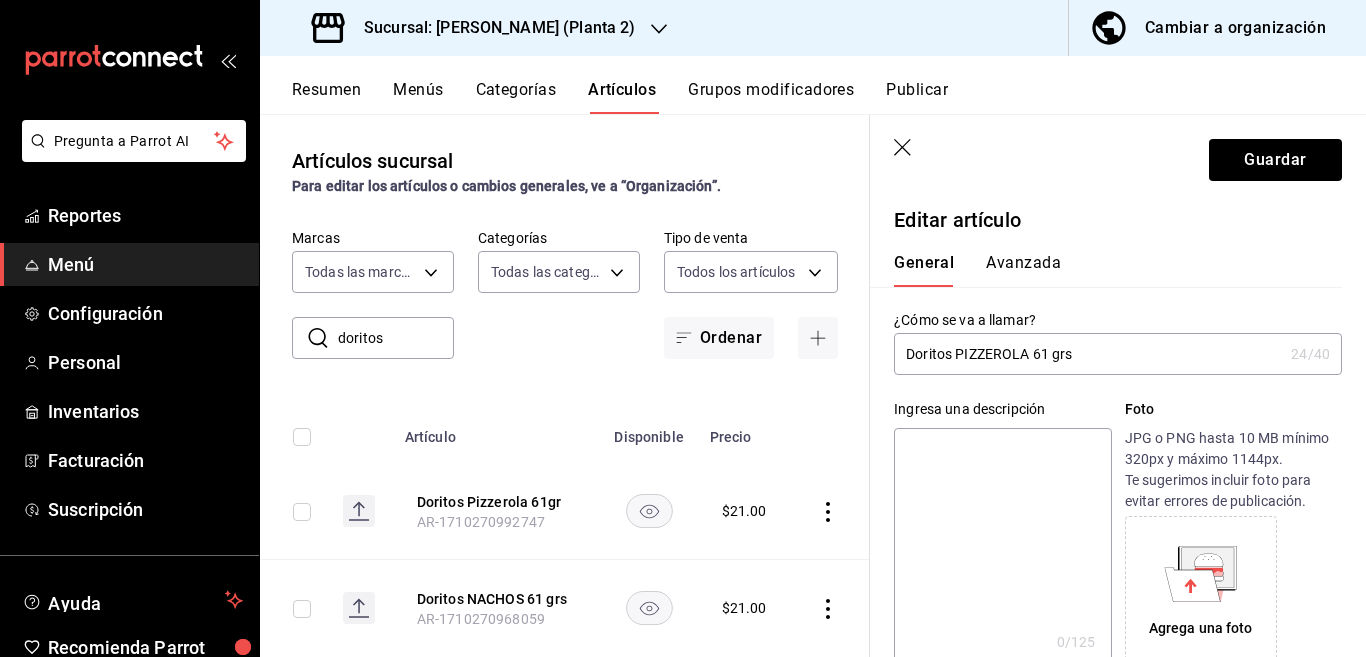 paste on "Doritos PIZZEROLA 61 grs" 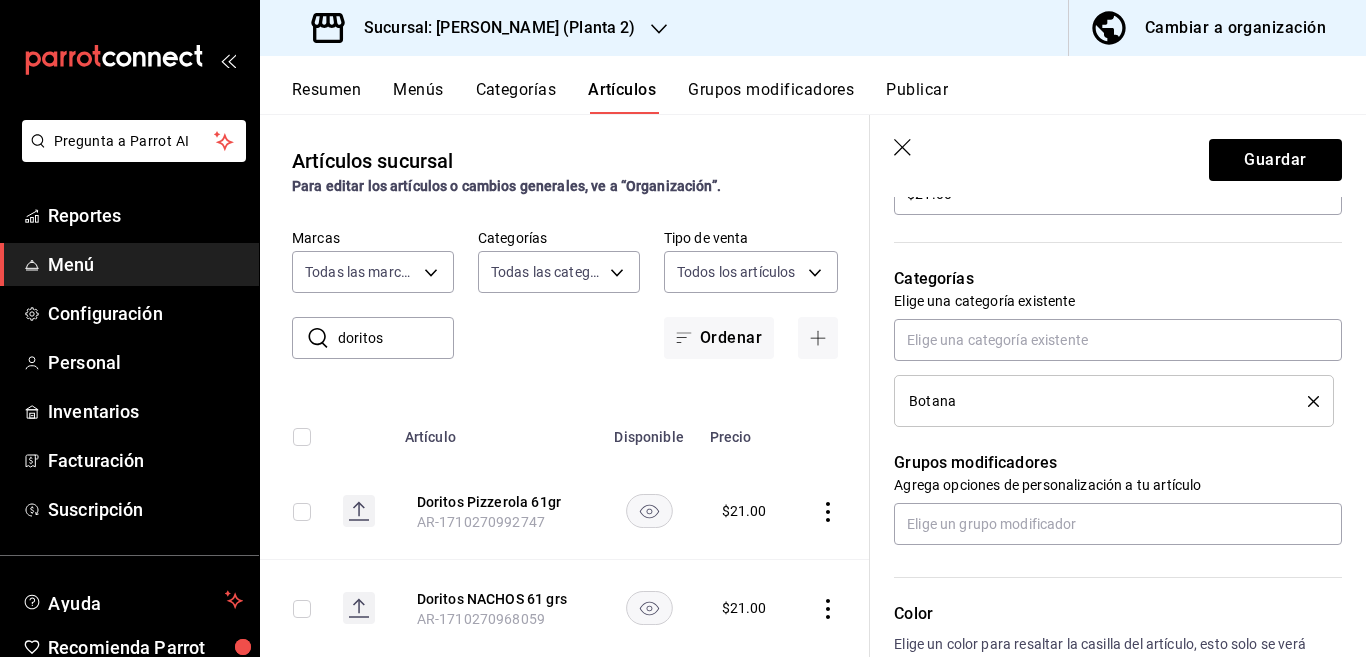 scroll, scrollTop: 650, scrollLeft: 0, axis: vertical 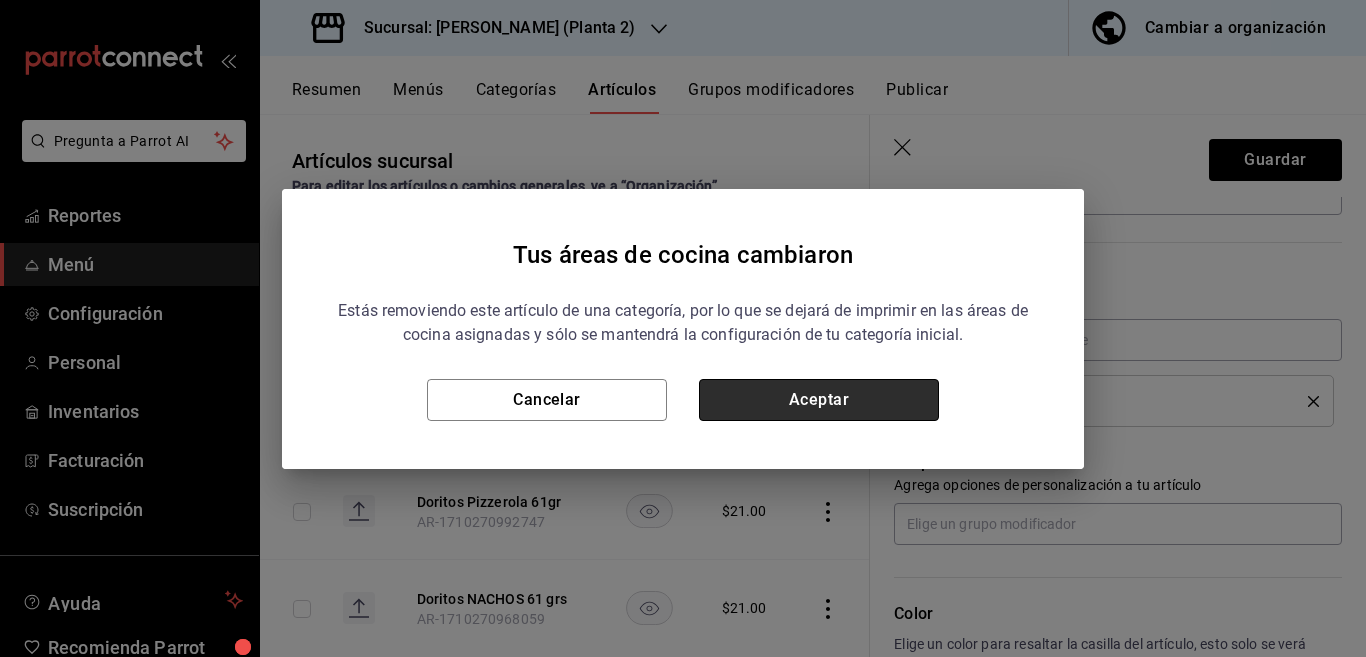 click on "Aceptar" at bounding box center [819, 400] 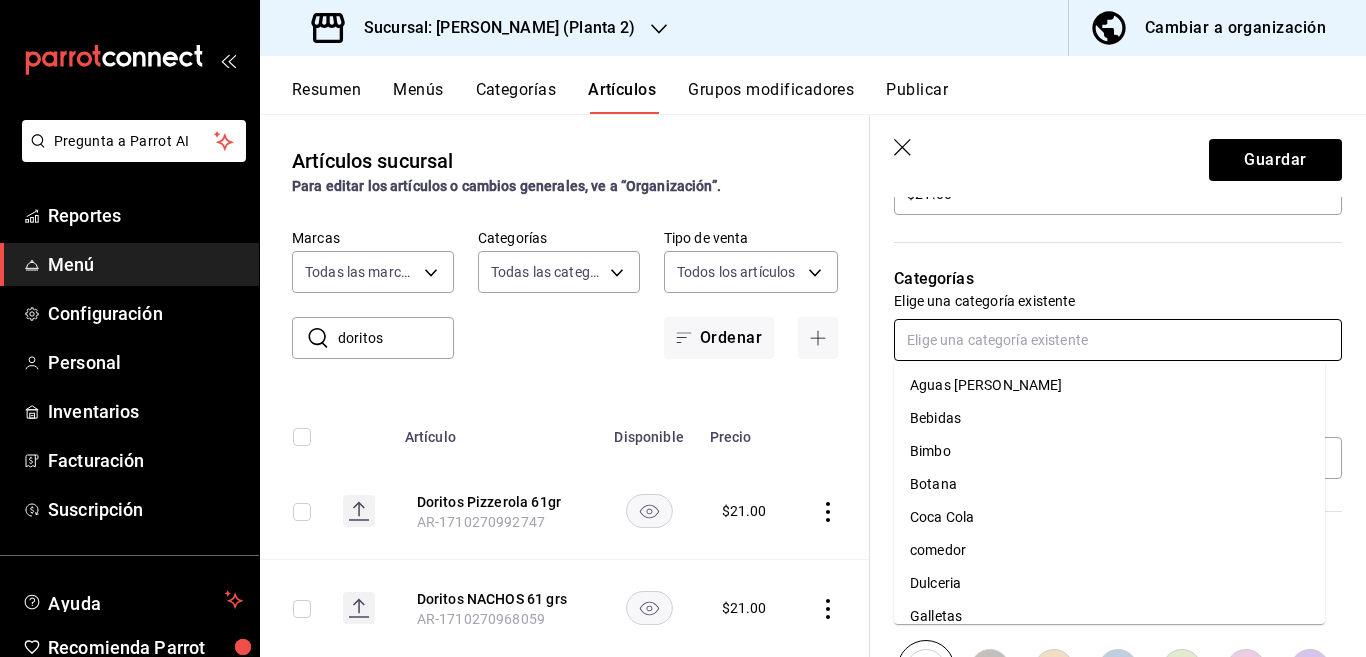 click at bounding box center (1118, 340) 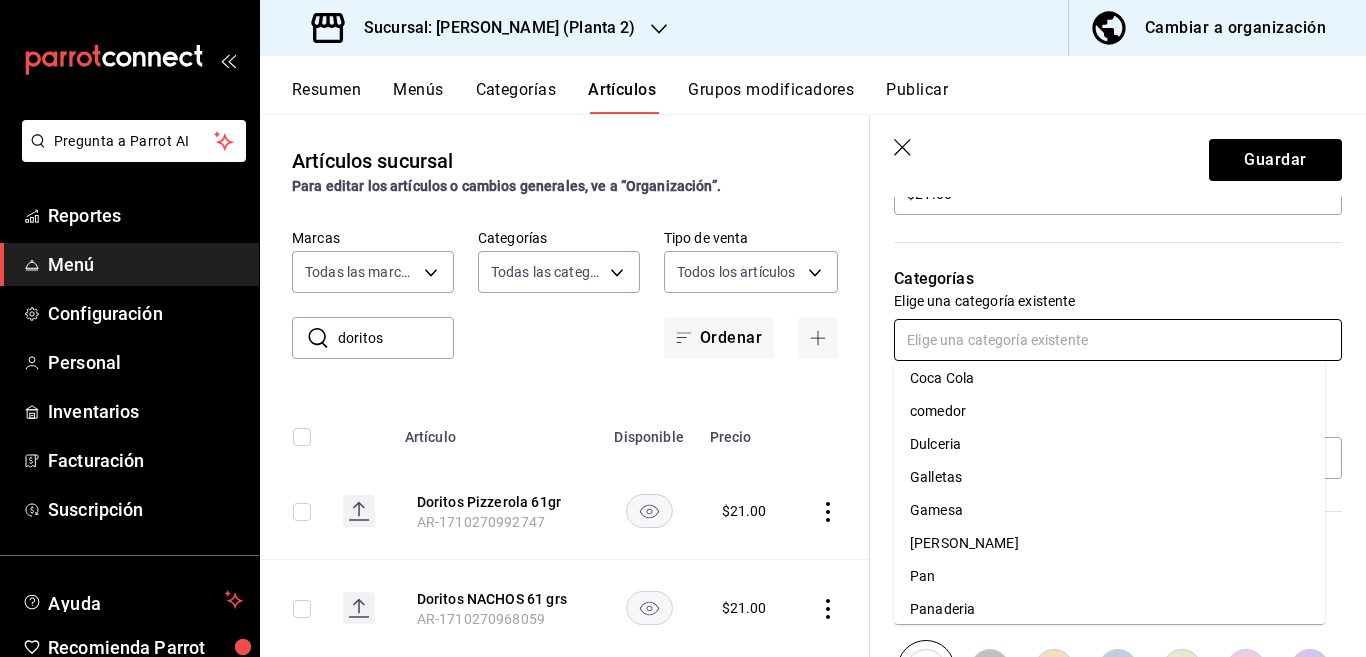 scroll, scrollTop: 215, scrollLeft: 0, axis: vertical 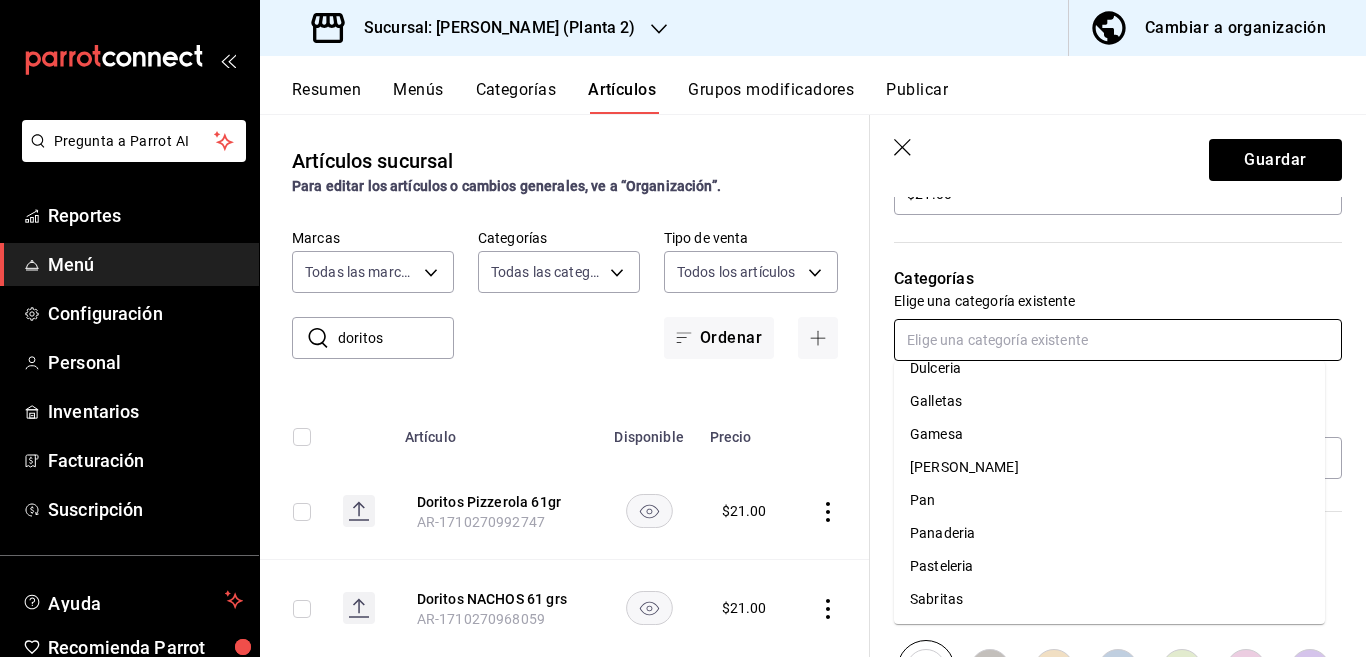 click on "Sabritas" at bounding box center (1109, 599) 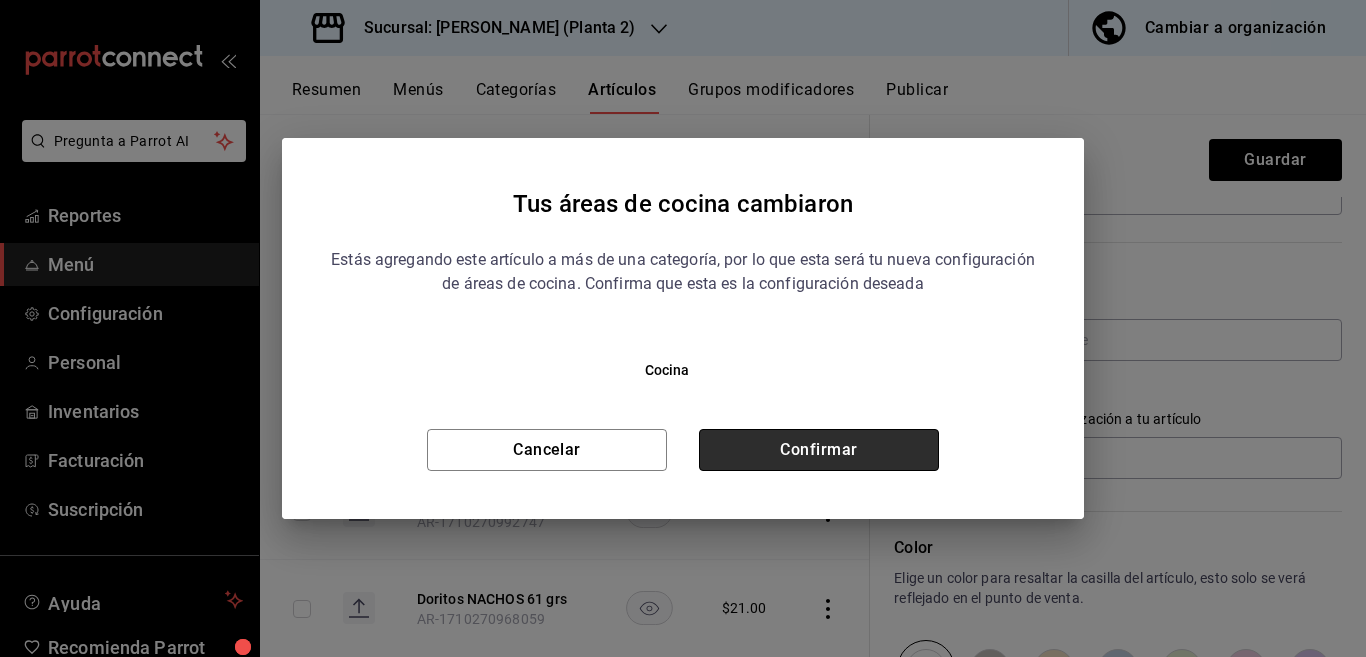 click on "Confirmar" at bounding box center [819, 450] 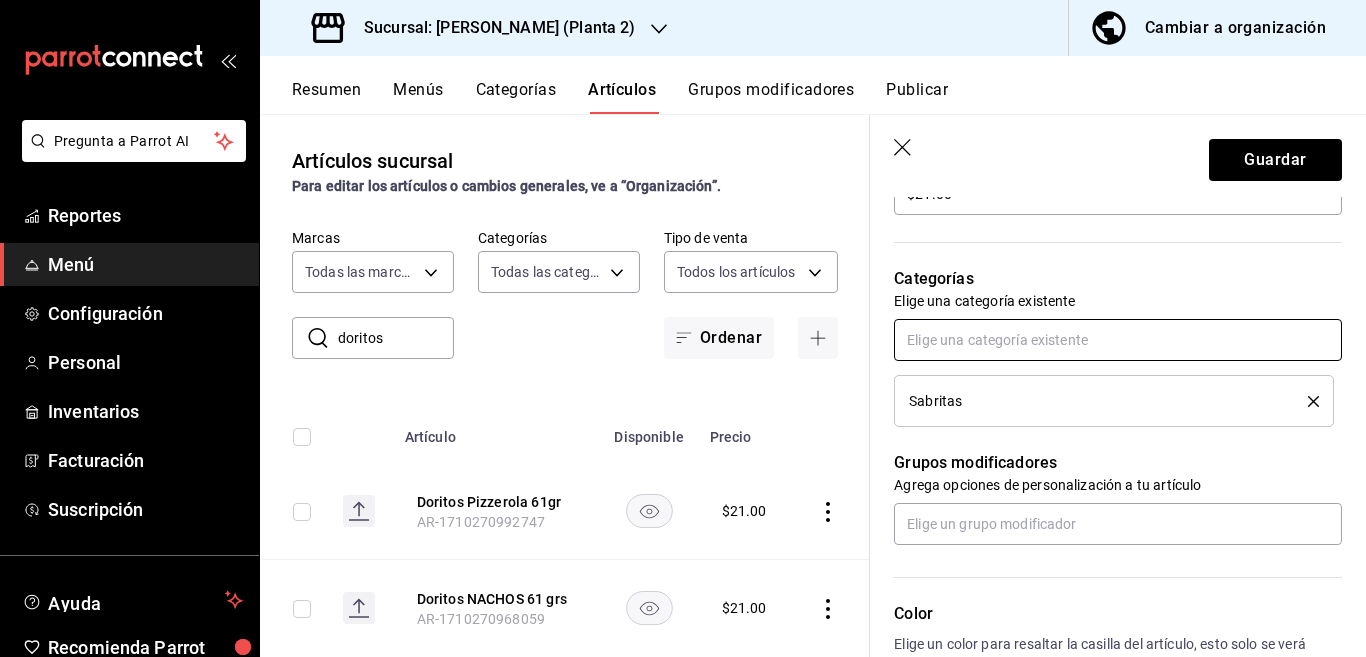 scroll, scrollTop: 650, scrollLeft: 0, axis: vertical 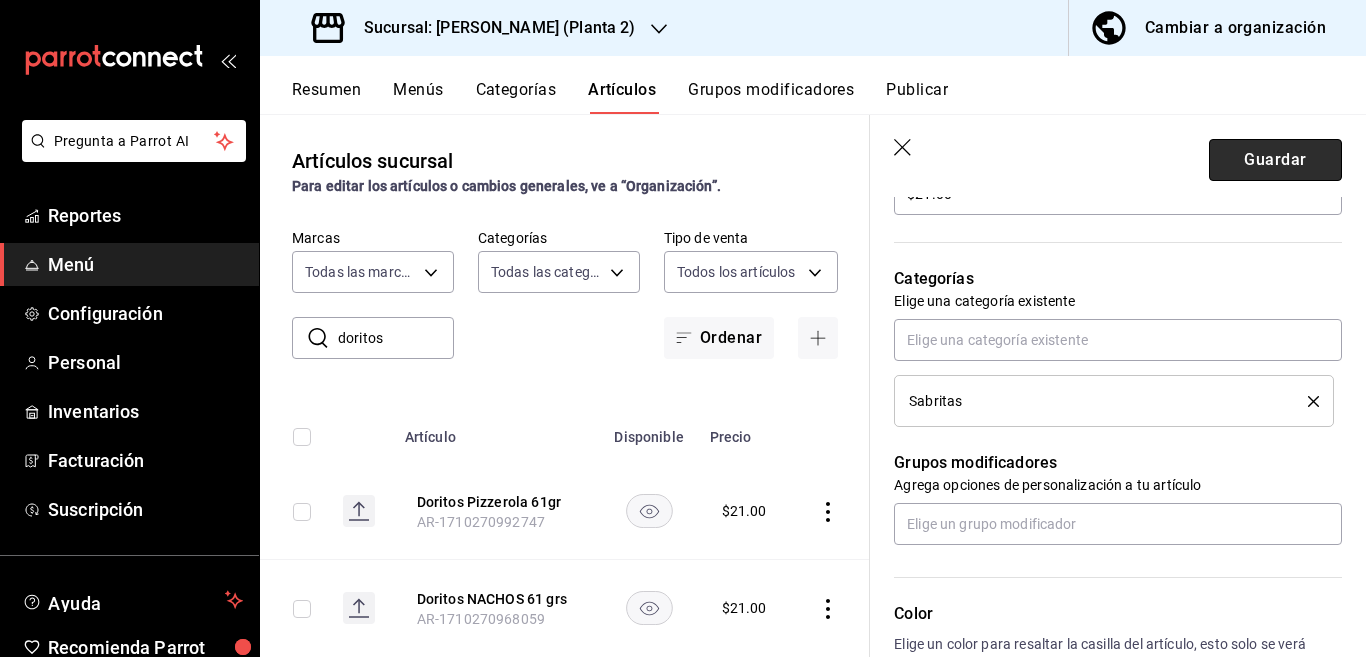 click on "Guardar" at bounding box center [1275, 160] 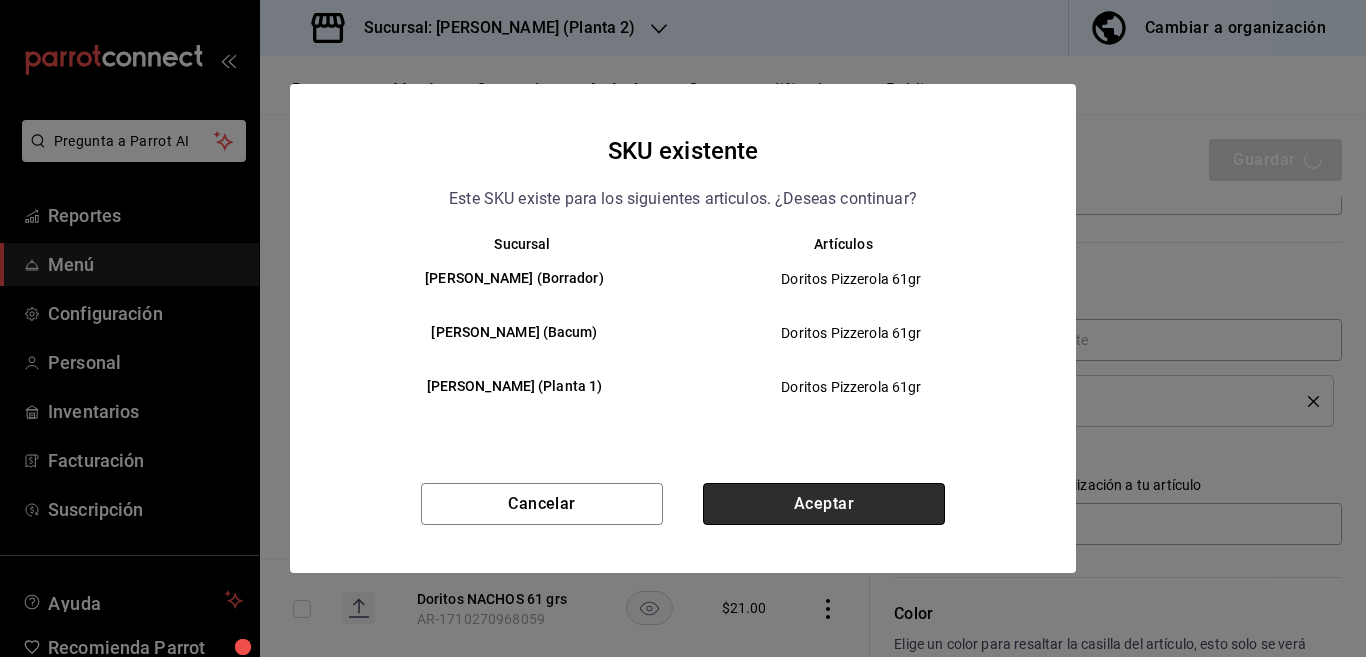 click on "Aceptar" at bounding box center [824, 504] 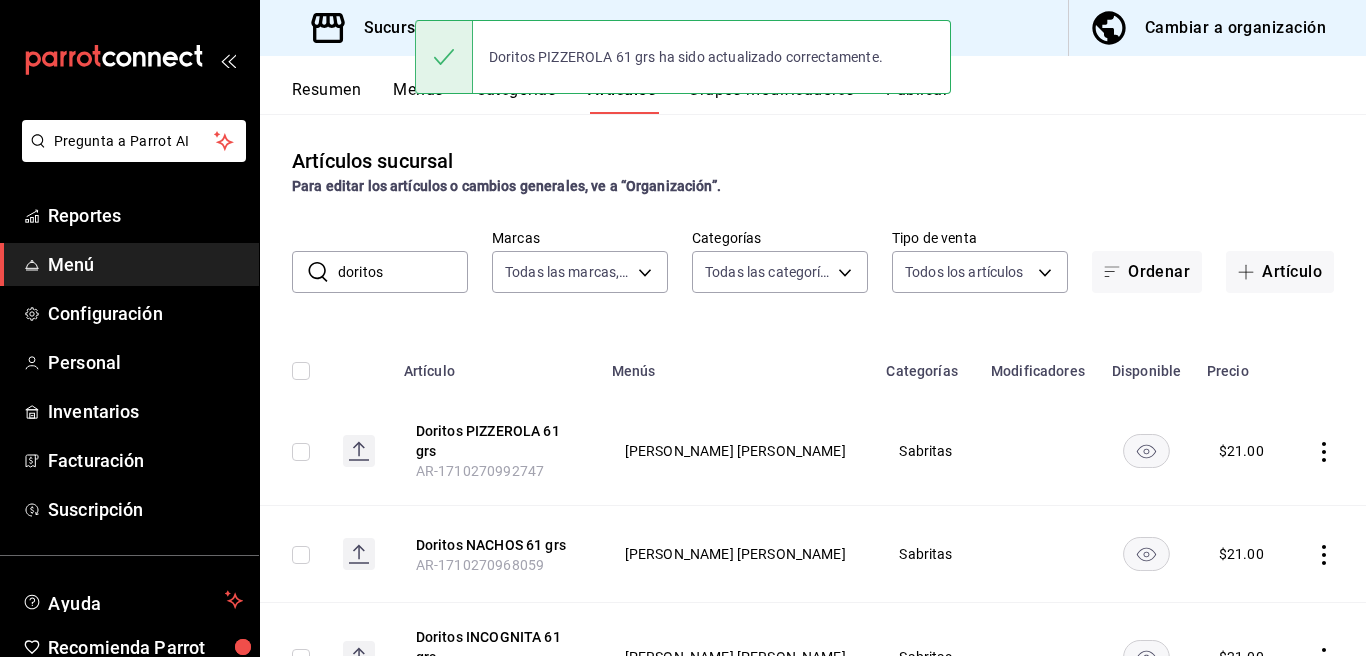 scroll, scrollTop: 0, scrollLeft: 0, axis: both 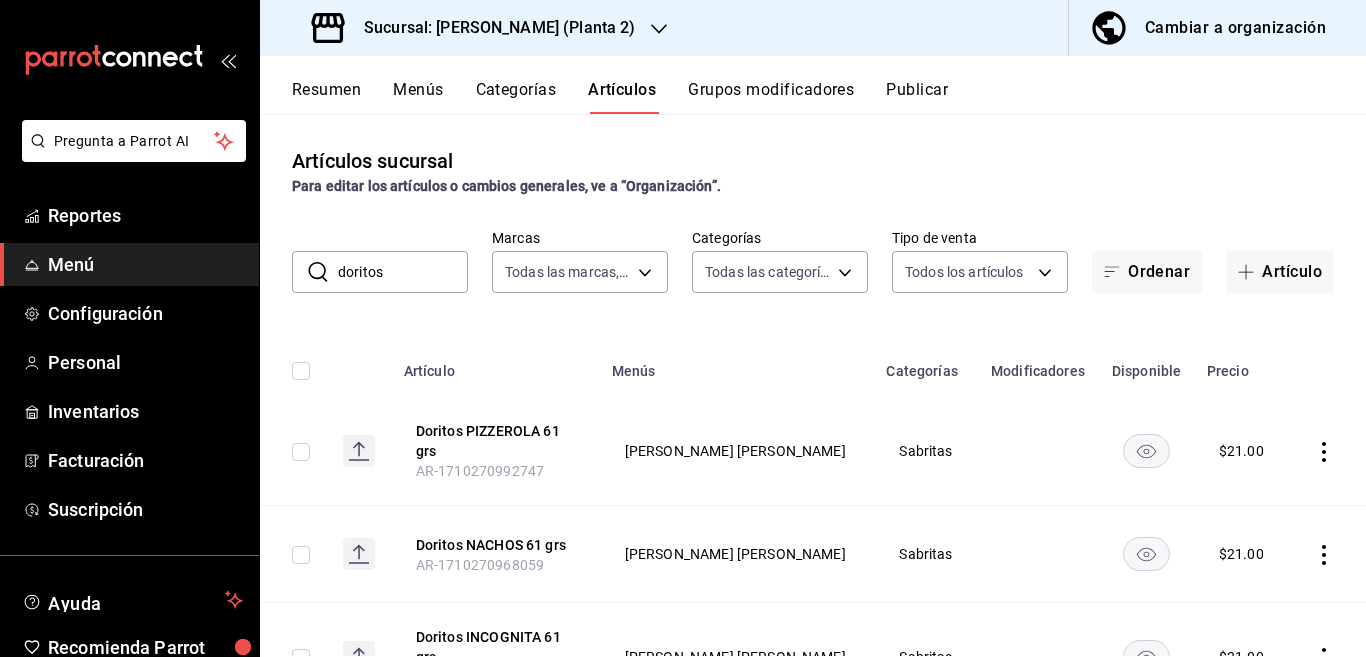 click on "doritos" at bounding box center [403, 272] 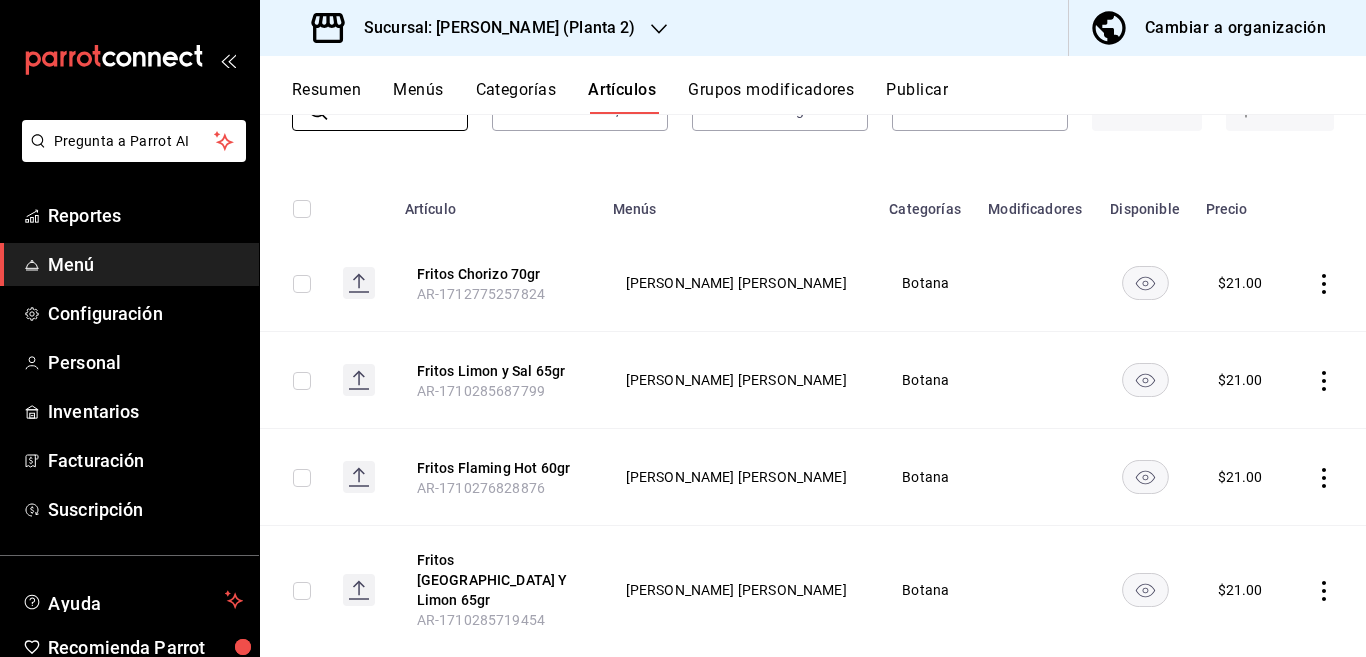 scroll, scrollTop: 188, scrollLeft: 0, axis: vertical 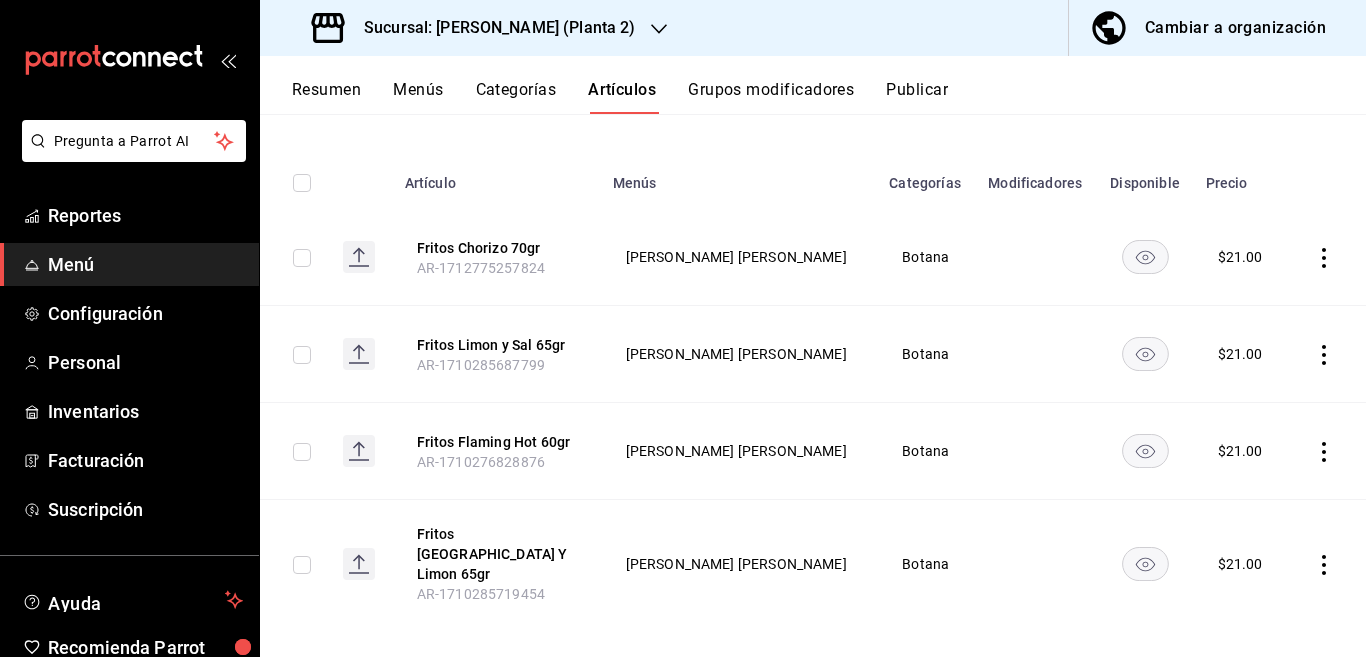 click 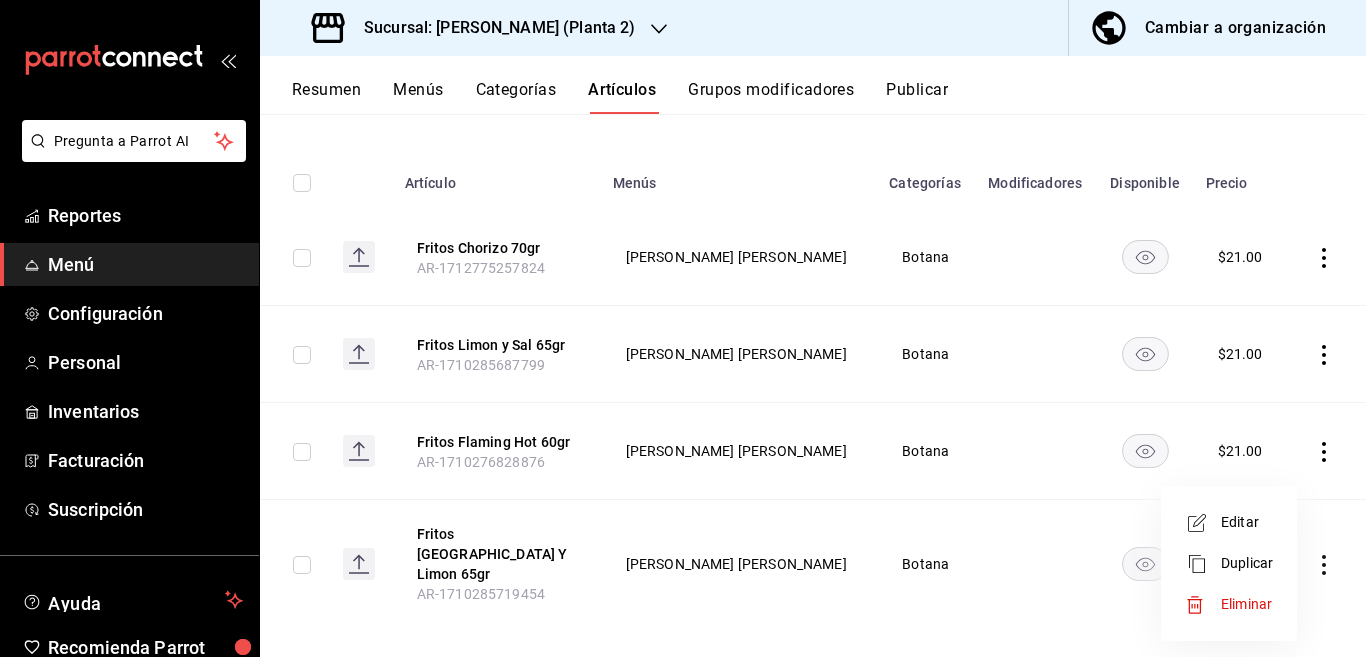 click on "Editar" at bounding box center [1247, 522] 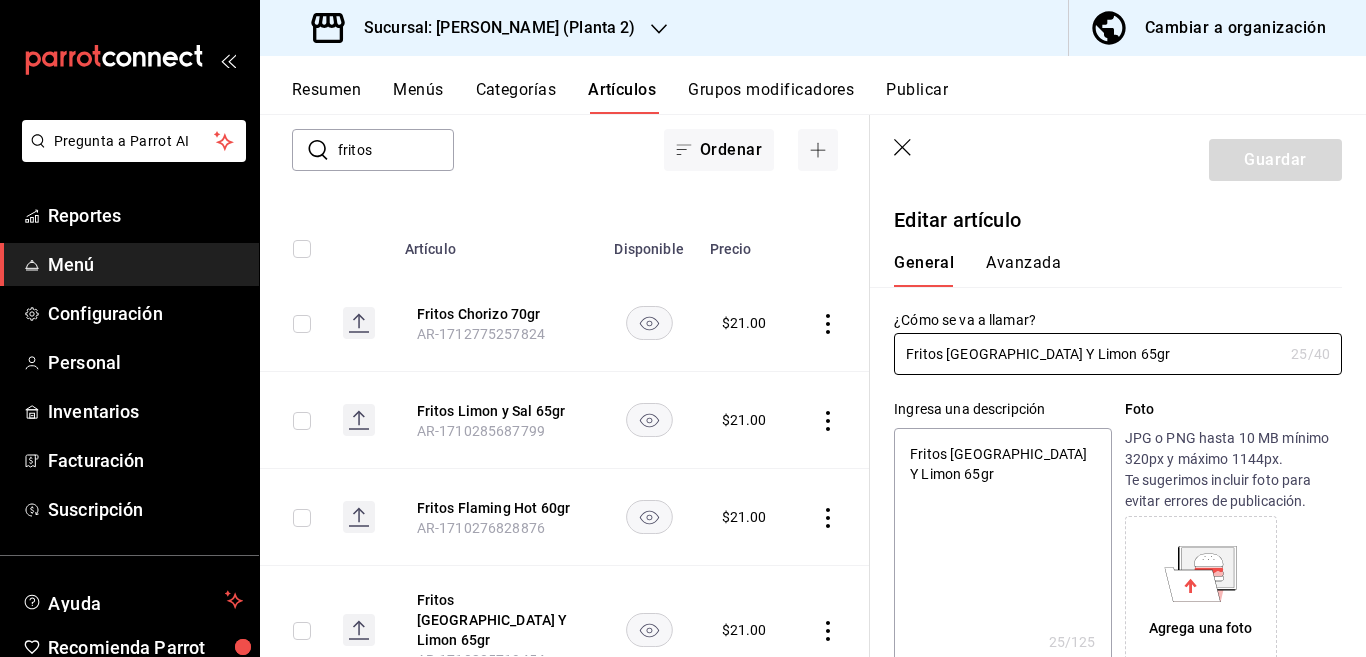 click on "Fritos Chile Y Limon 65gr" at bounding box center (1002, 548) 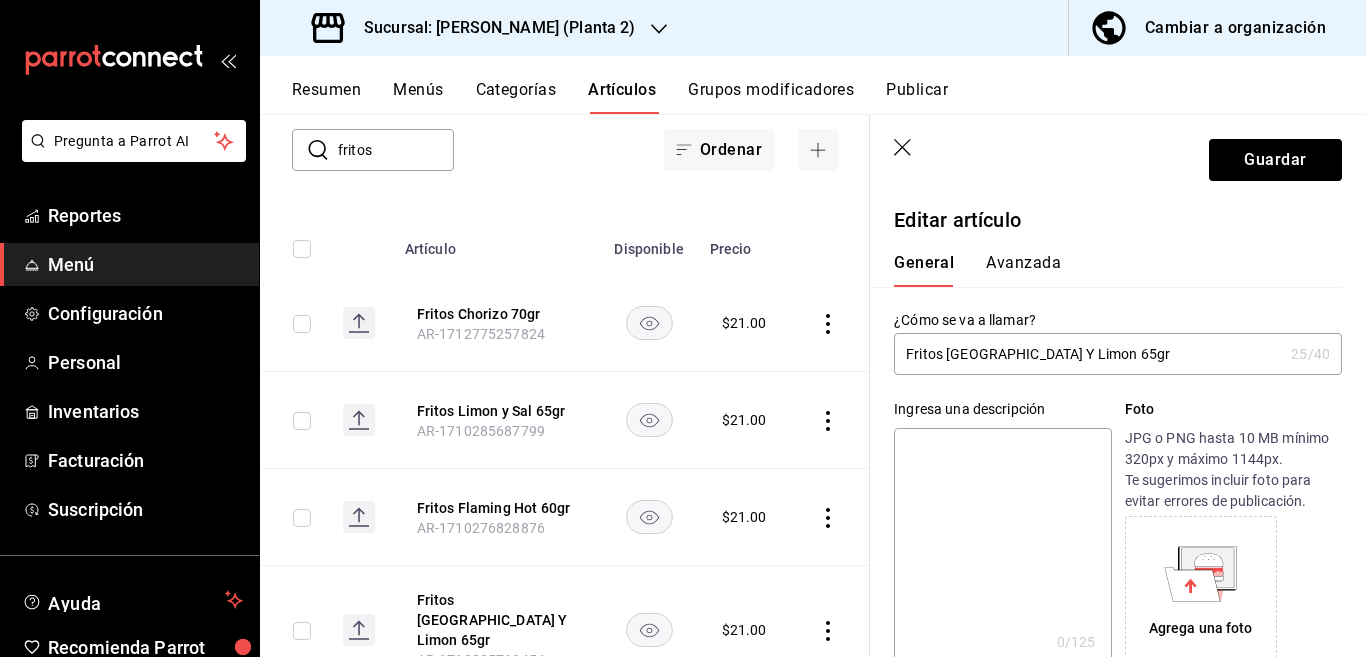 click on "Fritos Chile Y Limon 65gr" at bounding box center (1088, 354) 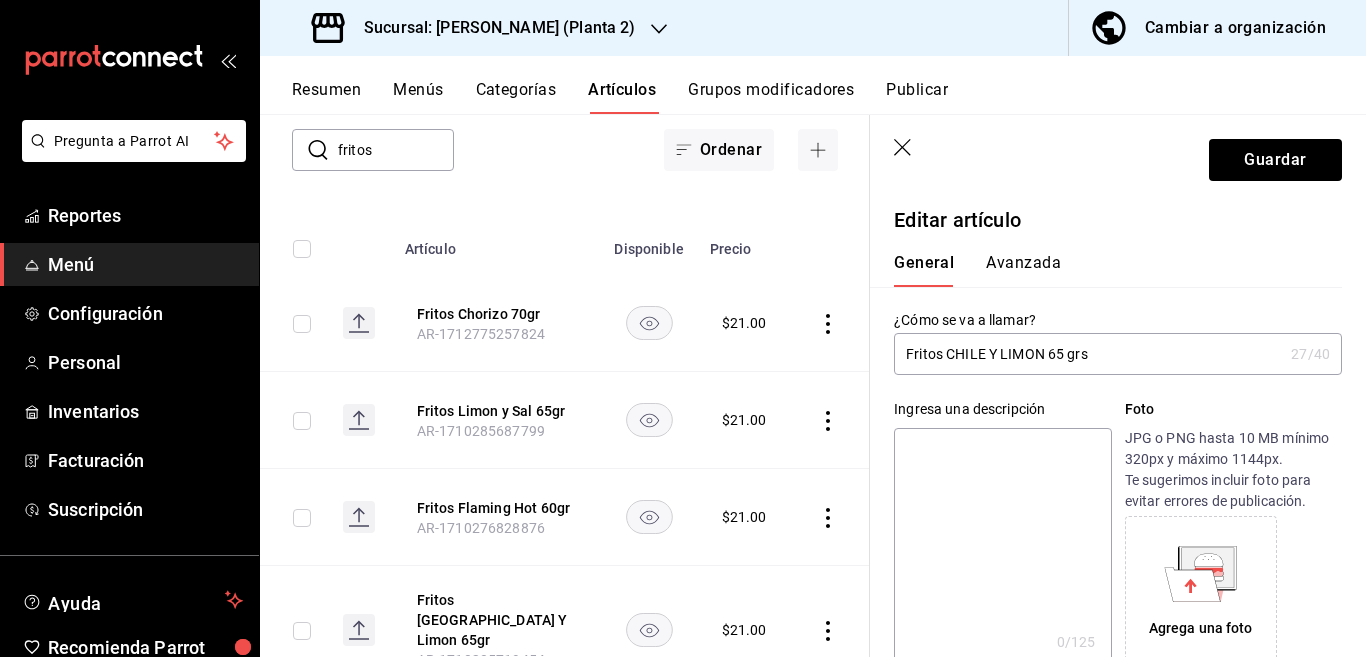 click at bounding box center (1002, 548) 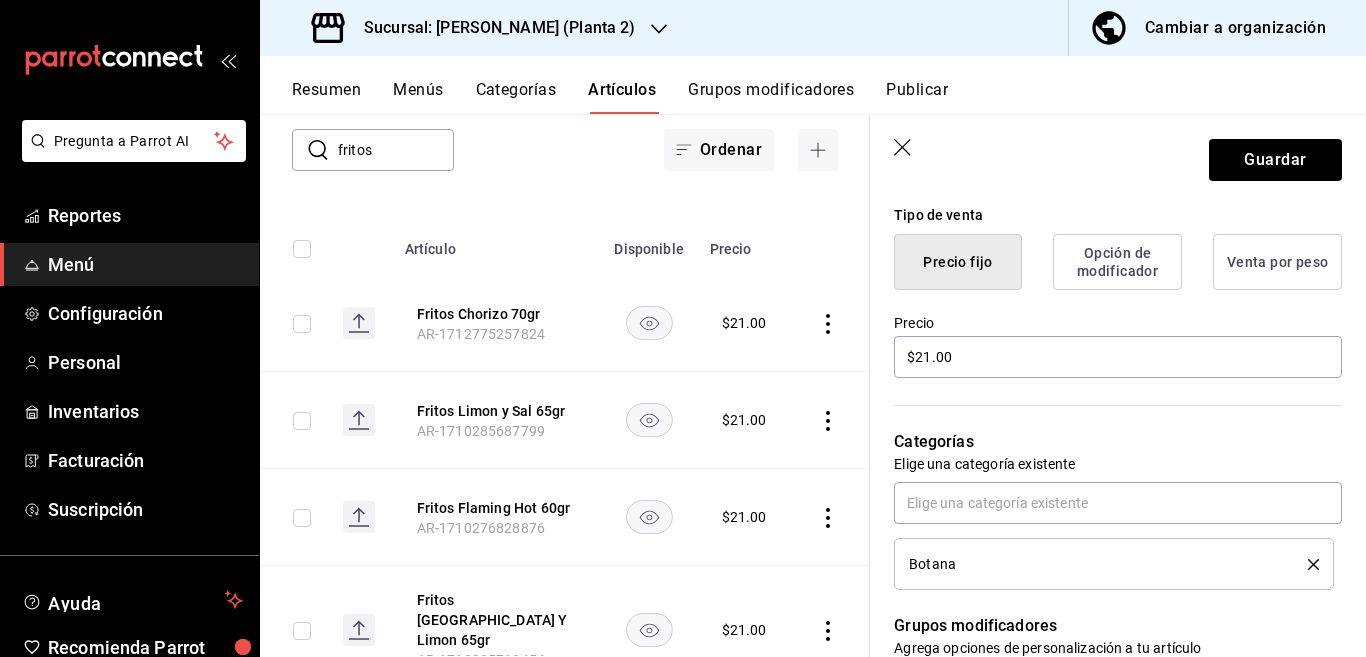 scroll, scrollTop: 569, scrollLeft: 0, axis: vertical 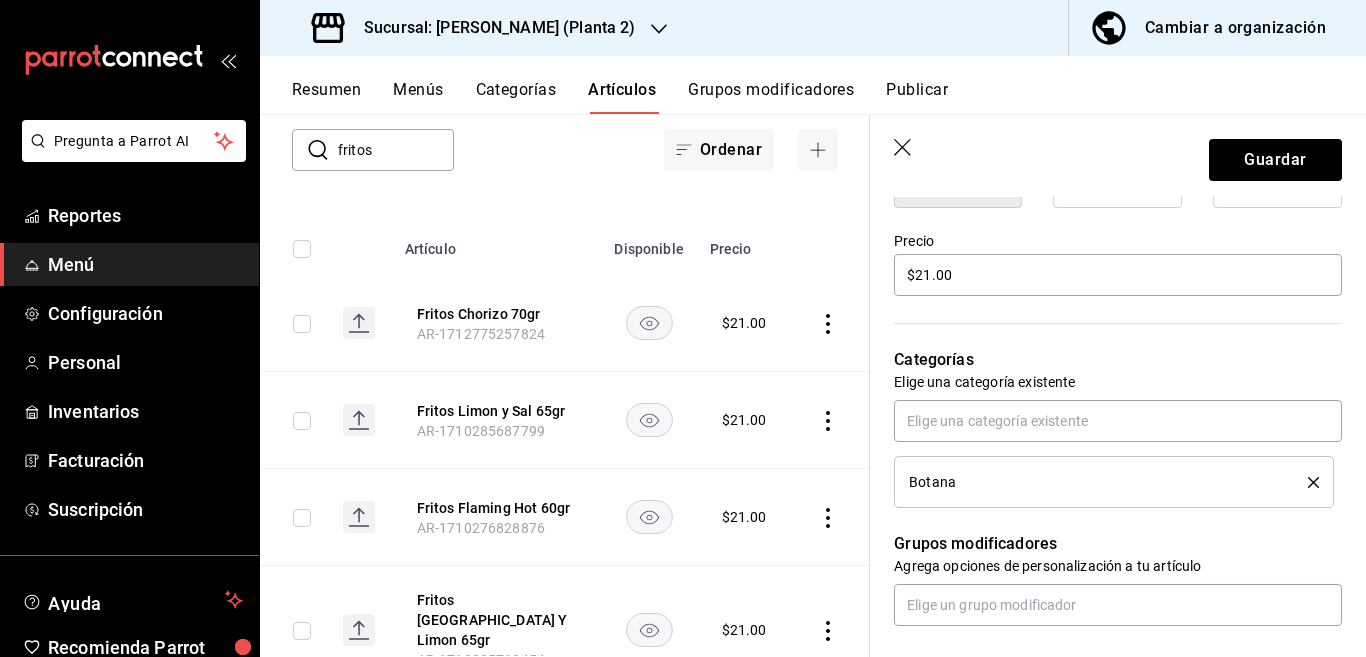 click 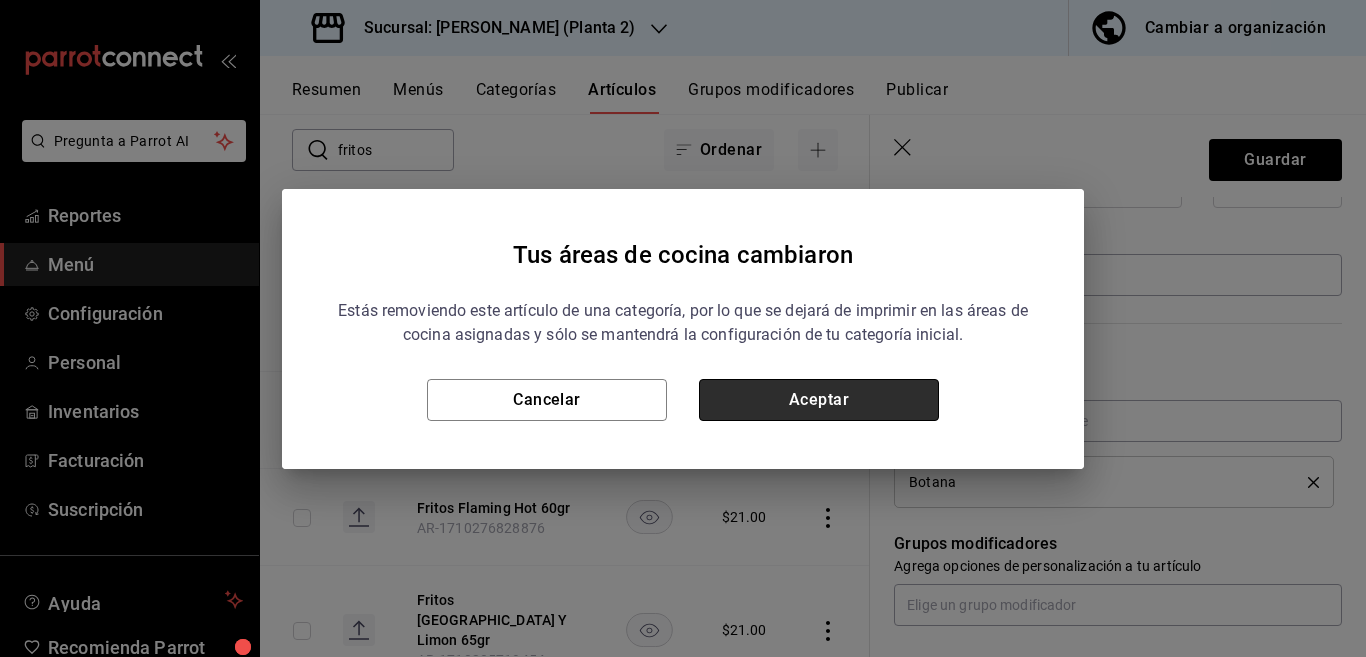 click on "Aceptar" at bounding box center (819, 400) 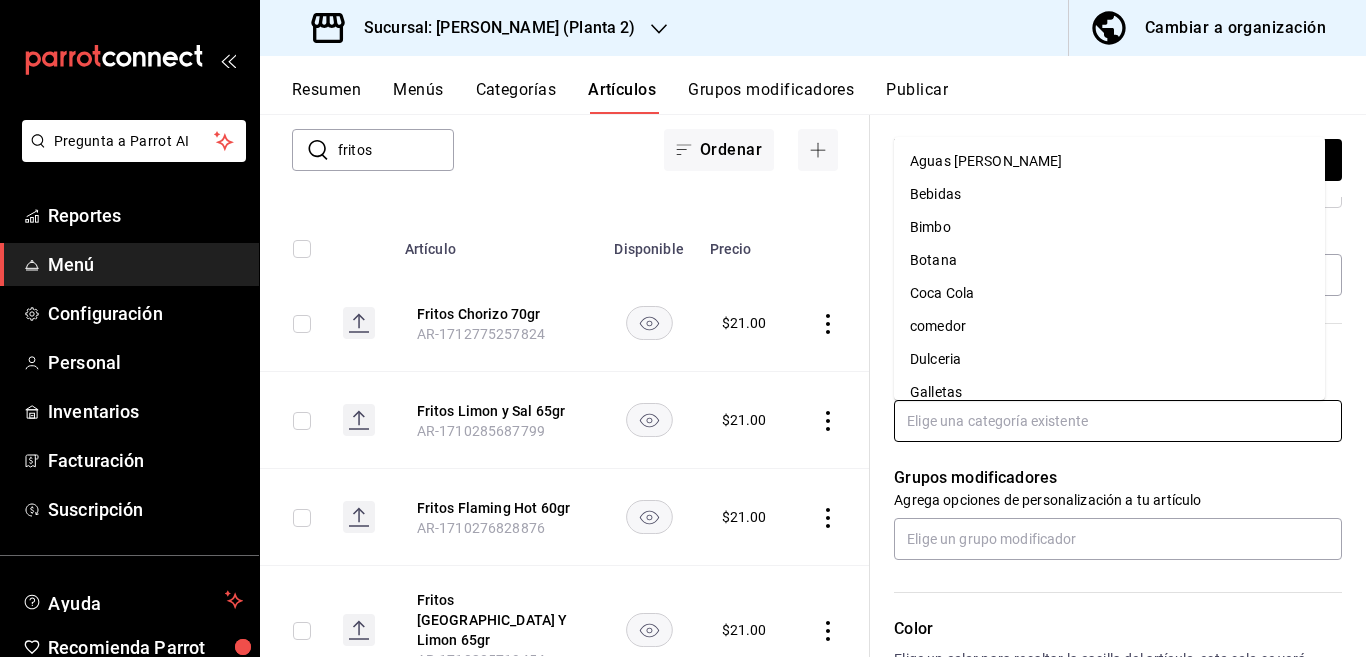 click at bounding box center [1118, 421] 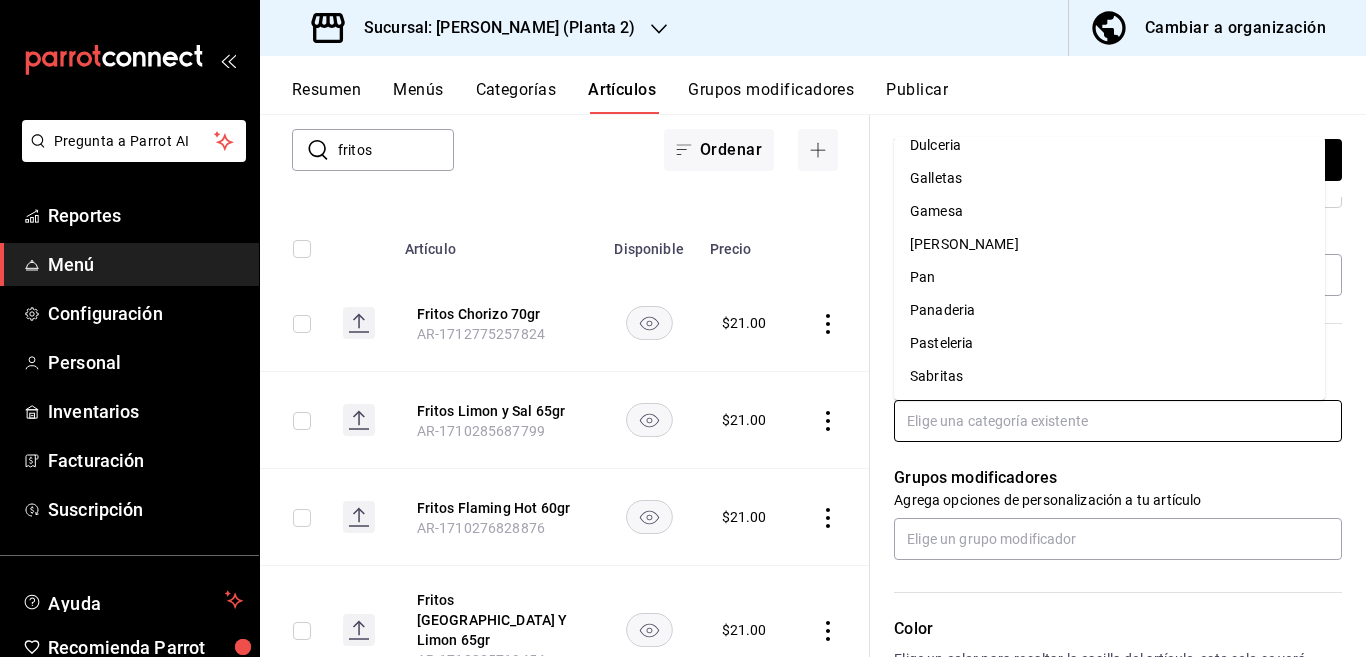 scroll, scrollTop: 215, scrollLeft: 0, axis: vertical 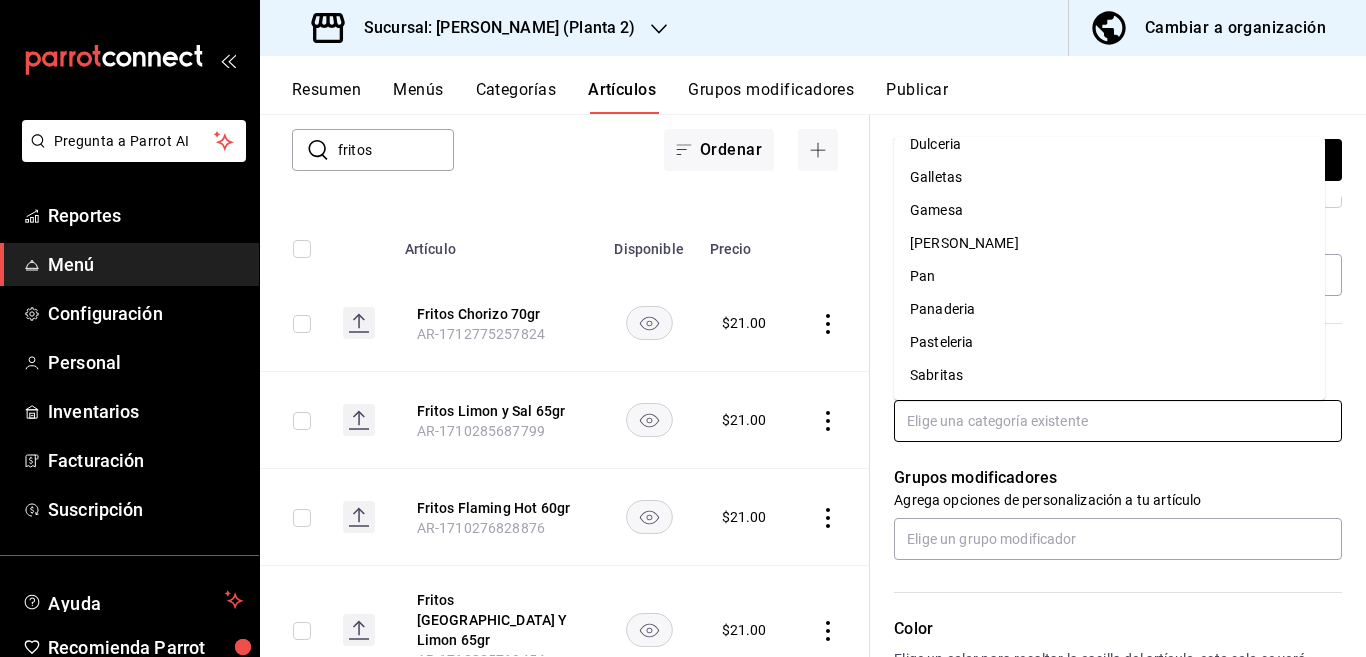 click on "Sabritas" at bounding box center [1109, 375] 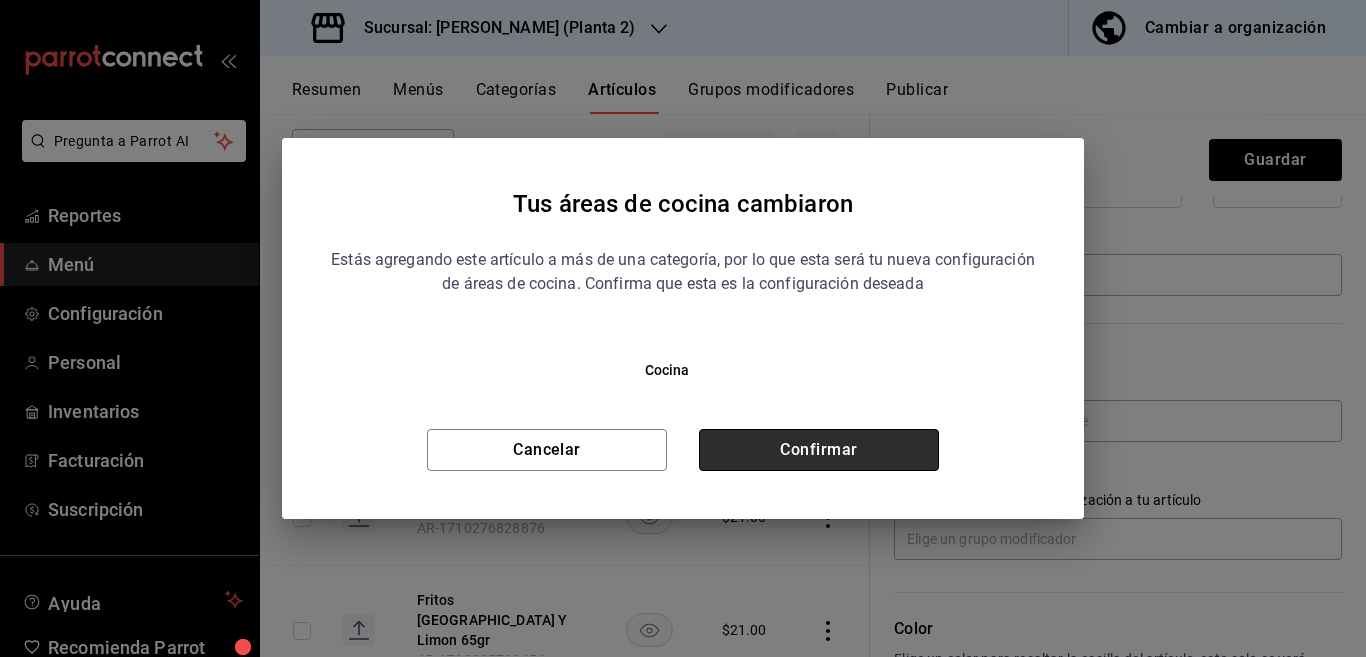 click on "Confirmar" at bounding box center (819, 450) 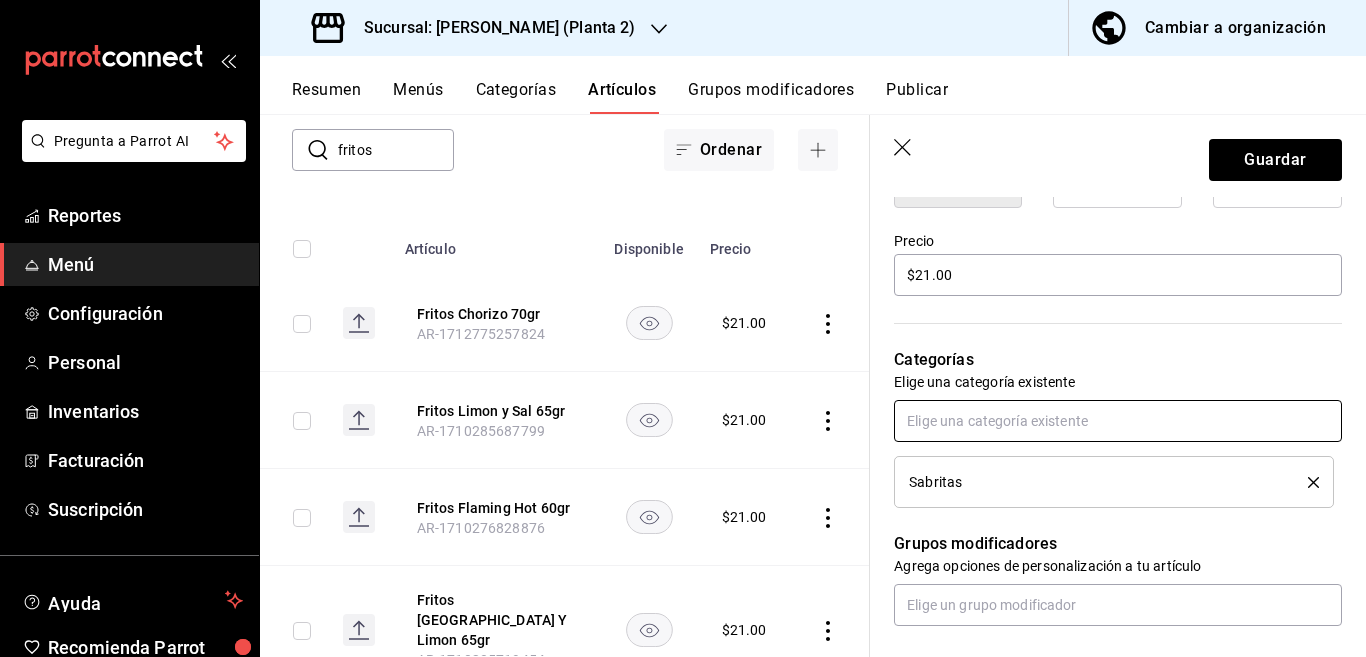 scroll, scrollTop: 569, scrollLeft: 0, axis: vertical 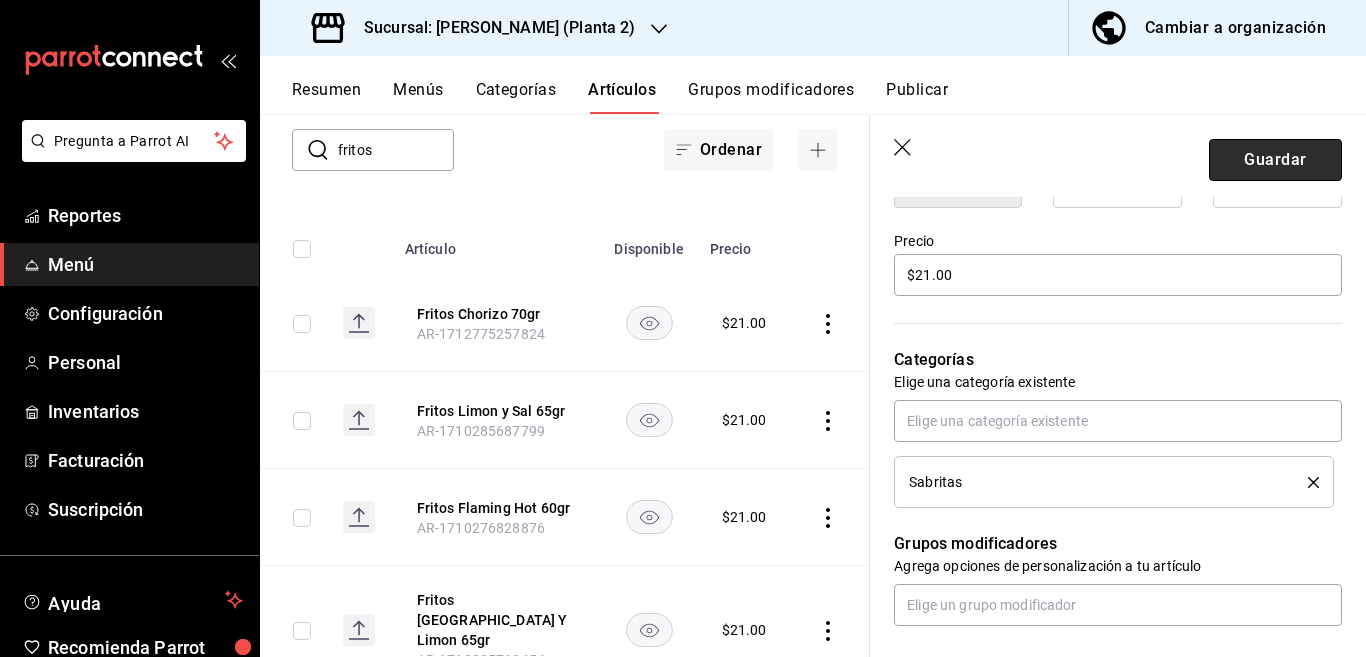 click on "Guardar" at bounding box center [1275, 160] 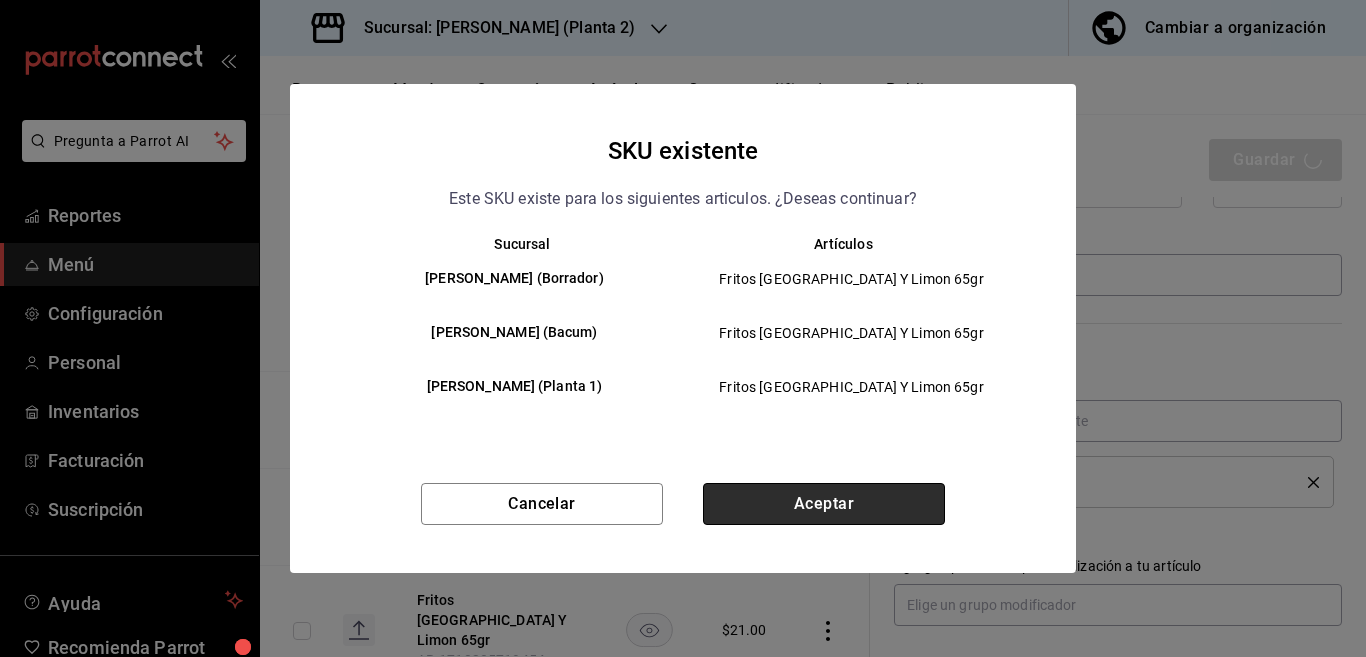 click on "Aceptar" at bounding box center [824, 504] 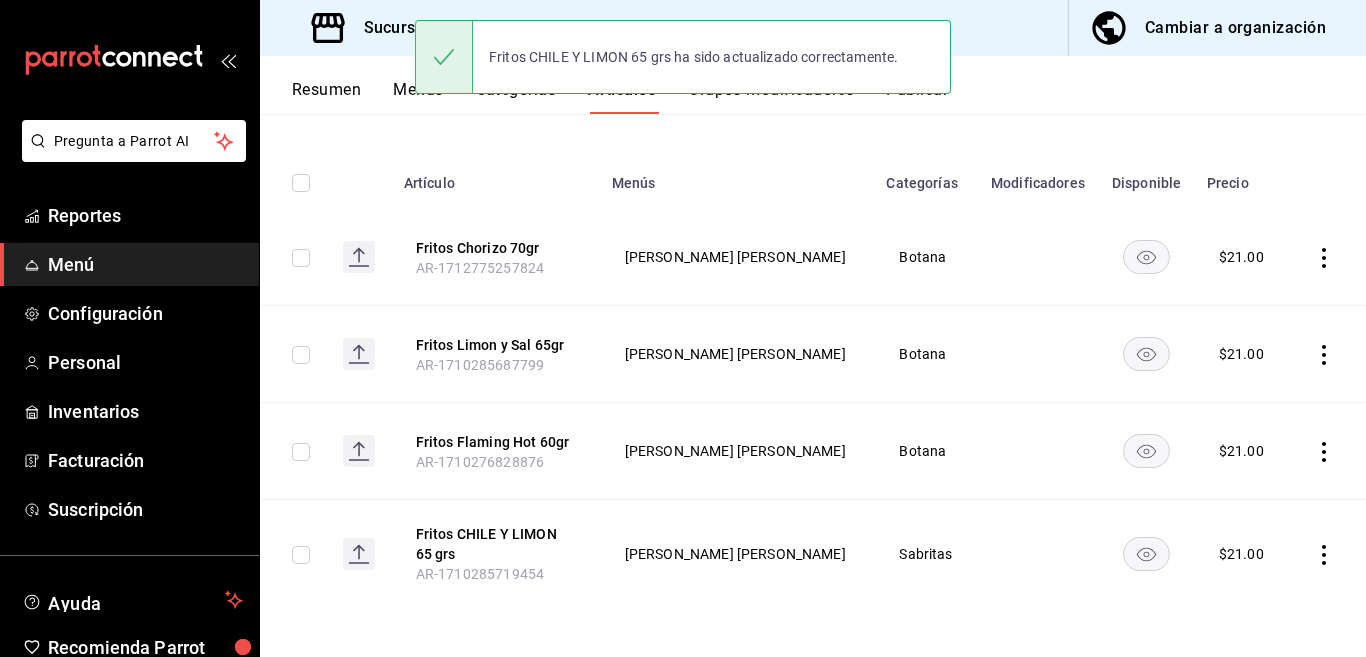 scroll, scrollTop: 0, scrollLeft: 0, axis: both 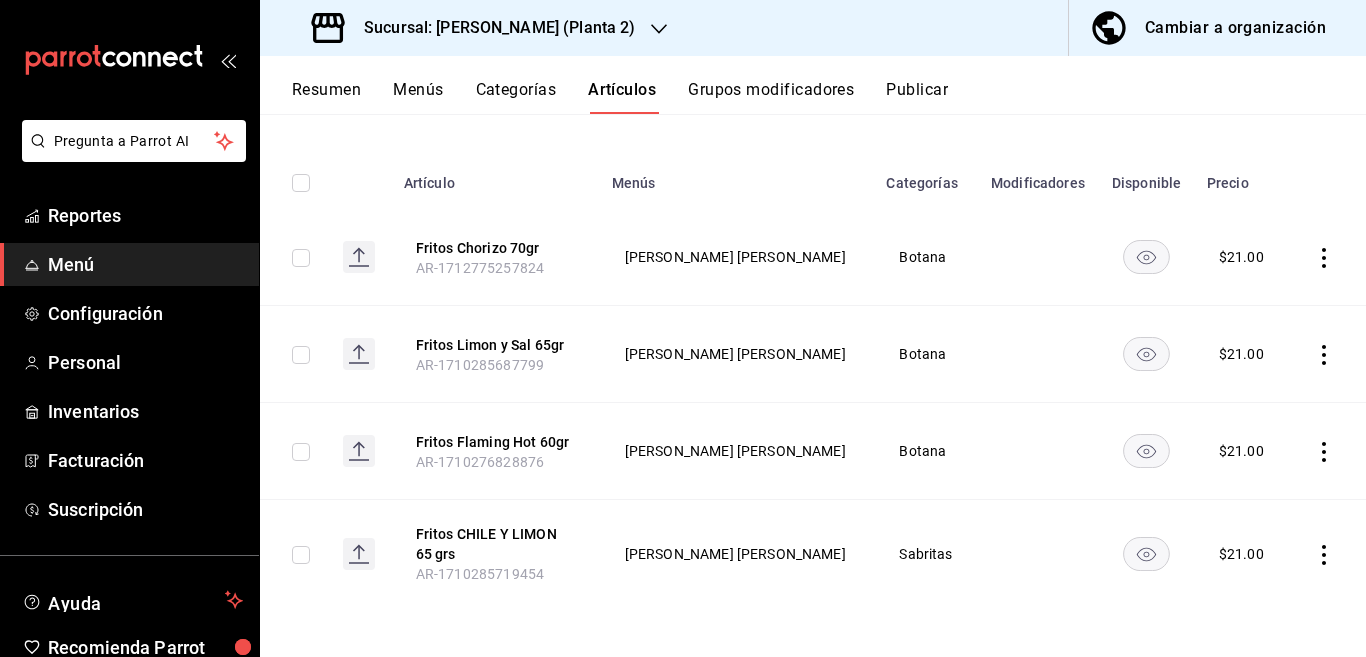 click 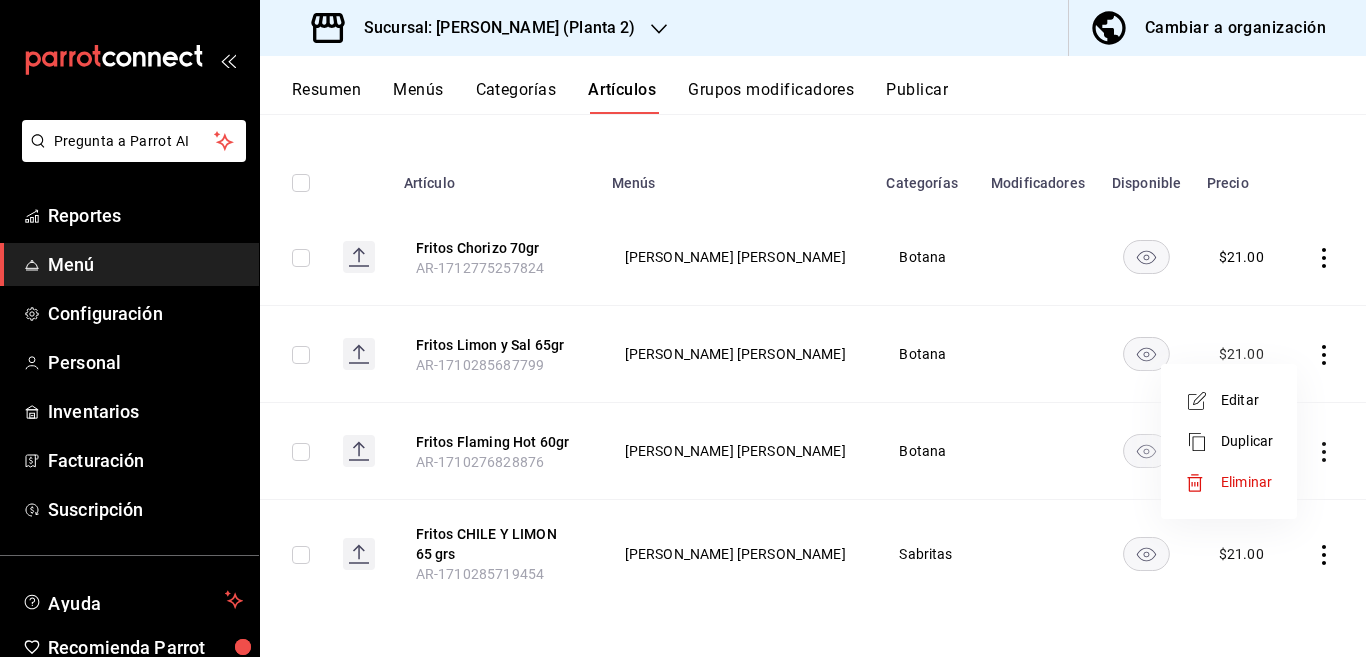 click on "Editar" at bounding box center [1247, 400] 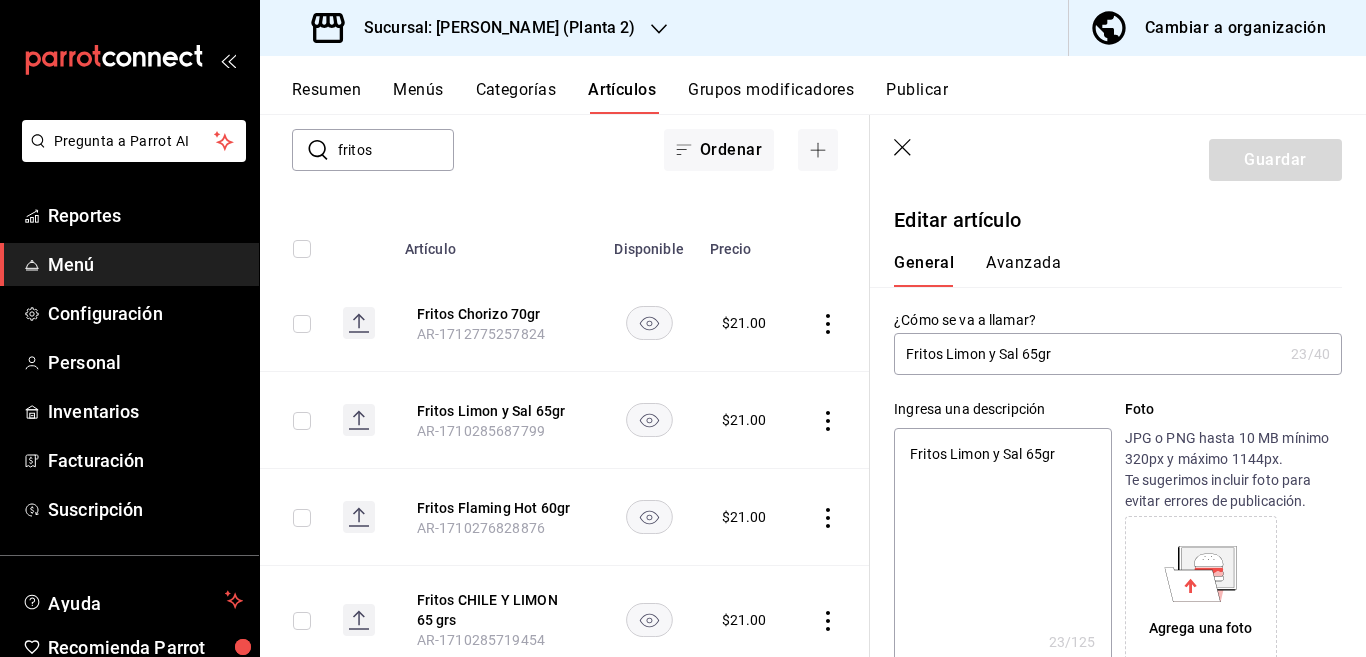 click on "Fritos Limon y Sal 65gr" at bounding box center (1002, 548) 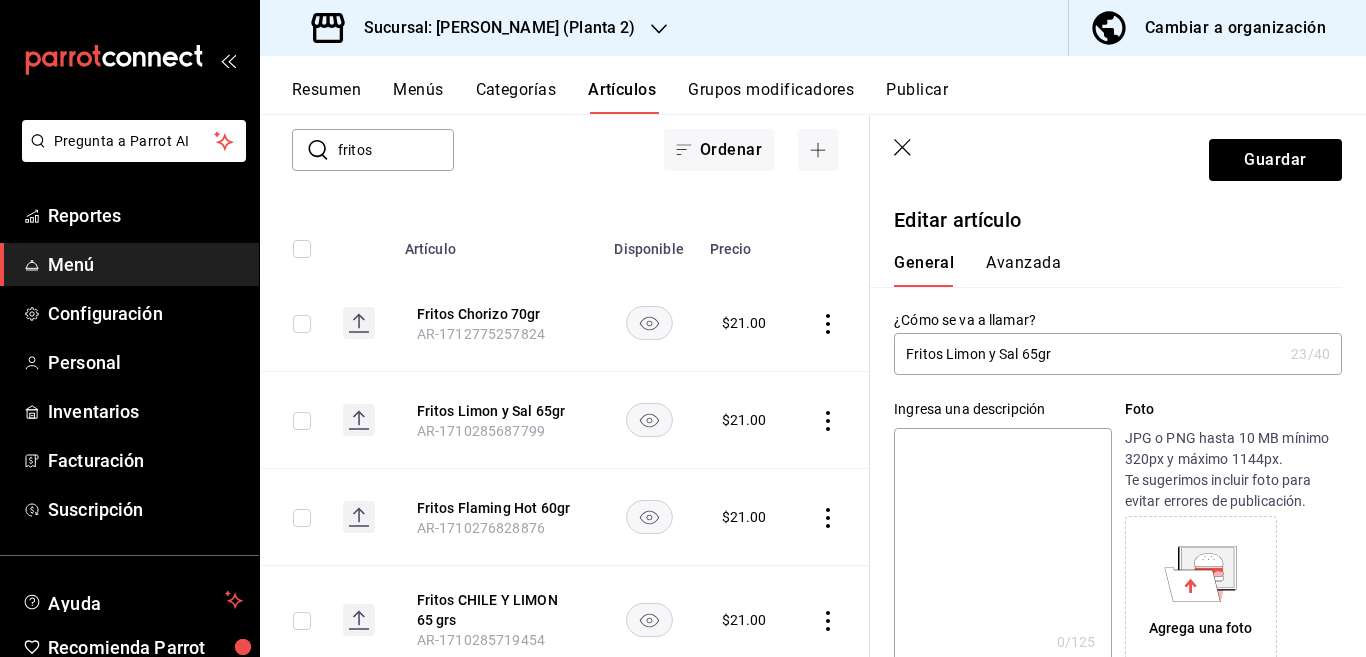 click on "Fritos Limon y Sal 65gr" at bounding box center [1088, 354] 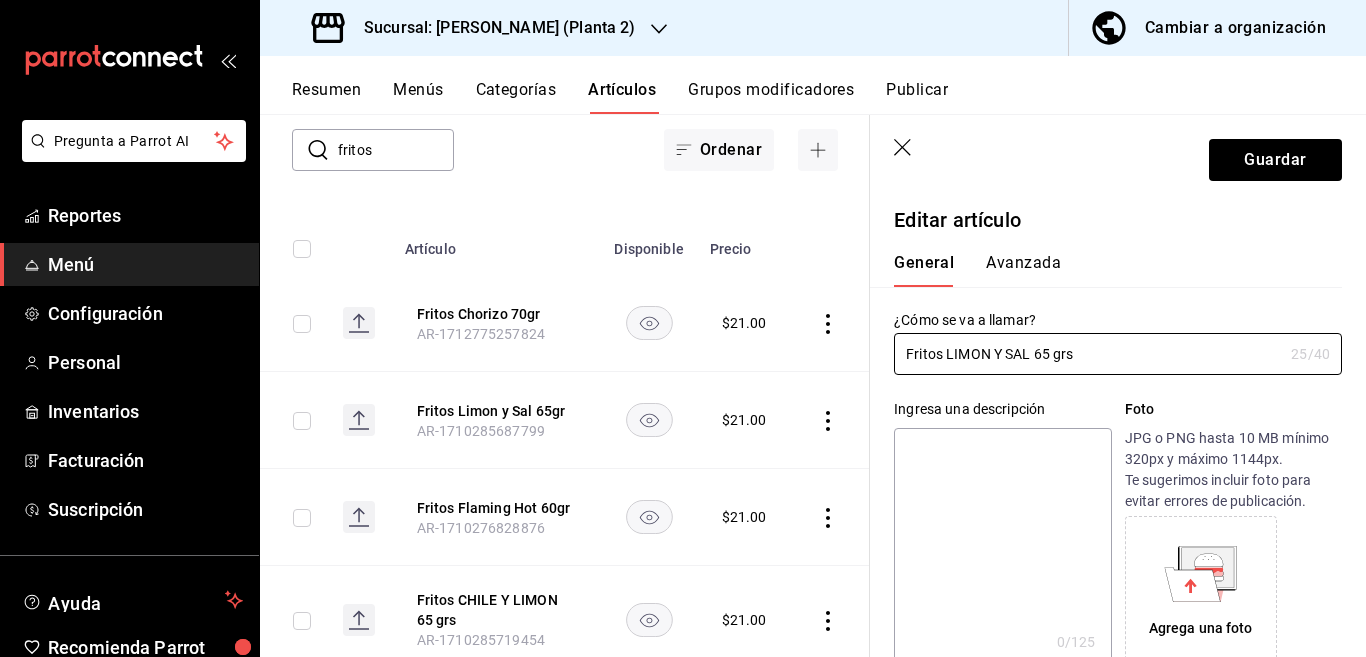 click at bounding box center [1002, 548] 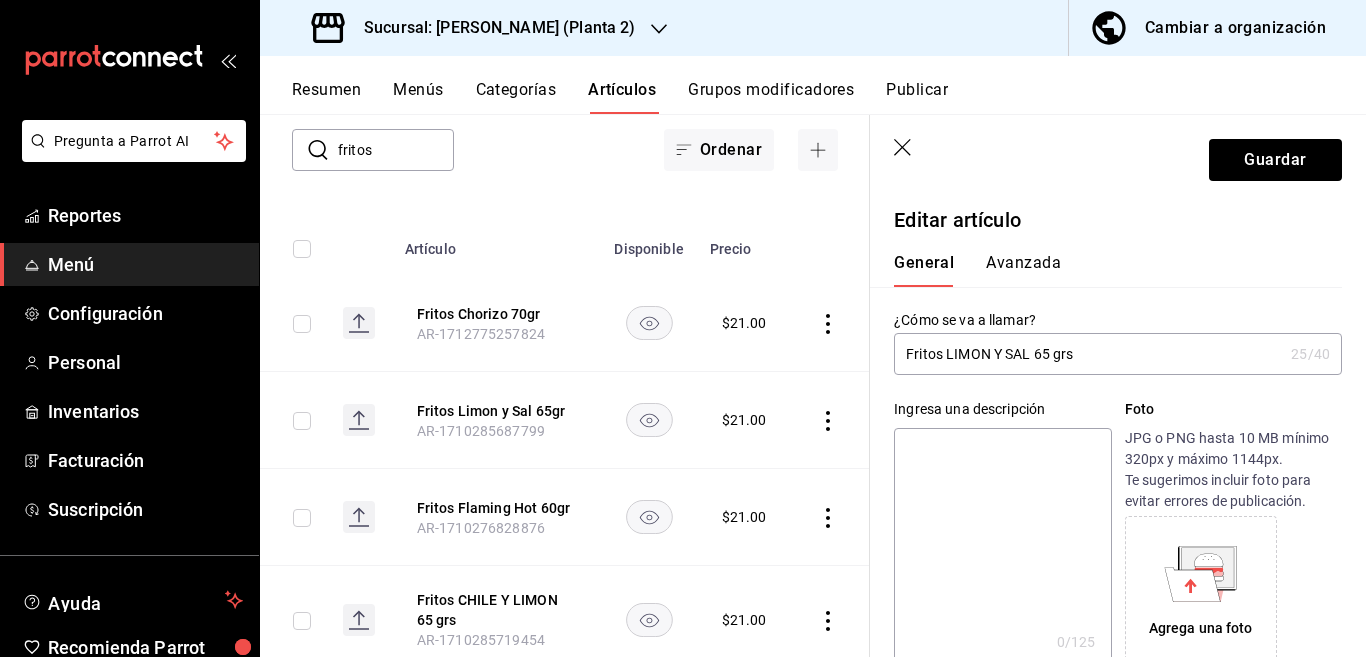 paste on "Fritos LIMON Y SAL 65 grs" 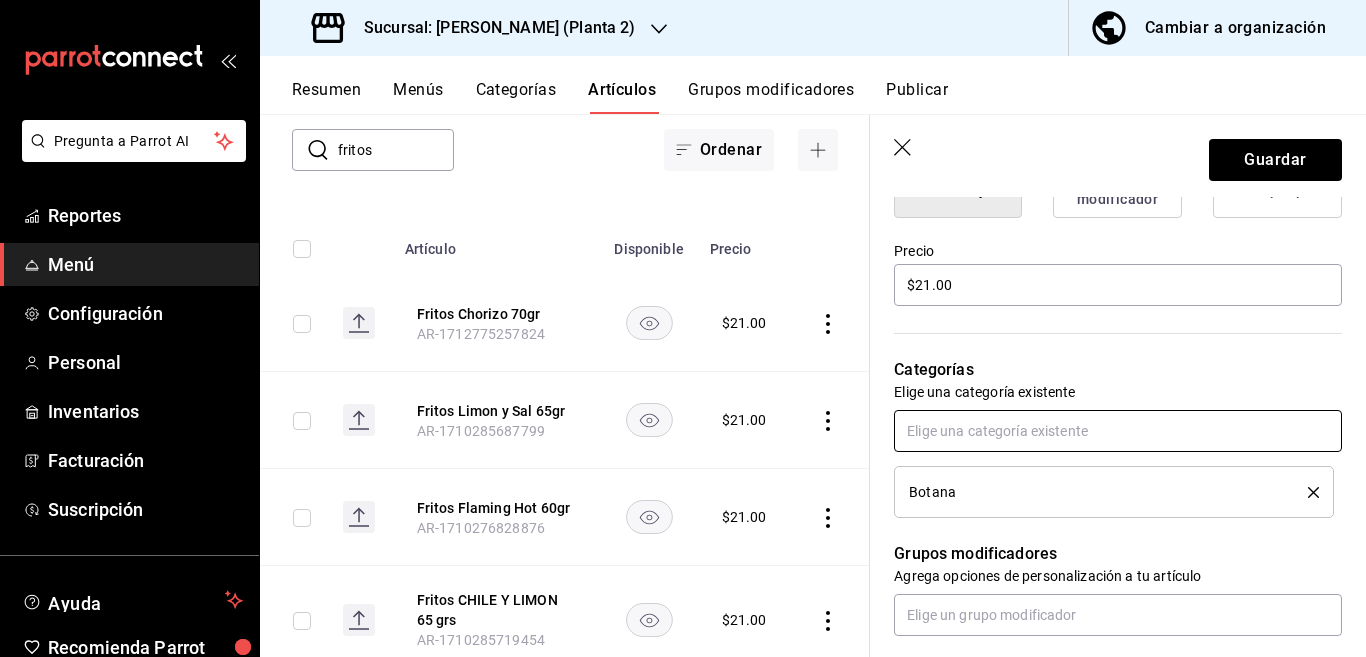 scroll, scrollTop: 569, scrollLeft: 0, axis: vertical 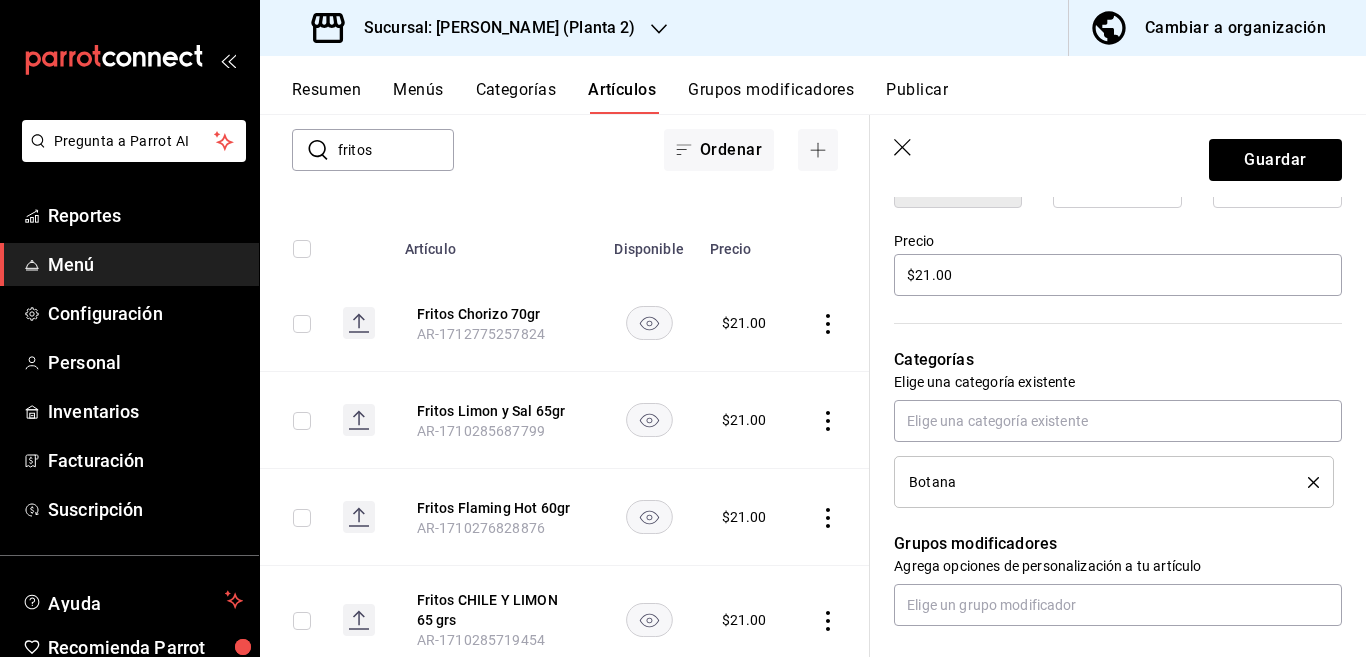 click 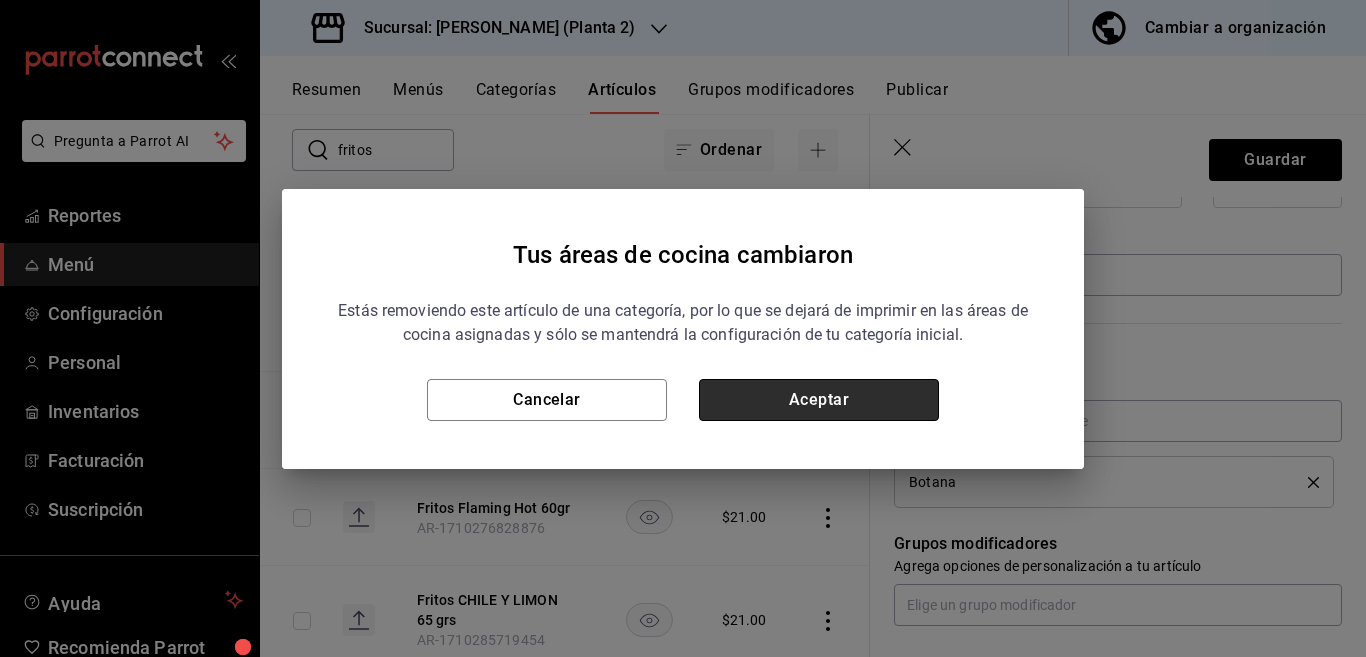 click on "Aceptar" at bounding box center [819, 400] 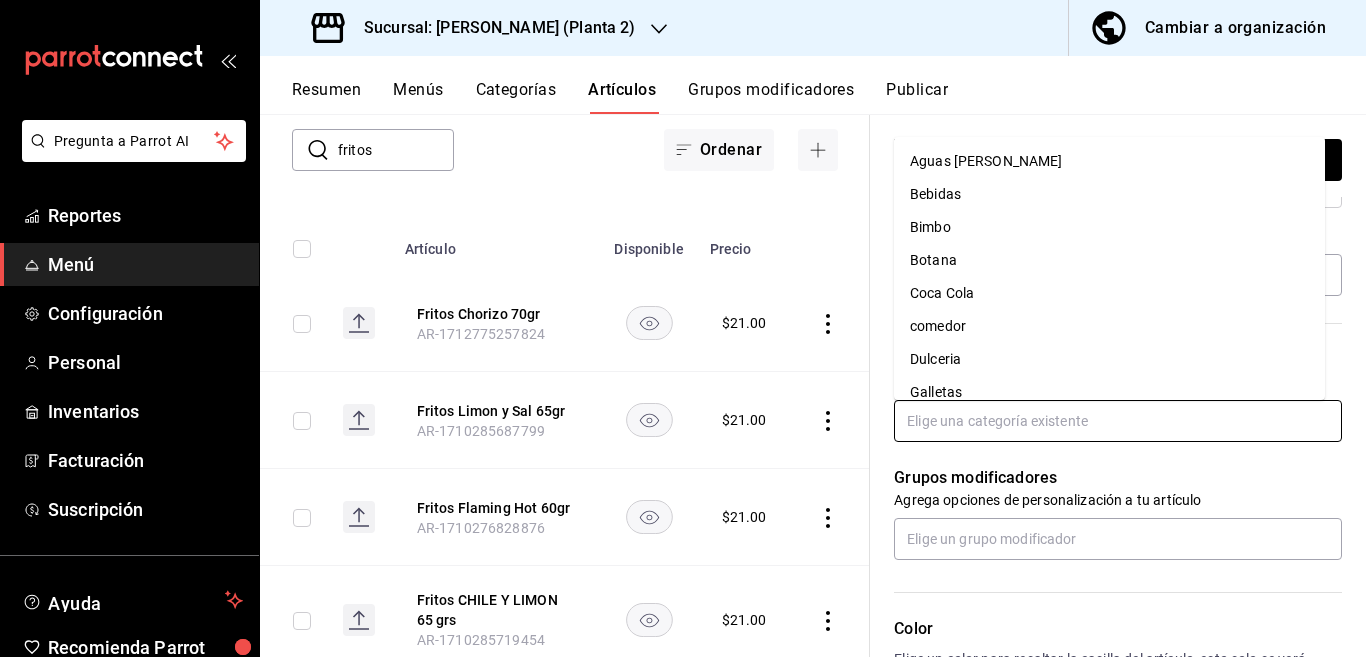 click at bounding box center [1118, 421] 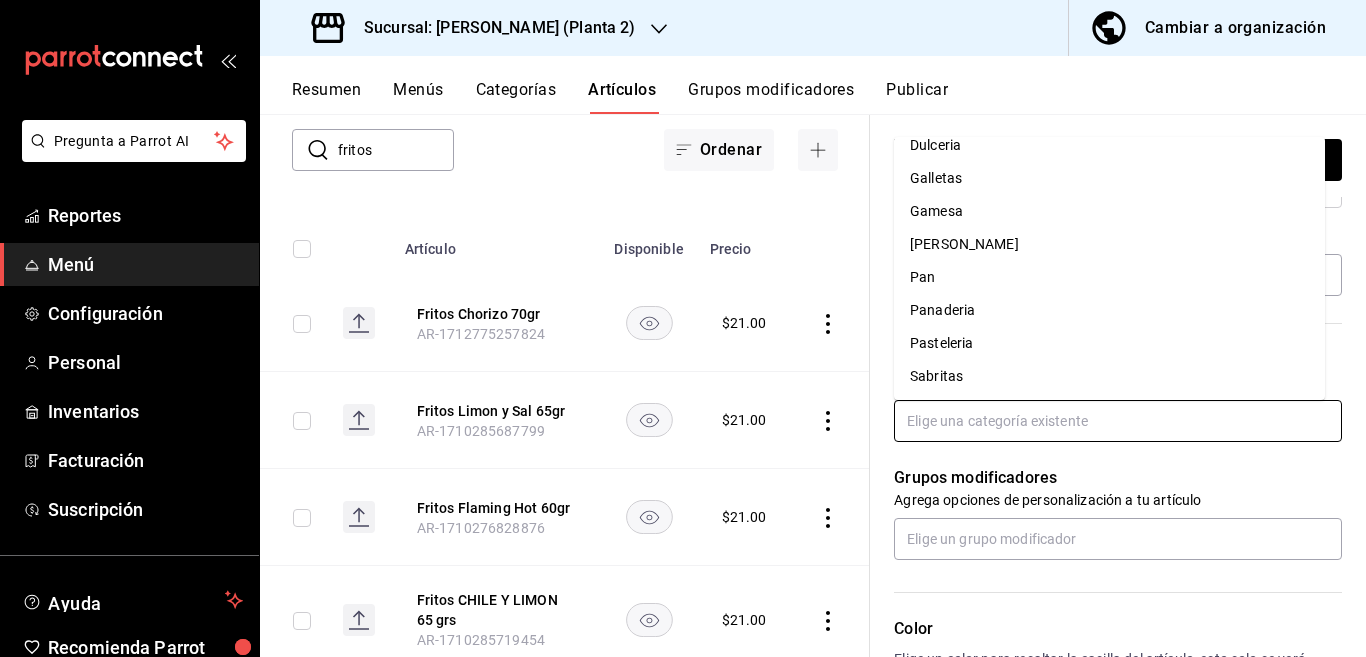 scroll, scrollTop: 215, scrollLeft: 0, axis: vertical 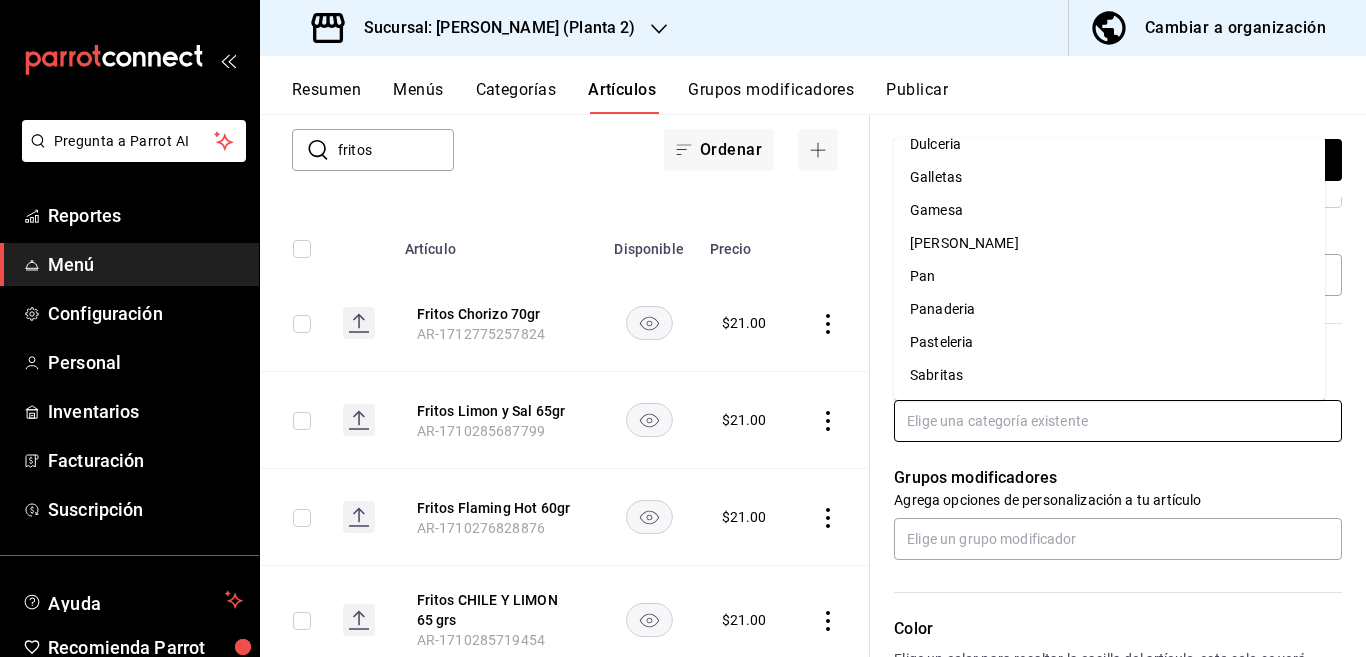 click on "Sabritas" at bounding box center [1109, 375] 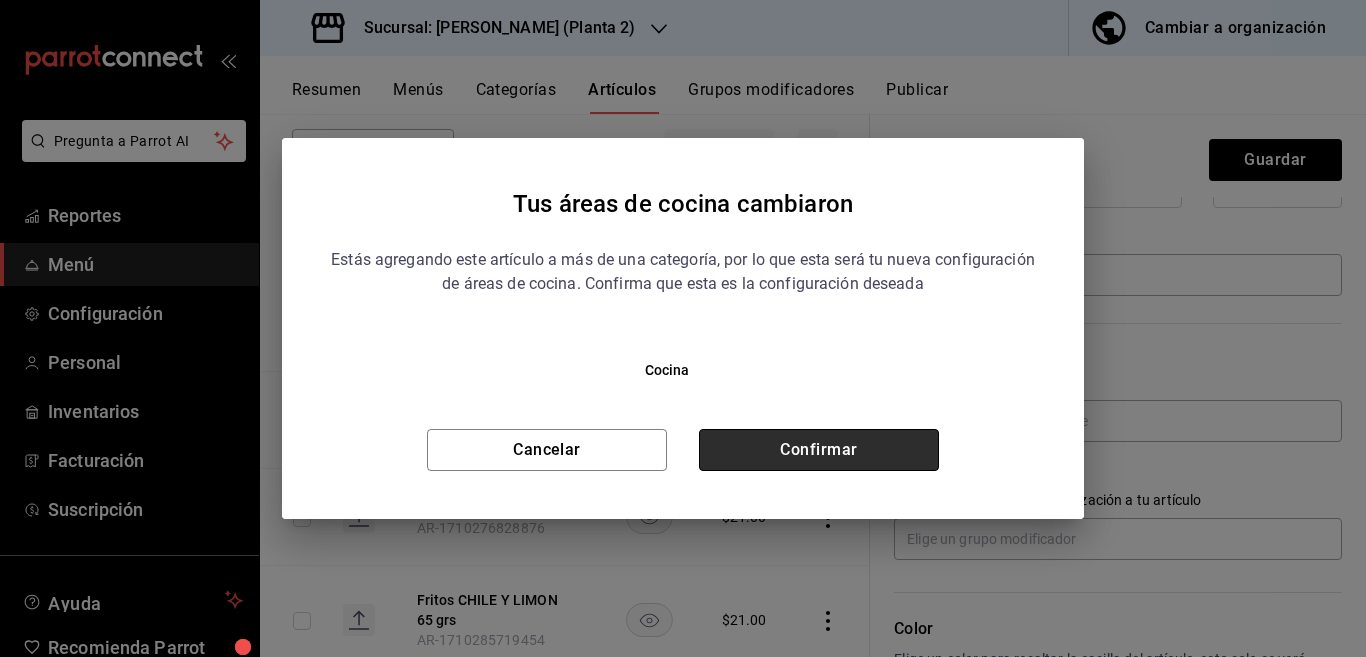 click on "Confirmar" at bounding box center (819, 450) 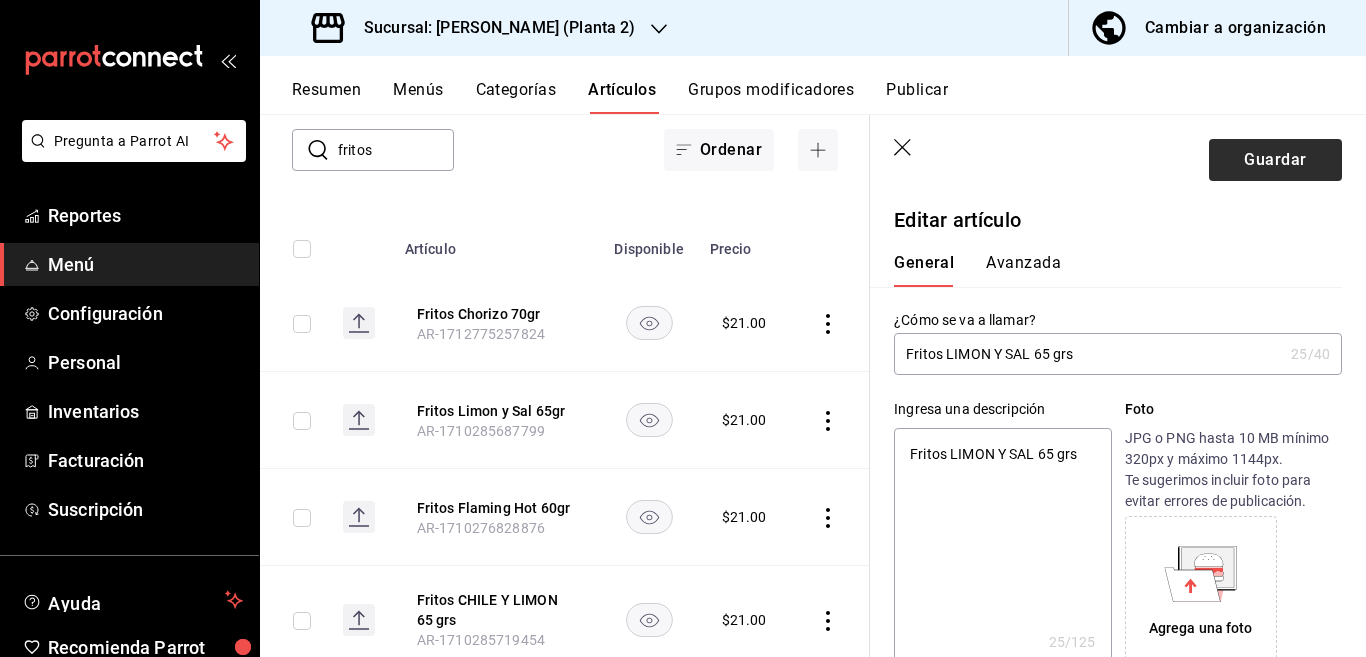 scroll, scrollTop: 0, scrollLeft: 0, axis: both 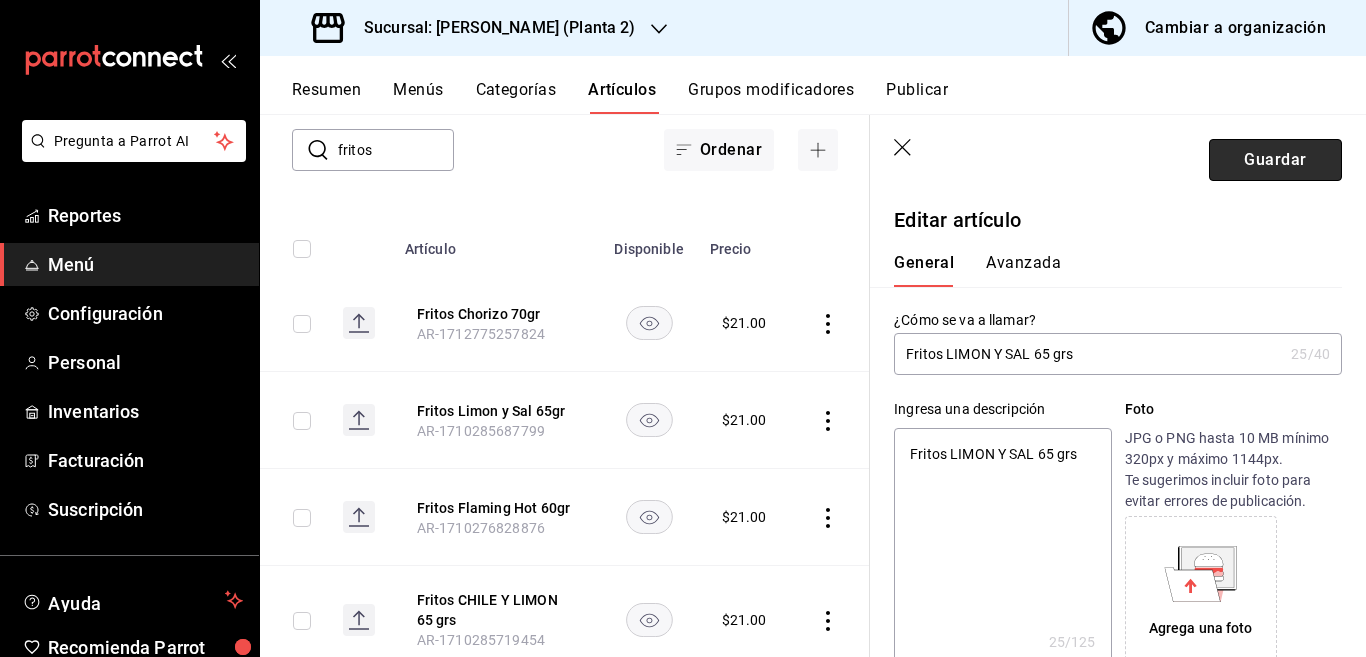 click on "Guardar" at bounding box center (1275, 160) 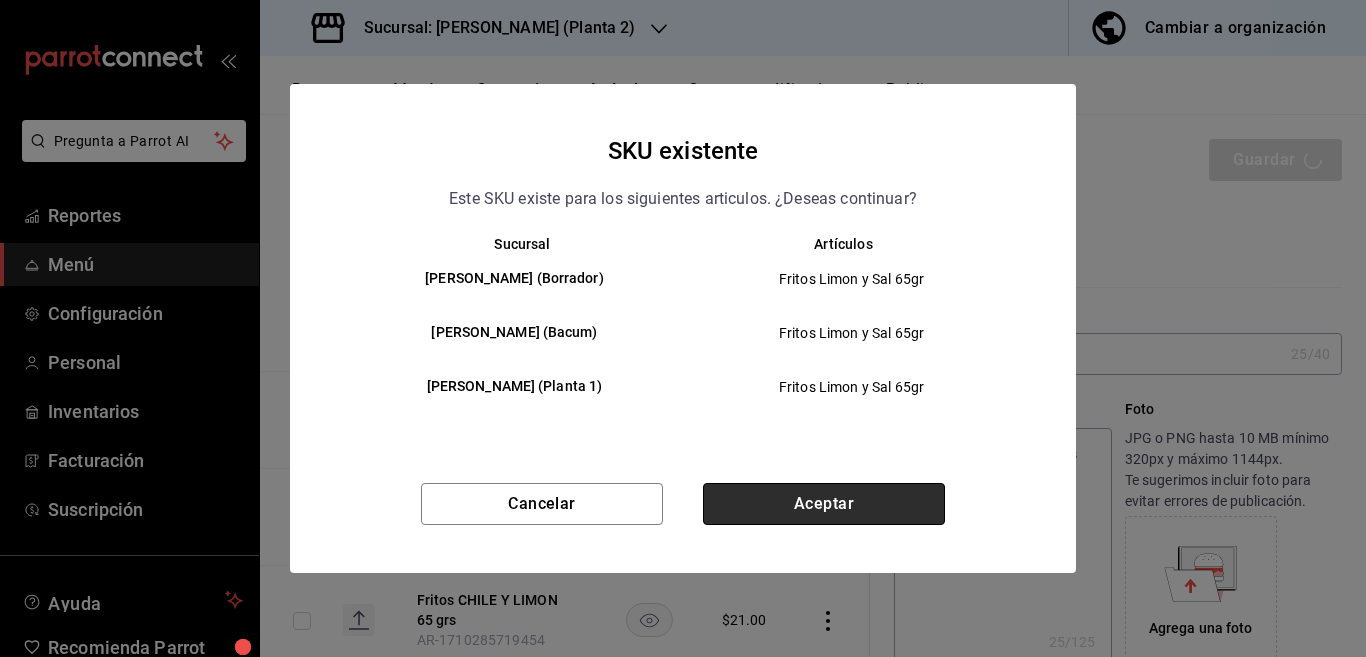 click on "Aceptar" at bounding box center (824, 504) 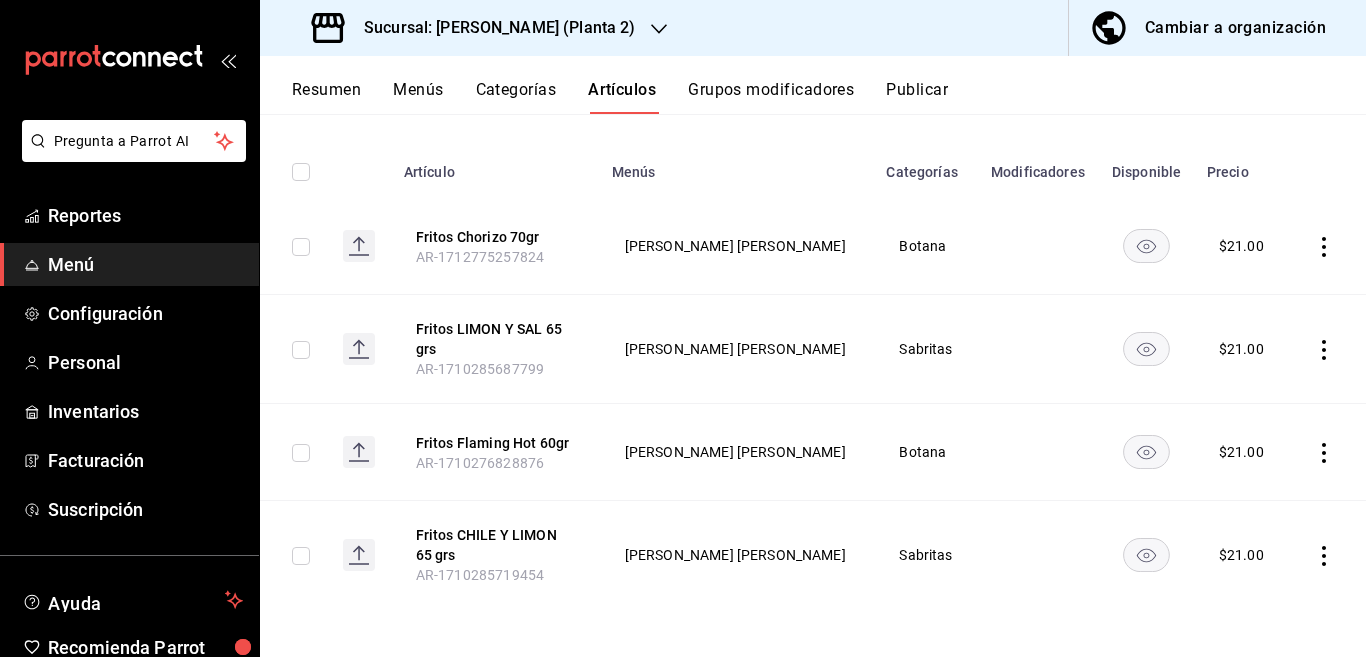 scroll, scrollTop: 200, scrollLeft: 0, axis: vertical 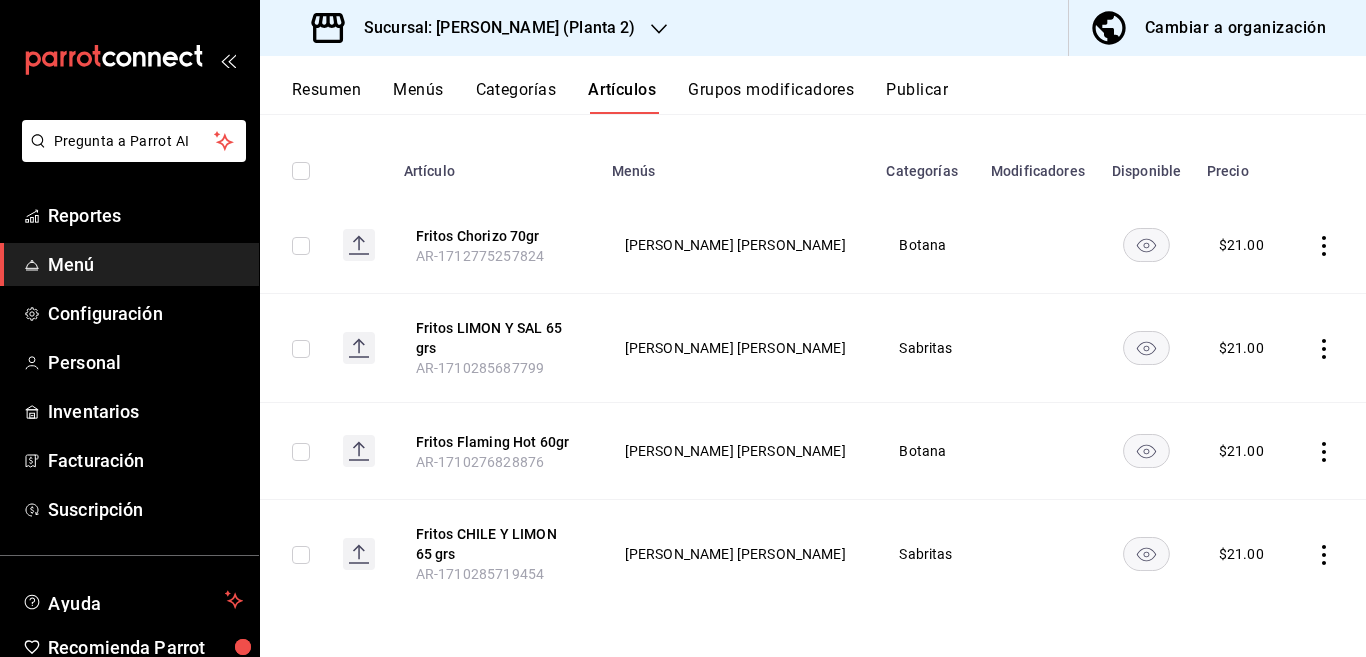 click 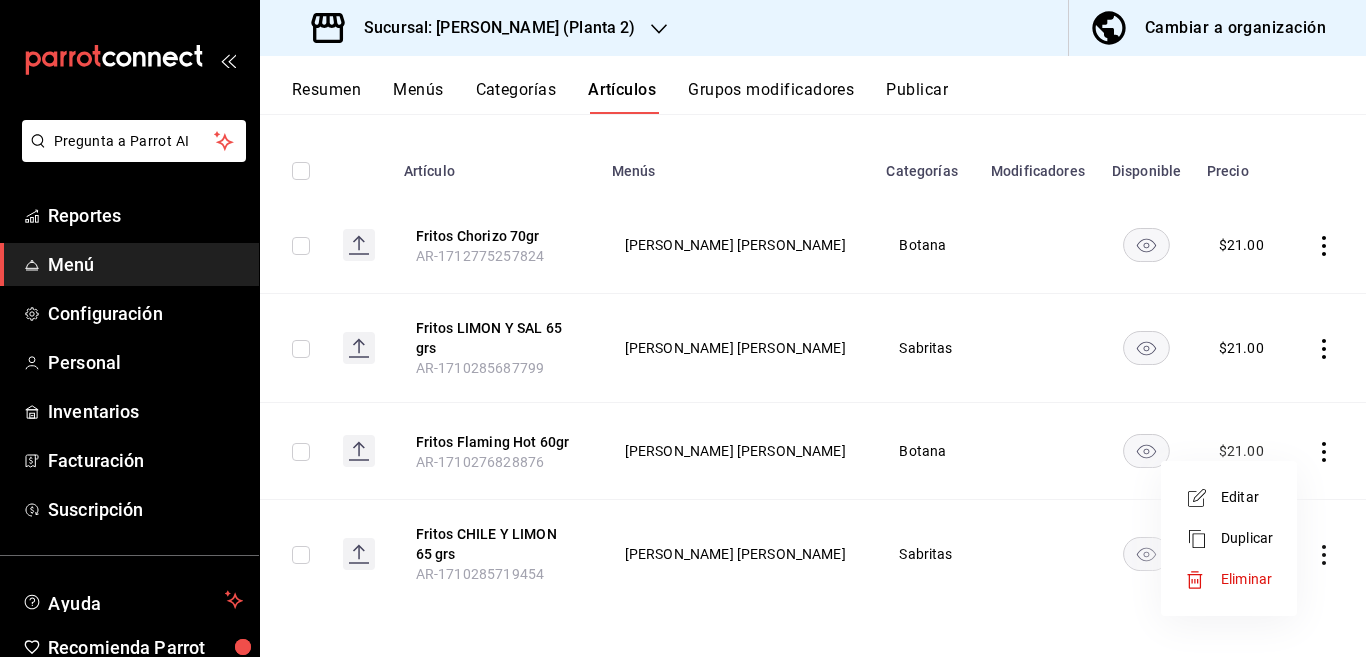 click on "Editar" at bounding box center [1247, 497] 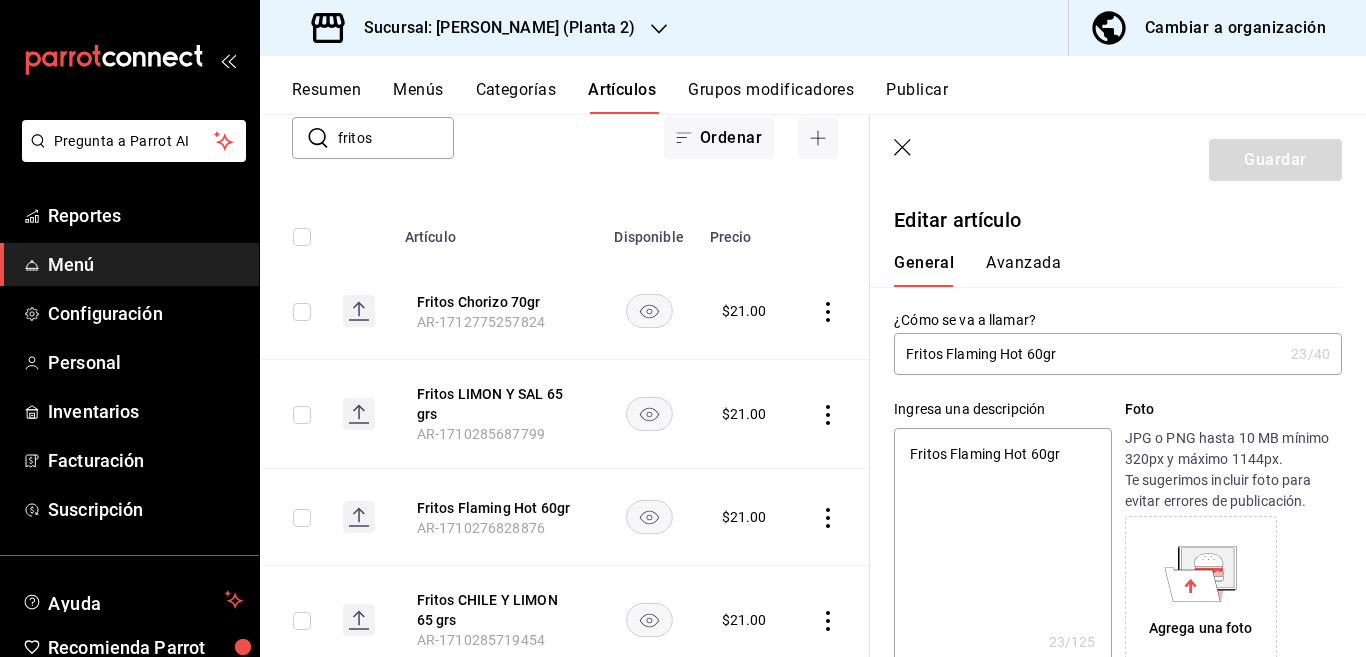 click on "Fritos Flaming Hot 60gr" at bounding box center (1002, 548) 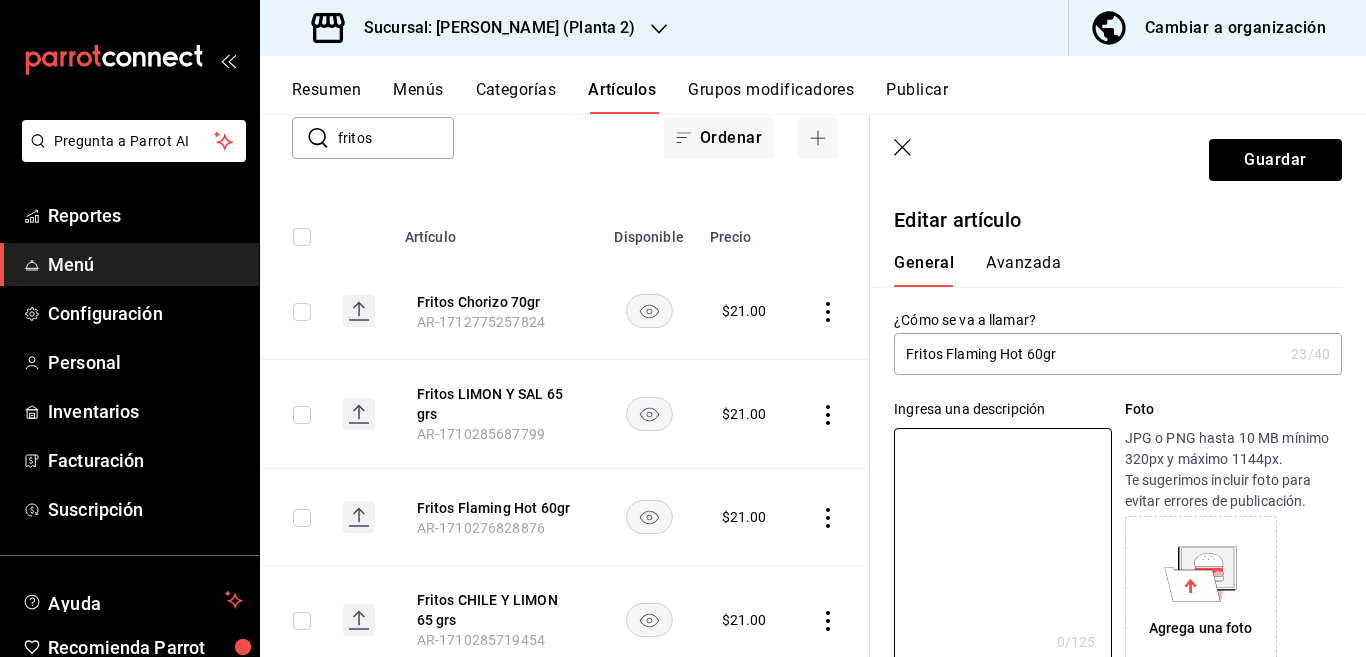 click on "Fritos Flaming Hot 60gr" at bounding box center (1088, 354) 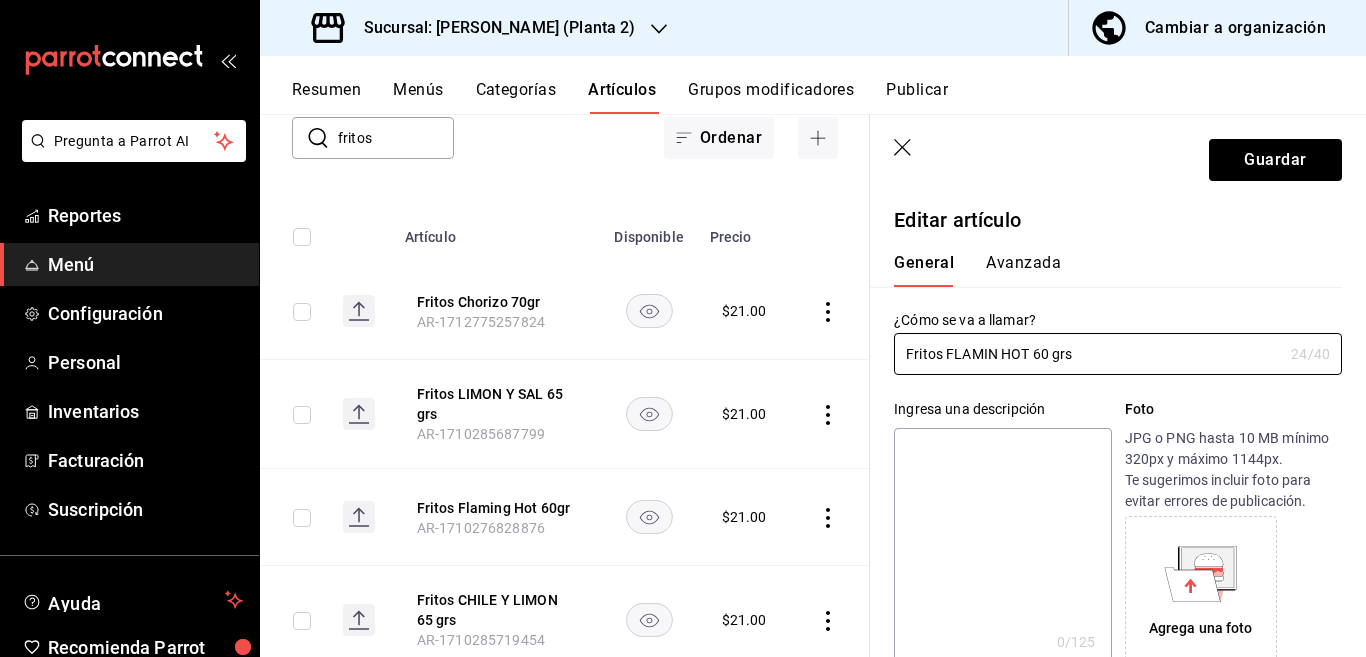 click at bounding box center [1002, 548] 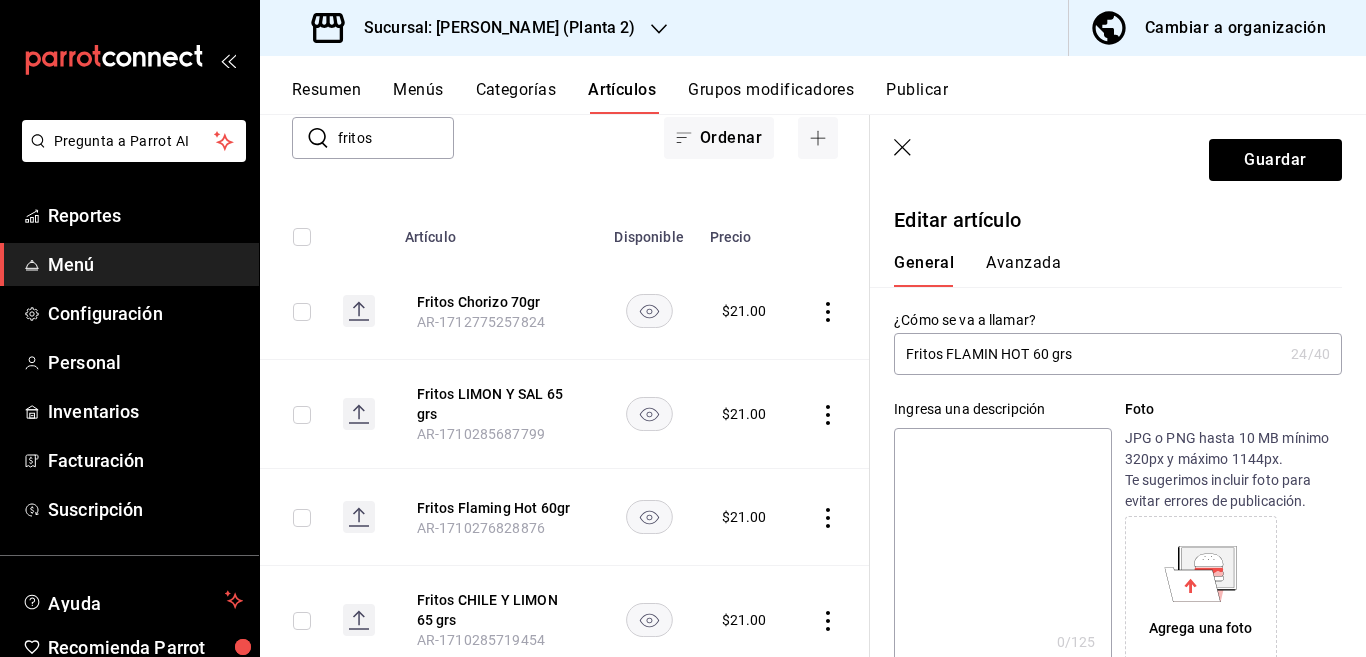paste on "Fritos FLAMIN HOT 60 grs" 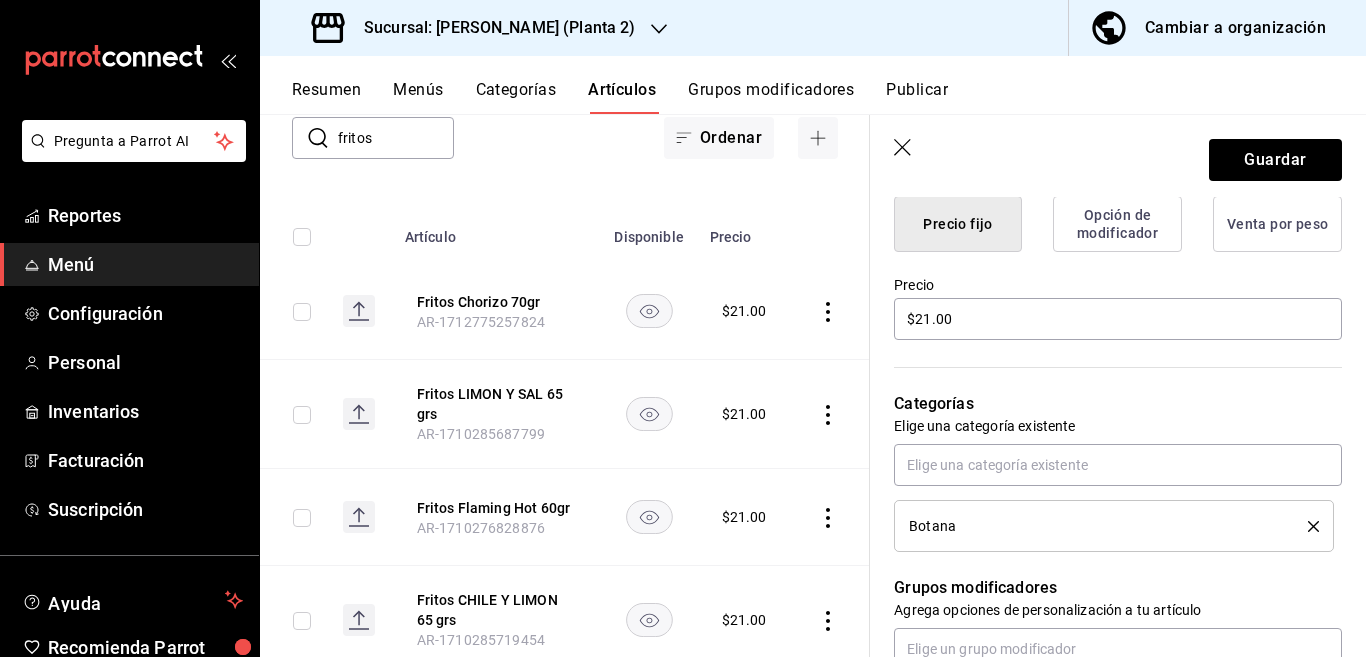 scroll, scrollTop: 569, scrollLeft: 0, axis: vertical 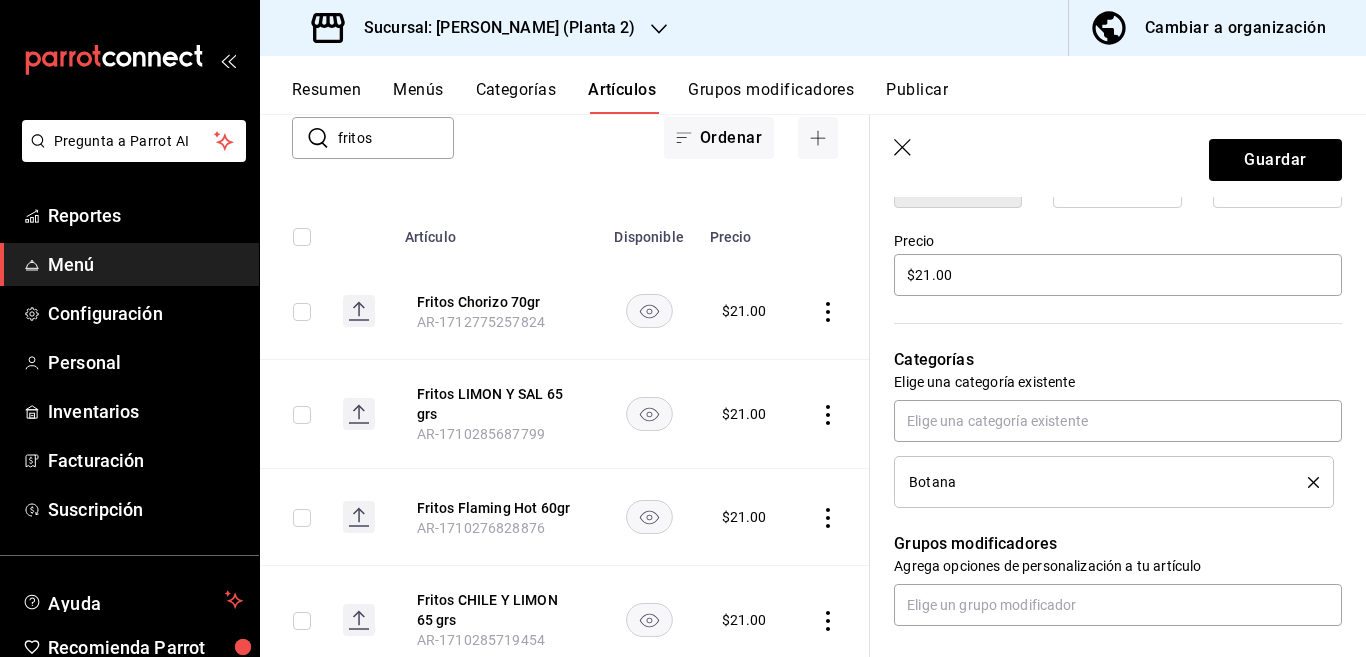 click 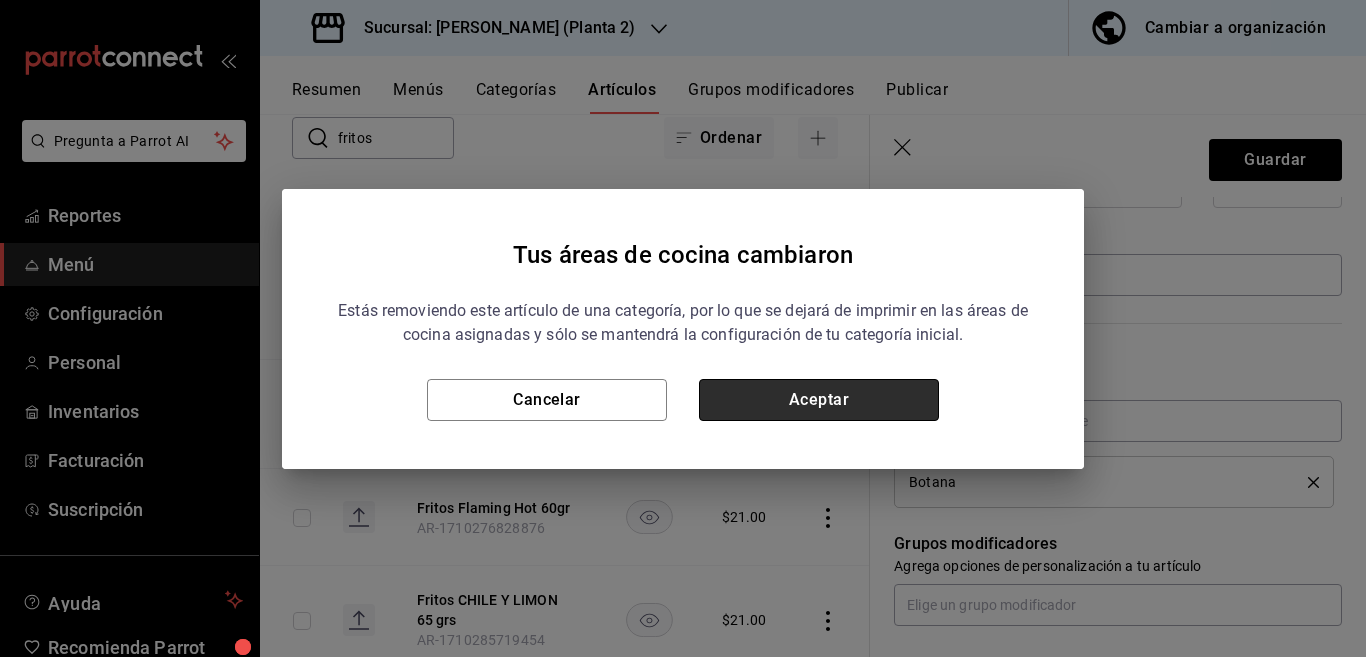 click on "Aceptar" at bounding box center (819, 400) 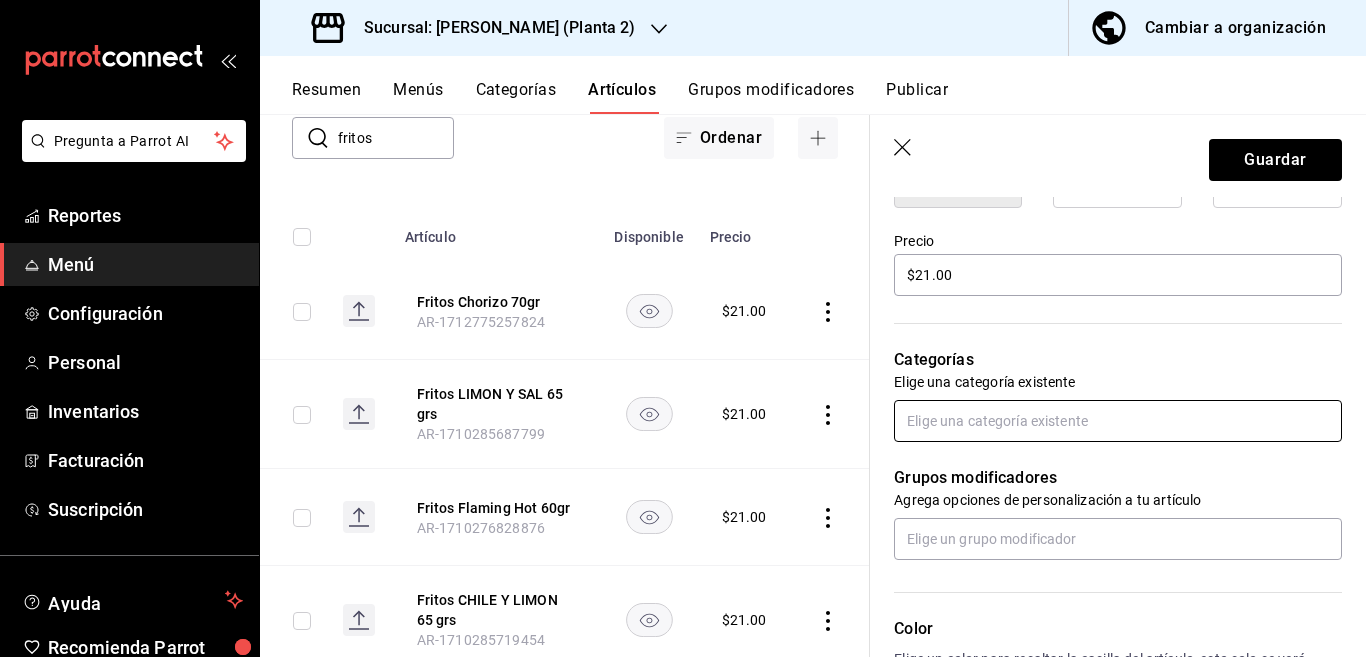 click at bounding box center (1118, 421) 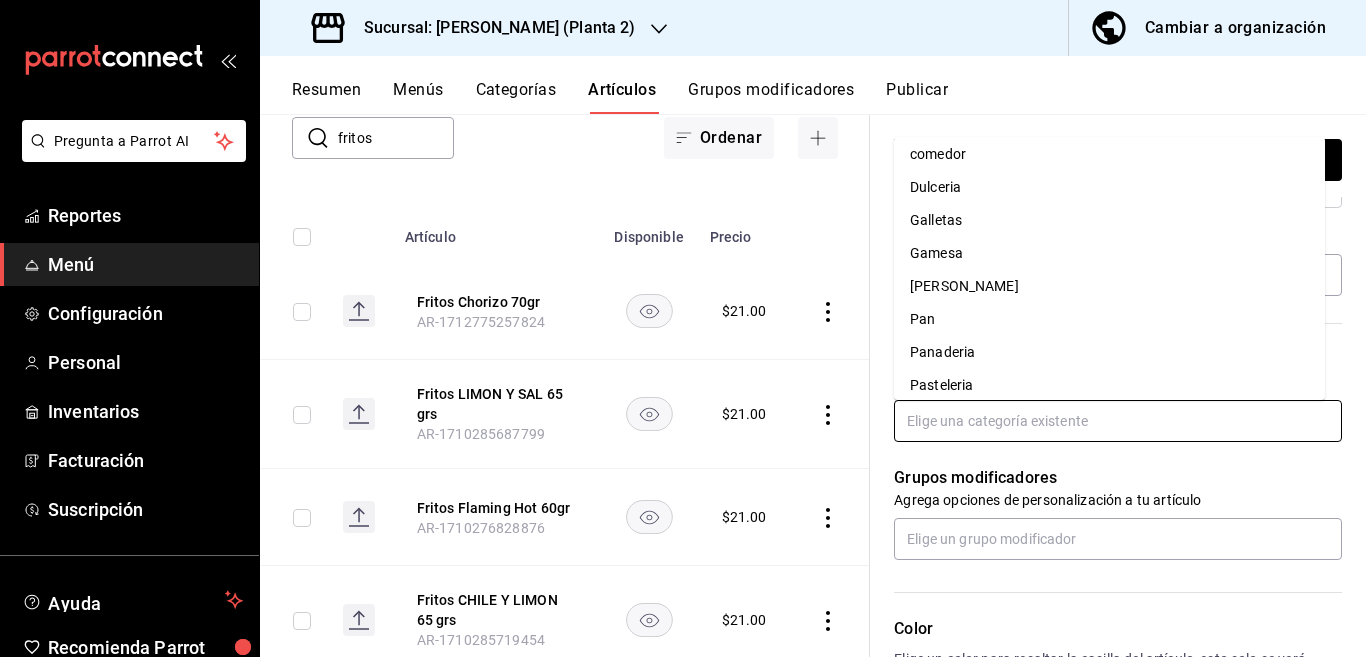 scroll, scrollTop: 215, scrollLeft: 0, axis: vertical 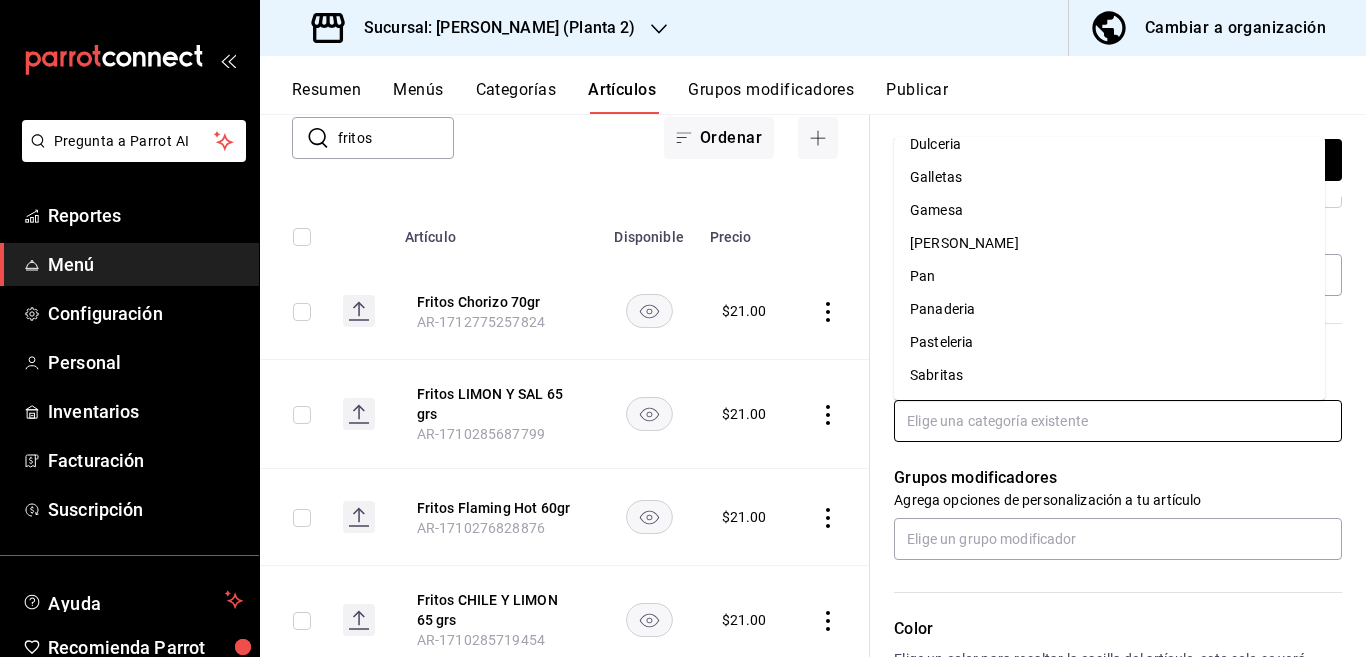 click on "Sabritas" at bounding box center [1109, 375] 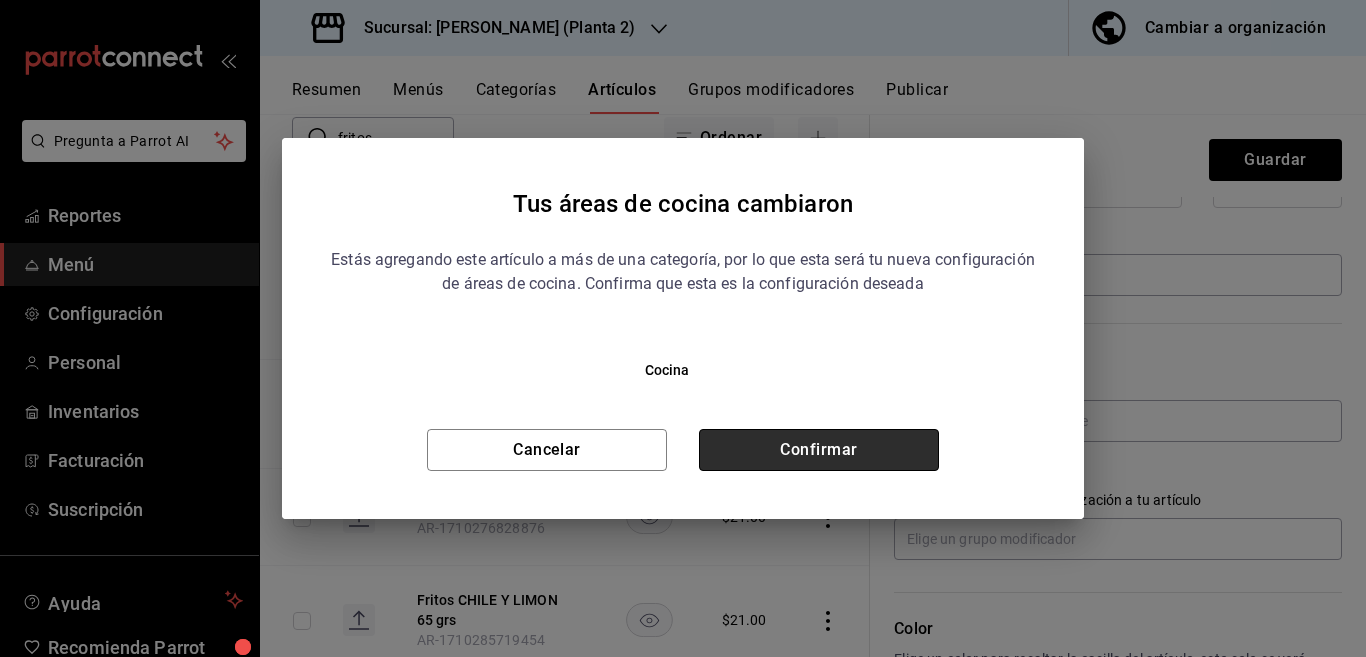 click on "Confirmar" at bounding box center [819, 450] 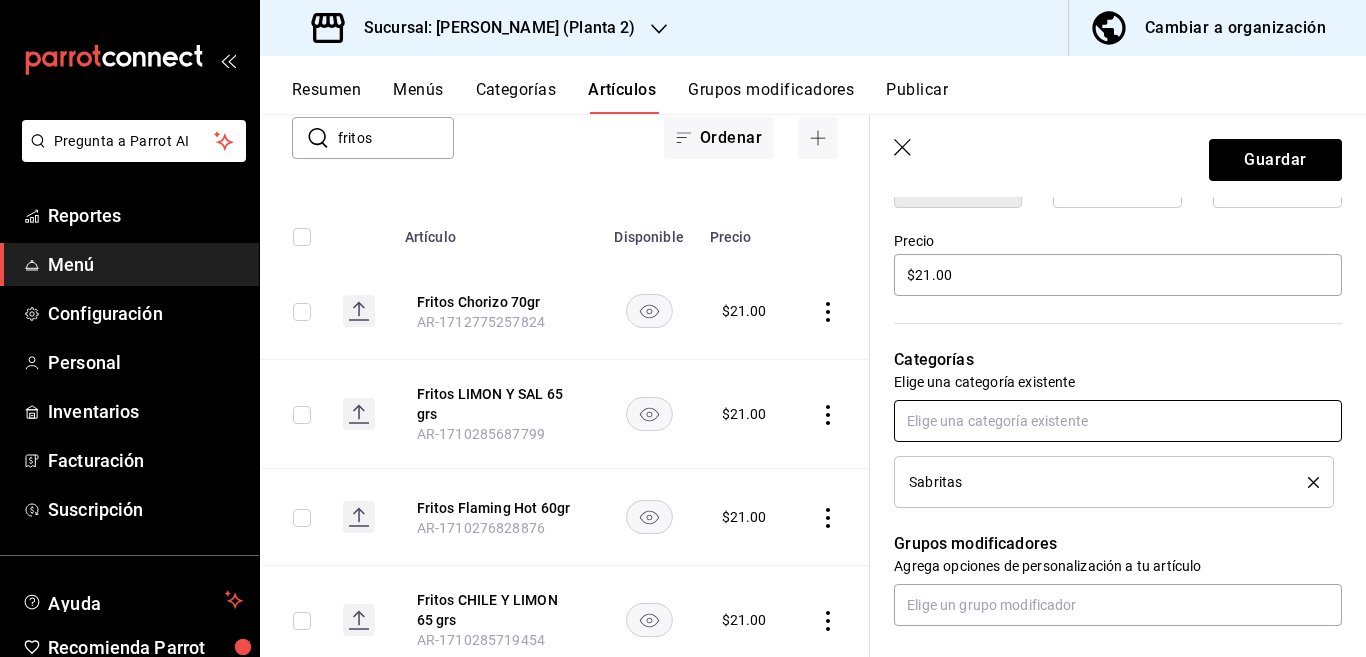 scroll, scrollTop: 569, scrollLeft: 0, axis: vertical 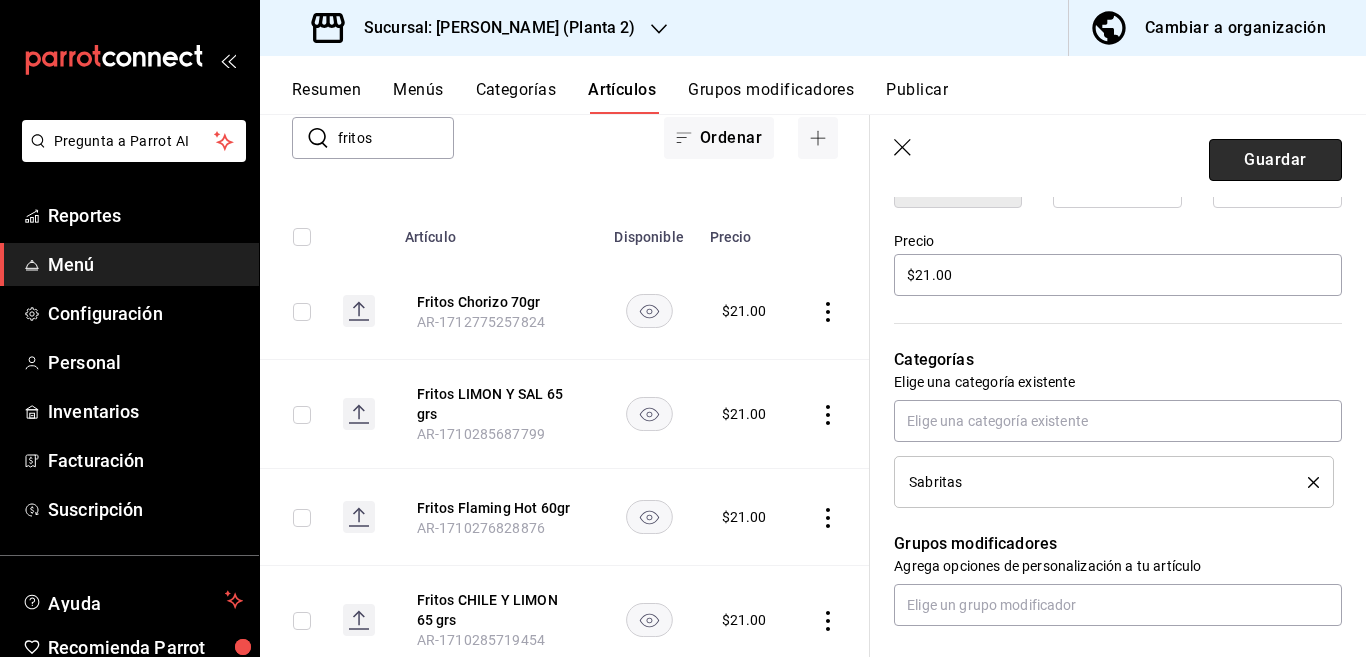 click on "Guardar" at bounding box center [1275, 160] 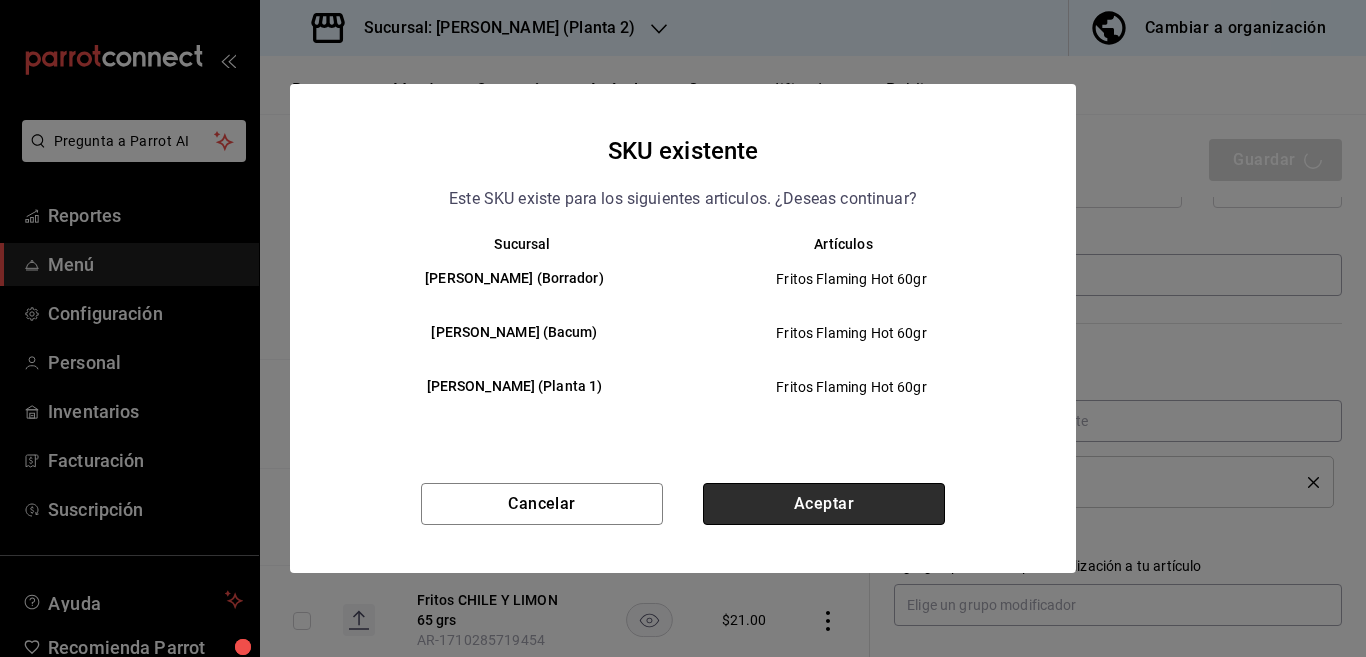 click on "Aceptar" at bounding box center (824, 504) 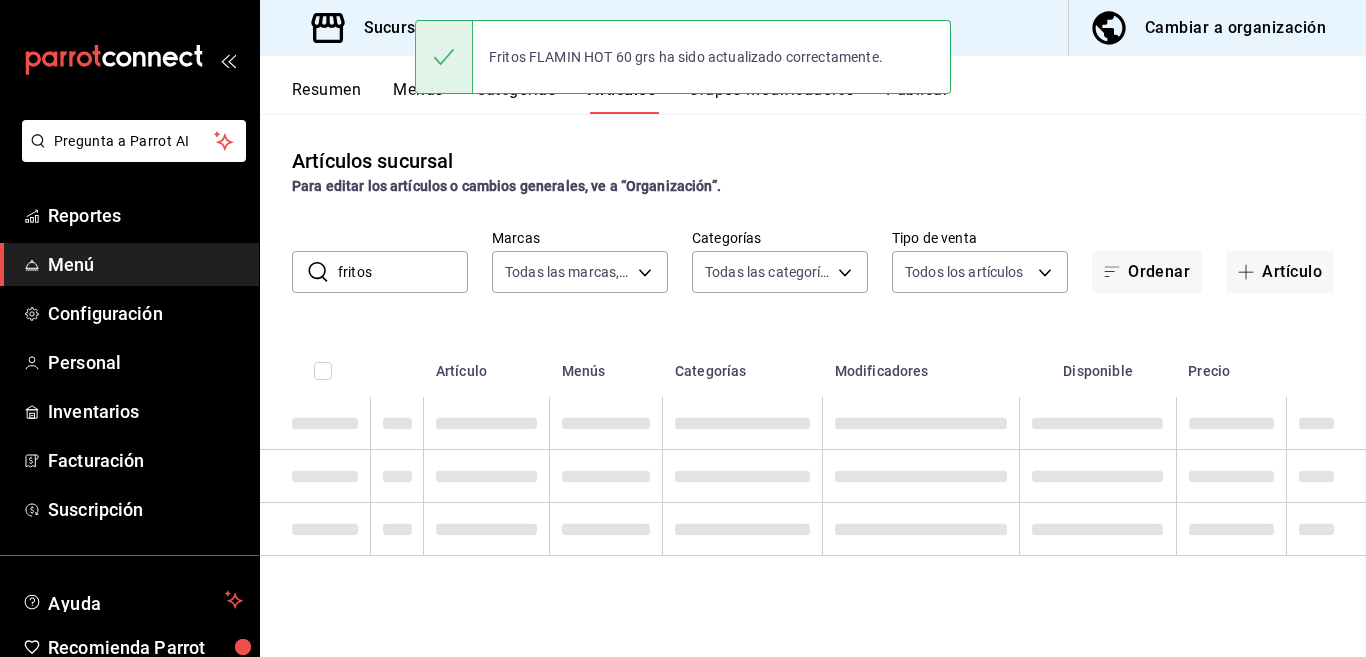scroll, scrollTop: 0, scrollLeft: 0, axis: both 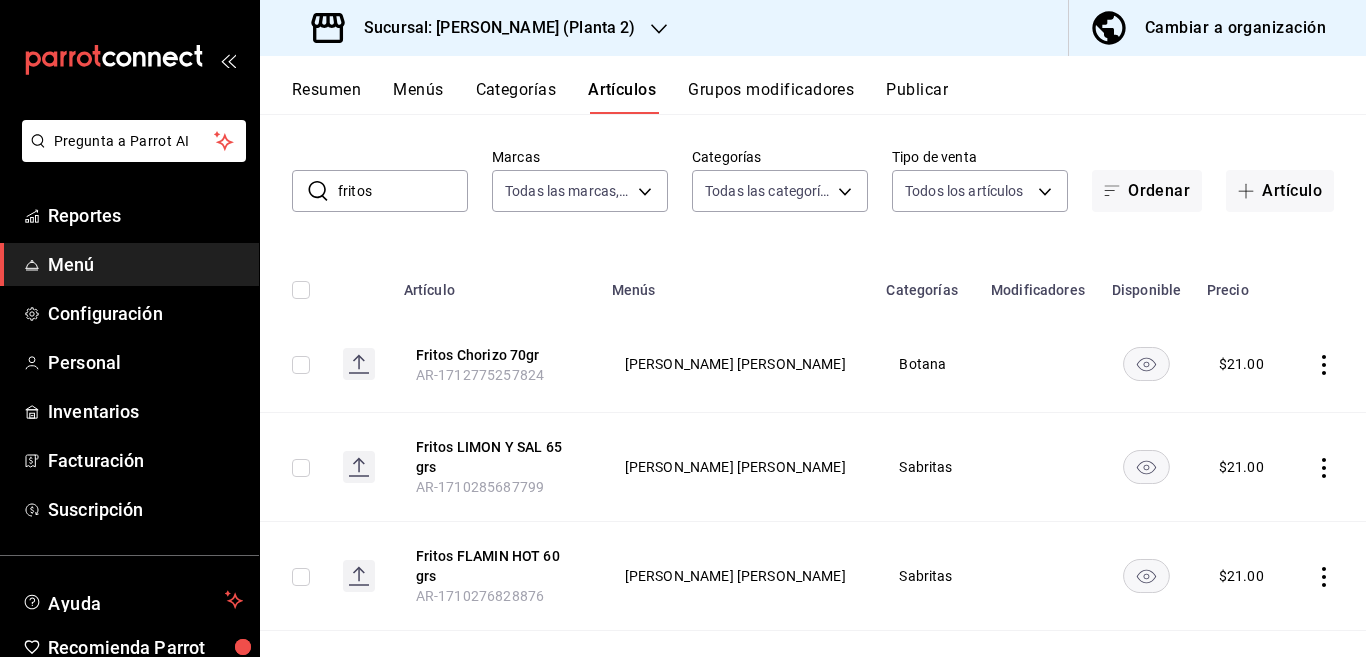 click 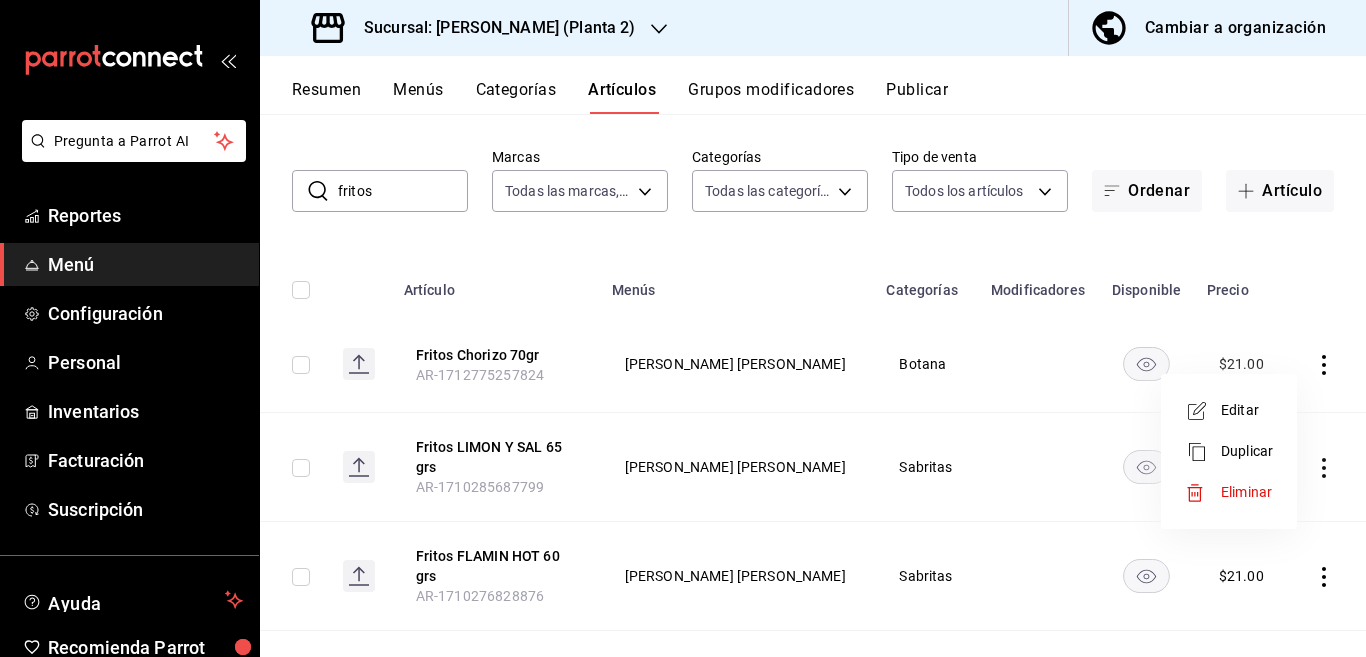 click on "Editar" at bounding box center [1247, 410] 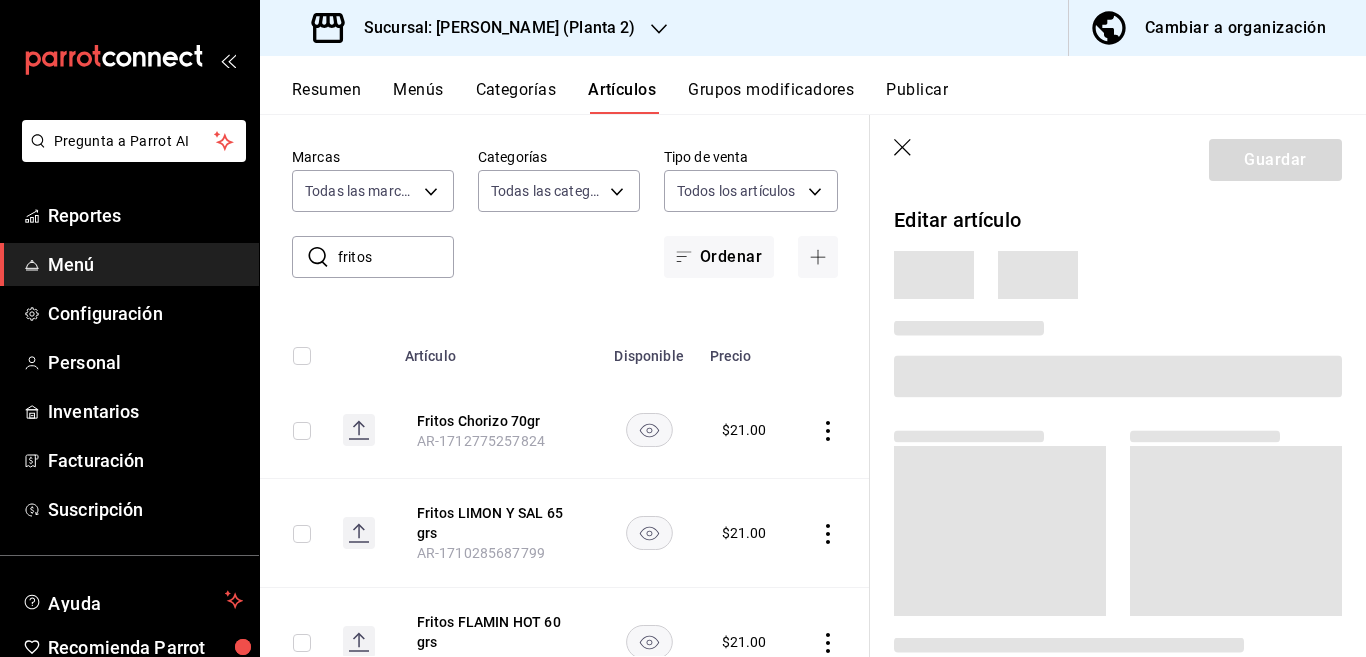 scroll, scrollTop: 81, scrollLeft: 0, axis: vertical 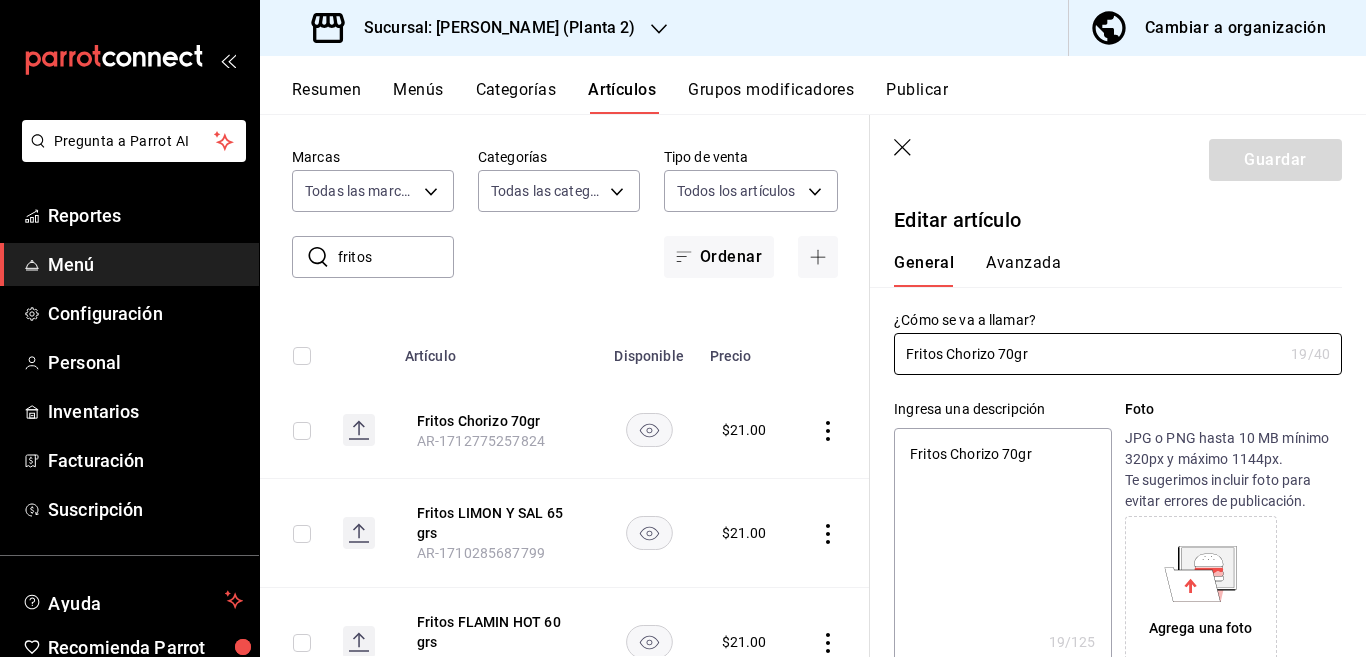 click on "Fritos Chorizo 70gr" at bounding box center [1002, 548] 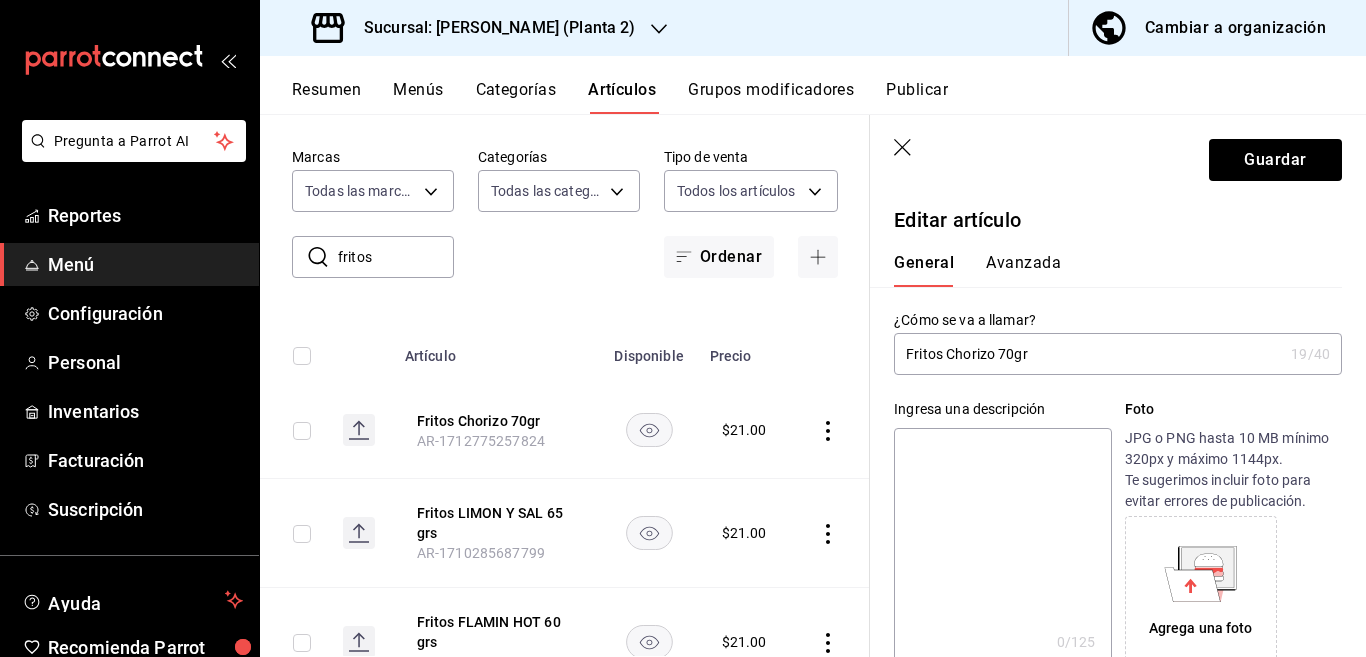 click on "Fritos Chorizo 70gr" at bounding box center [1088, 354] 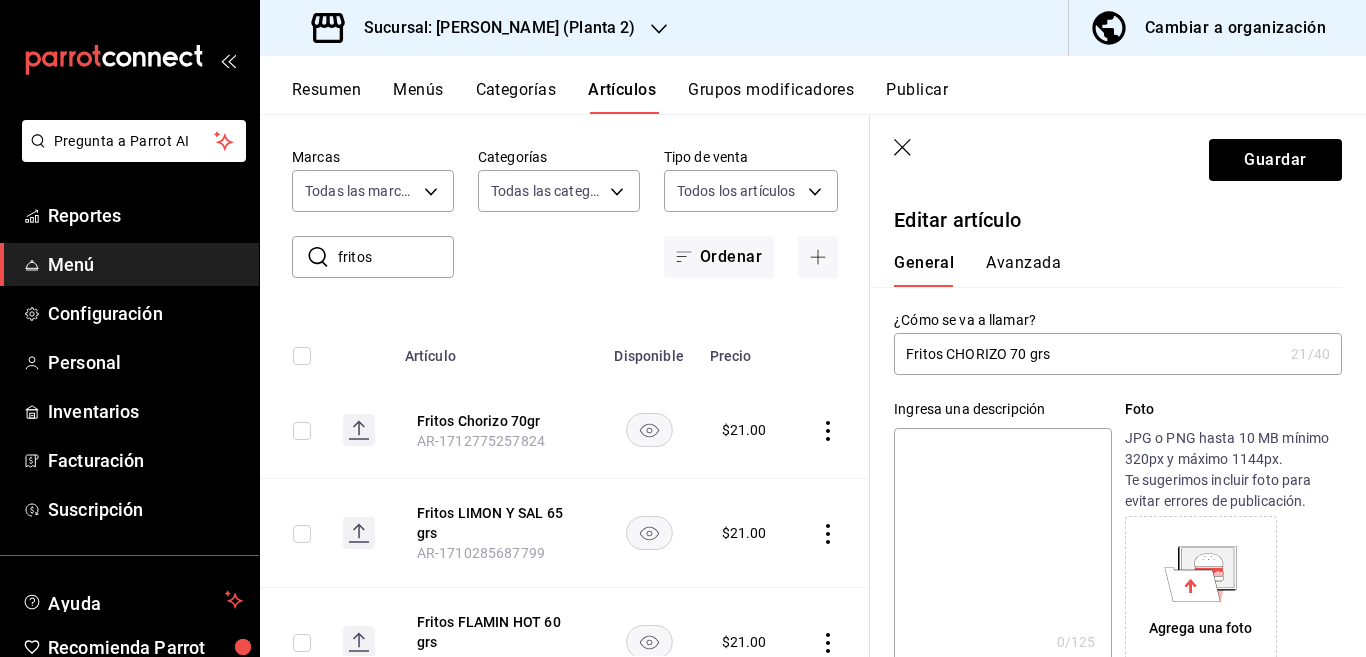 click at bounding box center [1002, 548] 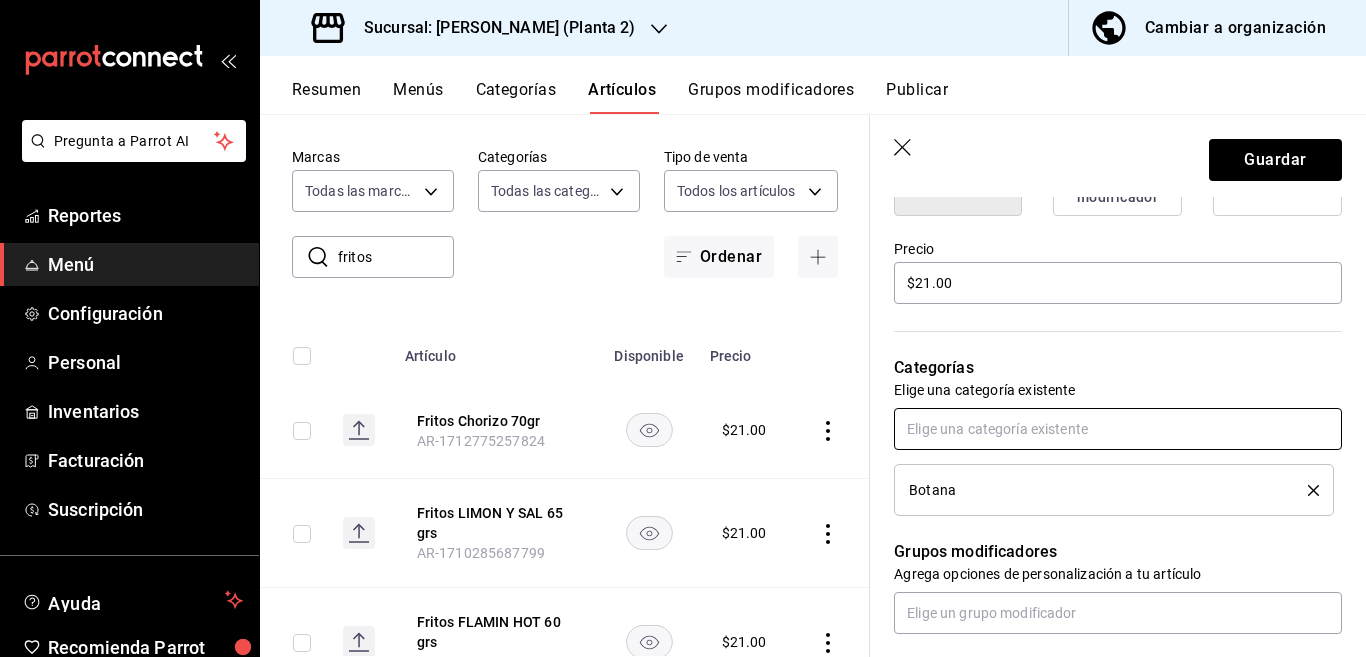 scroll, scrollTop: 650, scrollLeft: 0, axis: vertical 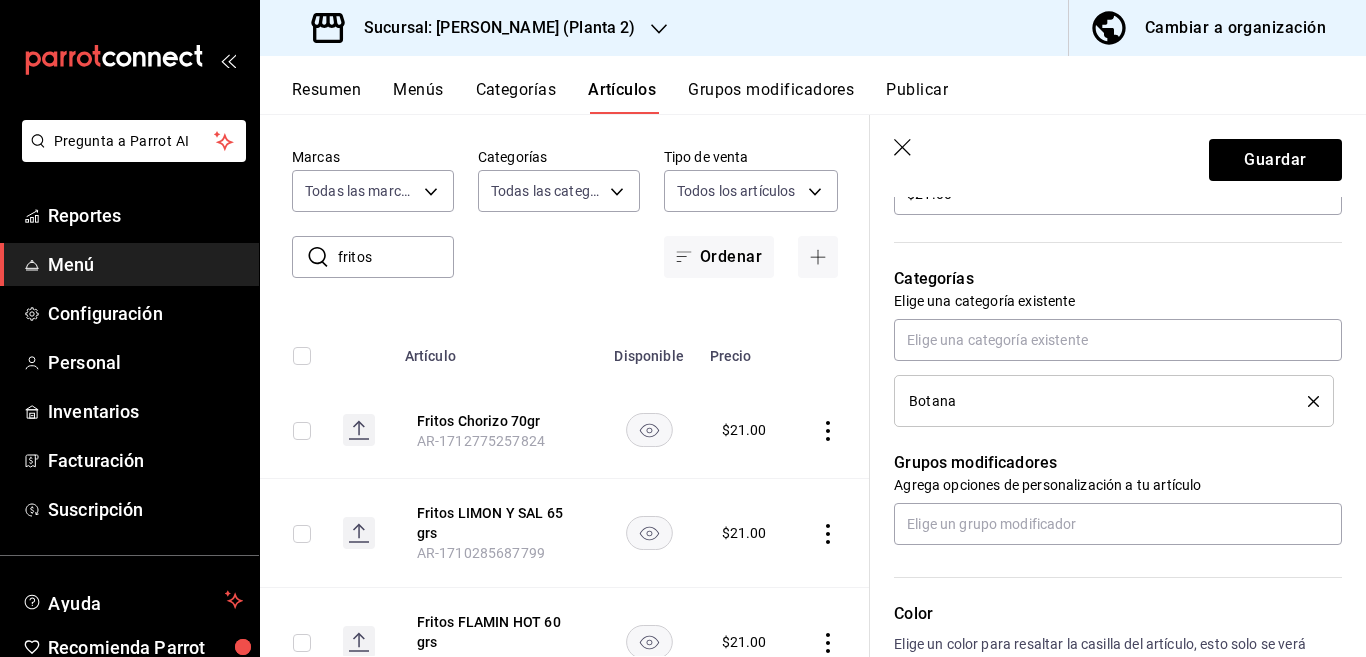 click 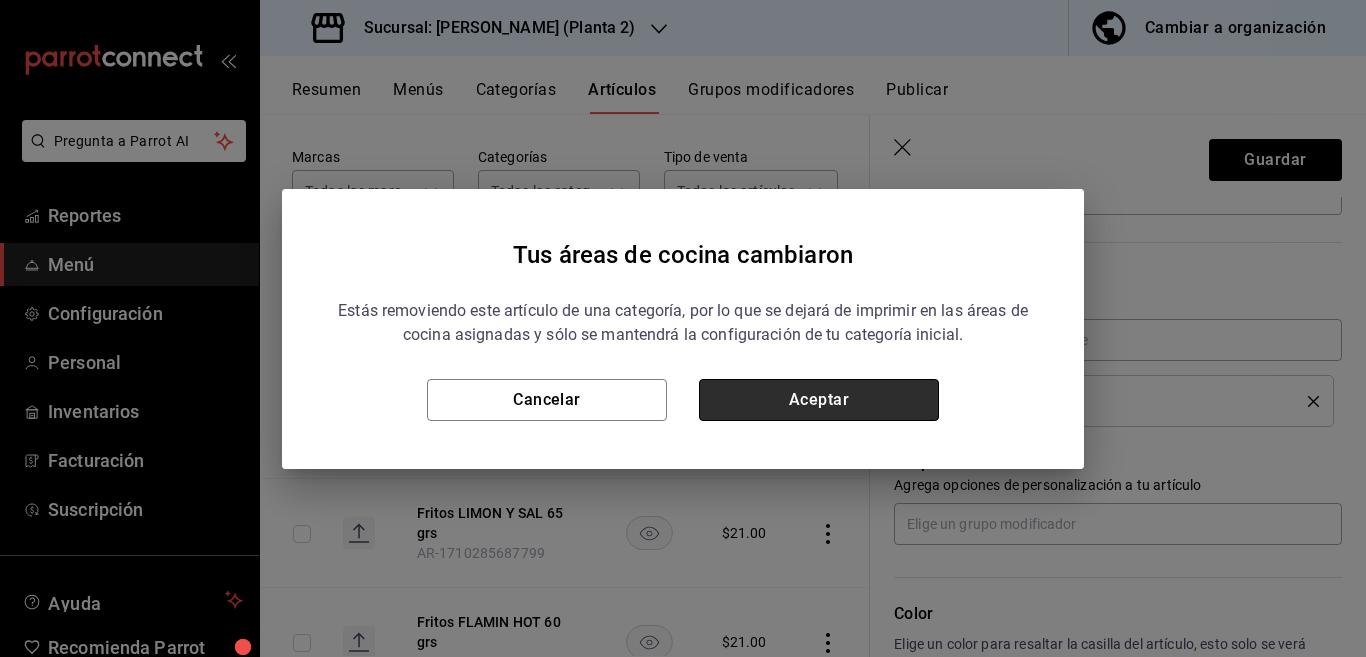 click on "Aceptar" at bounding box center [819, 400] 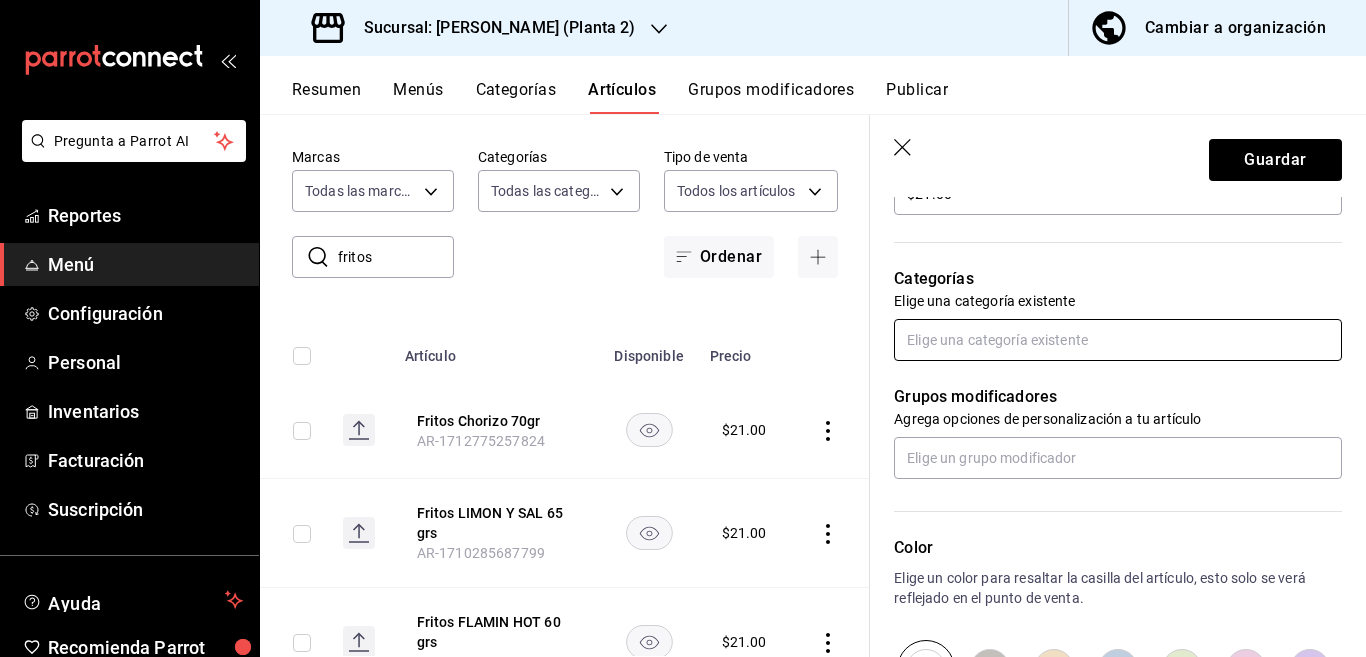 click at bounding box center (1118, 340) 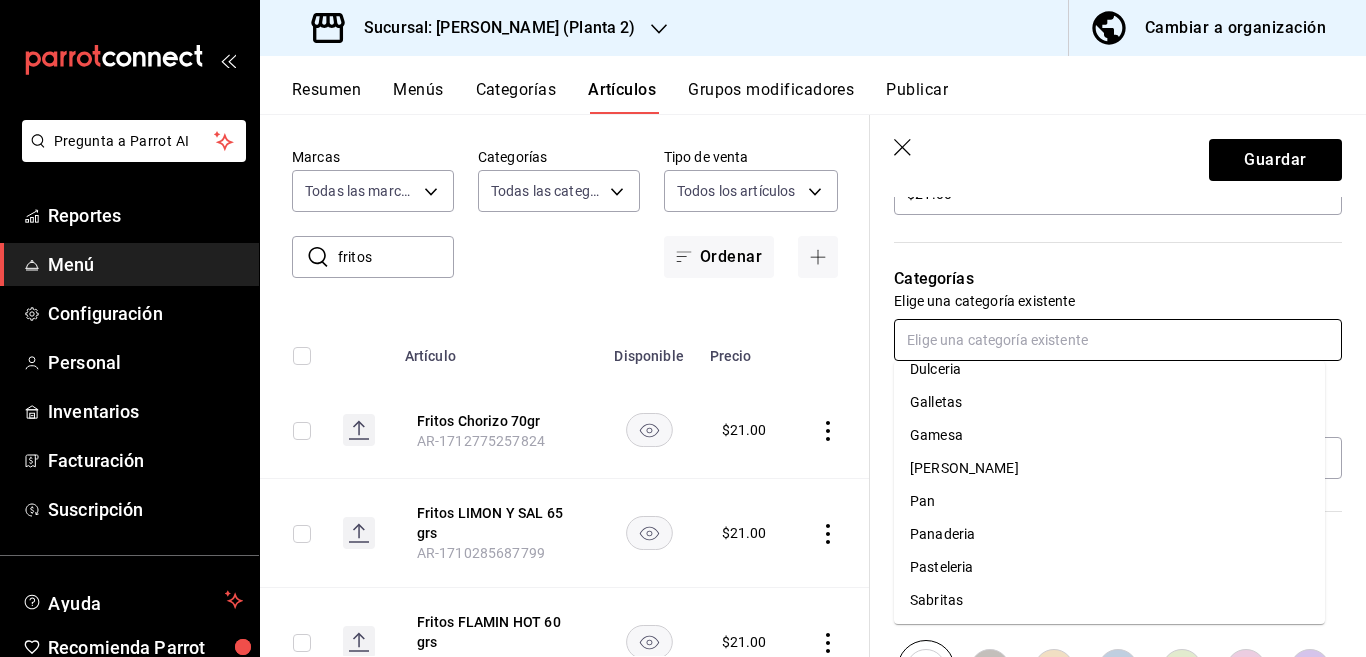 scroll, scrollTop: 215, scrollLeft: 0, axis: vertical 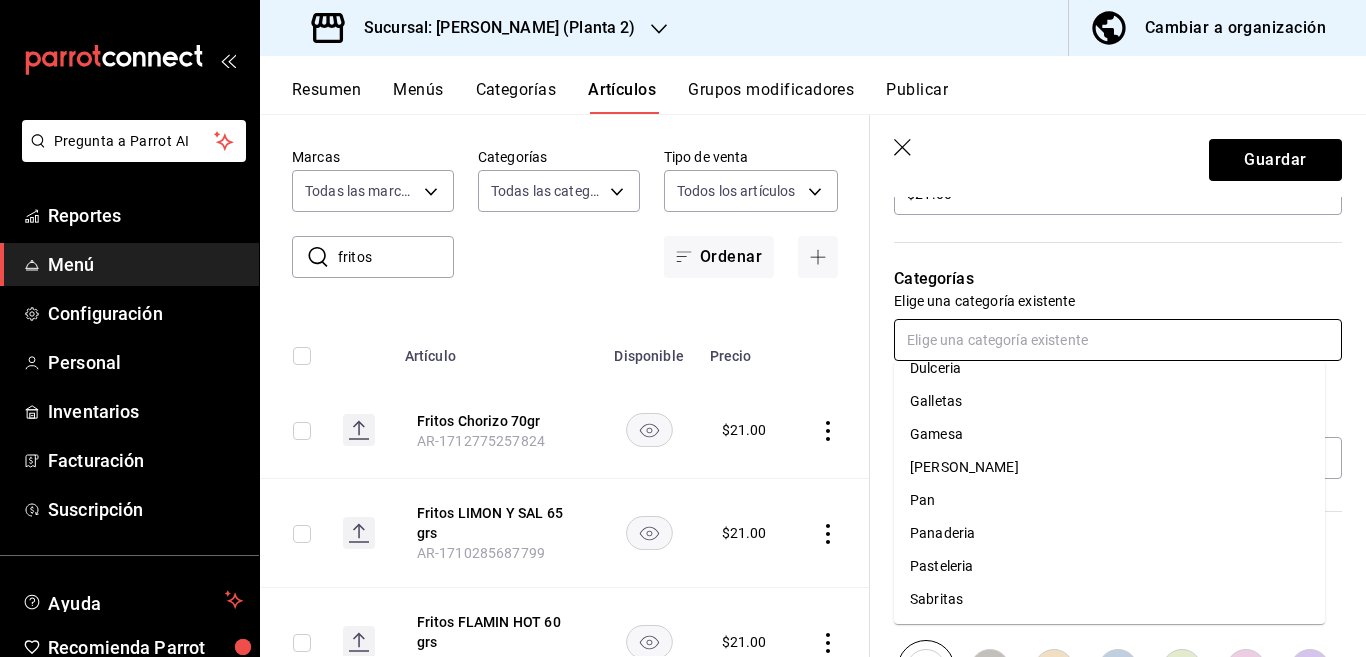 click on "Sabritas" at bounding box center (1109, 599) 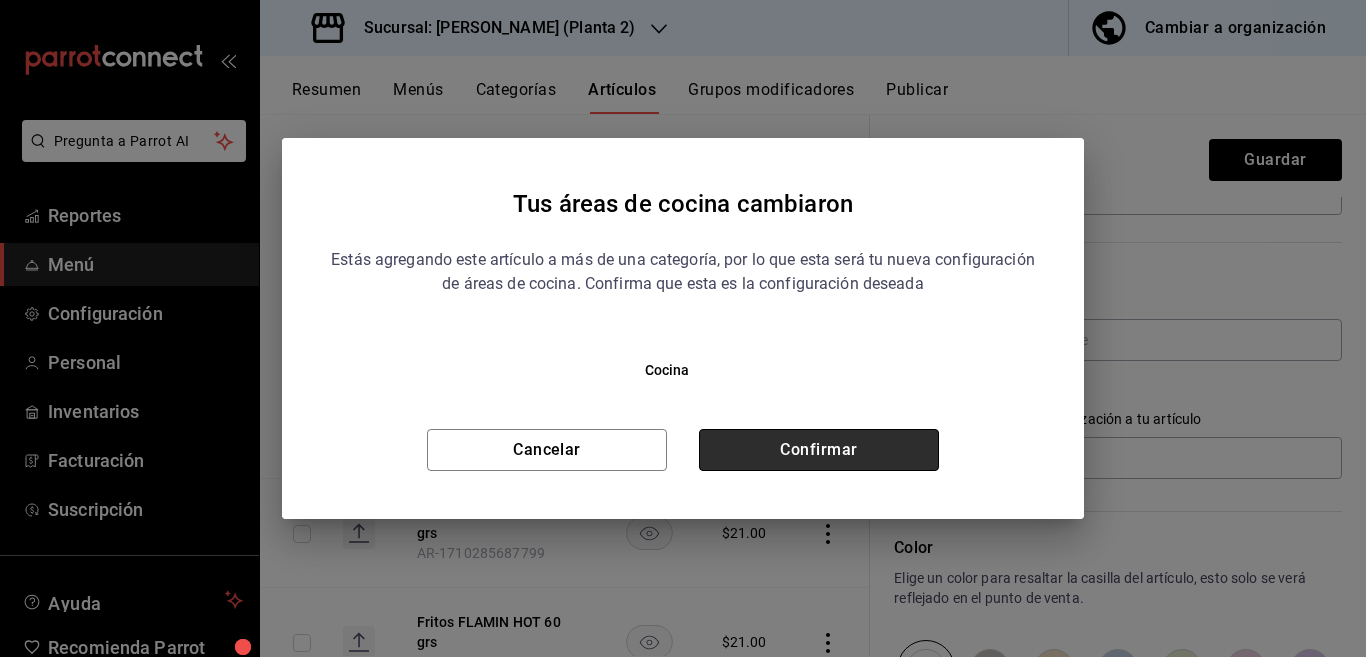 click on "Confirmar" at bounding box center (819, 450) 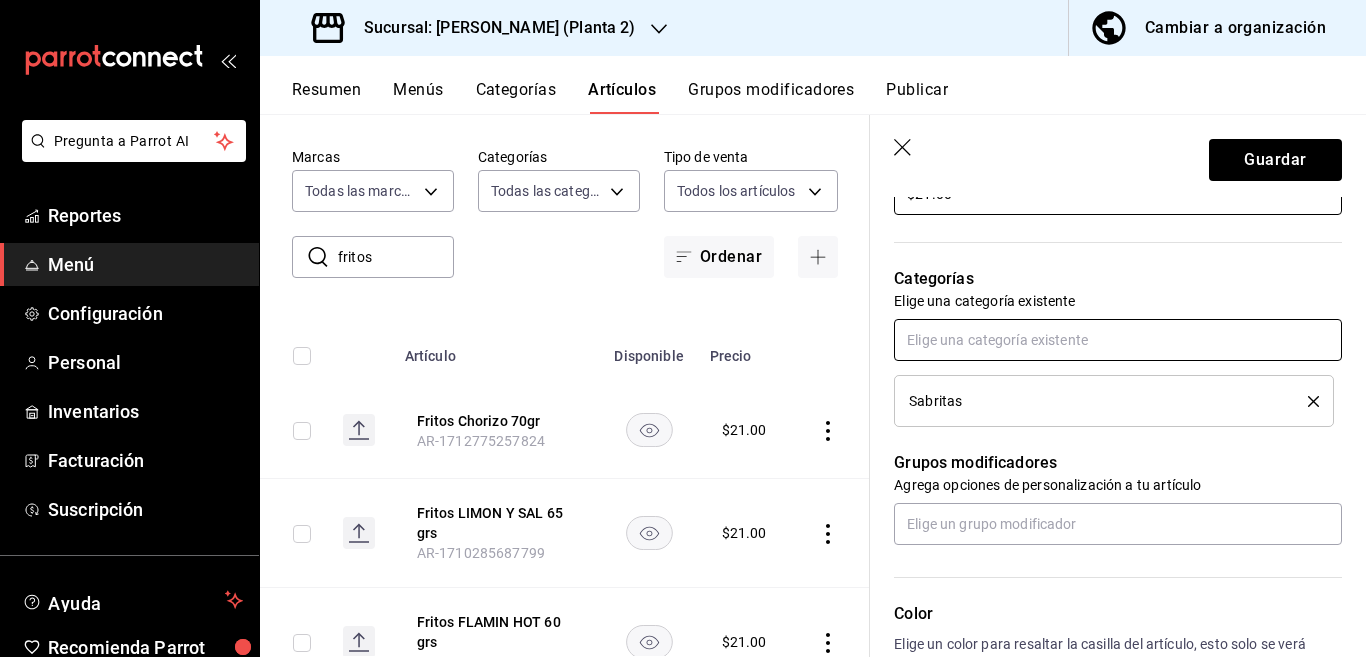 scroll, scrollTop: 650, scrollLeft: 0, axis: vertical 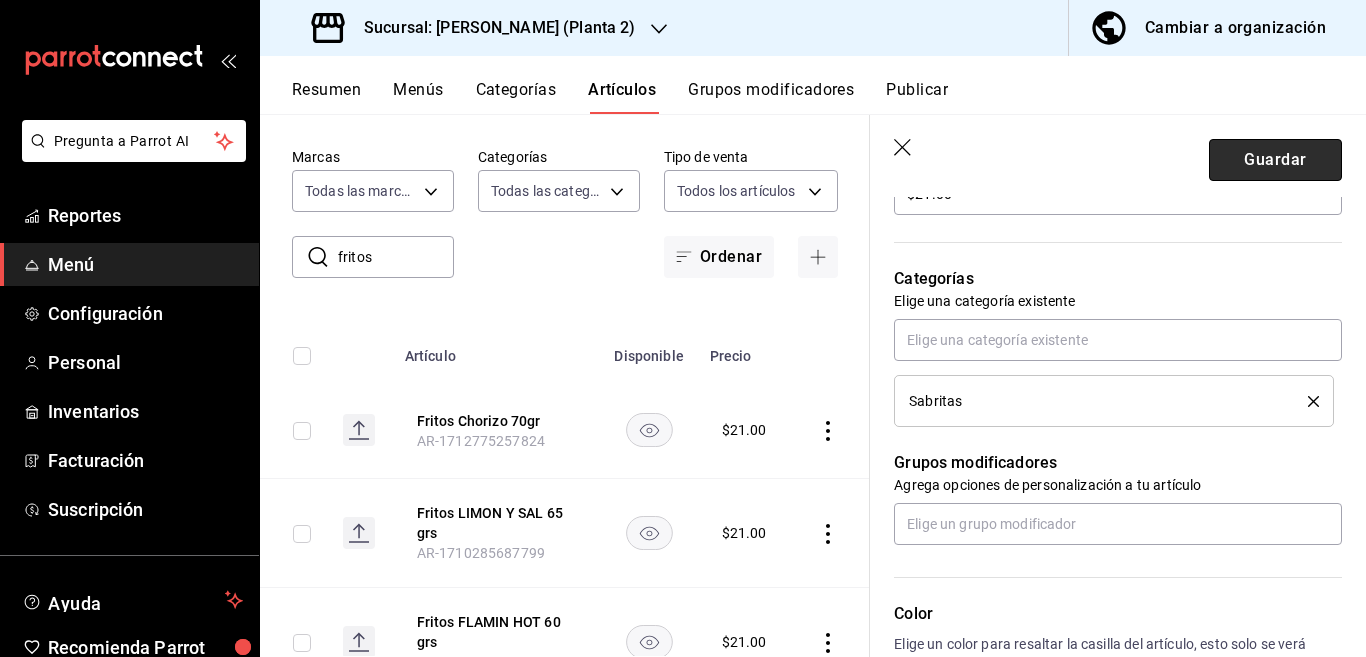 click on "Guardar" at bounding box center [1275, 160] 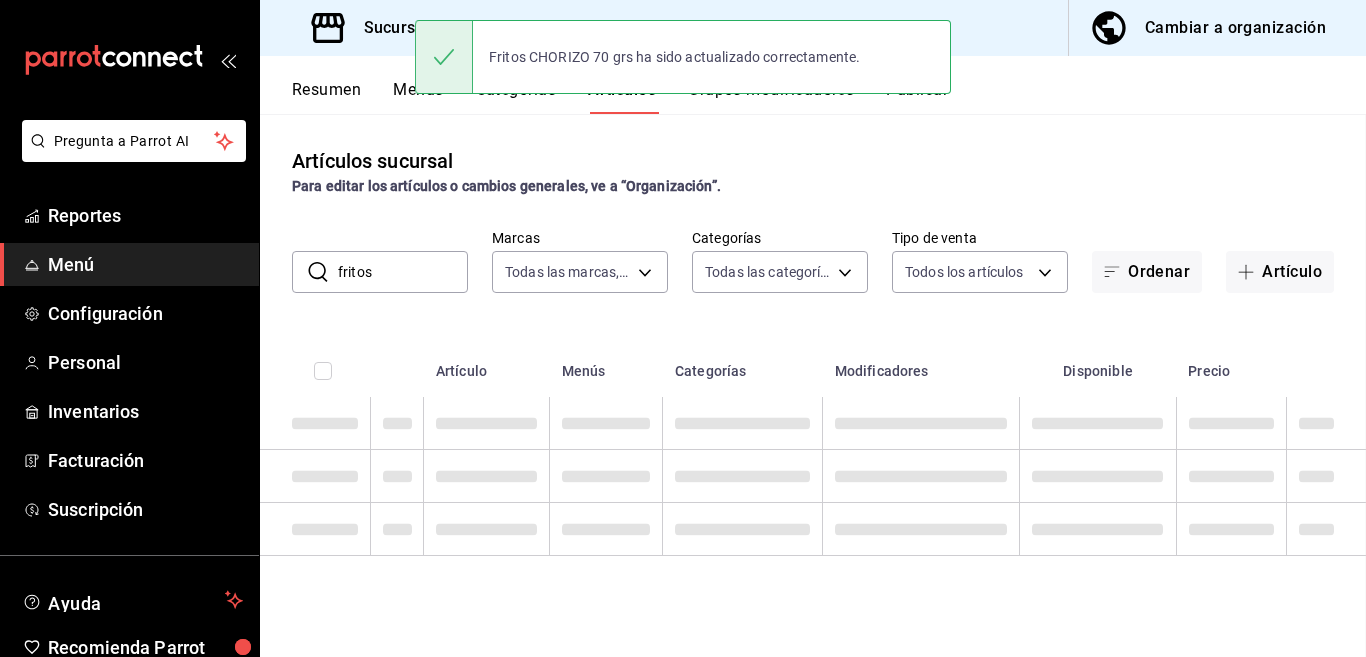 scroll, scrollTop: 0, scrollLeft: 0, axis: both 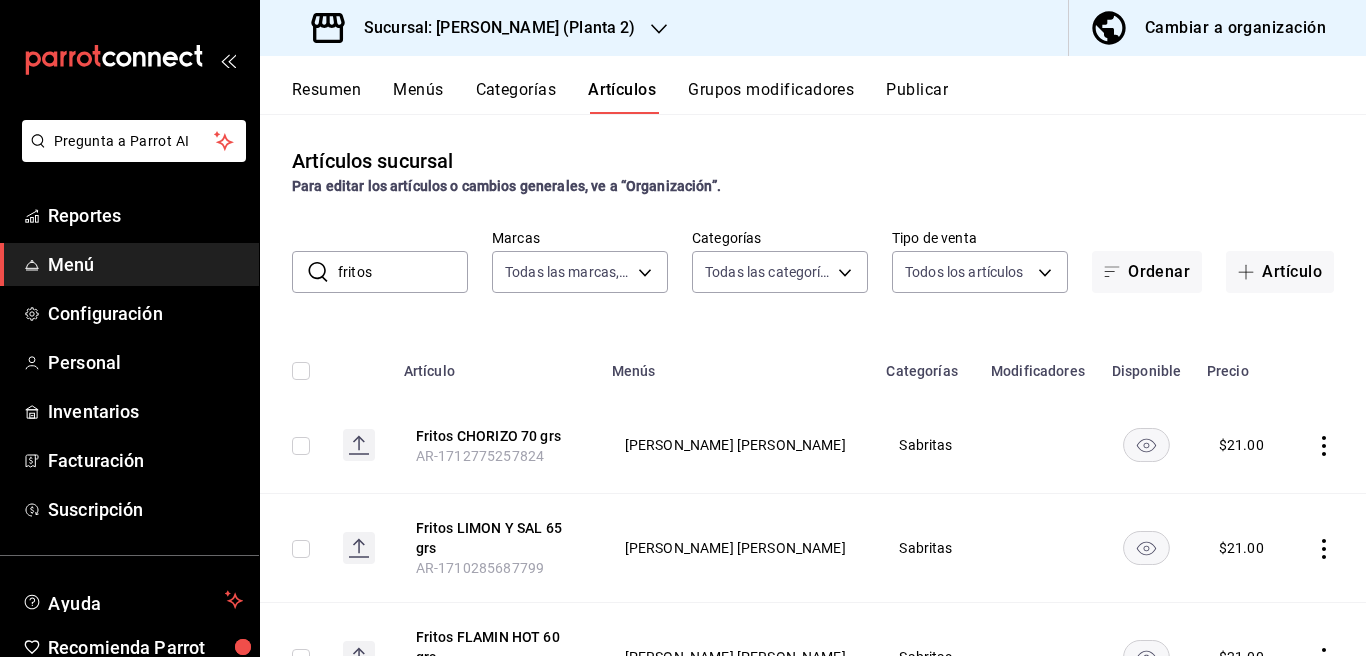 click on "fritos" at bounding box center [403, 272] 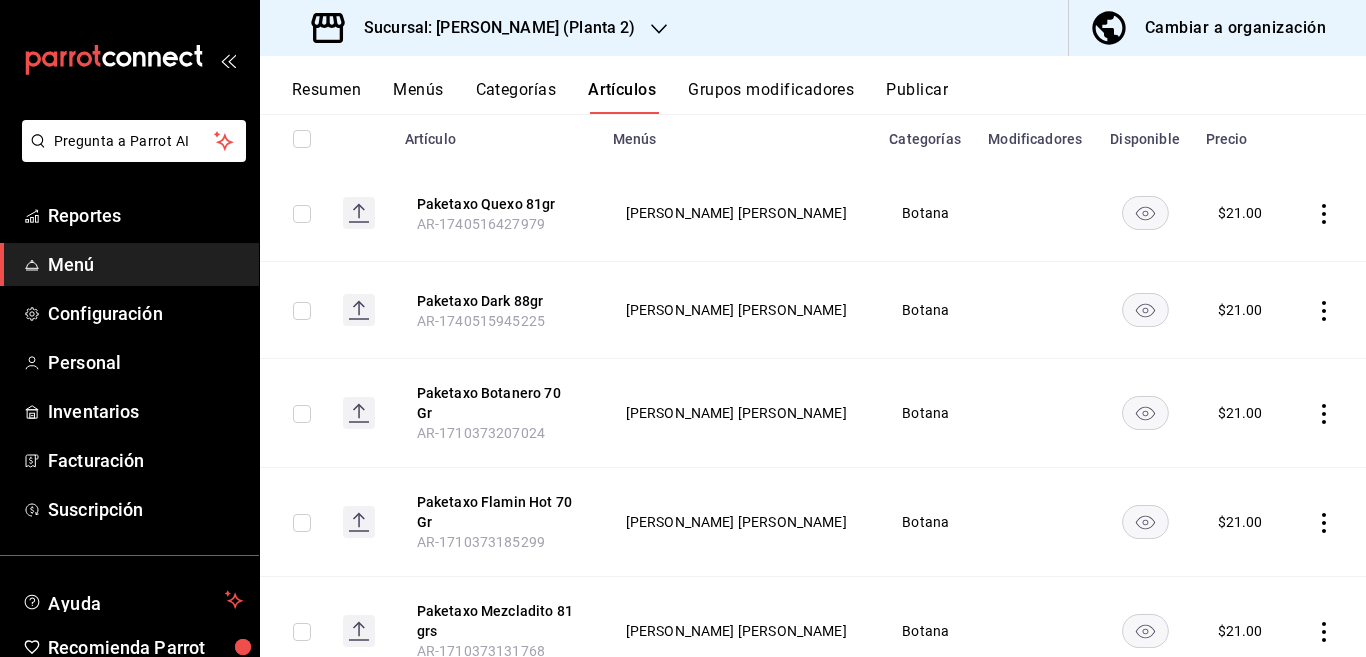 scroll, scrollTop: 231, scrollLeft: 0, axis: vertical 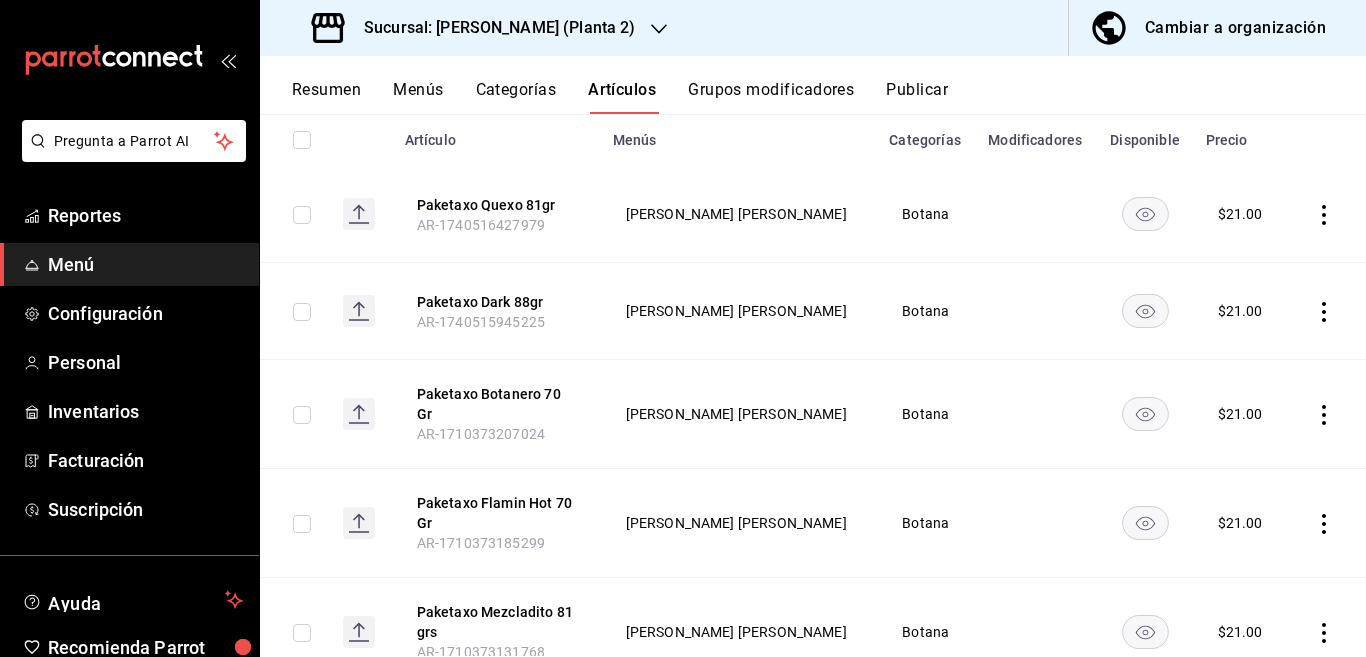 click 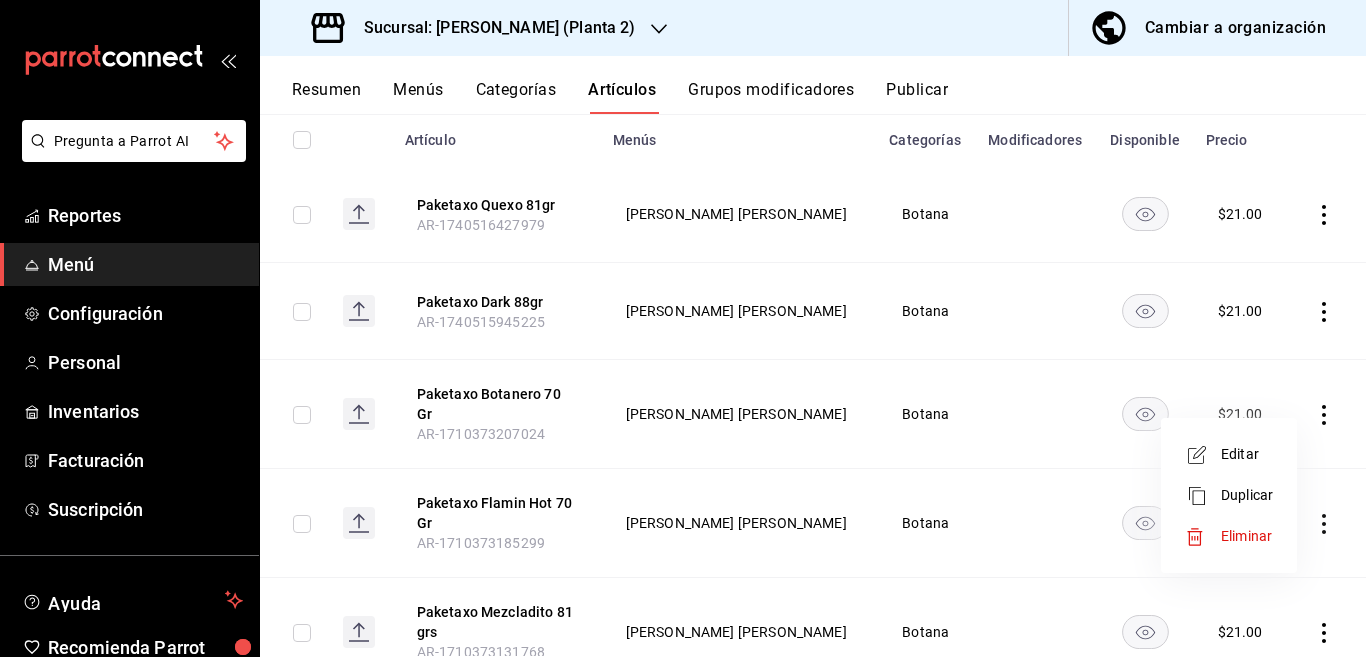 click on "Editar" at bounding box center (1247, 454) 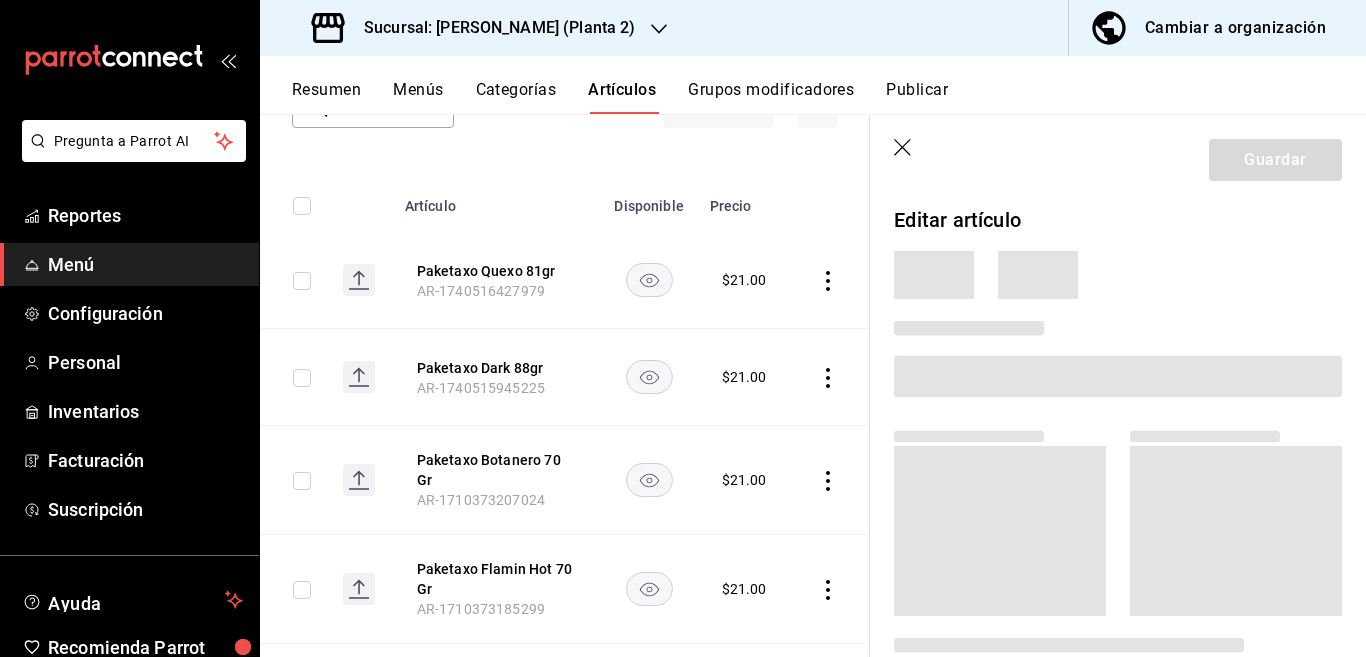 scroll, scrollTop: 231, scrollLeft: 0, axis: vertical 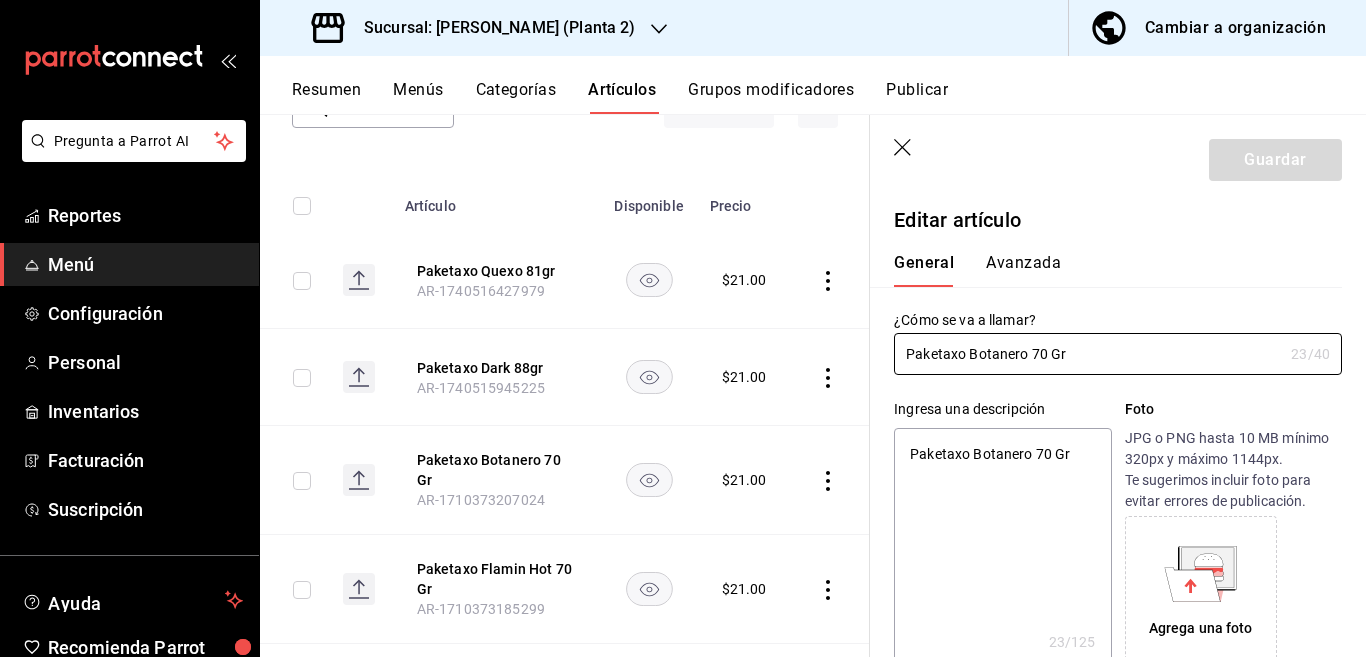 click on "Paketaxo Botanero 70 Gr" at bounding box center (1002, 548) 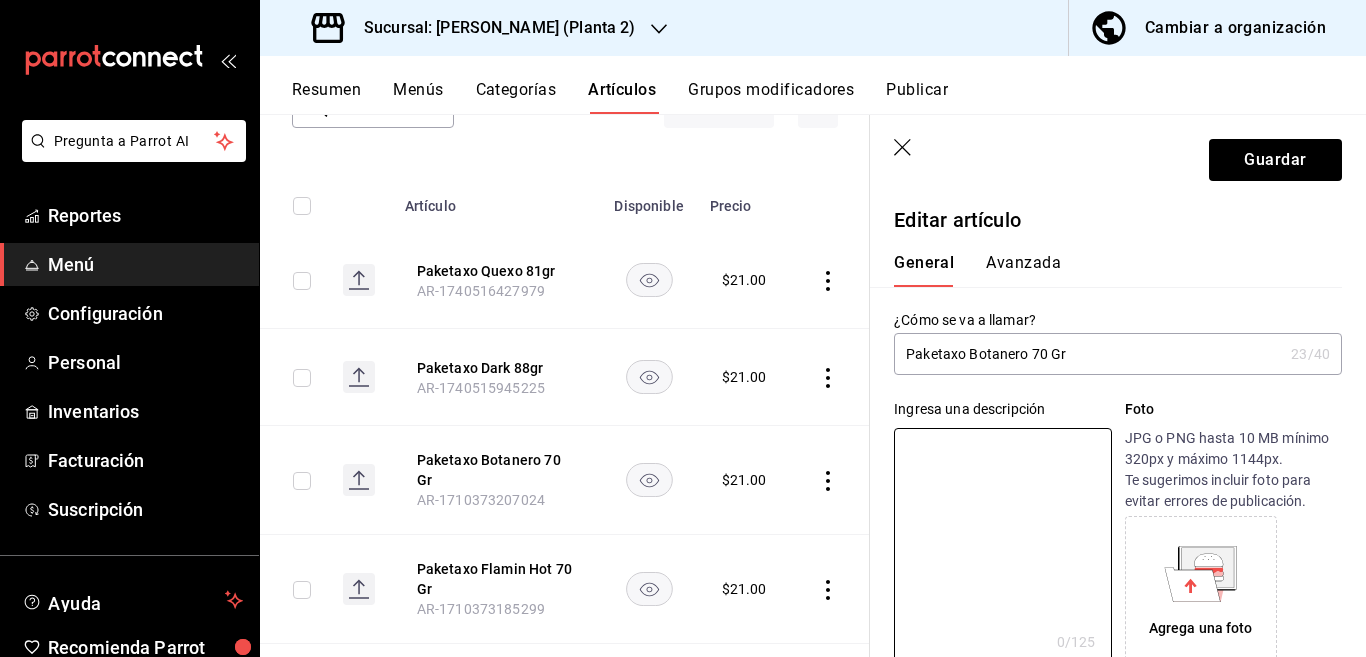 click on "Paketaxo Botanero 70 Gr" at bounding box center [1088, 354] 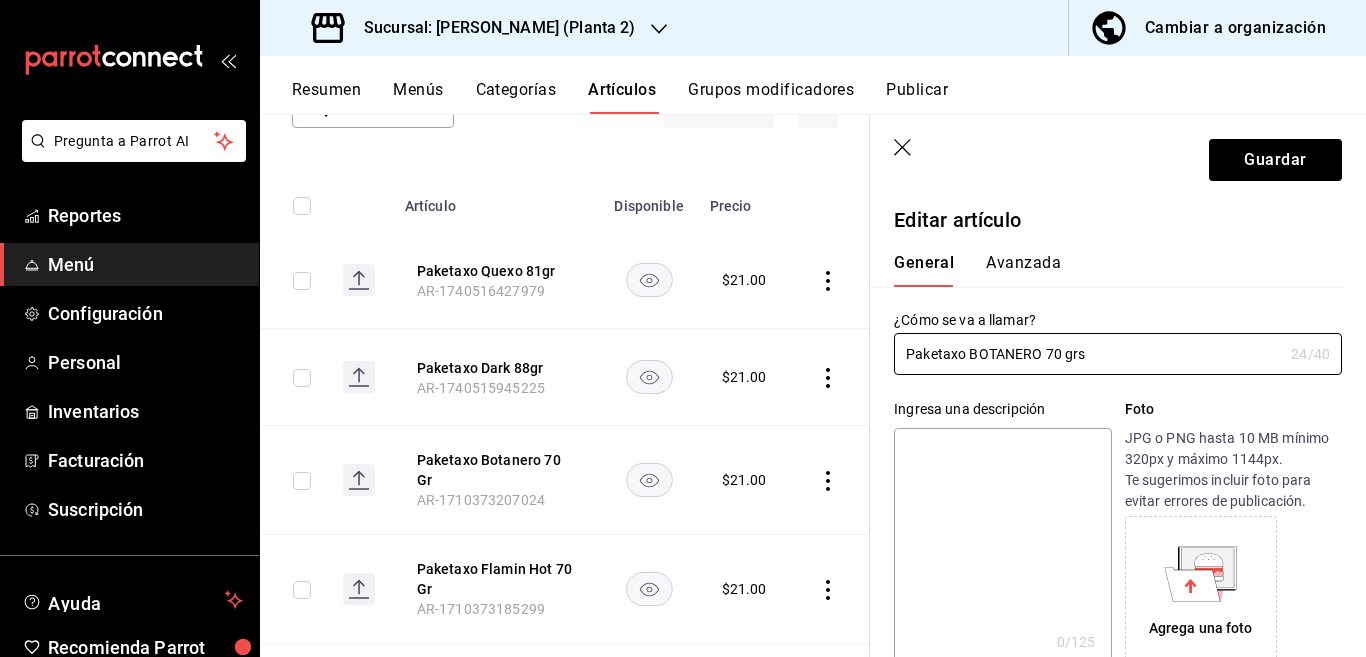 click at bounding box center (1002, 548) 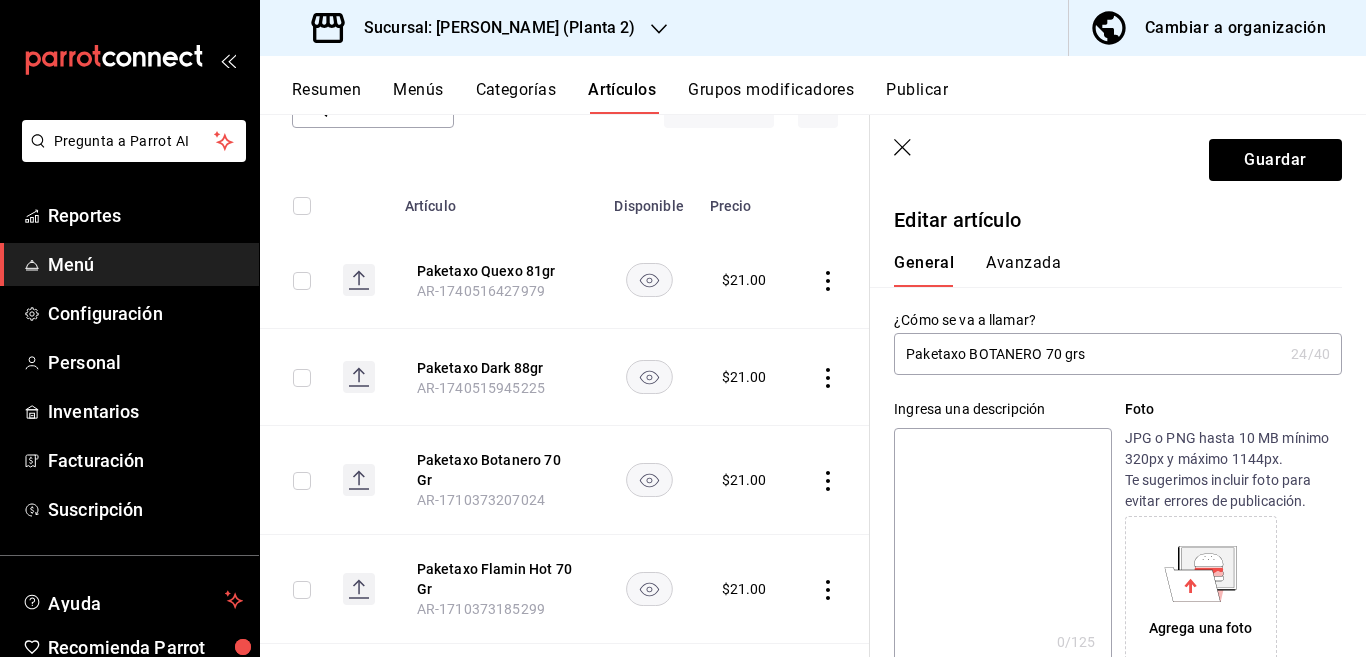 paste on "Paketaxo BOTANERO 70 grs" 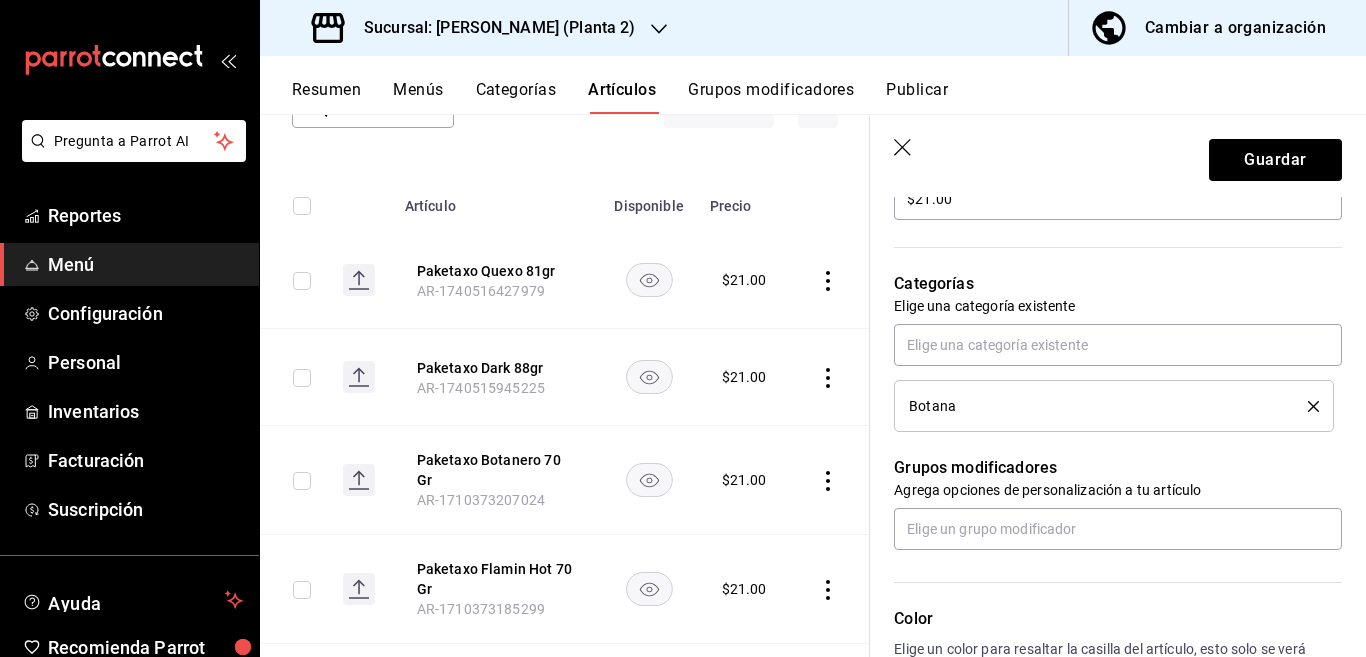 scroll, scrollTop: 650, scrollLeft: 0, axis: vertical 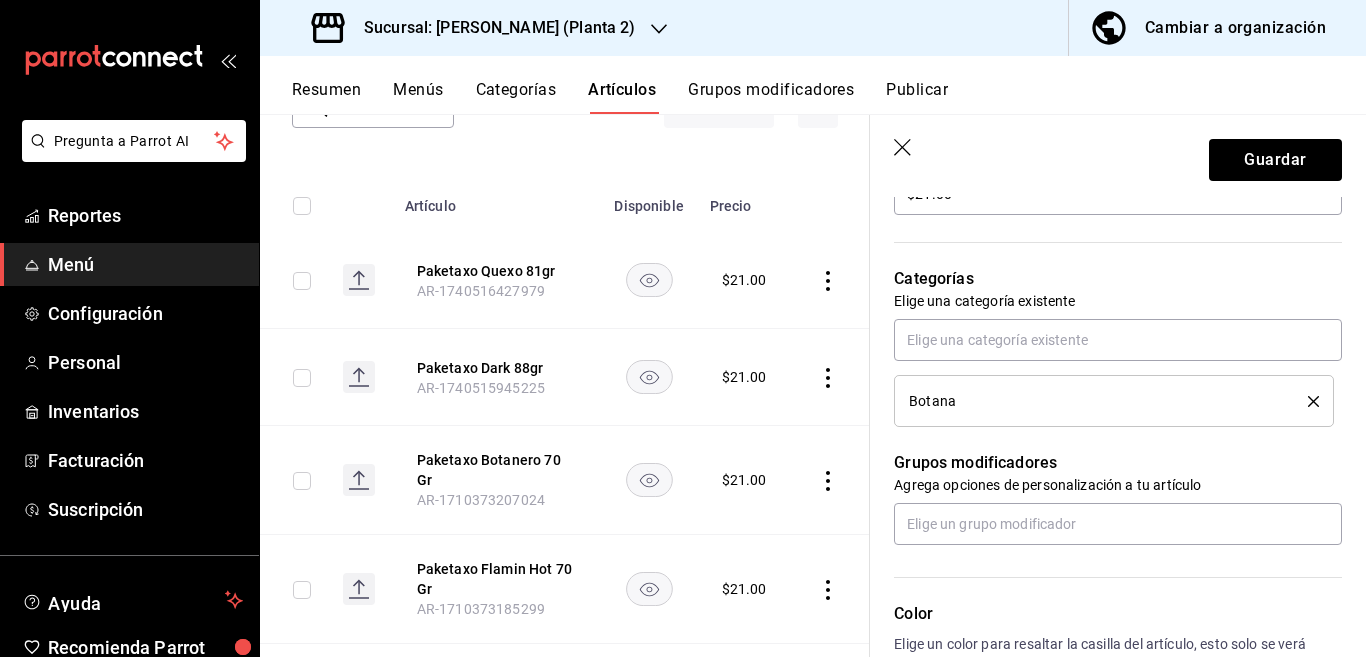 click 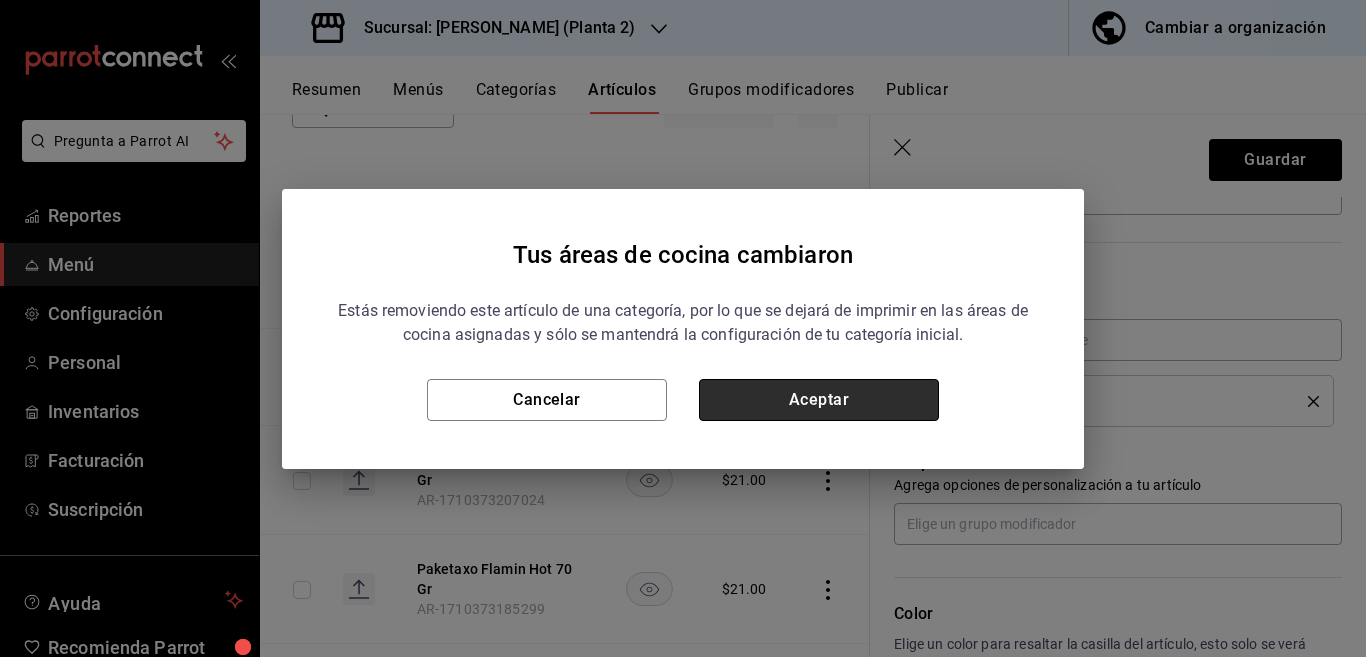click on "Aceptar" at bounding box center (819, 400) 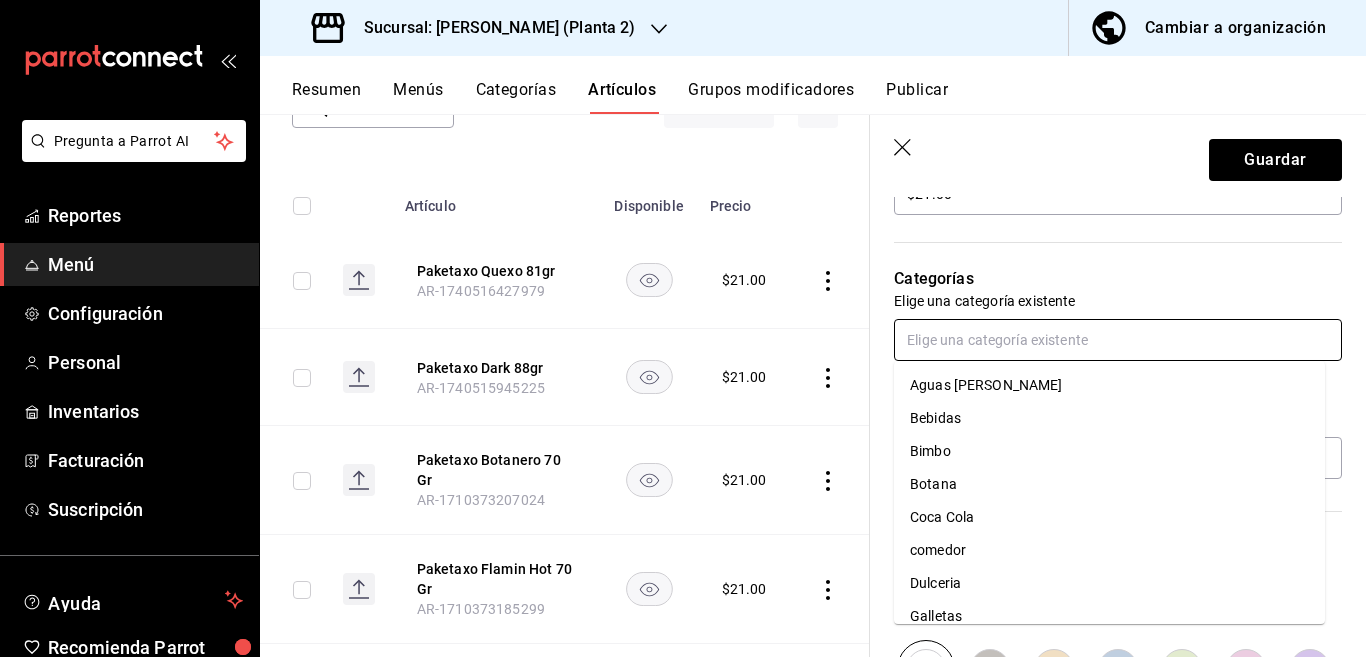 click at bounding box center (1118, 340) 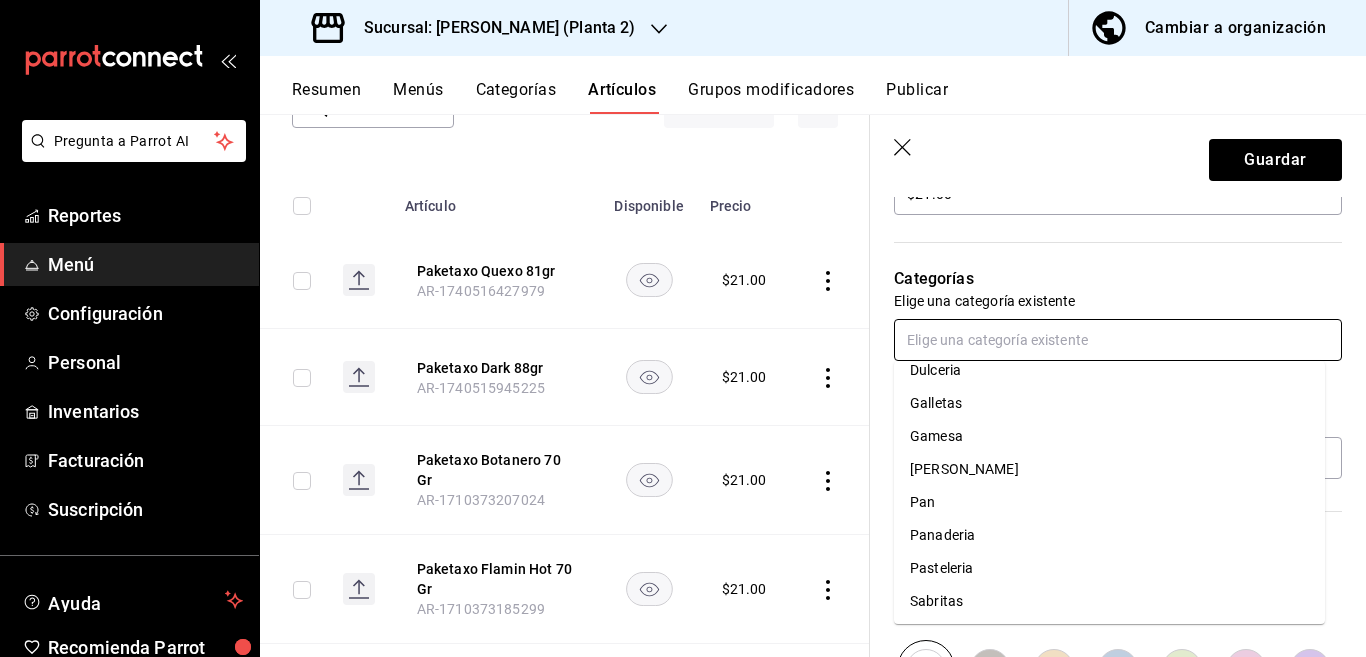 scroll, scrollTop: 215, scrollLeft: 0, axis: vertical 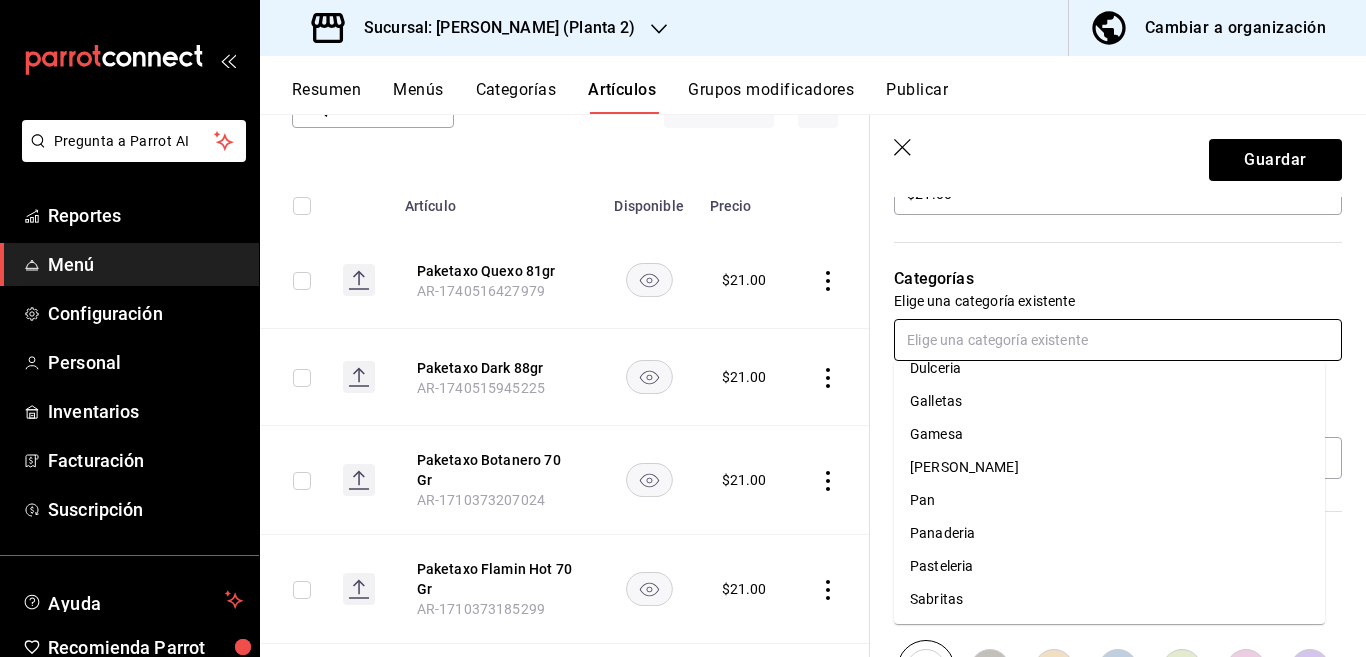 click on "Sabritas" at bounding box center [1109, 599] 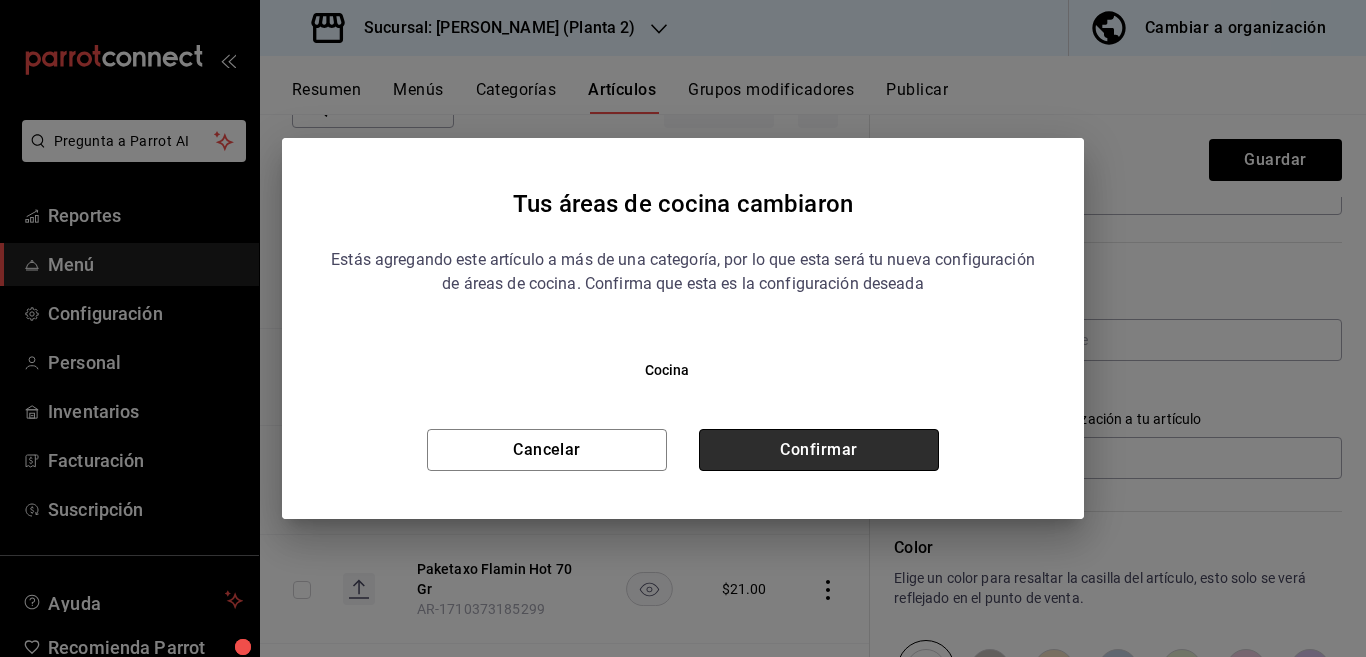 click on "Confirmar" at bounding box center [819, 450] 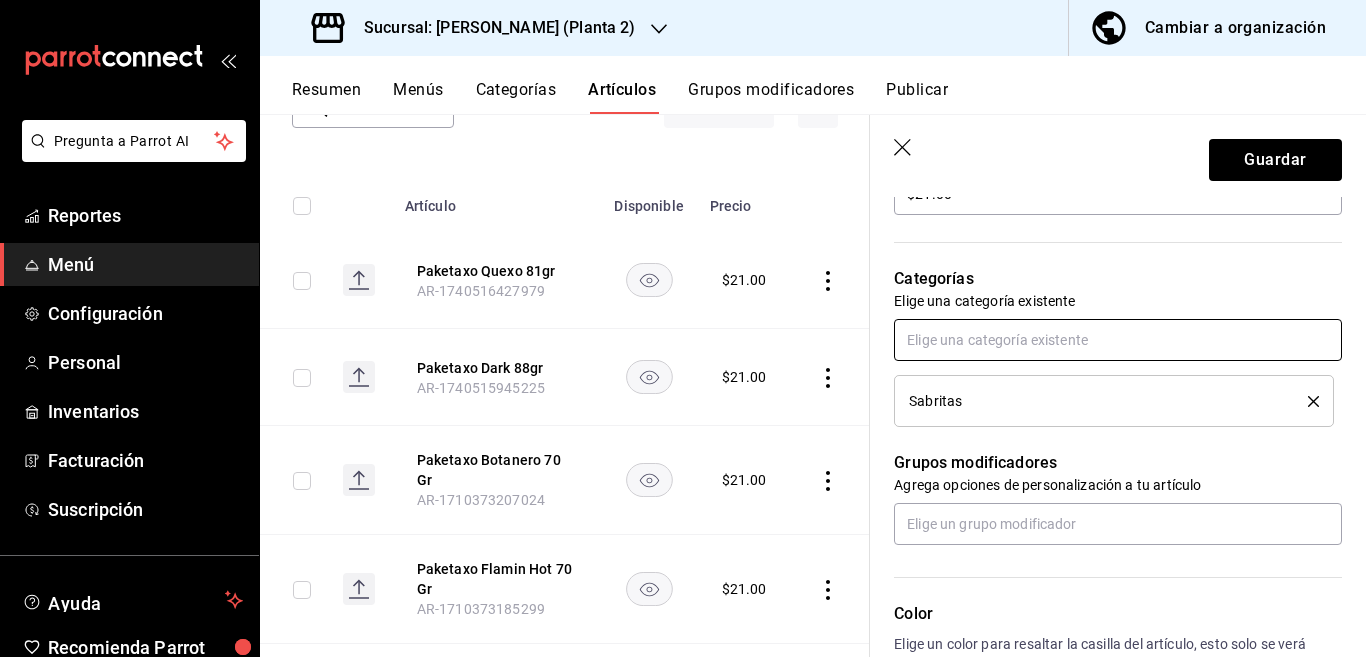 scroll, scrollTop: 650, scrollLeft: 0, axis: vertical 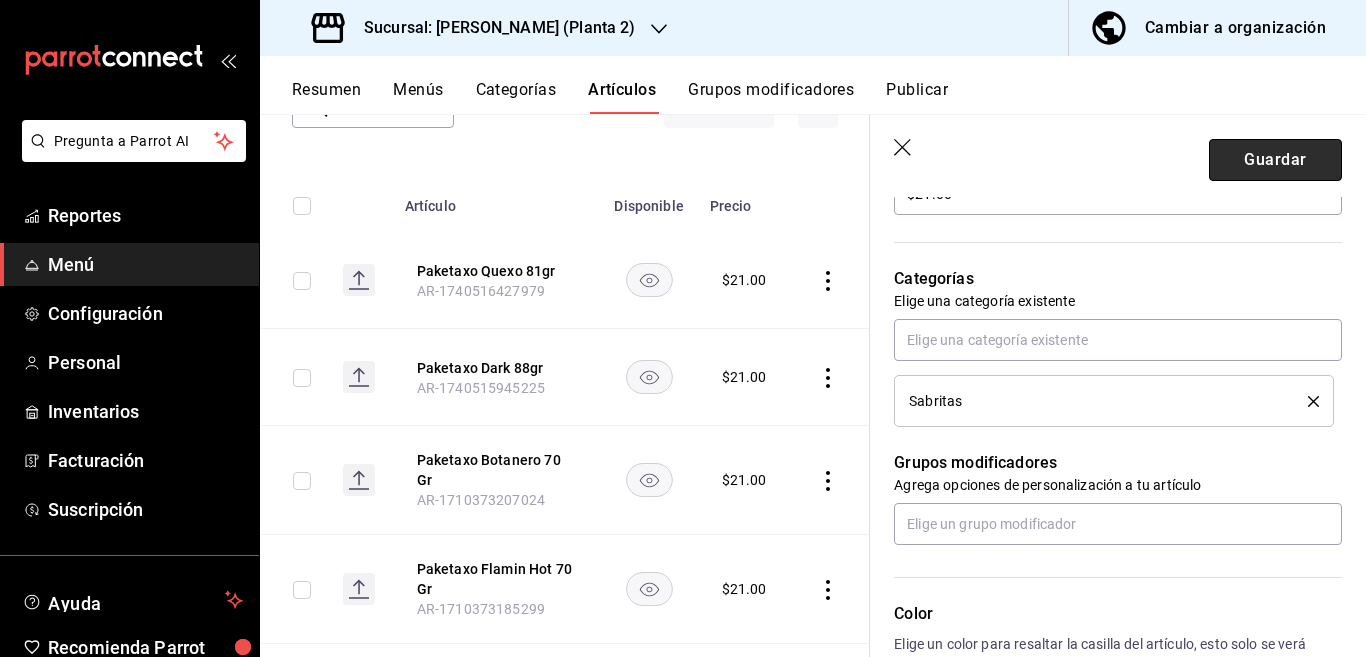 click on "Guardar" at bounding box center (1275, 160) 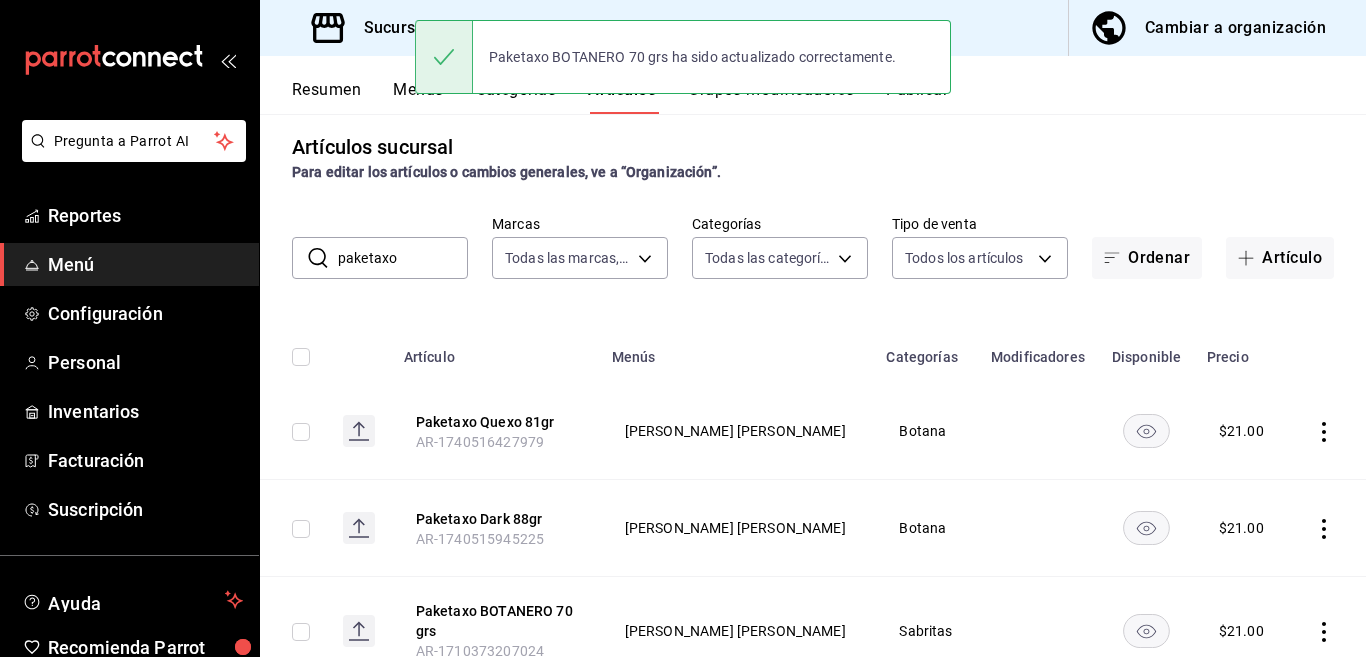 scroll, scrollTop: 0, scrollLeft: 0, axis: both 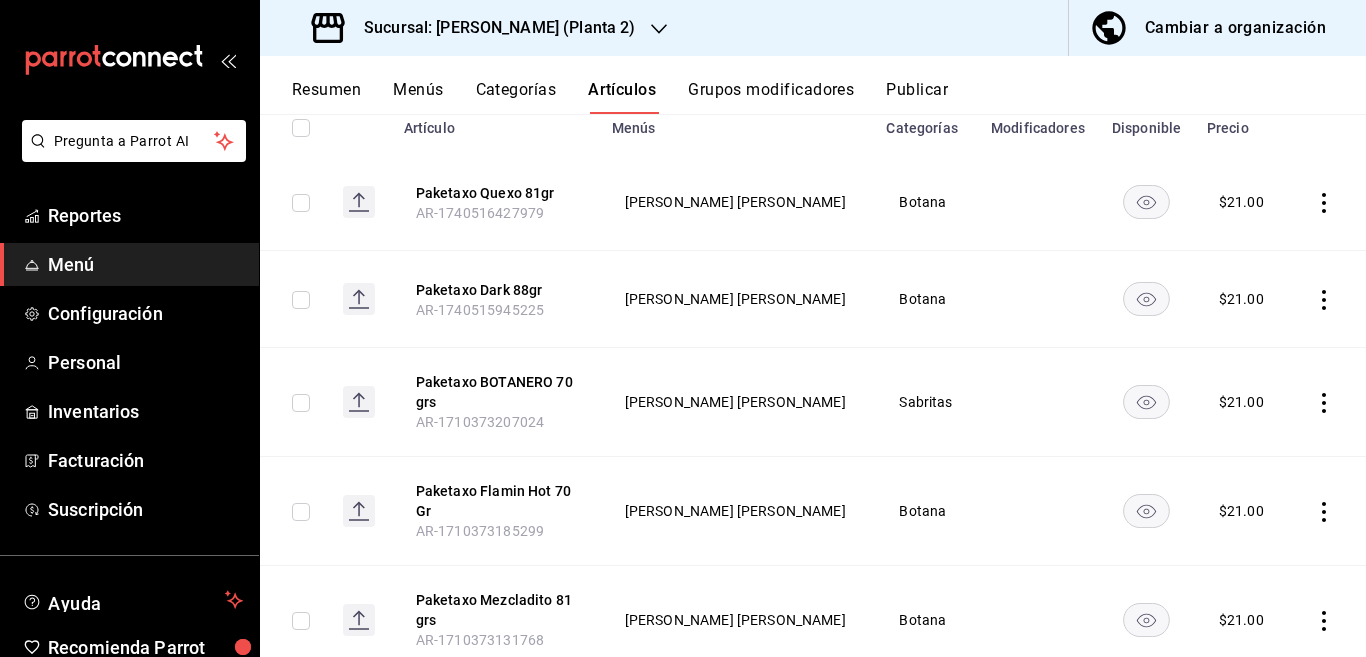 click 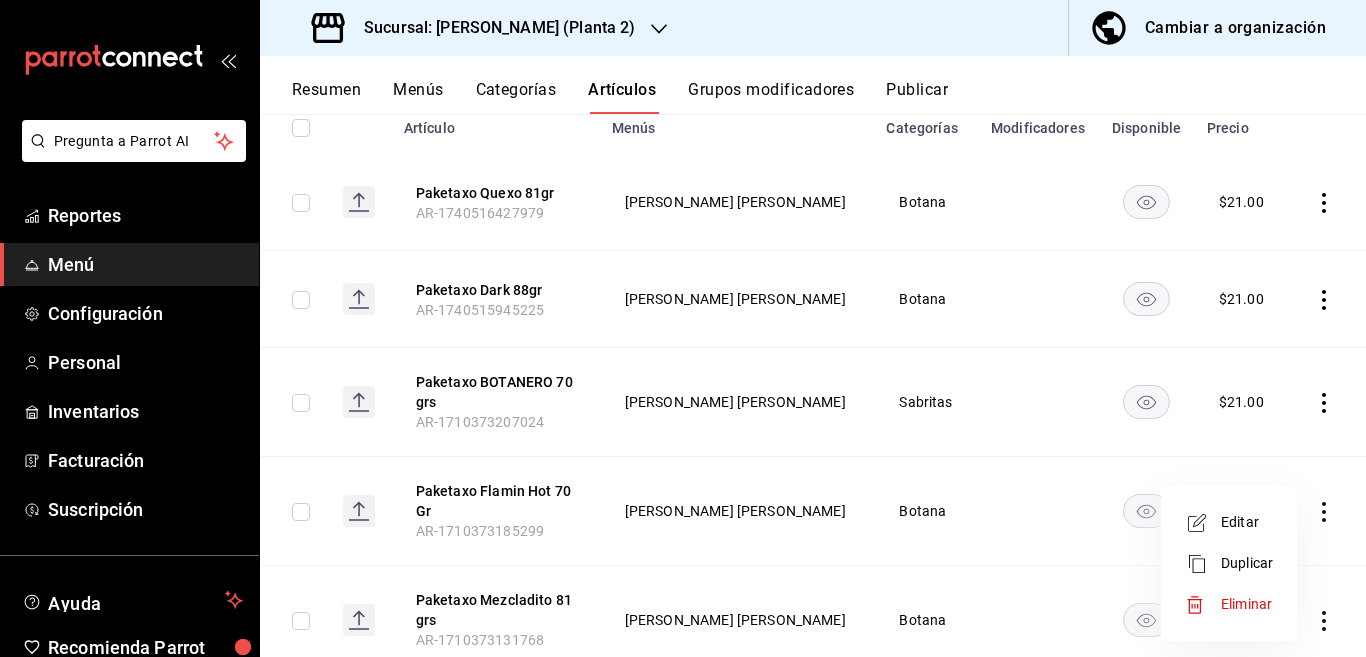 click on "Editar" at bounding box center (1247, 522) 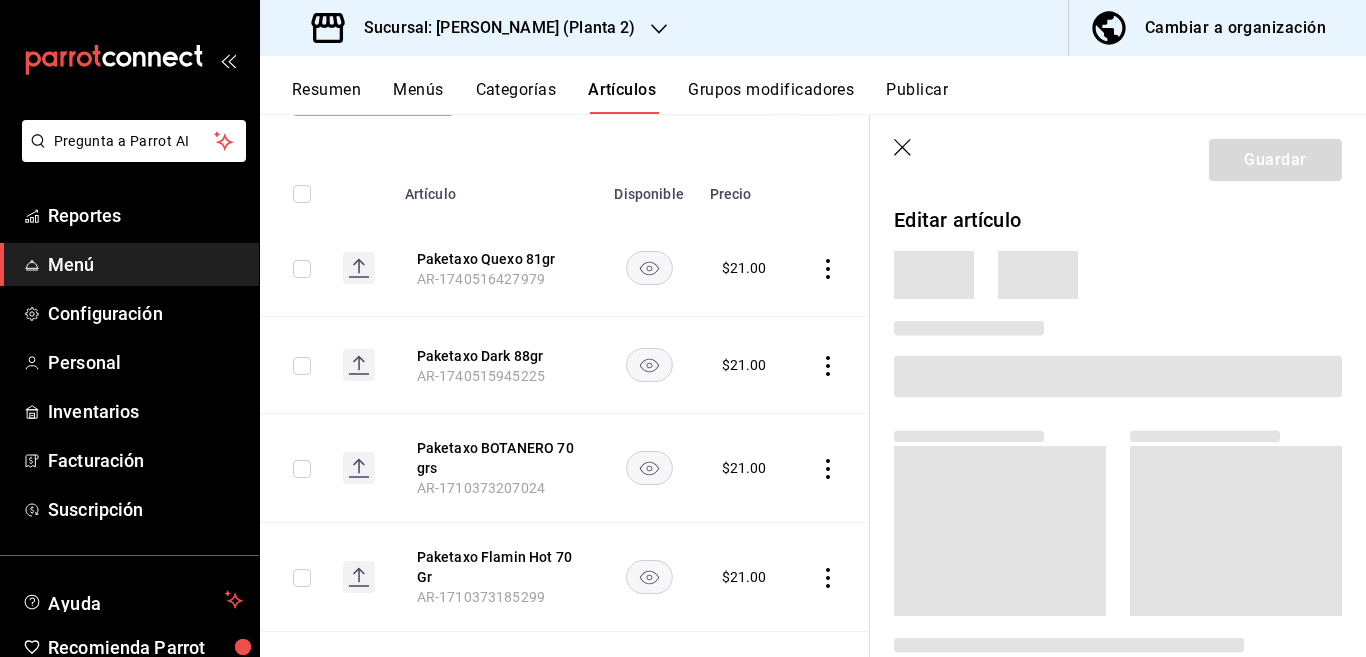 scroll, scrollTop: 244, scrollLeft: 0, axis: vertical 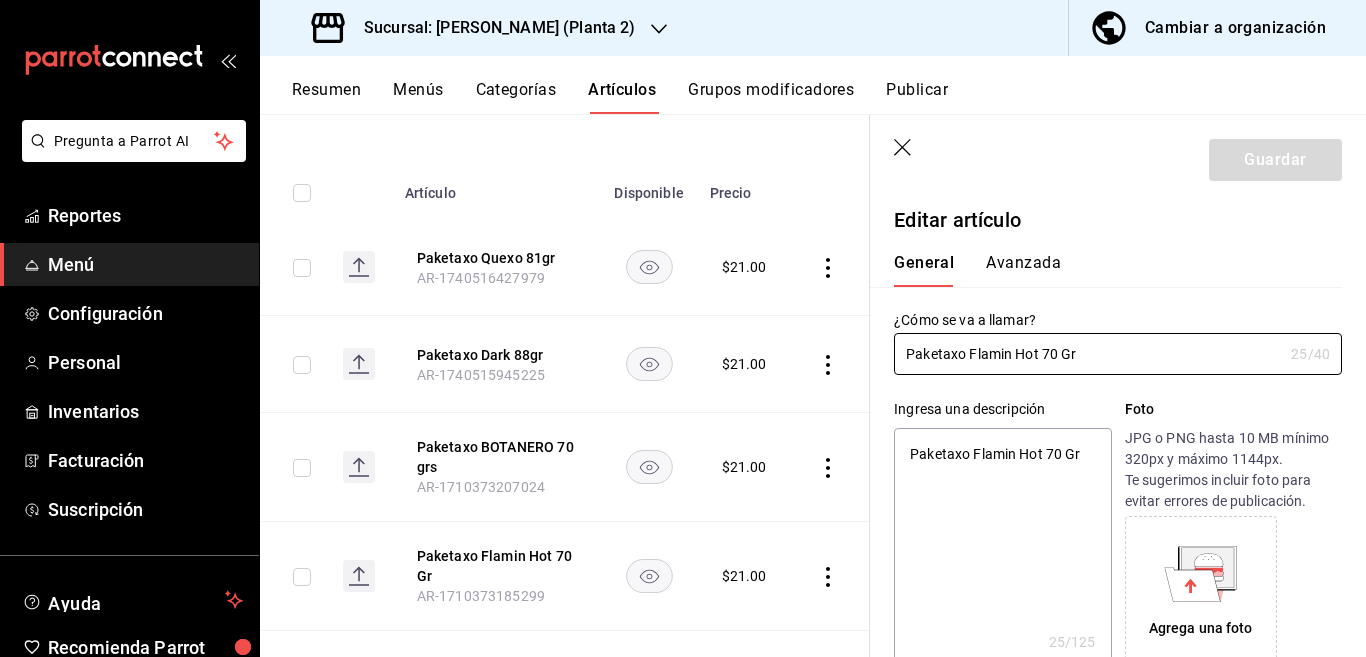 click on "Paketaxo Flamin Hot 70 Gr" at bounding box center [1002, 548] 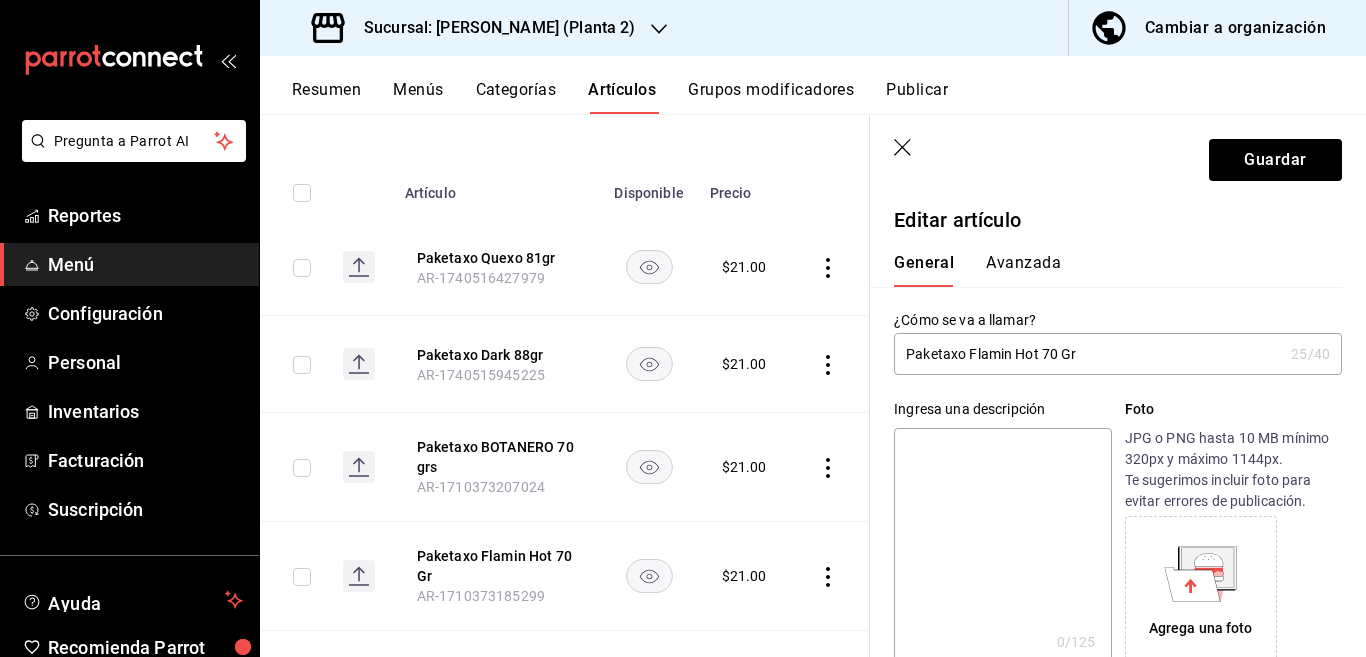 click on "Paketaxo Flamin Hot 70 Gr" at bounding box center (1088, 354) 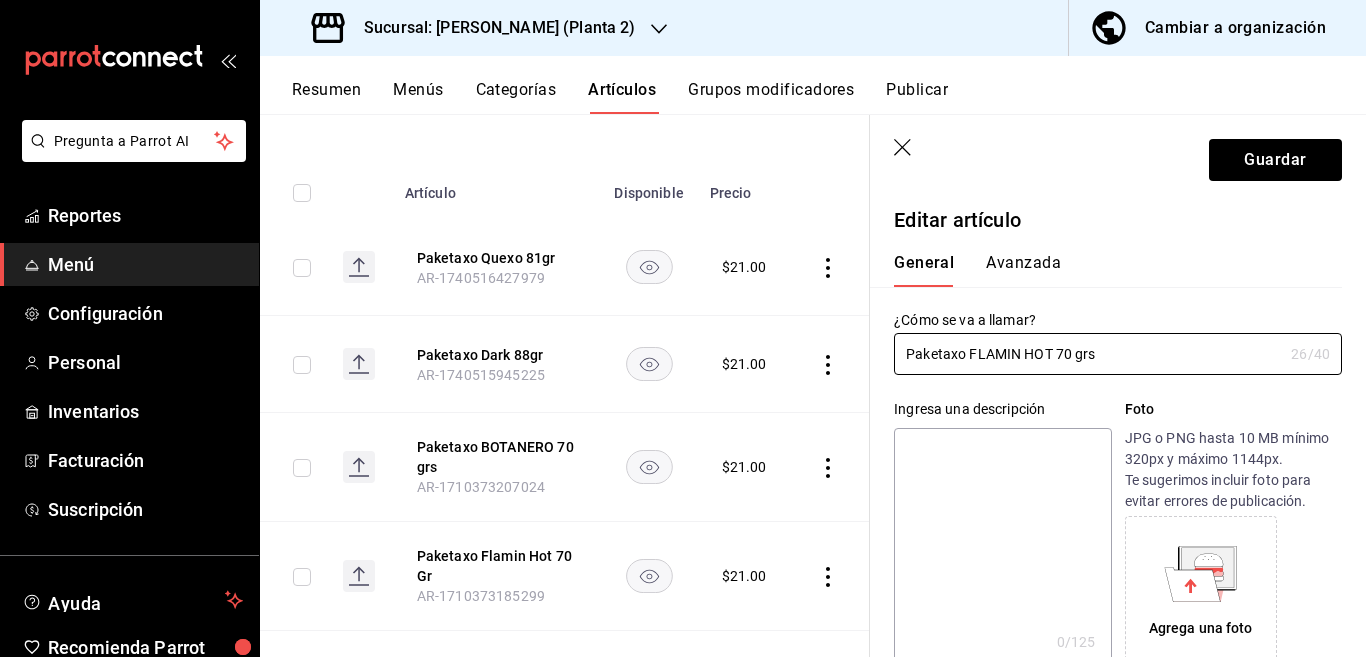 click at bounding box center (1002, 548) 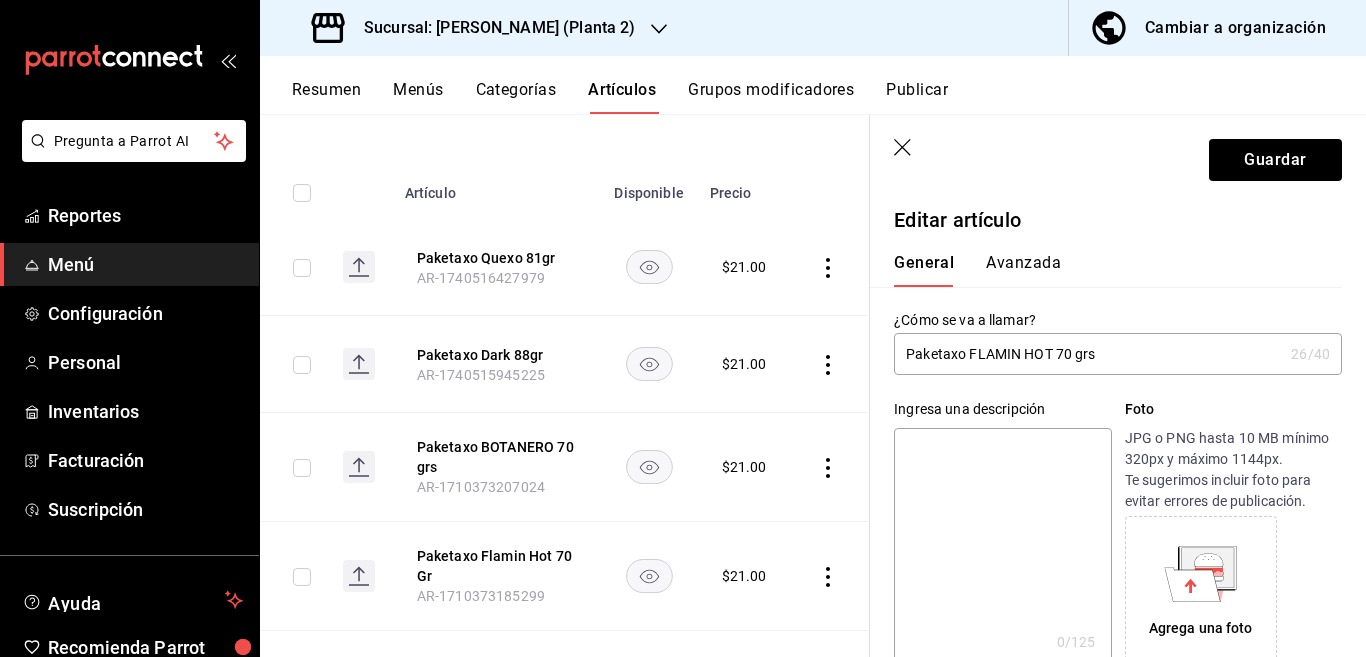click on "Paketaxo FLAMIN HOT 70 grs" at bounding box center [1088, 354] 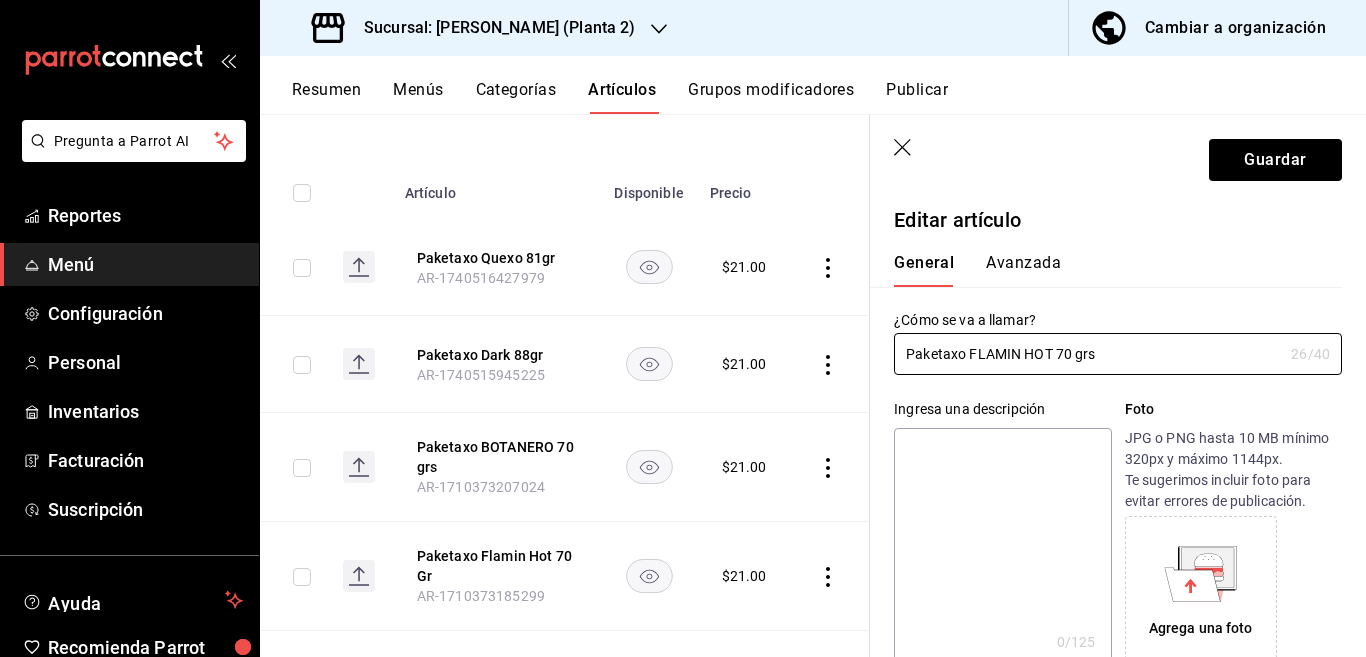 click at bounding box center [1002, 548] 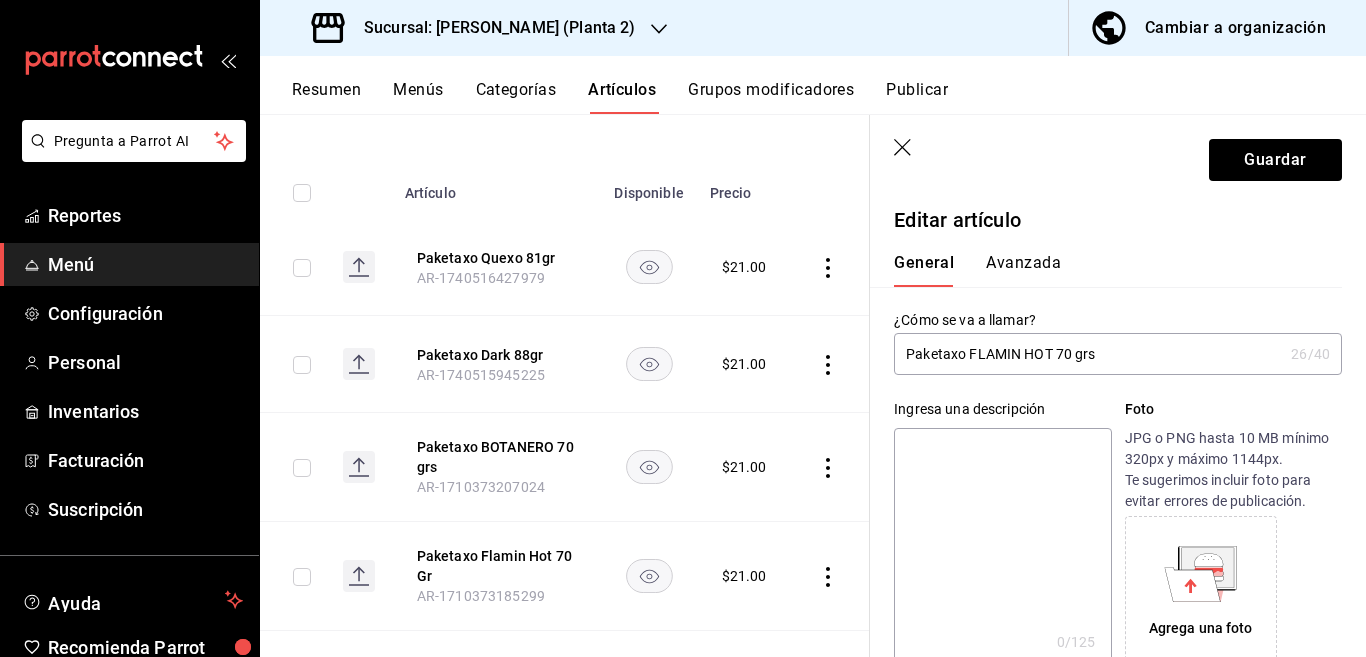 paste on "Paketaxo FLAMIN HOT 70 grs" 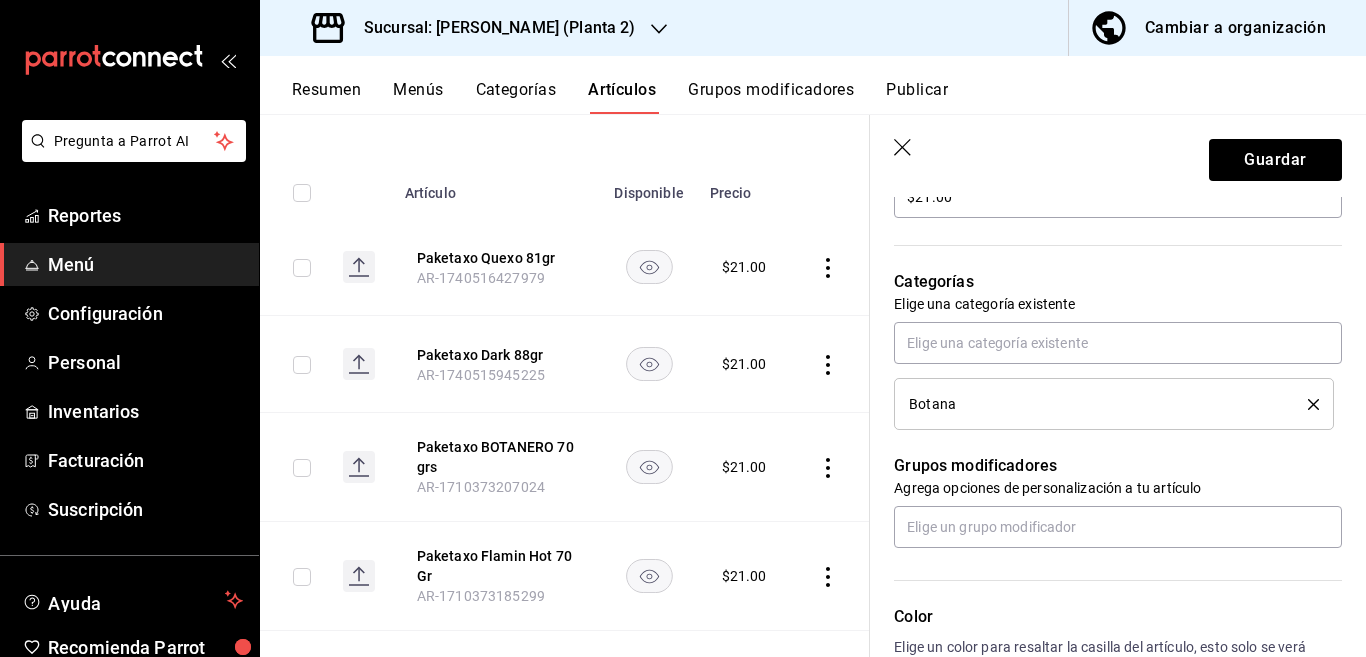 scroll, scrollTop: 650, scrollLeft: 0, axis: vertical 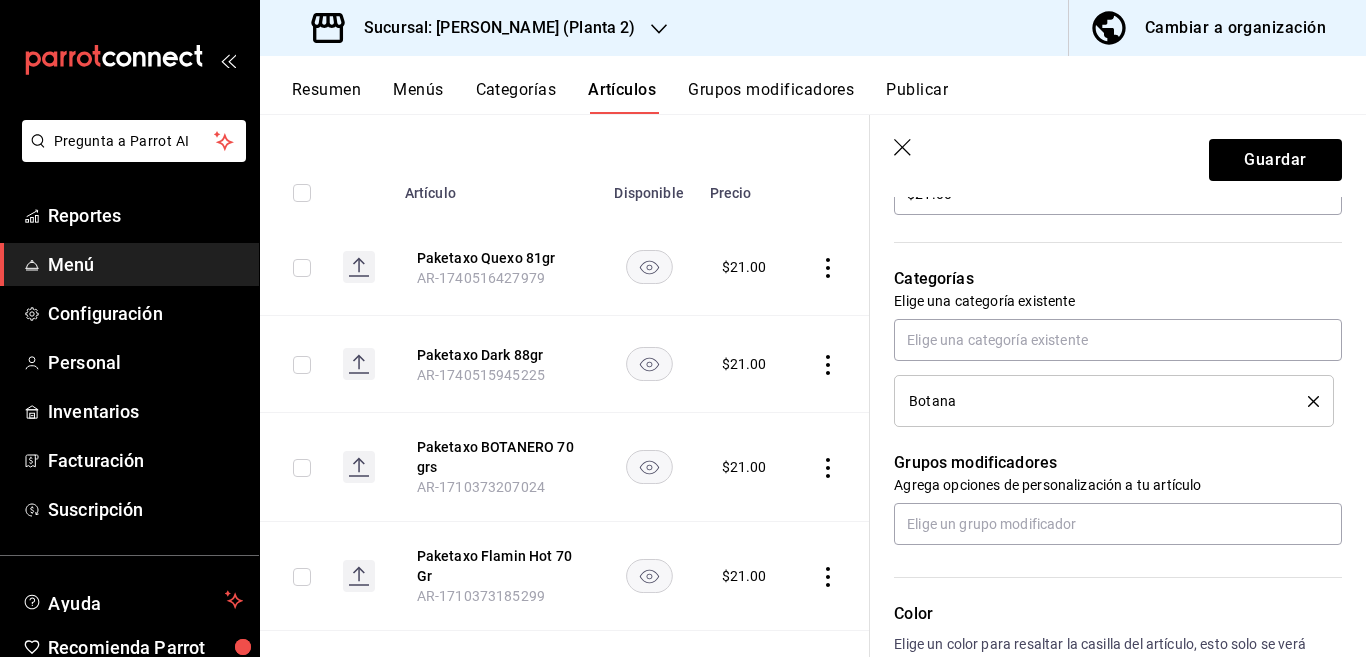 click 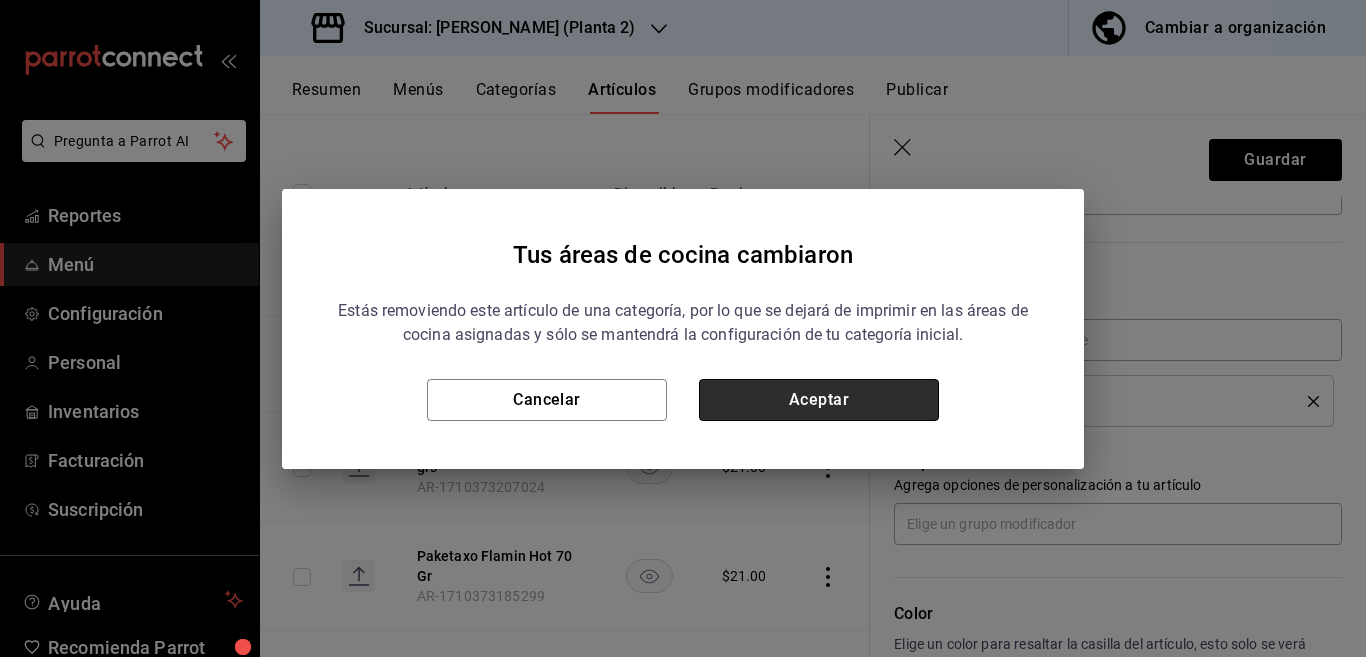 click on "Aceptar" at bounding box center (819, 400) 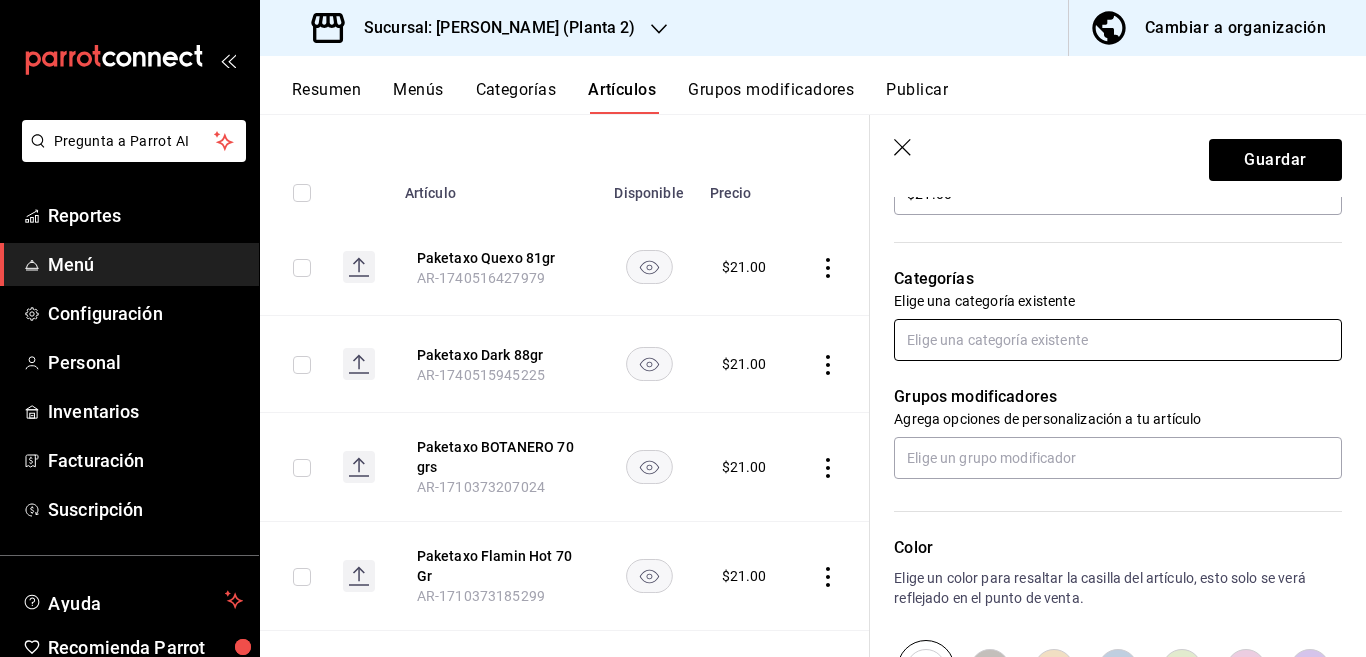 click at bounding box center (1118, 340) 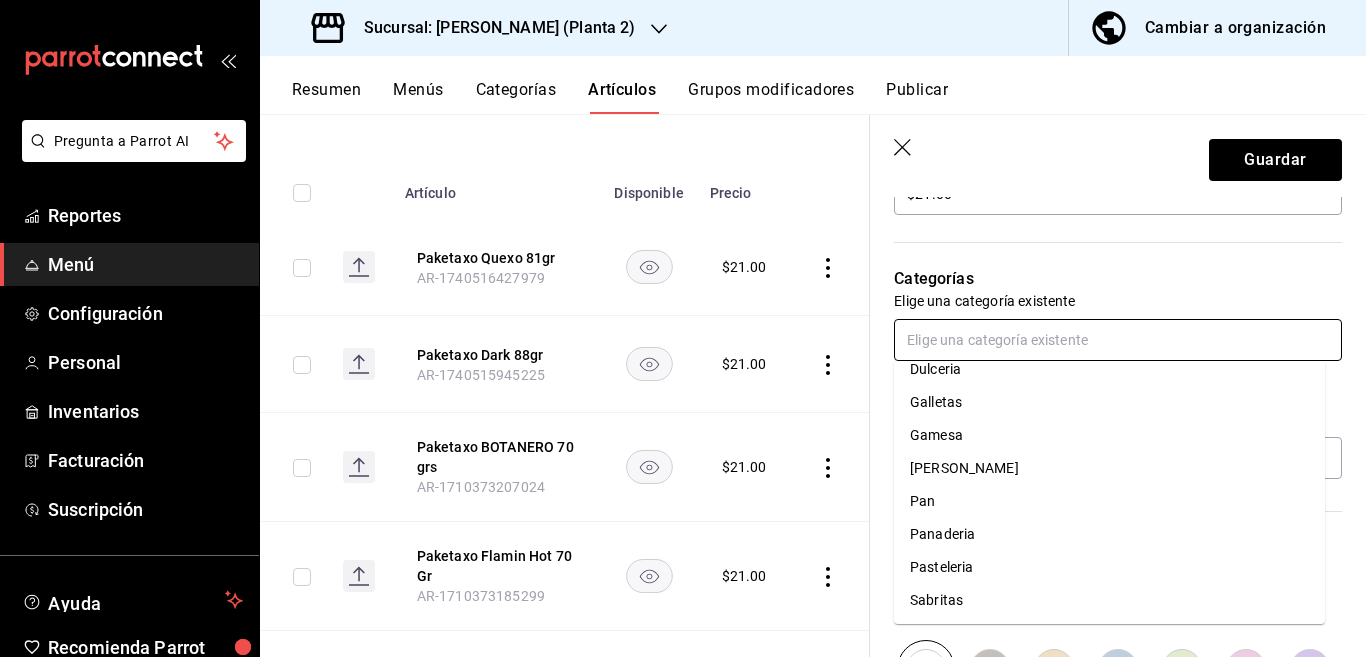 scroll, scrollTop: 215, scrollLeft: 0, axis: vertical 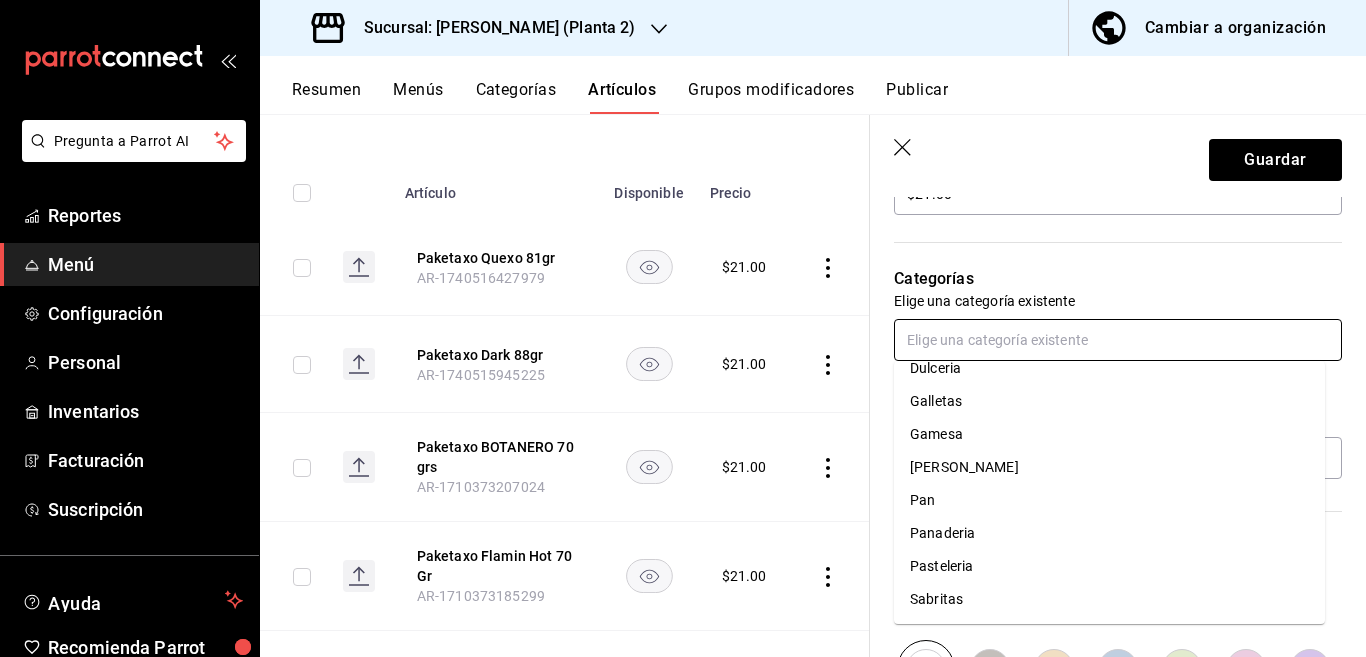 click on "Sabritas" at bounding box center [1109, 599] 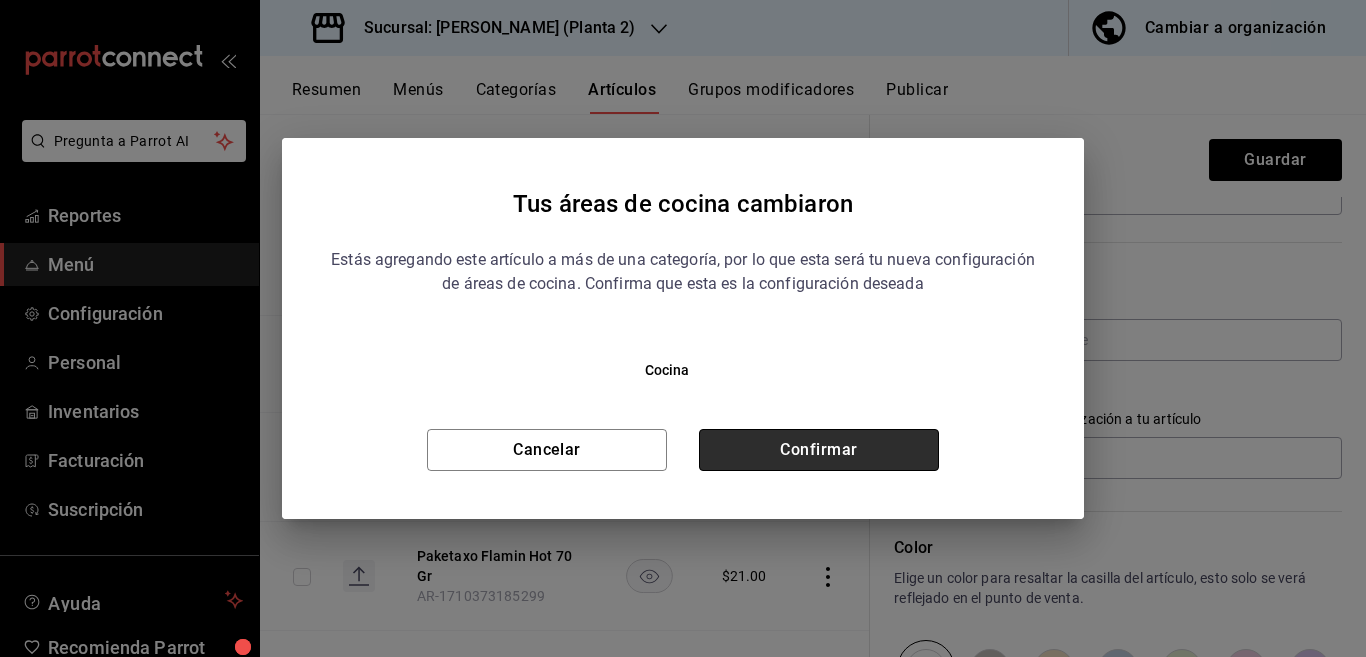 click on "Confirmar" at bounding box center [819, 450] 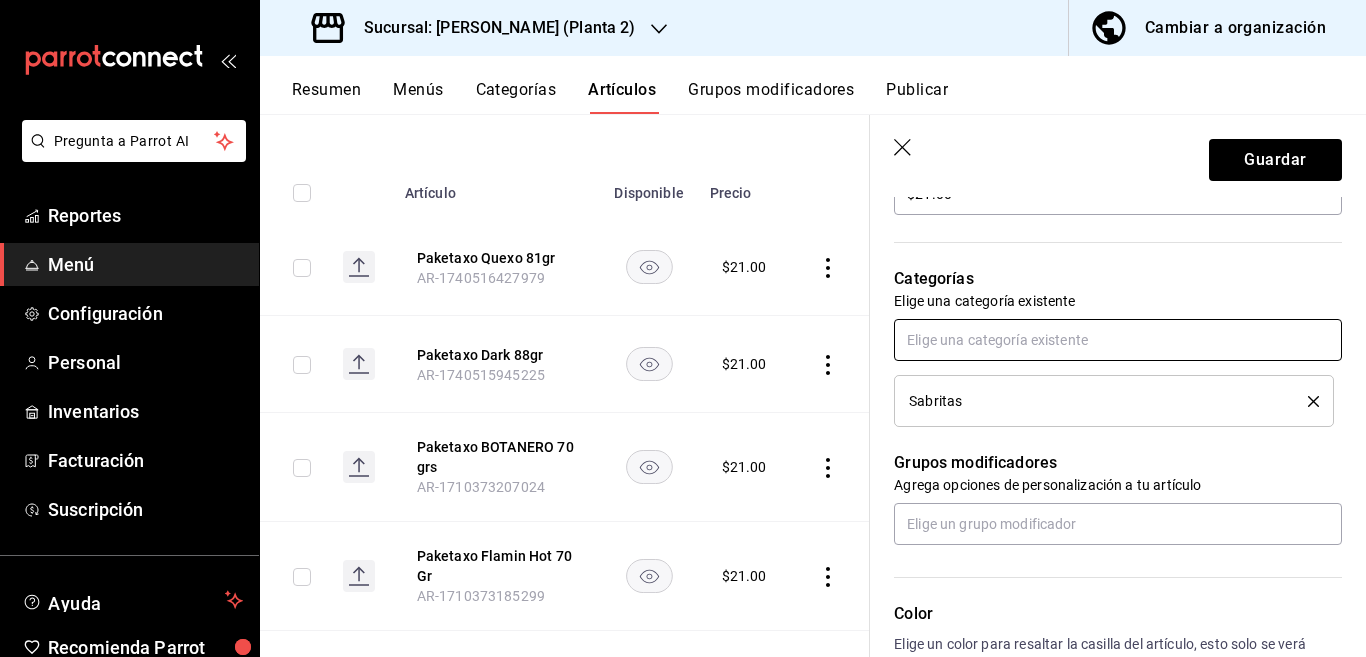 scroll, scrollTop: 650, scrollLeft: 0, axis: vertical 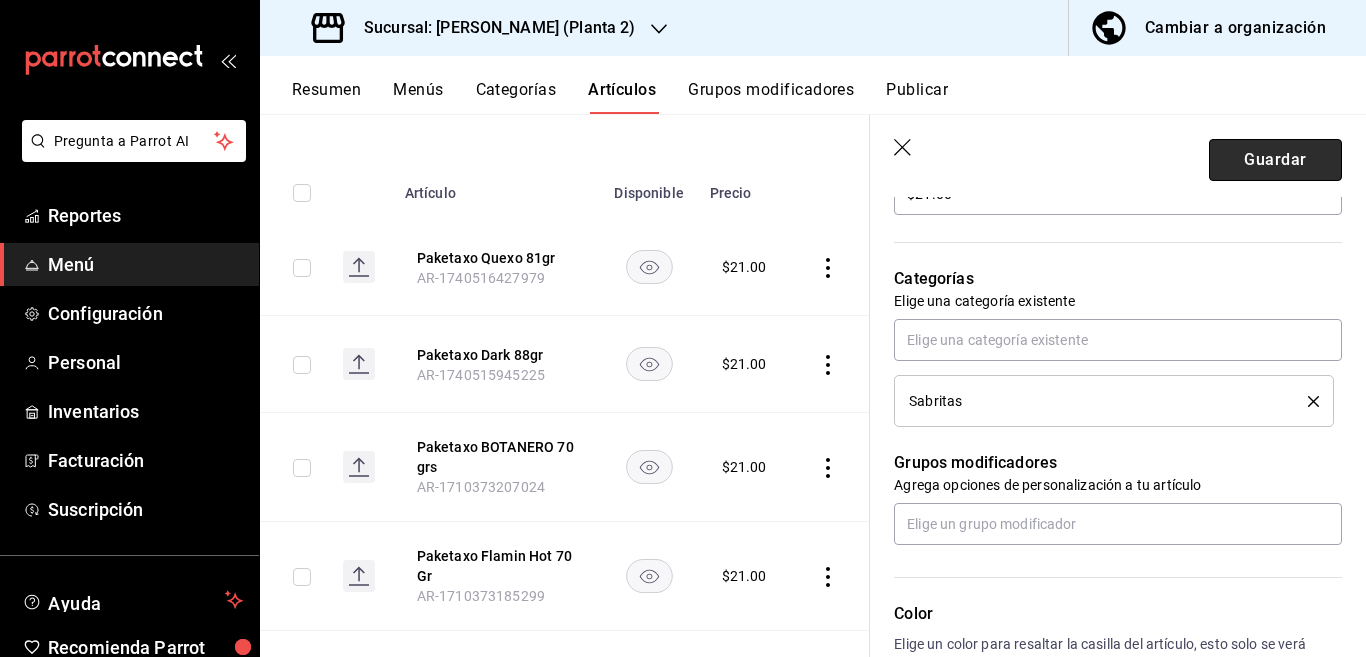 click on "Guardar" at bounding box center [1275, 160] 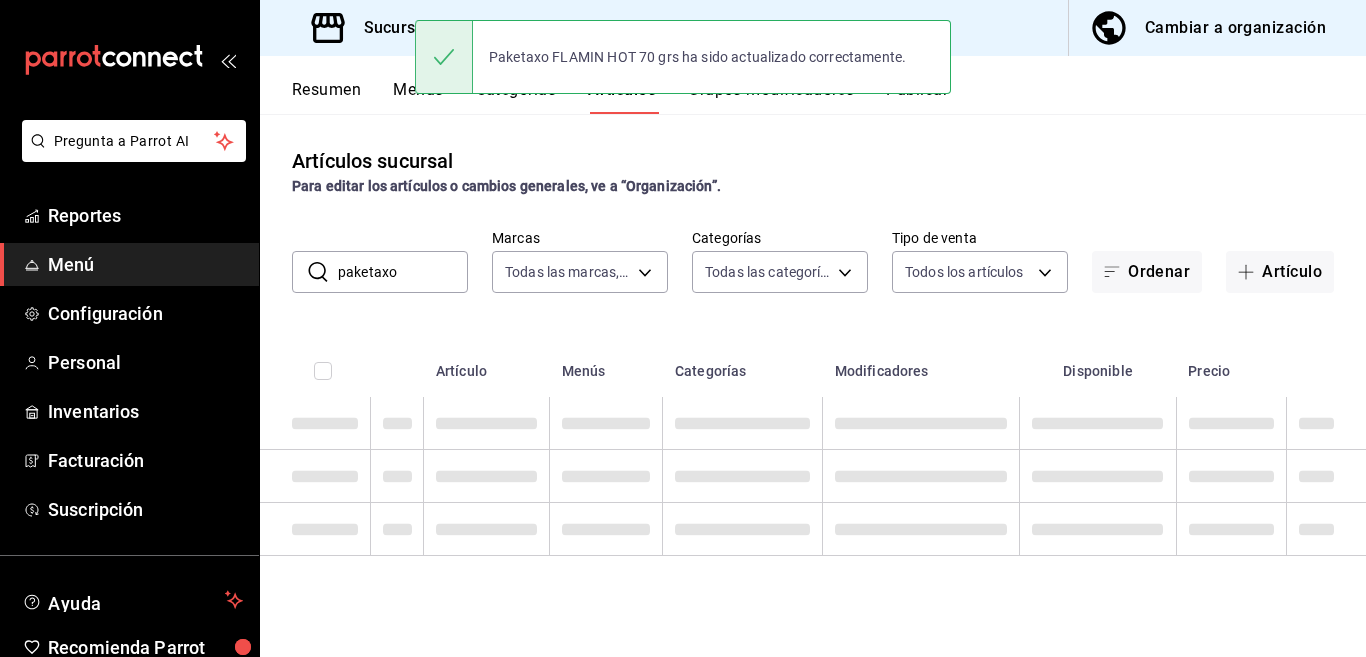 scroll, scrollTop: 0, scrollLeft: 0, axis: both 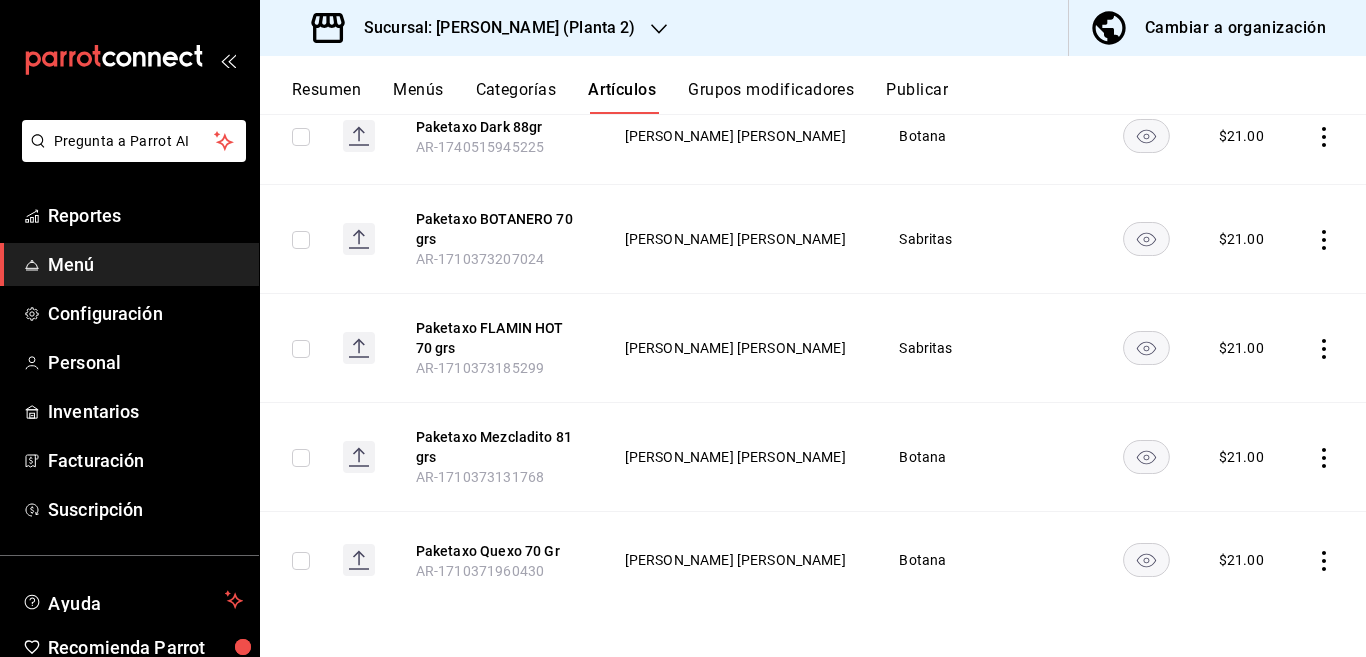 click 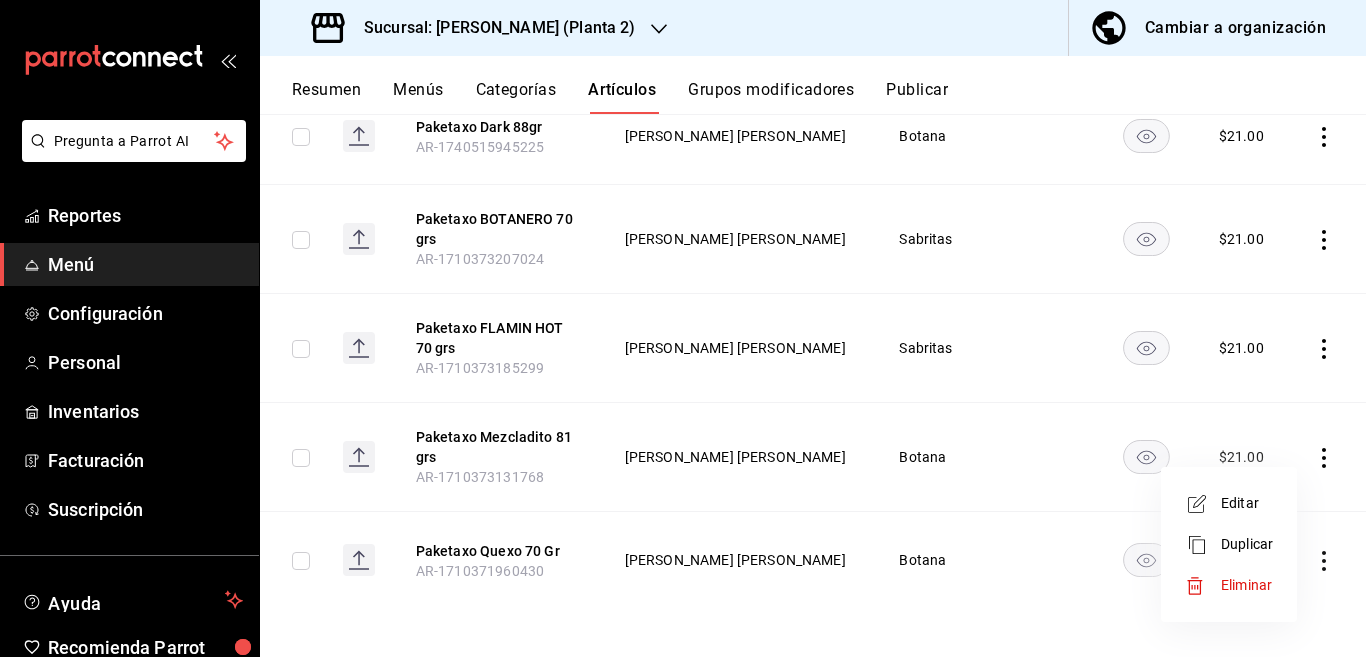 click on "Editar" at bounding box center [1247, 503] 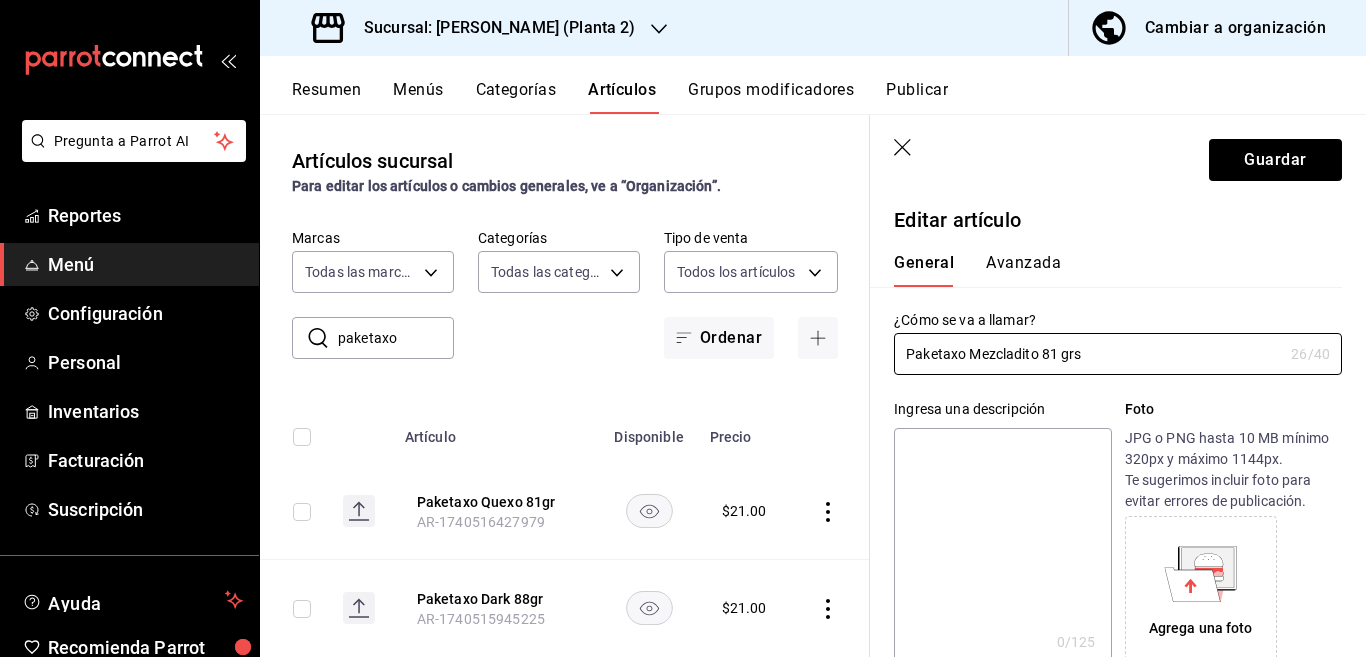 scroll, scrollTop: 0, scrollLeft: 0, axis: both 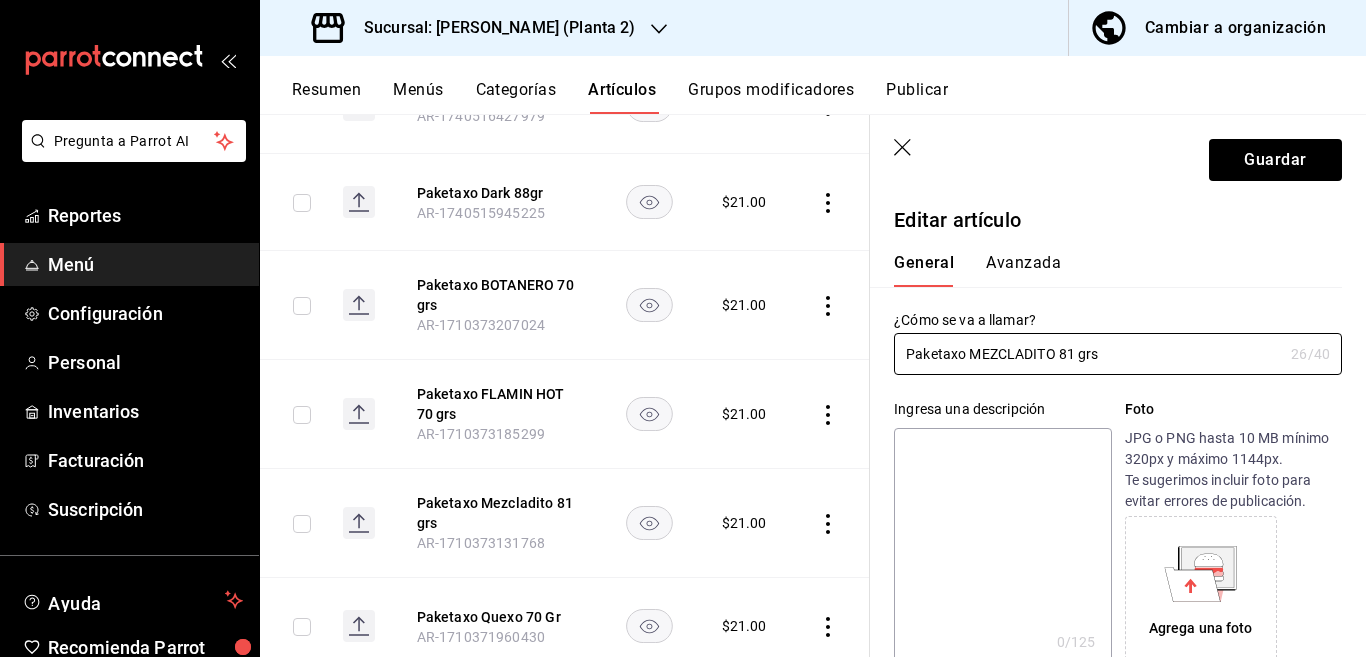 type on "Paketaxo MEZCLADITO 81 grs" 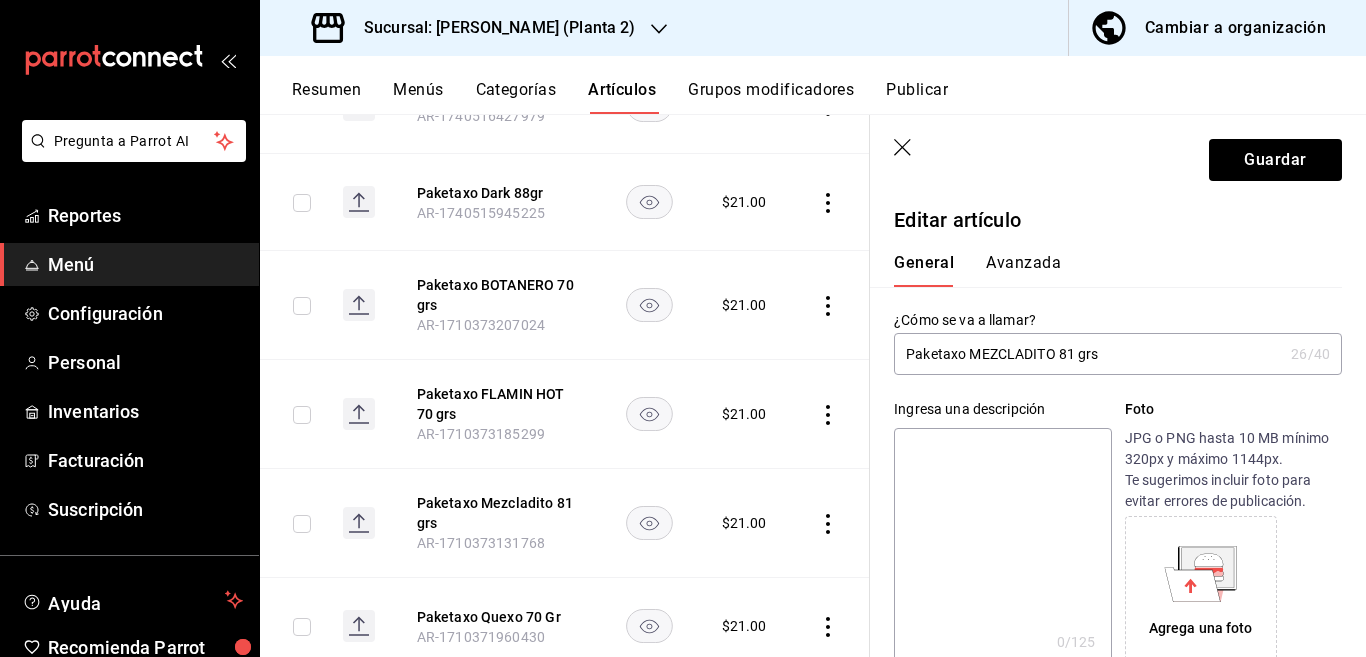 paste on "Paketaxo MEZCLADITO 81 grs" 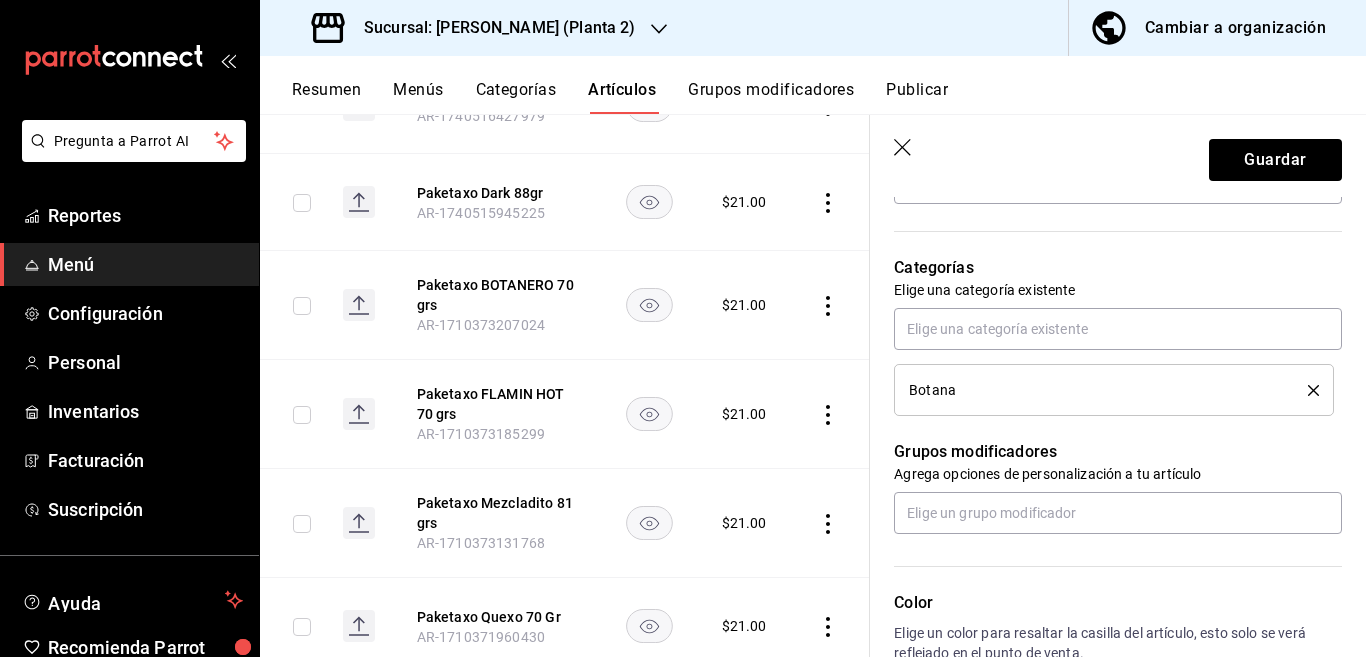 scroll, scrollTop: 650, scrollLeft: 0, axis: vertical 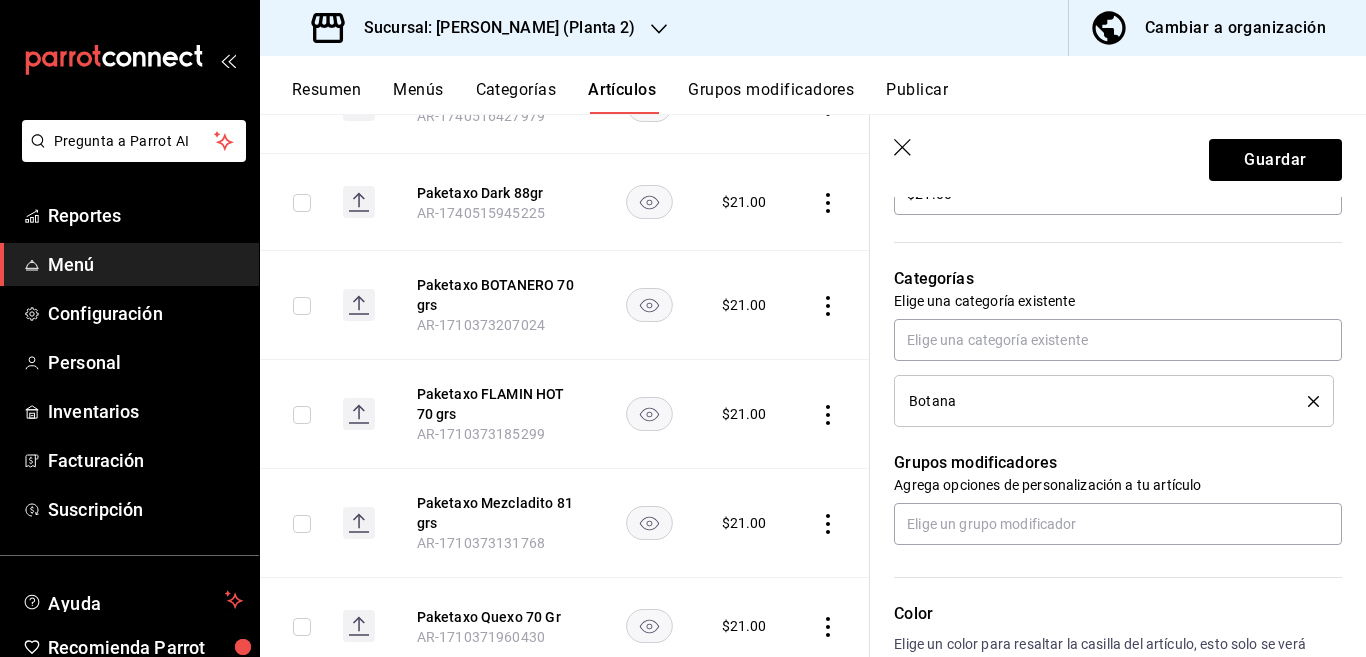 type on "Paketaxo MEZCLADITO 81 grs" 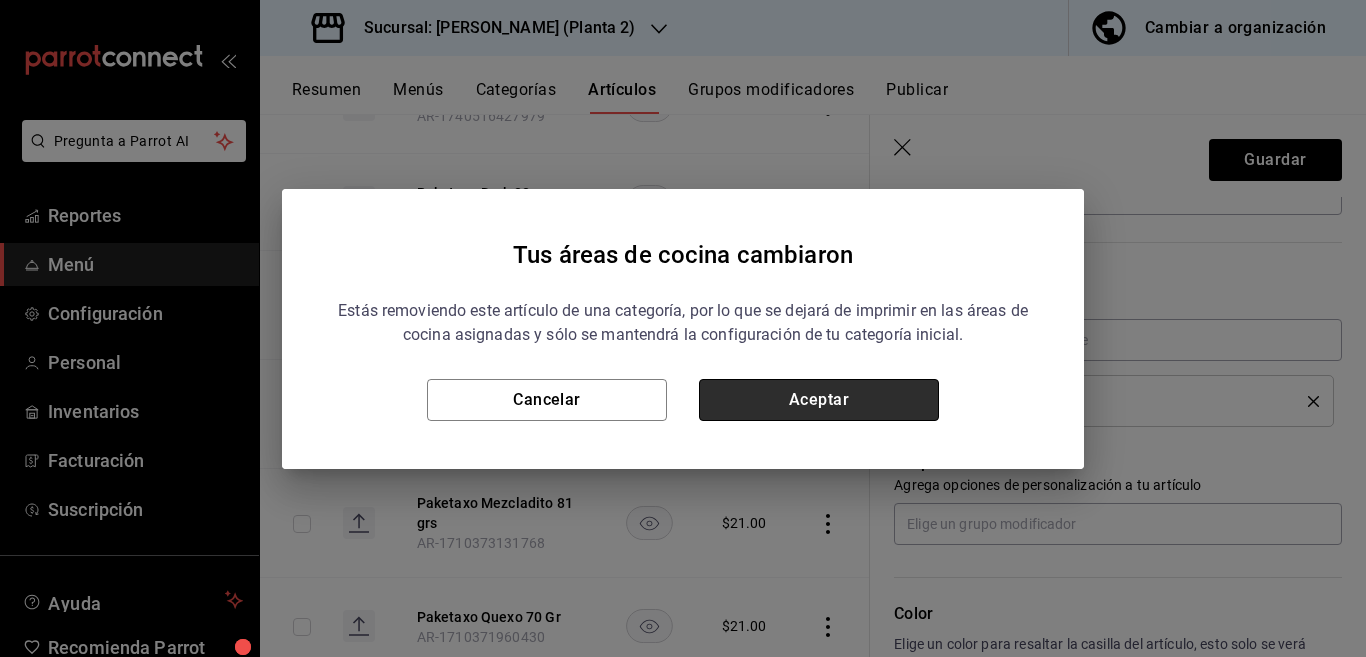 click on "Aceptar" at bounding box center [819, 400] 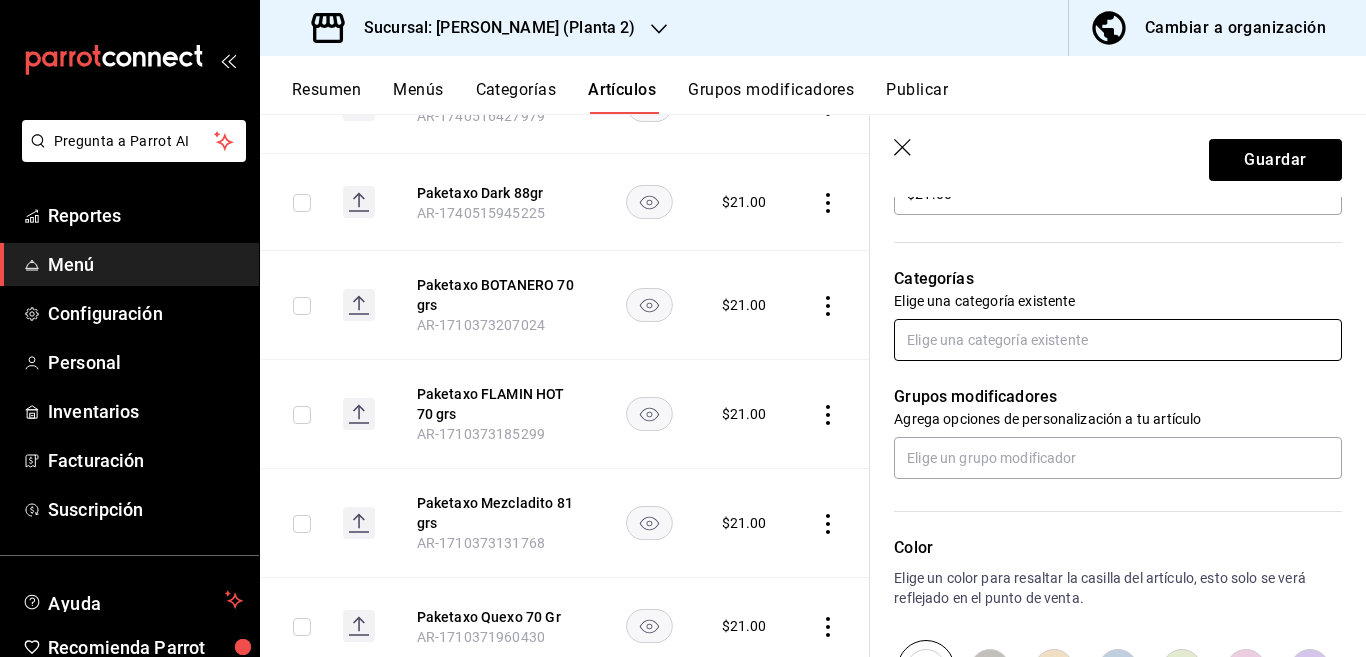 click at bounding box center [1118, 340] 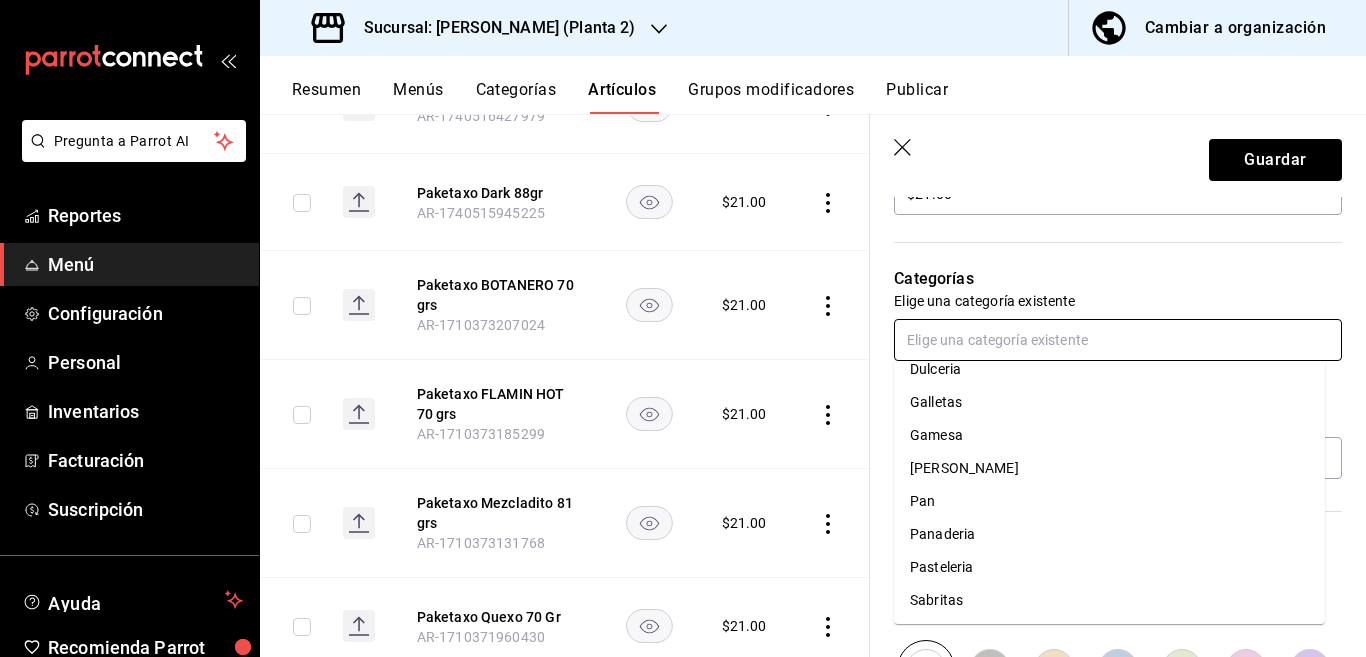 scroll, scrollTop: 215, scrollLeft: 0, axis: vertical 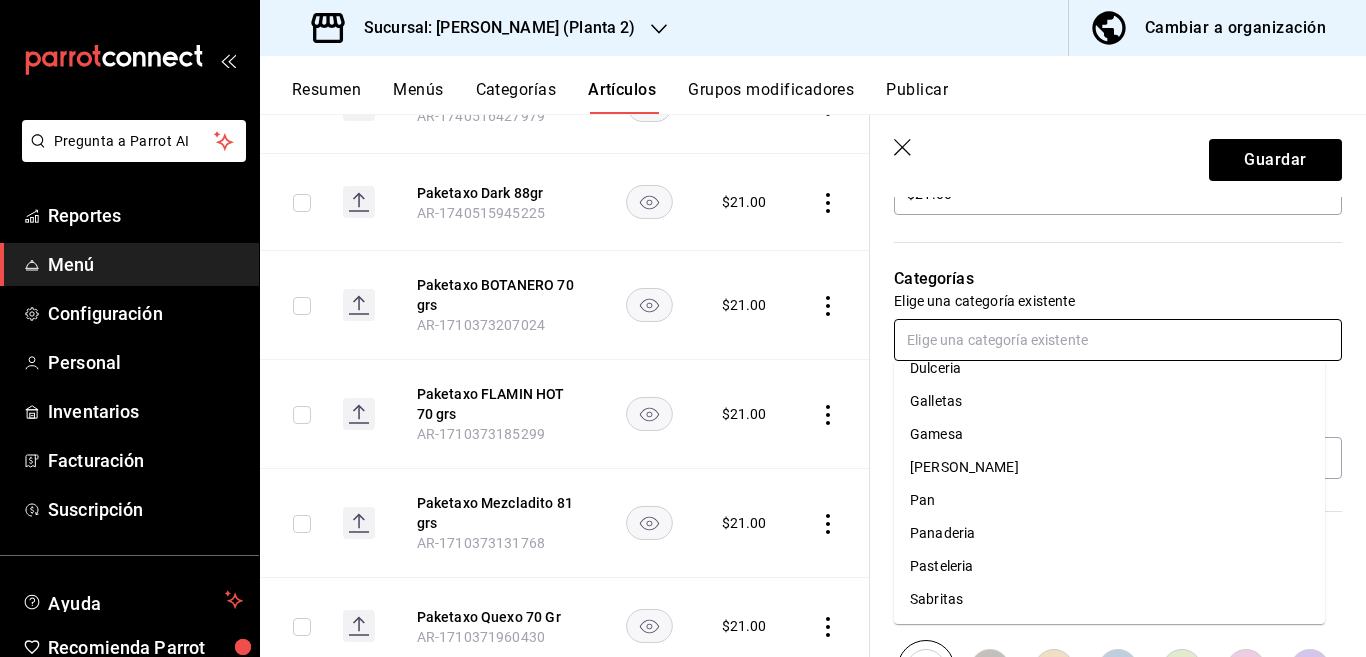 click on "Sabritas" at bounding box center (1109, 599) 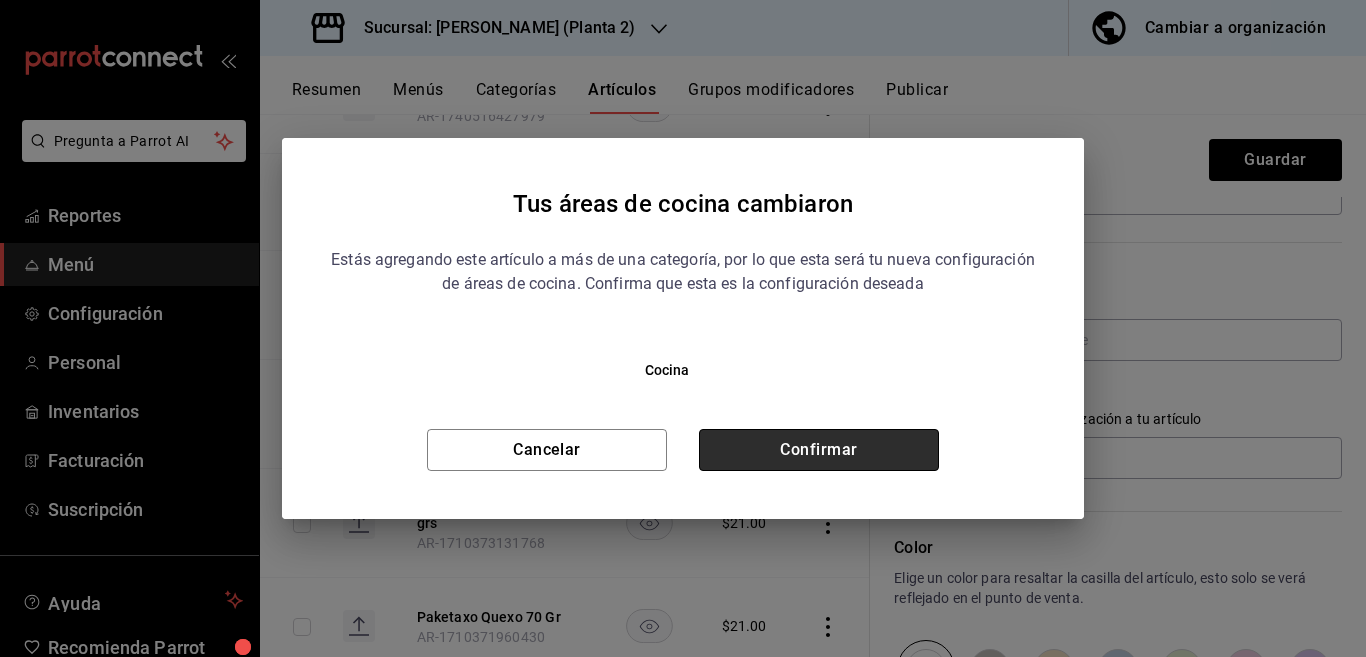 click on "Confirmar" at bounding box center (819, 450) 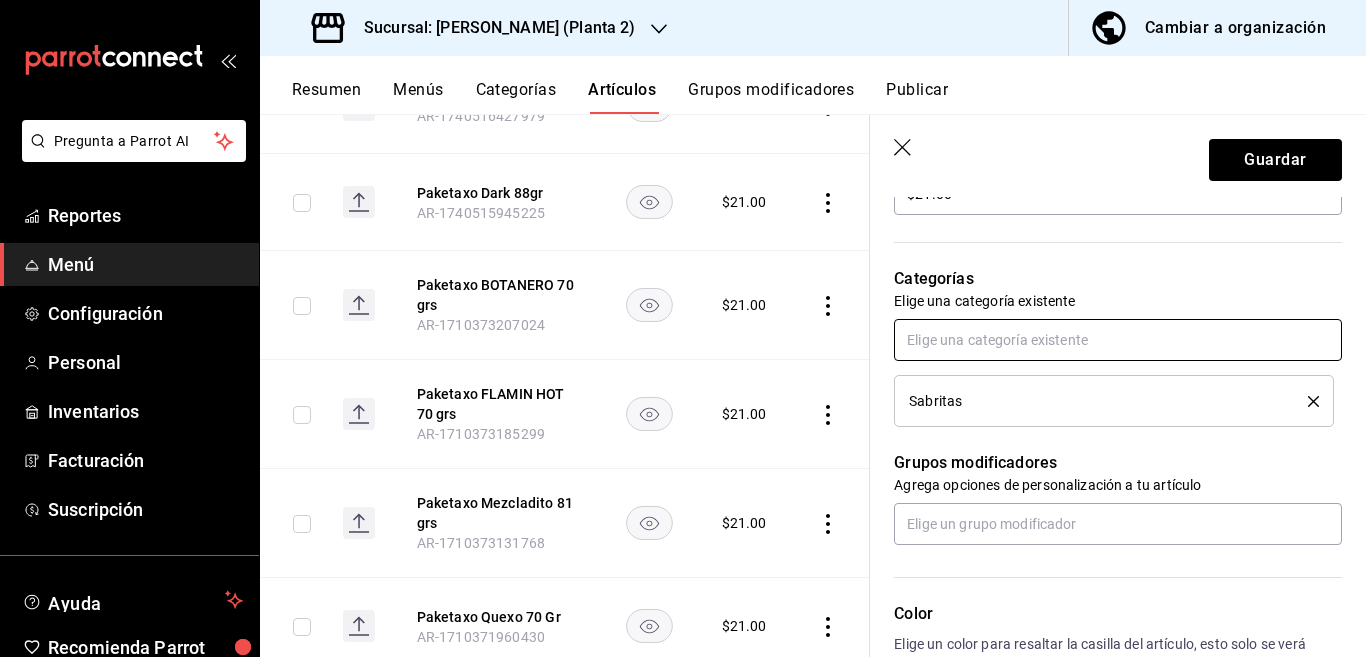 scroll, scrollTop: 650, scrollLeft: 0, axis: vertical 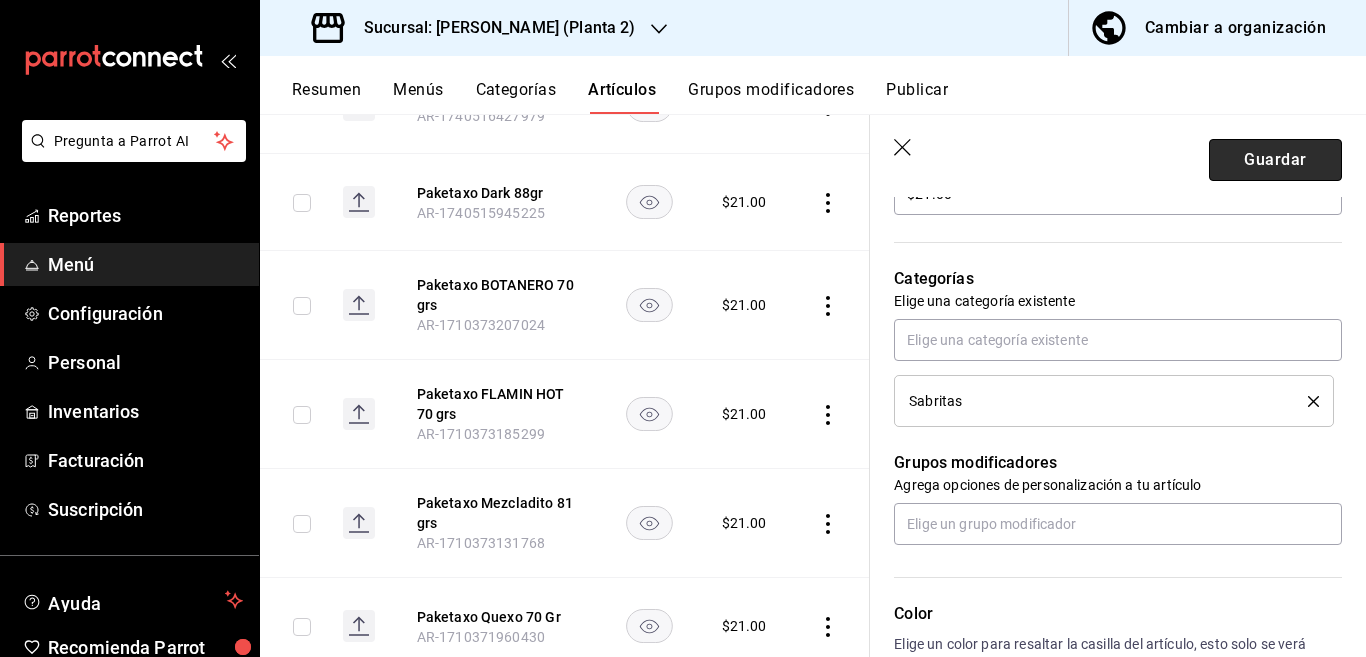 click on "Guardar" at bounding box center (1275, 160) 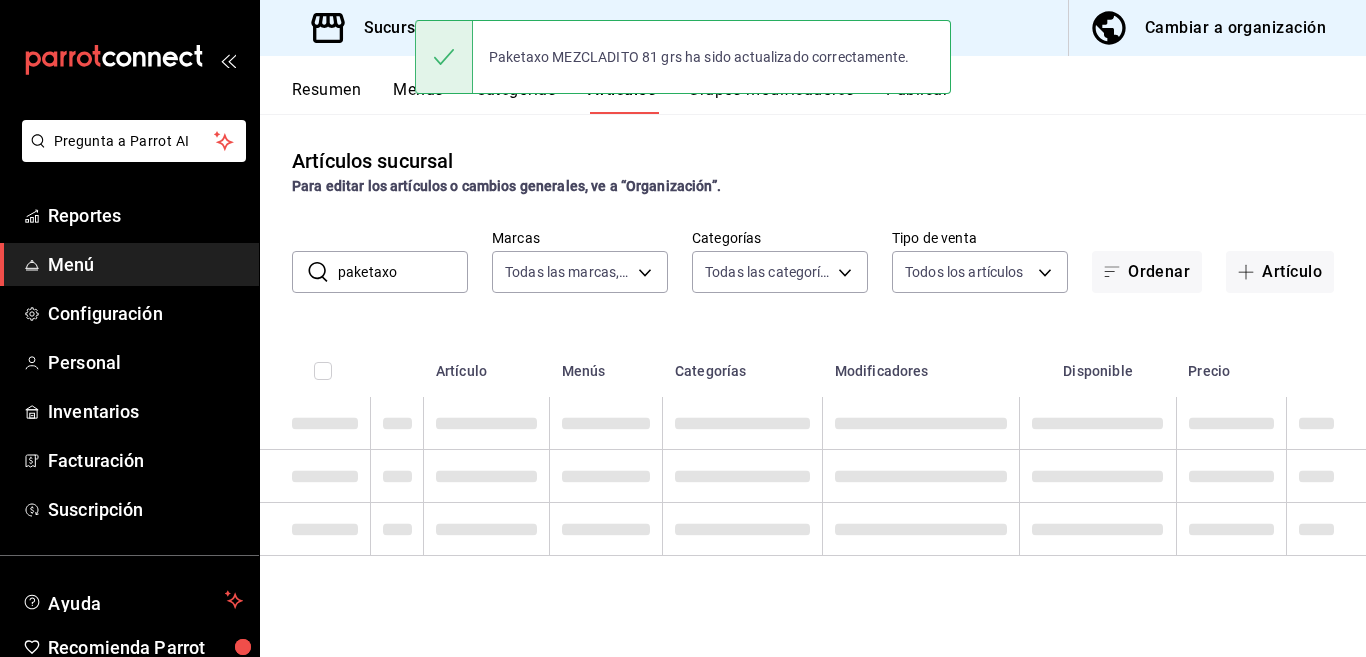 scroll, scrollTop: 0, scrollLeft: 0, axis: both 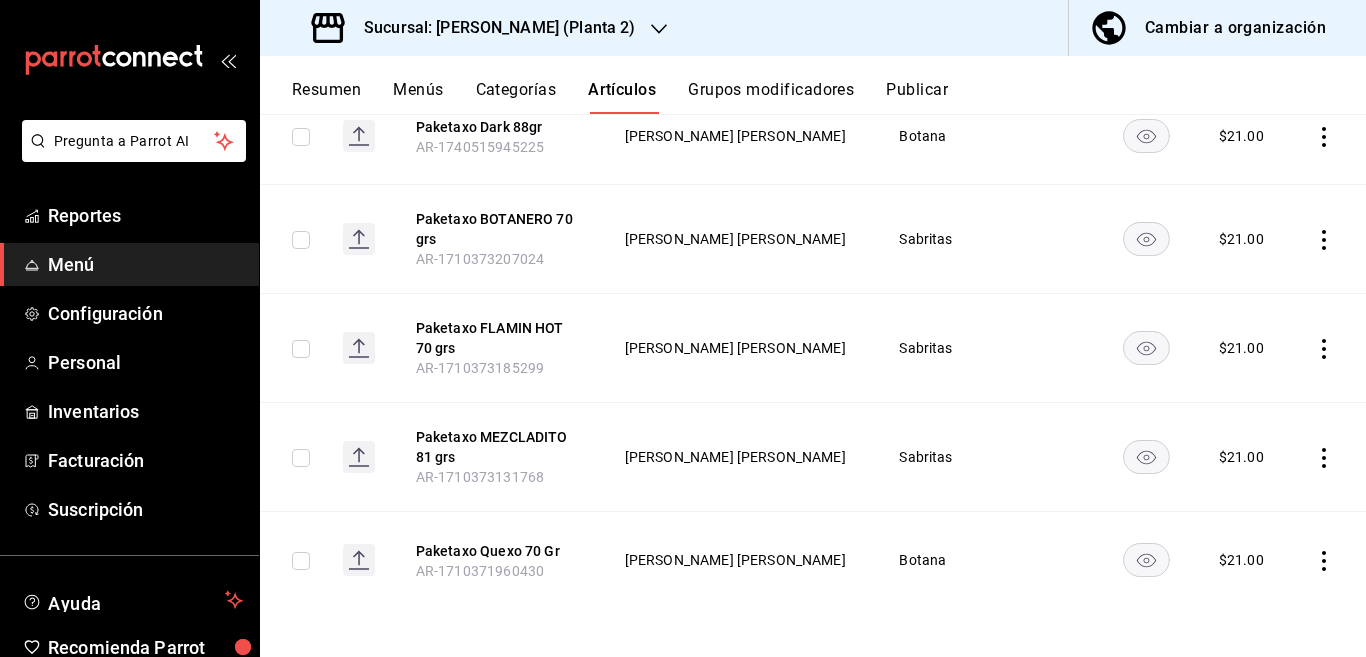 click 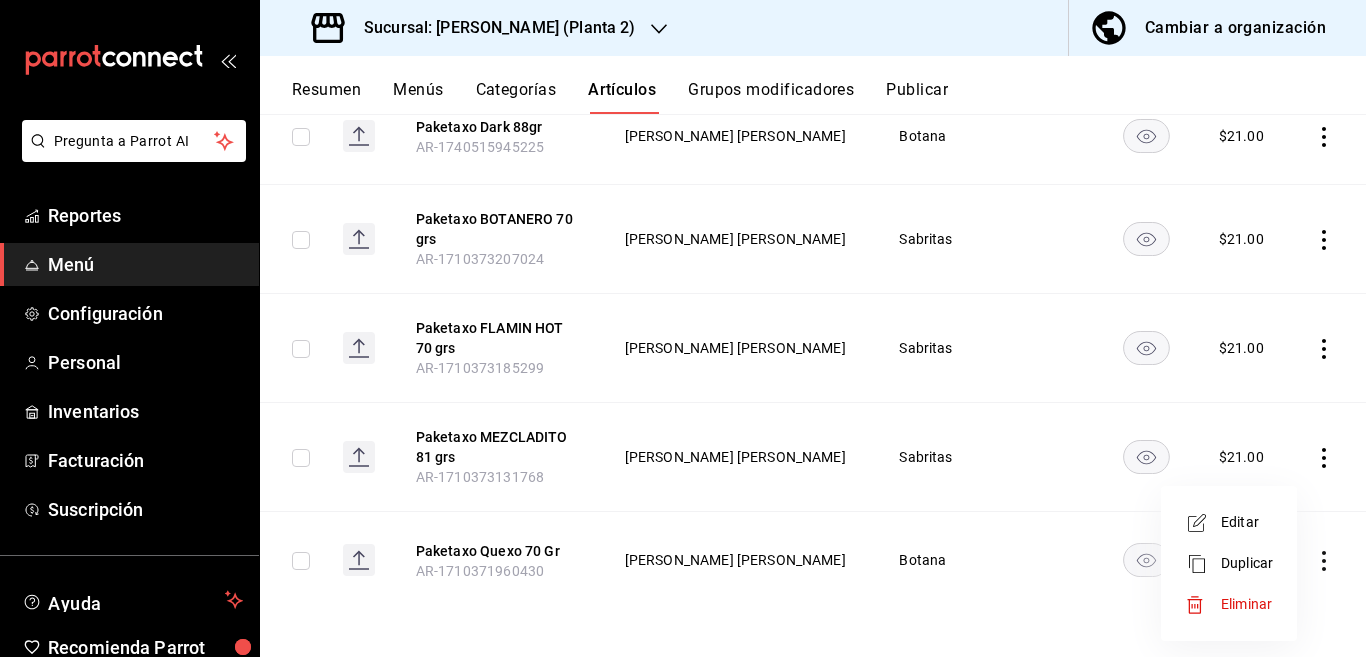 click on "Editar" at bounding box center (1247, 522) 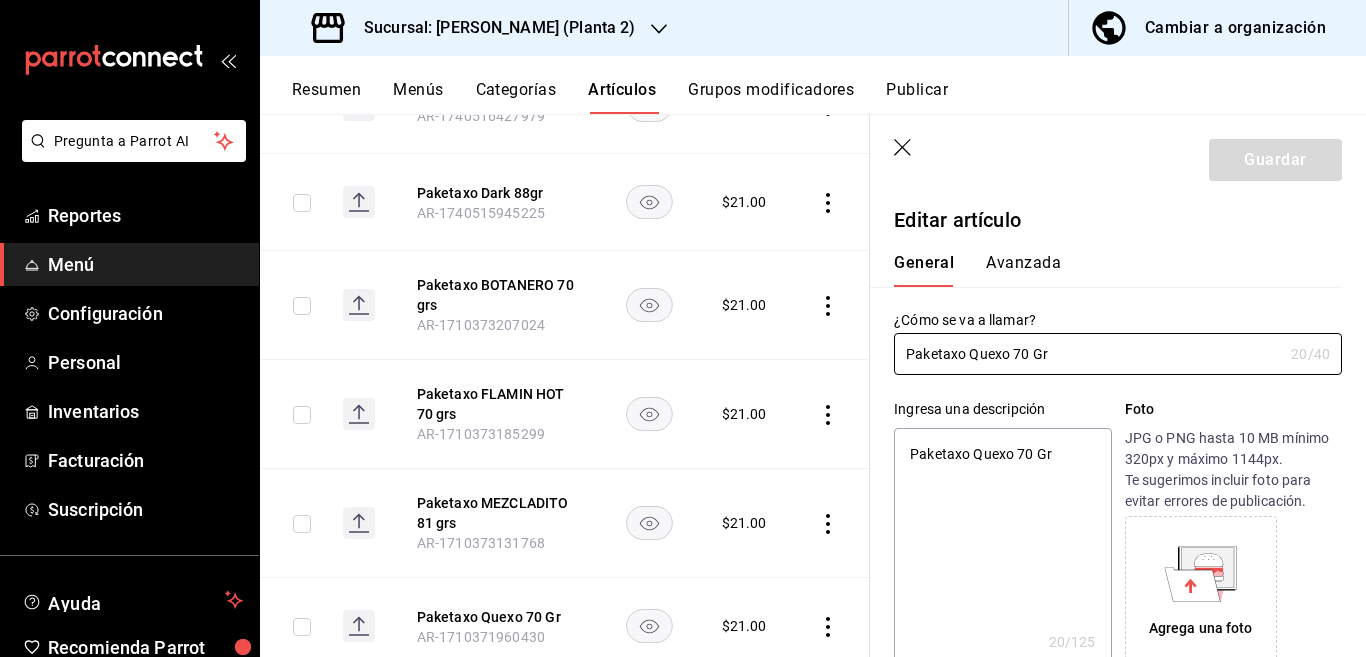 type on "x" 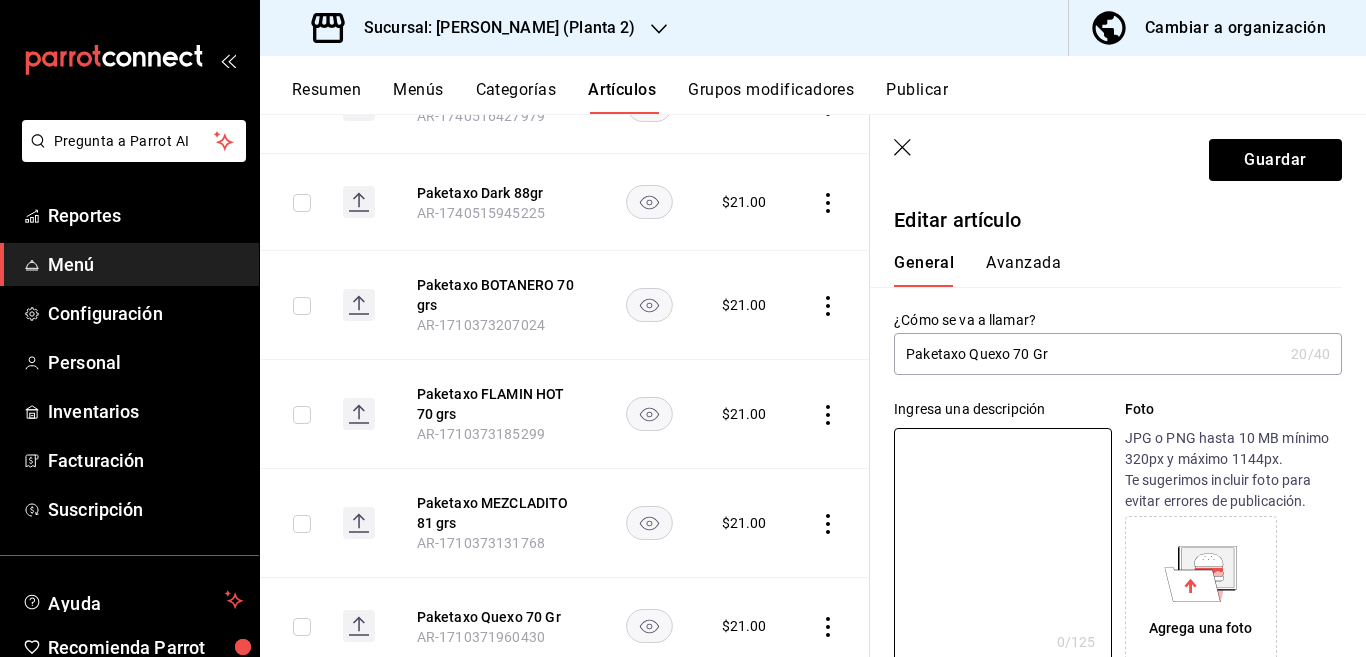 type 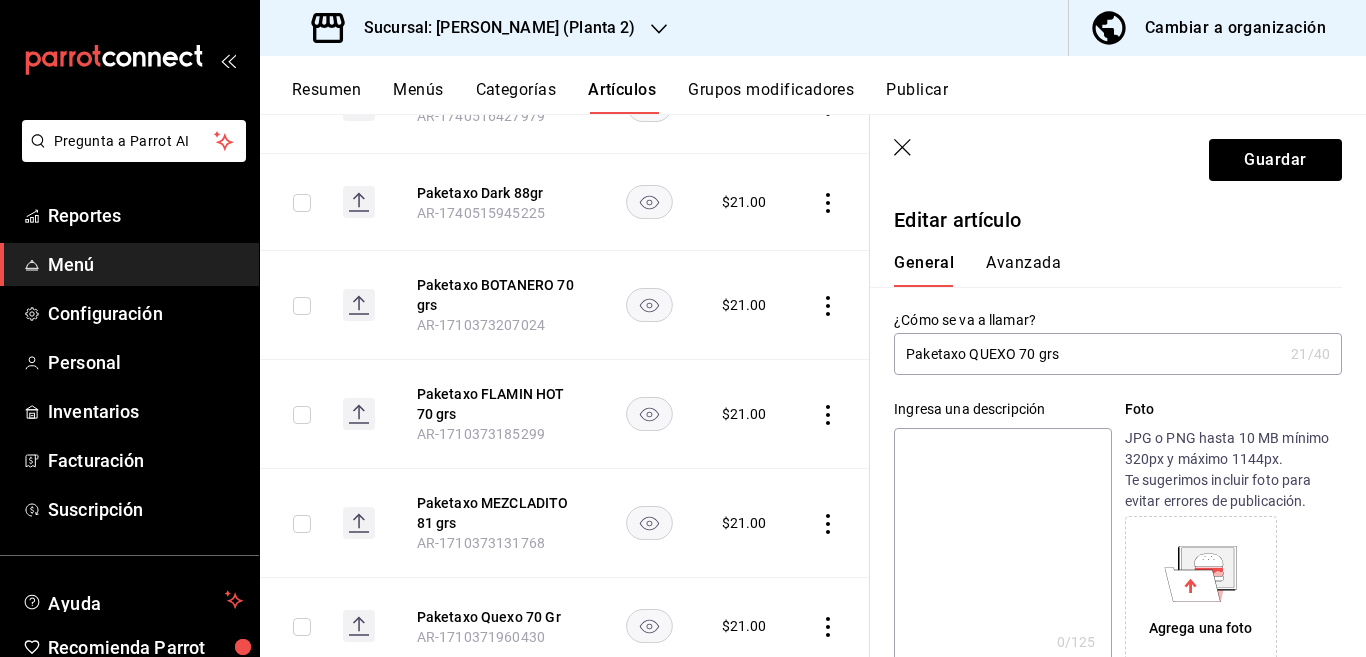 click on "Paketaxo QUEXO 70 grs" at bounding box center (1088, 354) 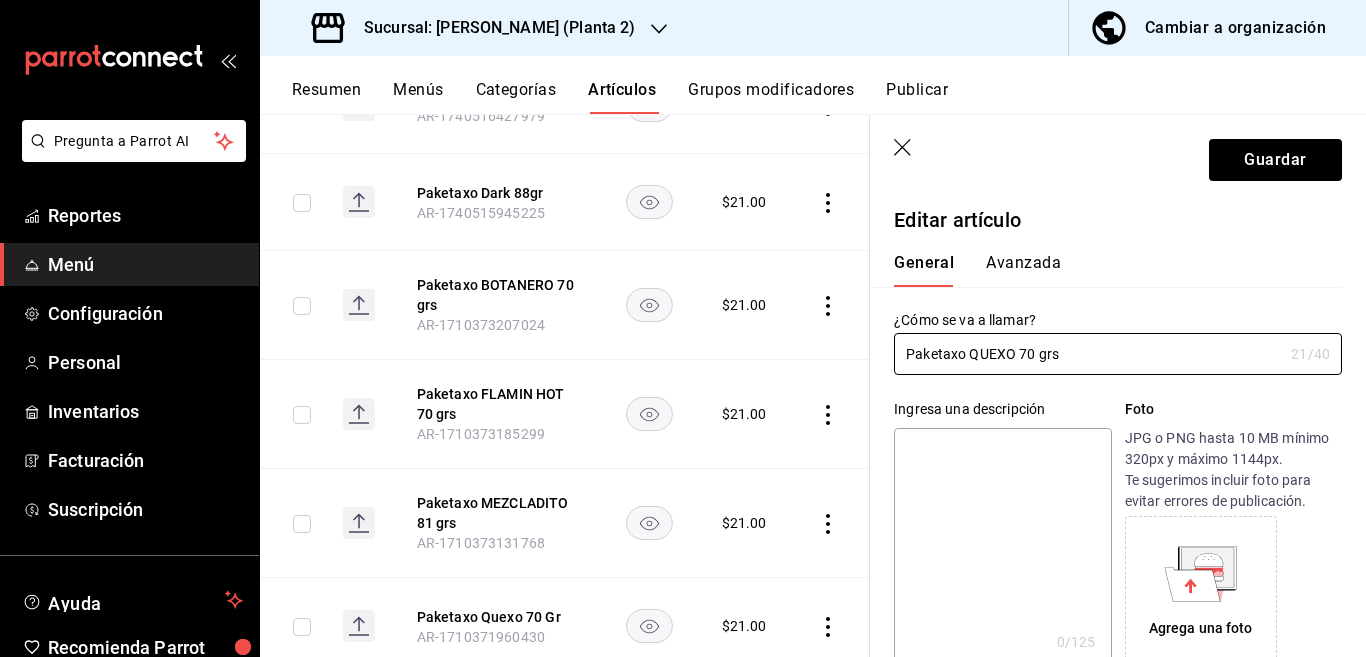type on "Paketaxo QUEXO 70 grs" 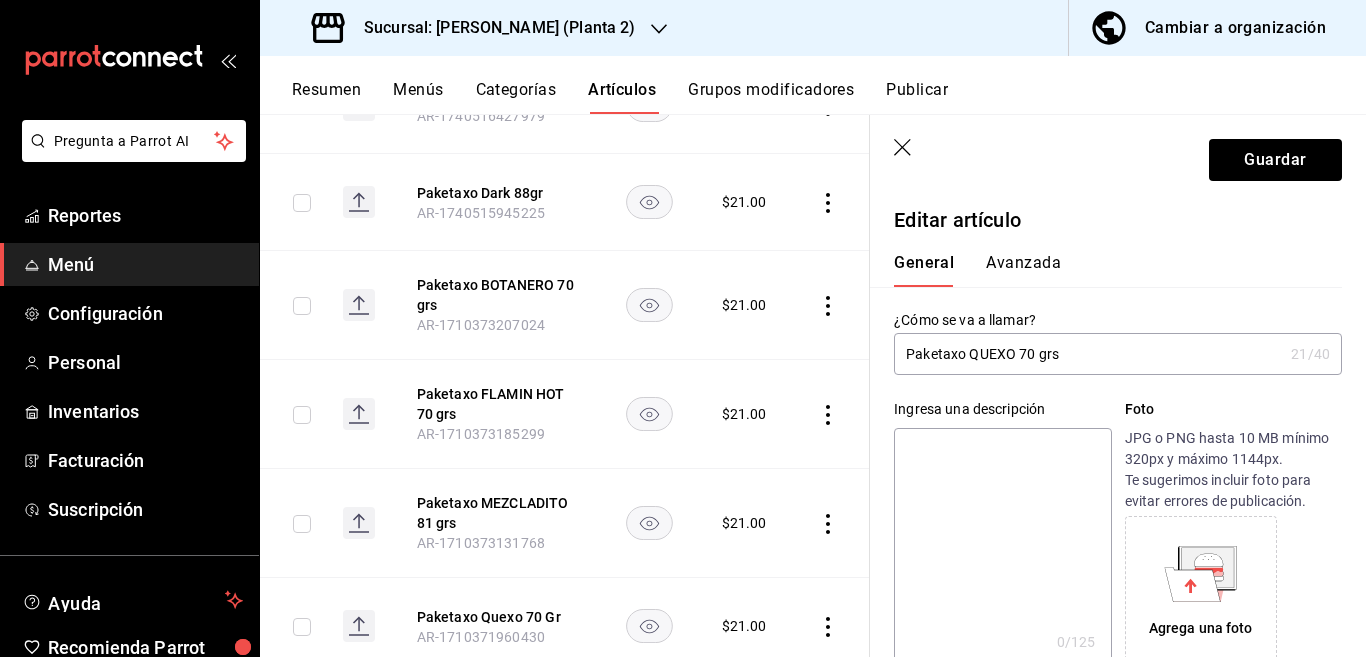 paste on "Paketaxo QUEXO 70 grs" 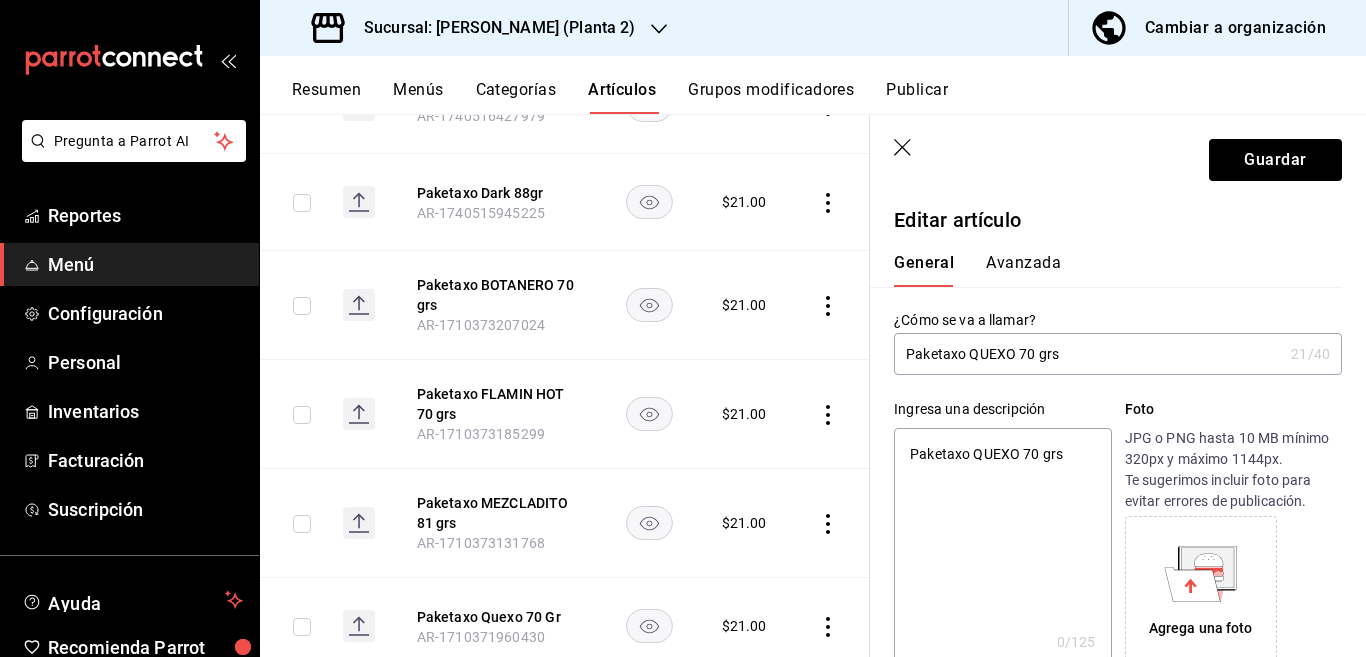 type on "x" 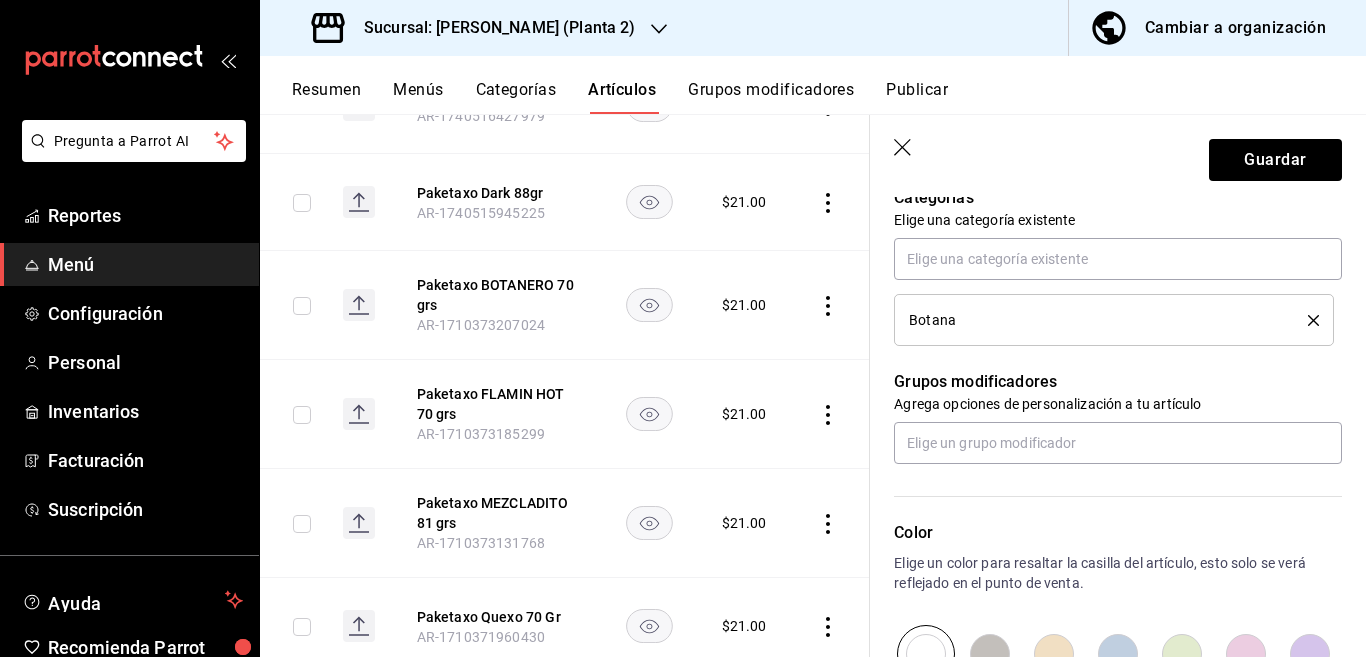 scroll, scrollTop: 731, scrollLeft: 0, axis: vertical 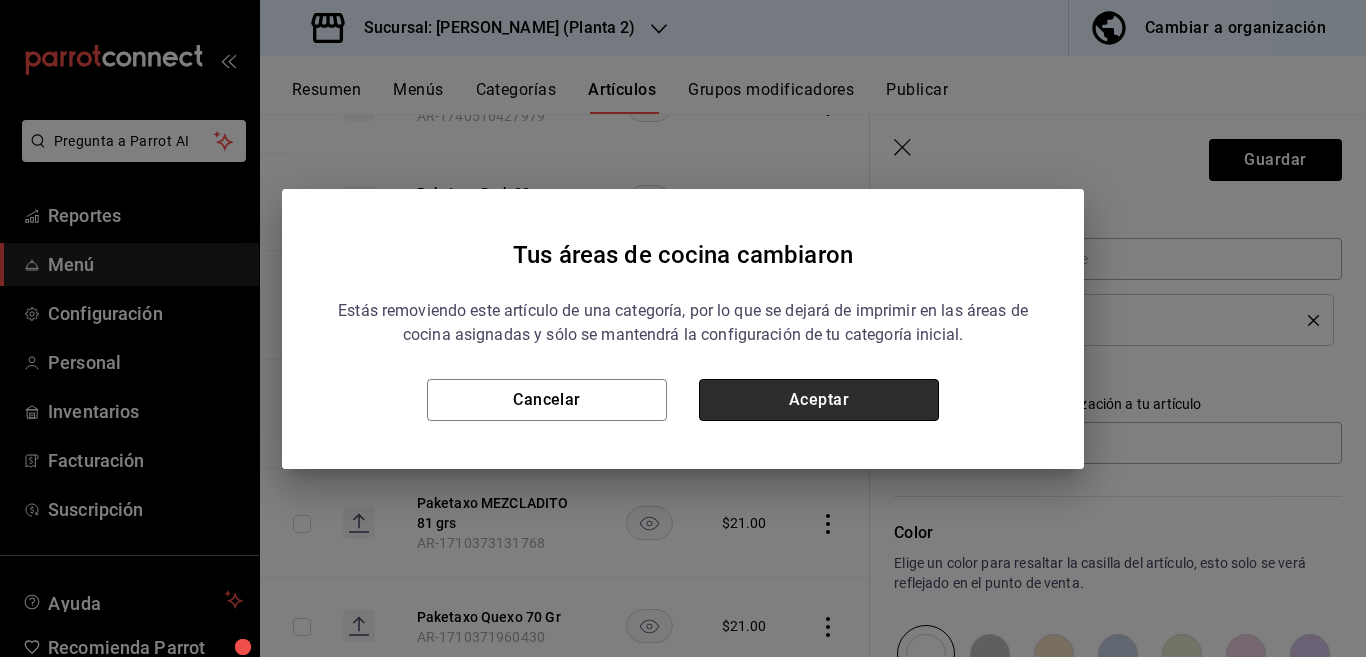 click on "Aceptar" at bounding box center [819, 400] 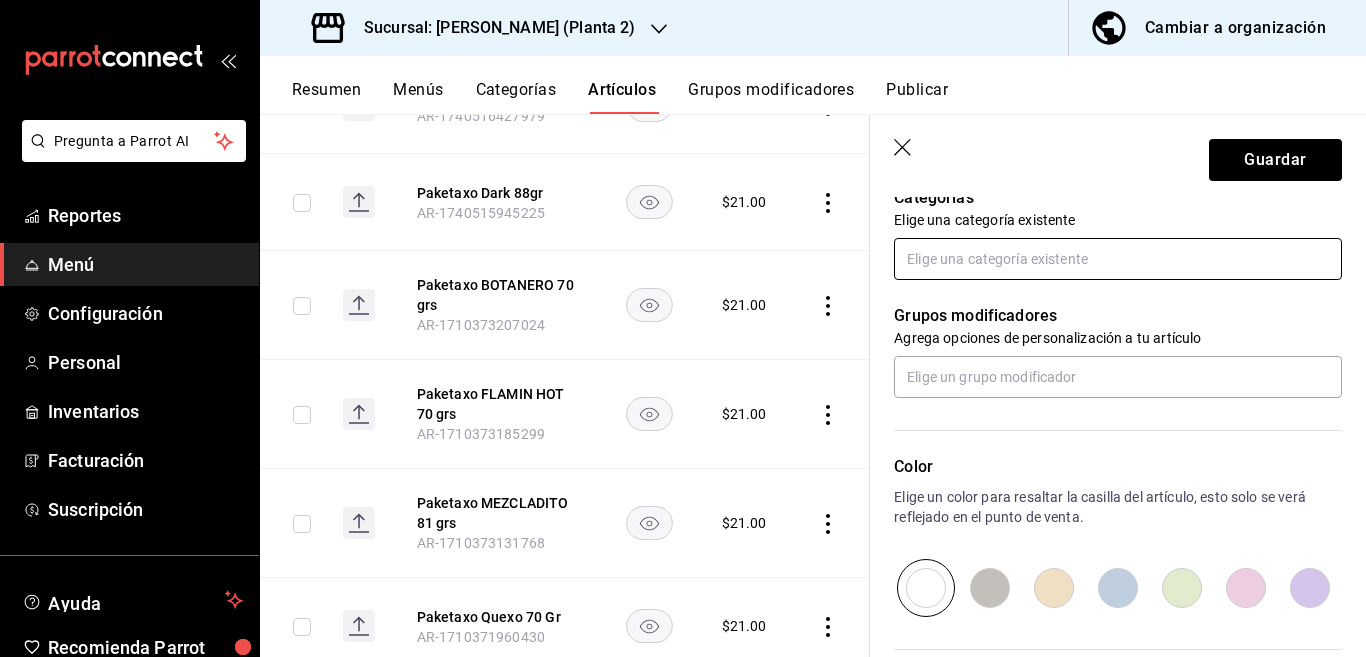 click at bounding box center (1118, 259) 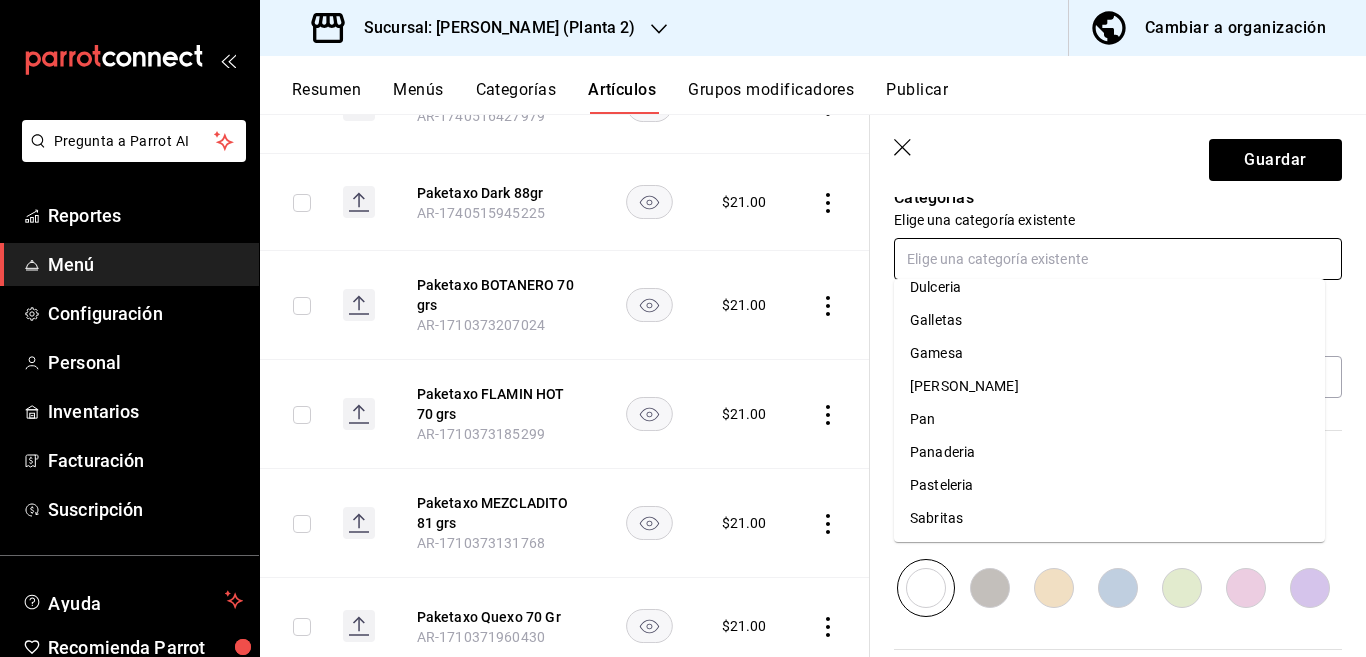 scroll, scrollTop: 215, scrollLeft: 0, axis: vertical 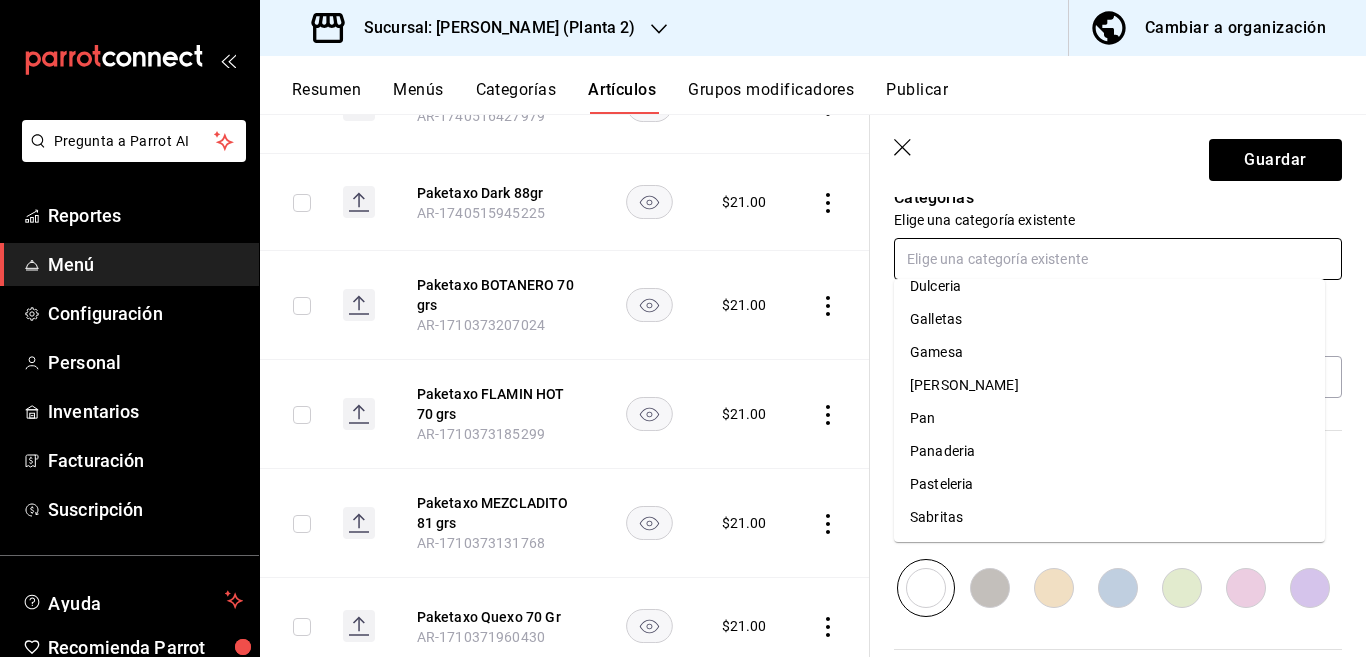 click on "Sabritas" at bounding box center (1109, 517) 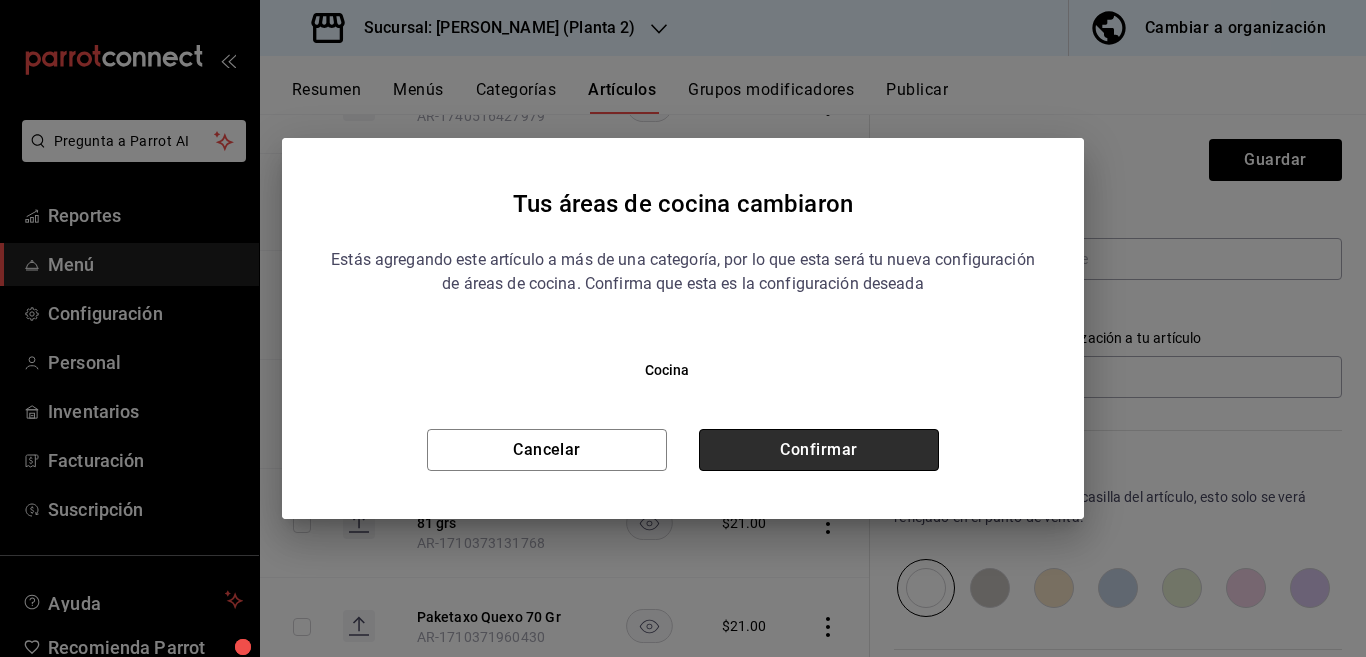 click on "Confirmar" at bounding box center [819, 450] 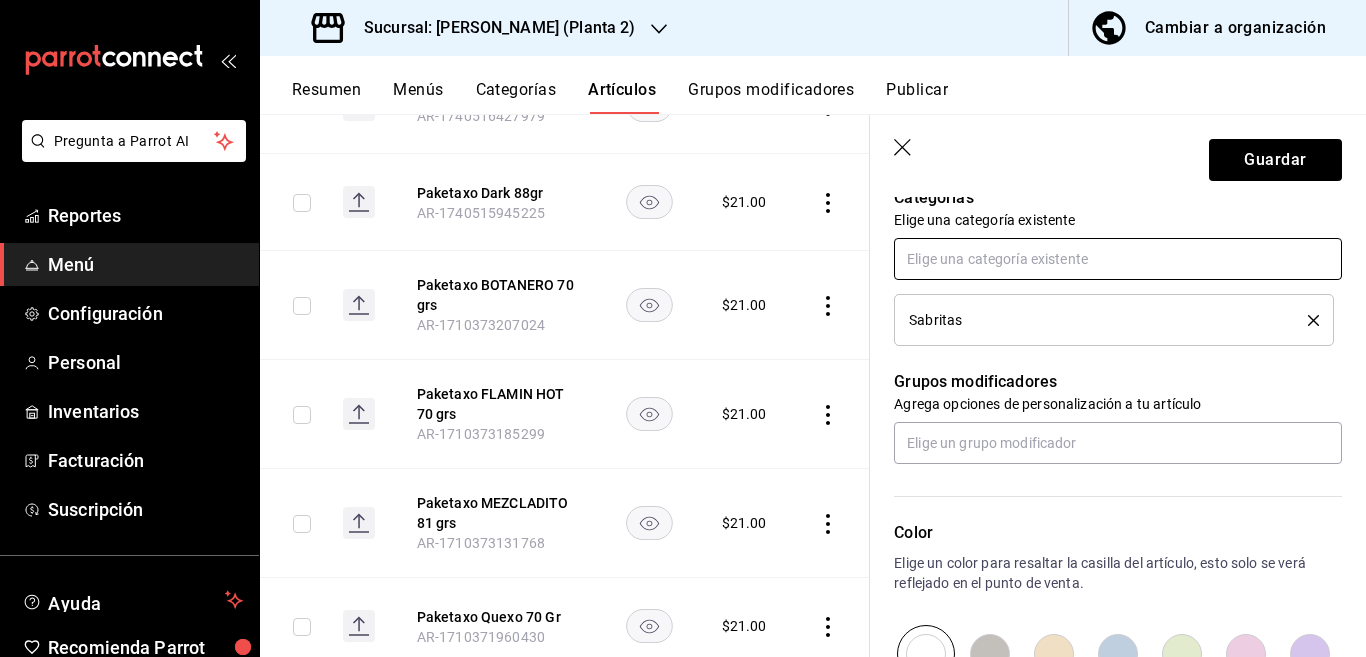 scroll, scrollTop: 732, scrollLeft: 0, axis: vertical 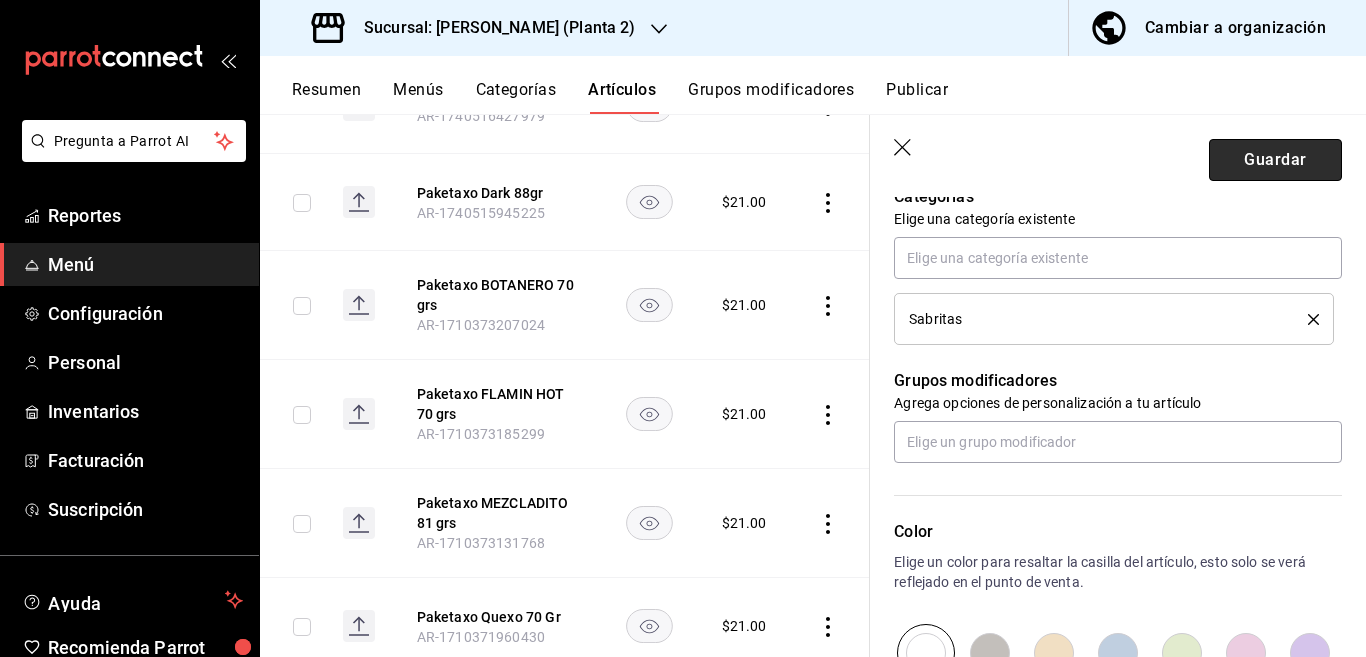 click on "Guardar" at bounding box center [1275, 160] 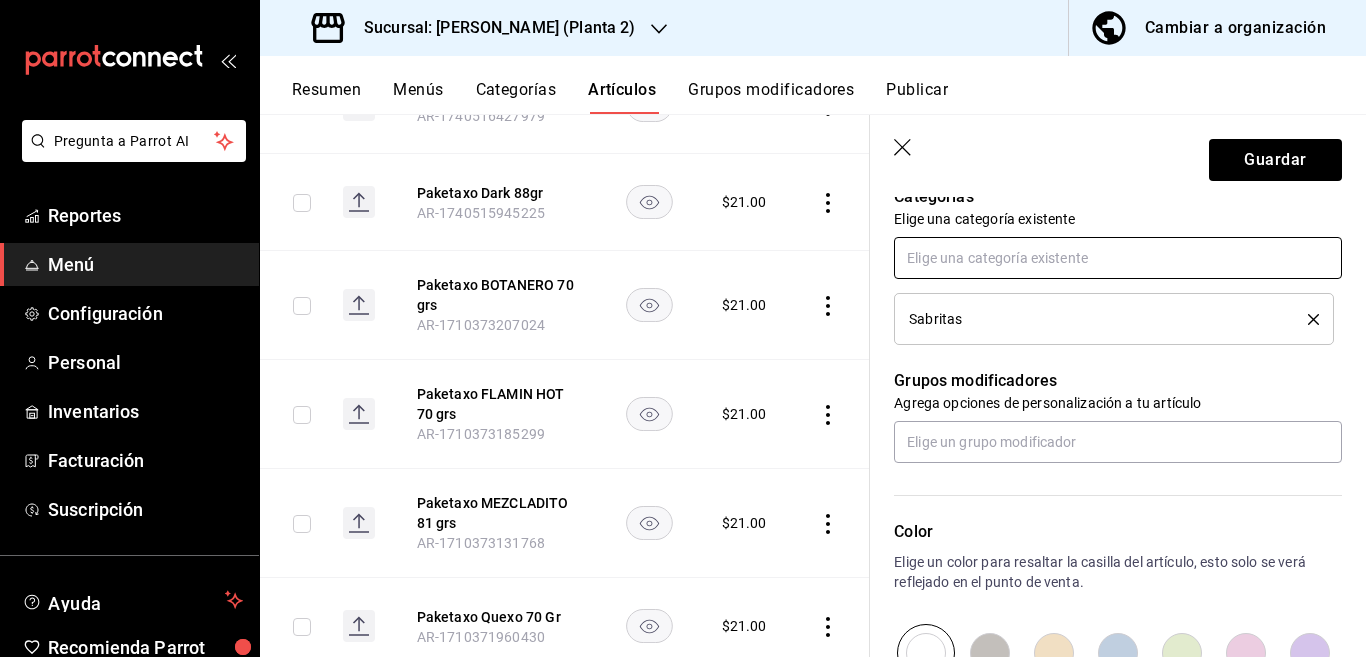 type on "x" 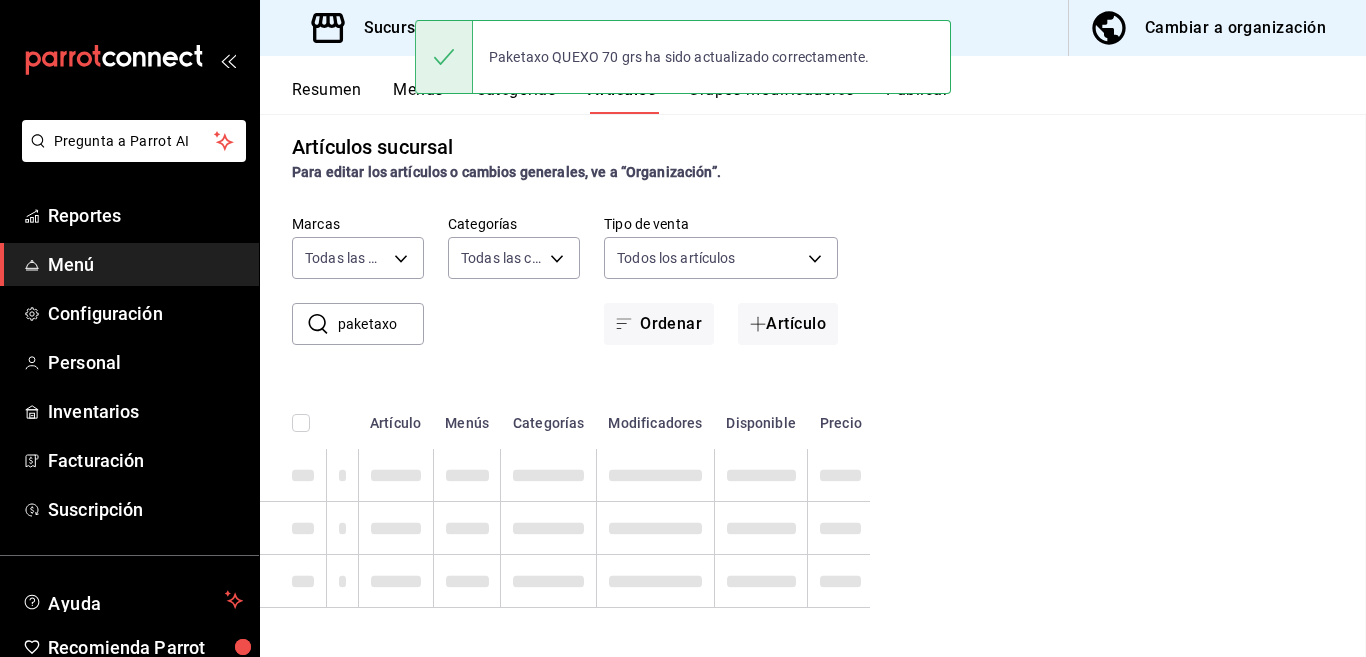 scroll, scrollTop: 0, scrollLeft: 0, axis: both 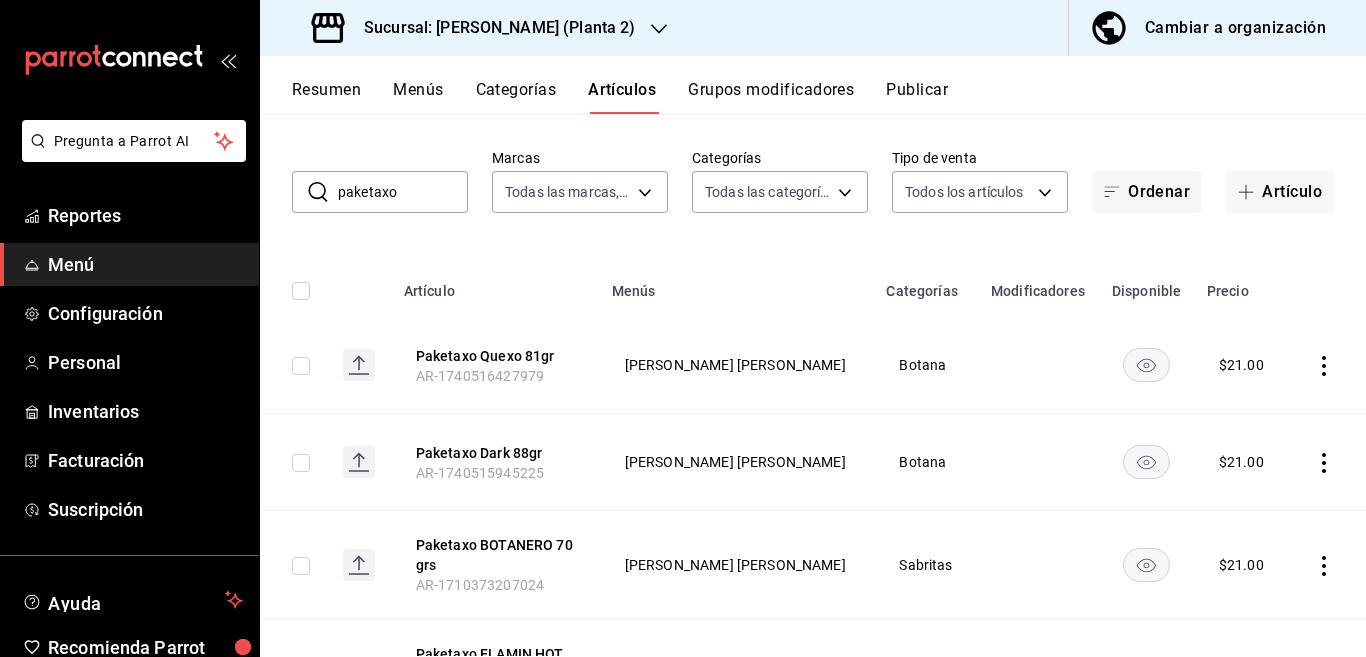 click 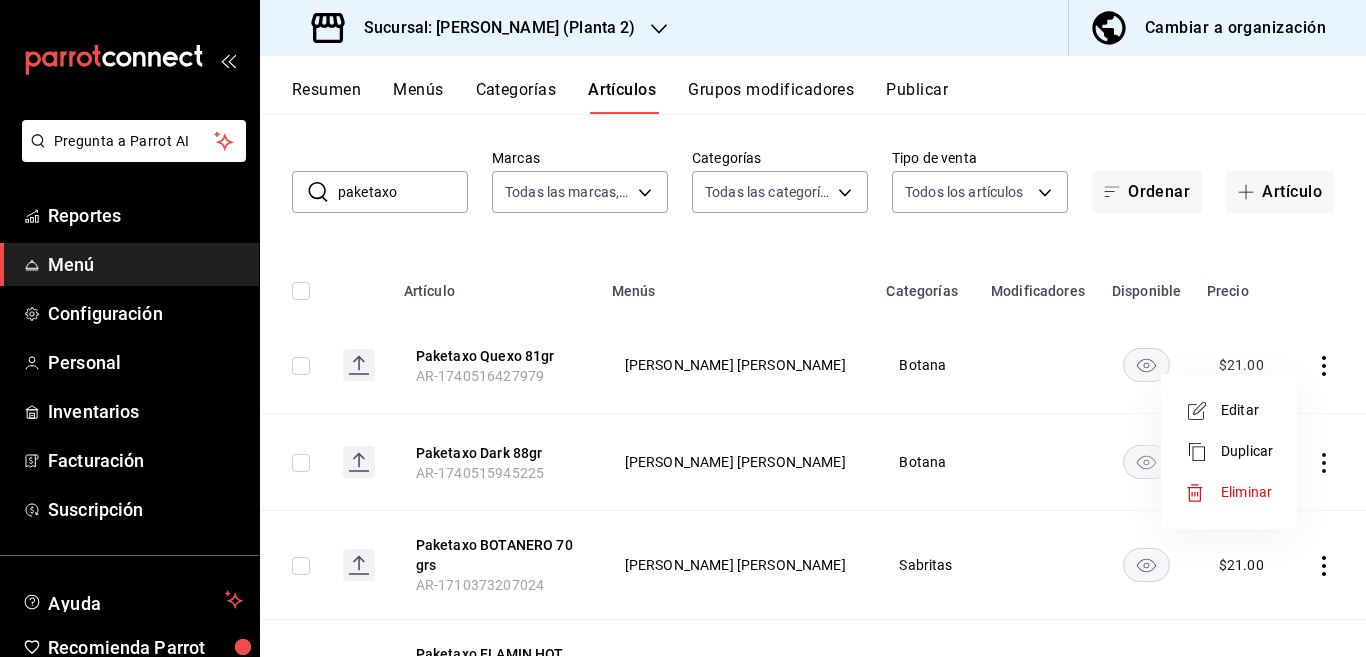 click on "Eliminar" at bounding box center (1246, 492) 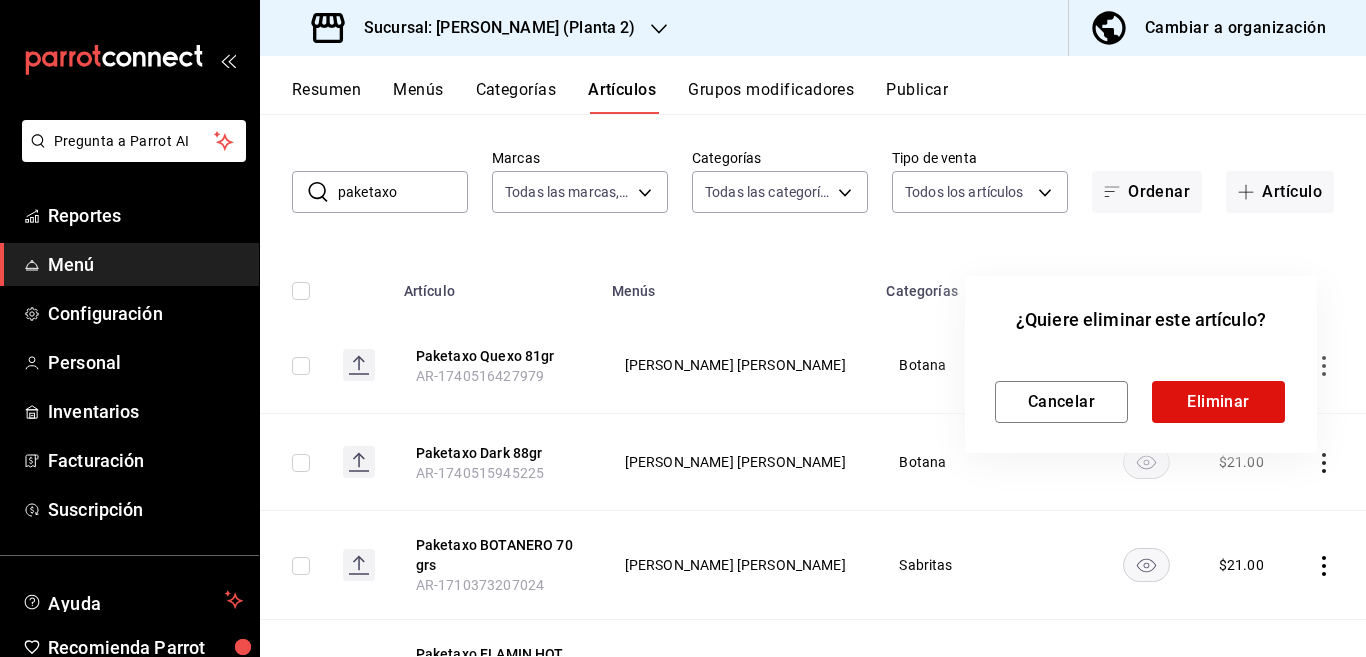 scroll, scrollTop: 81, scrollLeft: 0, axis: vertical 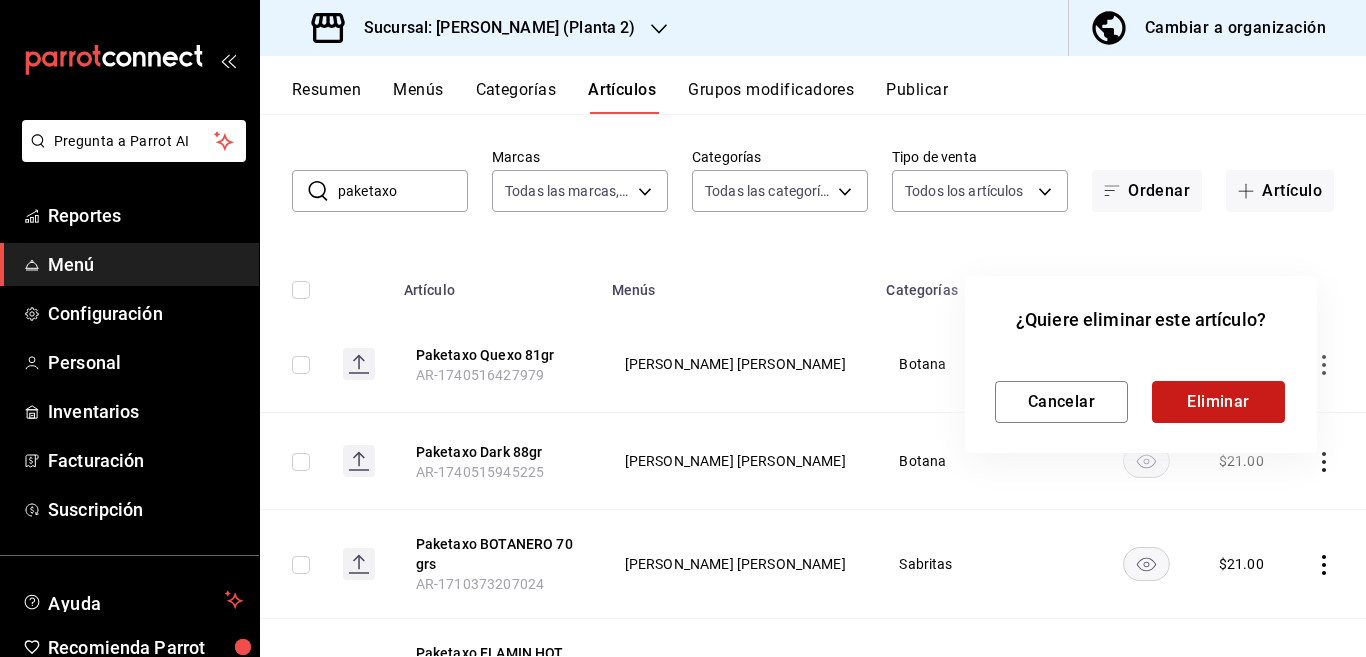 click on "Eliminar" at bounding box center (1218, 402) 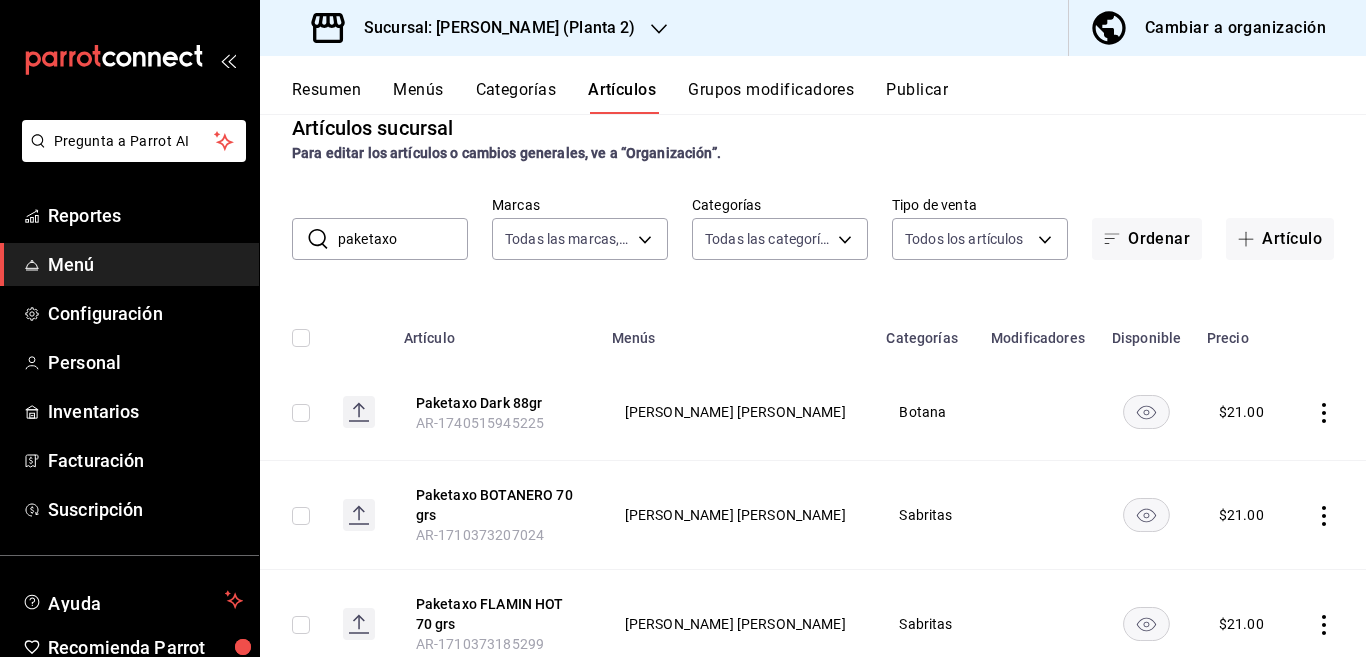 scroll, scrollTop: 0, scrollLeft: 0, axis: both 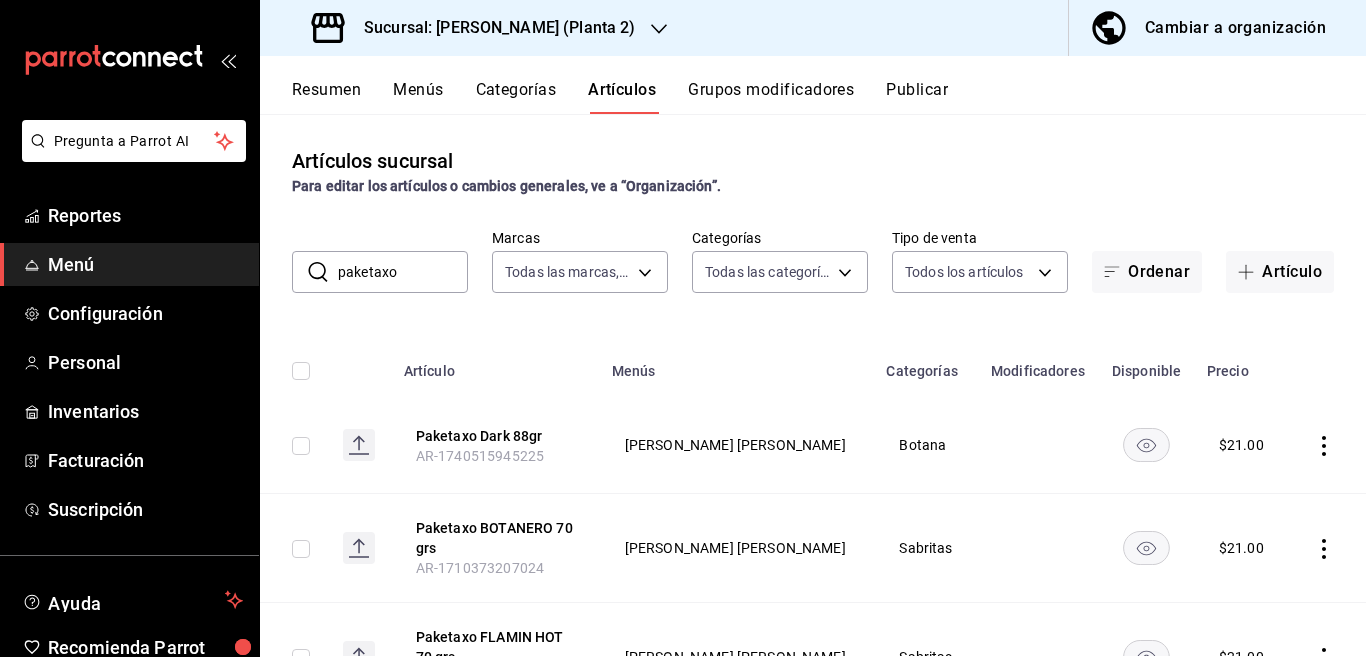 click 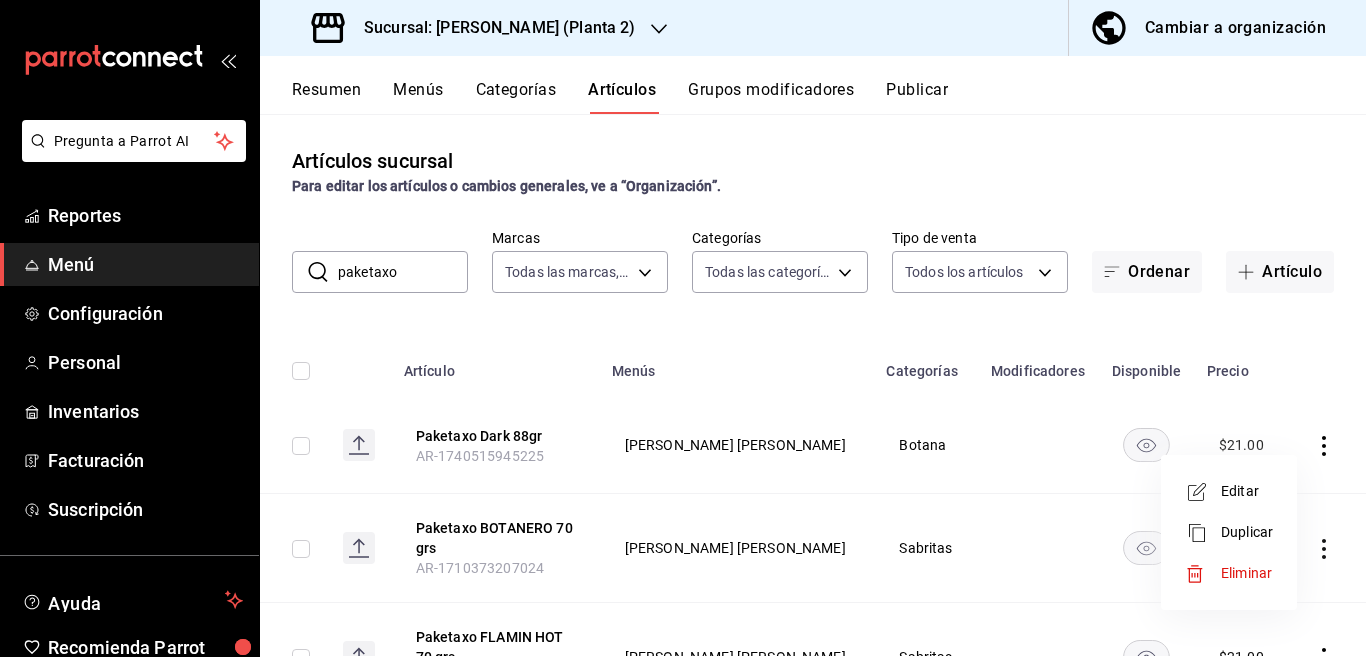 click on "Editar" at bounding box center [1247, 491] 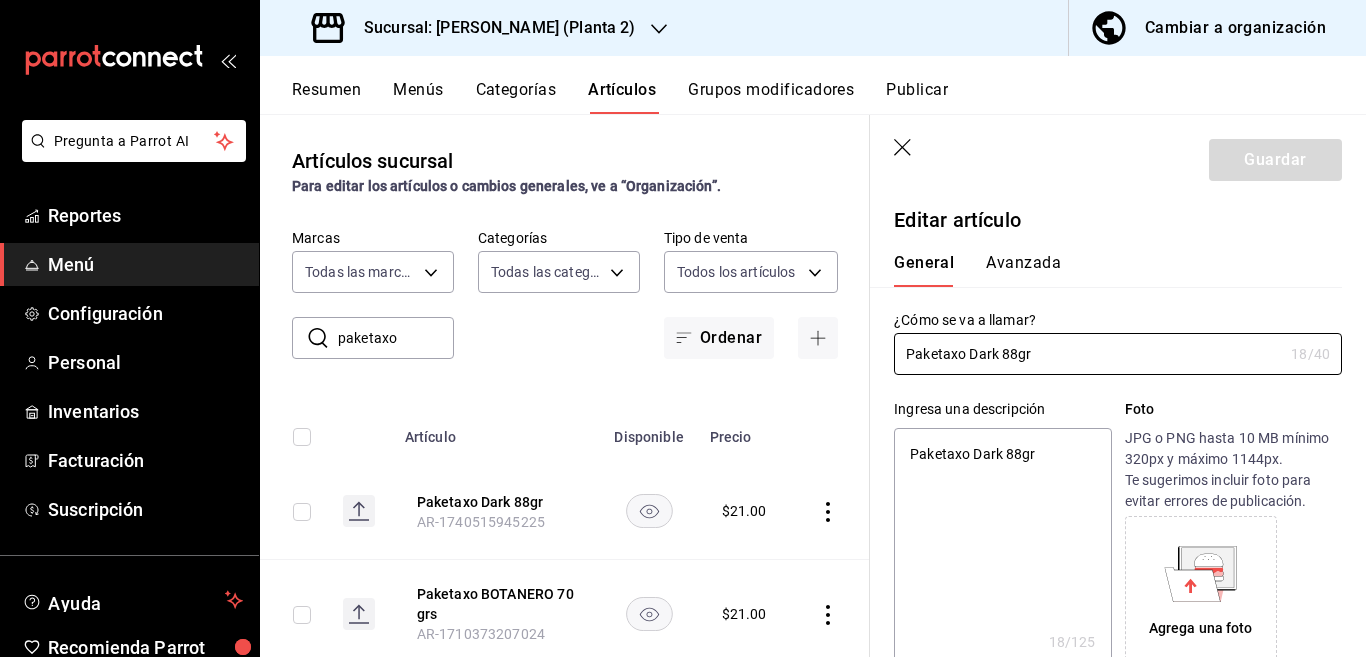 type on "x" 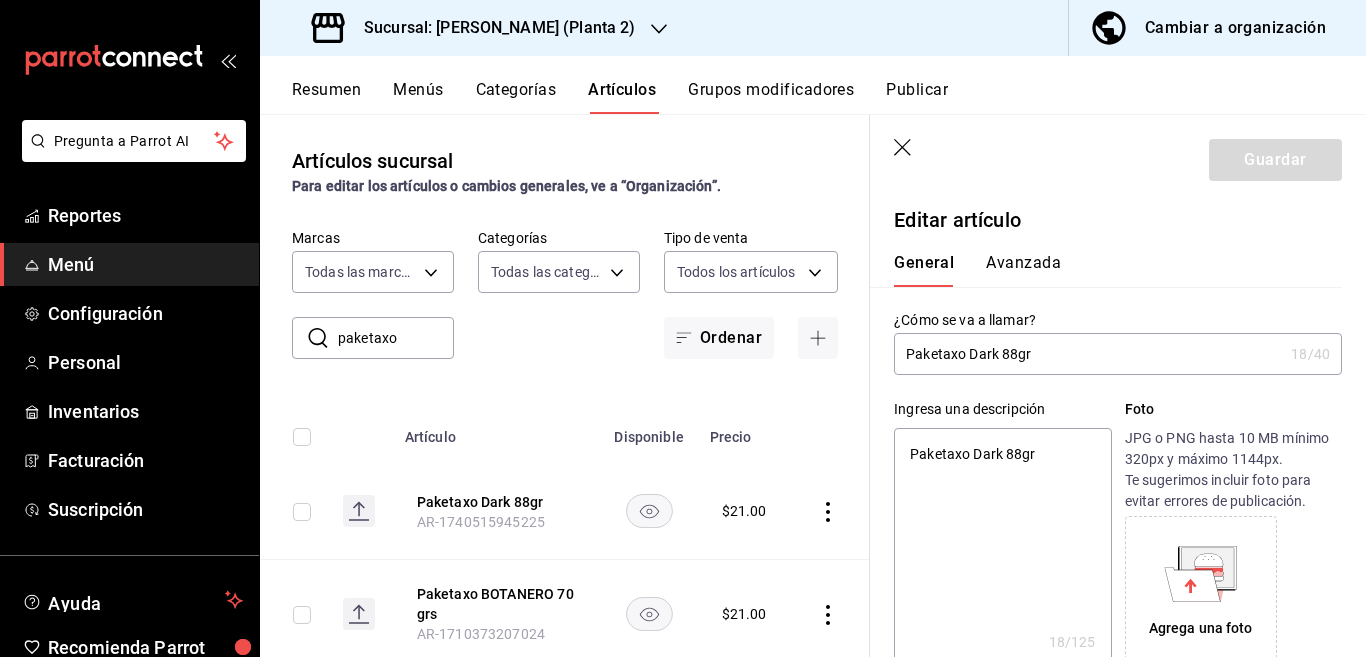 click on "Paketaxo Dark 88gr" at bounding box center [1002, 548] 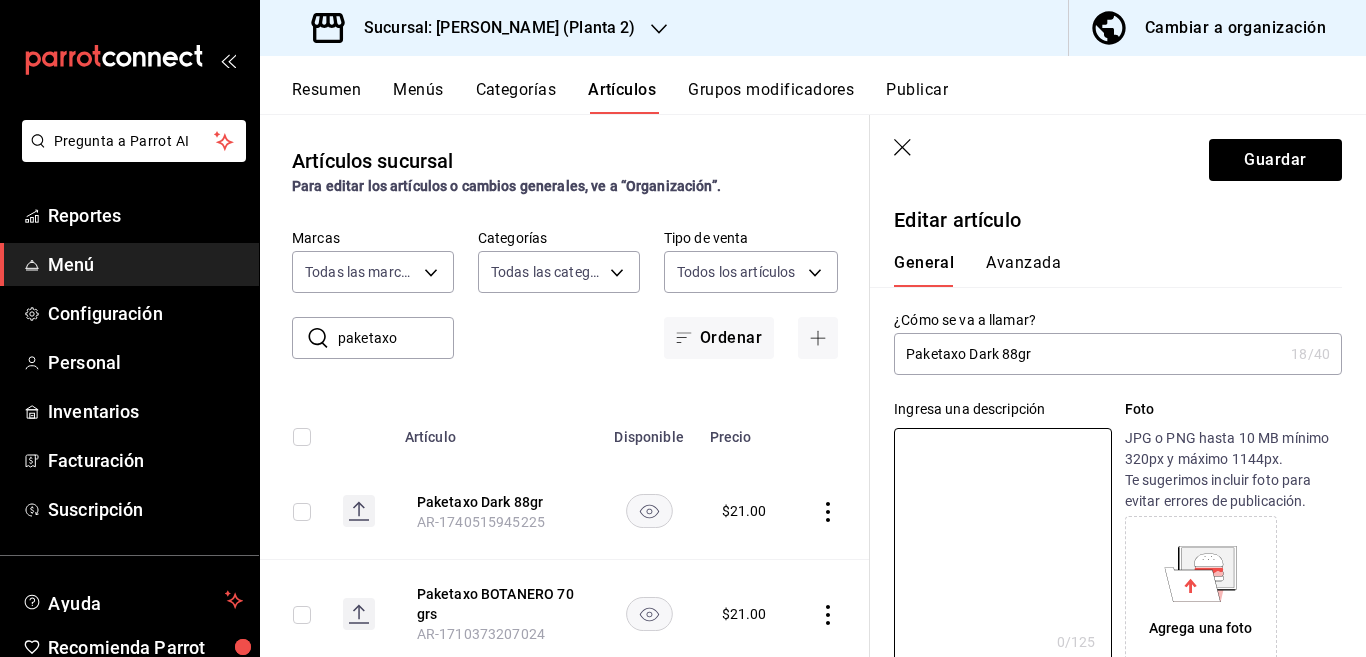 type 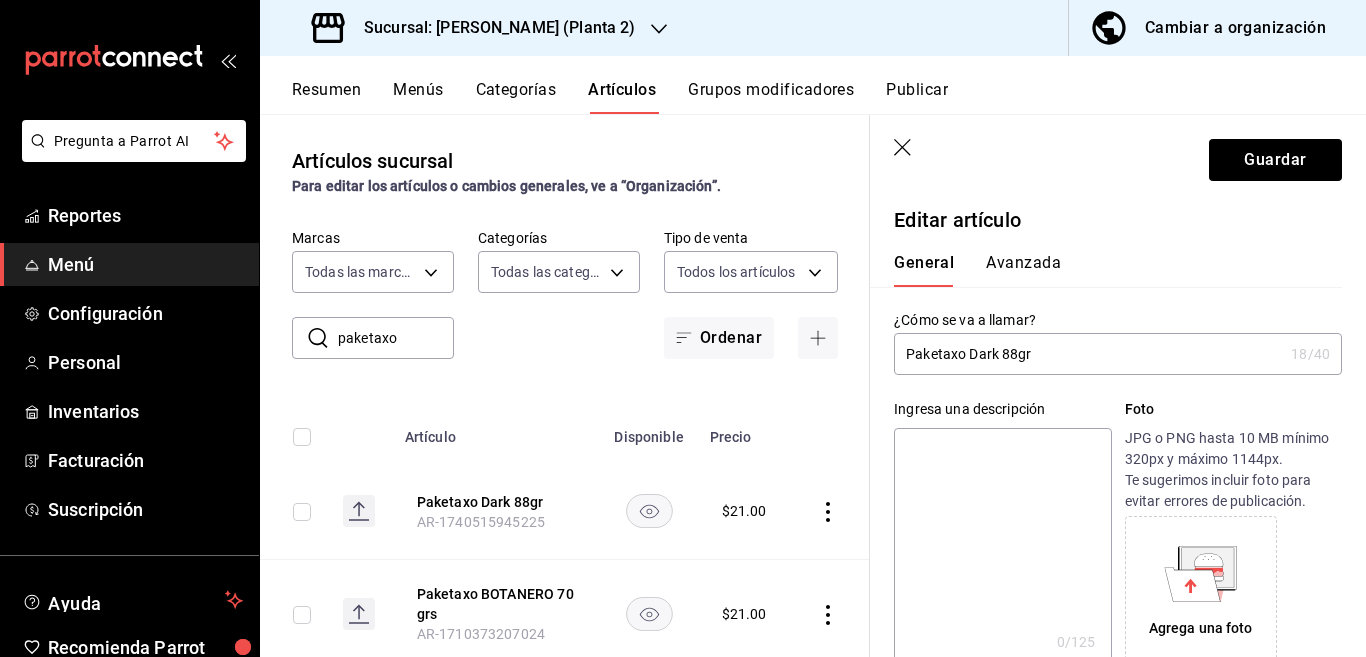 click on "Paketaxo Dark 88gr" at bounding box center (1088, 354) 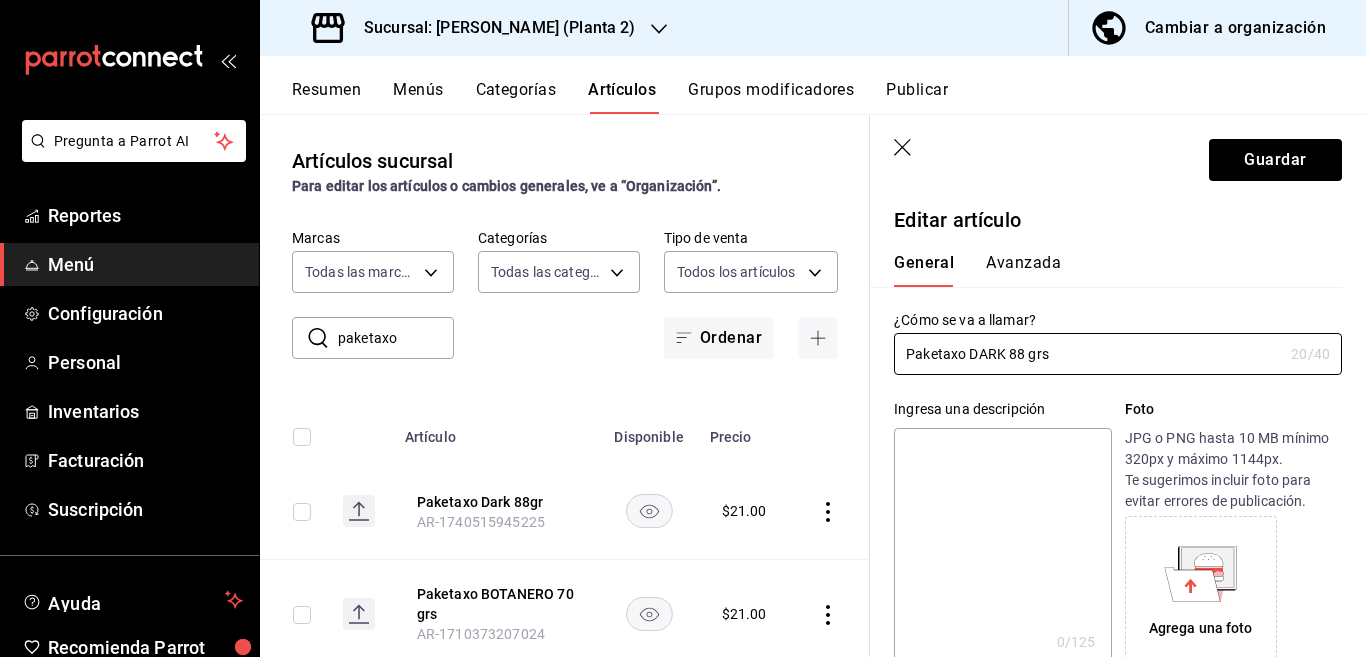 type on "Paketaxo DARK 88 grs" 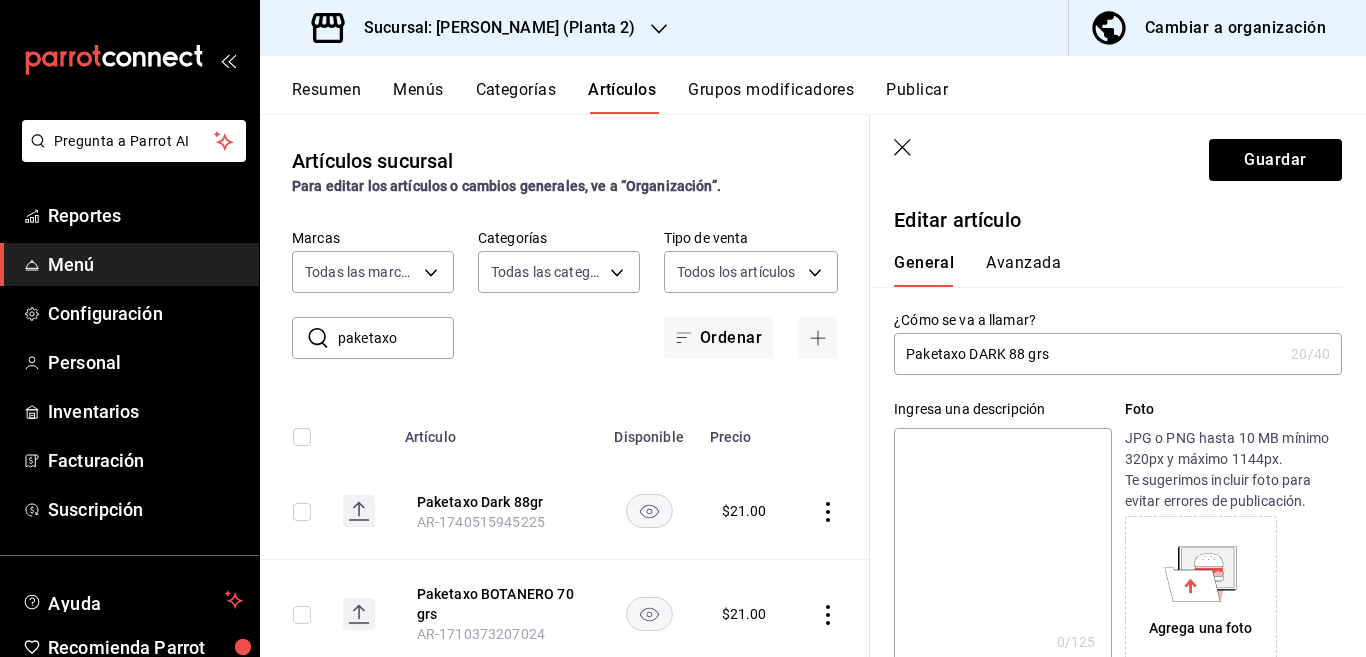 paste on "Paketaxo DARK 88 grs" 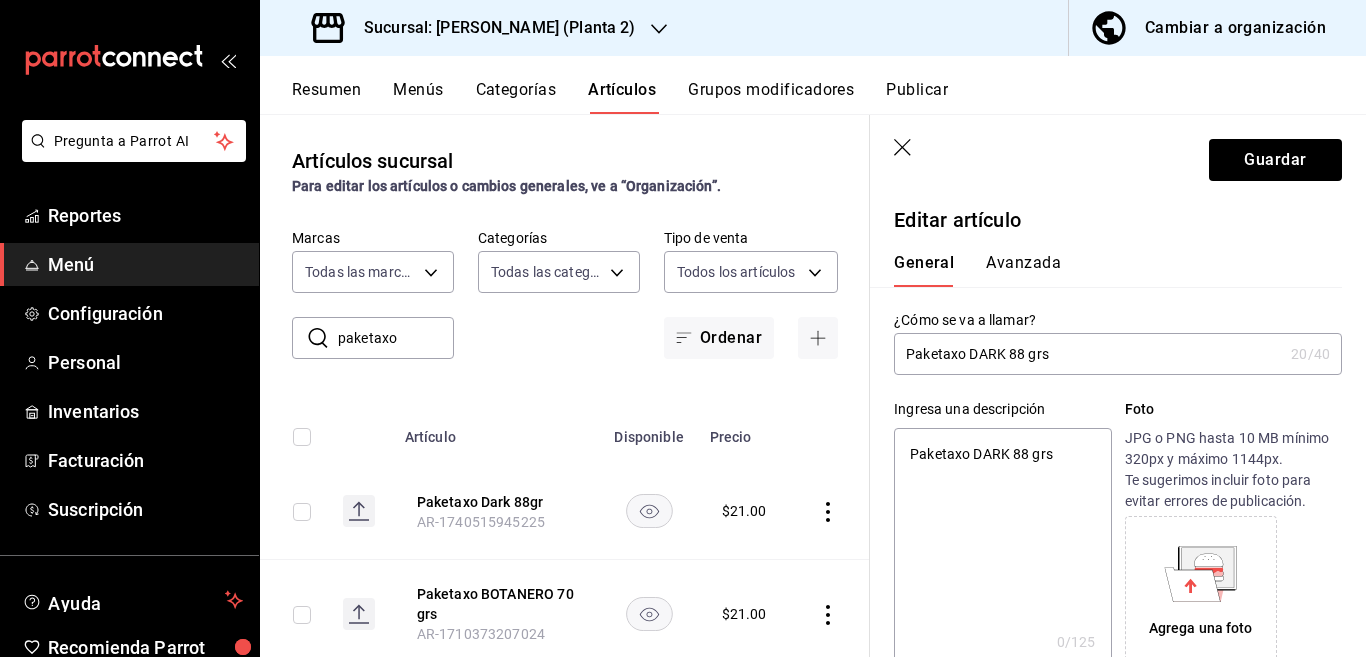 type on "x" 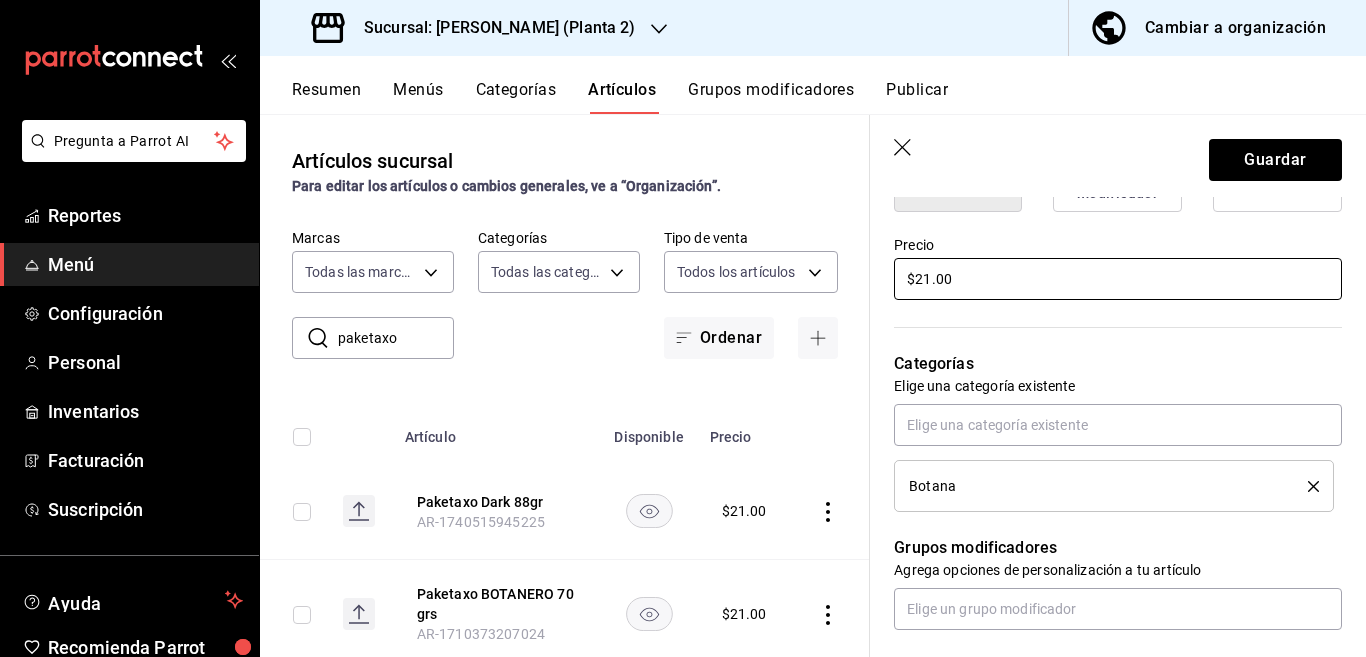scroll, scrollTop: 569, scrollLeft: 0, axis: vertical 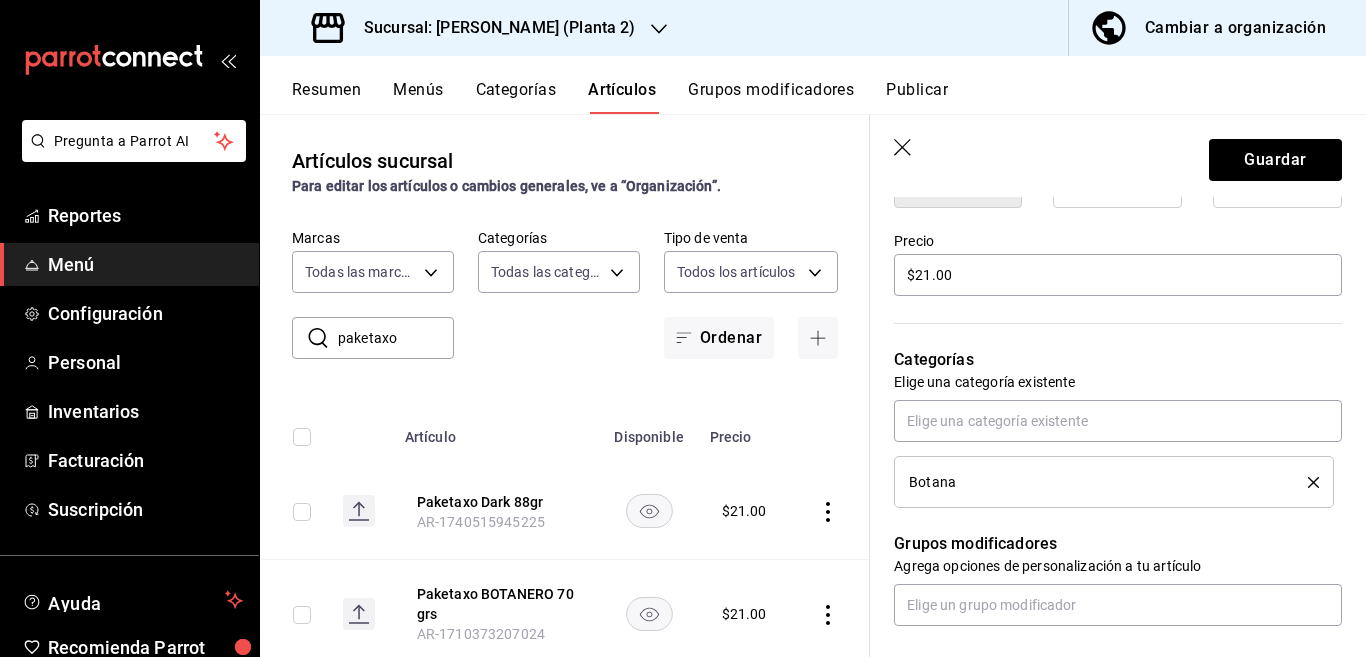 type on "Paketaxo DARK 88 grs" 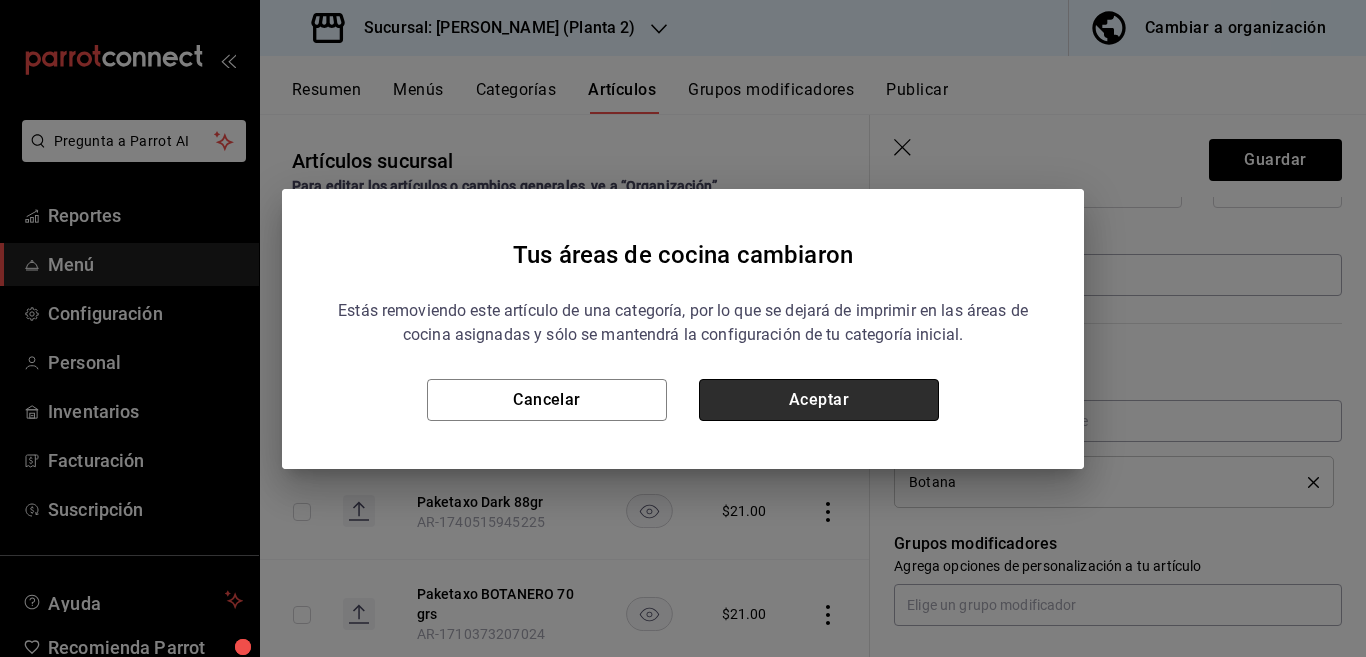 click on "Aceptar" at bounding box center (819, 400) 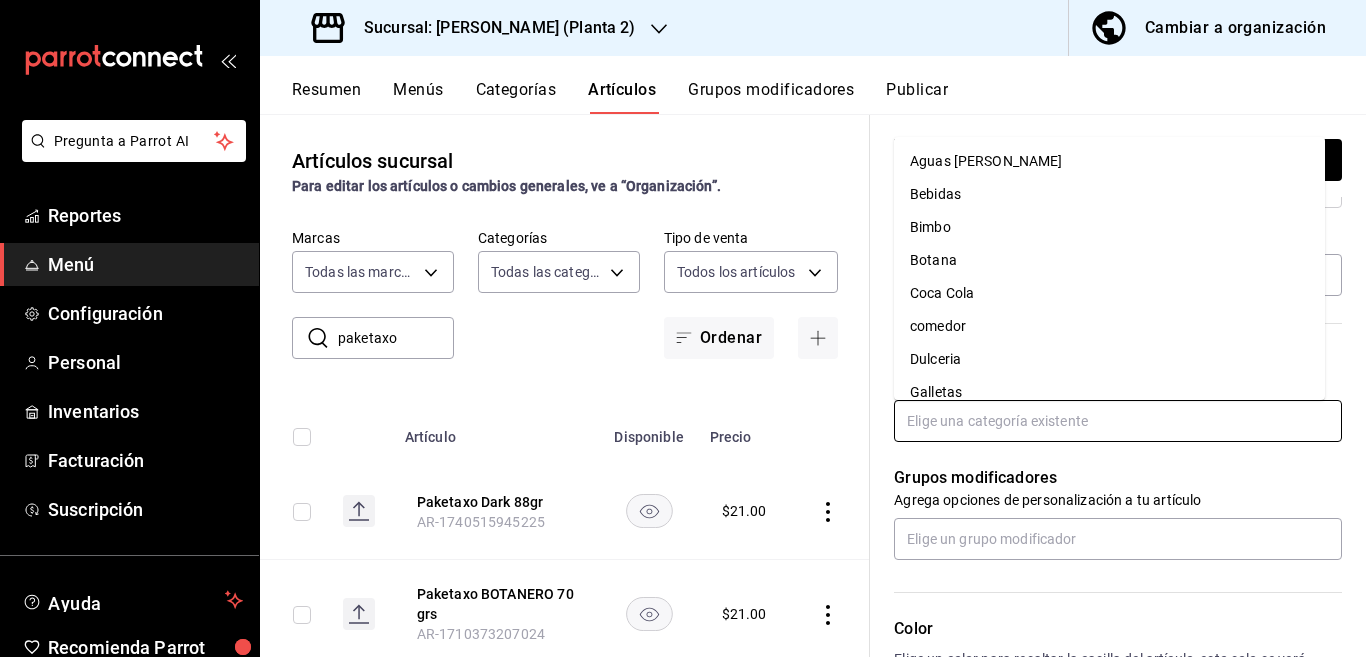 click at bounding box center (1118, 421) 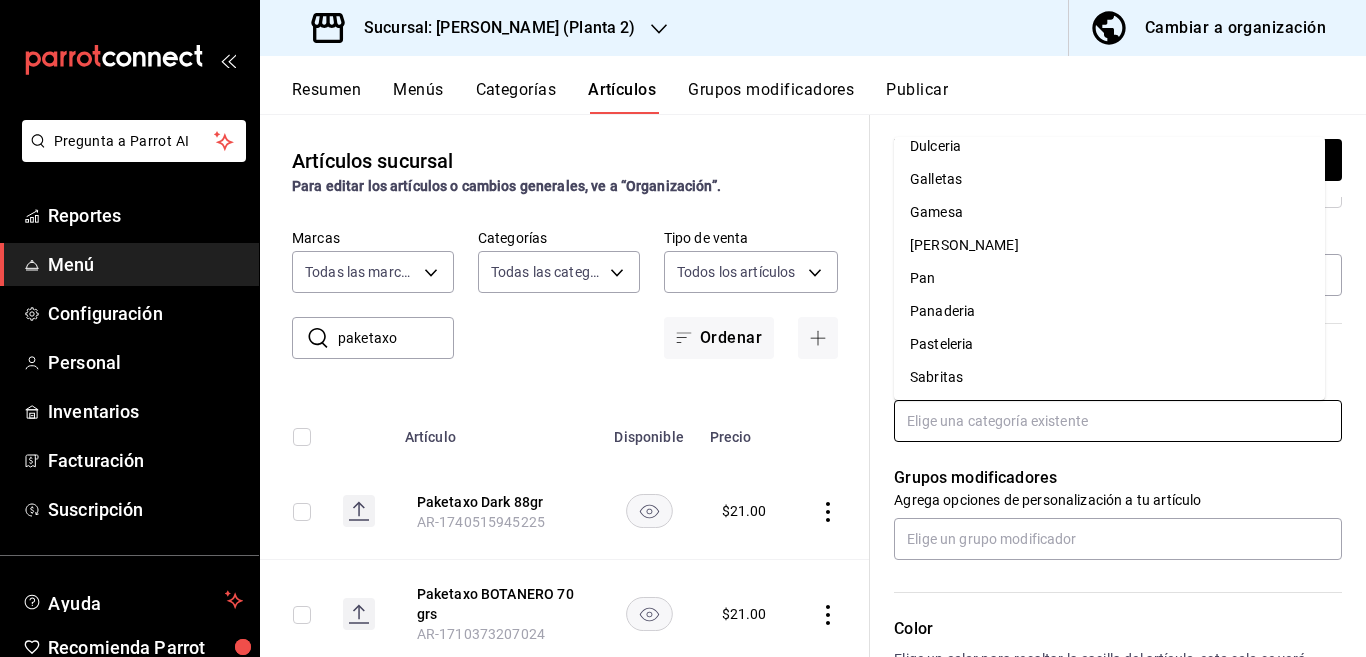 scroll, scrollTop: 215, scrollLeft: 0, axis: vertical 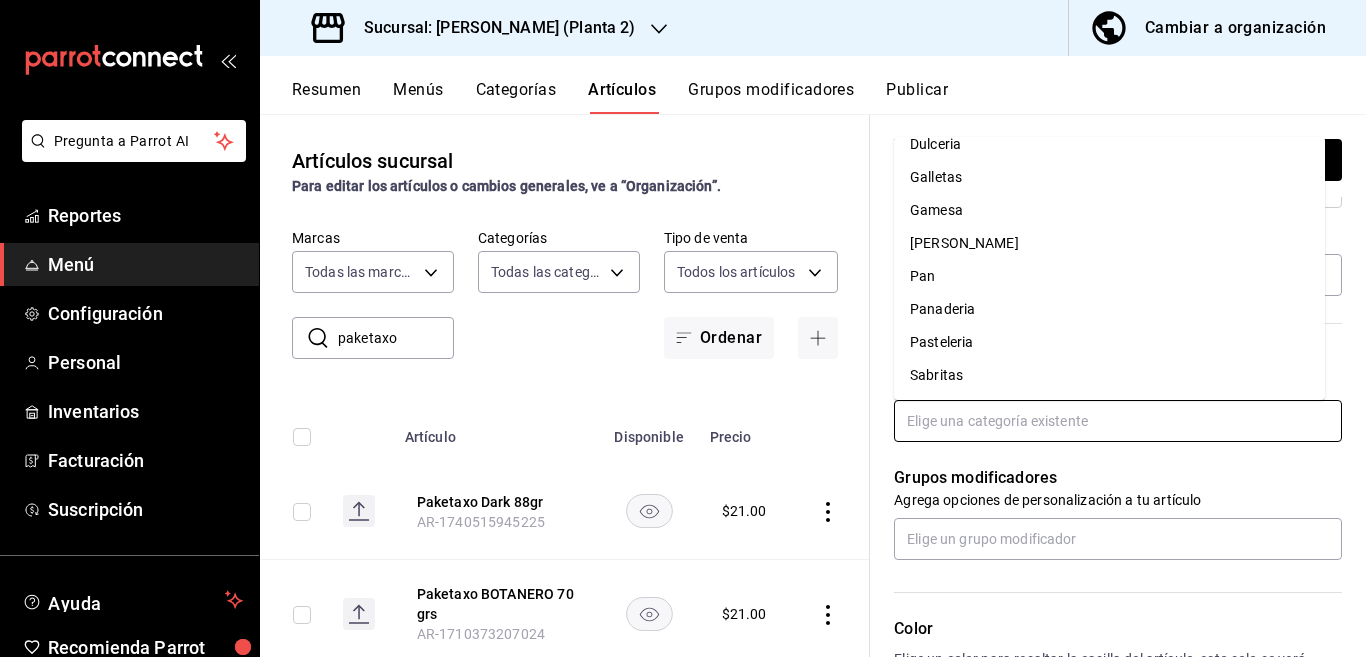 click on "Sabritas" at bounding box center [1109, 375] 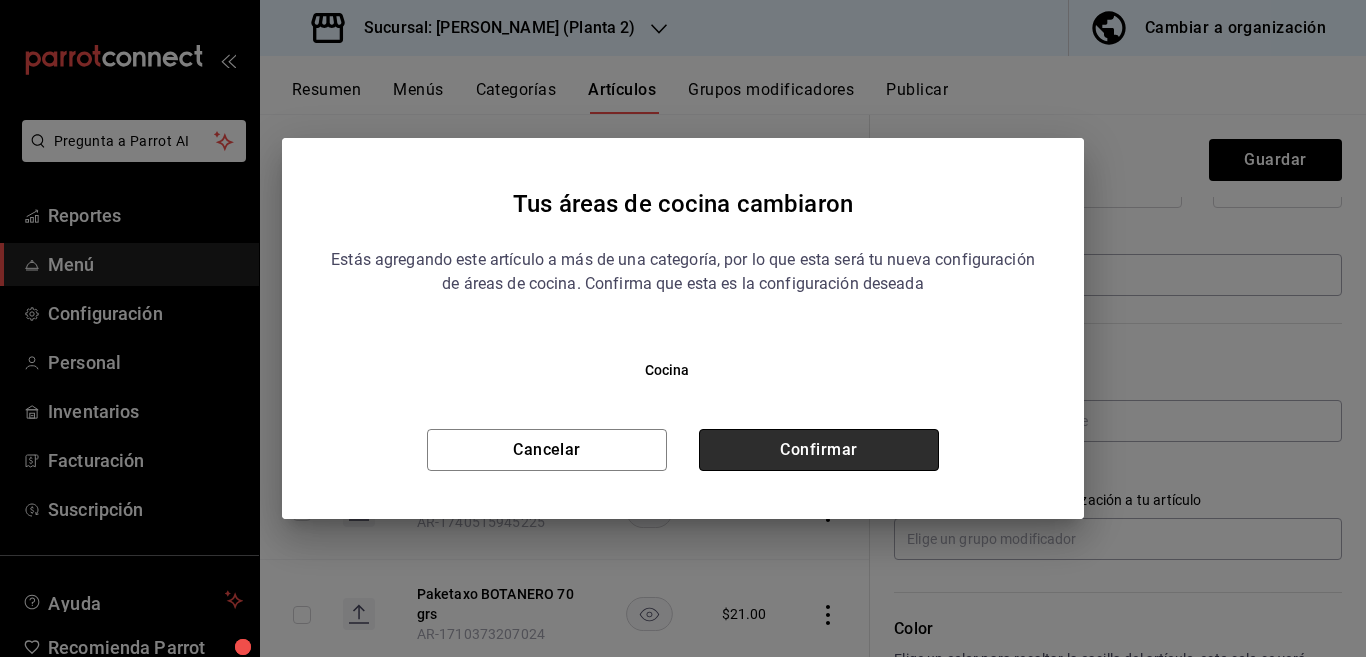 click on "Confirmar" at bounding box center [819, 450] 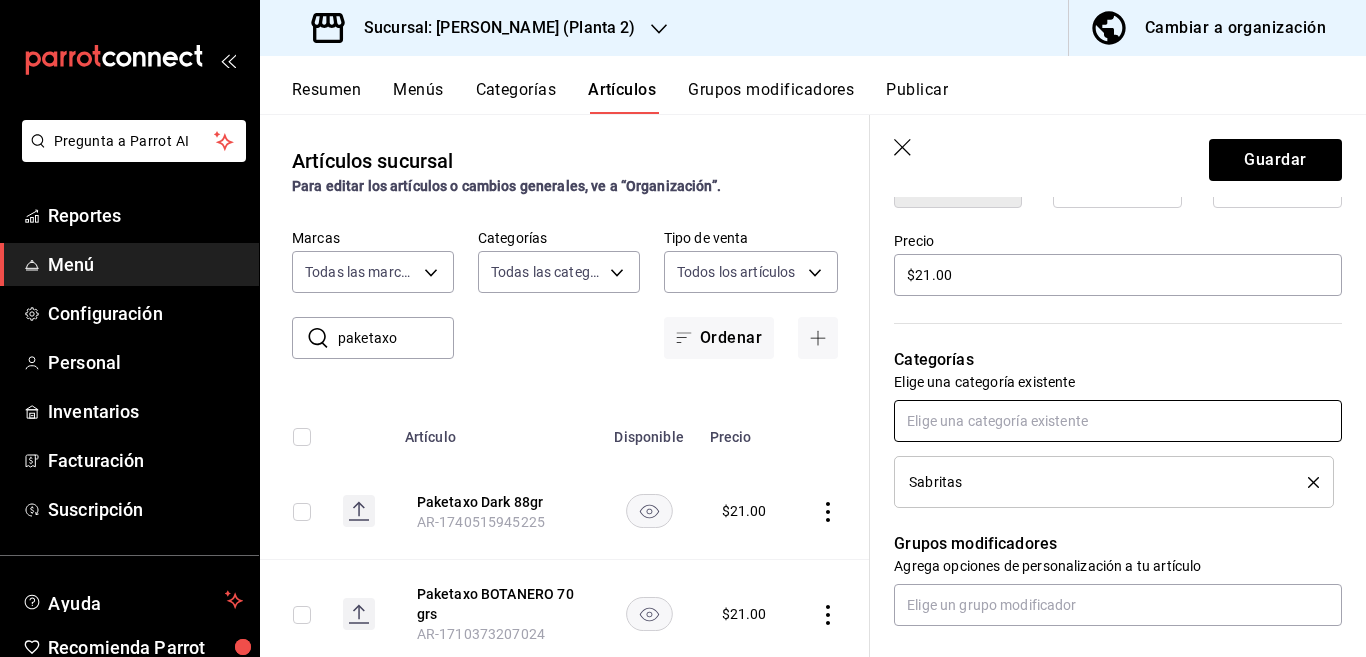scroll, scrollTop: 569, scrollLeft: 0, axis: vertical 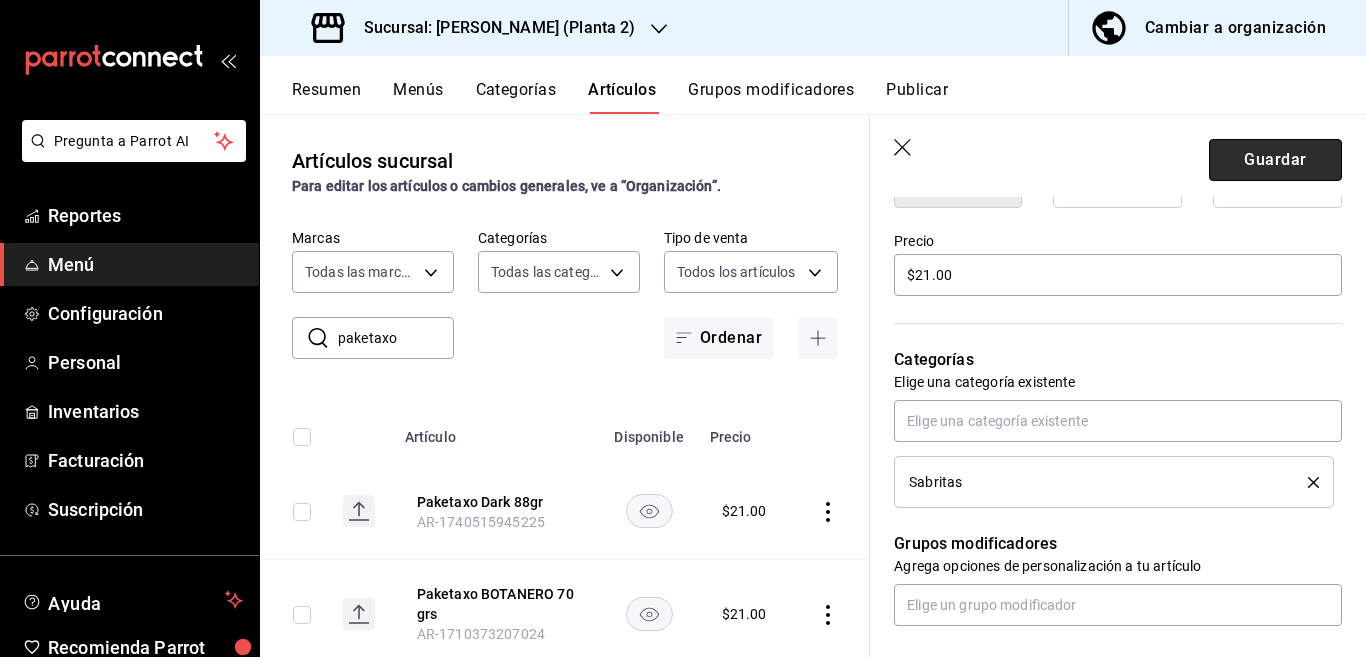click on "Guardar" at bounding box center (1275, 160) 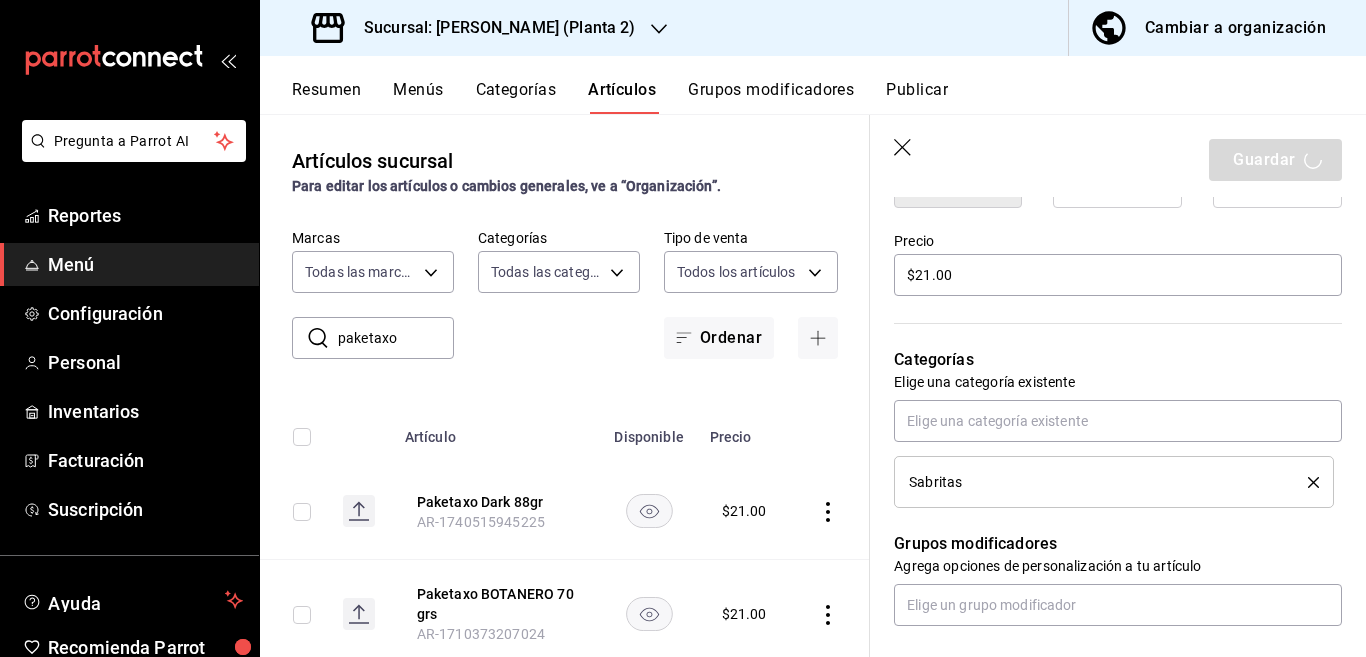 type on "x" 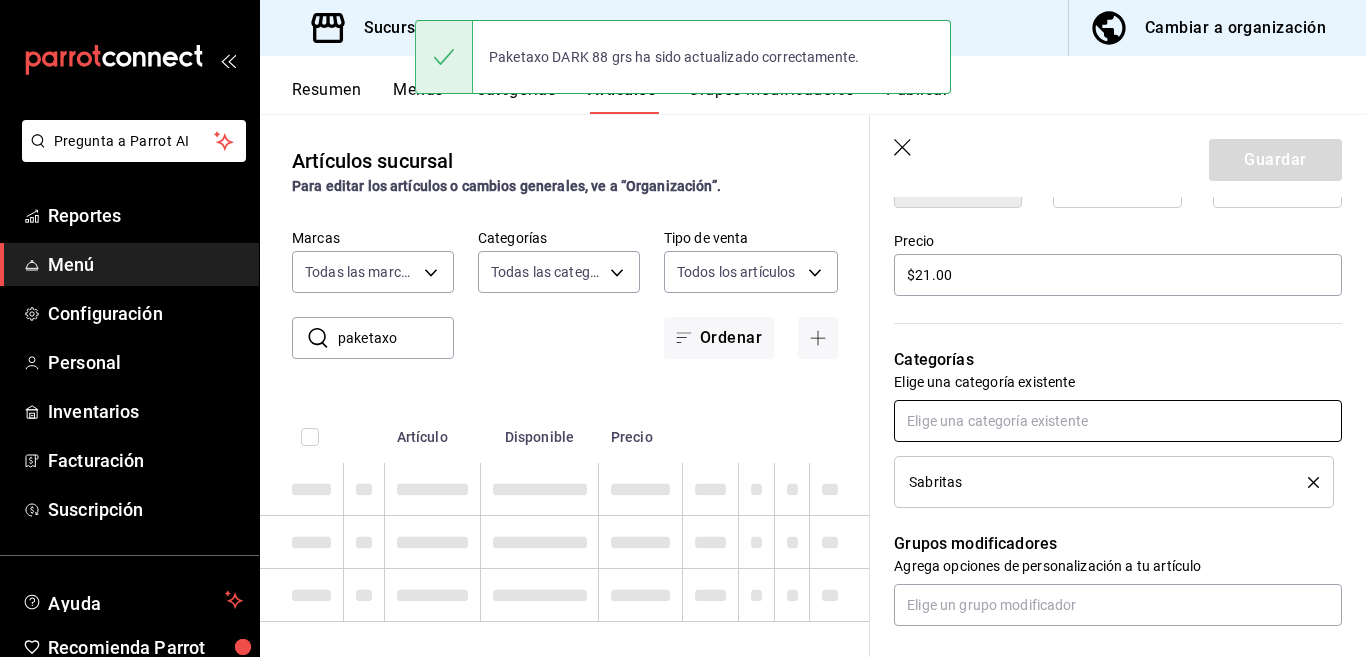 type 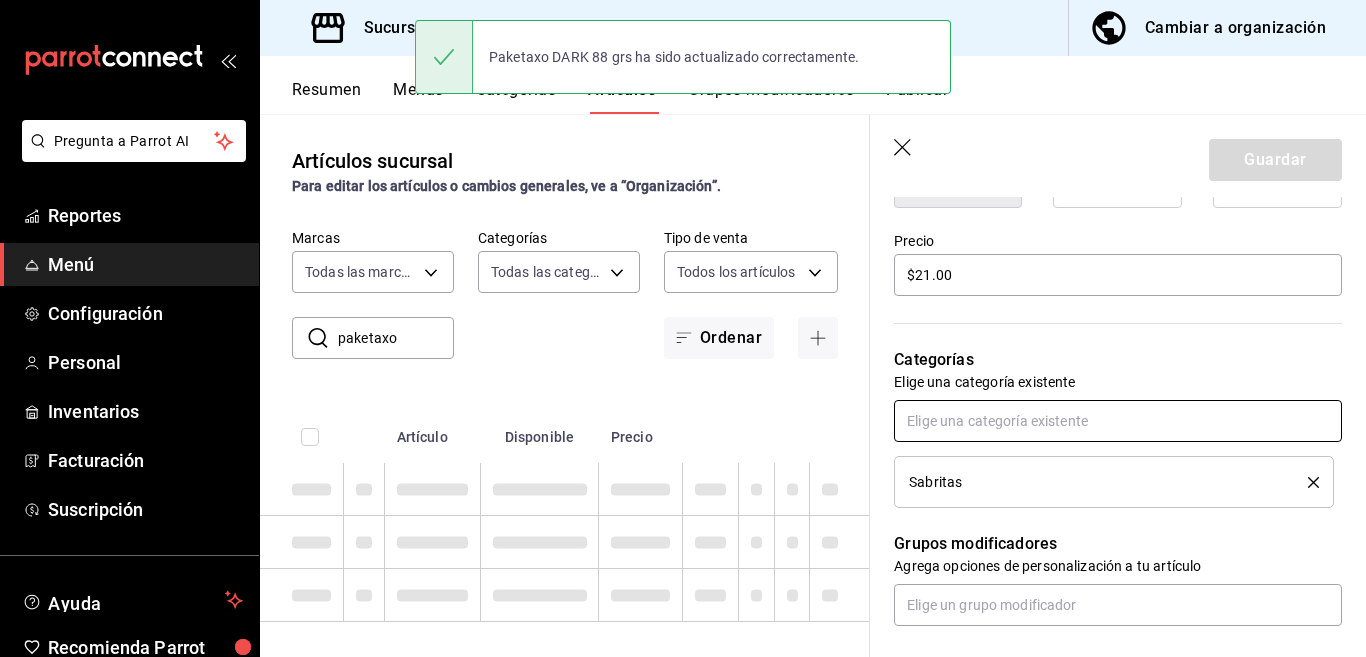 type 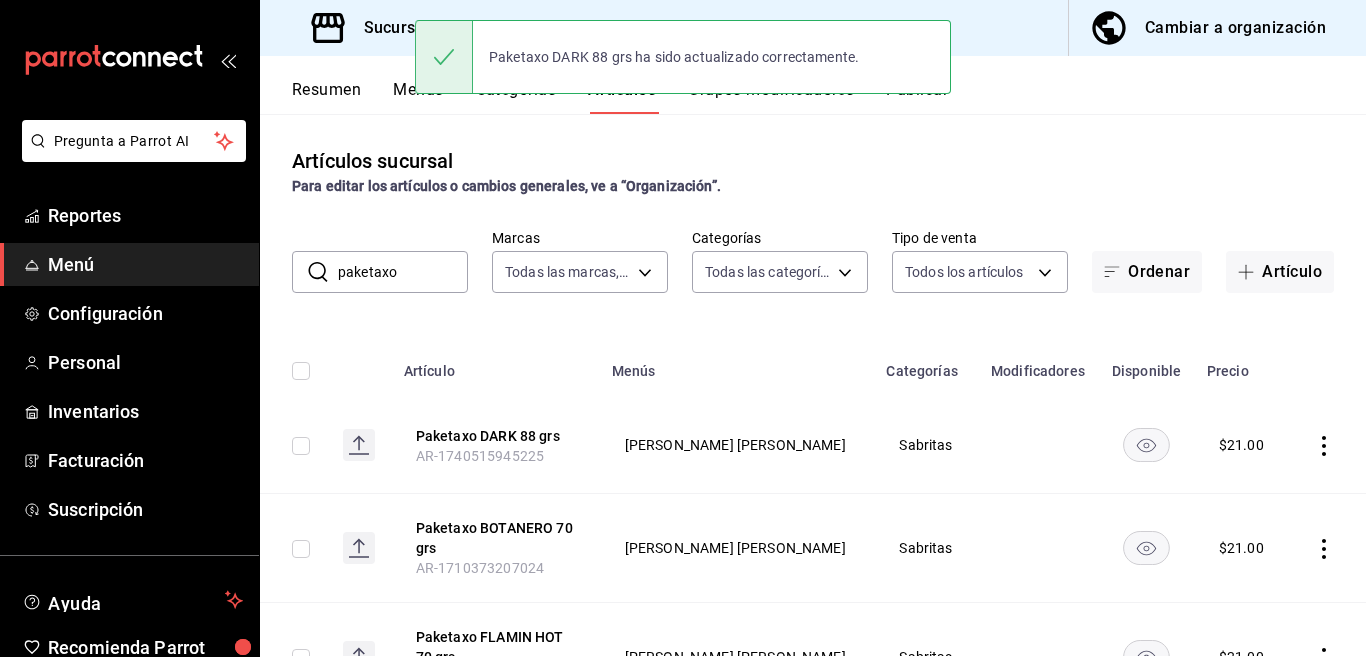 scroll, scrollTop: 0, scrollLeft: 0, axis: both 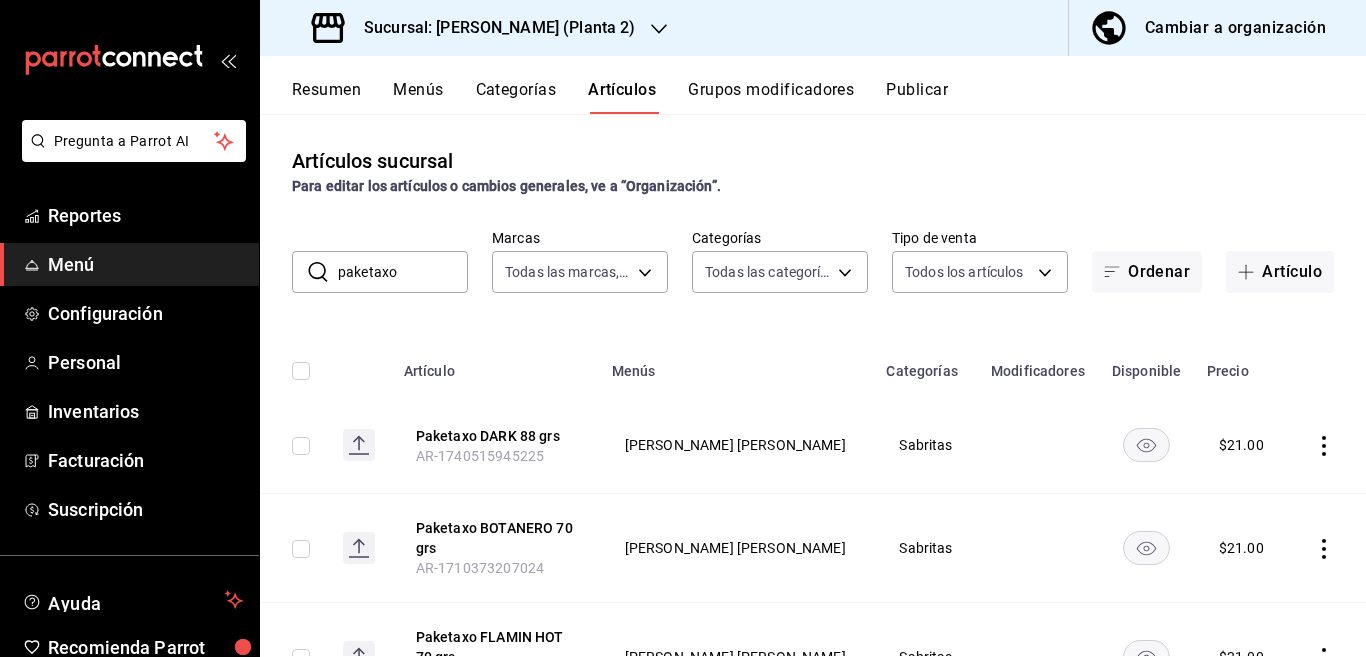 click on "paketaxo" at bounding box center [403, 272] 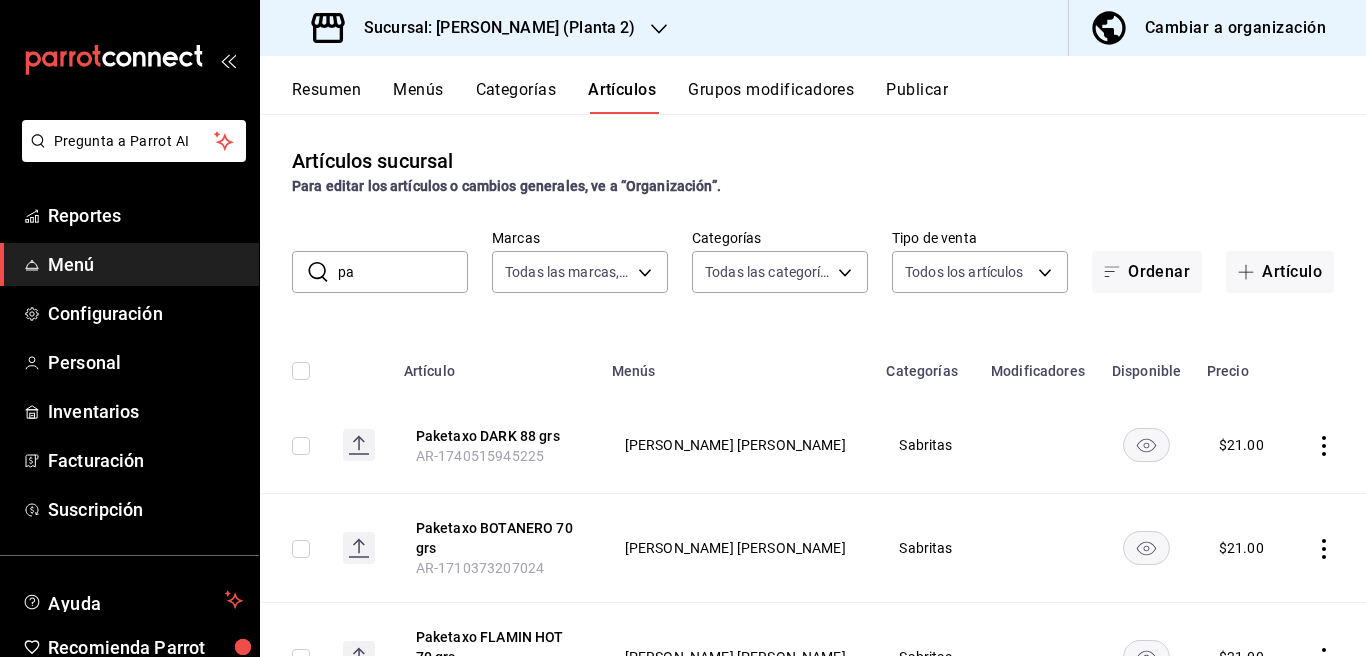 type on "p" 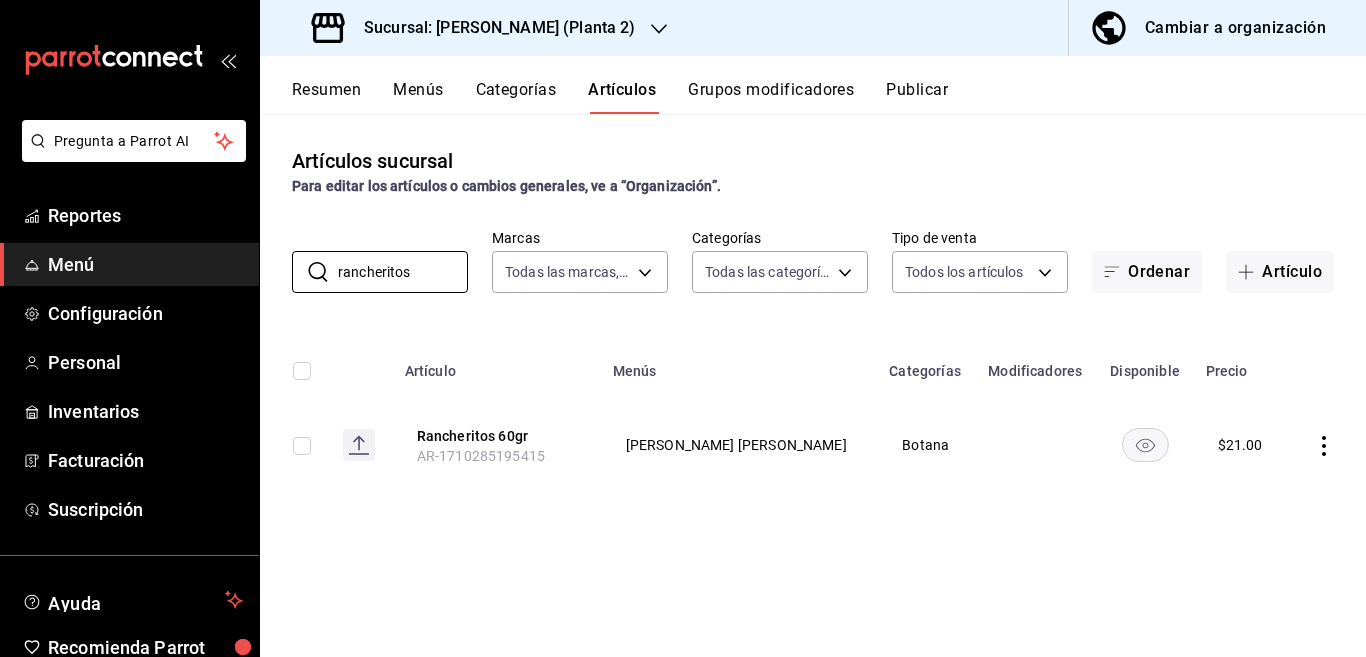 type on "rancheritos" 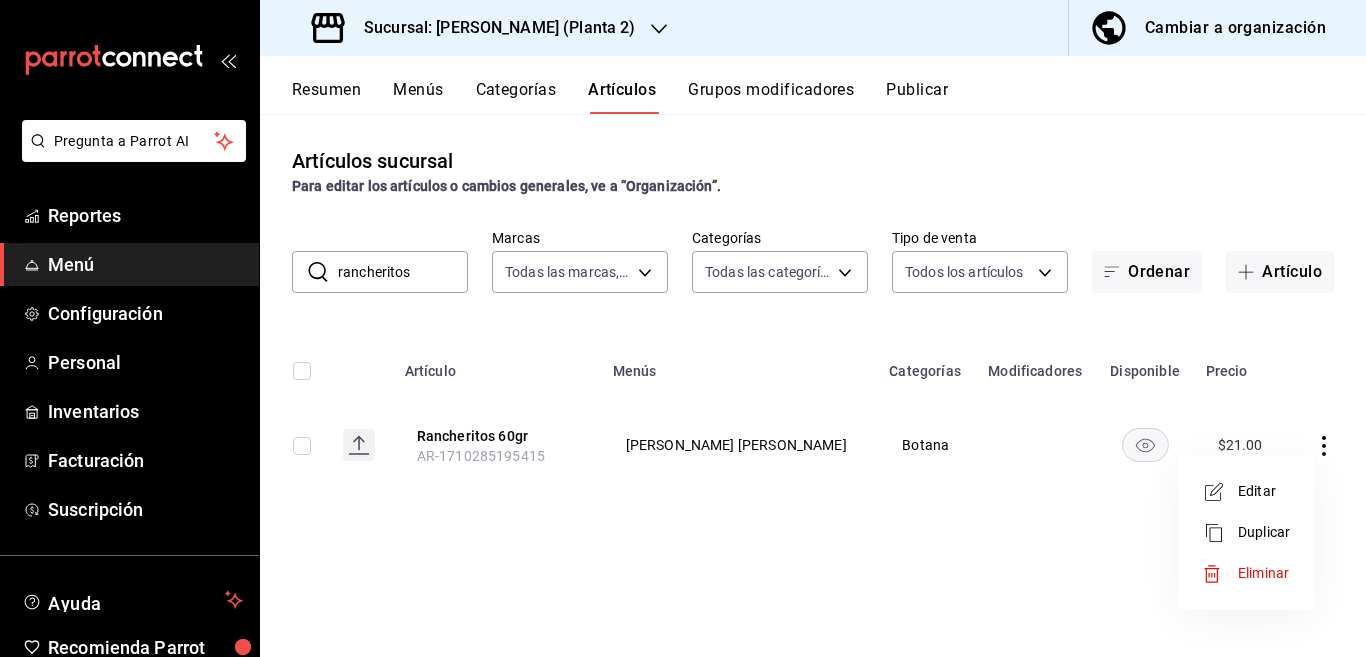 click on "Editar" at bounding box center [1264, 491] 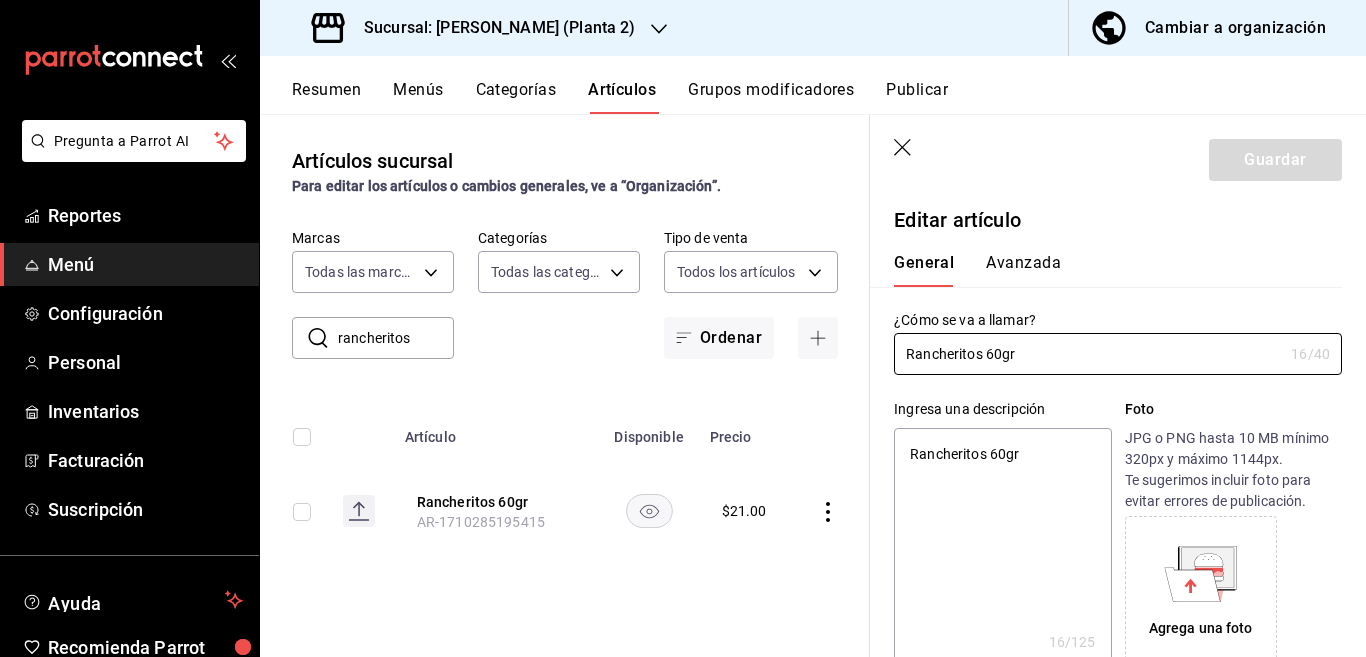 type on "x" 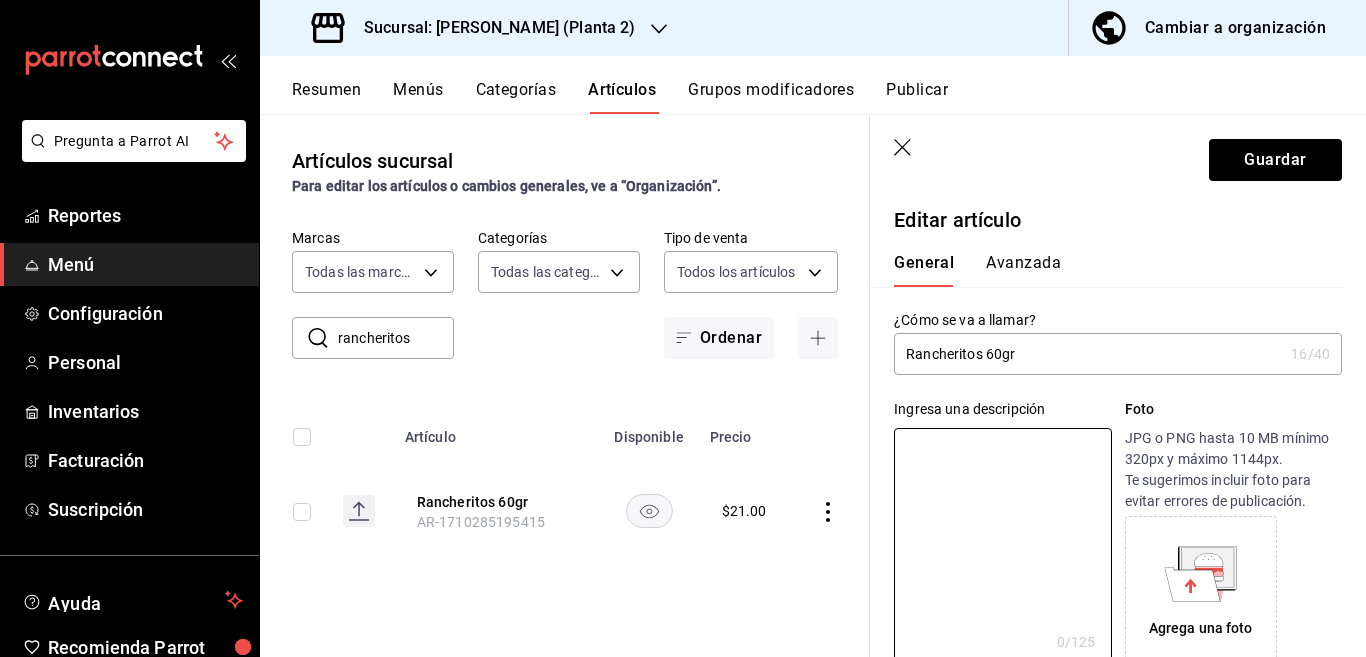 type 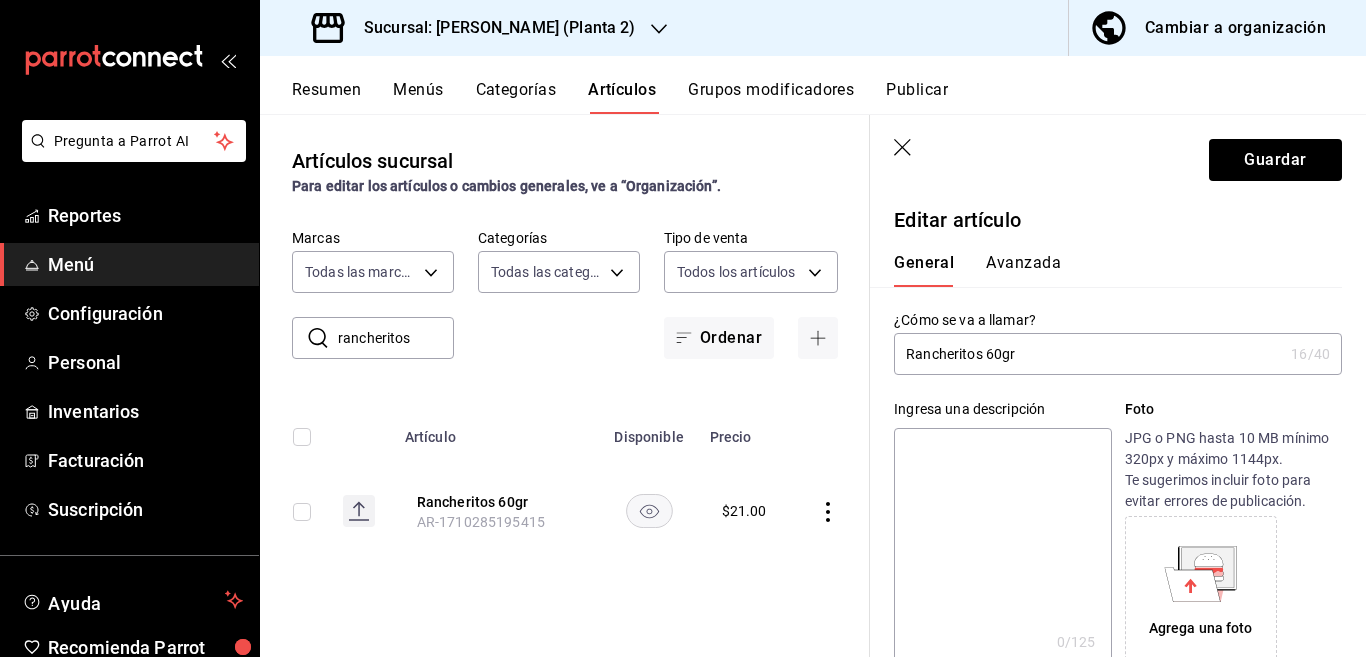 click on "Rancheritos 60gr" at bounding box center (1088, 354) 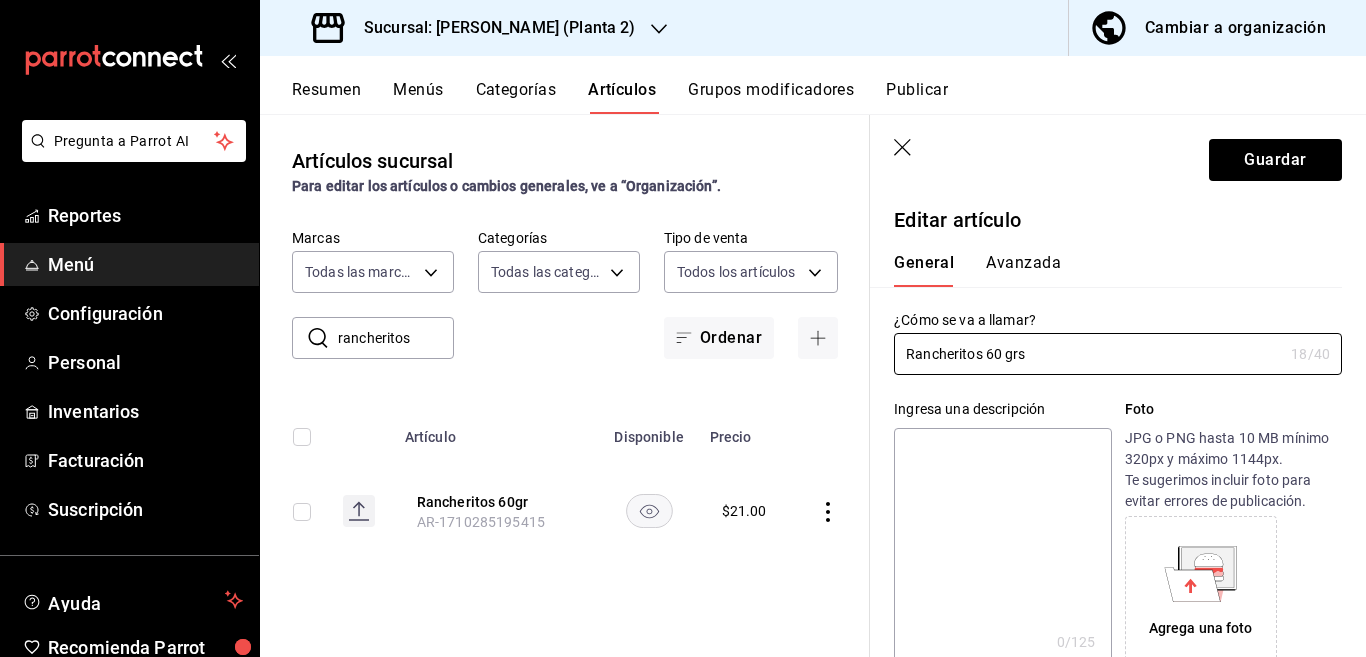 type on "Rancheritos 60 grs" 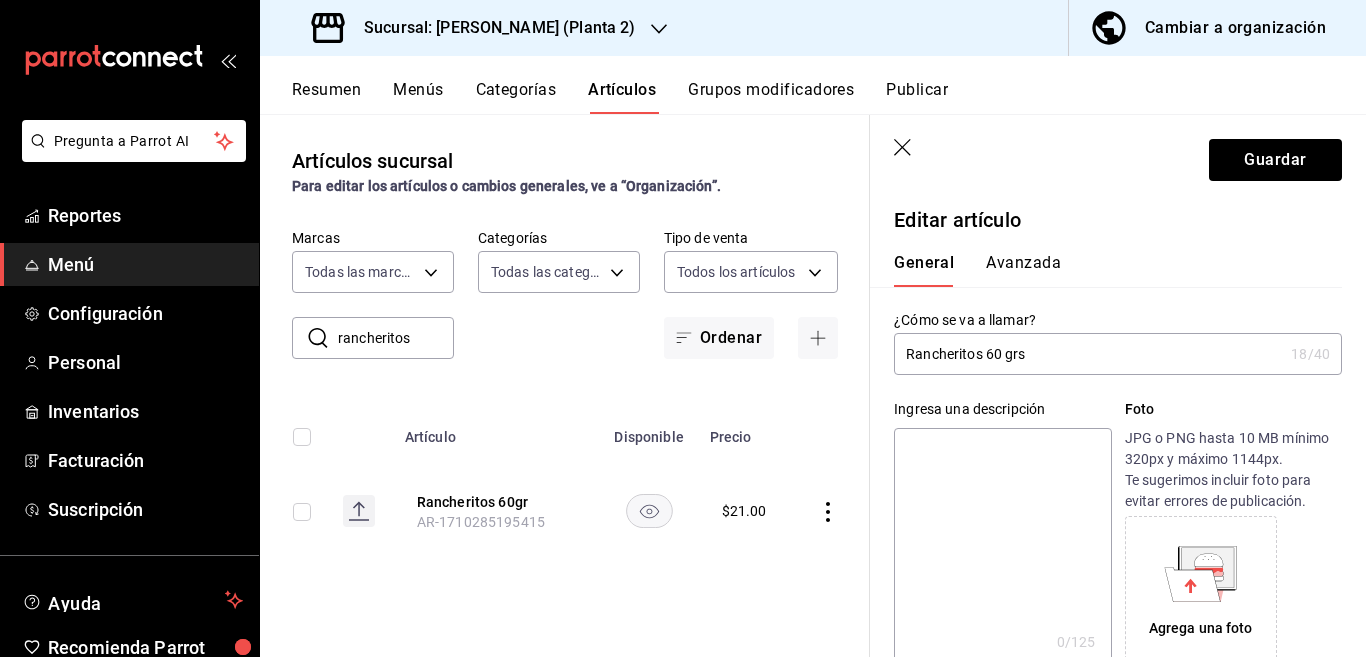 paste on "Rancheritos 60 grs" 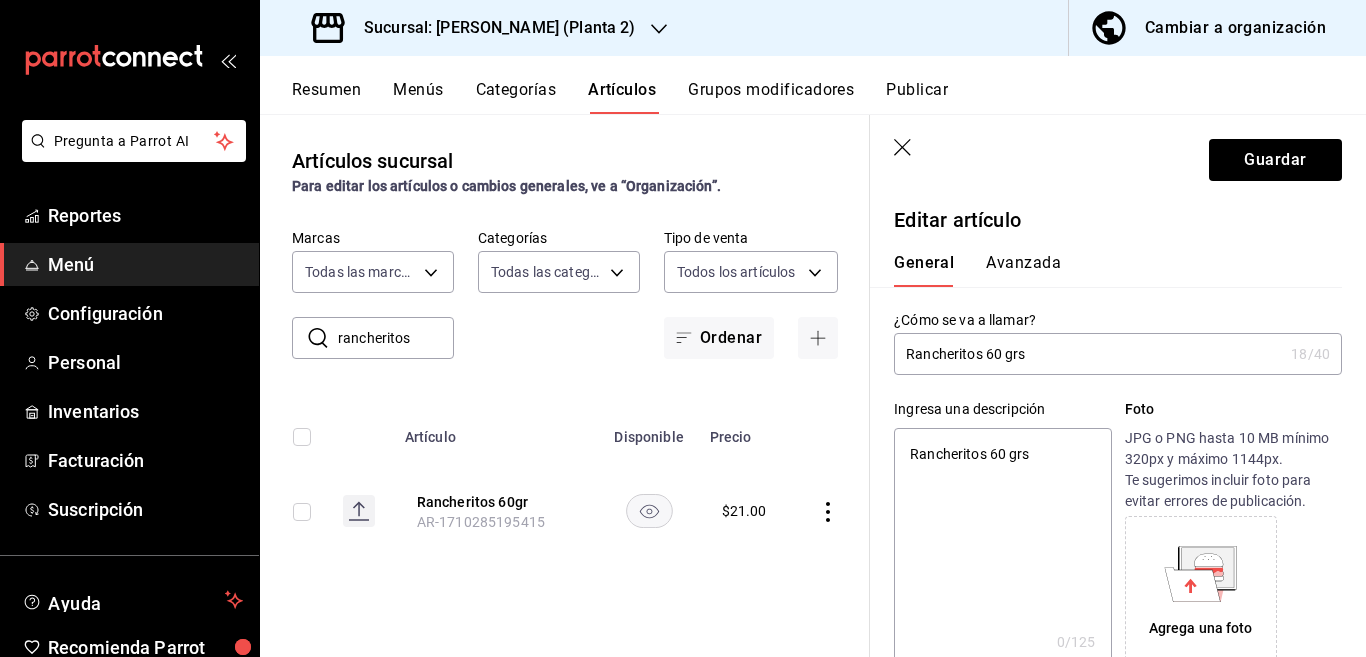 type on "x" 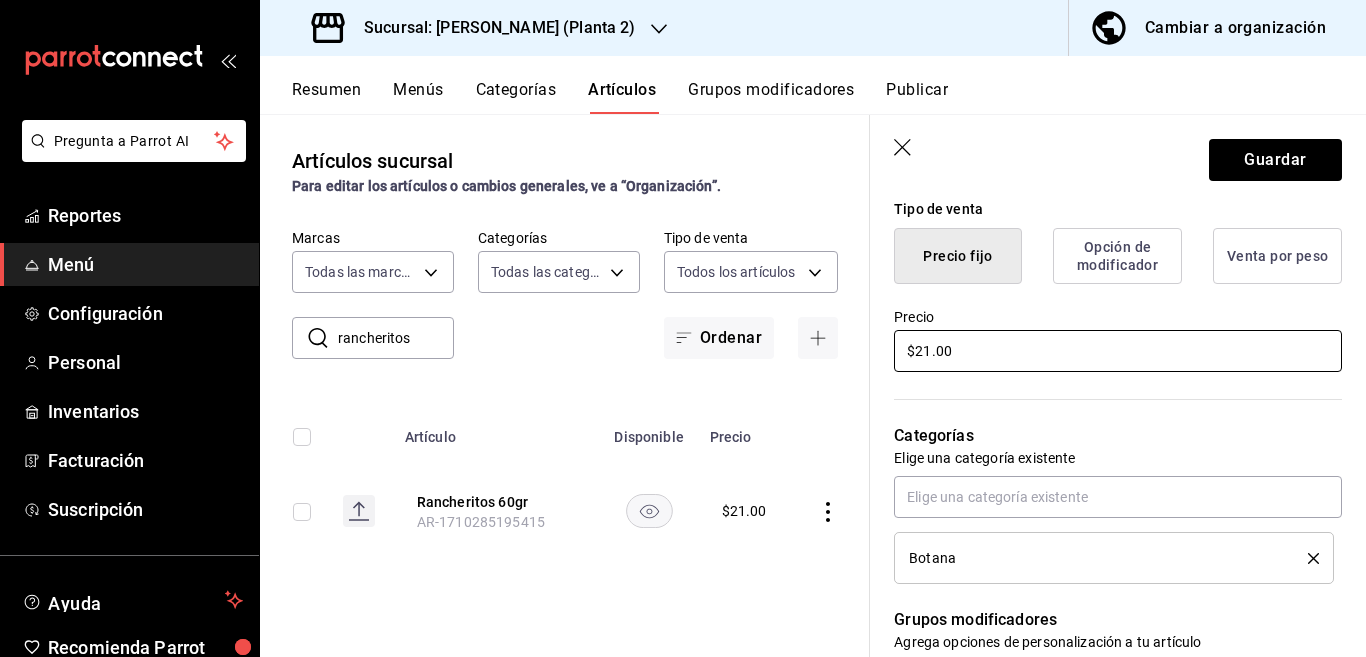 scroll, scrollTop: 569, scrollLeft: 0, axis: vertical 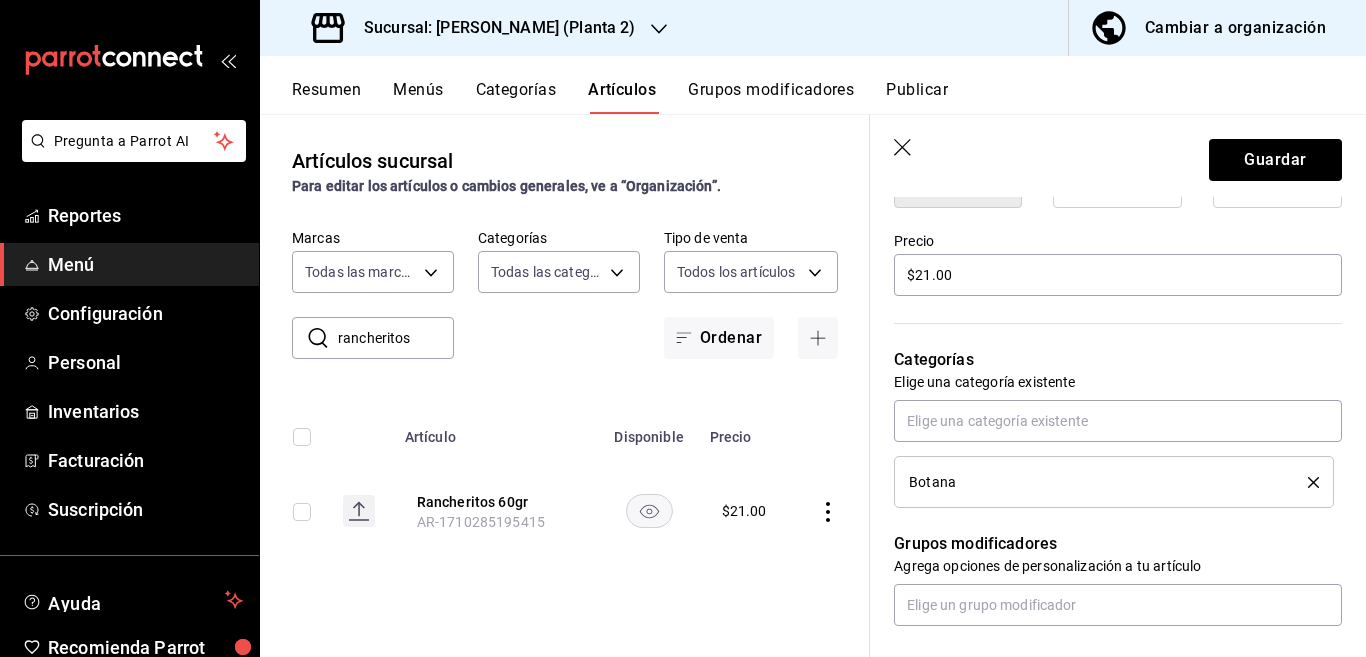 type on "Rancheritos 60 grs" 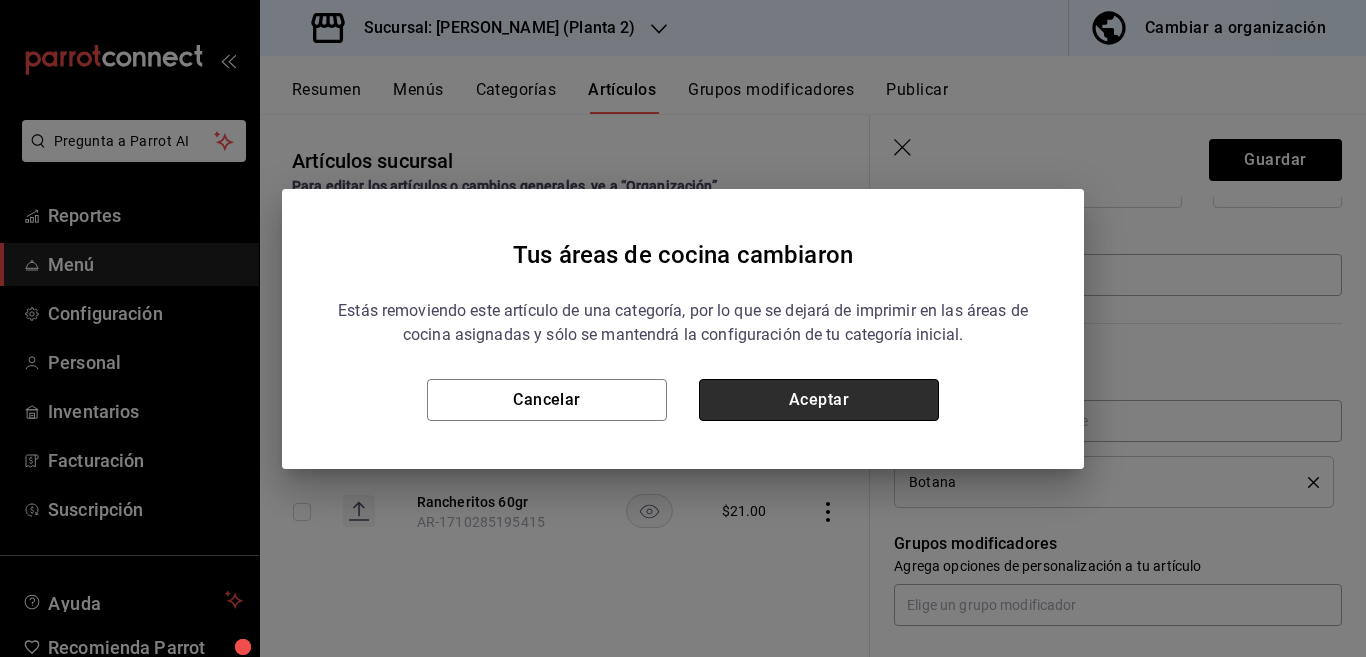 click on "Aceptar" at bounding box center (819, 400) 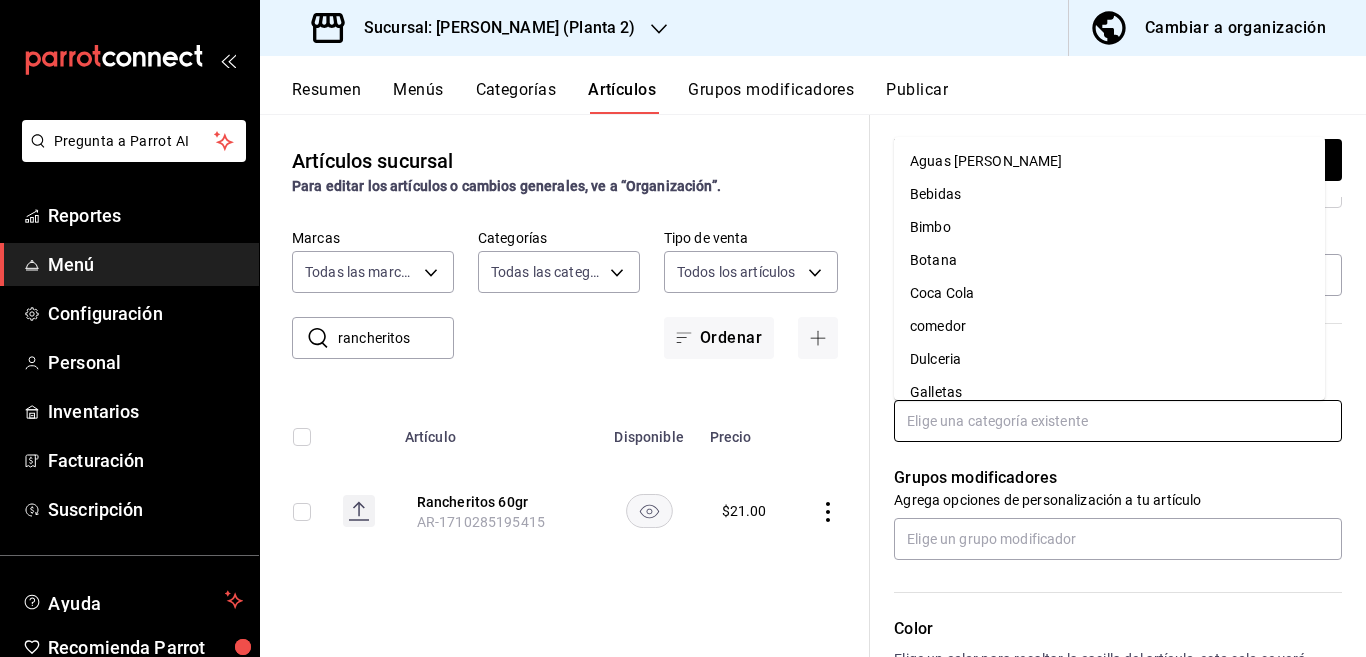 click at bounding box center (1118, 421) 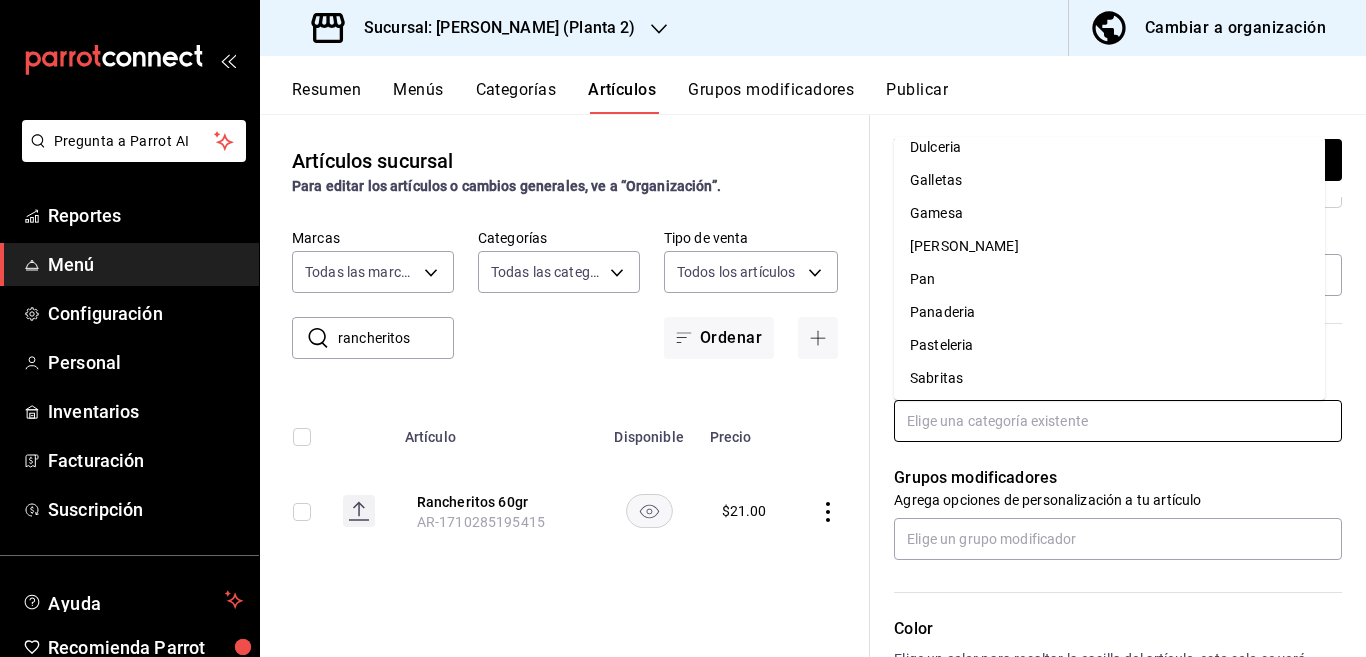 scroll, scrollTop: 215, scrollLeft: 0, axis: vertical 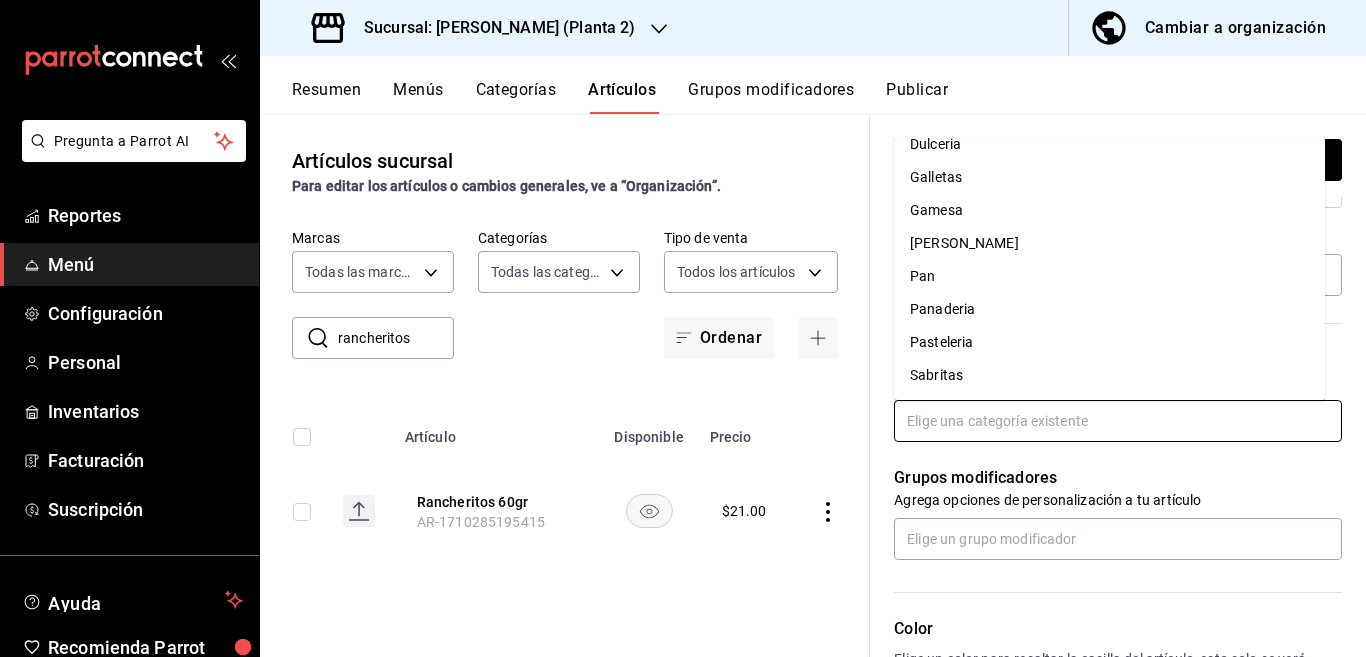 click on "Sabritas" at bounding box center (1109, 375) 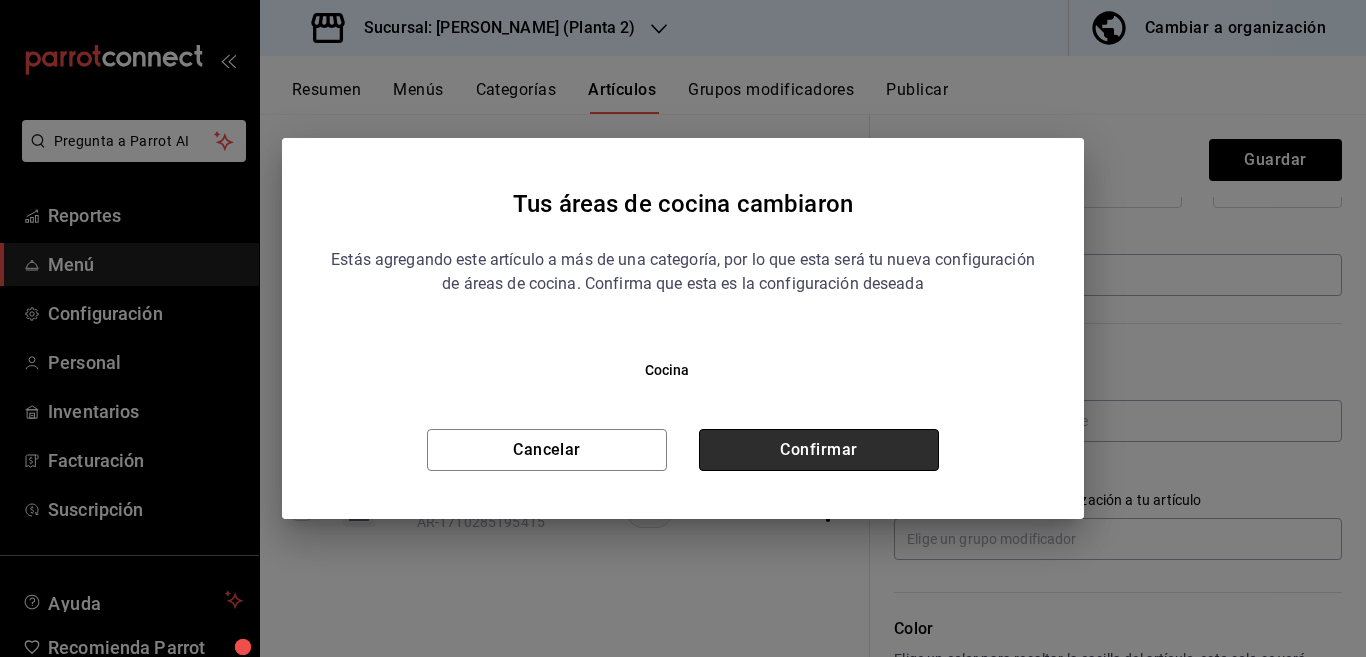 click on "Confirmar" at bounding box center [819, 450] 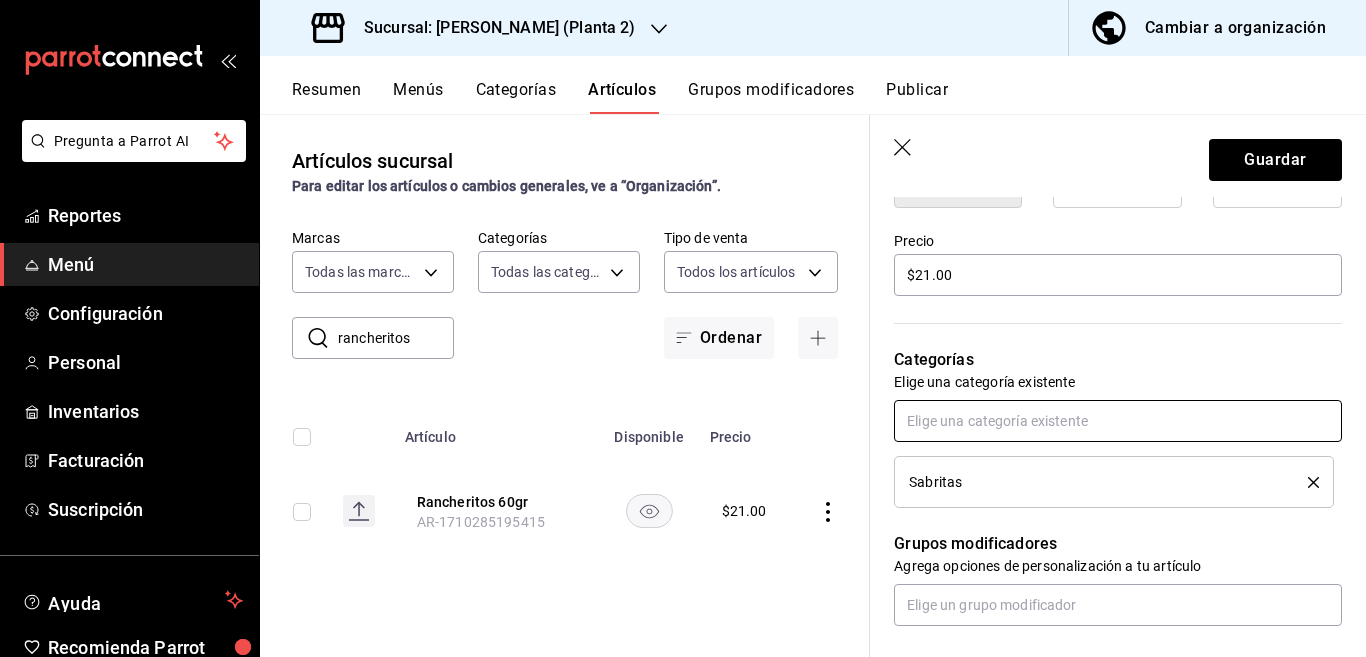 scroll, scrollTop: 569, scrollLeft: 0, axis: vertical 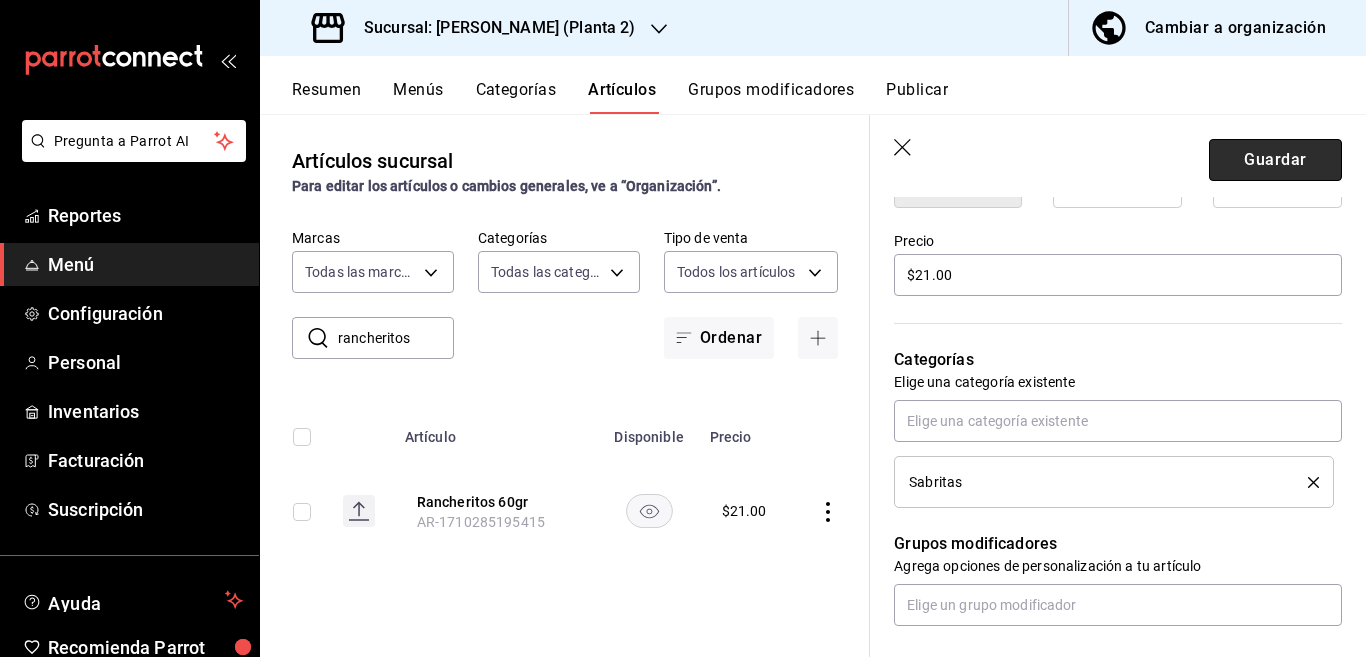 click on "Guardar" at bounding box center (1275, 160) 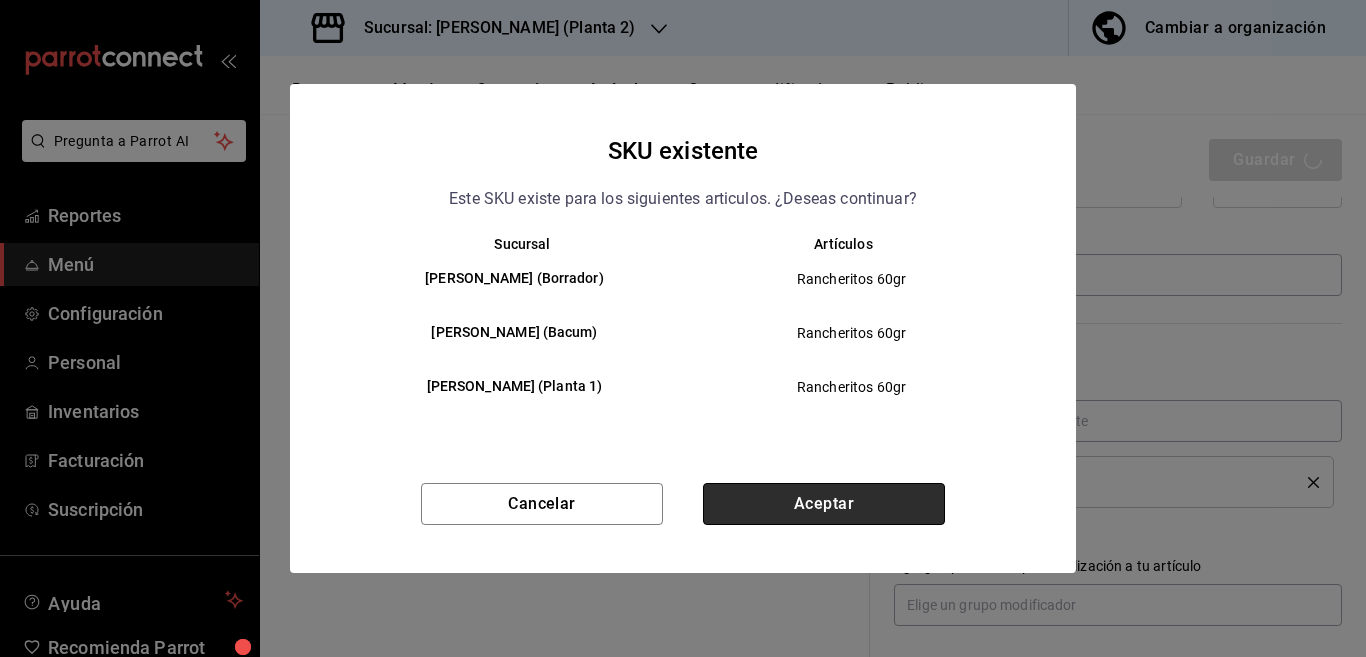 click on "Aceptar" at bounding box center (824, 504) 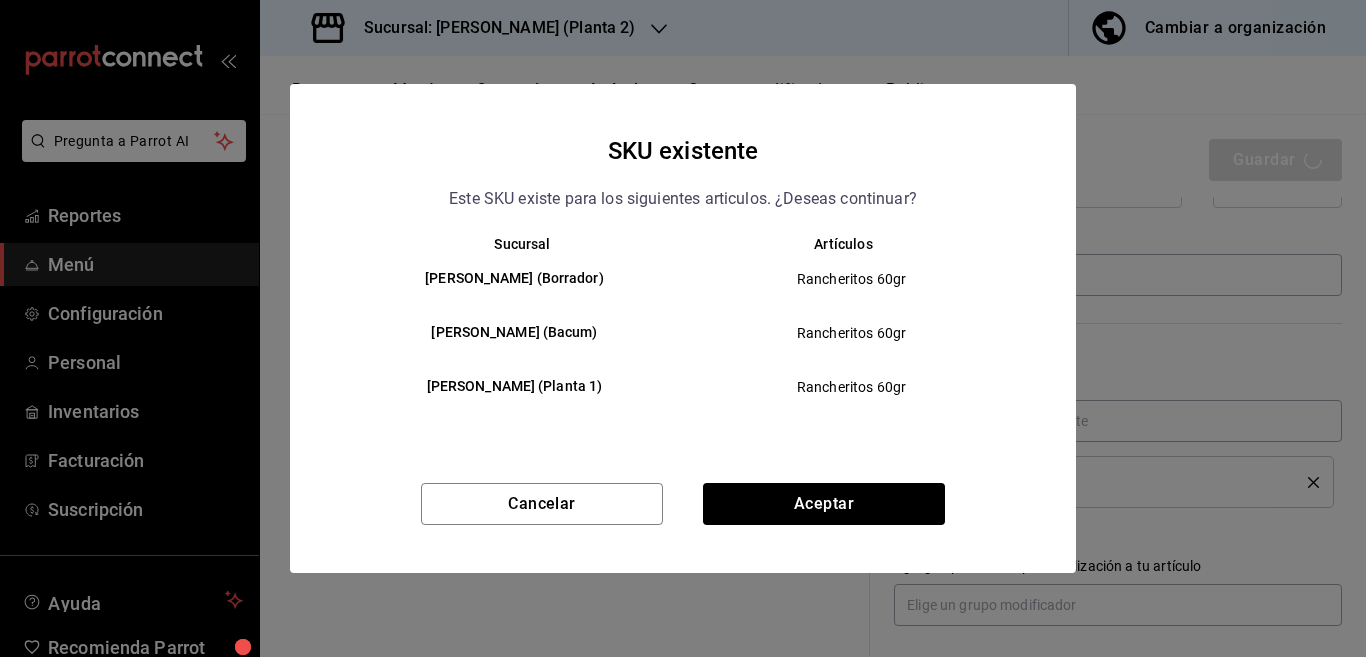 type on "x" 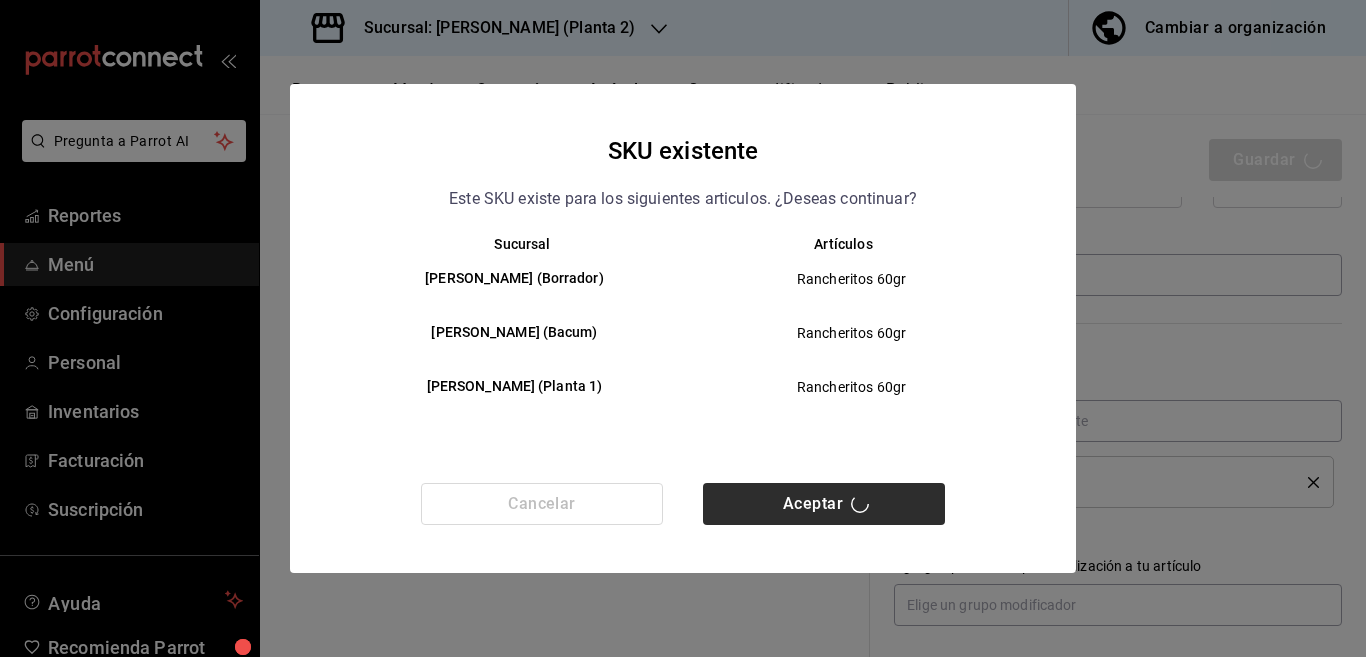 type 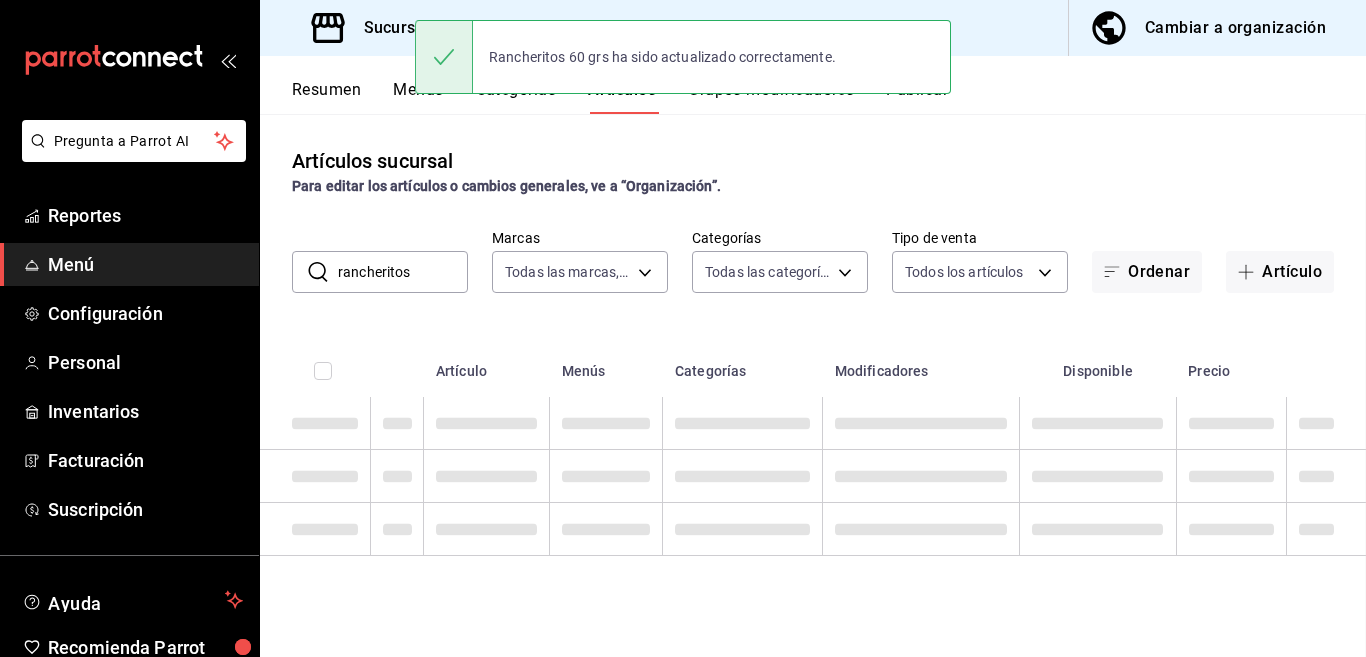 scroll, scrollTop: 0, scrollLeft: 0, axis: both 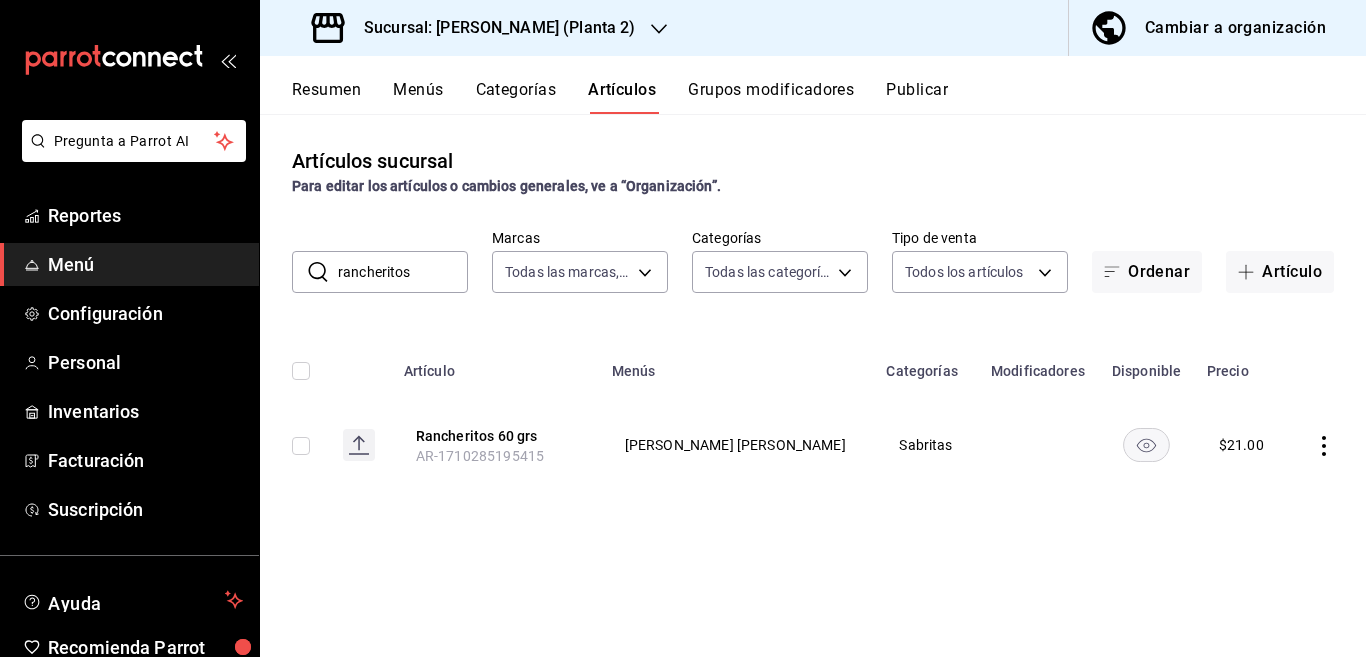 click on "rancheritos" at bounding box center (403, 272) 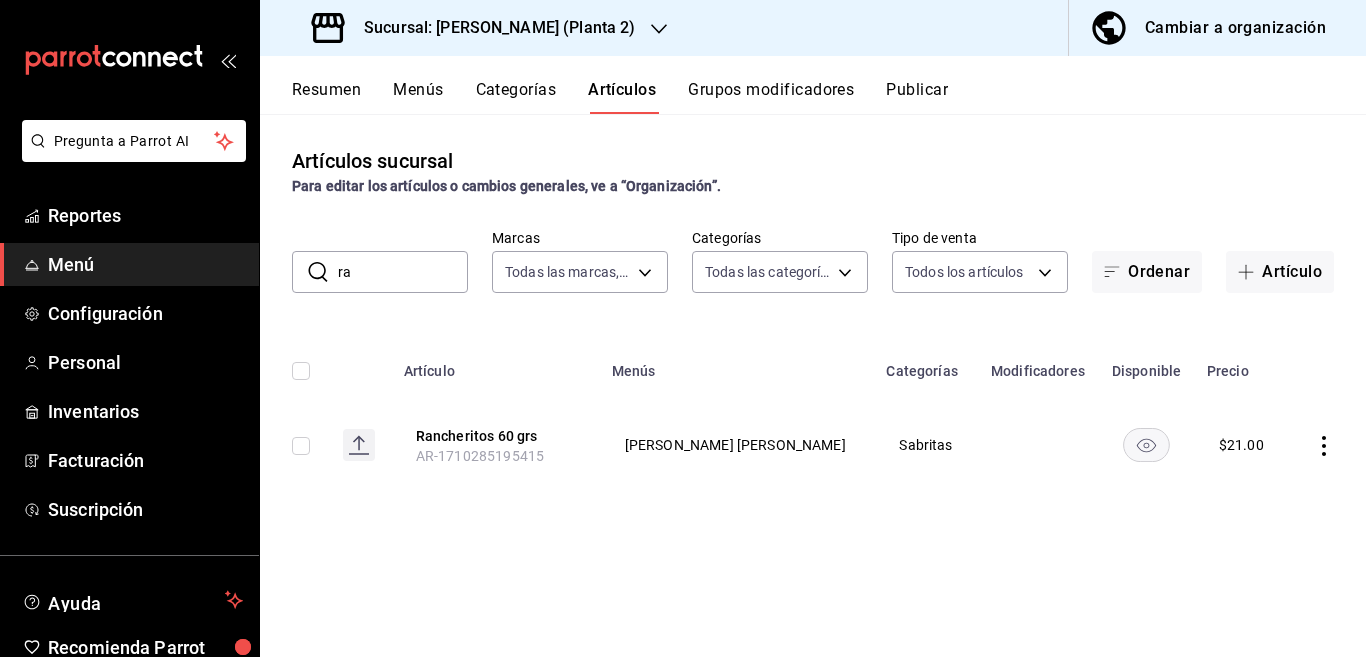type on "r" 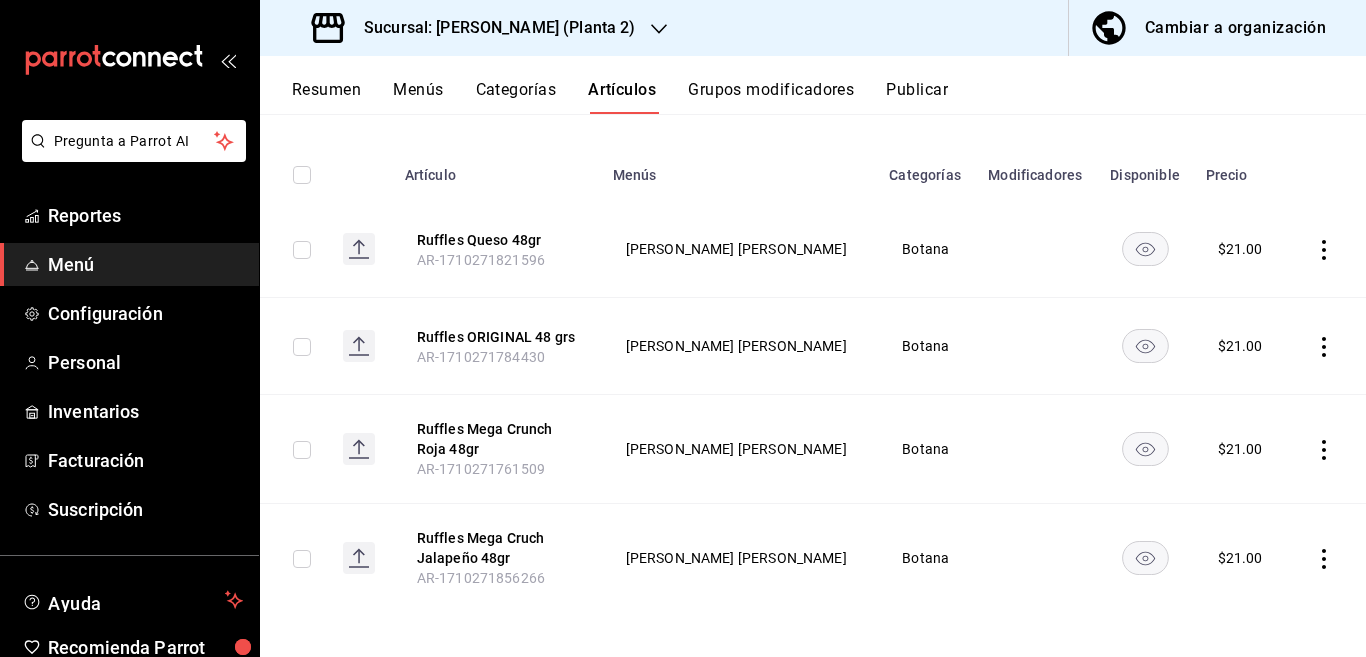 scroll, scrollTop: 200, scrollLeft: 0, axis: vertical 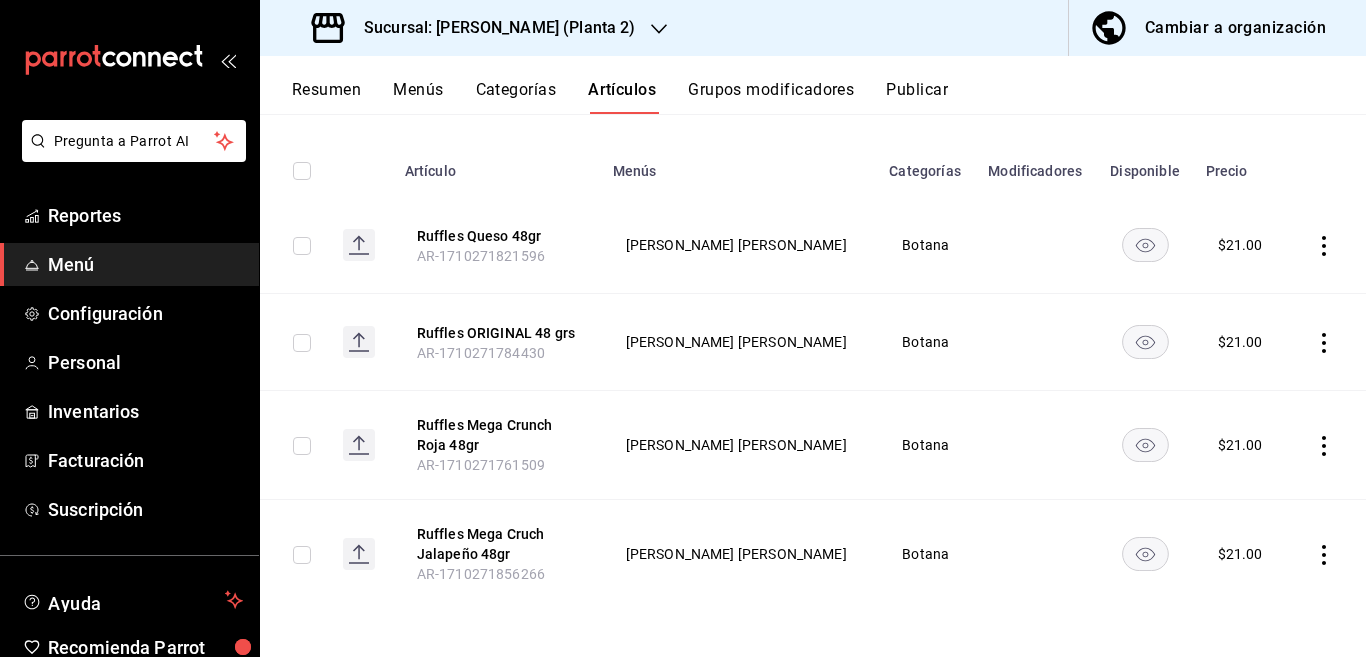 type on "ruffles" 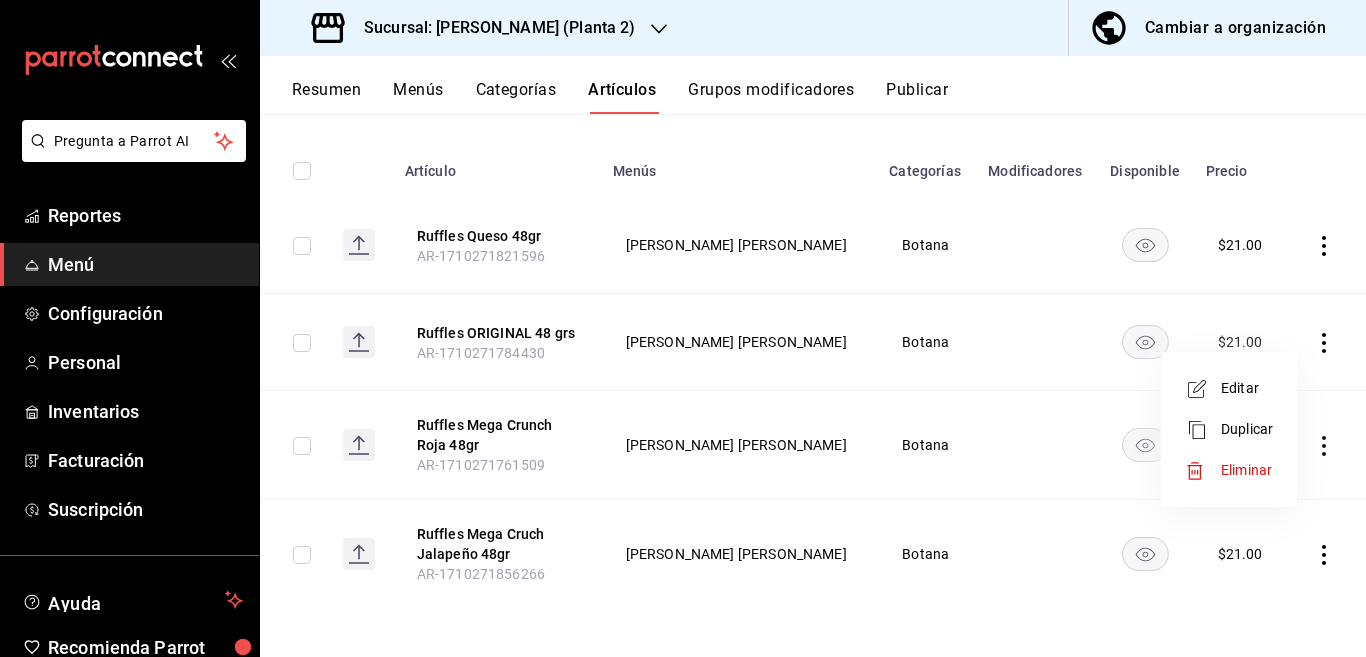 click on "Editar" at bounding box center [1247, 388] 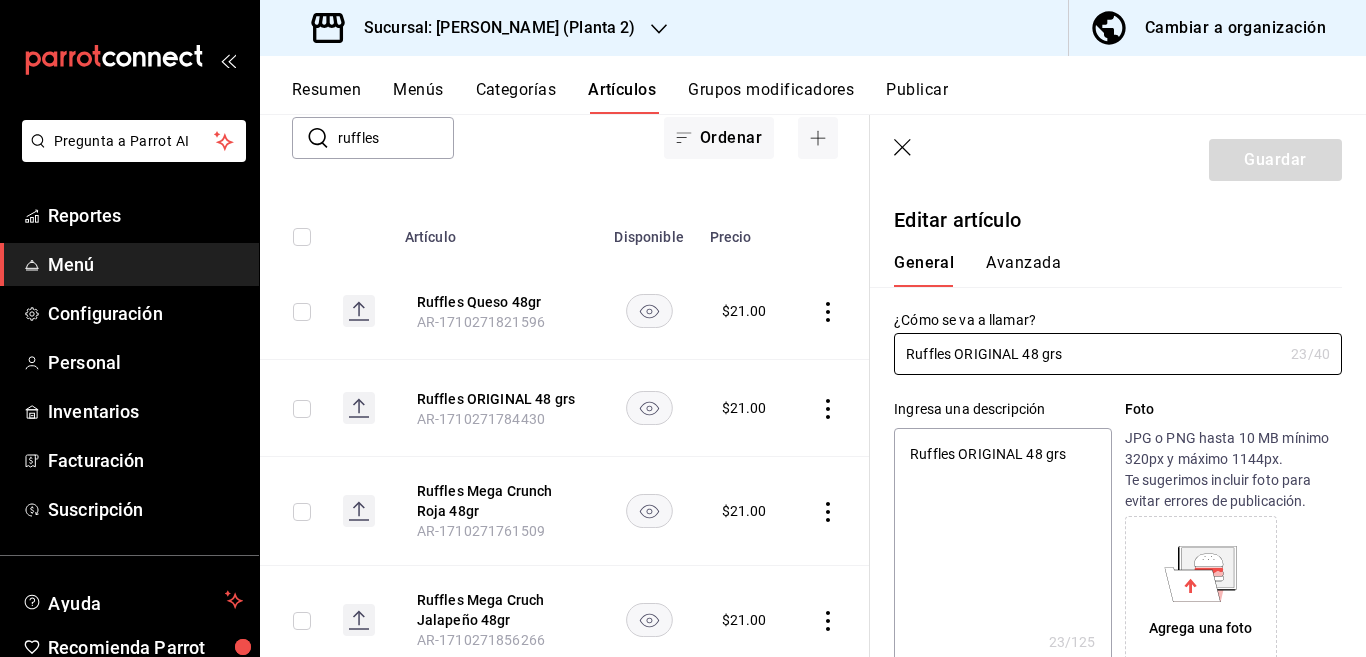 type on "x" 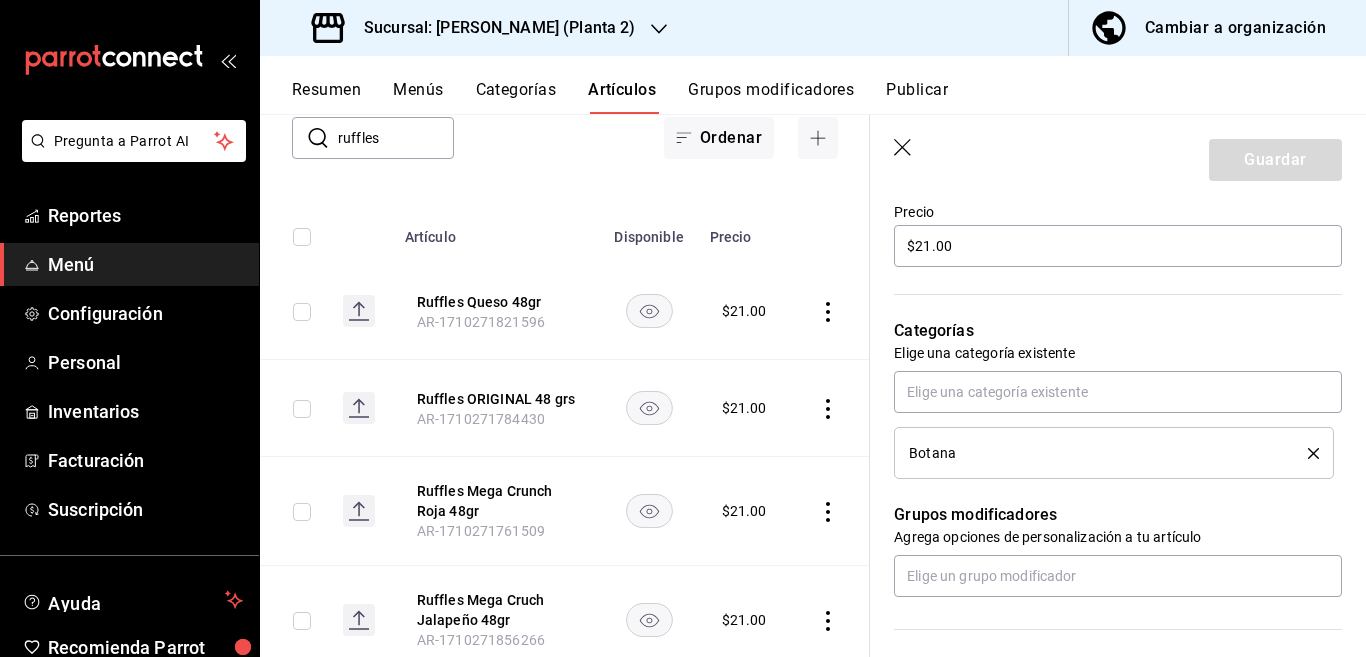 scroll, scrollTop: 650, scrollLeft: 0, axis: vertical 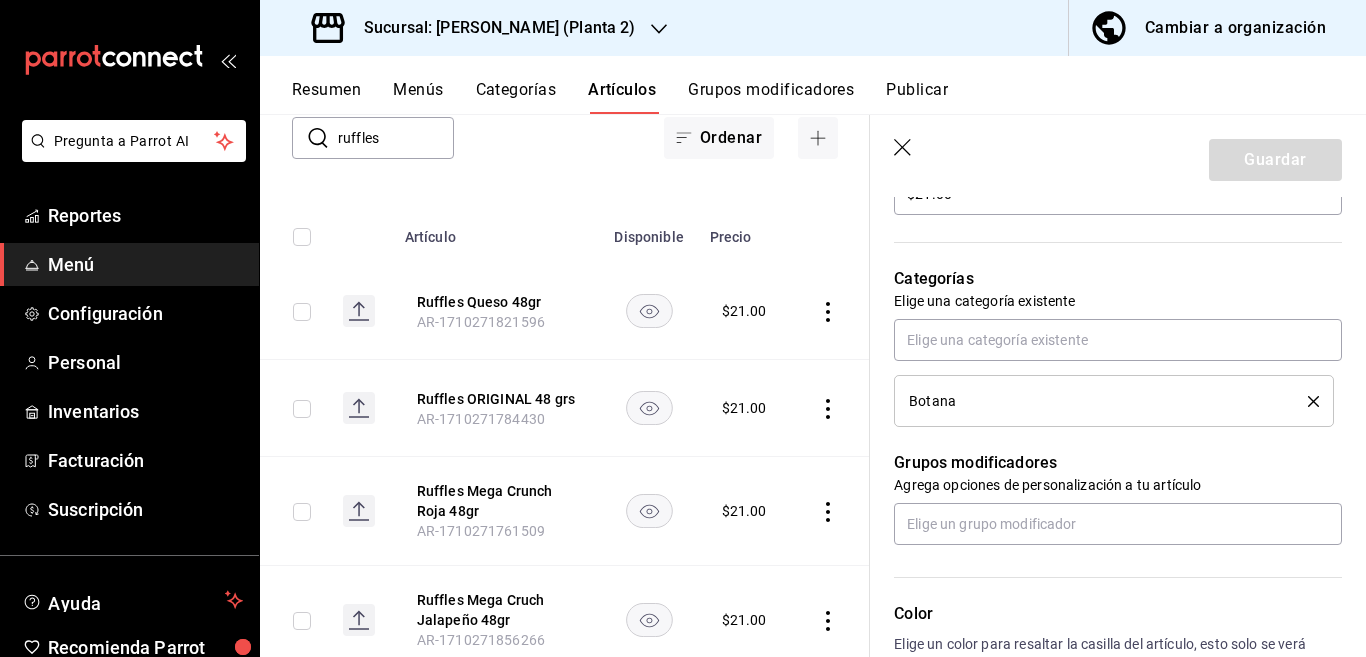 click 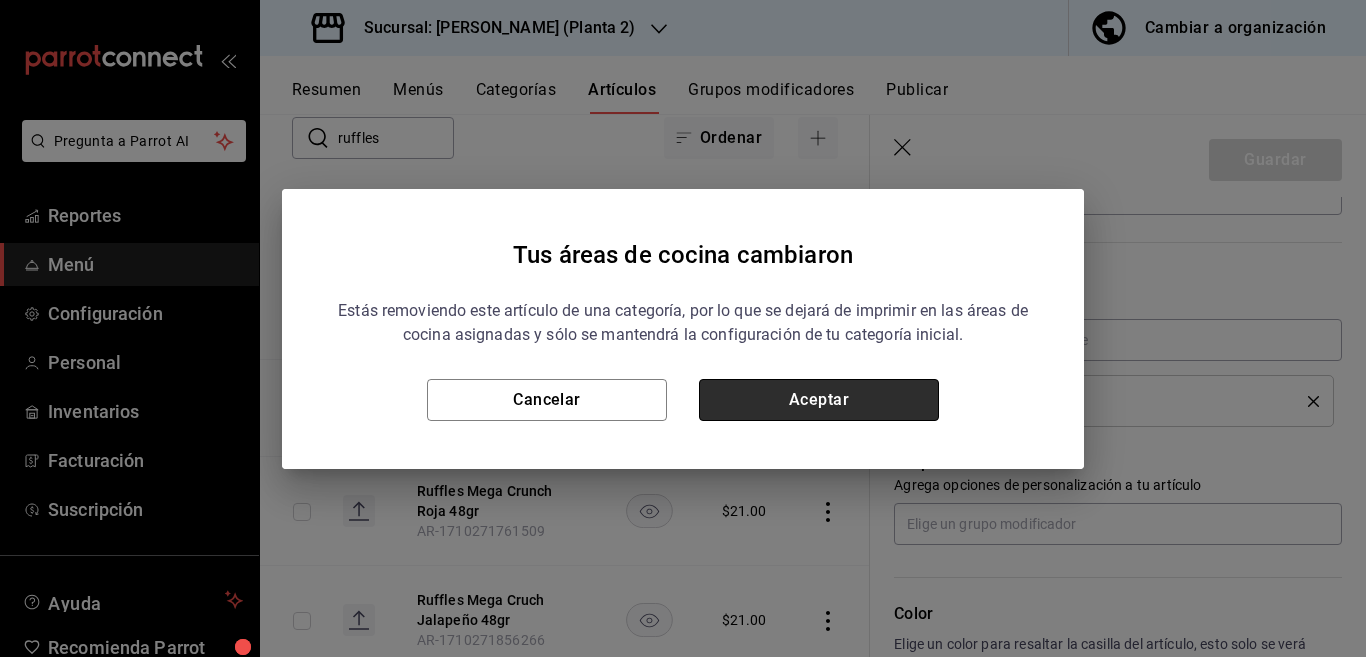 click on "Aceptar" at bounding box center (819, 400) 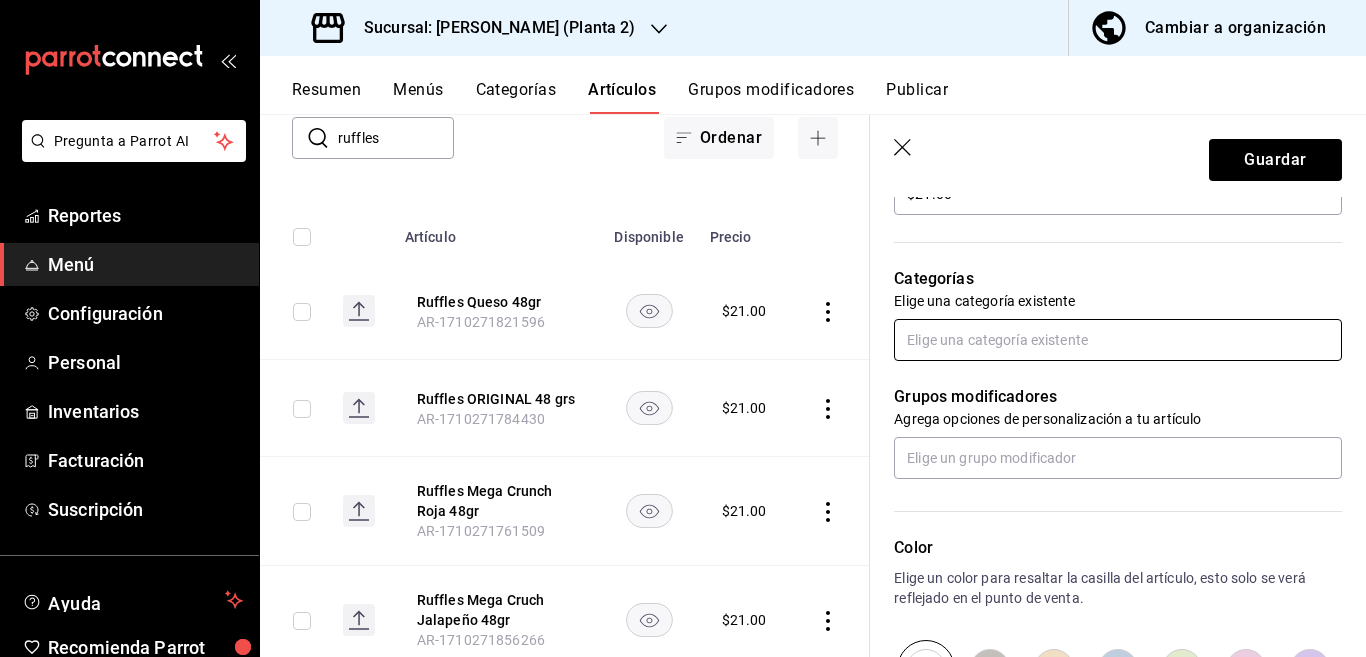 click at bounding box center (1118, 340) 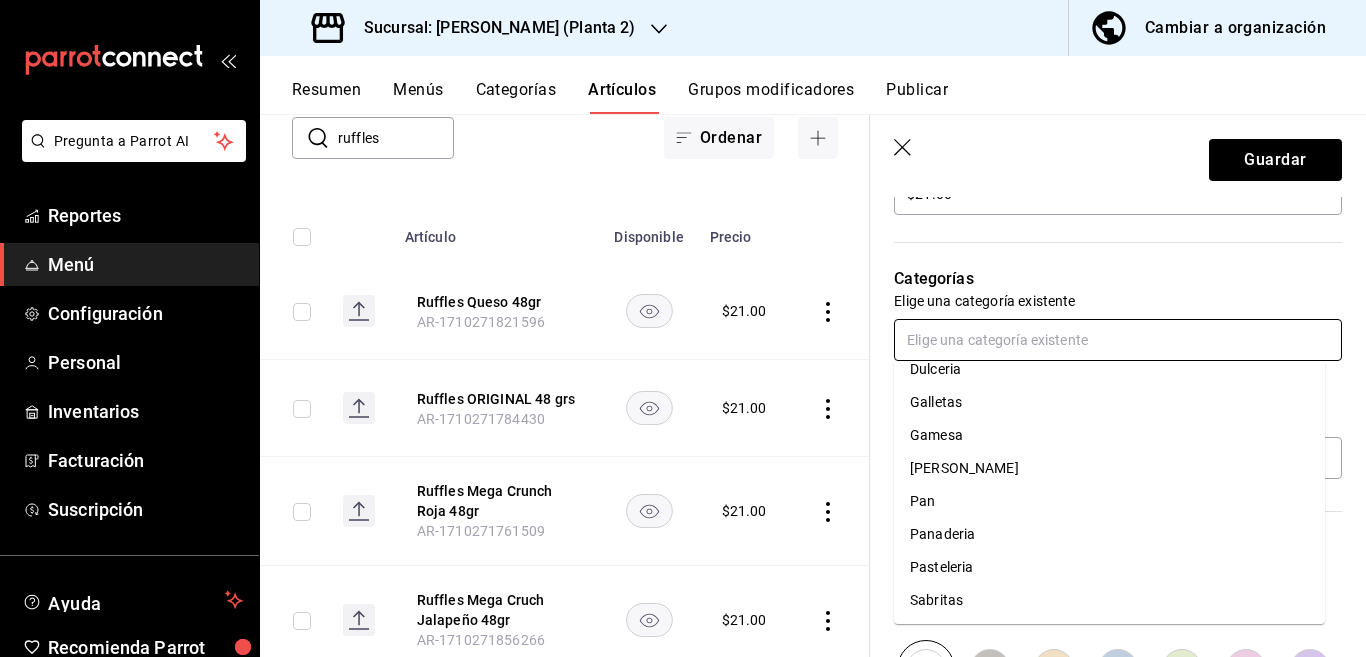 scroll, scrollTop: 215, scrollLeft: 0, axis: vertical 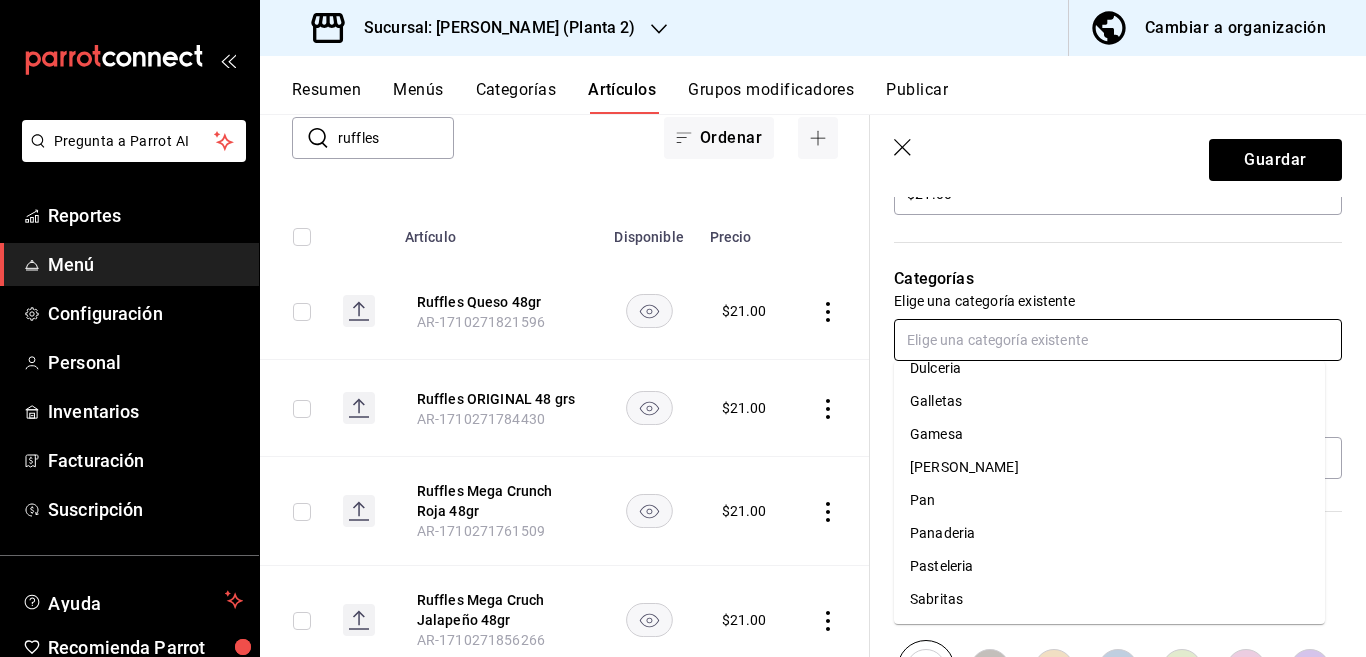 click on "Sabritas" at bounding box center [1109, 599] 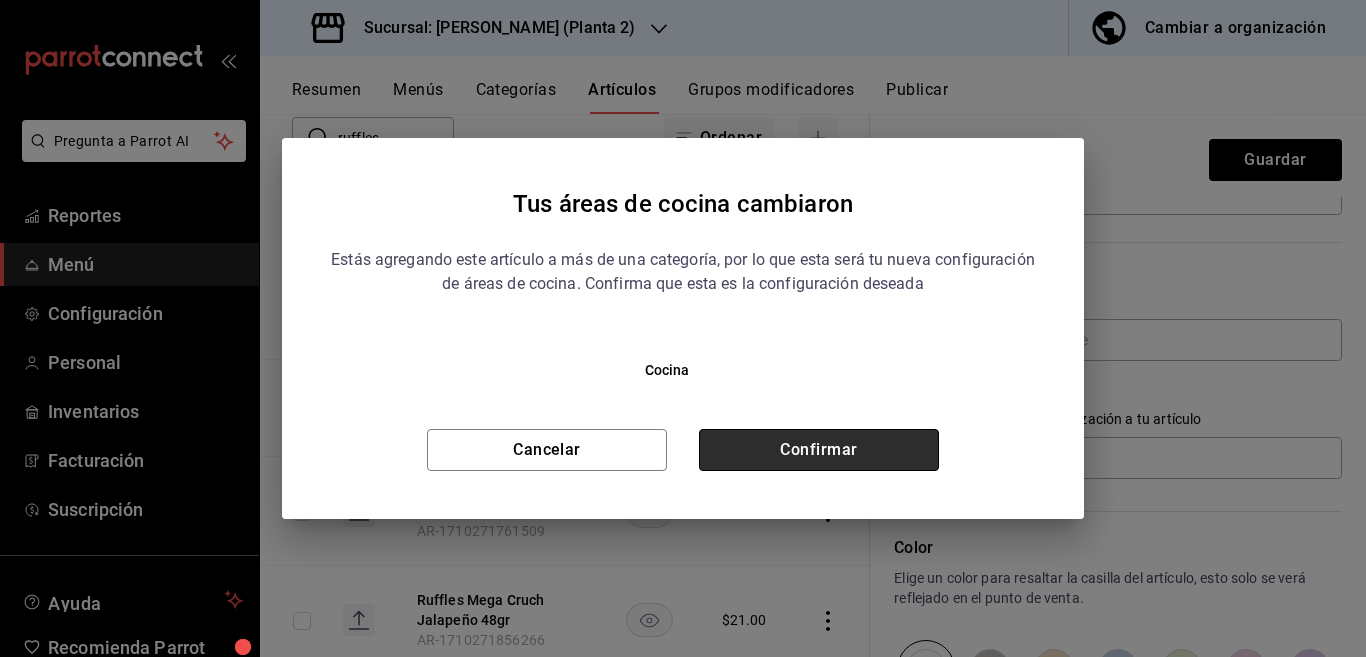 click on "Confirmar" at bounding box center [819, 450] 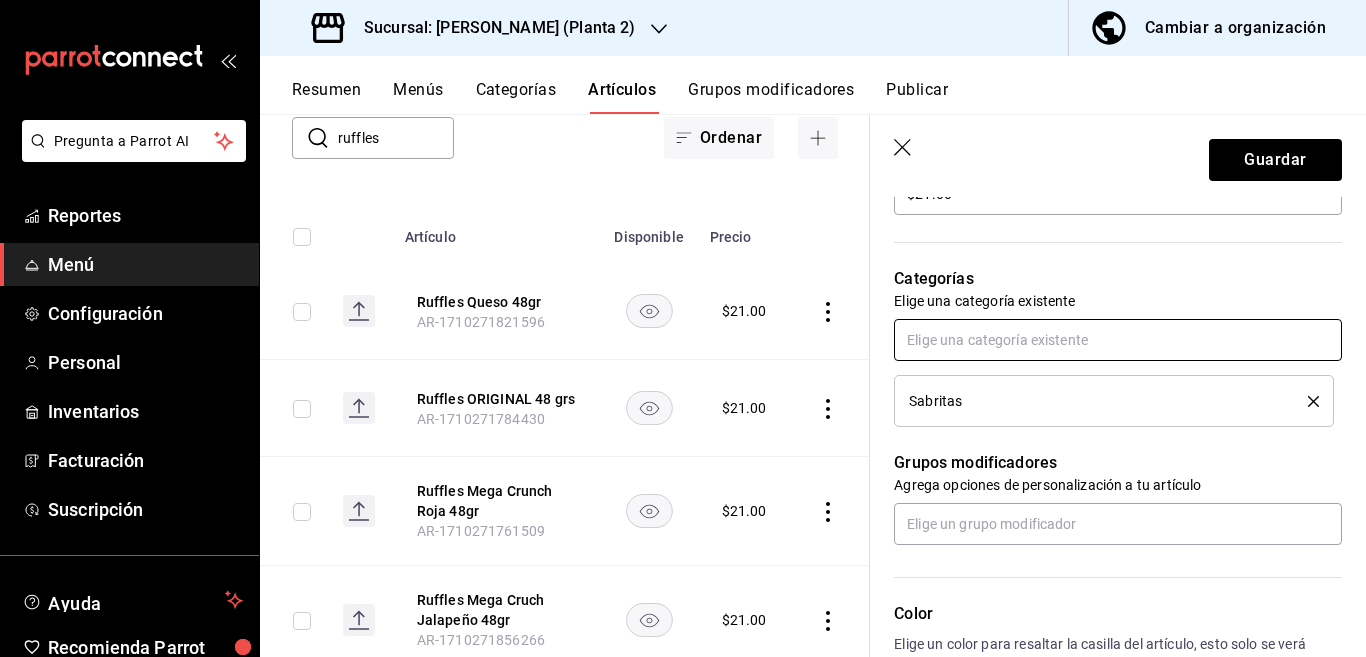 scroll, scrollTop: 650, scrollLeft: 0, axis: vertical 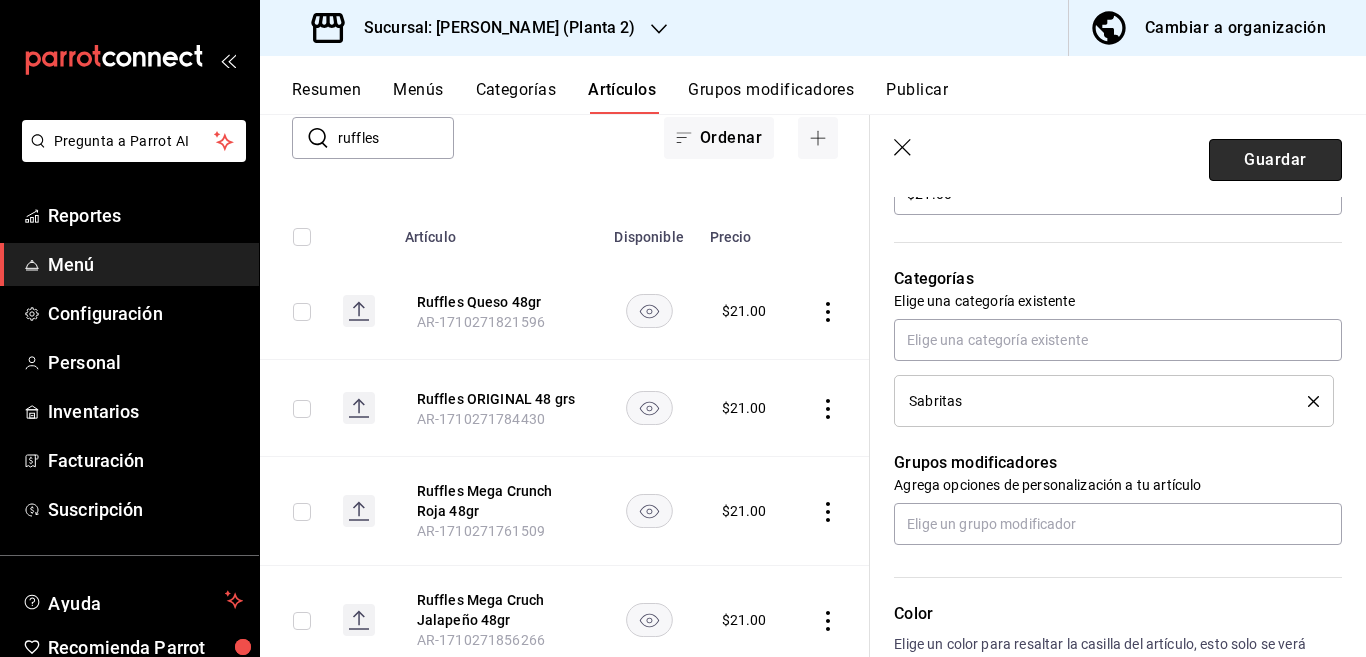 click on "Guardar" at bounding box center [1275, 160] 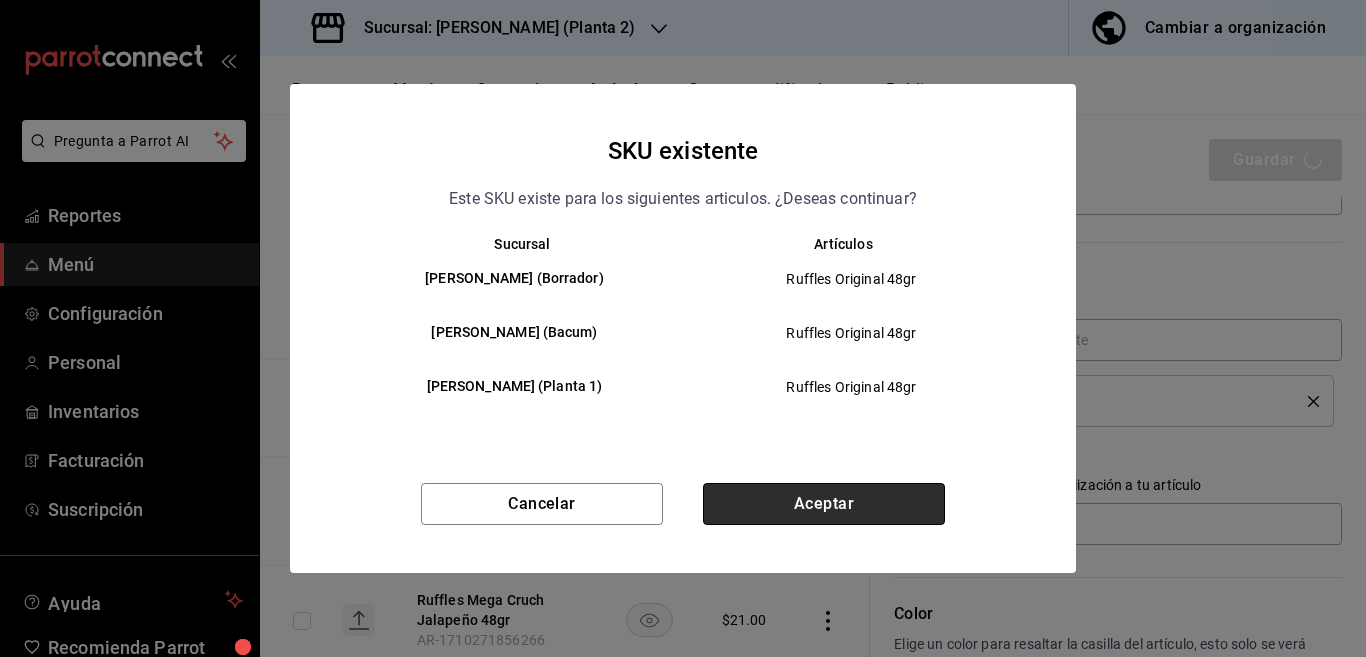 click on "Aceptar" at bounding box center (824, 504) 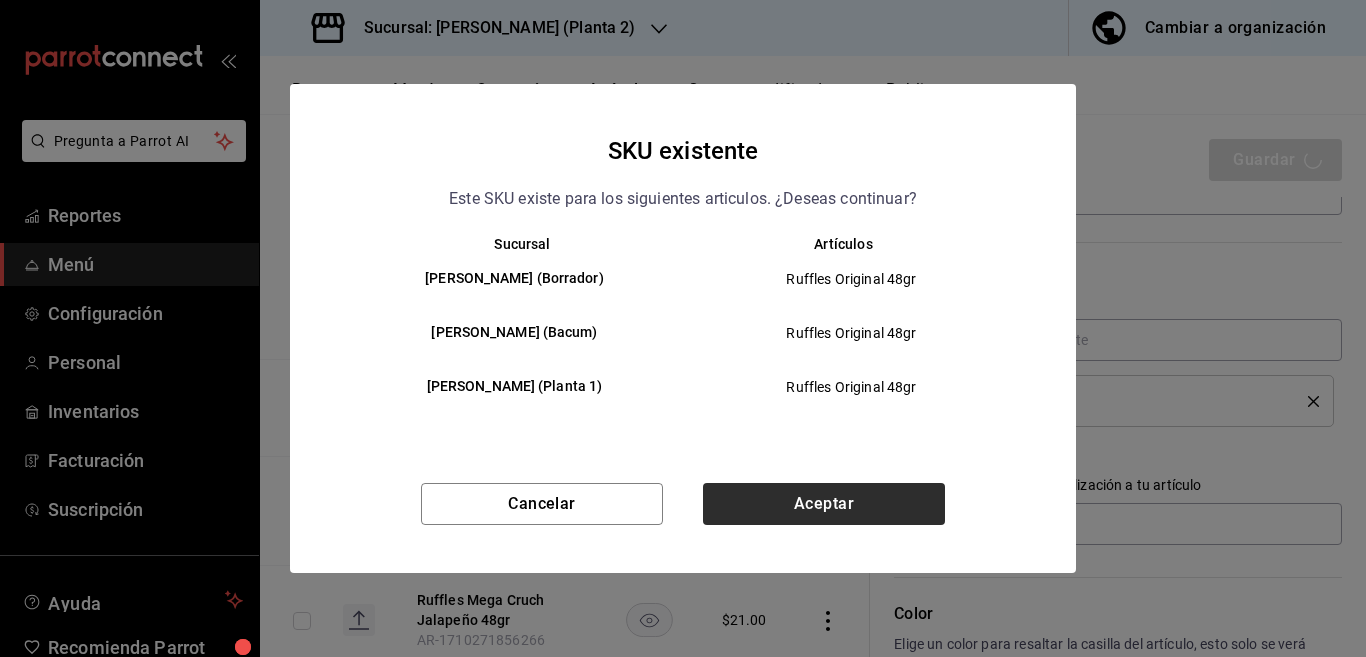 type on "x" 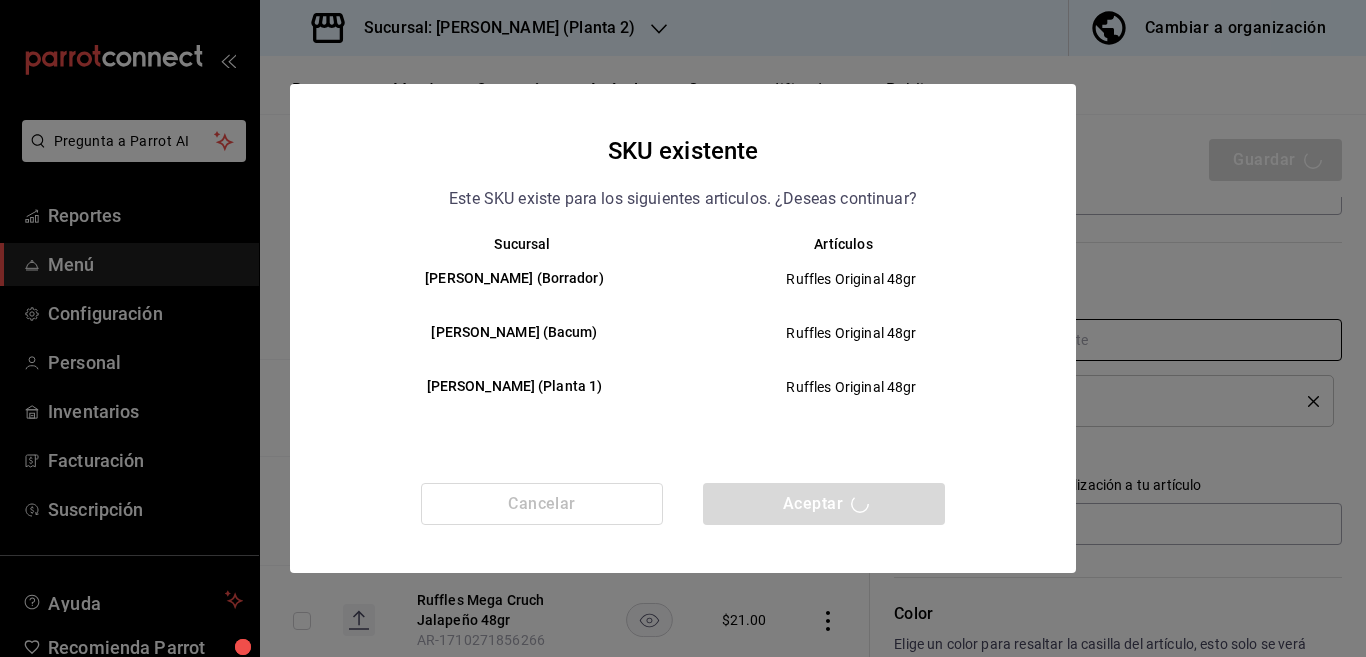 type 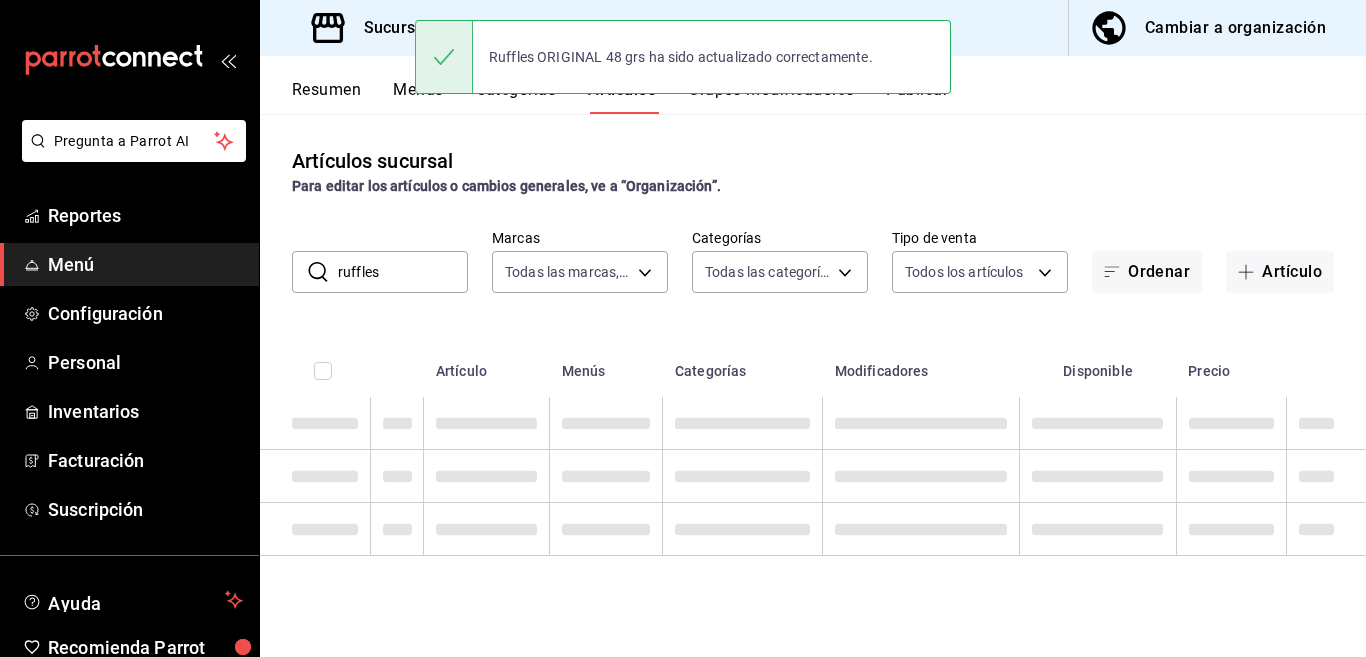 scroll, scrollTop: 0, scrollLeft: 0, axis: both 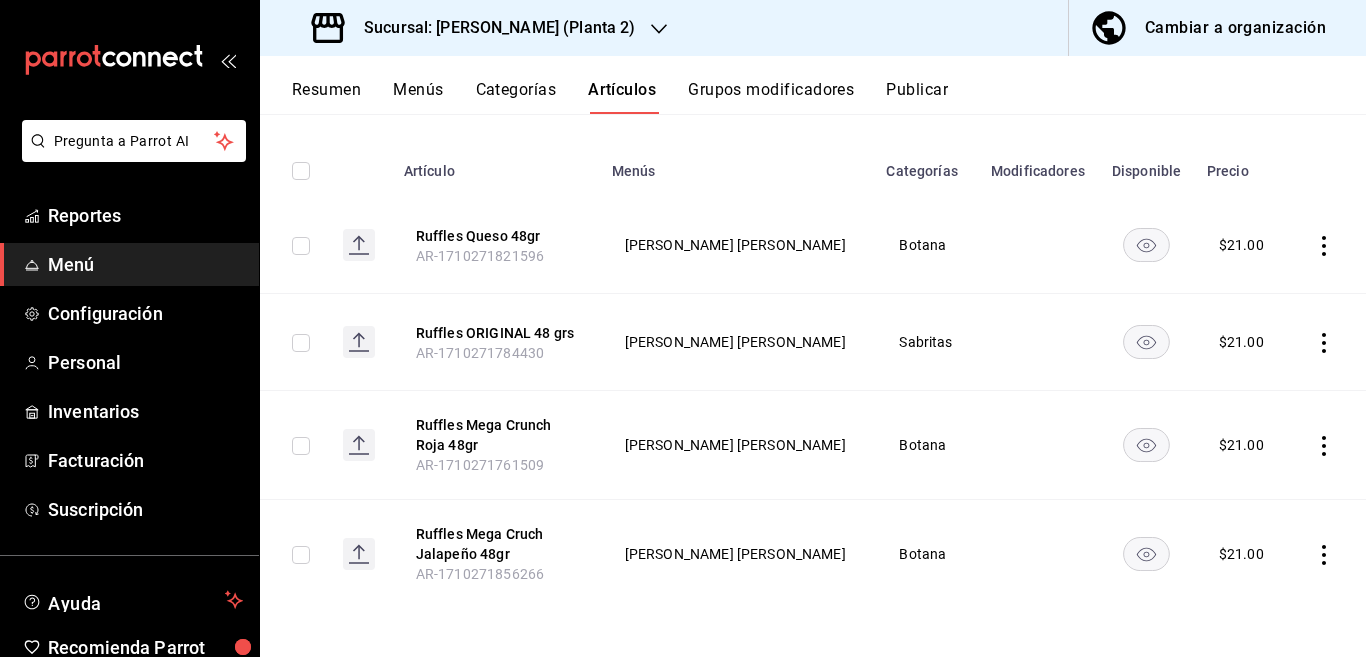 click 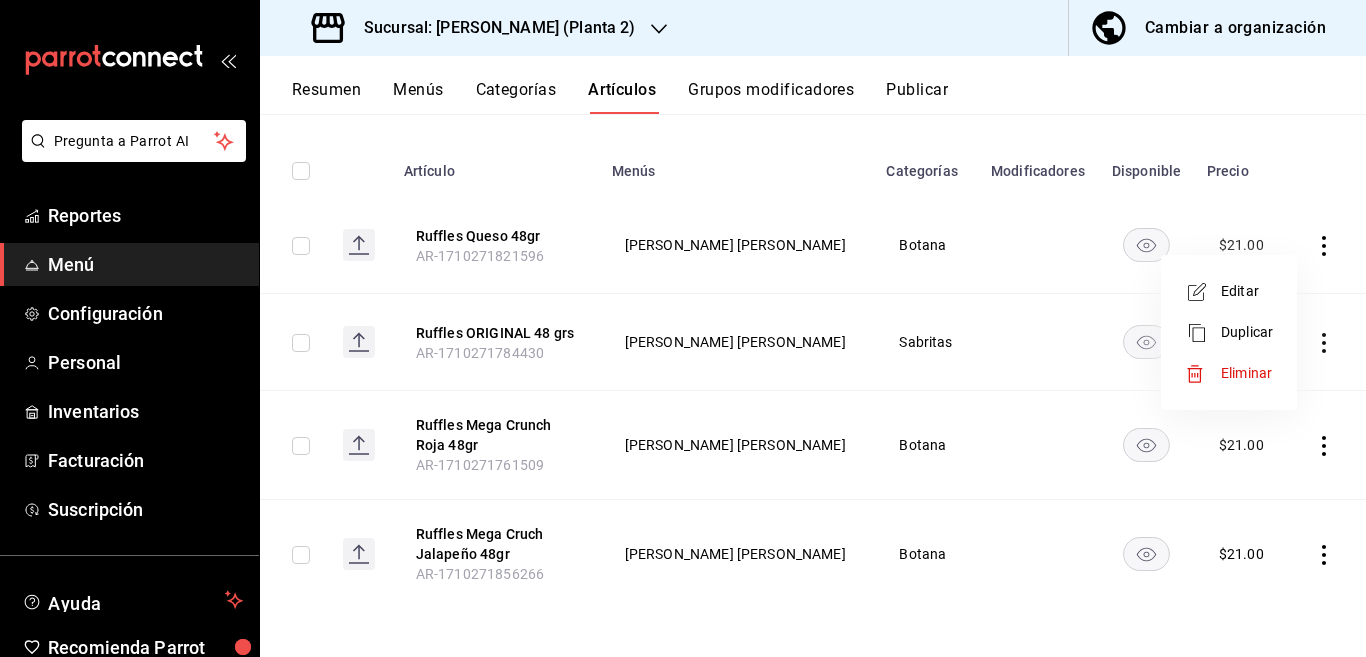 click on "Editar" at bounding box center (1247, 291) 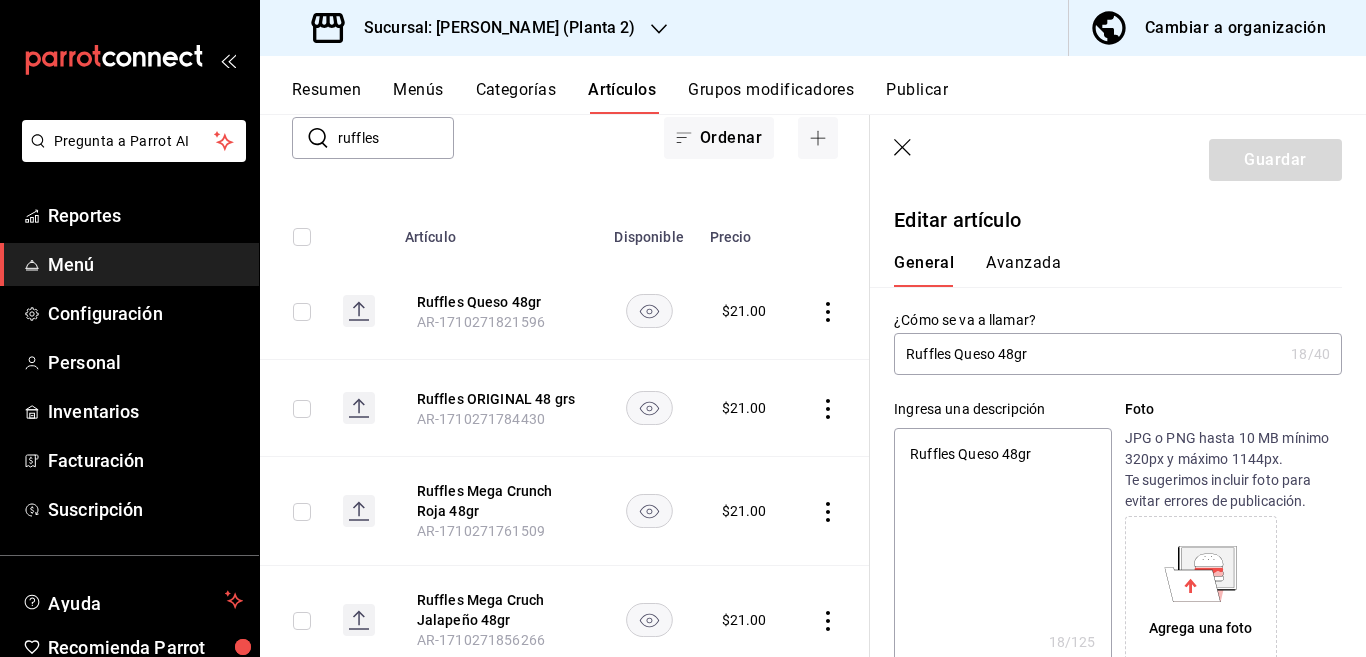 type on "x" 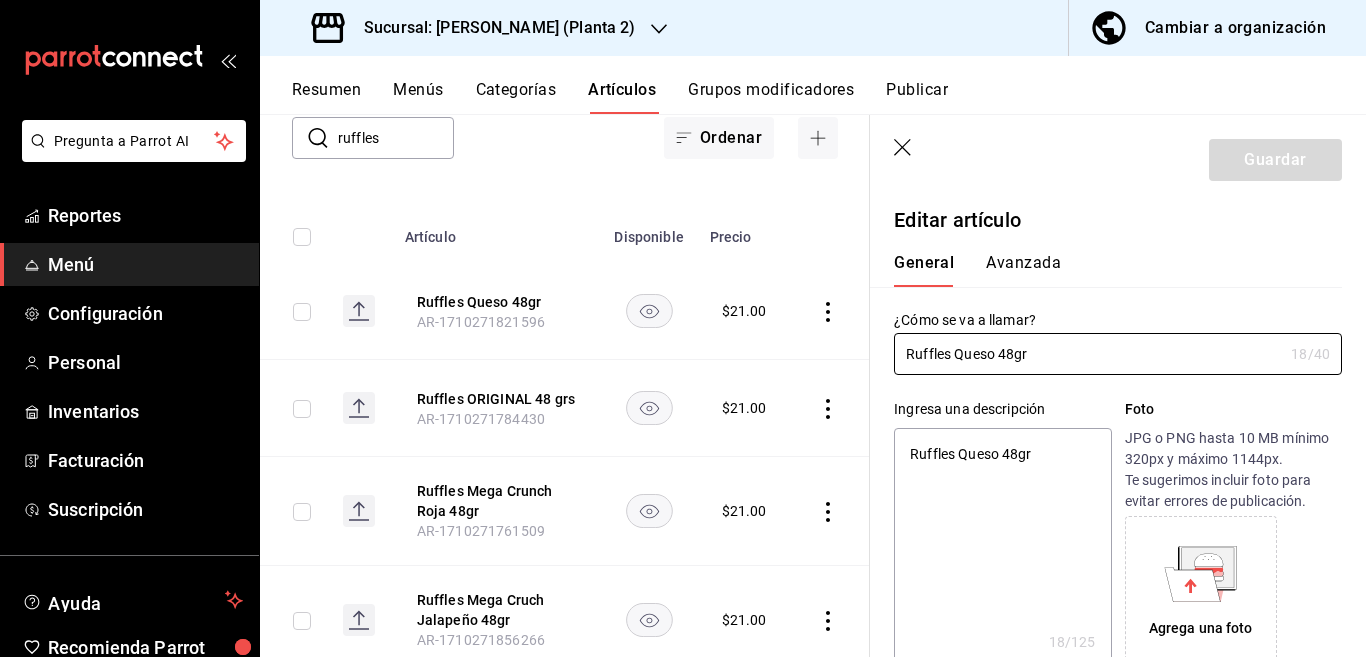 type on "x" 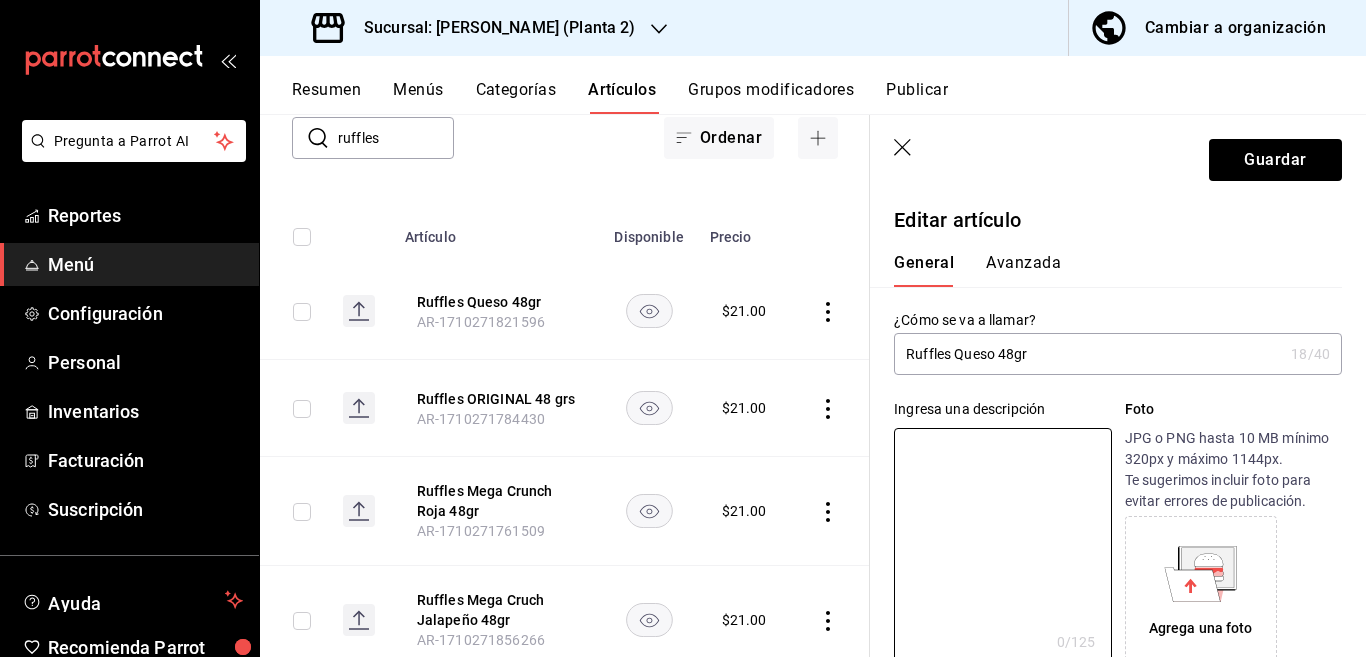 type 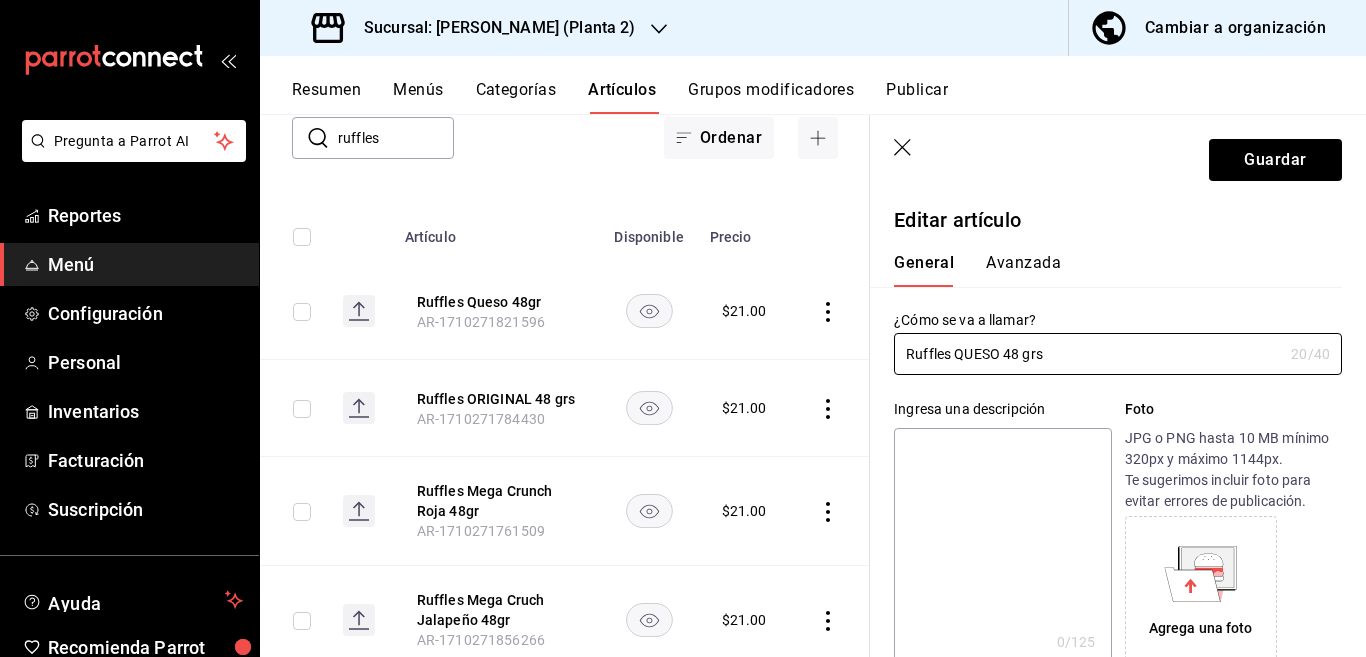 type on "Ruffles QUESO 48 grs" 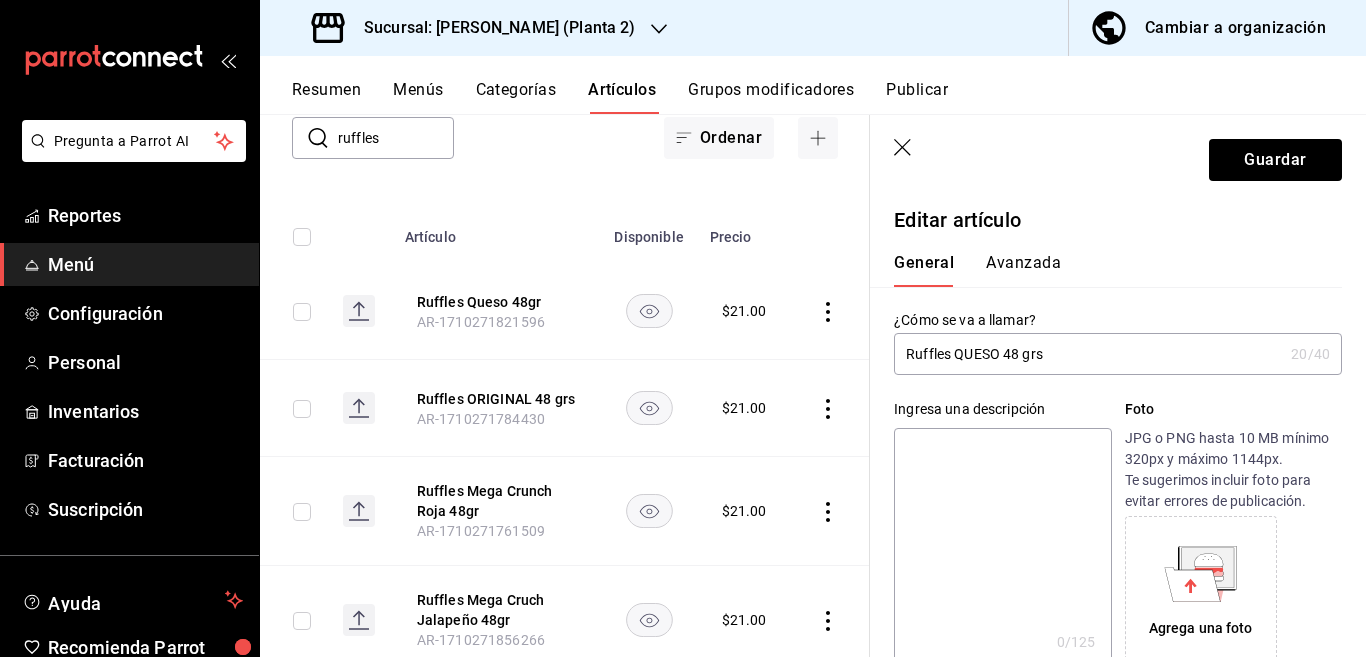 paste on "Ruffles QUESO 48 grs" 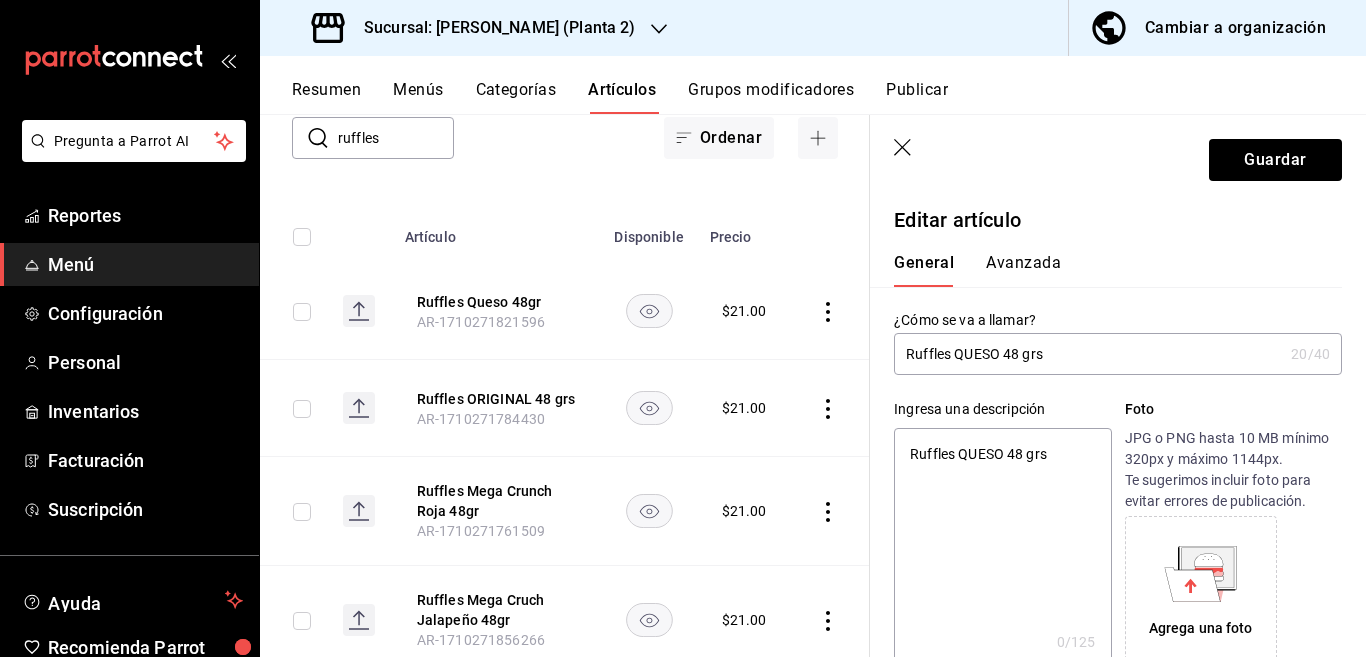 type on "x" 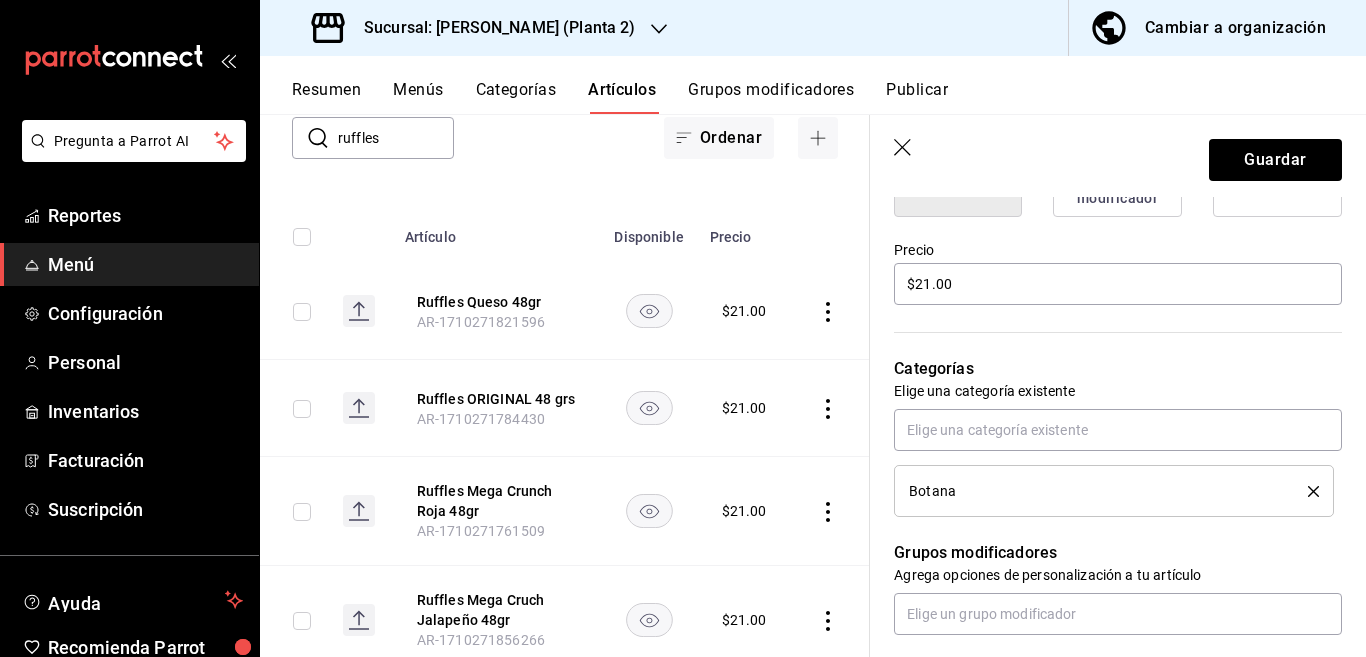 scroll, scrollTop: 569, scrollLeft: 0, axis: vertical 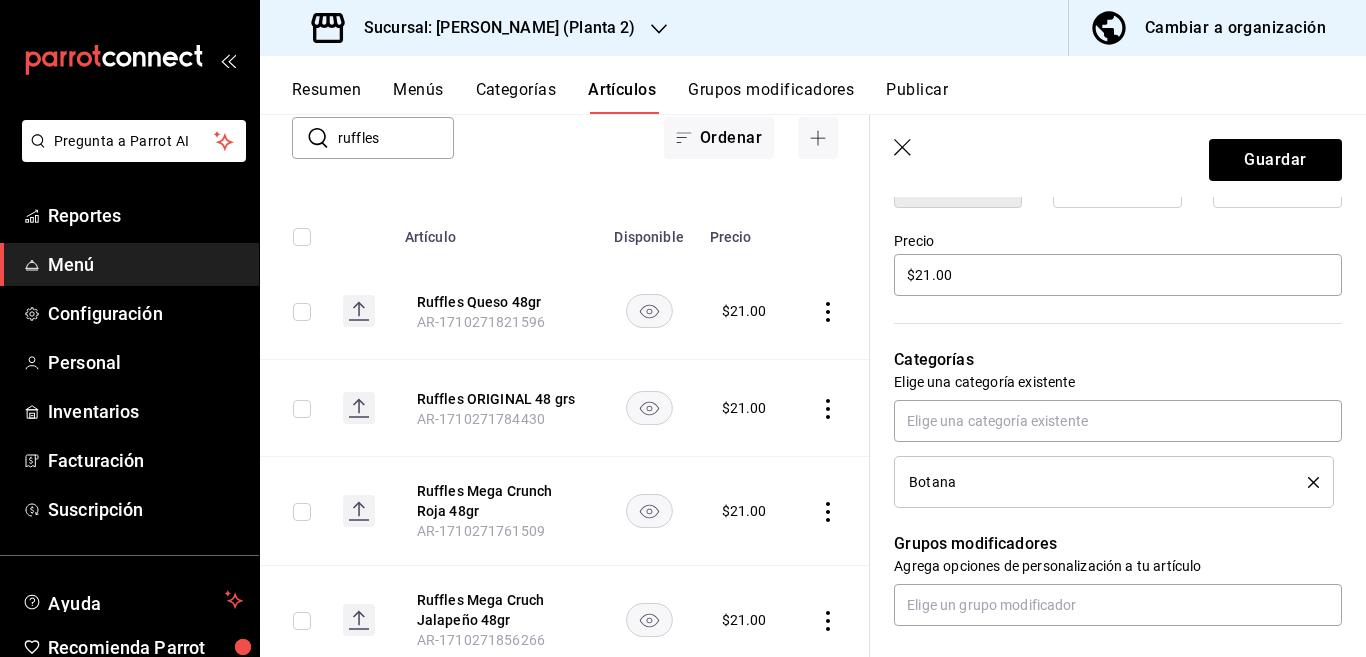 type on "Ruffles QUESO 48 grs" 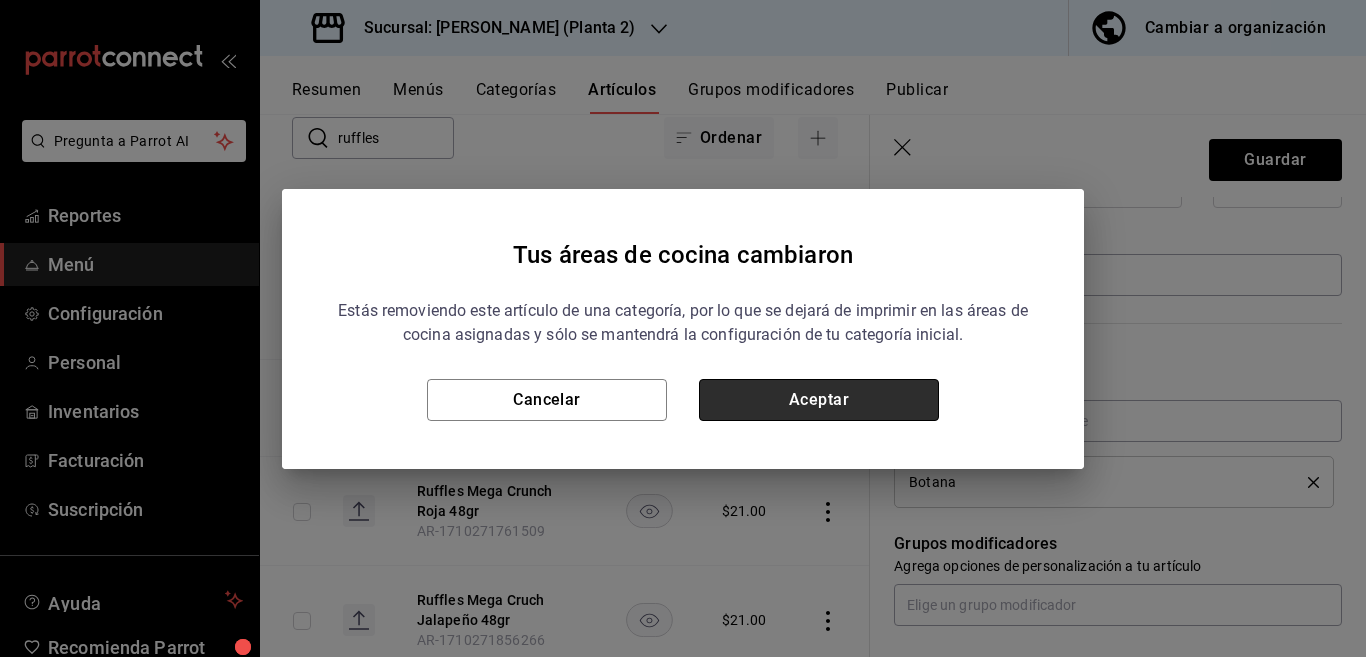 click on "Aceptar" at bounding box center [819, 400] 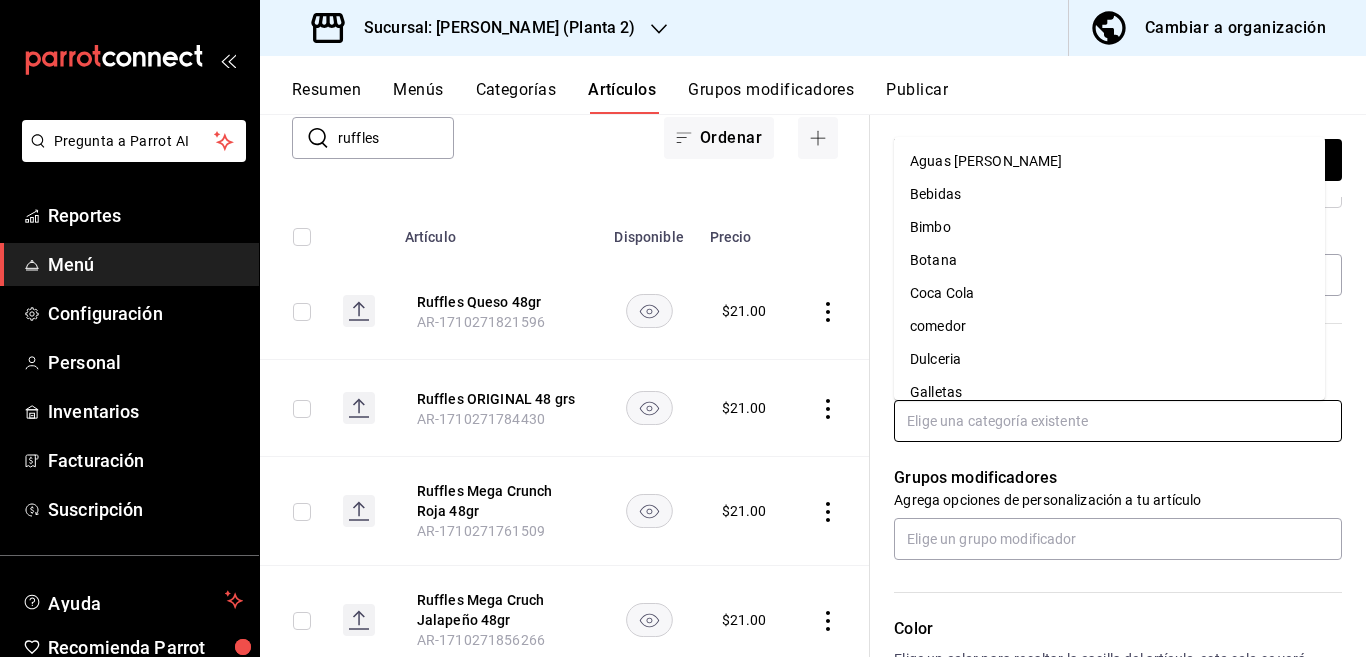 click at bounding box center [1118, 421] 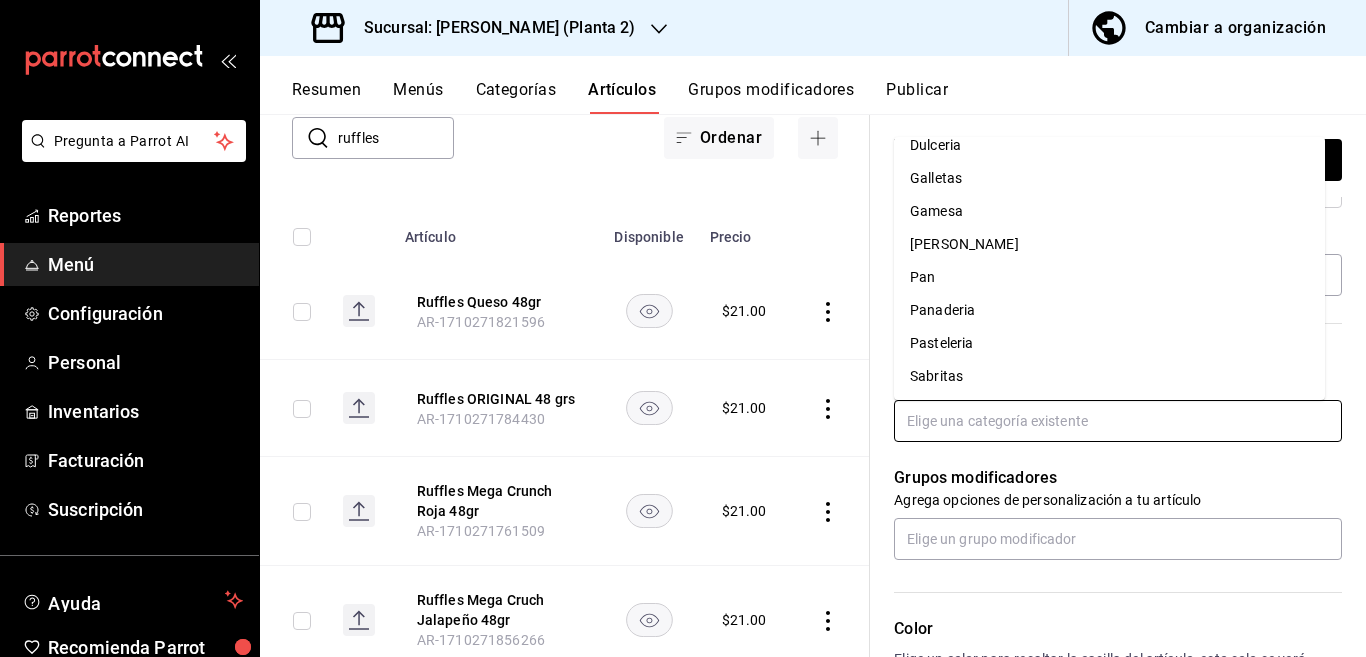 scroll, scrollTop: 215, scrollLeft: 0, axis: vertical 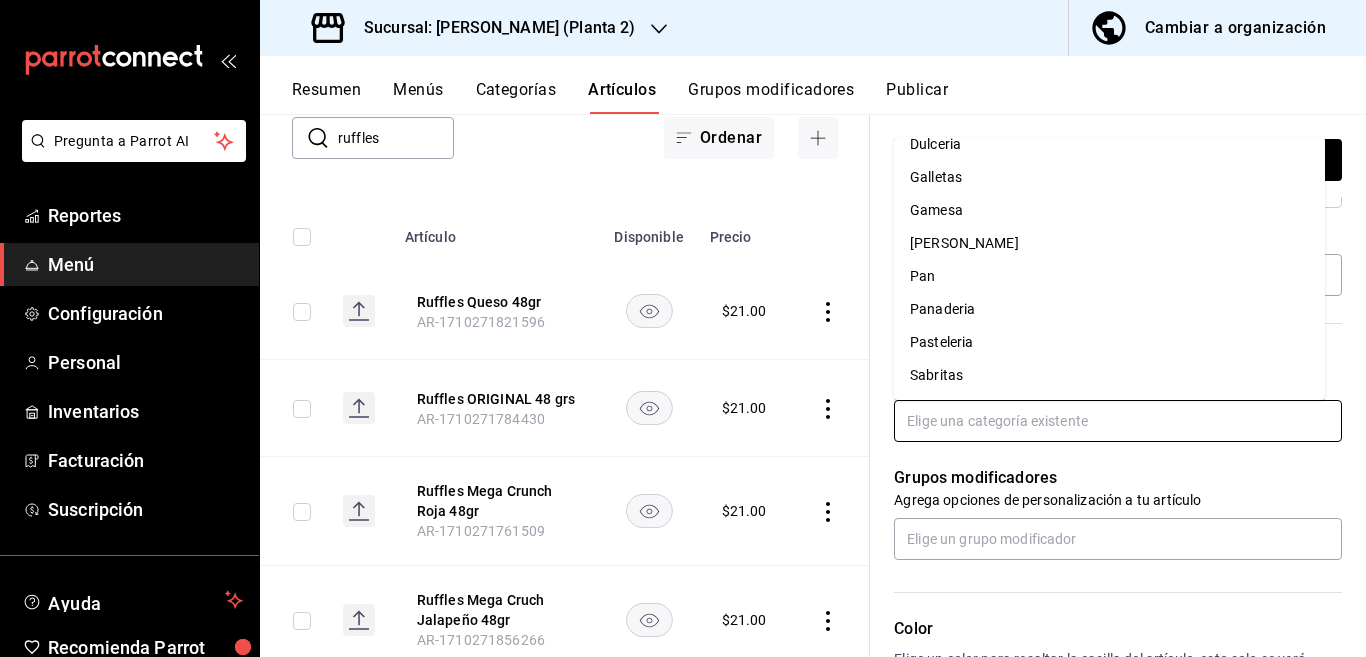 click on "Sabritas" at bounding box center (1109, 375) 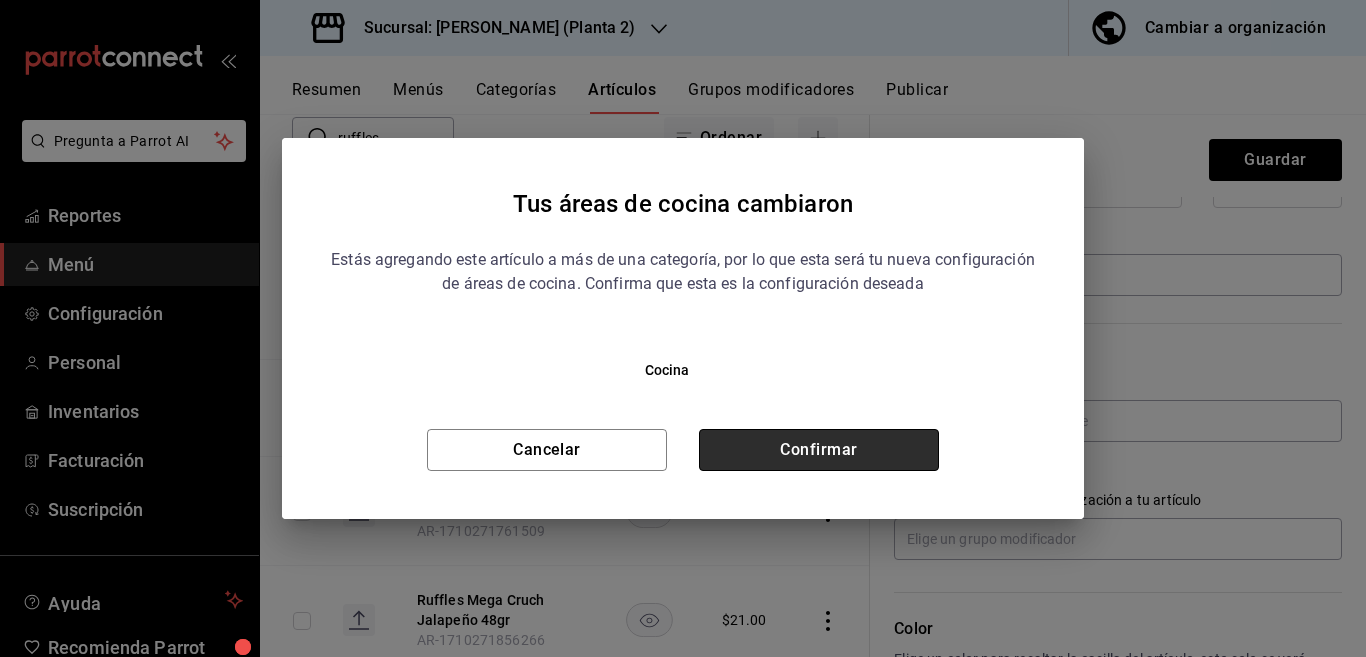 click on "Confirmar" at bounding box center [819, 450] 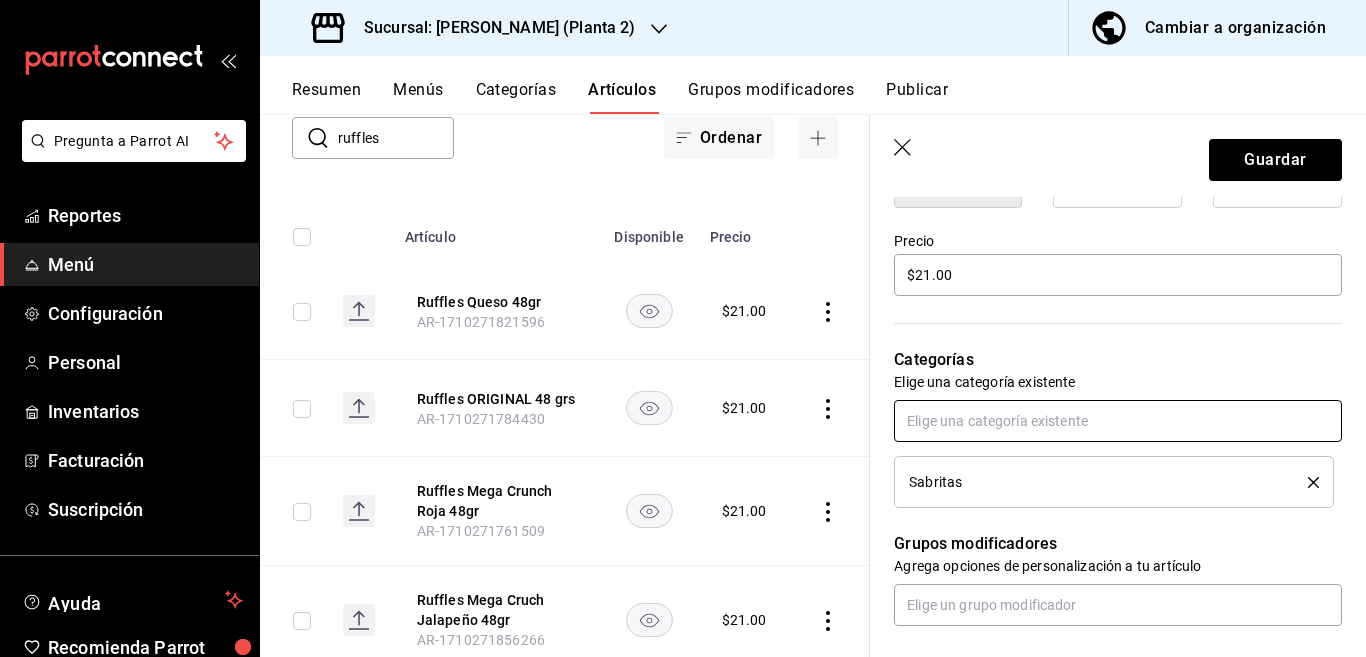 scroll, scrollTop: 569, scrollLeft: 0, axis: vertical 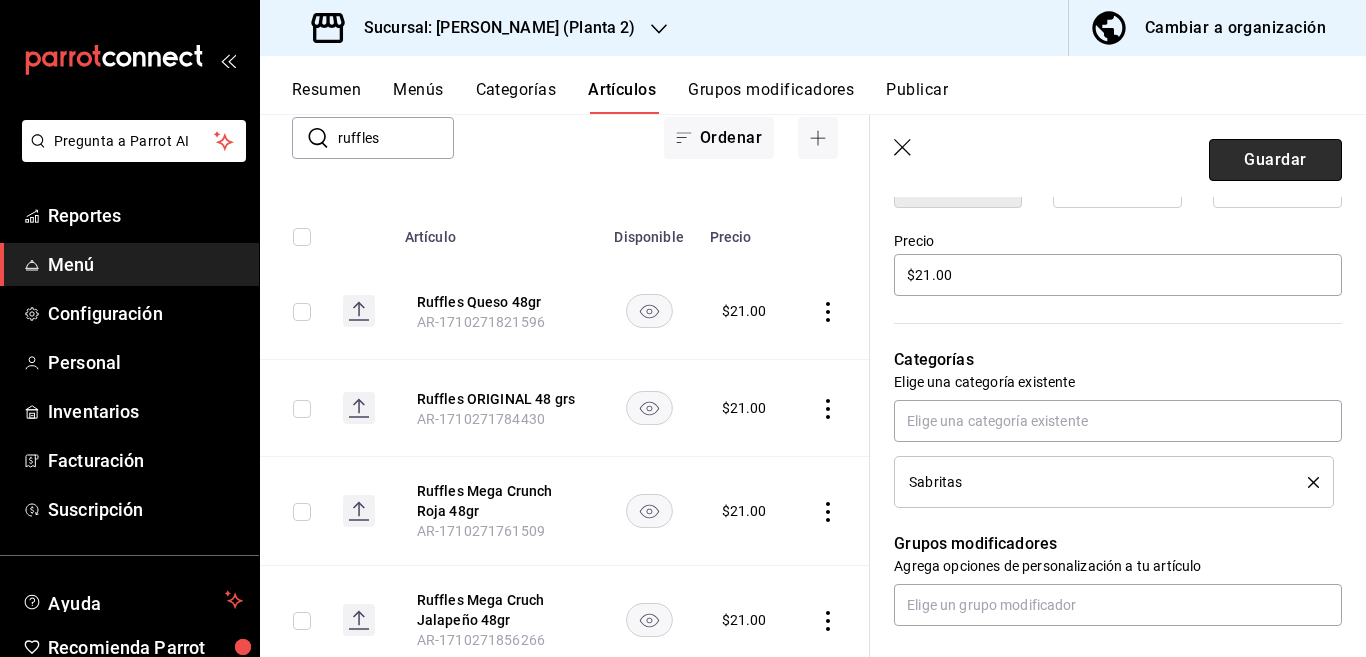click on "Guardar" at bounding box center (1275, 160) 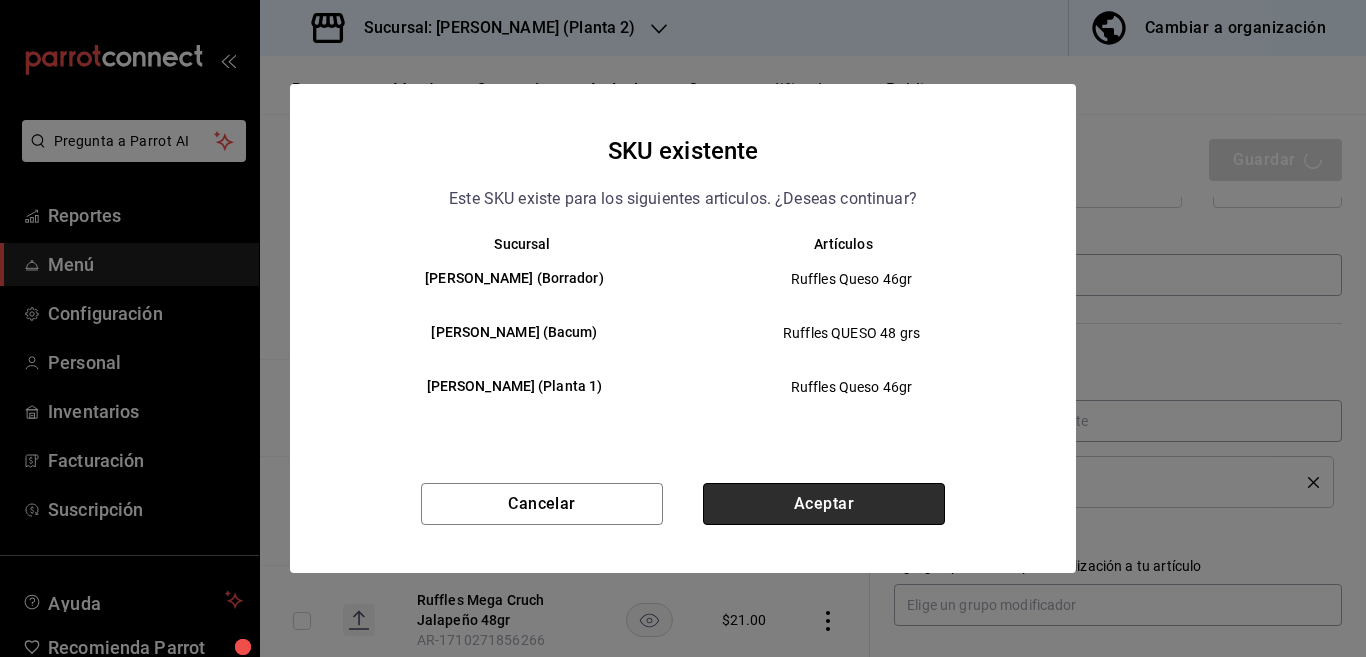 click on "Aceptar" at bounding box center (824, 504) 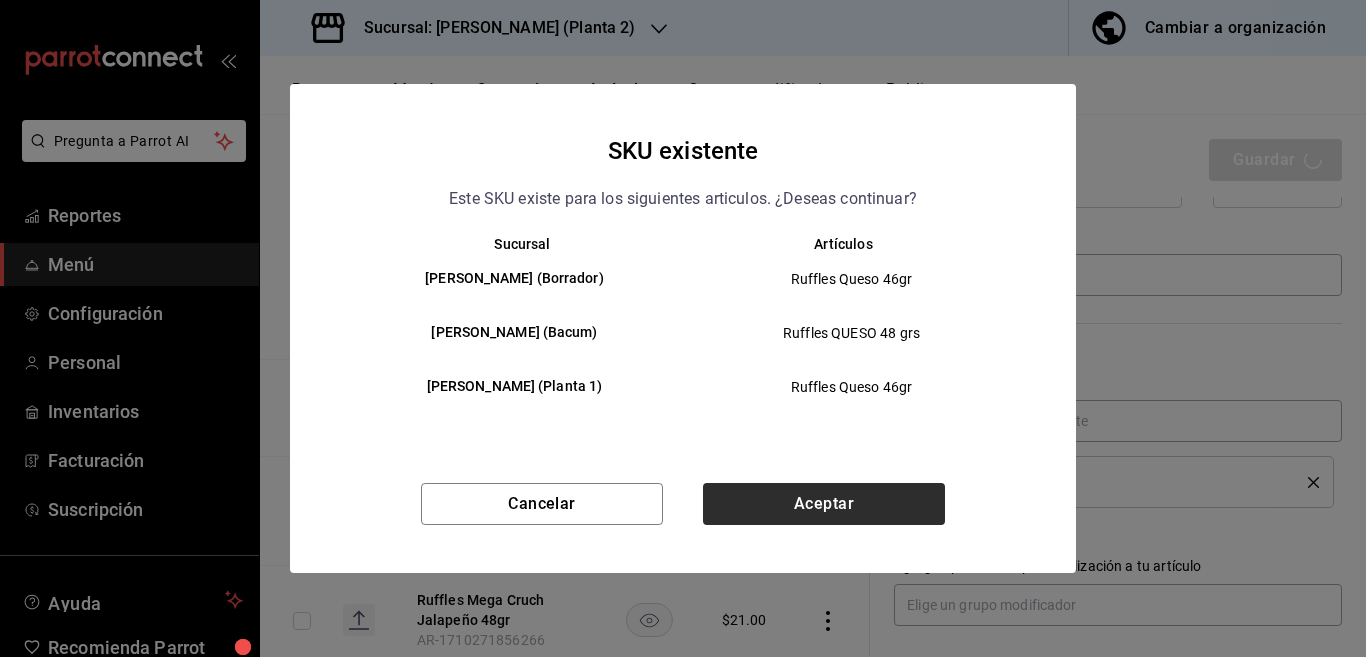 type on "x" 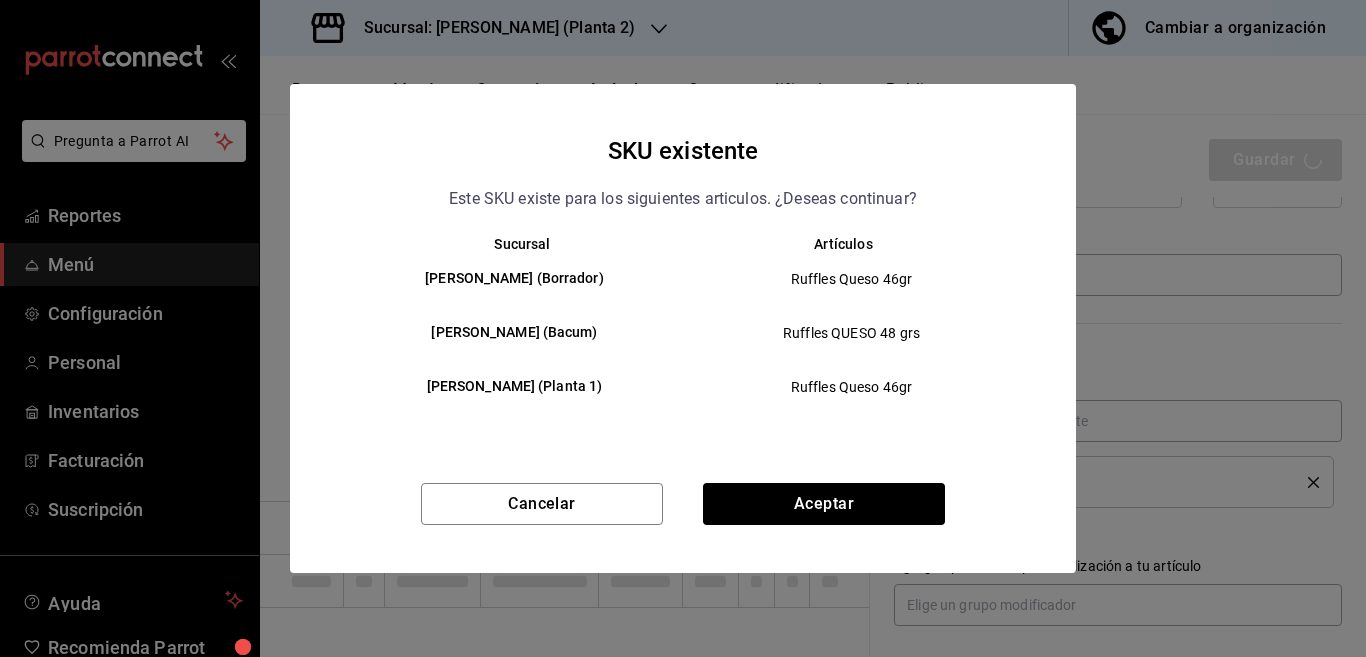type 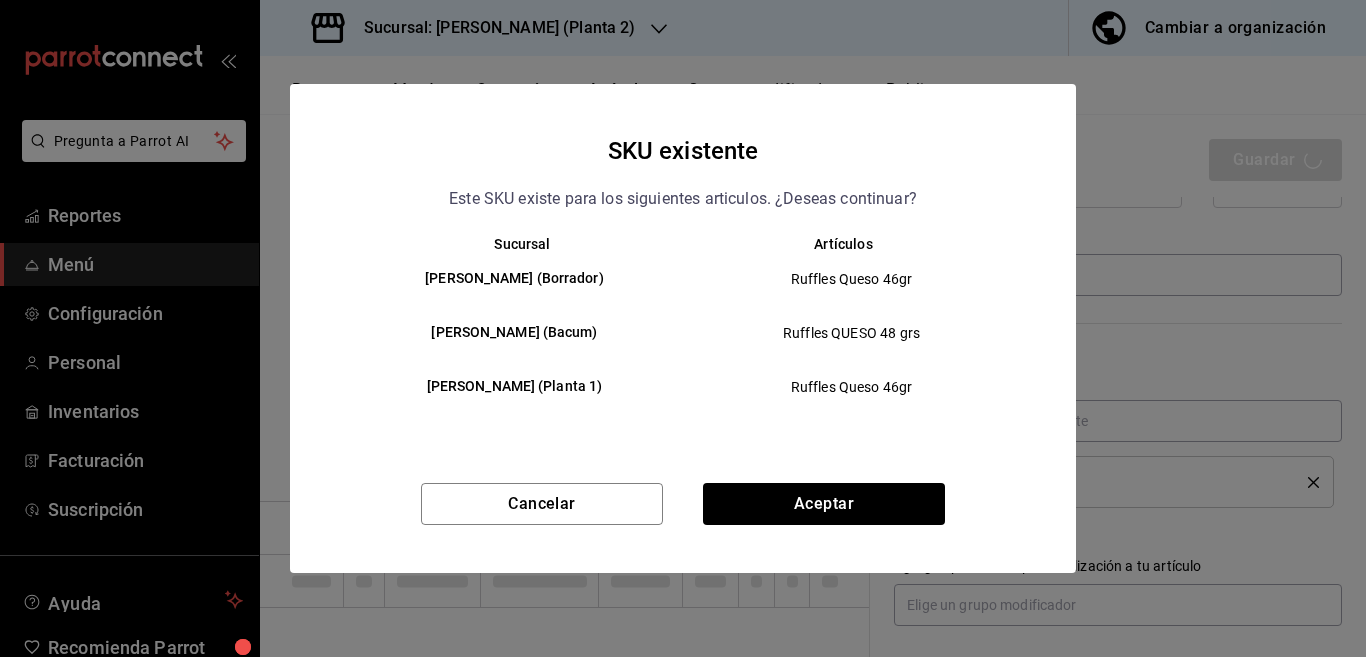 type 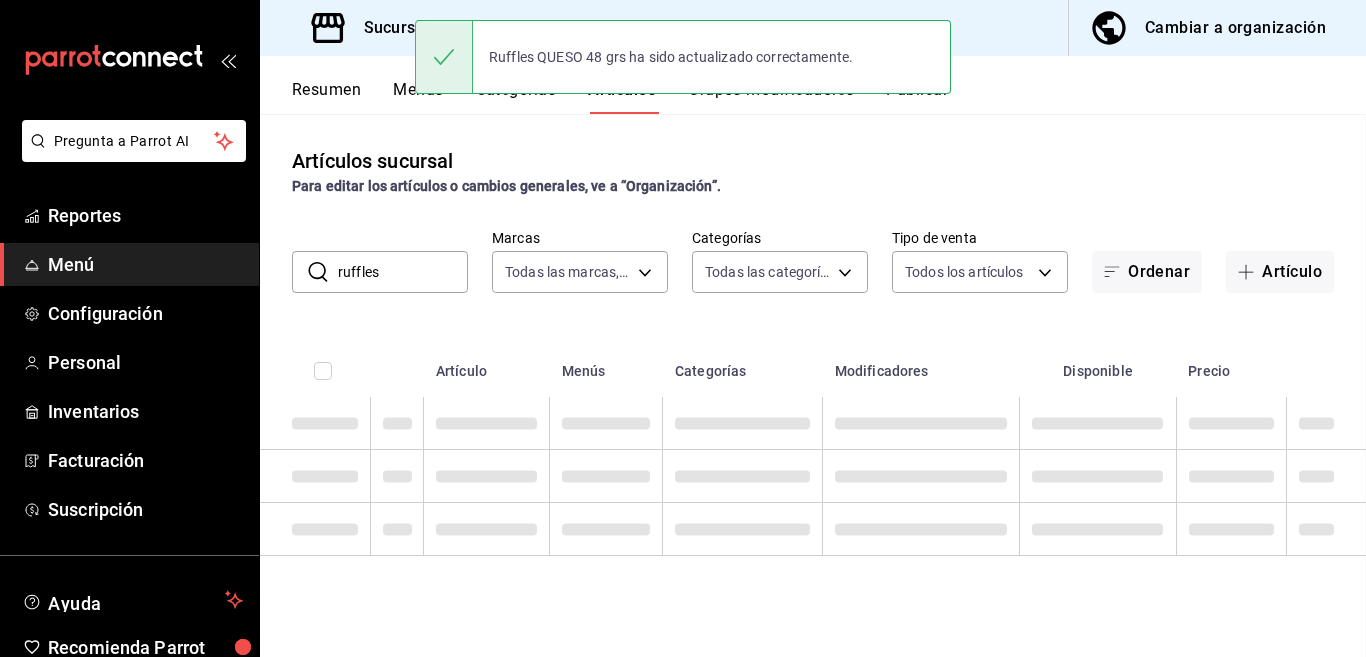 scroll, scrollTop: 0, scrollLeft: 0, axis: both 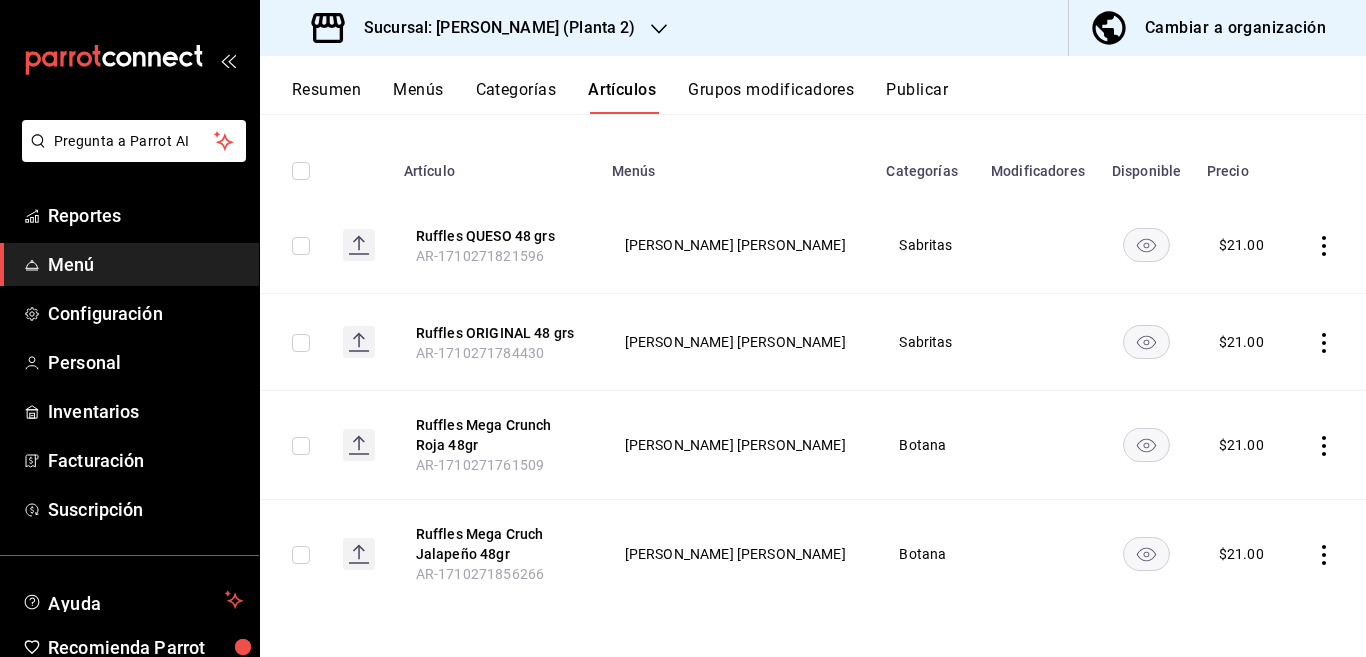 click 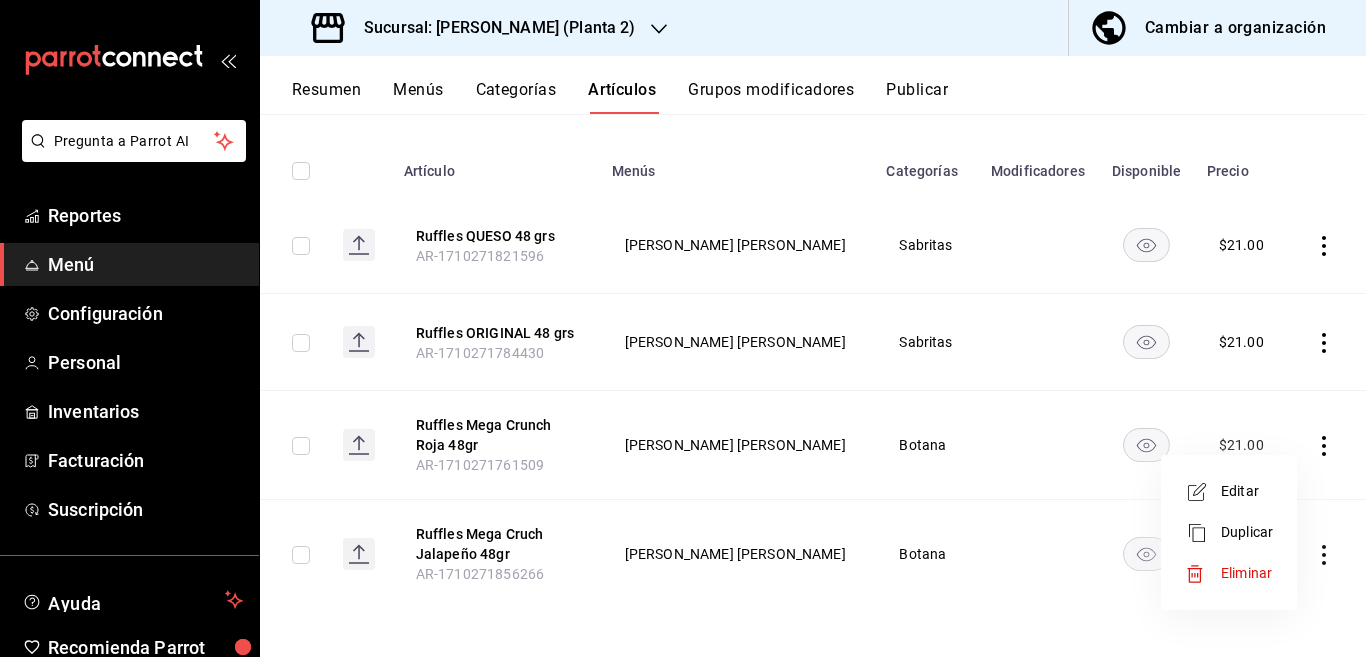 click on "Editar" at bounding box center [1247, 491] 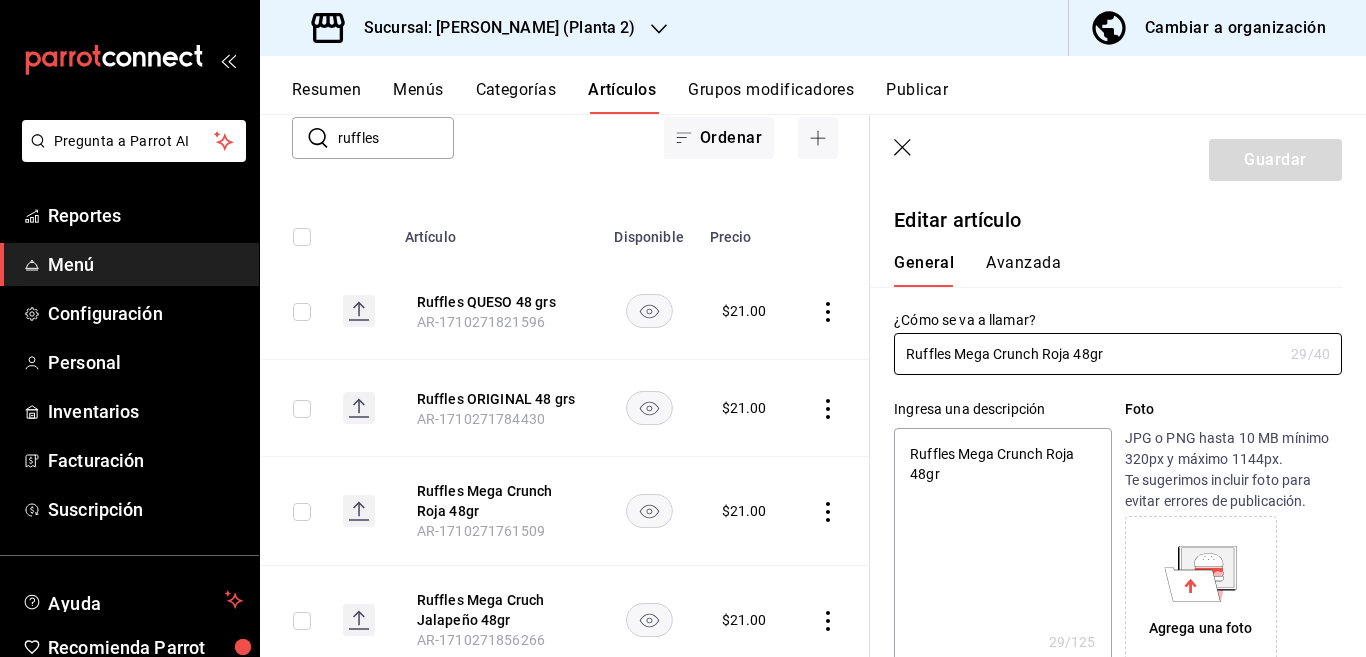 type on "x" 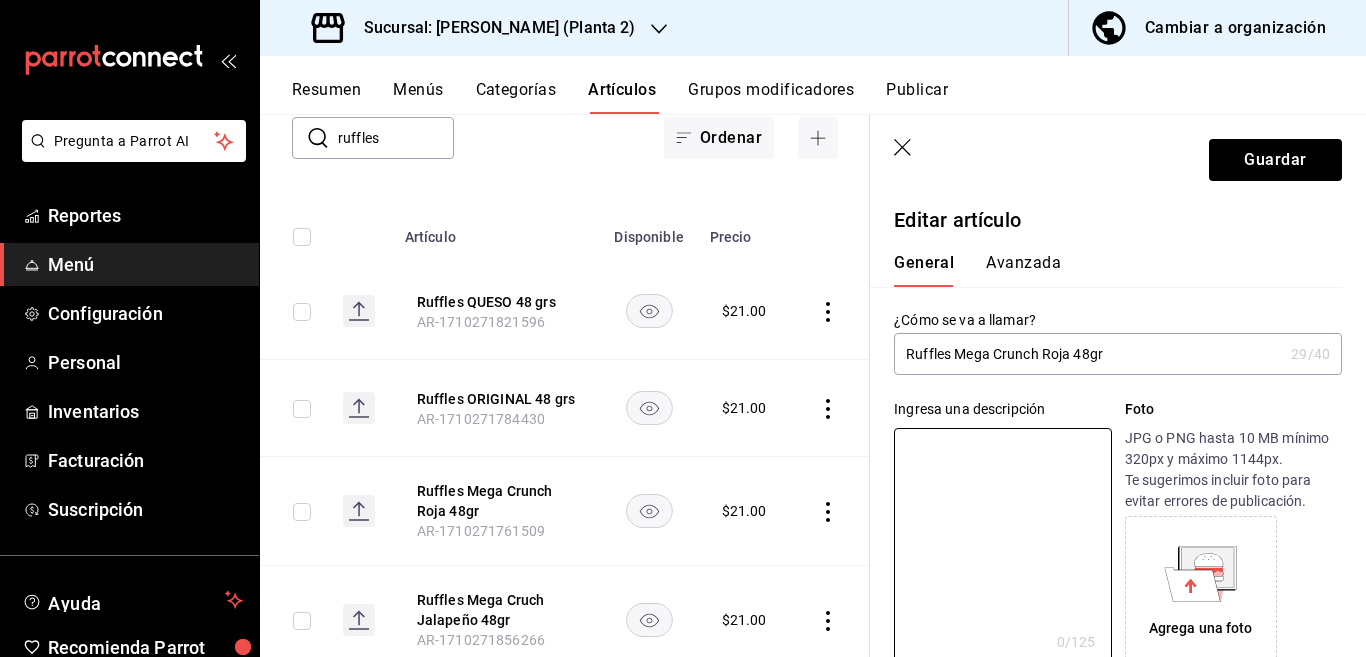 type 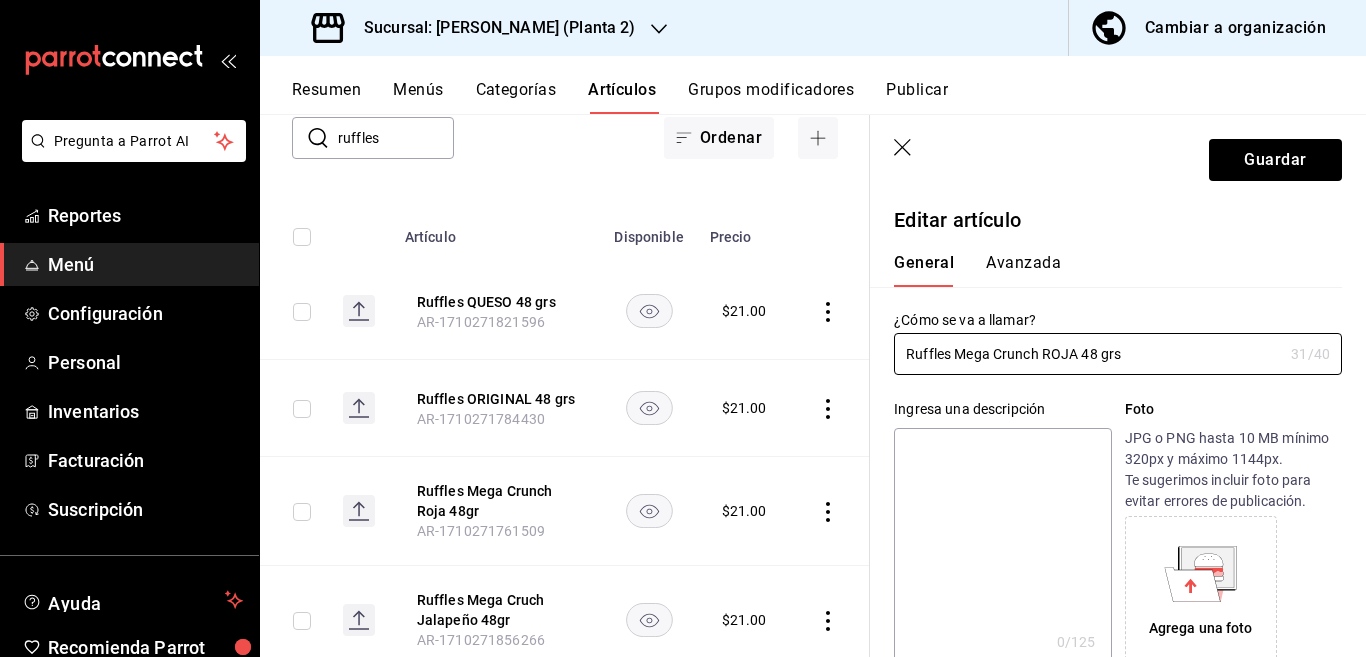type on "Ruffles Mega Crunch ROJA 48 grs" 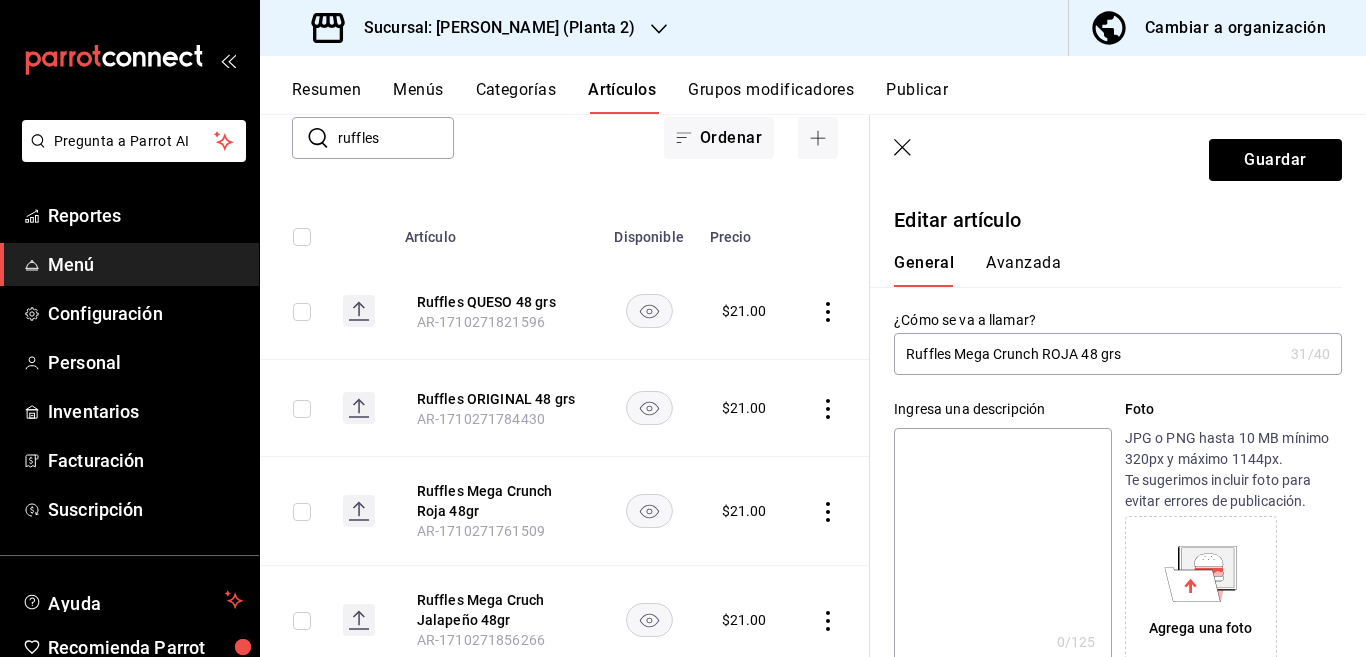 paste on "Ruffles Mega Crunch ROJA 48 grs" 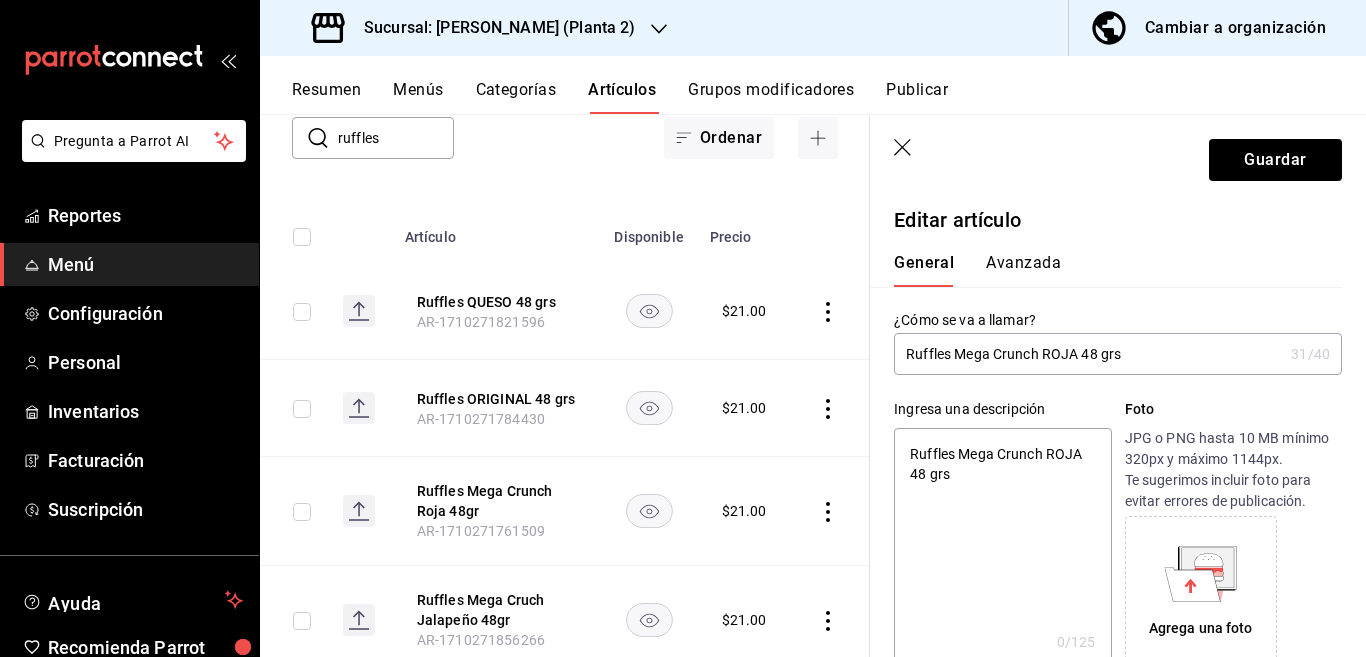 type on "x" 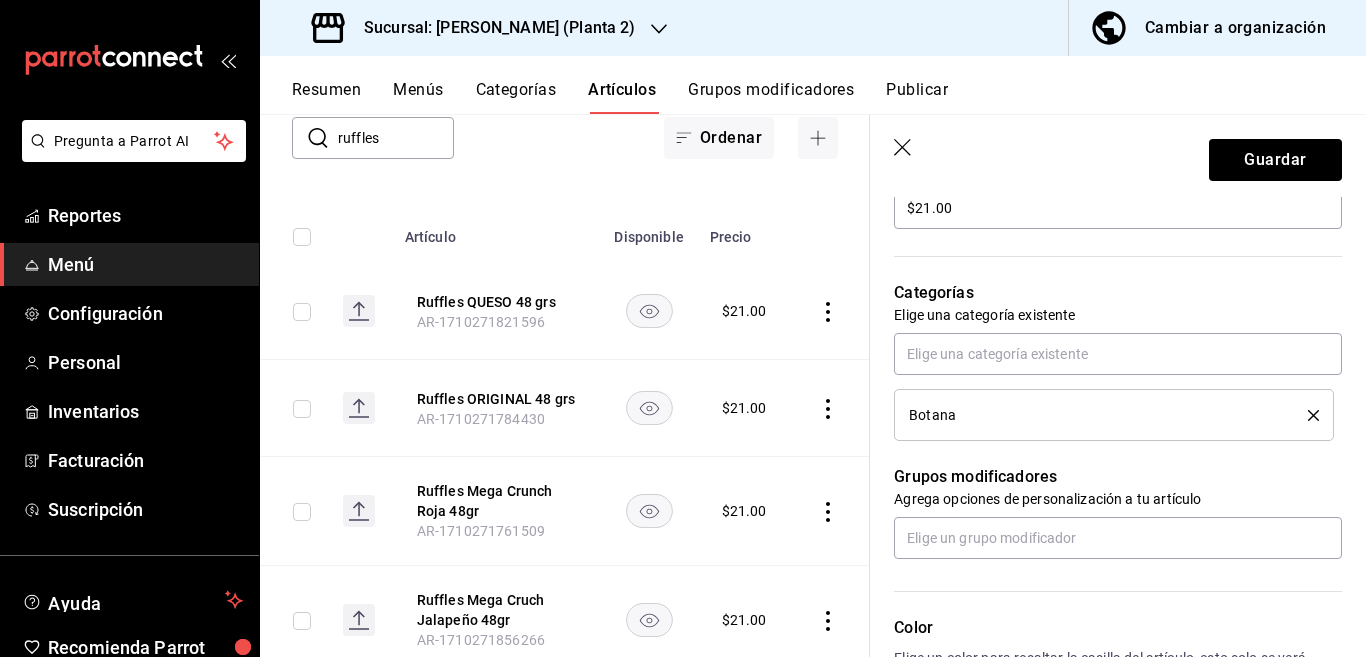 scroll, scrollTop: 650, scrollLeft: 0, axis: vertical 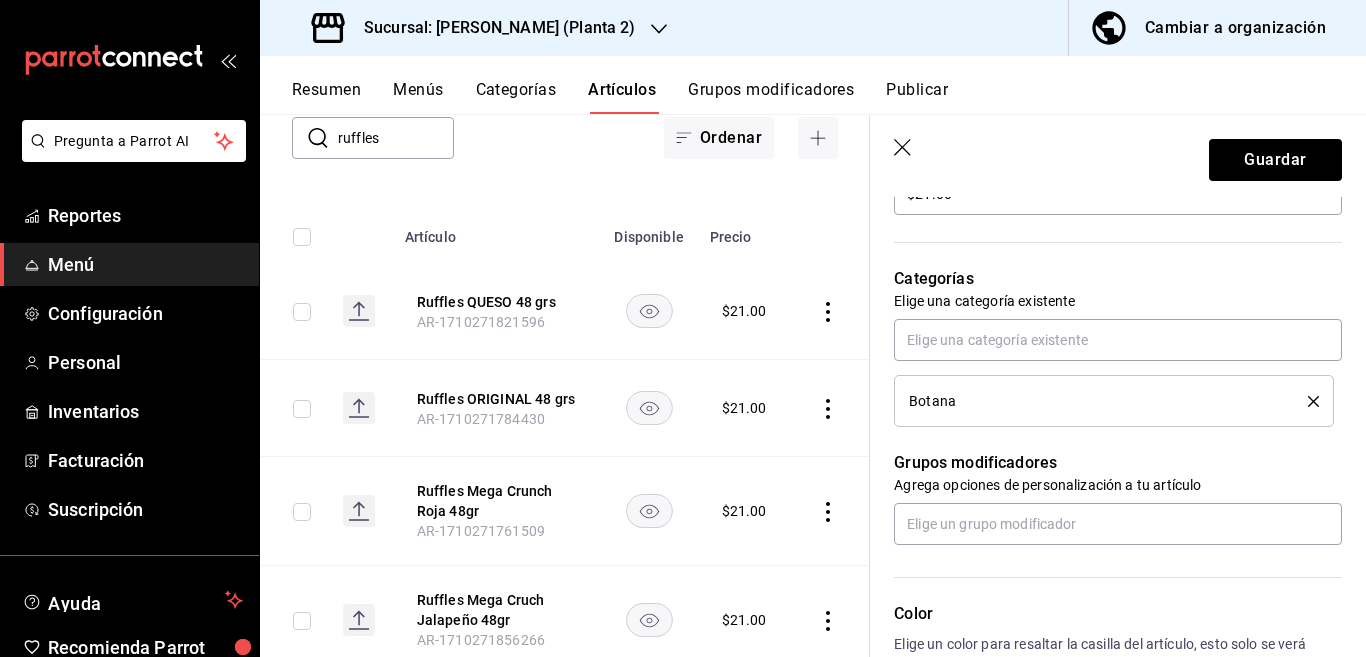 type on "Ruffles Mega Crunch ROJA 48 grs" 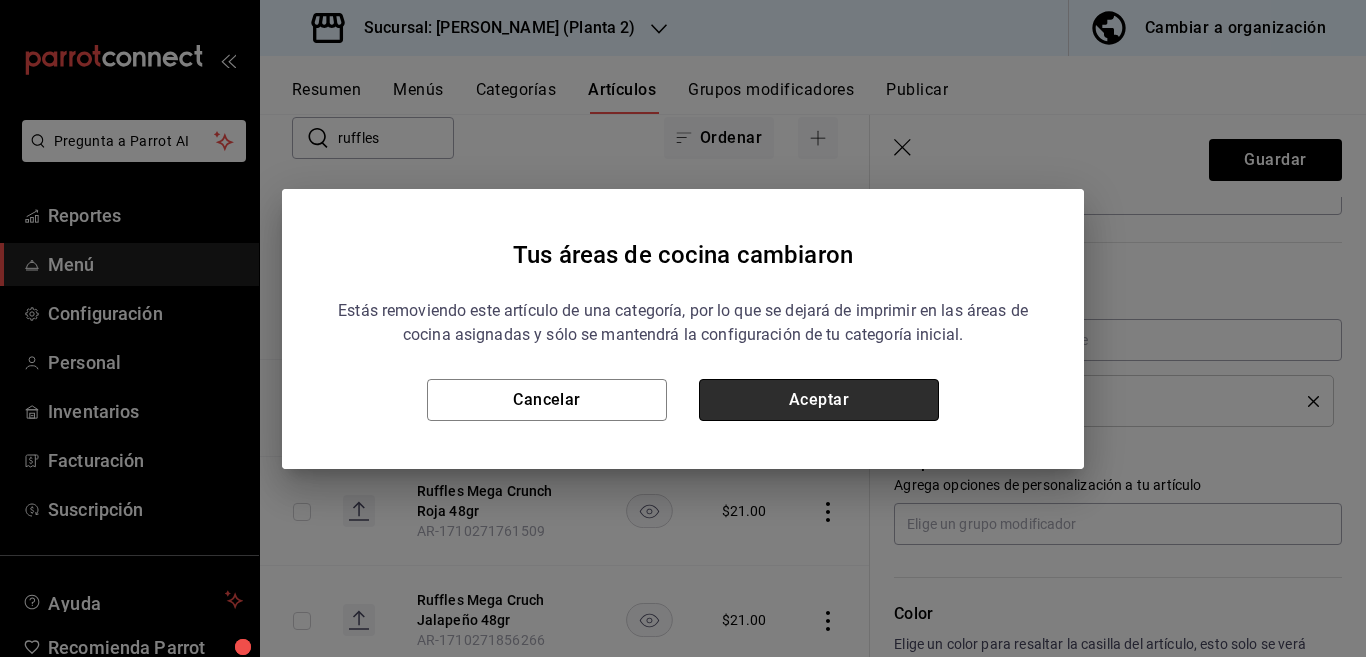 click on "Aceptar" at bounding box center [819, 400] 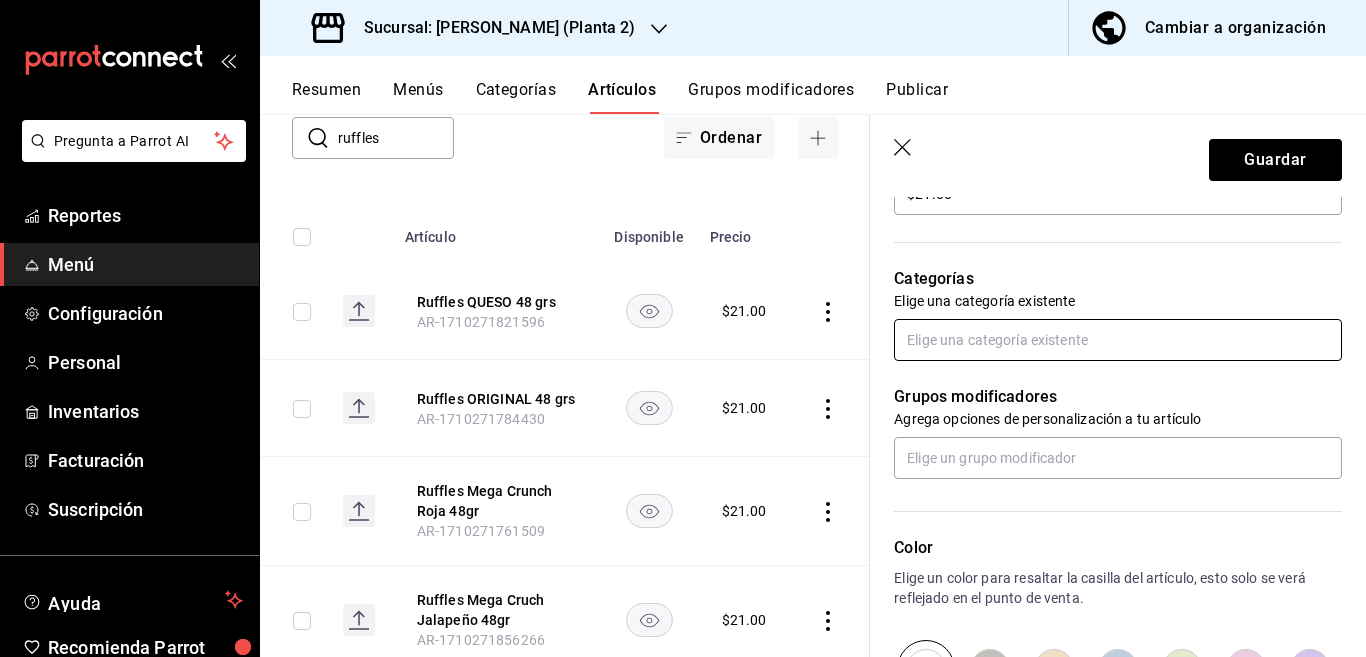 click at bounding box center [1118, 340] 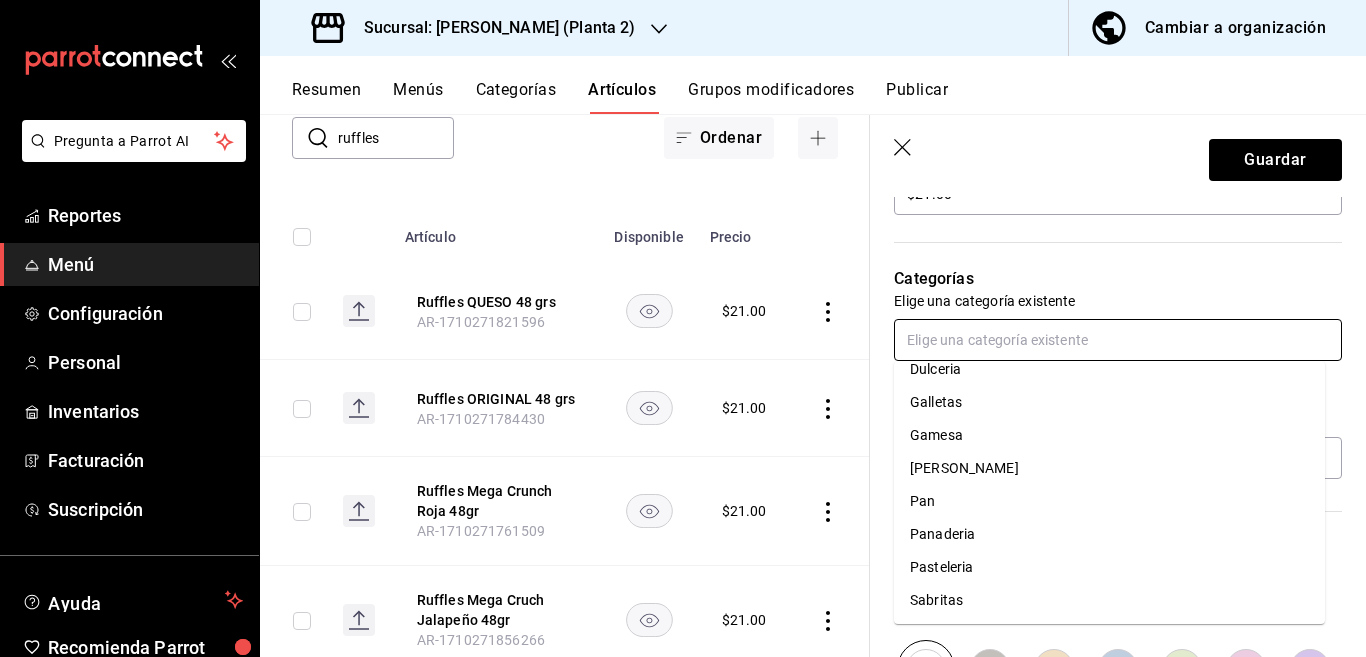 scroll, scrollTop: 215, scrollLeft: 0, axis: vertical 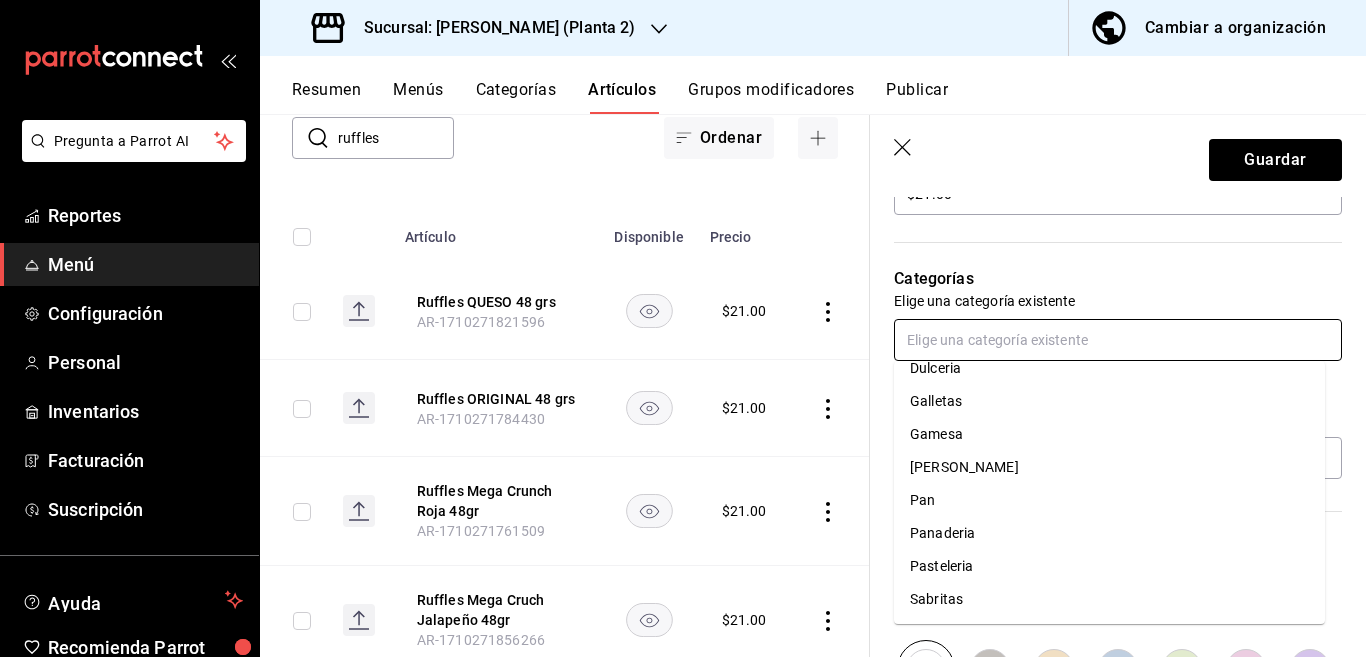 click on "Sabritas" at bounding box center [1109, 599] 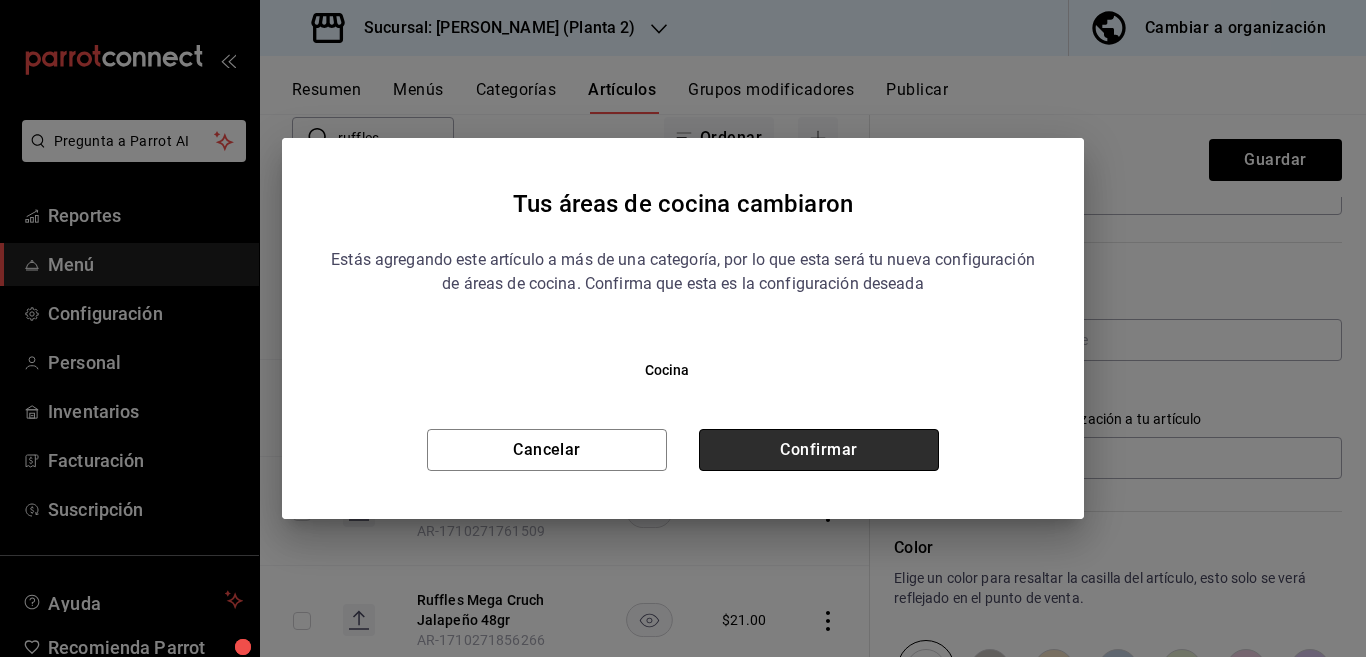 click on "Confirmar" at bounding box center [819, 450] 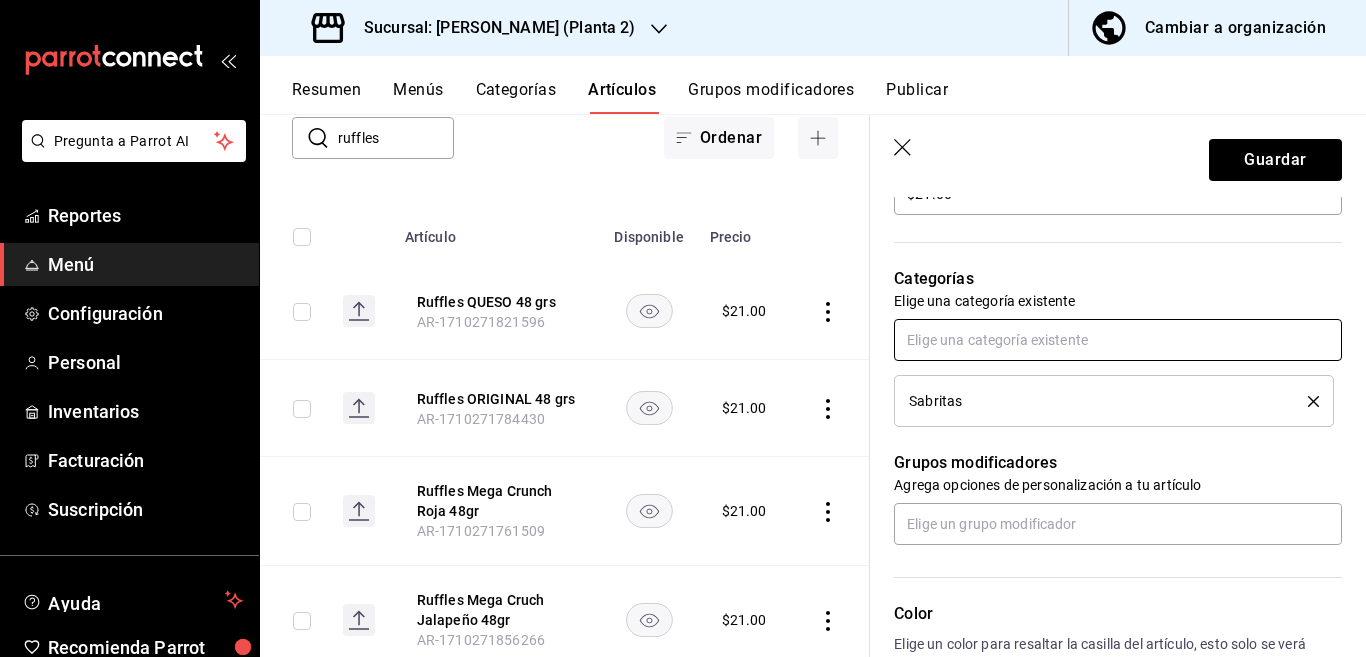 scroll, scrollTop: 650, scrollLeft: 0, axis: vertical 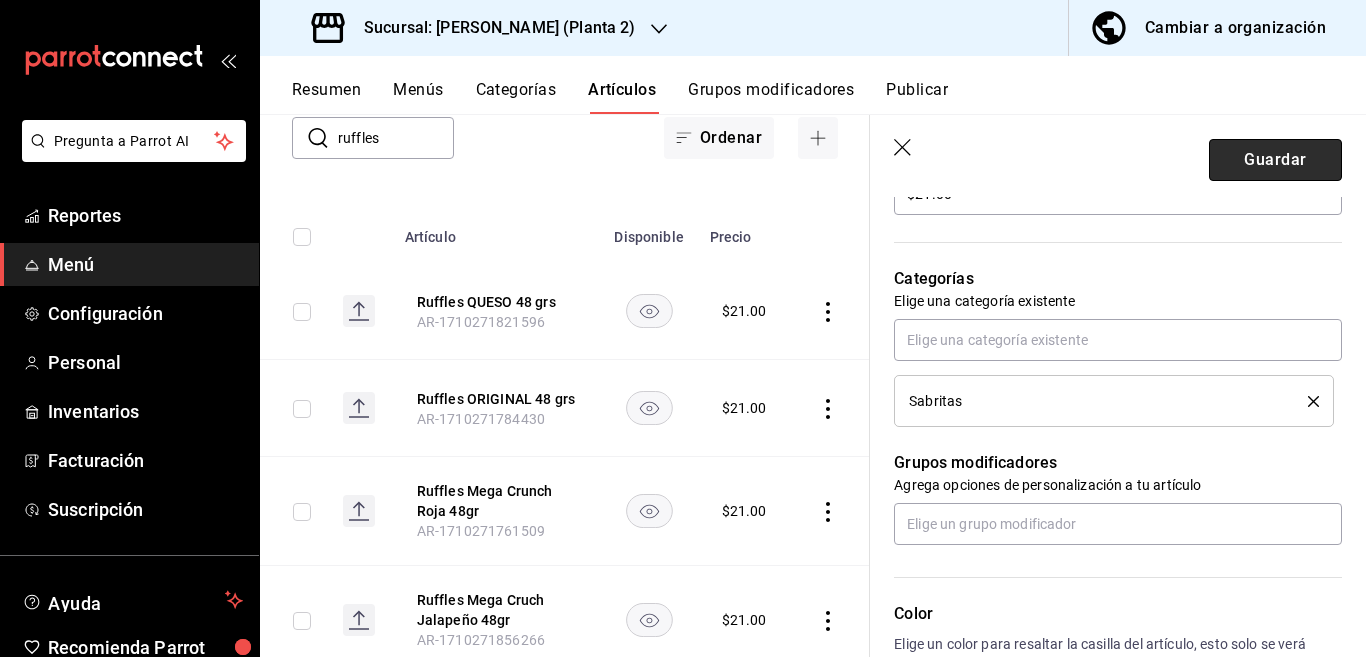 click on "Guardar" at bounding box center [1275, 160] 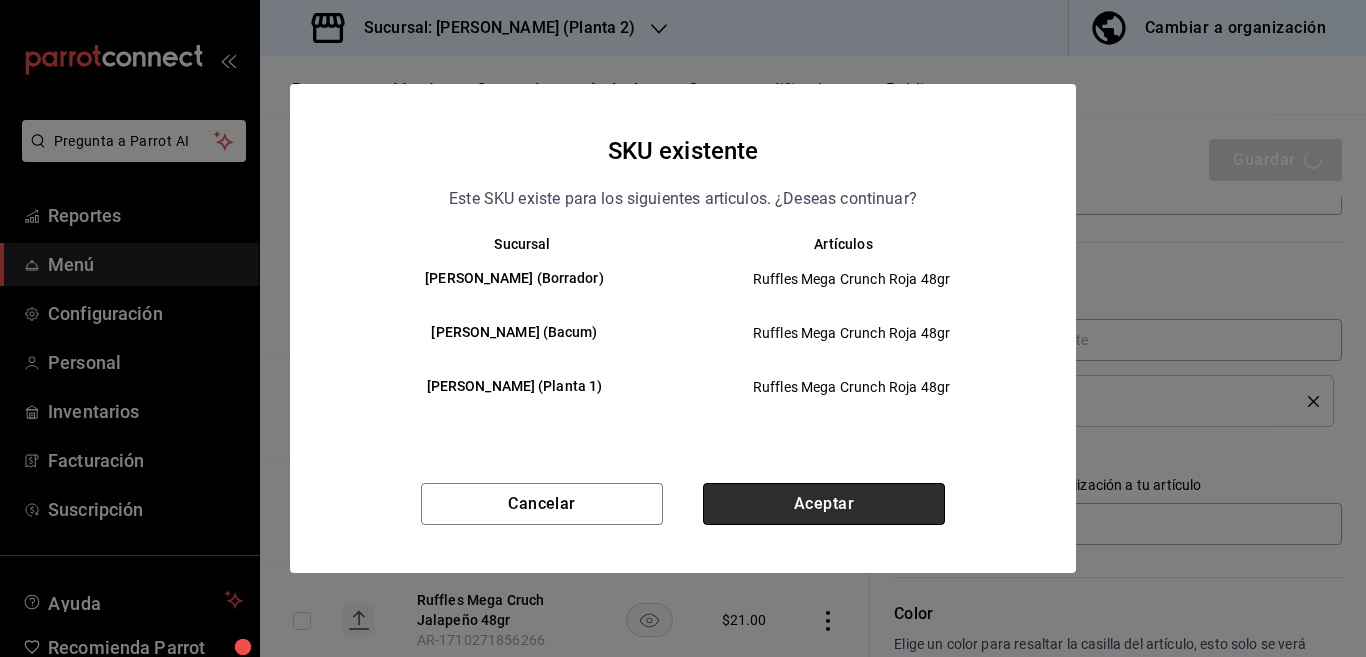 click on "Aceptar" at bounding box center (824, 504) 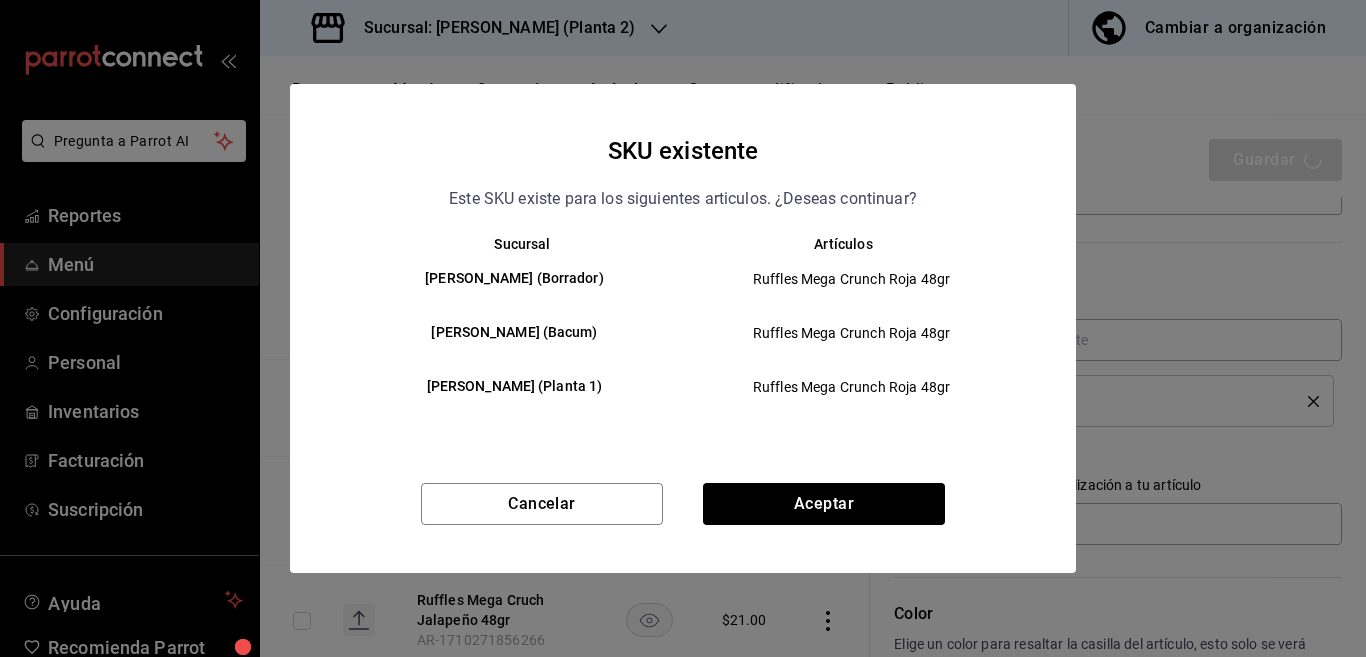 type on "x" 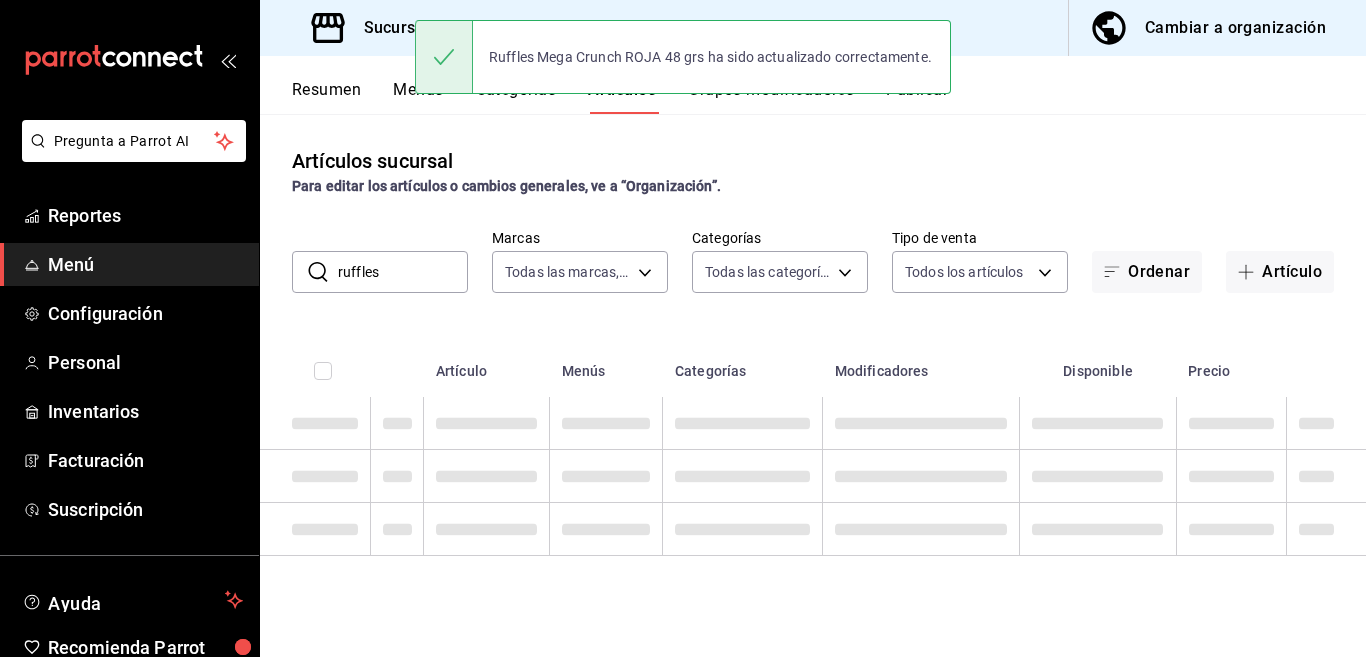 scroll, scrollTop: 0, scrollLeft: 0, axis: both 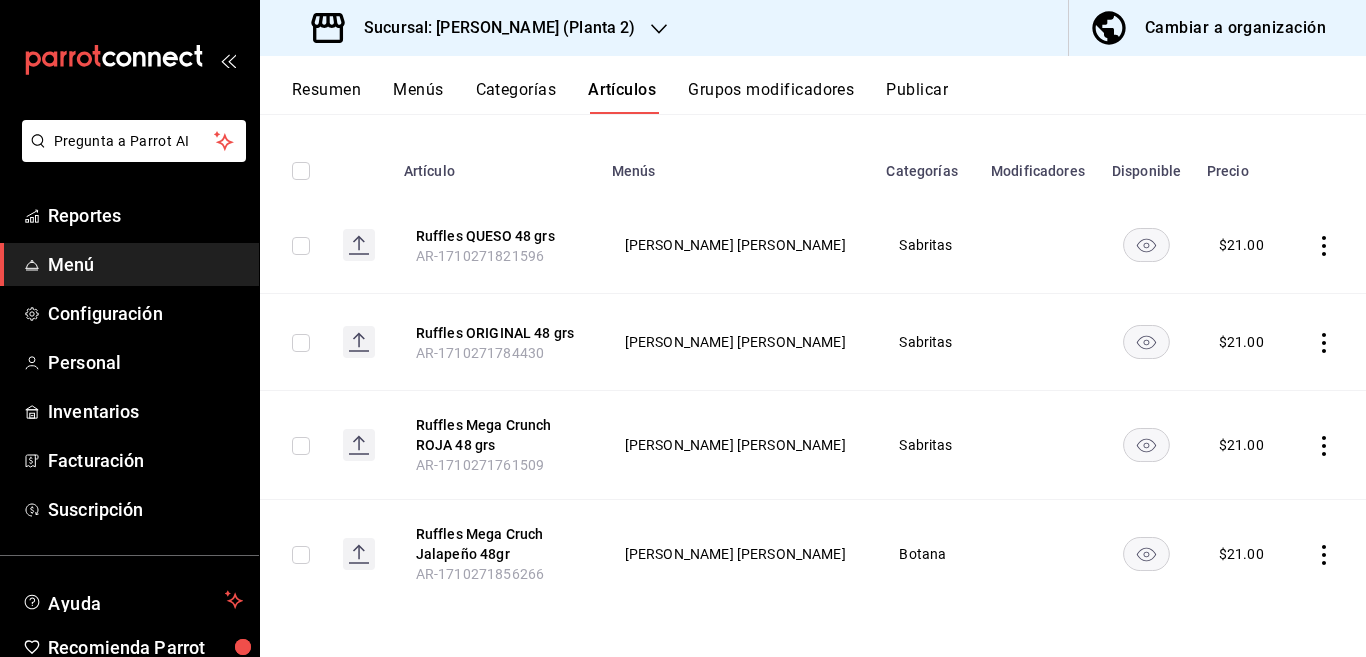 click 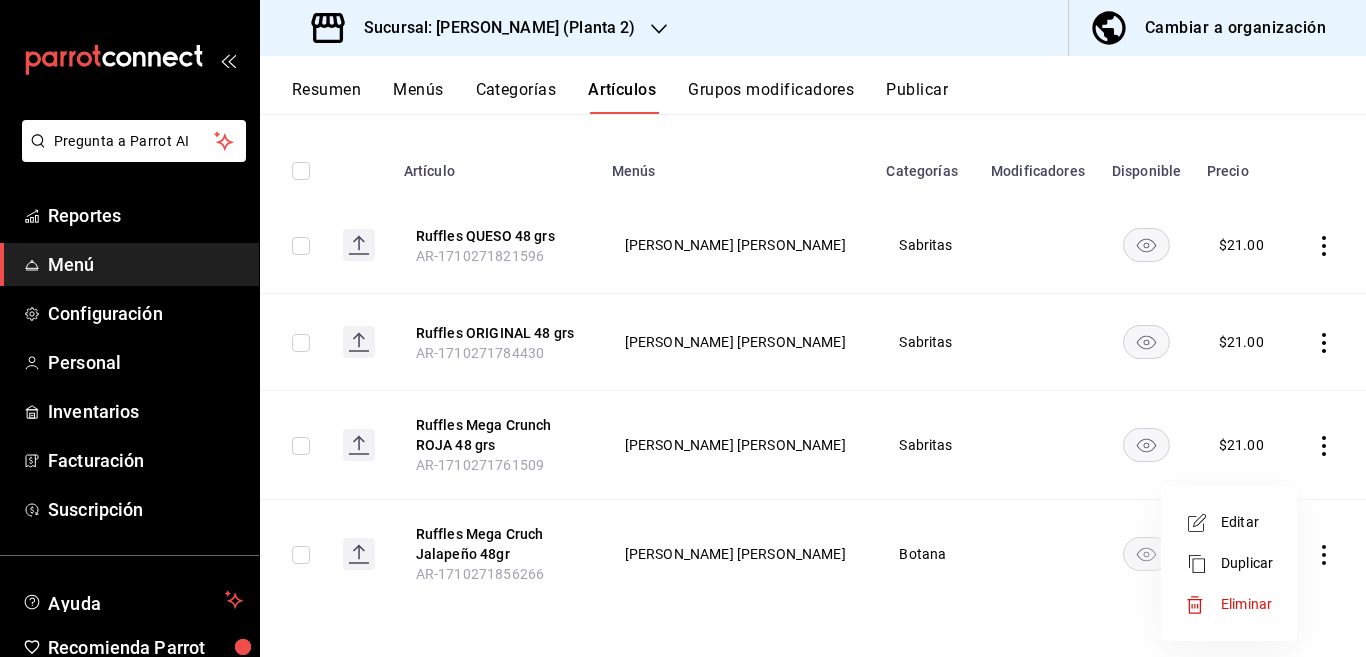 click on "Editar" at bounding box center [1247, 522] 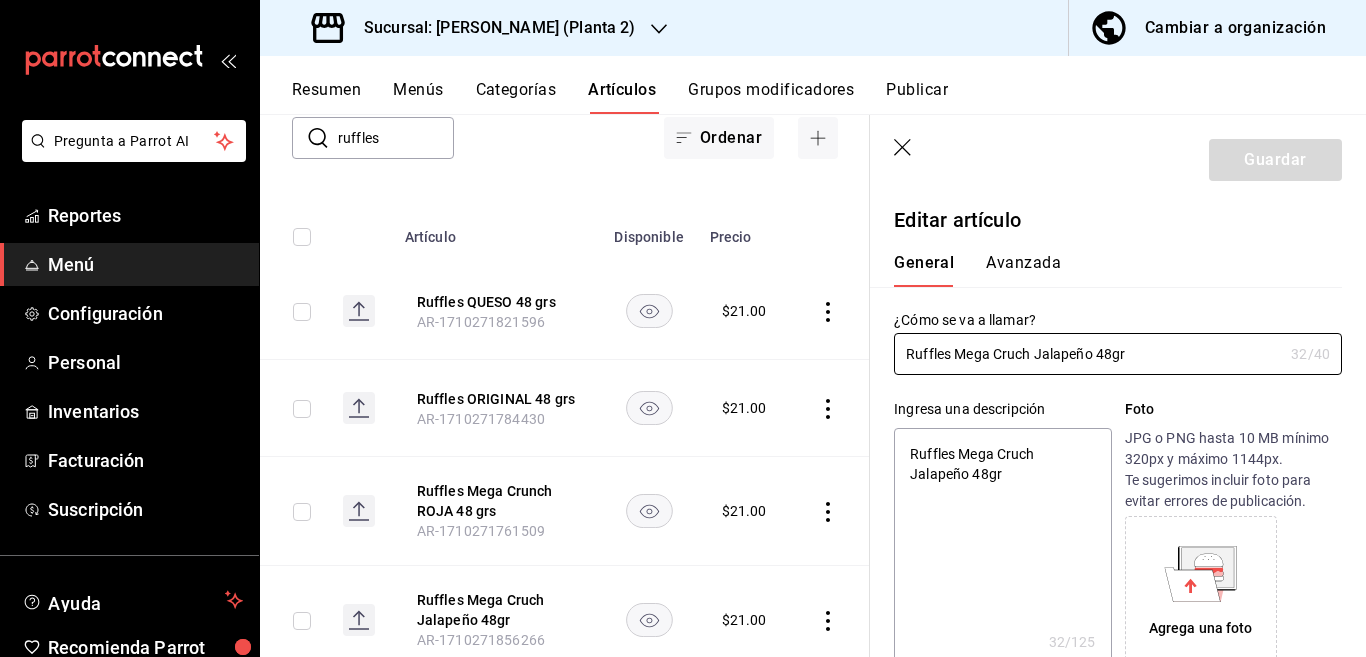 type on "x" 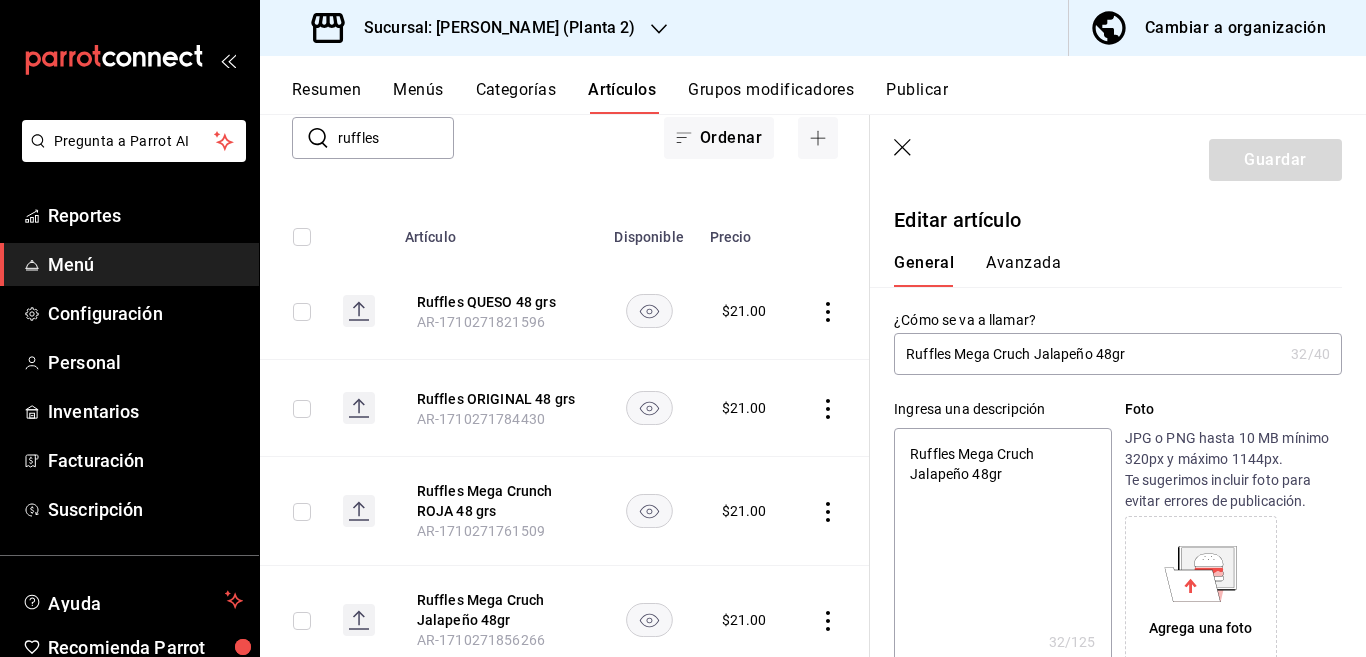 click on "Ruffles Mega Cruch Jalapeño 48gr" at bounding box center (1002, 548) 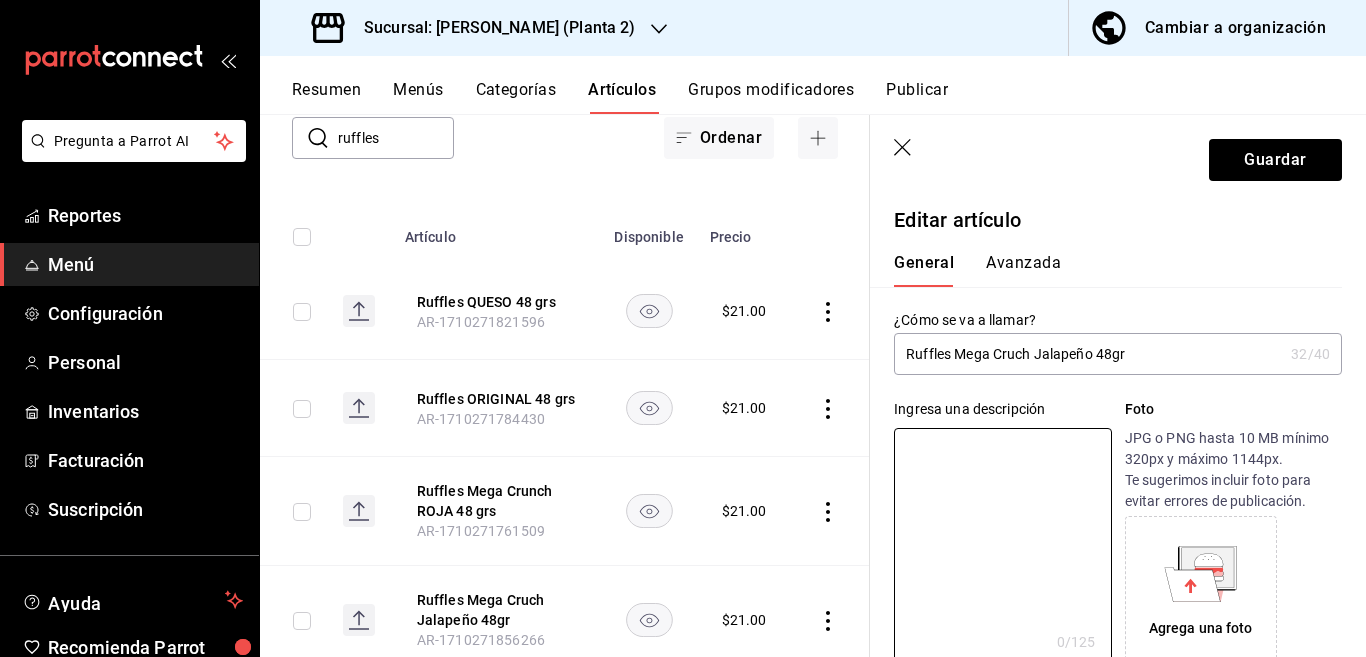 type 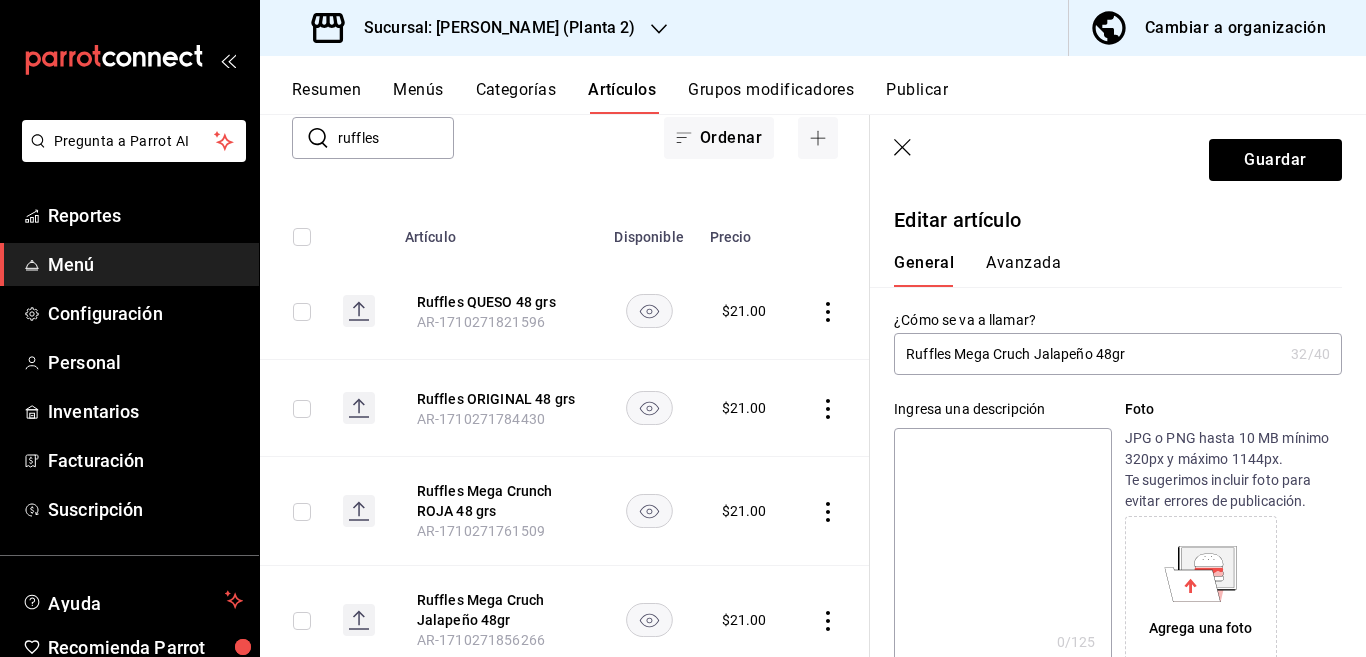 drag, startPoint x: 1137, startPoint y: 346, endPoint x: 1143, endPoint y: 363, distance: 18.027756 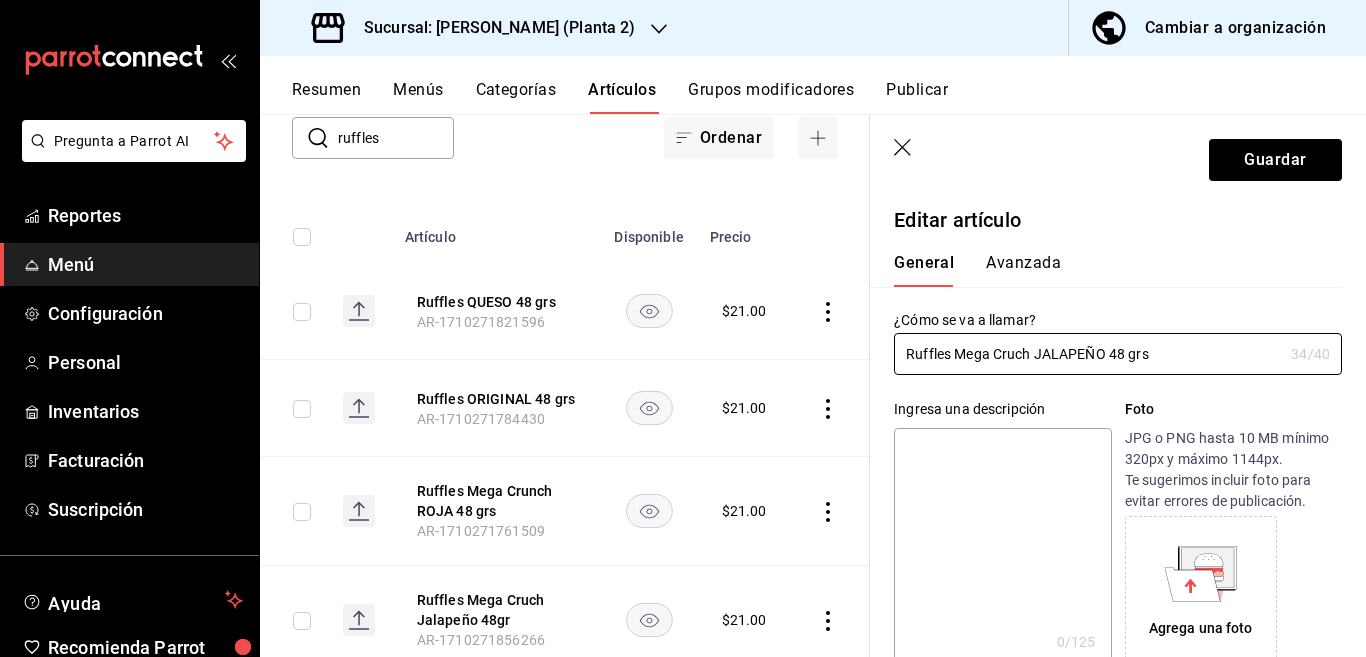 type on "Ruffles Mega Cruch JALAPEÑO 48 grs" 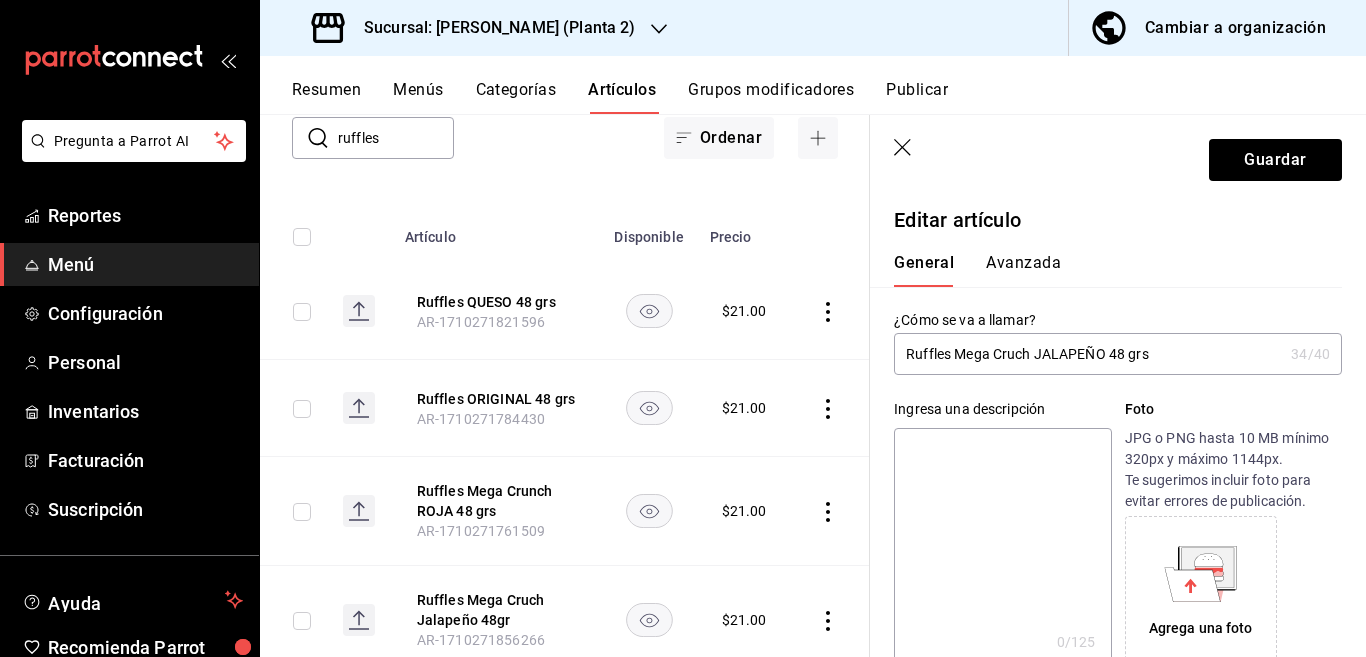 paste on "Ruffles Mega Cruch JALAPEÑO 48 grs" 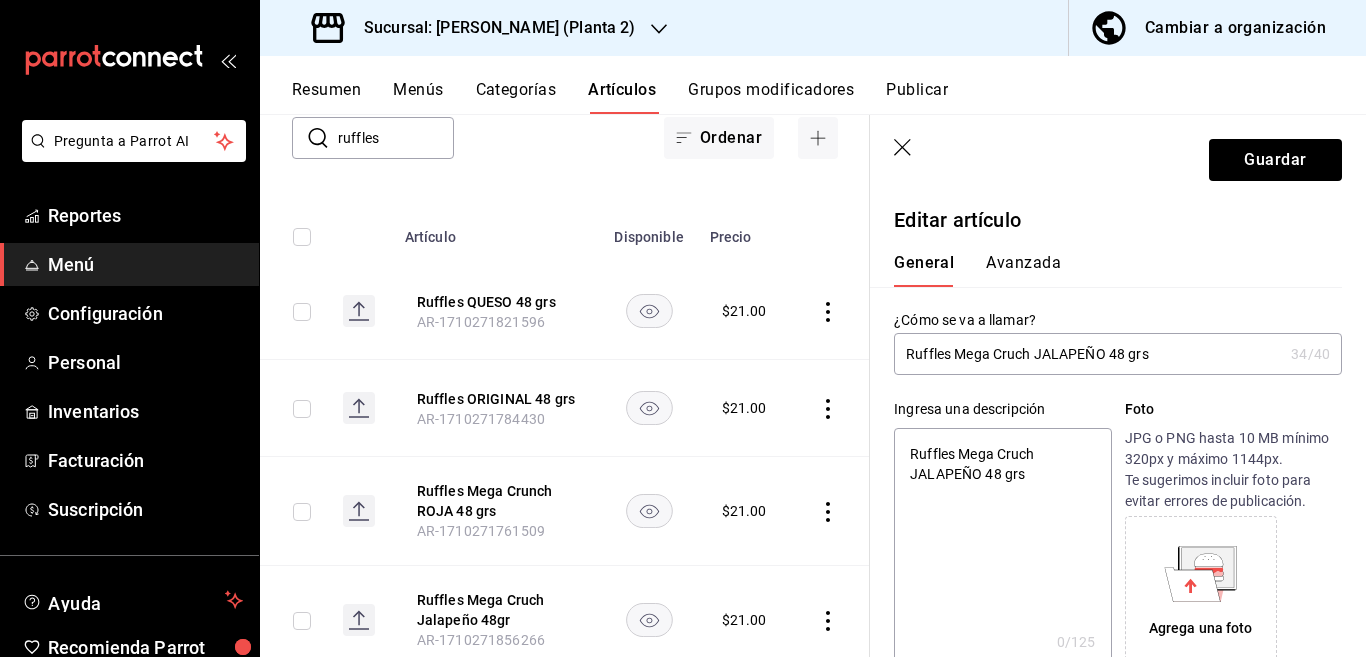 type on "x" 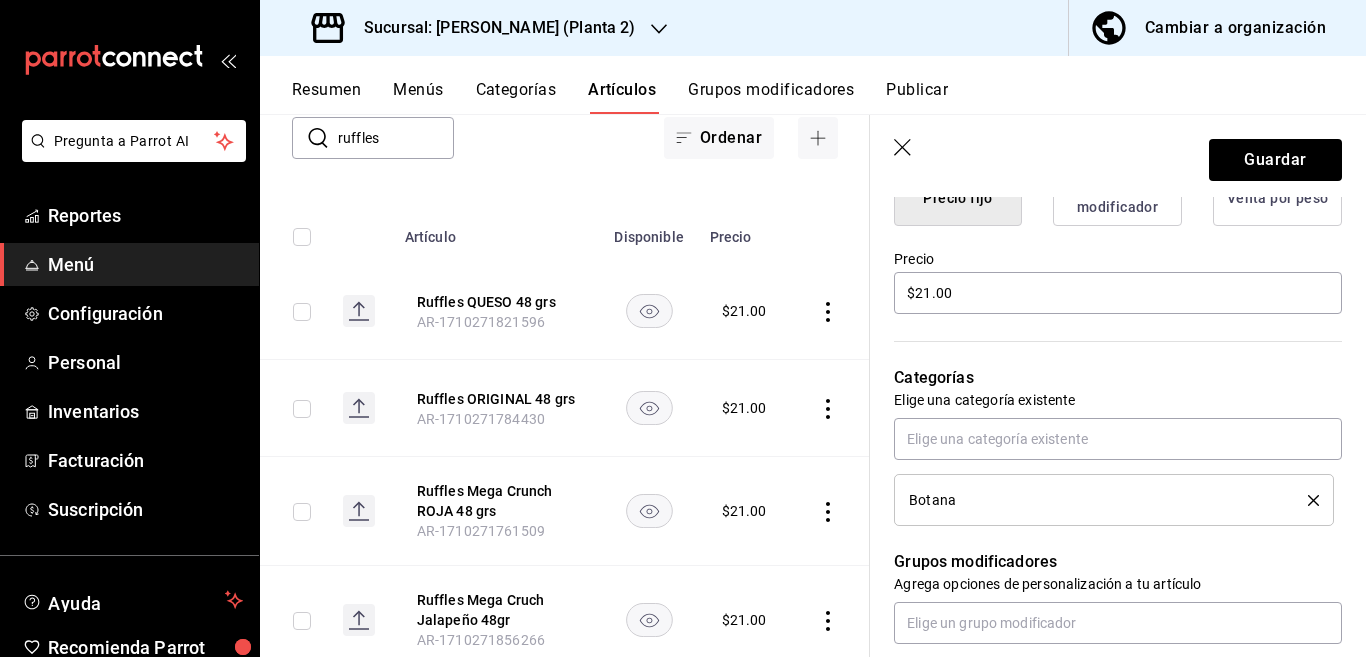 scroll, scrollTop: 650, scrollLeft: 0, axis: vertical 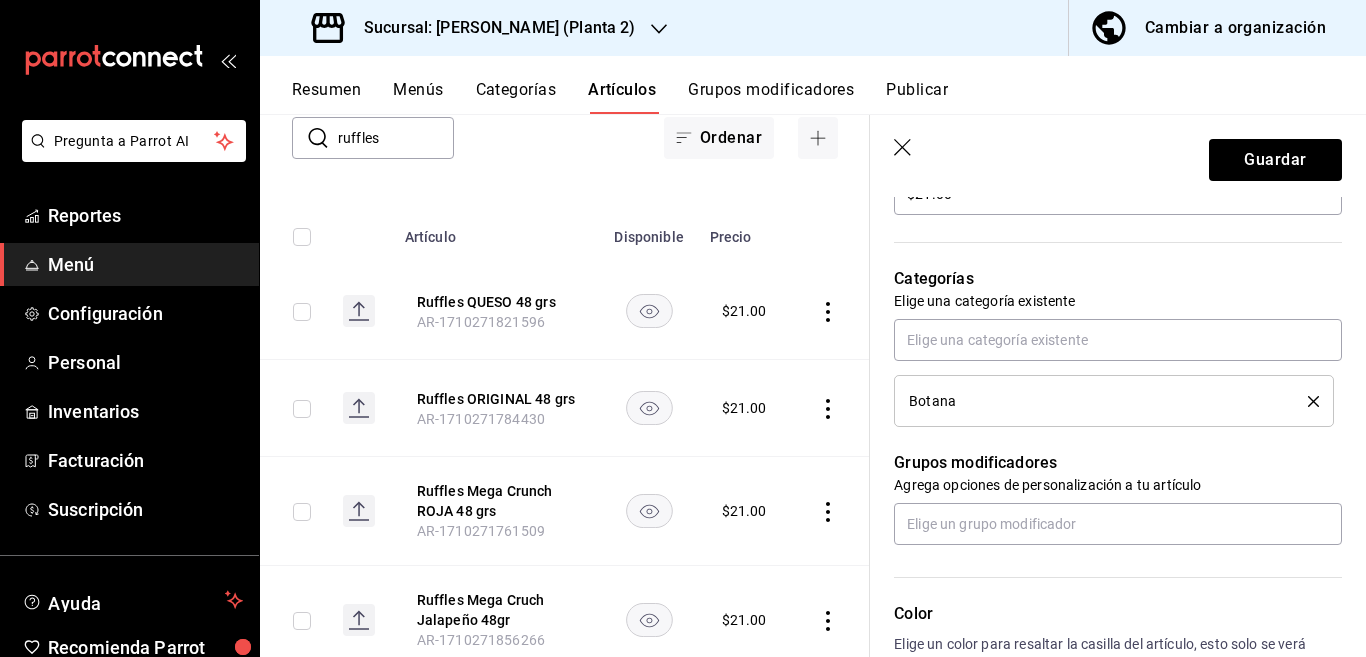 type on "Ruffles Mega Cruch JALAPEÑO 48 grs" 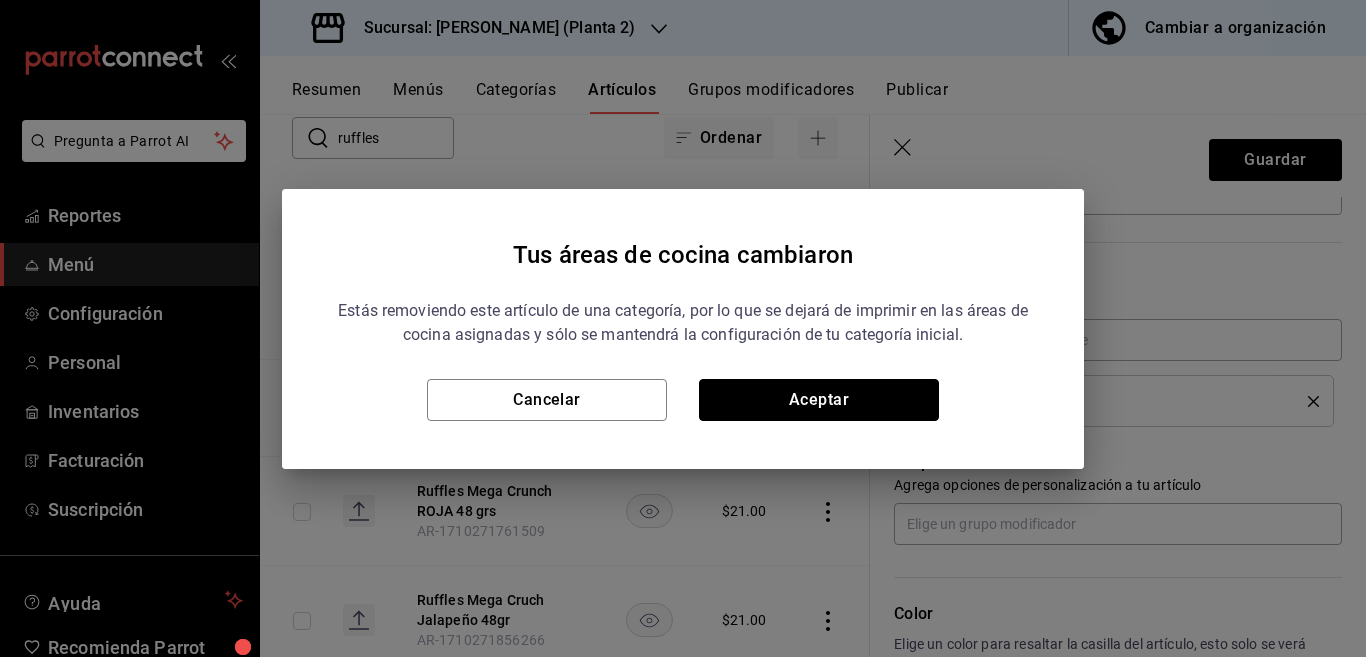 click on "Aceptar" at bounding box center [819, 400] 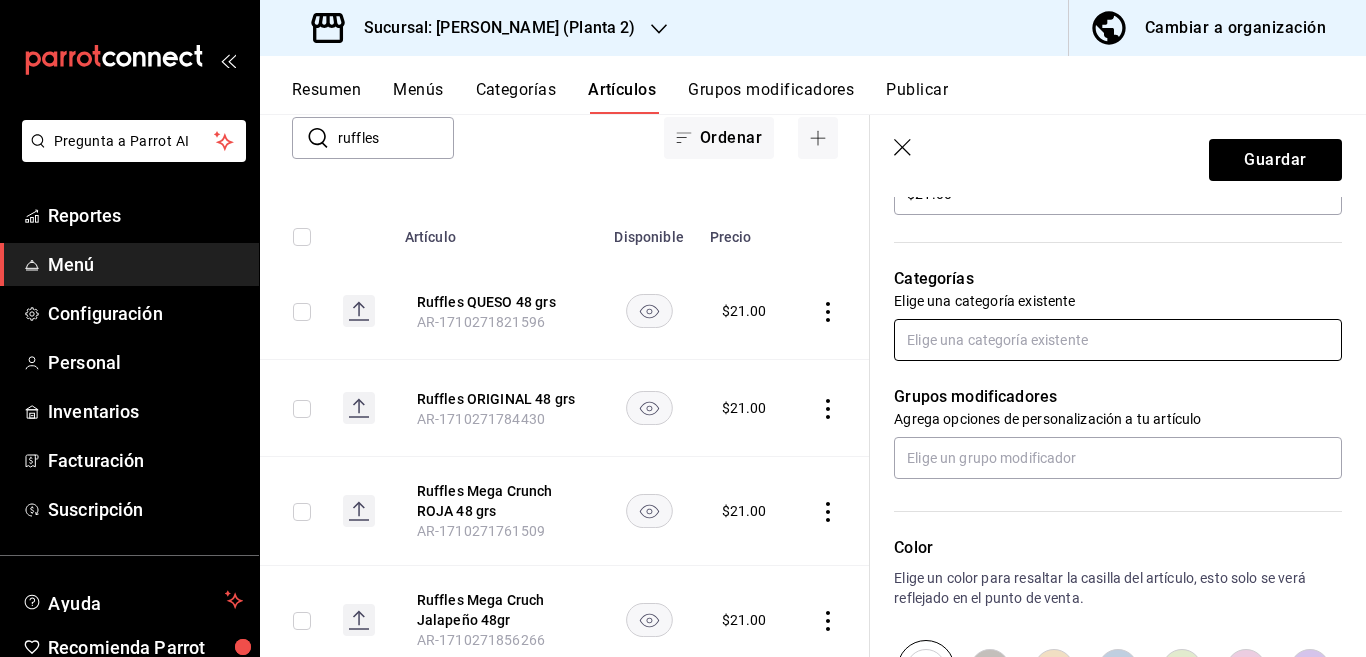click at bounding box center (1118, 340) 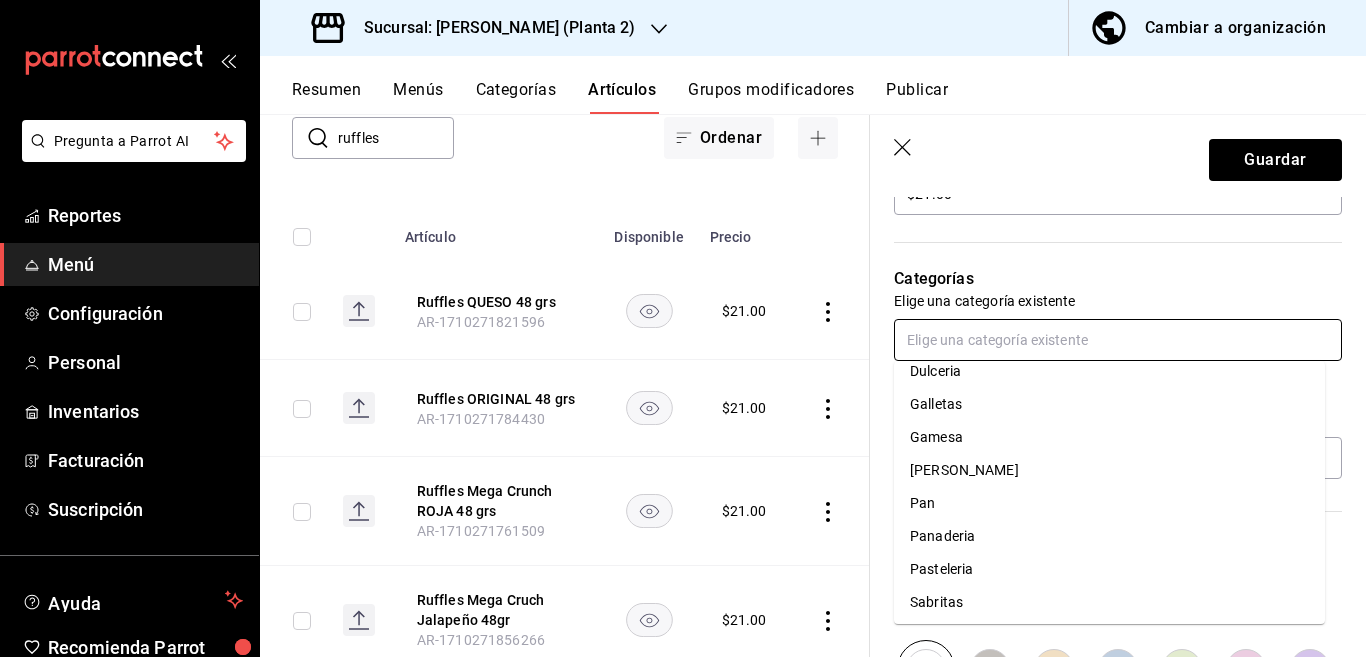 scroll, scrollTop: 215, scrollLeft: 0, axis: vertical 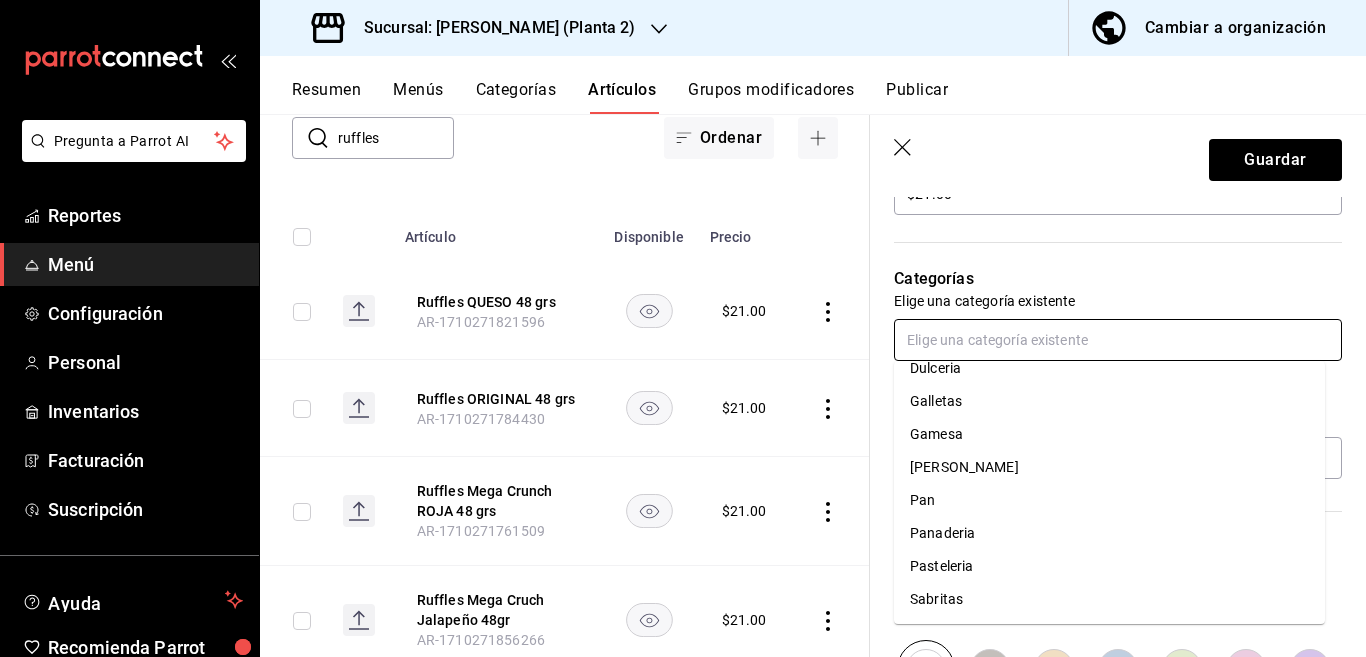click on "Sabritas" at bounding box center (1109, 599) 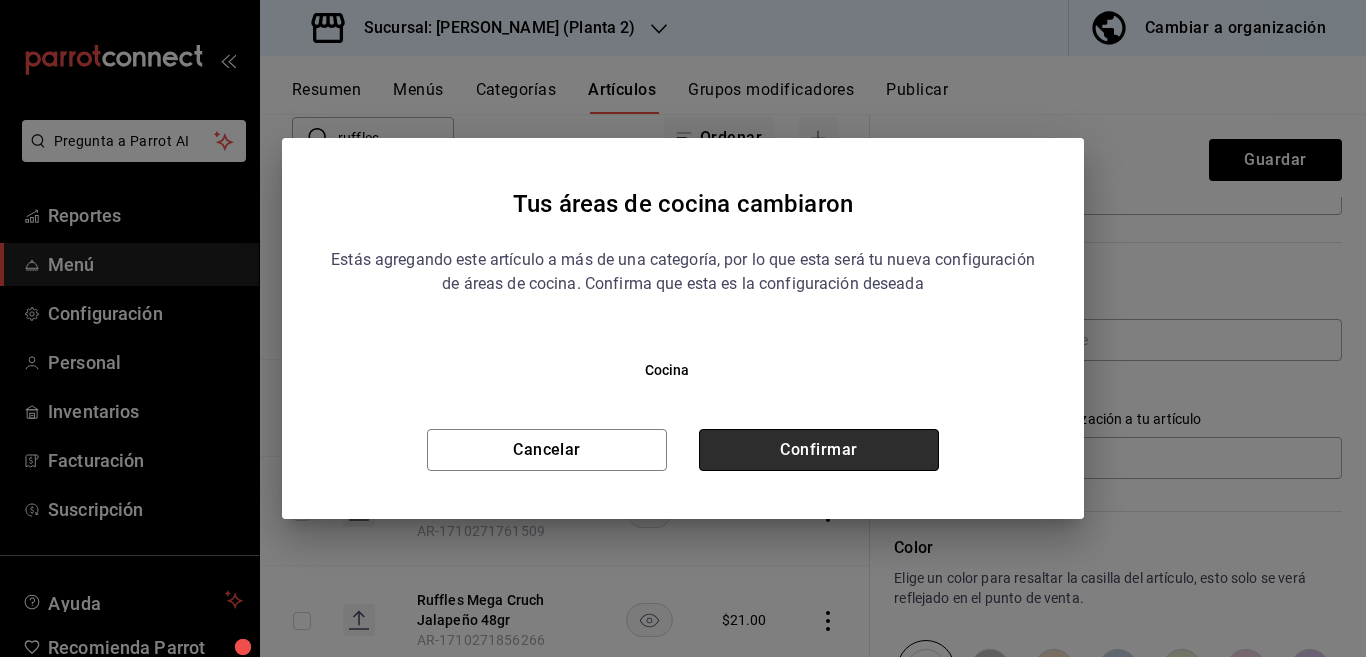 click on "Confirmar" at bounding box center (819, 450) 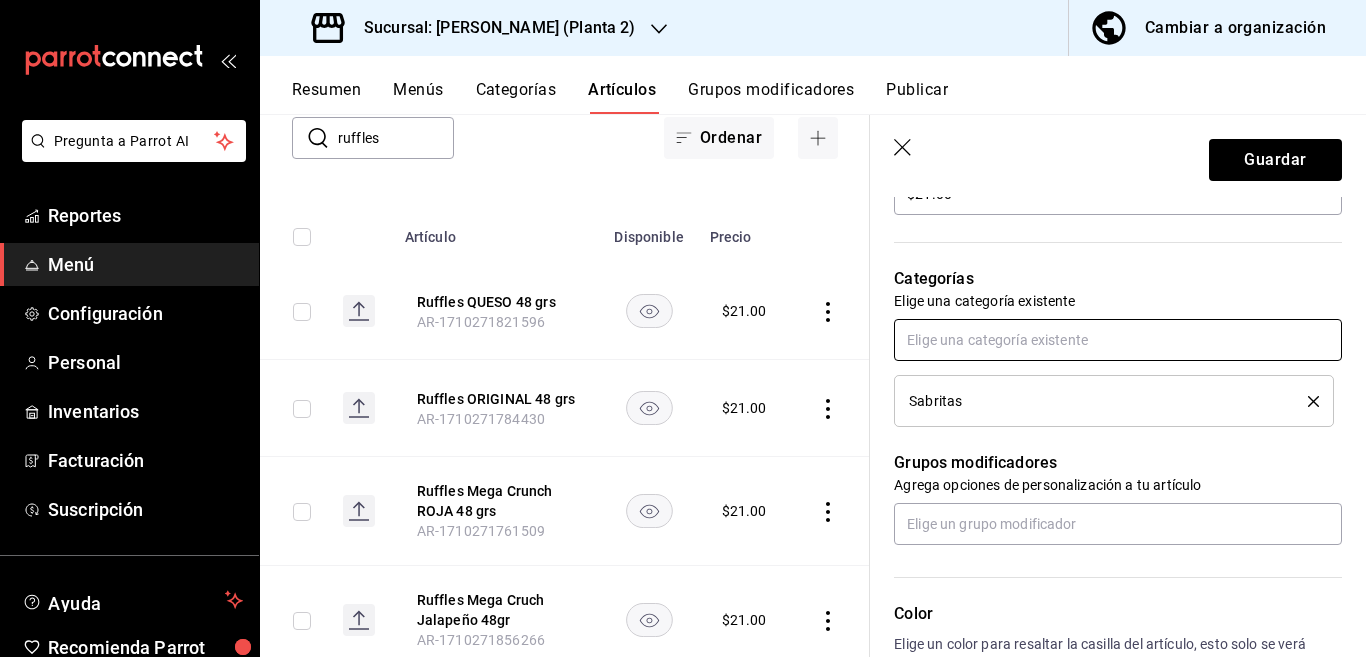 scroll, scrollTop: 650, scrollLeft: 0, axis: vertical 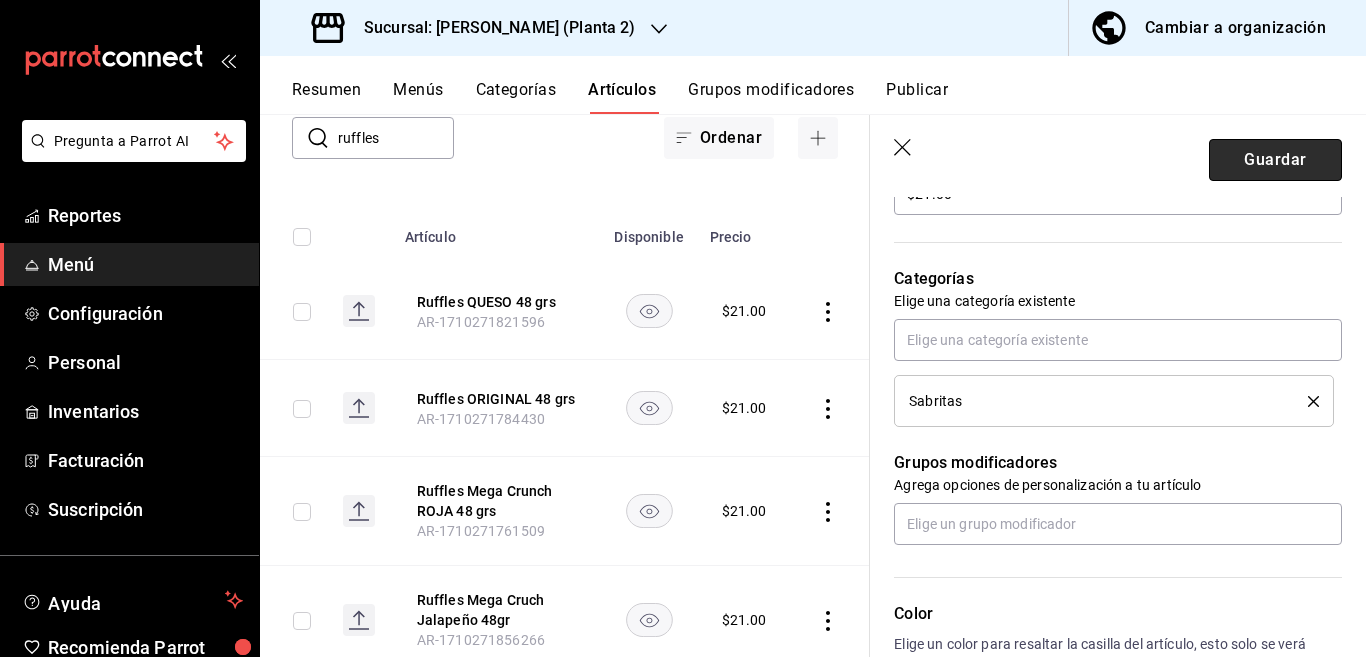 click on "Guardar" at bounding box center (1275, 160) 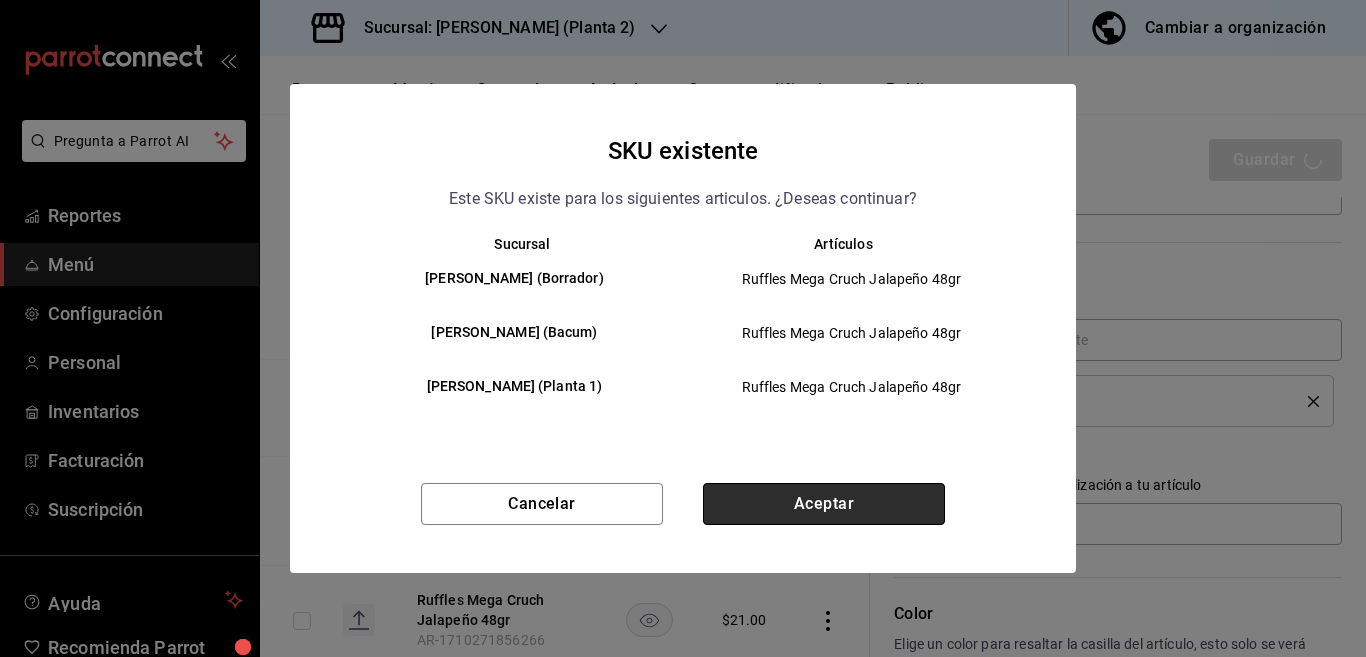 click on "Aceptar" at bounding box center (824, 504) 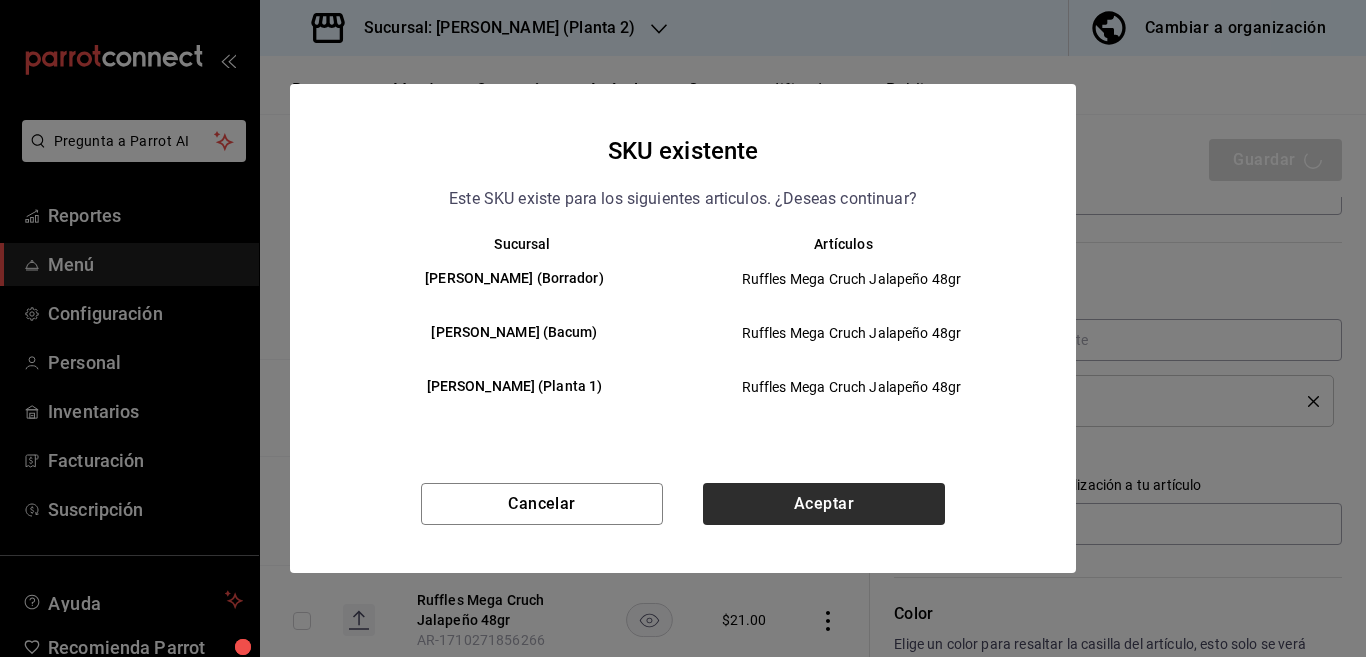 type on "x" 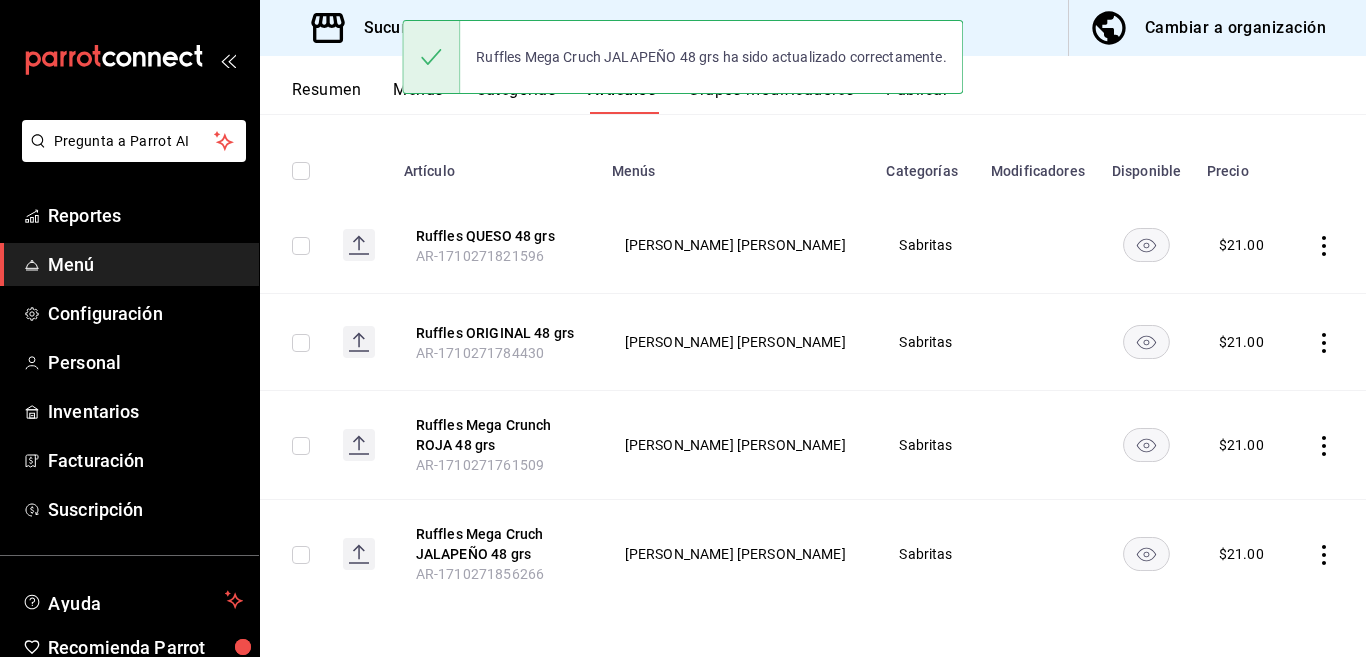 scroll, scrollTop: 0, scrollLeft: 0, axis: both 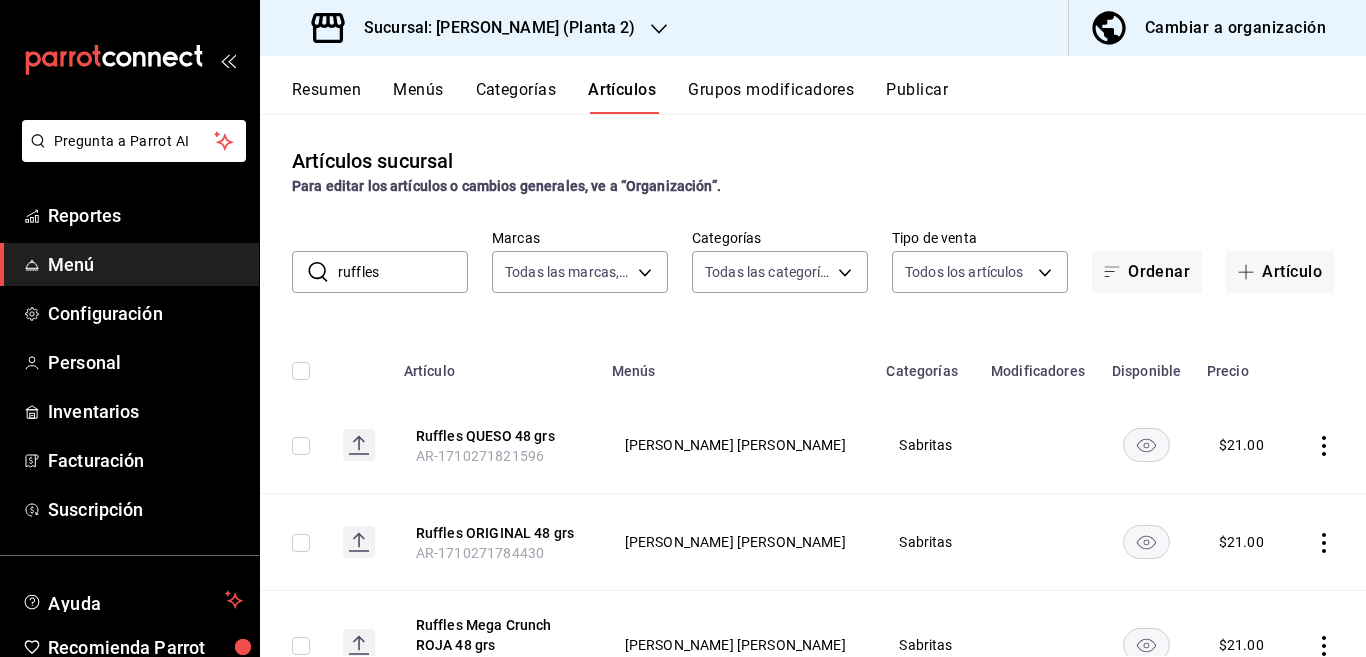 drag, startPoint x: 403, startPoint y: 252, endPoint x: 405, endPoint y: 267, distance: 15.132746 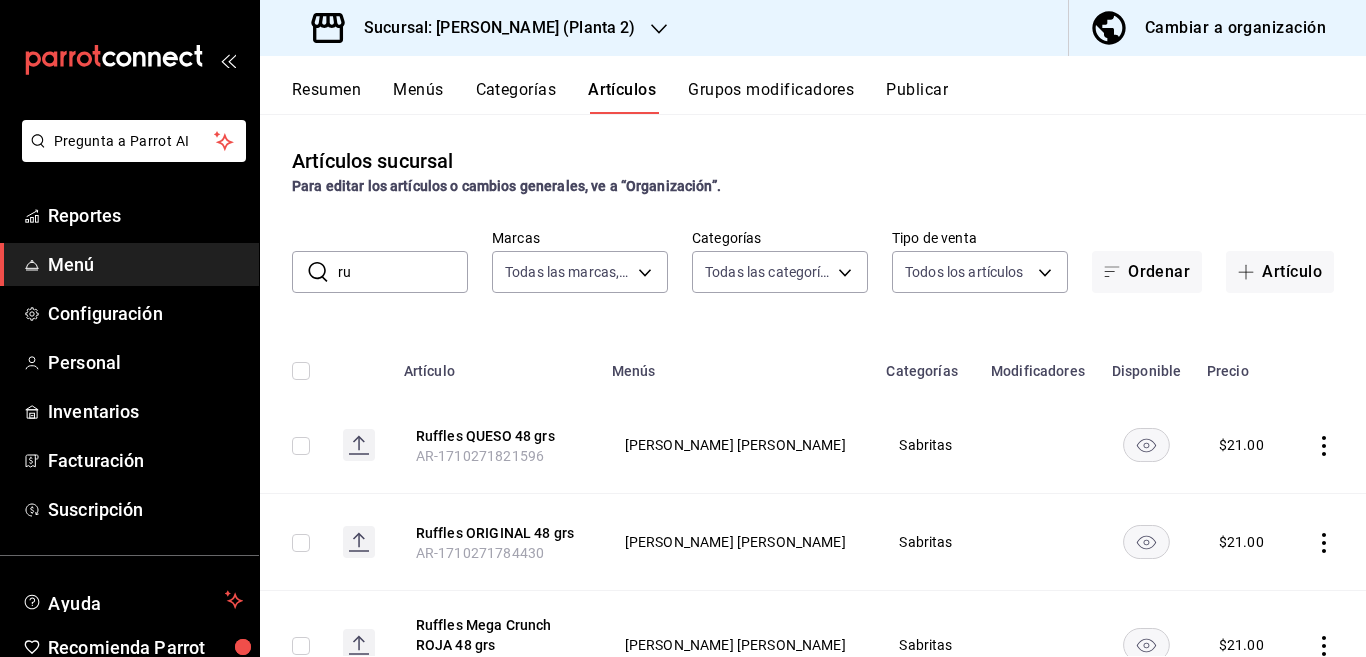 type on "r" 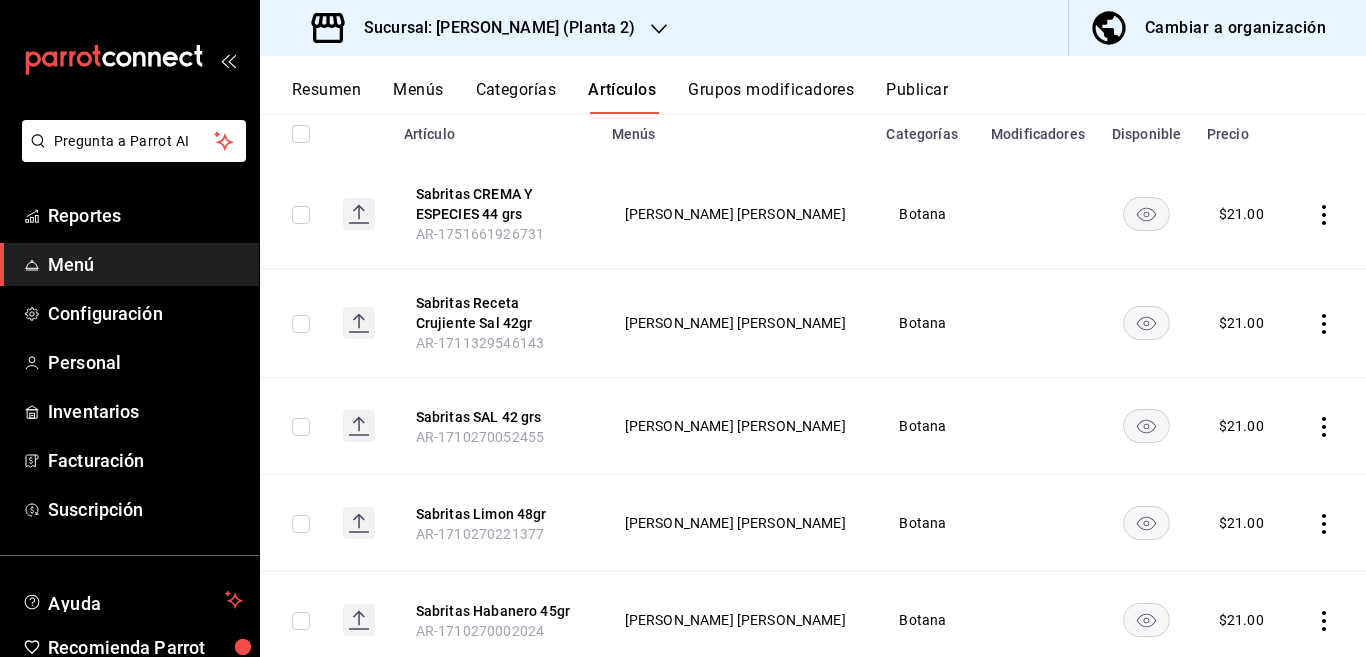 scroll, scrollTop: 243, scrollLeft: 0, axis: vertical 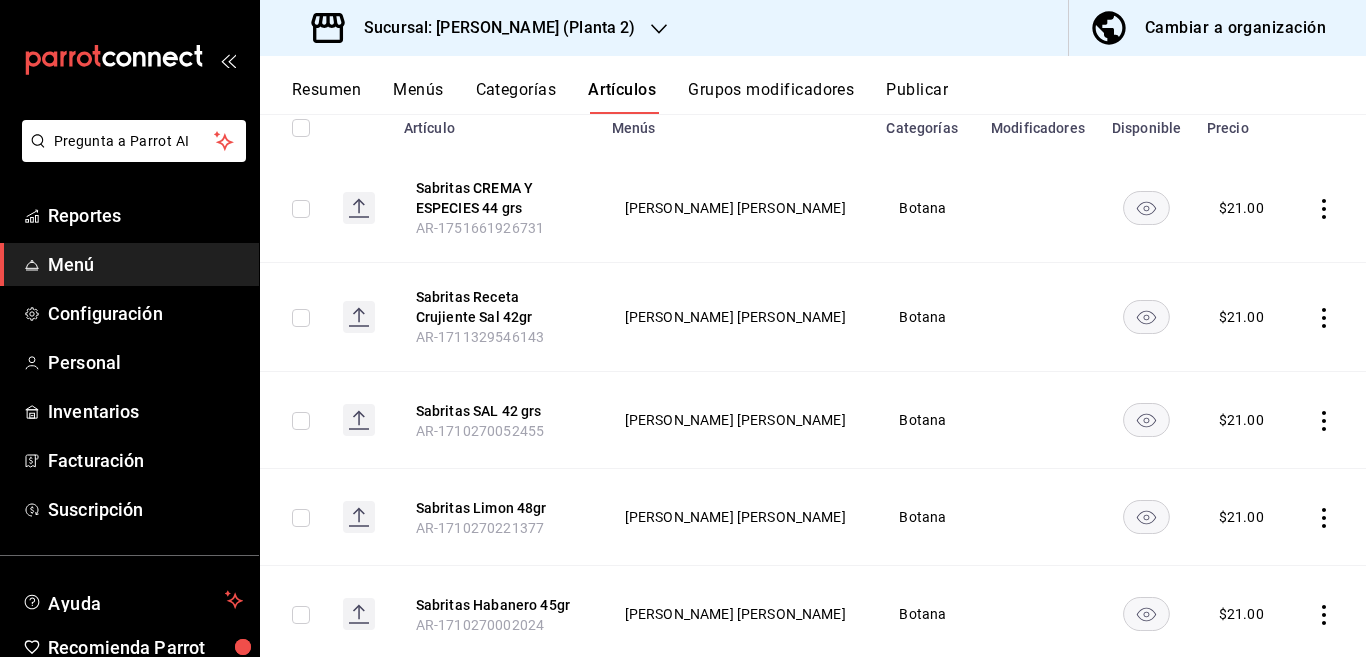 type on "sabritas" 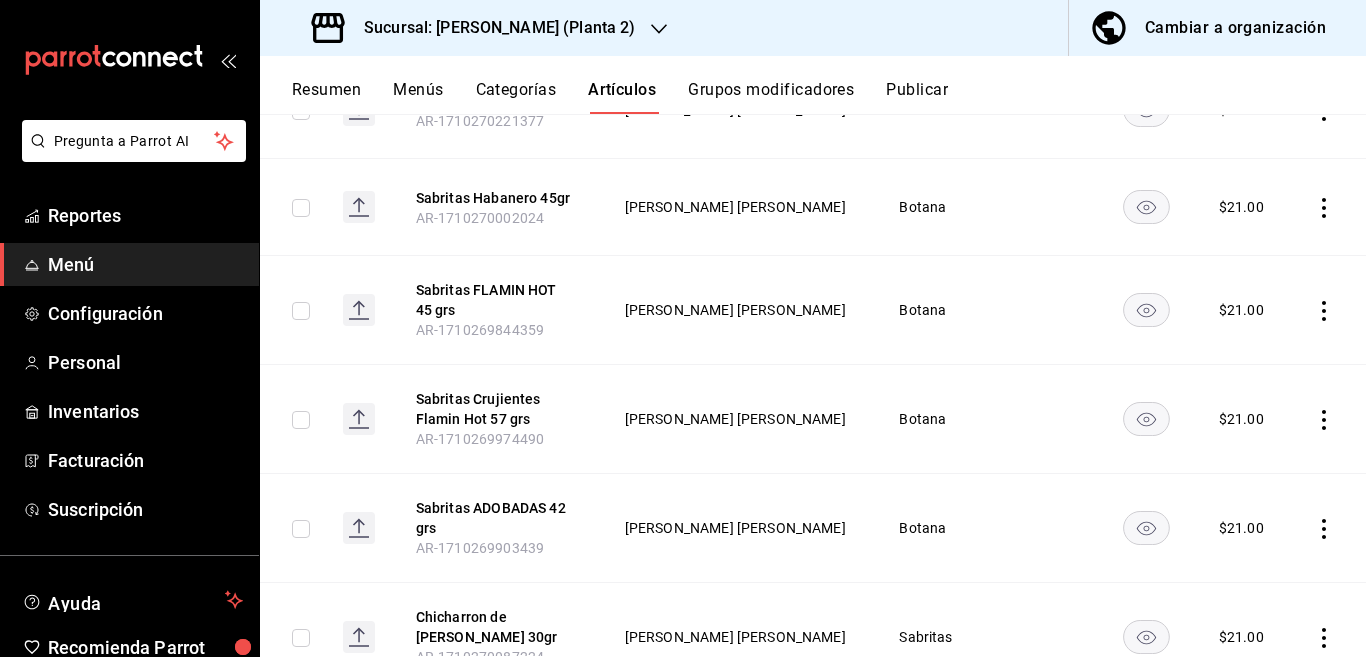 scroll, scrollTop: 731, scrollLeft: 0, axis: vertical 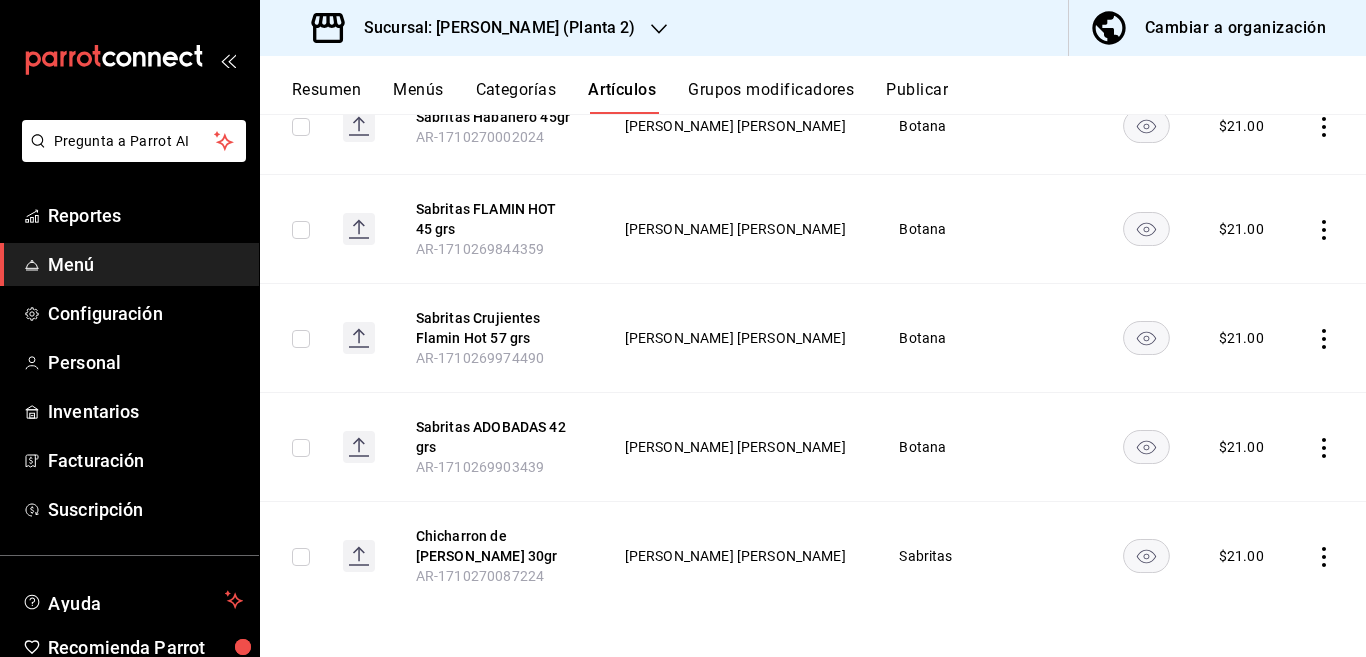 click 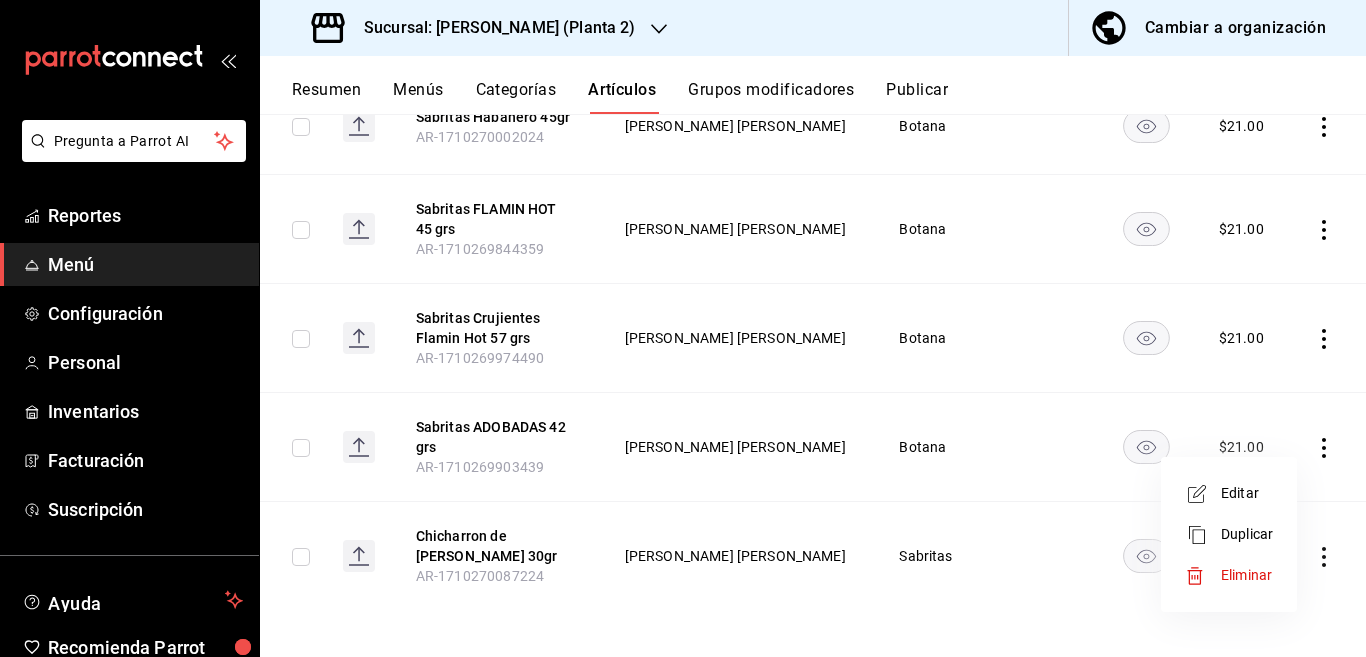 click on "Editar" at bounding box center (1247, 493) 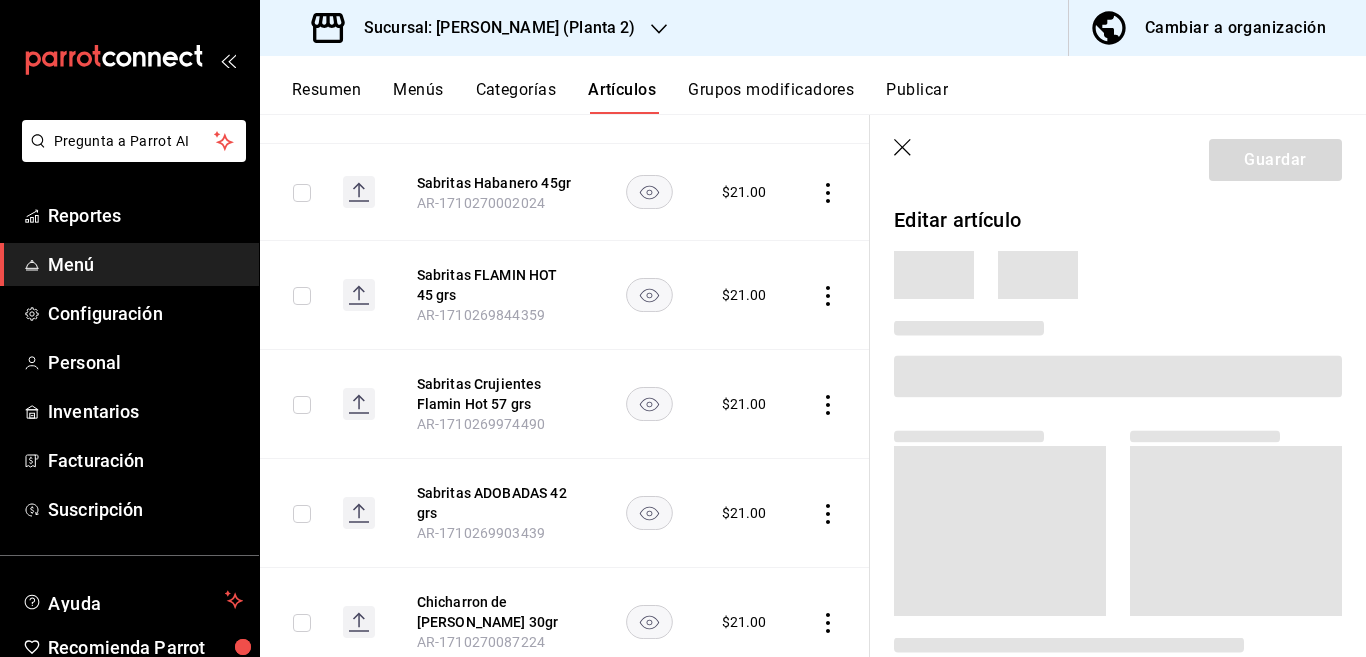 scroll, scrollTop: 732, scrollLeft: 0, axis: vertical 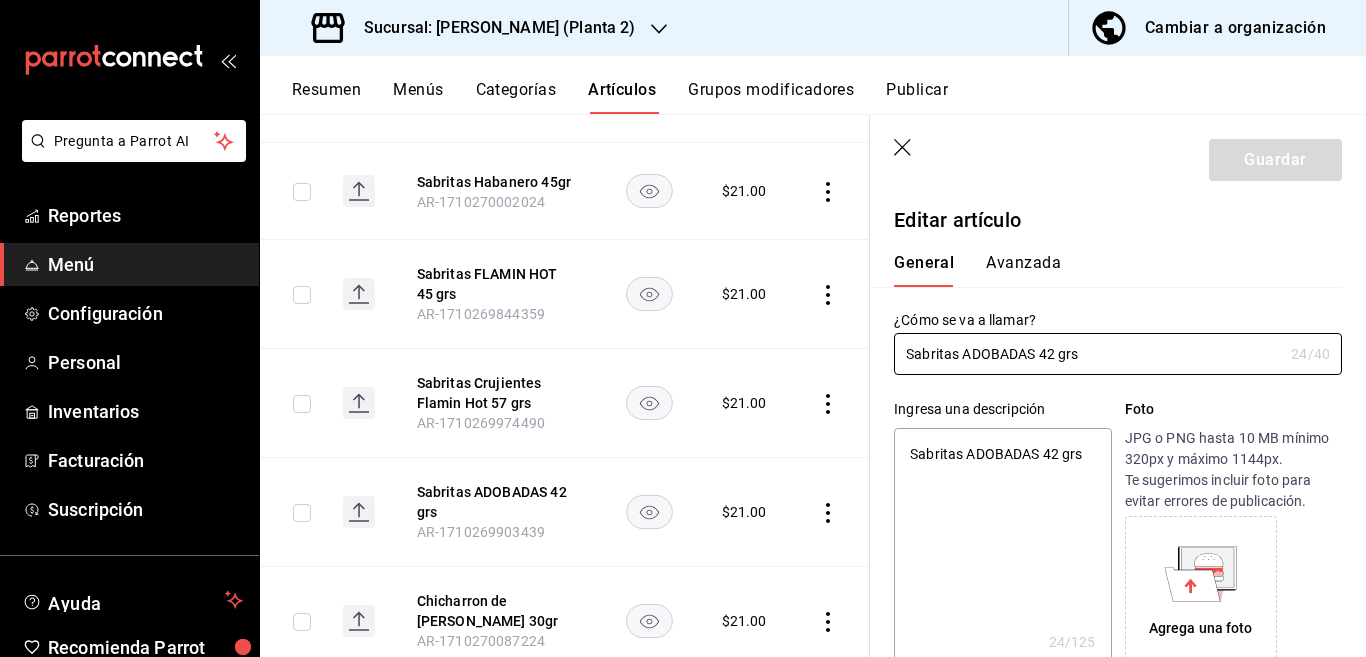 type on "x" 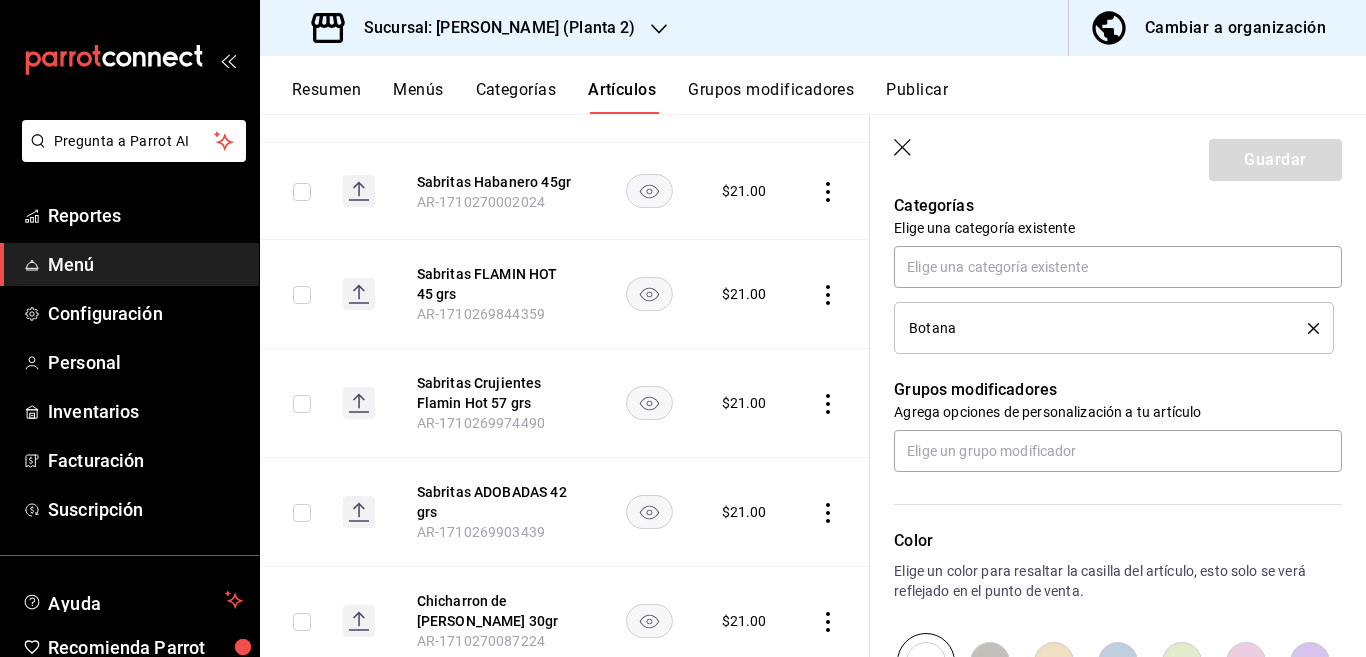 scroll, scrollTop: 731, scrollLeft: 0, axis: vertical 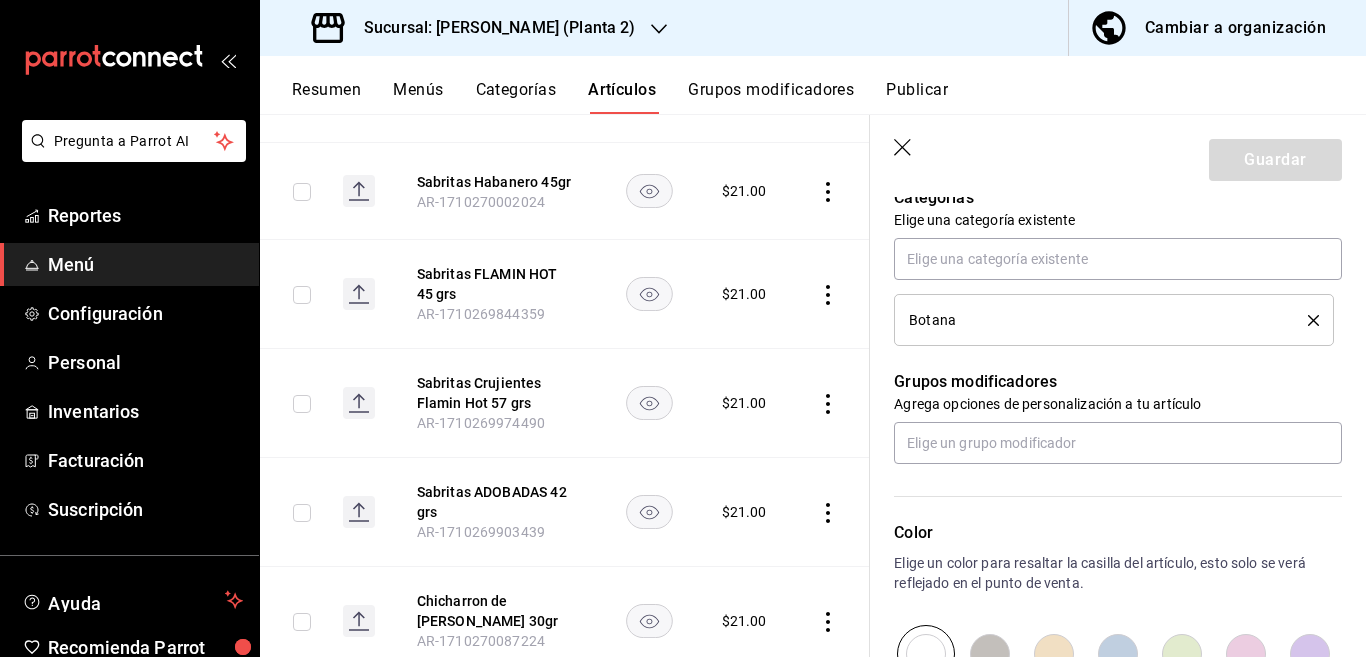 click 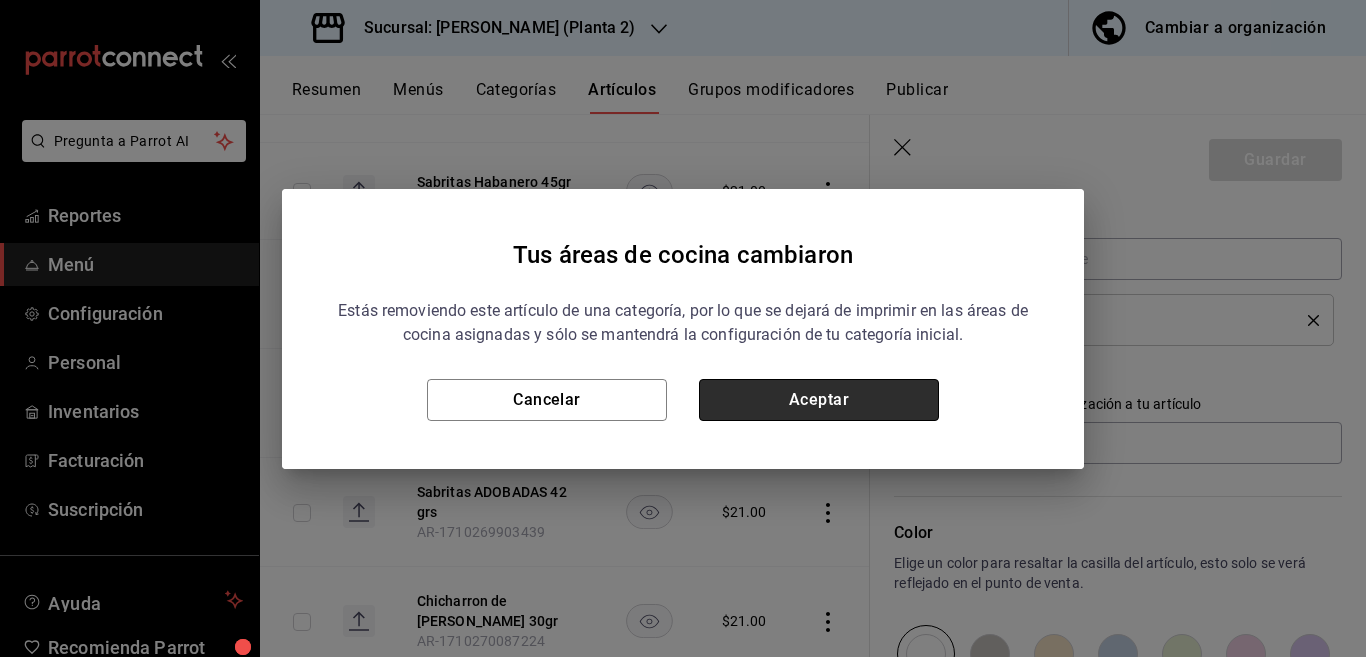 click on "Aceptar" at bounding box center [819, 400] 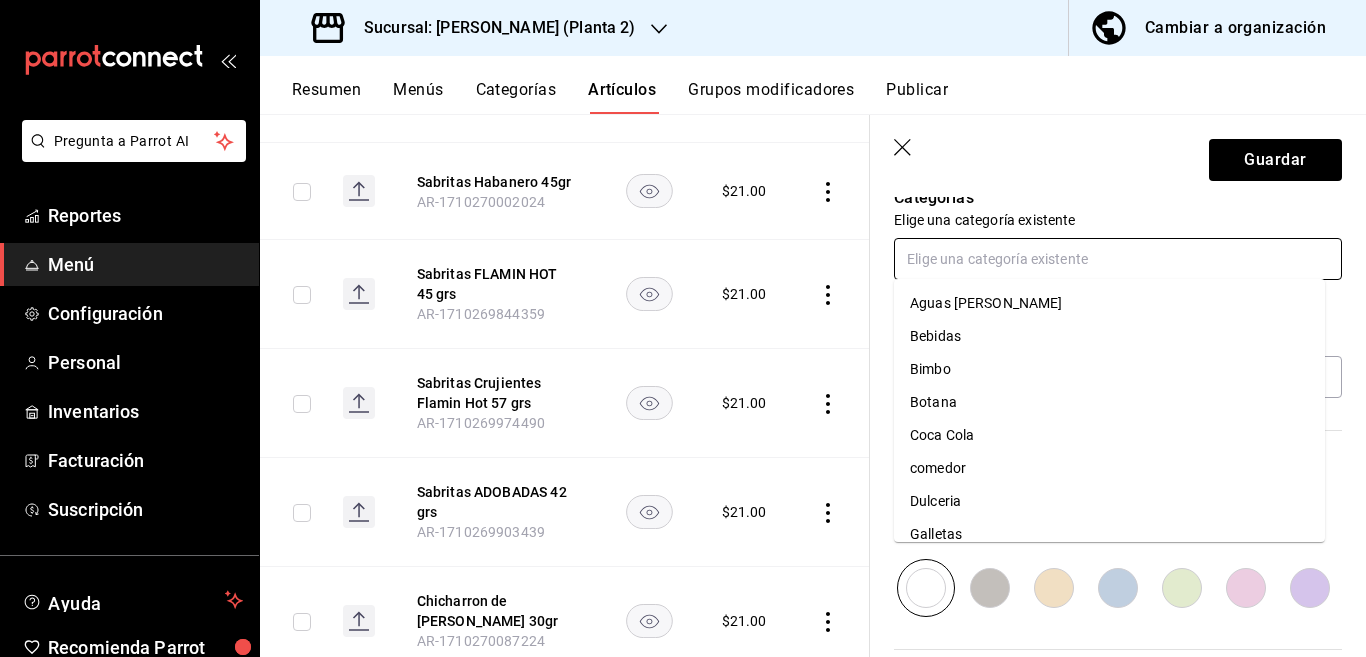 click at bounding box center [1118, 259] 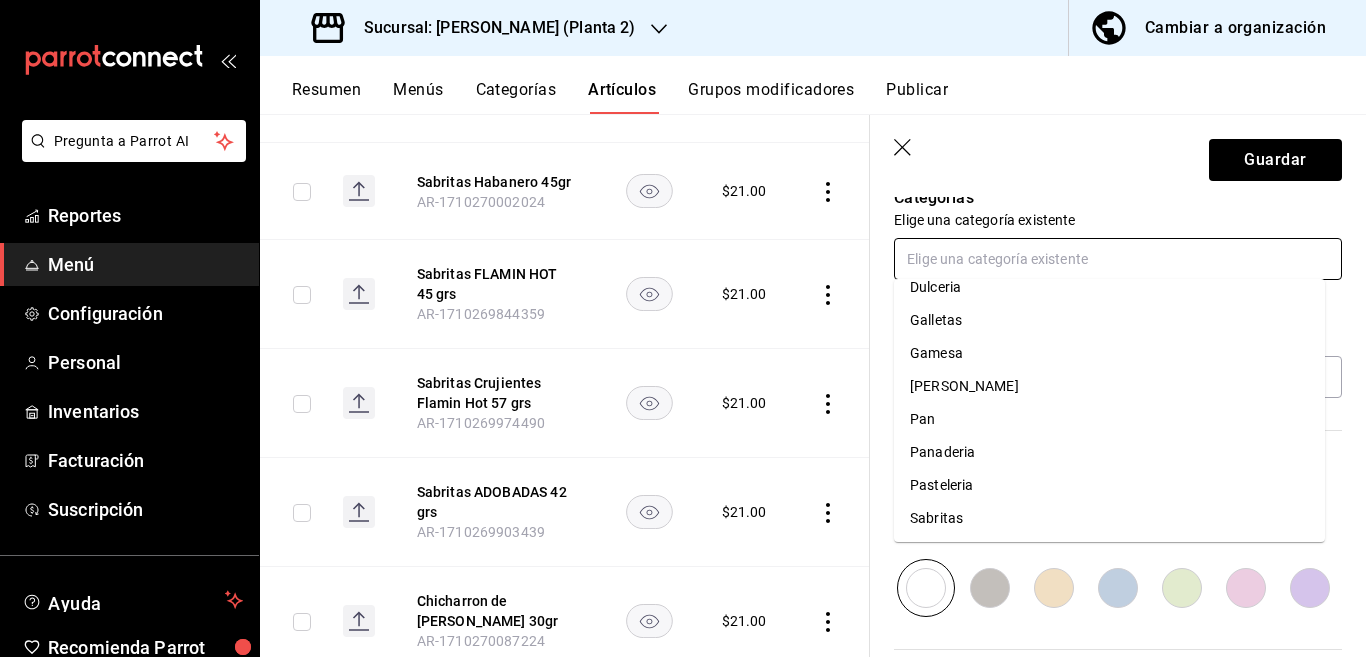 scroll, scrollTop: 215, scrollLeft: 0, axis: vertical 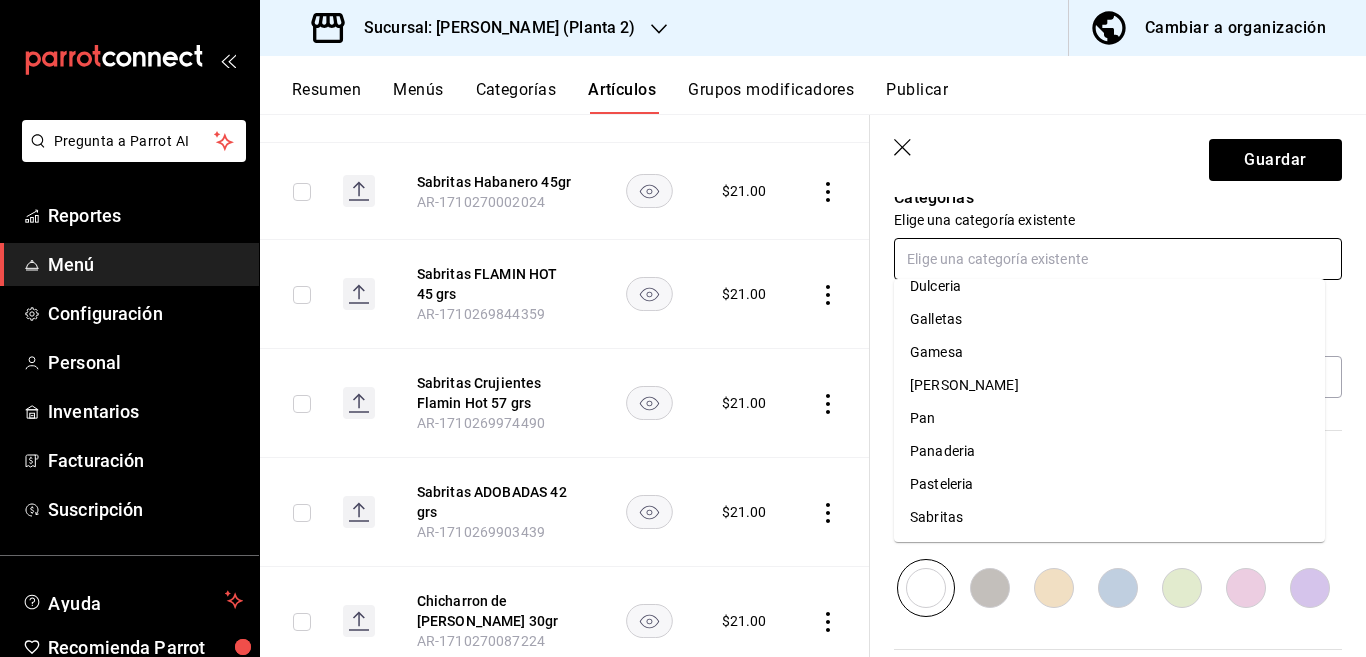 click on "Sabritas" at bounding box center (1109, 517) 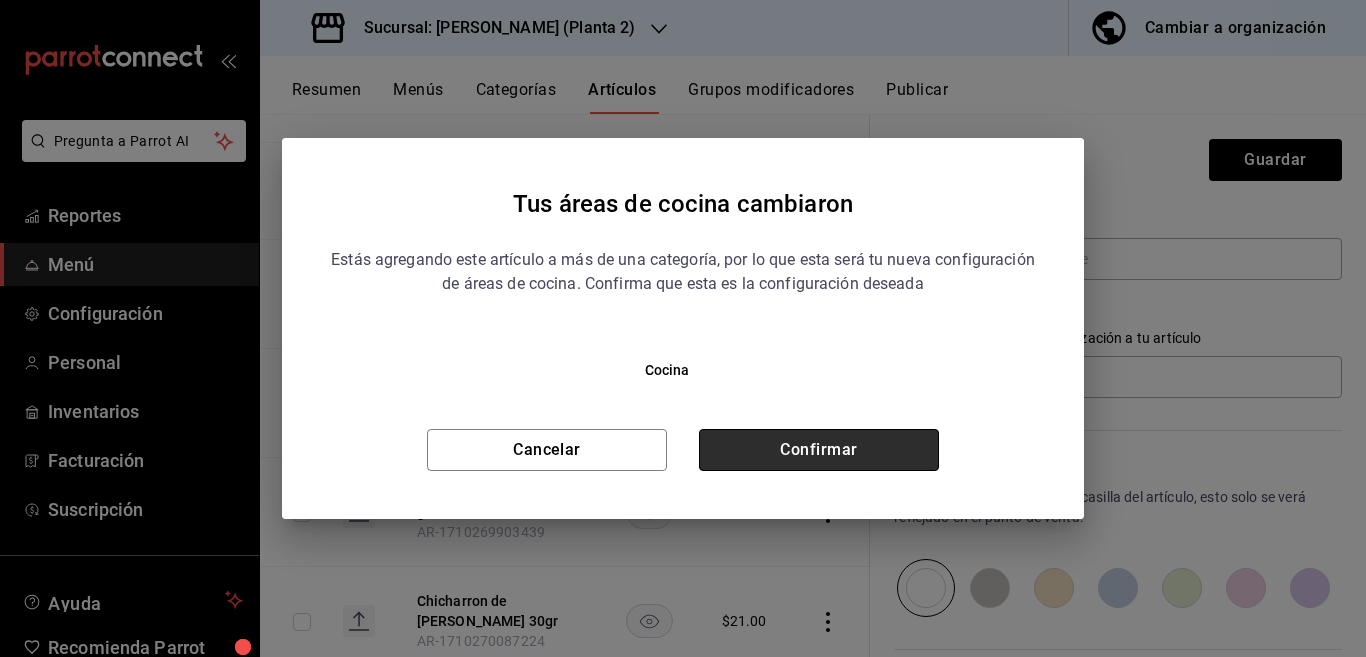 click on "Confirmar" at bounding box center [819, 450] 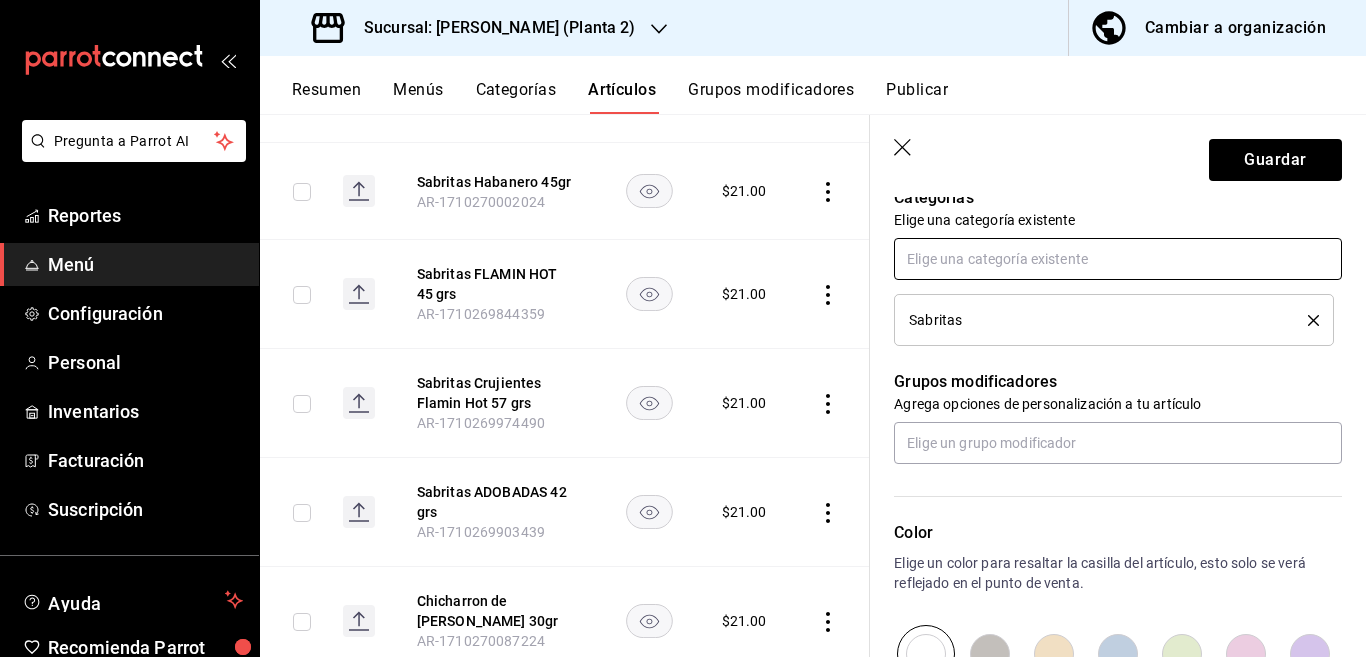 scroll, scrollTop: 732, scrollLeft: 0, axis: vertical 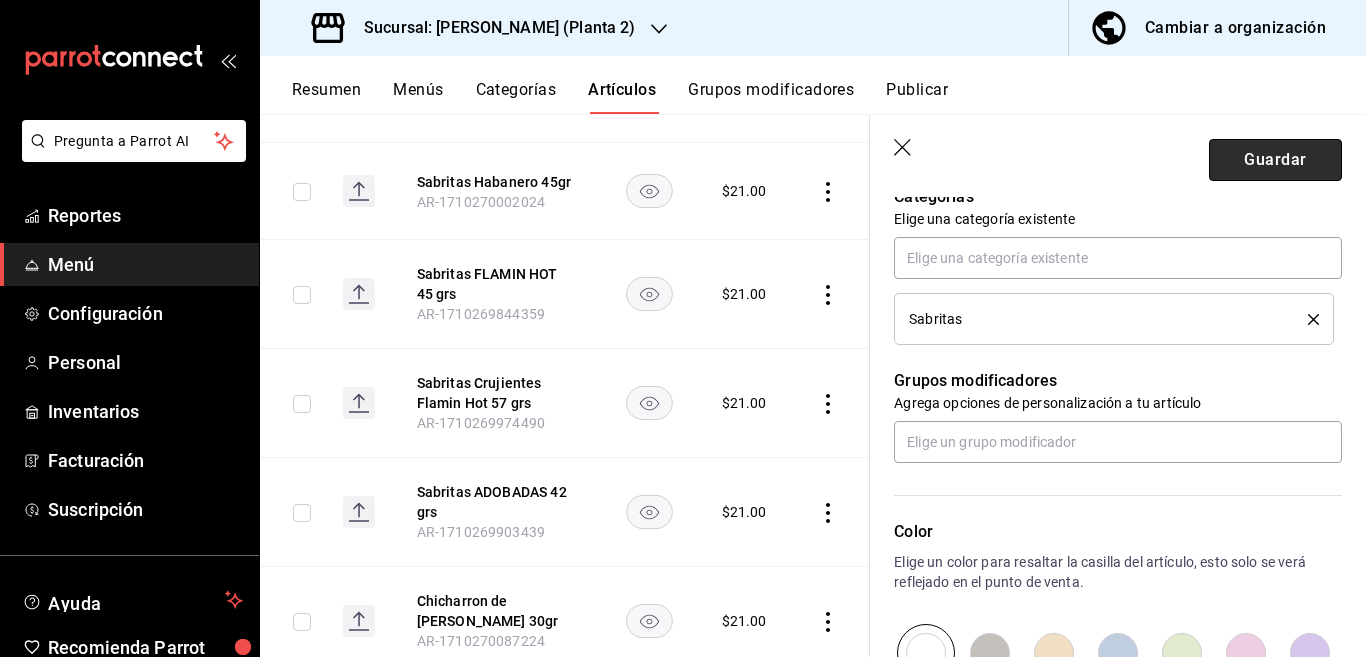 click on "Guardar" at bounding box center (1275, 160) 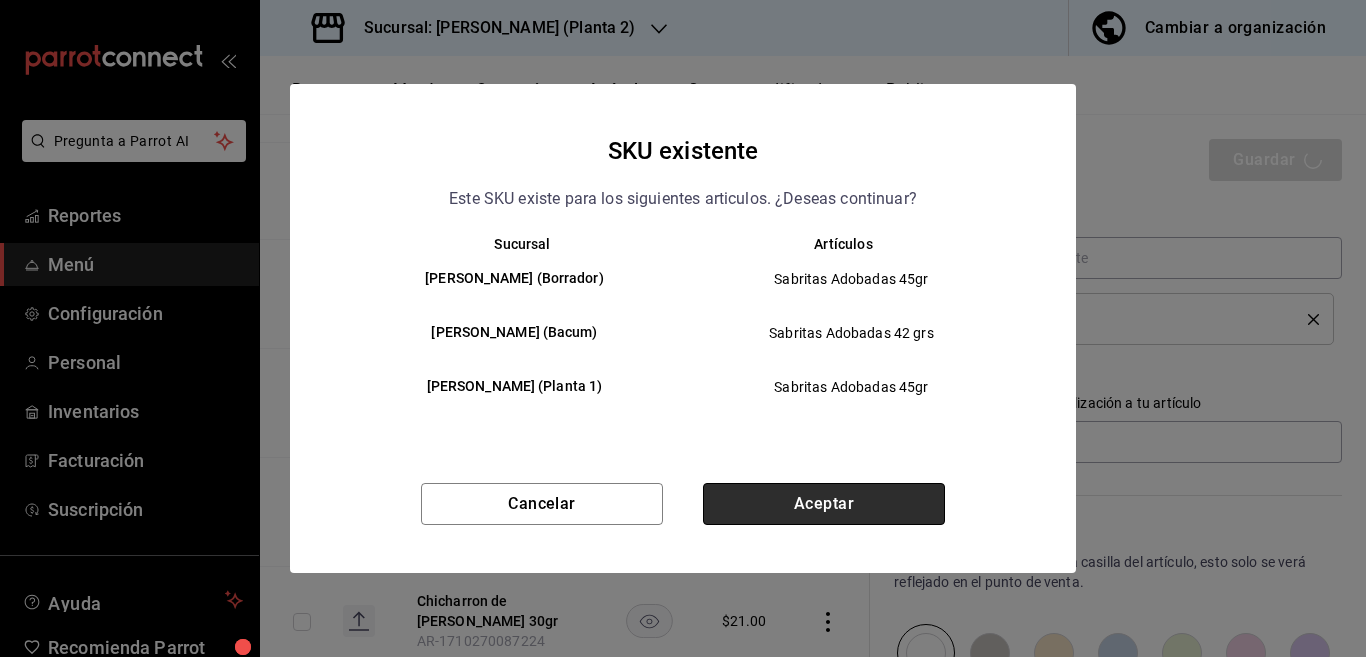 click on "Aceptar" at bounding box center (824, 504) 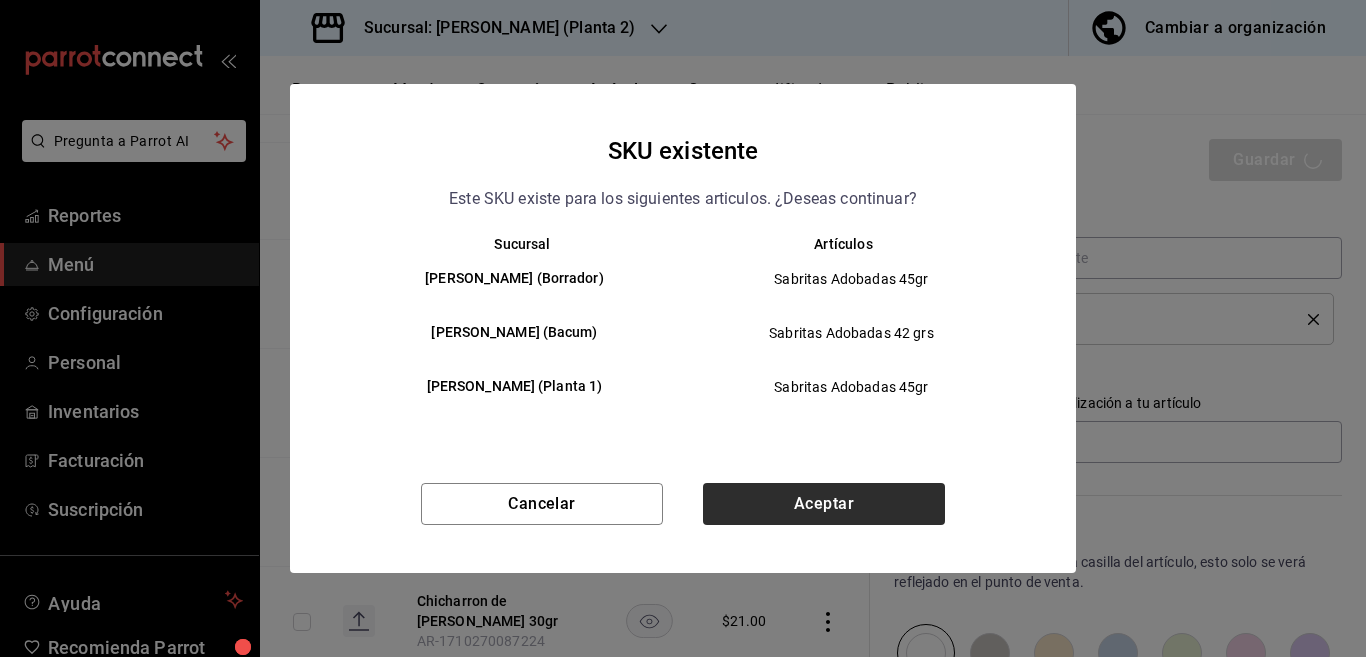 type on "x" 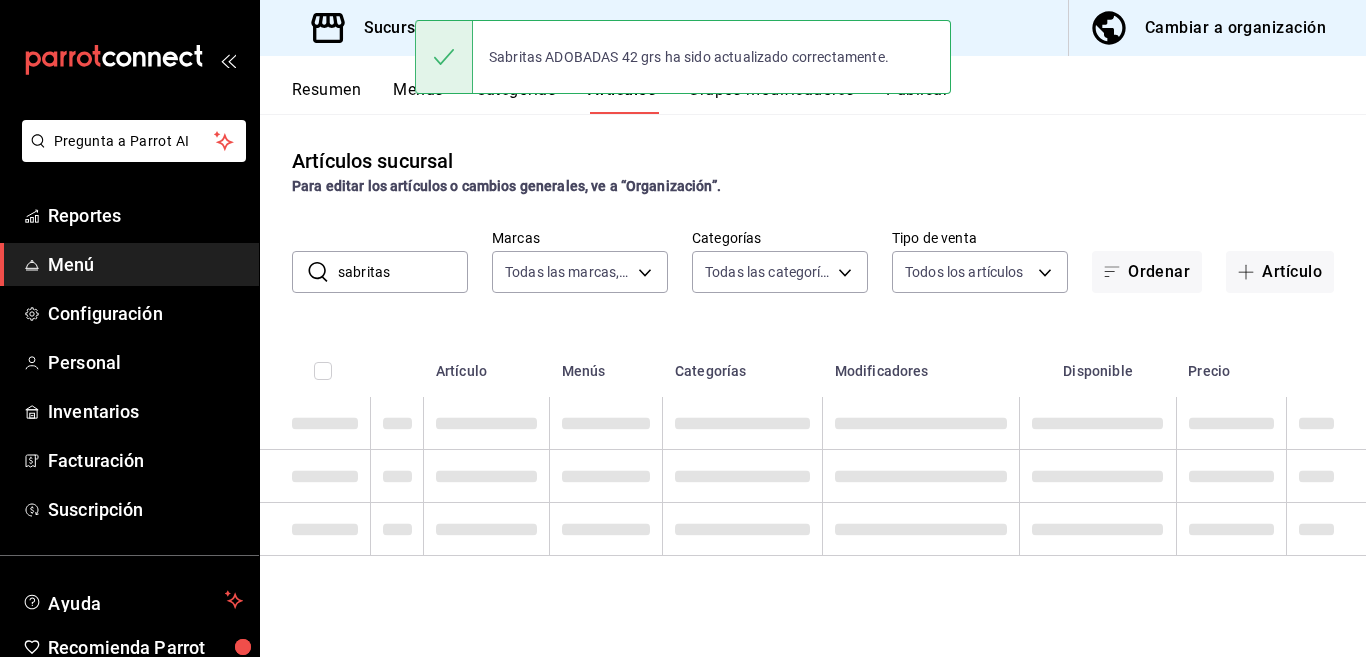 scroll, scrollTop: 0, scrollLeft: 0, axis: both 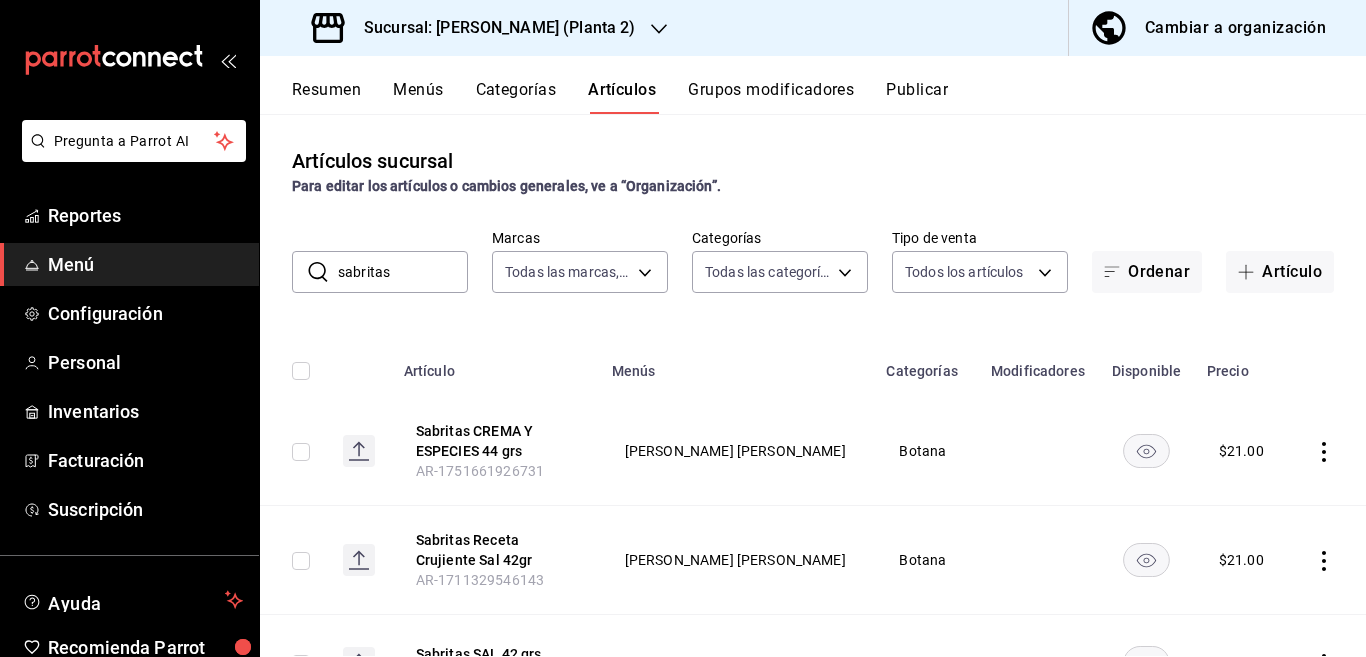 click 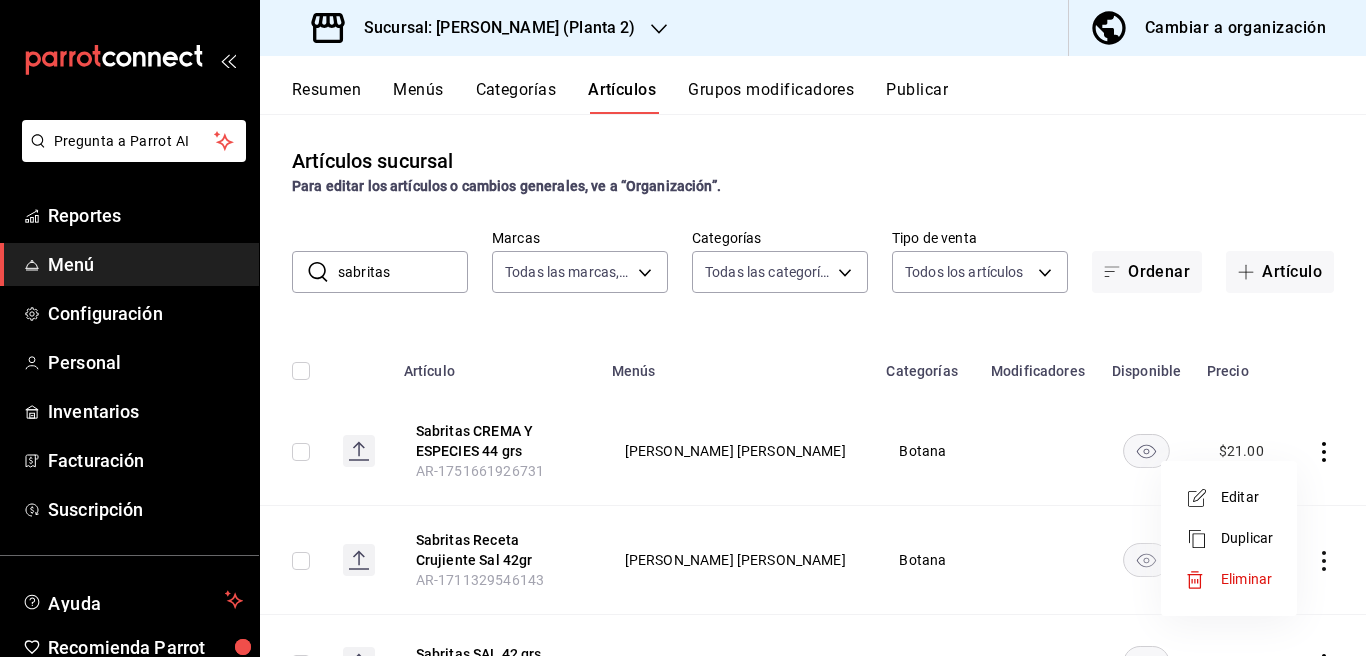 click on "Editar" at bounding box center (1247, 497) 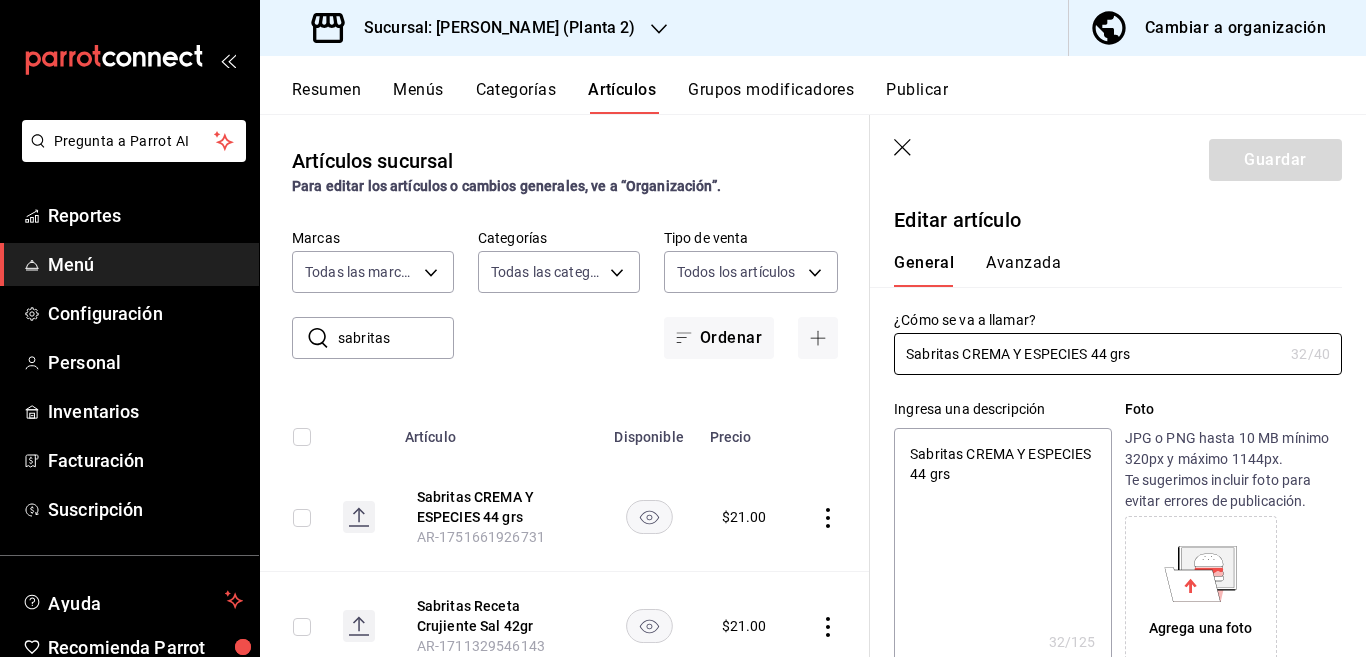 type on "x" 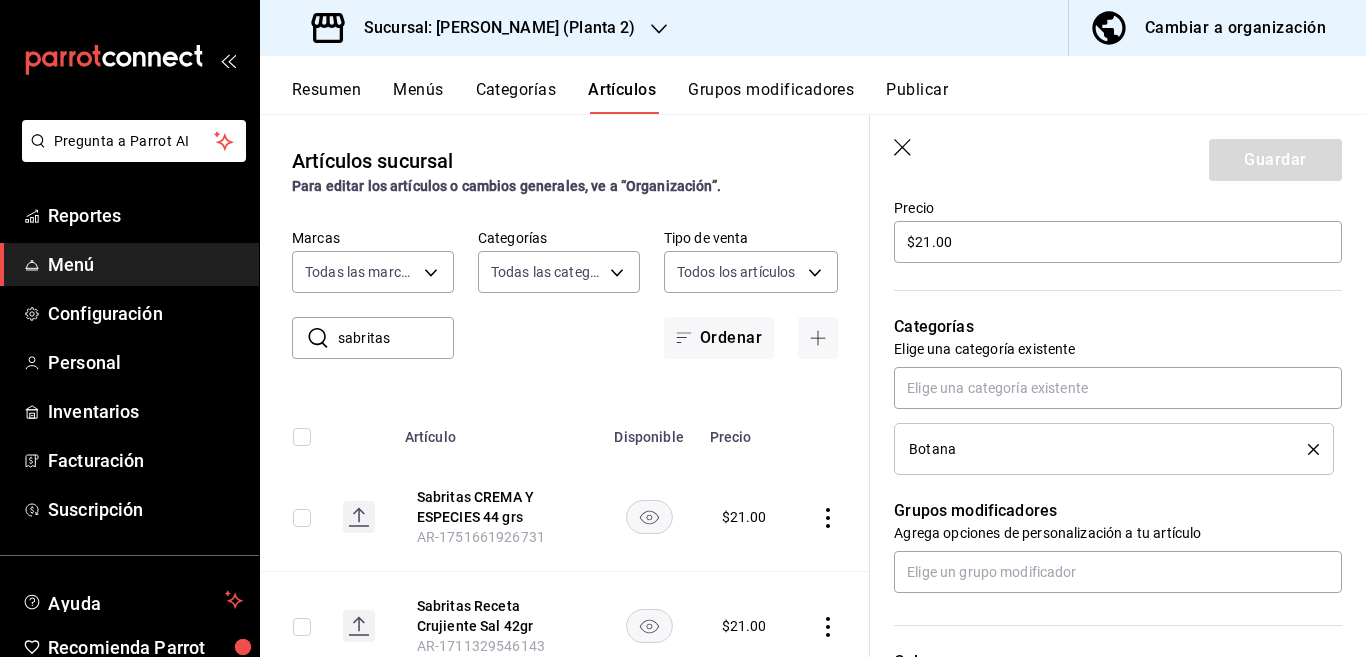 scroll, scrollTop: 650, scrollLeft: 0, axis: vertical 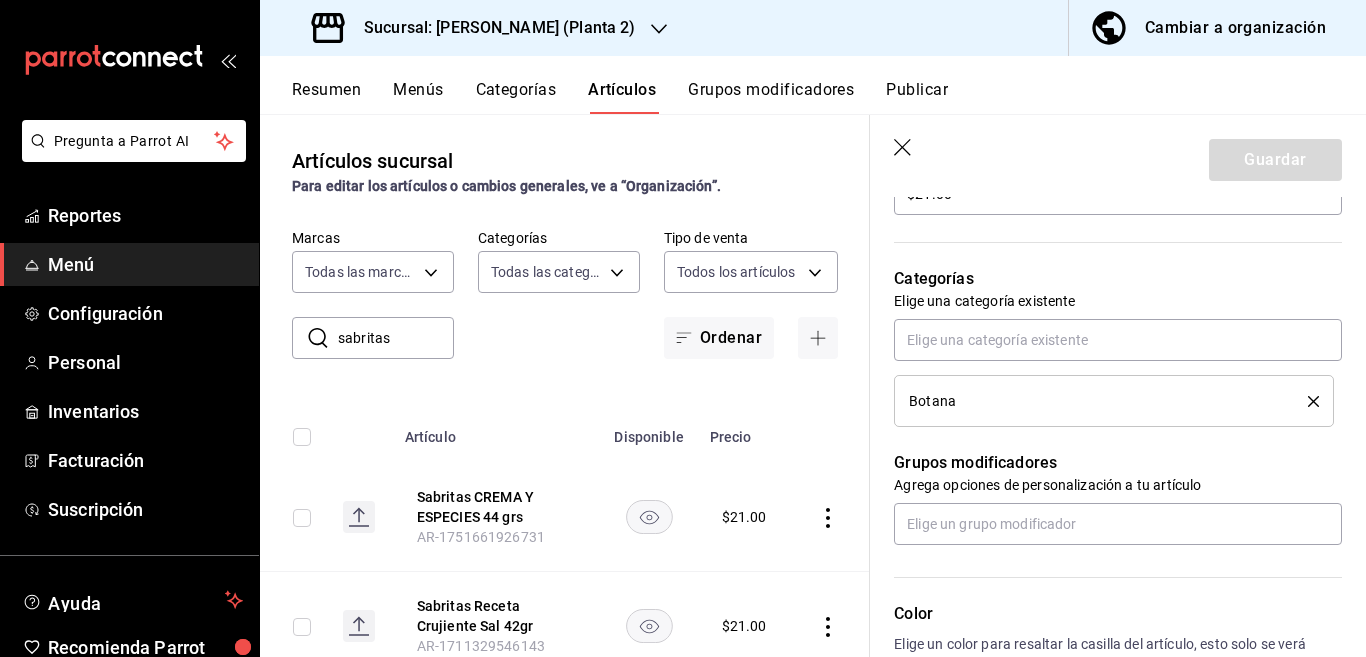 click 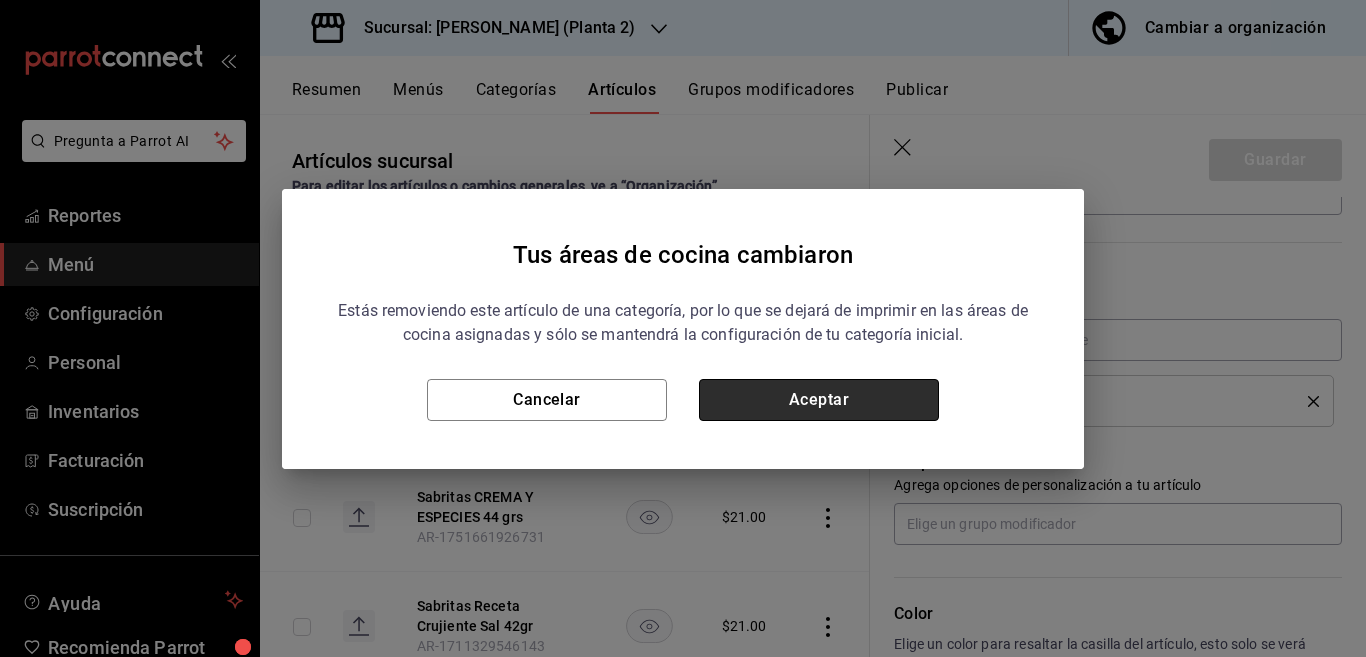 click on "Aceptar" at bounding box center (819, 400) 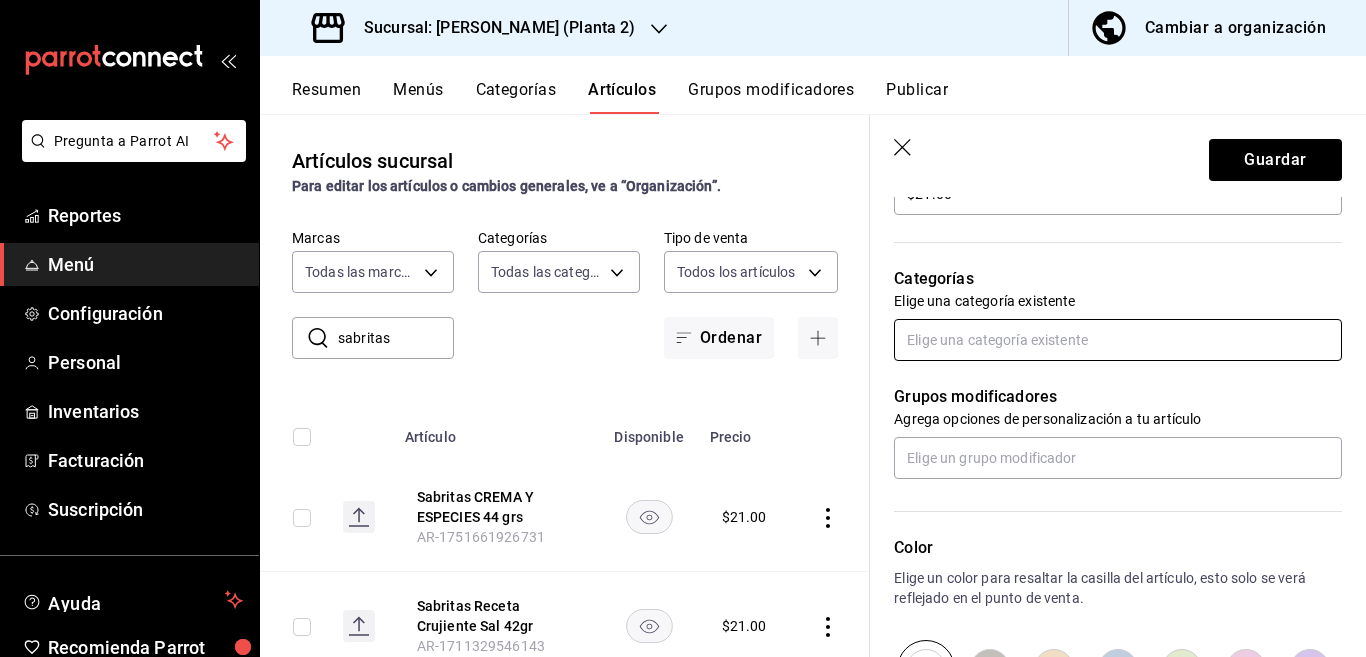 click at bounding box center (1118, 340) 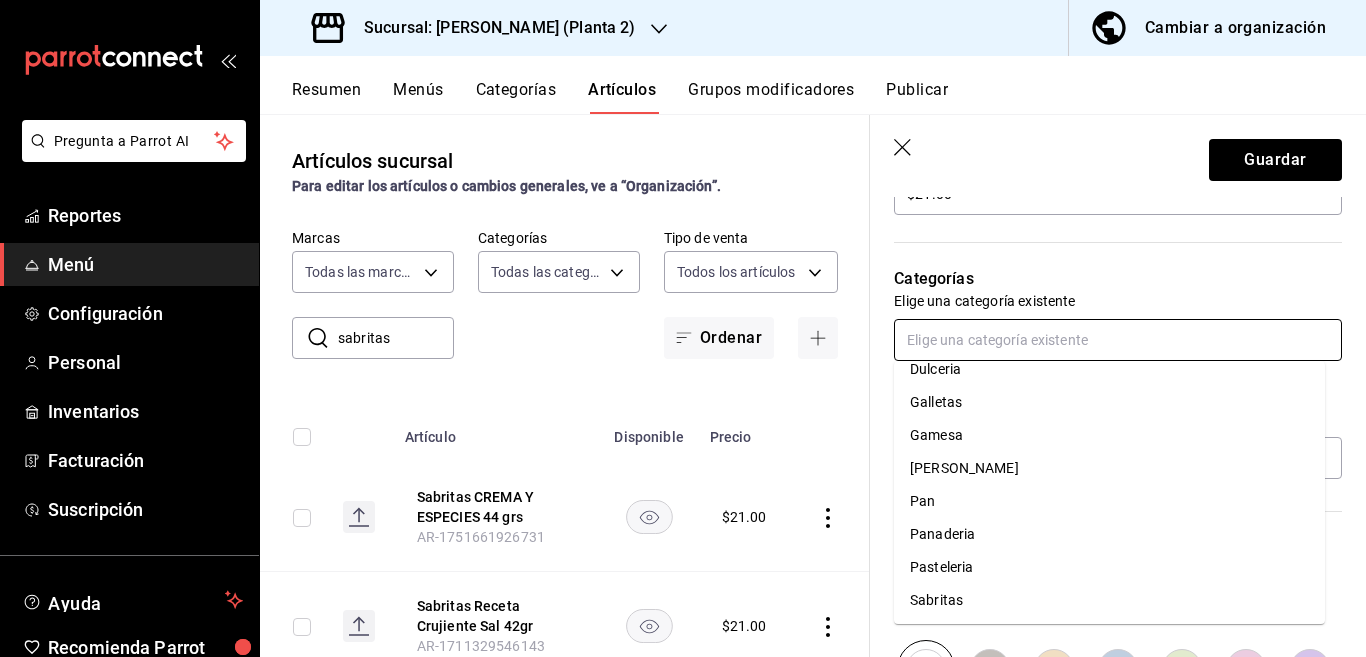 scroll, scrollTop: 215, scrollLeft: 0, axis: vertical 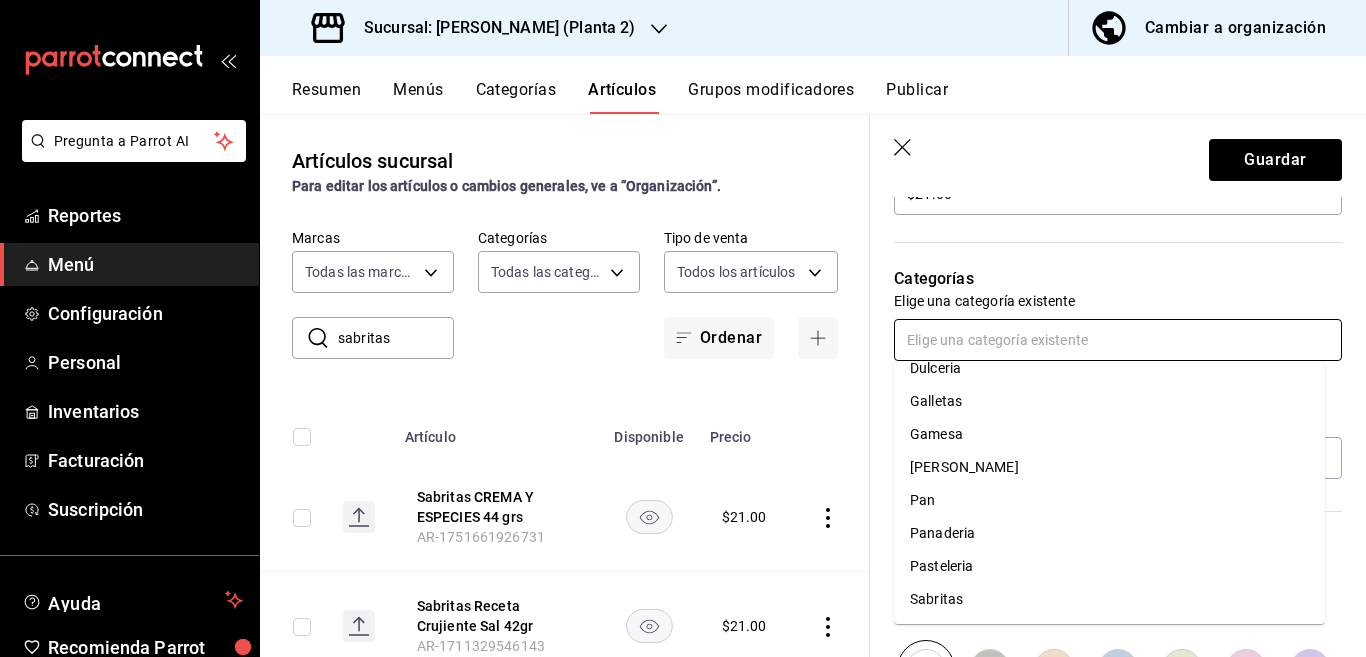 click on "Sabritas" at bounding box center (1109, 599) 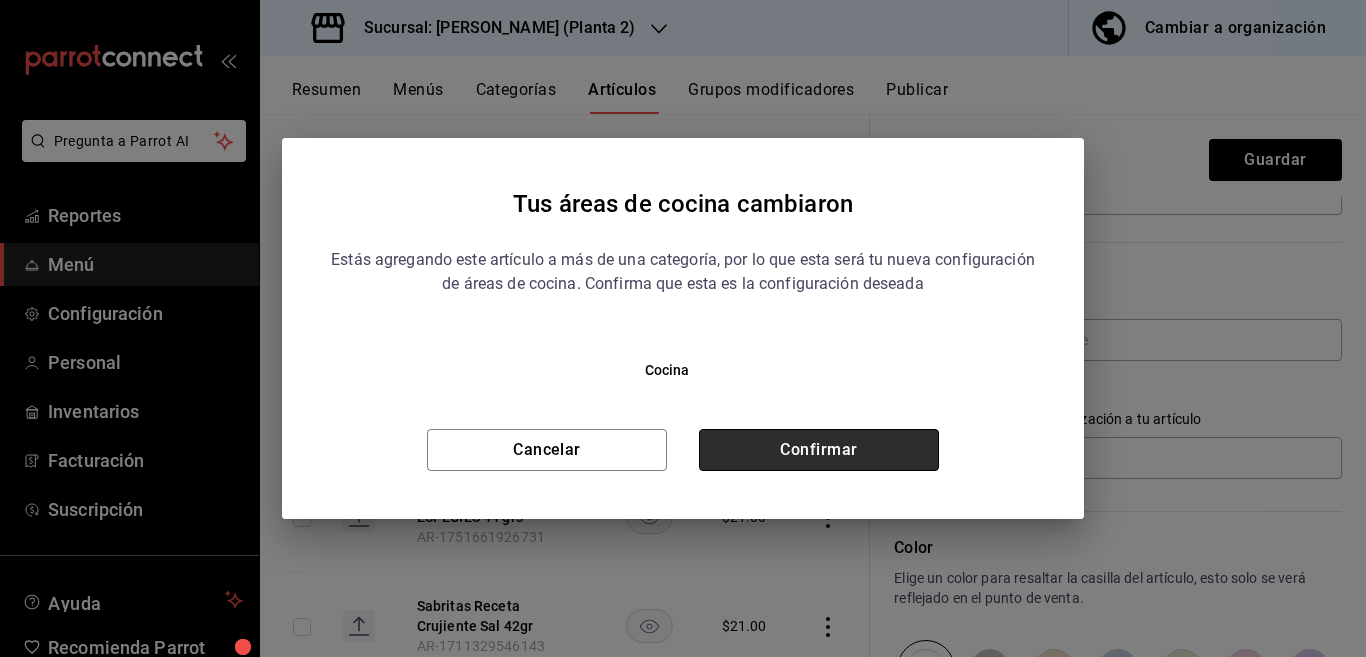 click on "Confirmar" at bounding box center [819, 450] 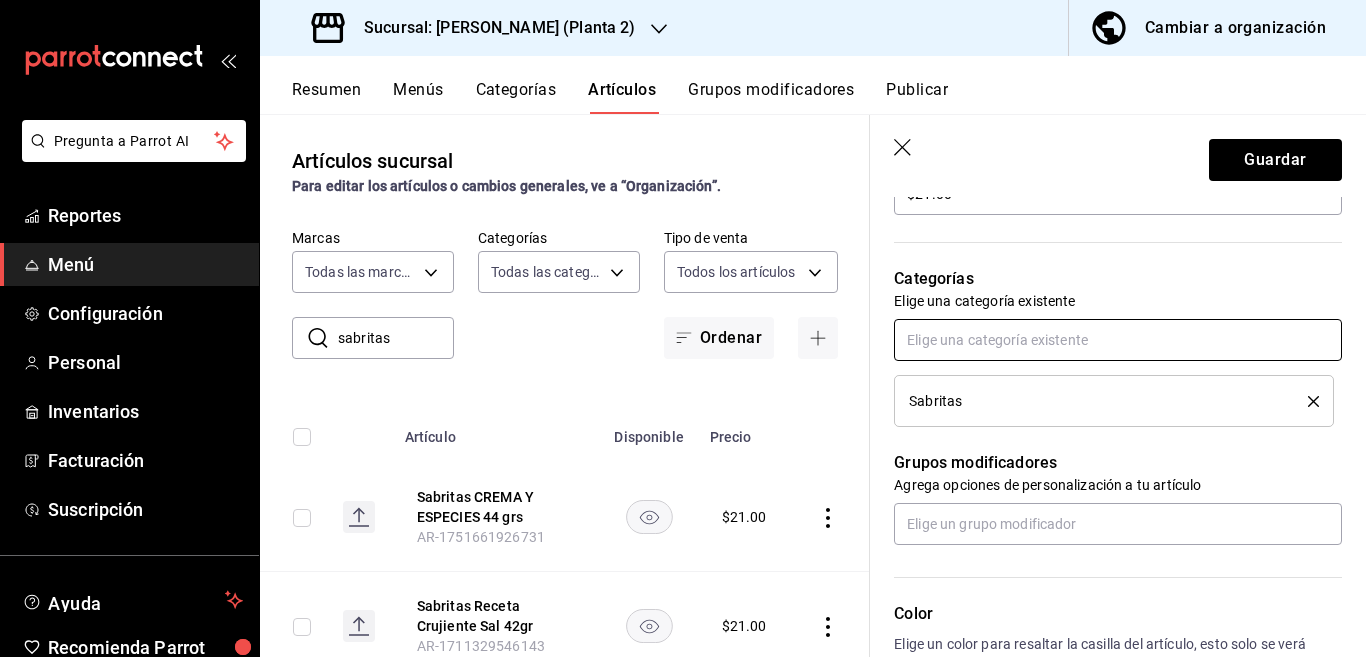 scroll, scrollTop: 650, scrollLeft: 0, axis: vertical 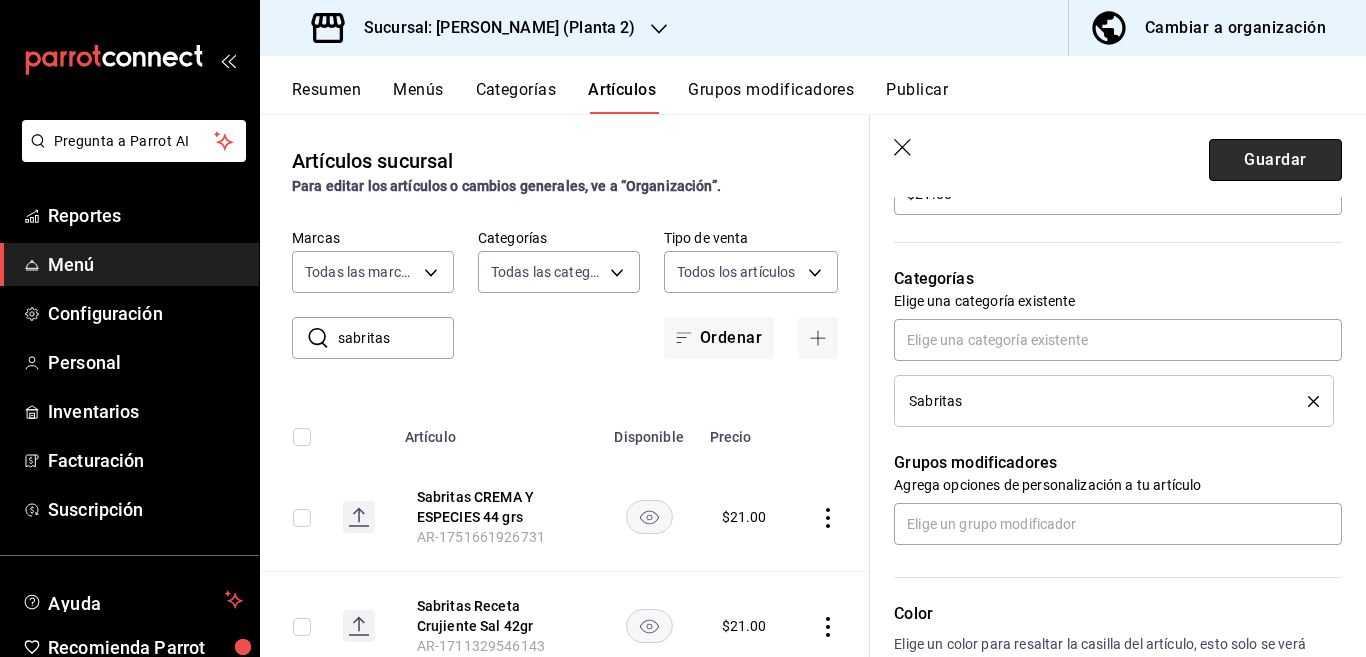 click on "Guardar" at bounding box center [1275, 160] 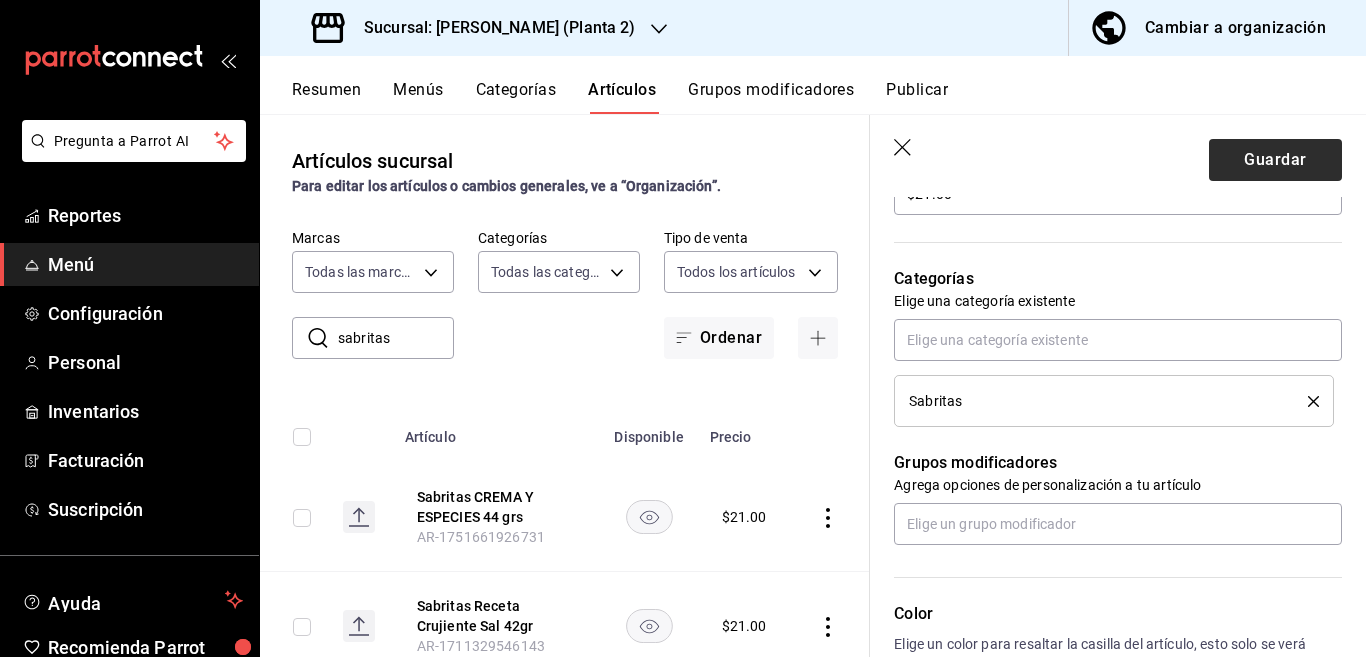 click on "Guardar" at bounding box center [1275, 160] 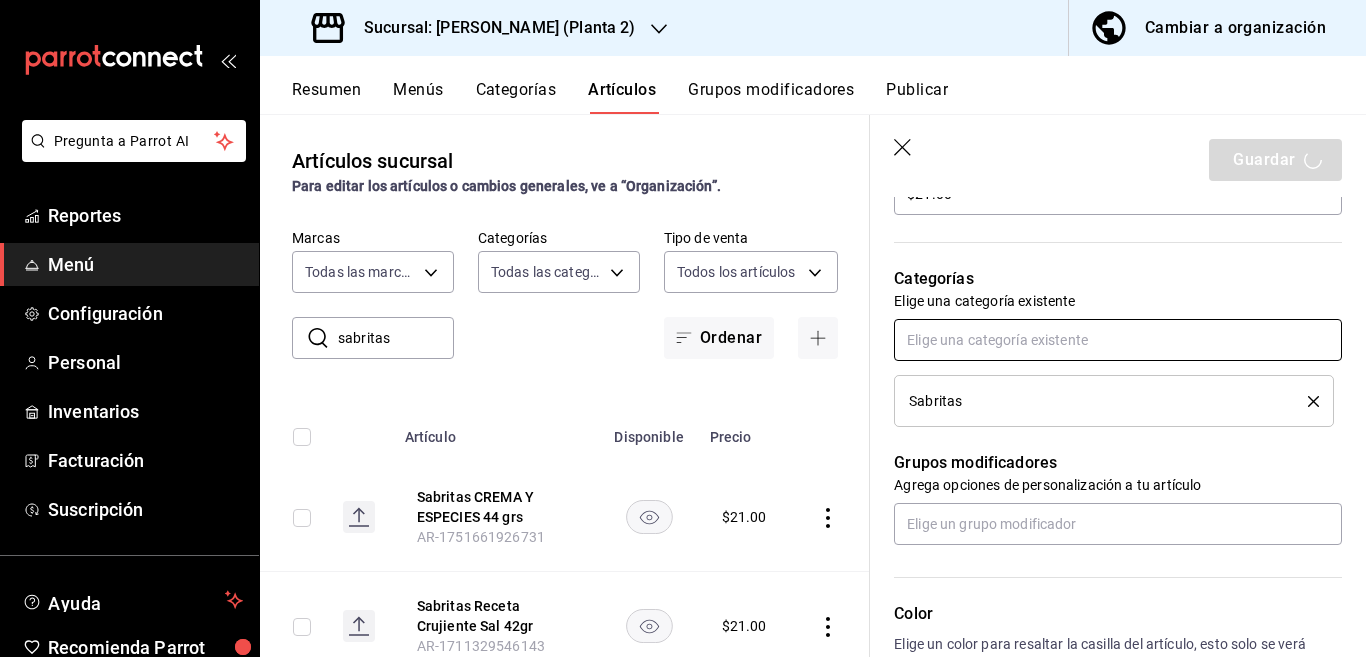 type on "x" 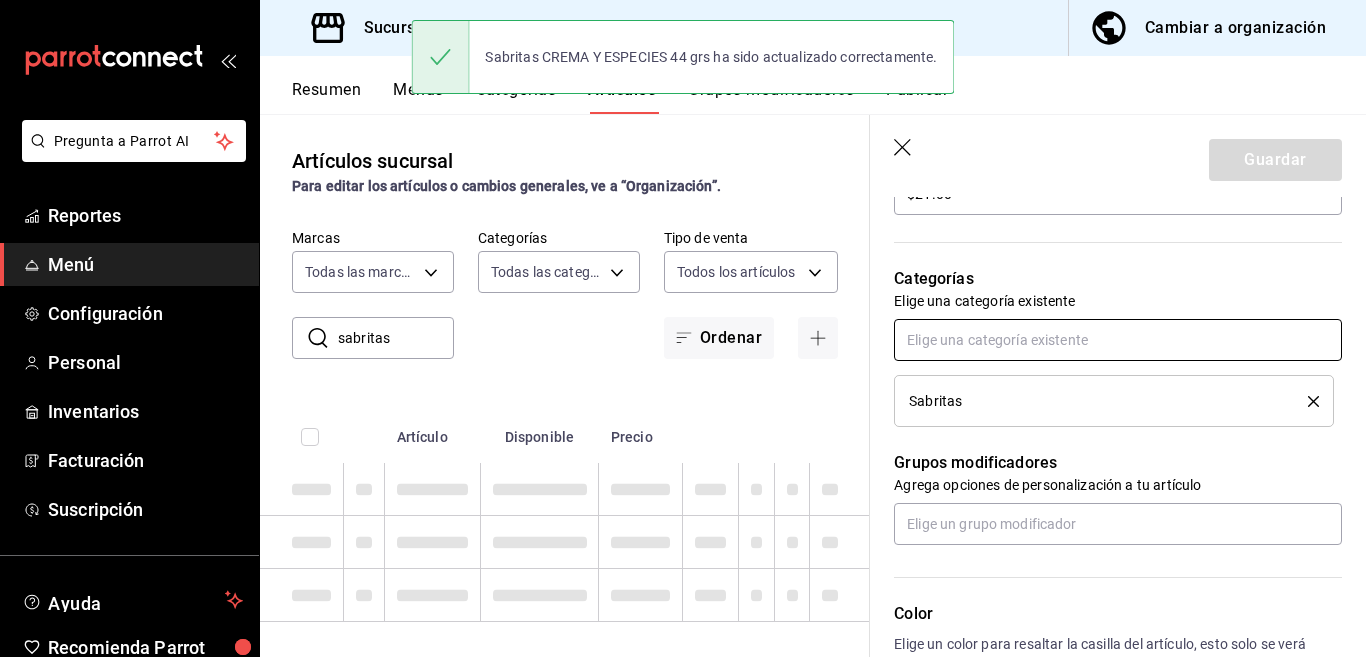 type 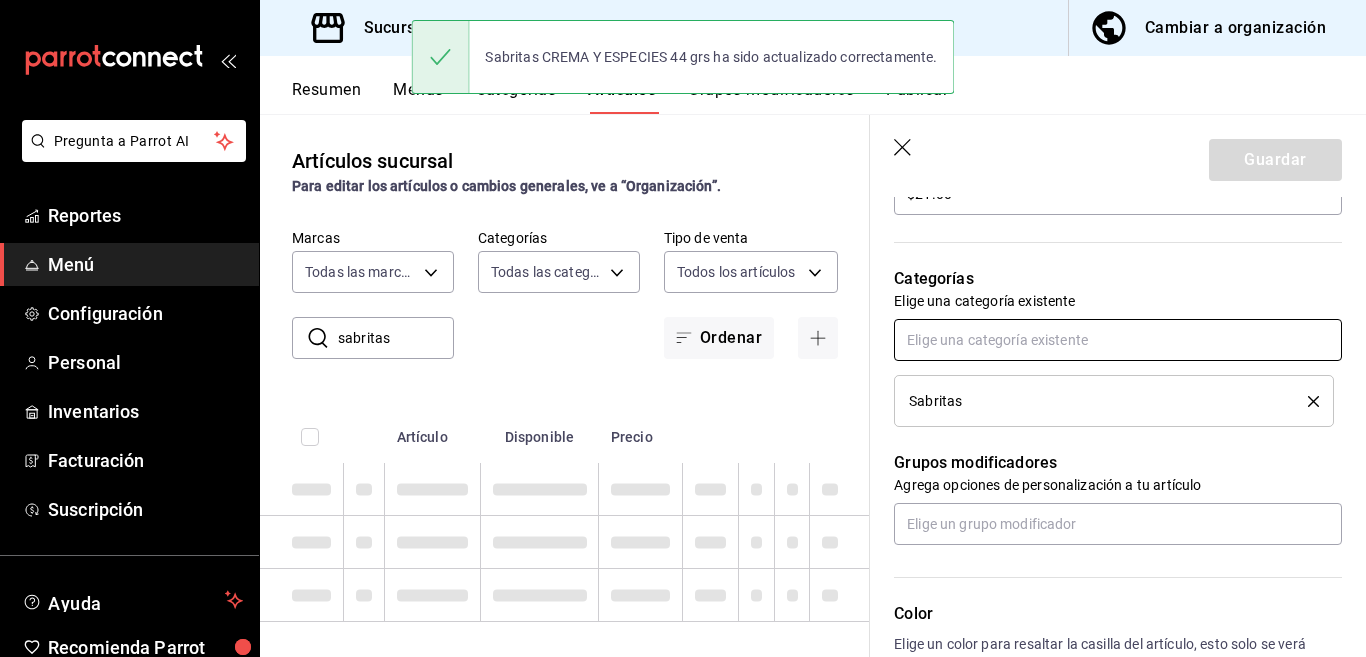 type 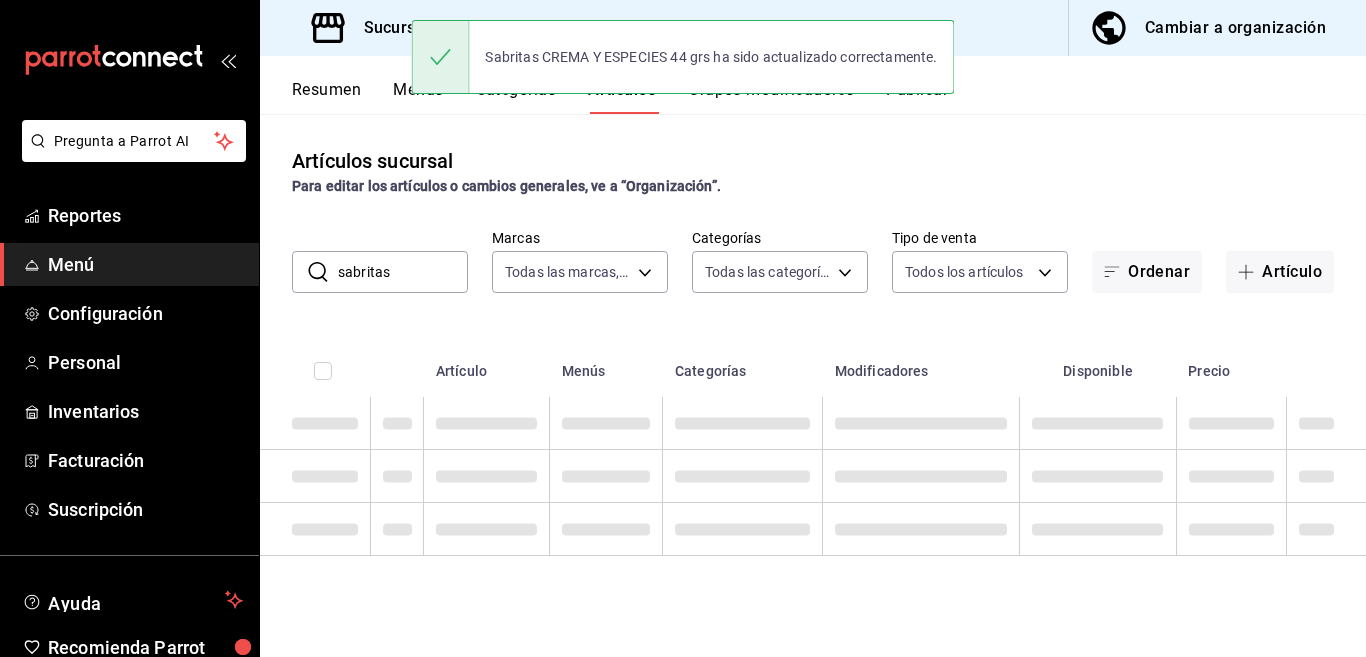 scroll, scrollTop: 0, scrollLeft: 0, axis: both 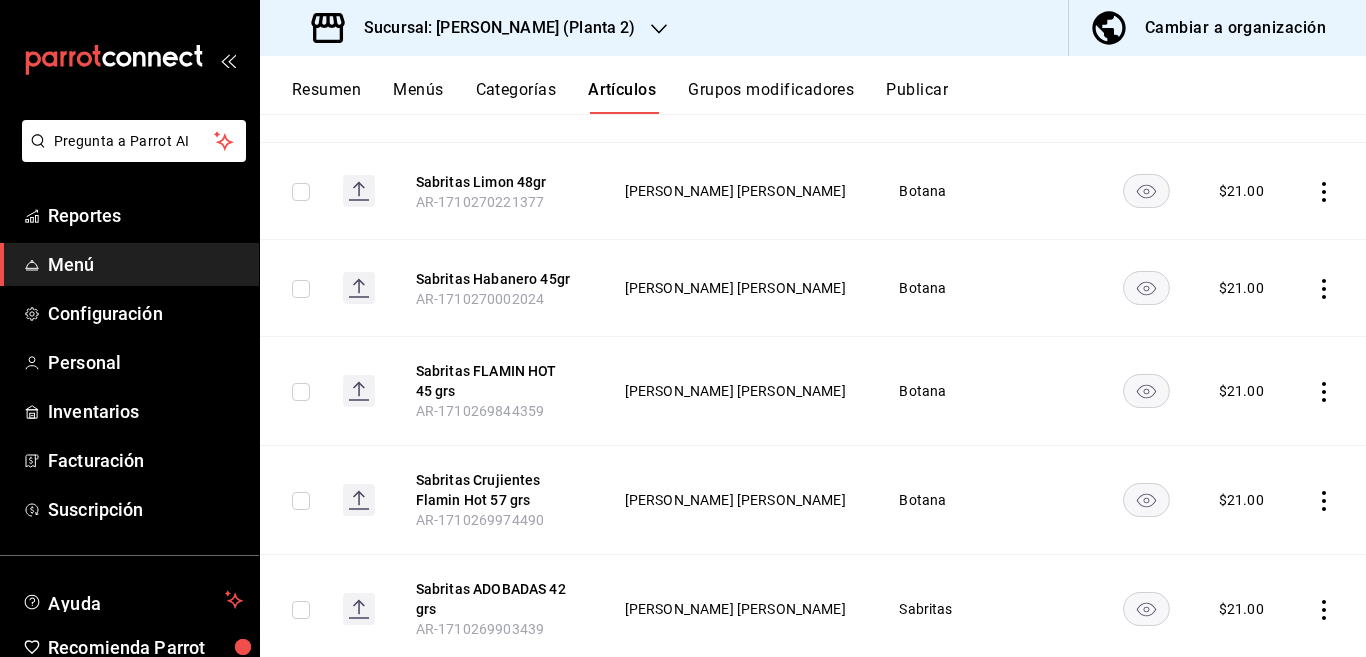 click 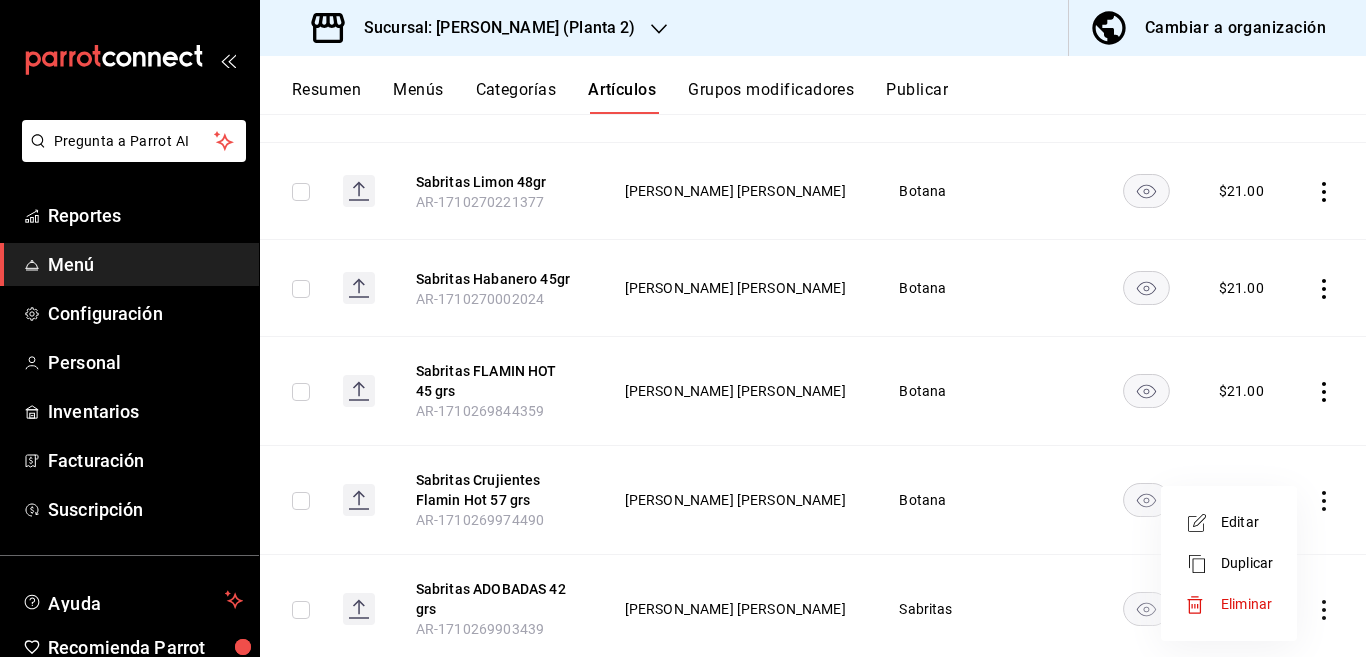 click on "Editar" at bounding box center [1247, 522] 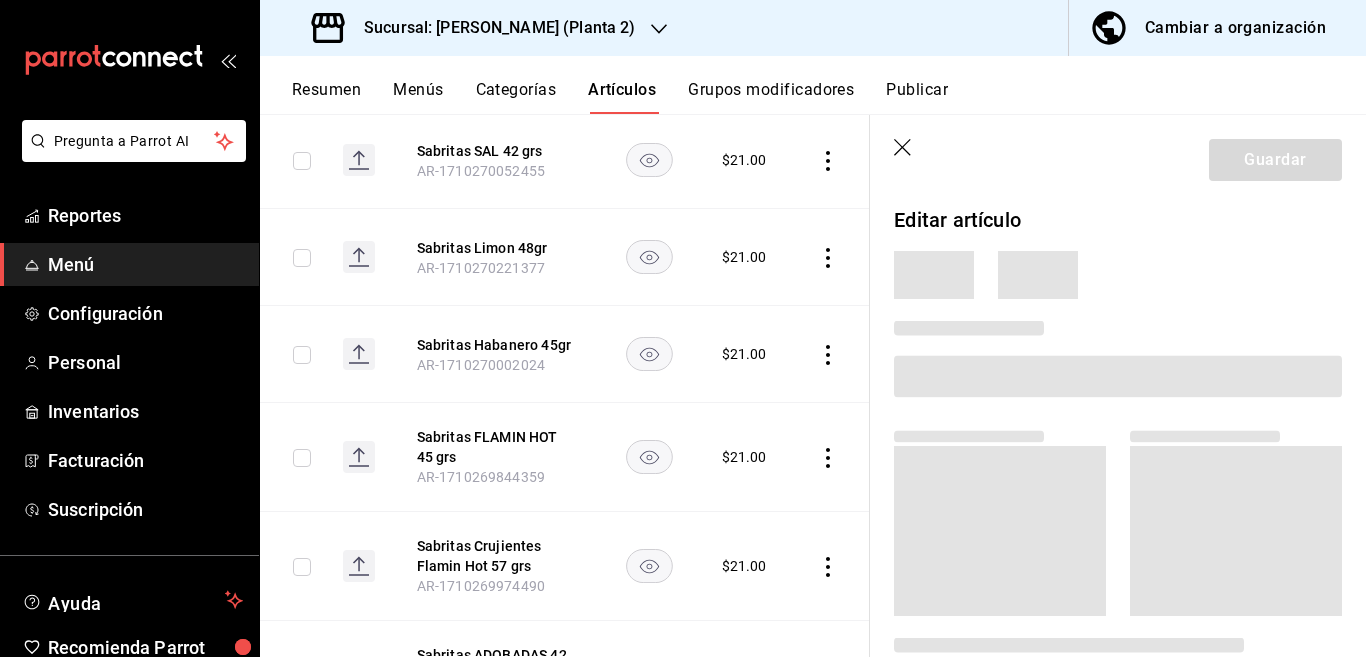 scroll, scrollTop: 569, scrollLeft: 0, axis: vertical 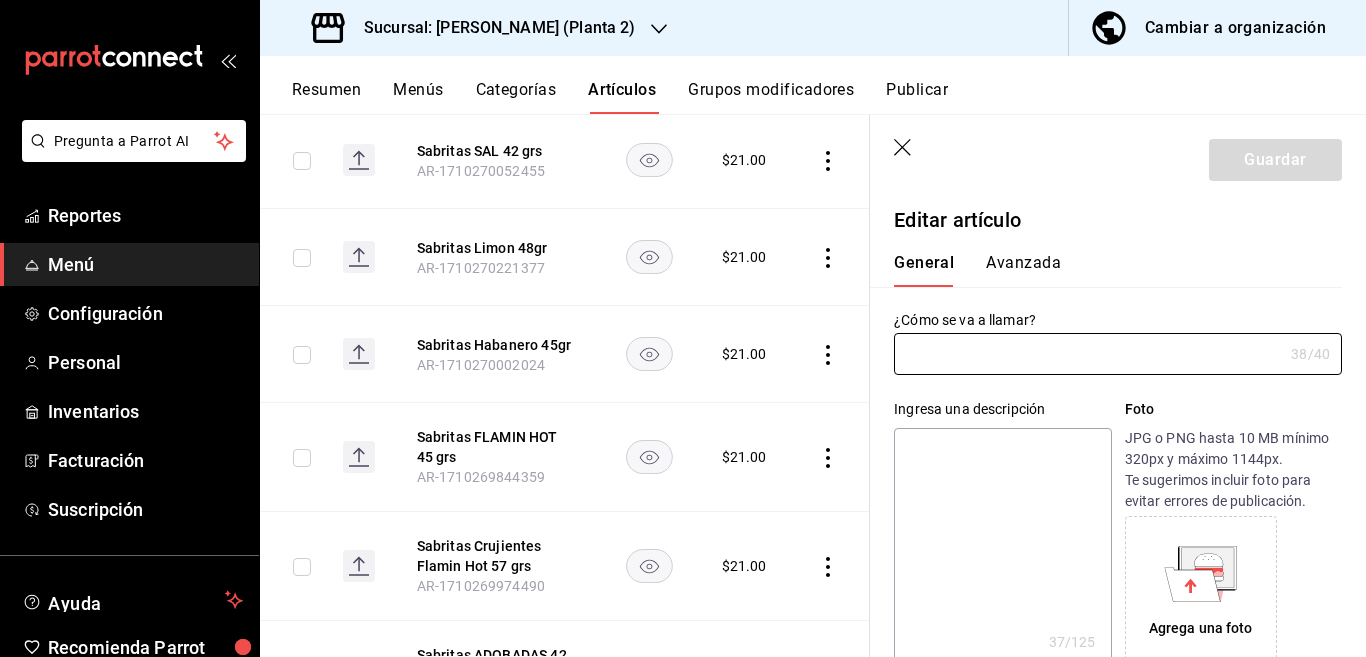 type on "Sabritas Crujientes Flamin Hot  57 grs" 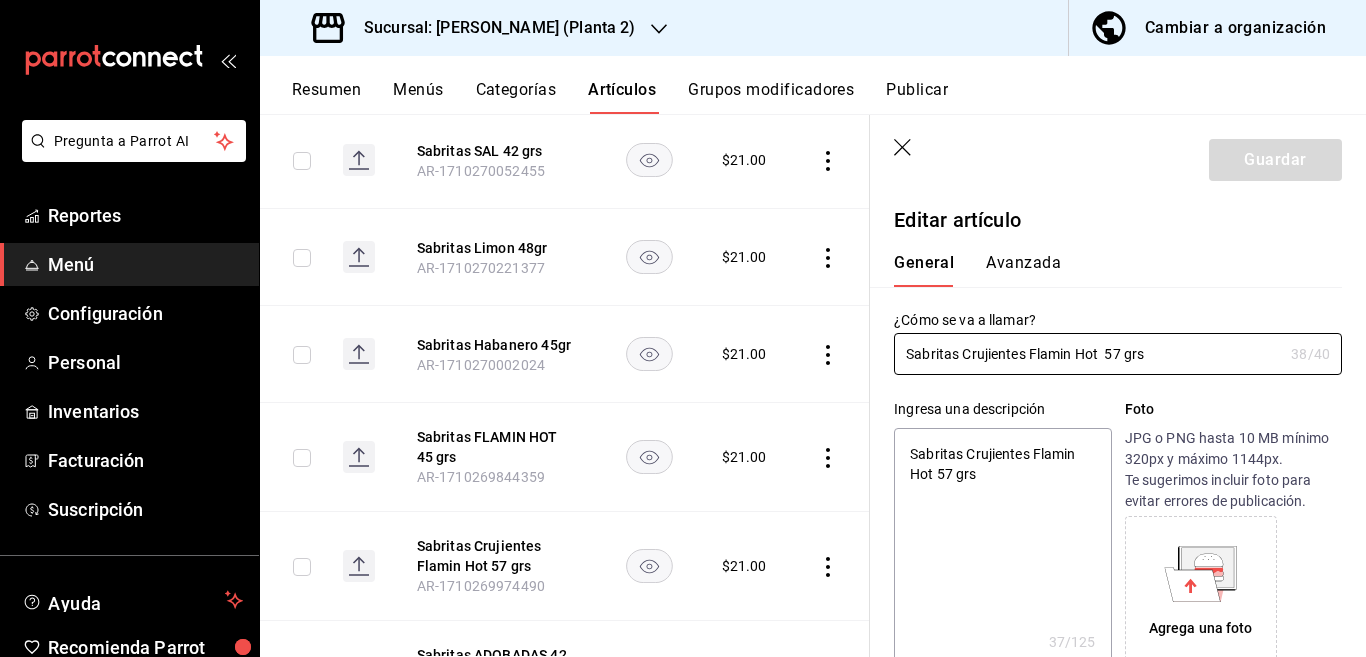 type on "x" 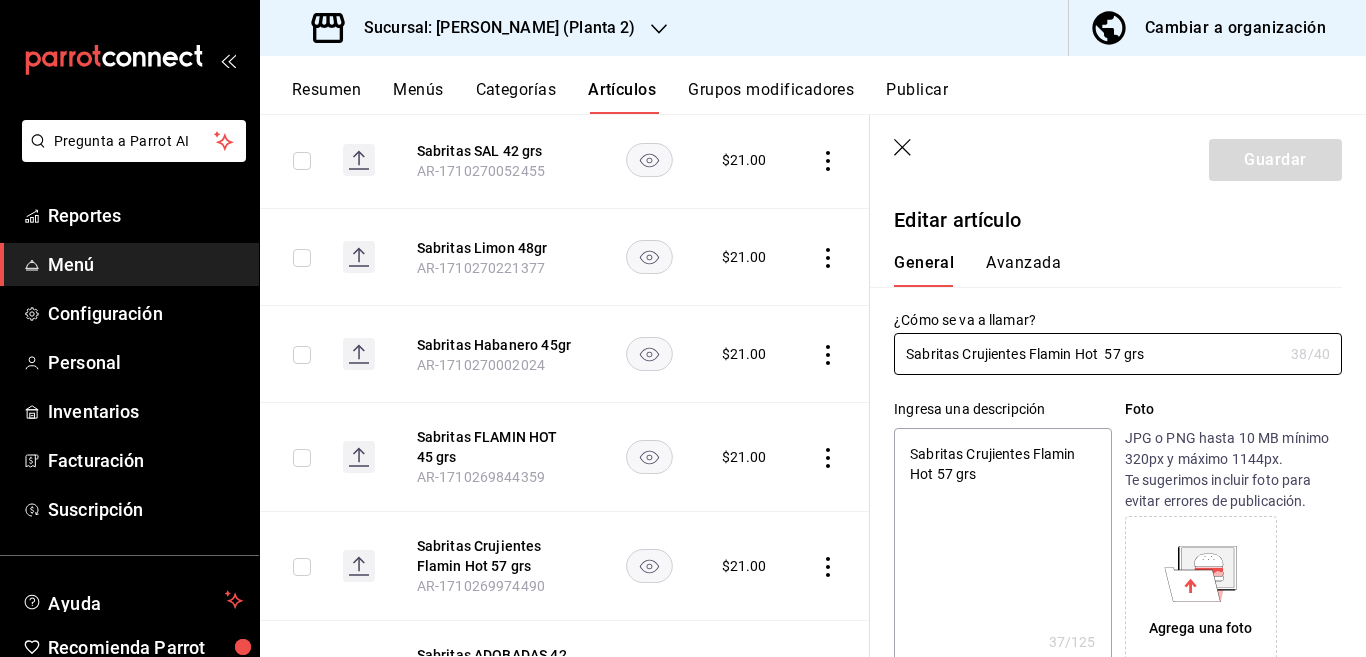 type on "x" 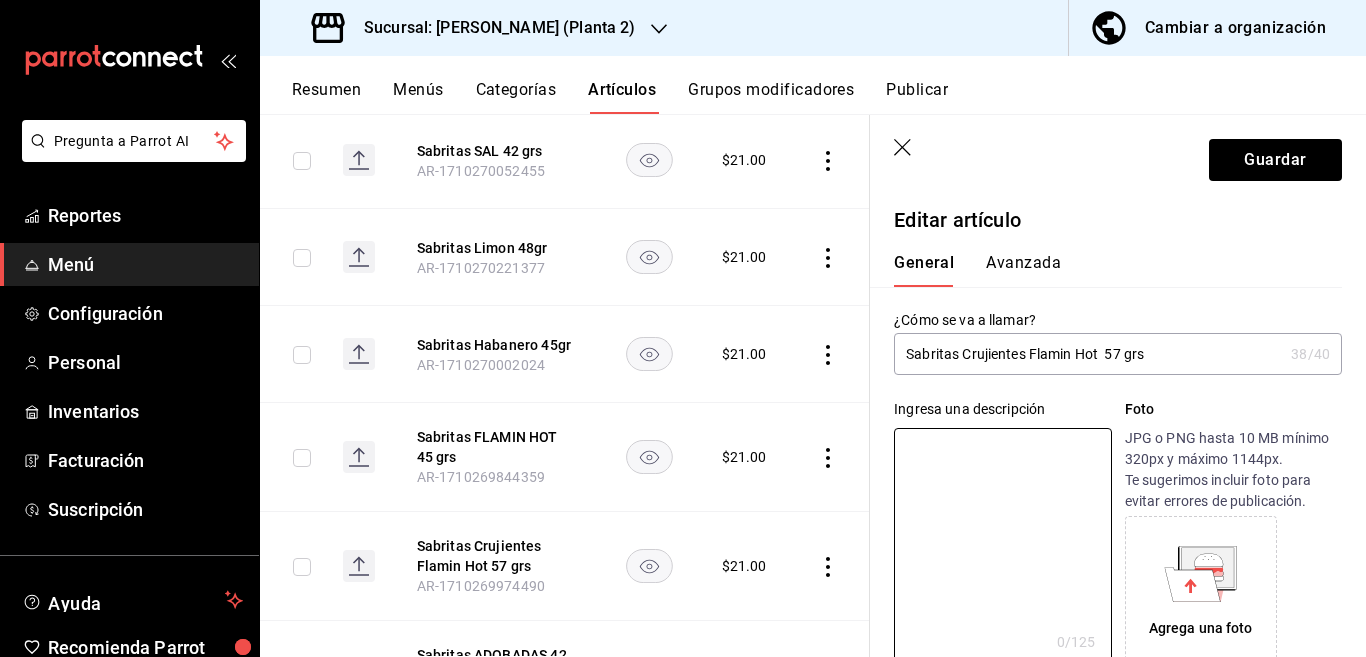 type 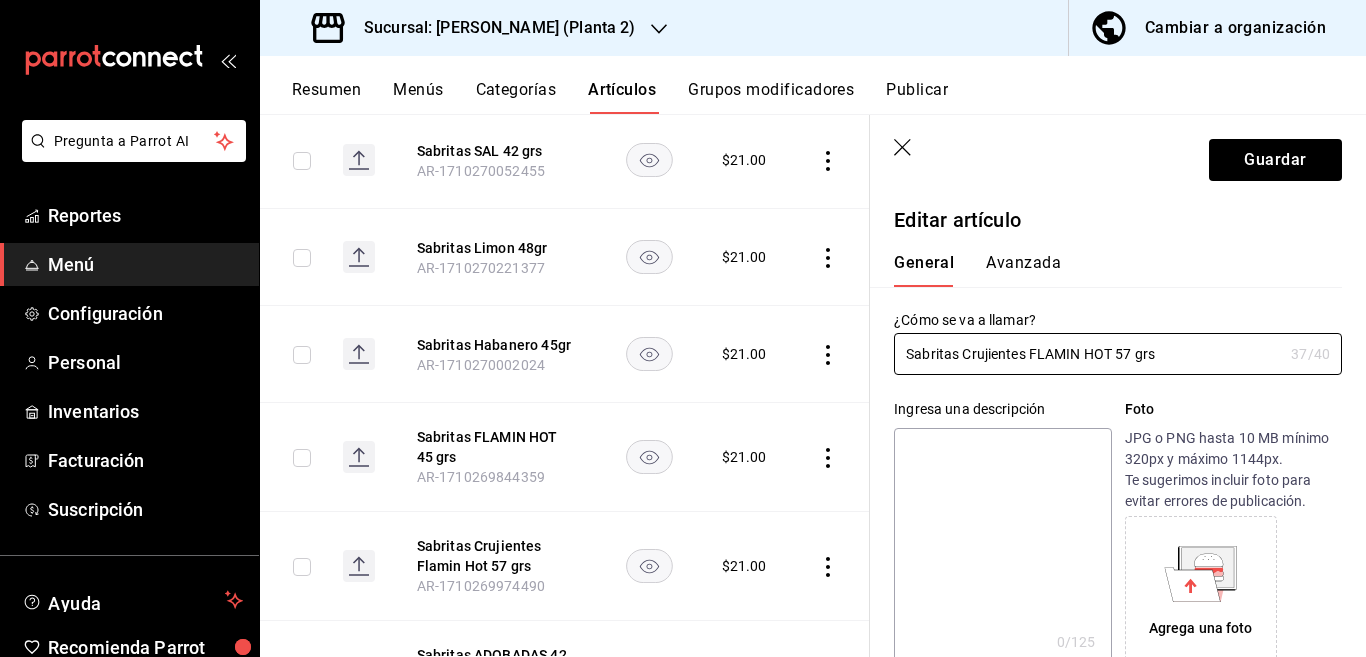 type on "Sabritas Crujientes FLAMIN HOT 57 grs" 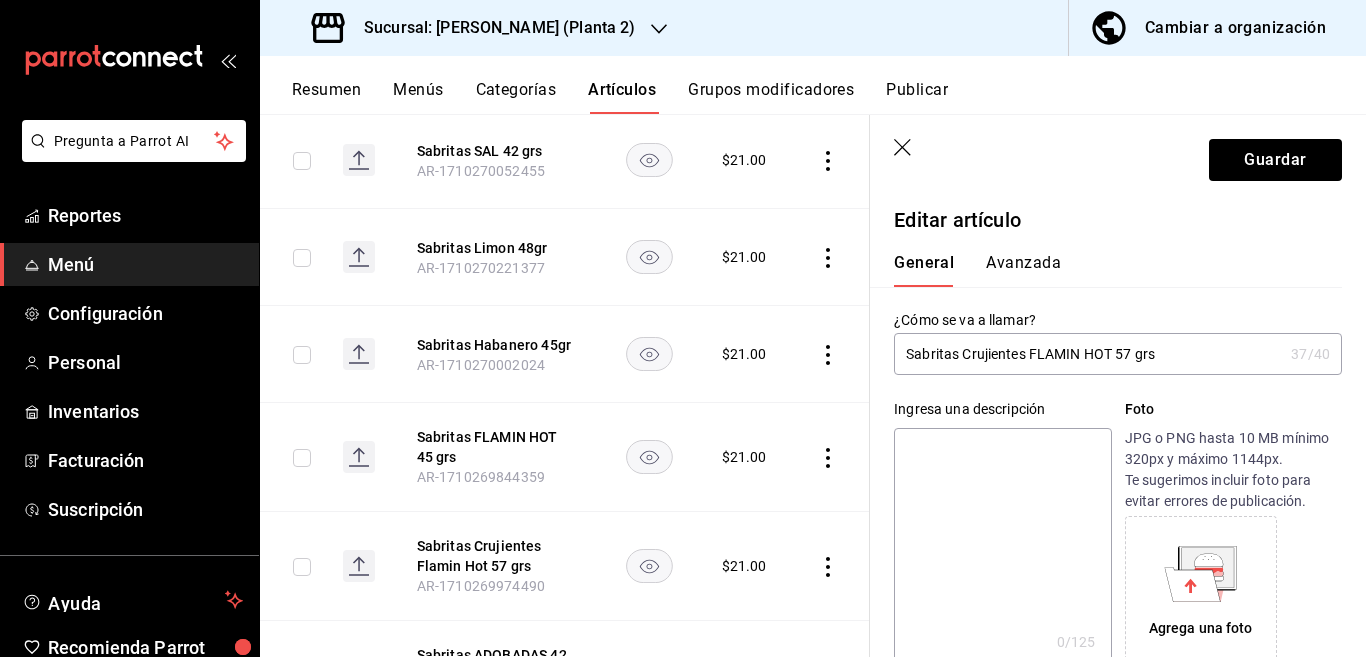 paste on "Sabritas Crujientes FLAMIN HOT 57 grs" 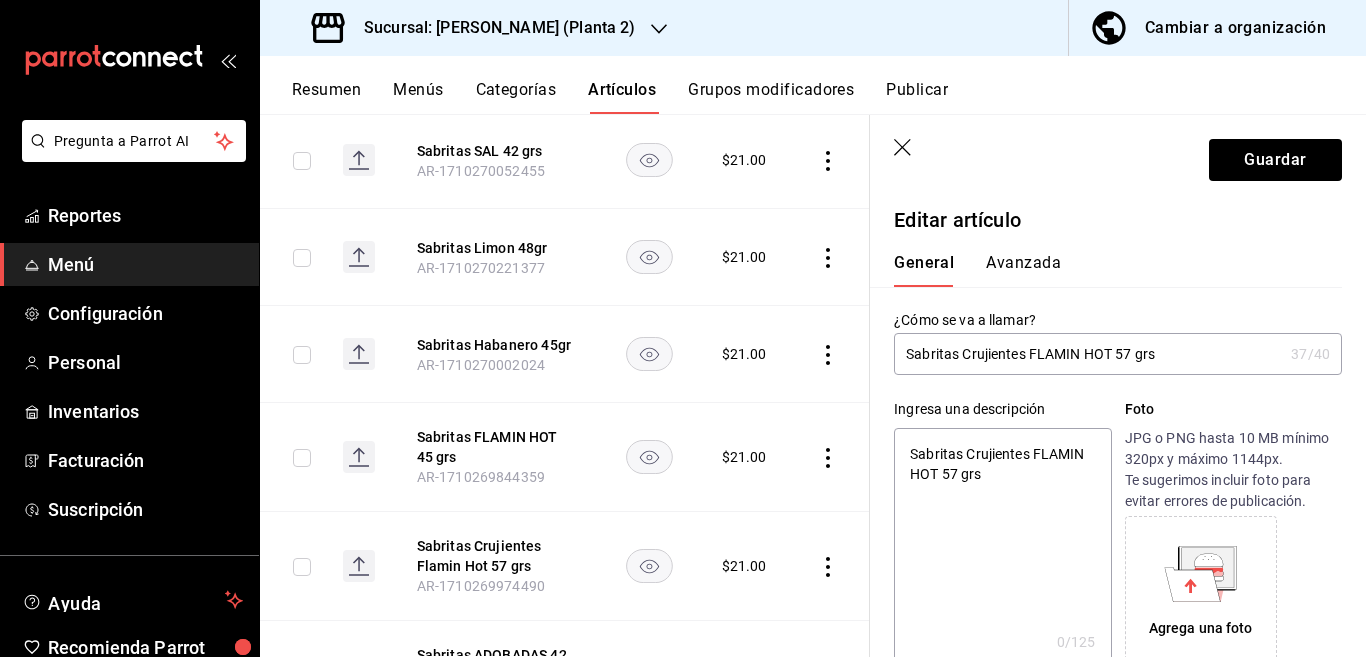 type on "x" 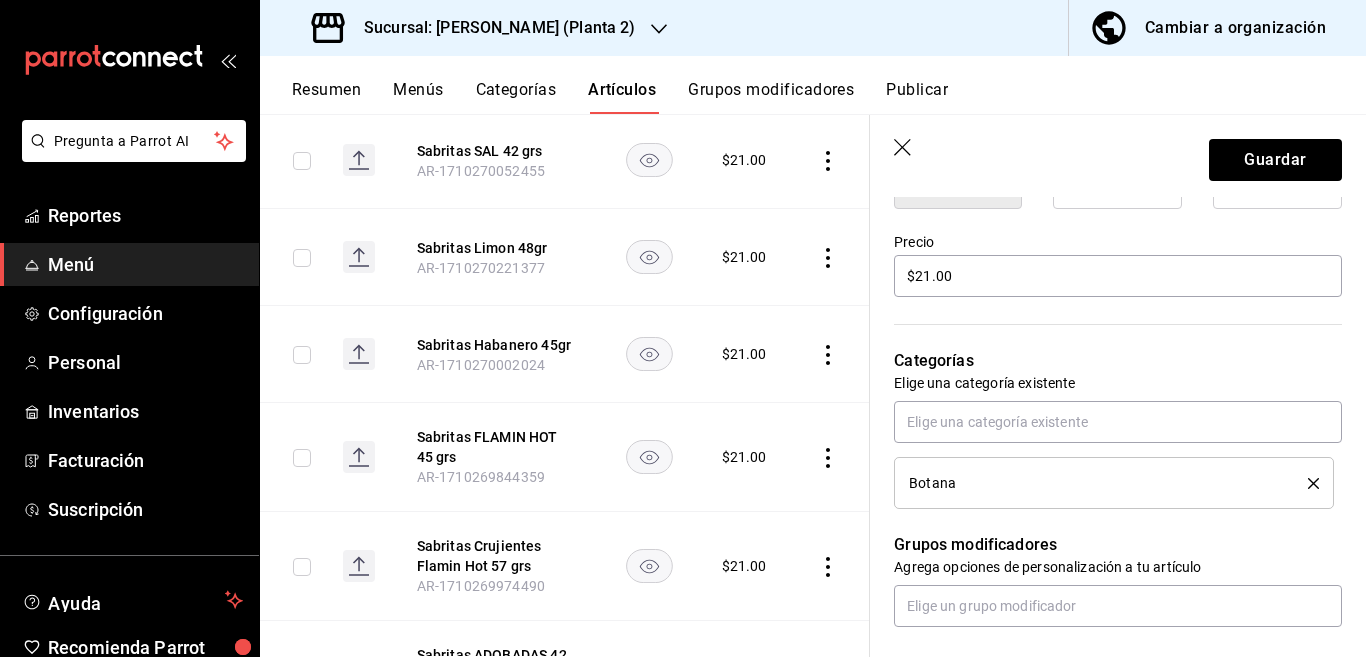 scroll, scrollTop: 569, scrollLeft: 0, axis: vertical 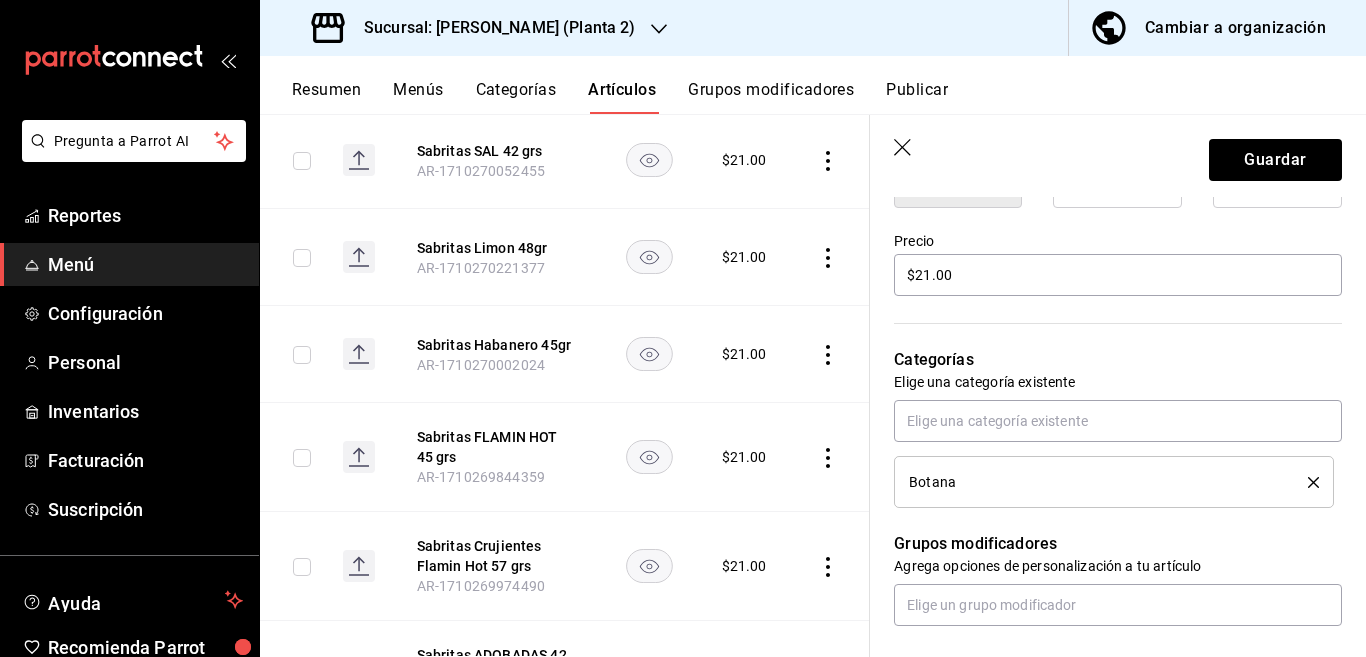 type on "Sabritas Crujientes FLAMIN HOT 57 grs" 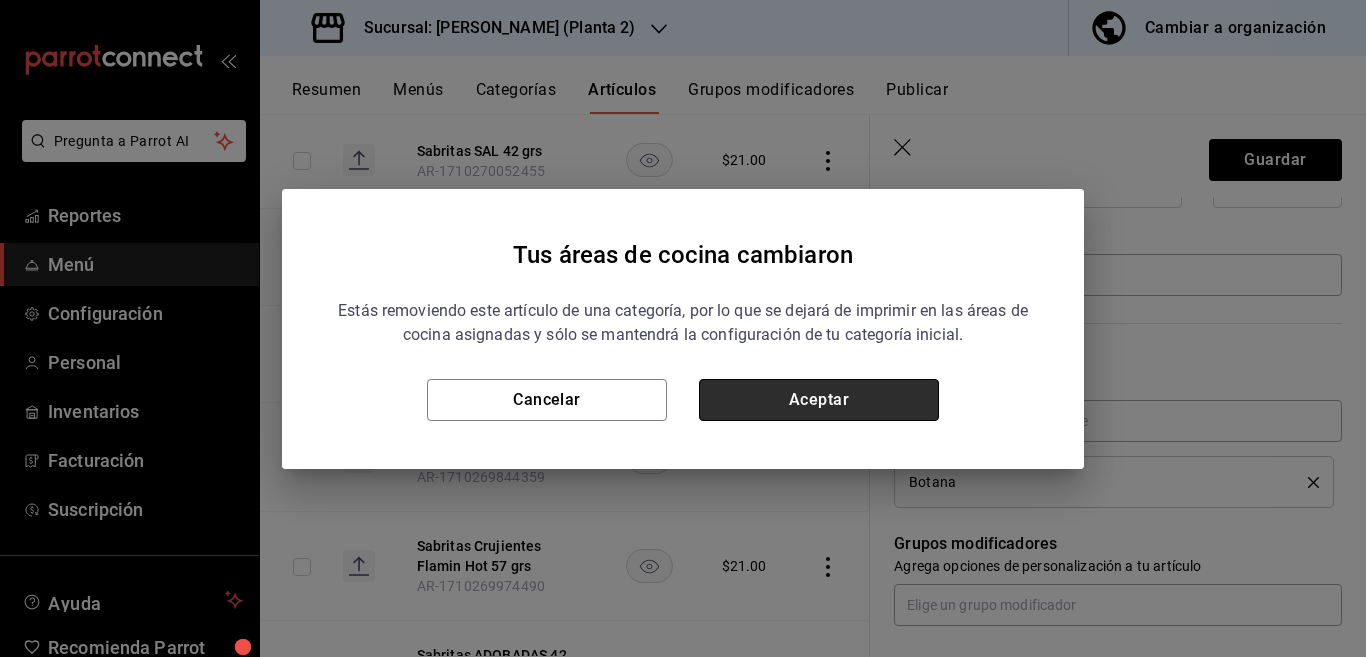 click on "Aceptar" at bounding box center [819, 400] 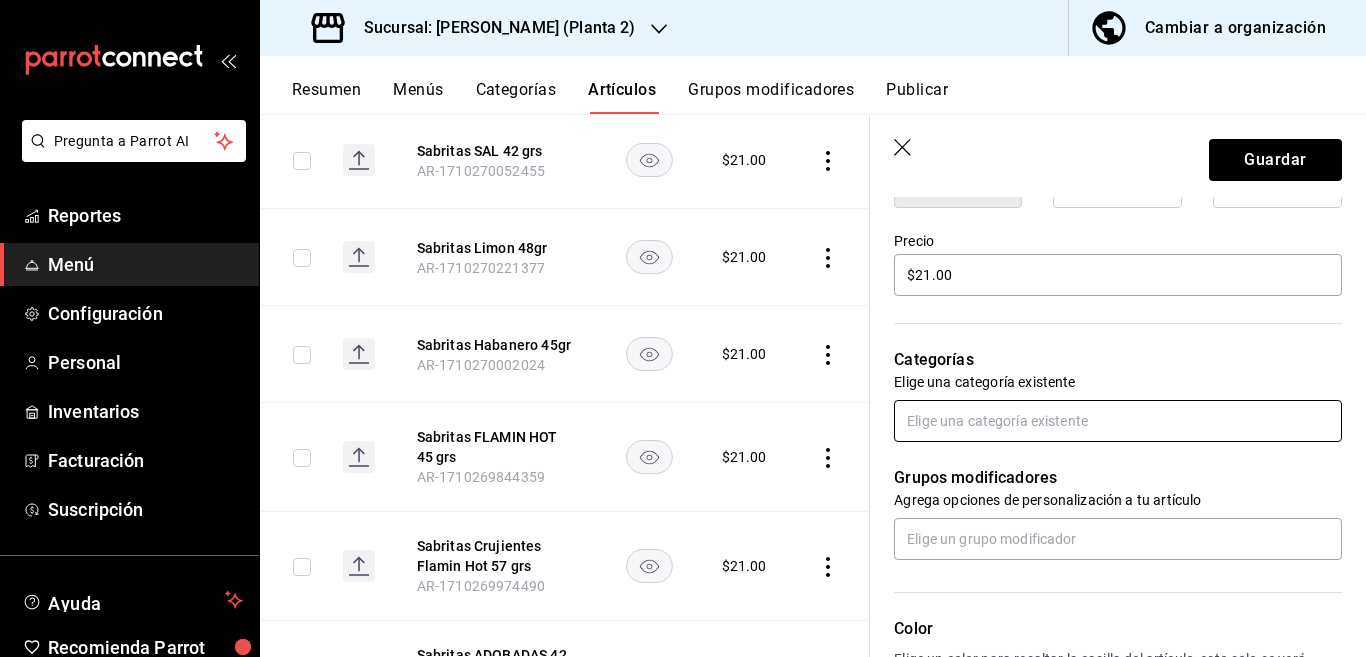 click at bounding box center (1118, 421) 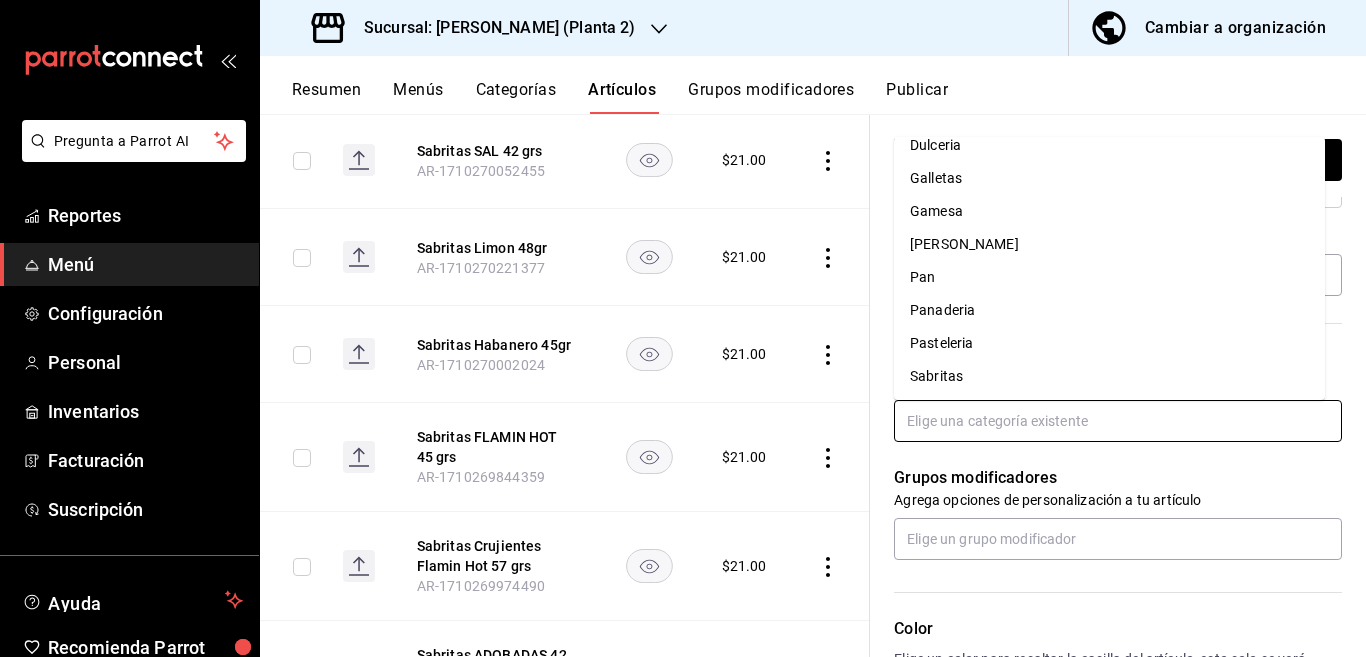 scroll, scrollTop: 215, scrollLeft: 0, axis: vertical 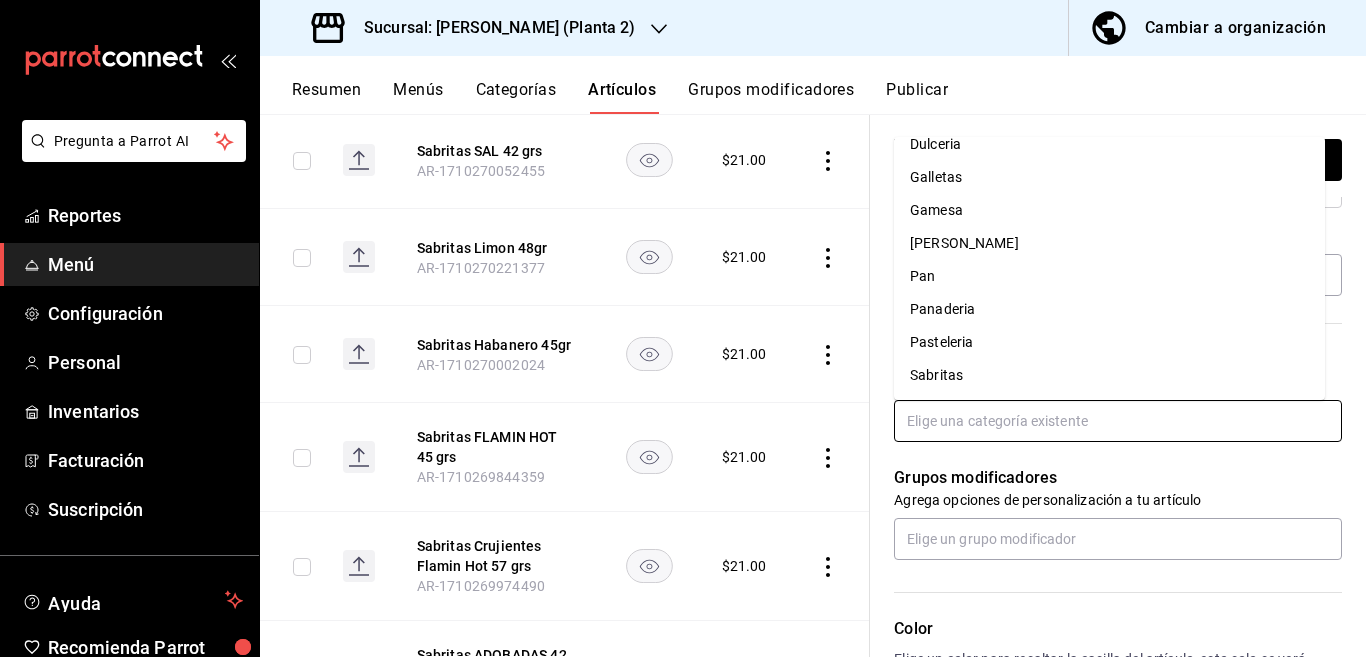 click on "Sabritas" at bounding box center (1109, 375) 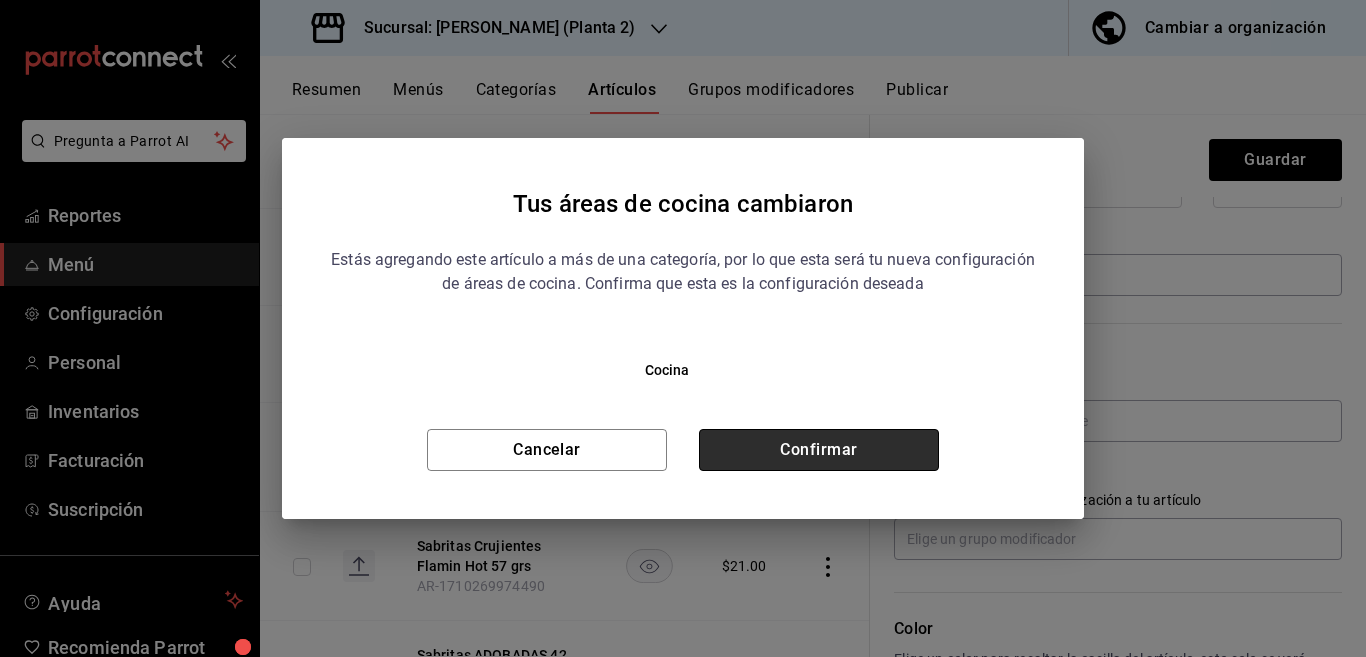 click on "Confirmar" at bounding box center (819, 450) 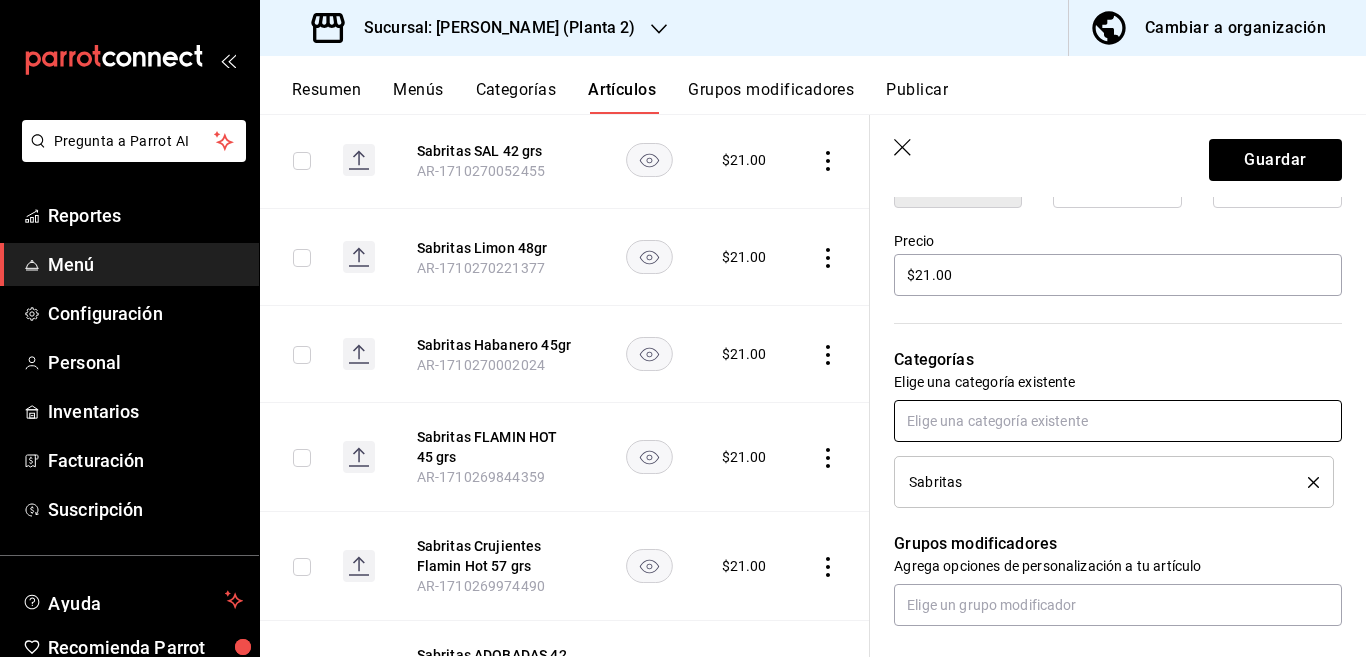 scroll, scrollTop: 569, scrollLeft: 0, axis: vertical 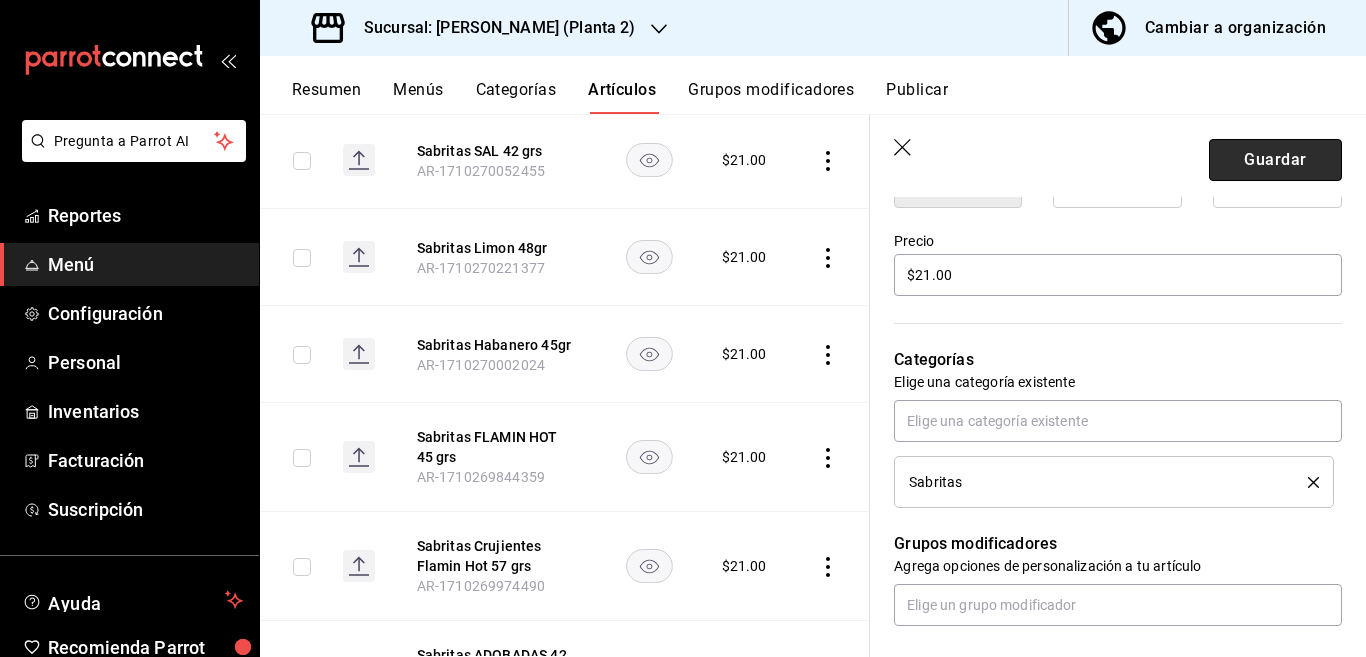 click on "Guardar" at bounding box center (1275, 160) 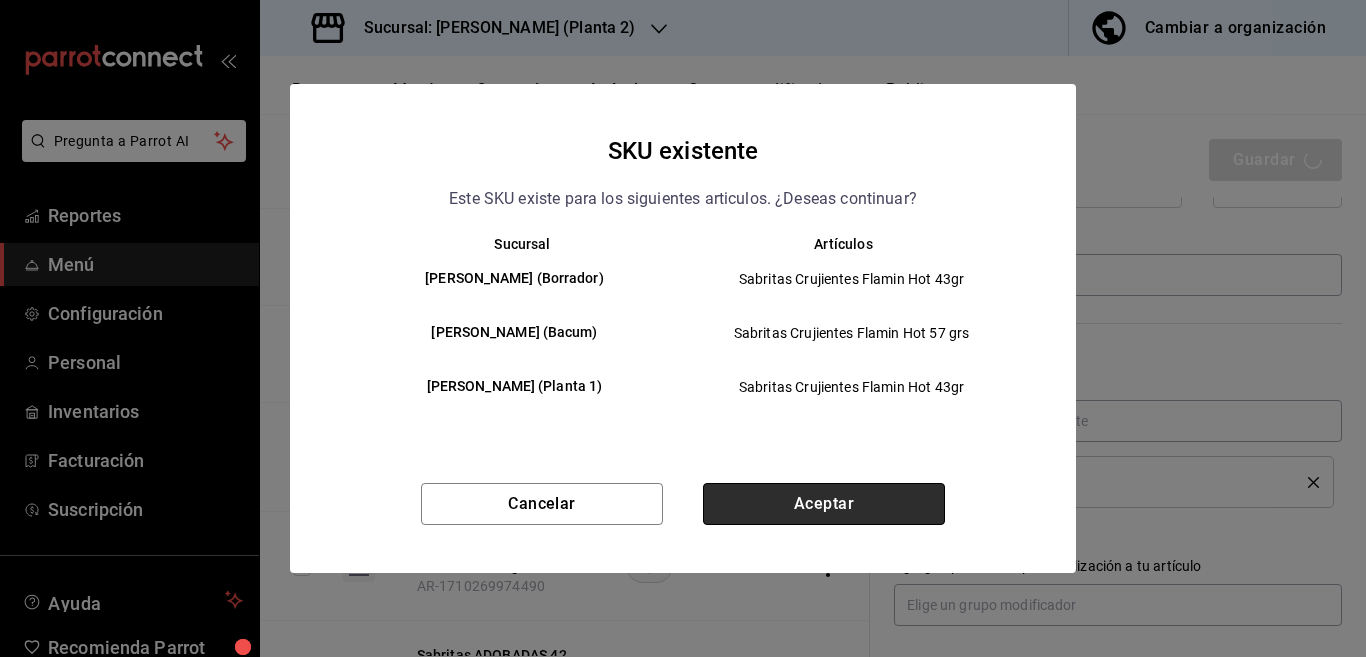 click on "Aceptar" at bounding box center (824, 504) 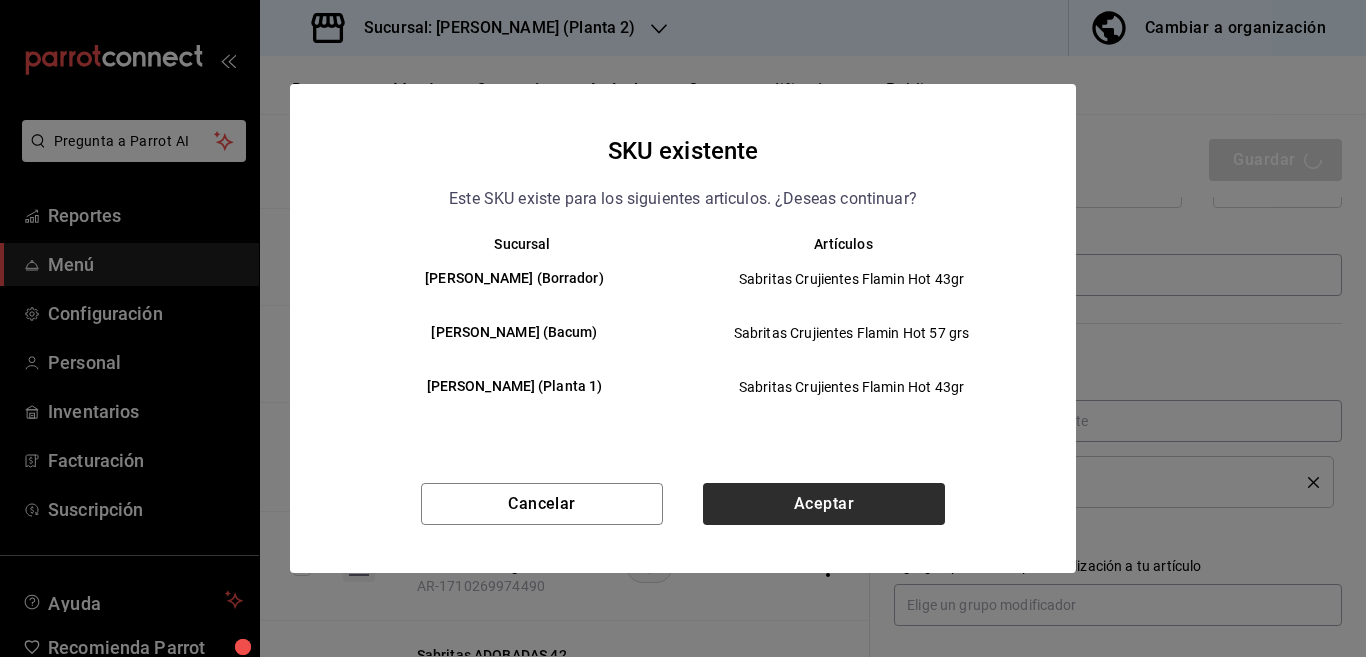 type on "x" 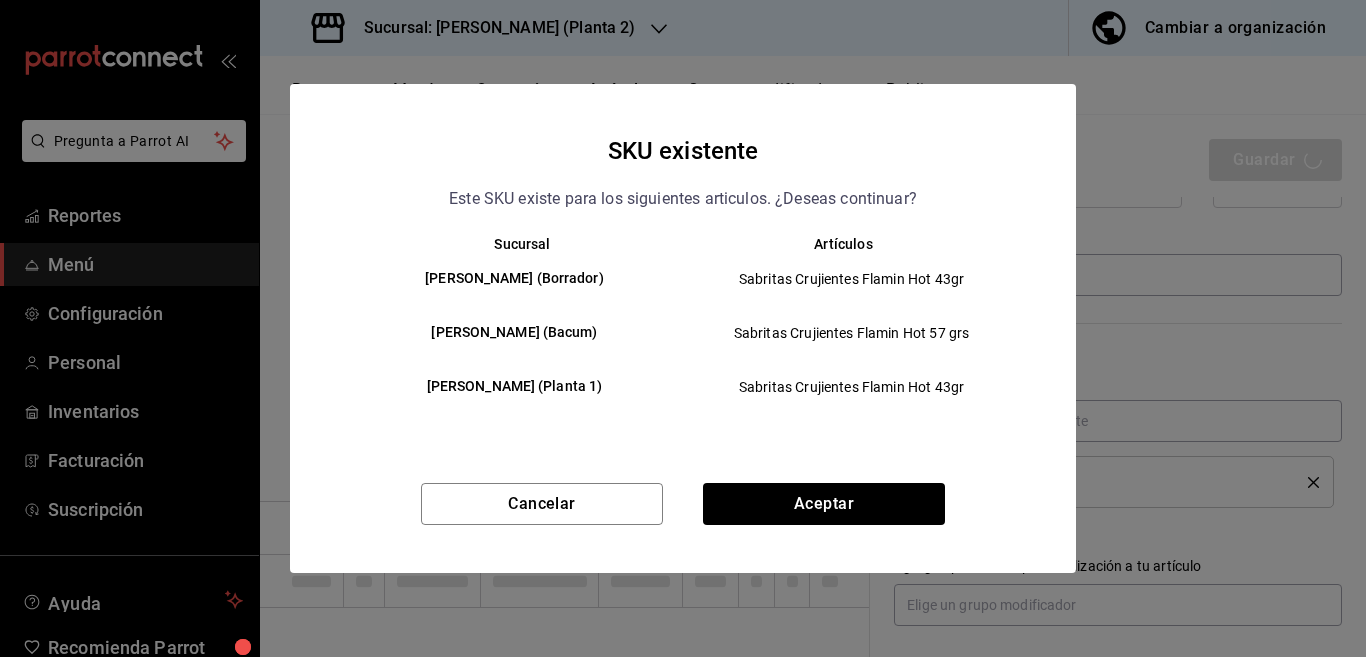 type 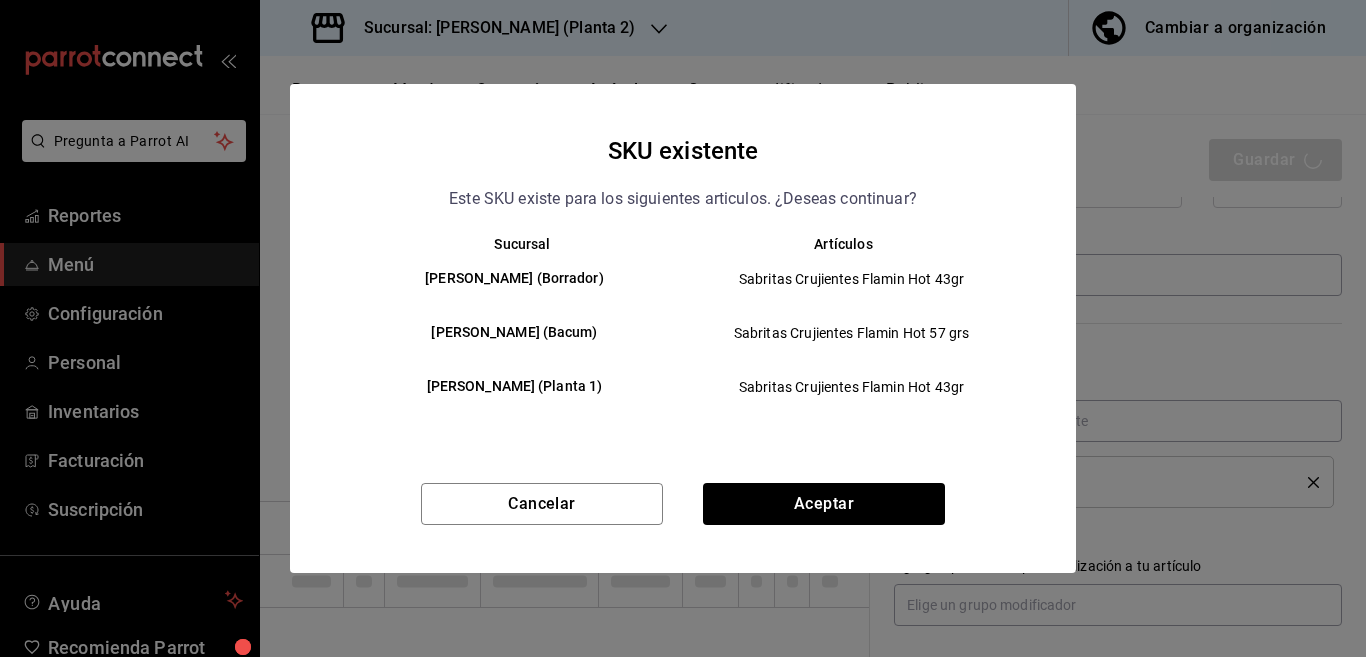 type 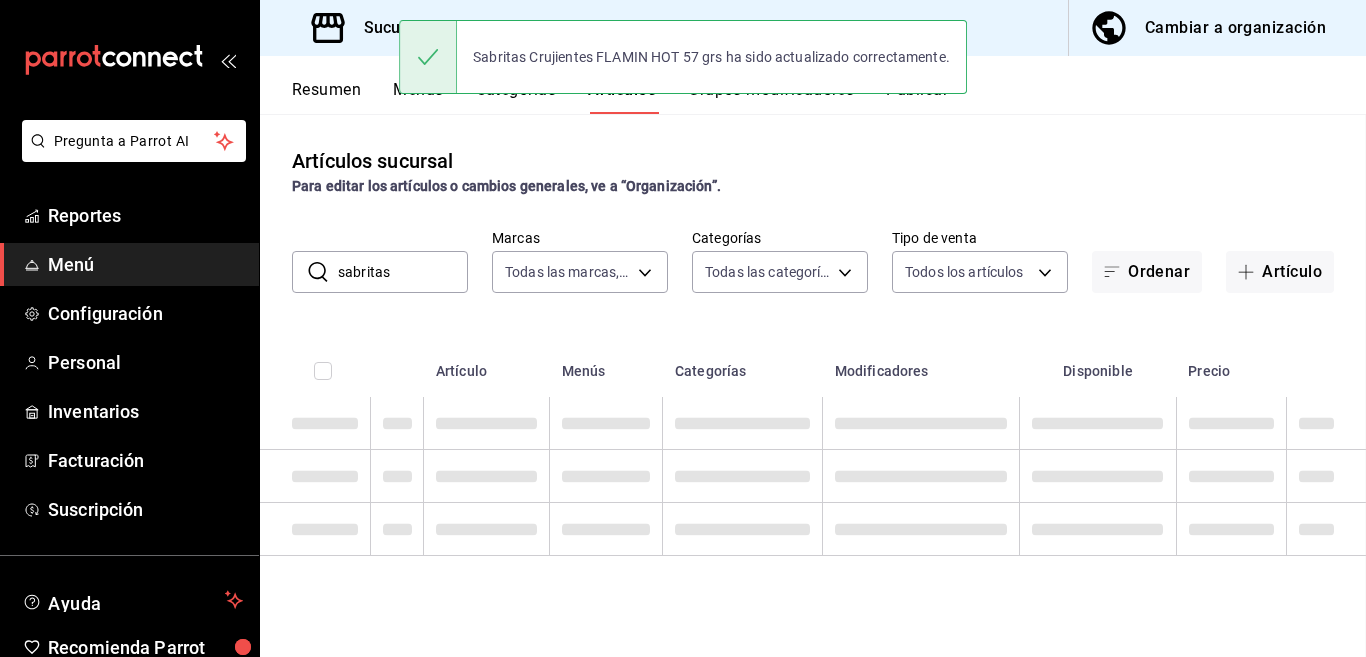 scroll, scrollTop: 0, scrollLeft: 0, axis: both 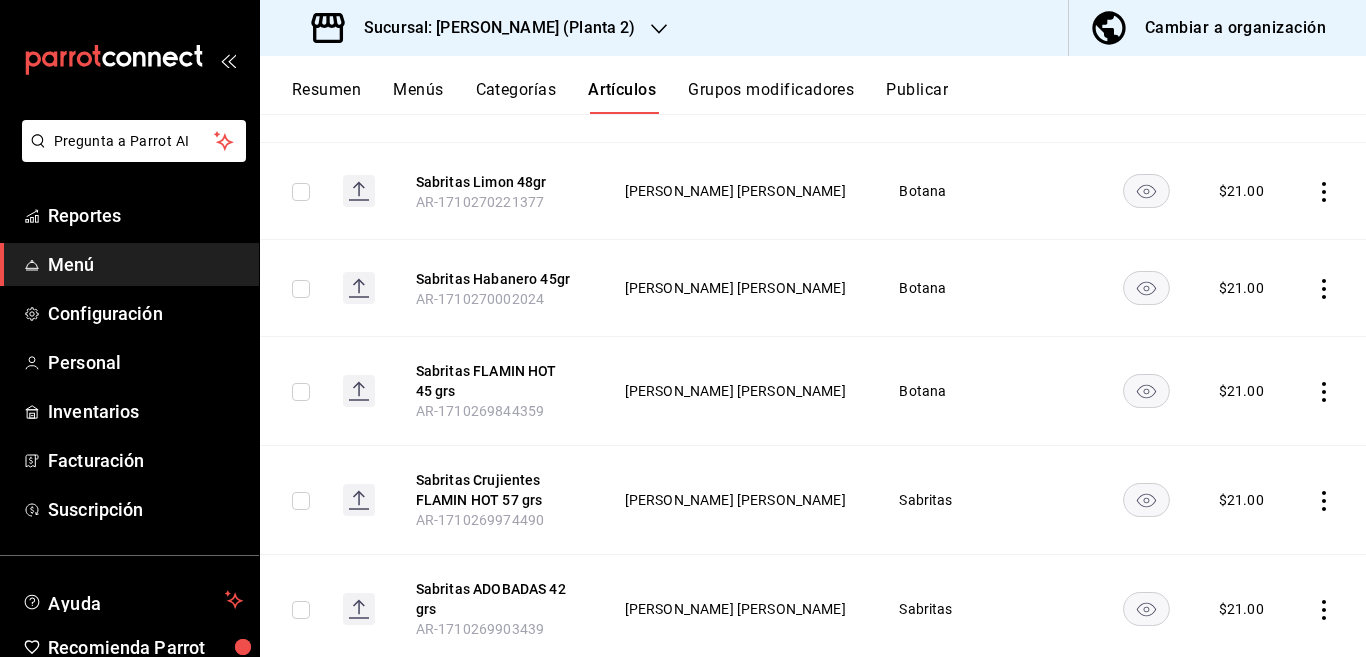 click 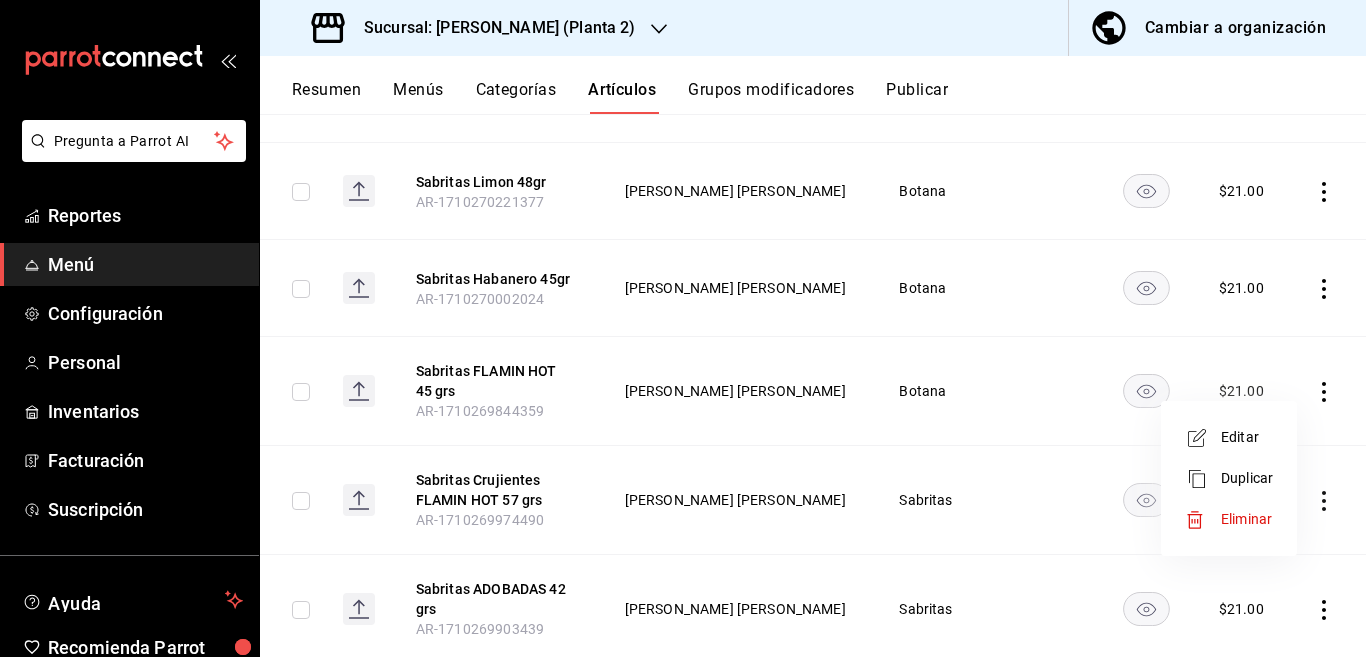 click on "Editar" at bounding box center (1247, 437) 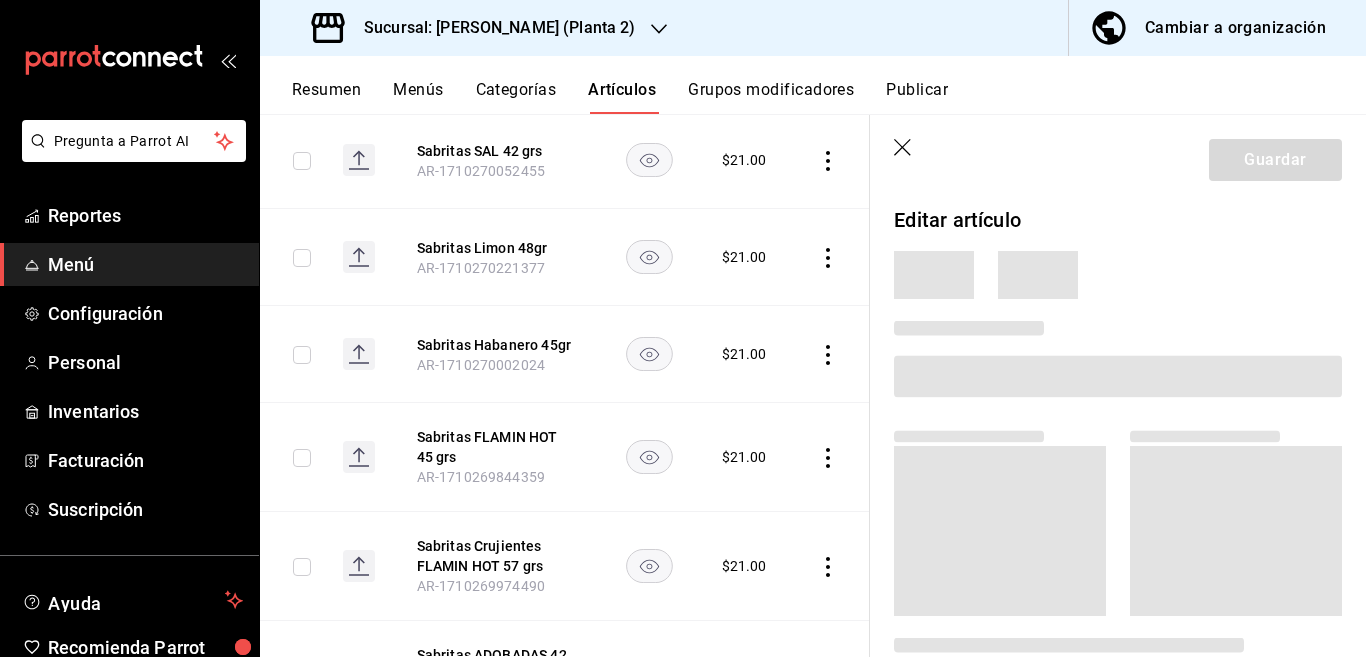 scroll, scrollTop: 569, scrollLeft: 0, axis: vertical 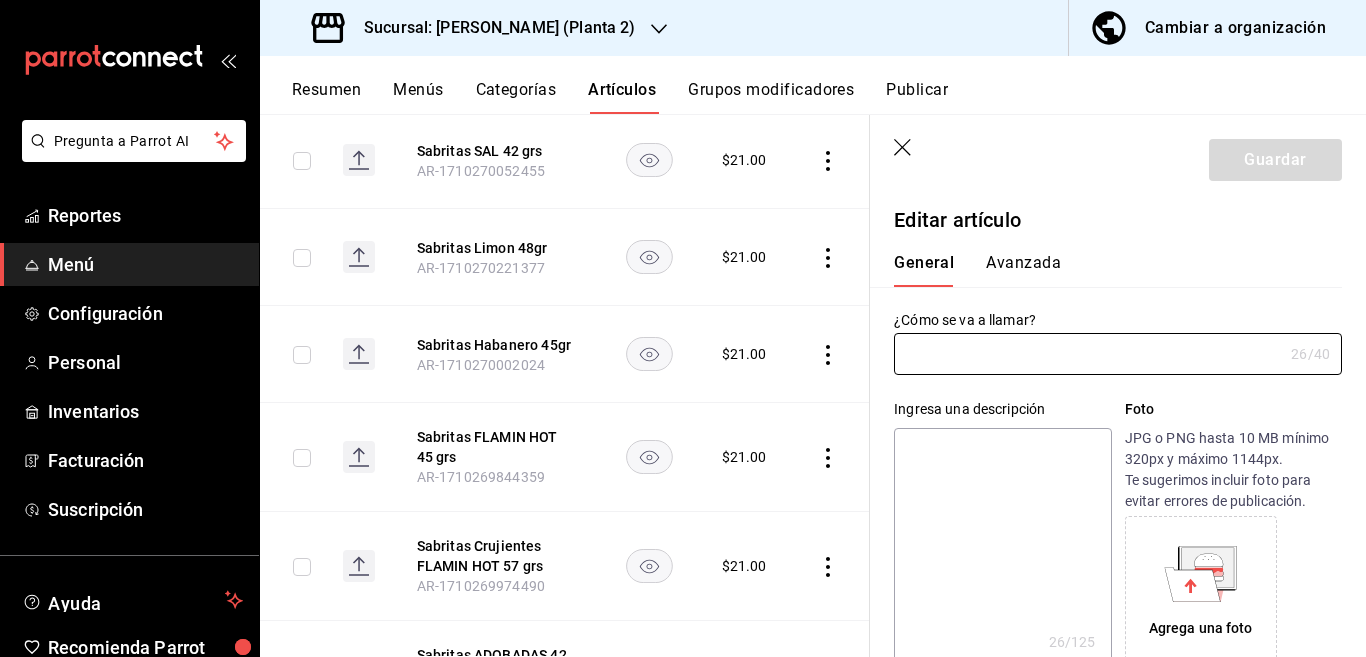type on "Sabritas FLAMIN HOT 45 grs" 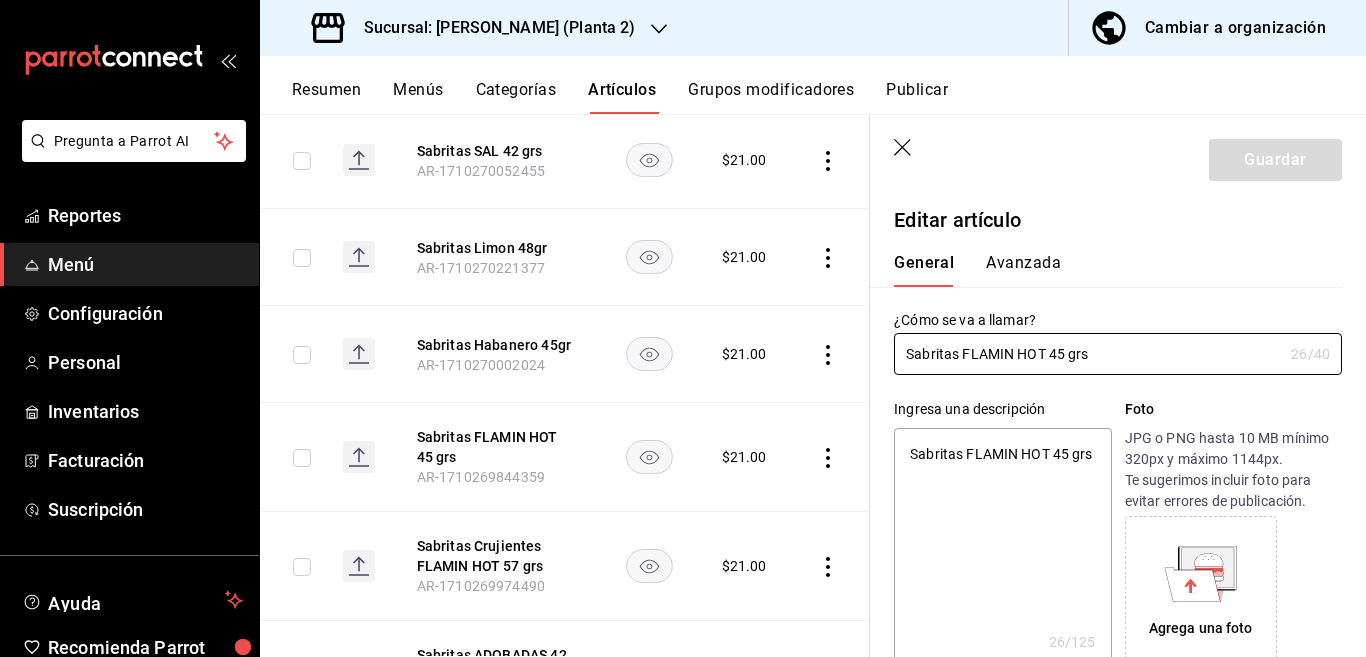 type on "x" 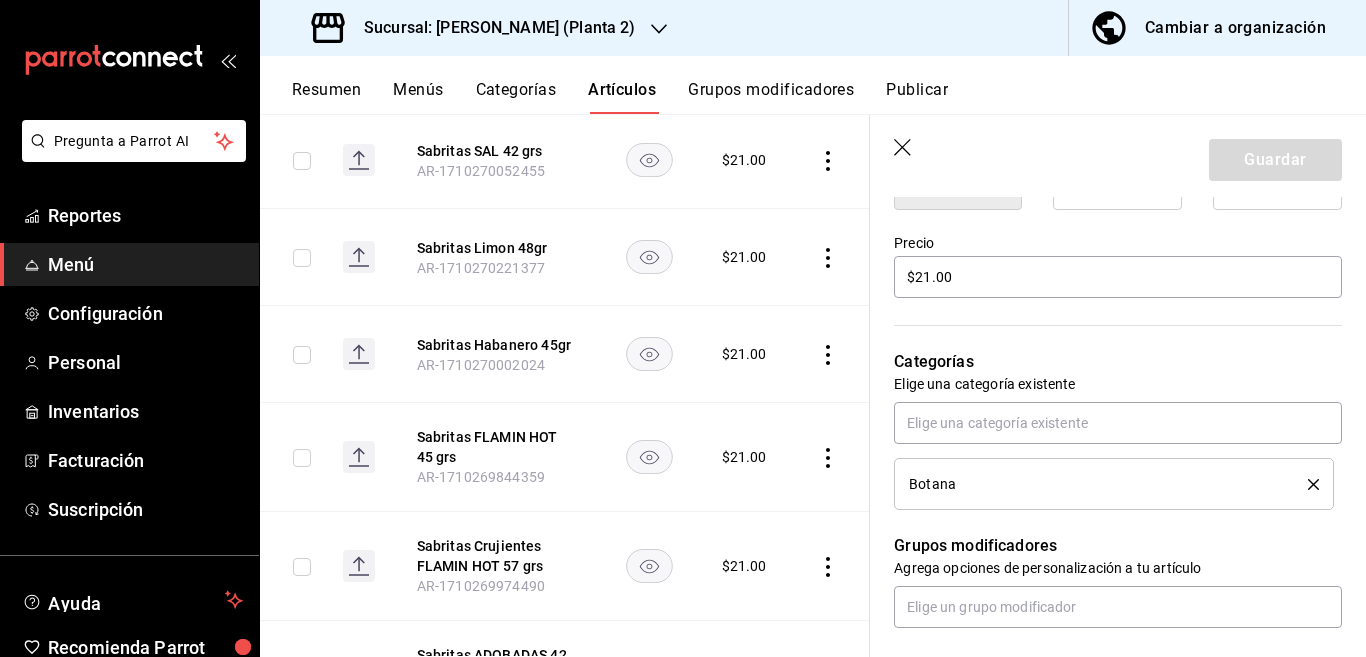 scroll, scrollTop: 569, scrollLeft: 0, axis: vertical 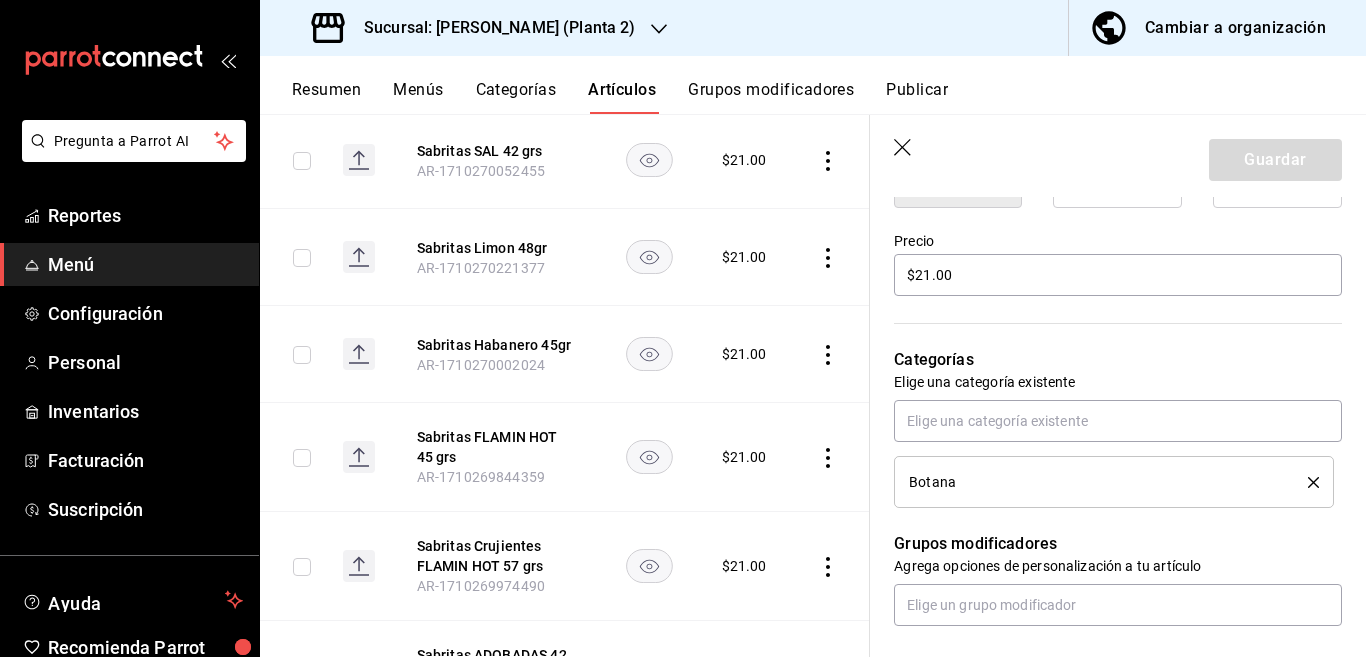 click 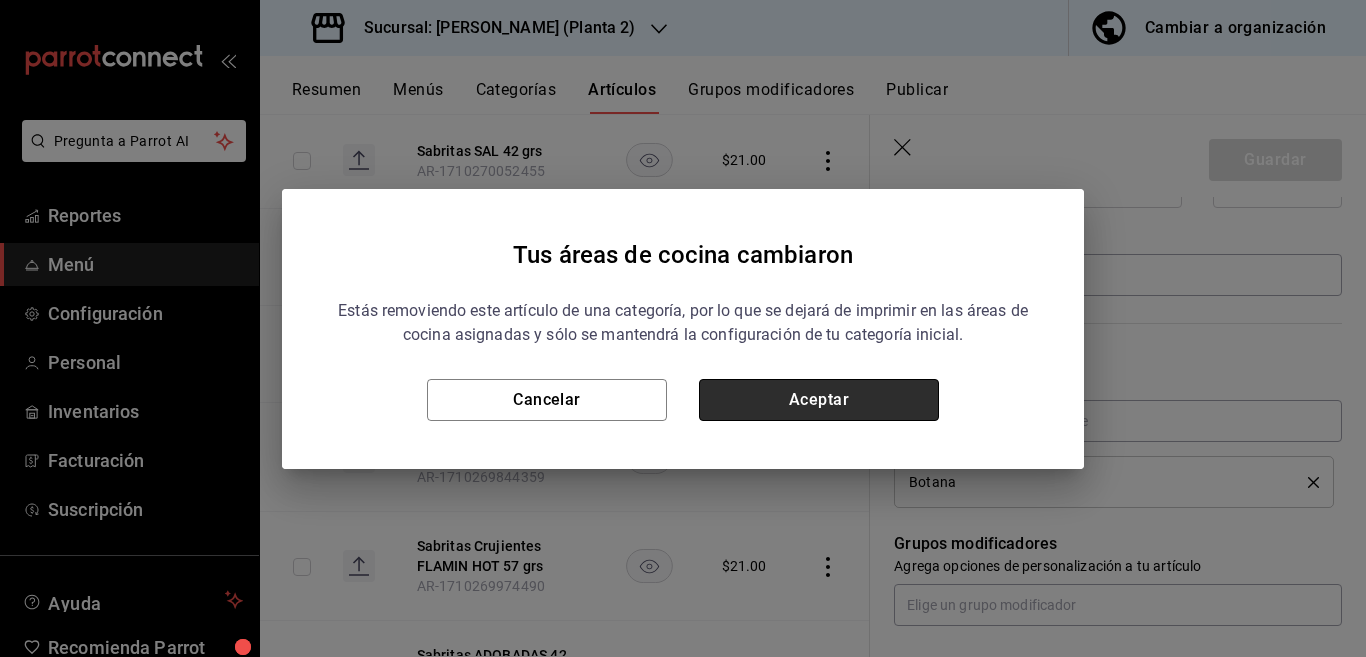 click on "Aceptar" at bounding box center (819, 400) 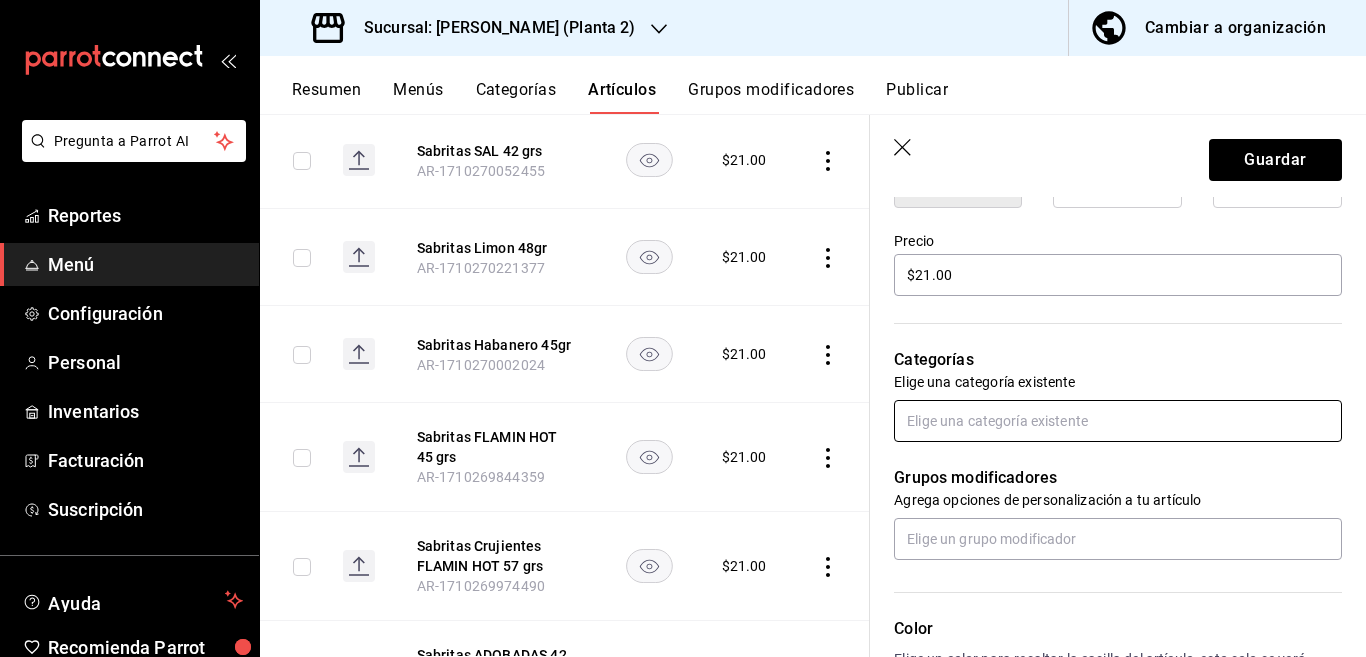 click at bounding box center (1118, 421) 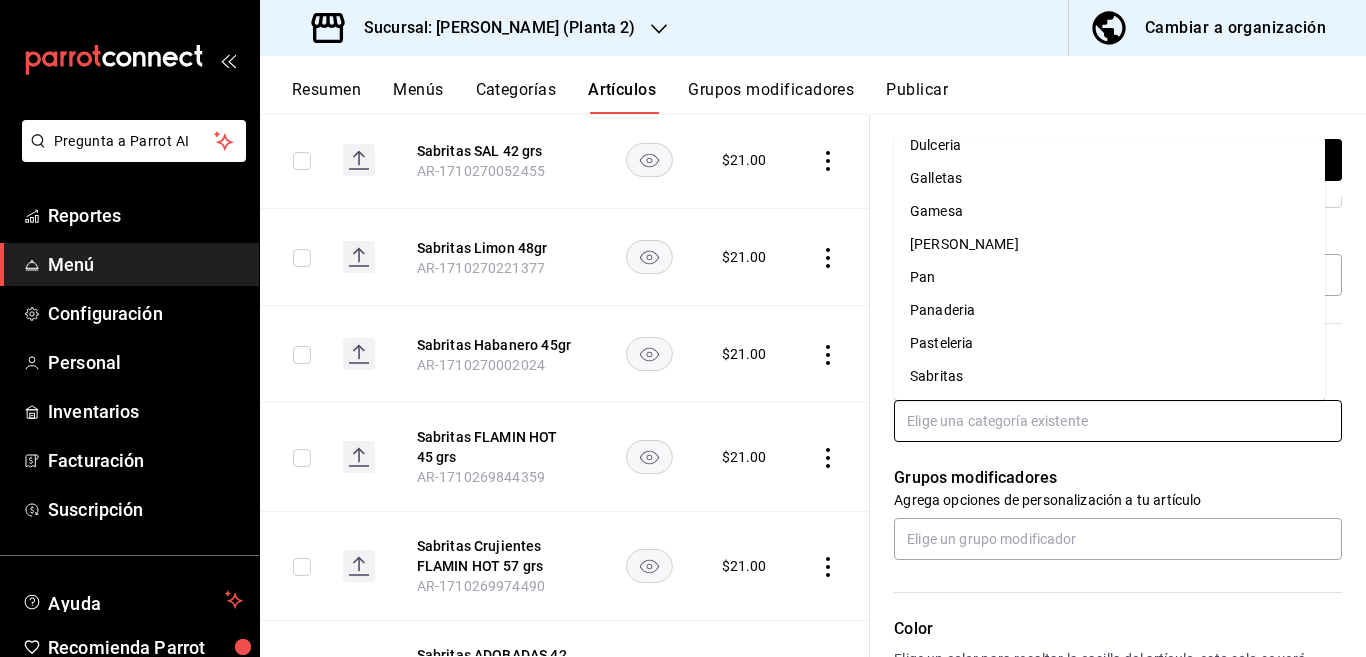 scroll, scrollTop: 215, scrollLeft: 0, axis: vertical 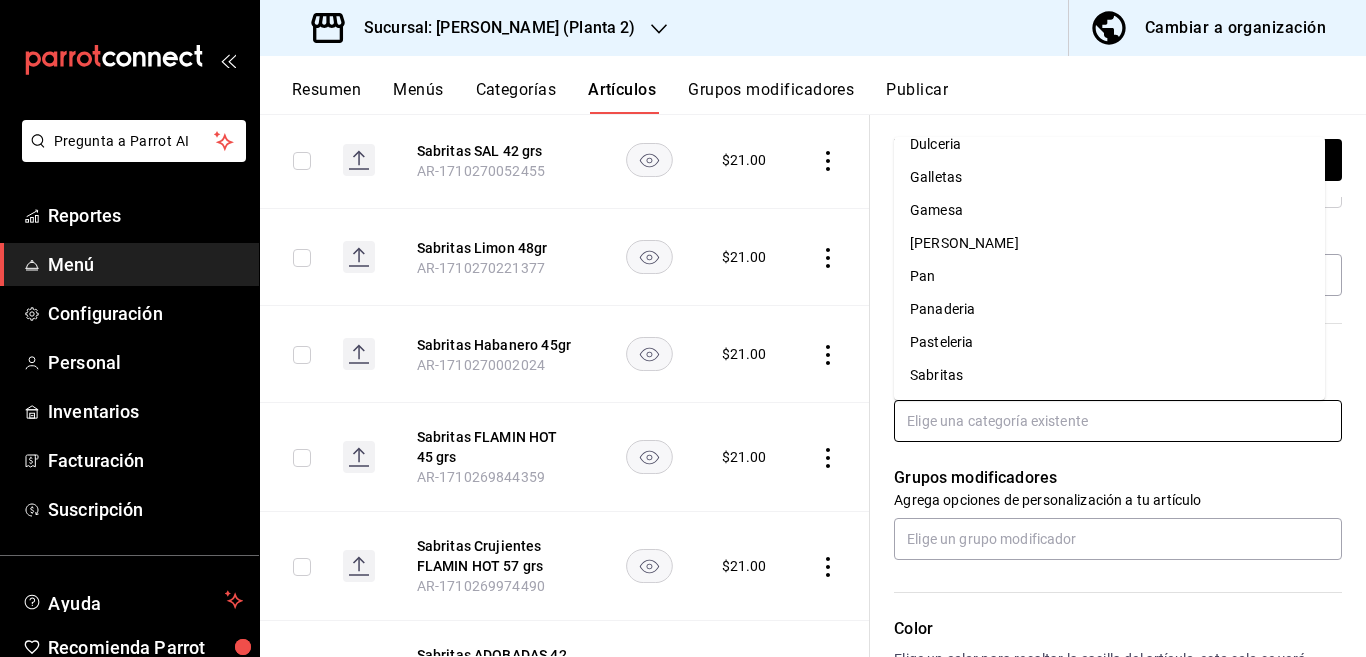 click on "Sabritas" at bounding box center (1109, 375) 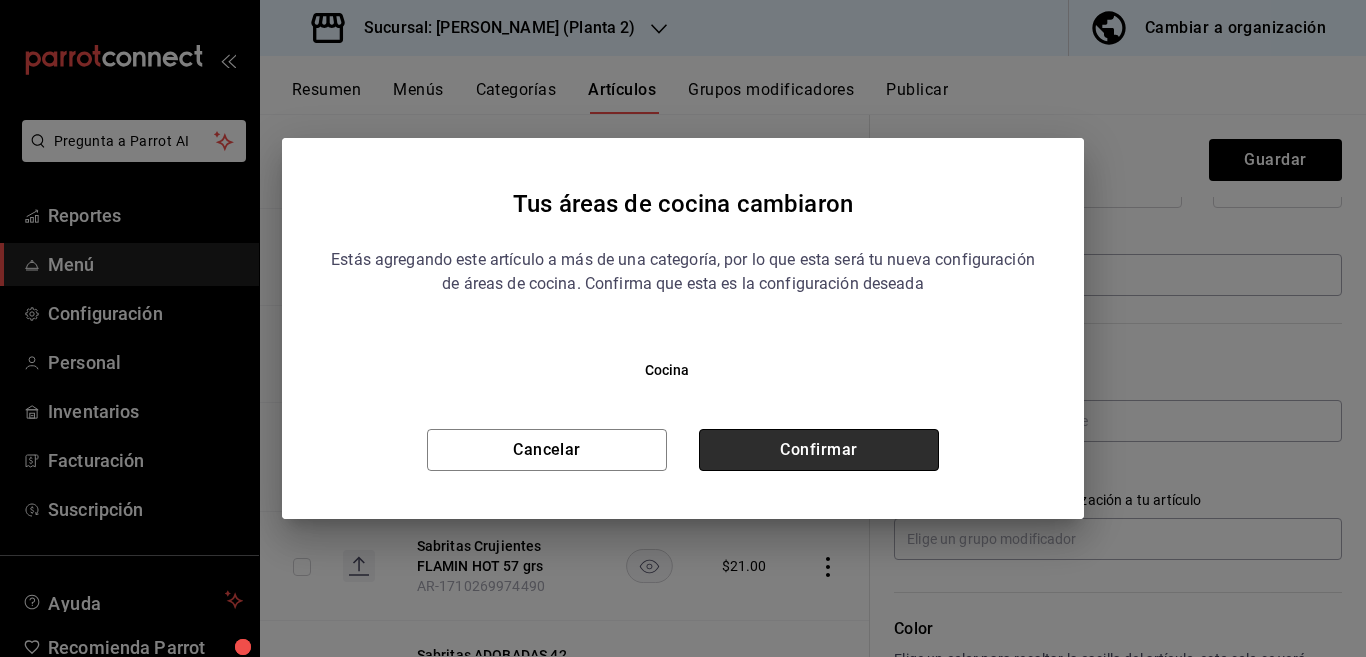 click on "Confirmar" at bounding box center [819, 450] 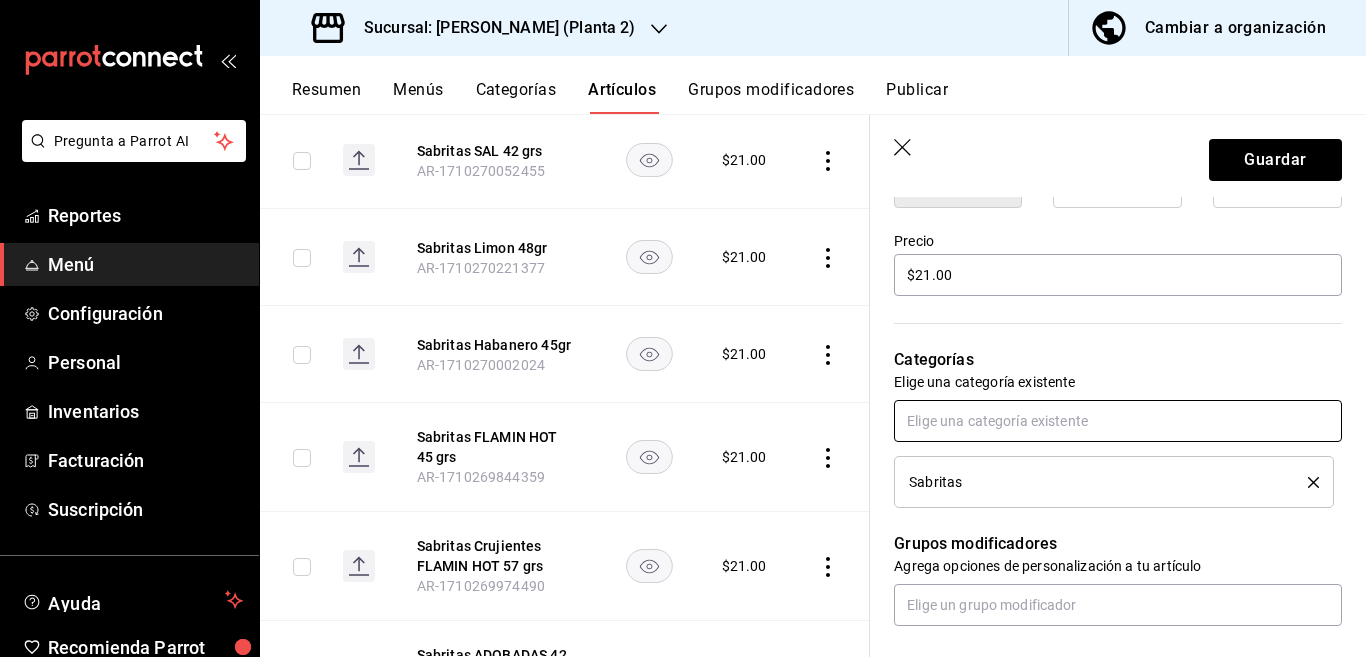 scroll, scrollTop: 569, scrollLeft: 0, axis: vertical 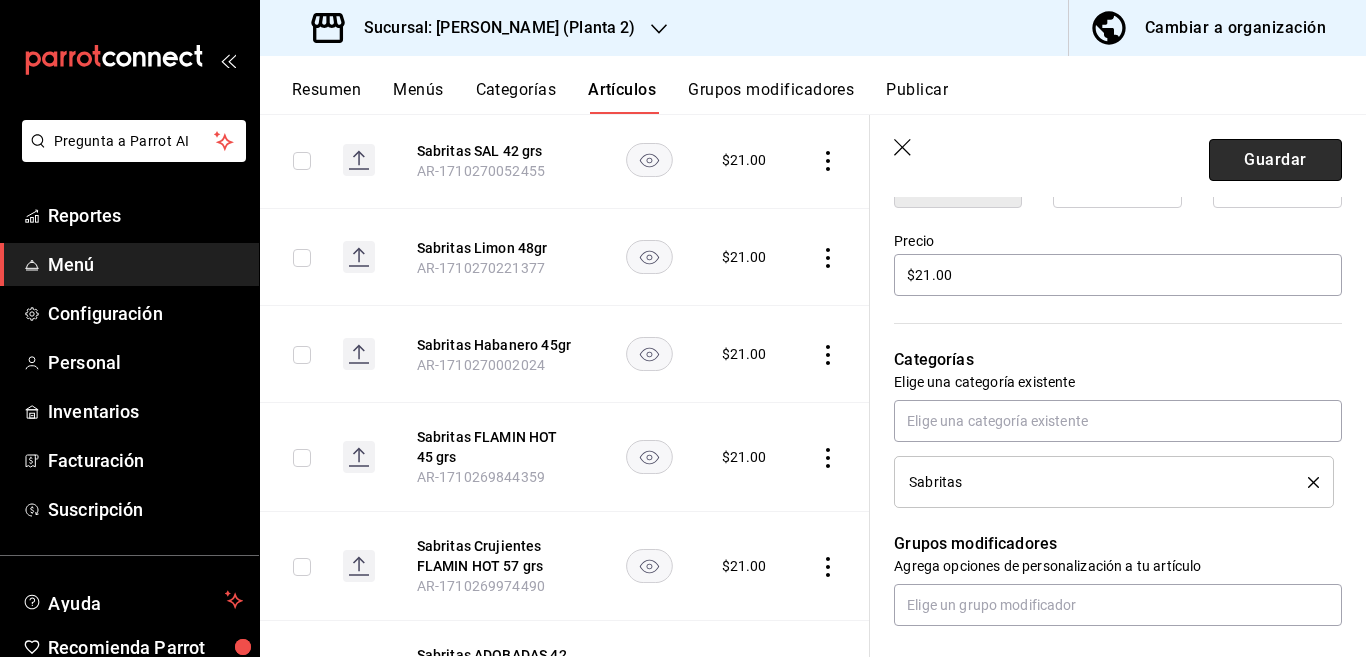 click on "Guardar" at bounding box center [1275, 160] 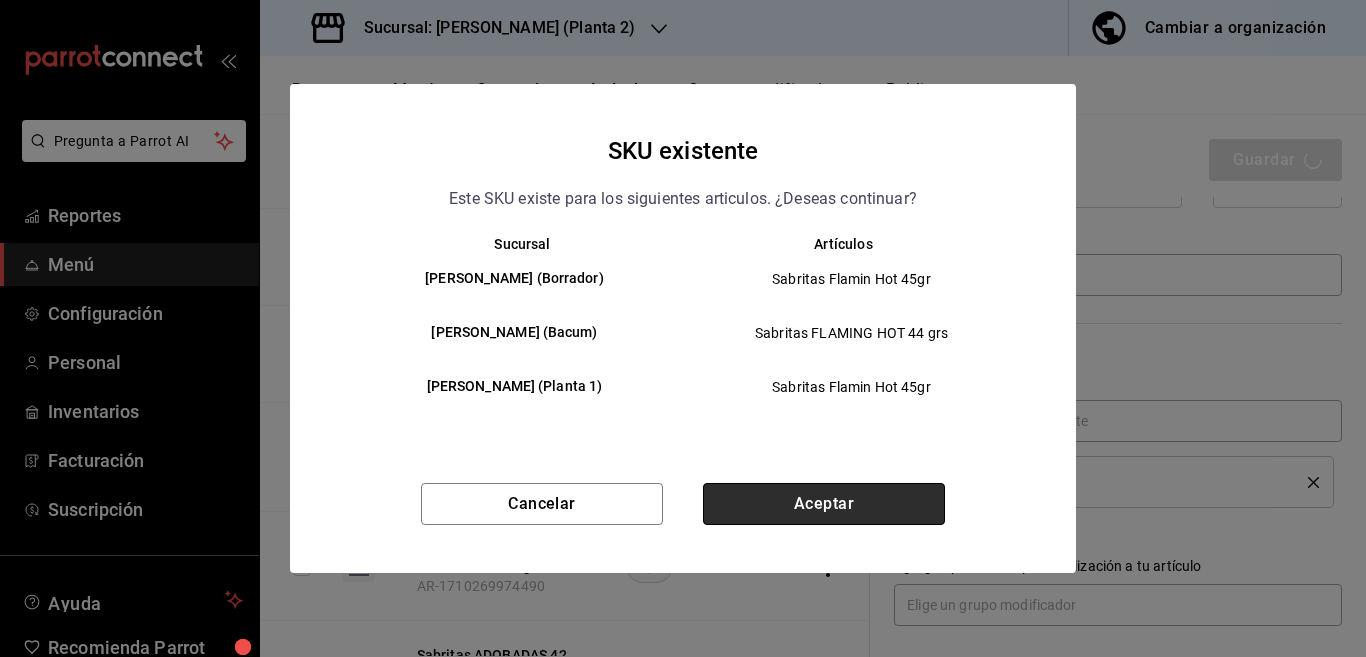 click on "Aceptar" at bounding box center [824, 504] 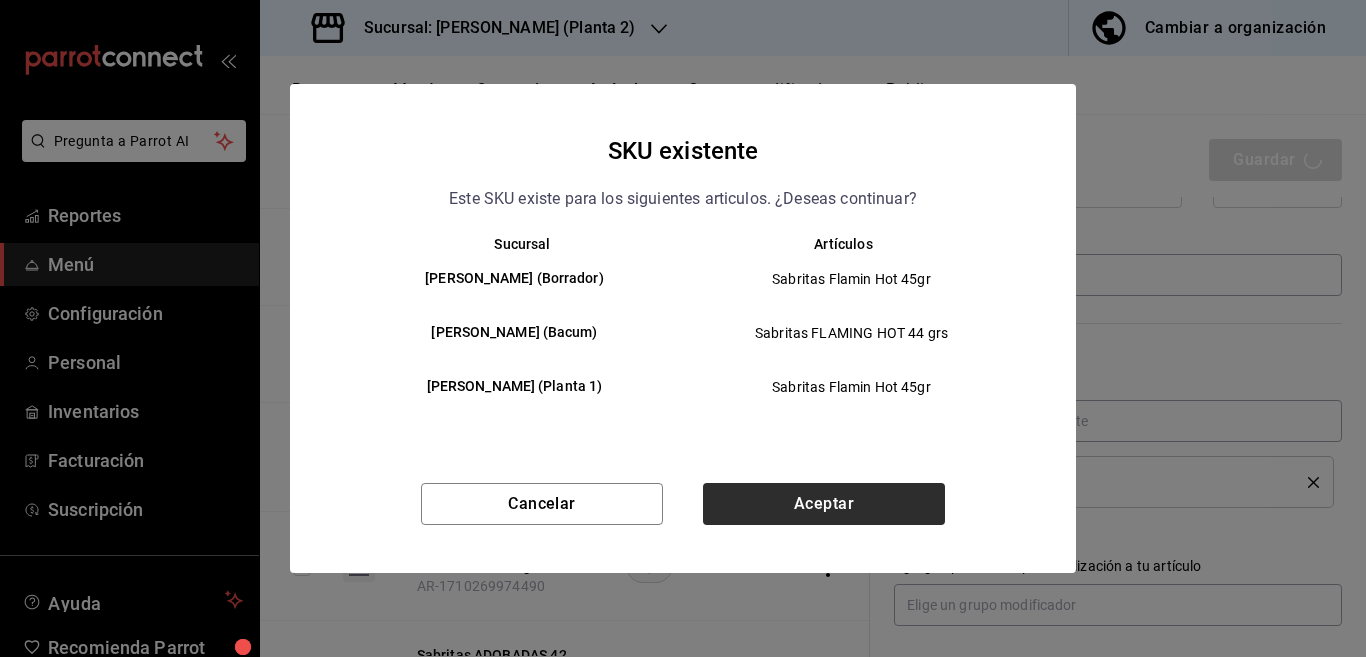 type on "x" 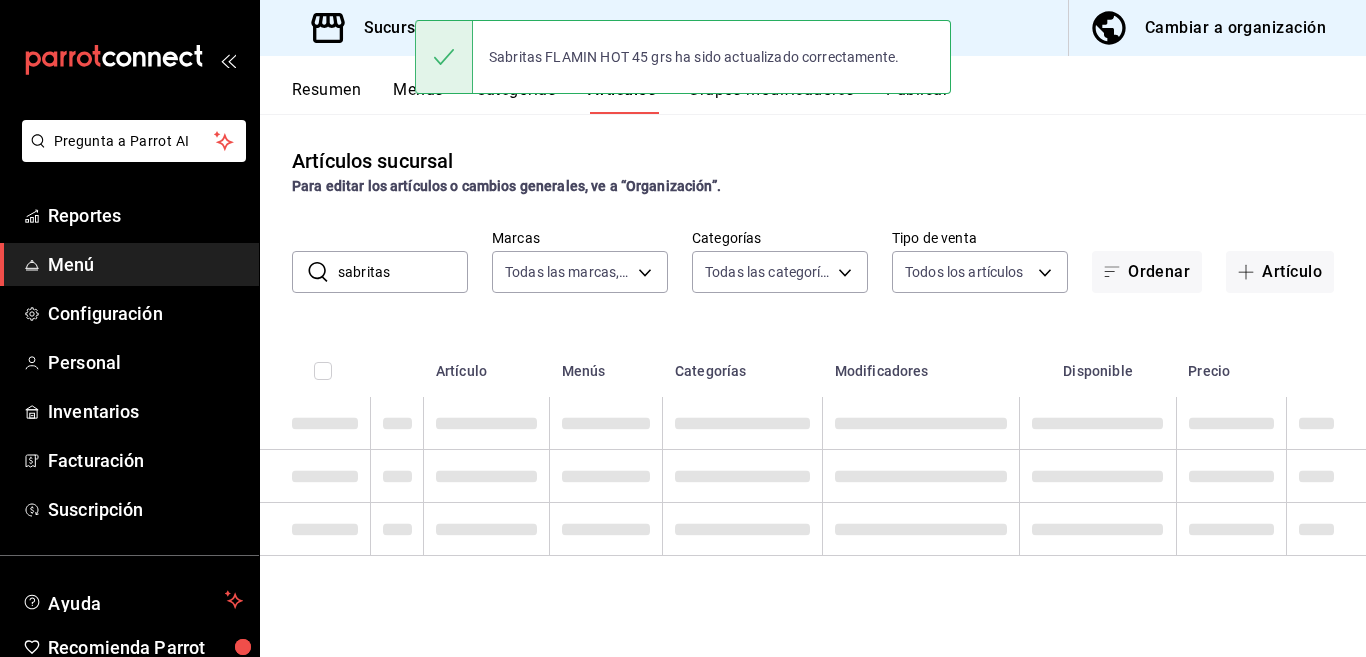 scroll, scrollTop: 0, scrollLeft: 0, axis: both 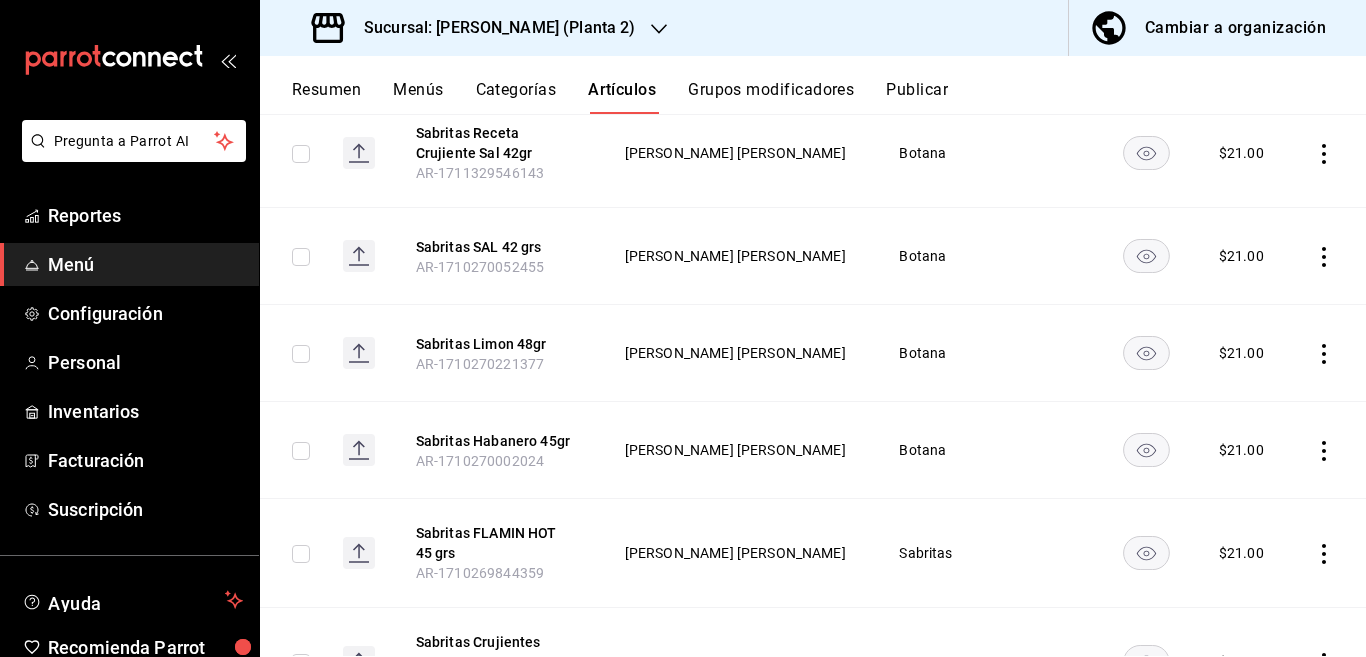 click 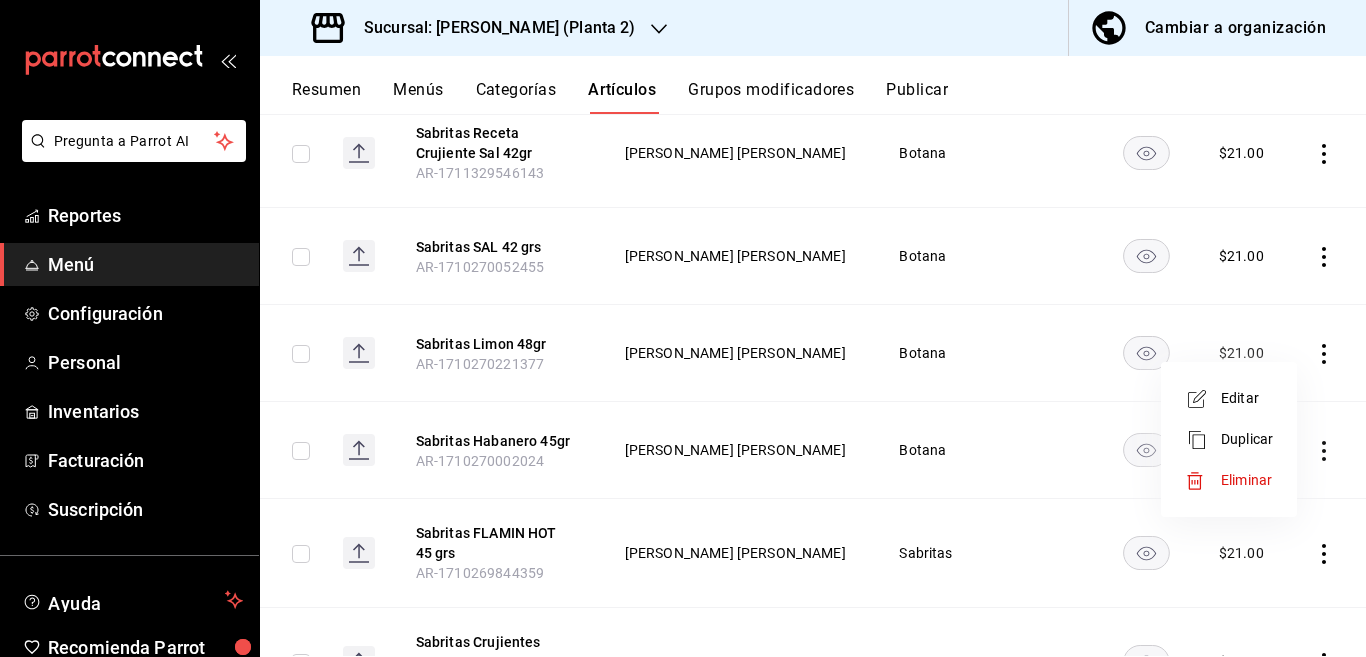click on "Editar" at bounding box center (1247, 398) 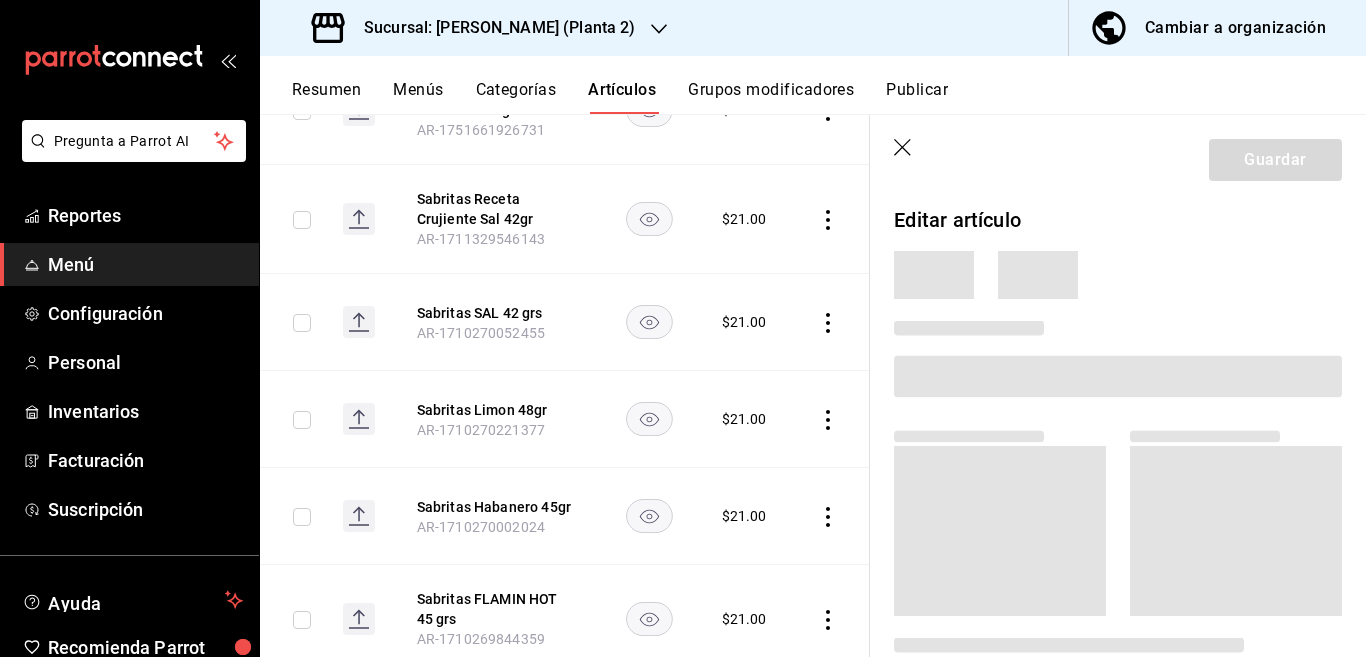 scroll, scrollTop: 408, scrollLeft: 0, axis: vertical 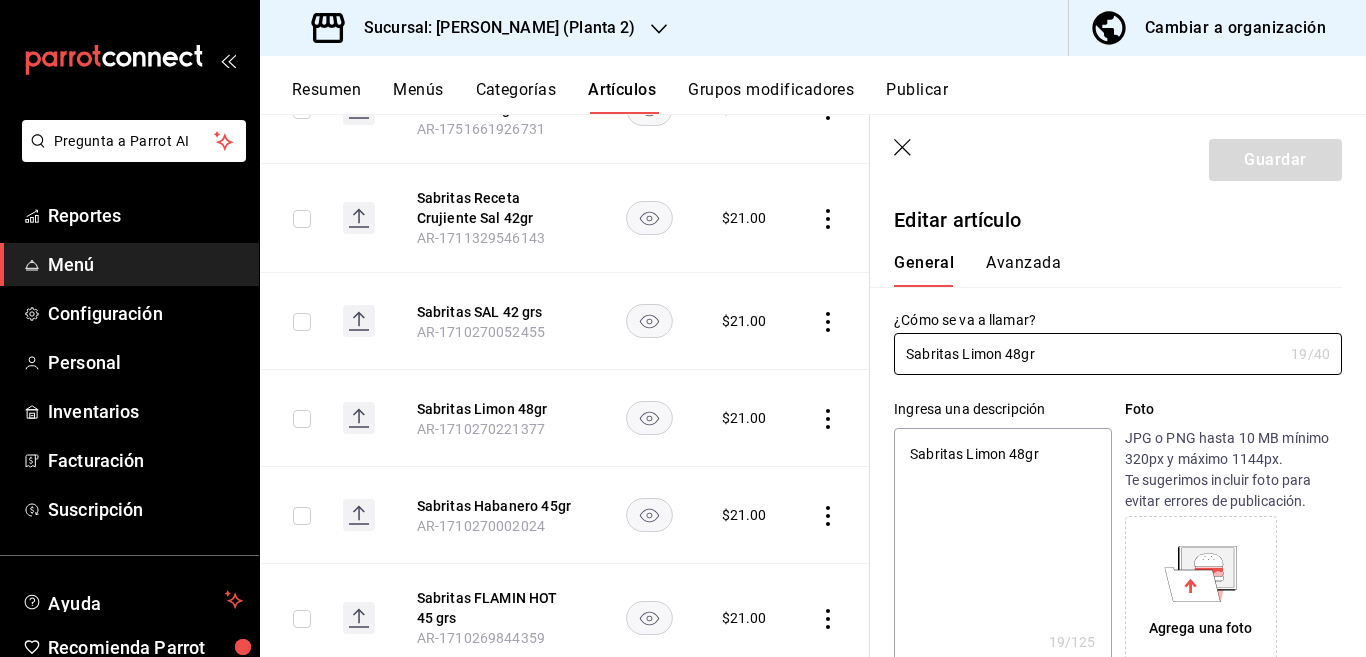 type on "x" 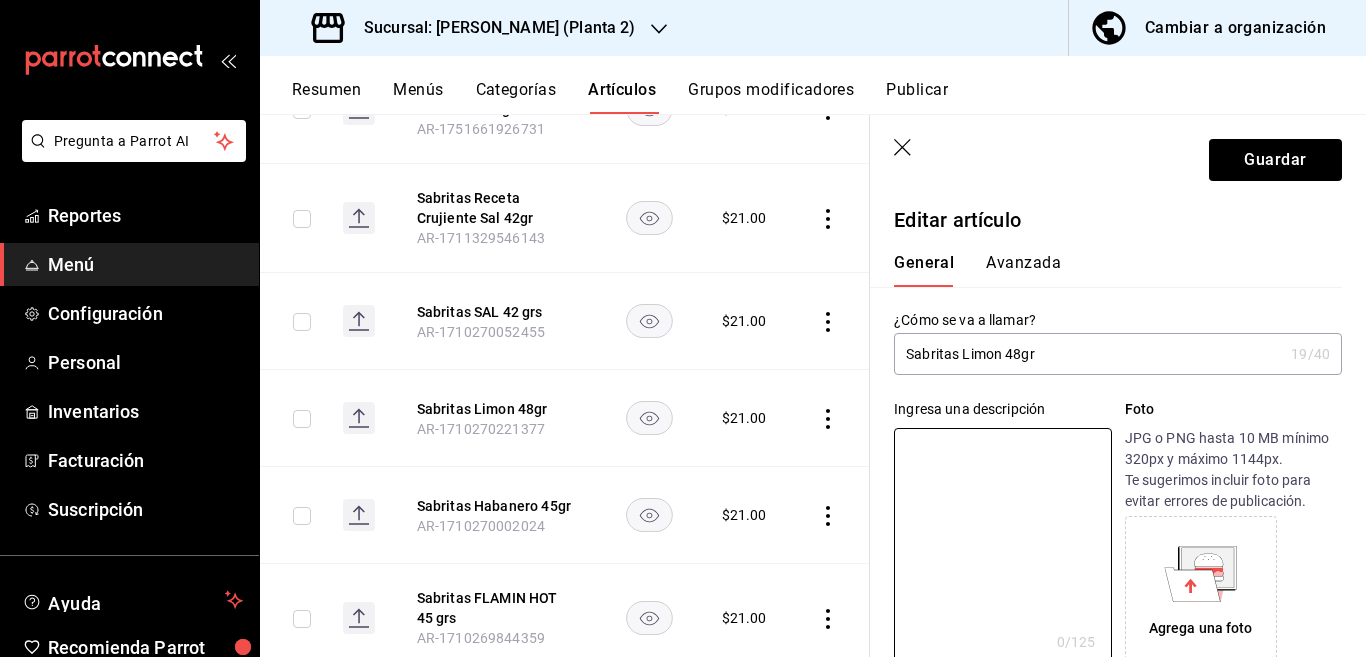 type 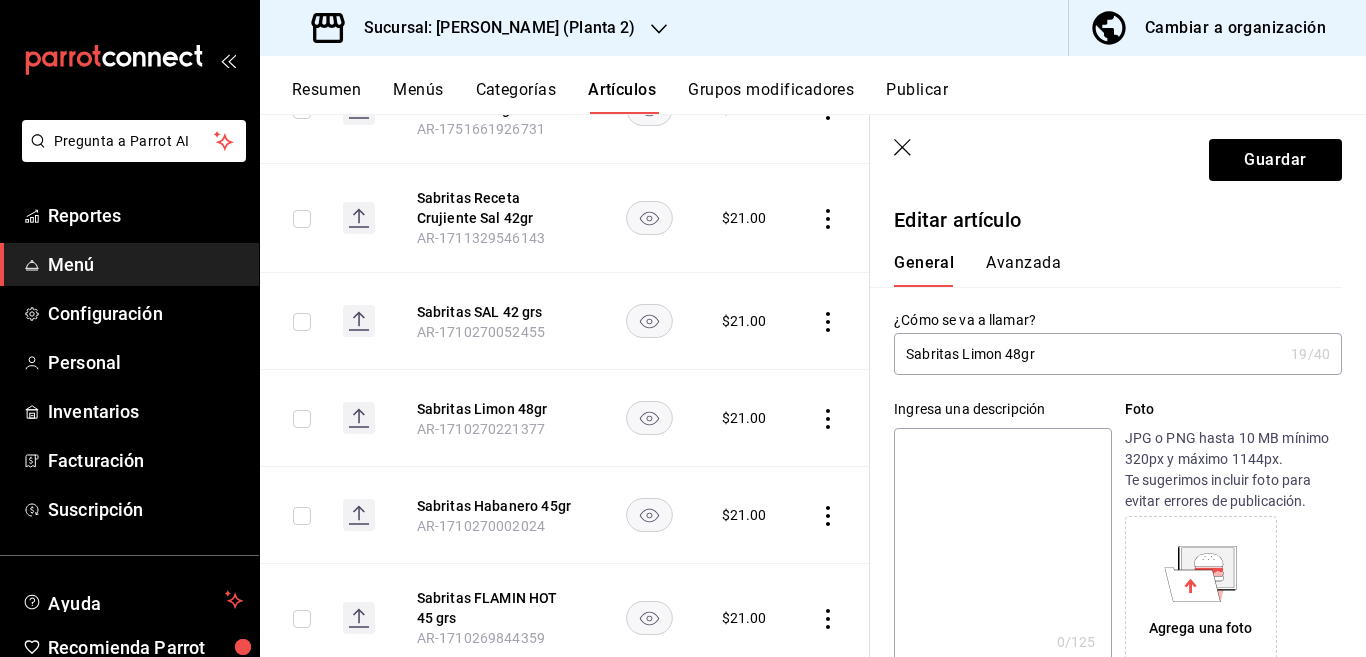 click on "Sabritas Limon 48gr" at bounding box center [1088, 354] 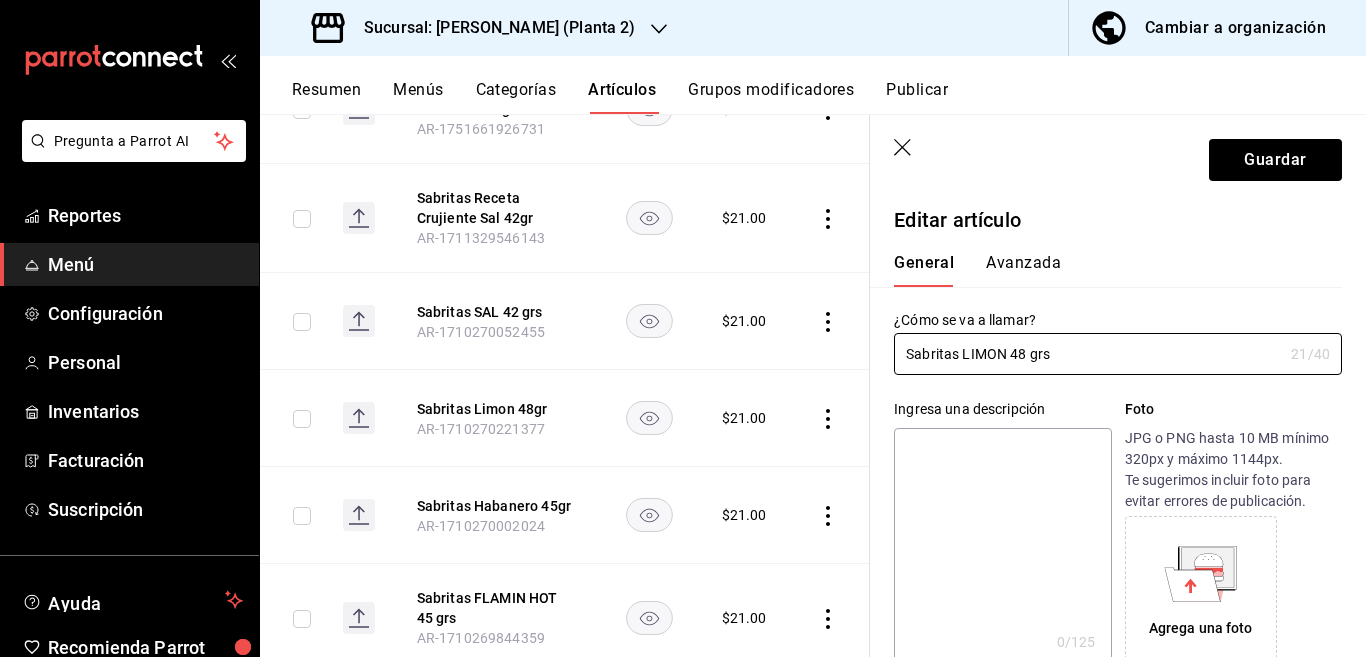 type on "Sabritas LIMON 48 grs" 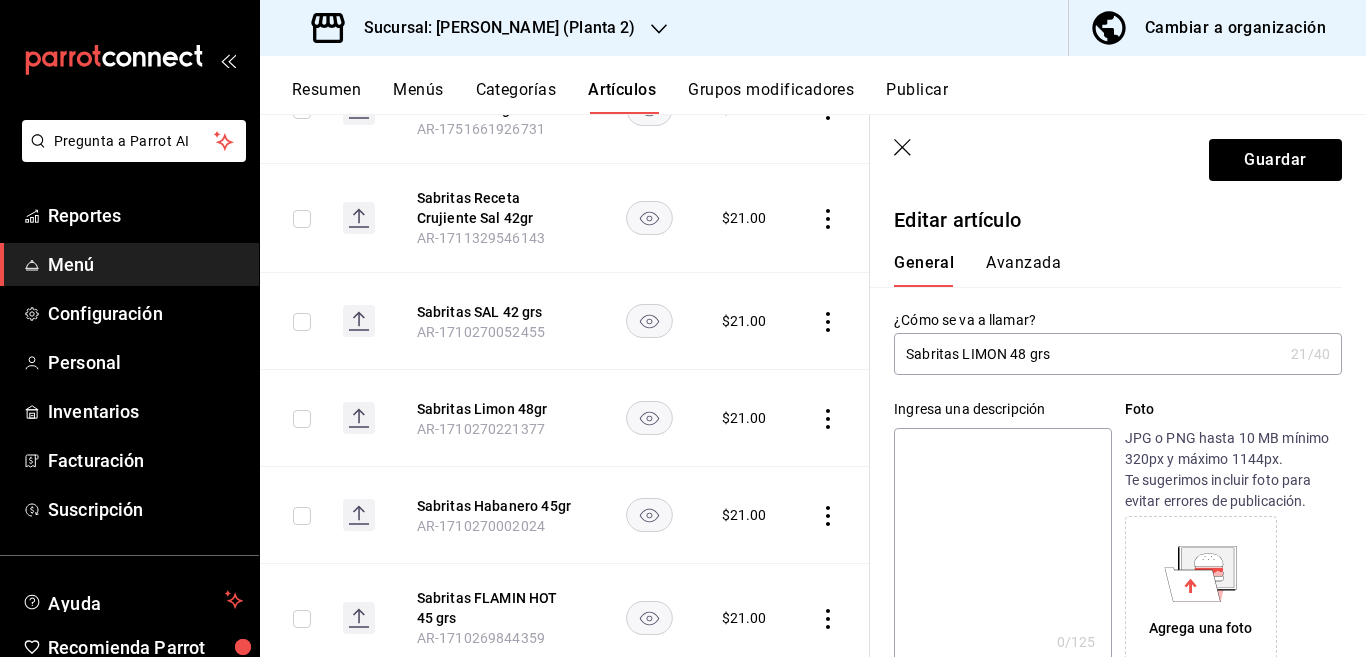 paste on "Sabritas LIMON 48 grs" 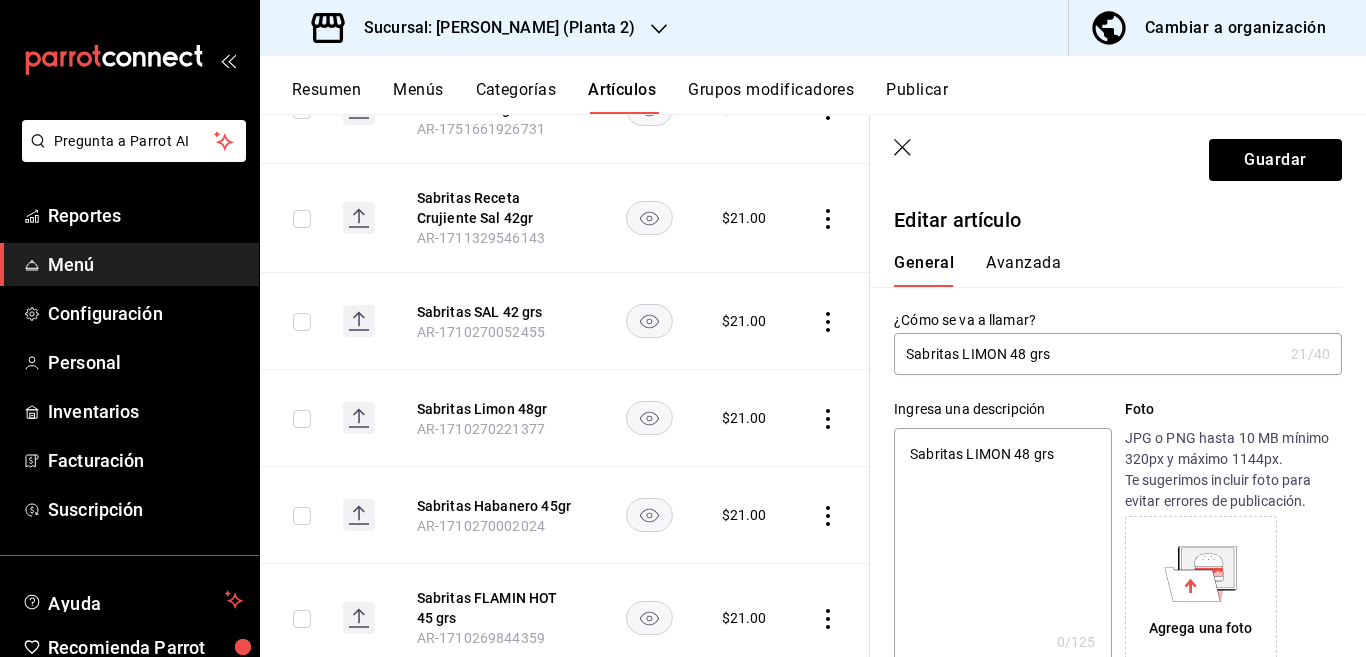 type on "x" 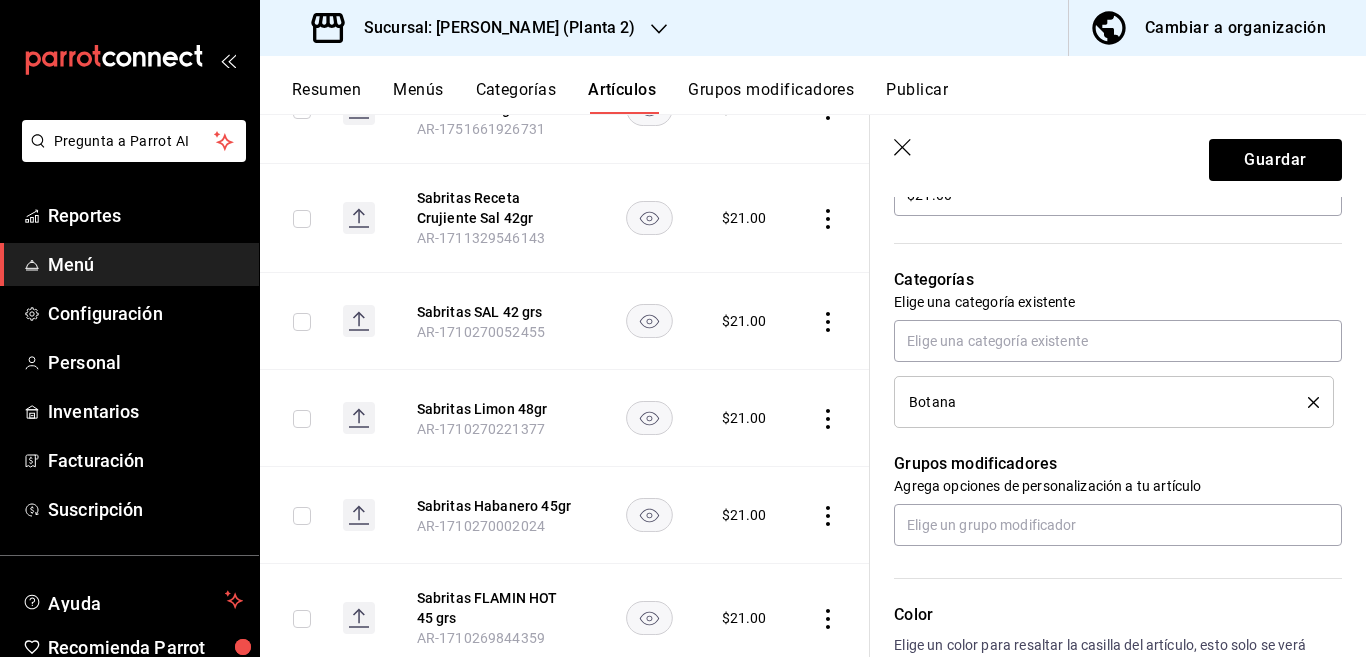 scroll, scrollTop: 650, scrollLeft: 0, axis: vertical 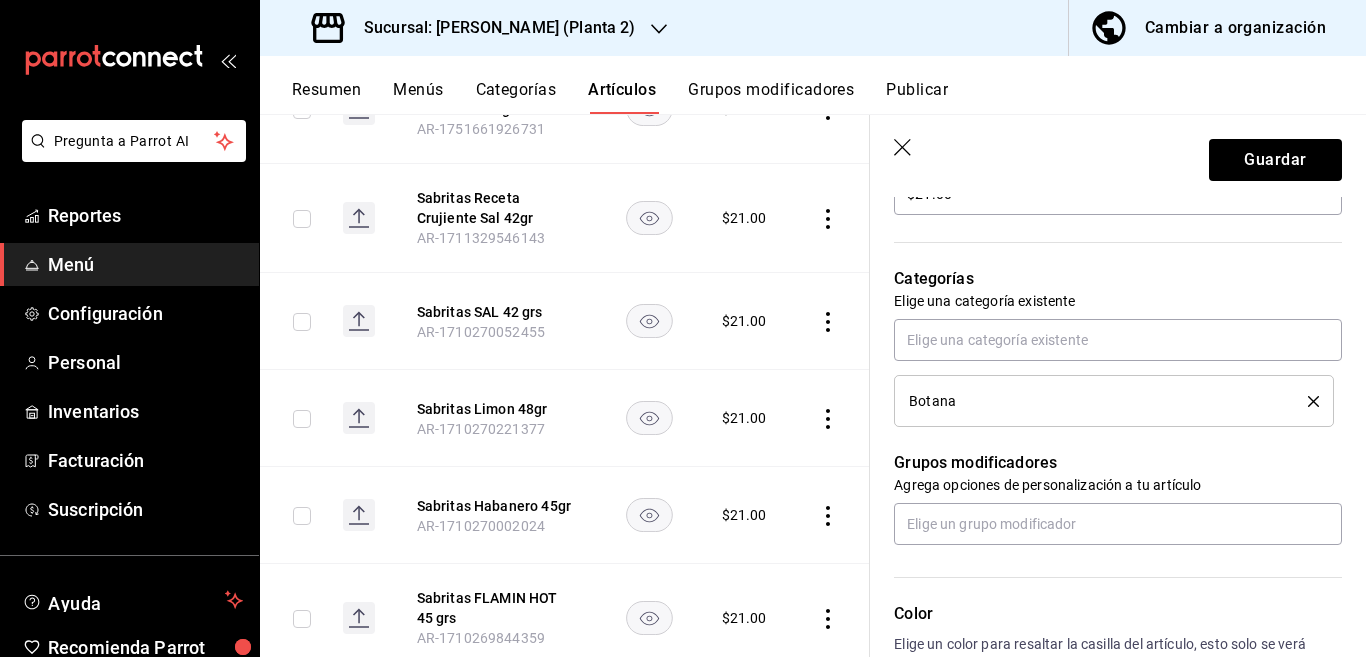 type on "Sabritas LIMON 48 grs" 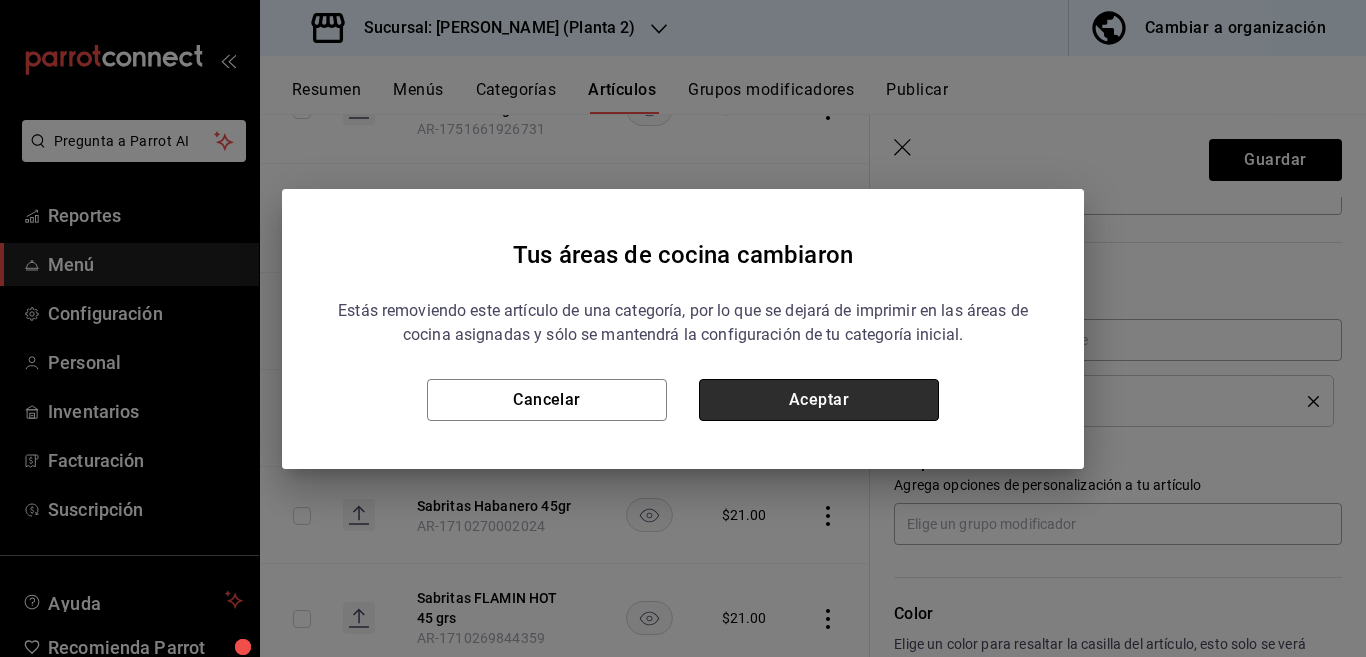 click on "Aceptar" at bounding box center [819, 400] 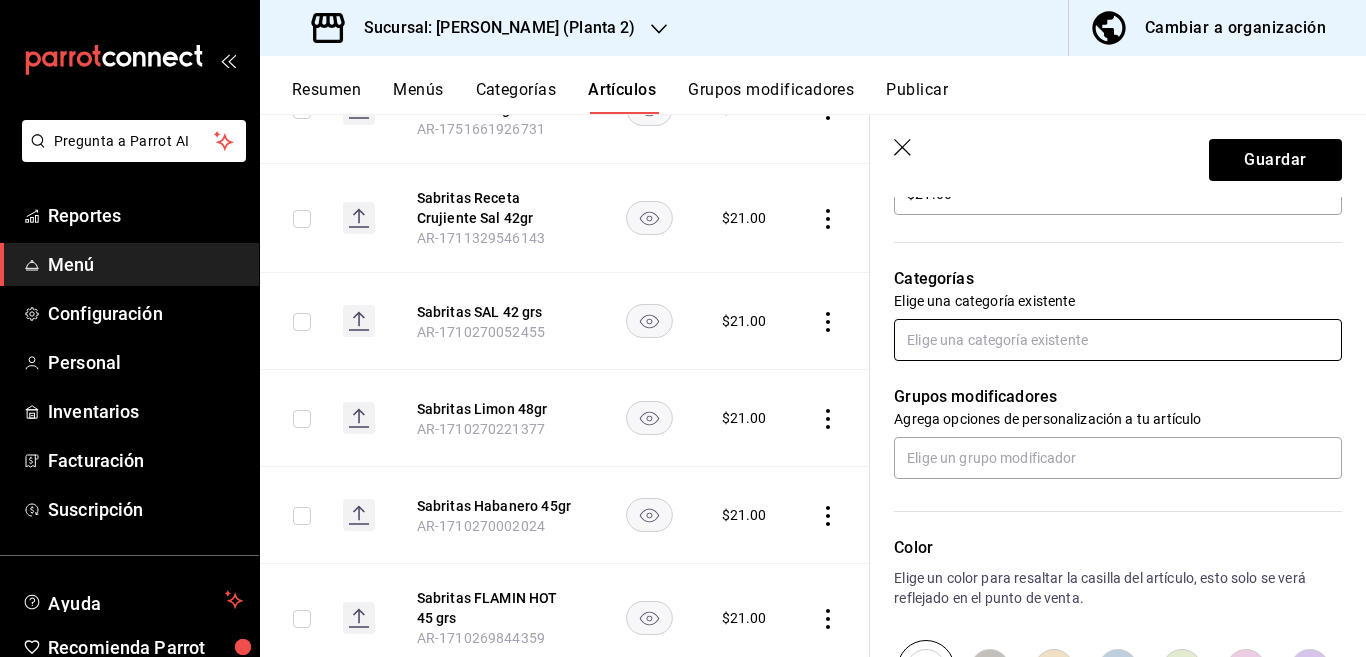 click at bounding box center (1118, 340) 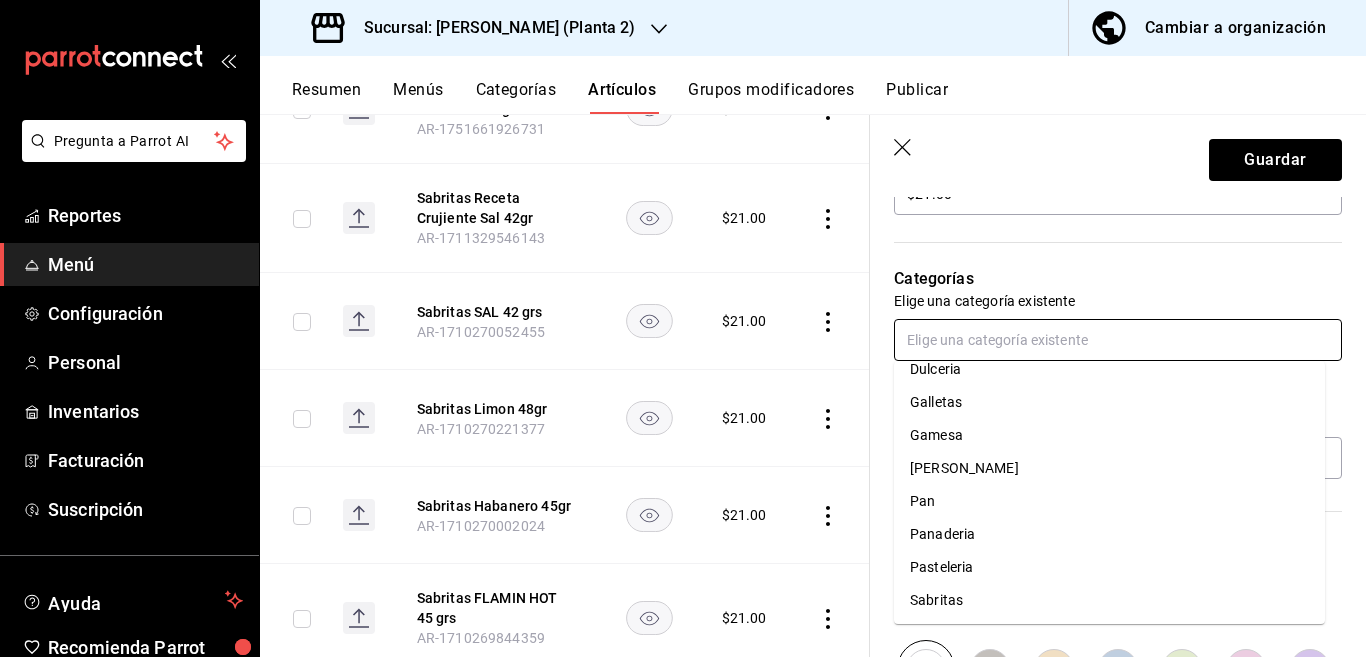 scroll, scrollTop: 215, scrollLeft: 0, axis: vertical 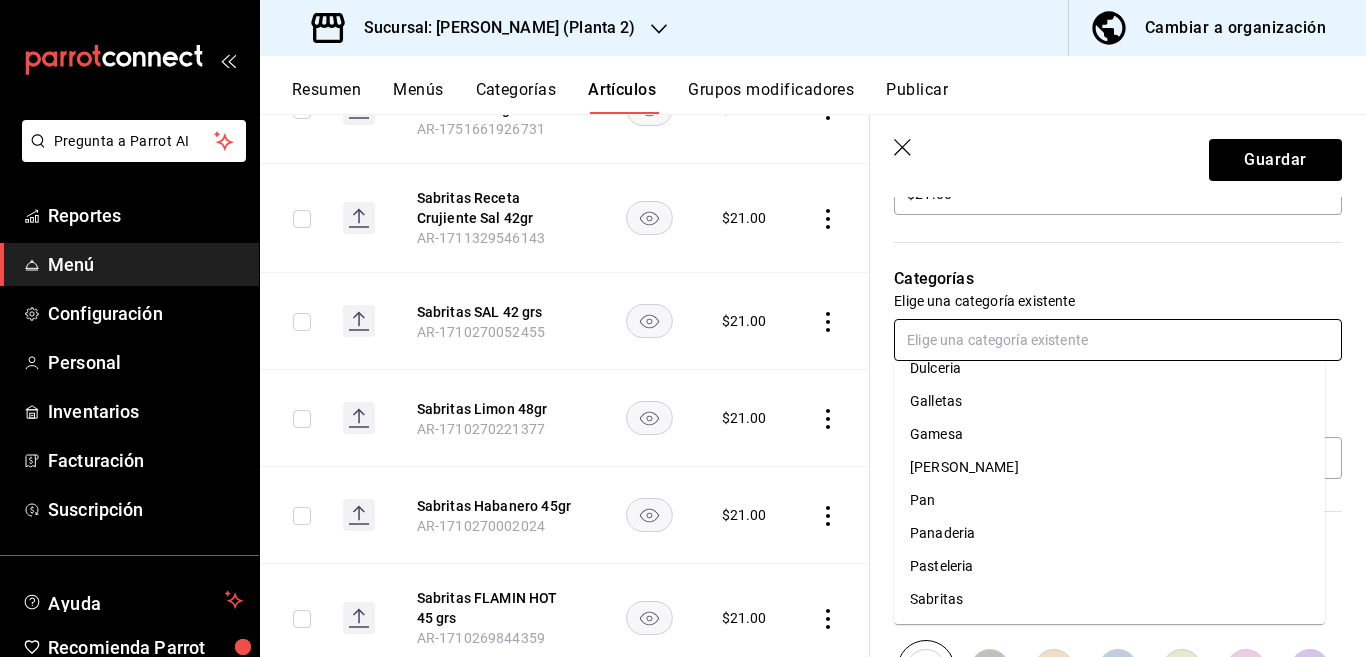 click on "Sabritas" at bounding box center (1109, 599) 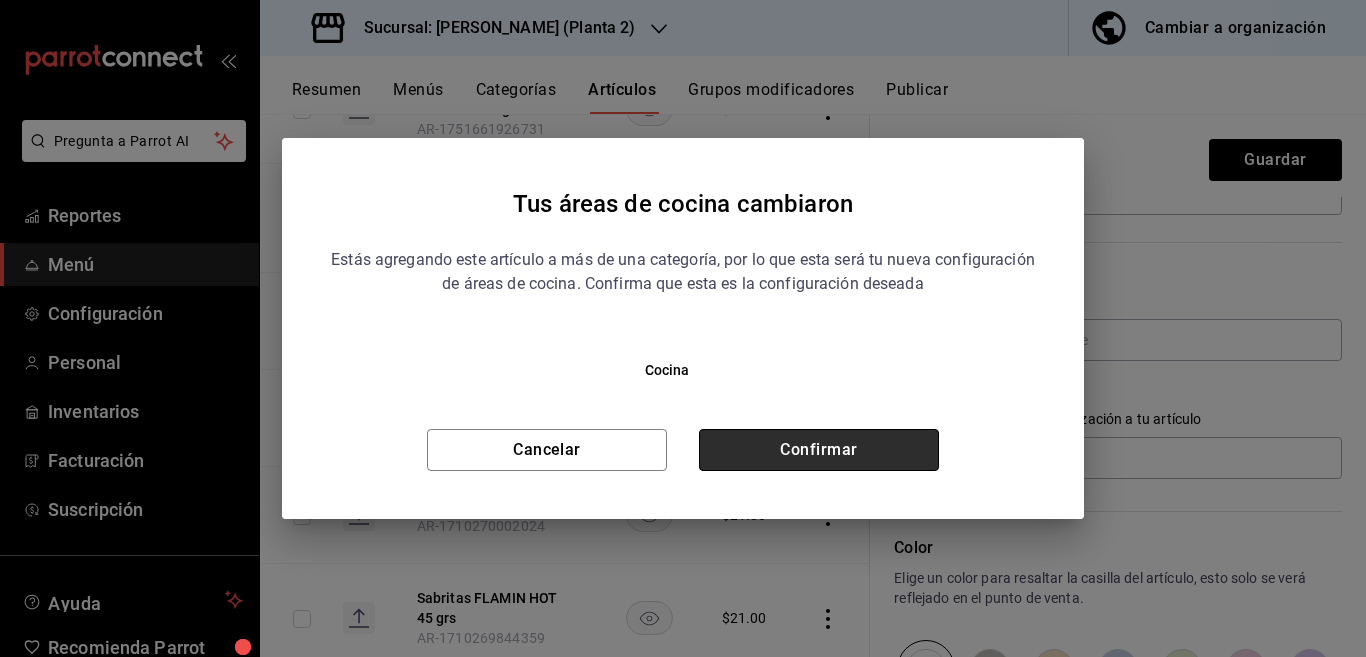 click on "Confirmar" at bounding box center (819, 450) 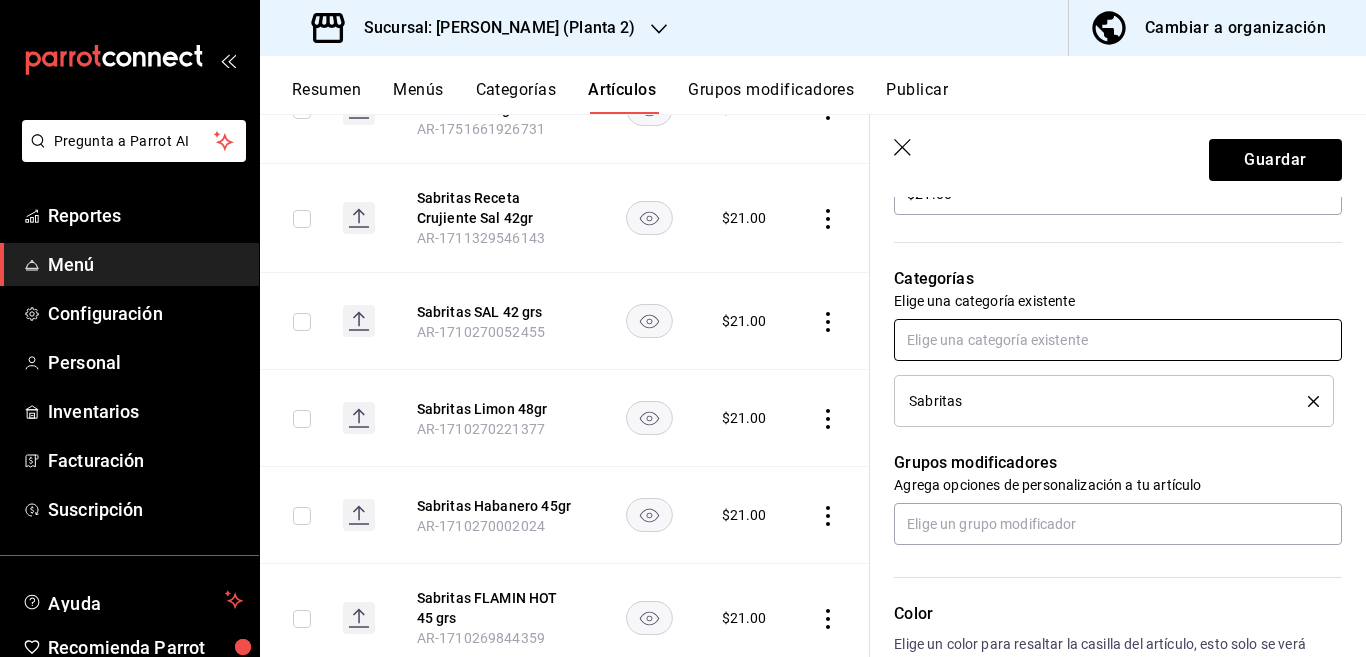 scroll, scrollTop: 650, scrollLeft: 0, axis: vertical 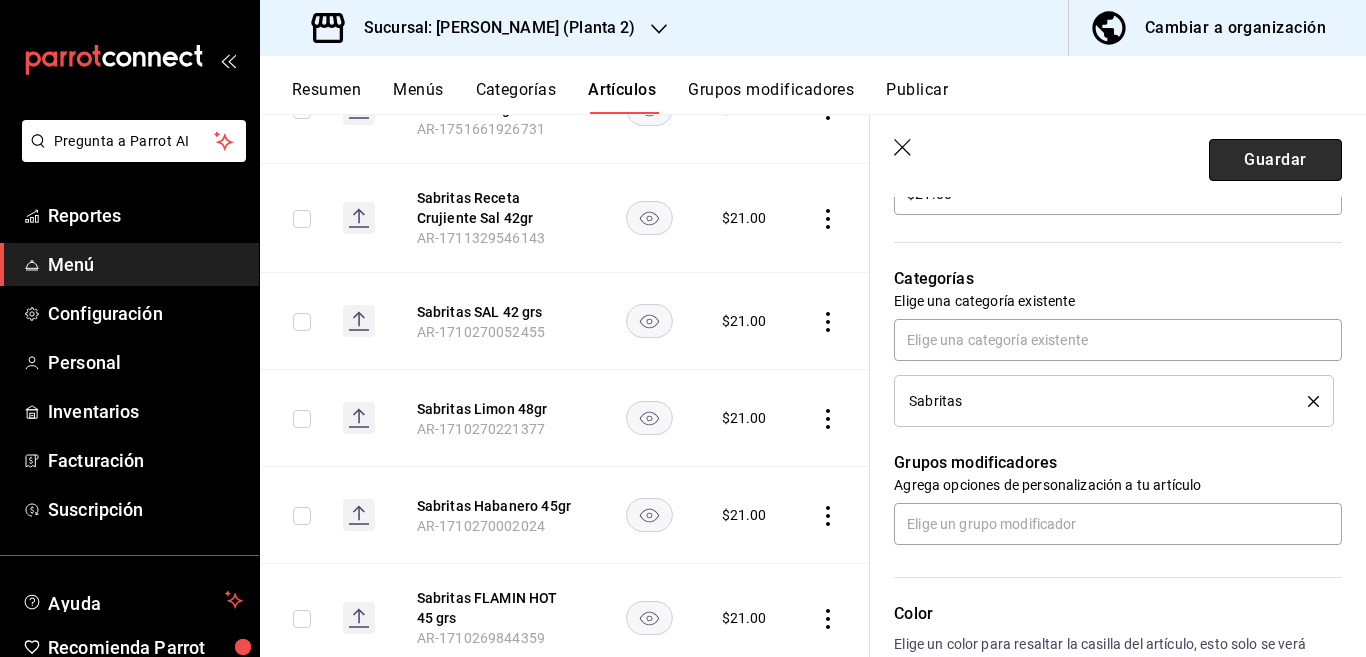 click on "Guardar" at bounding box center [1275, 160] 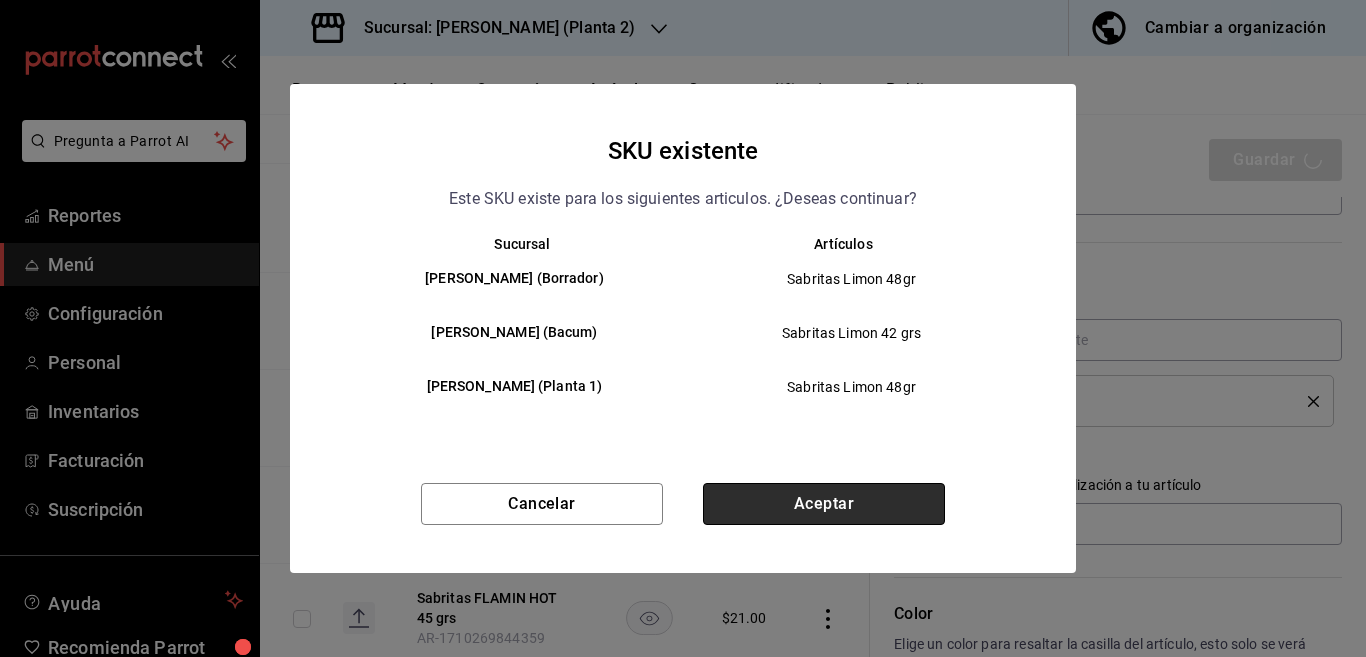 click on "Aceptar" at bounding box center (824, 504) 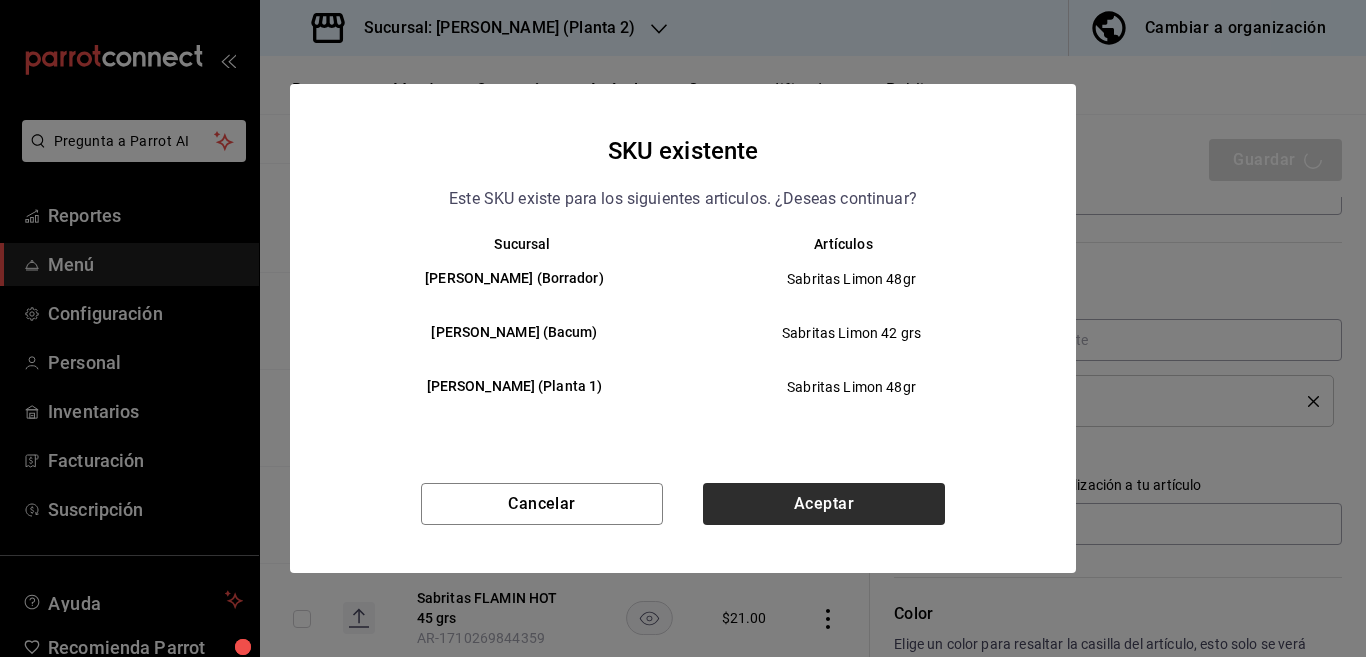 type on "x" 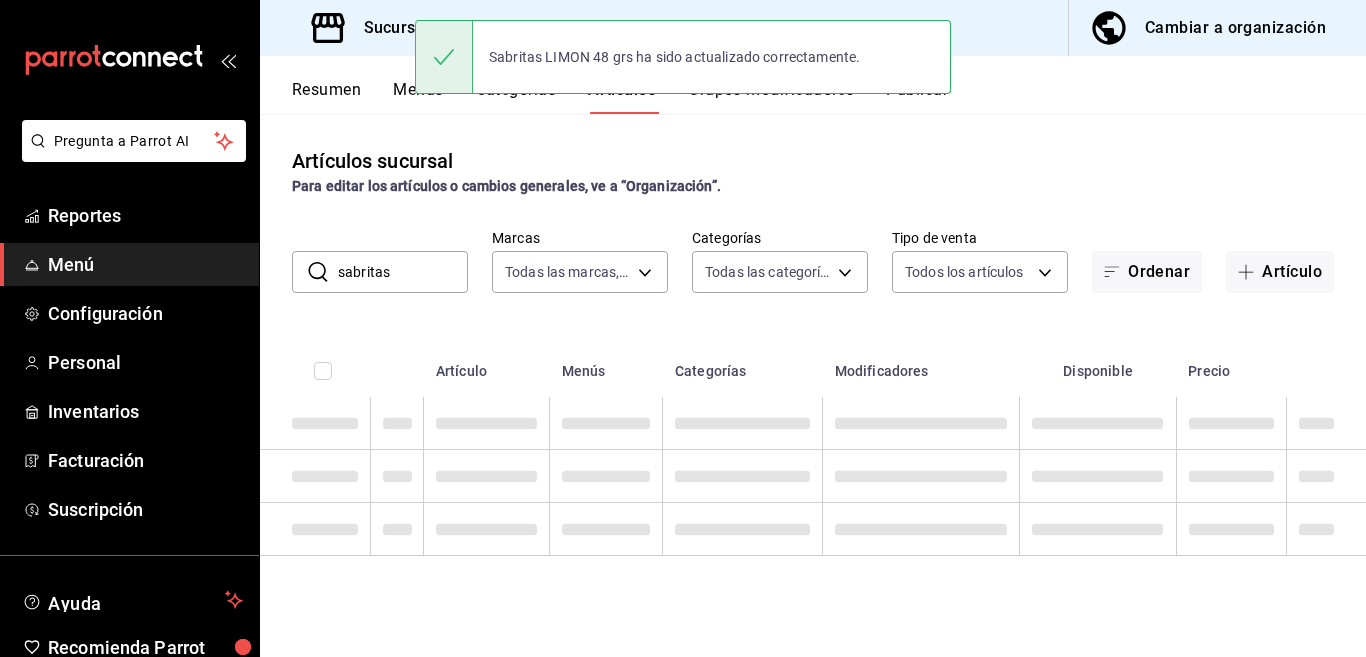 scroll, scrollTop: 0, scrollLeft: 0, axis: both 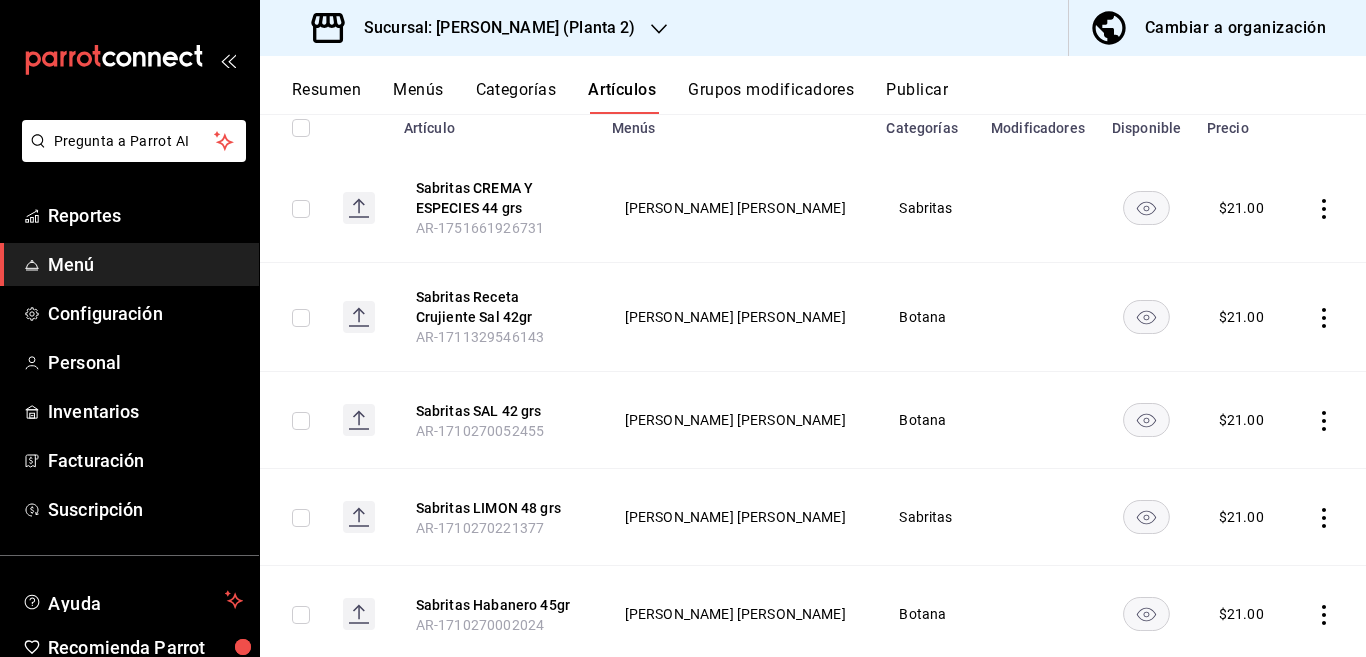click 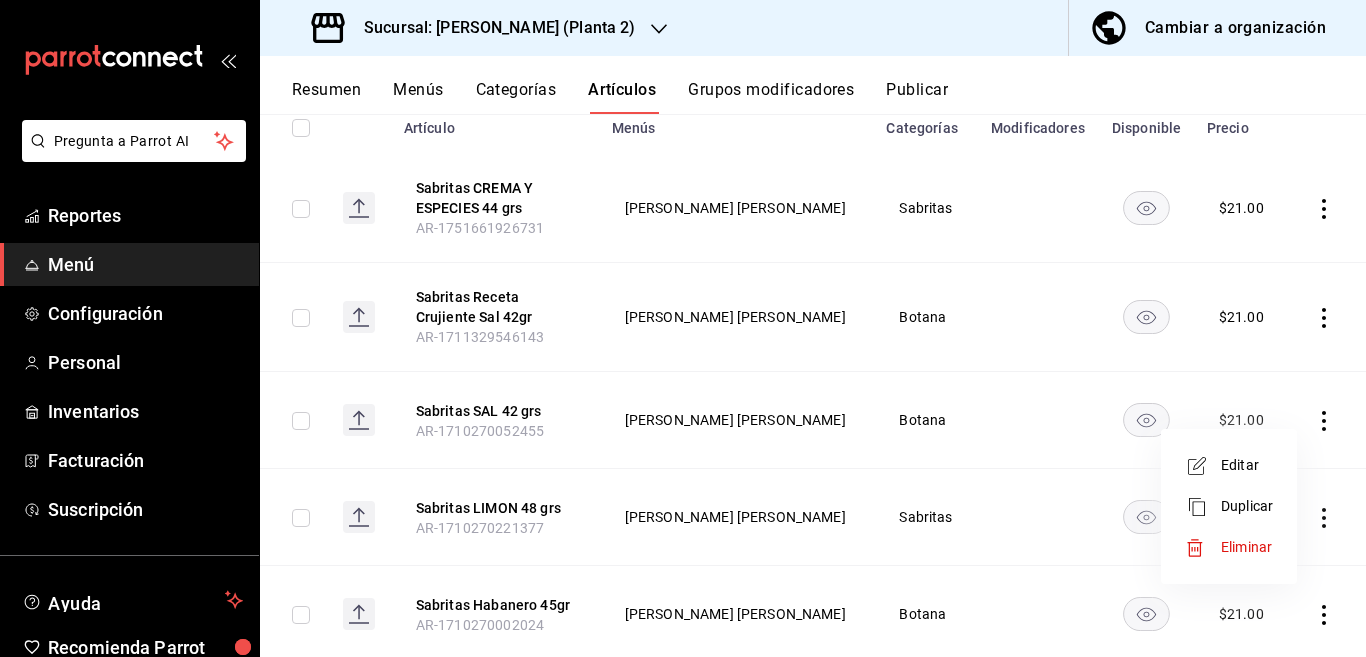 click on "Editar" at bounding box center (1247, 465) 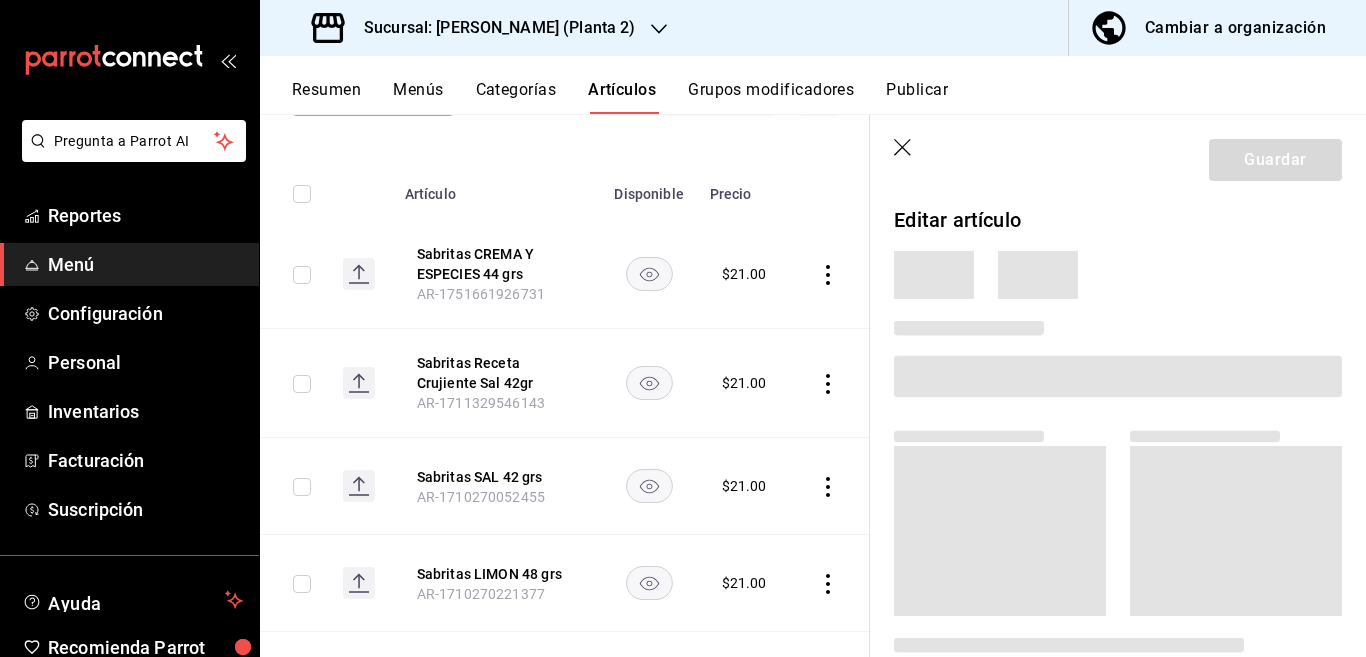 scroll, scrollTop: 244, scrollLeft: 0, axis: vertical 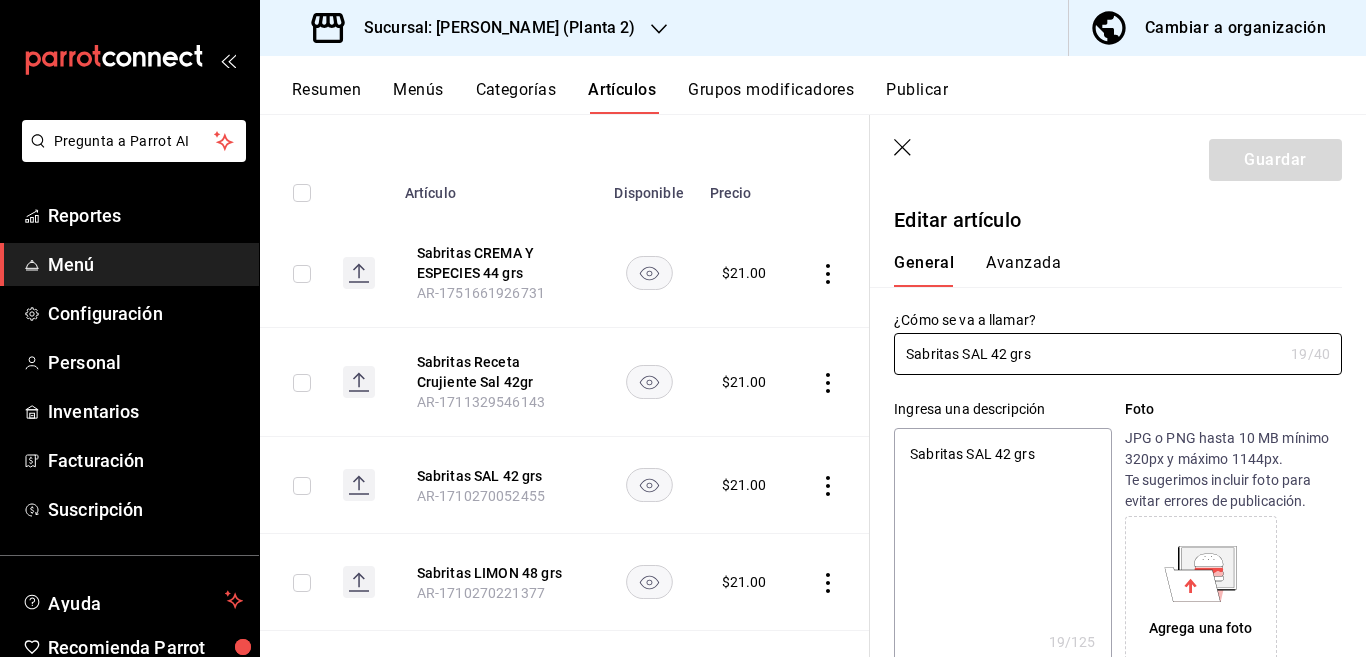 type on "x" 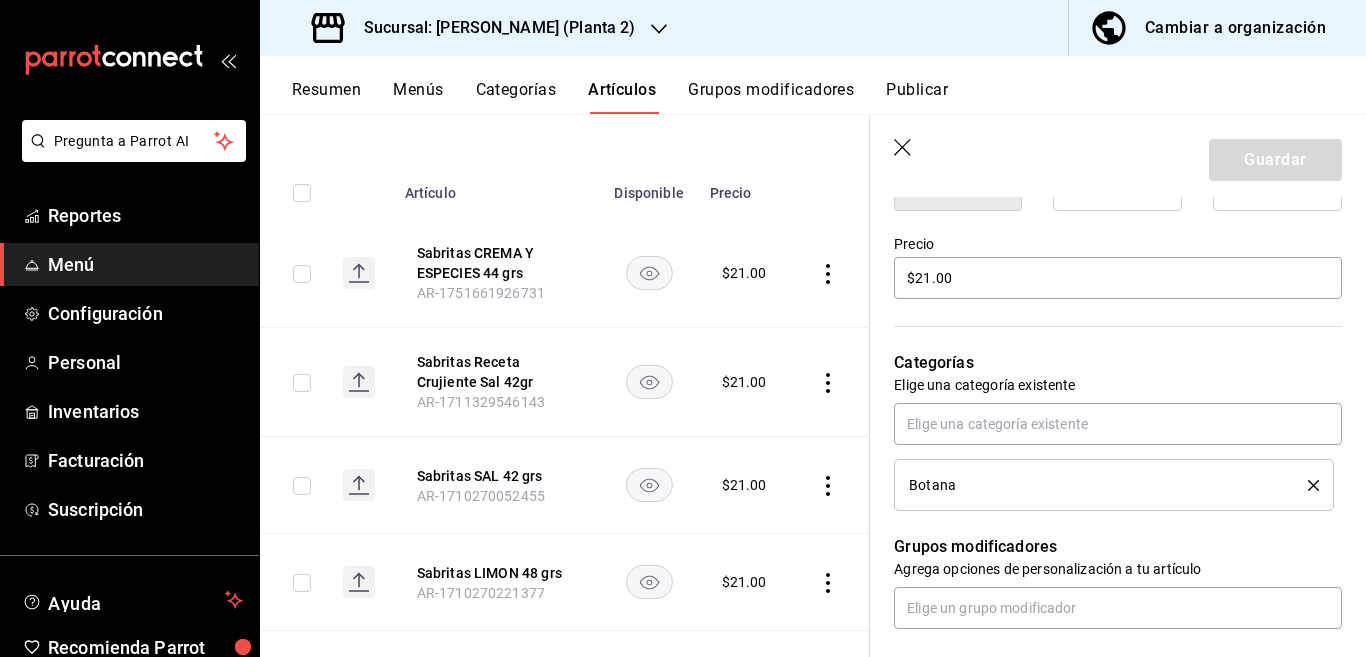 scroll, scrollTop: 569, scrollLeft: 0, axis: vertical 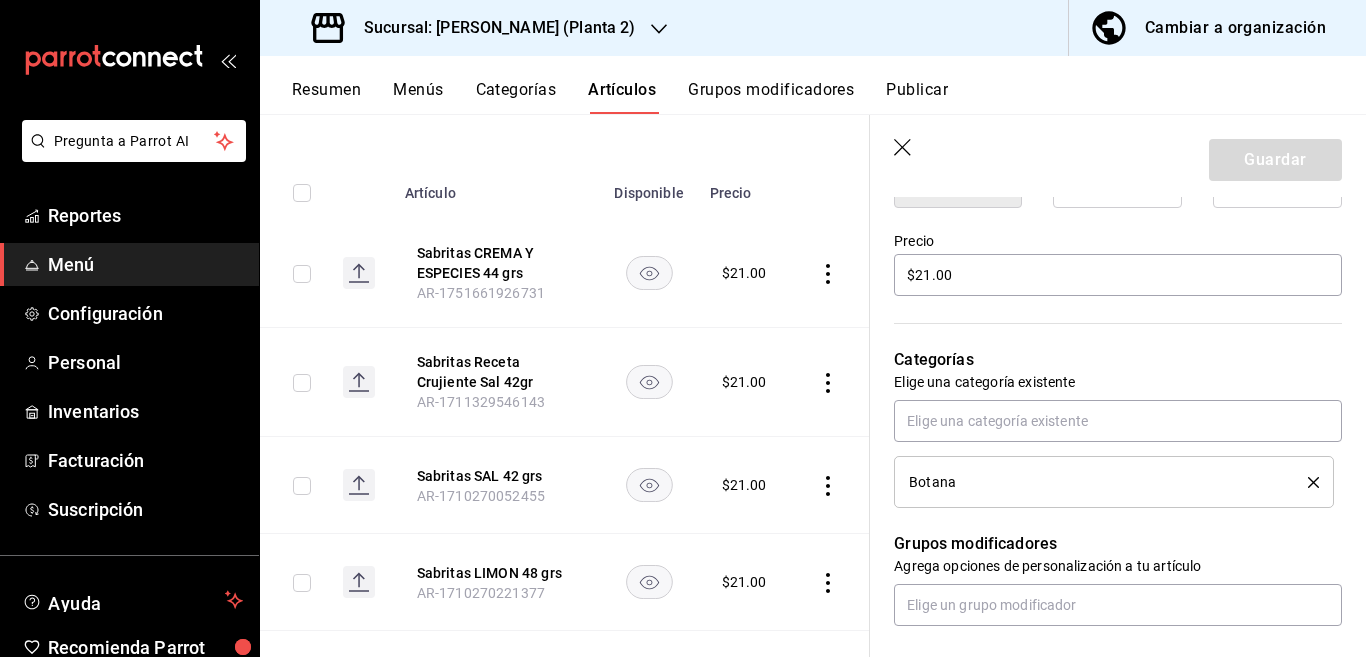 click 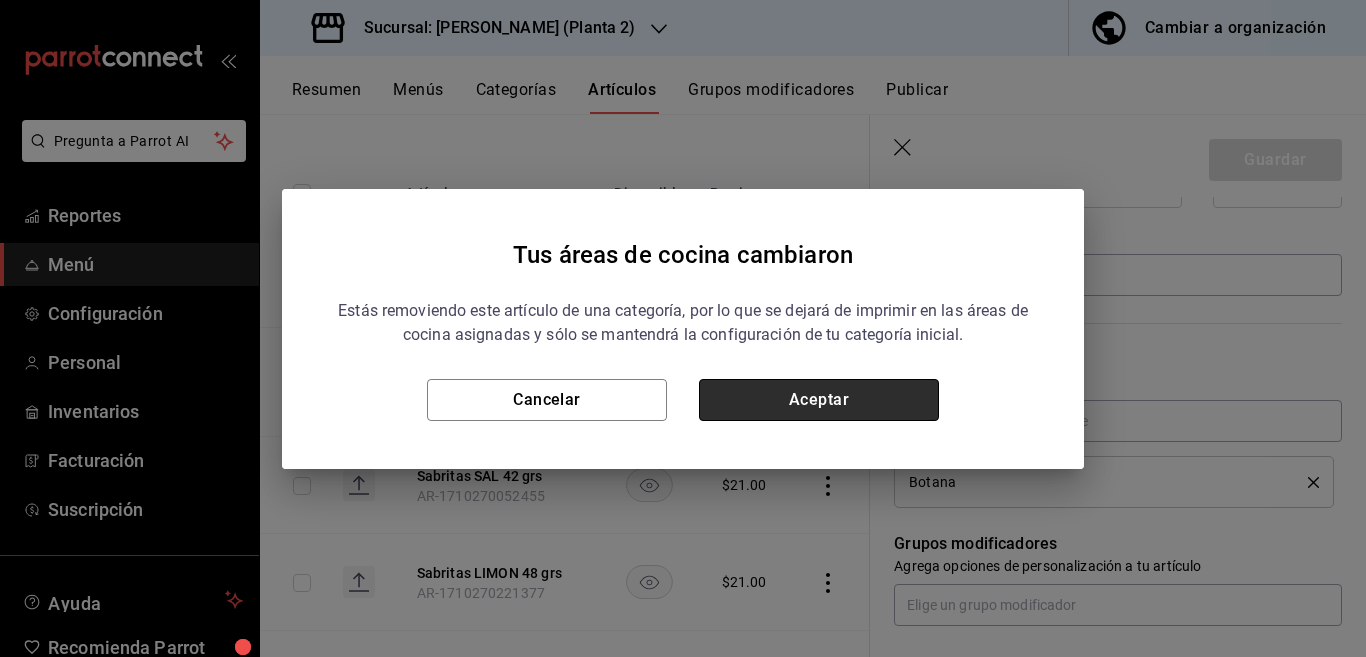 click on "Aceptar" at bounding box center (819, 400) 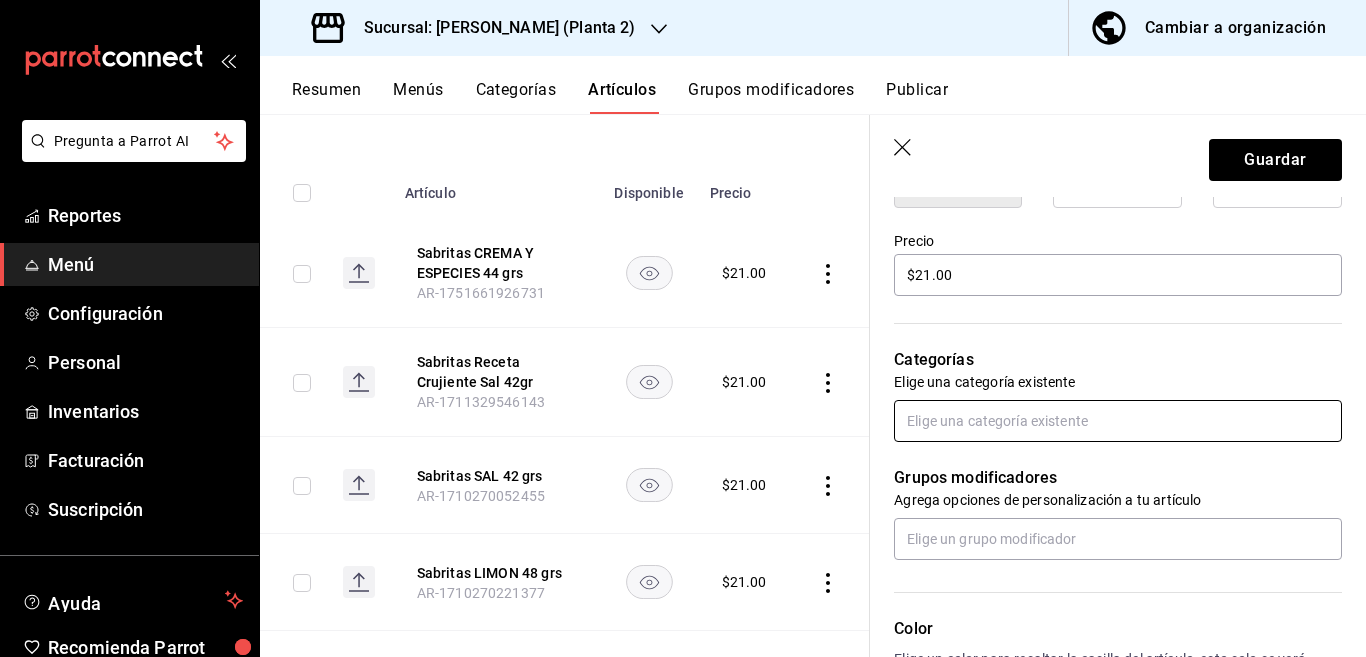 click at bounding box center (1118, 421) 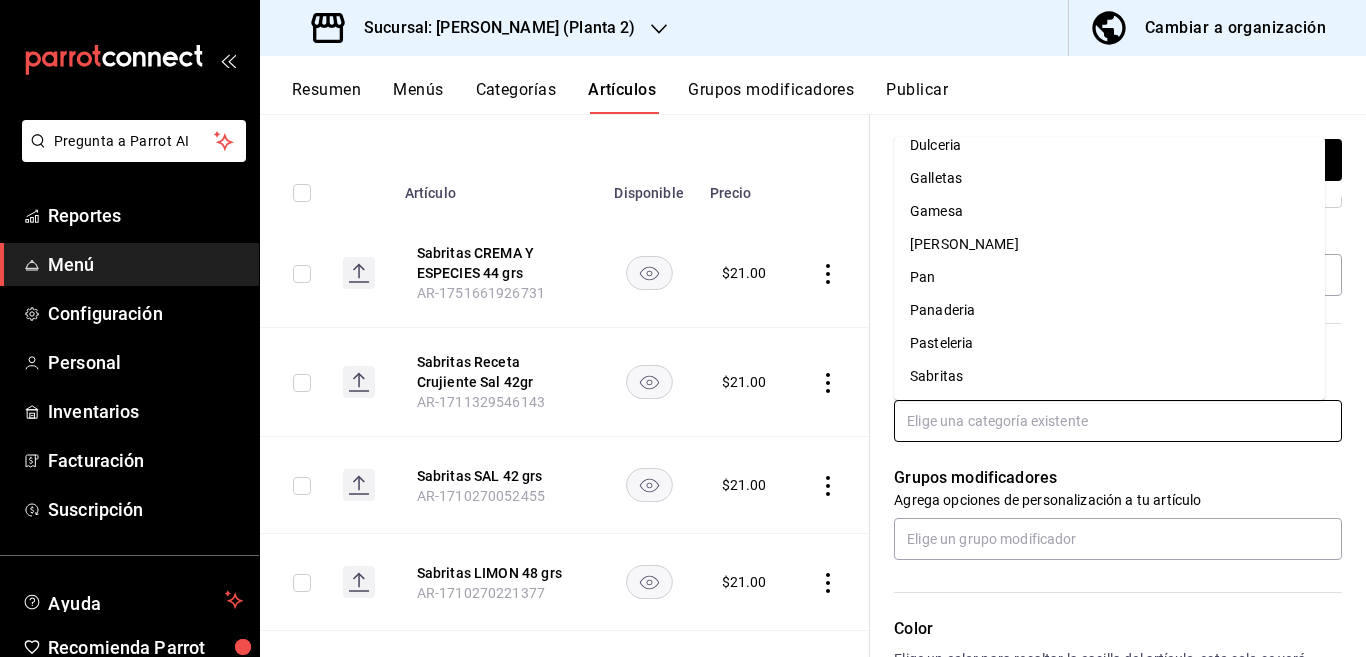 scroll, scrollTop: 215, scrollLeft: 0, axis: vertical 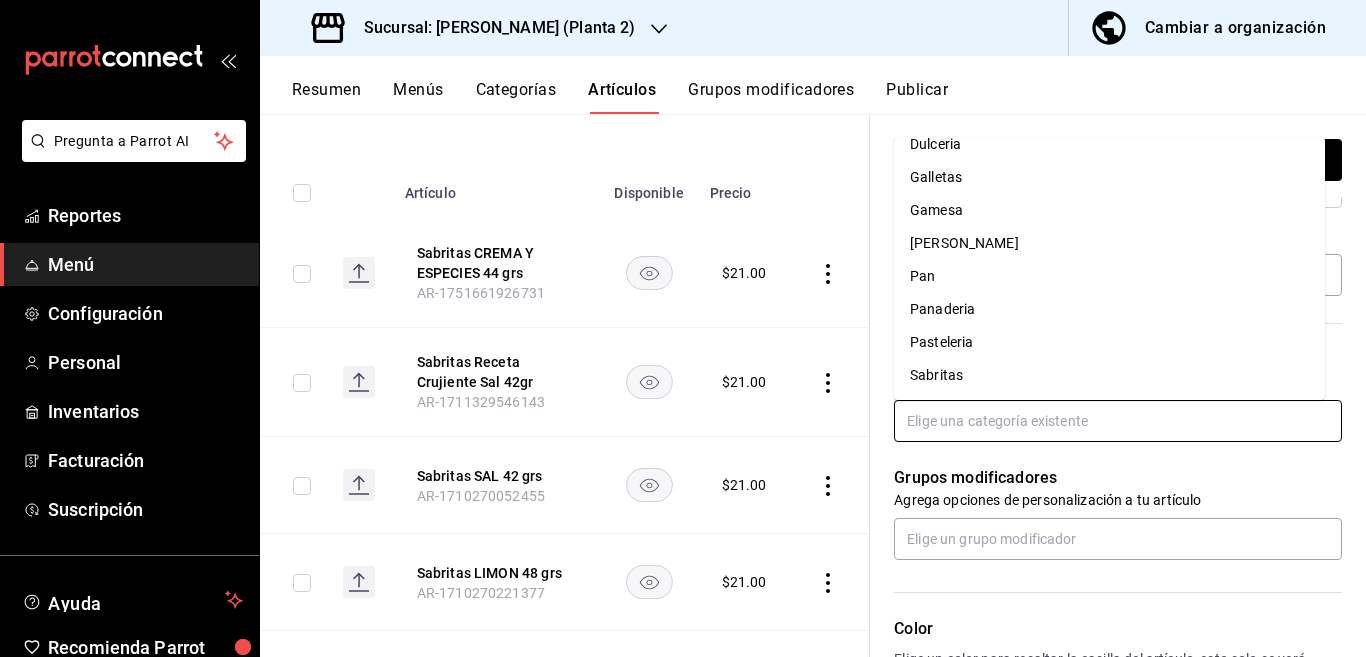 click on "Sabritas" at bounding box center [1109, 375] 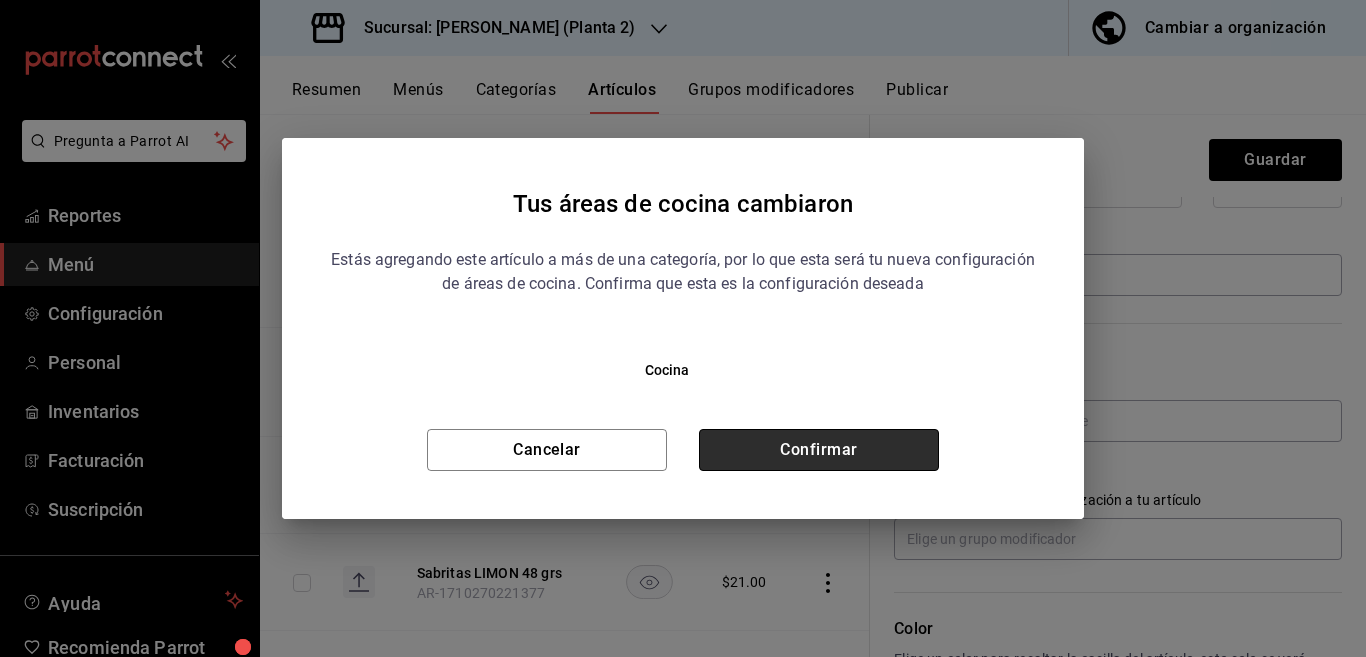 click on "Confirmar" at bounding box center (819, 450) 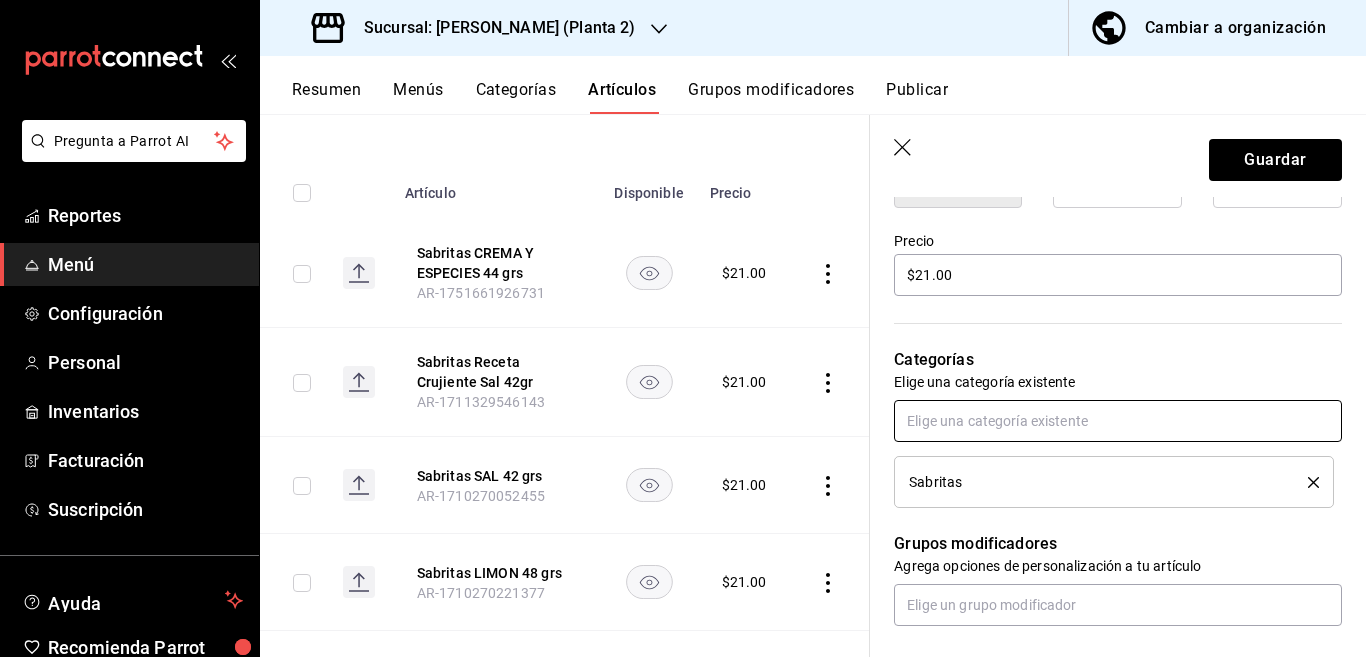 scroll, scrollTop: 569, scrollLeft: 0, axis: vertical 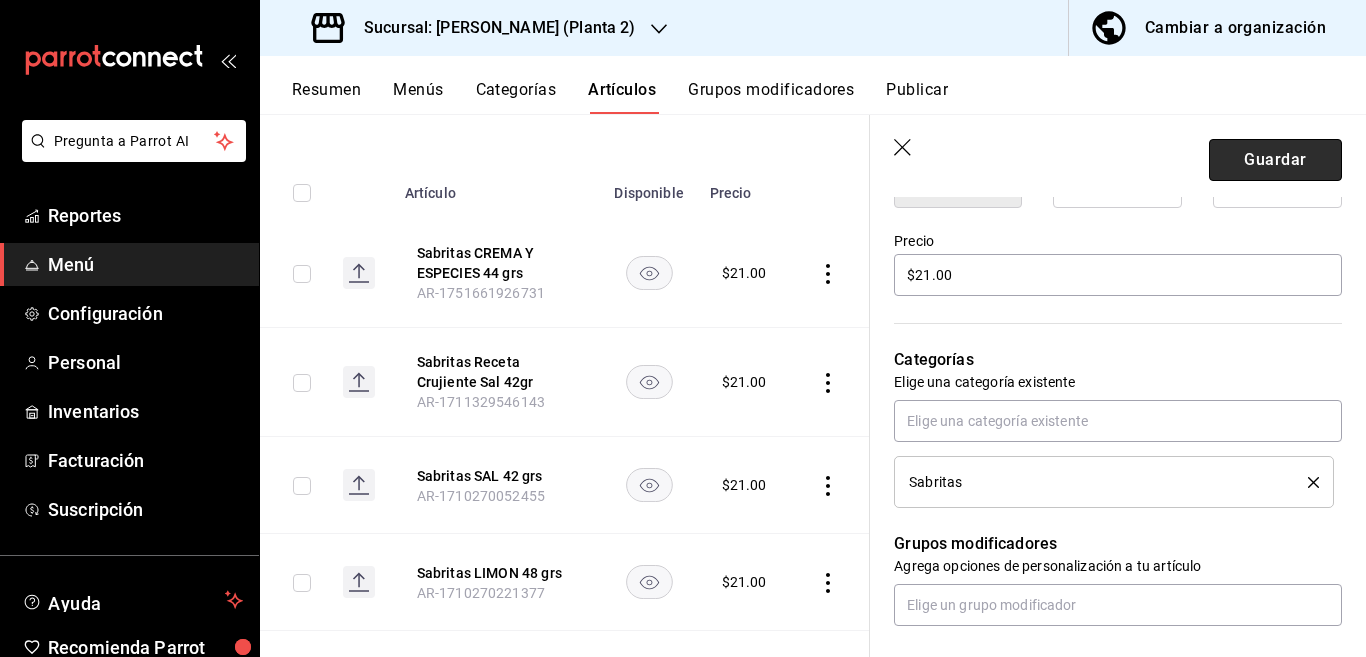 click on "Guardar" at bounding box center (1275, 160) 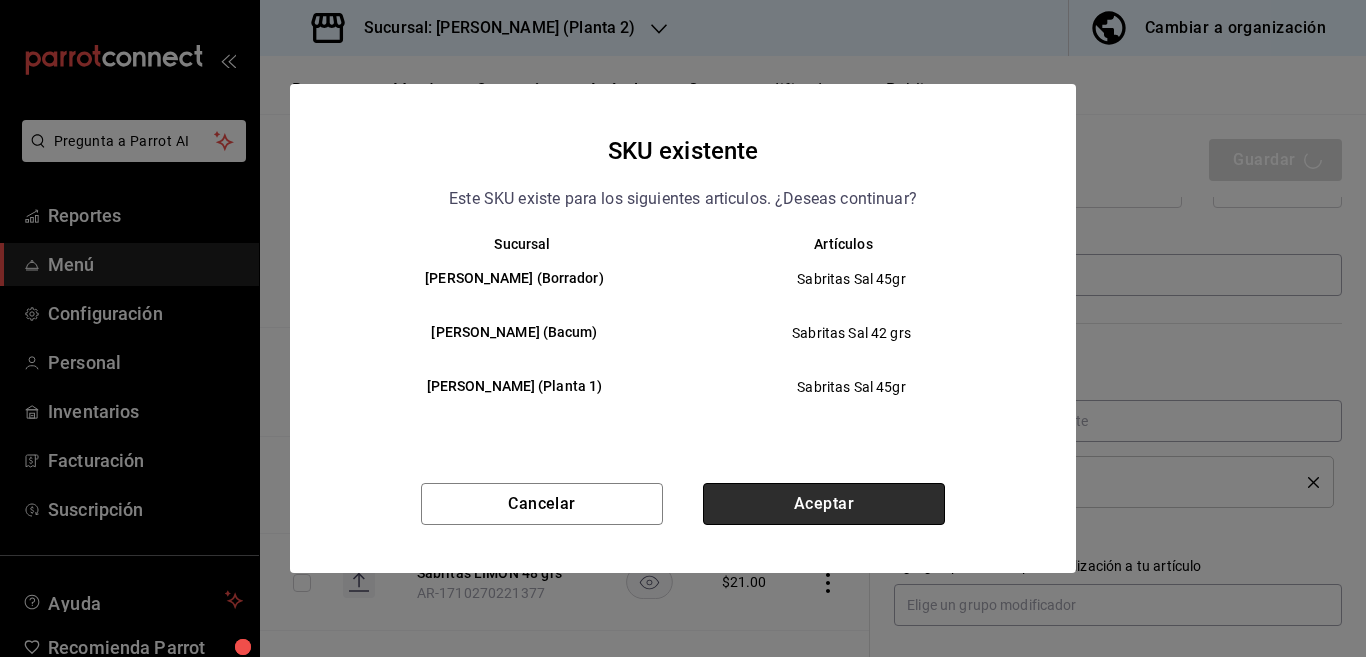 click on "Aceptar" at bounding box center (824, 504) 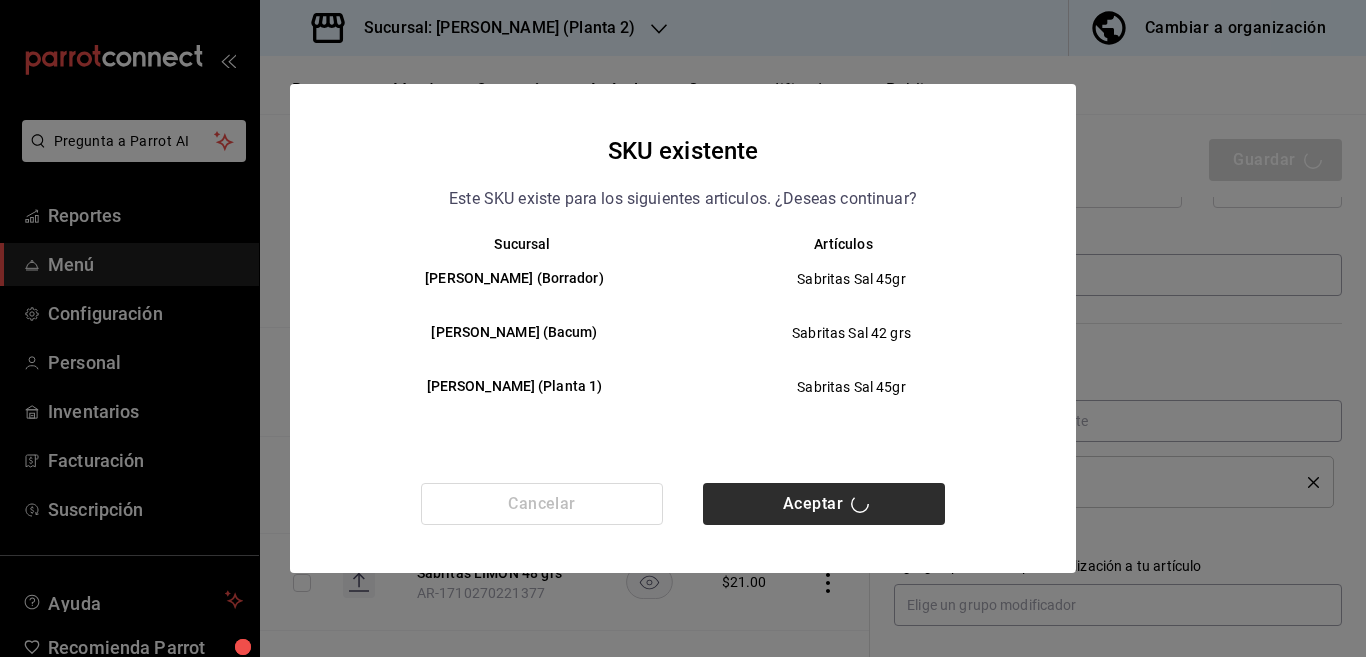 type on "x" 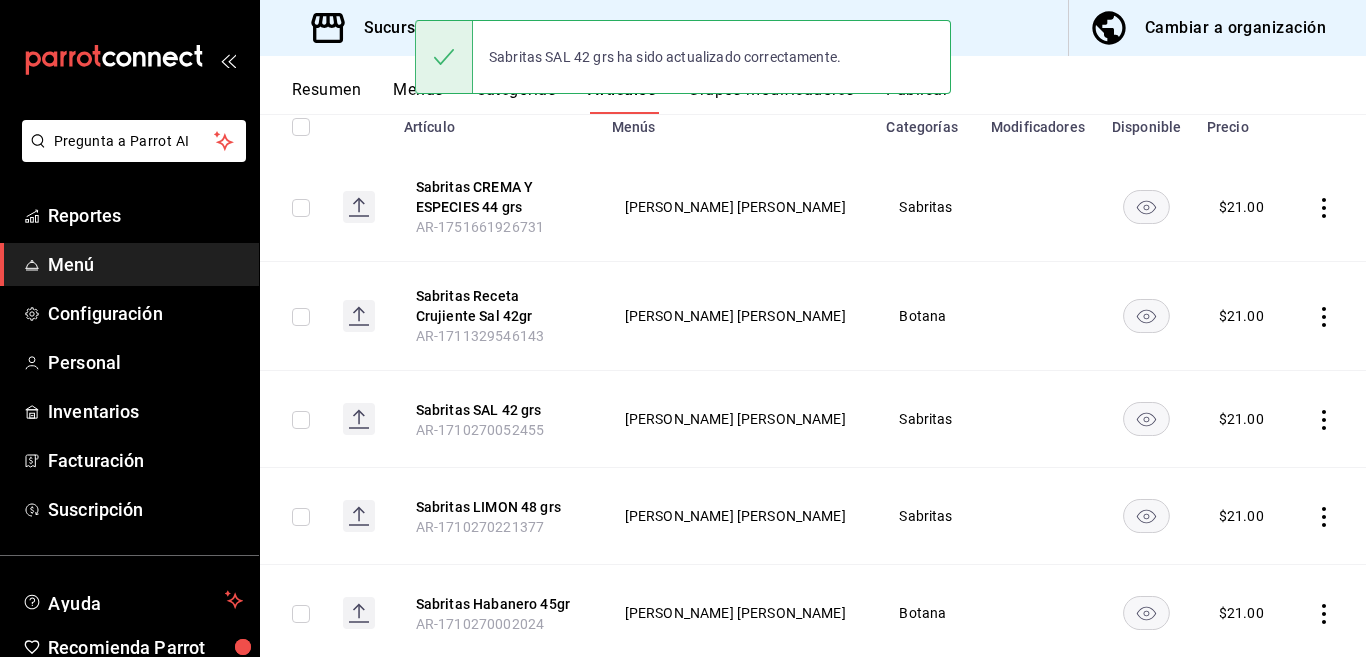scroll, scrollTop: 0, scrollLeft: 0, axis: both 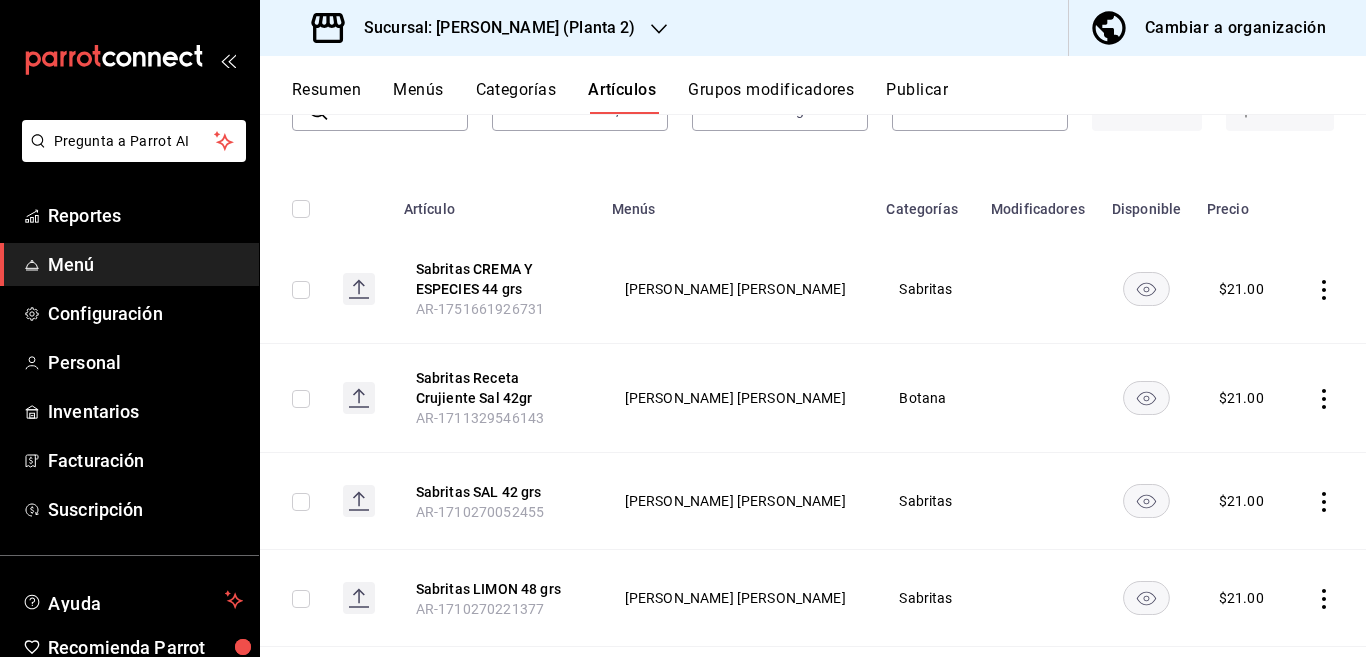 click 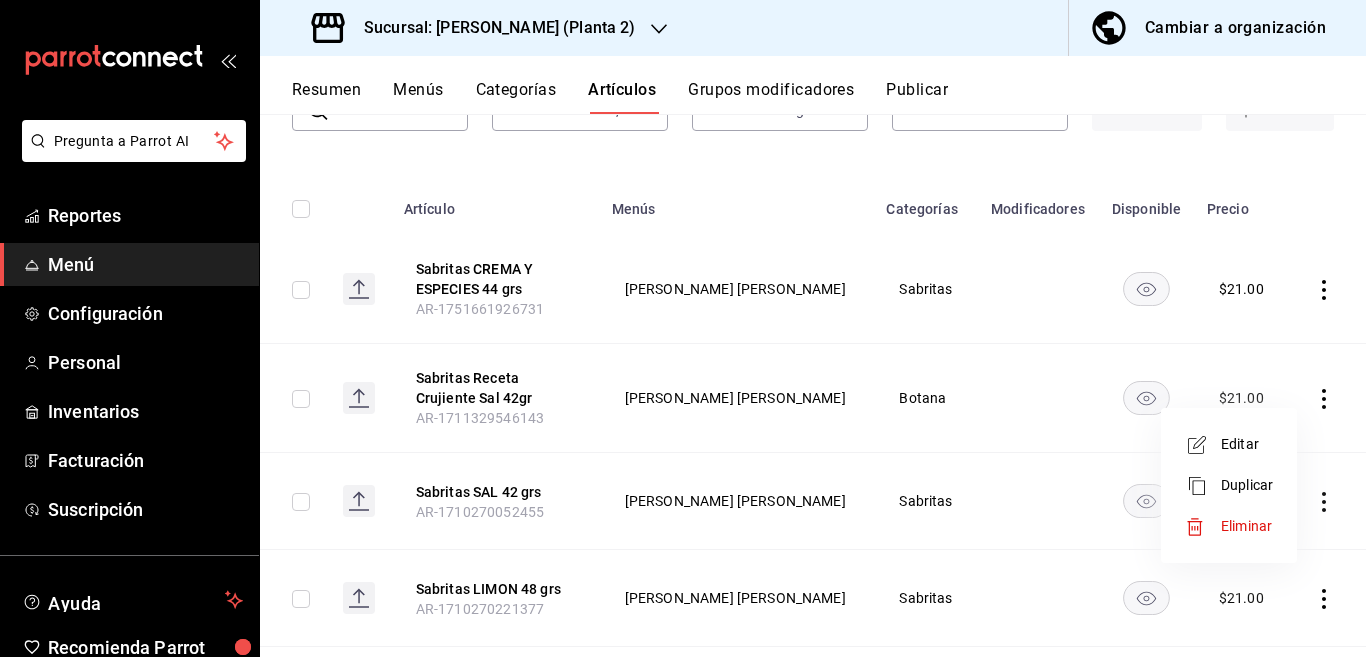 click on "Editar" at bounding box center [1247, 444] 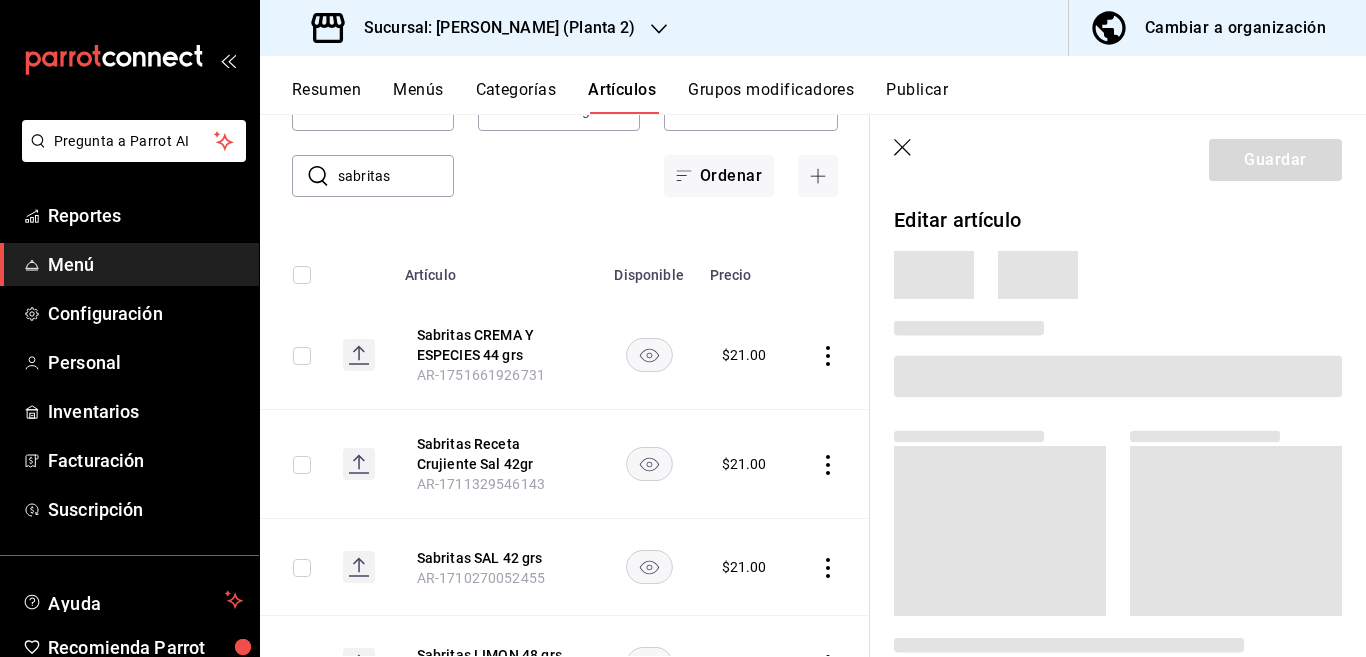 scroll, scrollTop: 163, scrollLeft: 0, axis: vertical 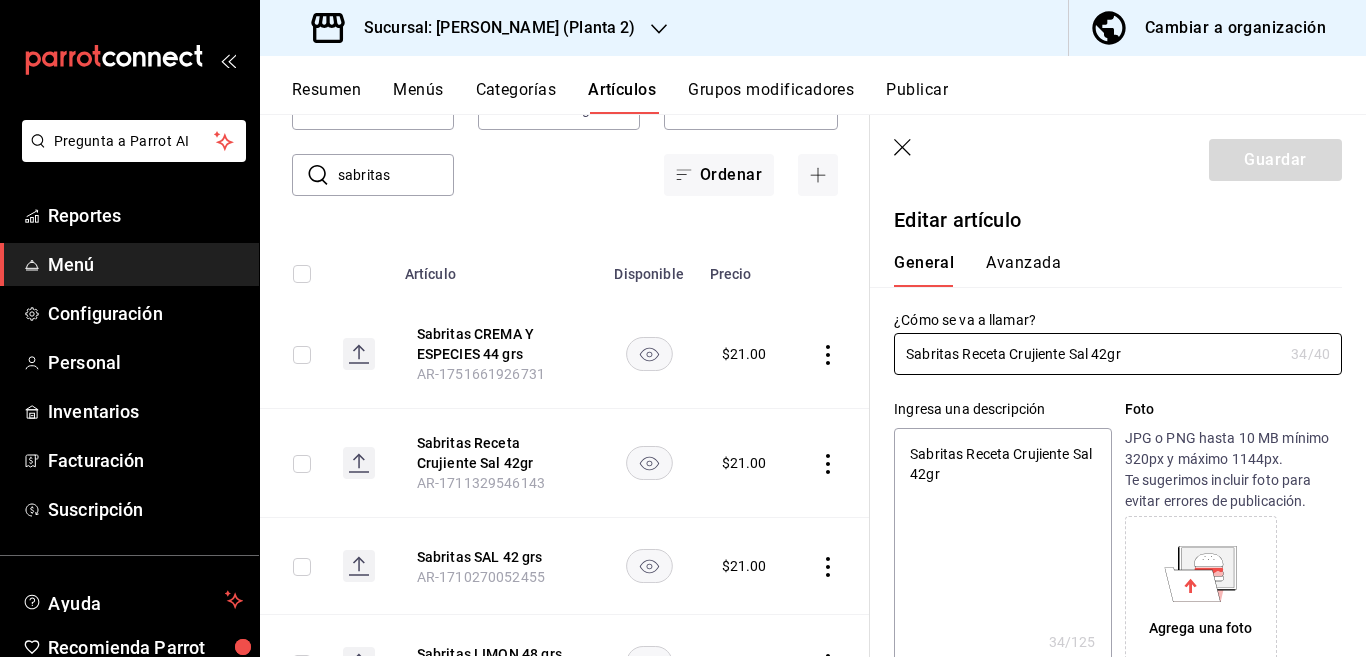 type on "x" 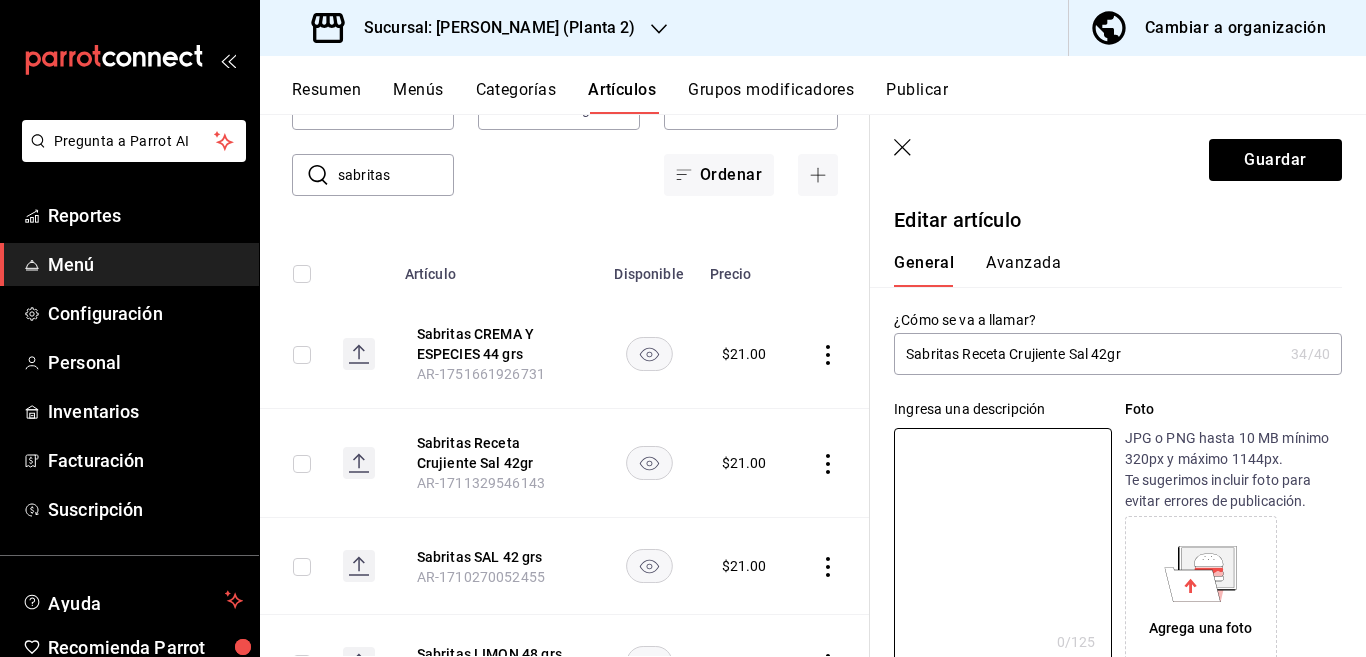 type 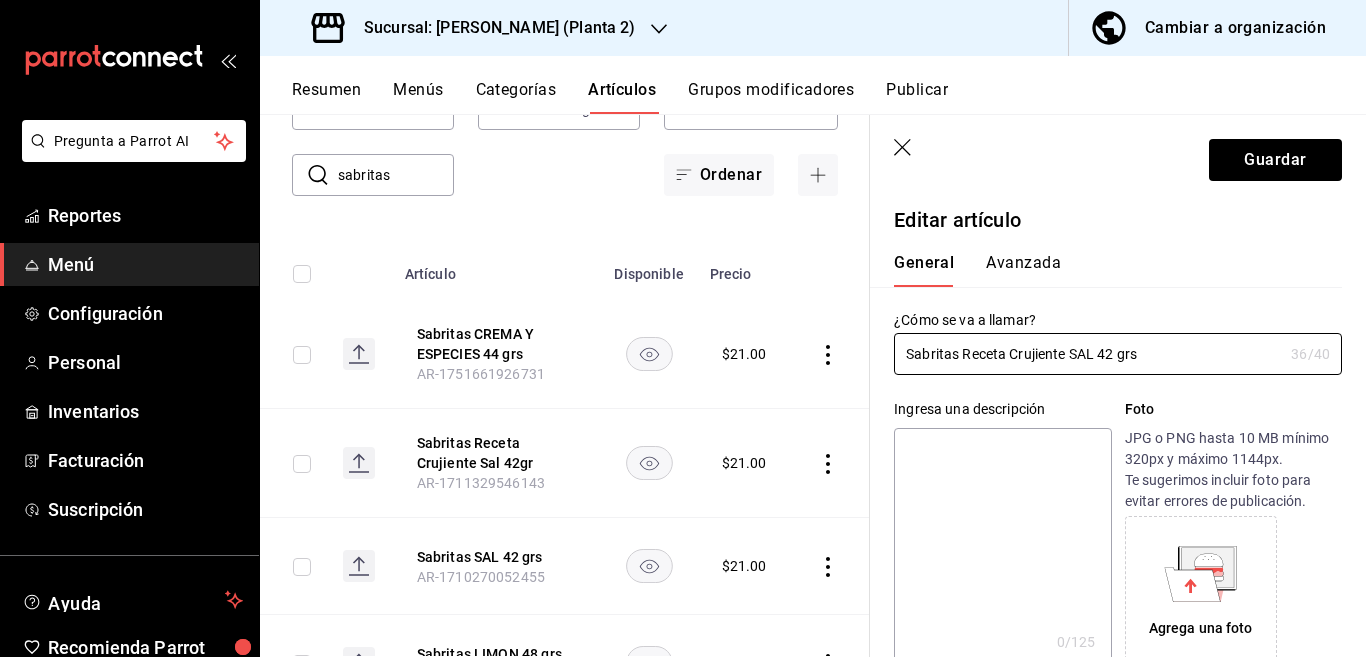 type on "Sabritas Receta Crujiente SAL 42 grs" 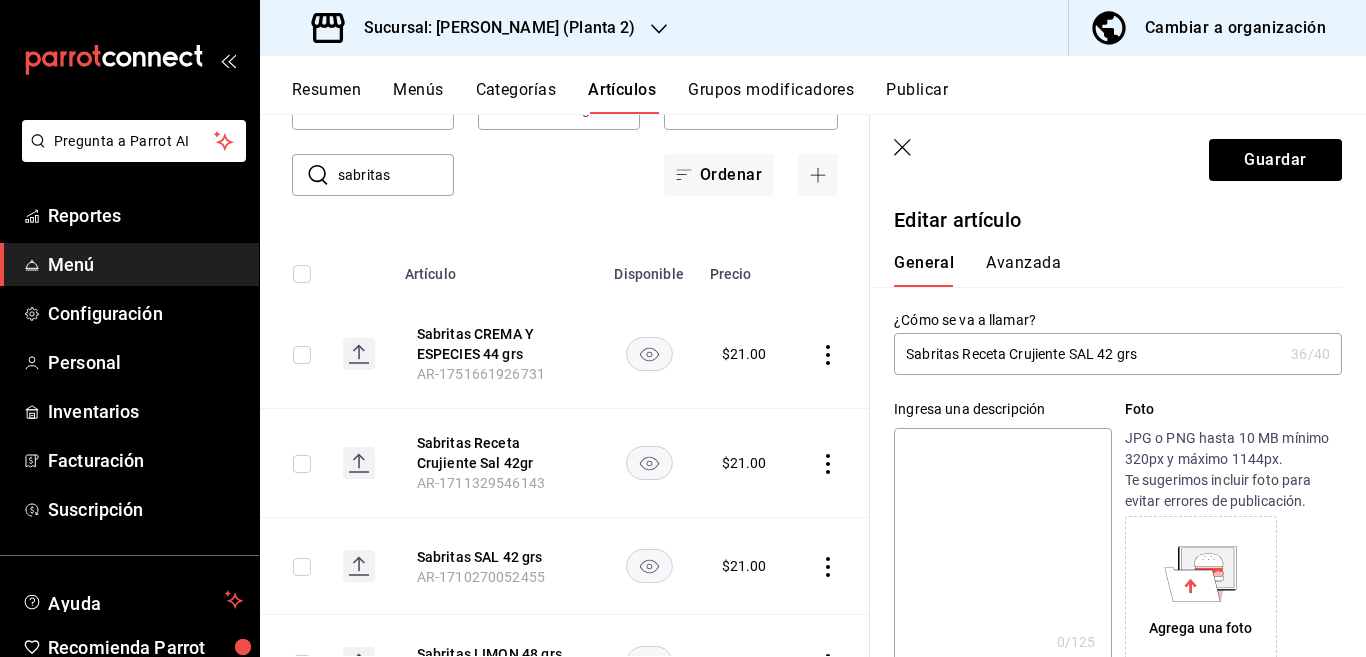 paste on "Sabritas Receta Crujiente SAL 42 grs" 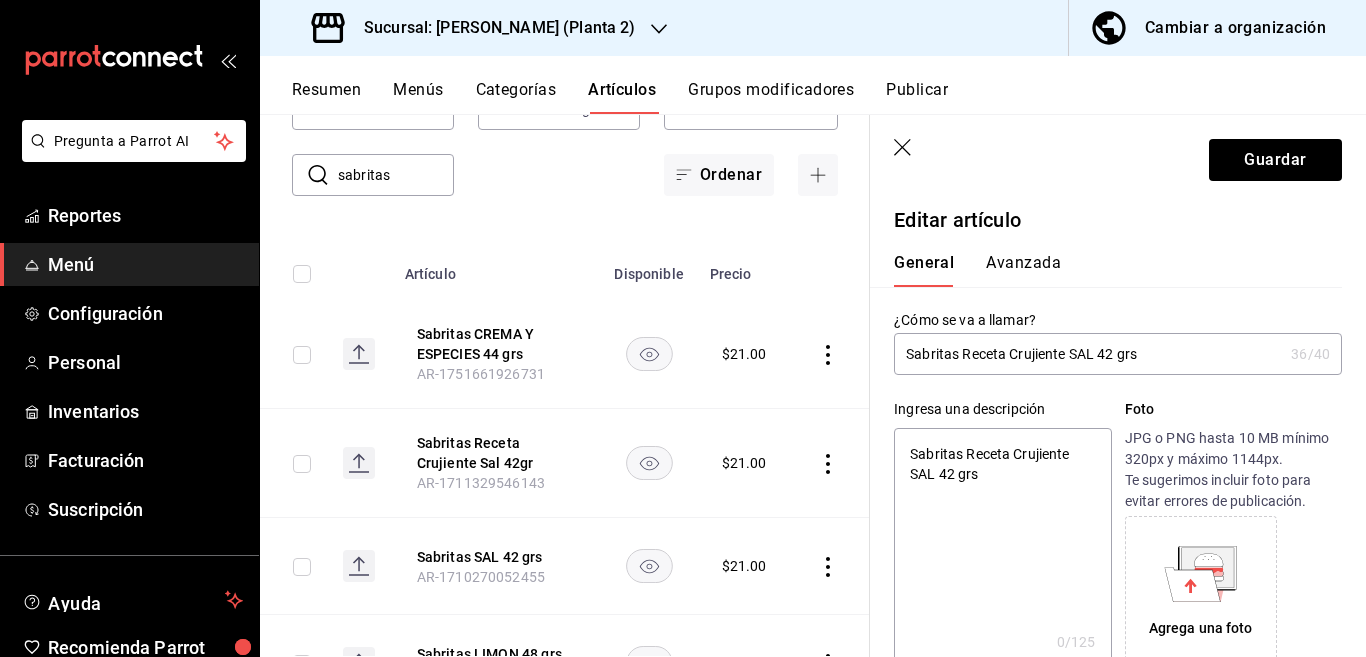type on "x" 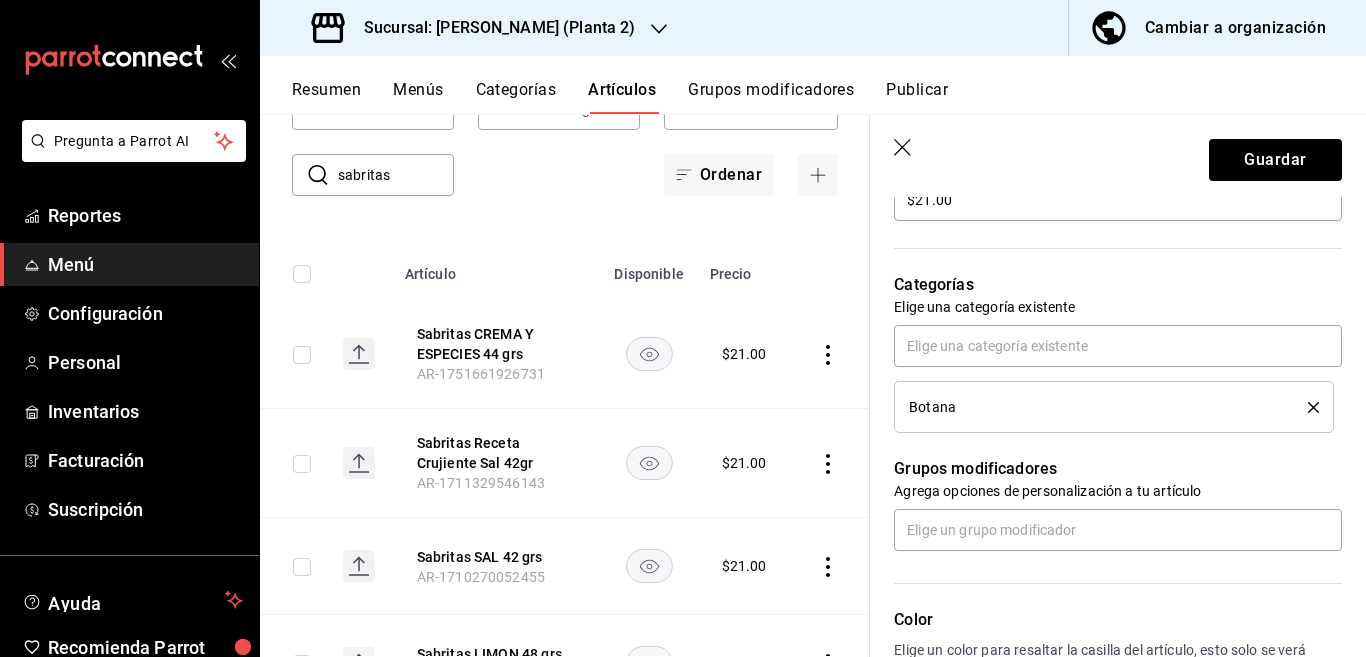 scroll, scrollTop: 650, scrollLeft: 0, axis: vertical 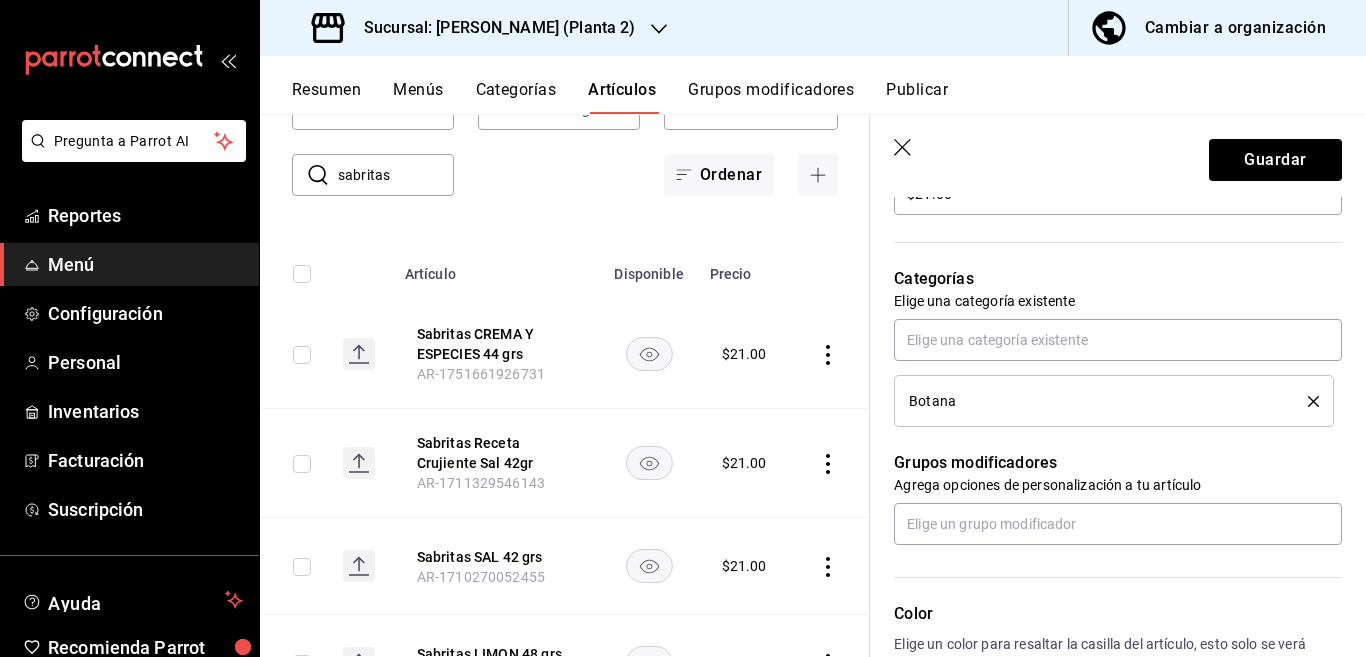 type on "Sabritas Receta Crujiente SAL 42 grs" 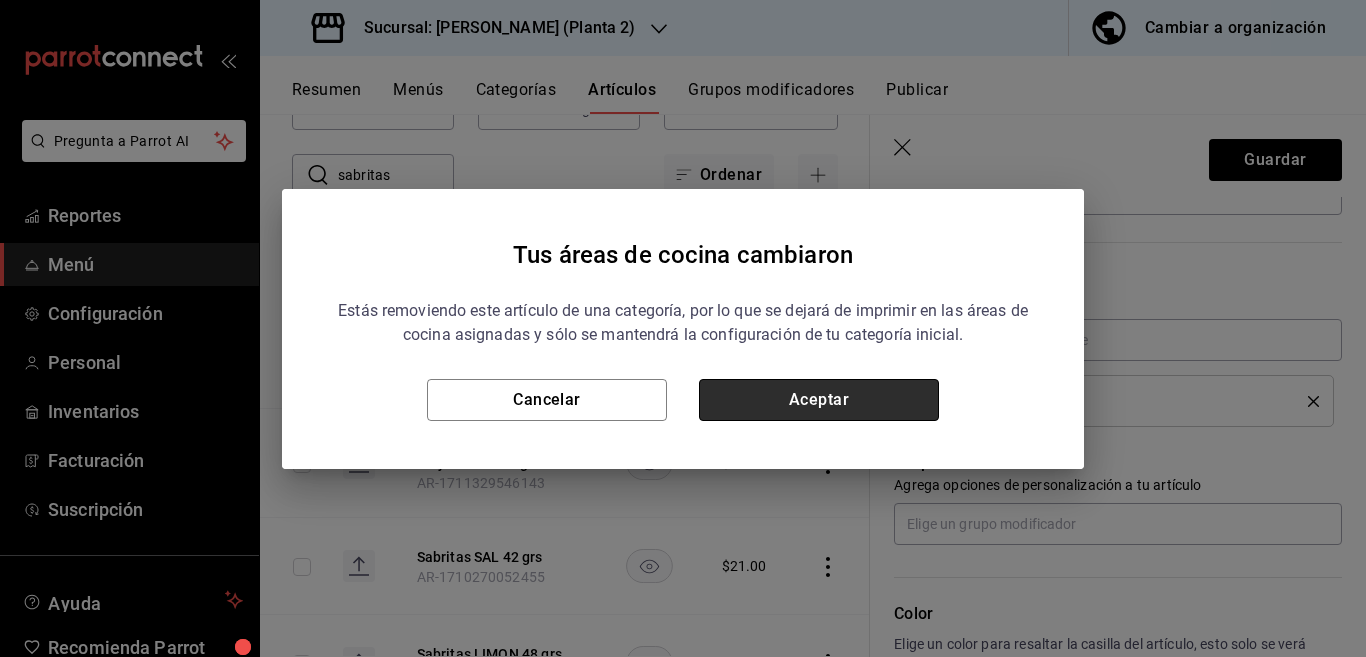 click on "Aceptar" at bounding box center [819, 400] 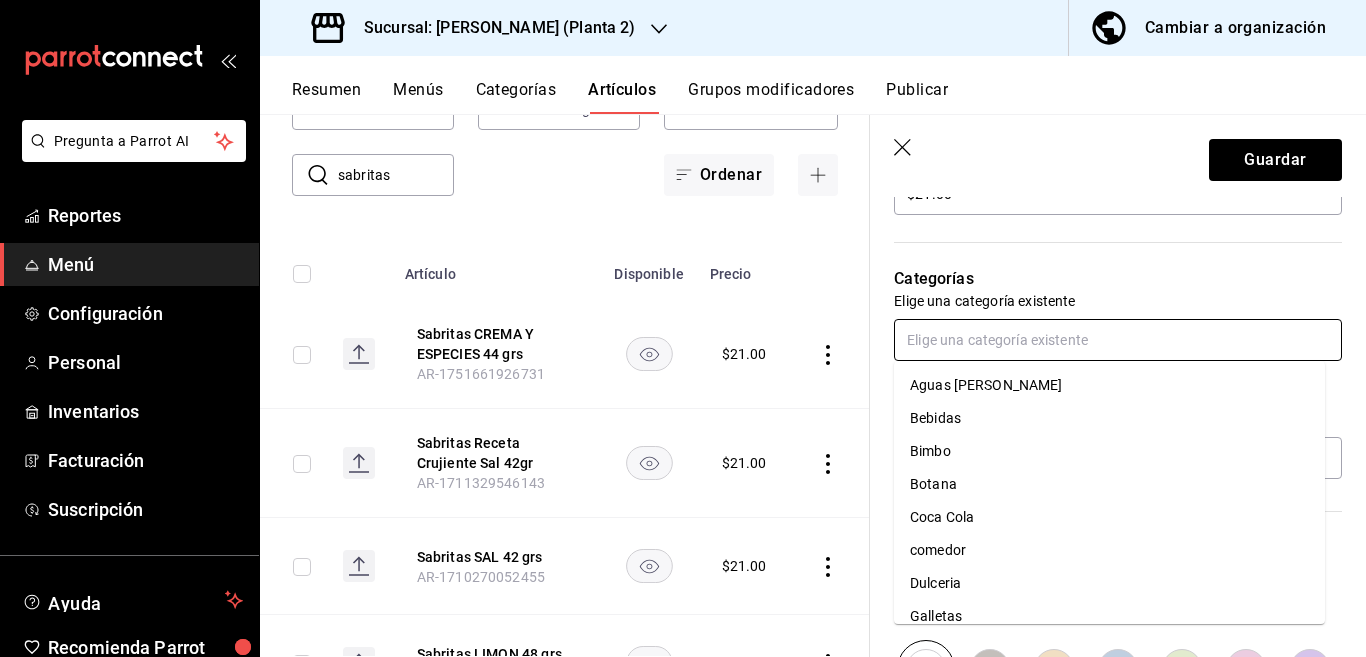 click at bounding box center [1118, 340] 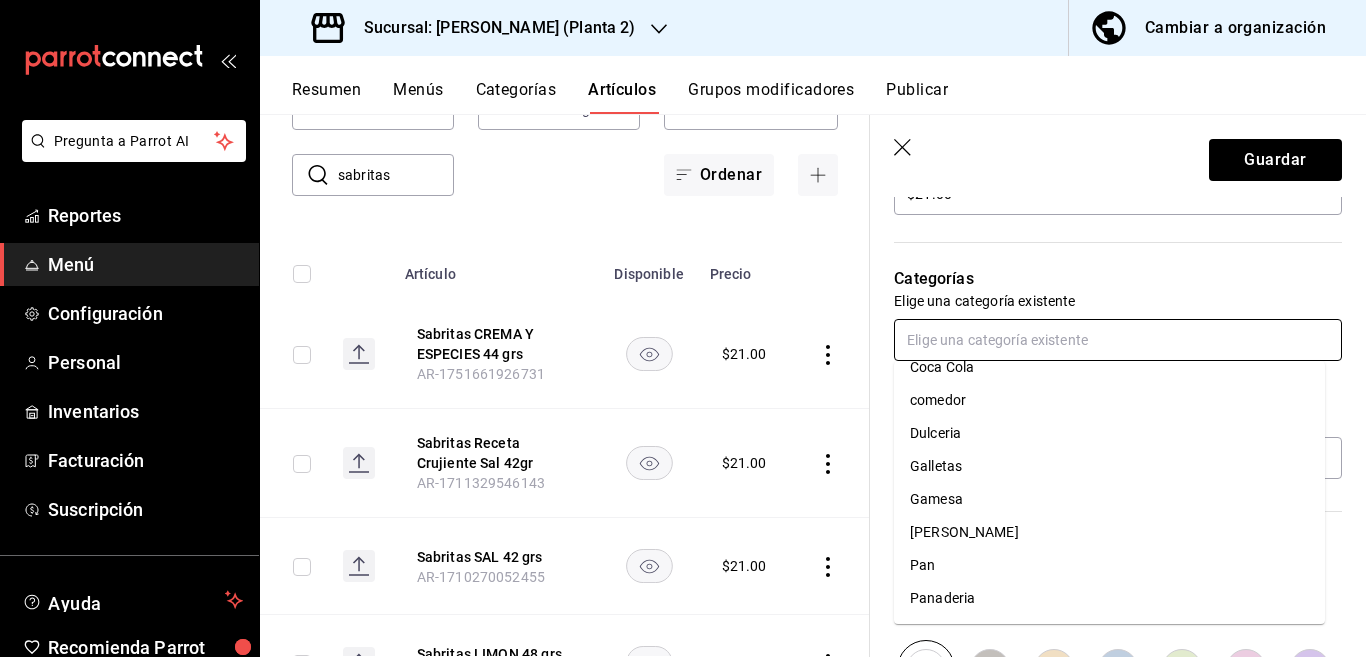 scroll, scrollTop: 215, scrollLeft: 0, axis: vertical 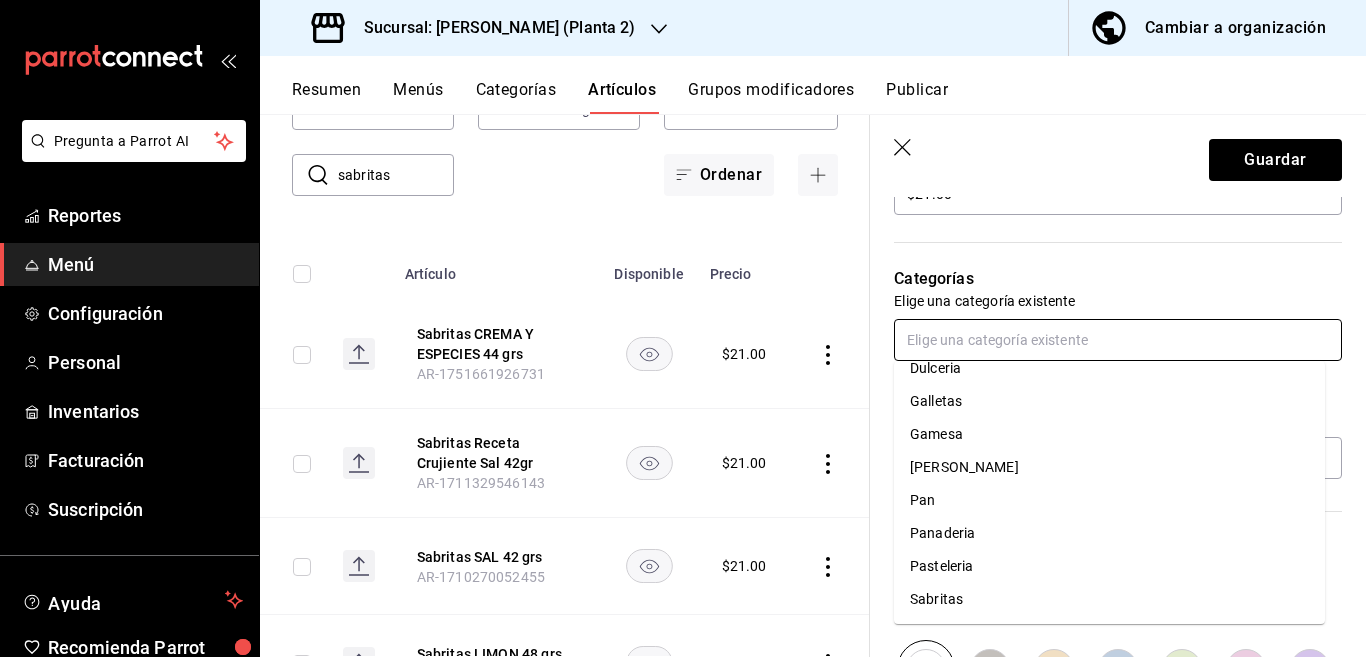 click on "Sabritas" at bounding box center [1109, 599] 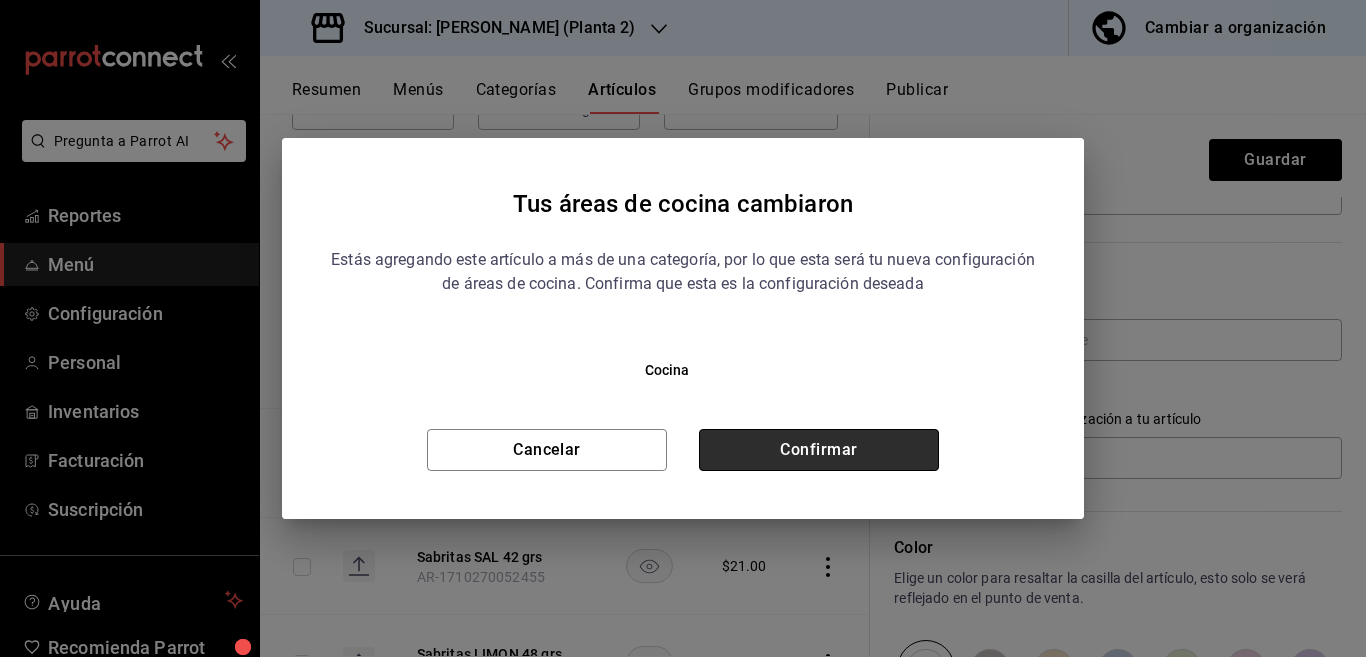 click on "Confirmar" at bounding box center (819, 450) 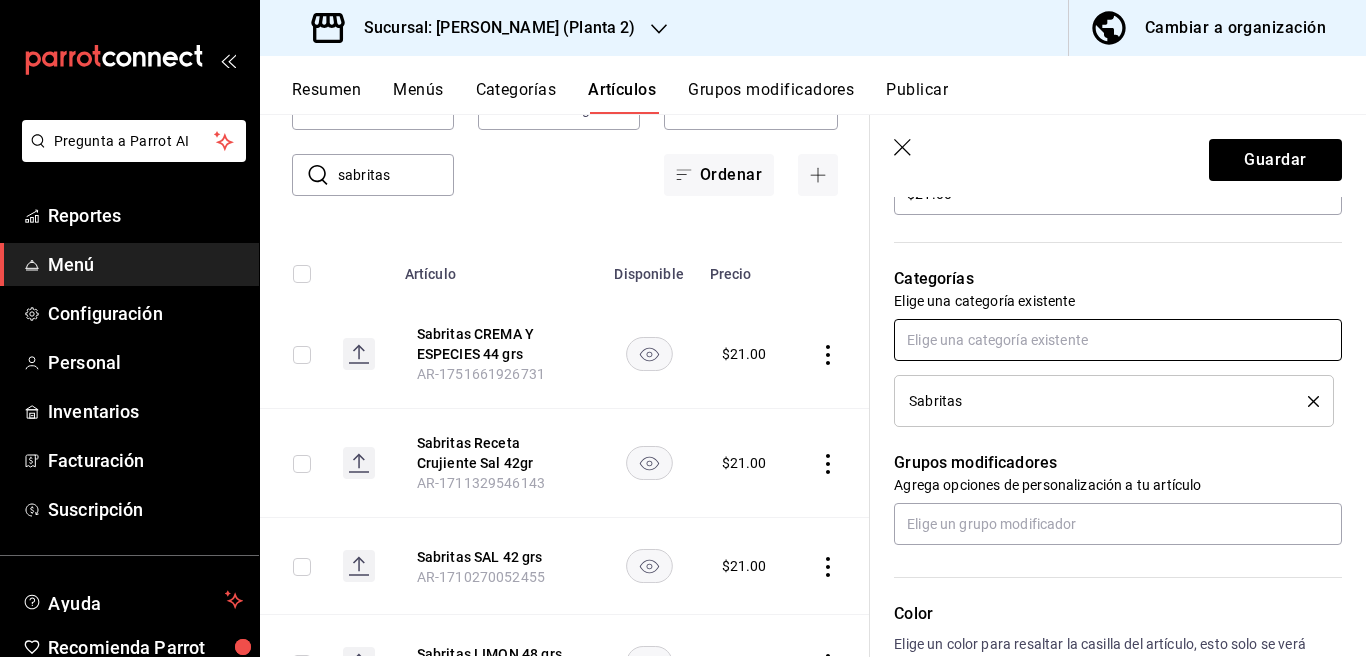scroll, scrollTop: 650, scrollLeft: 0, axis: vertical 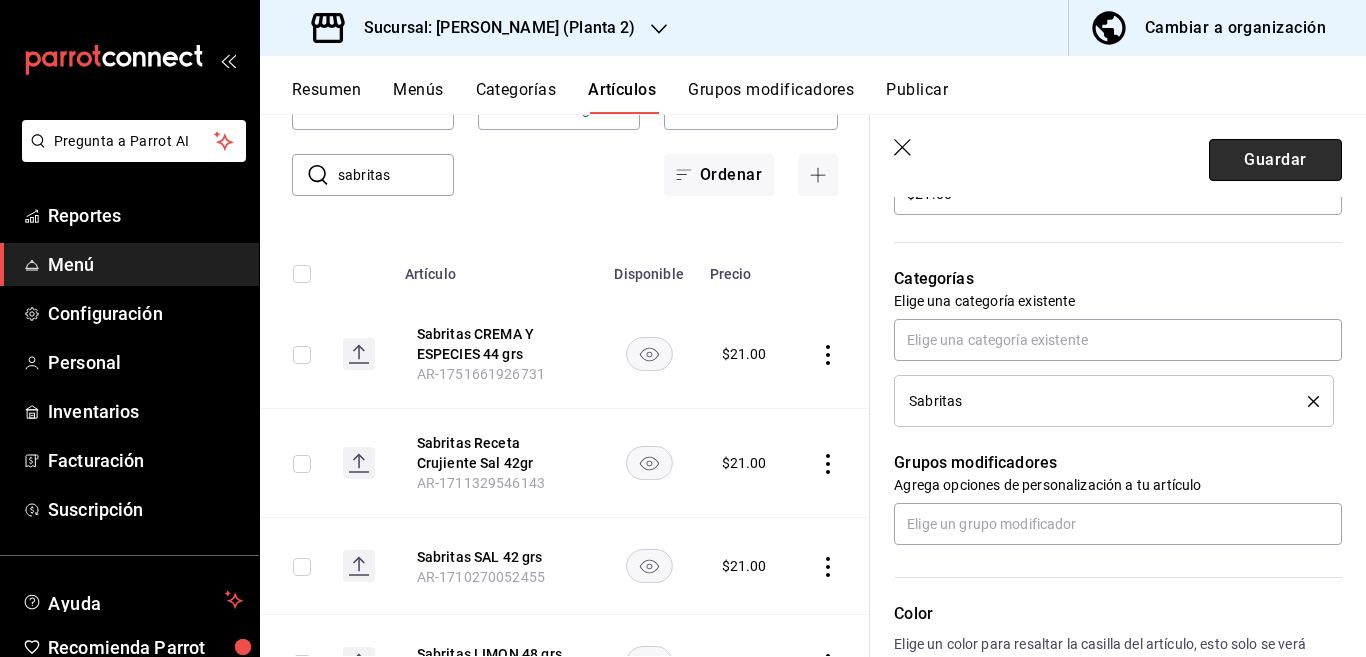 click on "Guardar" at bounding box center (1275, 160) 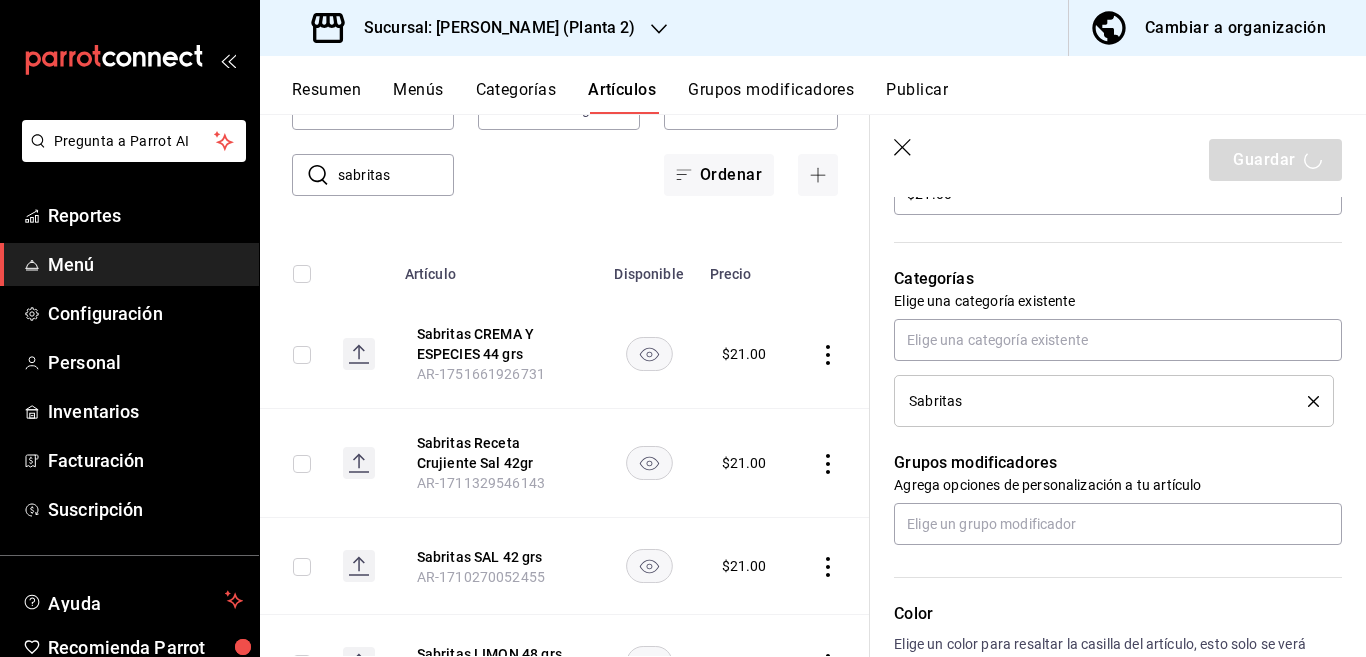 type on "x" 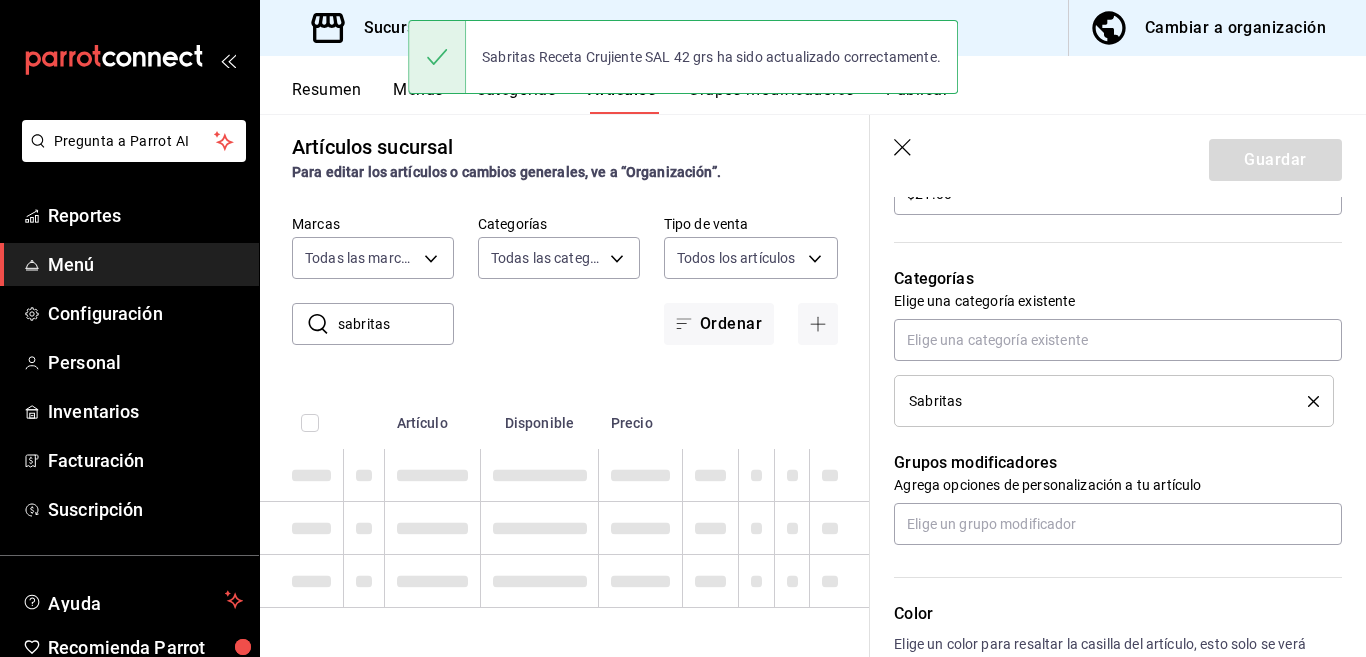 type 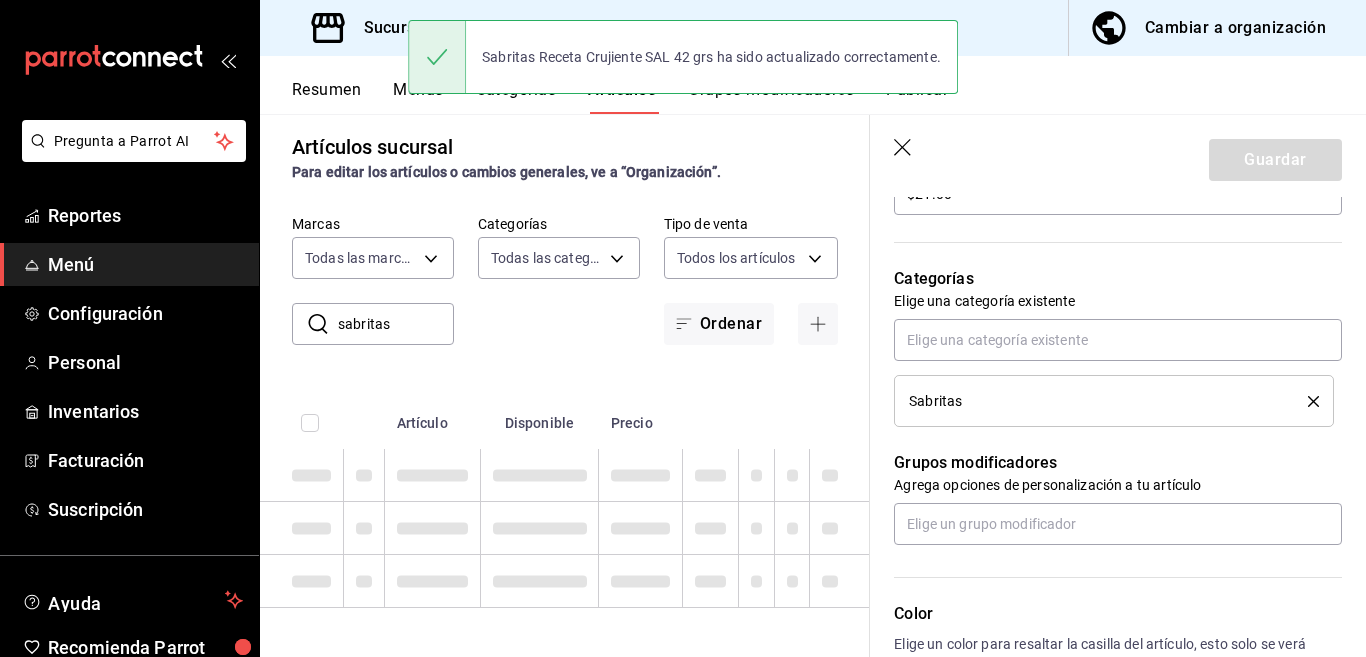 type 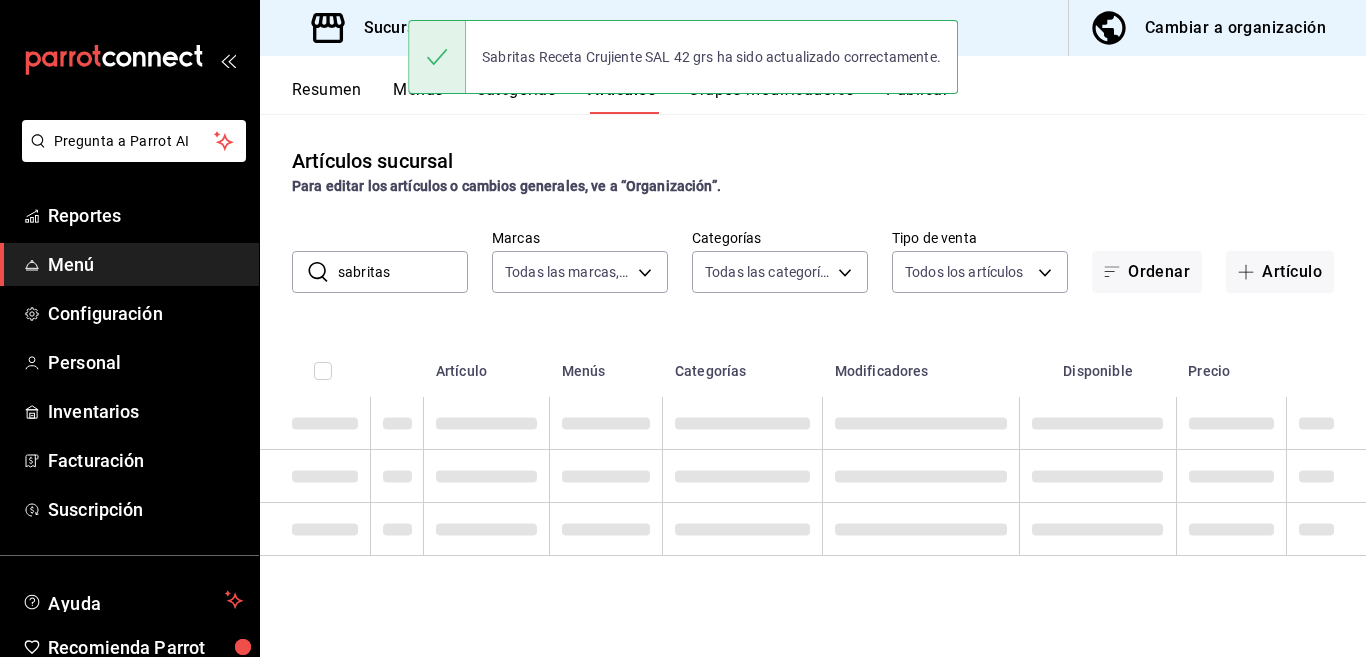 scroll, scrollTop: 0, scrollLeft: 0, axis: both 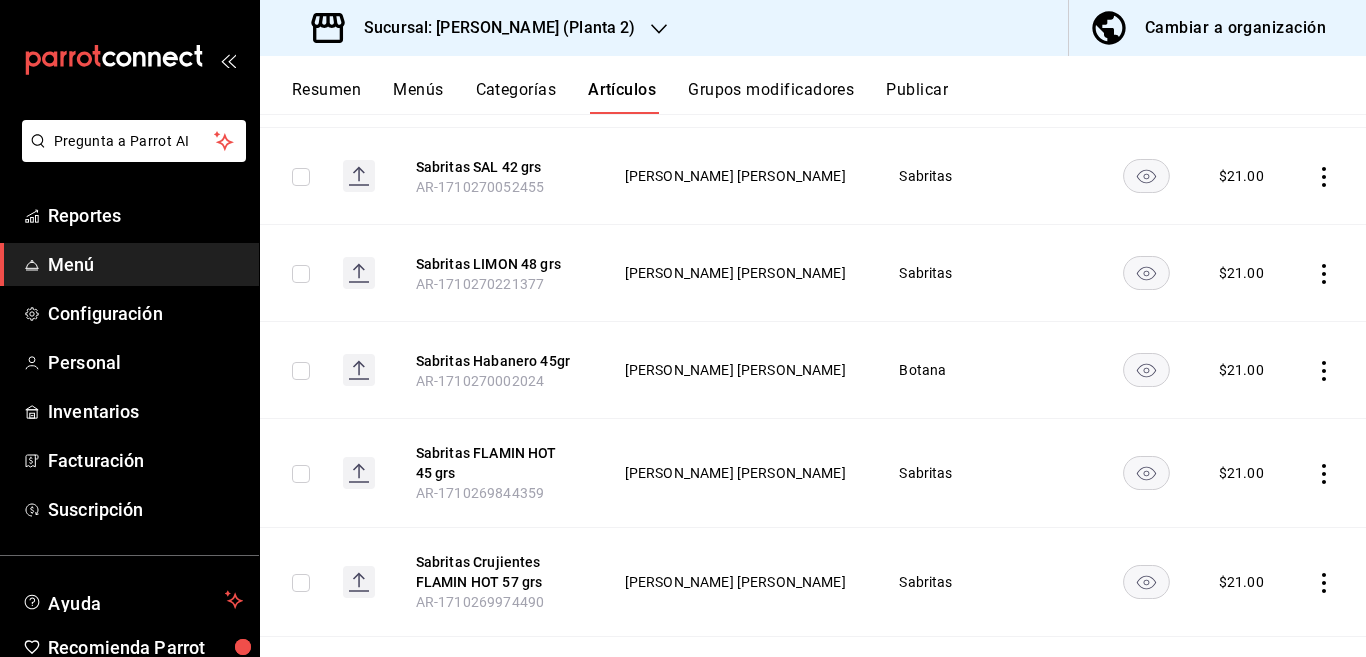 click 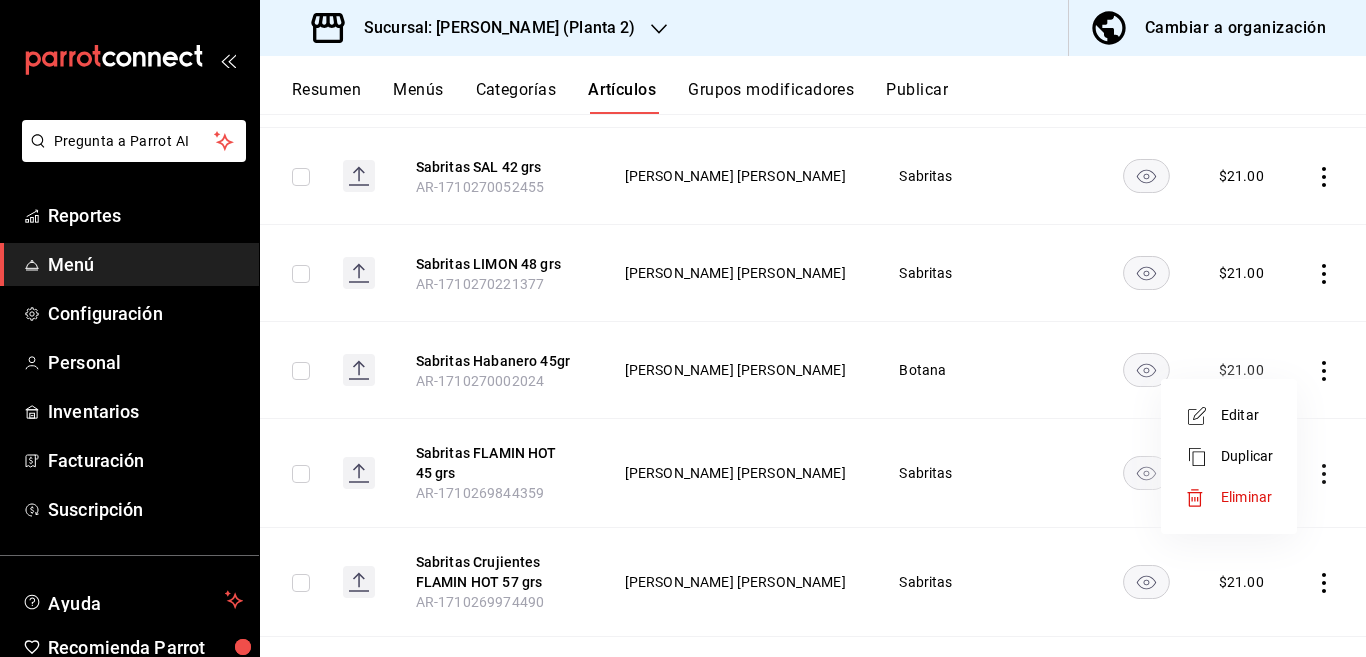 click on "Editar" at bounding box center (1247, 415) 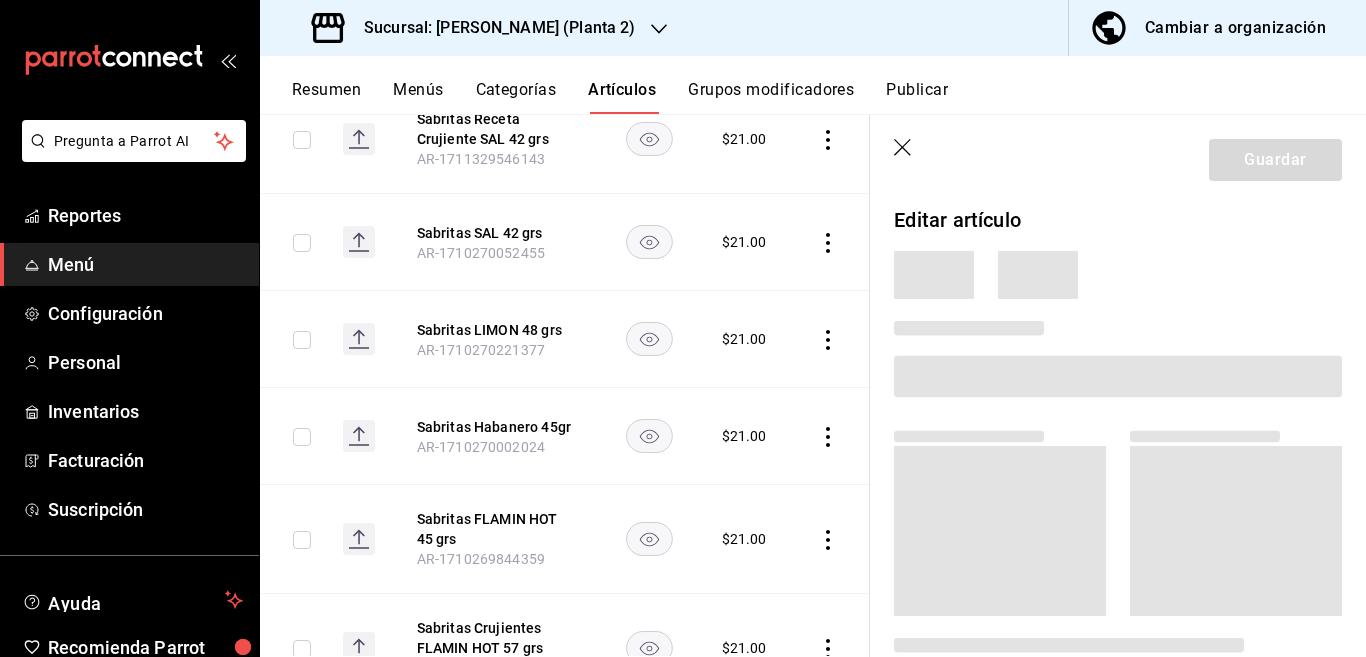 scroll, scrollTop: 488, scrollLeft: 0, axis: vertical 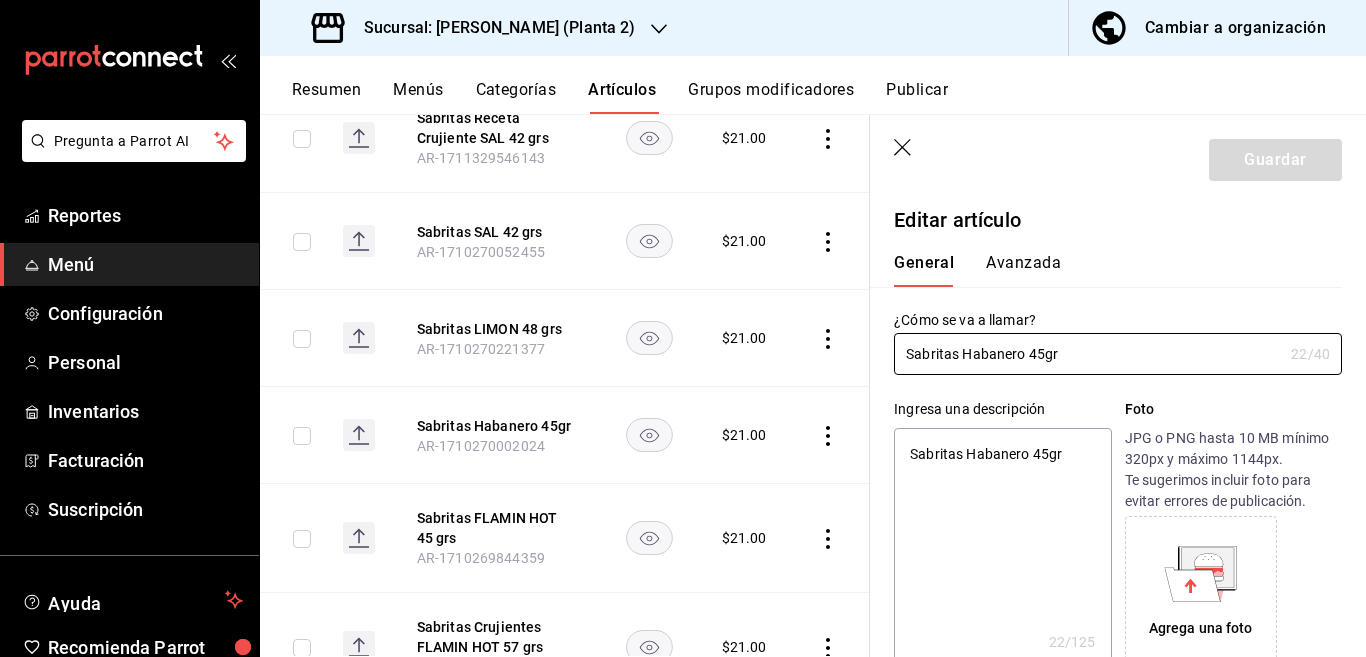 type on "x" 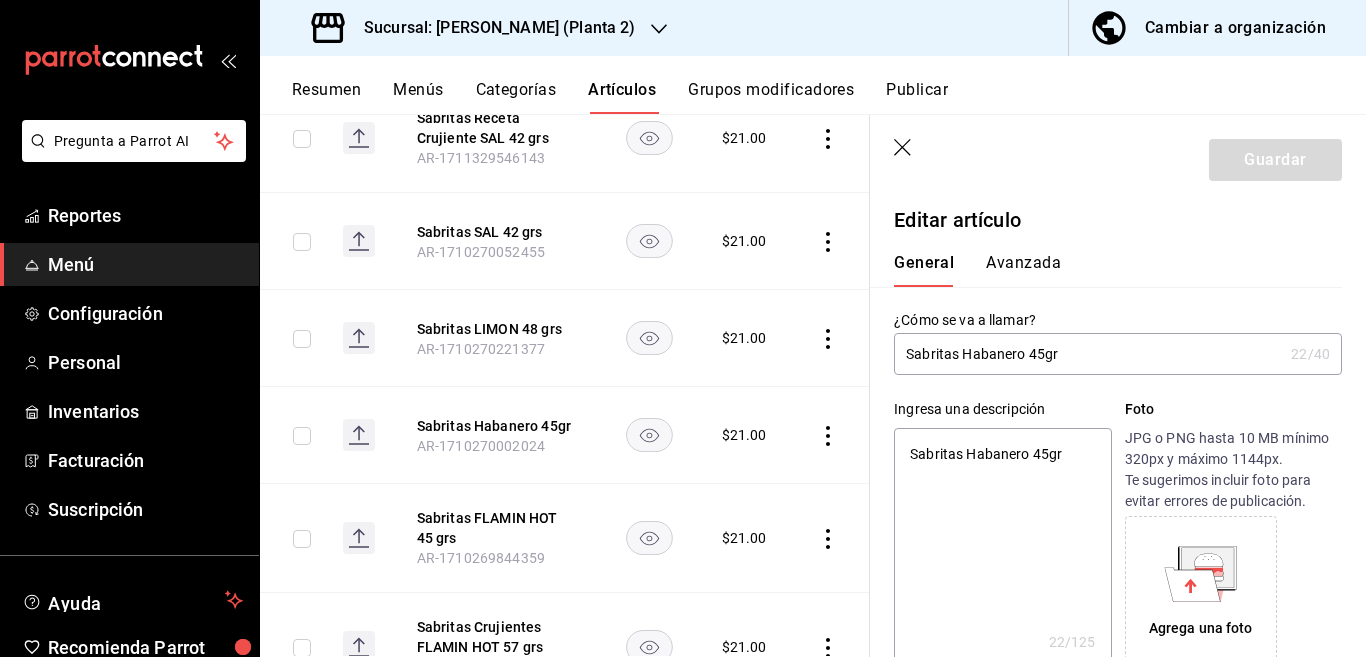 click on "Sabritas Habanero 45gr" at bounding box center [1002, 548] 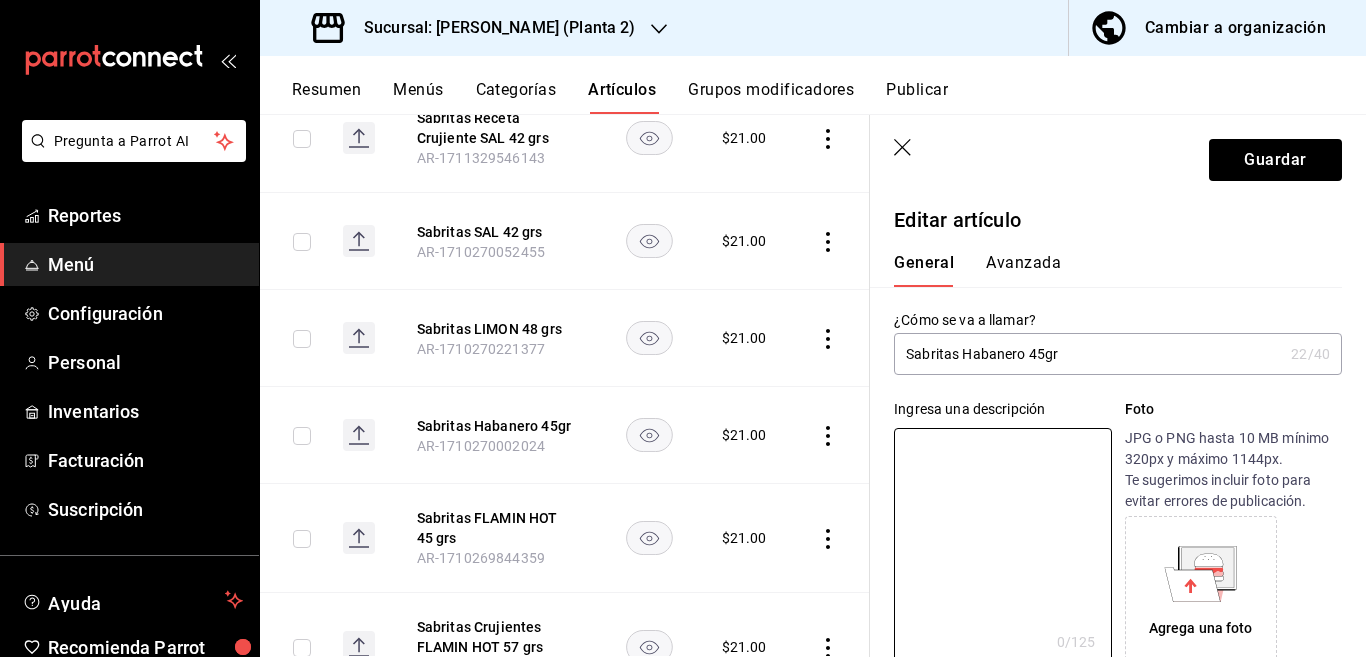 type 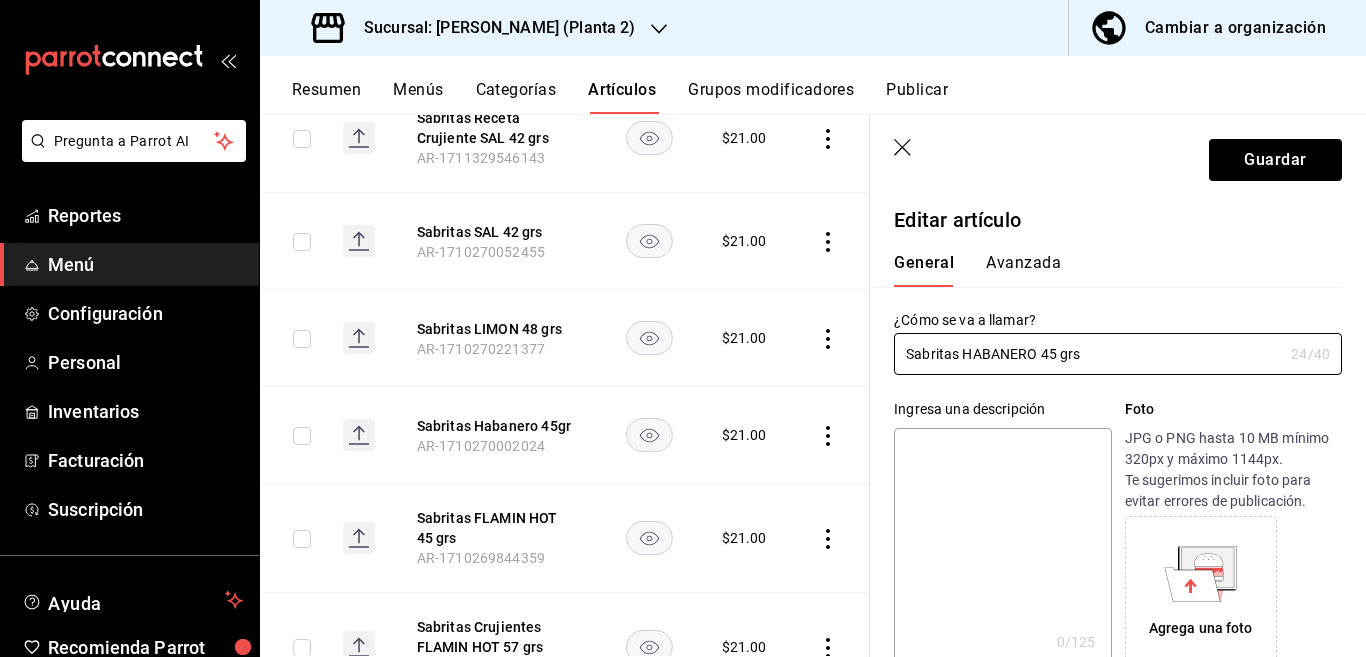 type on "Sabritas HABANERO 45 grs" 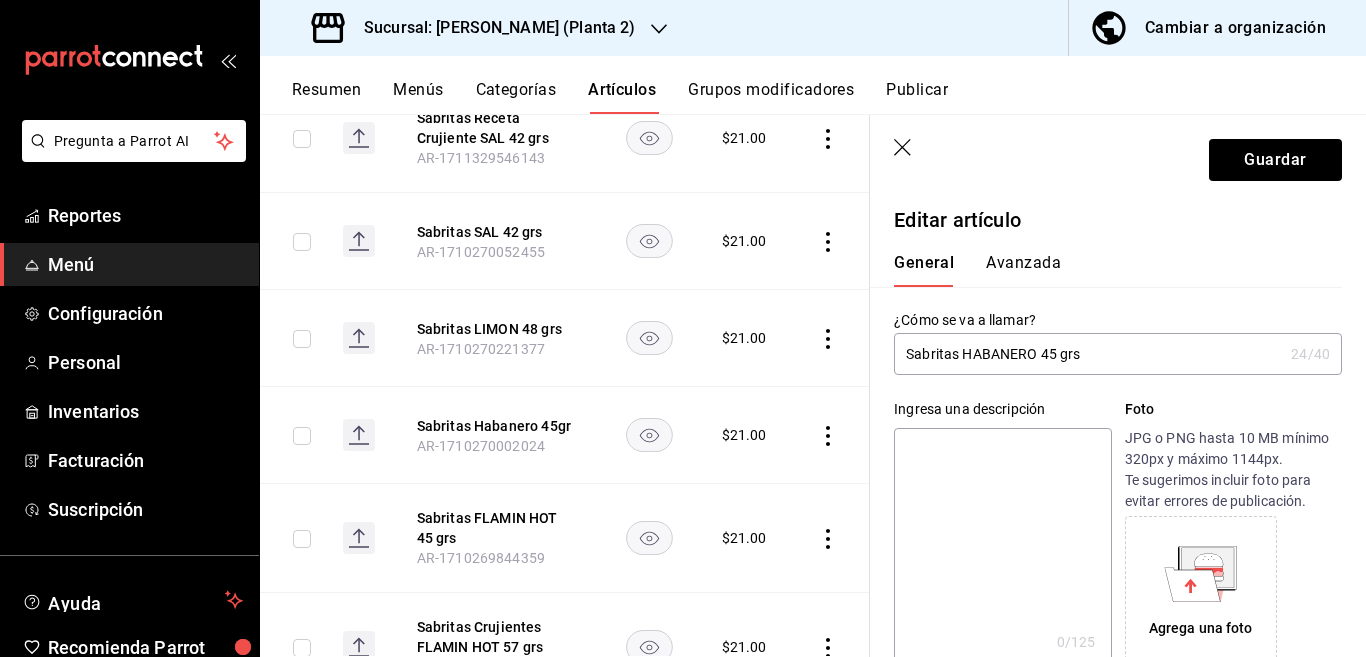 click at bounding box center (1002, 548) 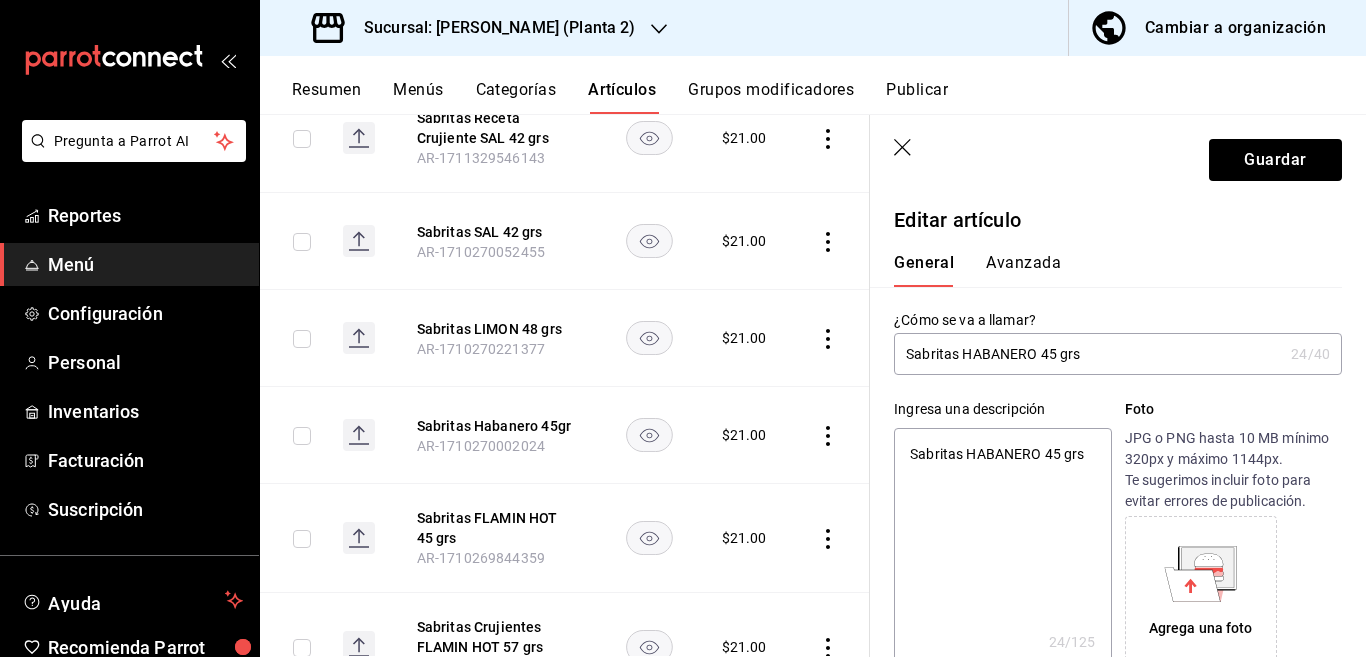 type on "x" 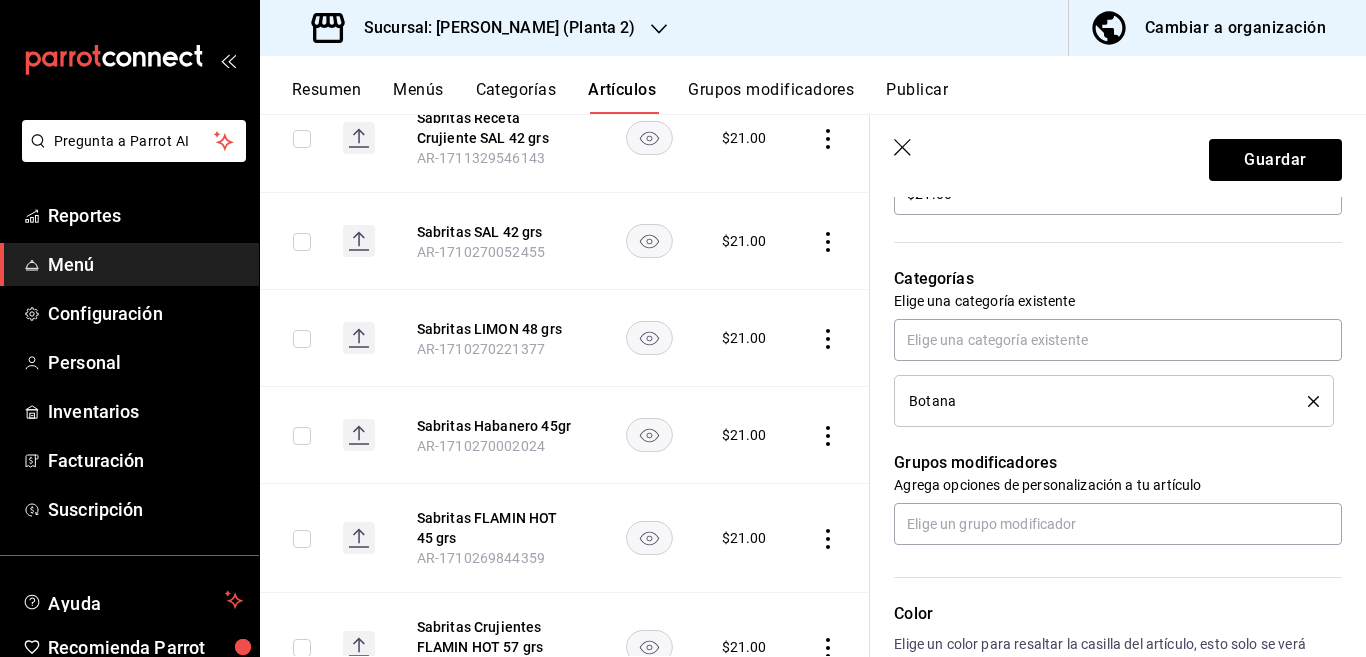 scroll, scrollTop: 650, scrollLeft: 0, axis: vertical 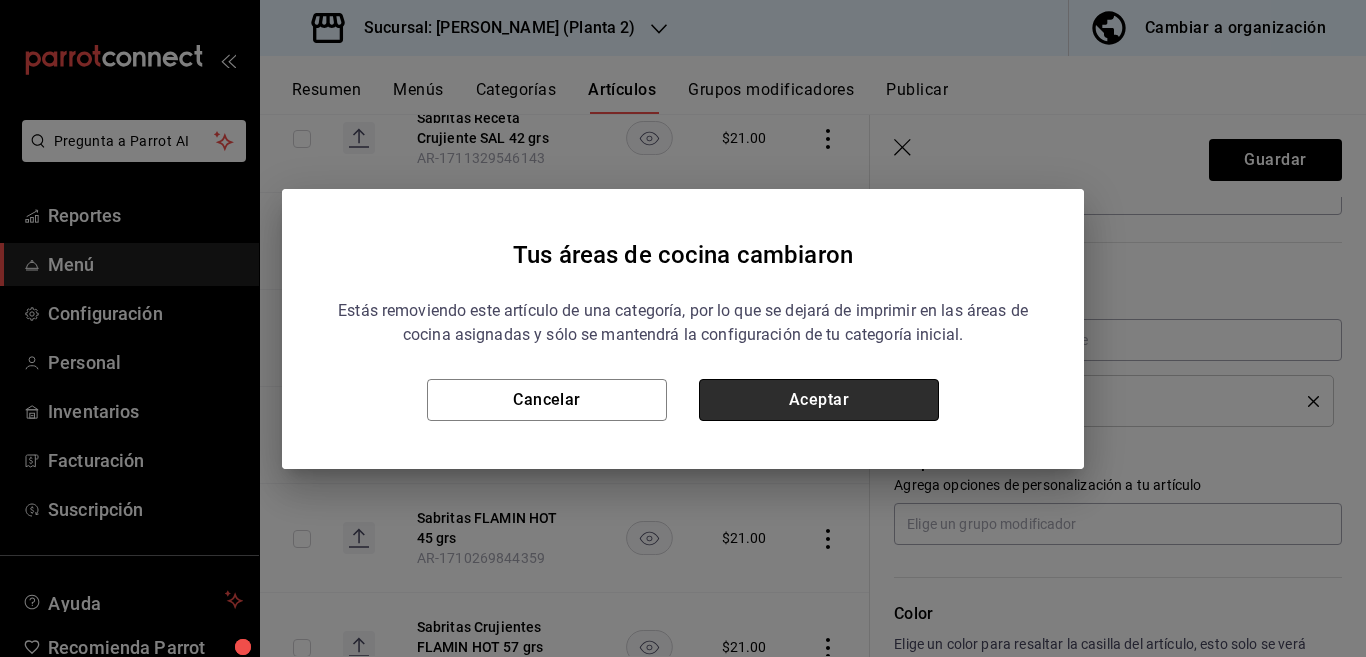 click on "Aceptar" at bounding box center [819, 400] 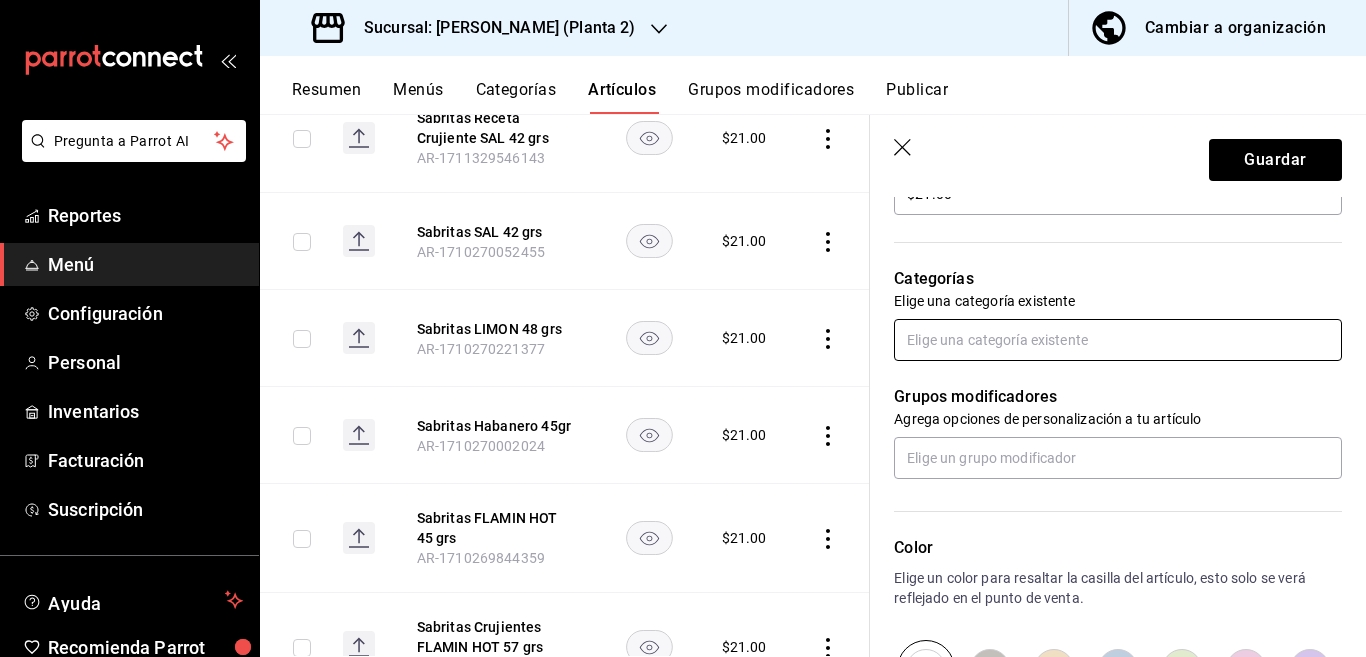 click at bounding box center (1118, 340) 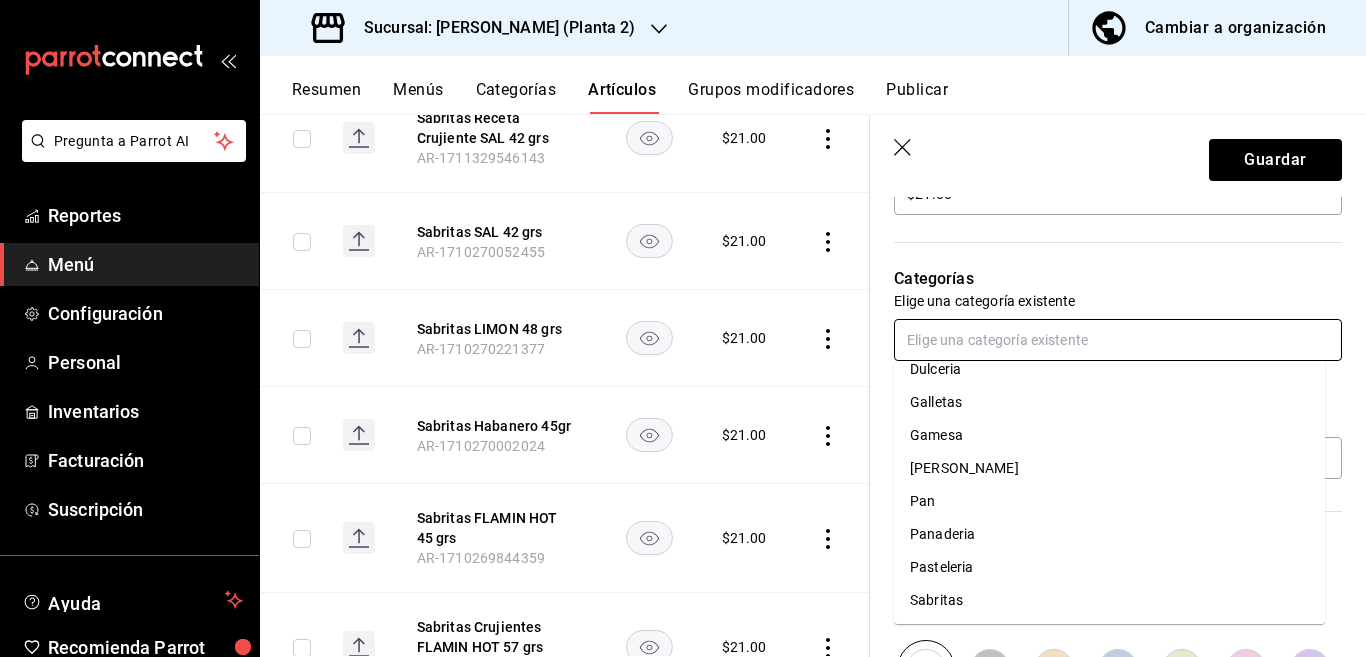 scroll, scrollTop: 215, scrollLeft: 0, axis: vertical 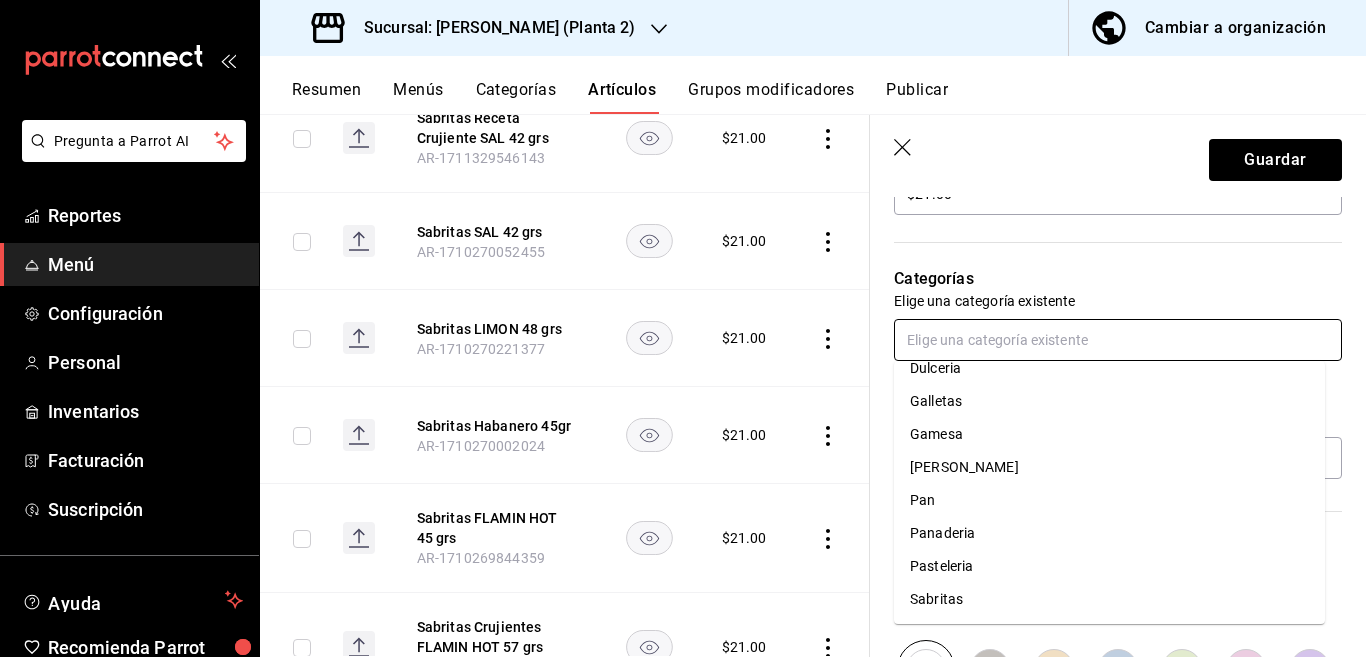 click on "Sabritas" at bounding box center [1109, 599] 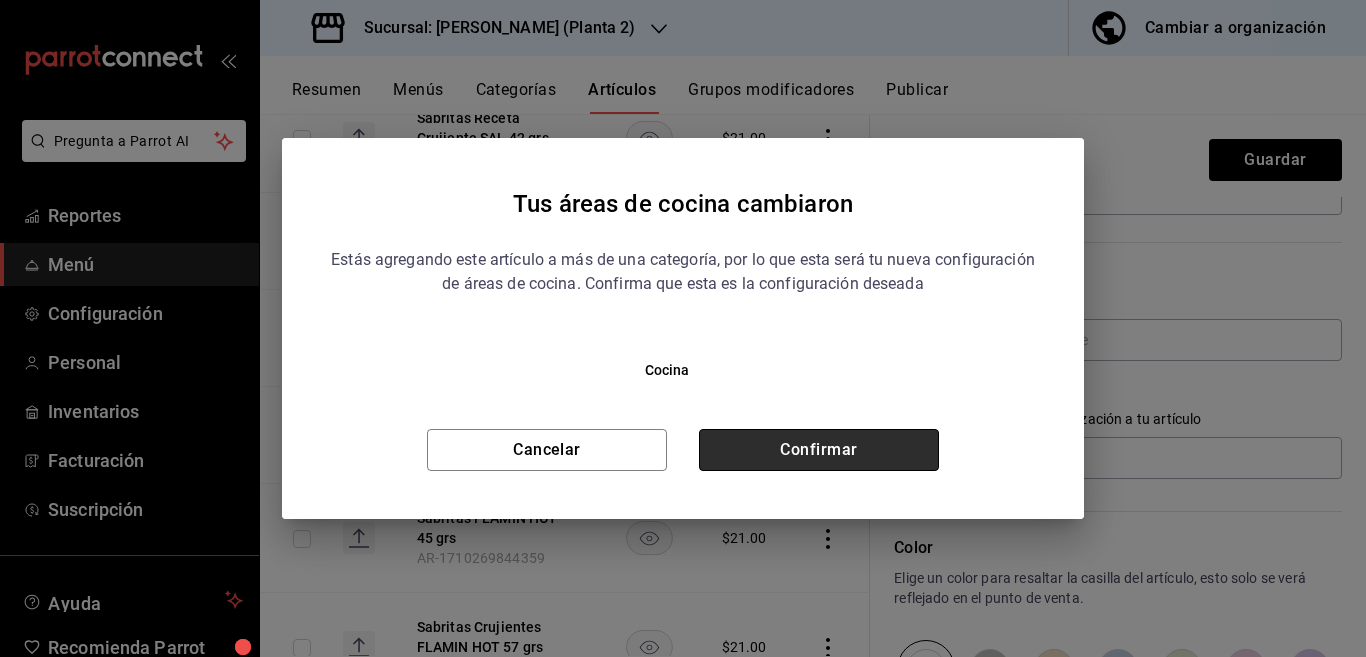 click on "Confirmar" at bounding box center (819, 450) 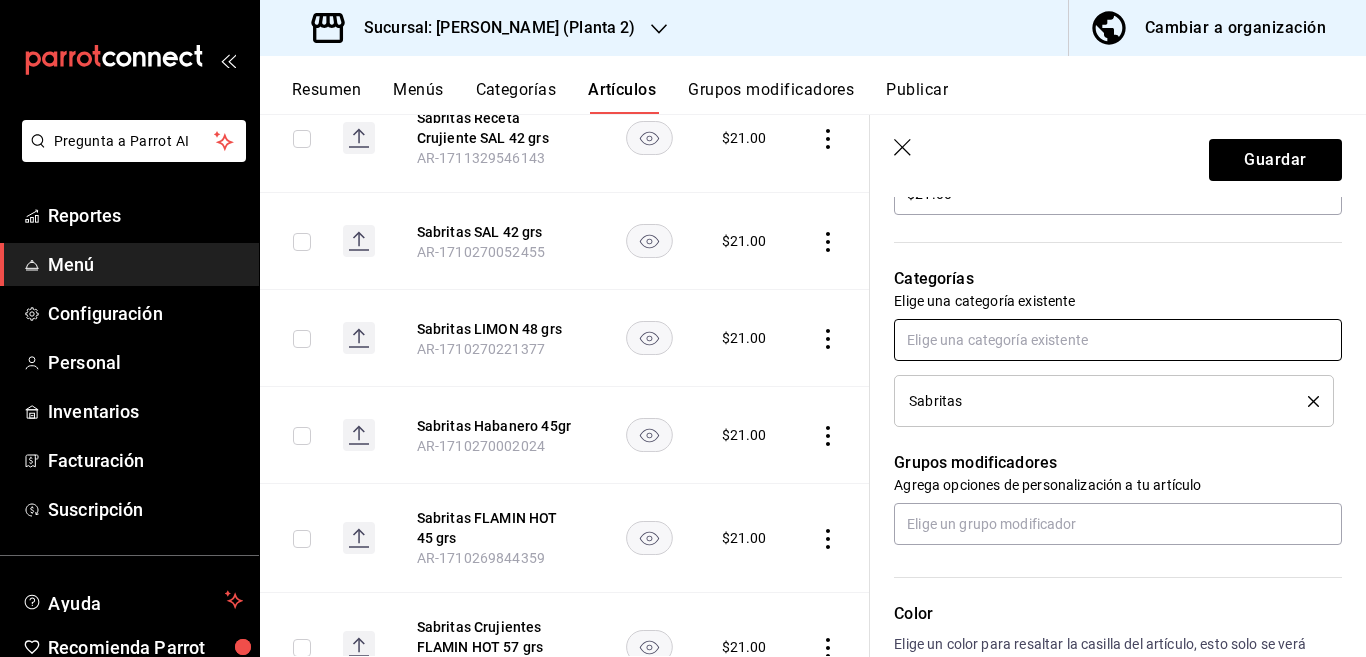 scroll, scrollTop: 650, scrollLeft: 0, axis: vertical 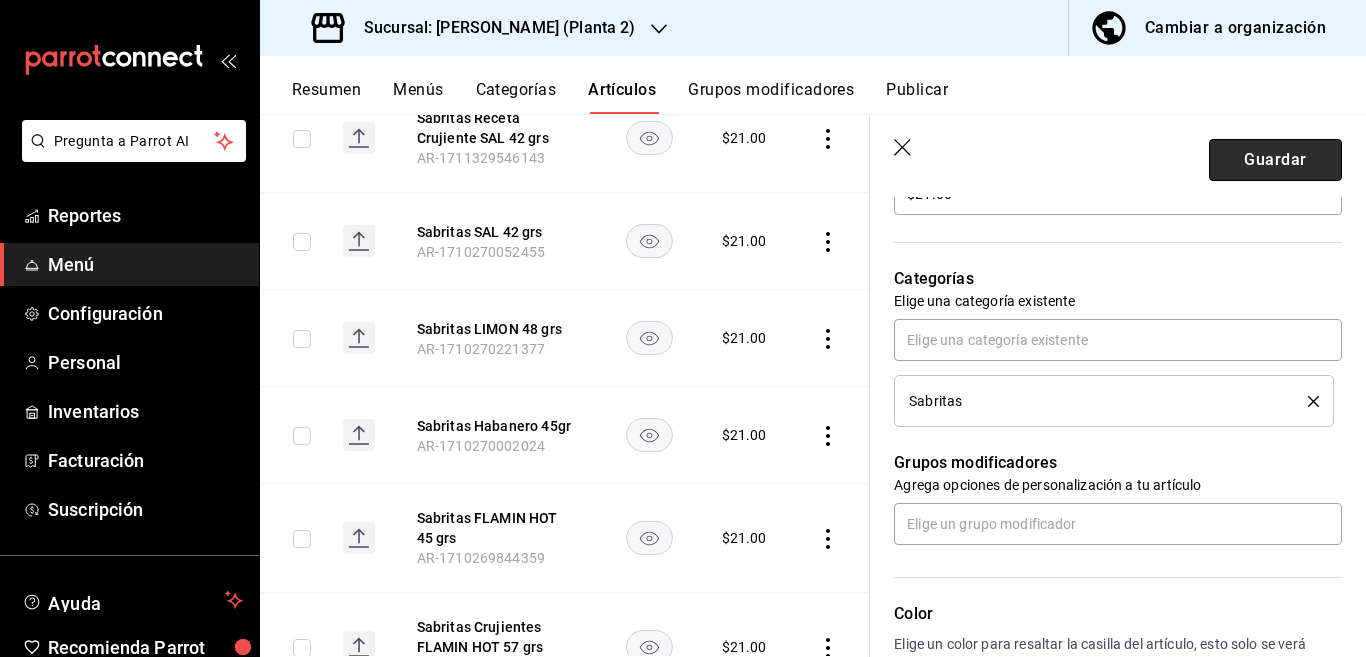 click on "Guardar" at bounding box center [1275, 160] 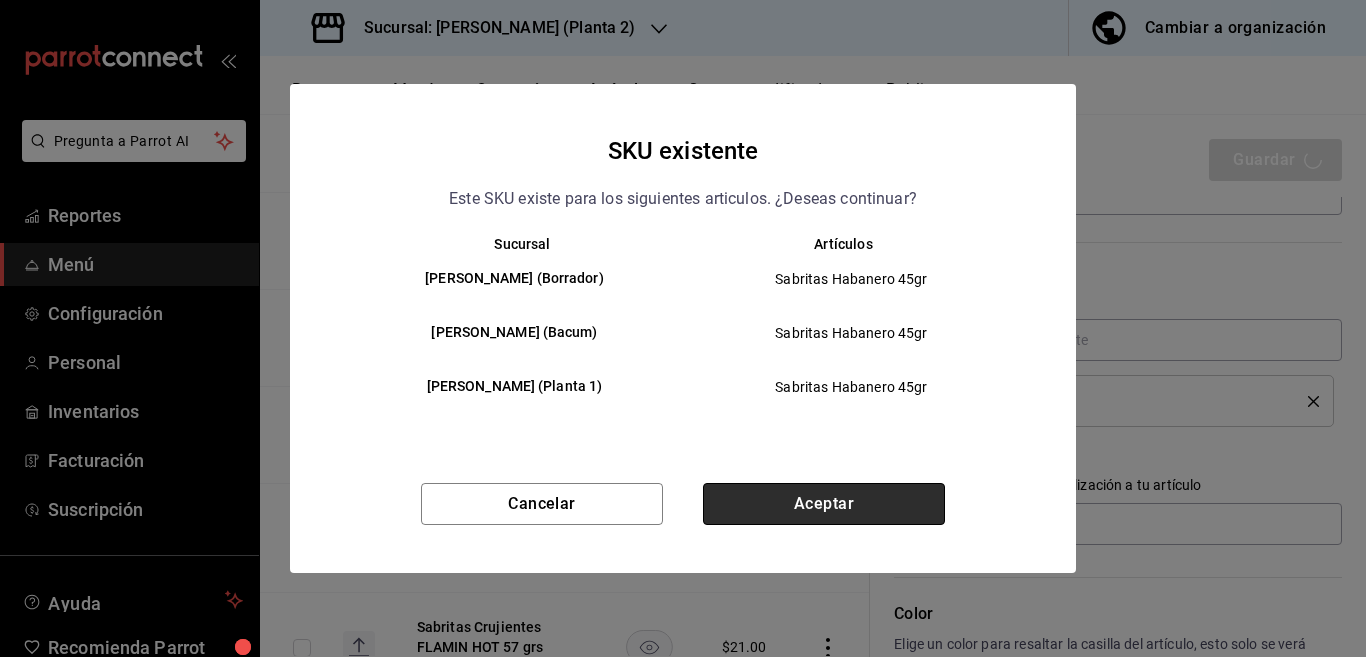 click on "Aceptar" at bounding box center [824, 504] 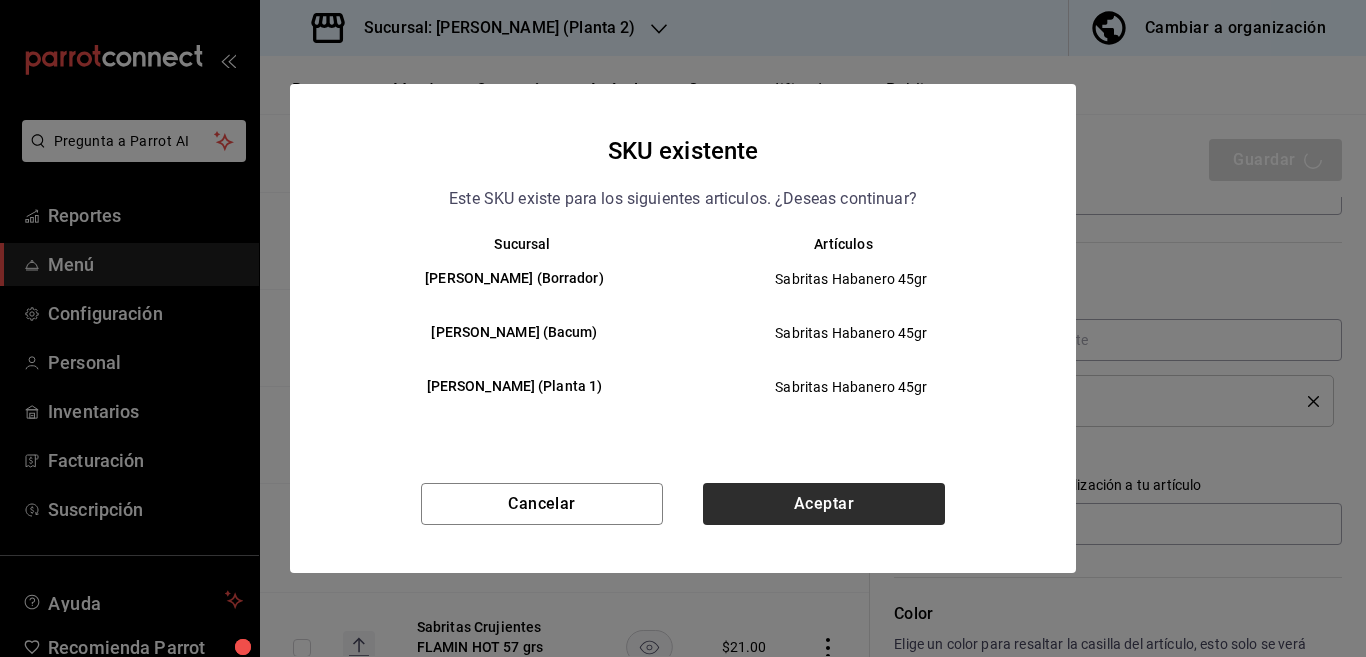 type on "x" 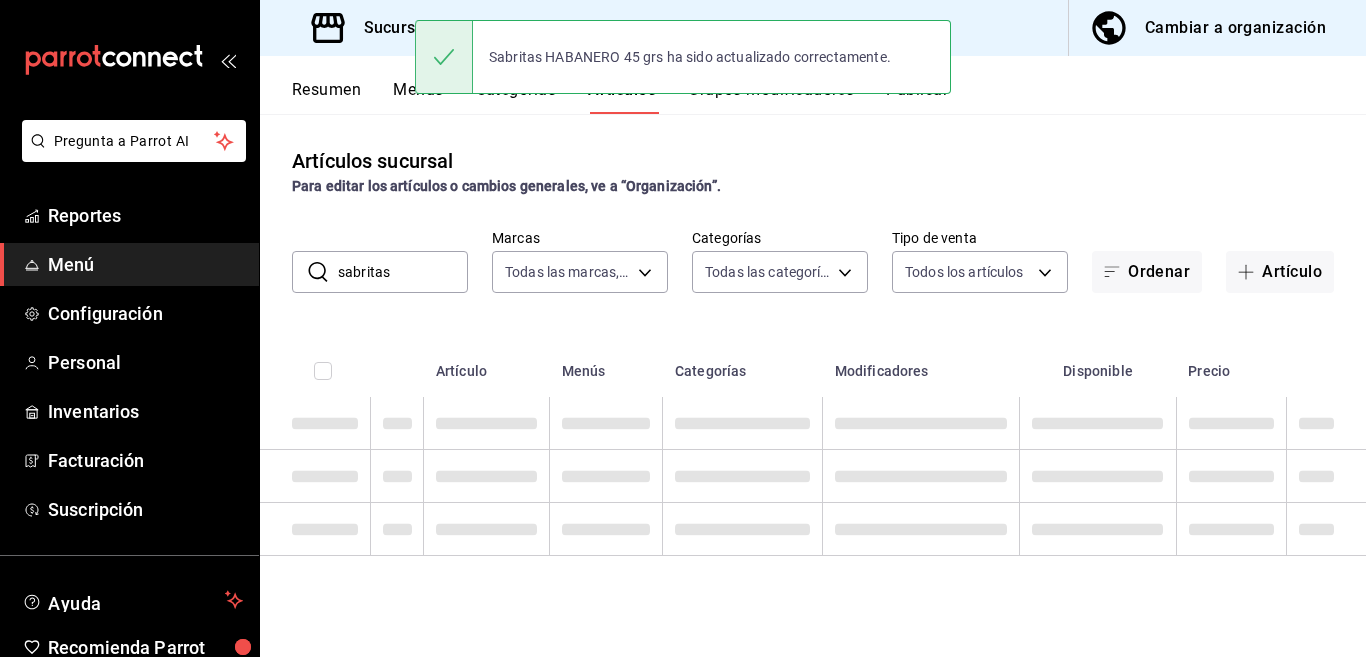 scroll, scrollTop: 0, scrollLeft: 0, axis: both 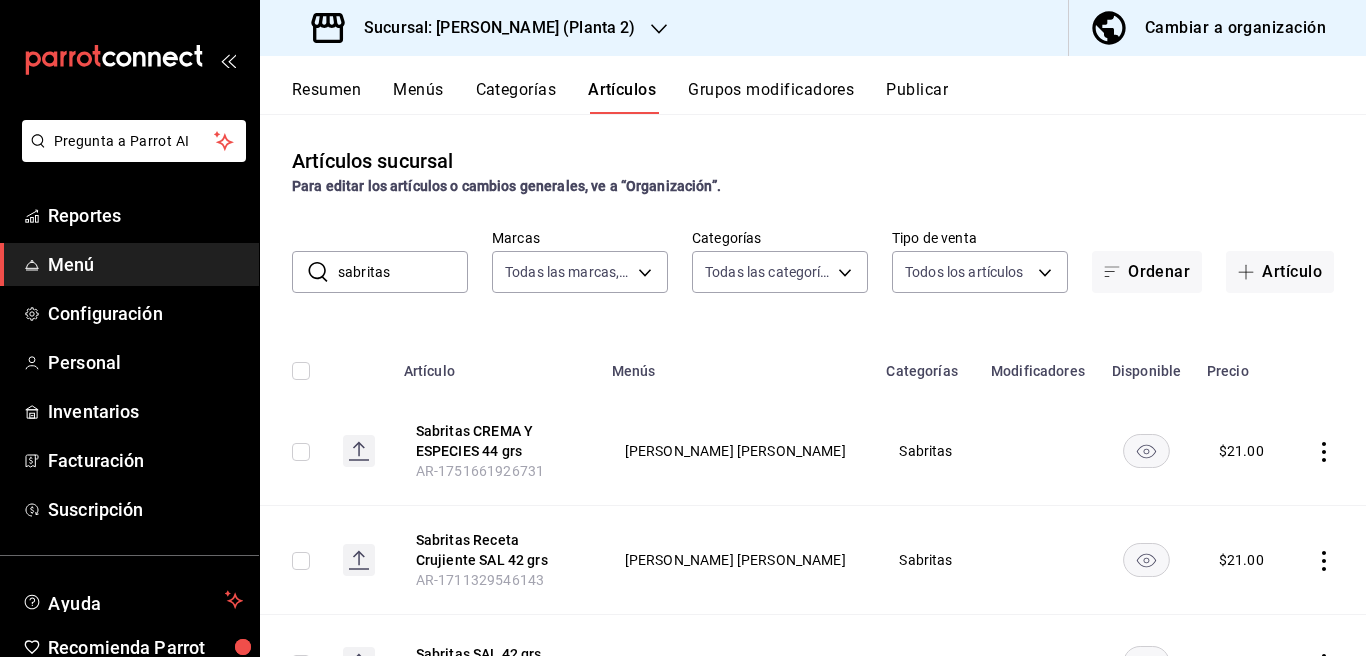 click on "sabritas" at bounding box center (403, 272) 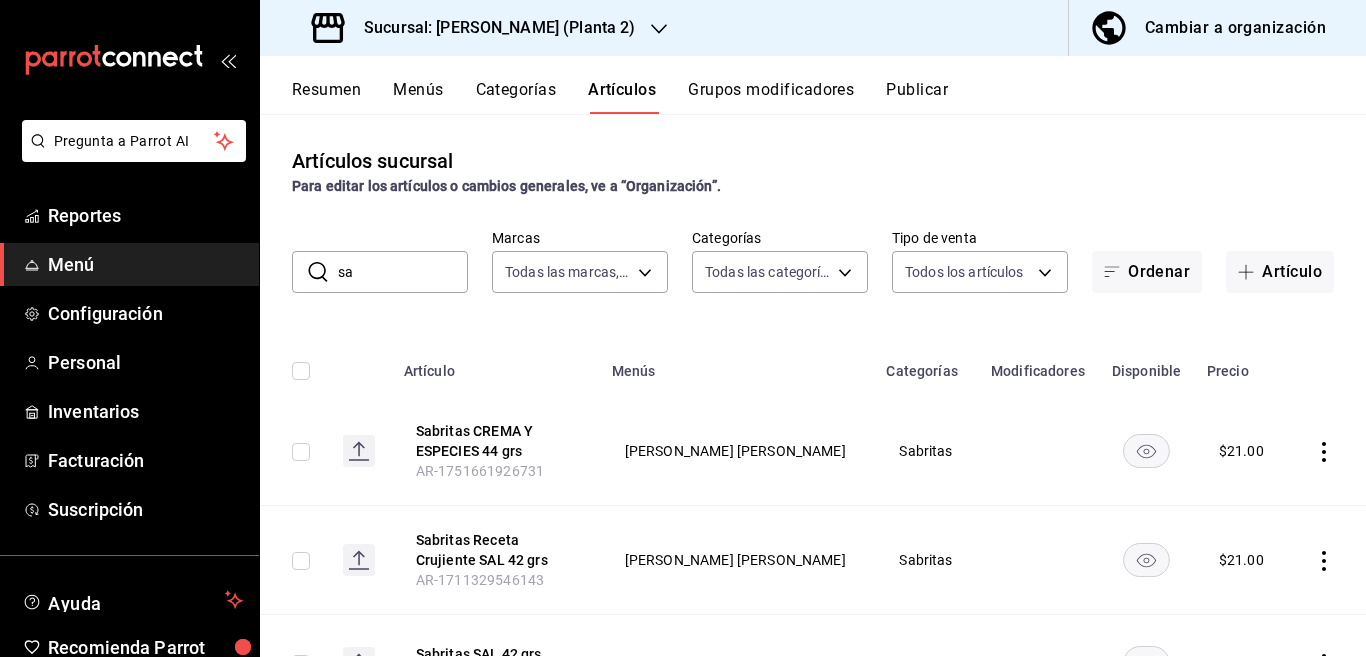 type on "s" 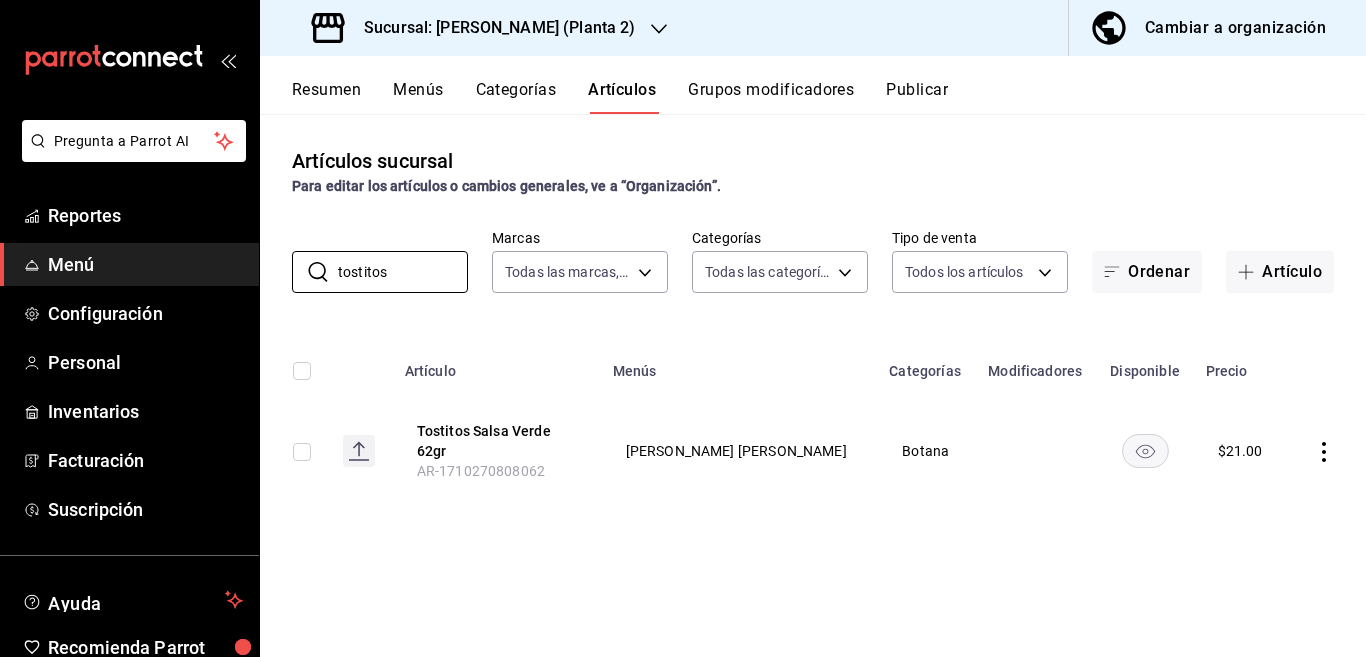 type on "tostitos" 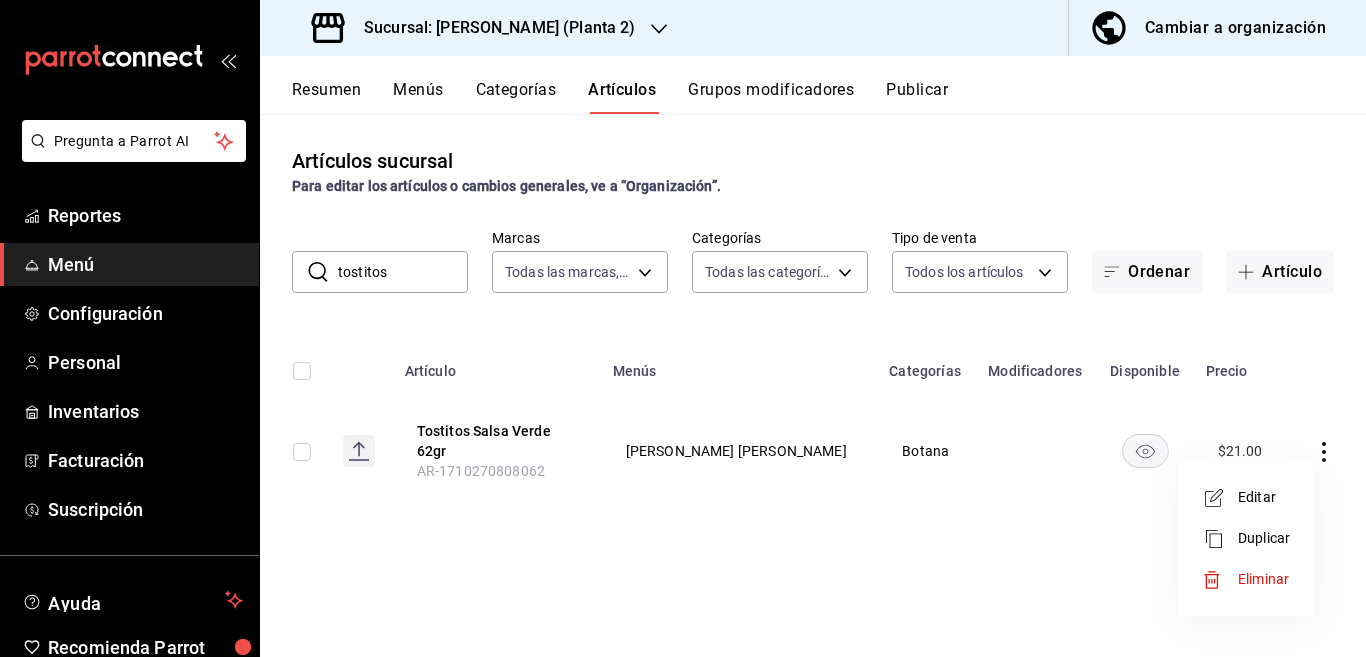 click on "Editar" at bounding box center [1264, 497] 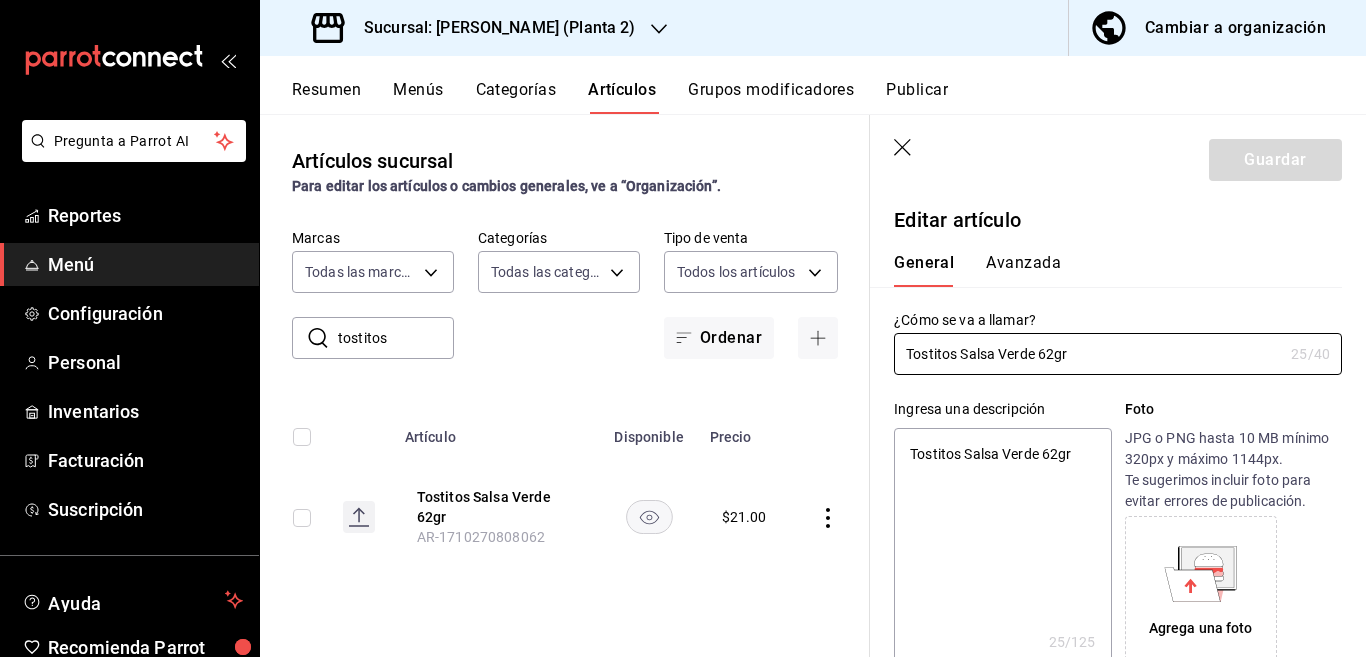 type on "x" 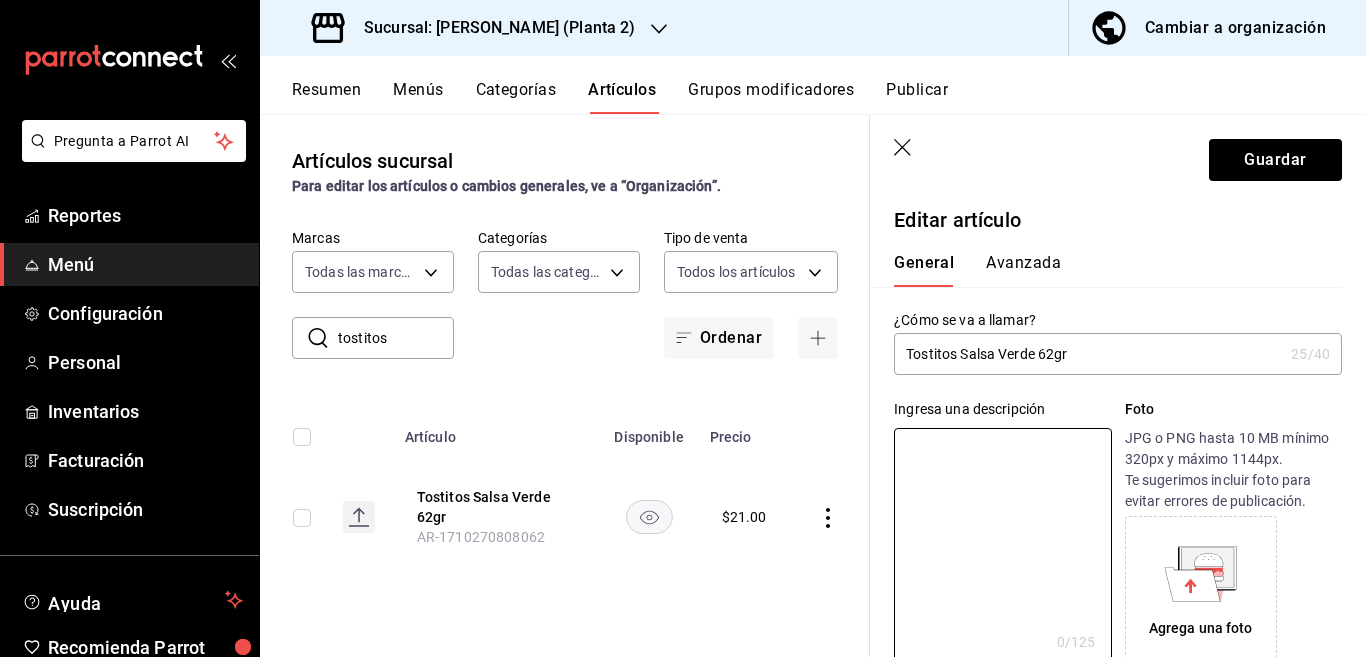 type 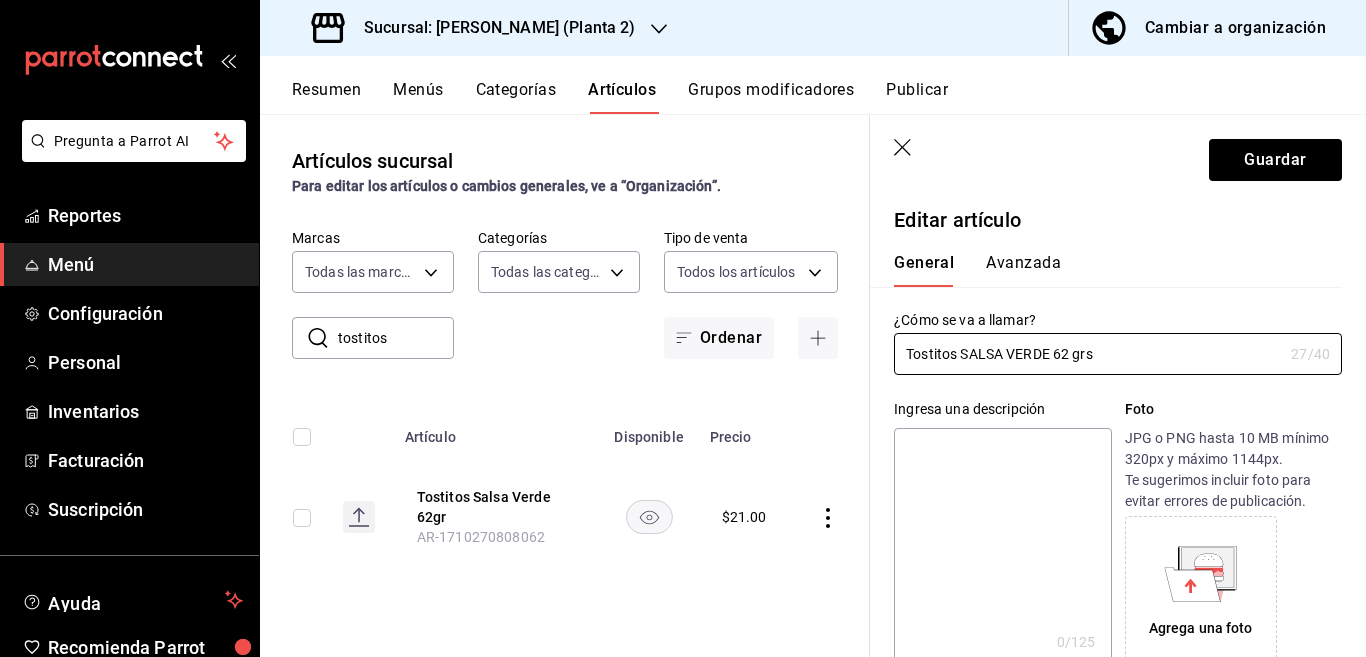type on "Tostitos SALSA VERDE 62 grs" 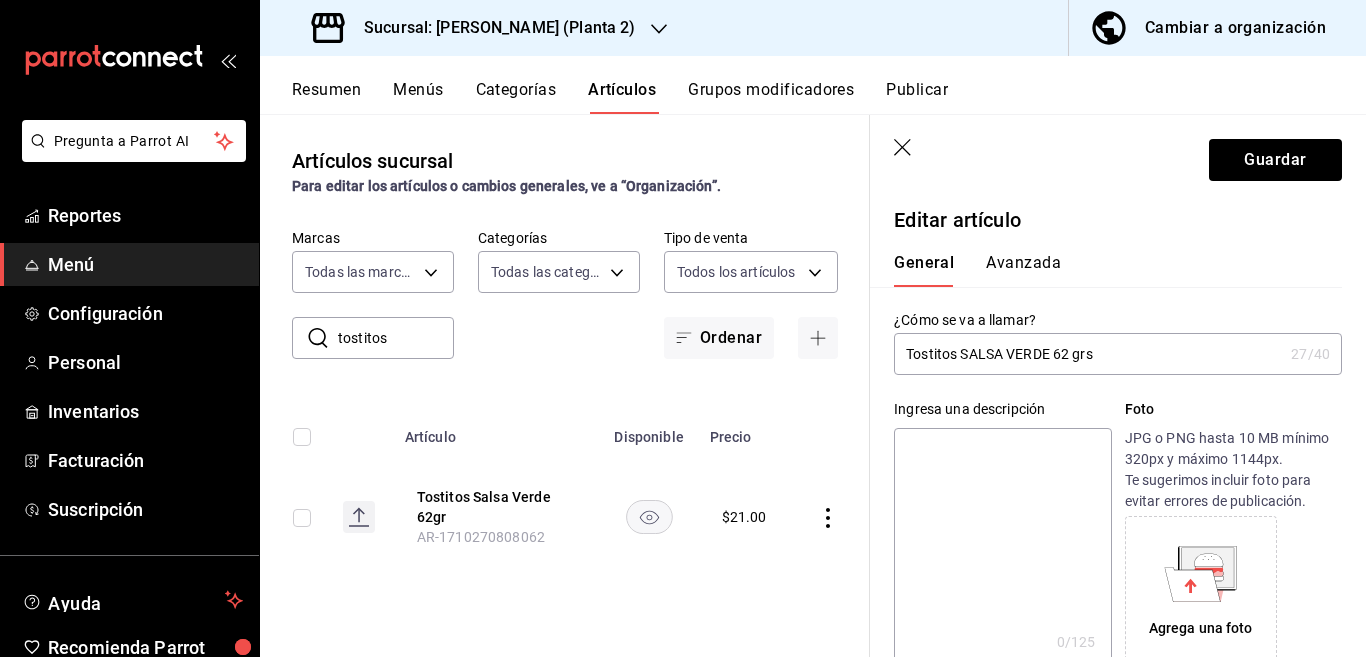 paste on "Tostitos SALSA VERDE 62 grs" 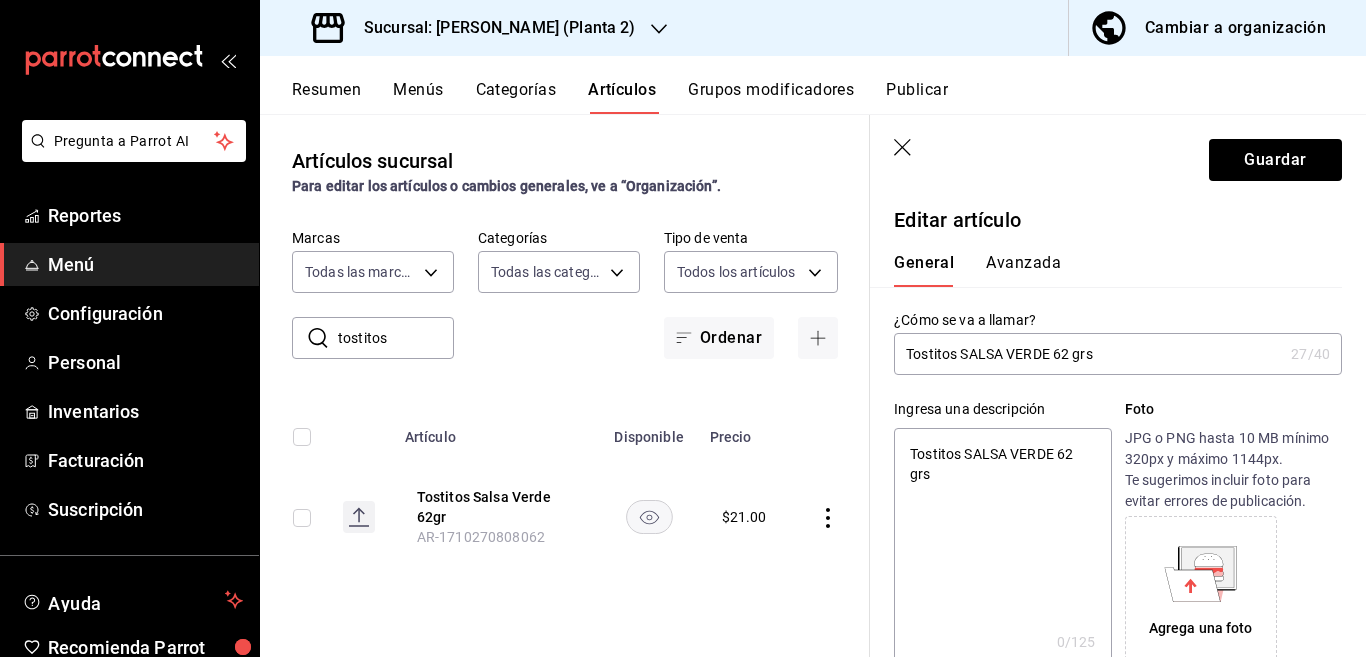 type on "x" 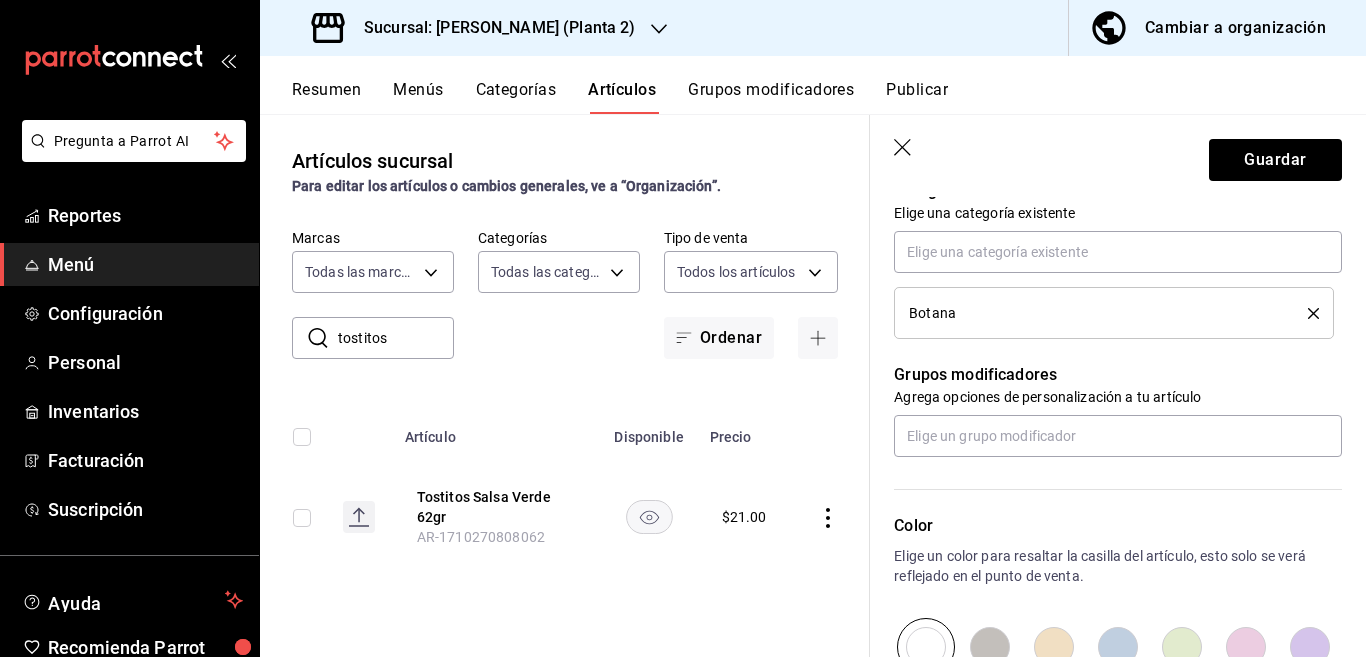scroll, scrollTop: 731, scrollLeft: 0, axis: vertical 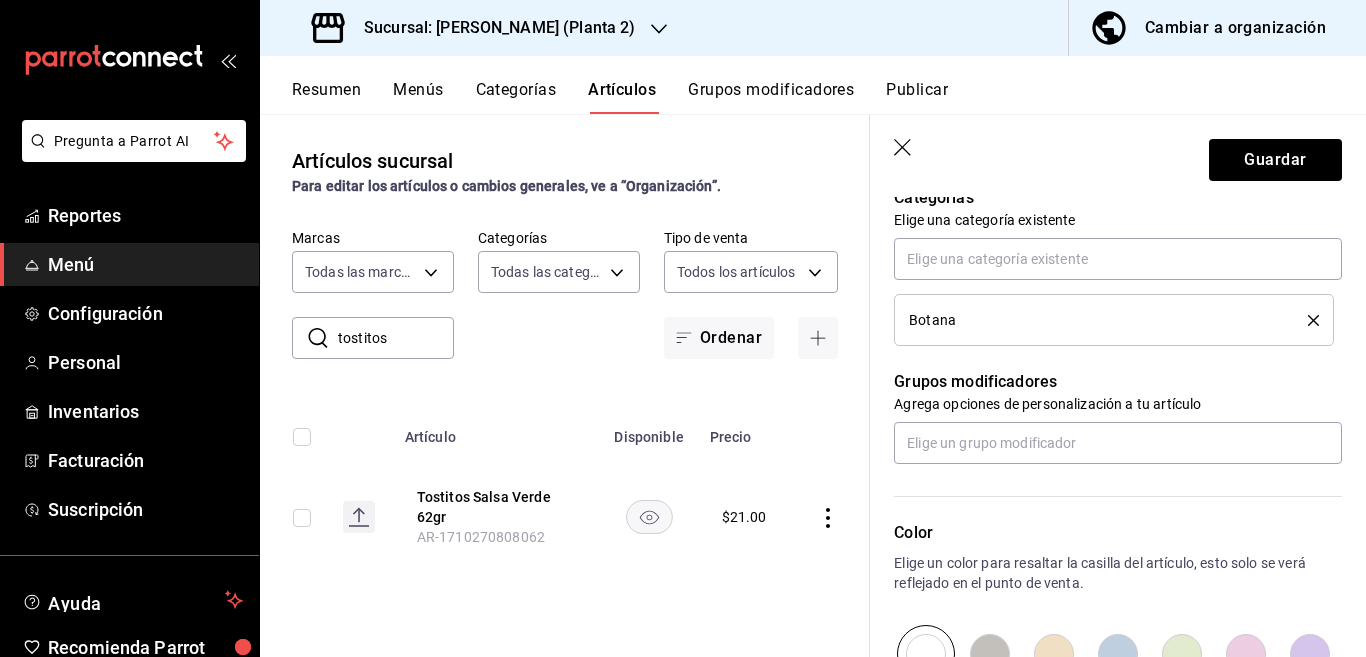 type on "Tostitos SALSA VERDE 62 grs" 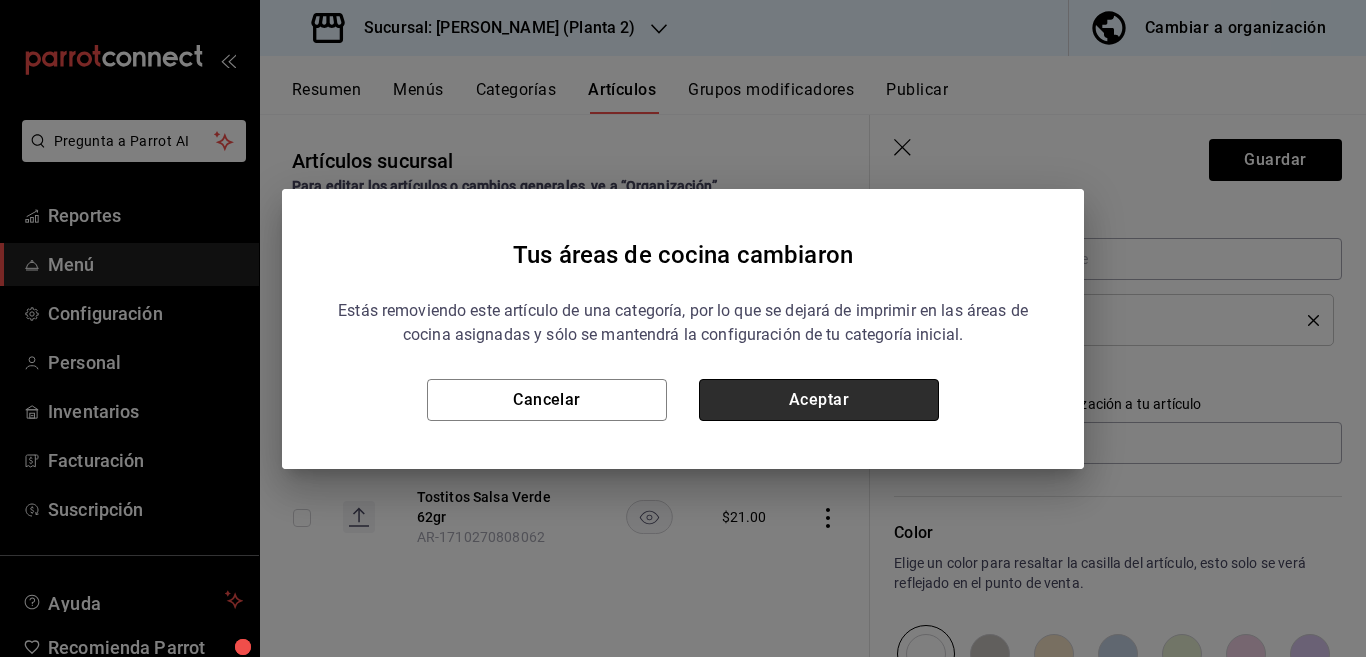 click on "Aceptar" at bounding box center (819, 400) 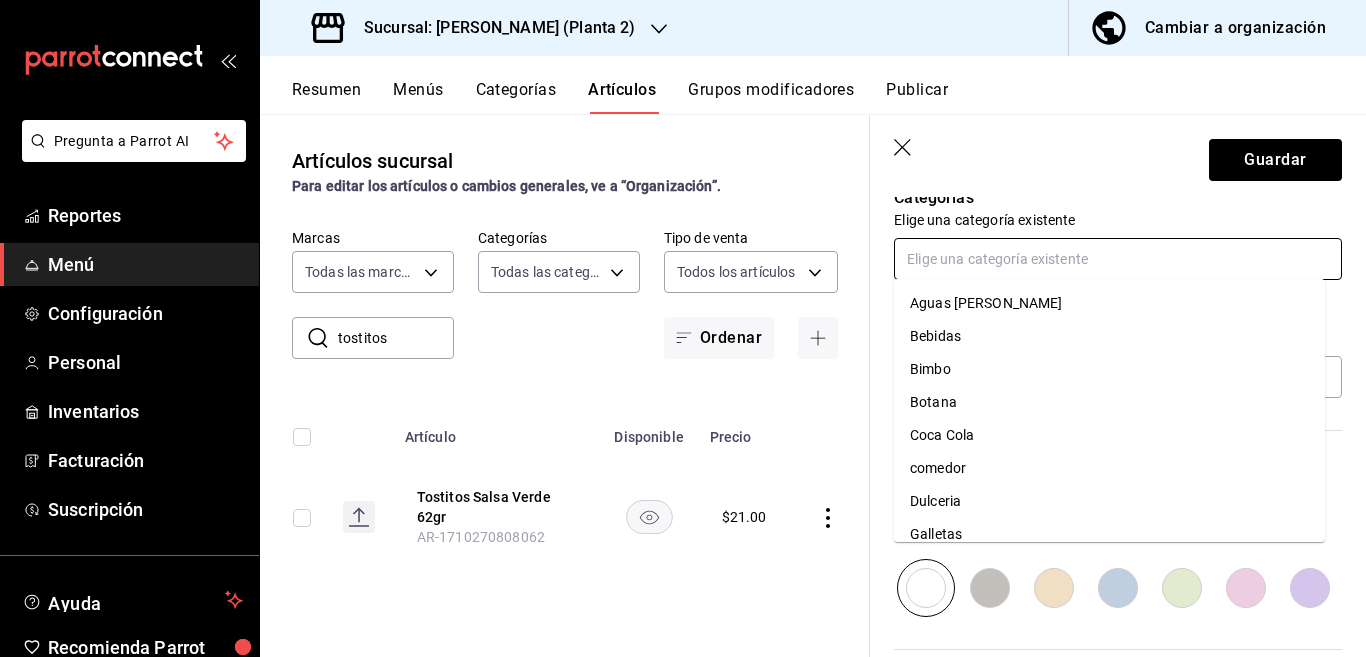 click at bounding box center [1118, 259] 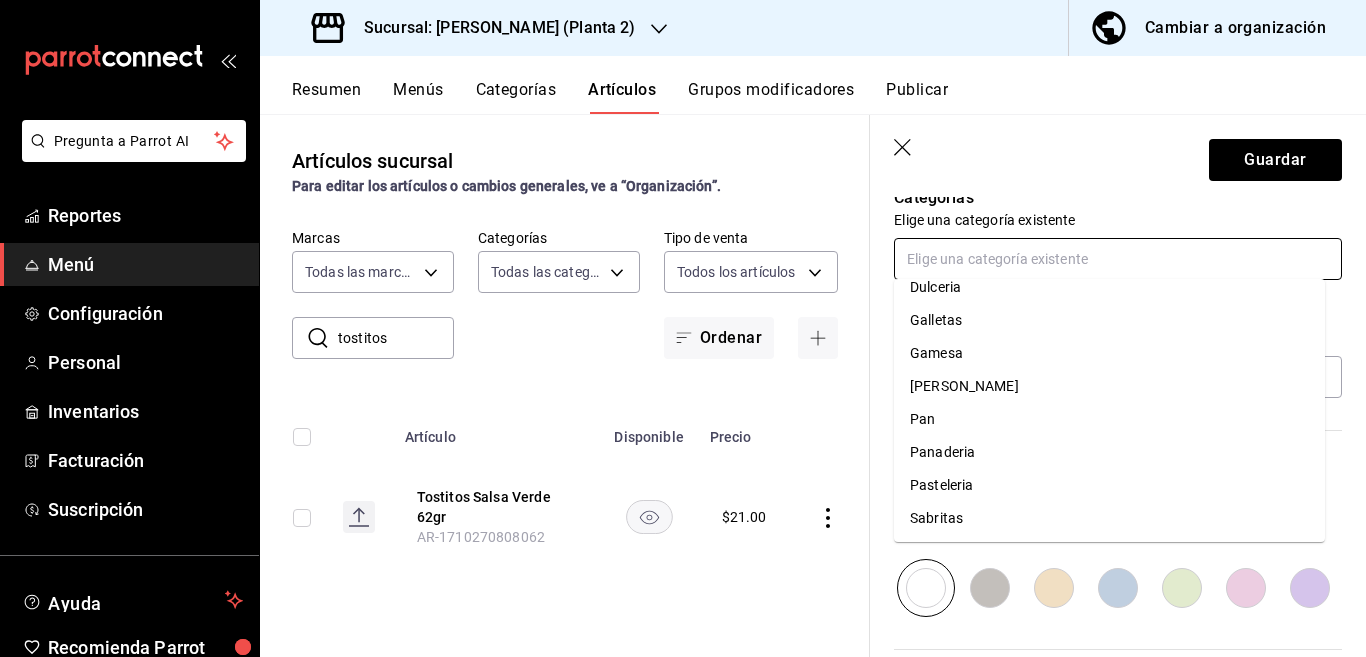 scroll, scrollTop: 215, scrollLeft: 0, axis: vertical 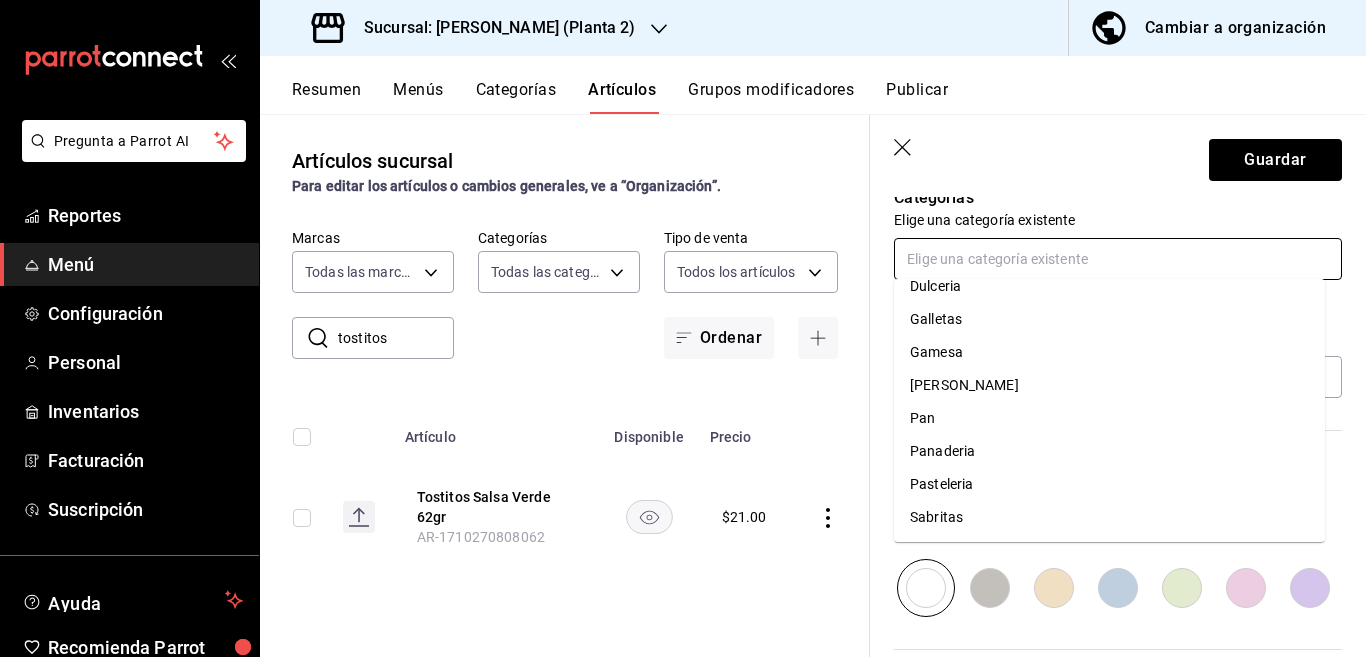 click on "Sabritas" at bounding box center (1109, 517) 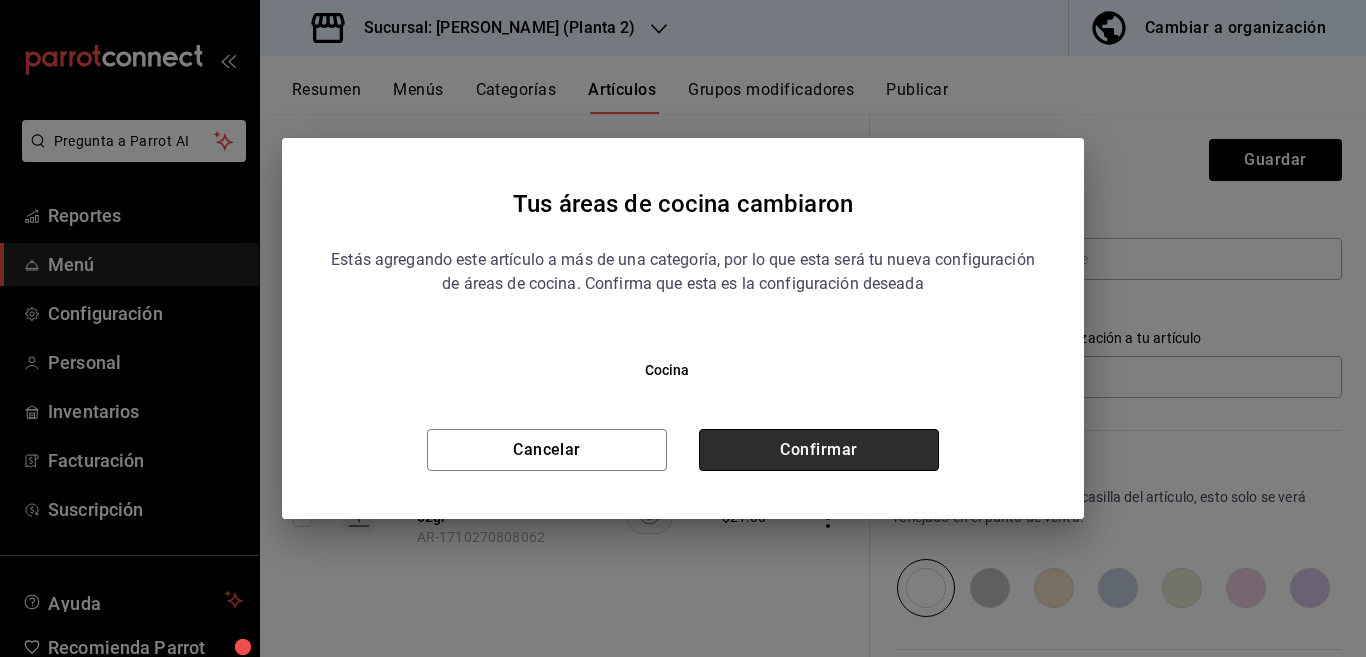 click on "Confirmar" at bounding box center (819, 450) 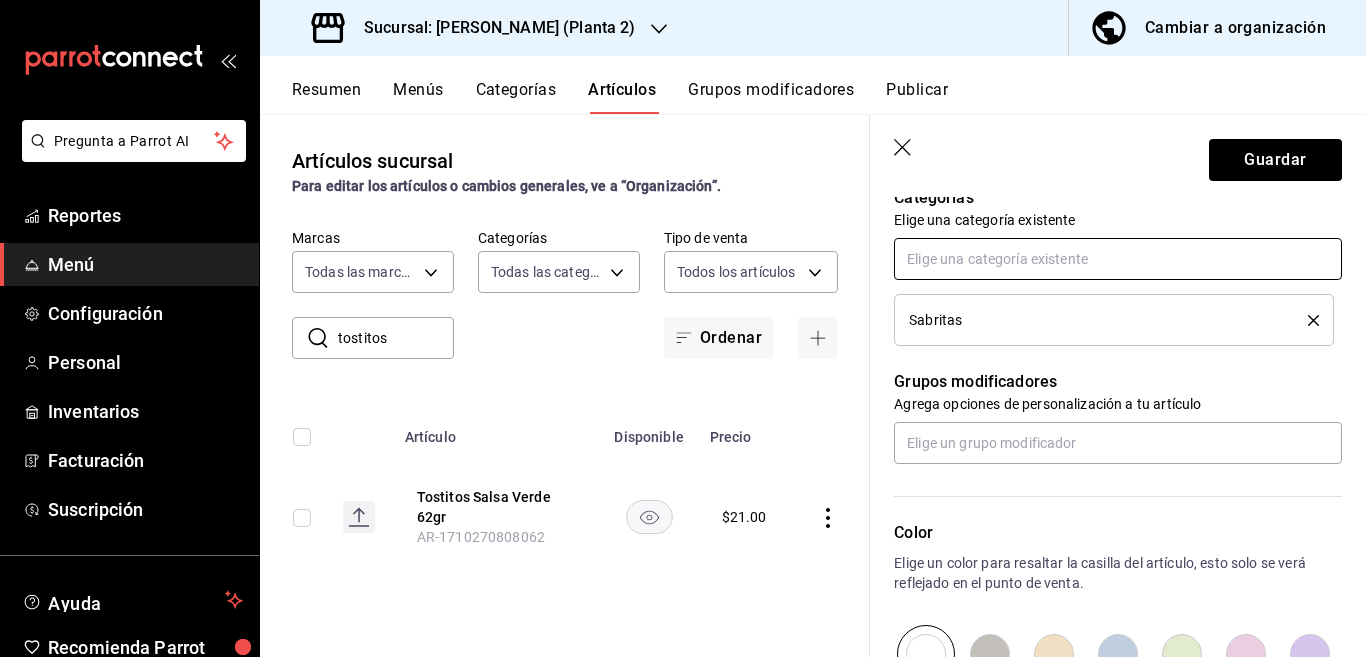 scroll, scrollTop: 732, scrollLeft: 0, axis: vertical 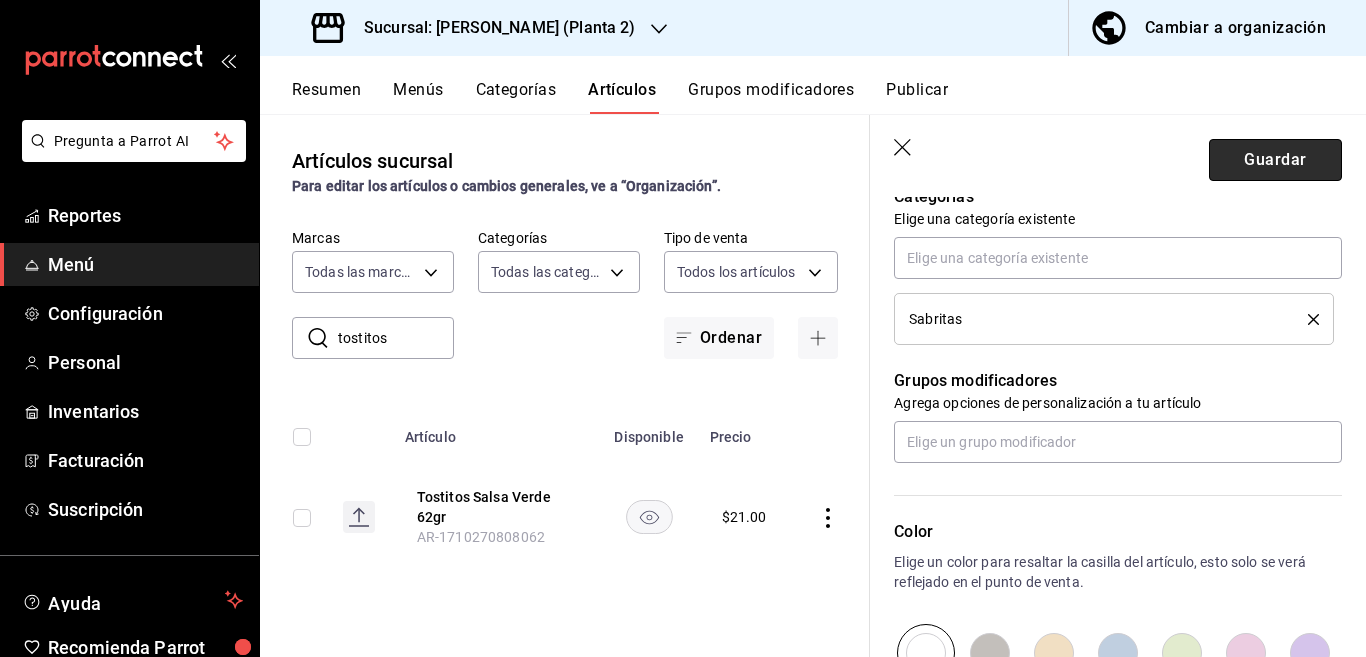 click on "Guardar" at bounding box center (1275, 160) 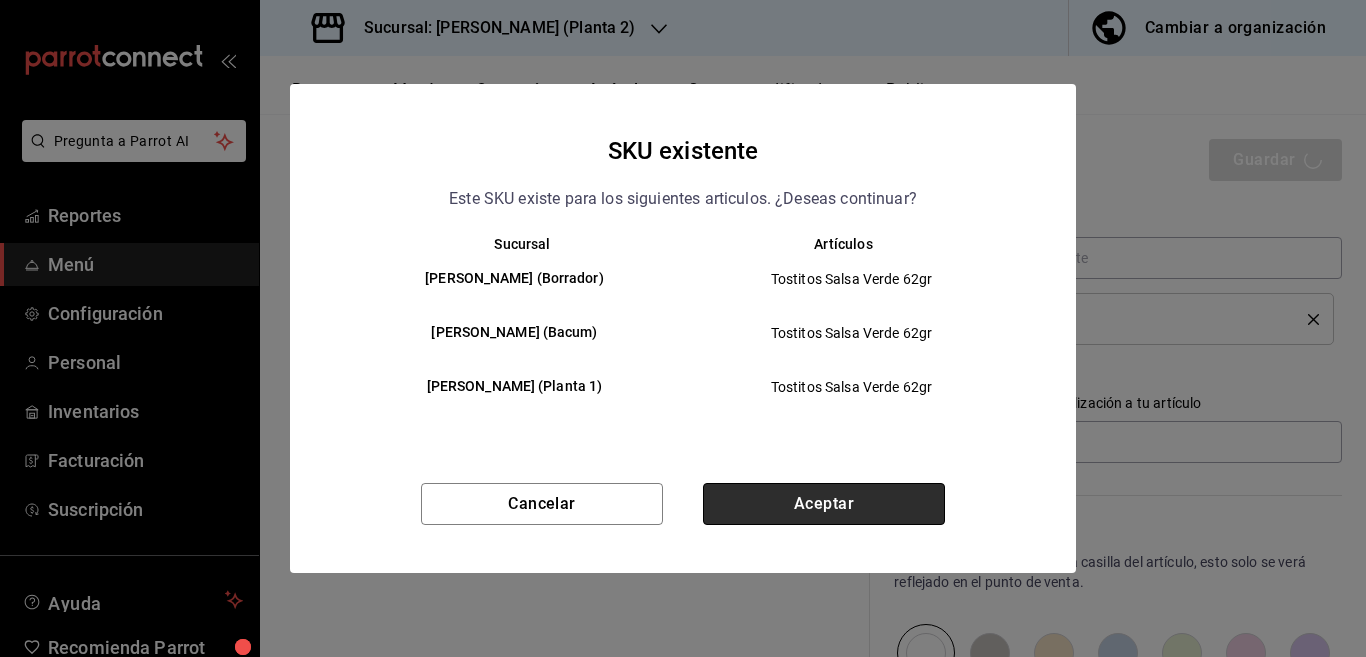 click on "Aceptar" at bounding box center [824, 504] 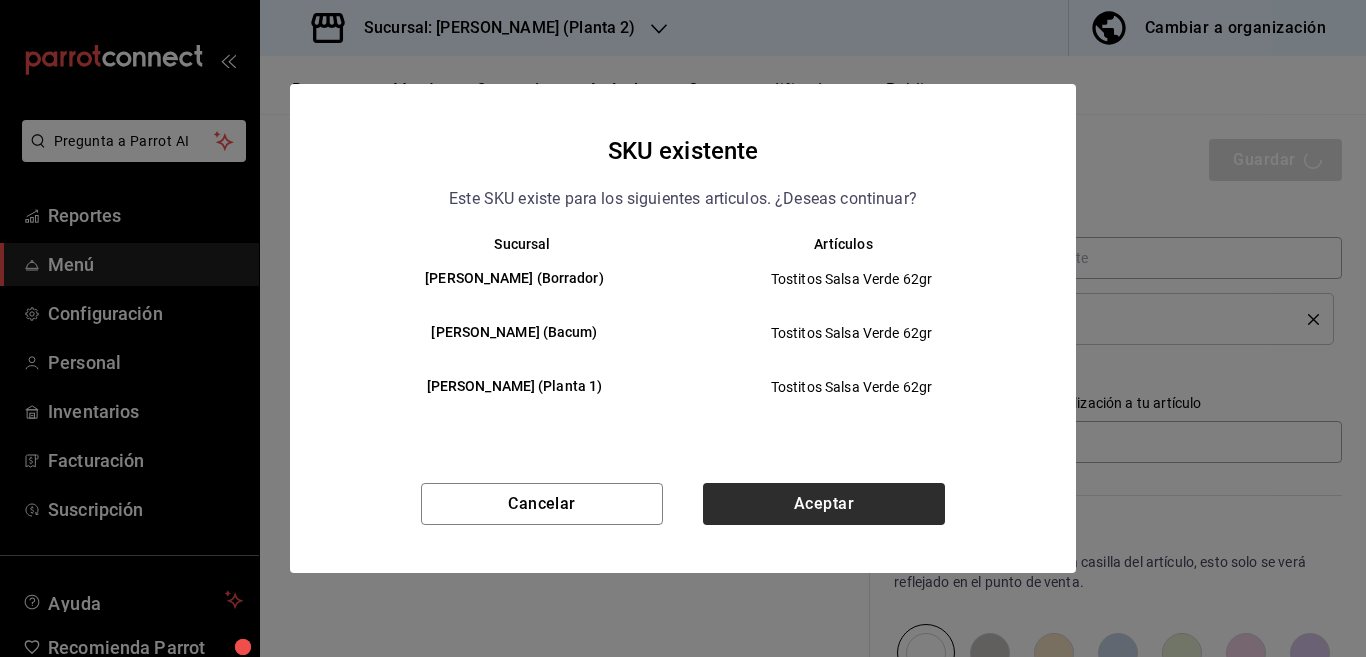 type on "x" 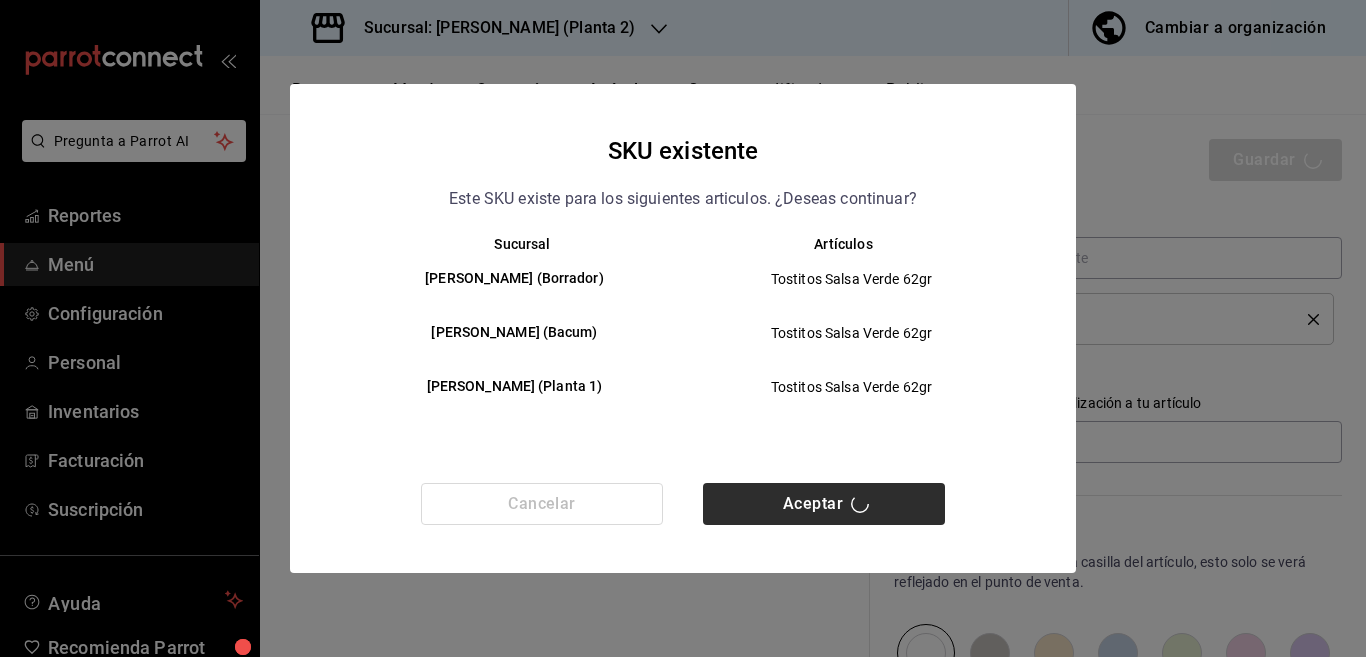 type 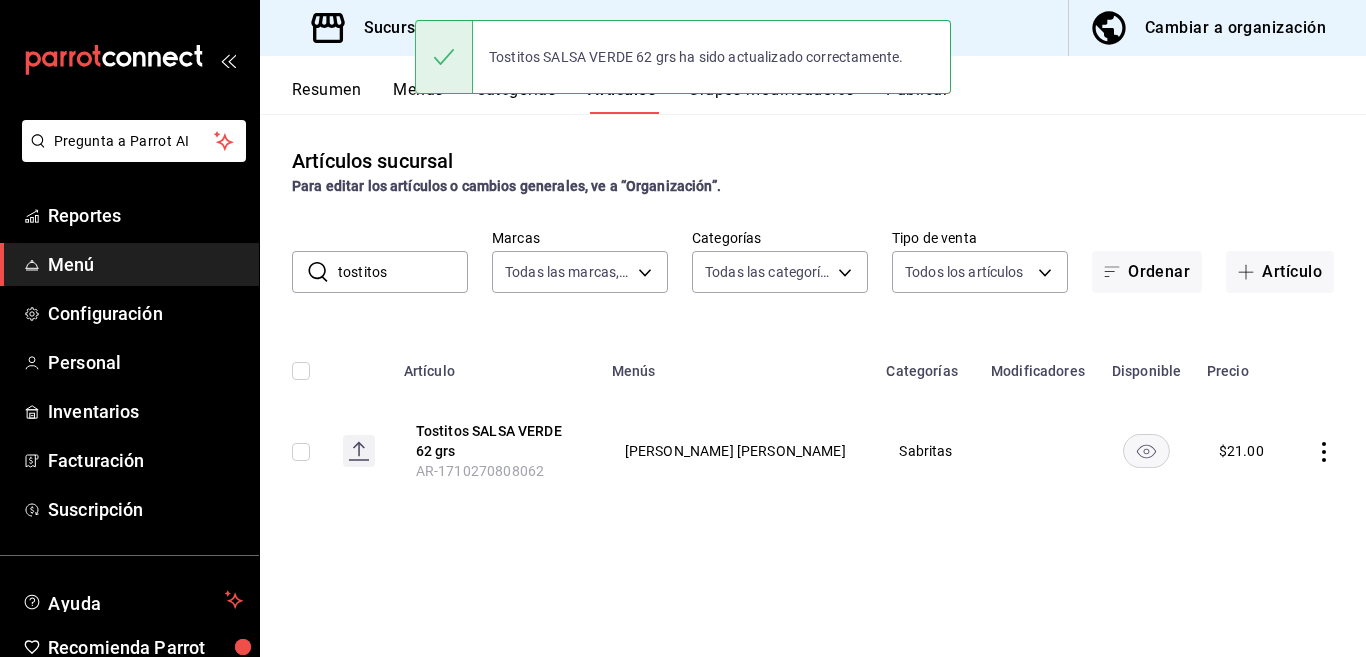scroll, scrollTop: 0, scrollLeft: 0, axis: both 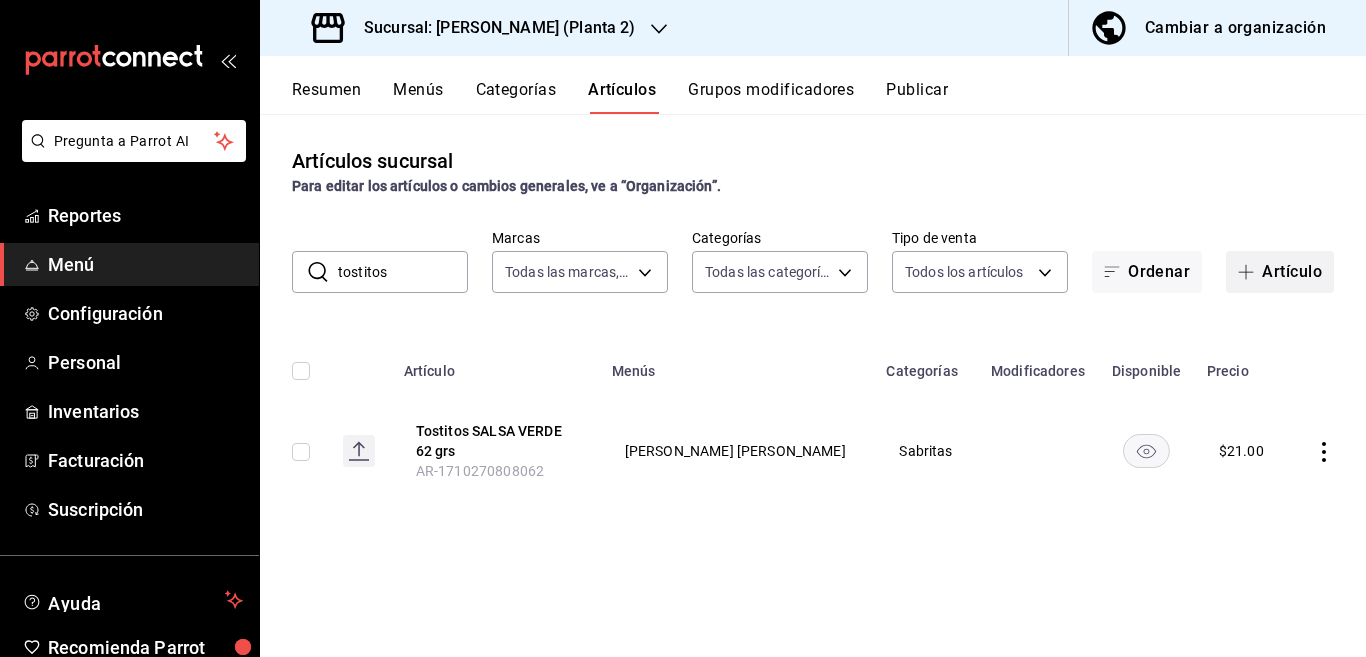 click on "Artículo" at bounding box center (1280, 272) 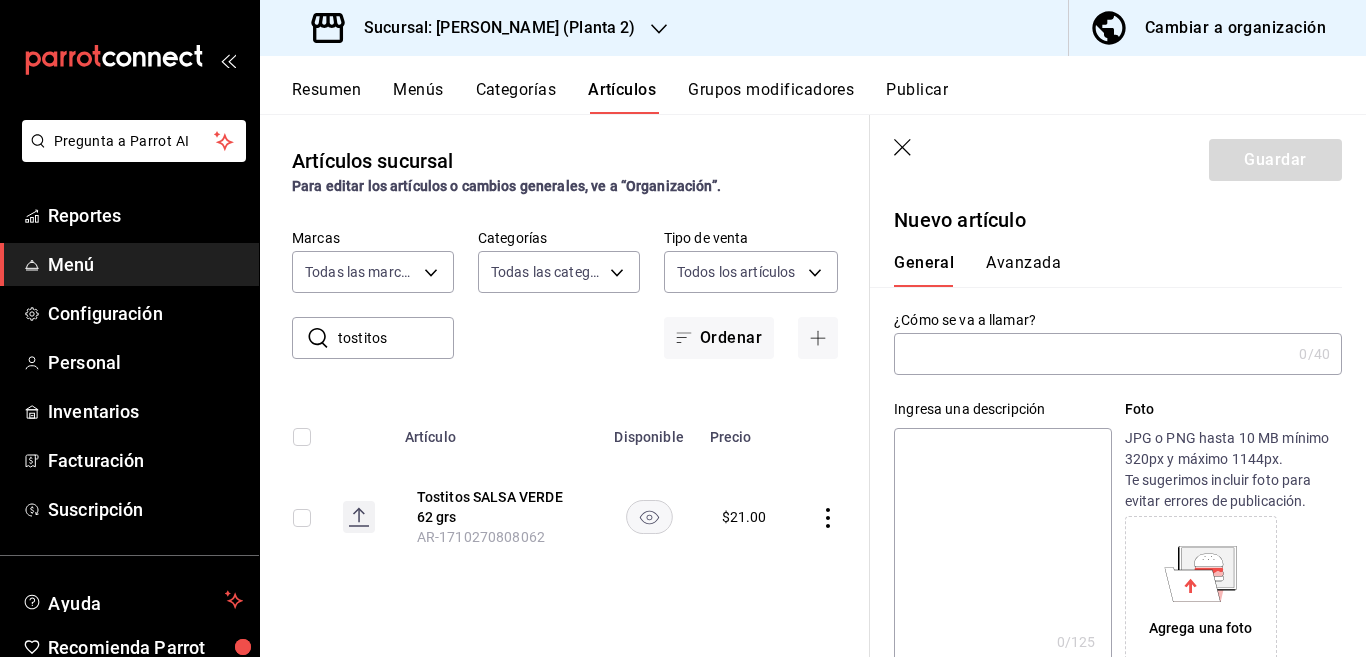 click 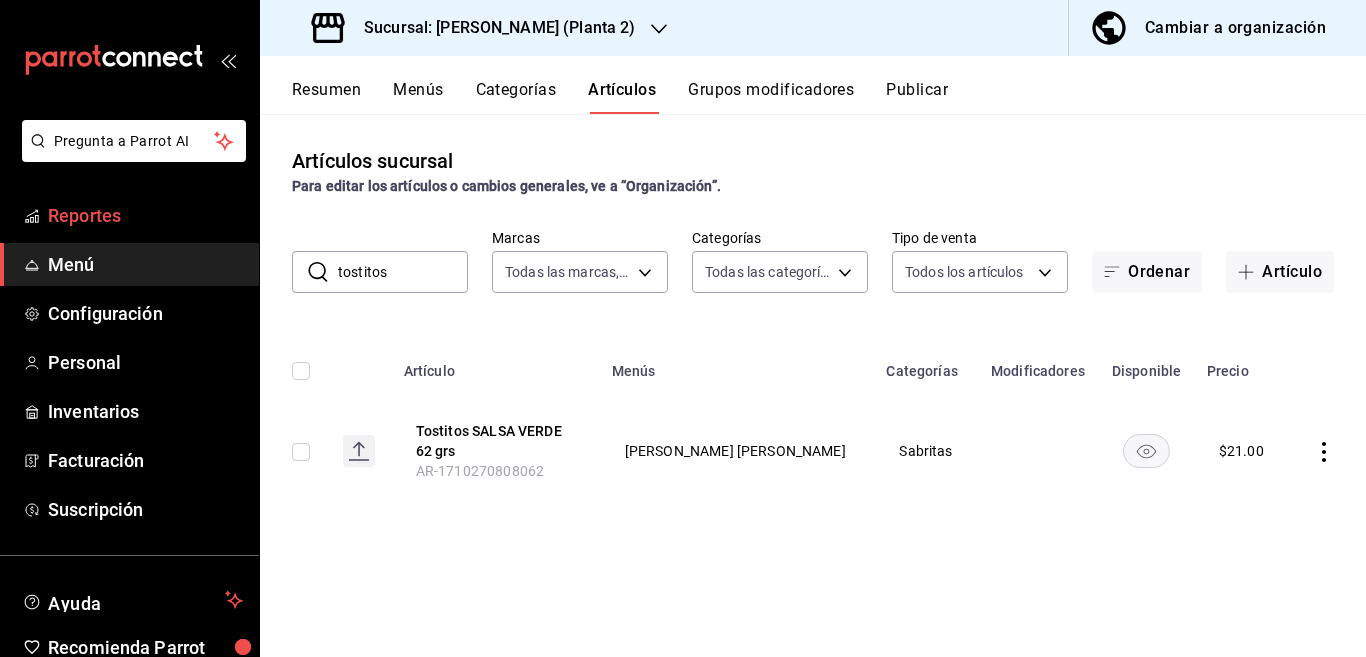 click on "Reportes" at bounding box center [145, 215] 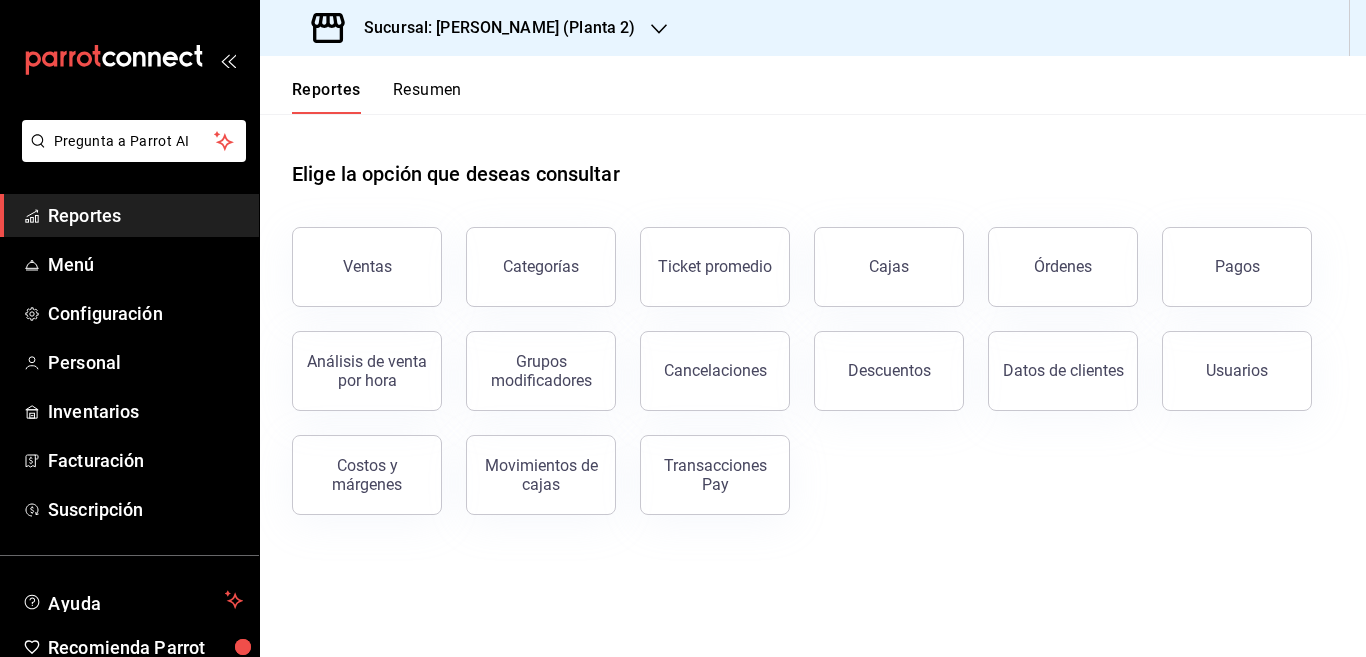 click on "Ventas" at bounding box center (367, 267) 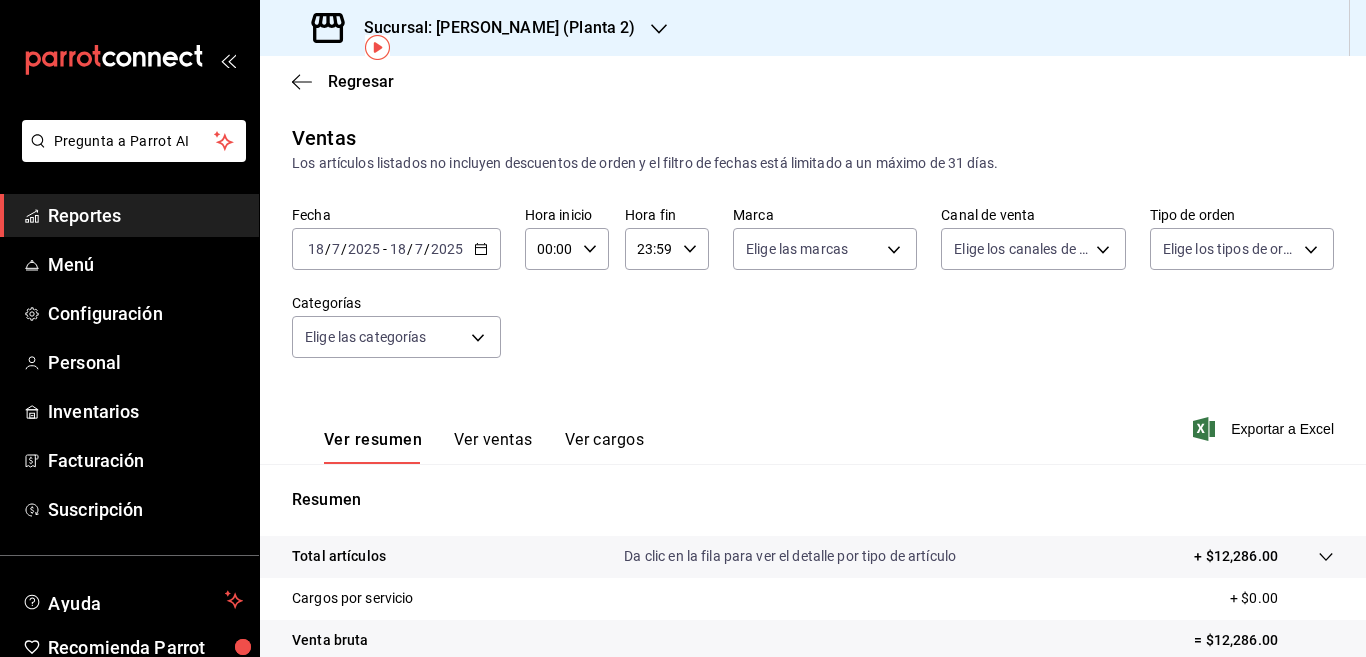 scroll, scrollTop: 90, scrollLeft: 0, axis: vertical 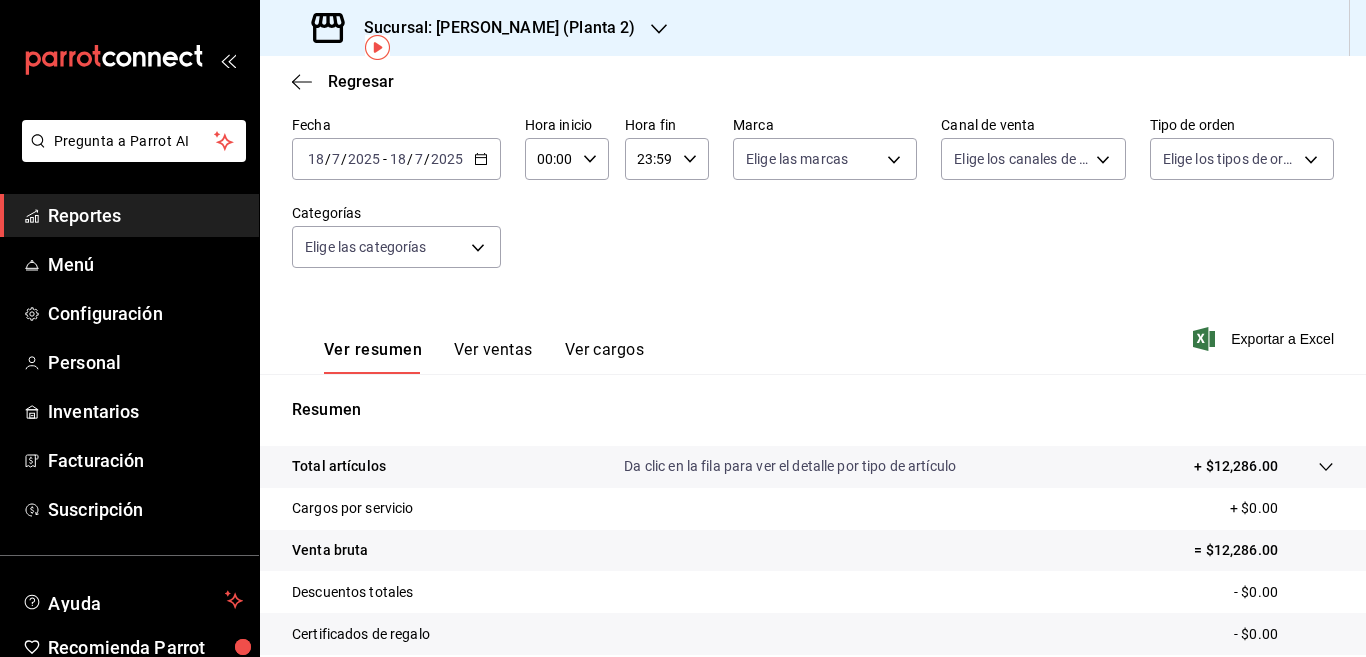 click 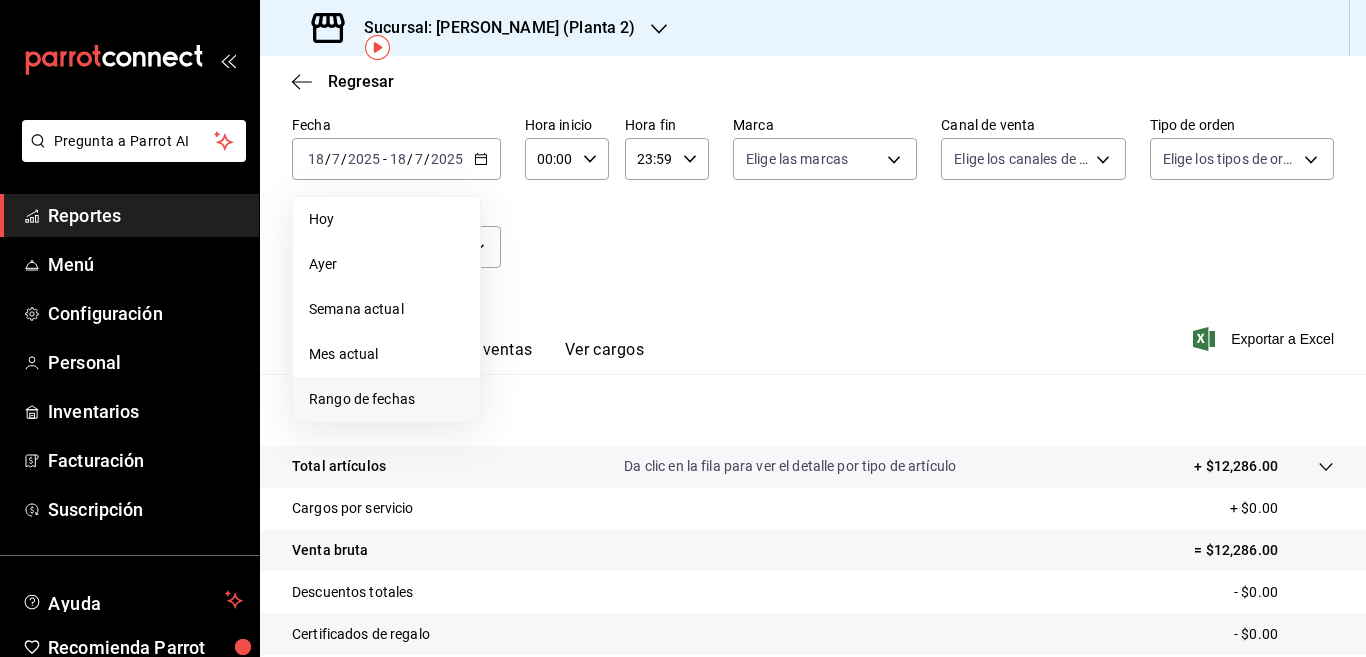 click on "Rango de fechas" at bounding box center (386, 399) 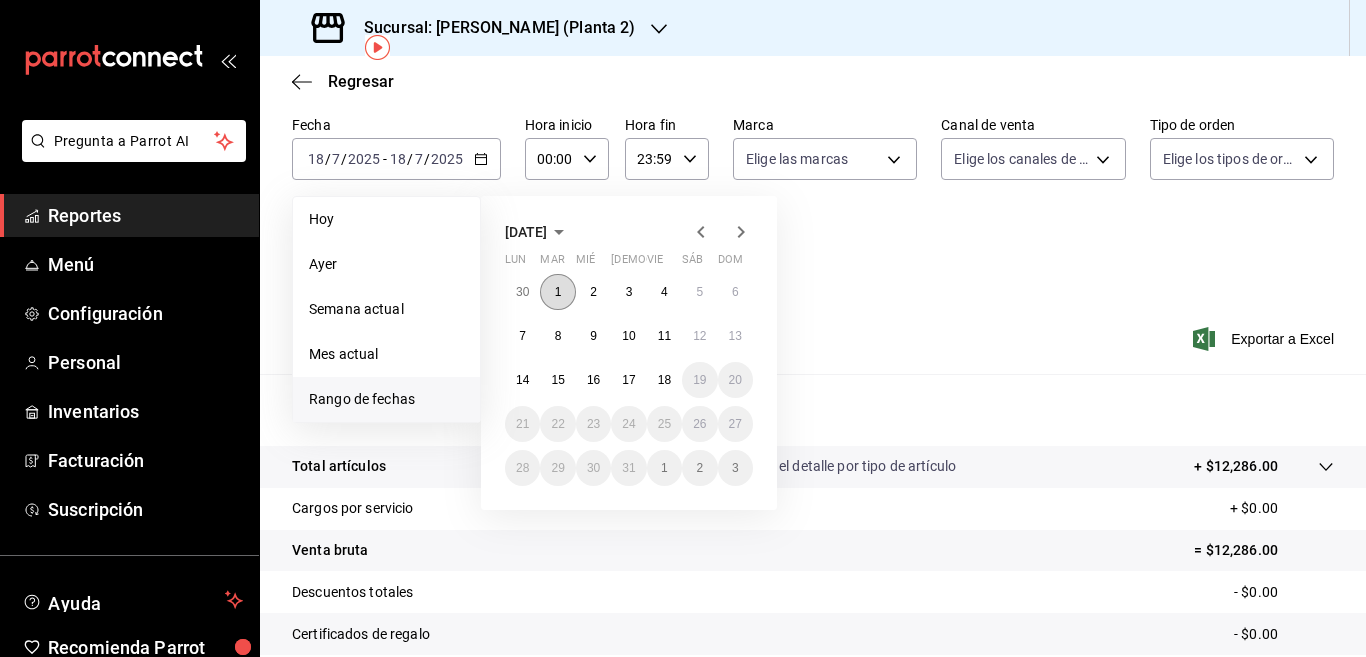 click on "1" at bounding box center [558, 292] 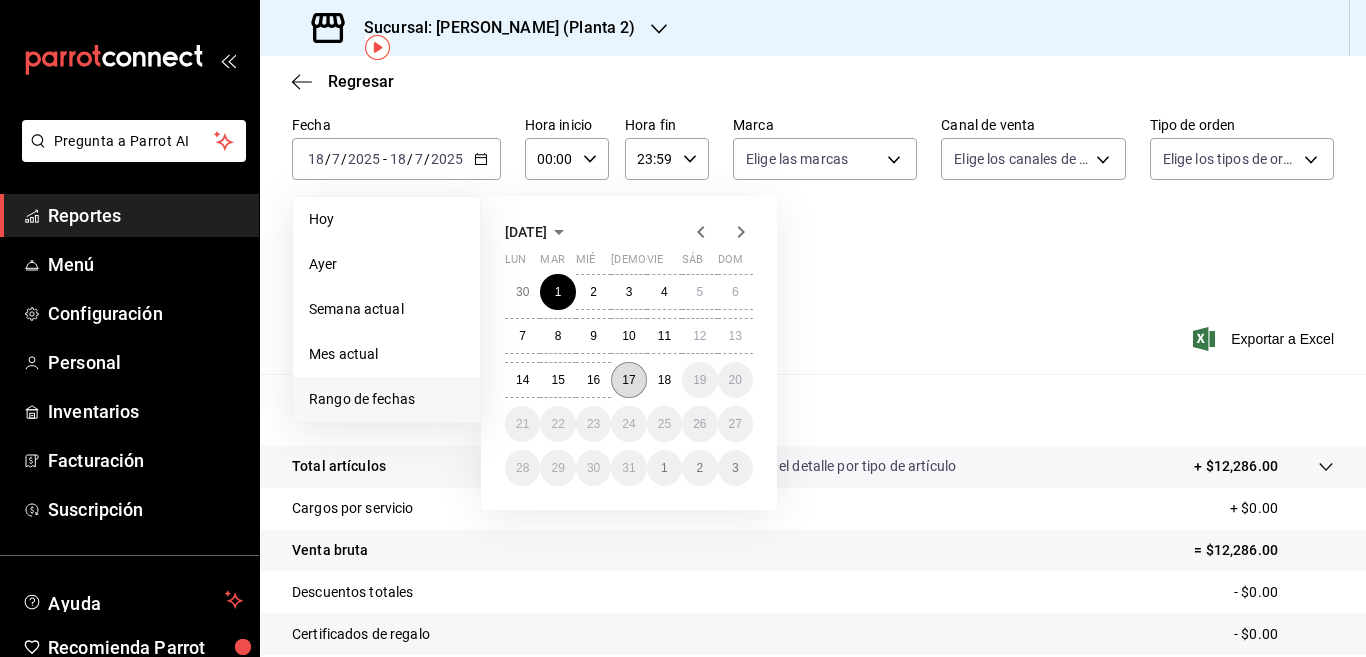 click on "17" at bounding box center [628, 380] 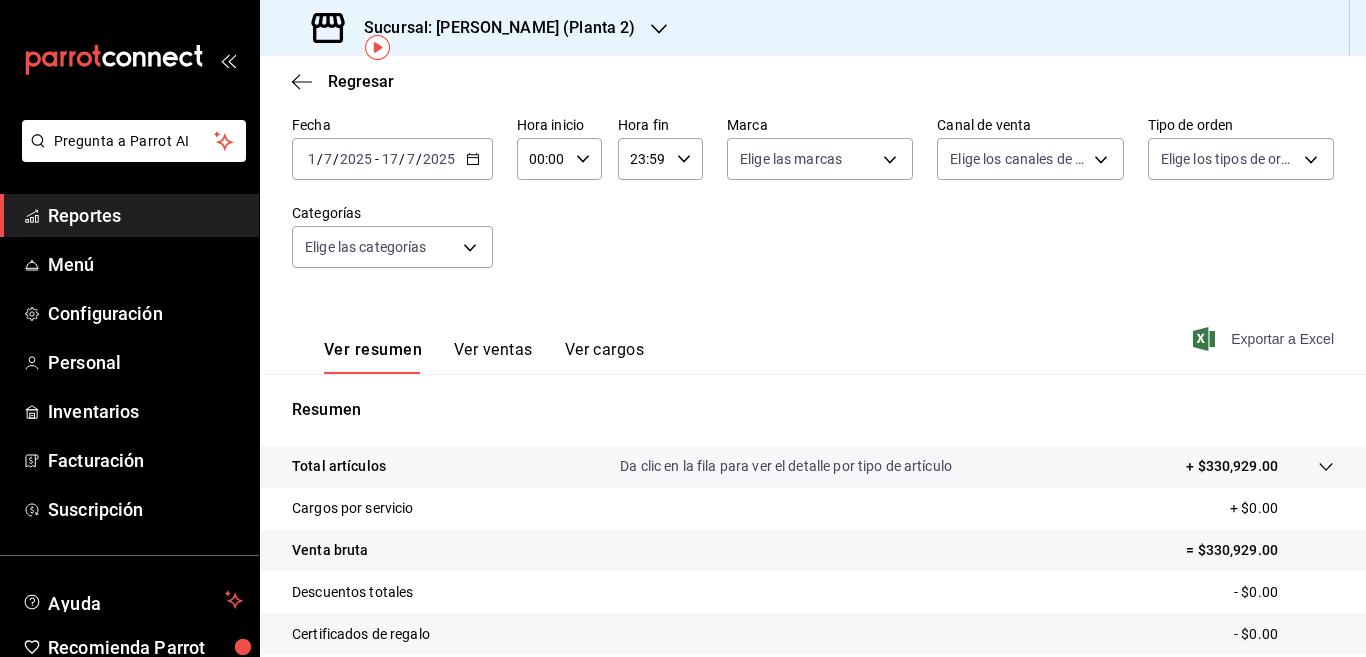 click on "Exportar a Excel" at bounding box center (1265, 339) 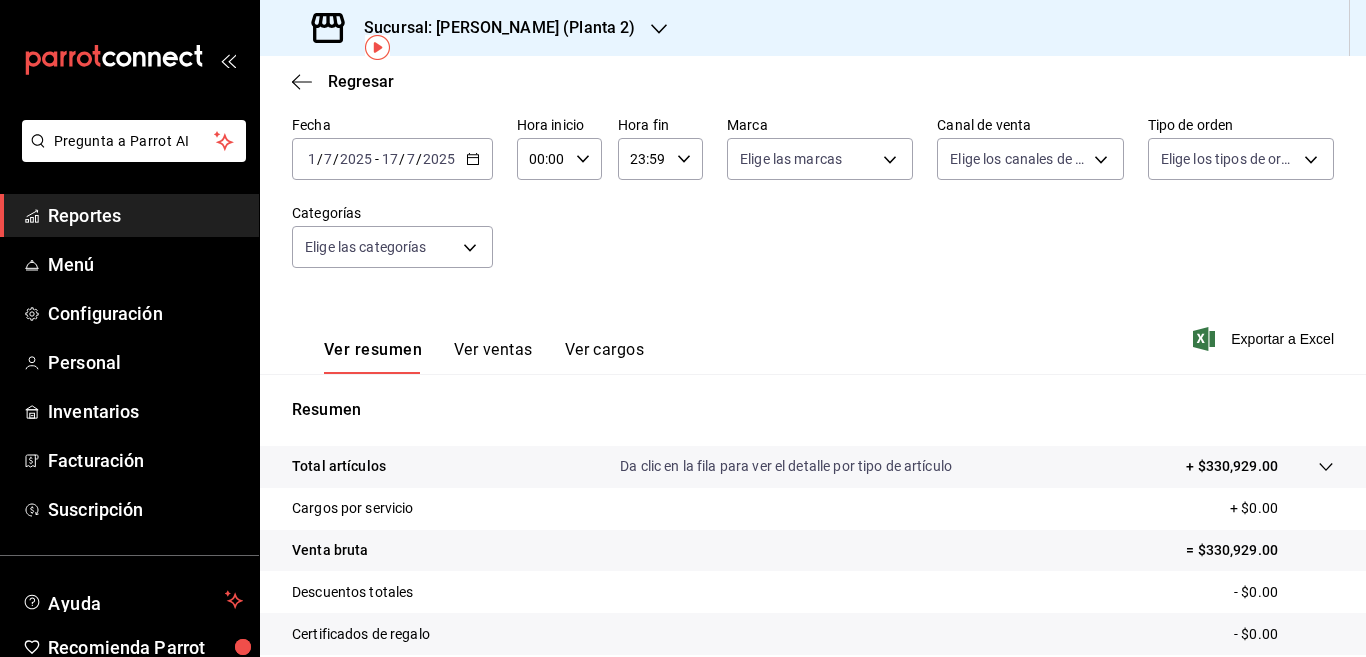 click on "Fecha 2025-07-01 1 / 7 / 2025 - 2025-07-17 17 / 7 / 2025 Hora inicio 00:00 Hora inicio Hora fin 23:59 Hora fin Marca Elige las marcas Canal de venta Elige los canales de venta Tipo de orden Elige los tipos de orden Categorías Elige las categorías" at bounding box center [813, 204] 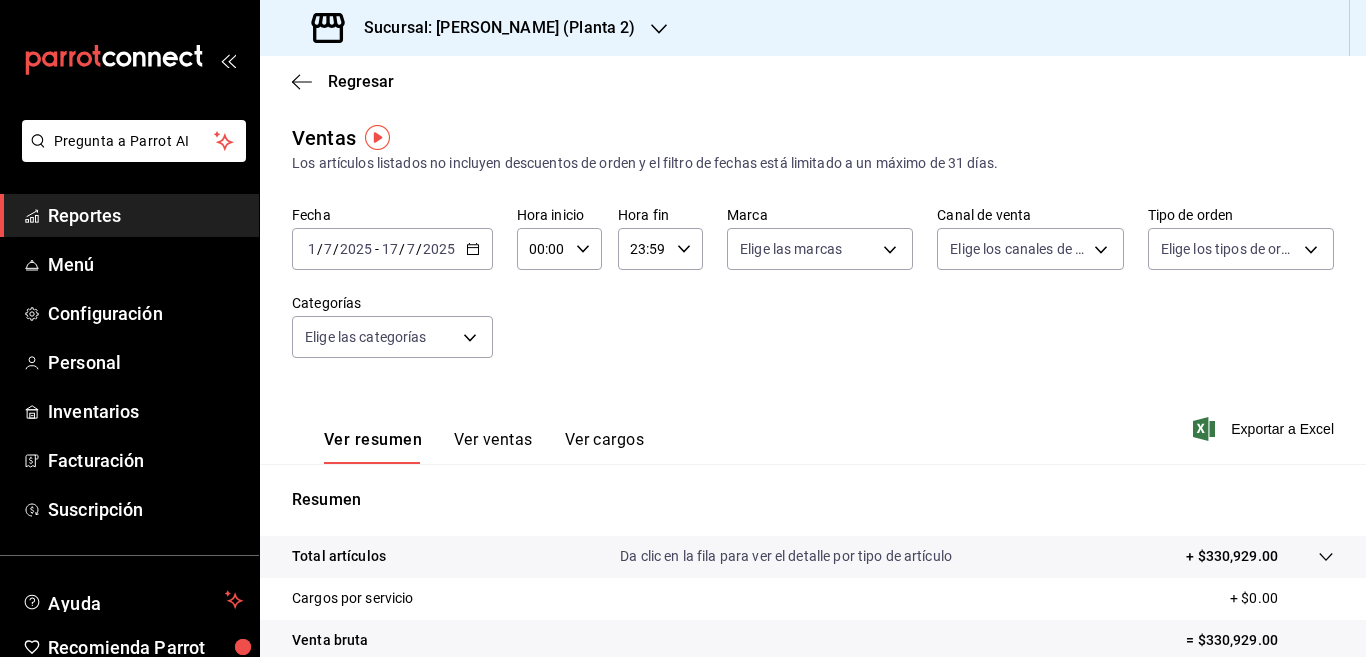 scroll, scrollTop: 0, scrollLeft: 0, axis: both 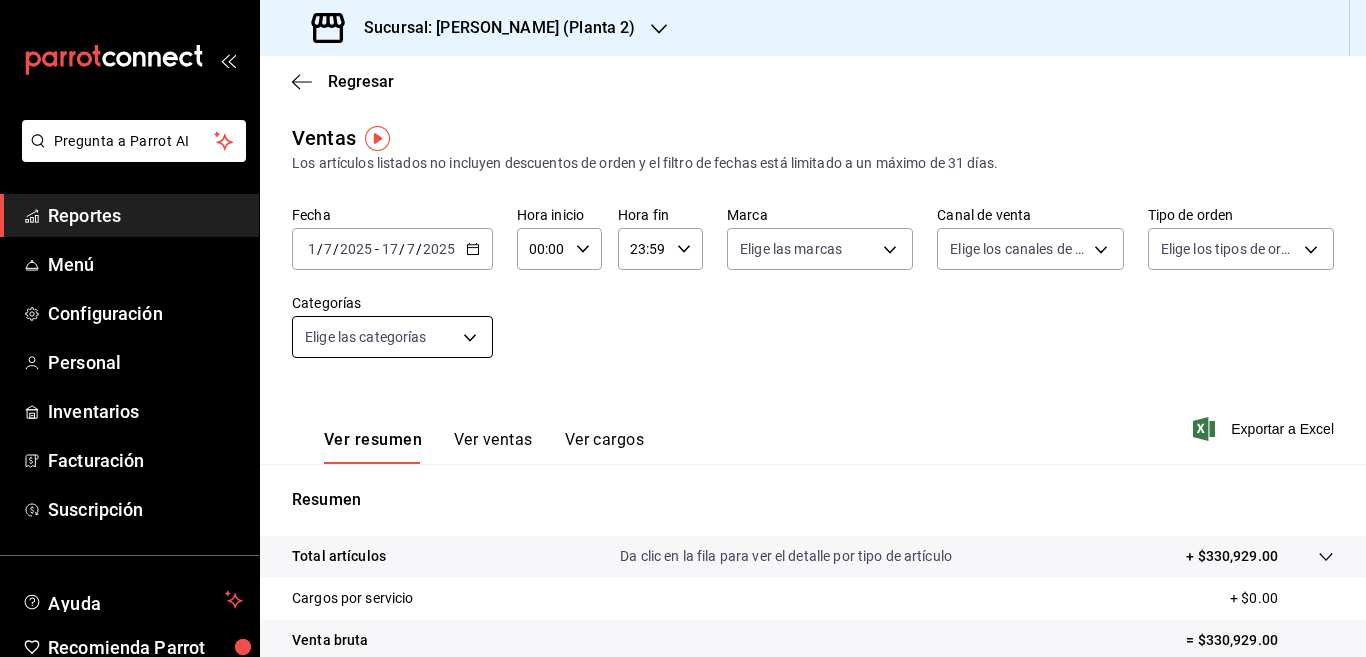 click on "Pregunta a Parrot AI Reportes   Menú   Configuración   Personal   Inventarios   Facturación   Suscripción   Ayuda Recomienda Parrot   Multiuser Parrot   Sugerir nueva función   Sucursal: Yazaki Obregon (Planta 2) Regresar Ventas Los artículos listados no incluyen descuentos de orden y el filtro de fechas está limitado a un máximo de 31 días. Fecha 2025-07-01 1 / 7 / 2025 - 2025-07-17 17 / 7 / 2025 Hora inicio 00:00 Hora inicio Hora fin 23:59 Hora fin Marca Elige las marcas Canal de venta Elige los canales de venta Tipo de orden Elige los tipos de orden Categorías Elige las categorías Ver resumen Ver ventas Ver cargos Exportar a Excel Resumen Total artículos Da clic en la fila para ver el detalle por tipo de artículo + $330,929.00 Cargos por servicio + $0.00 Venta bruta = $330,929.00 Descuentos totales - $0.00 Certificados de regalo - $0.00 Venta total = $330,929.00 Impuestos - $45,645.38 Venta neta = $285,283.62 GANA 1 MES GRATIS EN TU SUSCRIPCIÓN AQUÍ Ver video tutorial Ir a video Reportes" at bounding box center (683, 328) 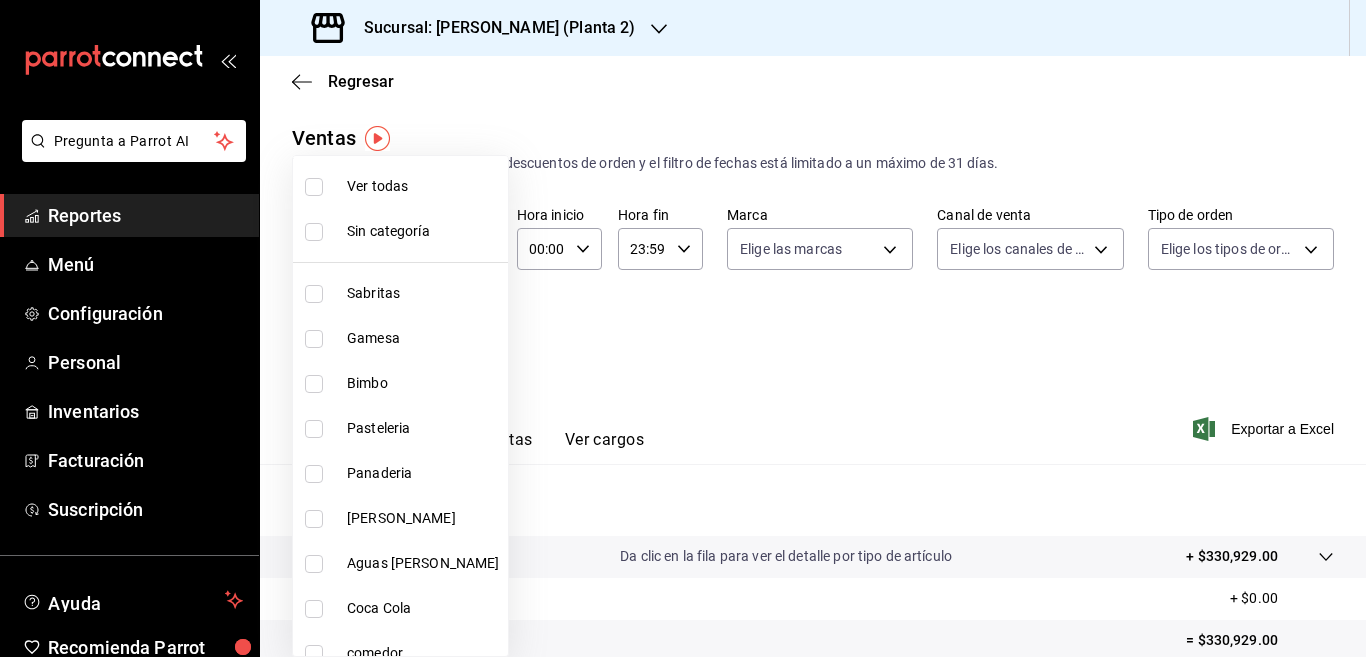 scroll, scrollTop: 0, scrollLeft: 0, axis: both 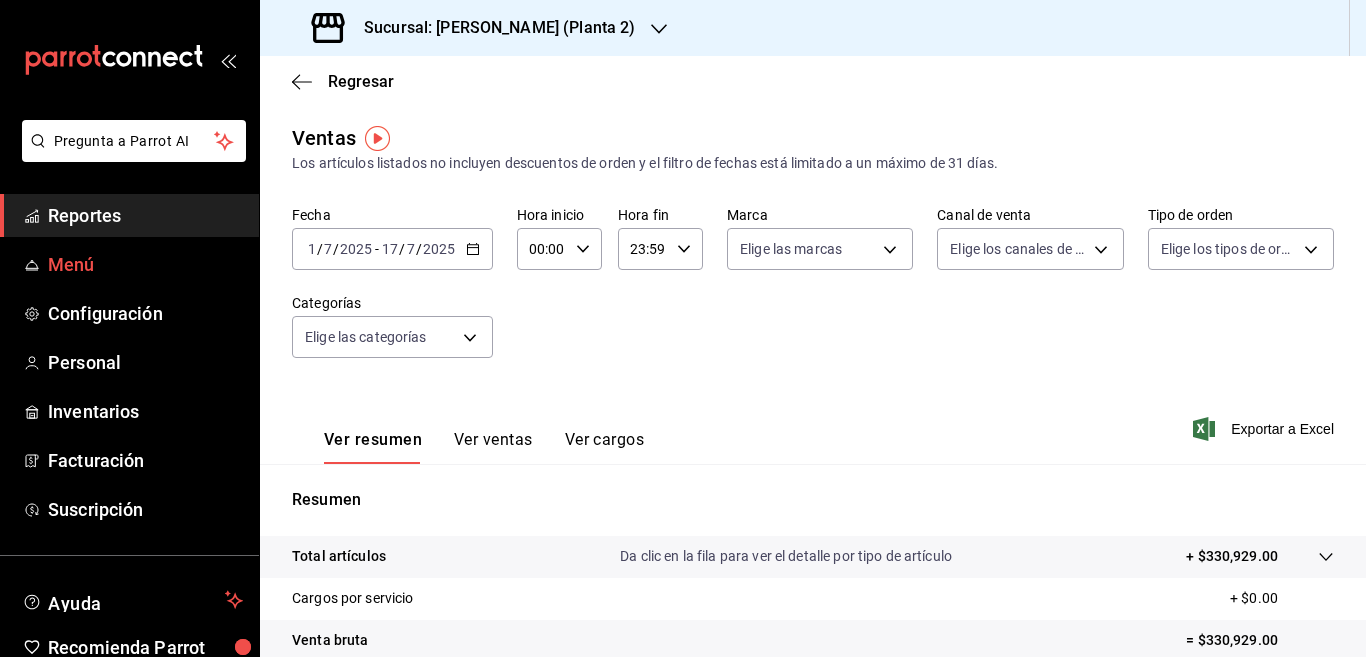 click on "Menú" at bounding box center (145, 264) 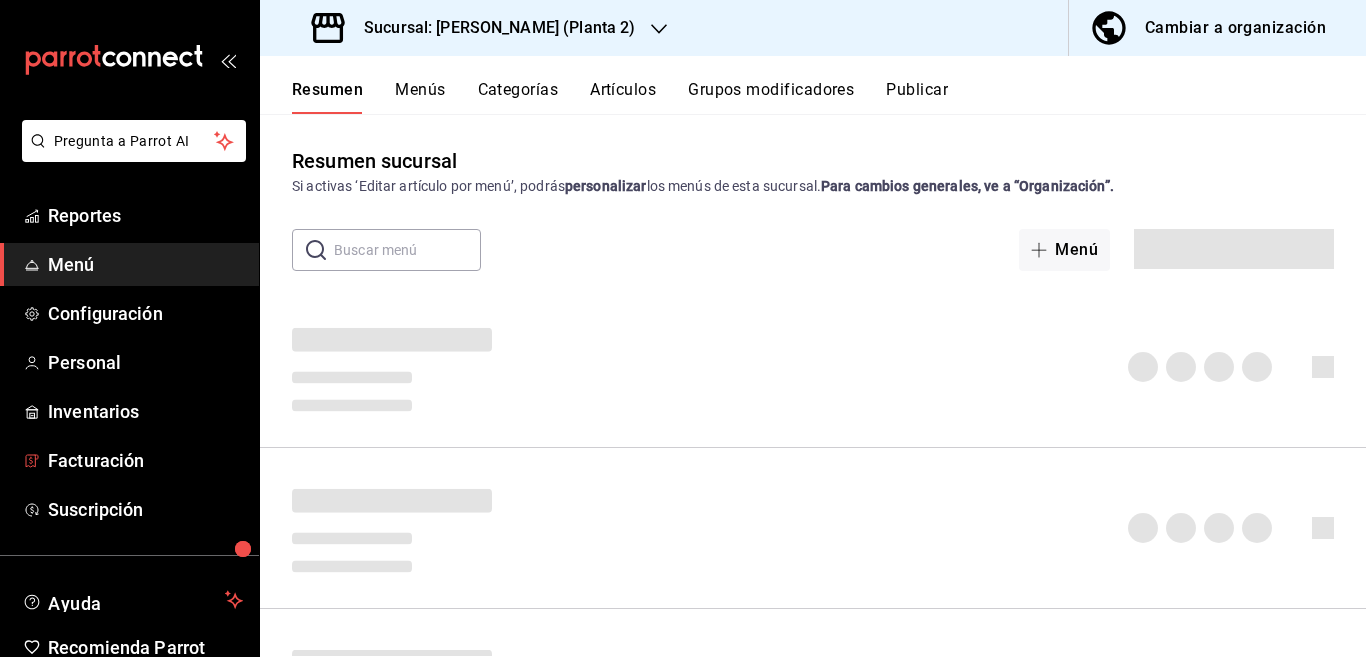 scroll, scrollTop: 98, scrollLeft: 0, axis: vertical 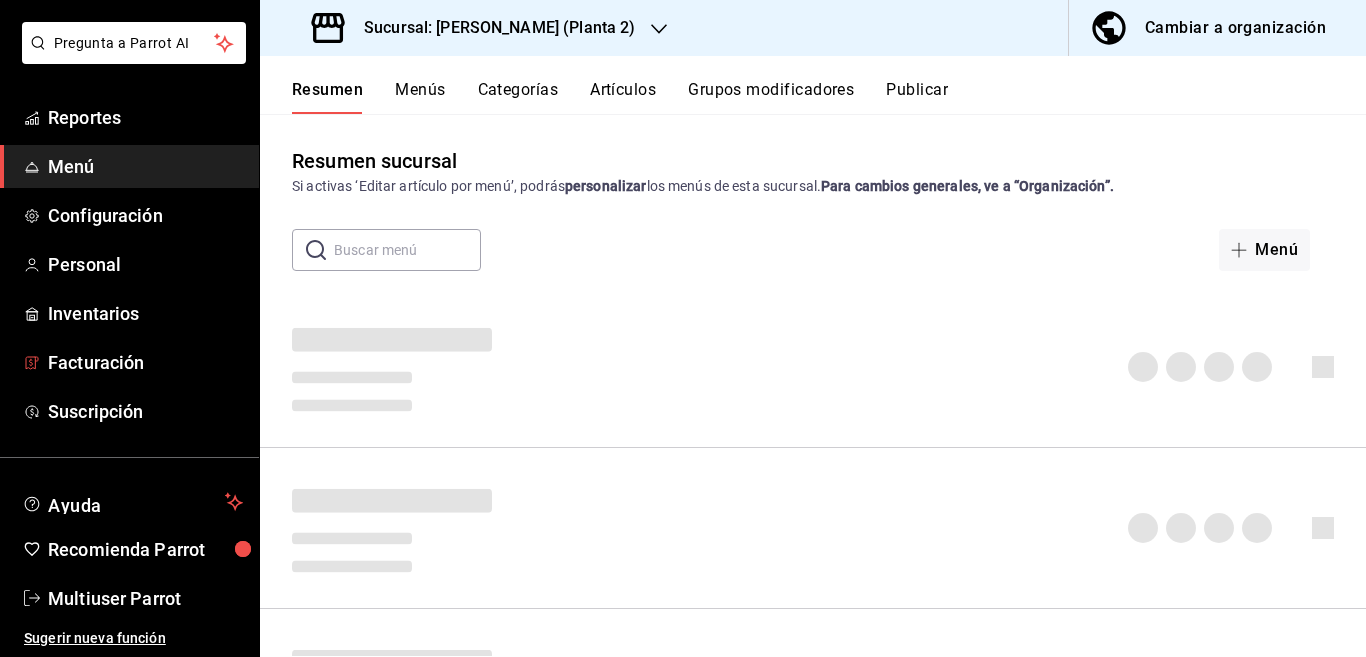 click on "Multiuser Parrot" at bounding box center [145, 598] 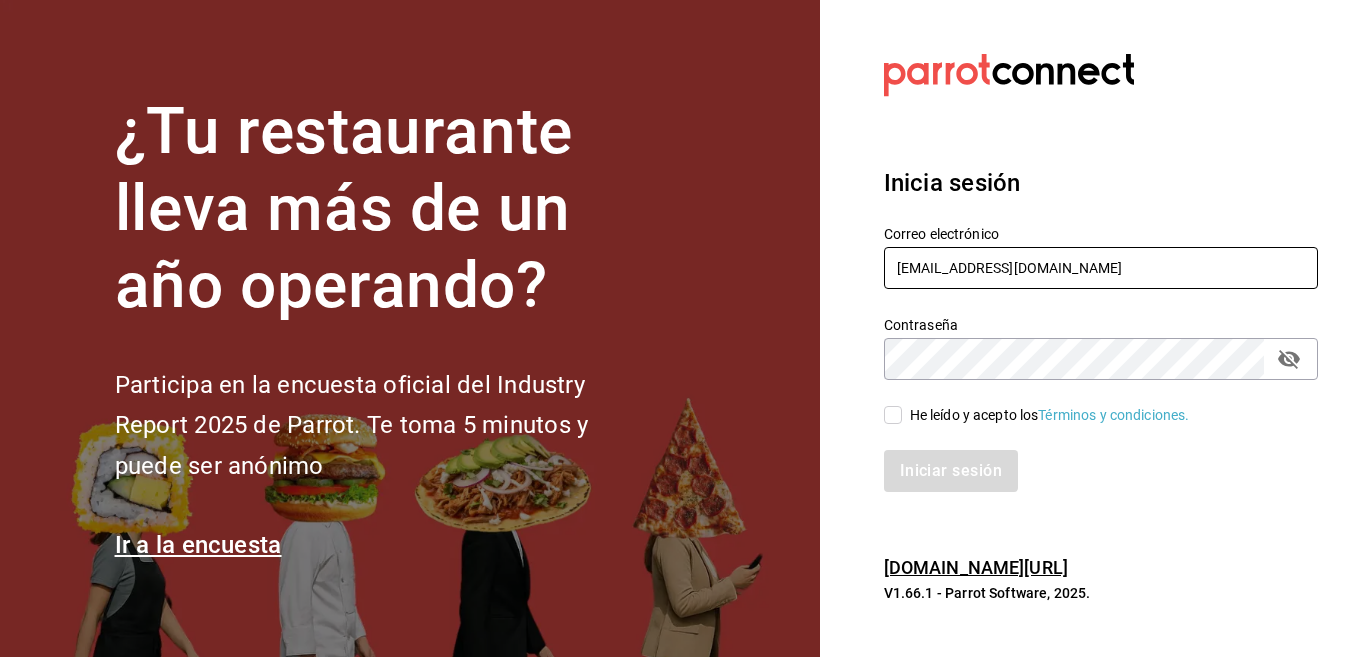 click on "Multiuser@yazaki.com" at bounding box center [1101, 268] 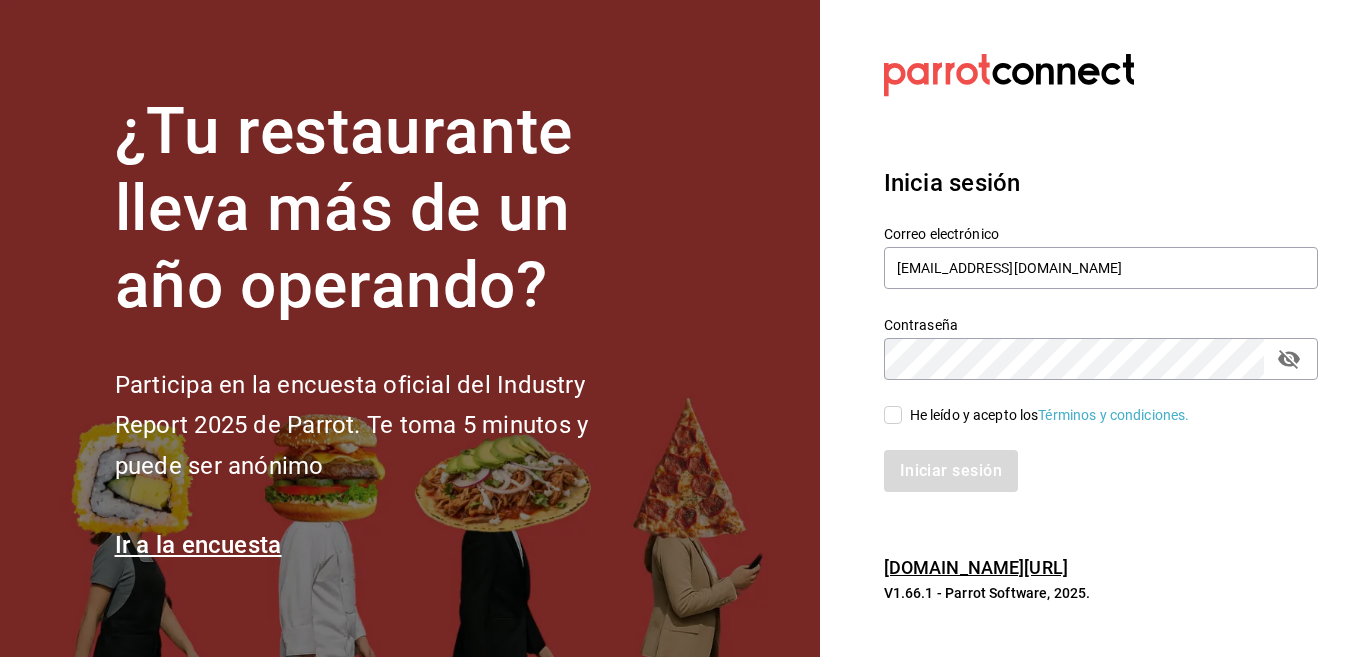 click on "He leído y acepto los  Términos y condiciones." at bounding box center [893, 415] 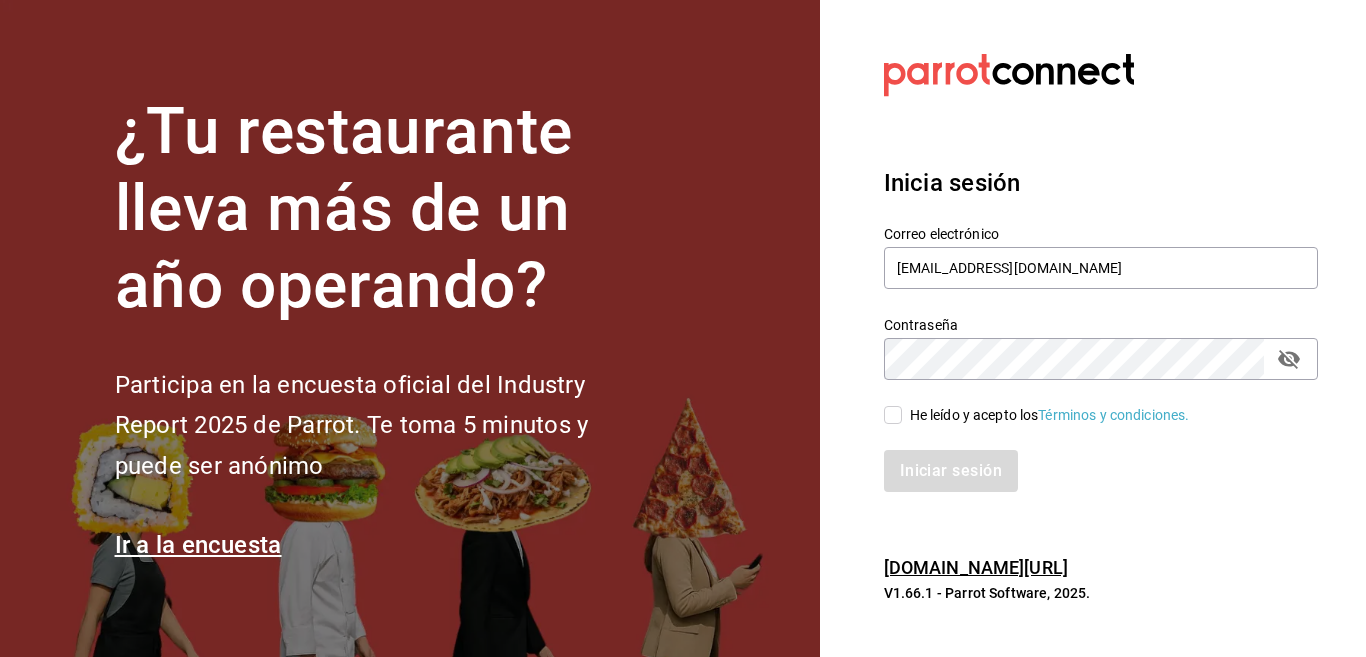 checkbox on "true" 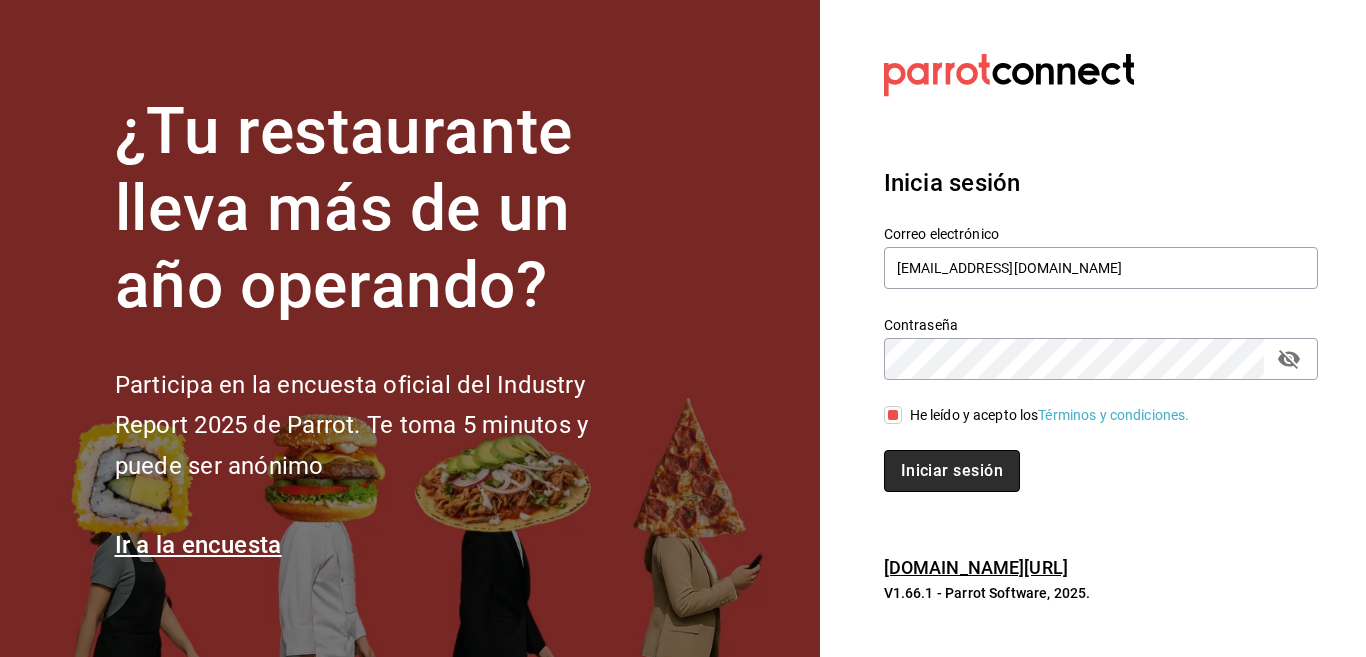 click on "Iniciar sesión" at bounding box center (952, 471) 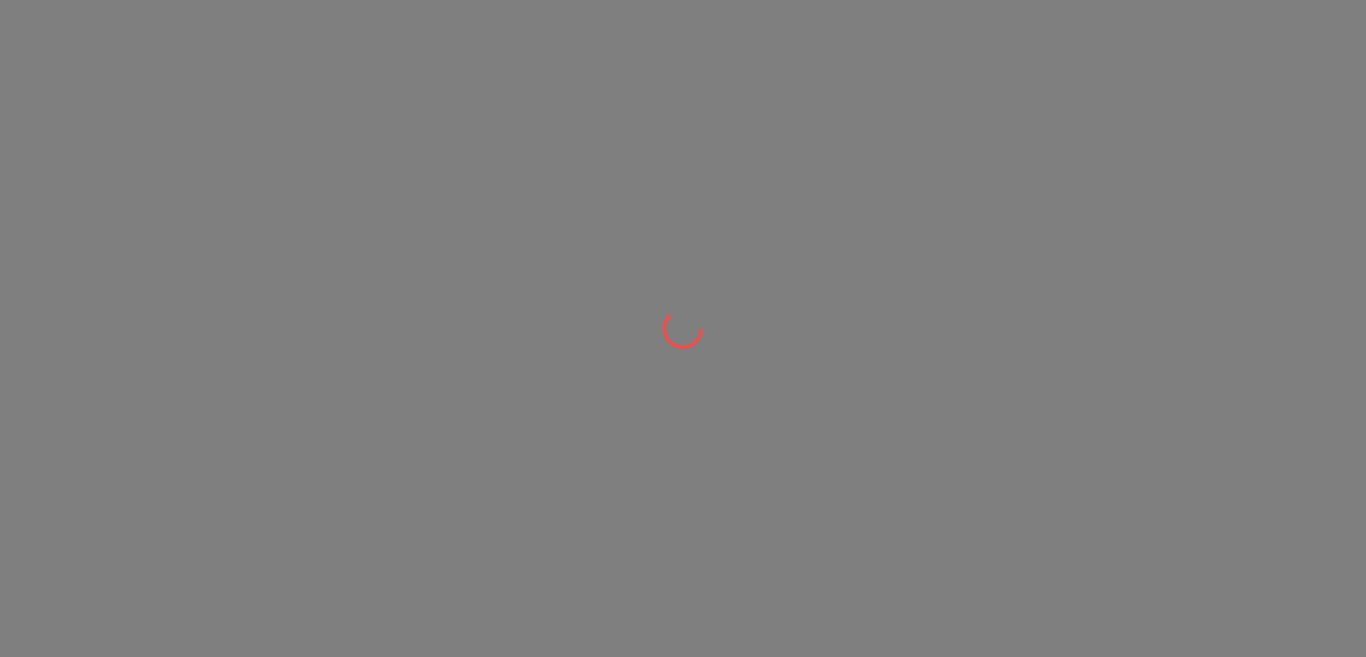 scroll, scrollTop: 0, scrollLeft: 0, axis: both 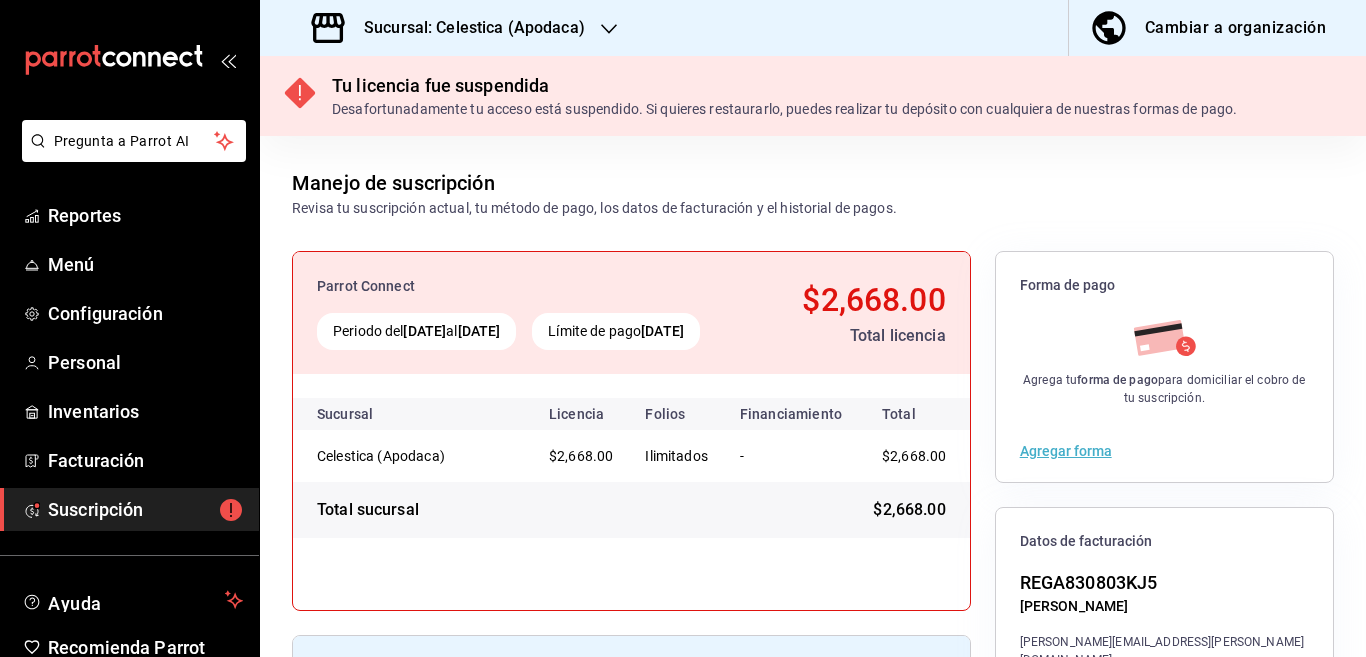 click 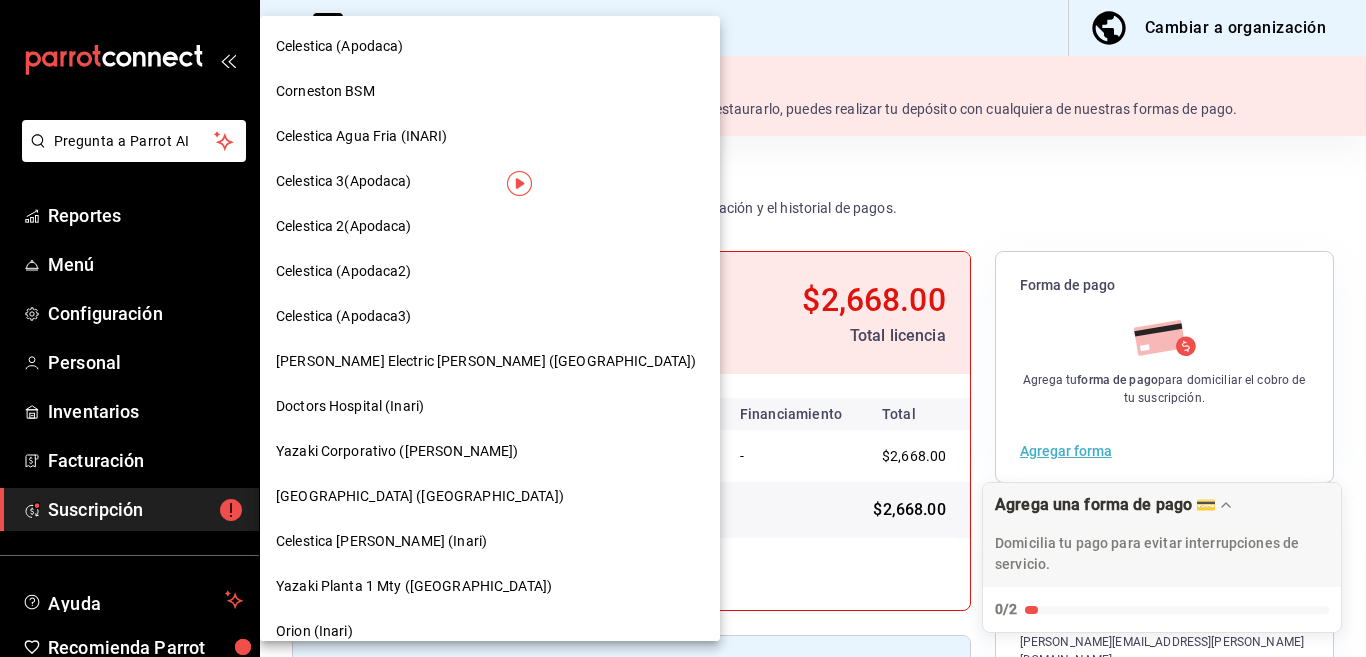 click on "[PERSON_NAME] Electric [PERSON_NAME] ([GEOGRAPHIC_DATA])" at bounding box center [486, 361] 